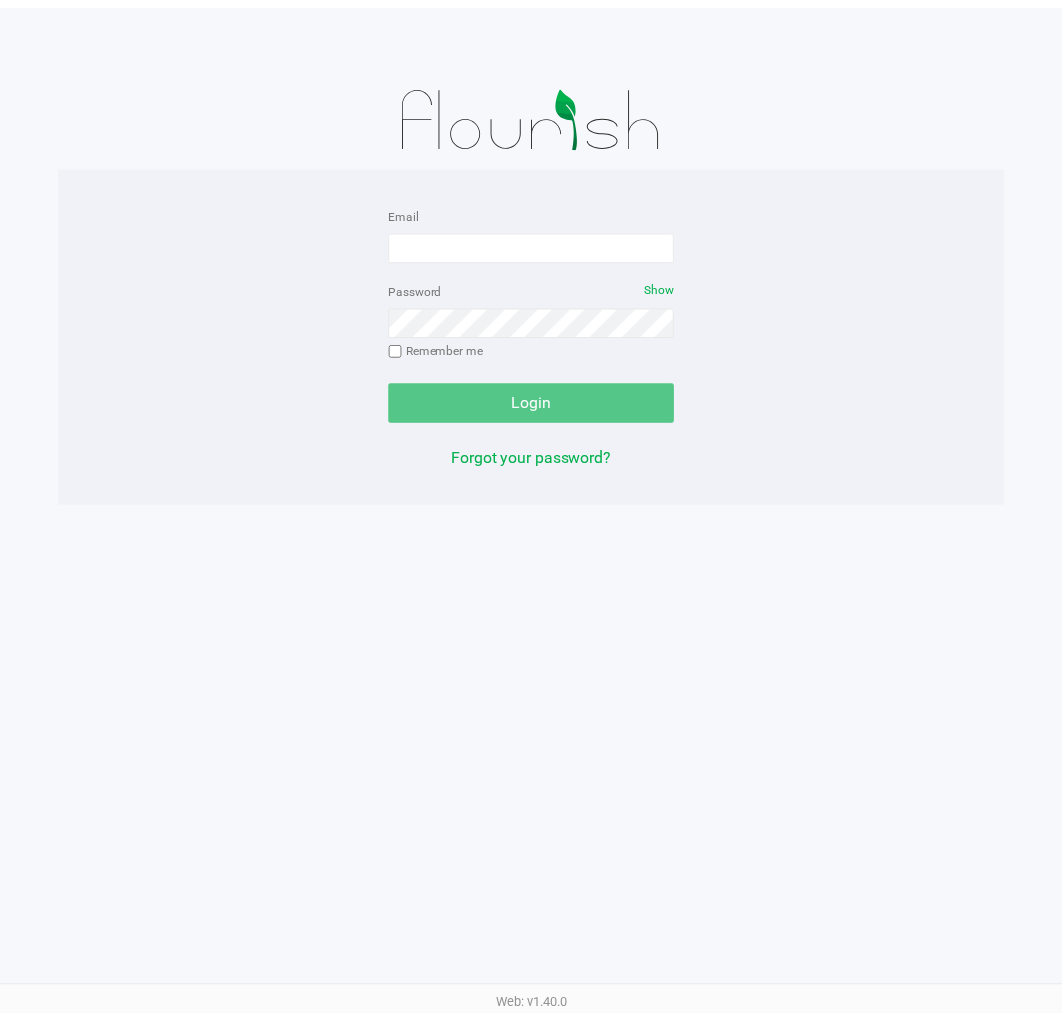scroll, scrollTop: 0, scrollLeft: 0, axis: both 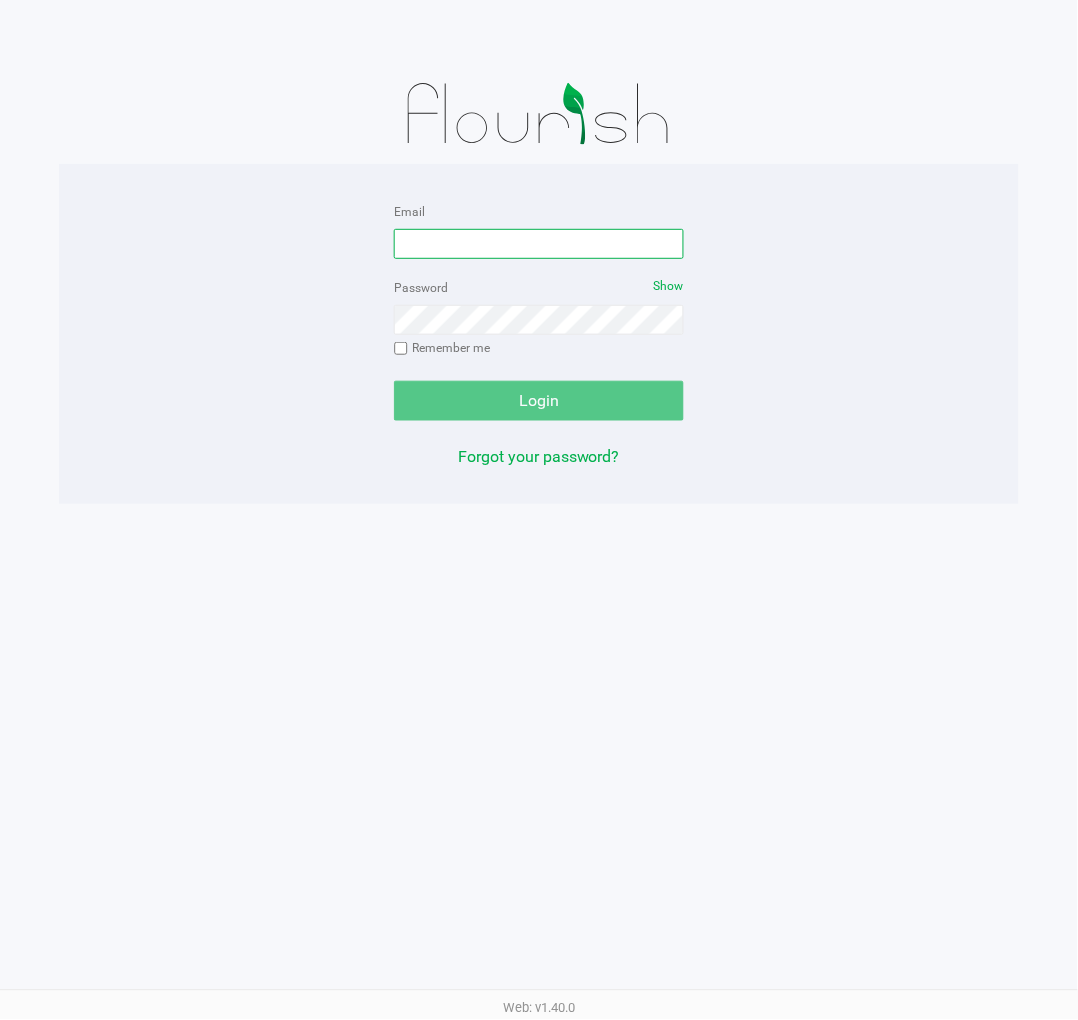 click on "Email" at bounding box center [539, 244] 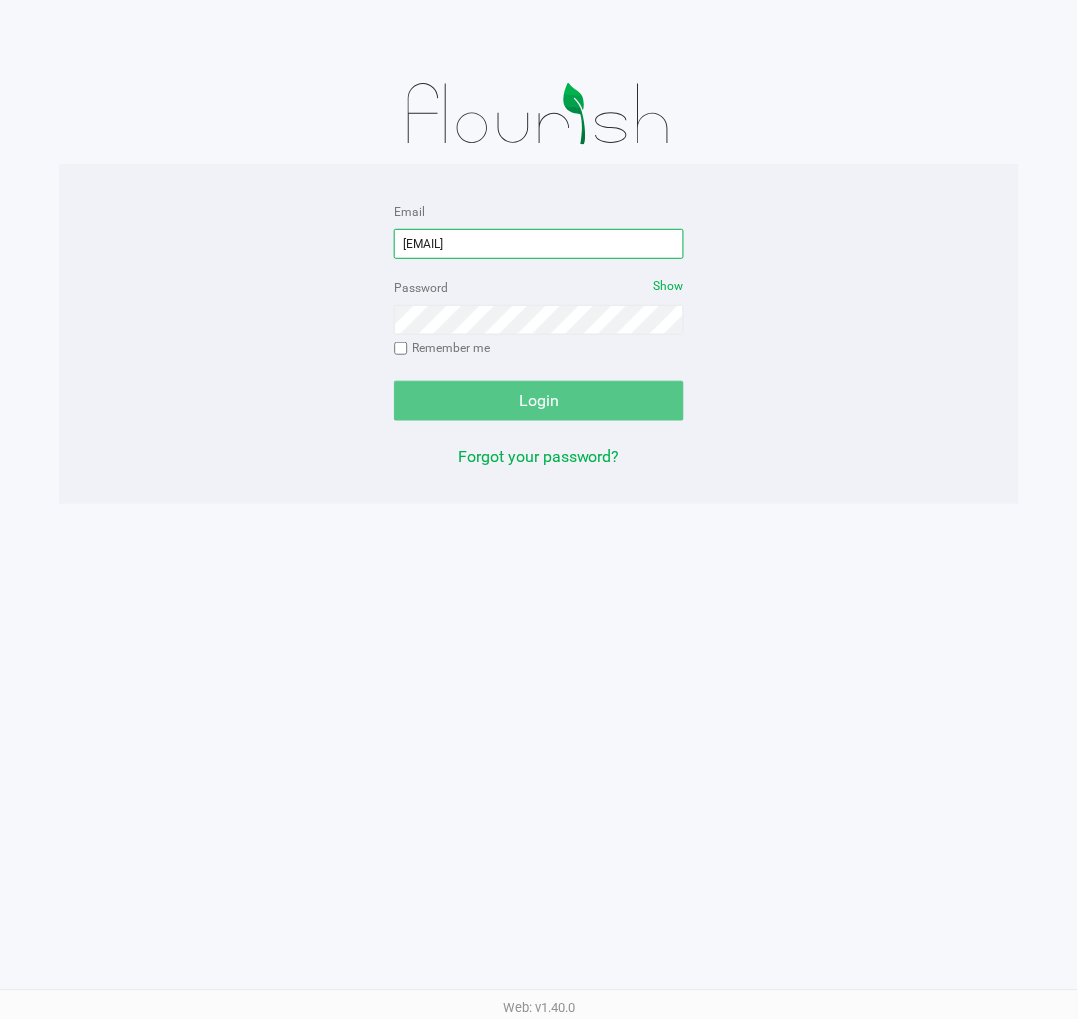 type on "[EMAIL]" 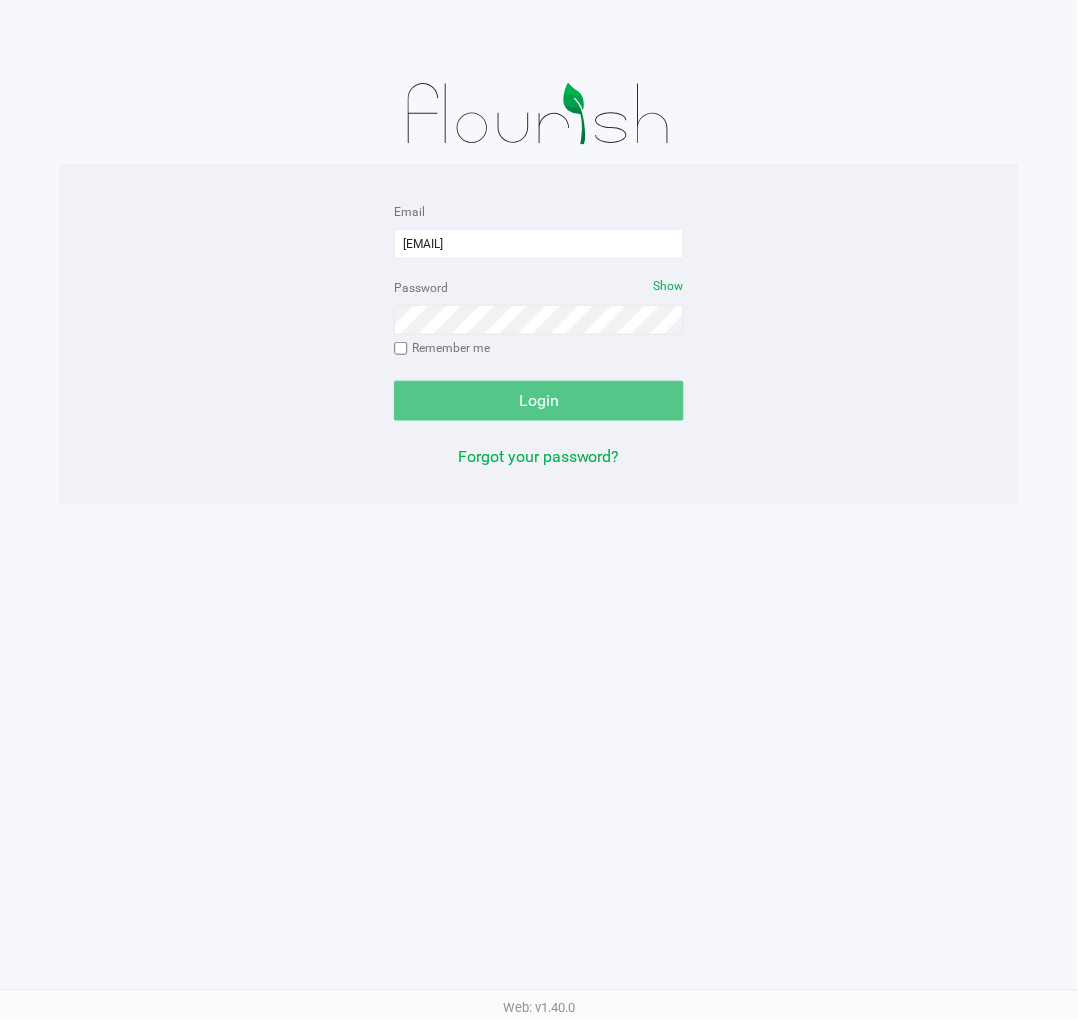 click on "Password   Show  Remember me" 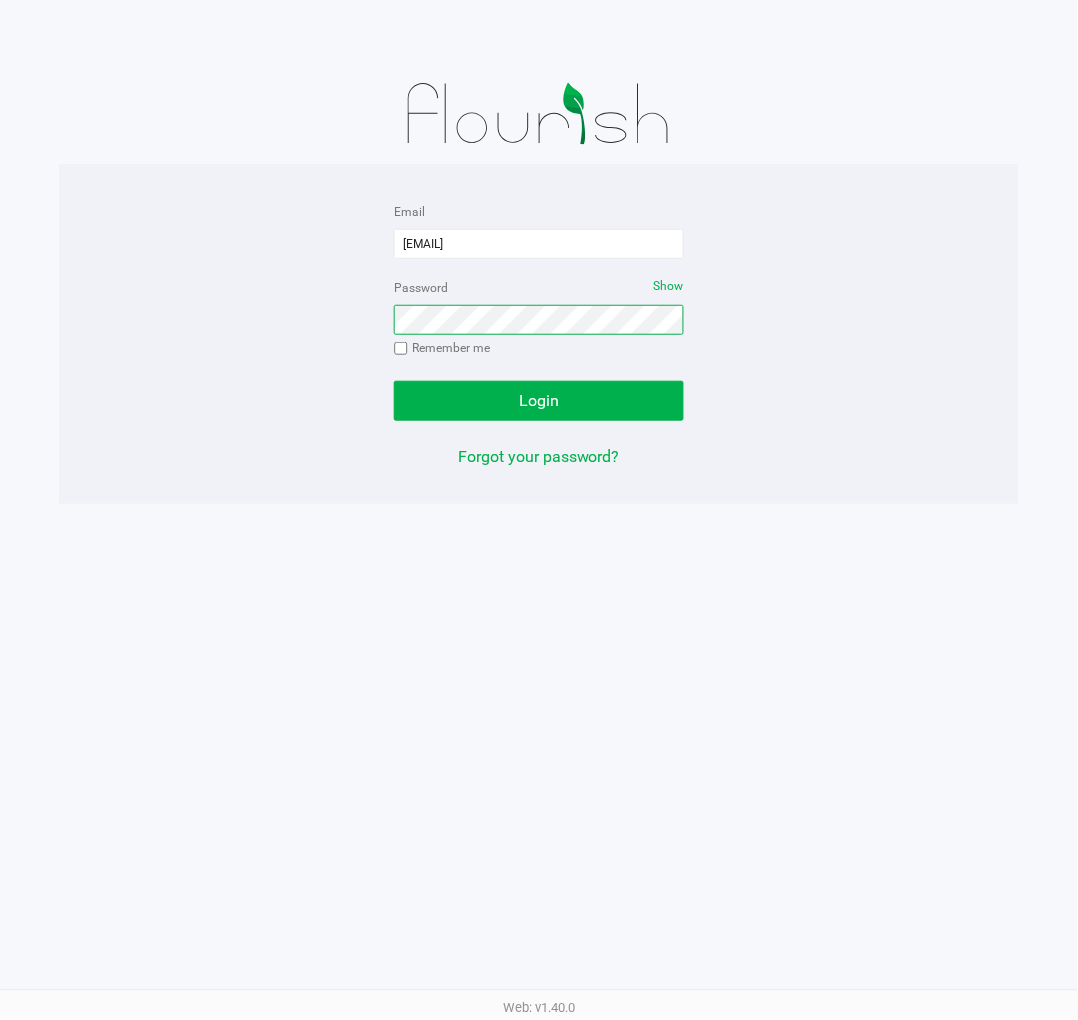 click on "Login" 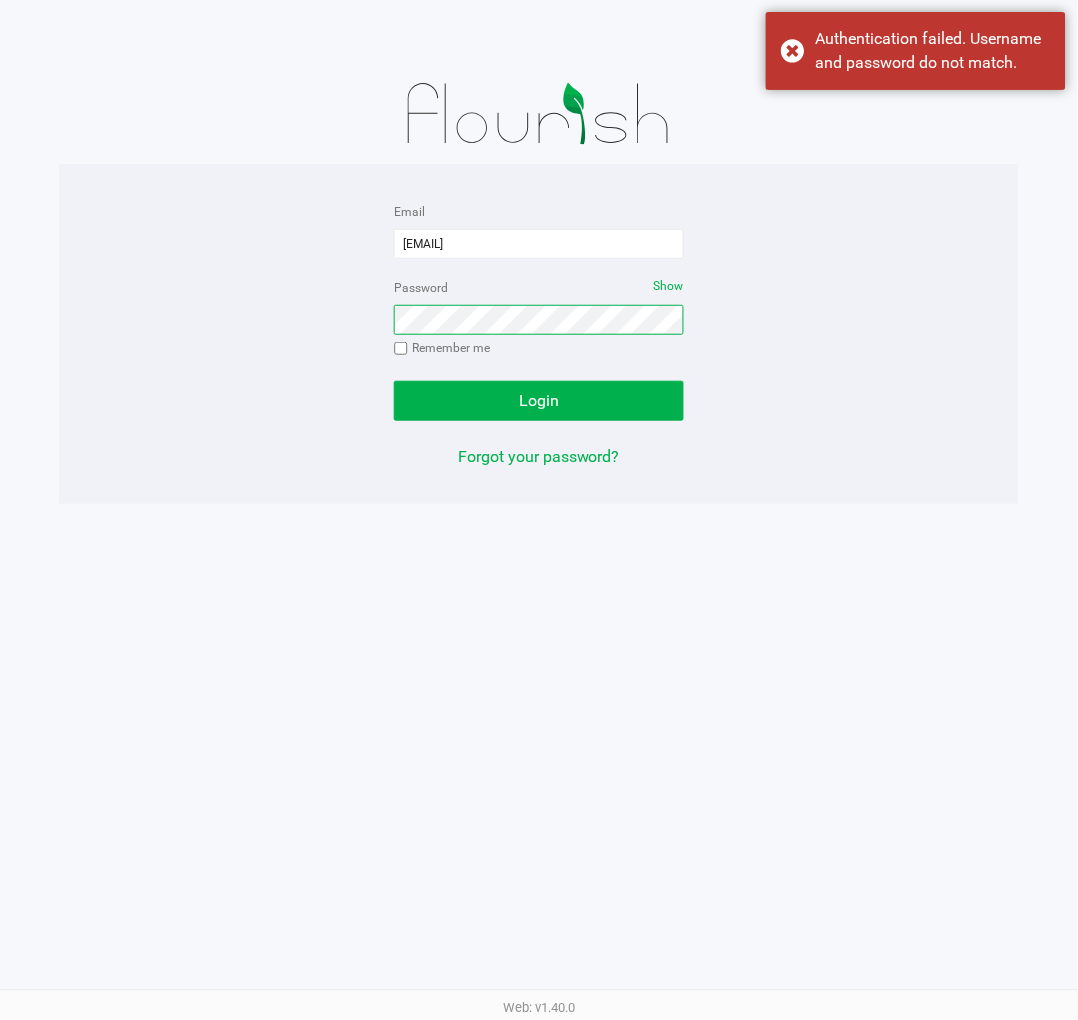 click on "Login" 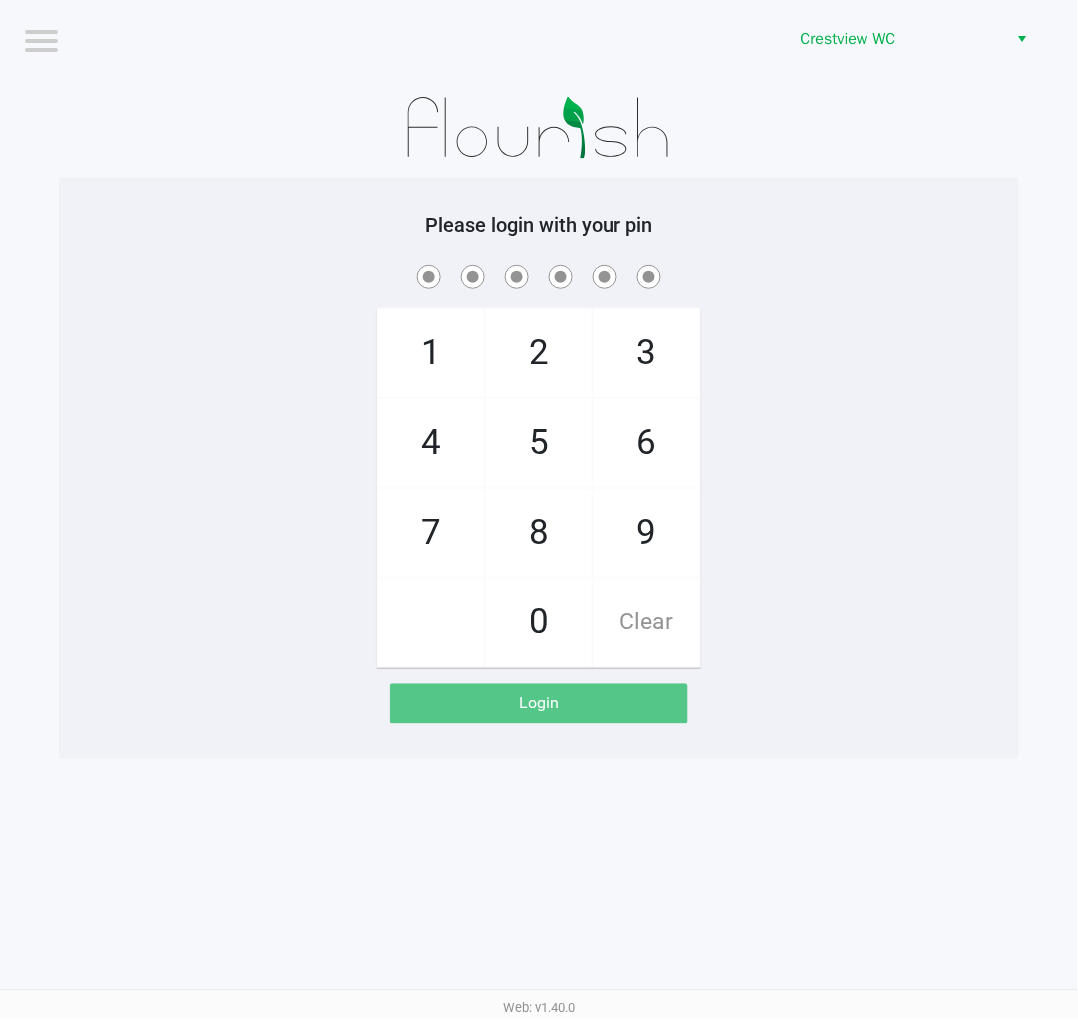 click on "9" 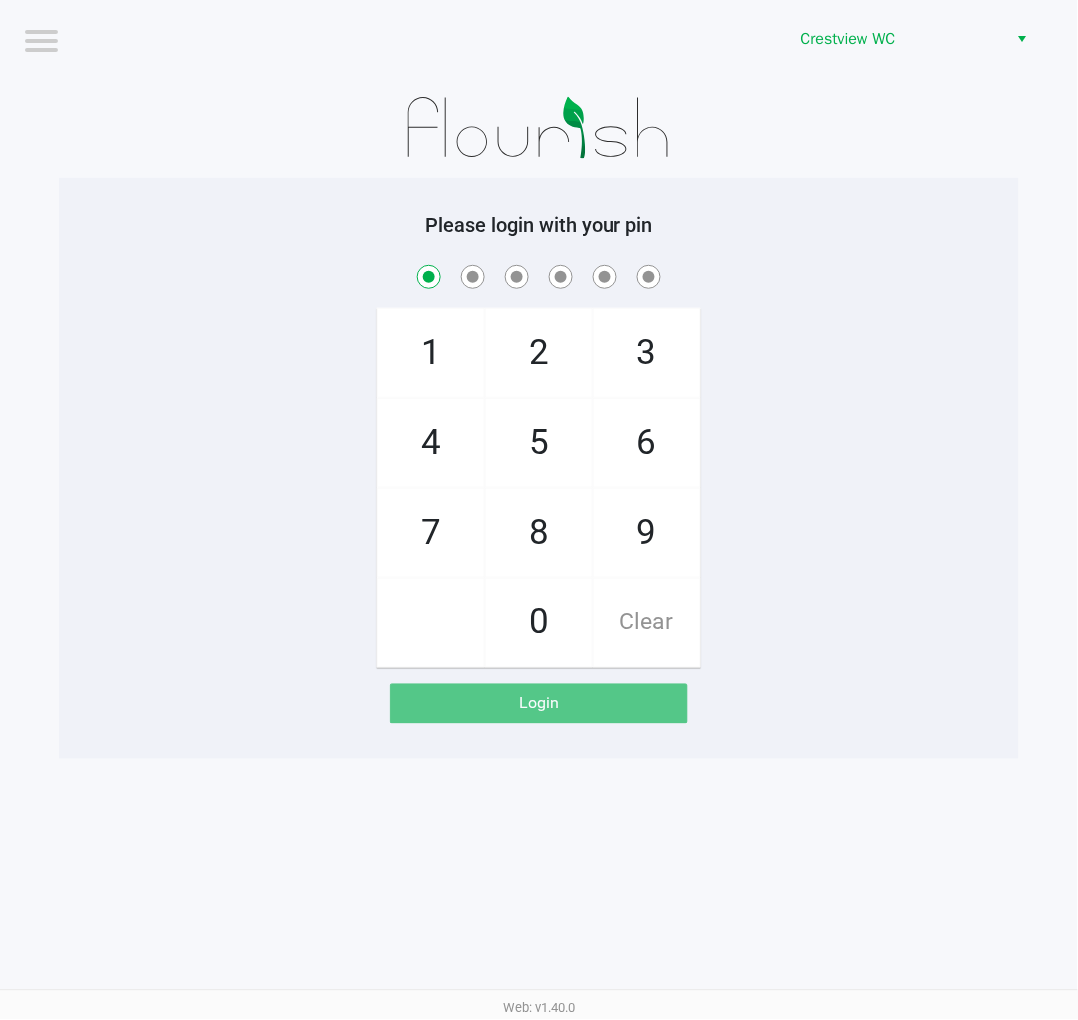 checkbox on "true" 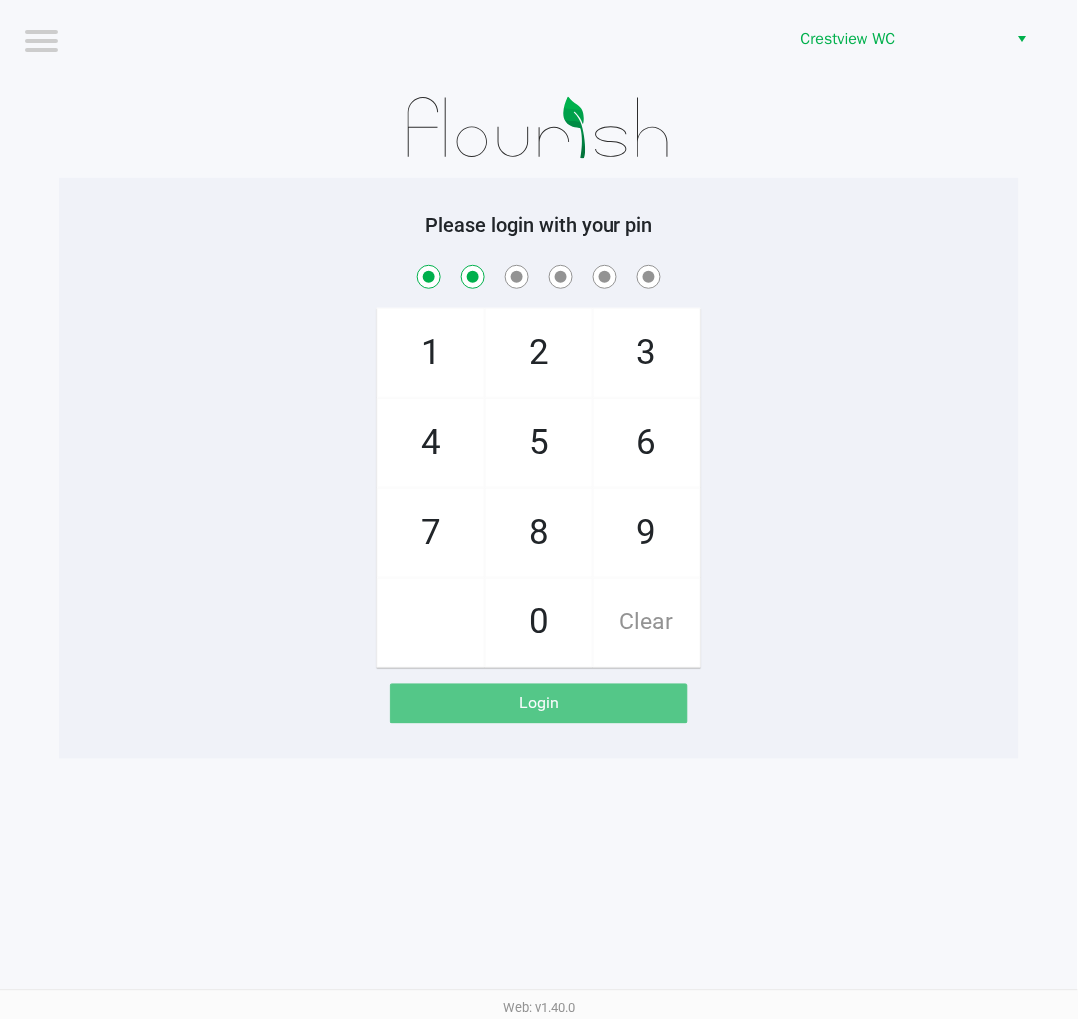 checkbox on "true" 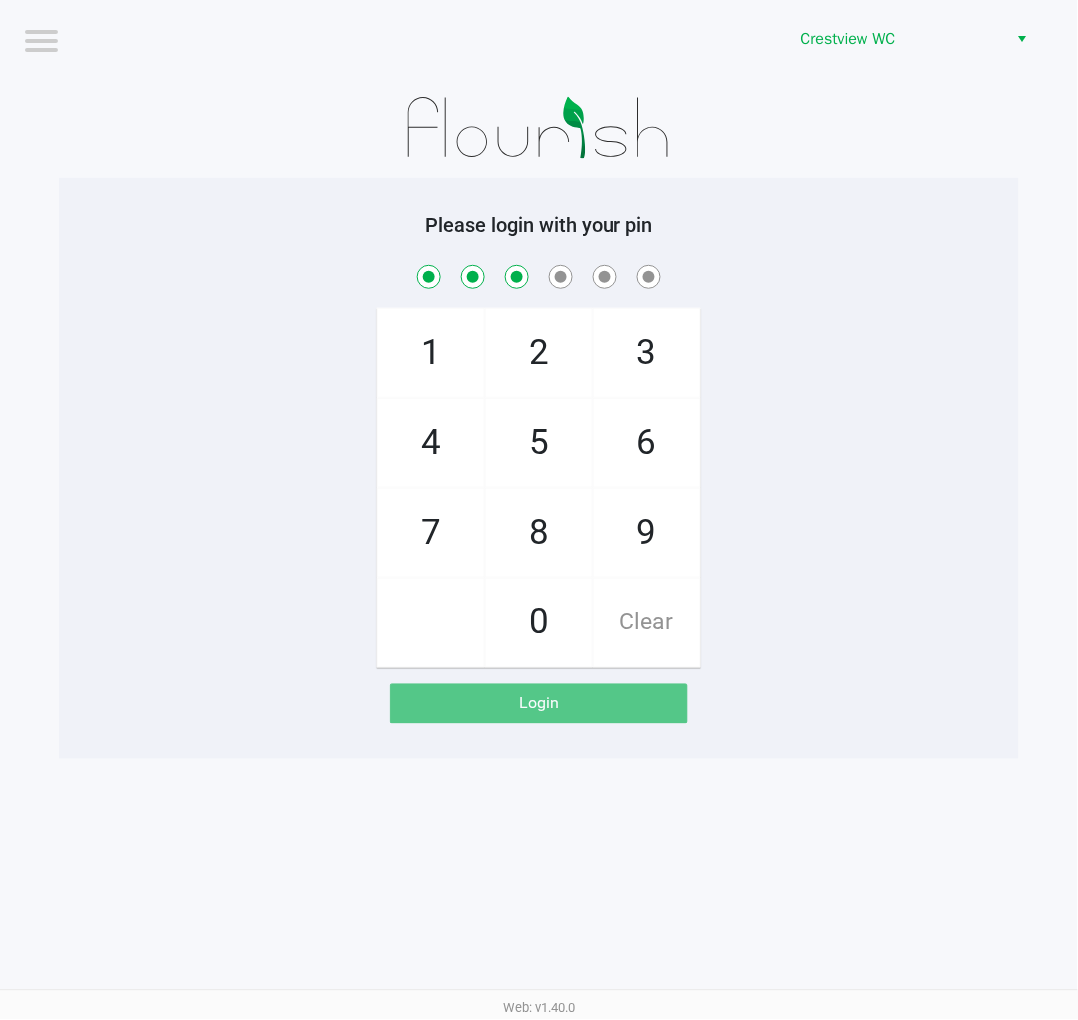 checkbox on "true" 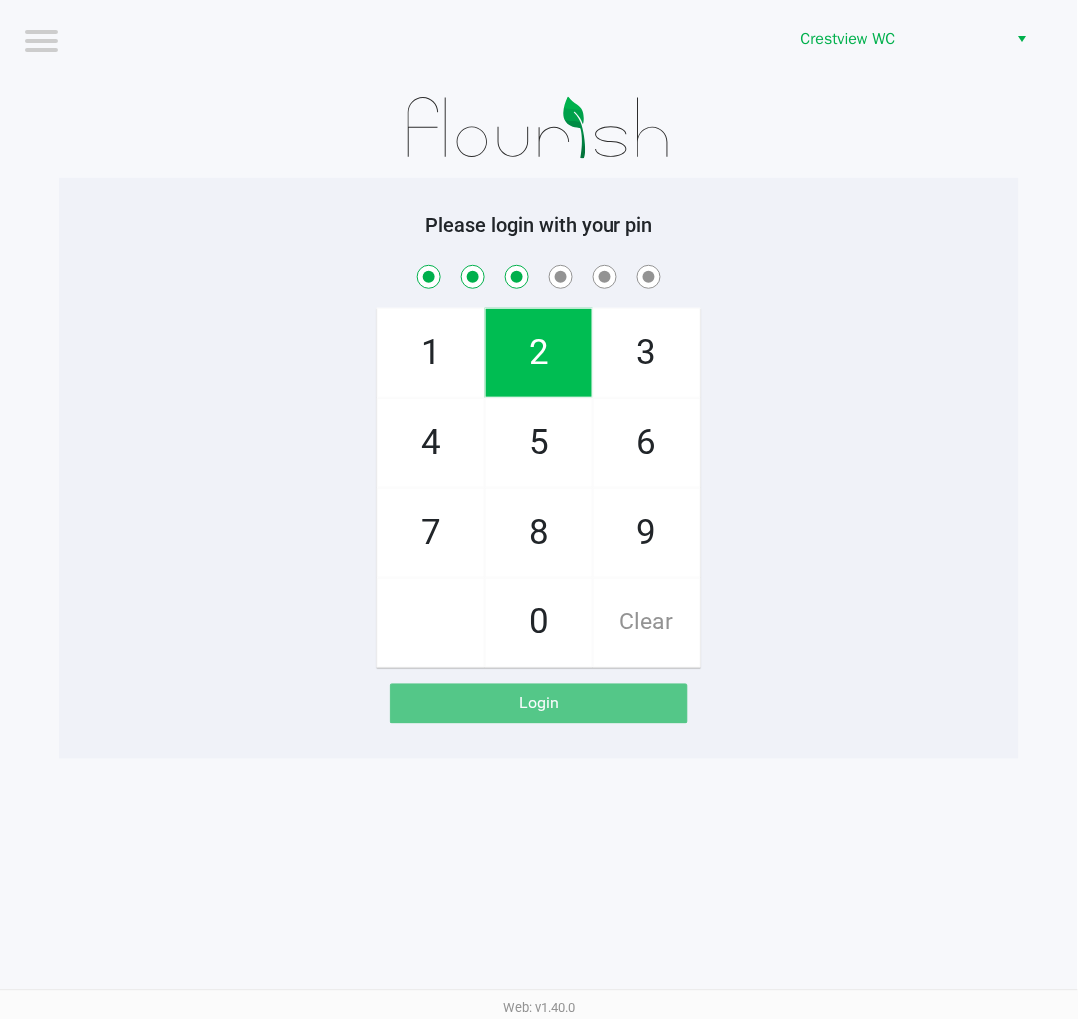 click on "8" 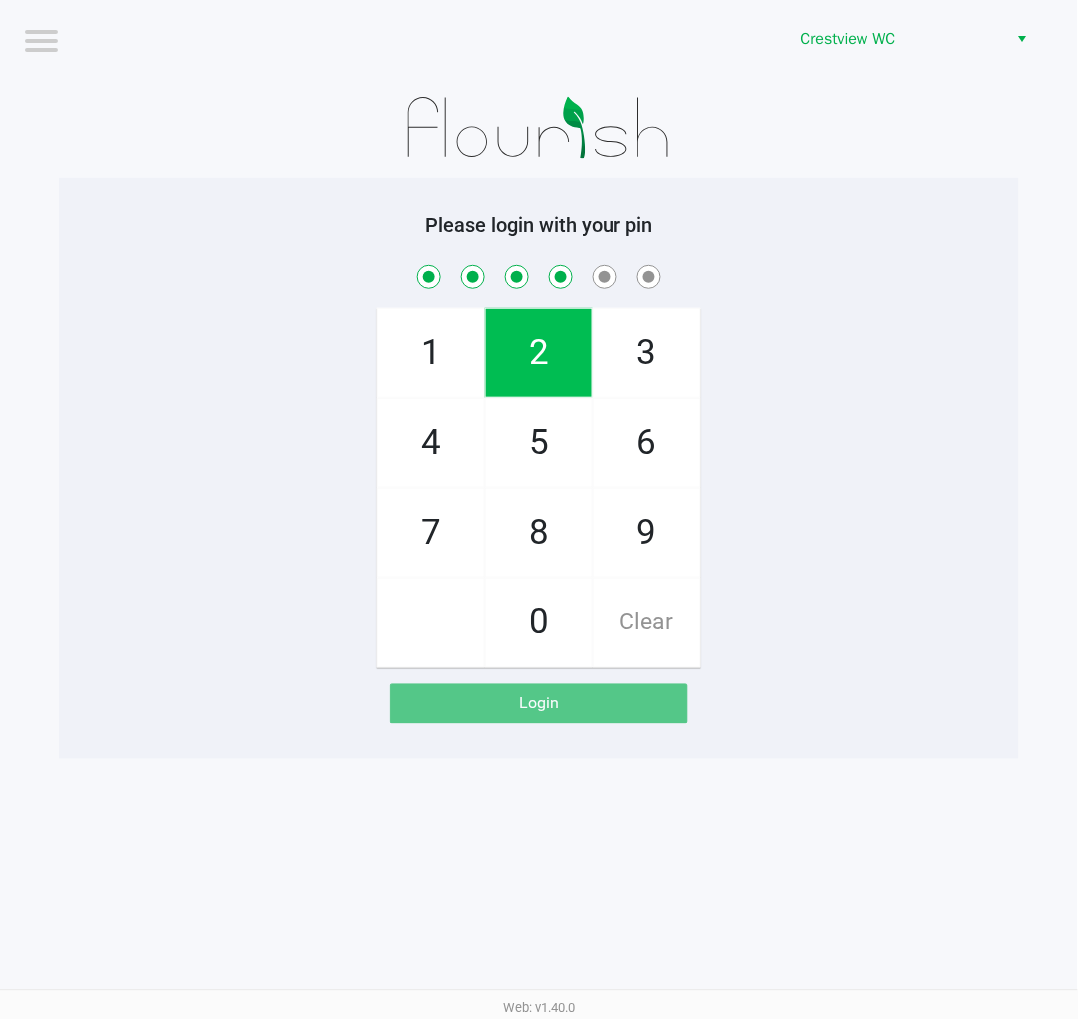 checkbox on "true" 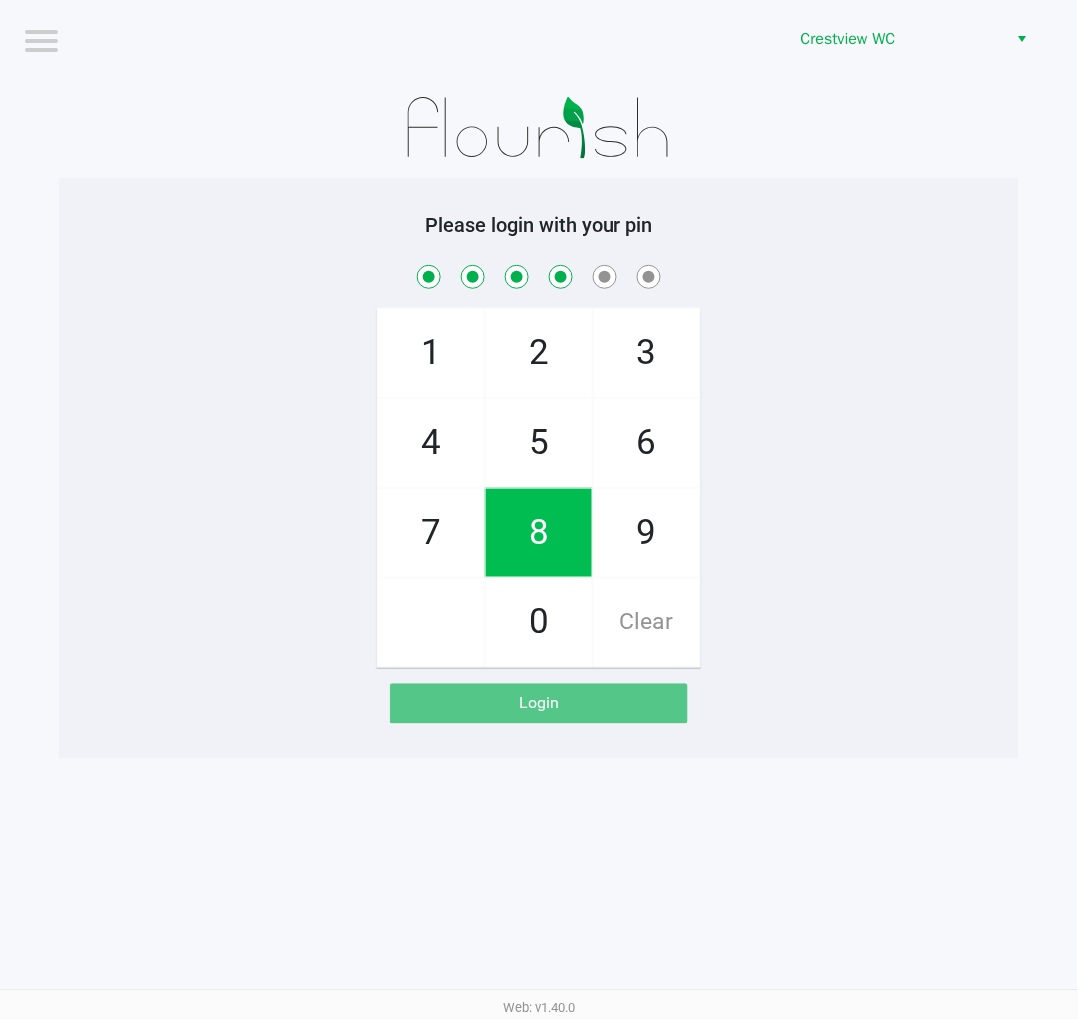 click on "2" 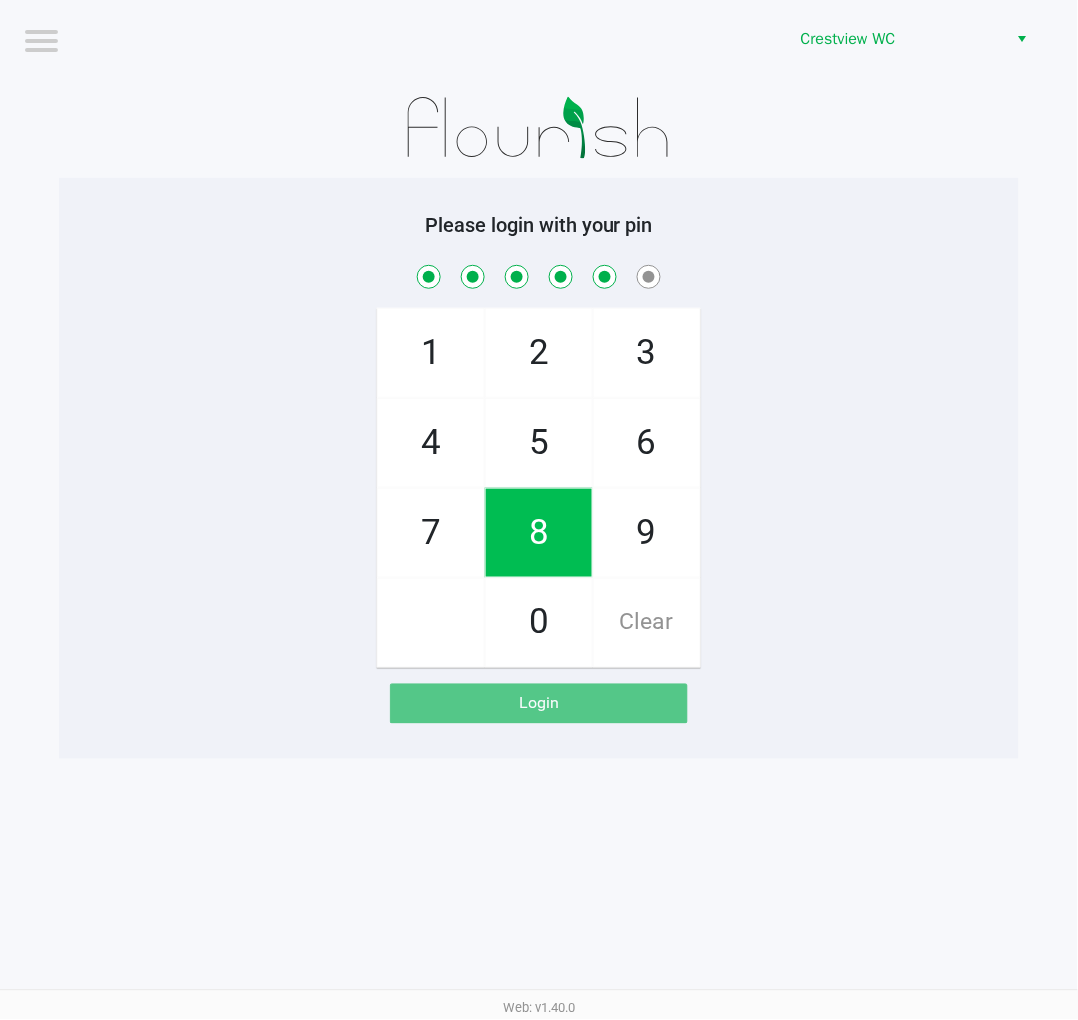 checkbox on "true" 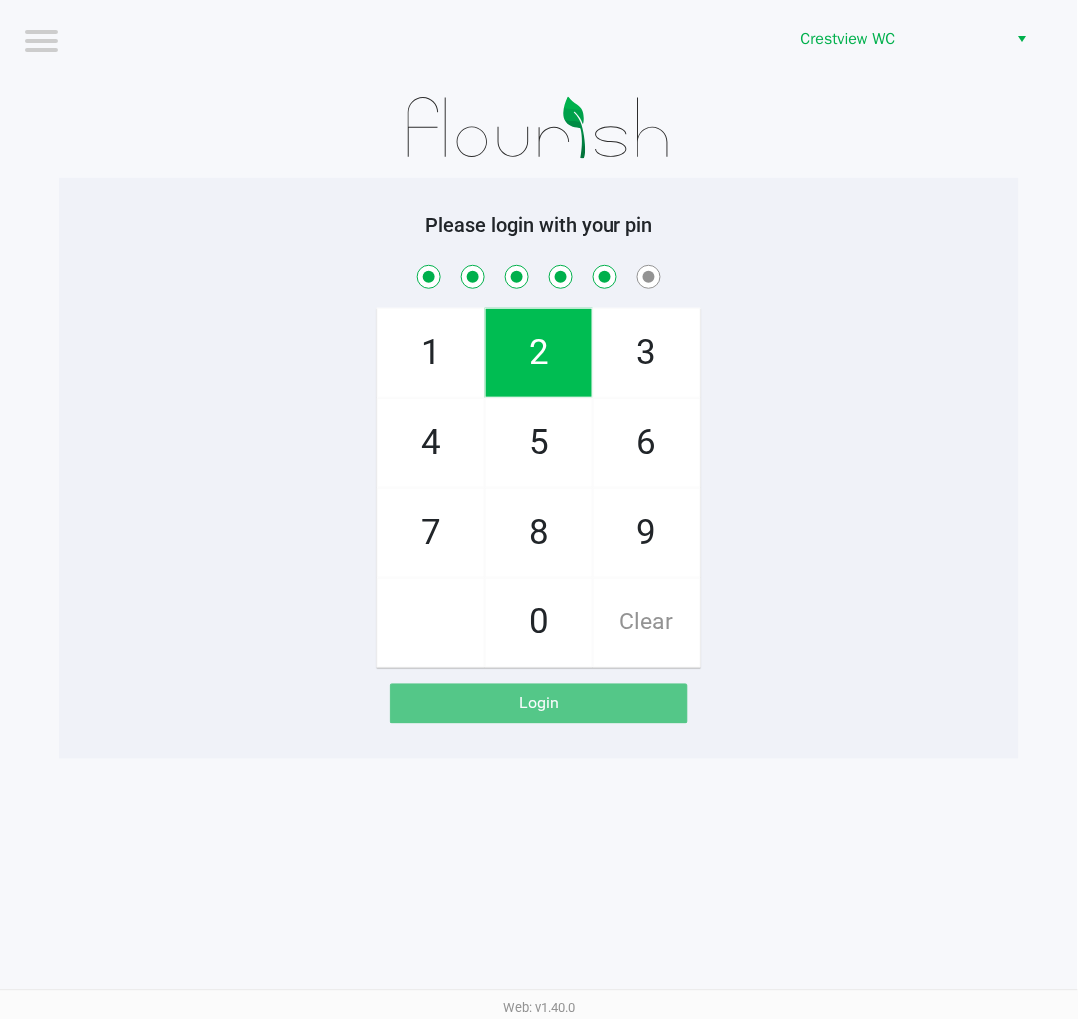 click on "1" 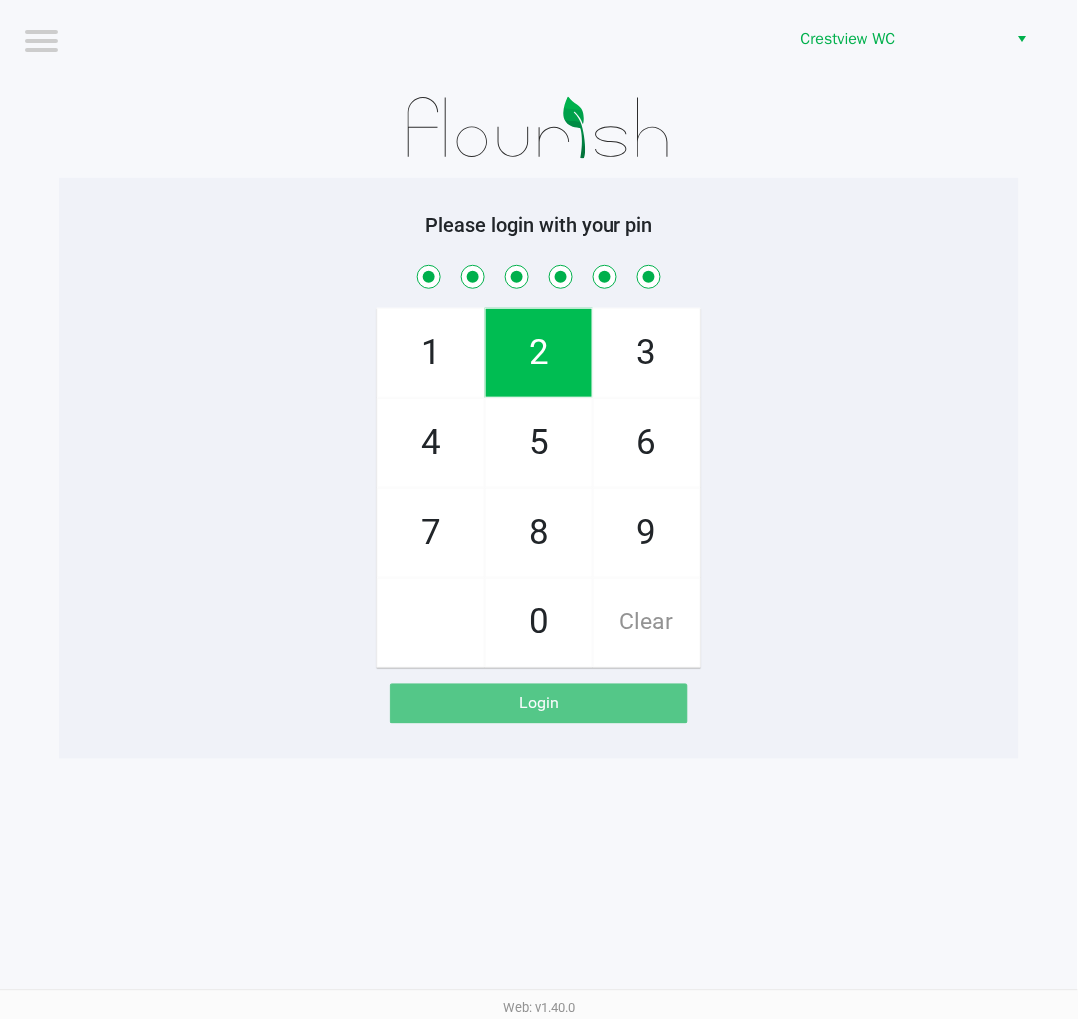 checkbox on "true" 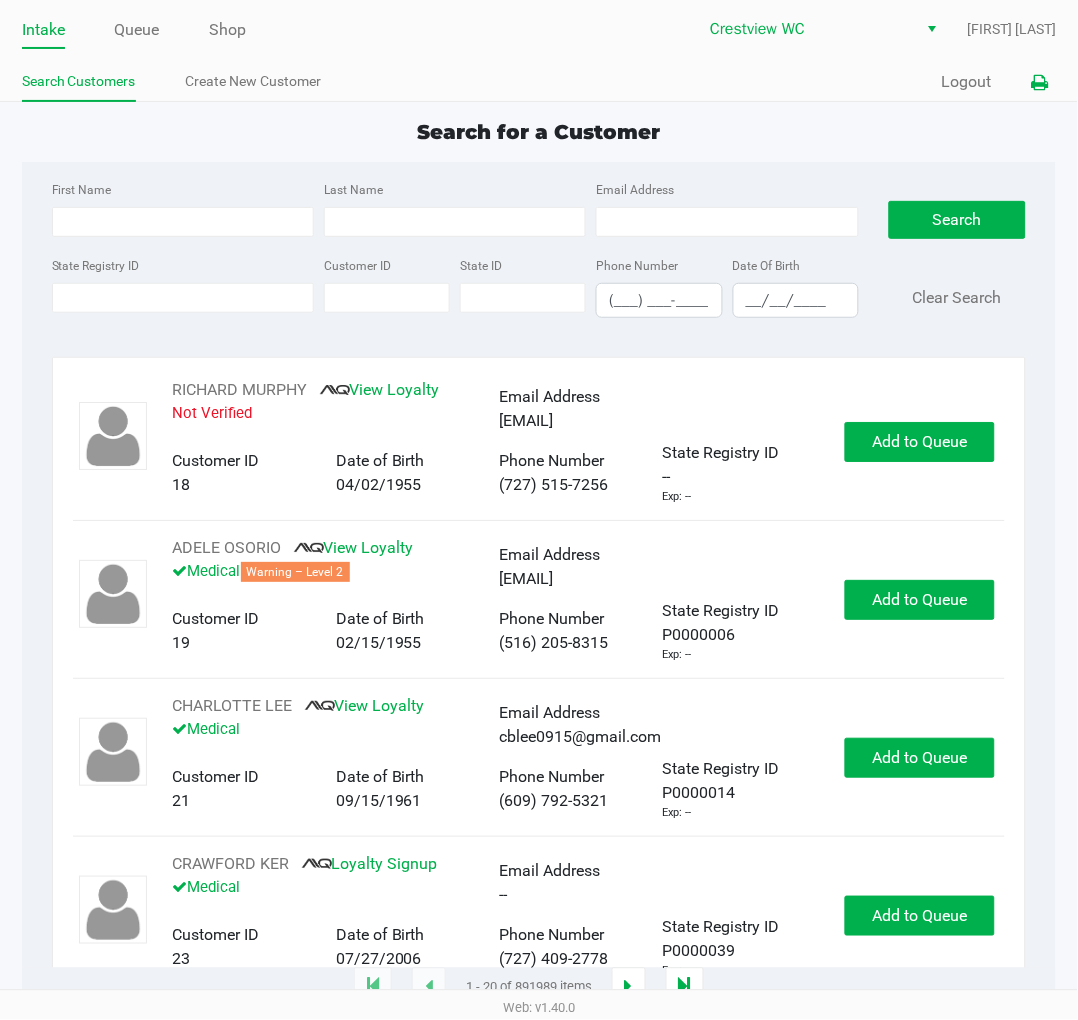 click 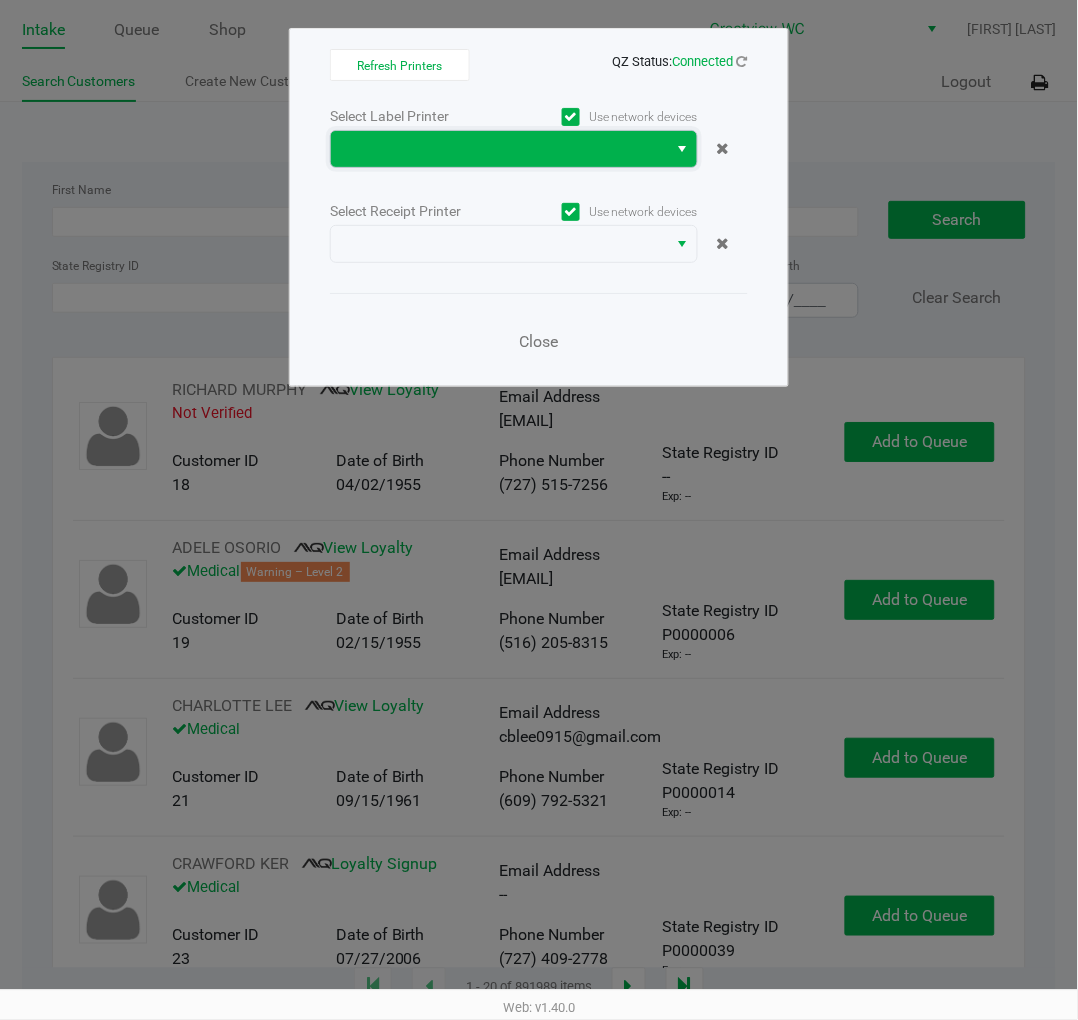 click at bounding box center [499, 149] 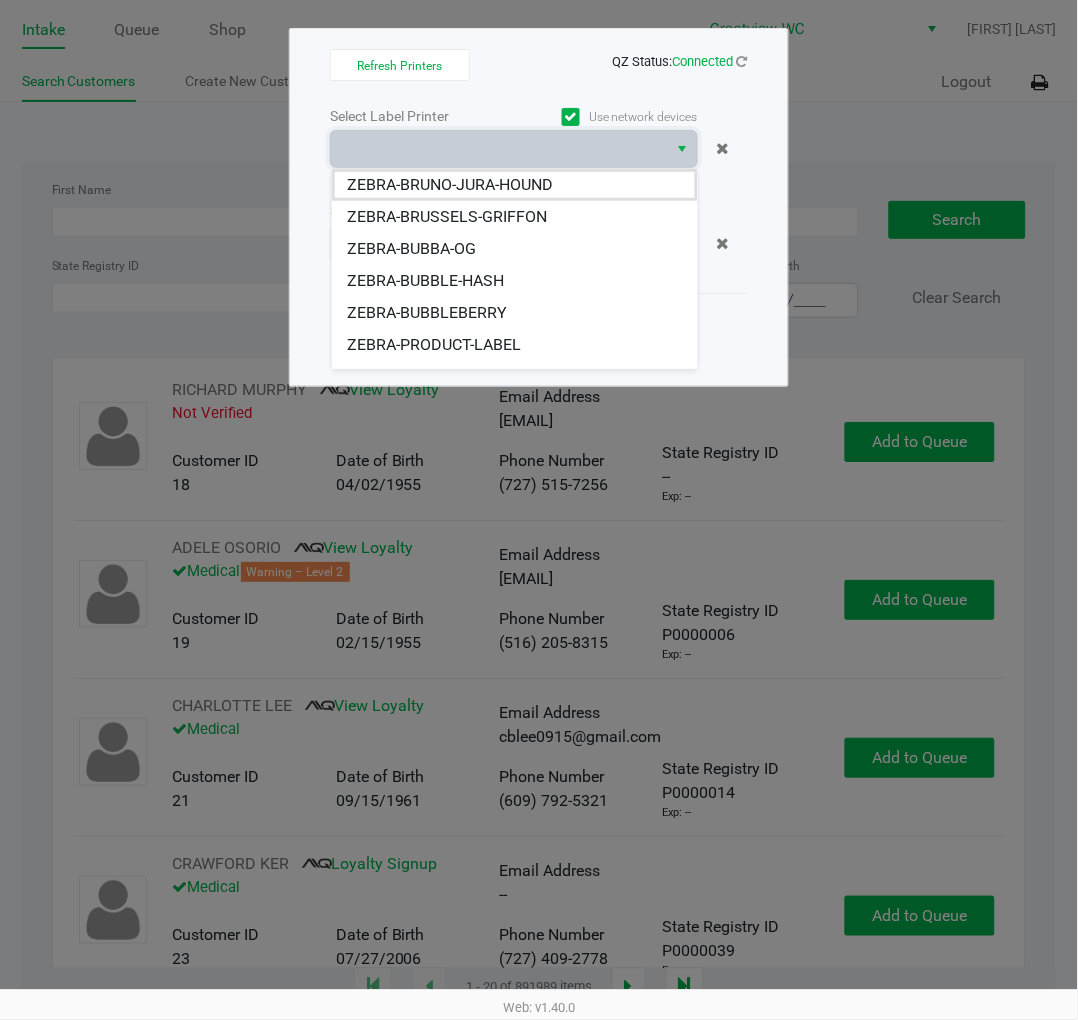 click on "ZEBRA-BRUNO-JURA-HOUND" at bounding box center [515, 185] 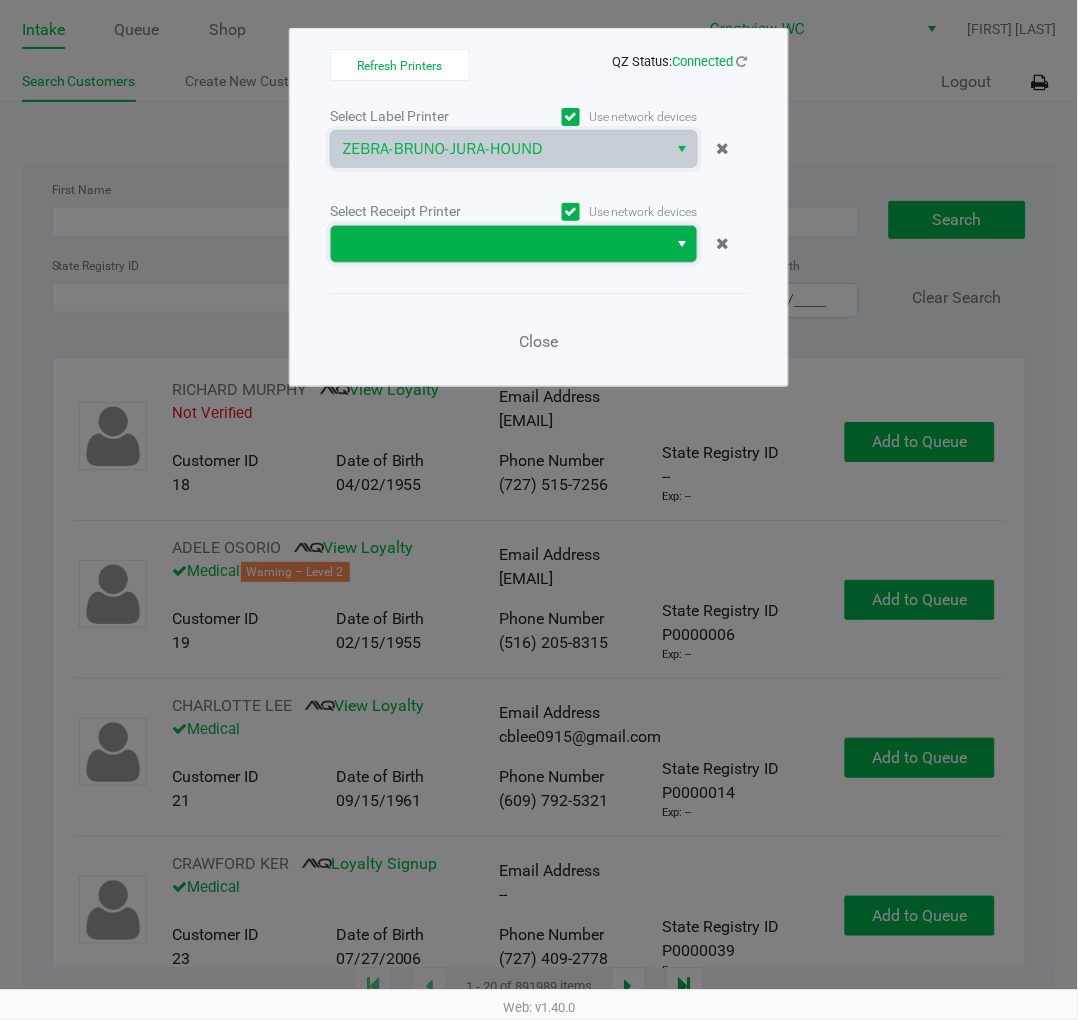 click at bounding box center [499, 244] 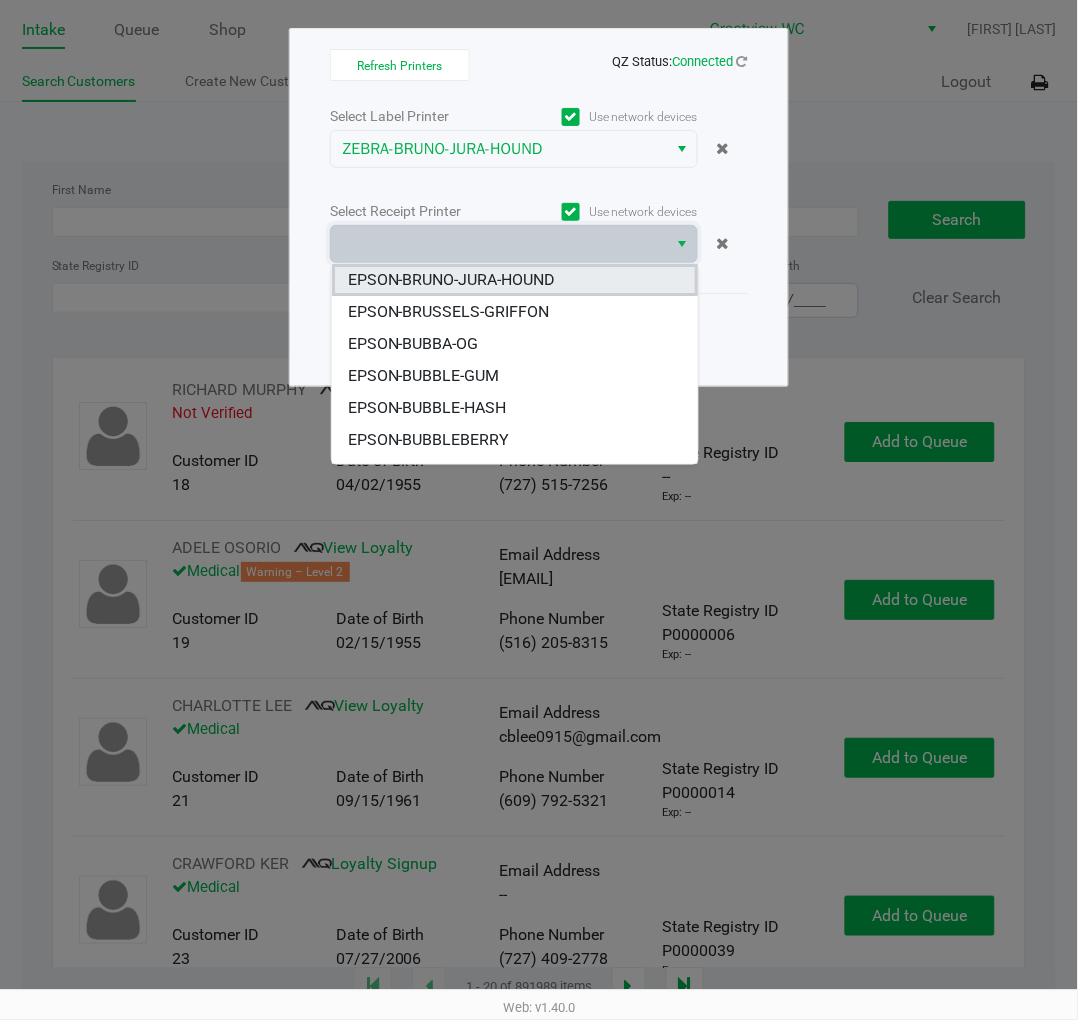 click on "EPSON-BRUNO-JURA-HOUND" at bounding box center [515, 280] 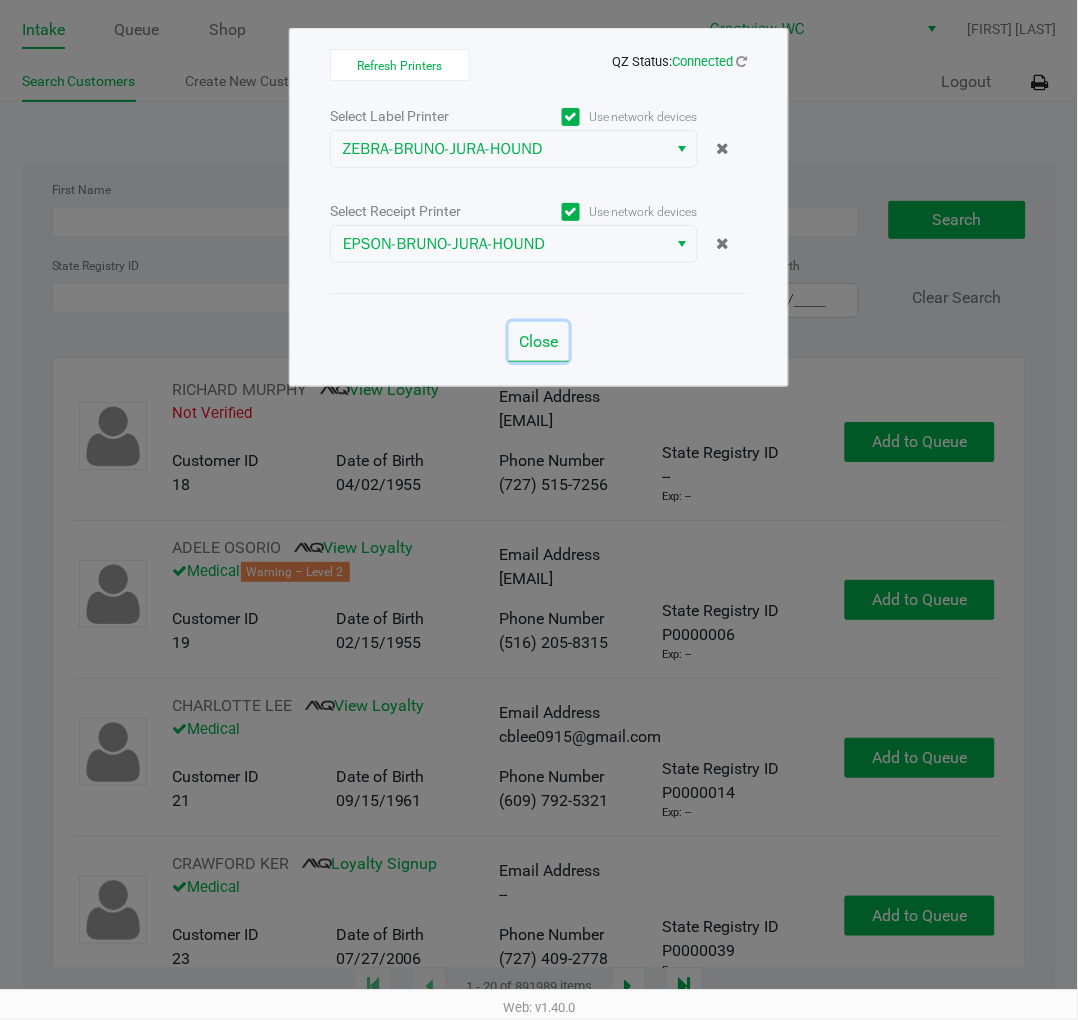 click on "Close" 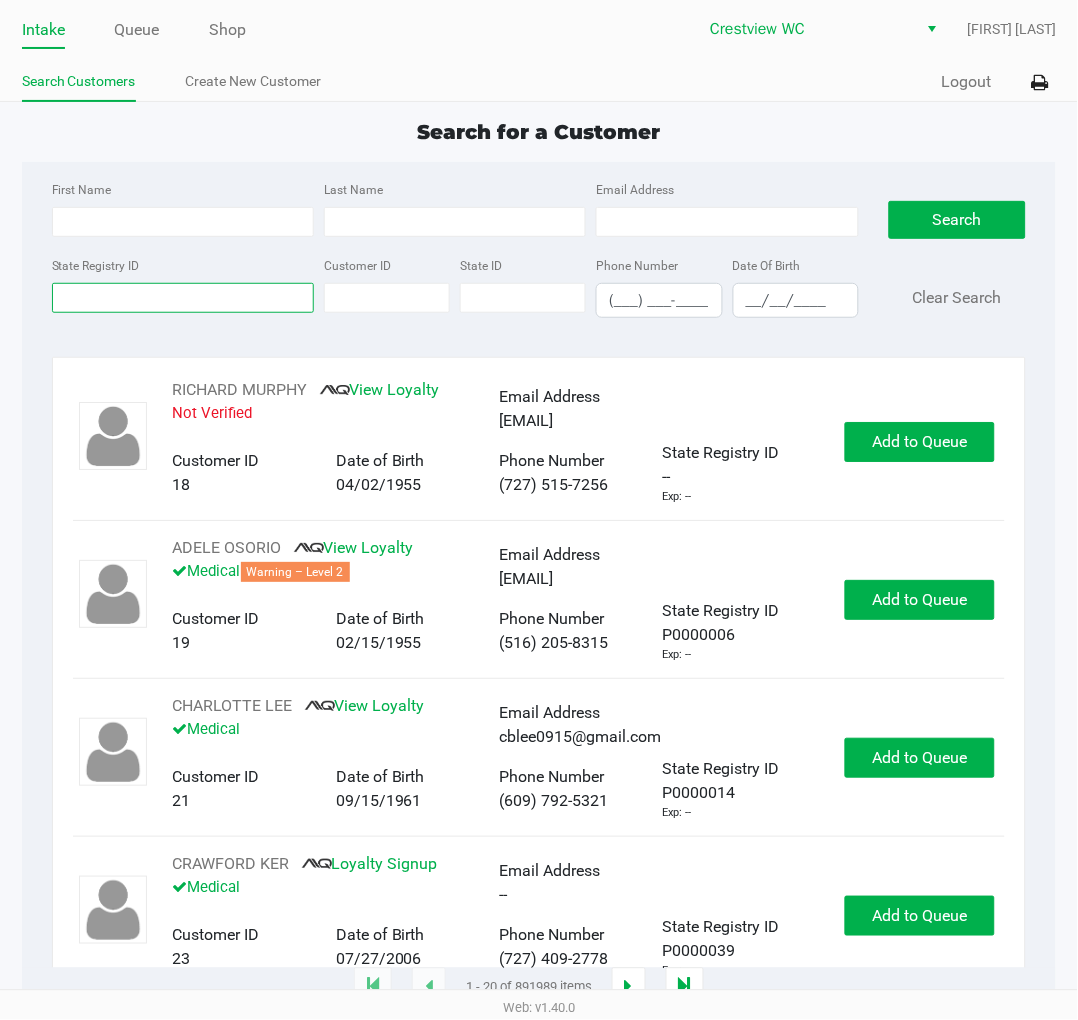 click on "State Registry ID" at bounding box center (183, 298) 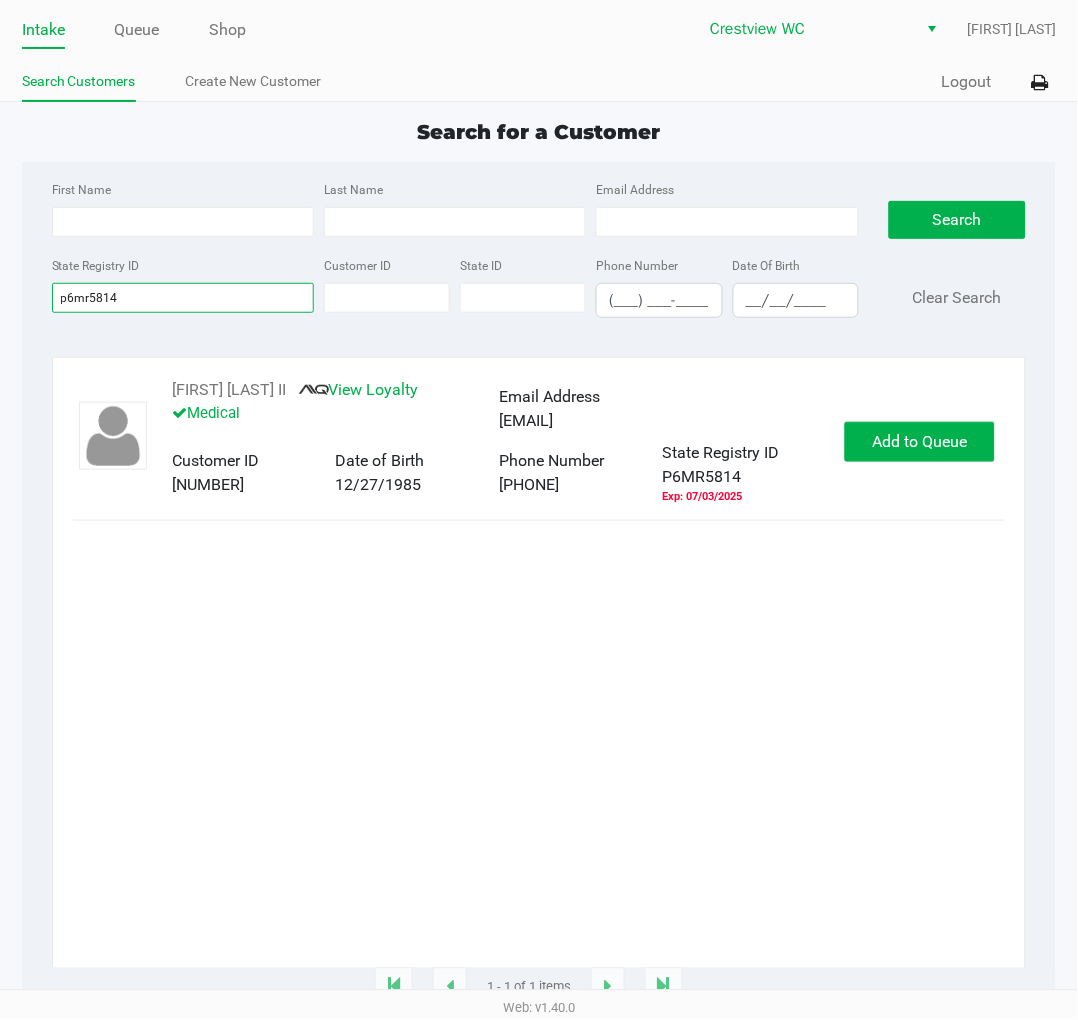 type on "p6mr5814" 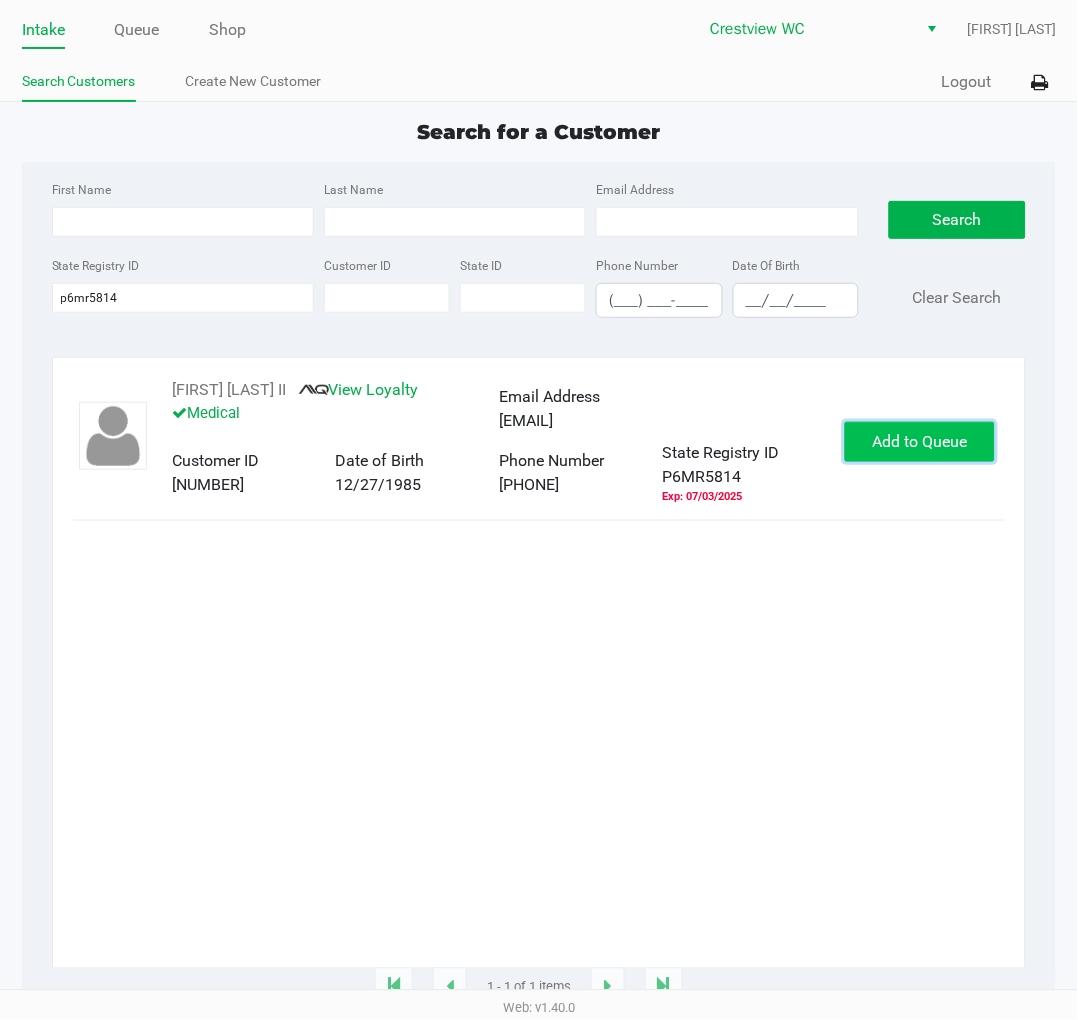click on "Add to Queue" 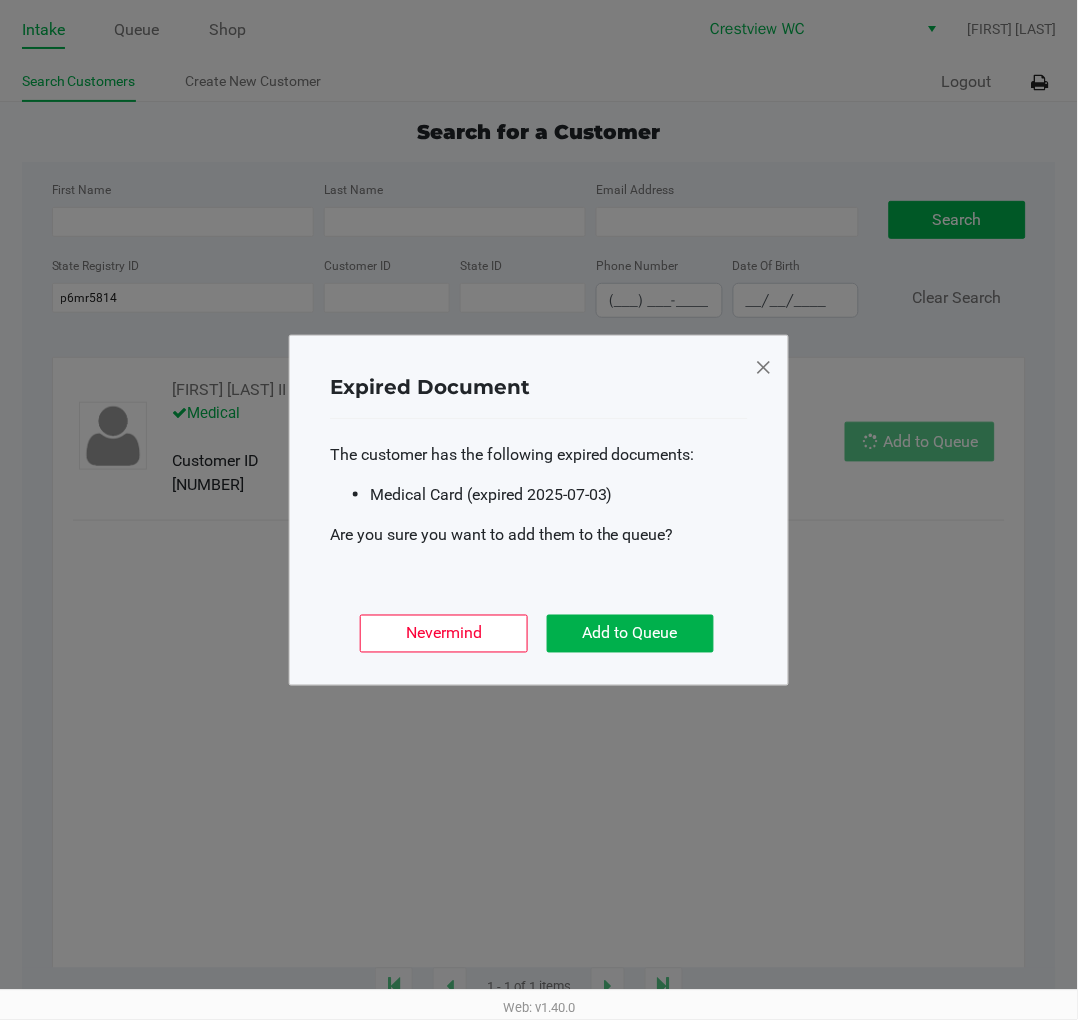 click on "Expired Document
The customer has the following expired documents:
Medical Card (expired 2025-07-03)
Are you sure you want to add them to the queue?
Nevermind   Add to Queue" 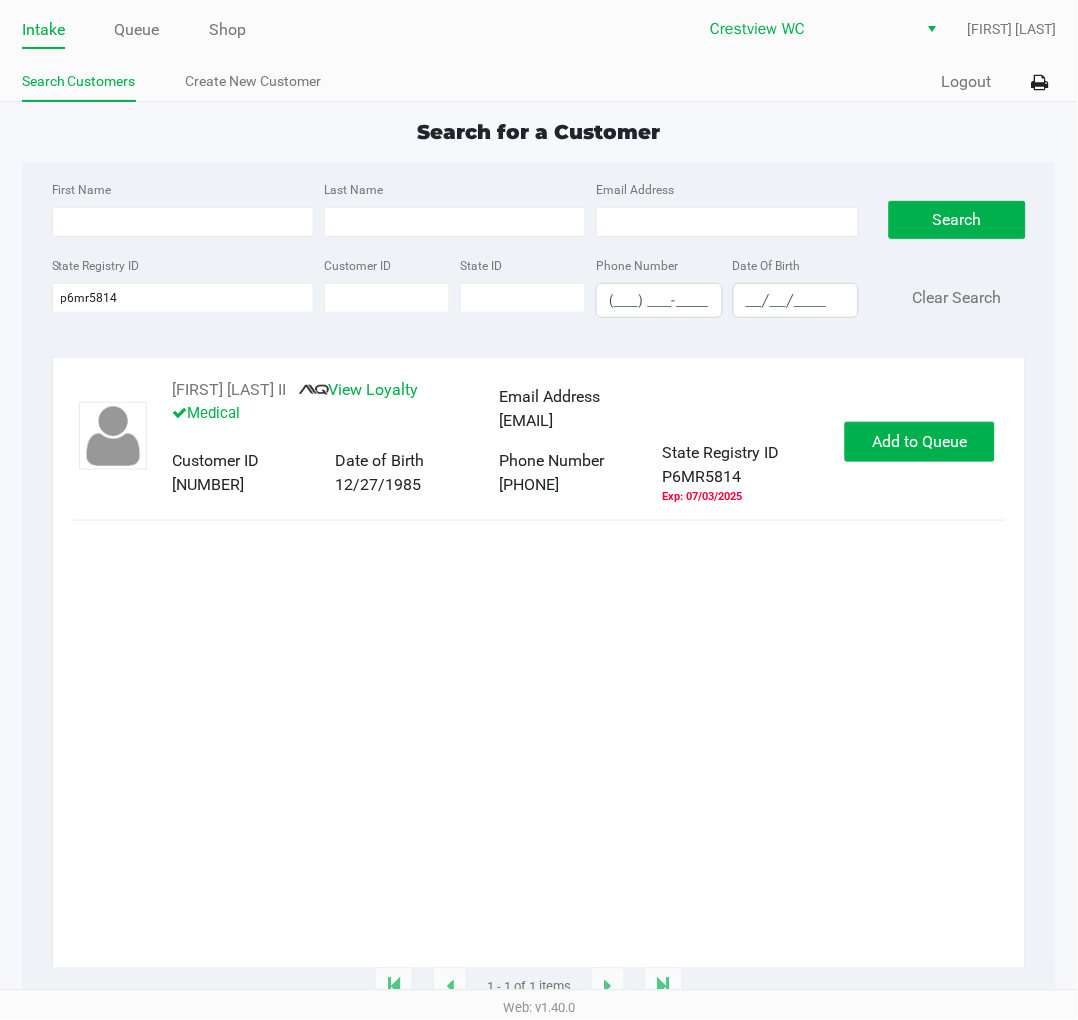 click on "Add to Queue" 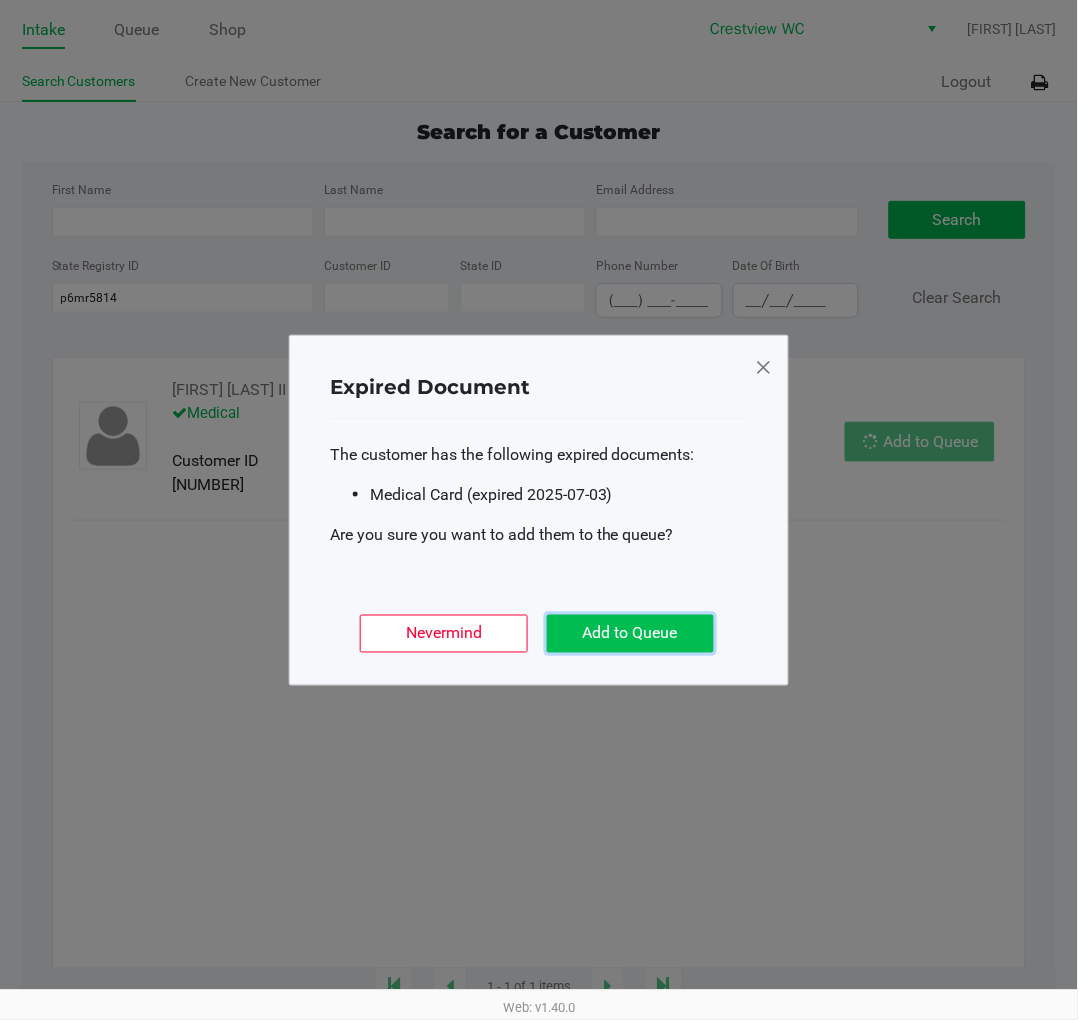 click on "Add to Queue" 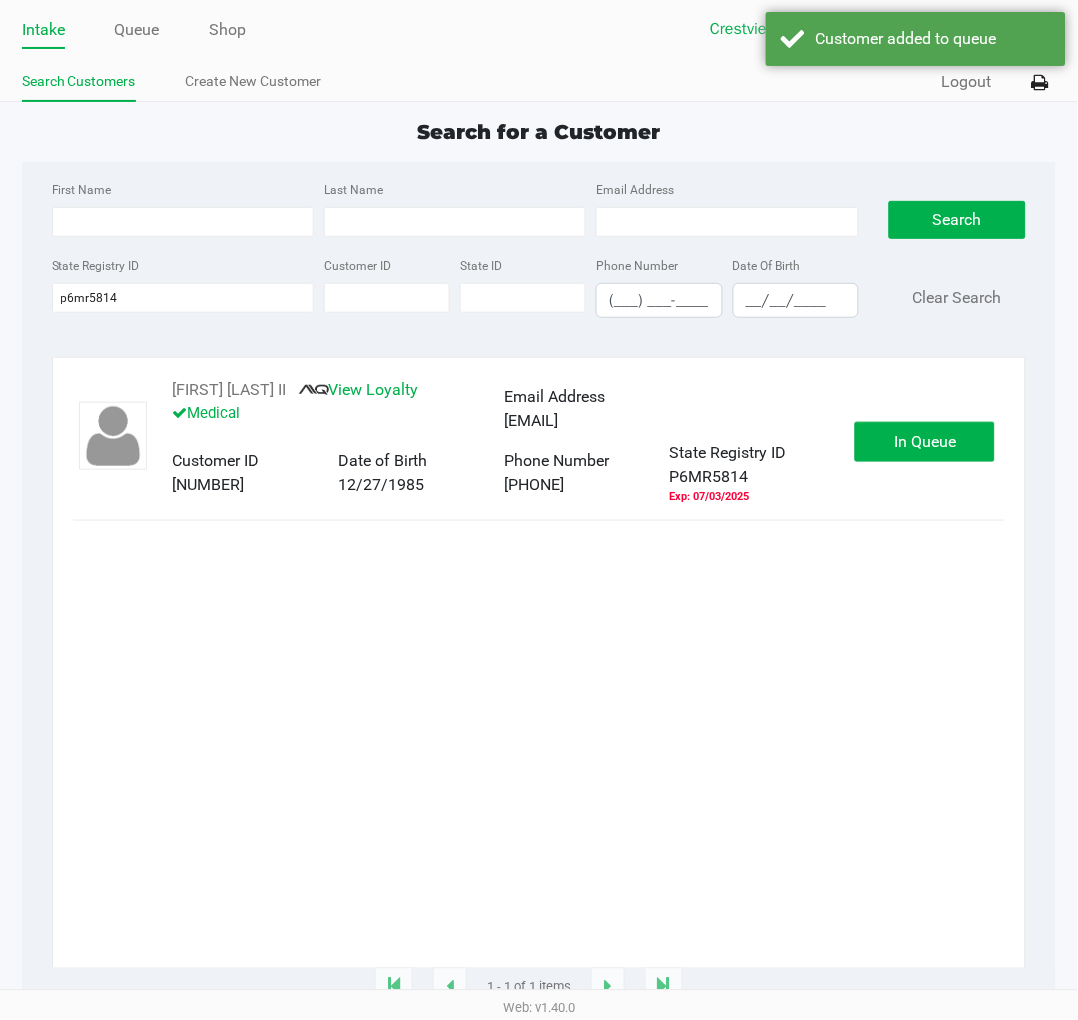 click on "In Queue" 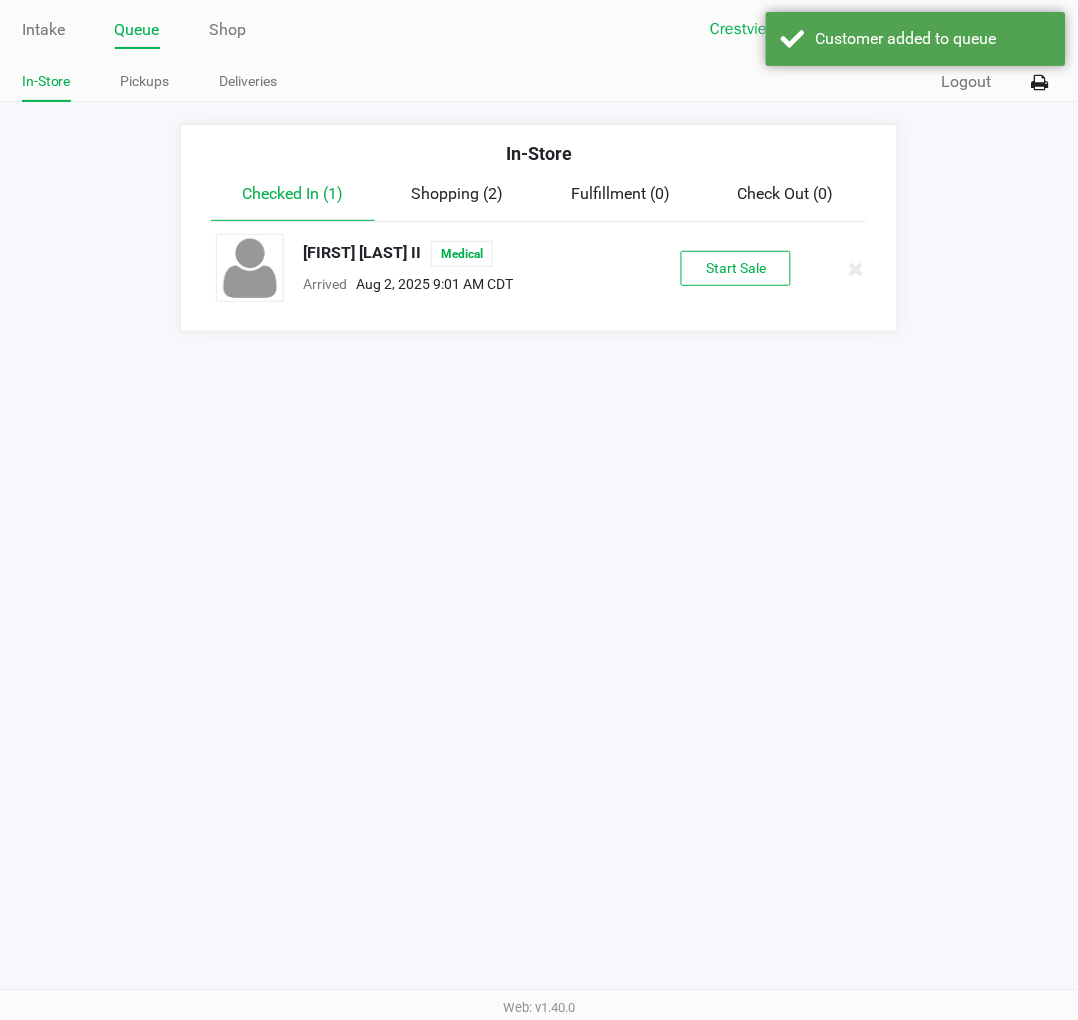click on "Start Sale" 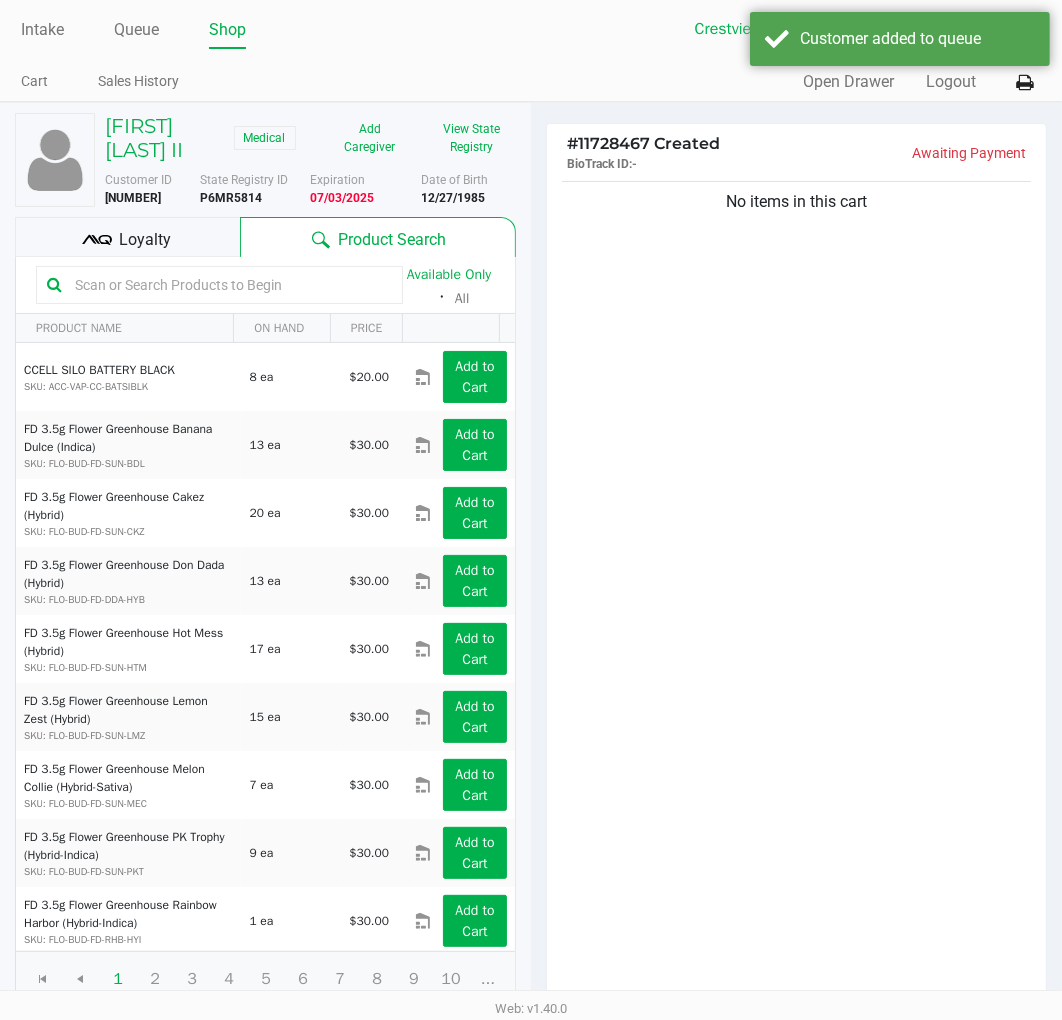 click on "Available Only  ᛫  All" 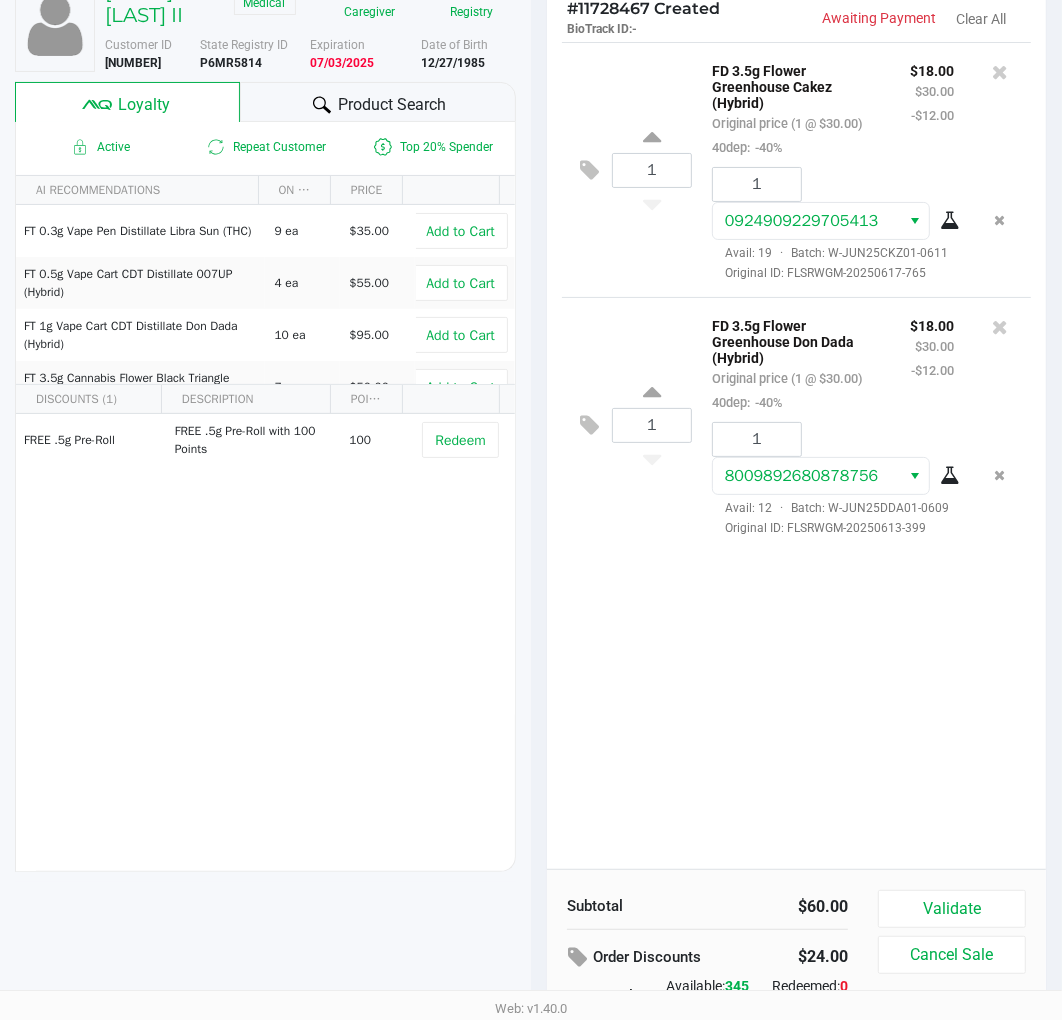 scroll, scrollTop: 248, scrollLeft: 0, axis: vertical 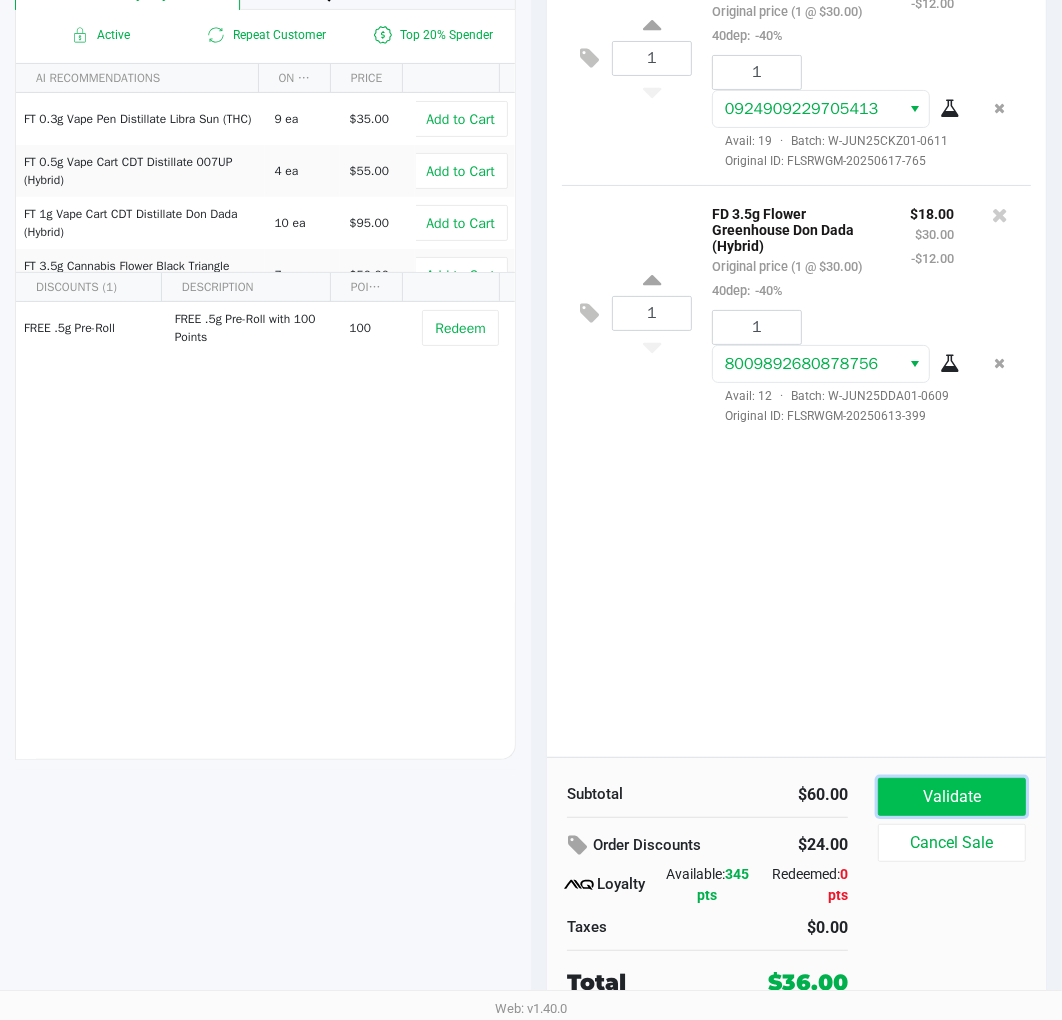 click on "Validate" 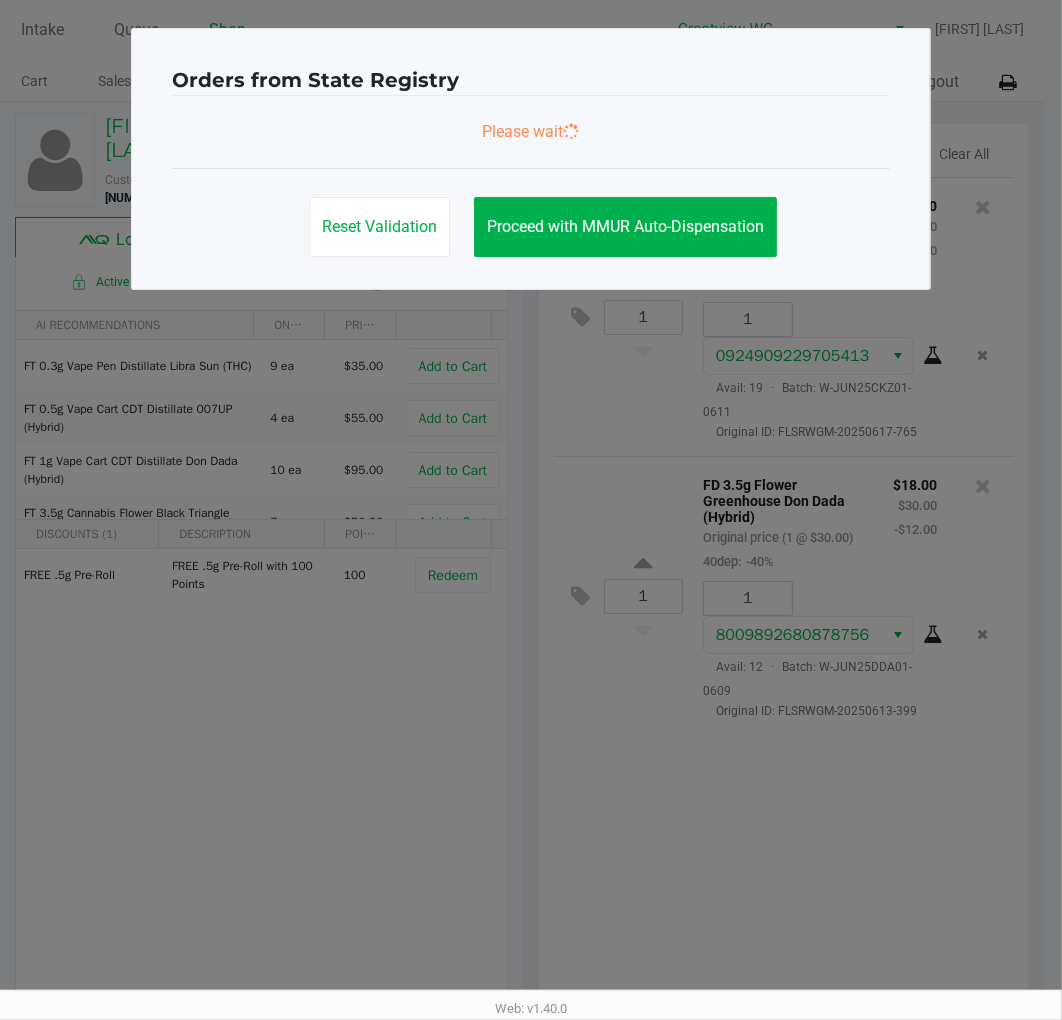 scroll, scrollTop: 0, scrollLeft: 0, axis: both 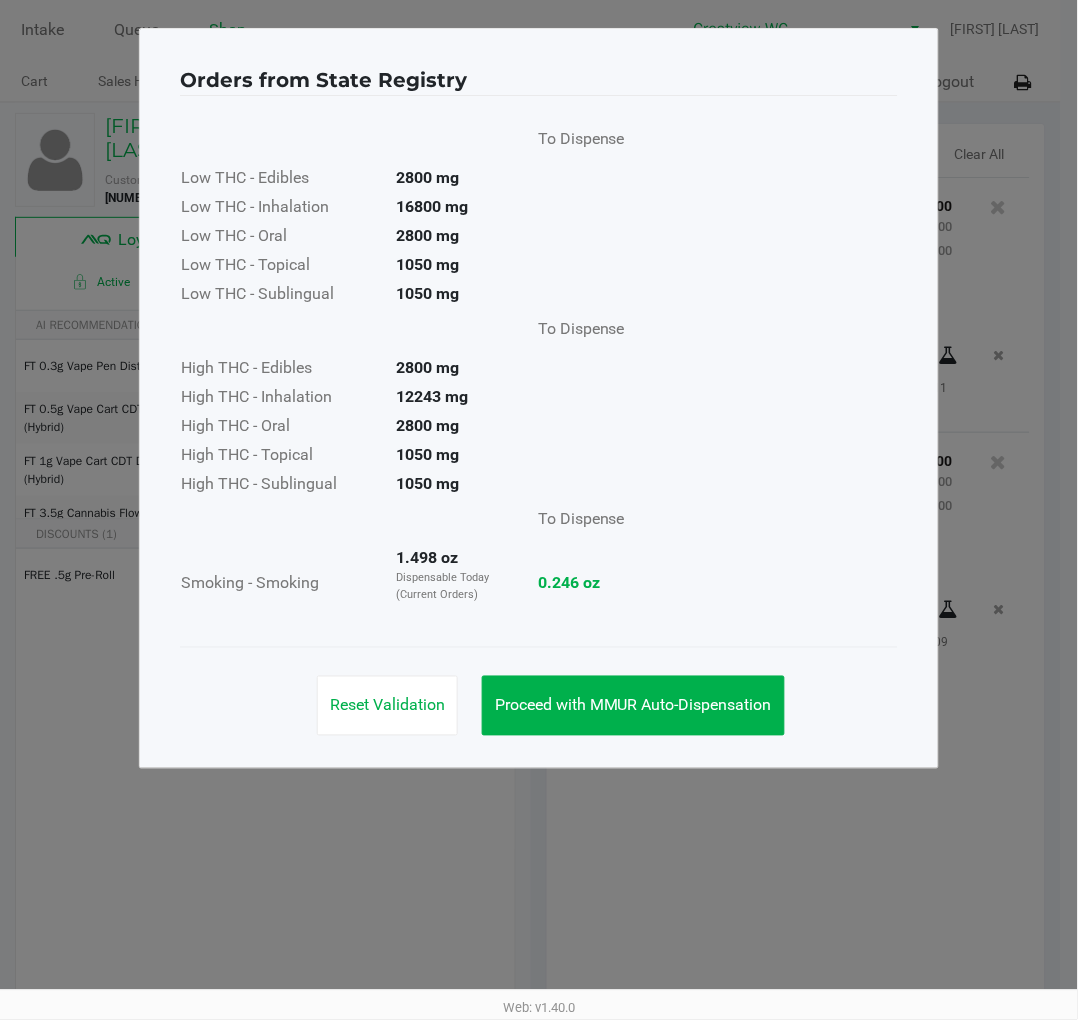 click on "Proceed with MMUR Auto-Dispensation" 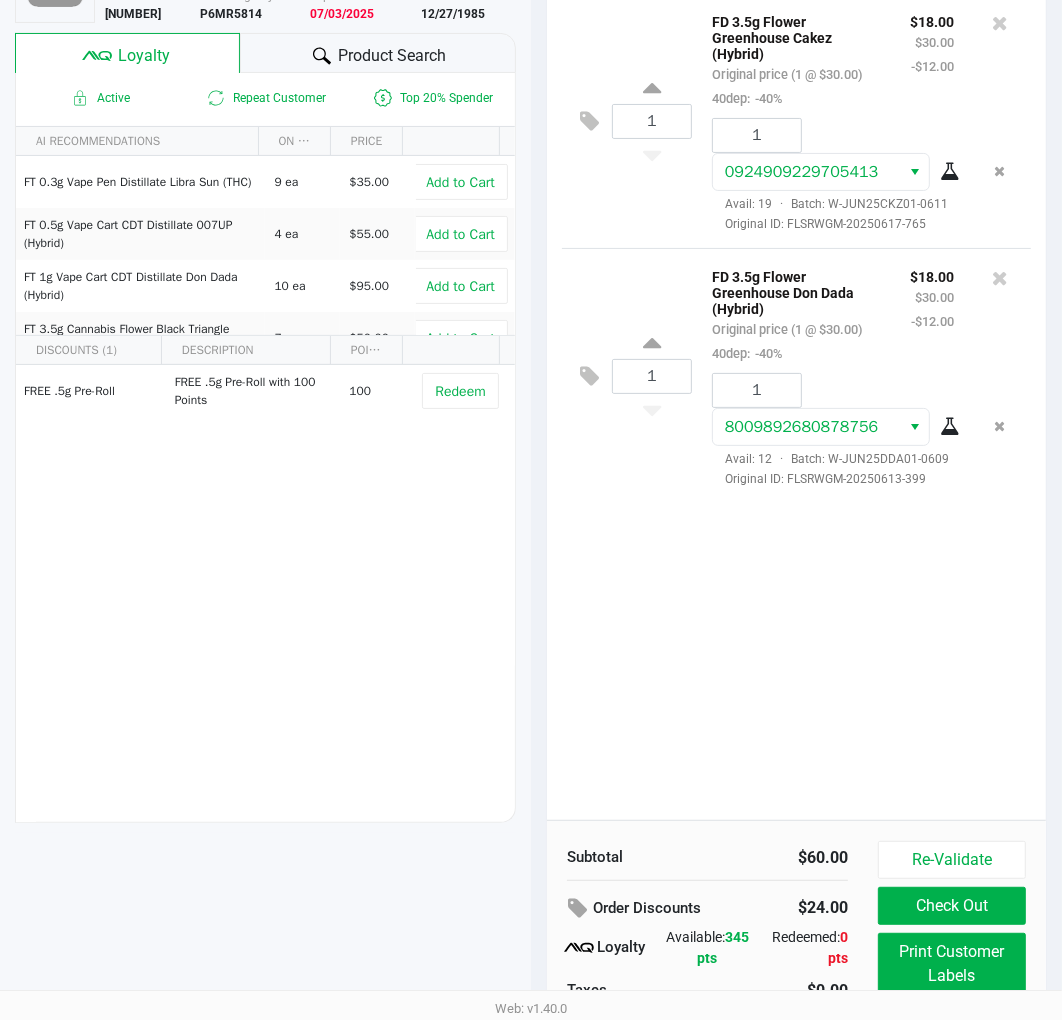 scroll, scrollTop: 248, scrollLeft: 0, axis: vertical 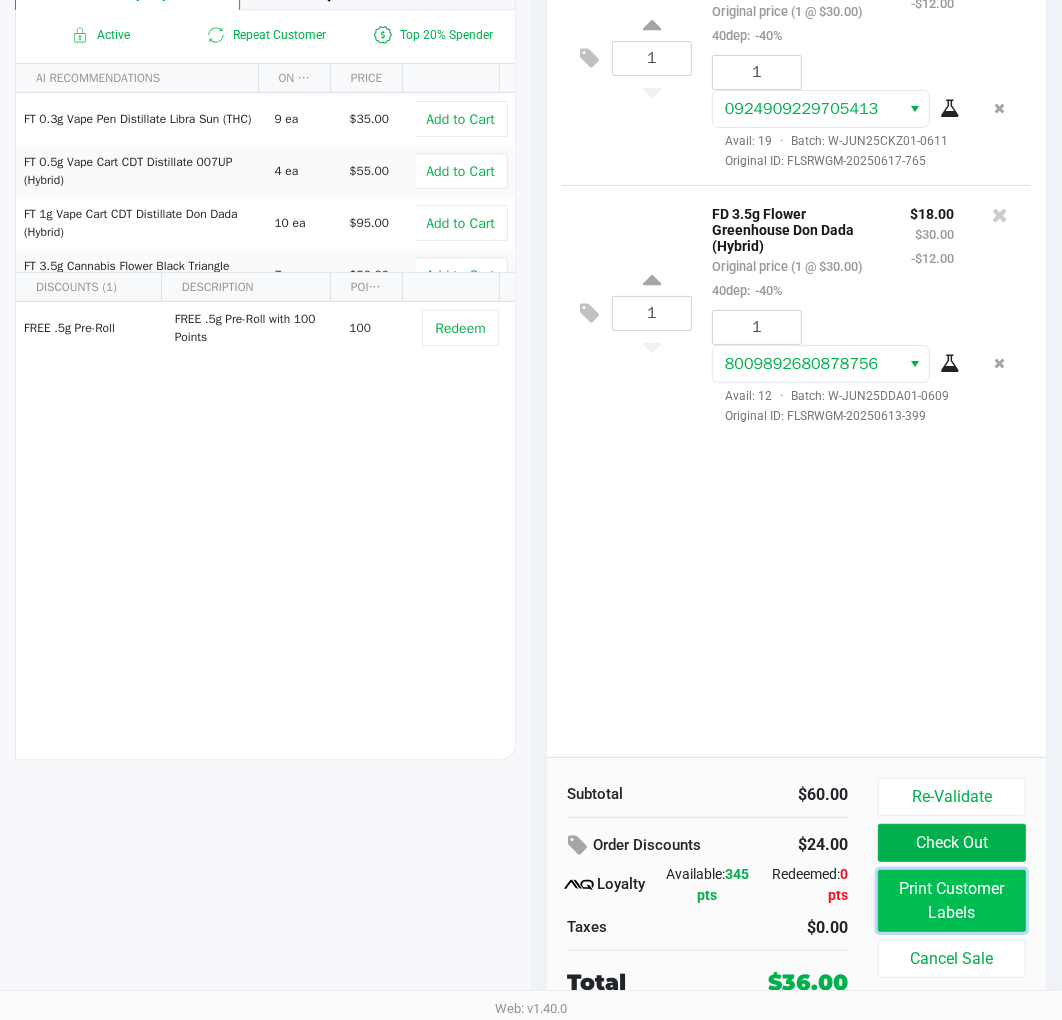 click on "Print Customer Labels" 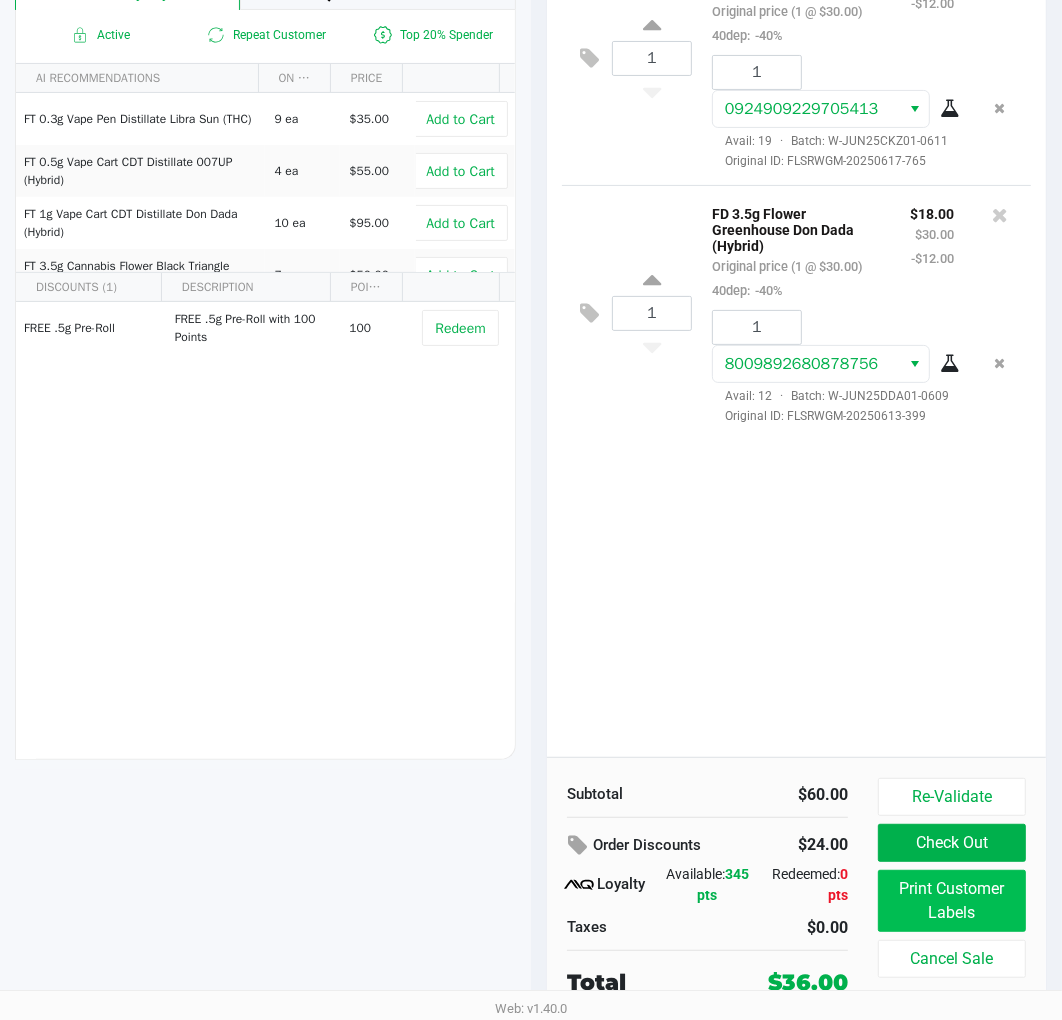 scroll, scrollTop: 0, scrollLeft: 0, axis: both 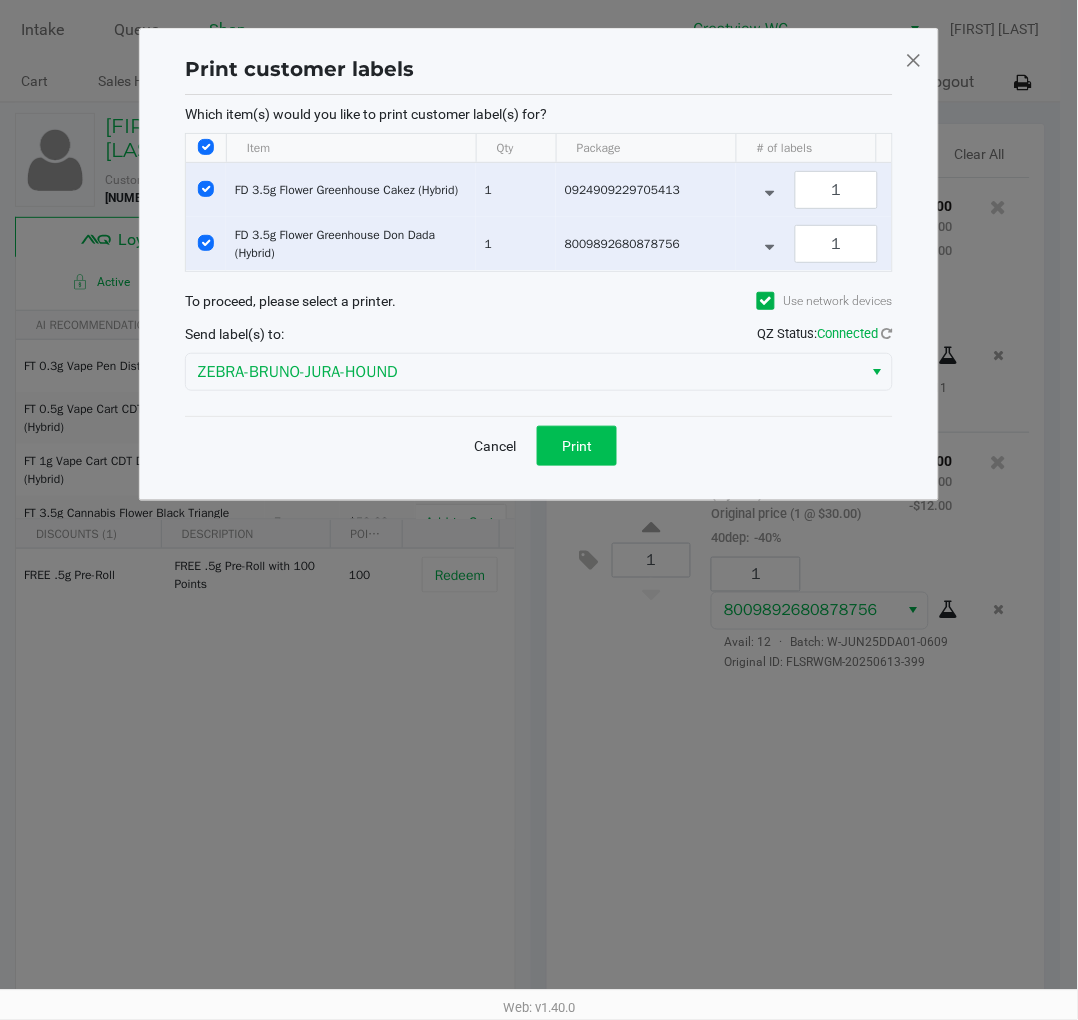 click on "Print" 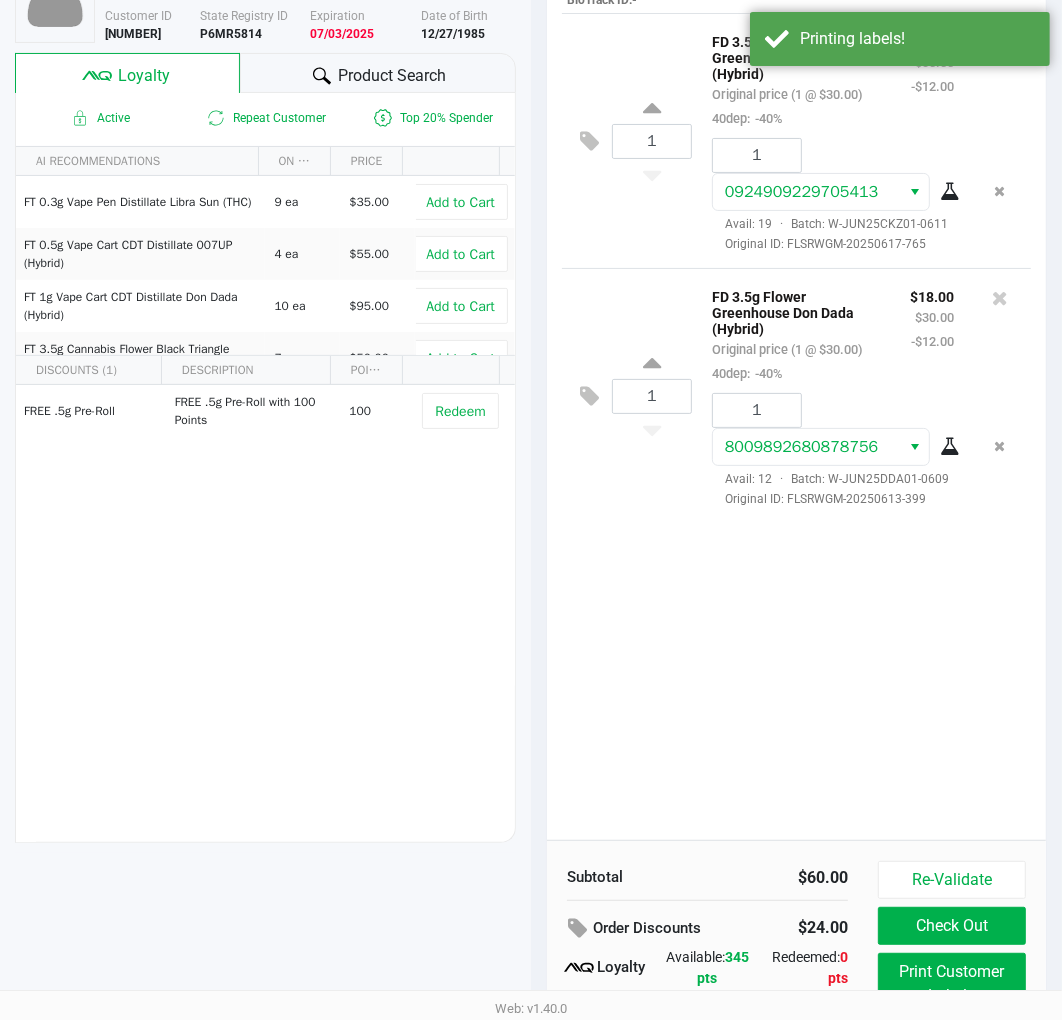 scroll, scrollTop: 248, scrollLeft: 0, axis: vertical 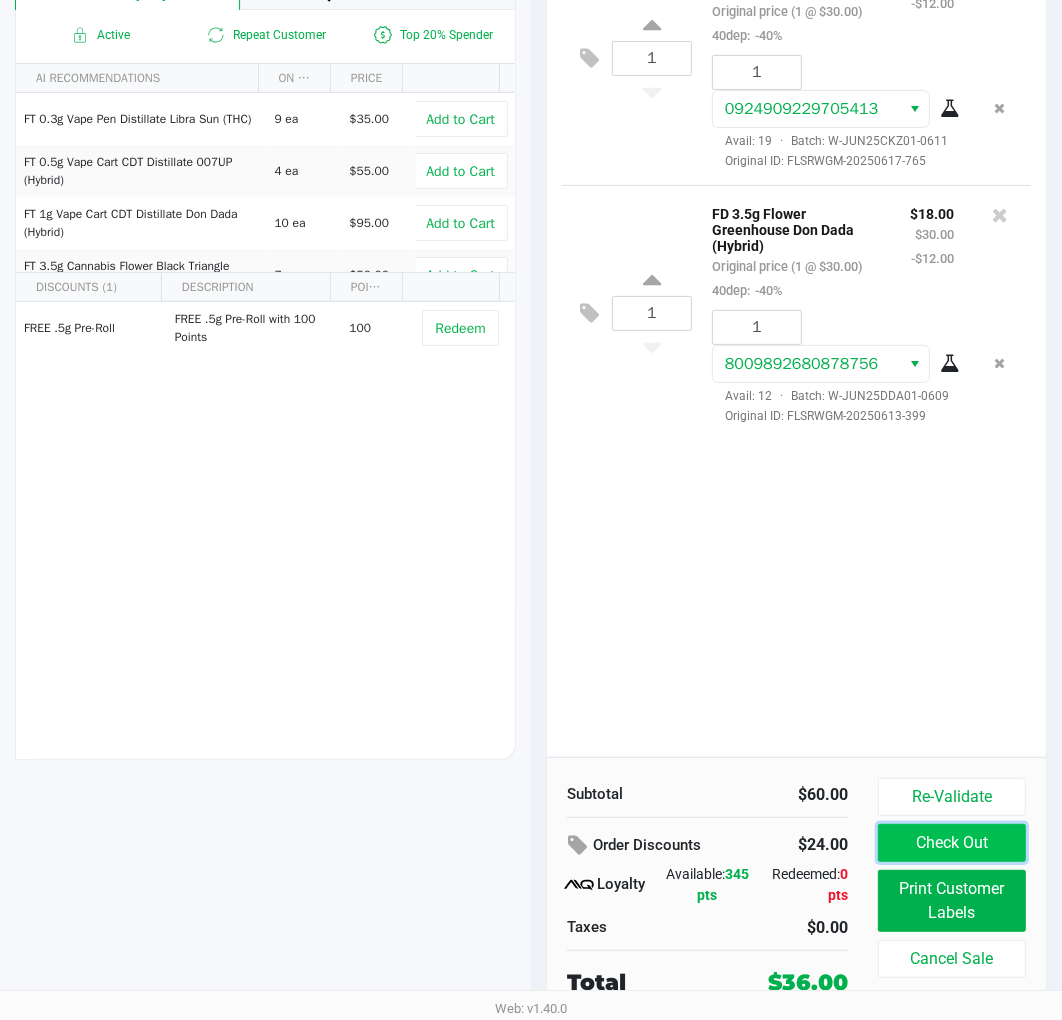 click on "Check Out" 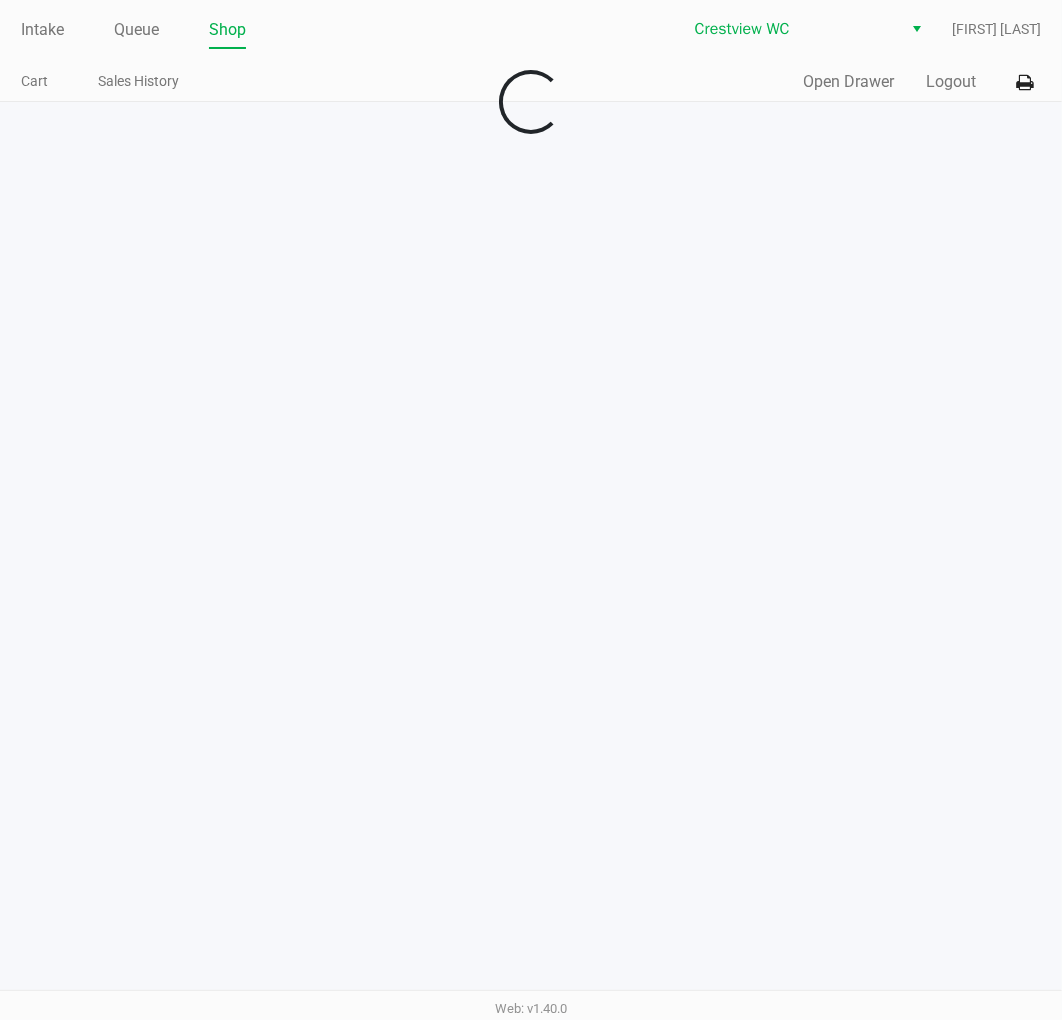 scroll, scrollTop: 0, scrollLeft: 0, axis: both 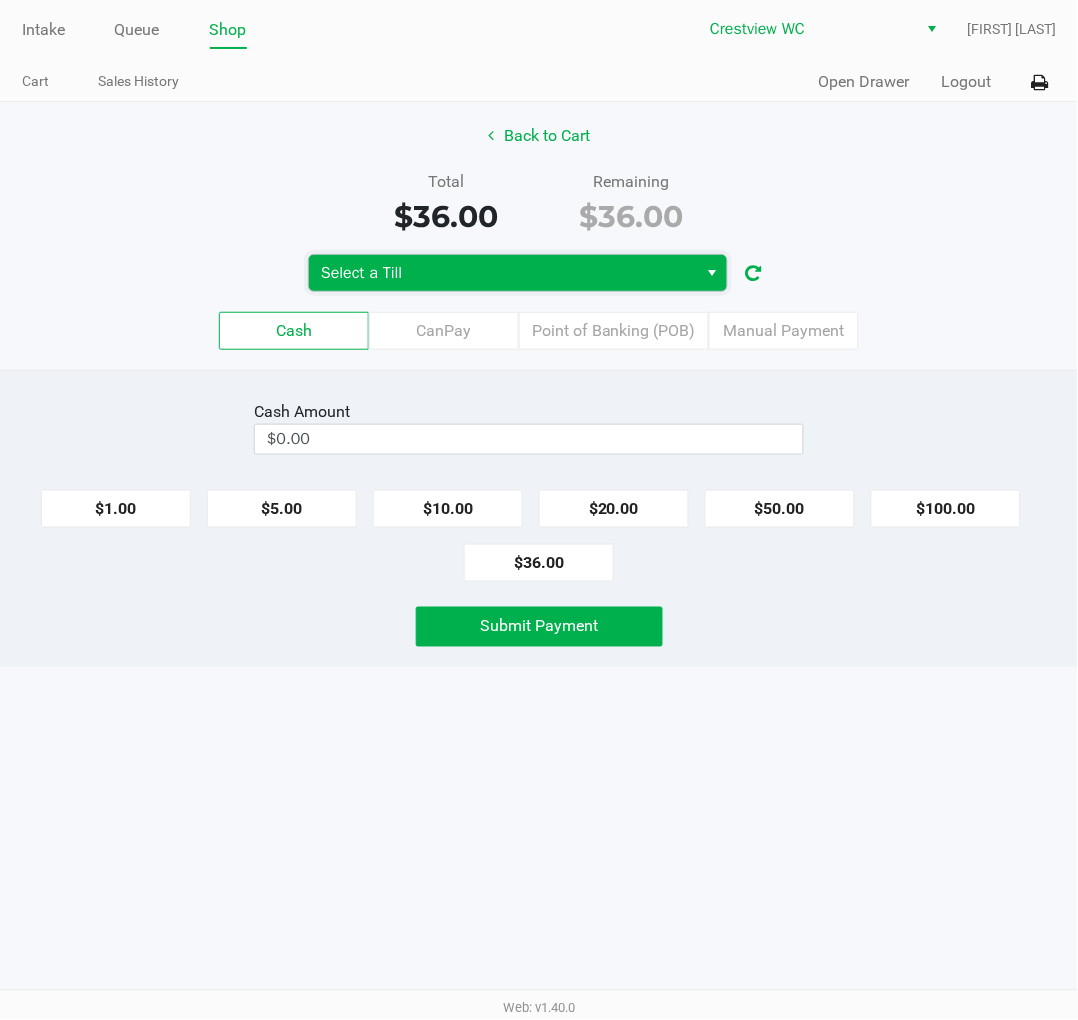 click on "Select a Till" at bounding box center (503, 273) 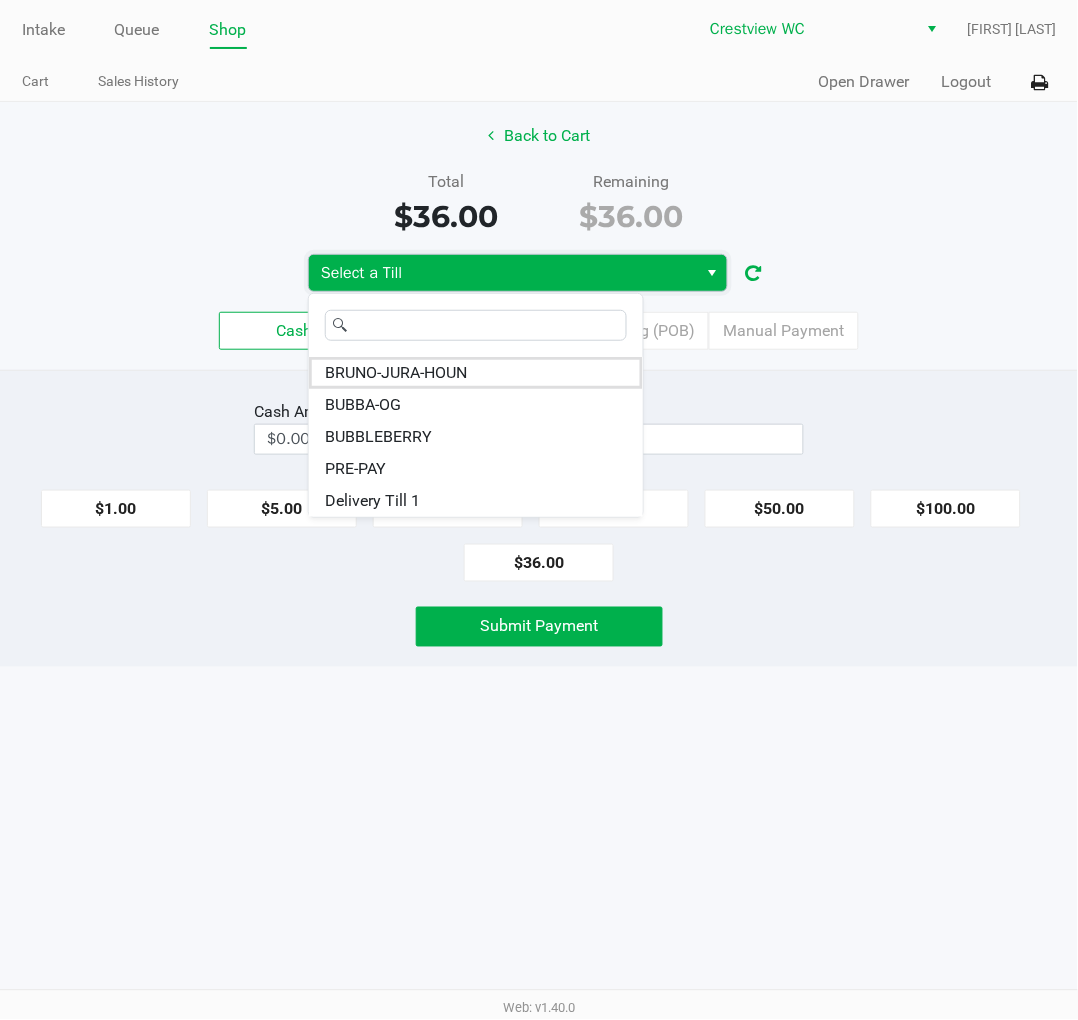 click on "BRUNO-JURA-HOUN" at bounding box center (396, 373) 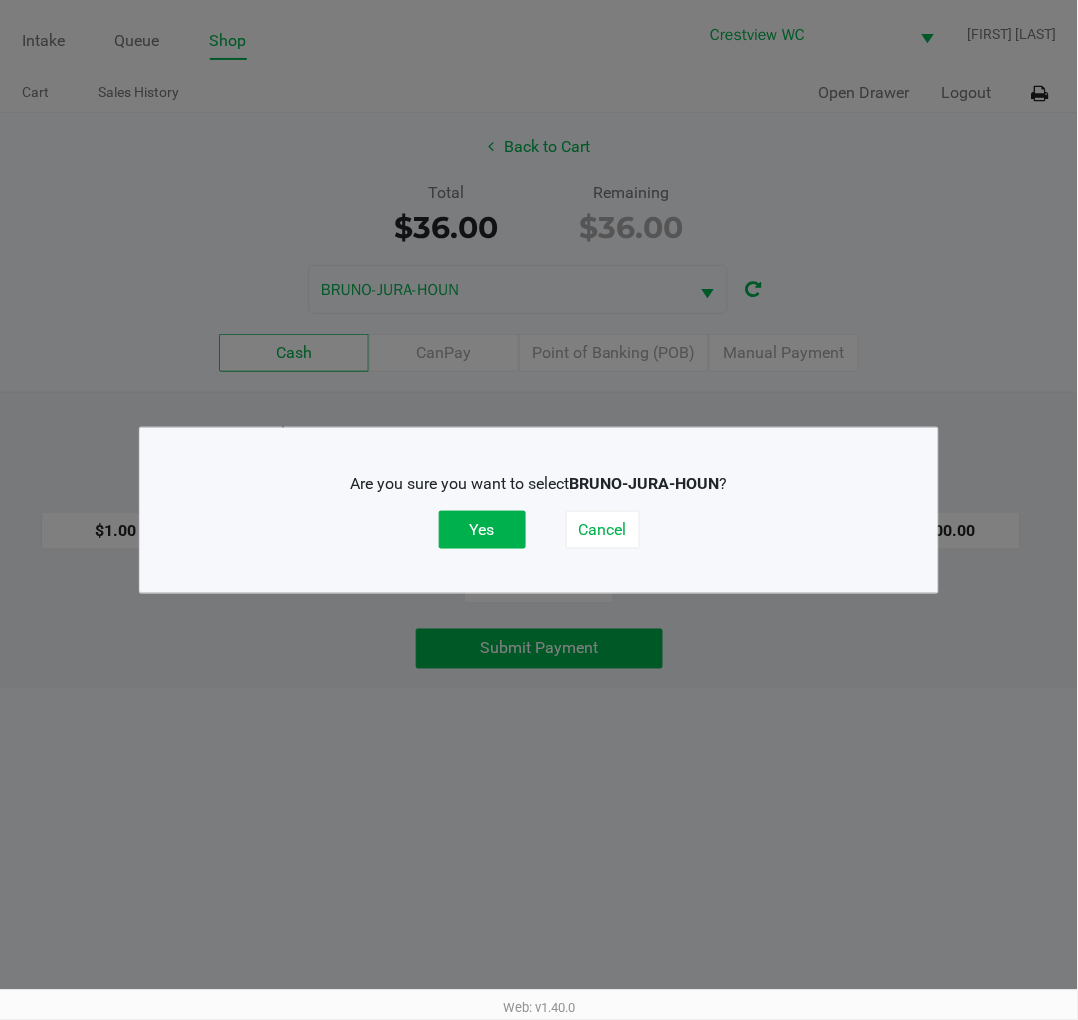 click on "Yes" 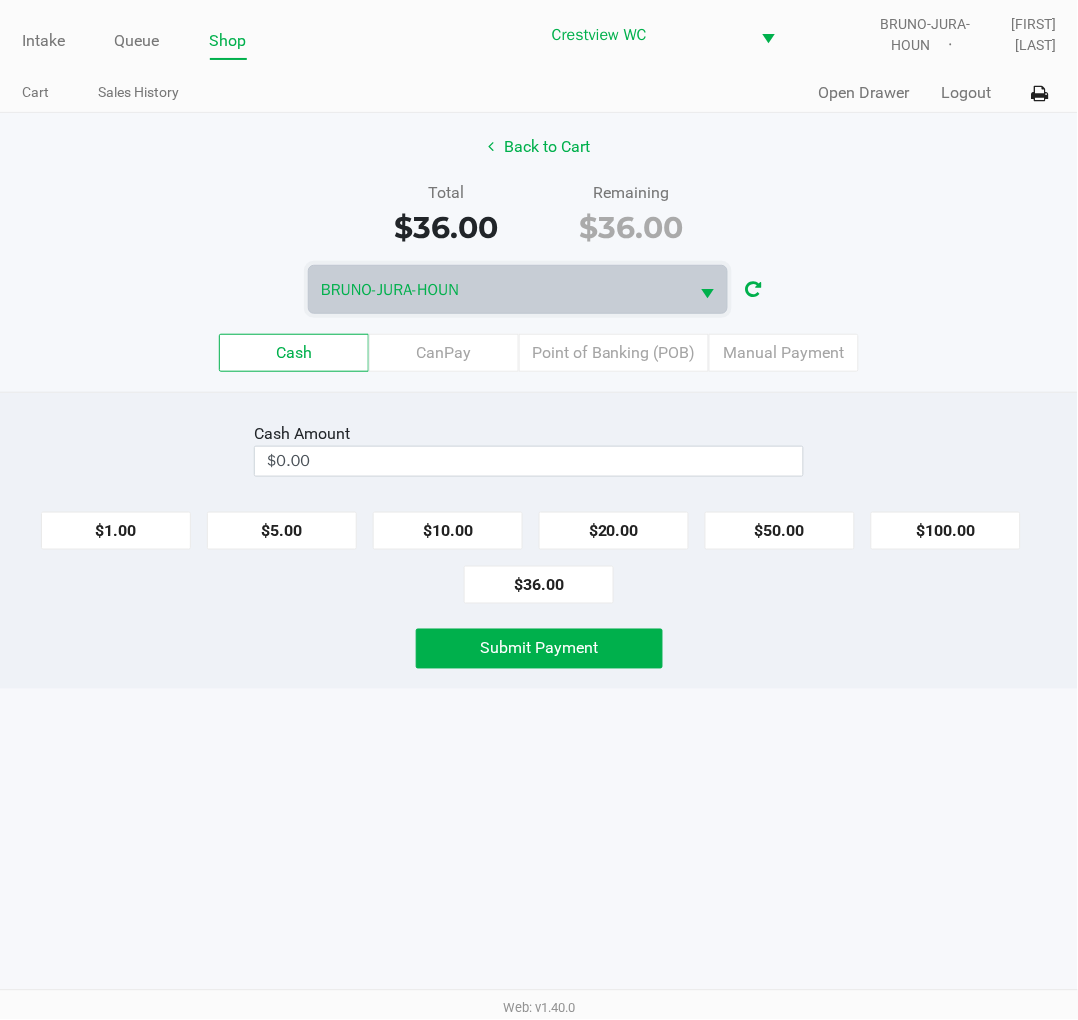 click on "Point of Banking (POB)" 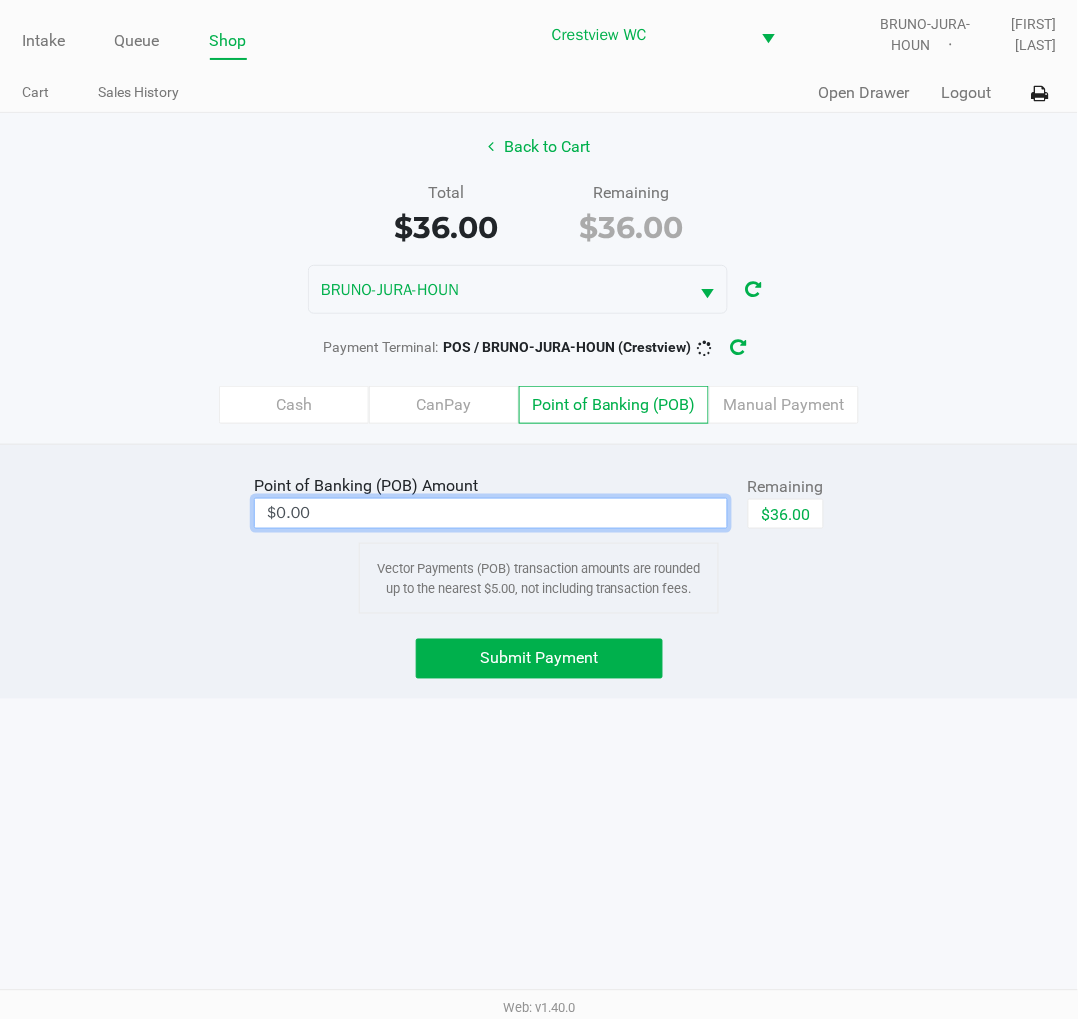 click on "$0.00" at bounding box center [491, 513] 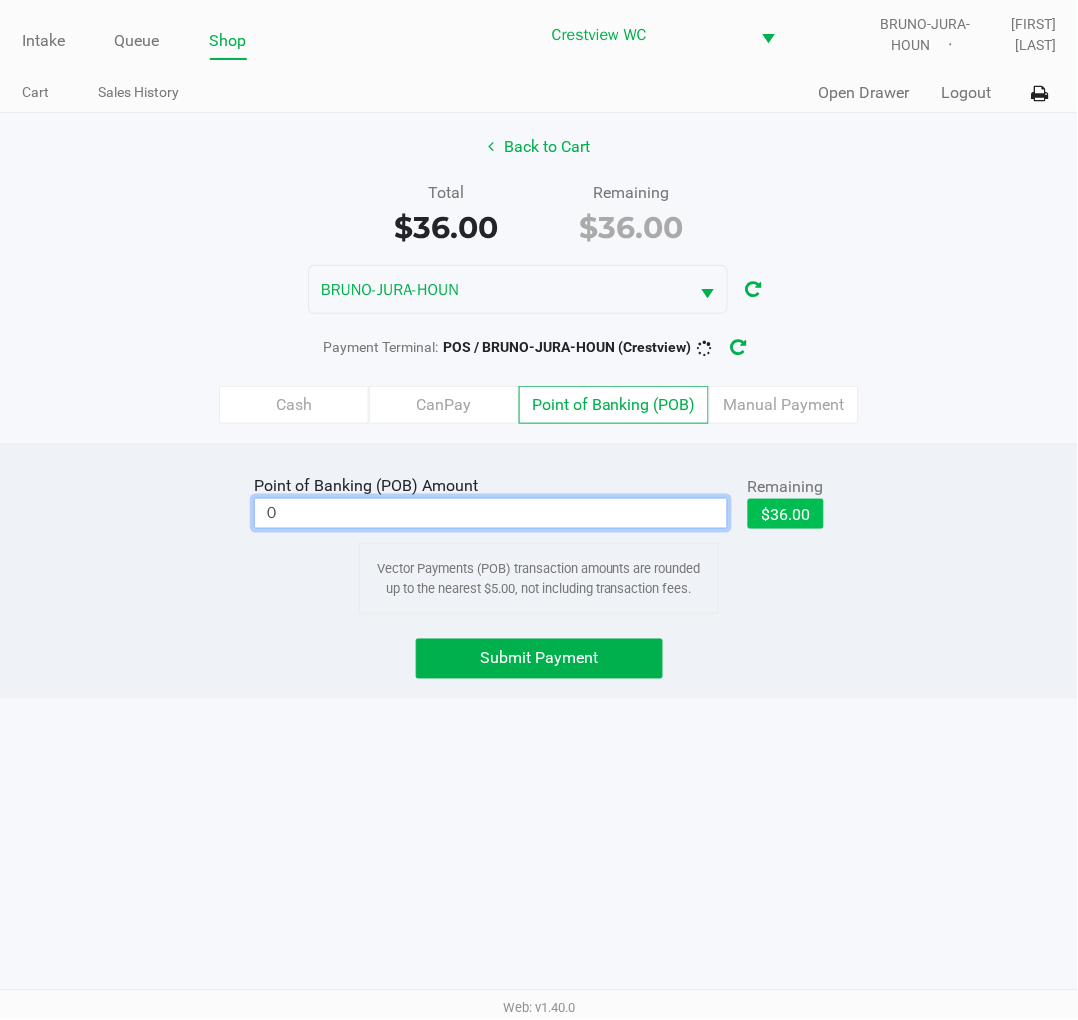 click on "$36.00" 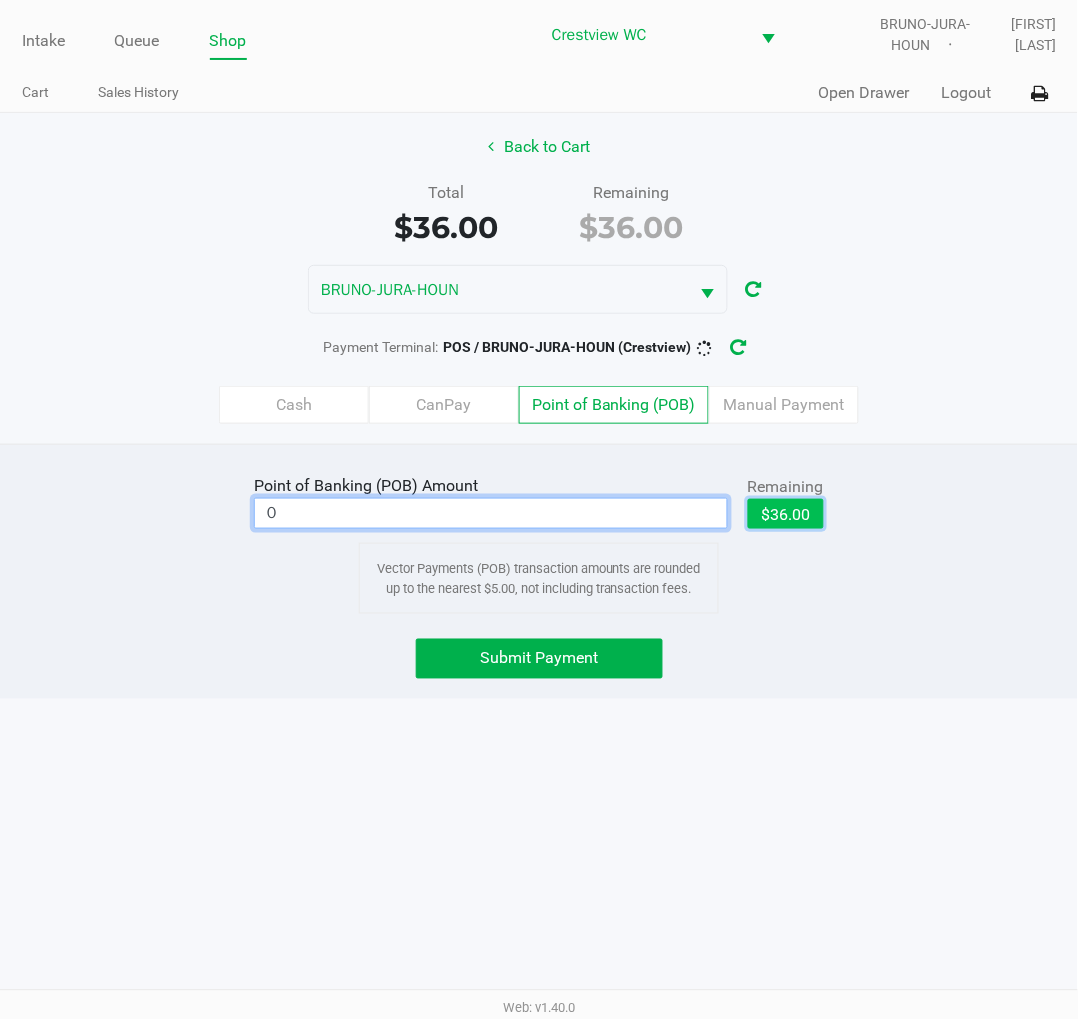 type on "$36.00" 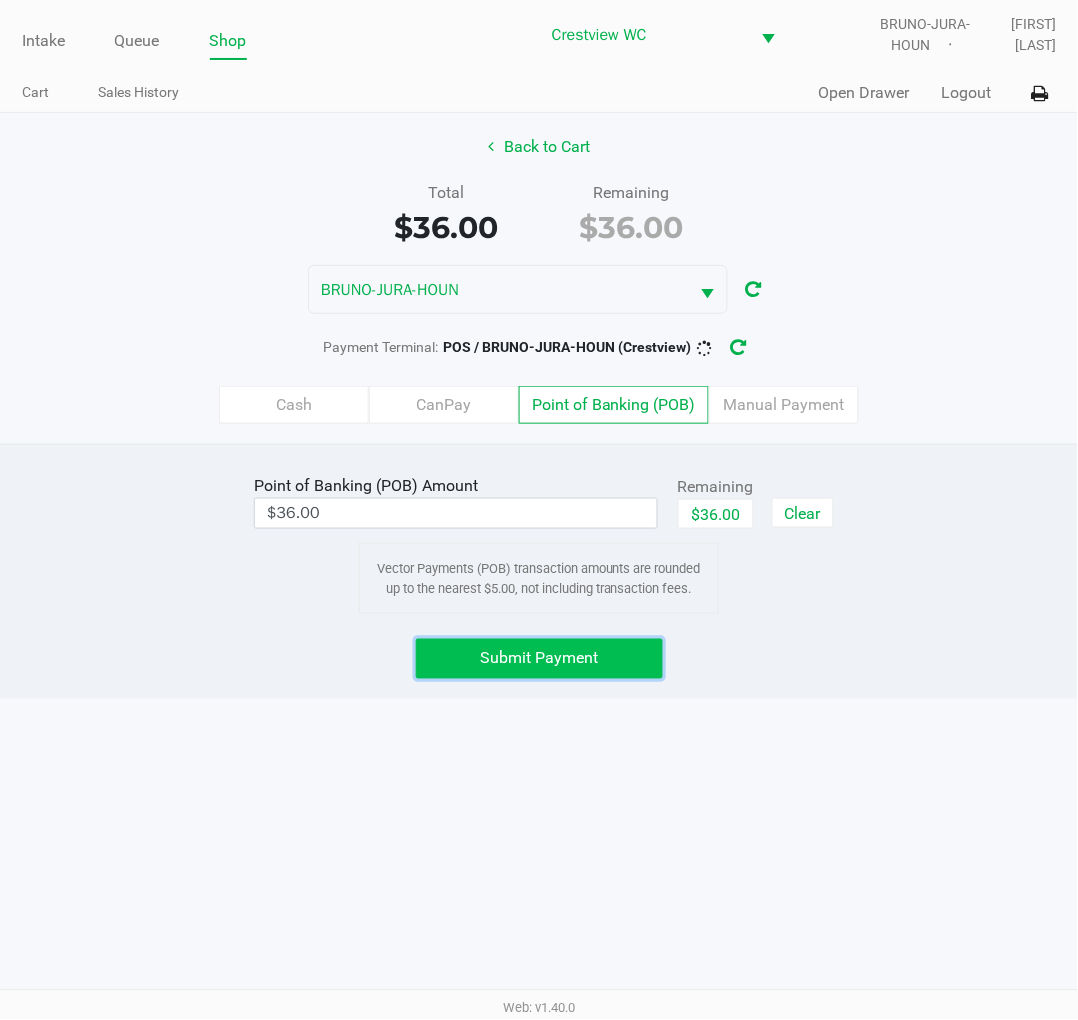 click on "Submit Payment" 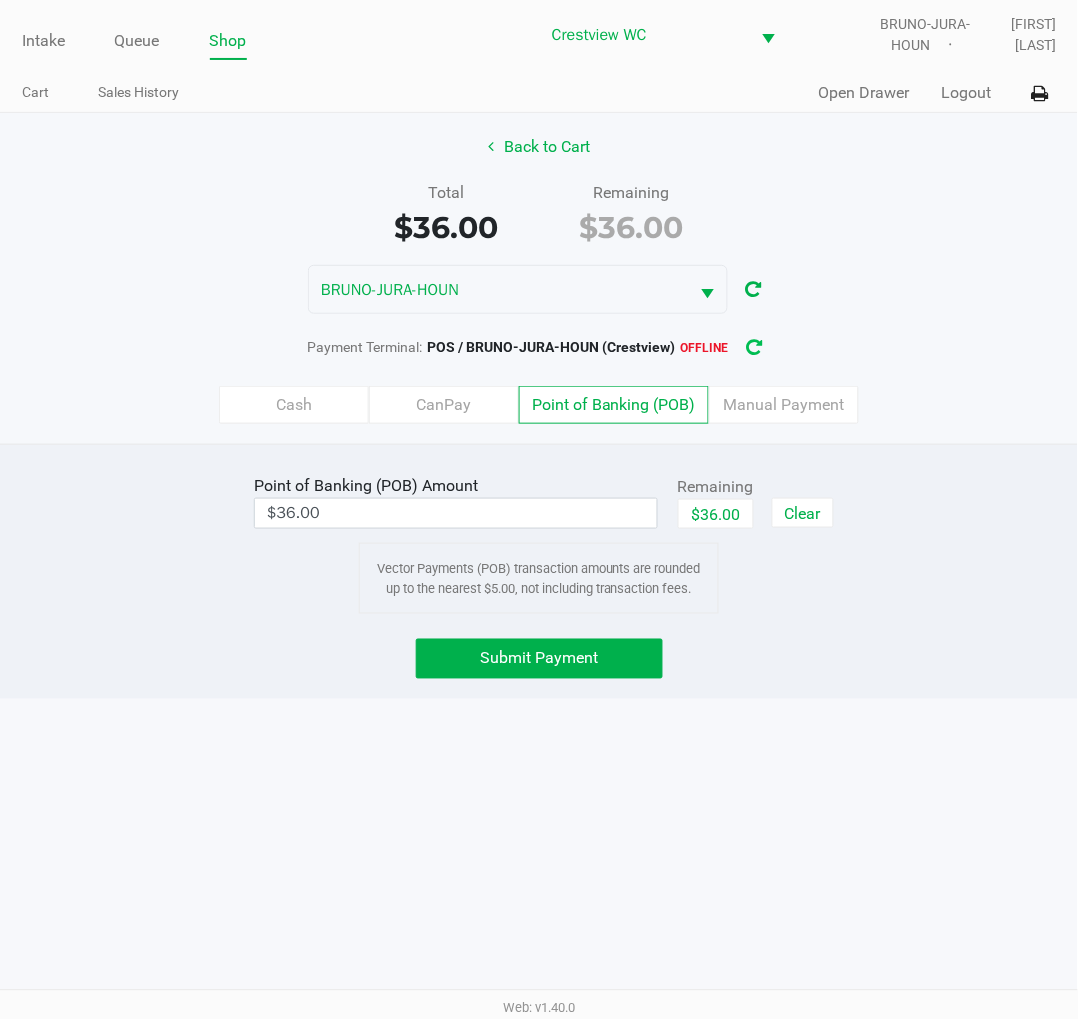 click 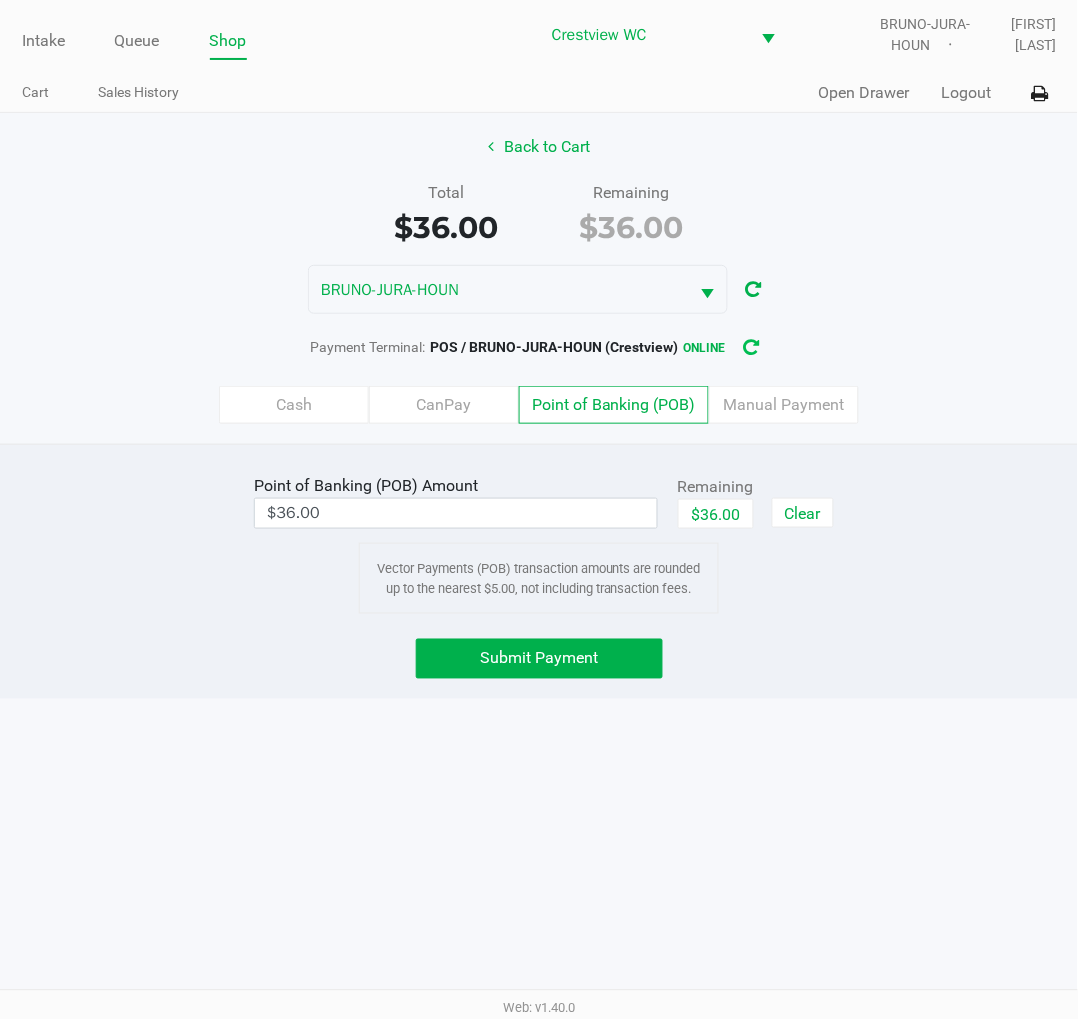 click on "Submit Payment" 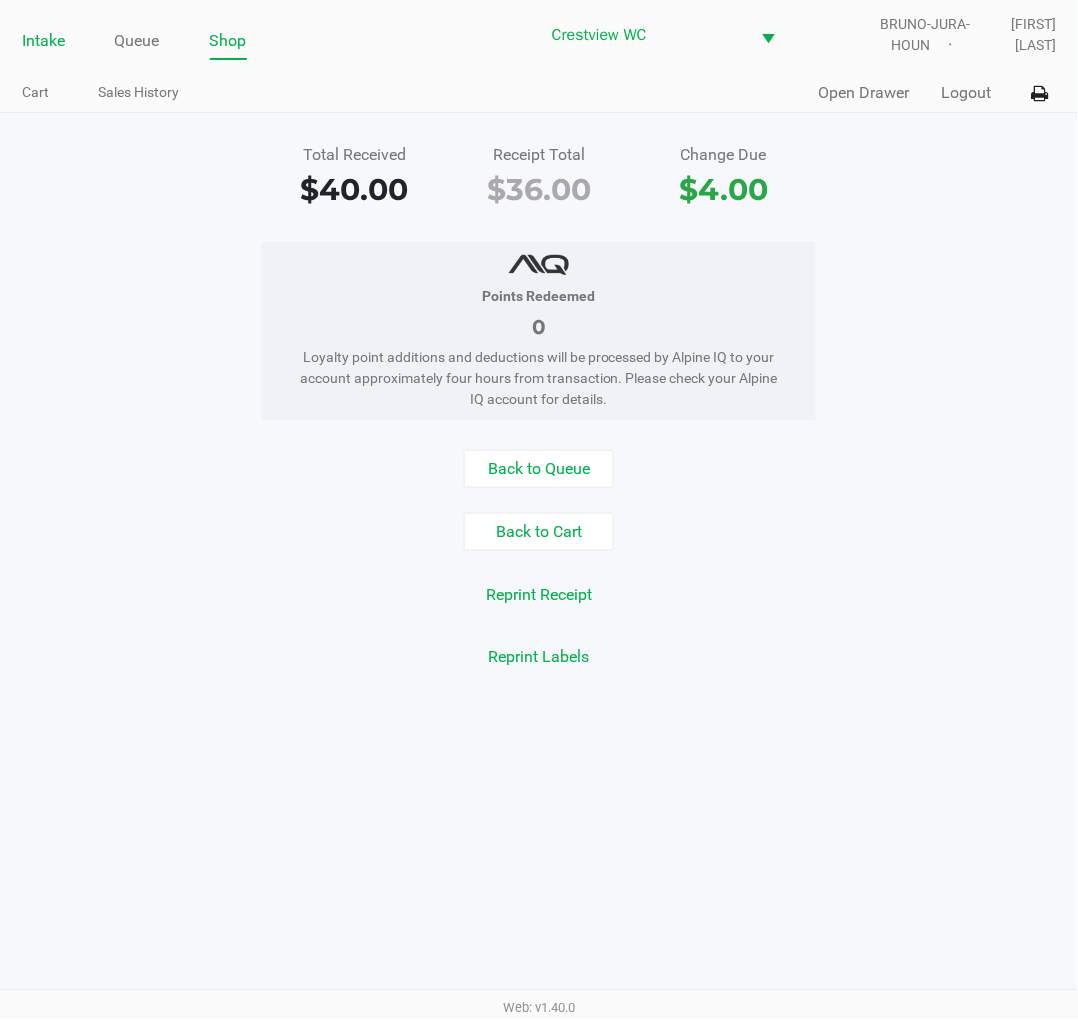 click on "Intake" 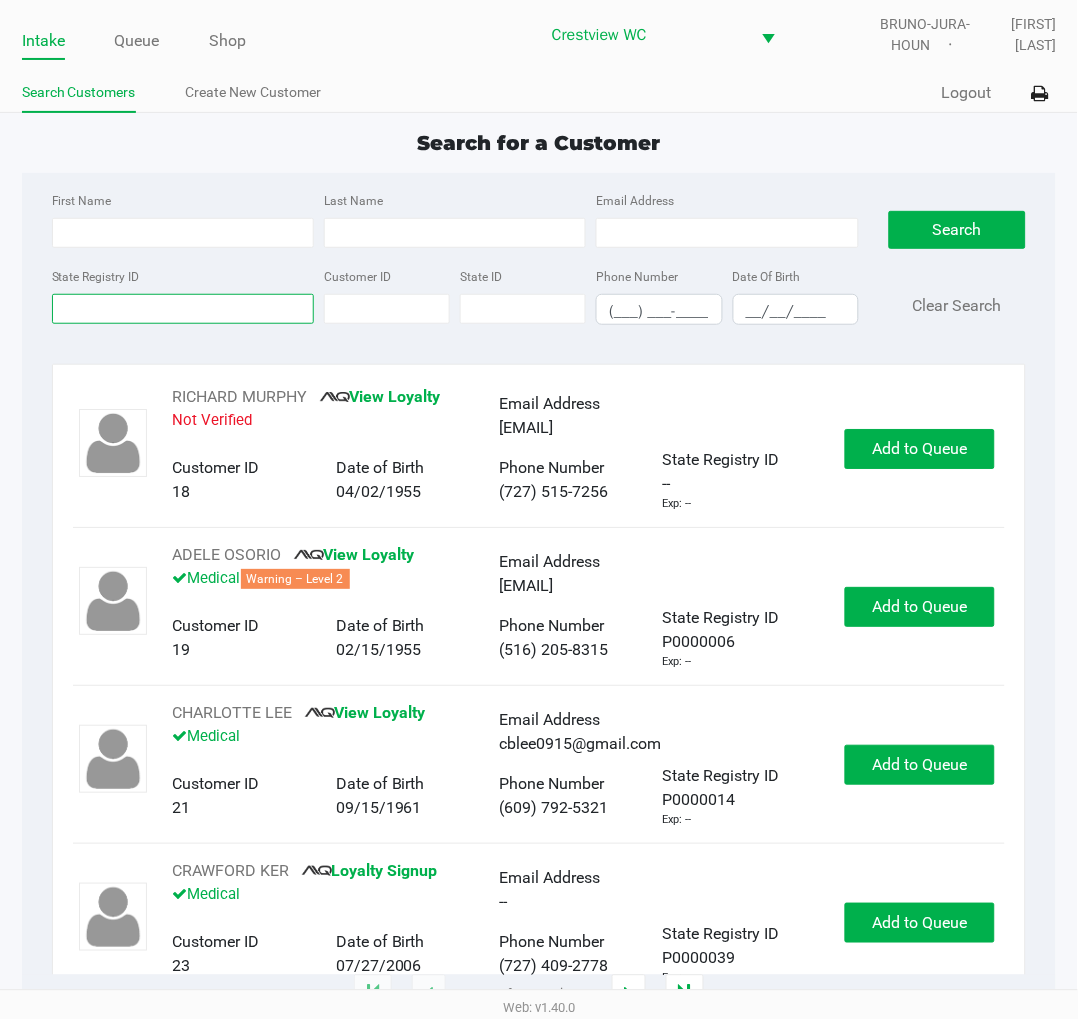 click on "State Registry ID" at bounding box center [183, 309] 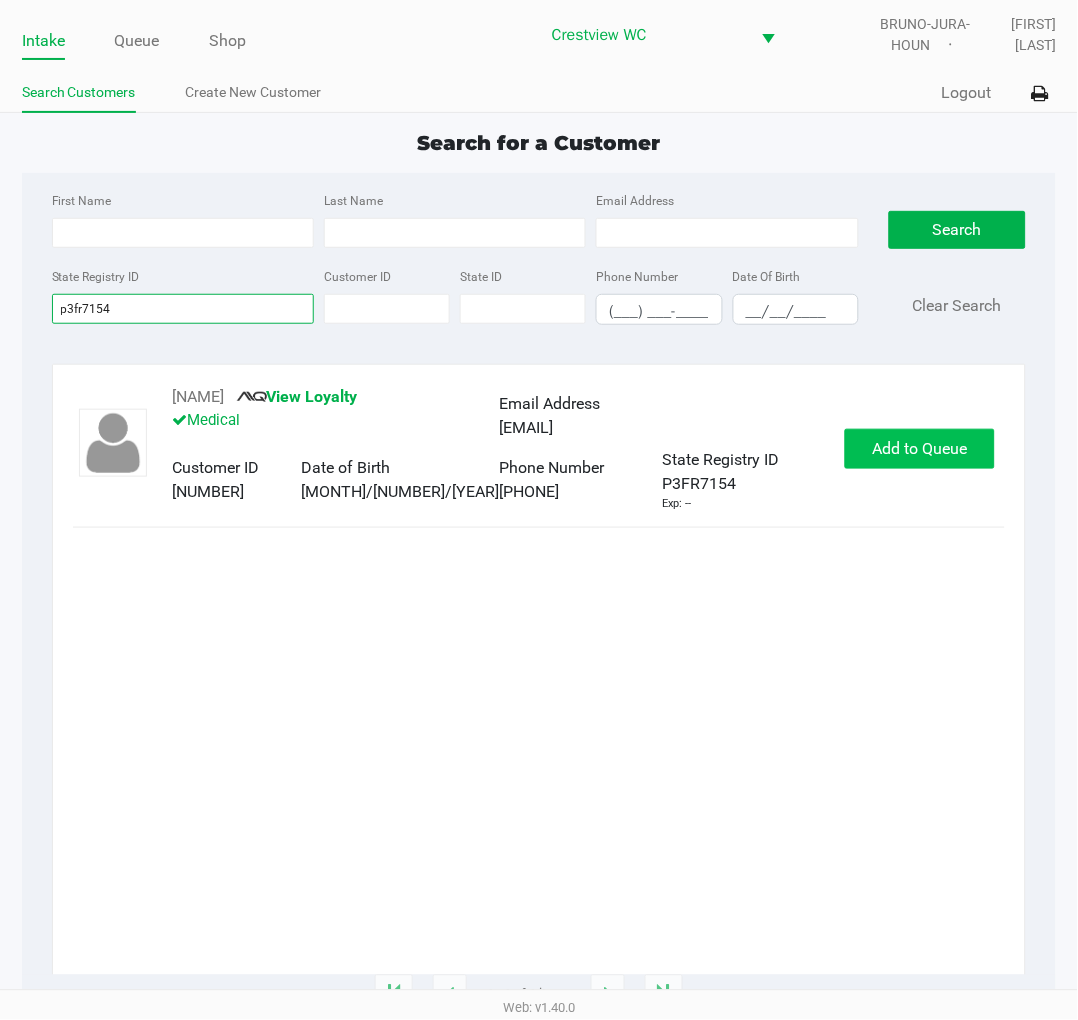 type on "p3fr7154" 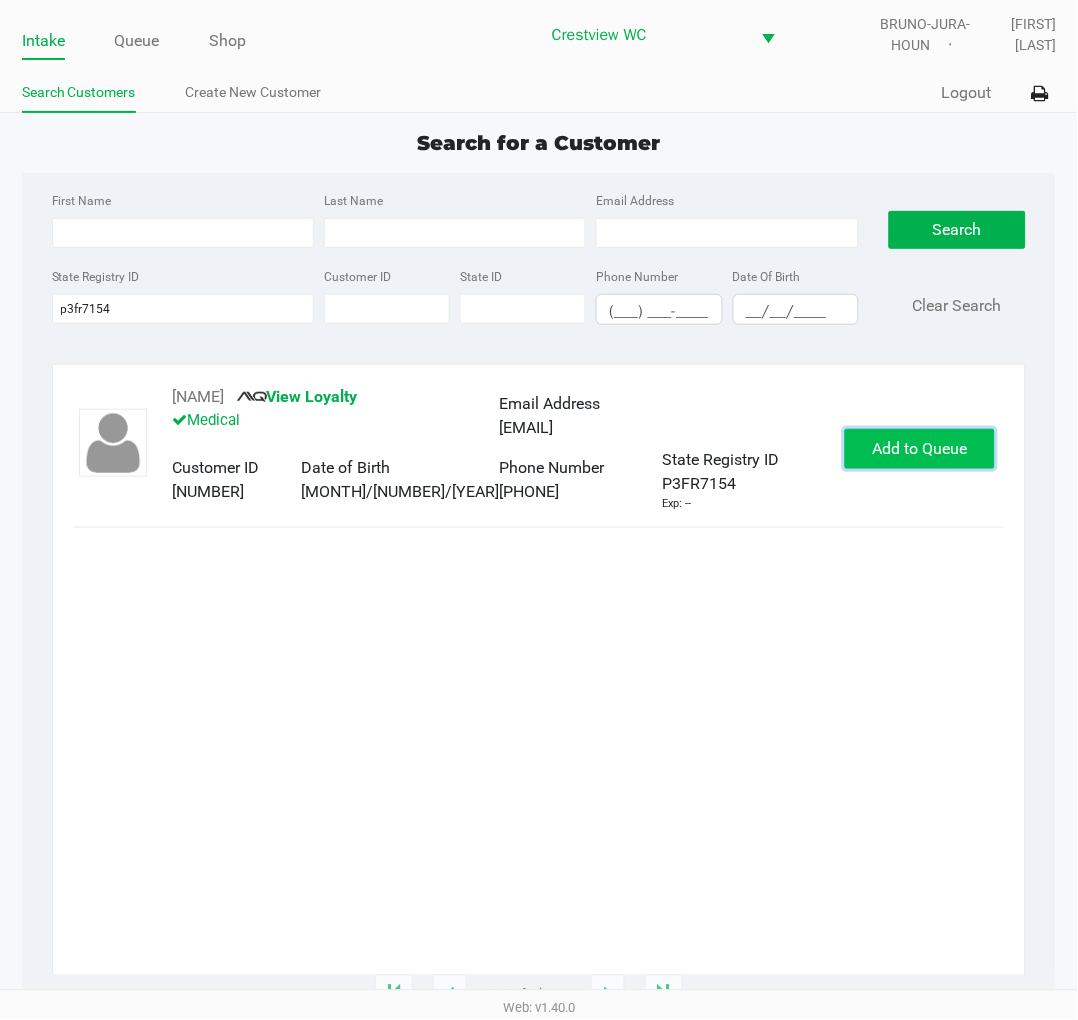 click on "Add to Queue" 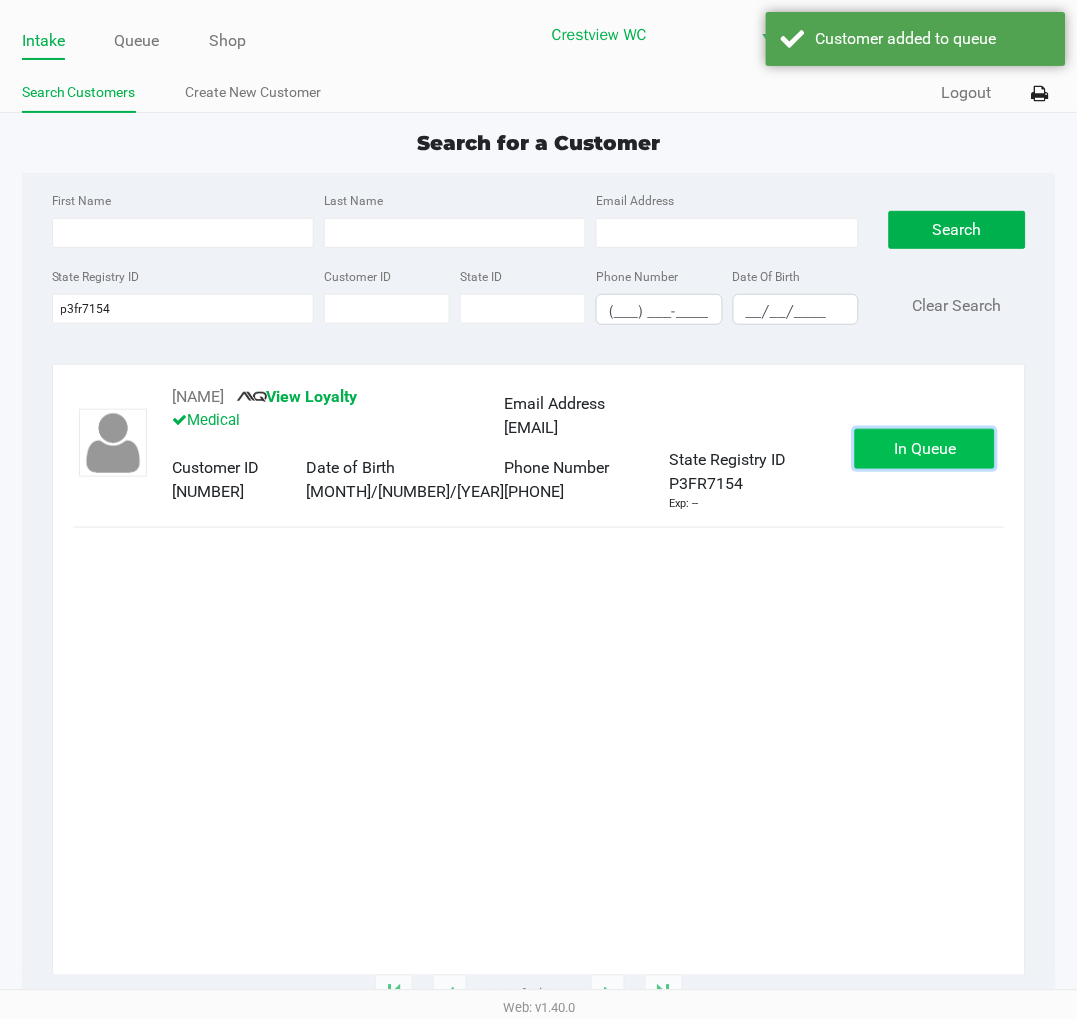 click on "In Queue" 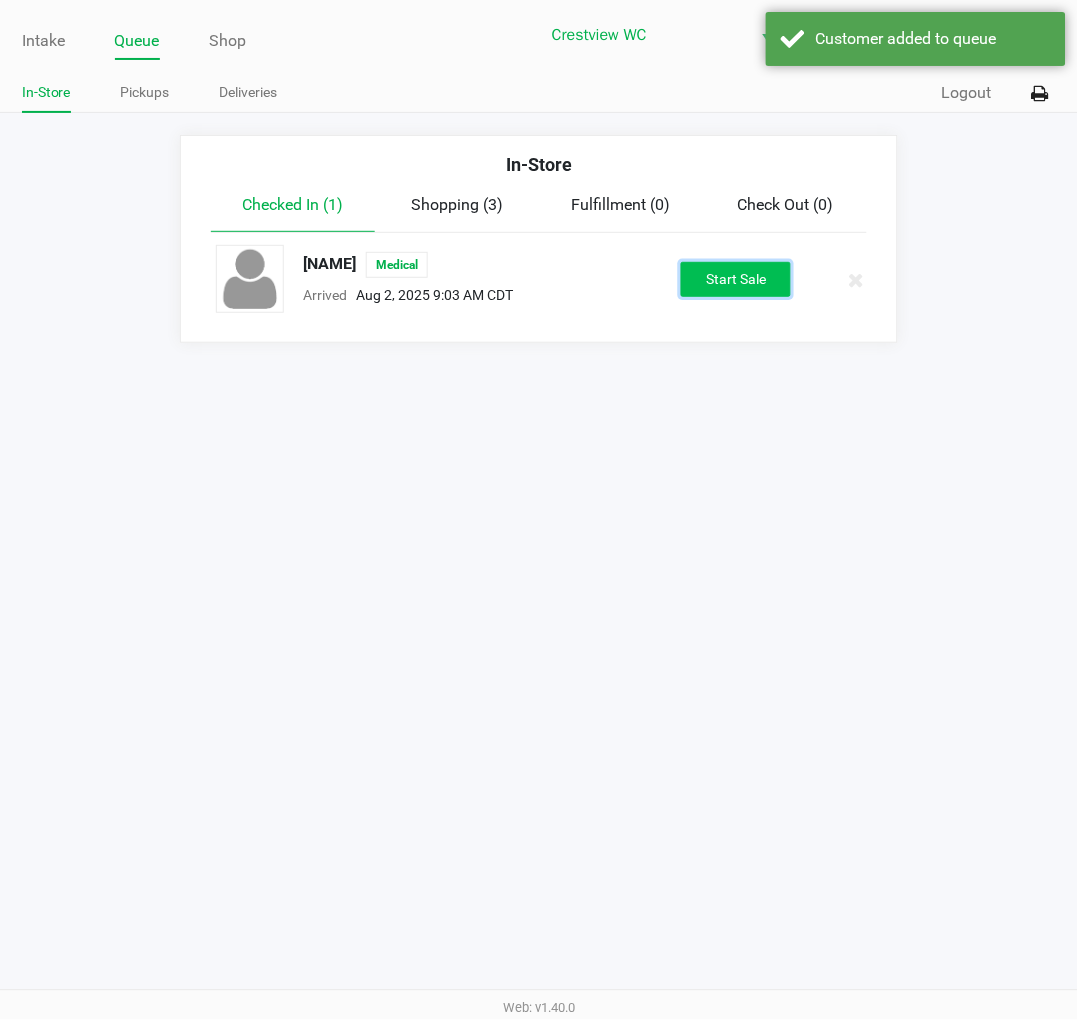 click on "Start Sale" 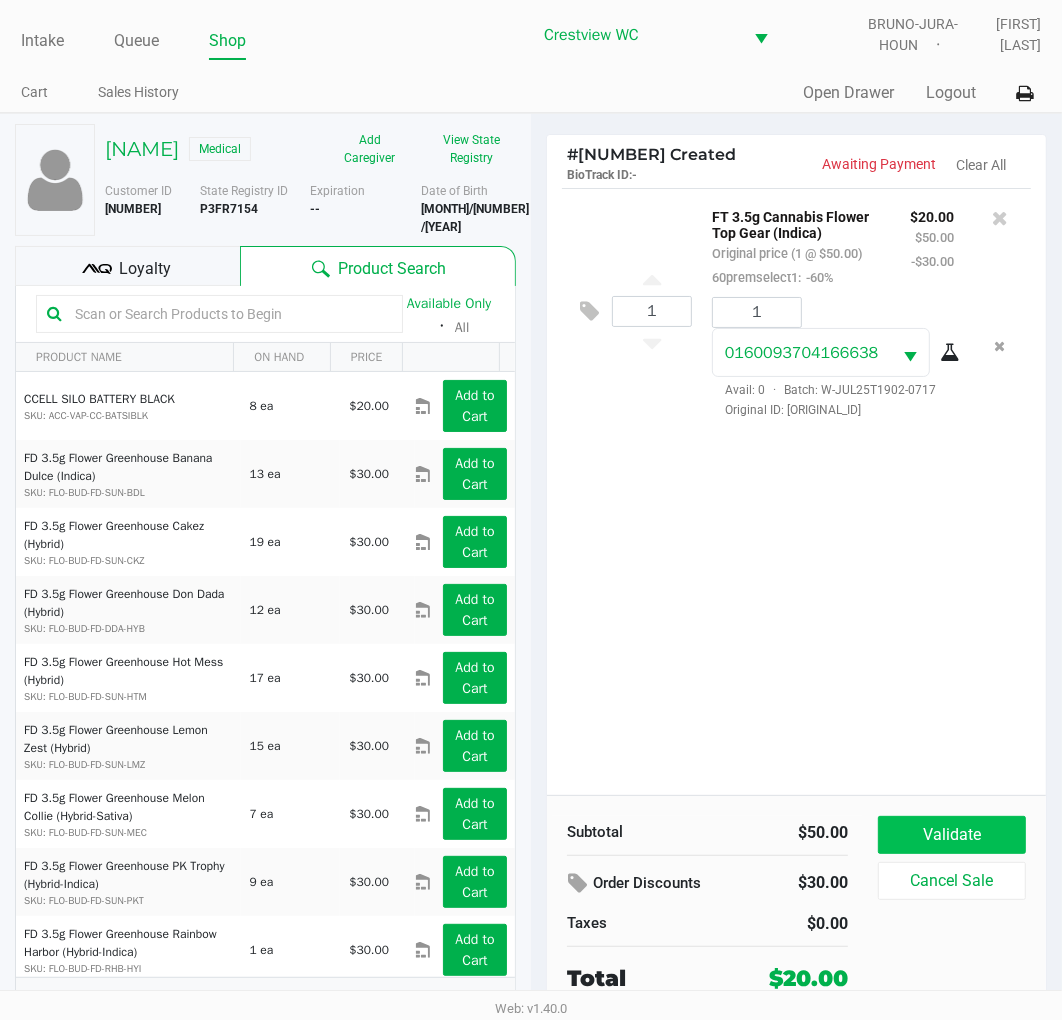 click on "Validate" 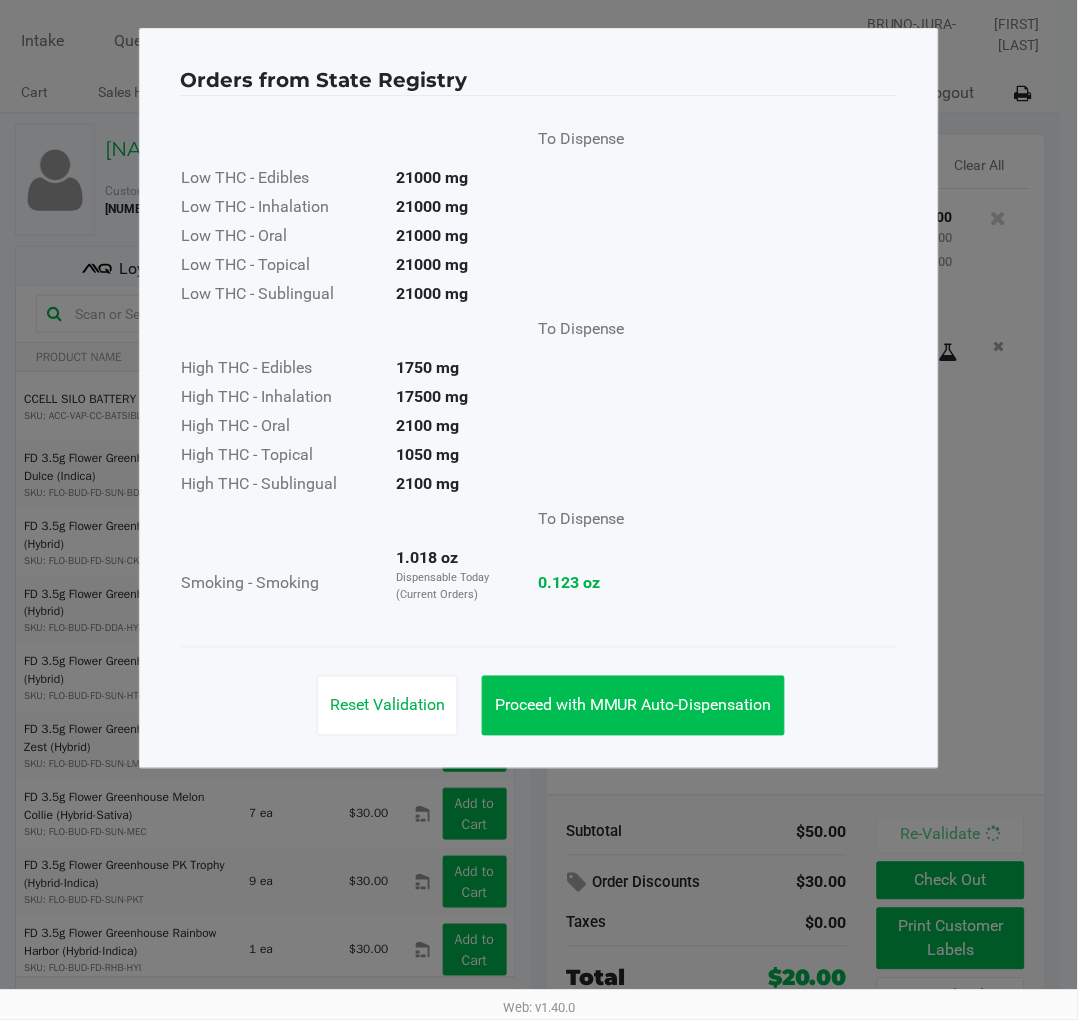 click on "Proceed with MMUR Auto-Dispensation" 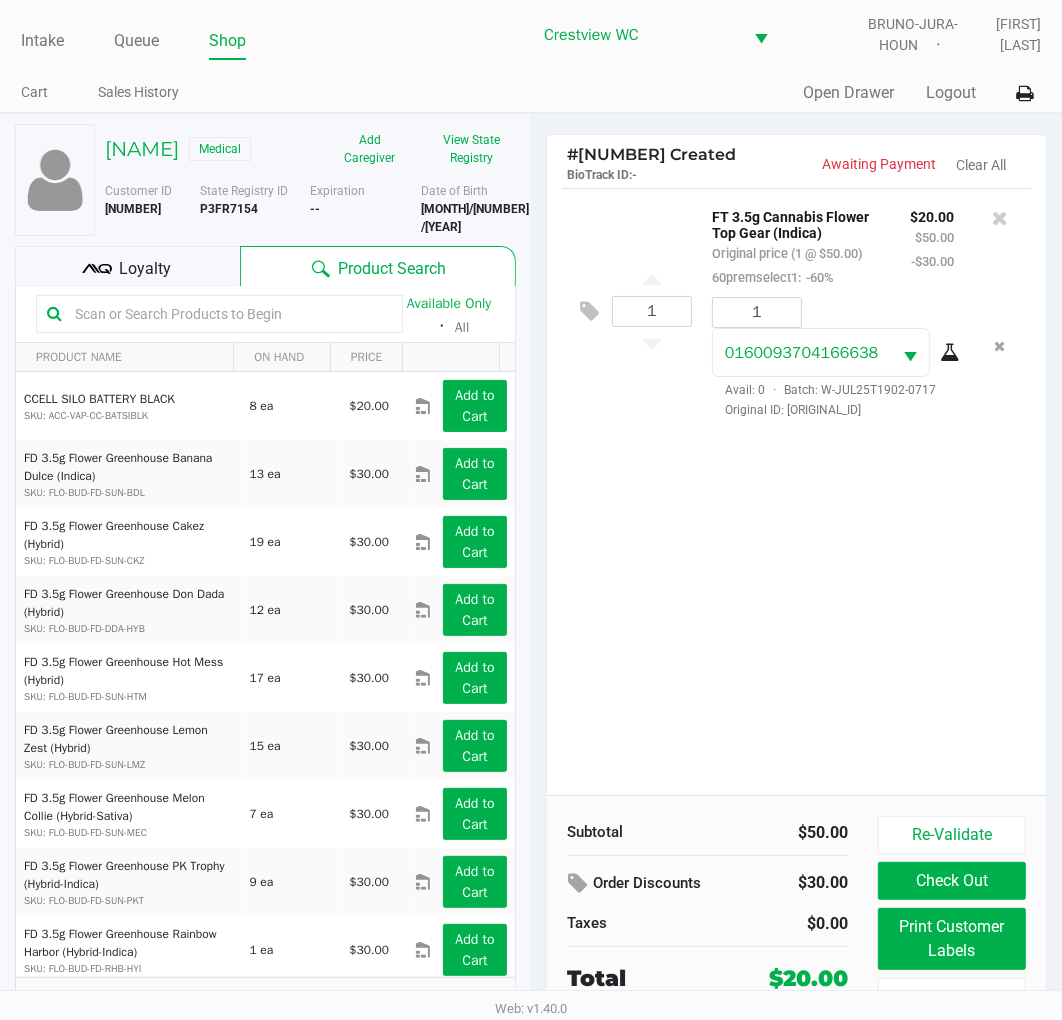 scroll, scrollTop: 32, scrollLeft: 0, axis: vertical 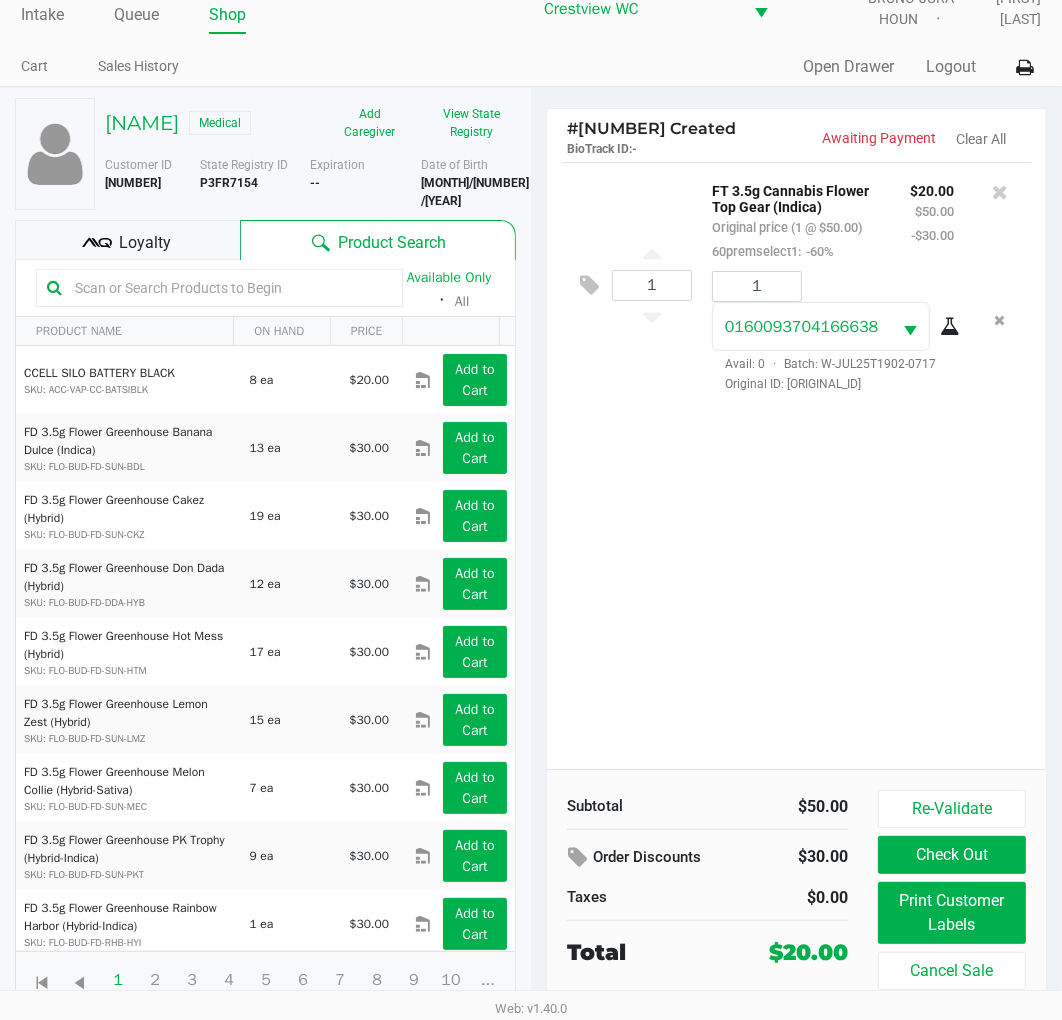 click on "Print Customer Labels" 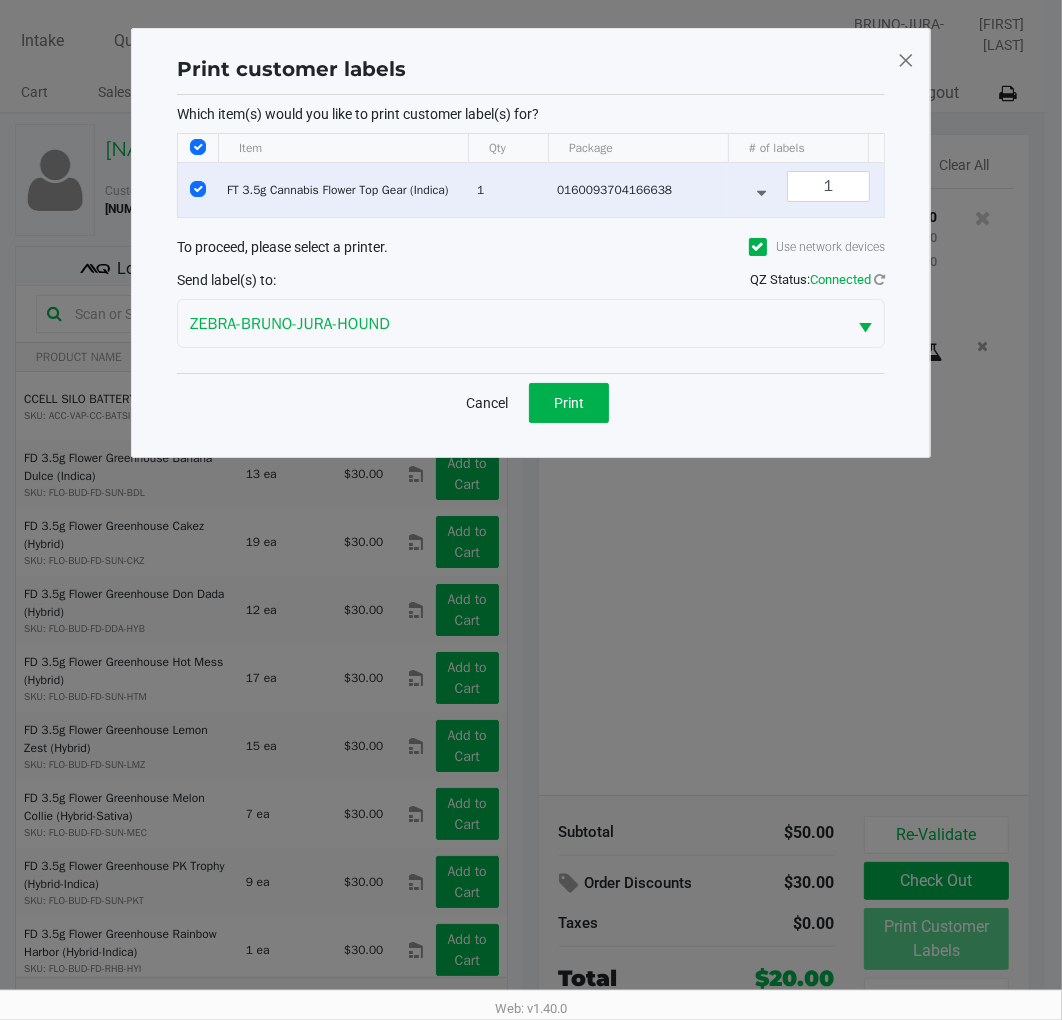 scroll, scrollTop: 0, scrollLeft: 0, axis: both 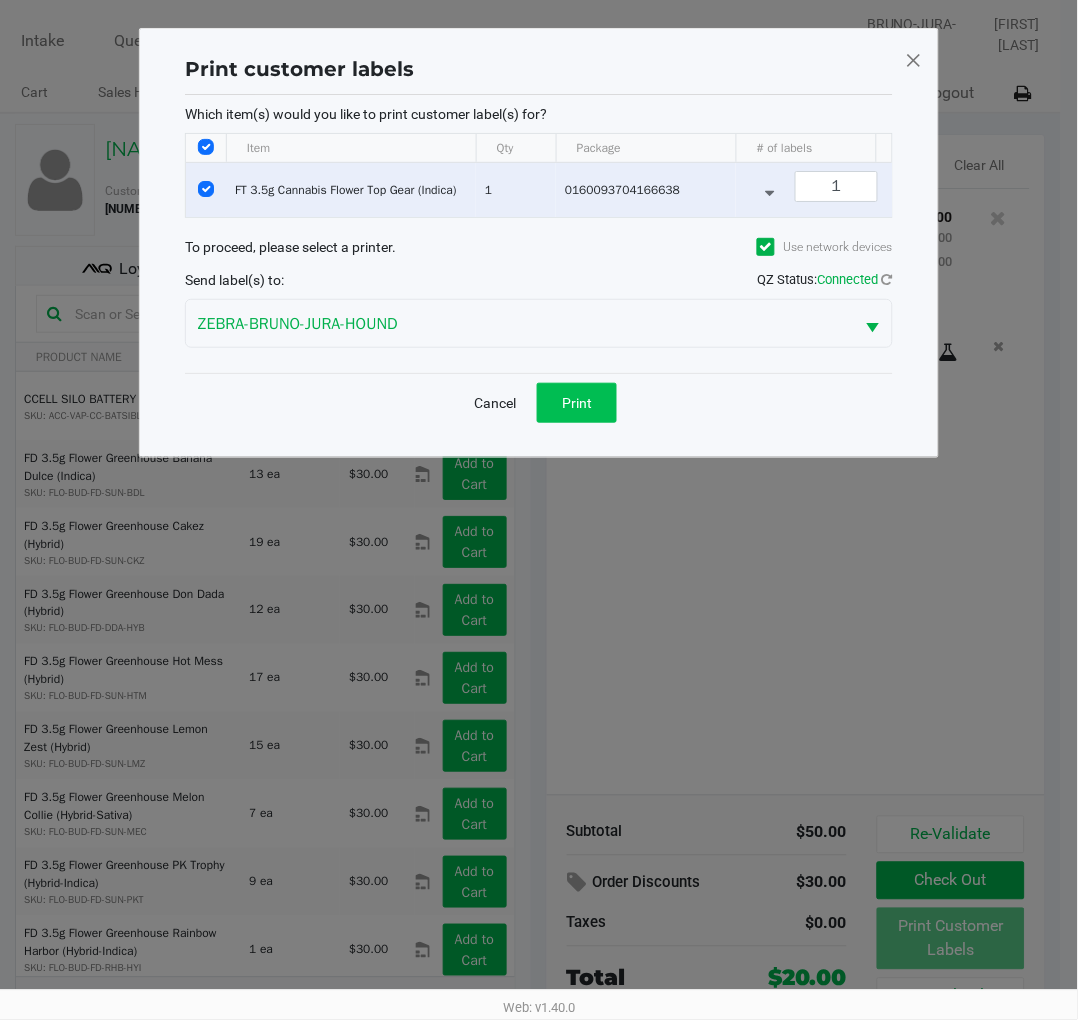 click on "Print" 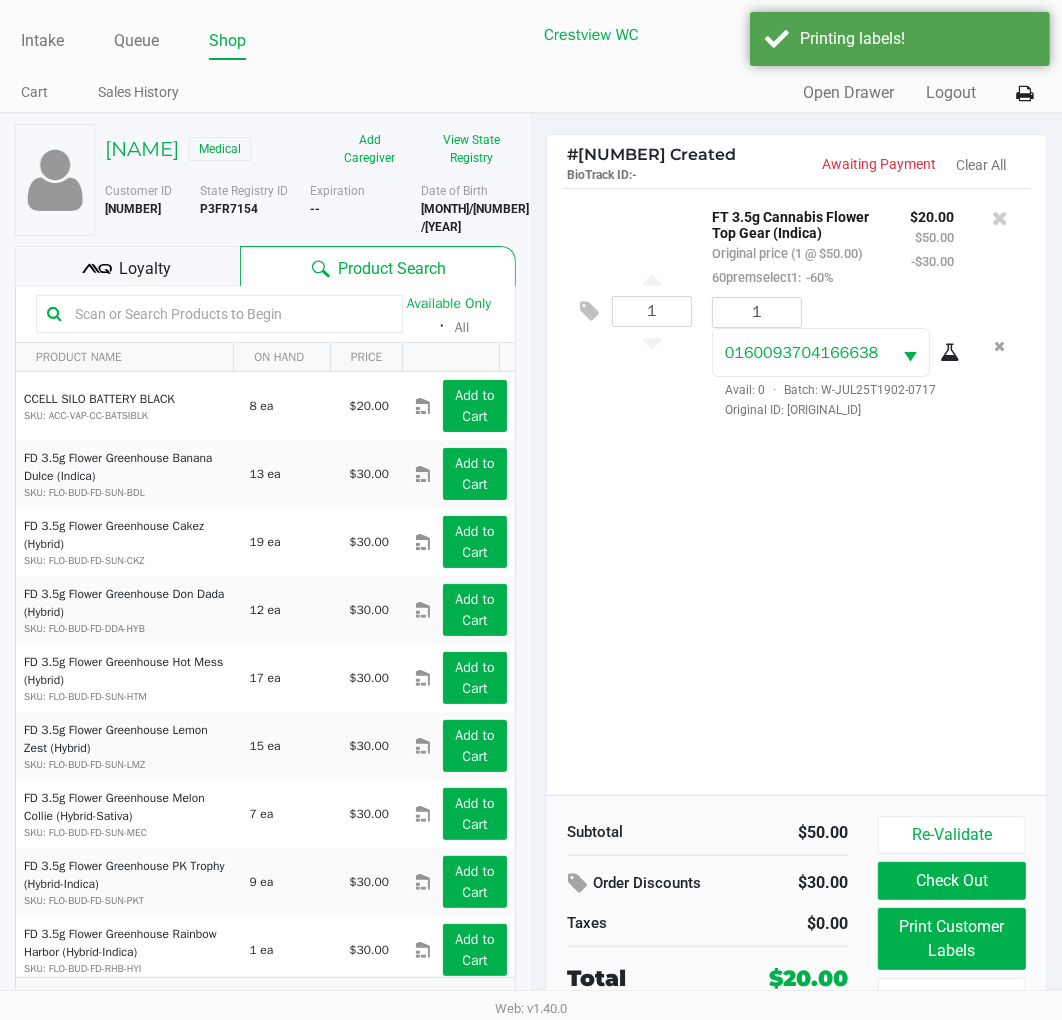 click on "Loyalty" 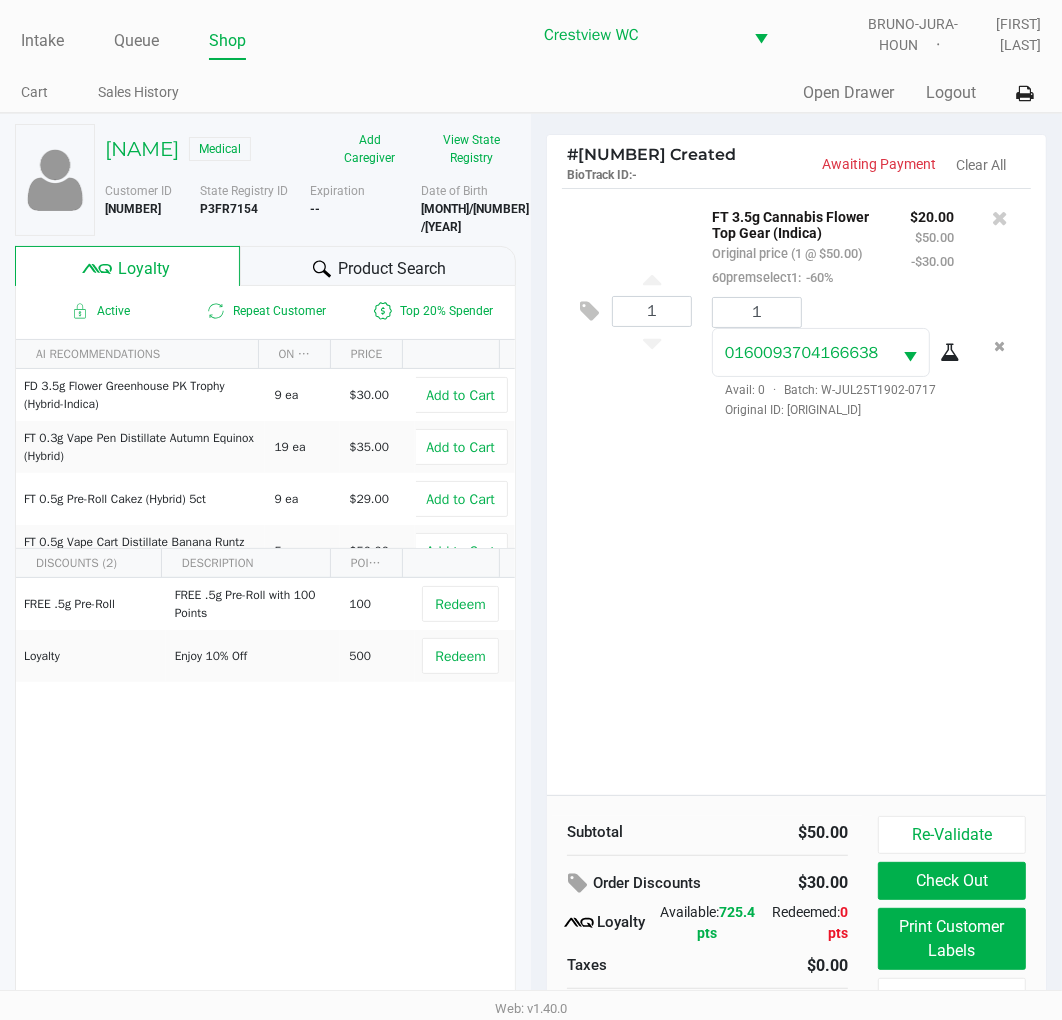 scroll, scrollTop: 38, scrollLeft: 0, axis: vertical 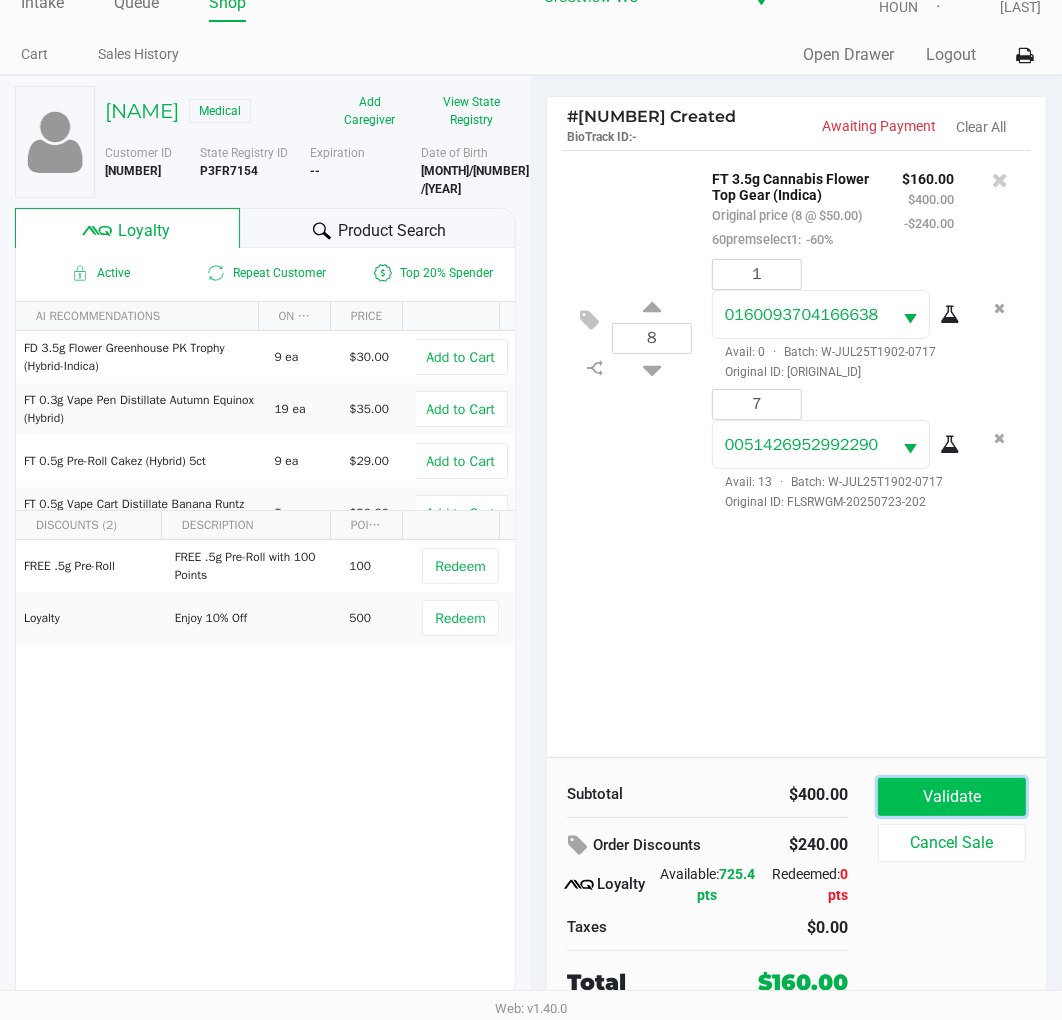 click on "Validate" 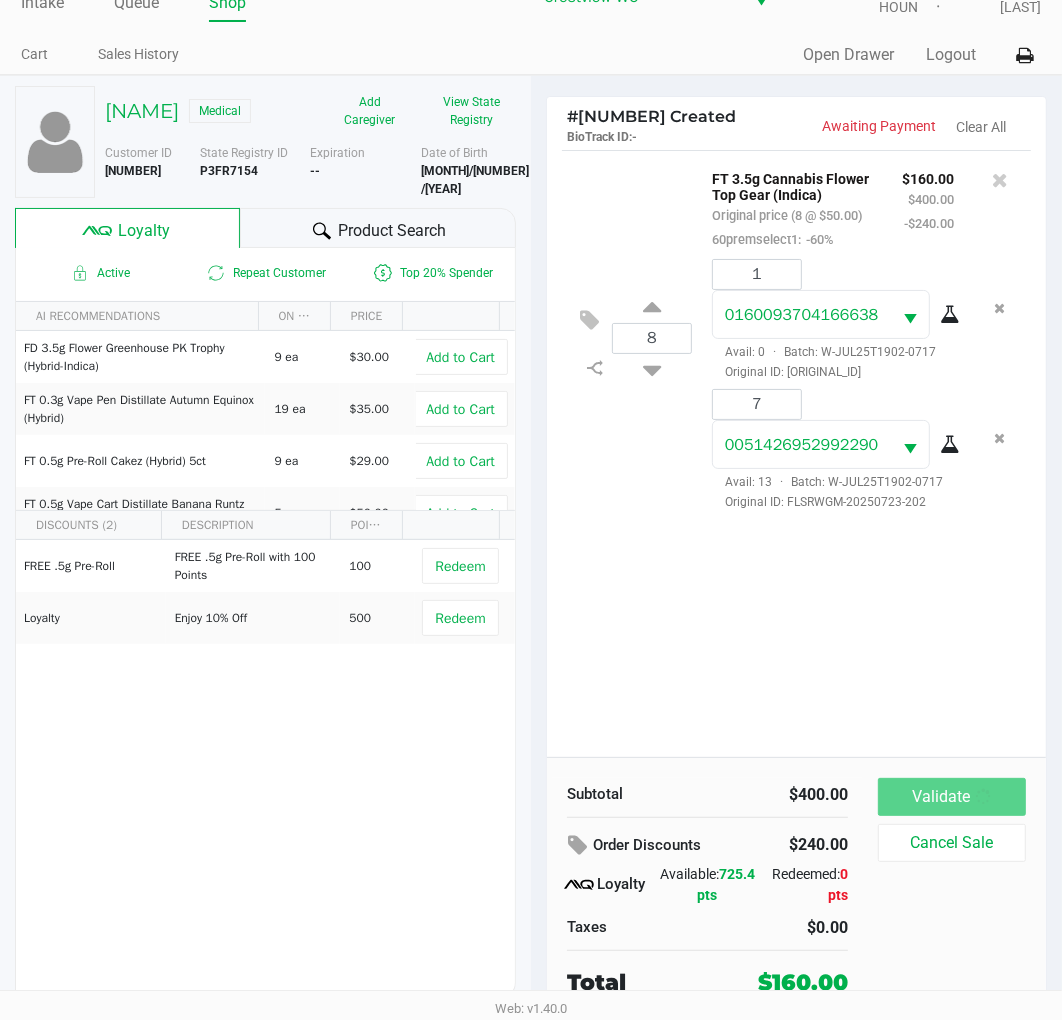 scroll, scrollTop: 0, scrollLeft: 0, axis: both 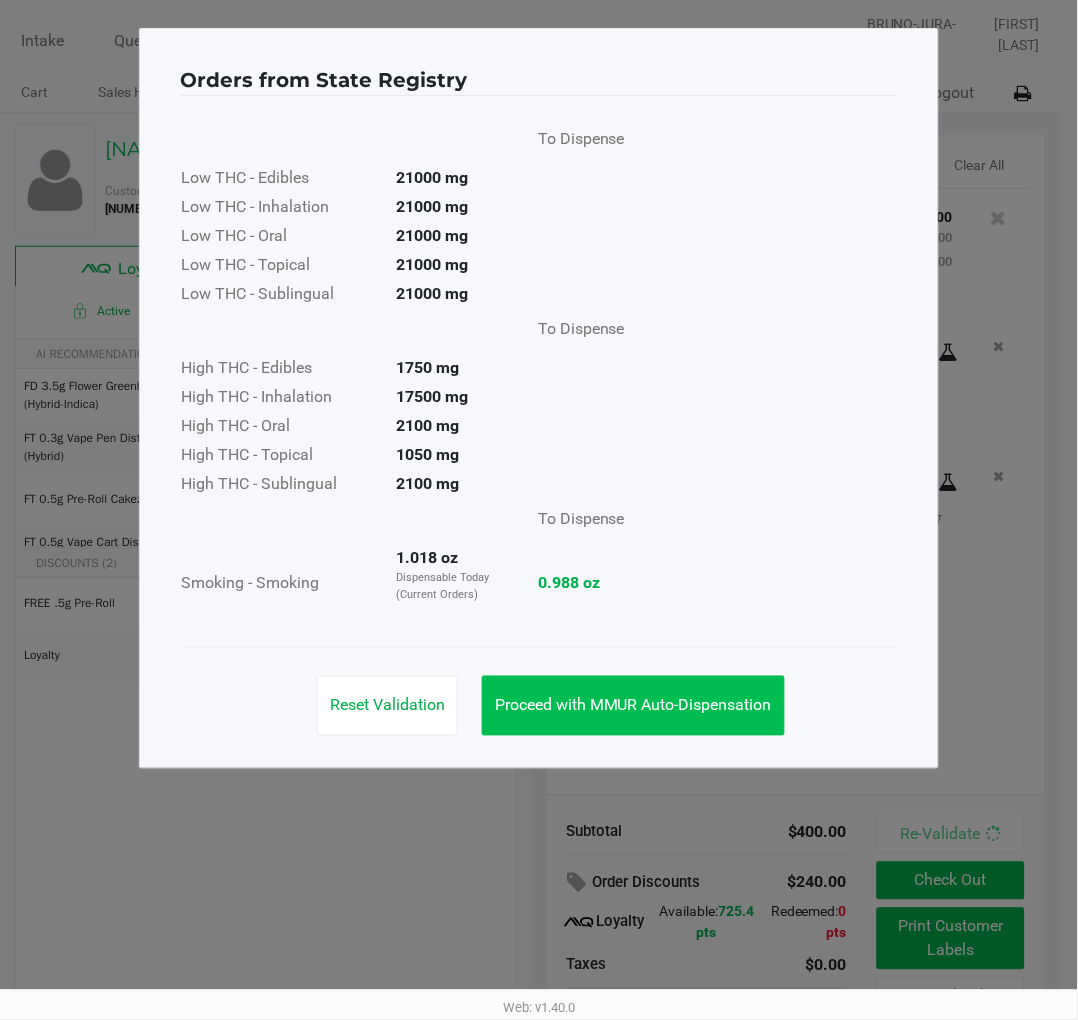 click on "Proceed with MMUR Auto-Dispensation" 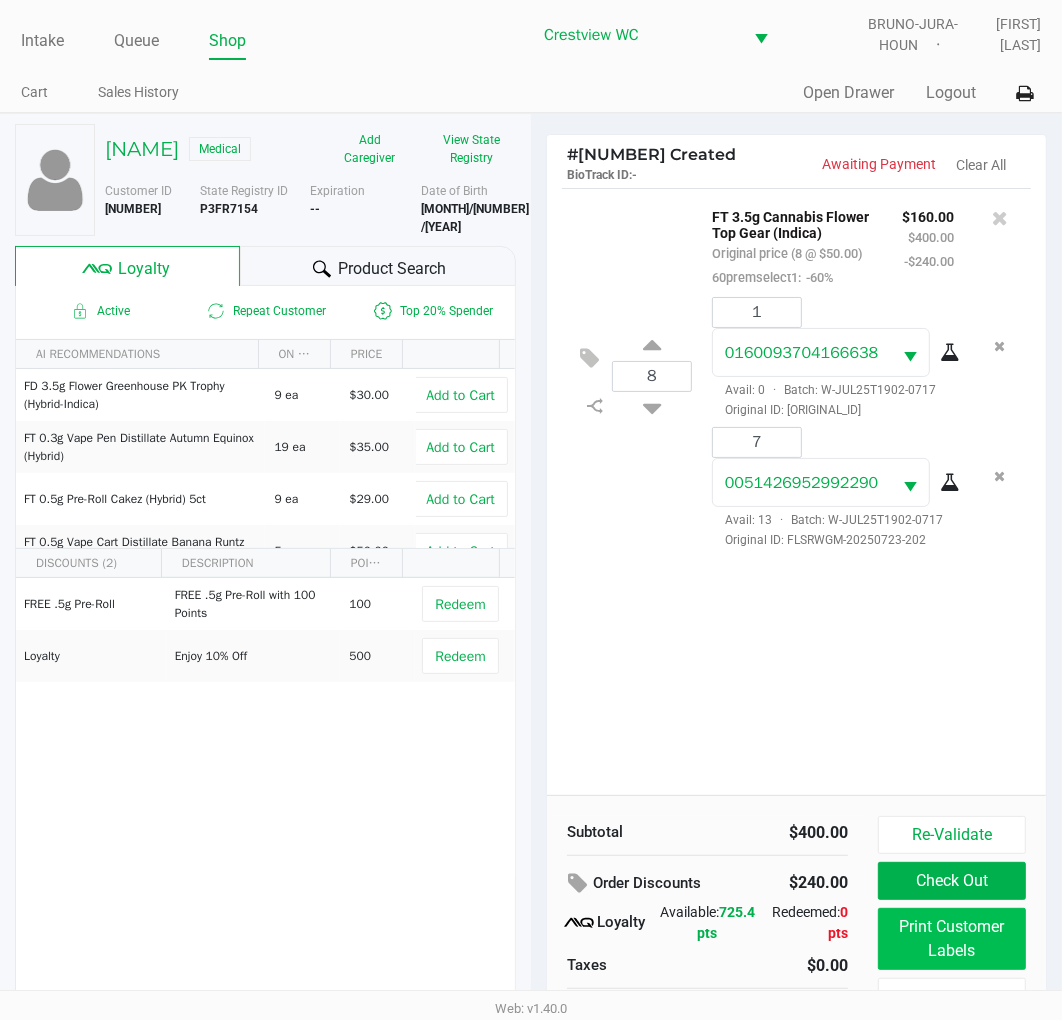 click on "Print Customer Labels" 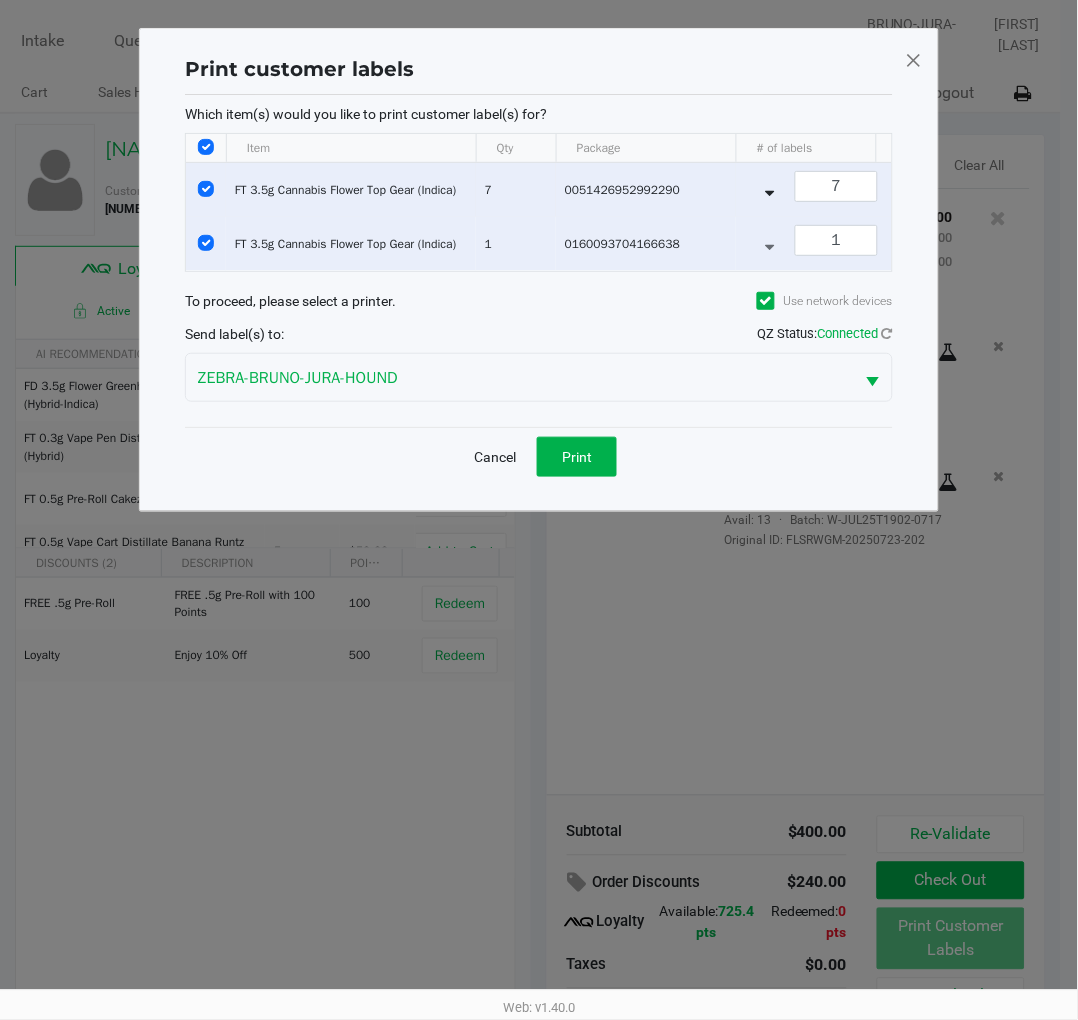 click on "FT 3.5g Cannabis Flower Top Gear (Indica)" 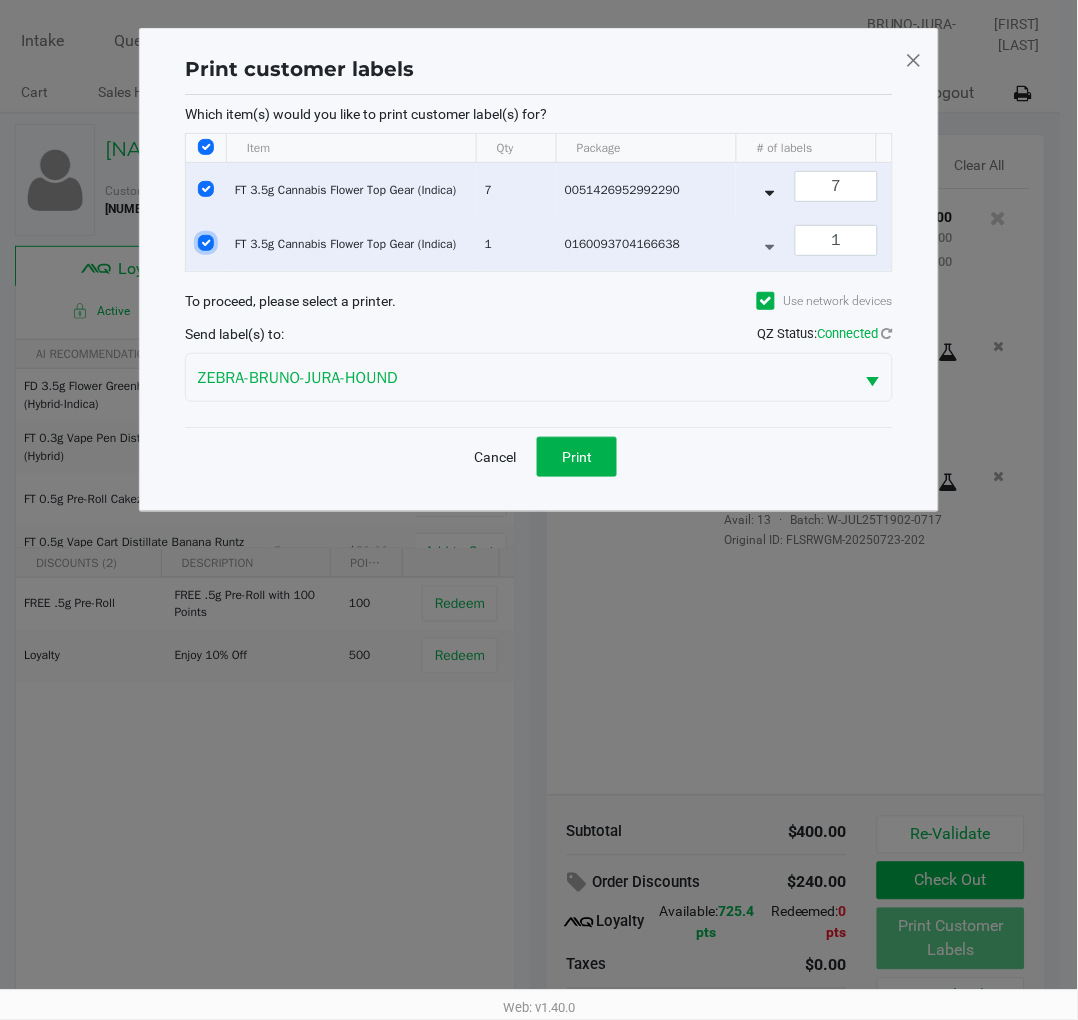 click at bounding box center (206, 243) 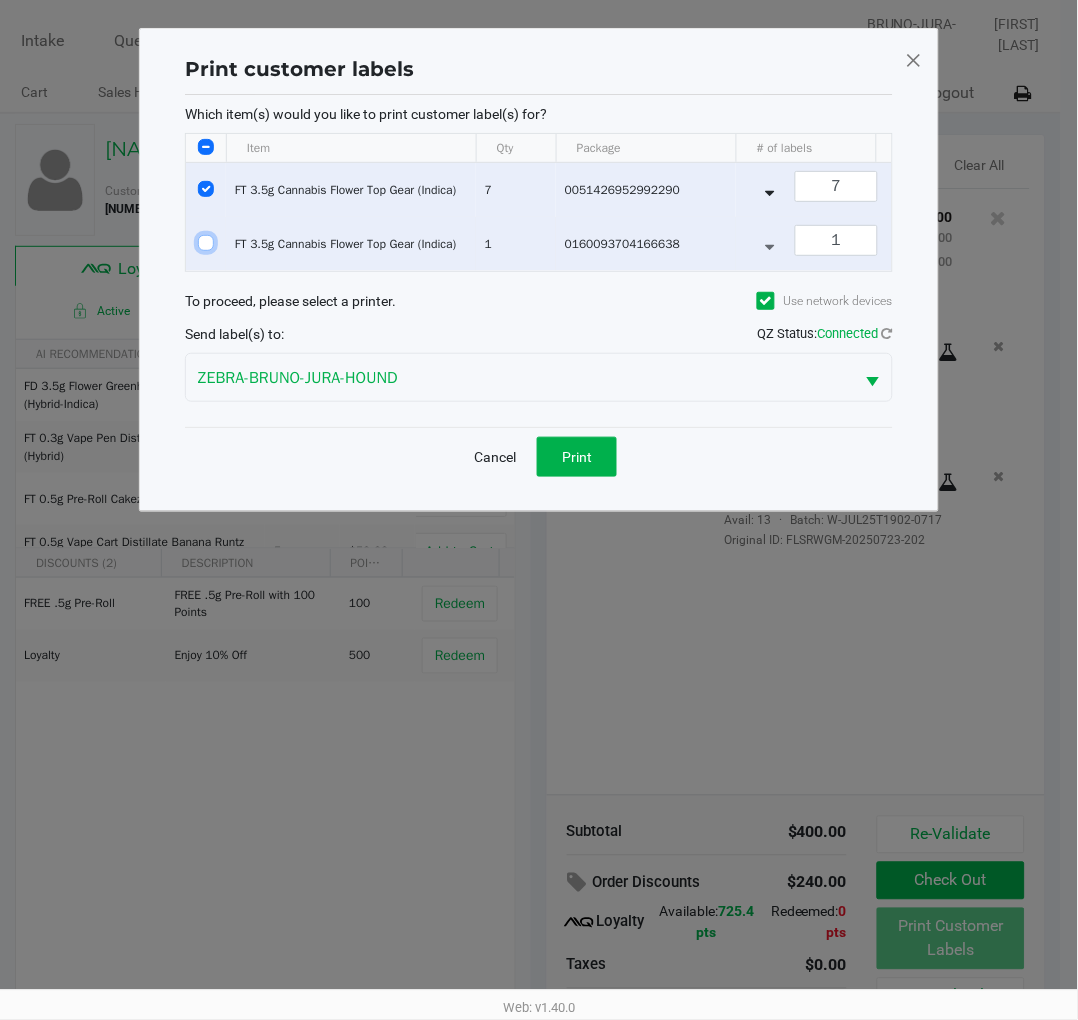 checkbox on "false" 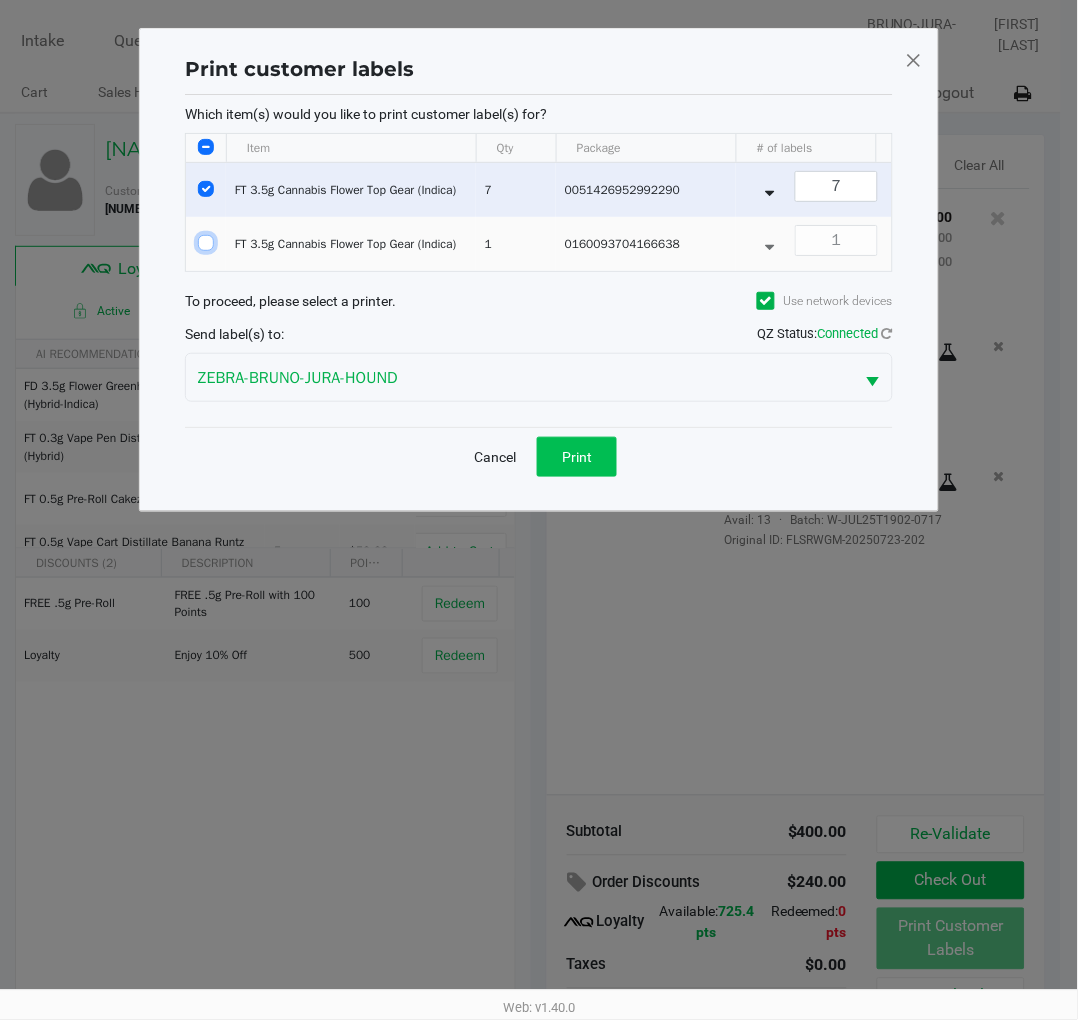 click on "Print" 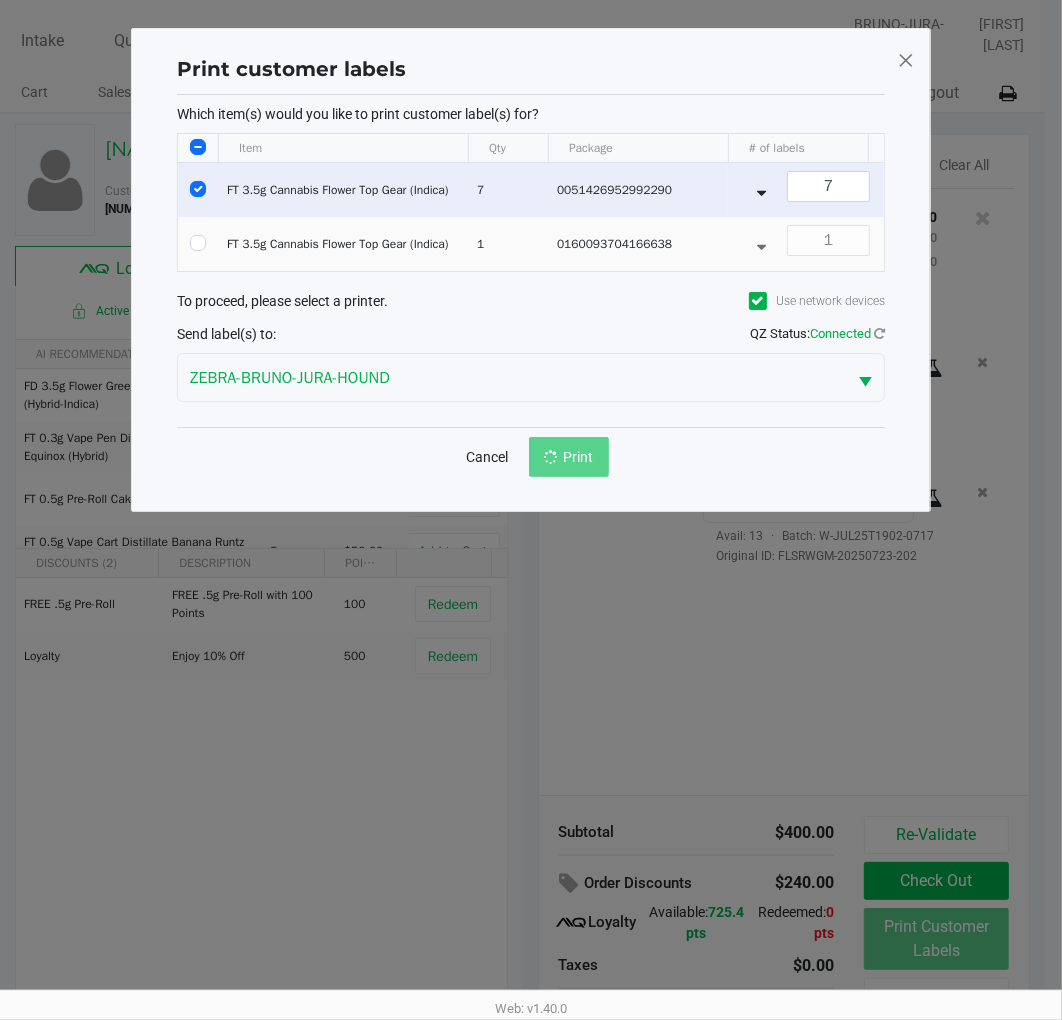 scroll, scrollTop: 38, scrollLeft: 0, axis: vertical 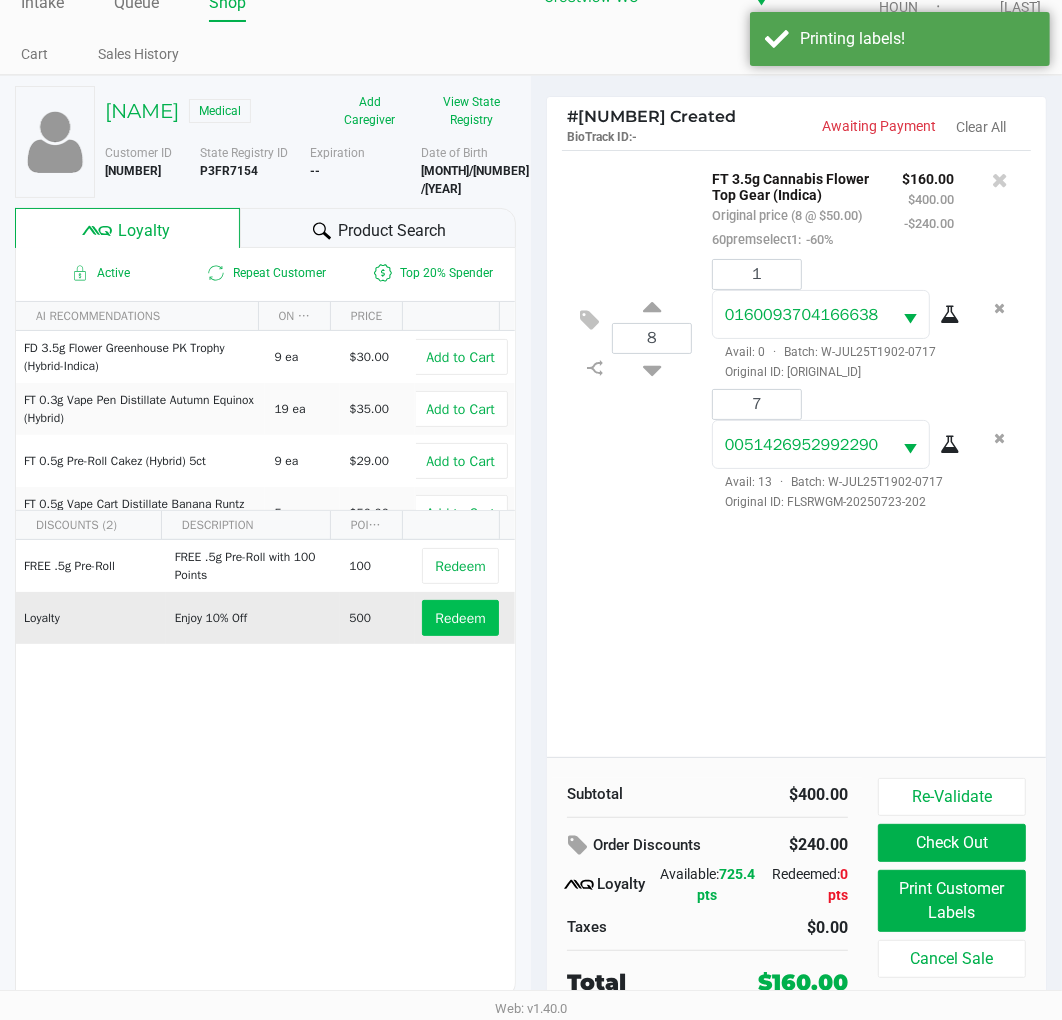 click on "Redeem" 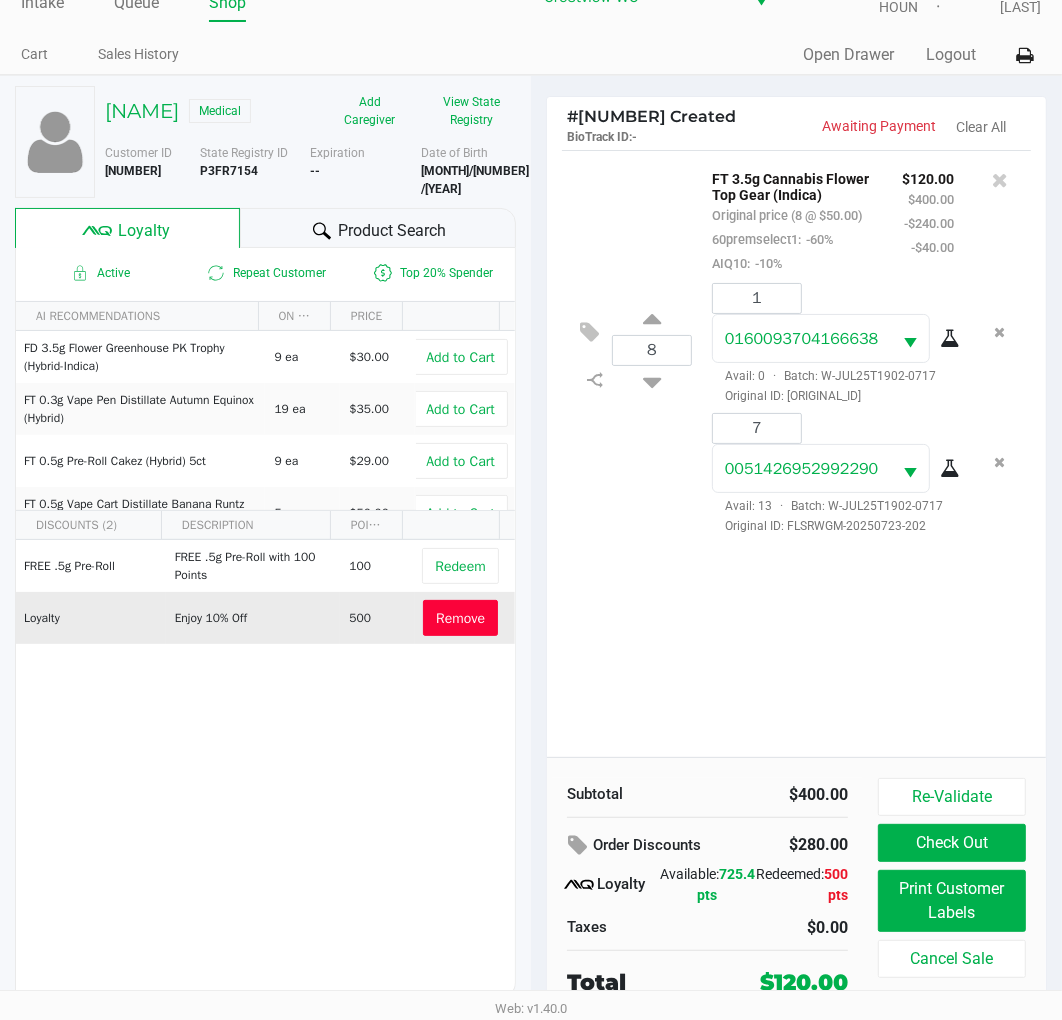 click on "Check Out" 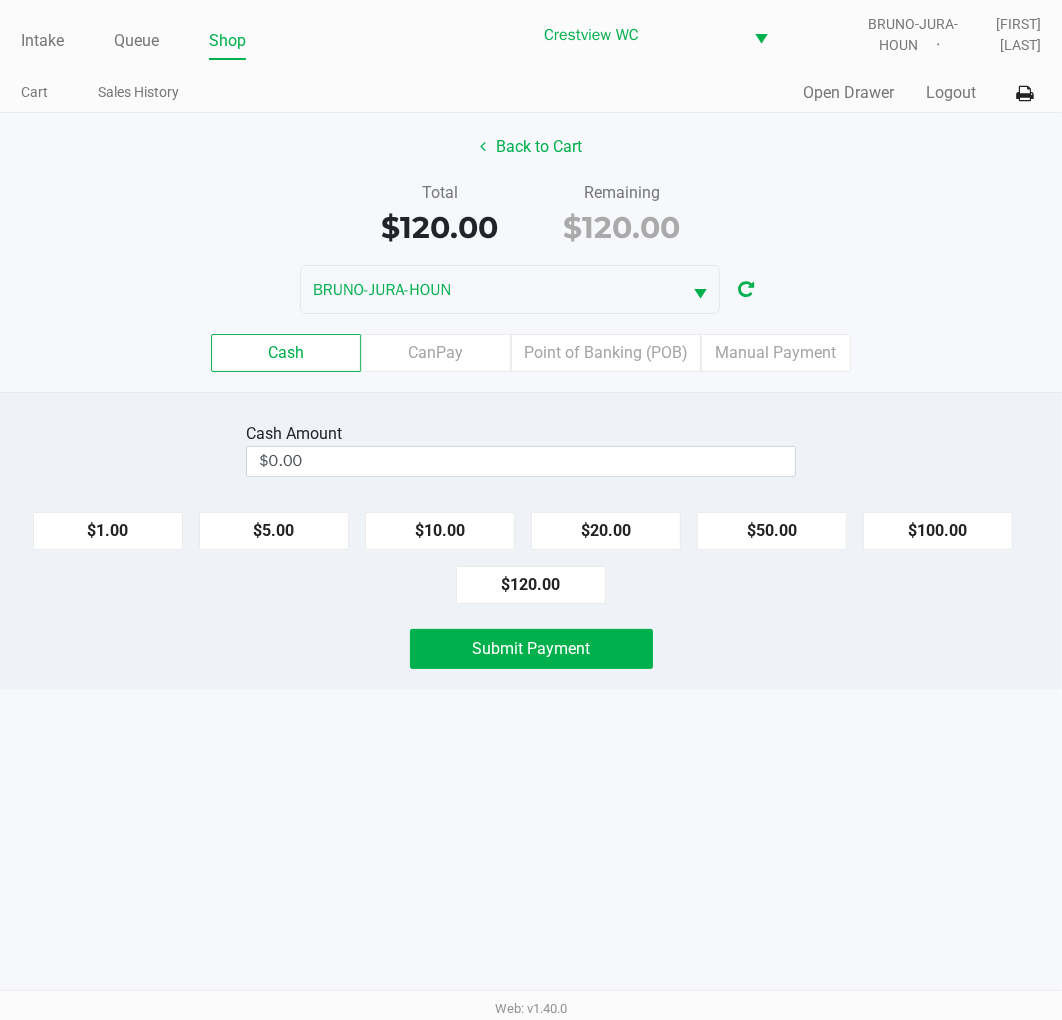 scroll, scrollTop: 0, scrollLeft: 0, axis: both 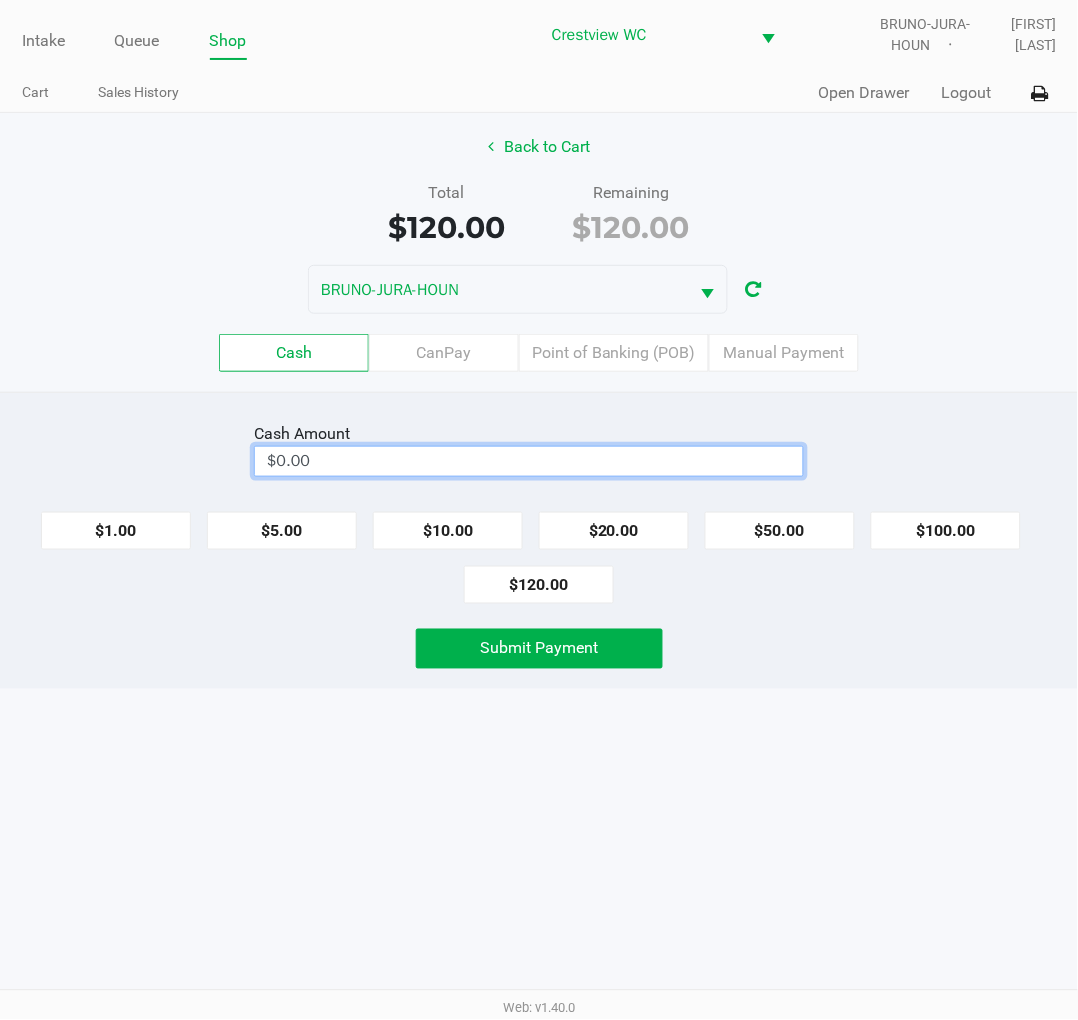 click on "$0.00" at bounding box center (529, 461) 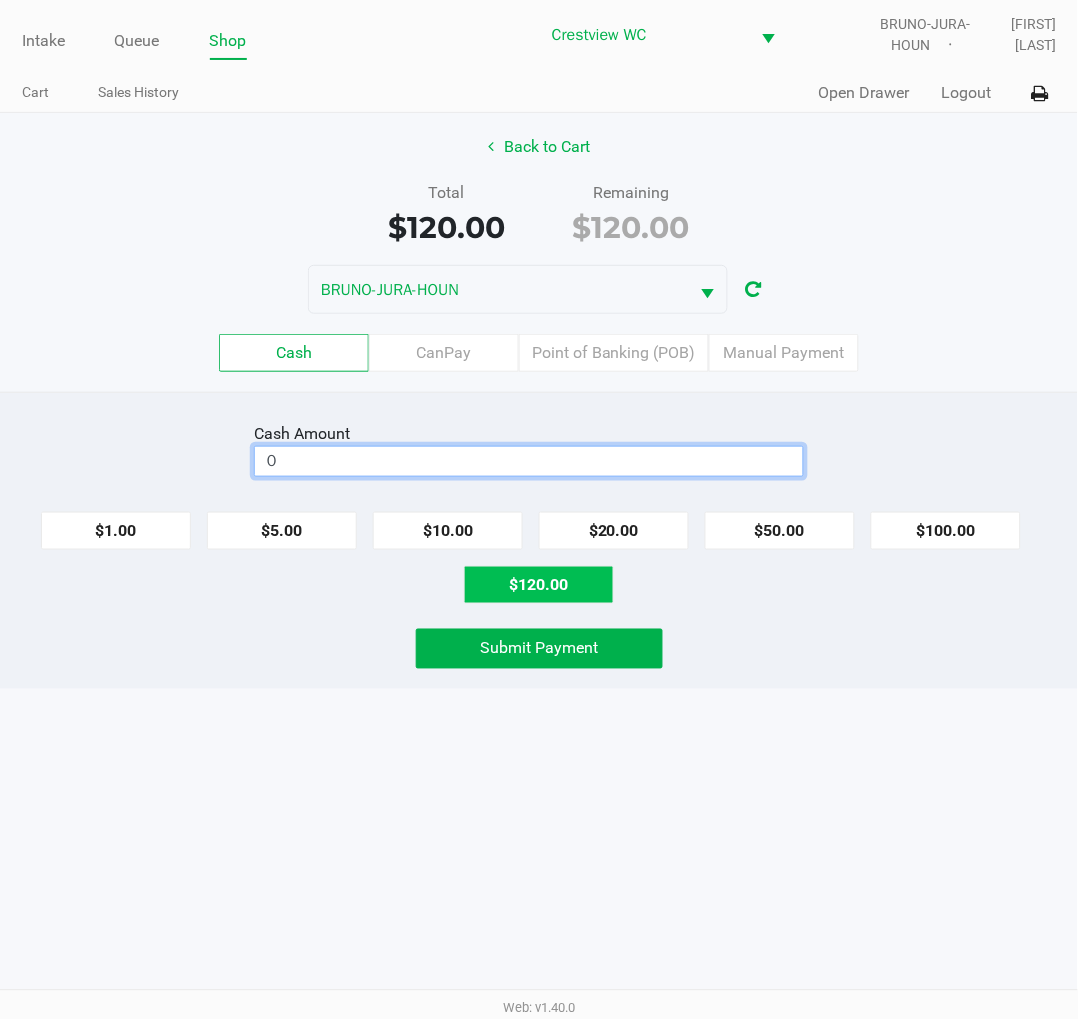 click on "$120.00" 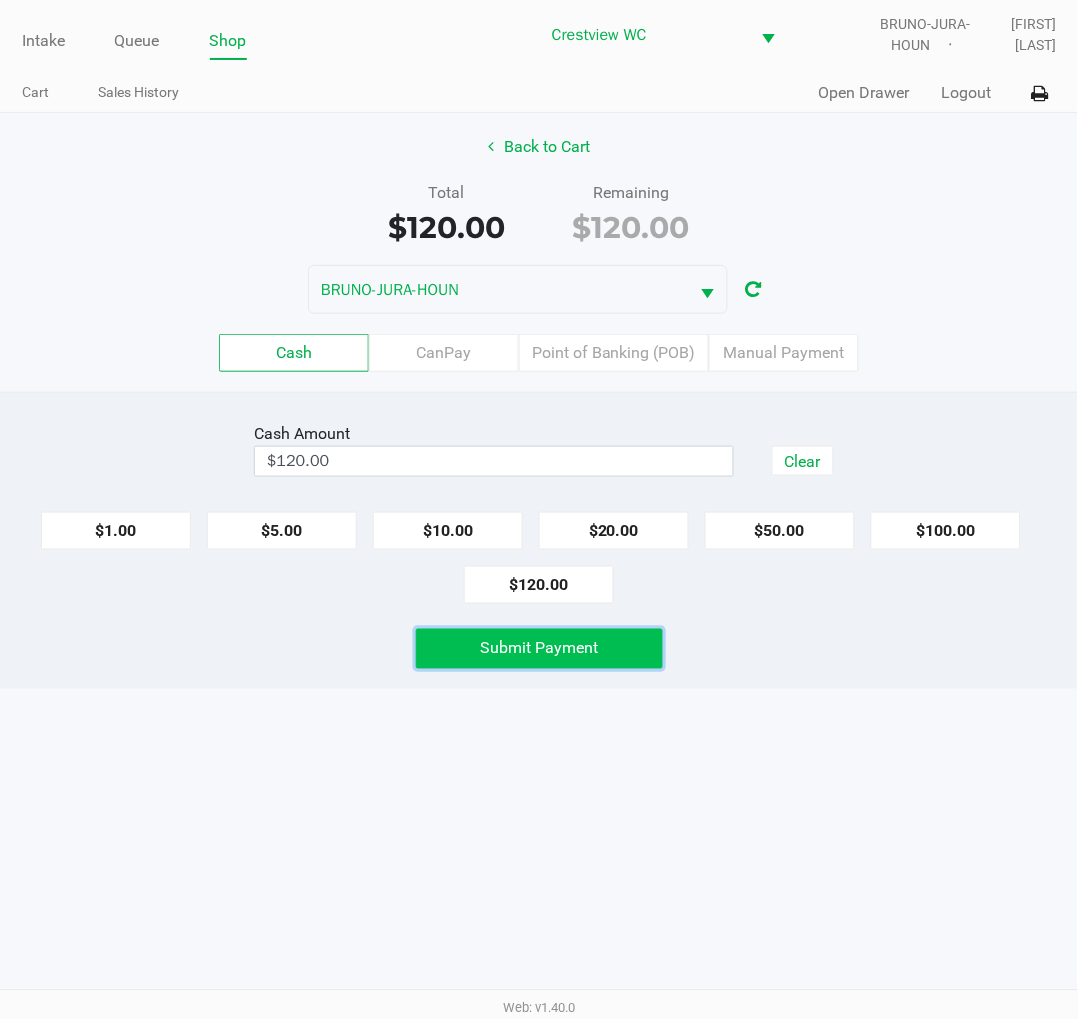 click on "Submit Payment" 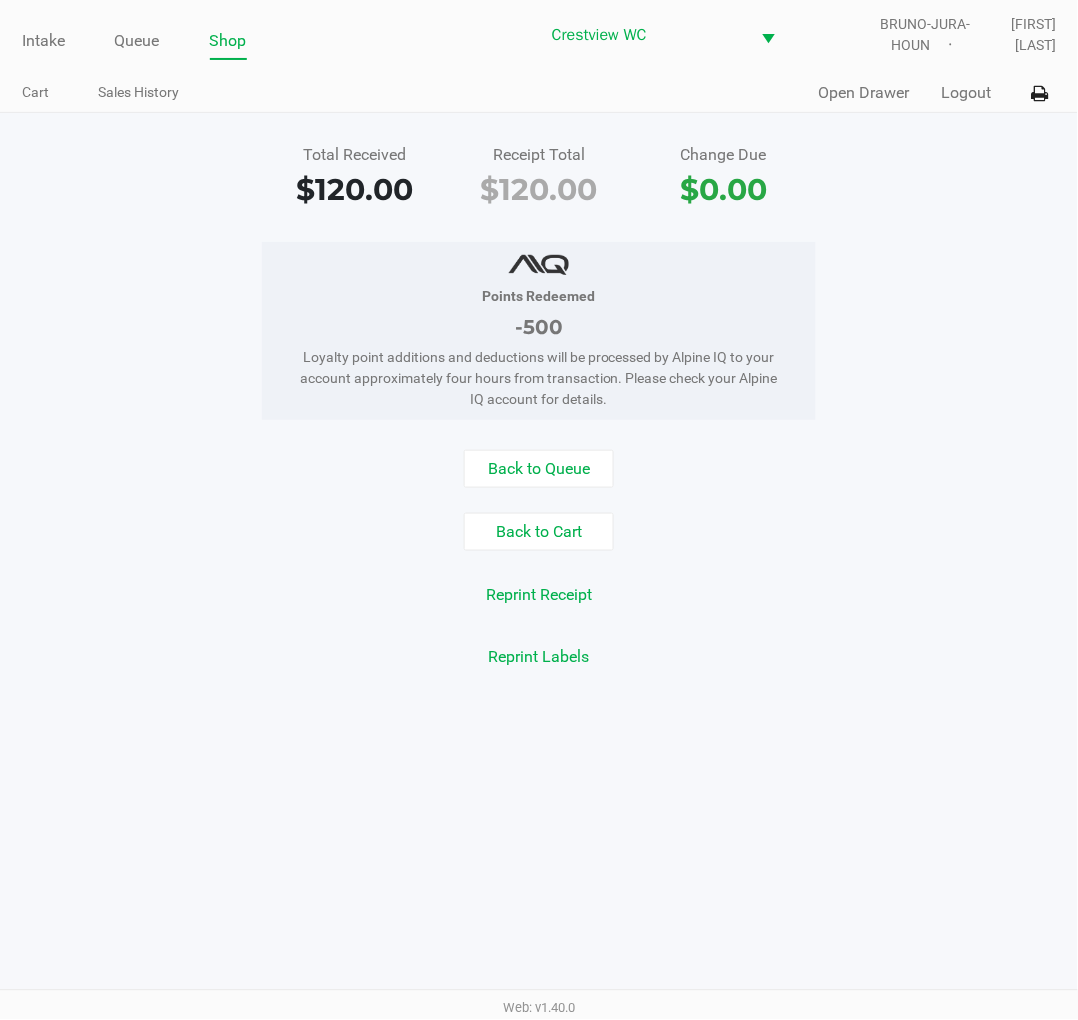 click on "Intake" 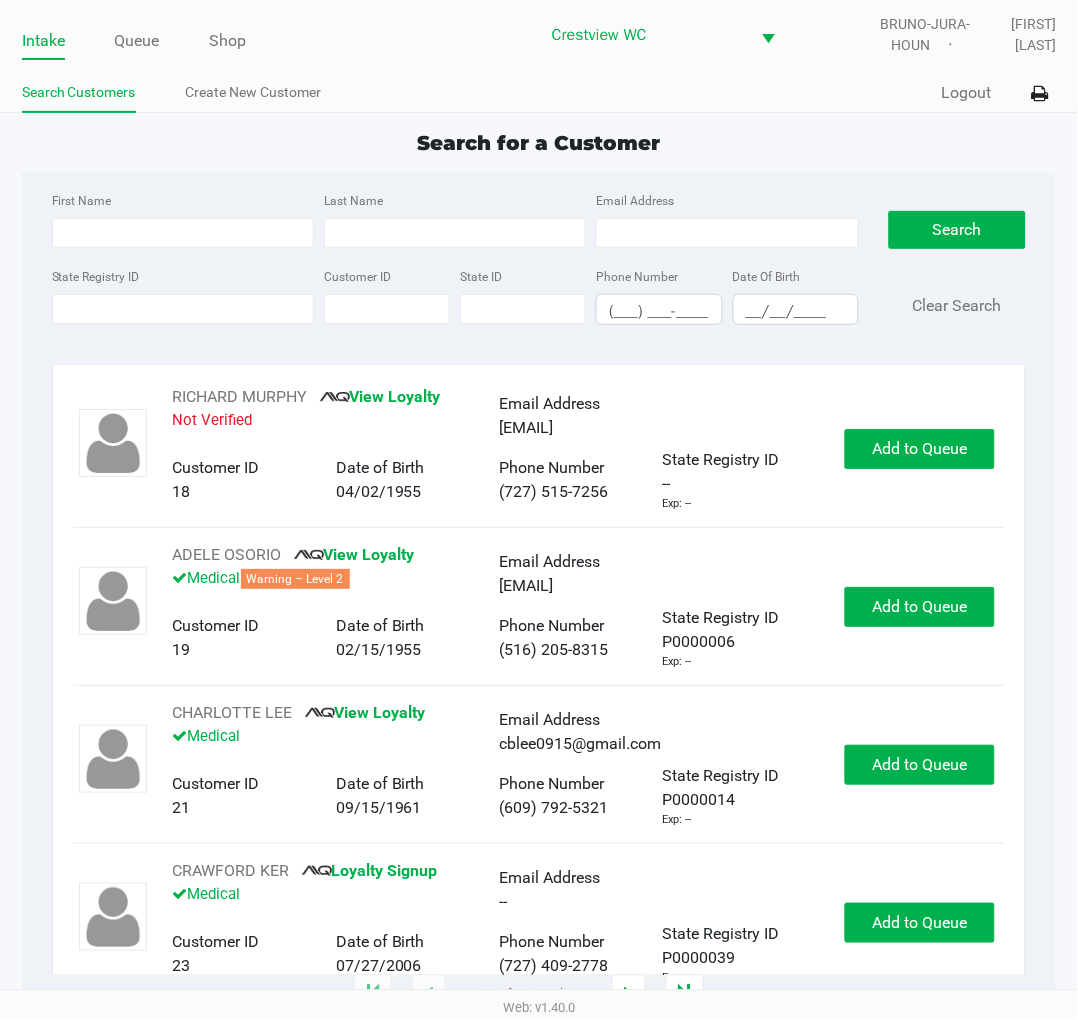 click on "State Registry ID" 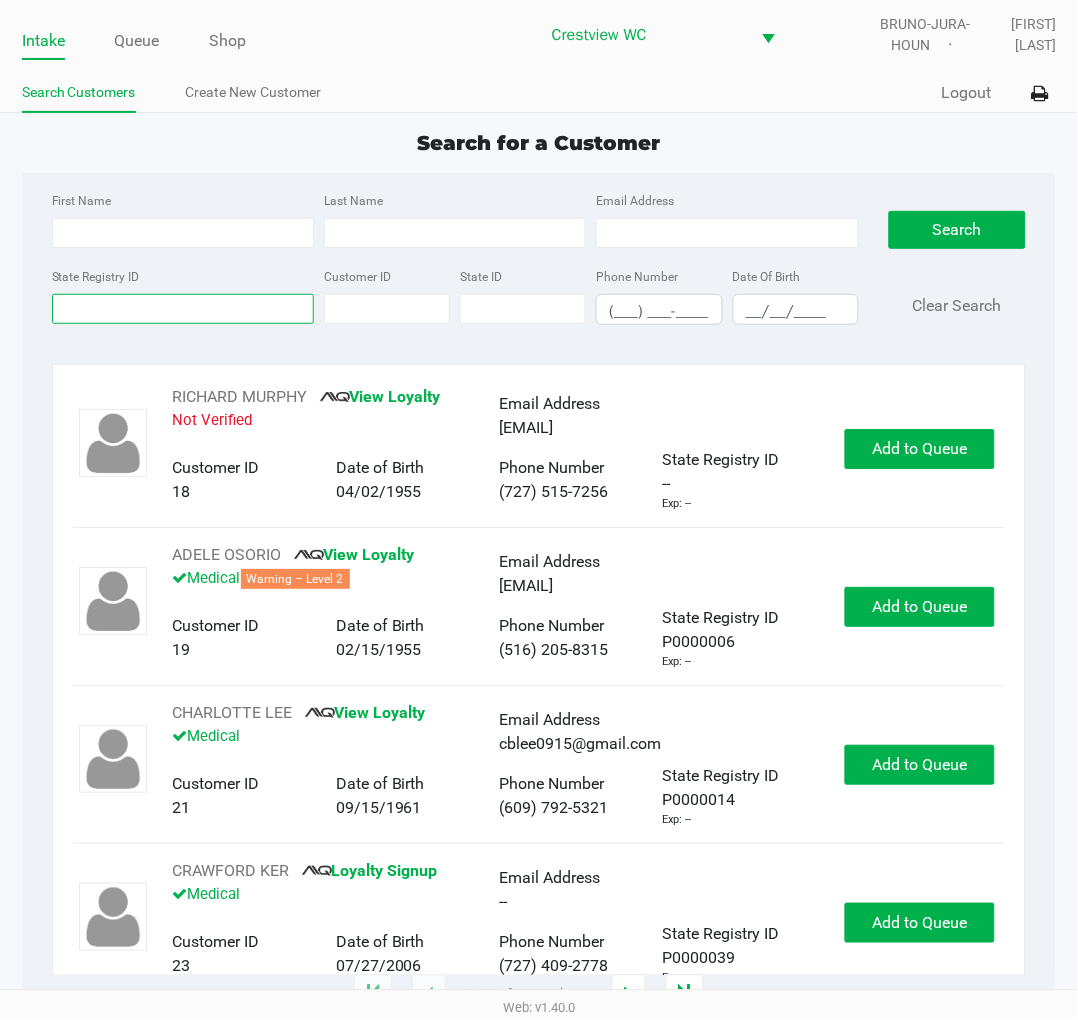 click on "State Registry ID" at bounding box center [183, 309] 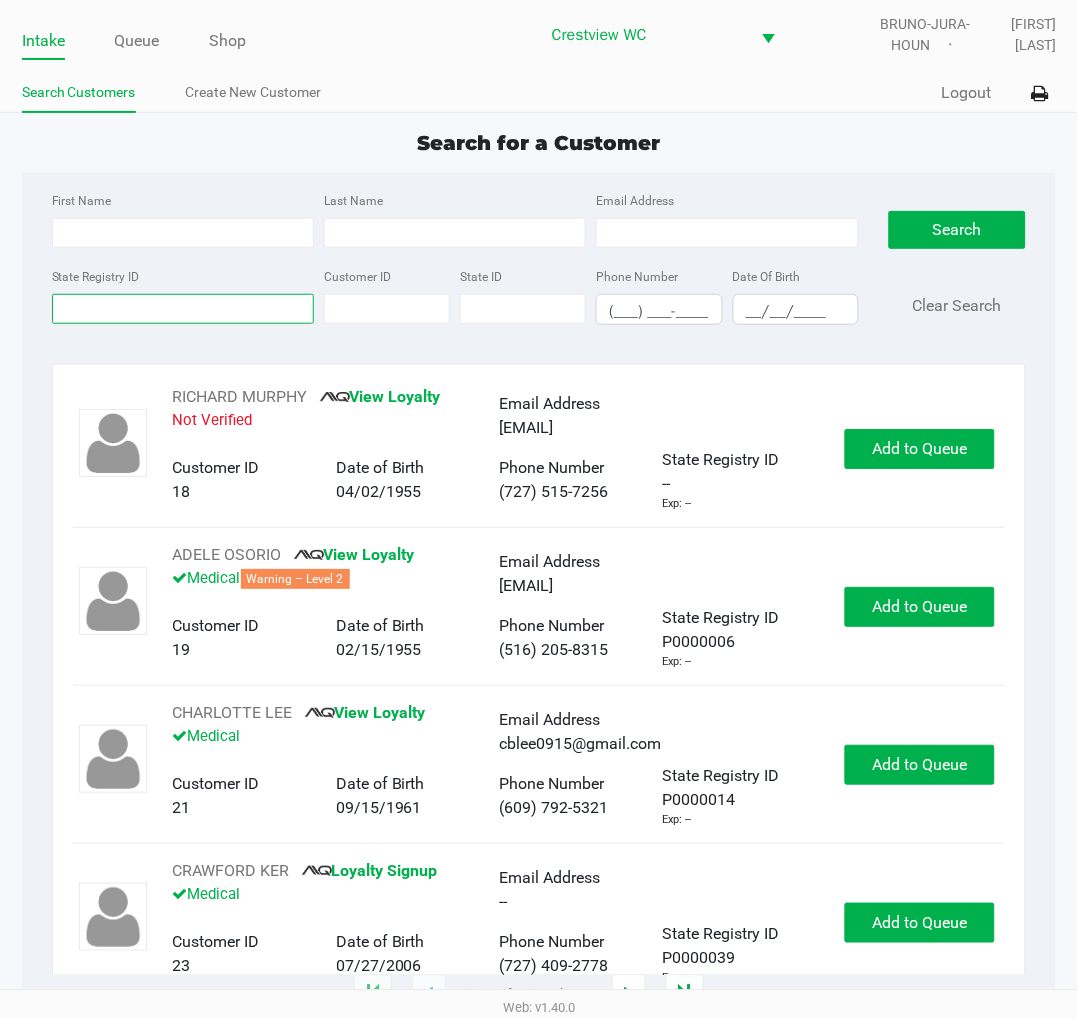 click on "State Registry ID" at bounding box center [183, 309] 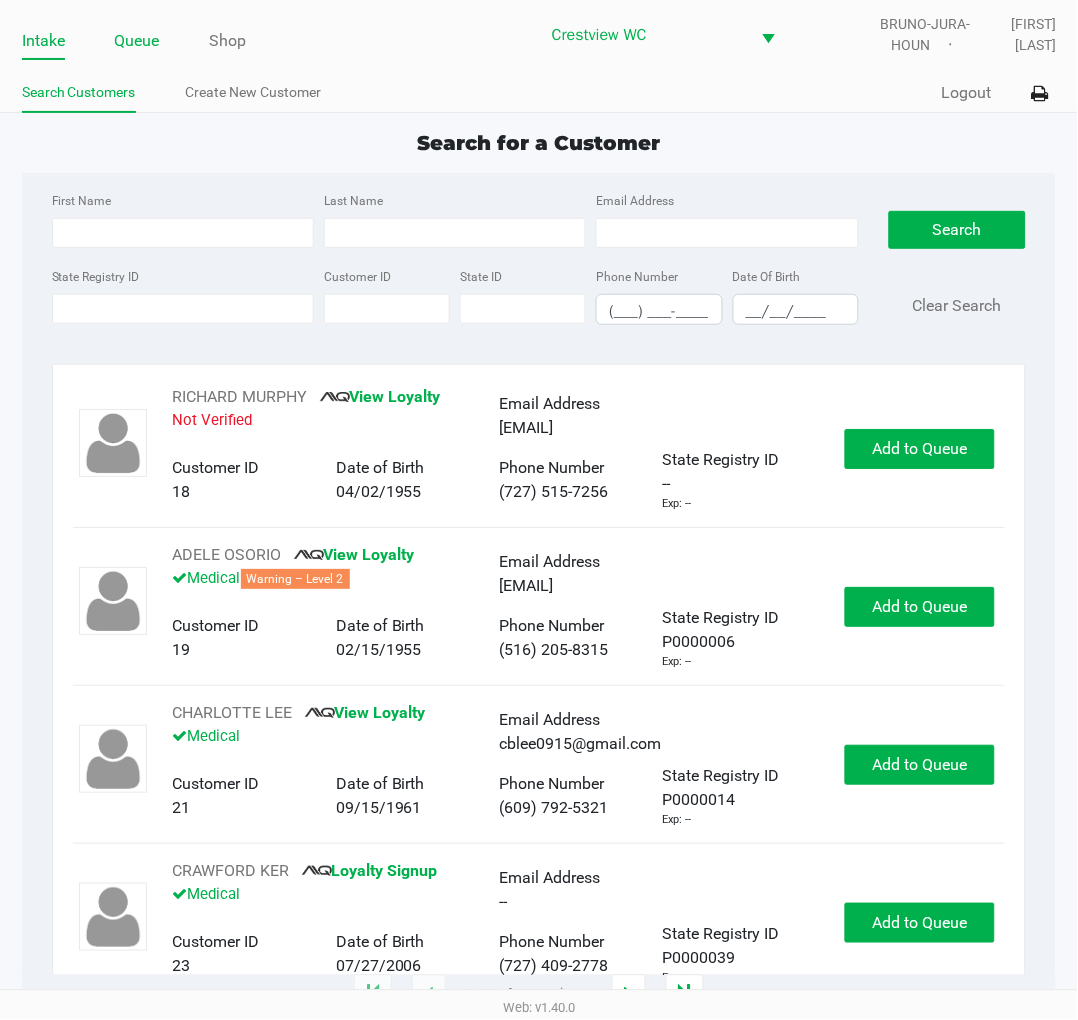 click on "Queue" 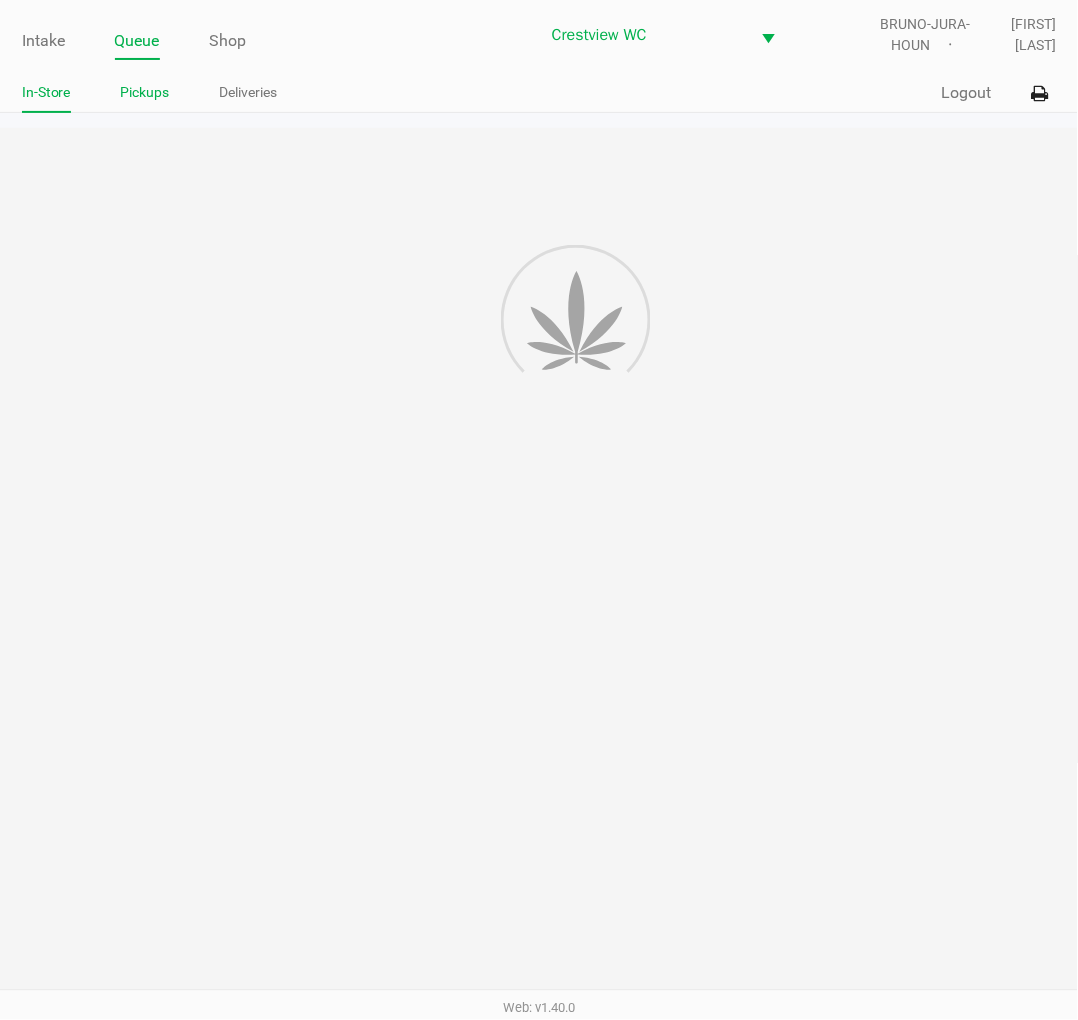 click on "Pickups" 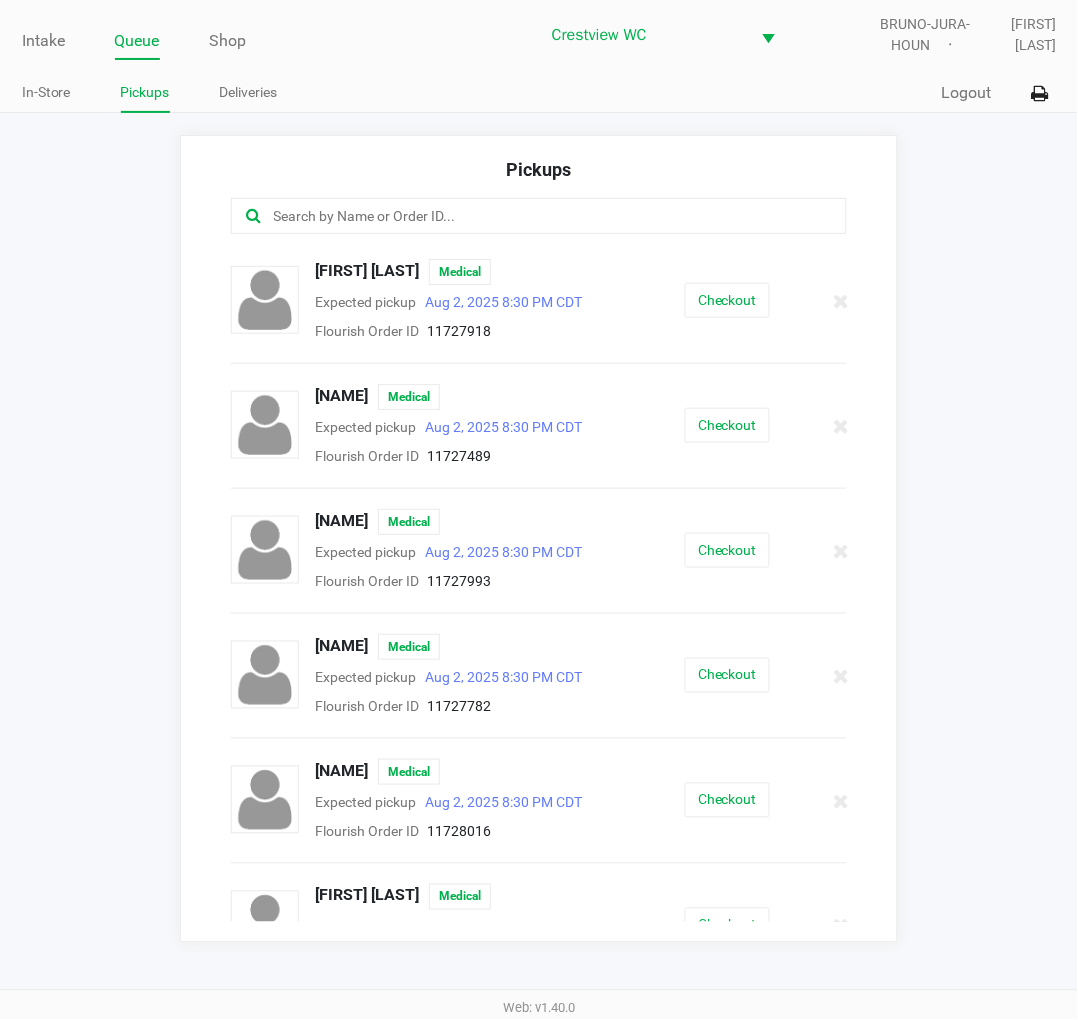 click 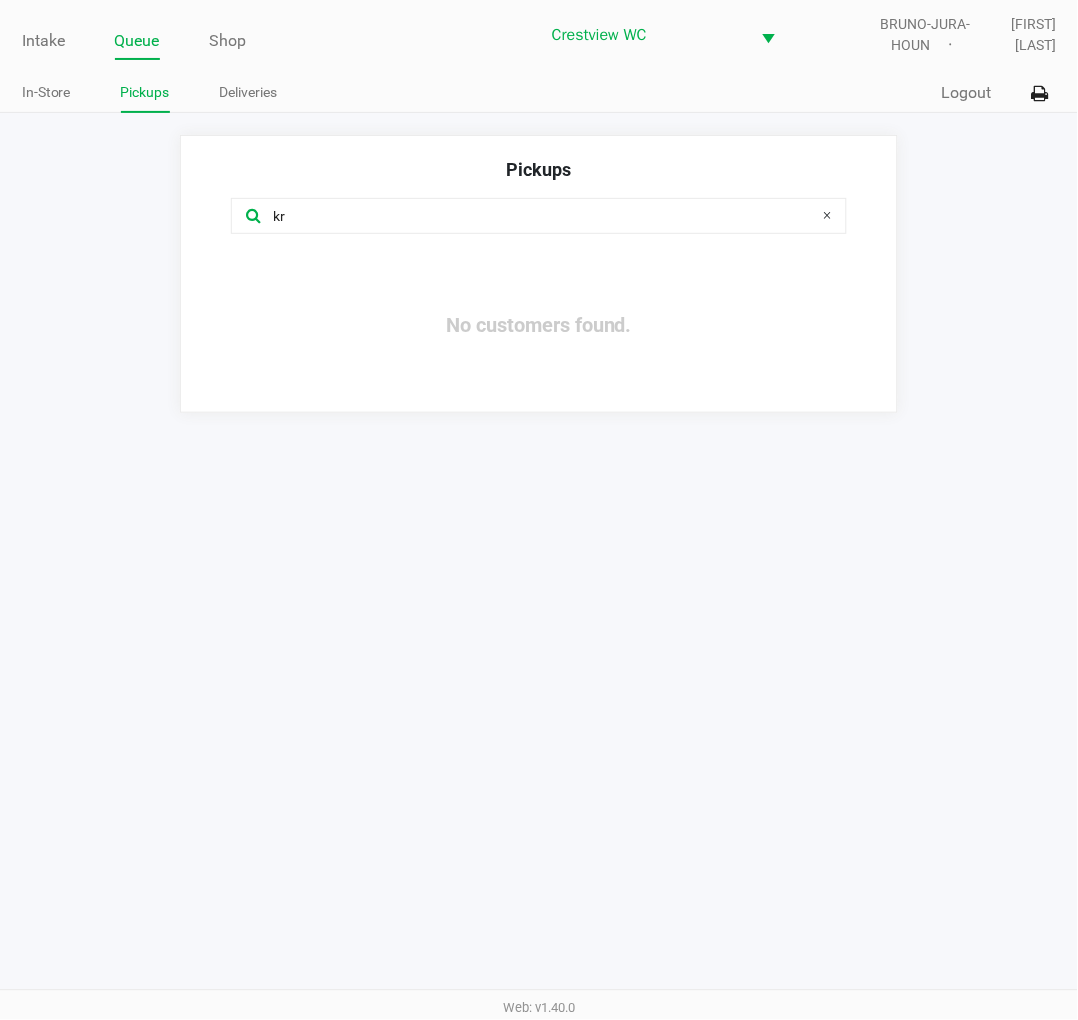 type on "k" 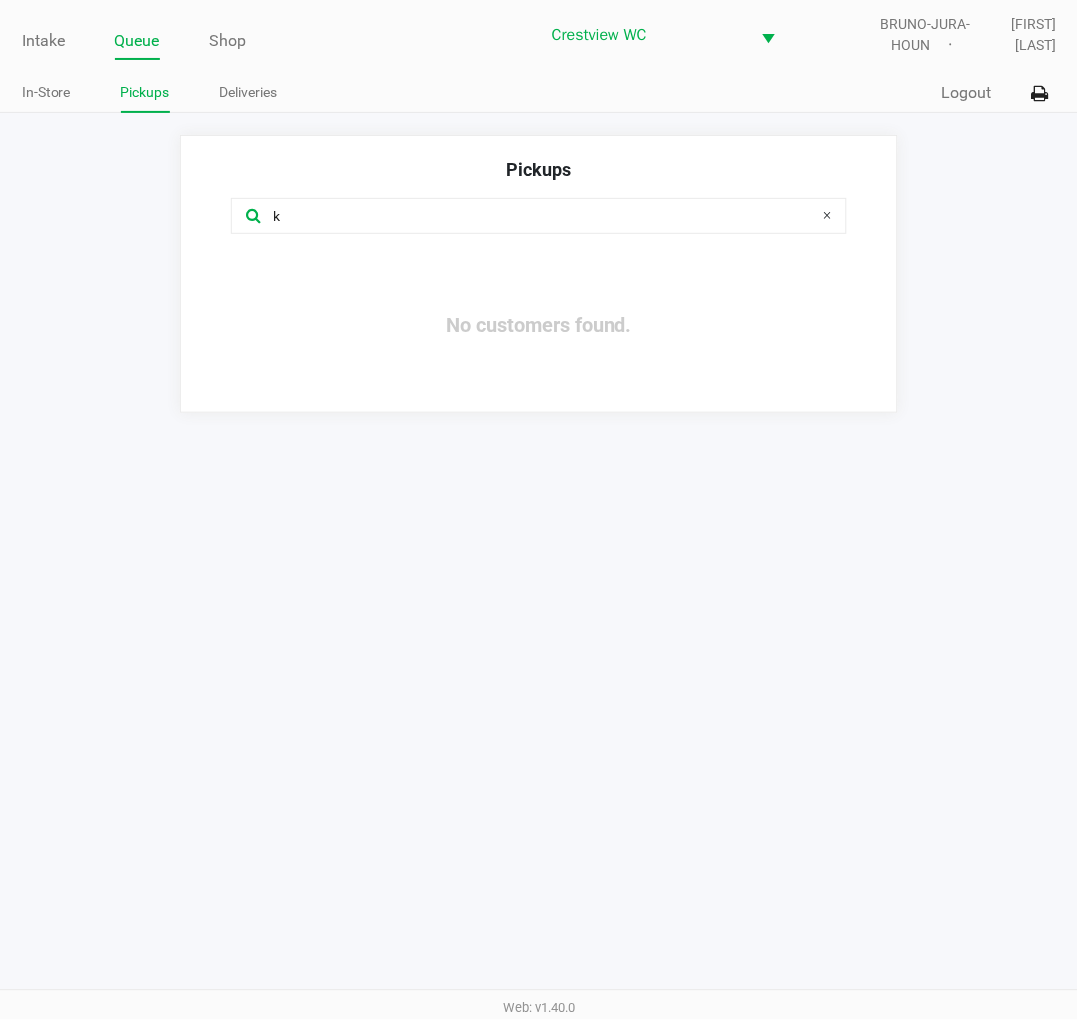 type 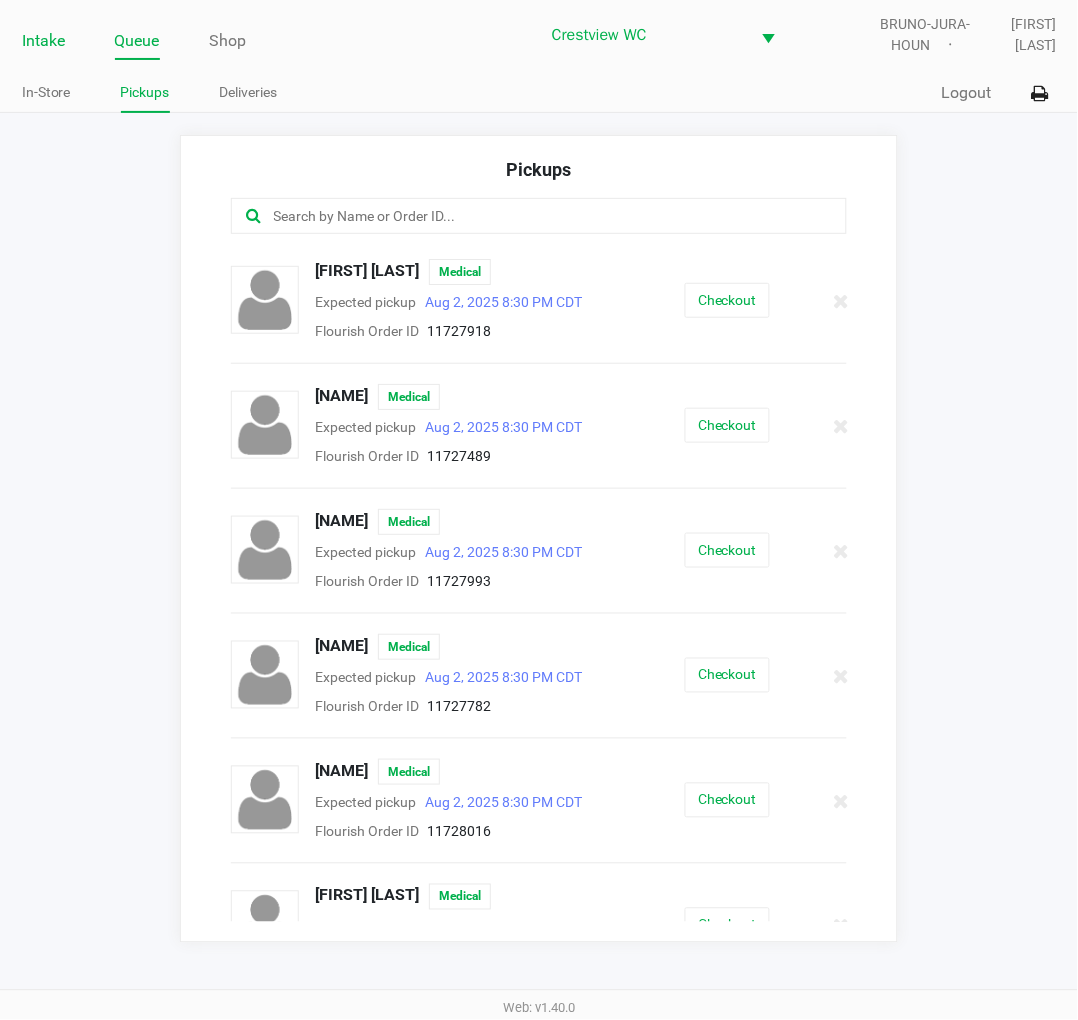 click on "Intake" 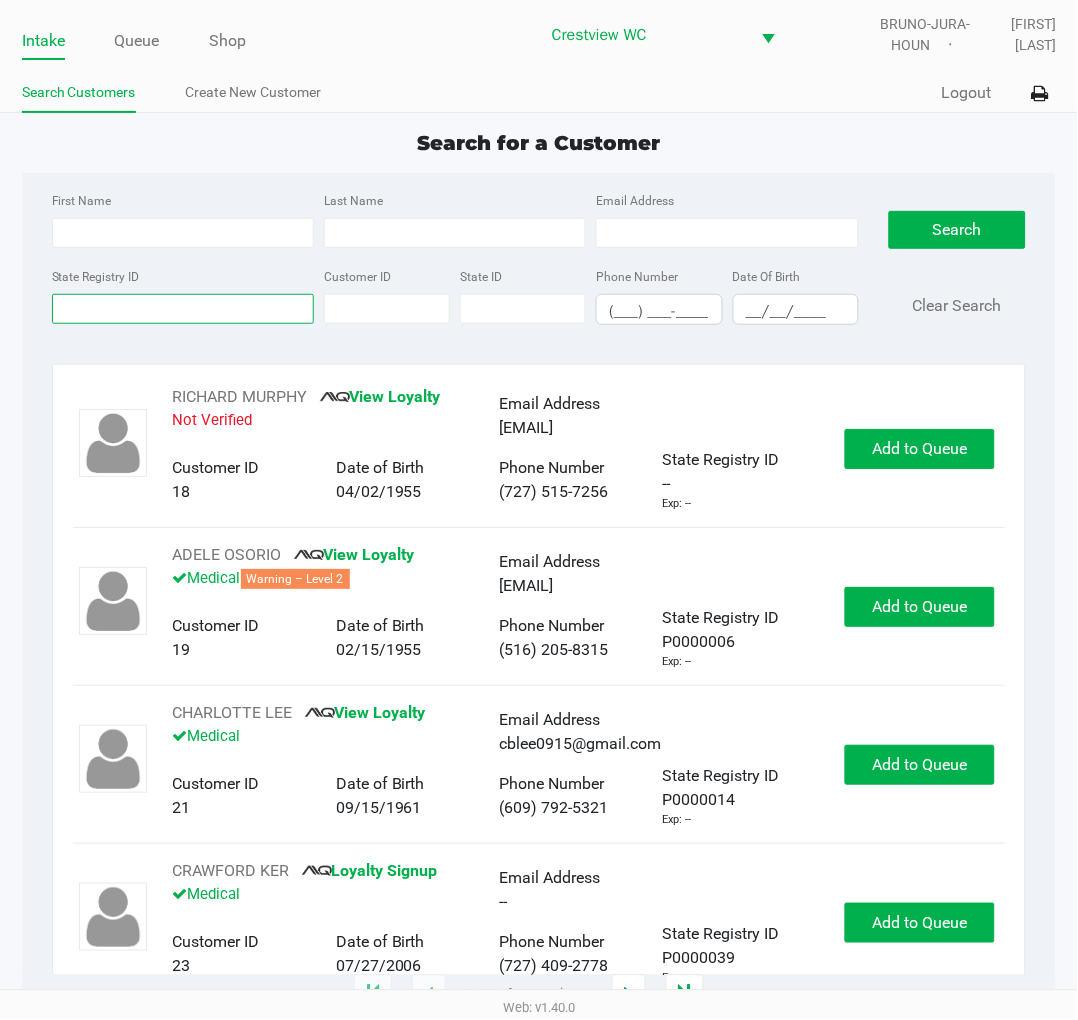 click on "State Registry ID" at bounding box center [183, 309] 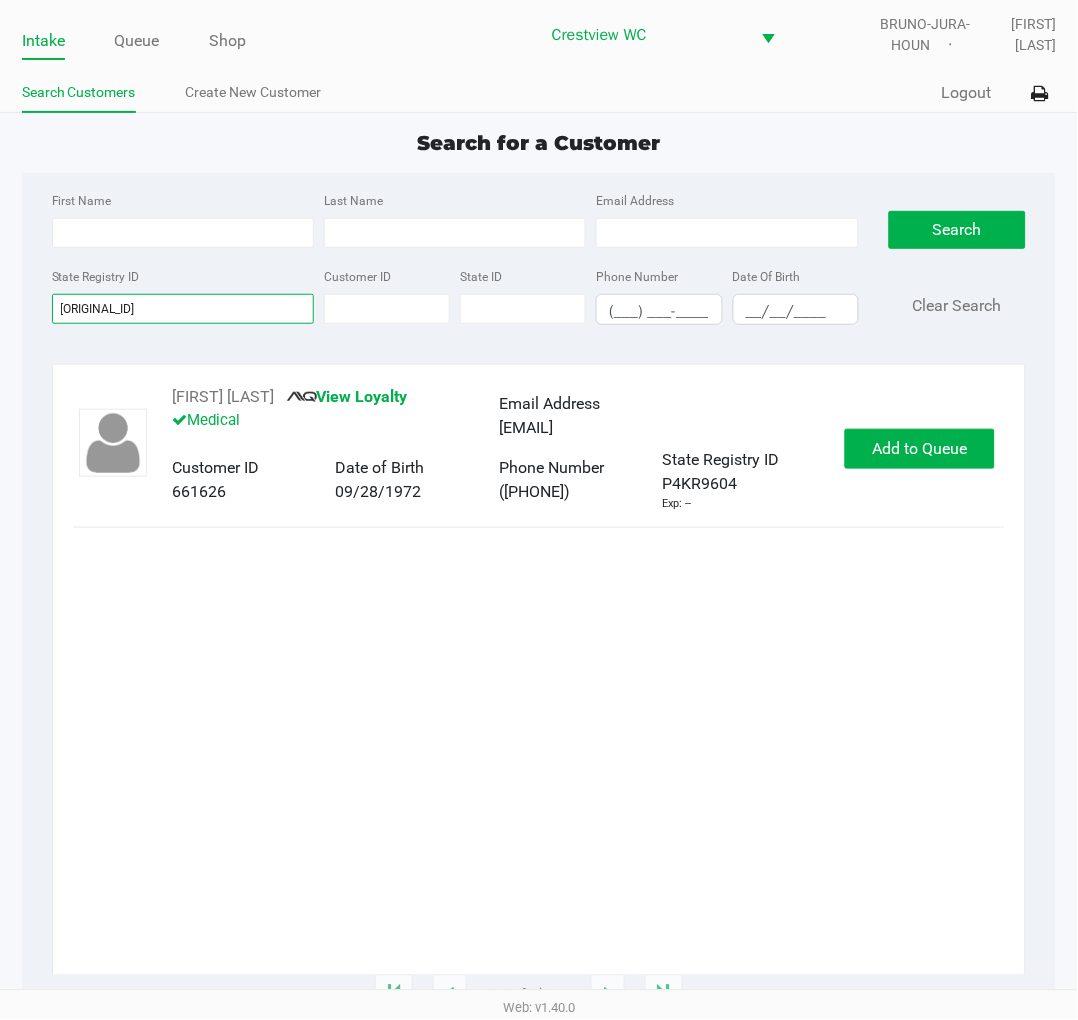 type on "p4kr9604" 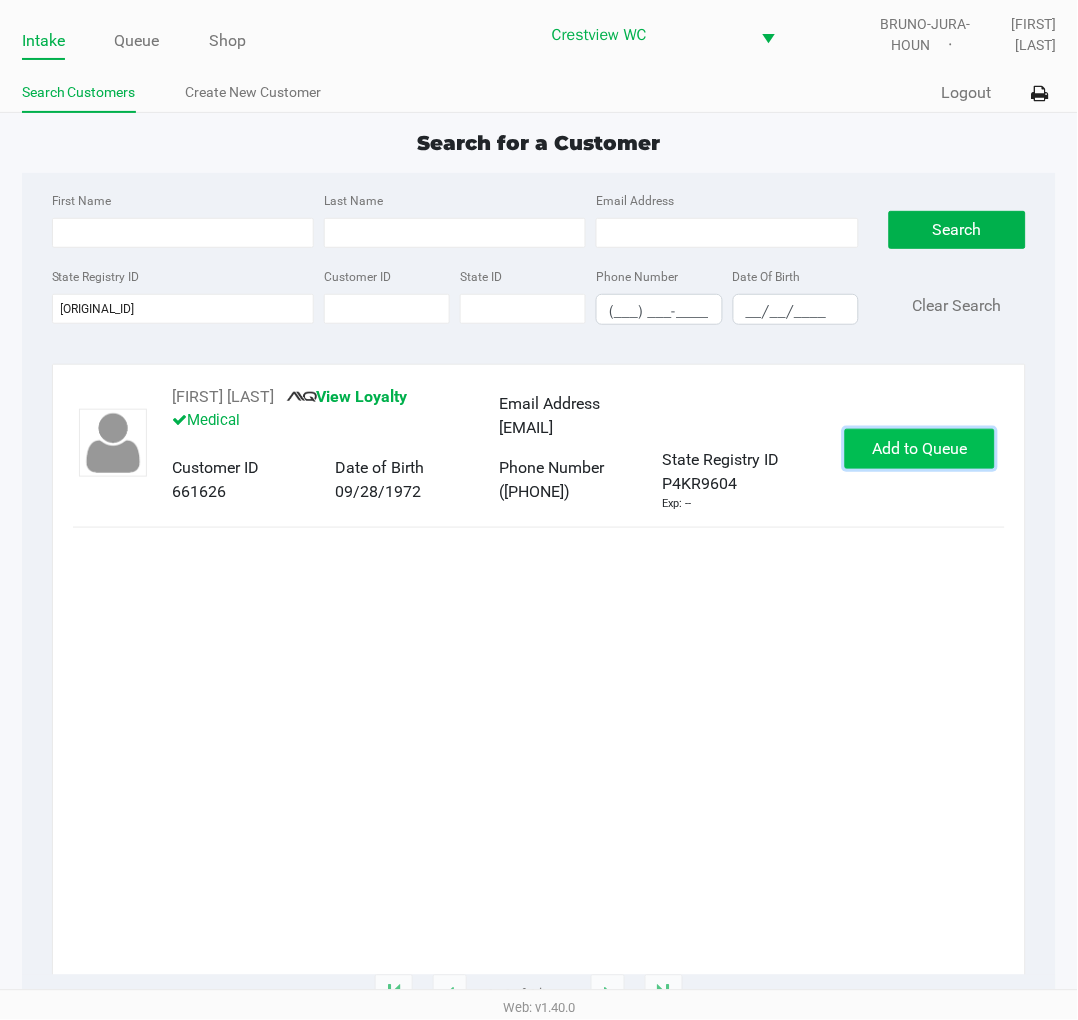 click on "Add to Queue" 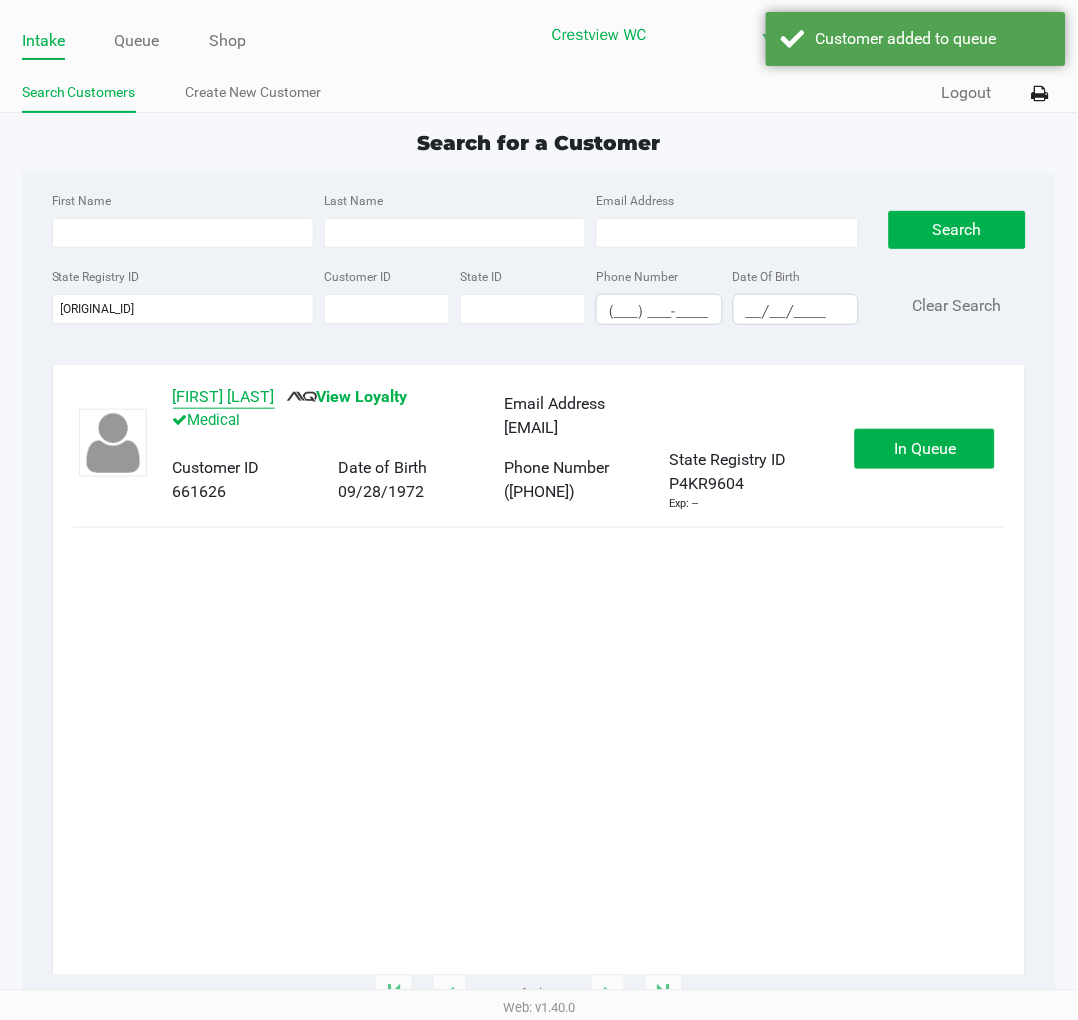 click on "KRISTAN HOWARD" 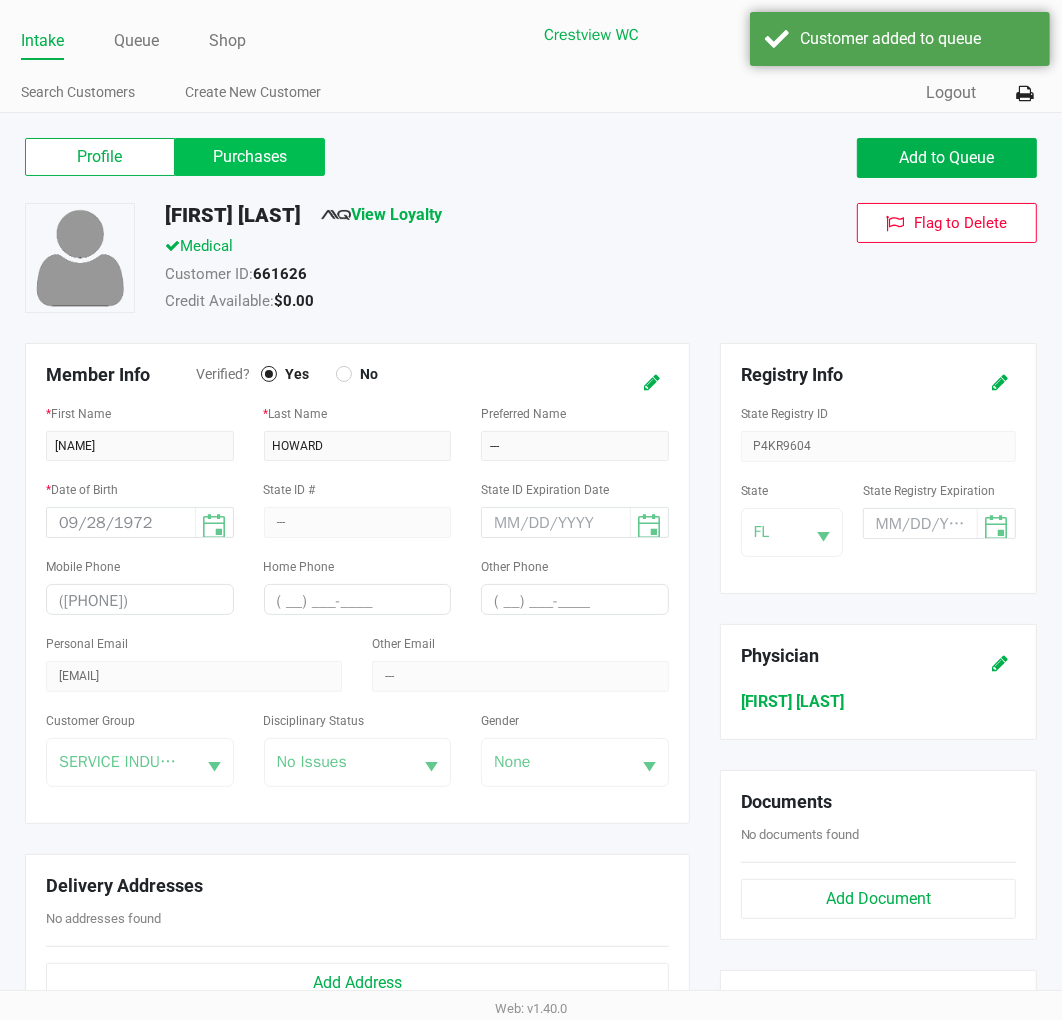 click on "Purchases" 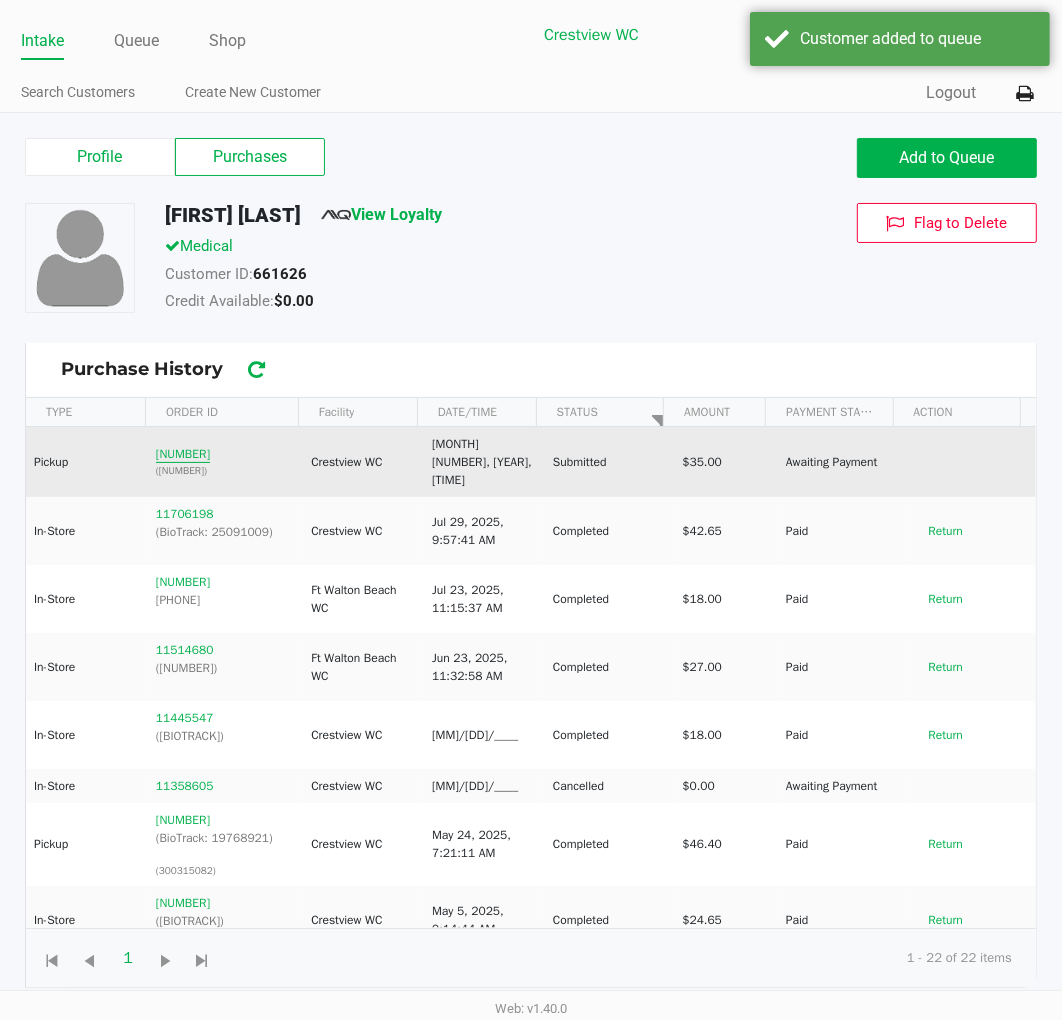 click on "11728223" 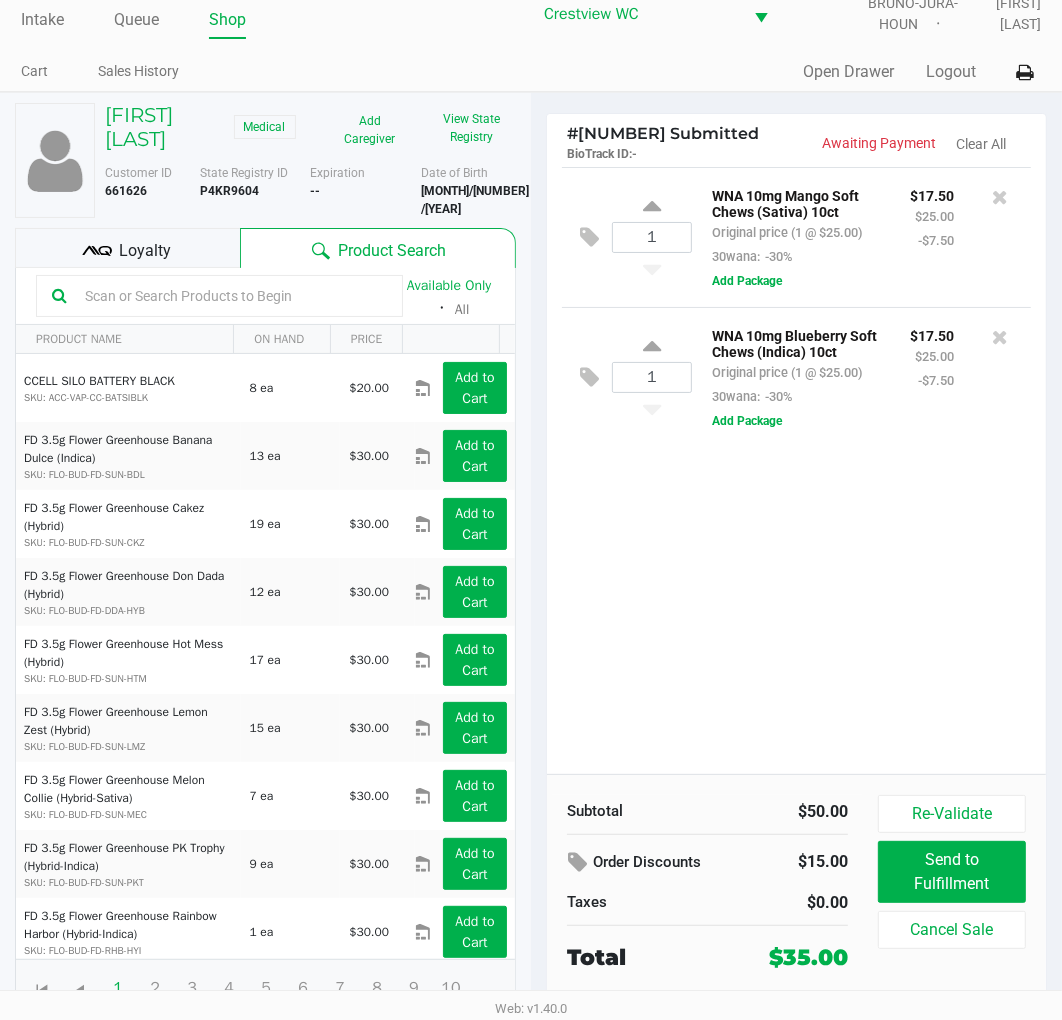 scroll, scrollTop: 37, scrollLeft: 0, axis: vertical 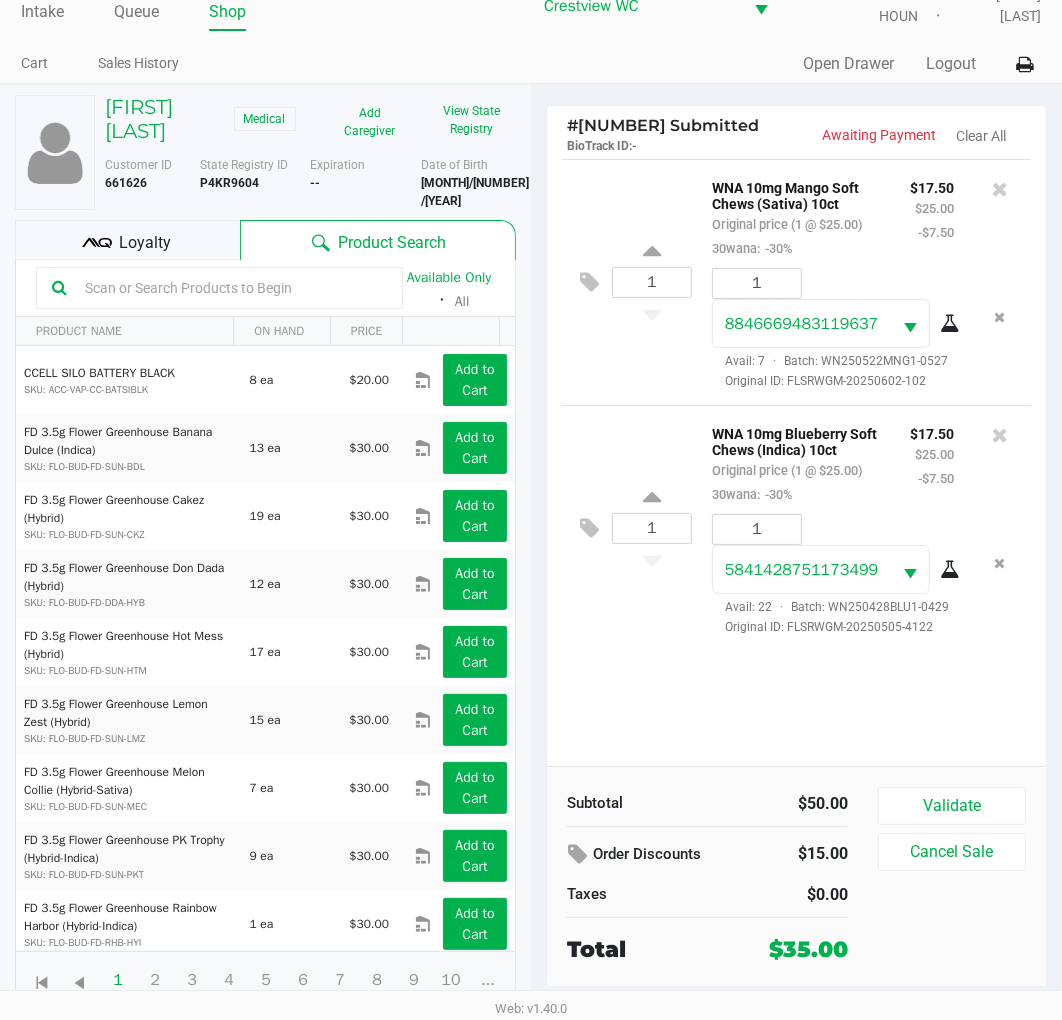 click on "Validate" 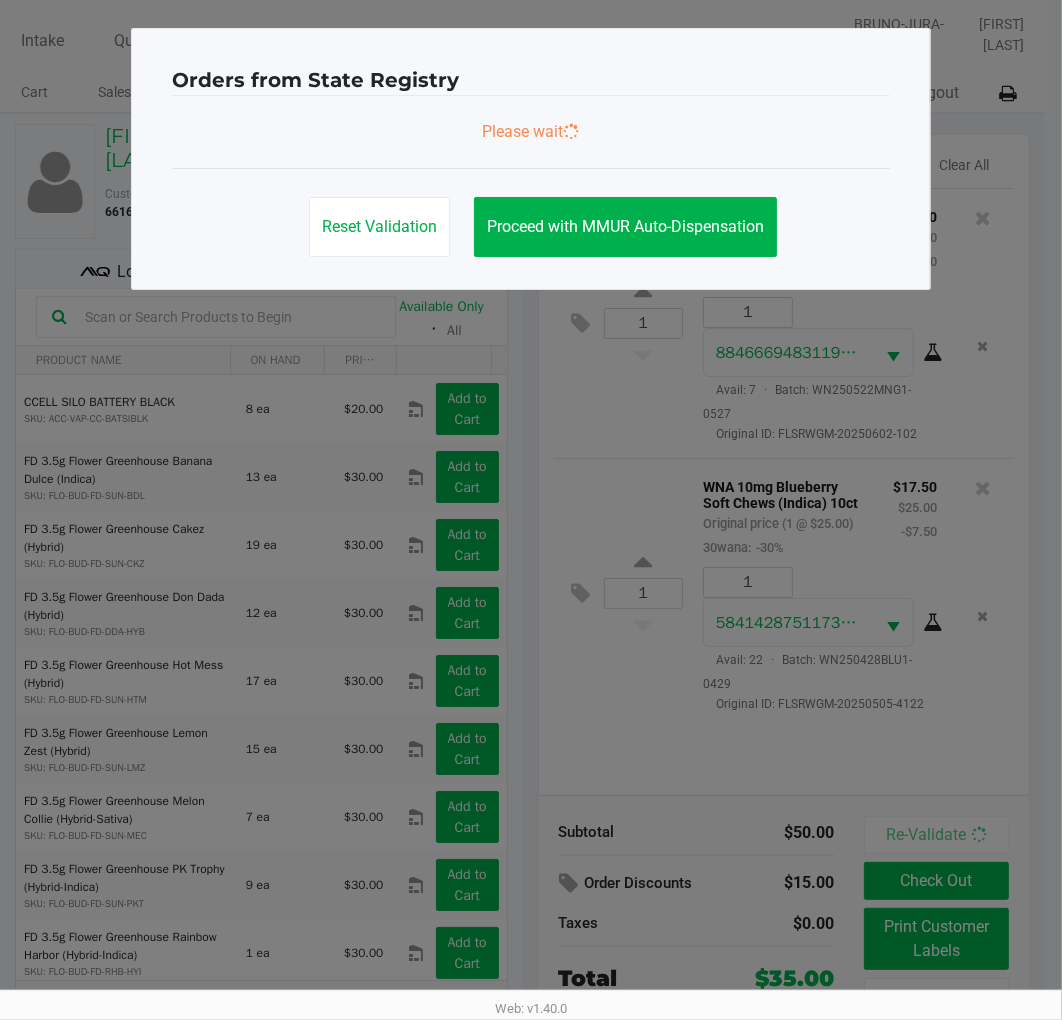 scroll, scrollTop: 0, scrollLeft: 0, axis: both 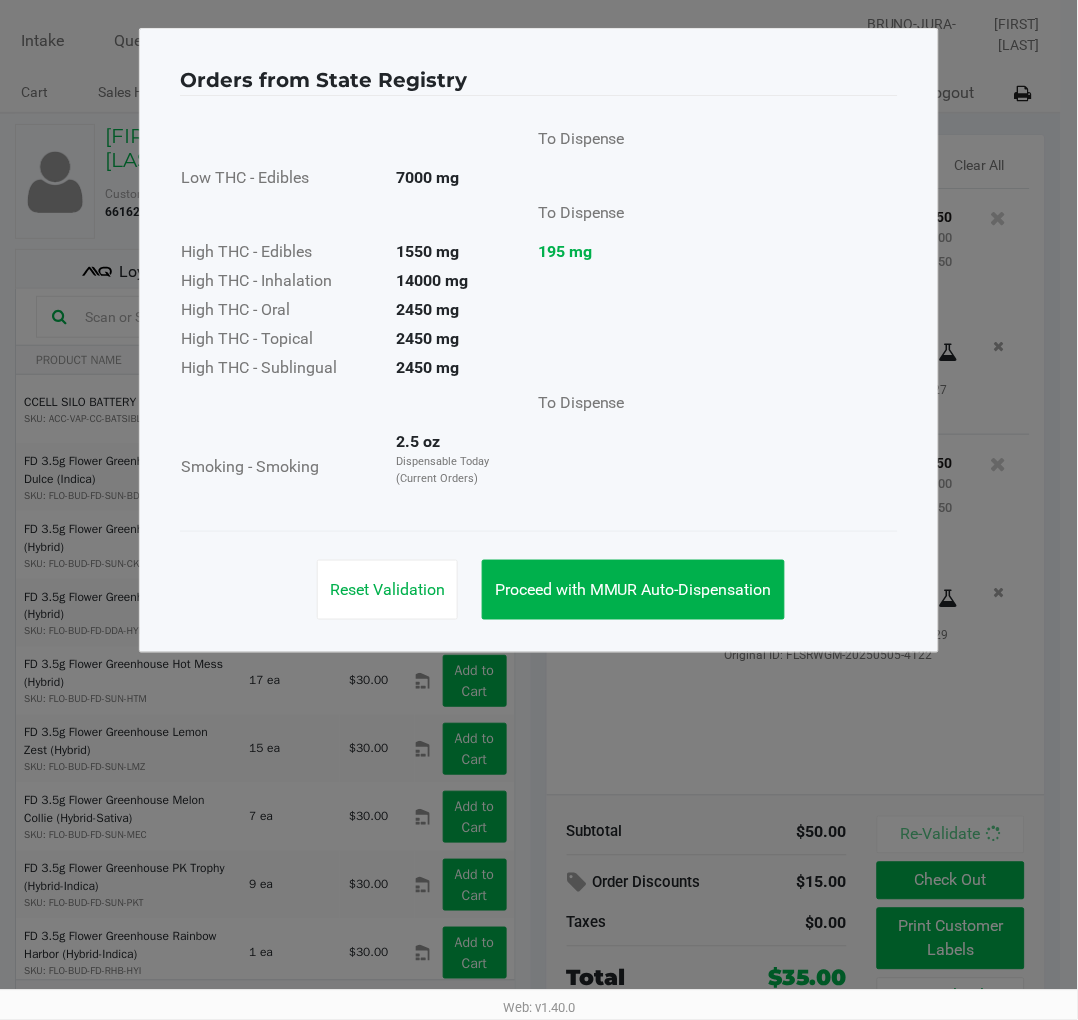 click on "Proceed with MMUR Auto-Dispensation" 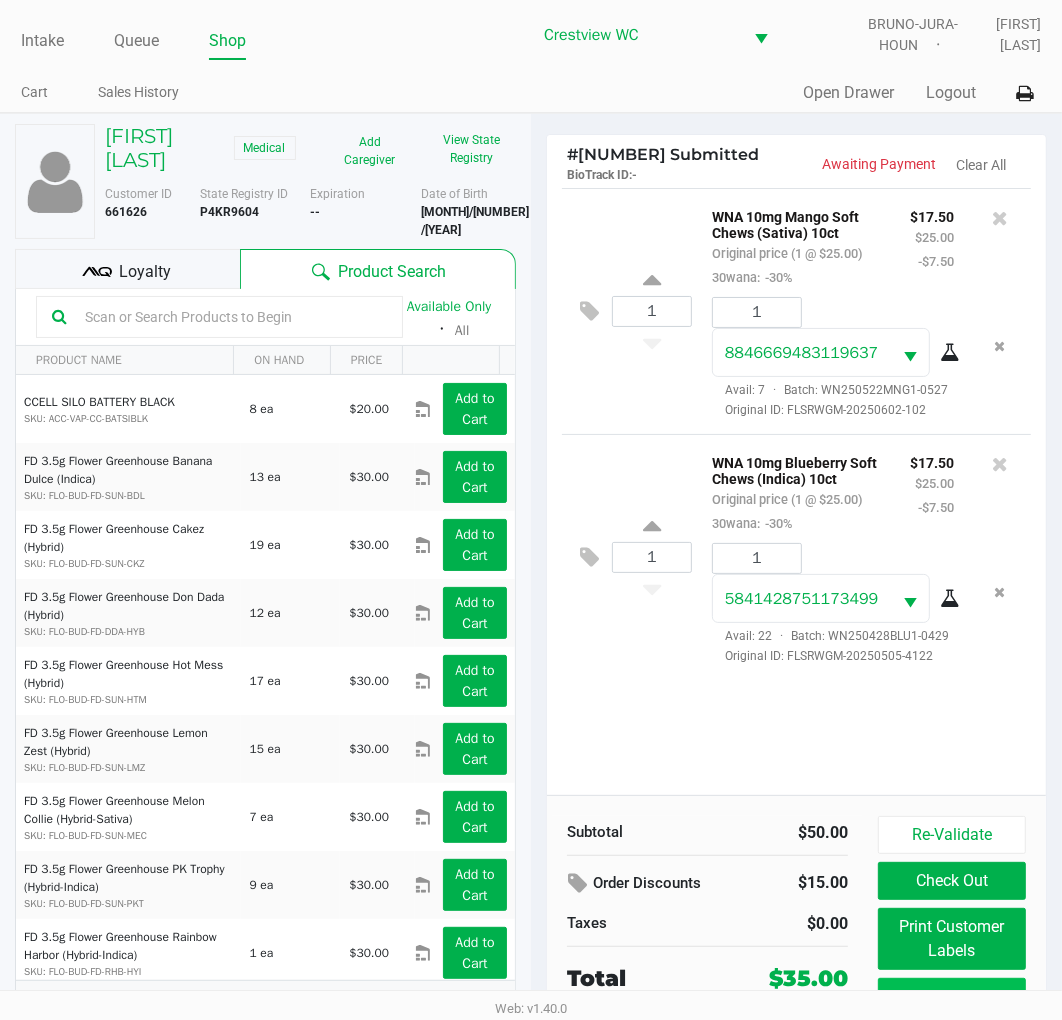 click on "Cancel Sale" 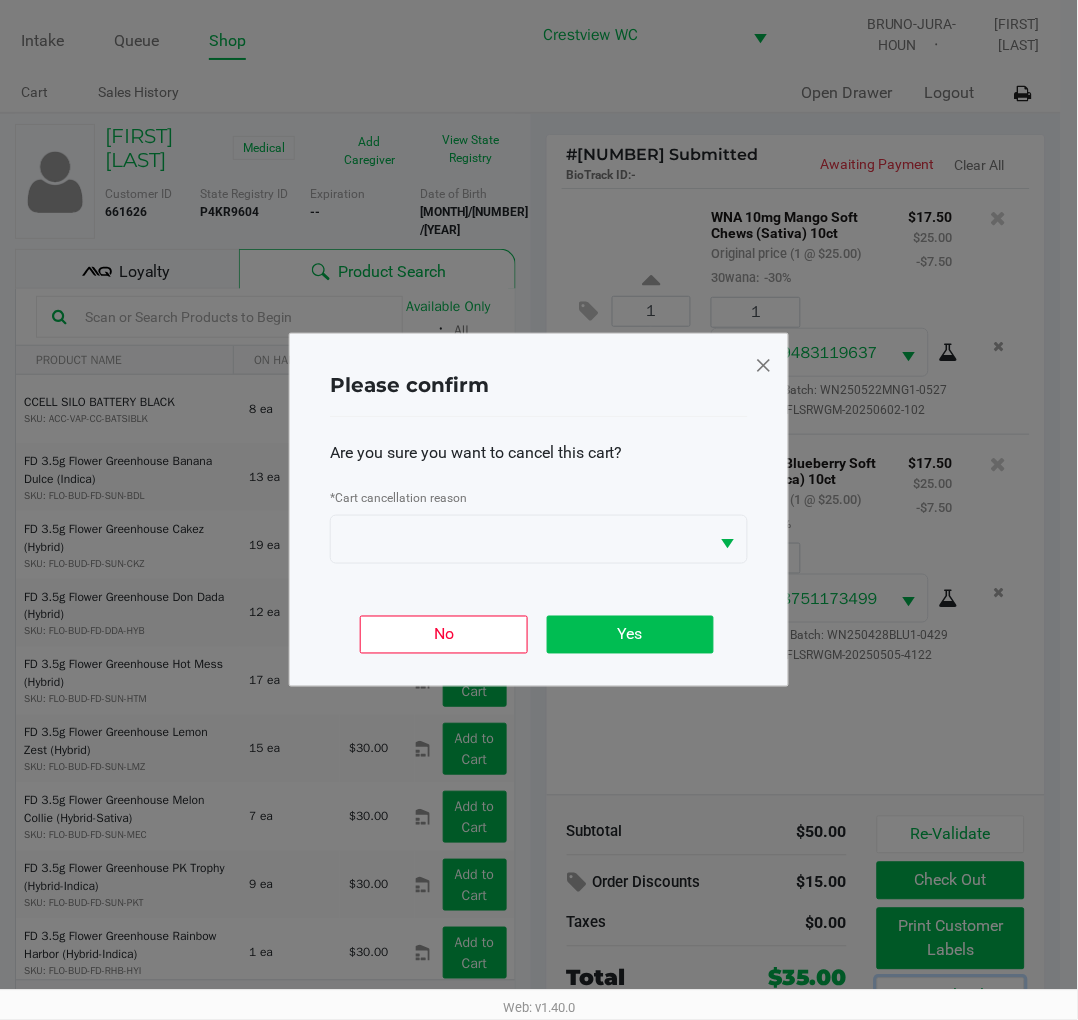 click on "Yes" 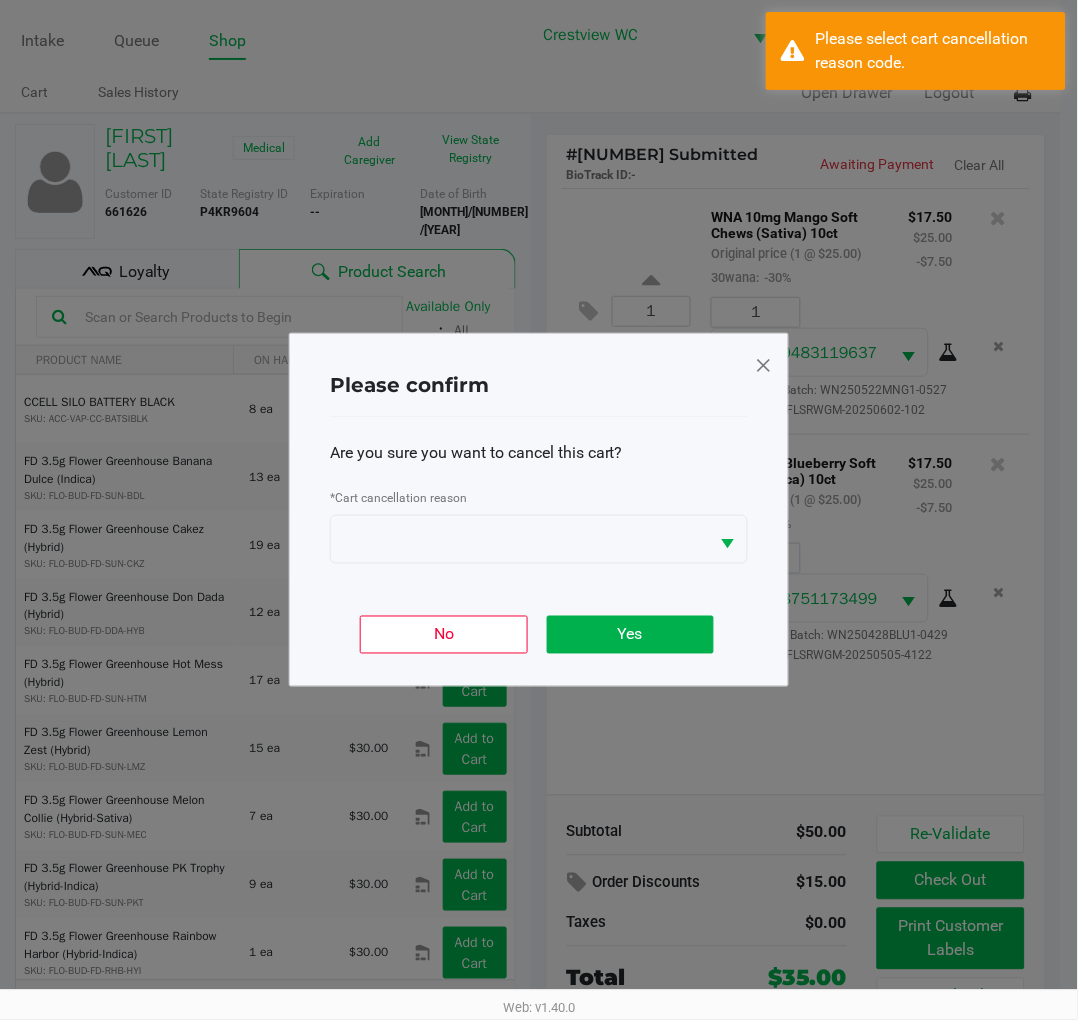 click 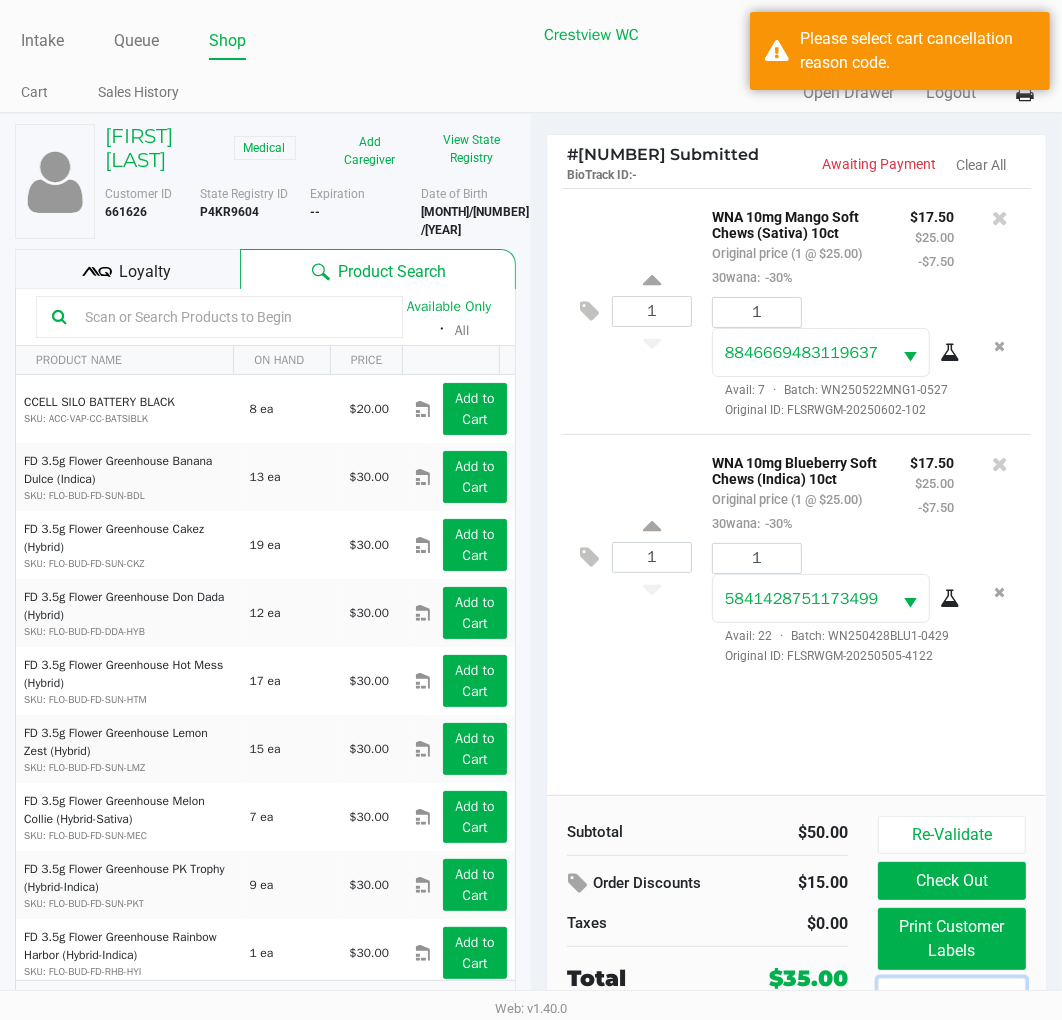 click on "Print Customer Labels" 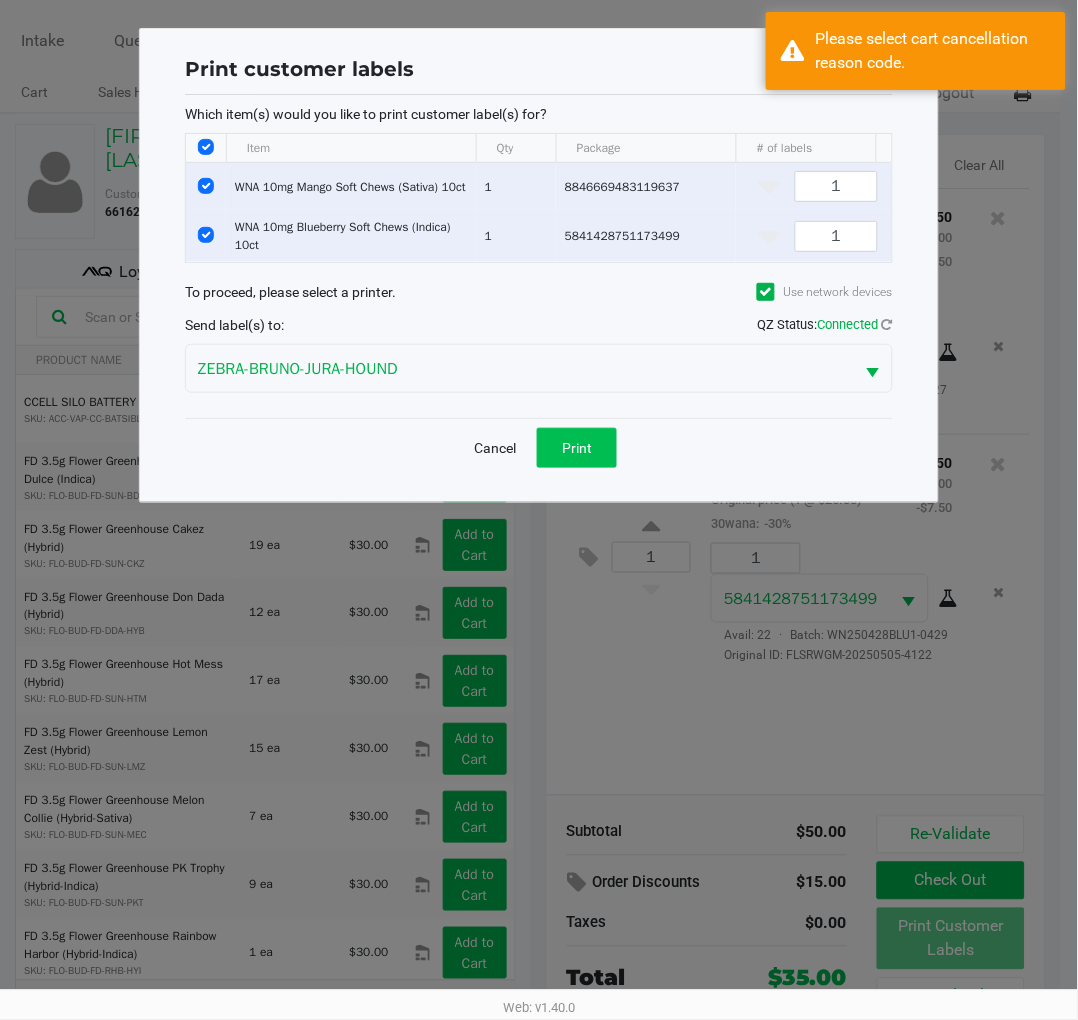 click on "Print" 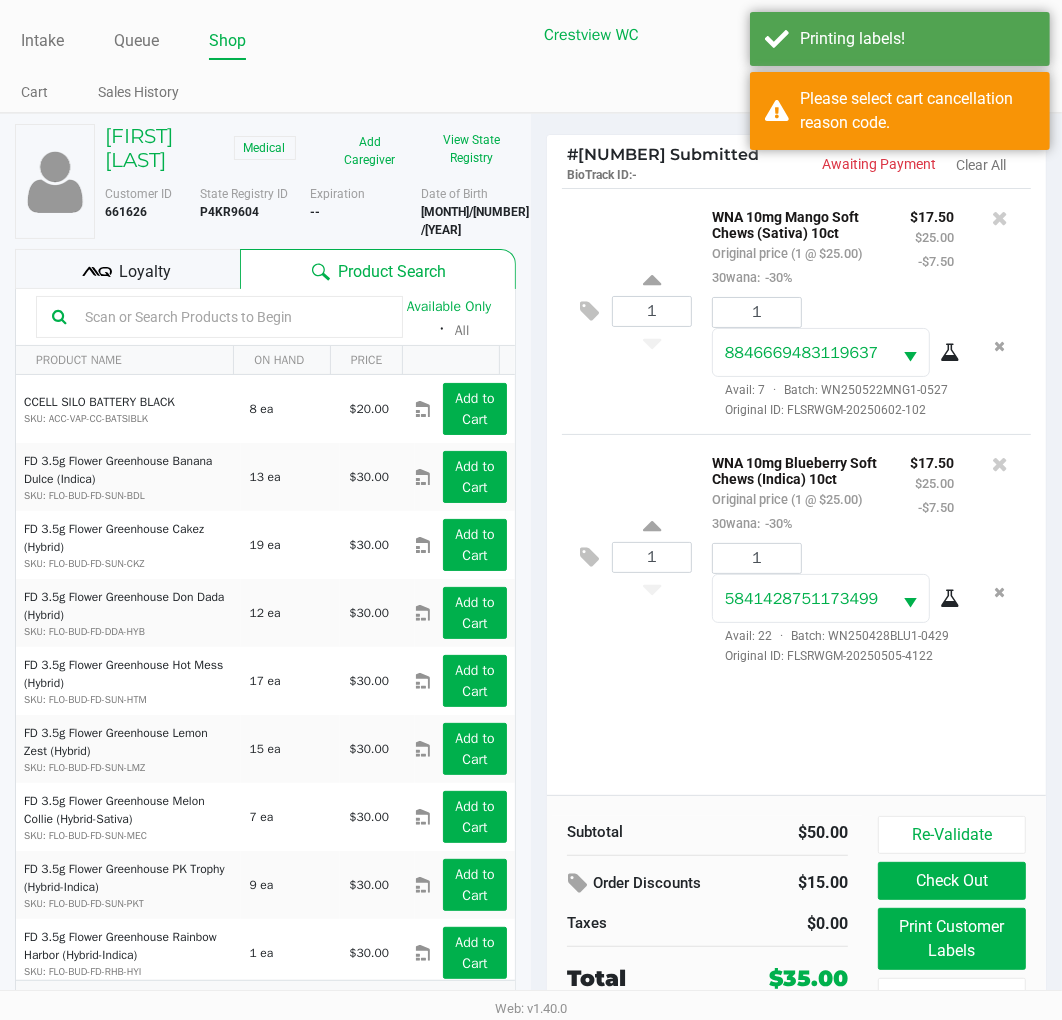 click on "Loyalty" 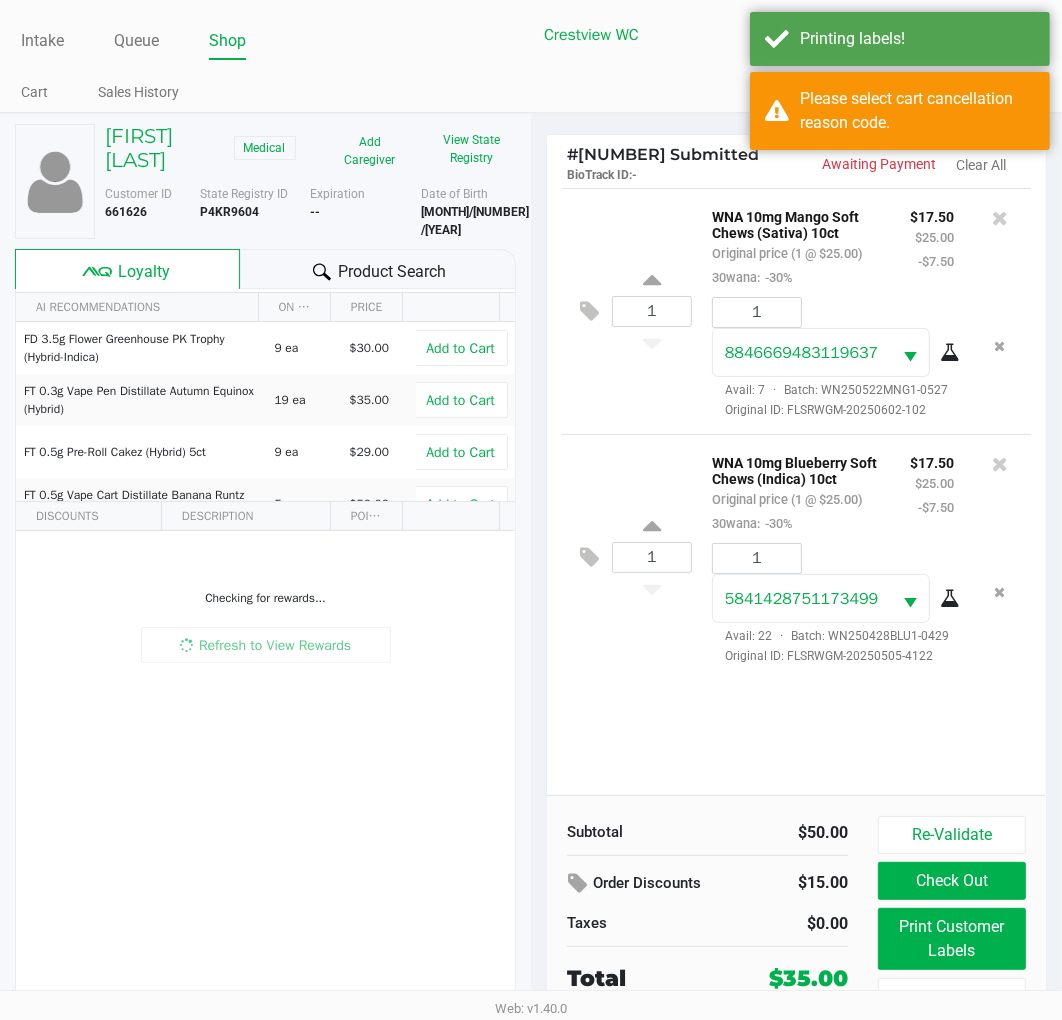 scroll, scrollTop: 38, scrollLeft: 0, axis: vertical 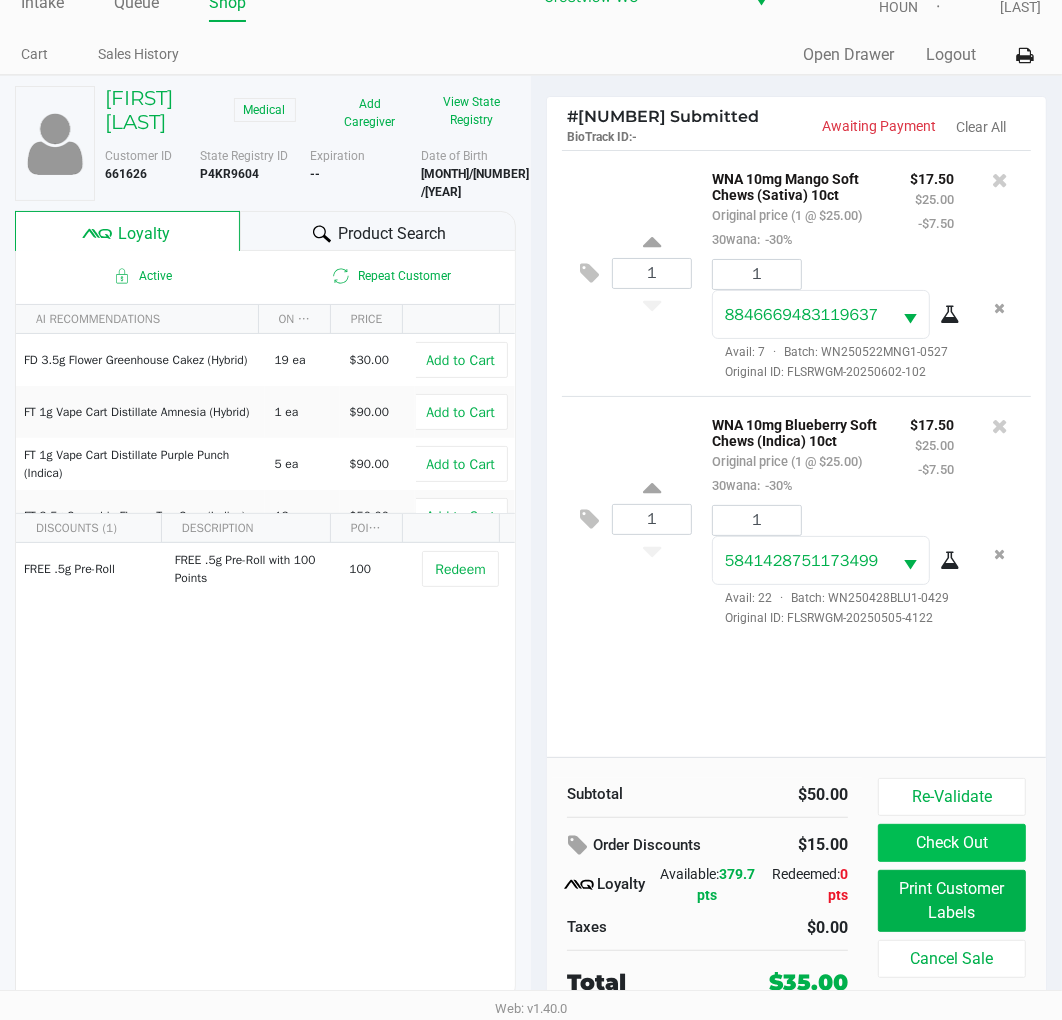 click on "Check Out" 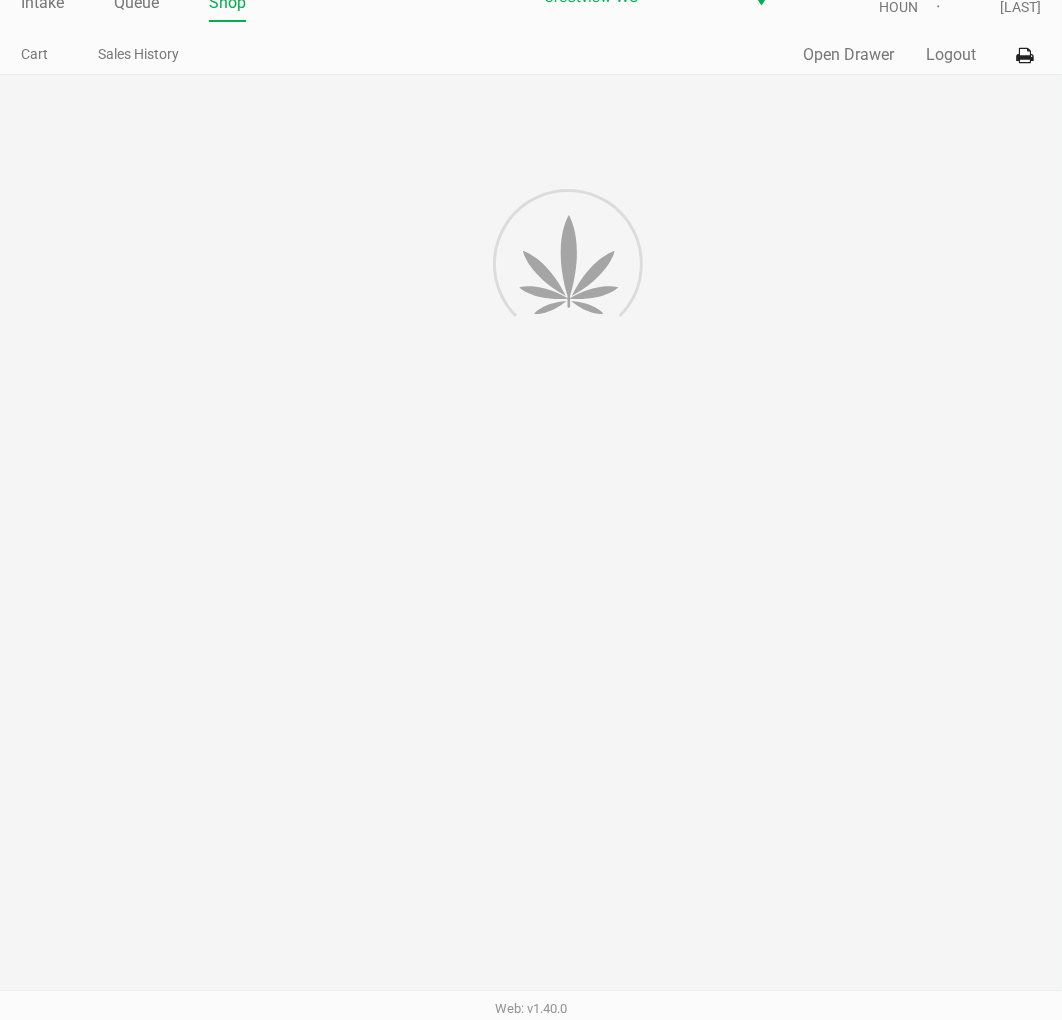 scroll, scrollTop: 0, scrollLeft: 0, axis: both 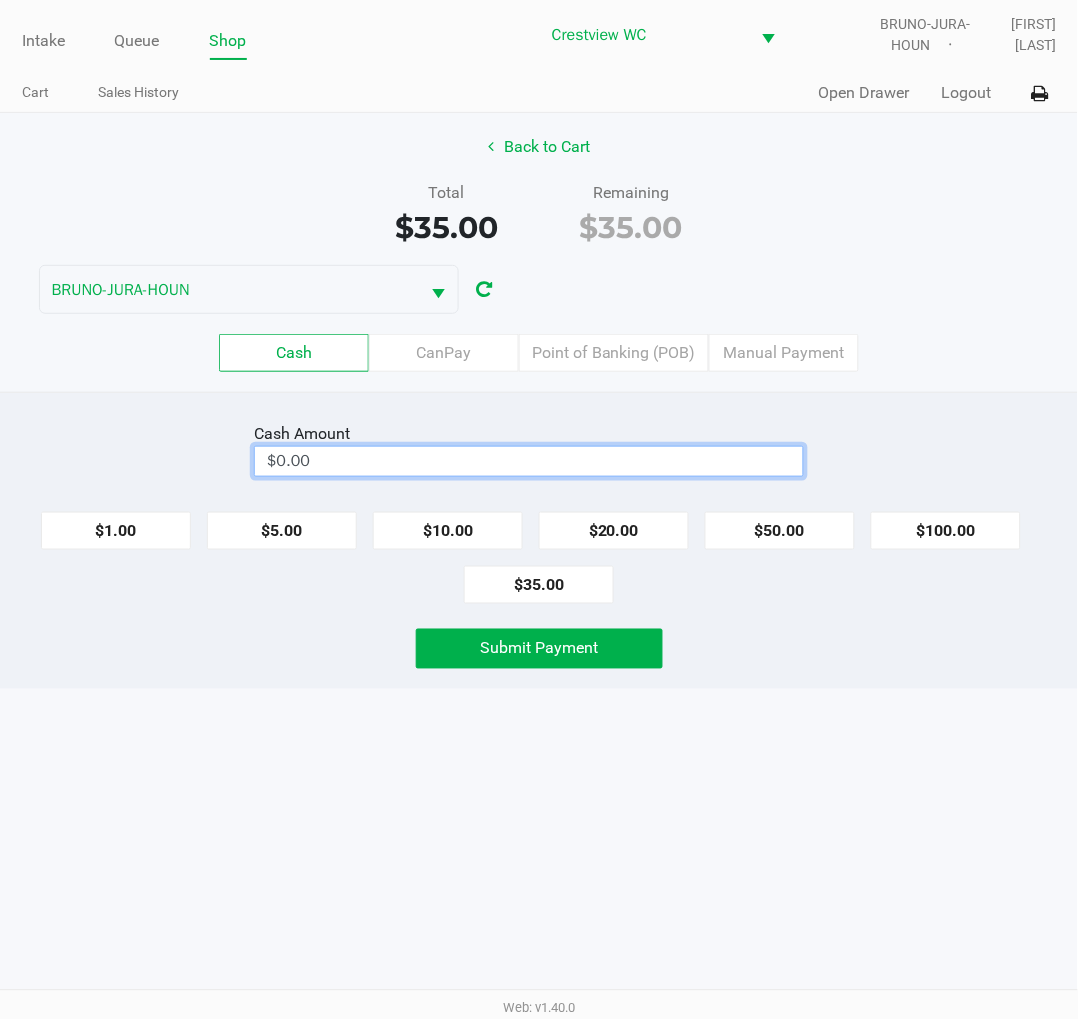 click on "$0.00" at bounding box center (529, 461) 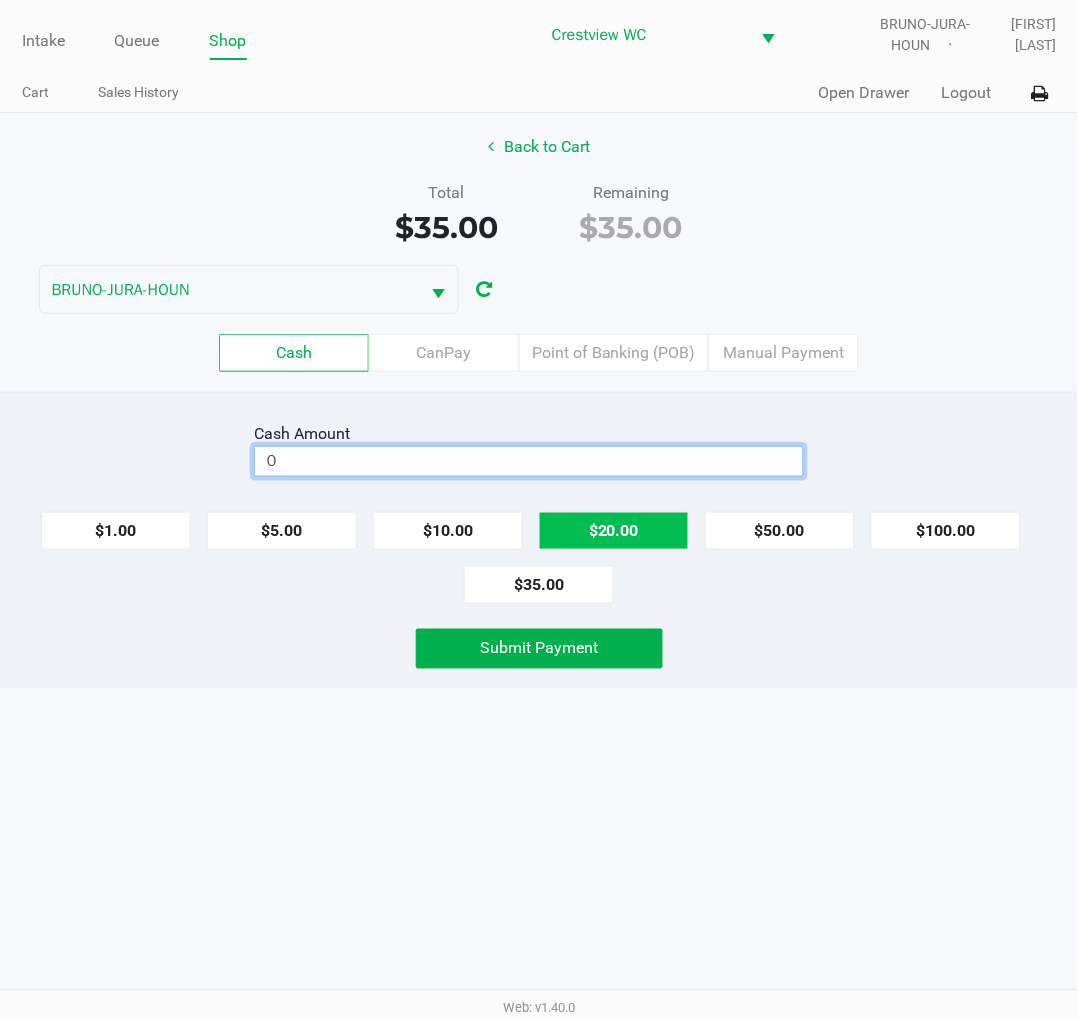 click on "$20.00" 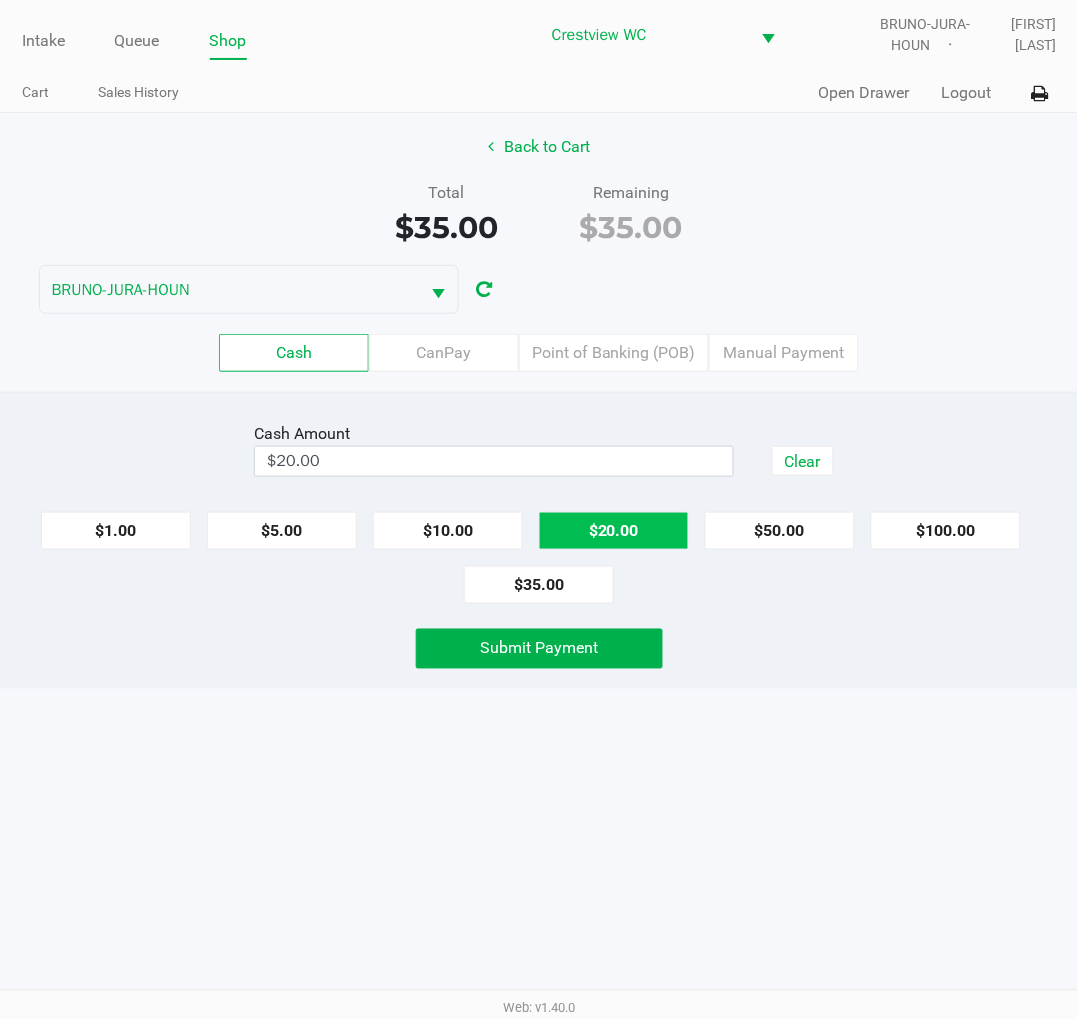 click on "$20.00" 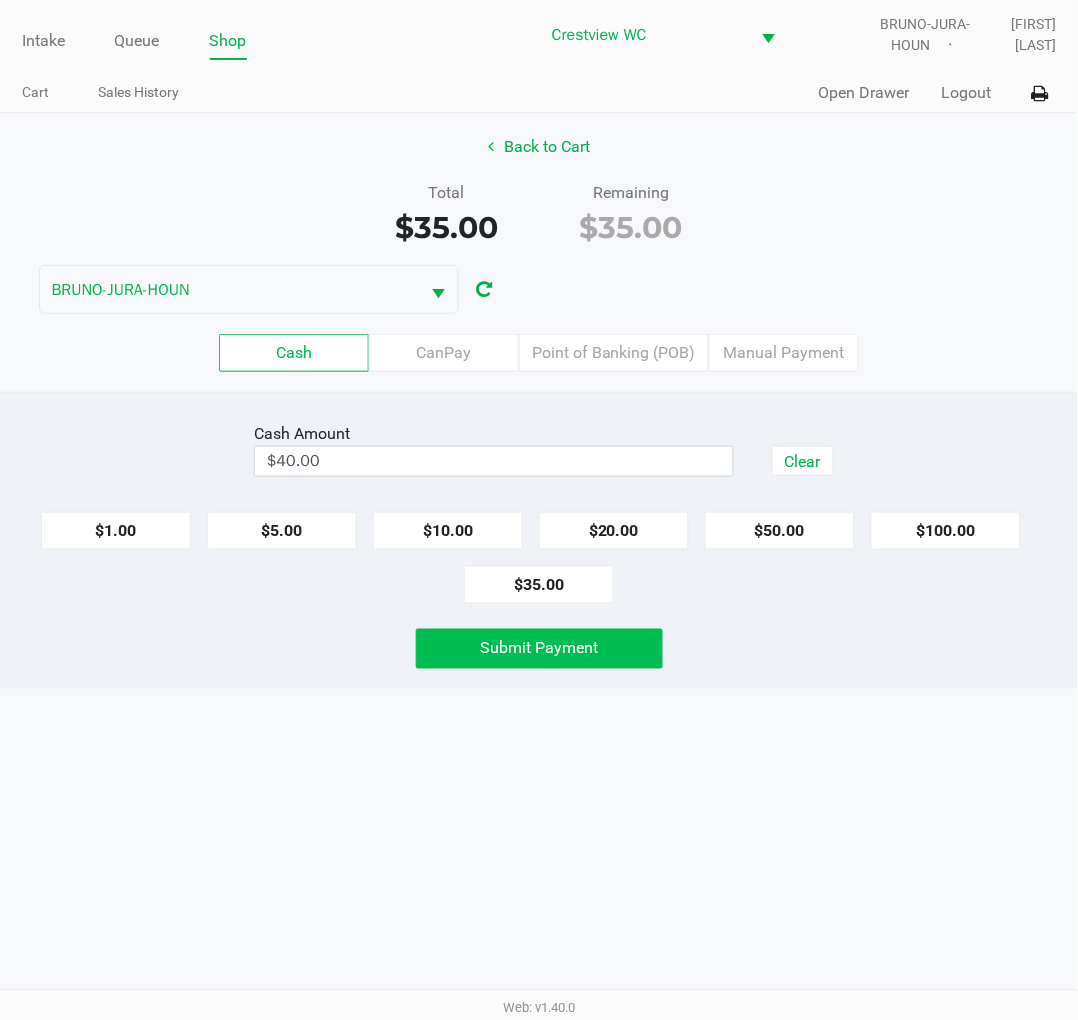 click on "Submit Payment" 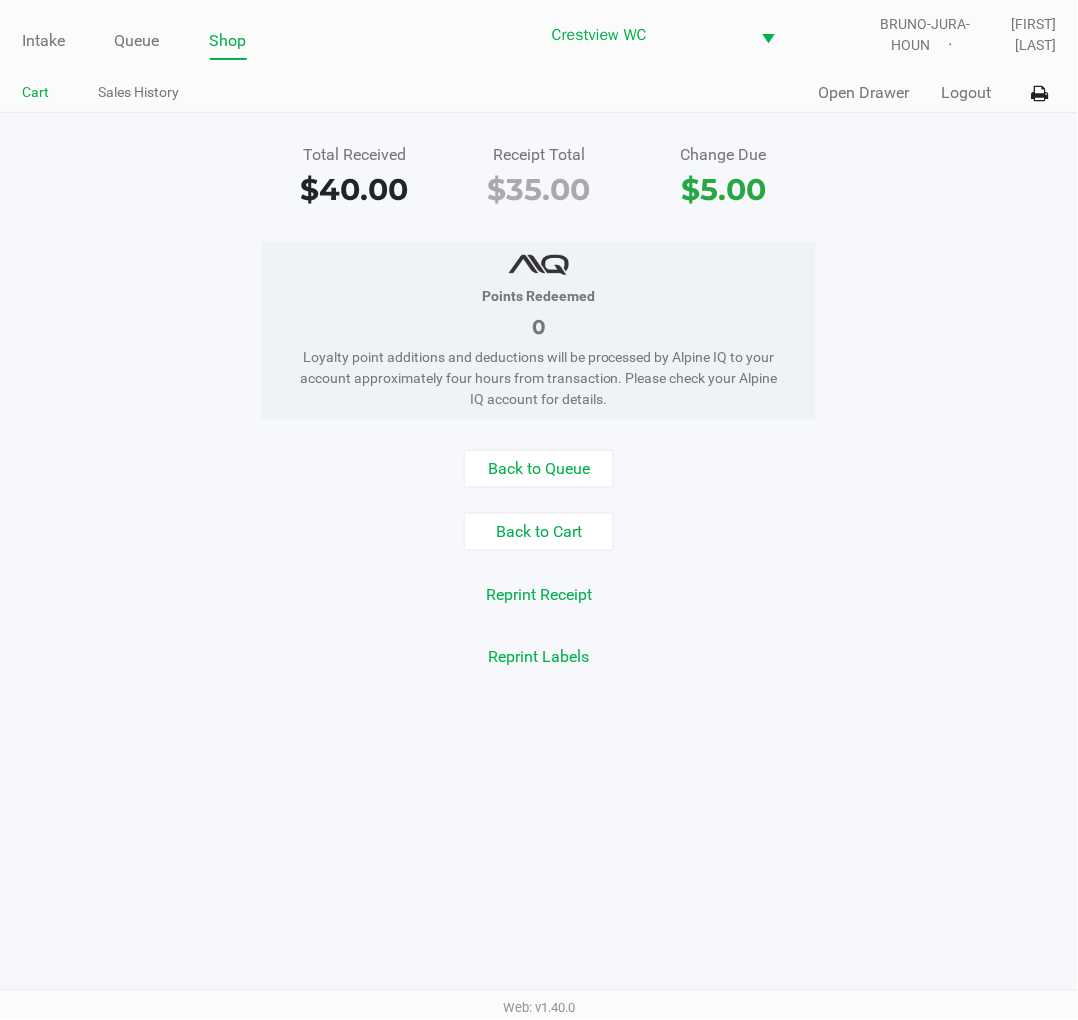 click on "Cart" 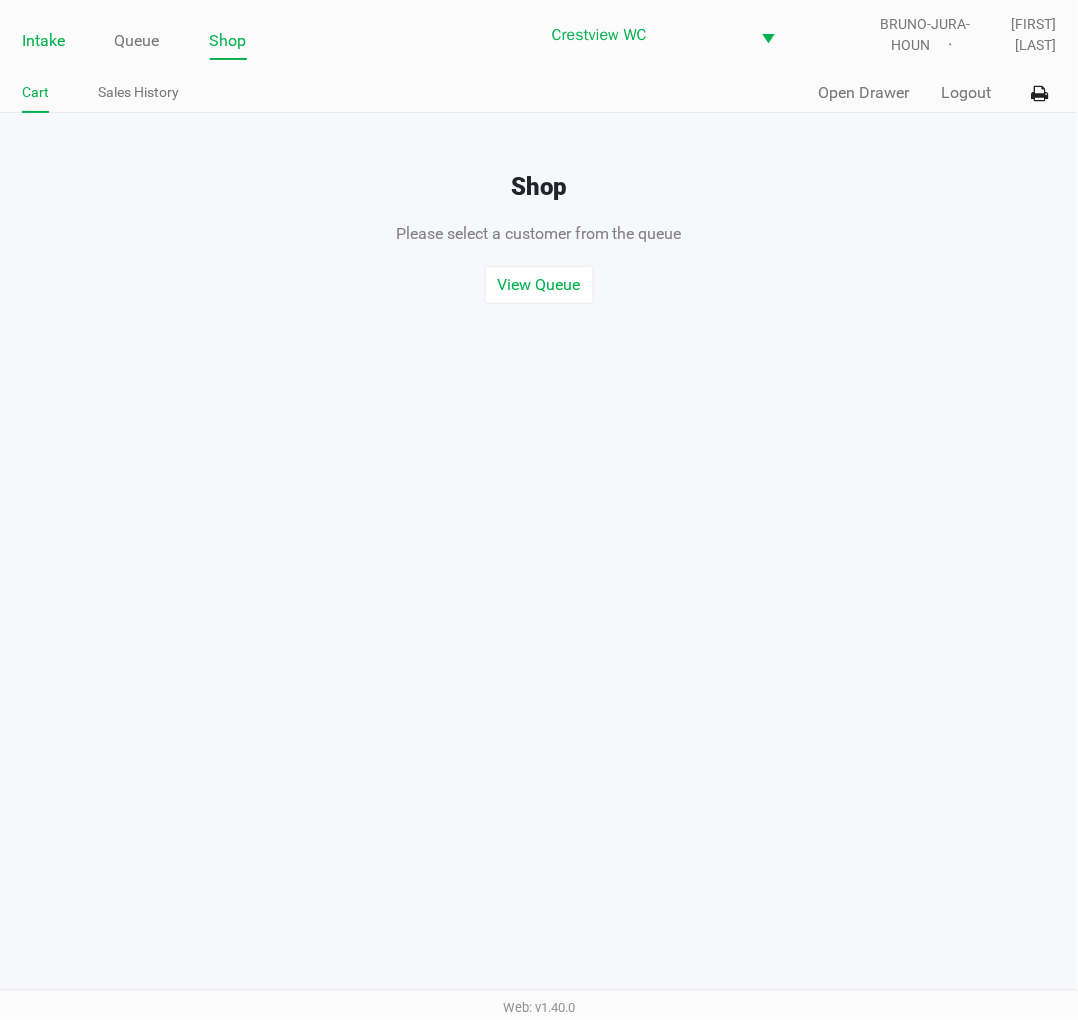 click on "Intake" 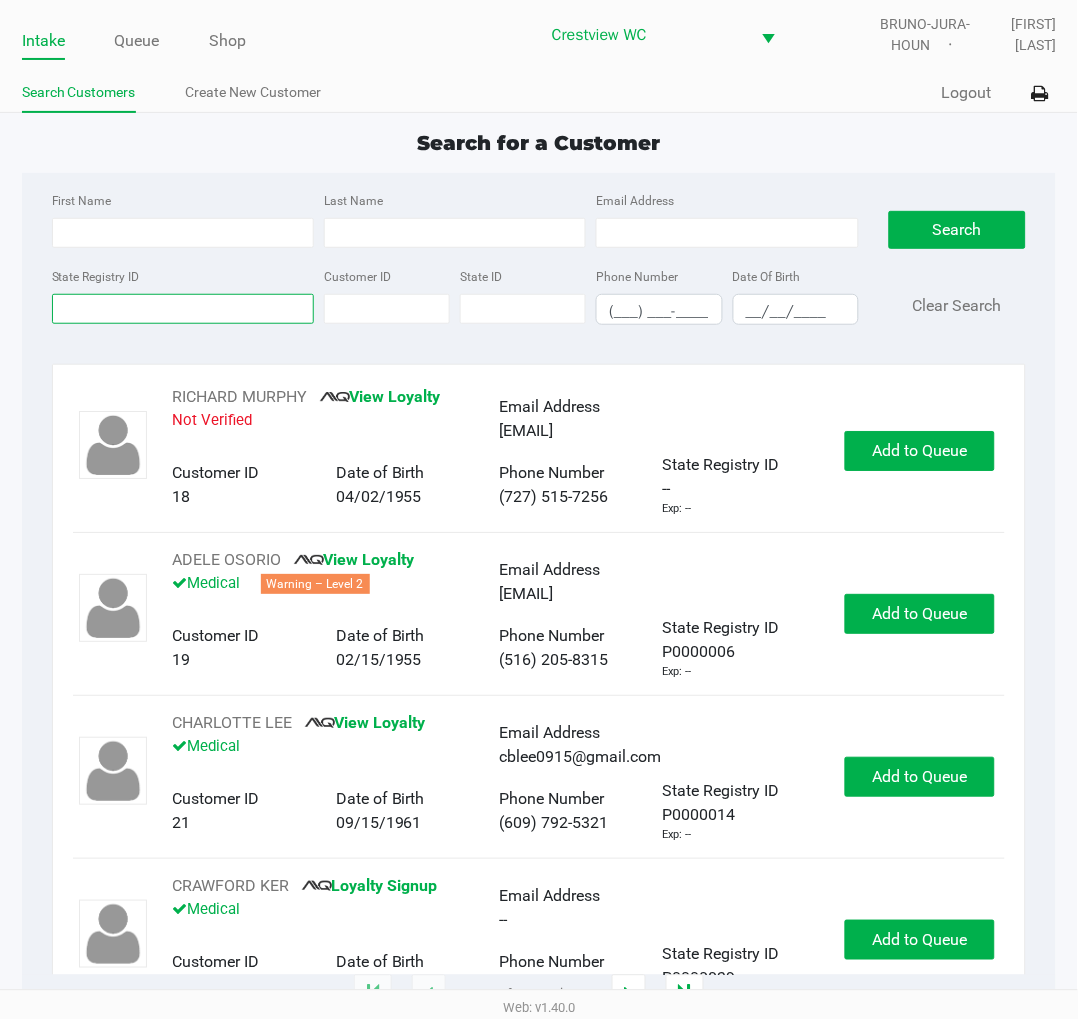 click on "State Registry ID" at bounding box center (183, 309) 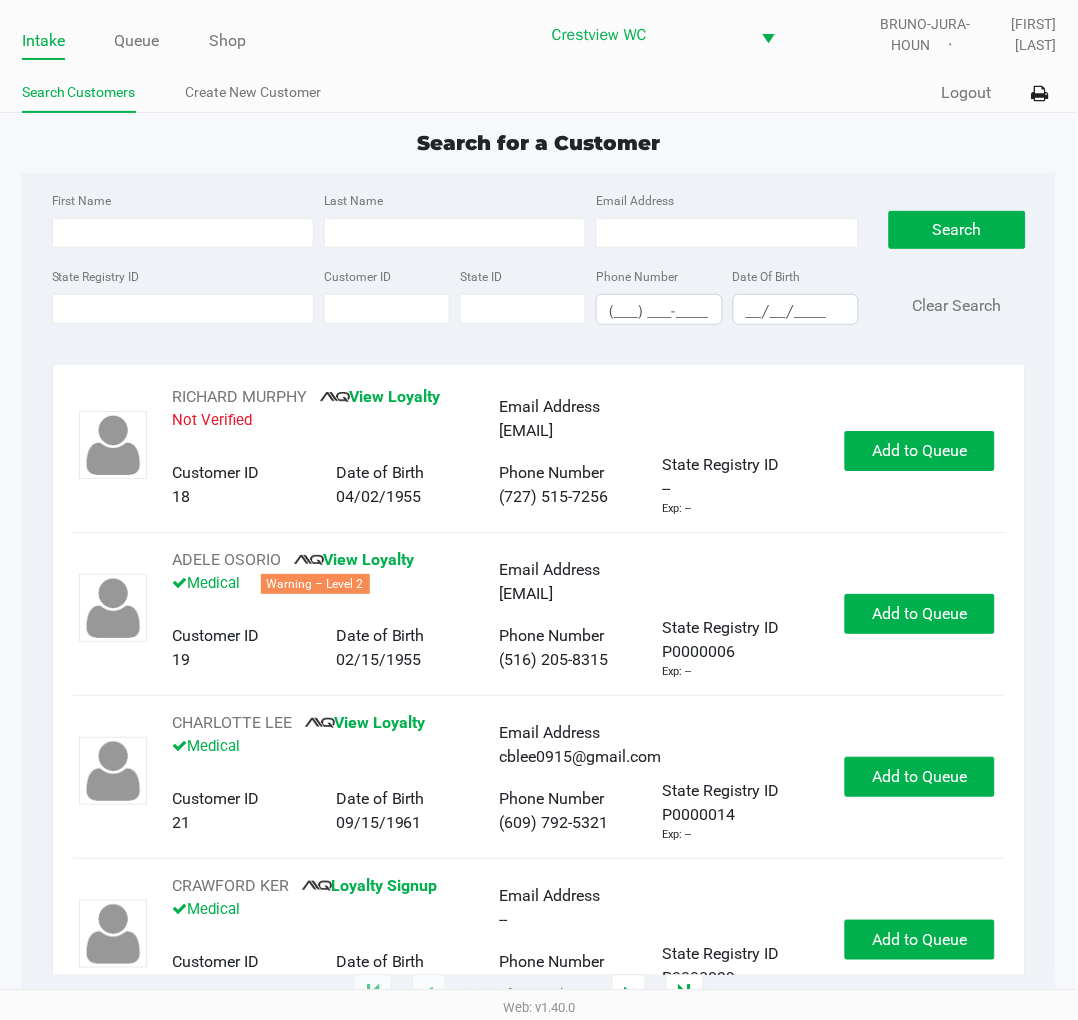click on "State Registry ID" 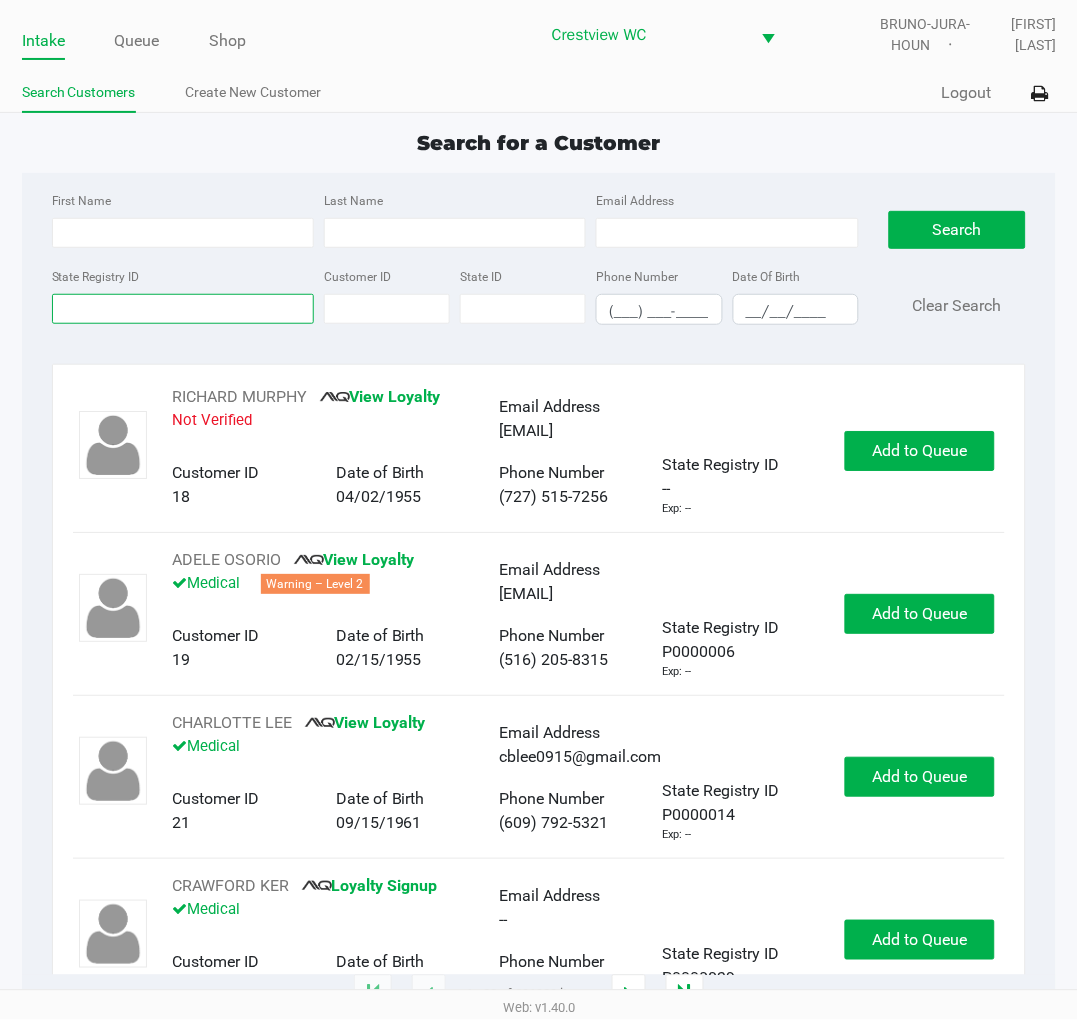 click on "State Registry ID" at bounding box center (183, 309) 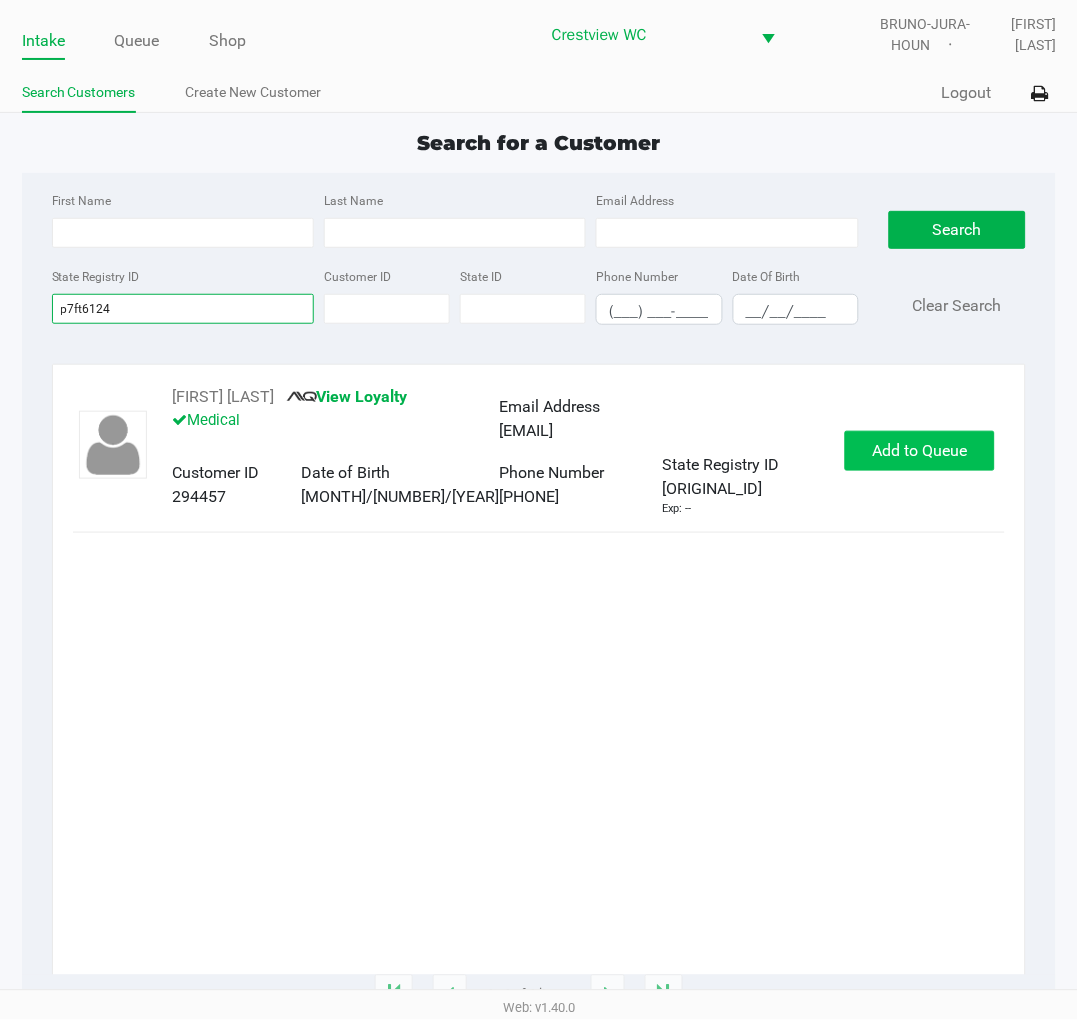 type on "p7ft6124" 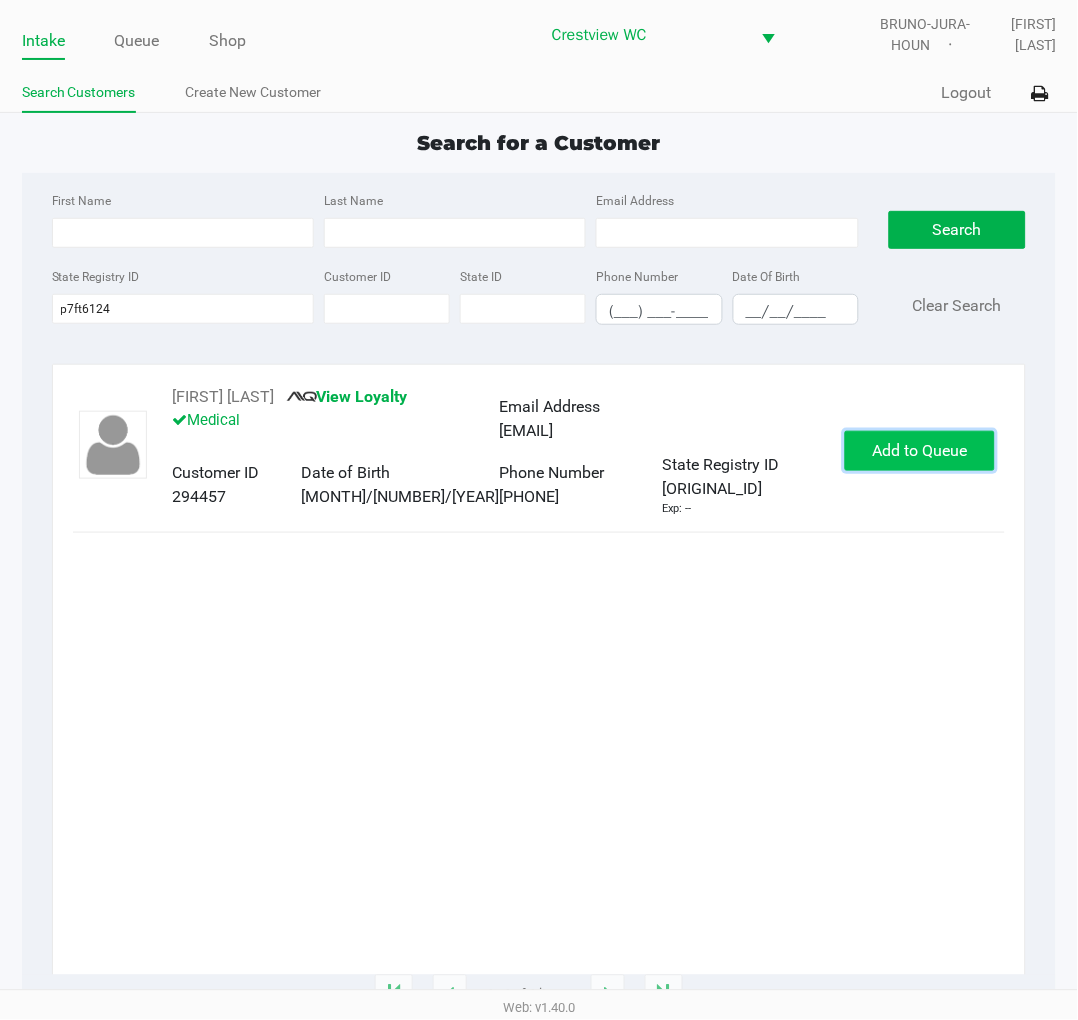 click on "Add to Queue" 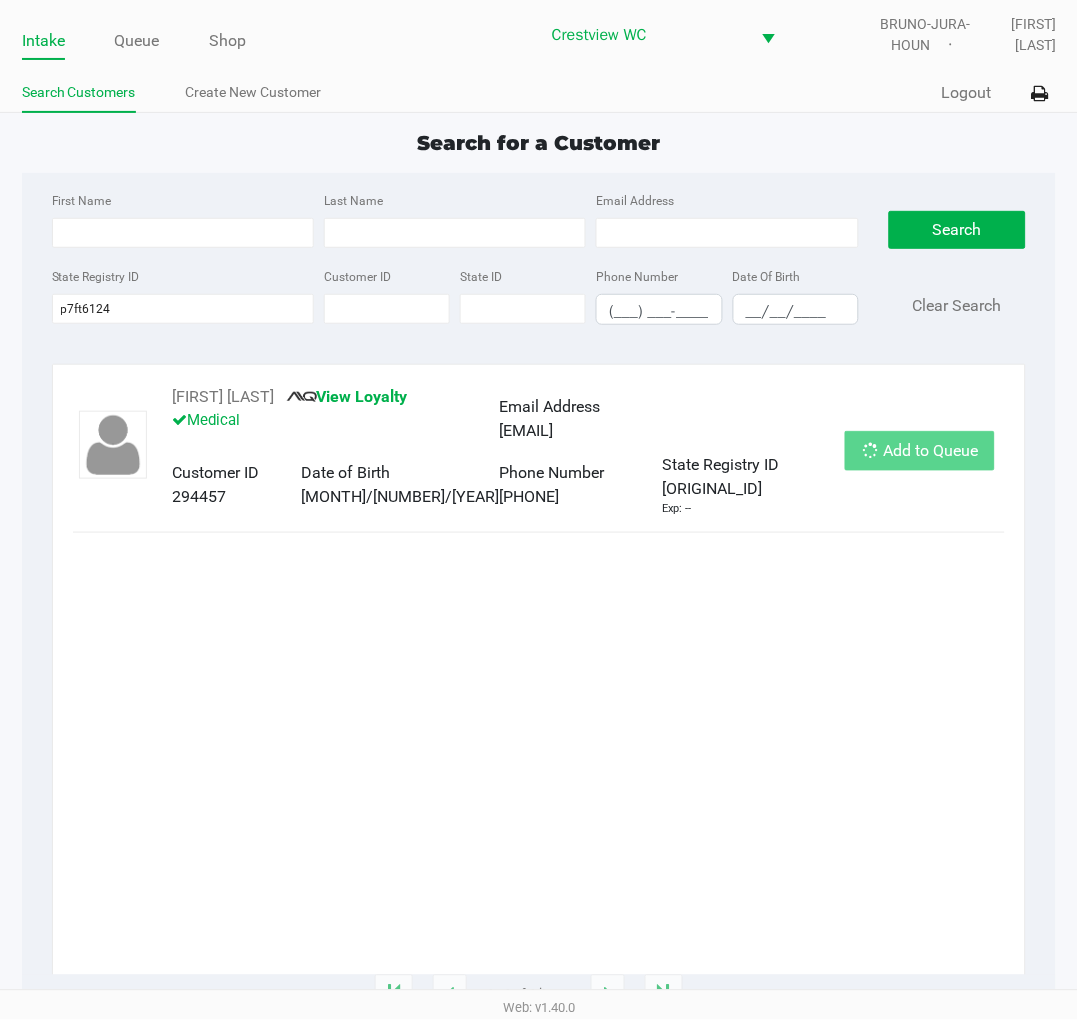 click on "Add to Queue" 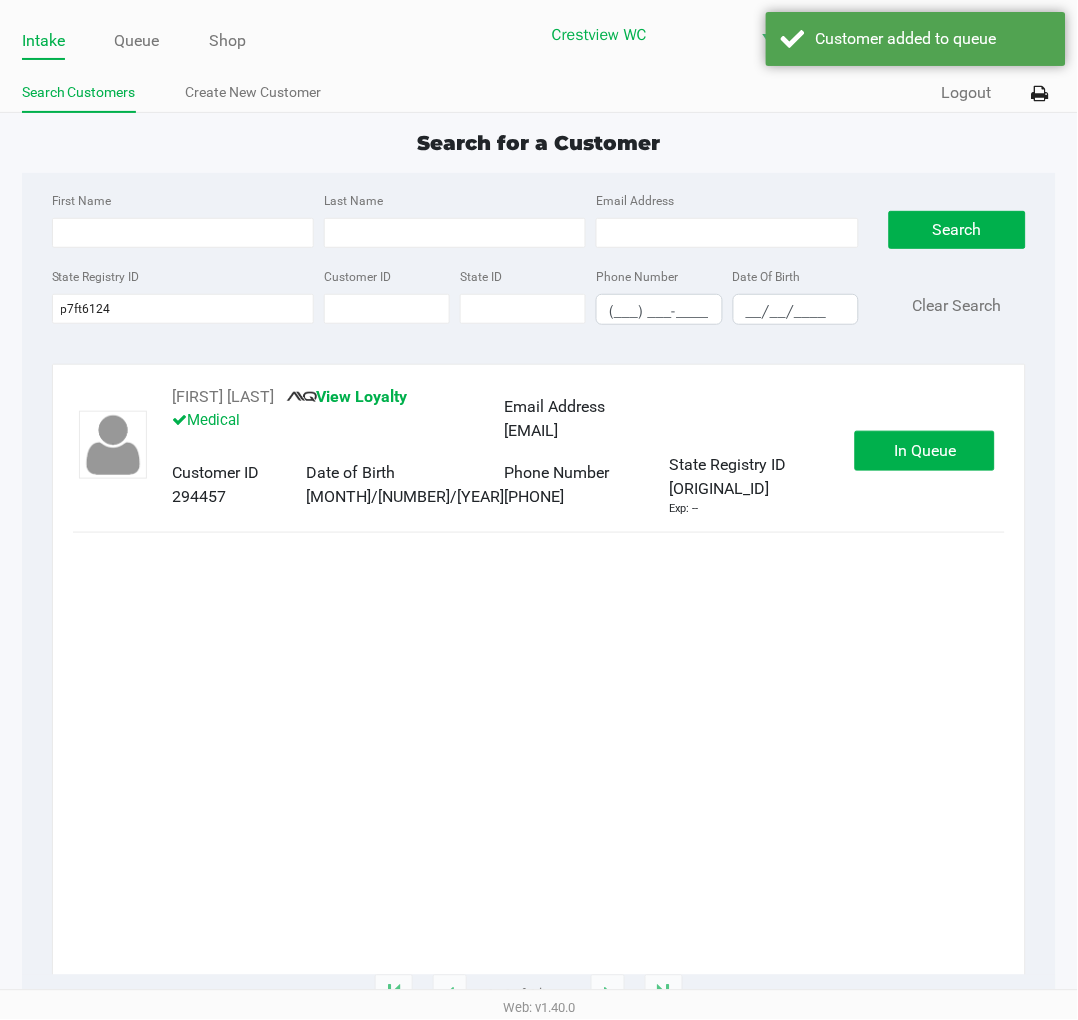 click on "In Queue" 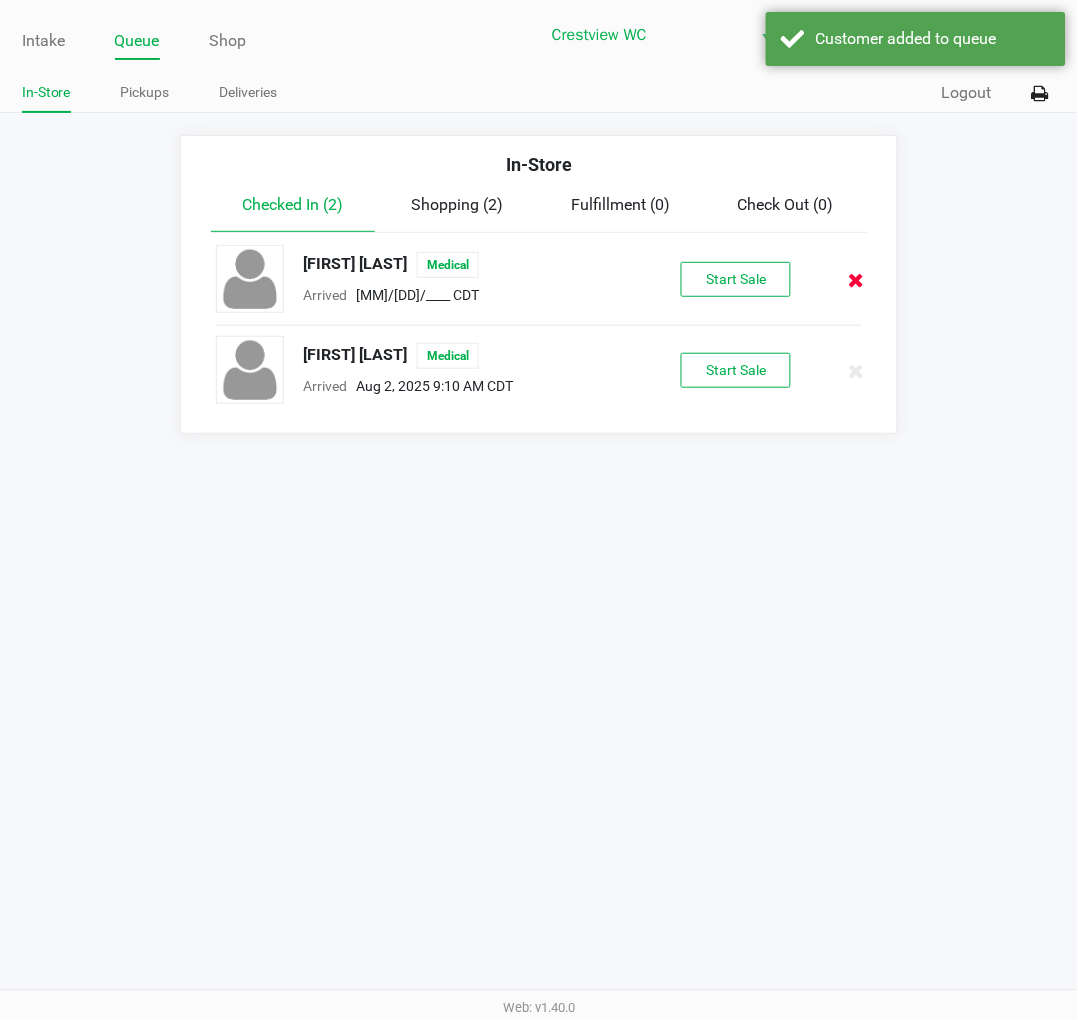 click 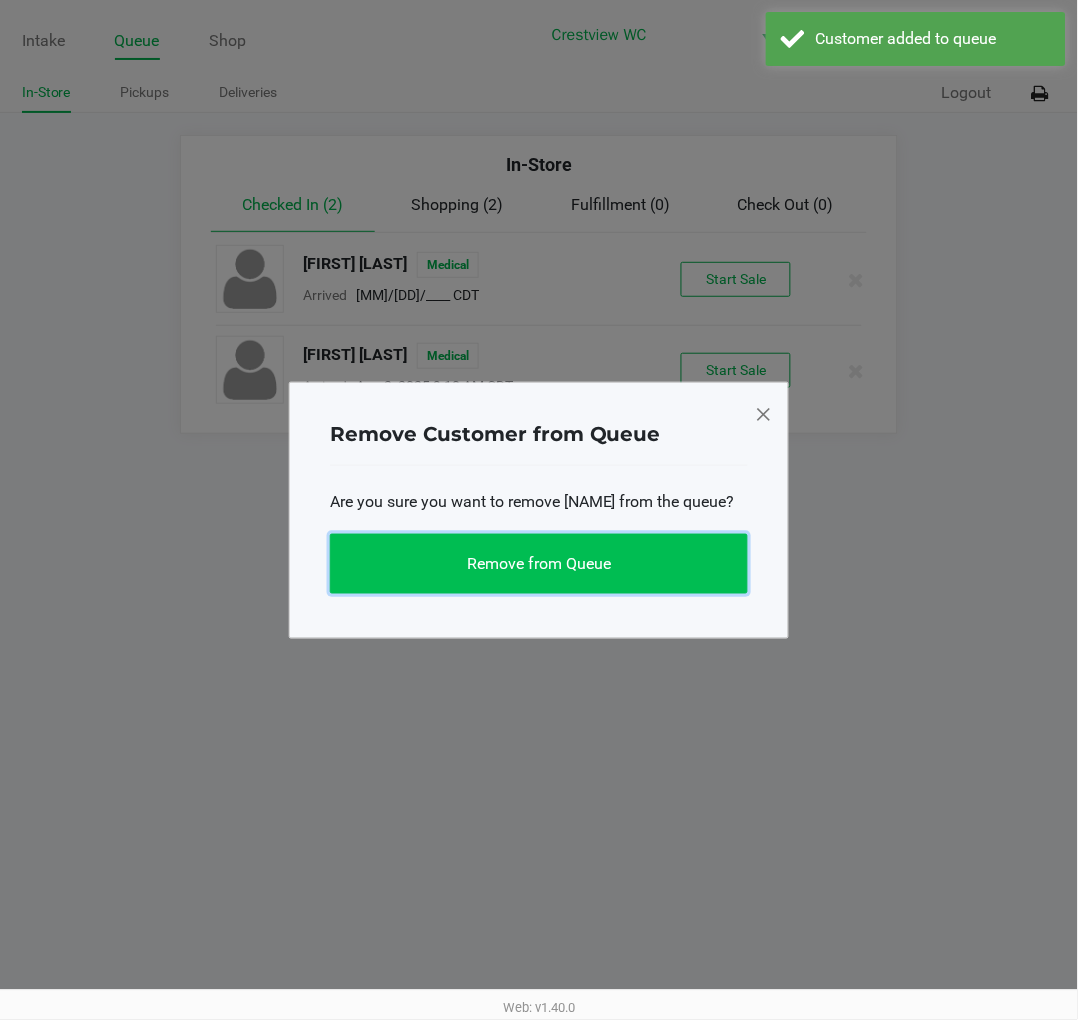click on "Remove from Queue" 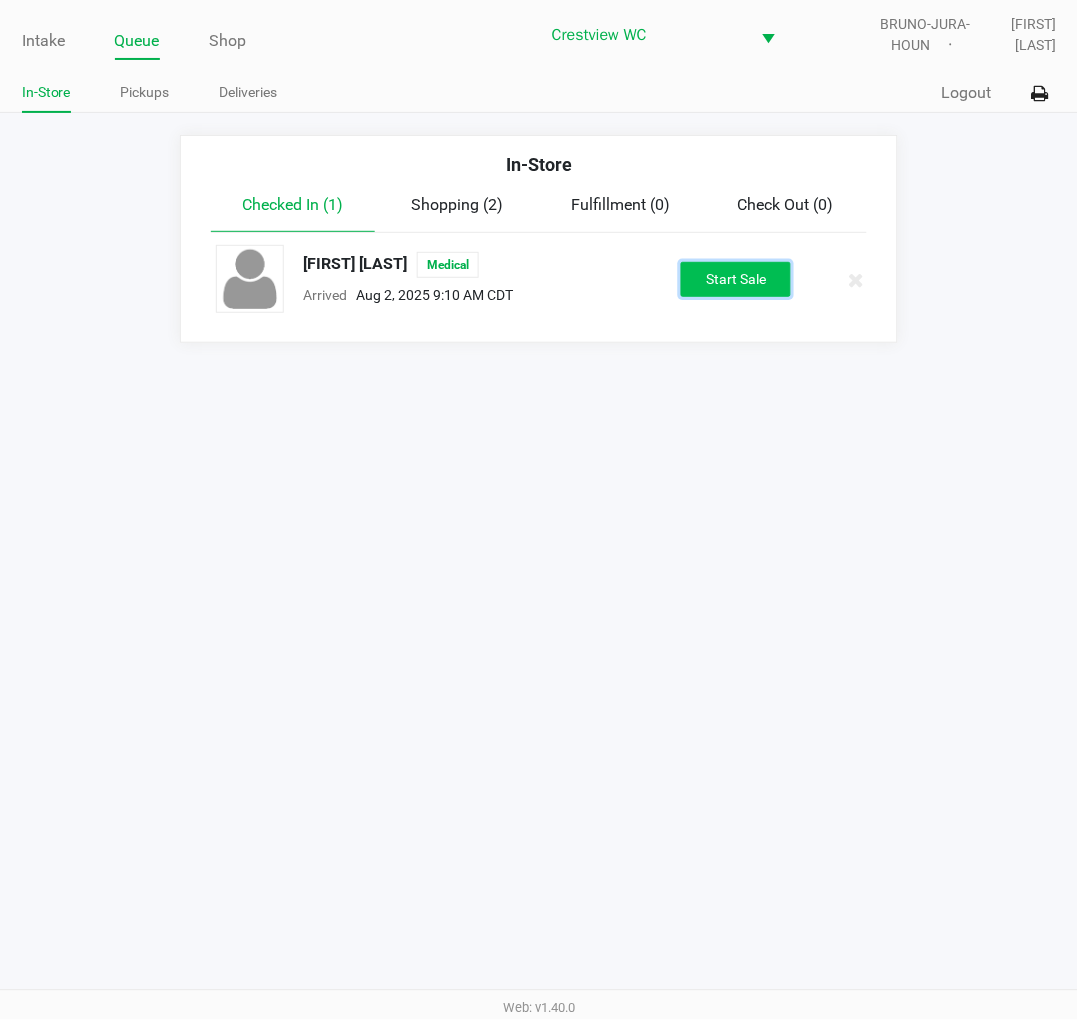 click on "Start Sale" 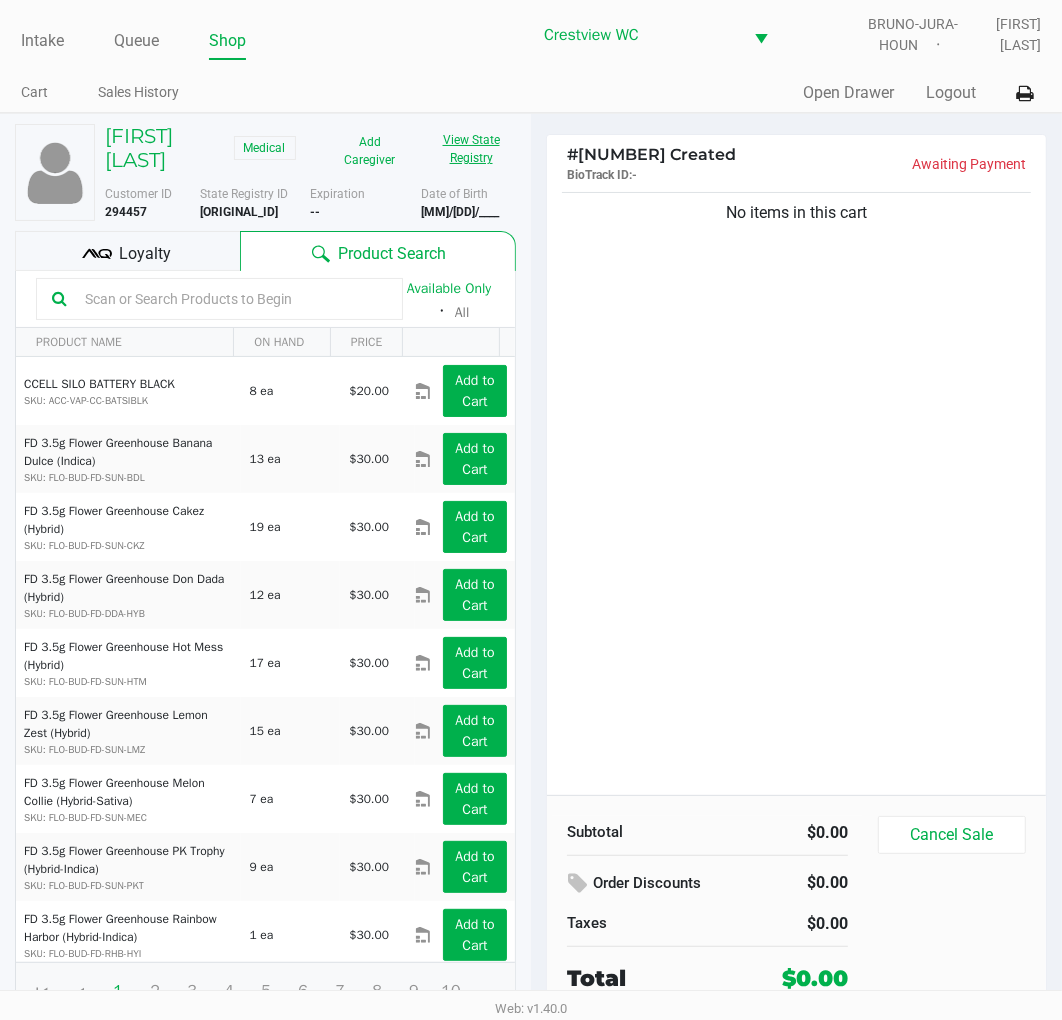 click on "View State Registry" 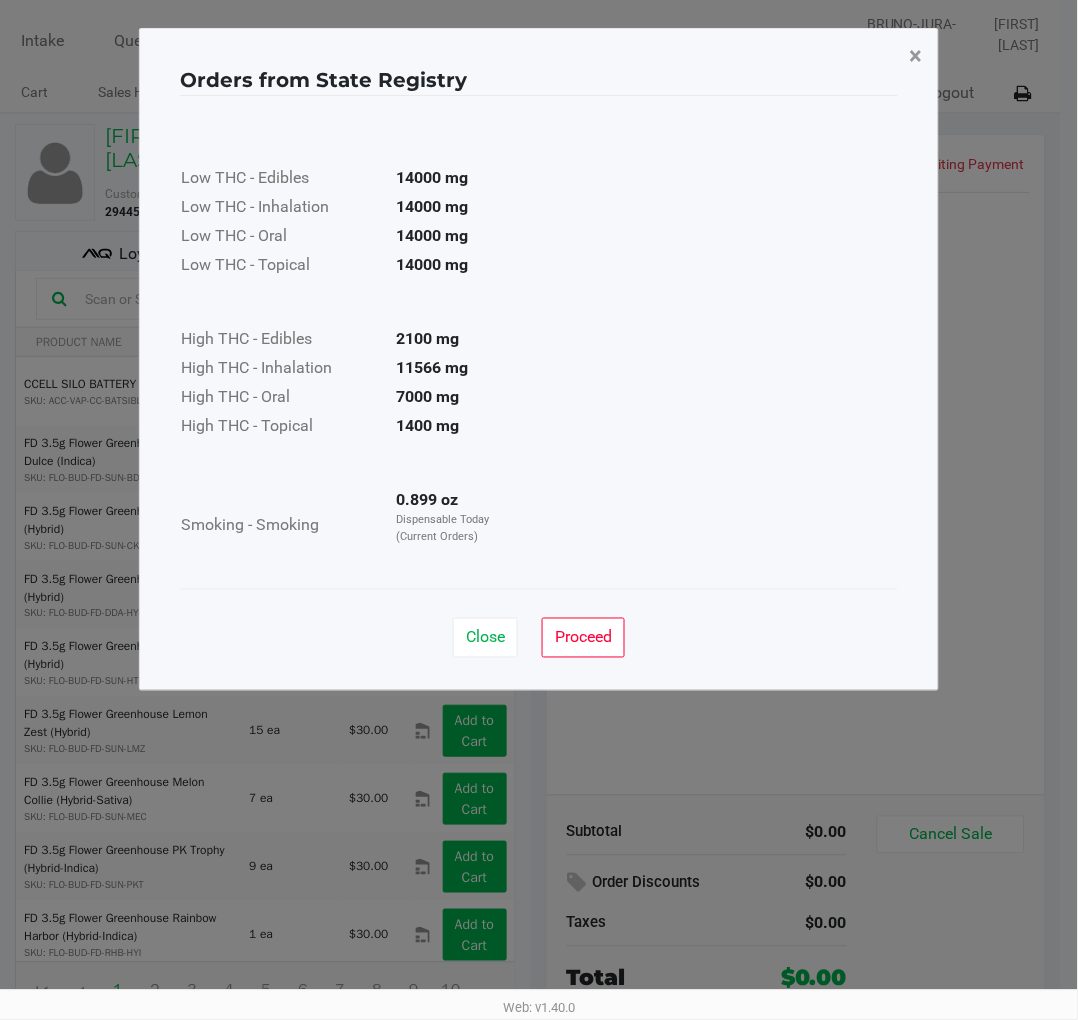 click on "×" 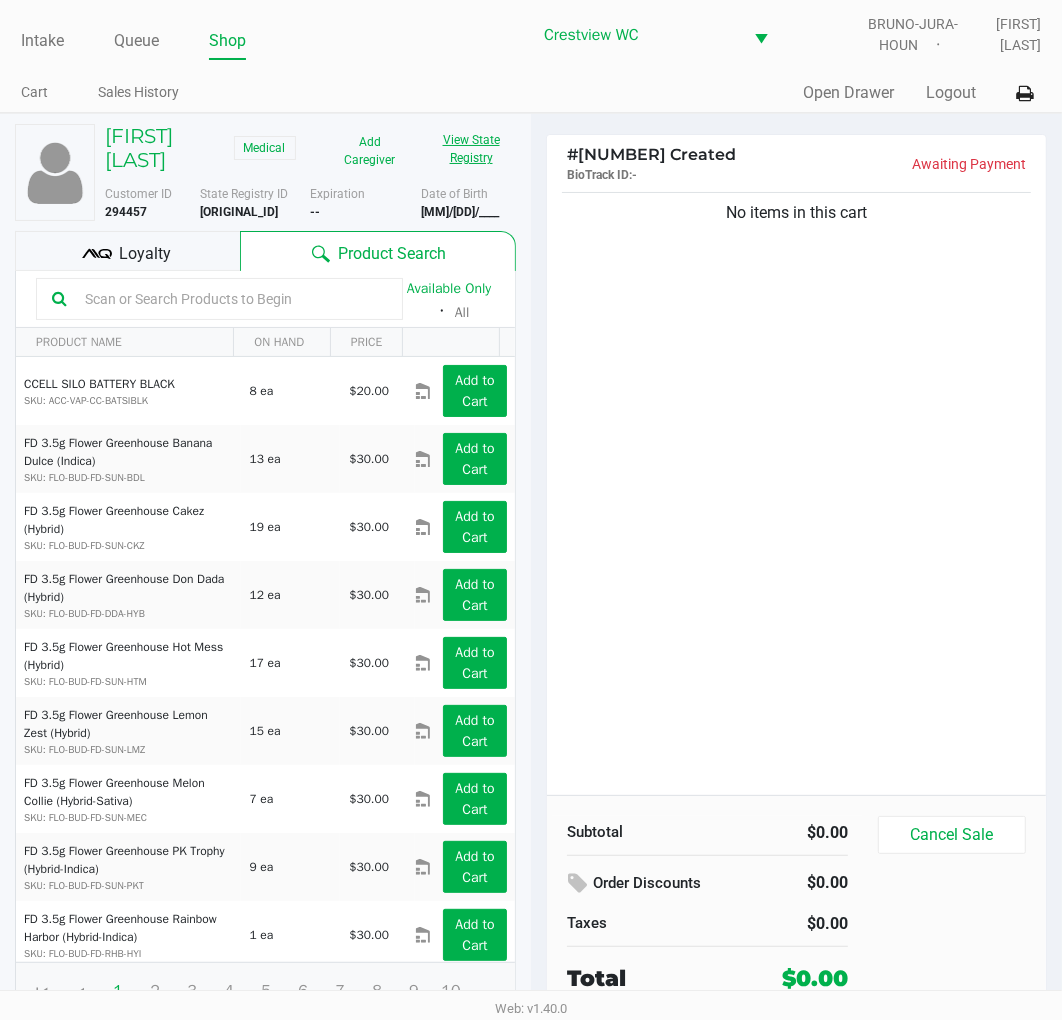 click on "View State Registry" 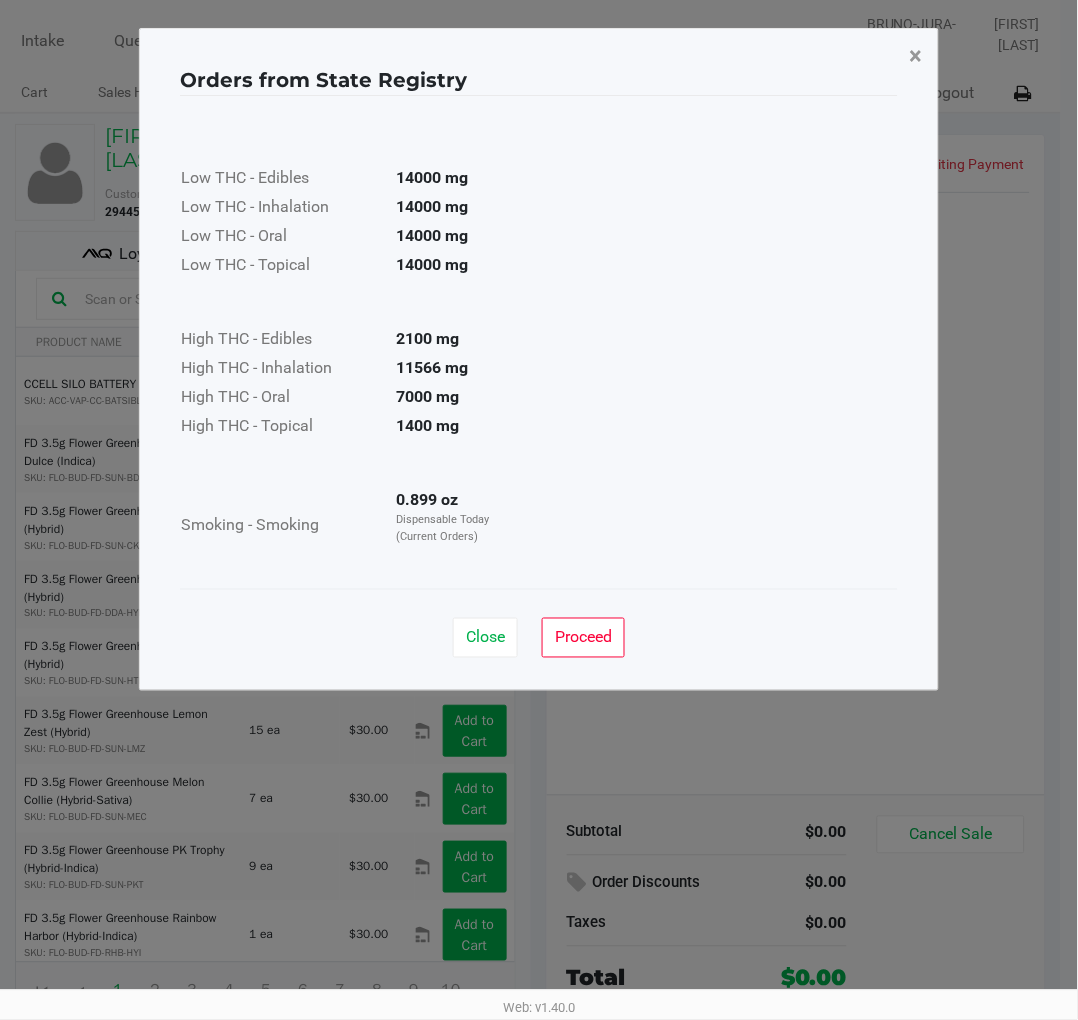click on "×" 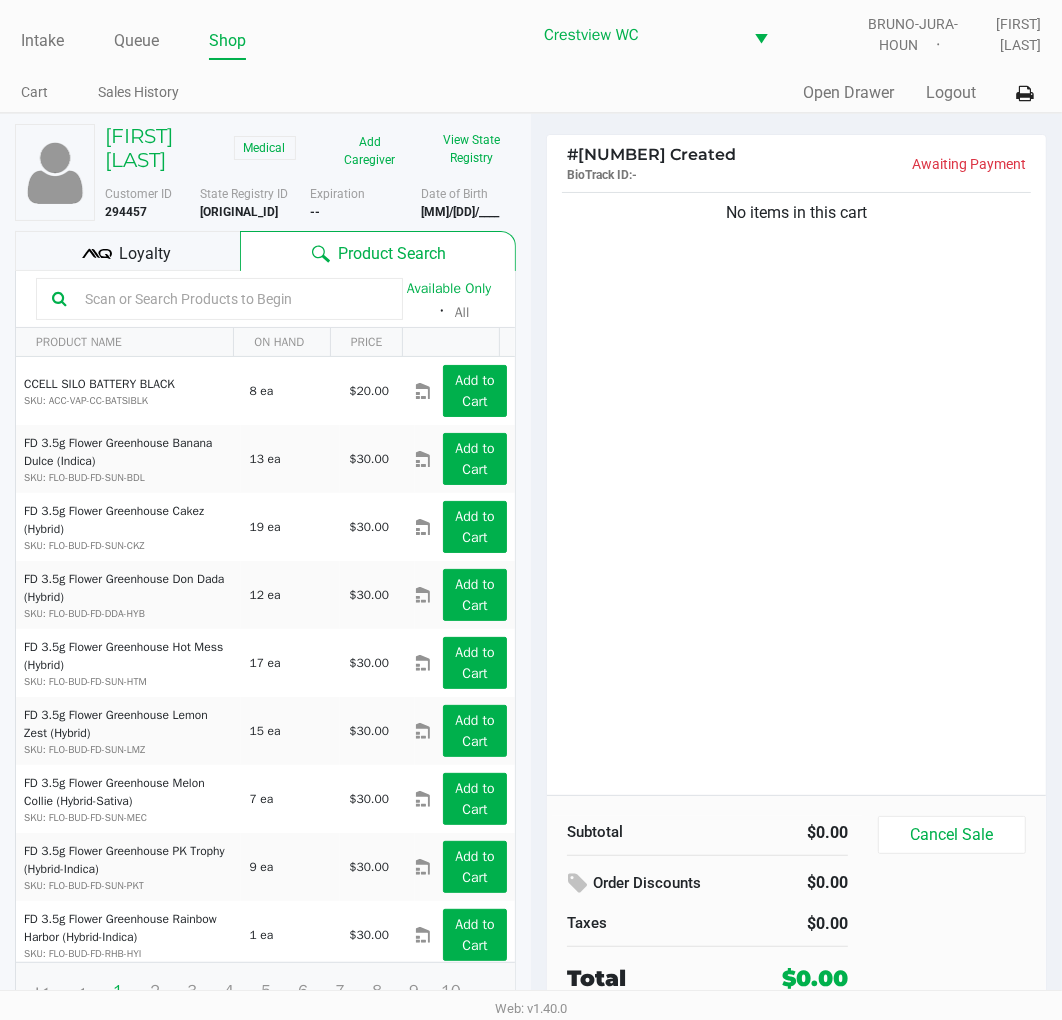click on "Loyalty" 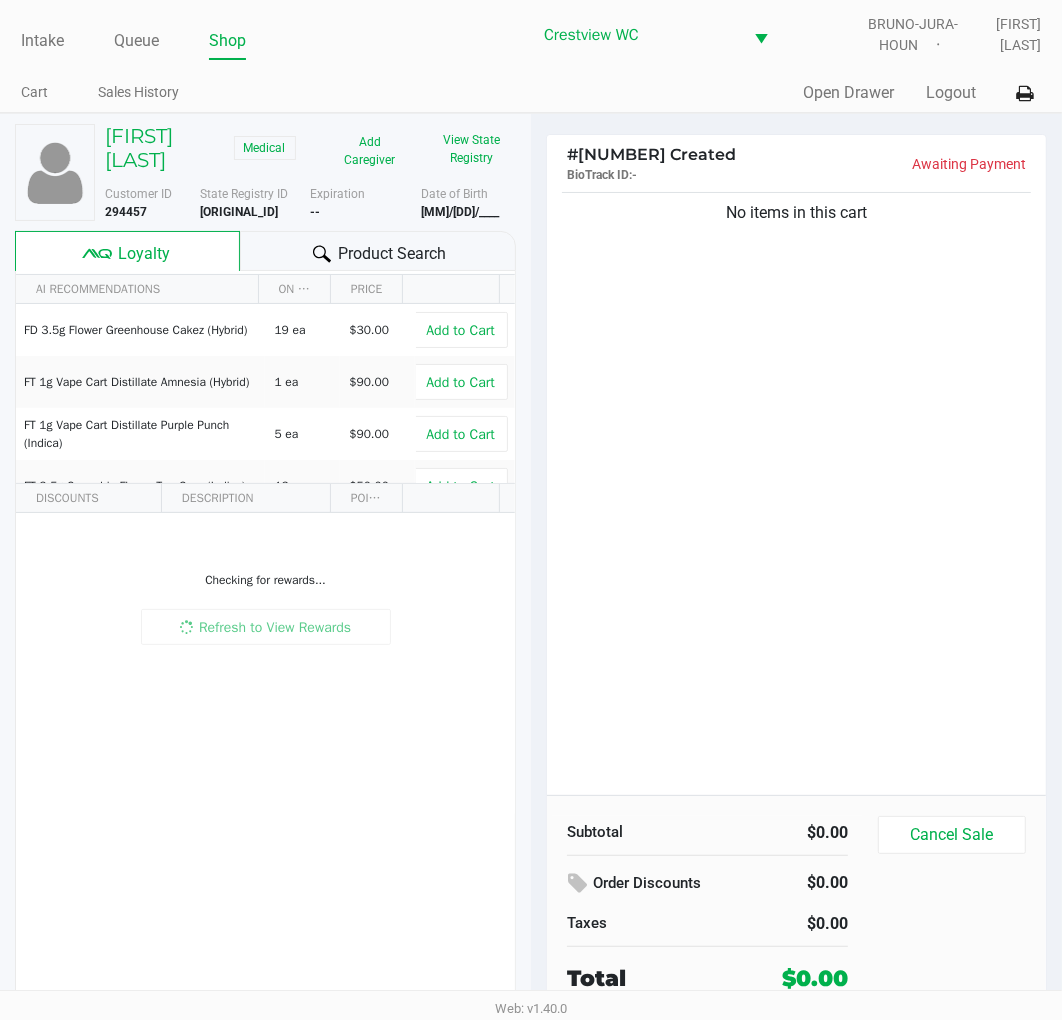 click on "No items in this cart" 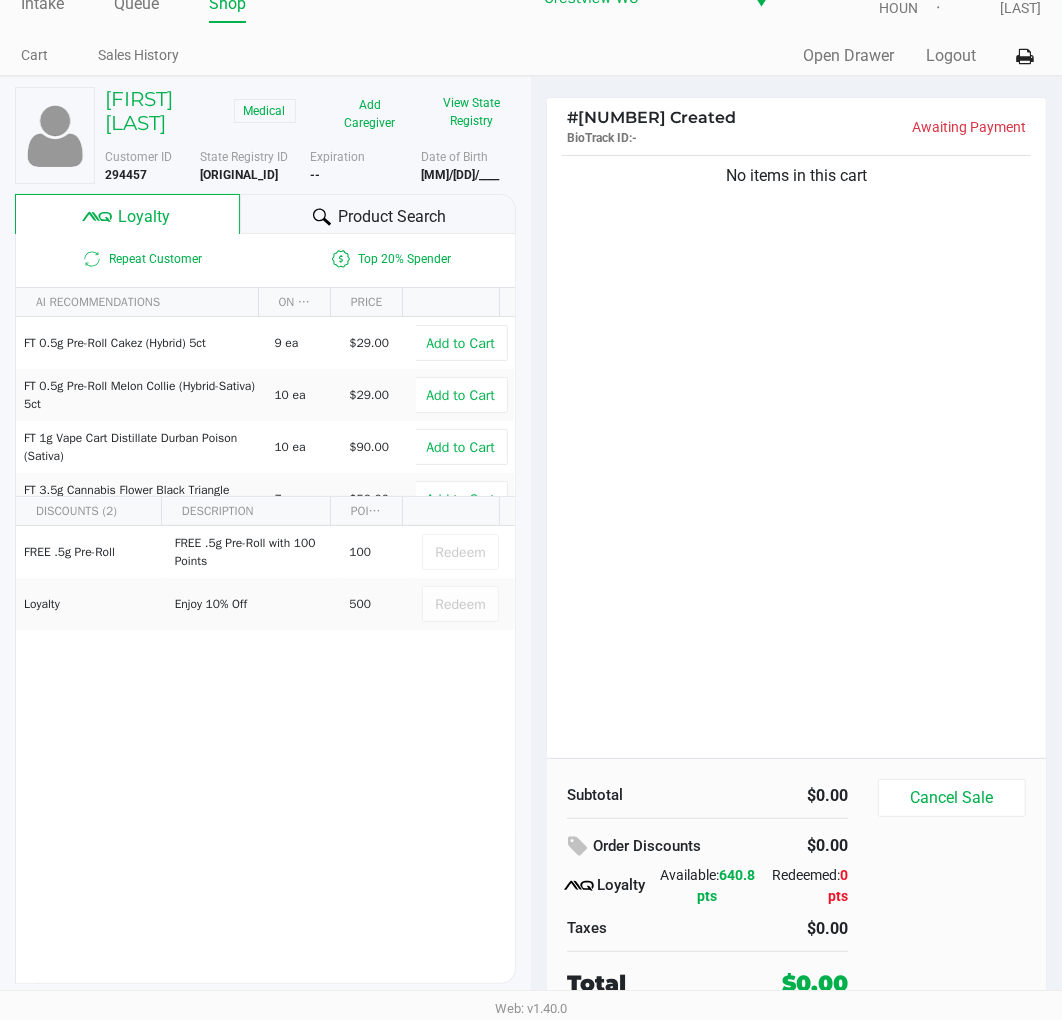 scroll, scrollTop: 38, scrollLeft: 0, axis: vertical 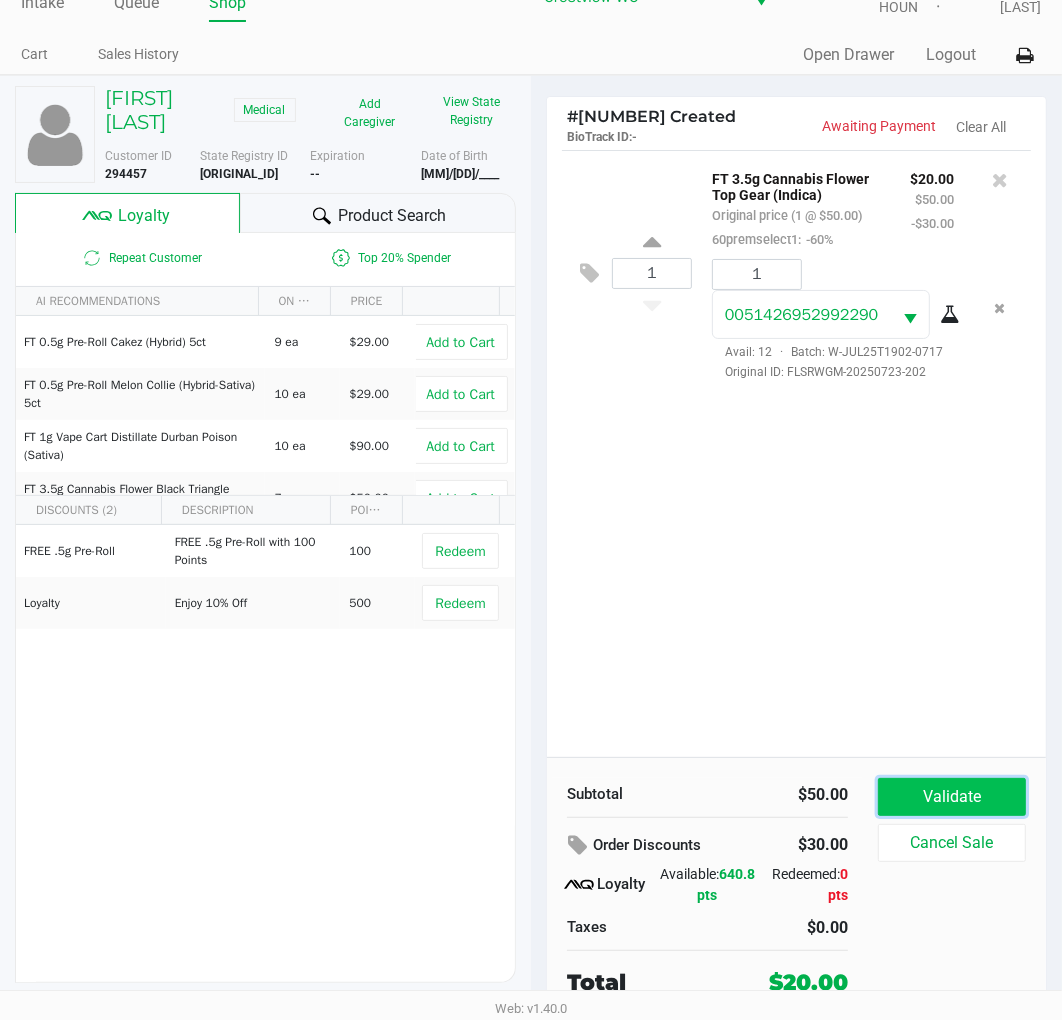 click on "Validate" 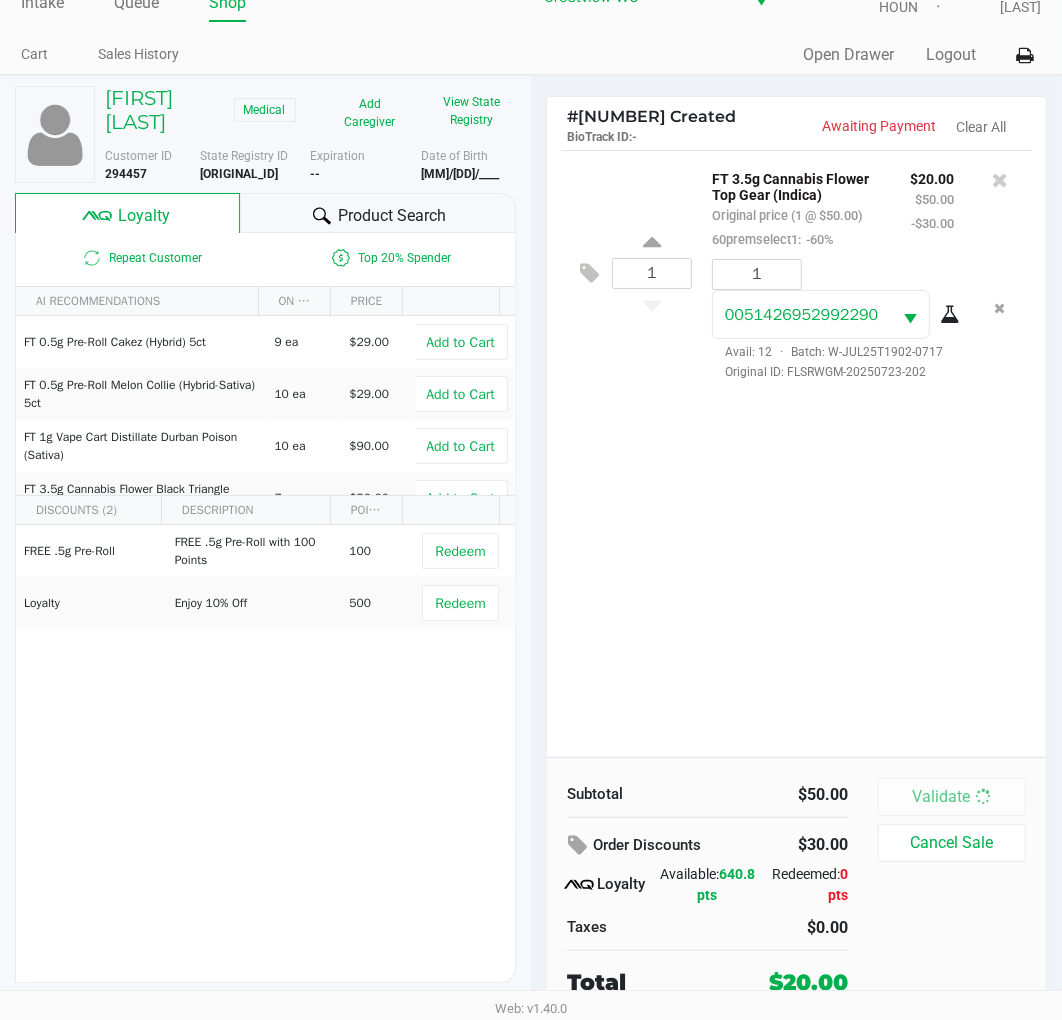 scroll, scrollTop: 0, scrollLeft: 0, axis: both 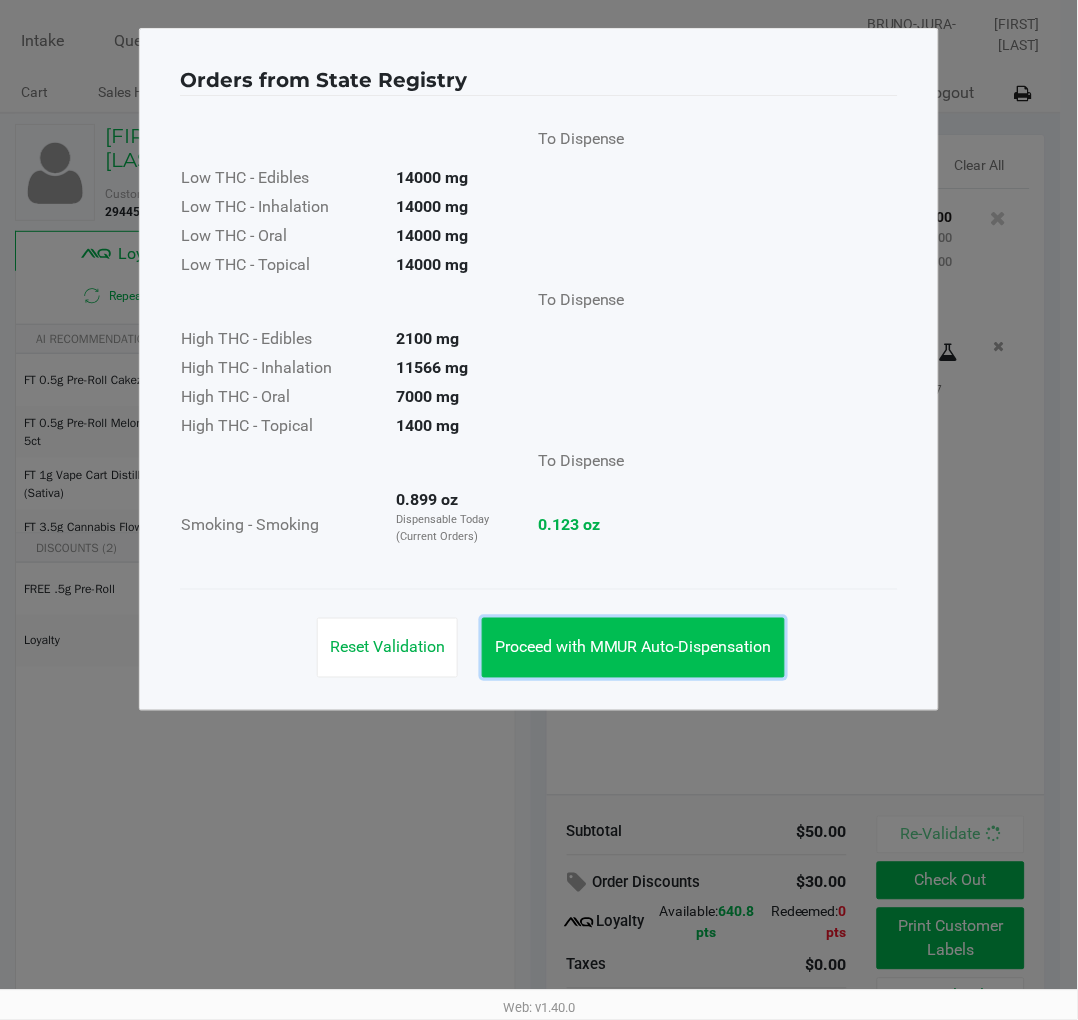 click on "Proceed with MMUR Auto-Dispensation" 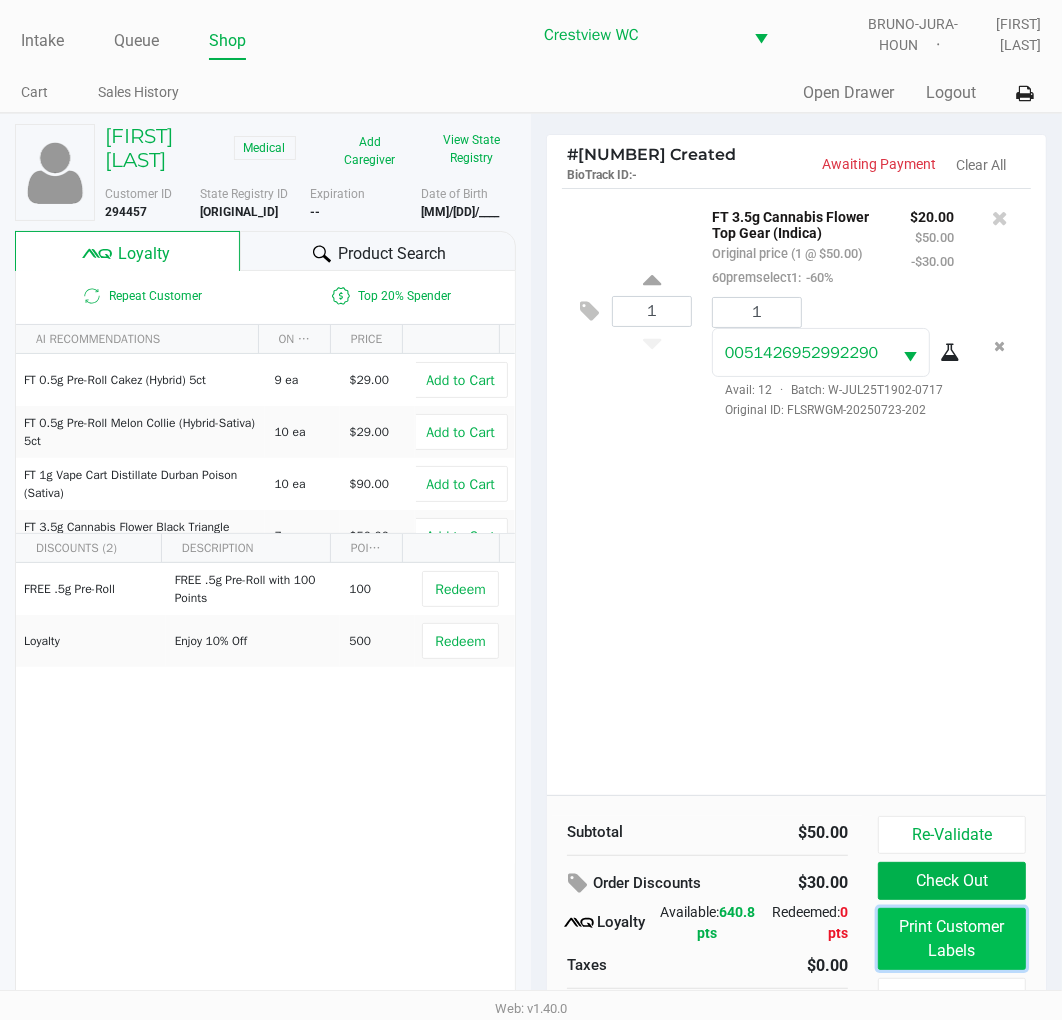 click on "Print Customer Labels" 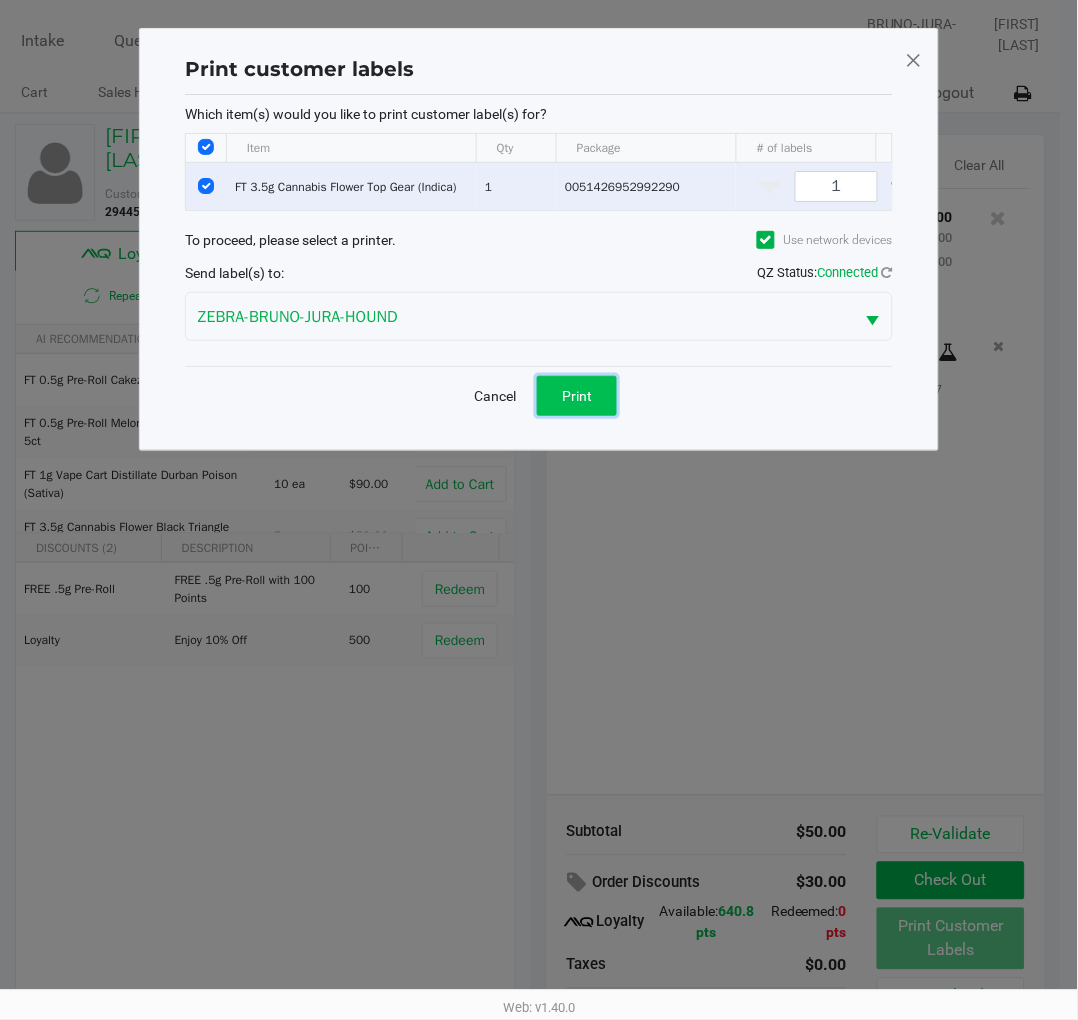 click on "Print" 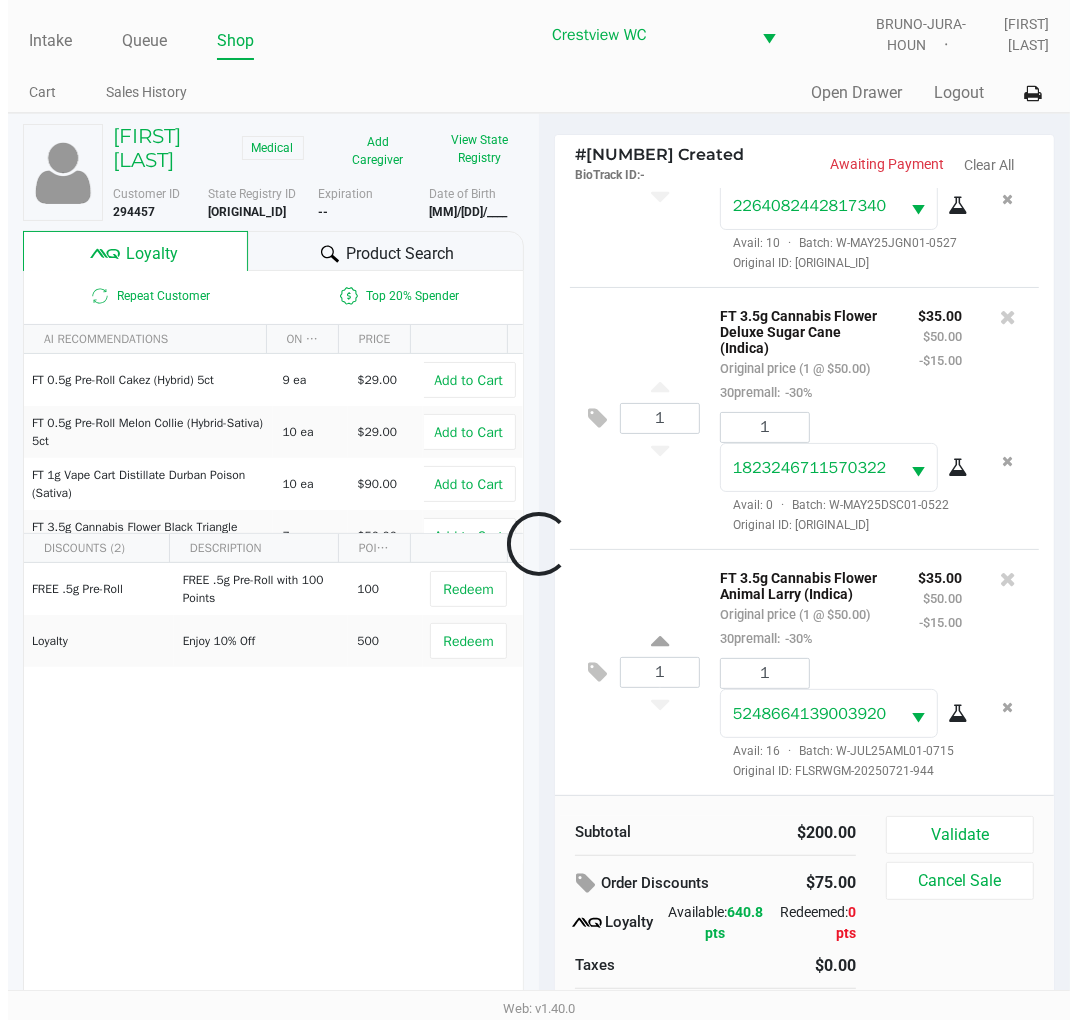 scroll, scrollTop: 618, scrollLeft: 0, axis: vertical 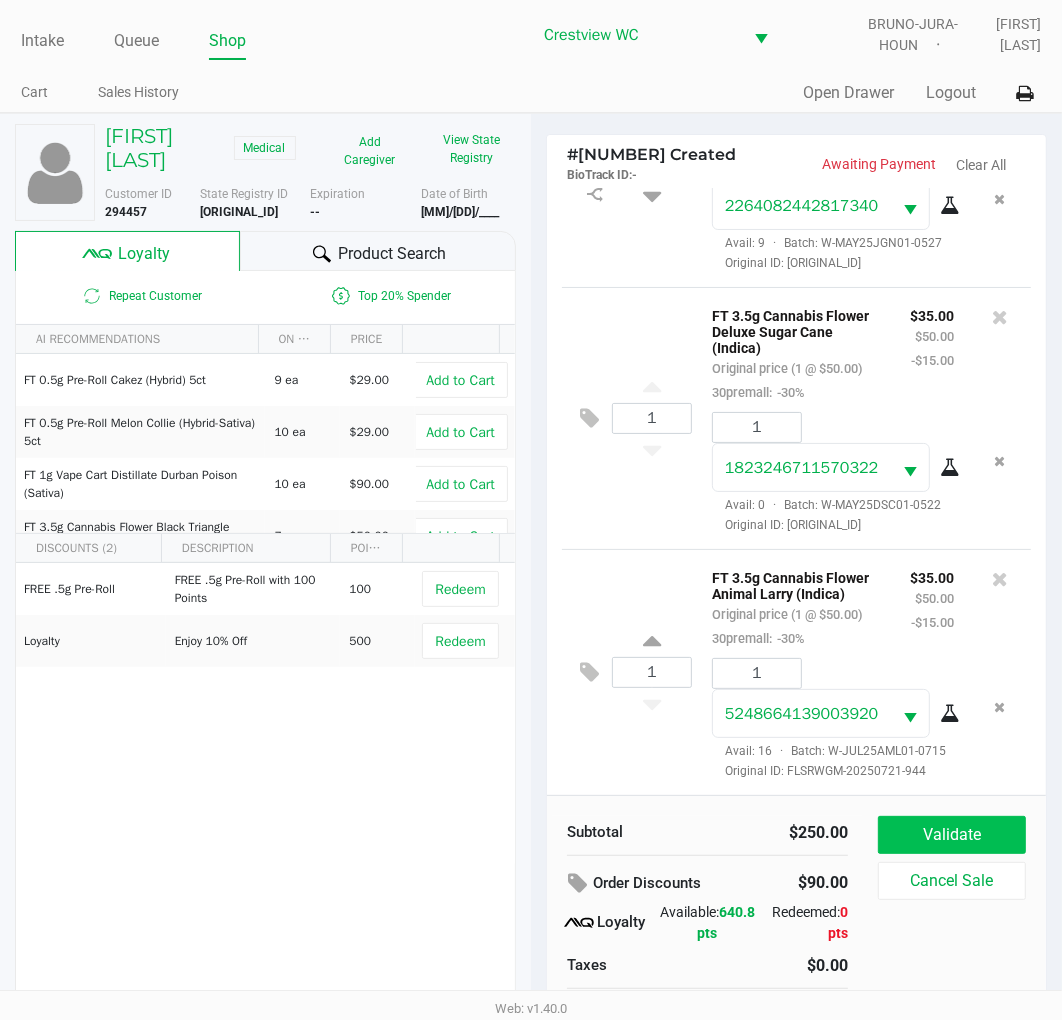 click on "Validate" 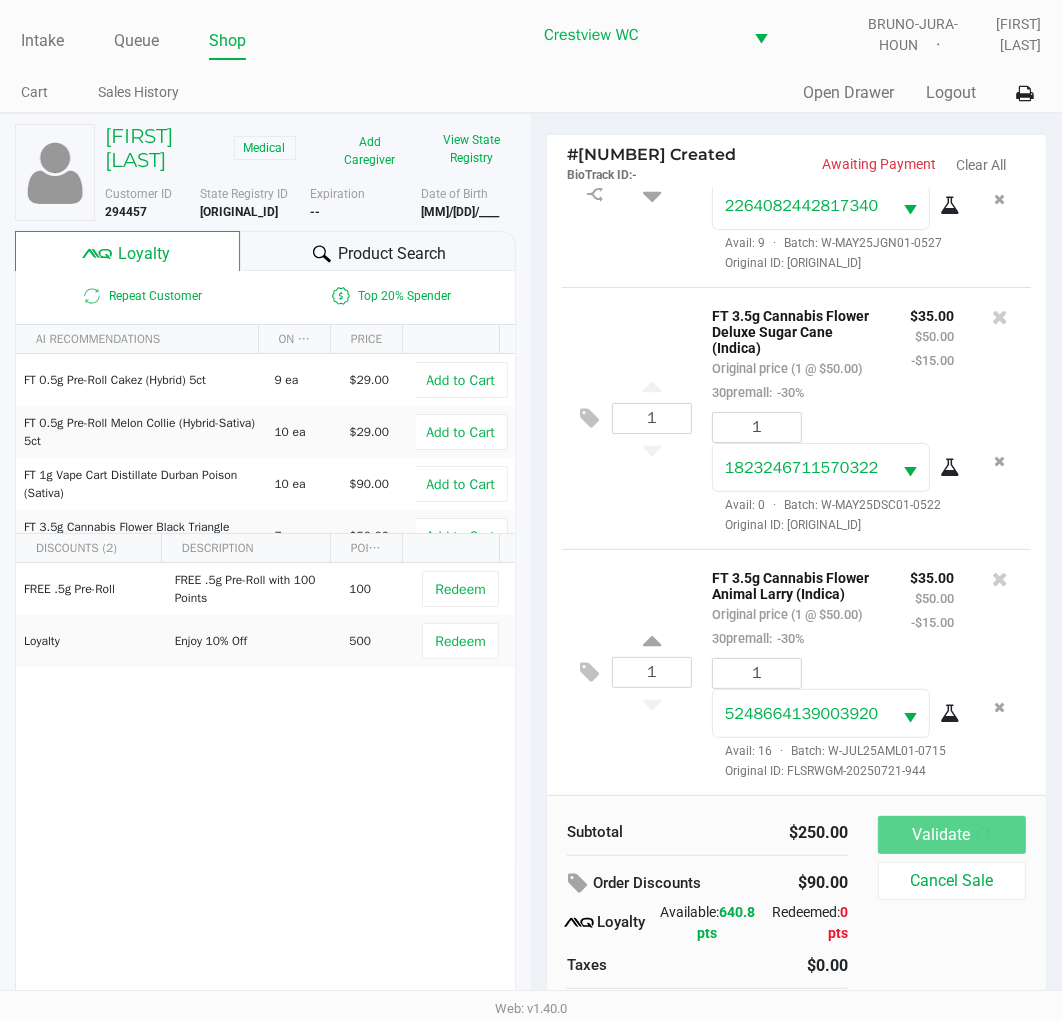 scroll, scrollTop: 642, scrollLeft: 0, axis: vertical 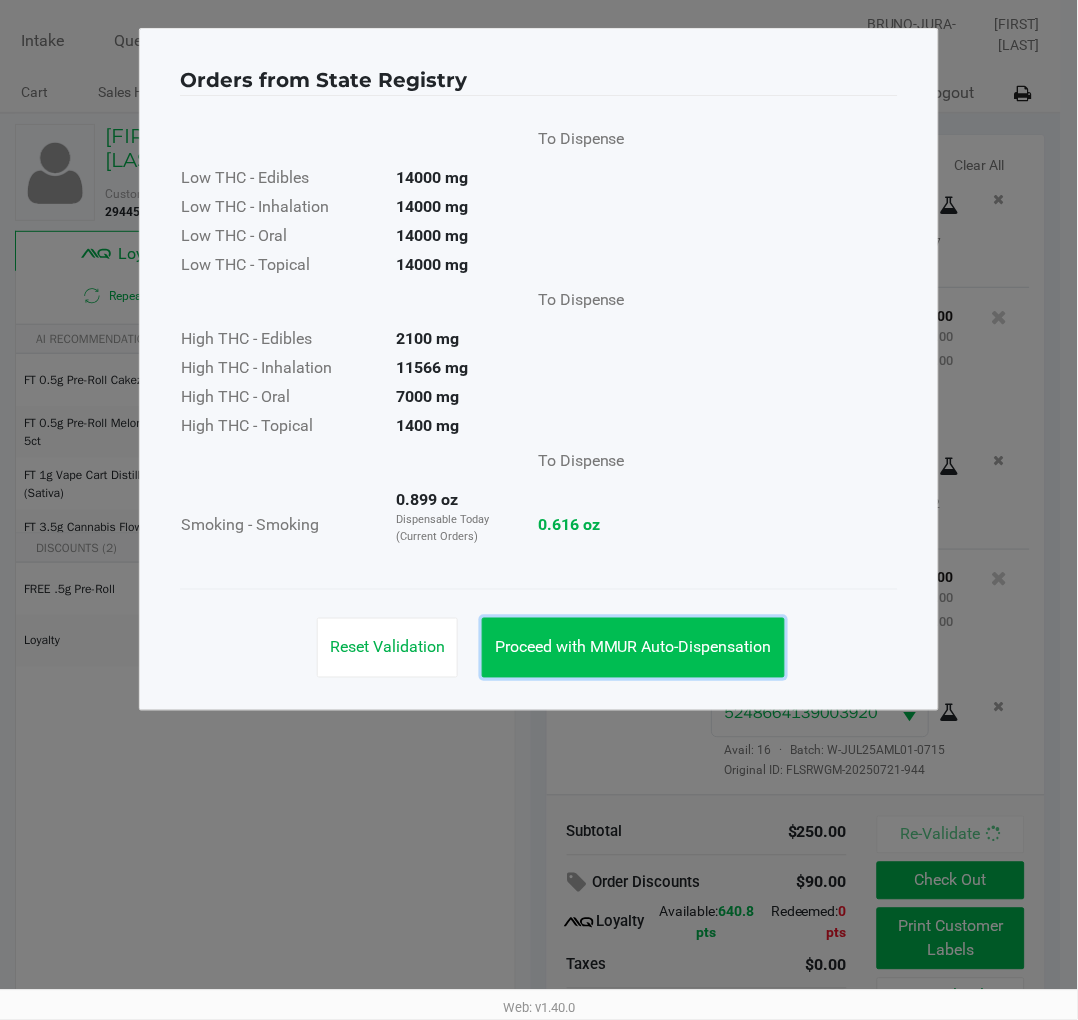 click on "Proceed with MMUR Auto-Dispensation" 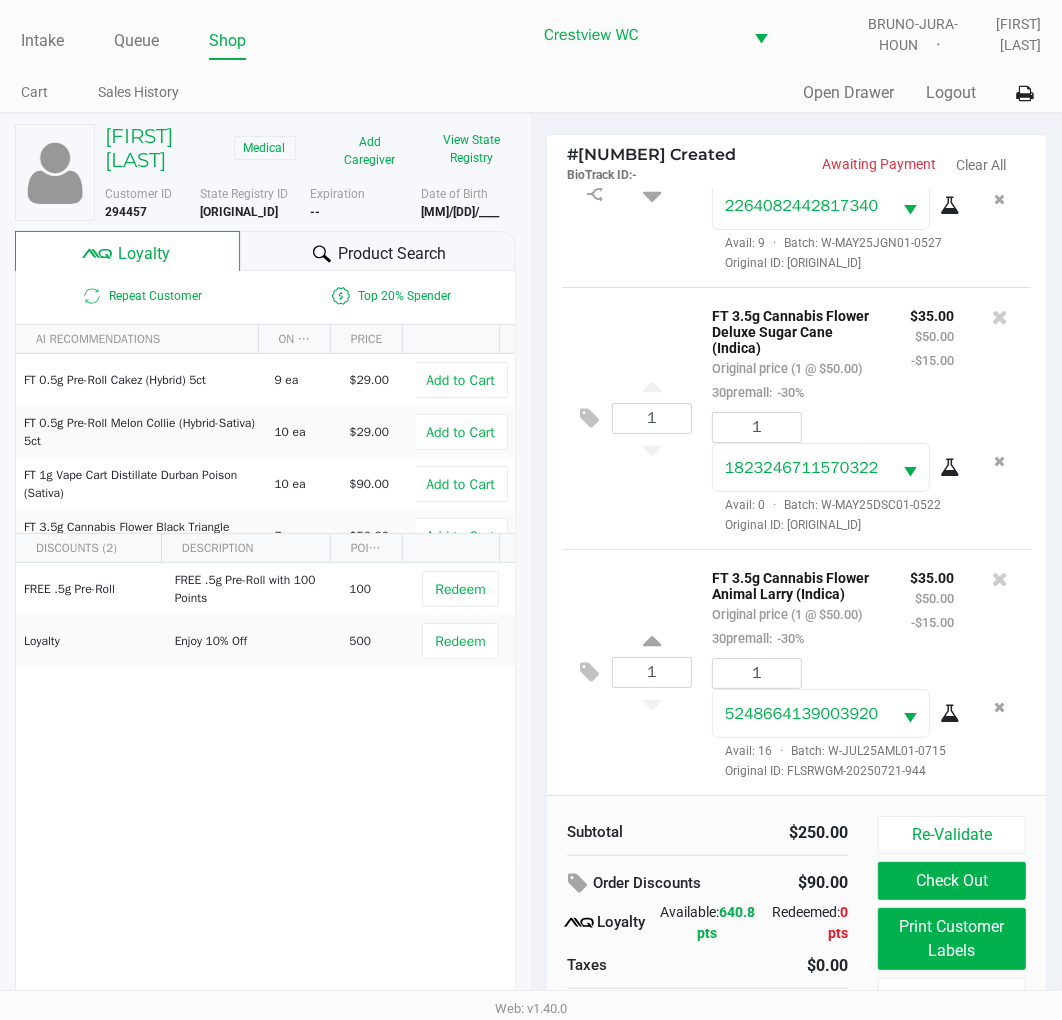 click on "Print Customer Labels" 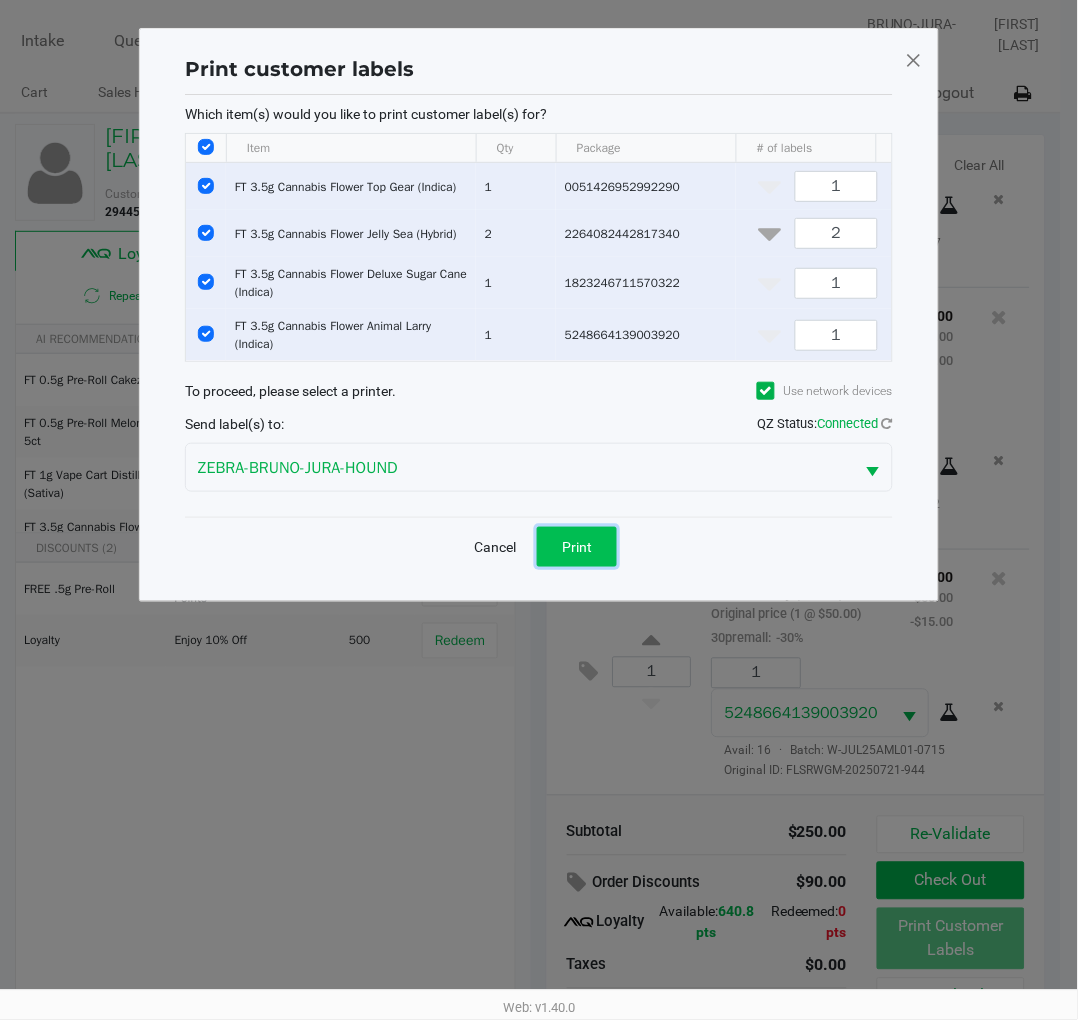 click on "Print" 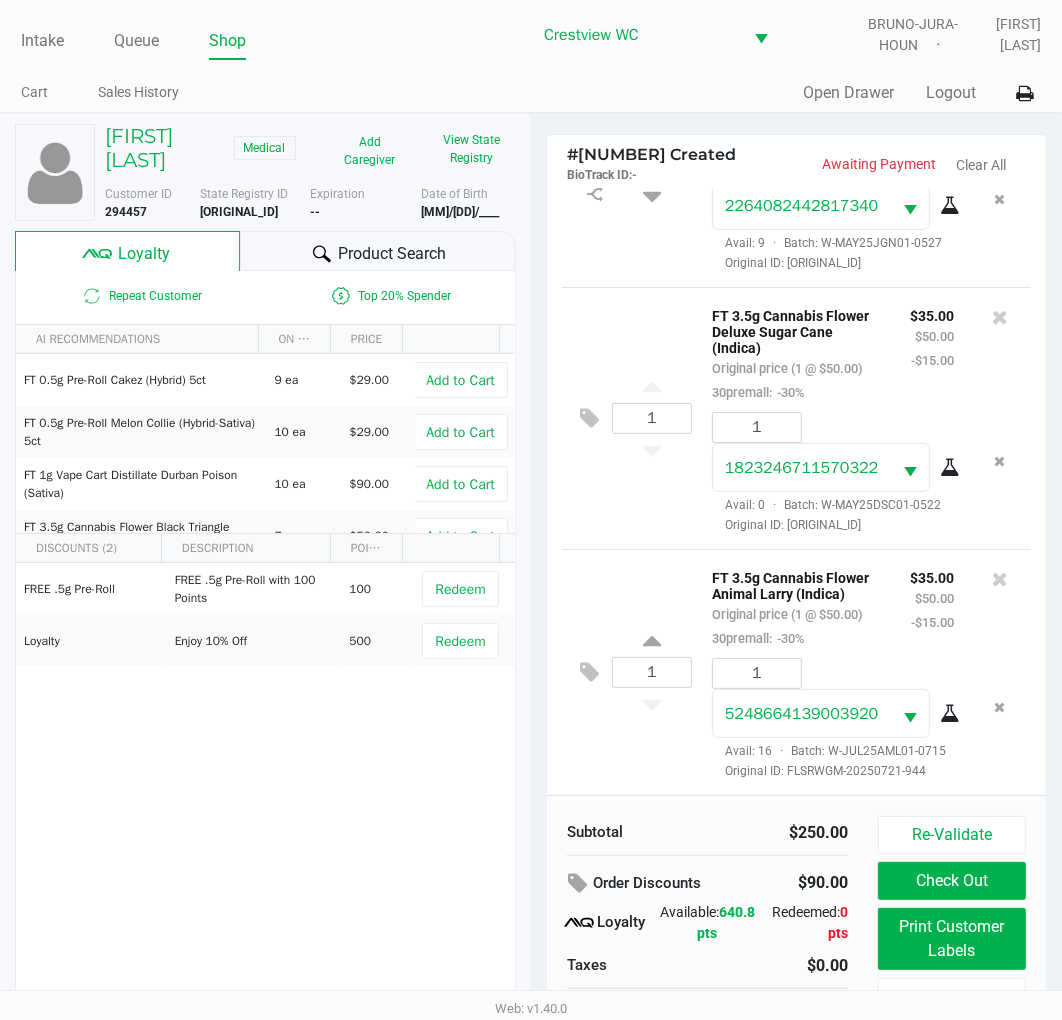 scroll, scrollTop: 38, scrollLeft: 0, axis: vertical 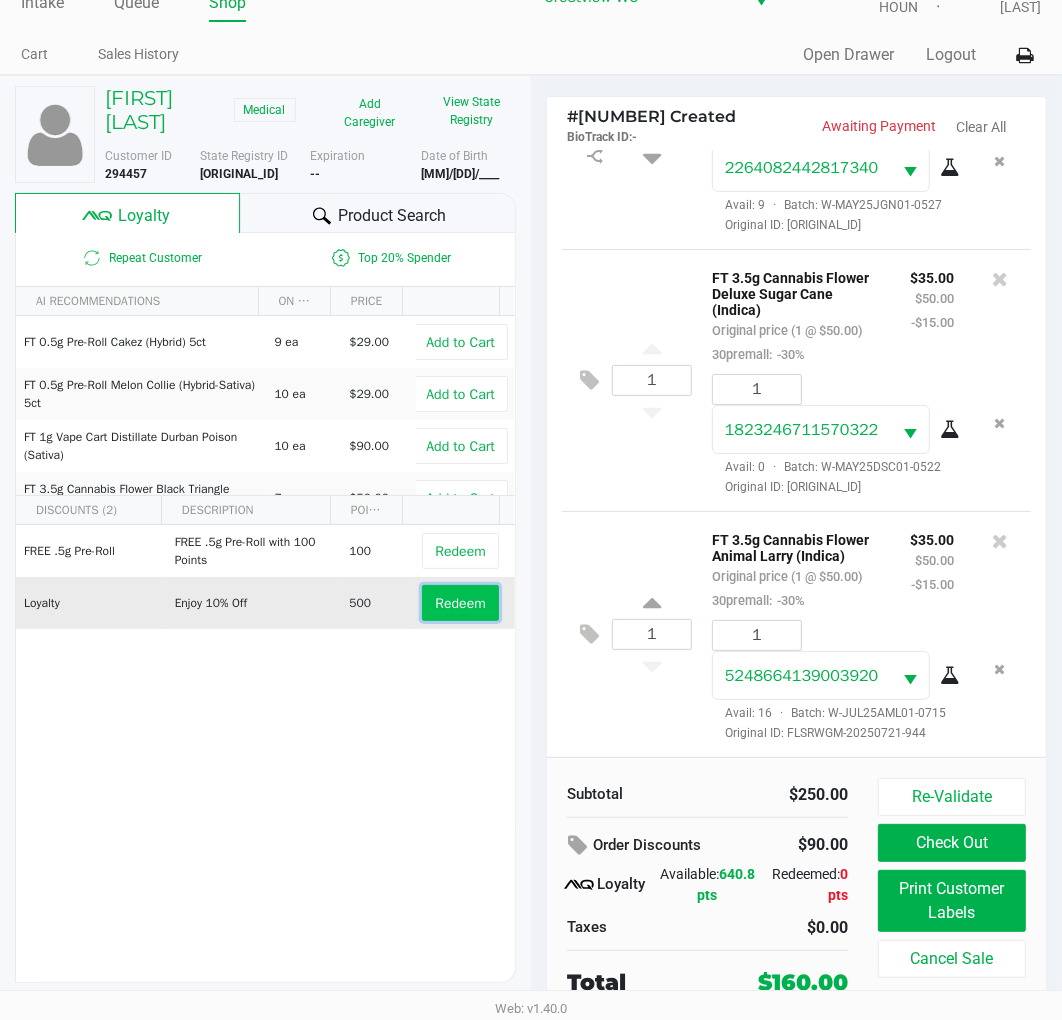 click on "Redeem" 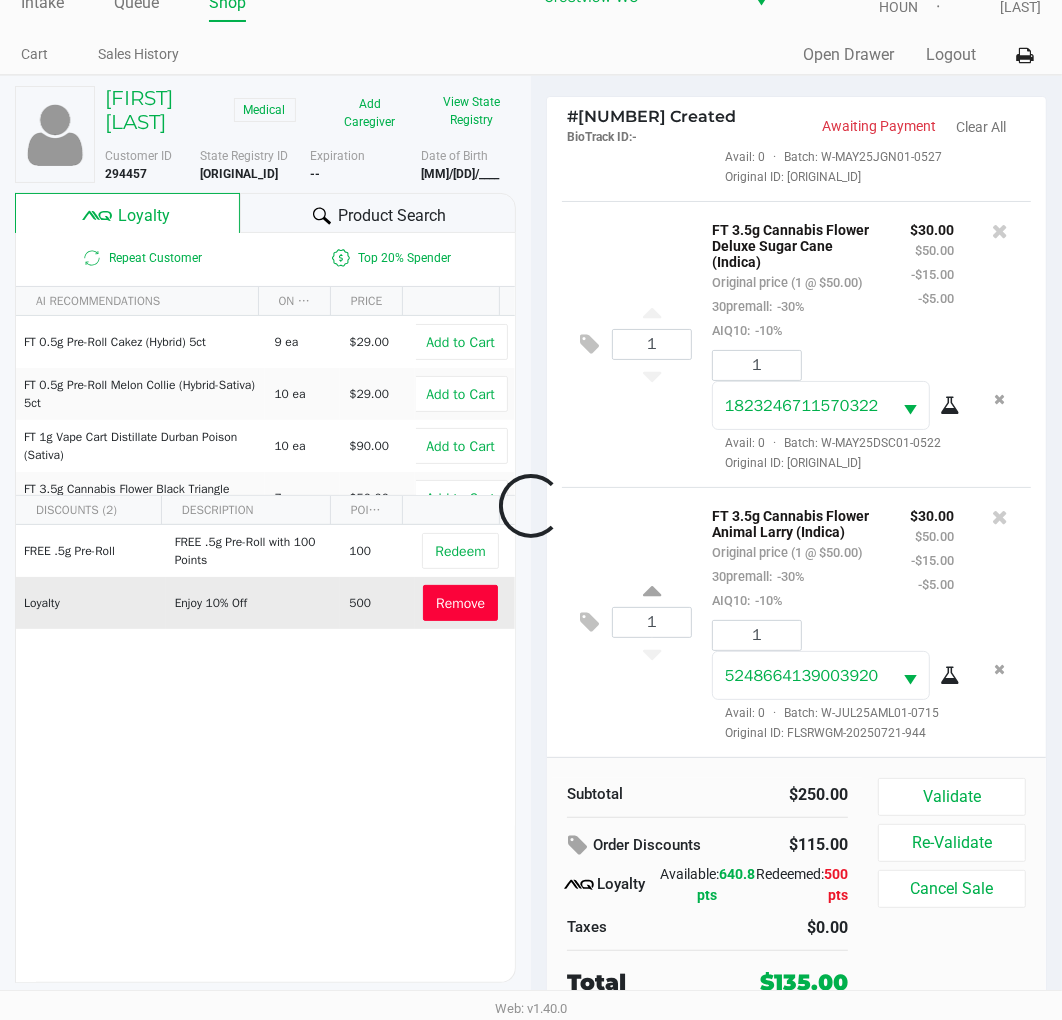 scroll, scrollTop: 714, scrollLeft: 0, axis: vertical 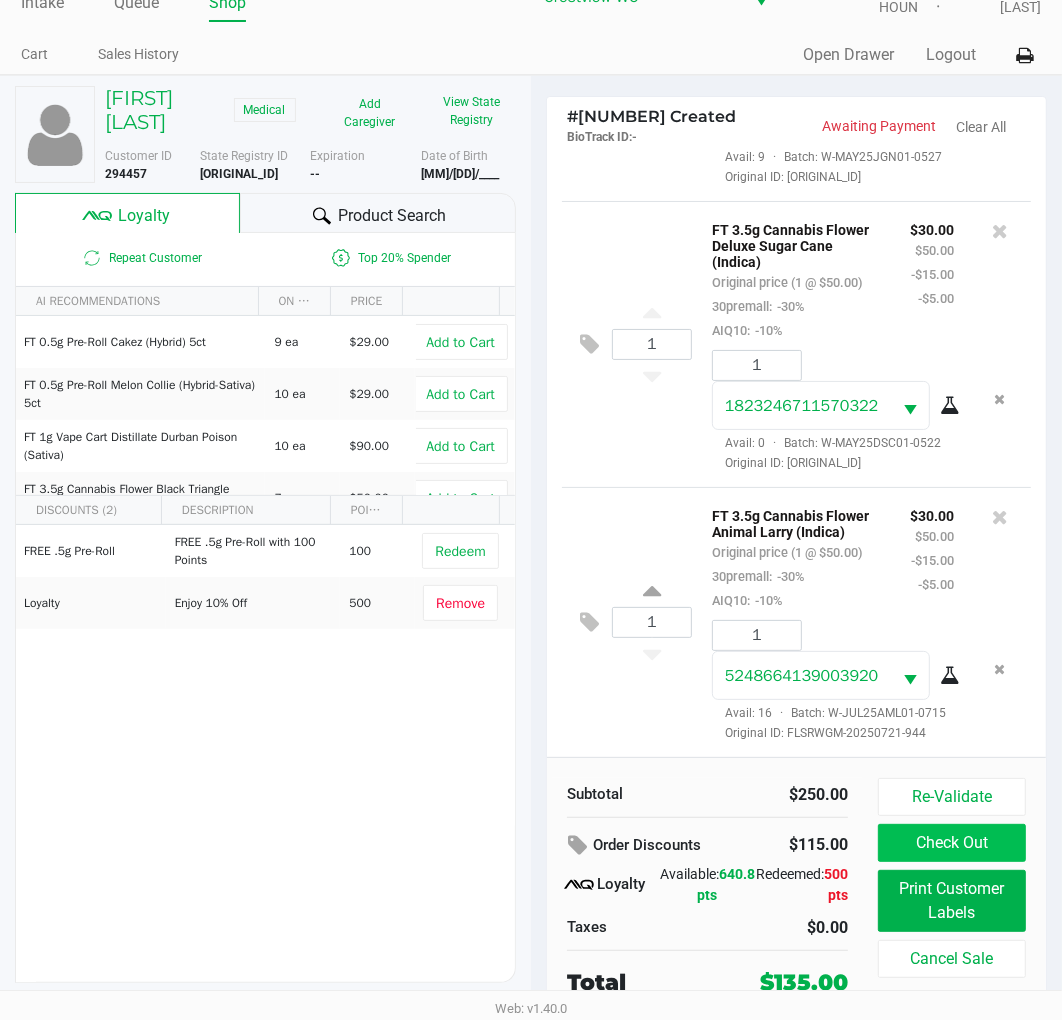 click on "Check Out" 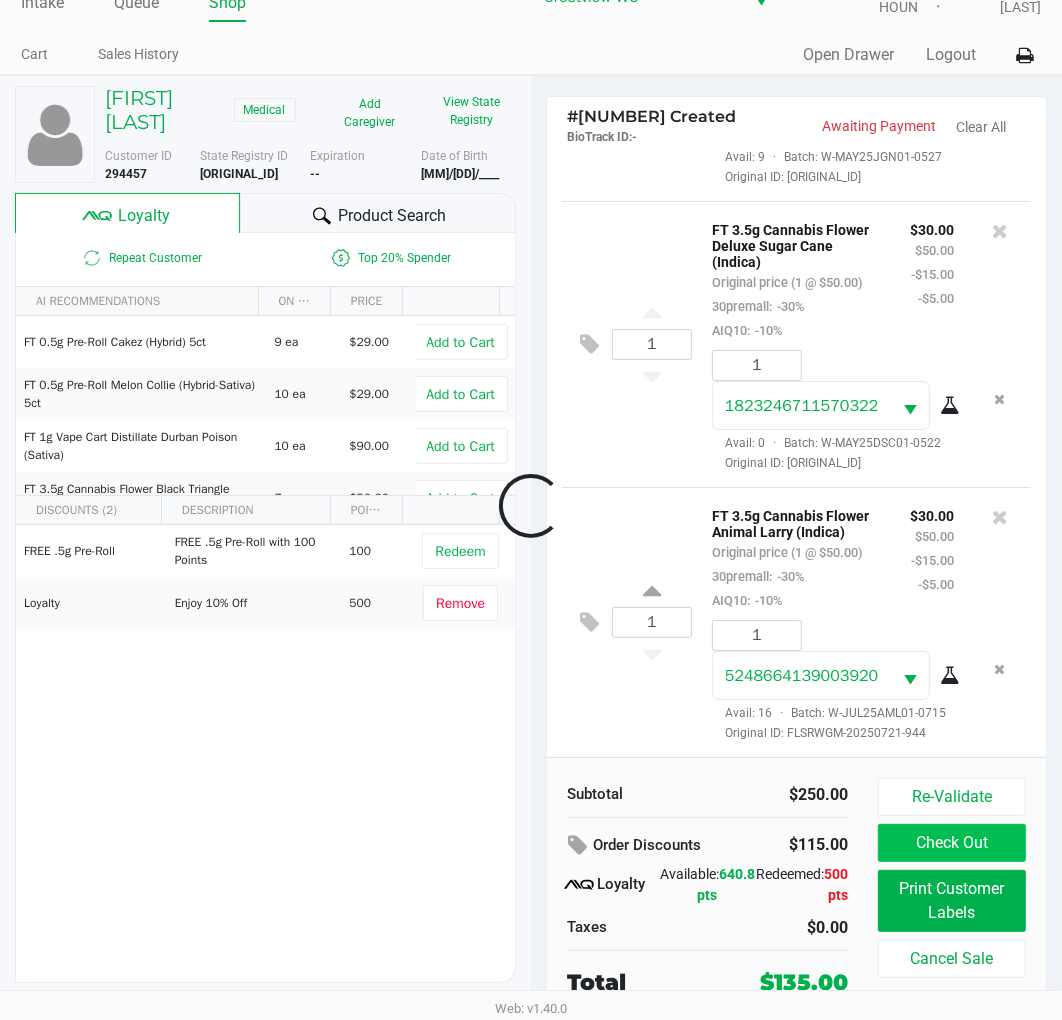 scroll, scrollTop: 738, scrollLeft: 0, axis: vertical 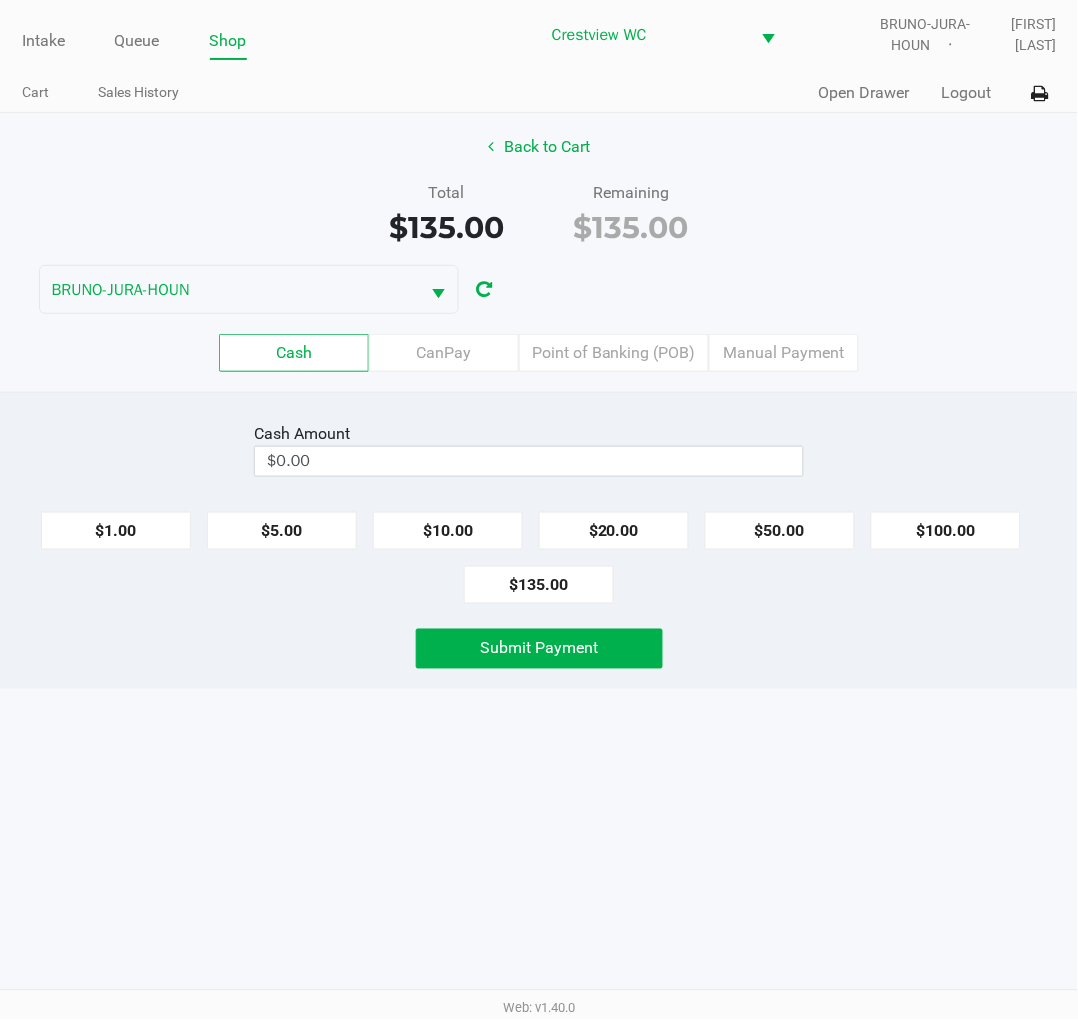 click on "$0.00" at bounding box center [529, 461] 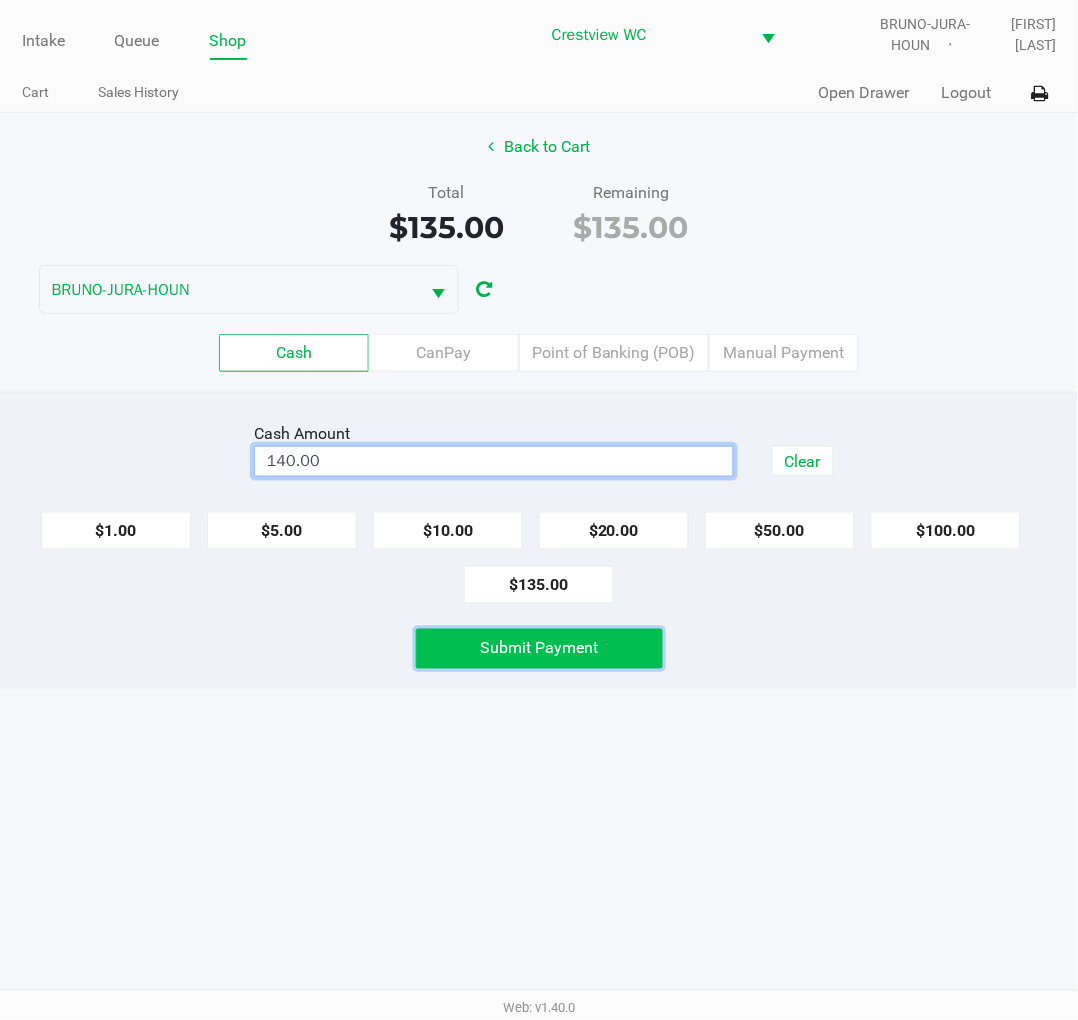 click on "Submit Payment" 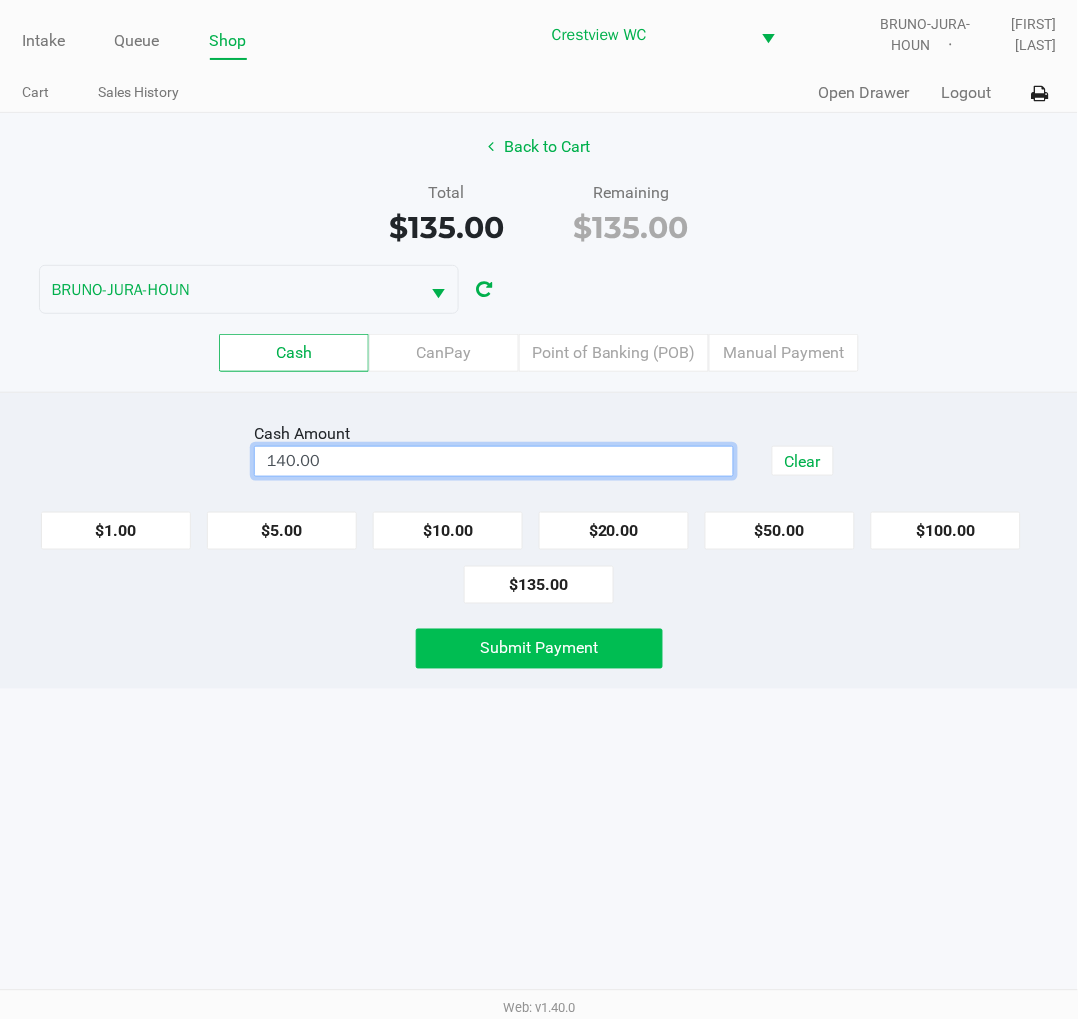 type on "$140.00" 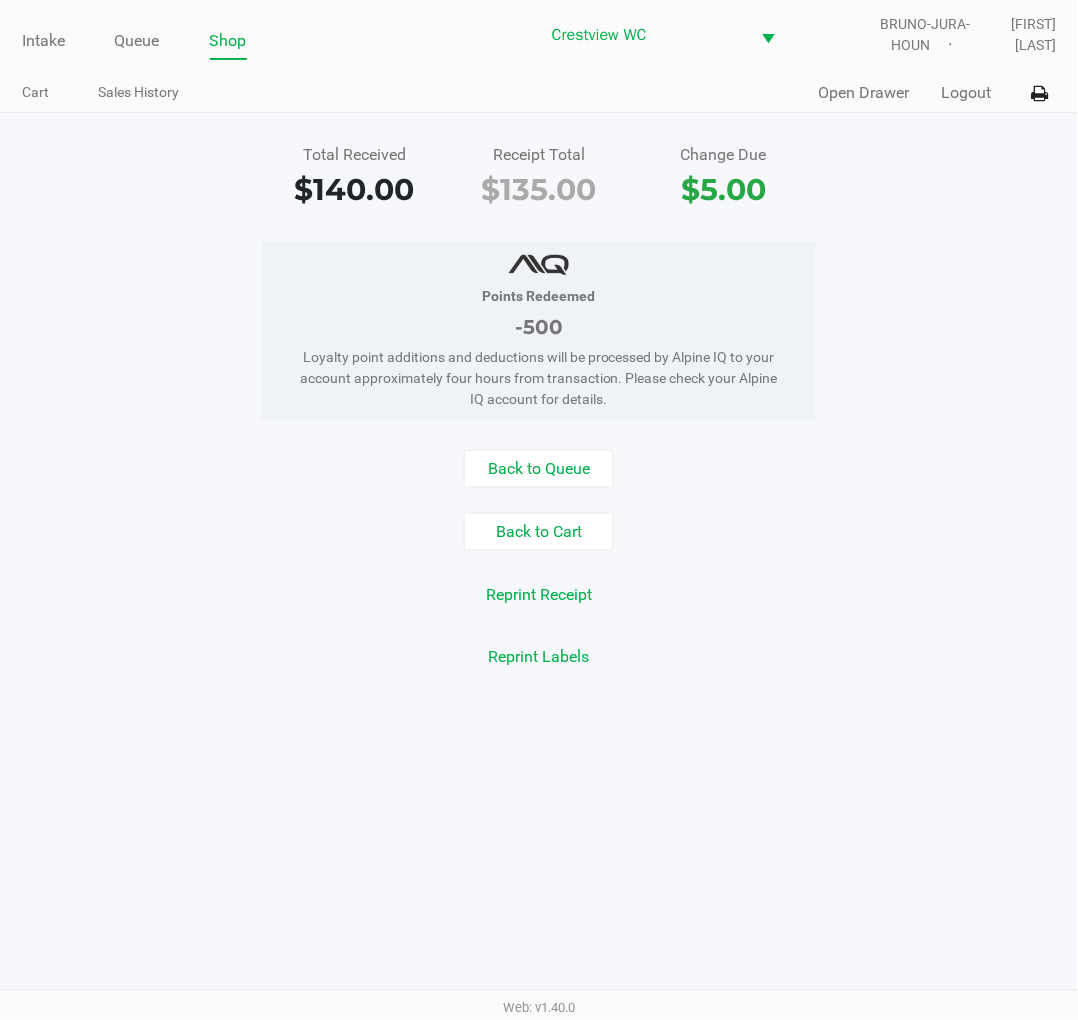 click on "Intake" 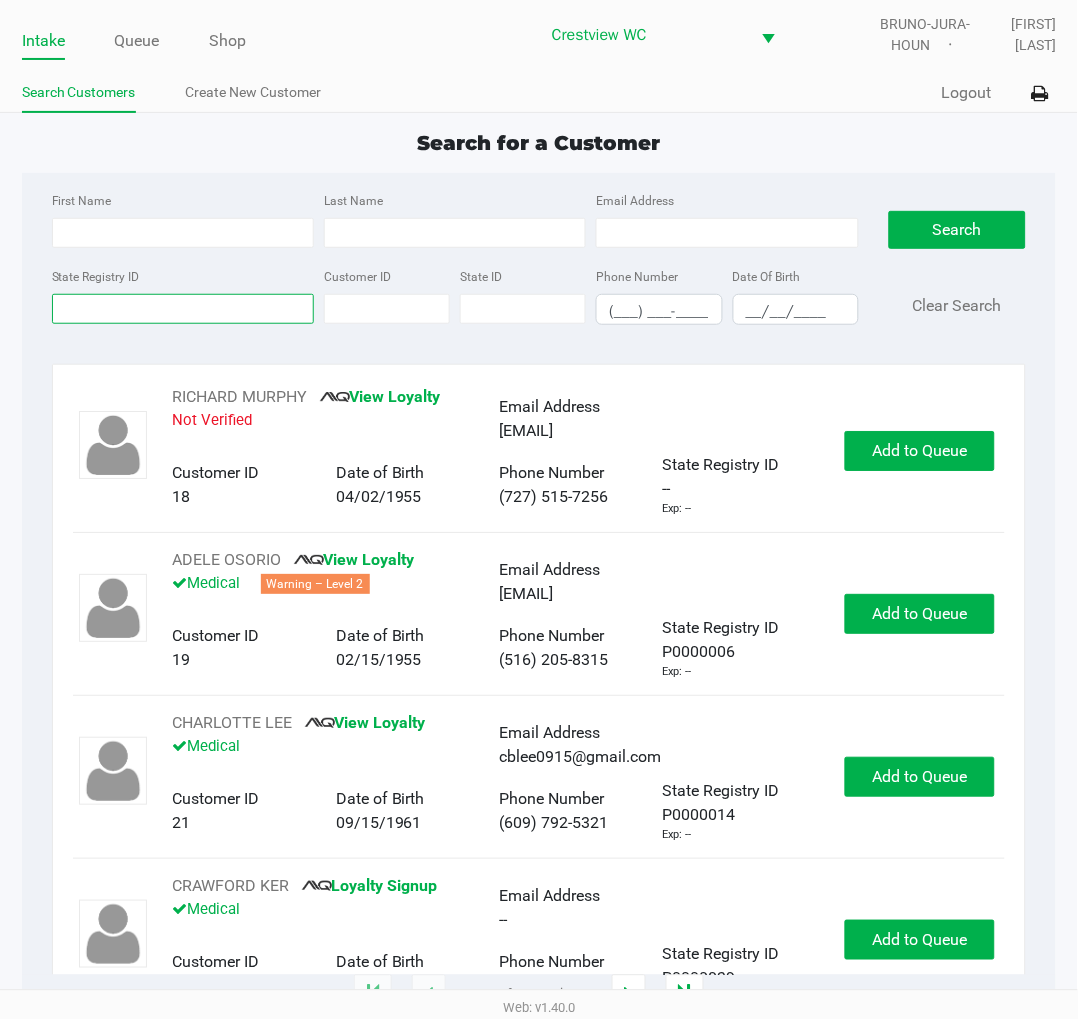 click on "State Registry ID" at bounding box center [183, 309] 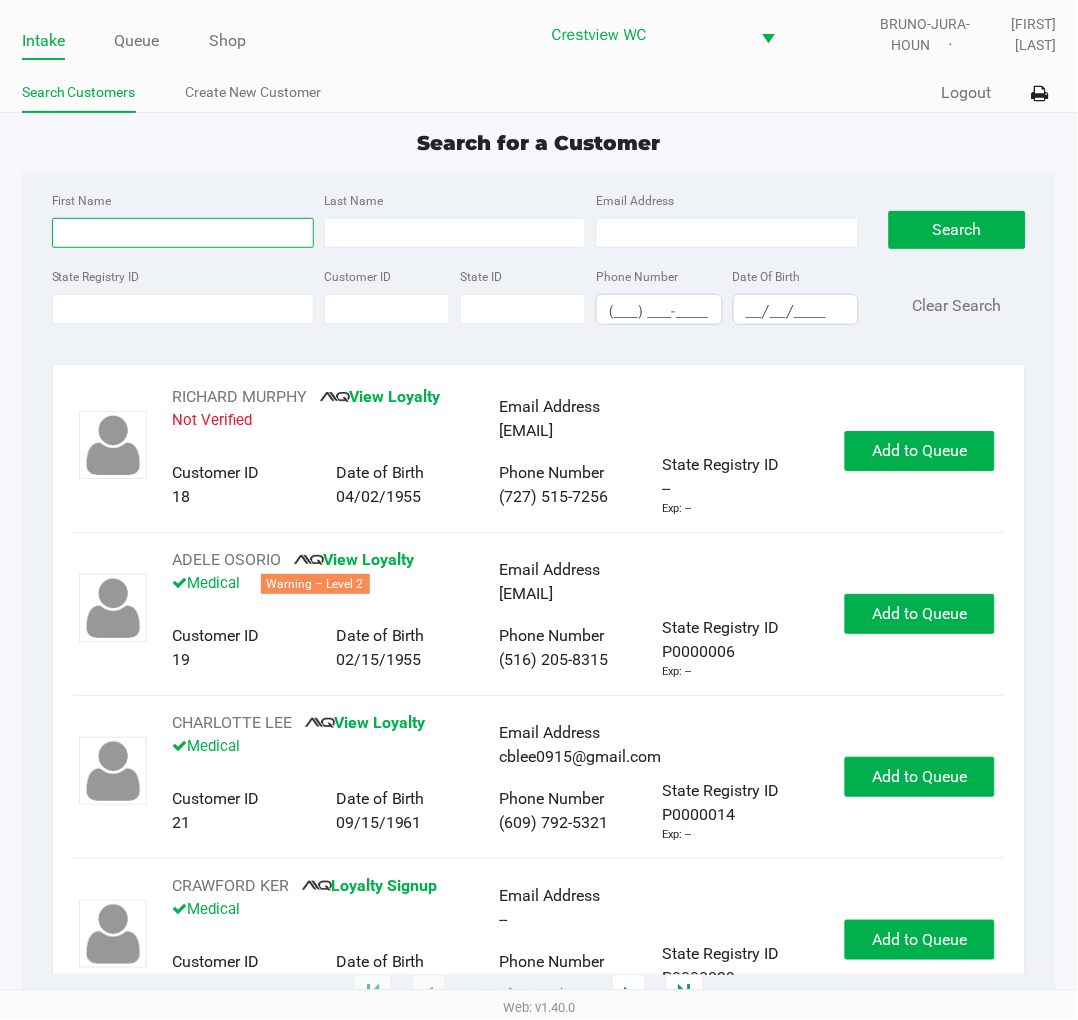 click on "First Name" at bounding box center [183, 233] 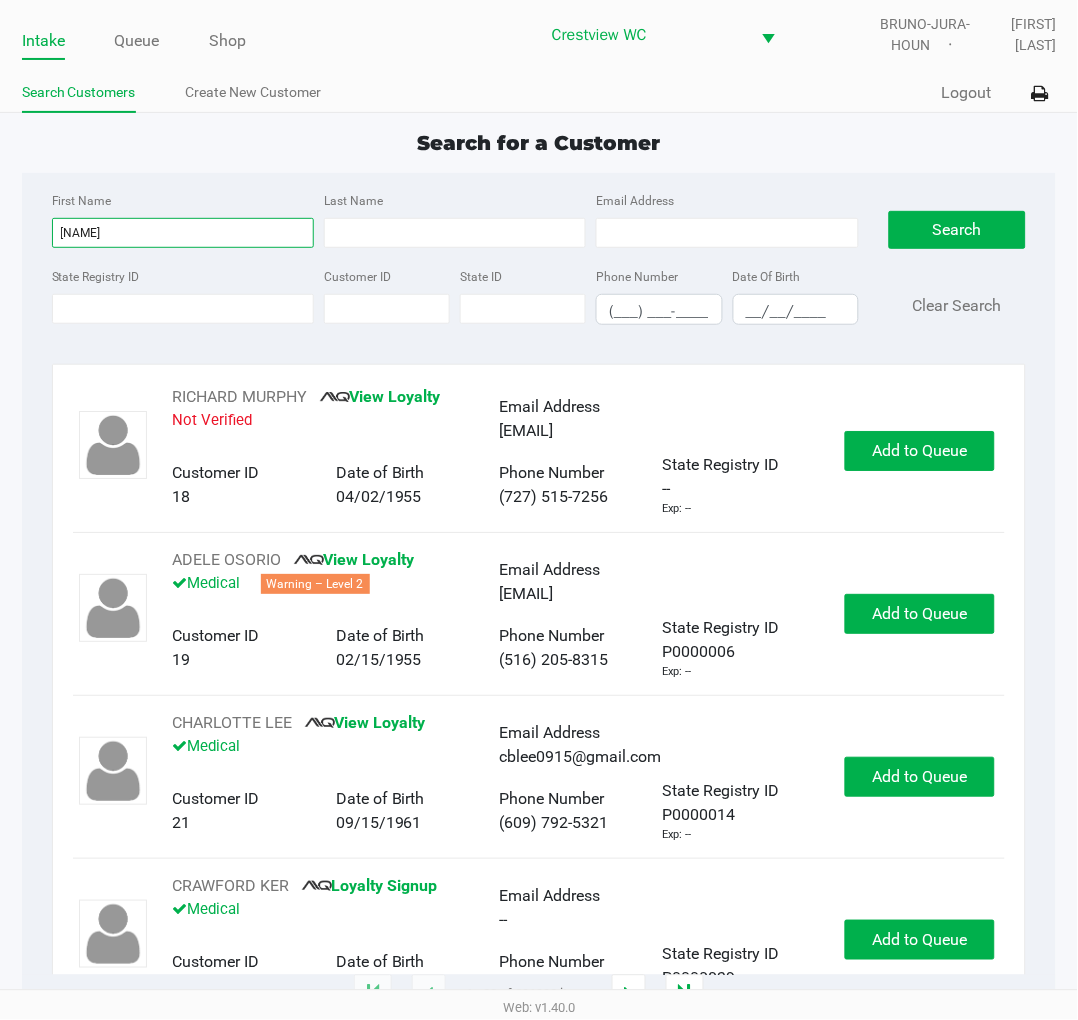 type on "ian" 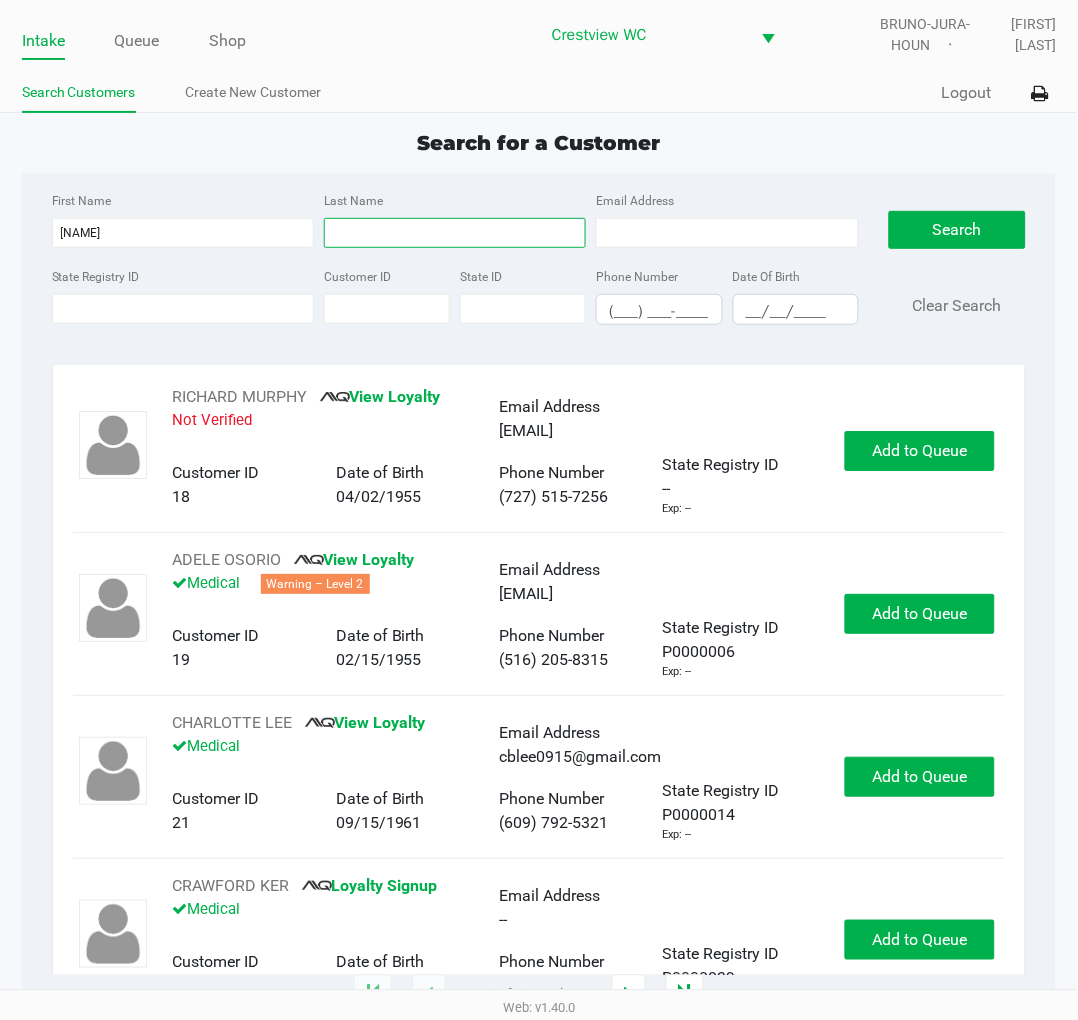 click on "Last Name" at bounding box center (455, 233) 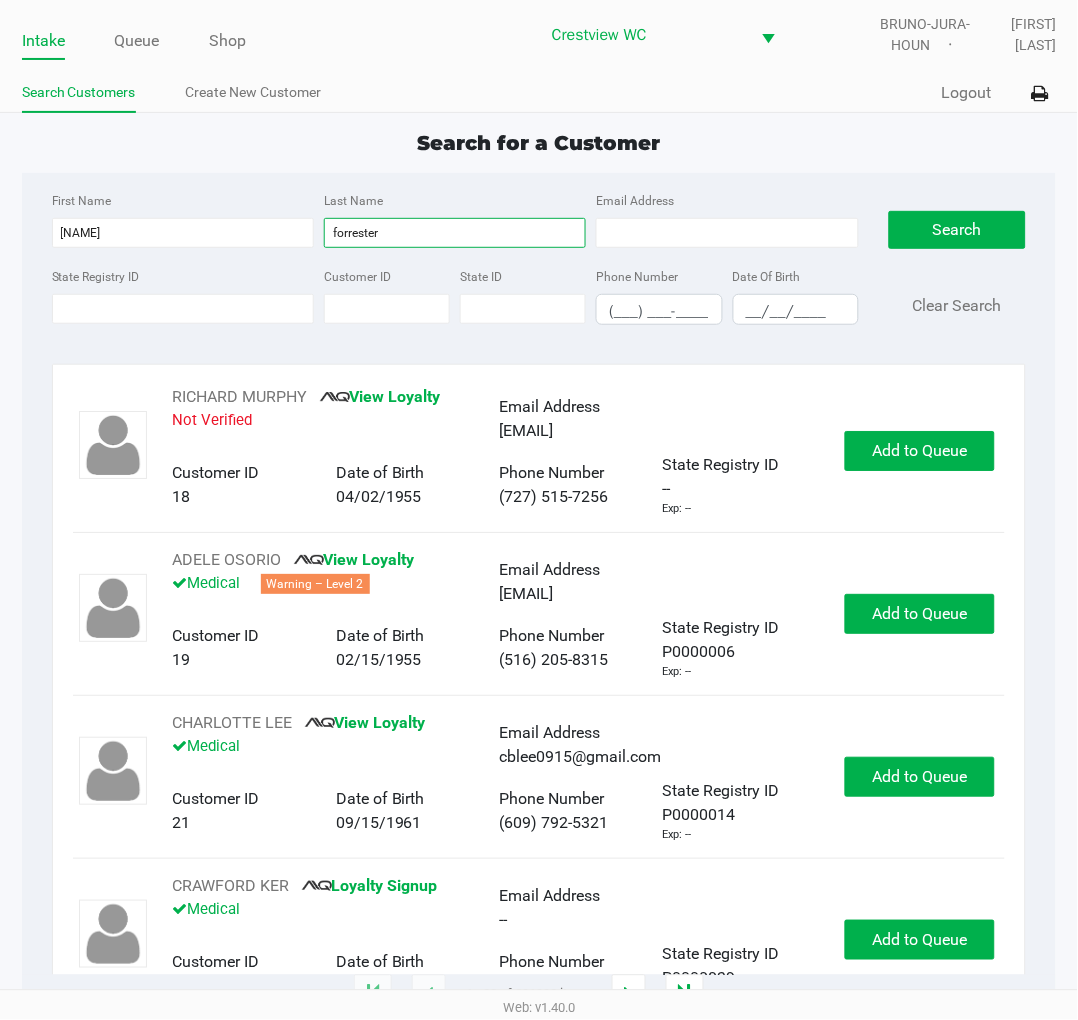 type on "forrester" 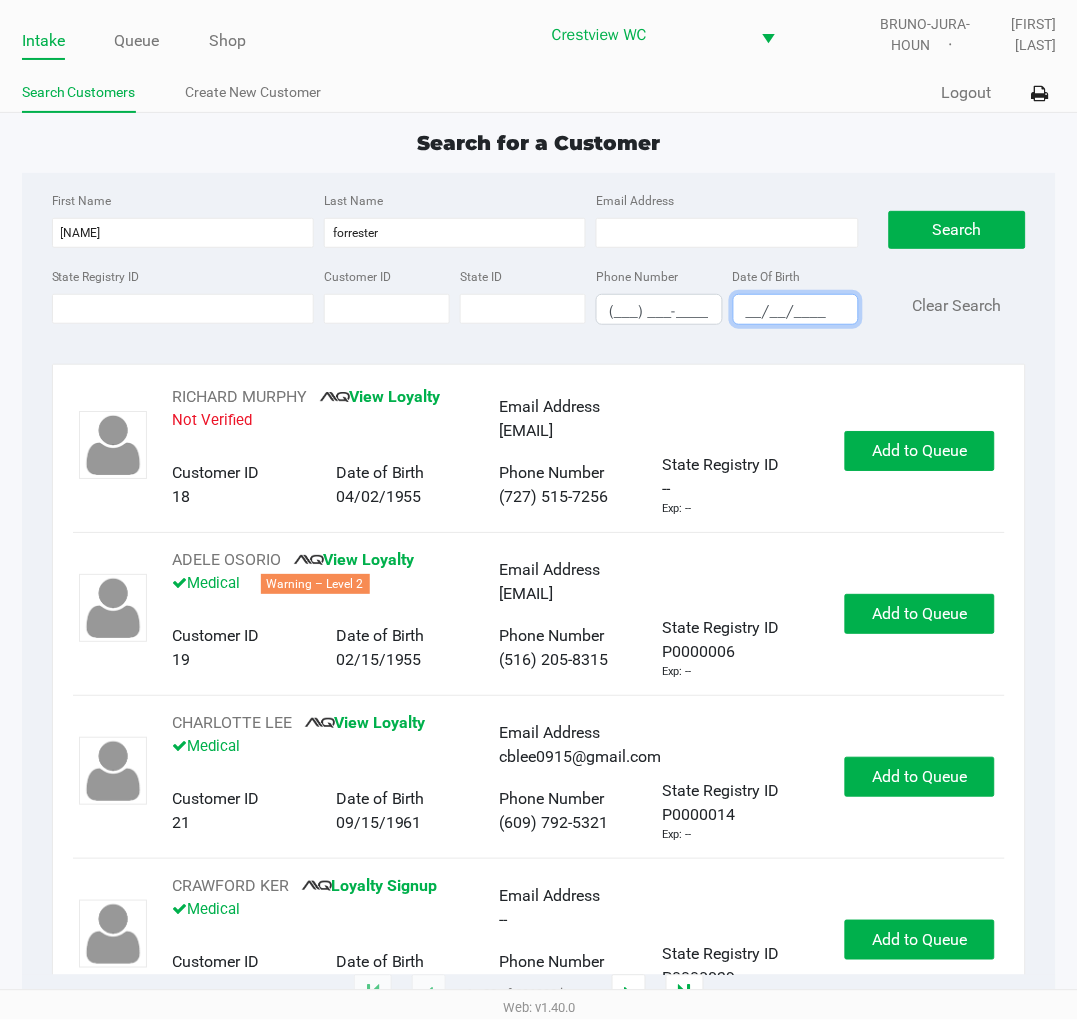 click on "__/__/____" at bounding box center (796, 311) 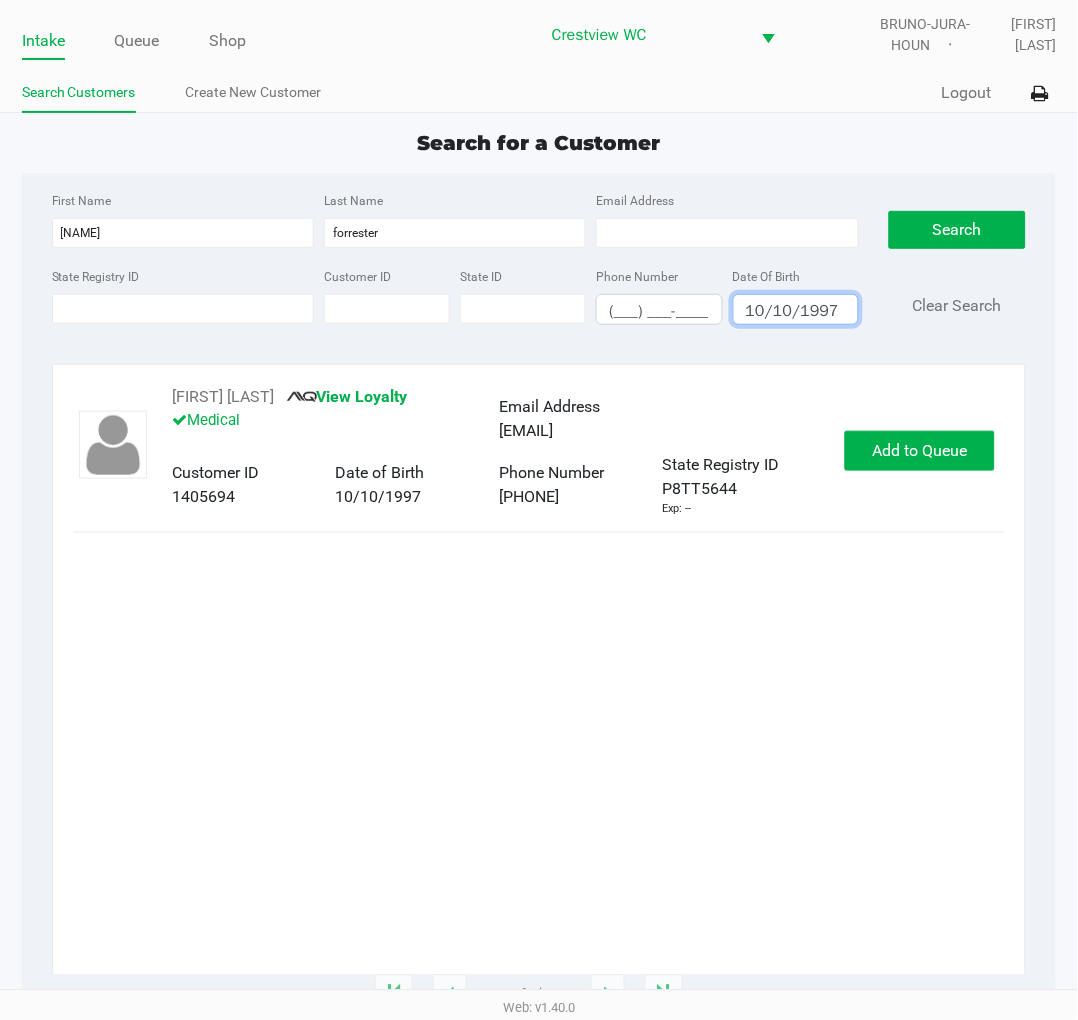 type on "10/10/1997" 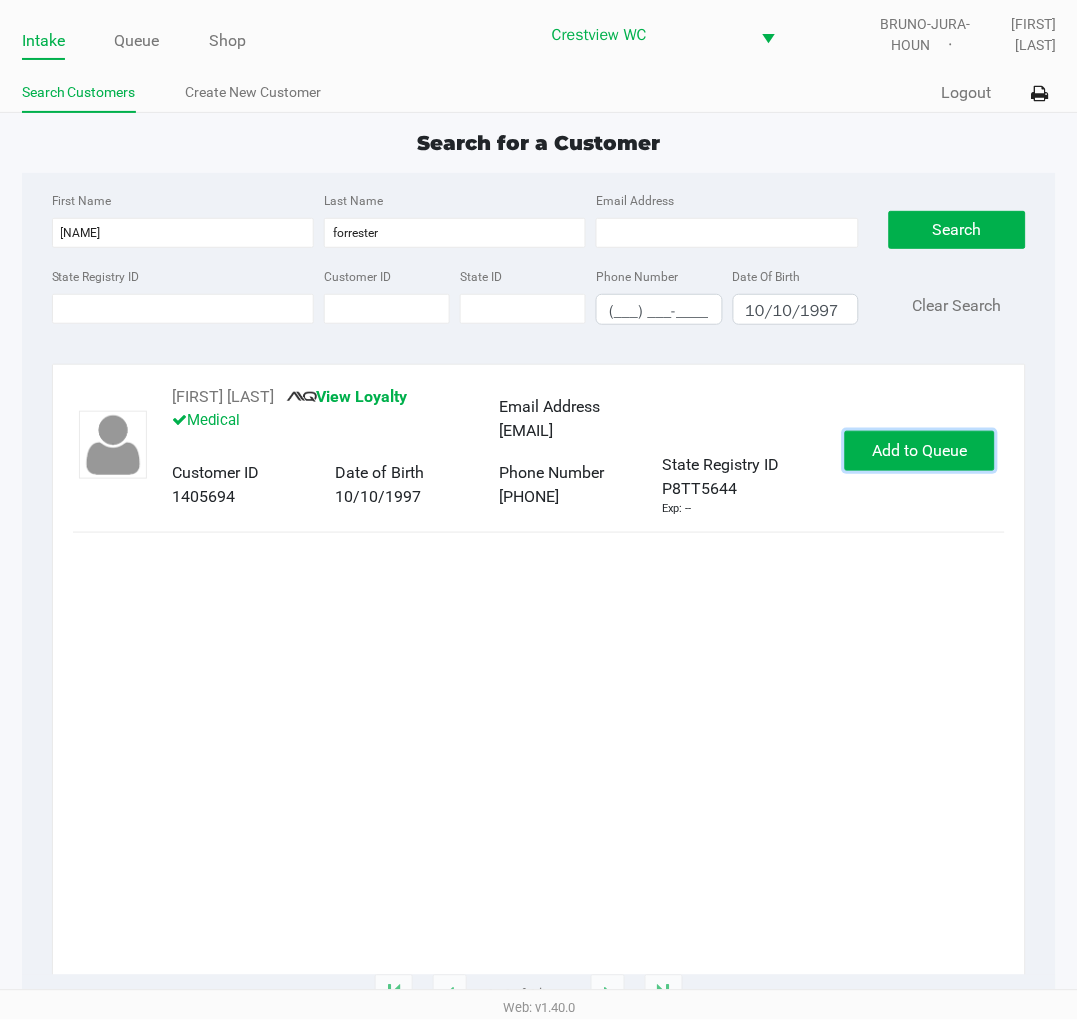 click on "Add to Queue" 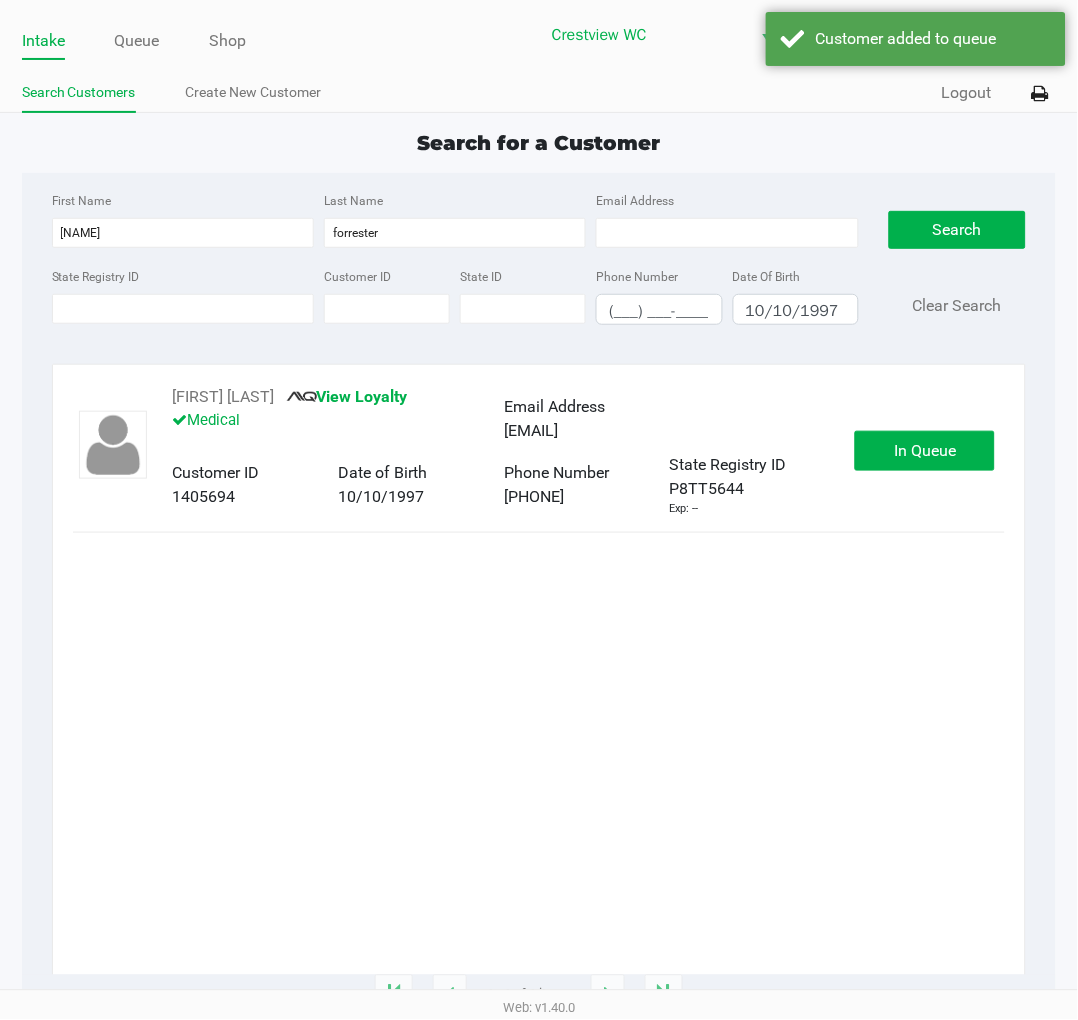 click on "In Queue" 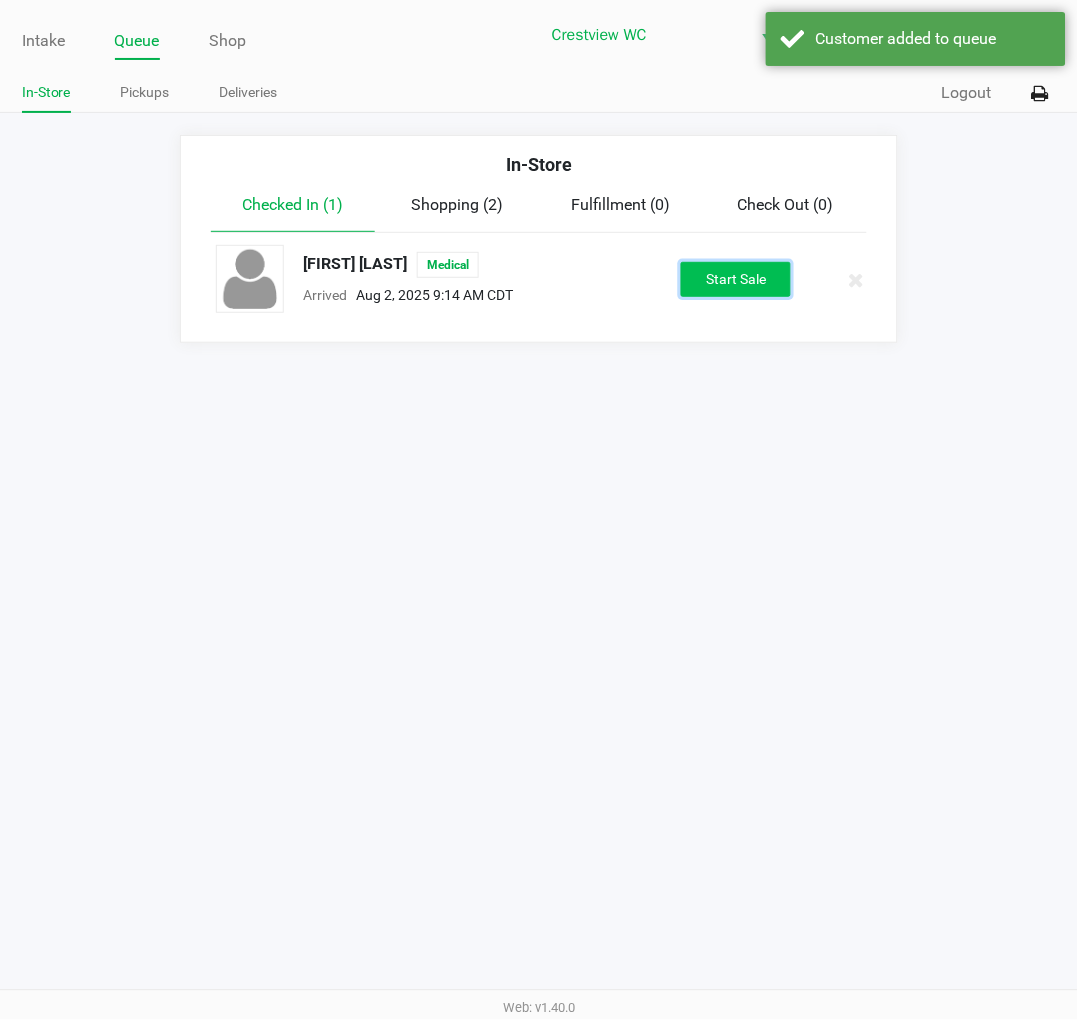 click on "Start Sale" 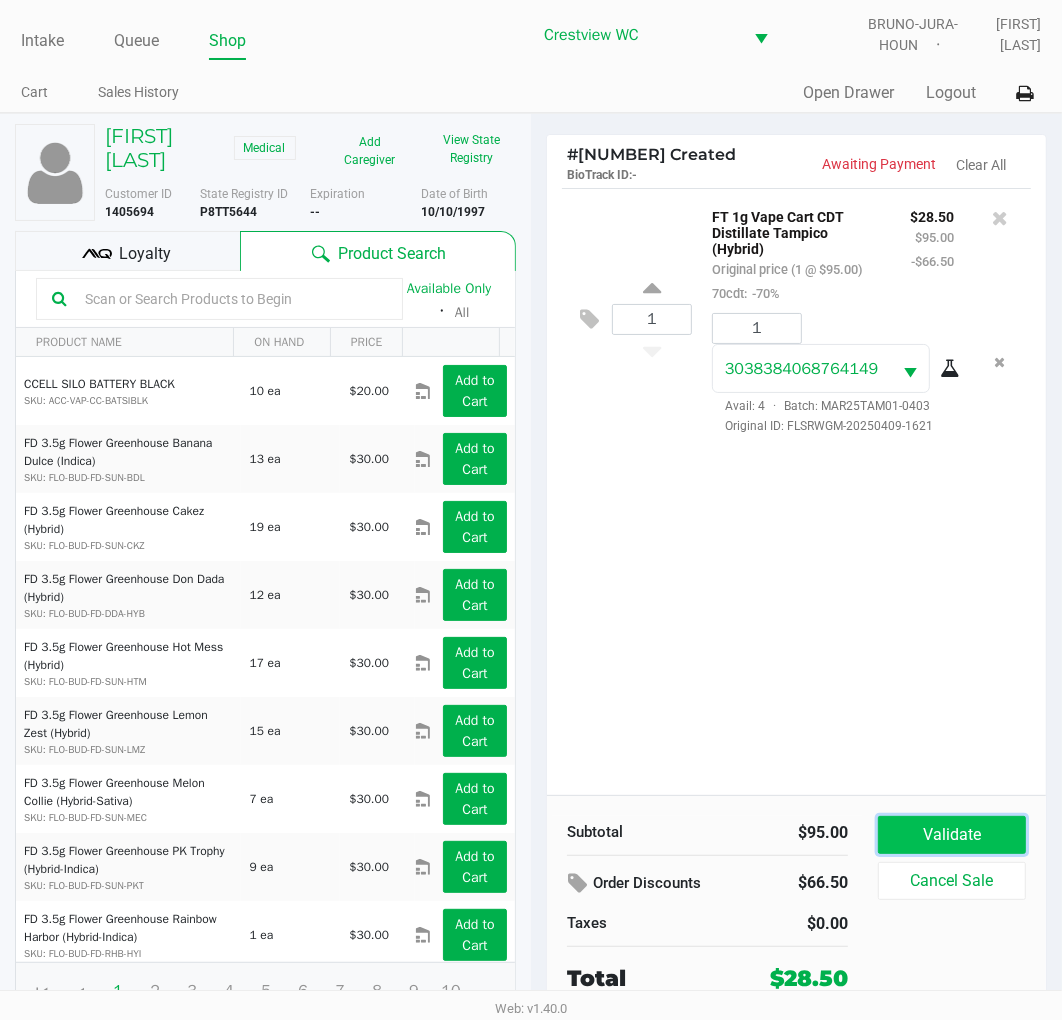 click on "Validate" 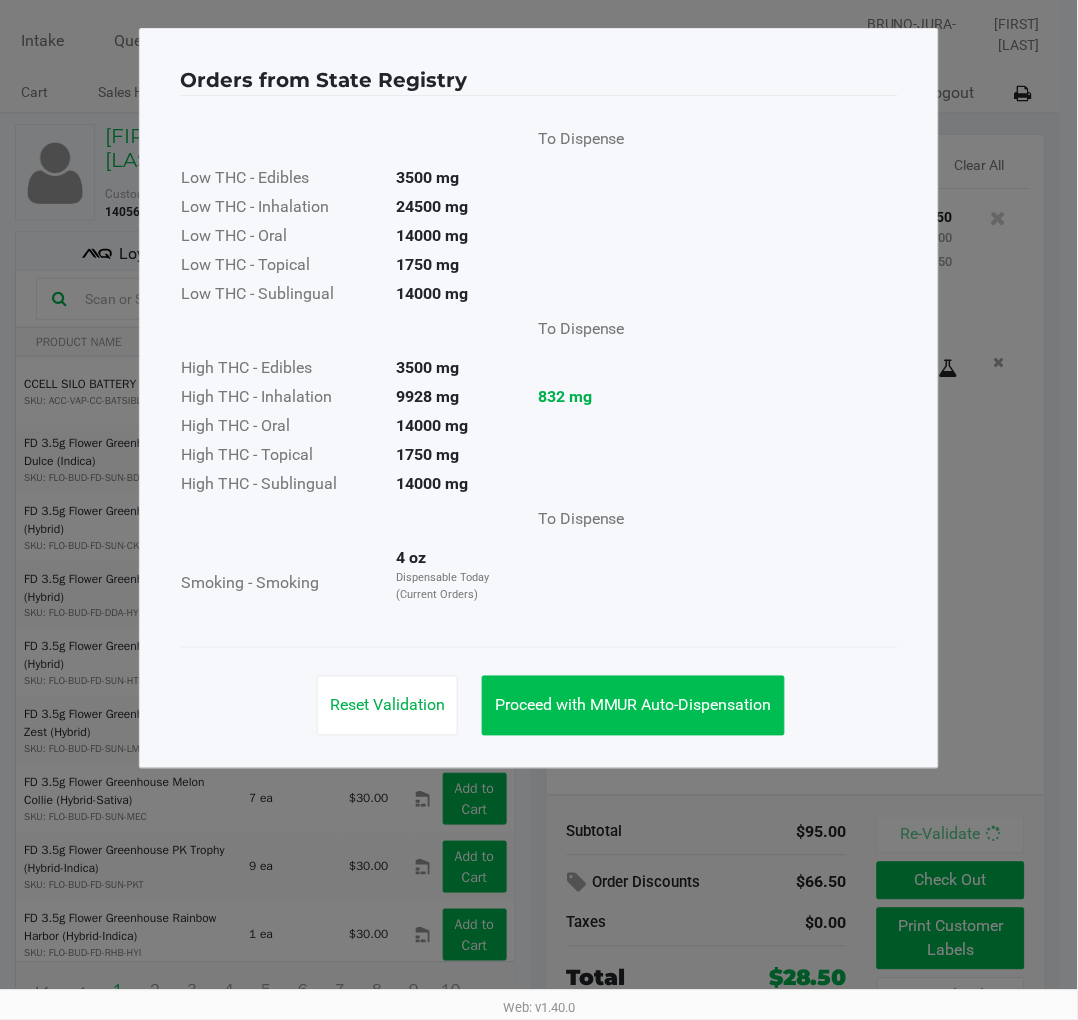 click on "Proceed with MMUR Auto-Dispensation" 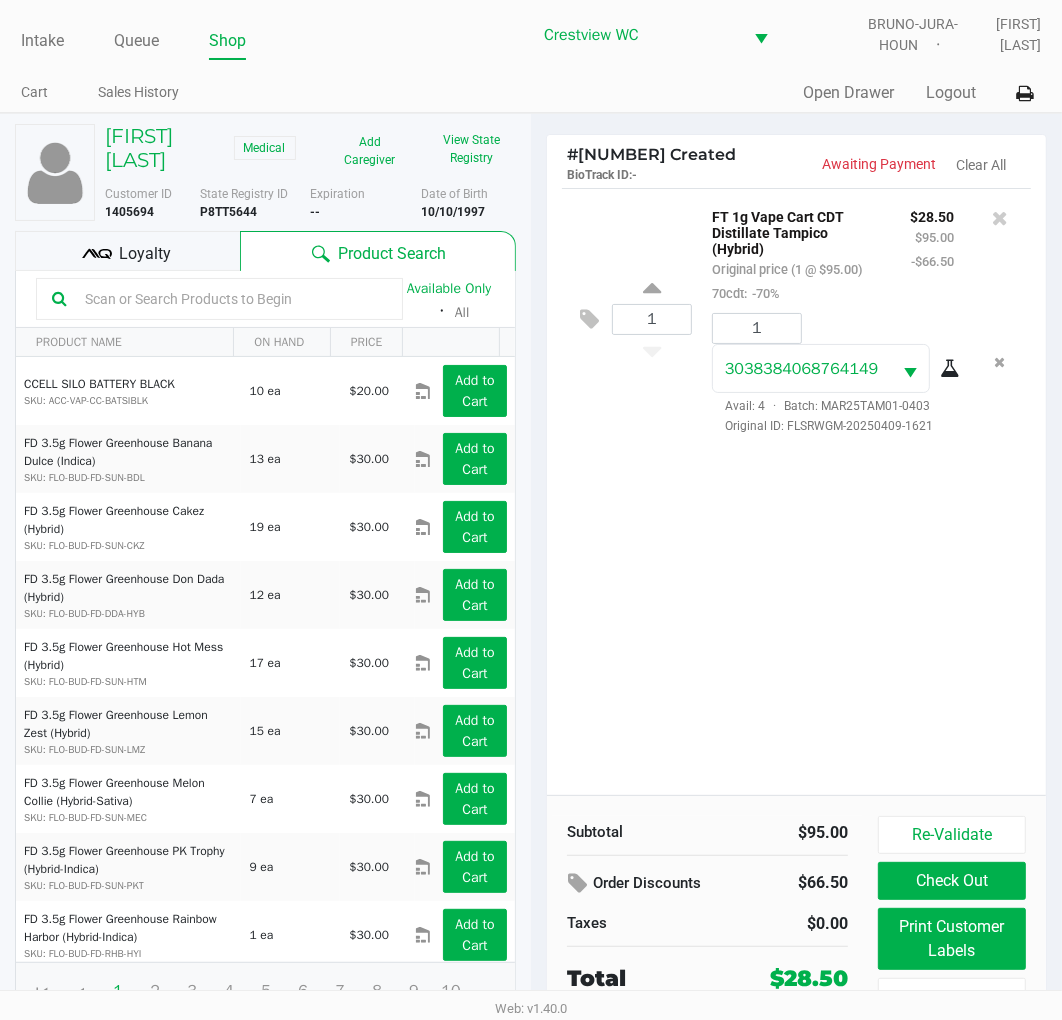 click on "Print Customer Labels" 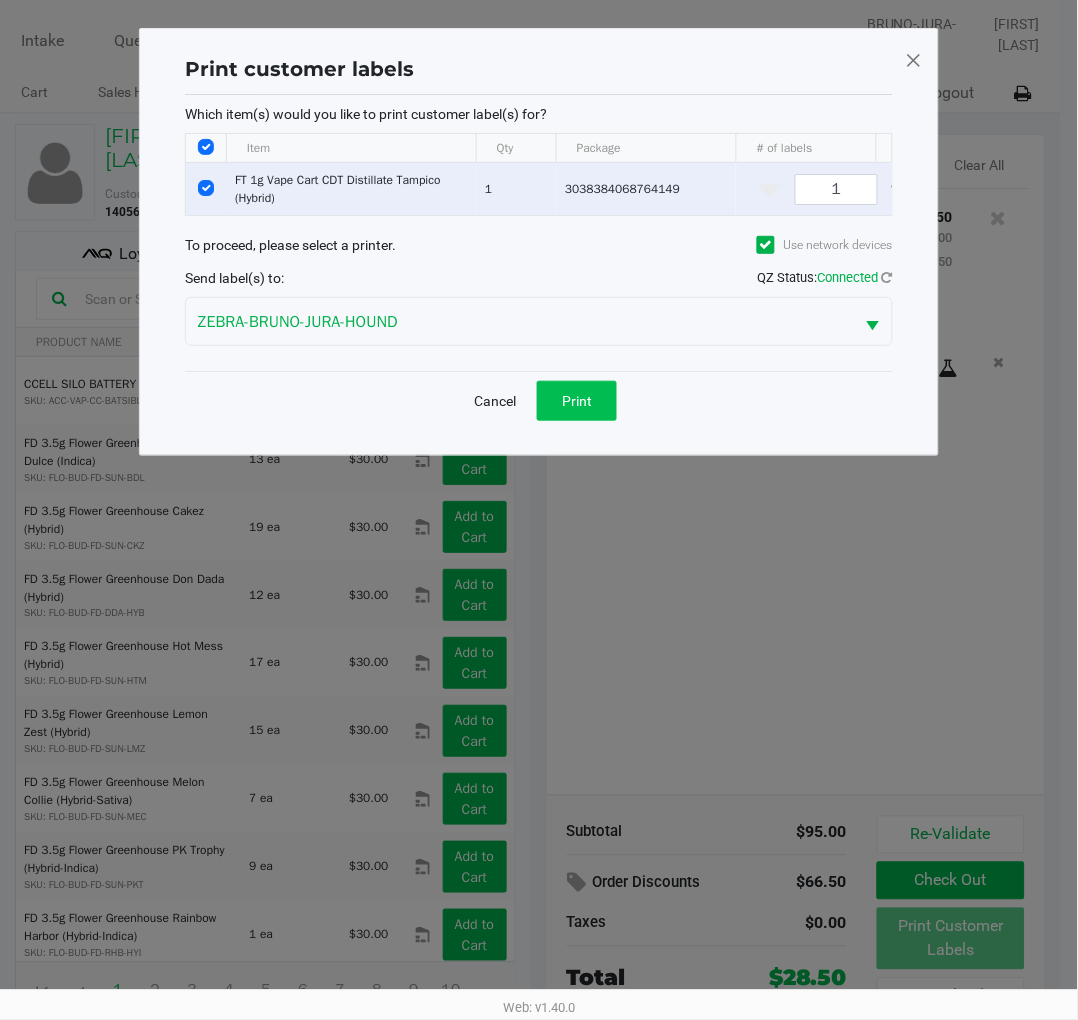 click on "Print" 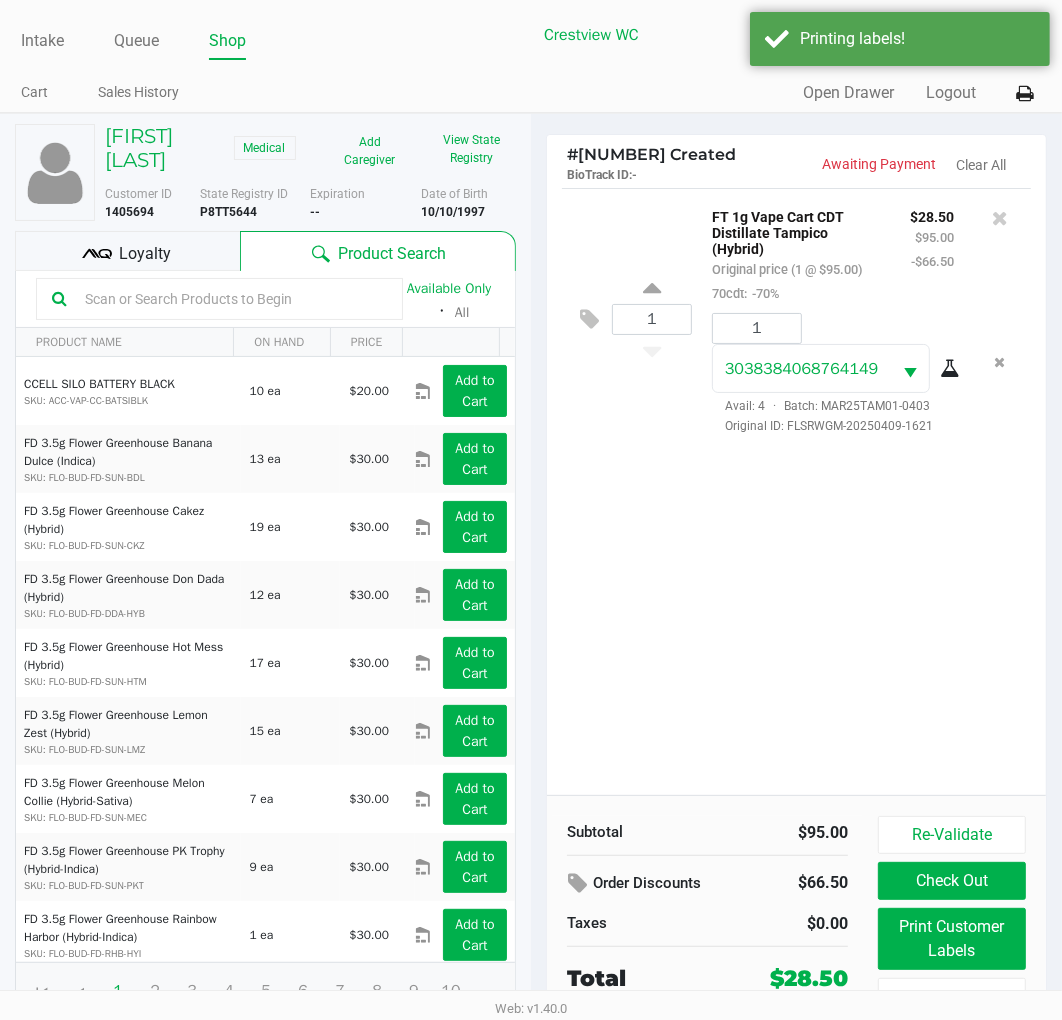click on "Loyalty" 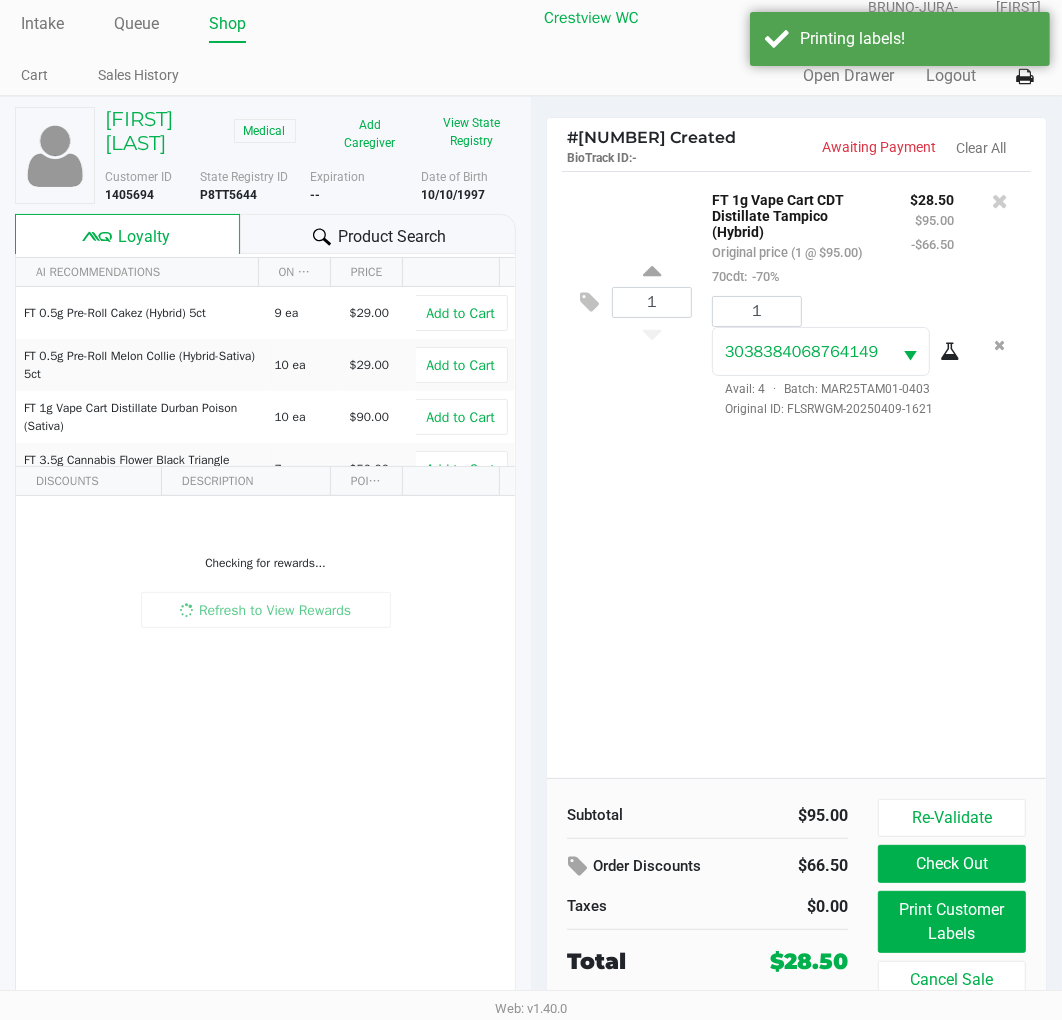 scroll, scrollTop: 38, scrollLeft: 0, axis: vertical 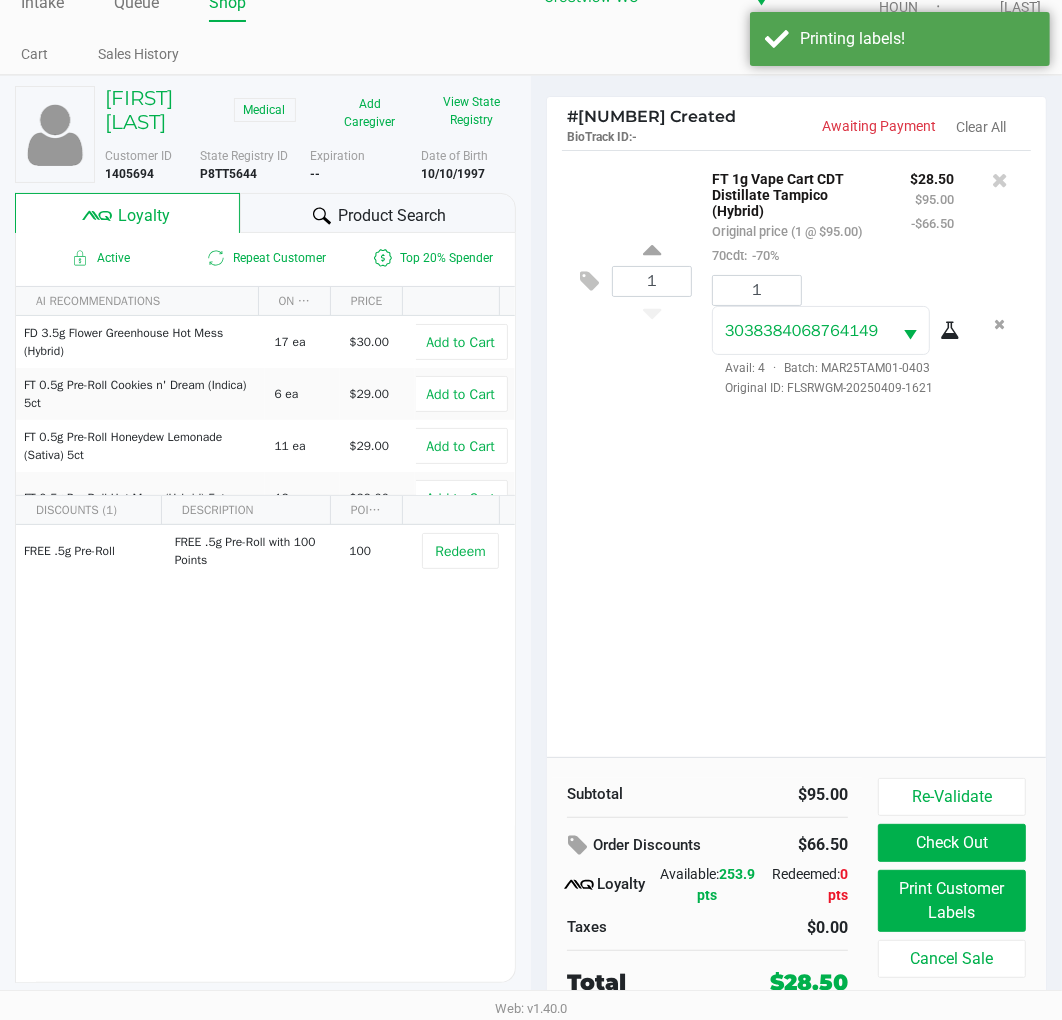 click on "Check Out" 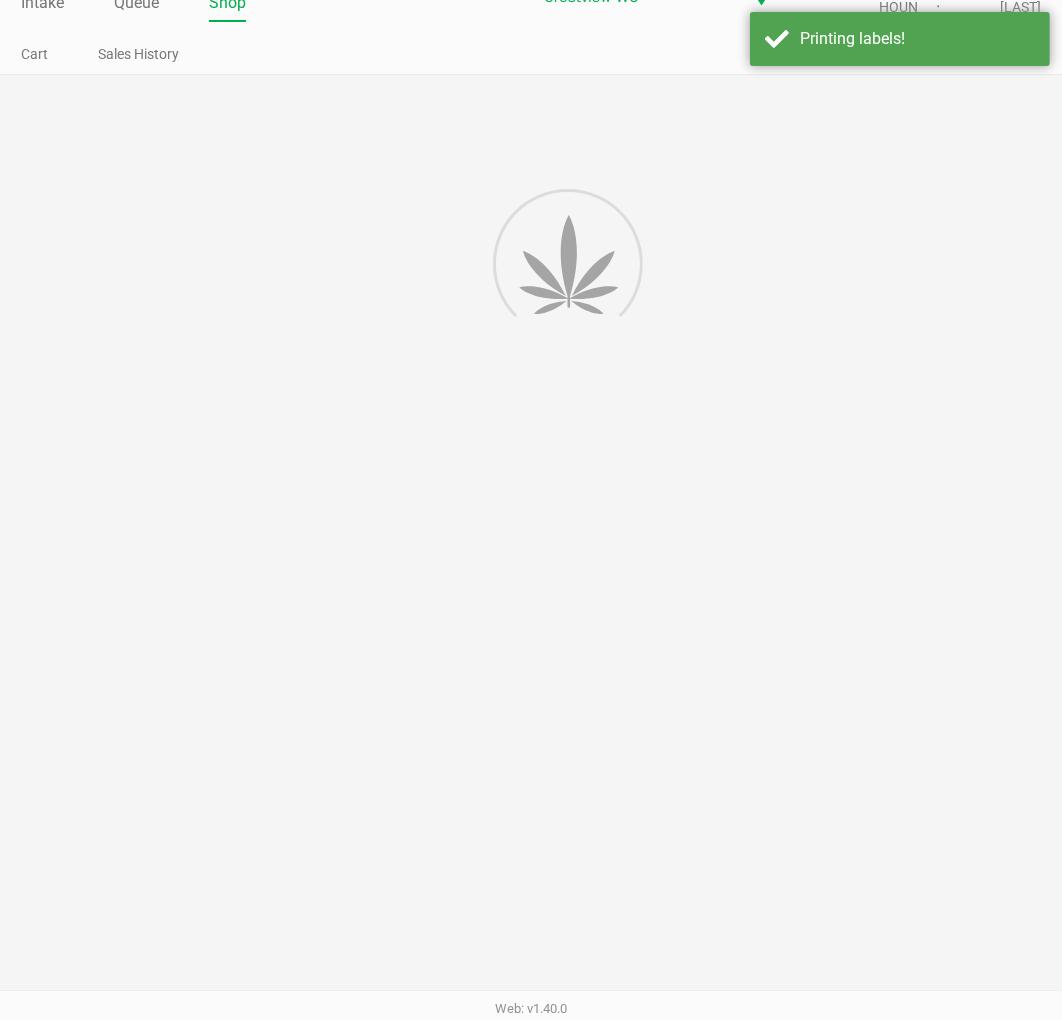 scroll, scrollTop: 0, scrollLeft: 0, axis: both 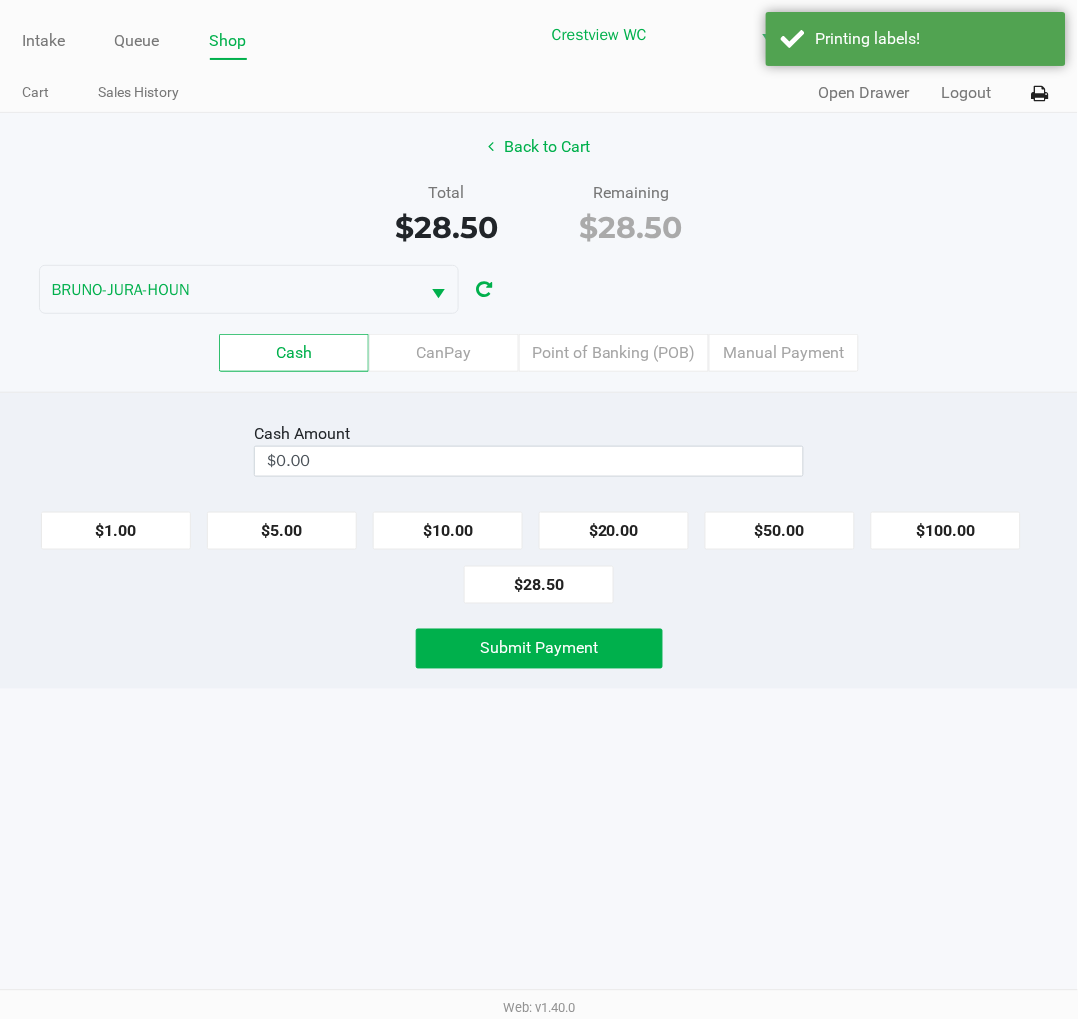 click on "Point of Banking (POB)" 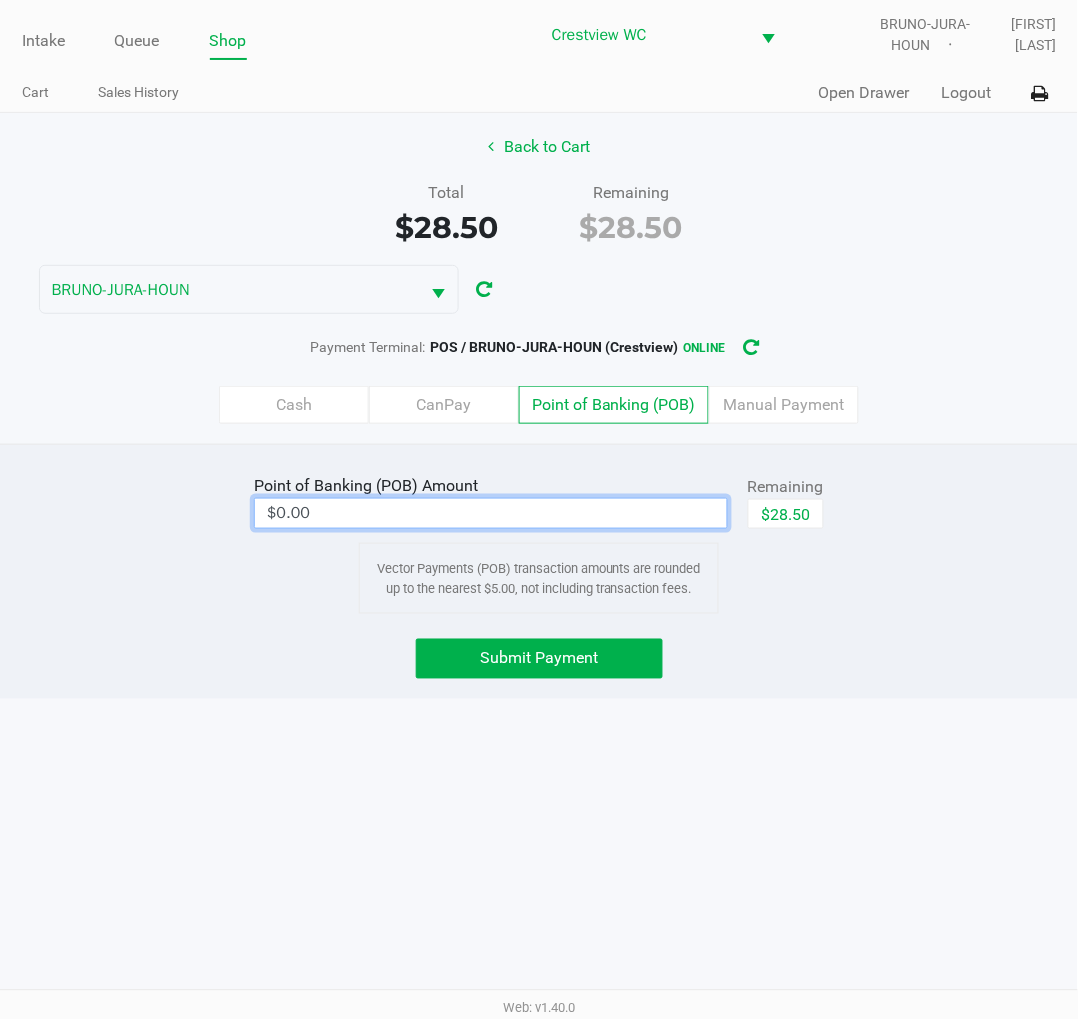 click on "$0.00" at bounding box center [491, 513] 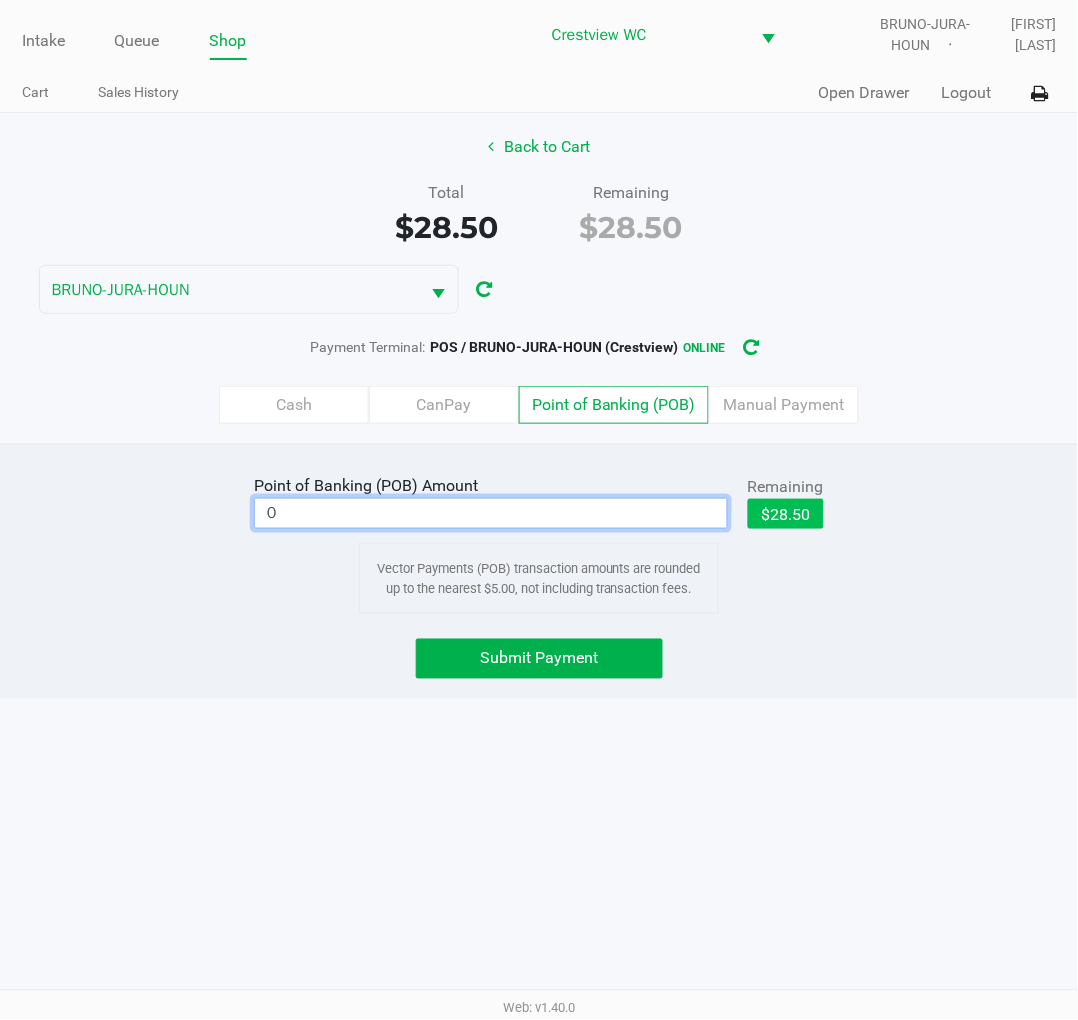 click on "$28.50" 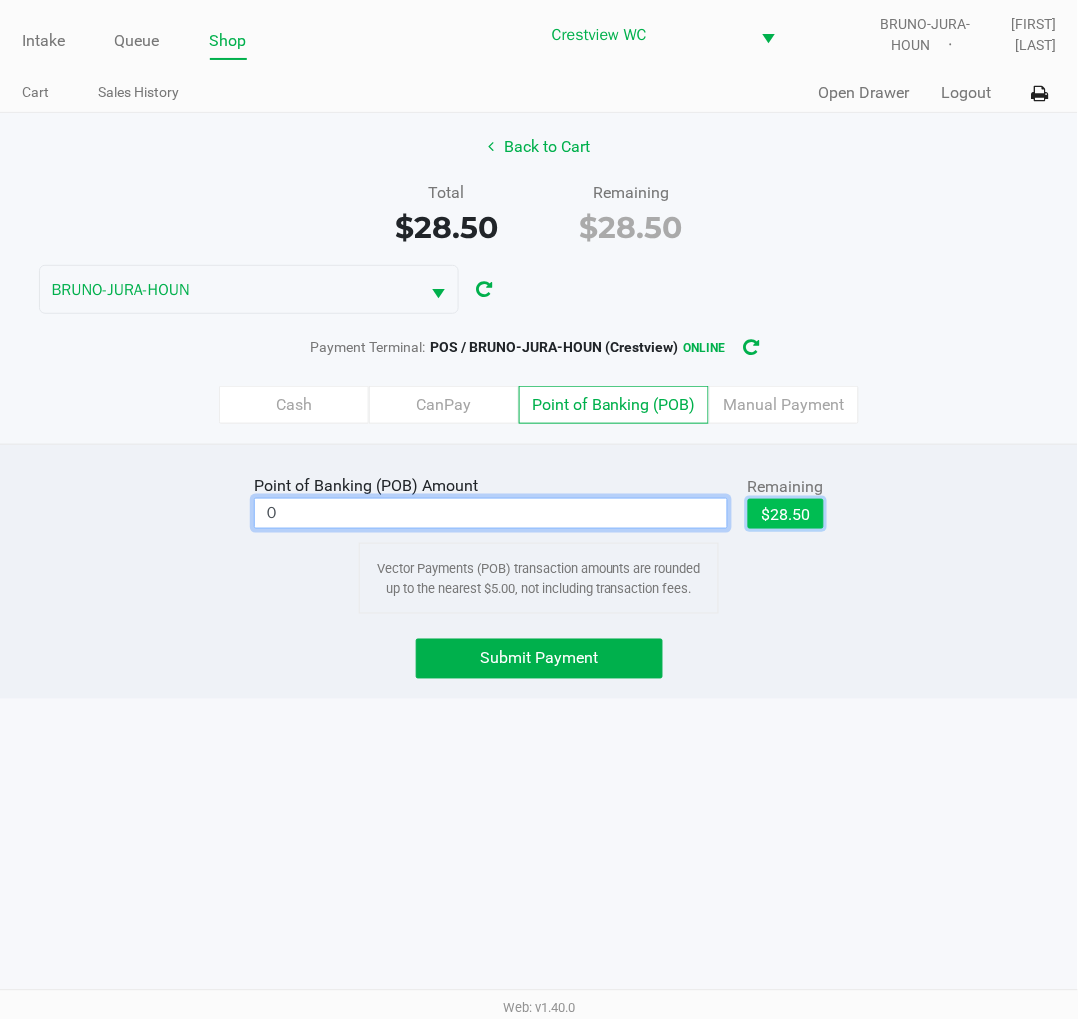 type on "$28.50" 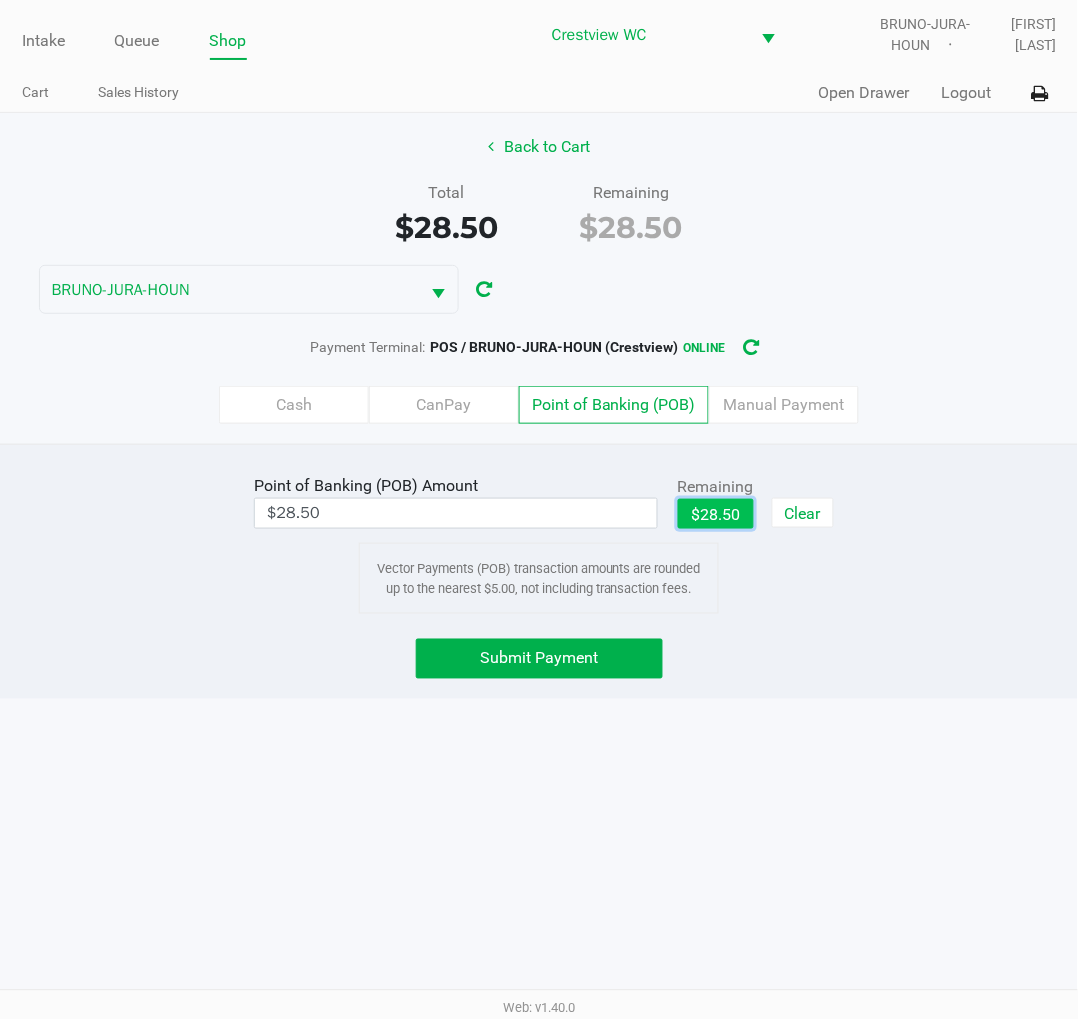 click on "Submit Payment" 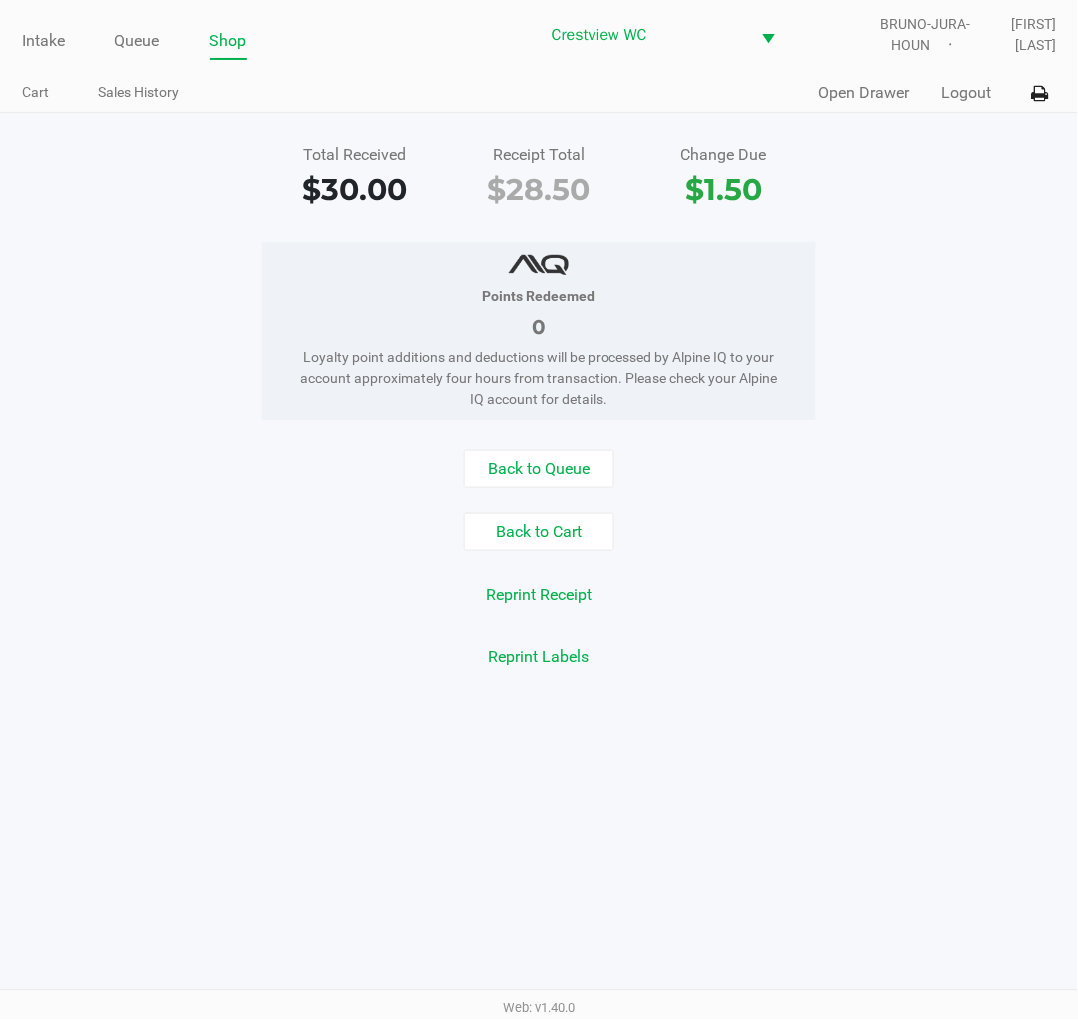 click on "Intake" 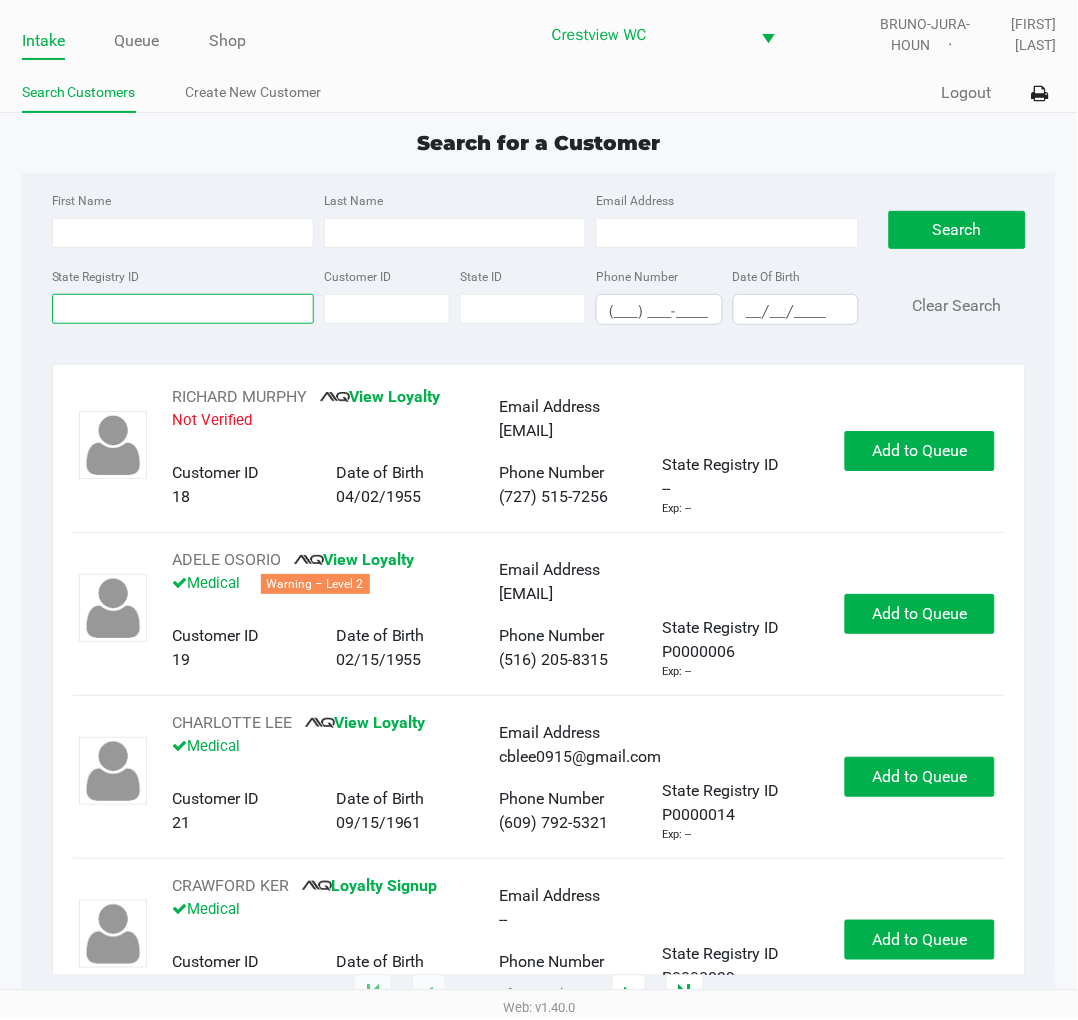 click on "State Registry ID" at bounding box center (183, 309) 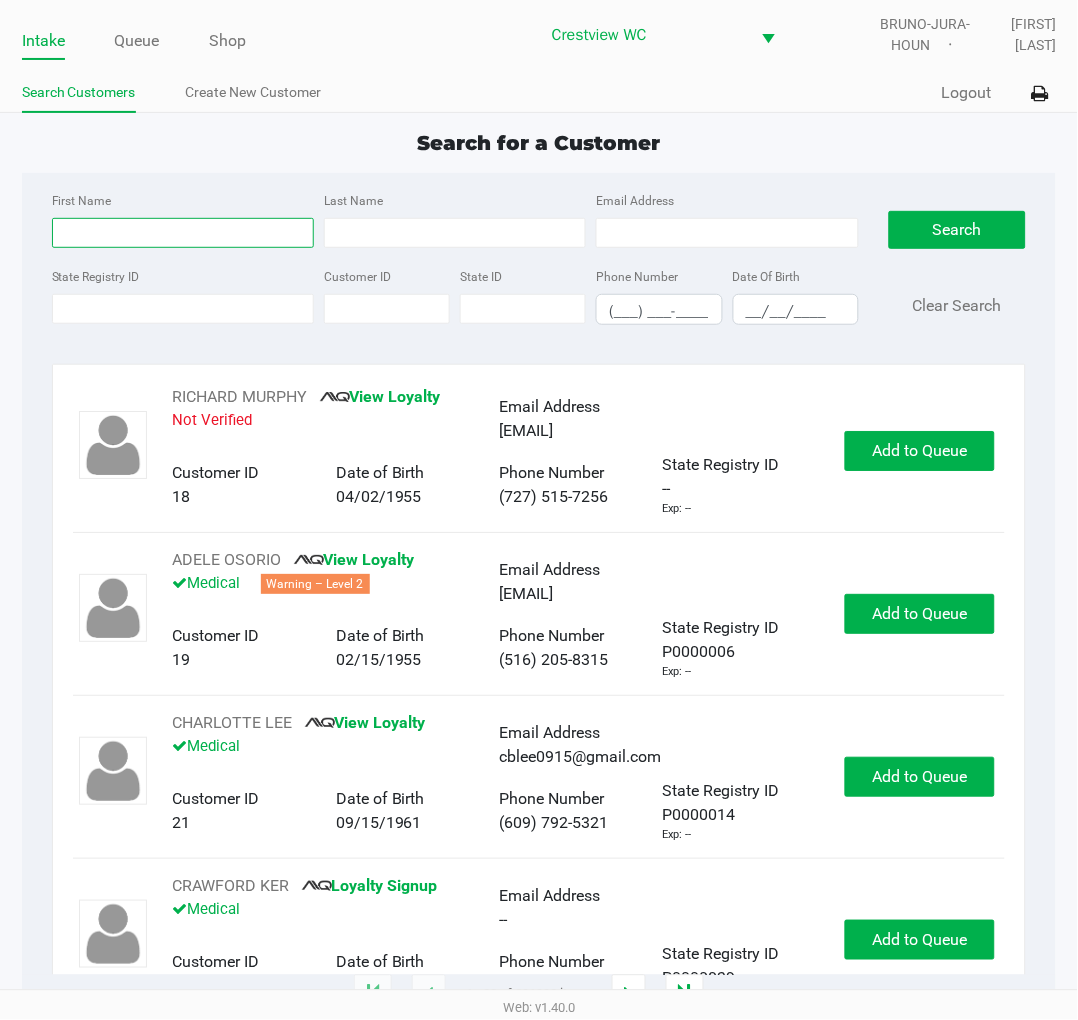 click on "First Name" at bounding box center [183, 233] 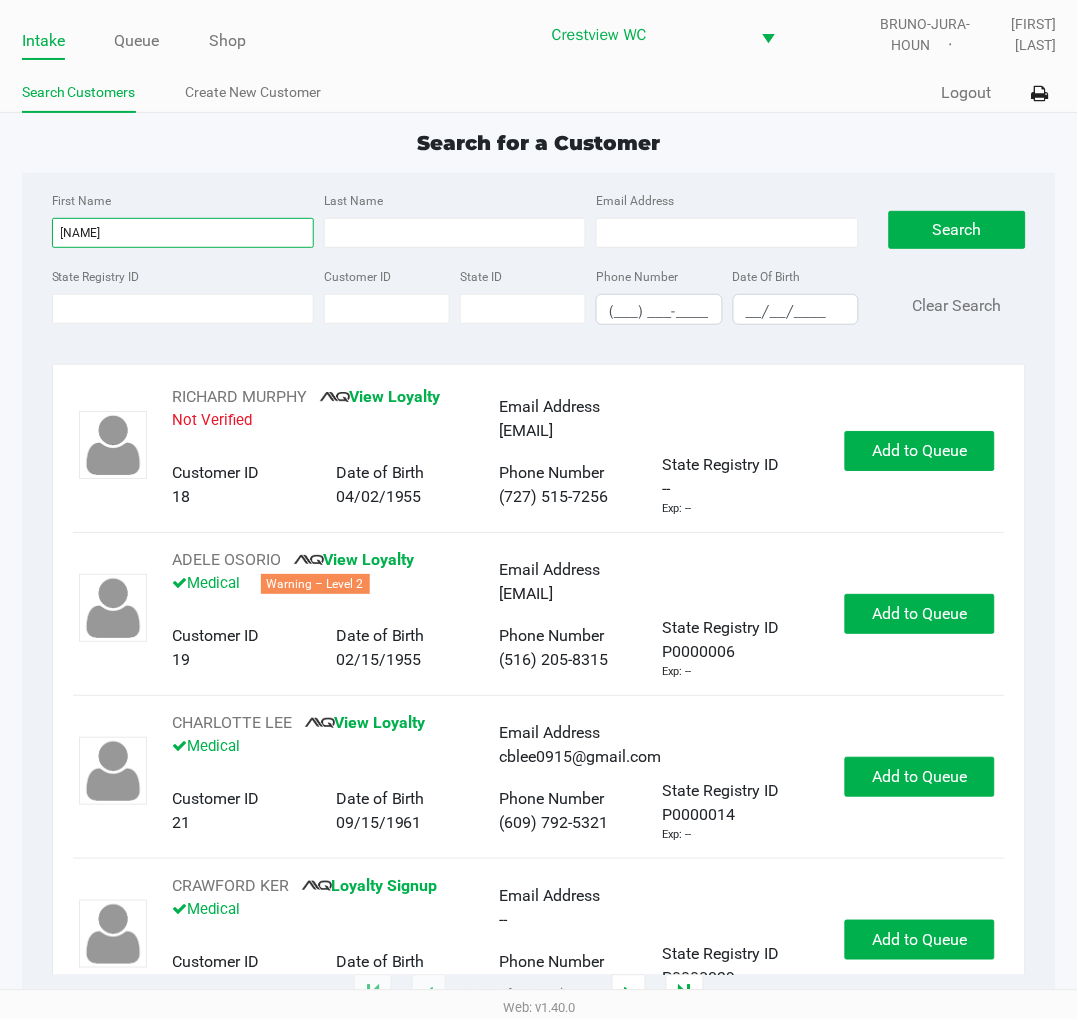 type on "michael" 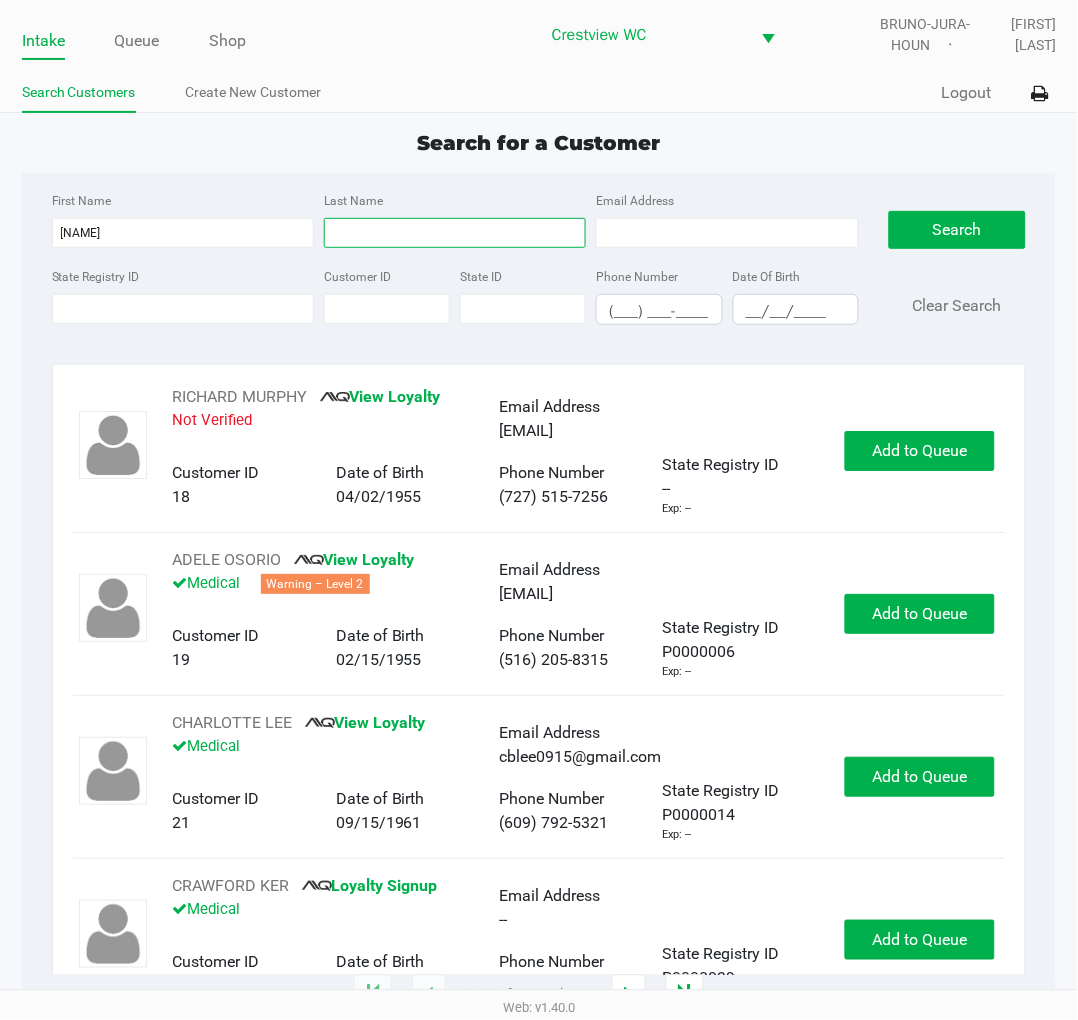 click on "Last Name" at bounding box center (455, 233) 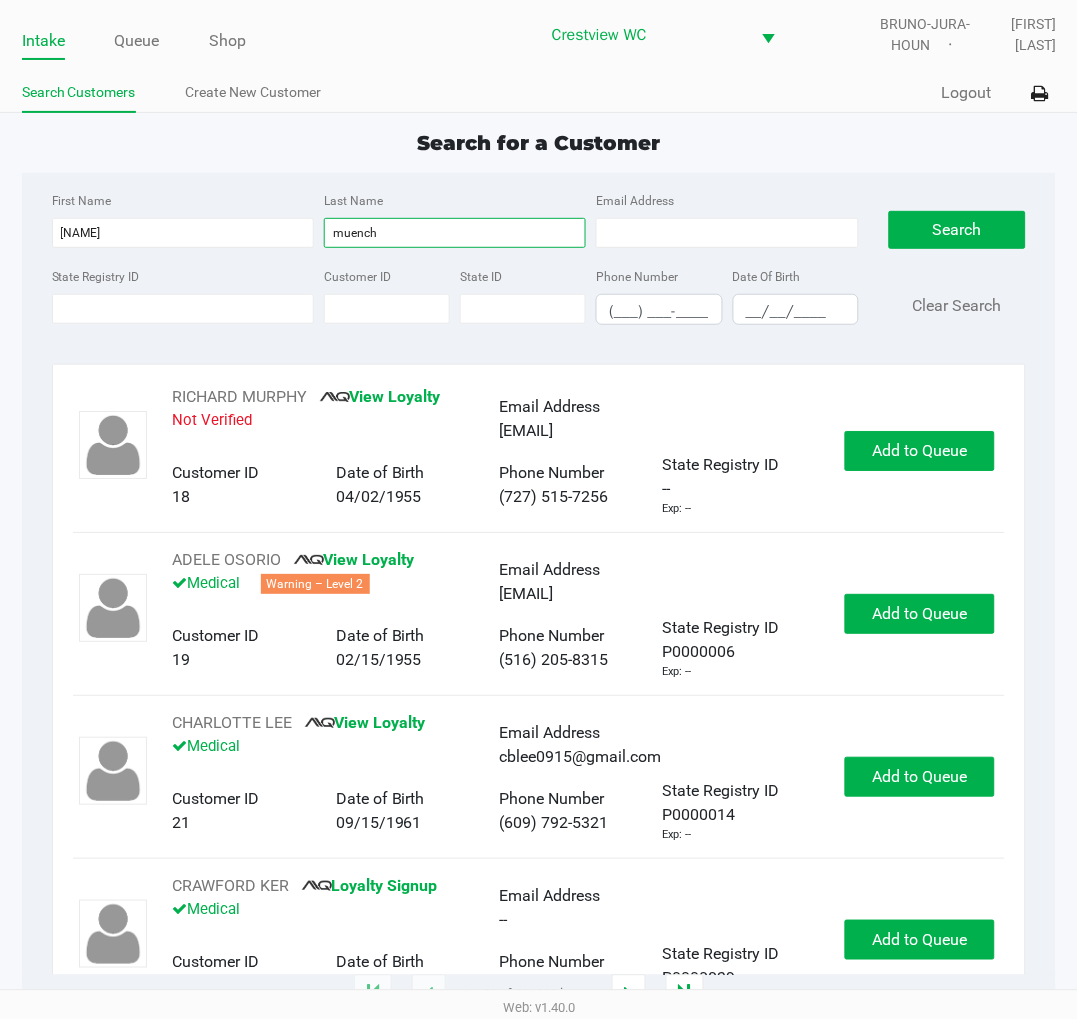 type on "muench" 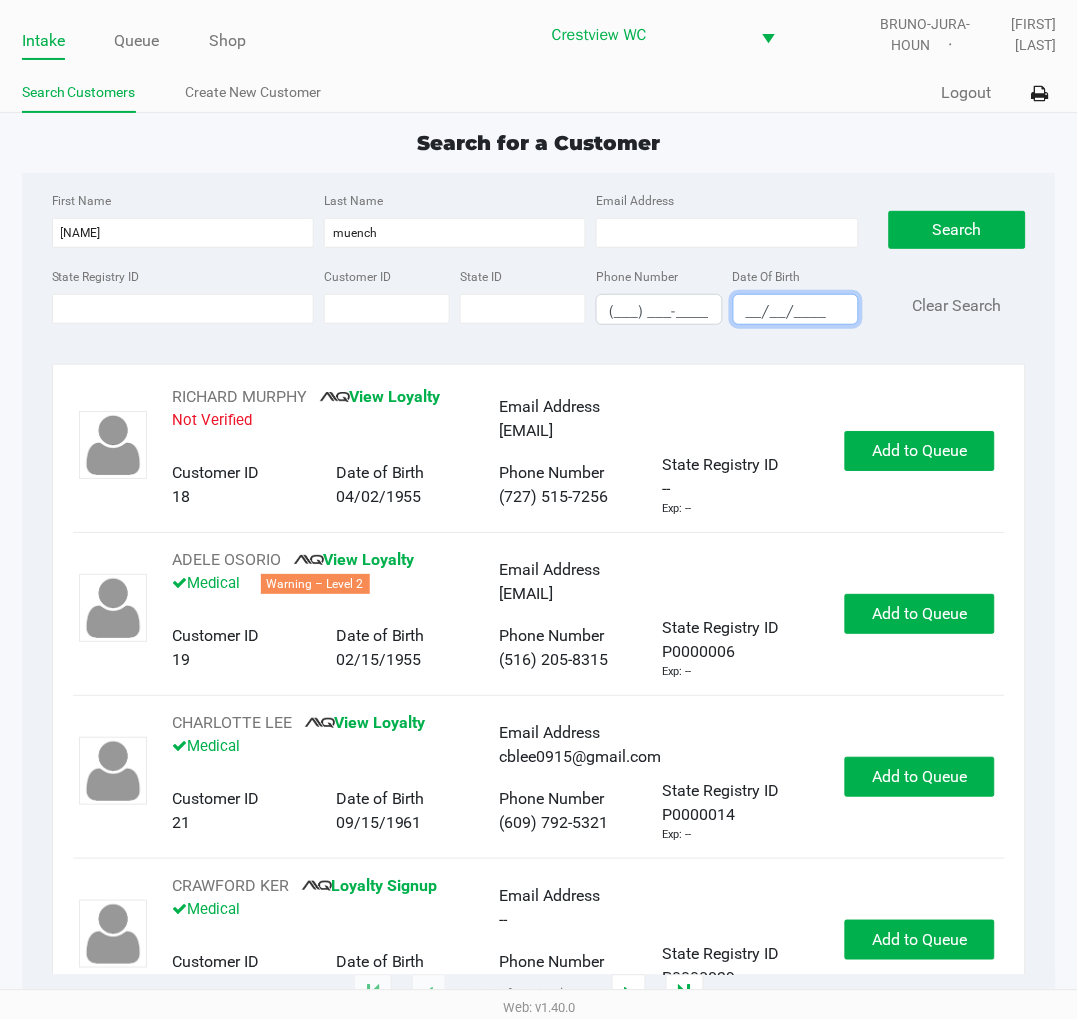 click on "__/__/____" at bounding box center [796, 311] 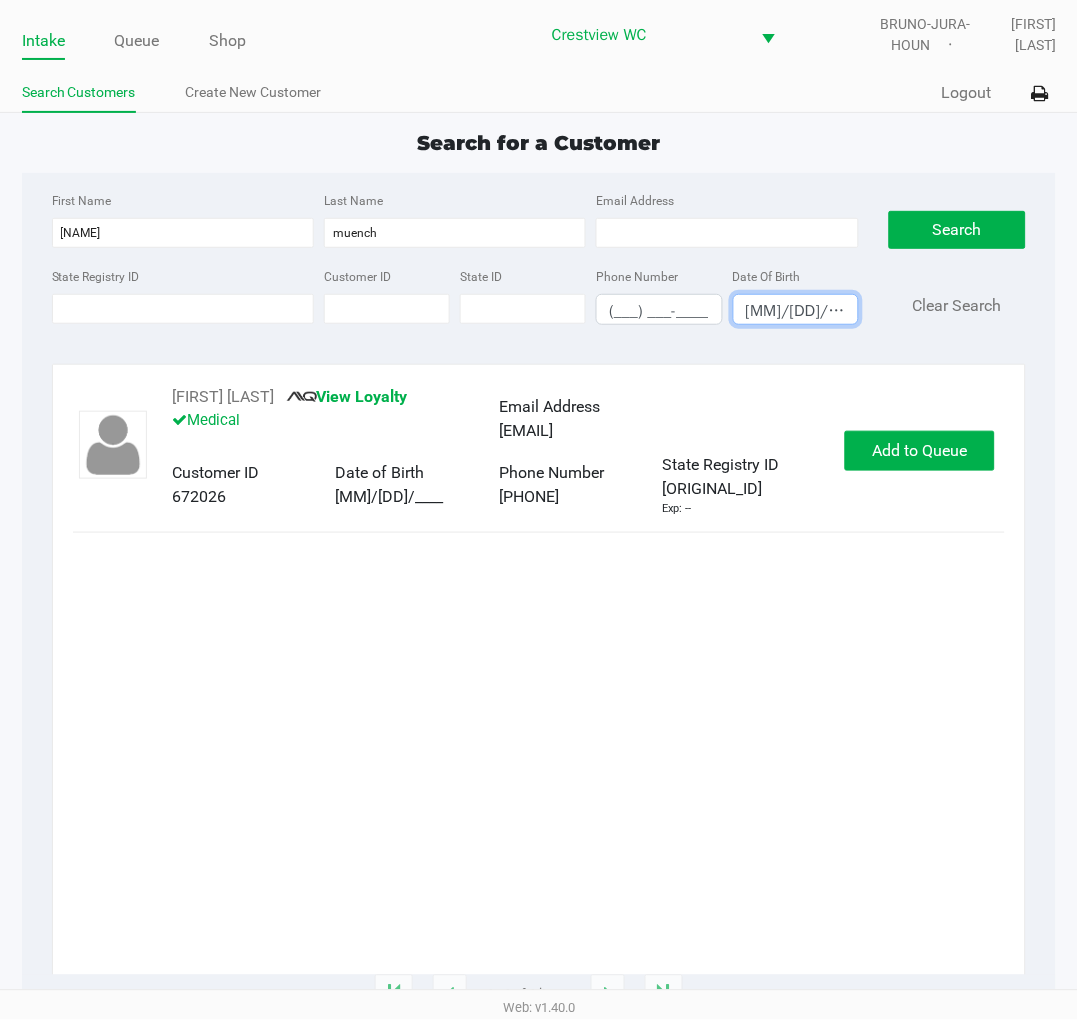 type on "01/06/1989" 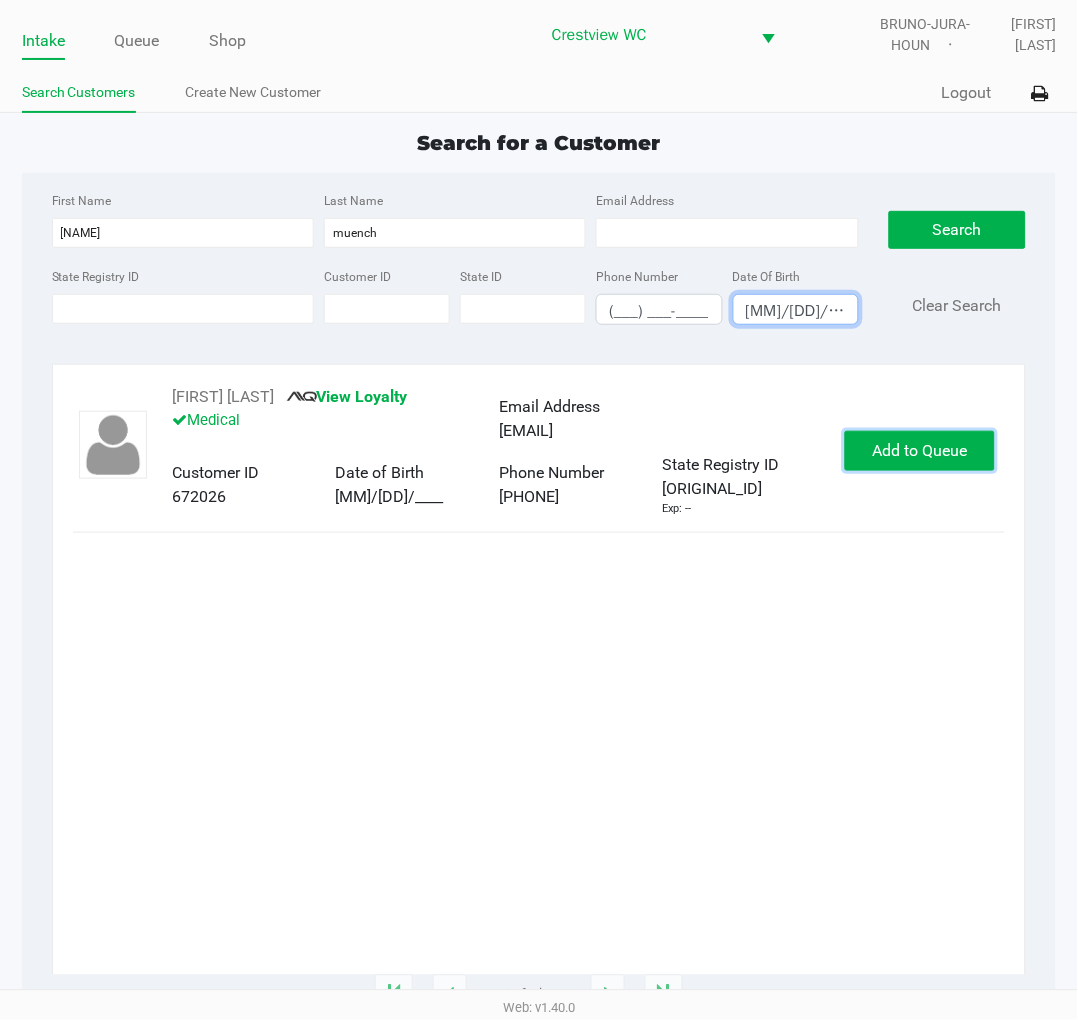 click on "Add to Queue" 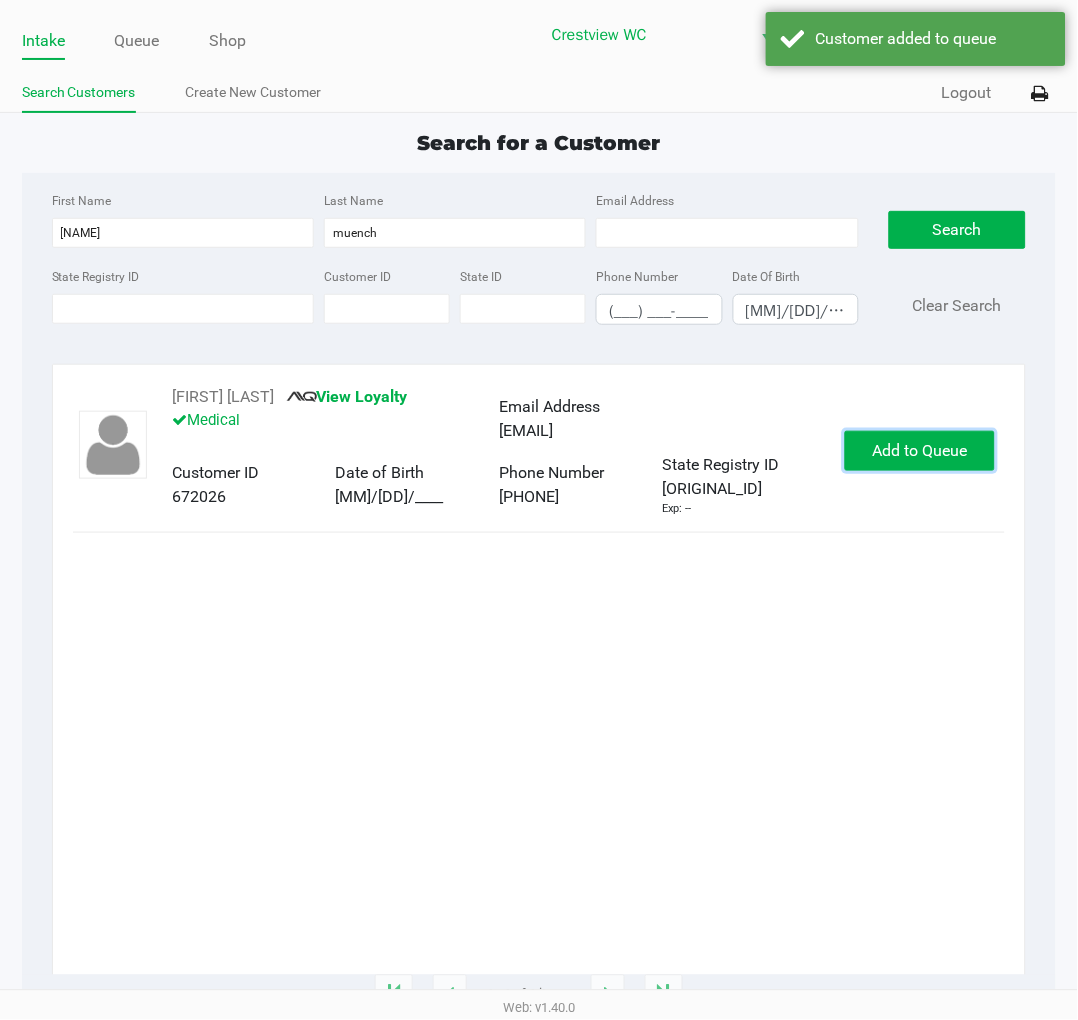 click on "Add to Queue" 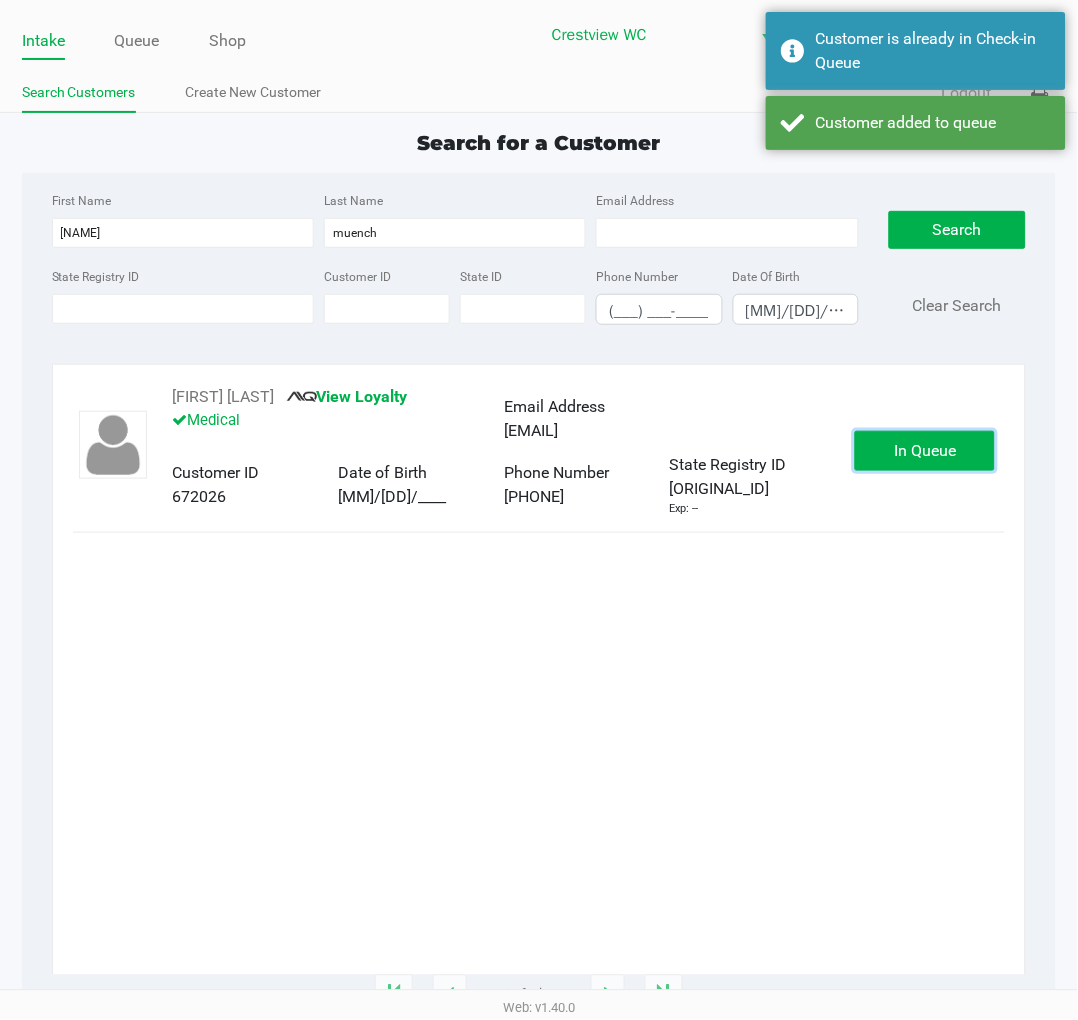 click on "In Queue" 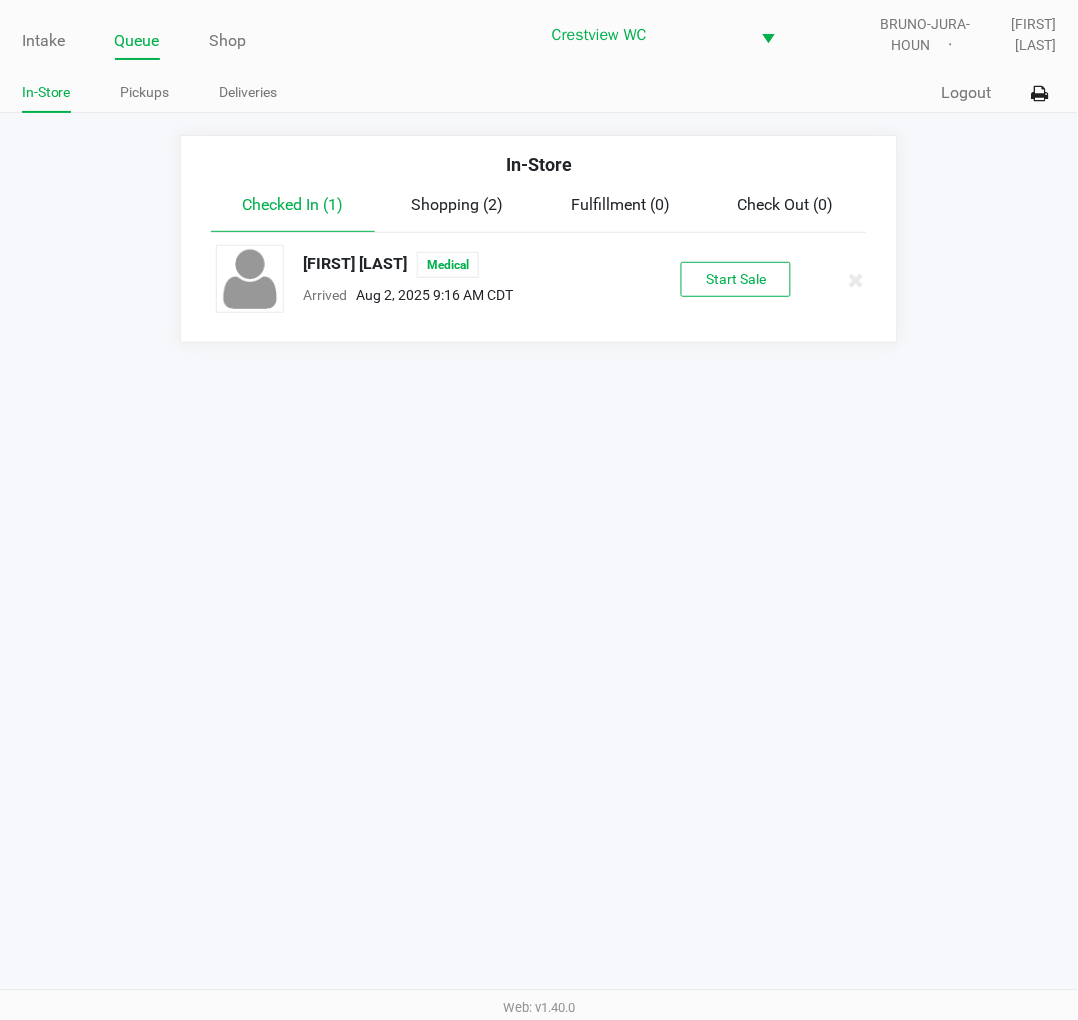 click on "Start Sale" 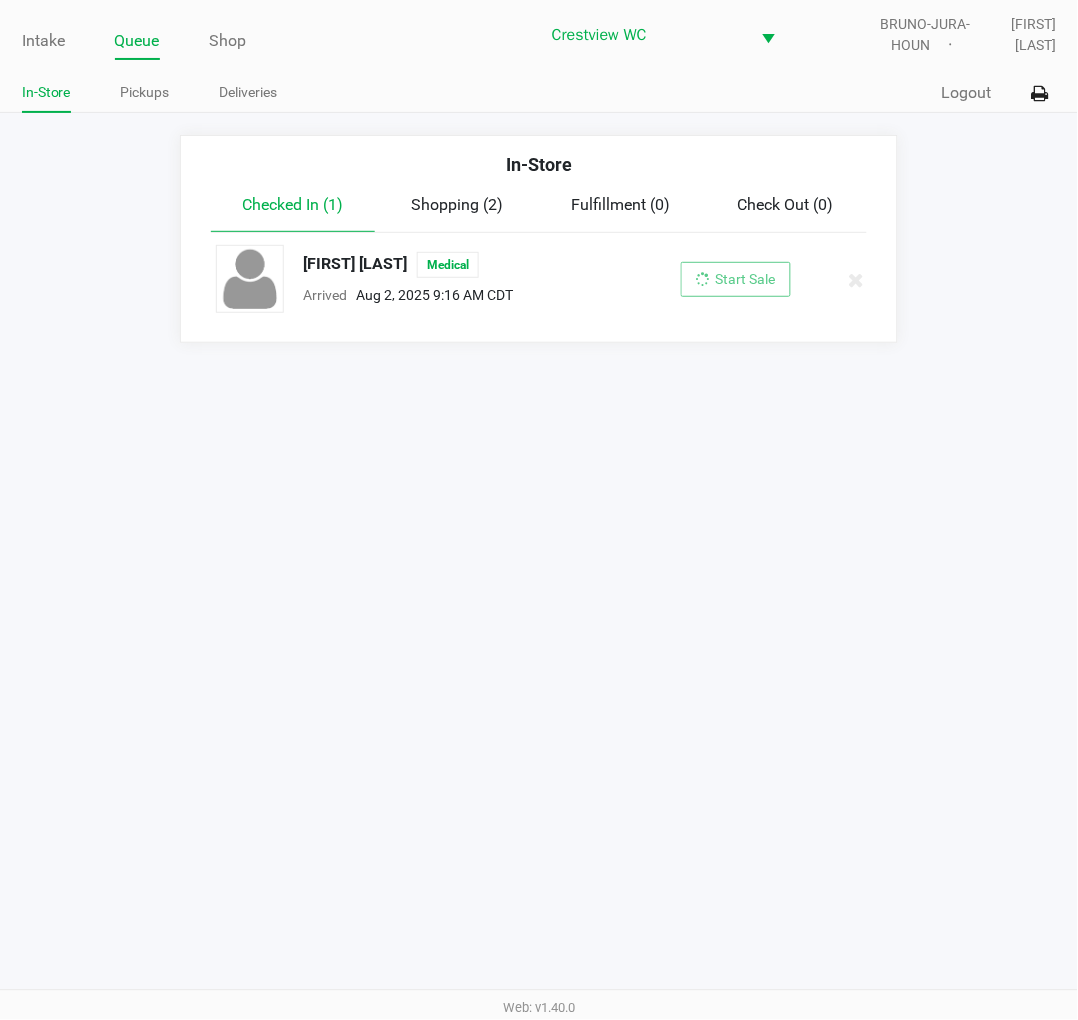 click on "Start Sale" 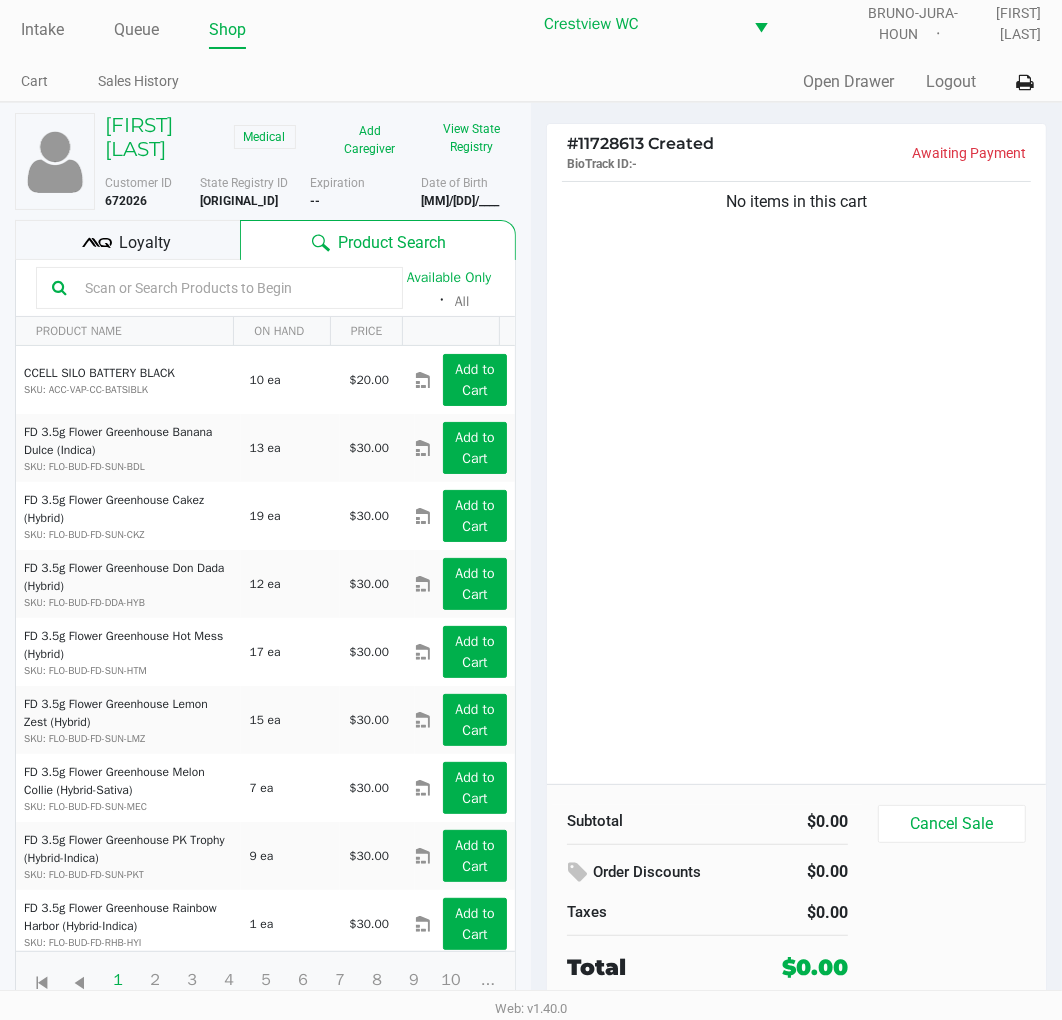 scroll, scrollTop: 37, scrollLeft: 0, axis: vertical 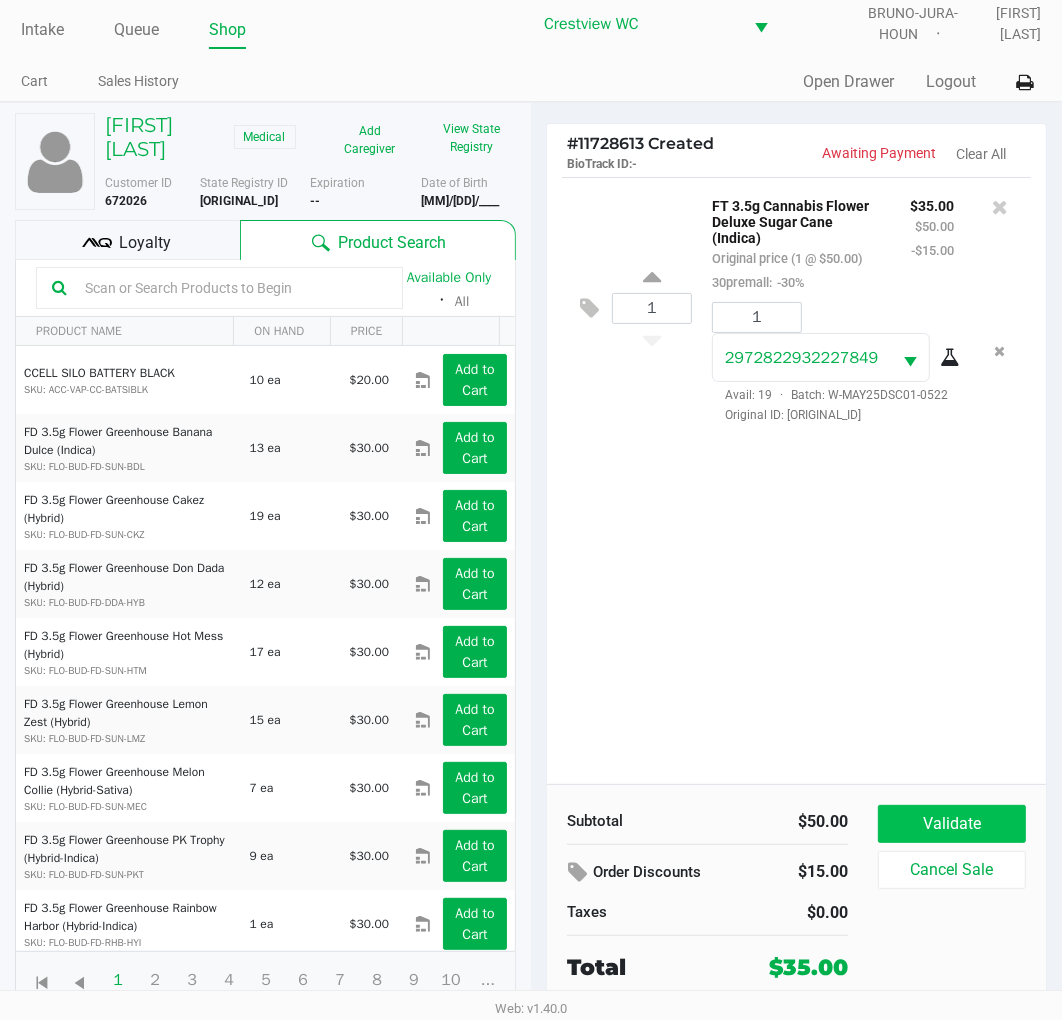 click on "Validate" 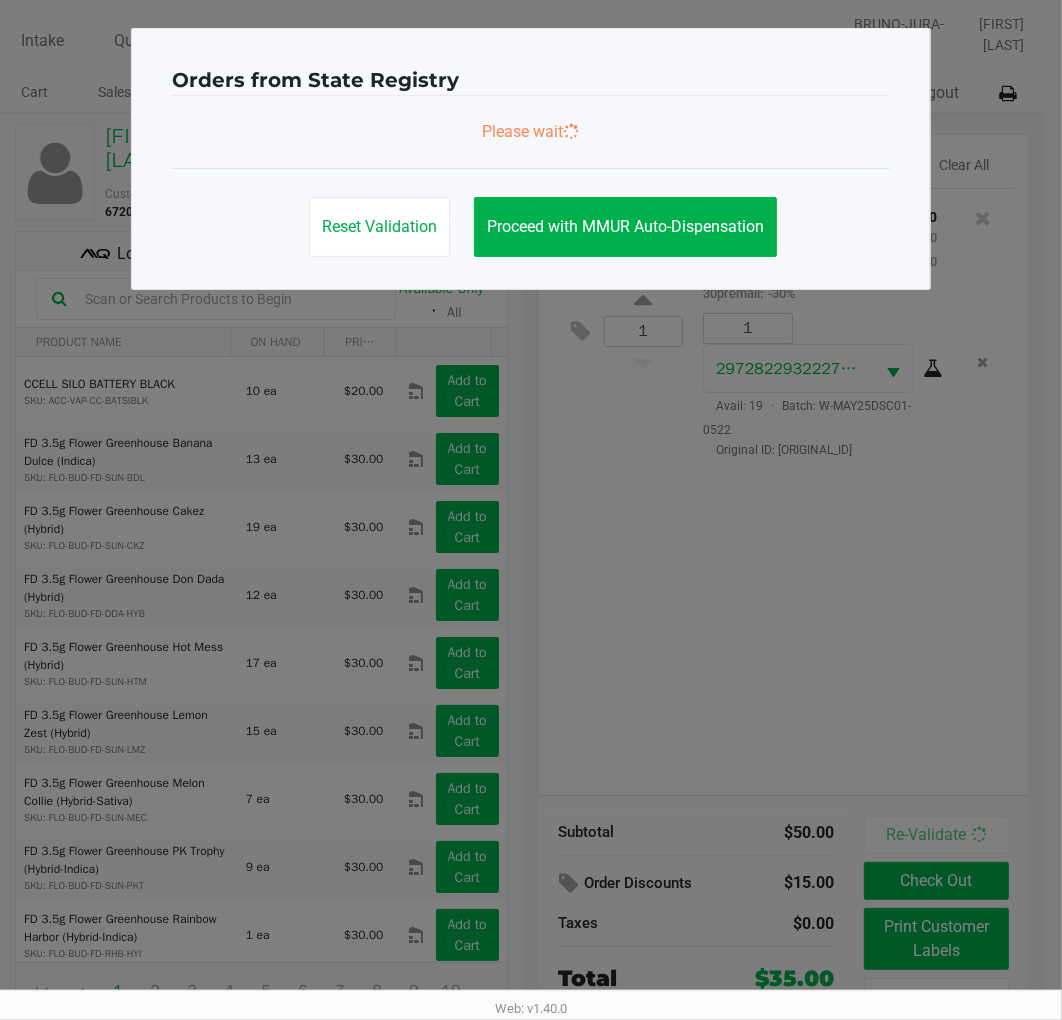 scroll, scrollTop: 0, scrollLeft: 0, axis: both 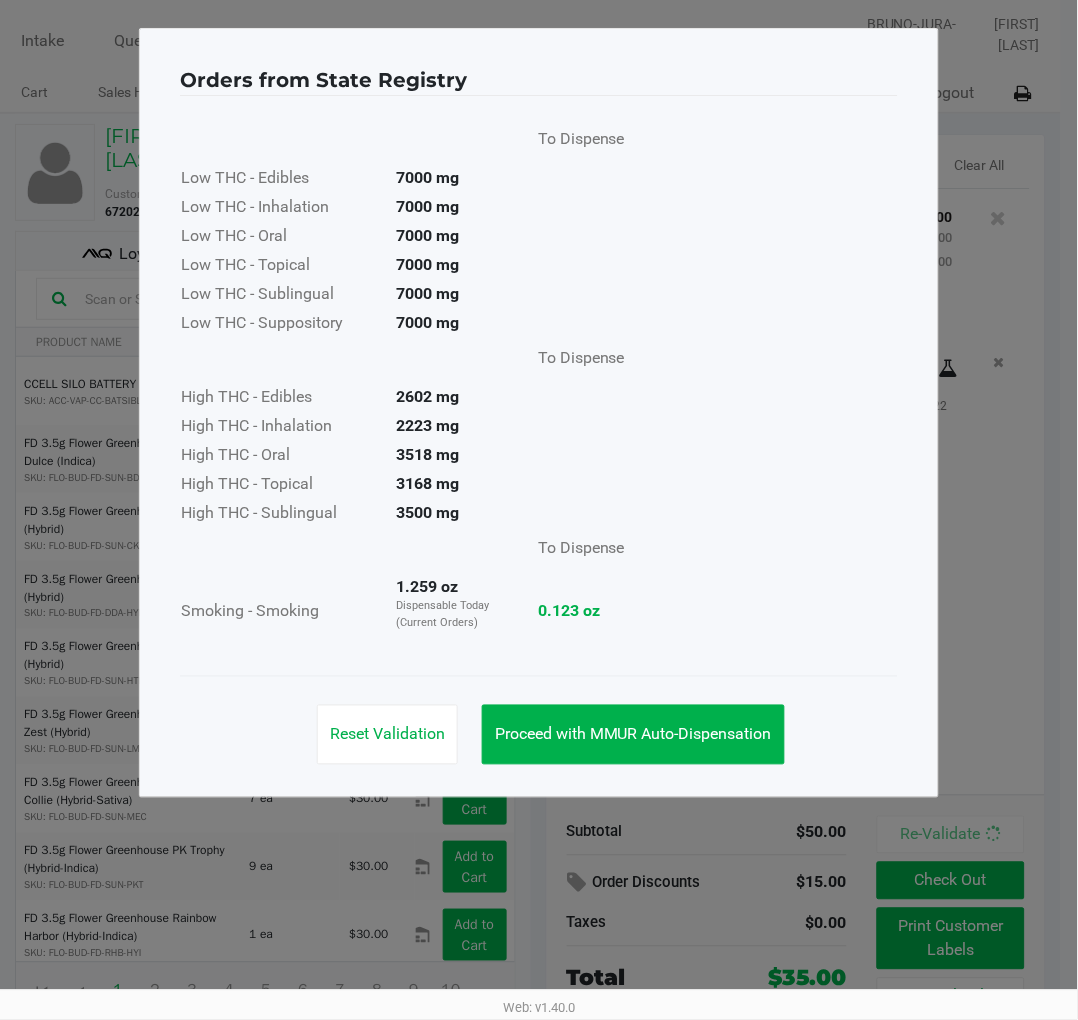 click on "Proceed with MMUR Auto-Dispensation" 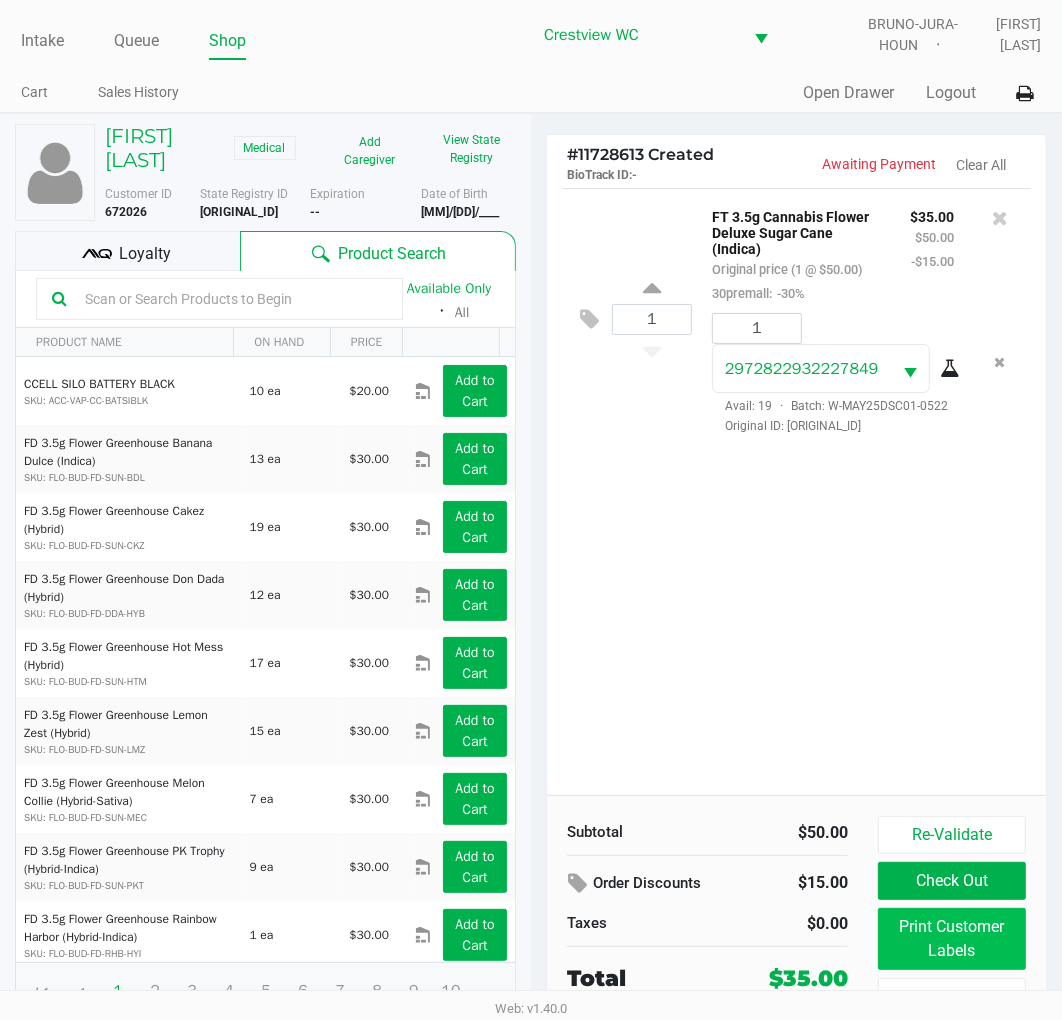 click on "Print Customer Labels" 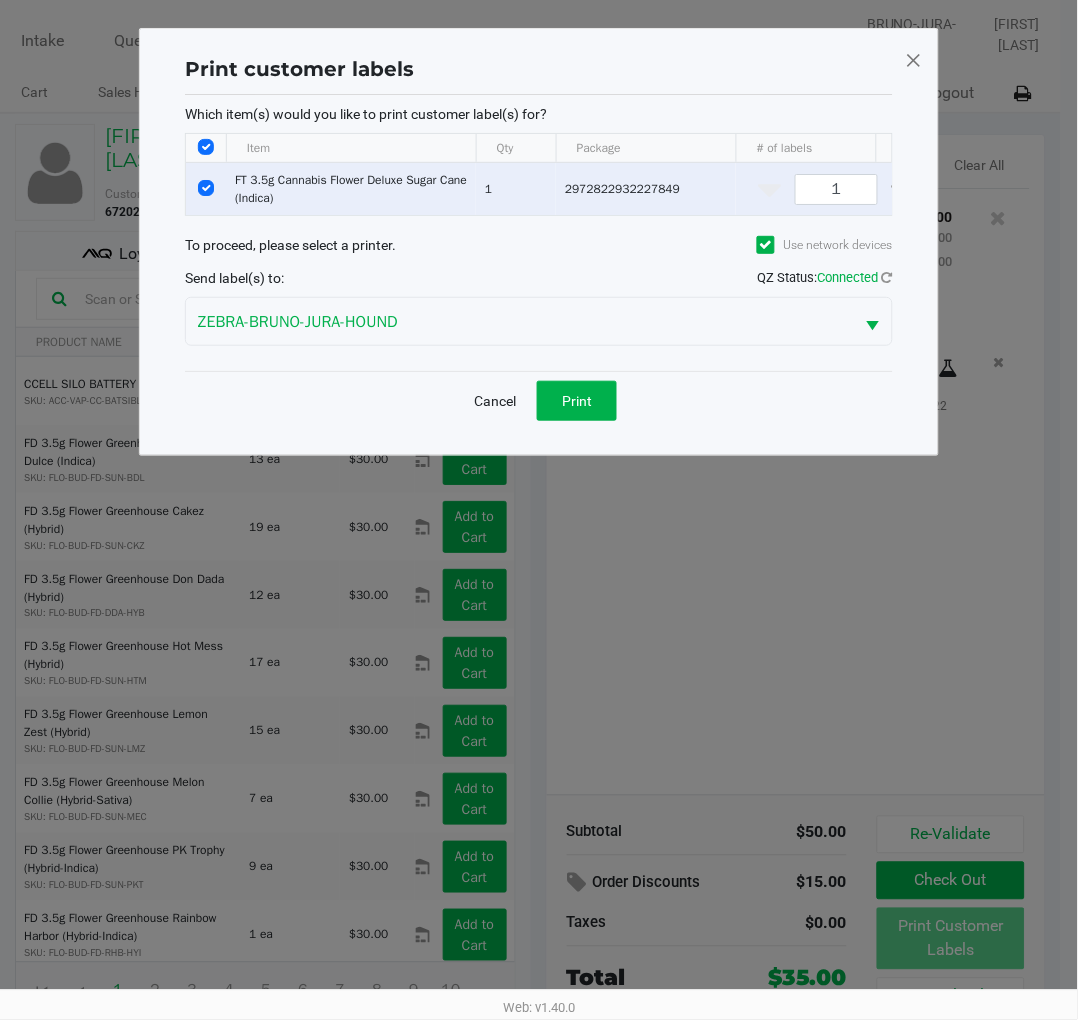 click on "Print" 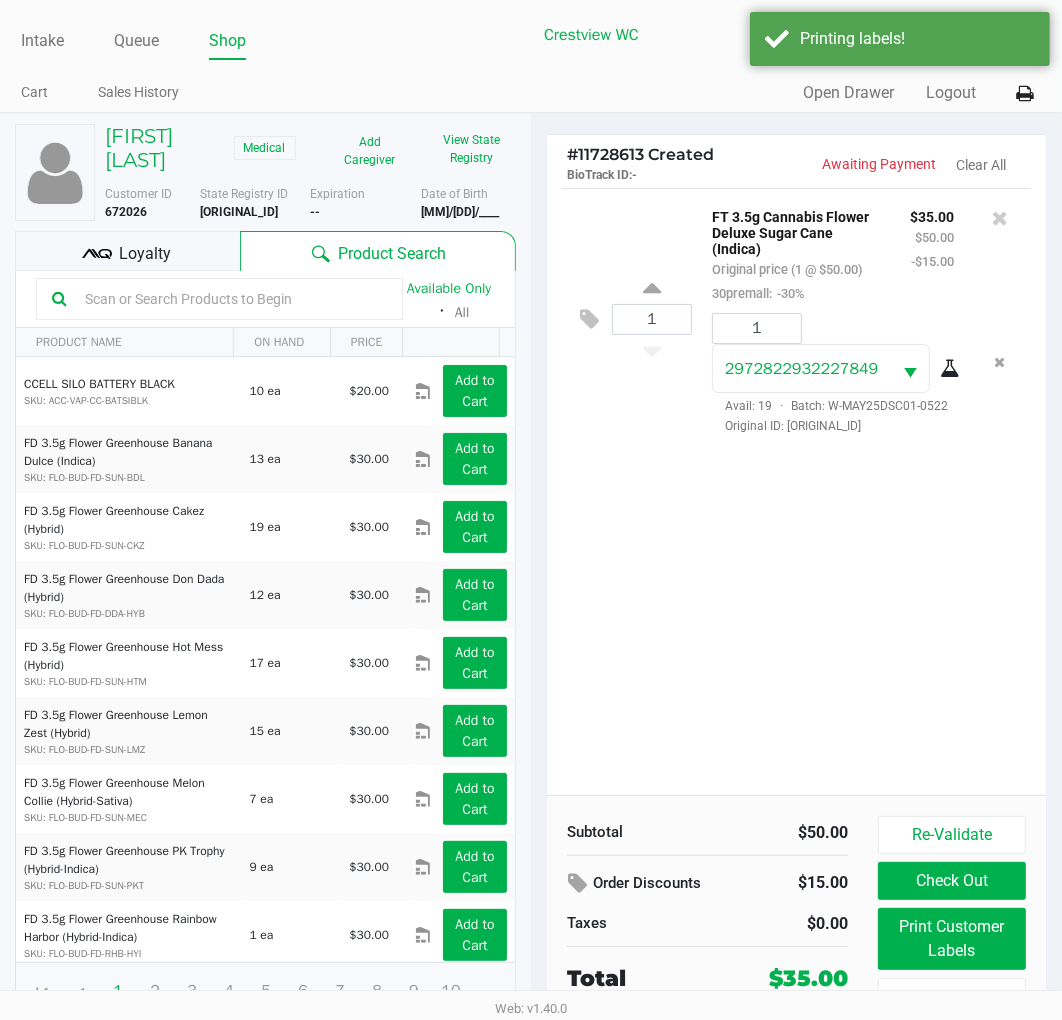 click on "Loyalty" 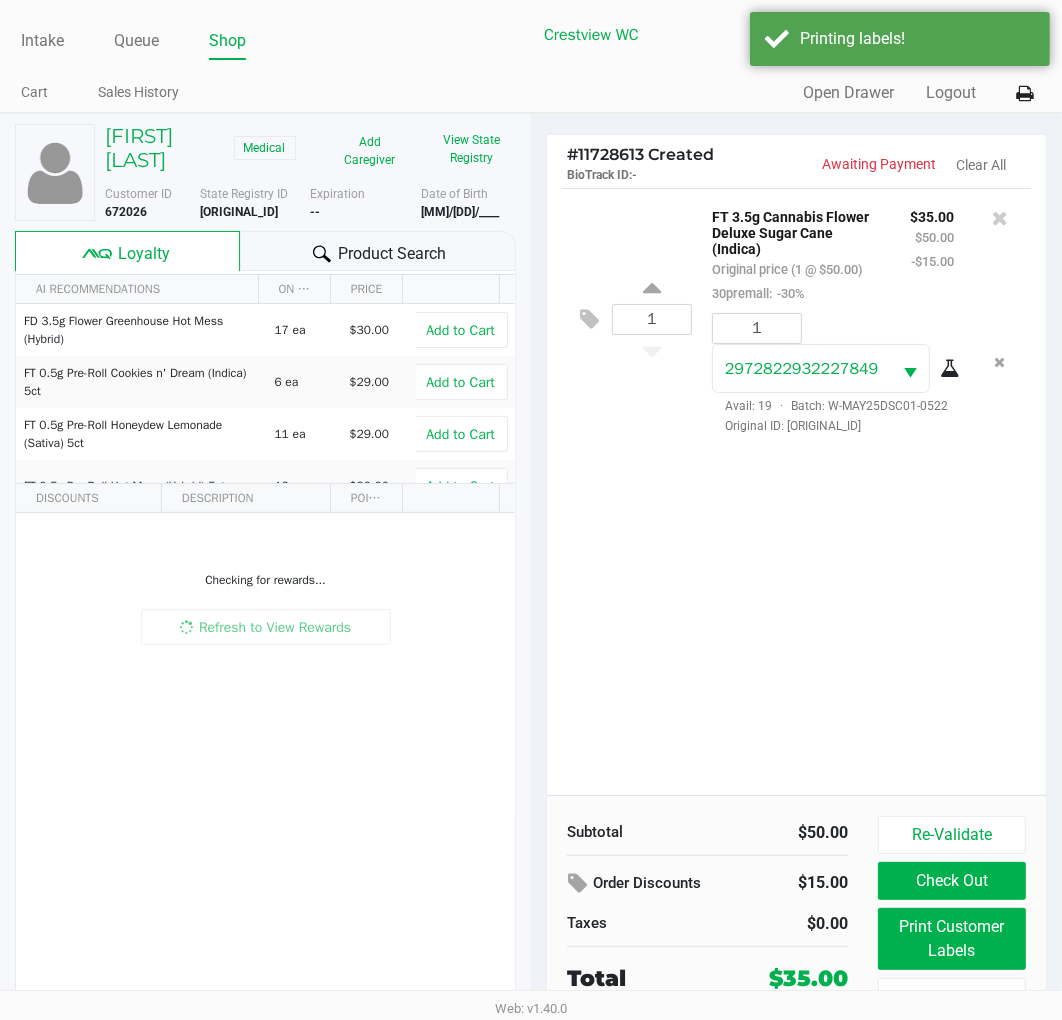 scroll, scrollTop: 38, scrollLeft: 0, axis: vertical 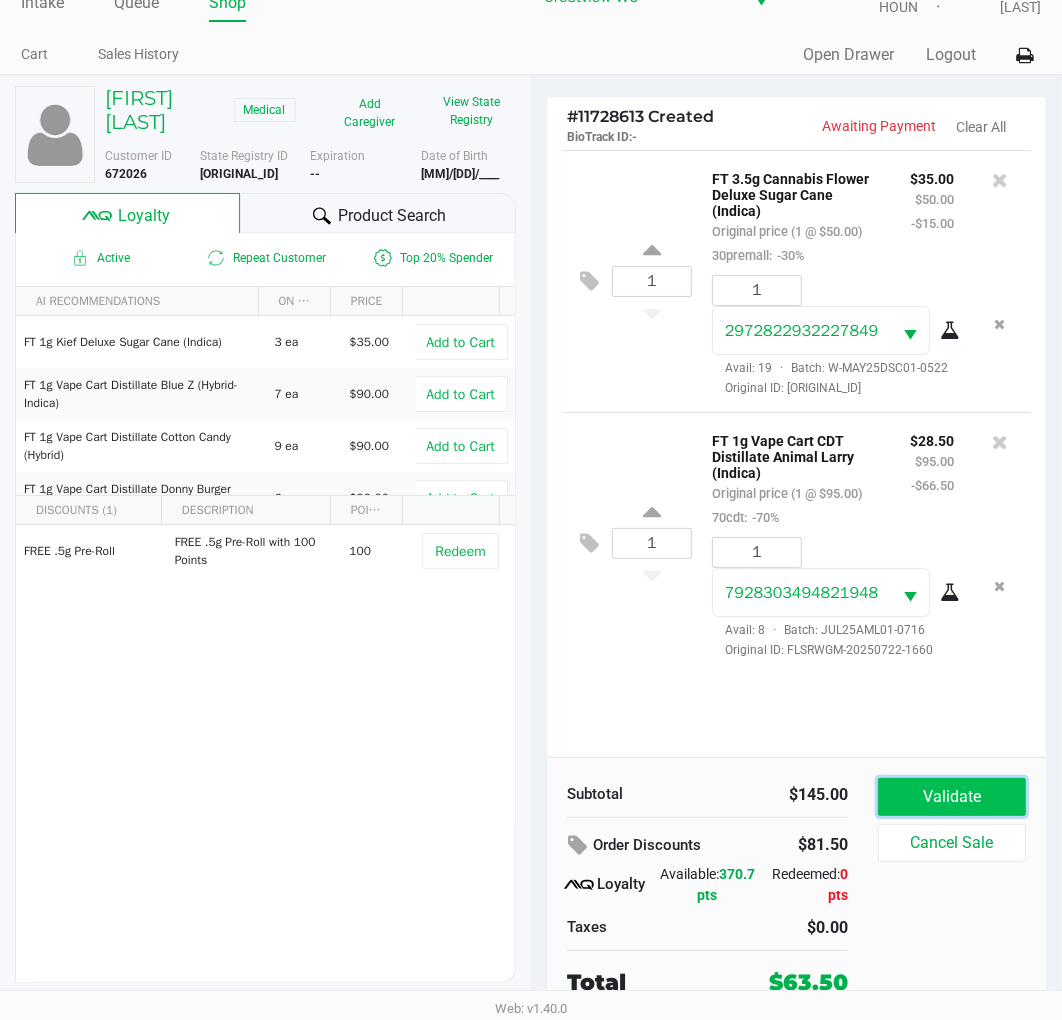 click on "Validate" 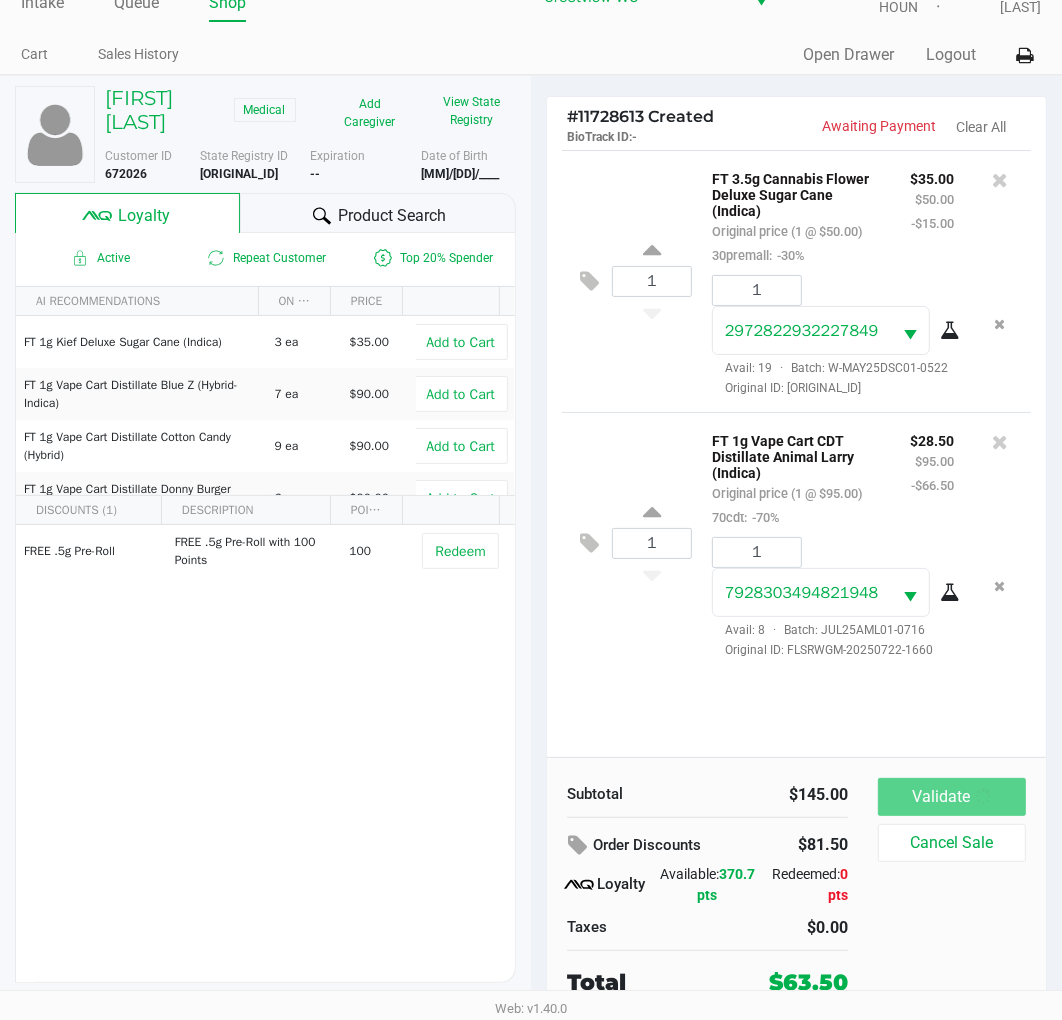 scroll, scrollTop: 0, scrollLeft: 0, axis: both 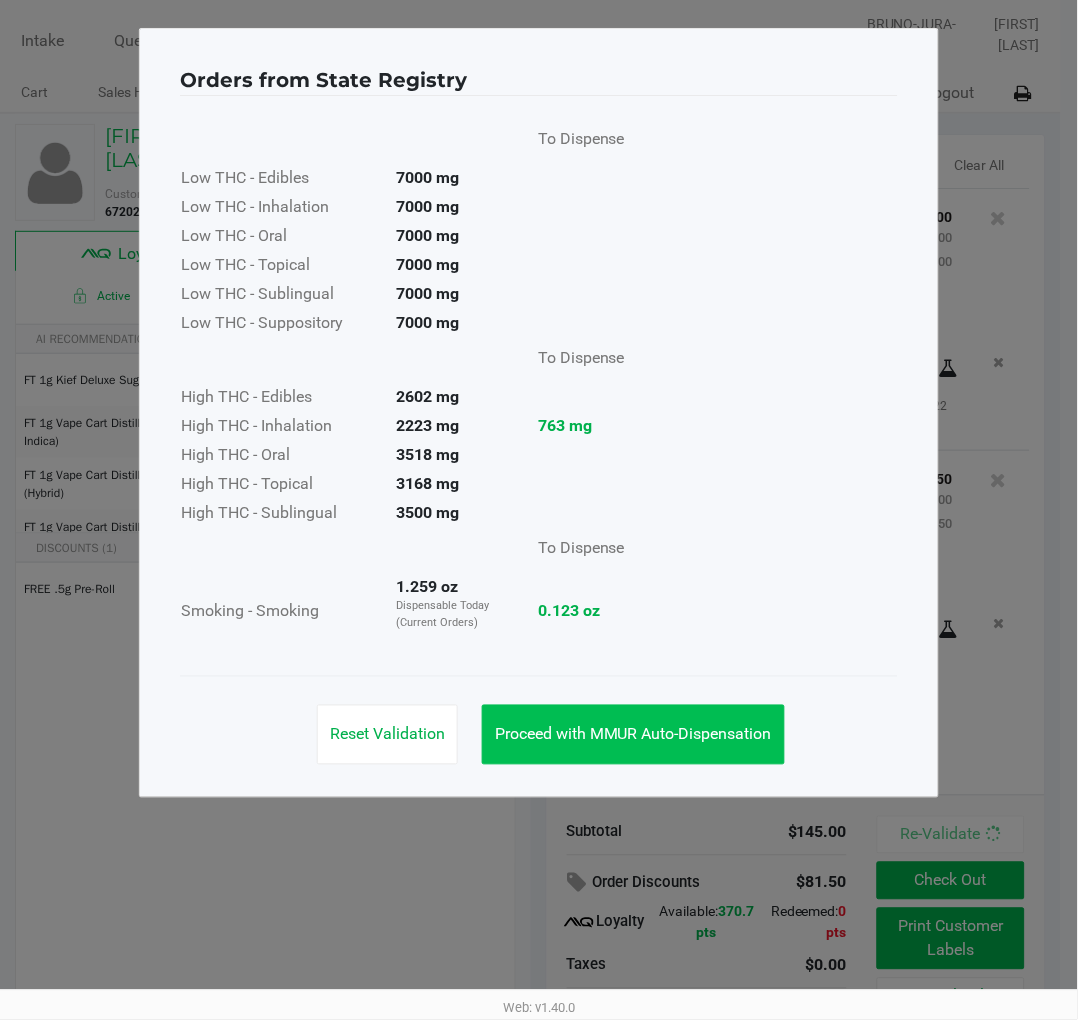 click on "Proceed with MMUR Auto-Dispensation" 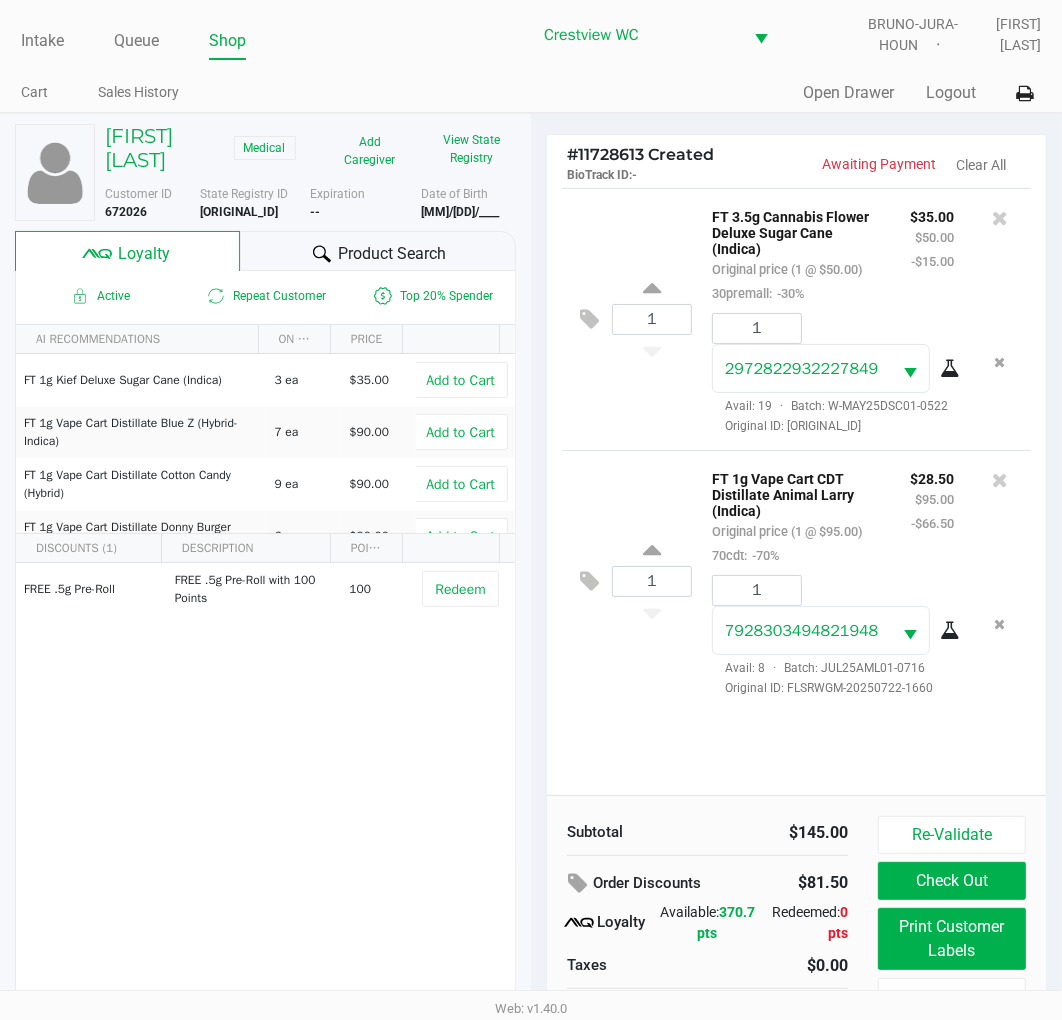 click on "Re-Validate   Check Out   Print Customer Labels   Cancel Sale" 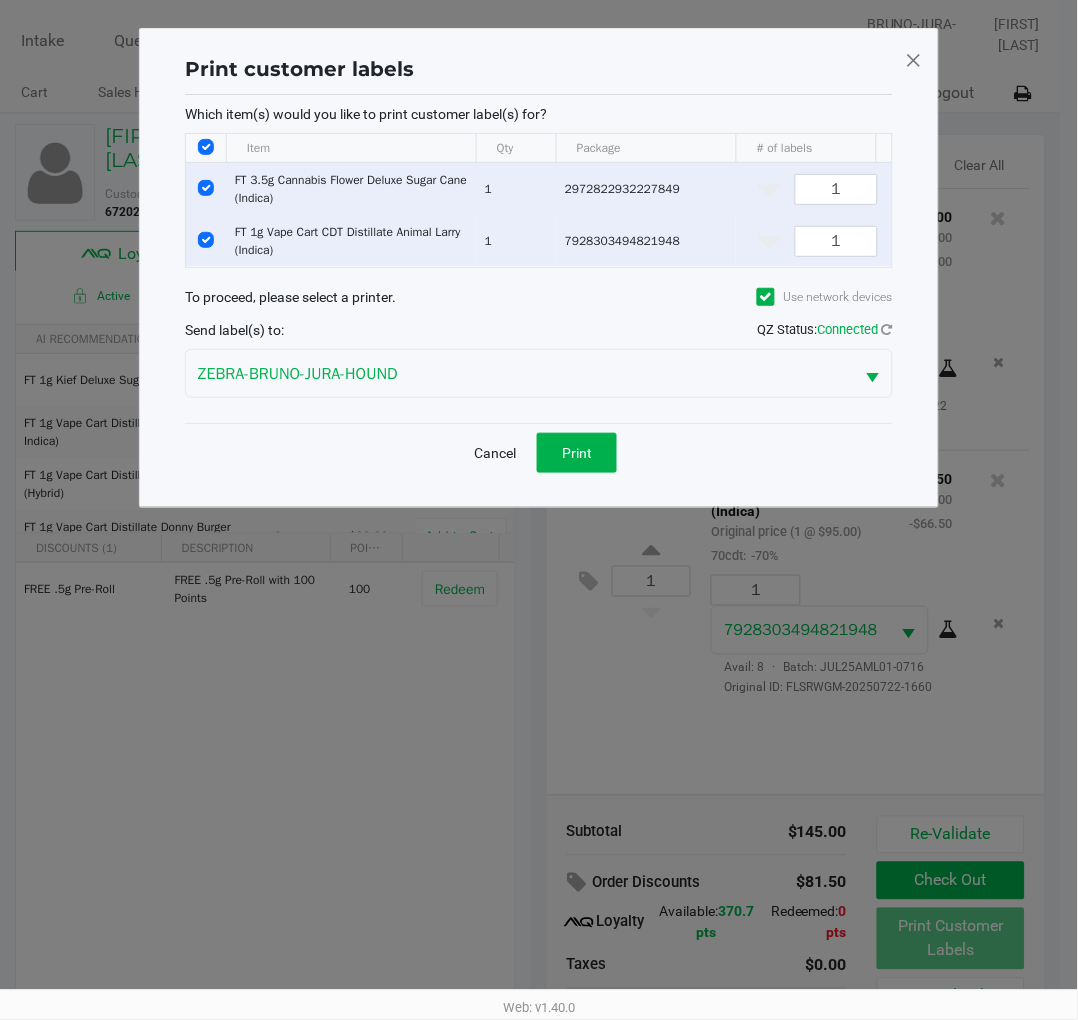 click at bounding box center (206, 188) 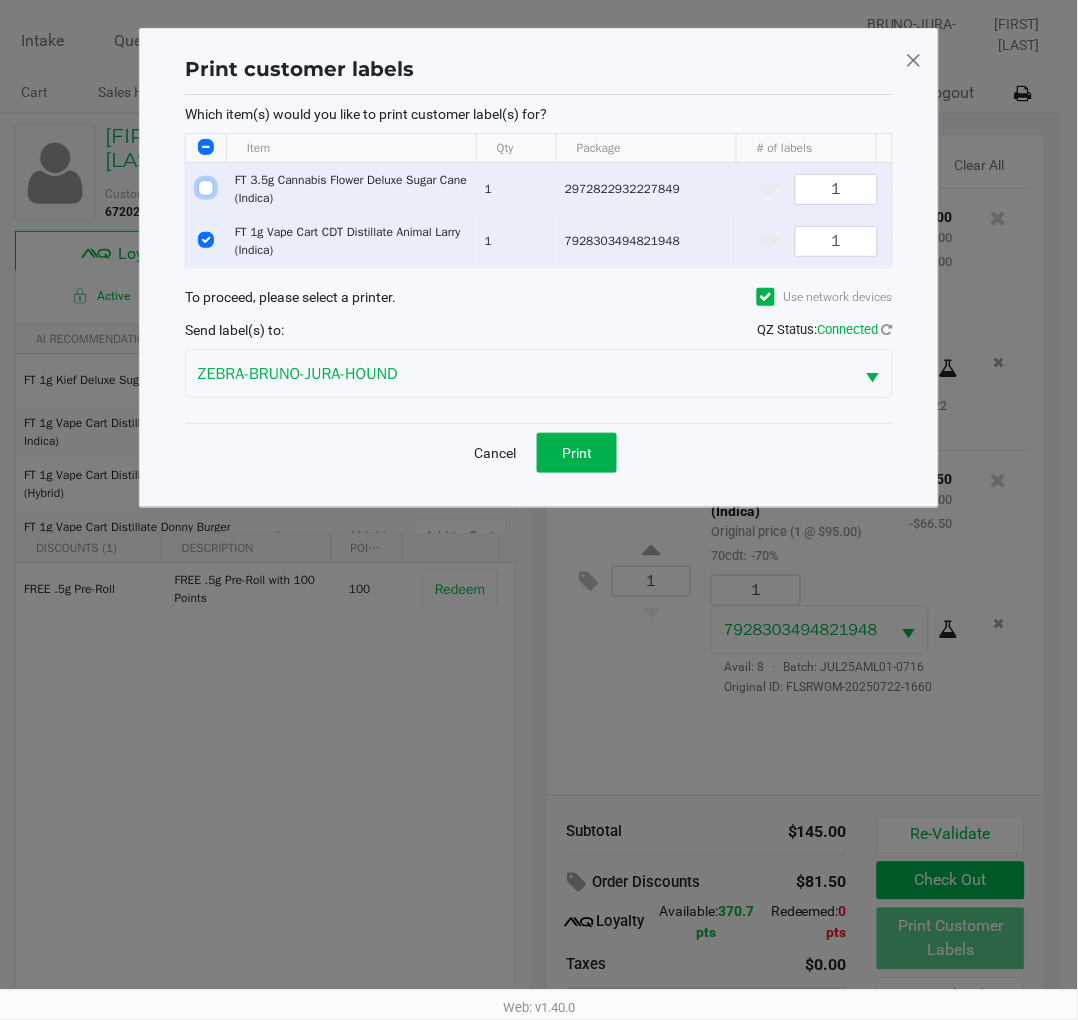 checkbox on "false" 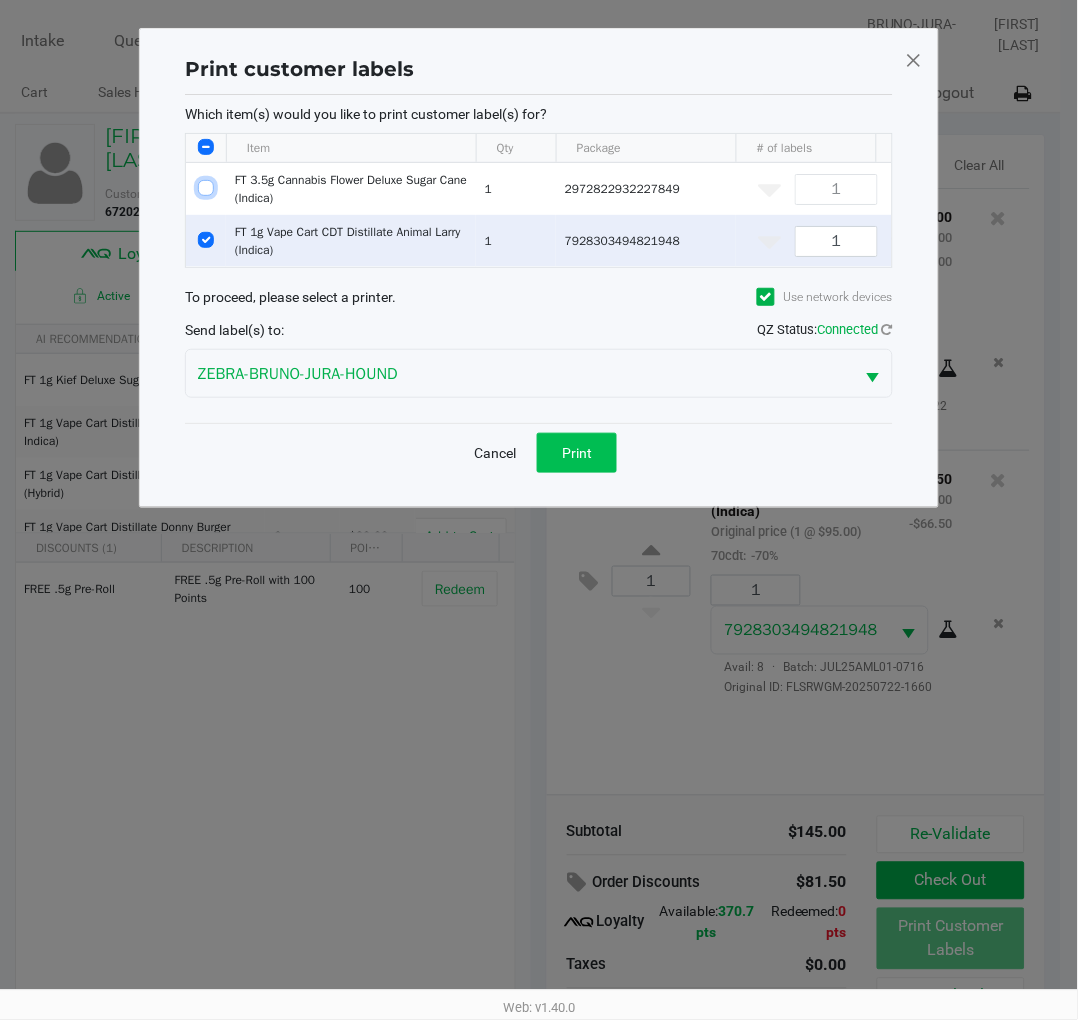 click on "Print" 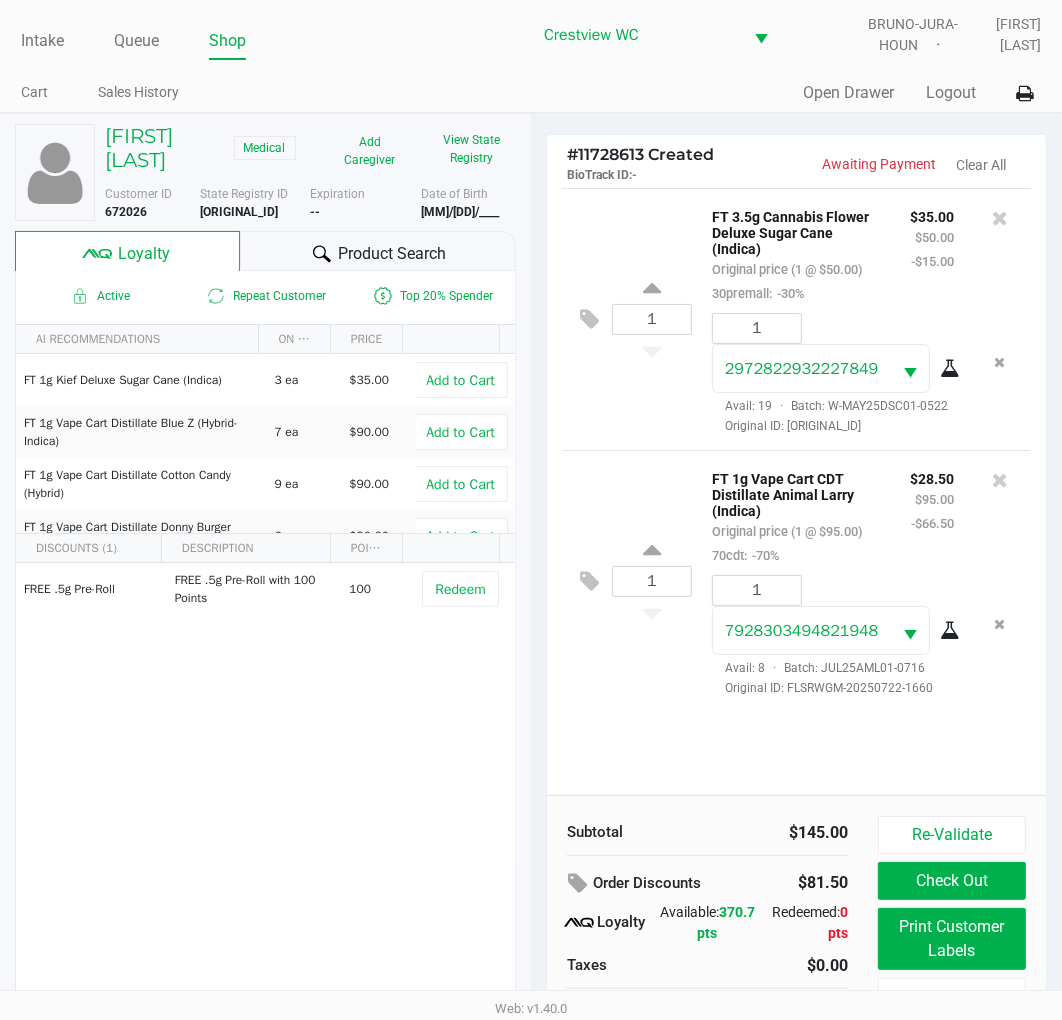 scroll, scrollTop: 38, scrollLeft: 0, axis: vertical 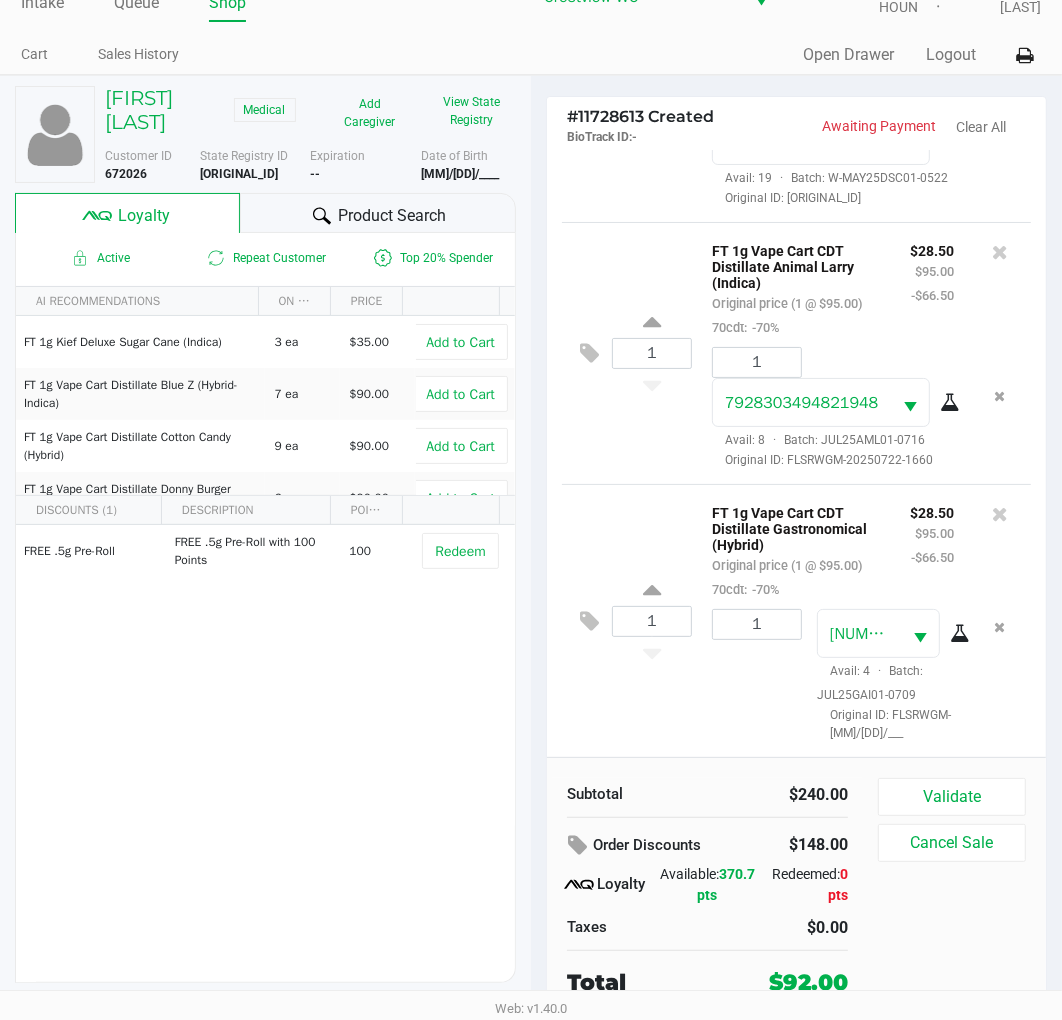 click 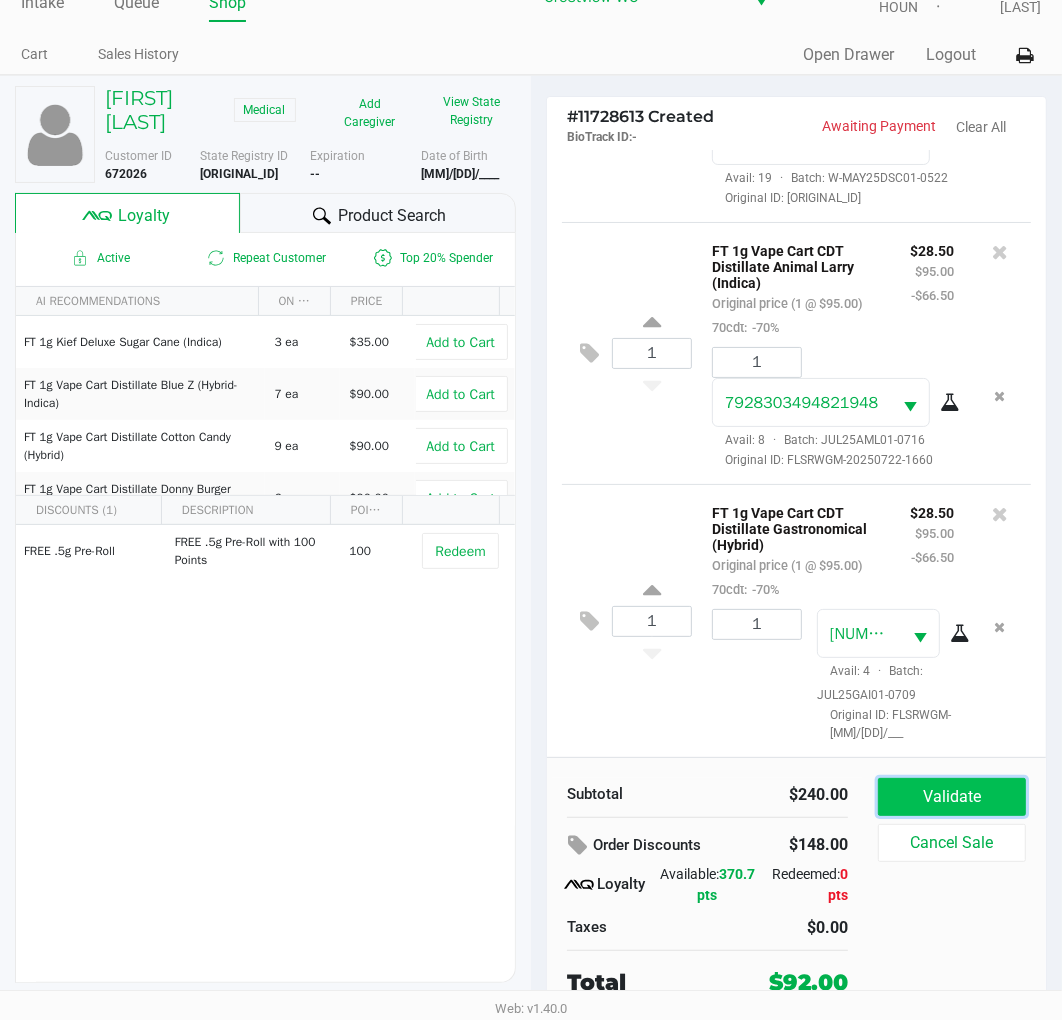 click on "Validate" 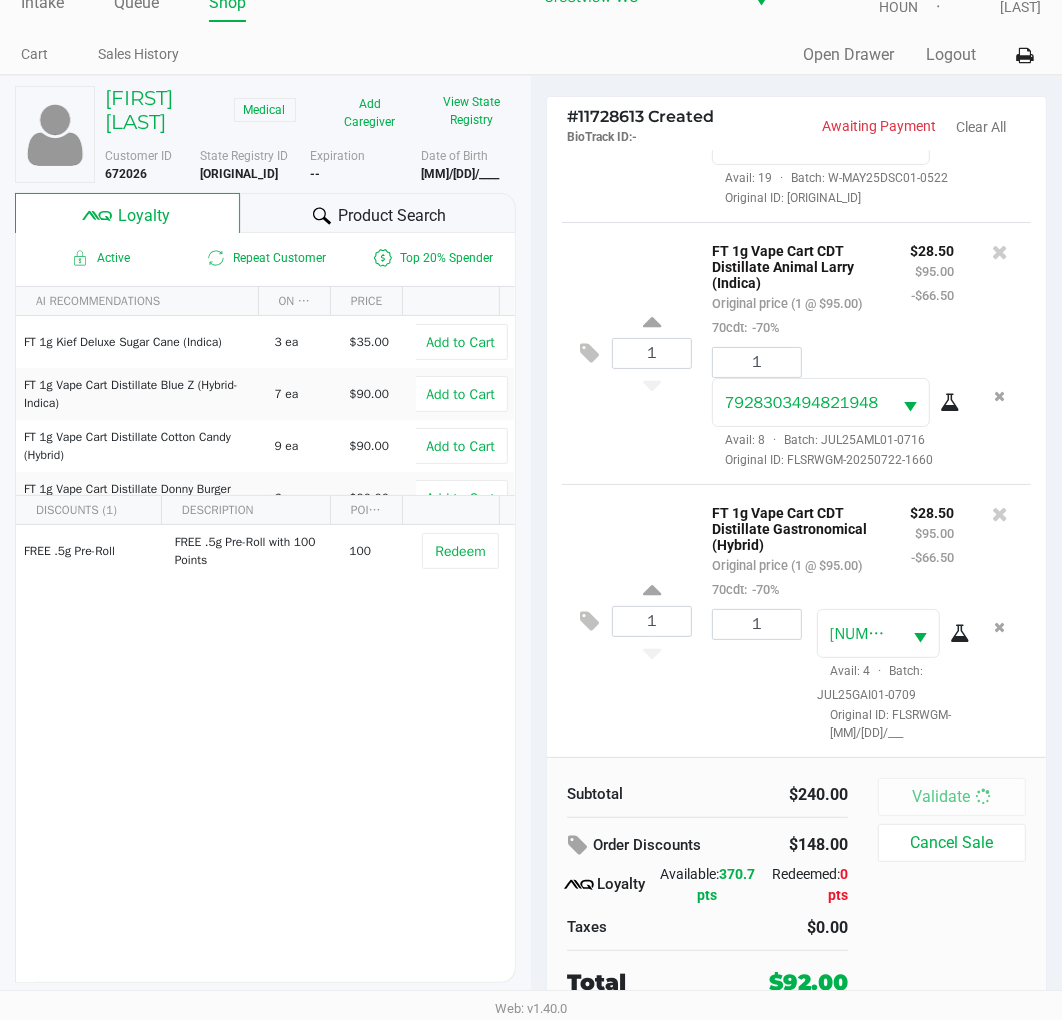 scroll, scrollTop: 0, scrollLeft: 0, axis: both 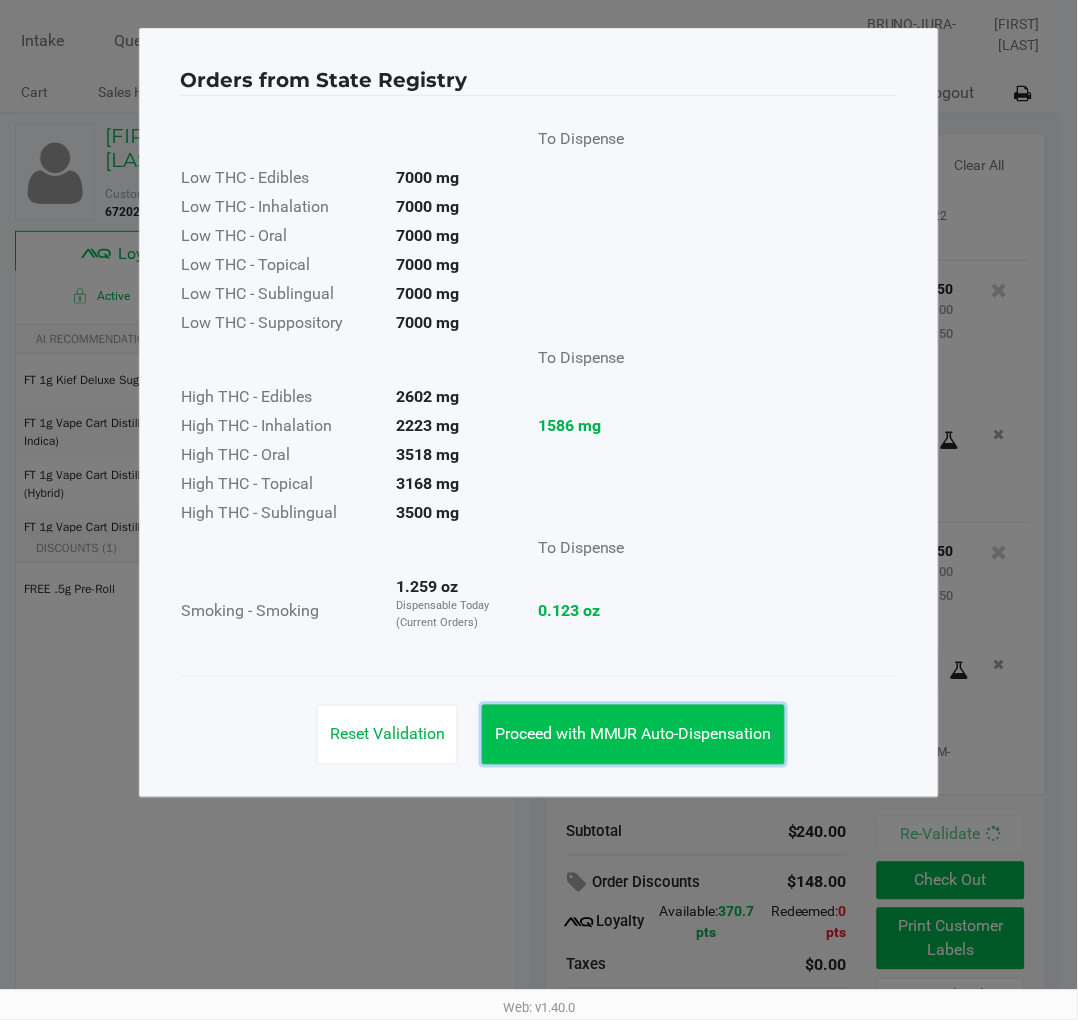 click on "Proceed with MMUR Auto-Dispensation" 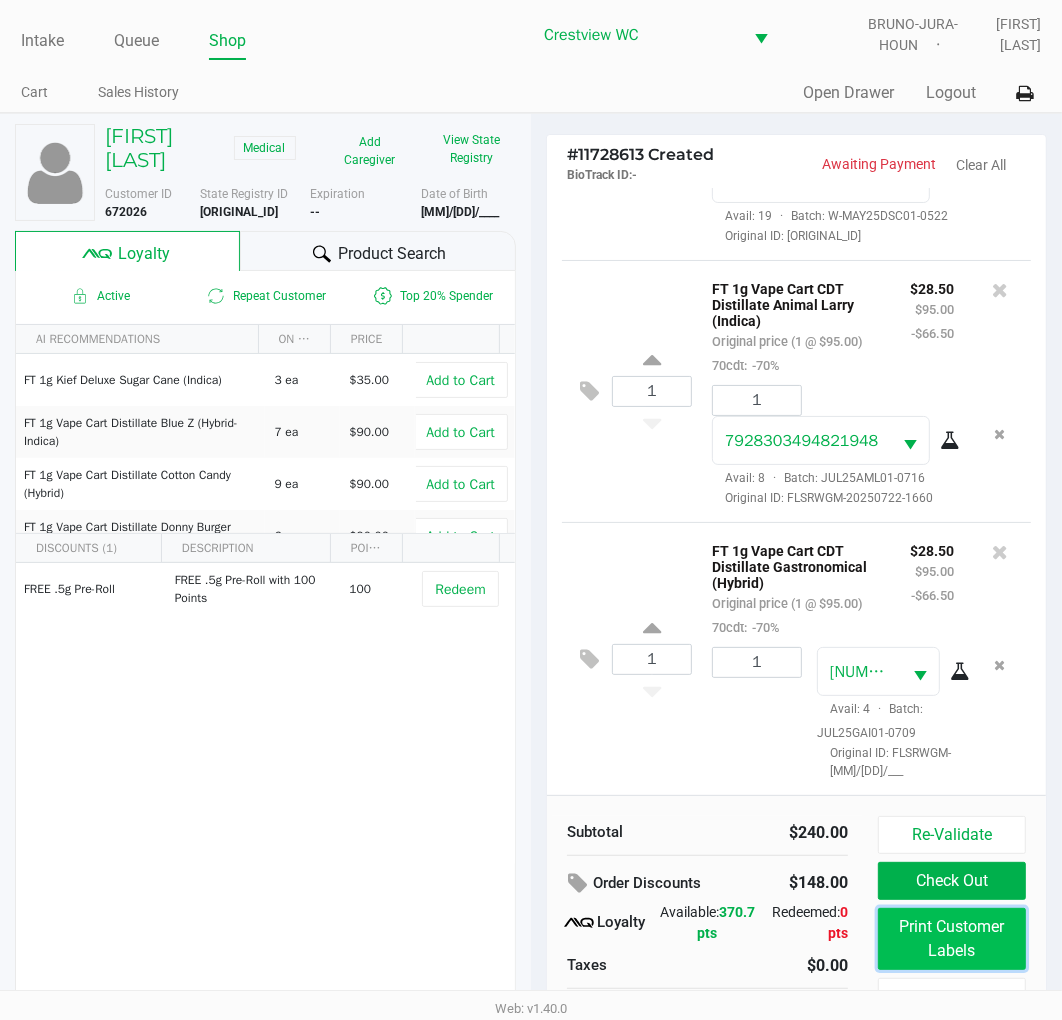 click on "Print Customer Labels" 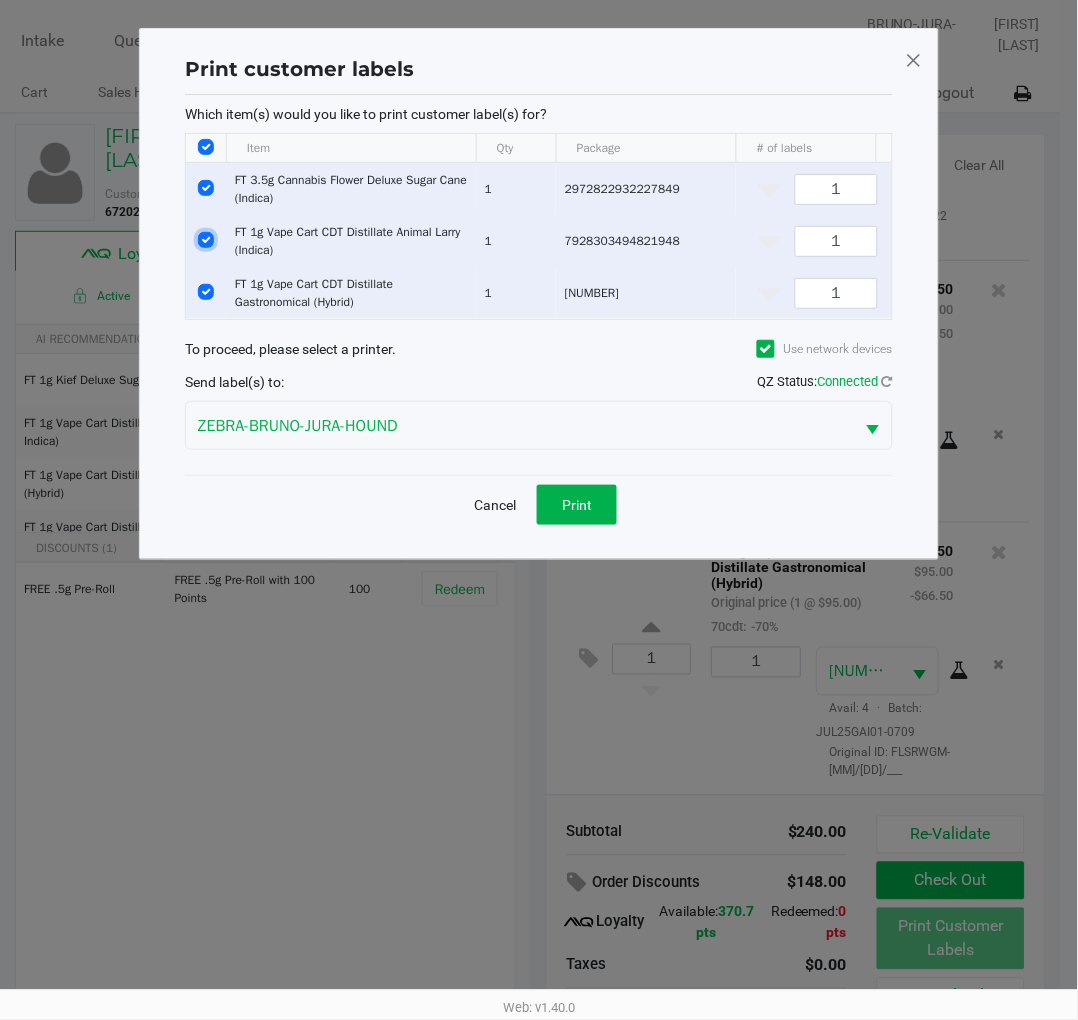 click at bounding box center (206, 240) 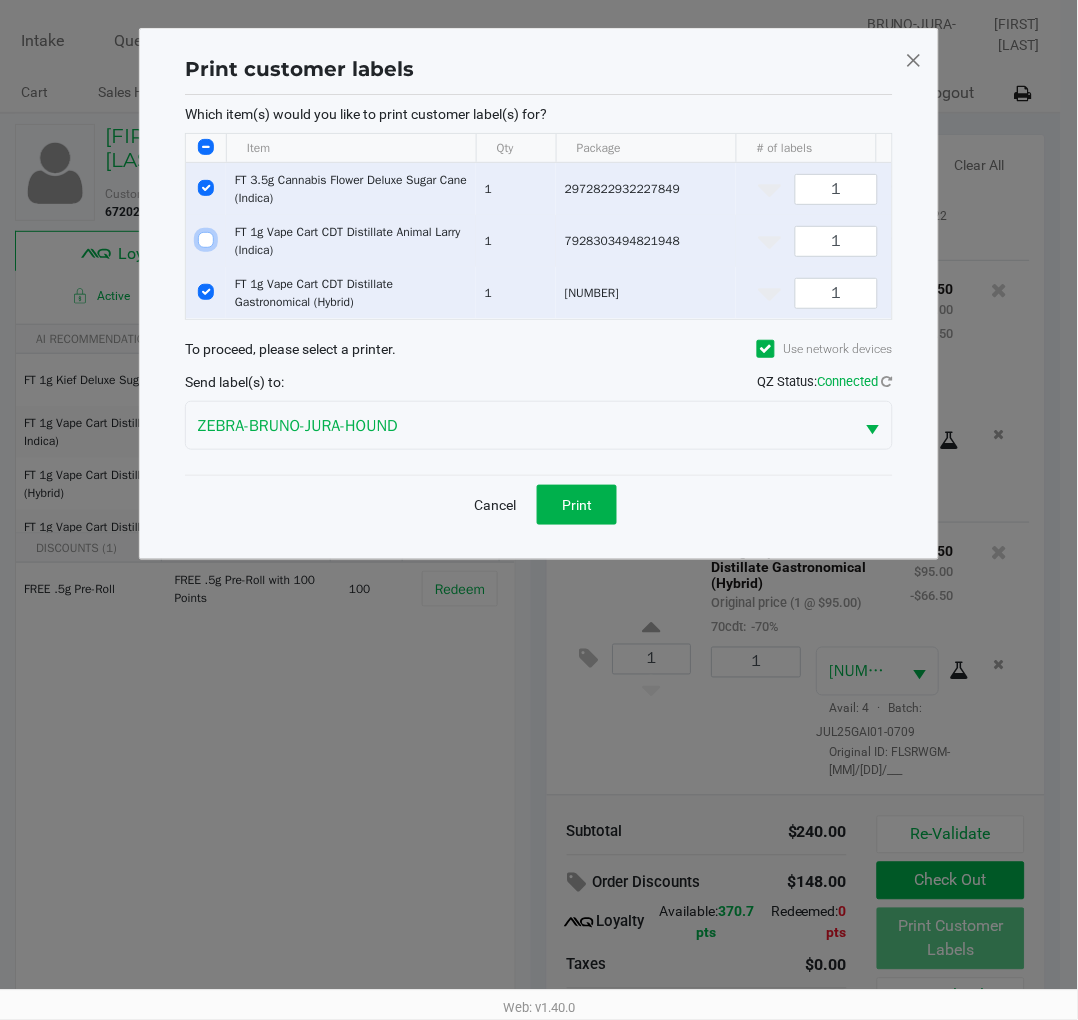 checkbox on "false" 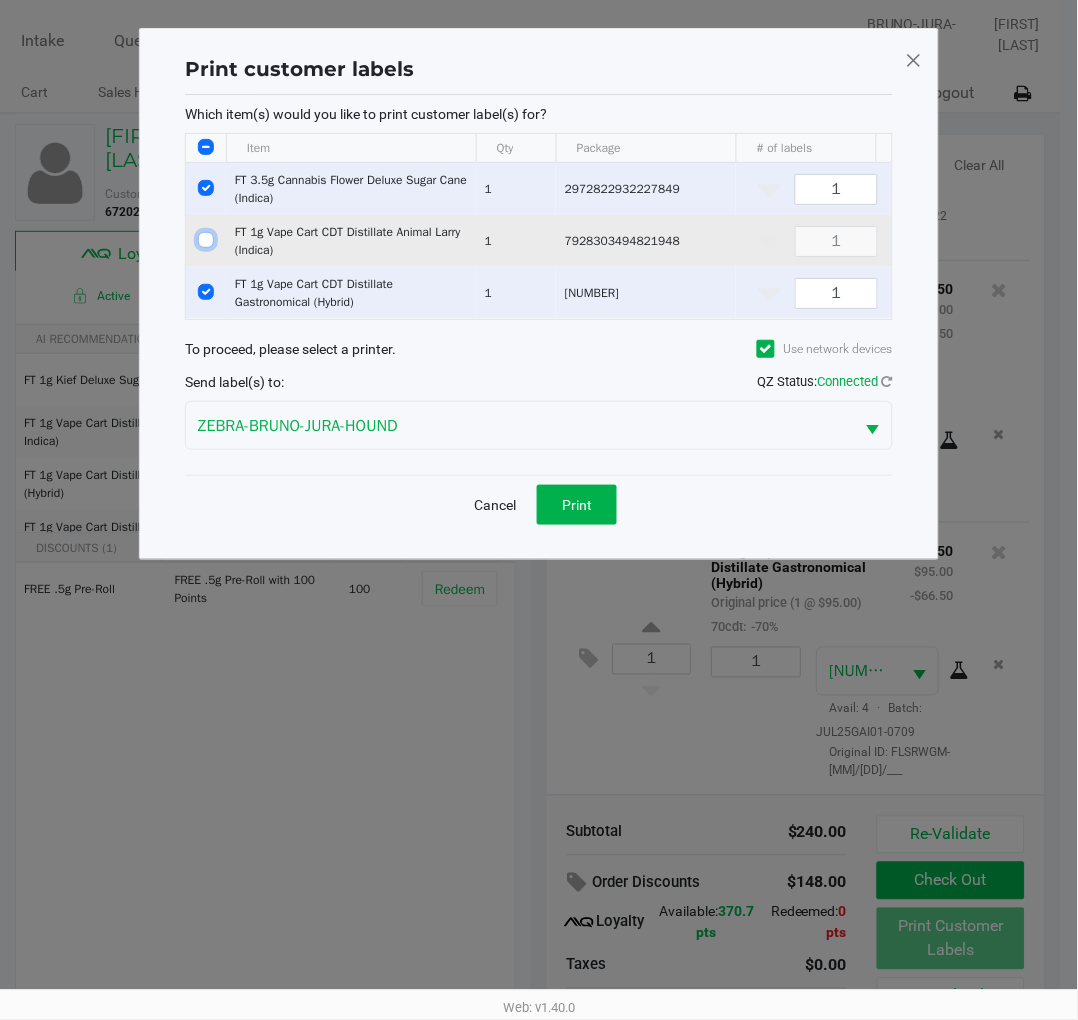 click at bounding box center [206, 188] 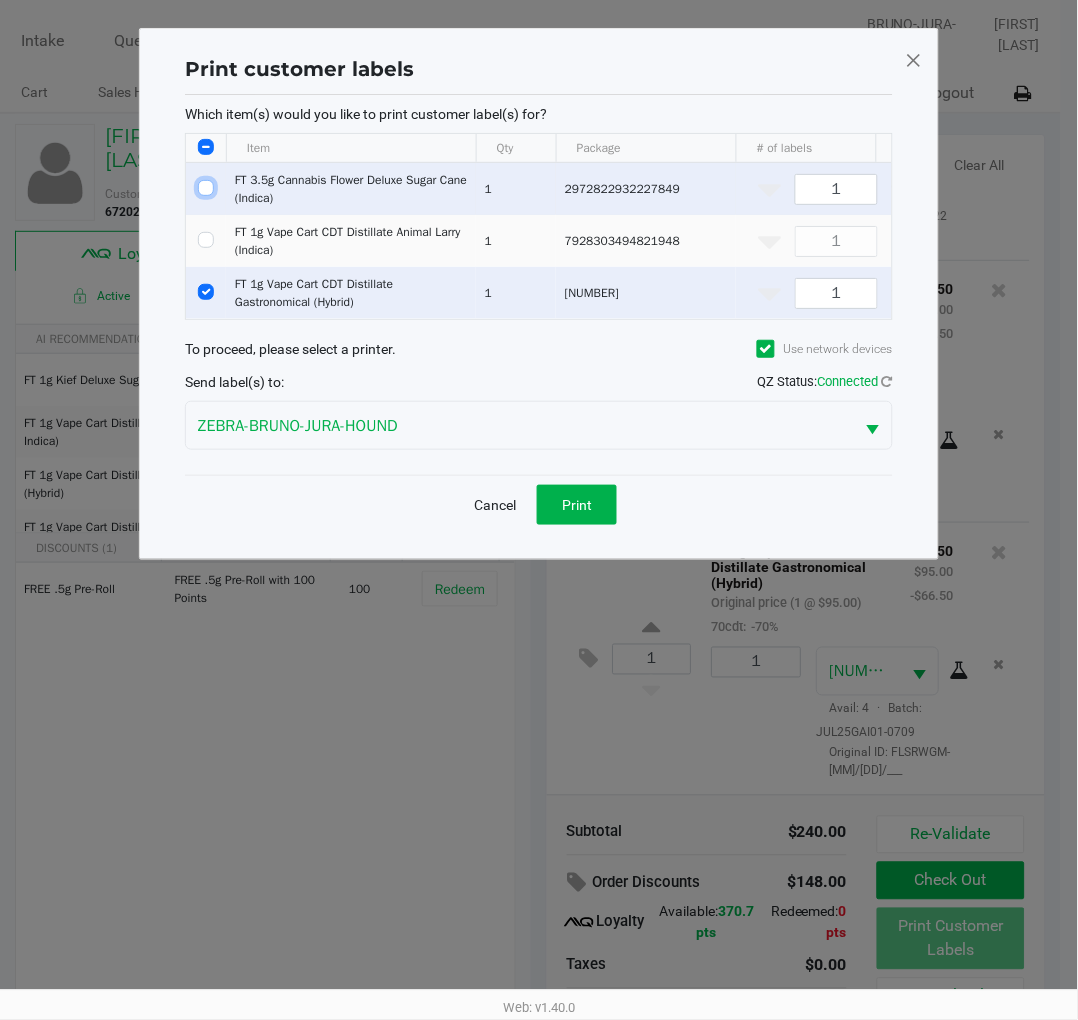 checkbox on "false" 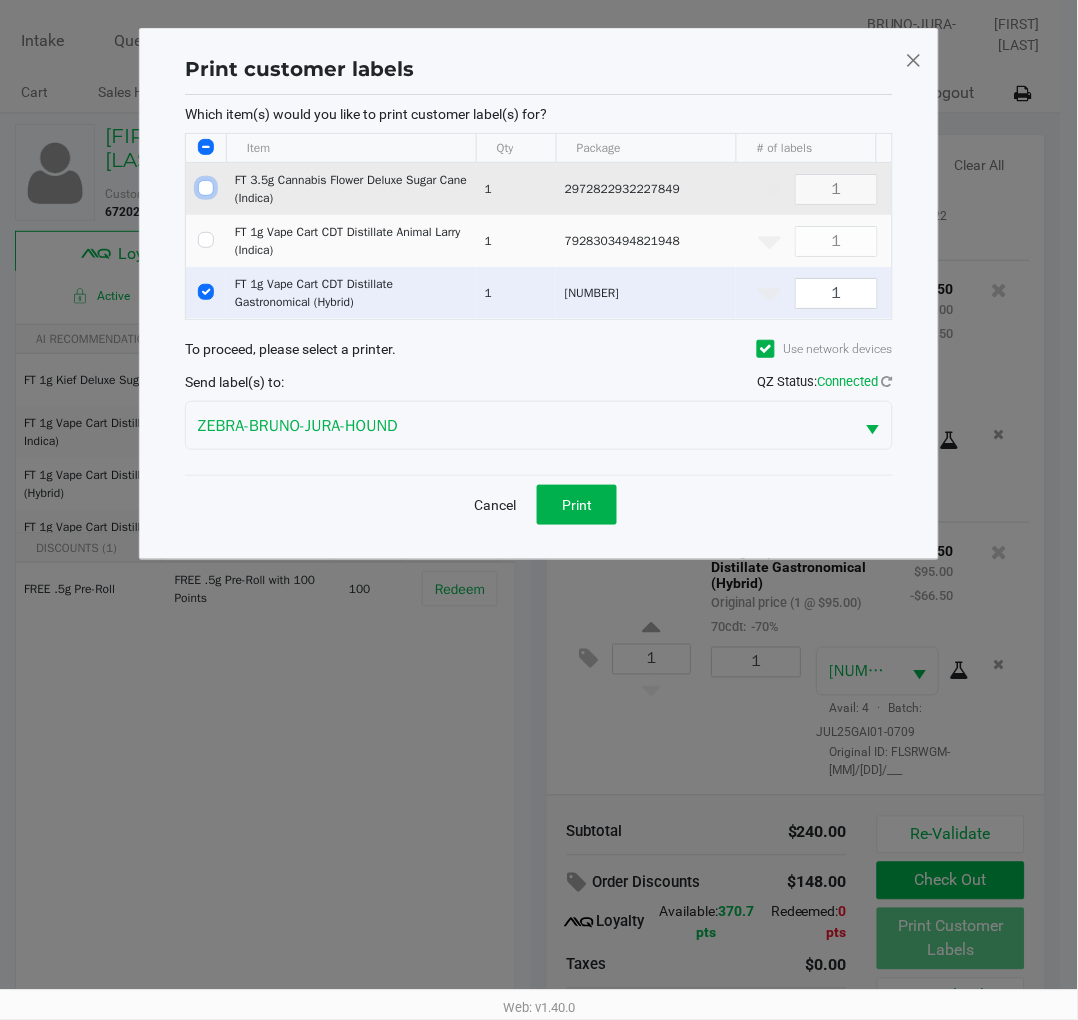 click on "Print" 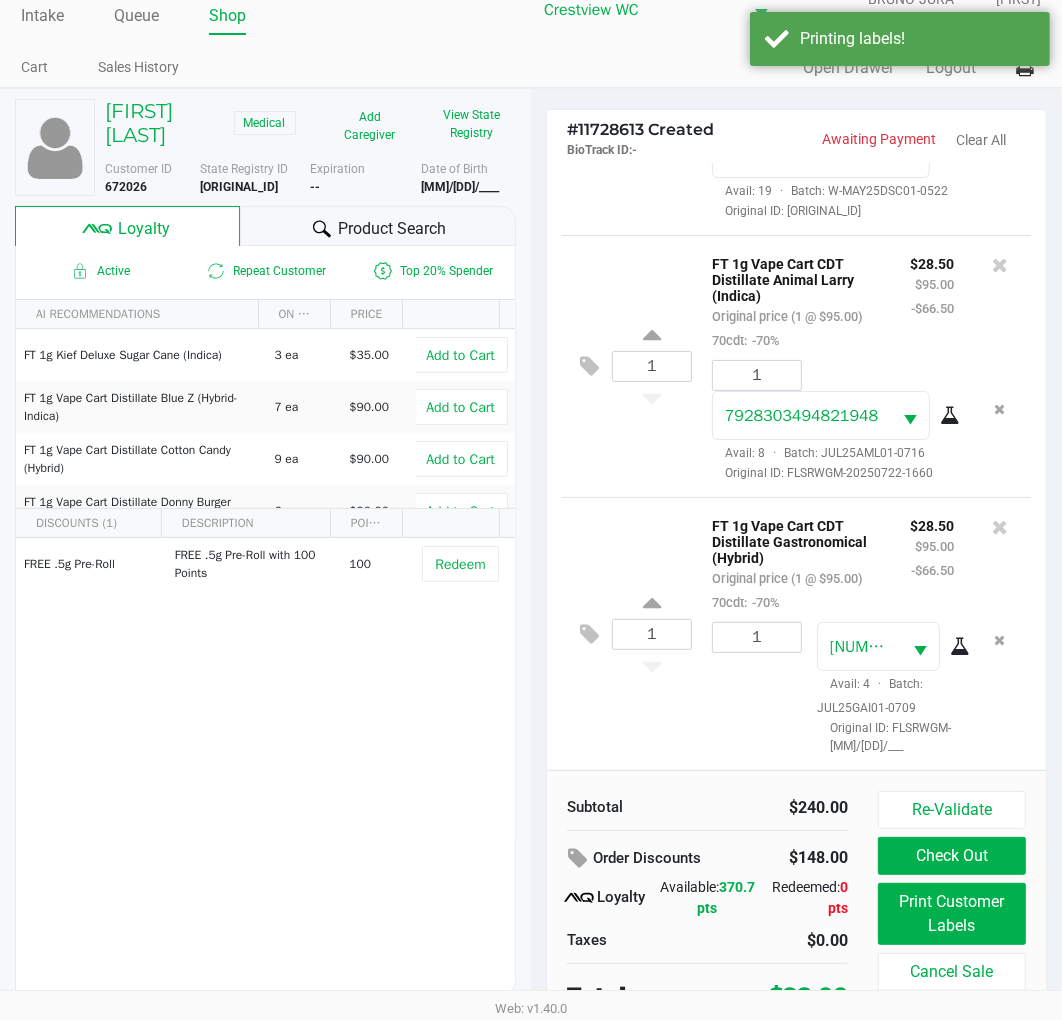 scroll, scrollTop: 38, scrollLeft: 0, axis: vertical 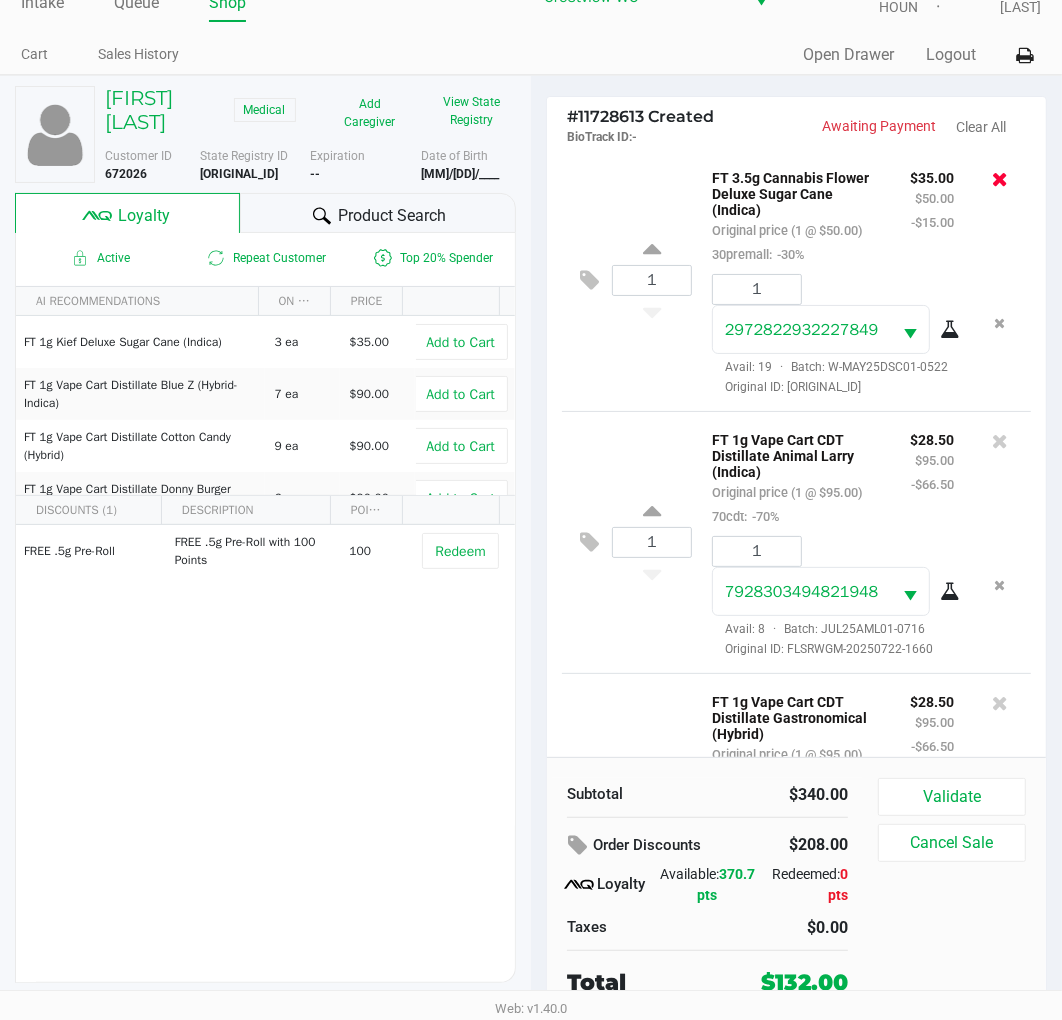 click 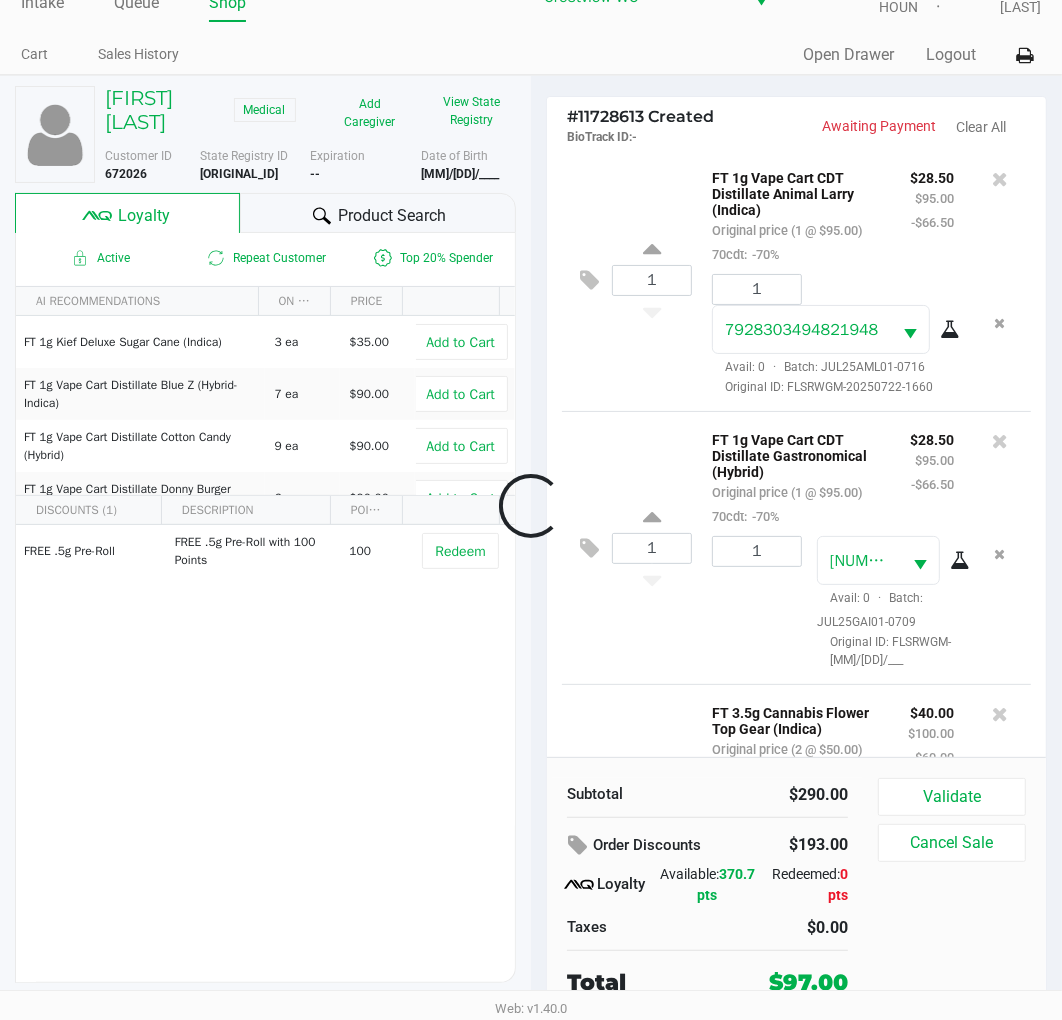 scroll, scrollTop: 257, scrollLeft: 0, axis: vertical 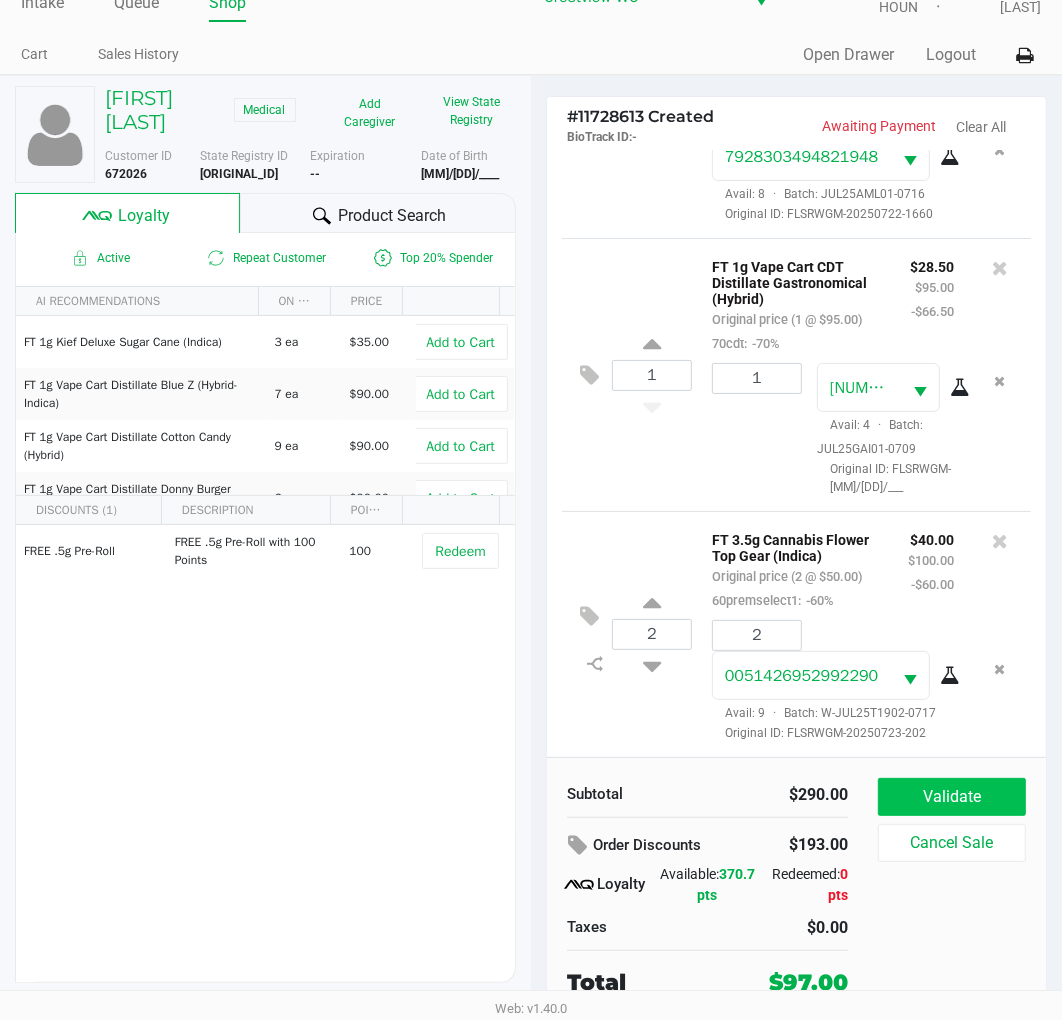 click on "Validate" 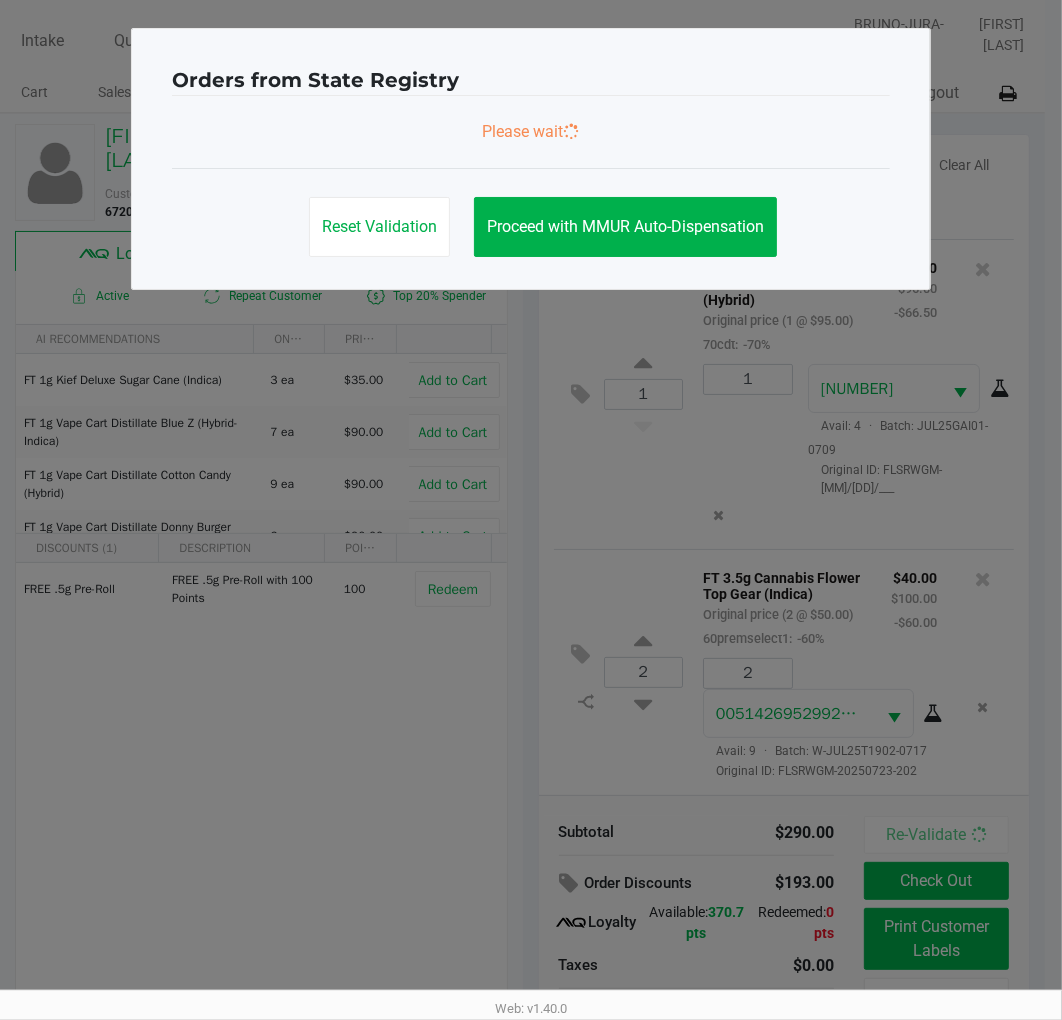 scroll, scrollTop: 0, scrollLeft: 0, axis: both 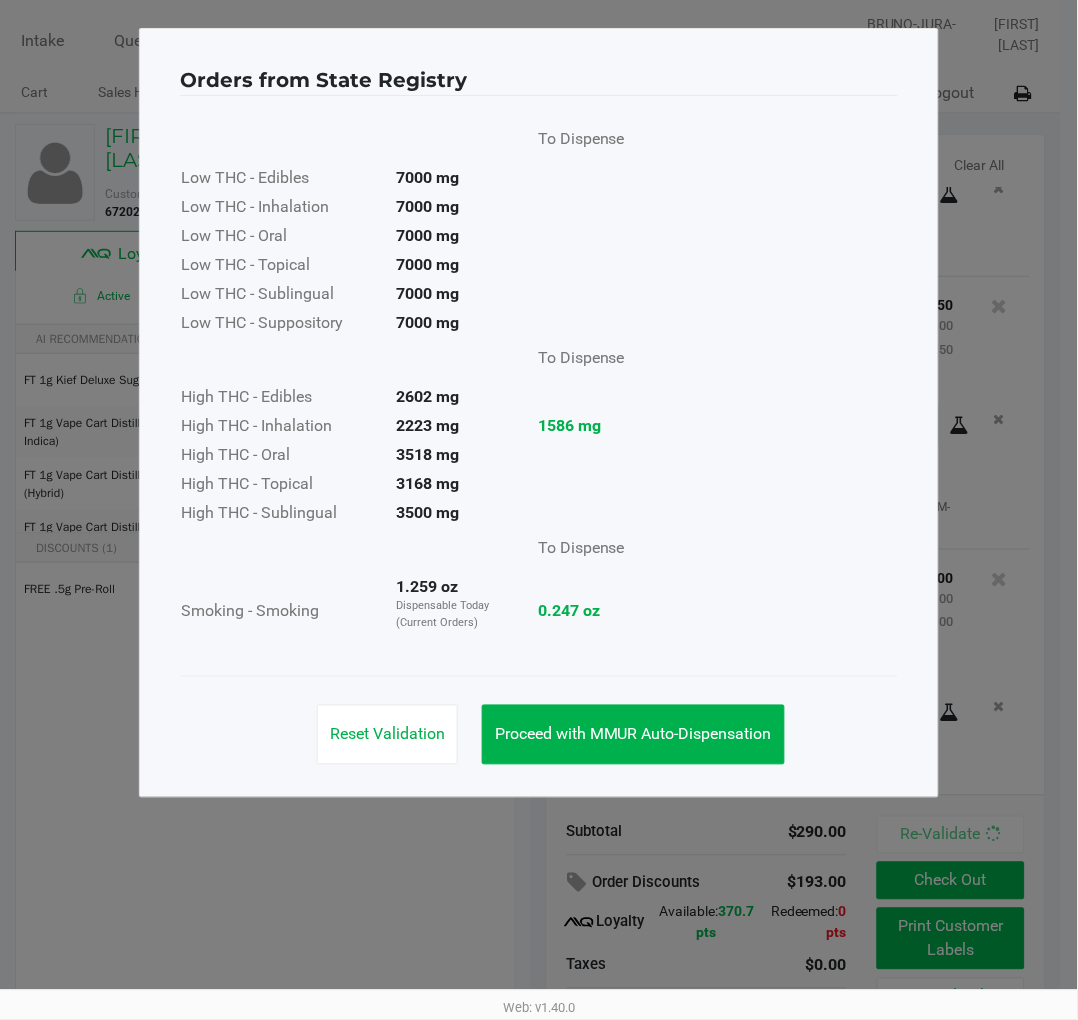 click on "Proceed with MMUR Auto-Dispensation" 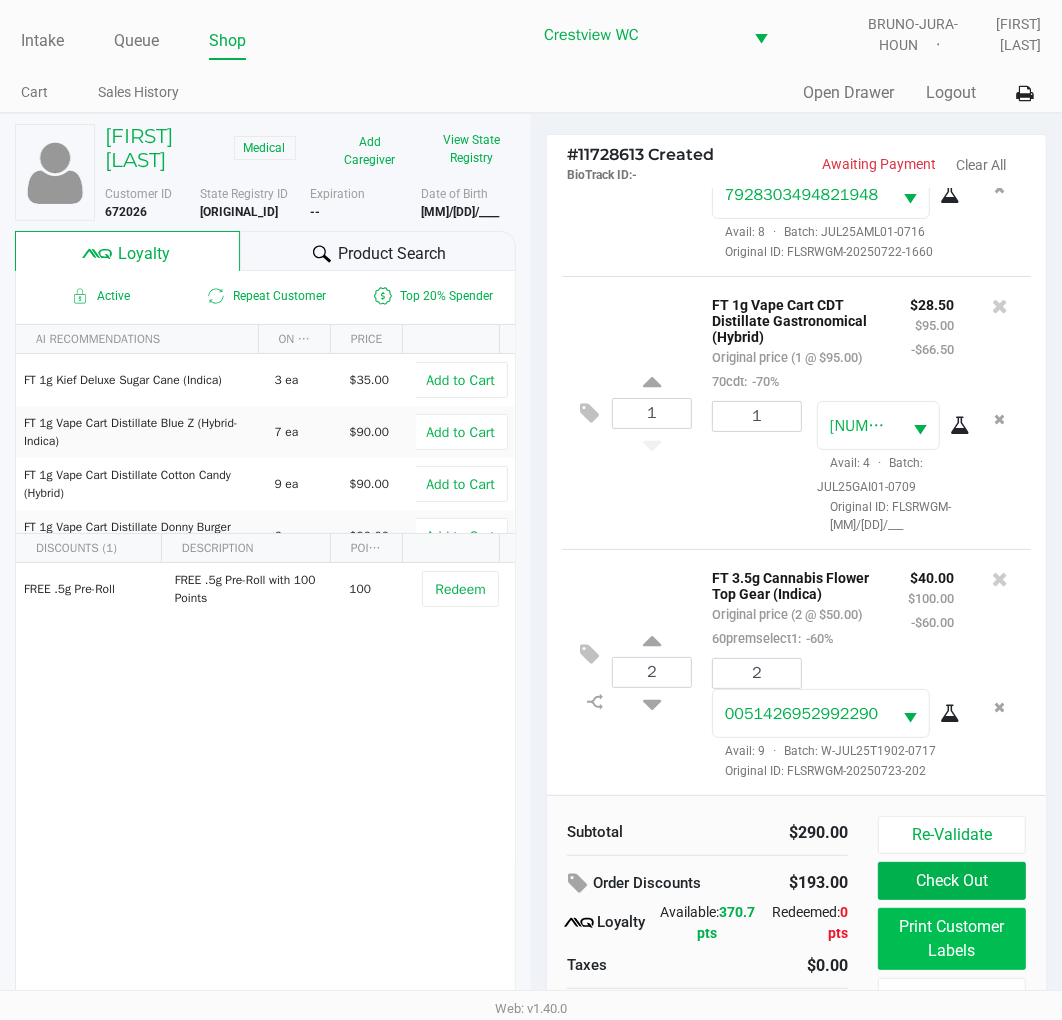click on "Print Customer Labels" 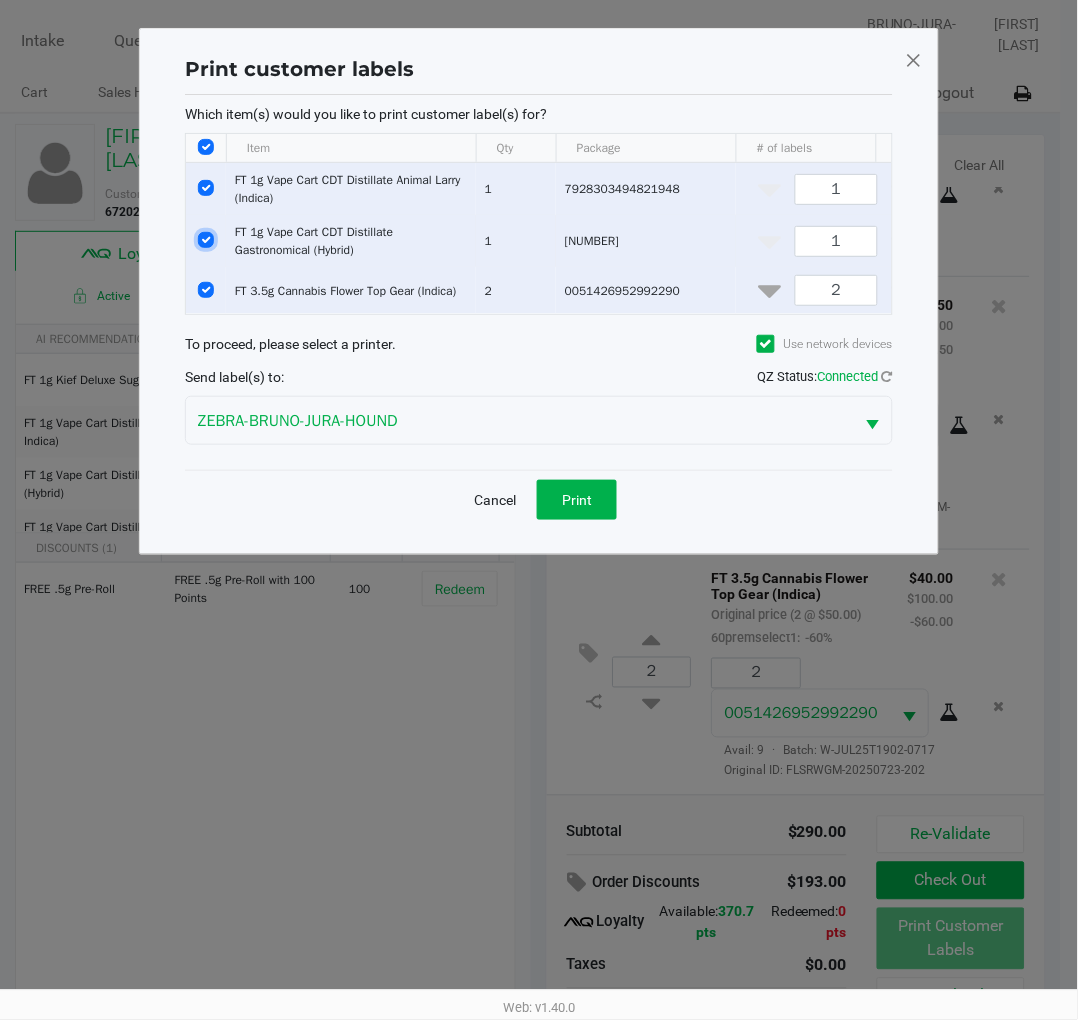 click at bounding box center (206, 240) 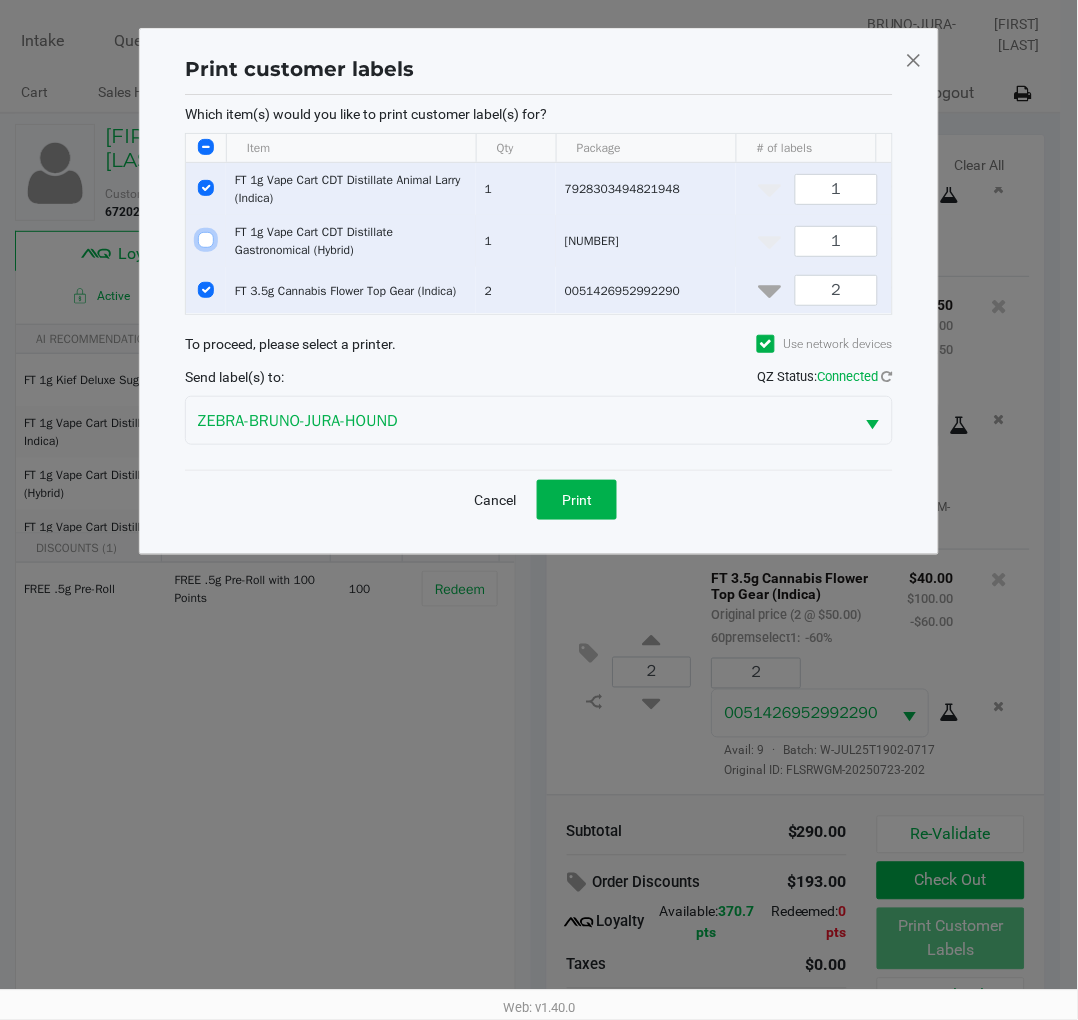 checkbox on "false" 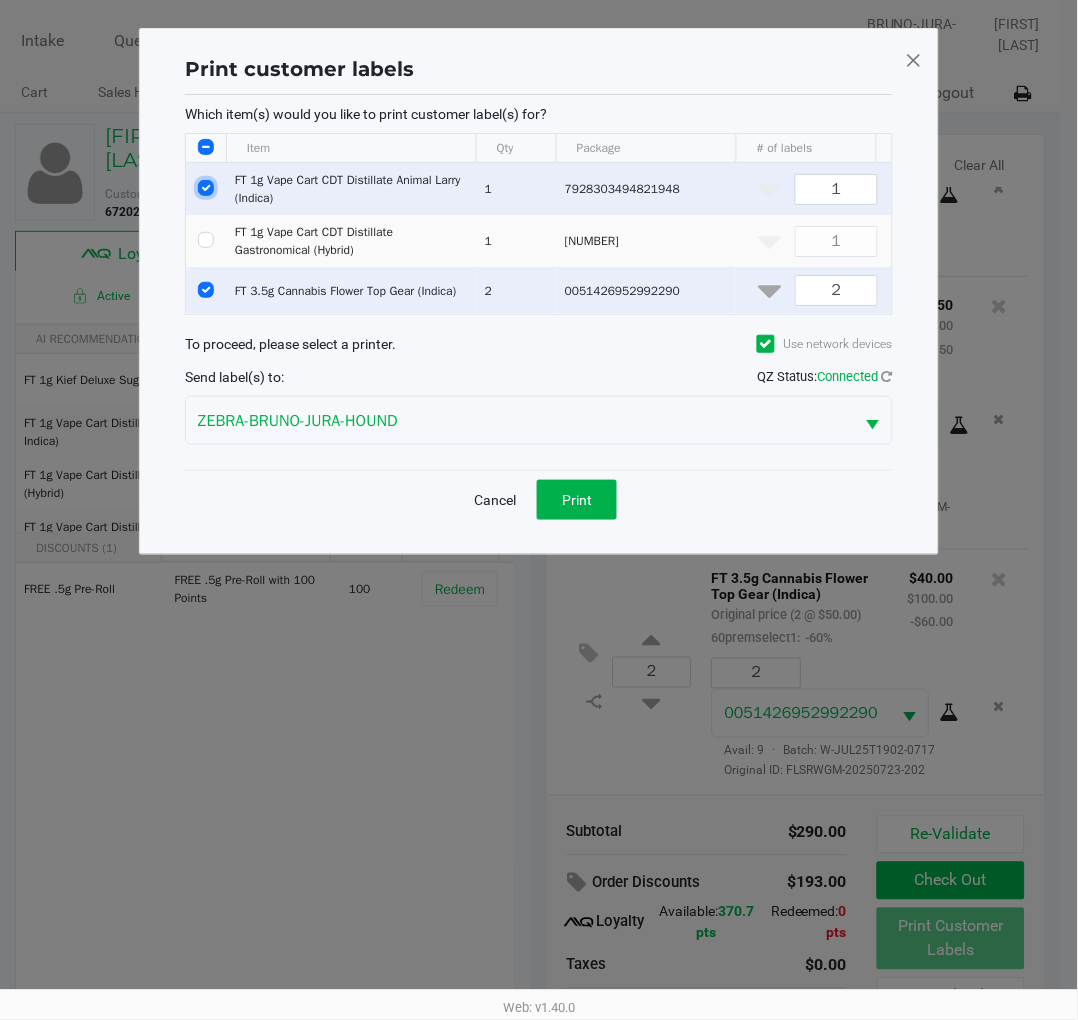 click at bounding box center (206, 188) 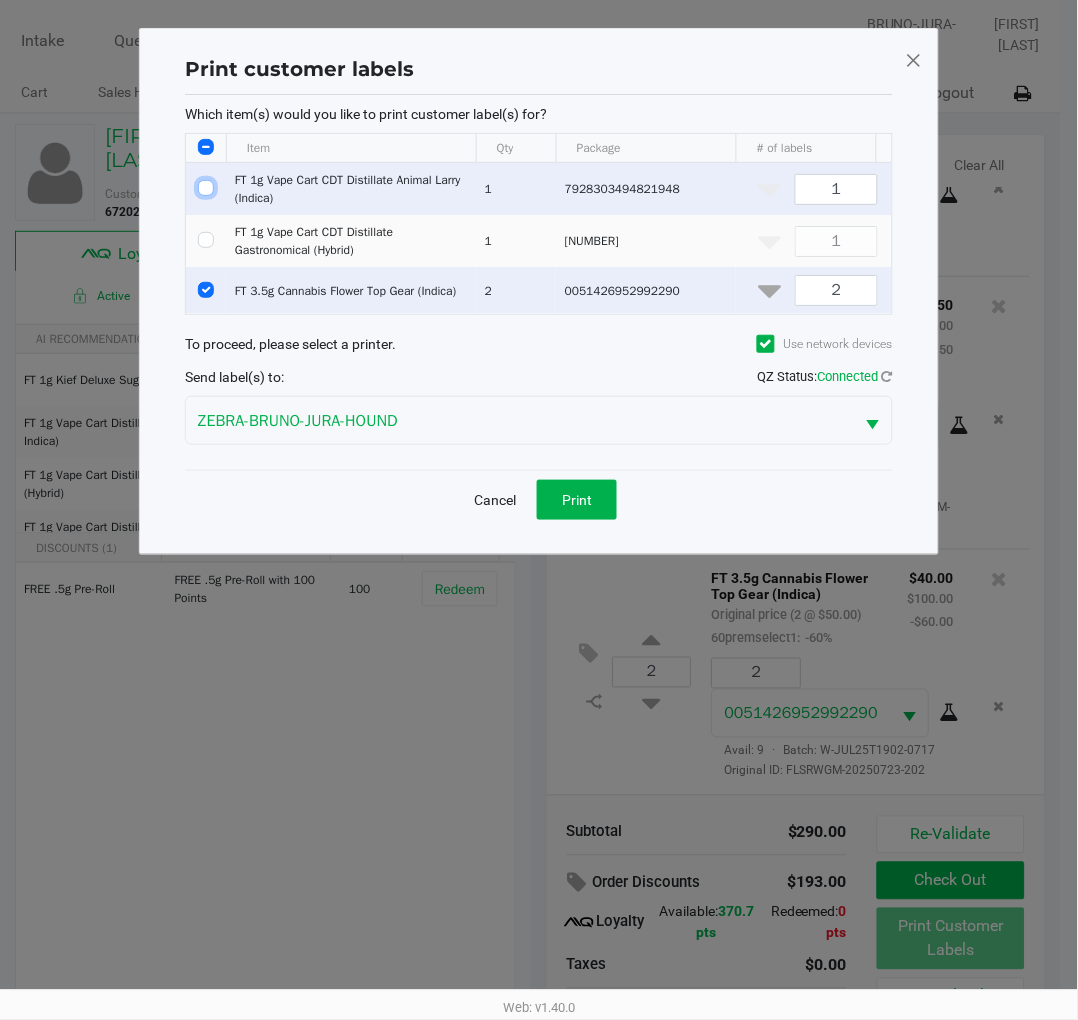checkbox on "false" 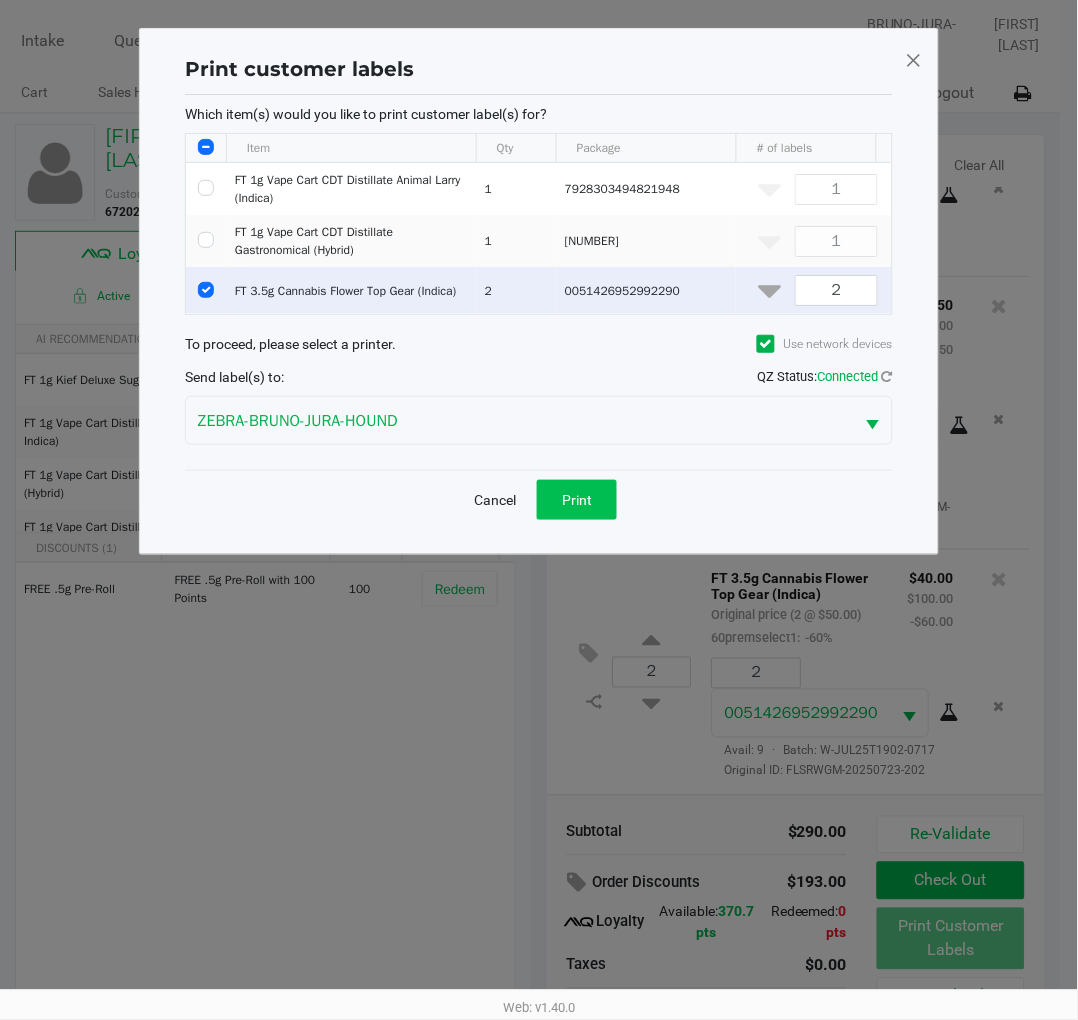 click on "Print" 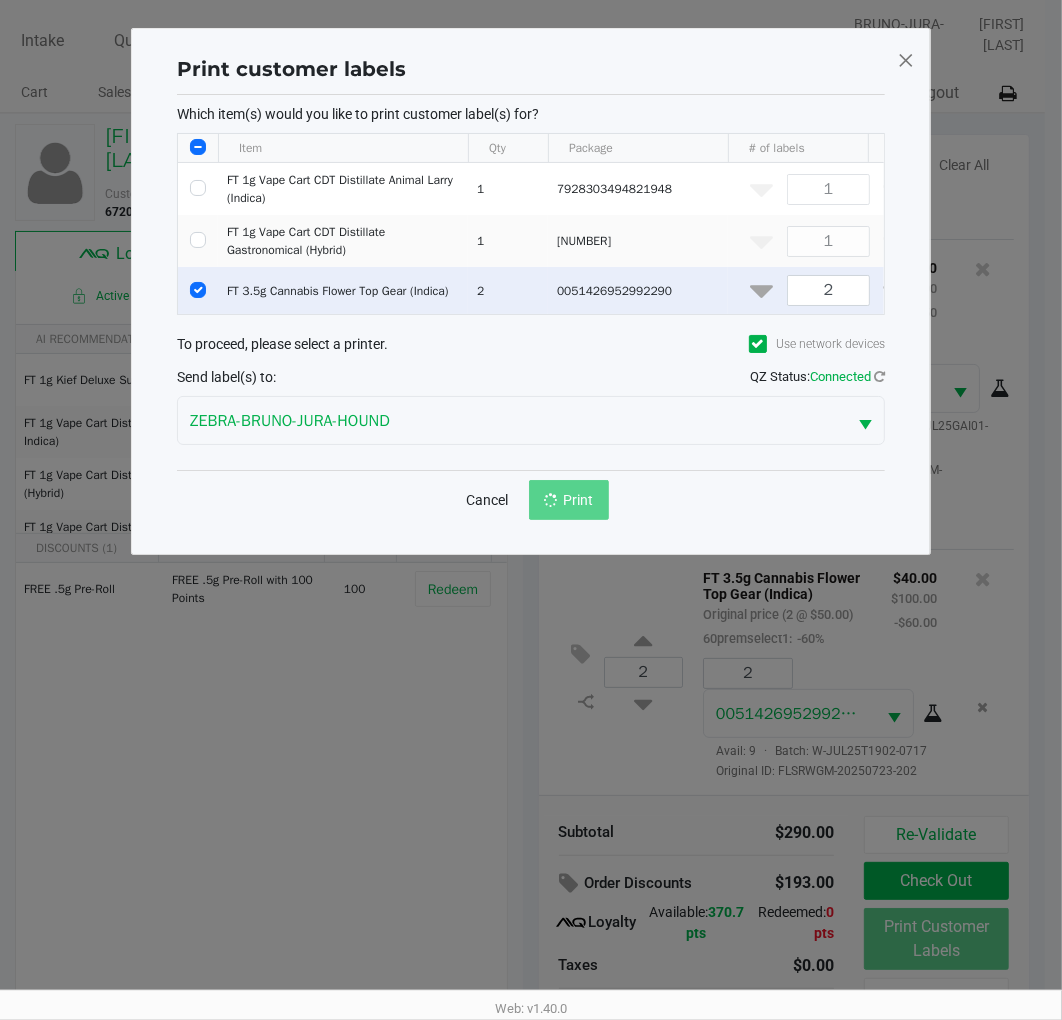 scroll, scrollTop: 38, scrollLeft: 0, axis: vertical 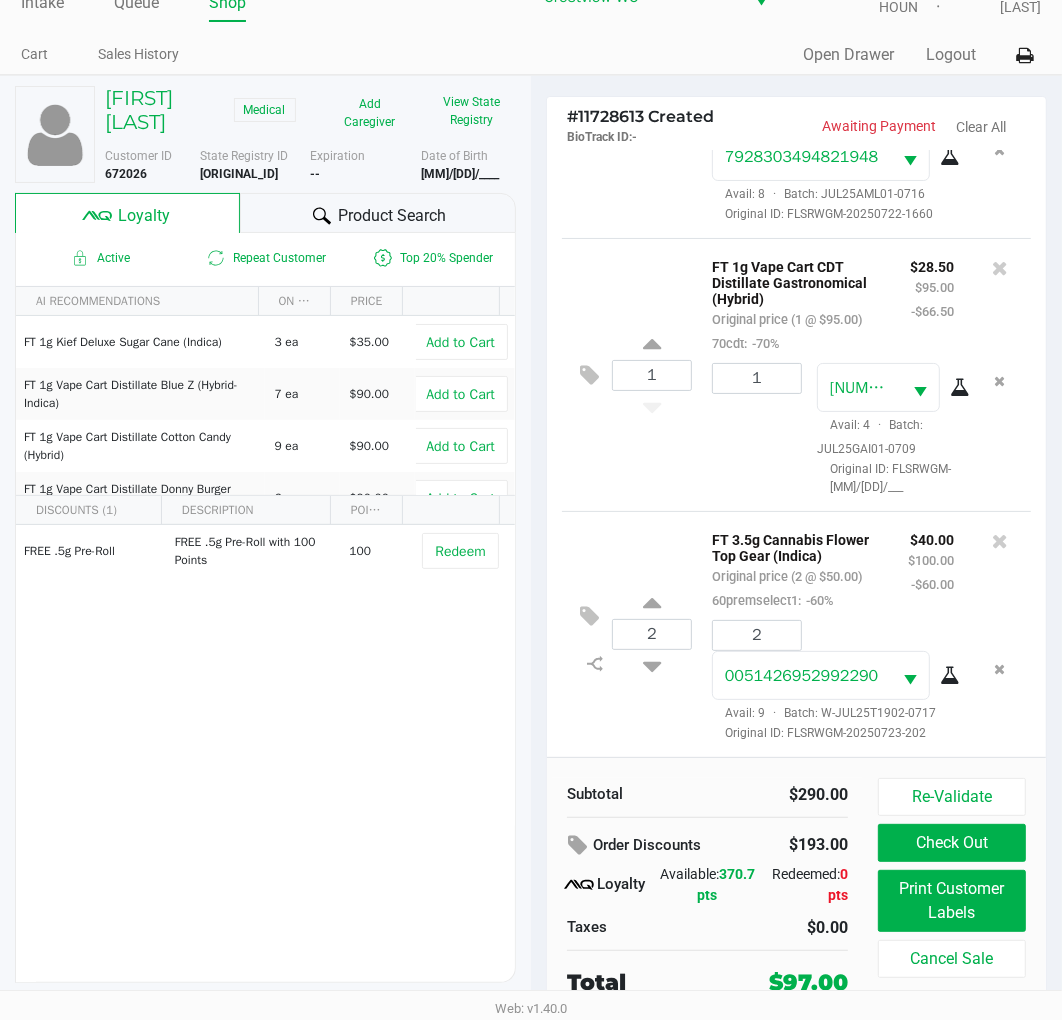 click on "Check Out" 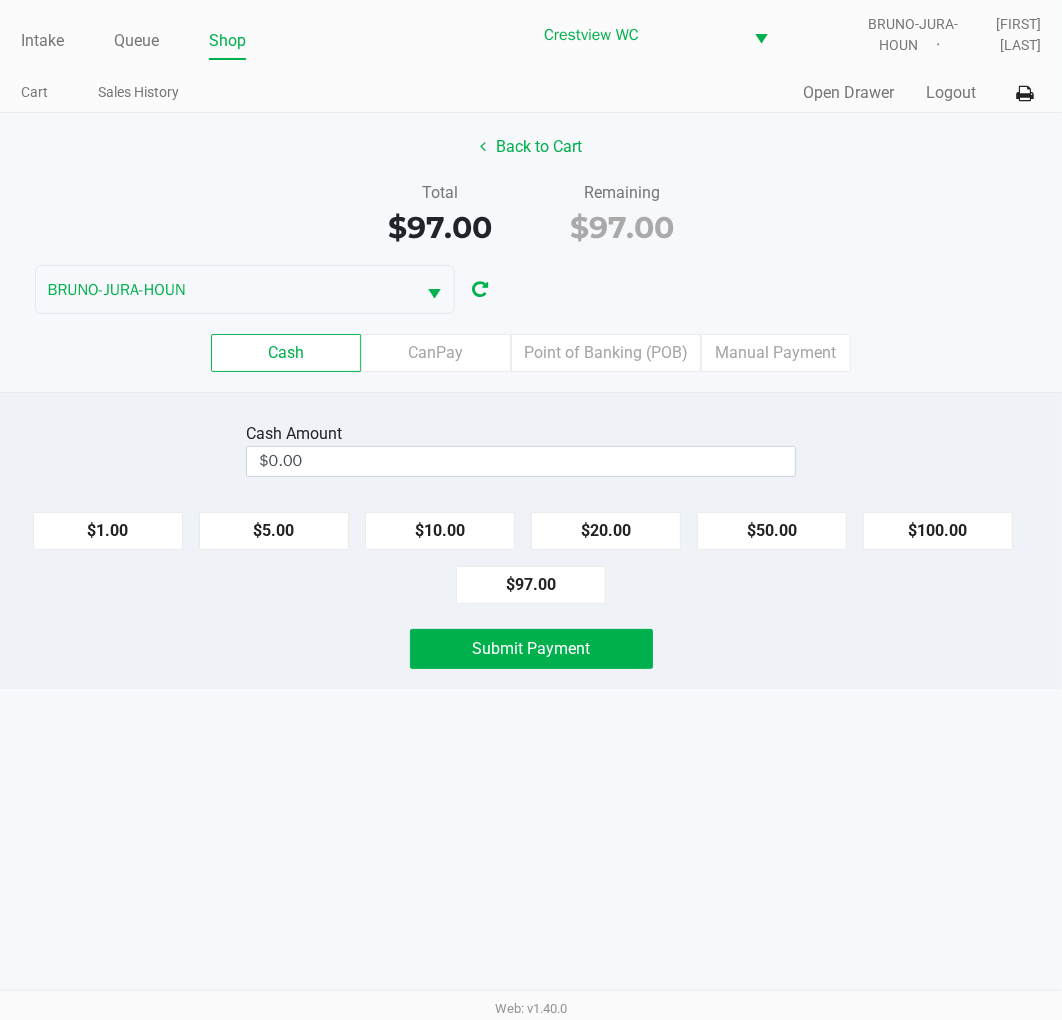 scroll, scrollTop: 0, scrollLeft: 0, axis: both 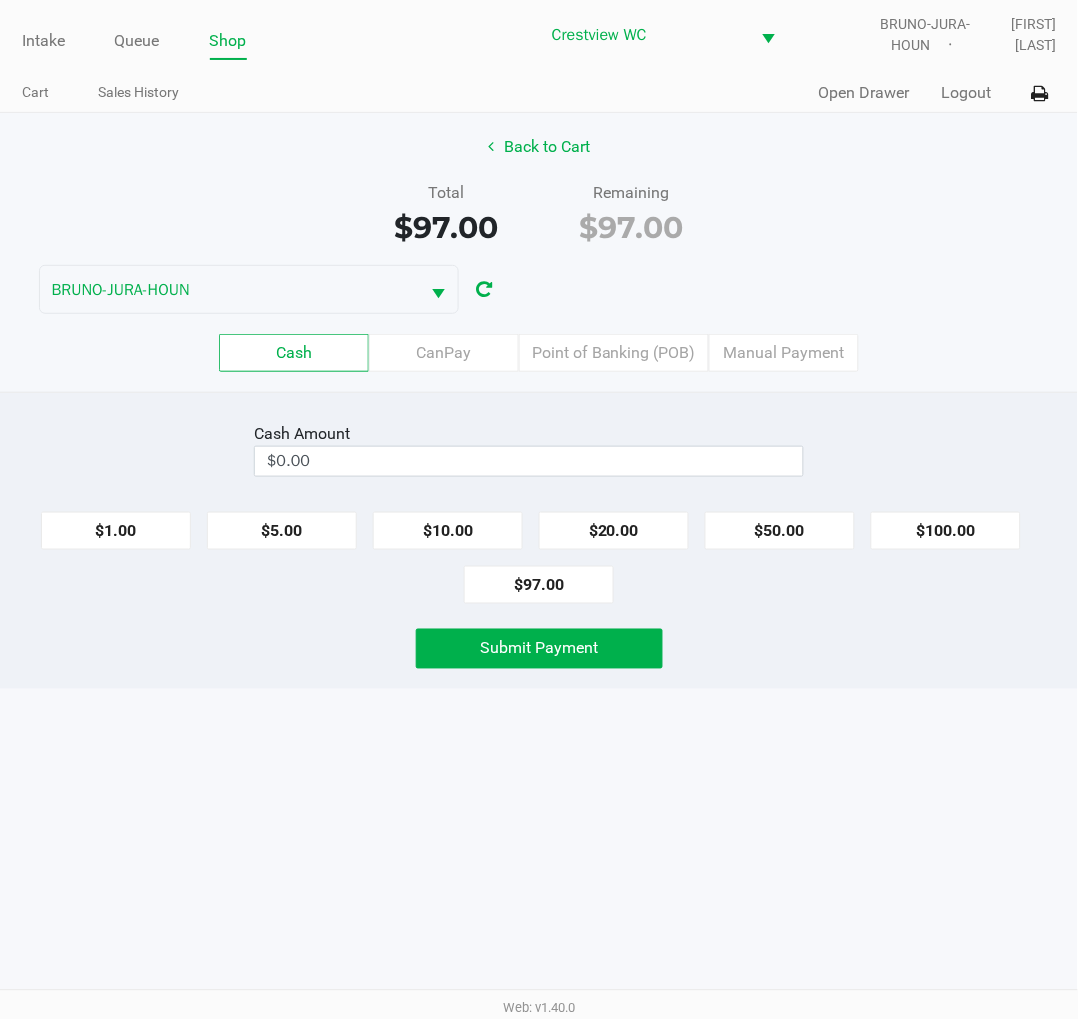 click on "$0.00" at bounding box center (529, 461) 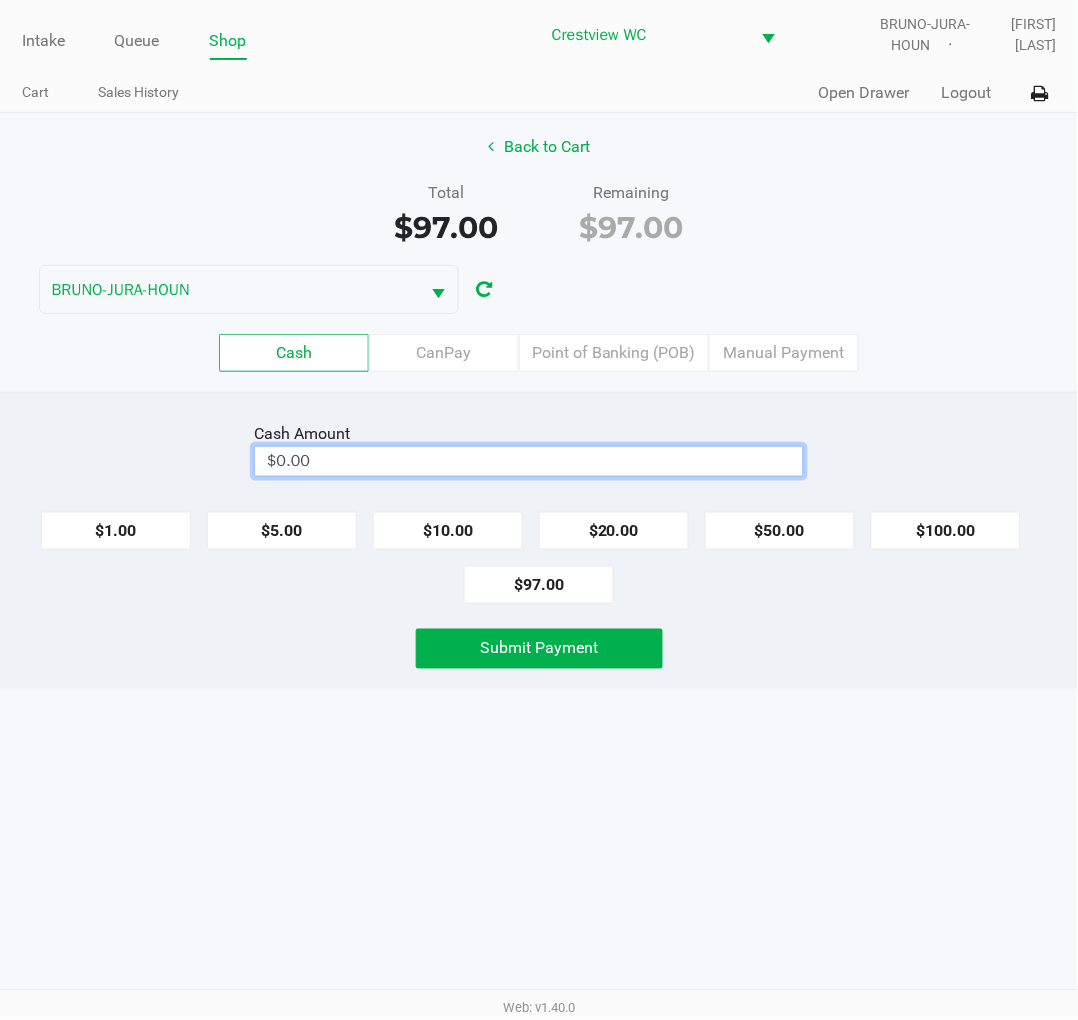 type on "0" 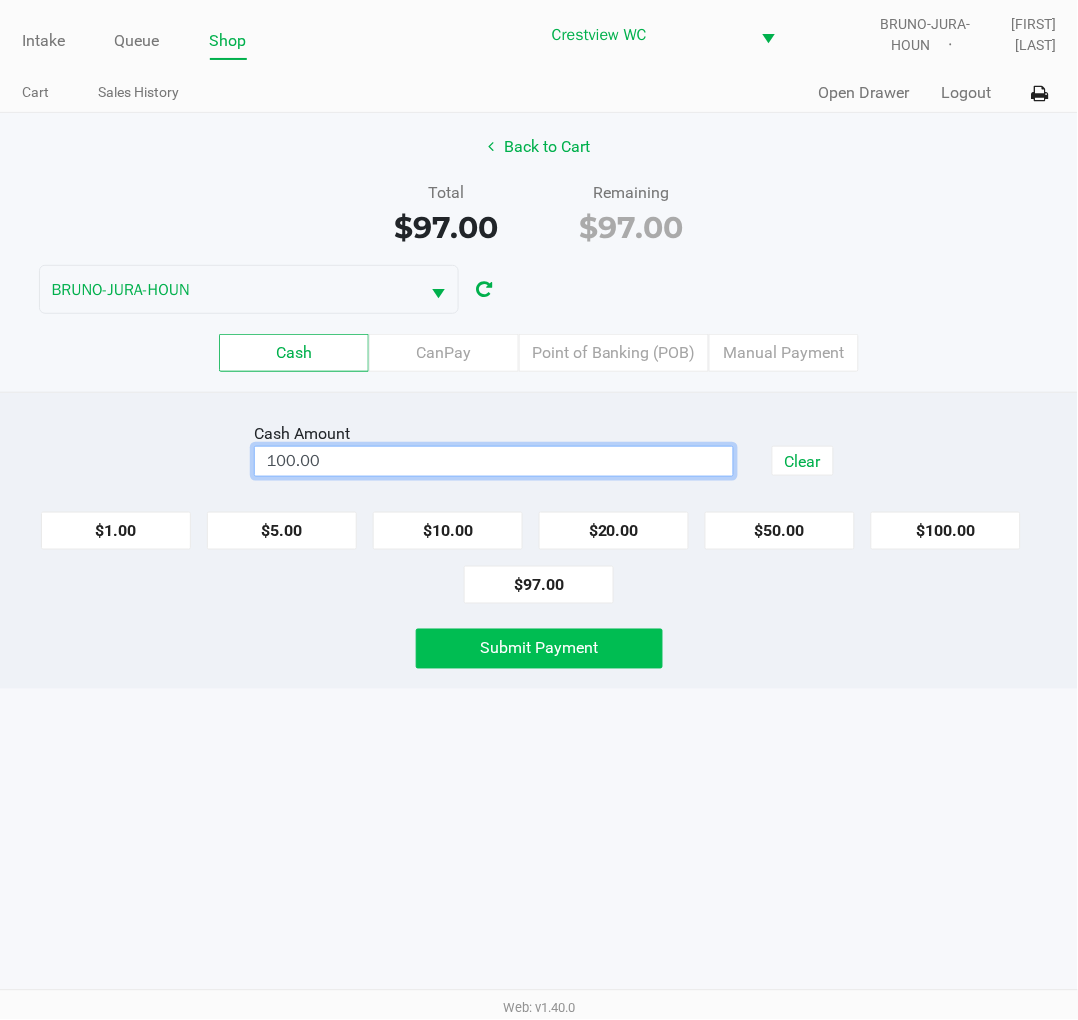 click on "Submit Payment" 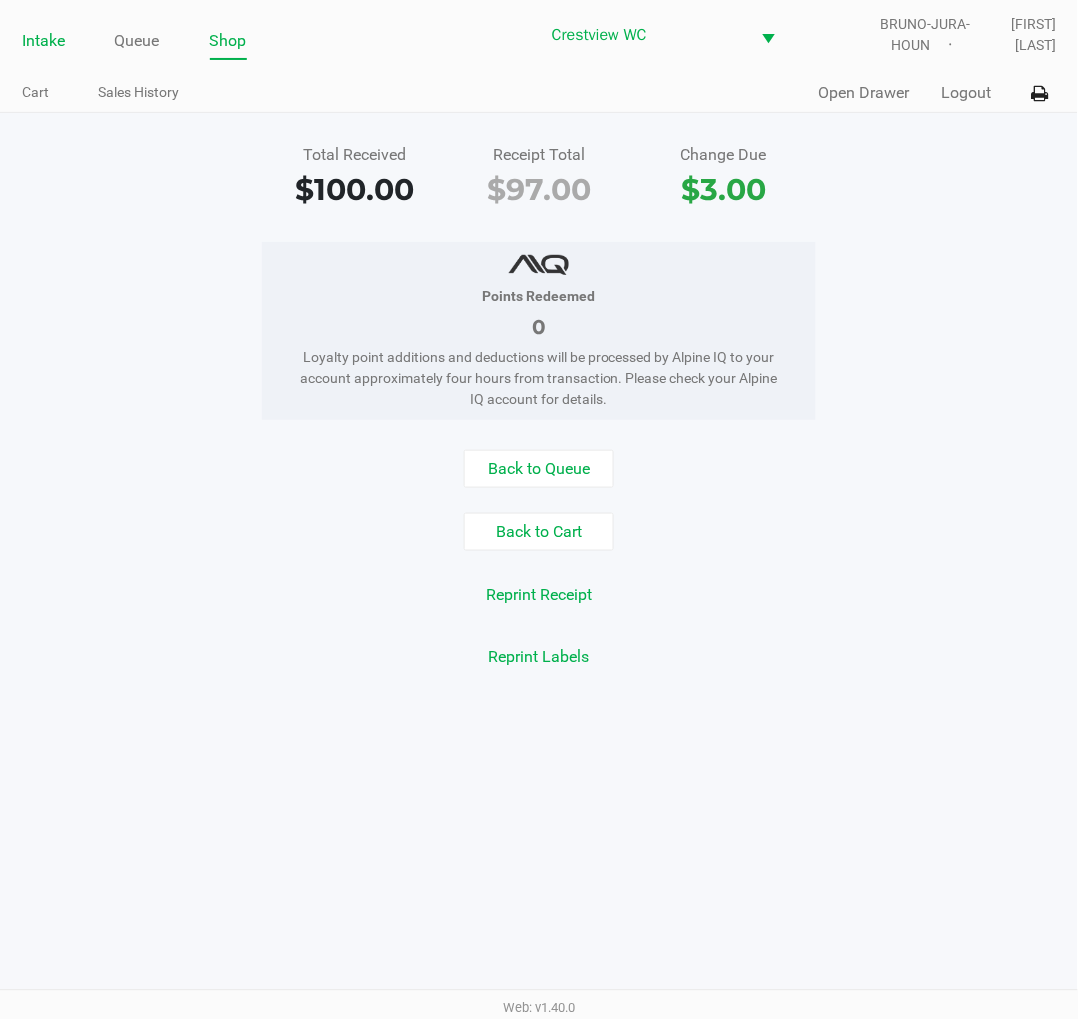 click on "Intake" 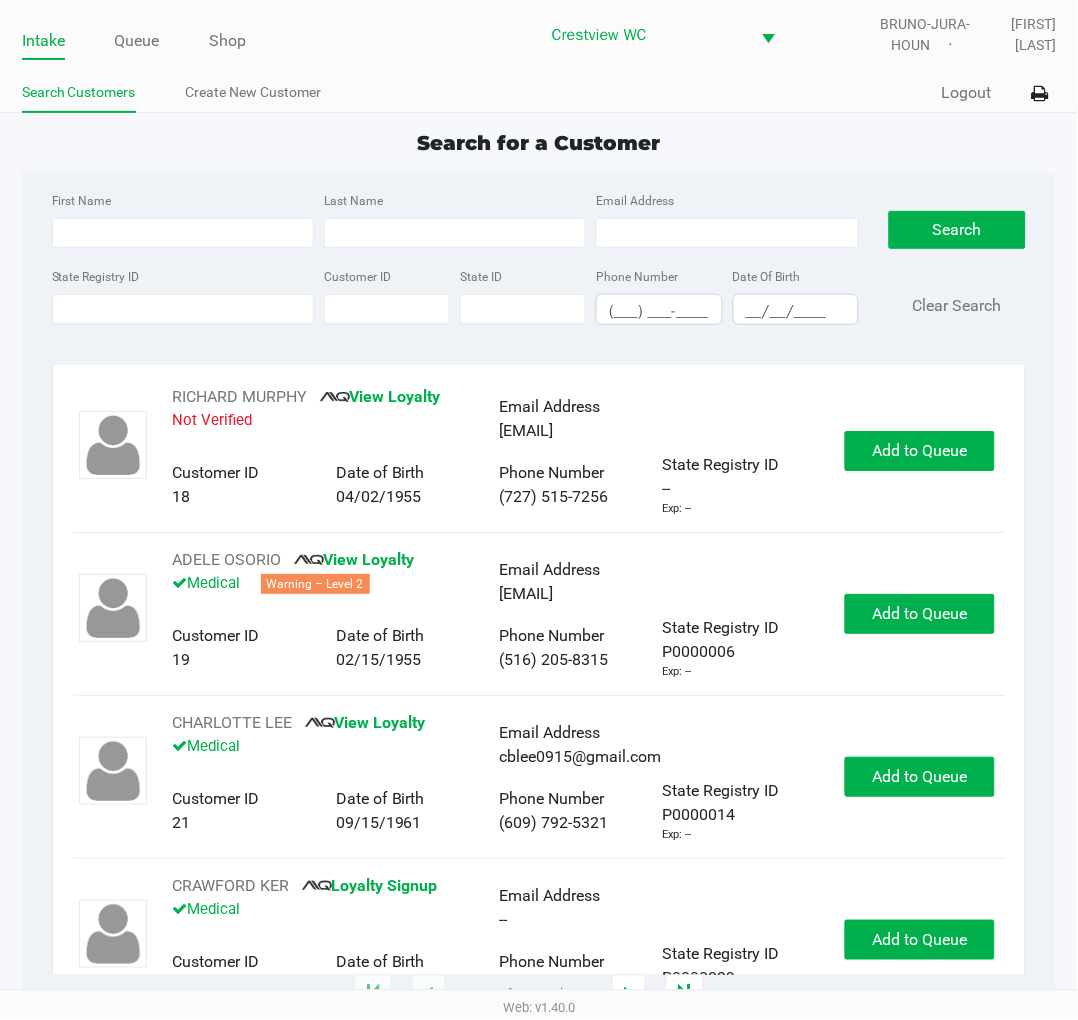 click on "First Name Last Name Email Address State Registry ID Customer ID State ID Phone Number (___) ___-____ Date Of Birth __/__/____  Search   Clear Search" 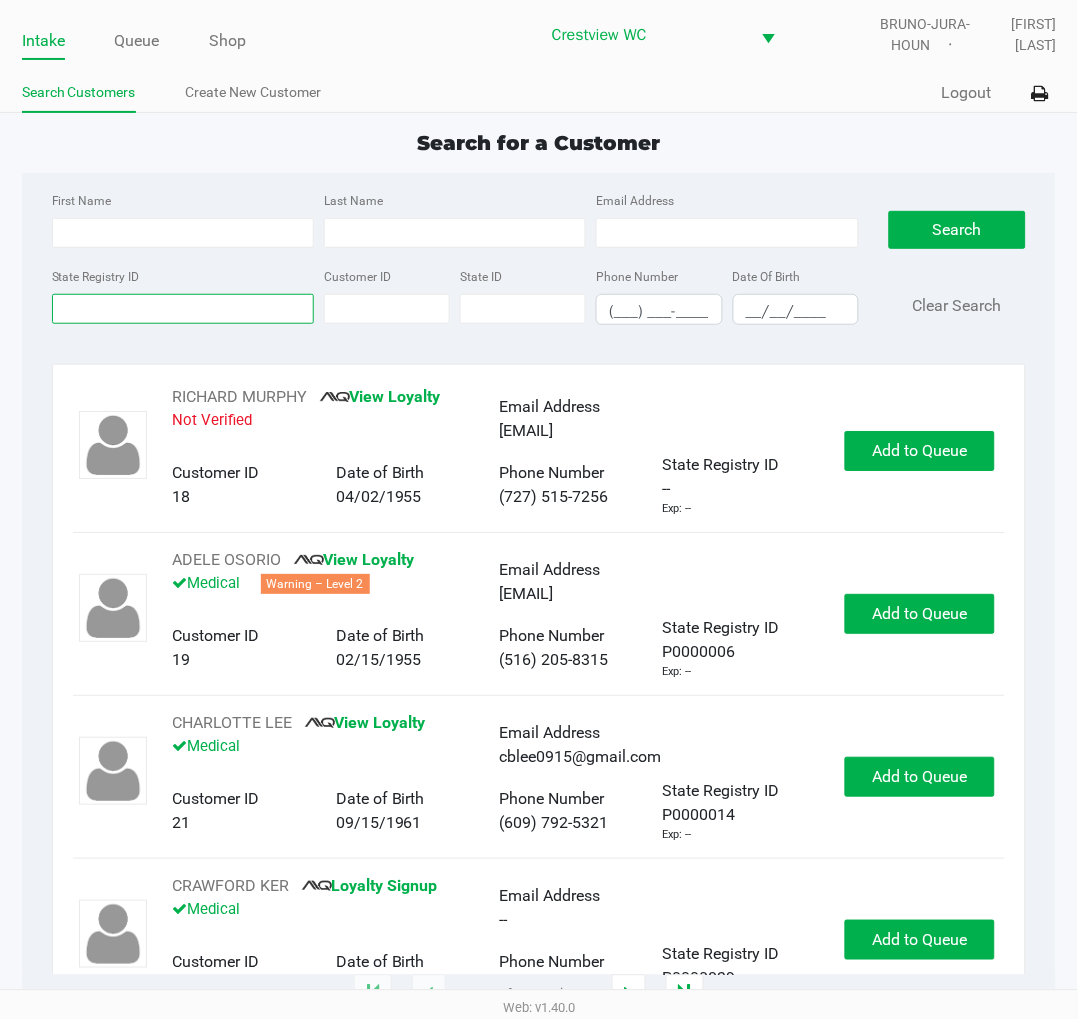 click on "State Registry ID" at bounding box center (183, 309) 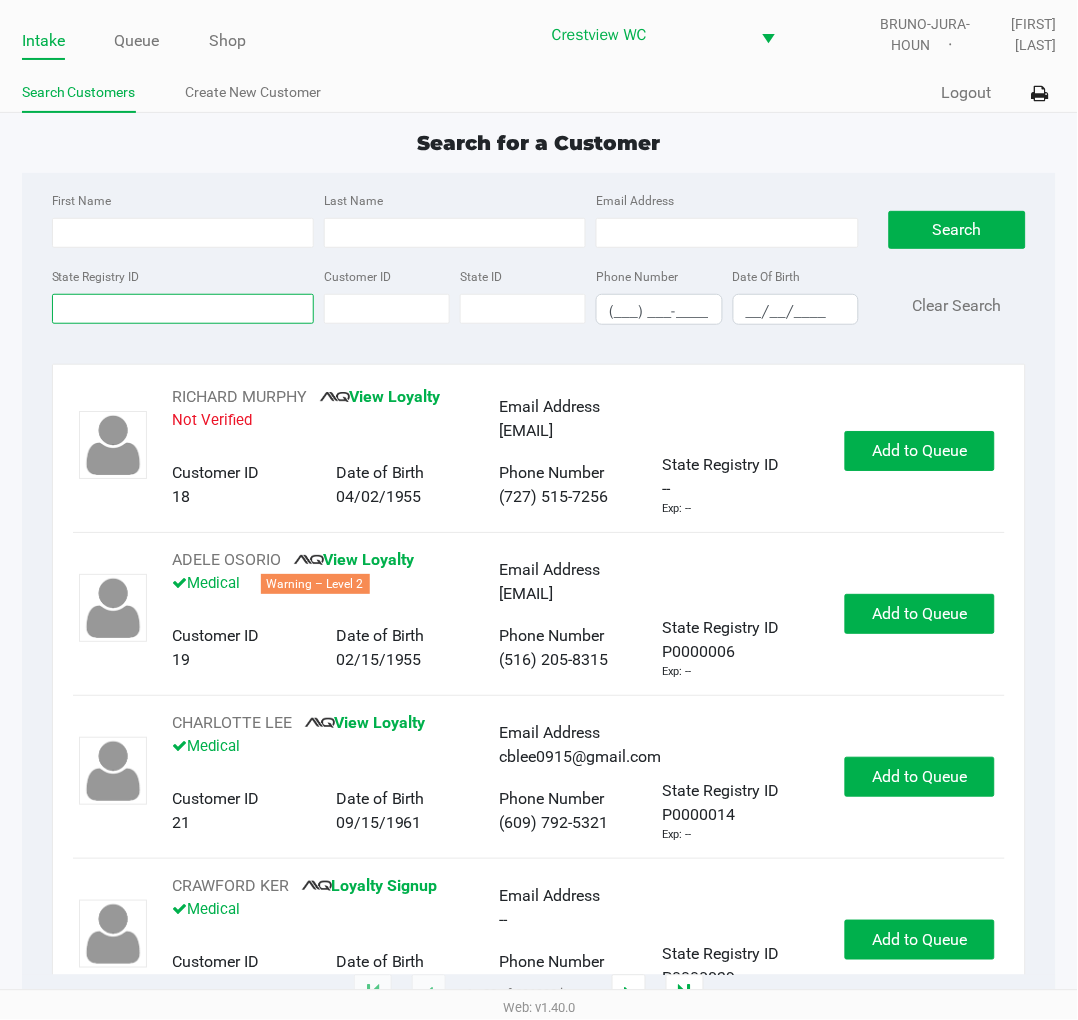click on "State Registry ID" at bounding box center (183, 309) 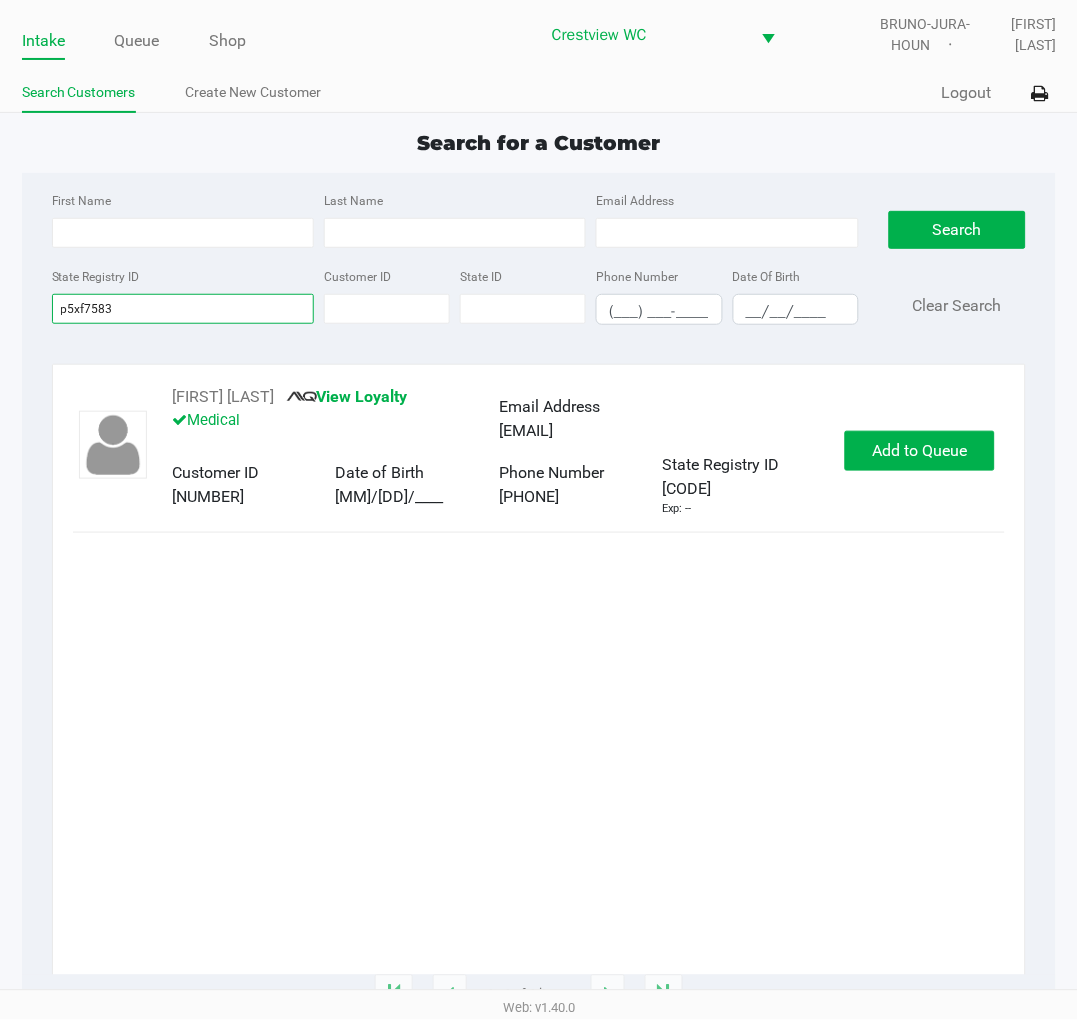 type on "p5xf7583" 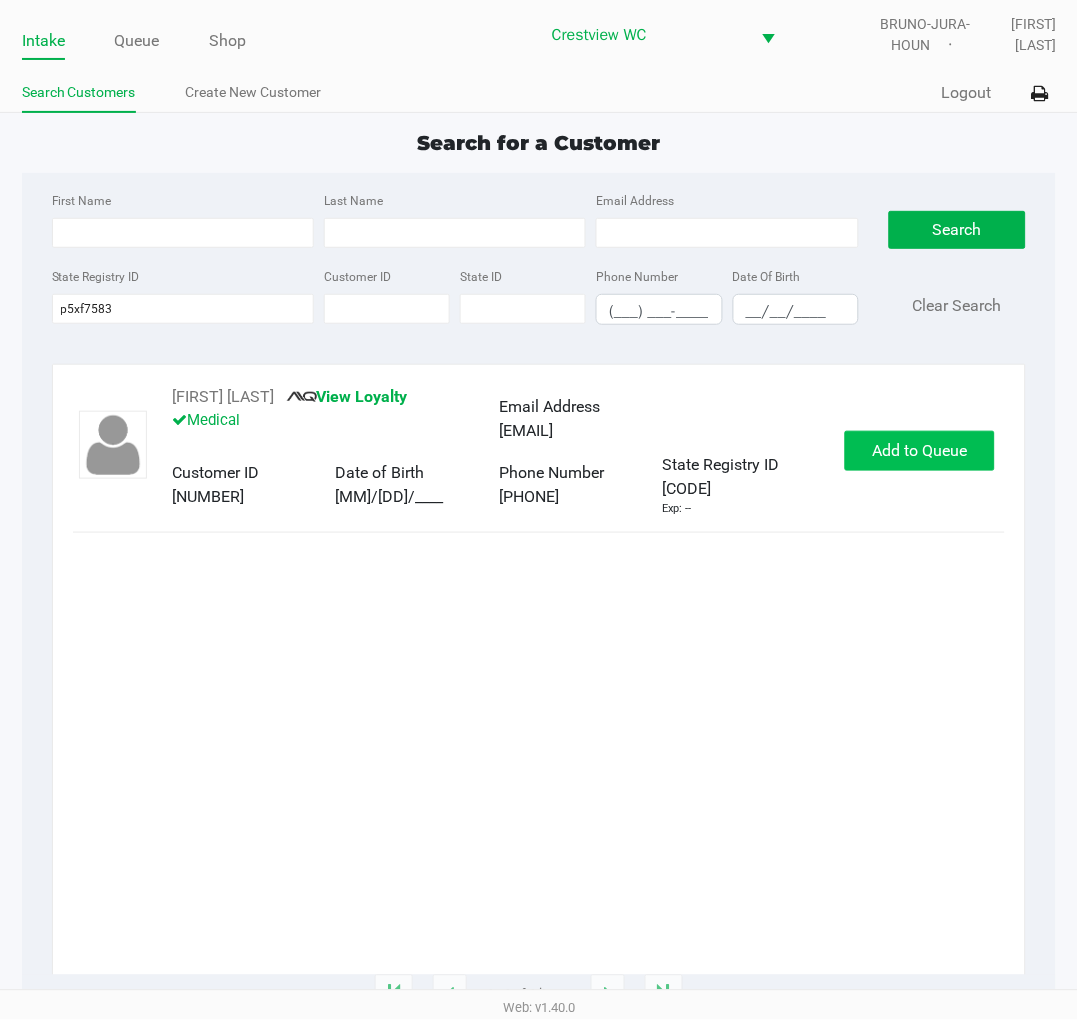 click on "Add to Queue" 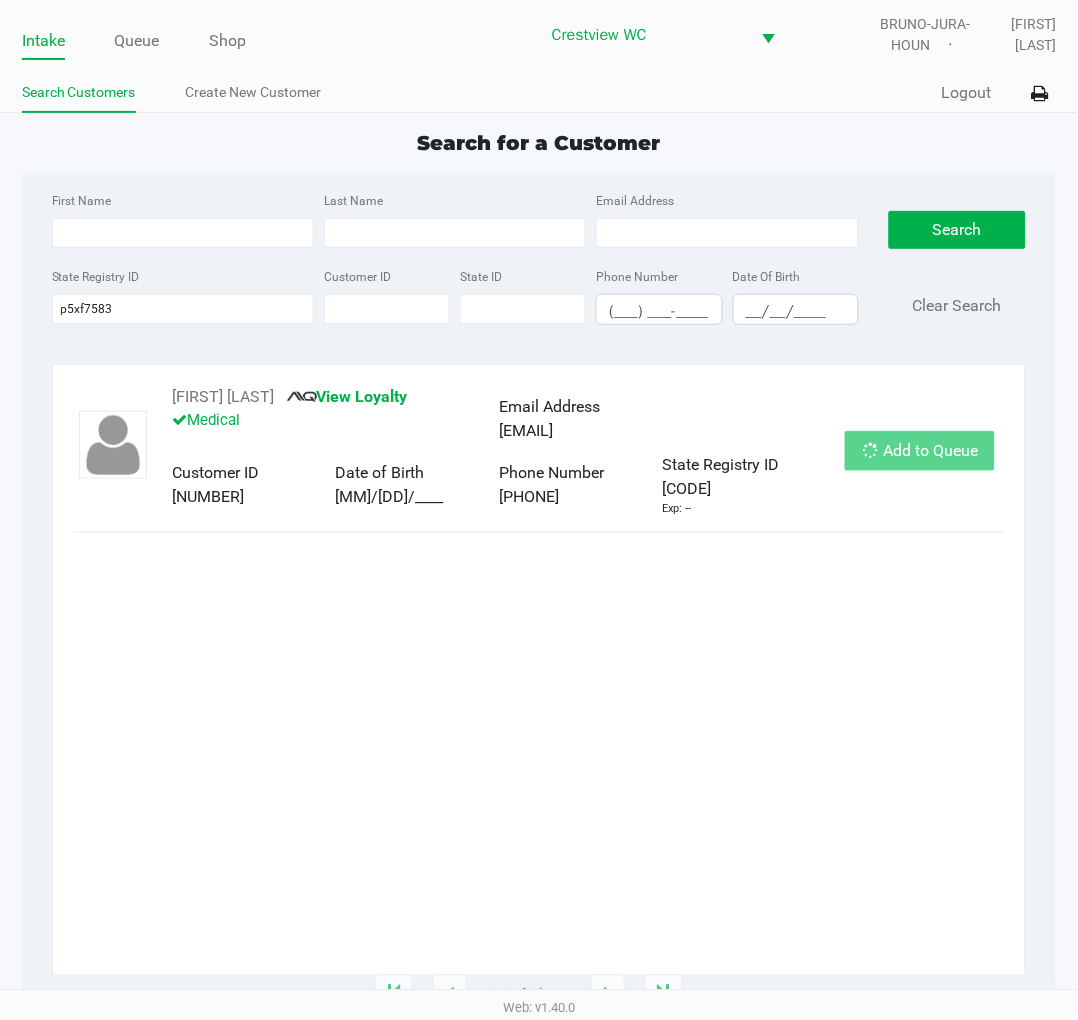 click on "Add to Queue" 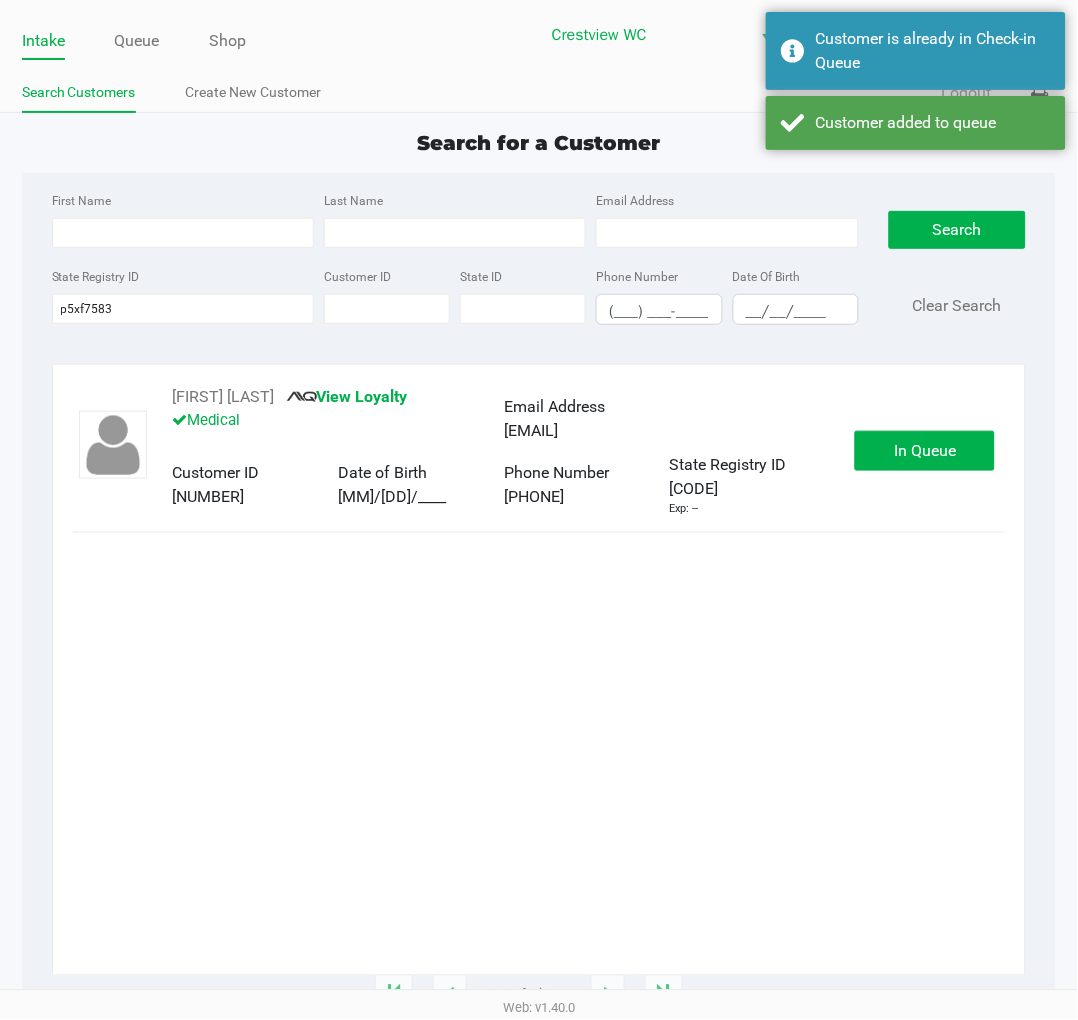 click on "In Queue" 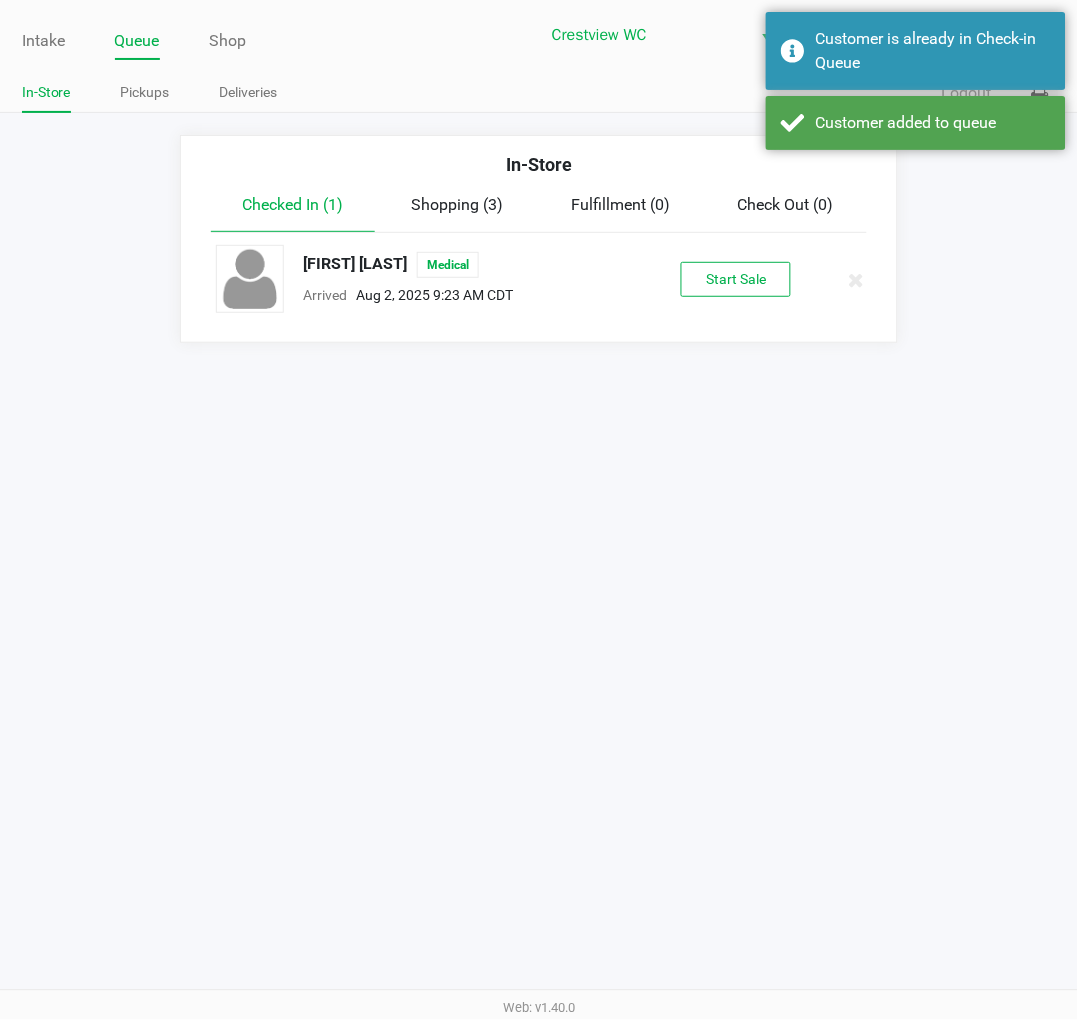 click on "Start Sale" 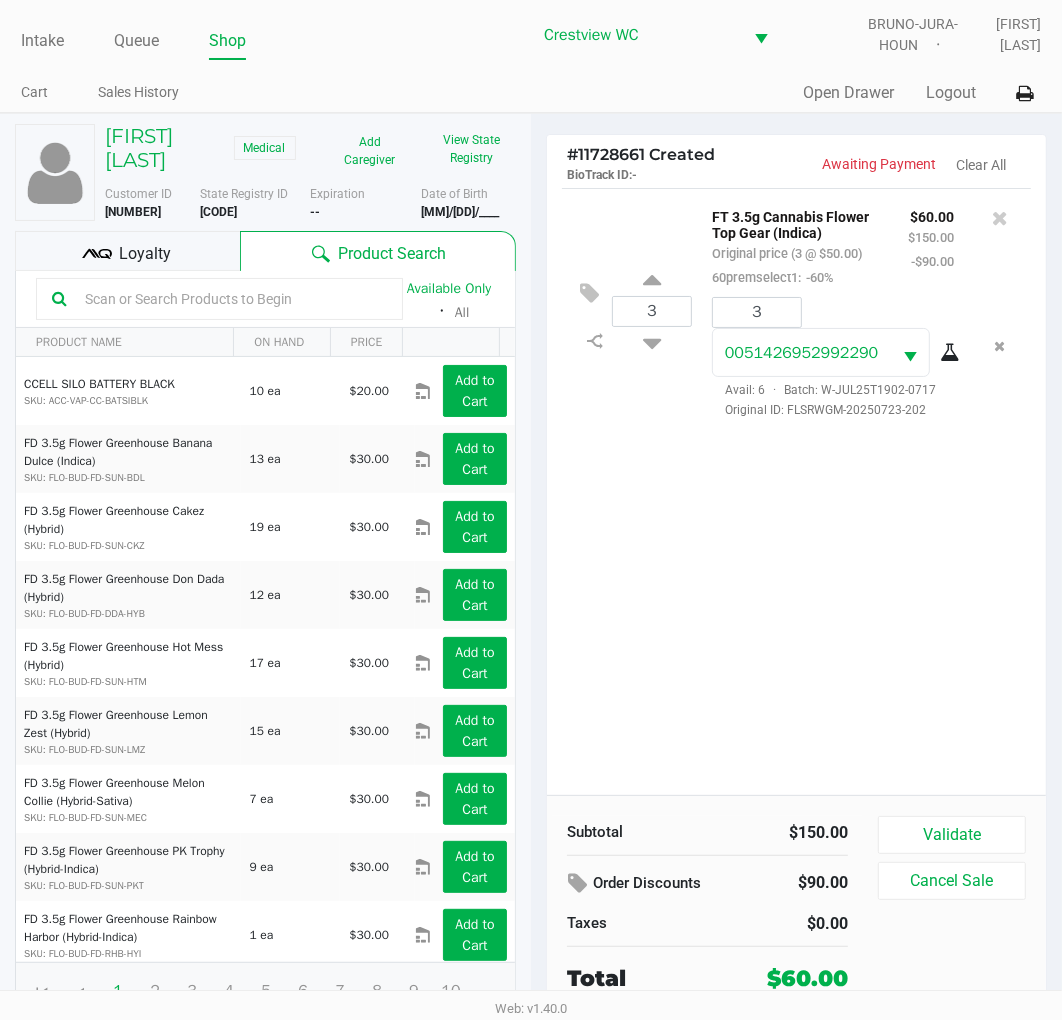 click on "Validate" 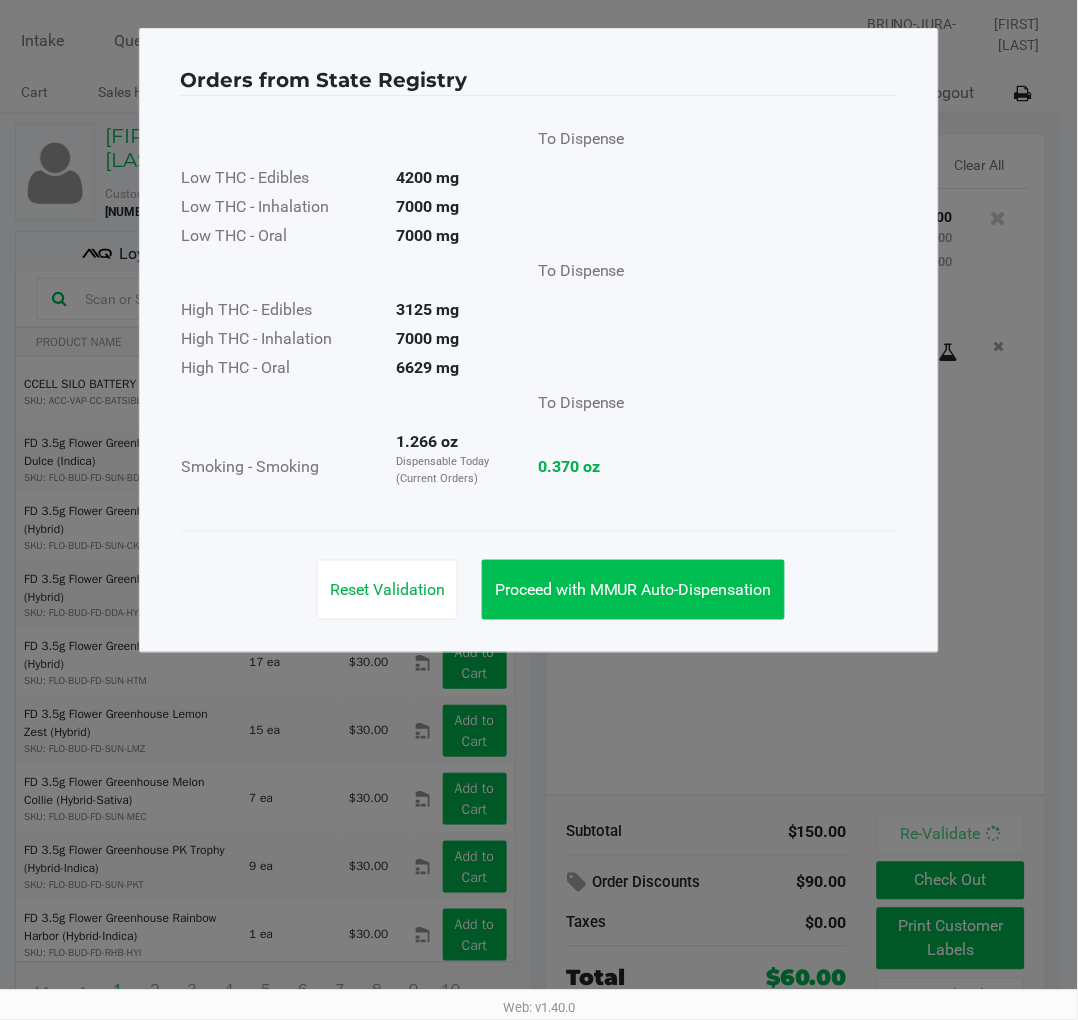 click on "Proceed with MMUR Auto-Dispensation" 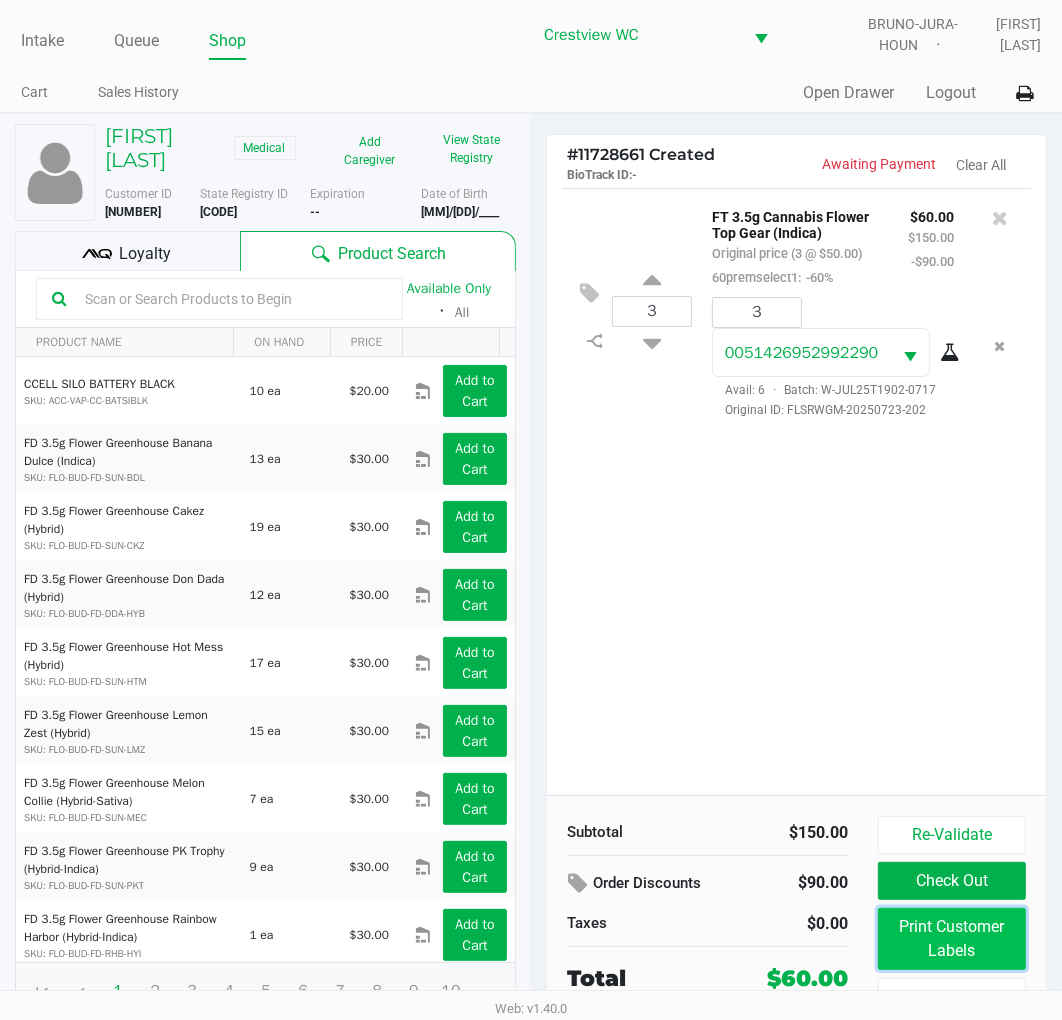 click on "Print Customer Labels" 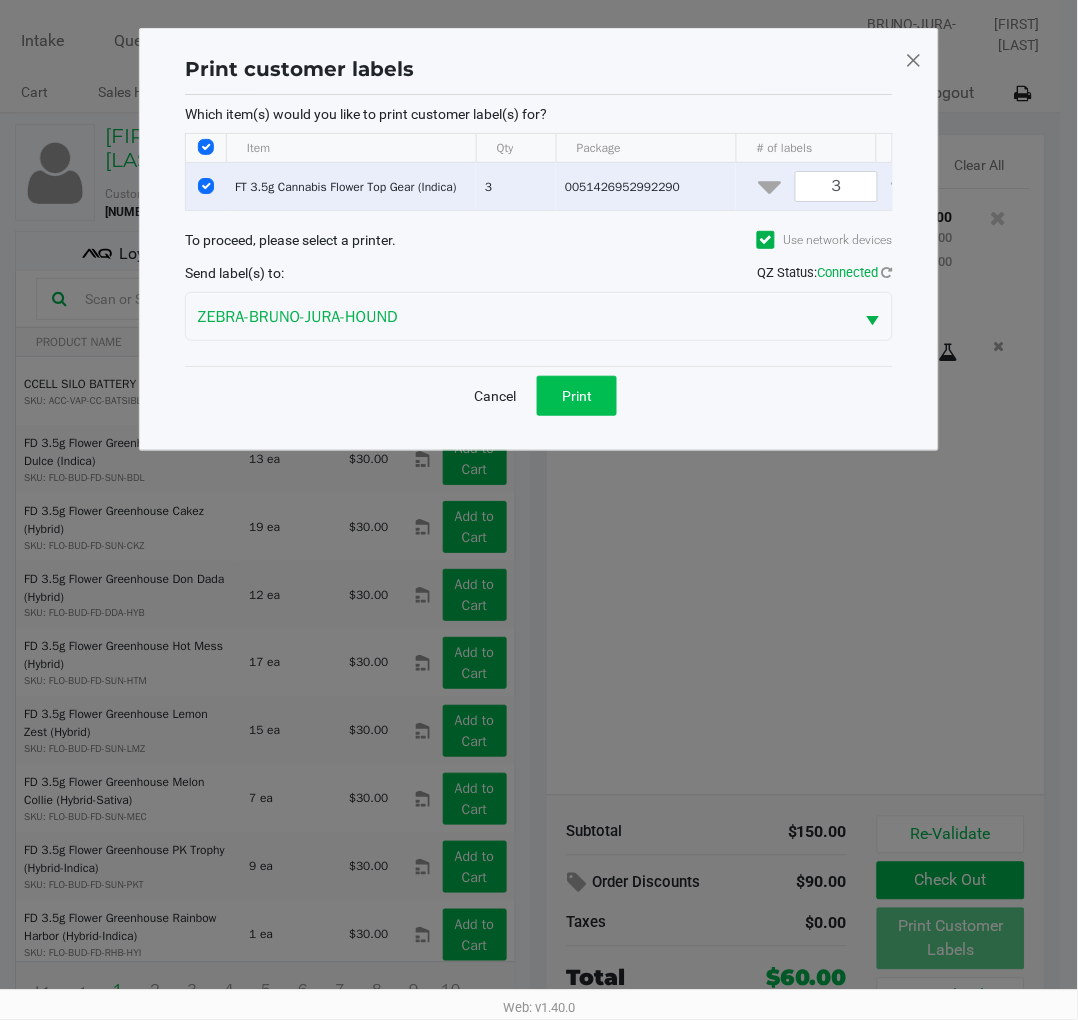 click on "Print" 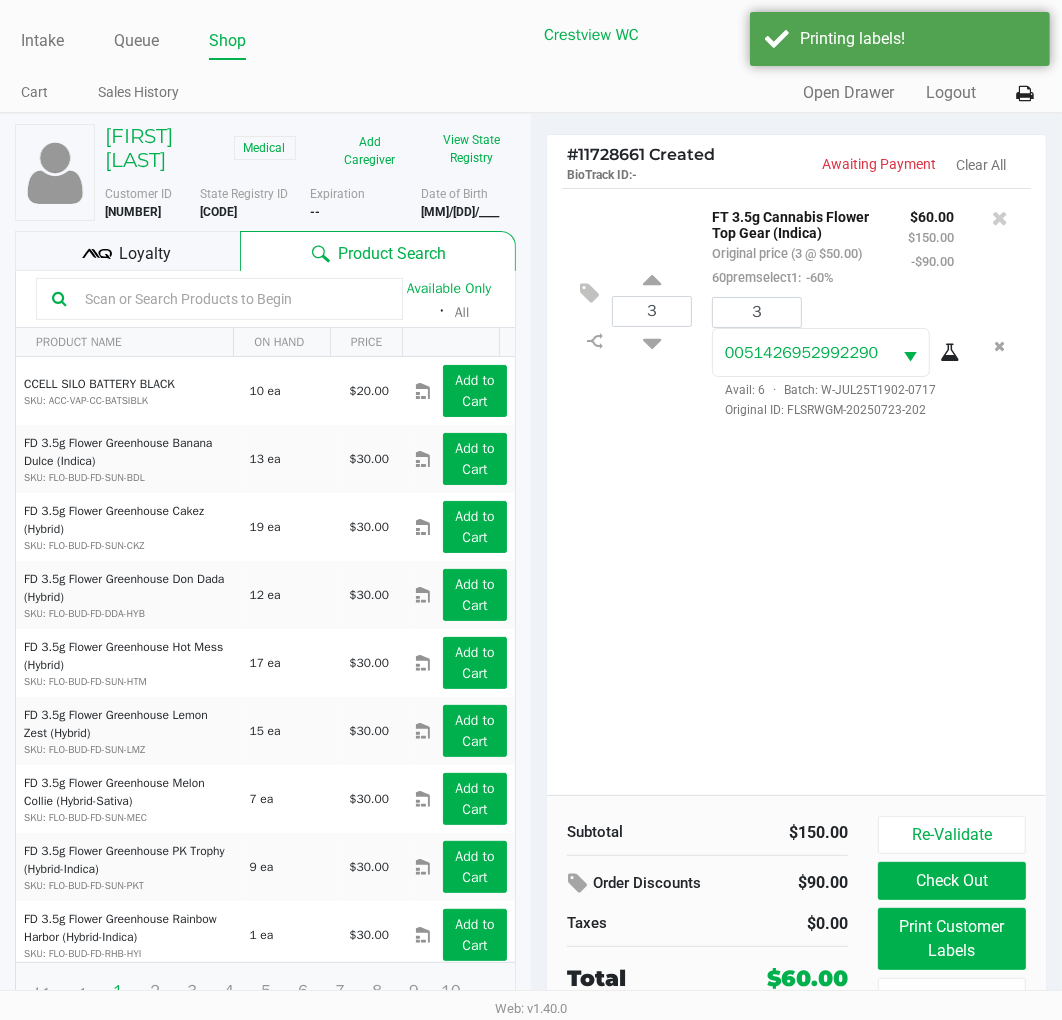 click on "Loyalty" 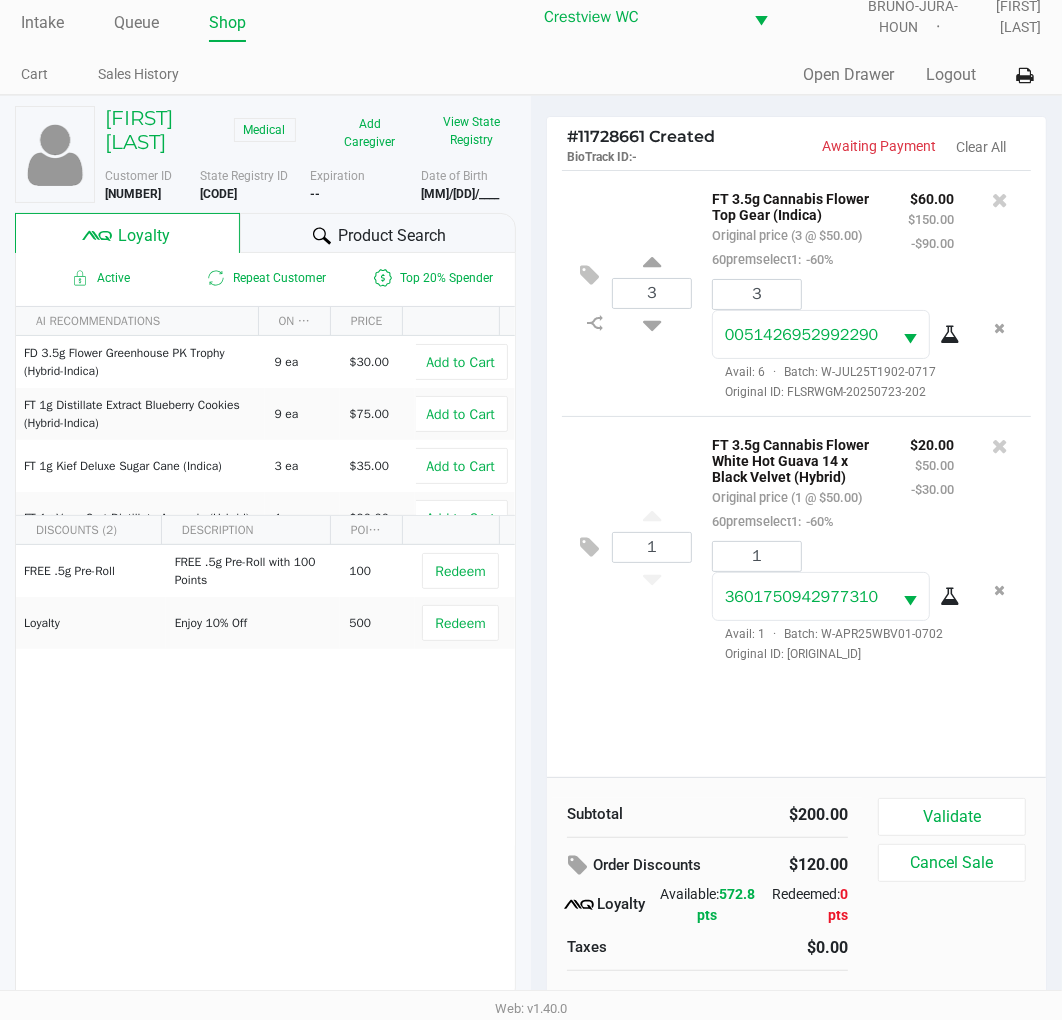 scroll, scrollTop: 38, scrollLeft: 0, axis: vertical 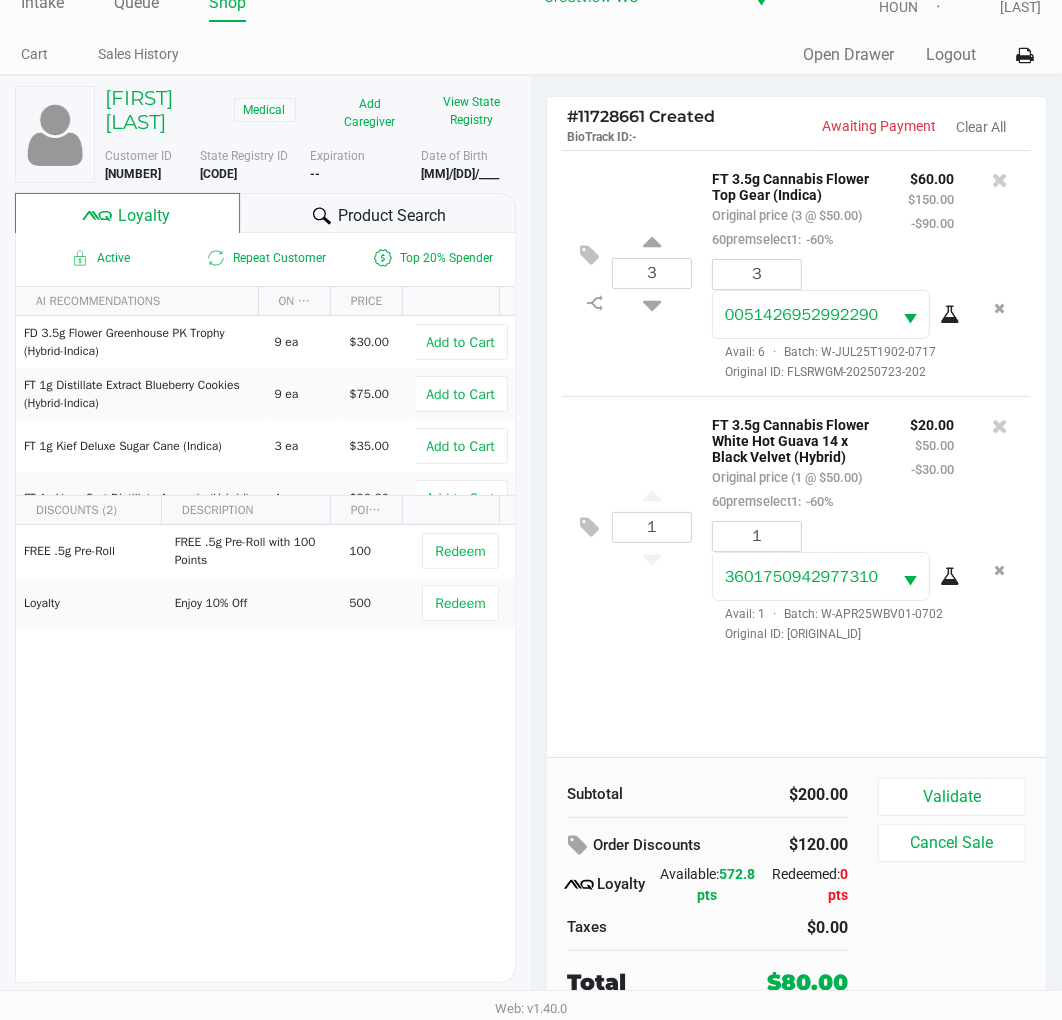 click on "Validate" 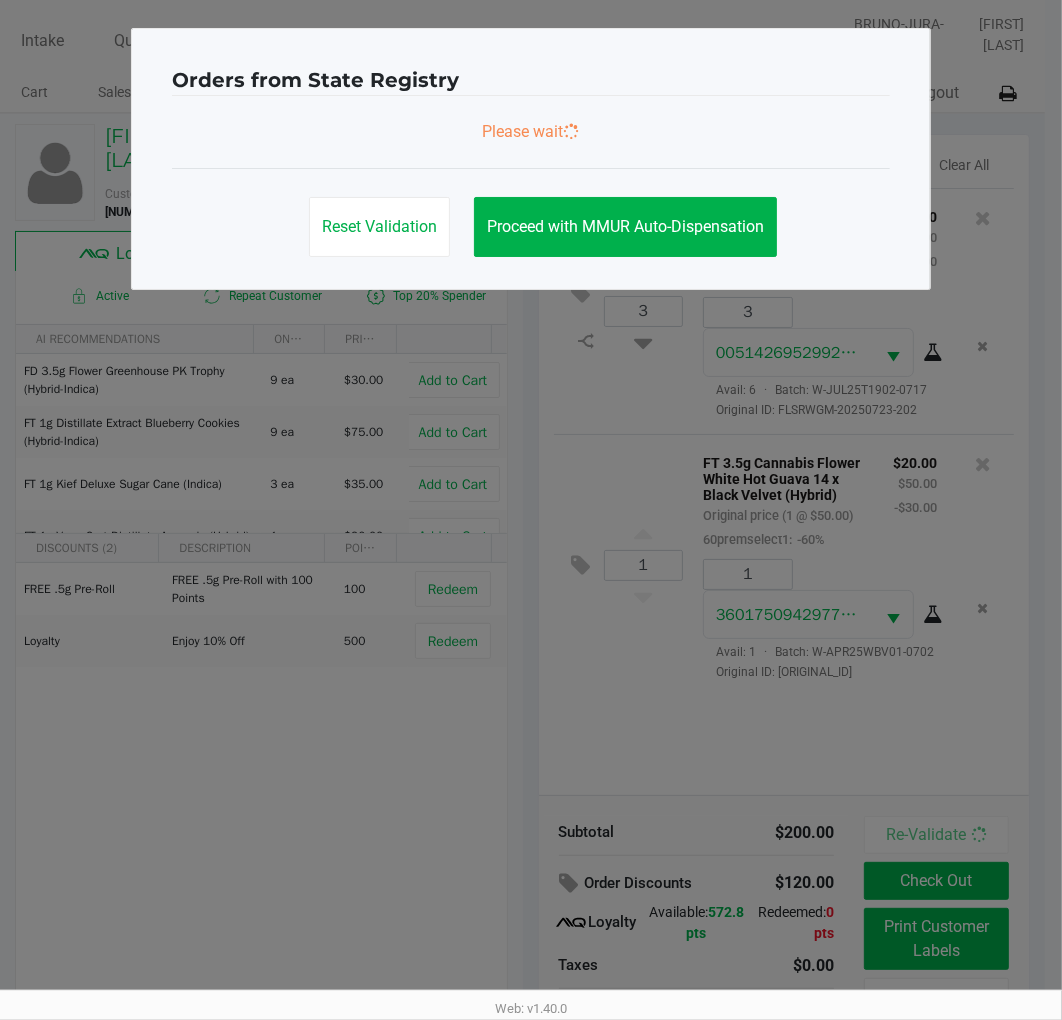 scroll, scrollTop: 0, scrollLeft: 0, axis: both 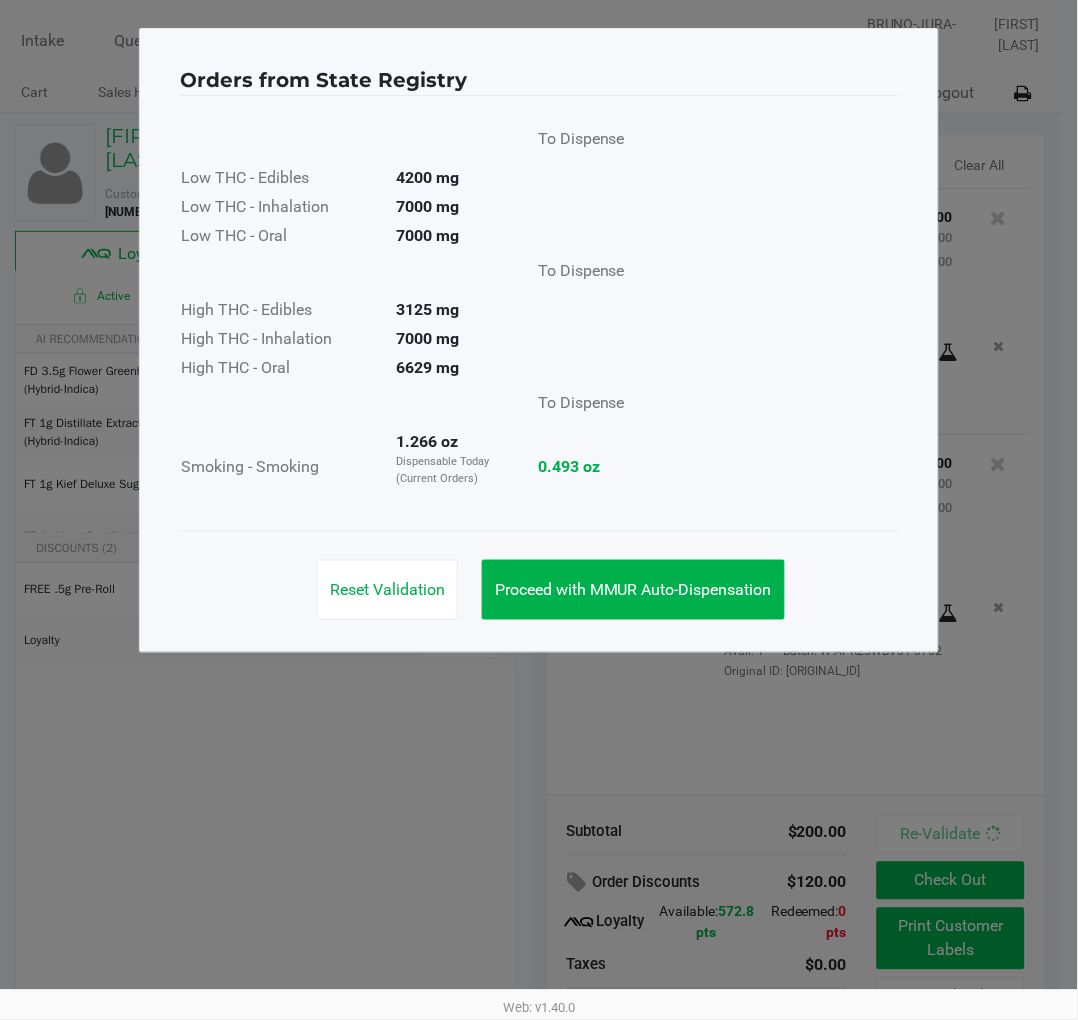 click on "Proceed with MMUR Auto-Dispensation" 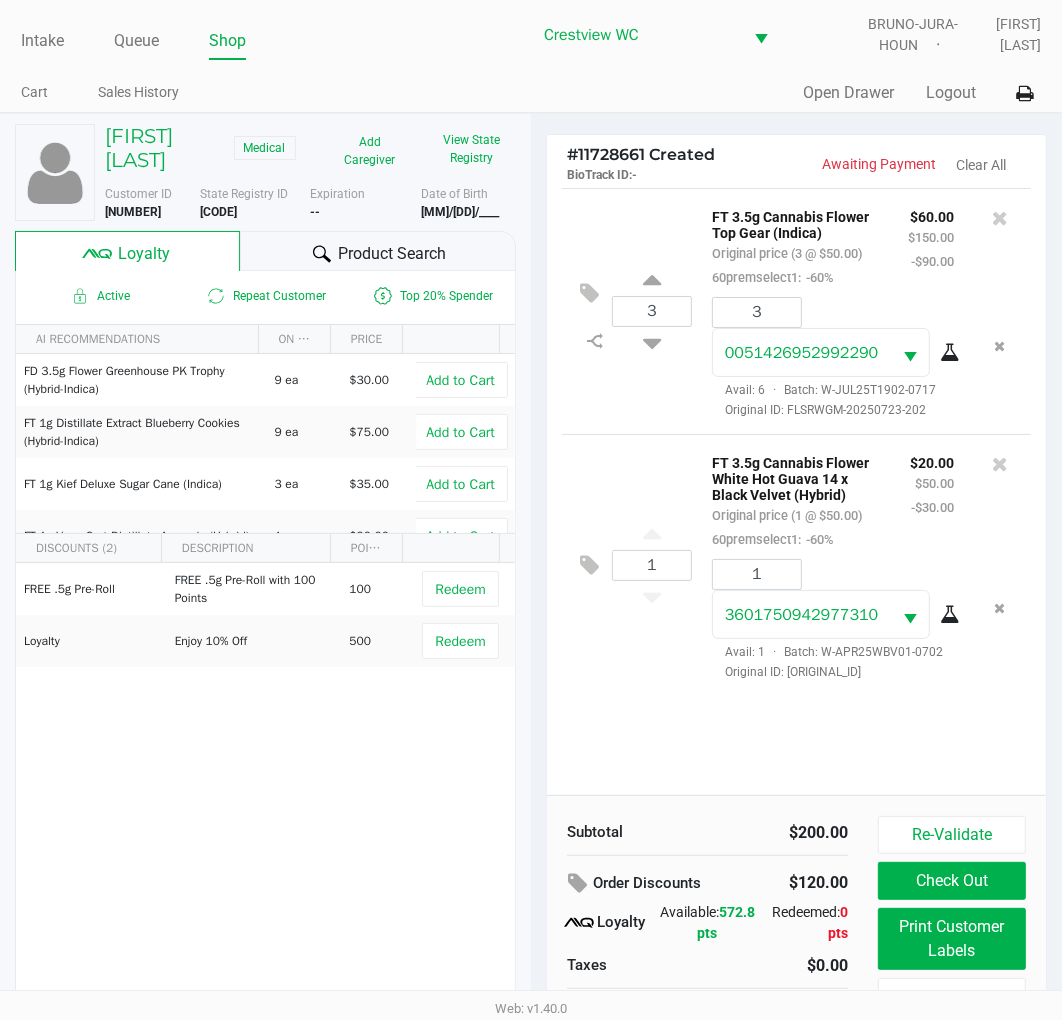 click on "Print Customer Labels" 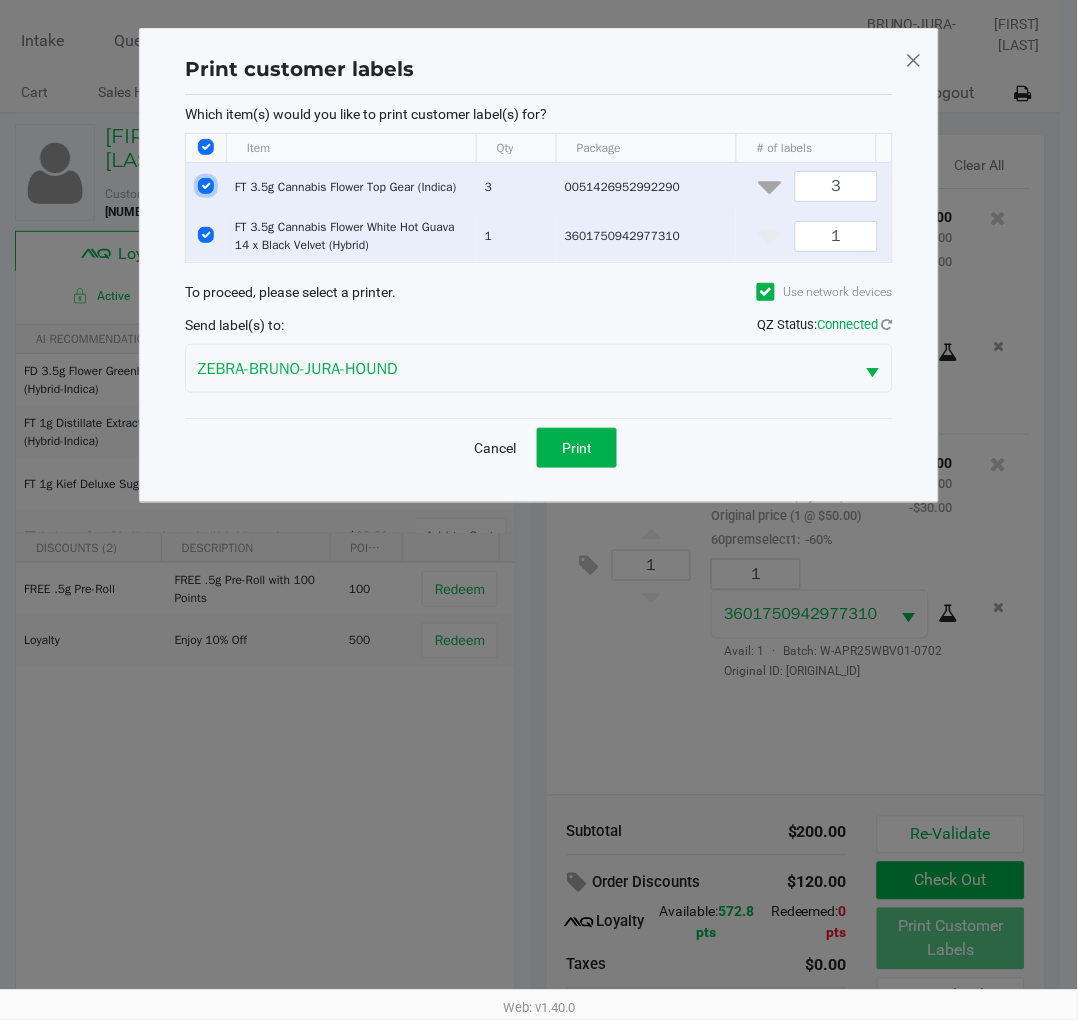 click at bounding box center (206, 186) 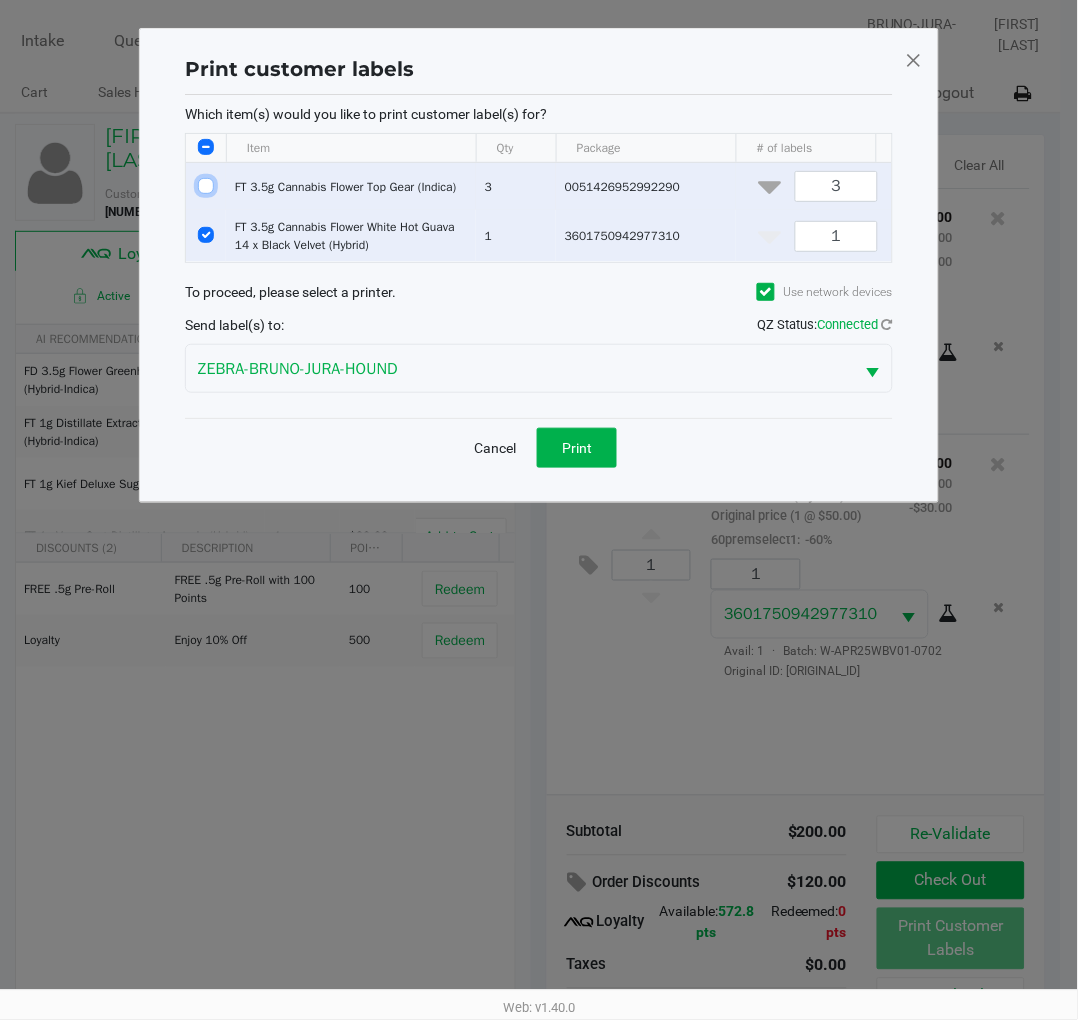 checkbox on "false" 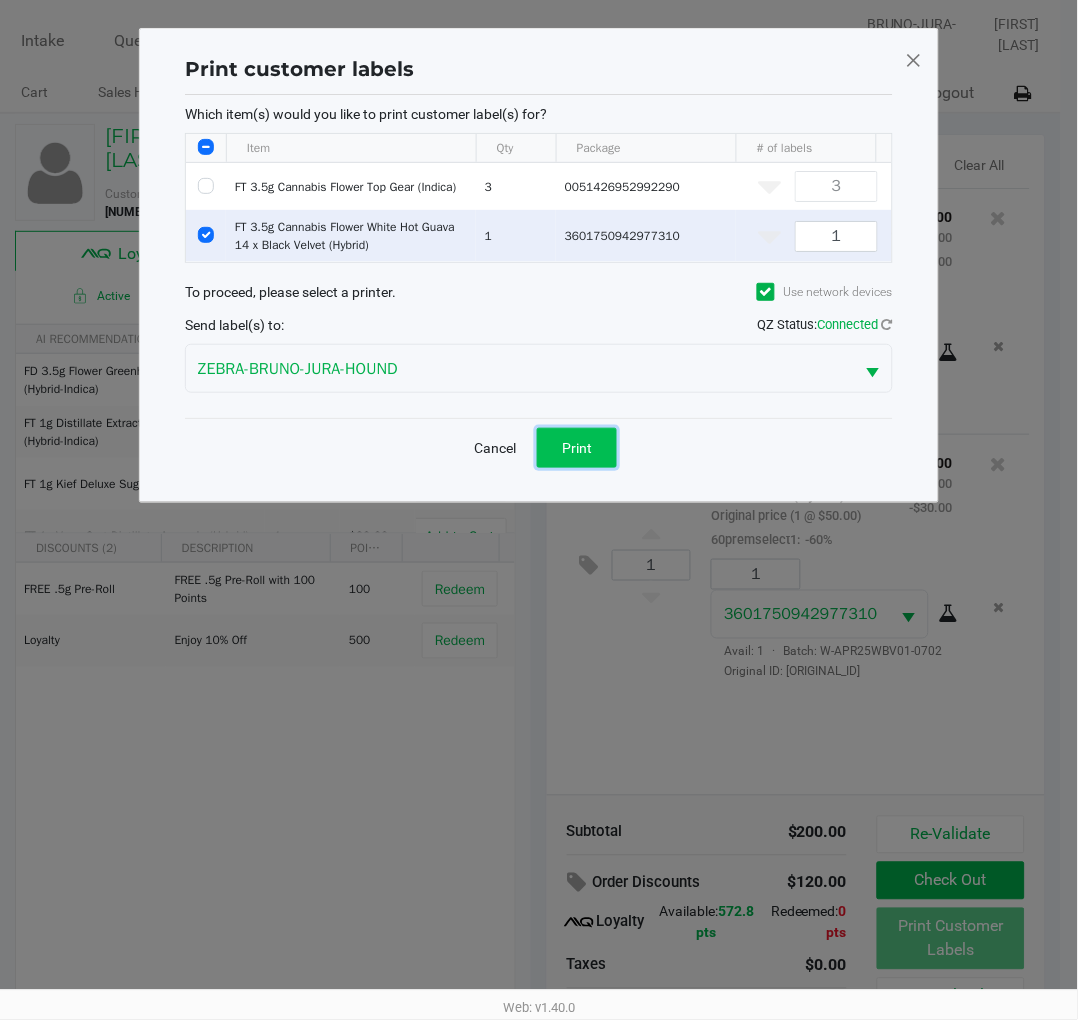 click on "Print" 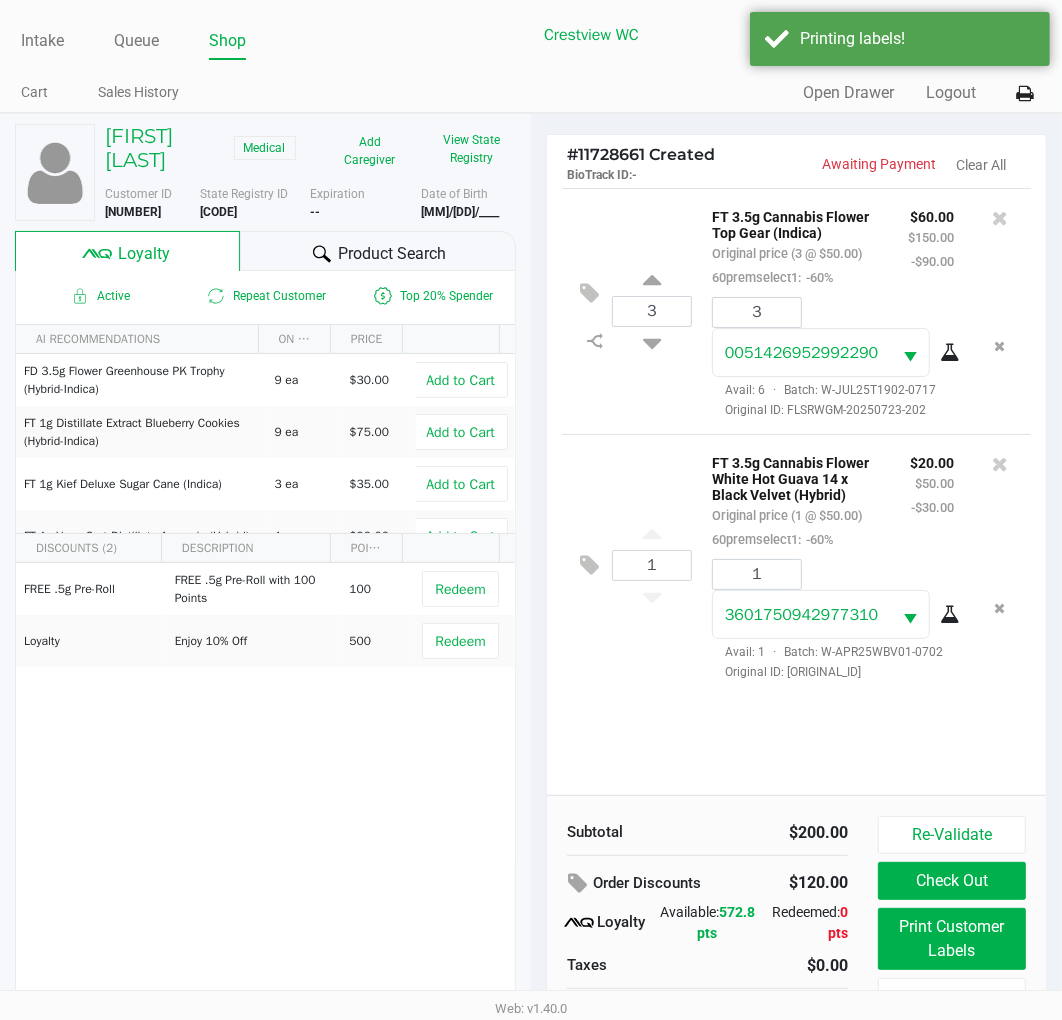 scroll, scrollTop: 38, scrollLeft: 0, axis: vertical 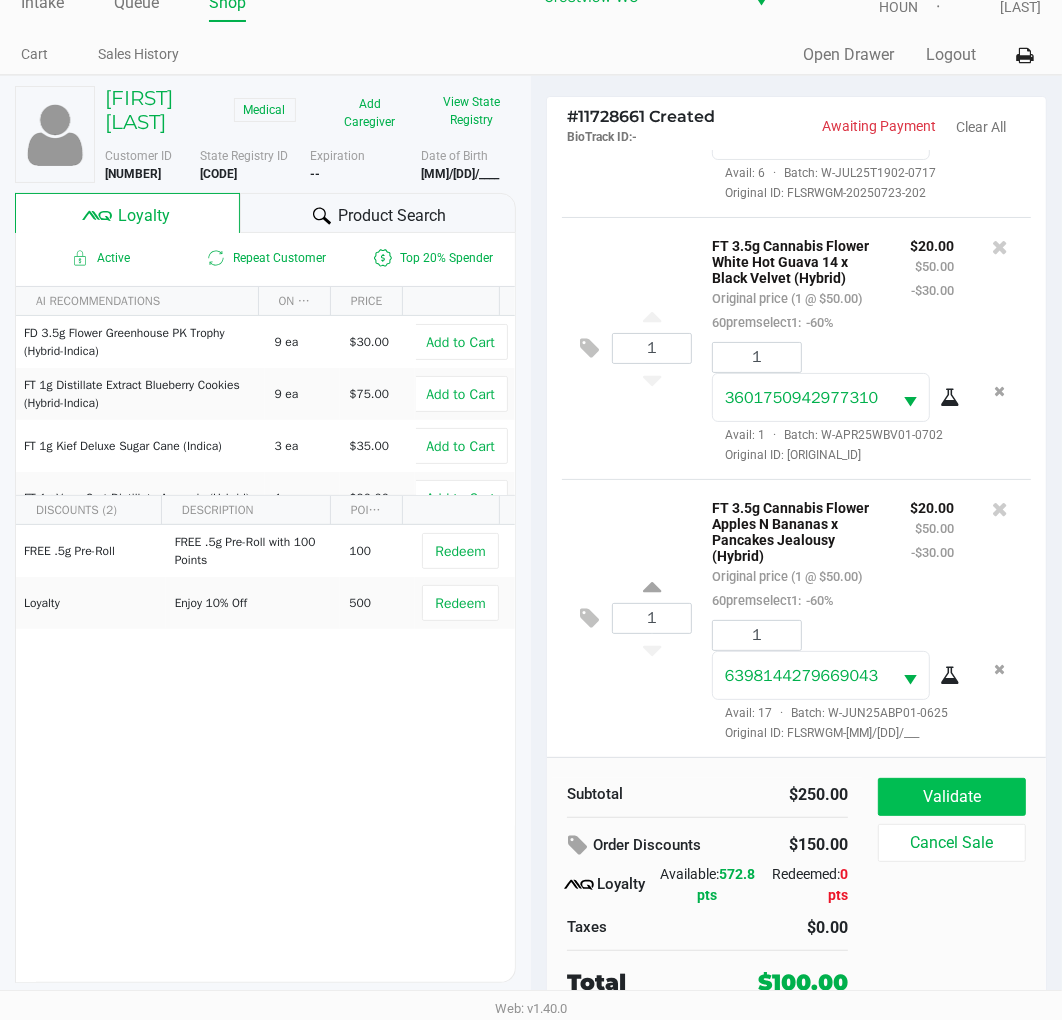 click on "Validate" 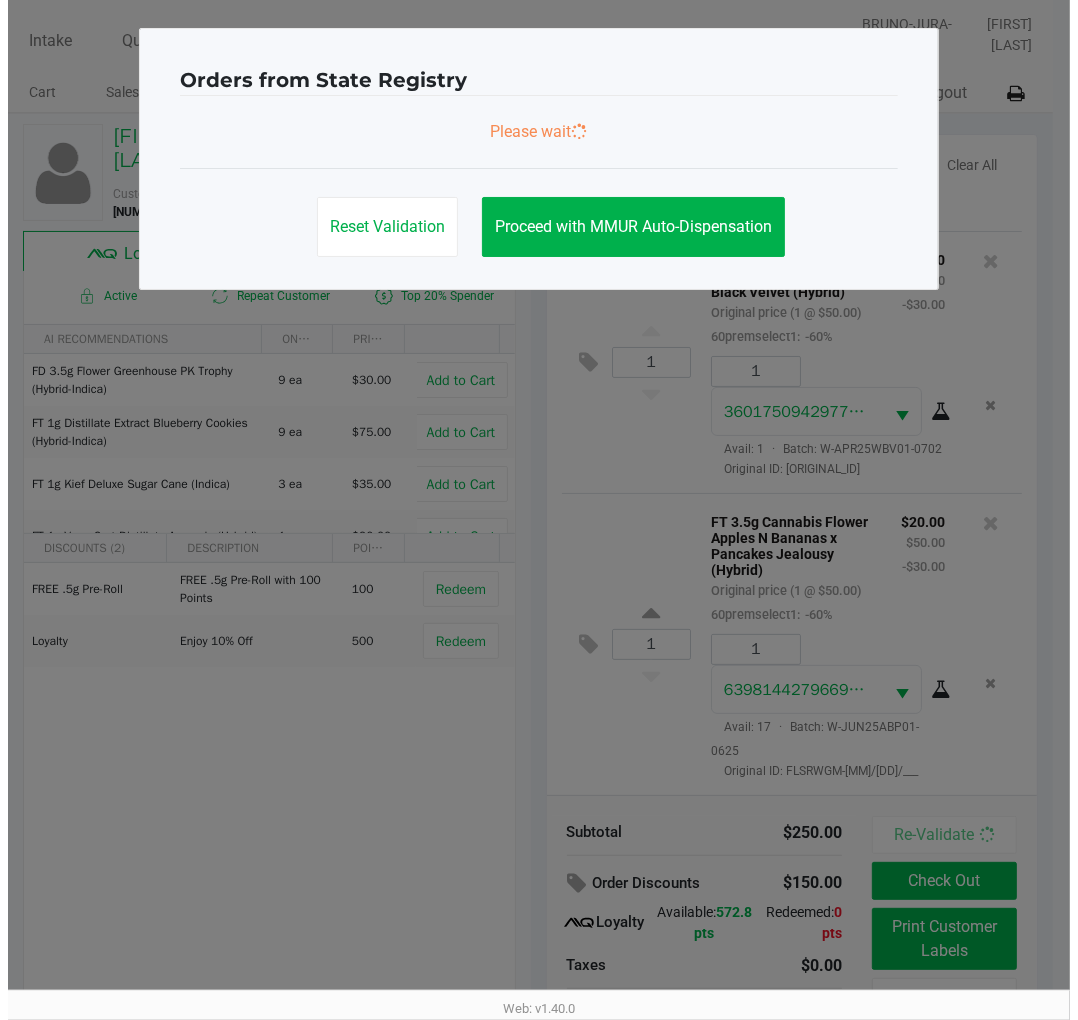 scroll, scrollTop: 0, scrollLeft: 0, axis: both 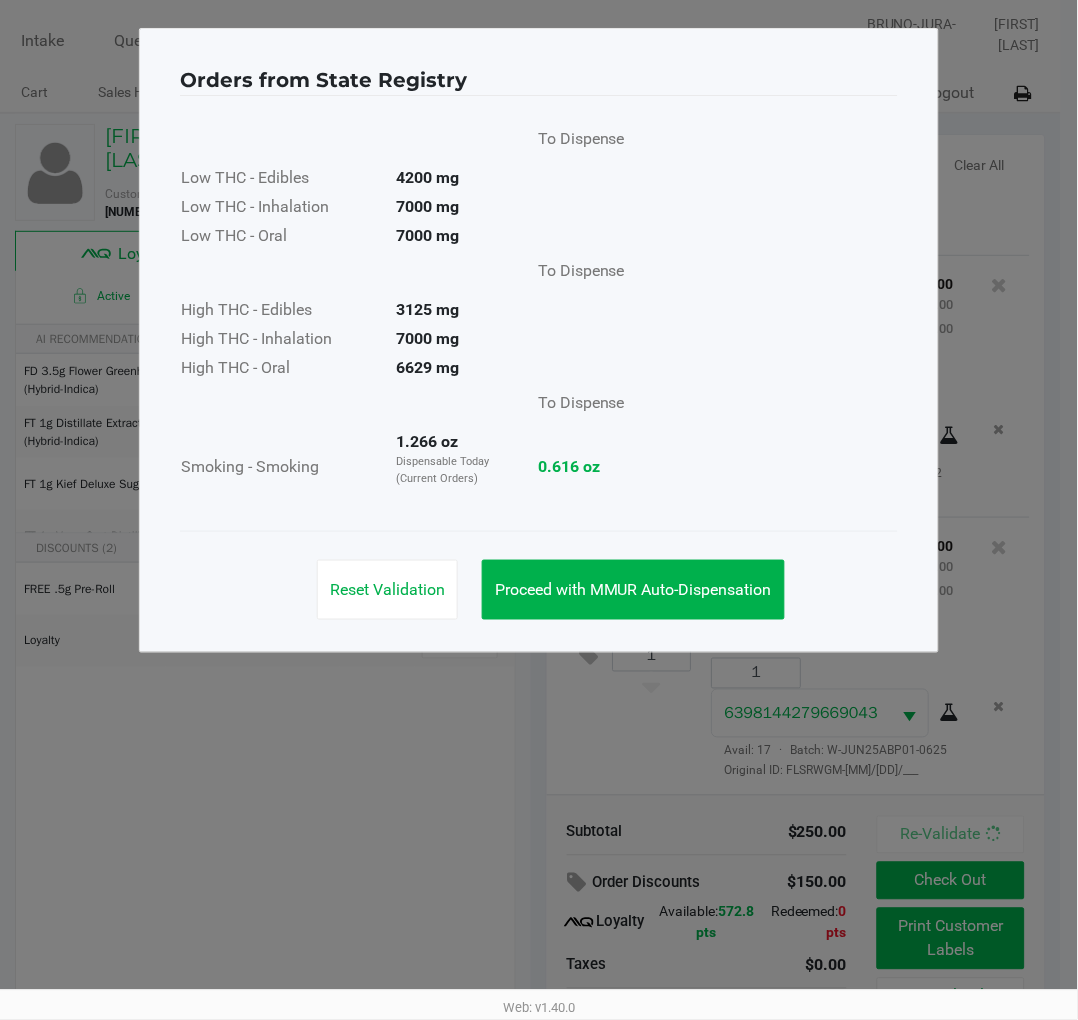 click on "Proceed with MMUR Auto-Dispensation" 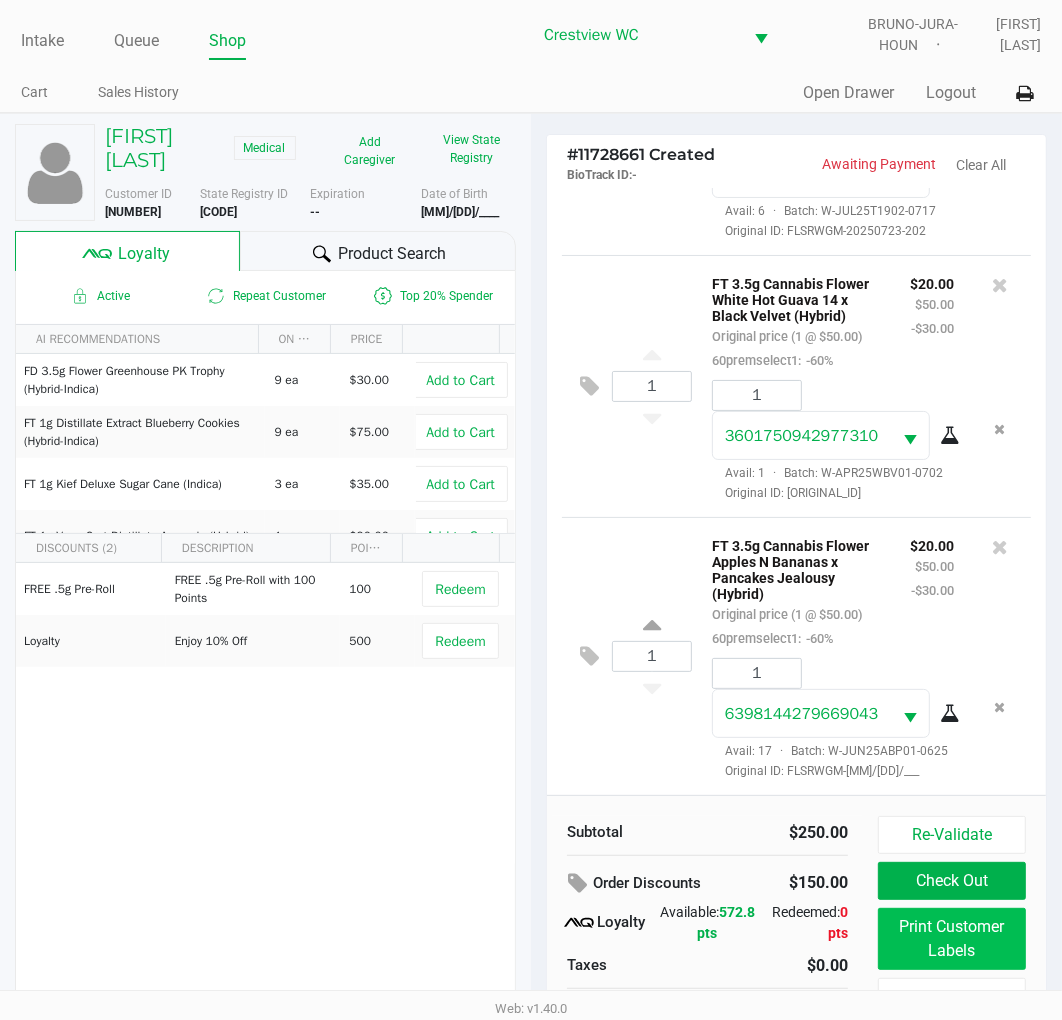 click on "Print Customer Labels" 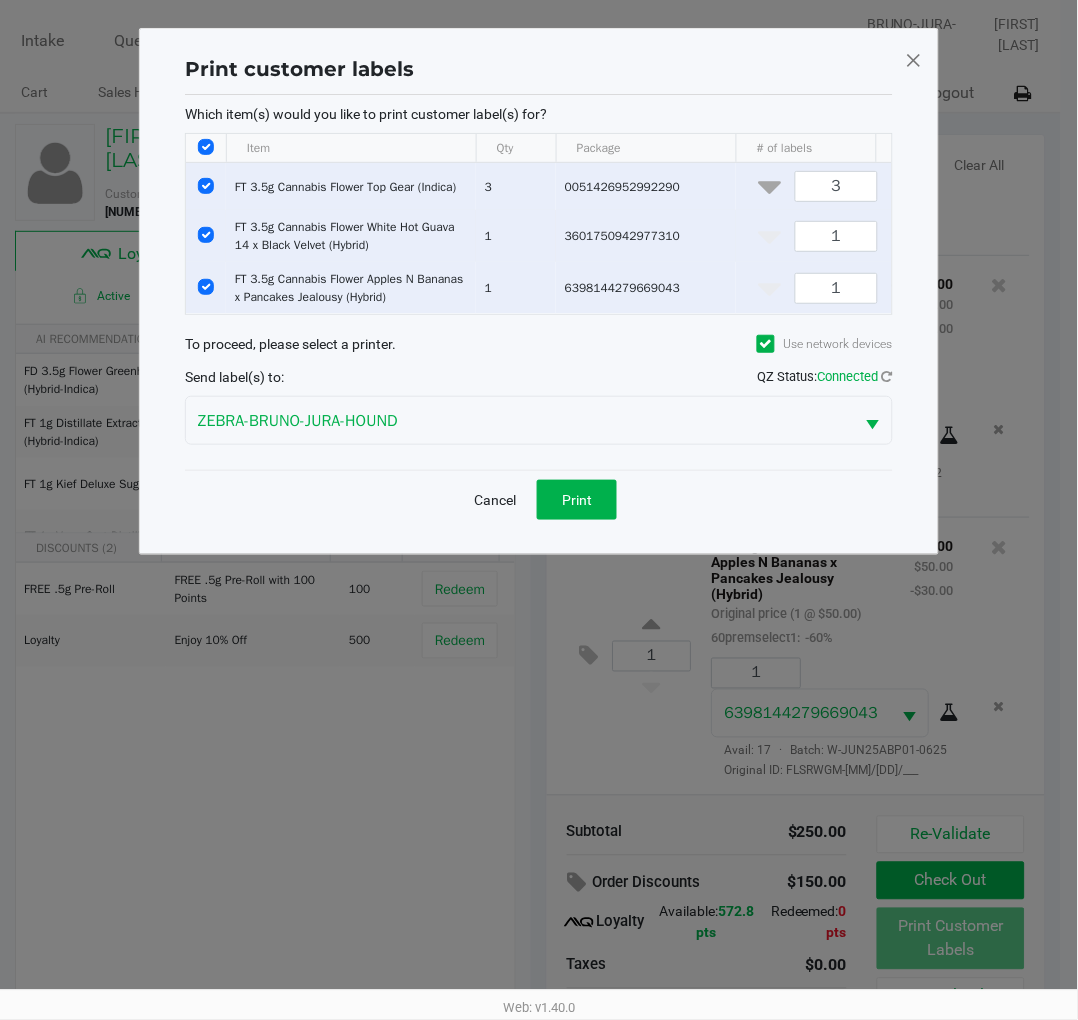 click at bounding box center [206, 235] 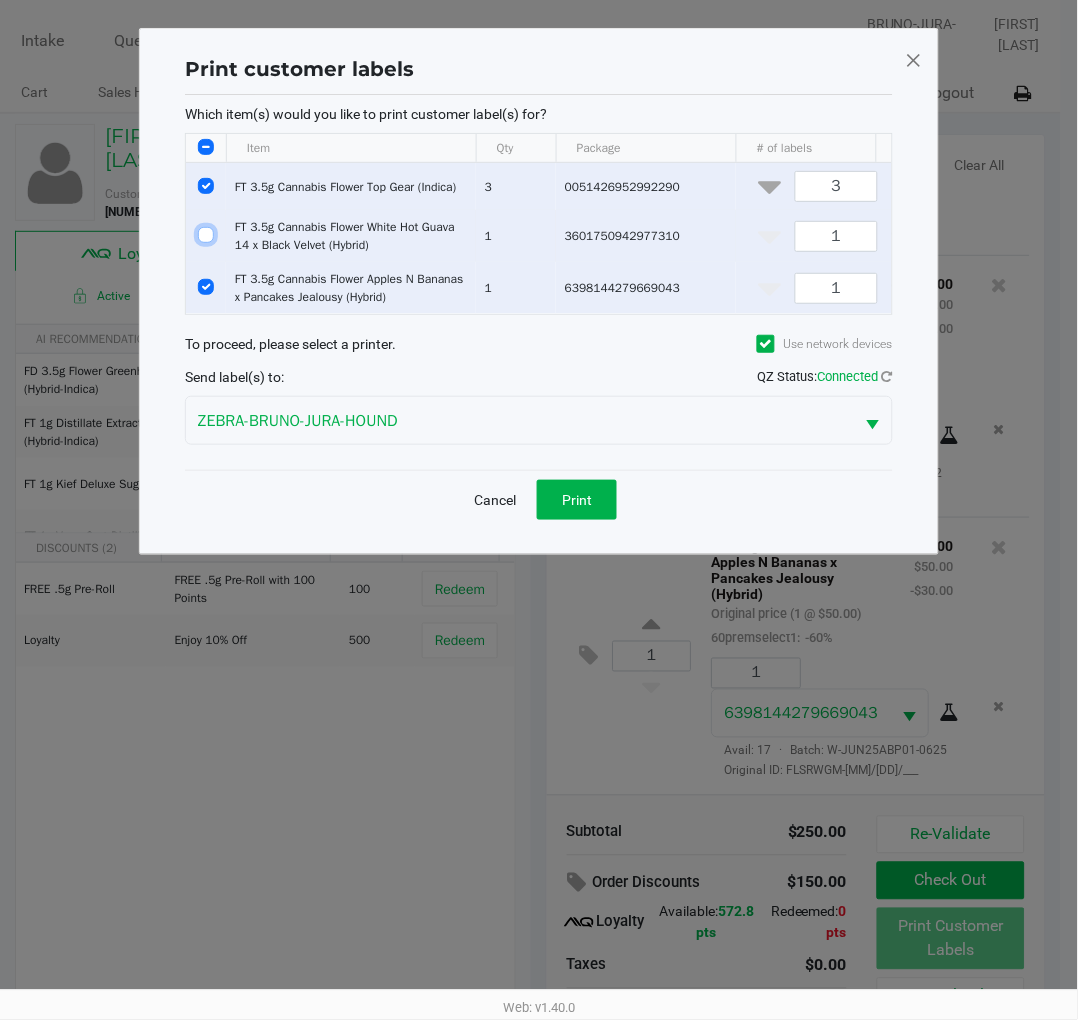 checkbox on "false" 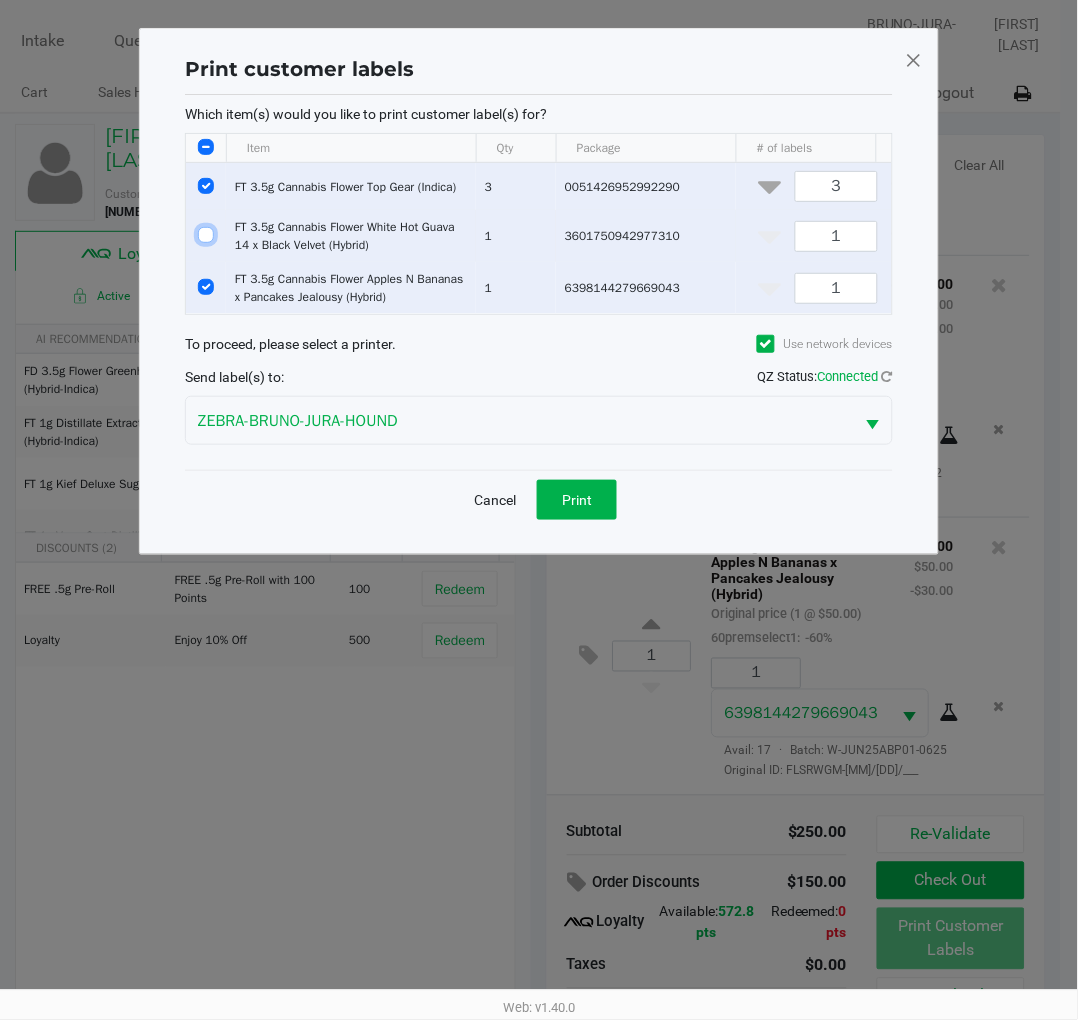 checkbox on "false" 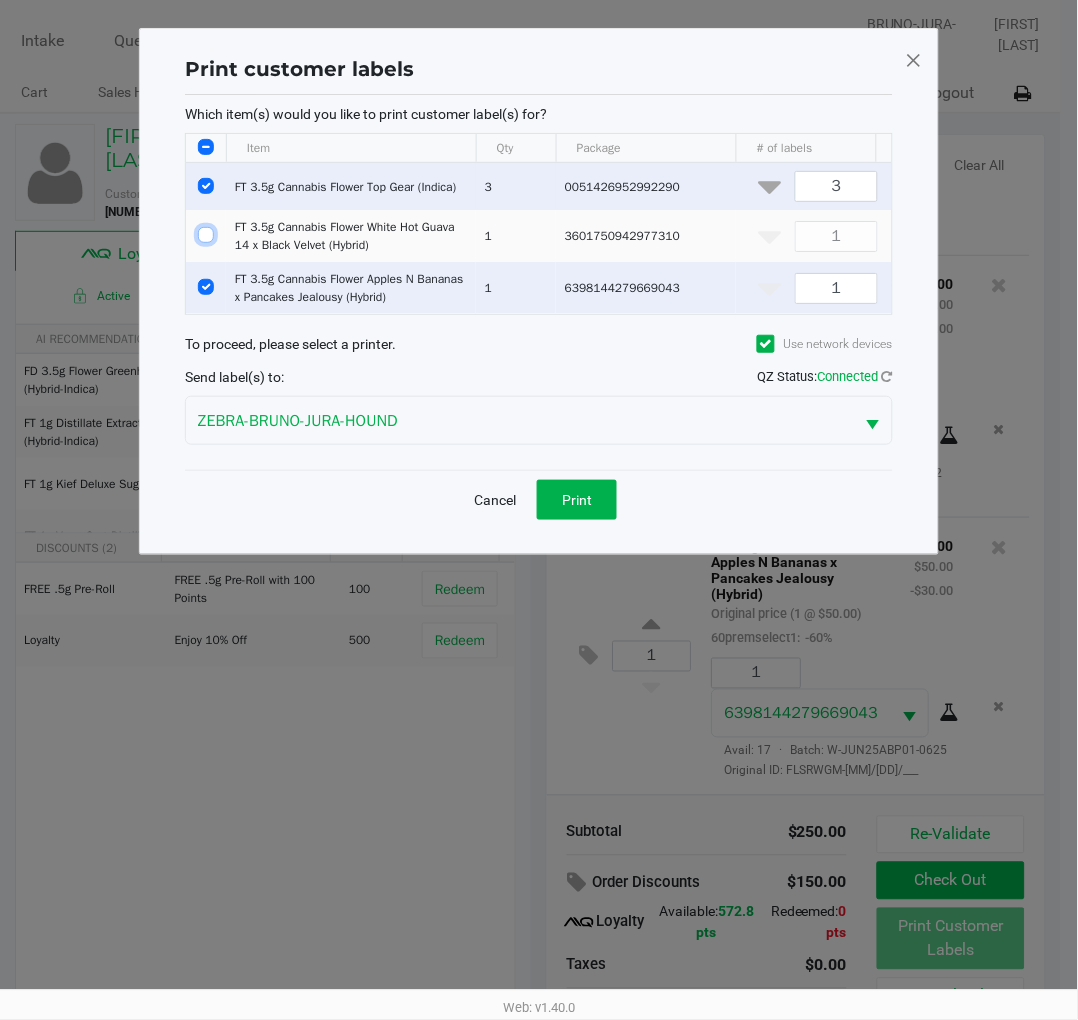 click at bounding box center [206, 186] 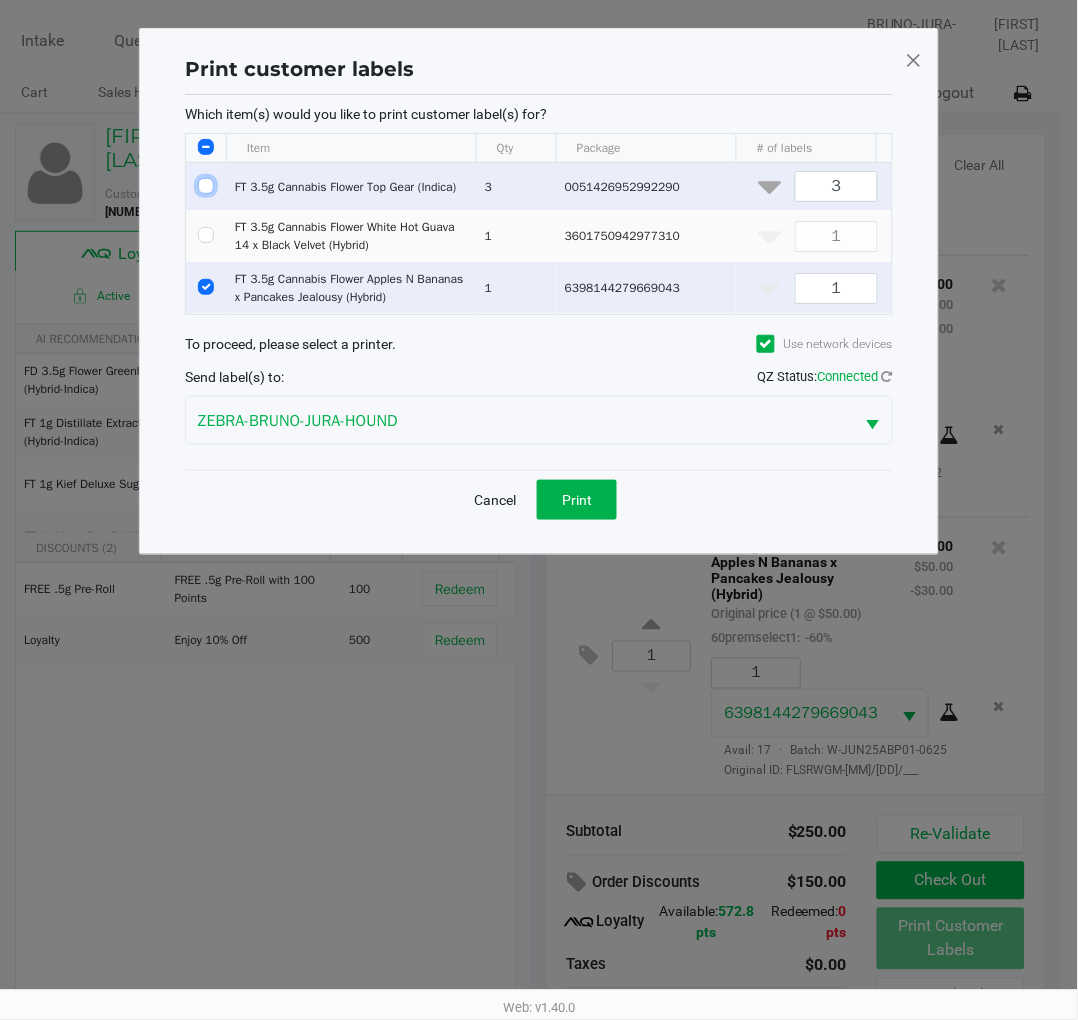 checkbox on "false" 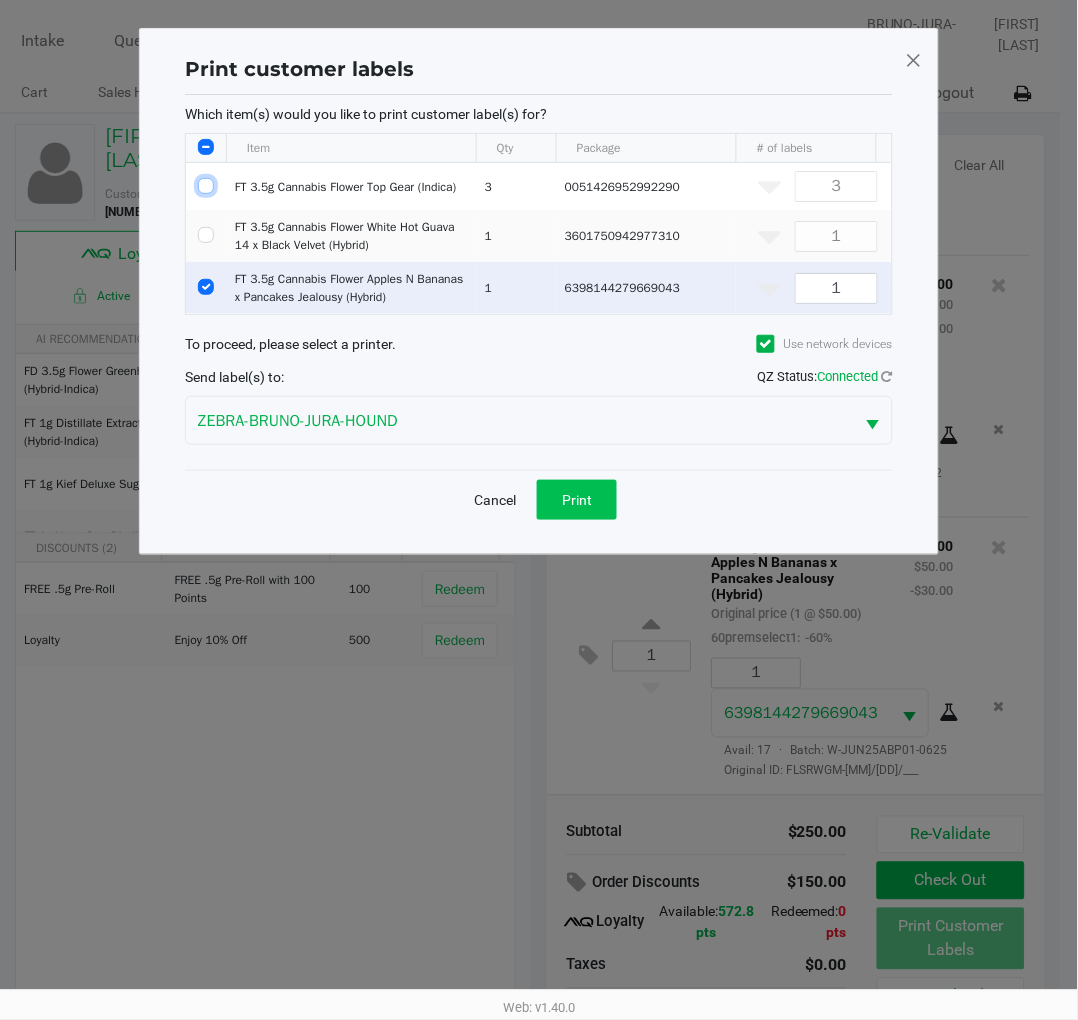 click on "Print" 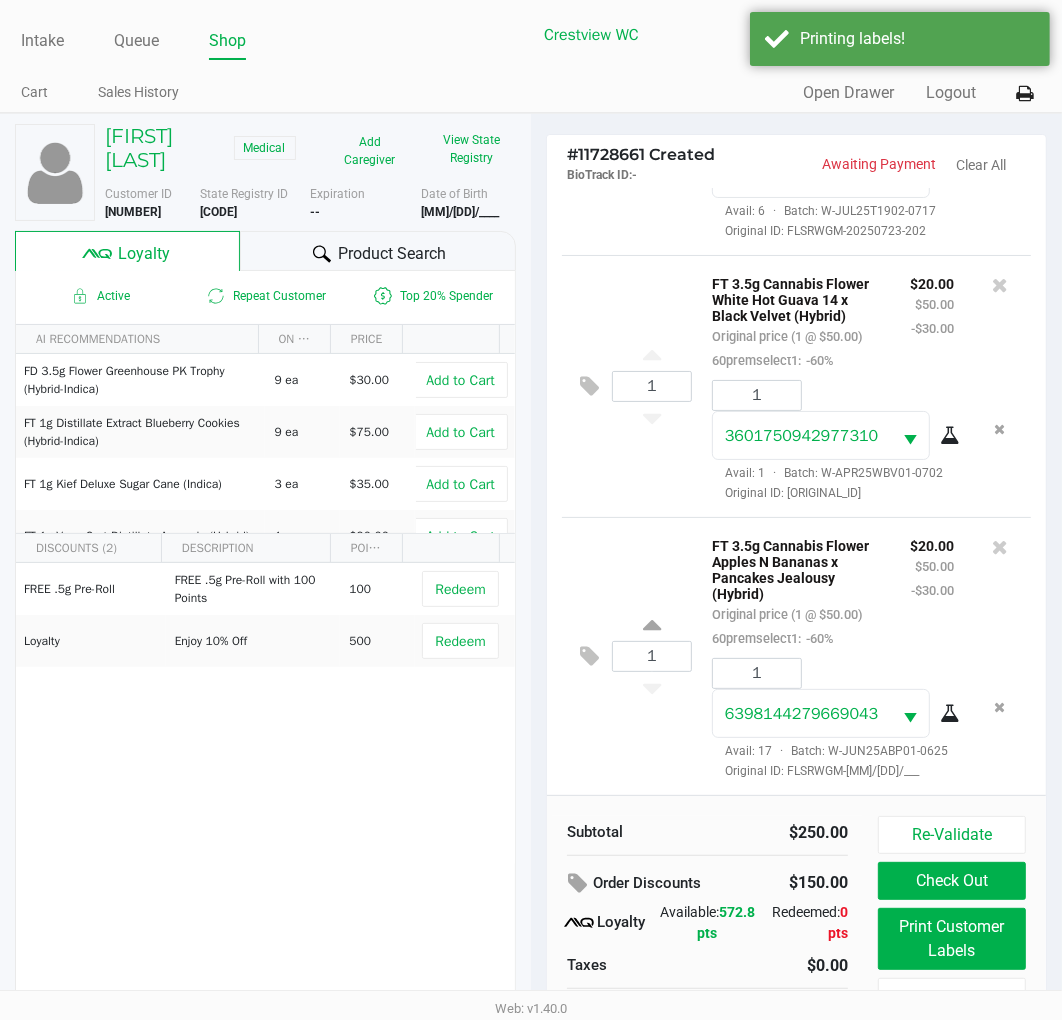 scroll, scrollTop: 38, scrollLeft: 0, axis: vertical 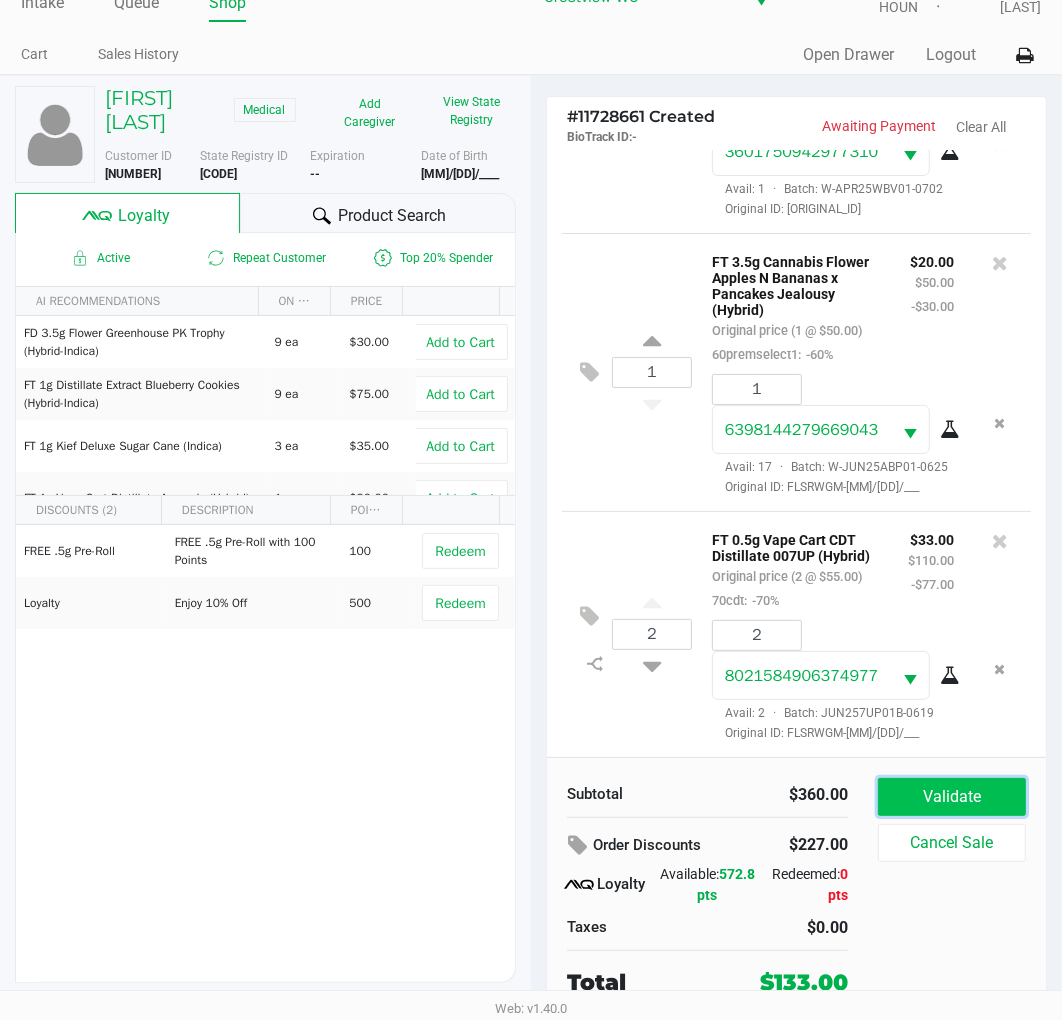 click on "Validate" 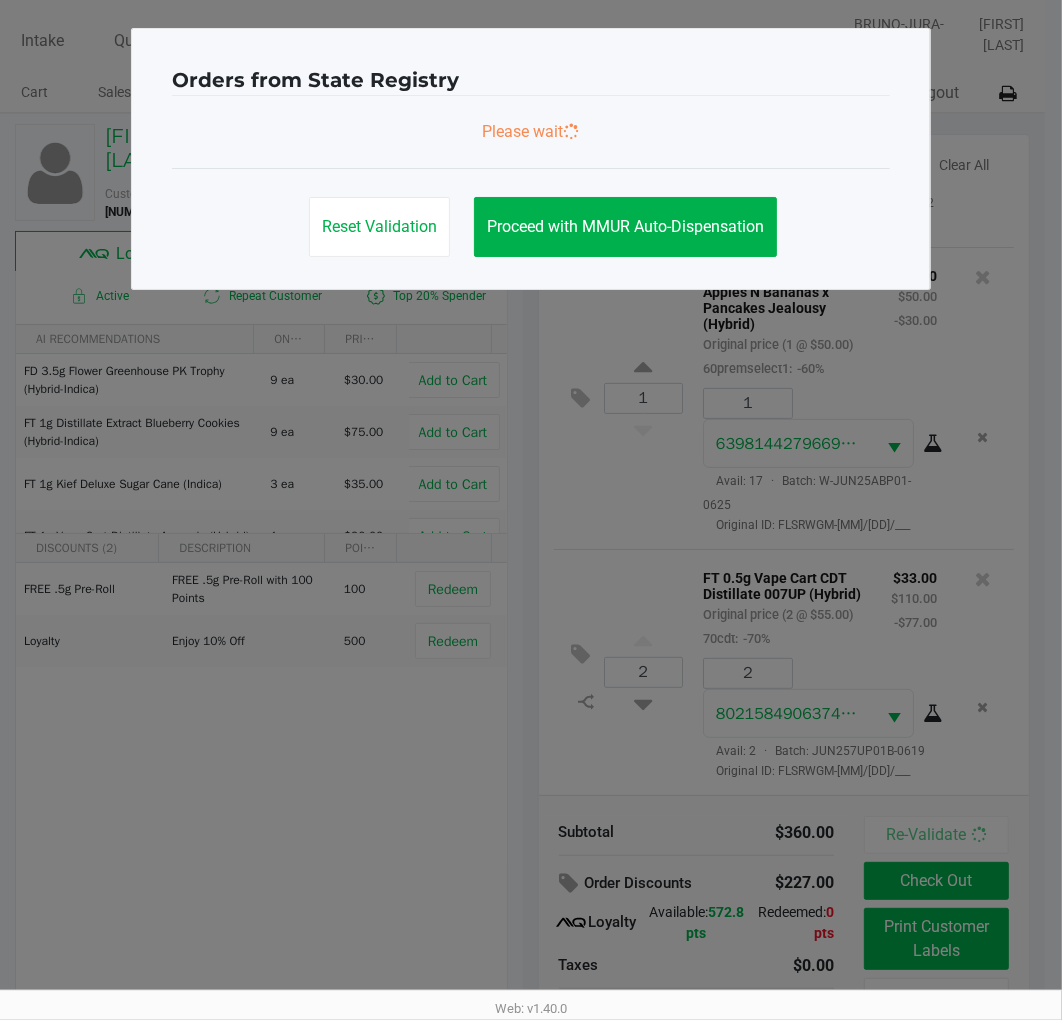scroll, scrollTop: 0, scrollLeft: 0, axis: both 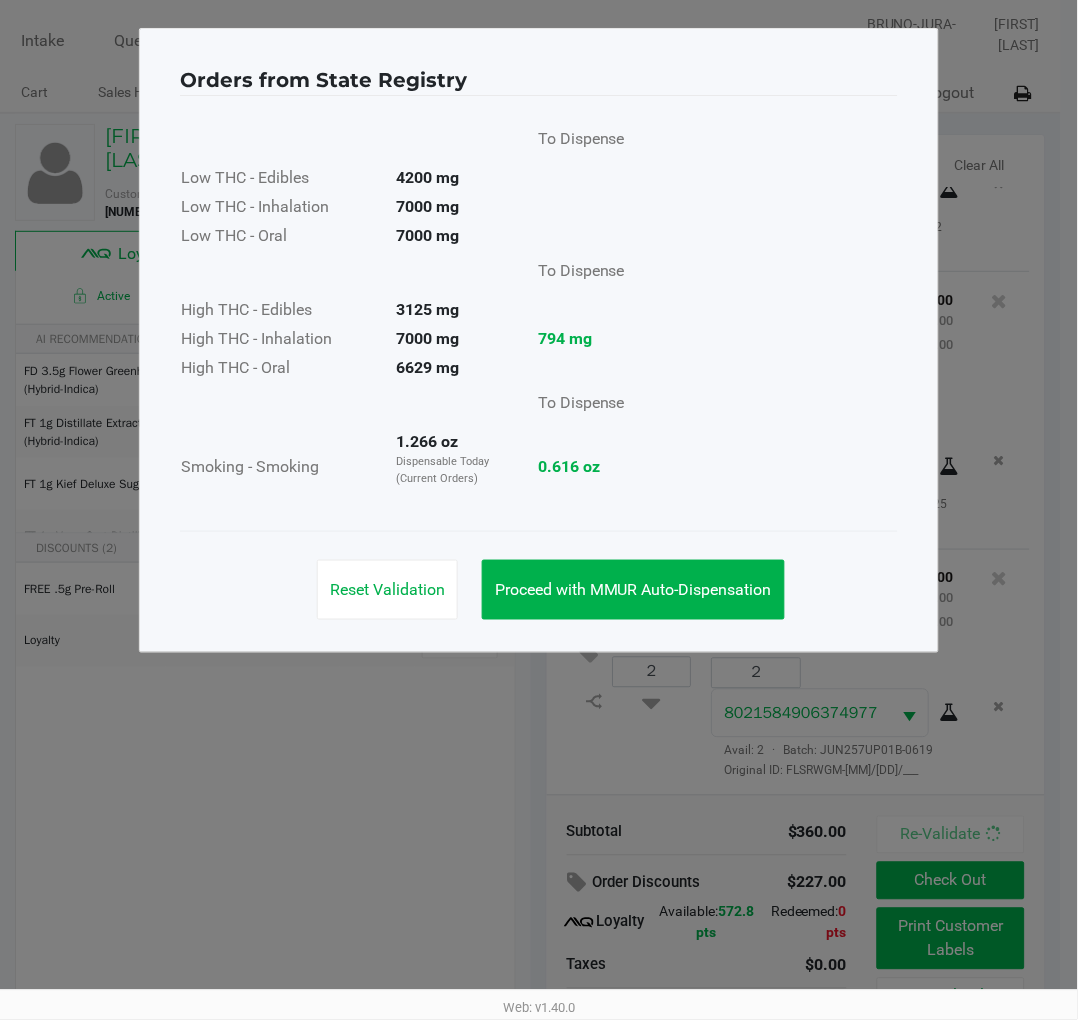 click on "Proceed with MMUR Auto-Dispensation" 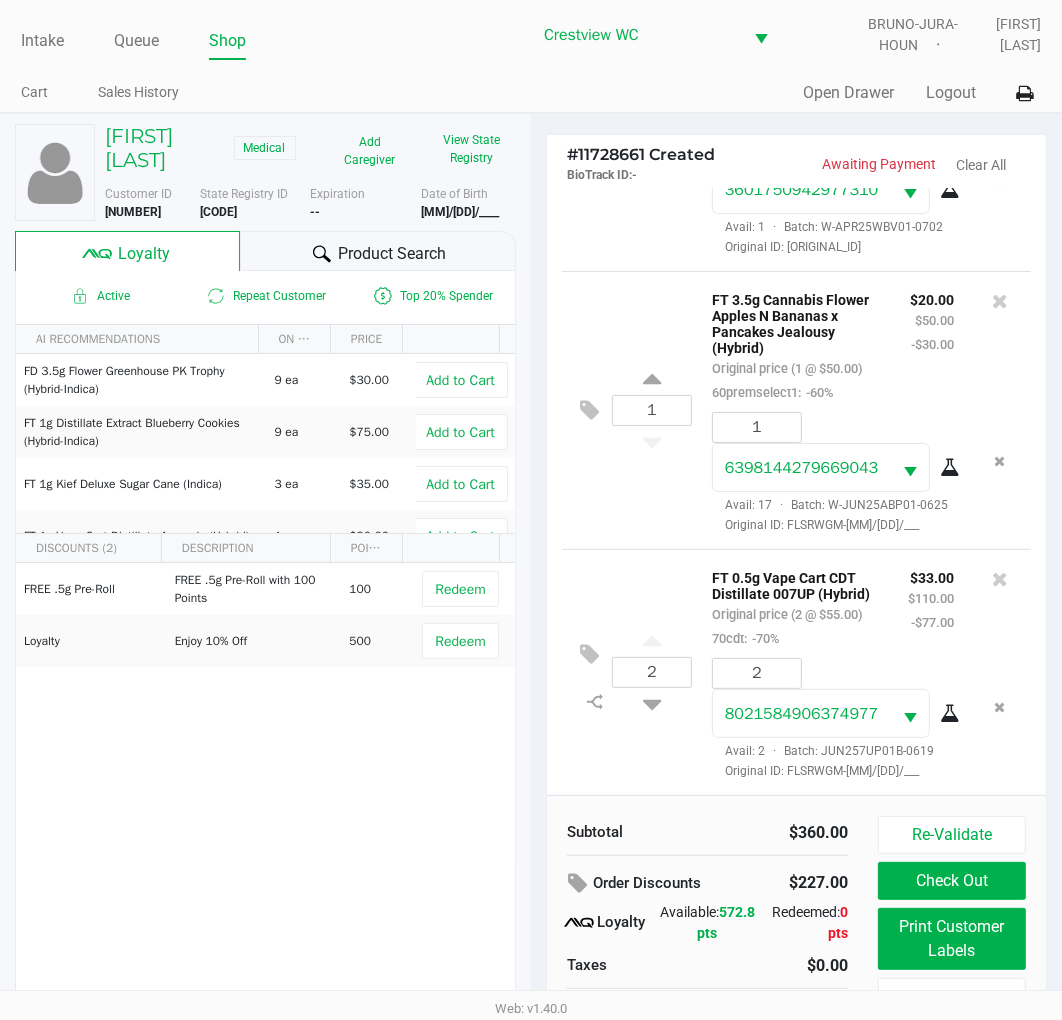 click on "Print Customer Labels" 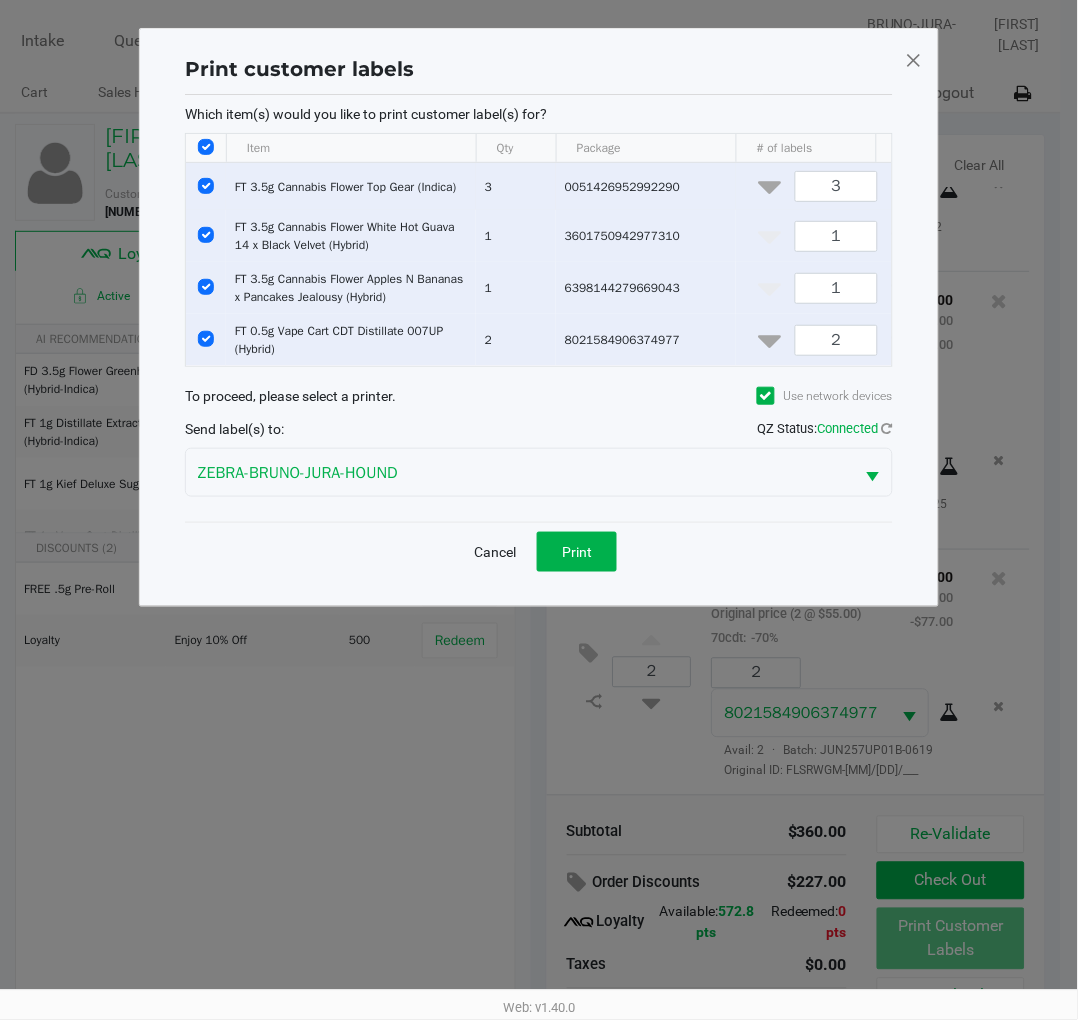 click at bounding box center (206, 186) 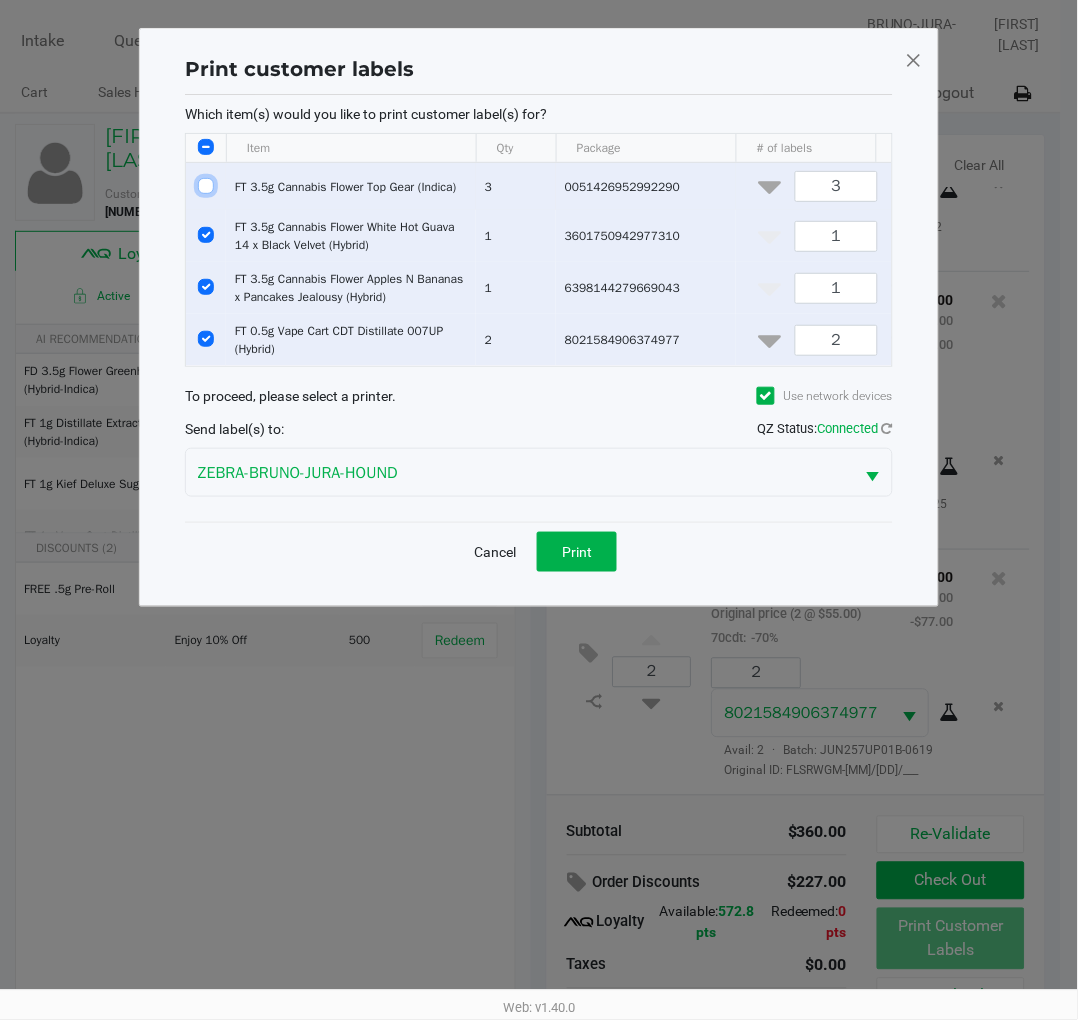 checkbox on "false" 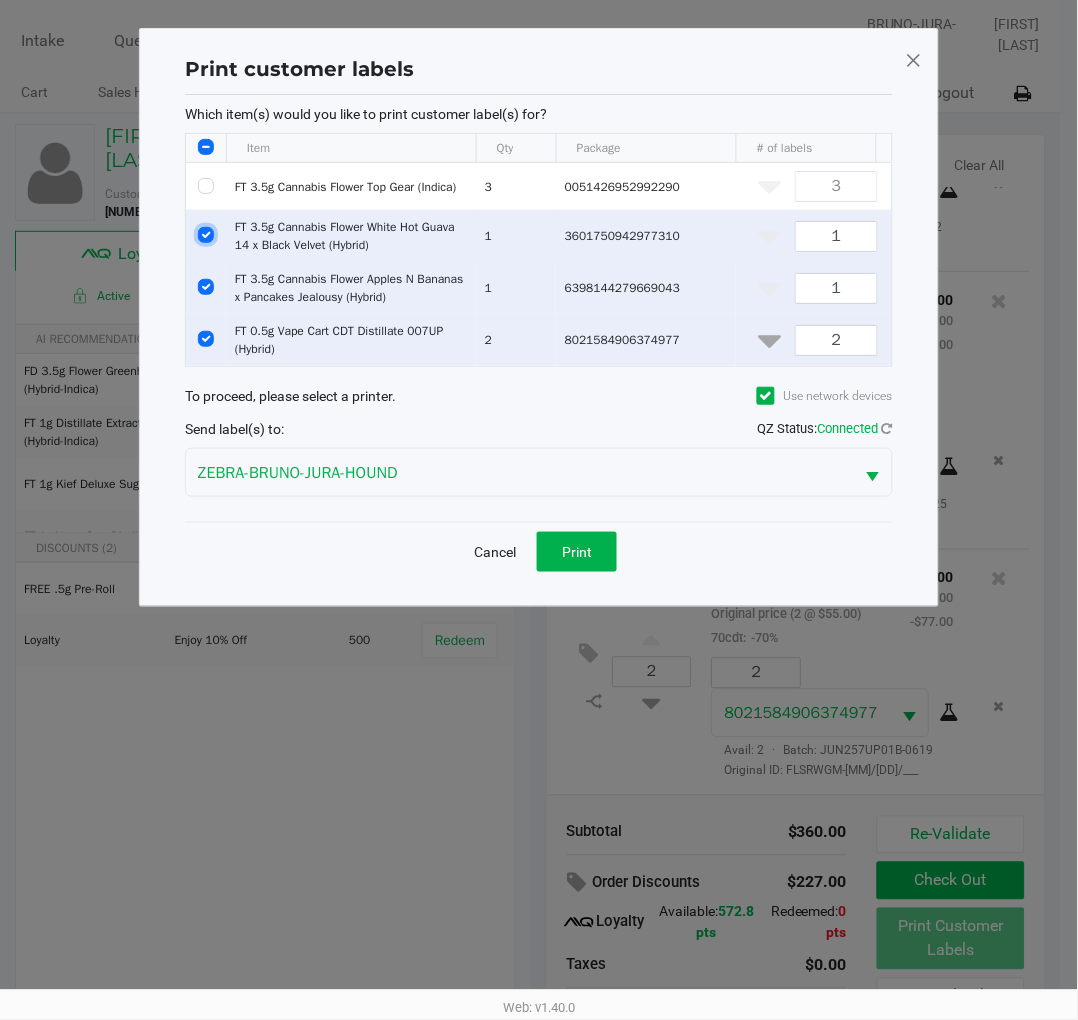 click at bounding box center [206, 235] 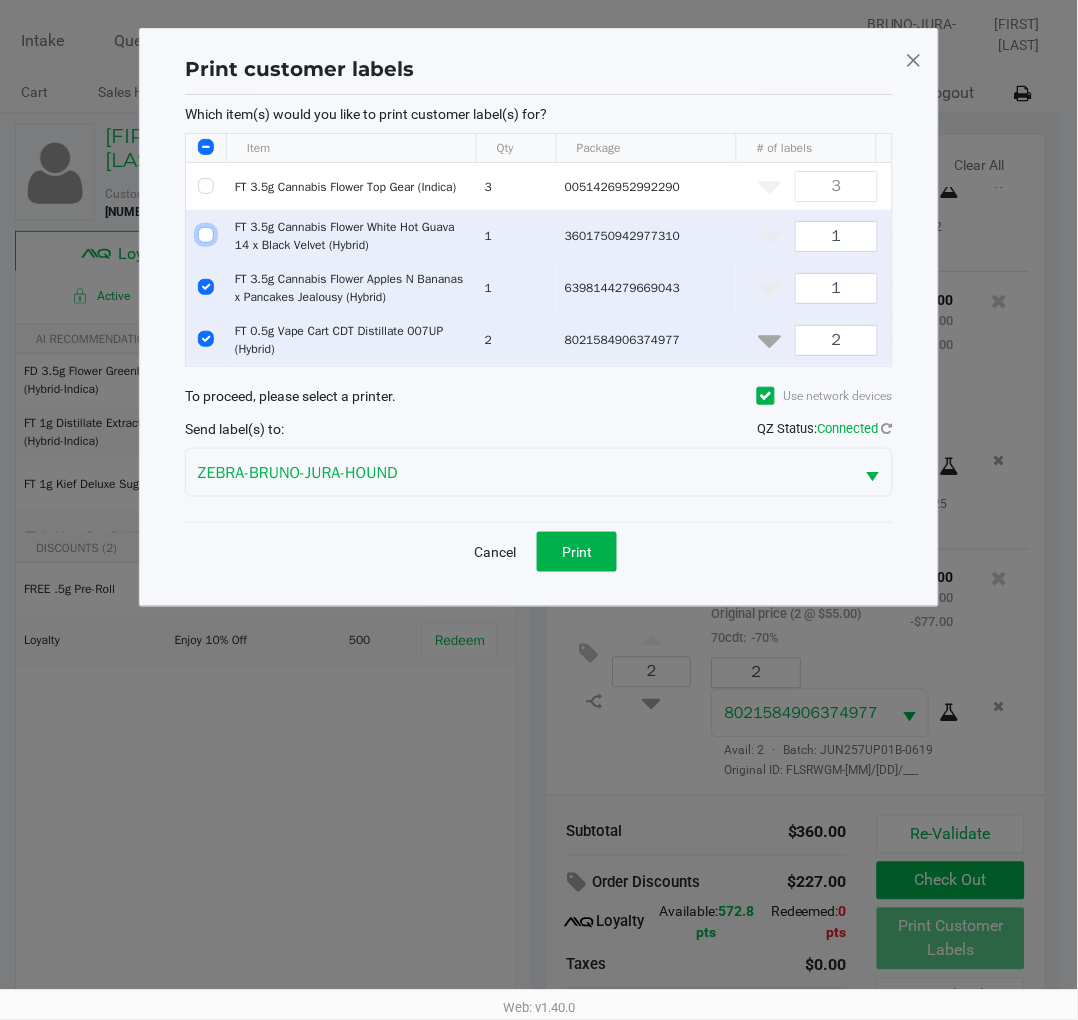 checkbox on "false" 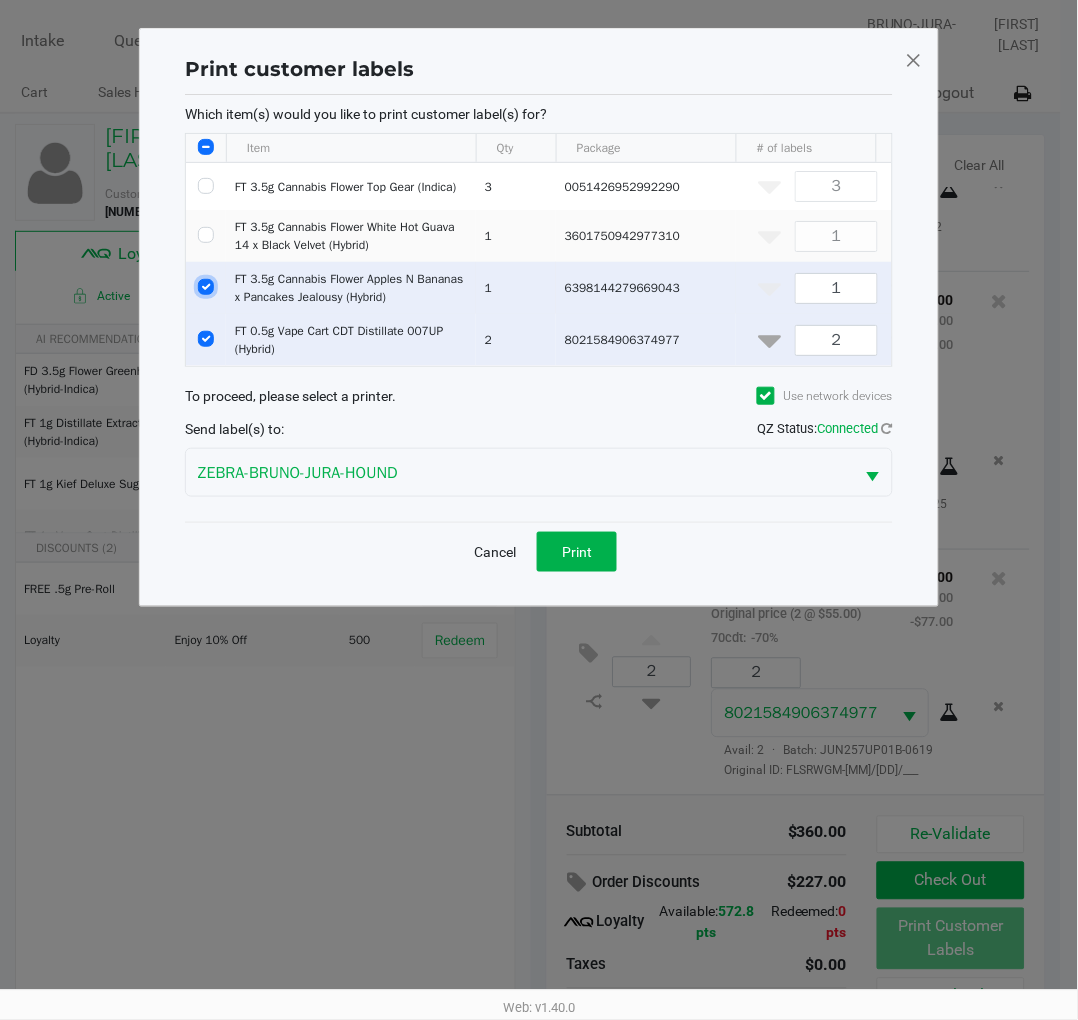 click at bounding box center (206, 287) 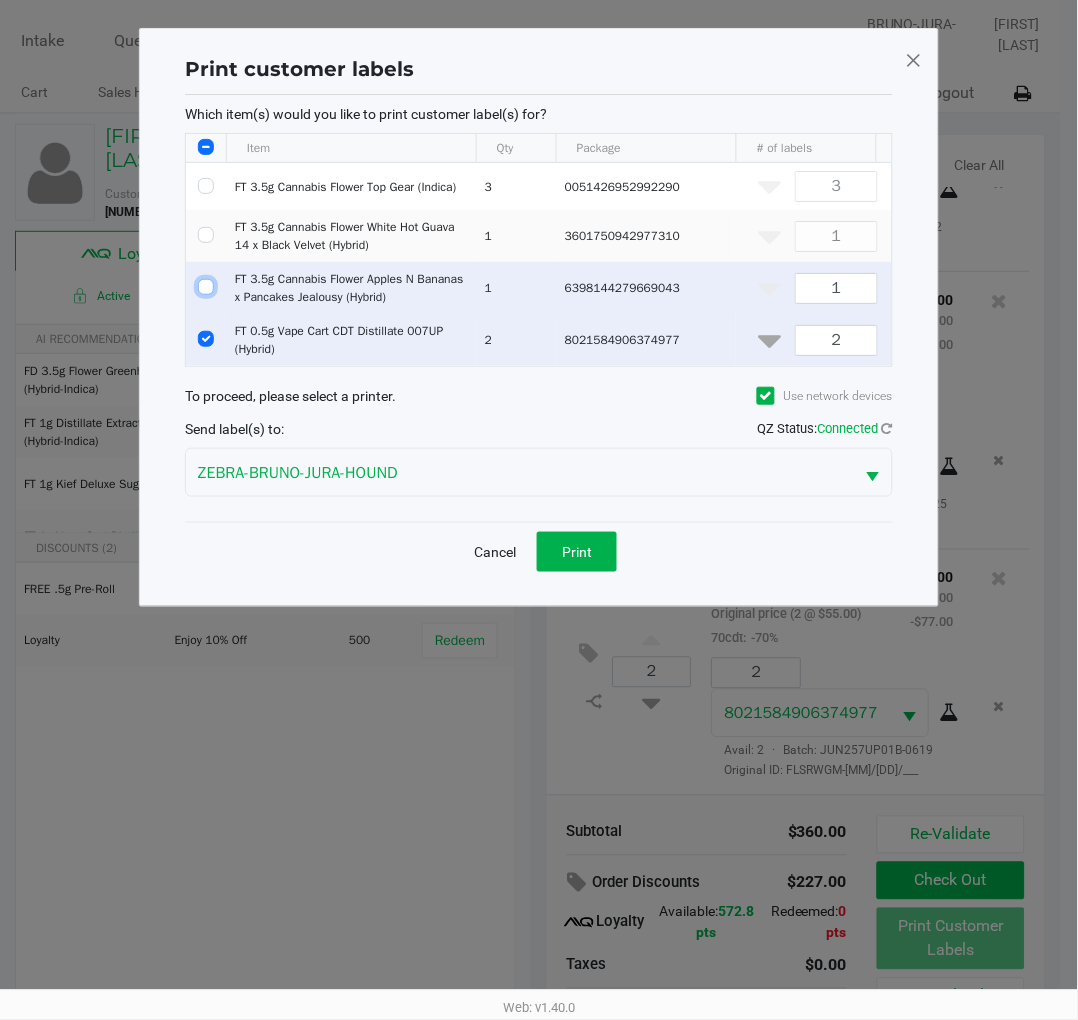 checkbox on "false" 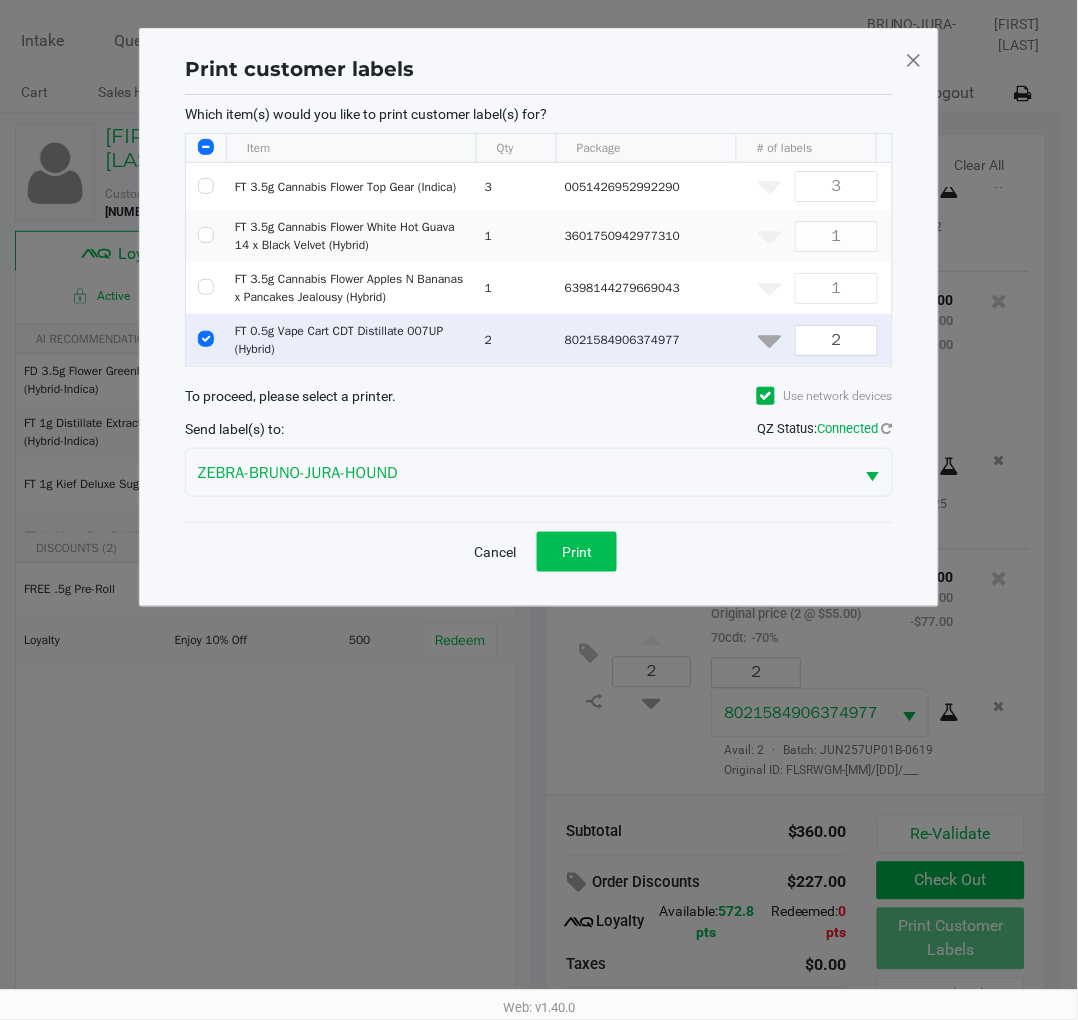 click on "Print" 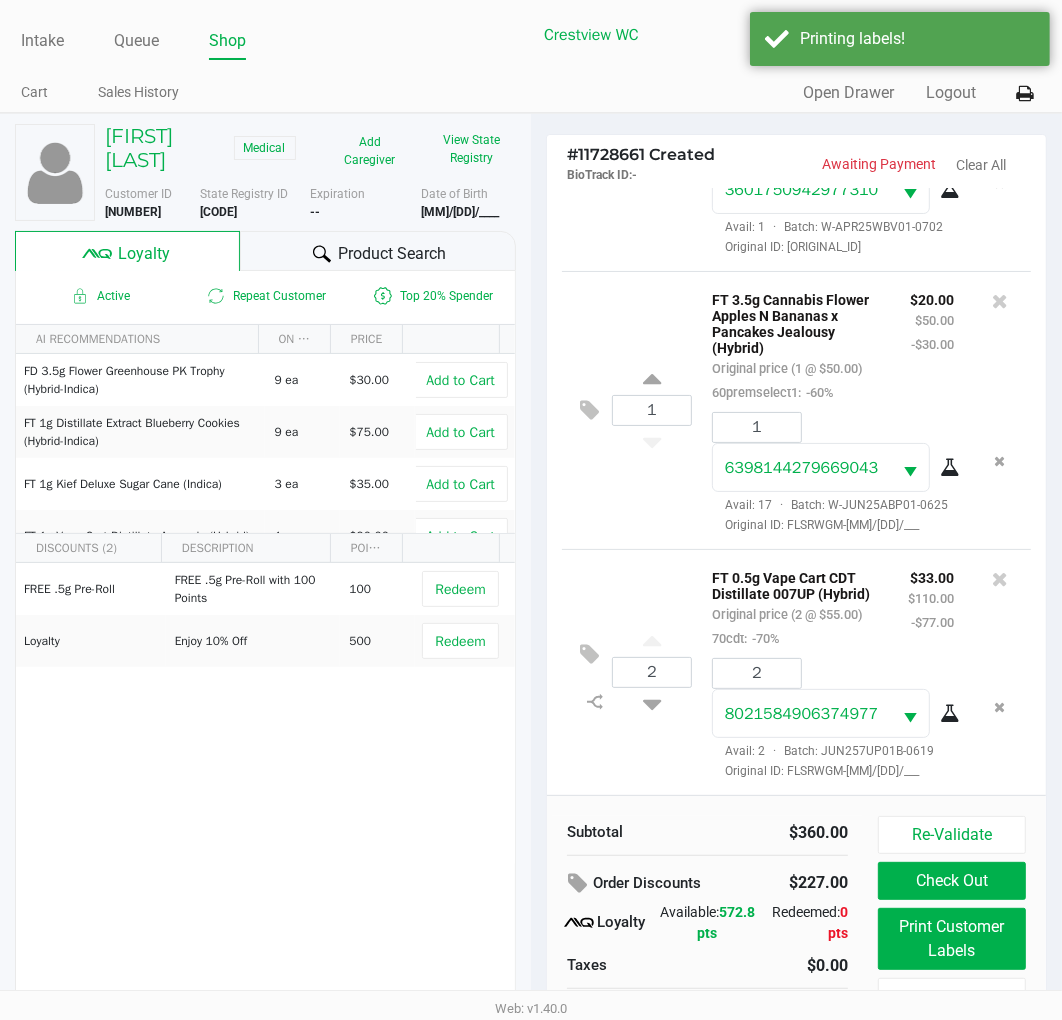 scroll, scrollTop: 38, scrollLeft: 0, axis: vertical 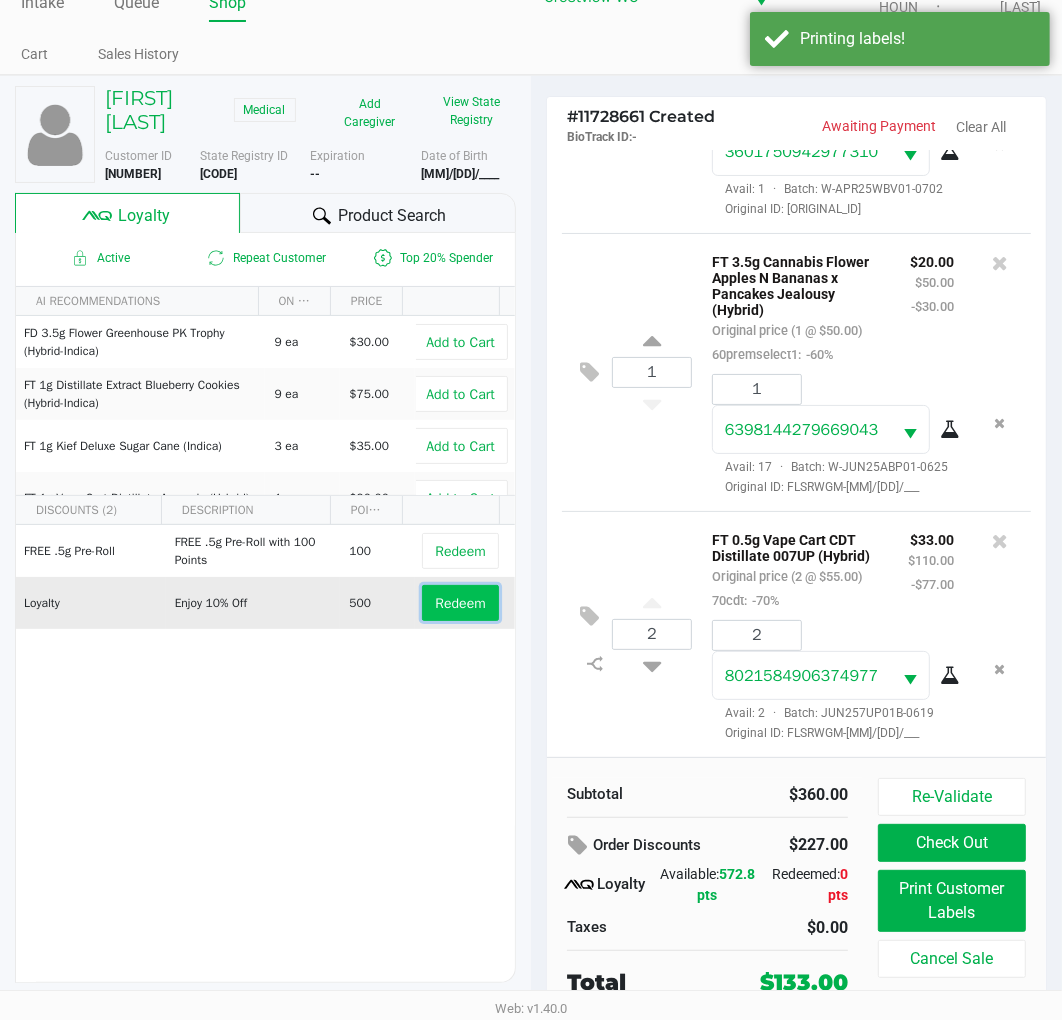 click on "Redeem" 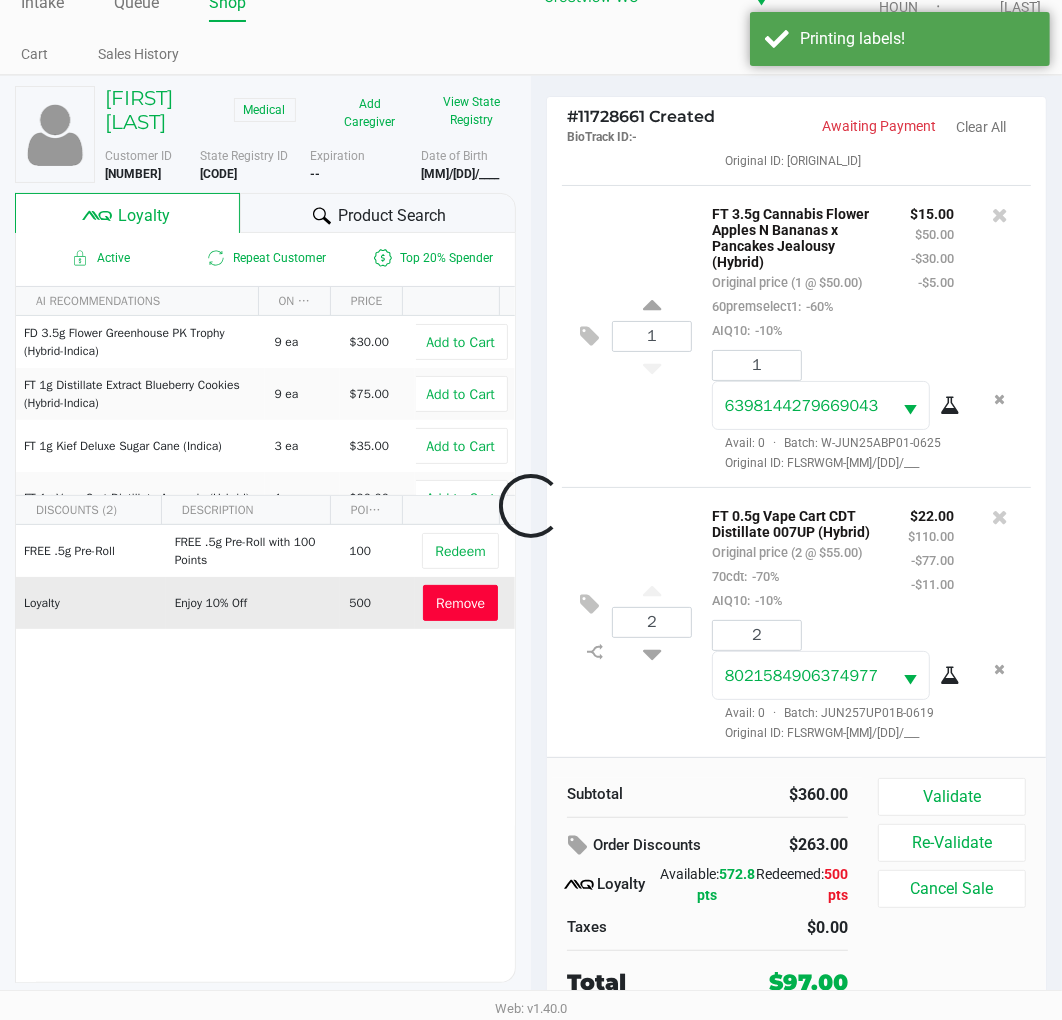 scroll, scrollTop: 724, scrollLeft: 0, axis: vertical 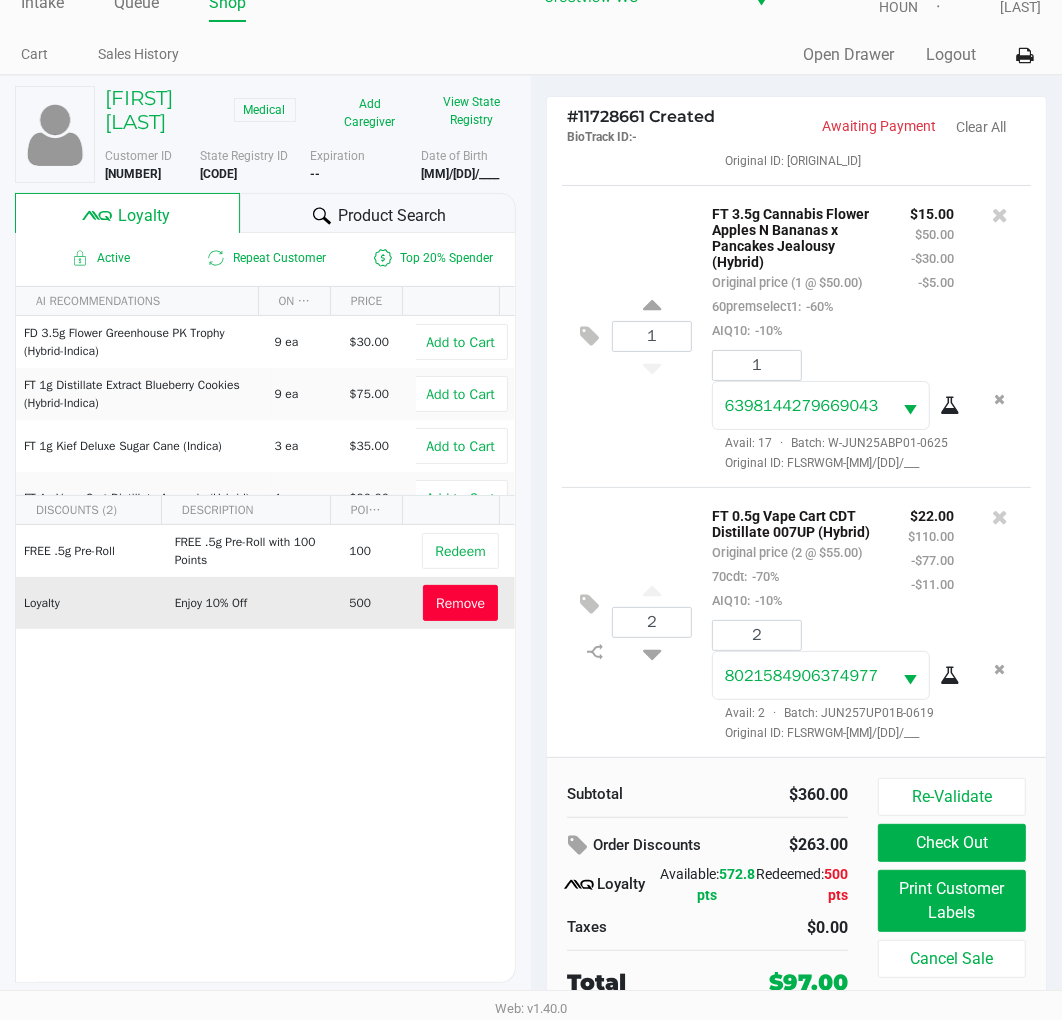 click on "Check Out" 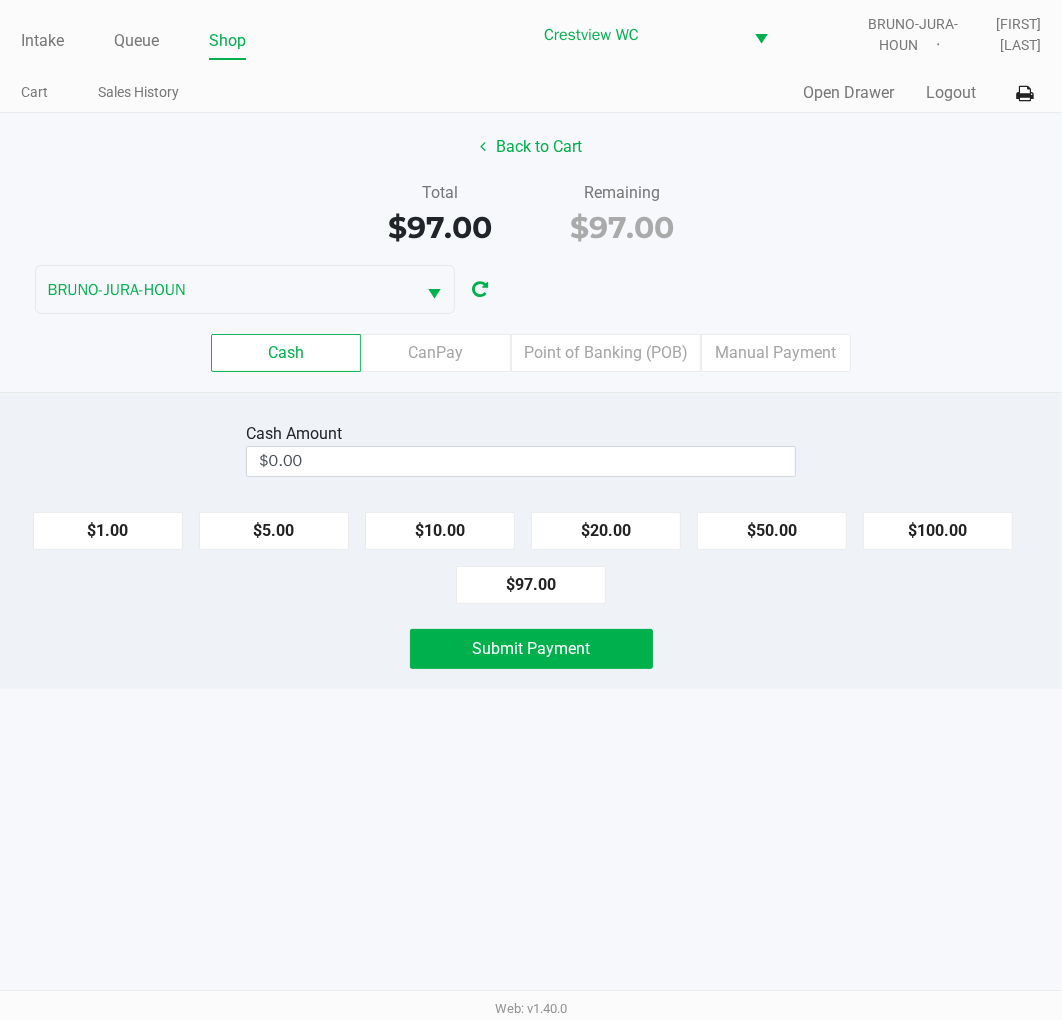 scroll, scrollTop: 0, scrollLeft: 0, axis: both 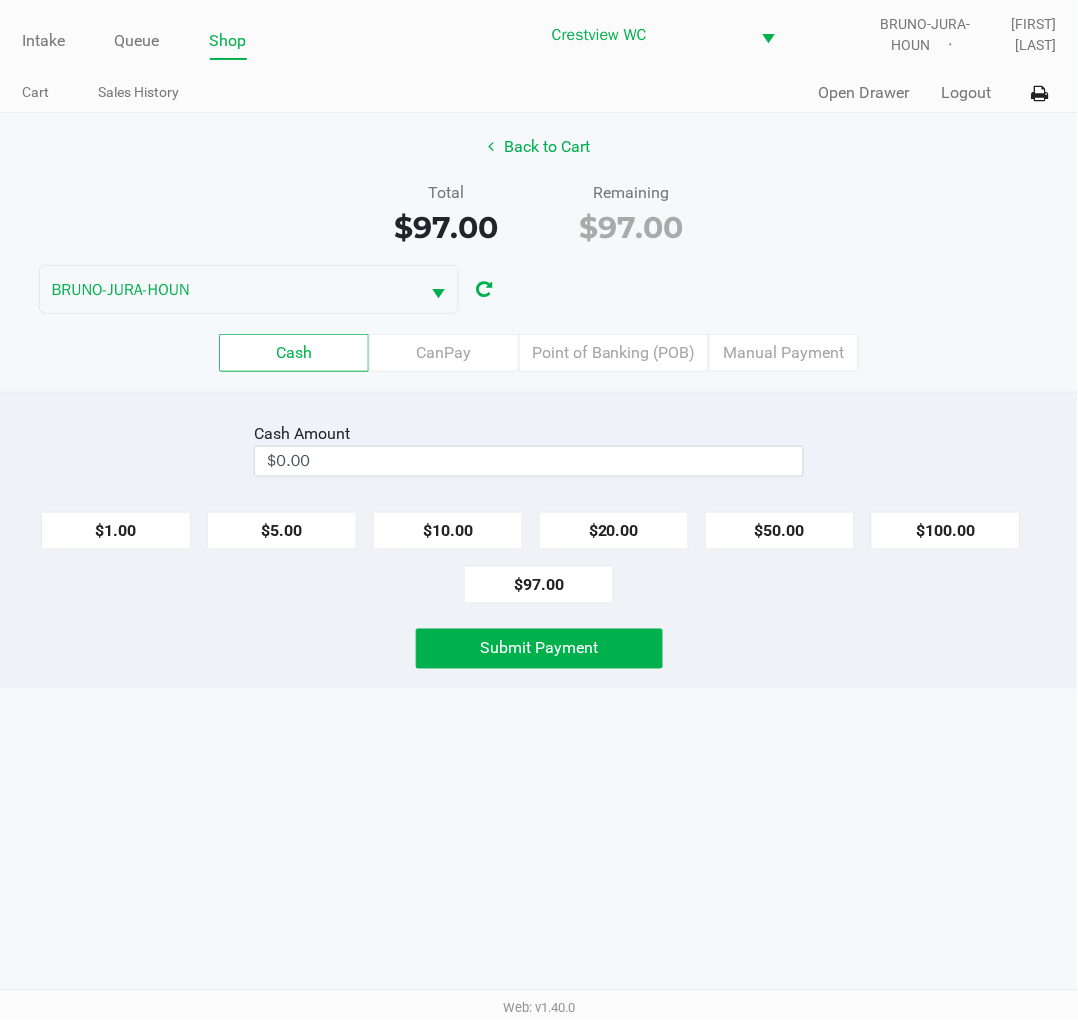 click on "$0.00" at bounding box center [529, 461] 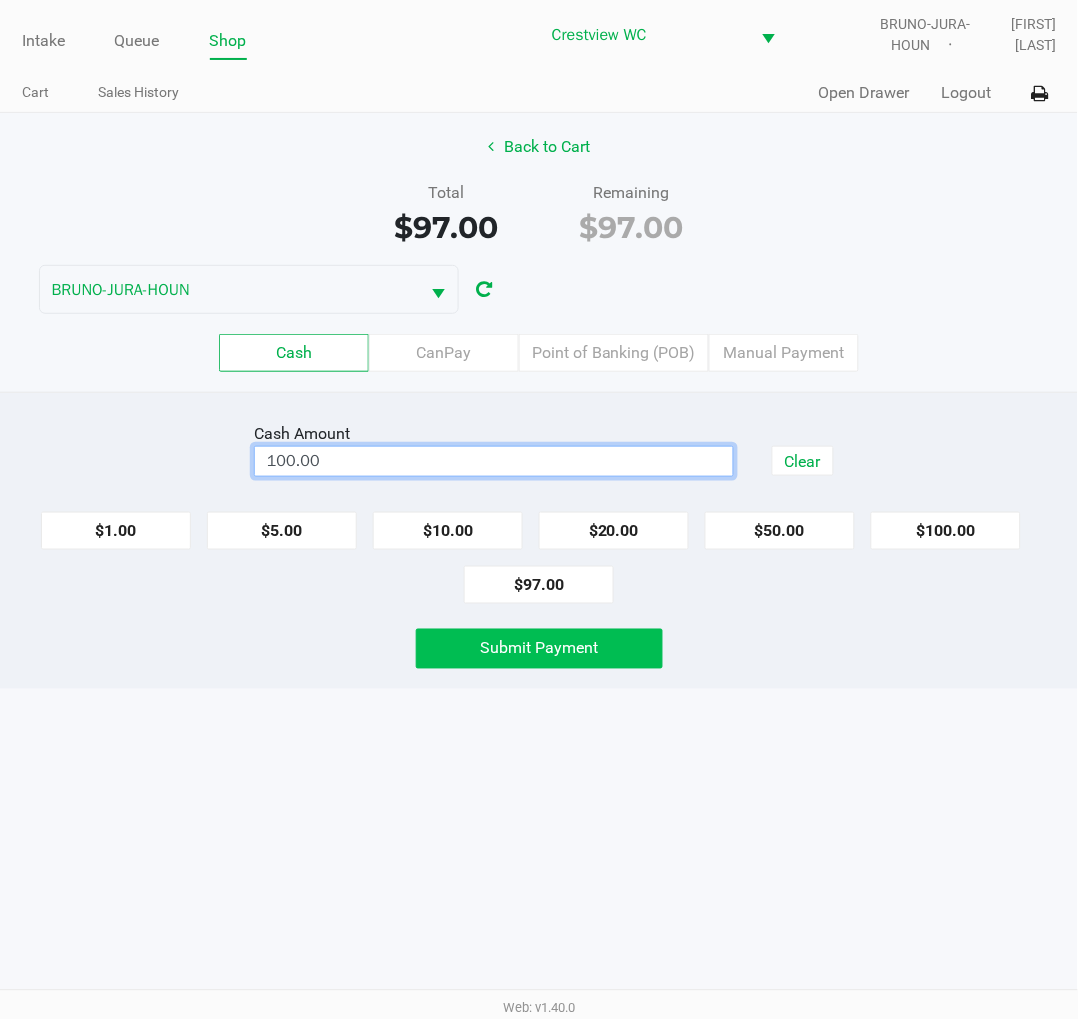 click on "Submit Payment" 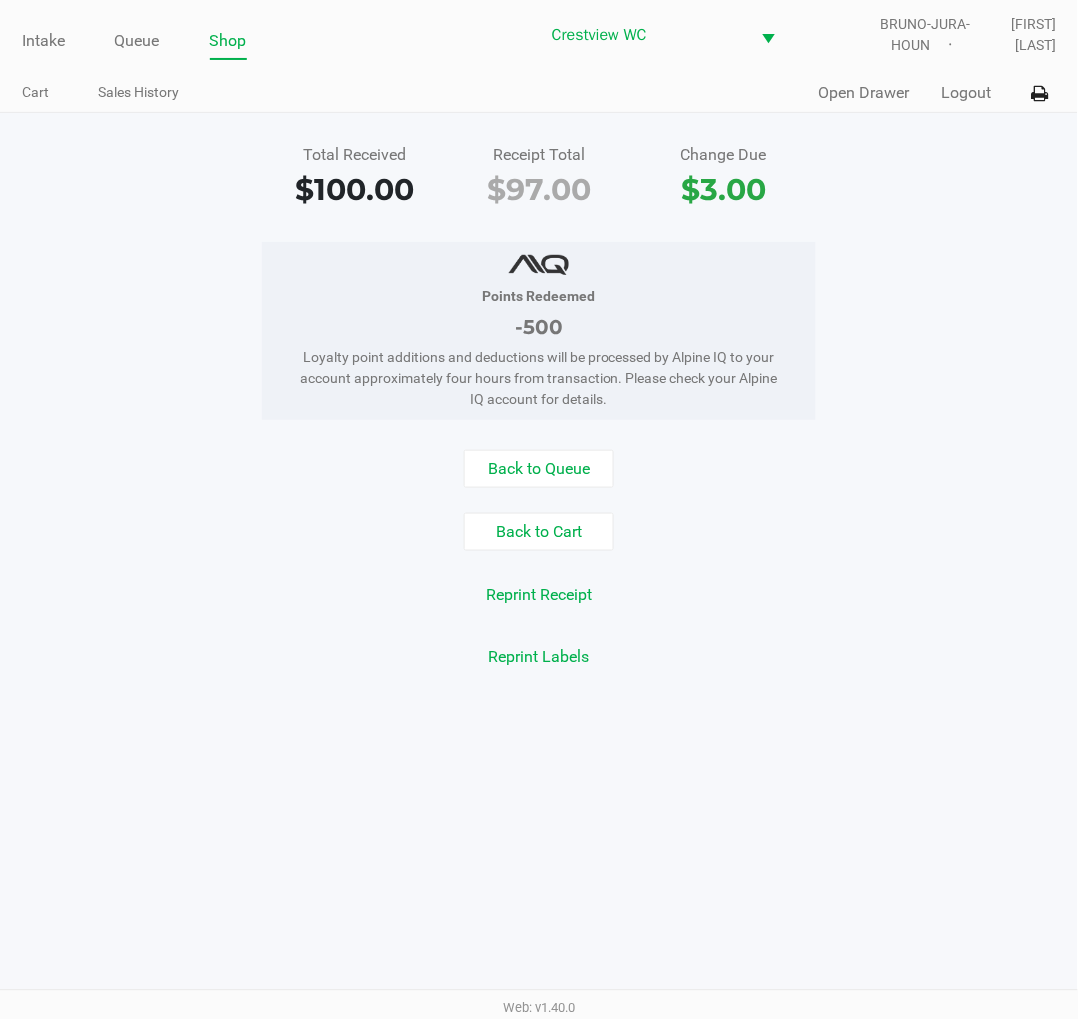 click on "Intake" 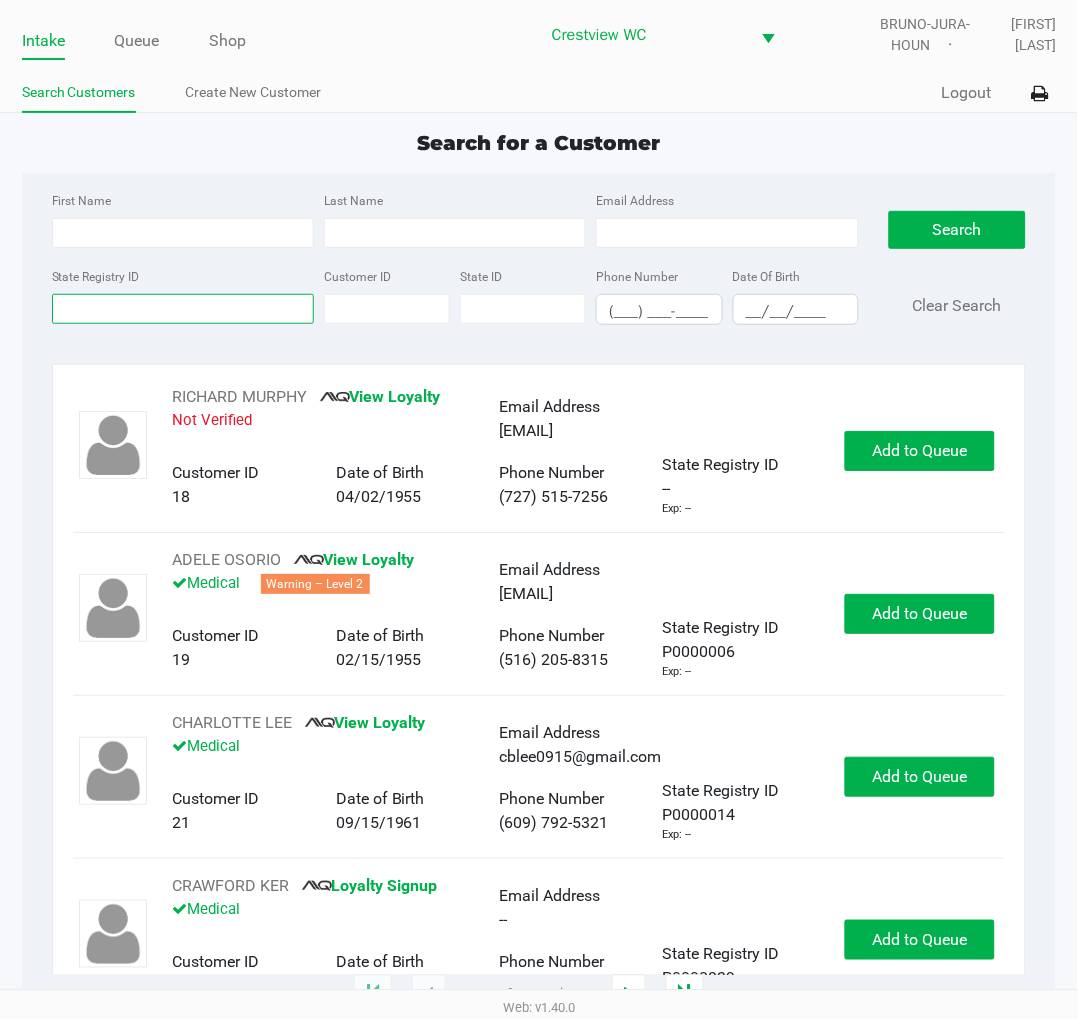 click on "State Registry ID" at bounding box center (183, 309) 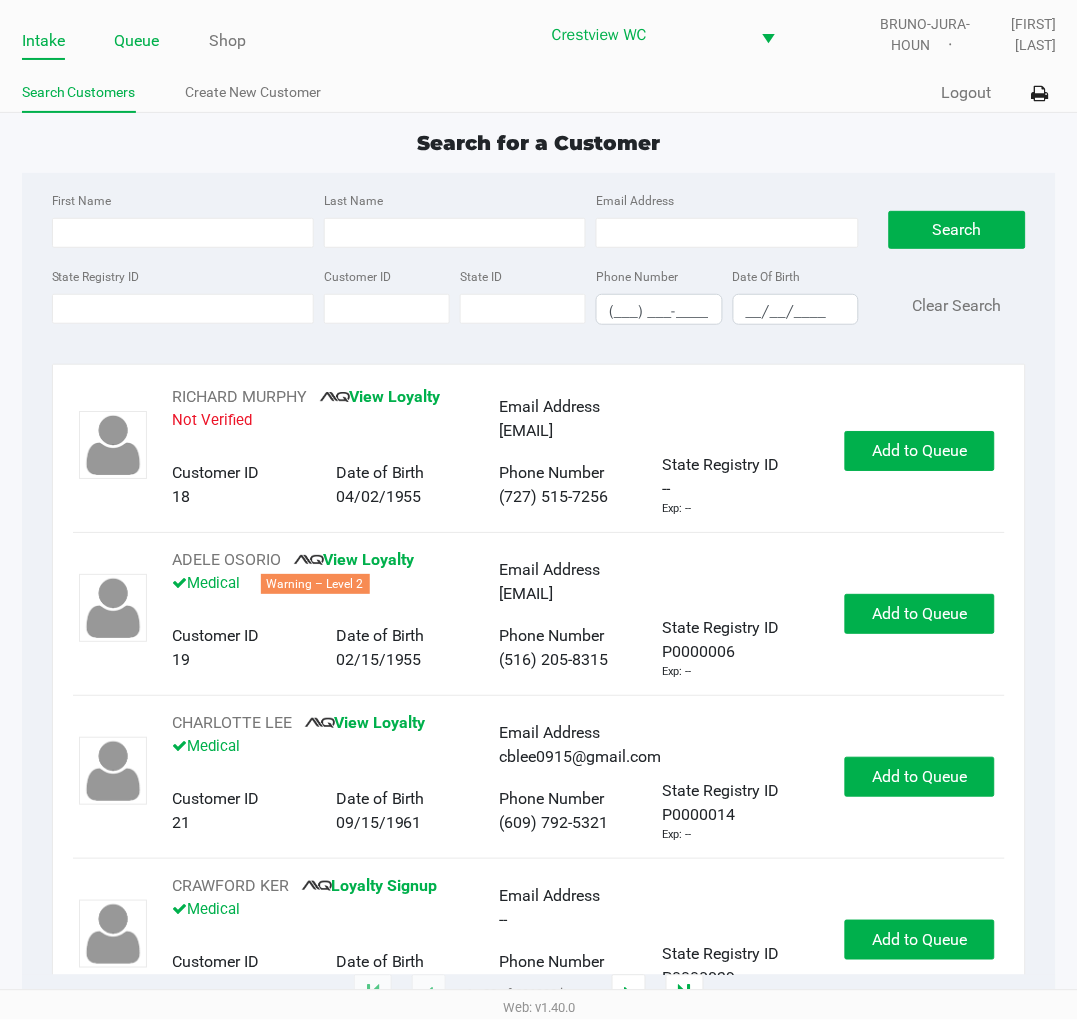 click on "Queue" 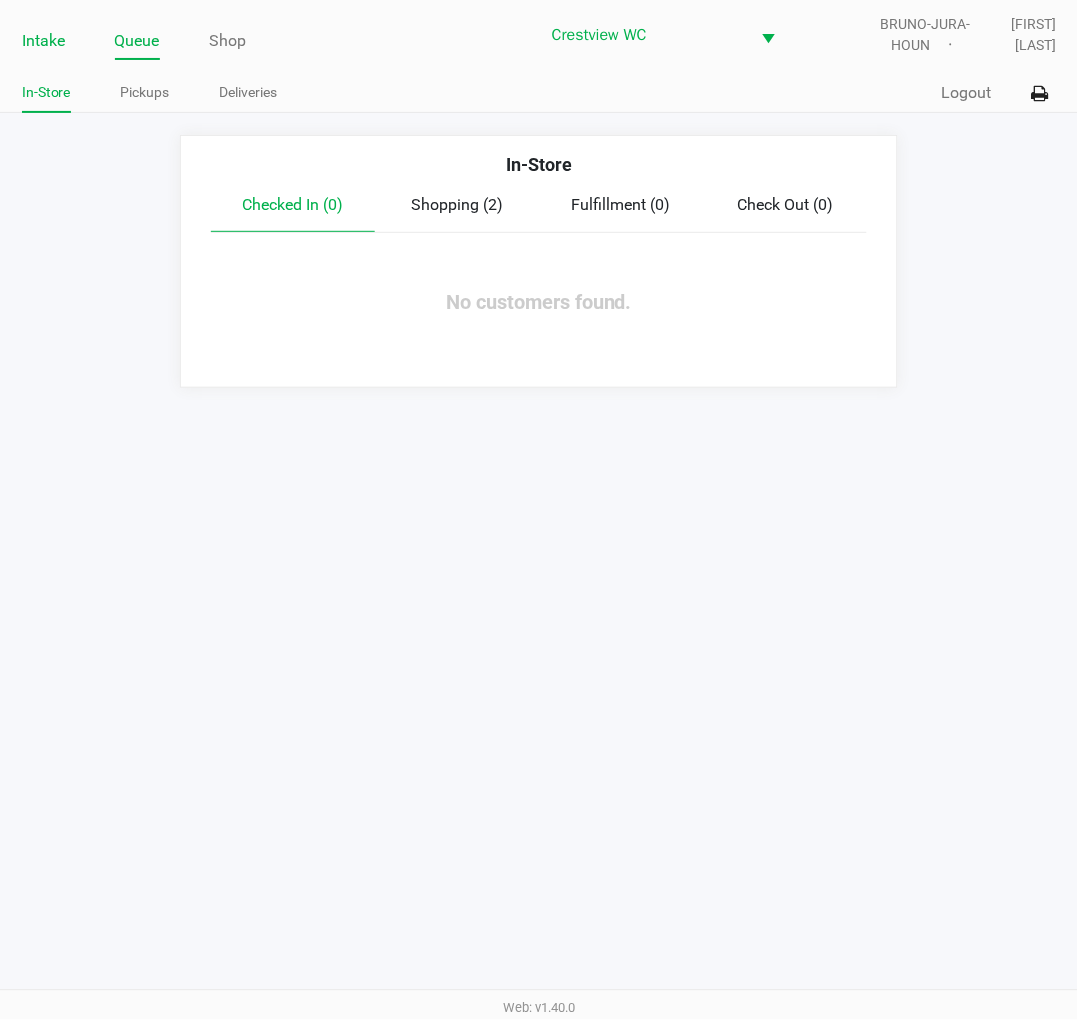 click on "Intake" 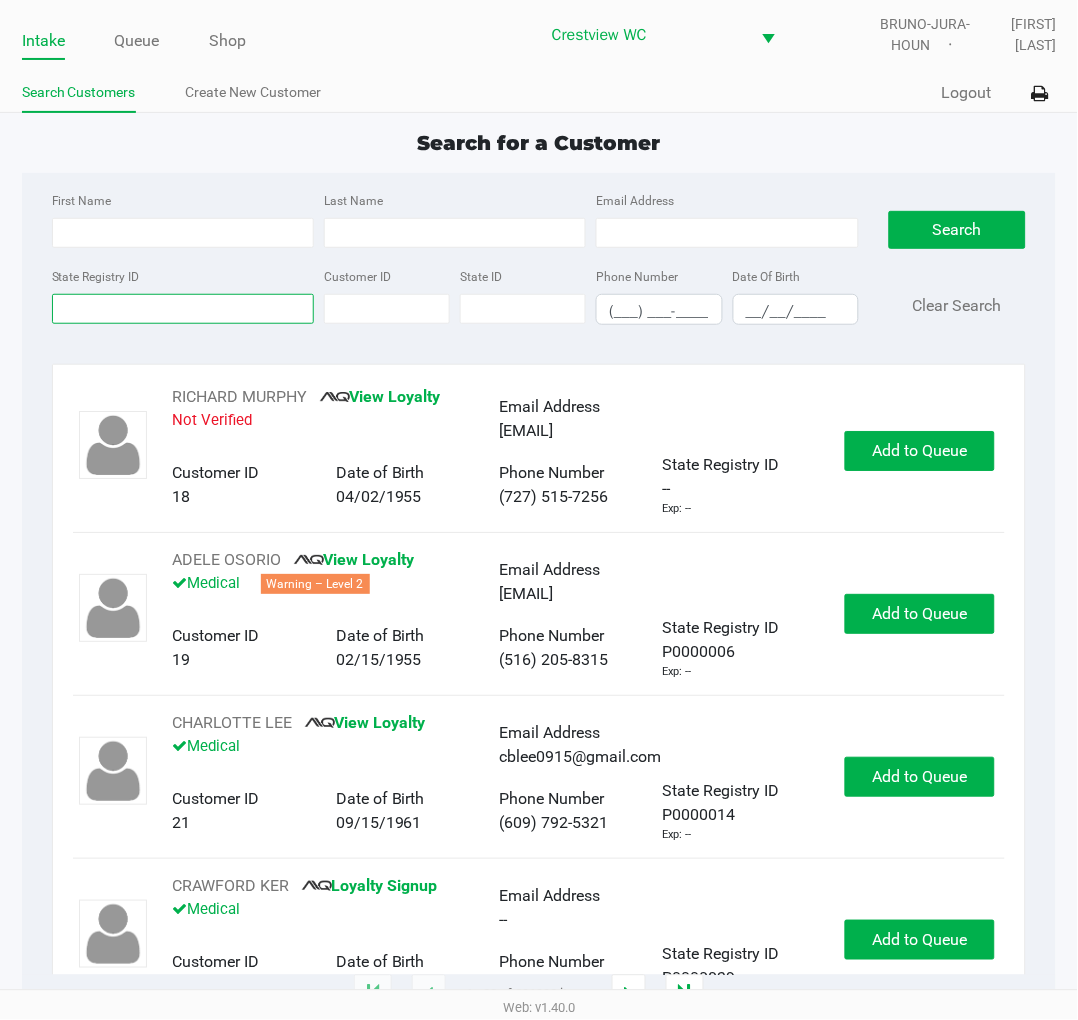 click on "State Registry ID" at bounding box center [183, 309] 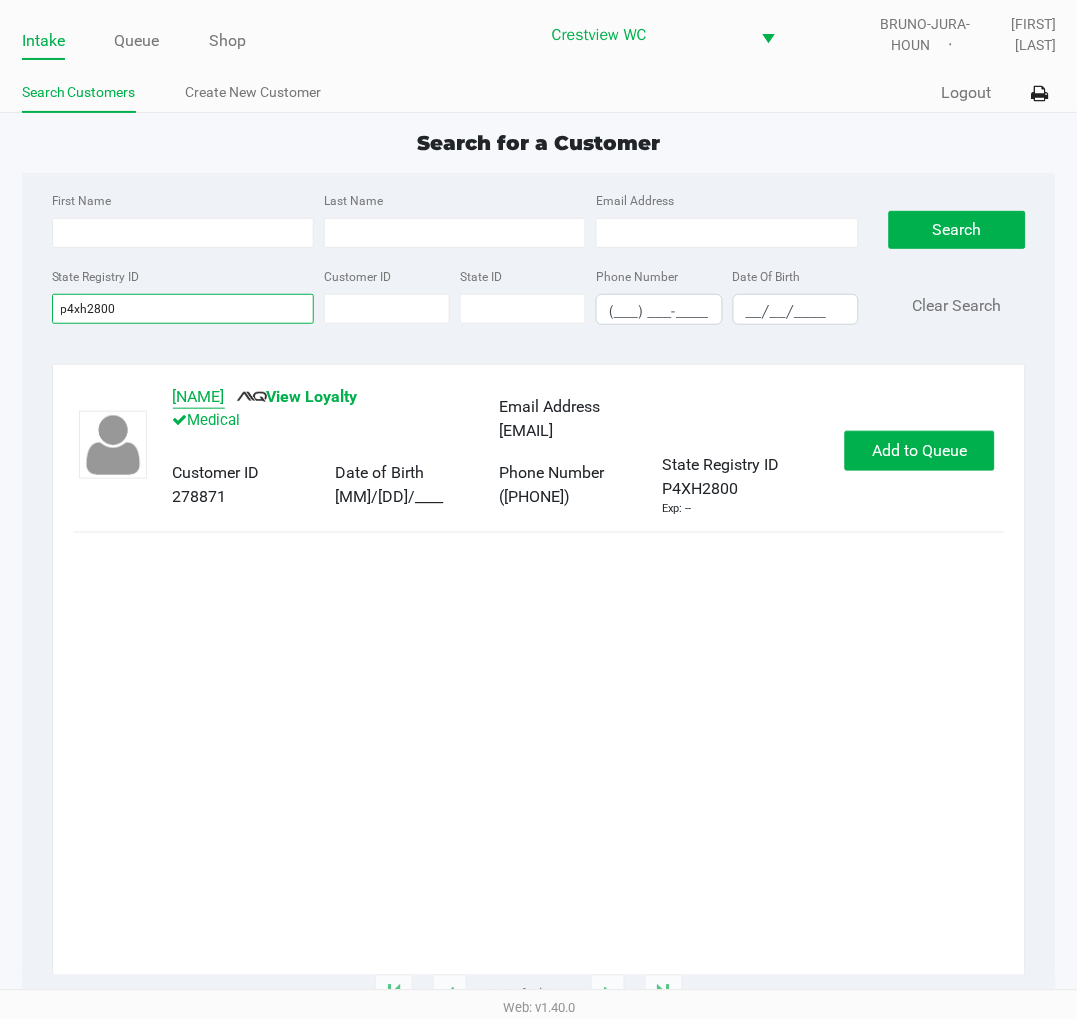 type on "p4xh2800" 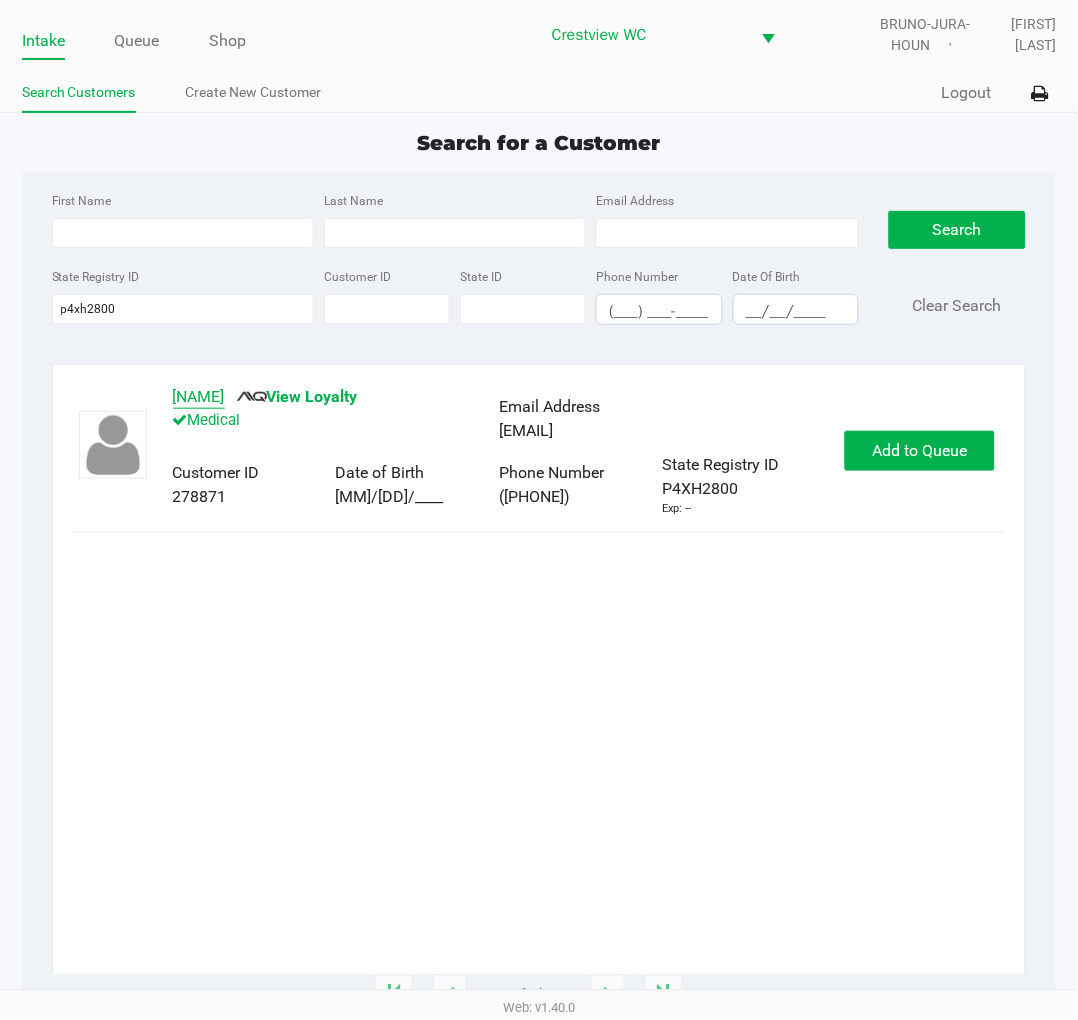 click on "NATHAN LAWSON" 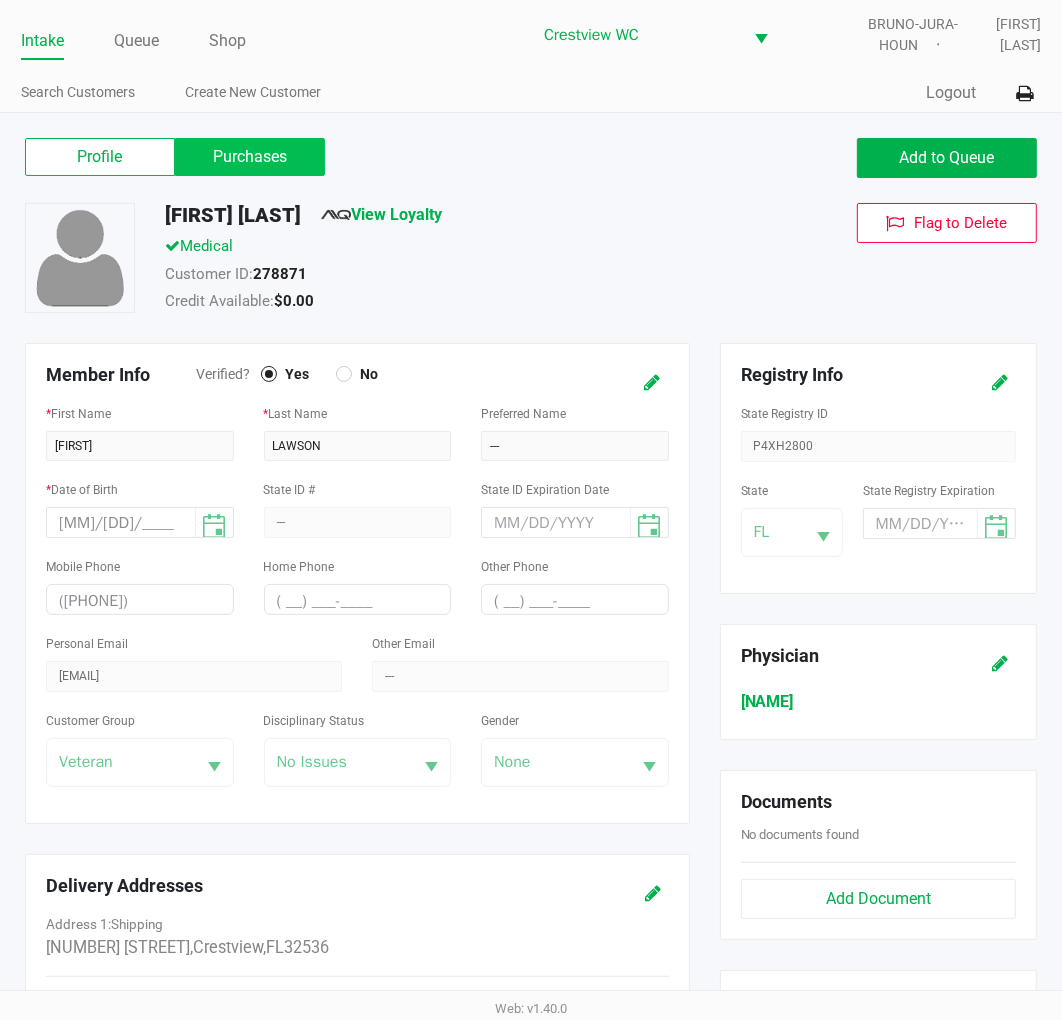 click on "Purchases" 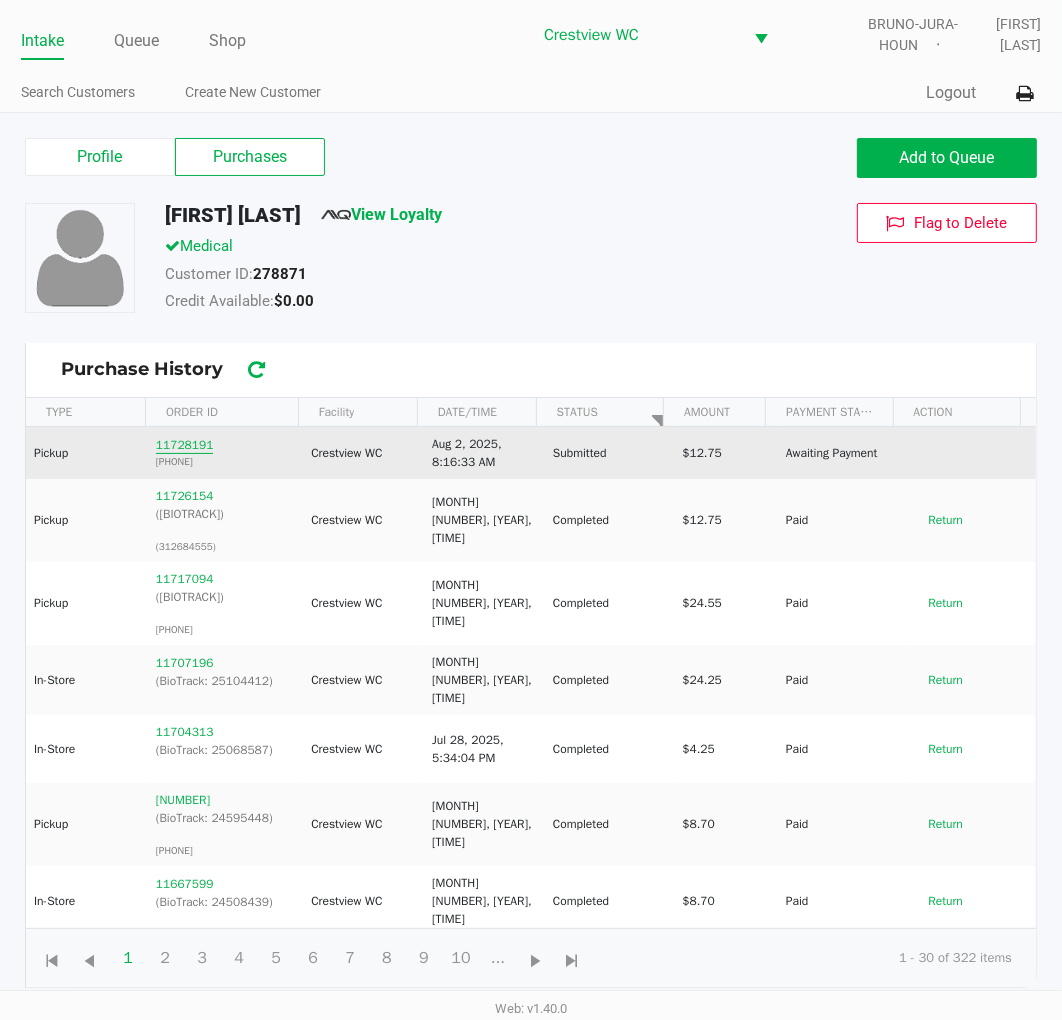 click on "11728191" 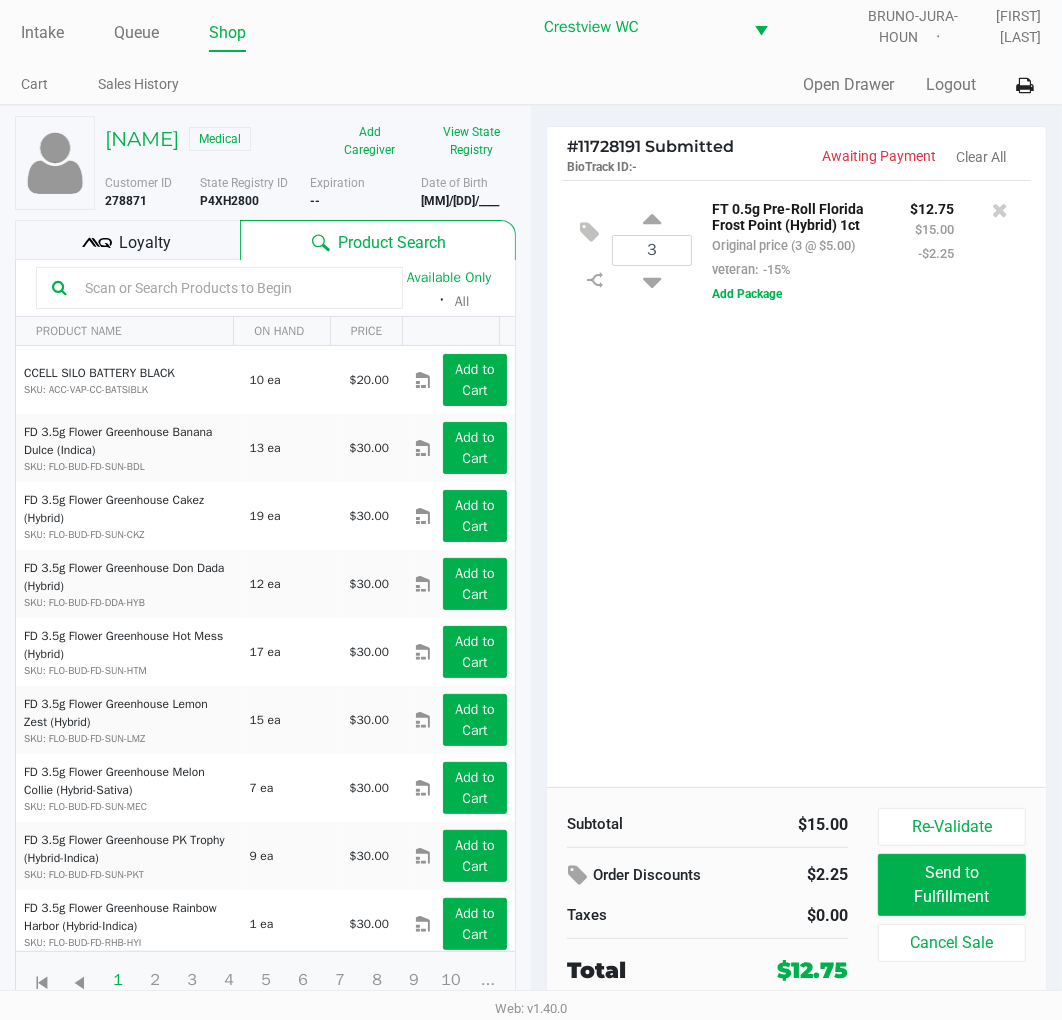 scroll, scrollTop: 37, scrollLeft: 0, axis: vertical 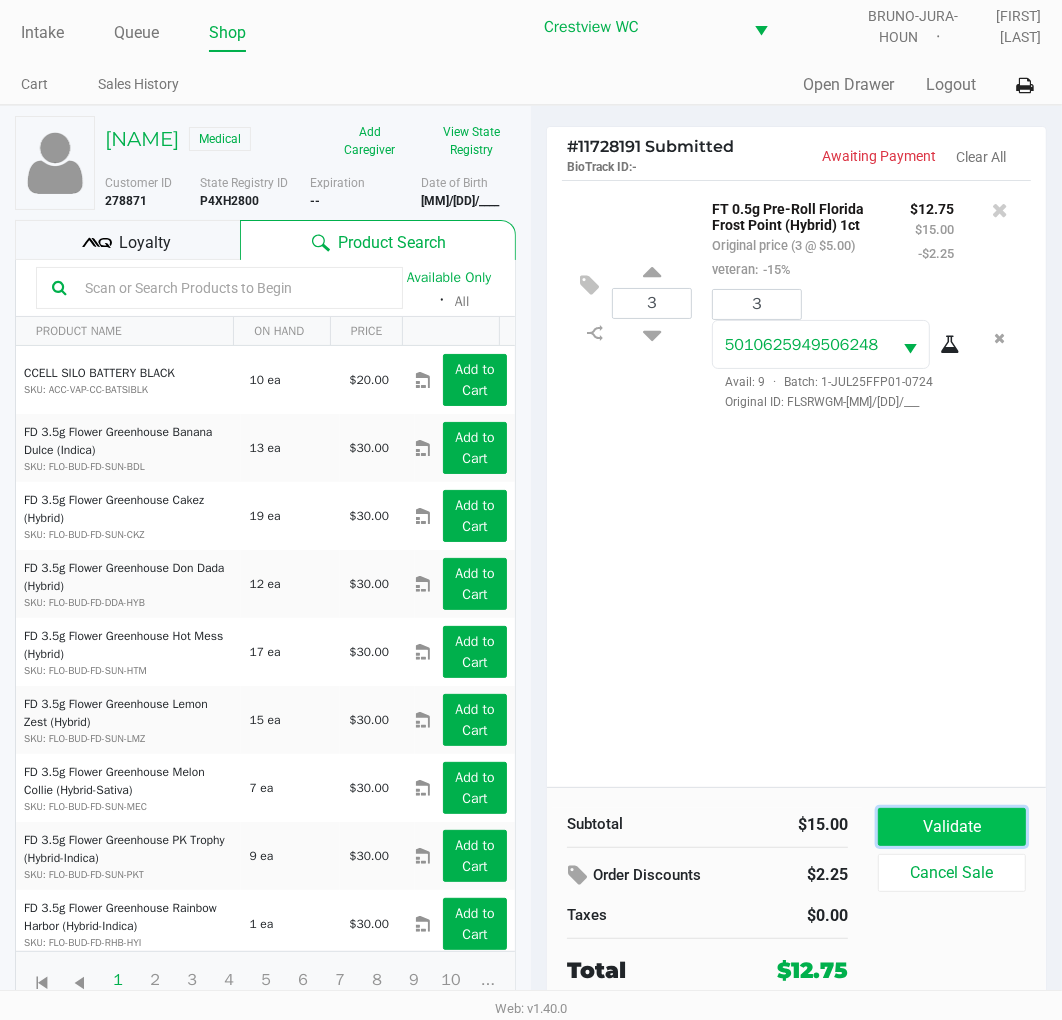 click on "Validate" 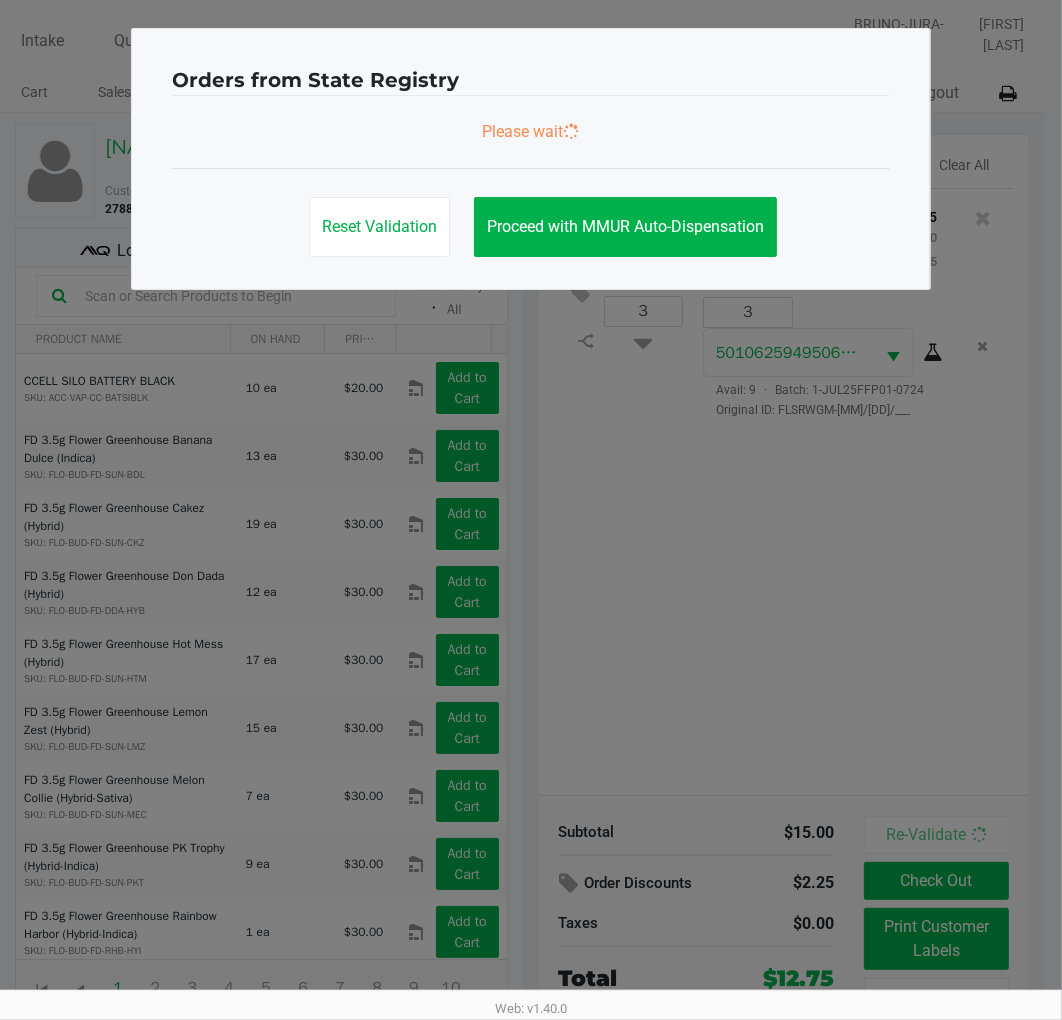scroll, scrollTop: 0, scrollLeft: 0, axis: both 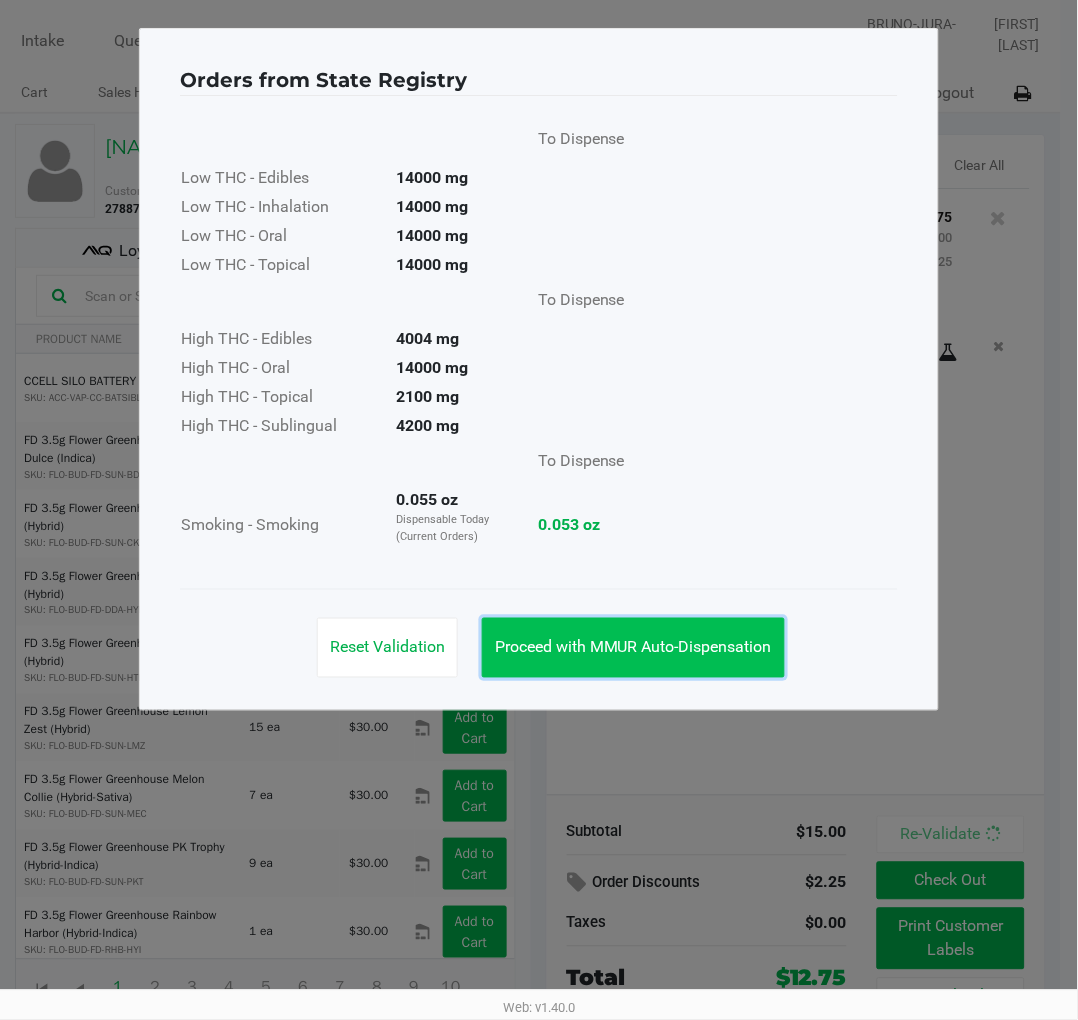 click on "Proceed with MMUR Auto-Dispensation" 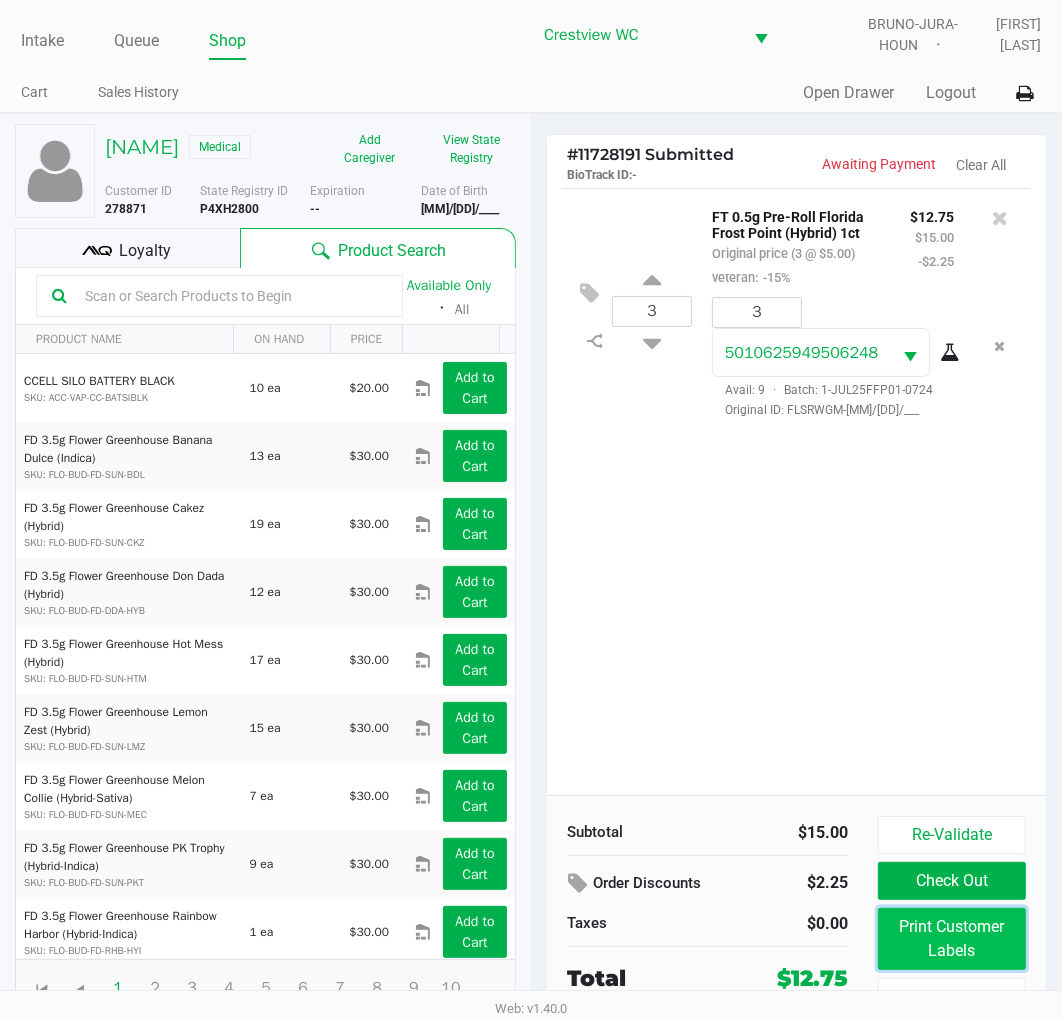 click on "Print Customer Labels" 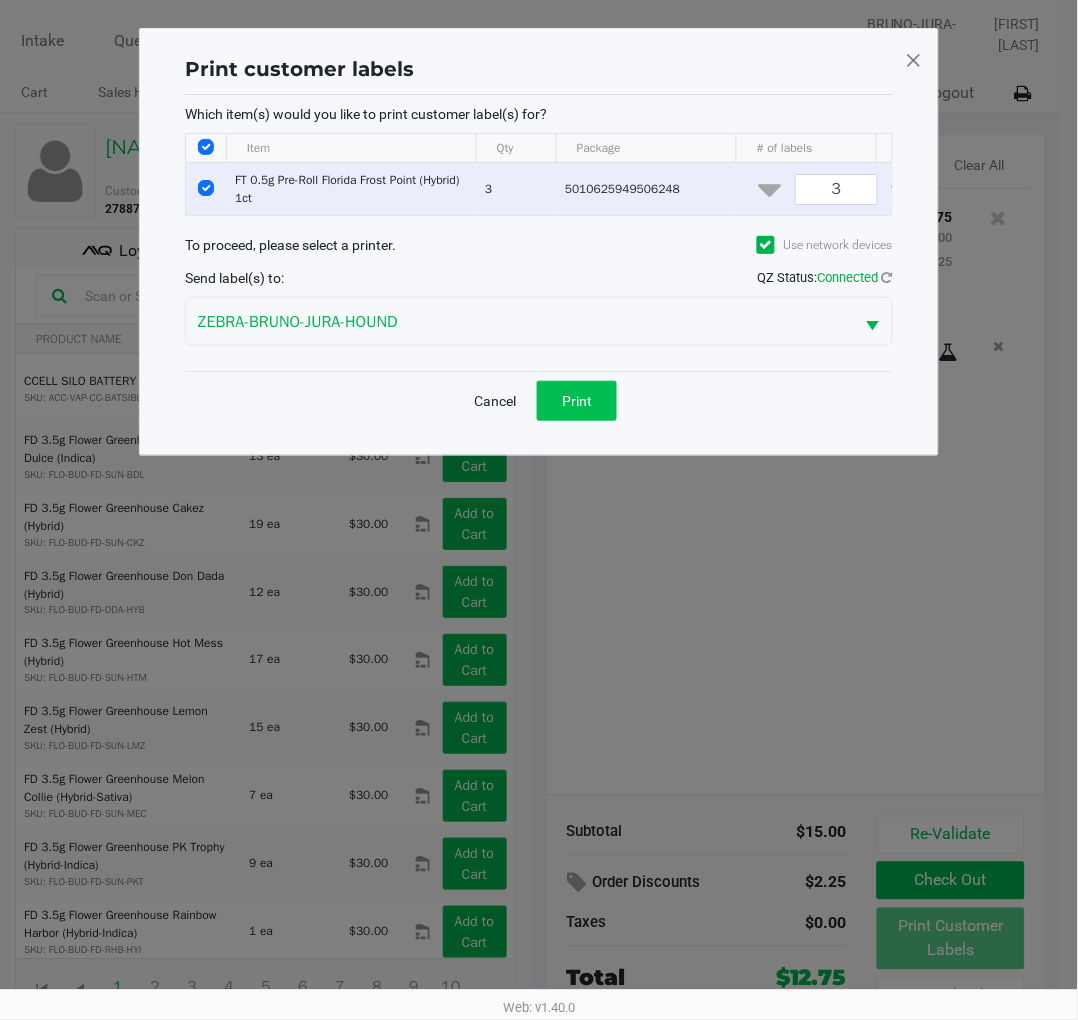 click on "Print" 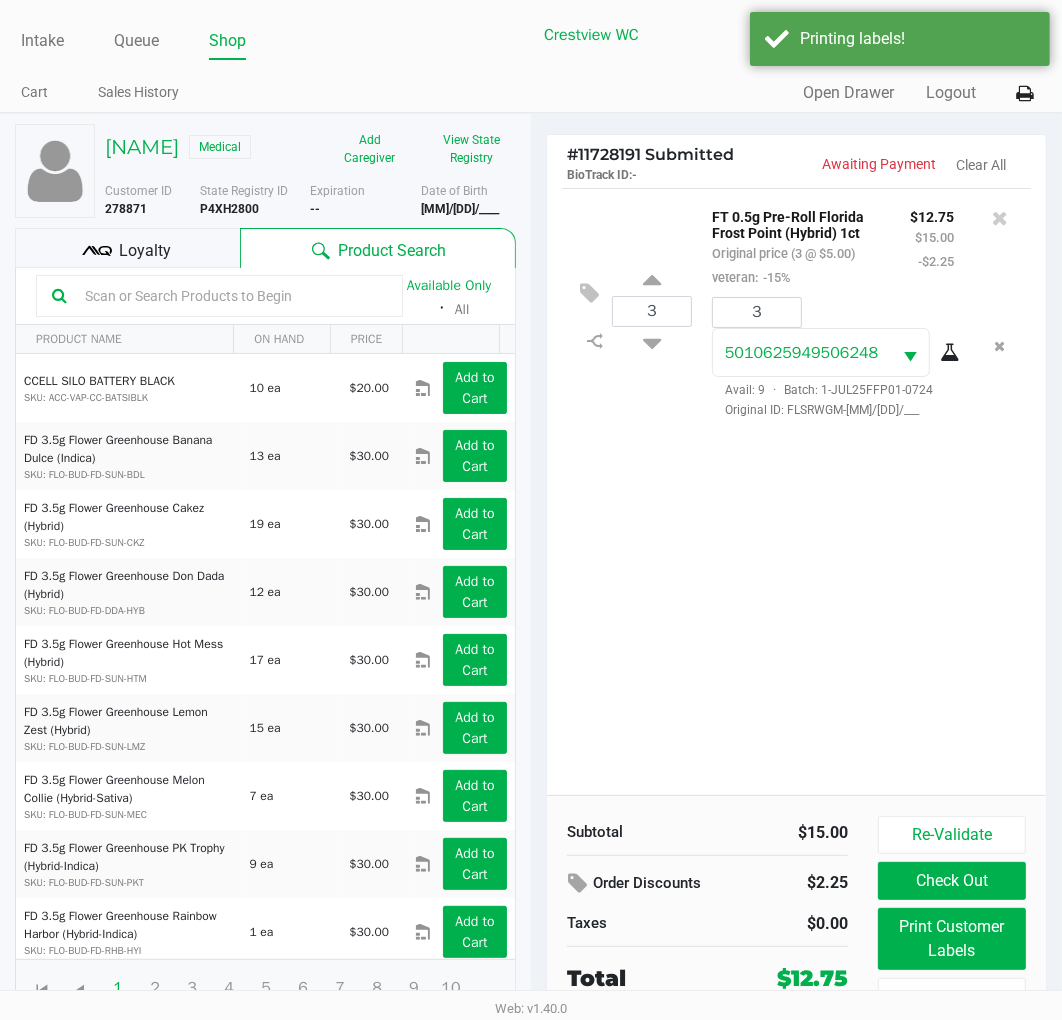 click on "Loyalty" 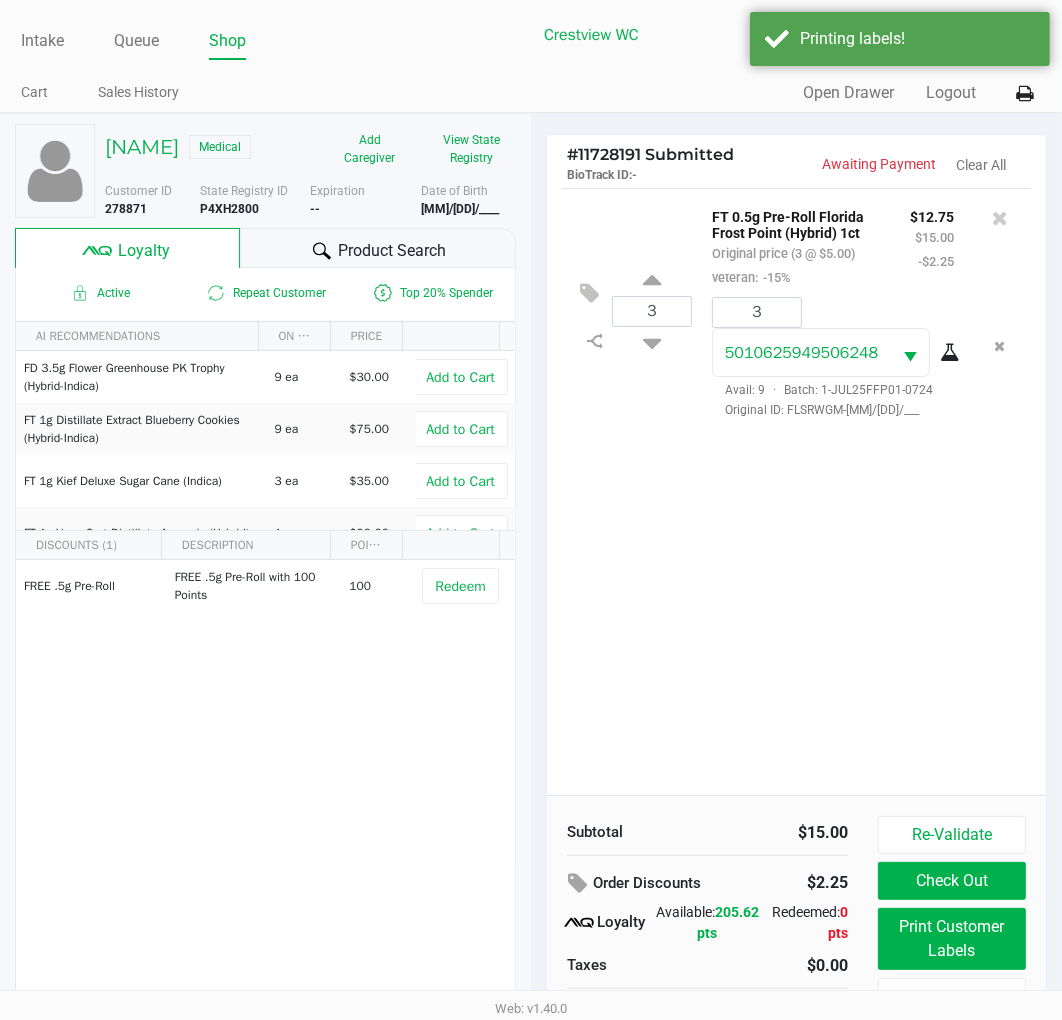 scroll, scrollTop: 38, scrollLeft: 0, axis: vertical 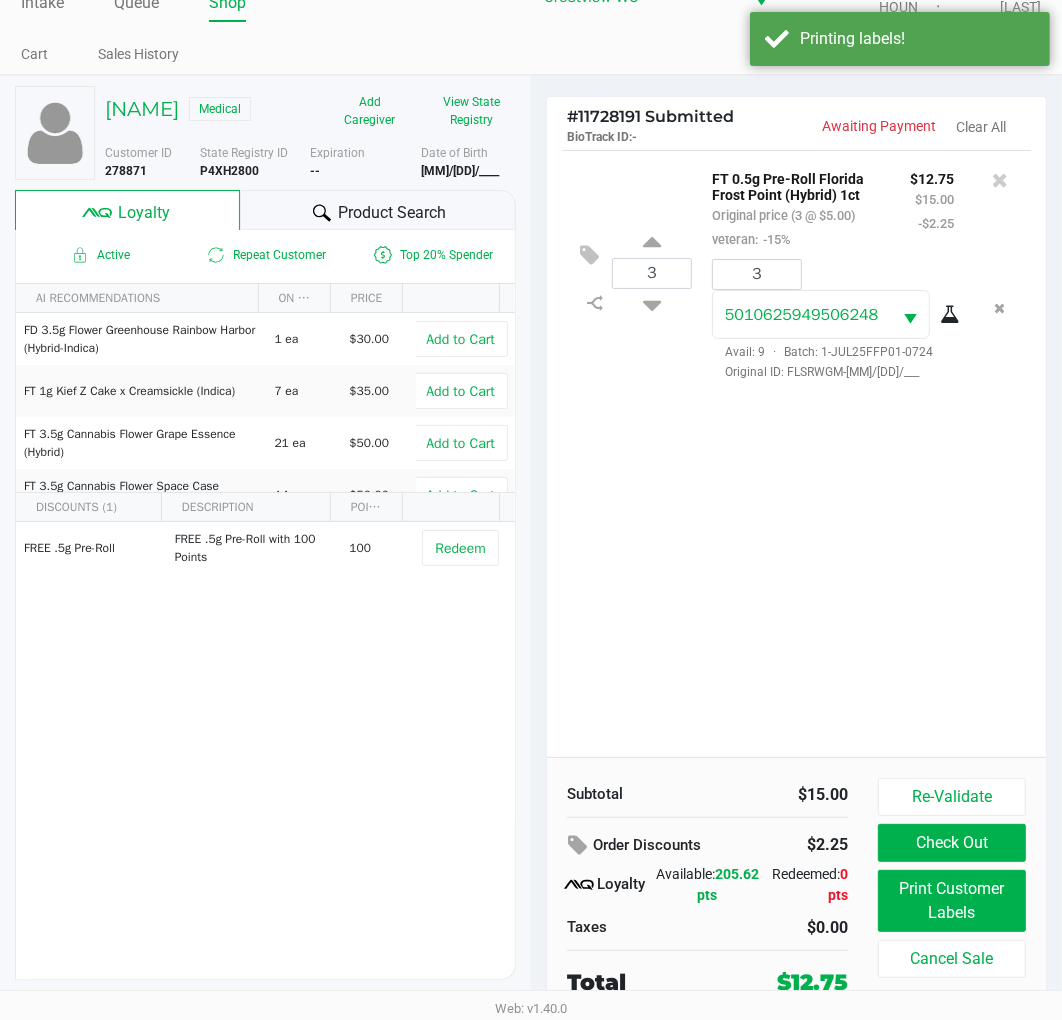 click on "Check Out" 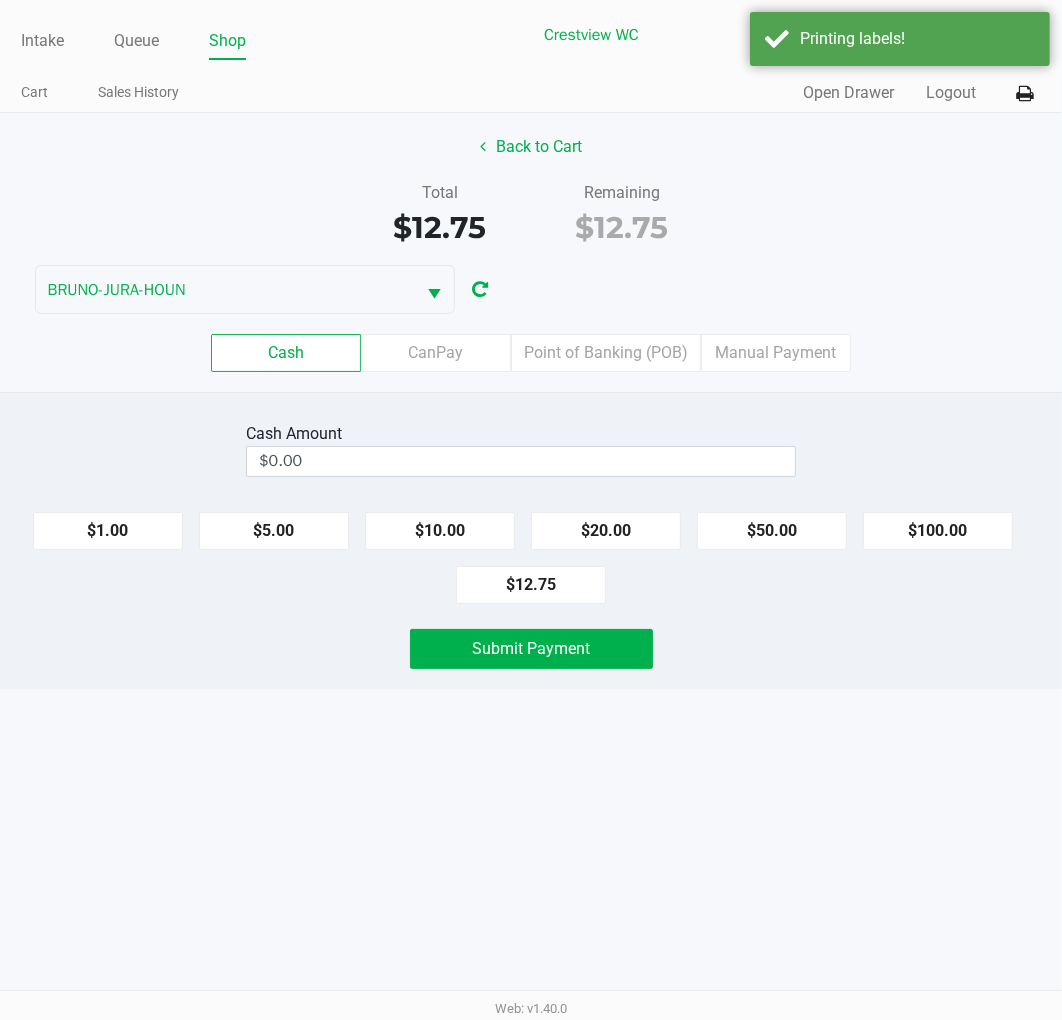 scroll, scrollTop: 0, scrollLeft: 0, axis: both 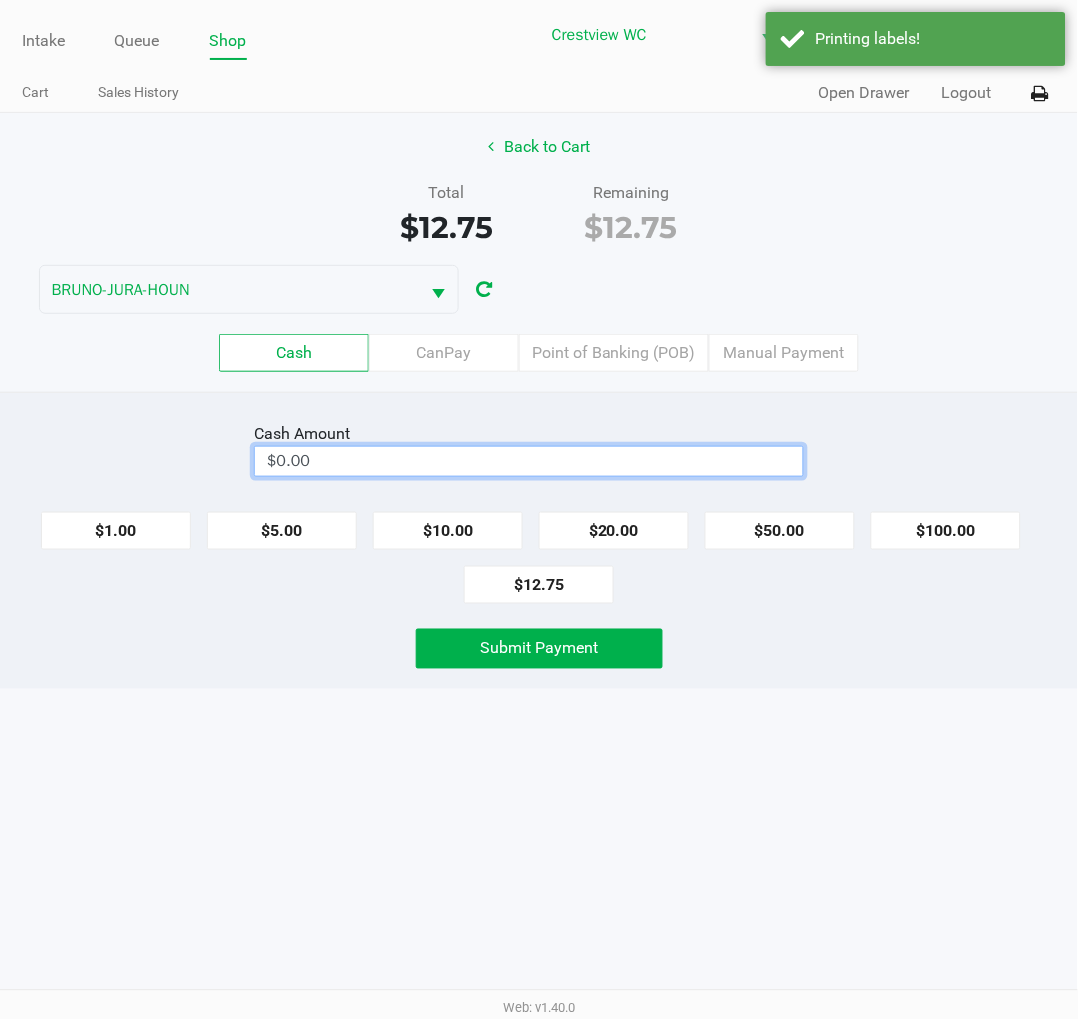 click on "$0.00" at bounding box center (529, 461) 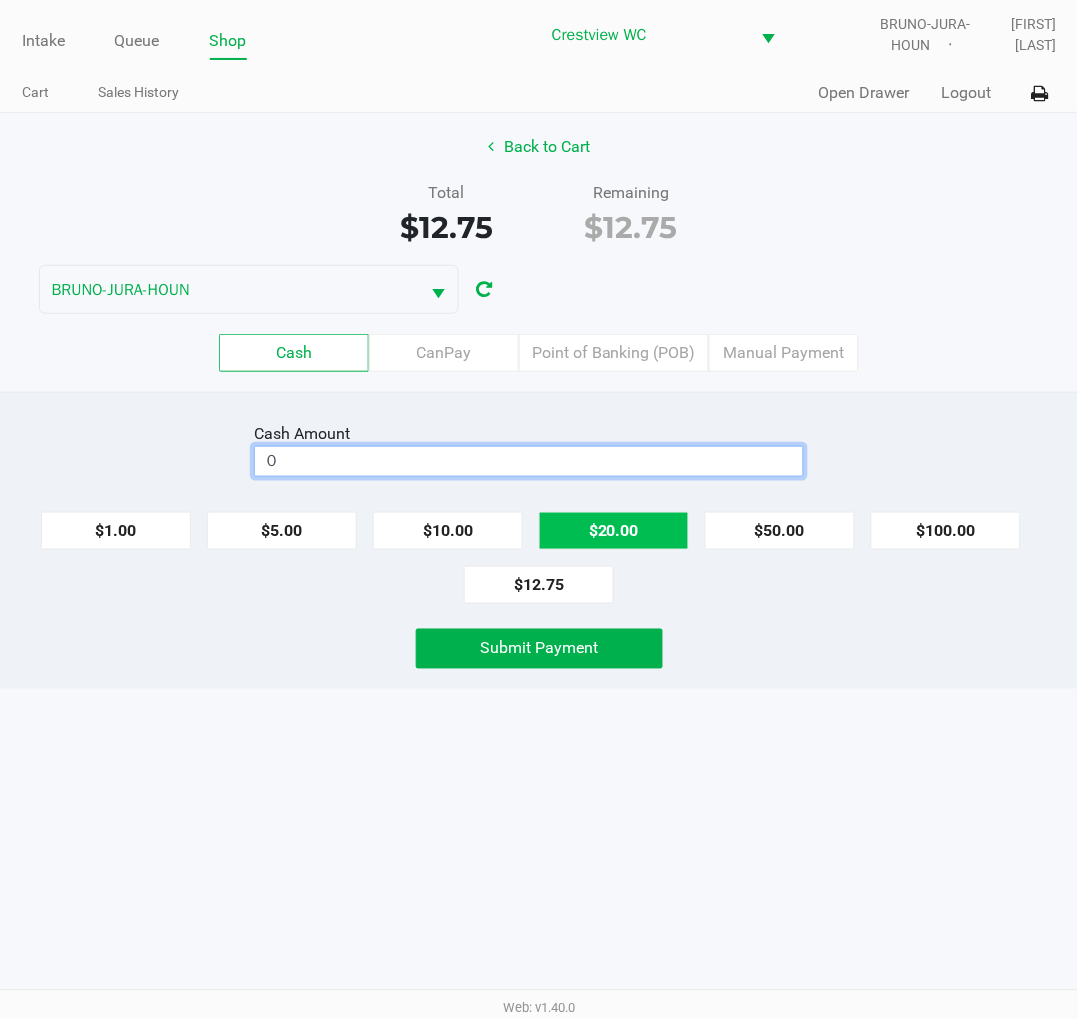 click on "$20.00" 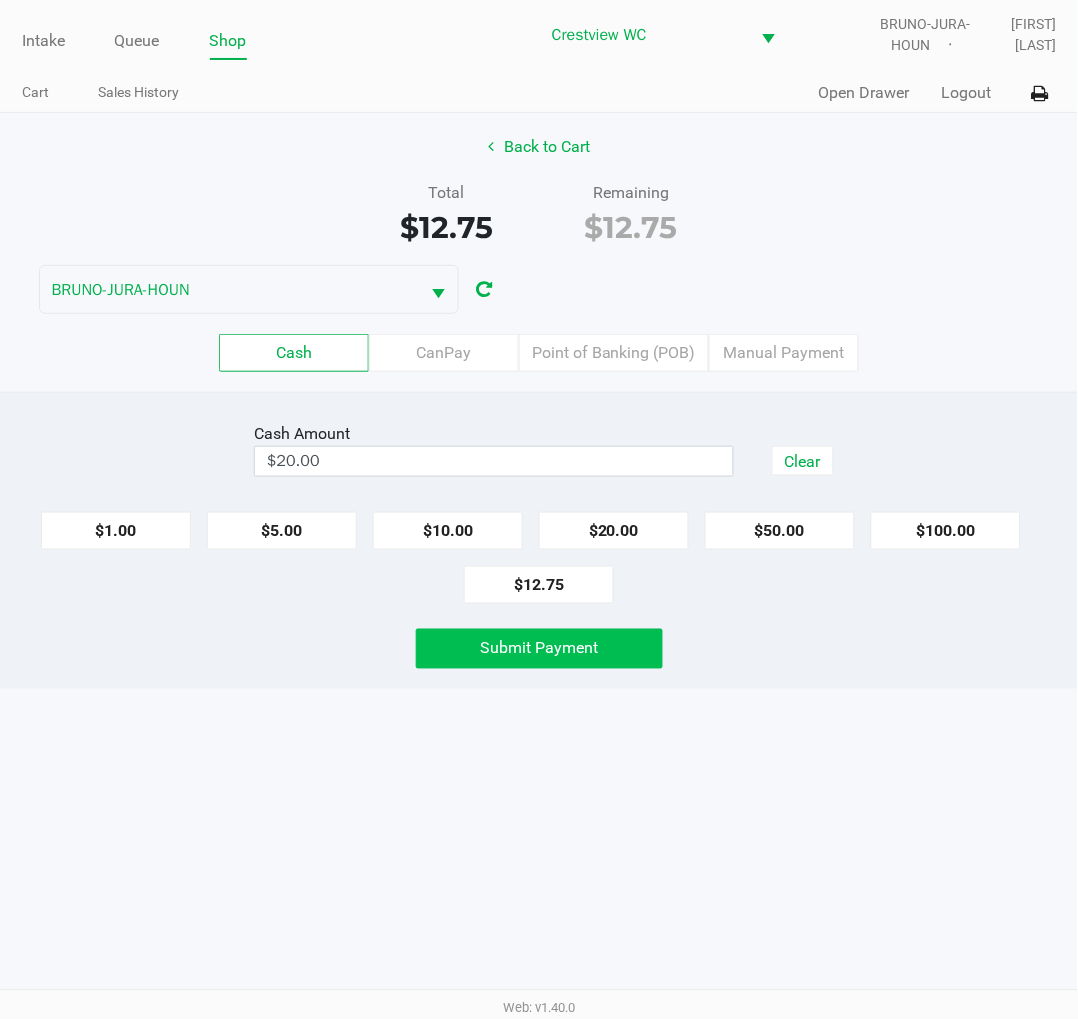 click on "Submit Payment" 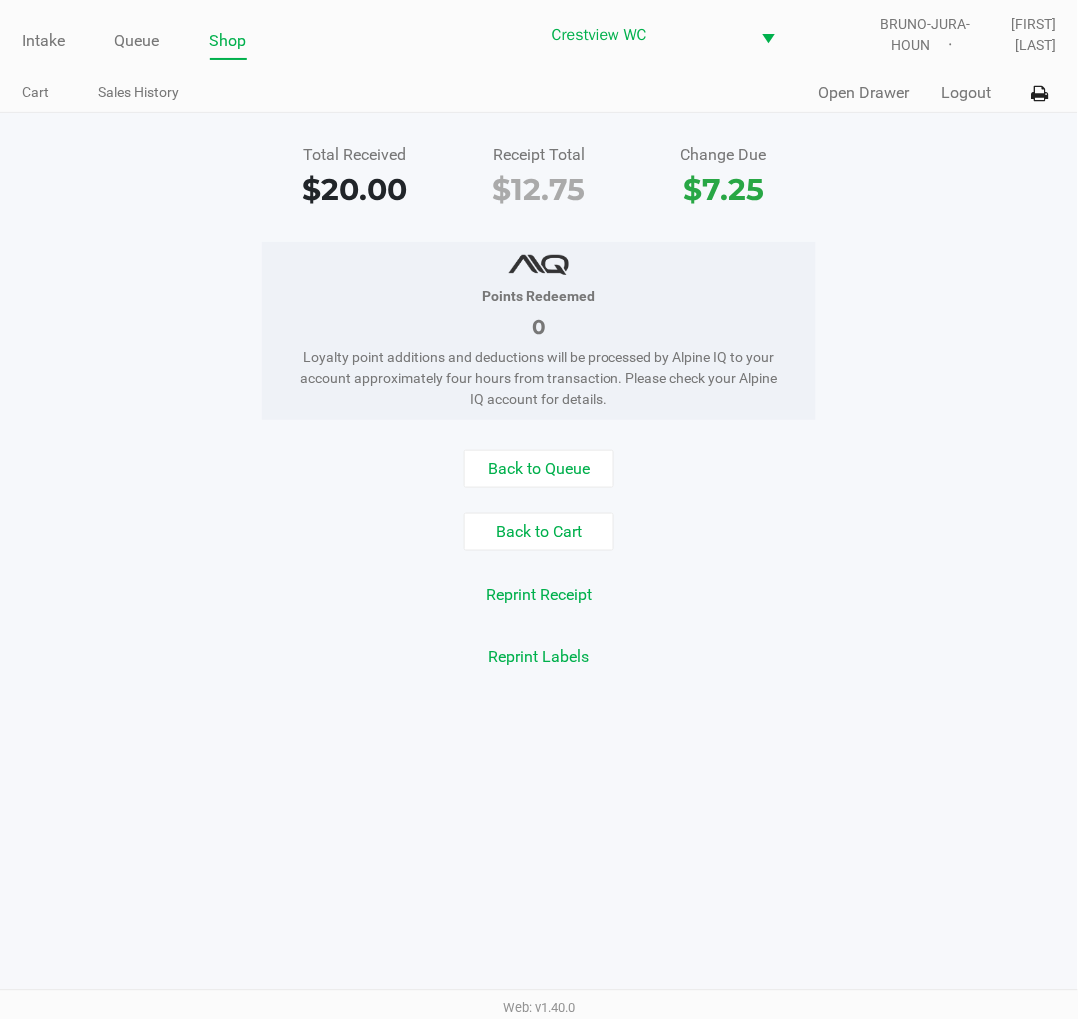 click on "Intake" 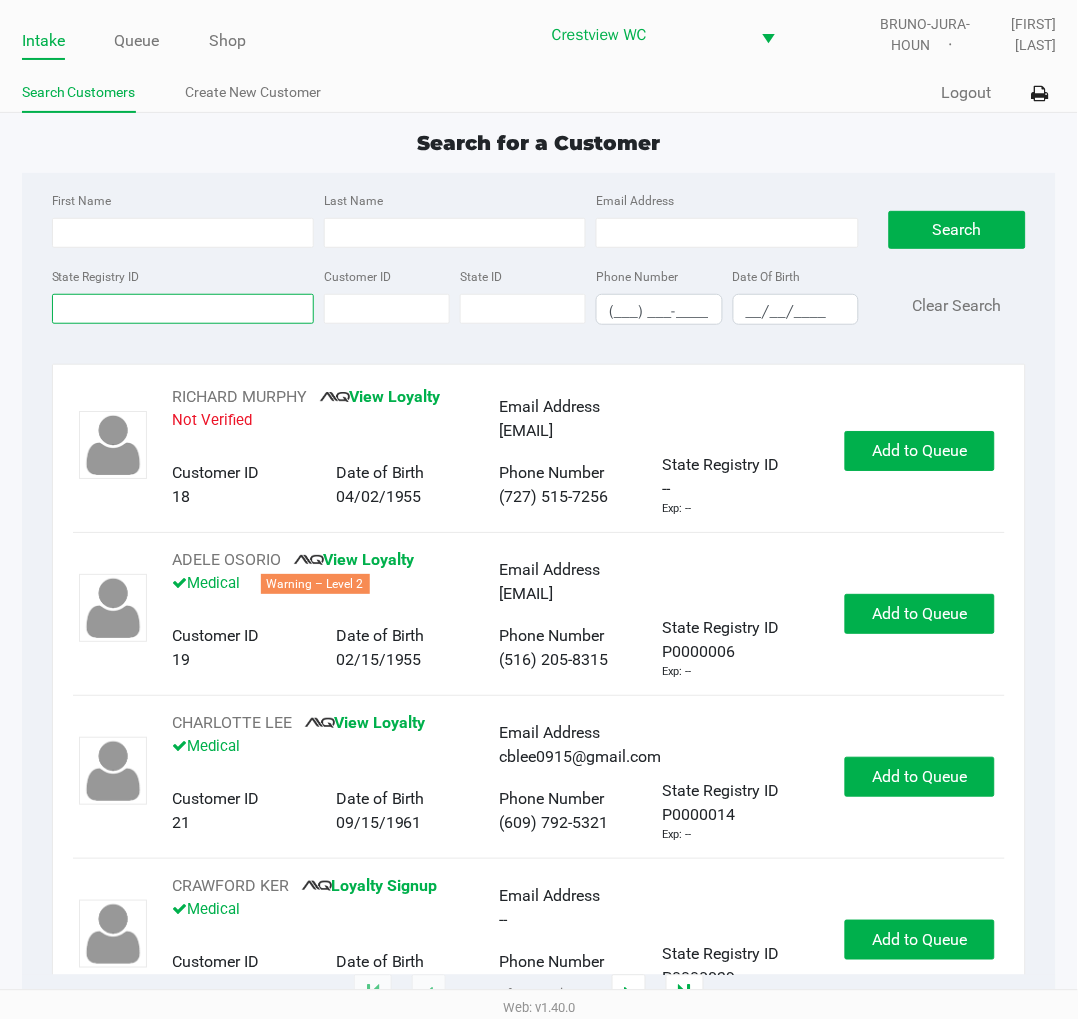 click on "State Registry ID" at bounding box center (183, 309) 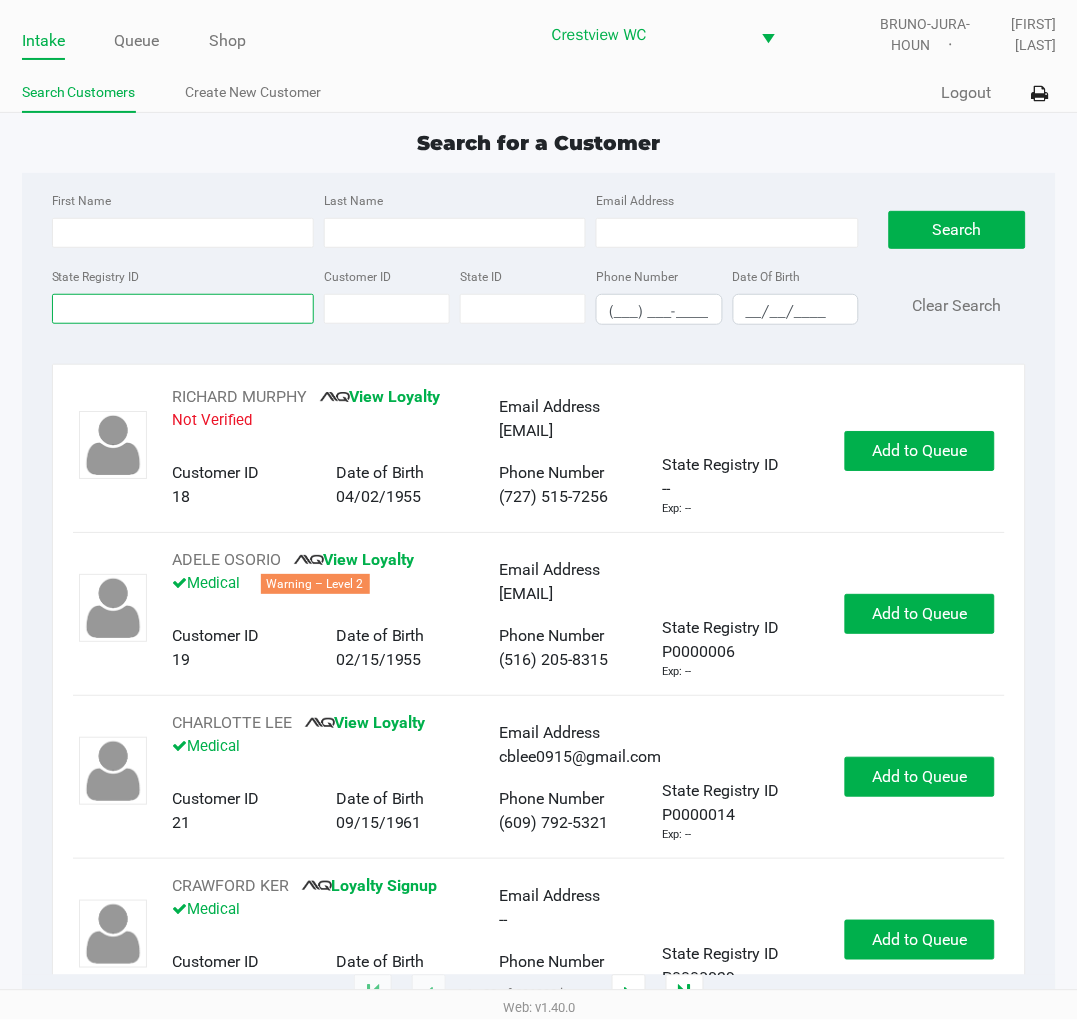 click on "State Registry ID" at bounding box center [183, 309] 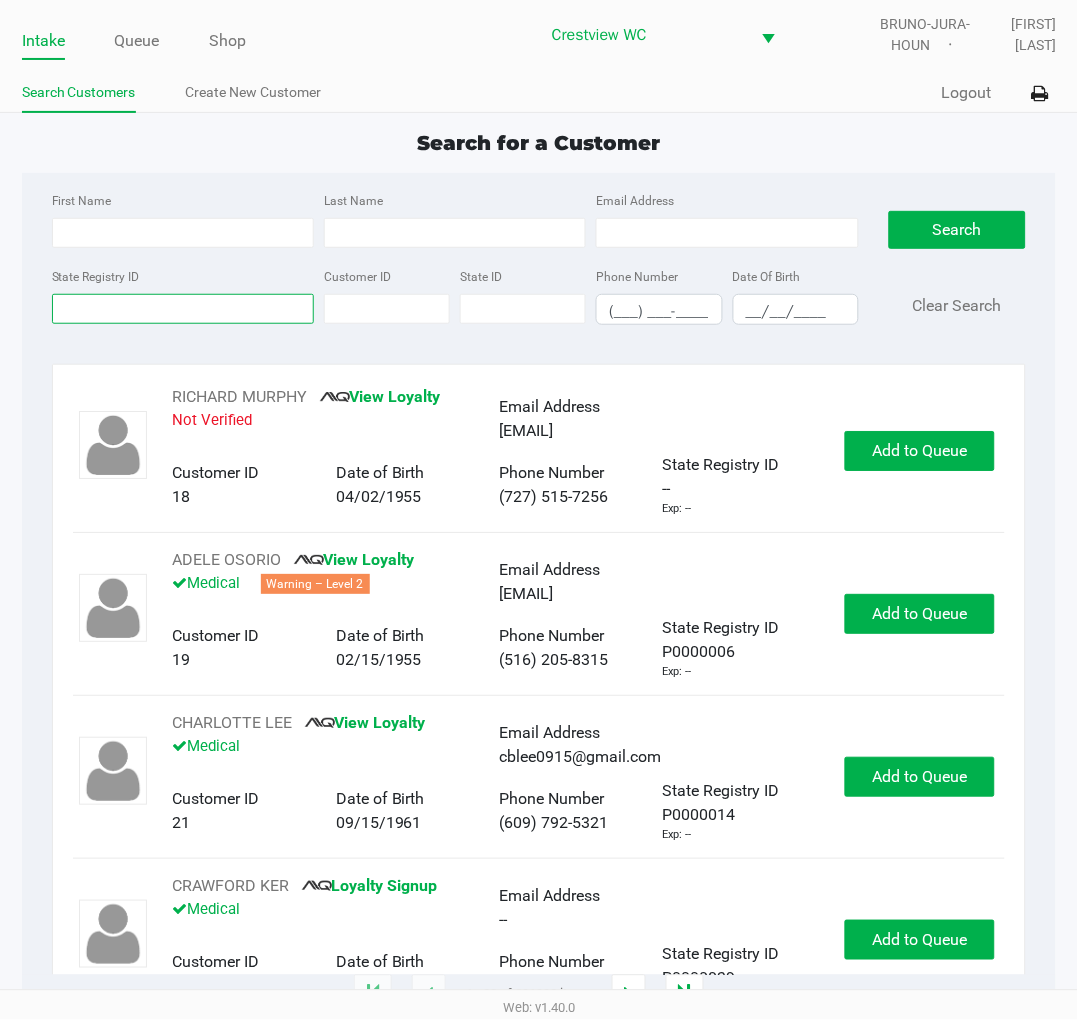 click on "State Registry ID" at bounding box center [183, 309] 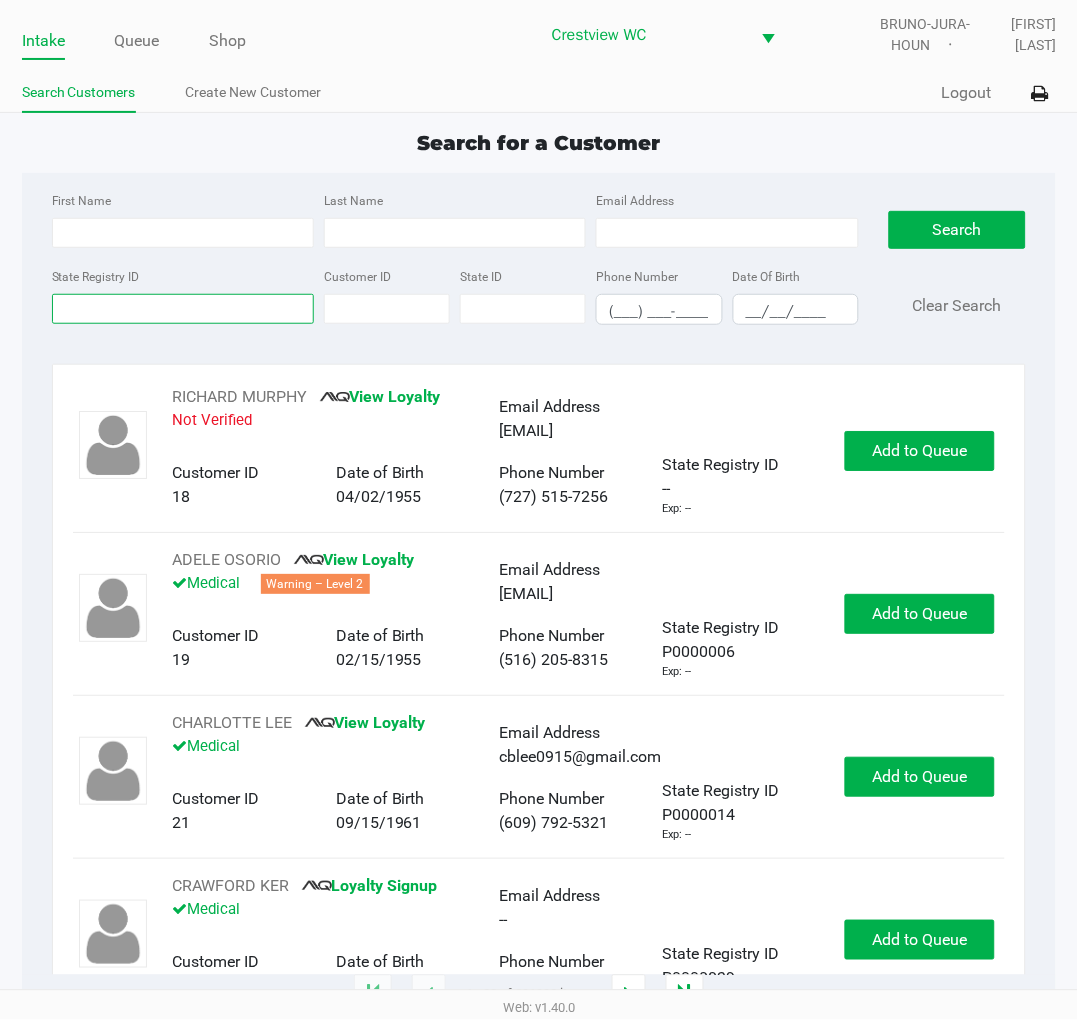 click on "State Registry ID" at bounding box center (183, 309) 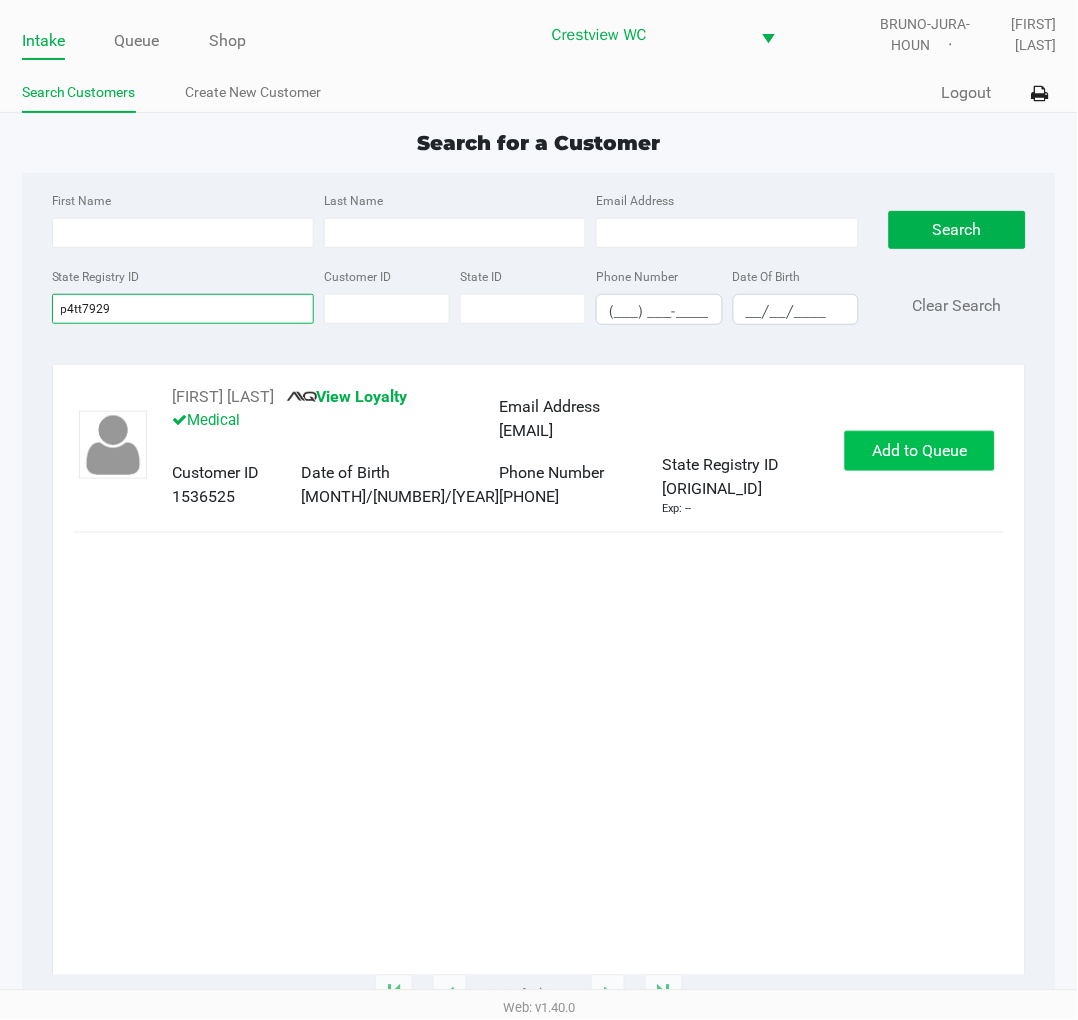 type on "p4tt7929" 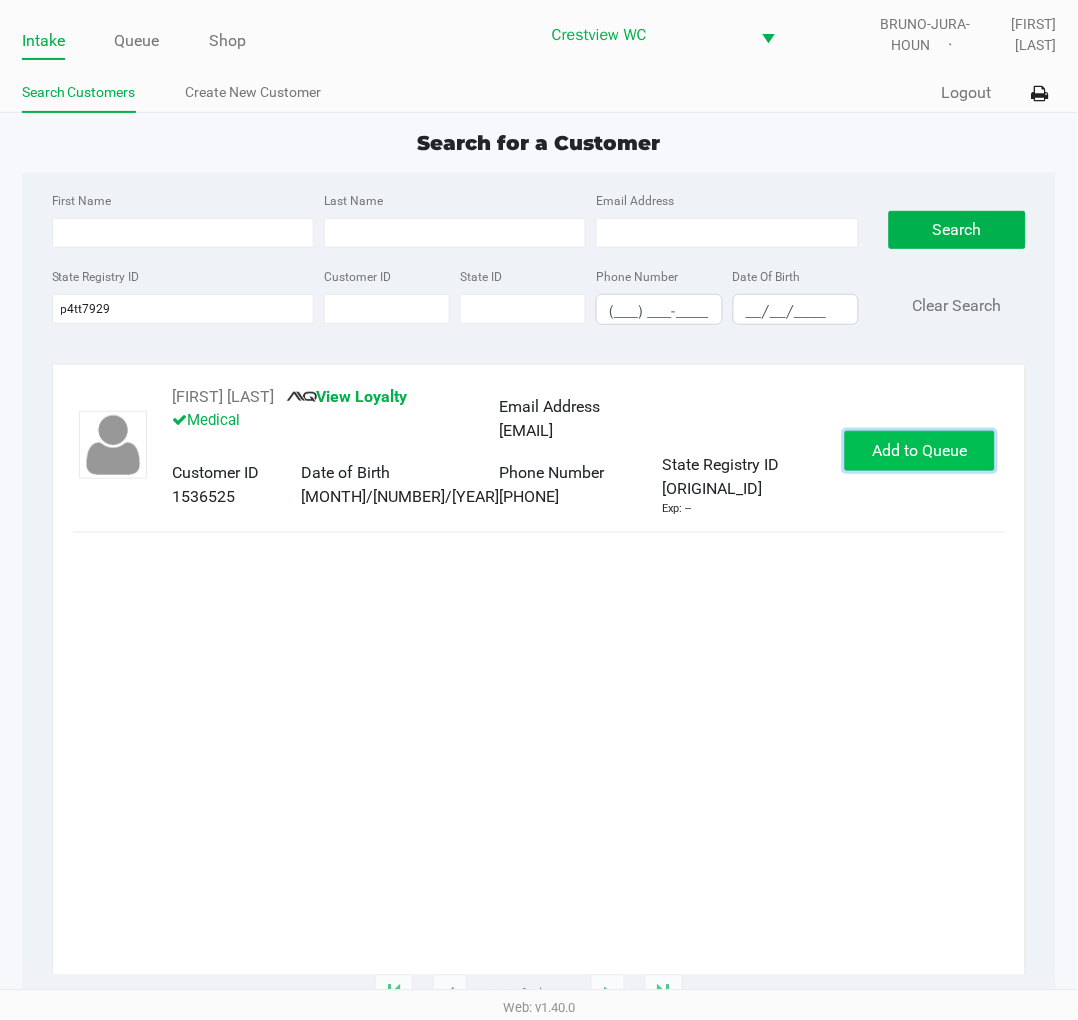 click on "Add to Queue" 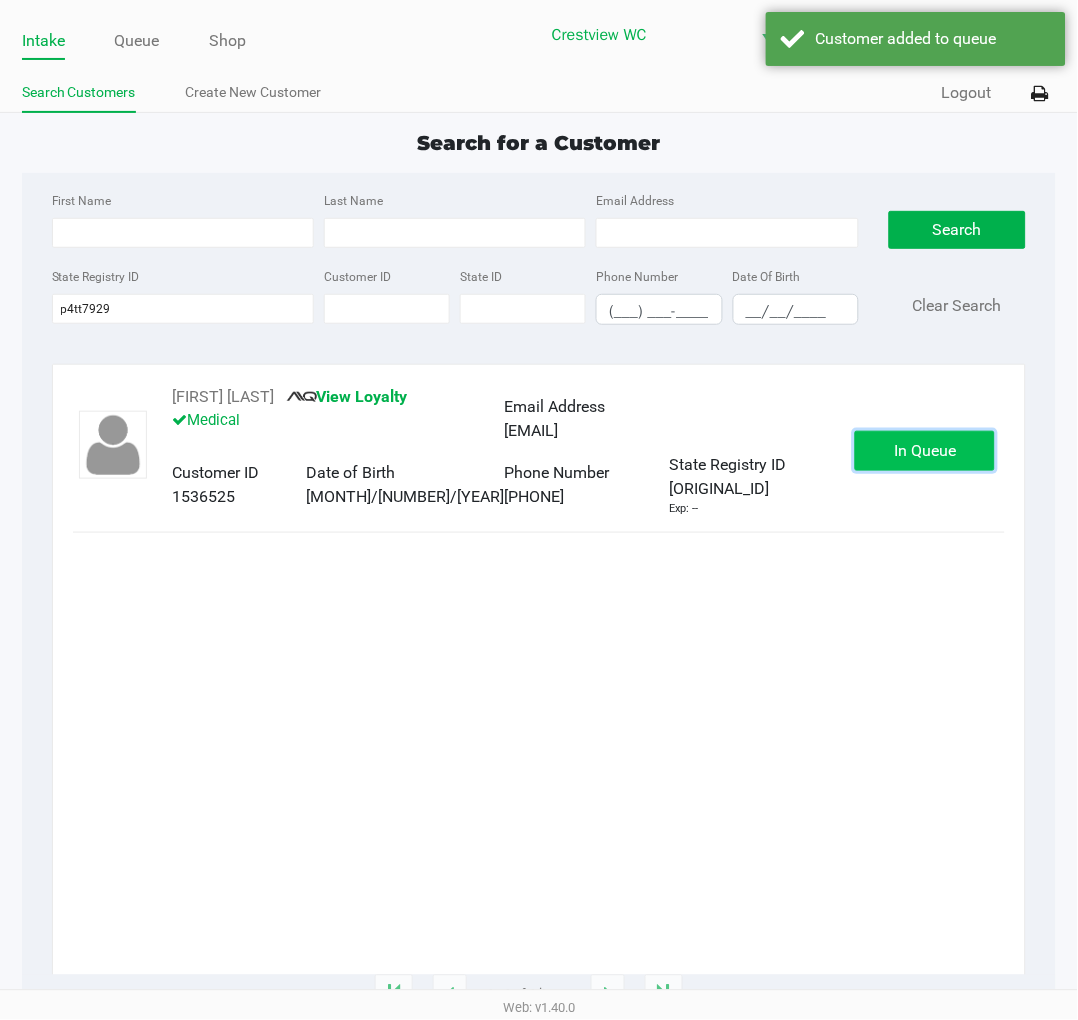 click on "In Queue" 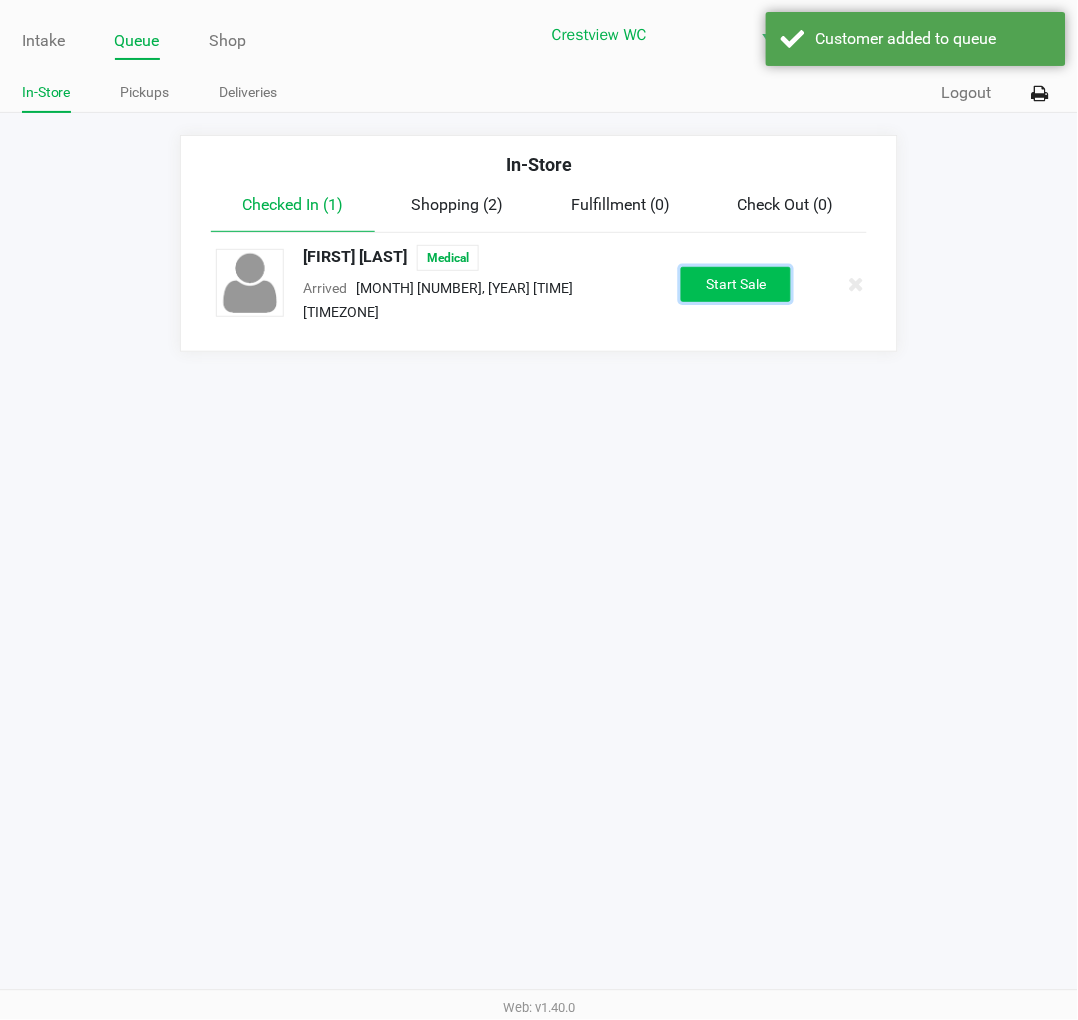 click on "Start Sale" 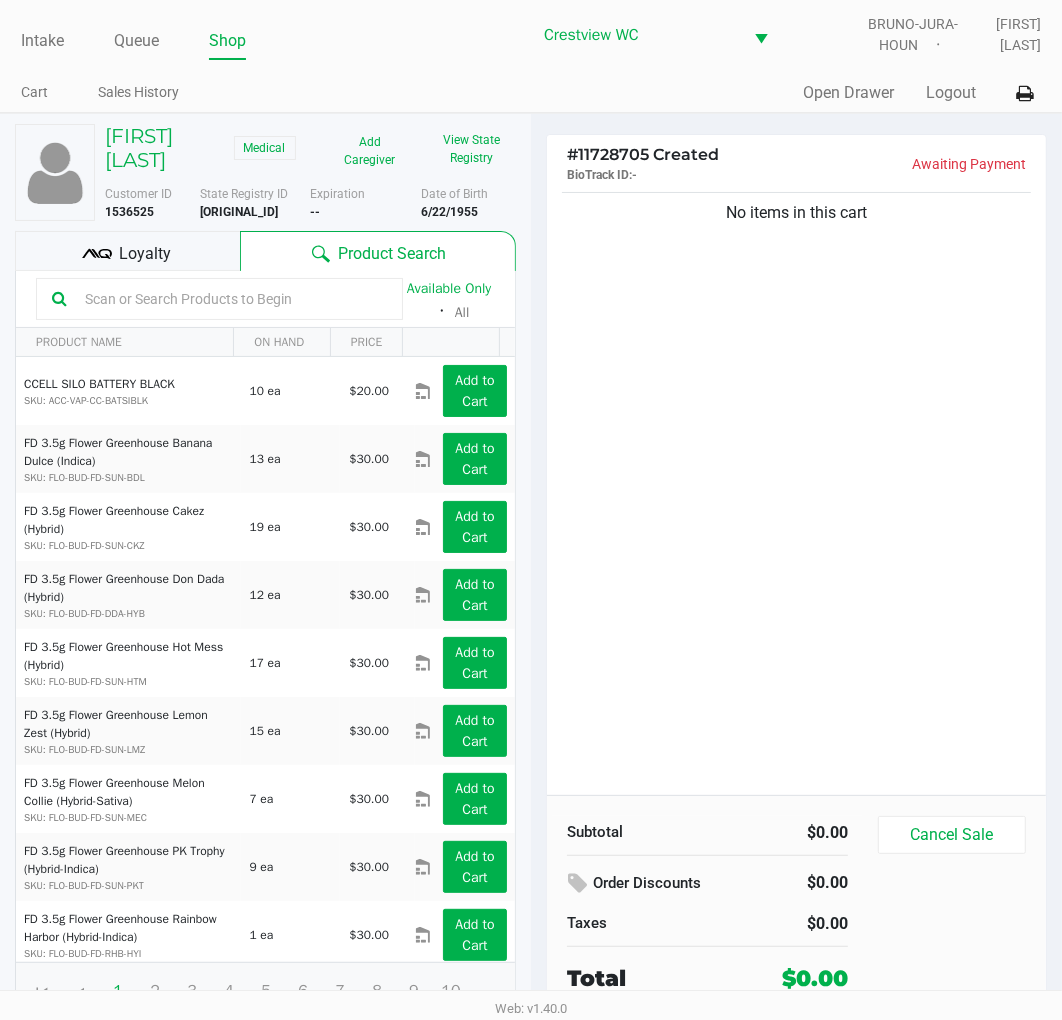 click on "View State Registry" 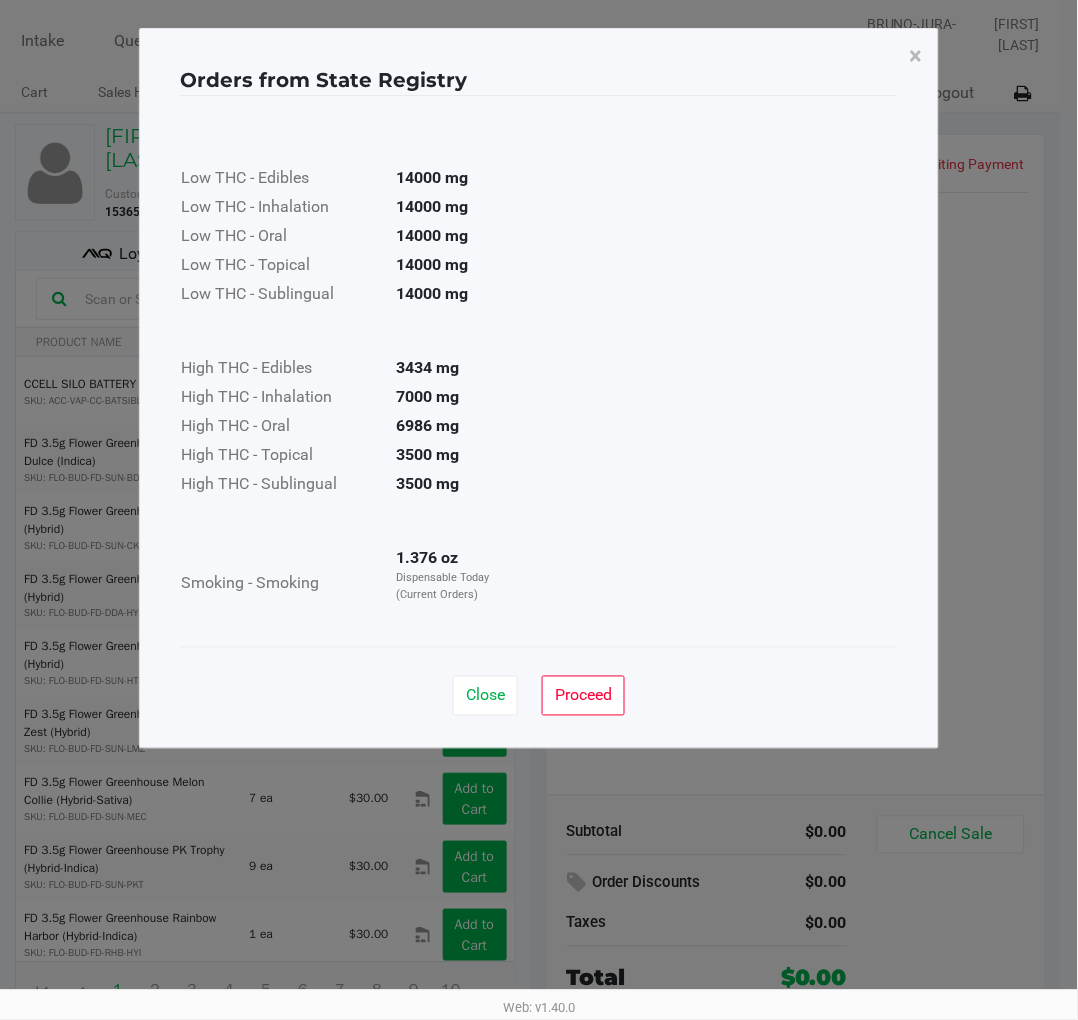 click on "Proceed" 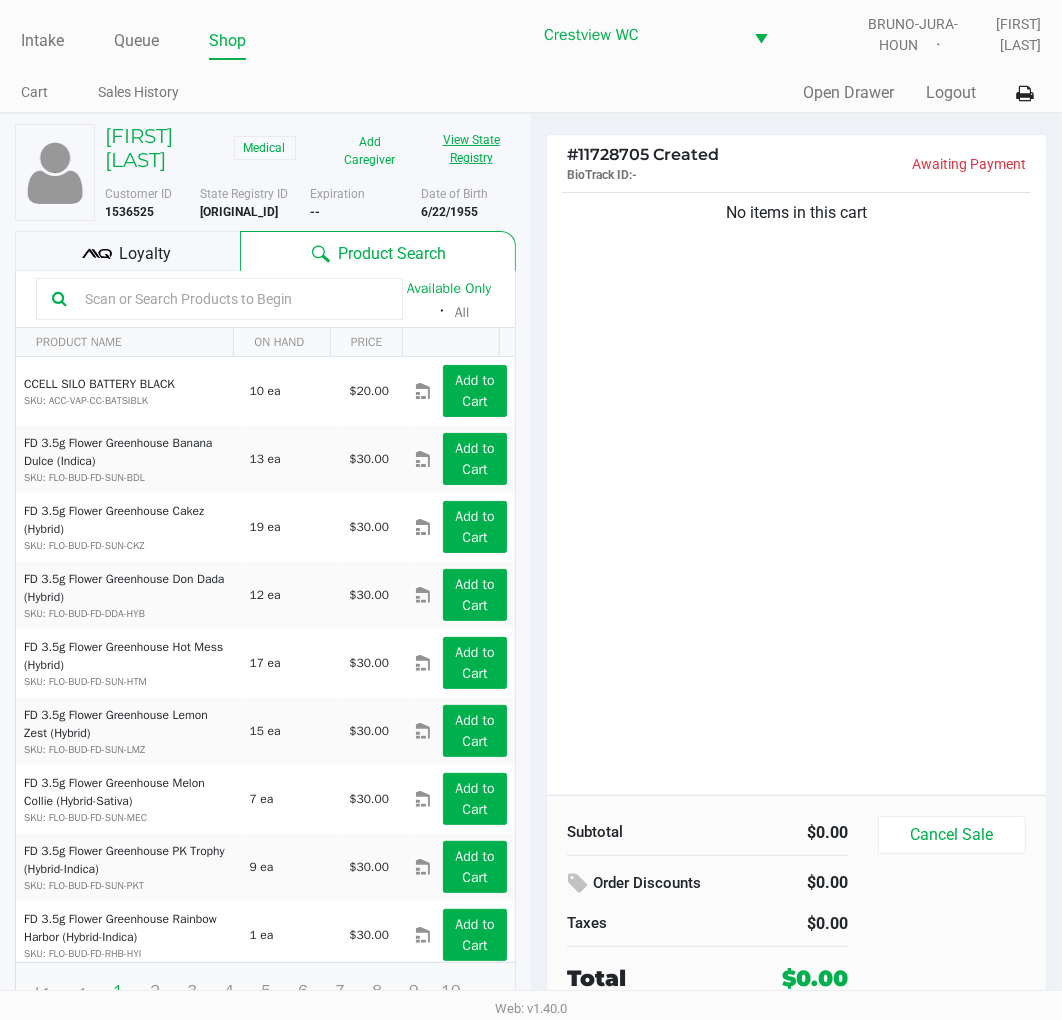 scroll, scrollTop: 37, scrollLeft: 0, axis: vertical 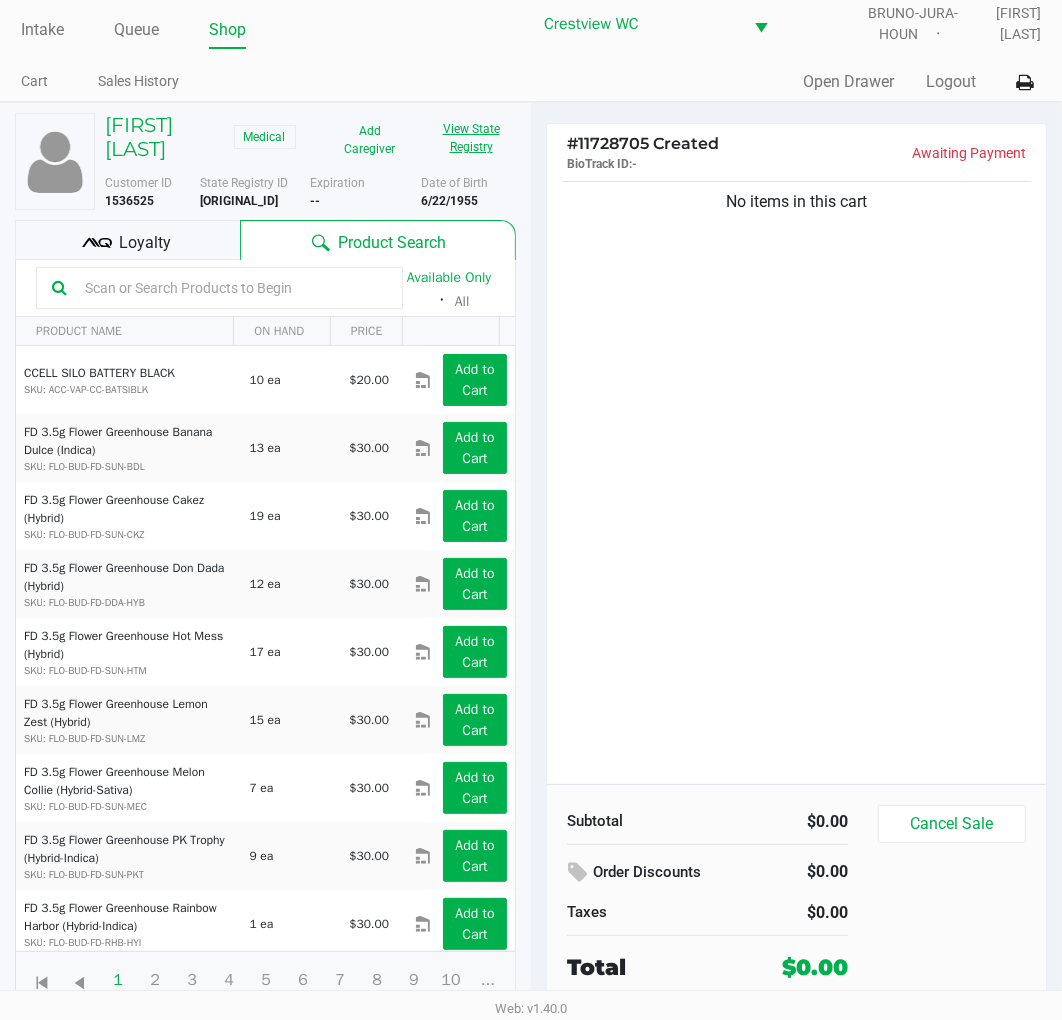 click on "View State Registry" 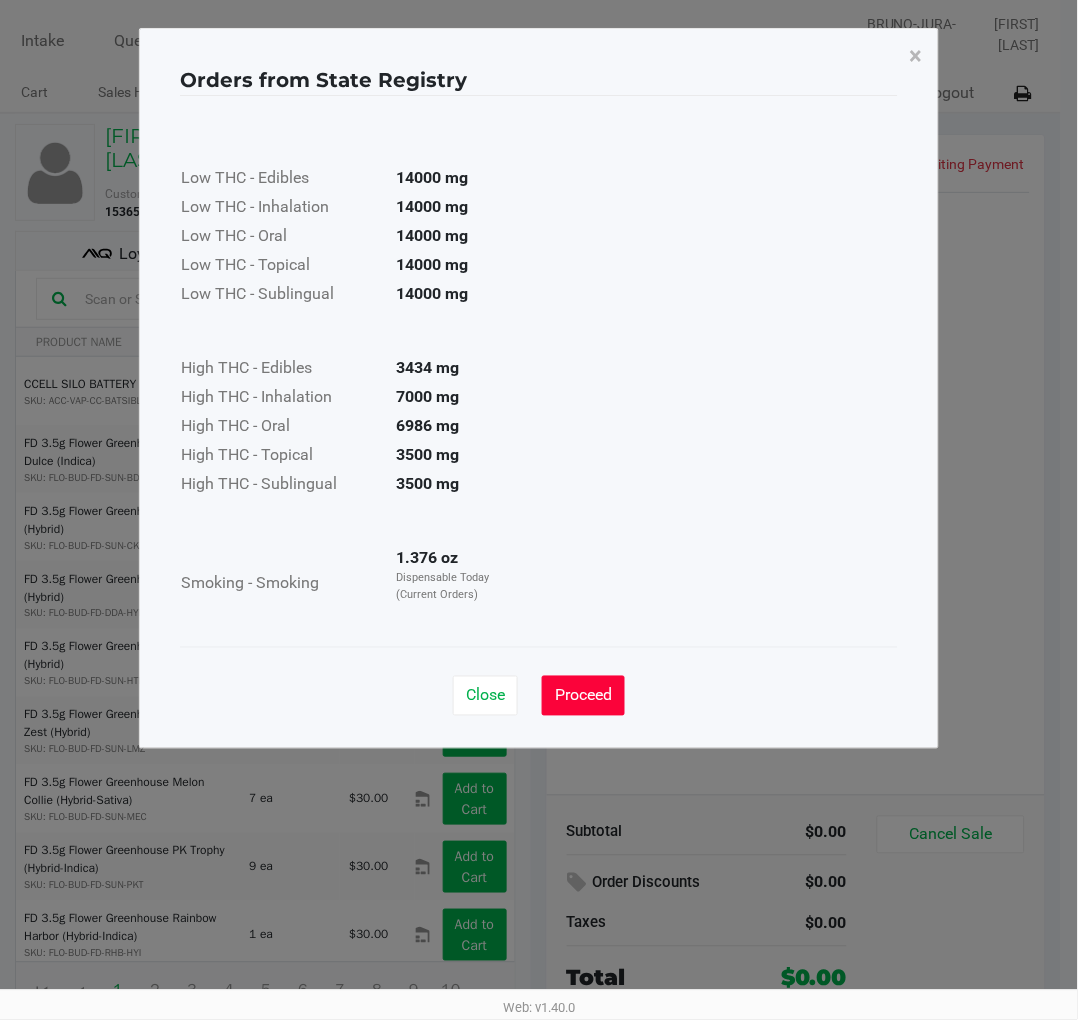 click on "Proceed" 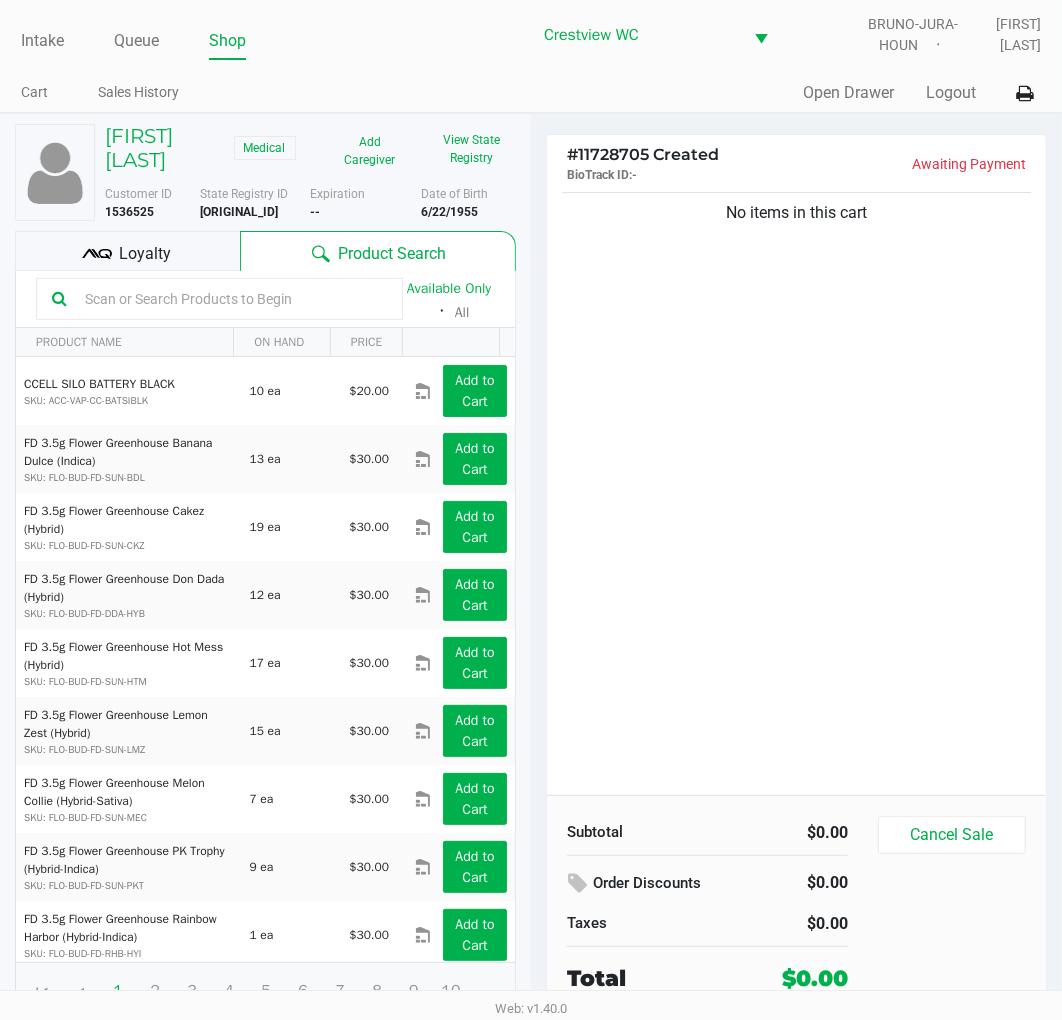 click on "Loyalty" 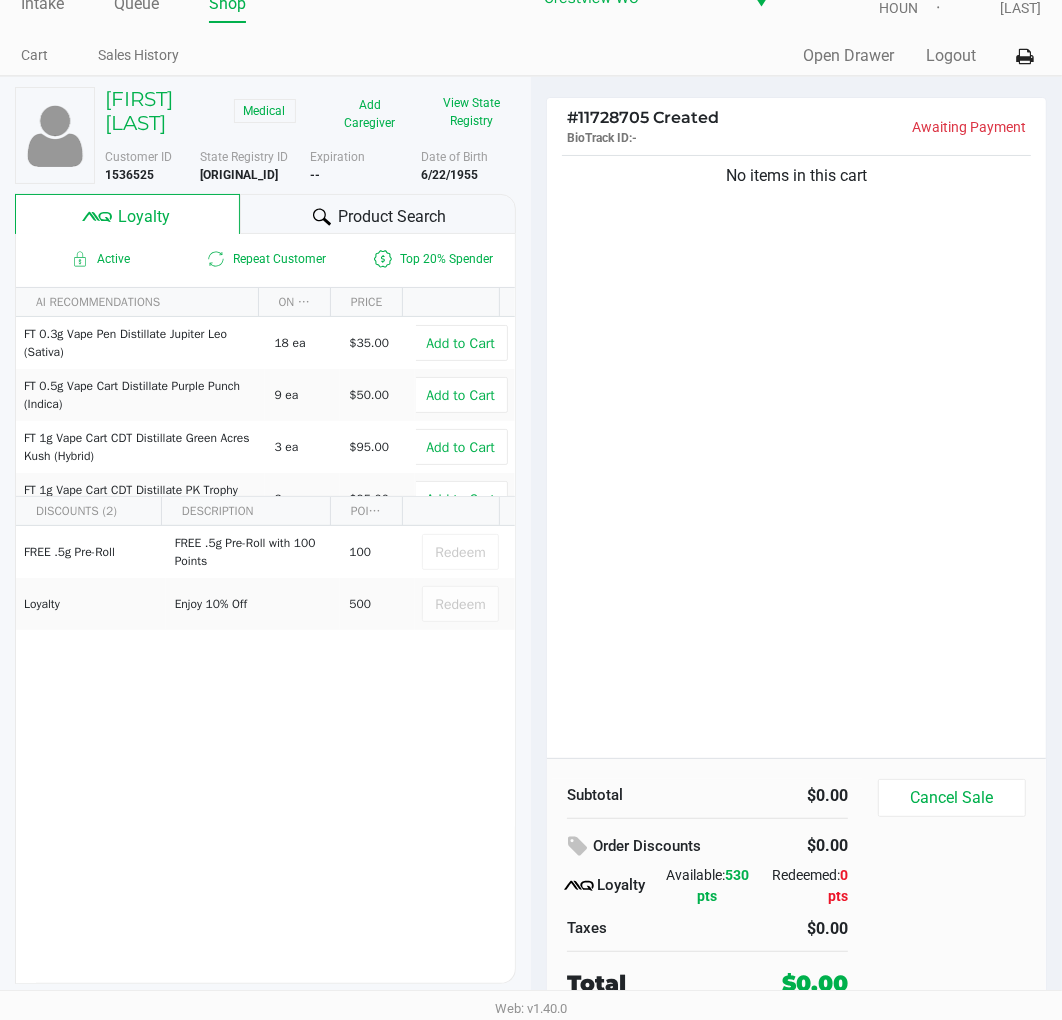 scroll, scrollTop: 38, scrollLeft: 0, axis: vertical 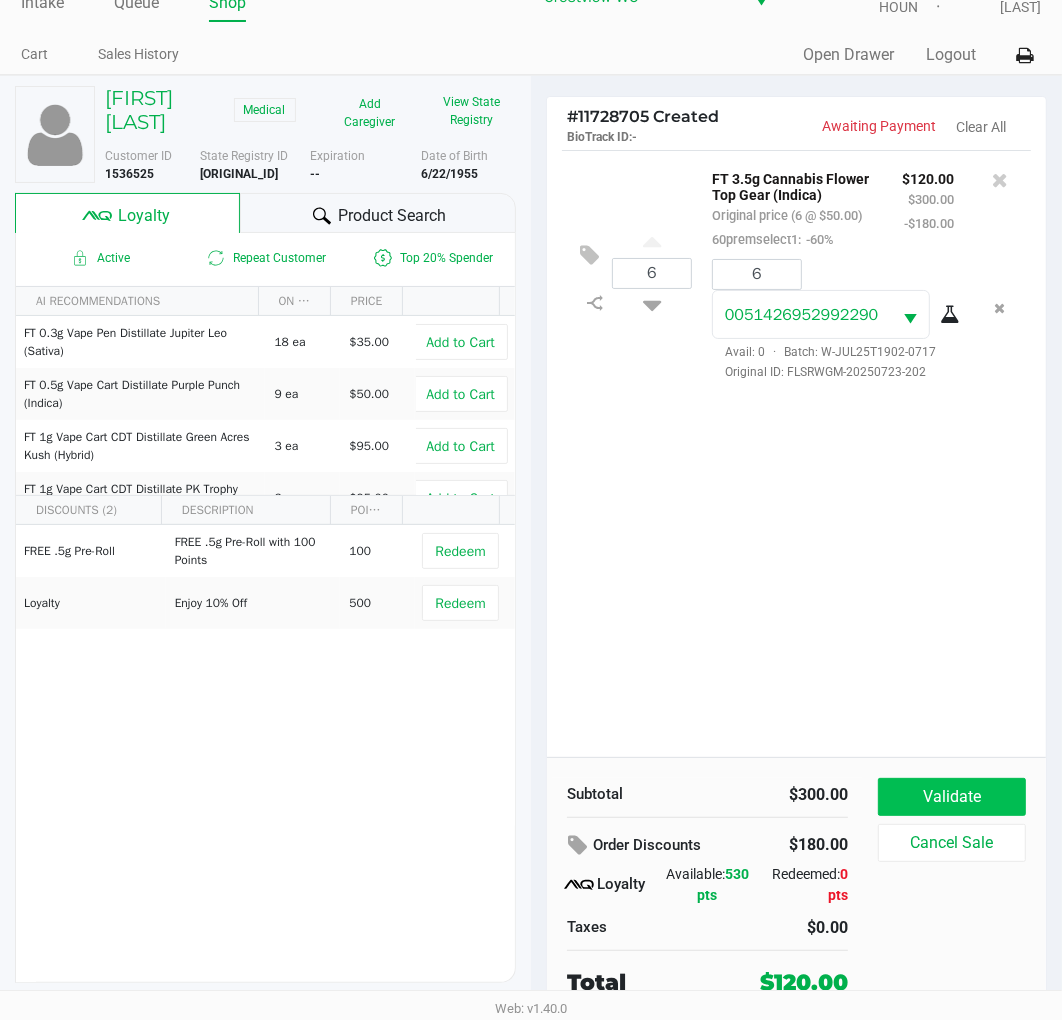 click on "Validate" 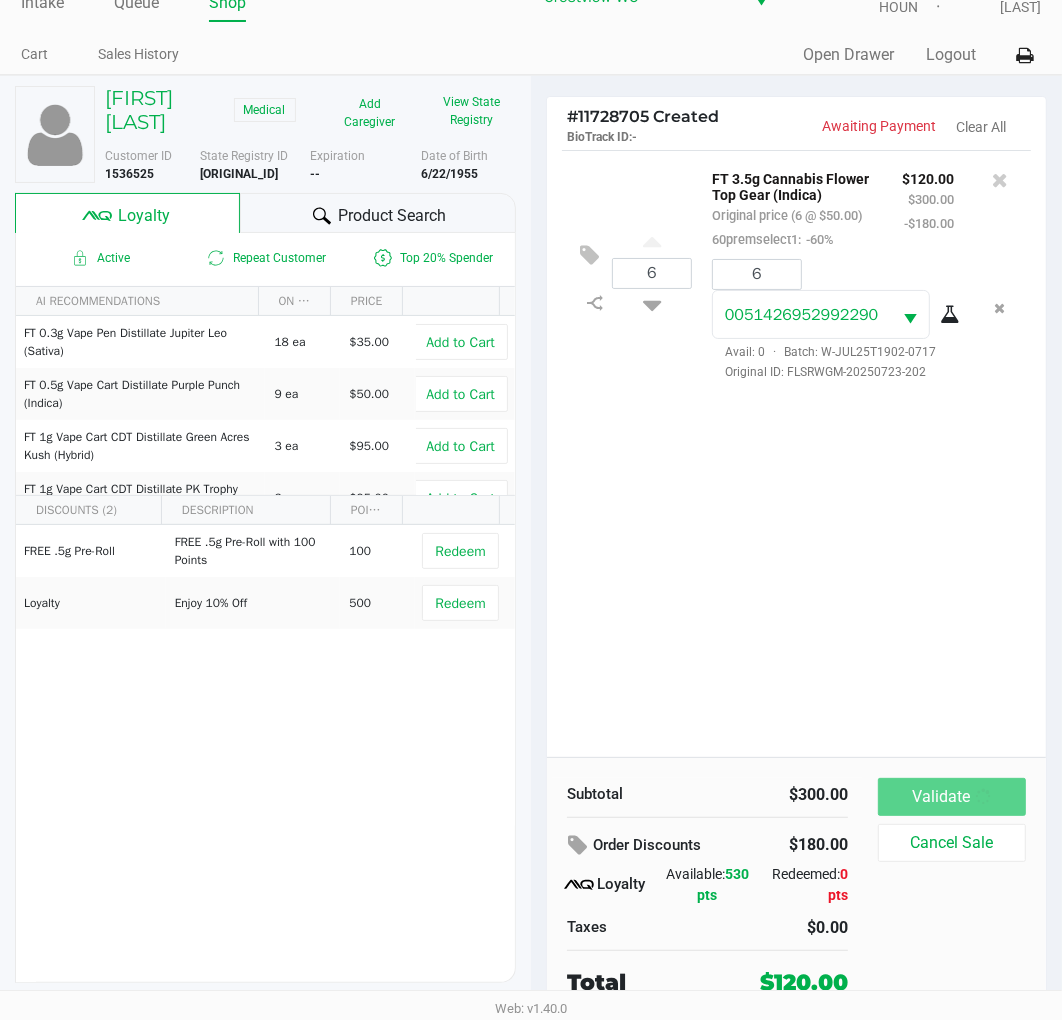 scroll, scrollTop: 0, scrollLeft: 0, axis: both 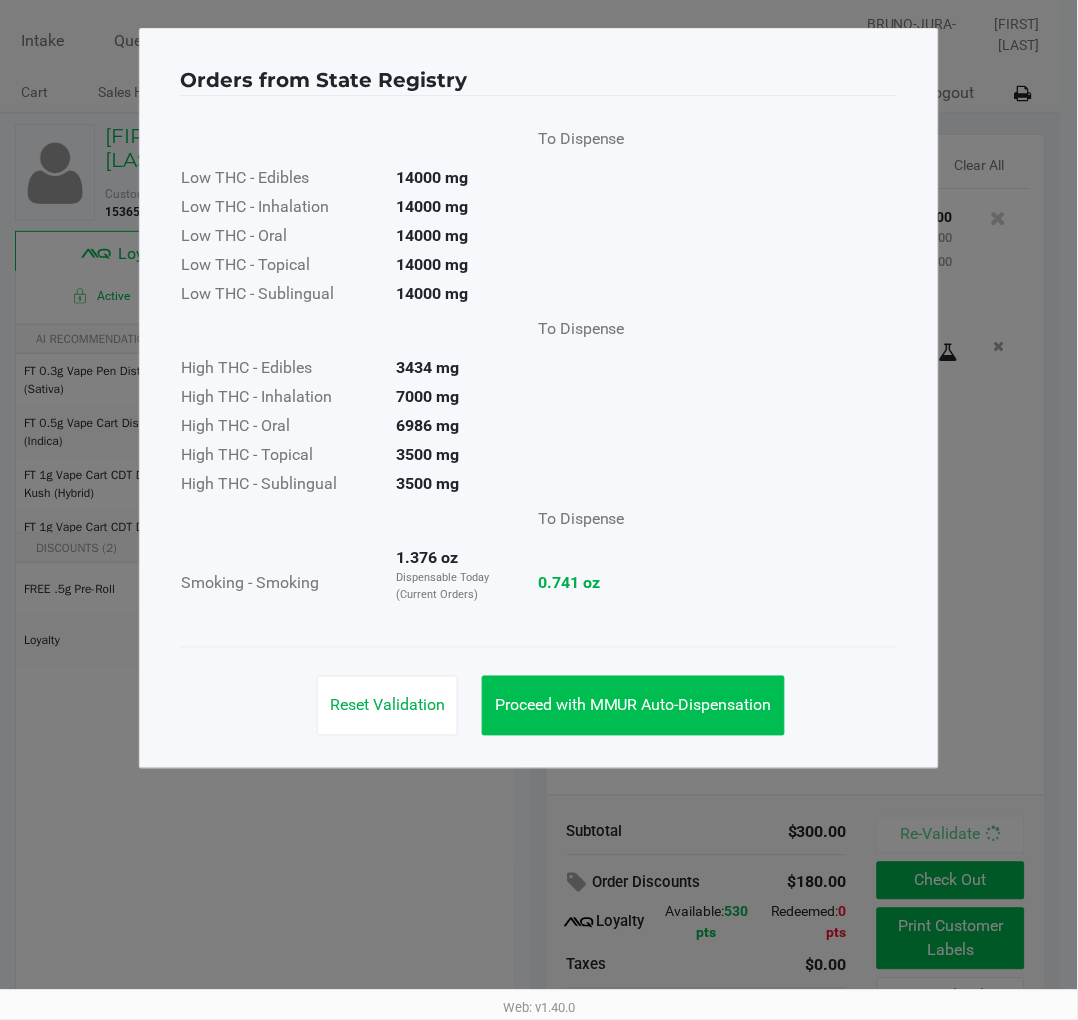 click on "Proceed with MMUR Auto-Dispensation" 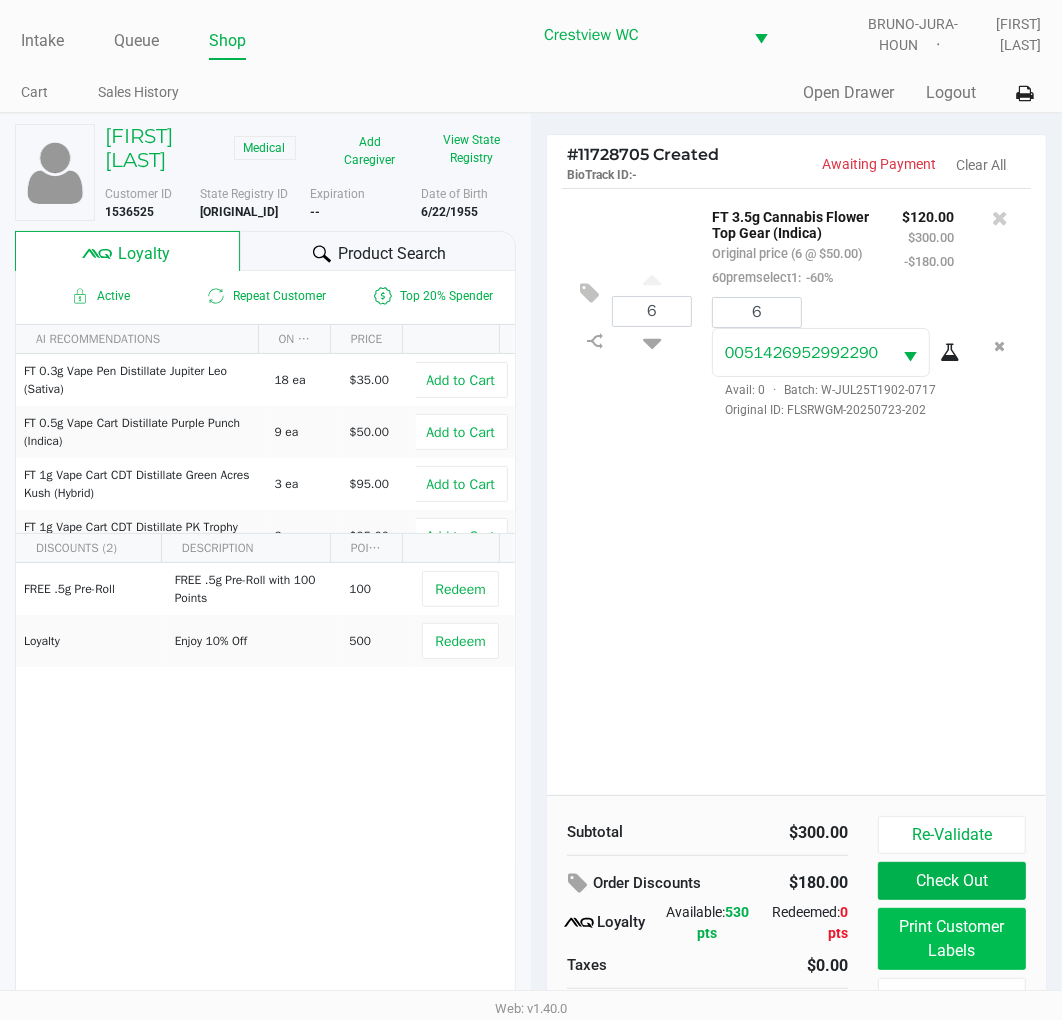 click on "Print Customer Labels" 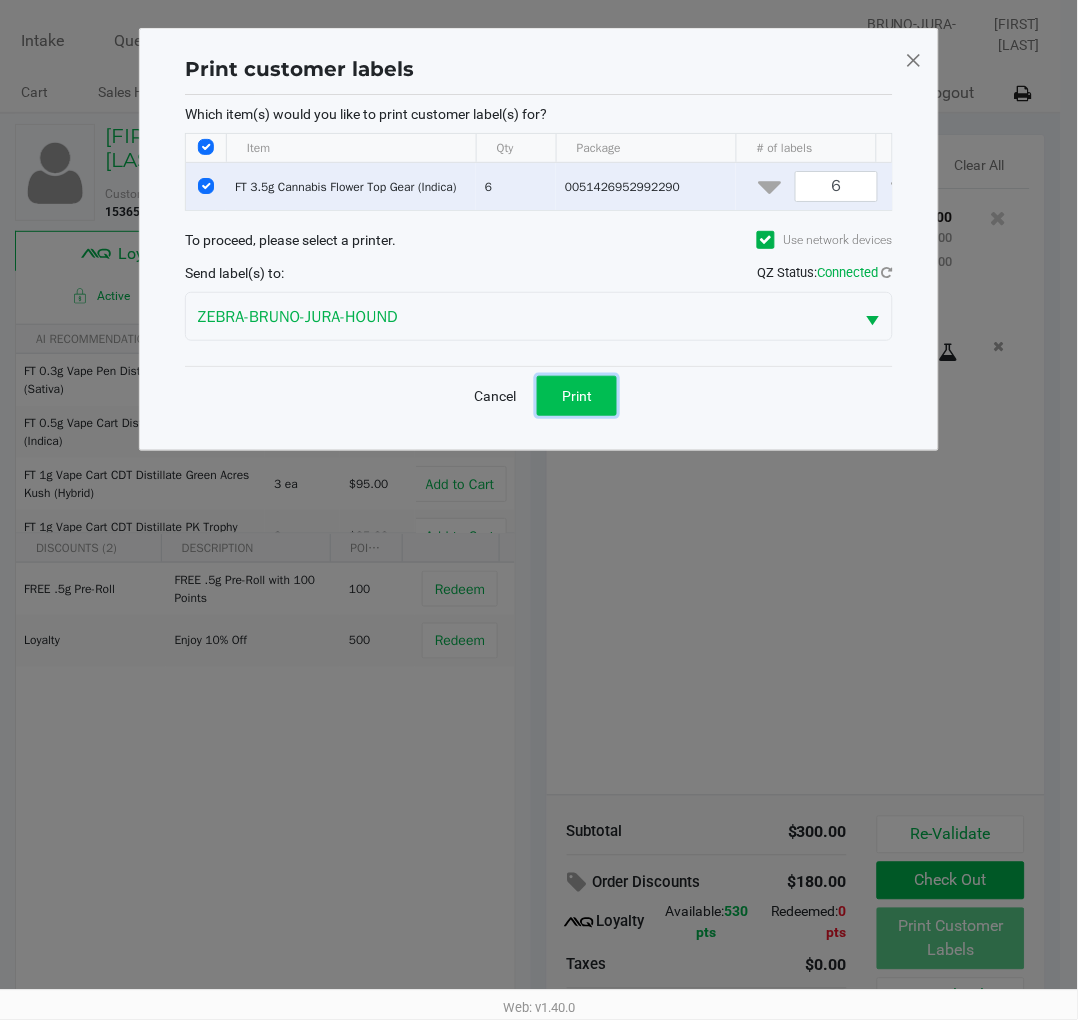 click on "Print" 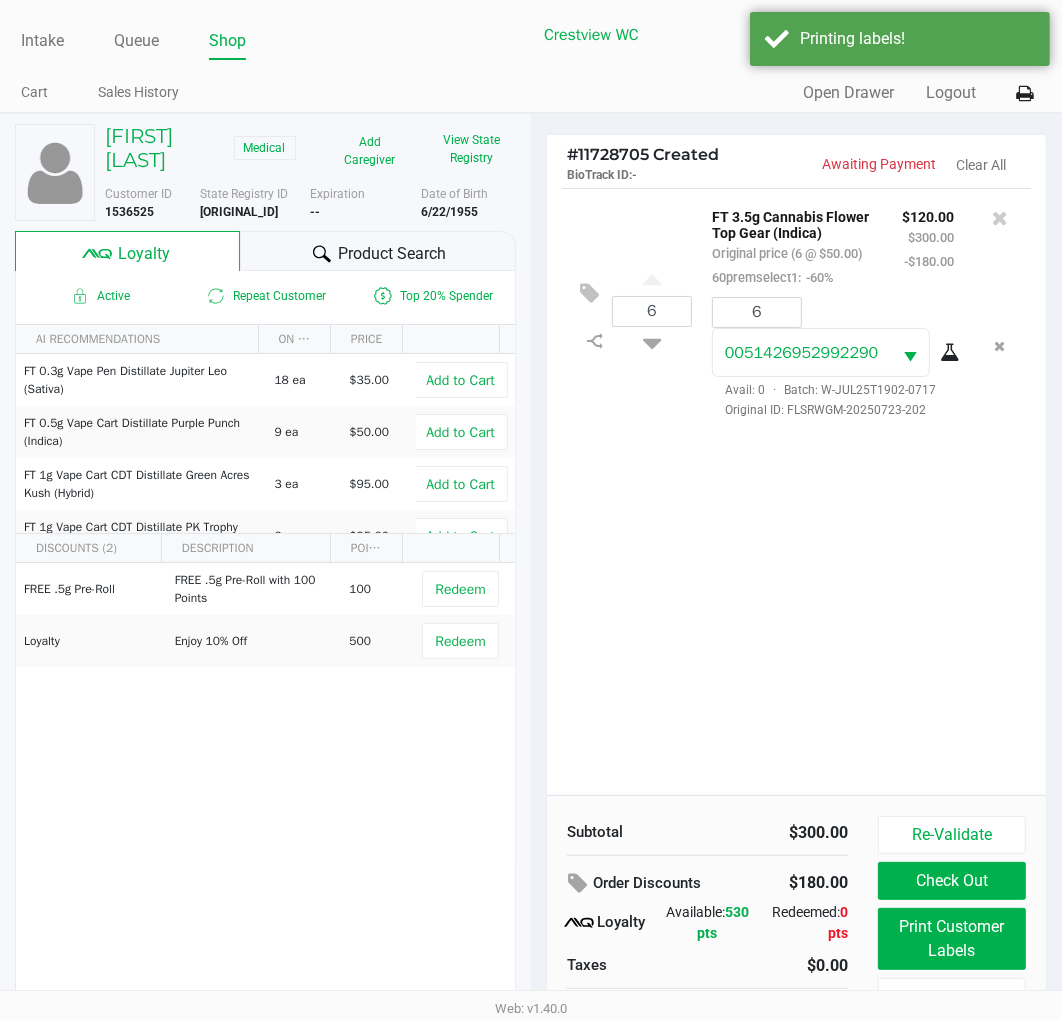 scroll, scrollTop: 38, scrollLeft: 0, axis: vertical 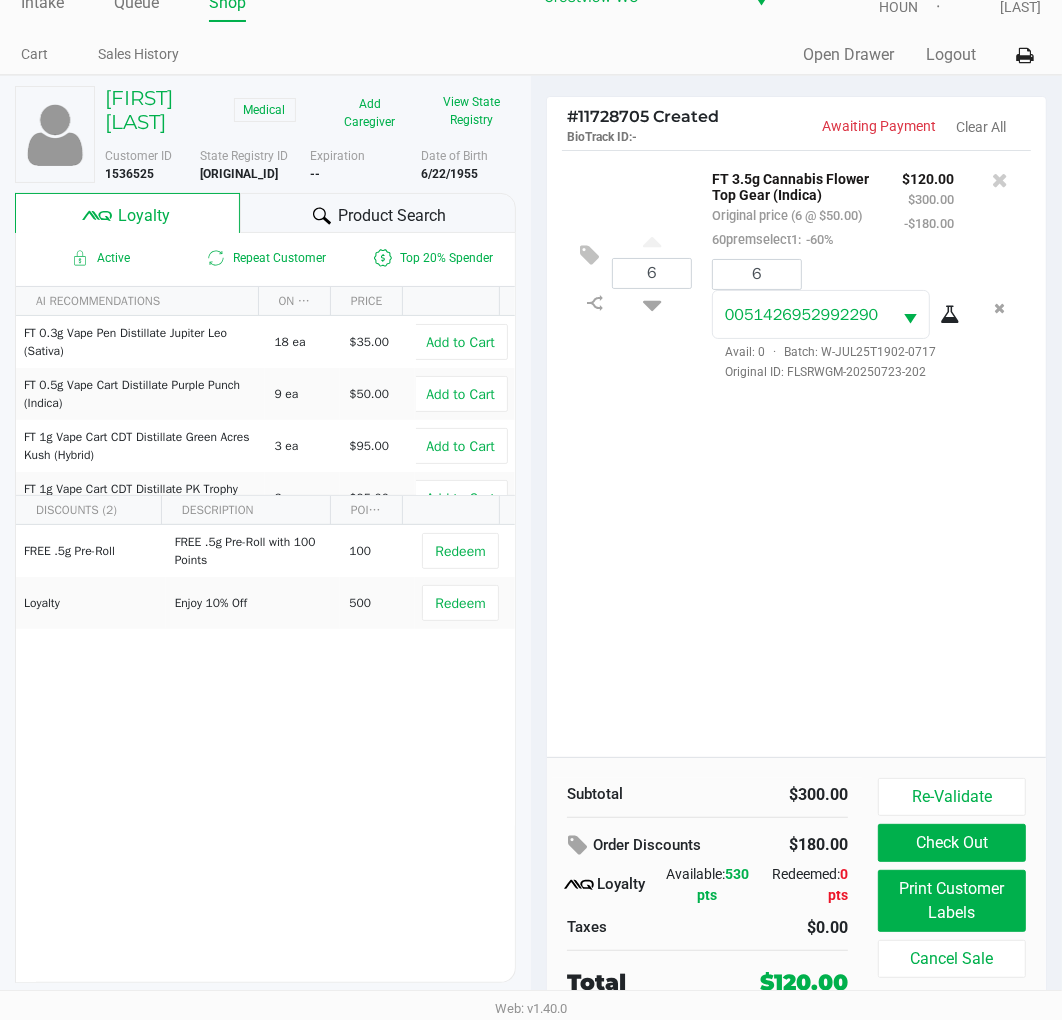 click 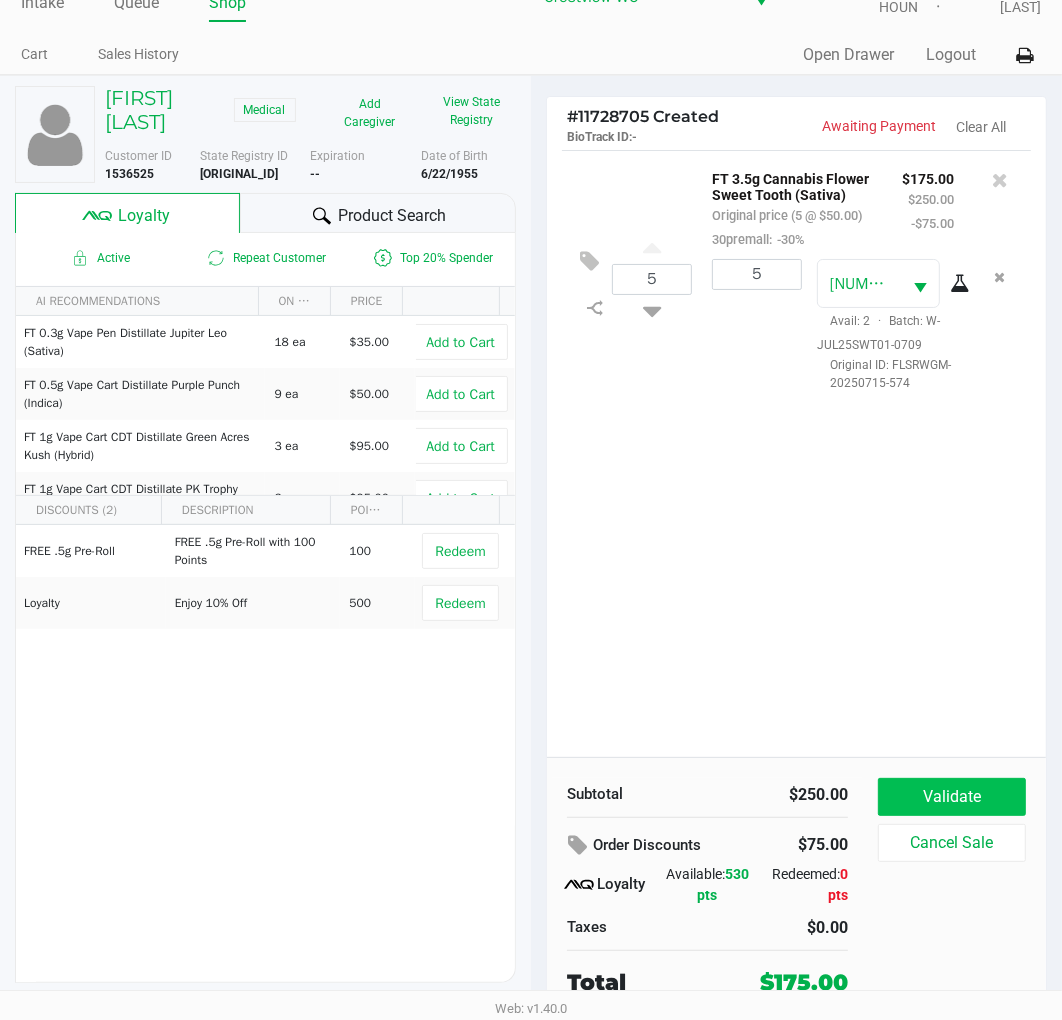 click on "Validate" 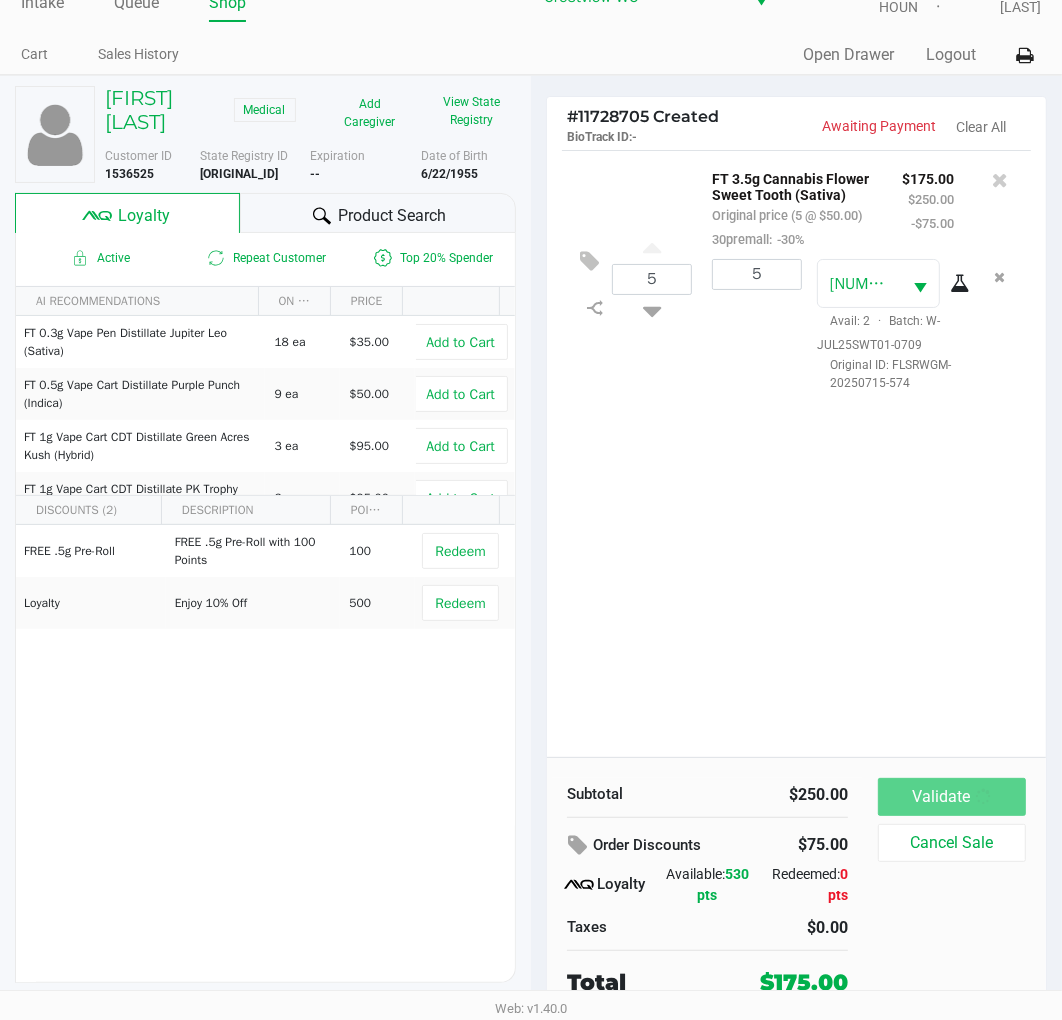 scroll, scrollTop: 0, scrollLeft: 0, axis: both 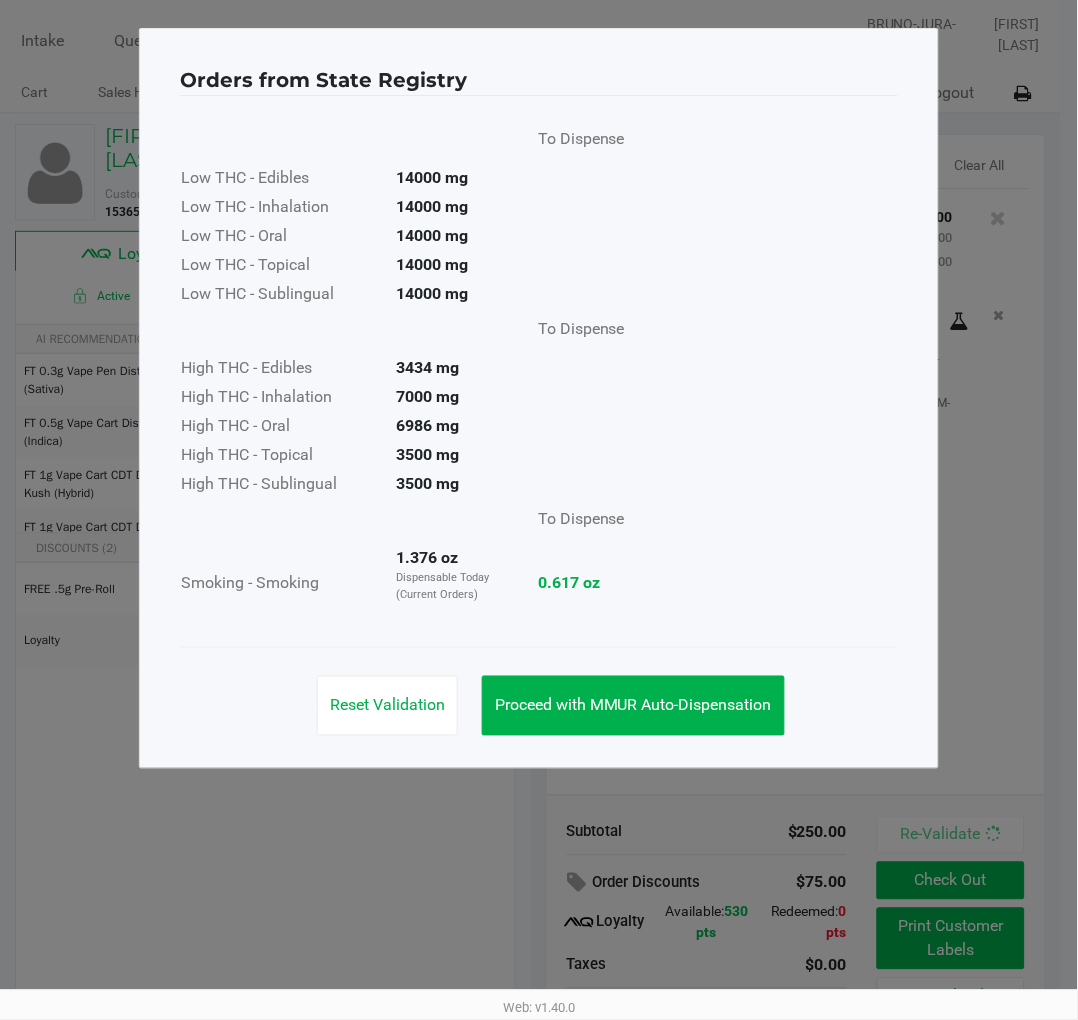 click on "Proceed with MMUR Auto-Dispensation" 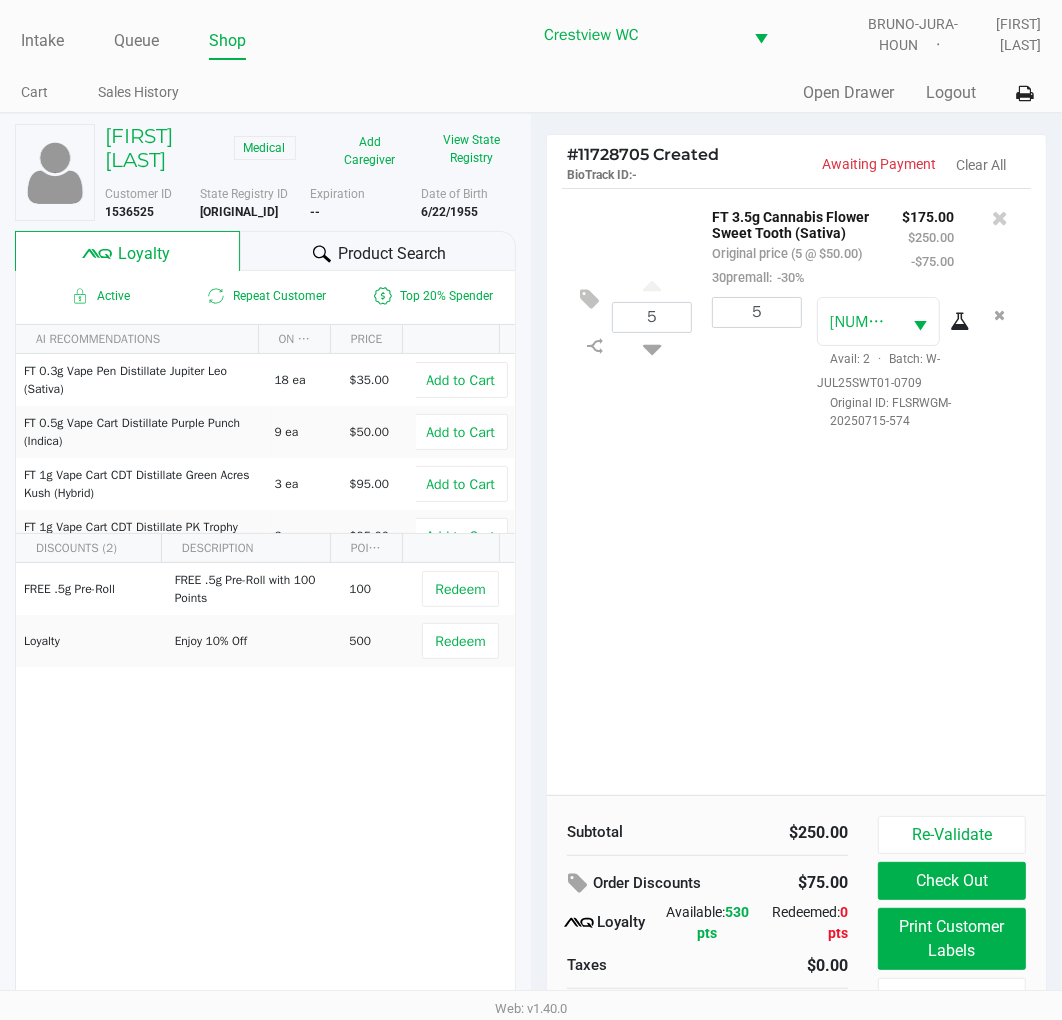 click on "Print Customer Labels" 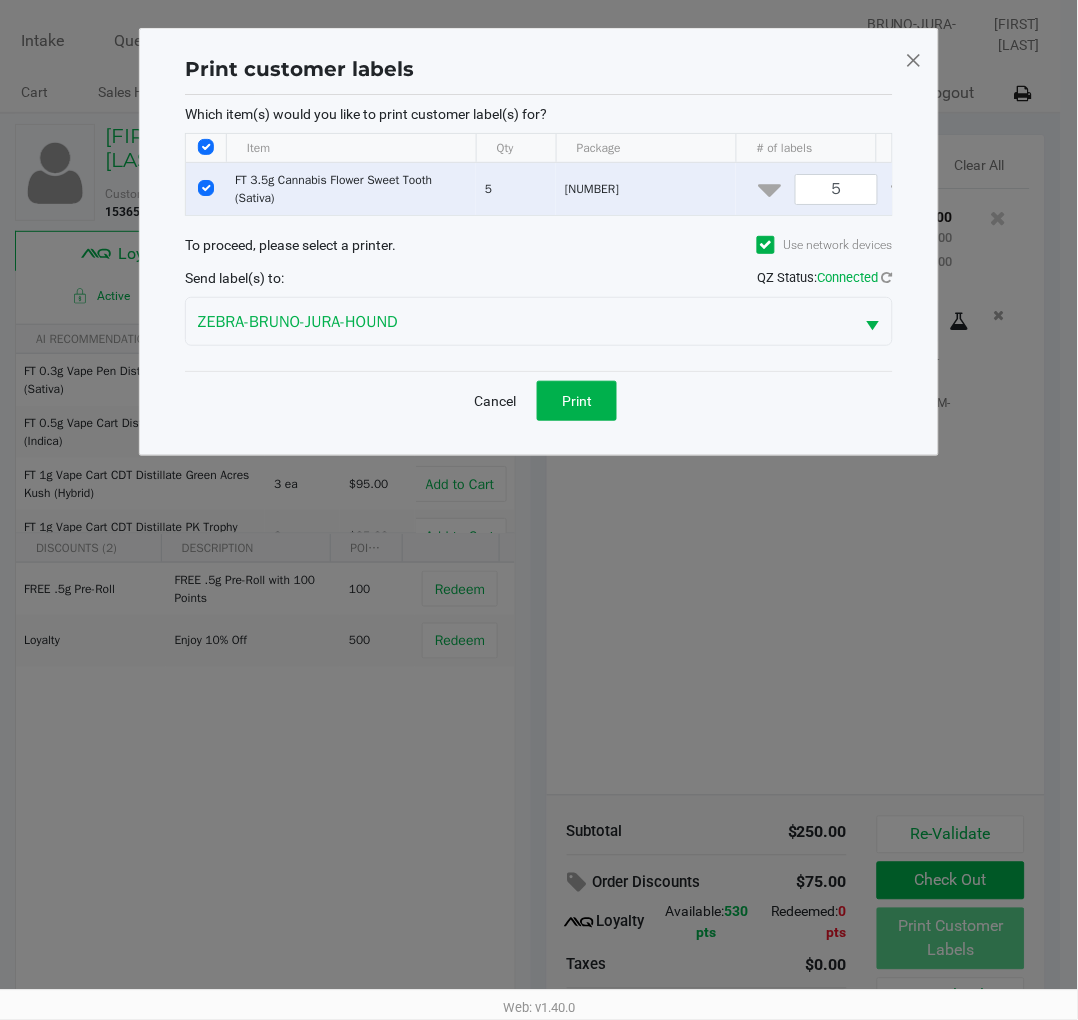 click on "Print" 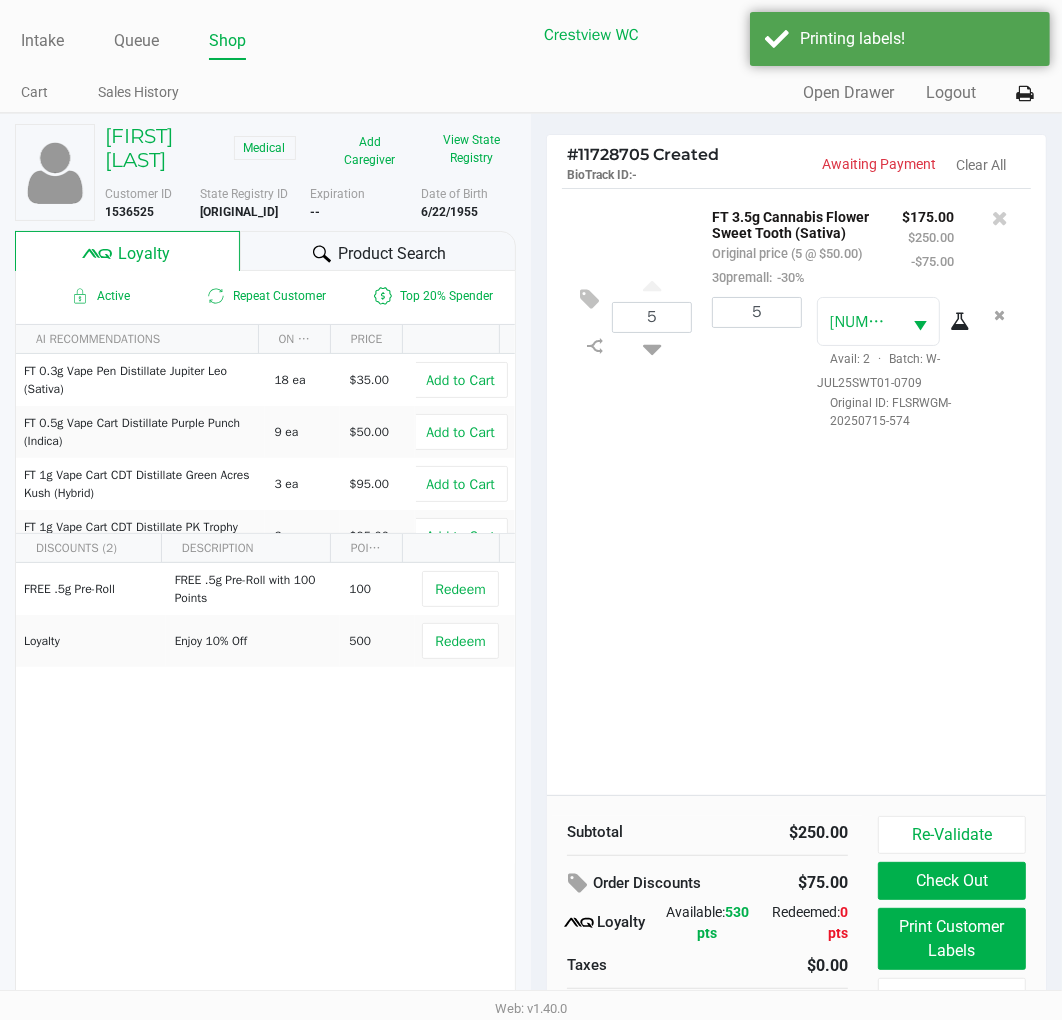 scroll, scrollTop: 38, scrollLeft: 0, axis: vertical 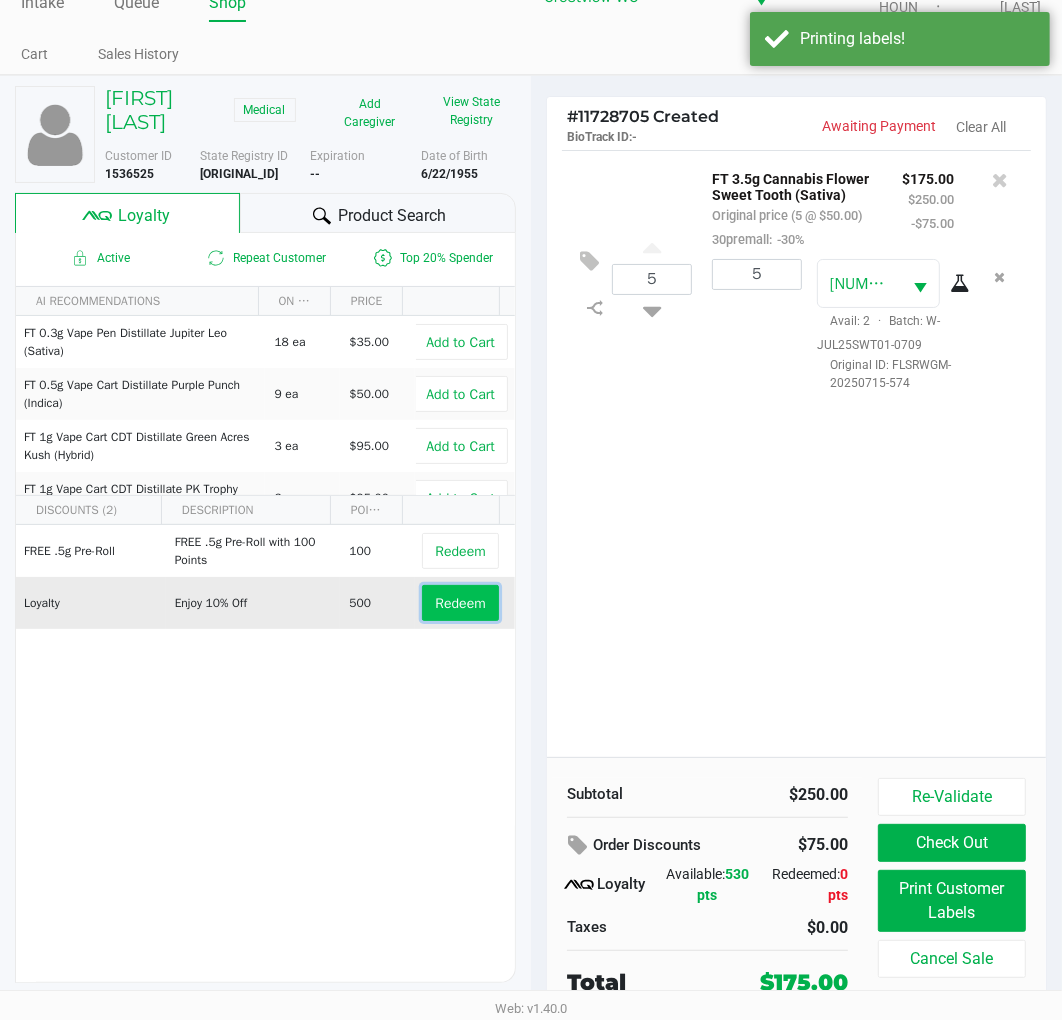 click on "Redeem" 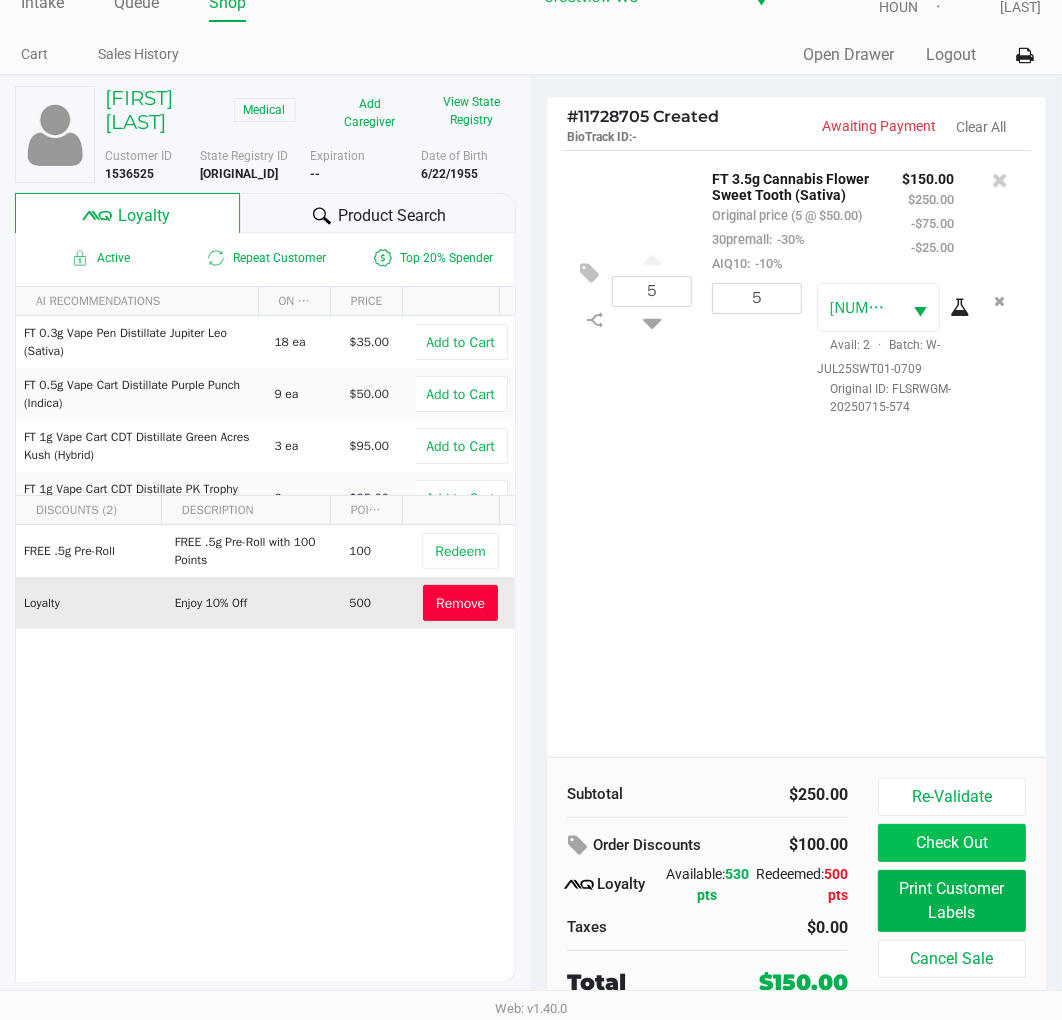 click on "Check Out" 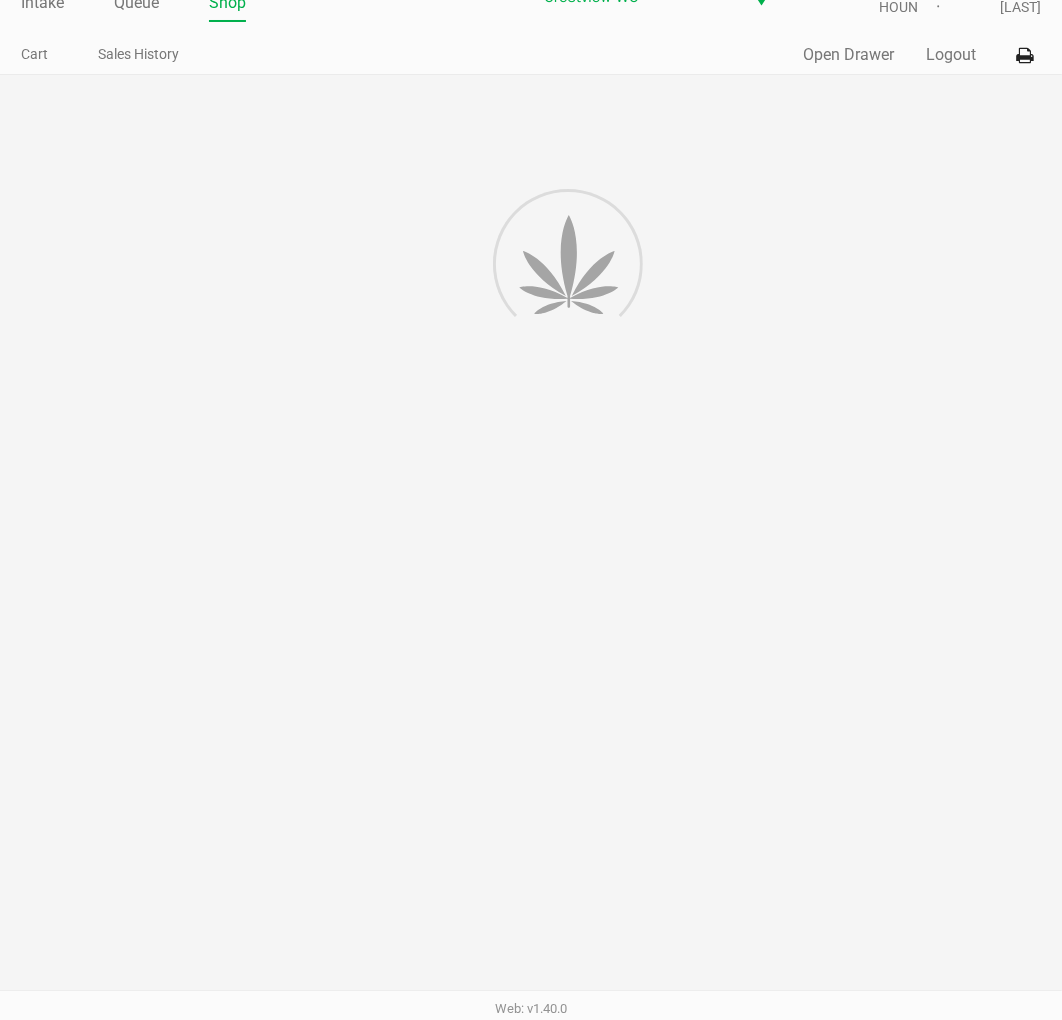 scroll, scrollTop: 0, scrollLeft: 0, axis: both 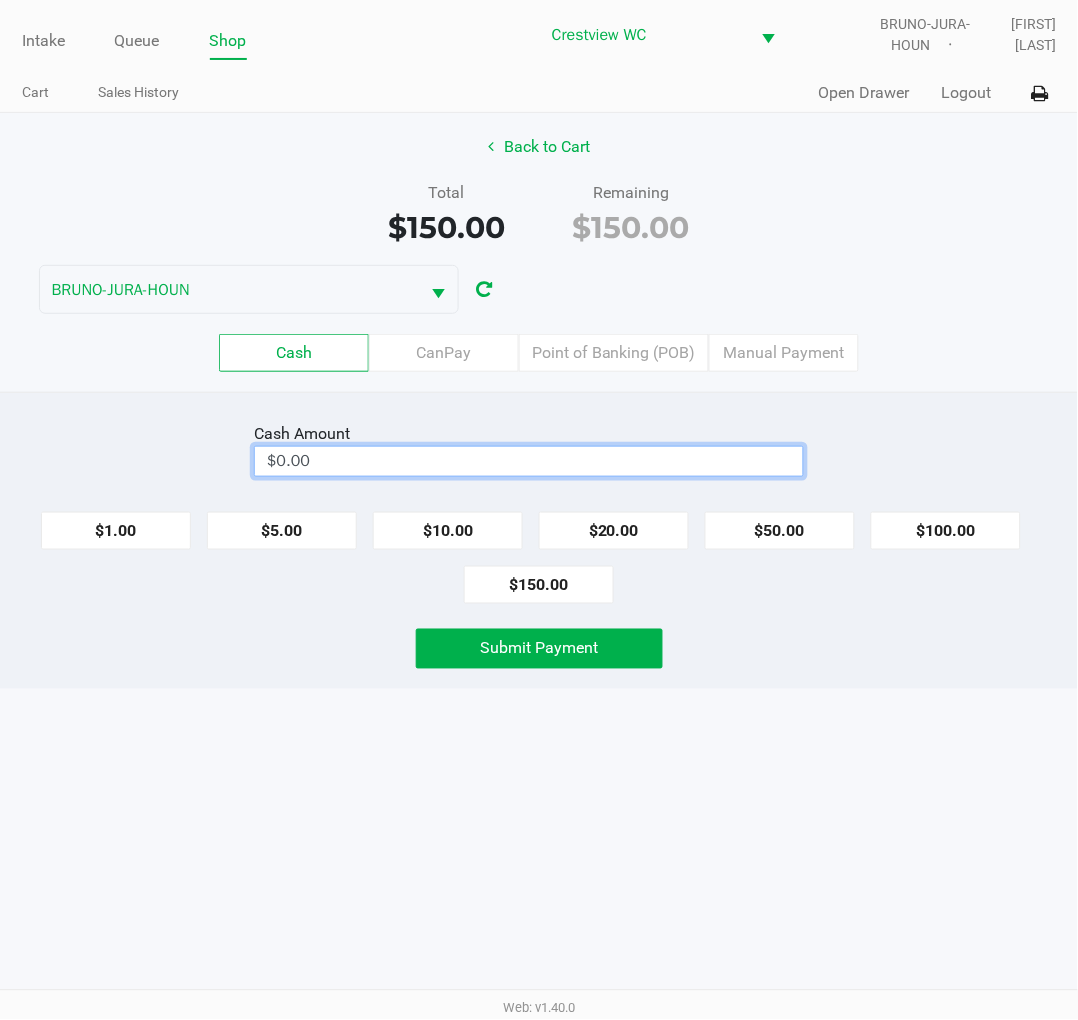 click on "$0.00" at bounding box center (529, 461) 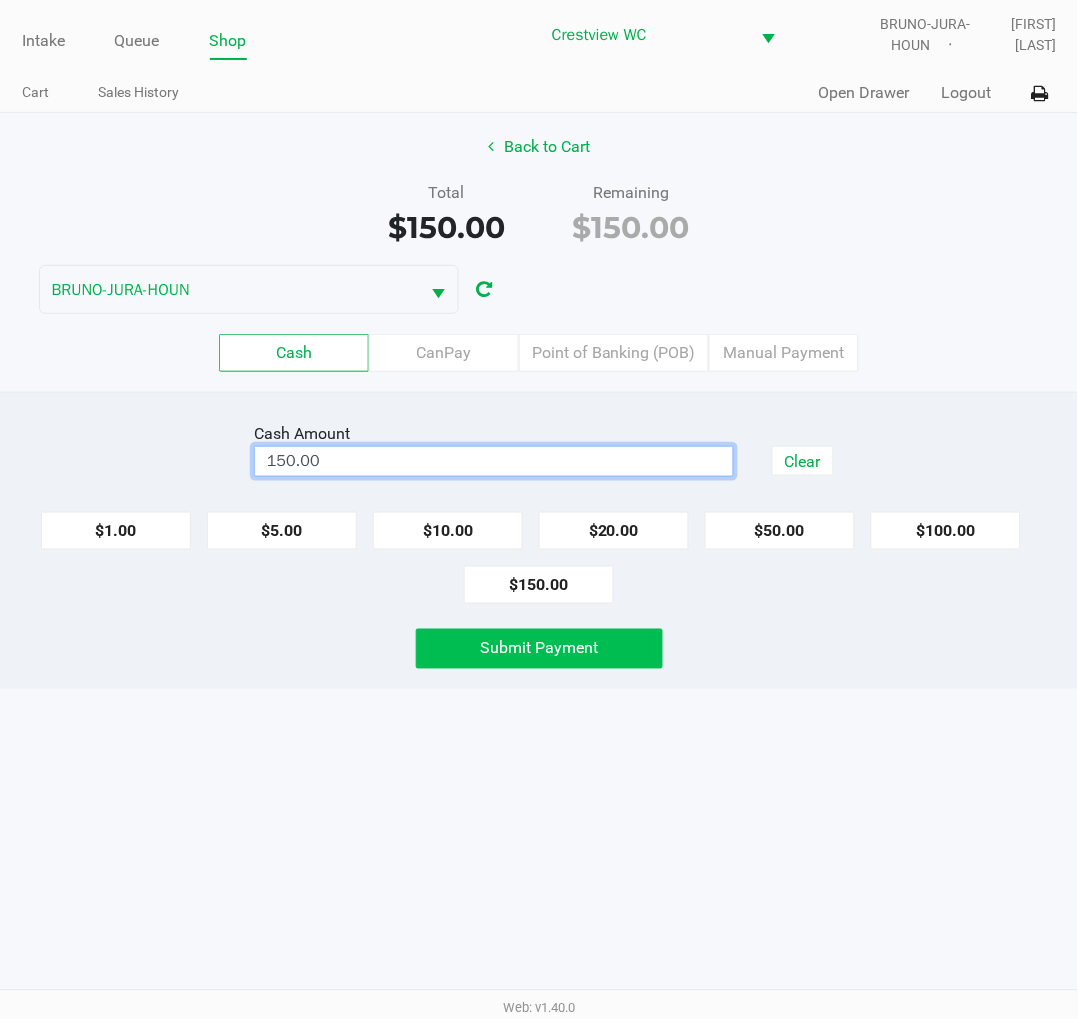 click on "Submit Payment" 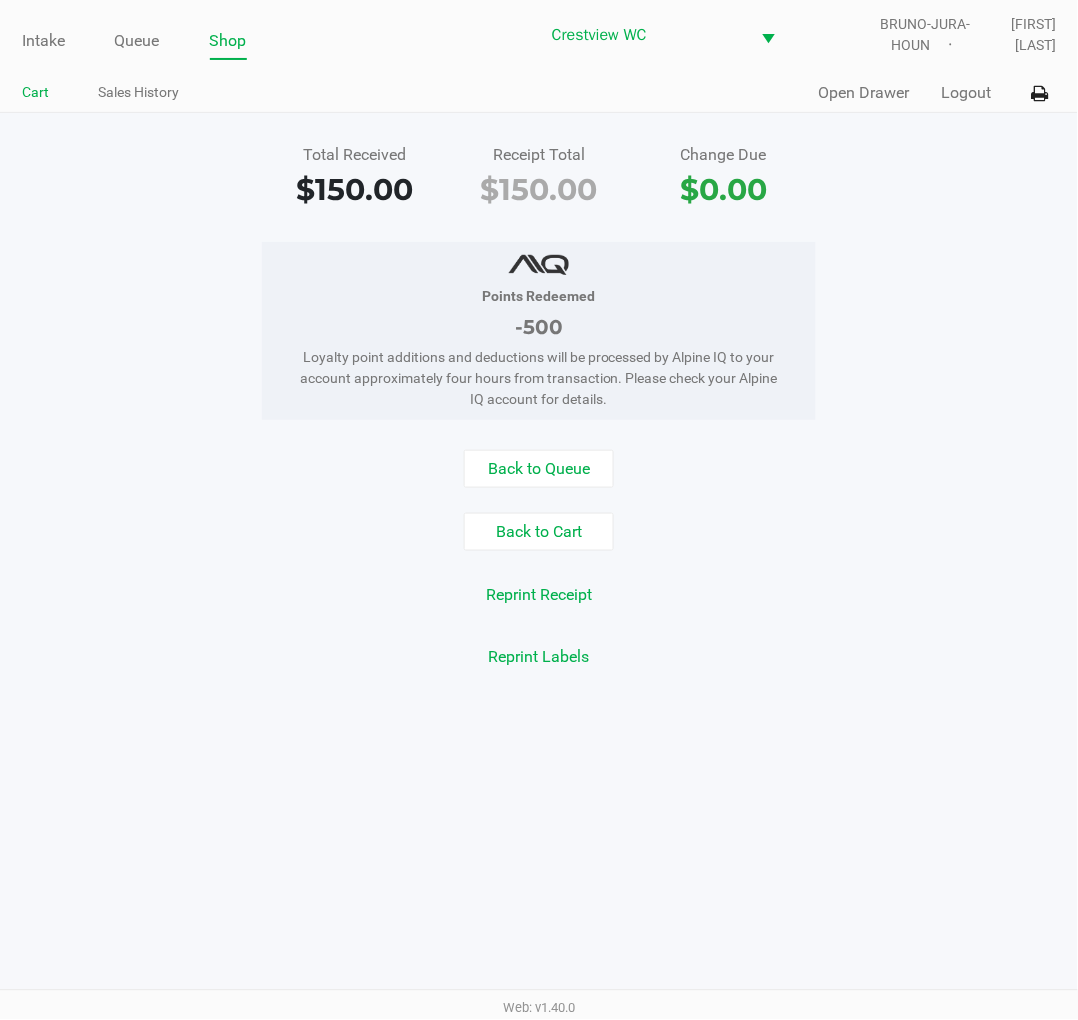 click on "Cart" 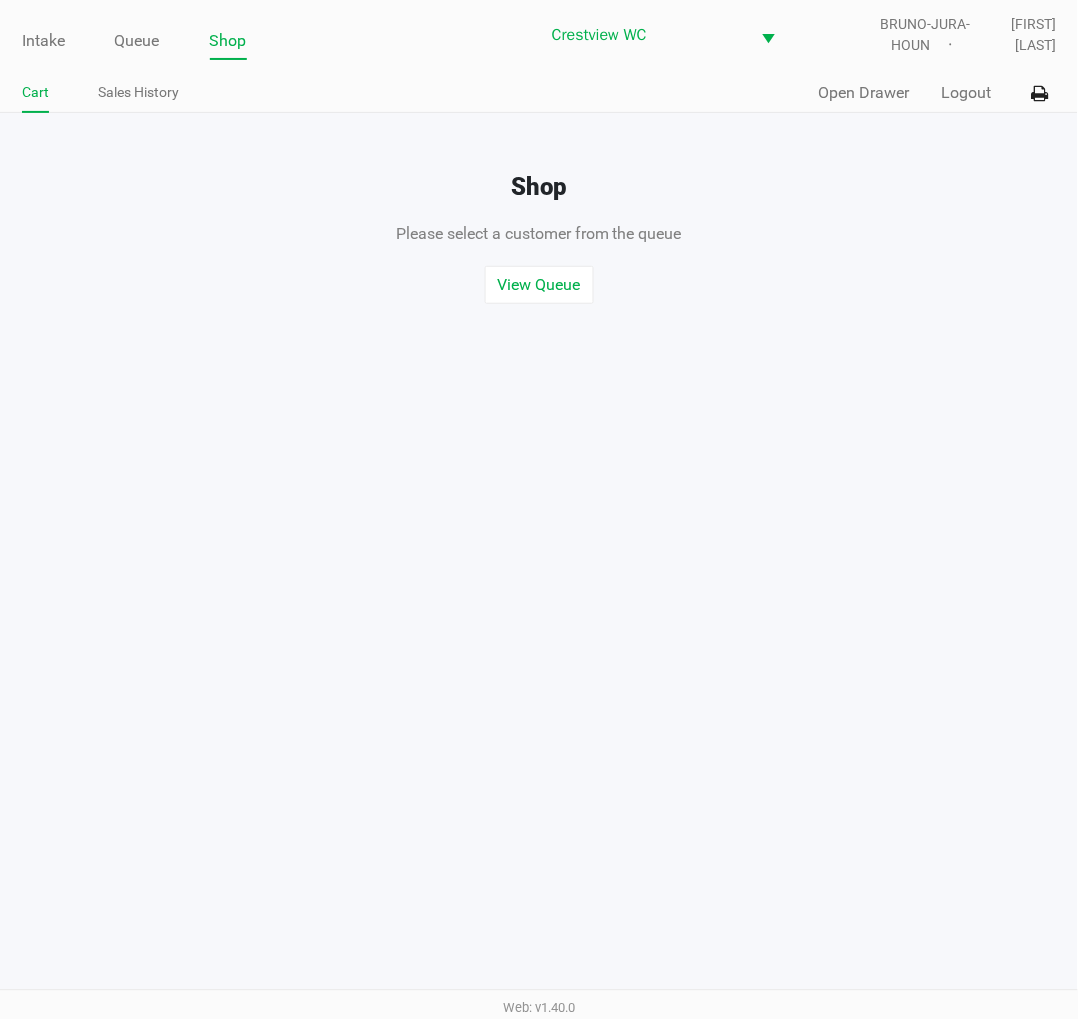 click on "Intake" 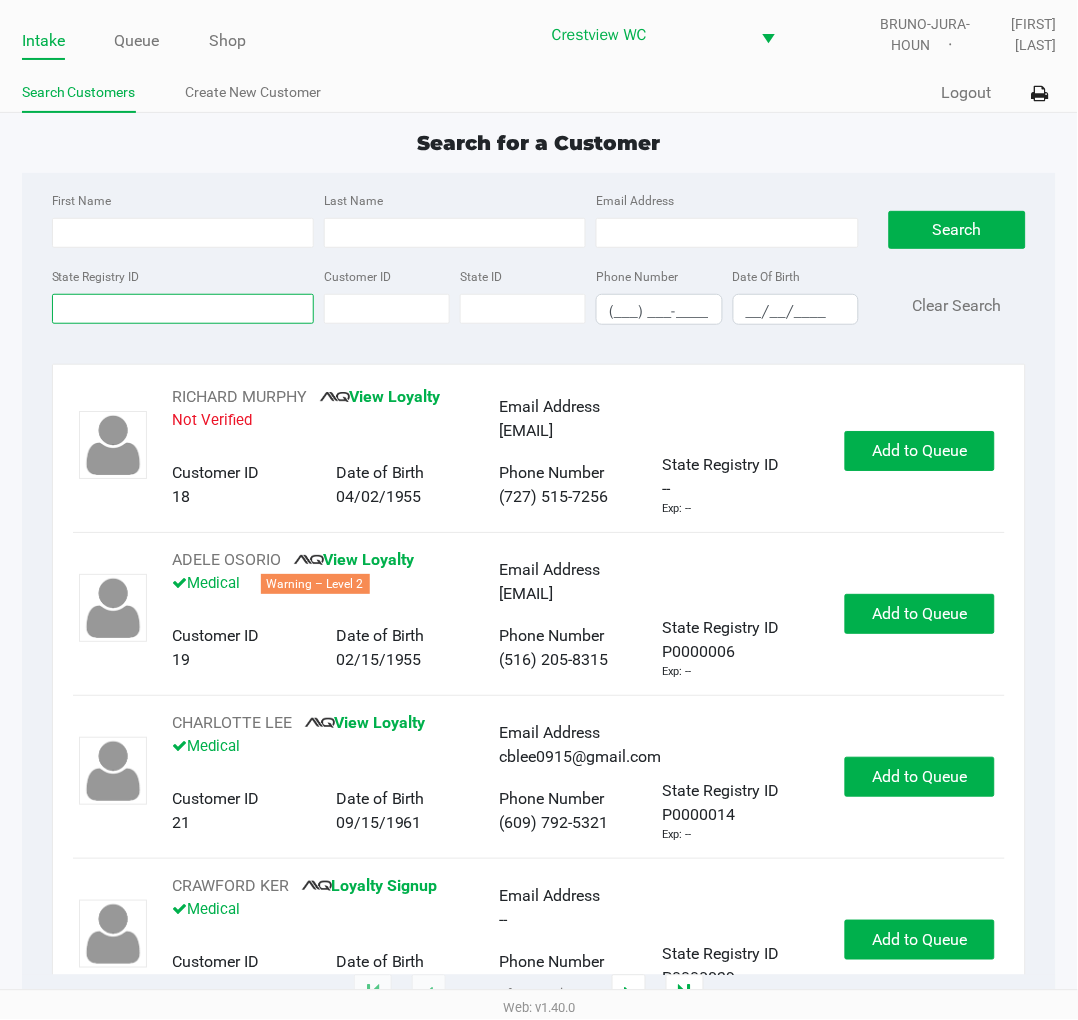 click on "State Registry ID" at bounding box center [183, 309] 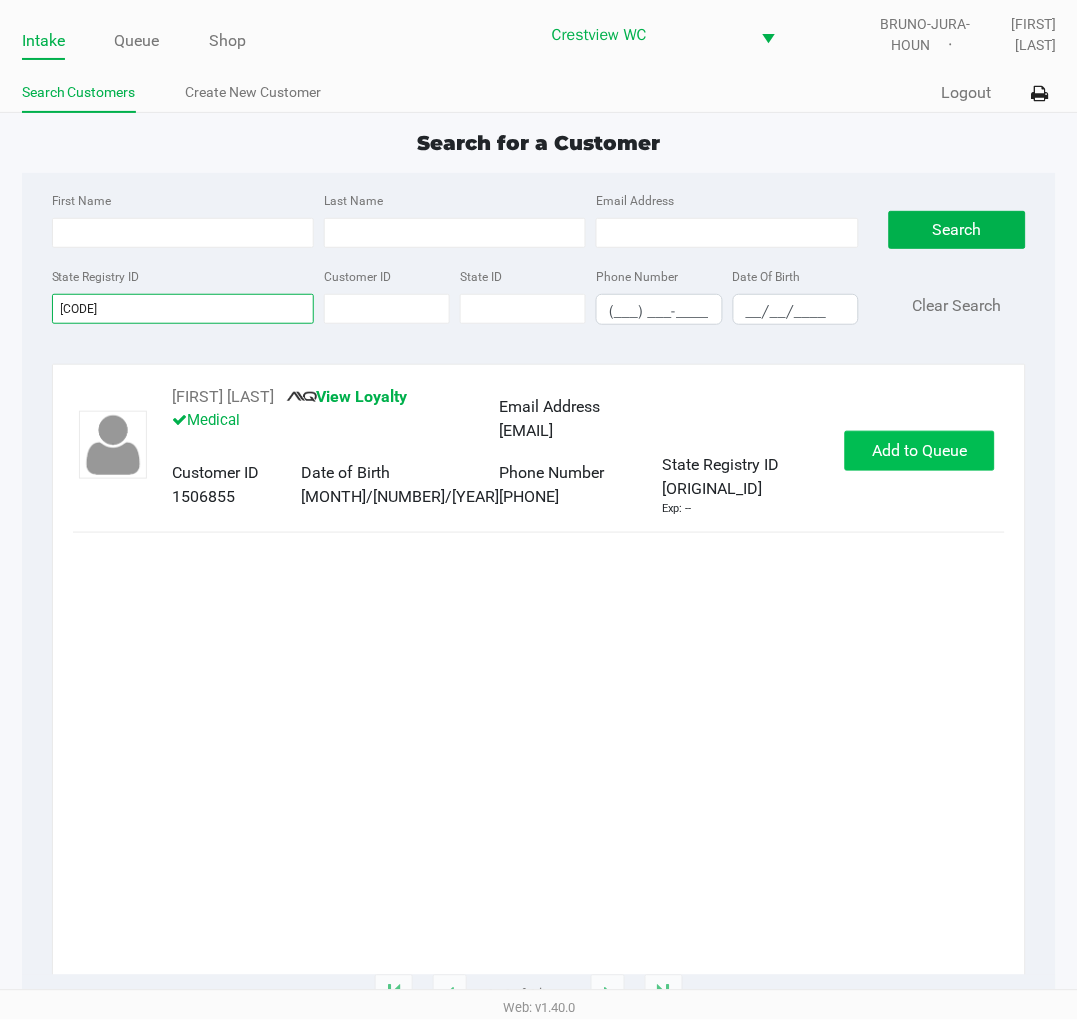 type on "p4ht8978" 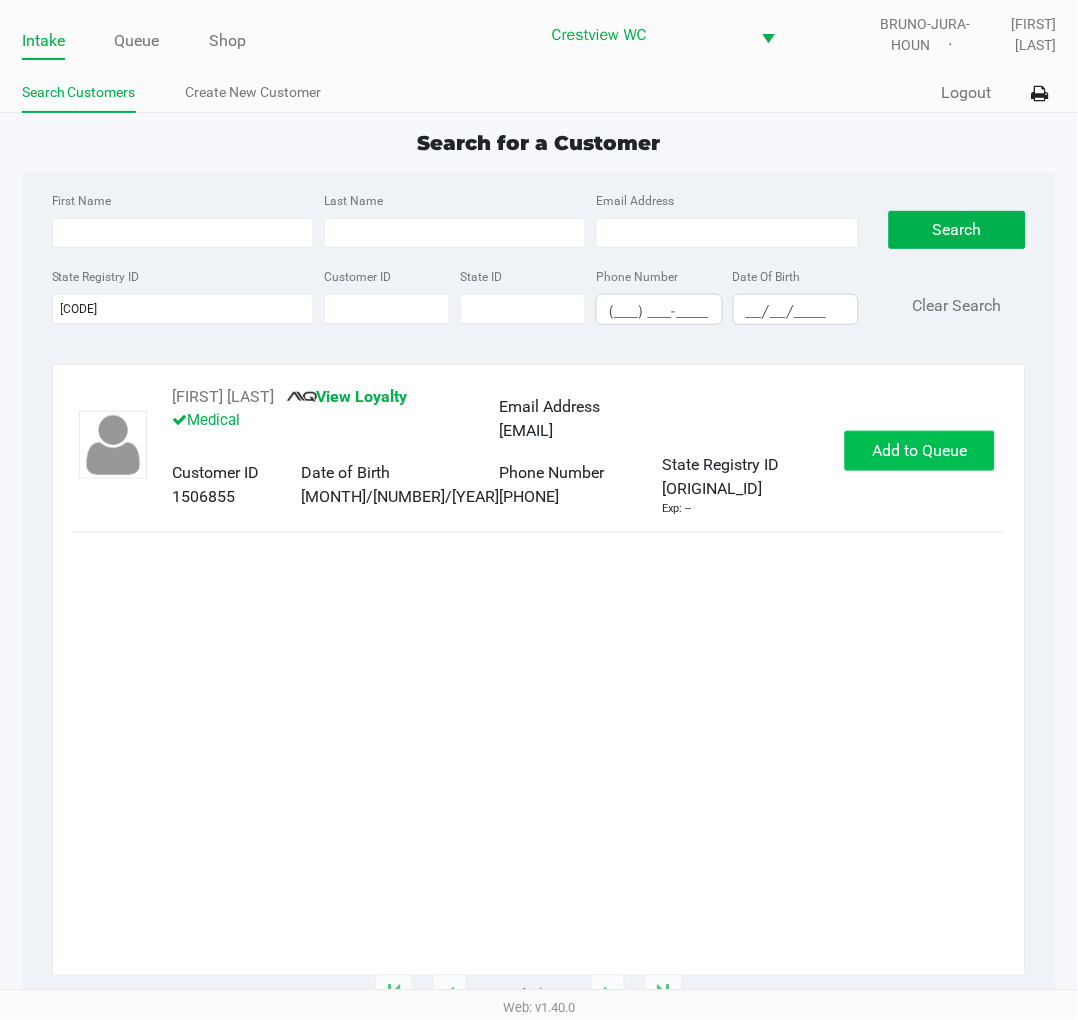 click on "Add to Queue" 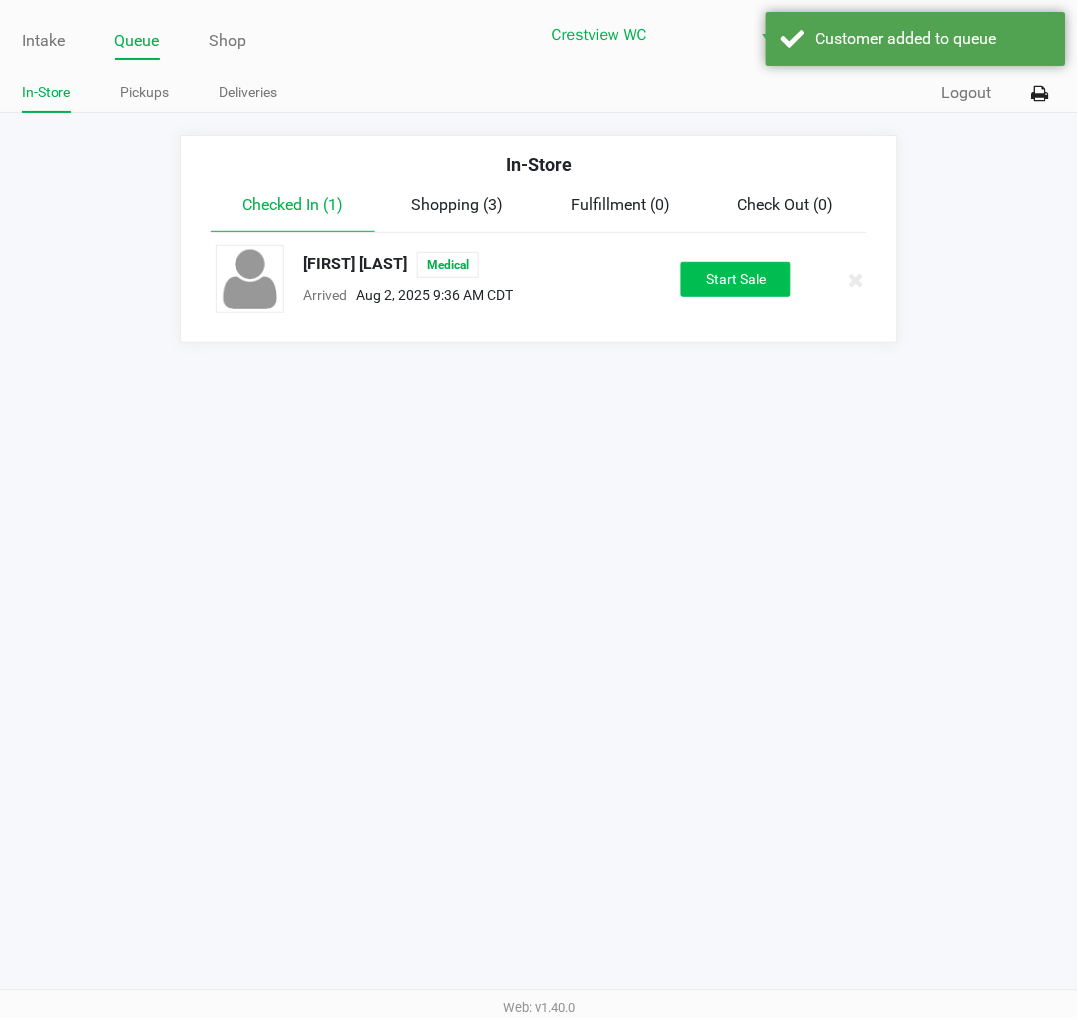click on "Start Sale" 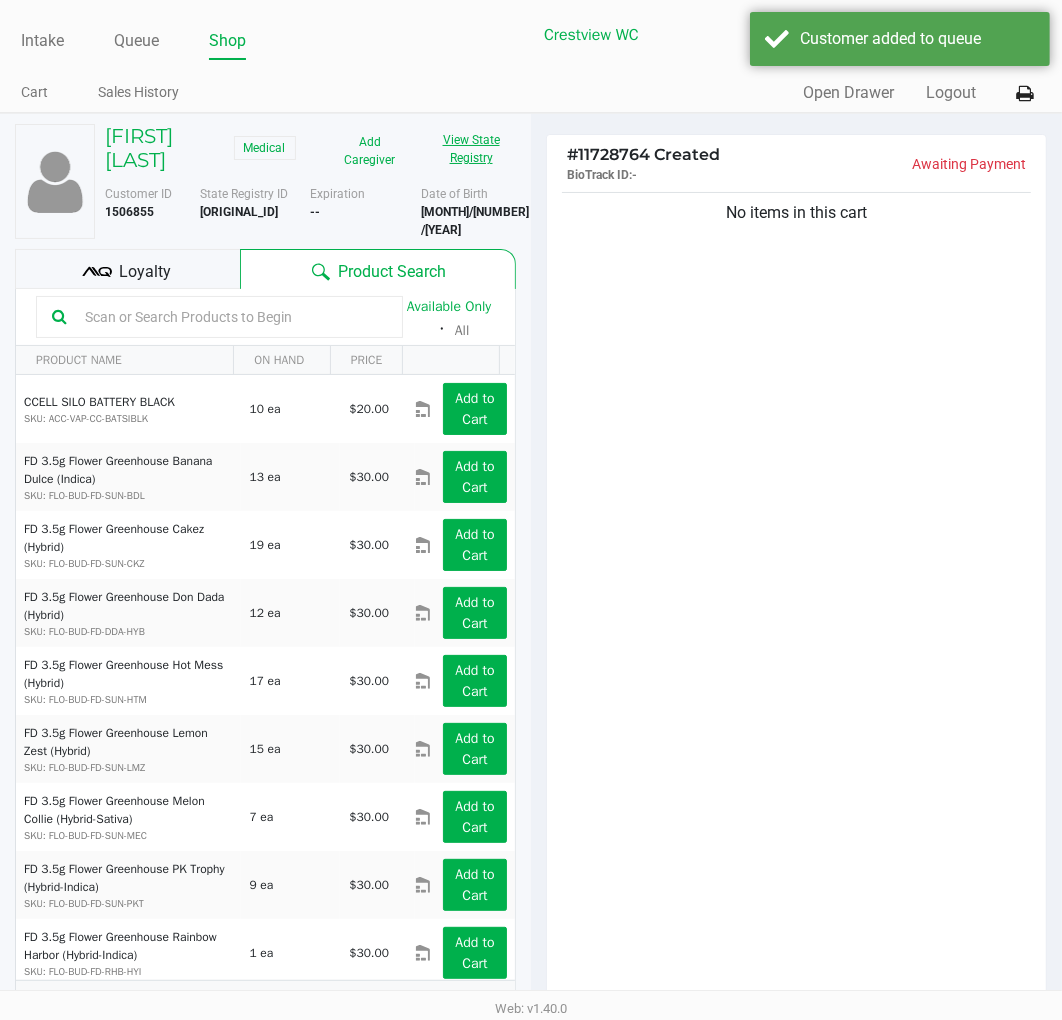 click on "View State Registry" 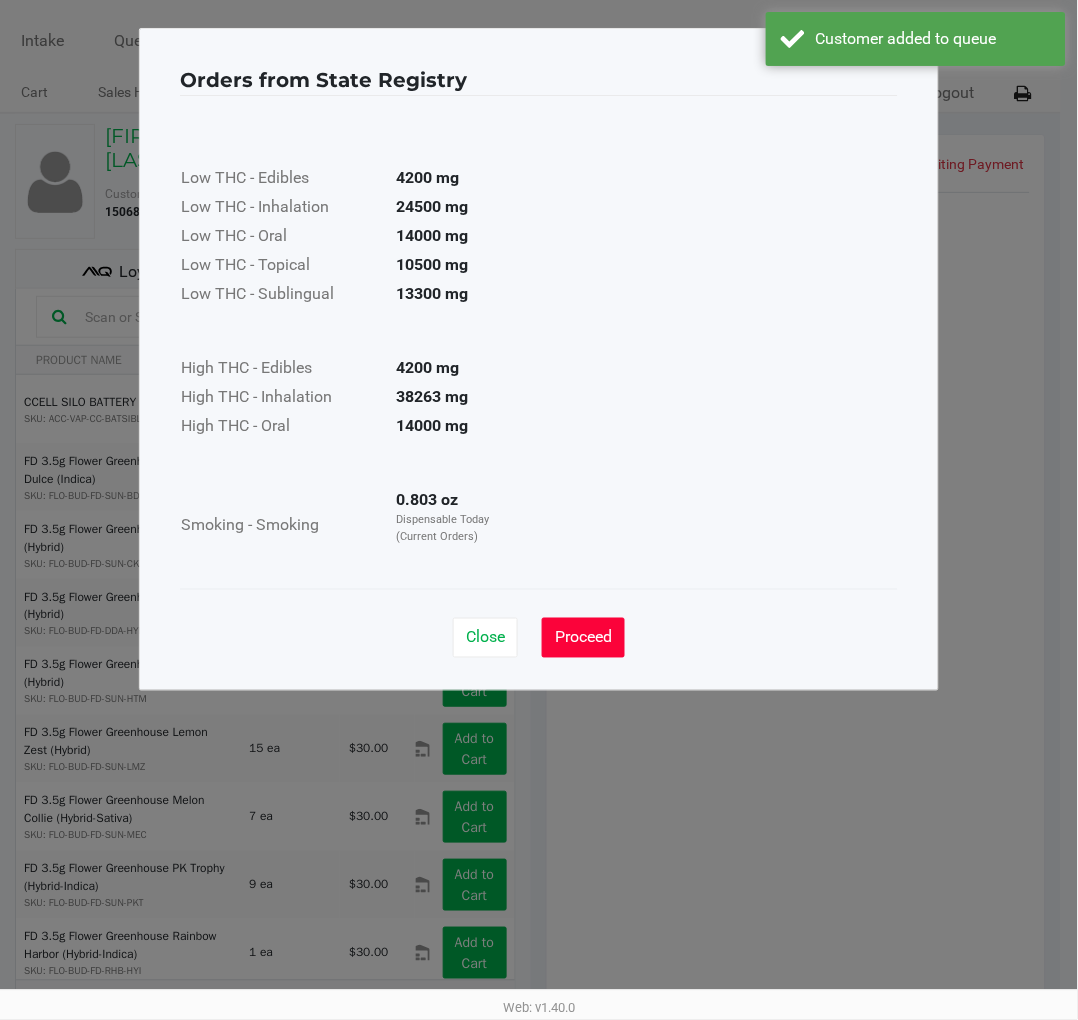 click on "Proceed" 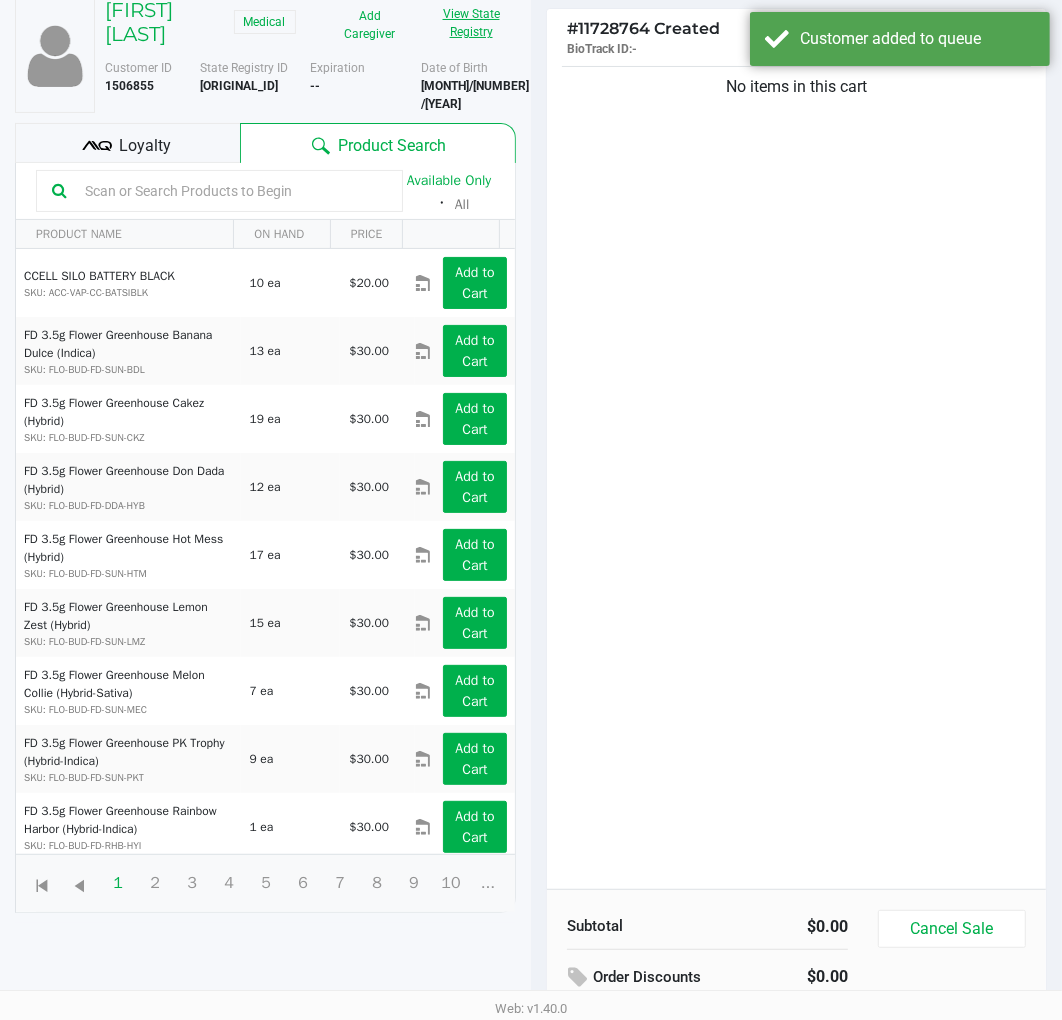 scroll, scrollTop: 217, scrollLeft: 0, axis: vertical 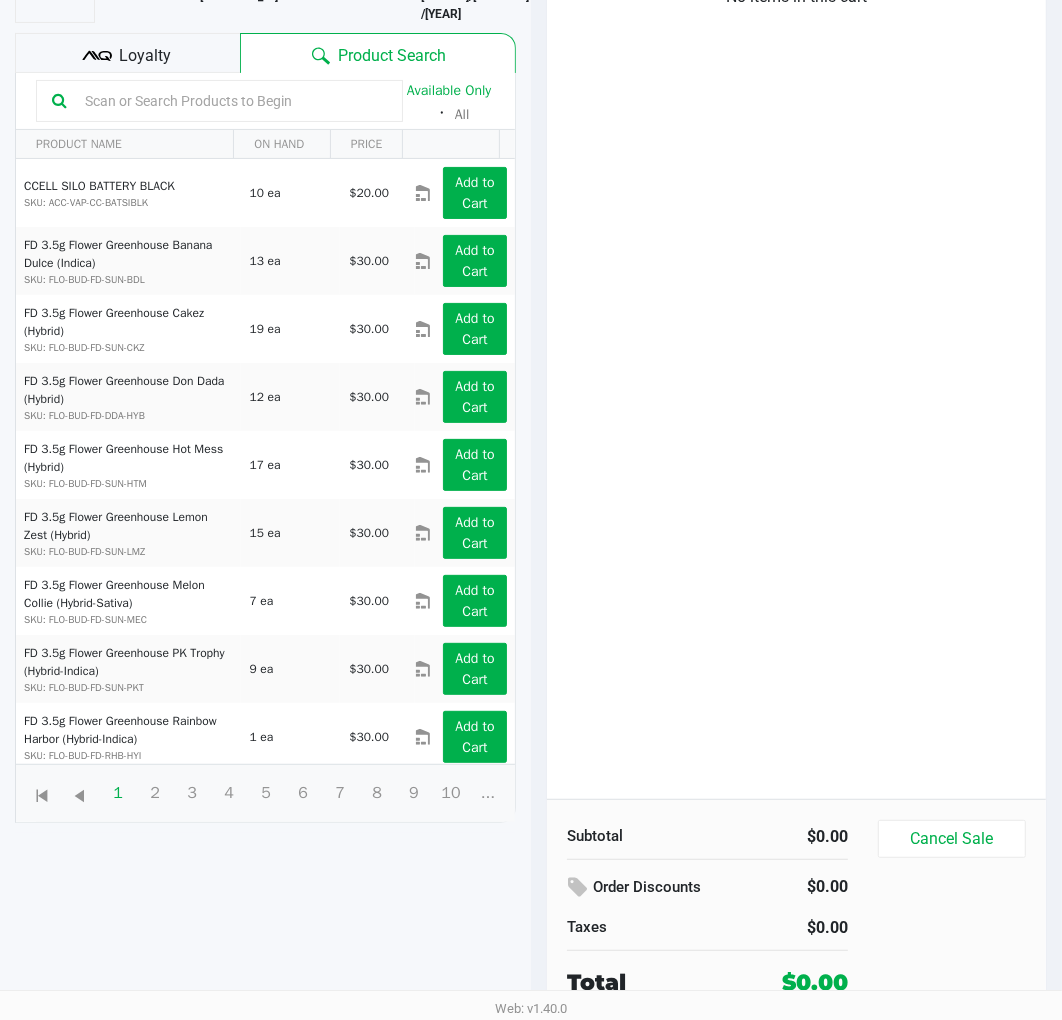 click on "Loyalty" 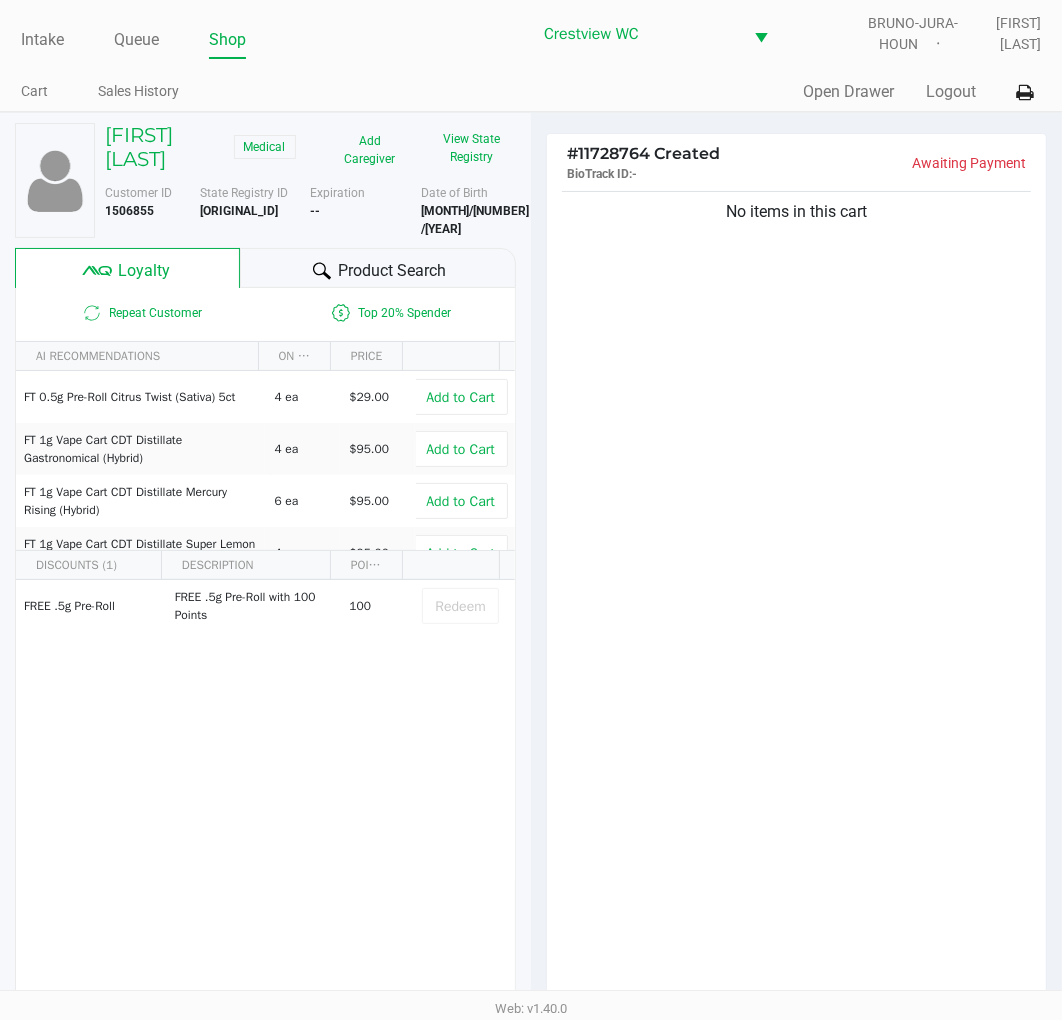 scroll, scrollTop: 0, scrollLeft: 0, axis: both 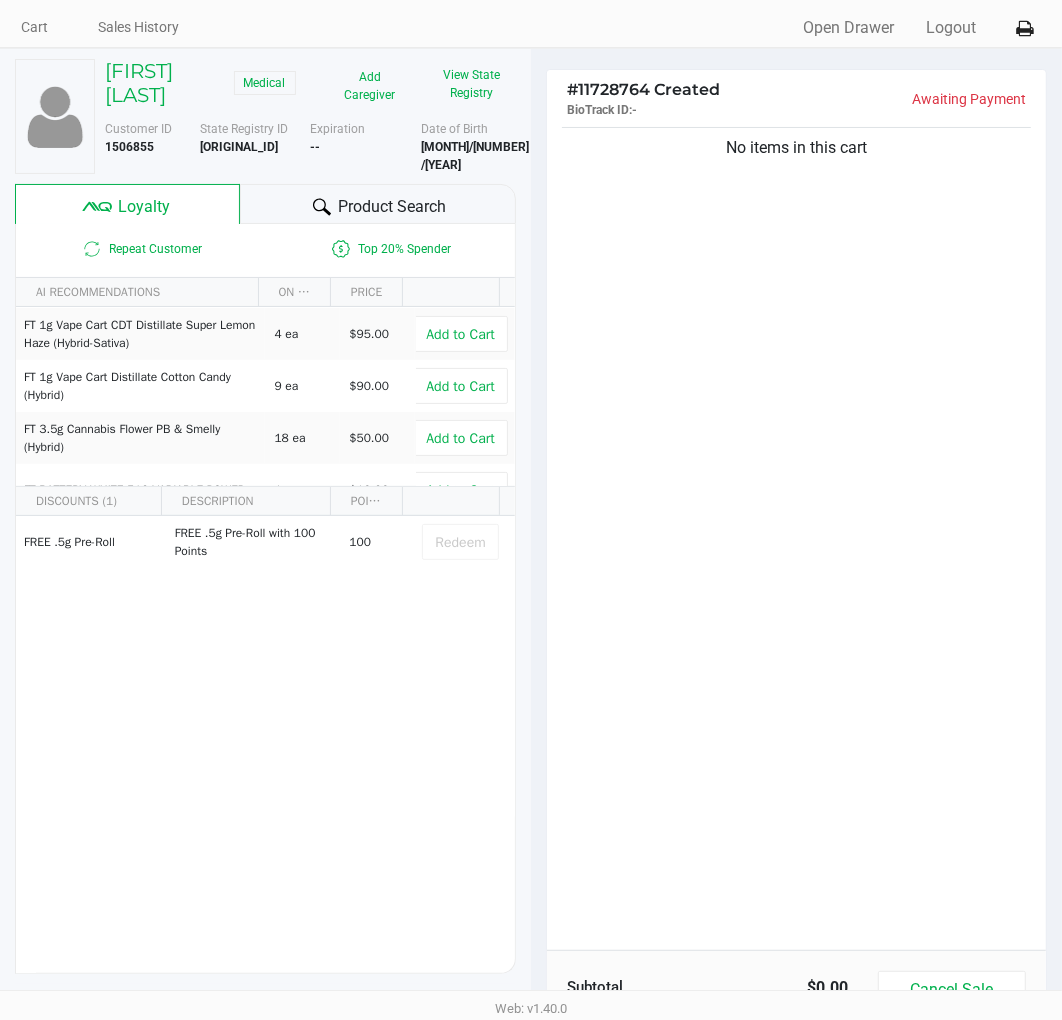 click on "View State Registry" 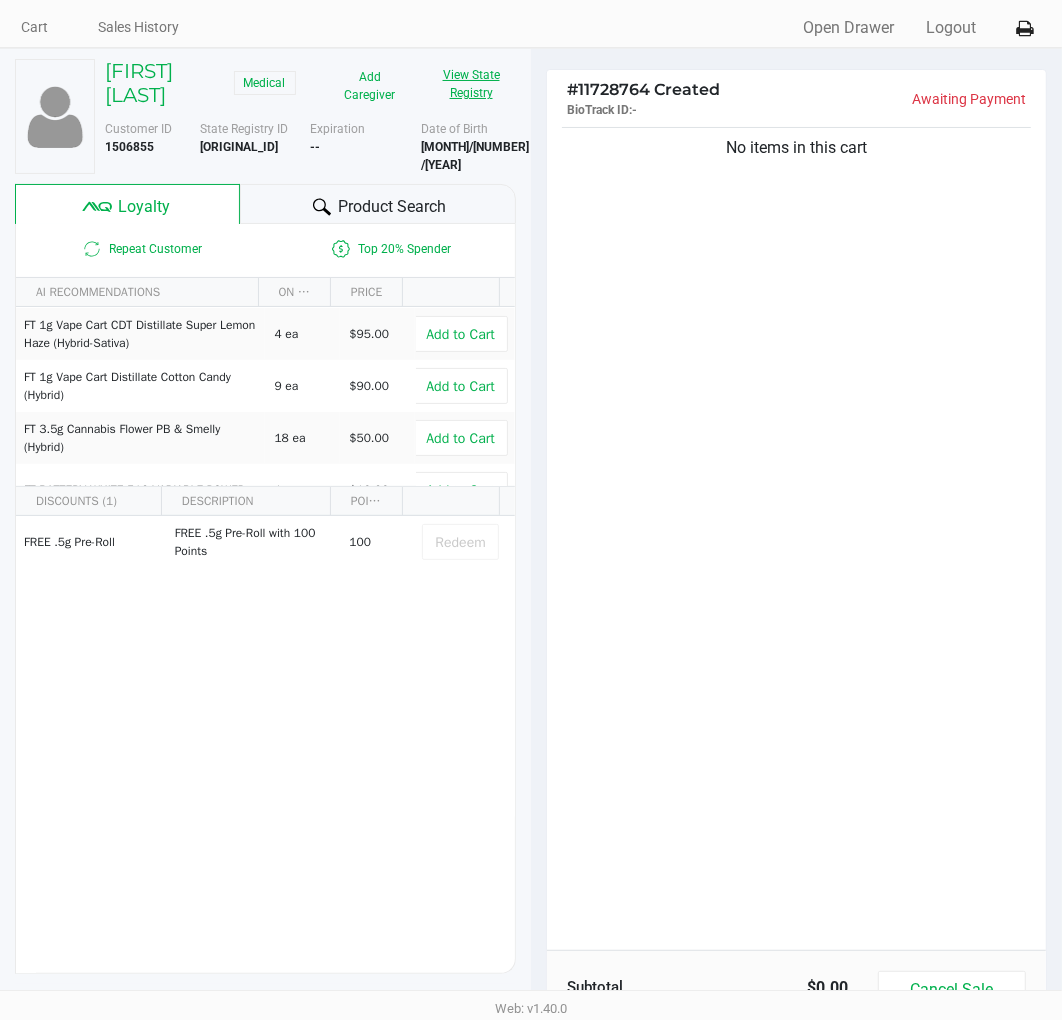 scroll, scrollTop: 0, scrollLeft: 0, axis: both 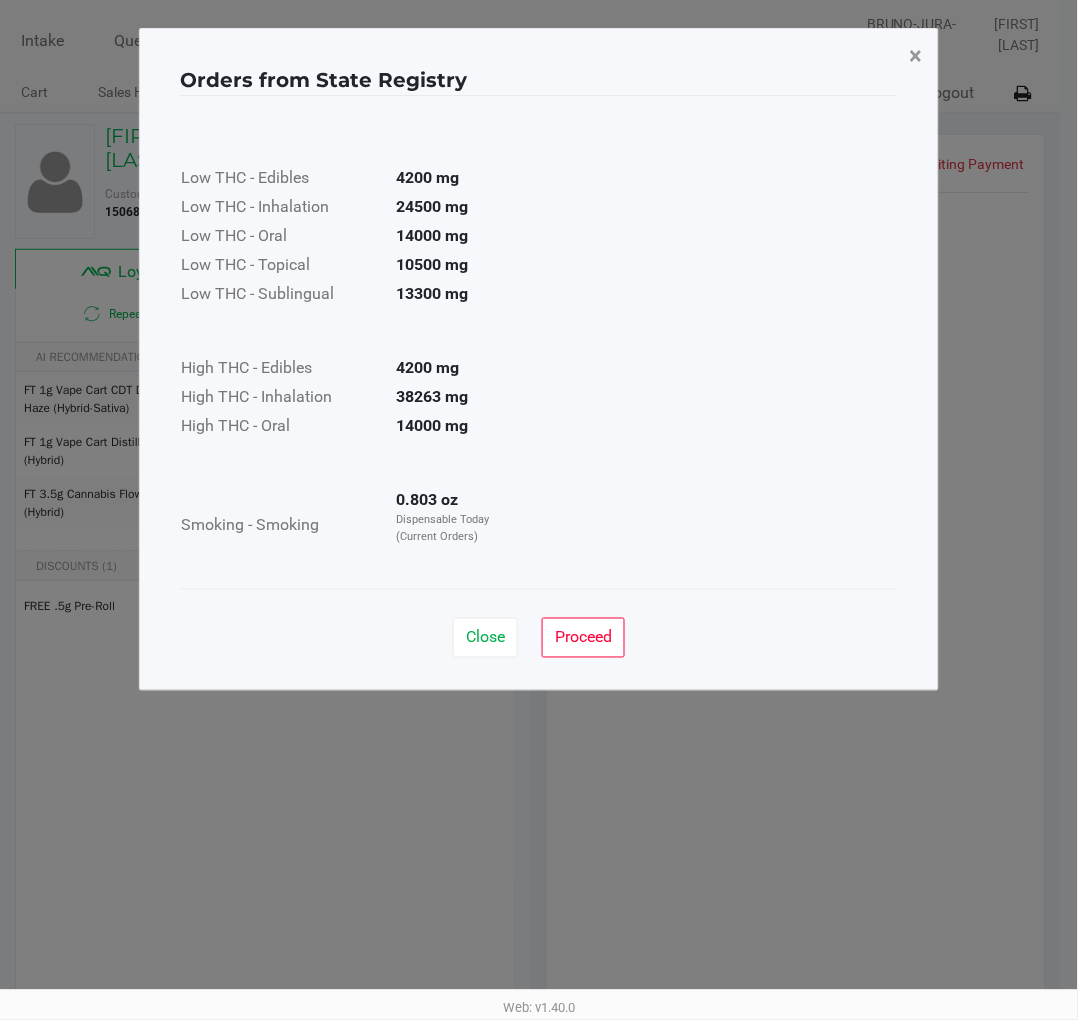 click on "×" 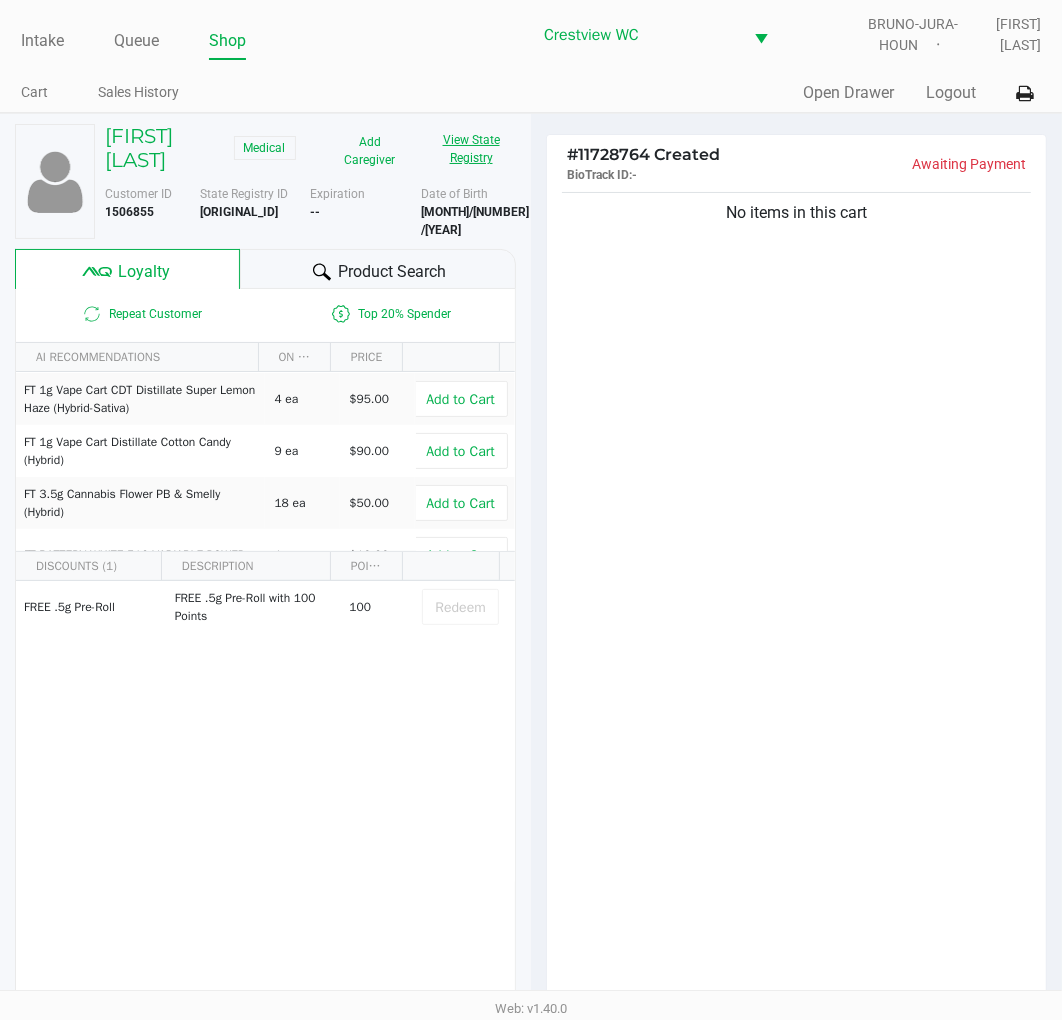 type 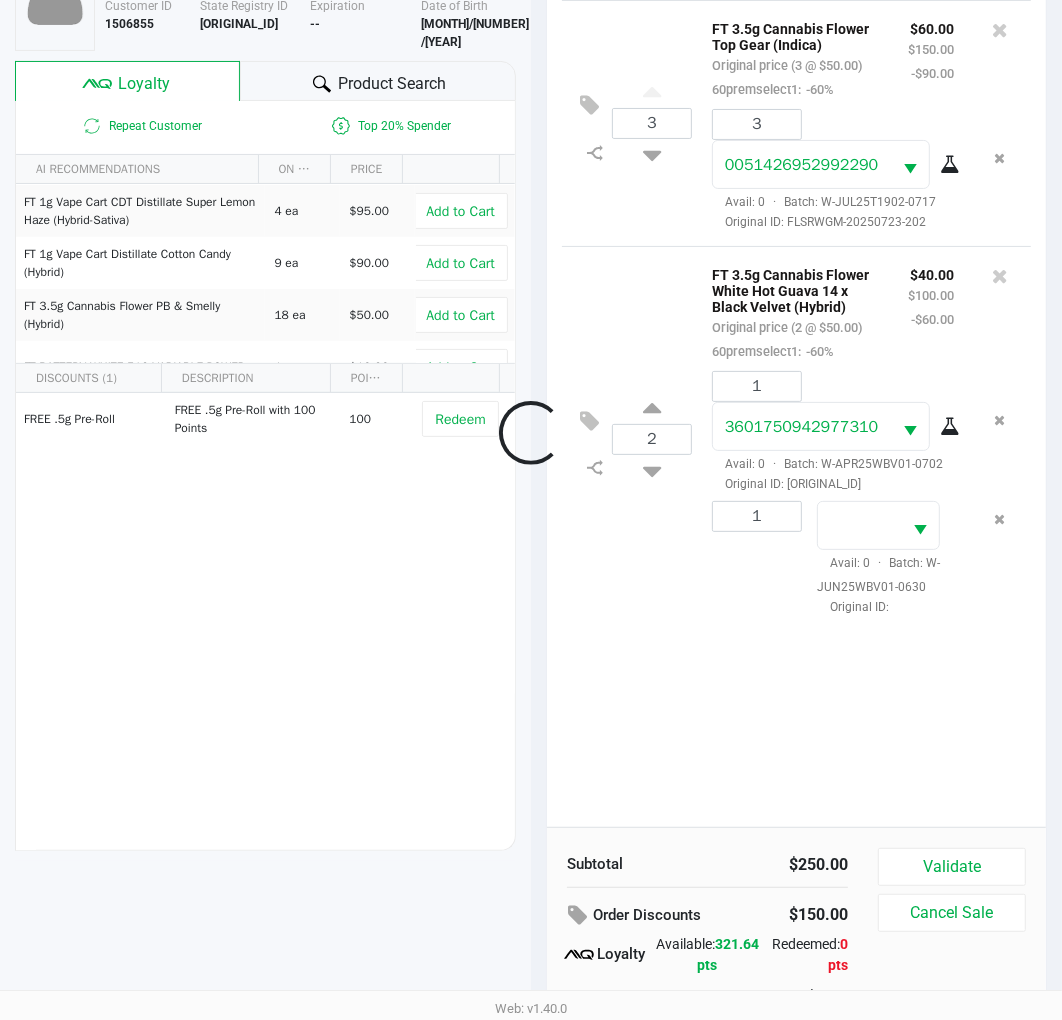 scroll, scrollTop: 258, scrollLeft: 0, axis: vertical 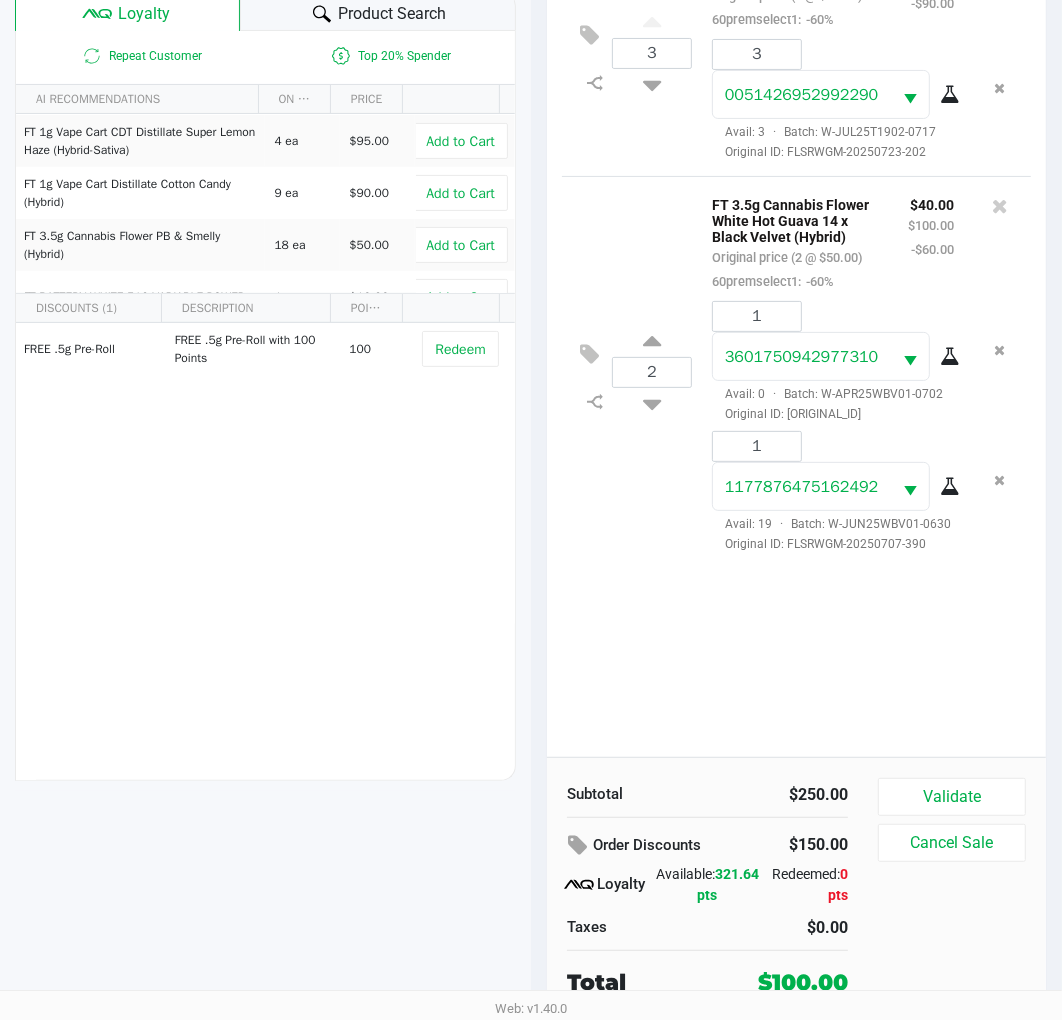 click on "Validate" 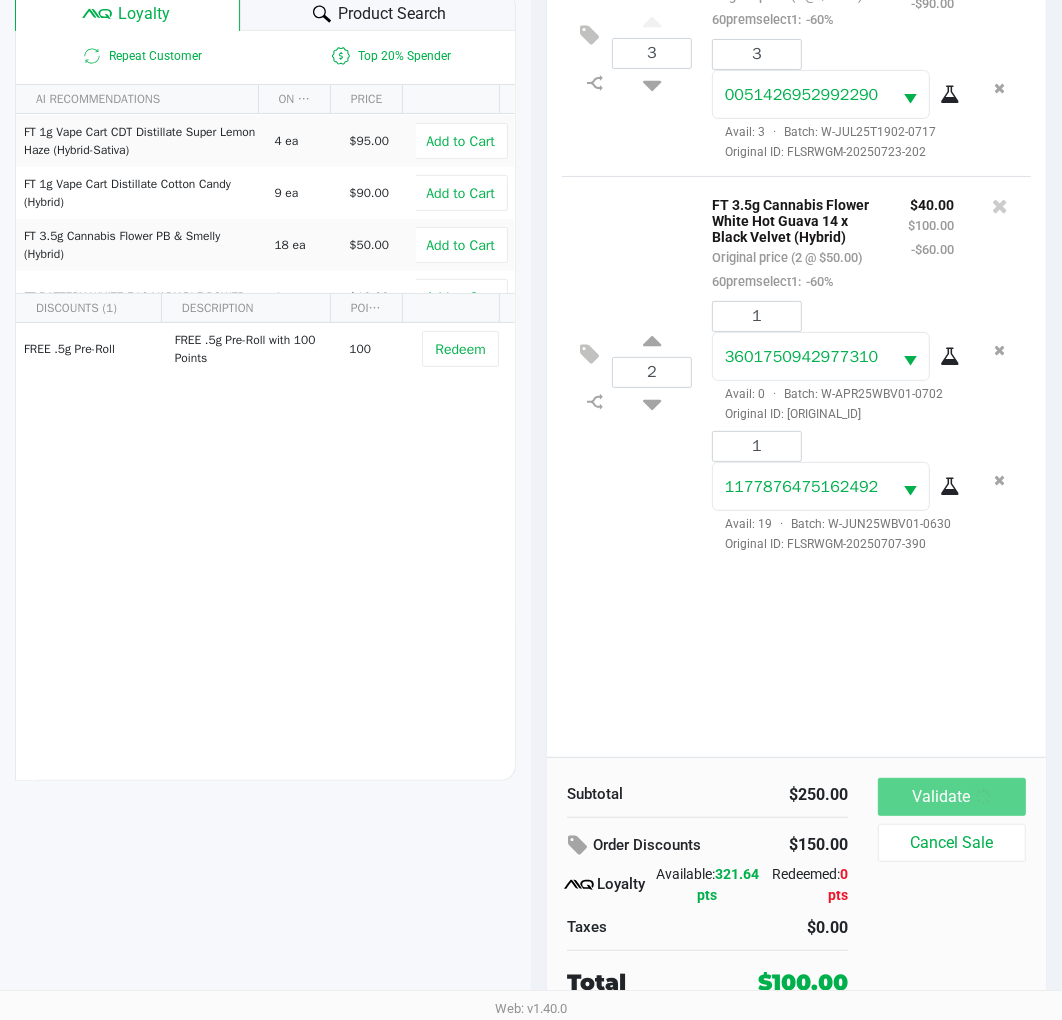 scroll, scrollTop: 0, scrollLeft: 0, axis: both 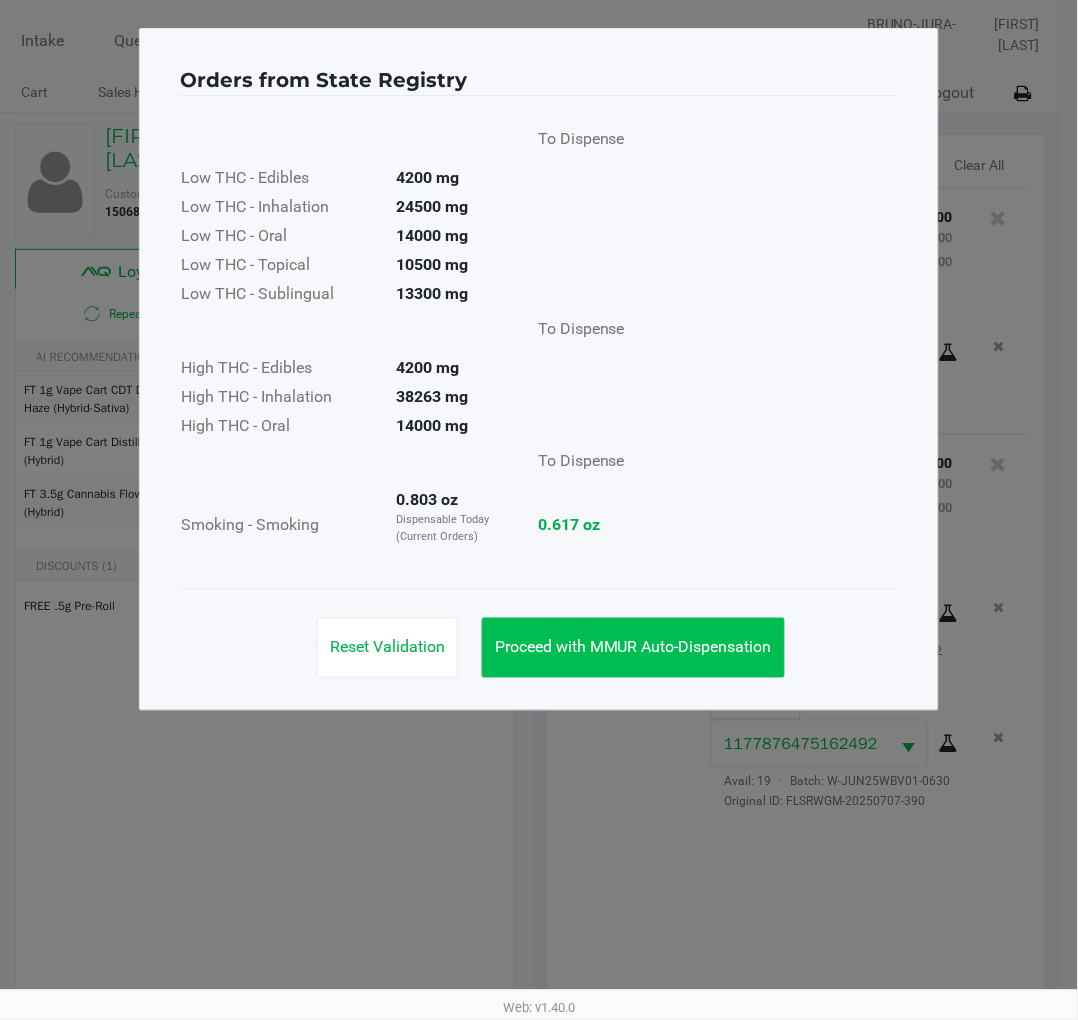 click on "Proceed with MMUR Auto-Dispensation" 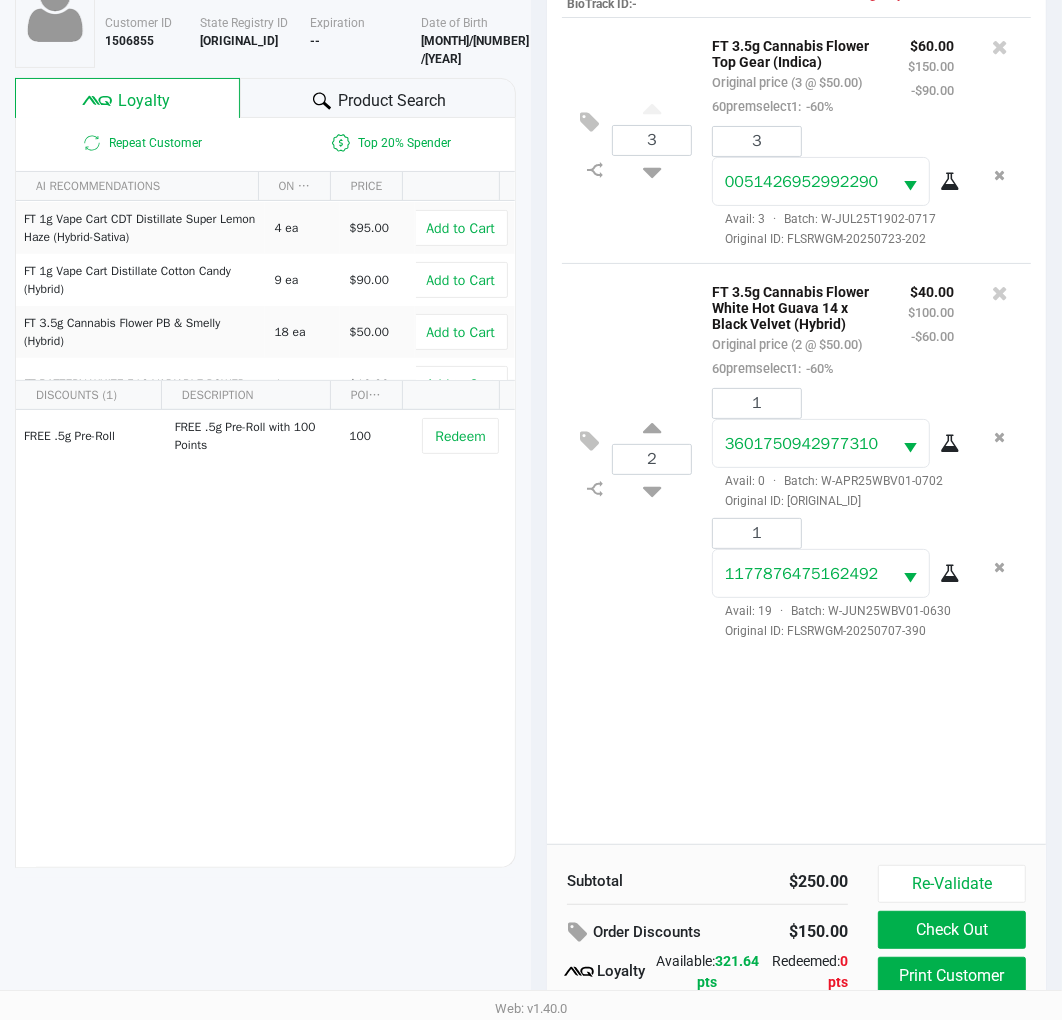 scroll, scrollTop: 258, scrollLeft: 0, axis: vertical 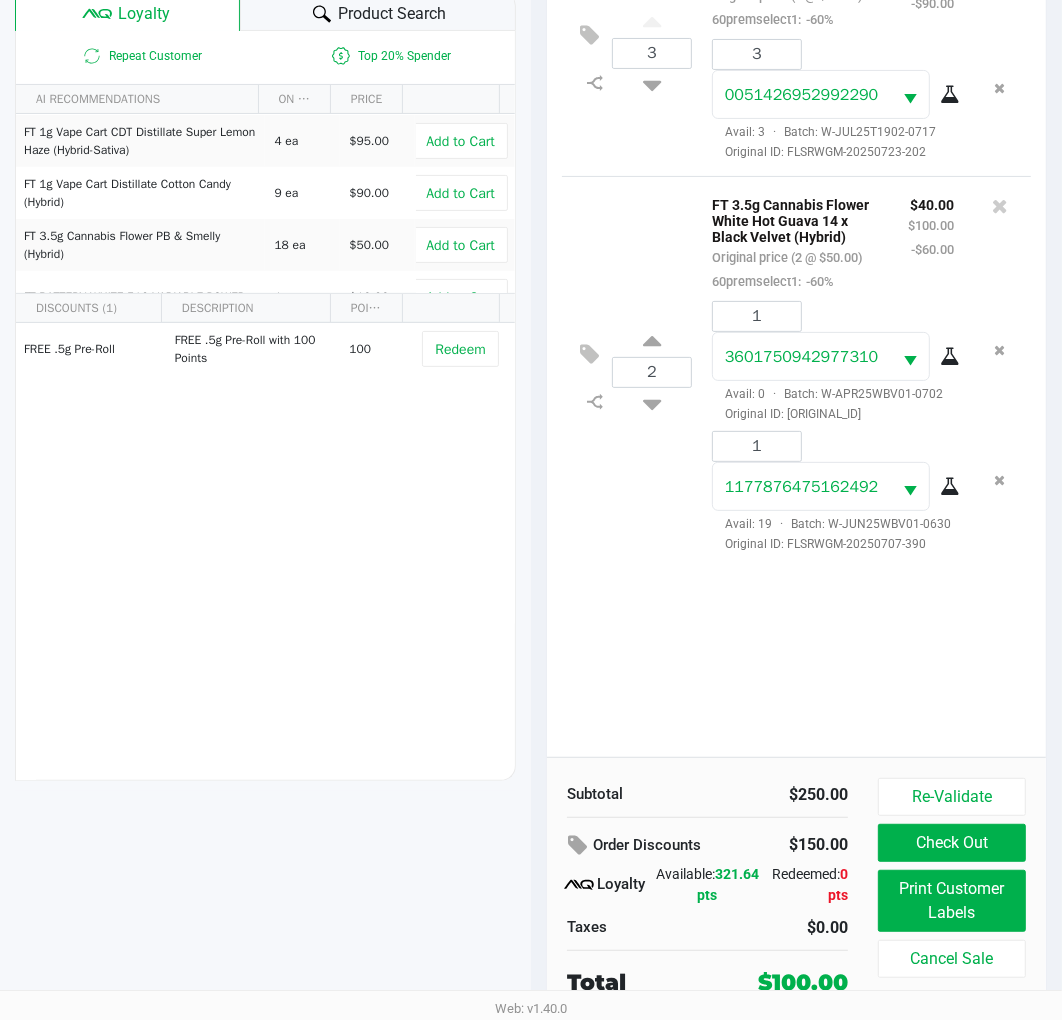 click on "Print Customer Labels" 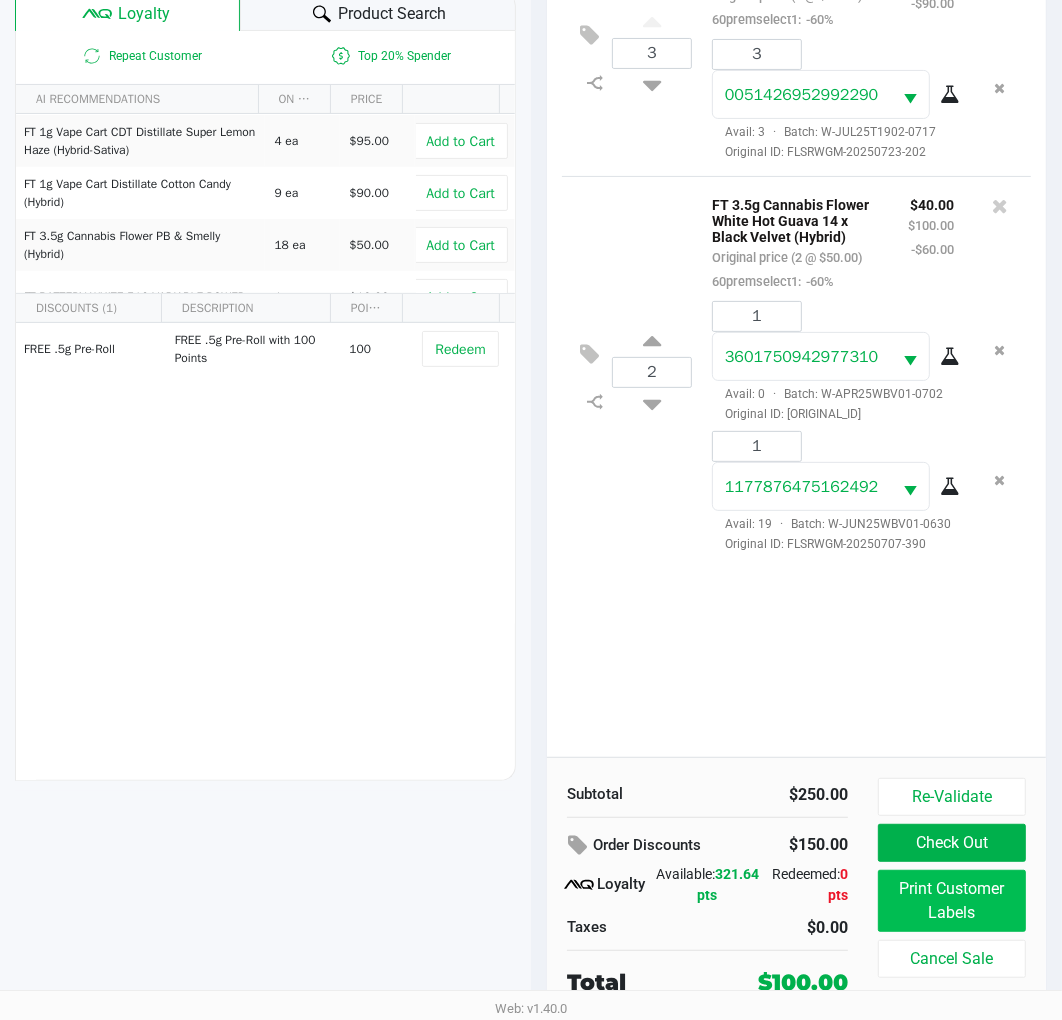 scroll, scrollTop: 0, scrollLeft: 0, axis: both 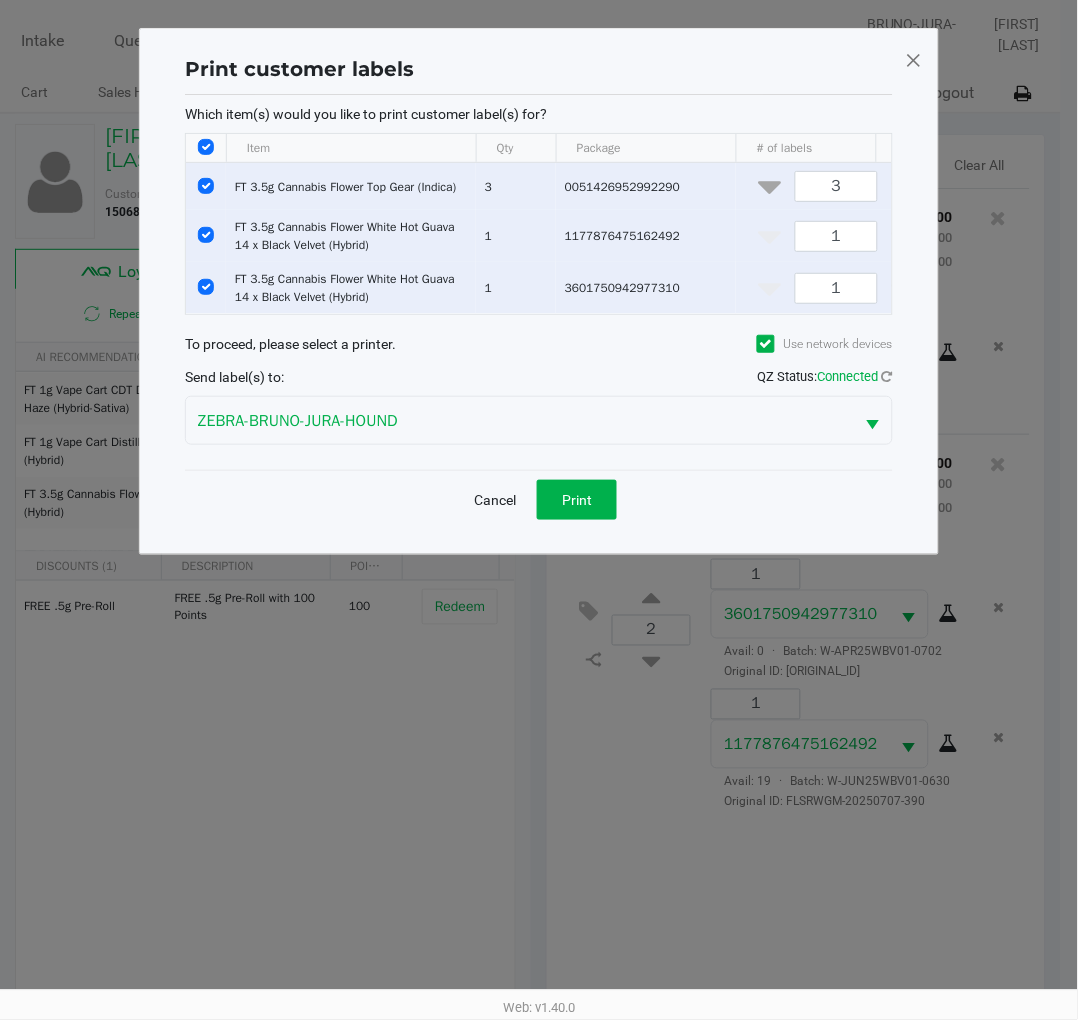 click on "Print" 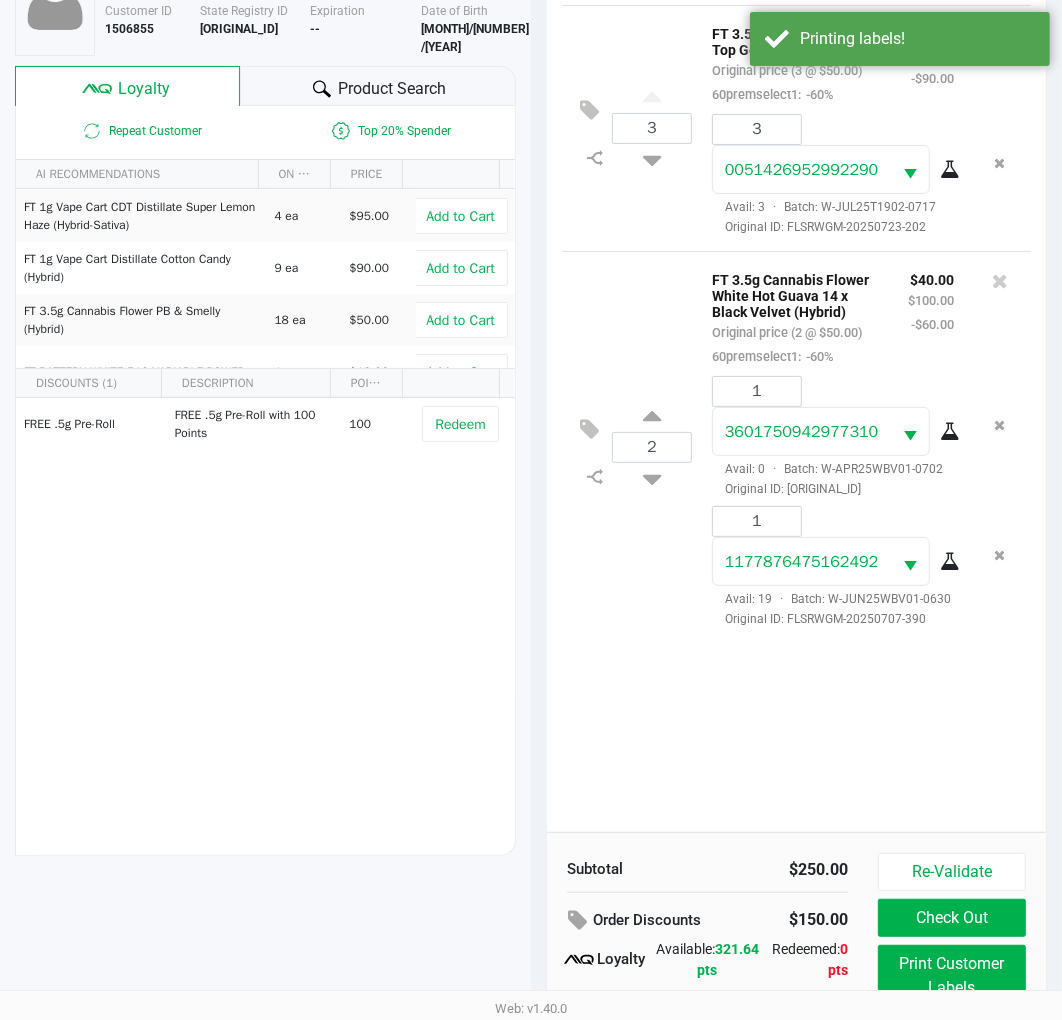 scroll, scrollTop: 258, scrollLeft: 0, axis: vertical 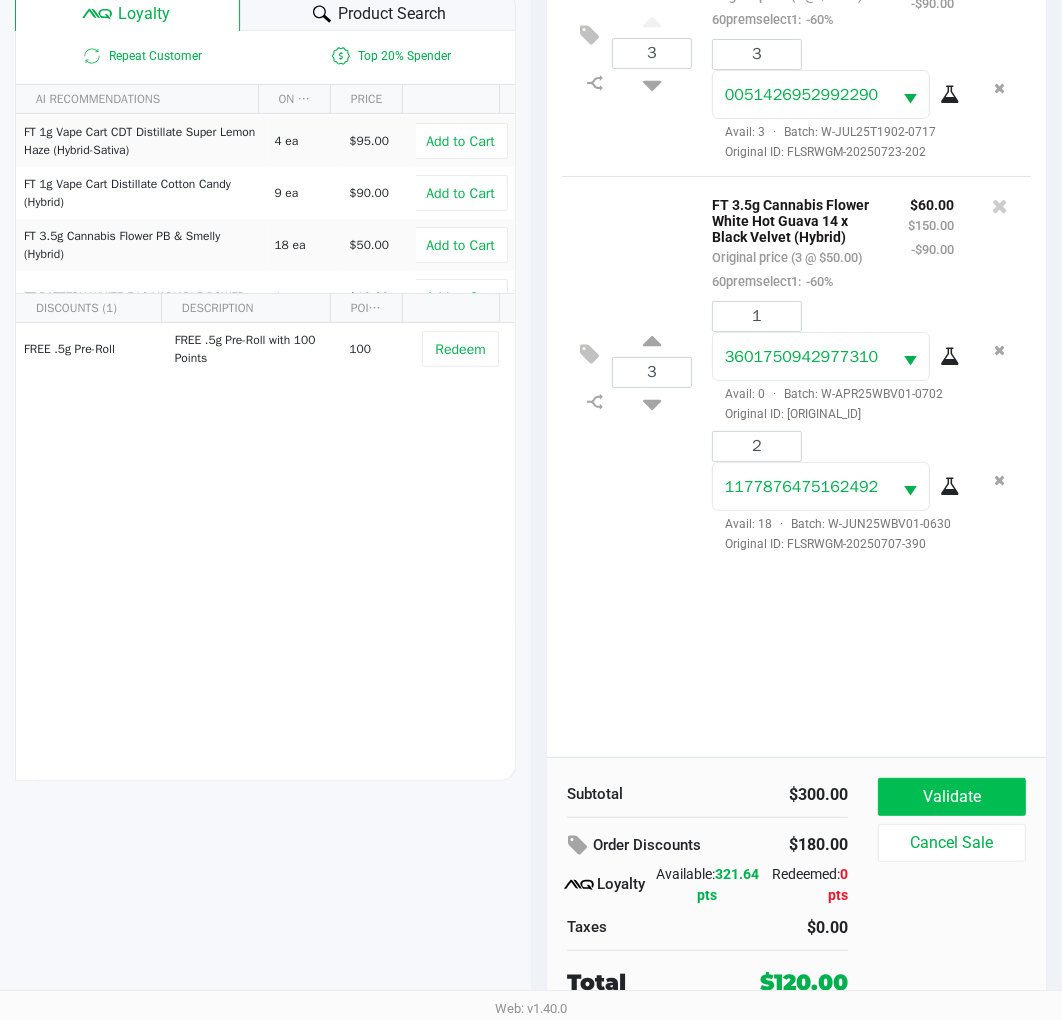 click on "Validate" 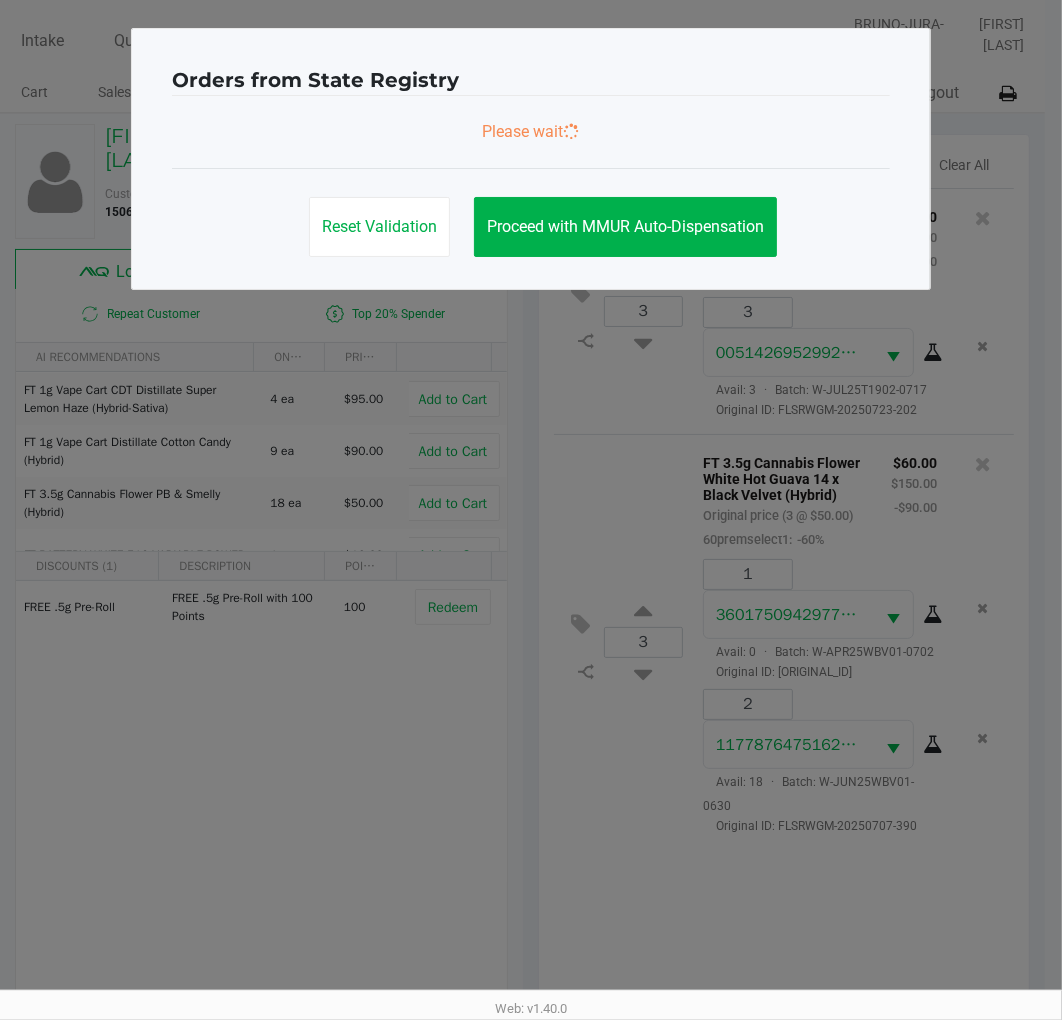 scroll, scrollTop: 0, scrollLeft: 0, axis: both 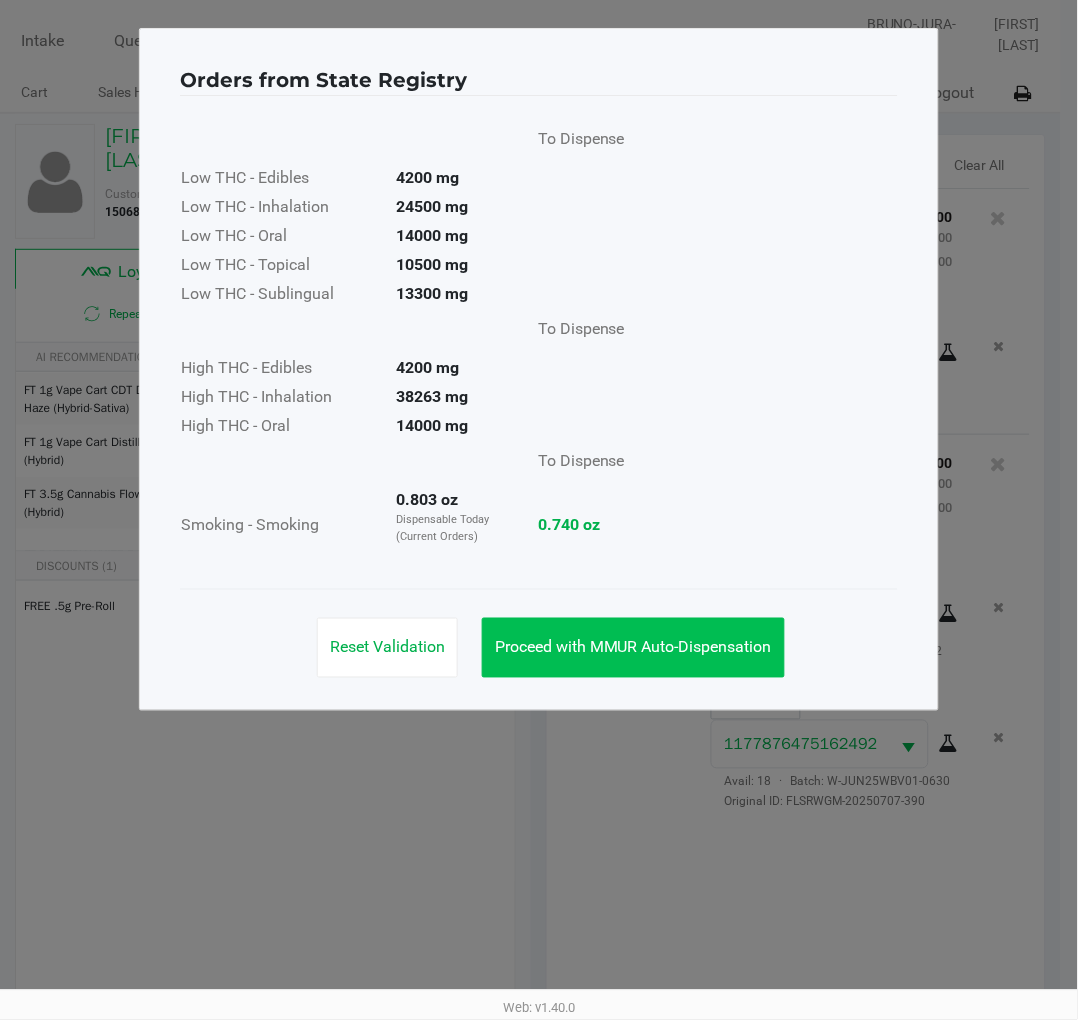 click on "Proceed with MMUR Auto-Dispensation" 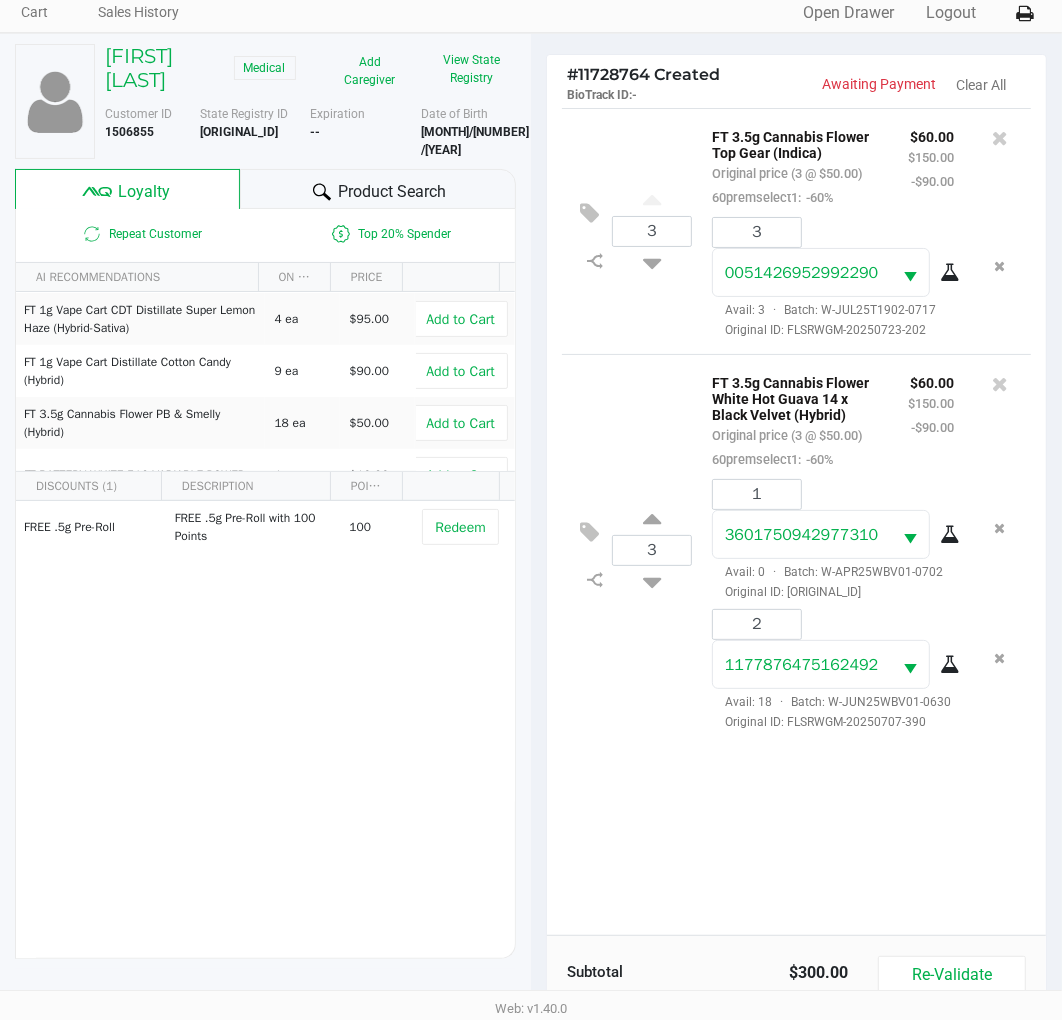 scroll, scrollTop: 258, scrollLeft: 0, axis: vertical 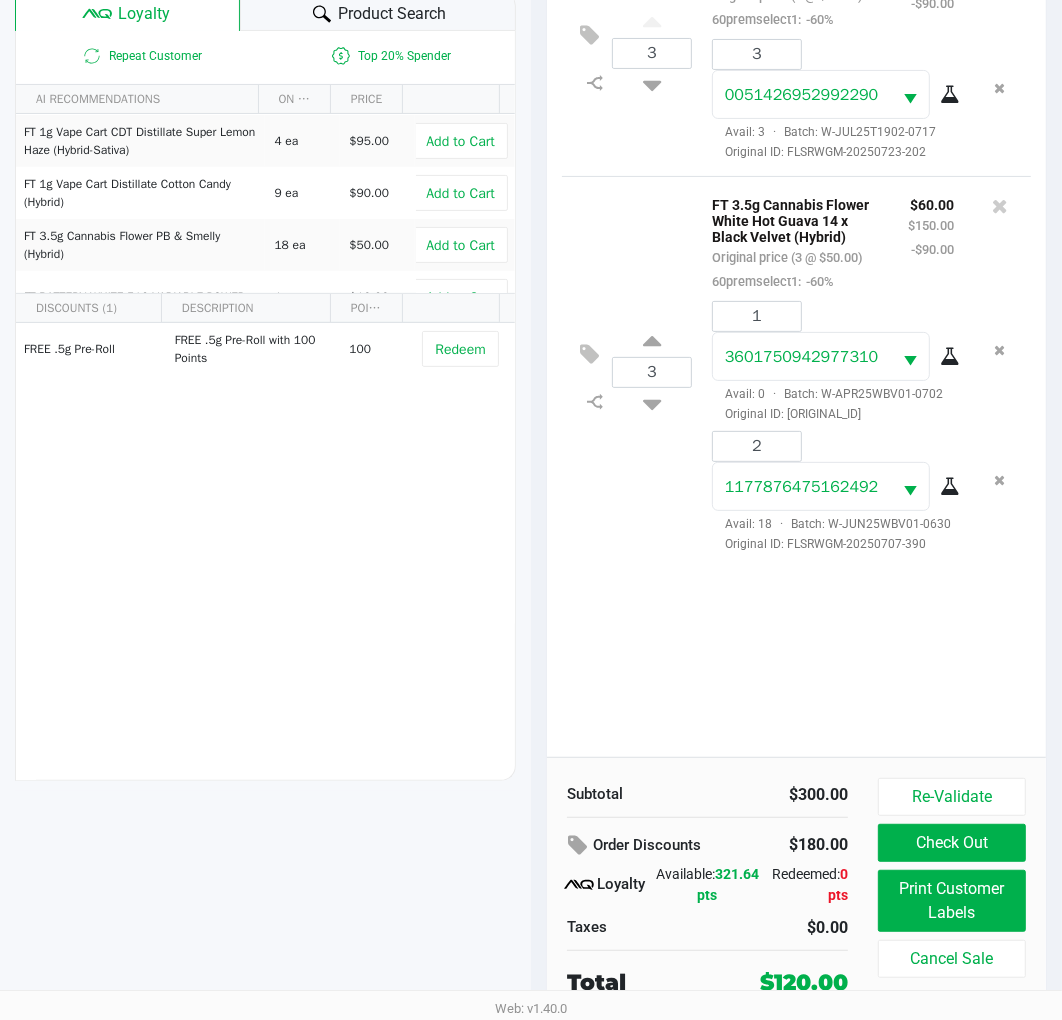 click on "Print Customer Labels" 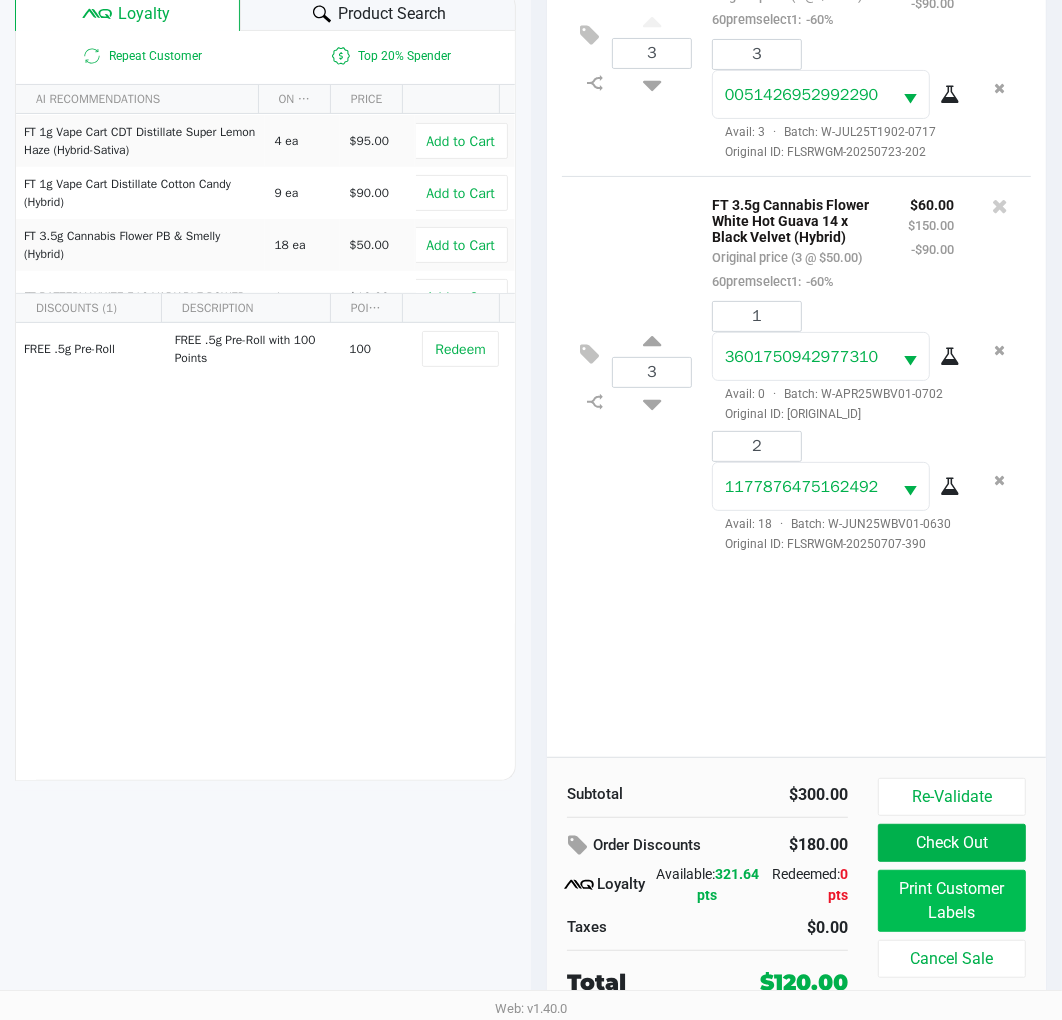 scroll, scrollTop: 0, scrollLeft: 0, axis: both 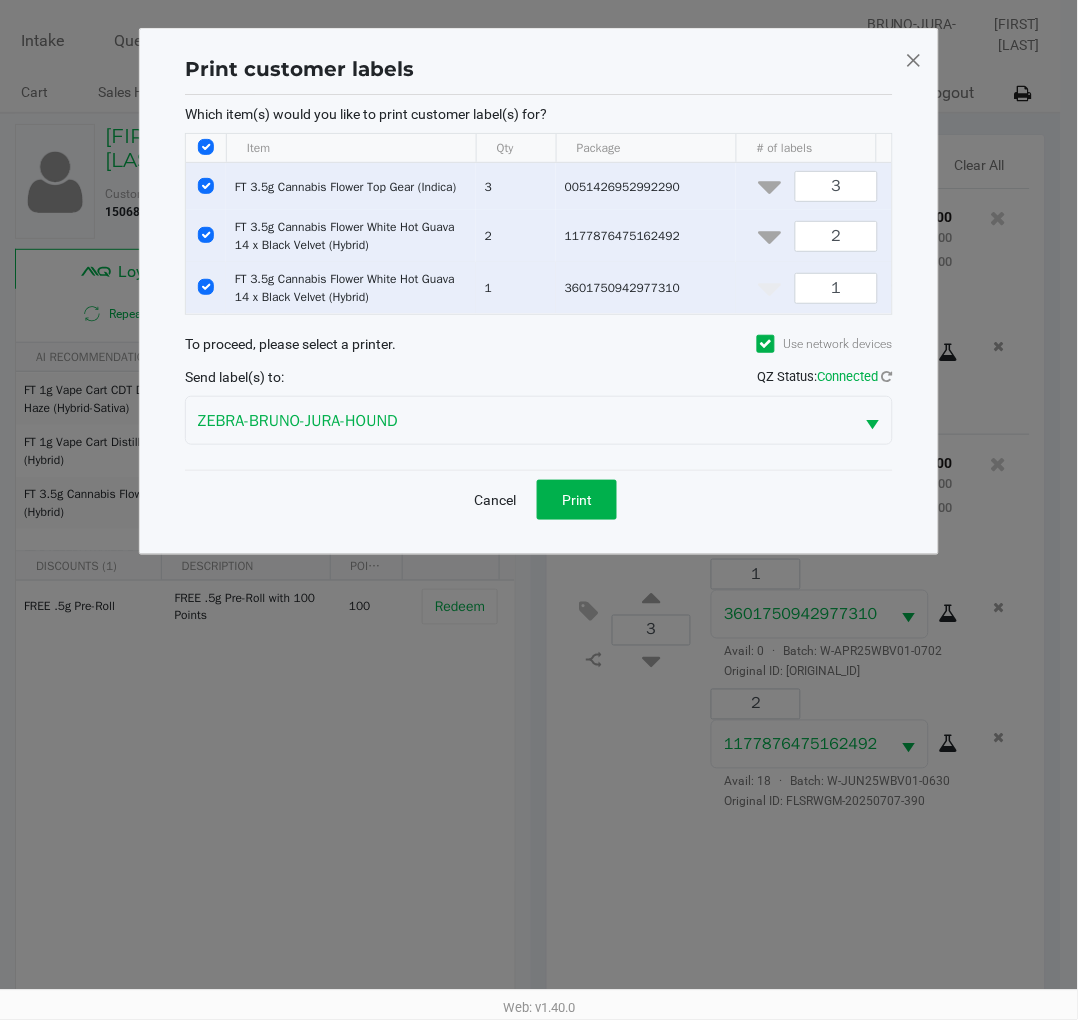 click at bounding box center [206, 287] 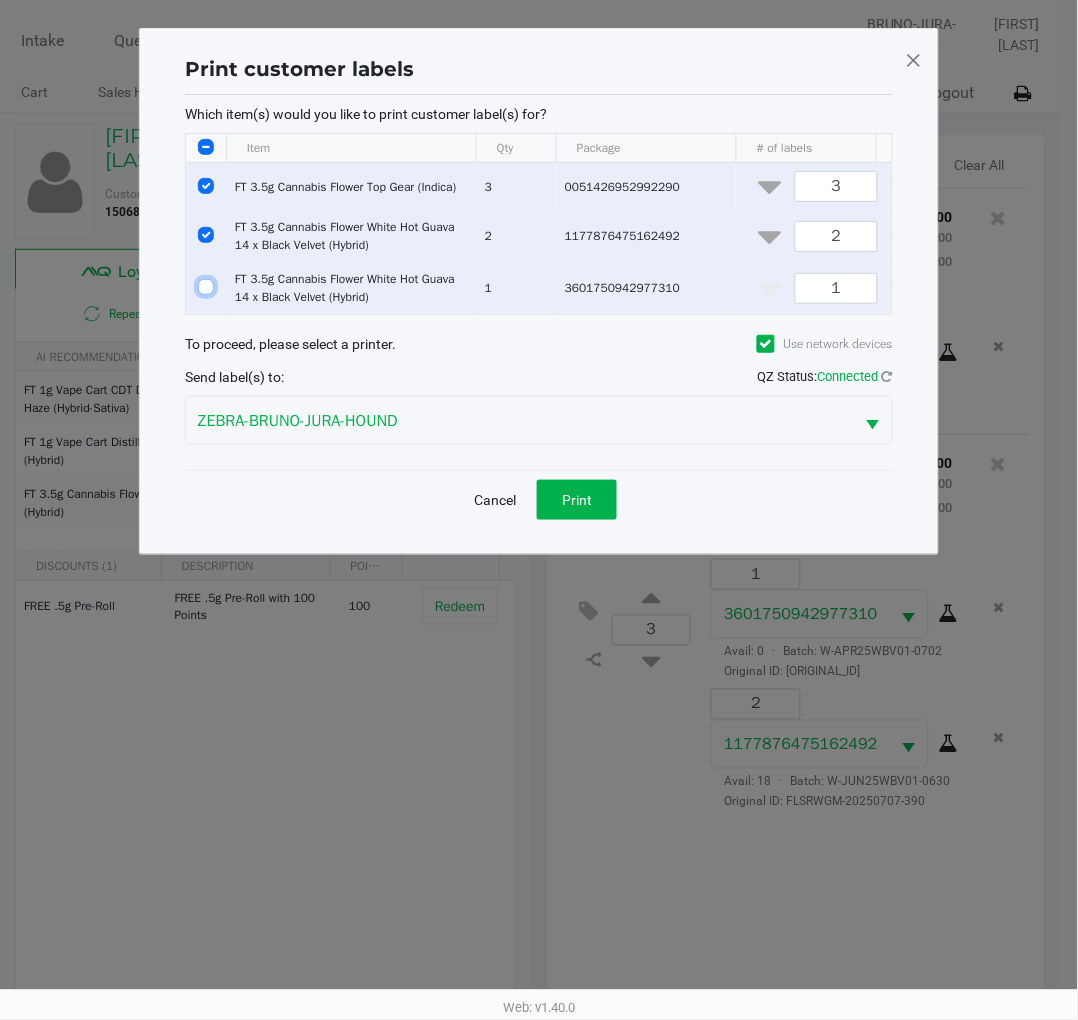 checkbox on "false" 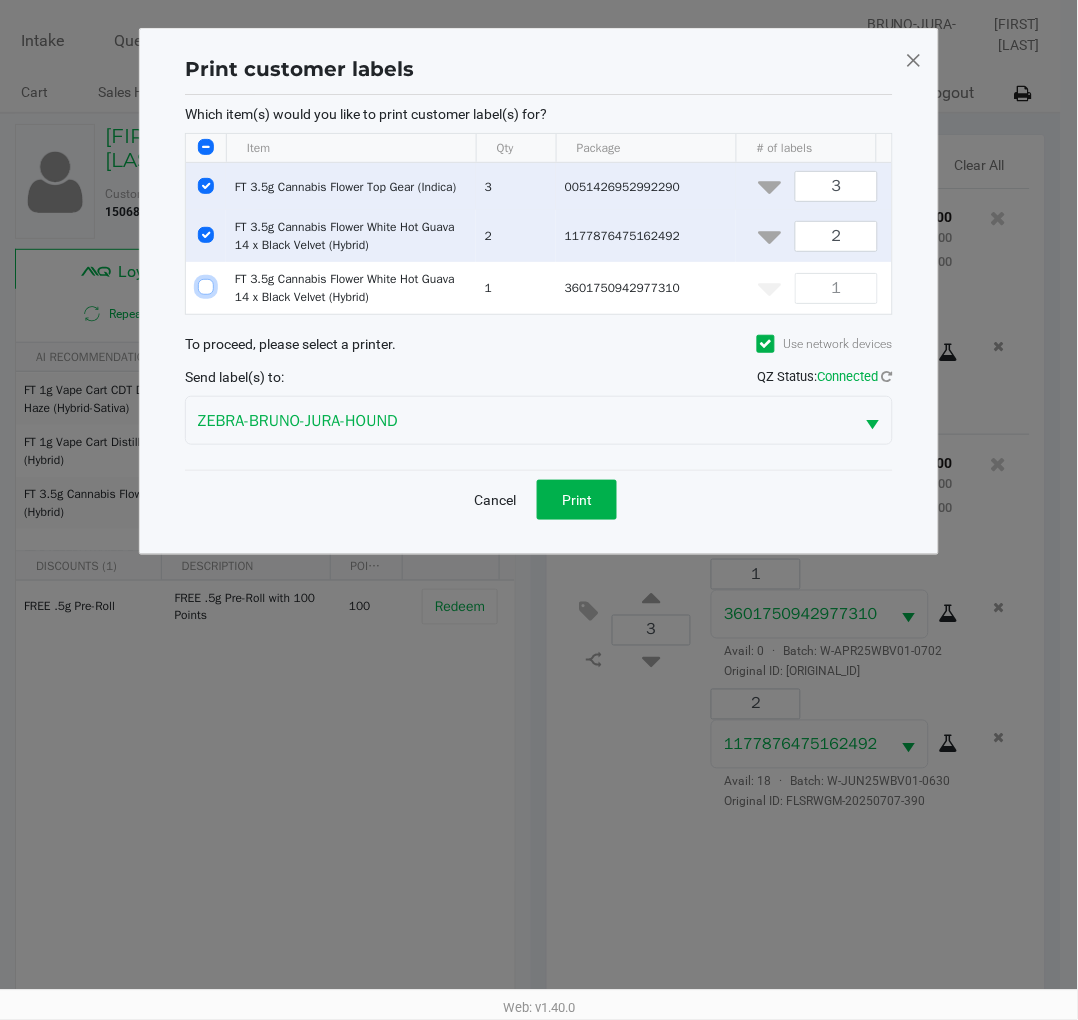 click at bounding box center (206, 186) 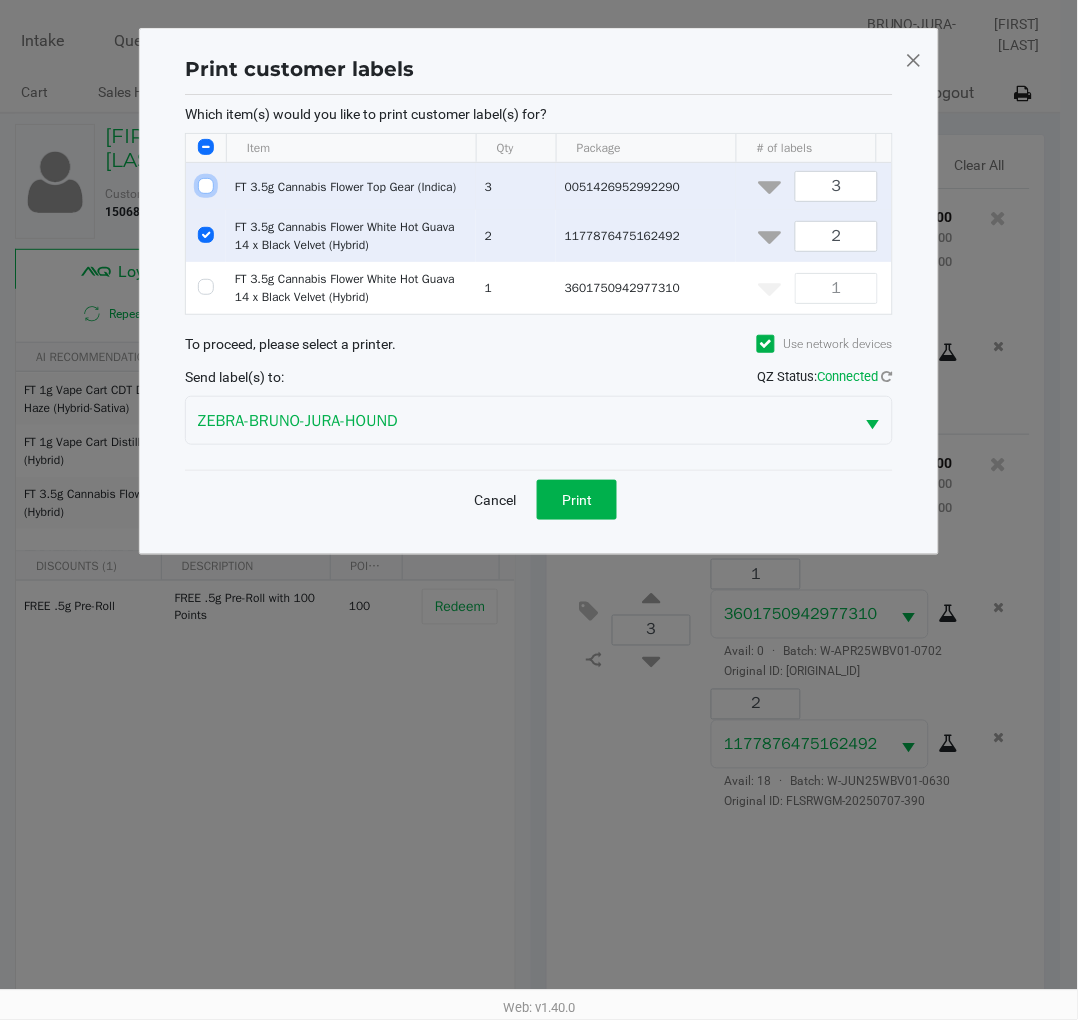 checkbox on "false" 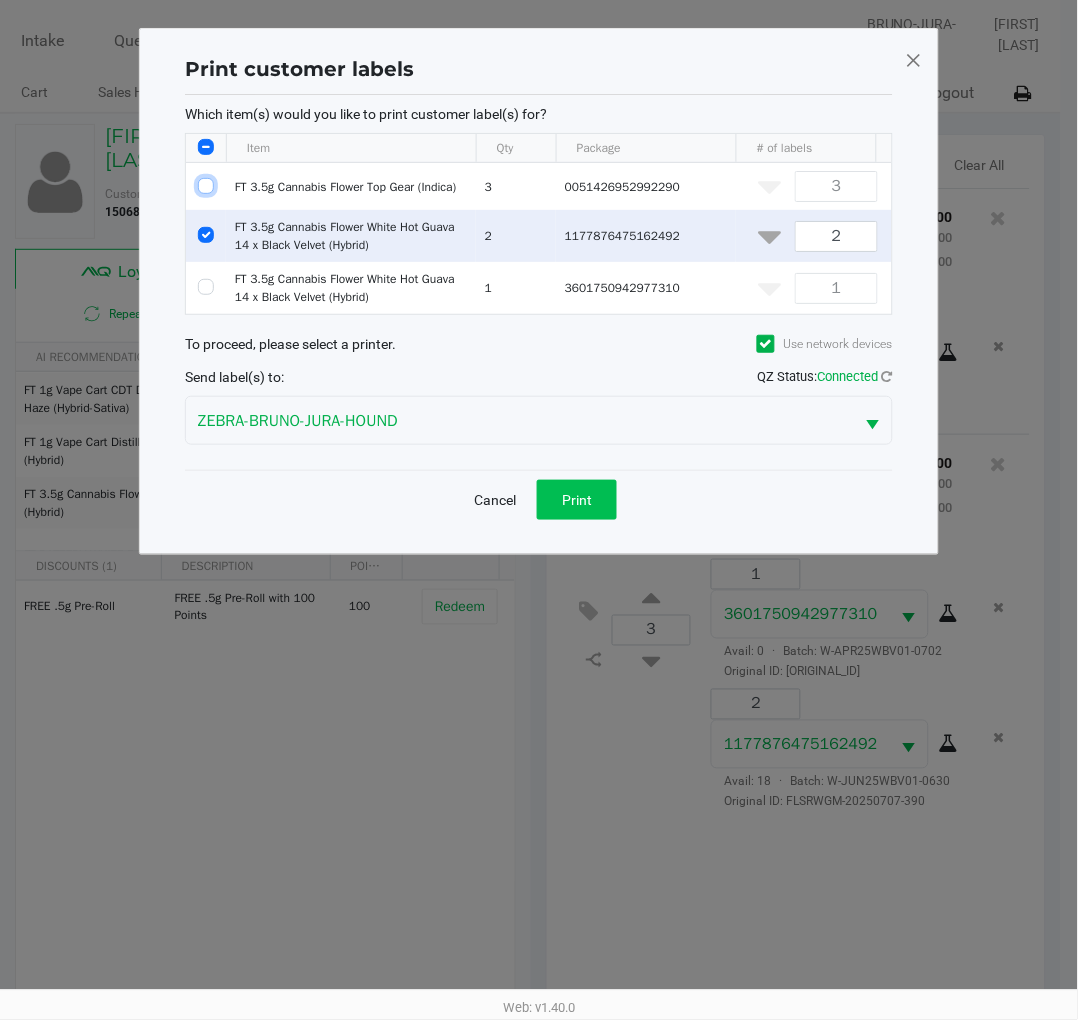 click on "Print" 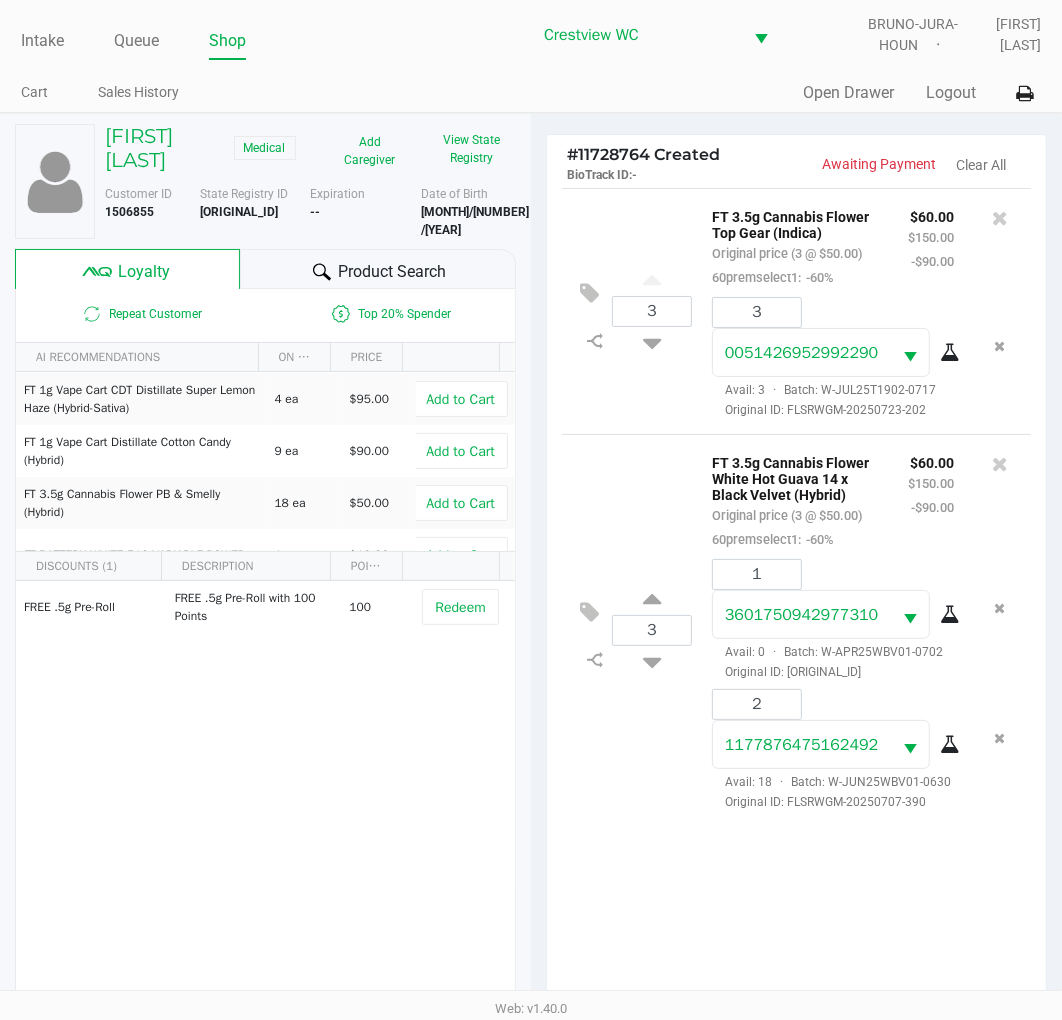 scroll, scrollTop: 4, scrollLeft: 0, axis: vertical 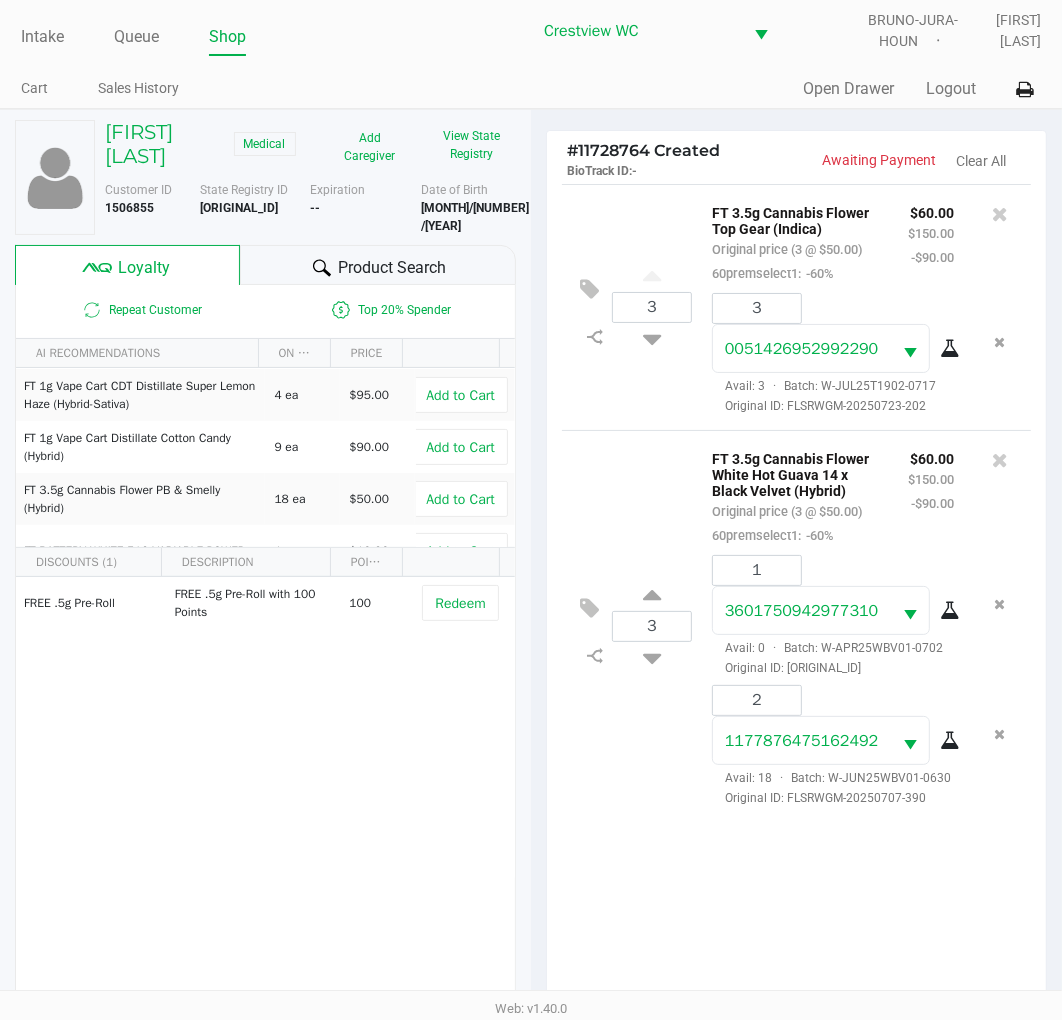 click on "P4HT8978" 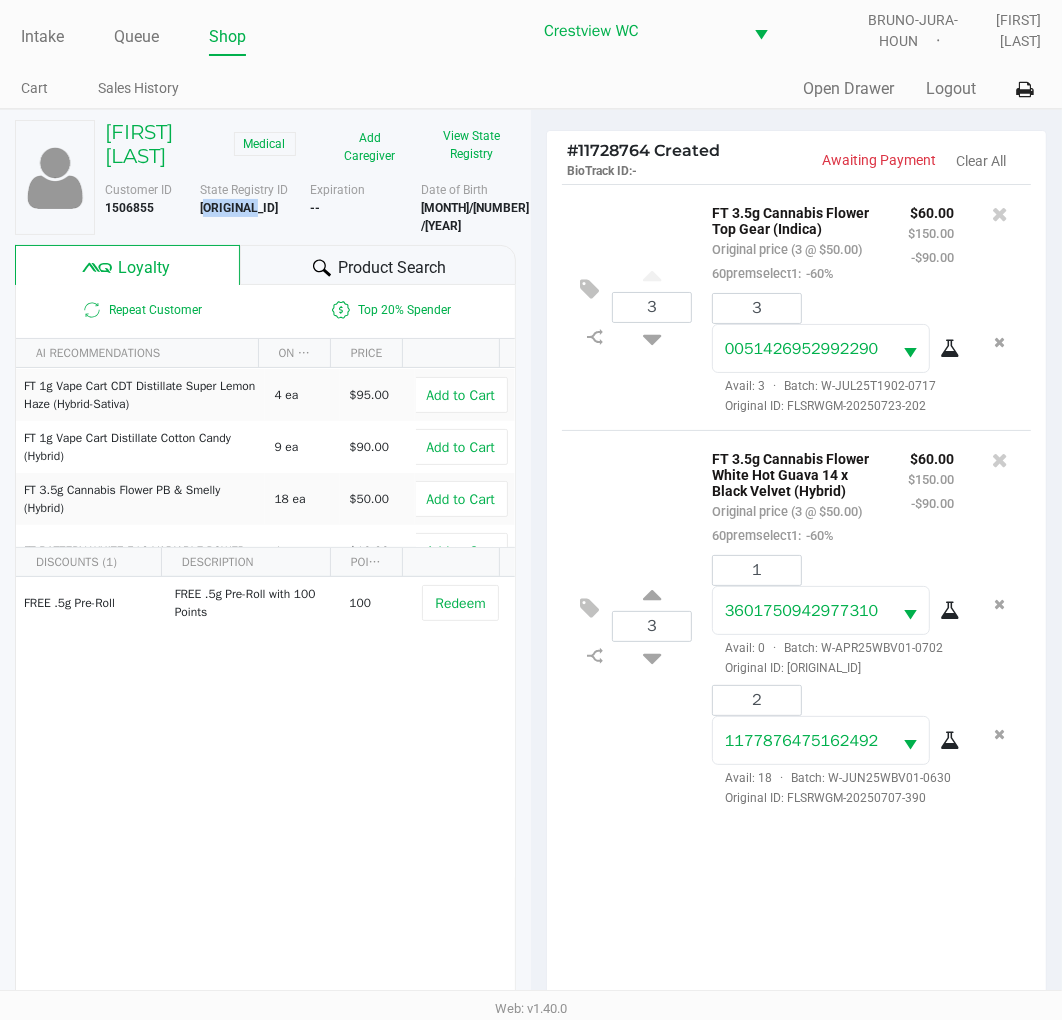 click on "P4HT8978" 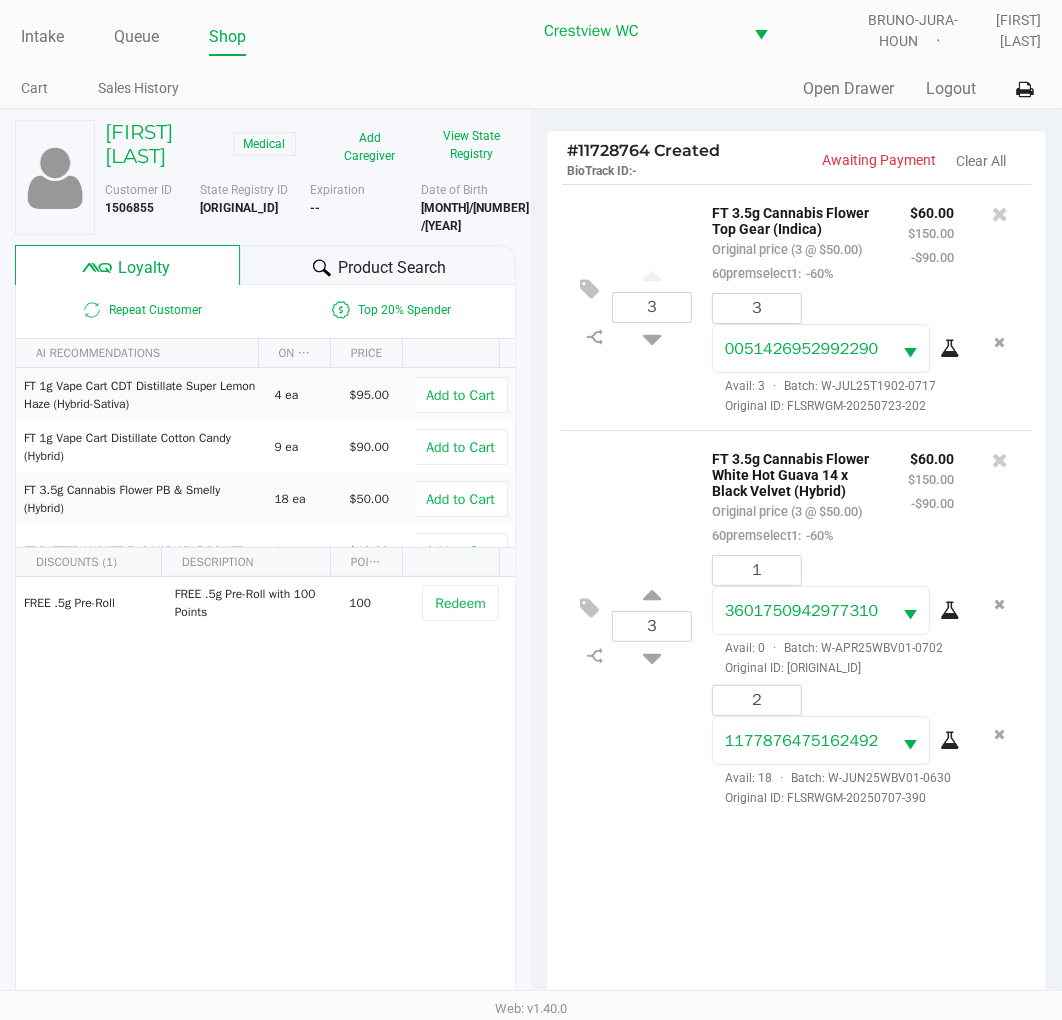 click on "More  Date of Birth   5/05/1979" 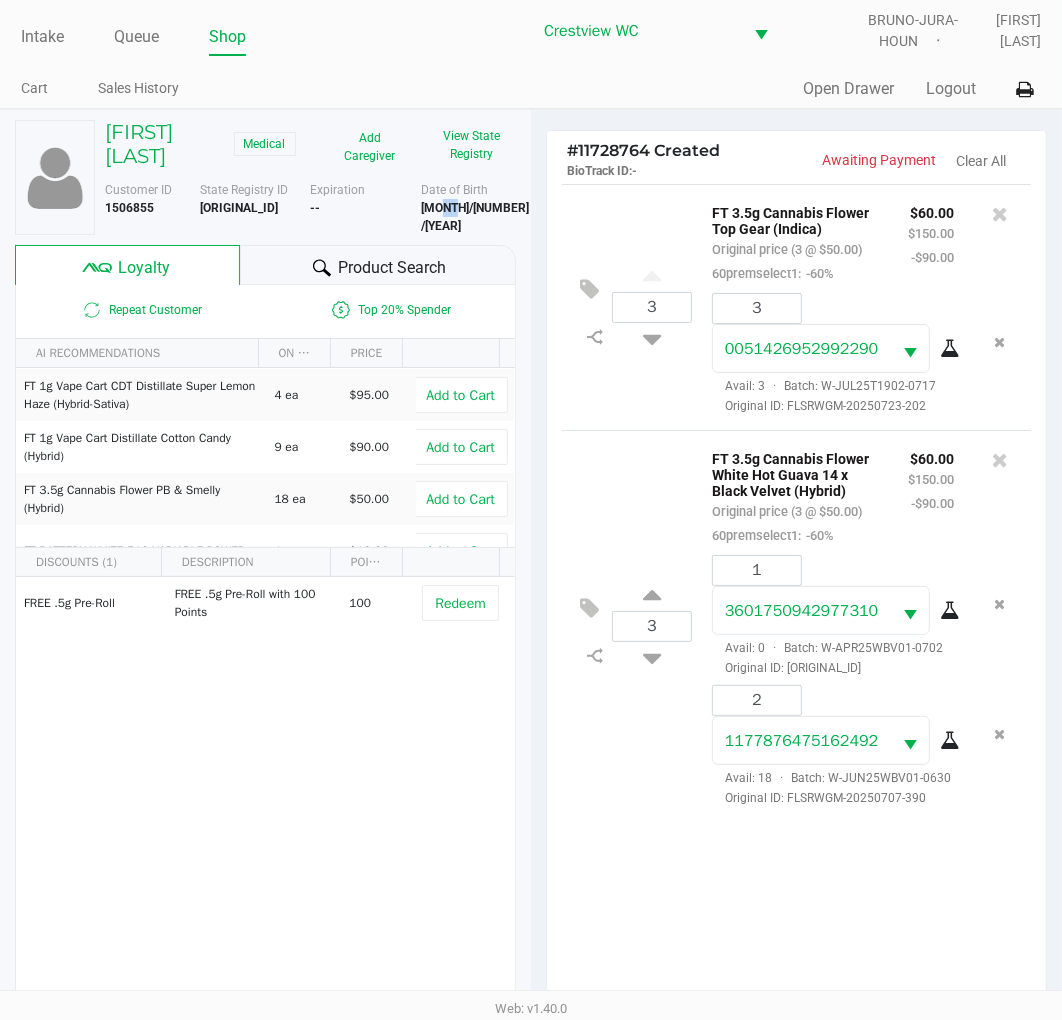 click on "5/05/1979" 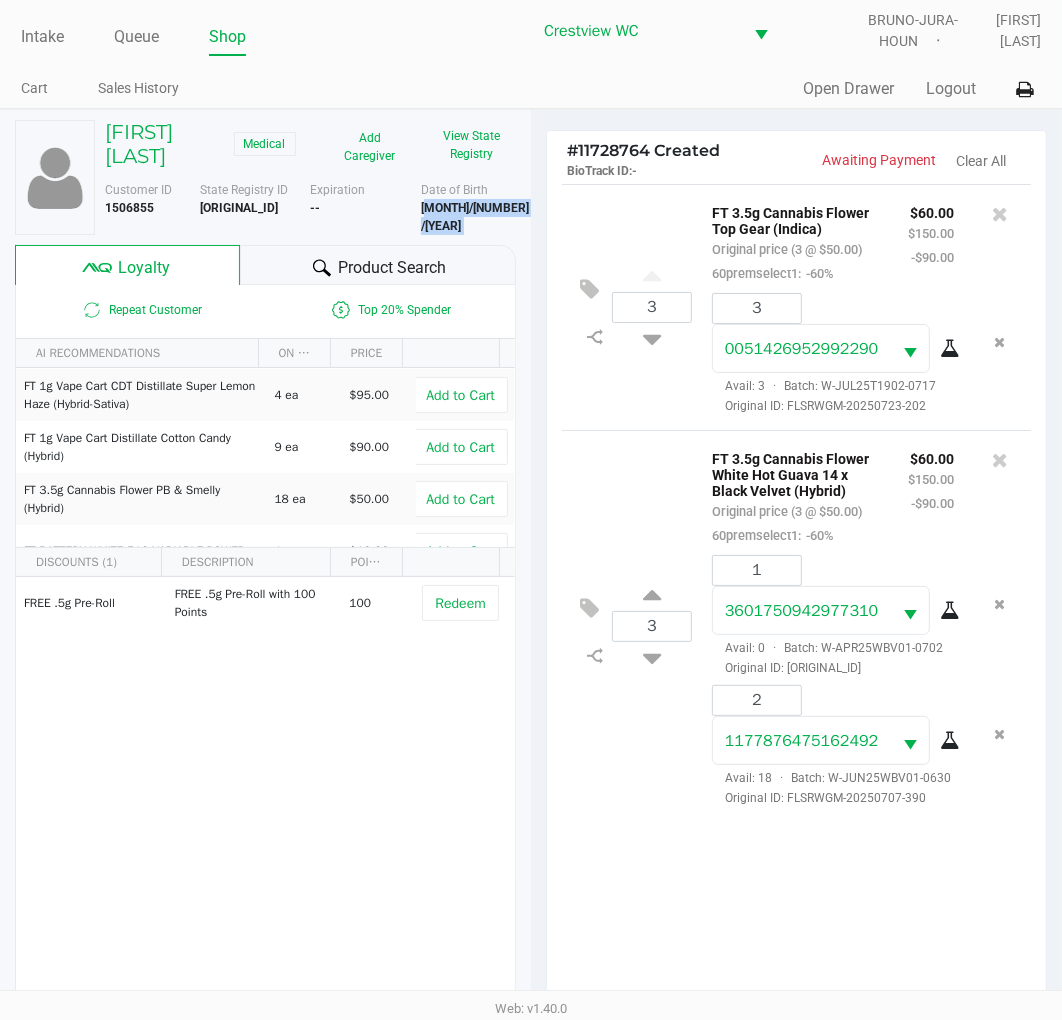 click on "5/05/1979" 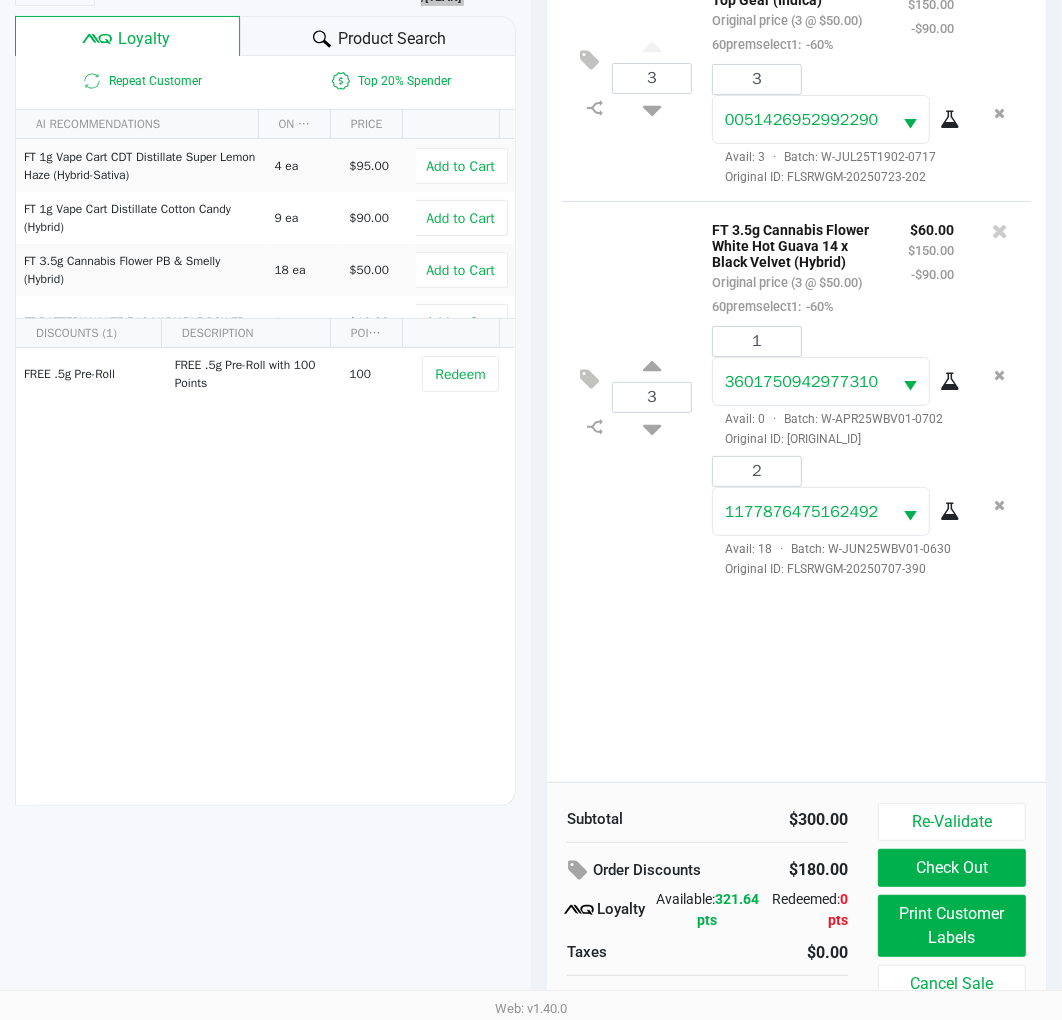 scroll, scrollTop: 258, scrollLeft: 0, axis: vertical 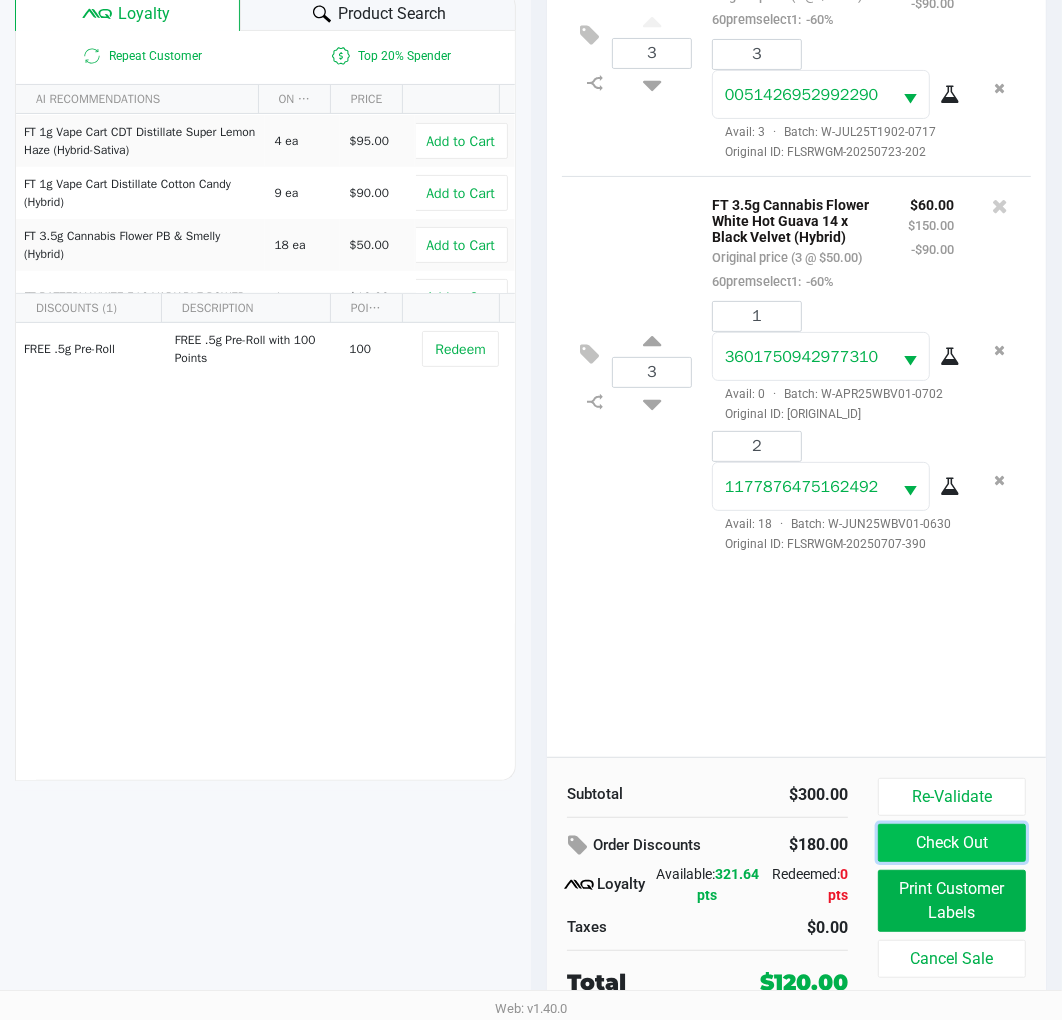 click on "Check Out" 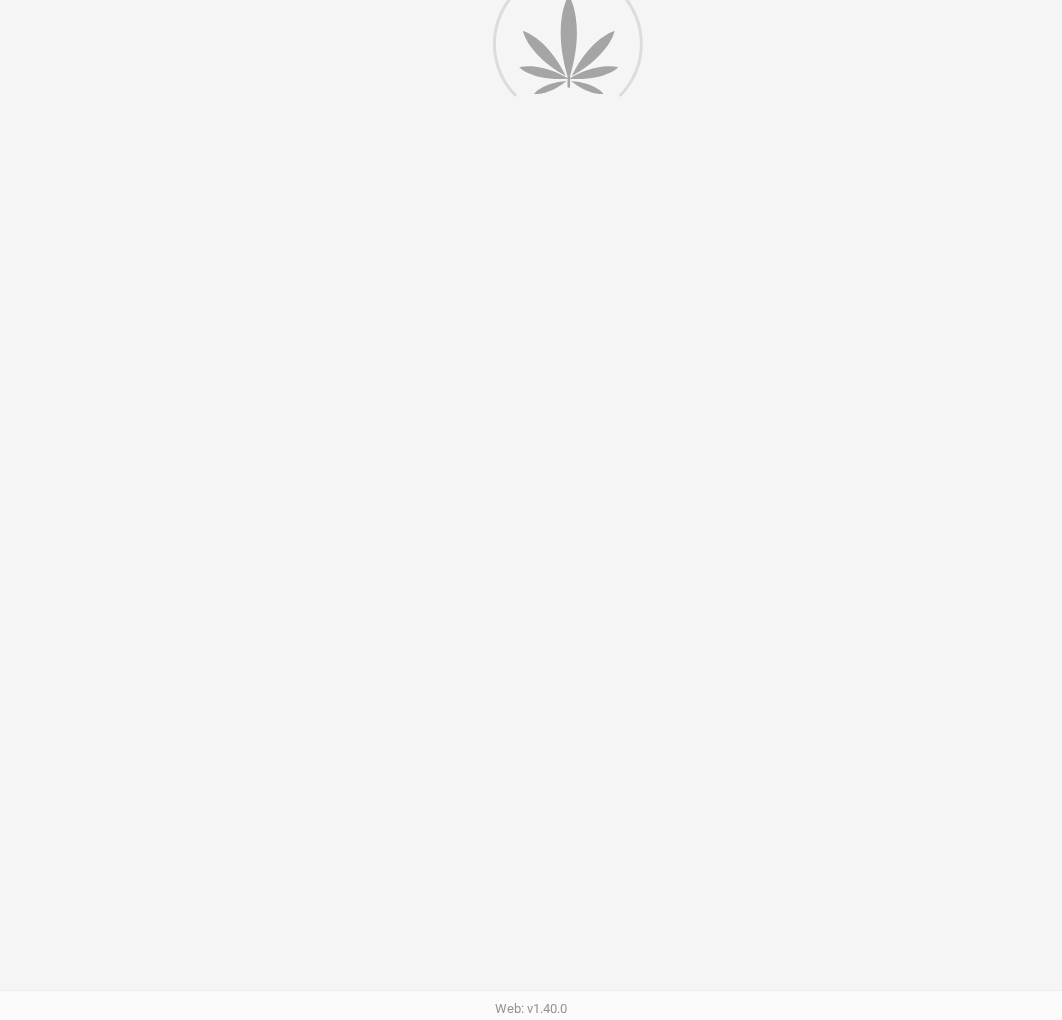 scroll, scrollTop: 0, scrollLeft: 0, axis: both 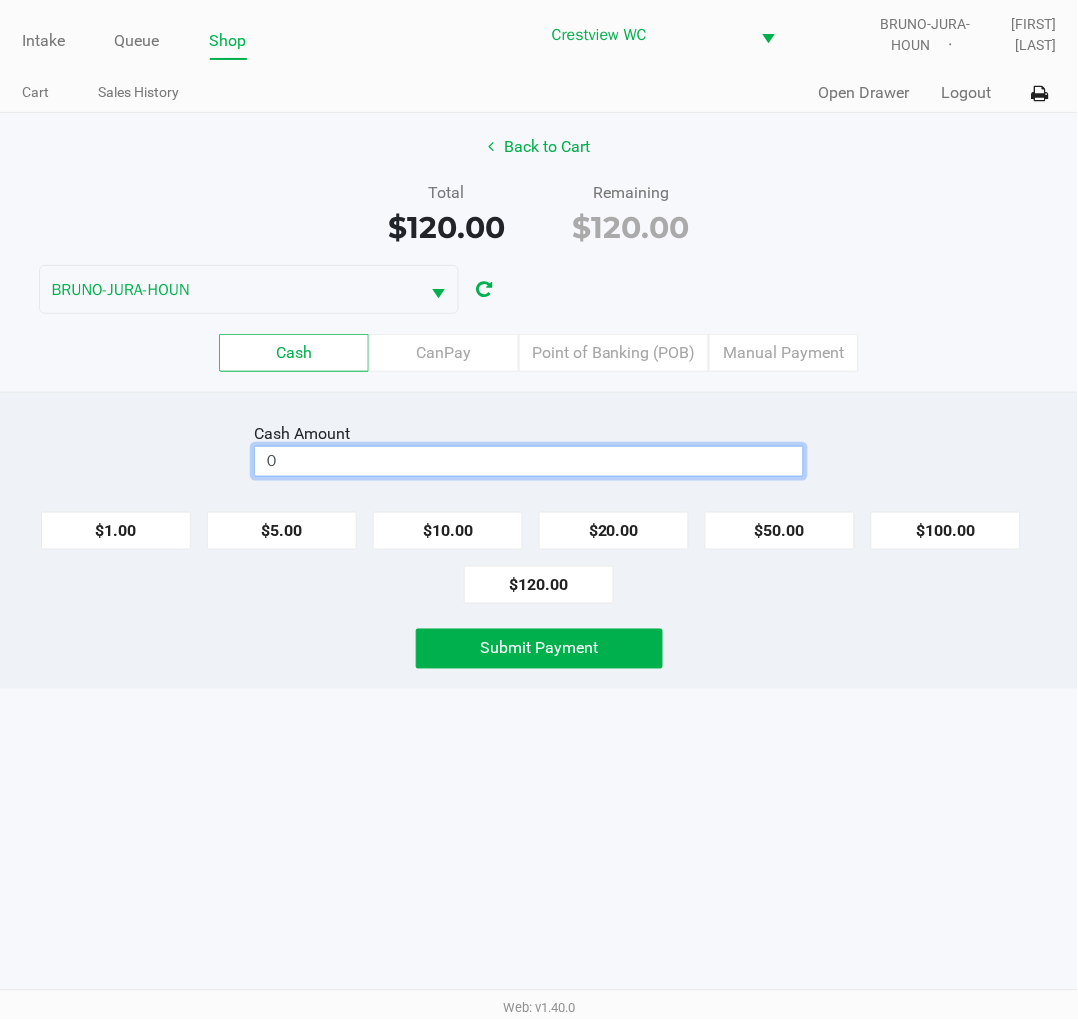 click on "0" at bounding box center (529, 461) 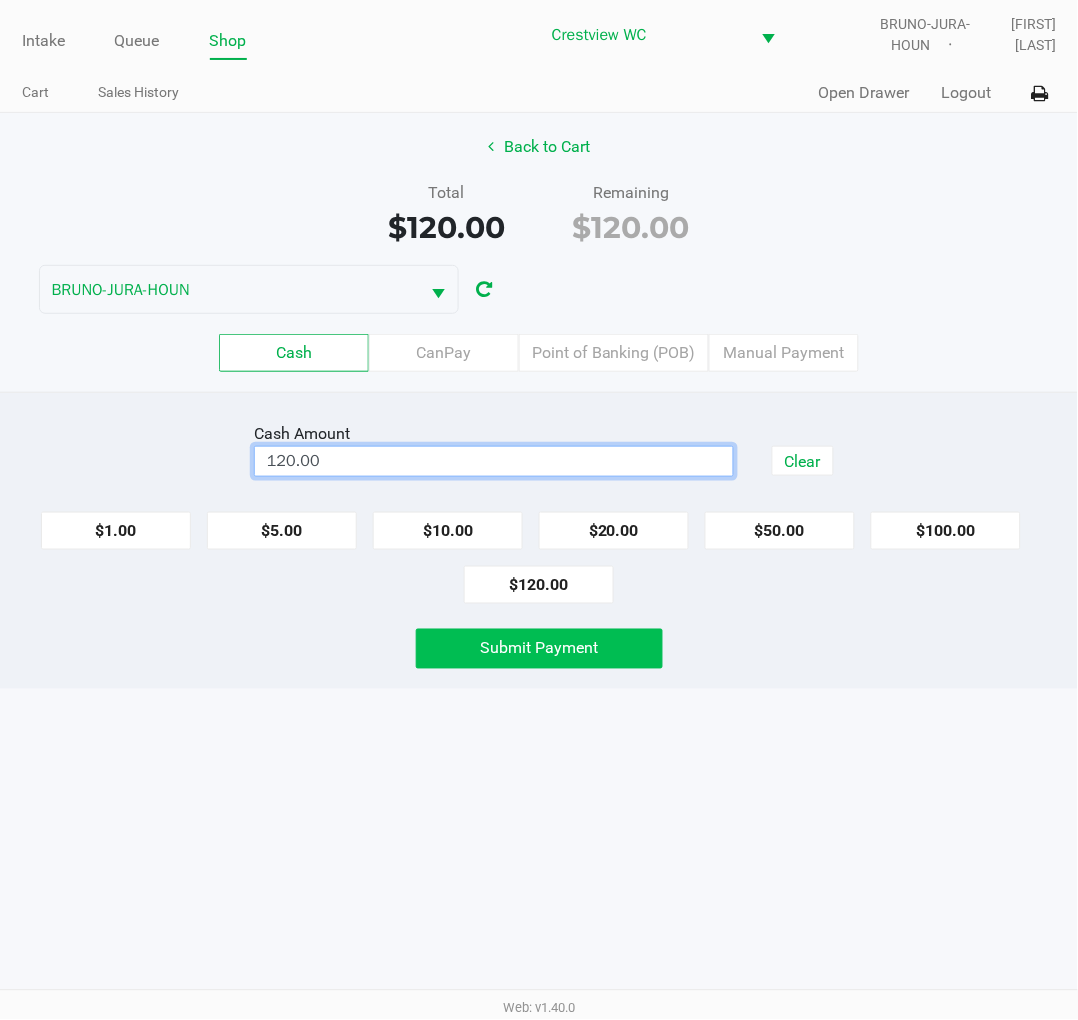 click on "Submit Payment" 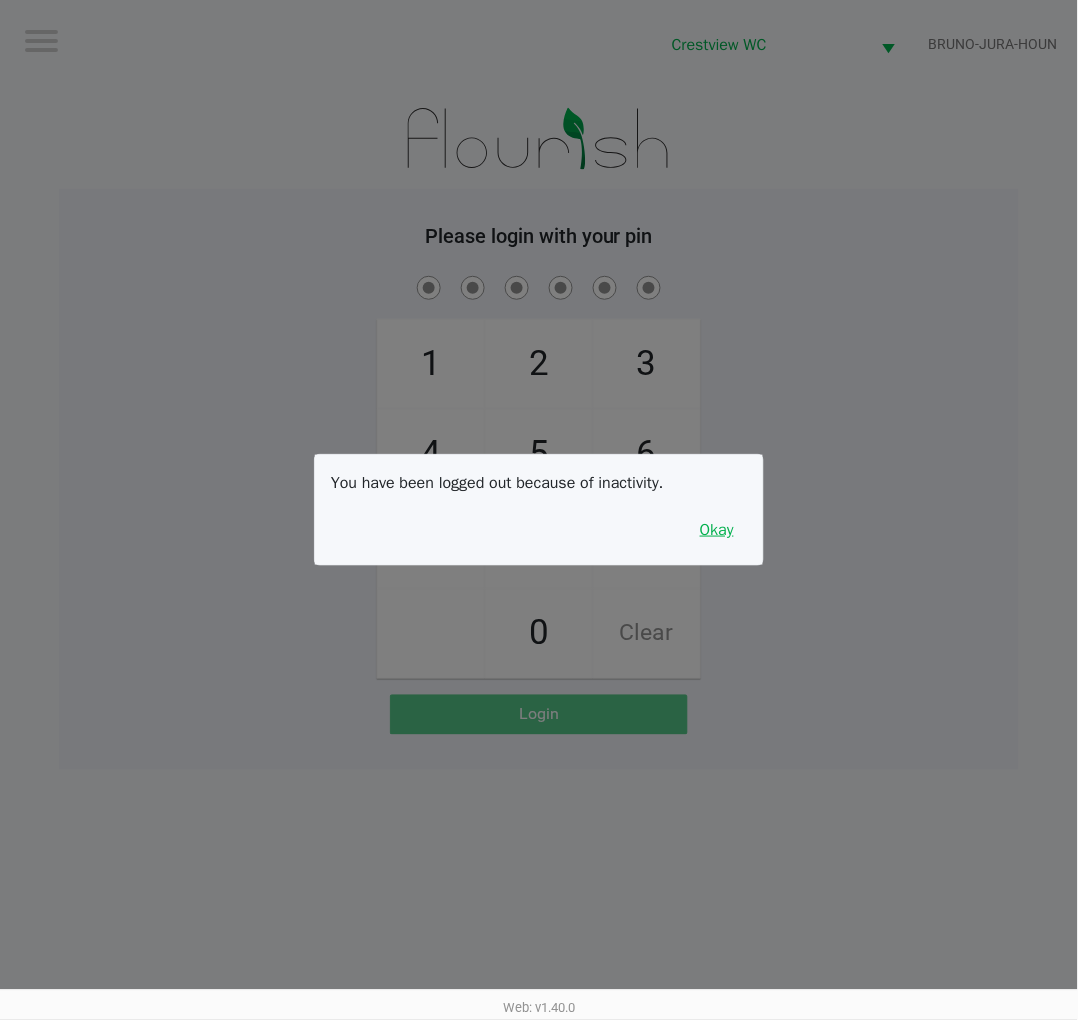 click on "Okay" at bounding box center [717, 530] 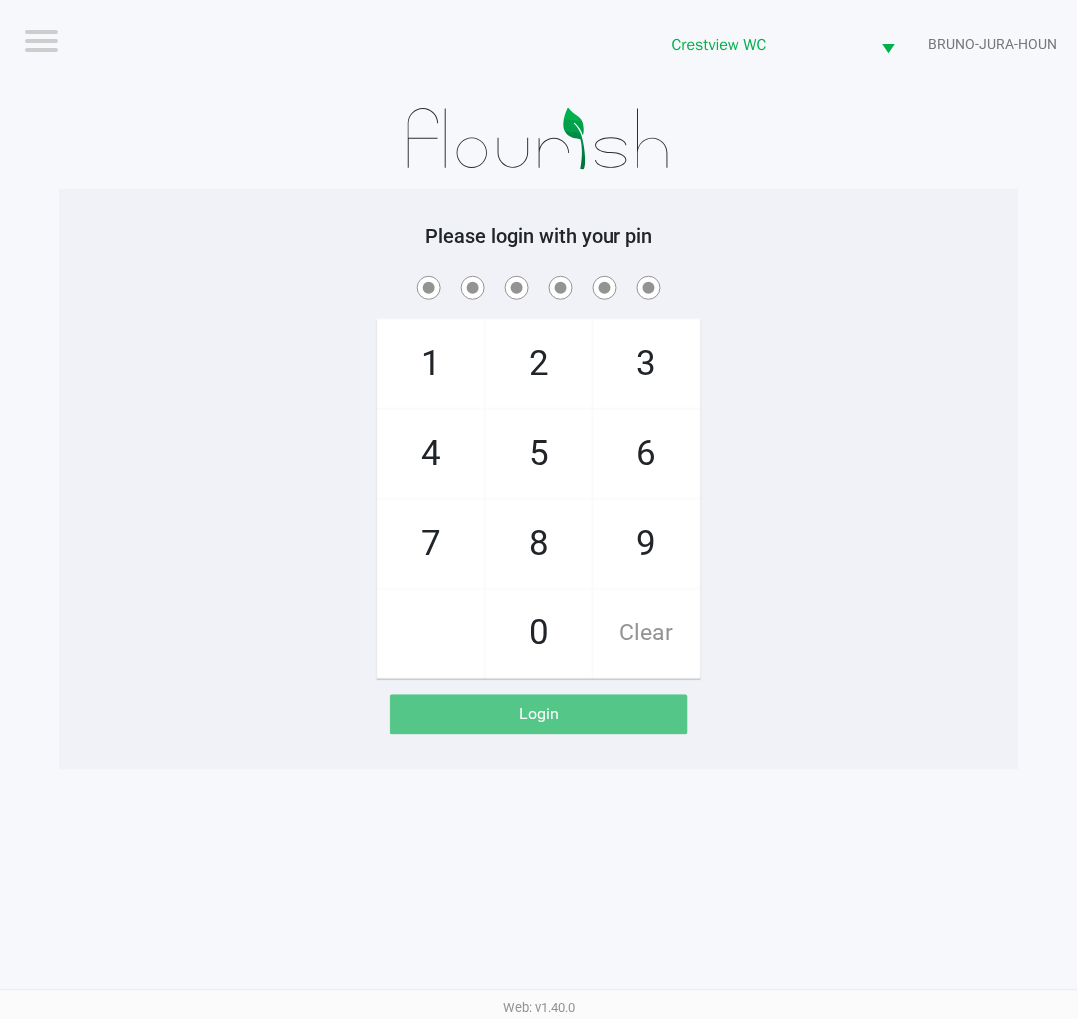 click on "9" 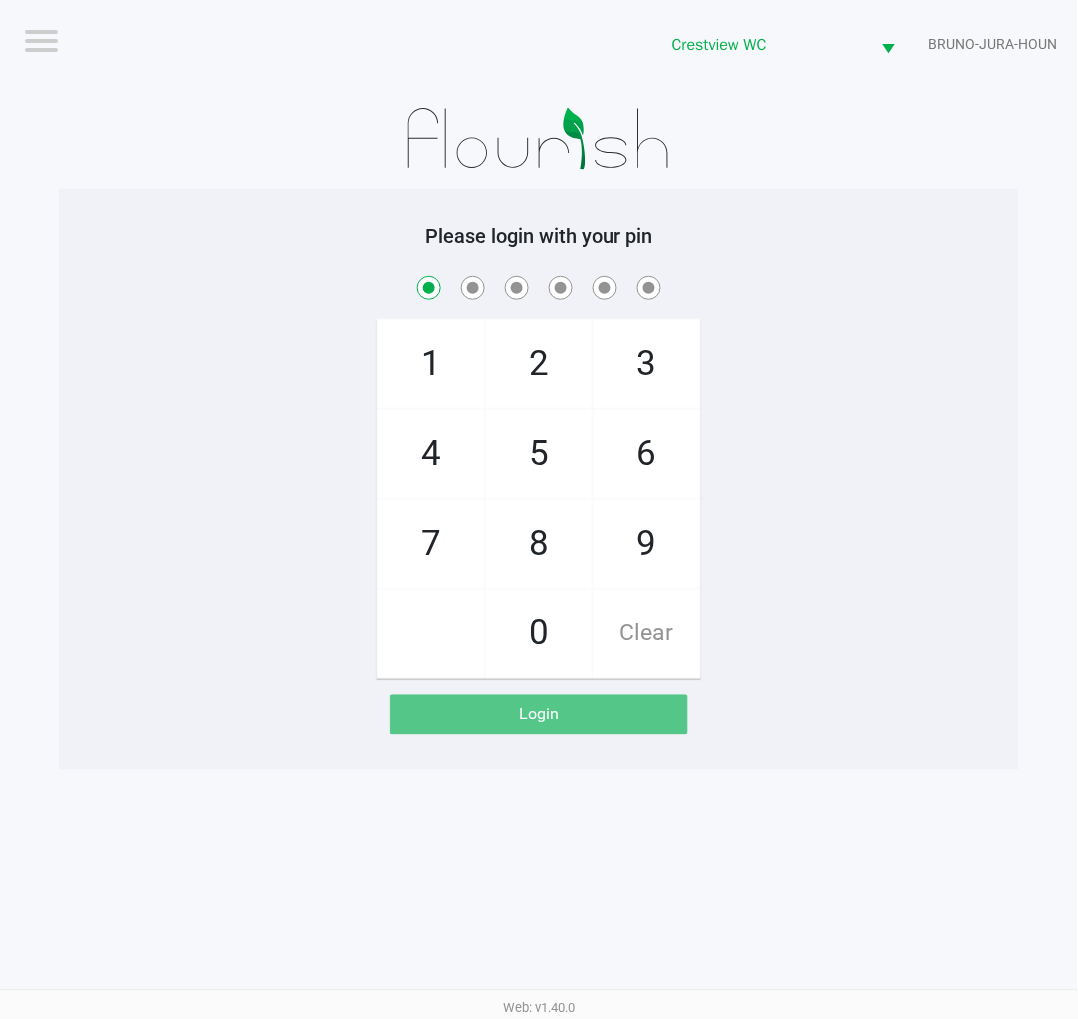 checkbox on "true" 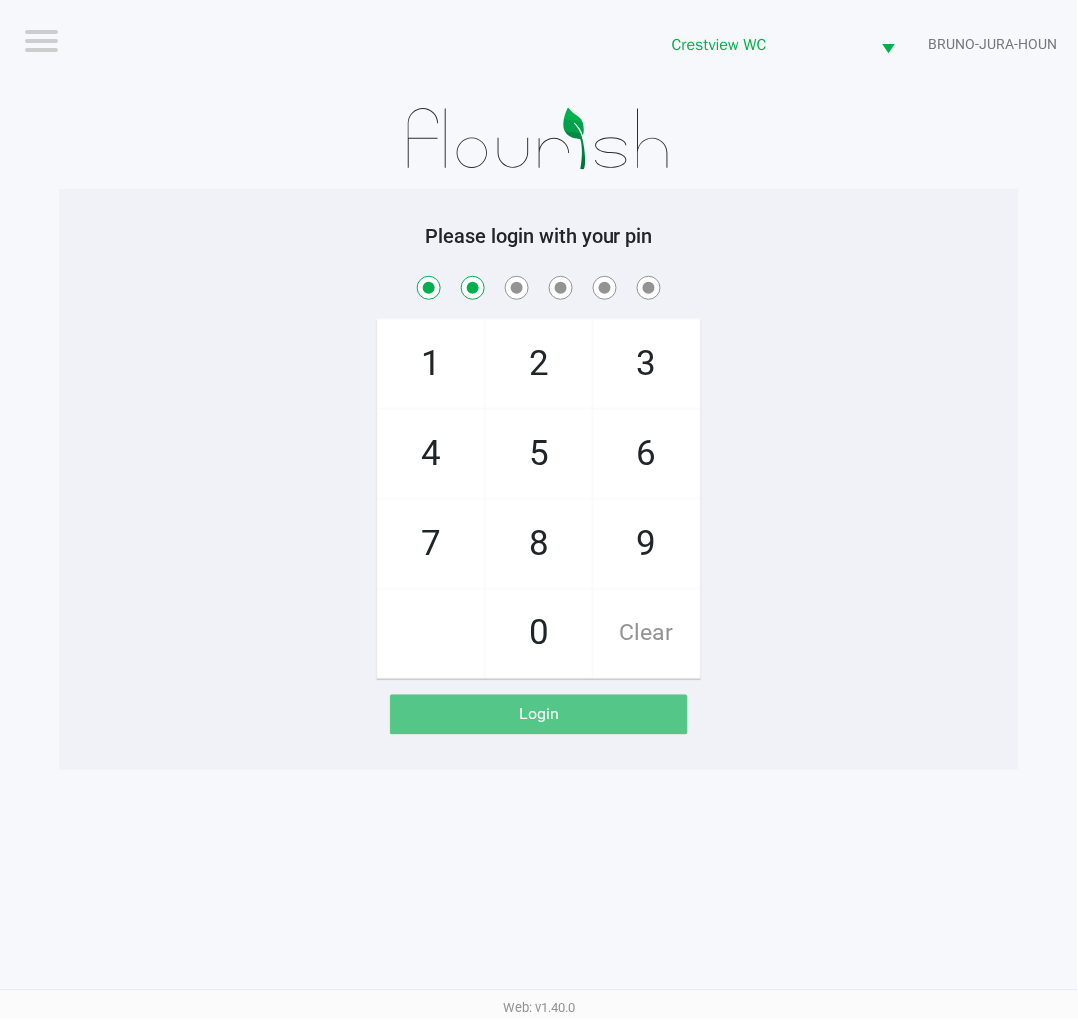 checkbox on "true" 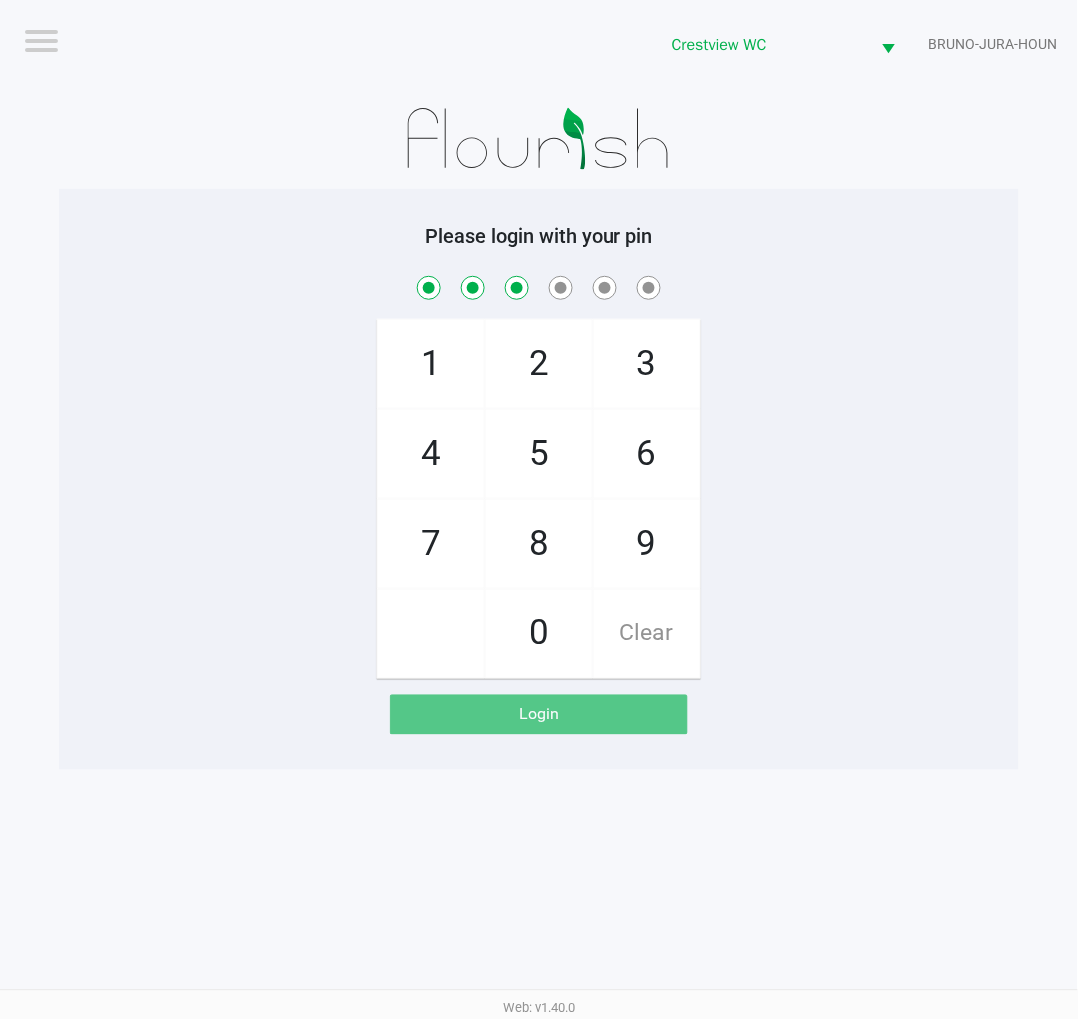 checkbox on "true" 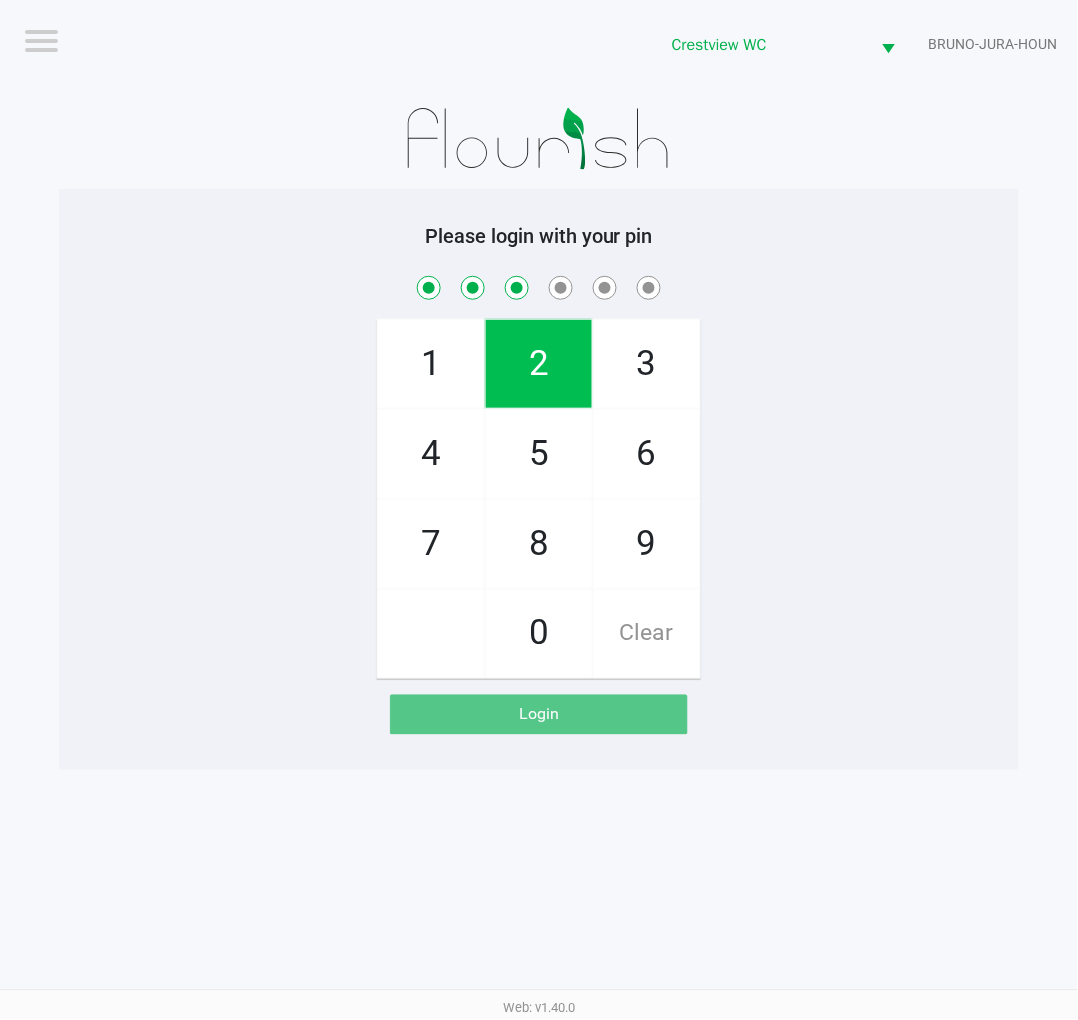 click on "8" 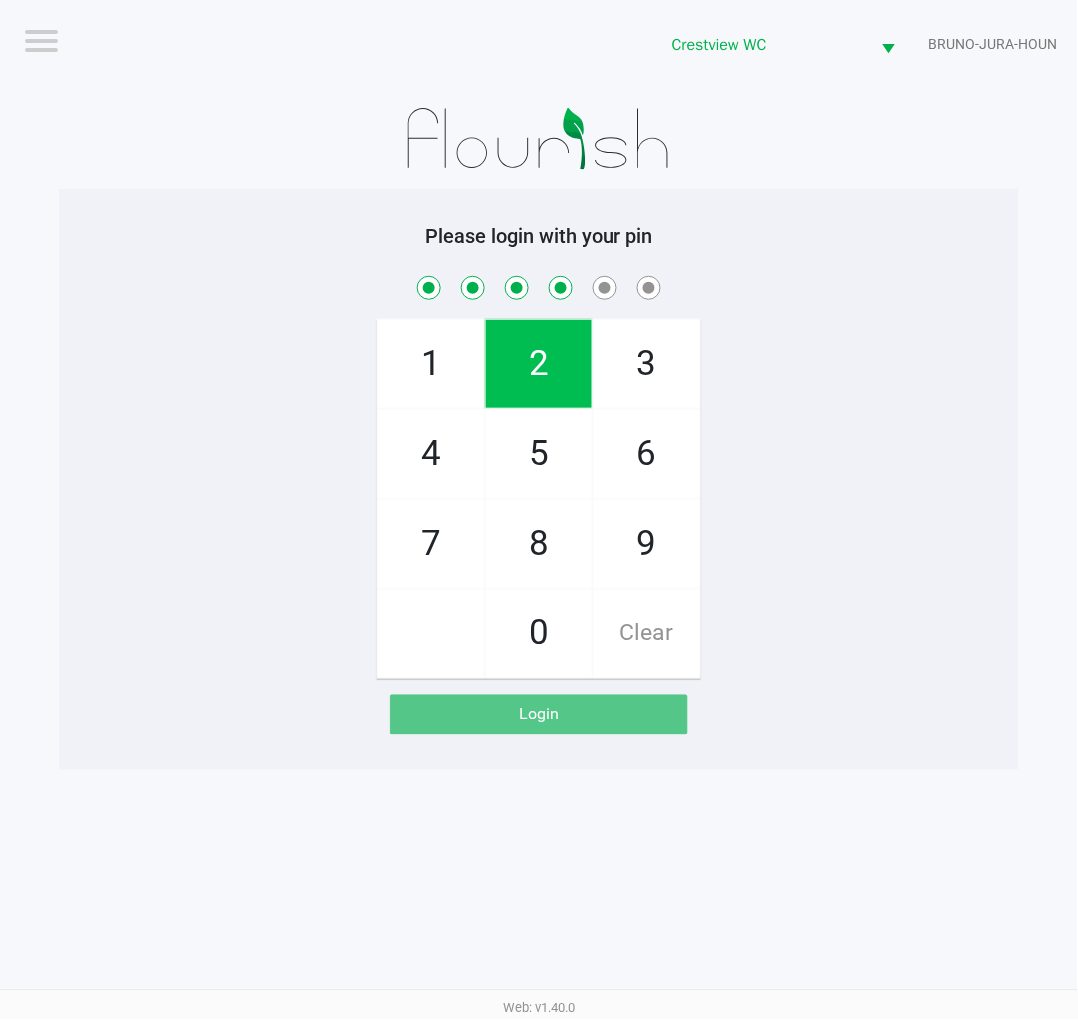 checkbox on "true" 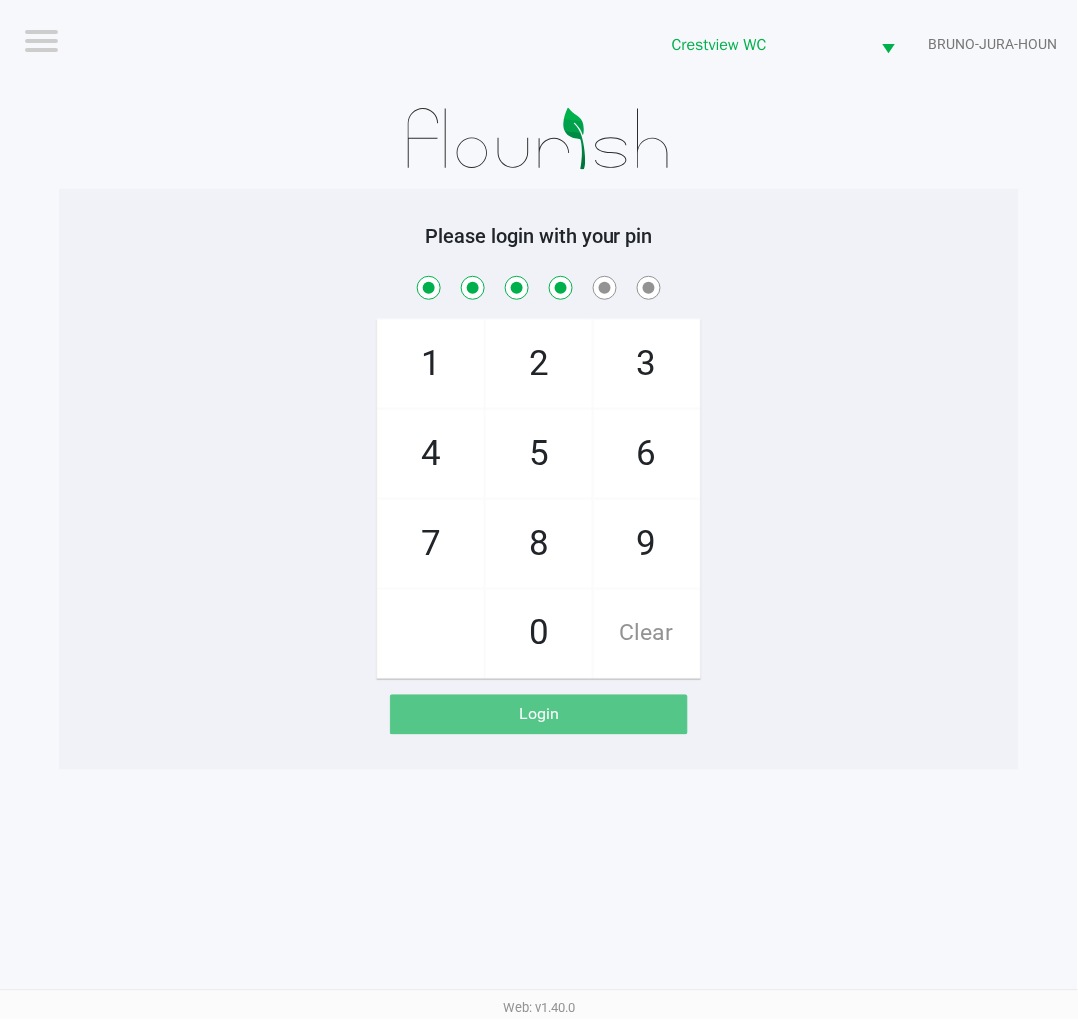 click on "2" 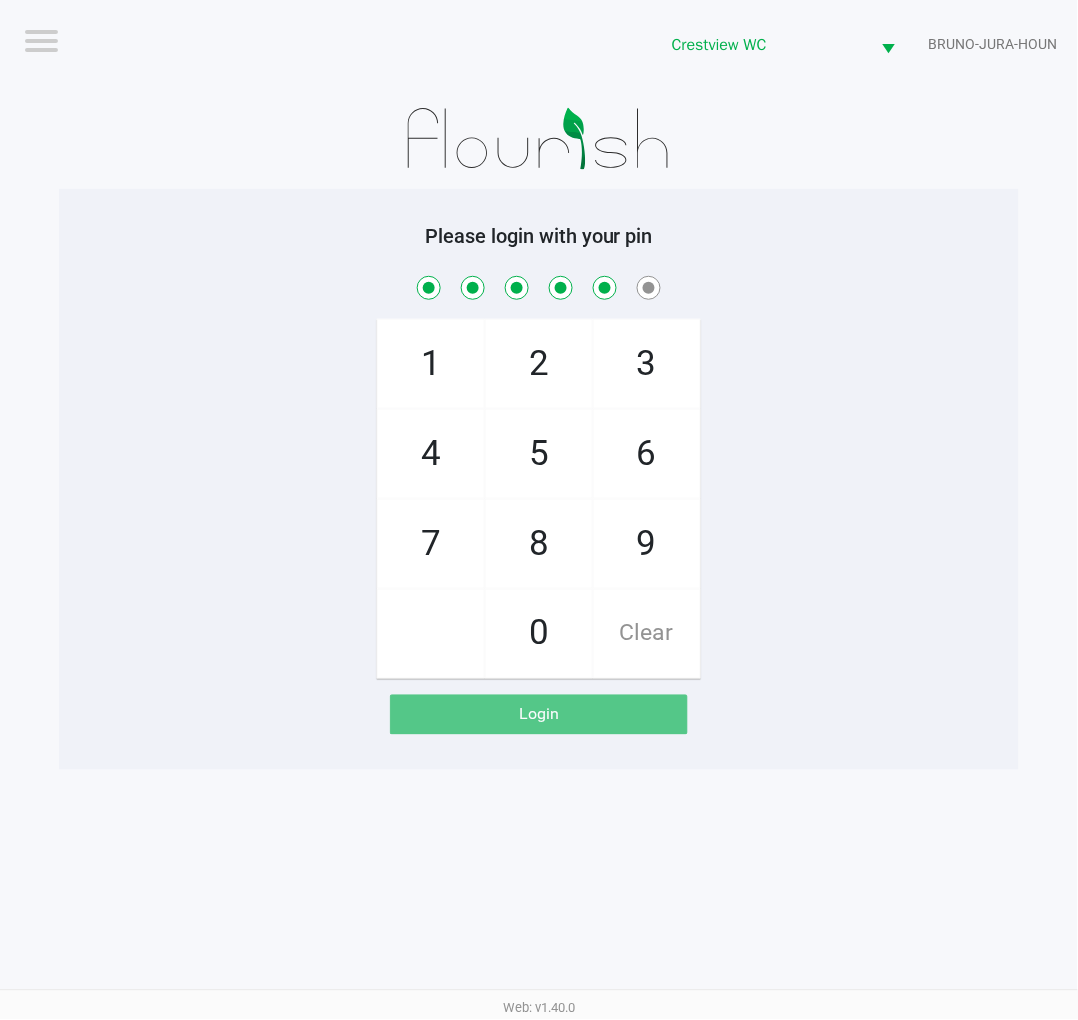 checkbox on "true" 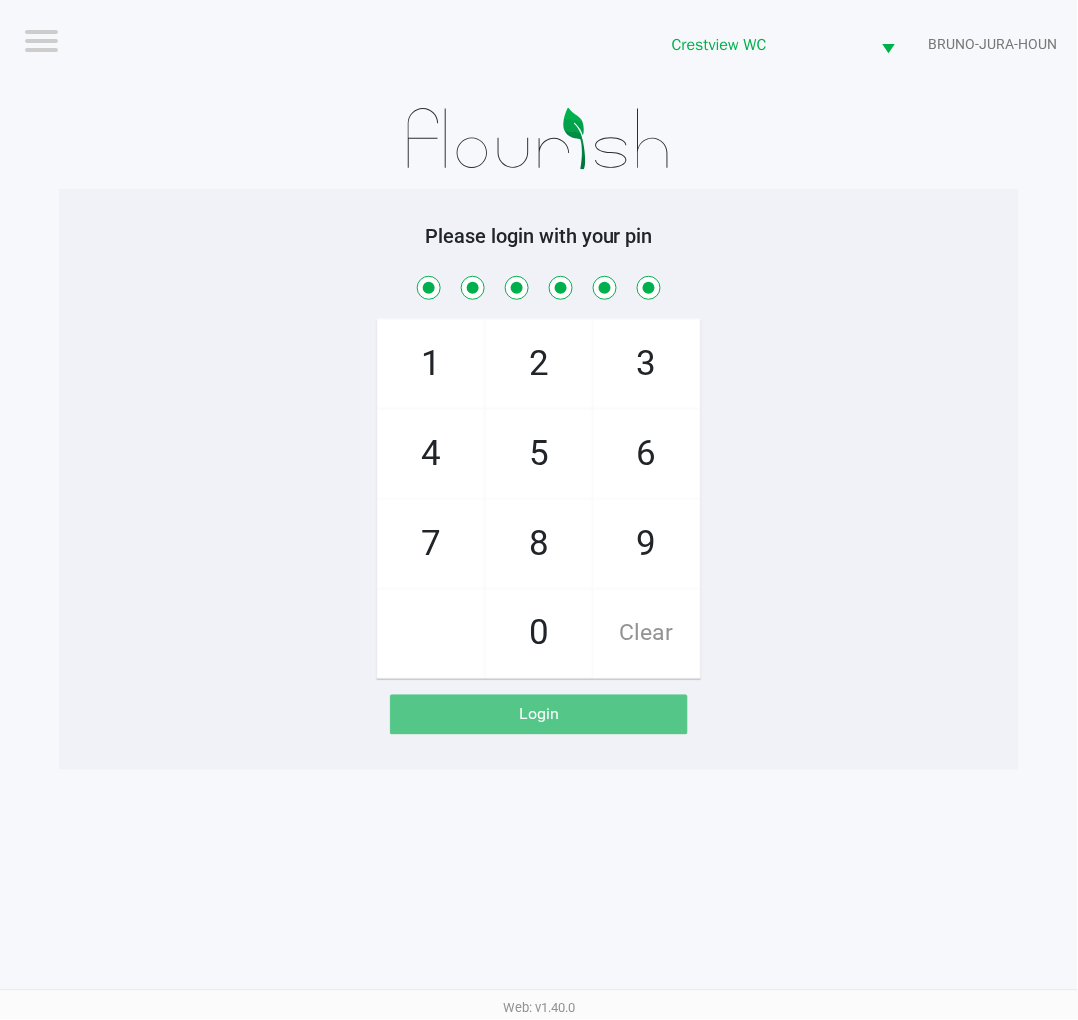 checkbox on "true" 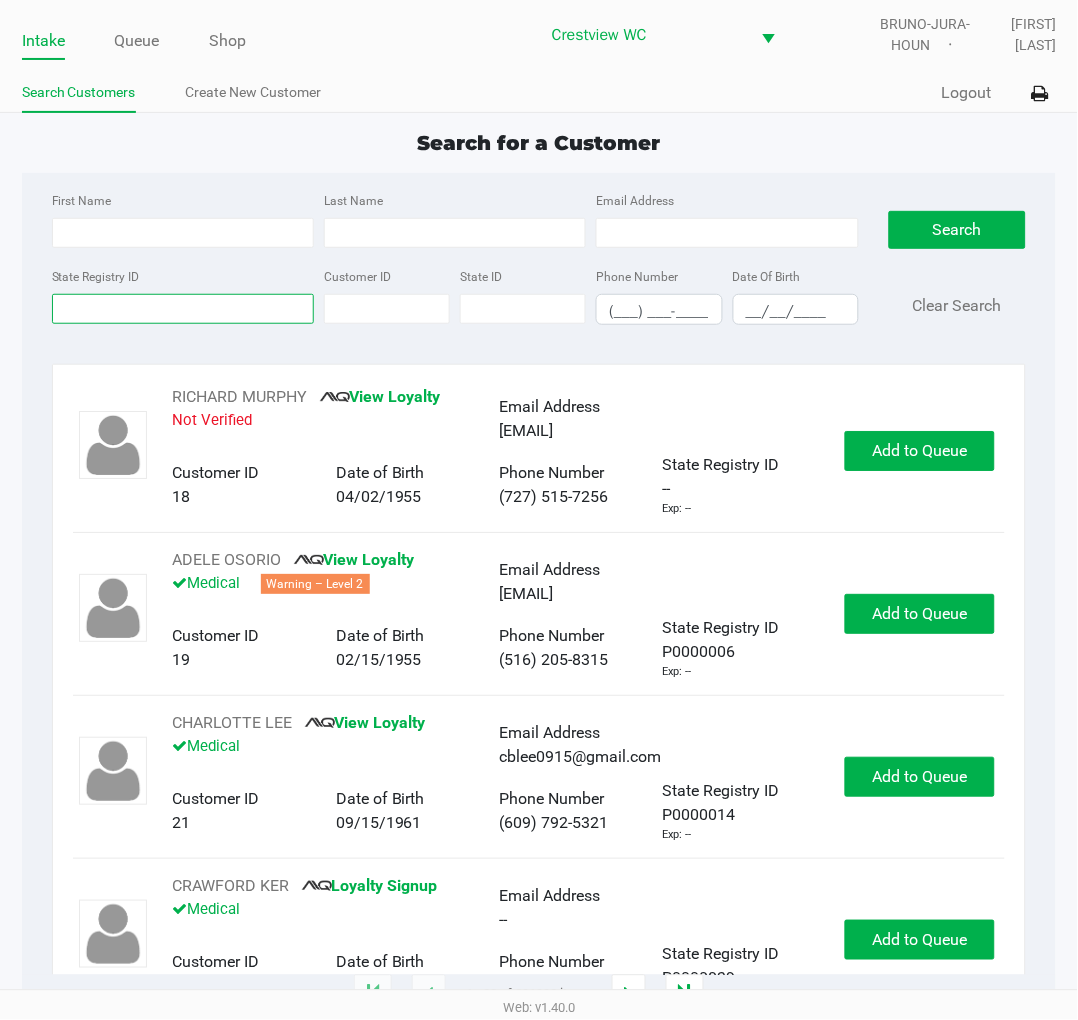 click on "State Registry ID" at bounding box center (183, 309) 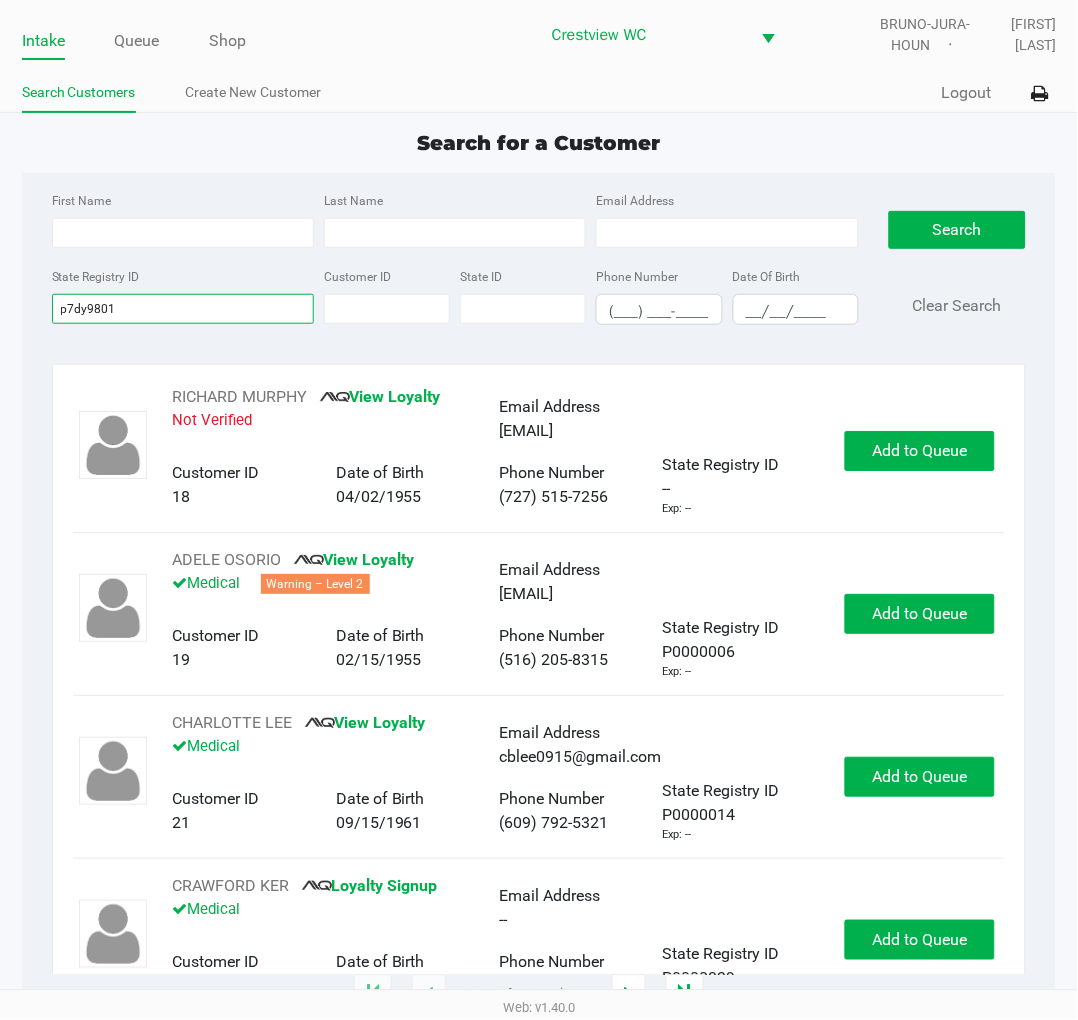 type on "p7dy9801" 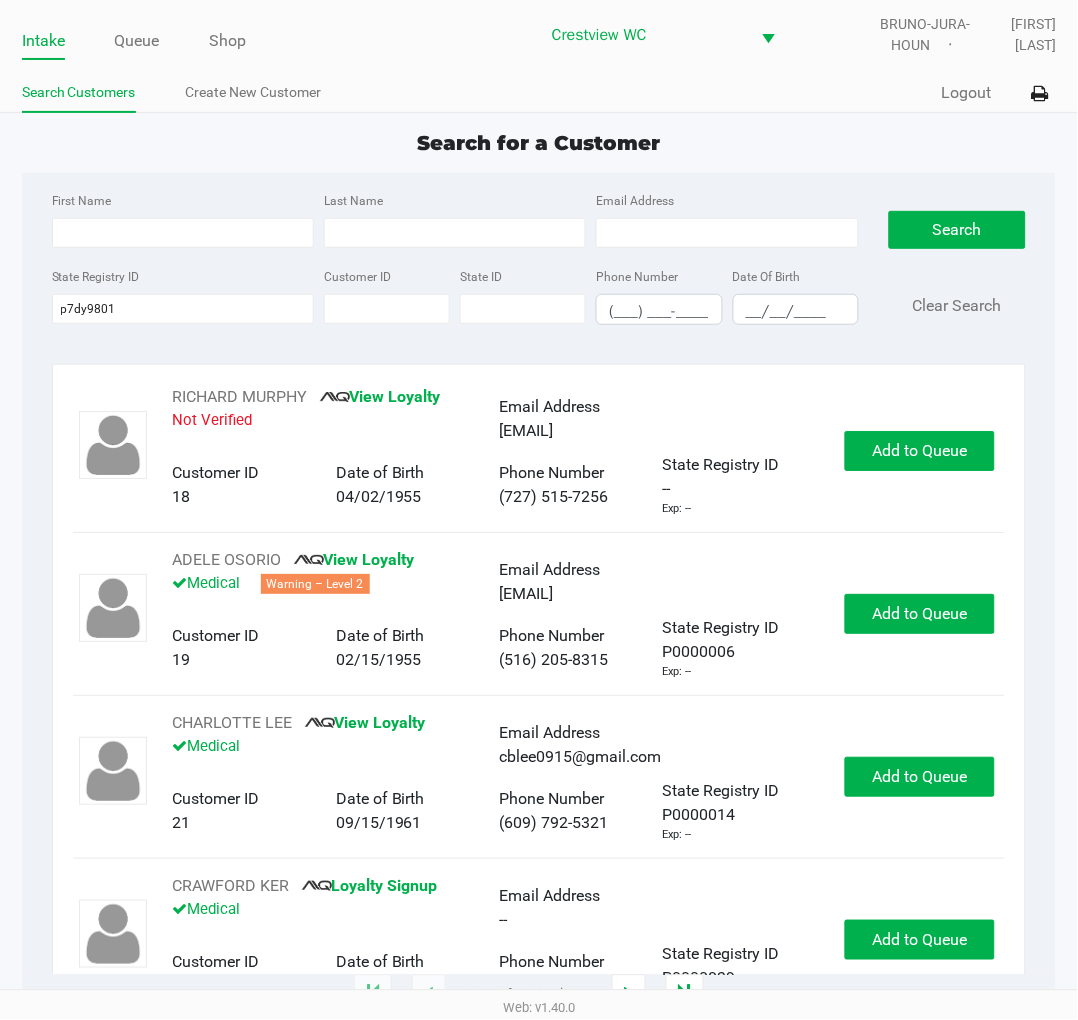 click on "Search   Clear Search" 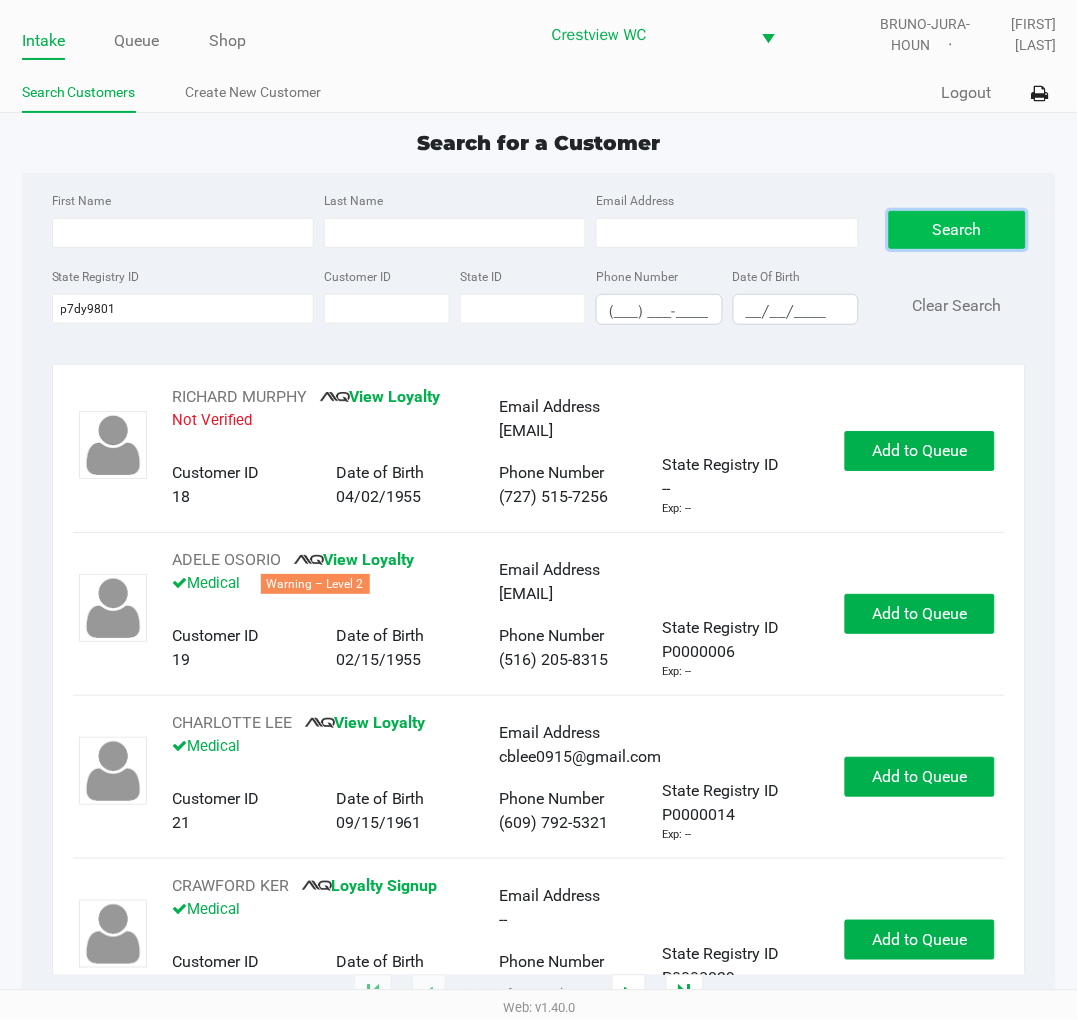 click on "Search" 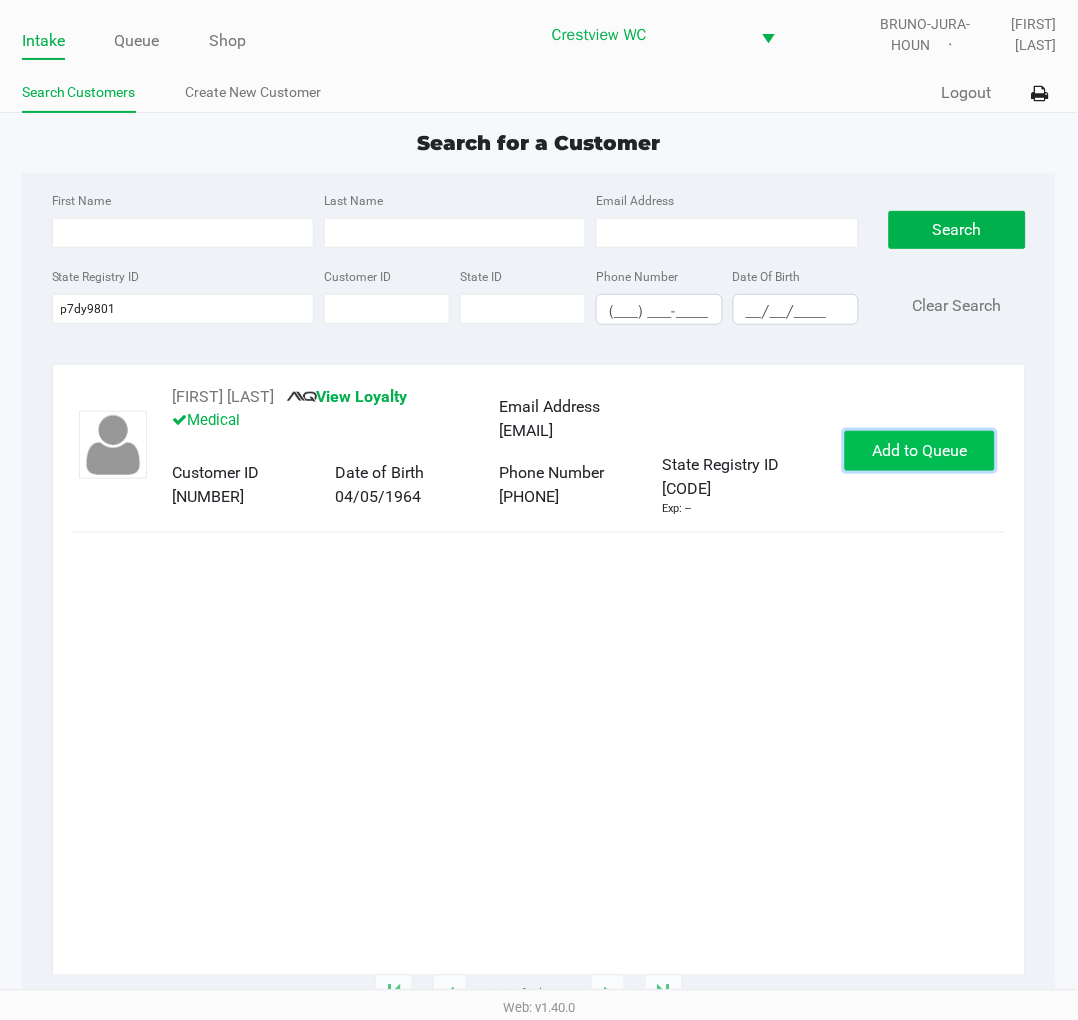 click on "Add to Queue" 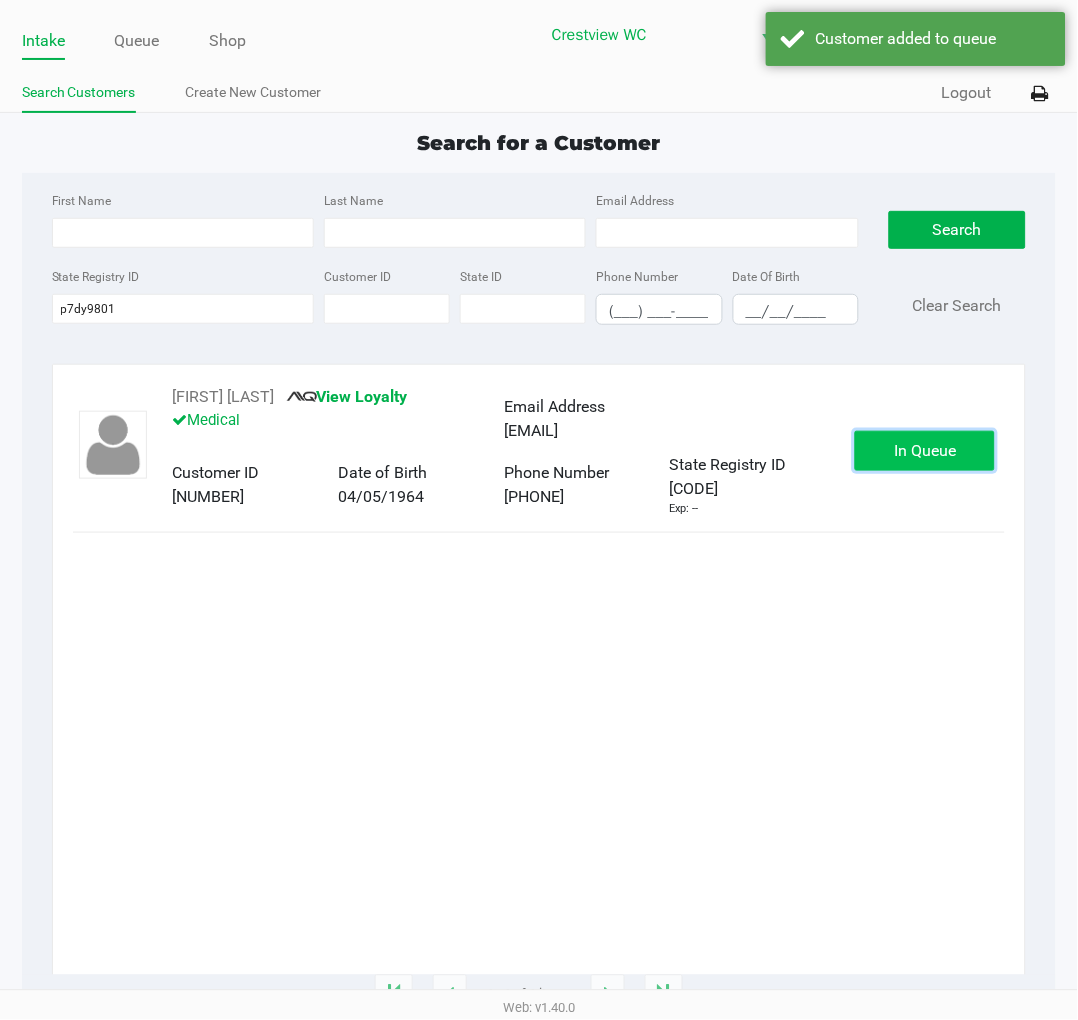 click on "In Queue" 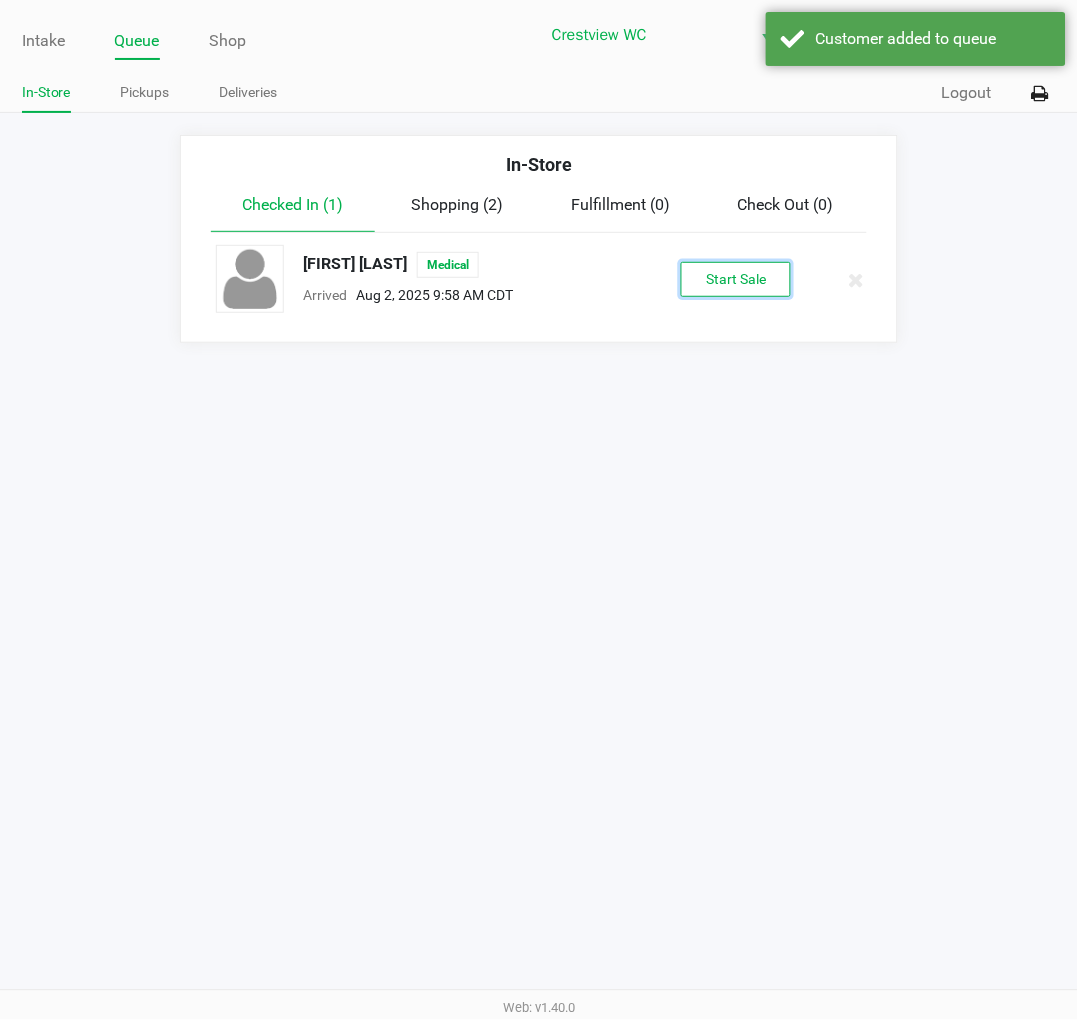 click on "Start Sale" 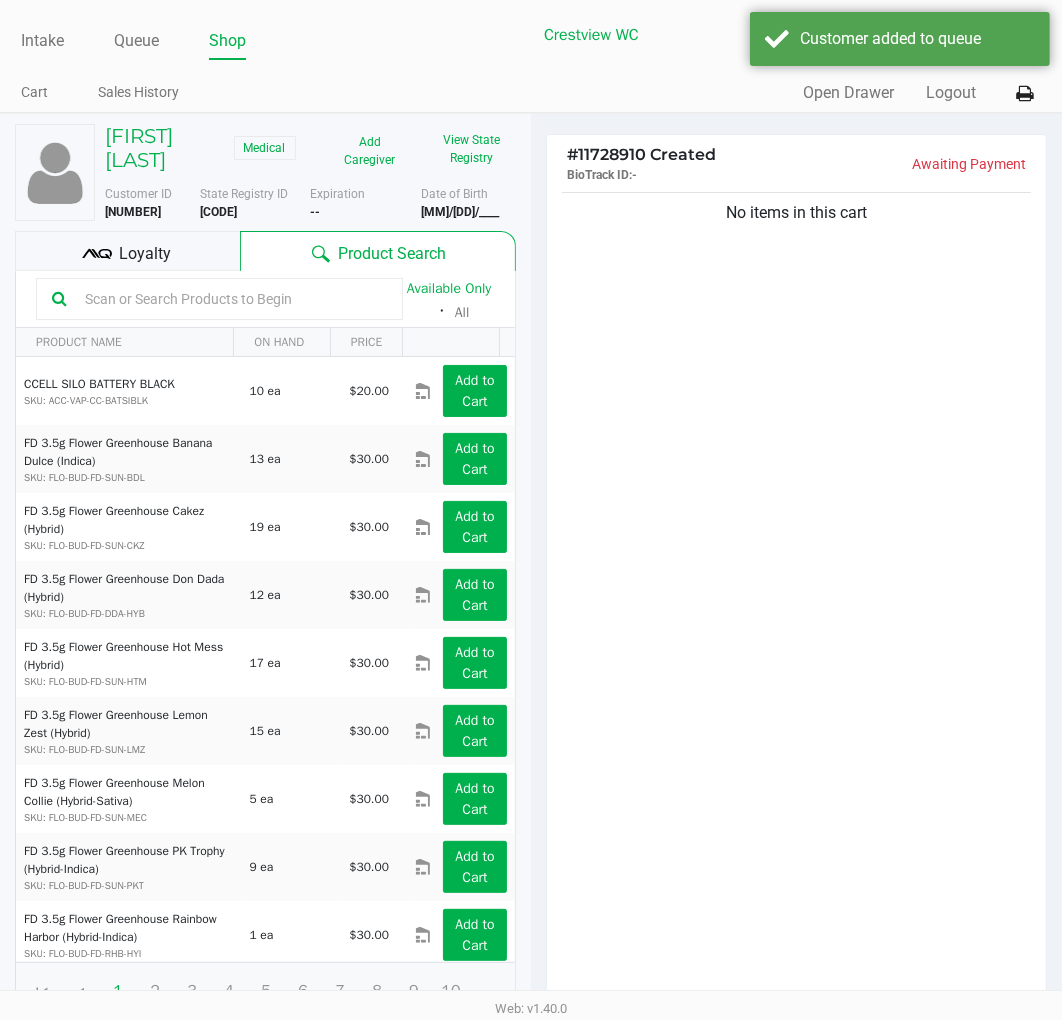click on "No items in this cart" 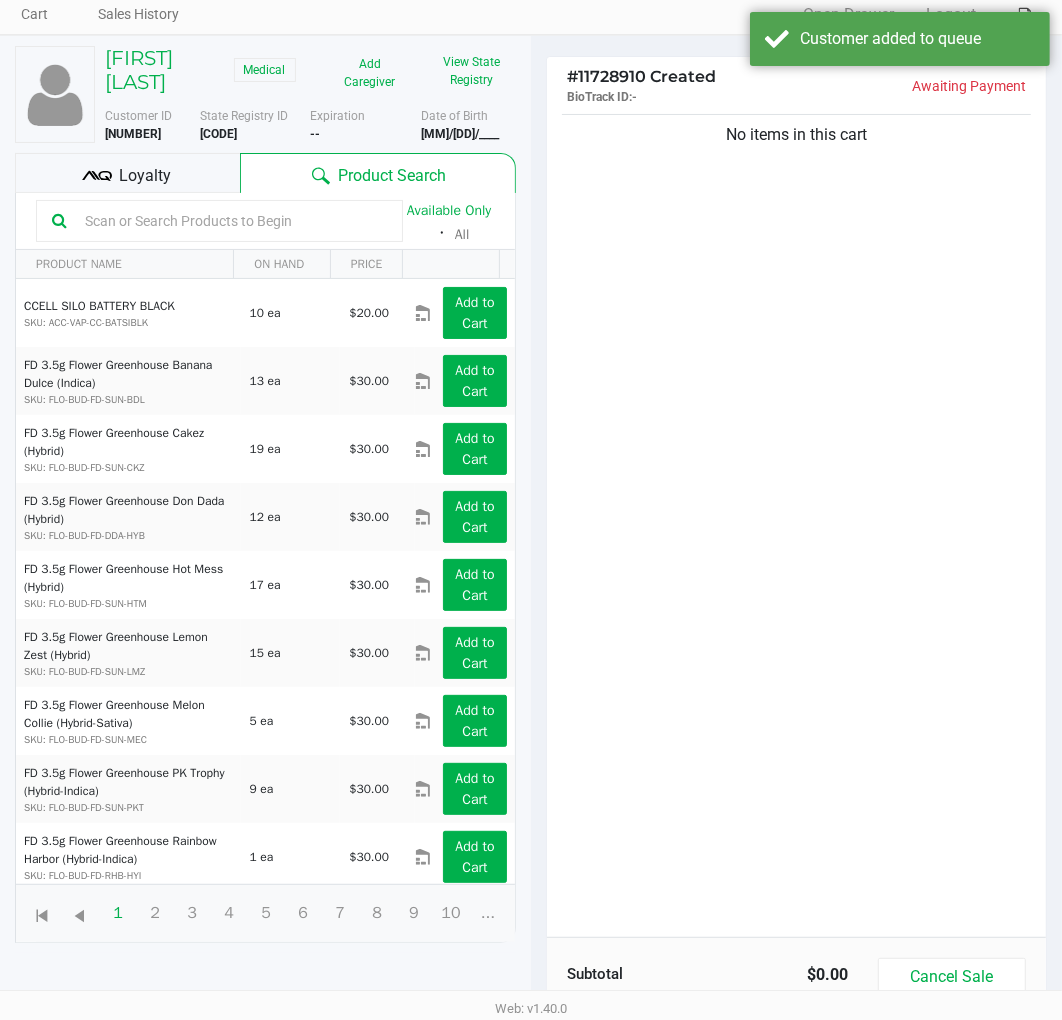 scroll, scrollTop: 117, scrollLeft: 0, axis: vertical 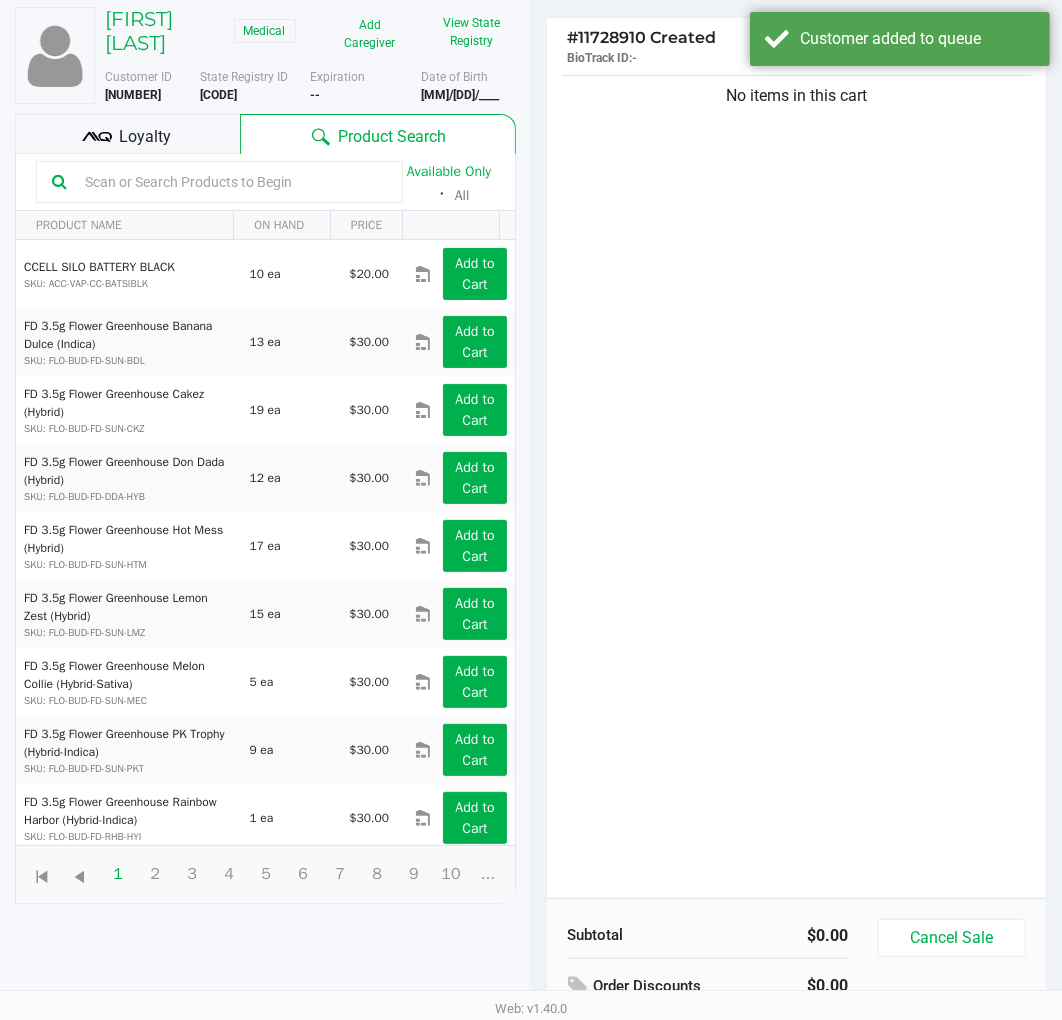 click on "Loyalty" 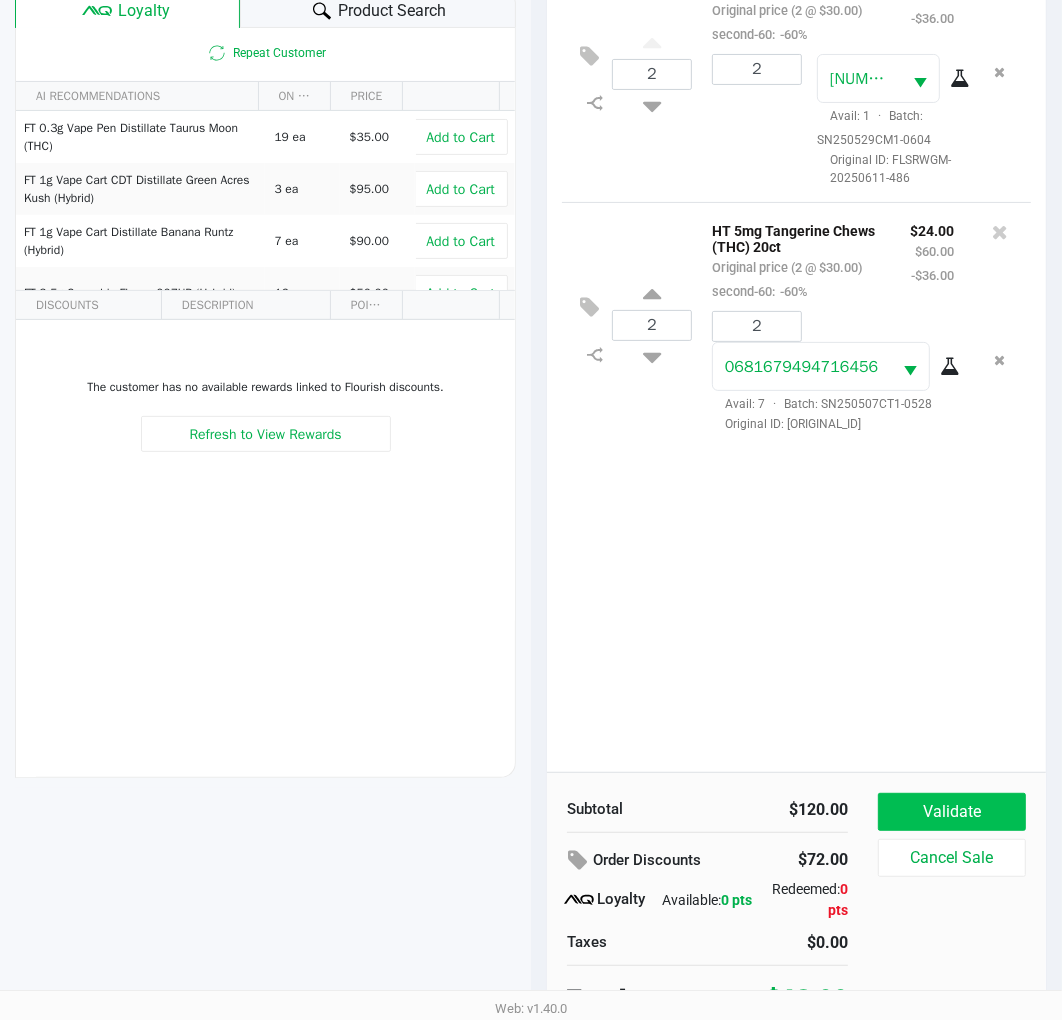scroll, scrollTop: 258, scrollLeft: 0, axis: vertical 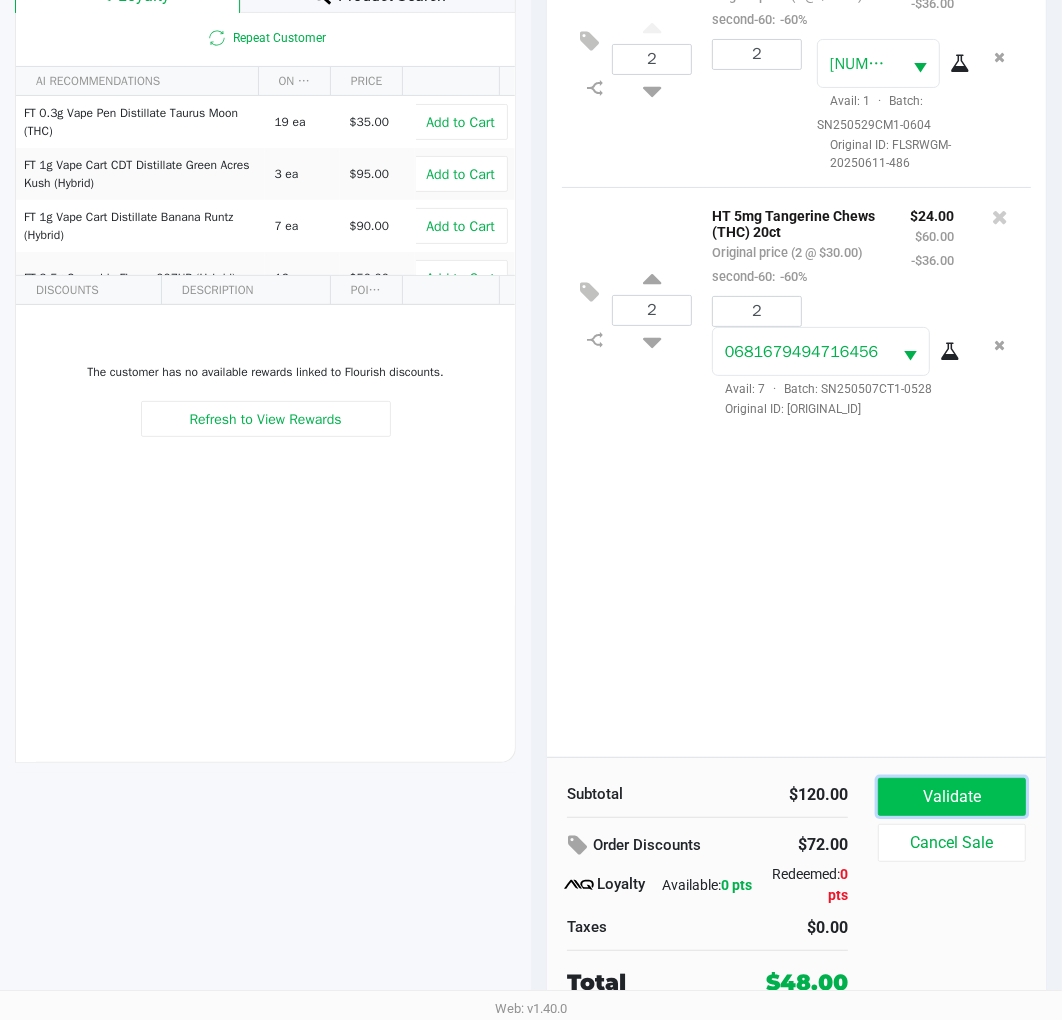 click on "Validate" 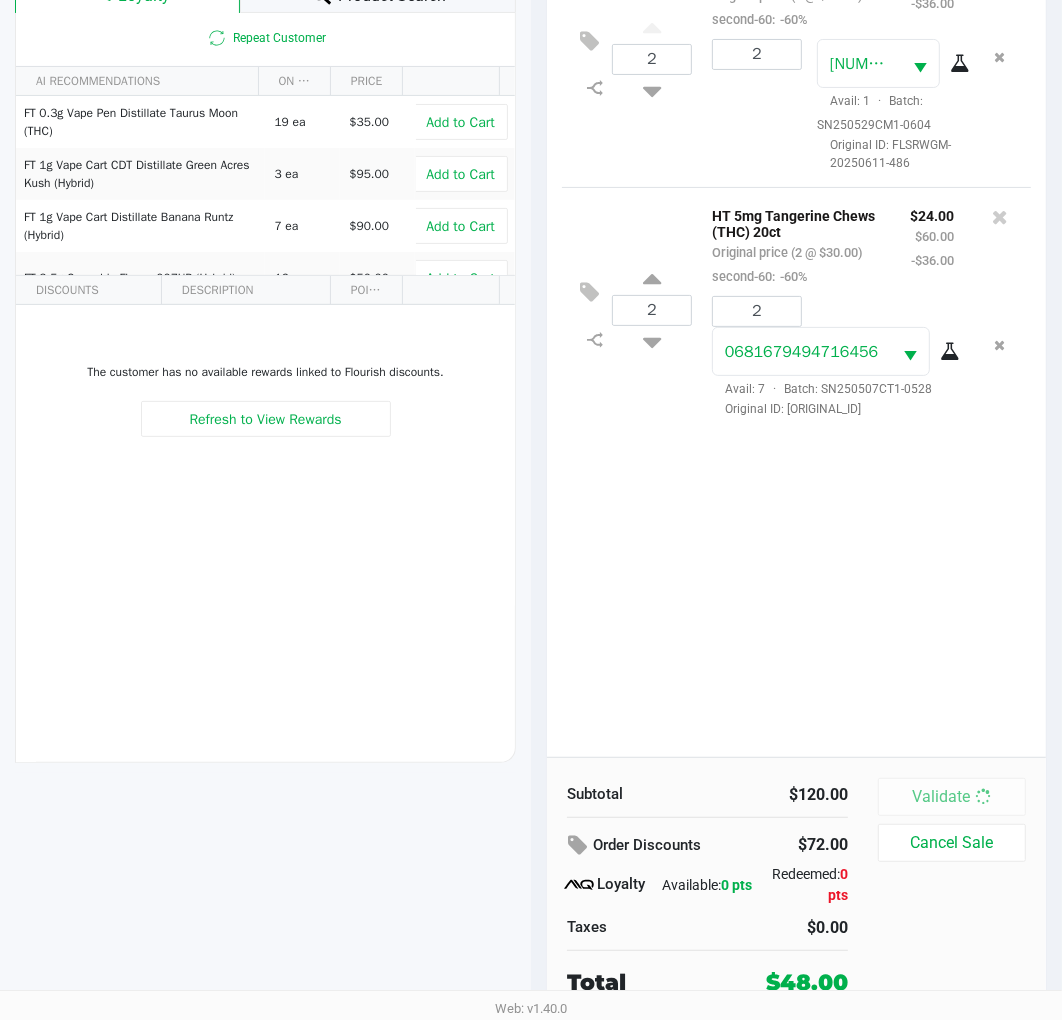 scroll, scrollTop: 0, scrollLeft: 0, axis: both 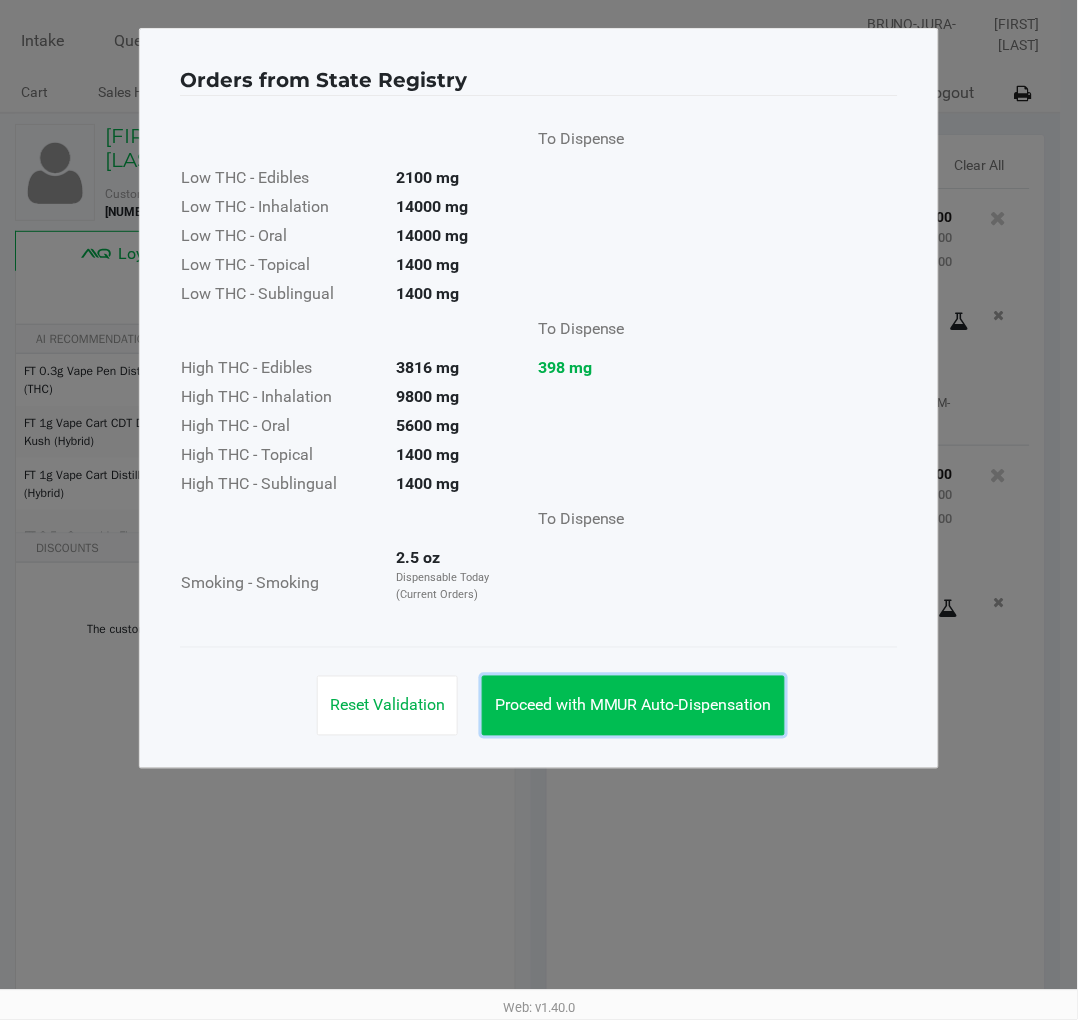 click on "Proceed with MMUR Auto-Dispensation" 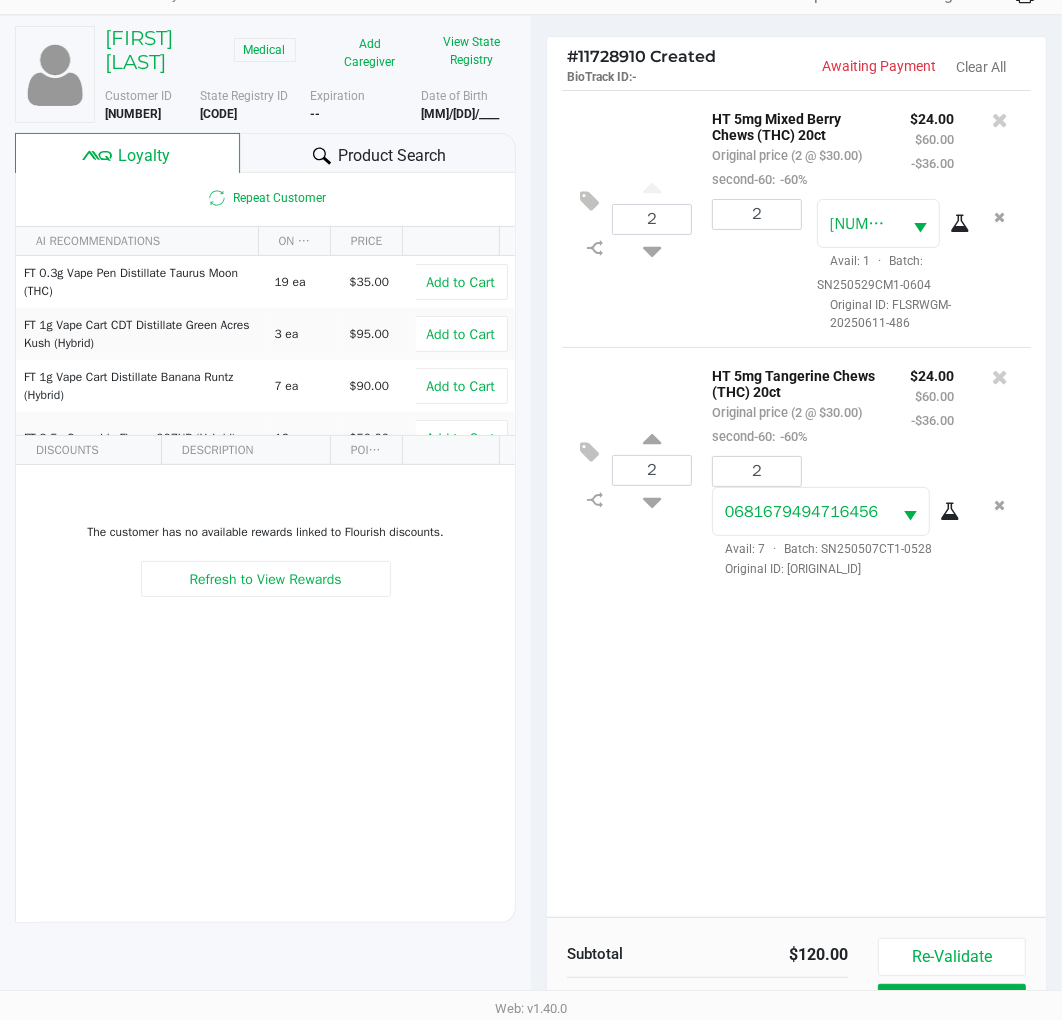 scroll, scrollTop: 258, scrollLeft: 0, axis: vertical 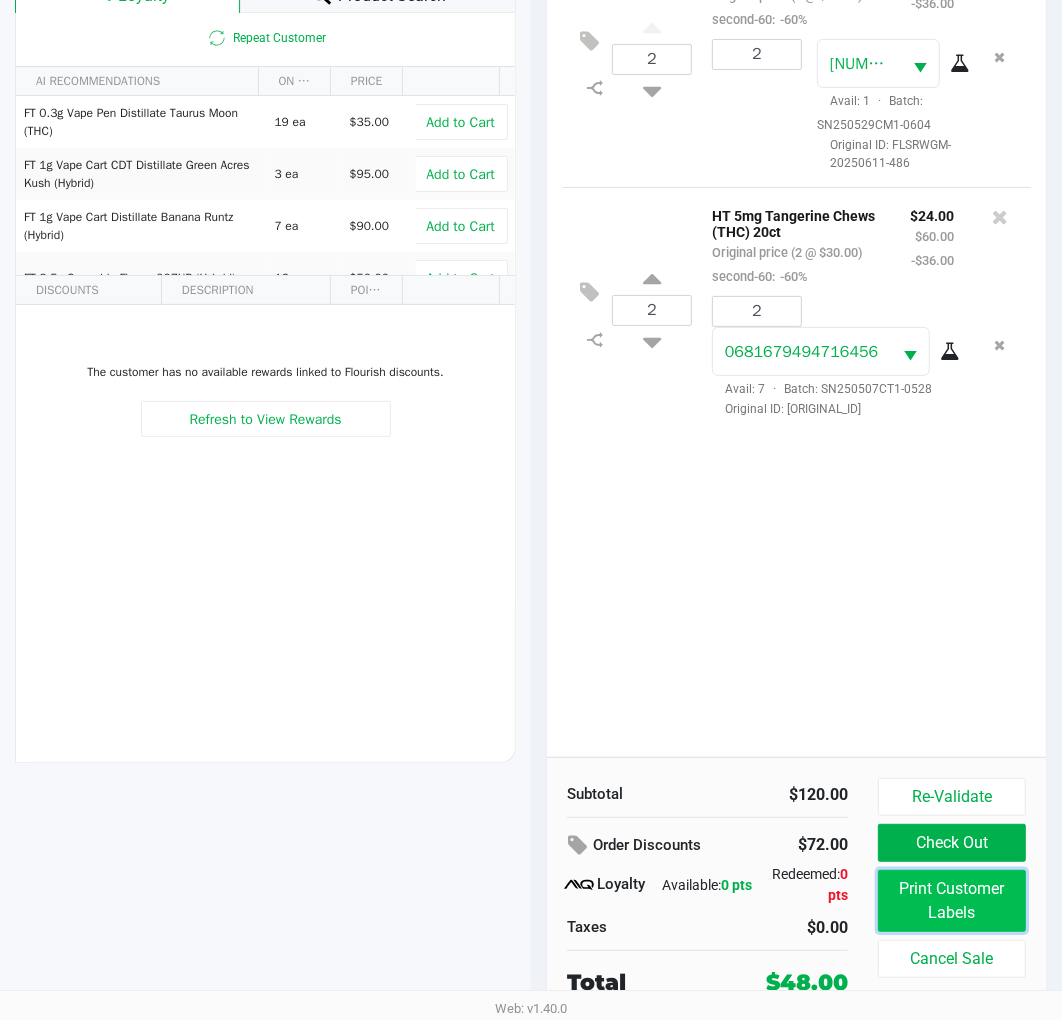 click on "Print Customer Labels" 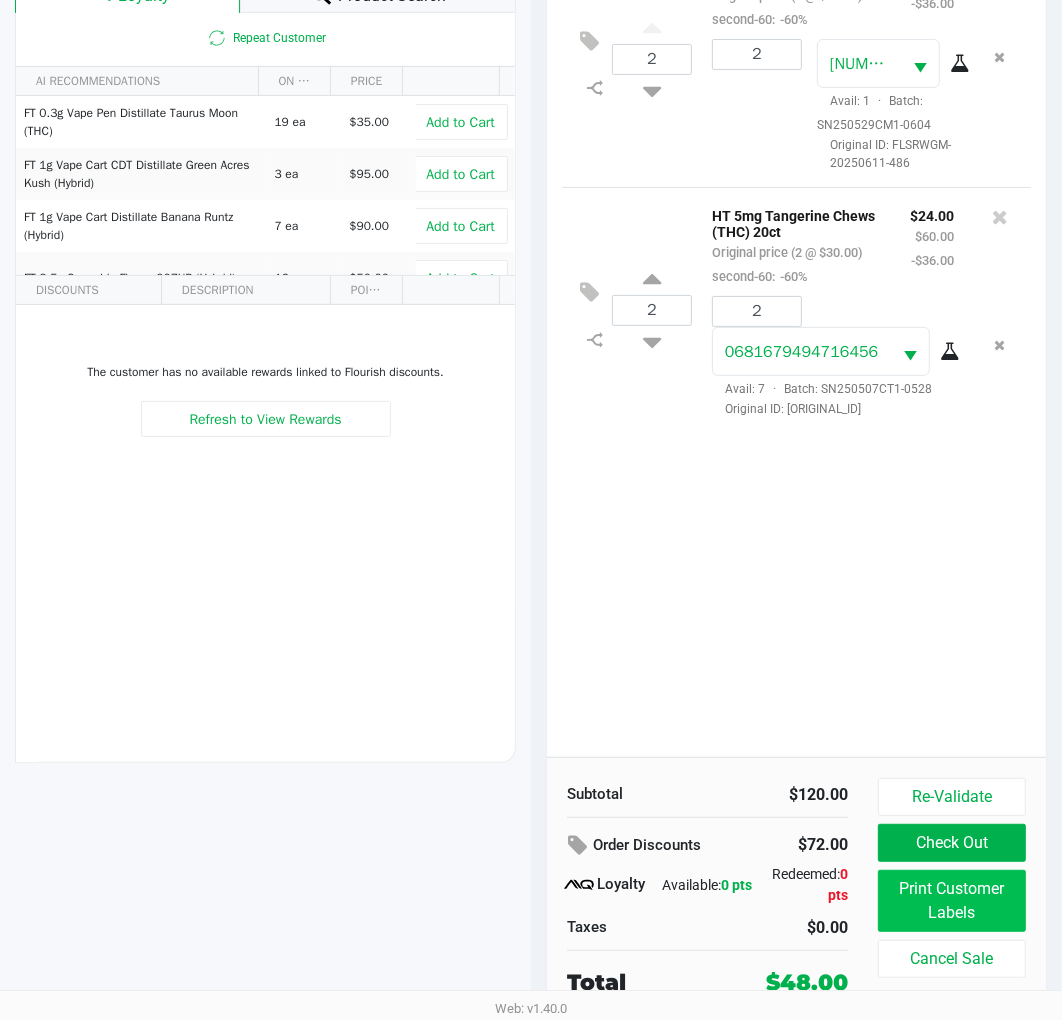 scroll, scrollTop: 0, scrollLeft: 0, axis: both 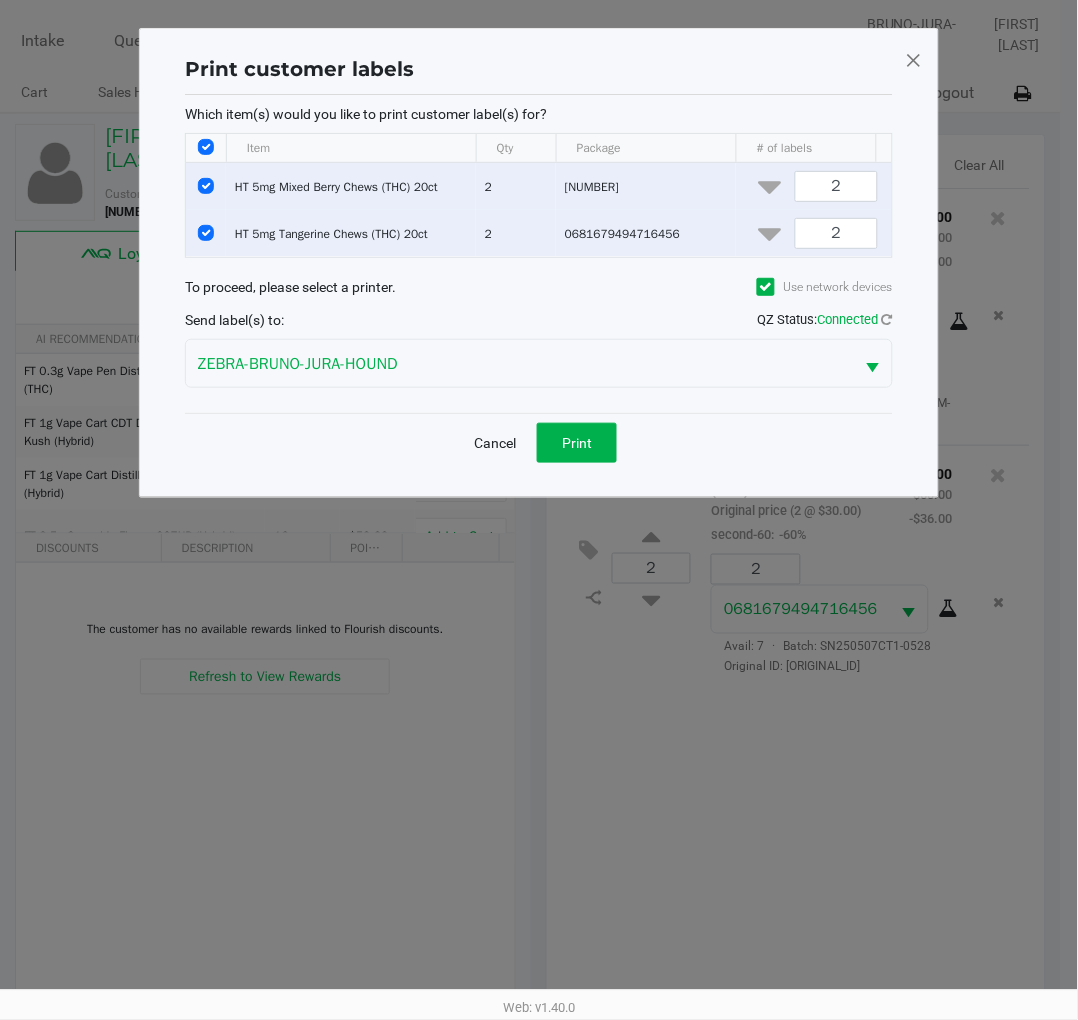 click on "Cancel   Print" 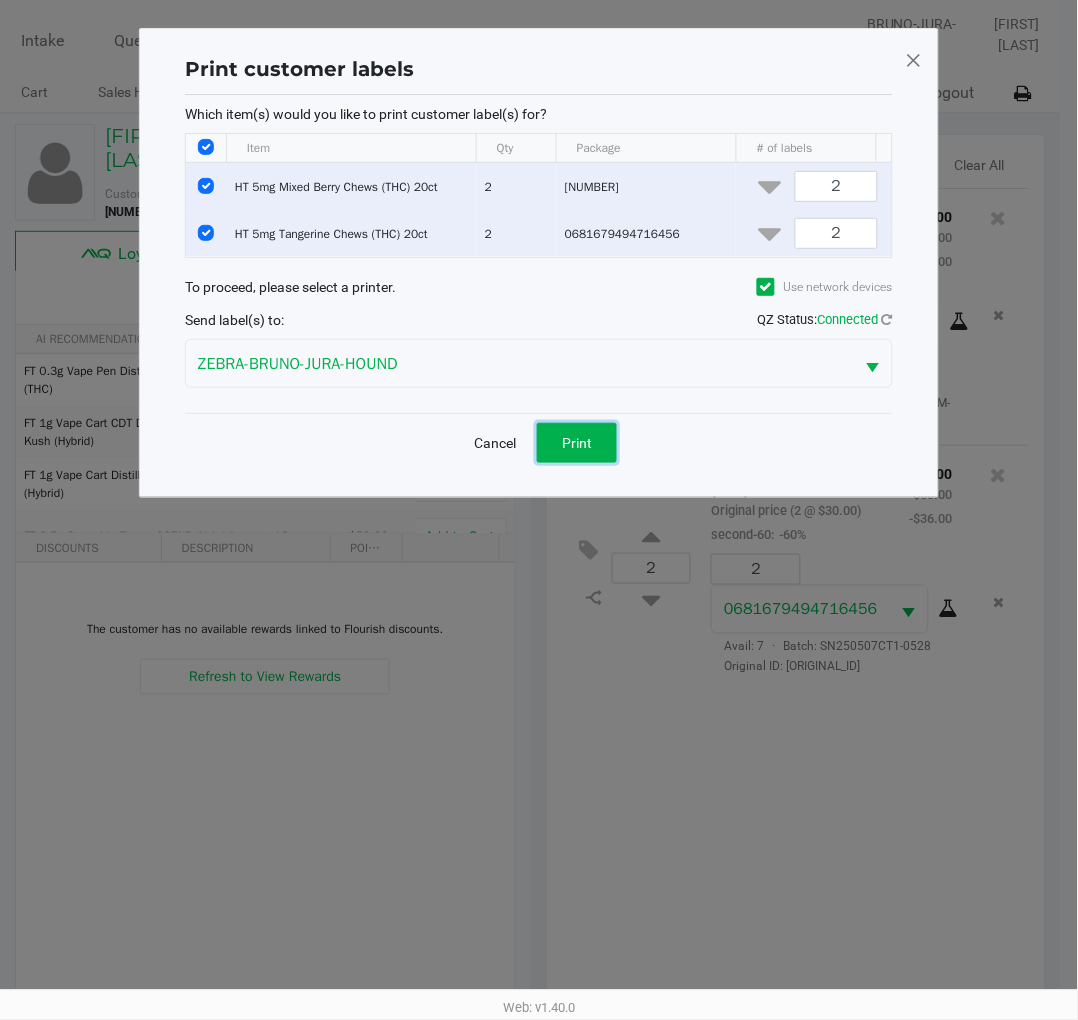 click on "Print" 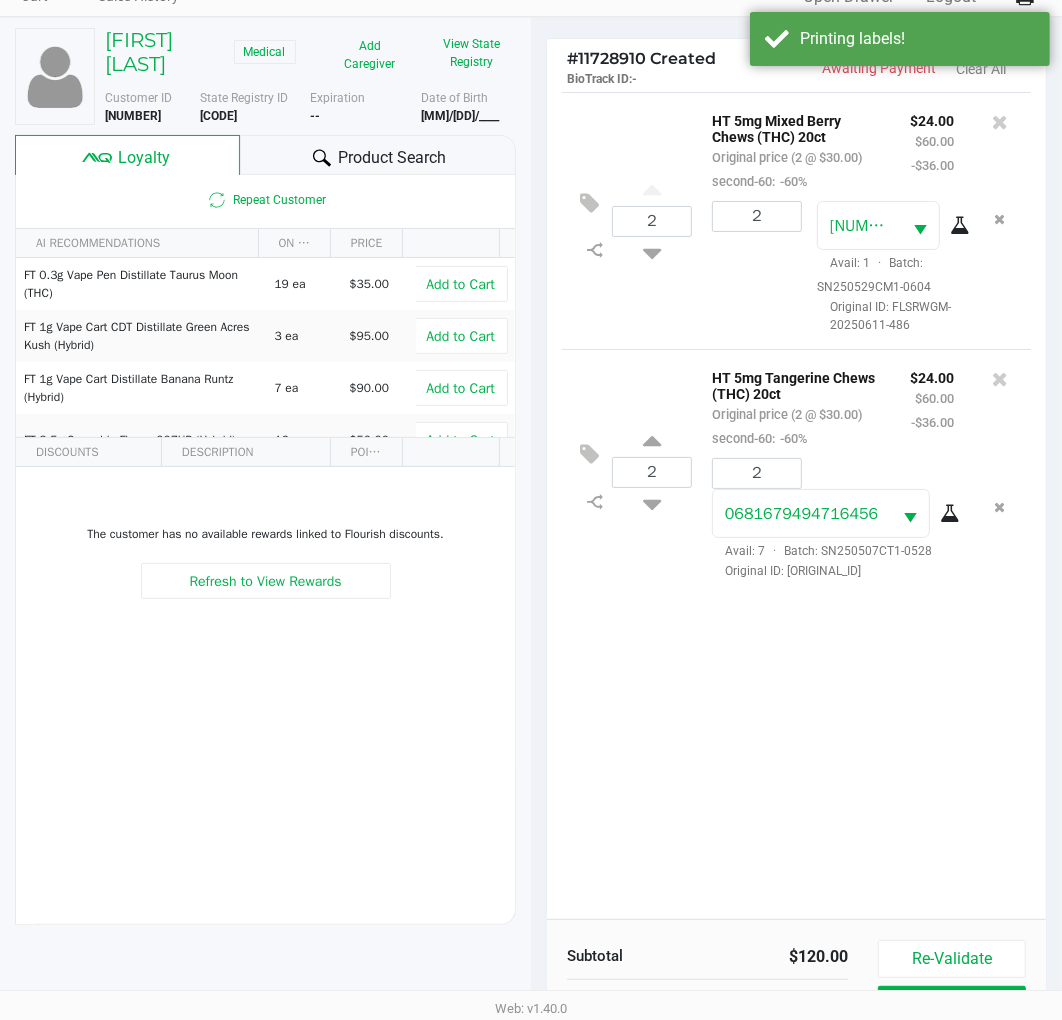 scroll, scrollTop: 222, scrollLeft: 0, axis: vertical 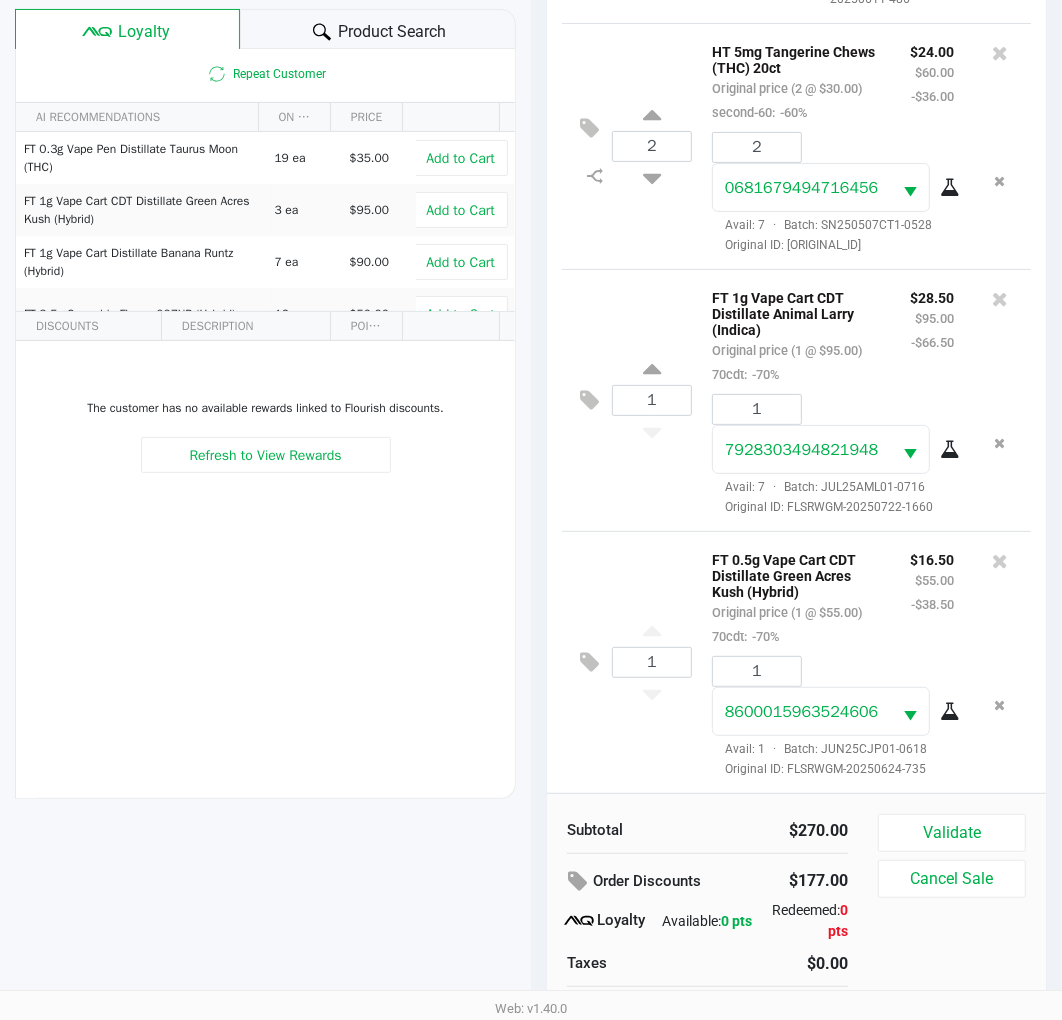 click on "Validate" 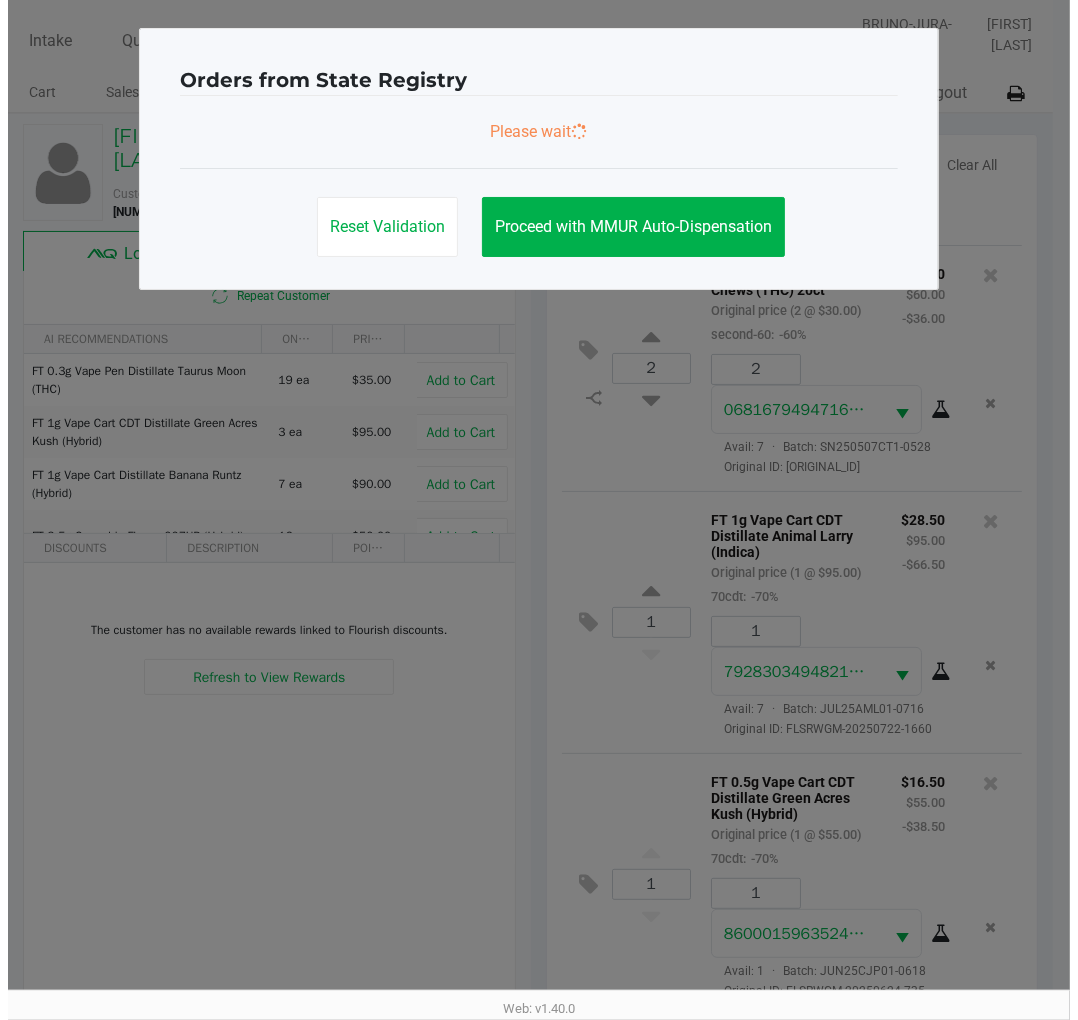 scroll, scrollTop: 0, scrollLeft: 0, axis: both 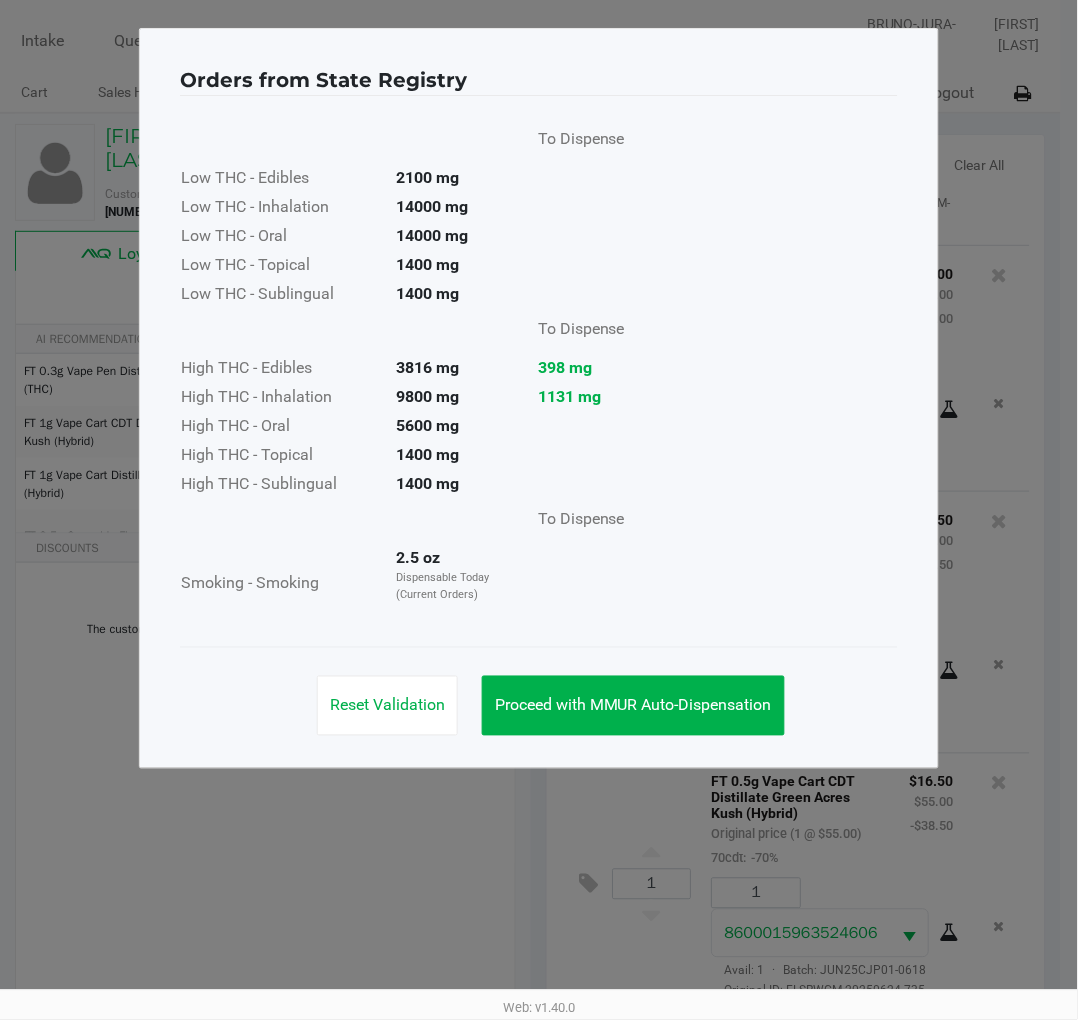 click on "Proceed with MMUR Auto-Dispensation" 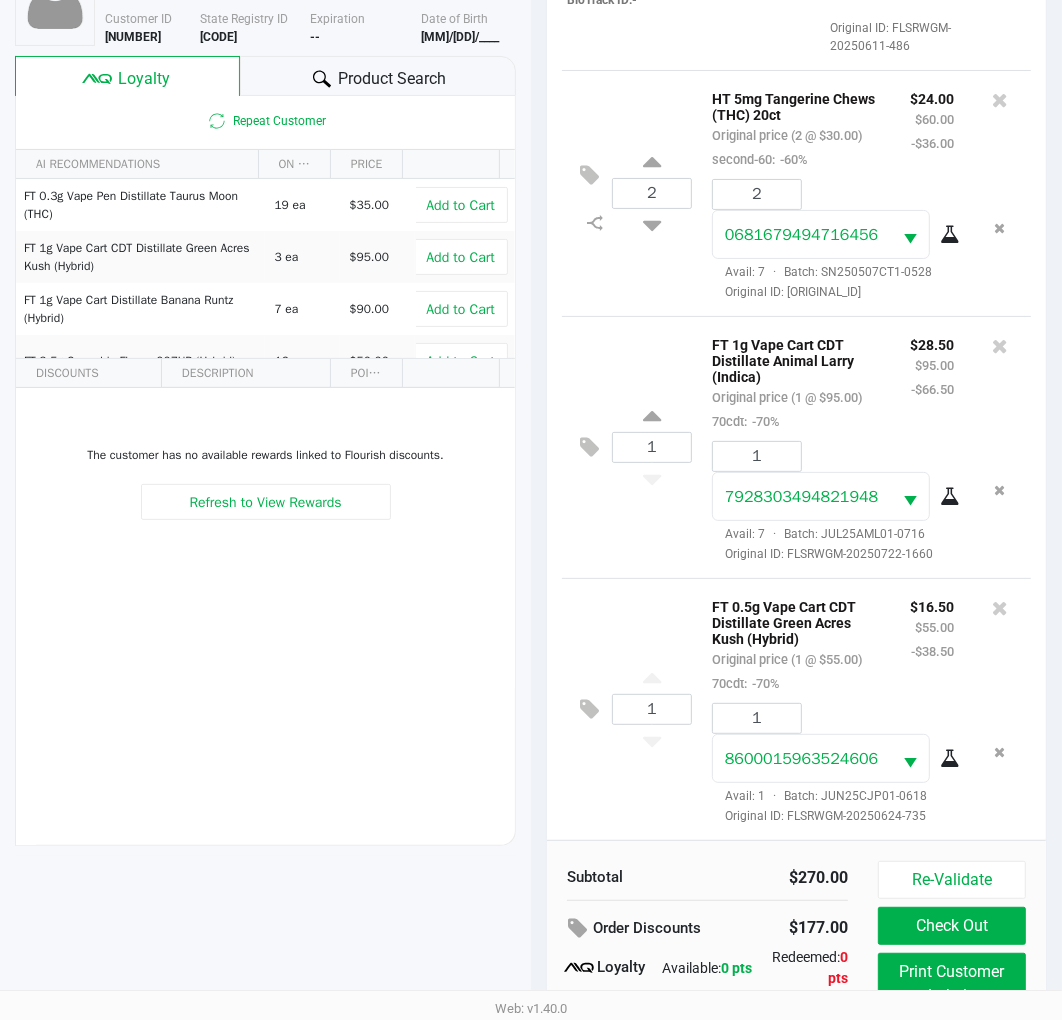 scroll, scrollTop: 258, scrollLeft: 0, axis: vertical 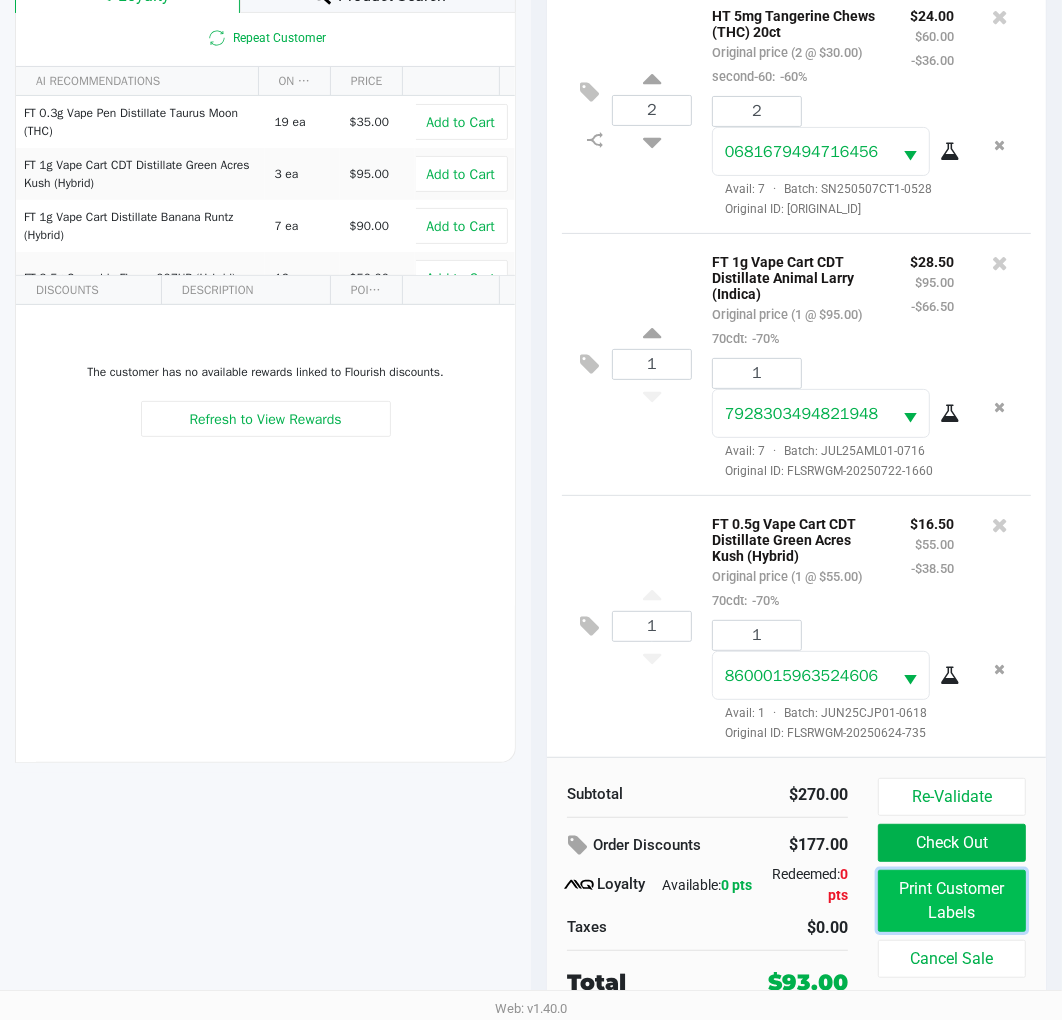 click on "Print Customer Labels" 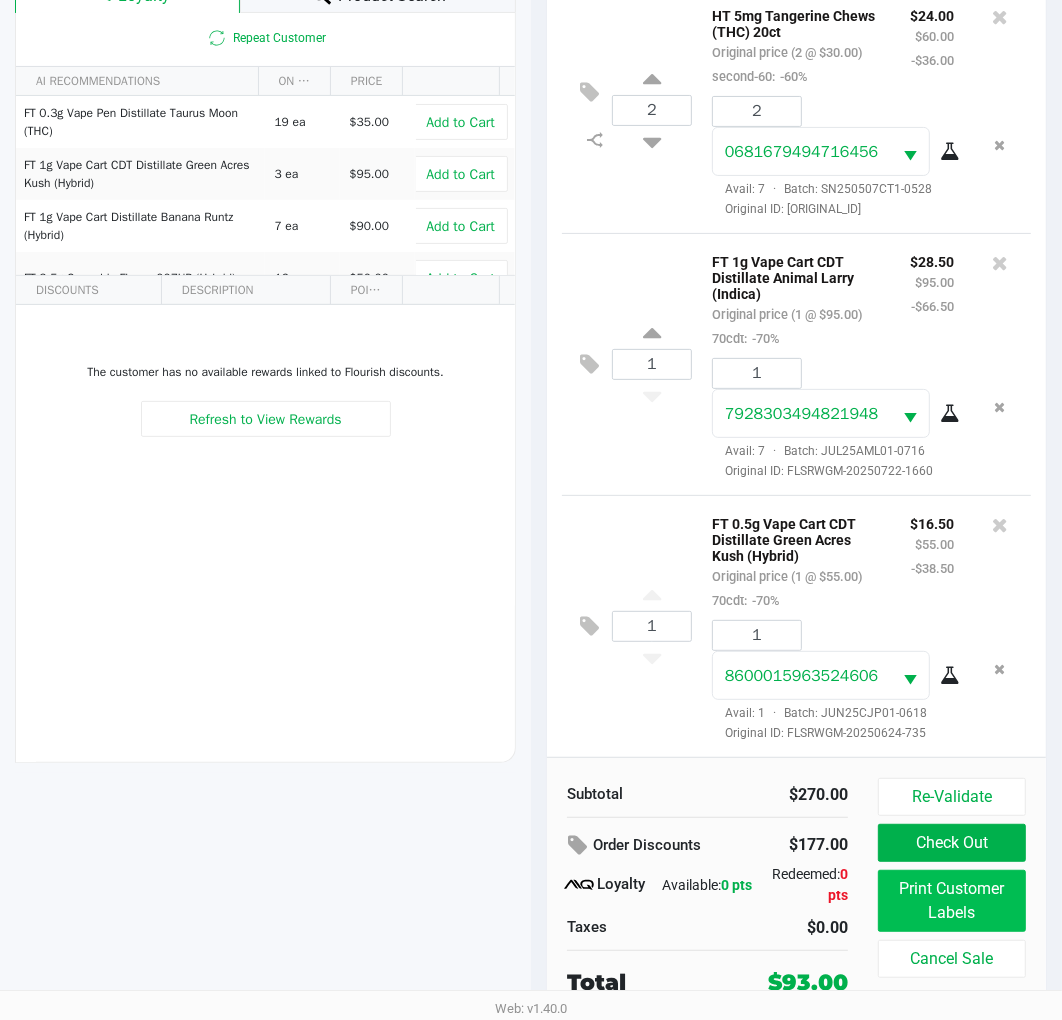 scroll, scrollTop: 0, scrollLeft: 0, axis: both 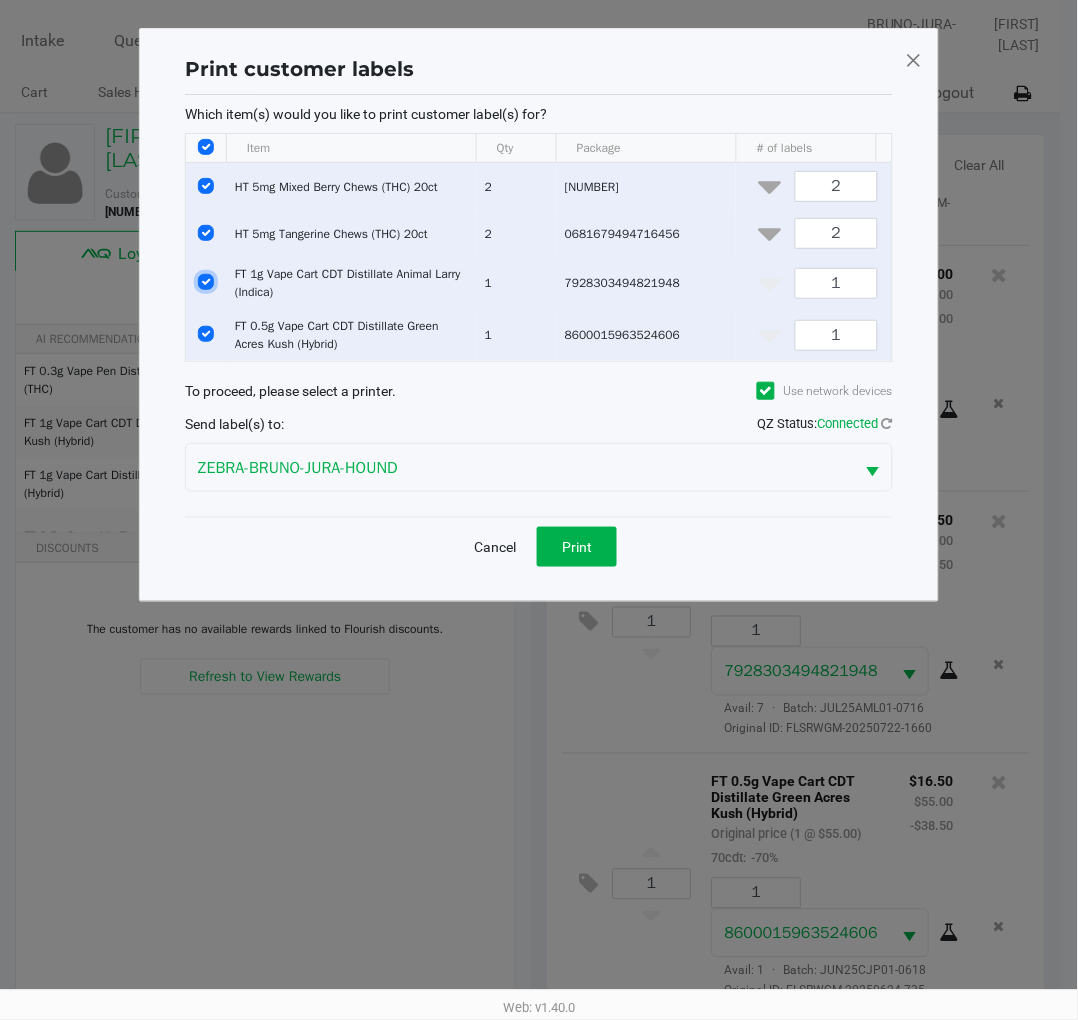 click at bounding box center [206, 282] 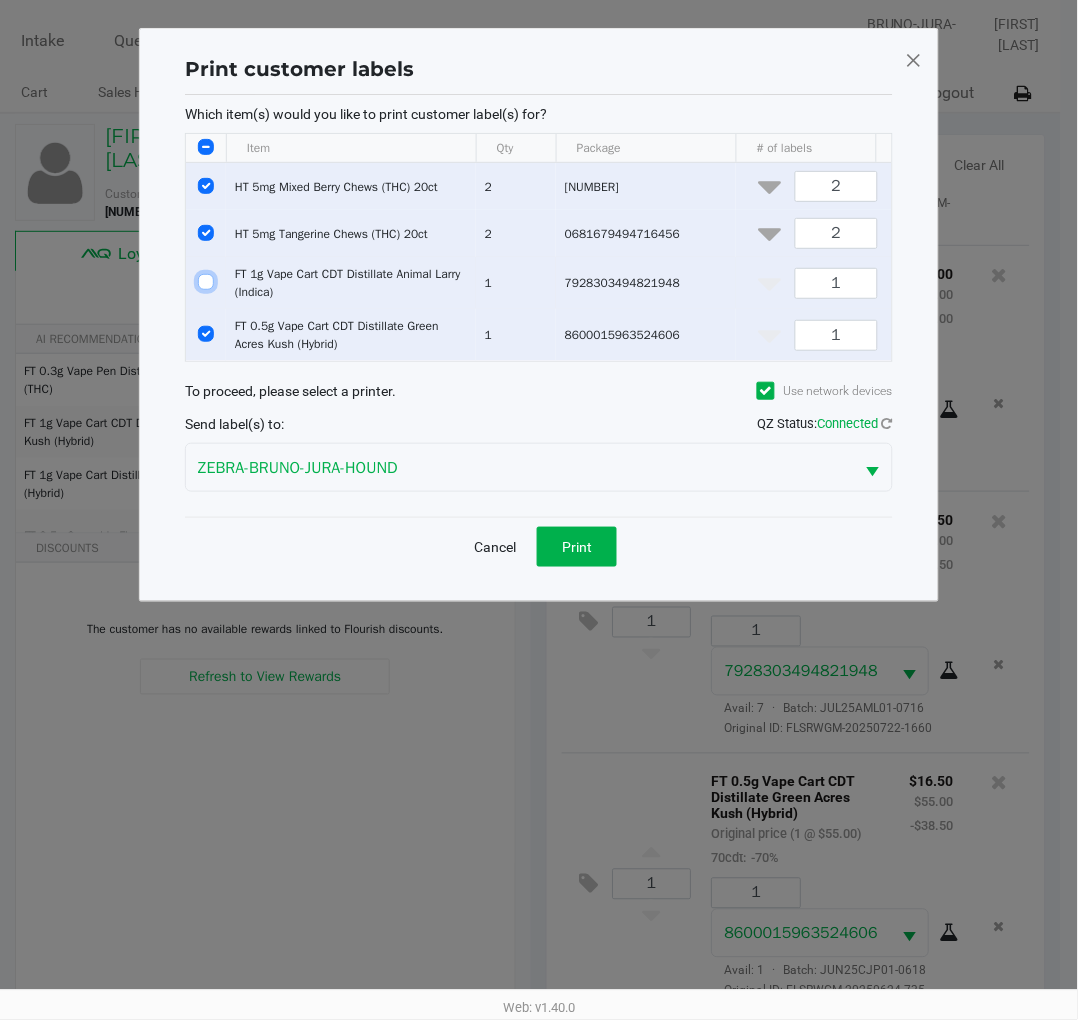 checkbox on "false" 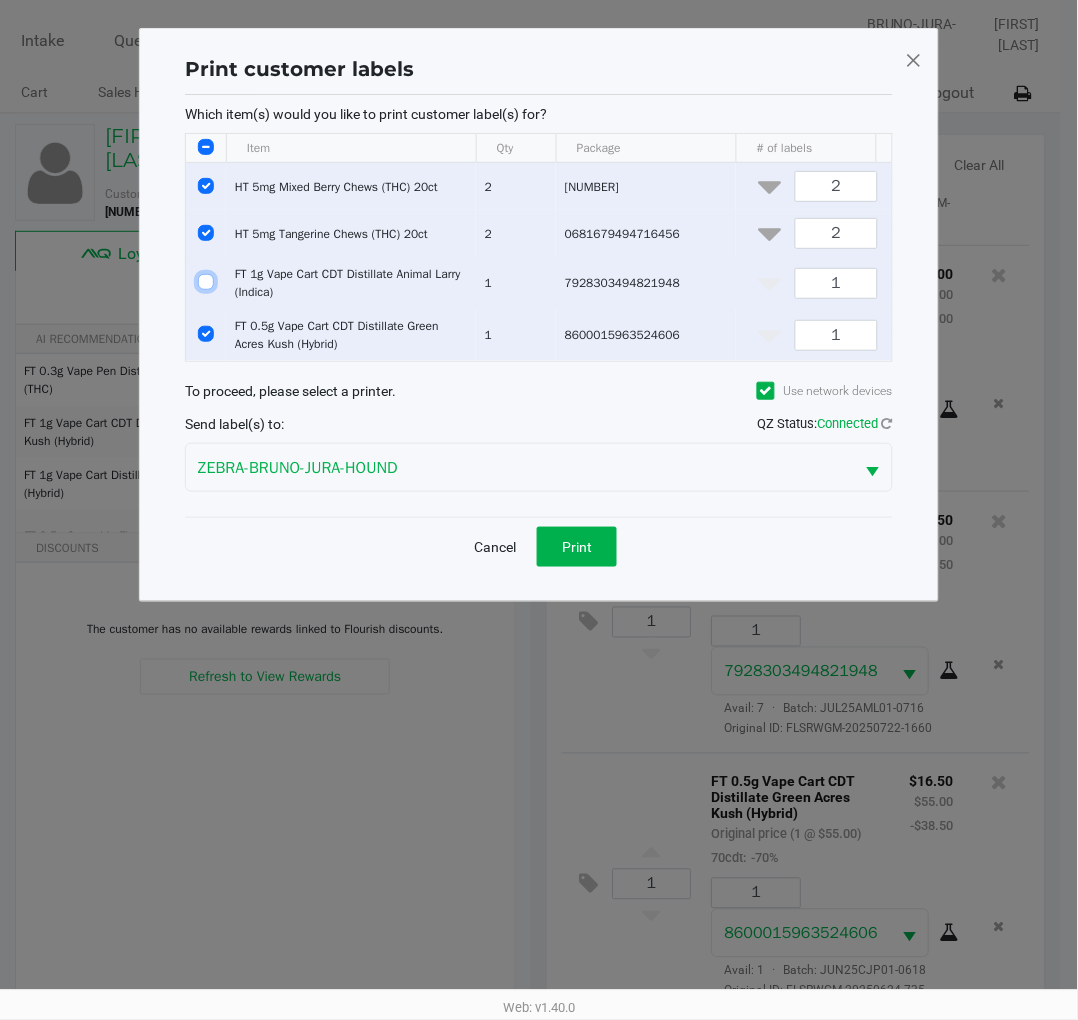 checkbox on "false" 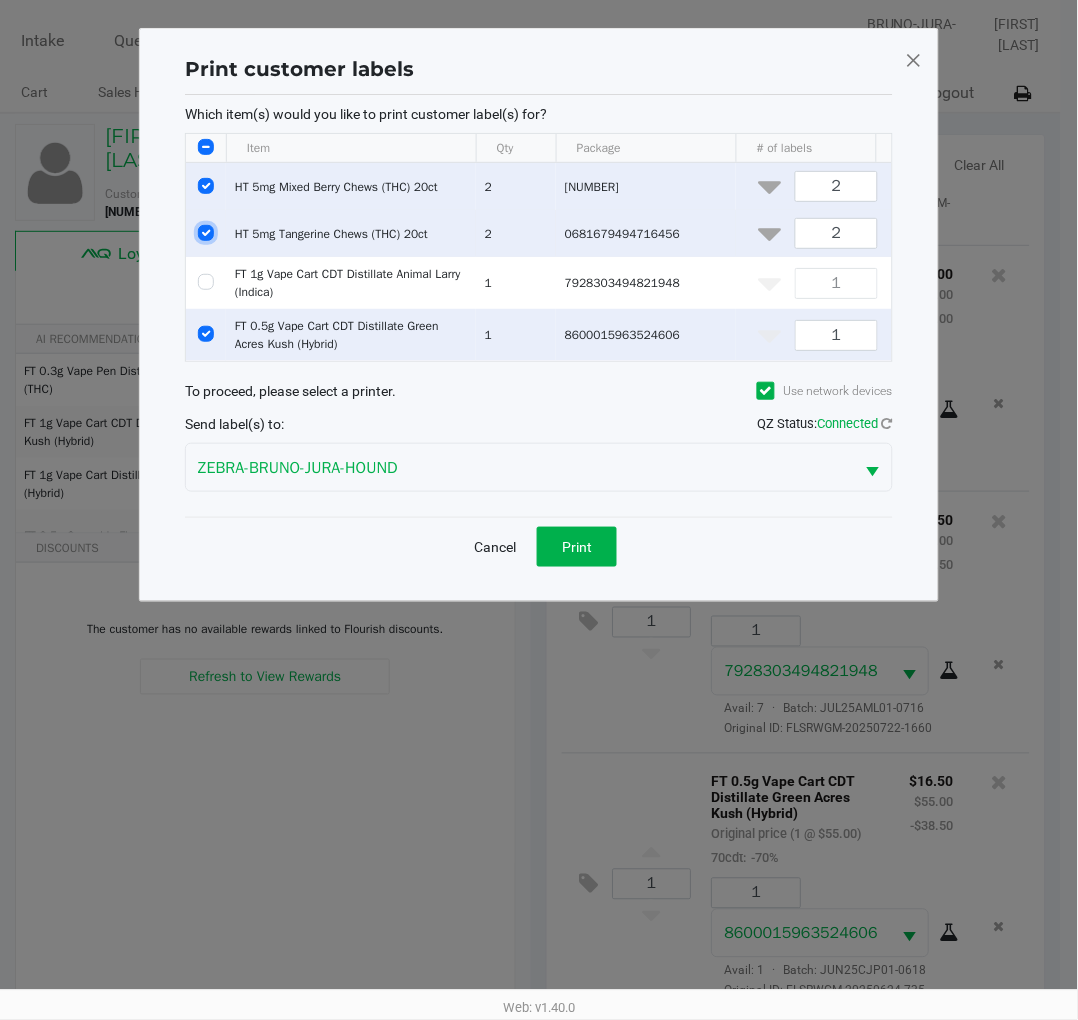 click at bounding box center [206, 233] 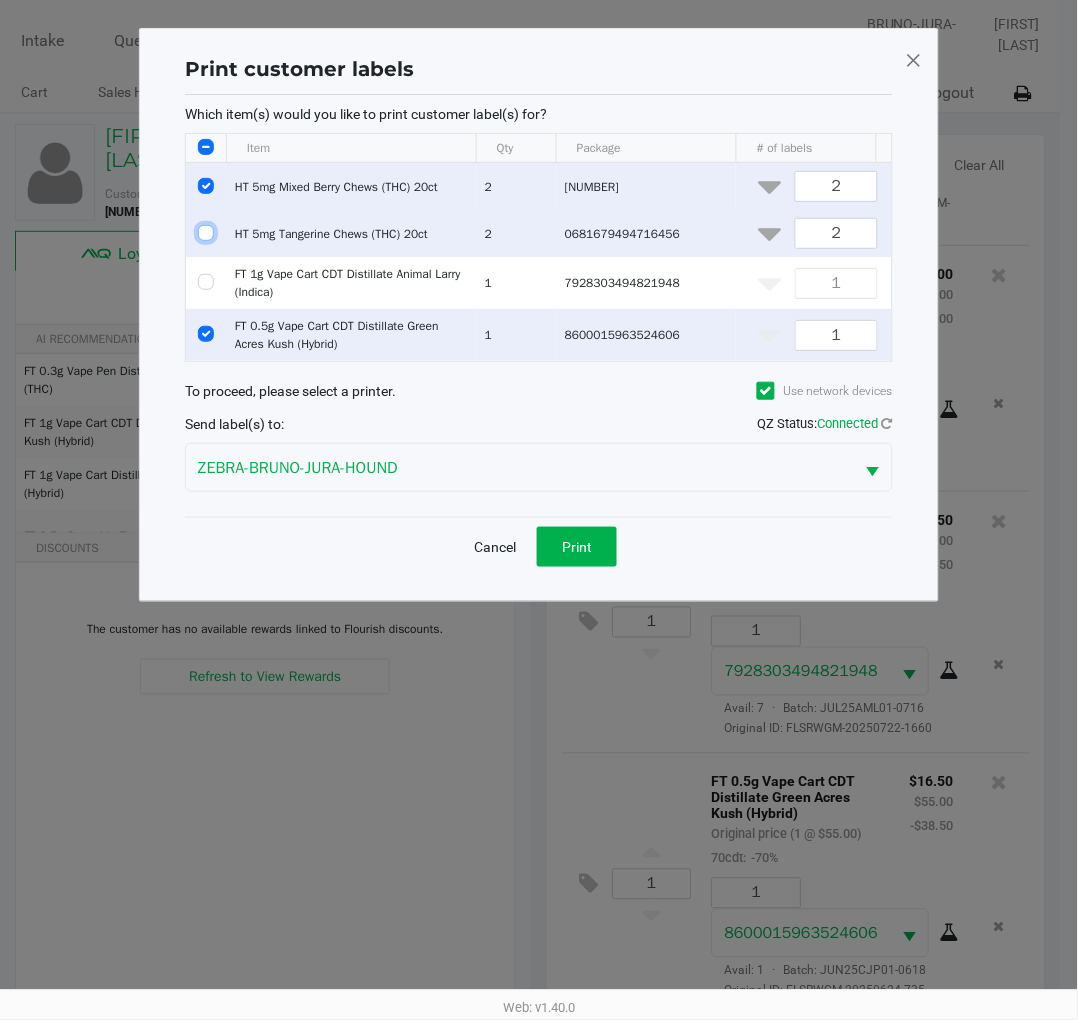checkbox on "false" 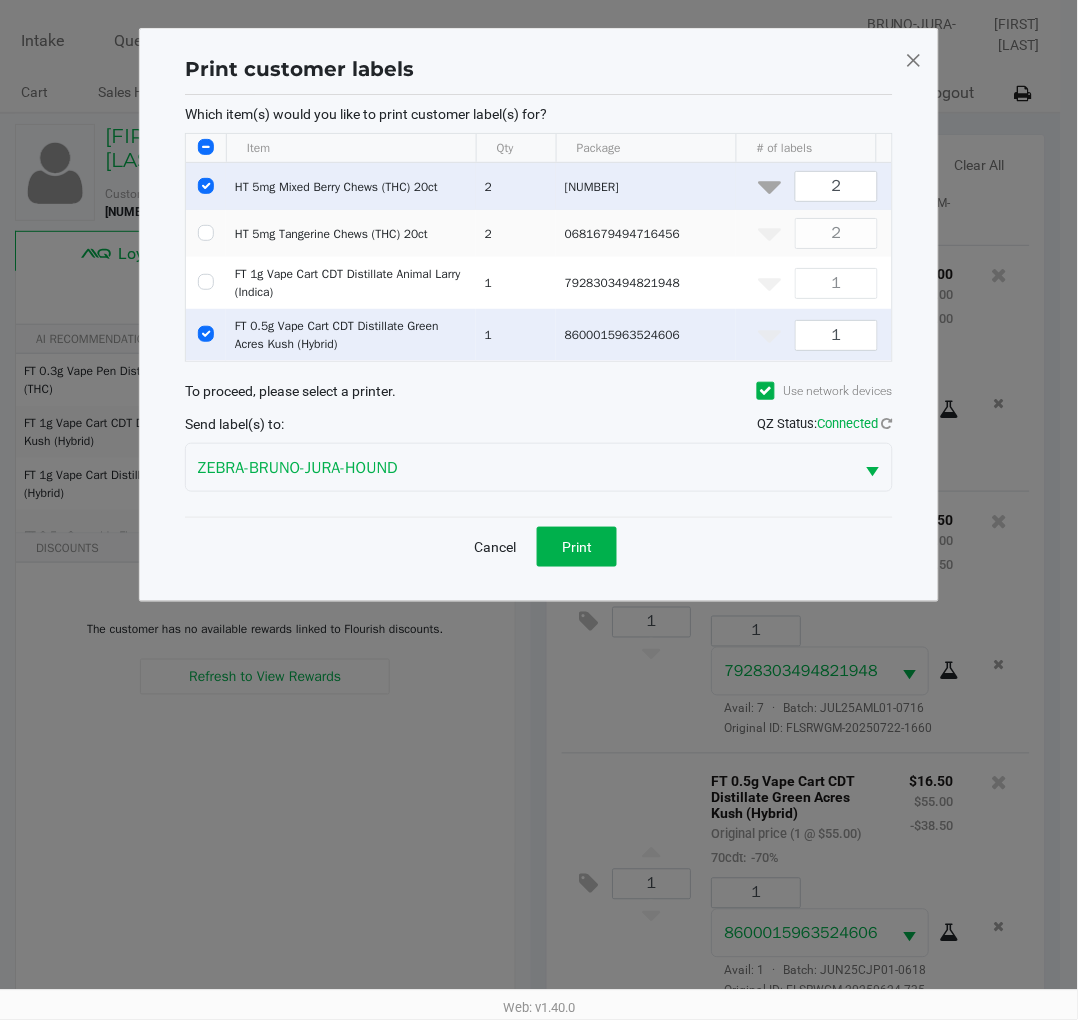 click at bounding box center (206, 186) 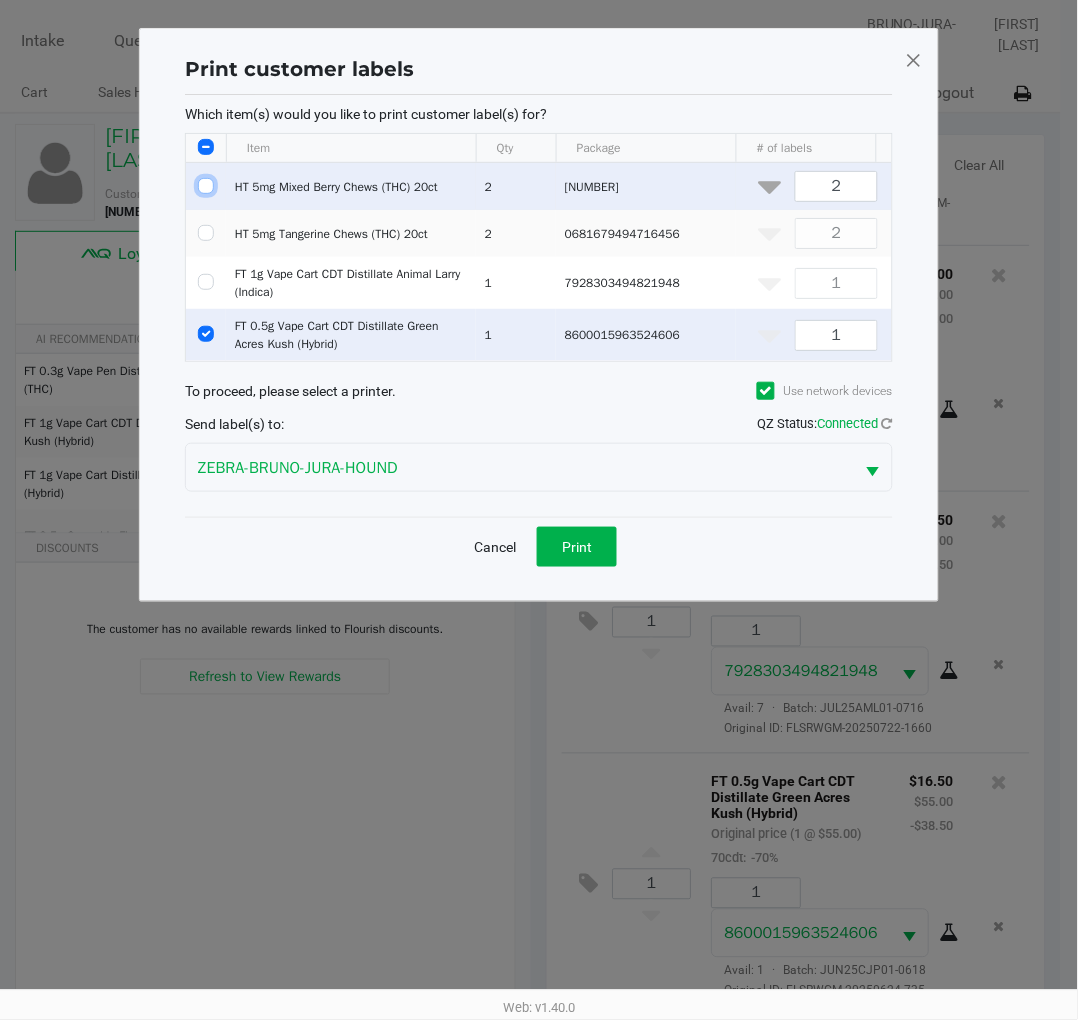 checkbox on "false" 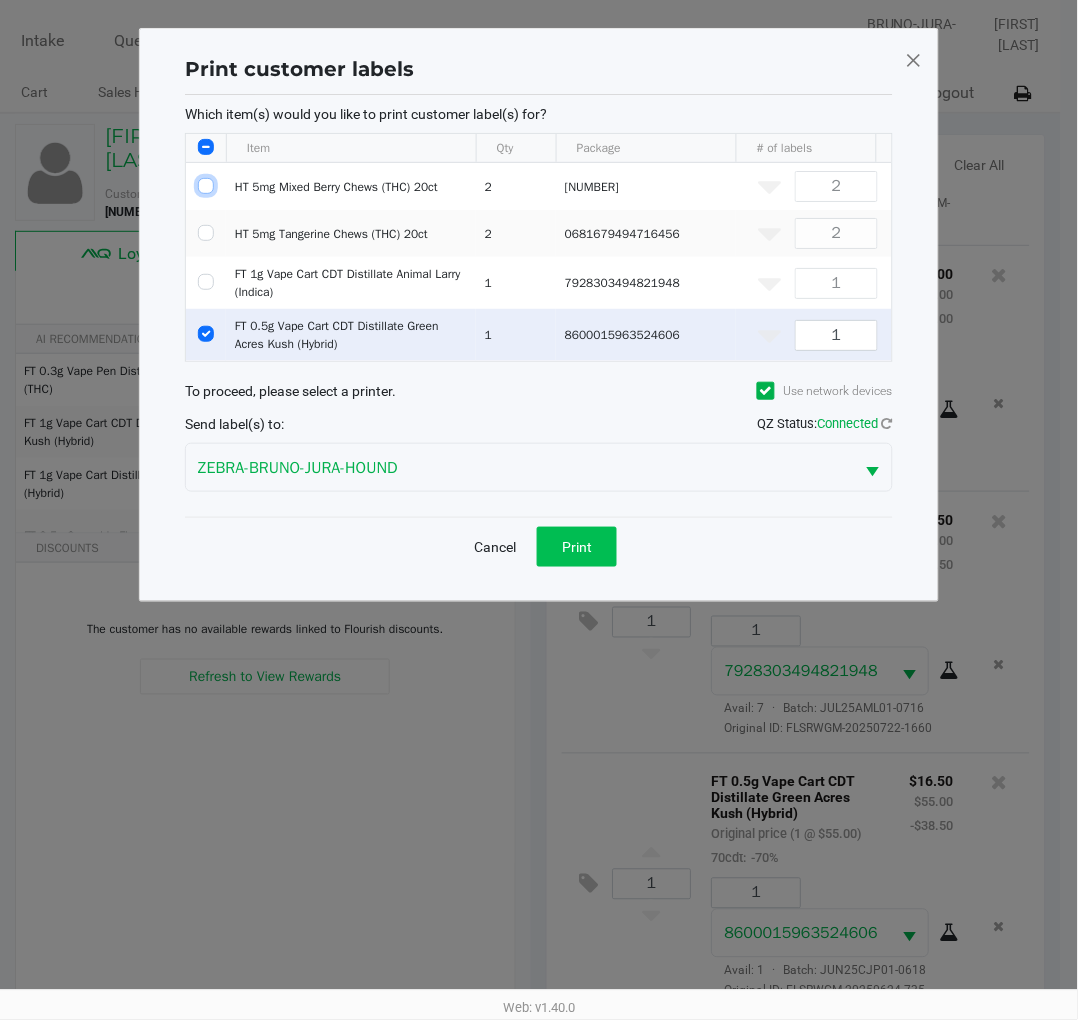click on "Print" 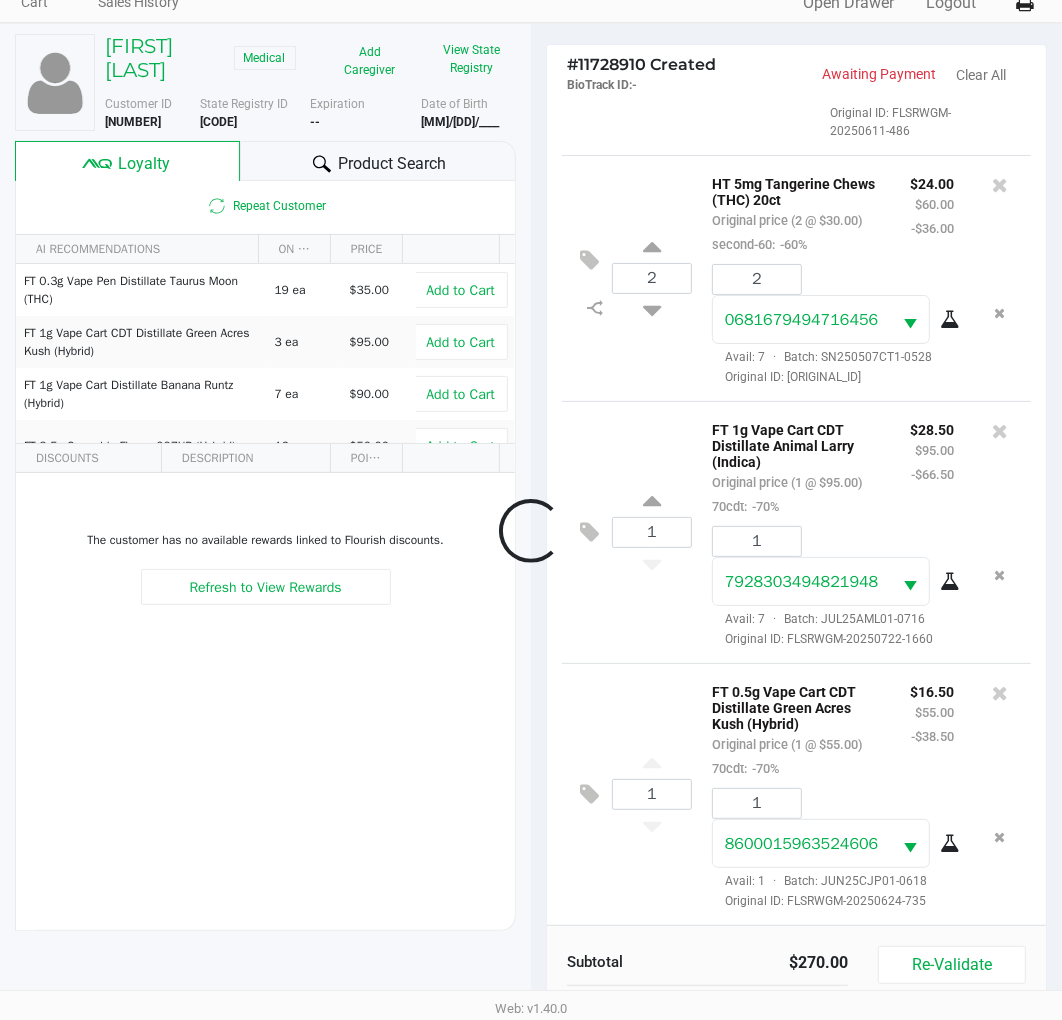 scroll, scrollTop: 258, scrollLeft: 0, axis: vertical 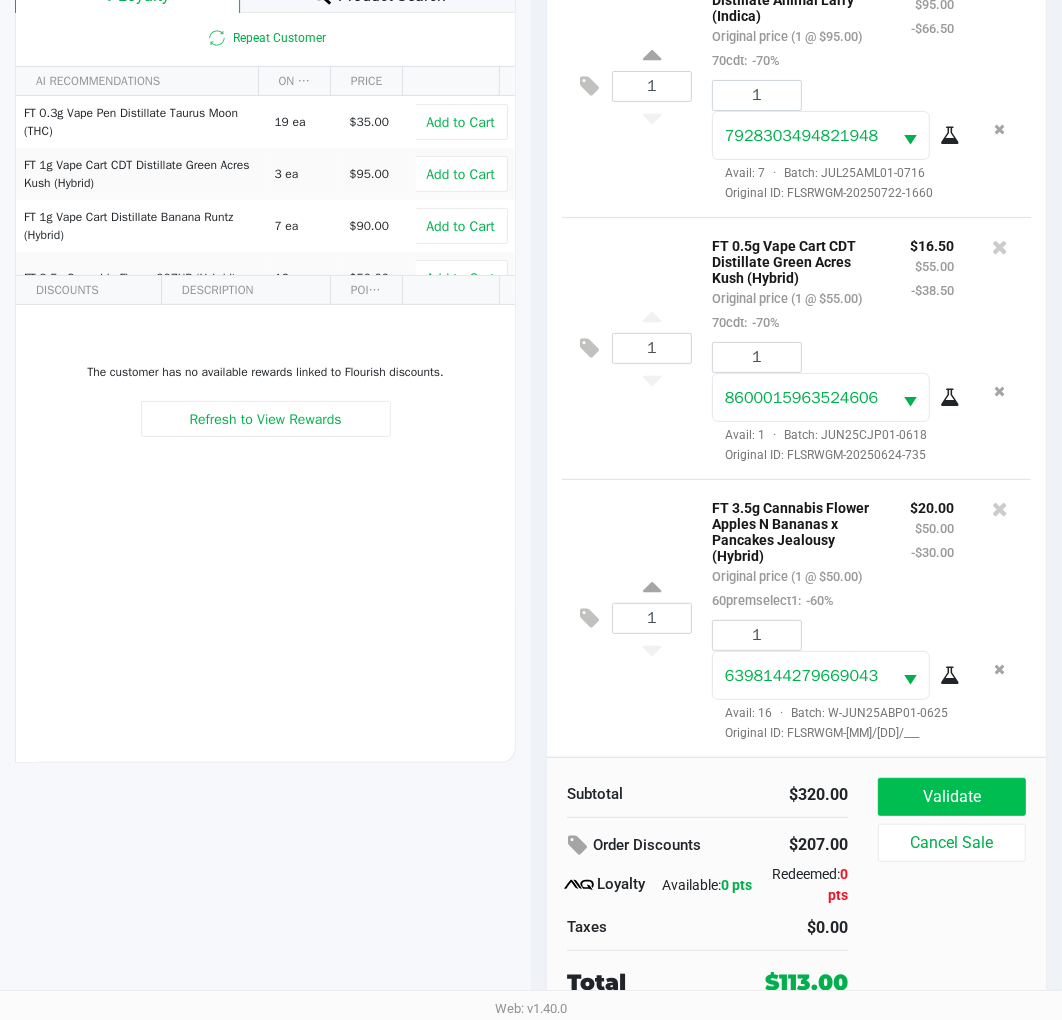 click on "Validate" 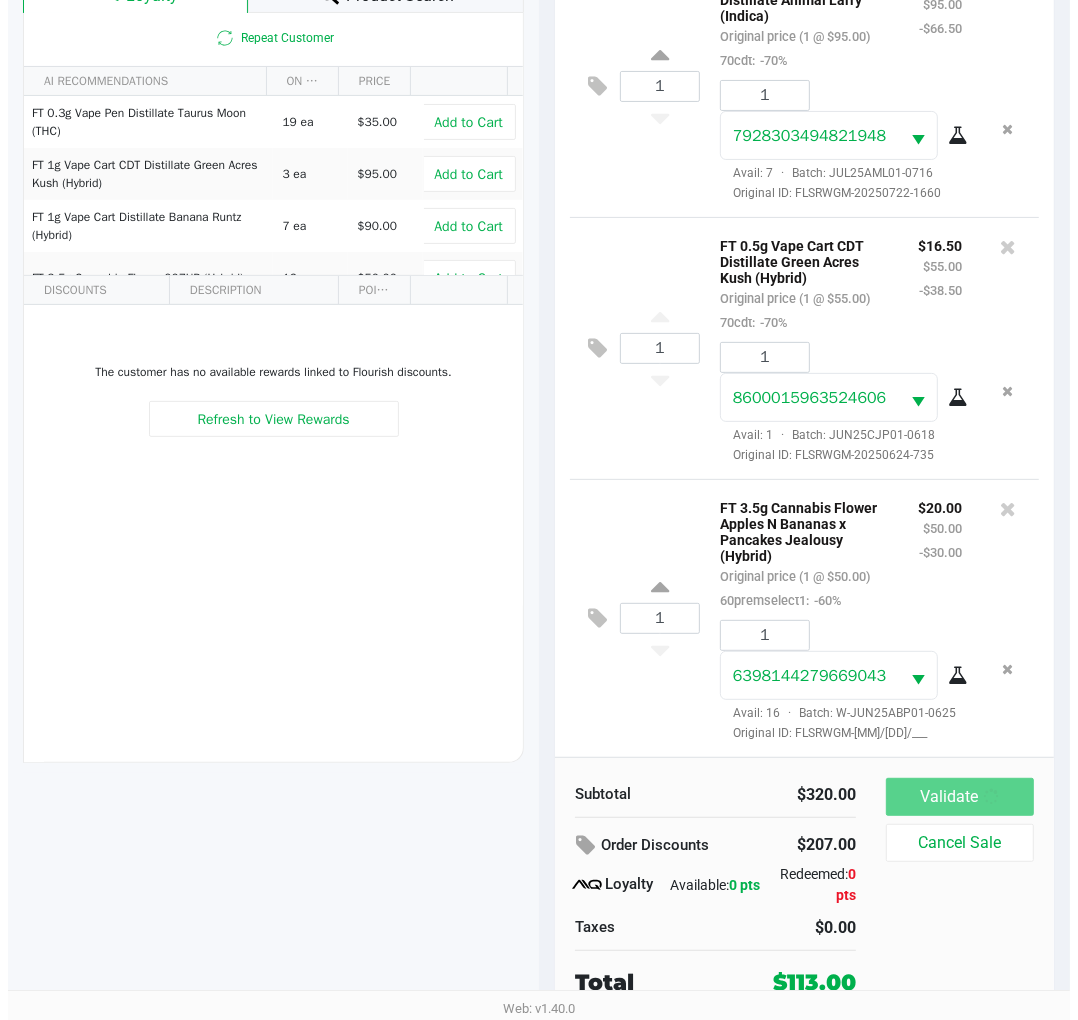 scroll, scrollTop: 0, scrollLeft: 0, axis: both 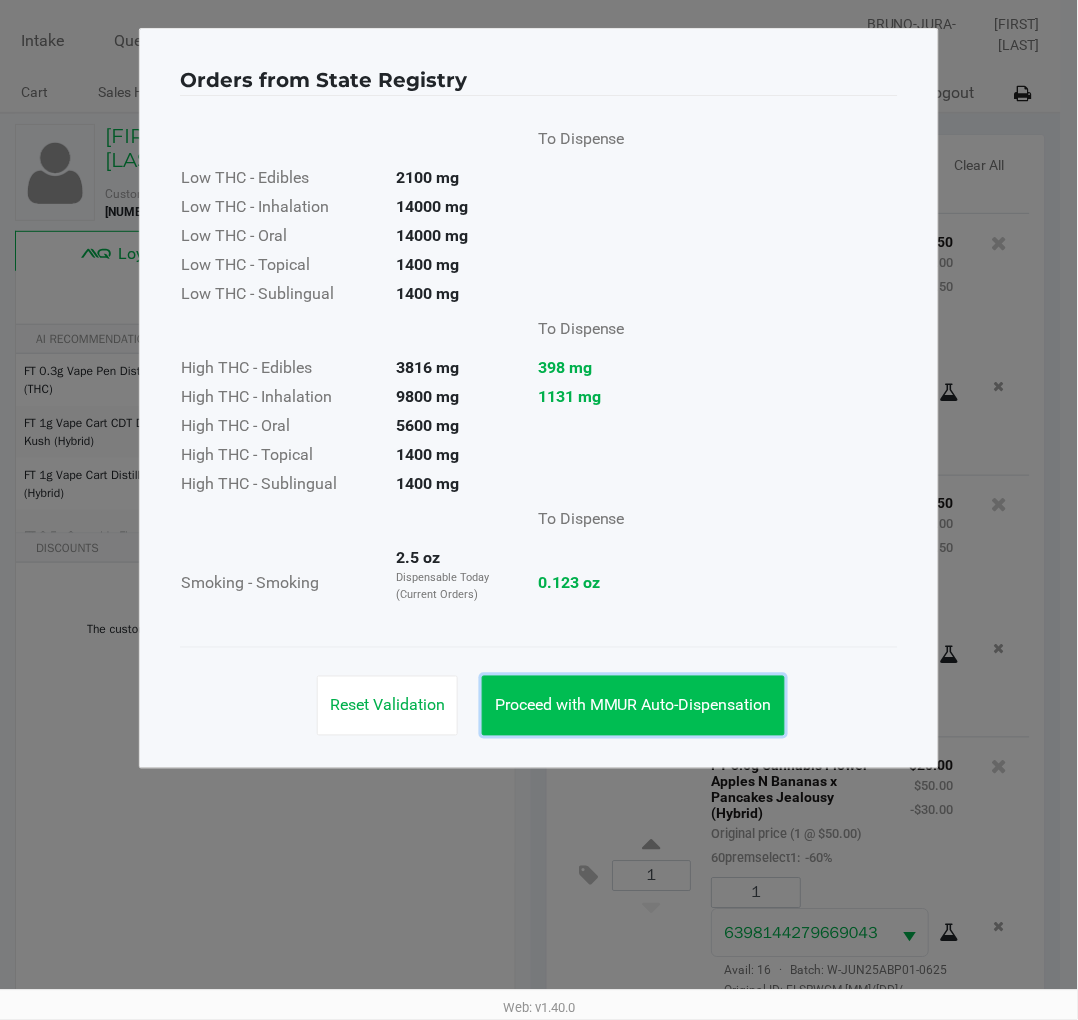 click on "Proceed with MMUR Auto-Dispensation" 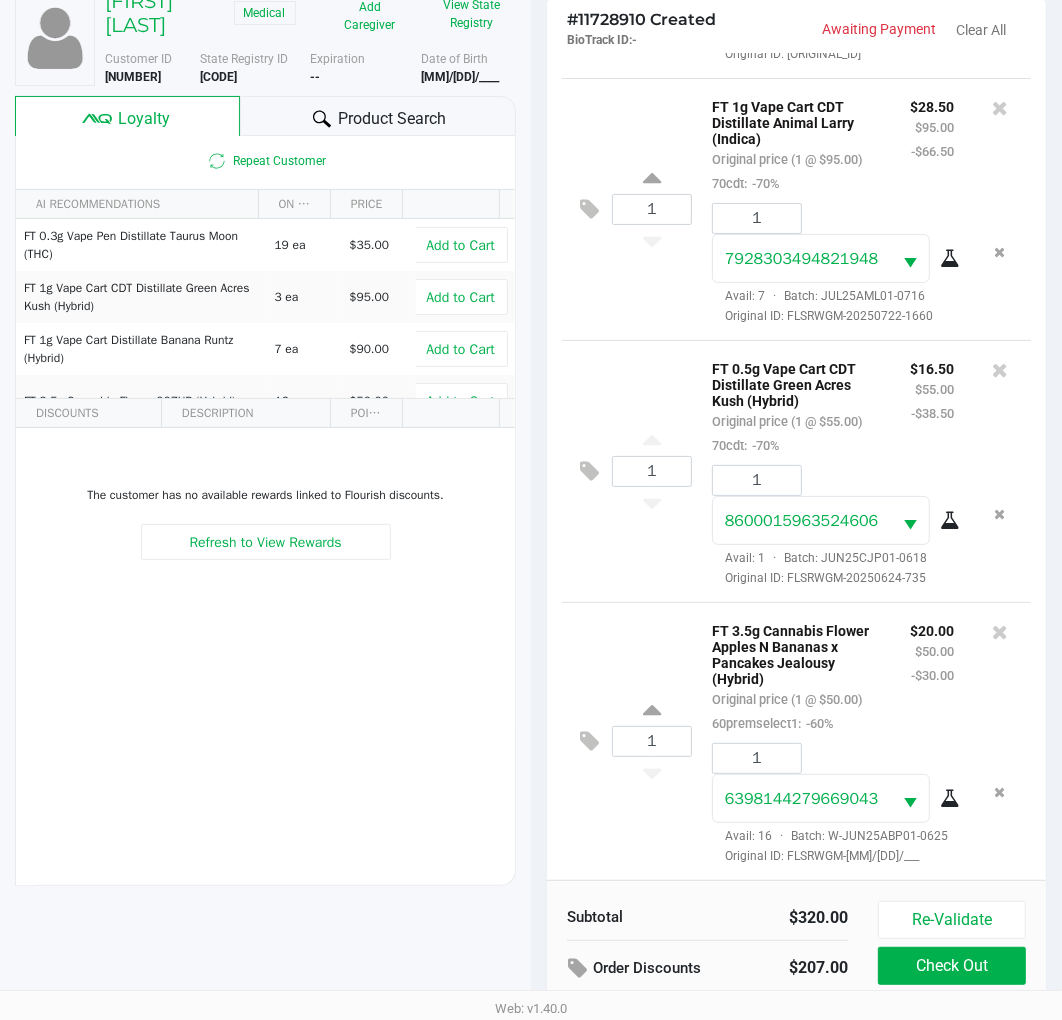 scroll, scrollTop: 258, scrollLeft: 0, axis: vertical 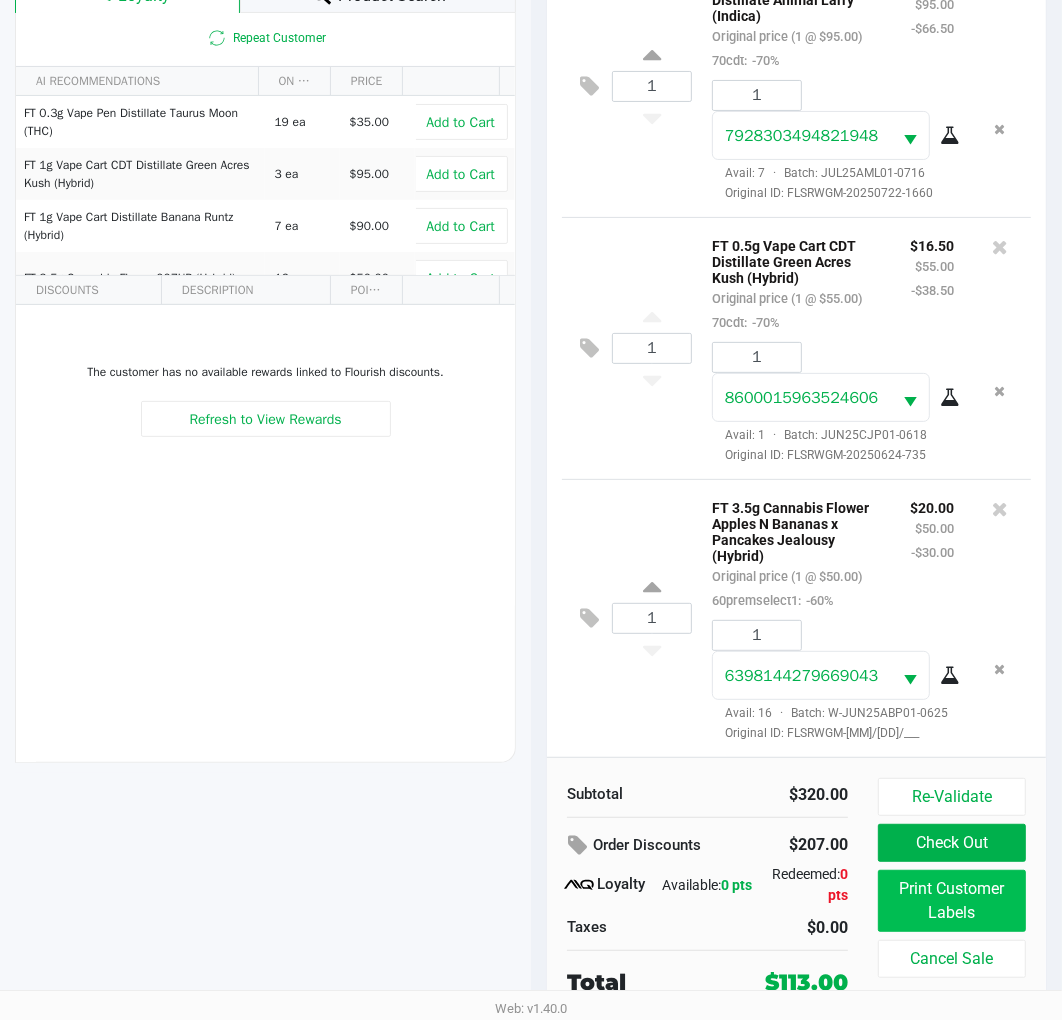 click on "Print Customer Labels" 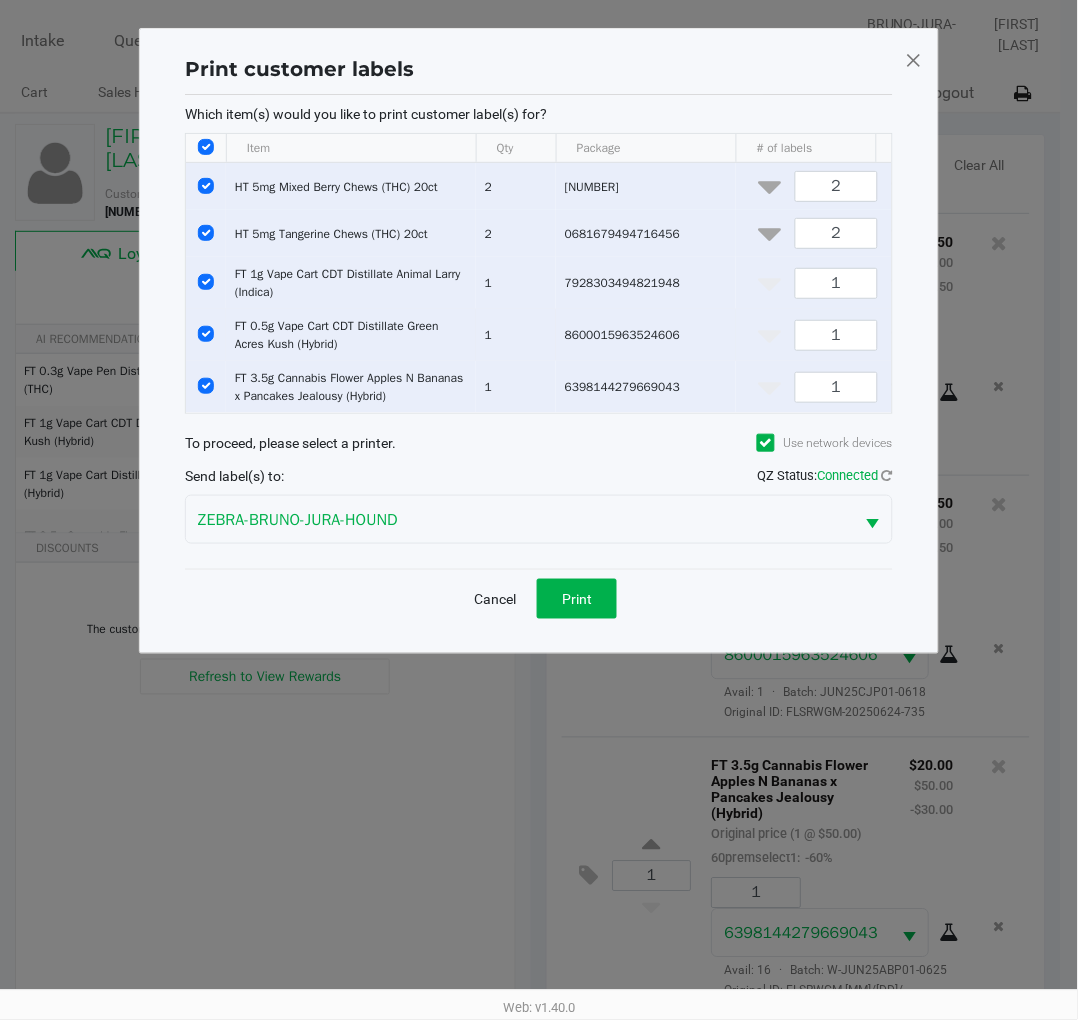 click at bounding box center (206, 334) 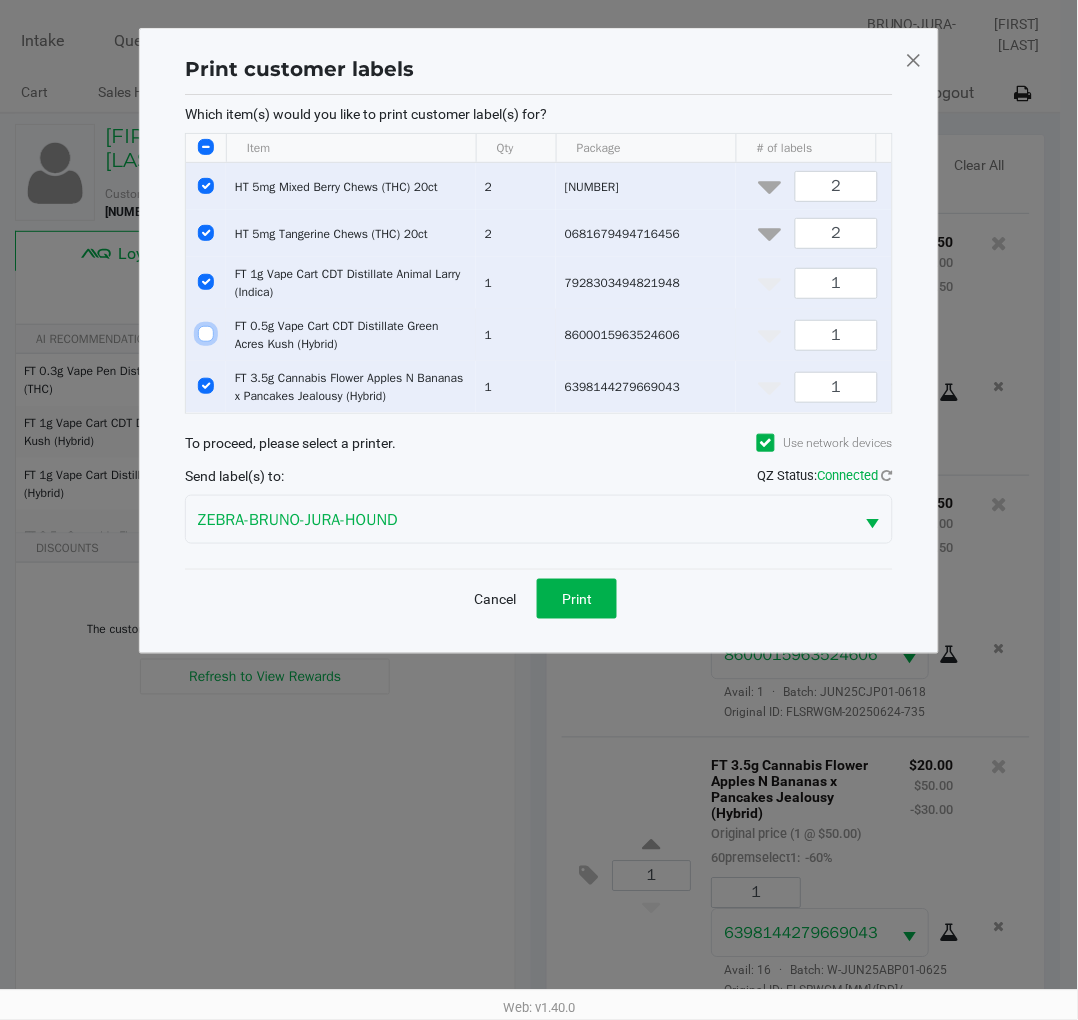 checkbox on "false" 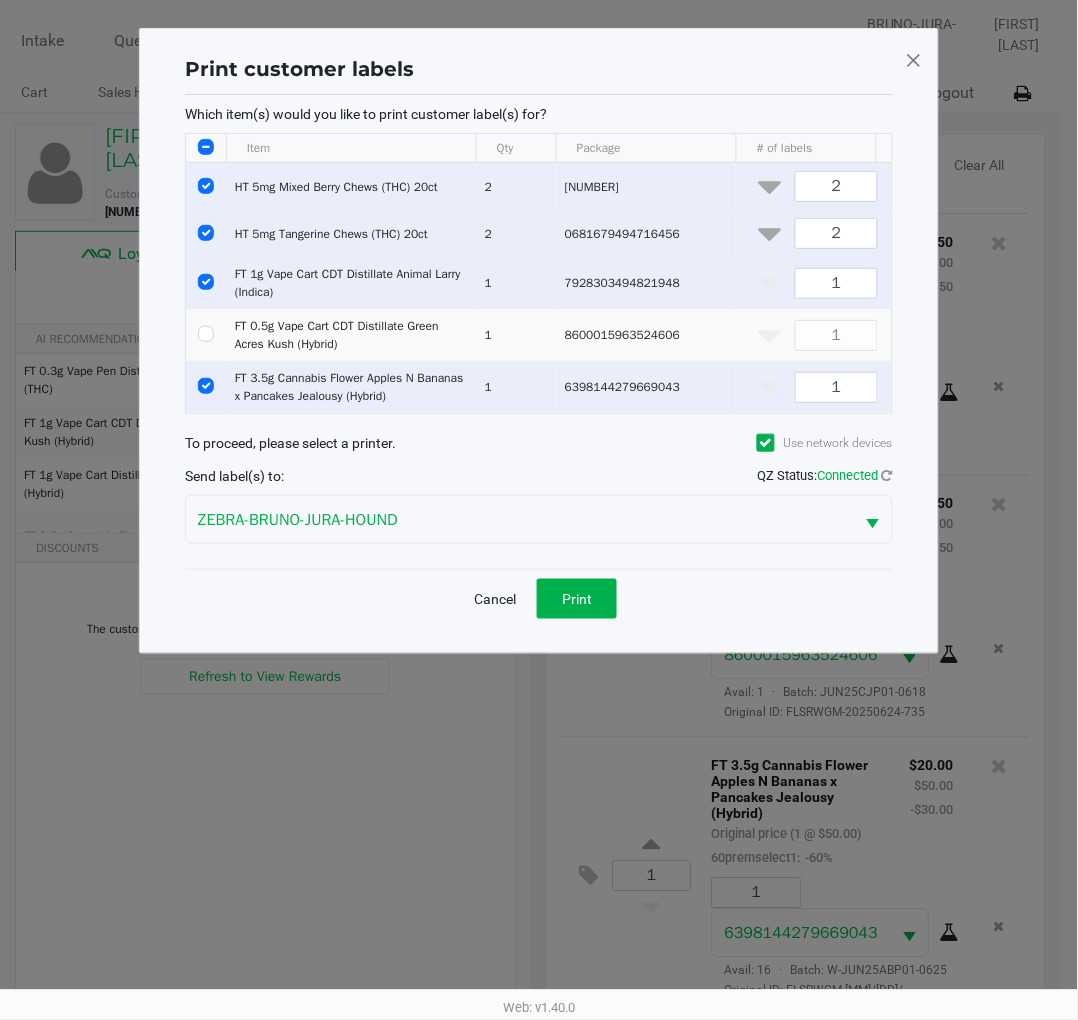 click at bounding box center (206, 282) 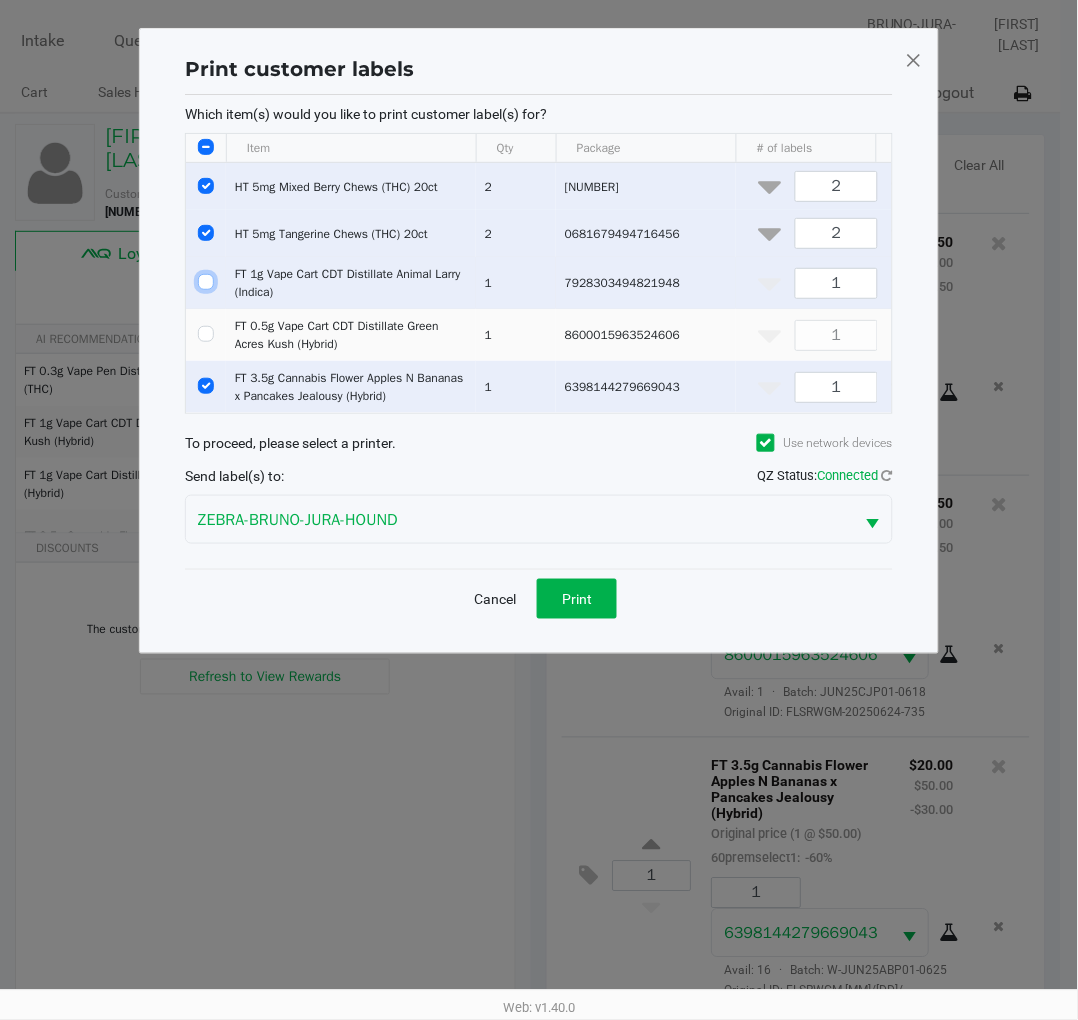 checkbox on "false" 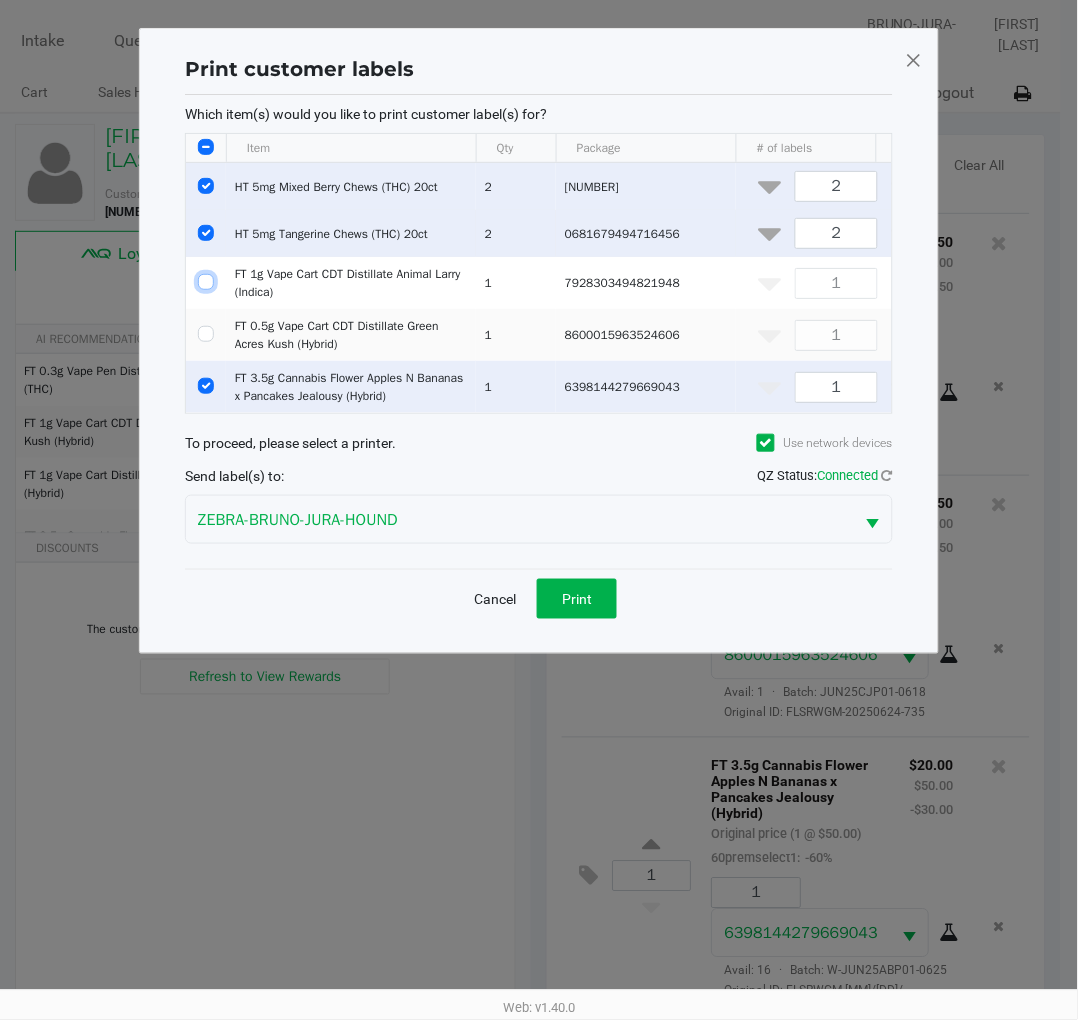 click at bounding box center (206, 233) 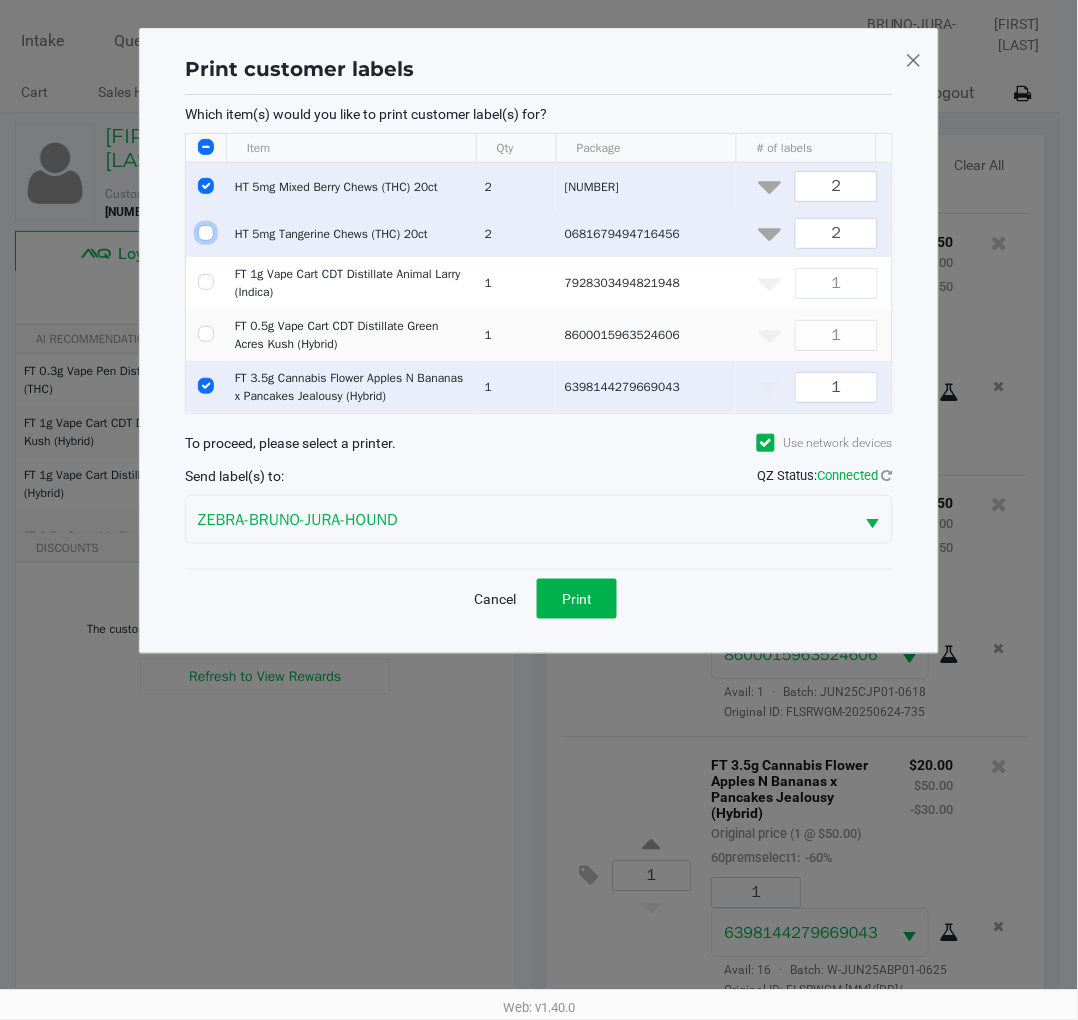 checkbox on "false" 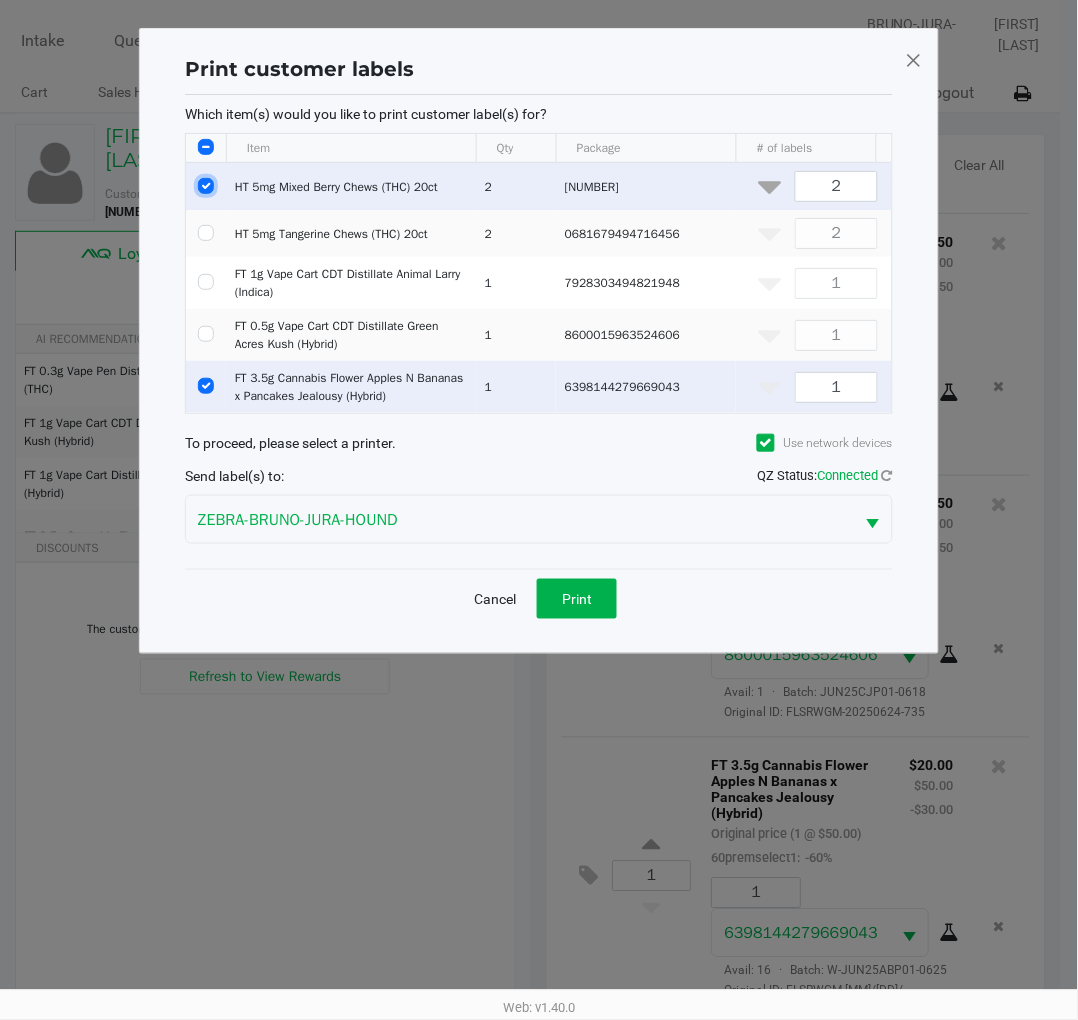 click at bounding box center [206, 186] 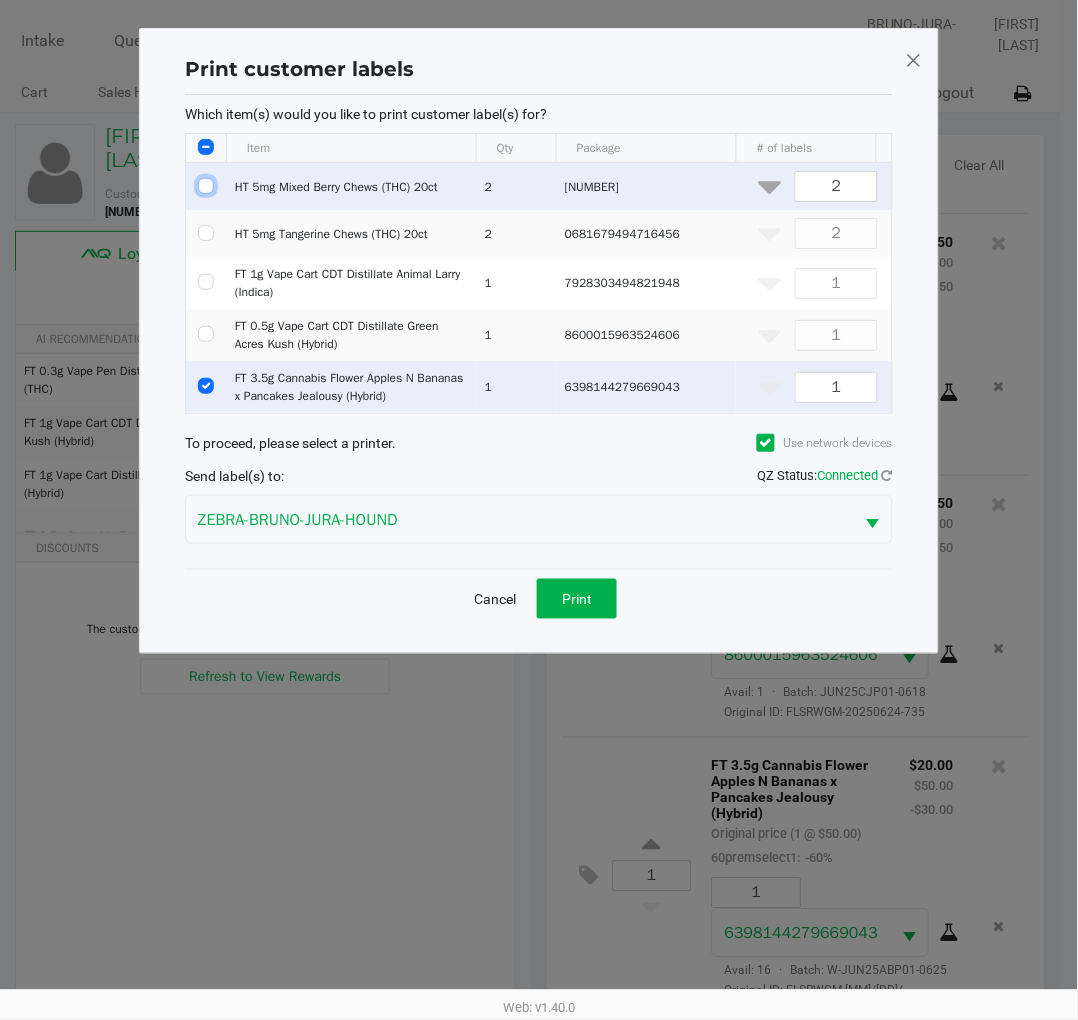checkbox on "false" 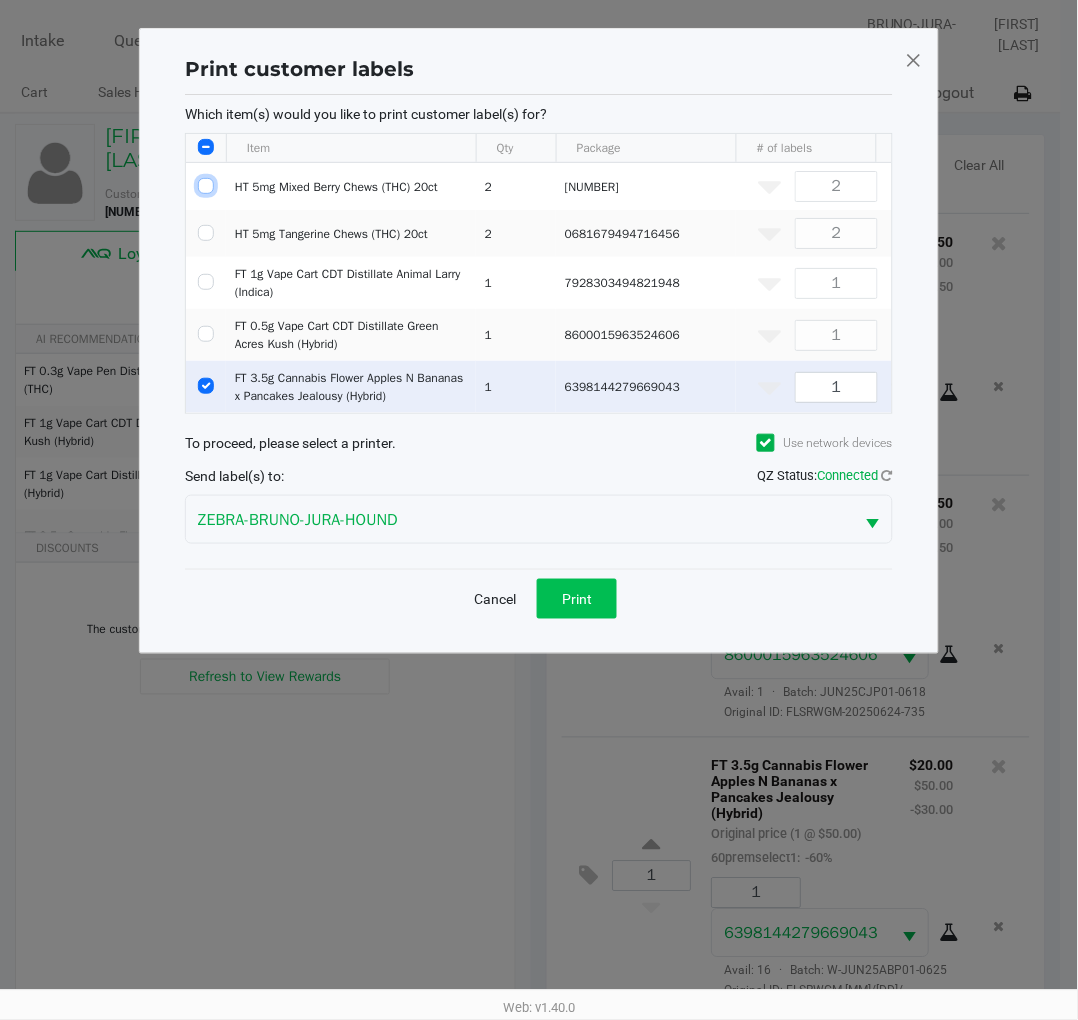 click on "Print" 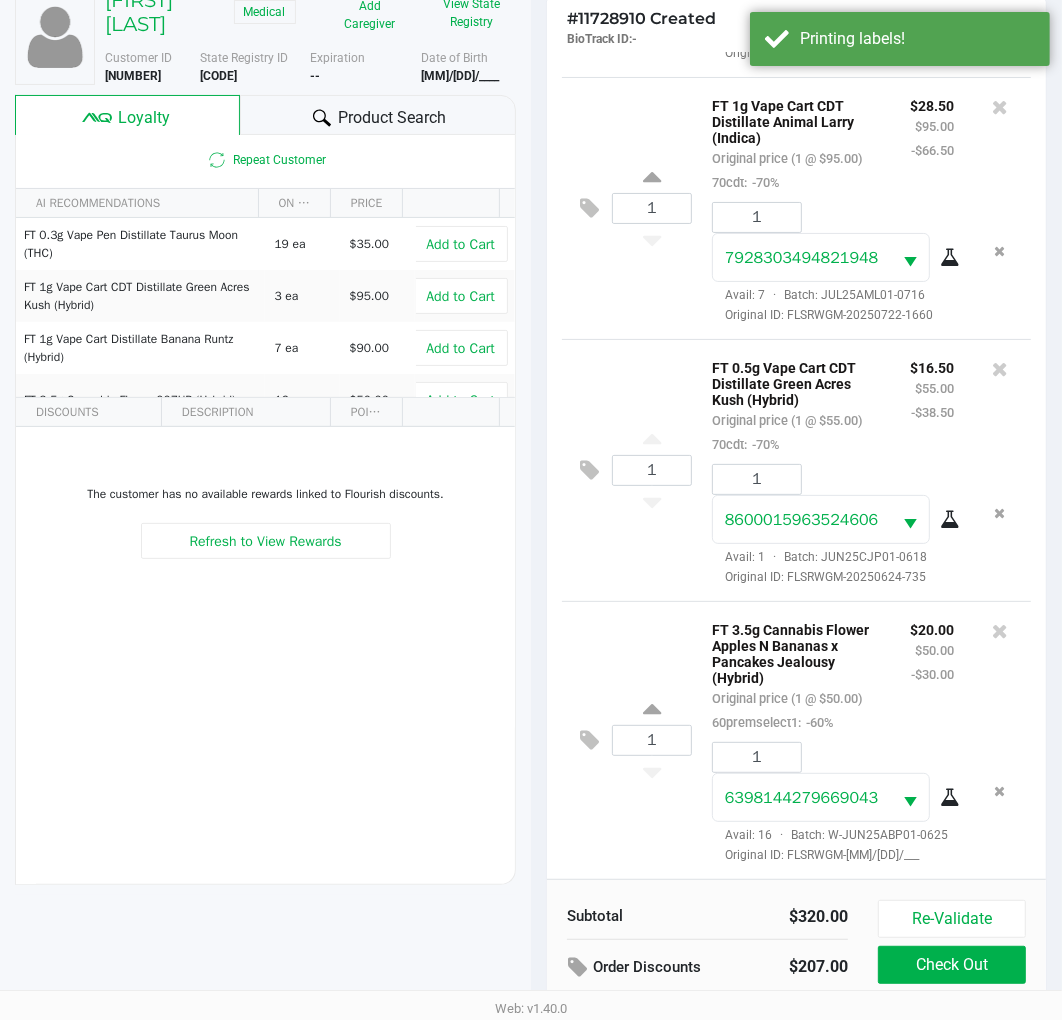 scroll, scrollTop: 258, scrollLeft: 0, axis: vertical 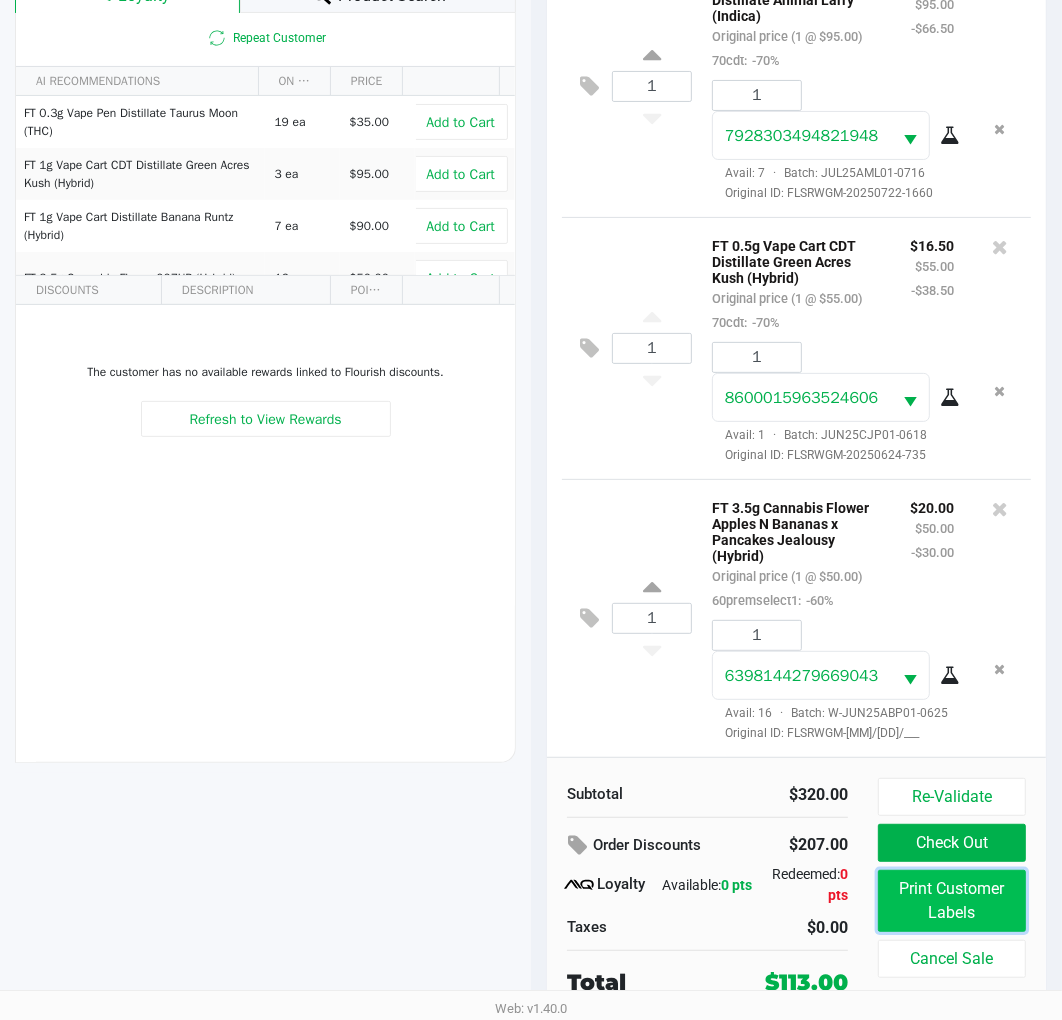 click on "Print Customer Labels" 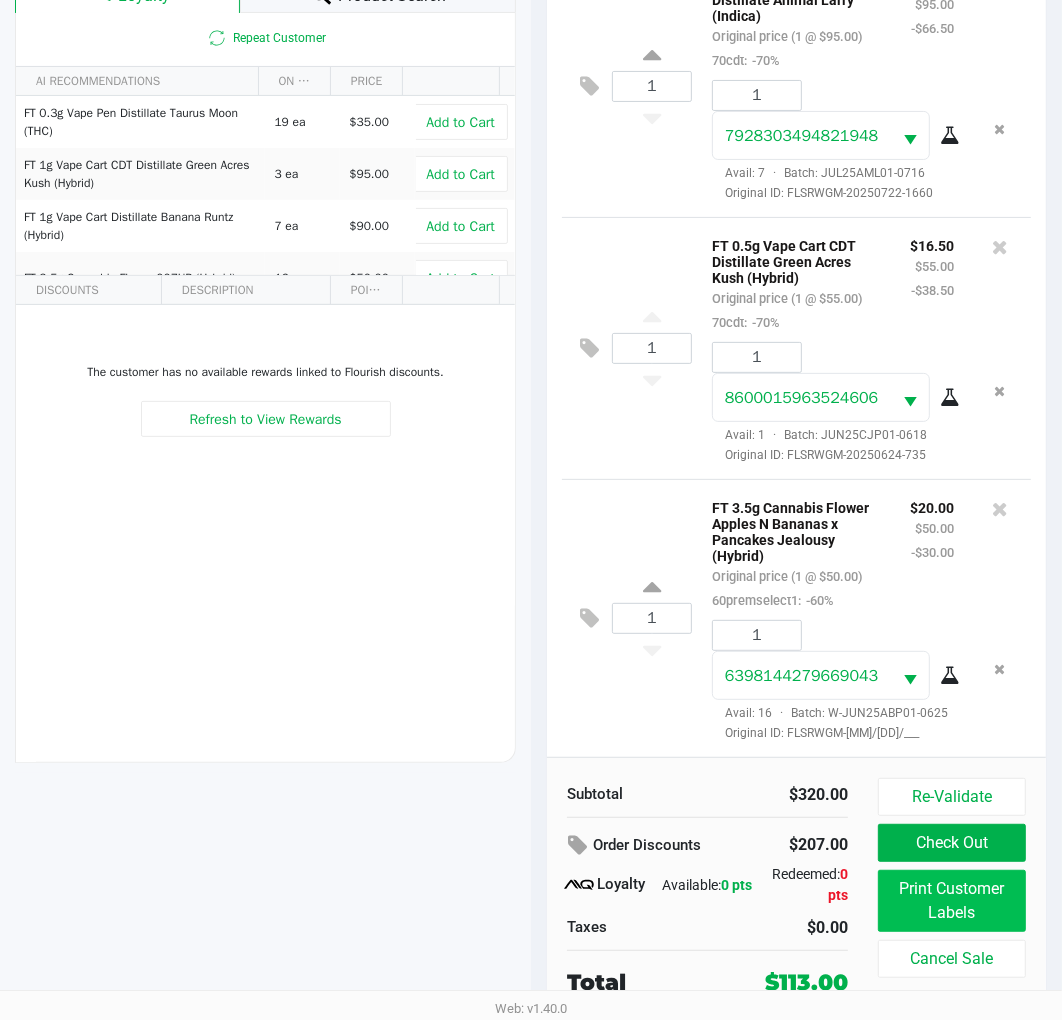 scroll, scrollTop: 0, scrollLeft: 0, axis: both 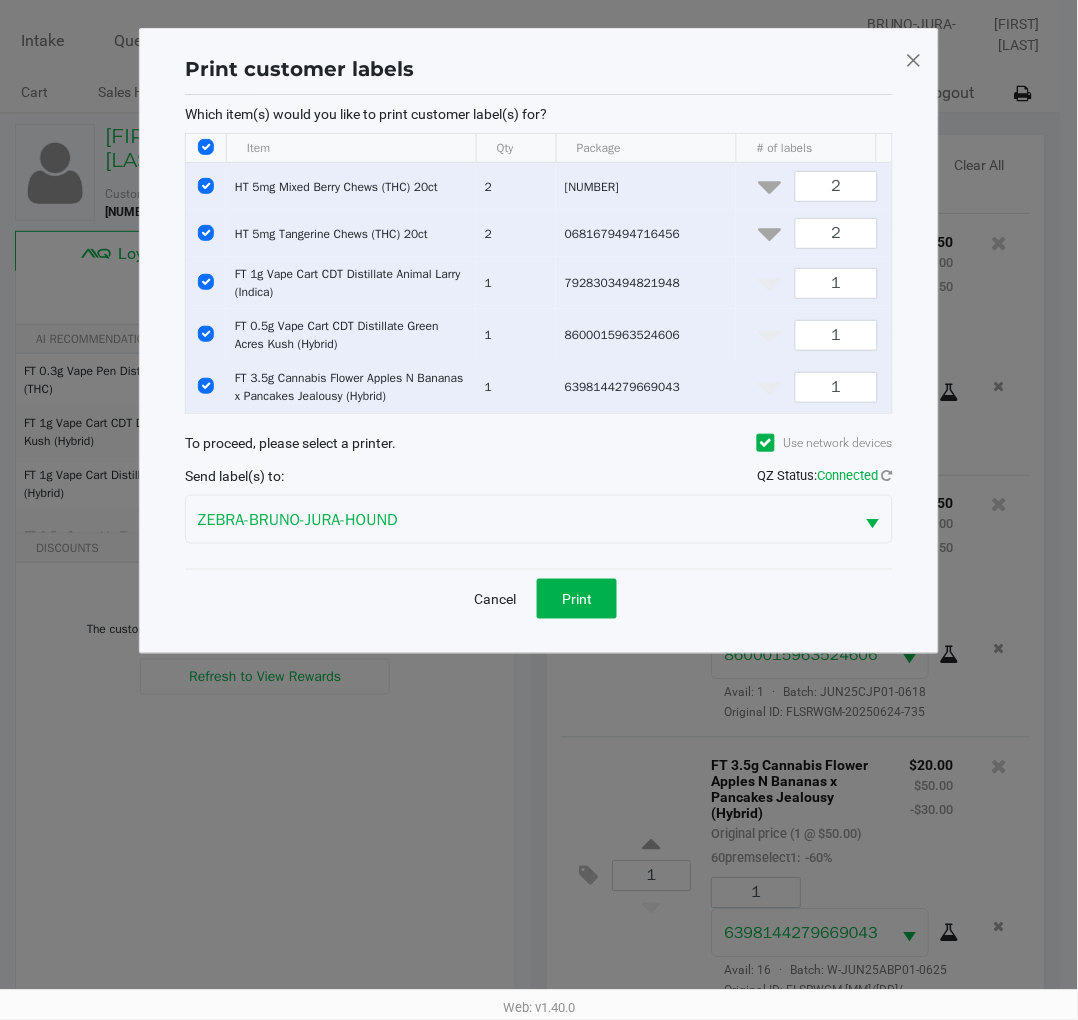 click 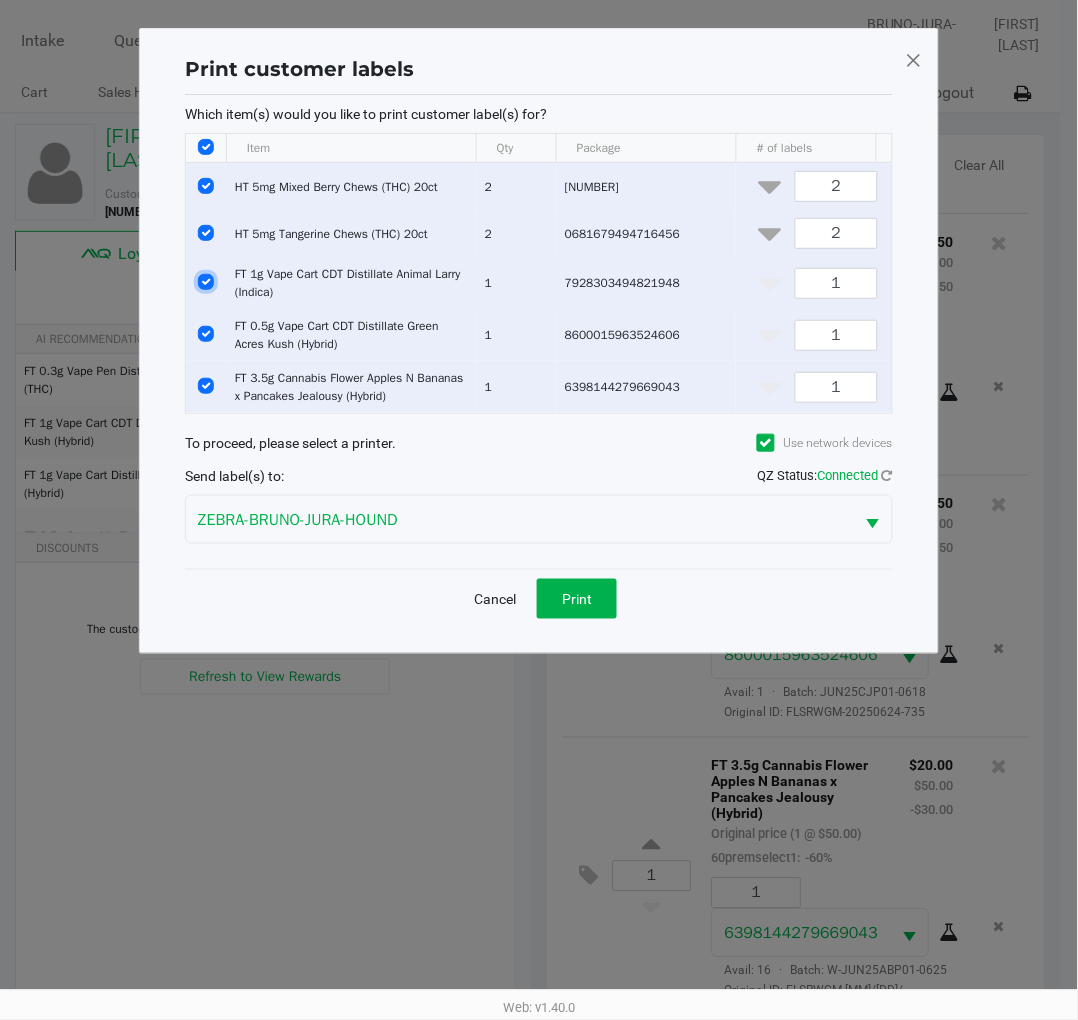 click at bounding box center [206, 282] 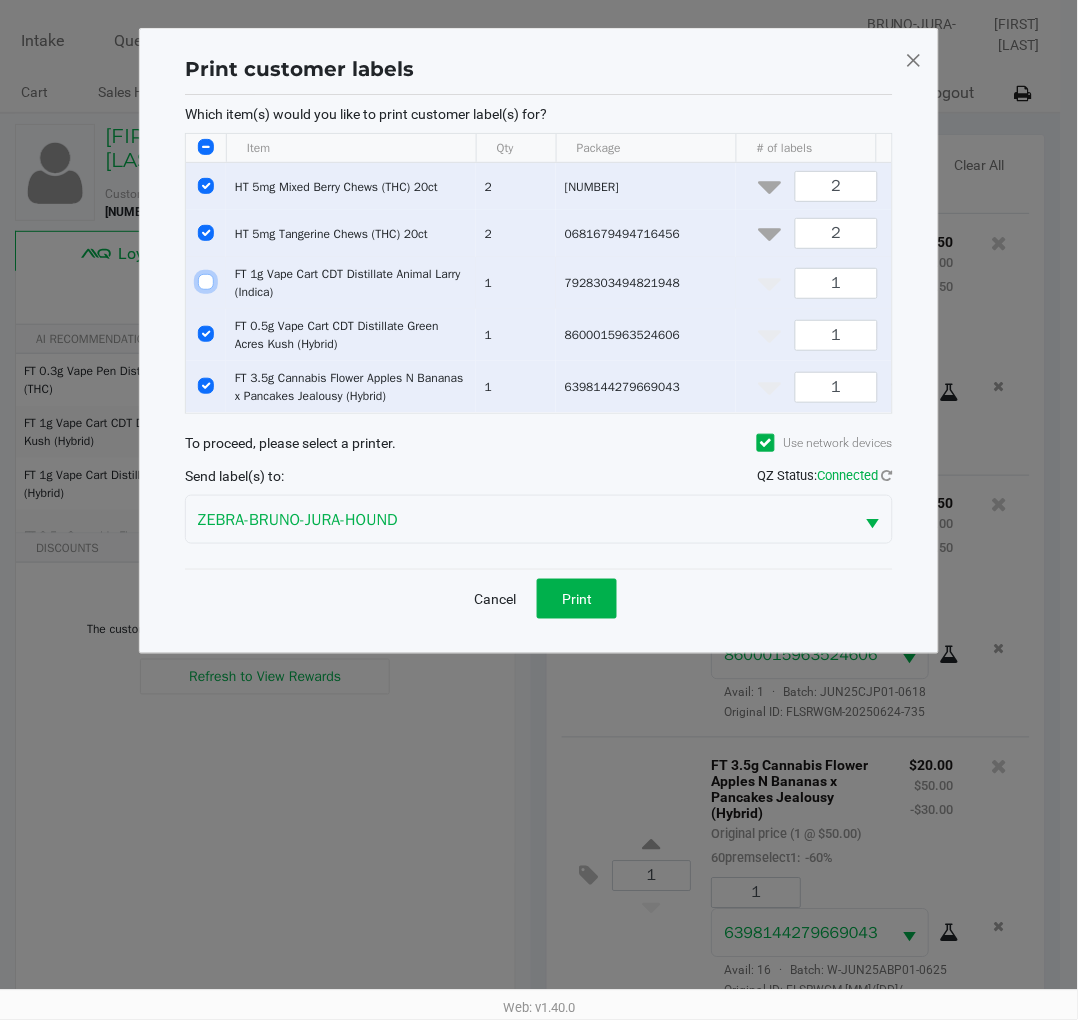 checkbox on "false" 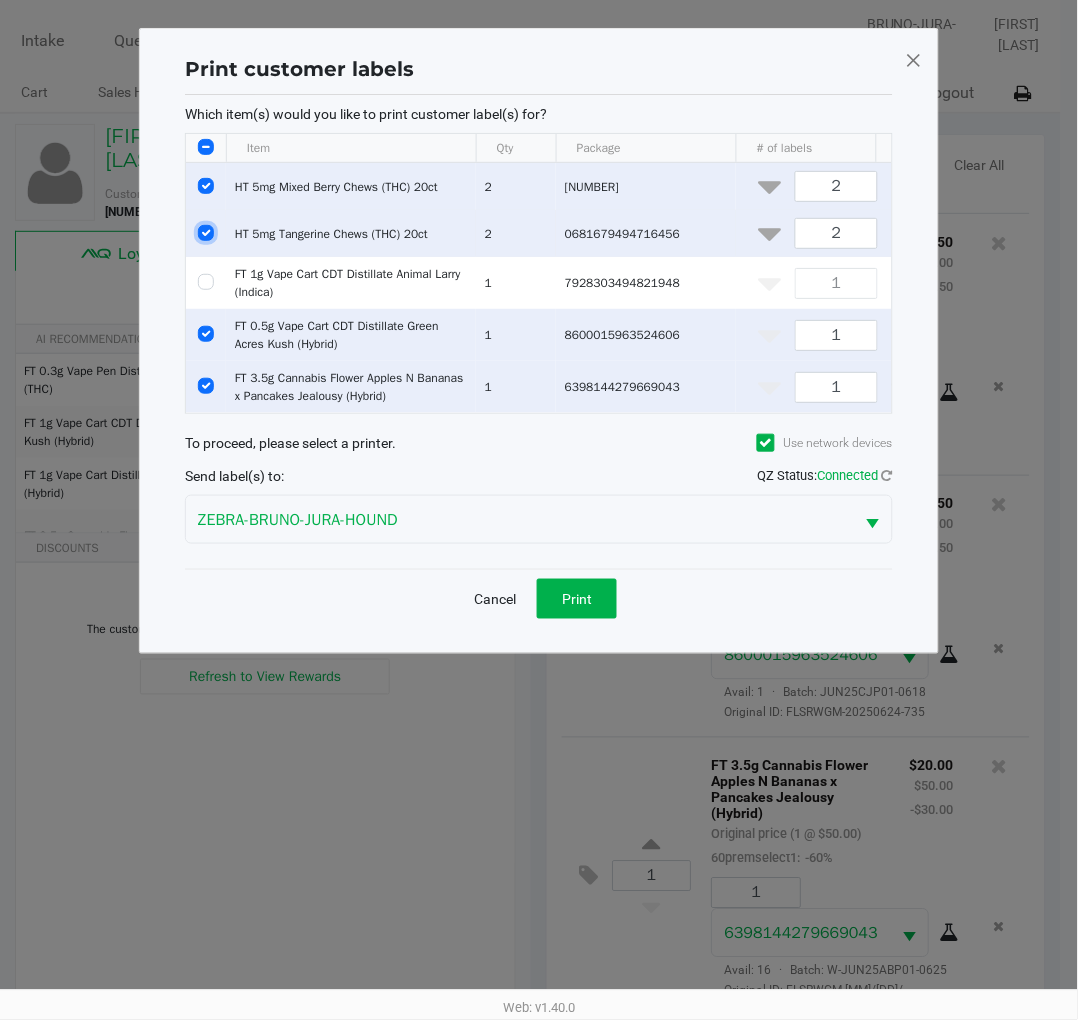 click at bounding box center [206, 233] 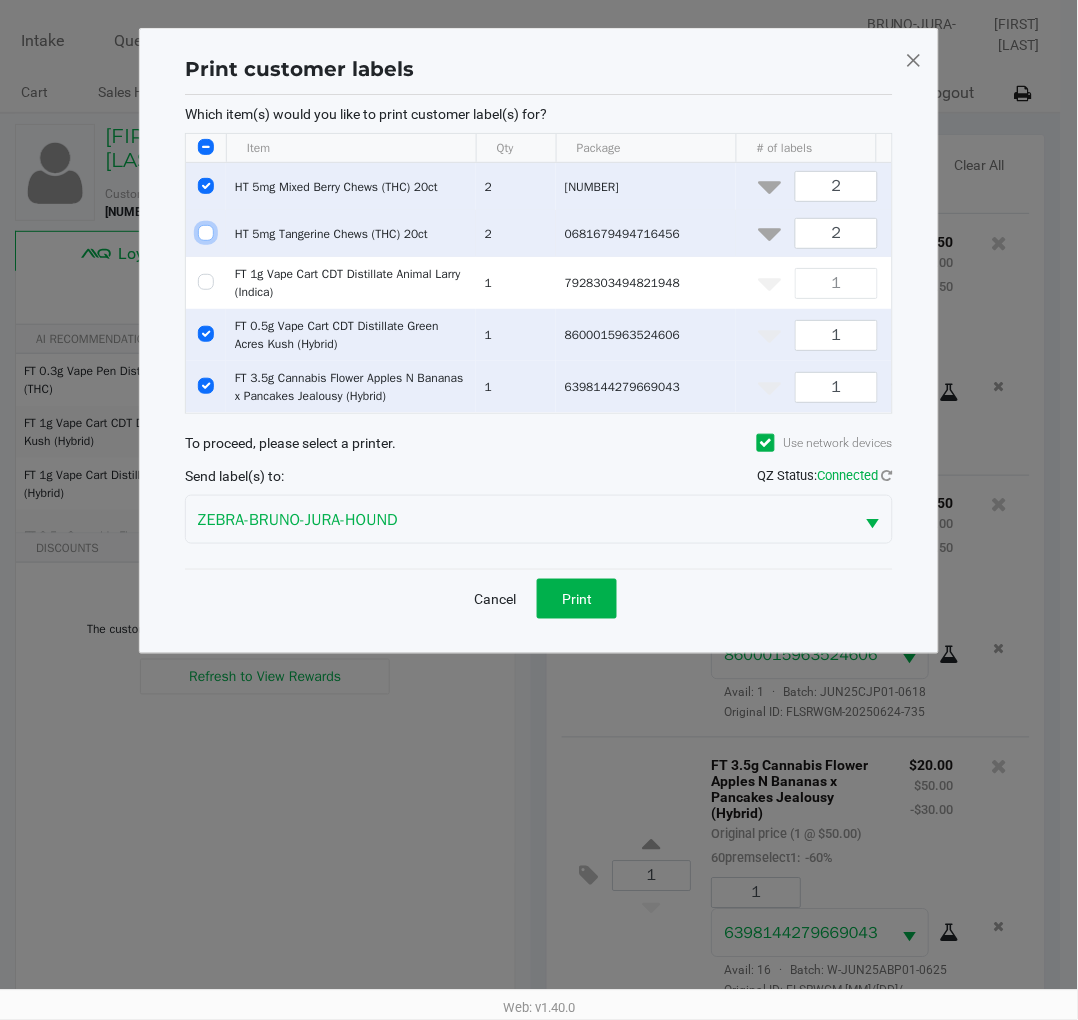 checkbox on "false" 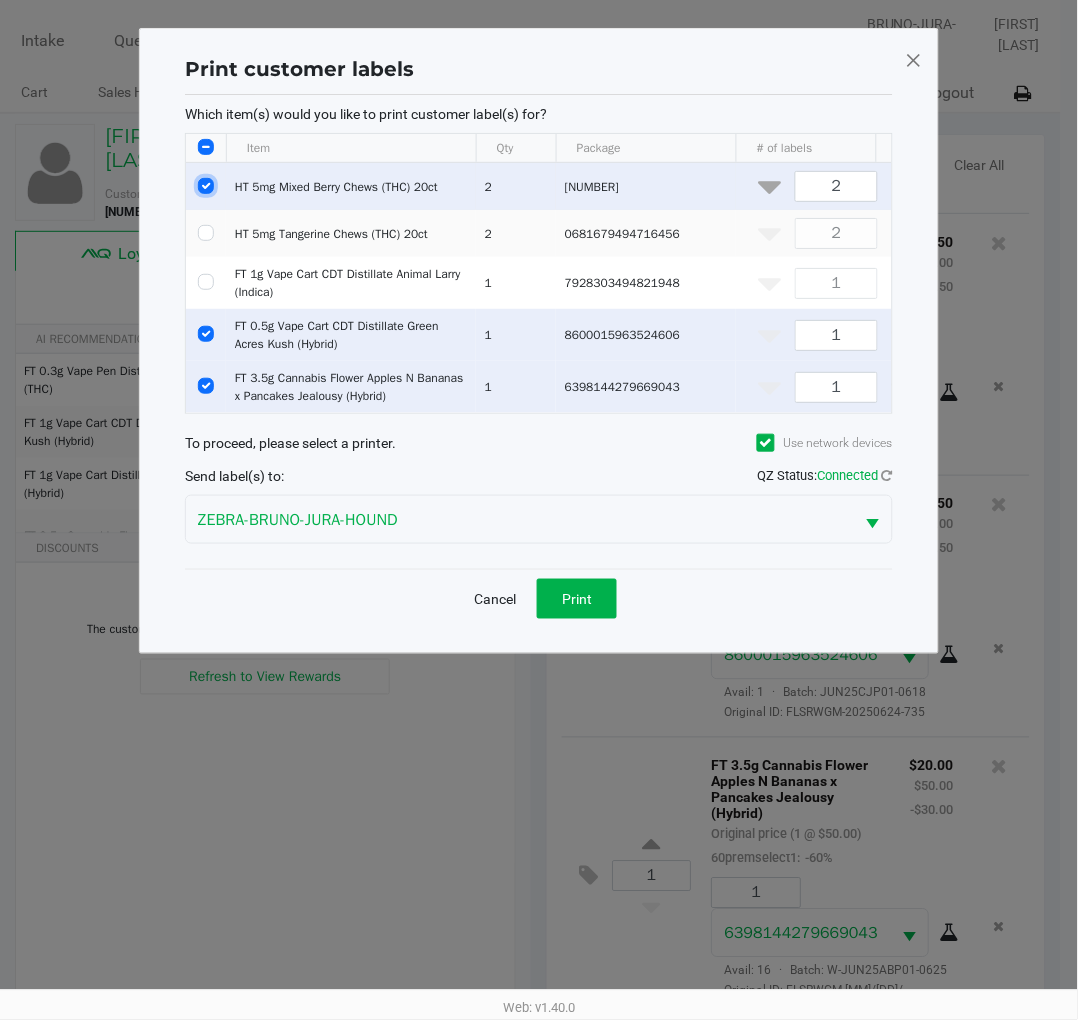 click at bounding box center (206, 186) 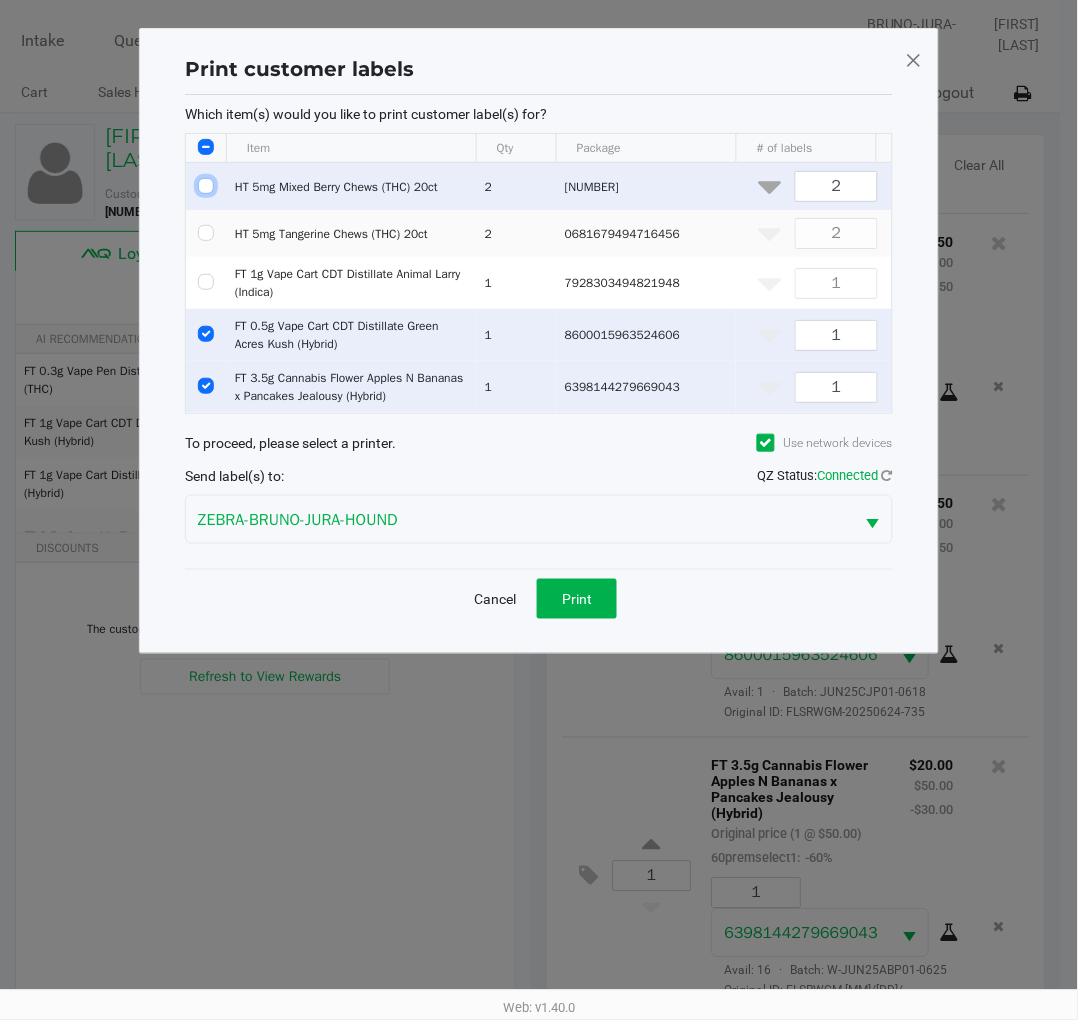checkbox on "false" 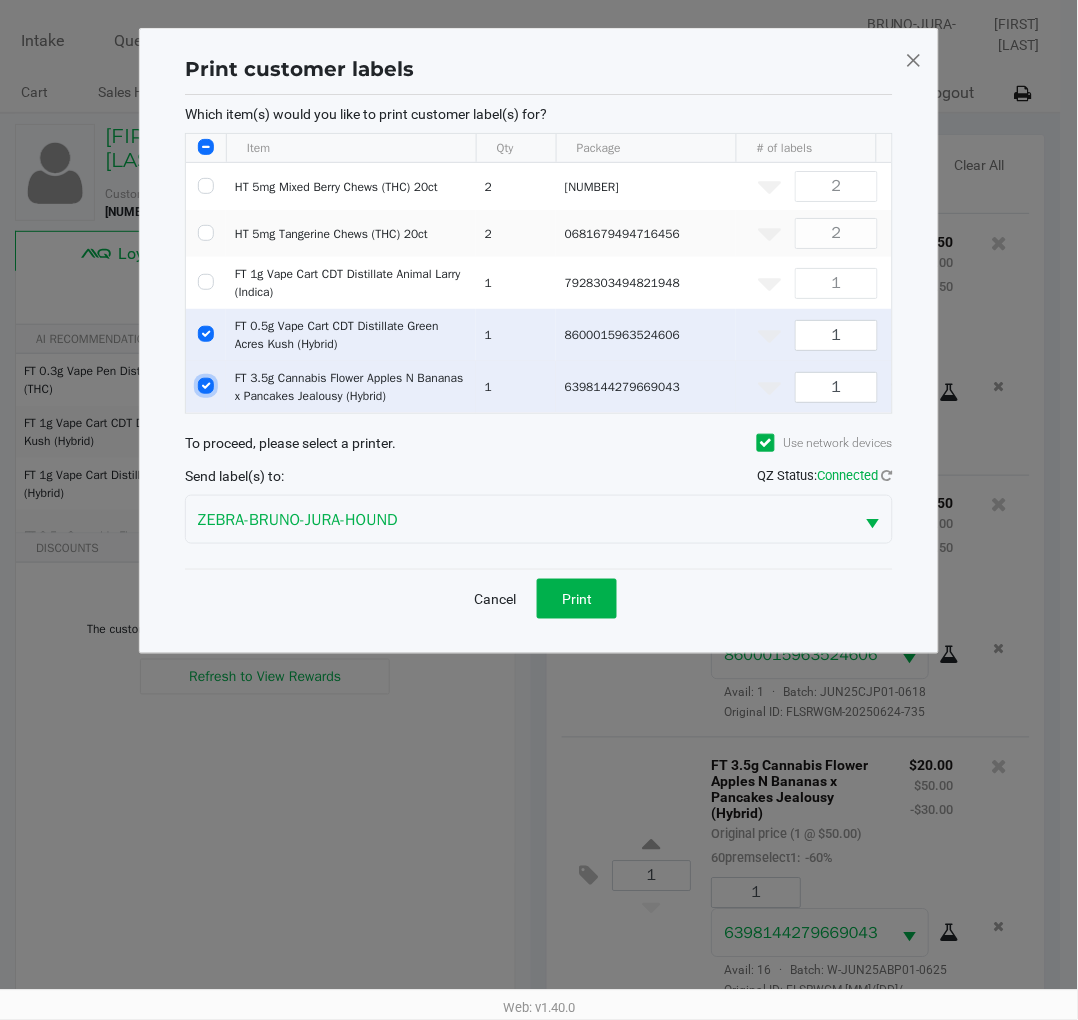 click at bounding box center (206, 386) 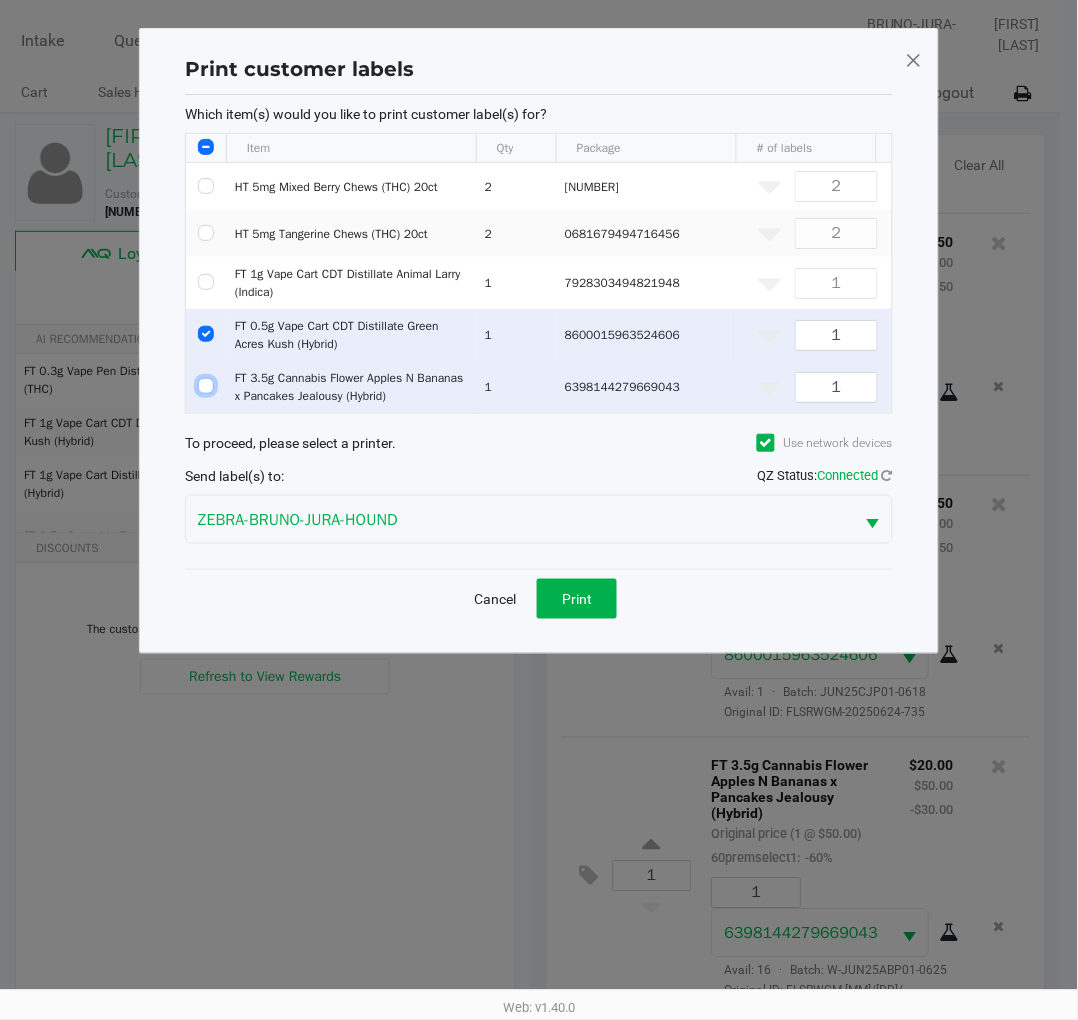 checkbox on "false" 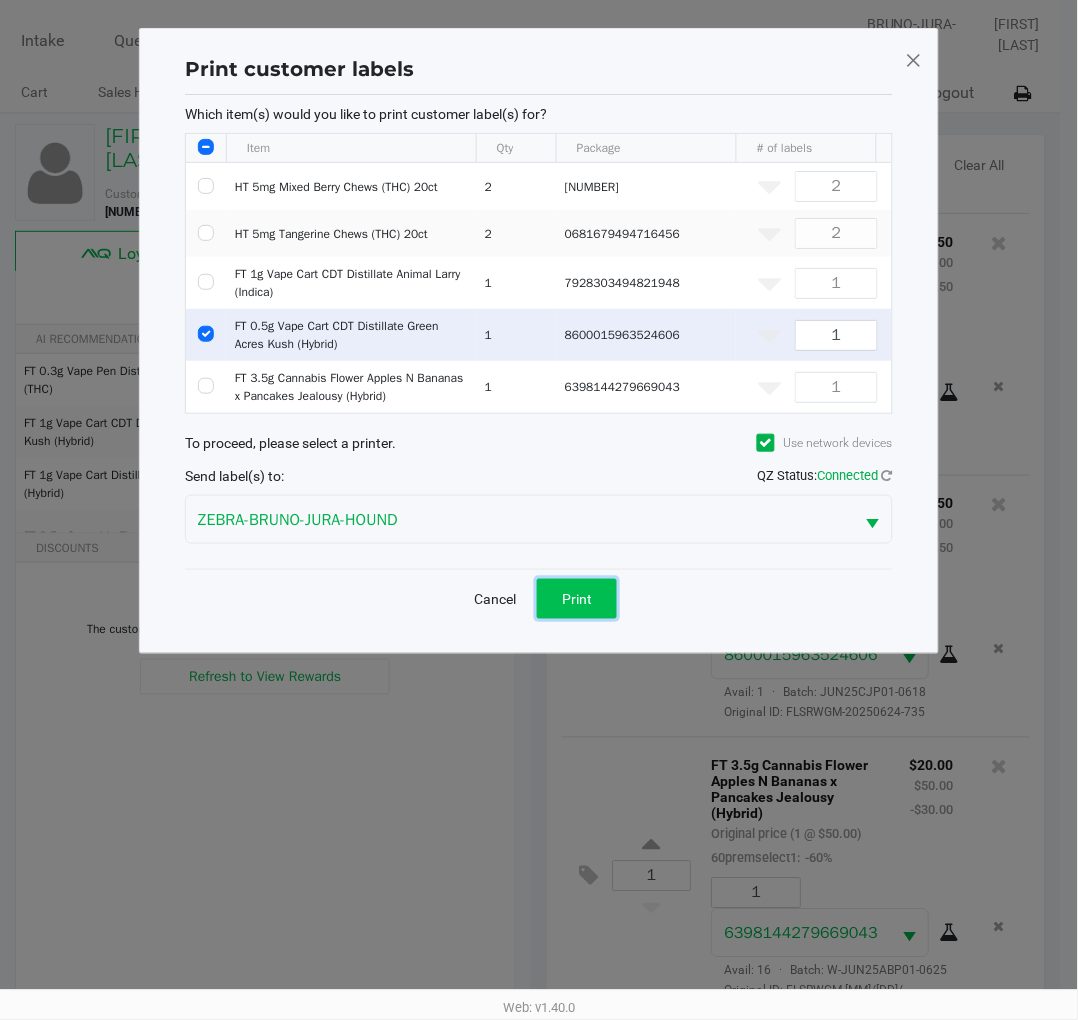 click on "Print" 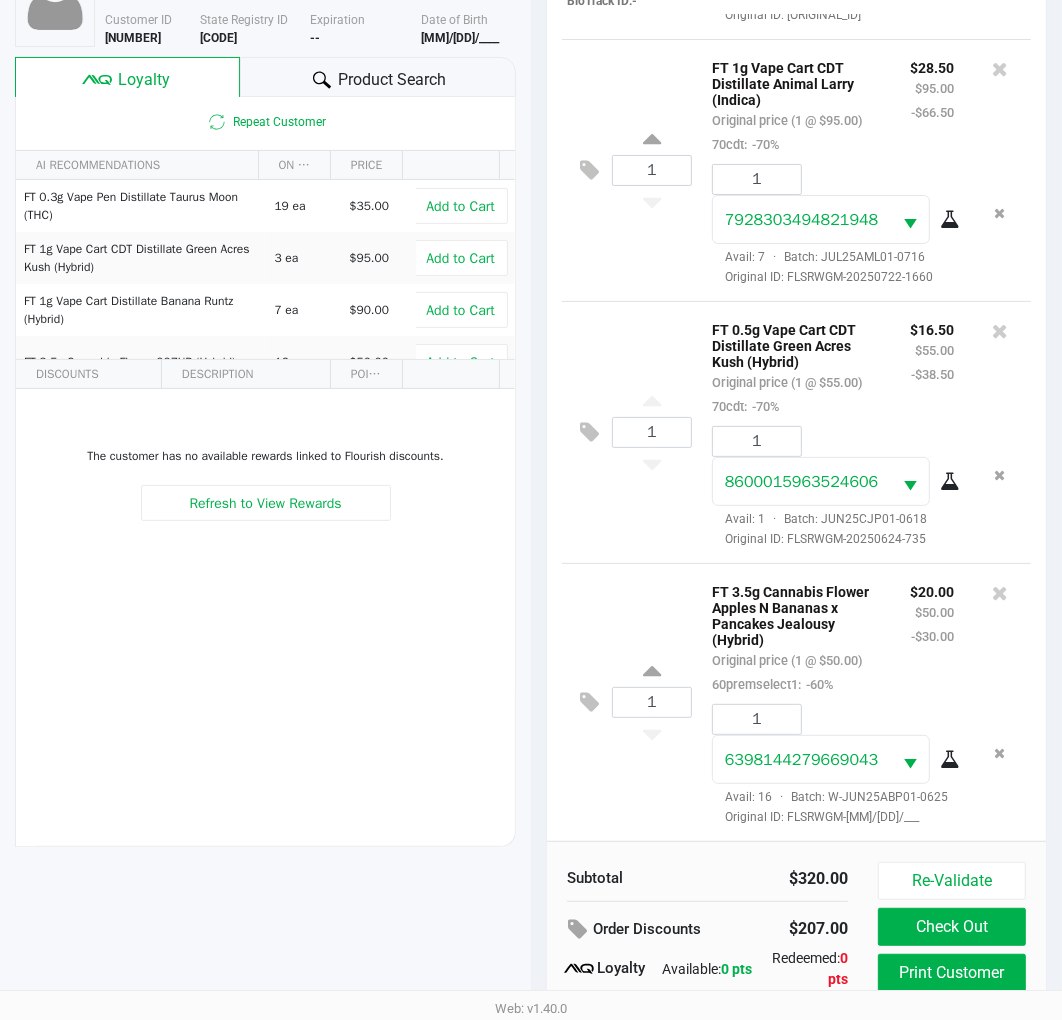 scroll, scrollTop: 258, scrollLeft: 0, axis: vertical 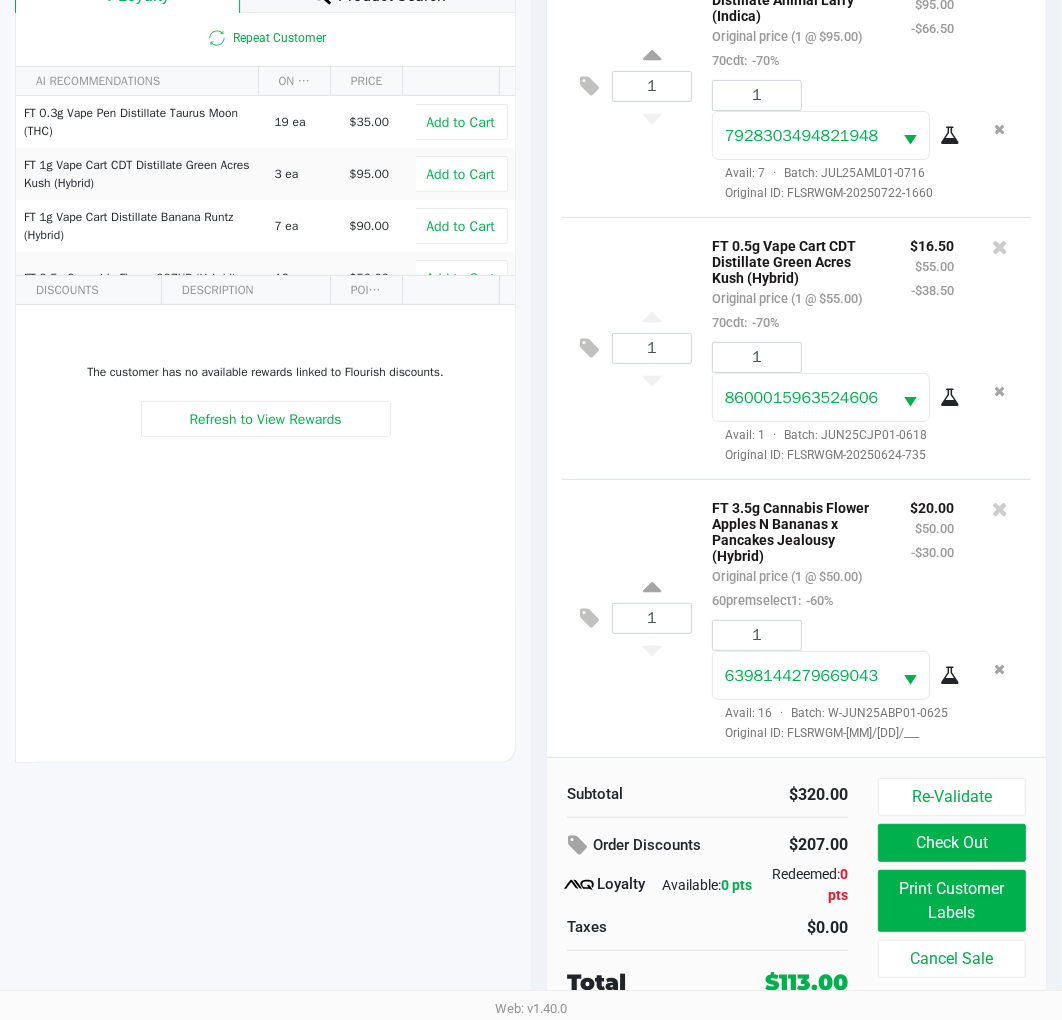 click on "Print Customer Labels" 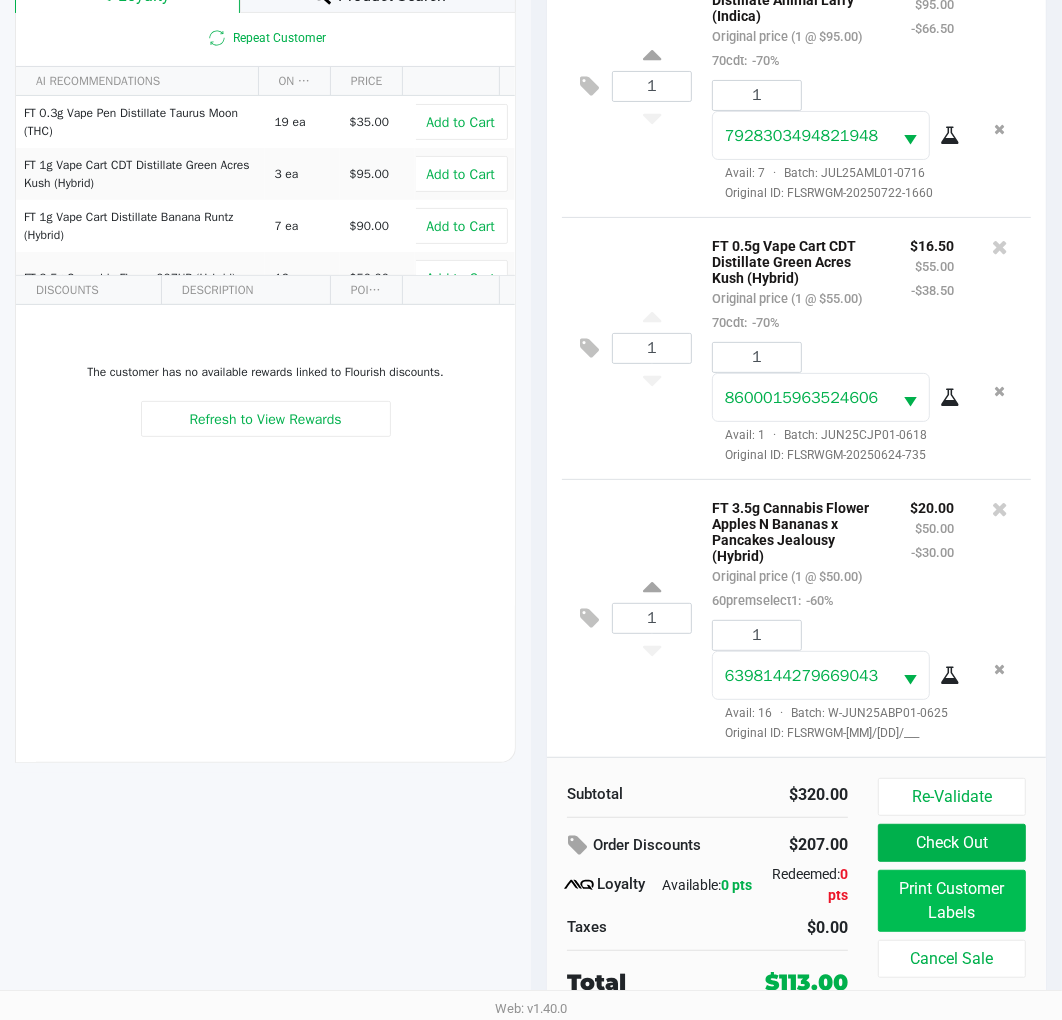 scroll, scrollTop: 0, scrollLeft: 0, axis: both 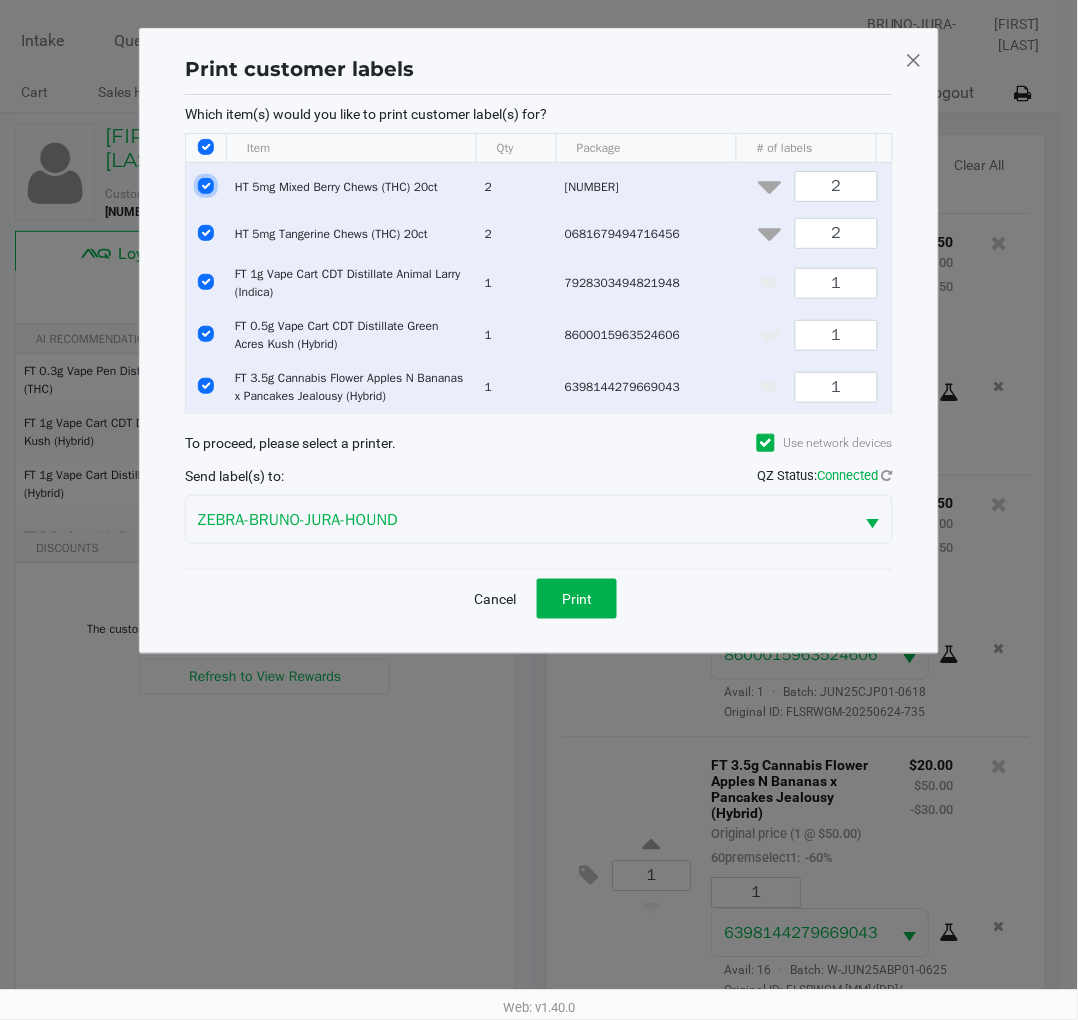 click at bounding box center [206, 186] 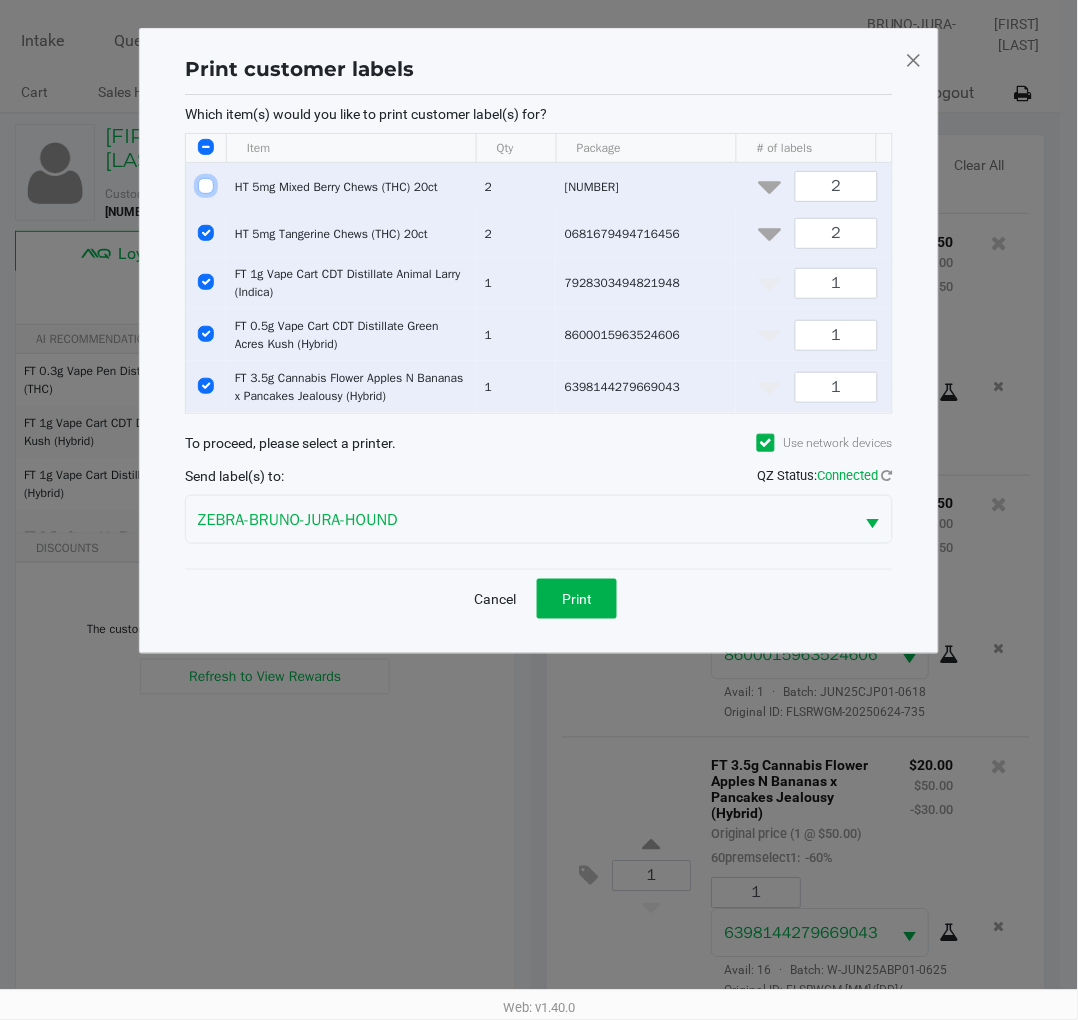 checkbox on "false" 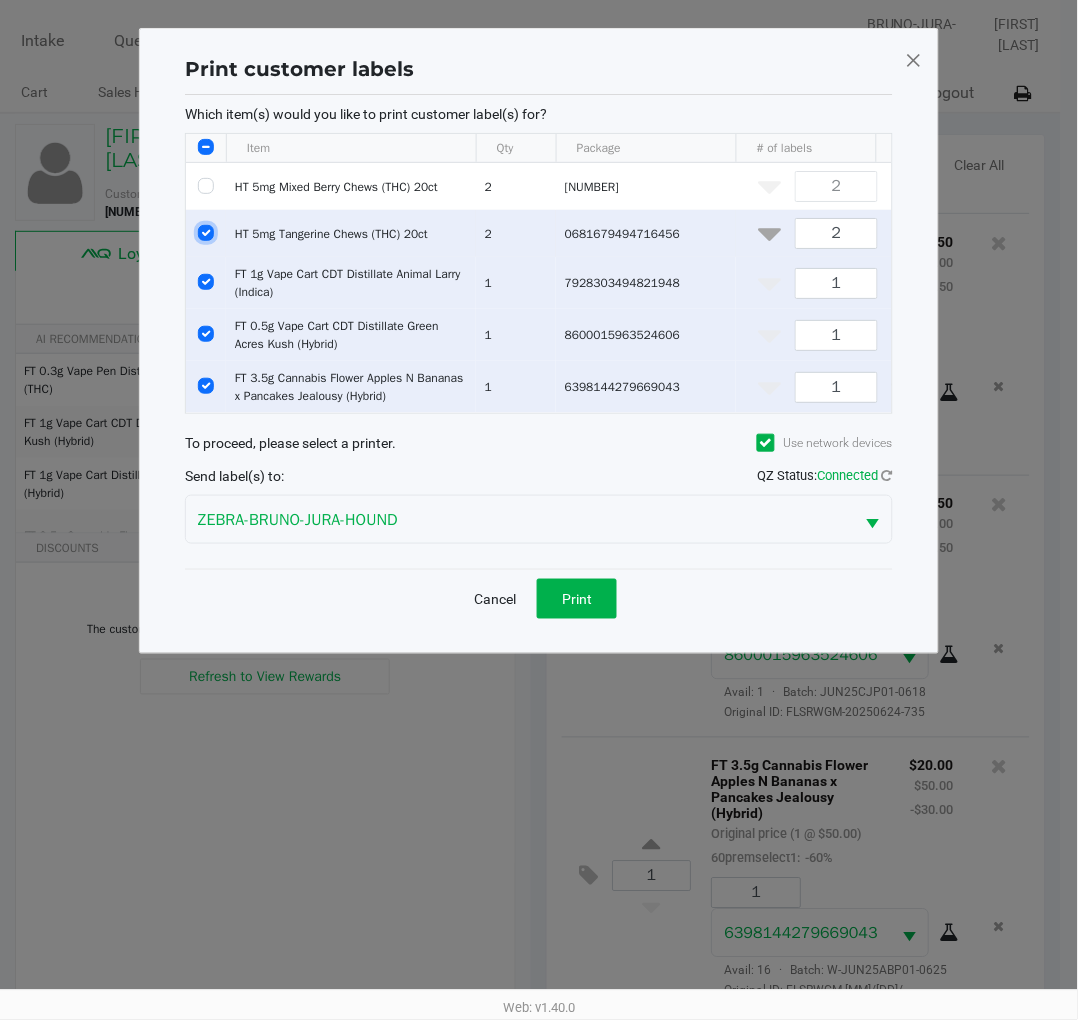 click at bounding box center (206, 233) 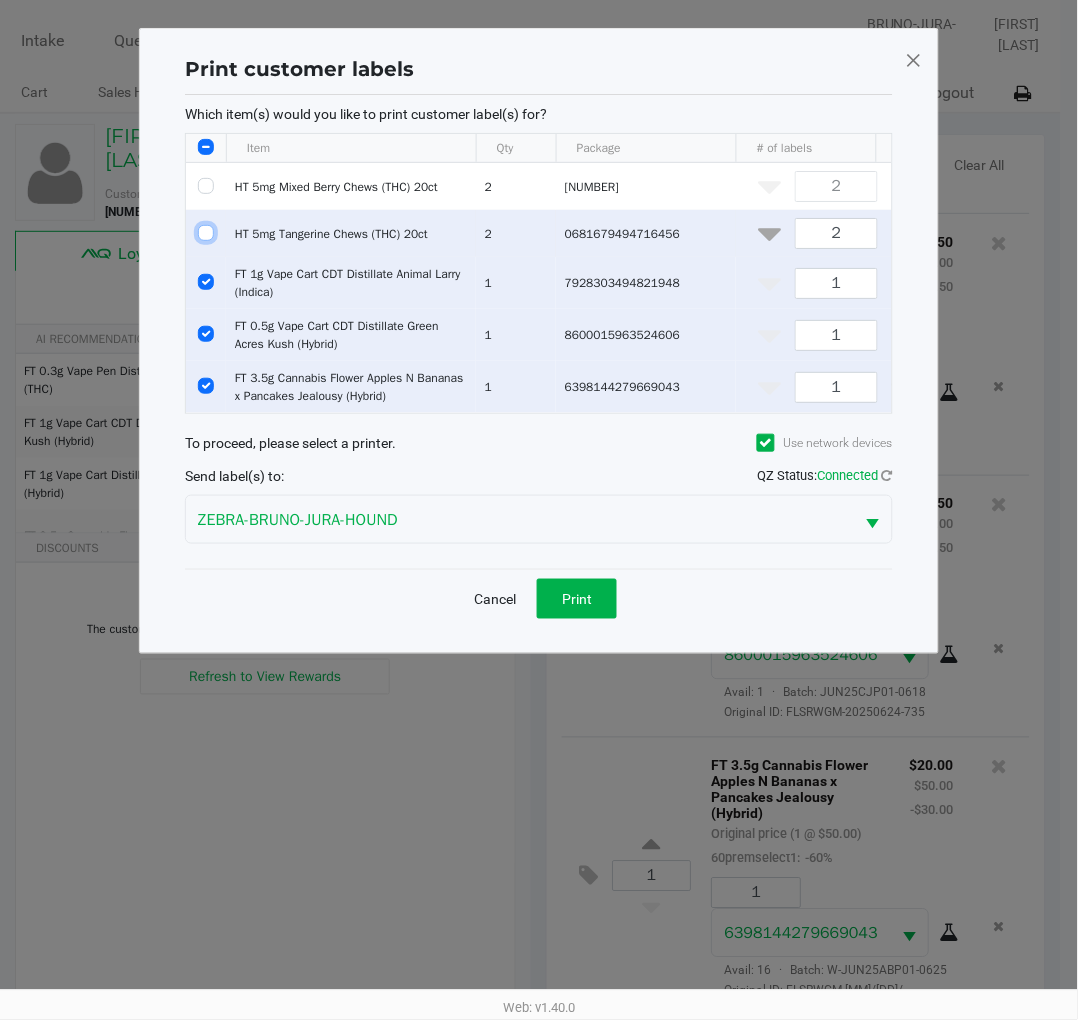 checkbox on "false" 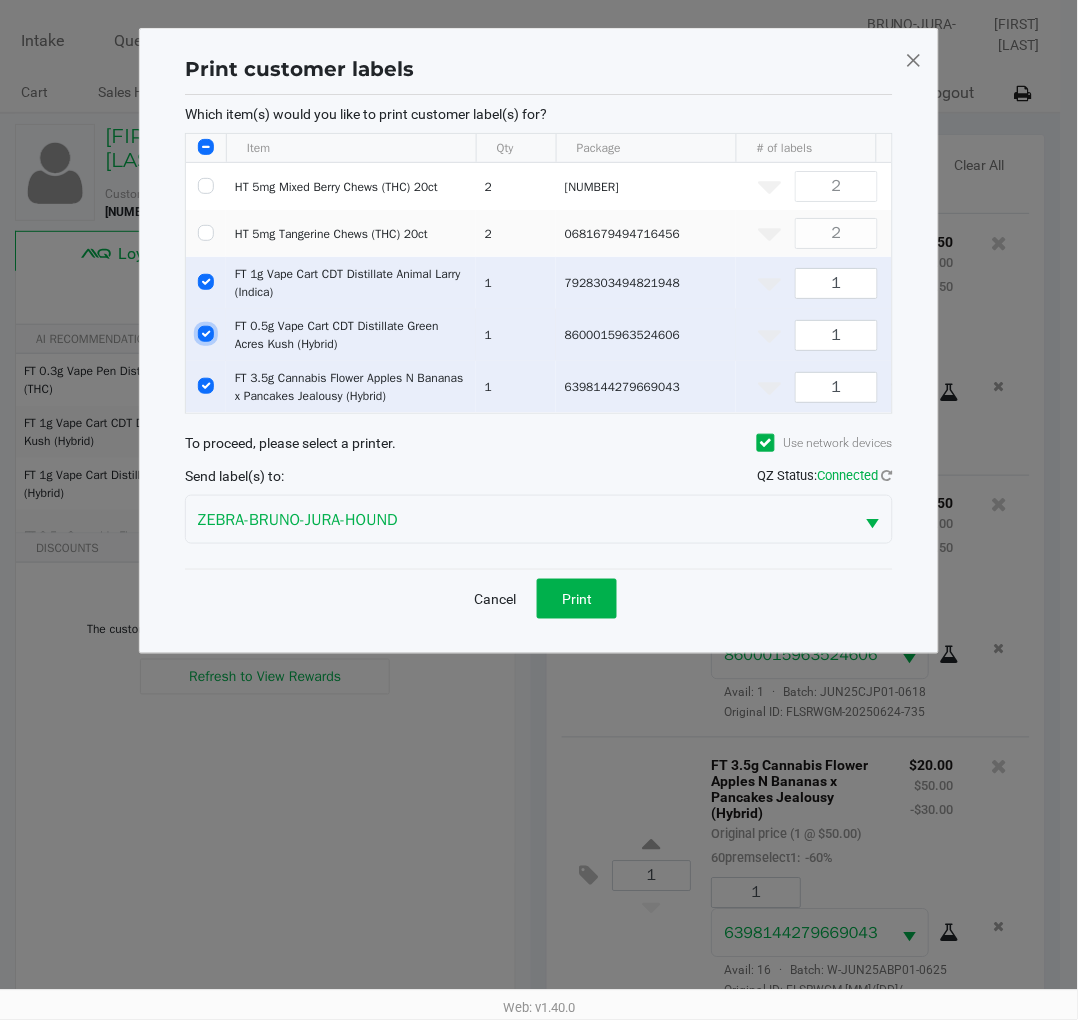 click at bounding box center [206, 334] 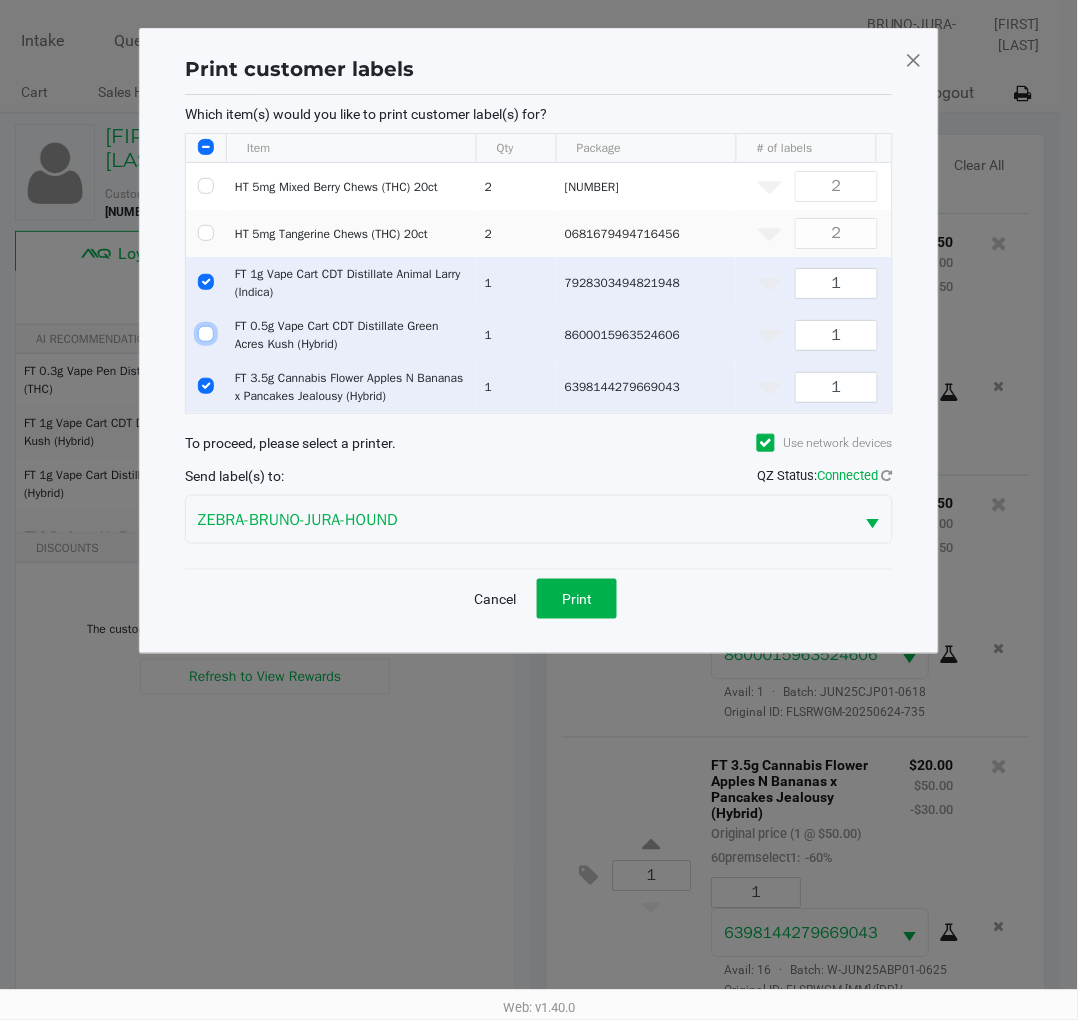 checkbox on "false" 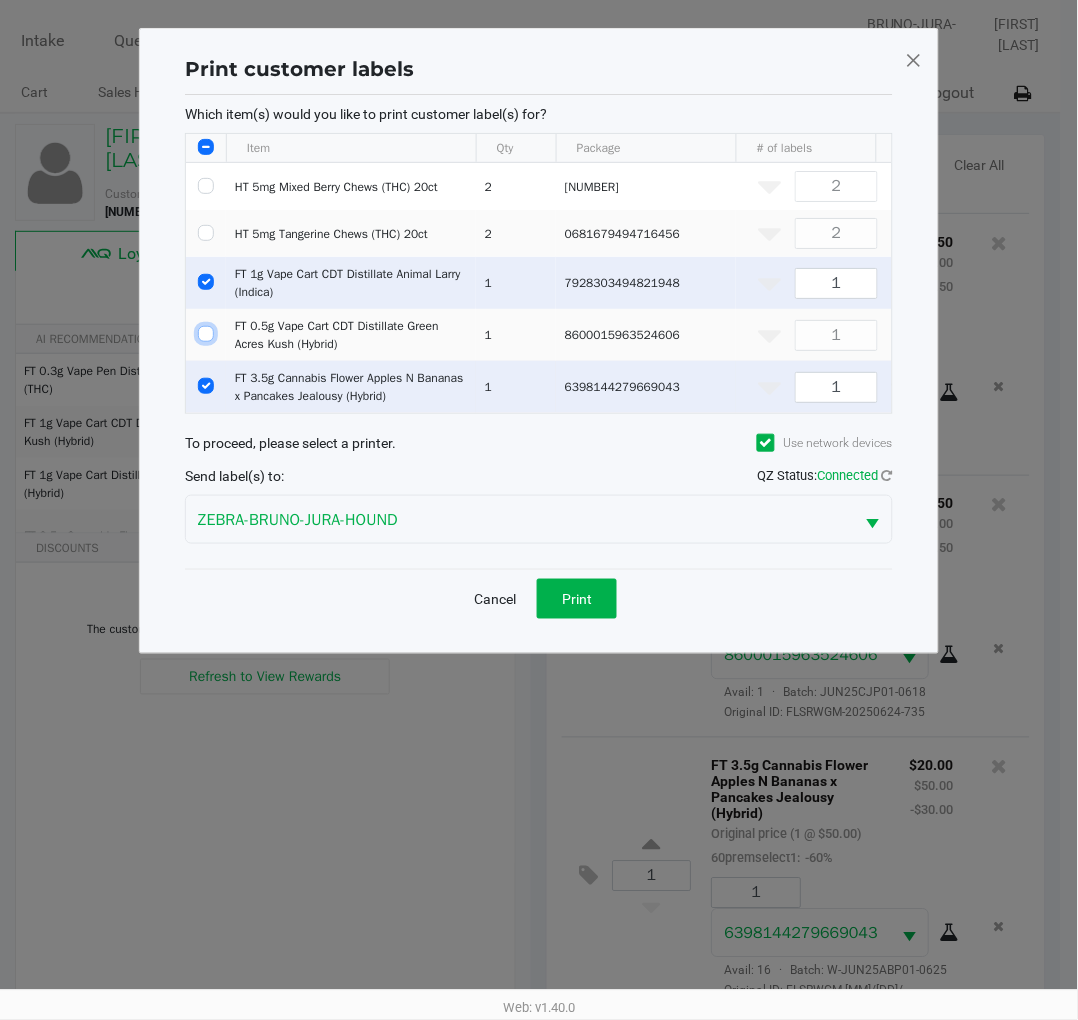 click at bounding box center (206, 386) 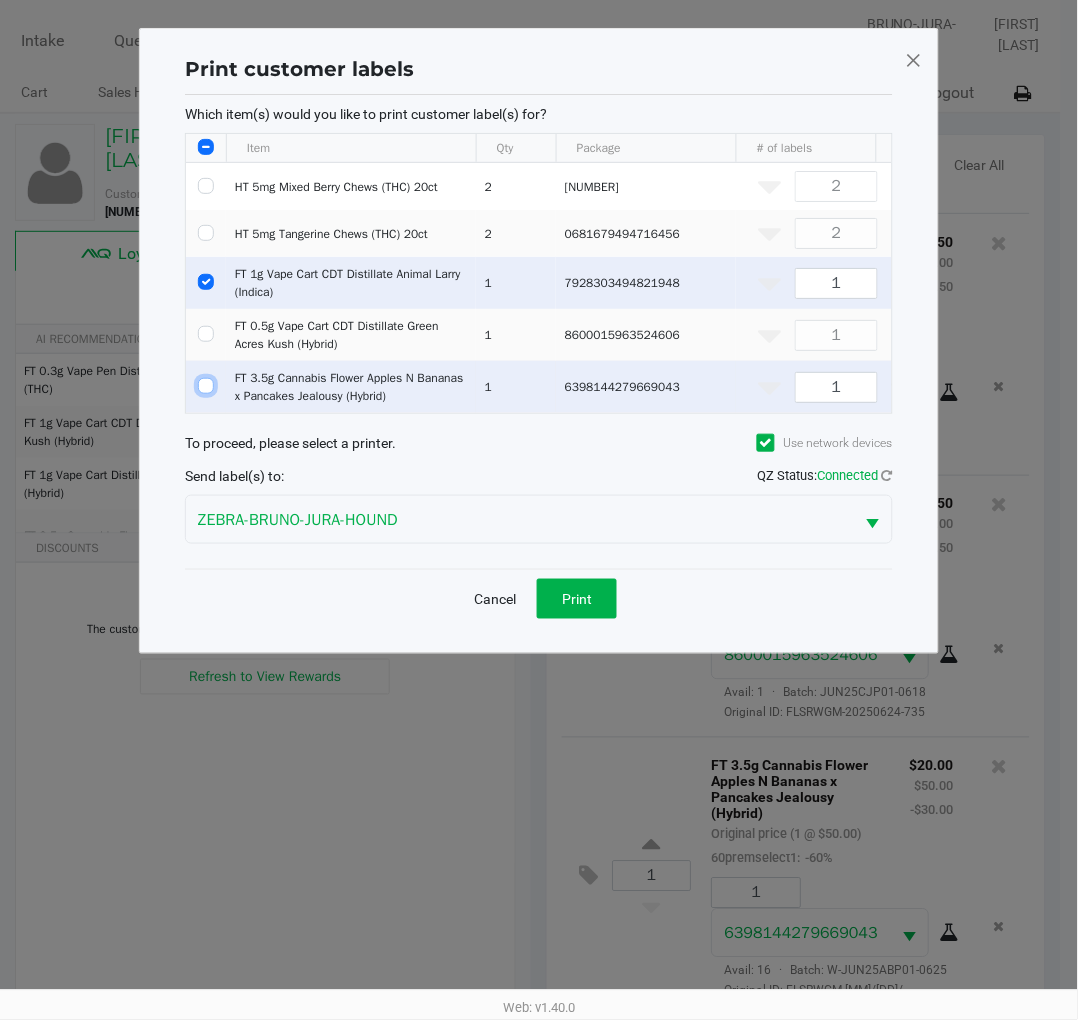checkbox on "false" 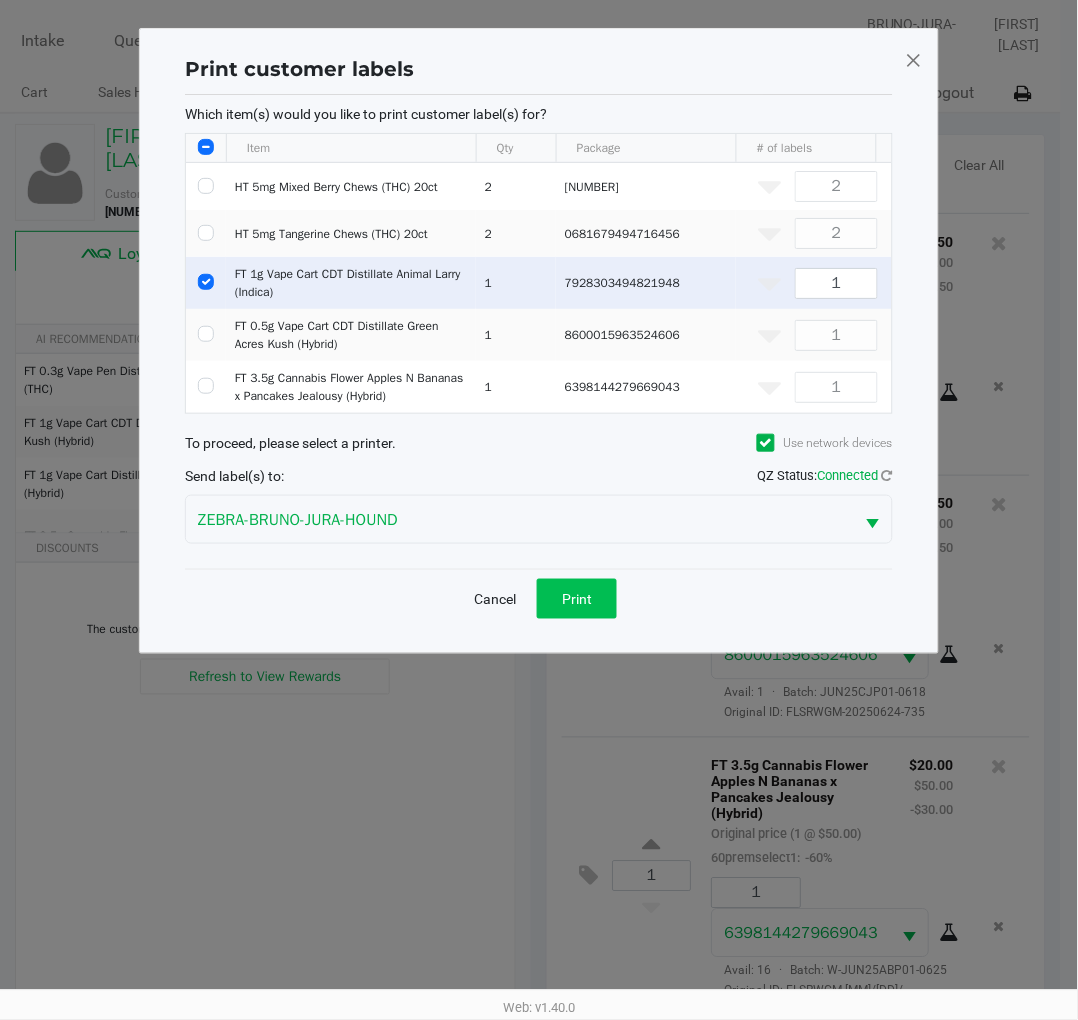 click on "Print" 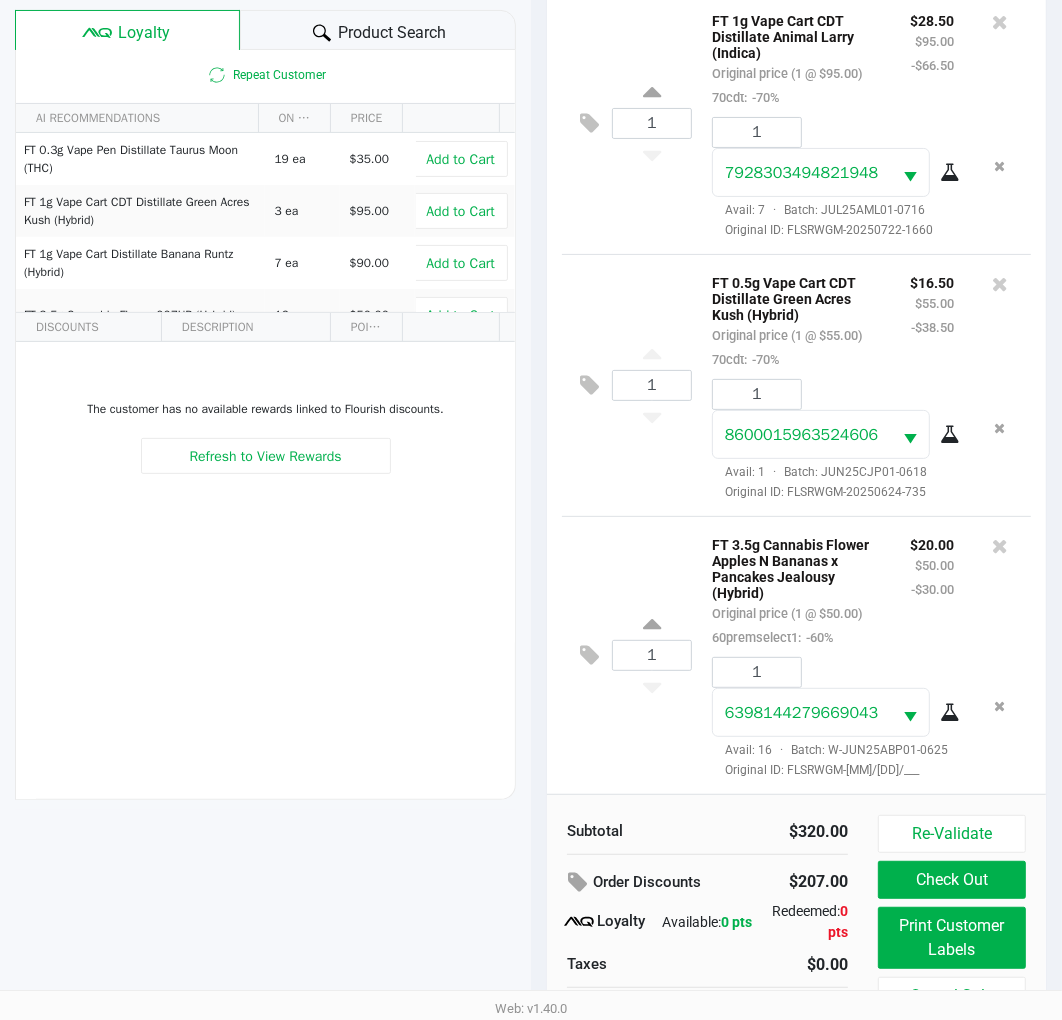 scroll, scrollTop: 258, scrollLeft: 0, axis: vertical 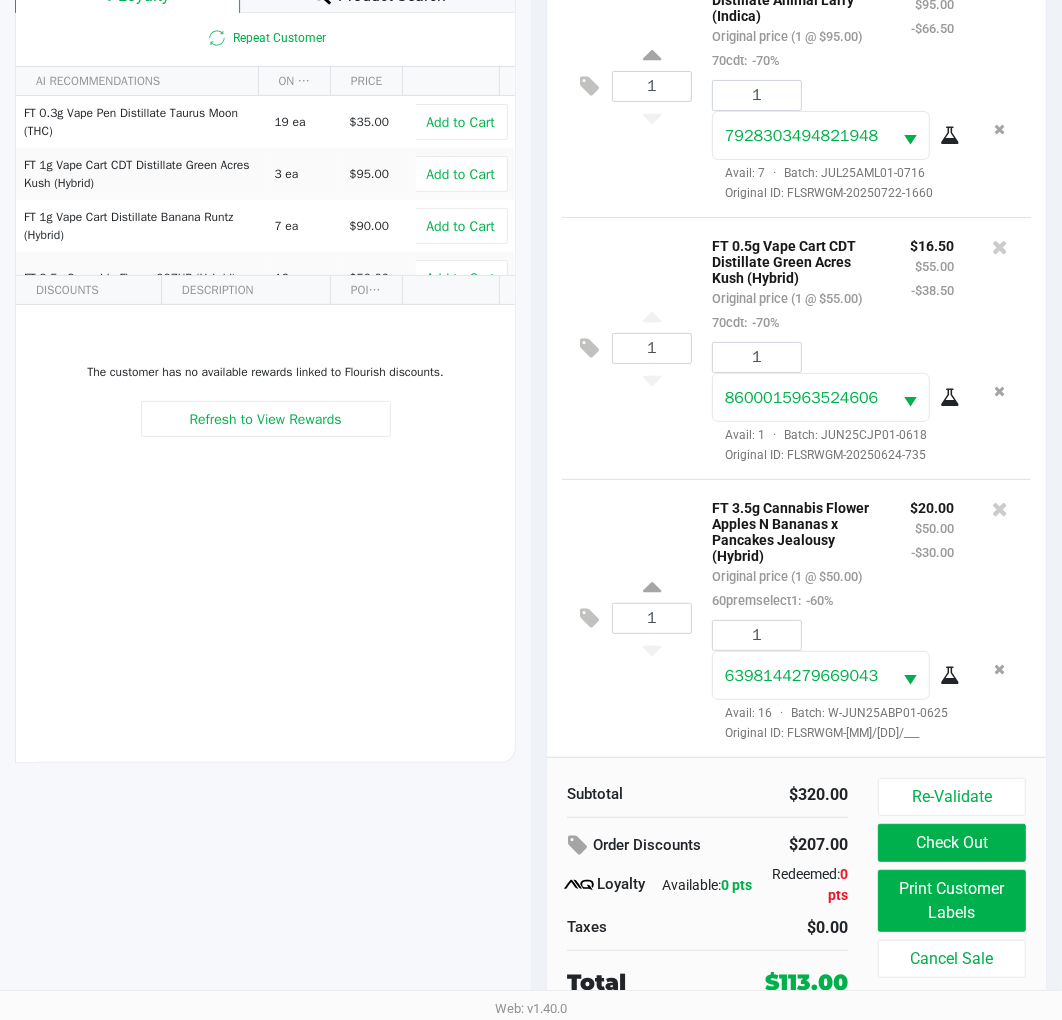 click on "Check Out" 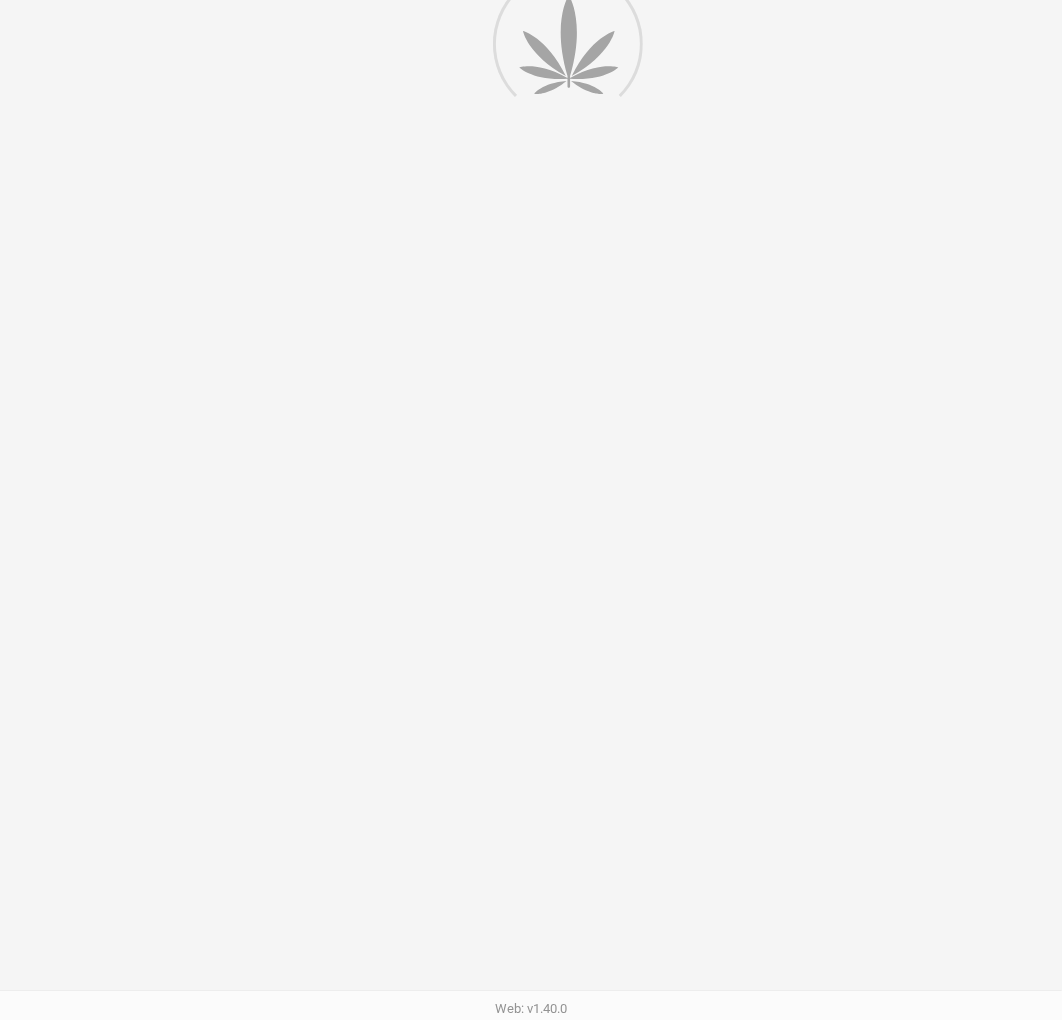 scroll, scrollTop: 0, scrollLeft: 0, axis: both 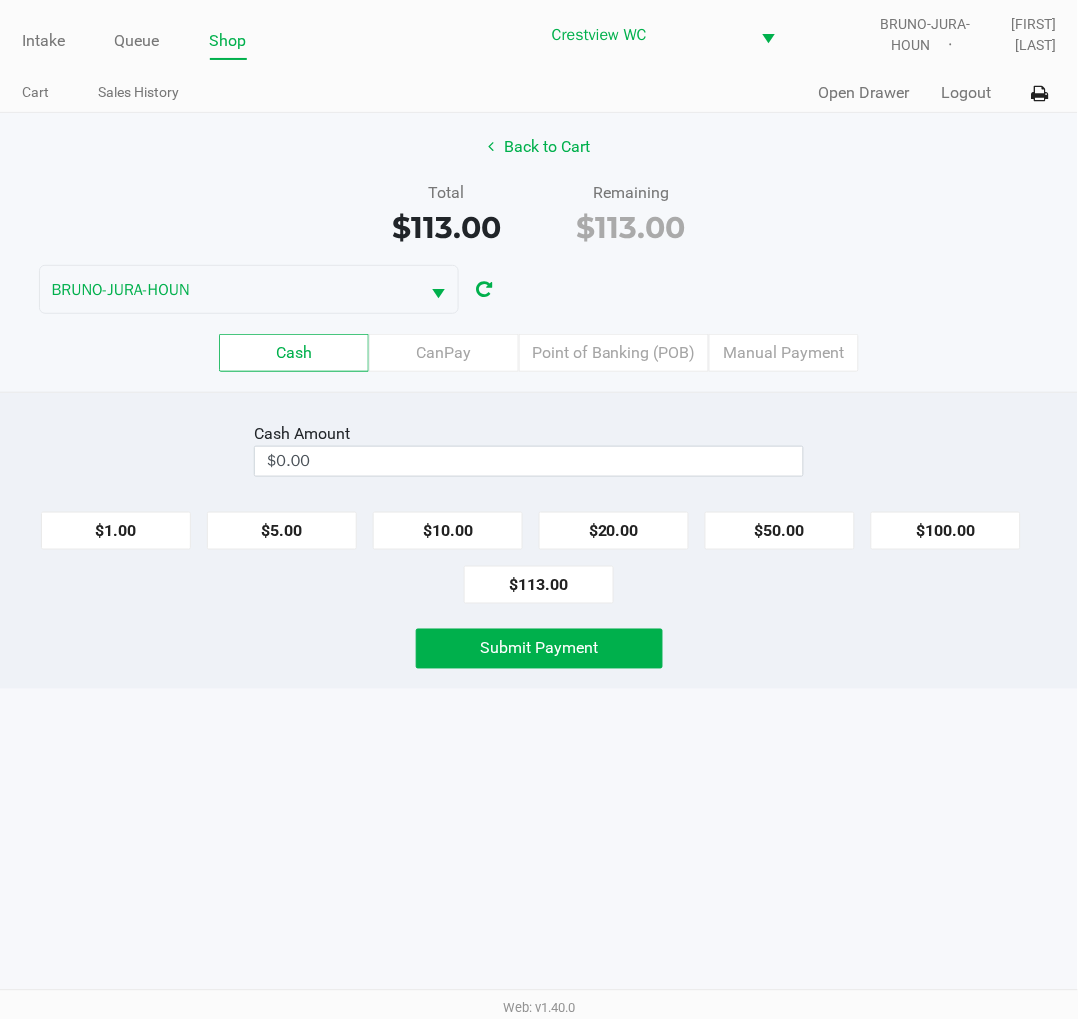 click on "Point of Banking (POB)" 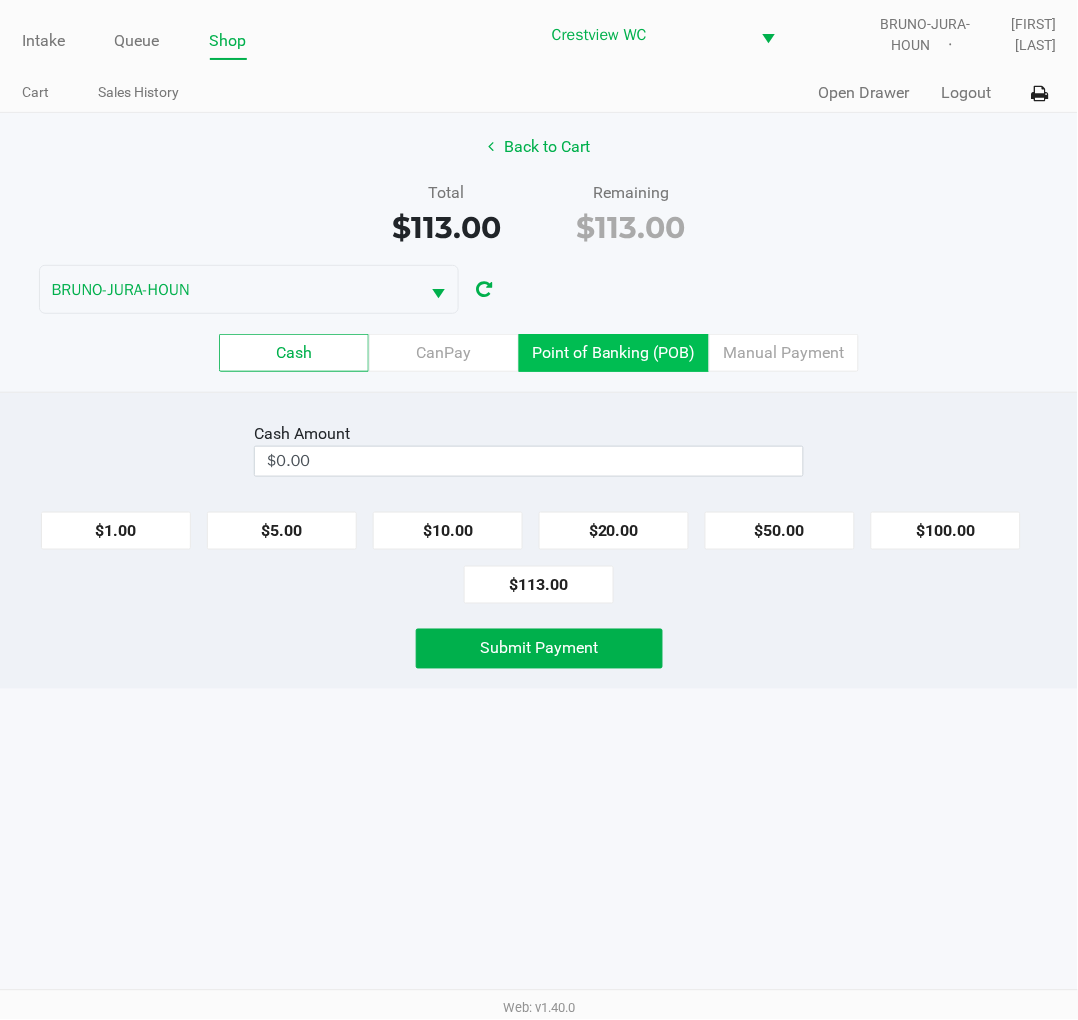 click on "Point of Banking (POB)" at bounding box center (0, 0) 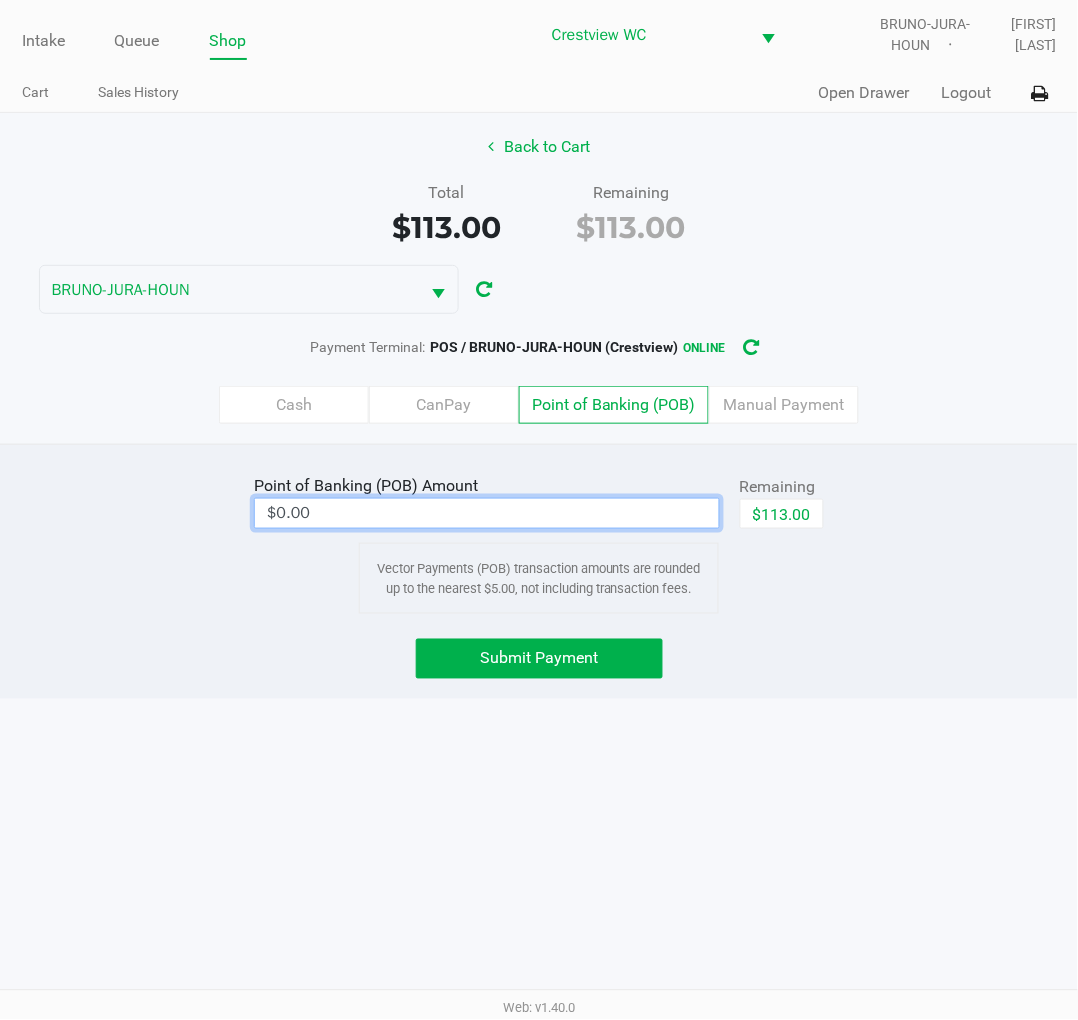 click on "$0.00" at bounding box center [487, 513] 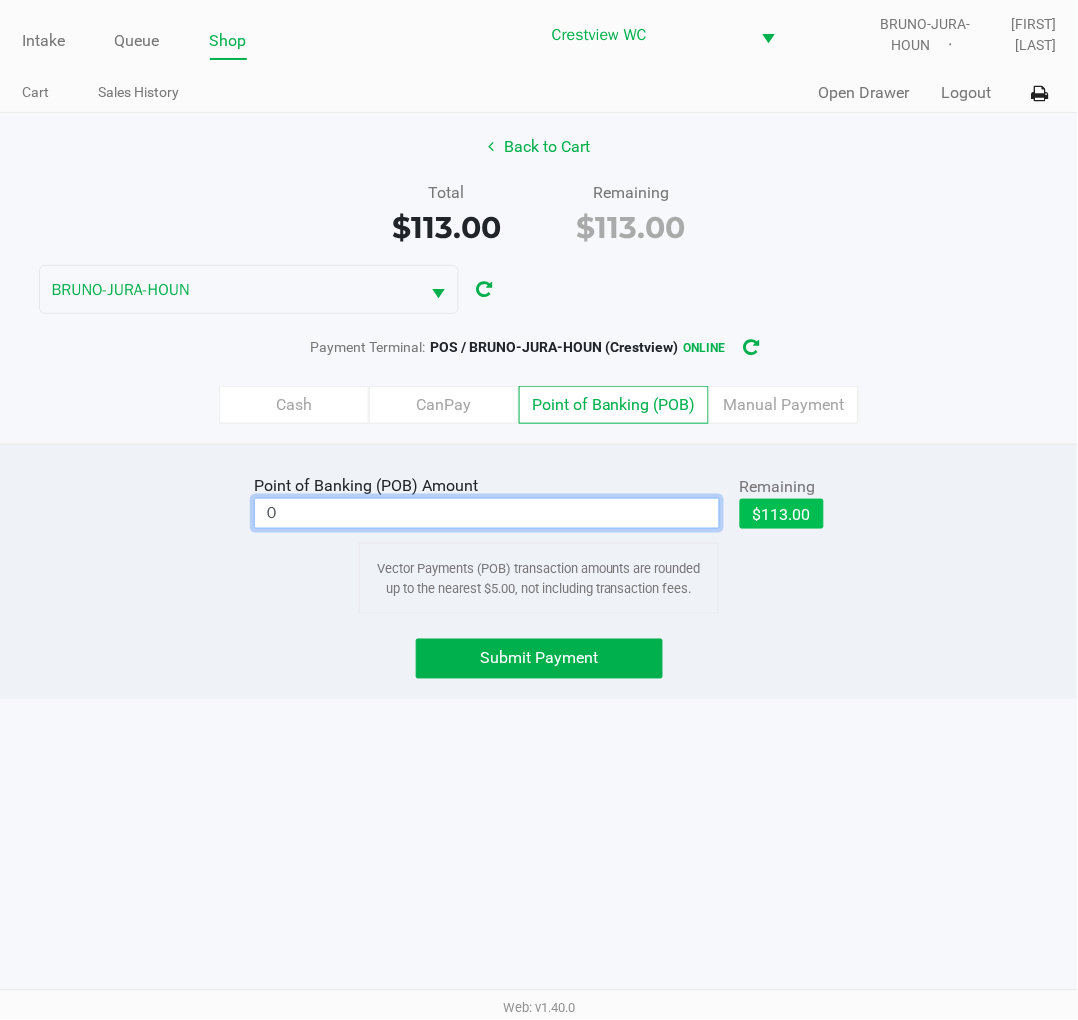 click on "$113.00" 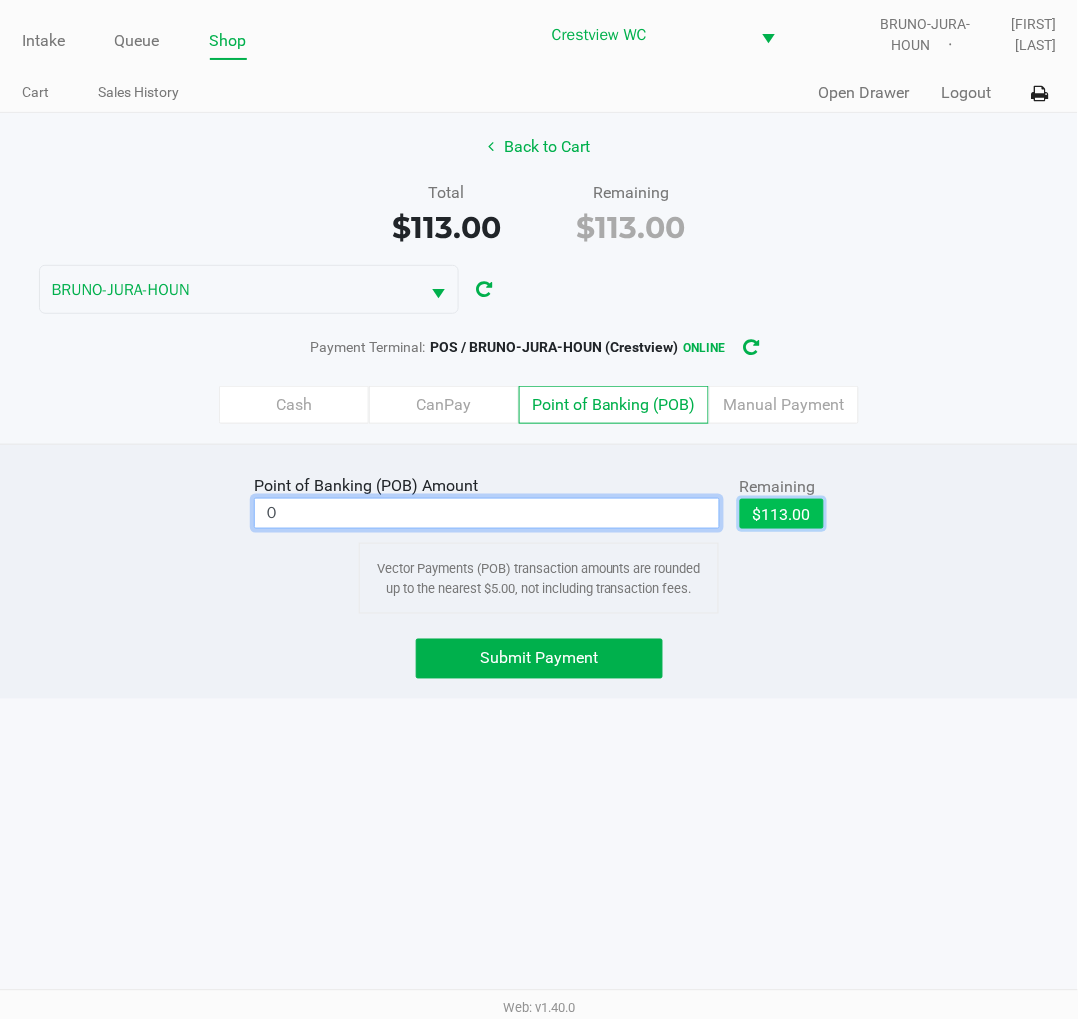 type on "$113.00" 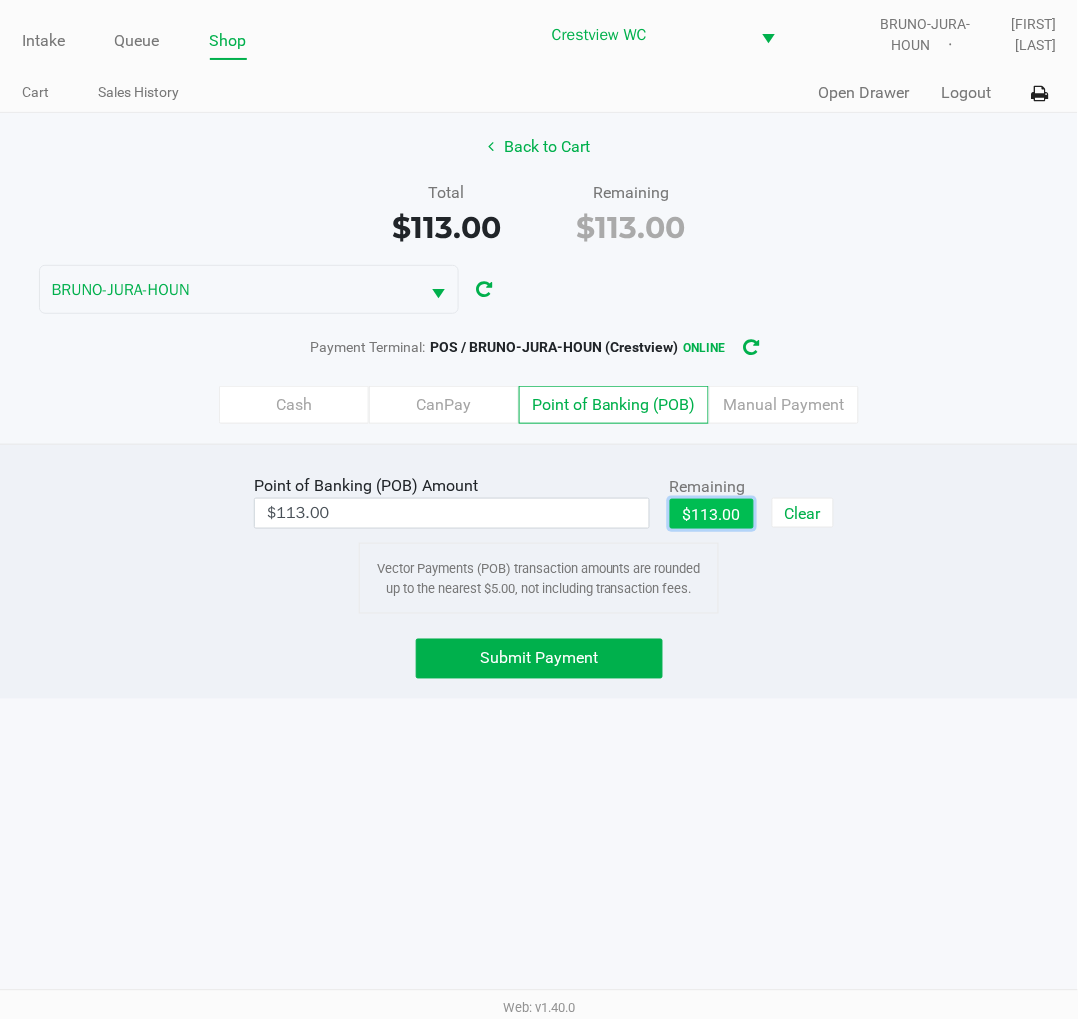click on "Submit Payment" 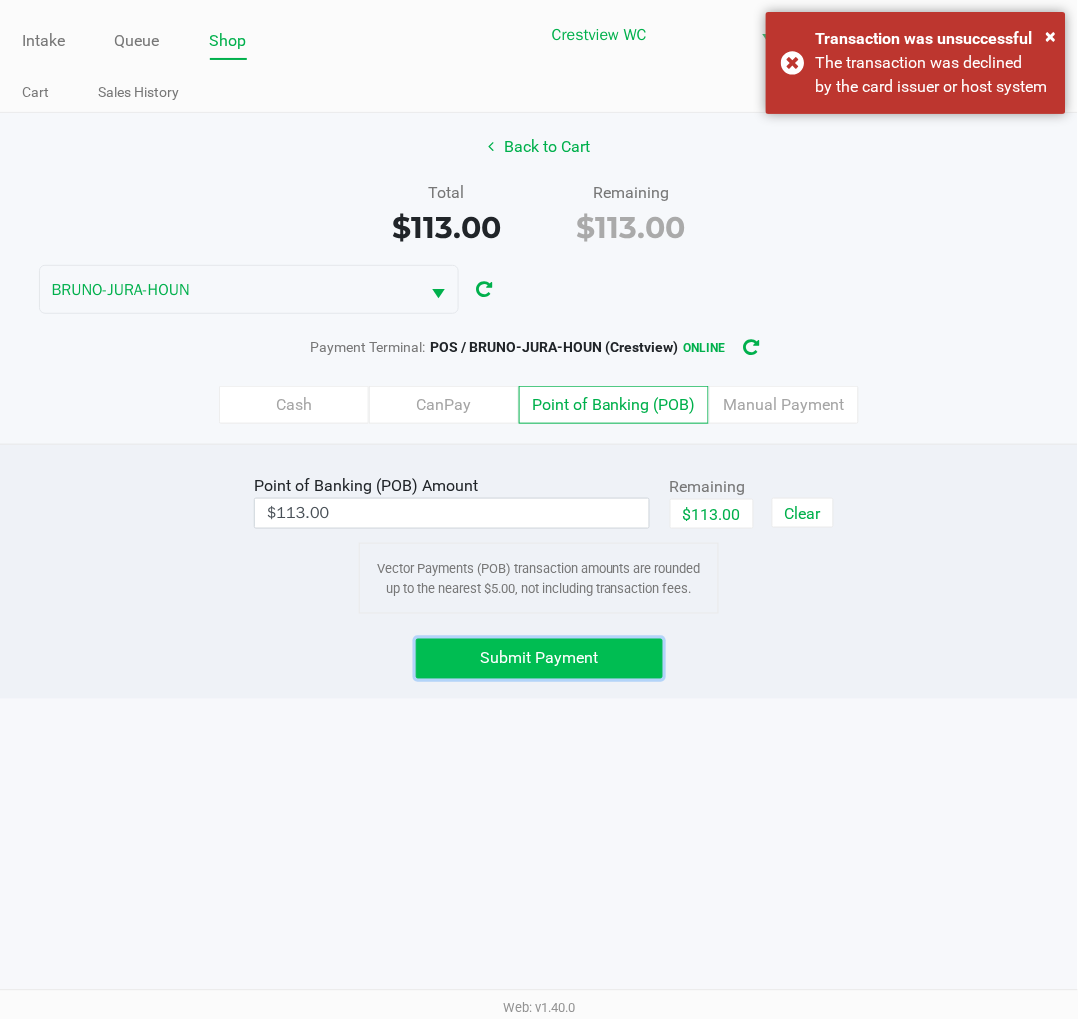 click on "Submit Payment" 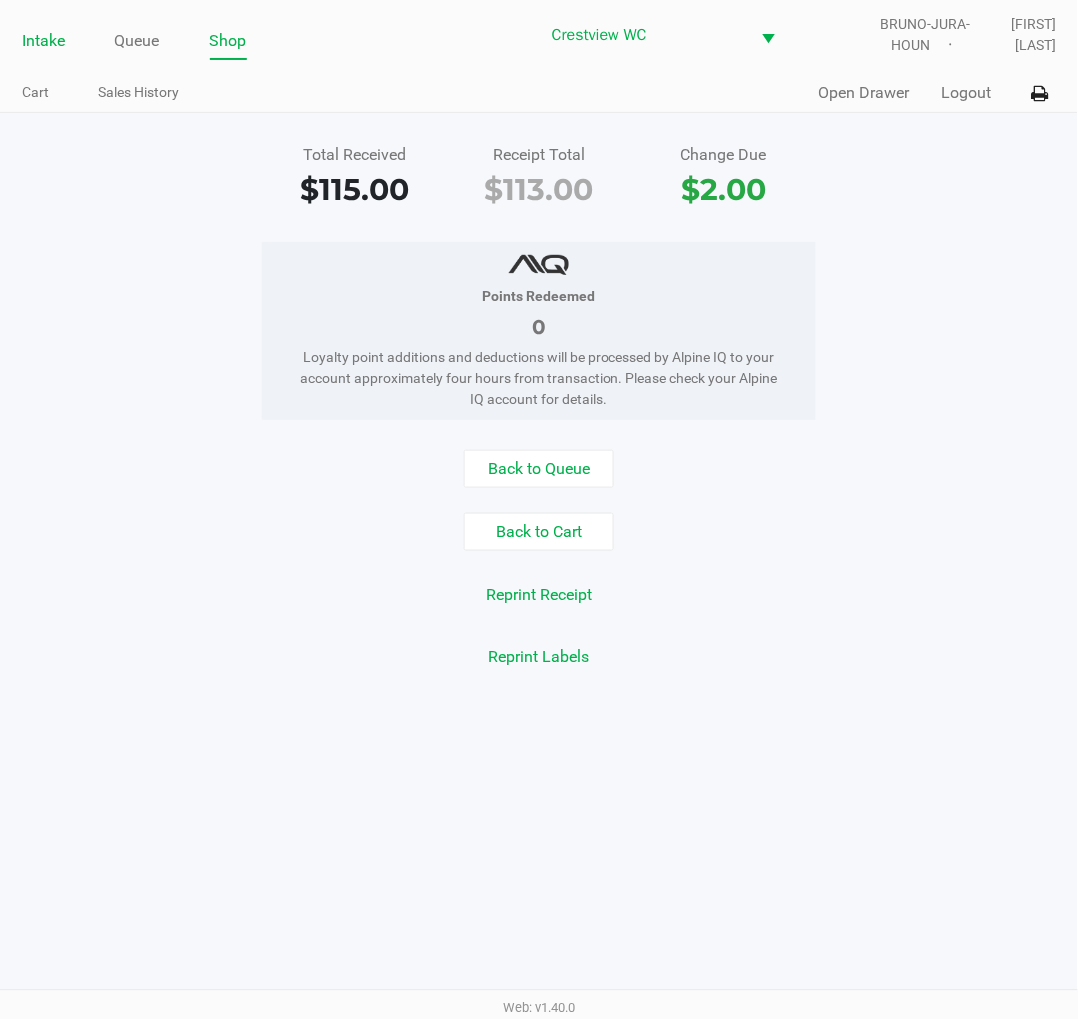 click on "Intake" 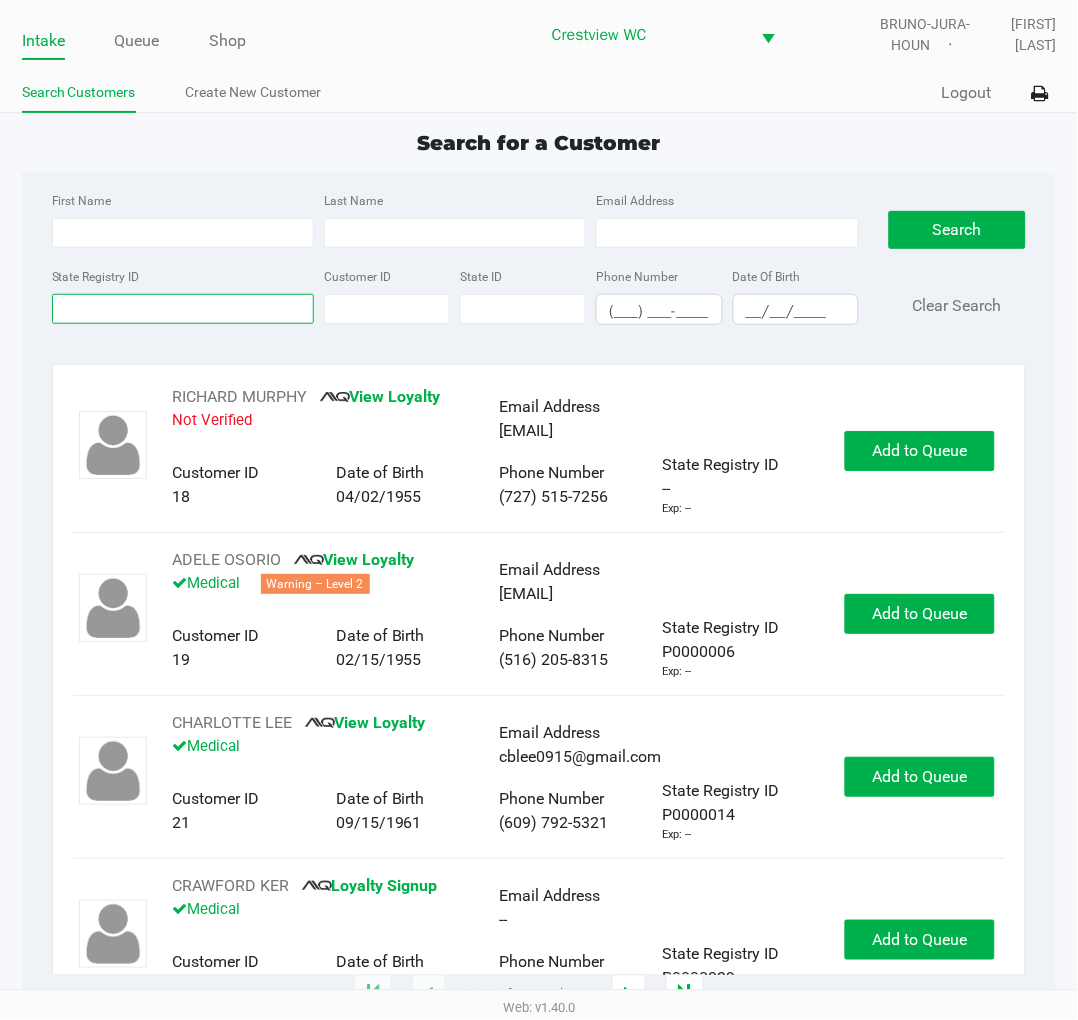 click on "State Registry ID" at bounding box center (183, 309) 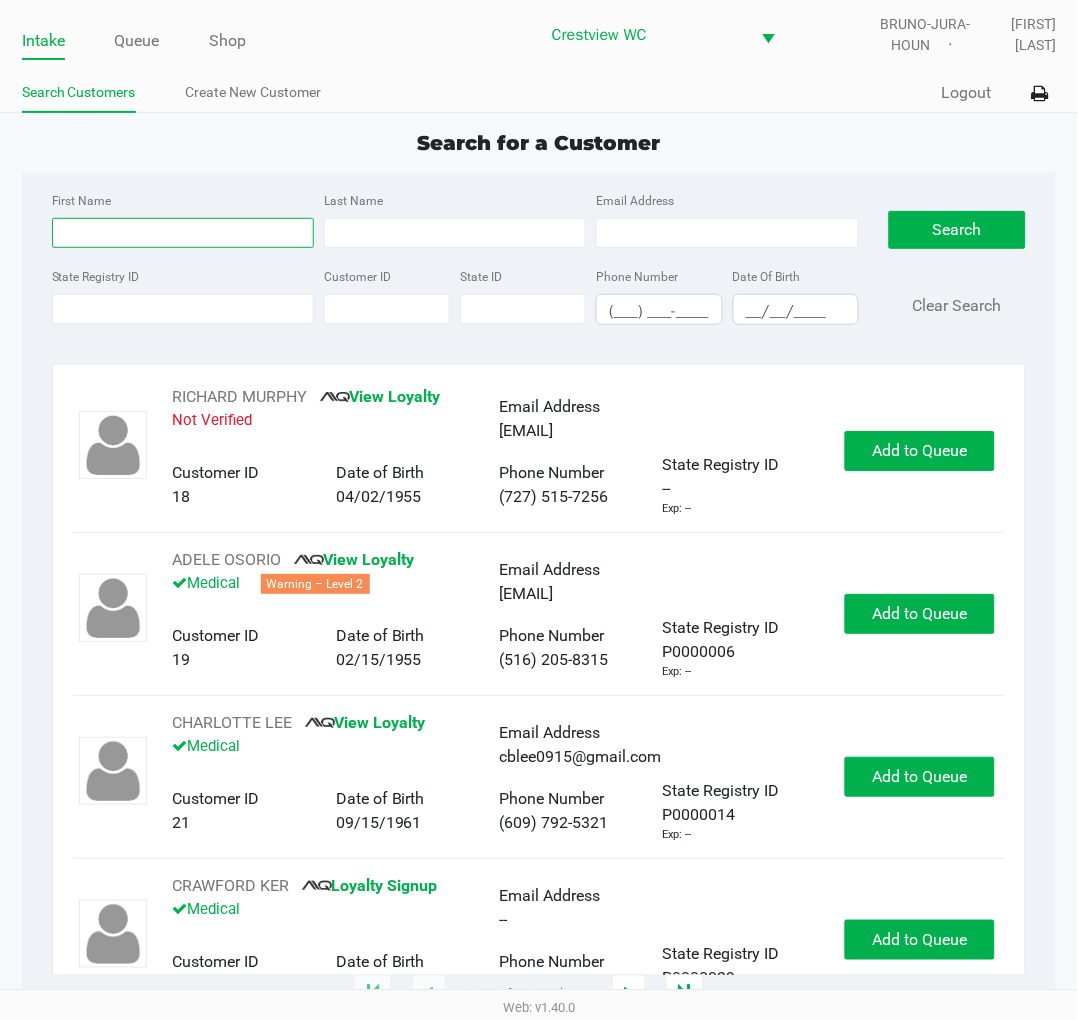 click on "First Name" at bounding box center [183, 233] 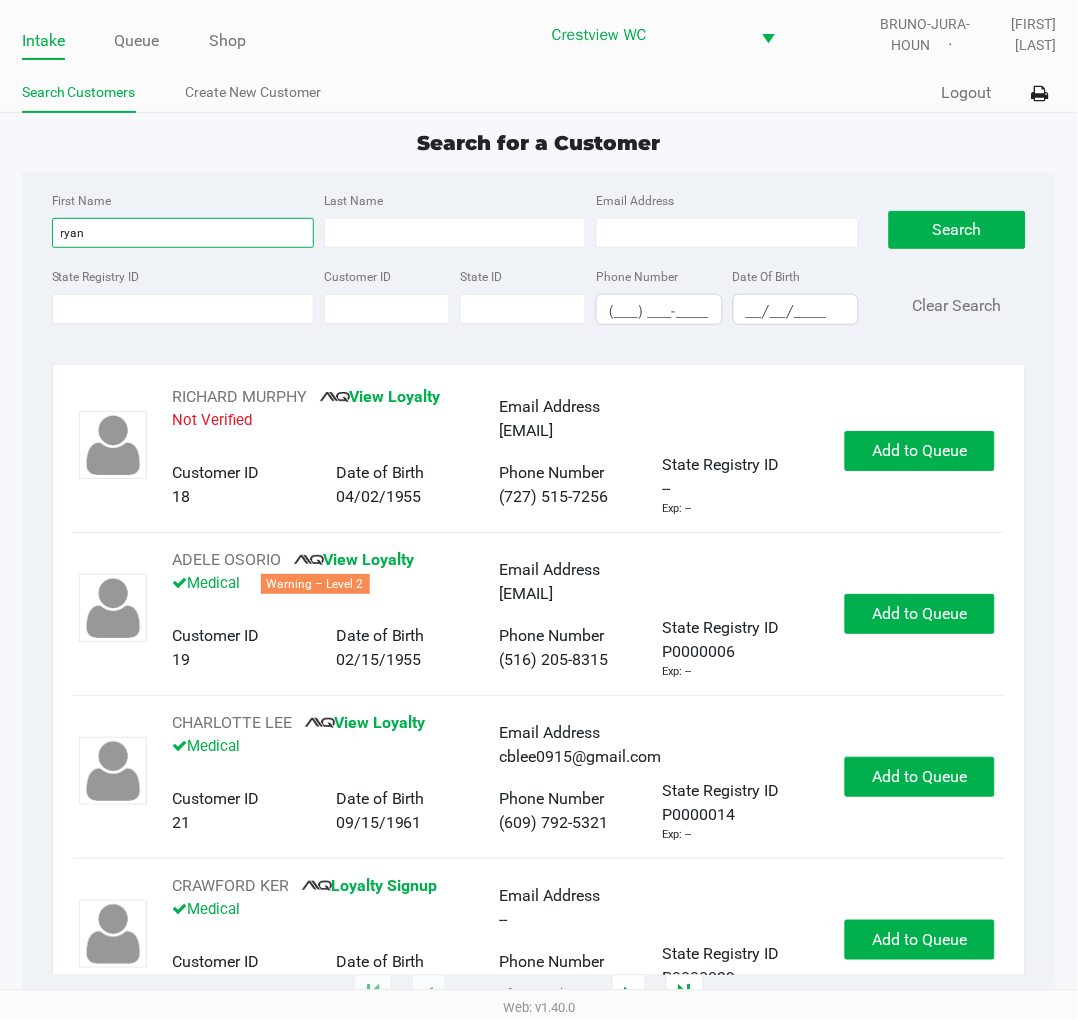 type on "ryan" 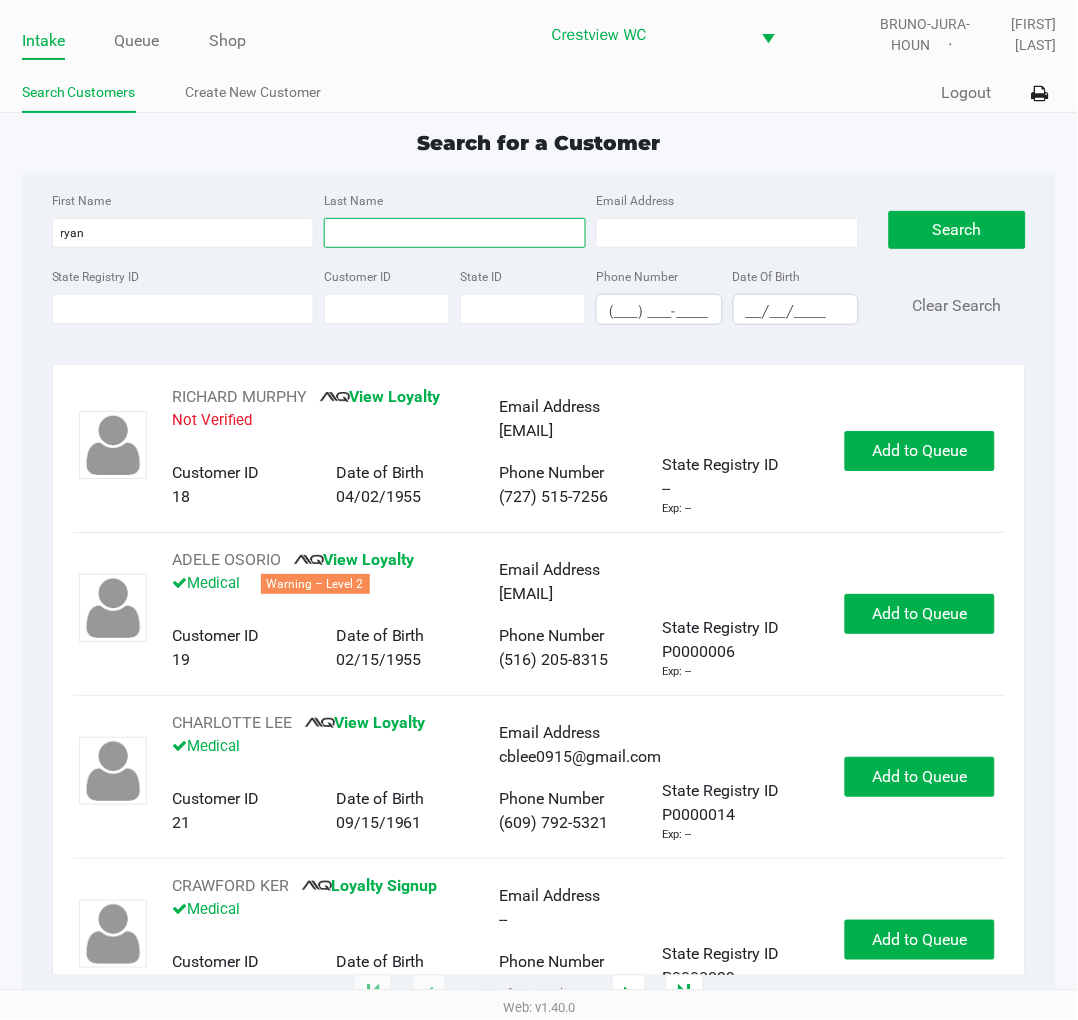 click on "Last Name" at bounding box center (455, 233) 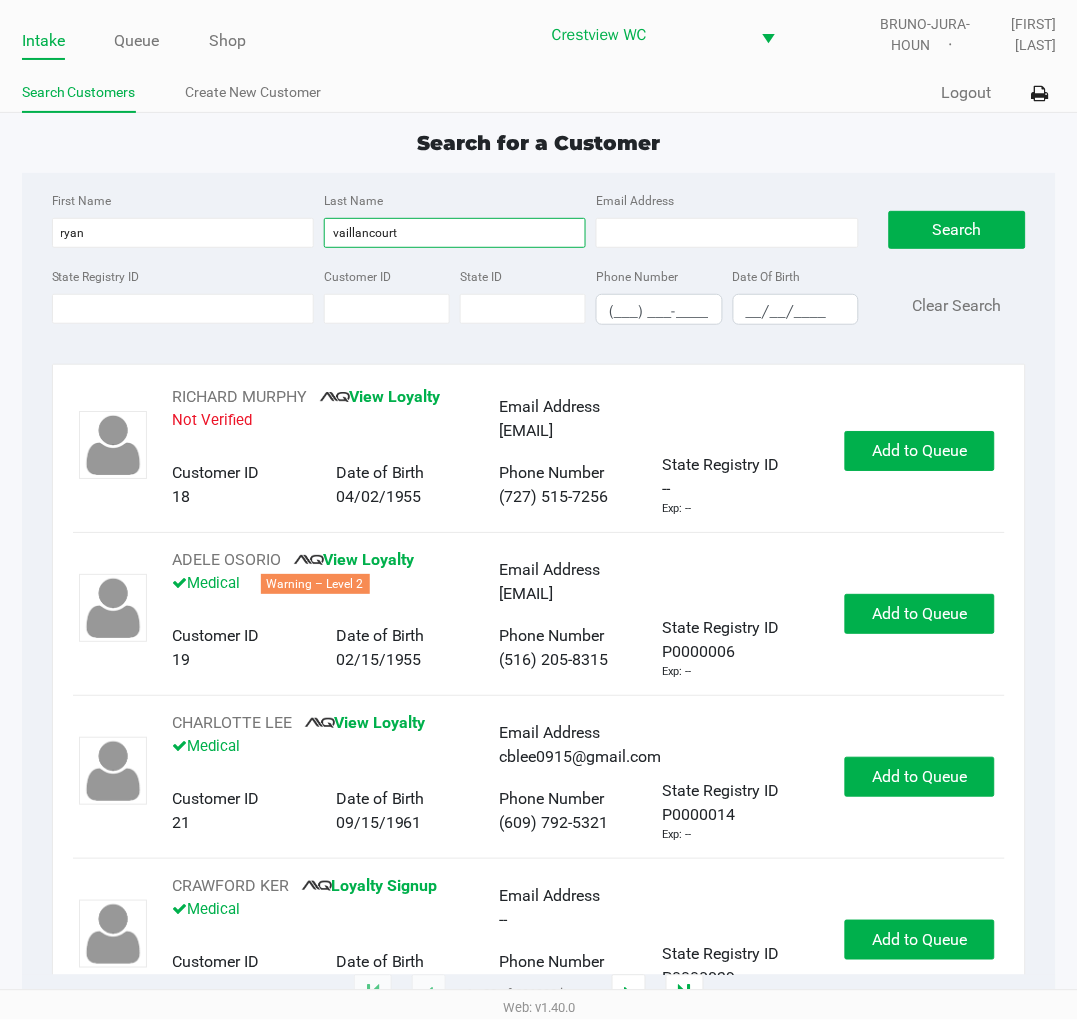 type on "vaillancourt" 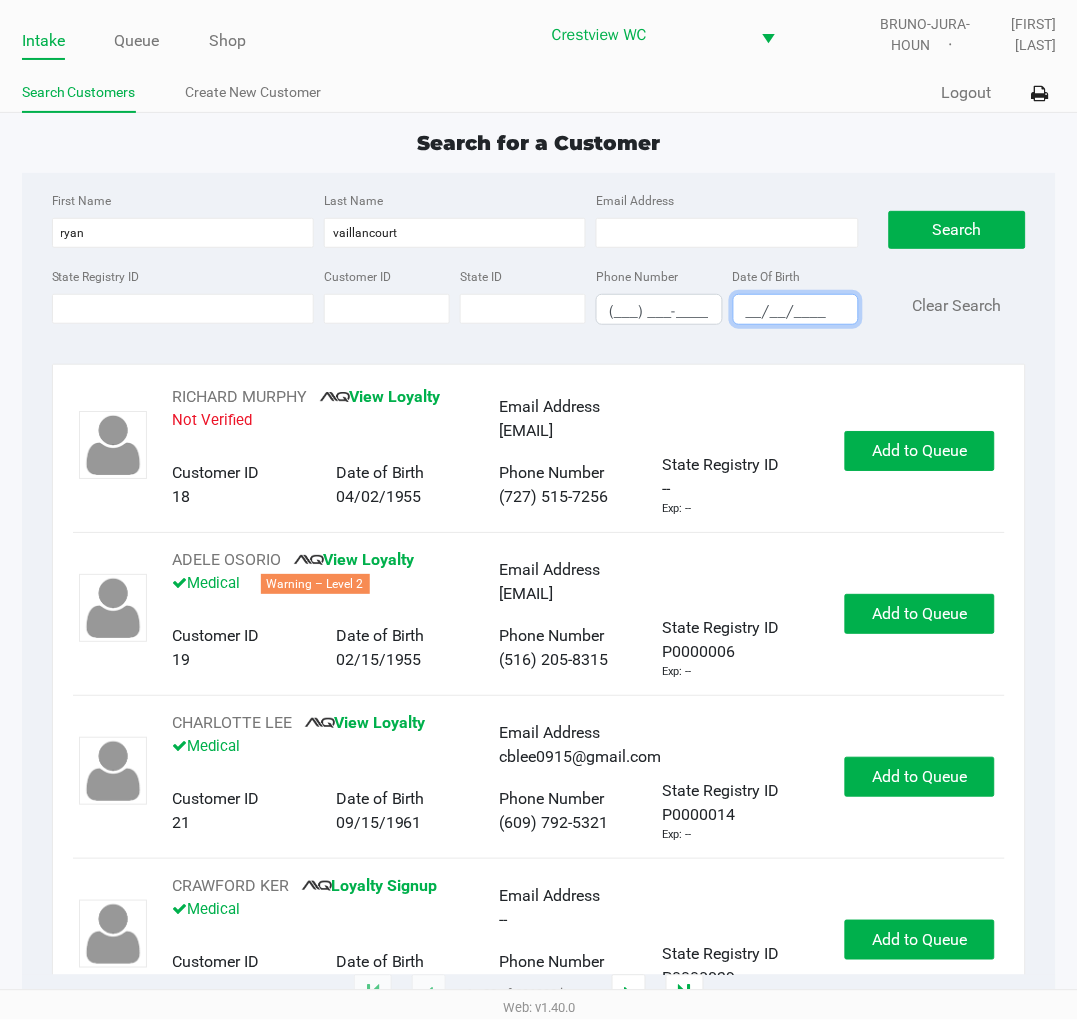 click on "__/__/____" at bounding box center [796, 311] 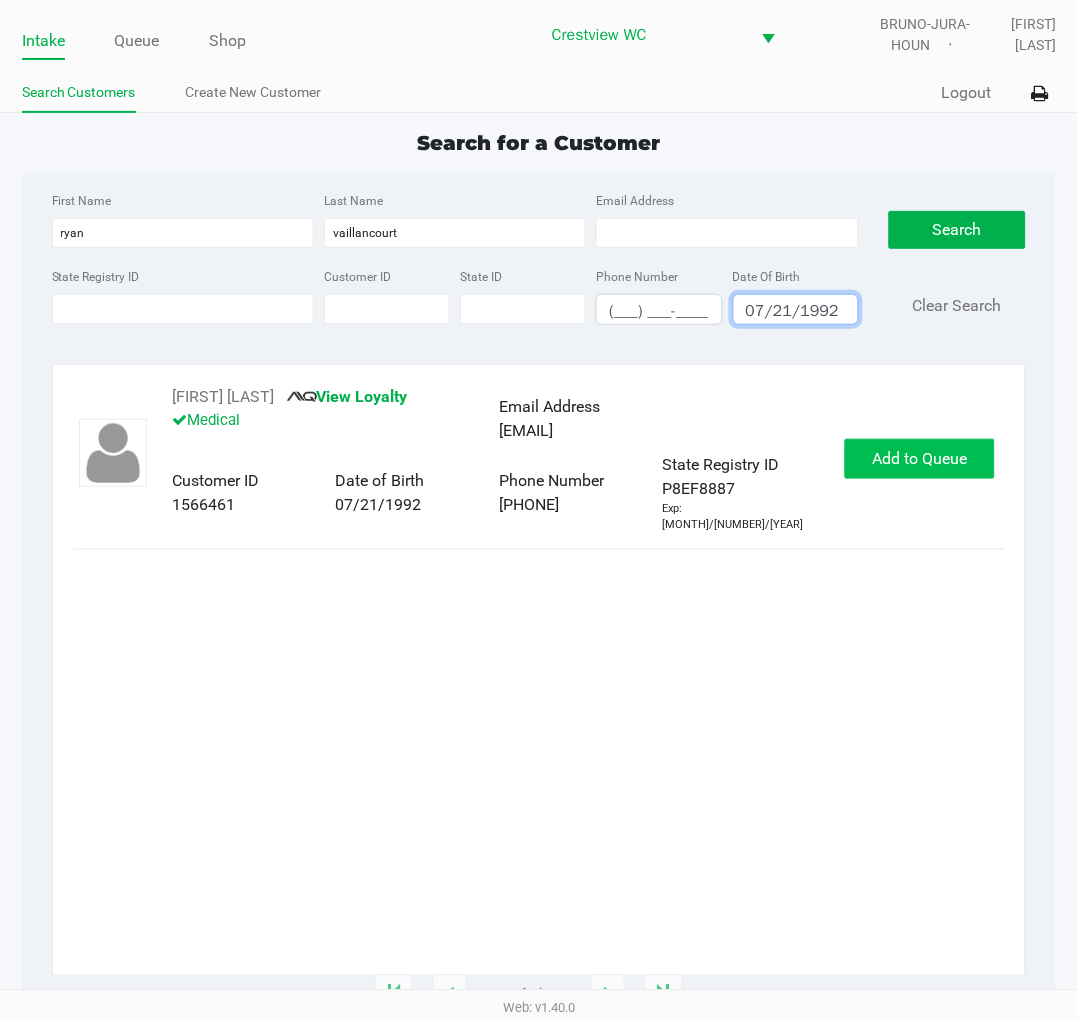 type on "07/21/1992" 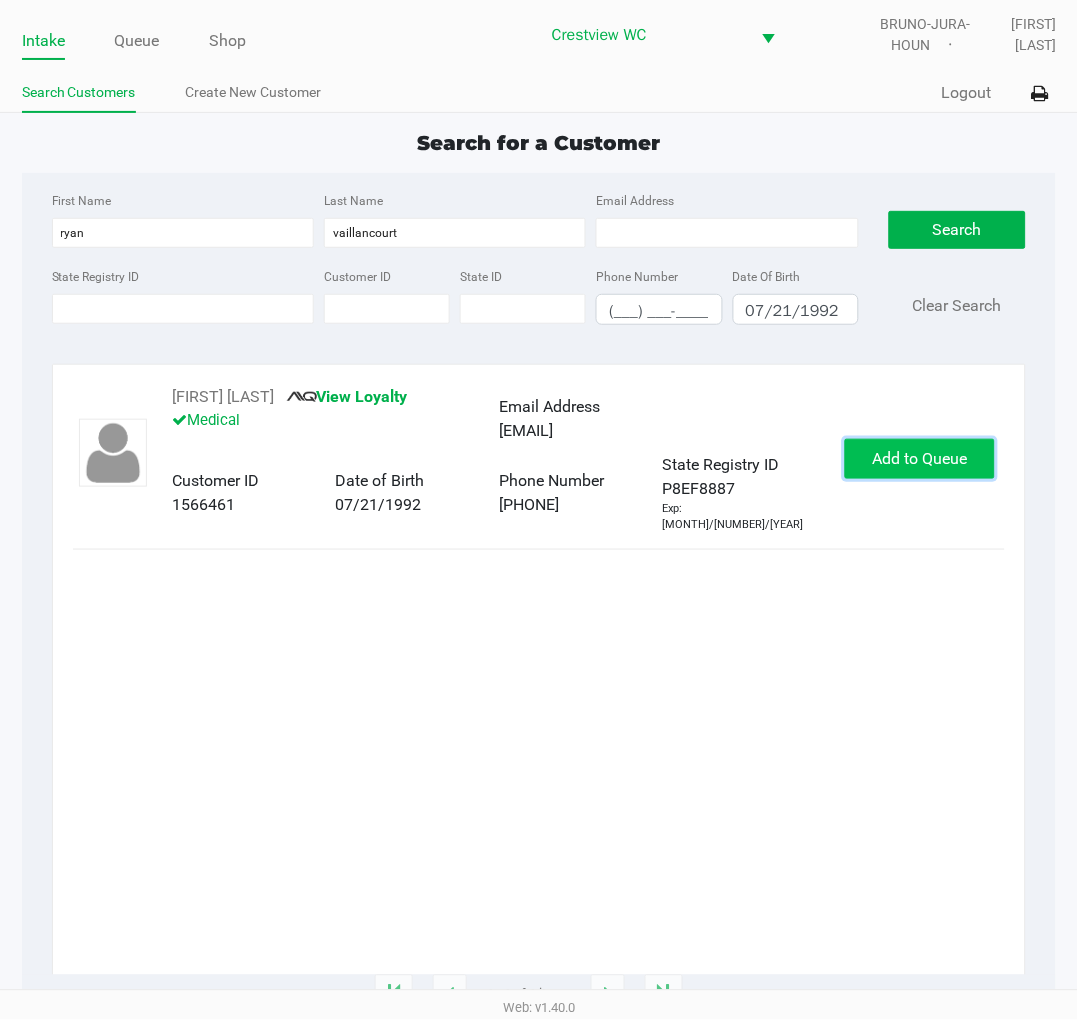 click on "Add to Queue" 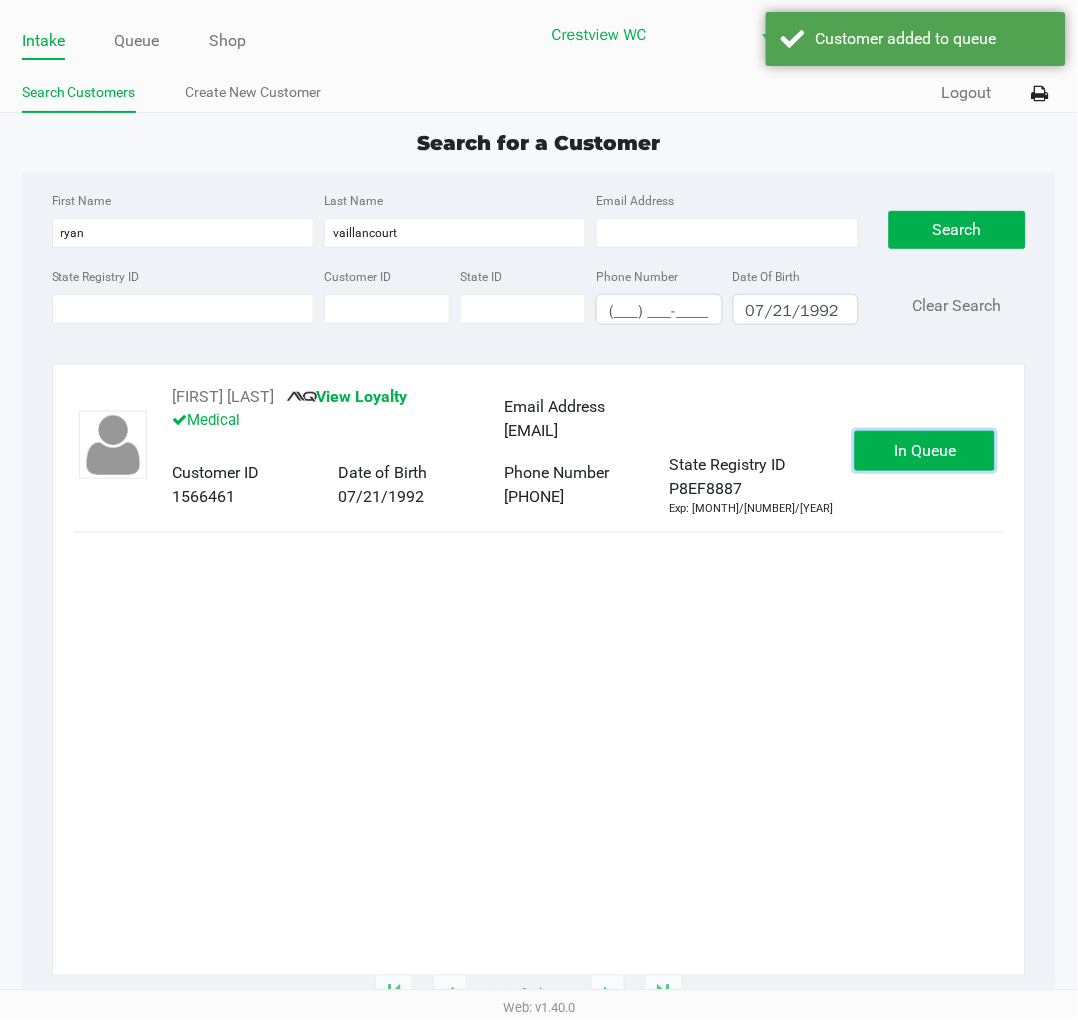 click on "In Queue" 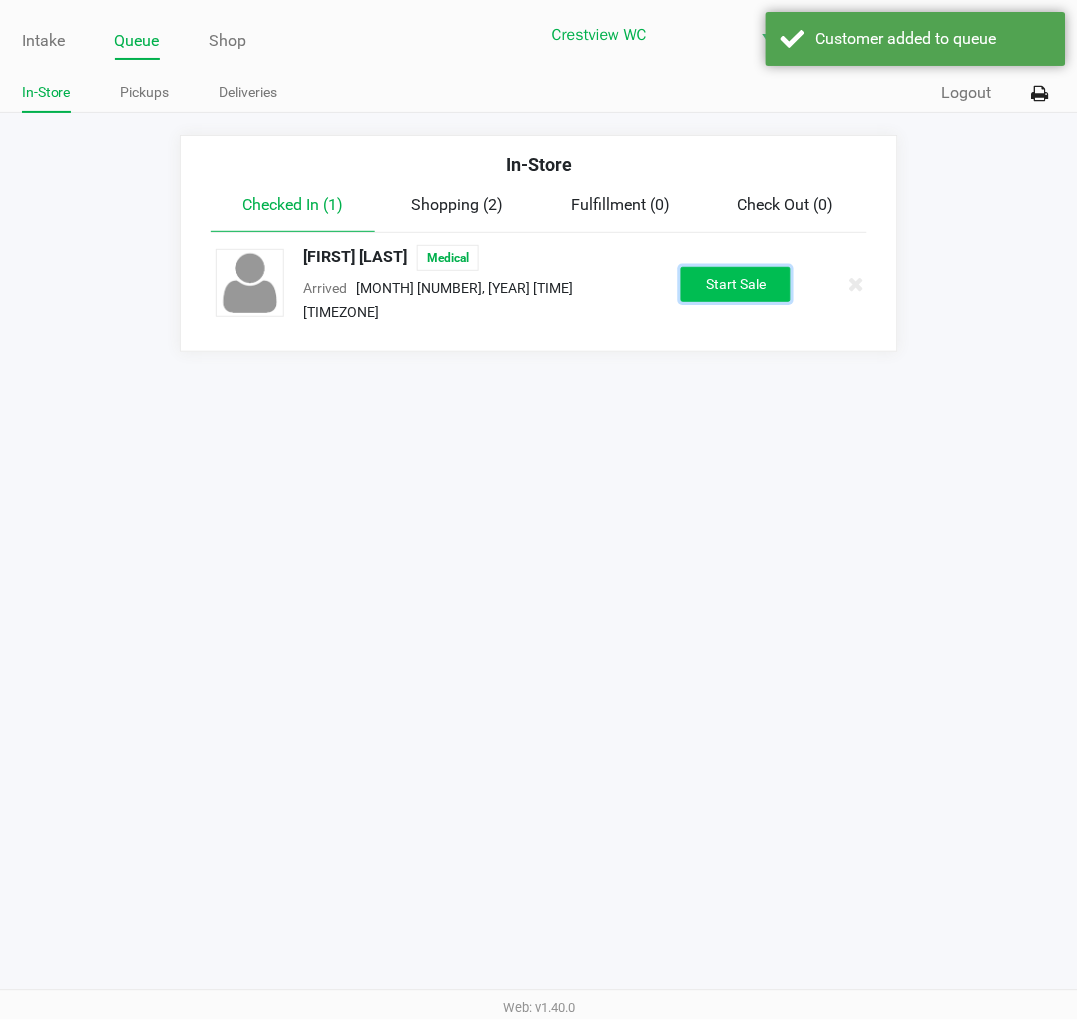 click on "Start Sale" 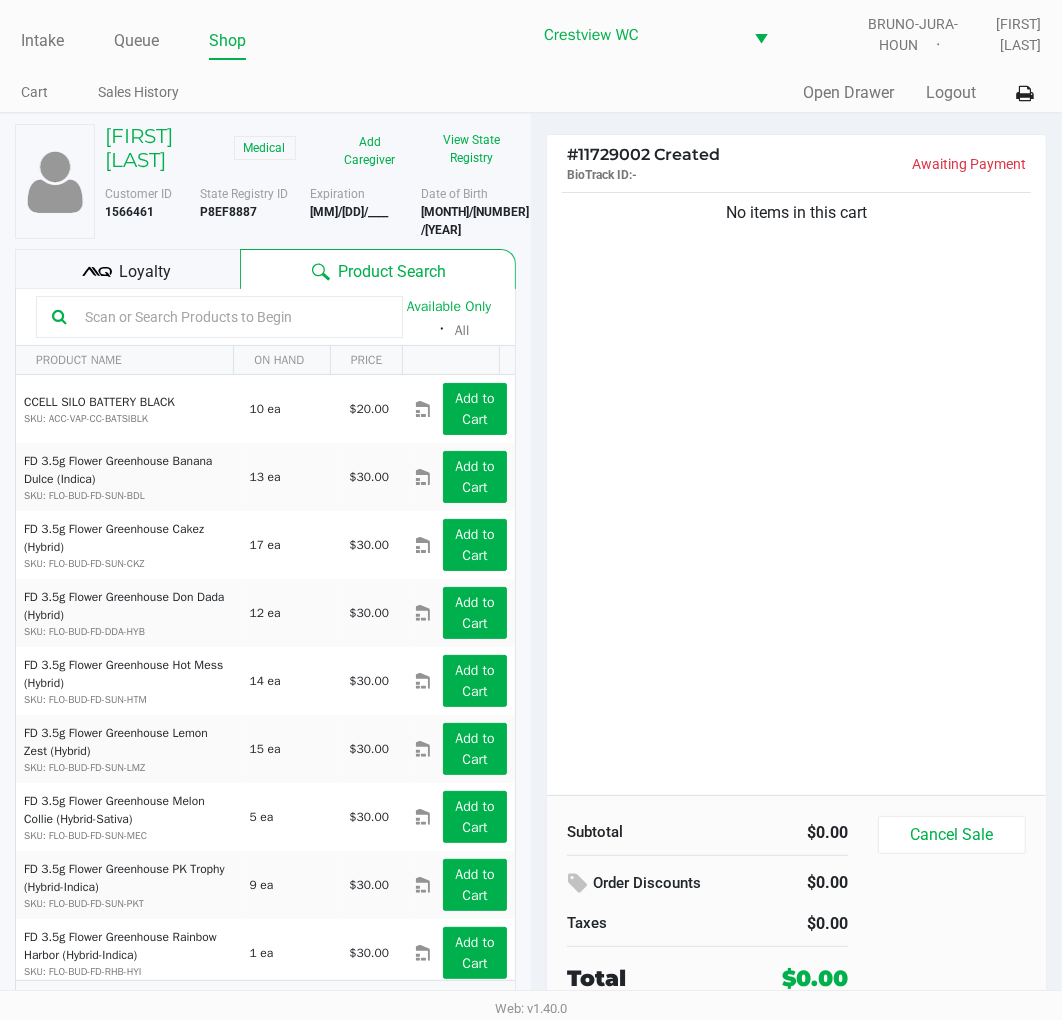 click on "Loyalty" 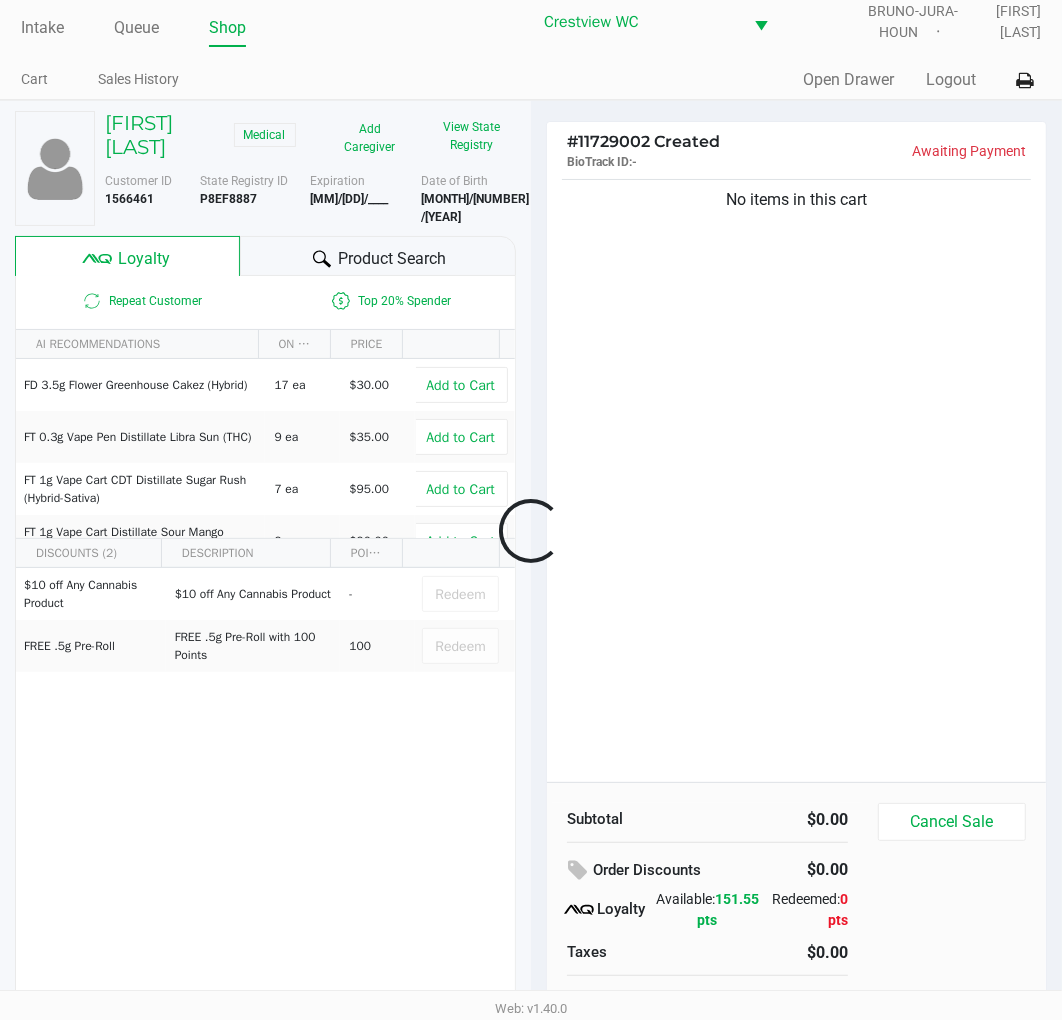 scroll, scrollTop: 38, scrollLeft: 0, axis: vertical 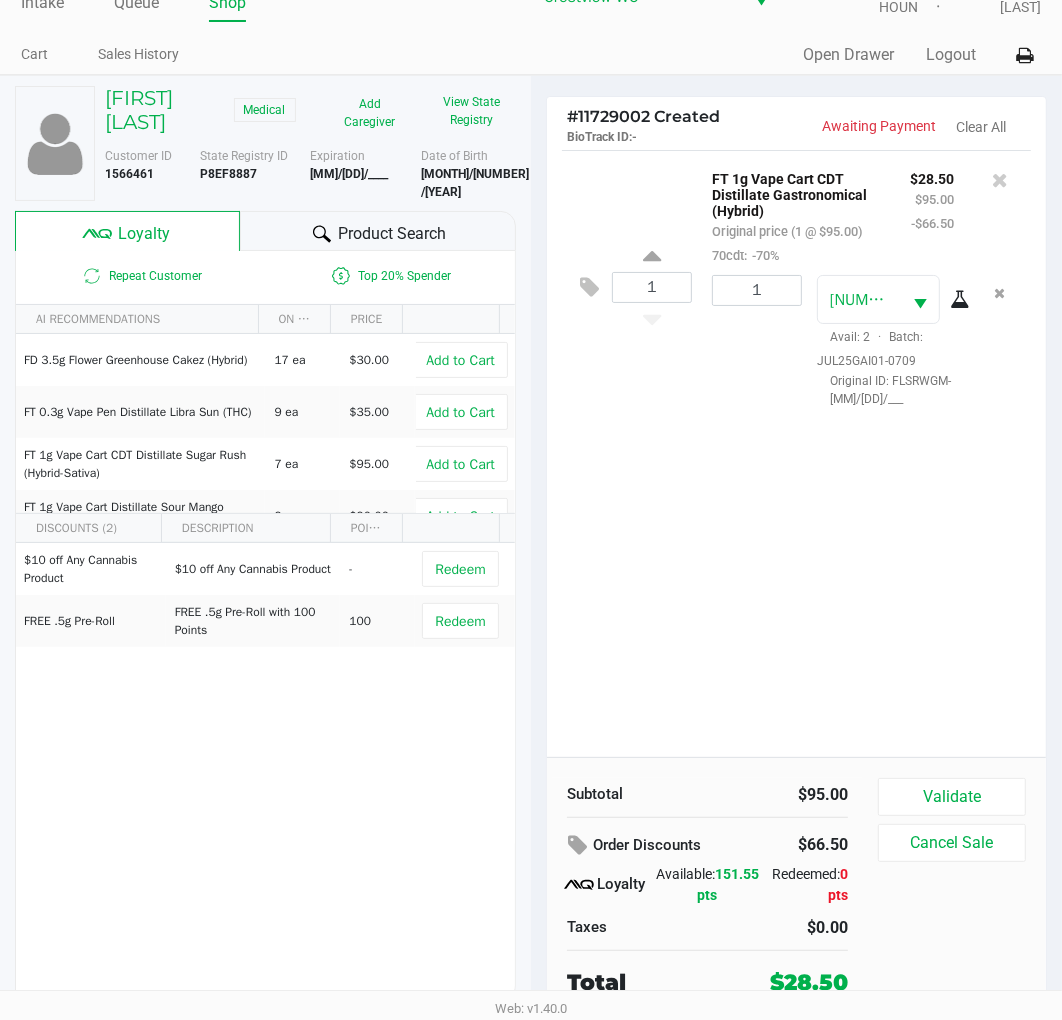 click on "Validate" 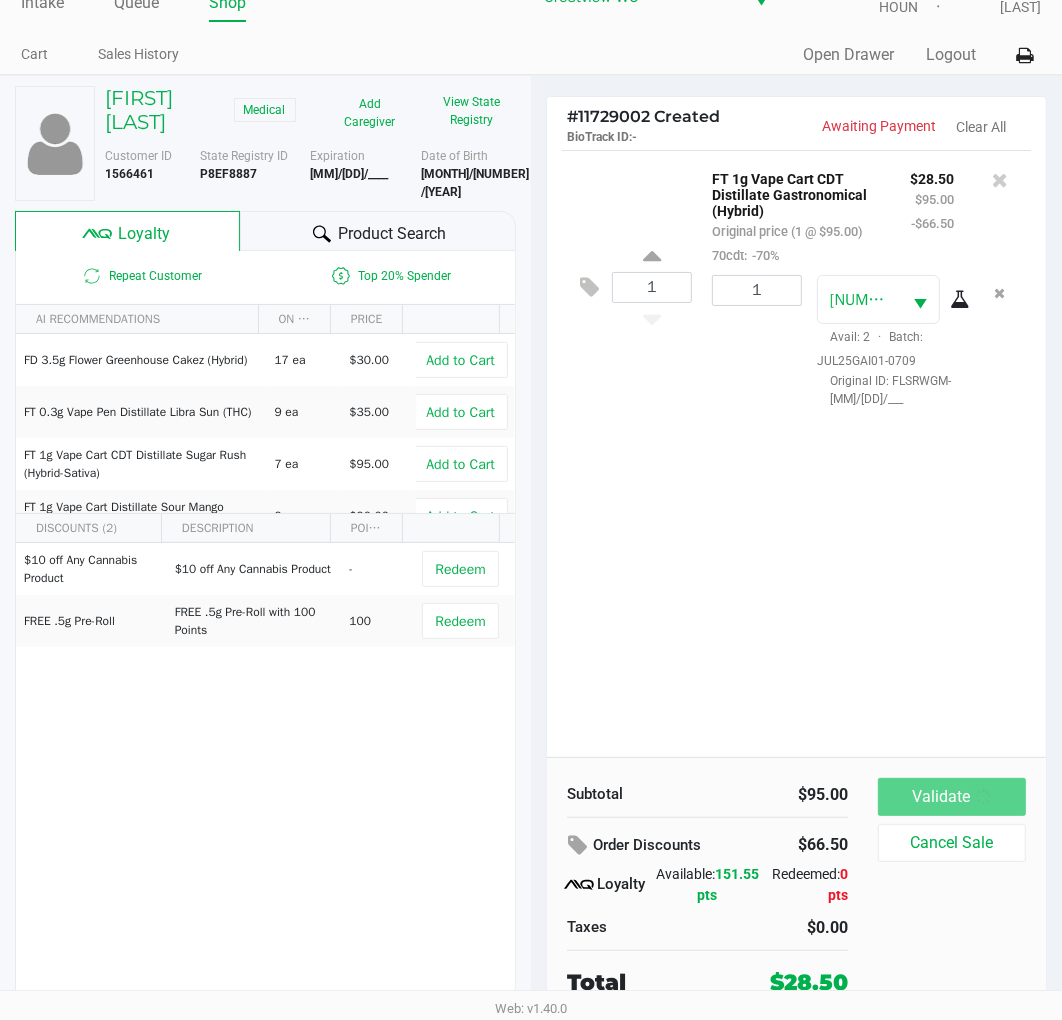 scroll, scrollTop: 0, scrollLeft: 0, axis: both 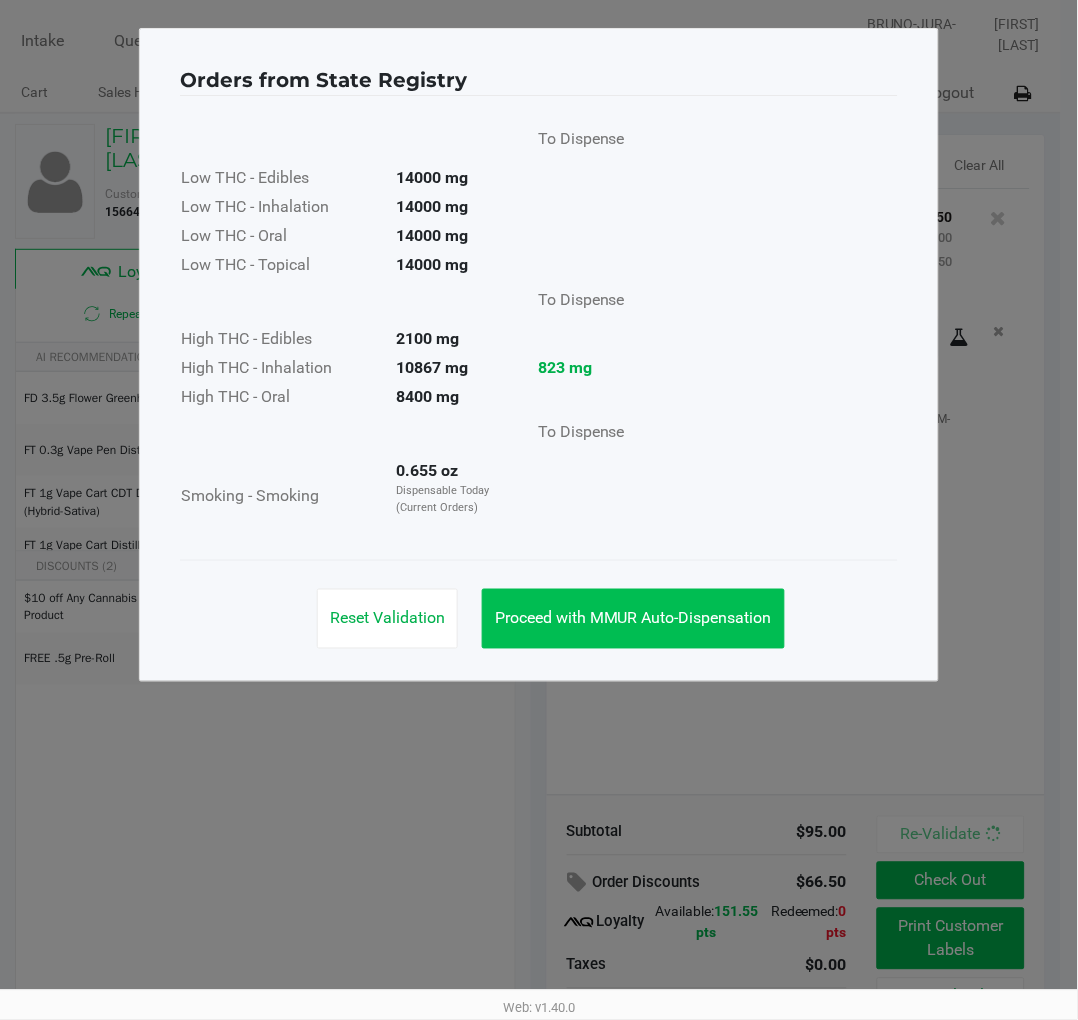 click on "Proceed with MMUR Auto-Dispensation" 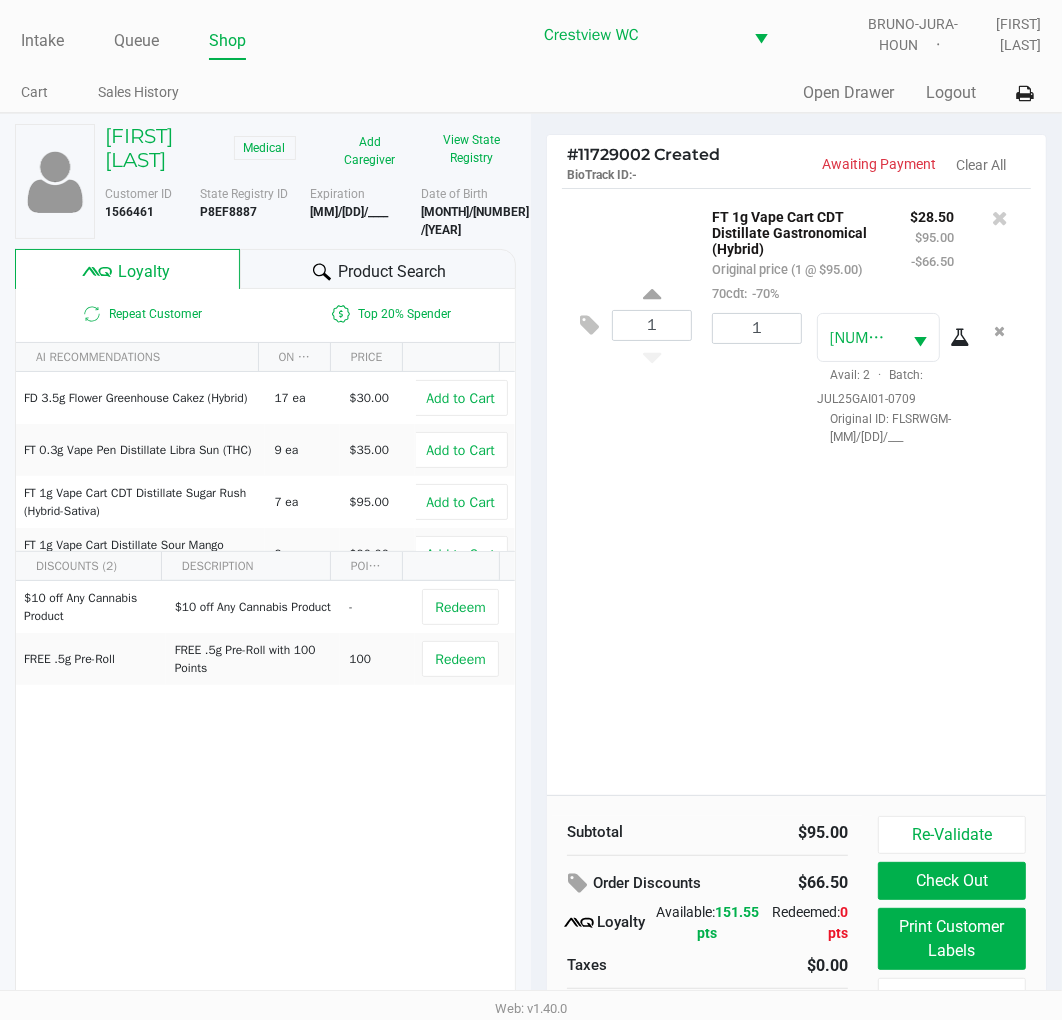 click on "Print Customer Labels" 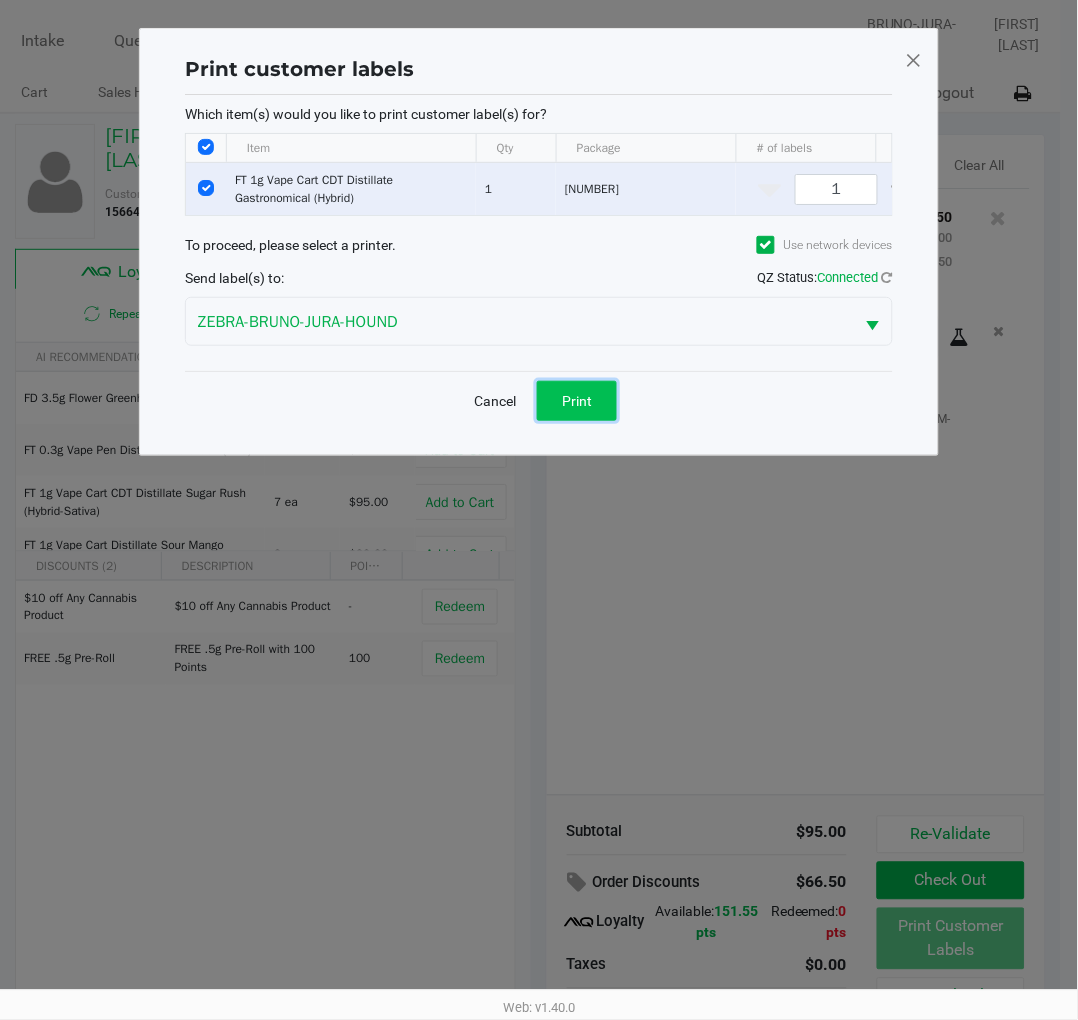click on "Print" 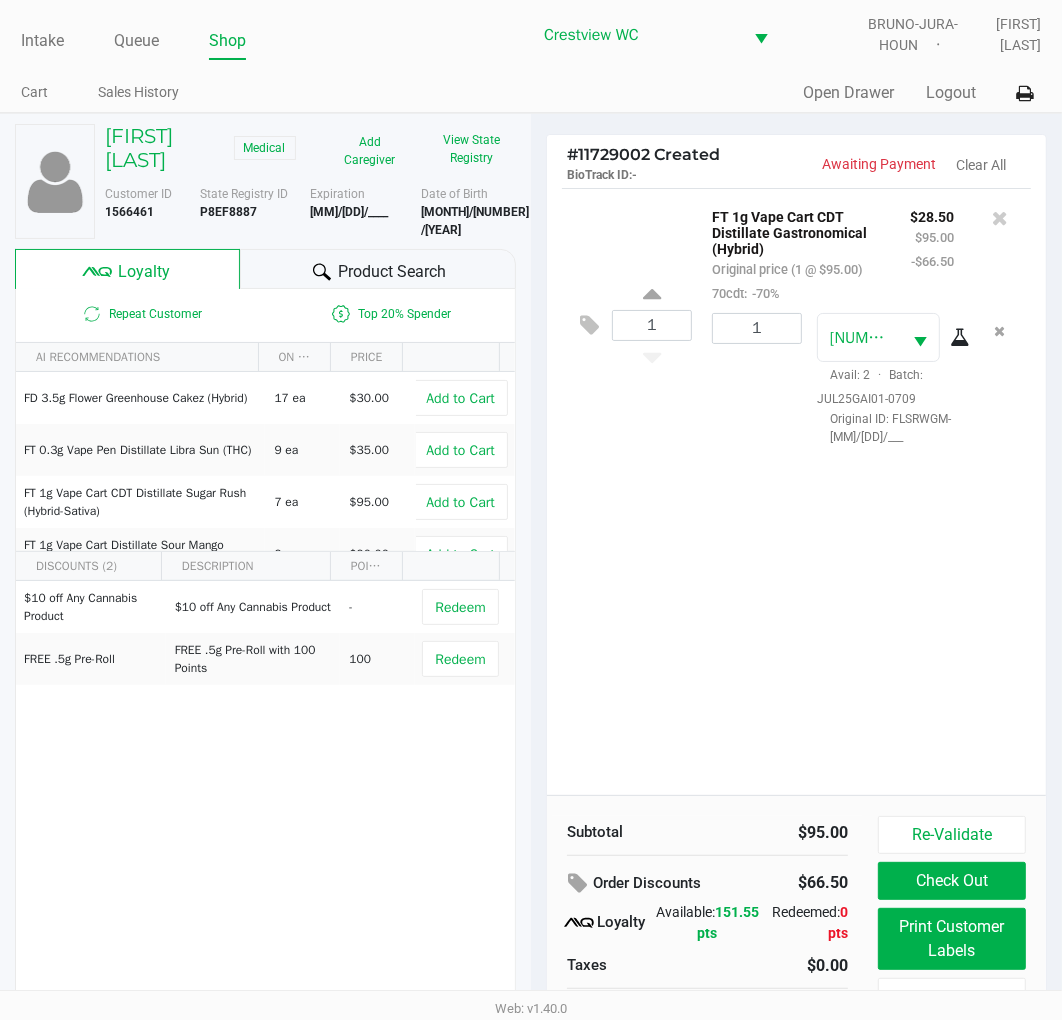 scroll, scrollTop: 38, scrollLeft: 0, axis: vertical 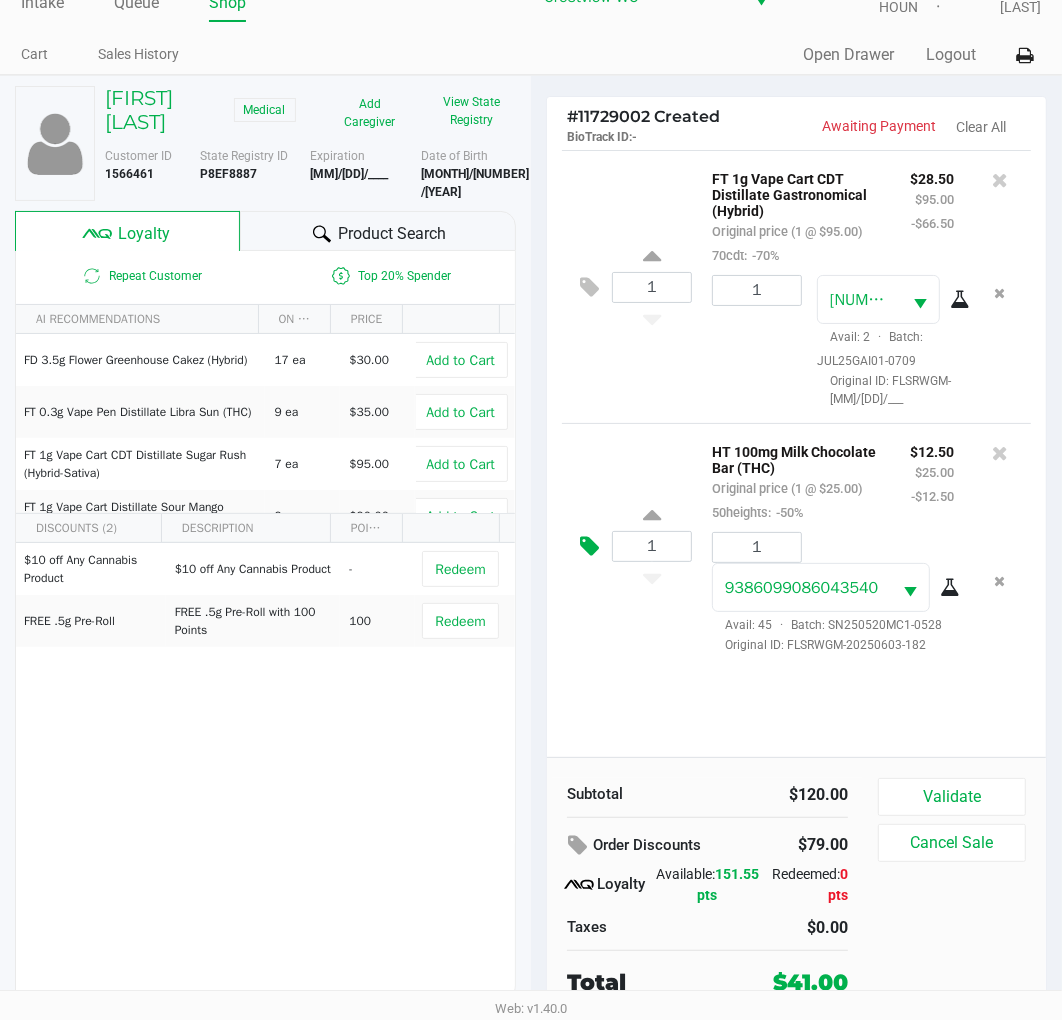 click 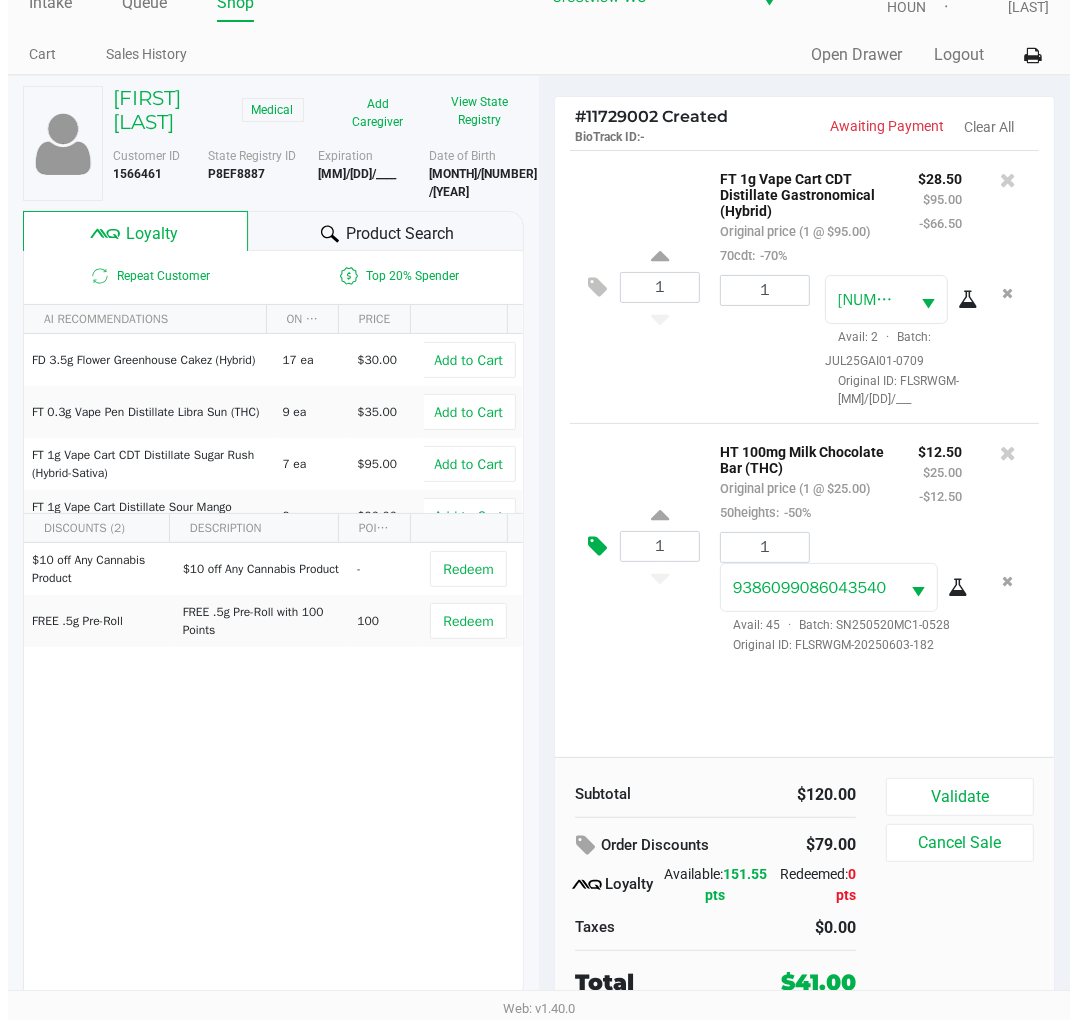 scroll, scrollTop: 0, scrollLeft: 0, axis: both 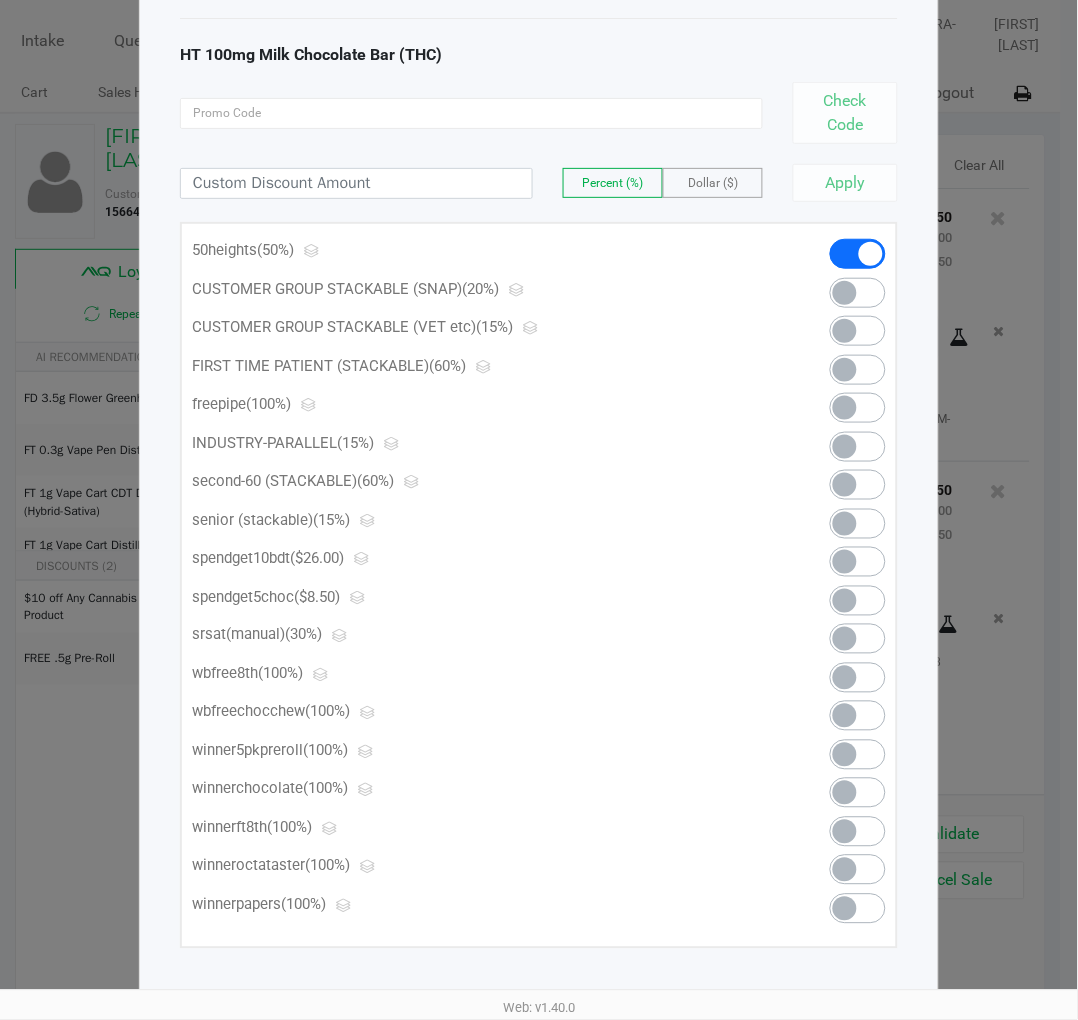 click at bounding box center [858, 716] 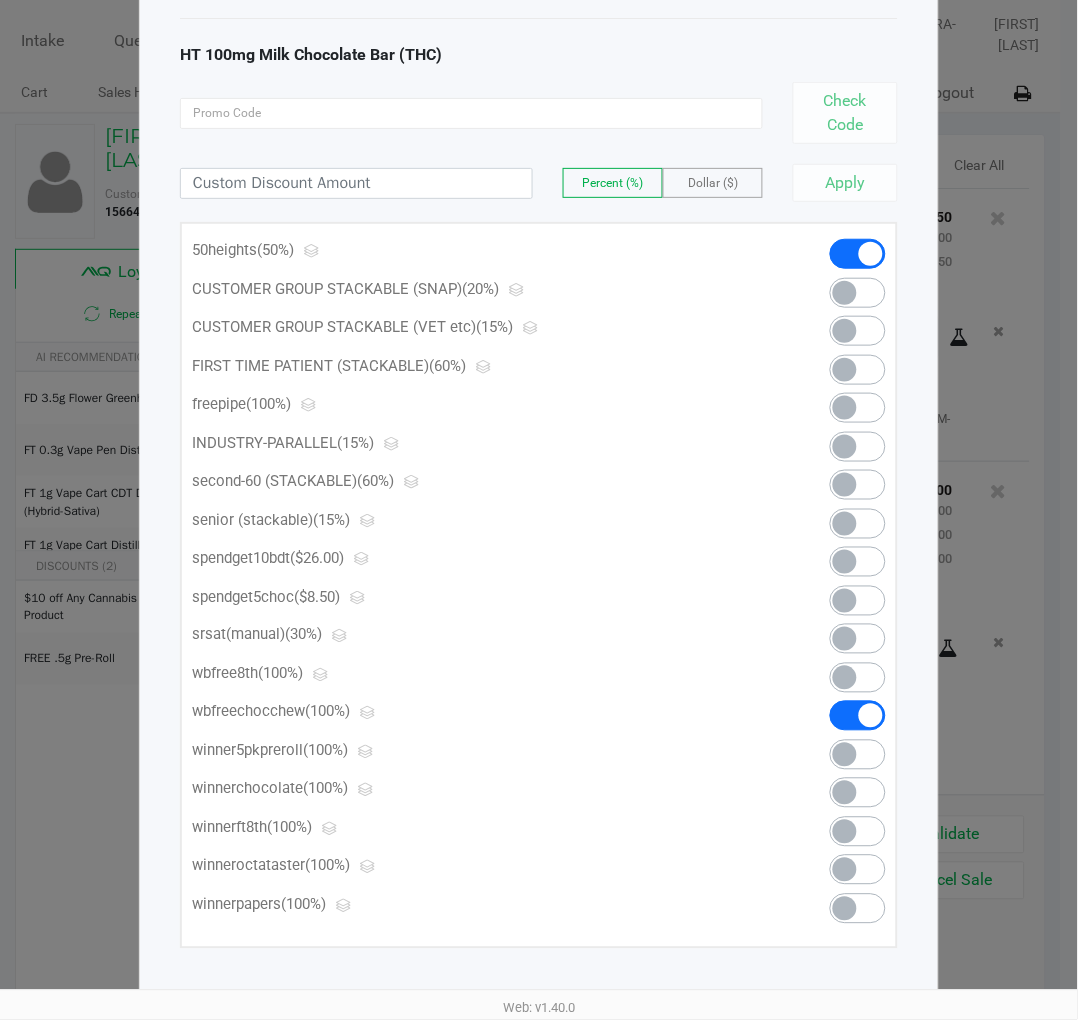 click 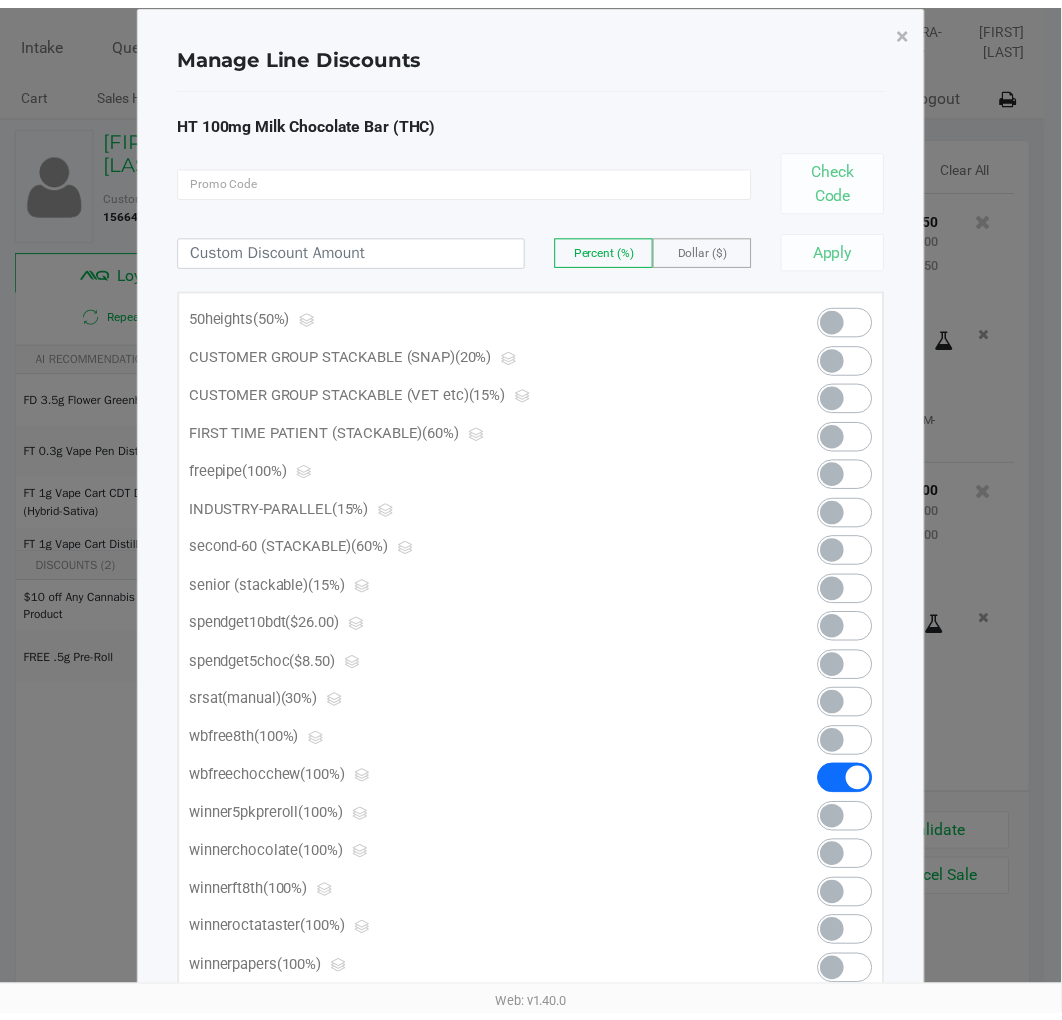 scroll, scrollTop: 0, scrollLeft: 0, axis: both 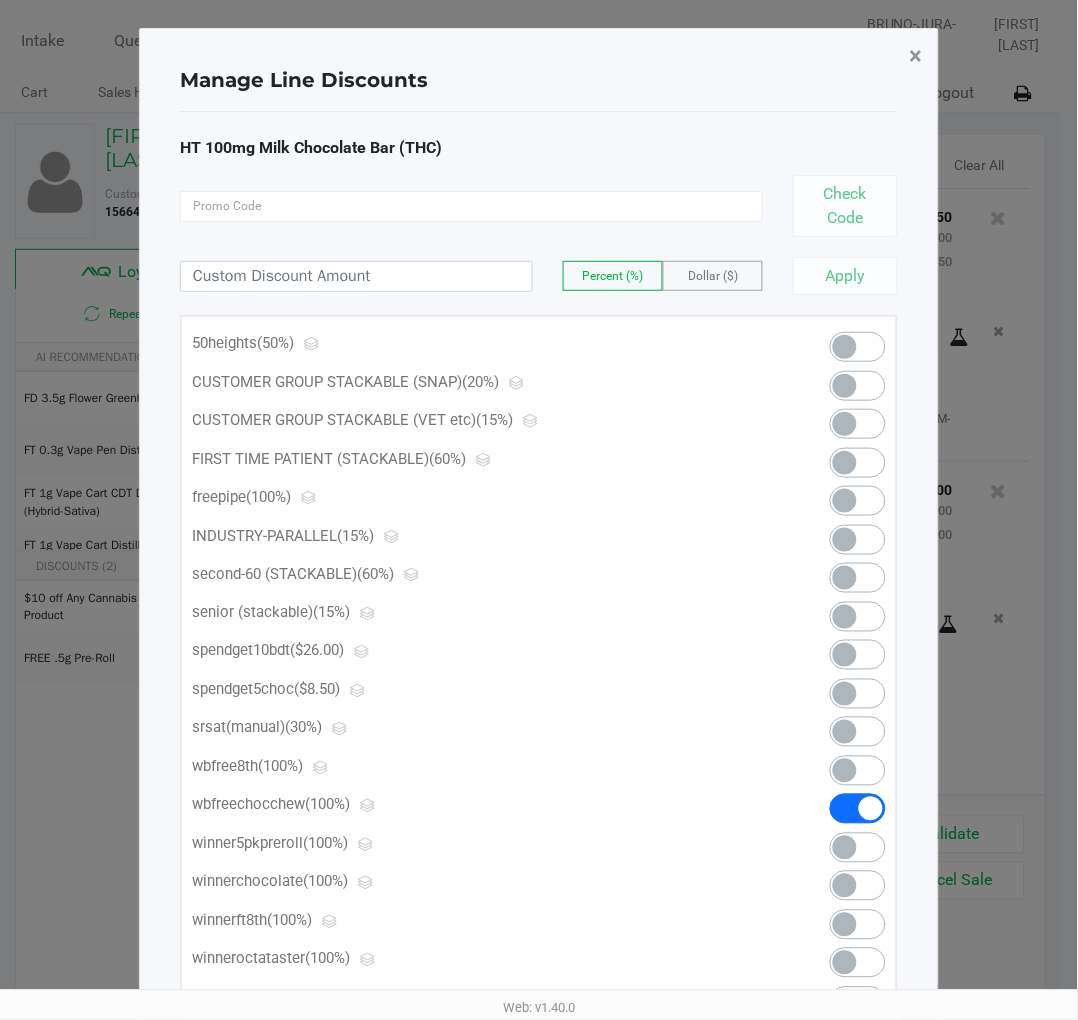 click on "×" 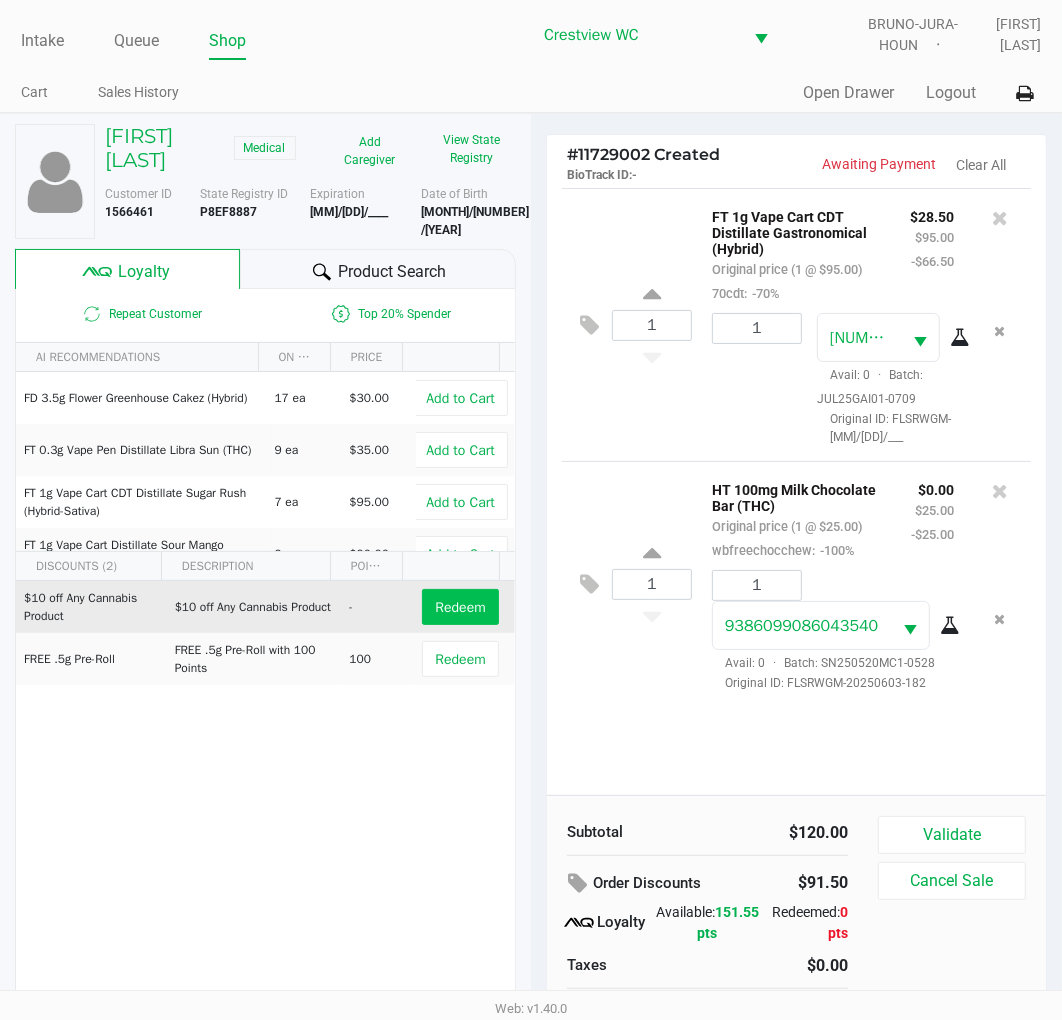 click on "Redeem" 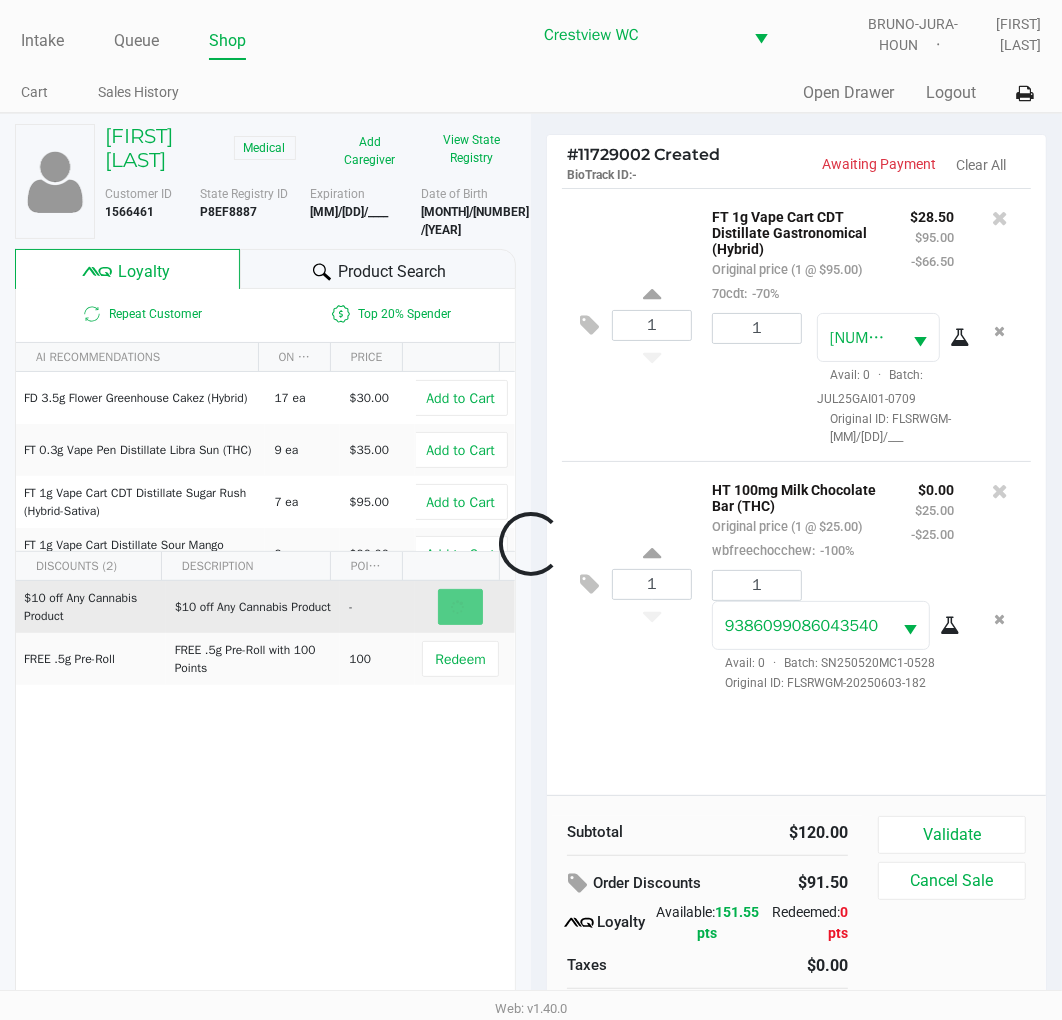 scroll, scrollTop: 38, scrollLeft: 0, axis: vertical 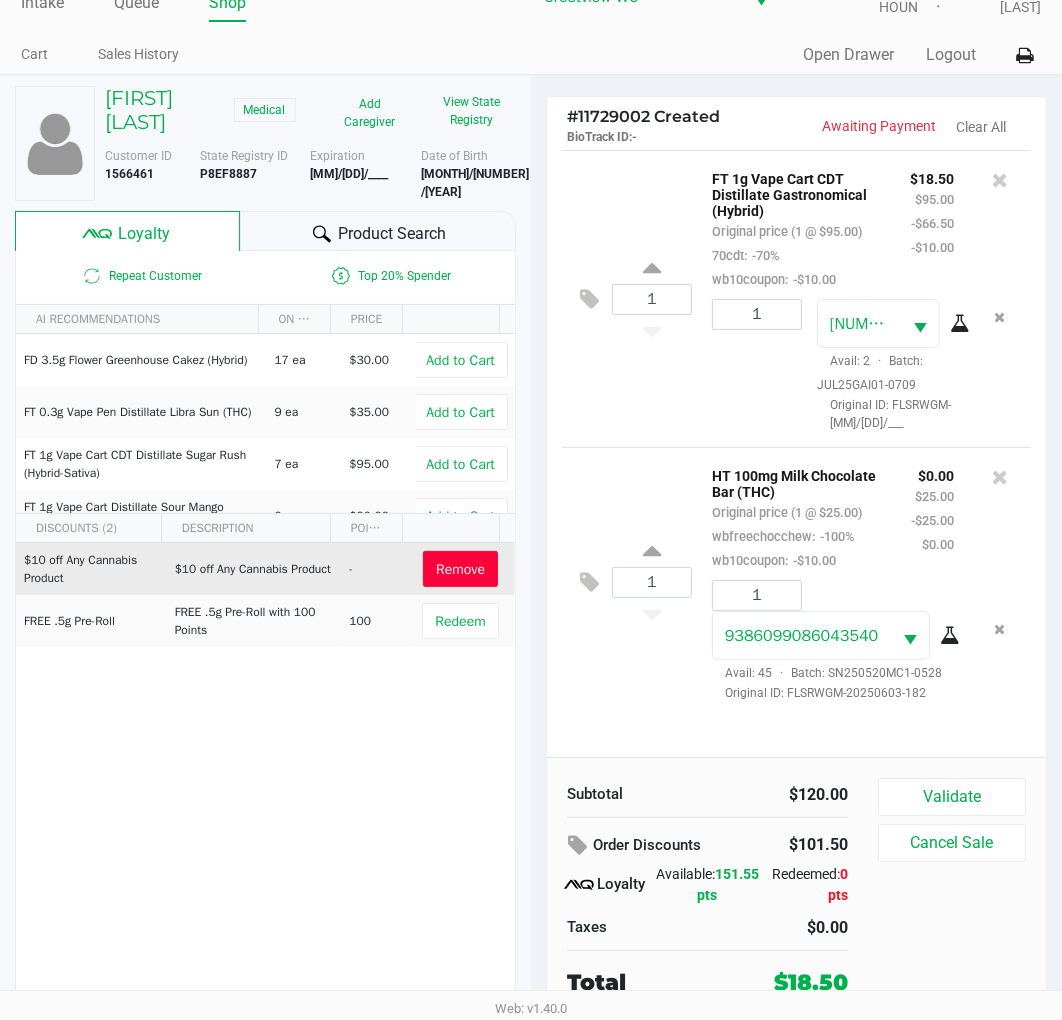 click on "Validate" 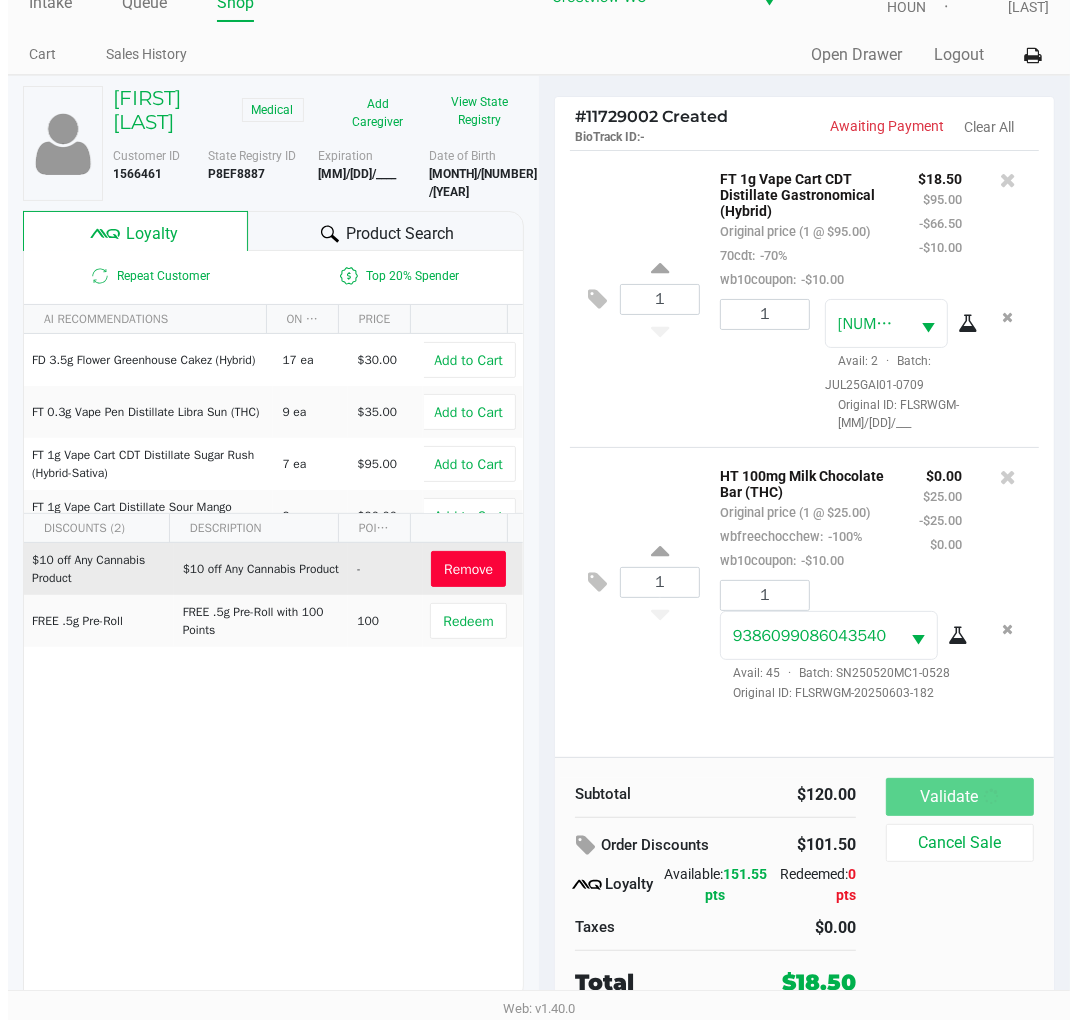 scroll, scrollTop: 0, scrollLeft: 0, axis: both 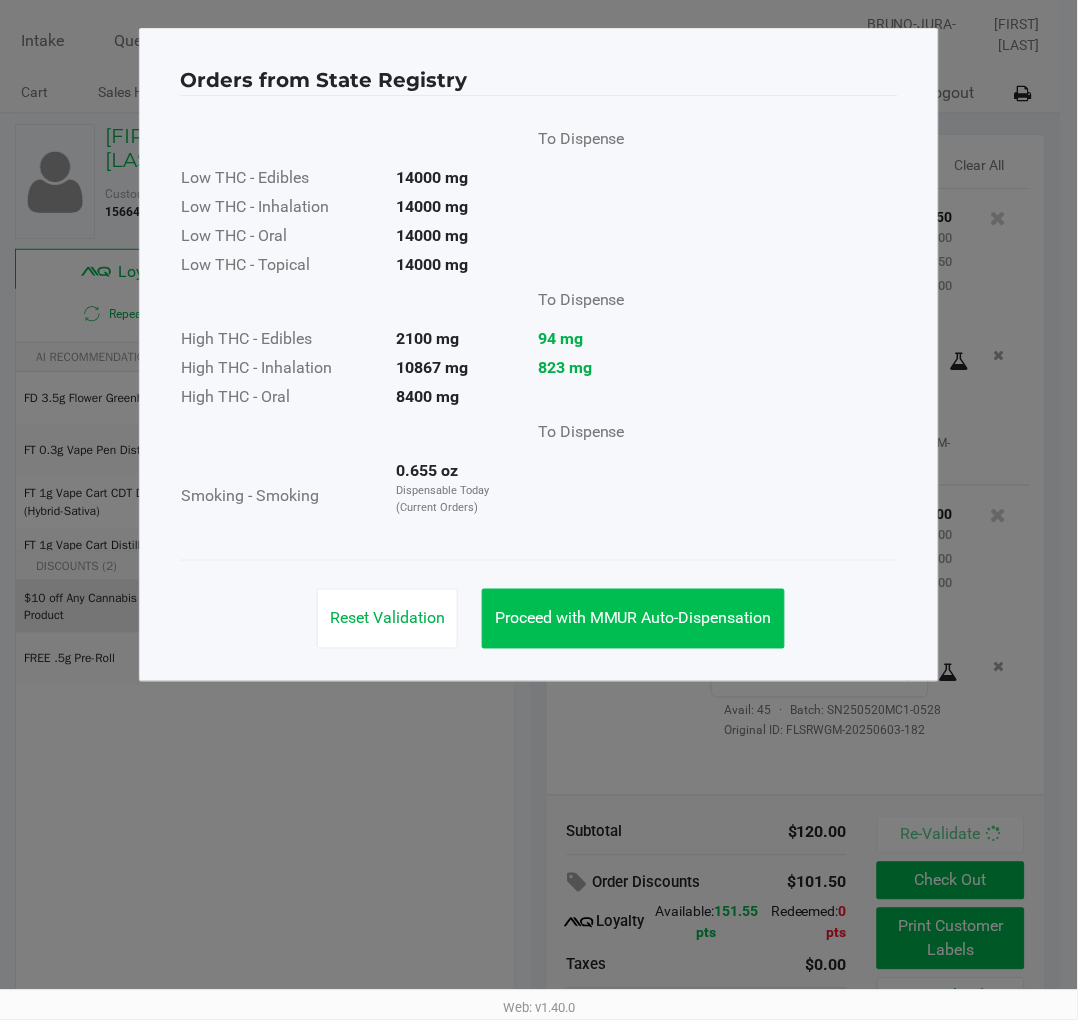 click on "Proceed with MMUR Auto-Dispensation" 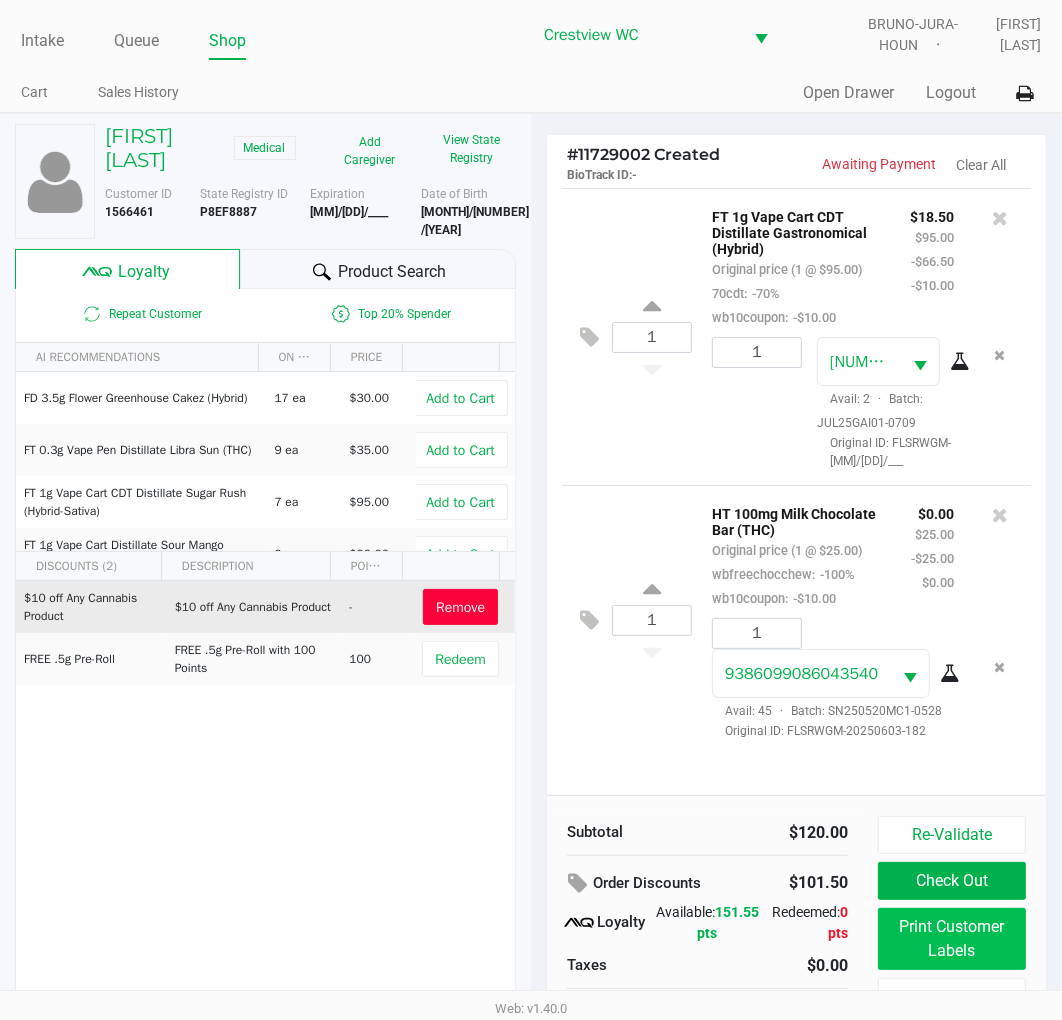 click on "Print Customer Labels" 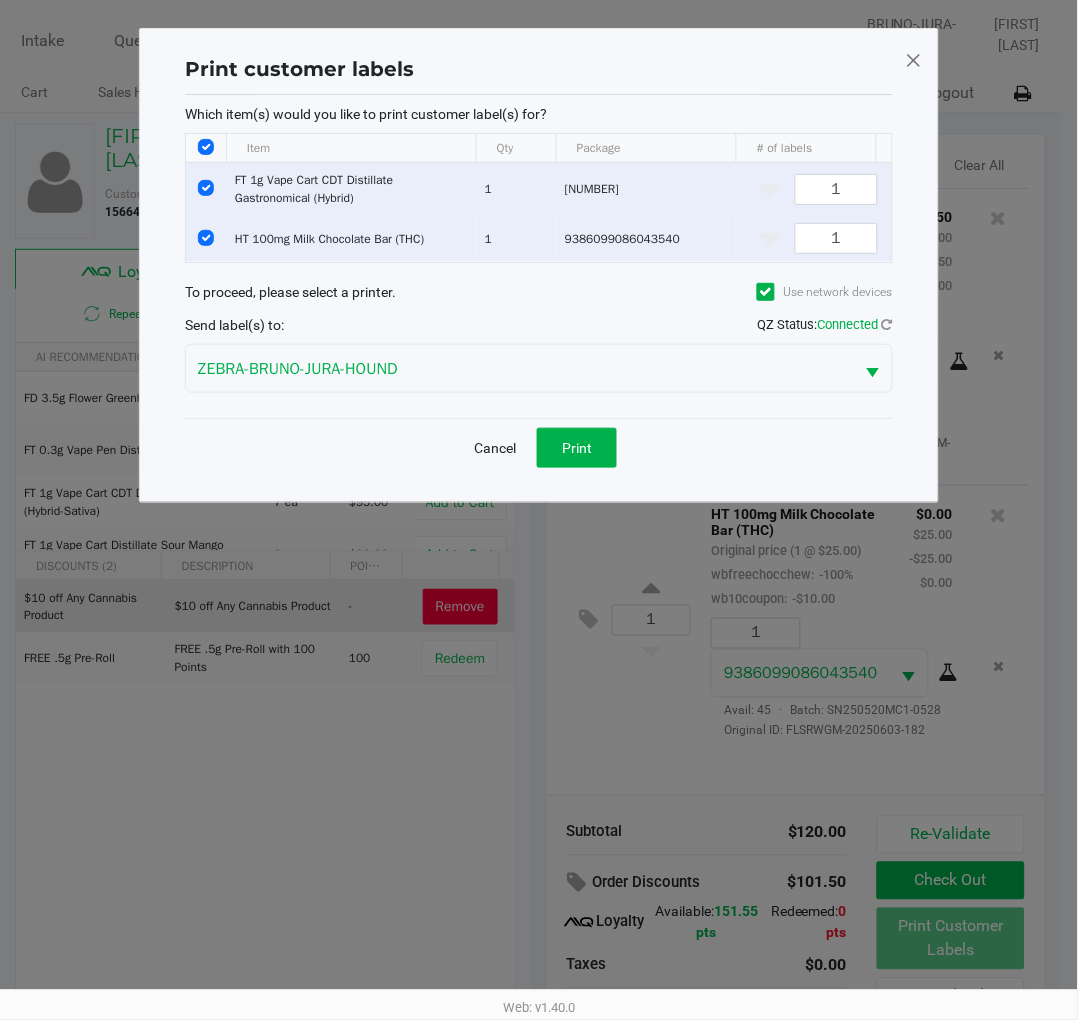 click at bounding box center [206, 188] 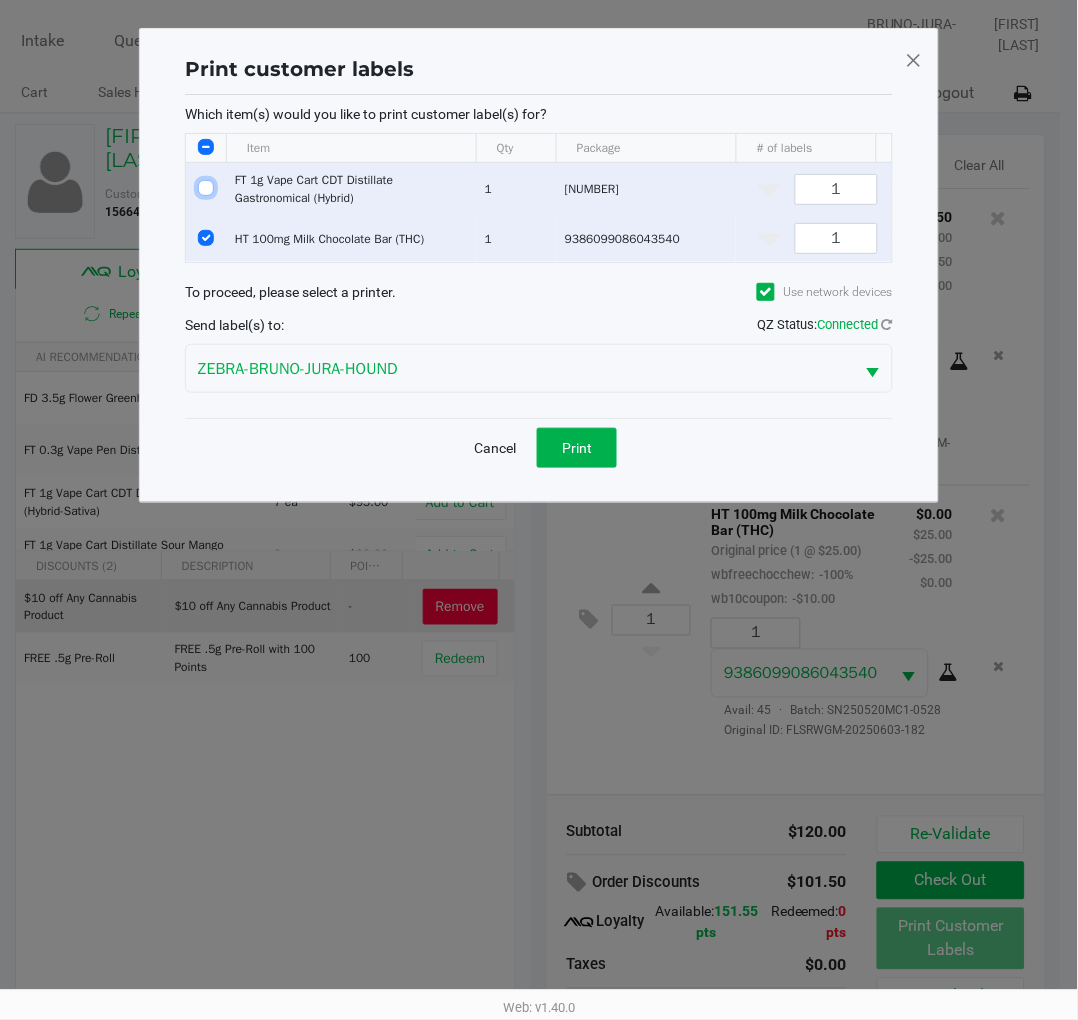checkbox on "false" 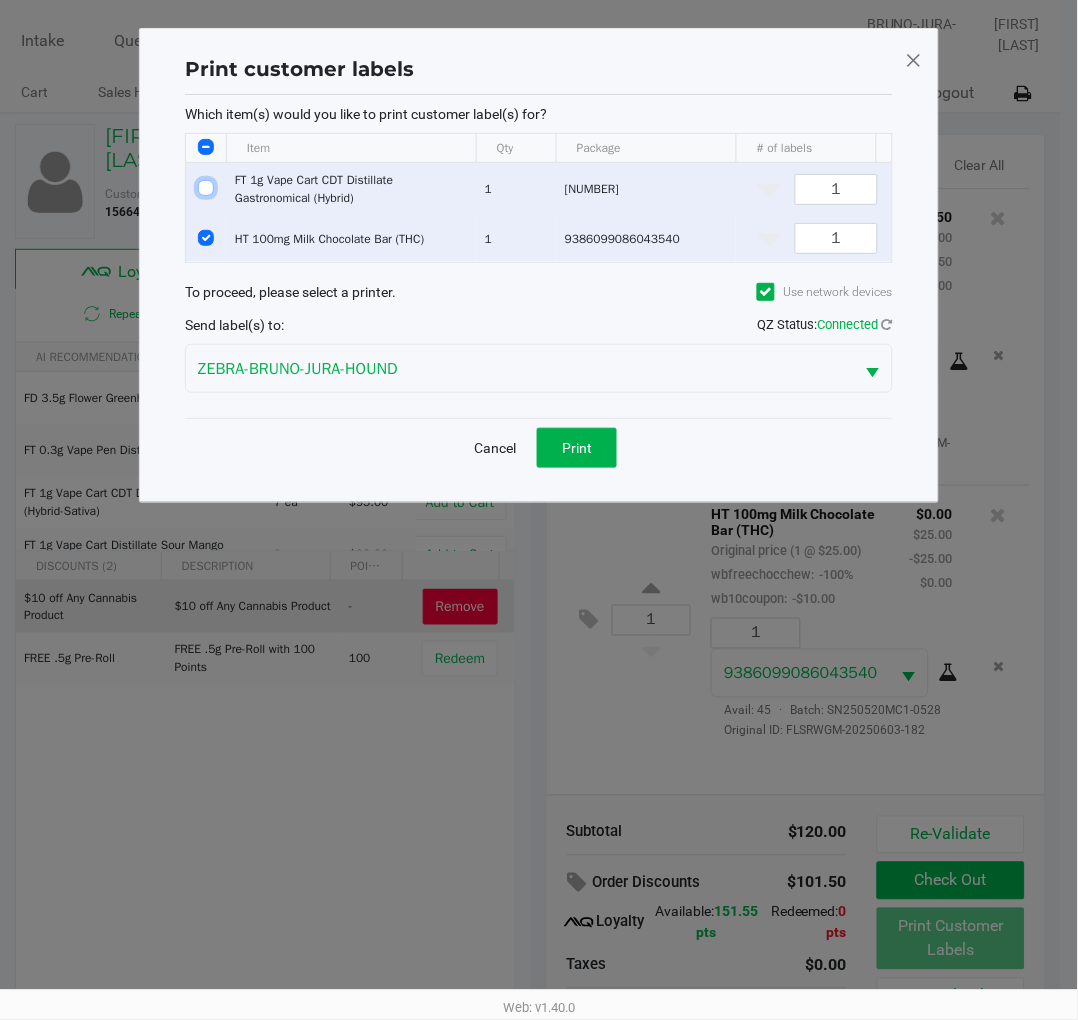 checkbox on "false" 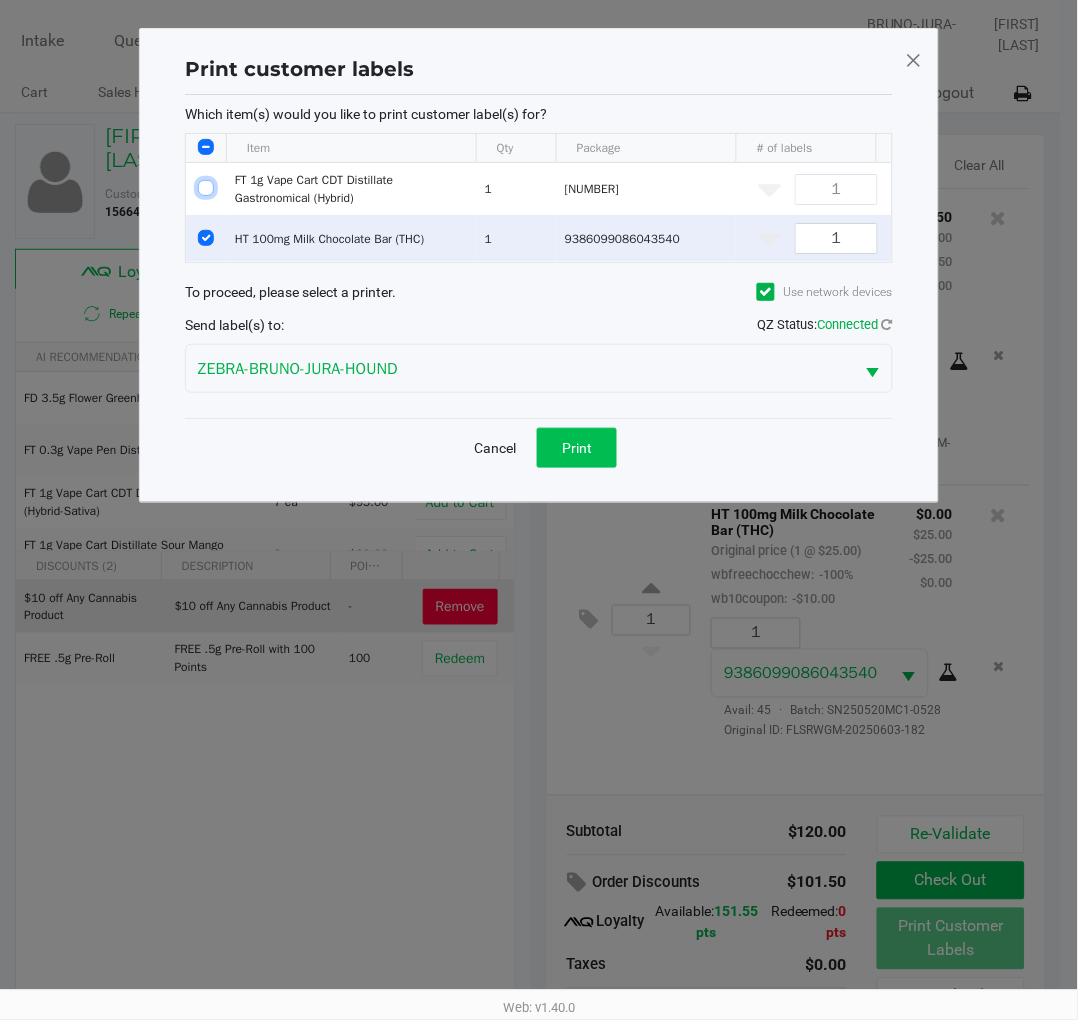 click on "Print" 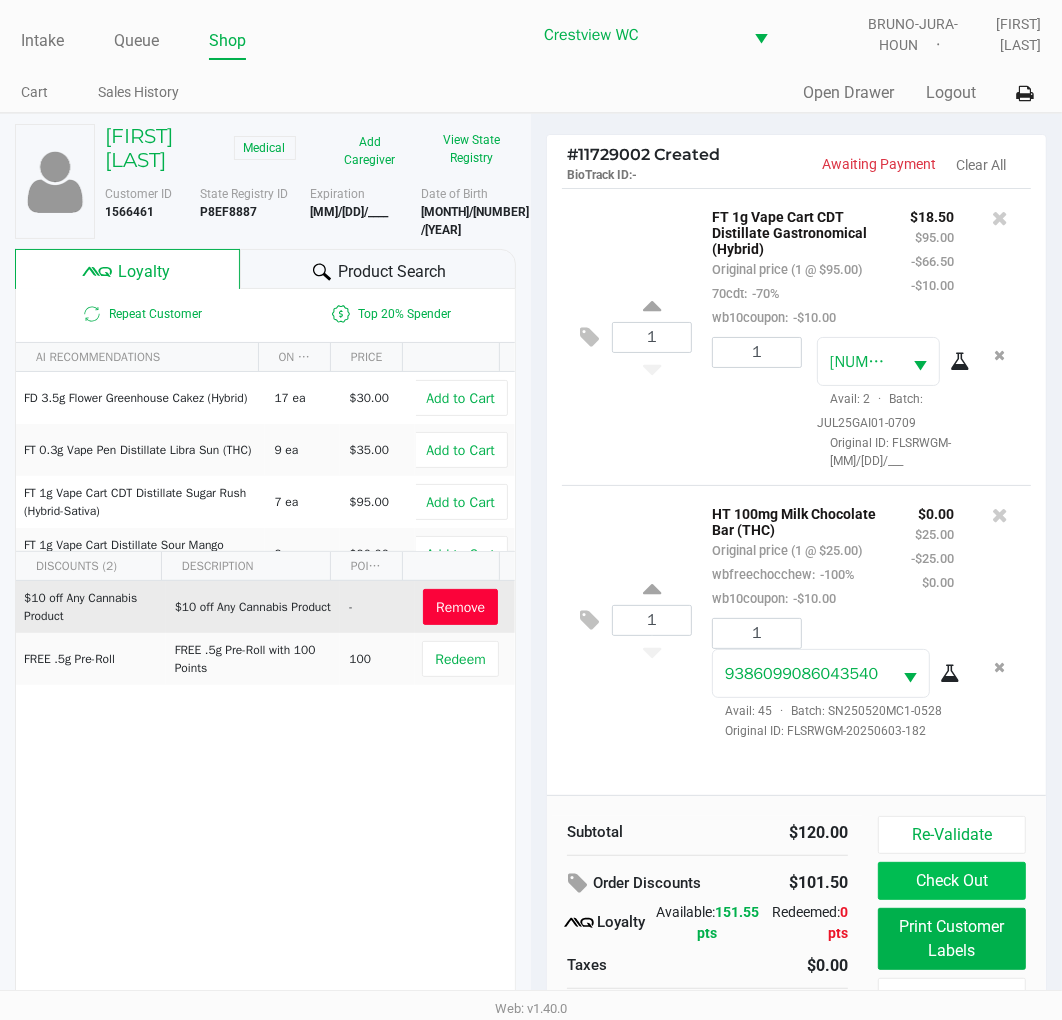click on "Check Out" 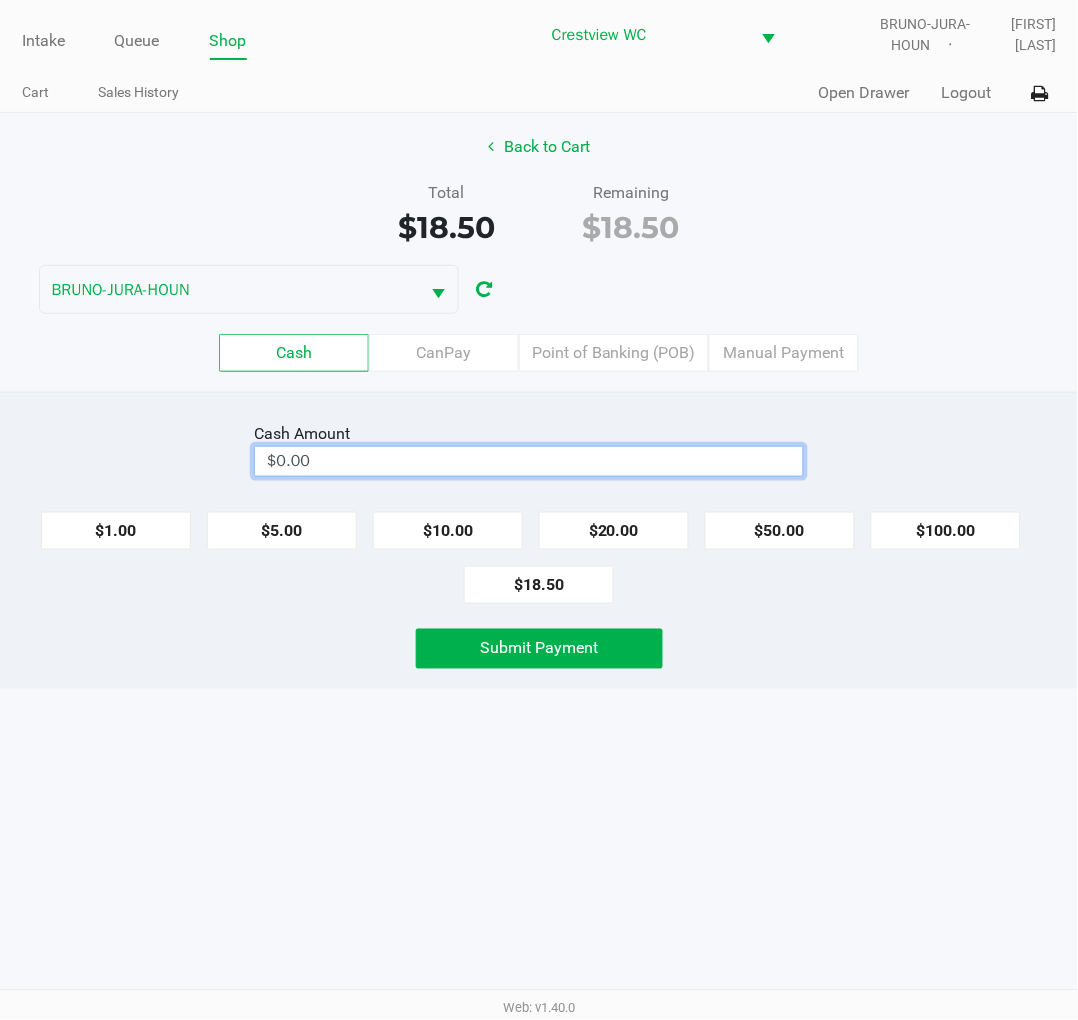 click on "$0.00" at bounding box center [529, 461] 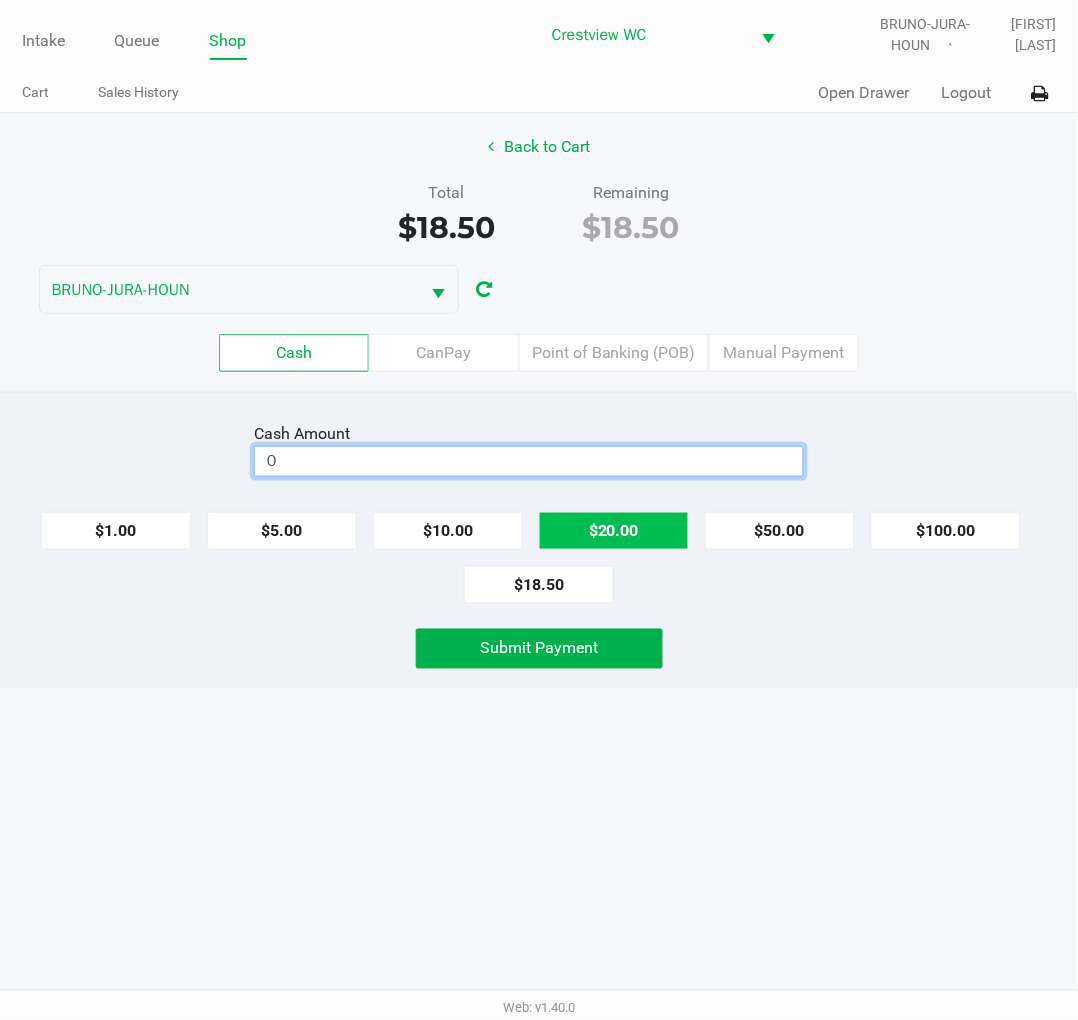click on "$20.00" 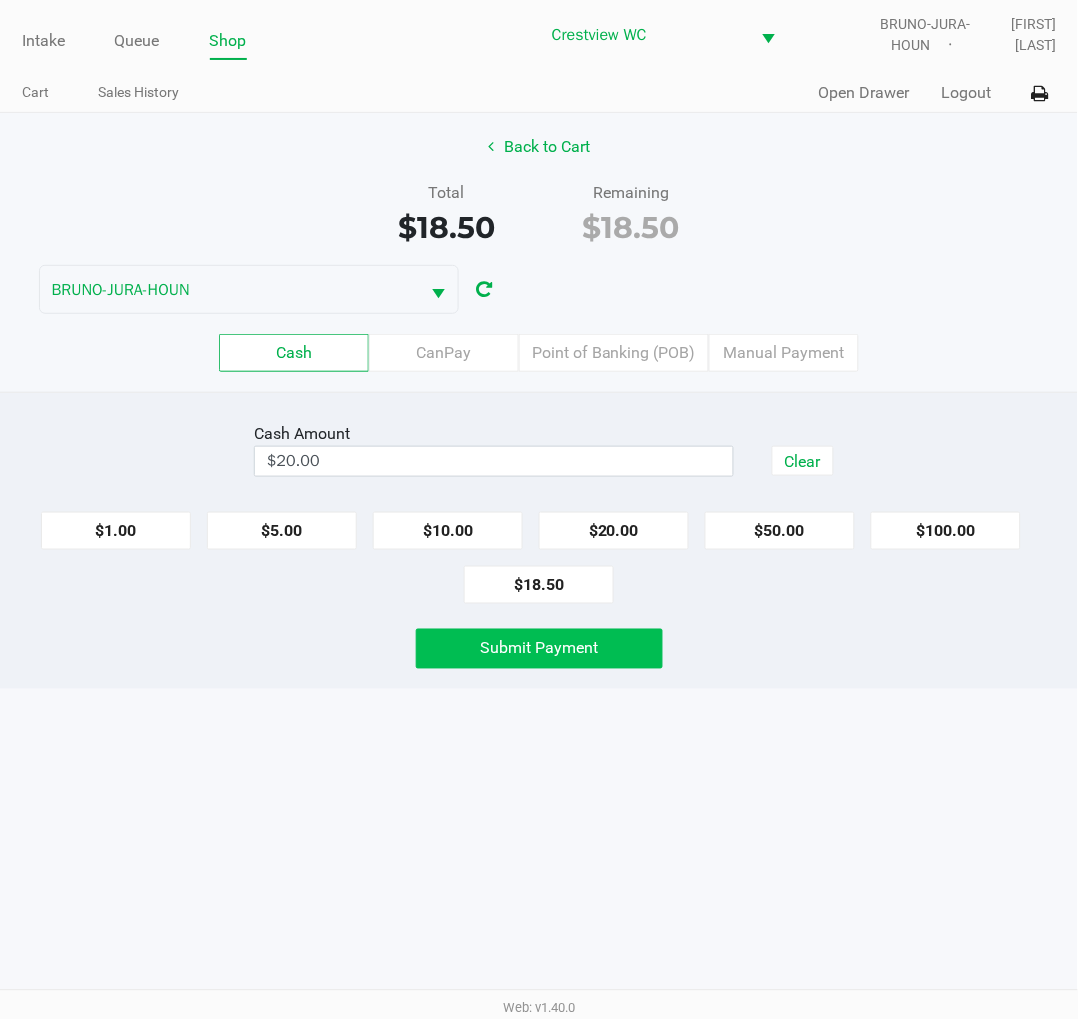 click on "Submit Payment" 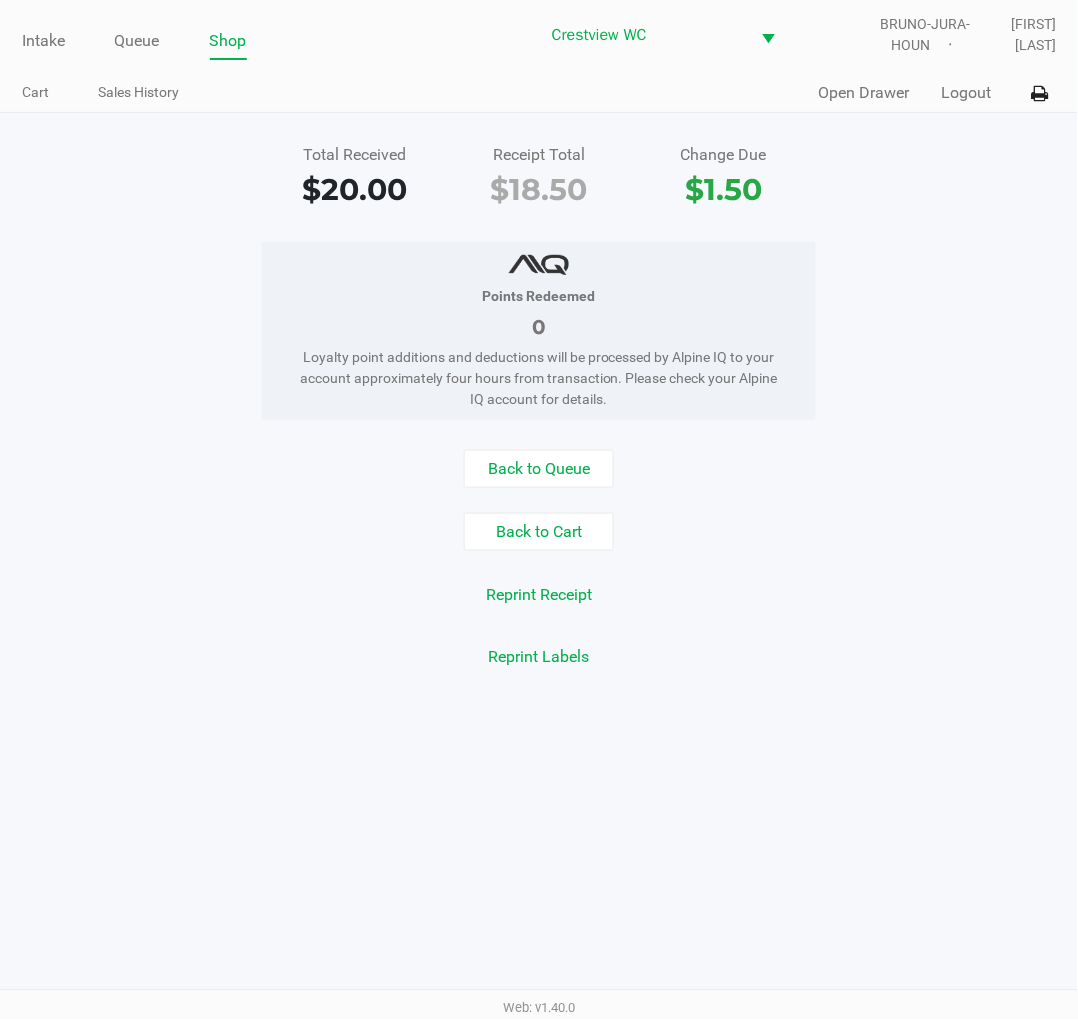 click on "Intake" 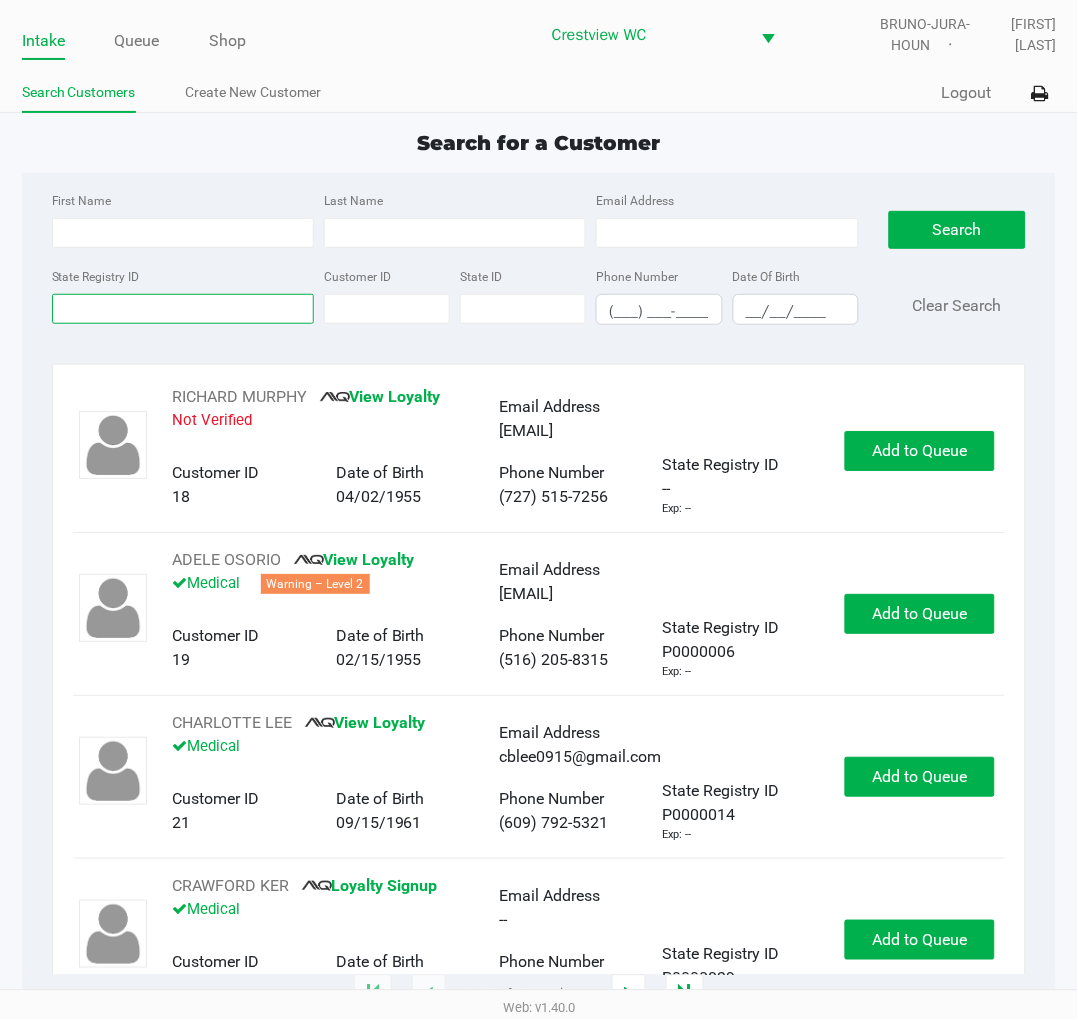 click on "State Registry ID" at bounding box center [183, 309] 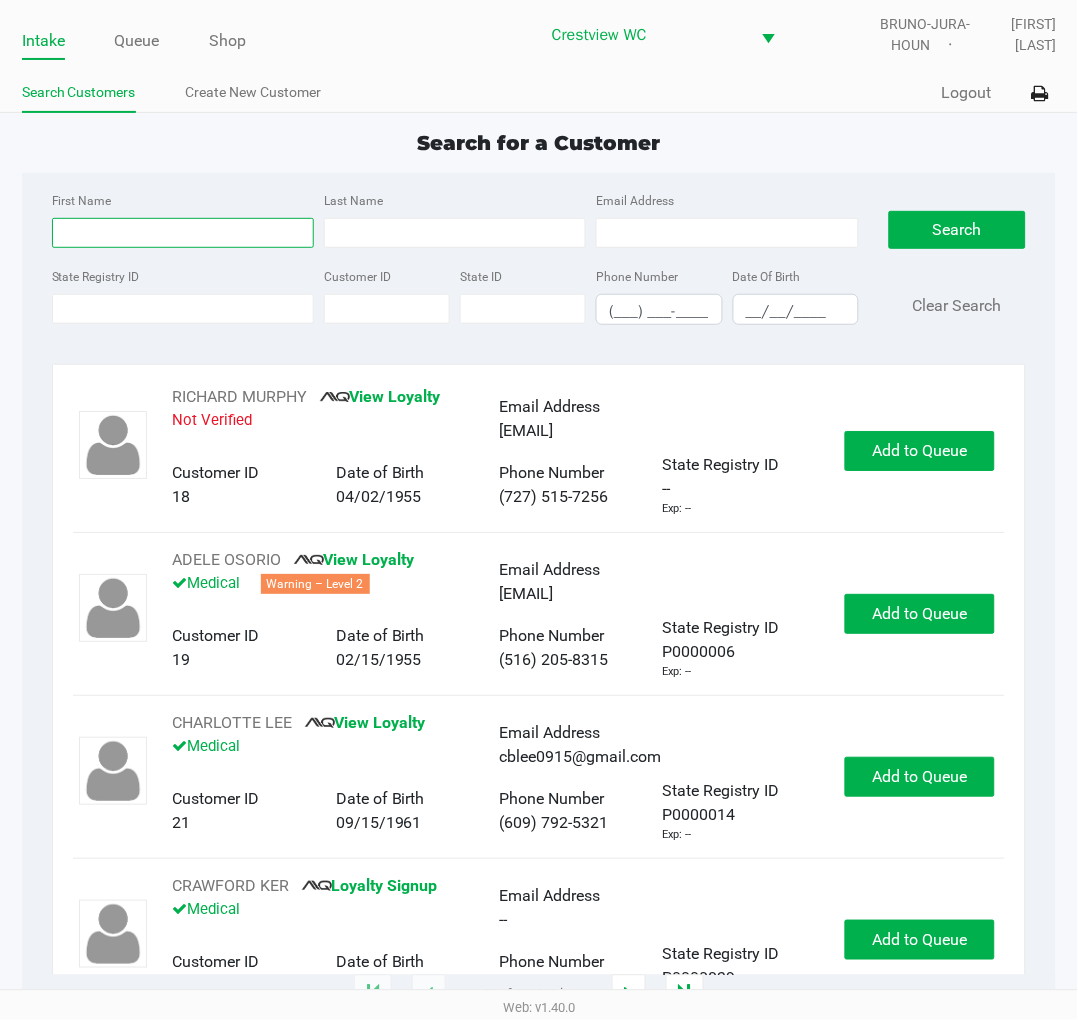 click on "First Name" at bounding box center (183, 233) 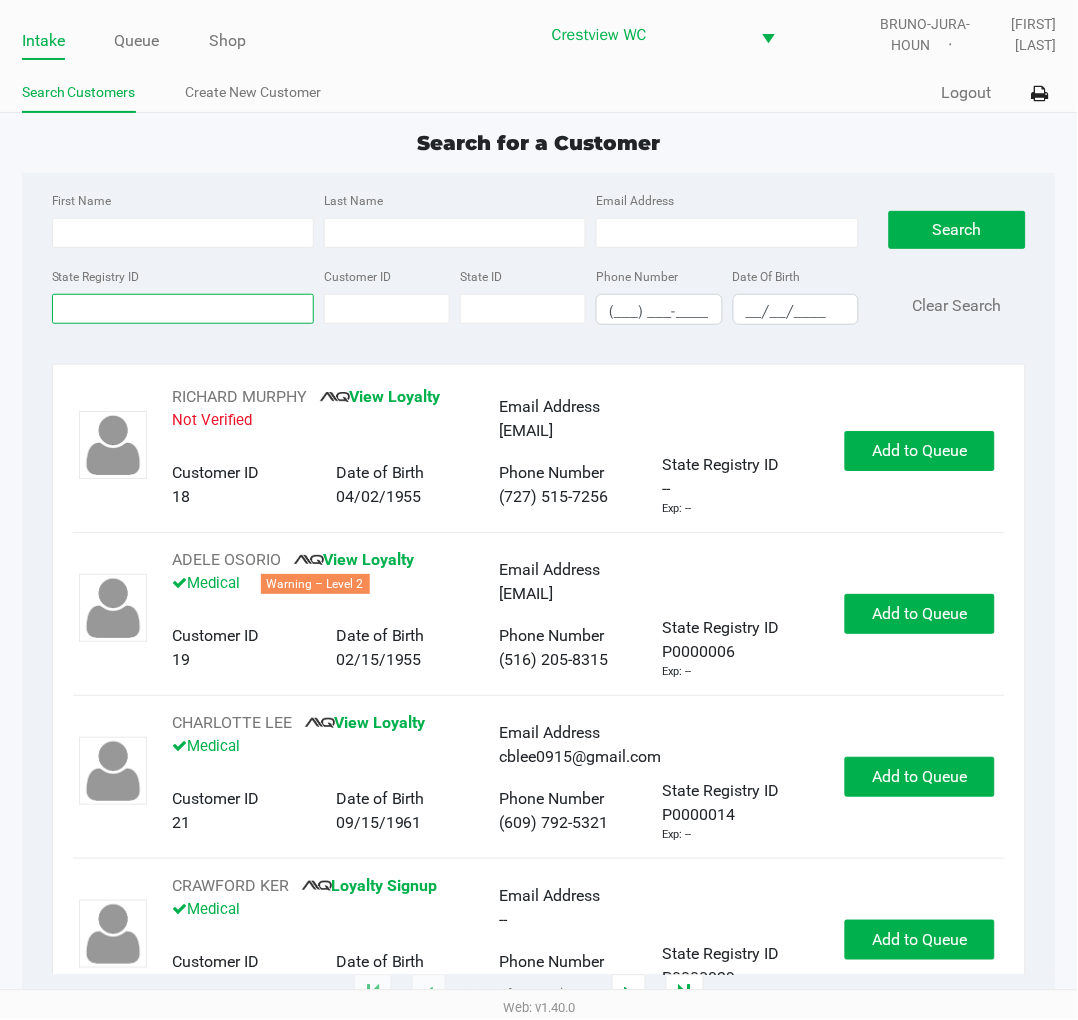 click on "State Registry ID" at bounding box center [183, 309] 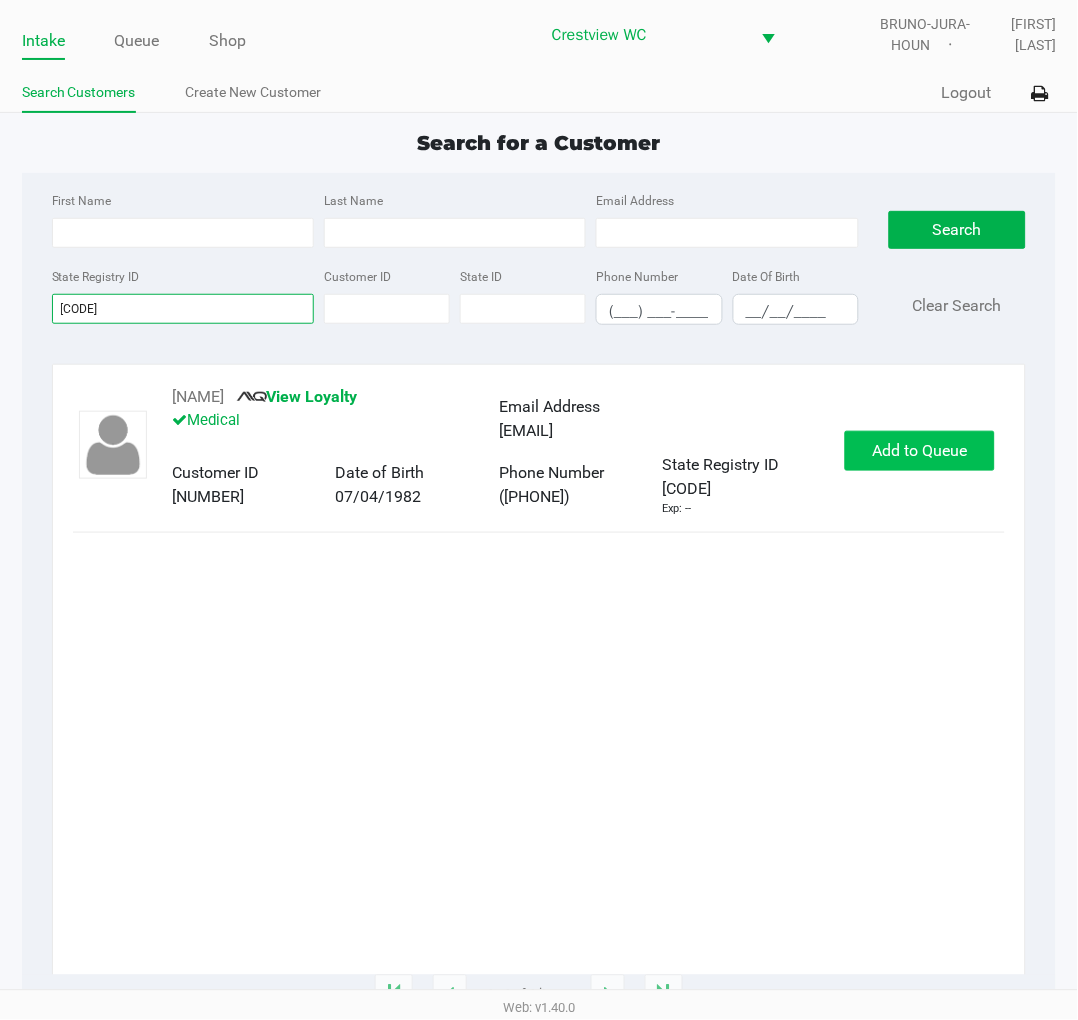 type on "p7ht9755" 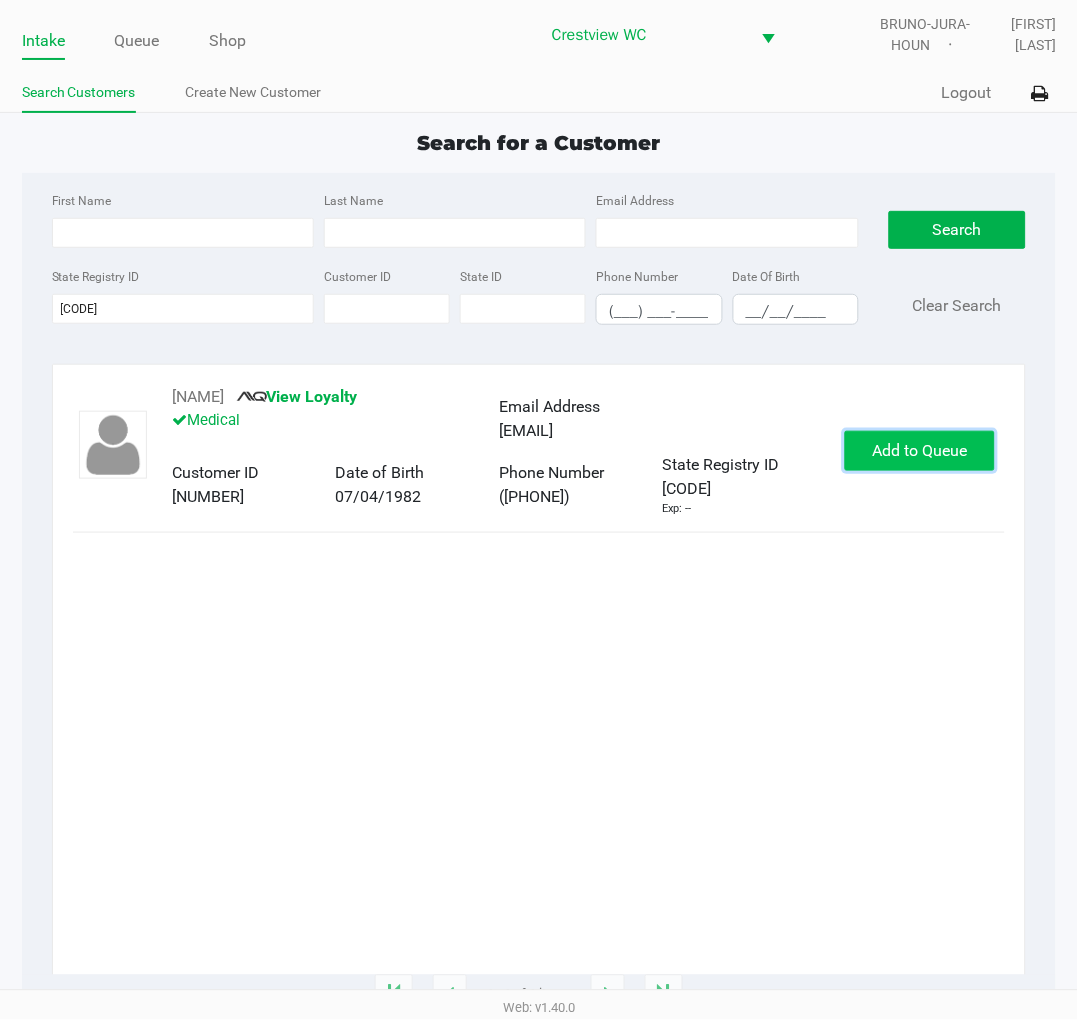 click on "Add to Queue" 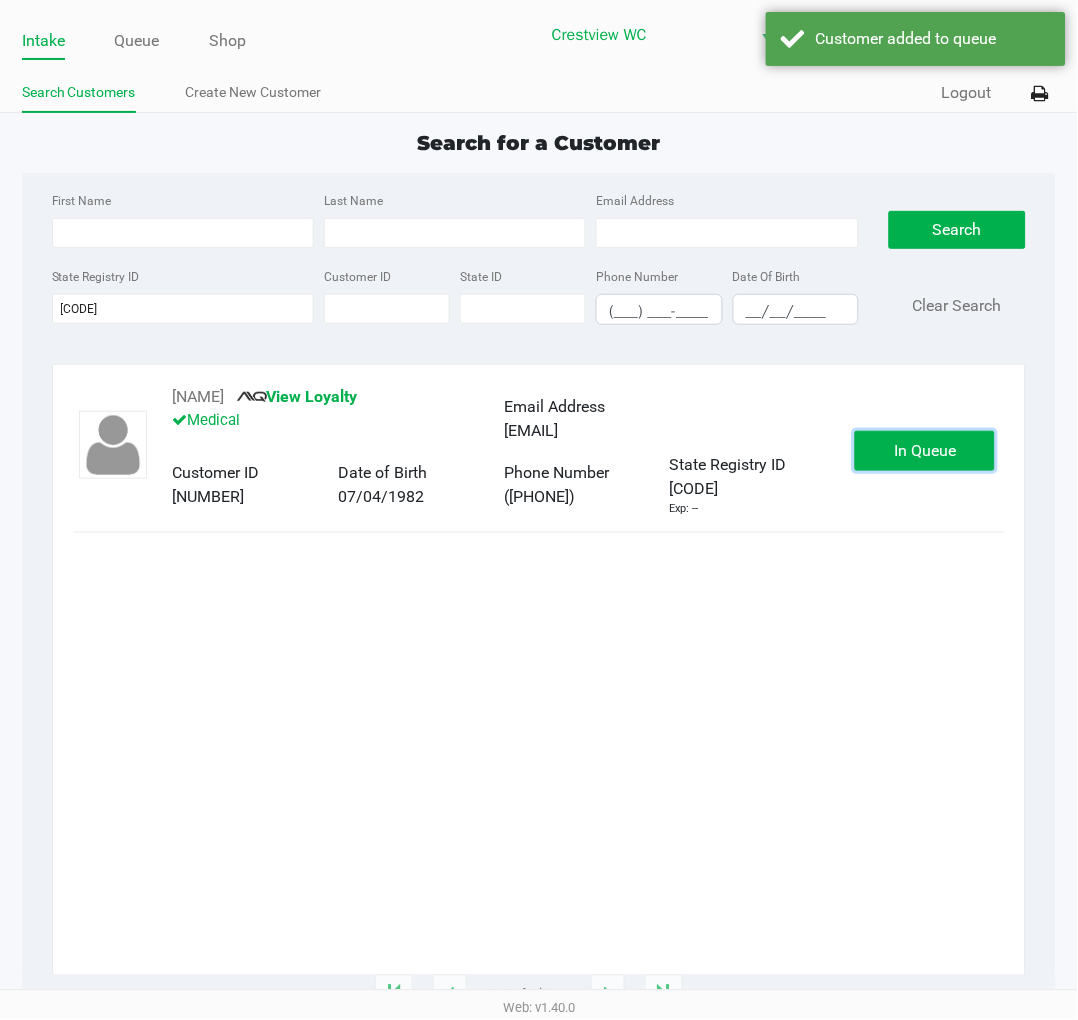 click on "In Queue" 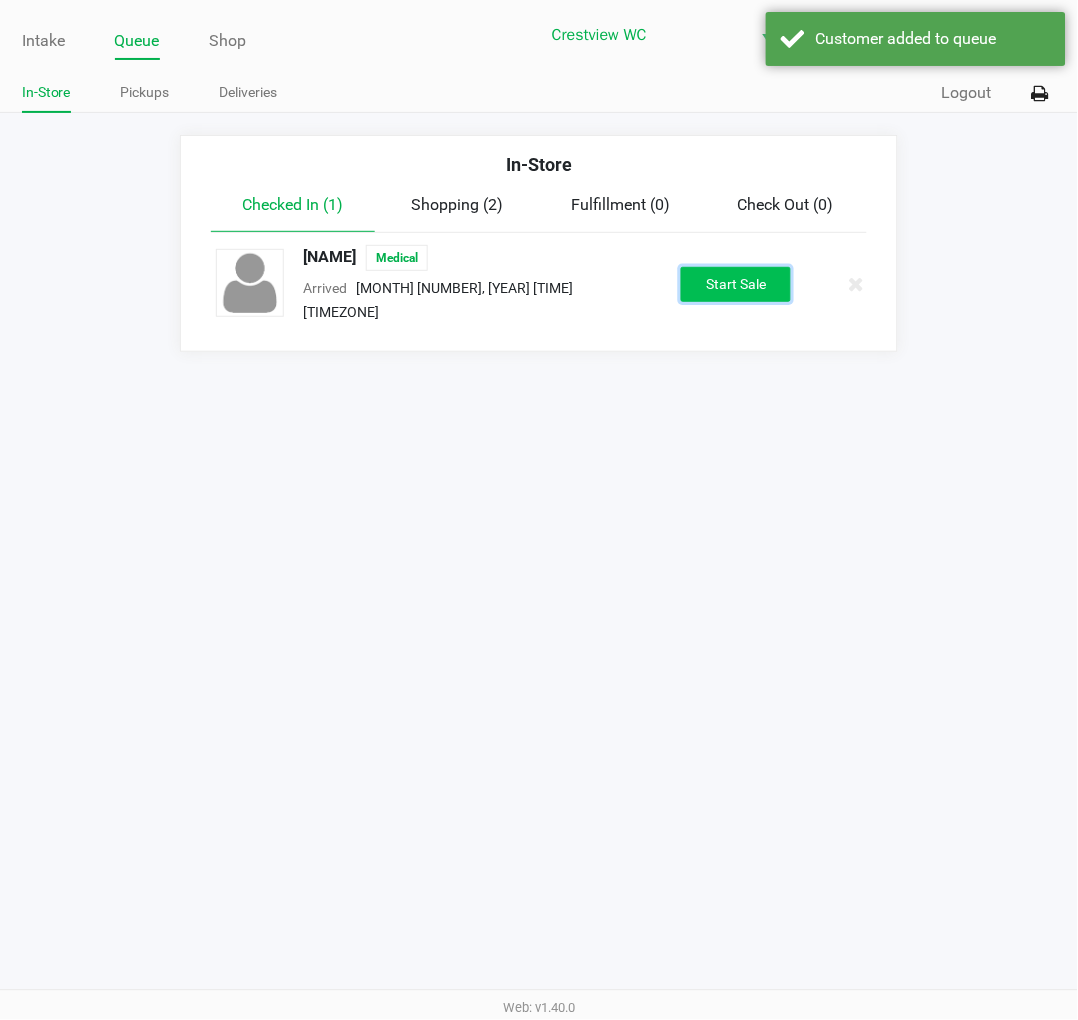 click on "Start Sale" 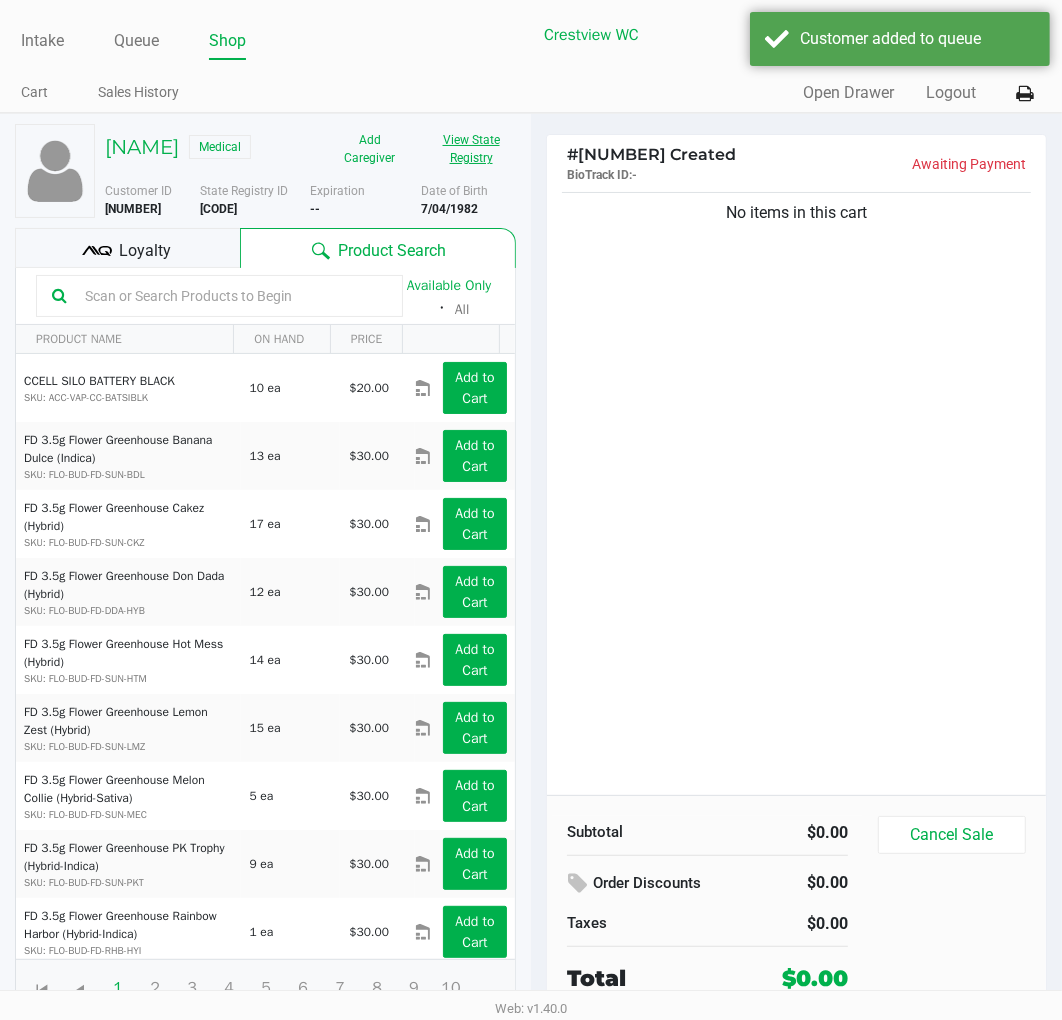click on "View State Registry" 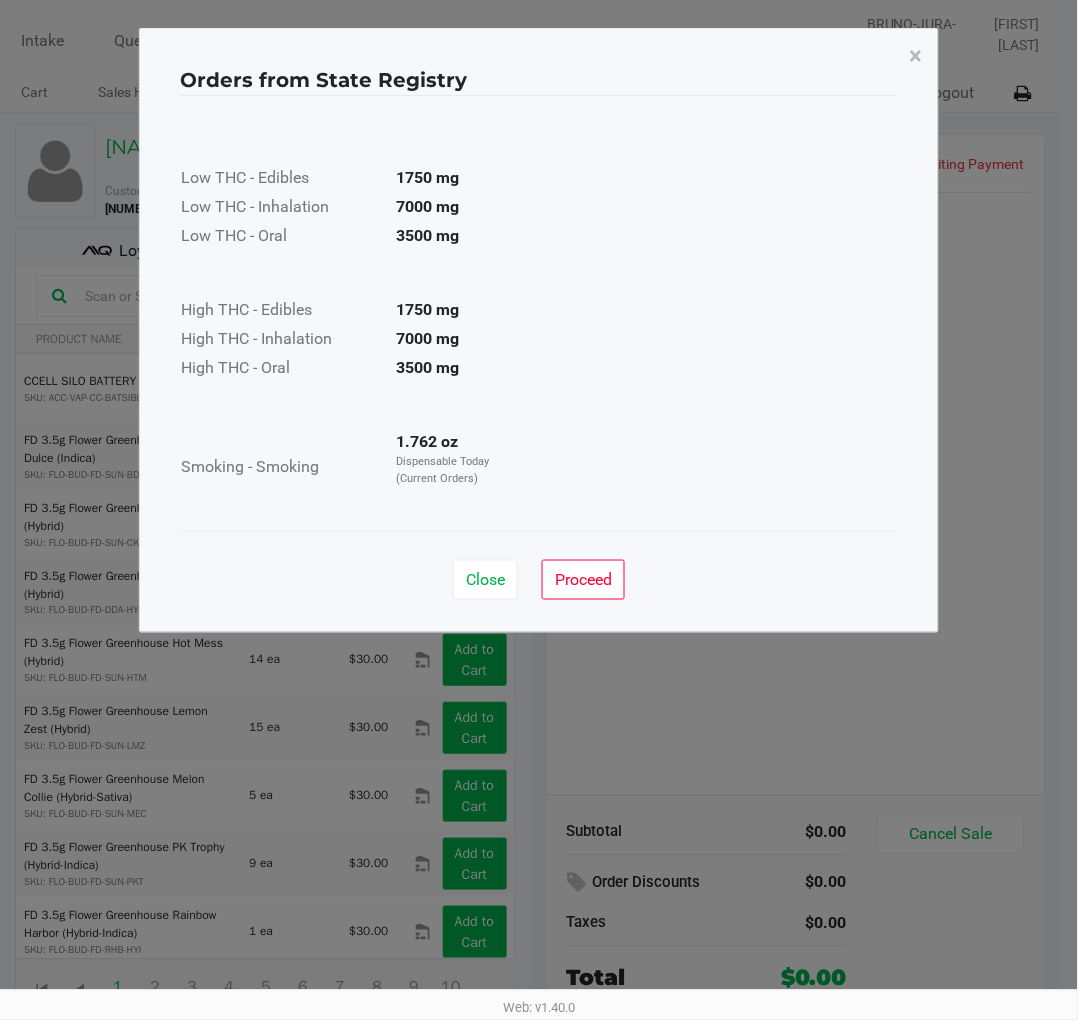 click on "Orders from State Registry  ×      Low THC - Edibles  1750 mg  Low THC - Inhalation  7000 mg  Low THC - Oral  3500 mg      High THC - Edibles  1750 mg  High THC - Inhalation  7000 mg  High THC - Oral  3500 mg      Smoking - Smoking  1.762 oz  Dispensable Today (Current Orders)   Close   Proceed" 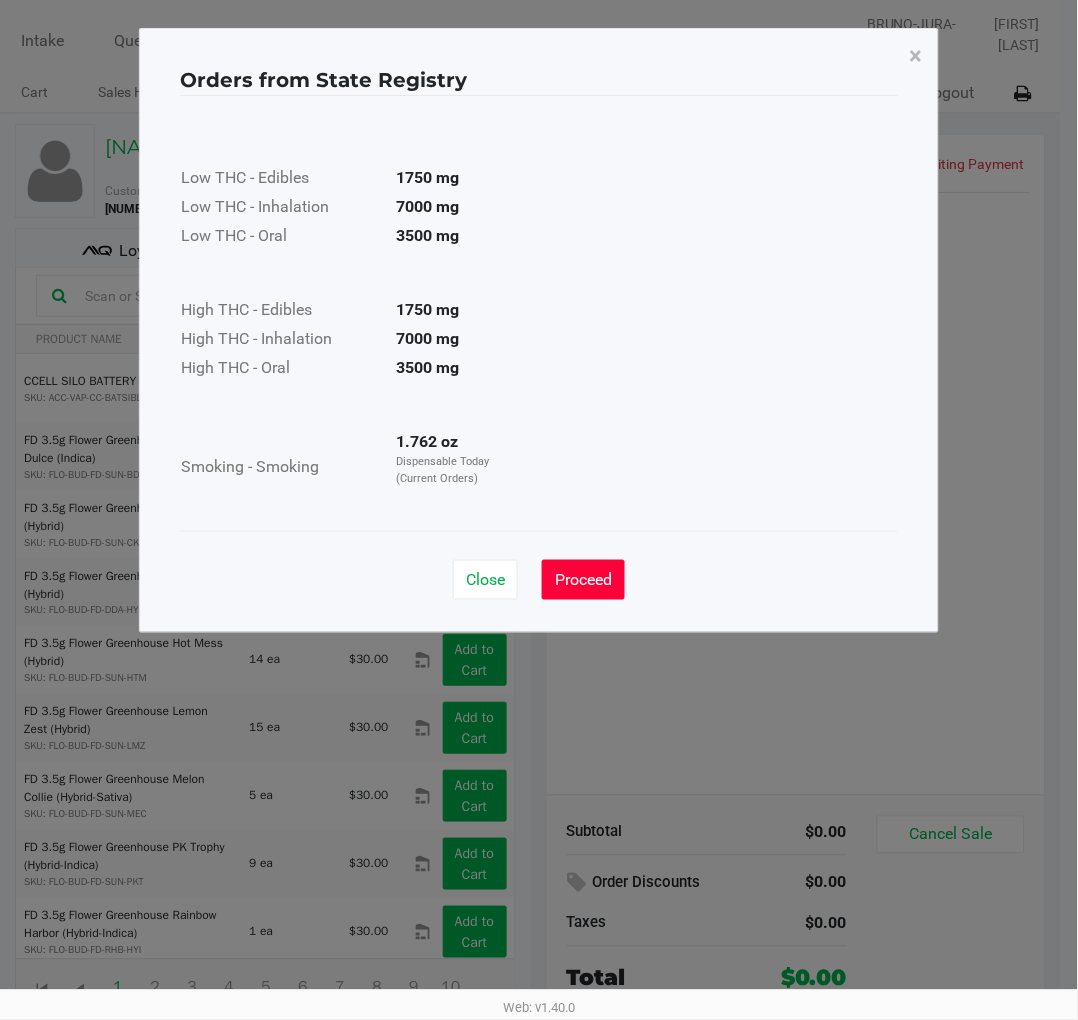 click on "Proceed" 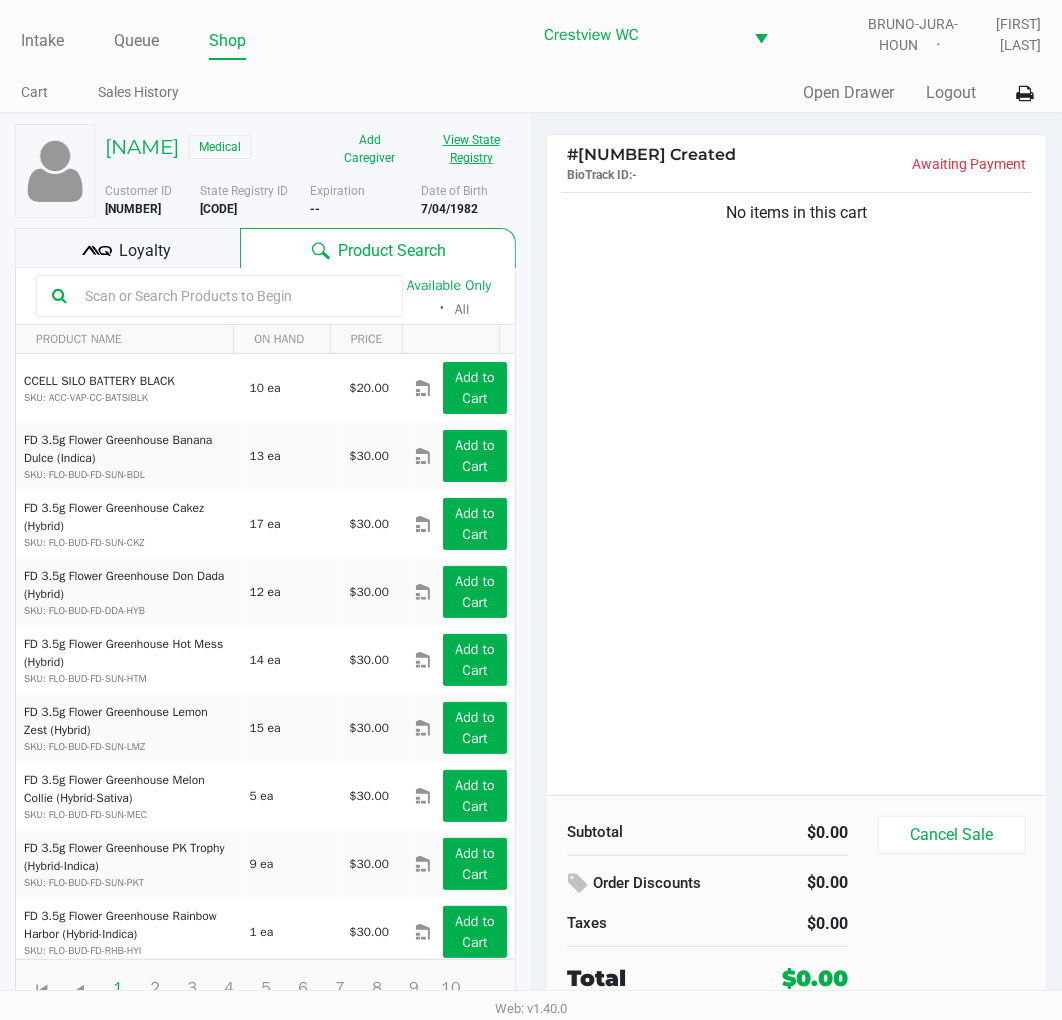scroll, scrollTop: 37, scrollLeft: 0, axis: vertical 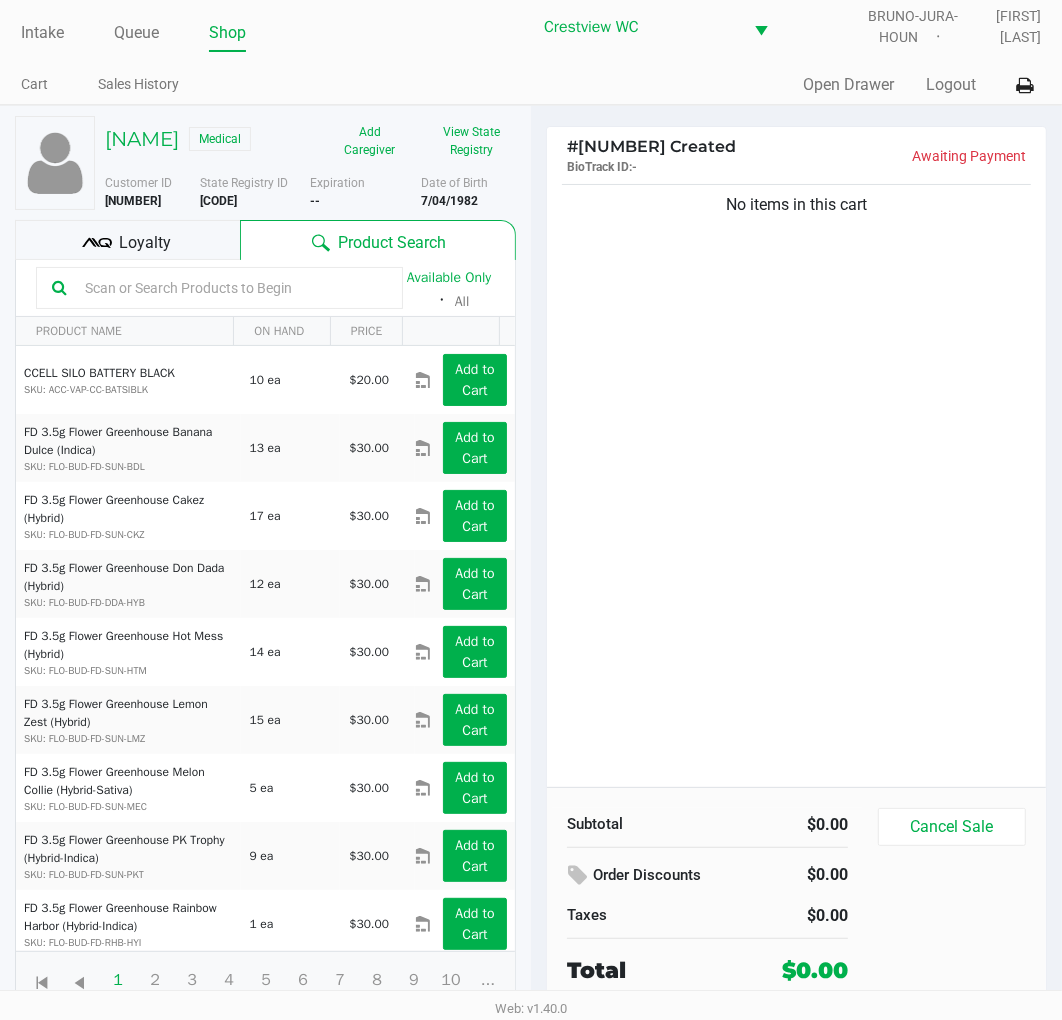 click on "Loyalty" 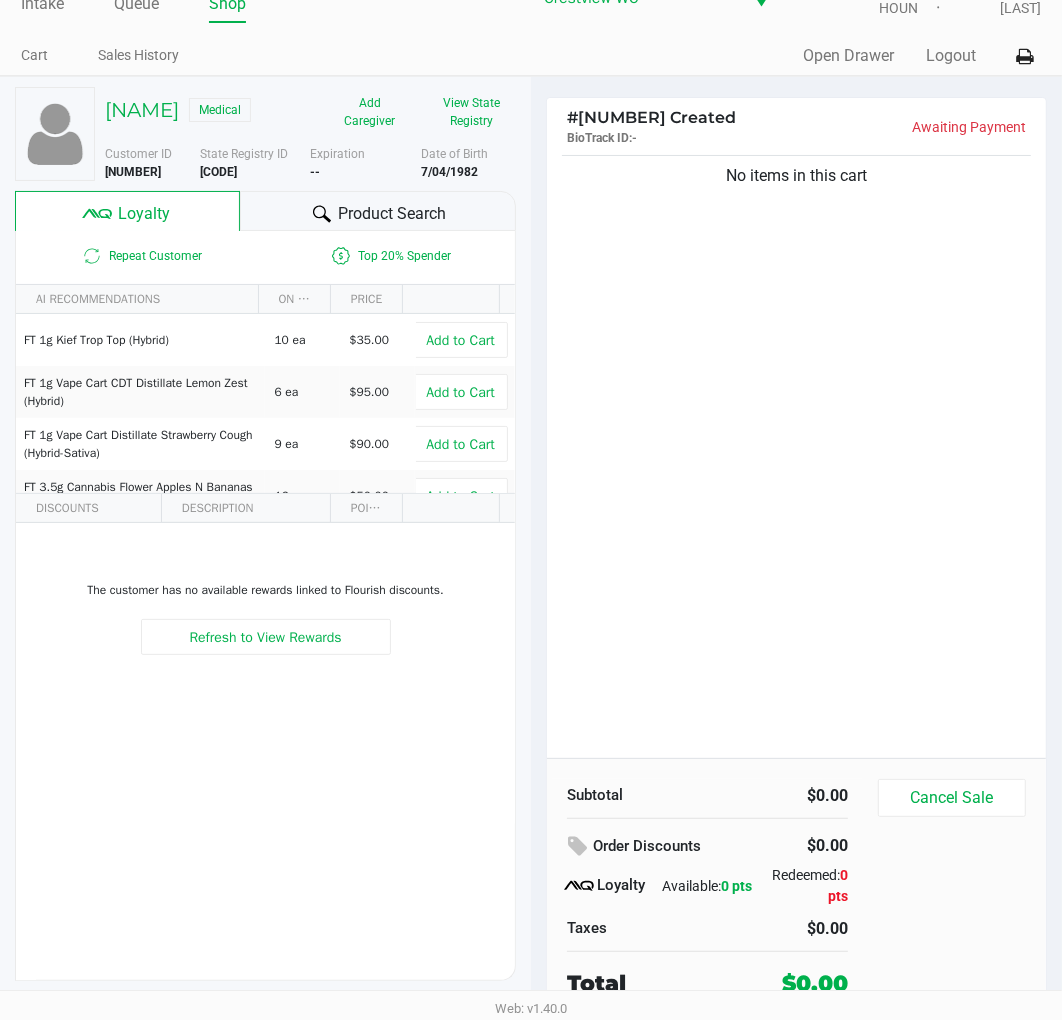 scroll, scrollTop: 38, scrollLeft: 0, axis: vertical 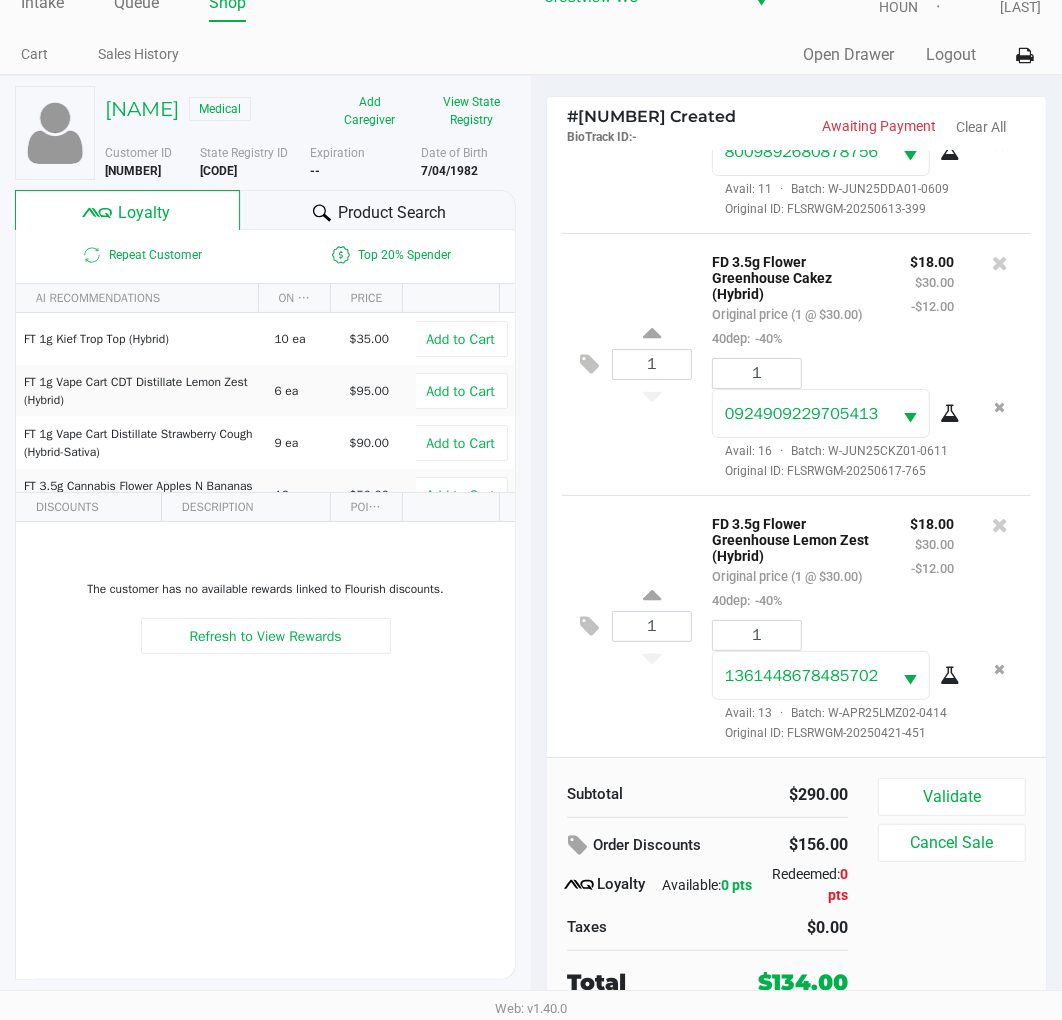 click on "Validate" 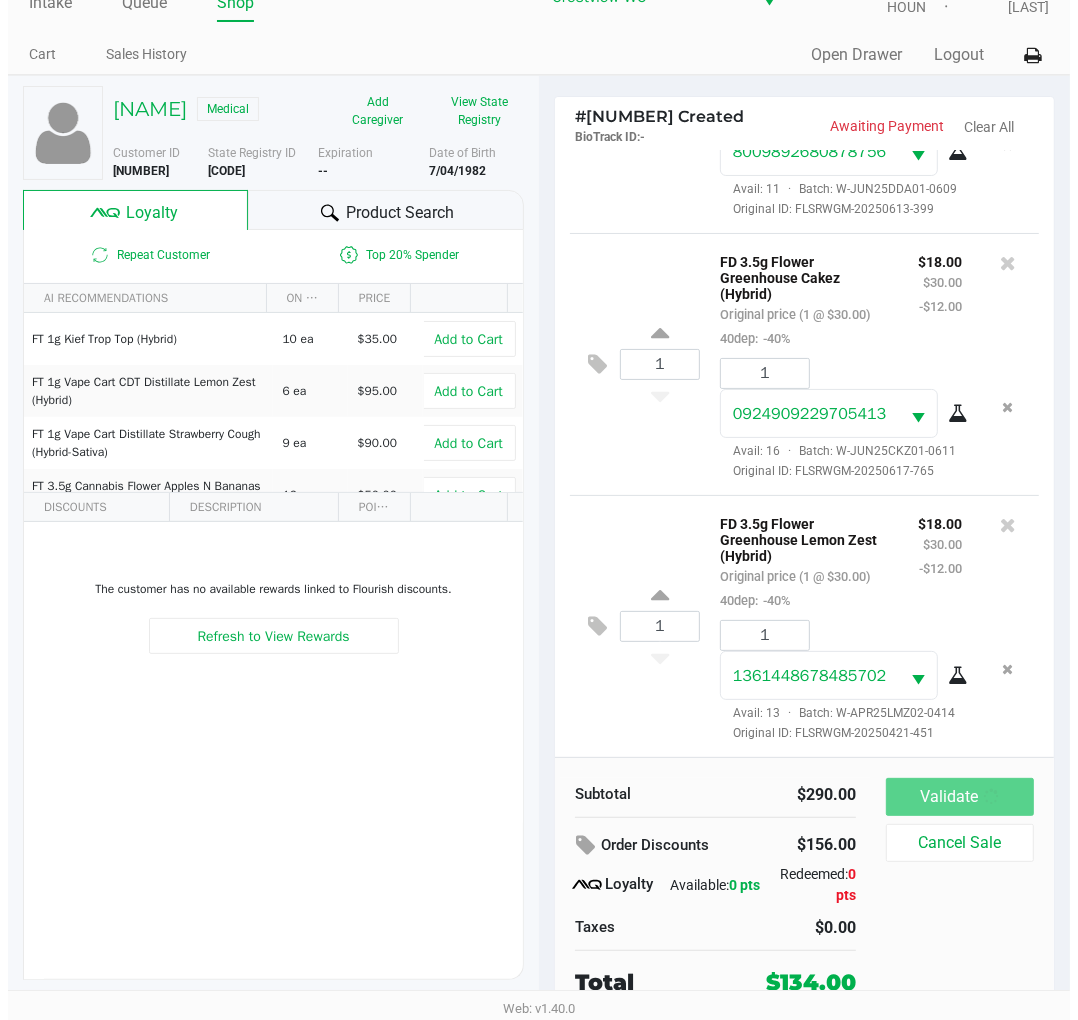 scroll, scrollTop: 0, scrollLeft: 0, axis: both 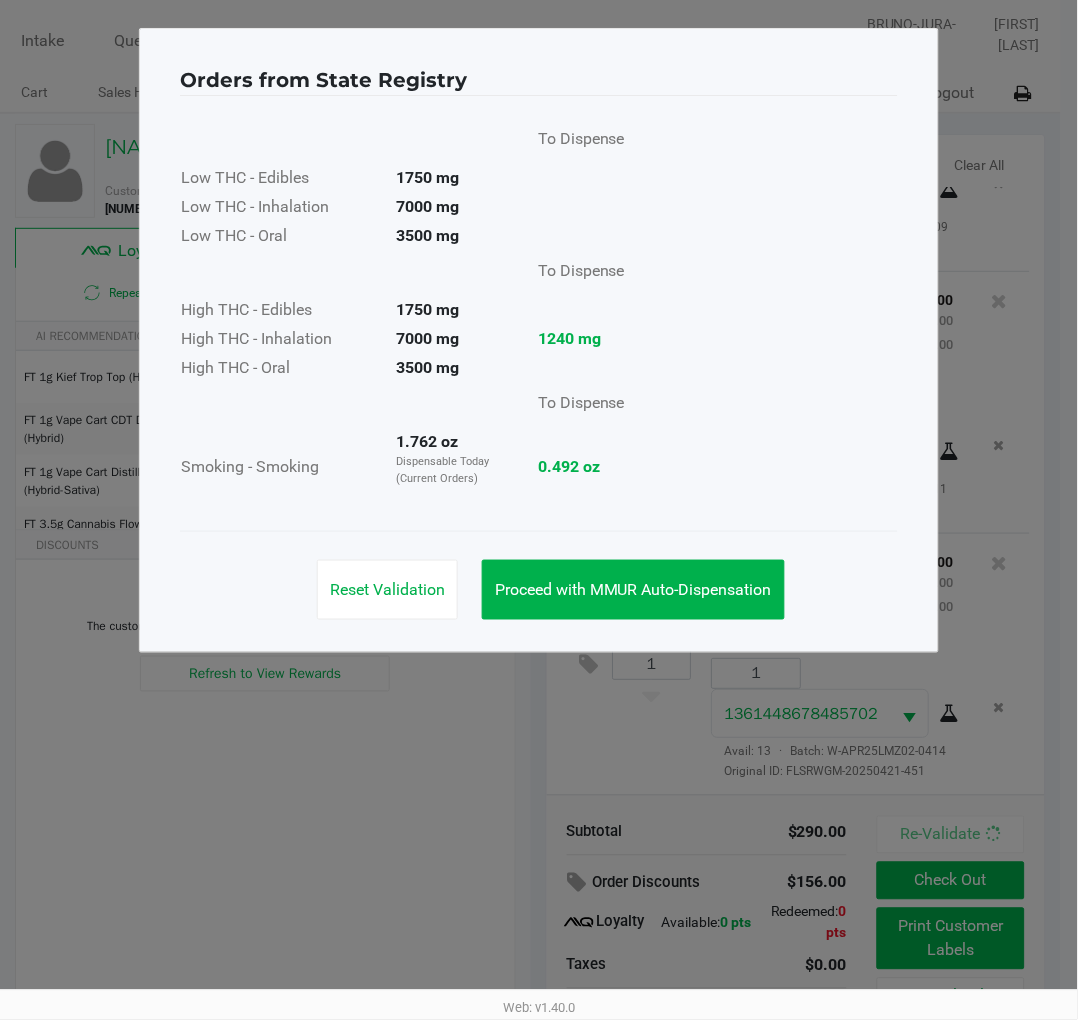 click on "Proceed with MMUR Auto-Dispensation" 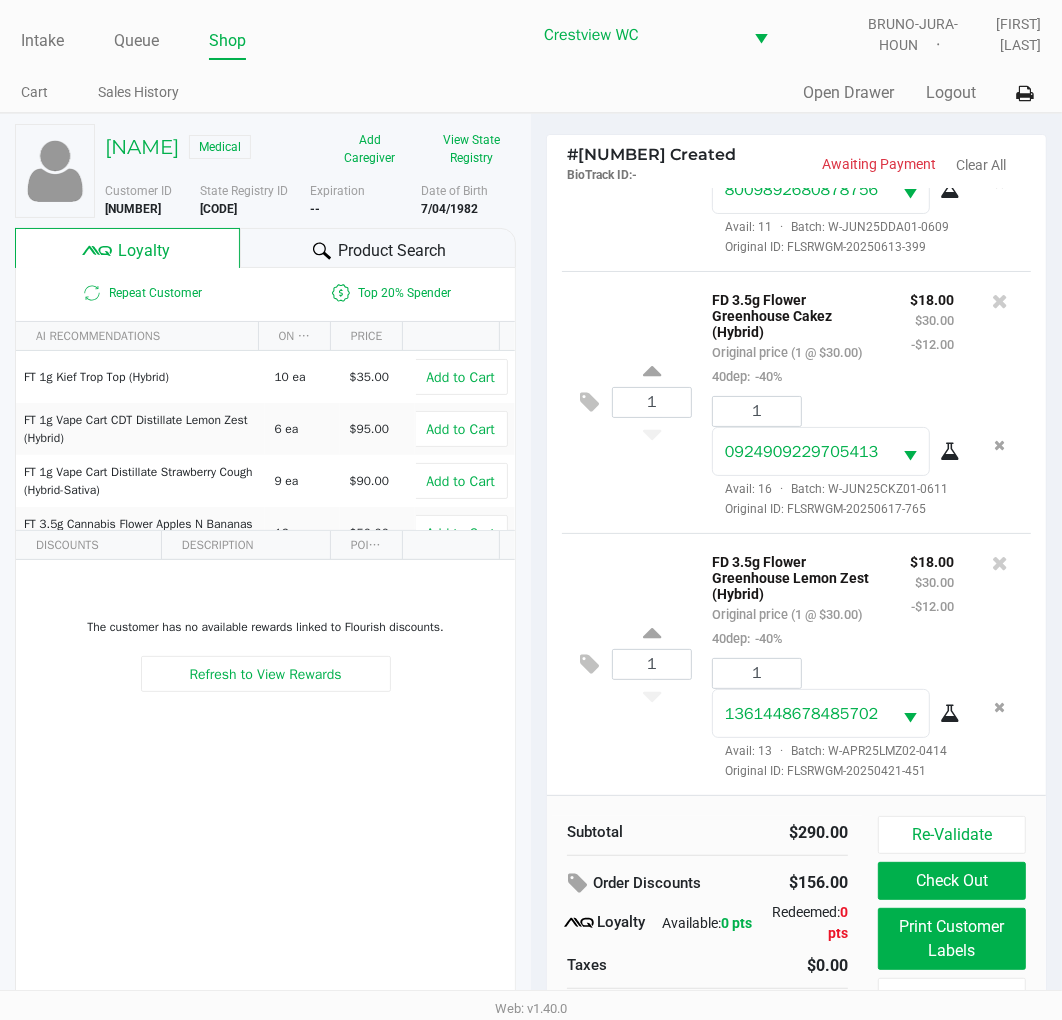 click on "Print Customer Labels" 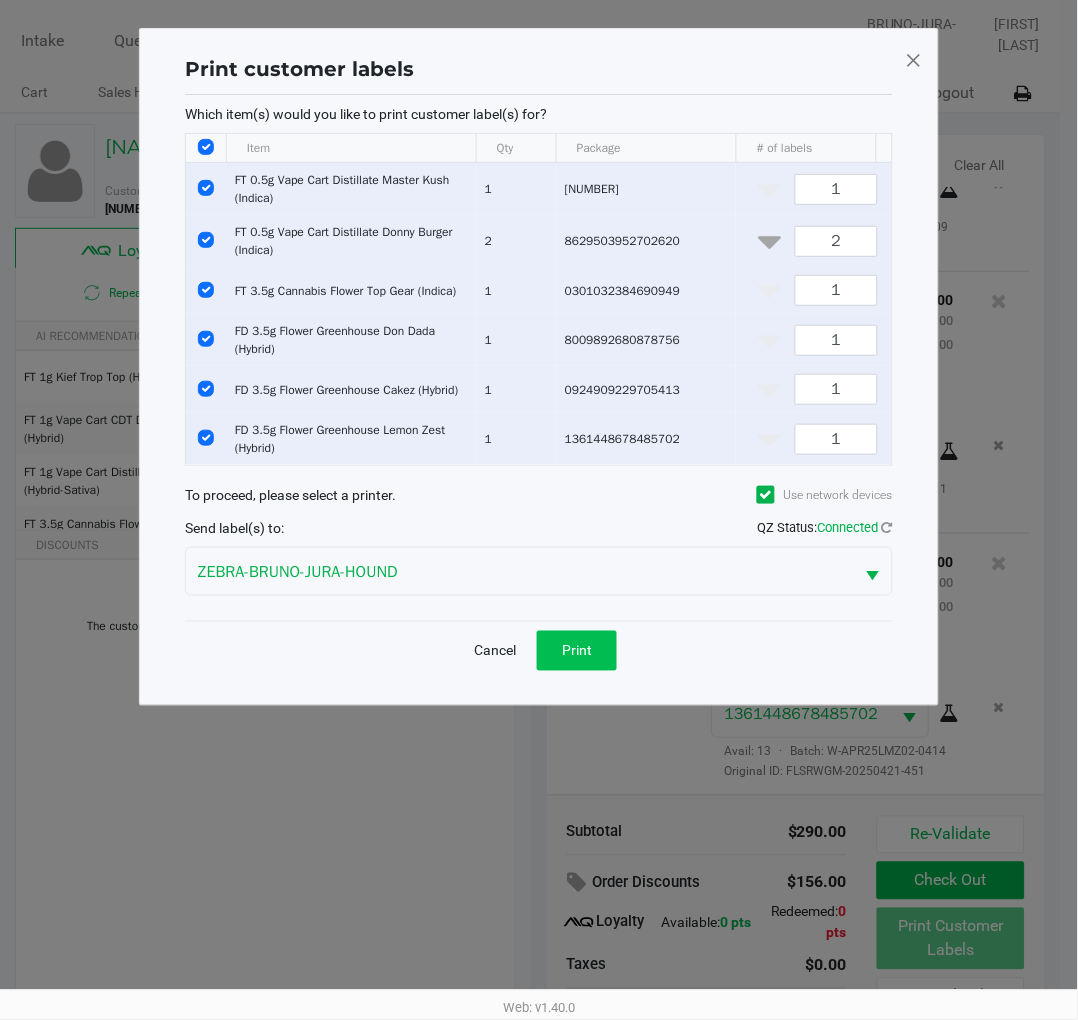 click on "Print" 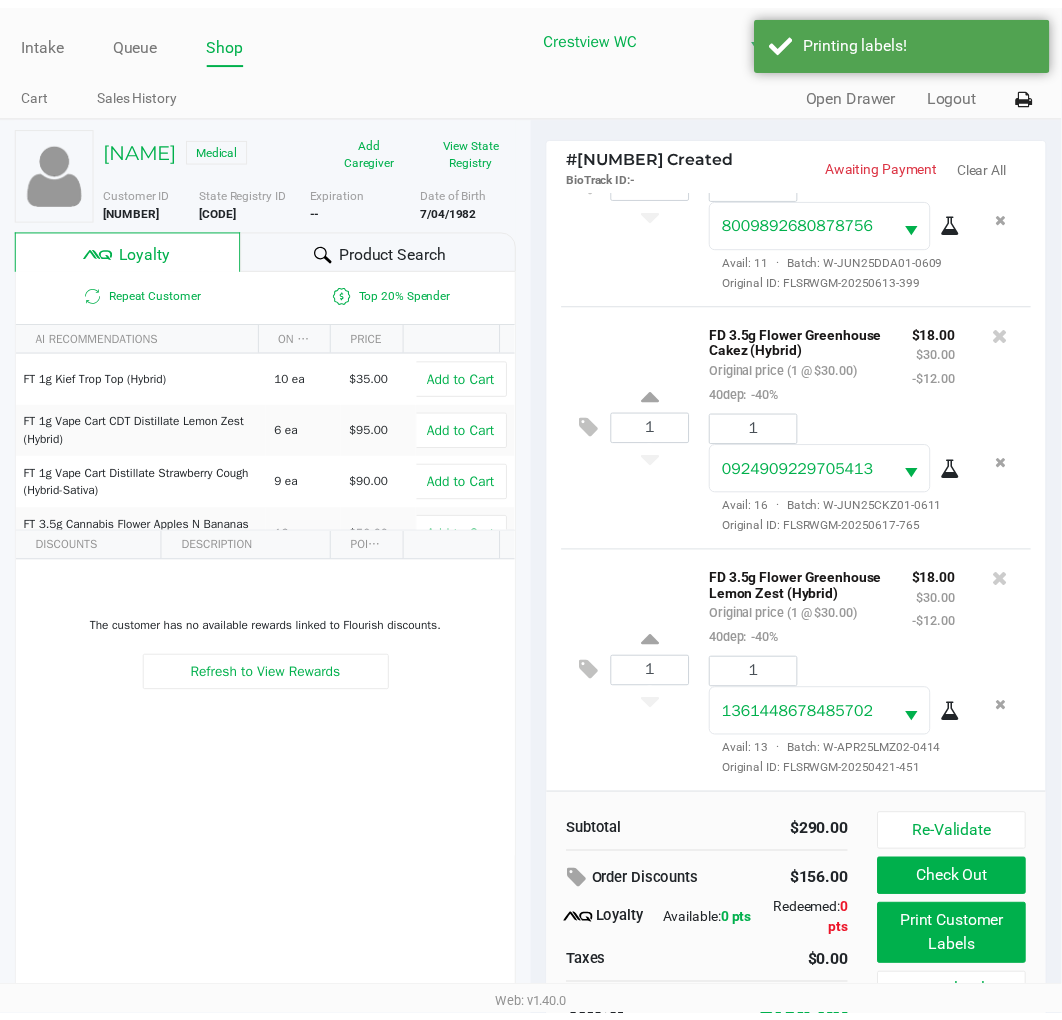 scroll, scrollTop: 1218, scrollLeft: 0, axis: vertical 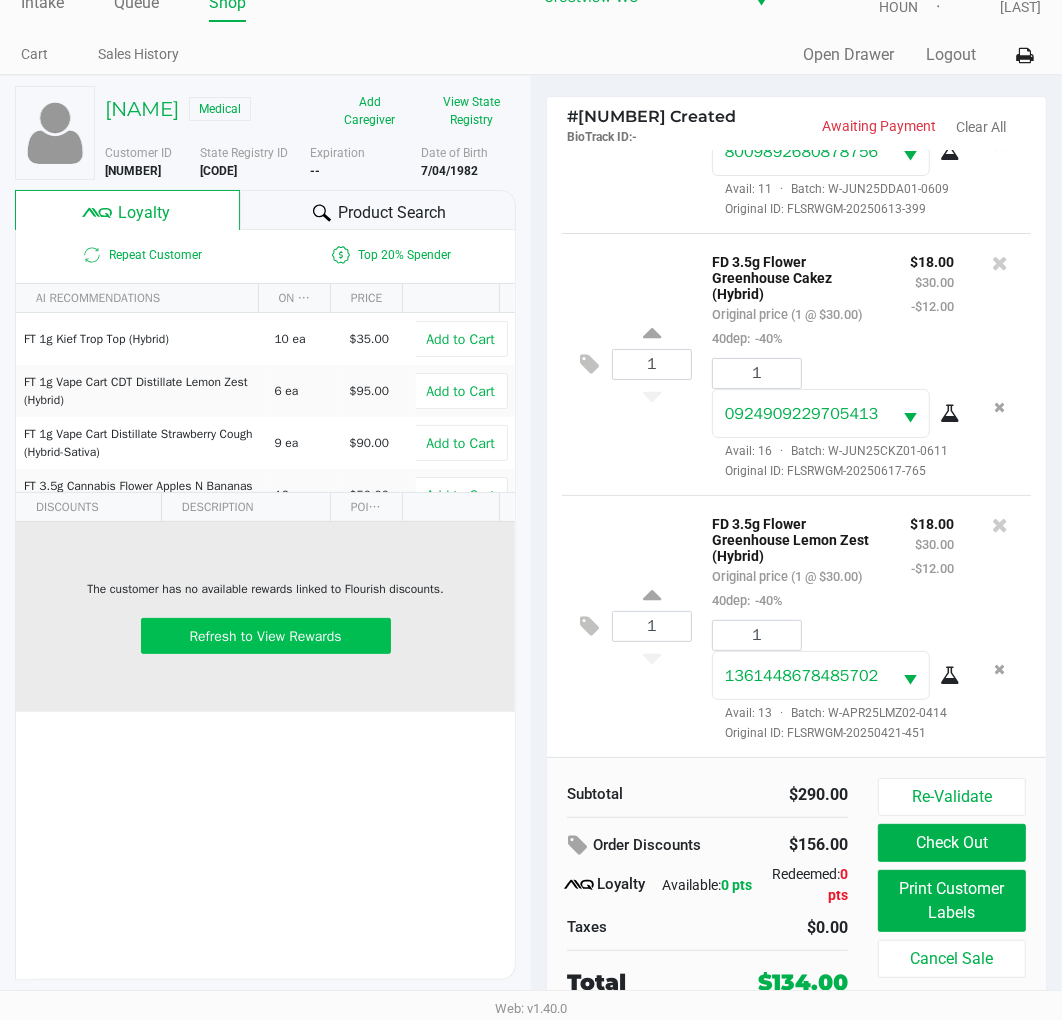 click on "Refresh to View Rewards" 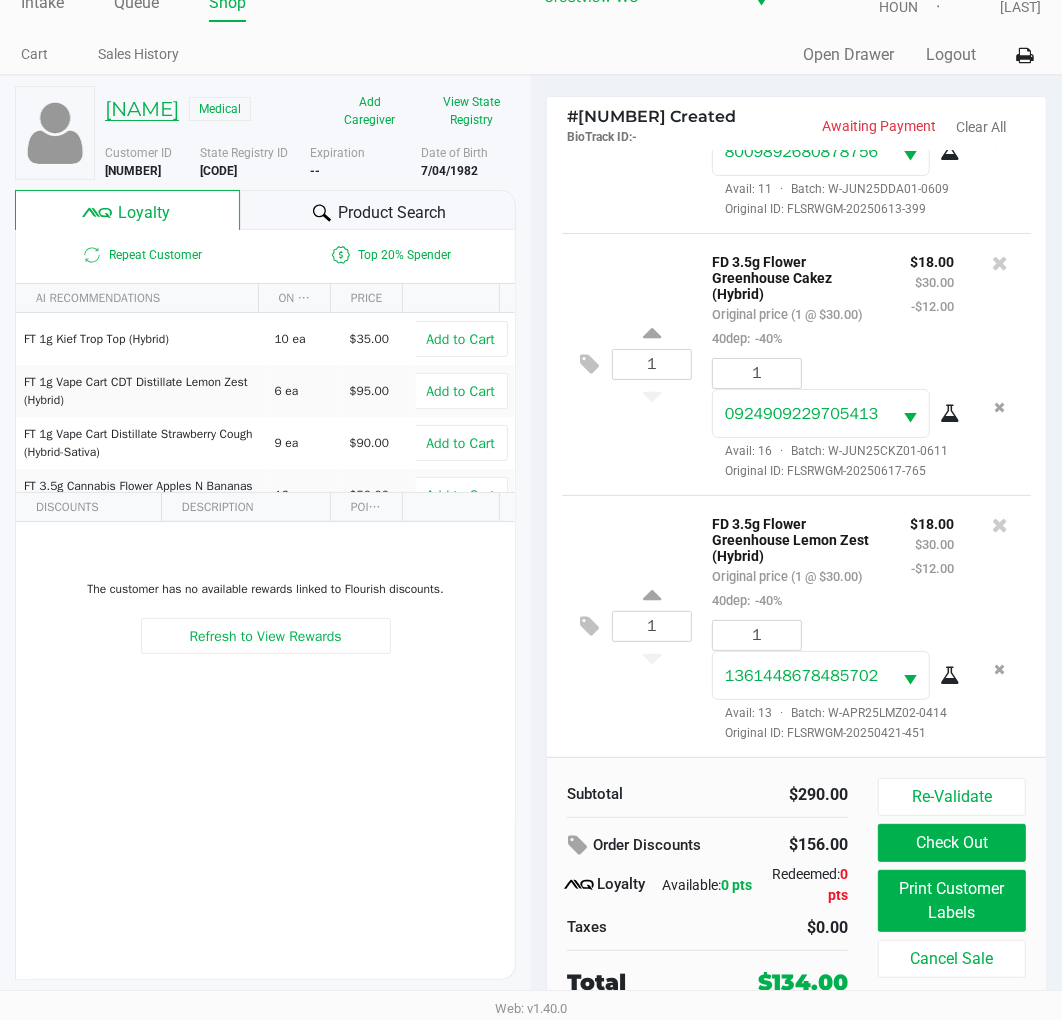 click on "MICHELLE SMITH" 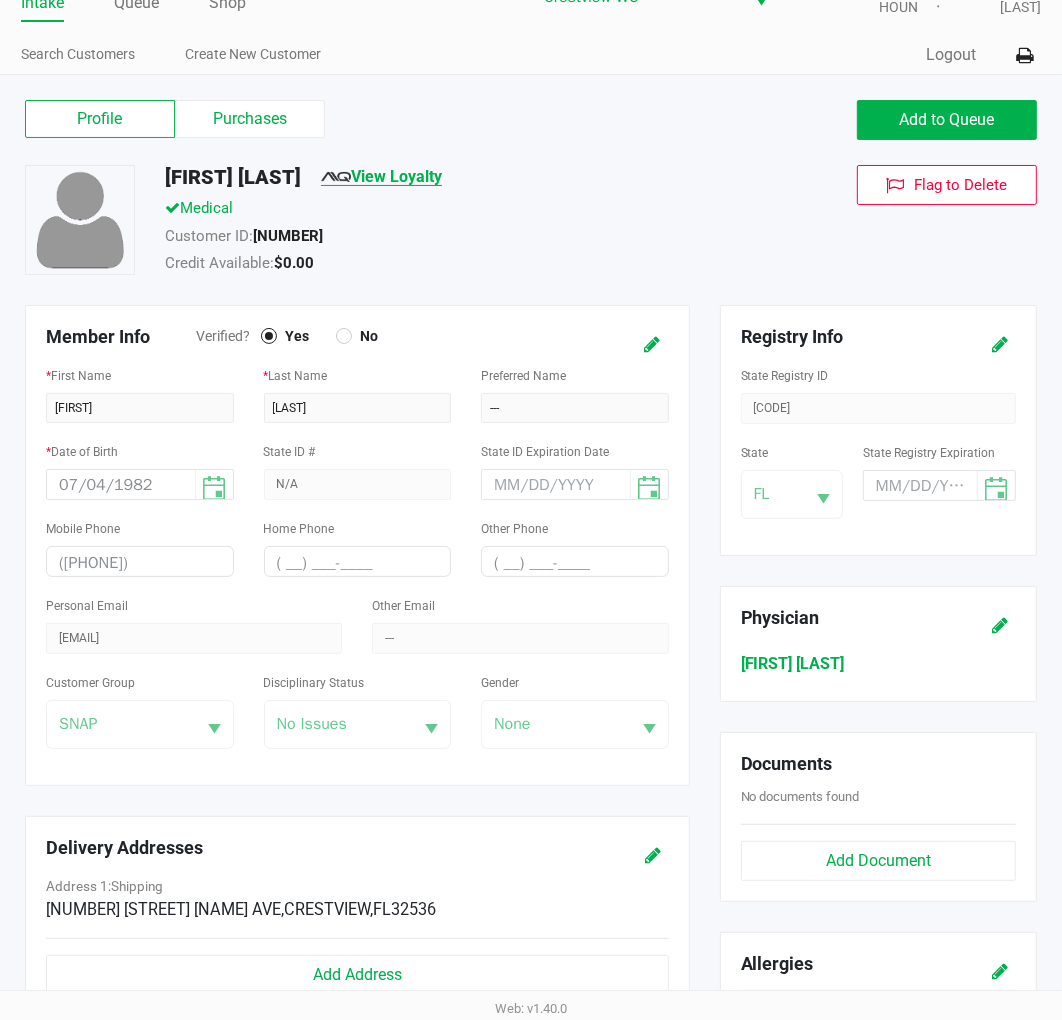 click on "View Loyalty" 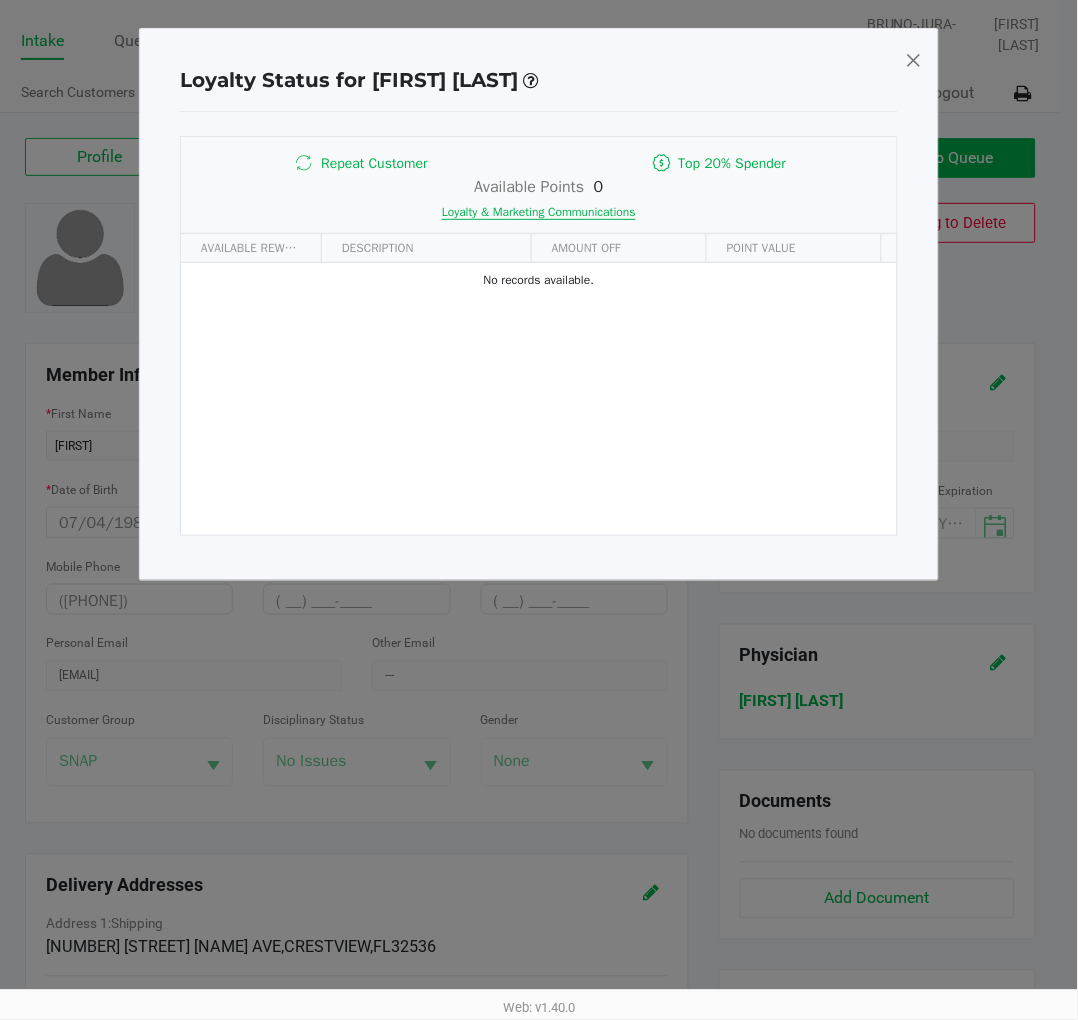 click on "Loyalty & Marketing Communications" 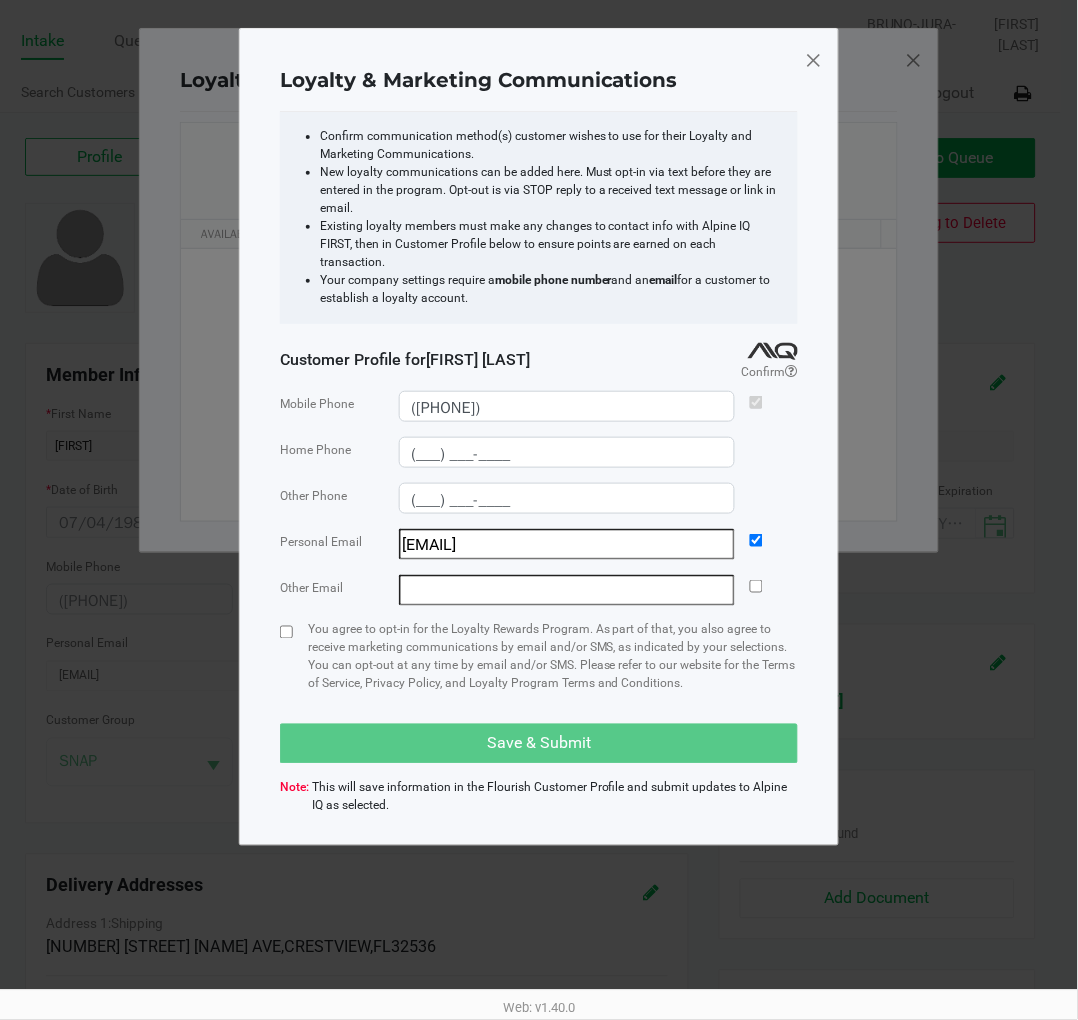 click on "Loyalty & Marketing Communications   Confirm communication method(s) customer wishes to use for their Loyalty and Marketing Communications.   New loyalty communications can be added here. Must opt-in via text before they are entered in the program. Opt-out is via STOP reply to a received text message or link in email.   Existing loyalty members must make any changes to contact info with Alpine IQ FIRST, then in Customer Profile below to ensure points are earned on each transaction.  Your company settings require a  mobile phone number  and an  email  for a customer to establish a loyalty account.  Customer Profile for   MICHELLE SMITH   Confirm   Mobile Phone  (850) 420-4881  Home Phone  (___) ___-____  Other Phone  (___) ___-____  Personal Email  chellebell1896@gmail.com  Other Email   Save & Submit   Note:   This will save information in the Flourish Customer Profile and submit updates to Alpine IQ as selected." 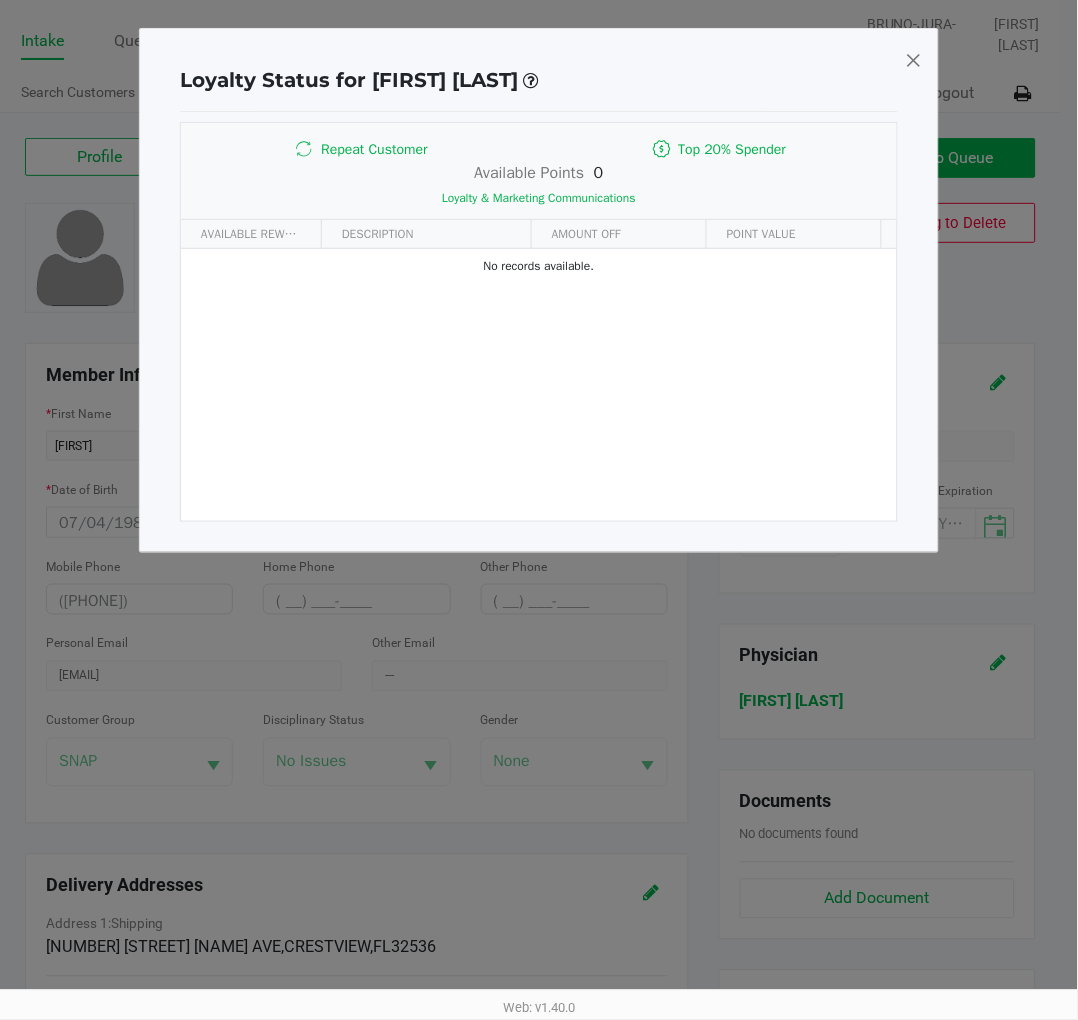click 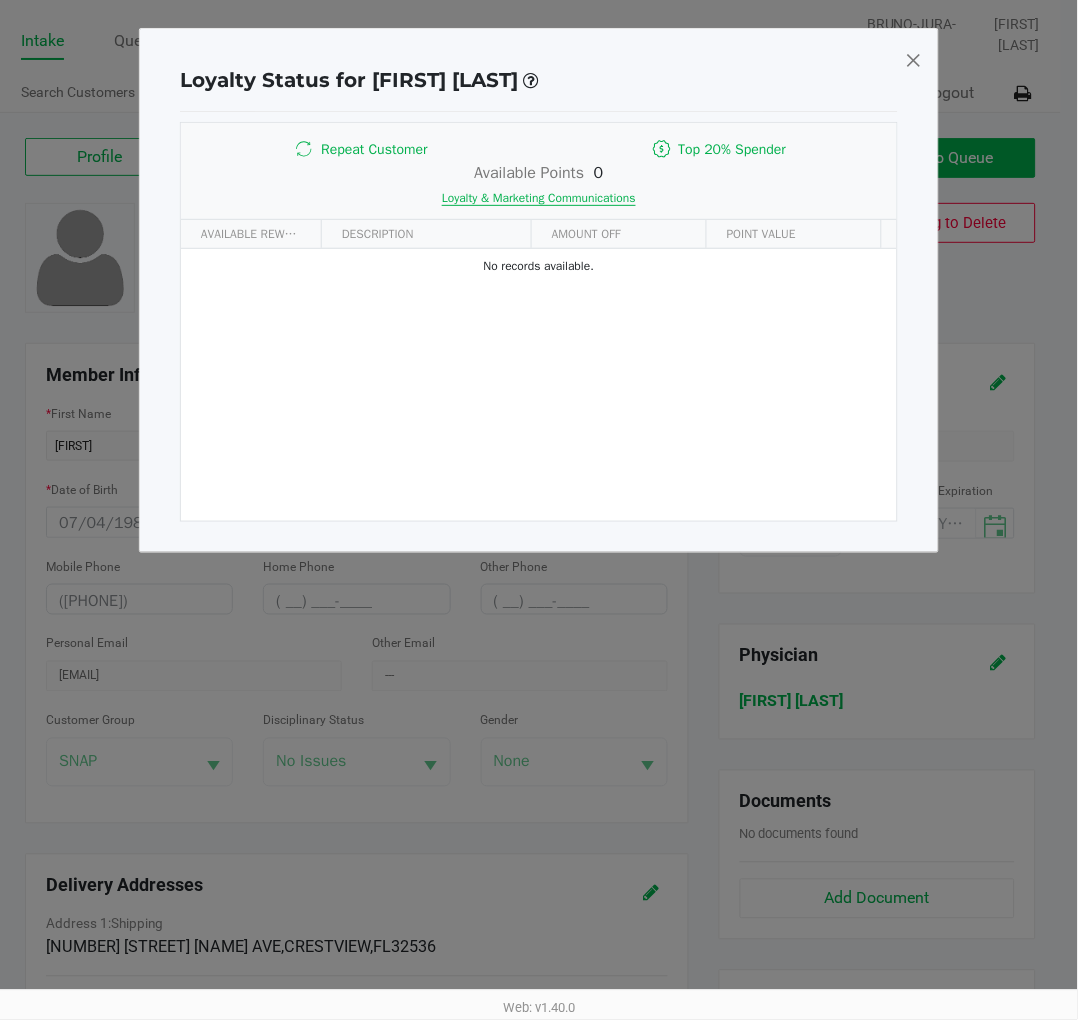 click on "Loyalty & Marketing Communications" 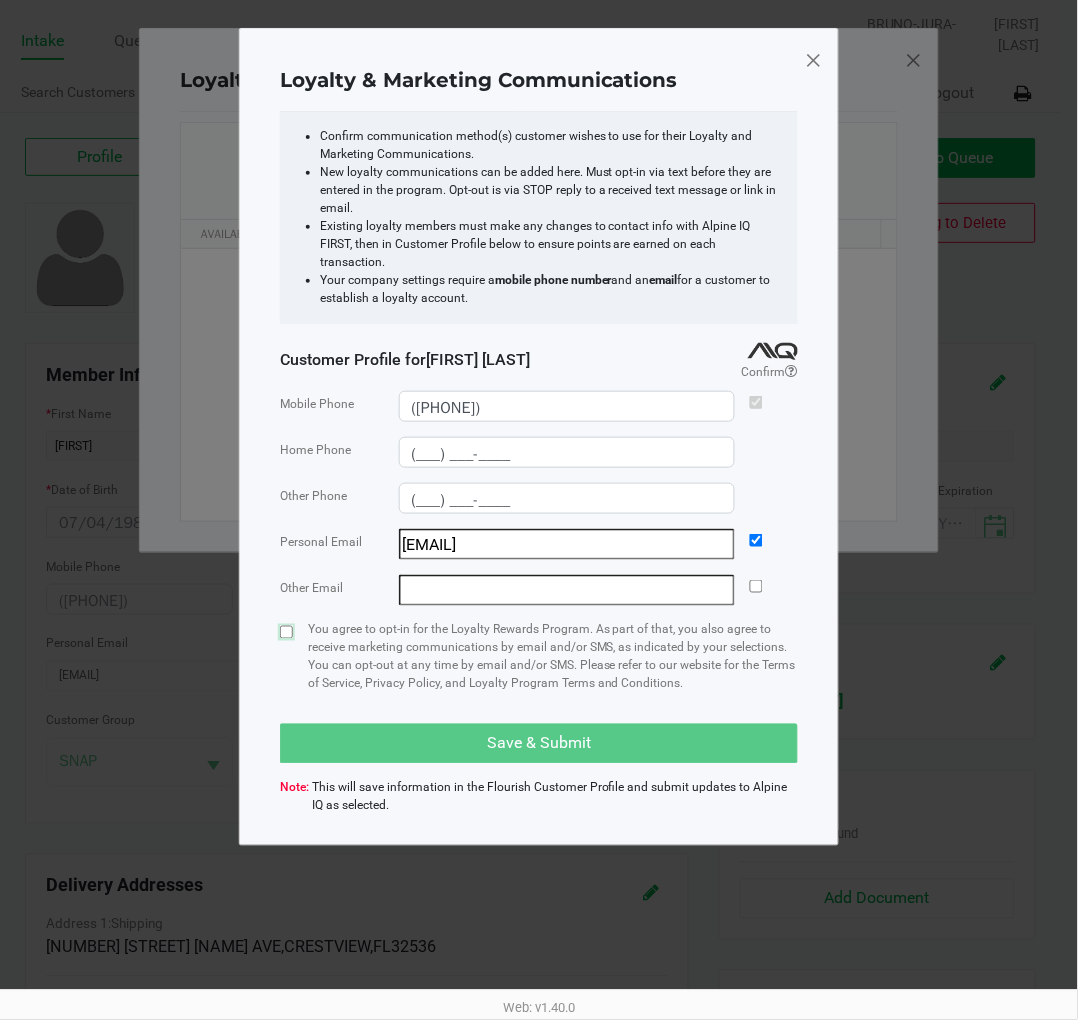 click 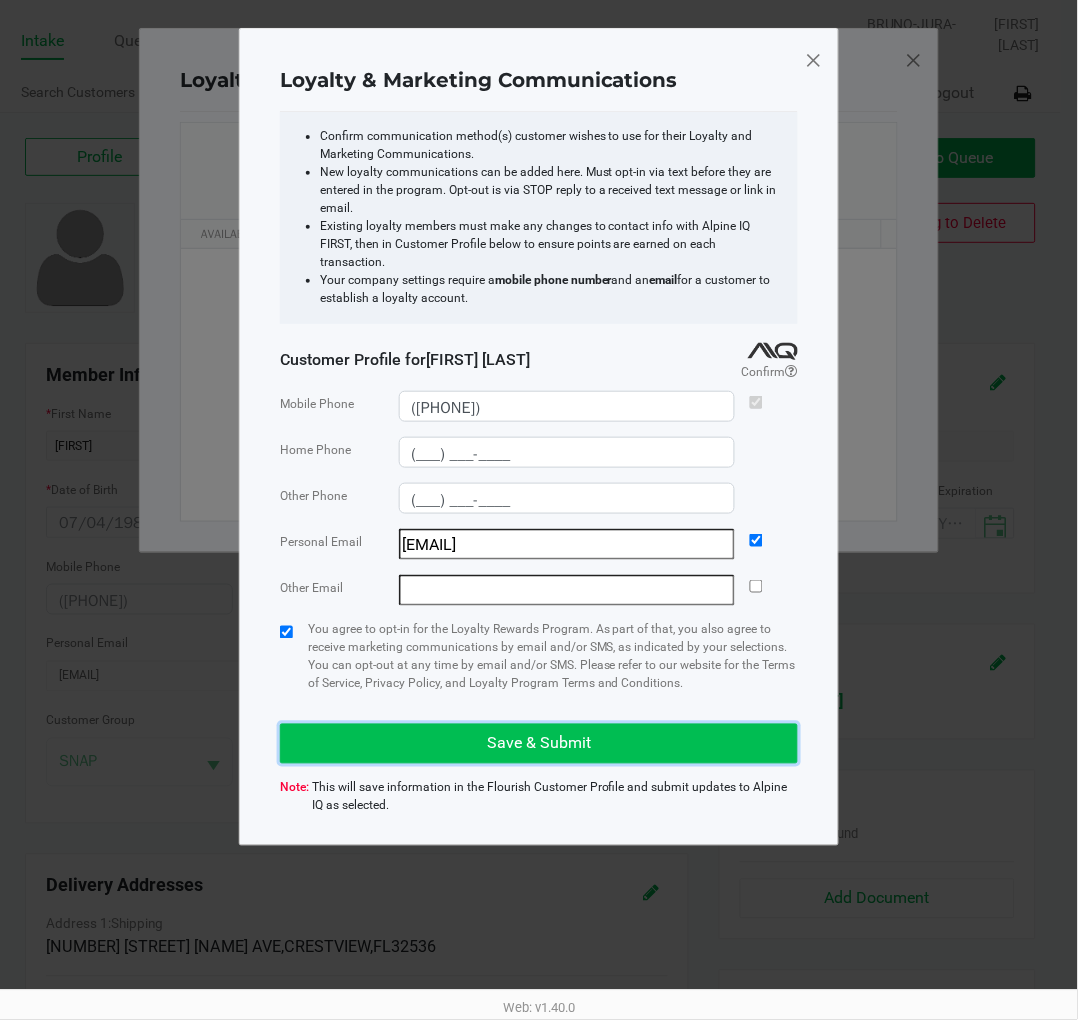 click on "Save & Submit" 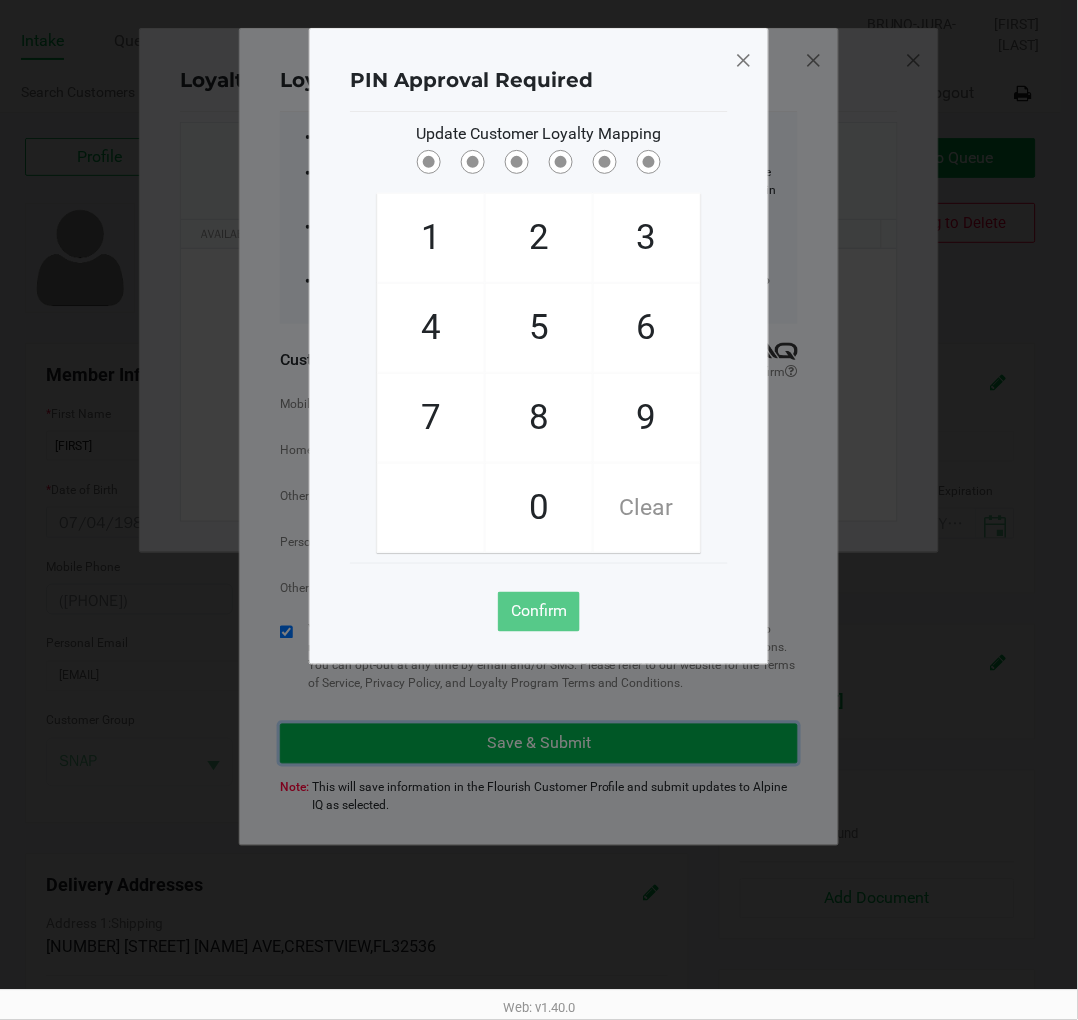 click on "9" 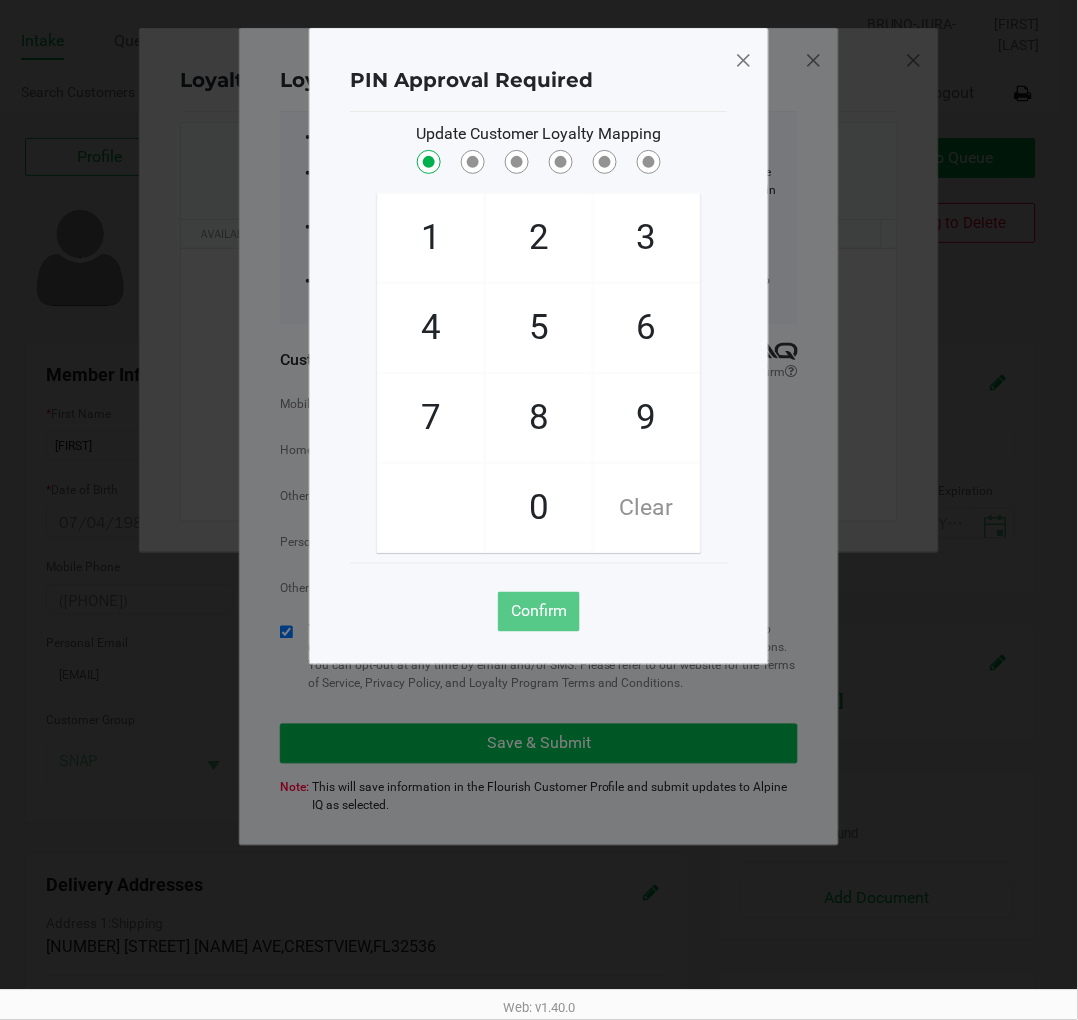 checkbox on "true" 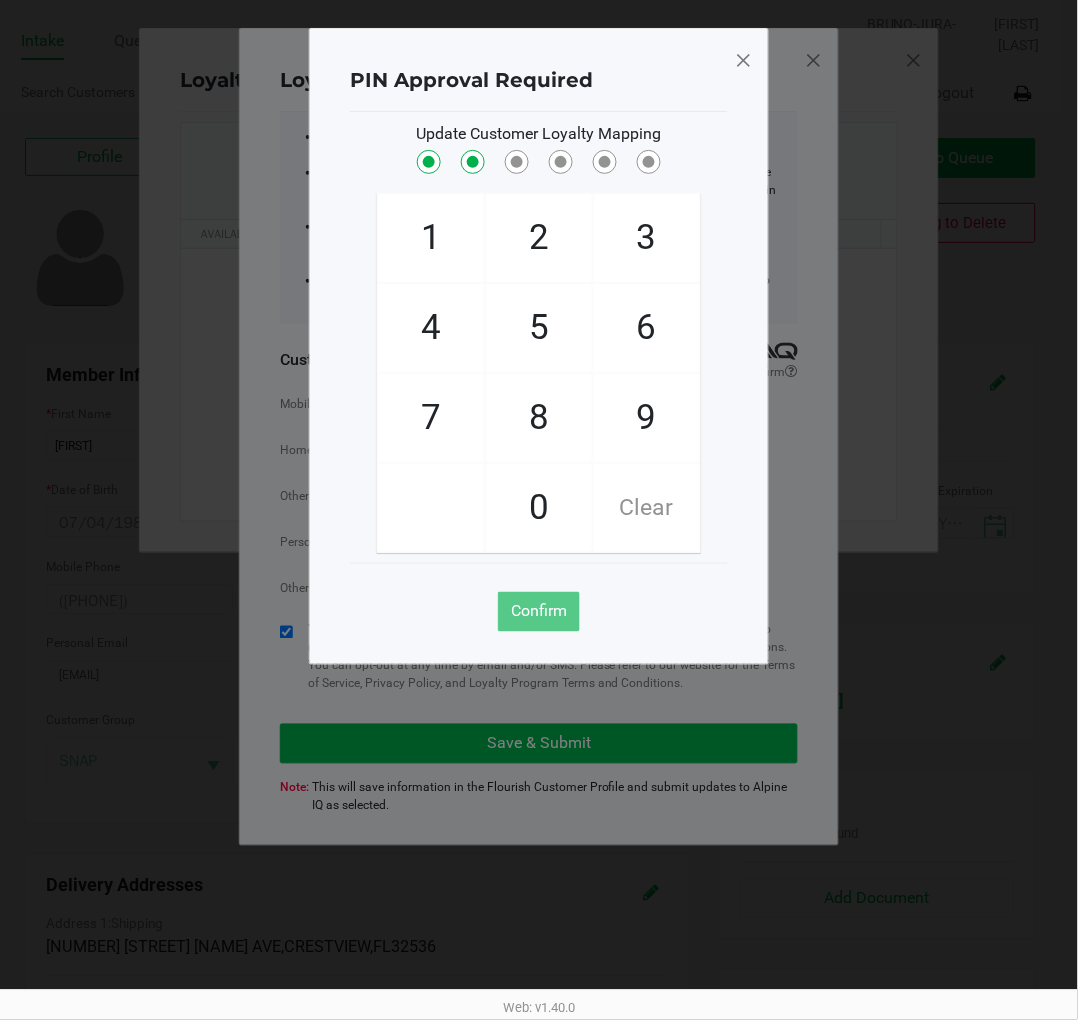 checkbox on "true" 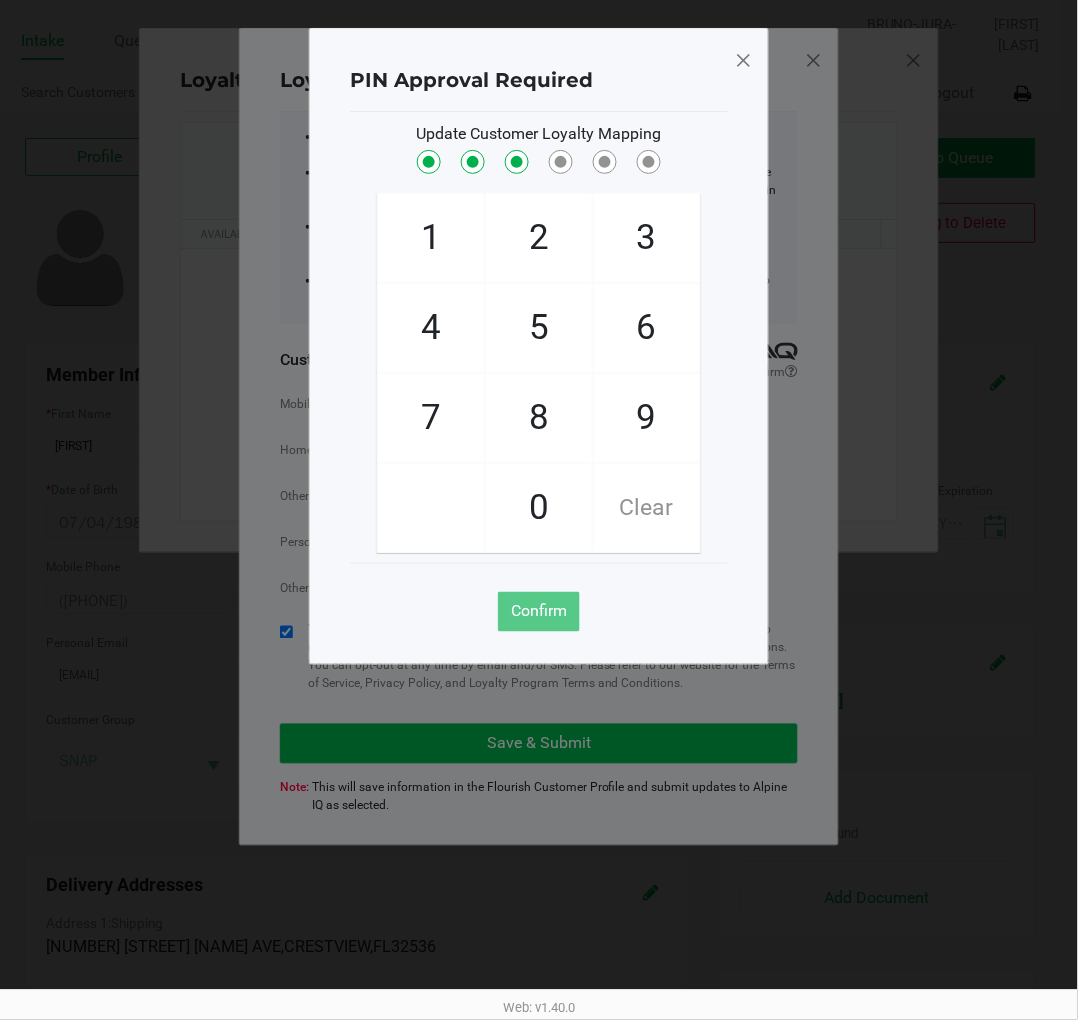 checkbox on "true" 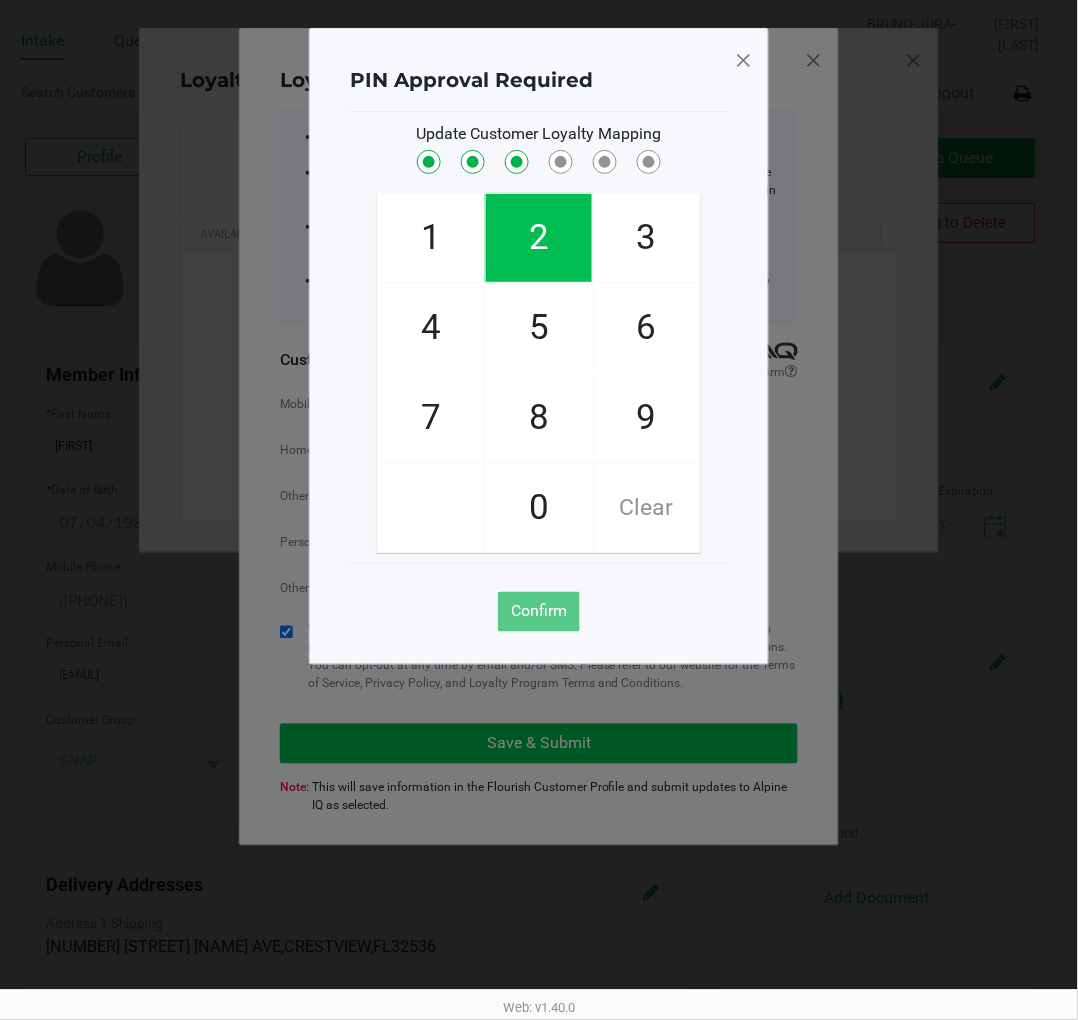 click on "8" 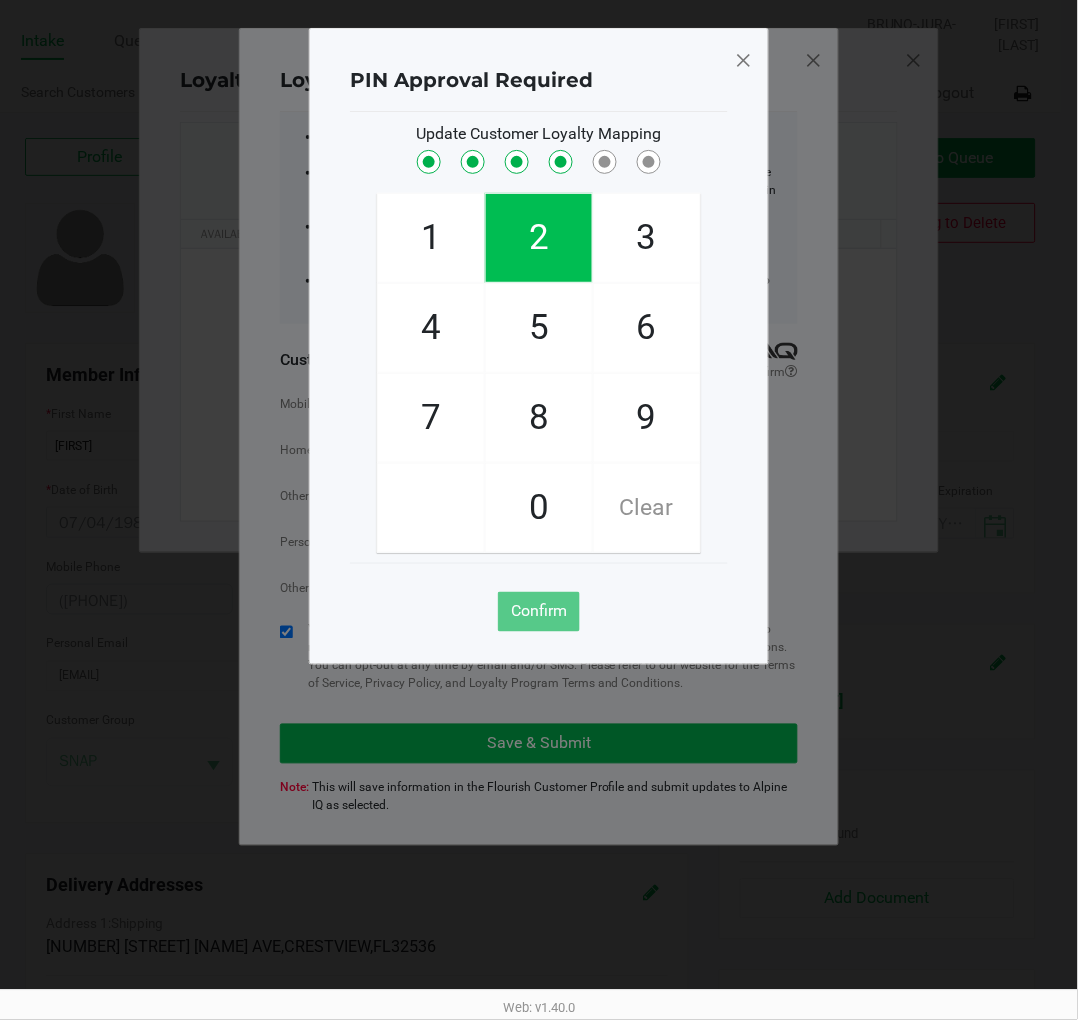 checkbox on "true" 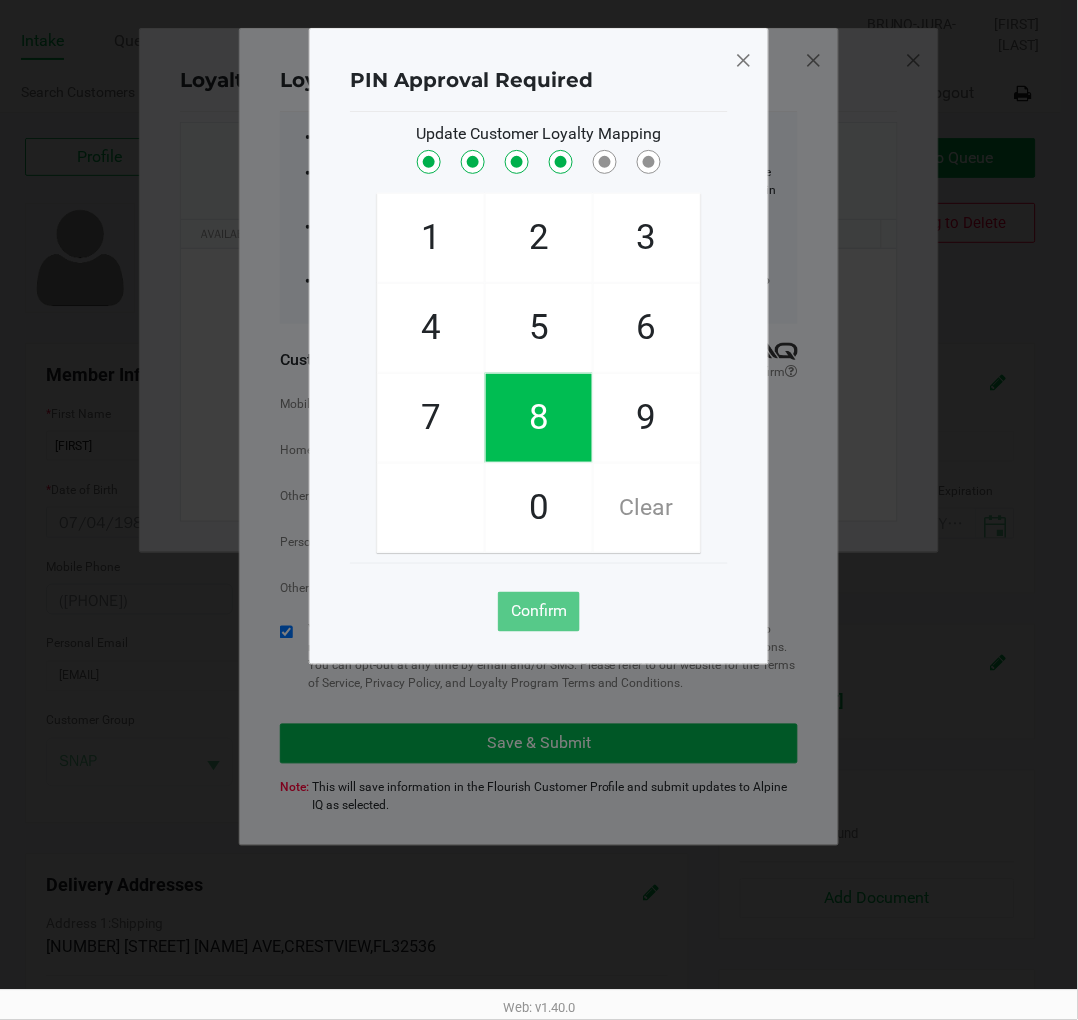 click on "2" 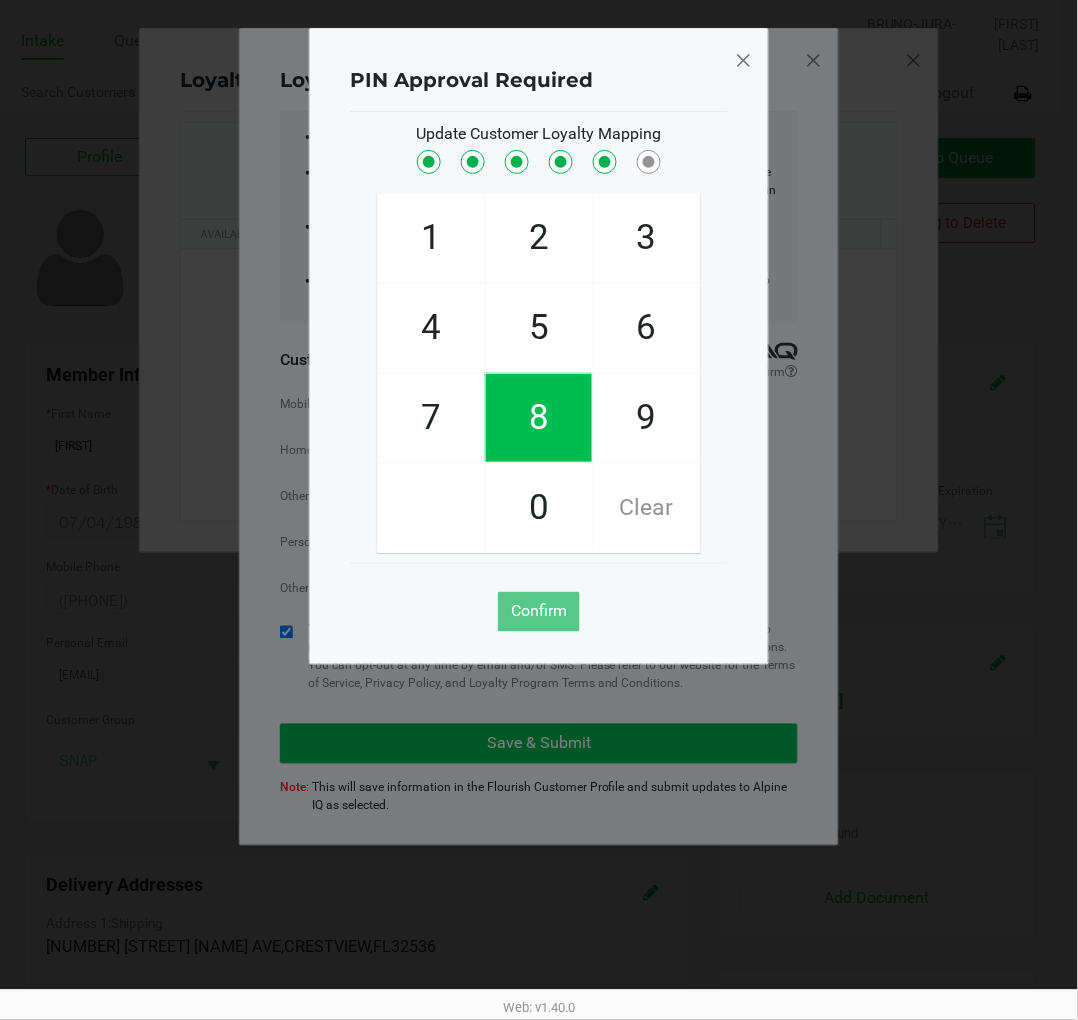 checkbox on "true" 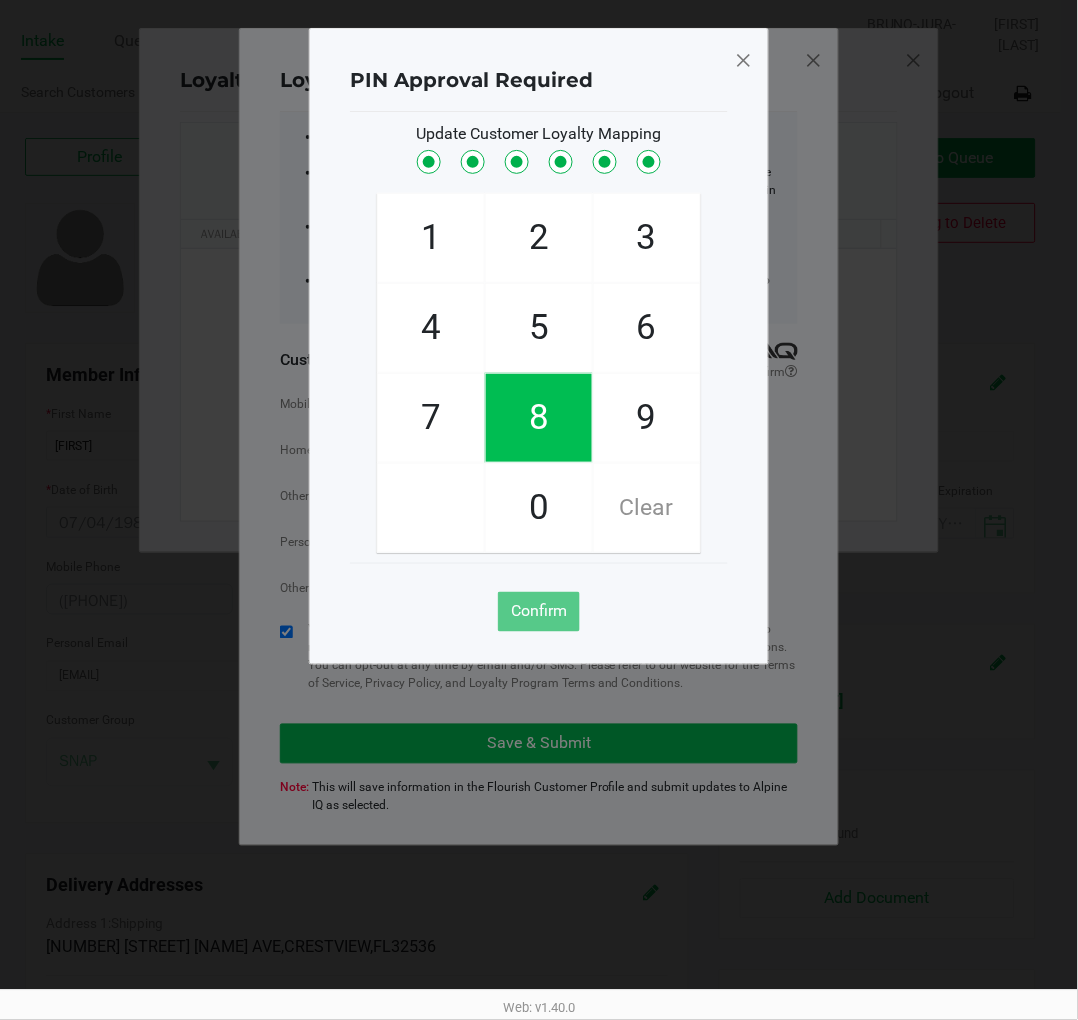 checkbox on "true" 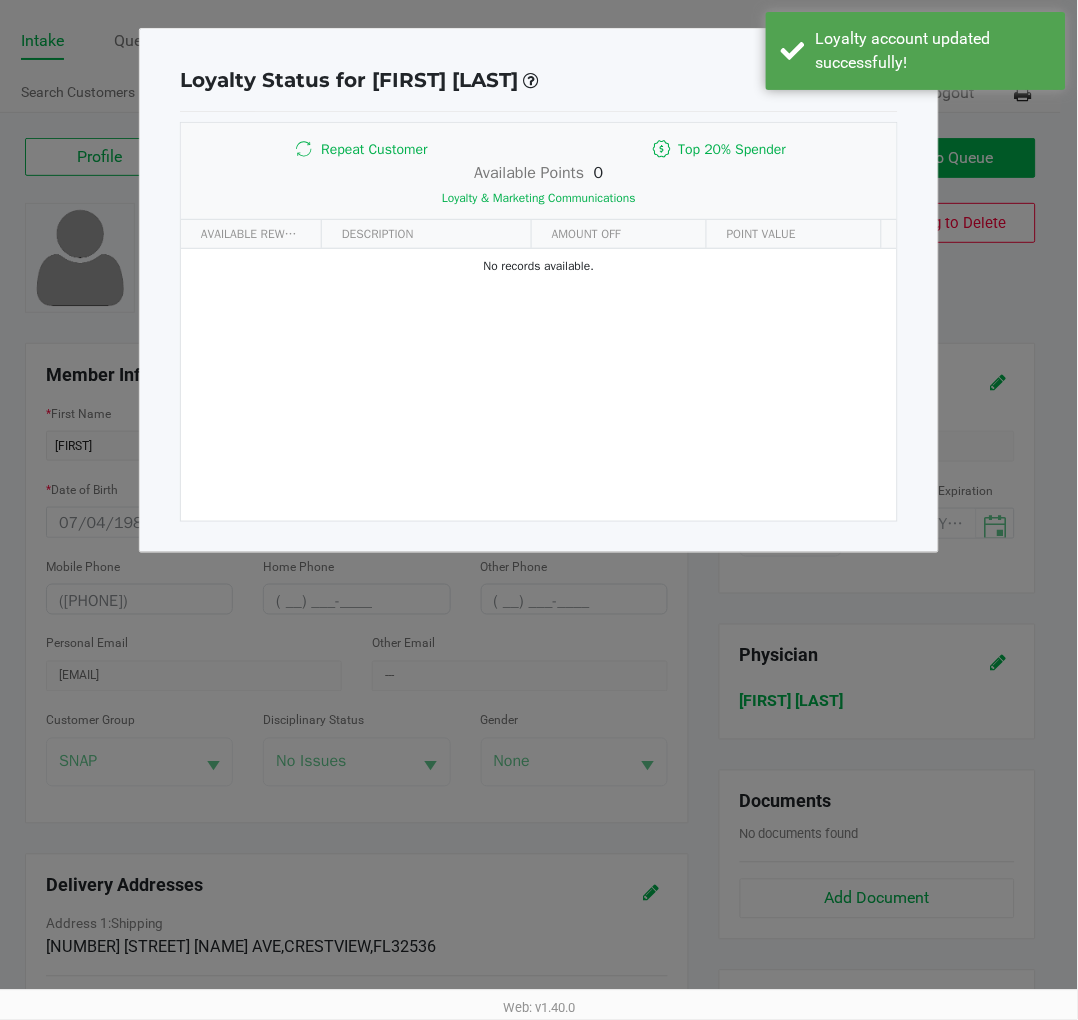 click on "Loyalty Status for MICHELLE SMITH
Repeat Customer
Top 20% Spender   Available Points      0   Loyalty & Marketing Communications   AVAILABLE REWARD  DESCRIPTION AMOUNT OFF POINT VALUE  No records available." 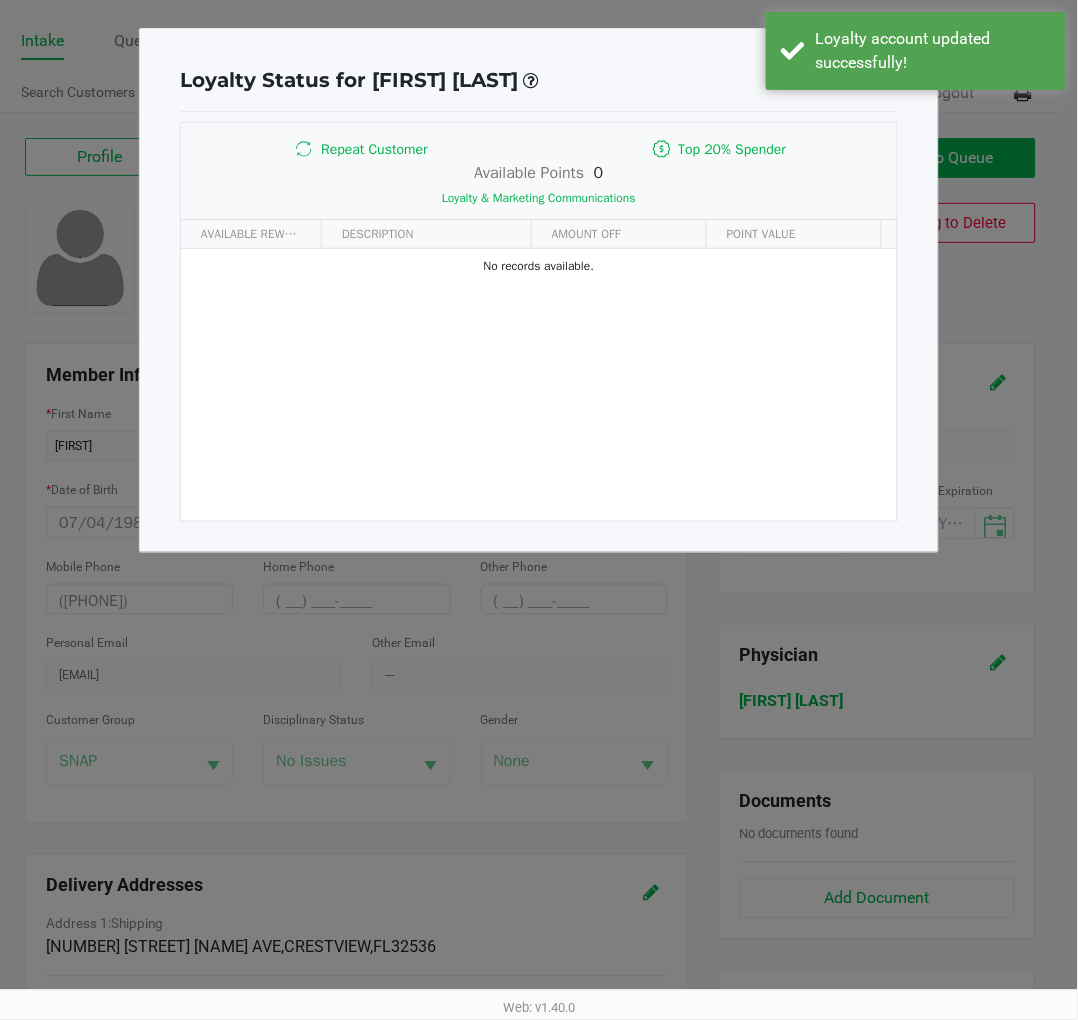 click on "Loyalty Status for MICHELLE SMITH" 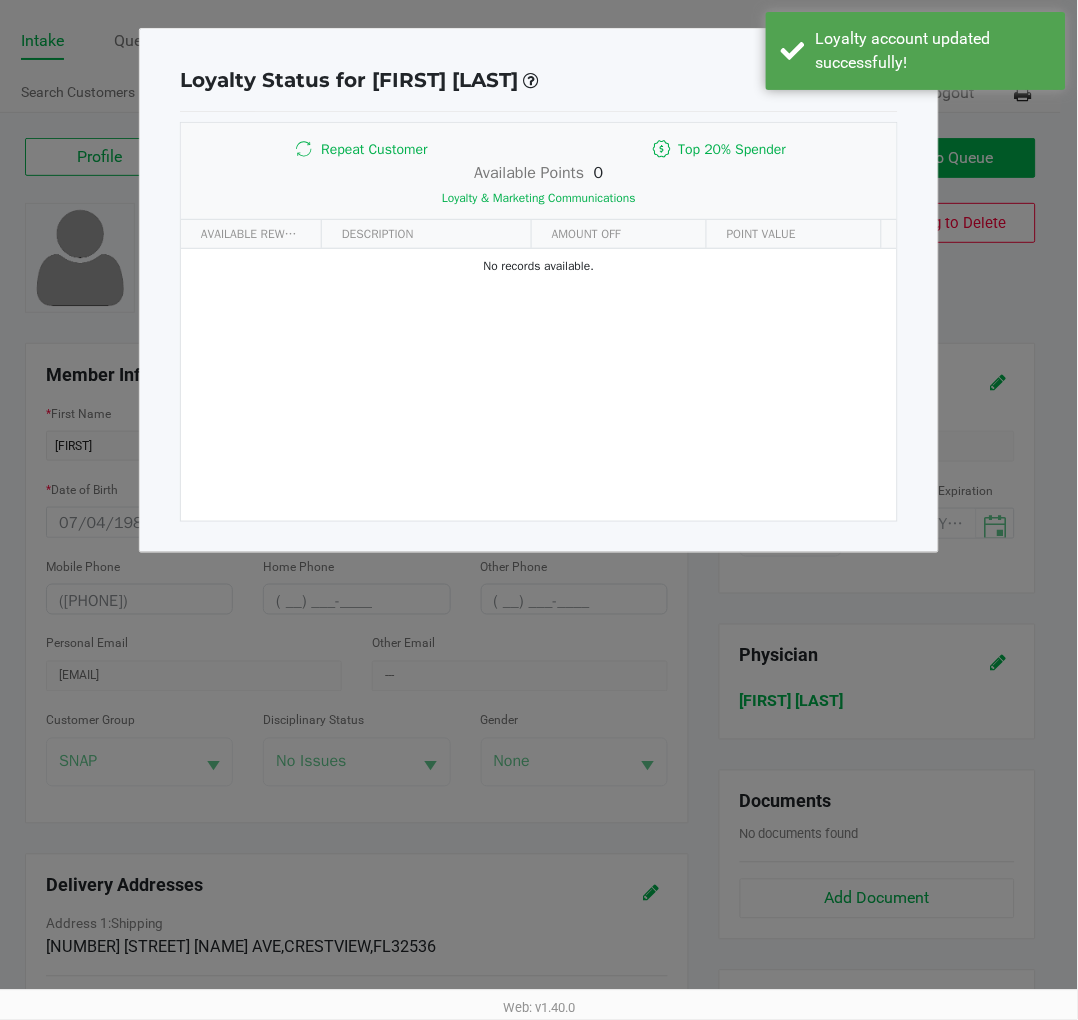 click on "Loyalty Status for MICHELLE SMITH
Repeat Customer
Top 20% Spender   Available Points      0   Loyalty & Marketing Communications   AVAILABLE REWARD  DESCRIPTION AMOUNT OFF POINT VALUE  No records available." 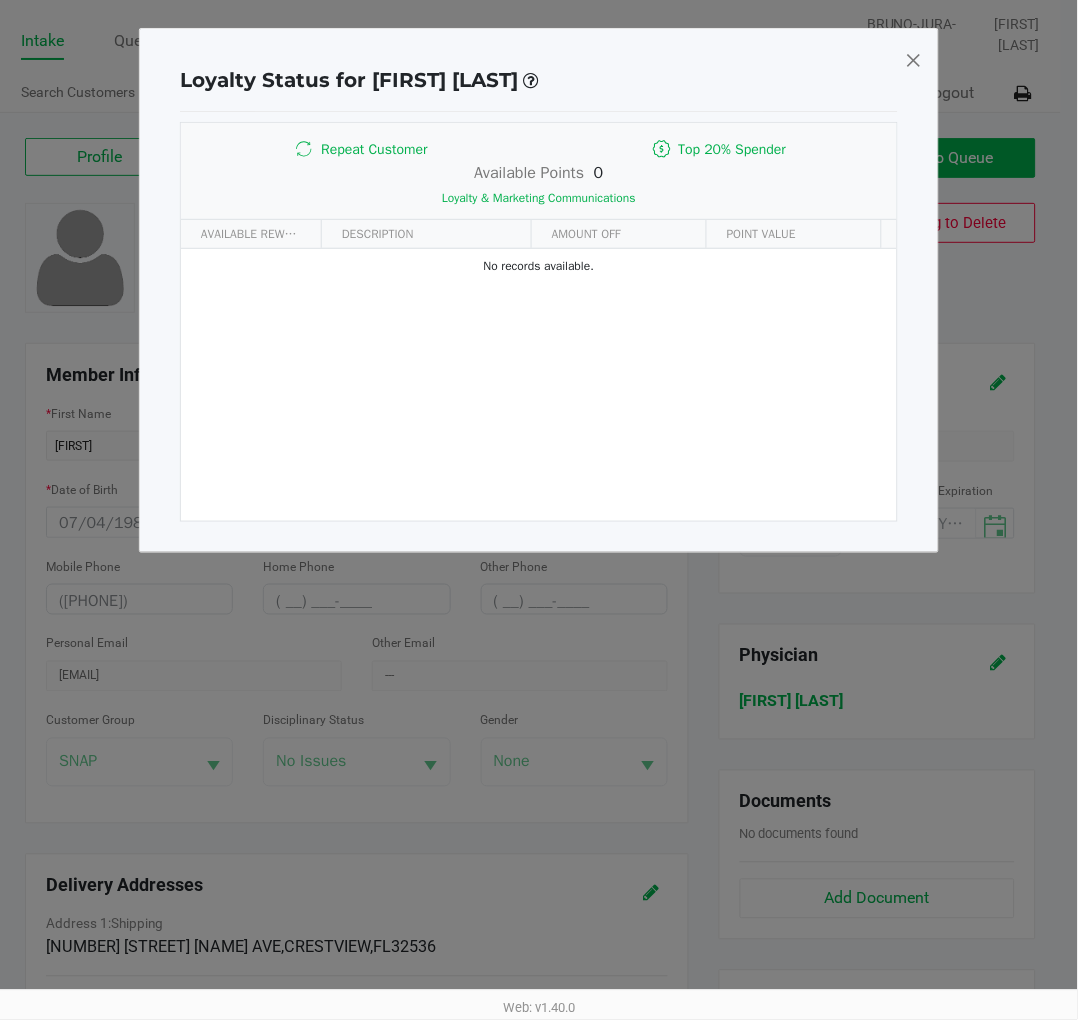 click 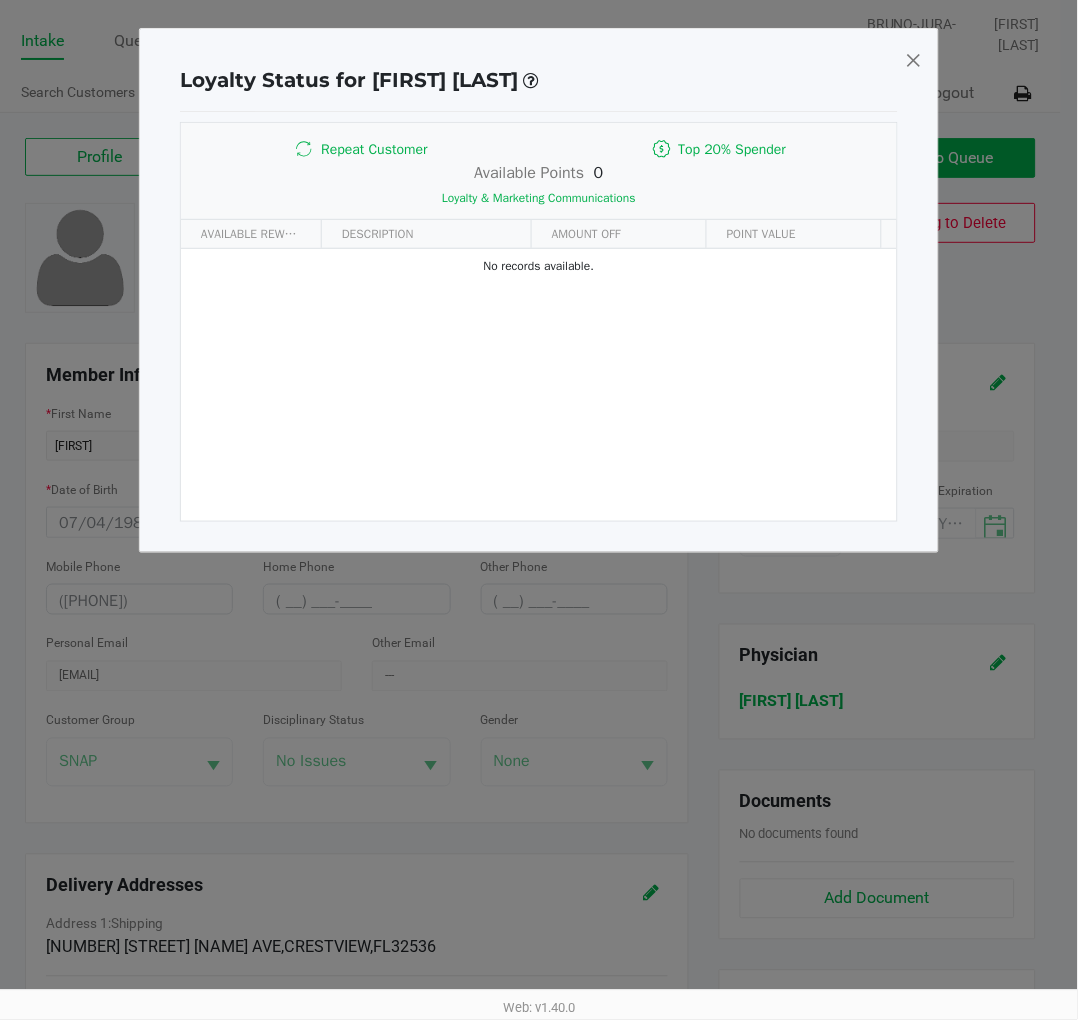 type on "(___) ___-____" 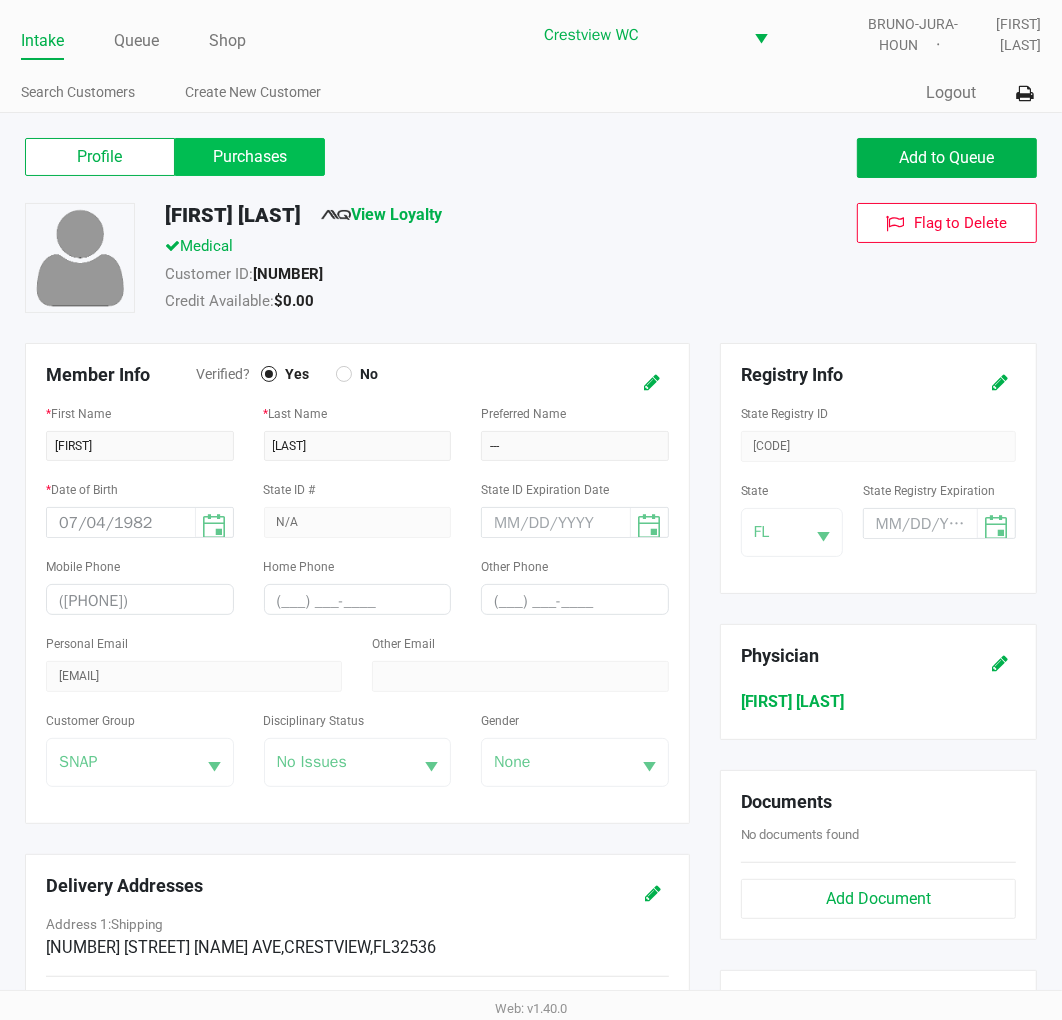 click on "Purchases" 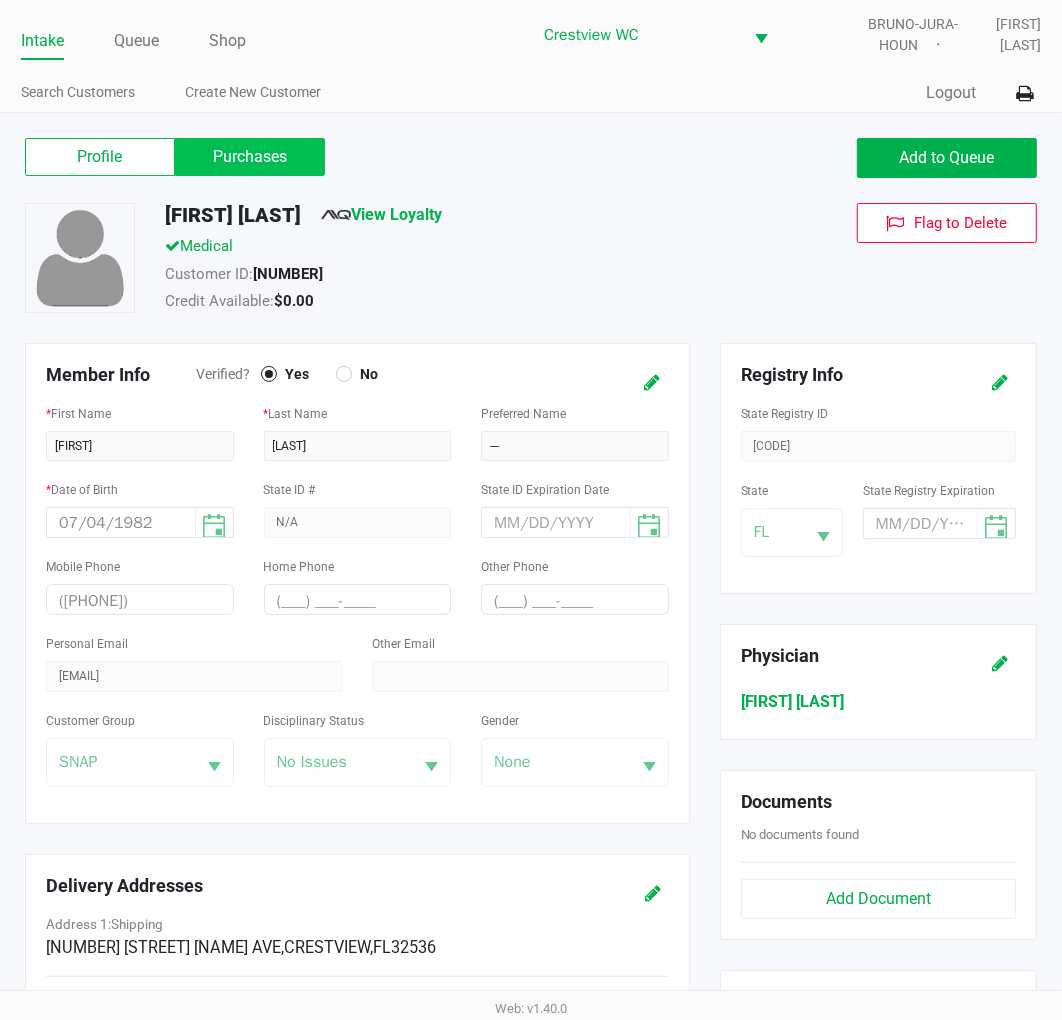 click on "Purchases" at bounding box center (0, 0) 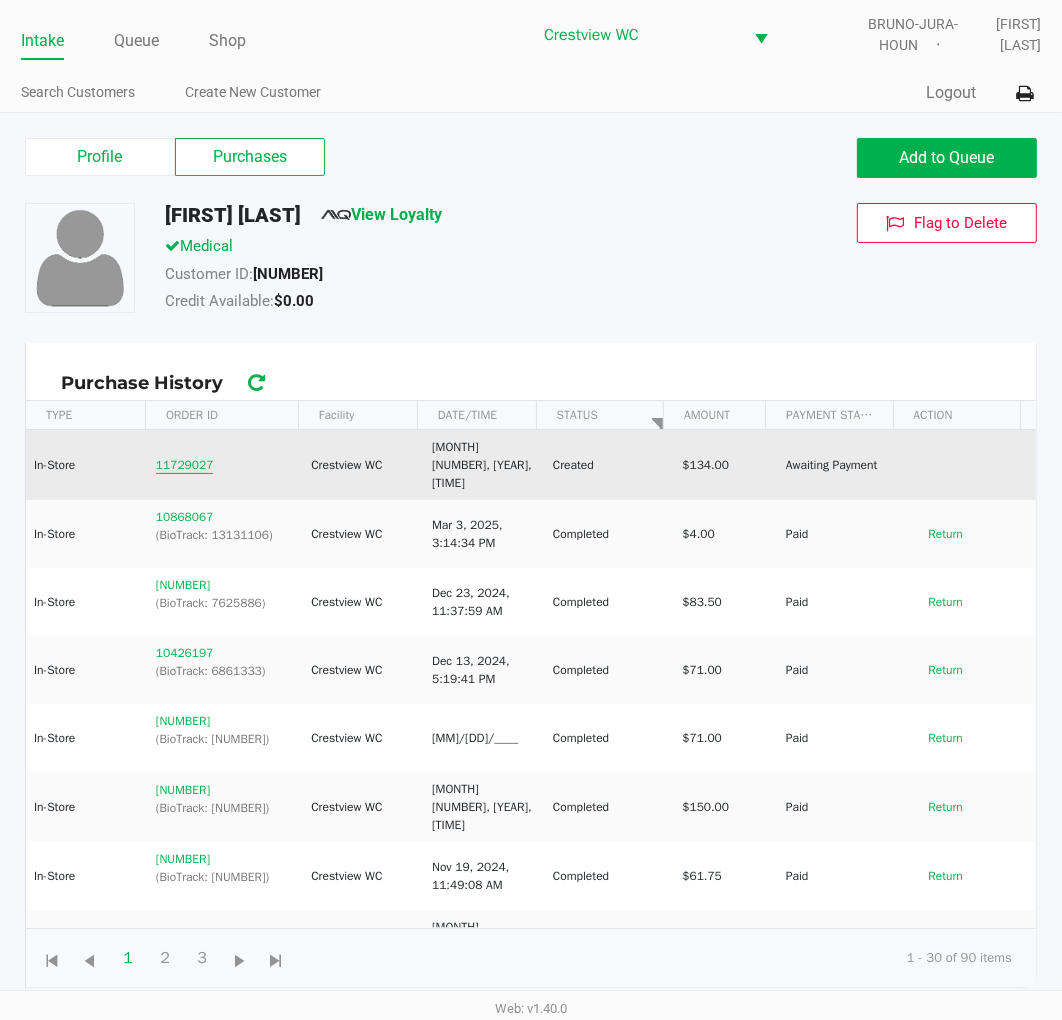 click on "11729027" 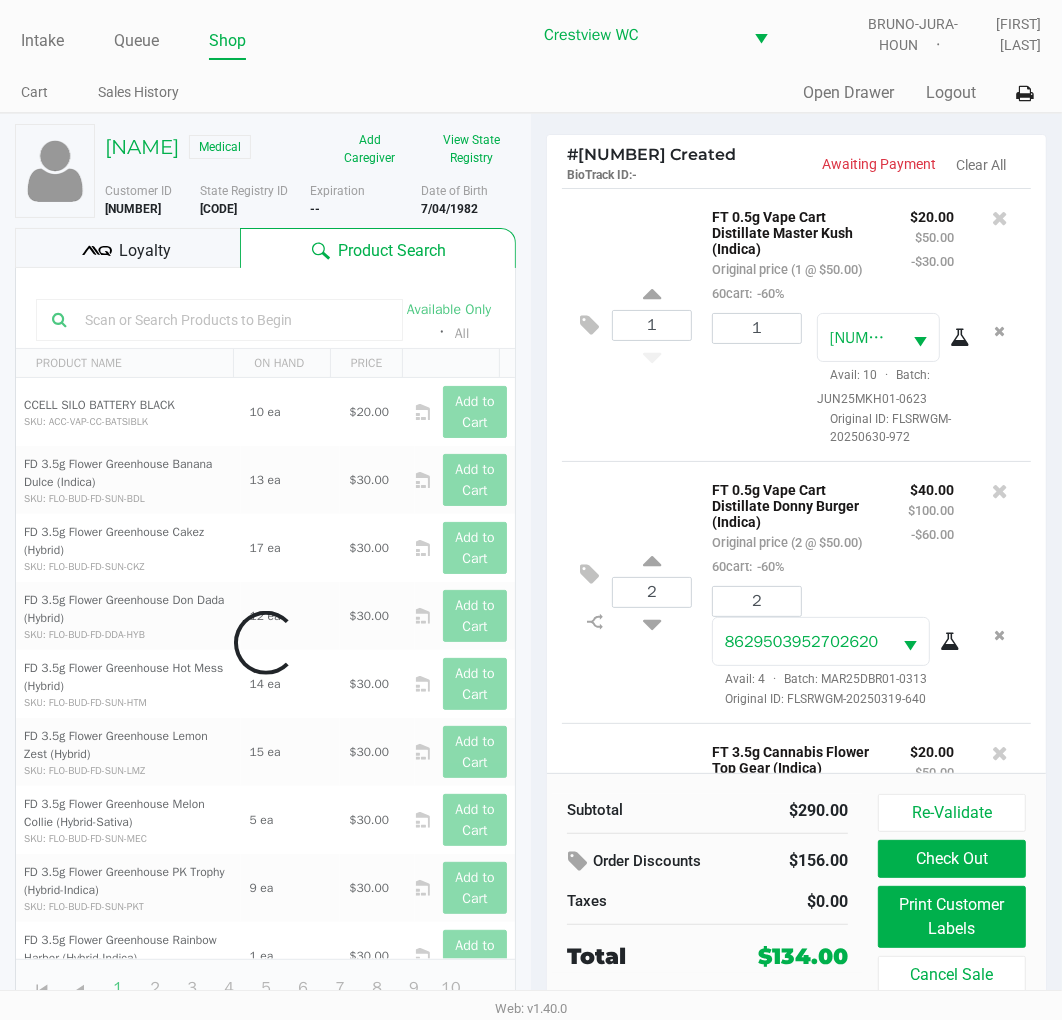 scroll, scrollTop: 1216, scrollLeft: 0, axis: vertical 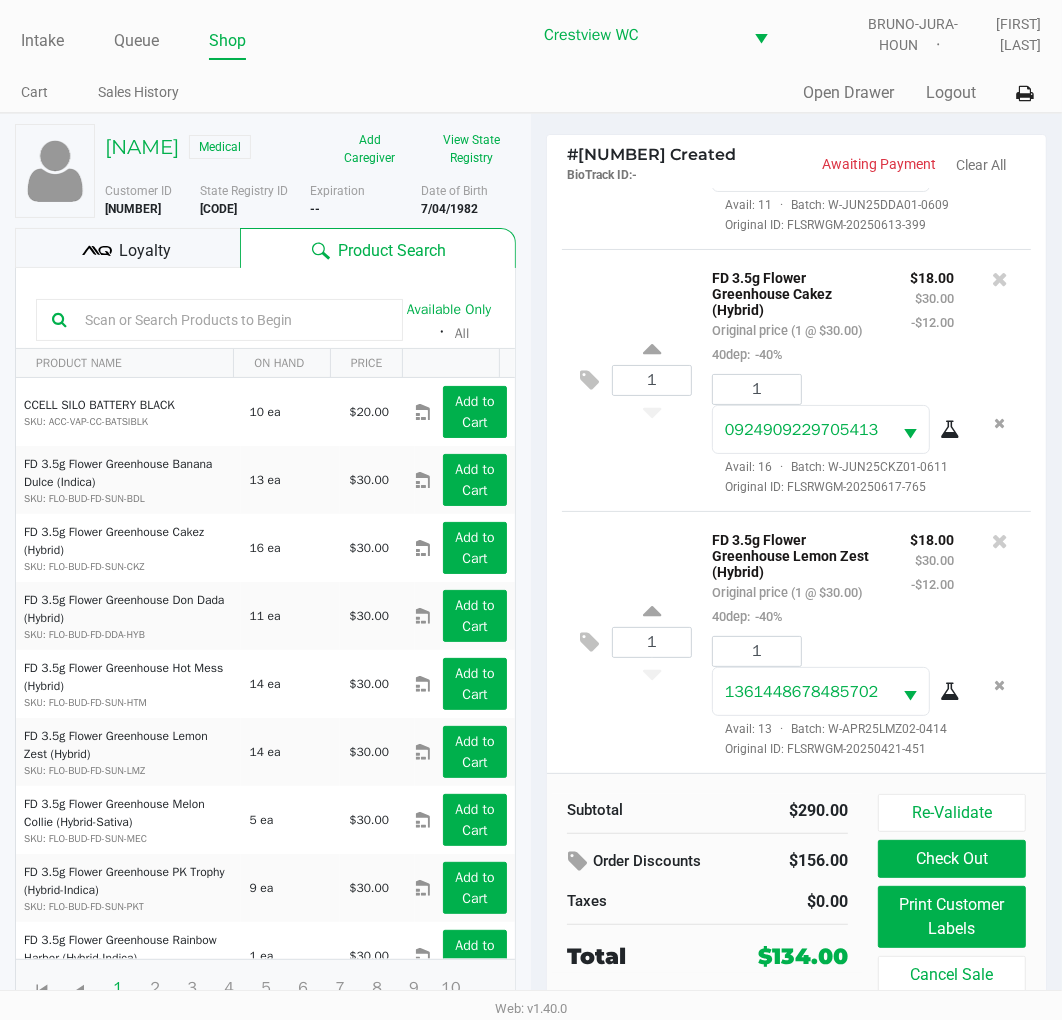 click on "Loyalty" 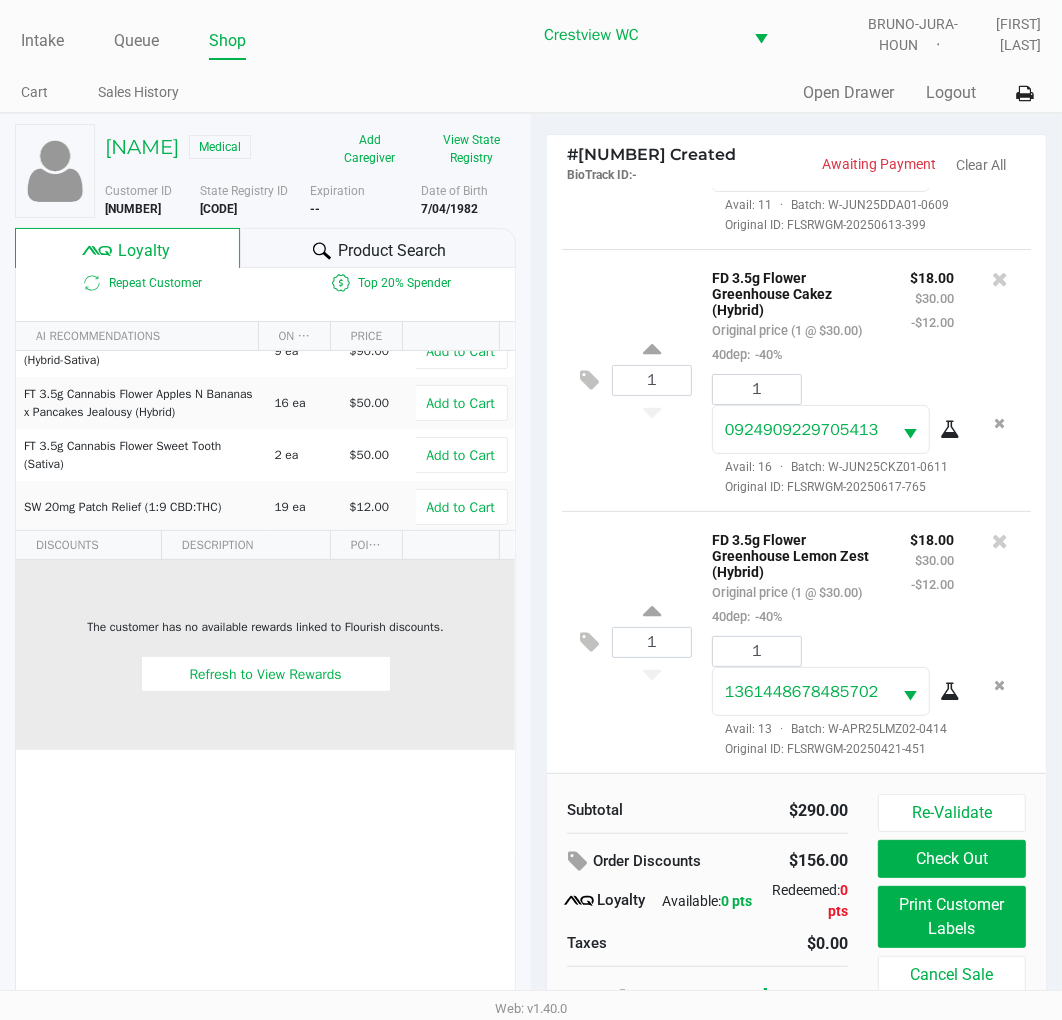 scroll, scrollTop: 133, scrollLeft: 0, axis: vertical 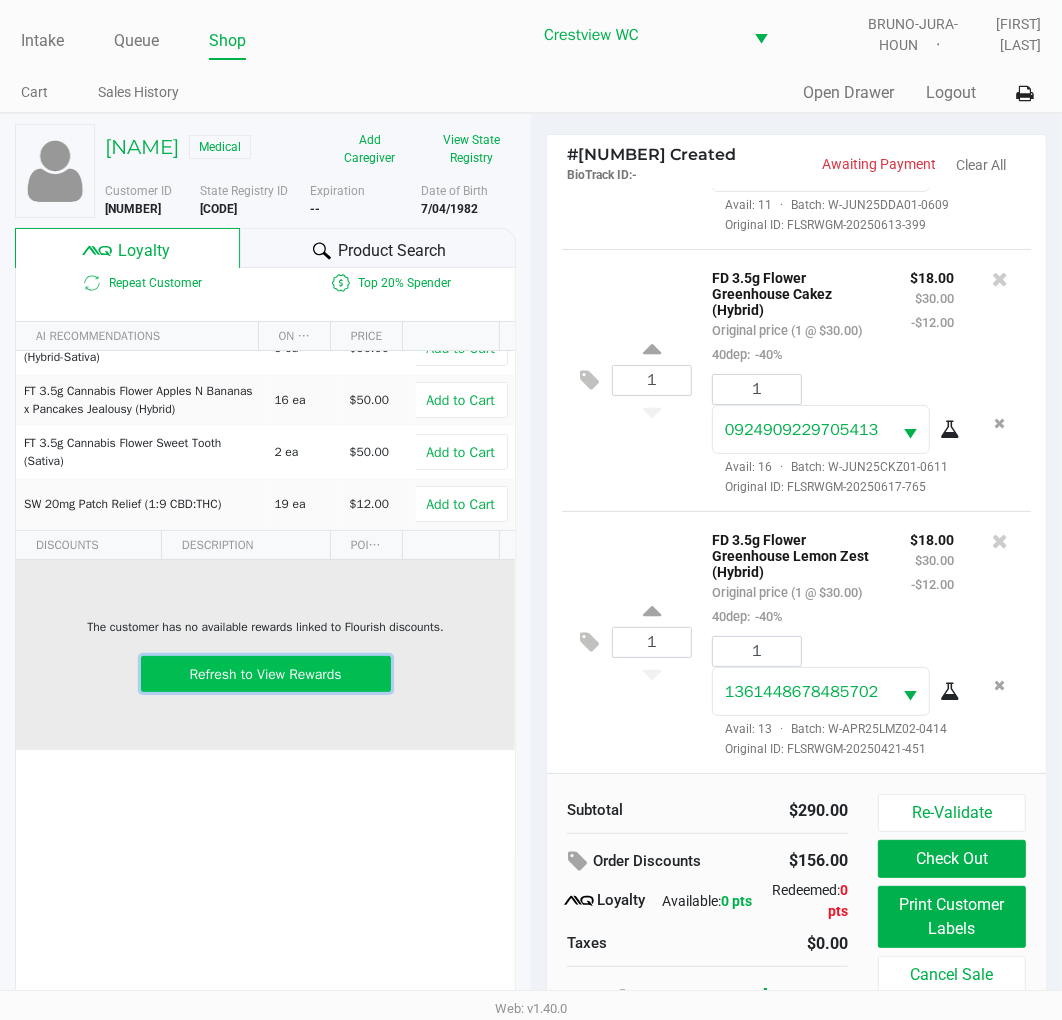 click on "Refresh to View Rewards" 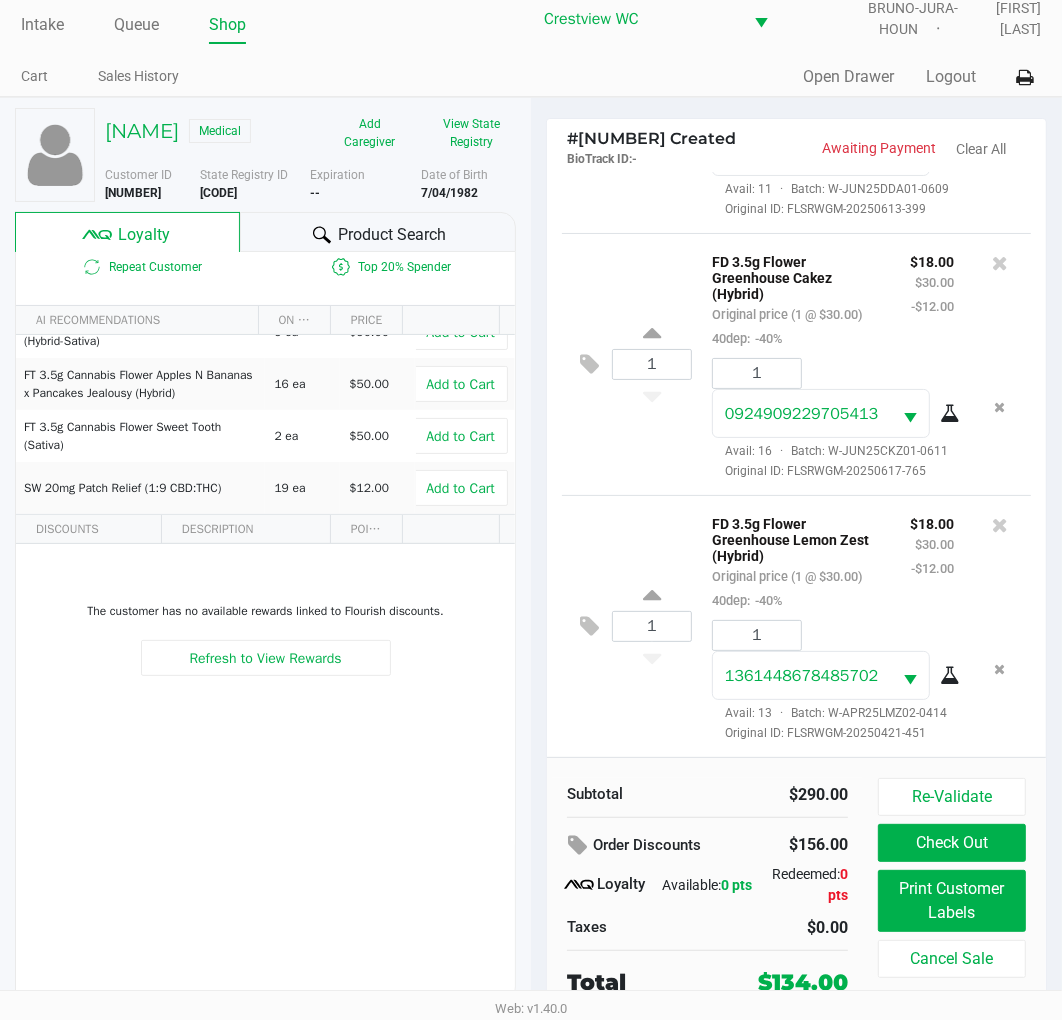 scroll, scrollTop: 37, scrollLeft: 0, axis: vertical 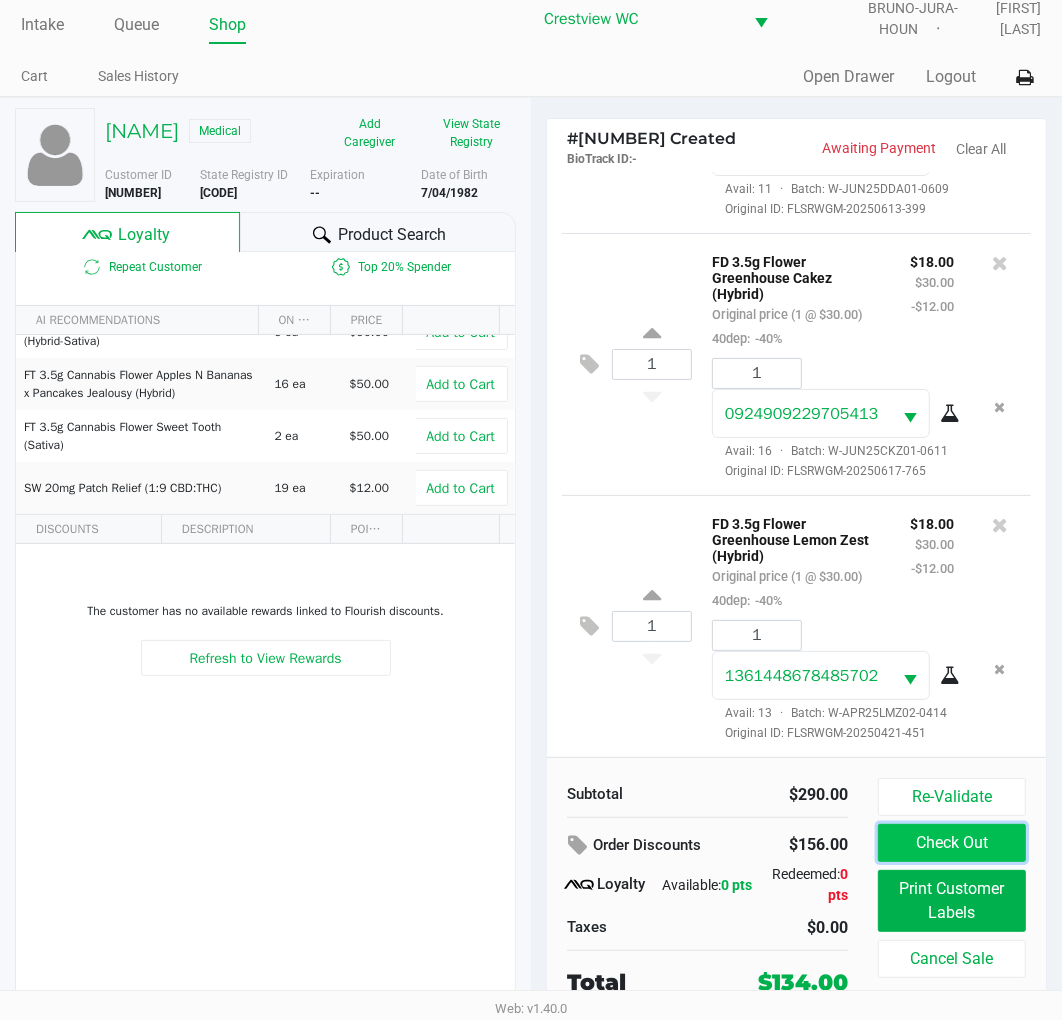 click on "Check Out" 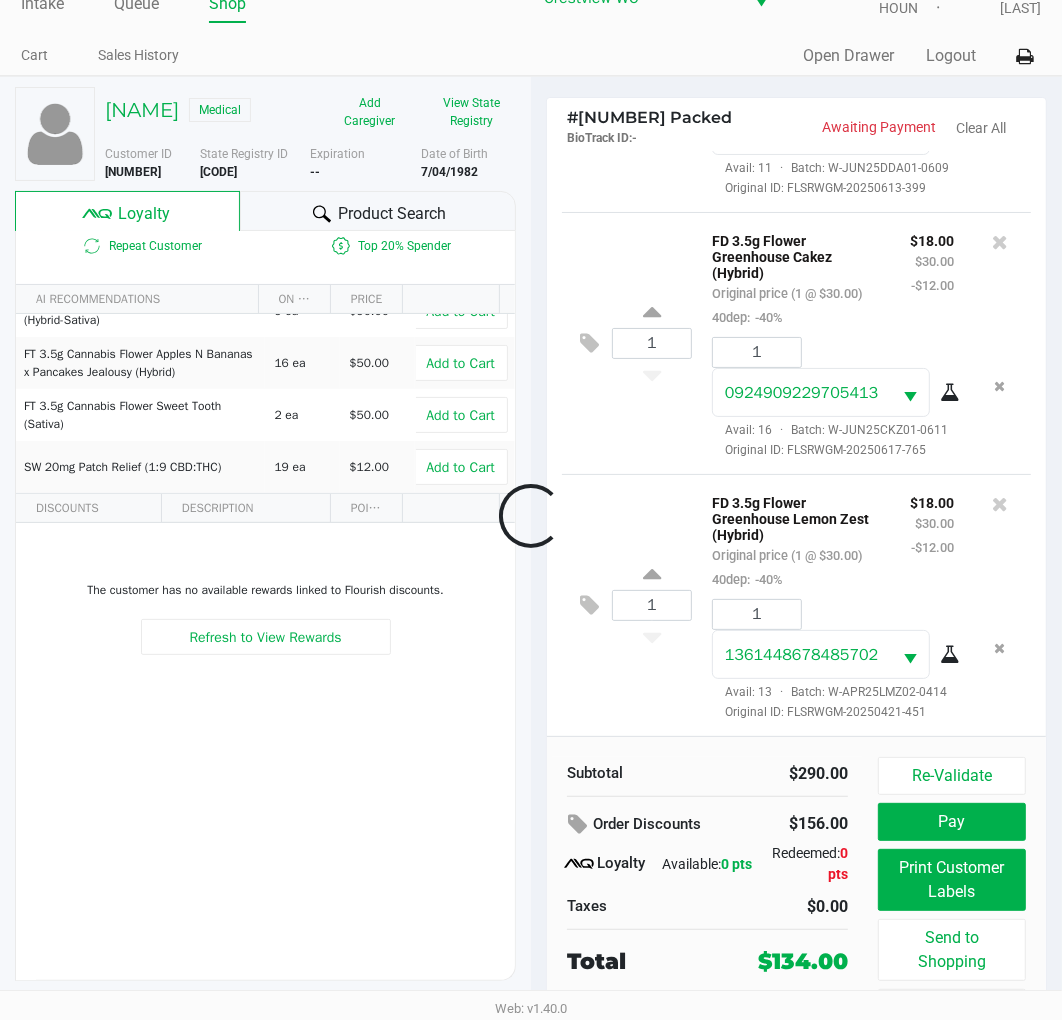 scroll, scrollTop: 1240, scrollLeft: 0, axis: vertical 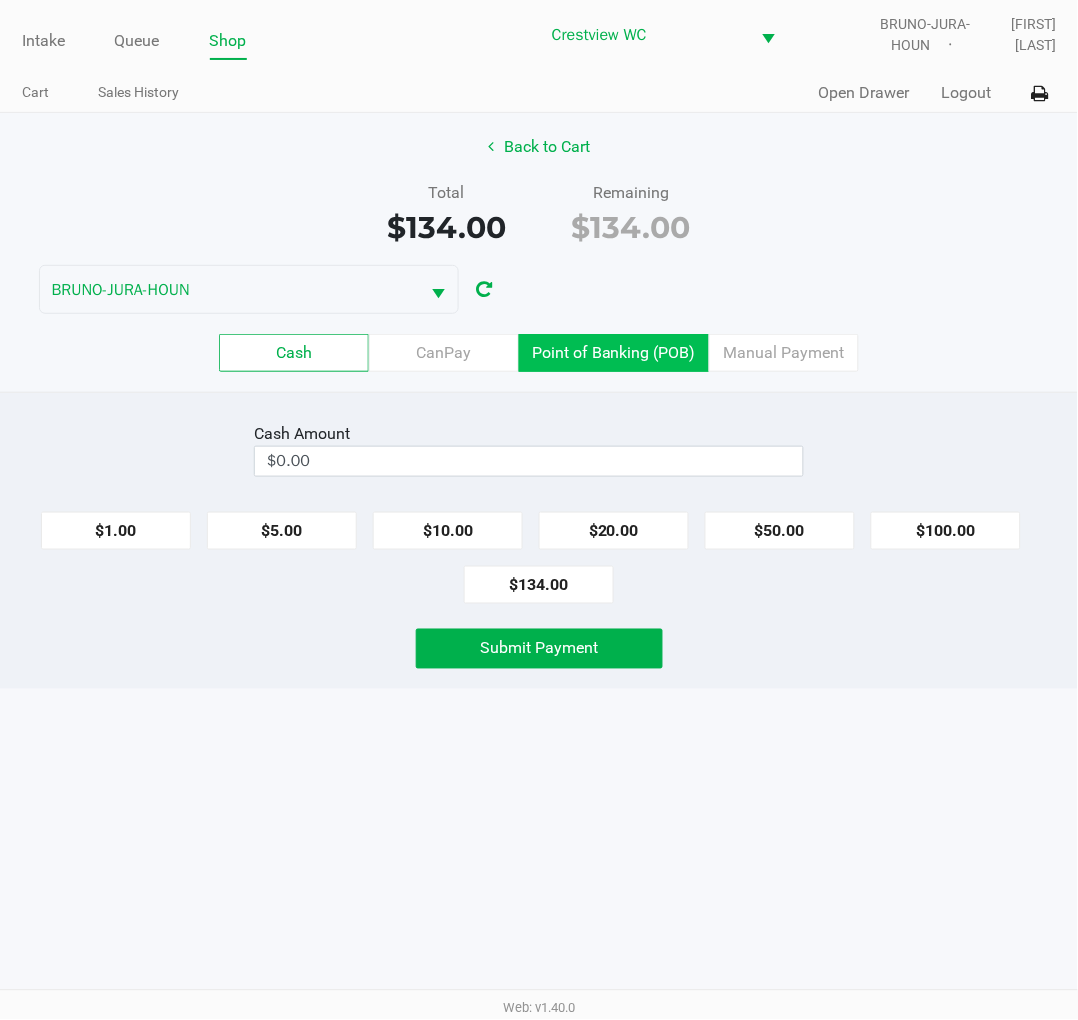 click on "Point of Banking (POB)" 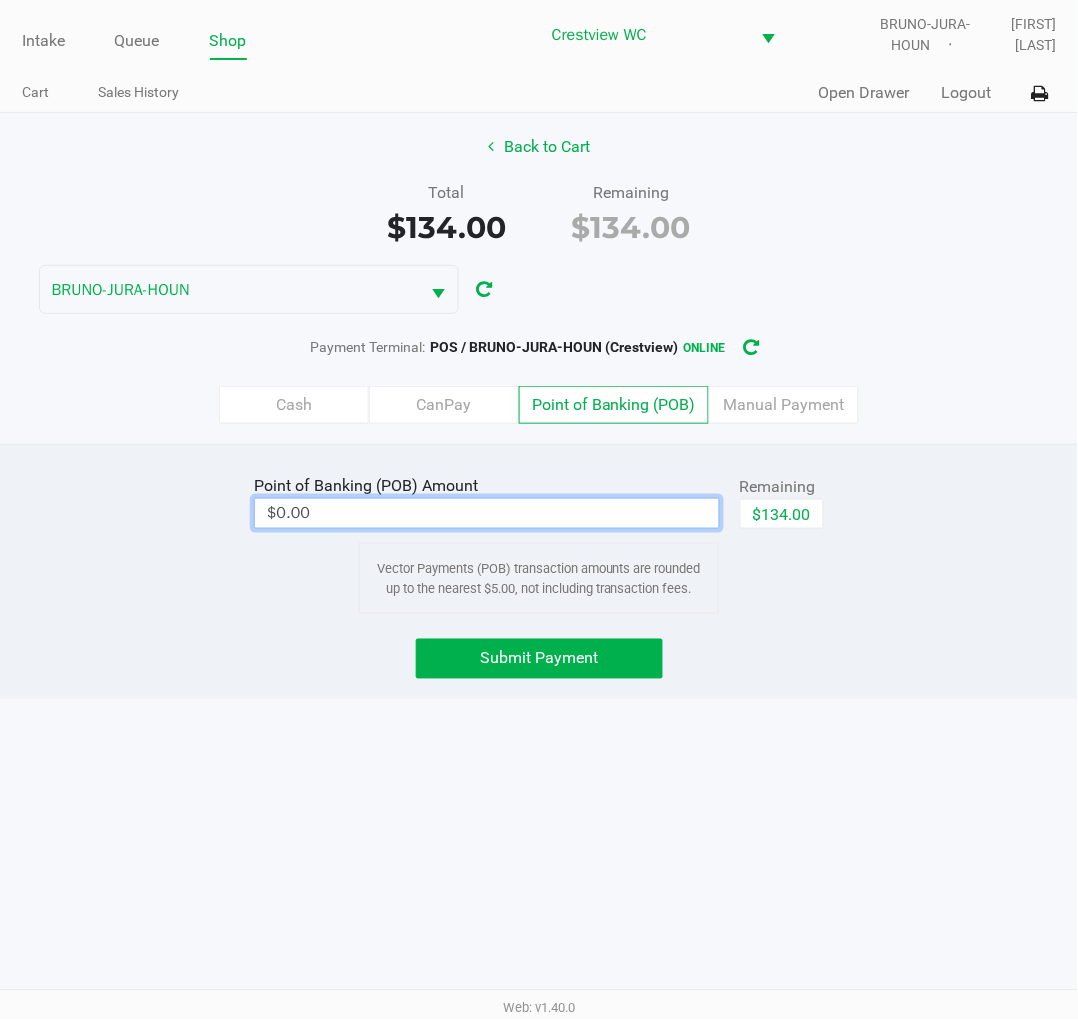 click on "$0.00" at bounding box center [487, 513] 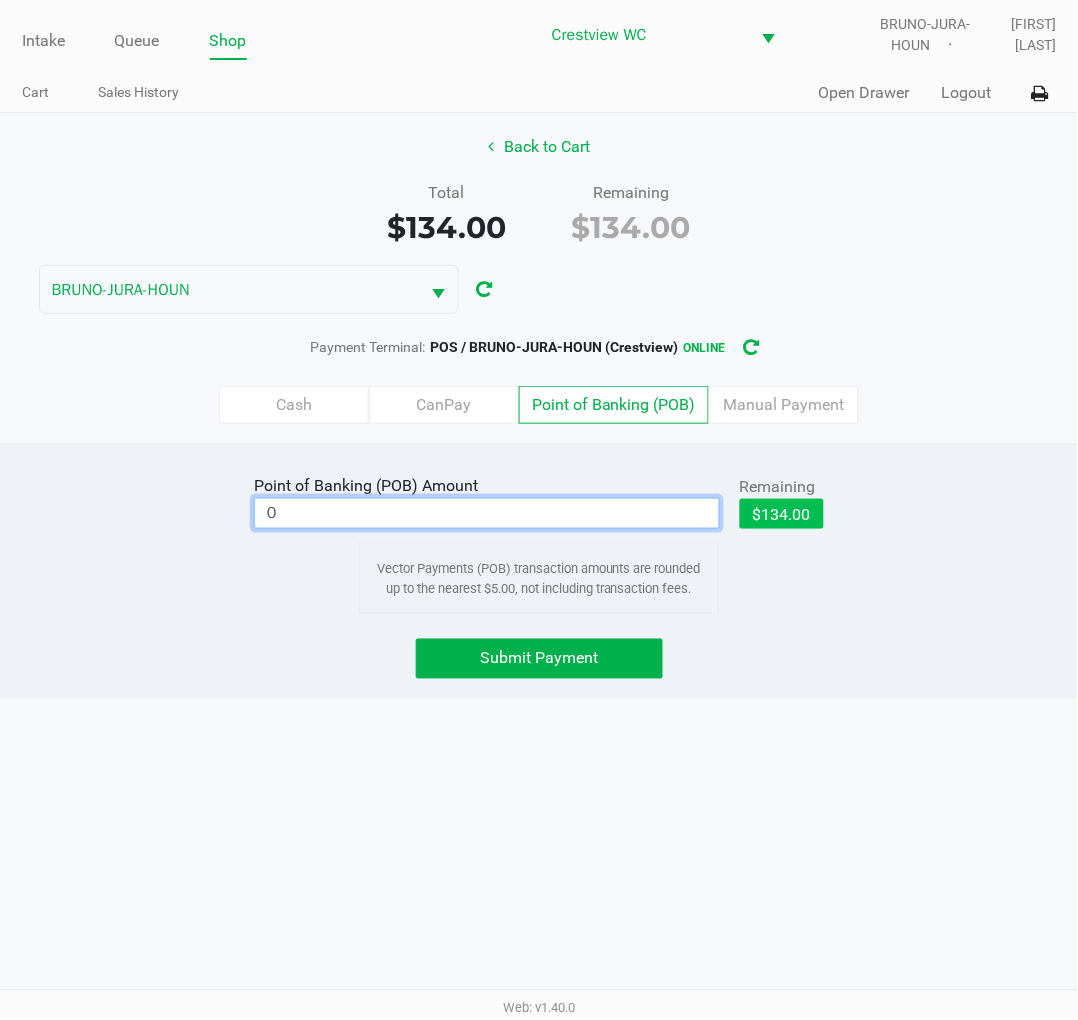 click on "$134.00" 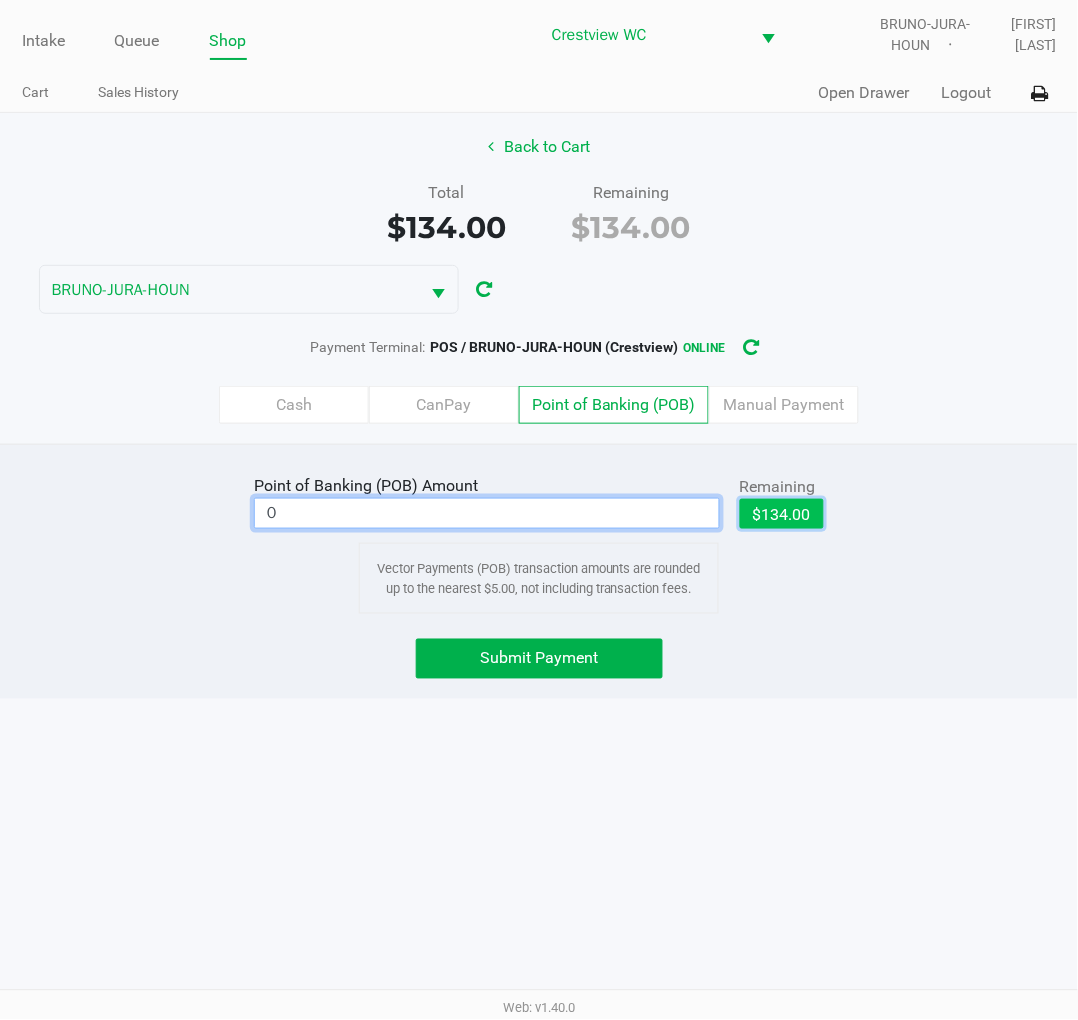 type on "$134.00" 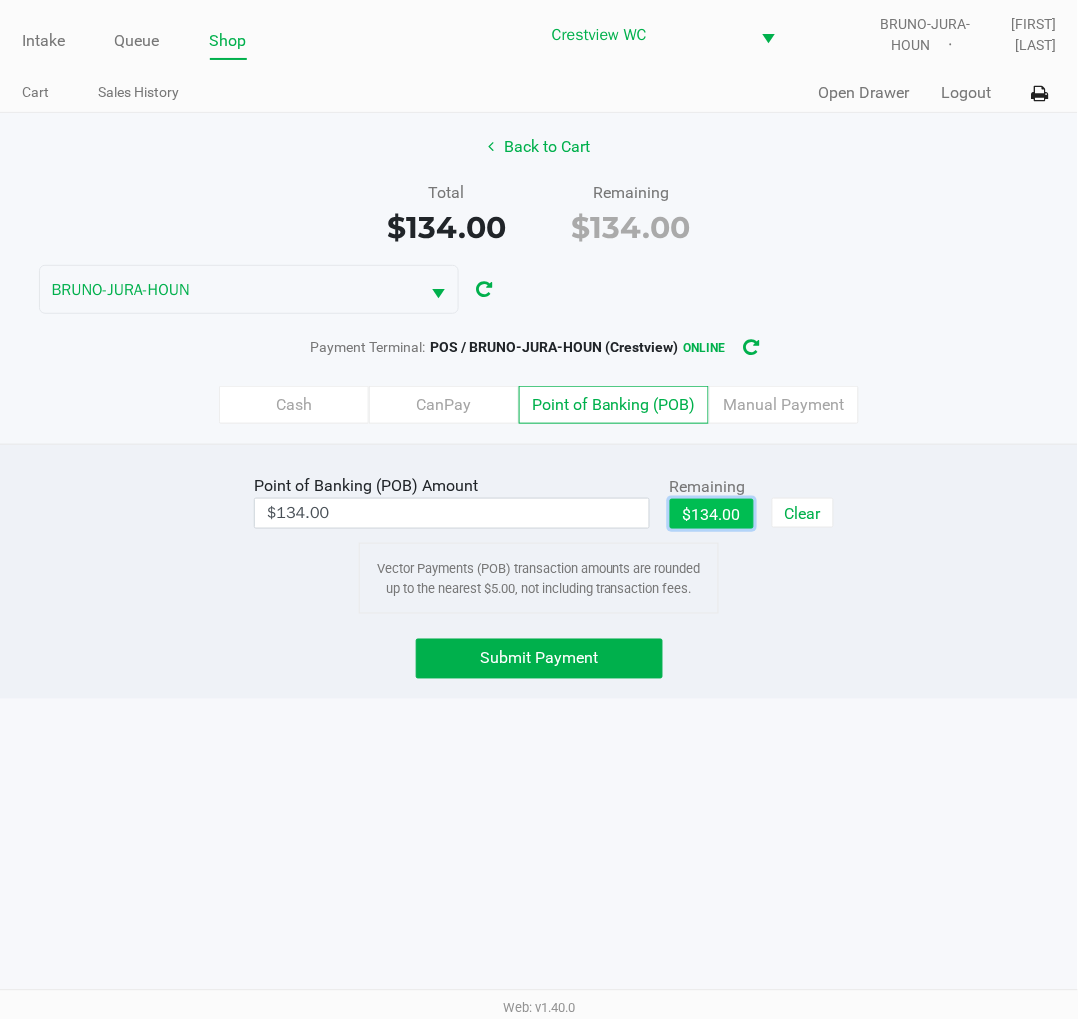 click on "Submit Payment" 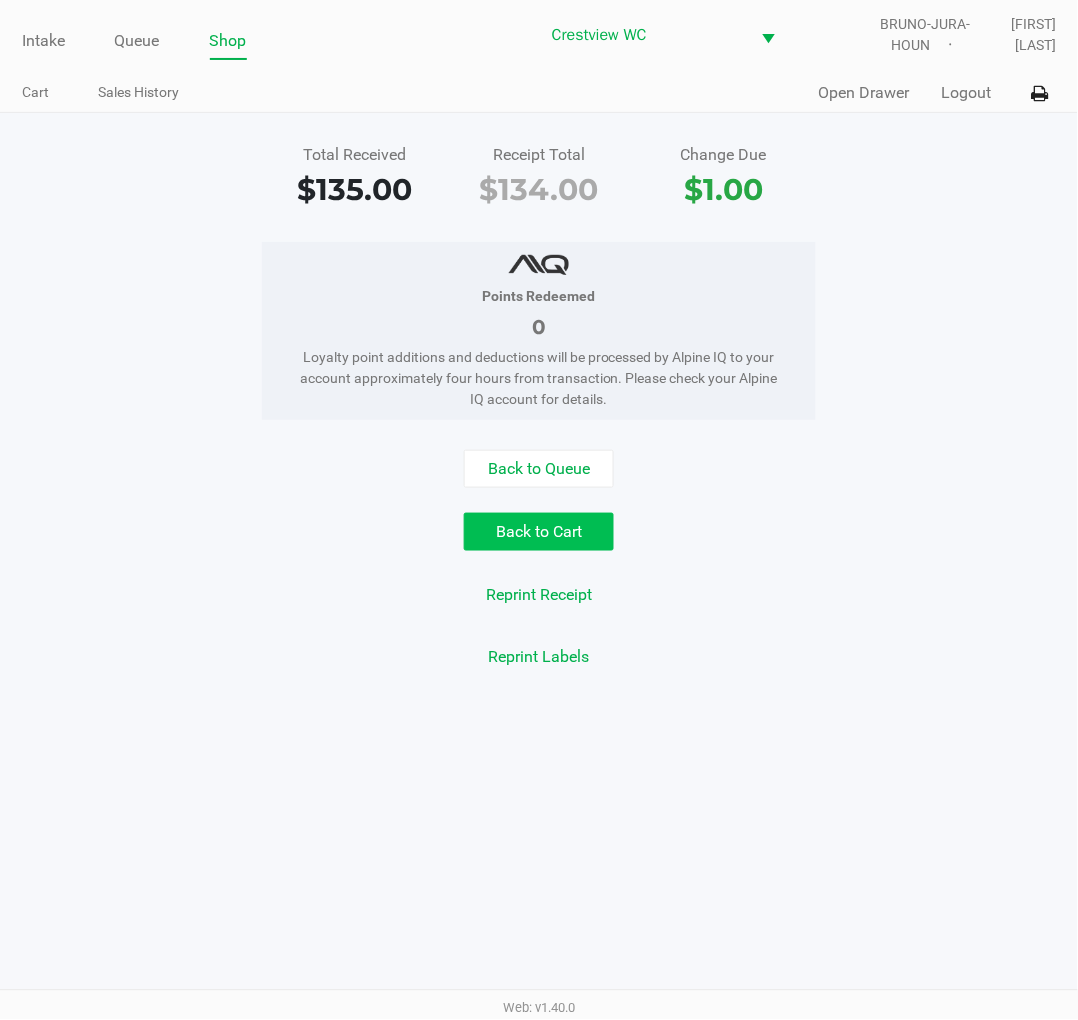 click on "Back to Cart" 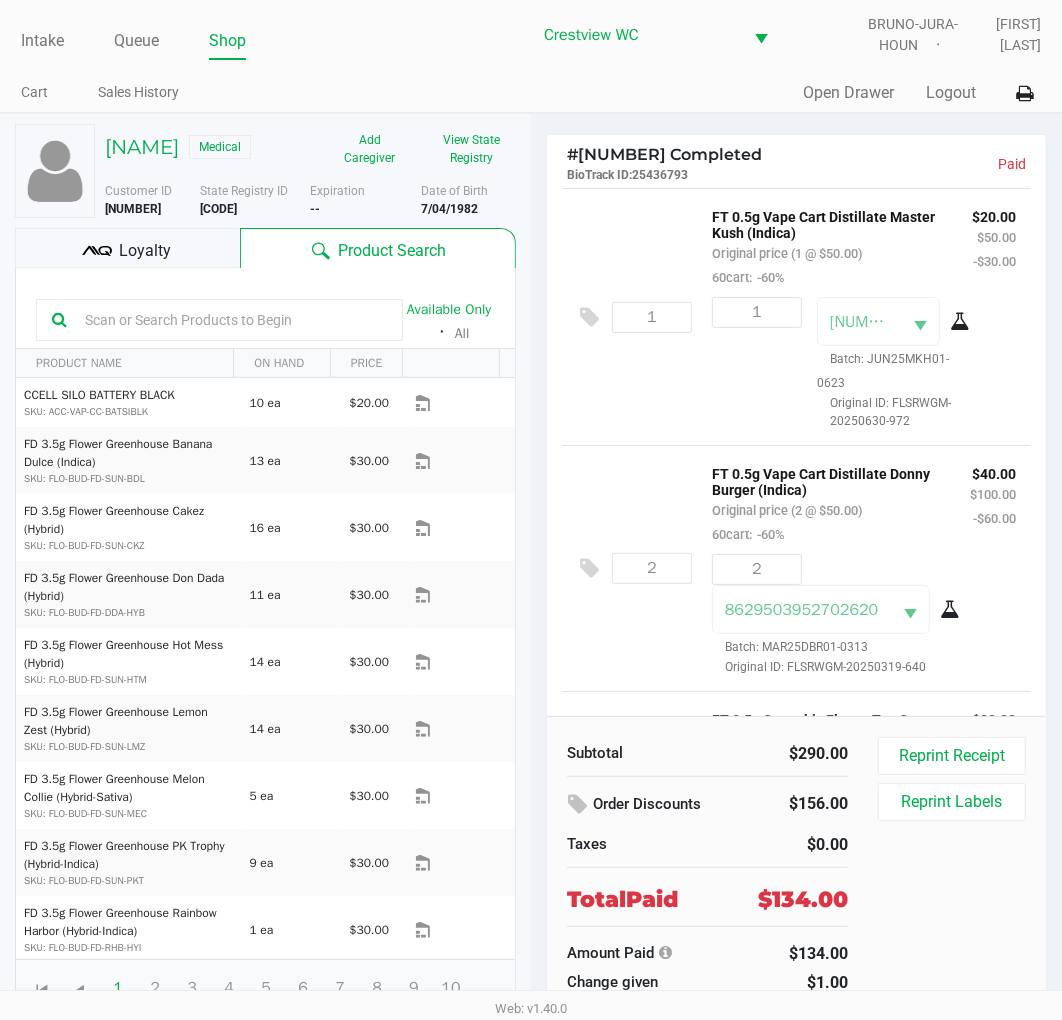 click on "MICHELLE SMITH   Medical   Add Caregiver   View State Registry   Customer ID   46358  State Registry ID  P7HT9755   Expiration  --  Date of Birth   7/04/1982
Loyalty
Product Search   Available Only  ᛫  All   PRODUCT NAME  ON HAND PRICE  CCELL SILO BATTERY BLACK  SKU: ACC-VAP-CC-BATSIBLK  10 ea   $20.00   FD 3.5g Flower Greenhouse Banana Dulce (Indica)  SKU: FLO-BUD-FD-SUN-BDL  13 ea   $30.00   FD 3.5g Flower Greenhouse Cakez (Hybrid)  SKU: FLO-BUD-FD-SUN-CKZ  16 ea   $30.00   FD 3.5g Flower Greenhouse Don Dada (Hybrid)  SKU: FLO-BUD-FD-DDA-HYB  11 ea   $30.00   FD 3.5g Flower Greenhouse Hot Mess (Hybrid)  SKU: FLO-BUD-FD-SUN-HTM  14 ea   $30.00   FD 3.5g Flower Greenhouse Lemon Zest (Hybrid)  SKU: FLO-BUD-FD-SUN-LMZ  14 ea   $30.00   FD 3.5g Flower Greenhouse Melon Collie (Hybrid-Sativa)  SKU: FLO-BUD-FD-SUN-MEC  5 ea   $30.00   FD 3.5g Flower Greenhouse PK Trophy (Hybrid-Indica)   9 ea   1" 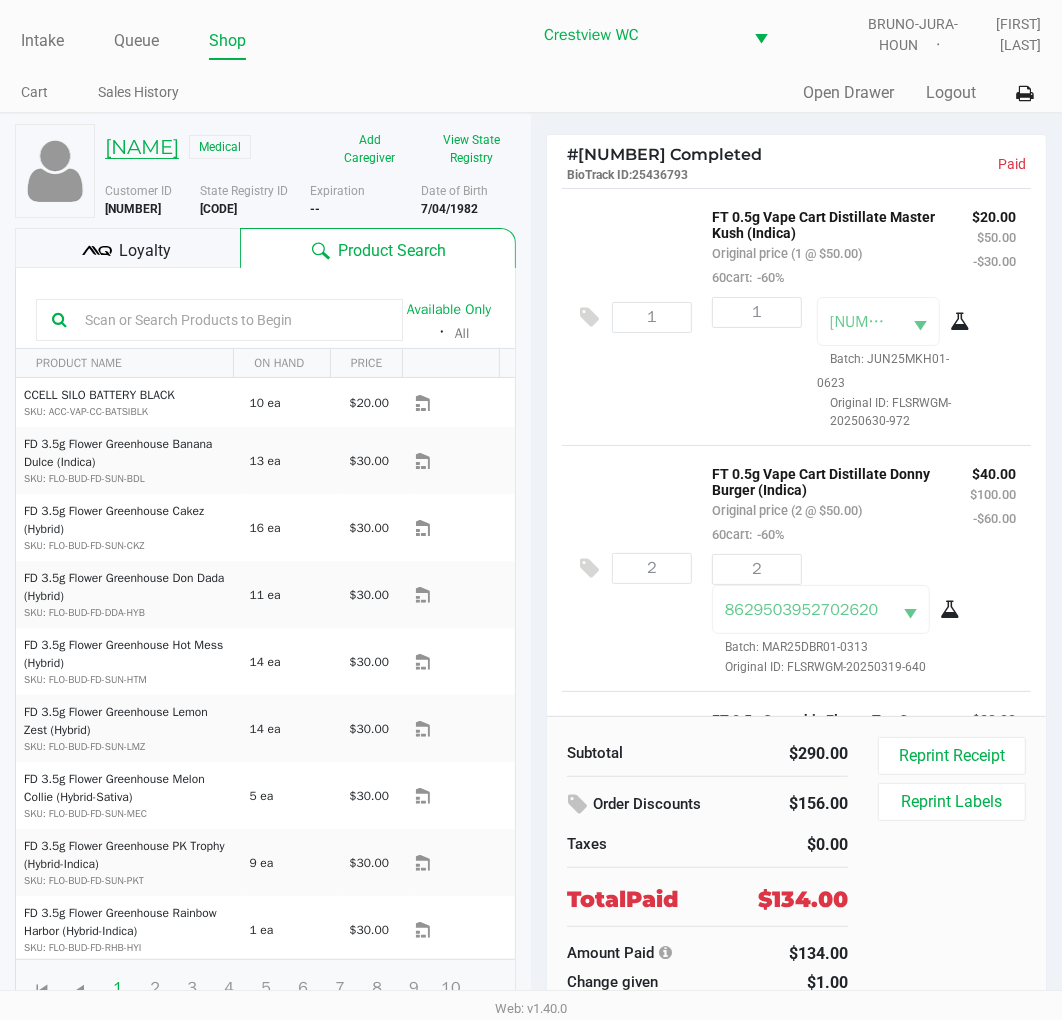 click on "MICHELLE SMITH" 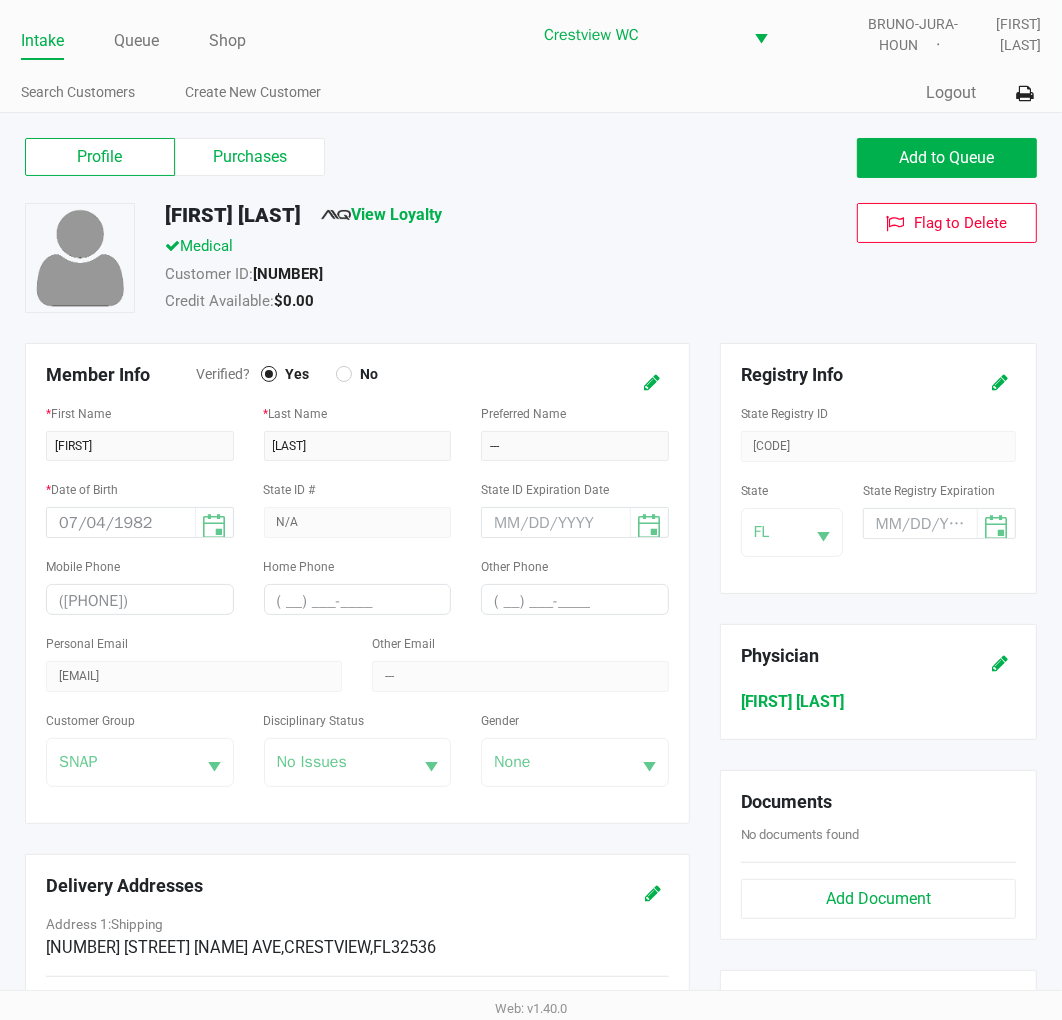 click on "Add to Queue" 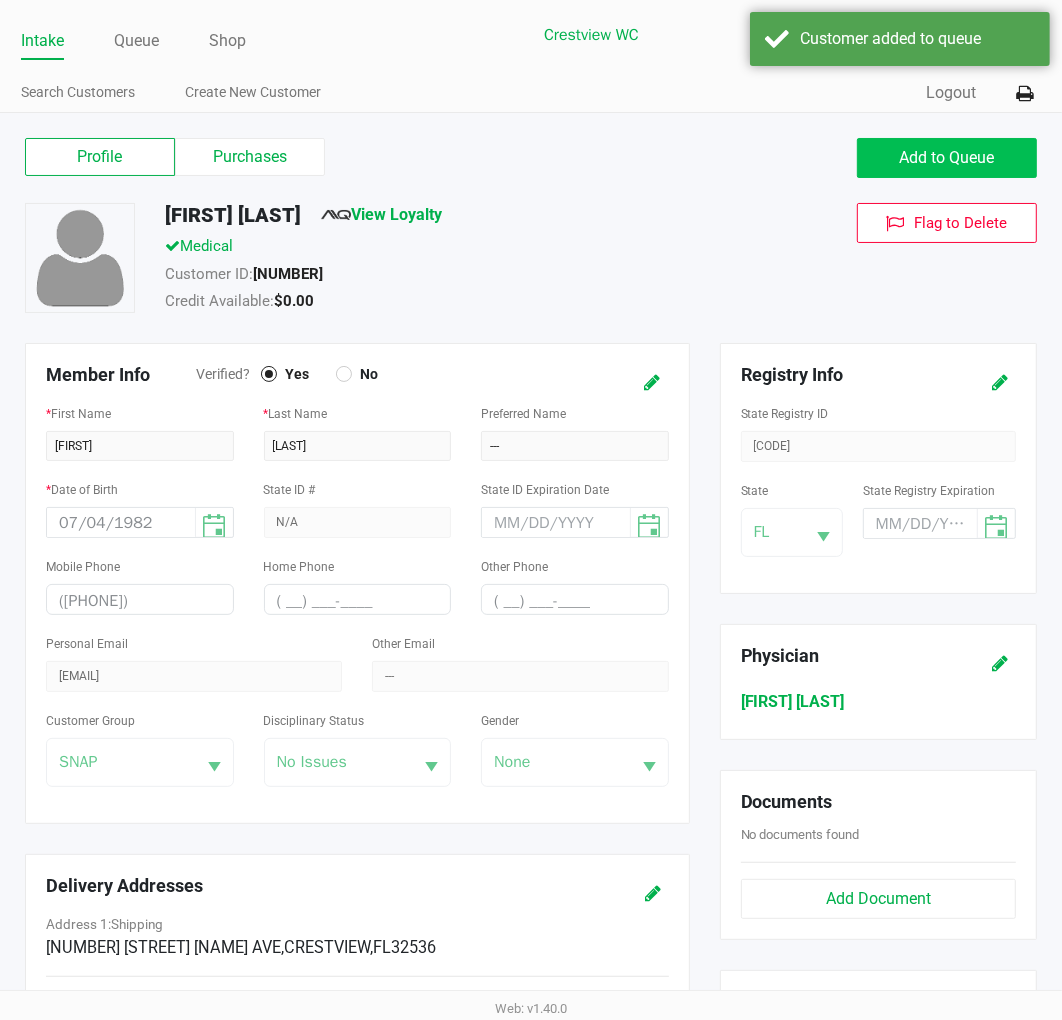 click on "Queue" 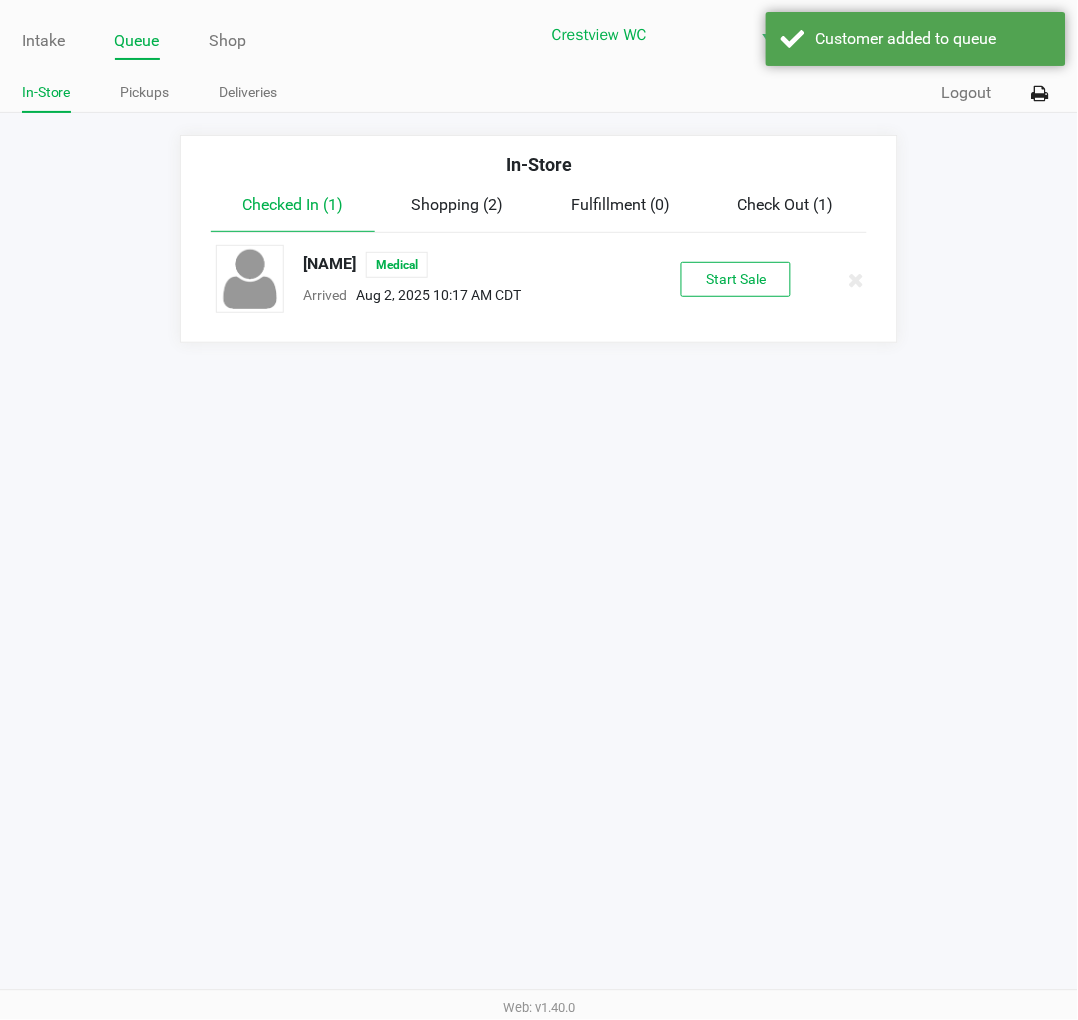 click on "Start Sale" 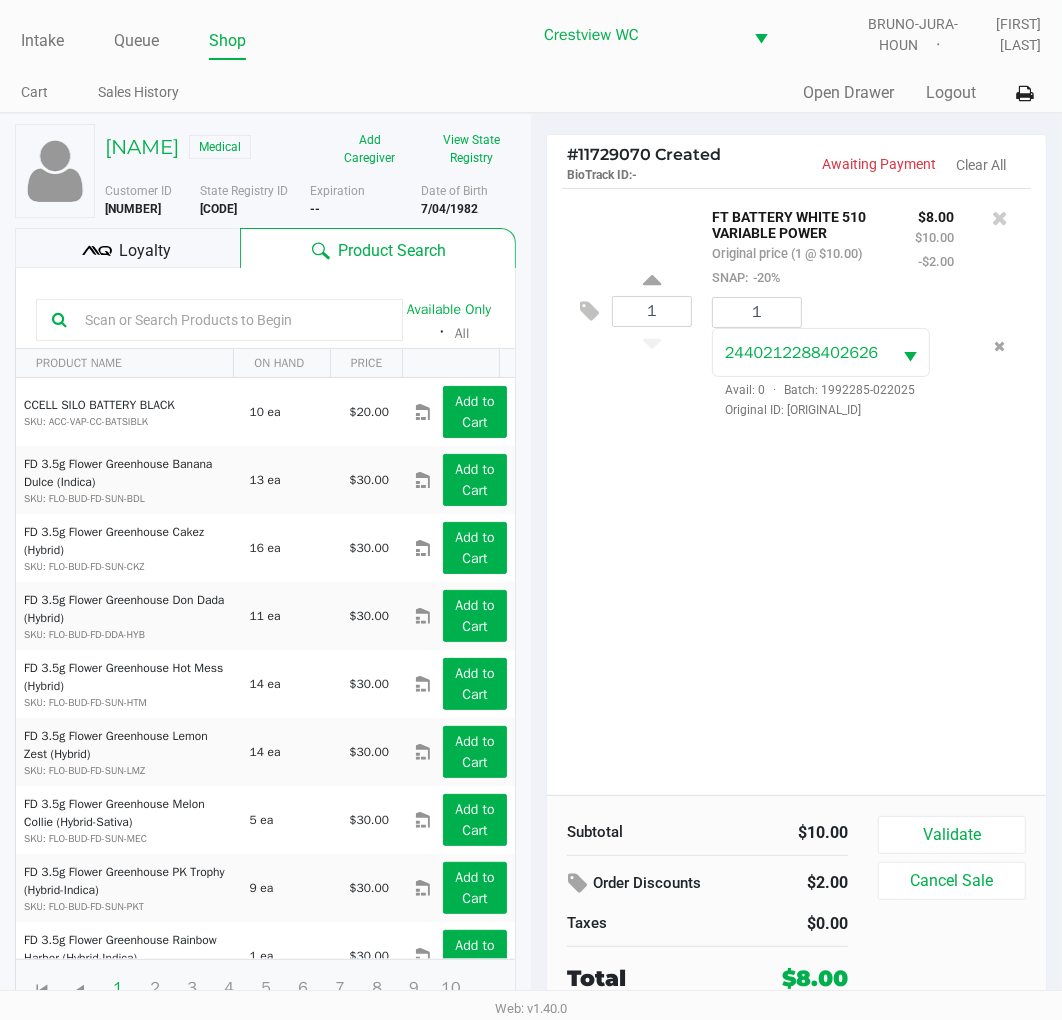 click on "Validate" 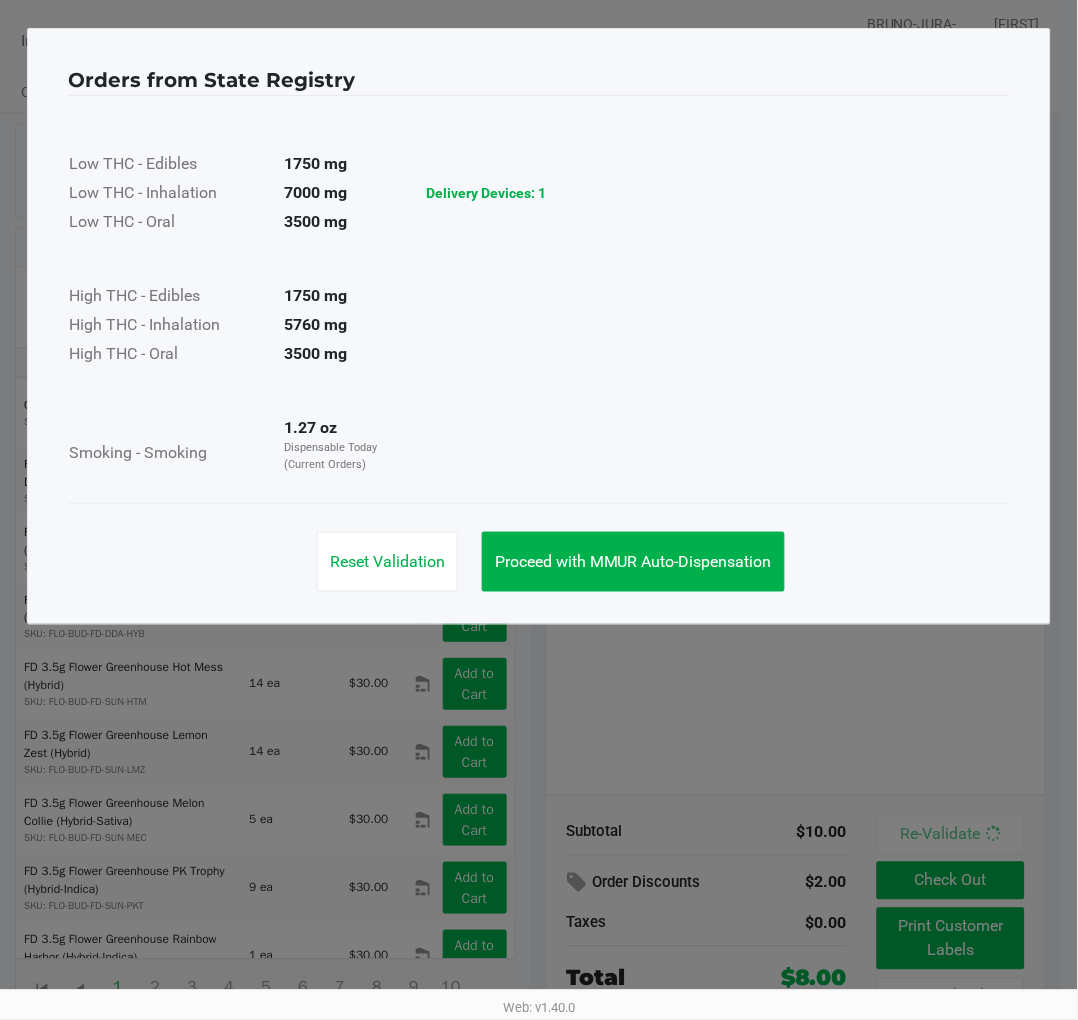 click on "Proceed with MMUR Auto-Dispensation" 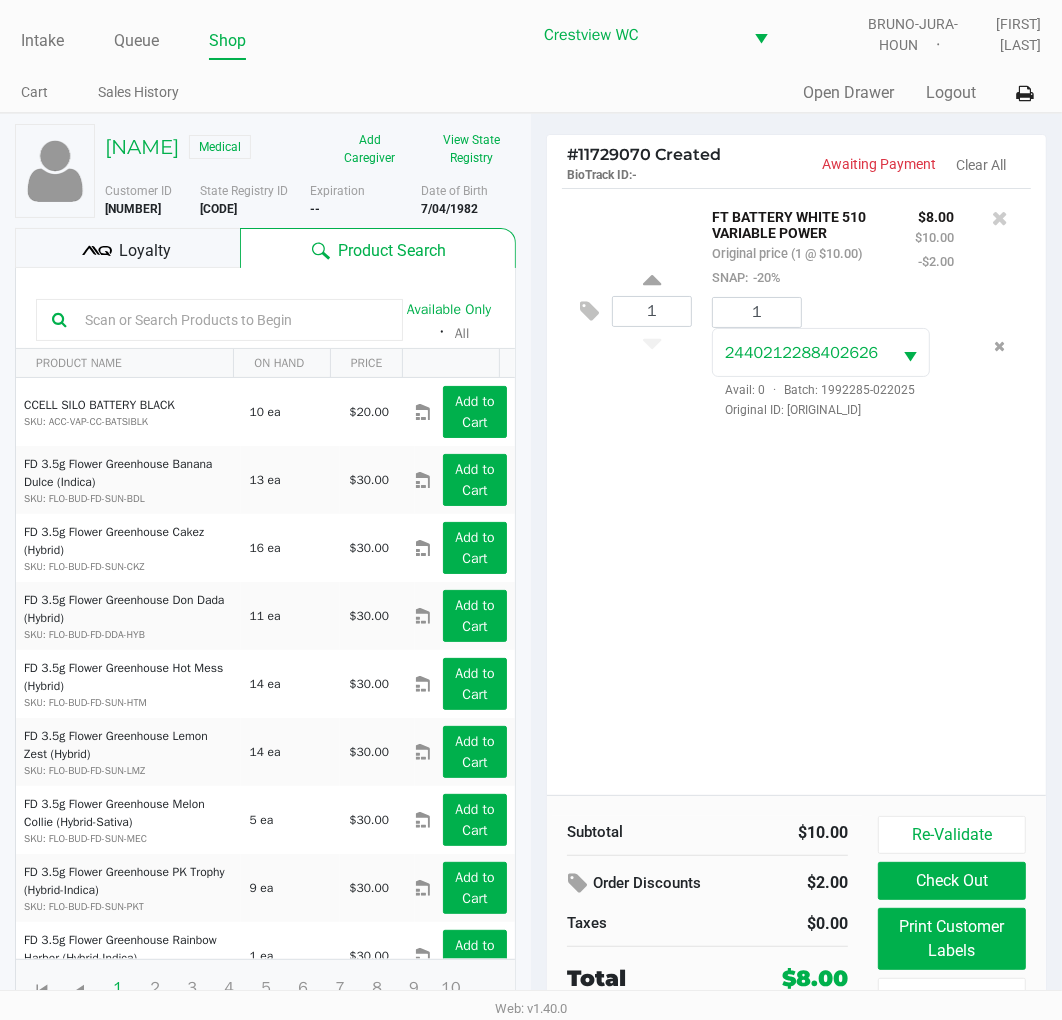 click on "Print Customer Labels" 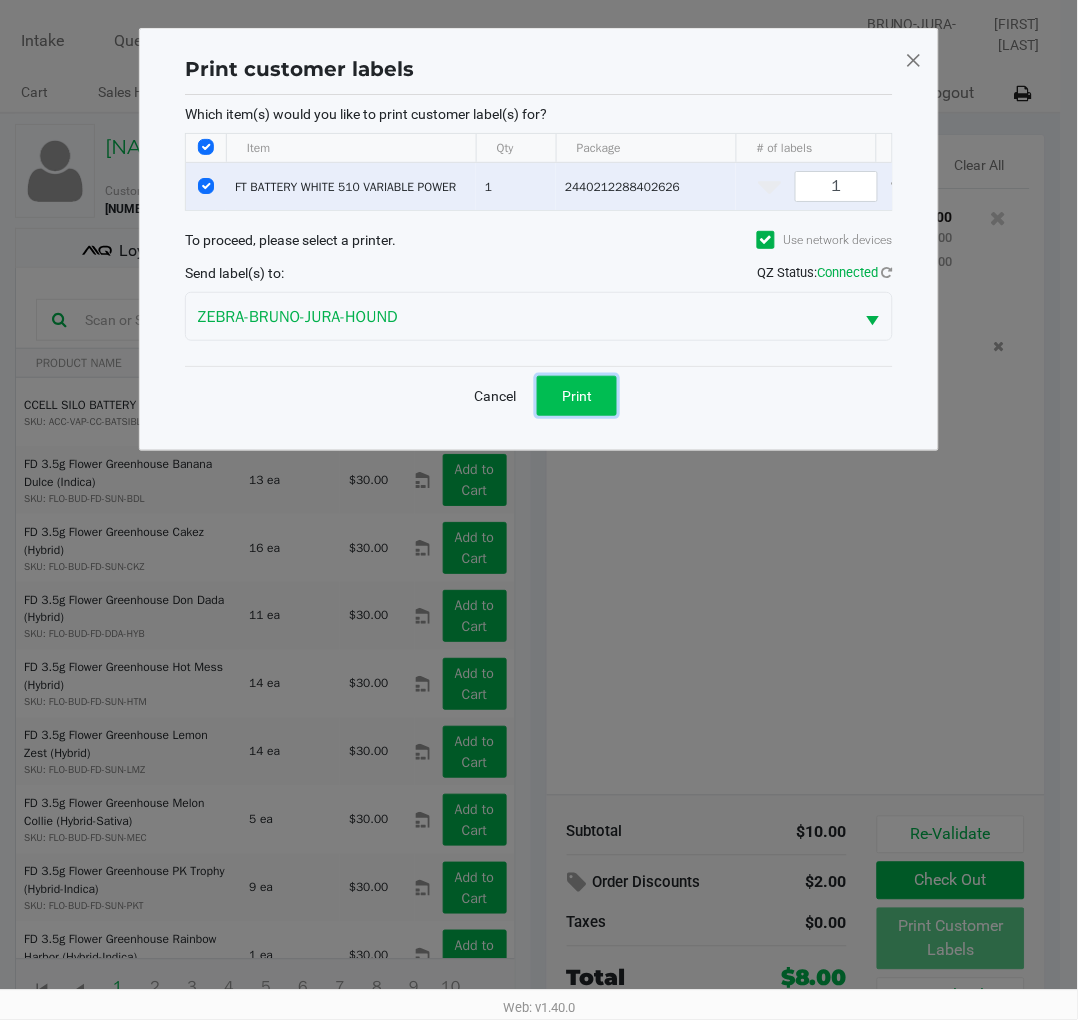 click on "Print" 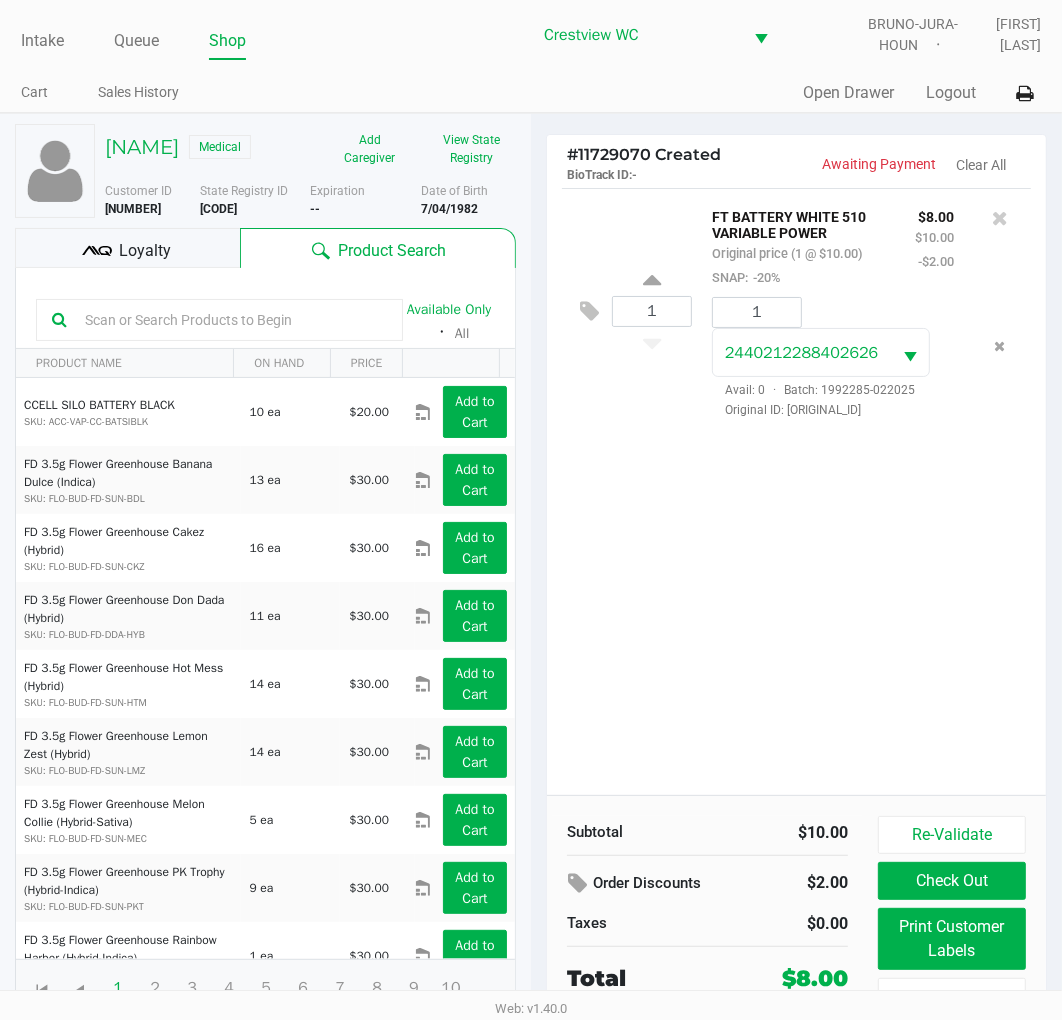 click on "Loyalty" 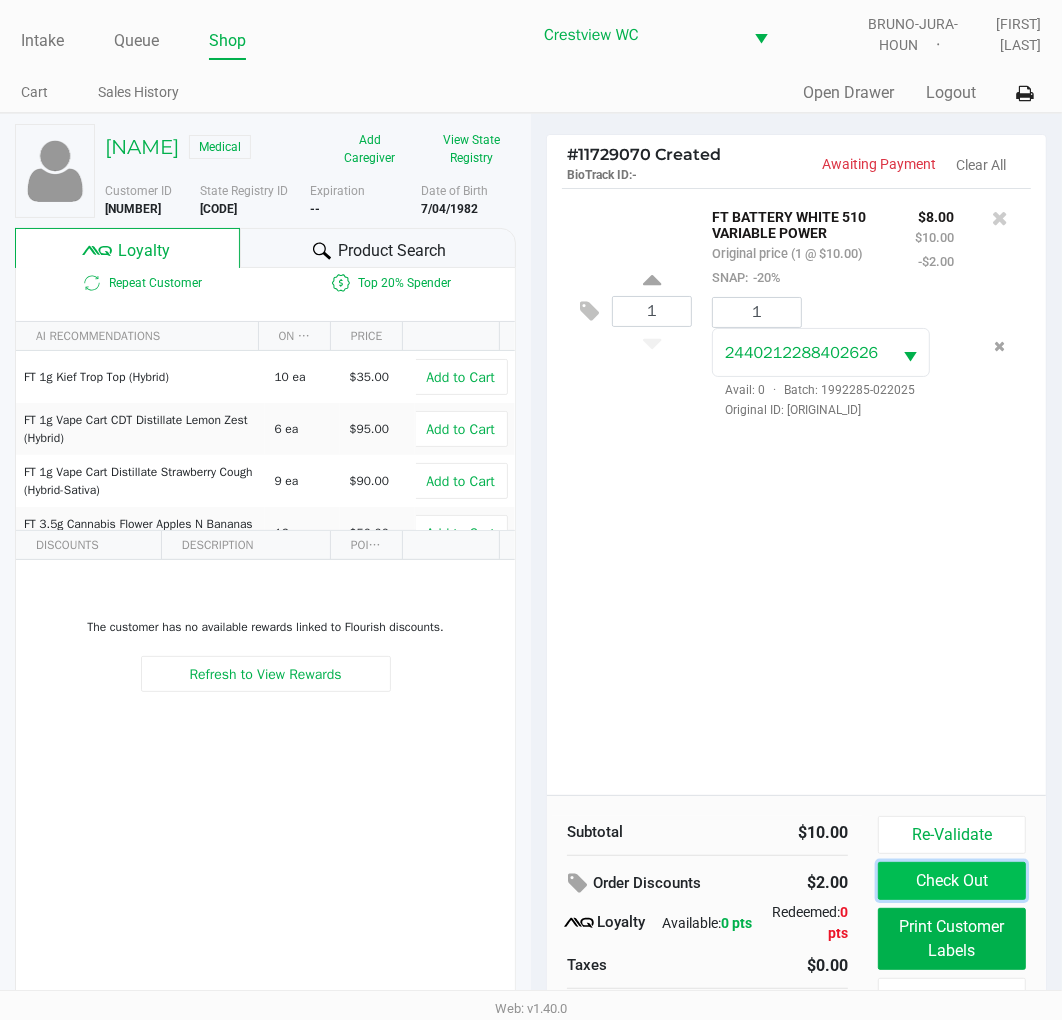 click on "Check Out" 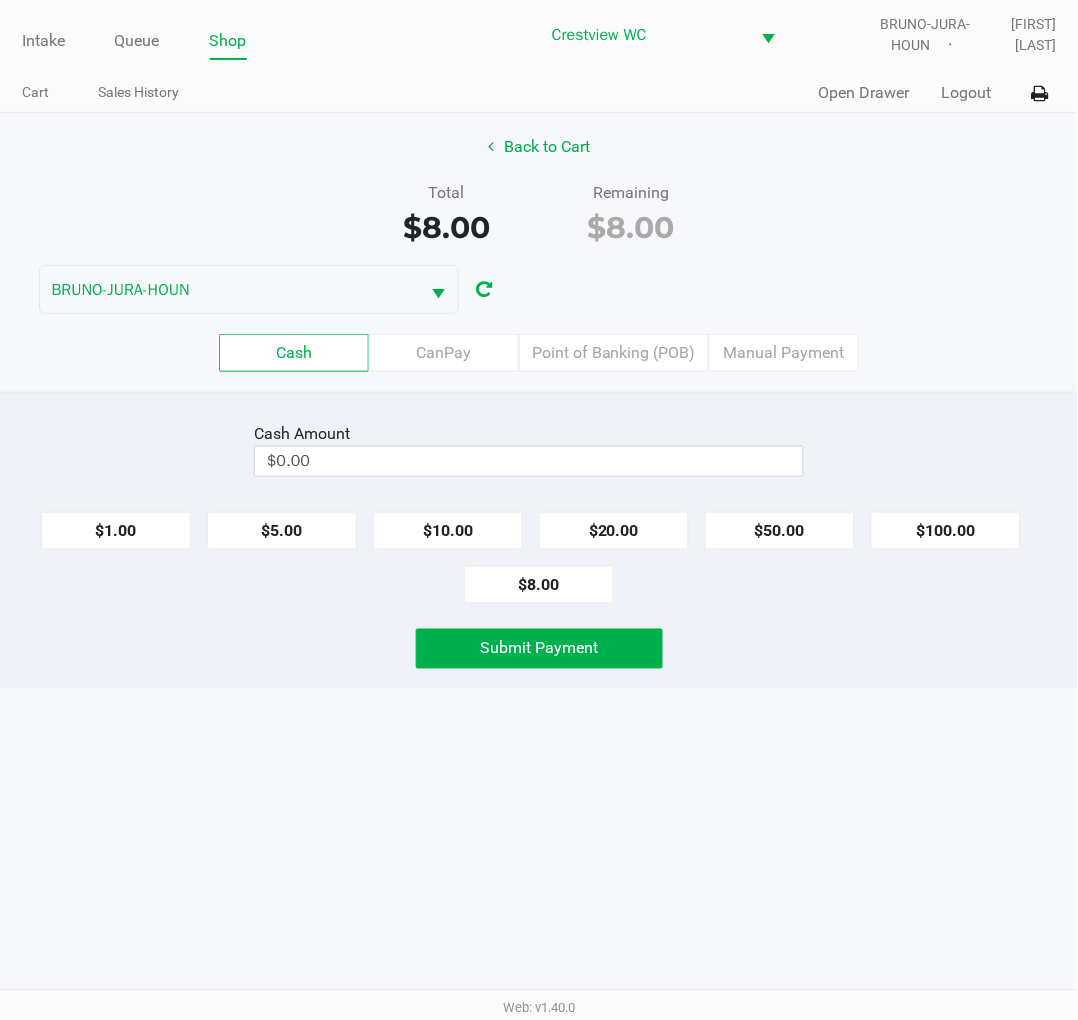 click on "$0.00" at bounding box center [529, 461] 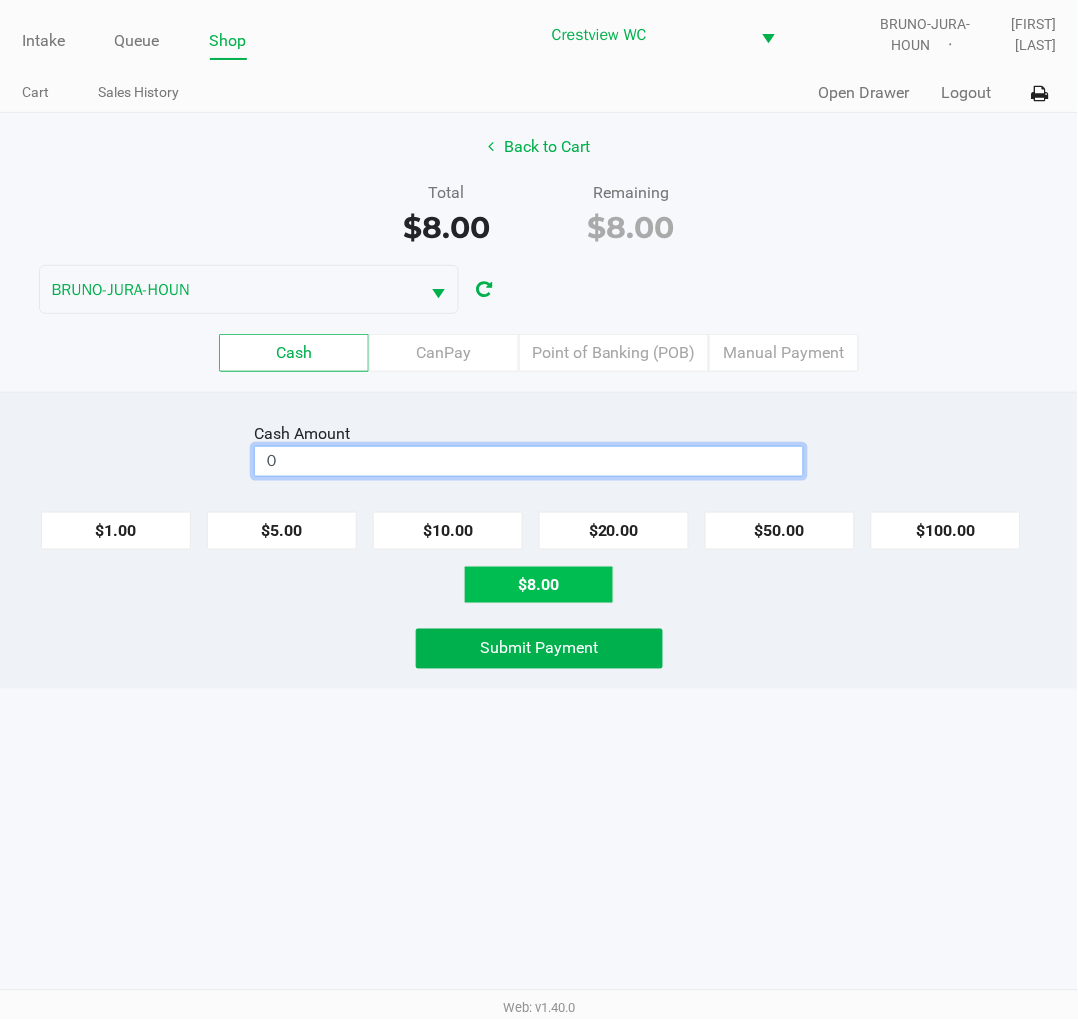 click on "$8.00" 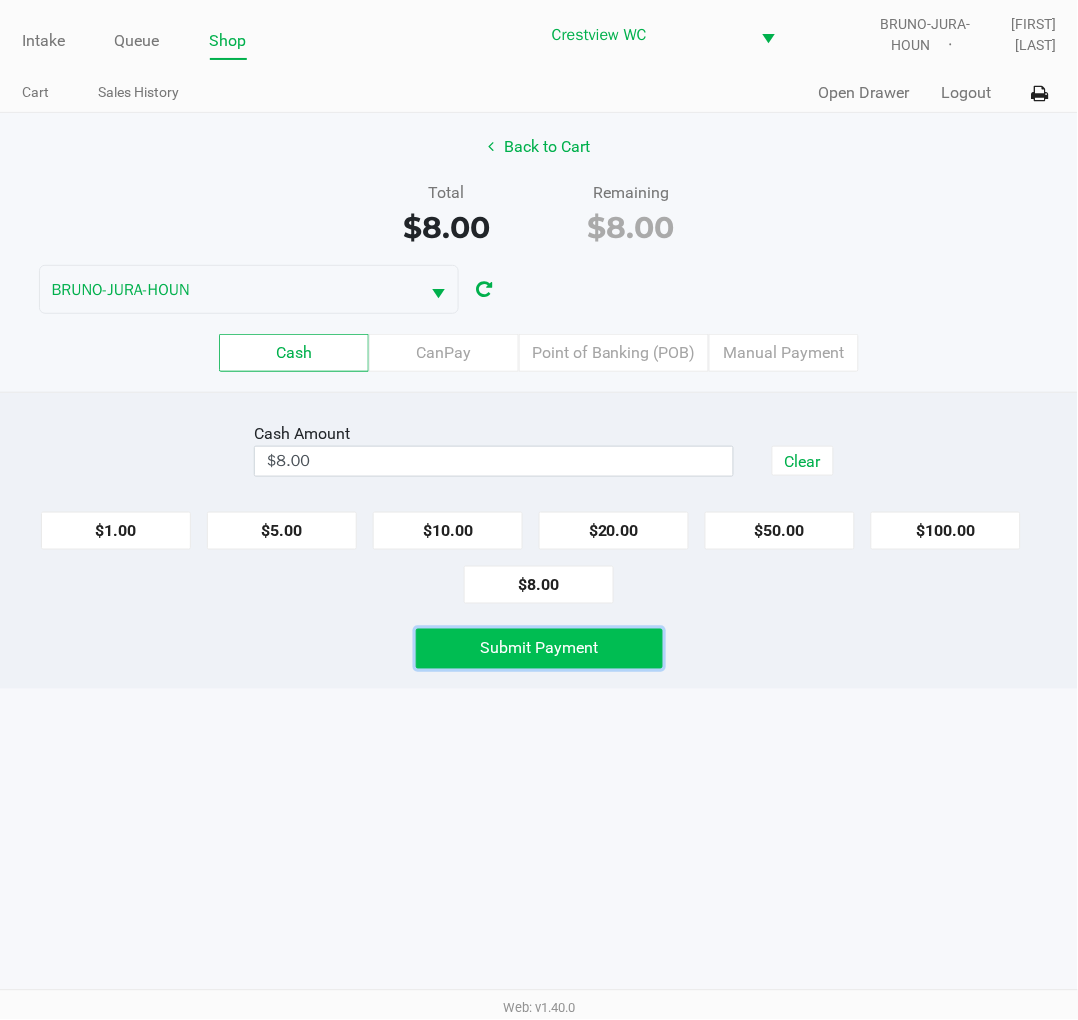 click on "Submit Payment" 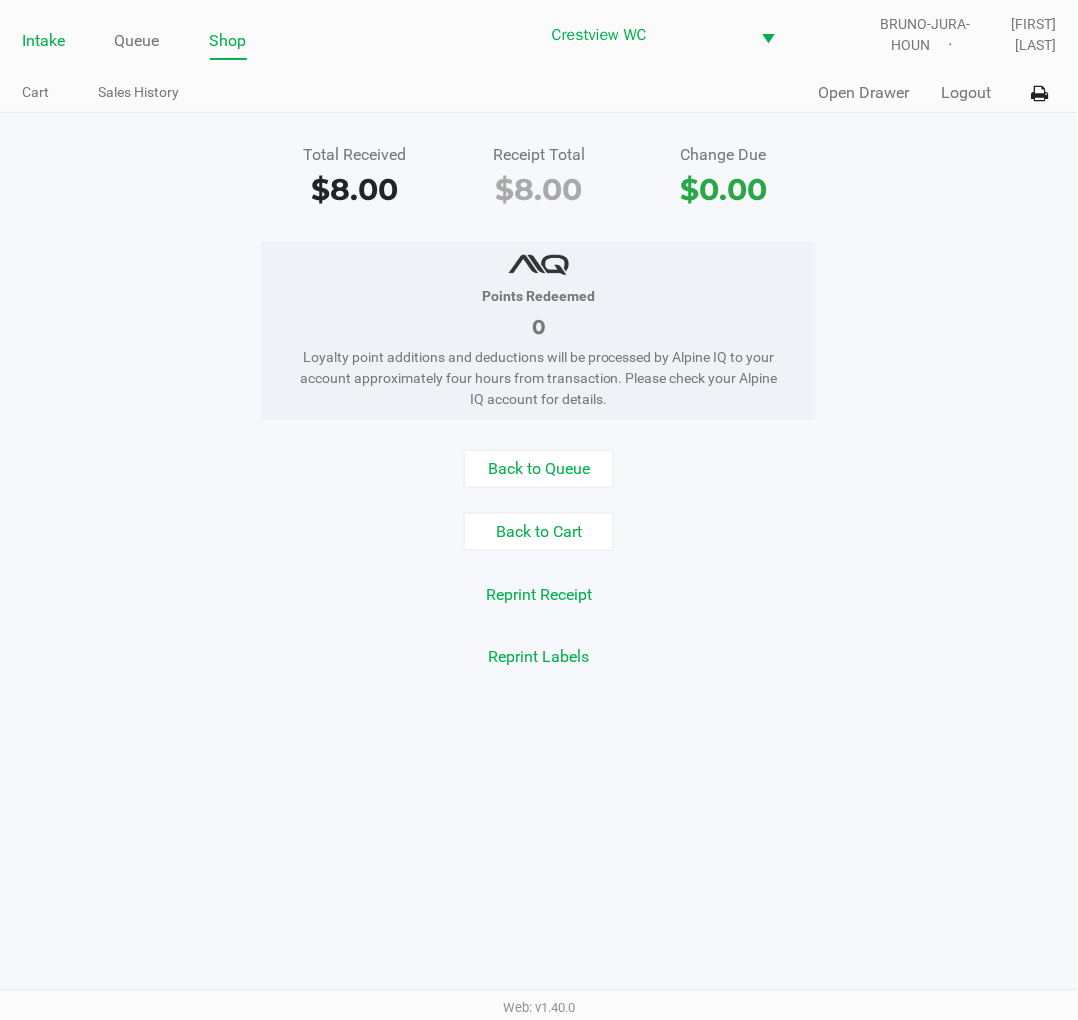 click on "Intake" 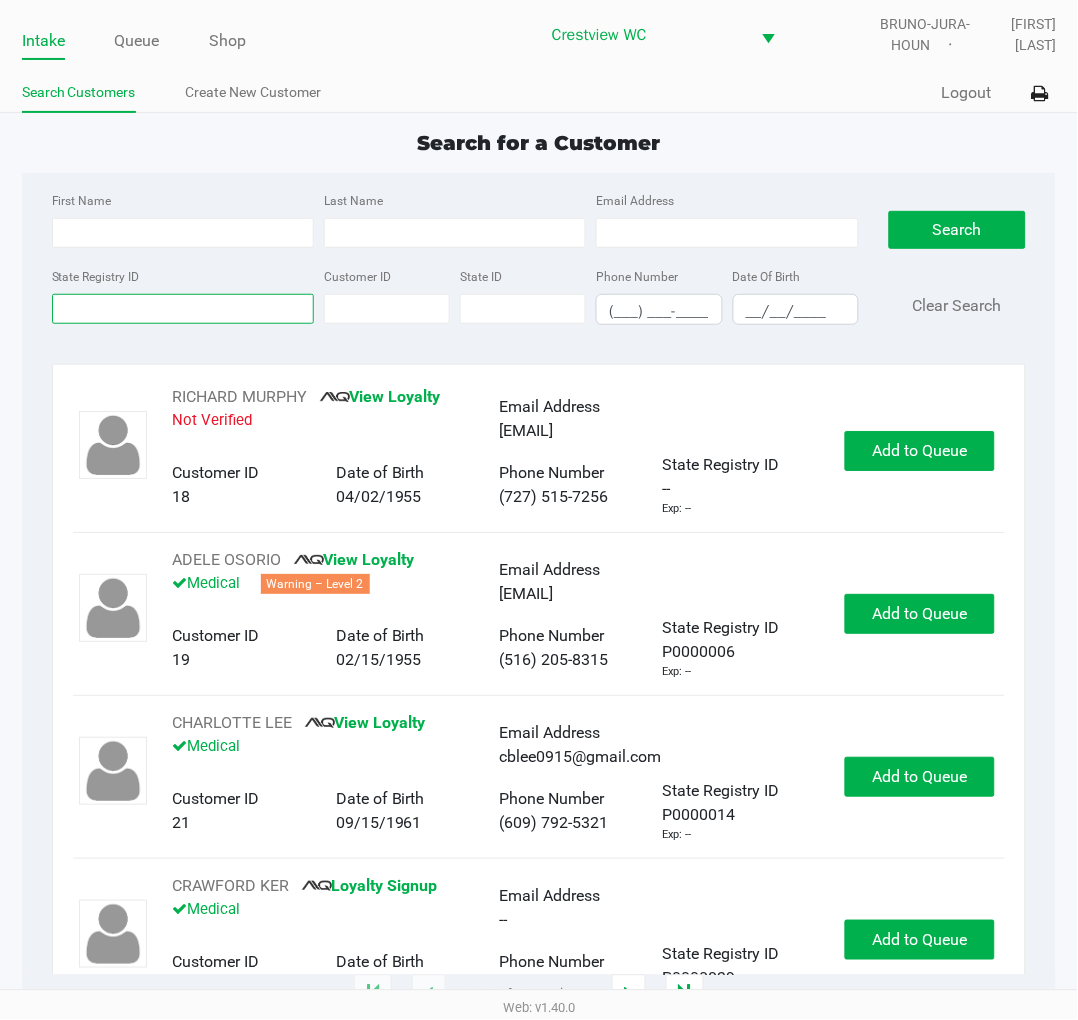 click on "State Registry ID" at bounding box center (183, 309) 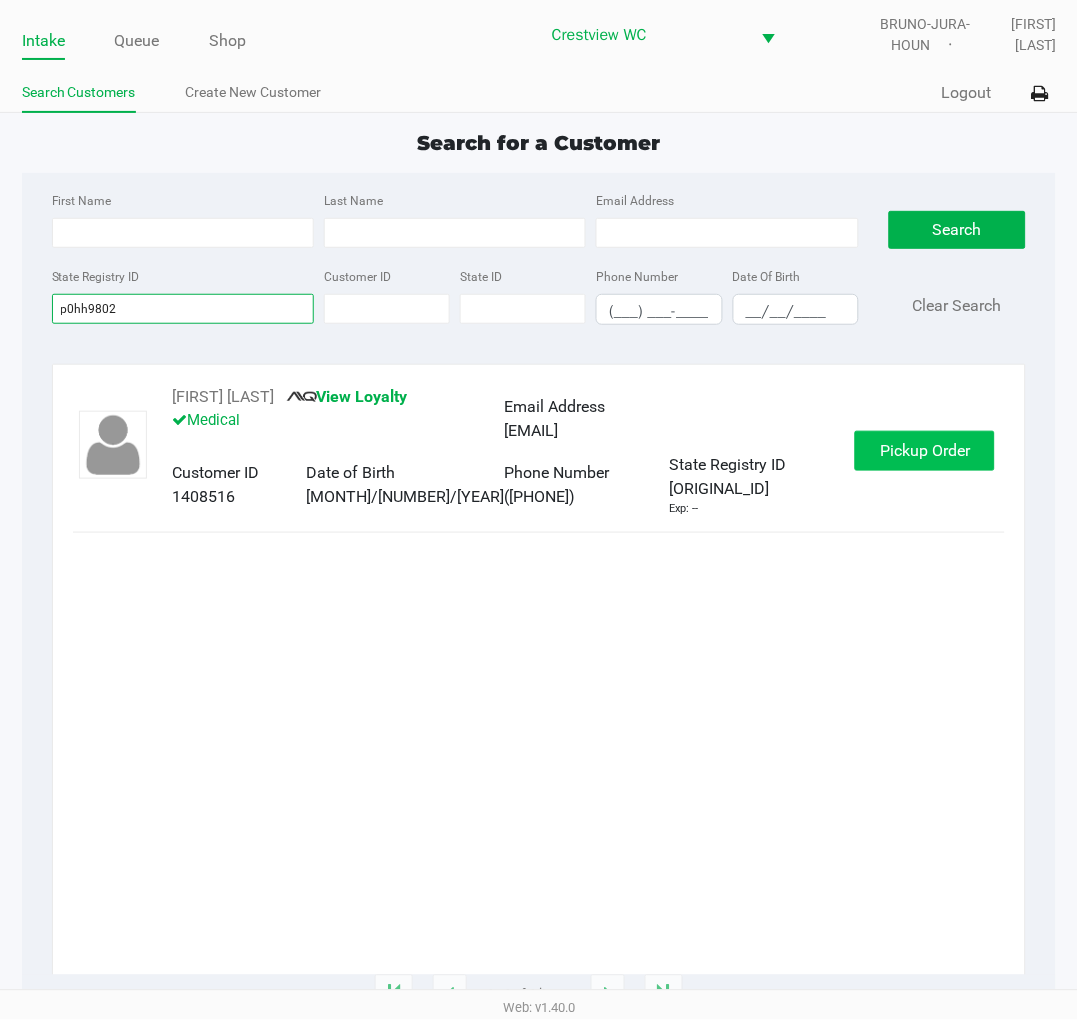 type on "p0hh9802" 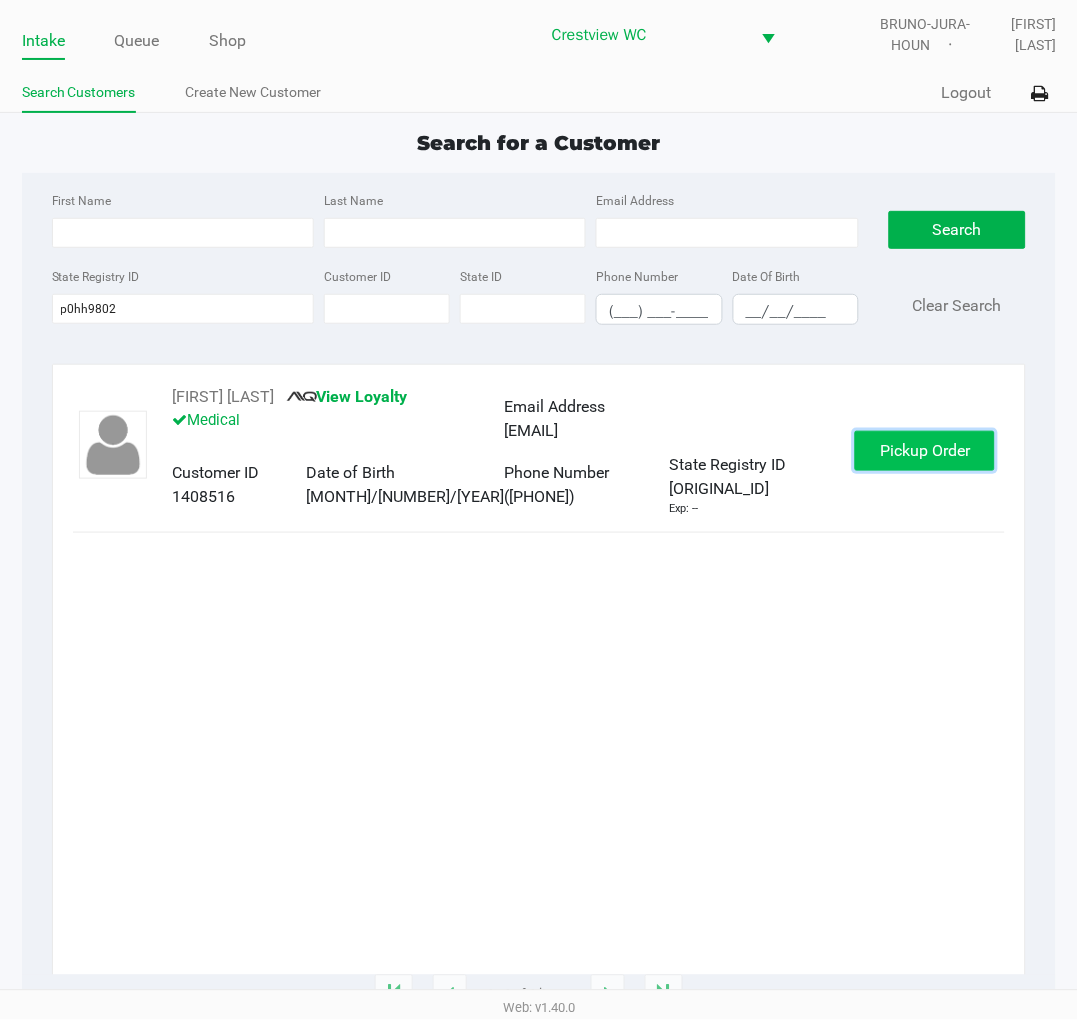 click on "Pickup Order" 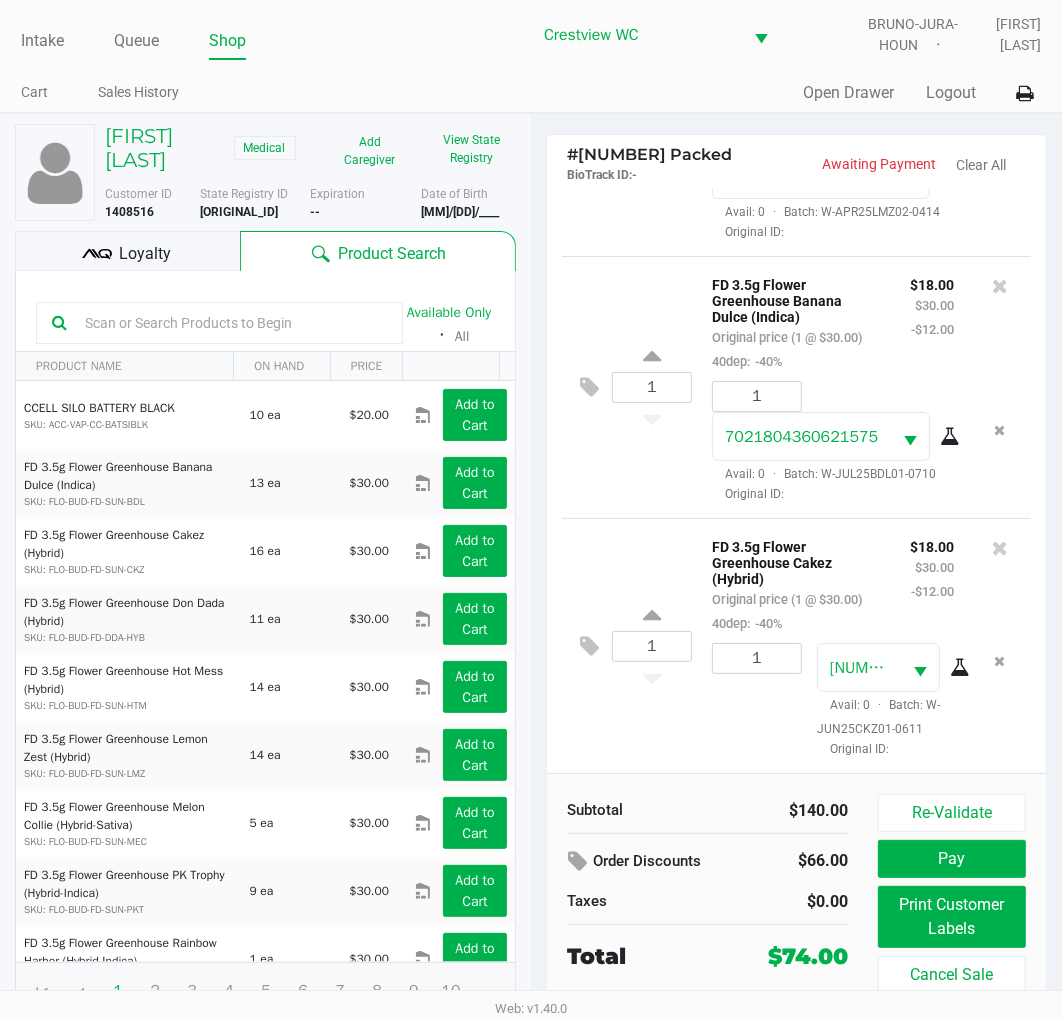 scroll, scrollTop: 680, scrollLeft: 0, axis: vertical 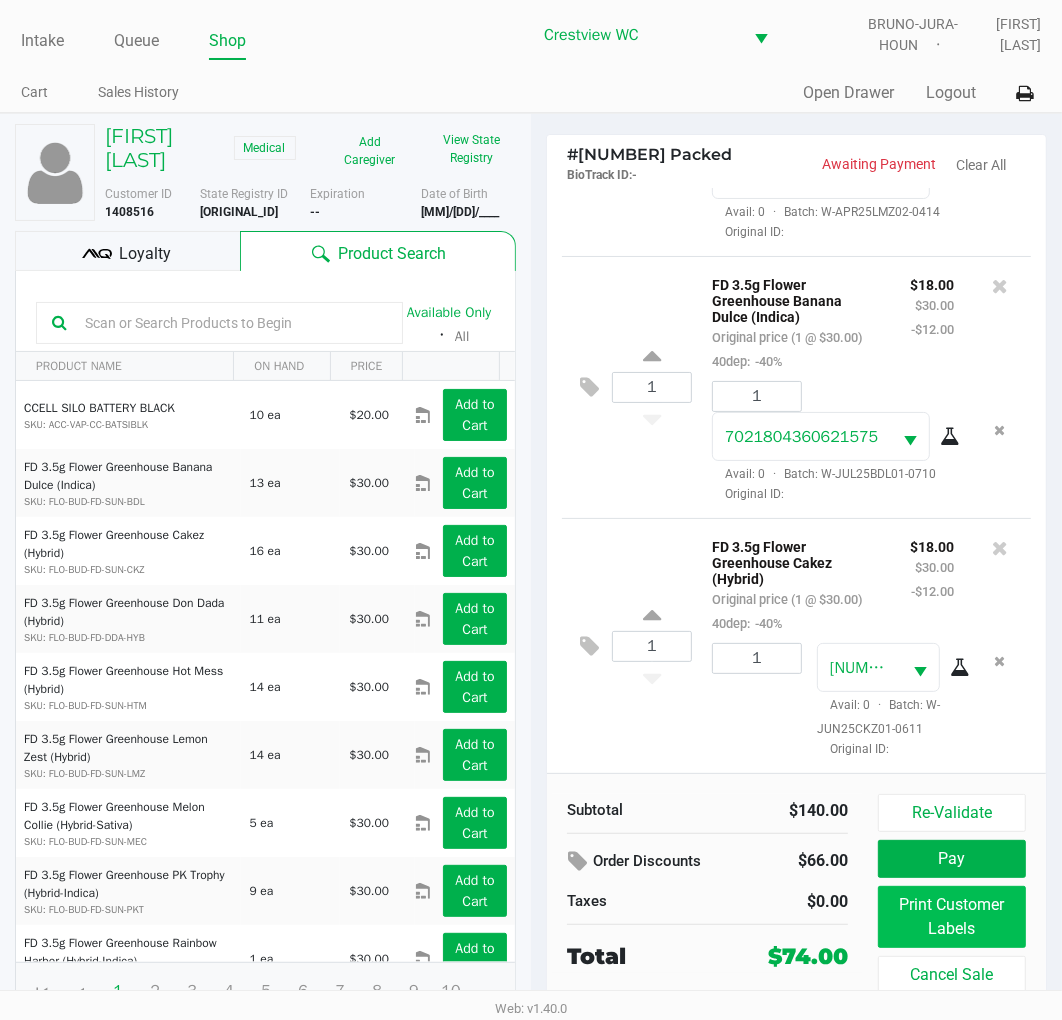 click on "Print Customer Labels" 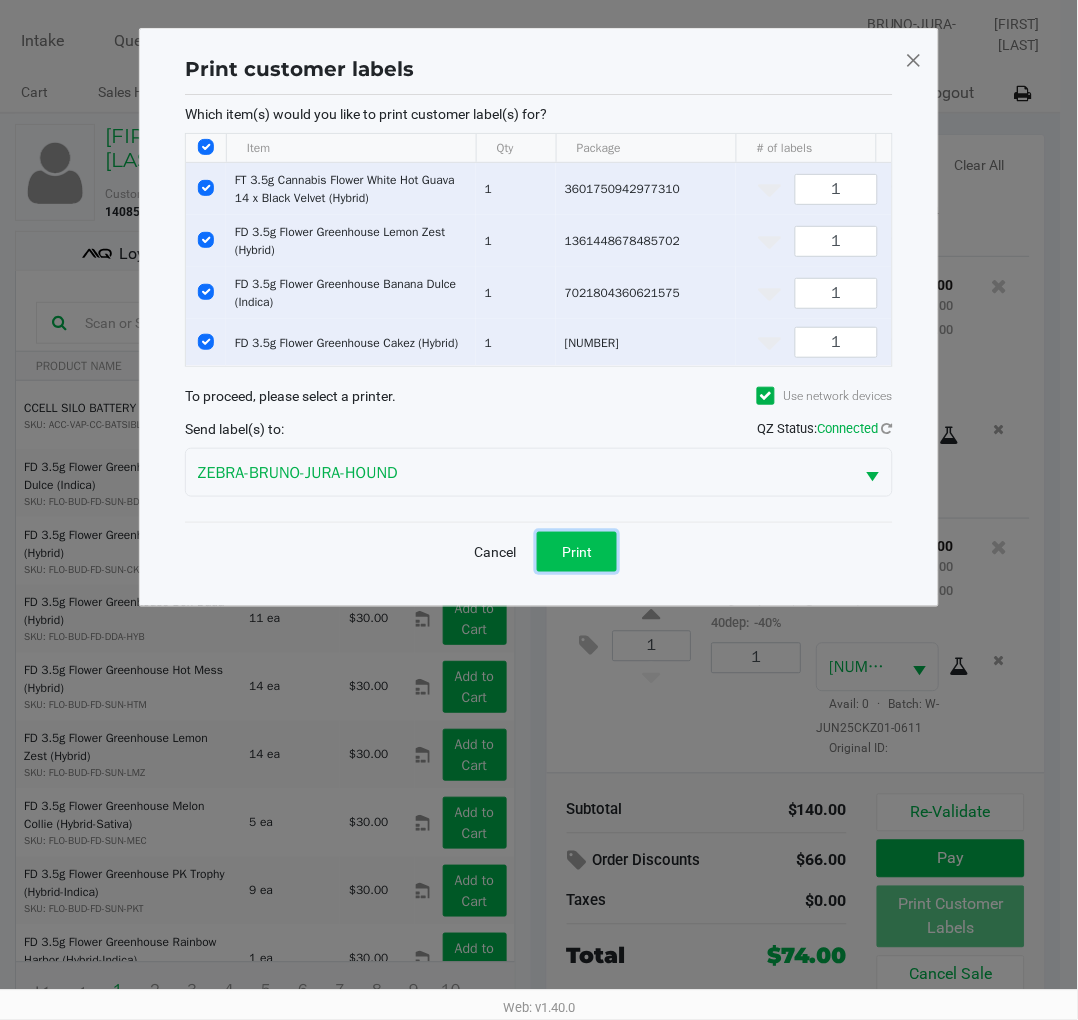 click on "Print" 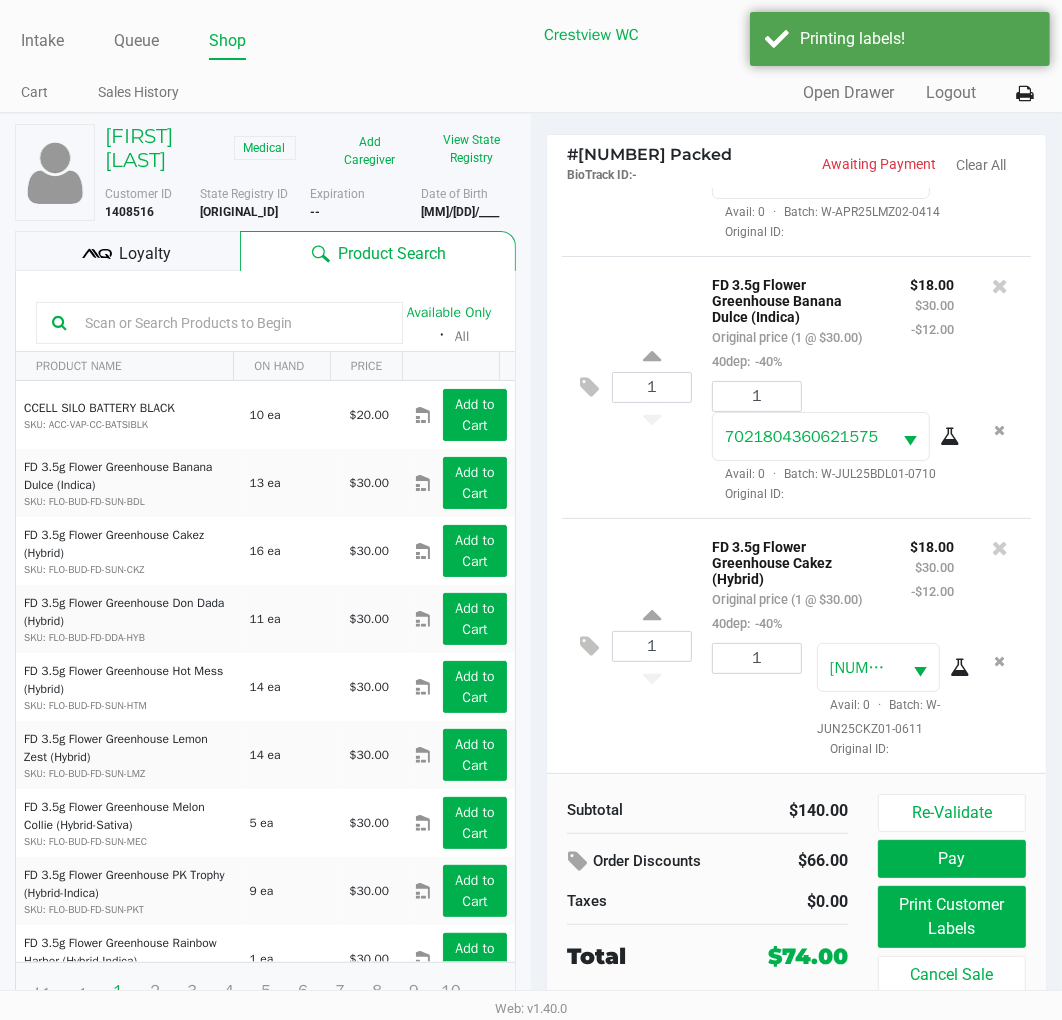 click on "Loyalty" 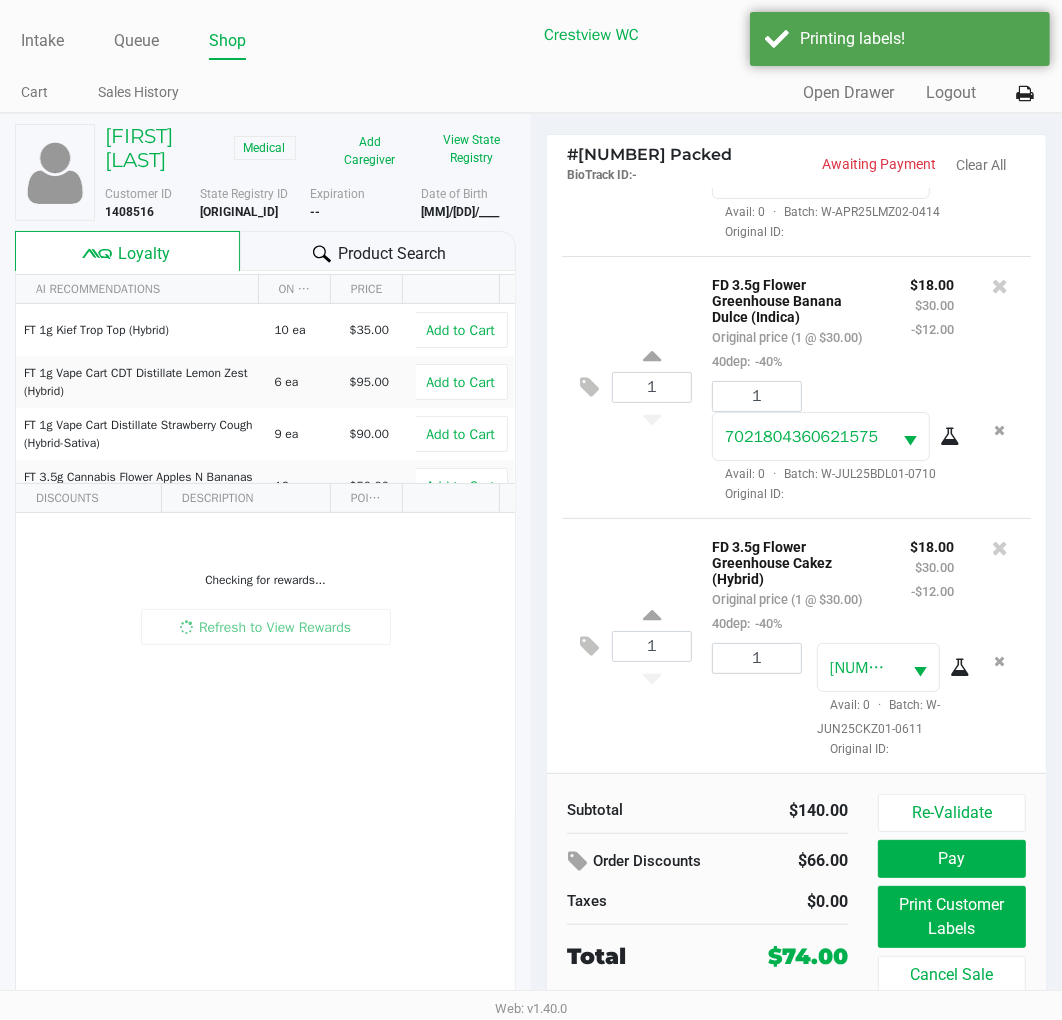 scroll, scrollTop: 37, scrollLeft: 0, axis: vertical 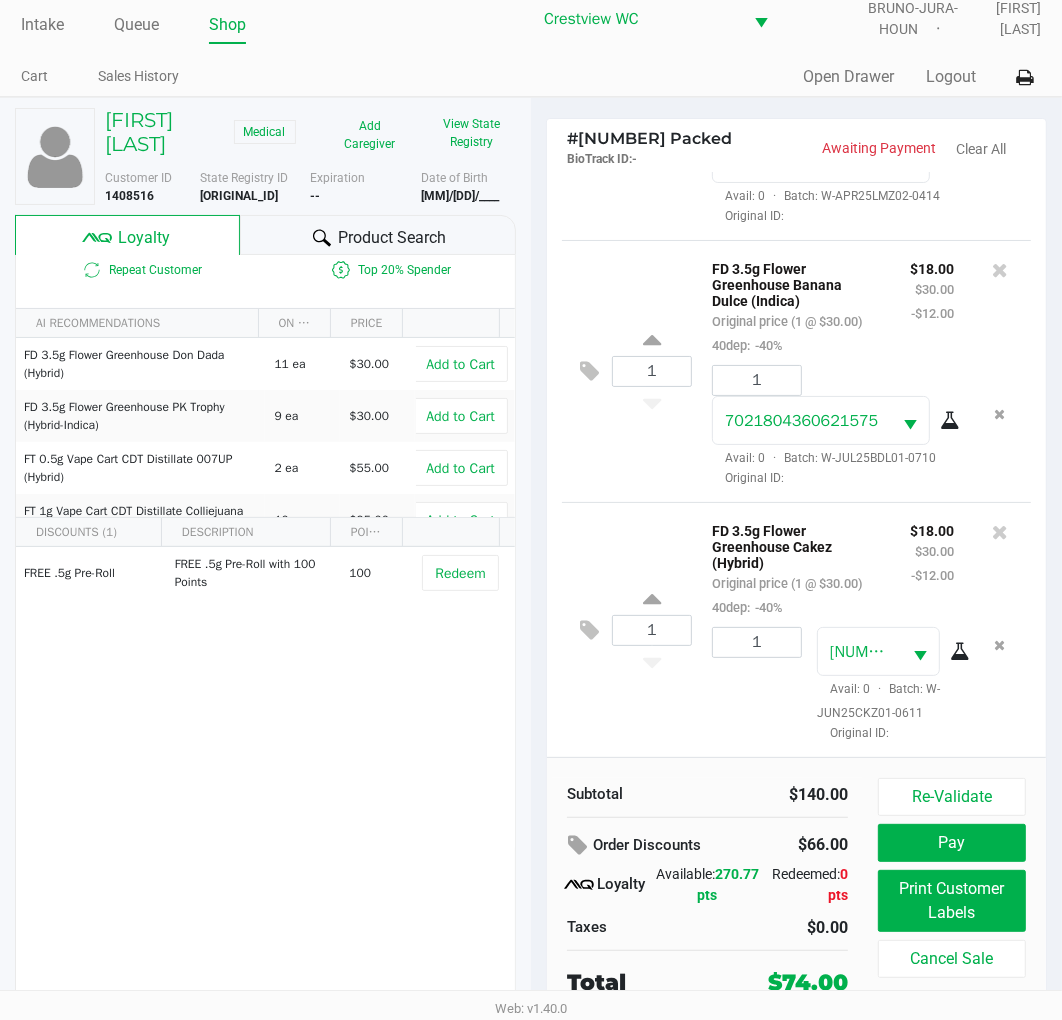 click on "Pay" 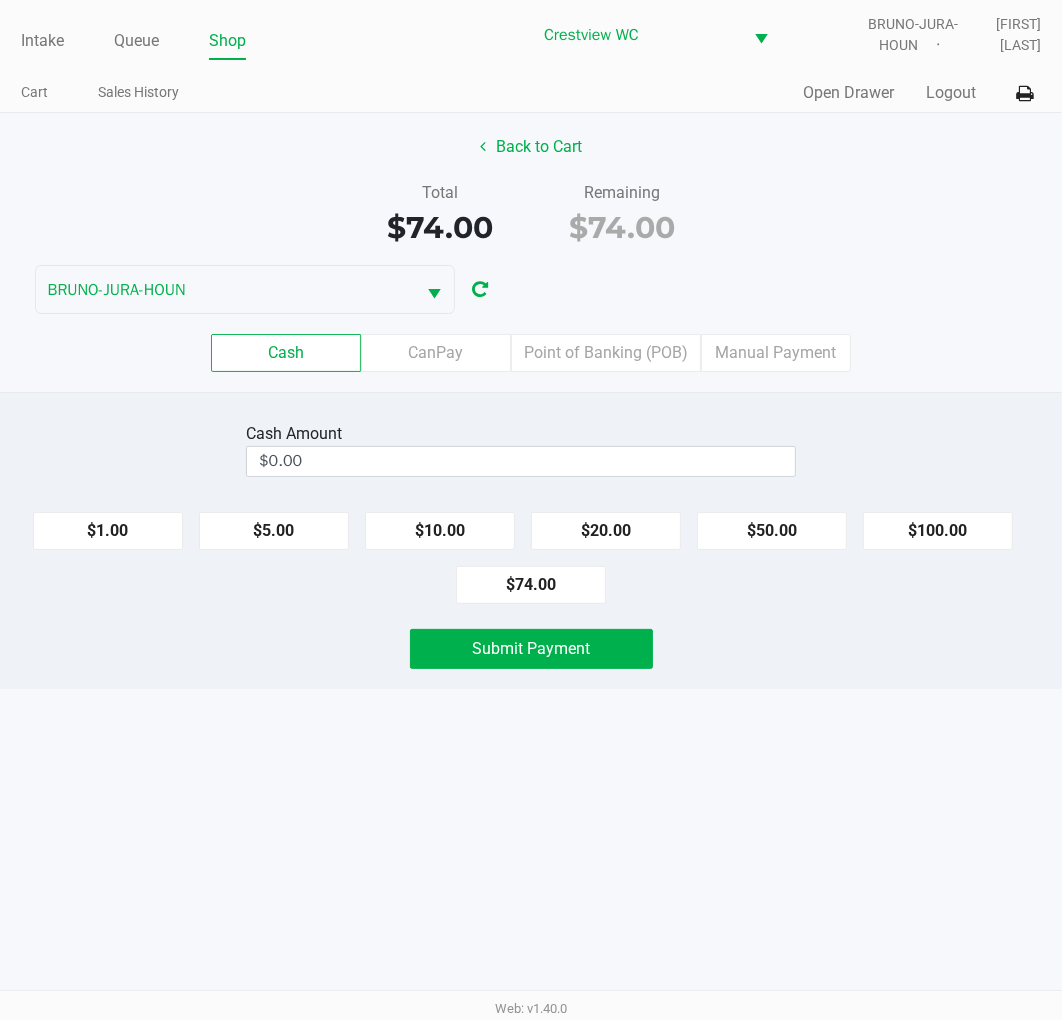 scroll, scrollTop: 0, scrollLeft: 0, axis: both 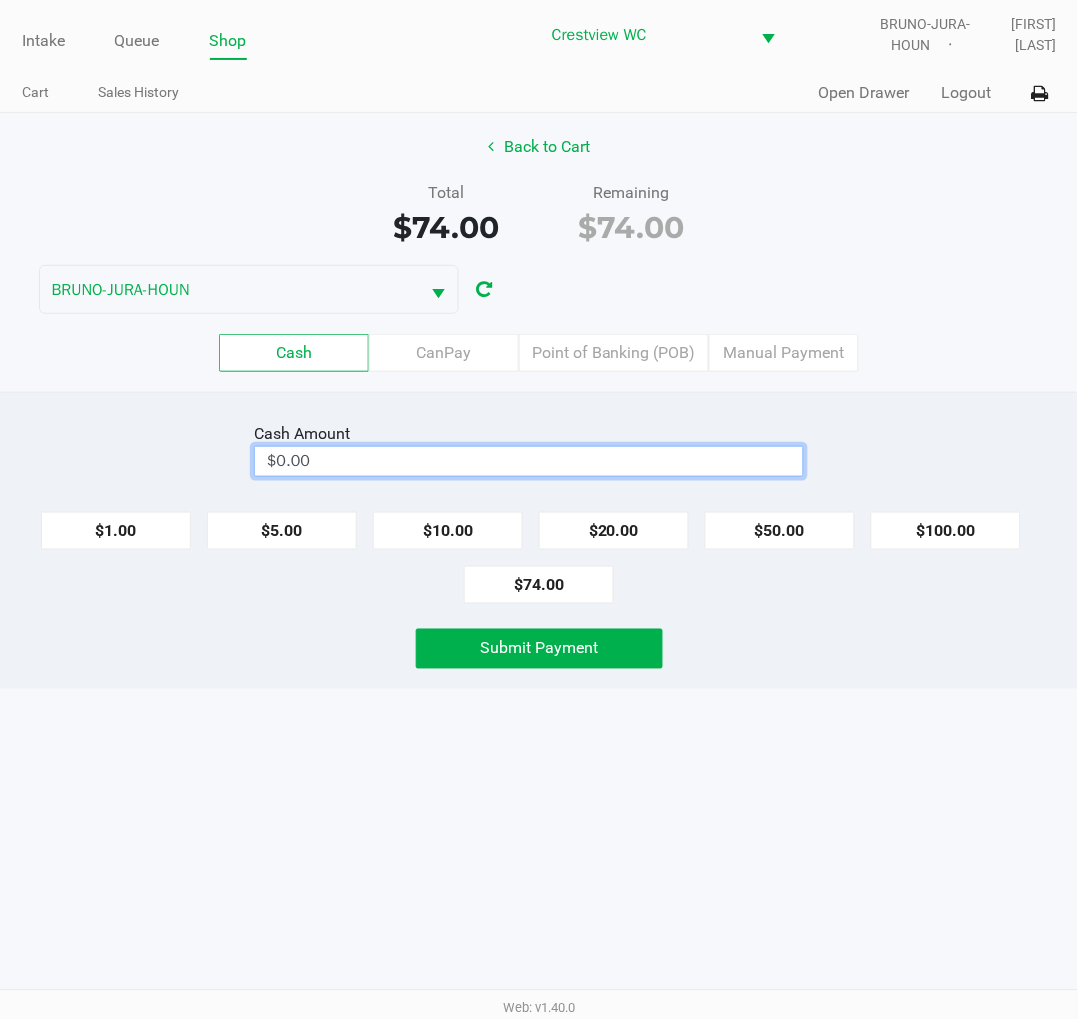 click on "$0.00" at bounding box center (529, 461) 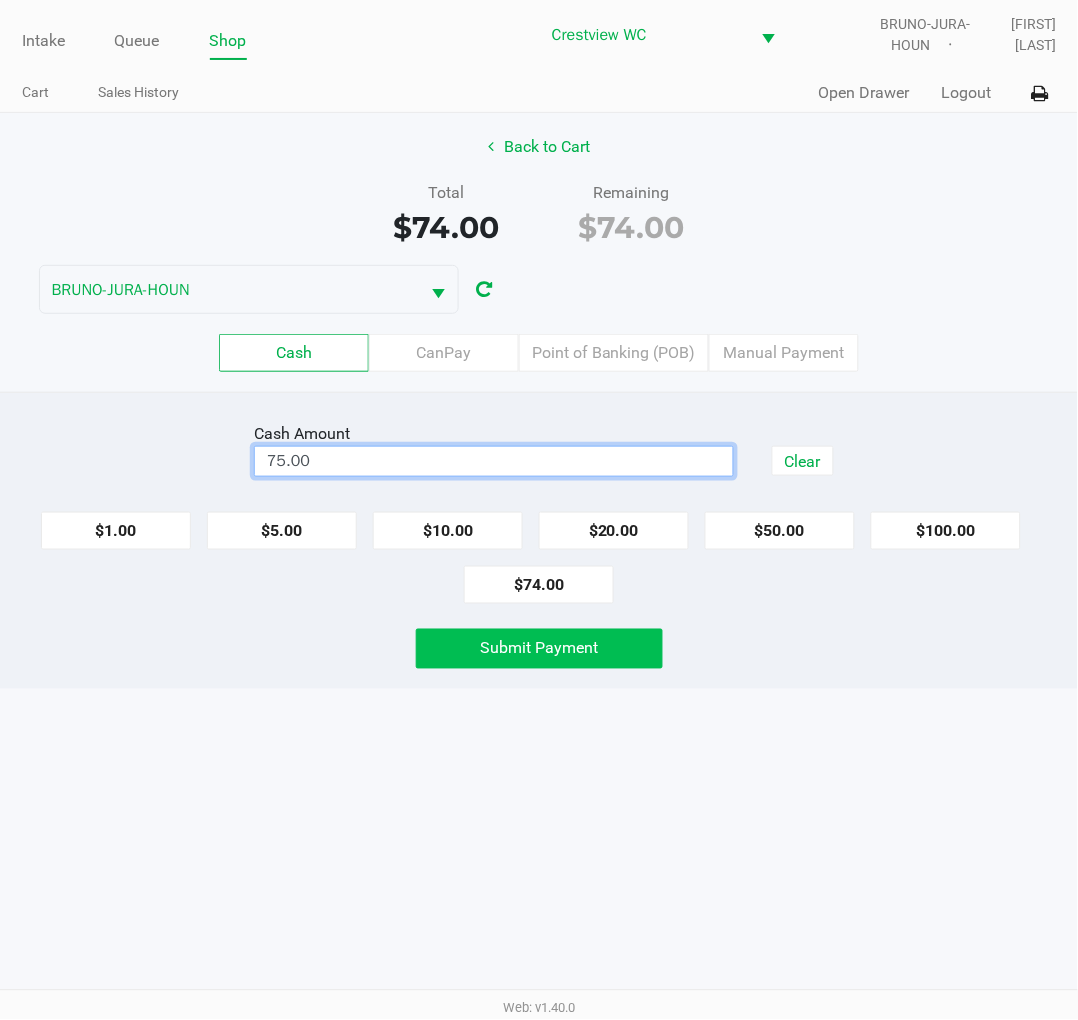 click on "Submit Payment" 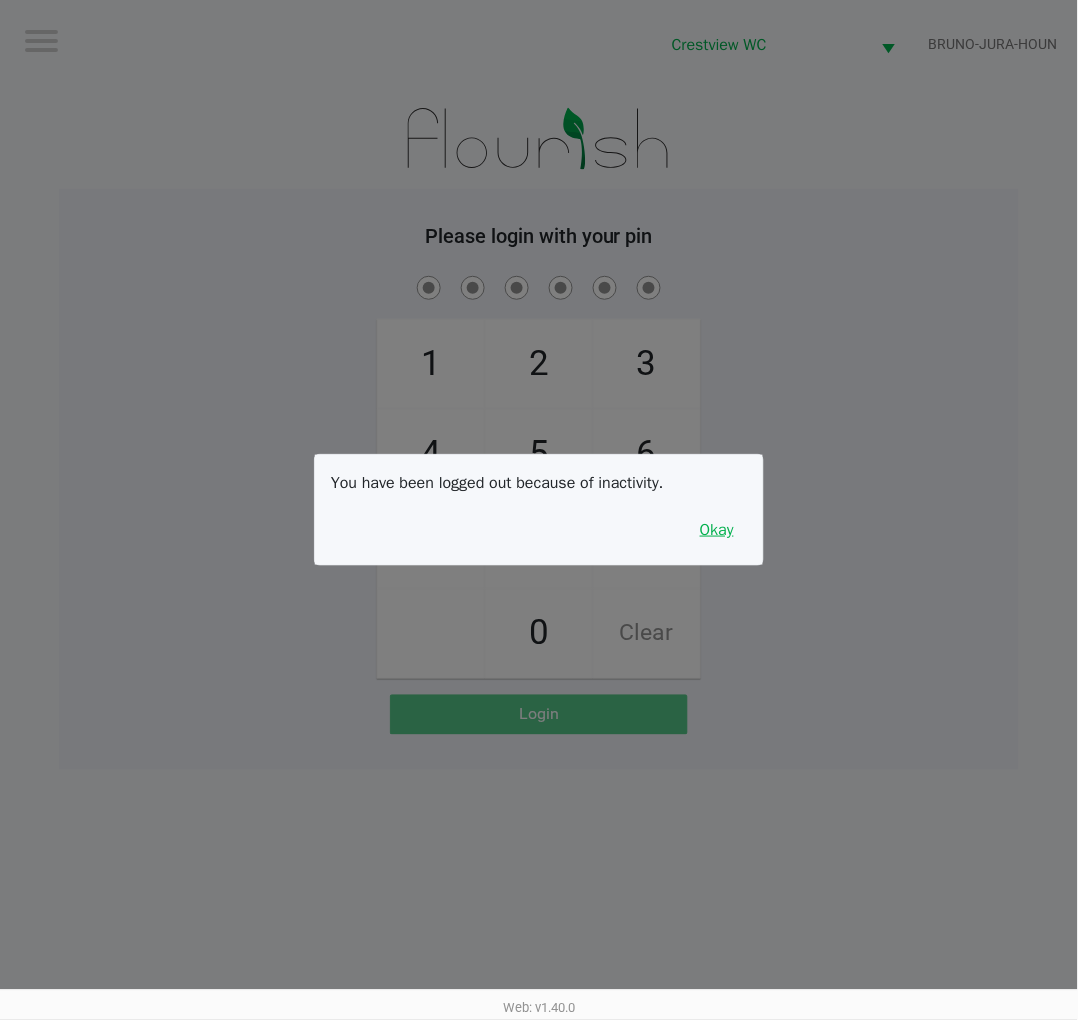 click on "Okay" at bounding box center (717, 530) 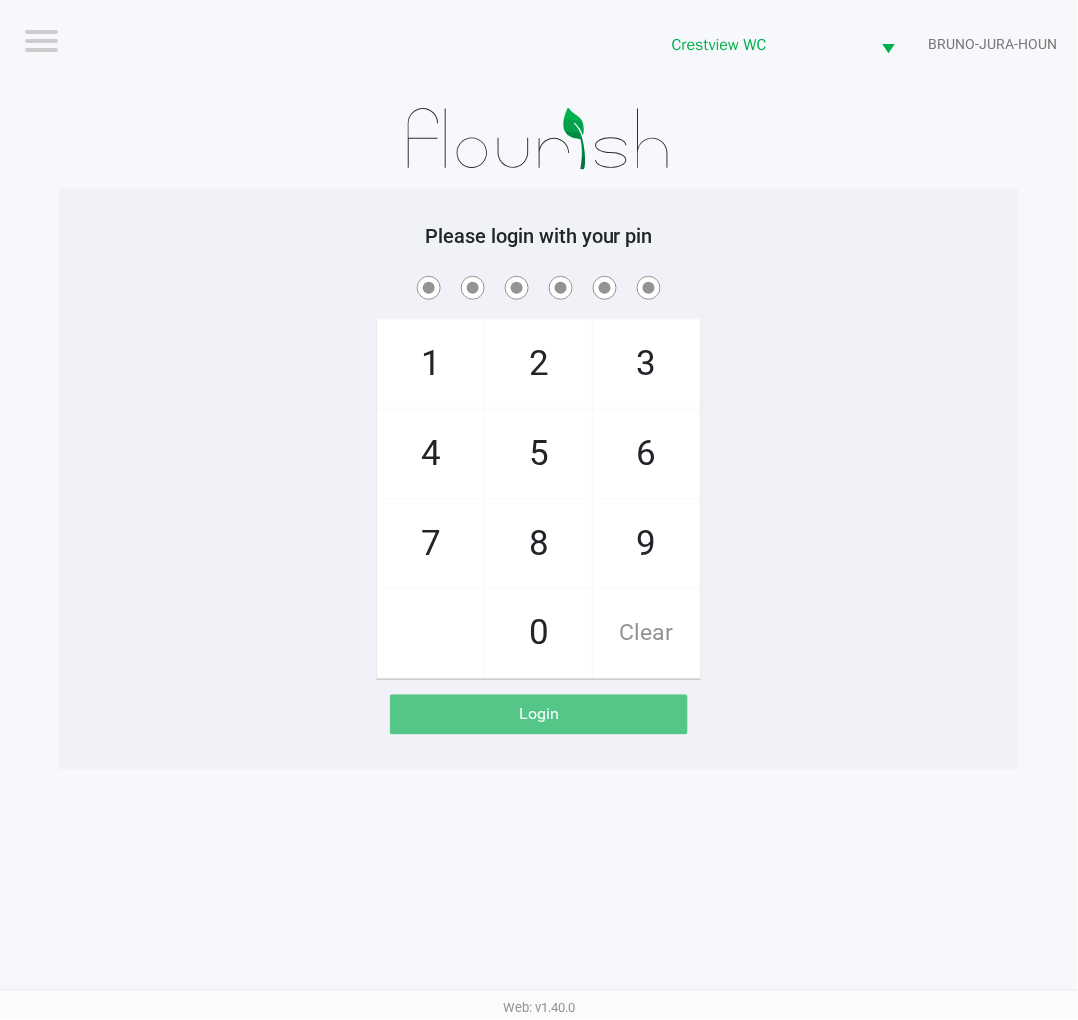 click on "9" 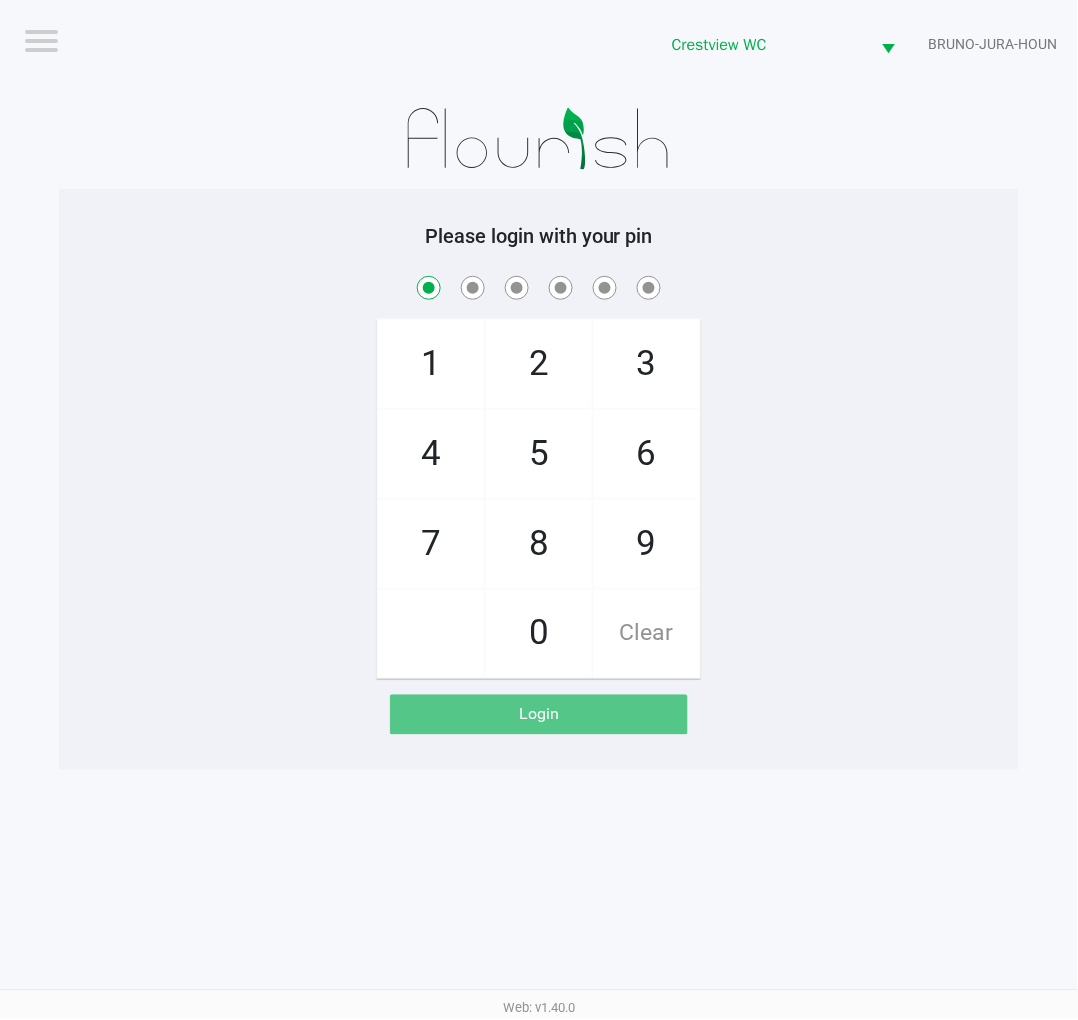 checkbox on "true" 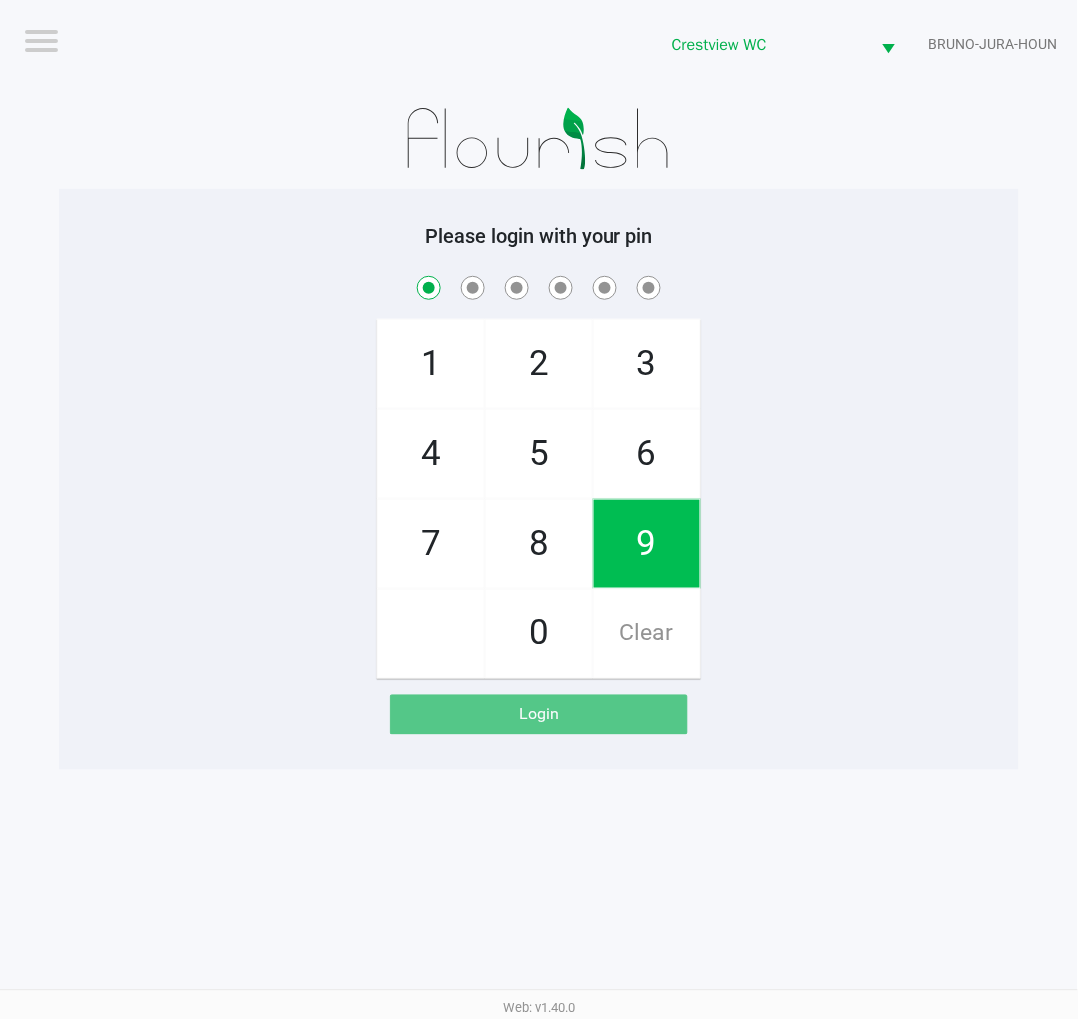 click on "2" 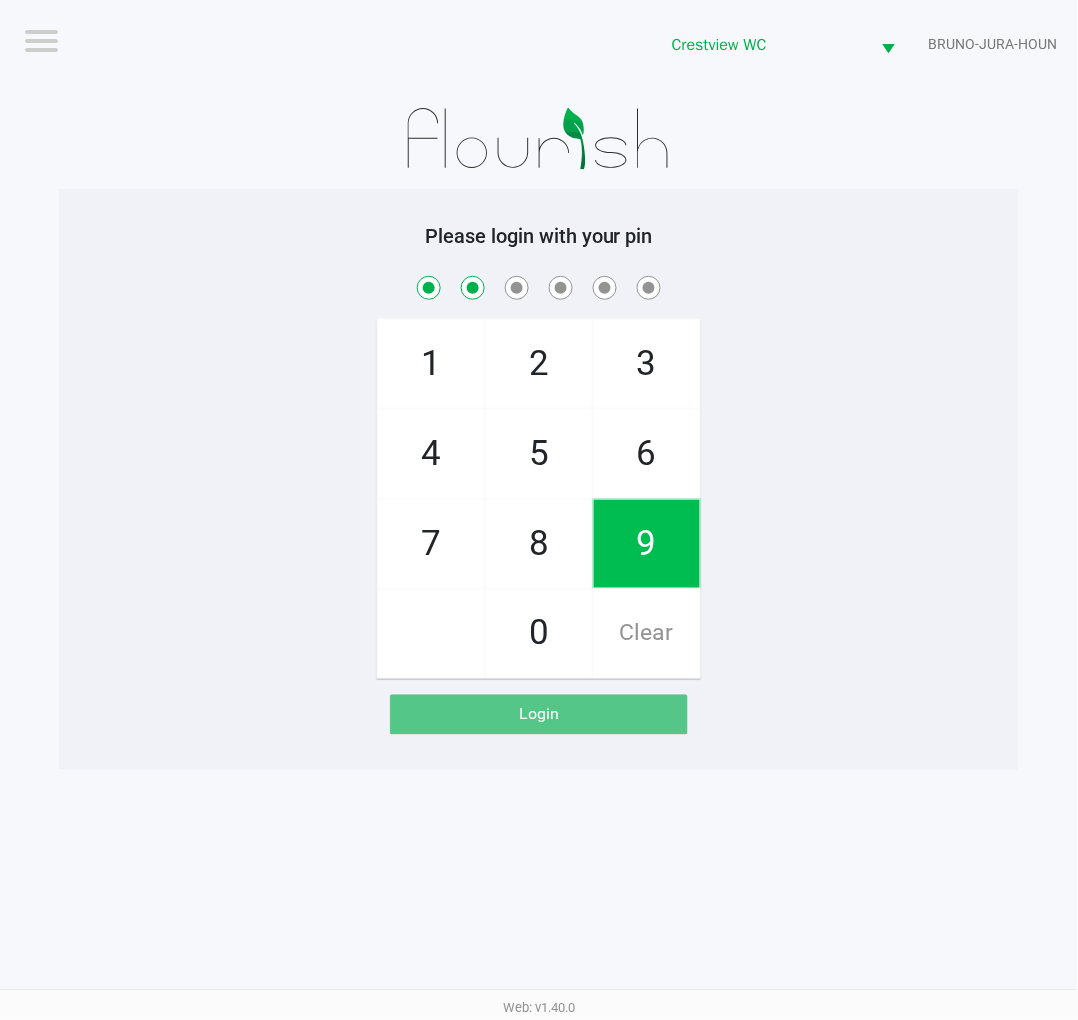 checkbox on "true" 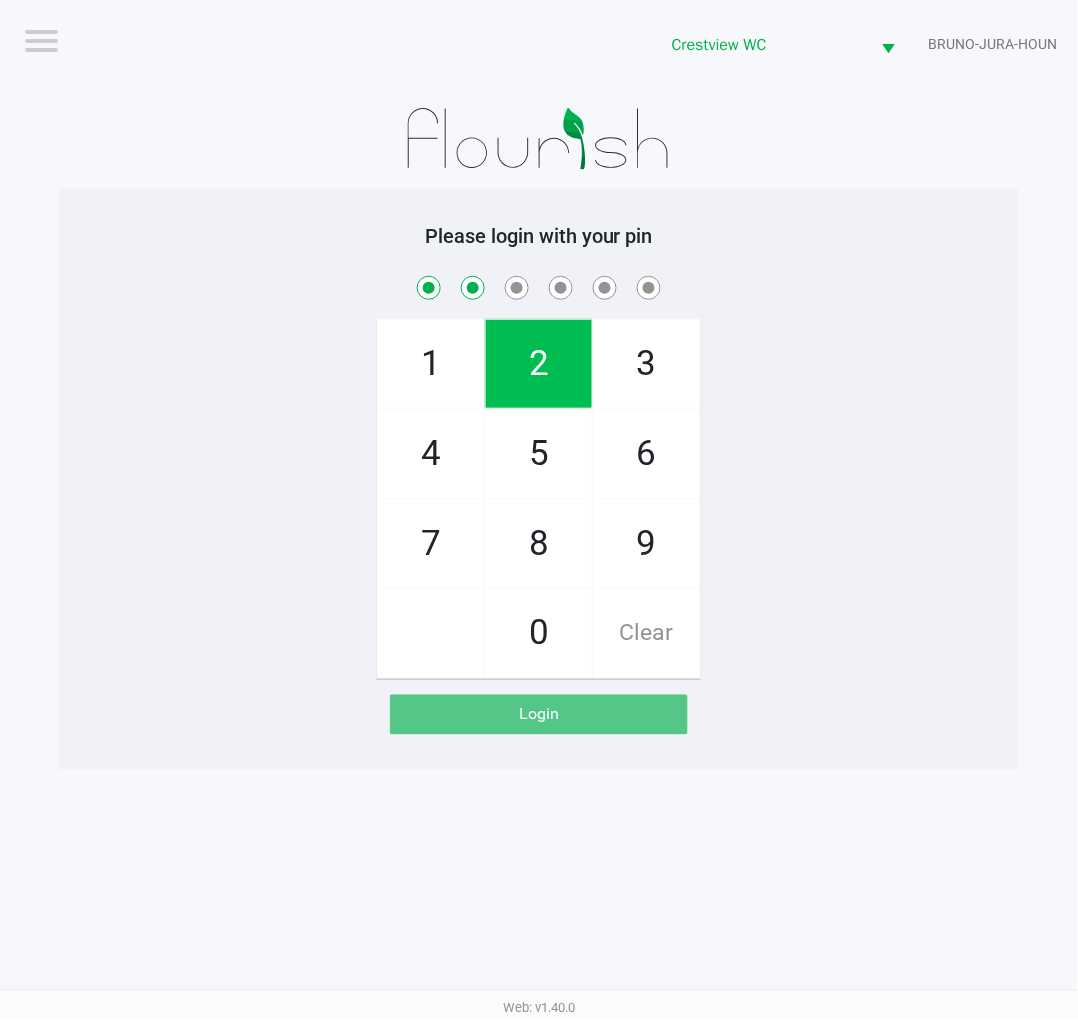 click on "2" 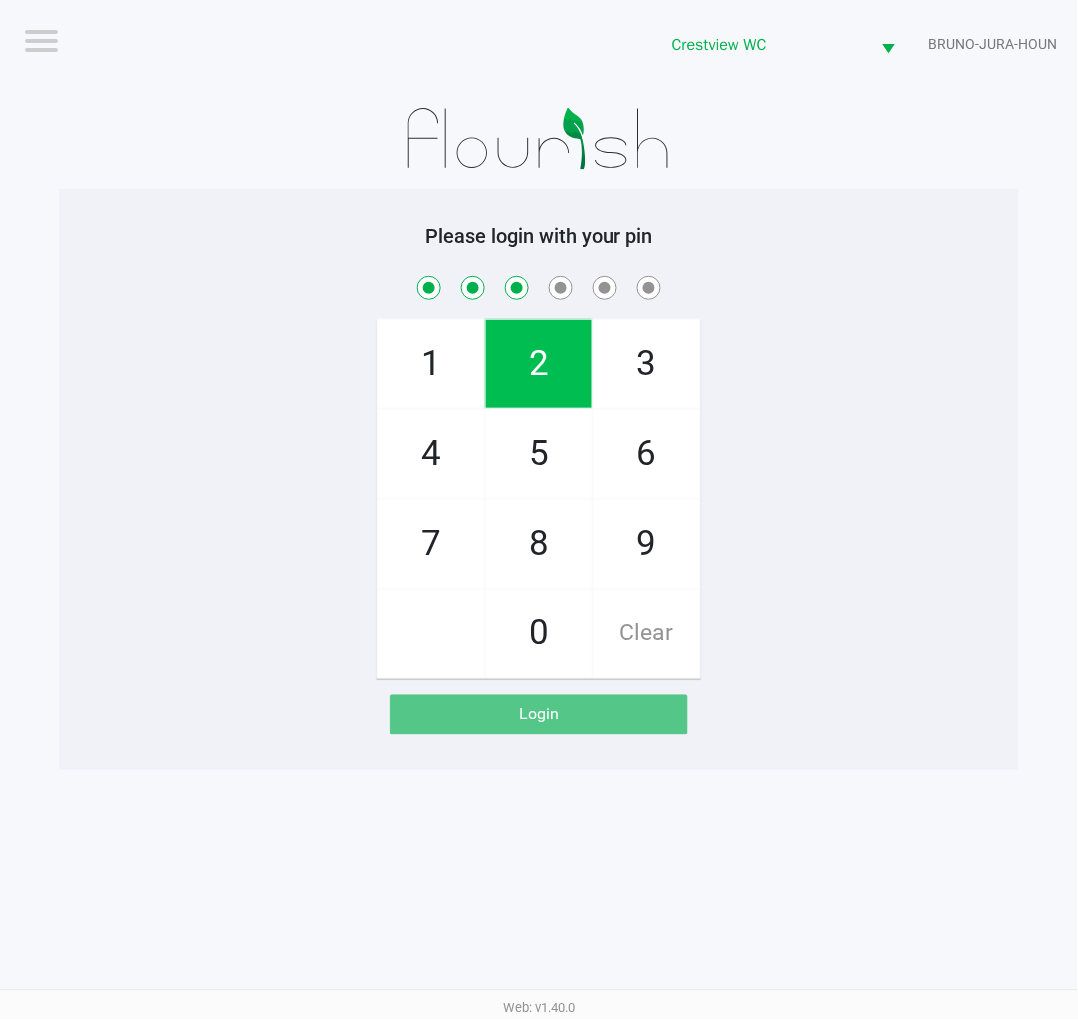 checkbox on "true" 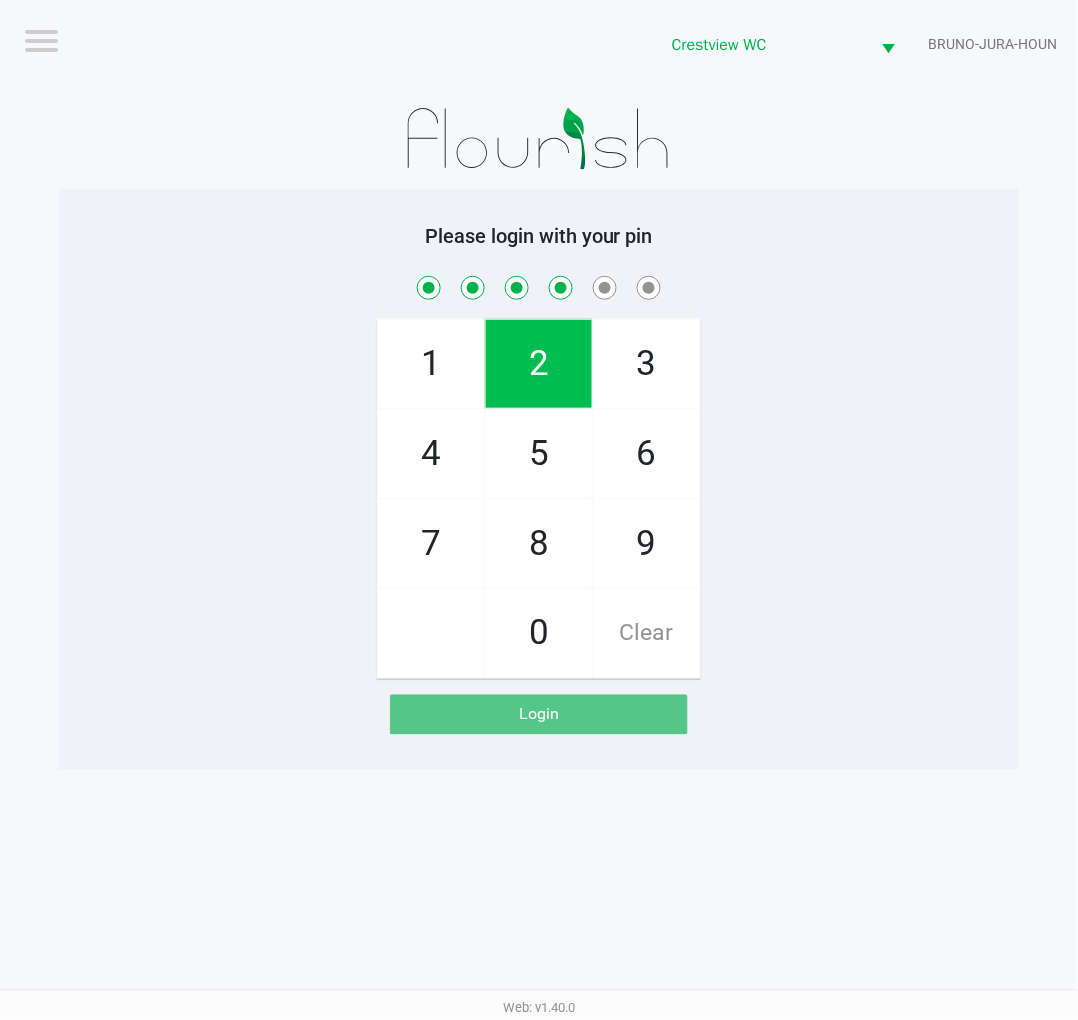 checkbox on "true" 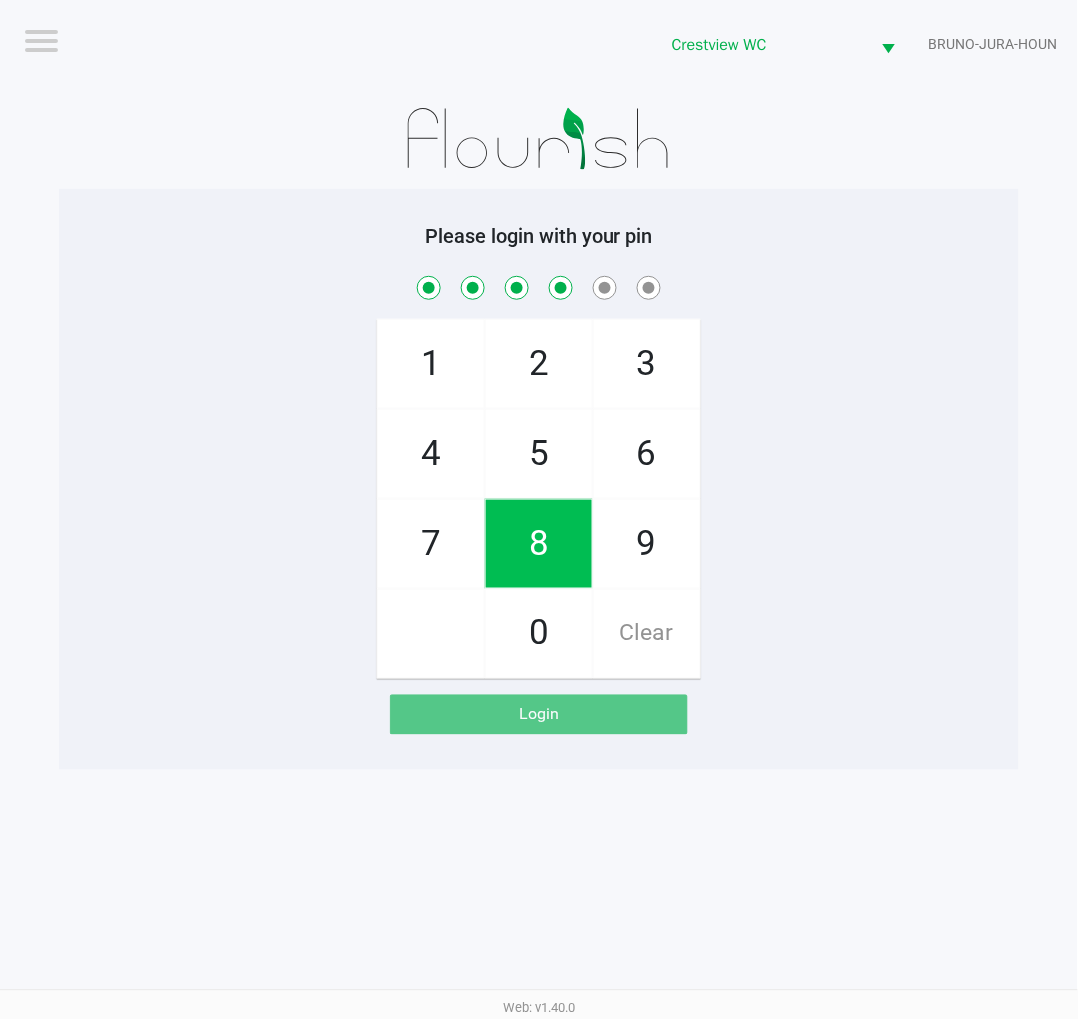 click on "2" 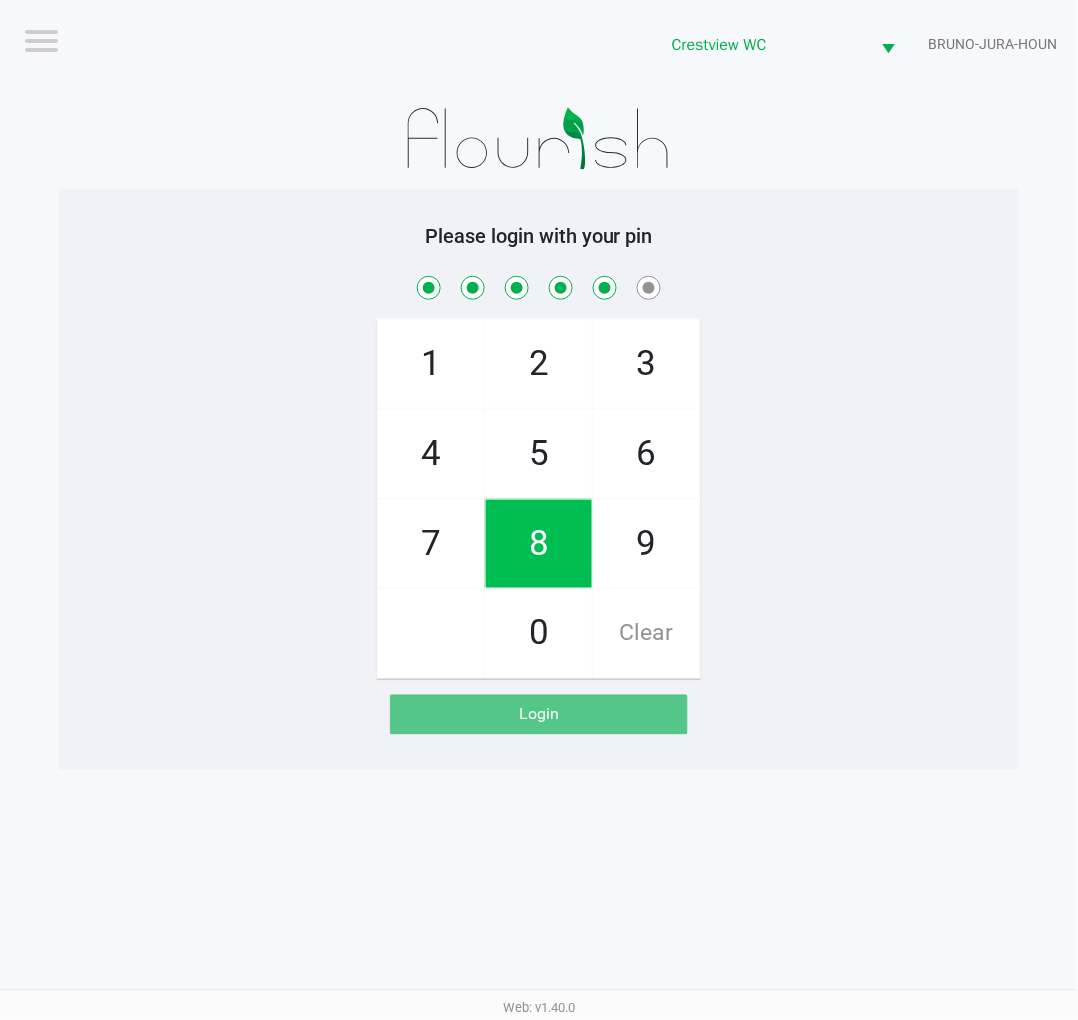 checkbox on "true" 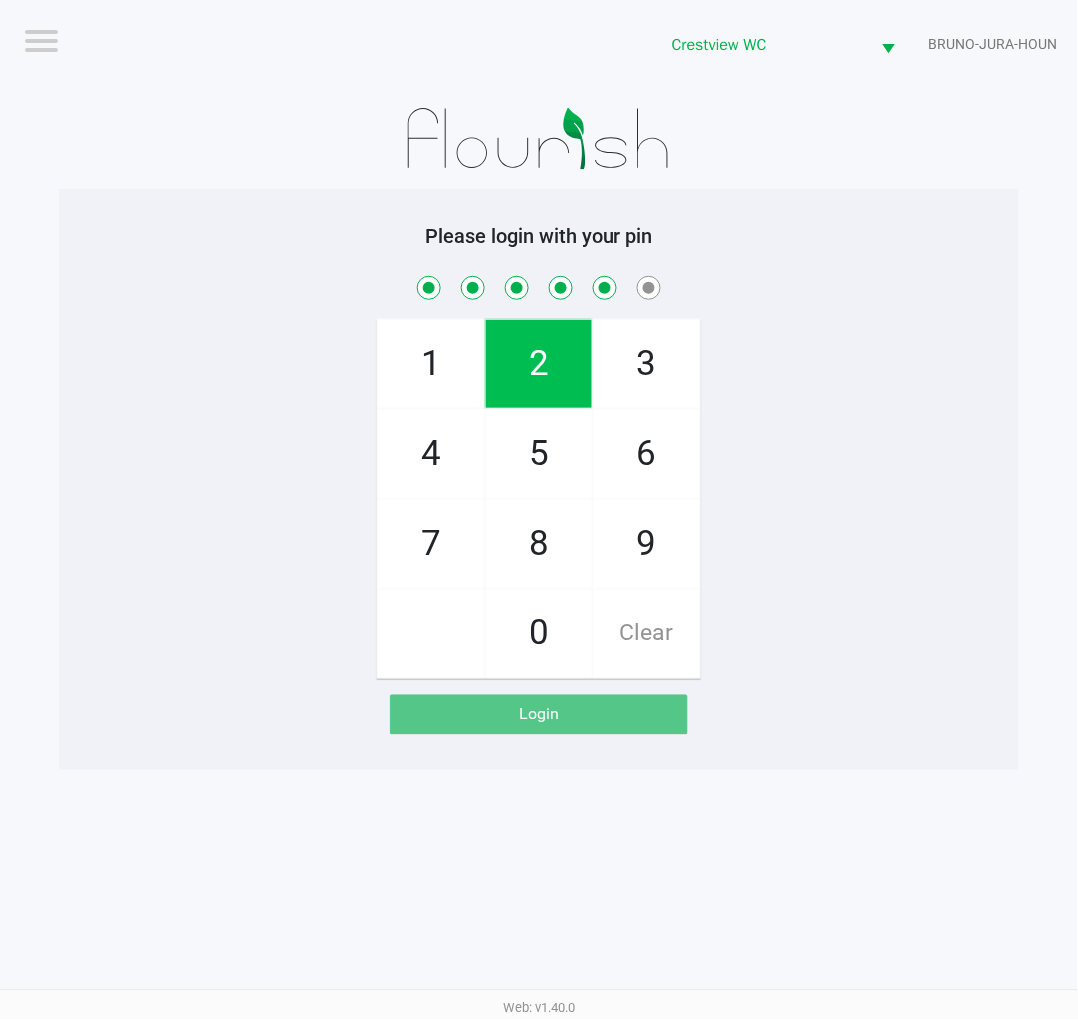 click on "1" 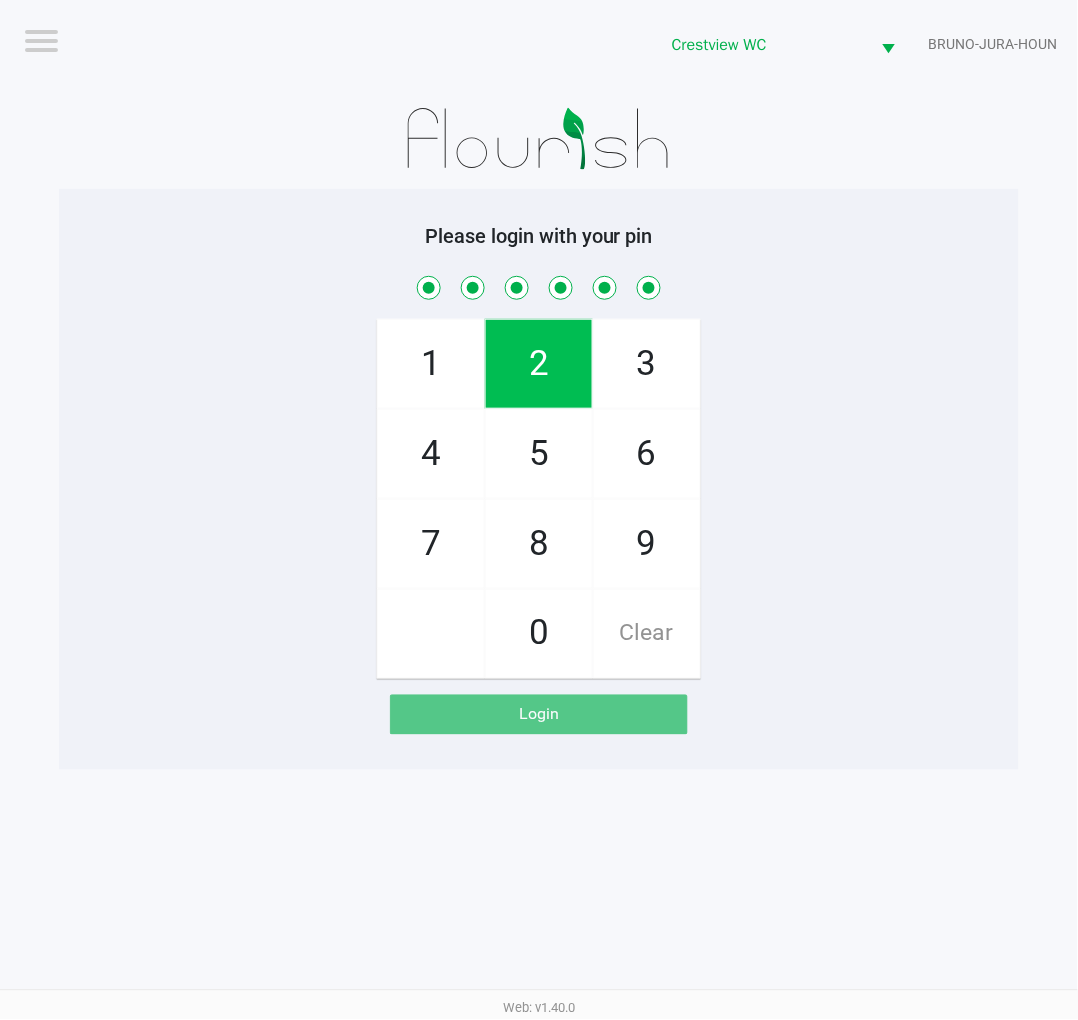 checkbox on "true" 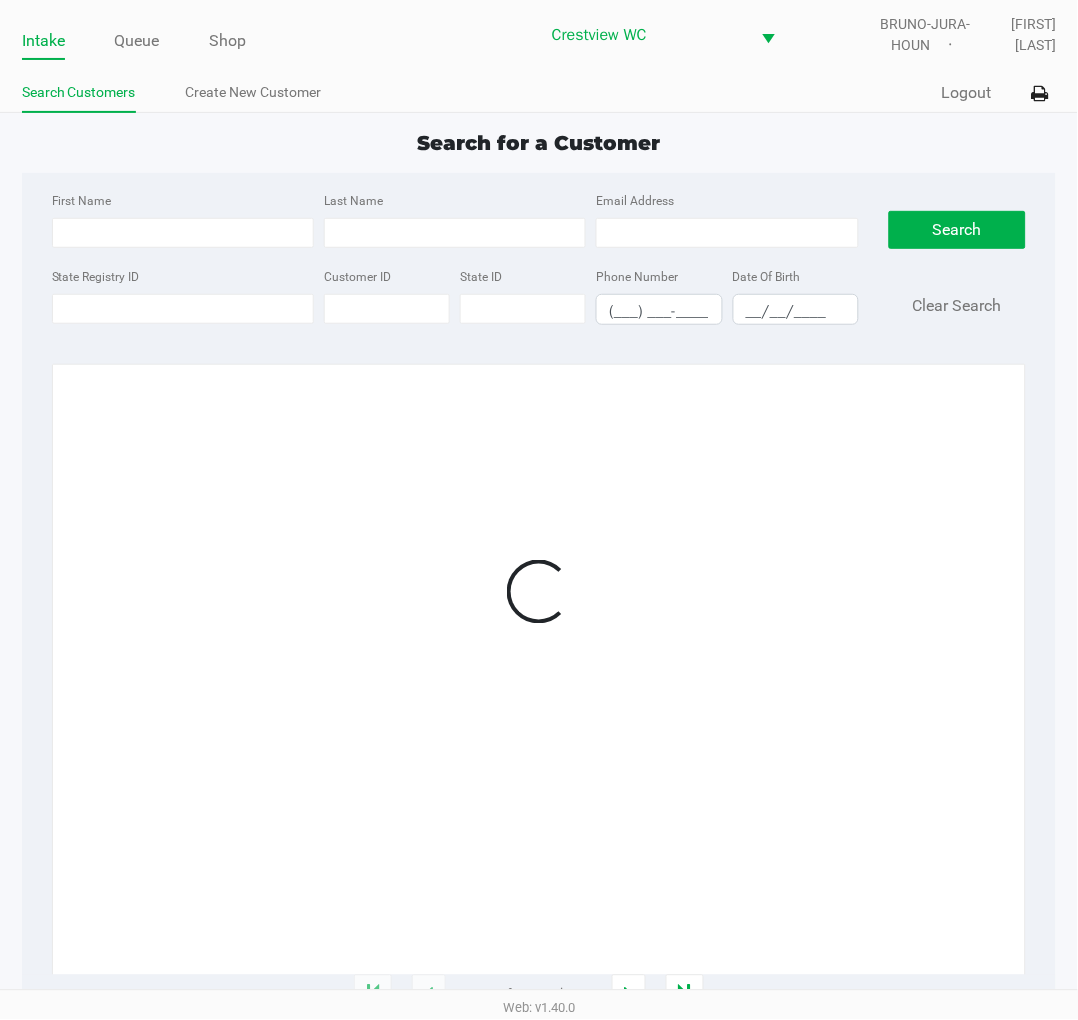 click on "Queue" 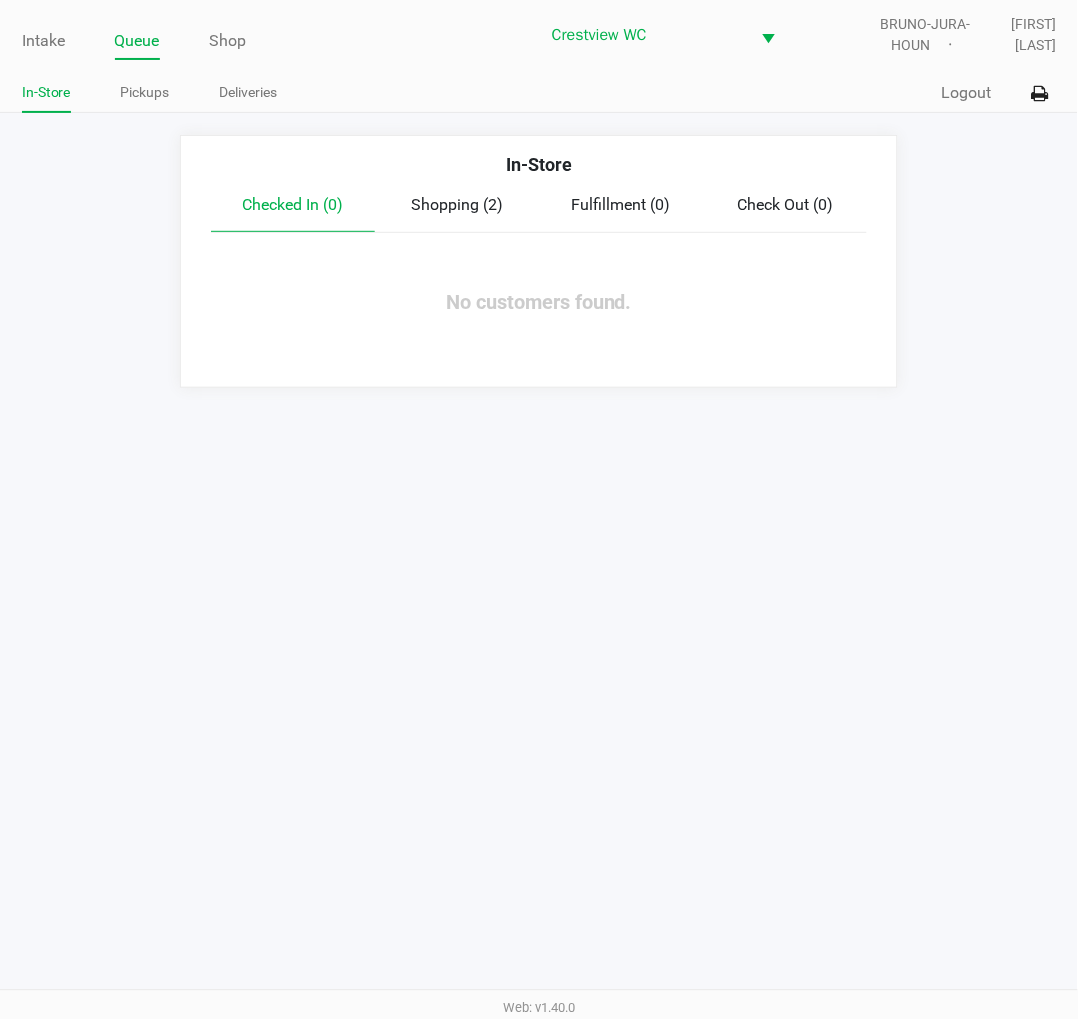 click on "Pickups" 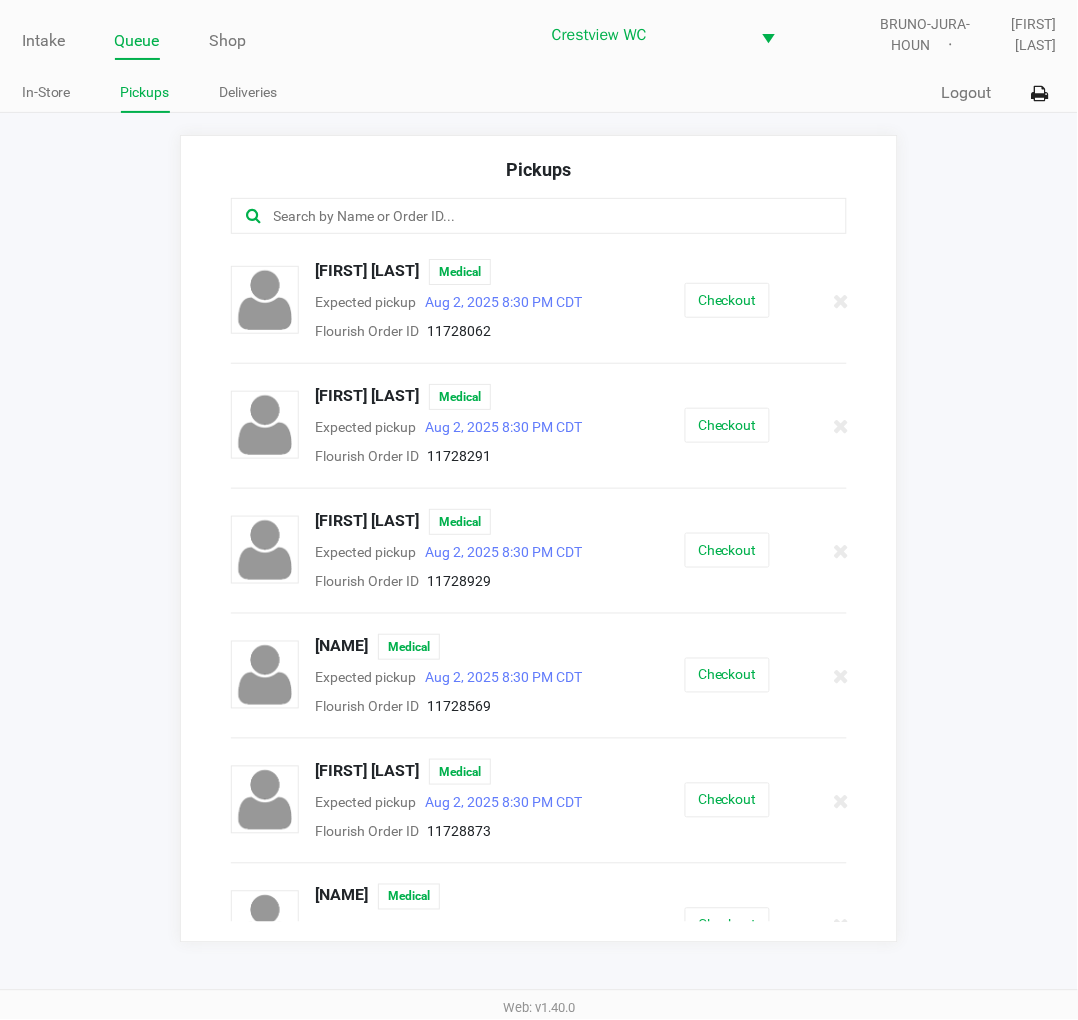 click 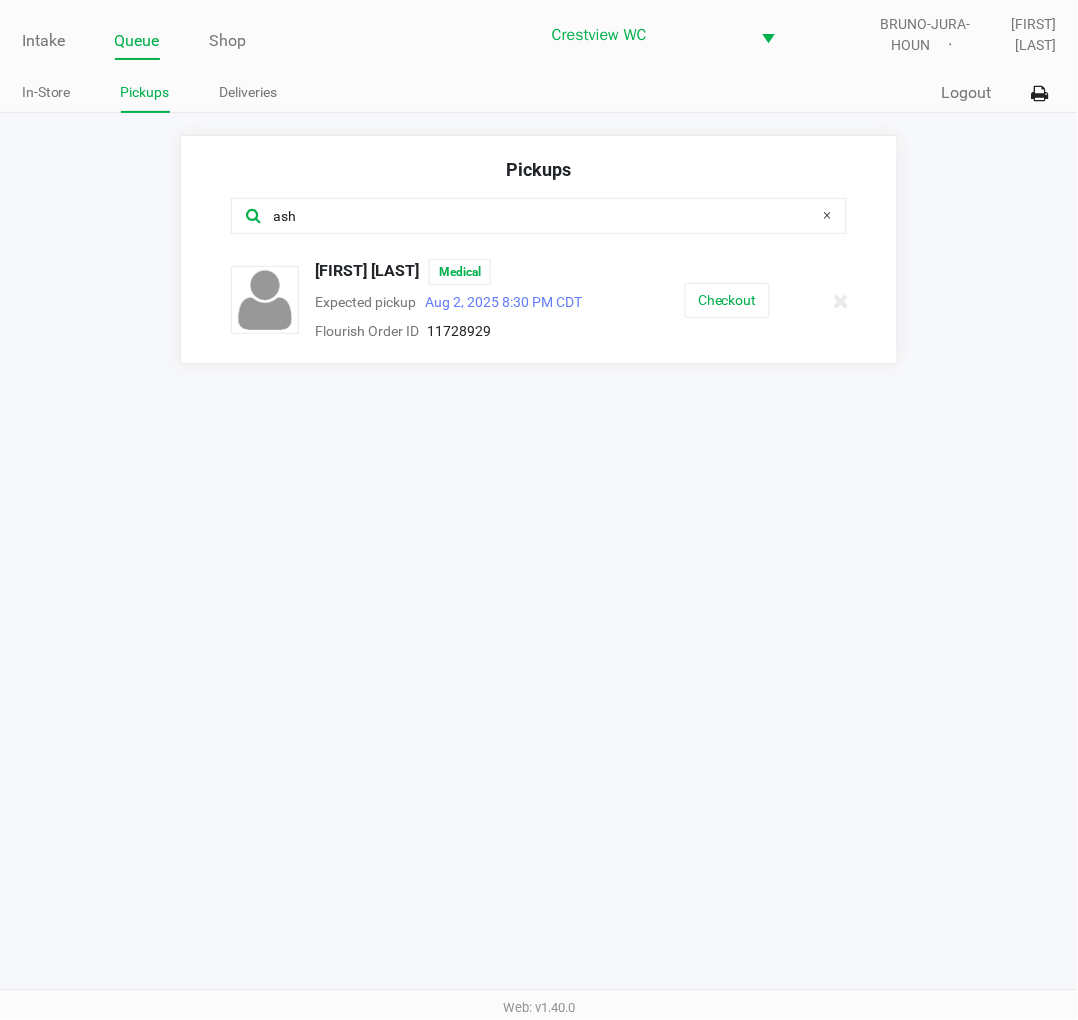 type on "ash" 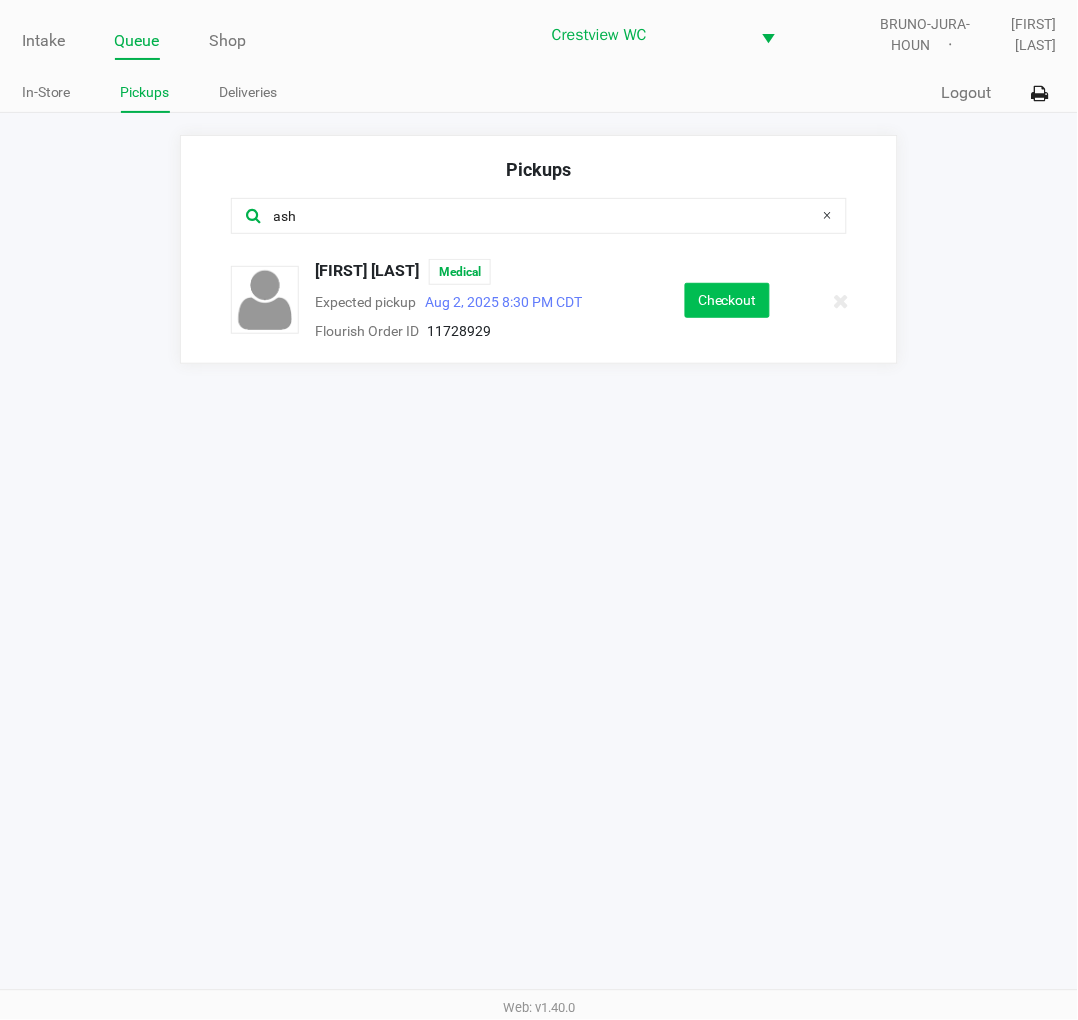 click on "Checkout" 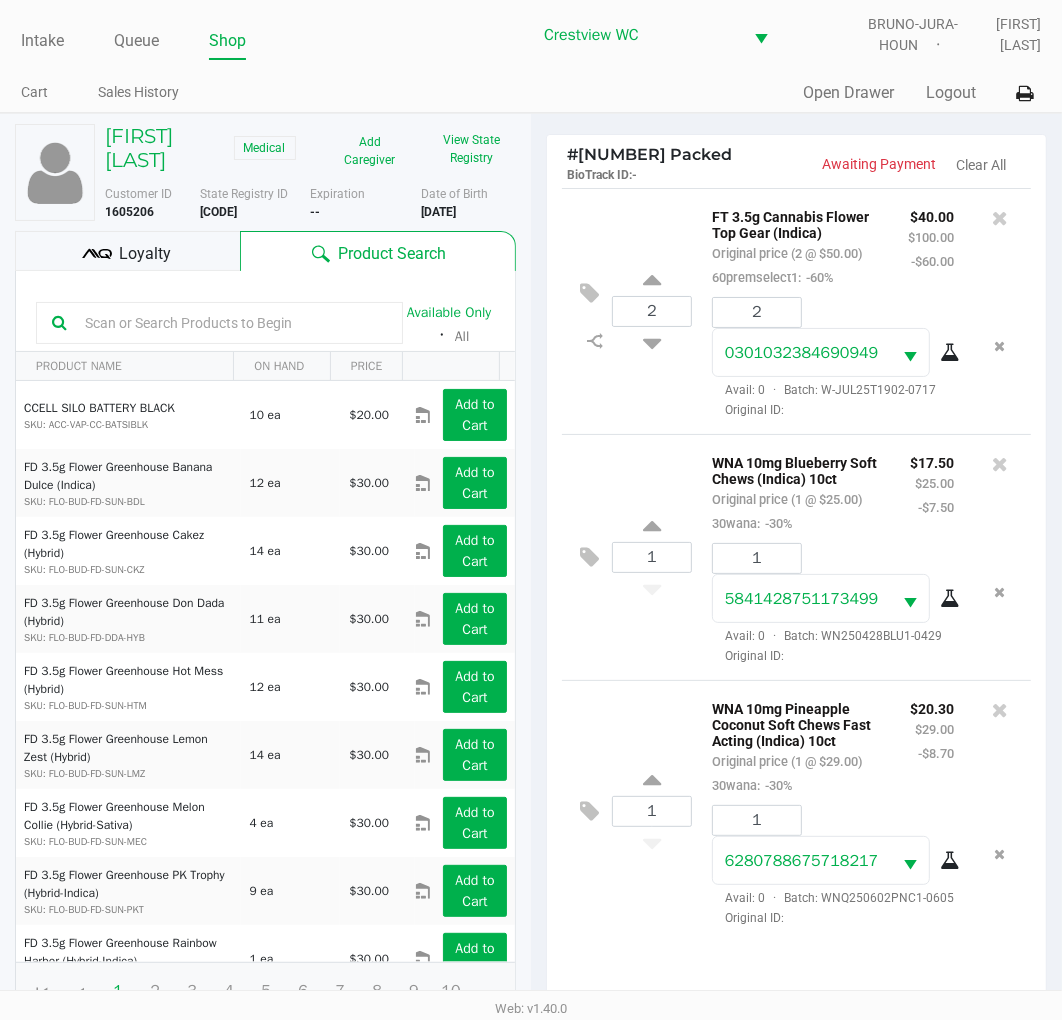click on "Customer ID" 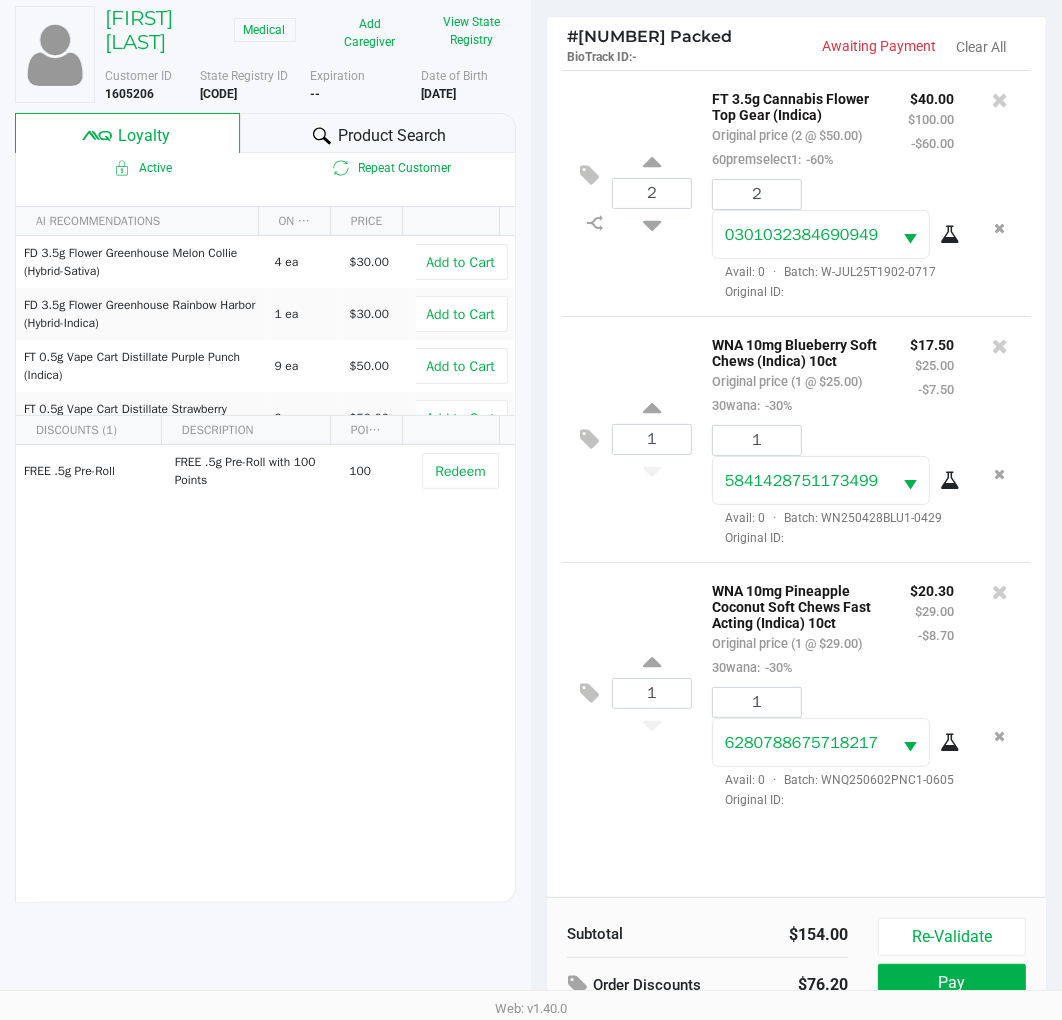 scroll, scrollTop: 258, scrollLeft: 0, axis: vertical 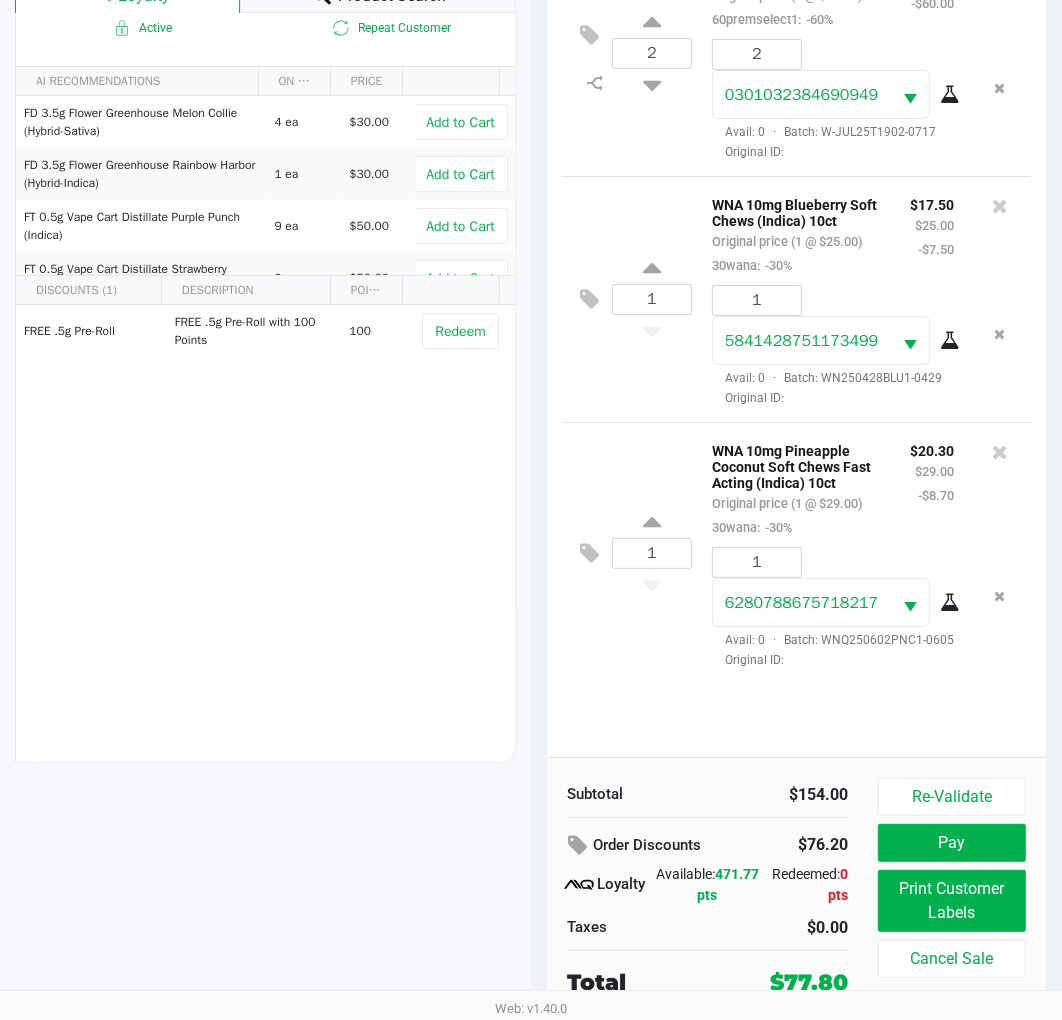 click on "Print Customer Labels" 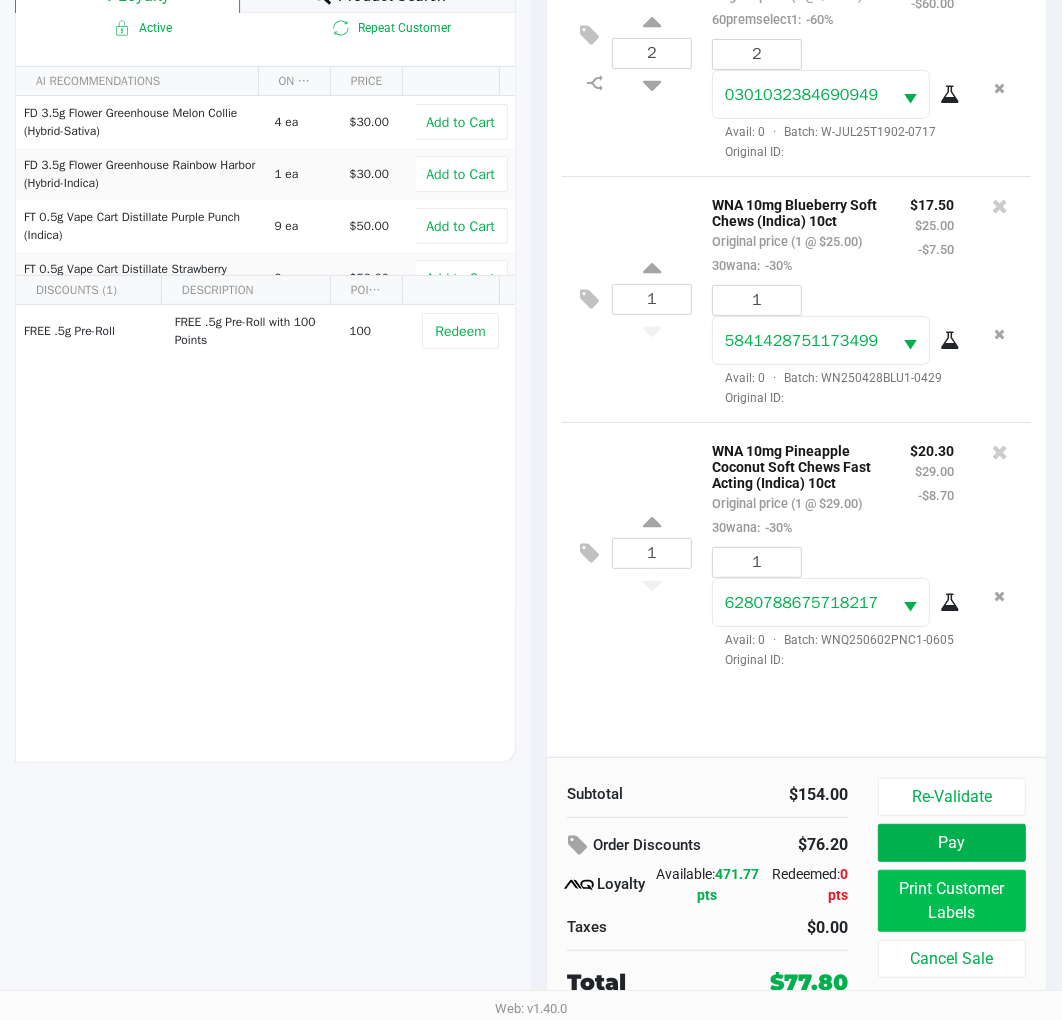 scroll, scrollTop: 0, scrollLeft: 0, axis: both 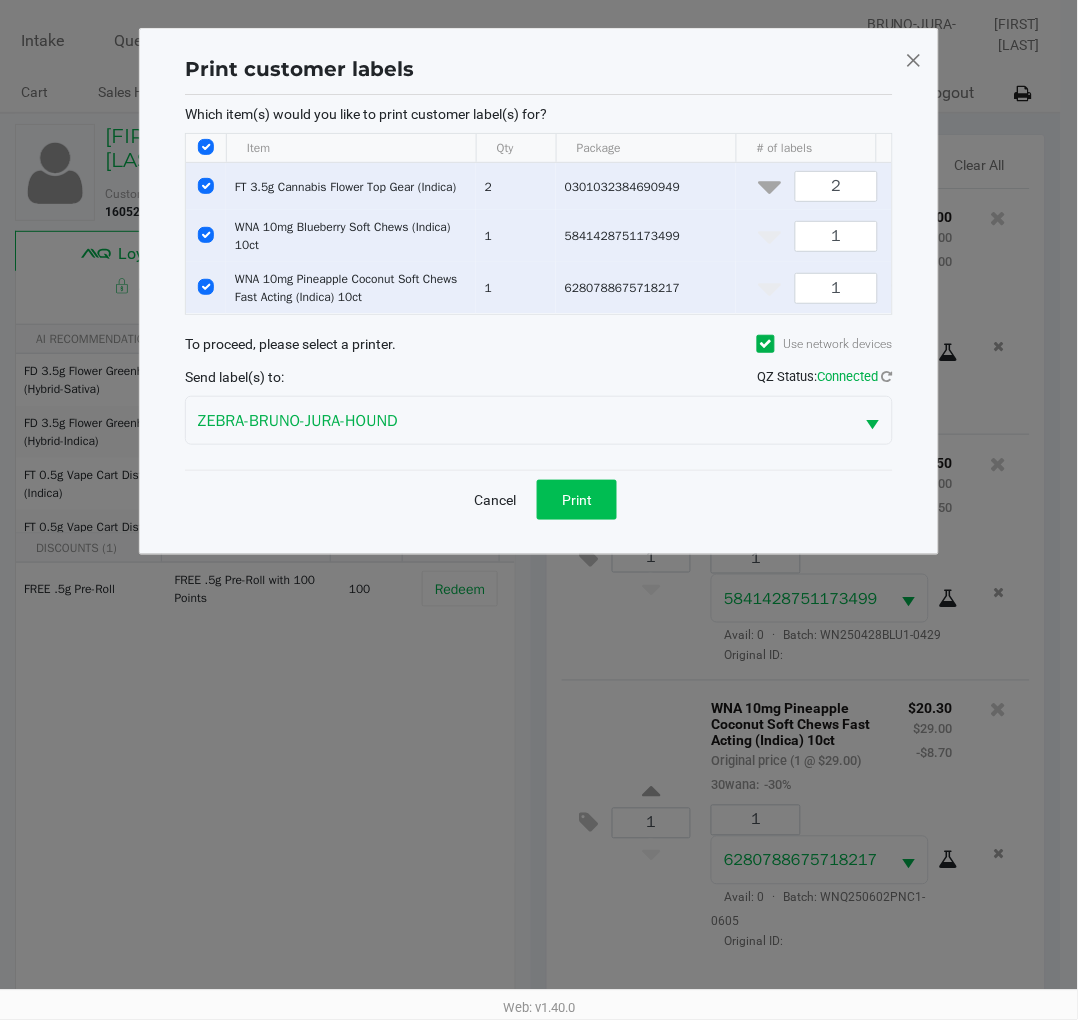 click on "Print" 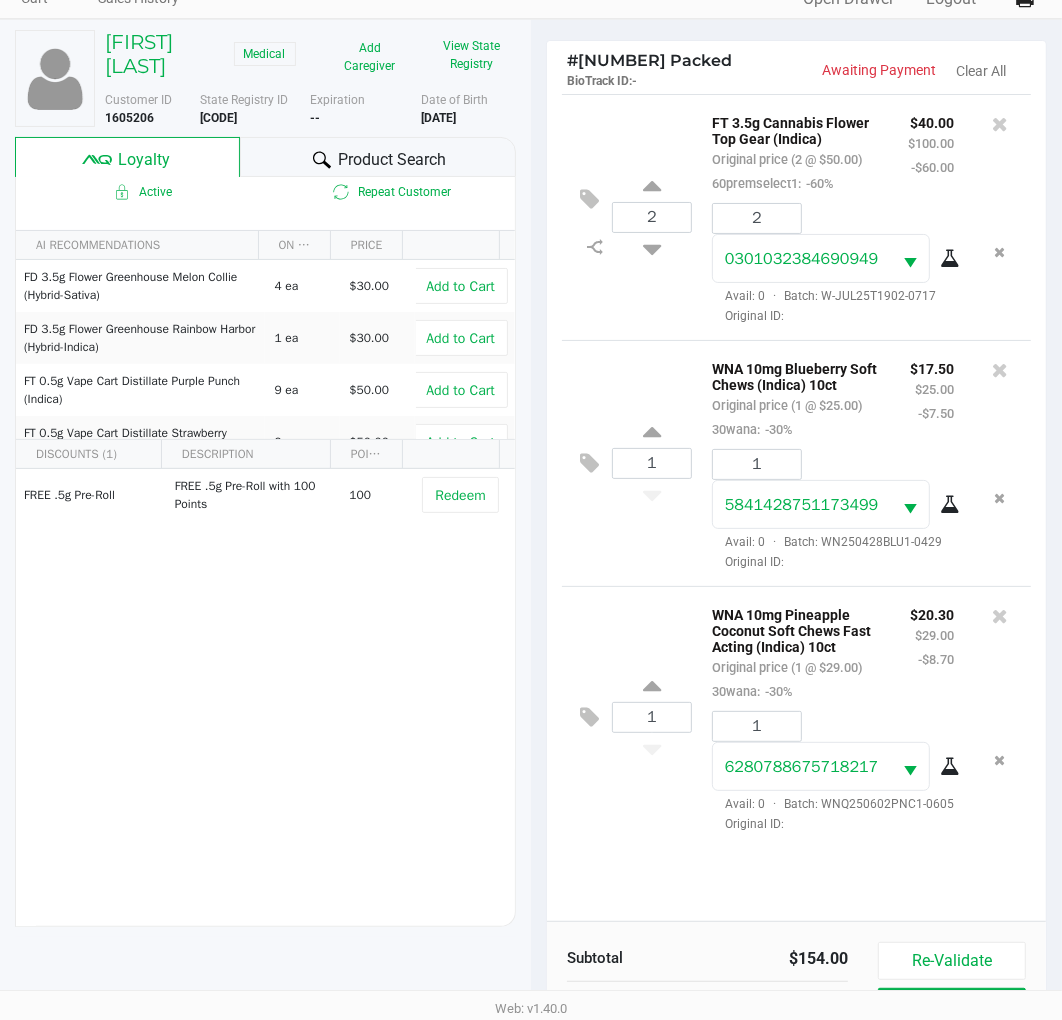 scroll, scrollTop: 258, scrollLeft: 0, axis: vertical 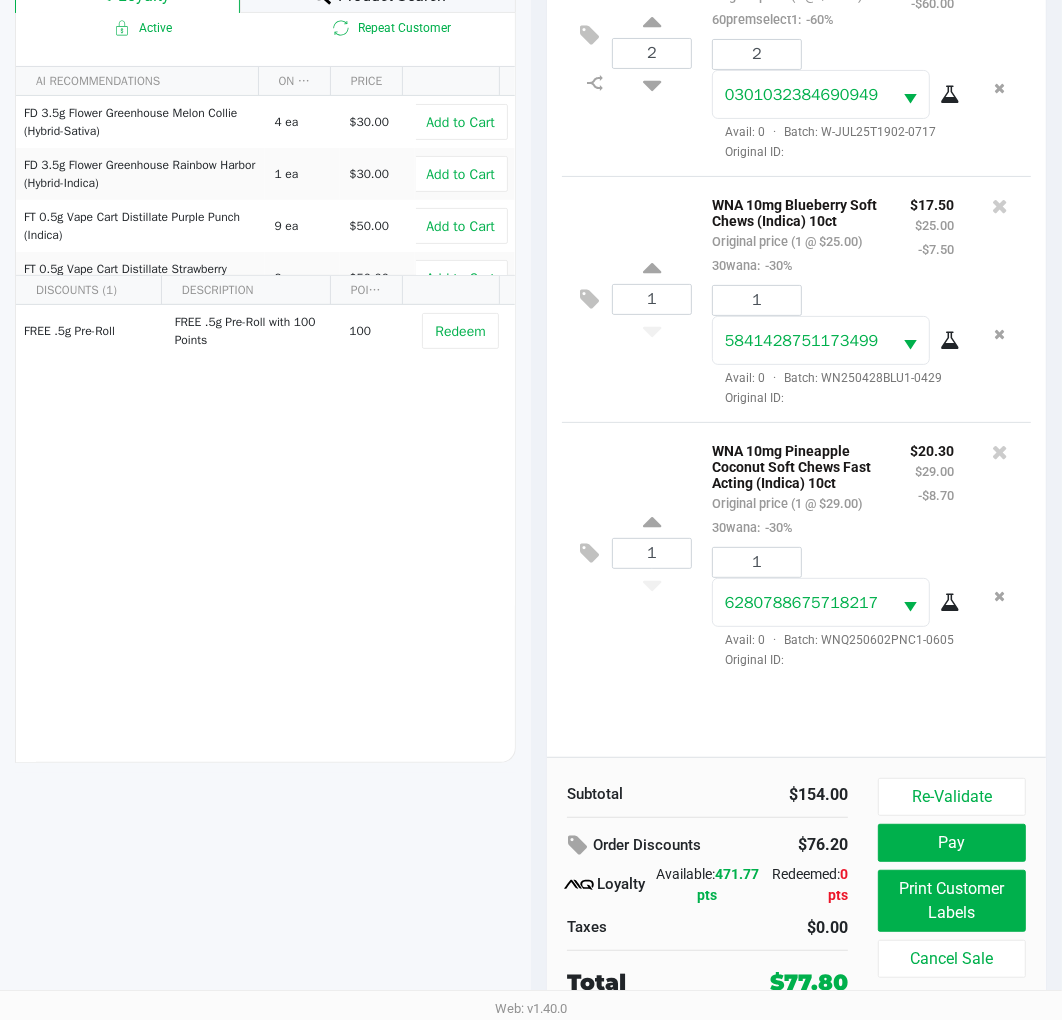 click on "Pay" 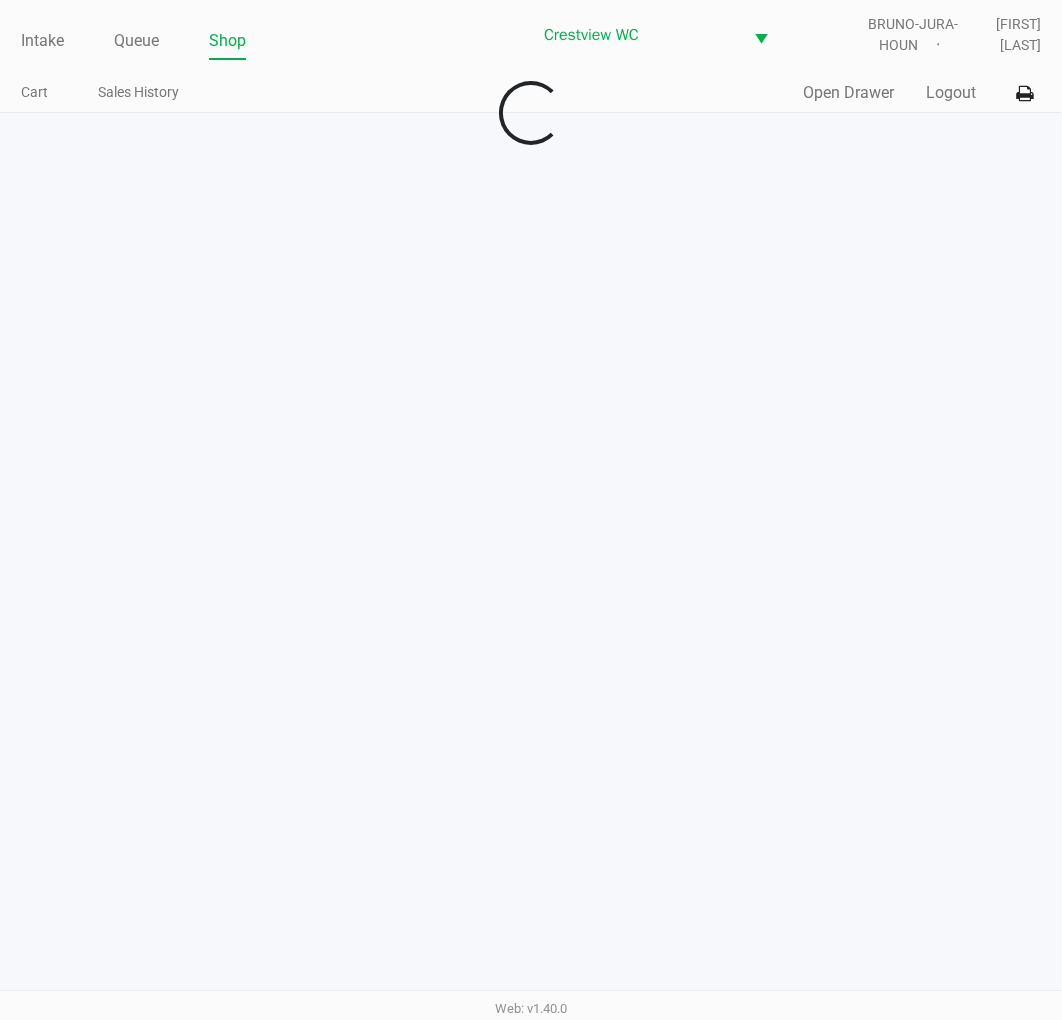 scroll, scrollTop: 0, scrollLeft: 0, axis: both 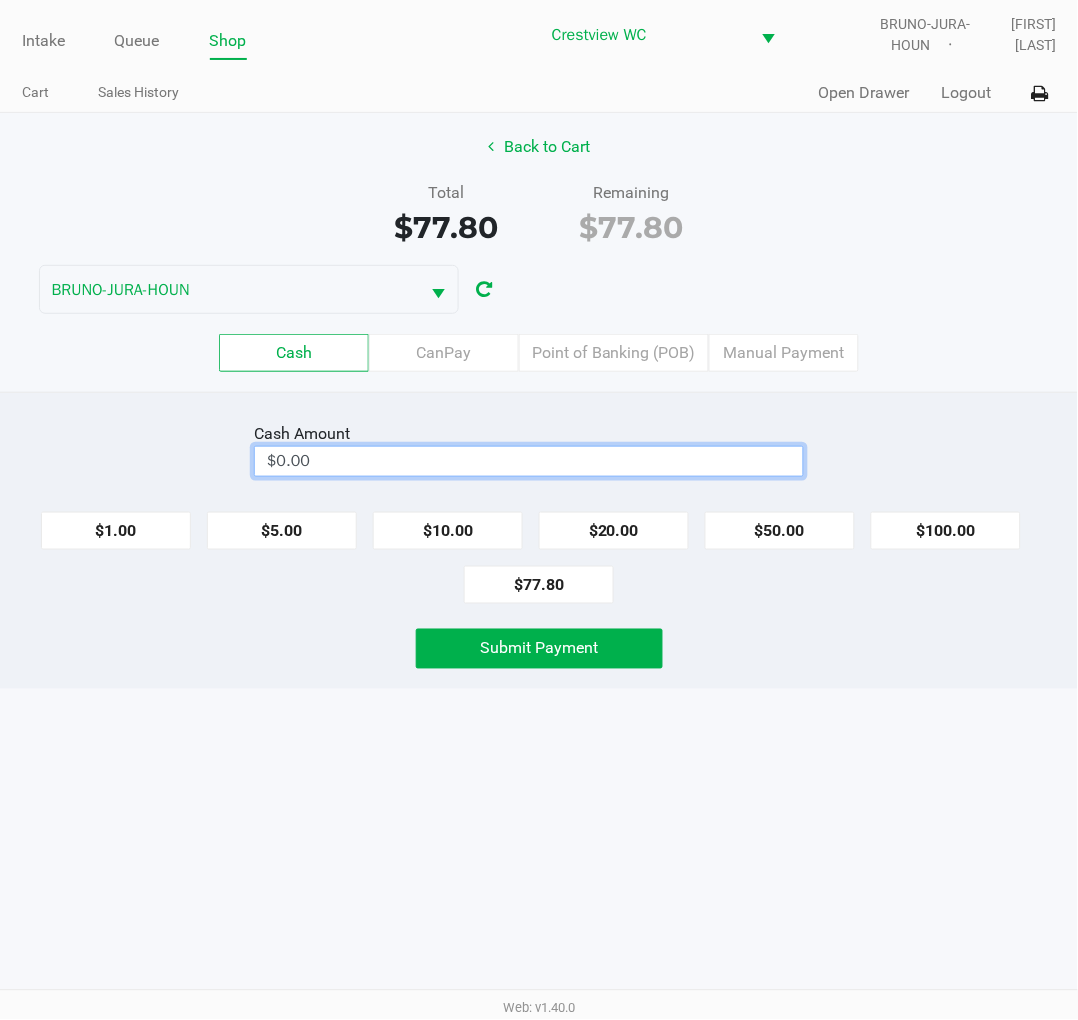 click on "$0.00" at bounding box center [529, 461] 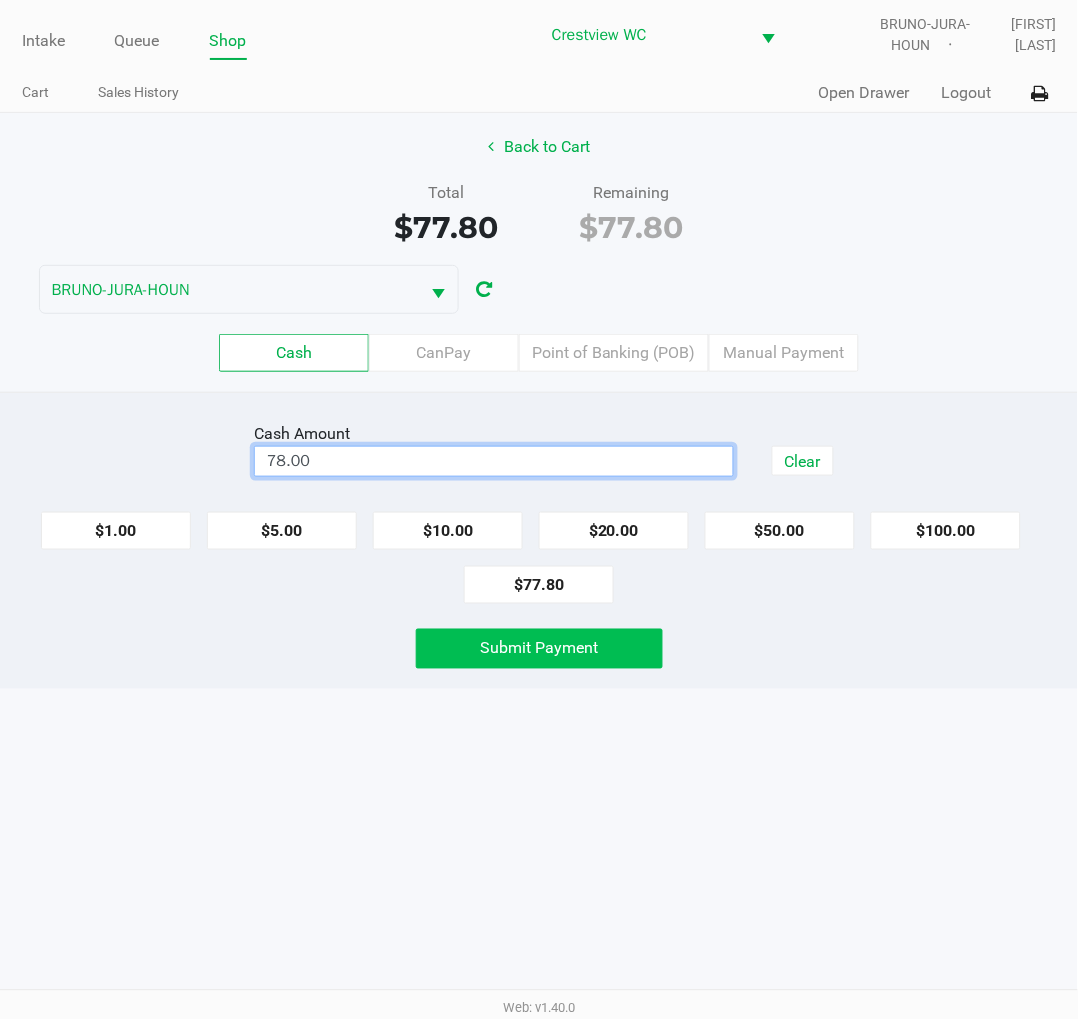 click on "Submit Payment" 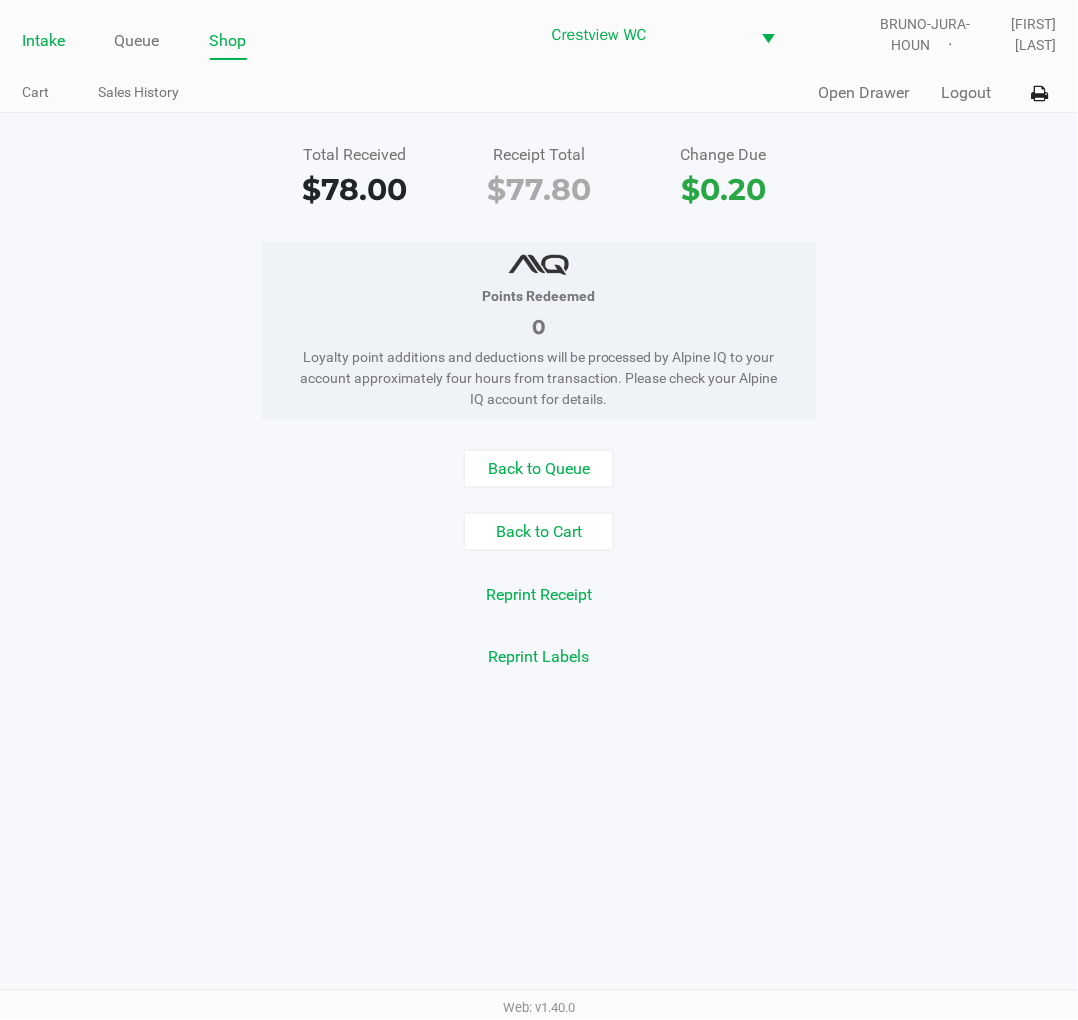 click on "Intake" 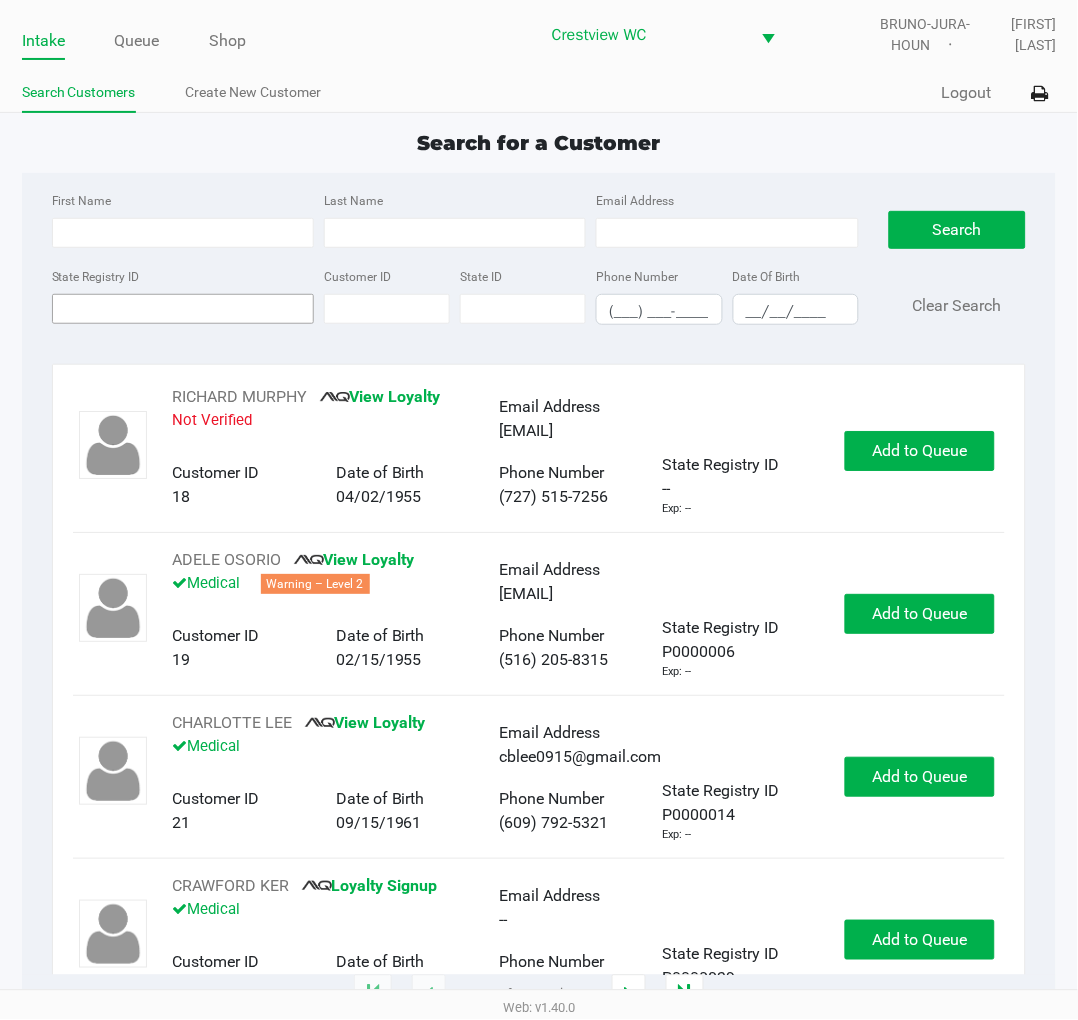 click on "State Registry ID" at bounding box center (183, 309) 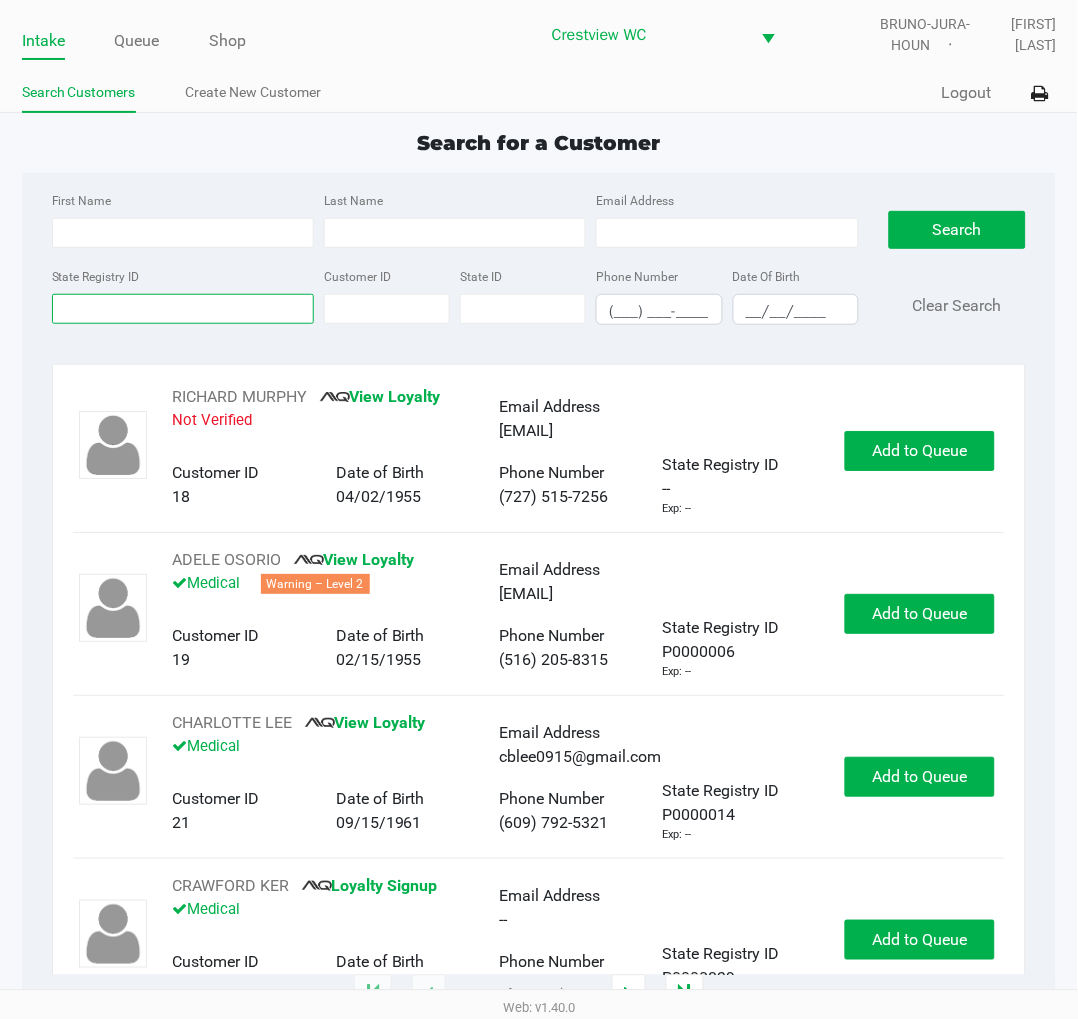click on "State Registry ID" at bounding box center (183, 309) 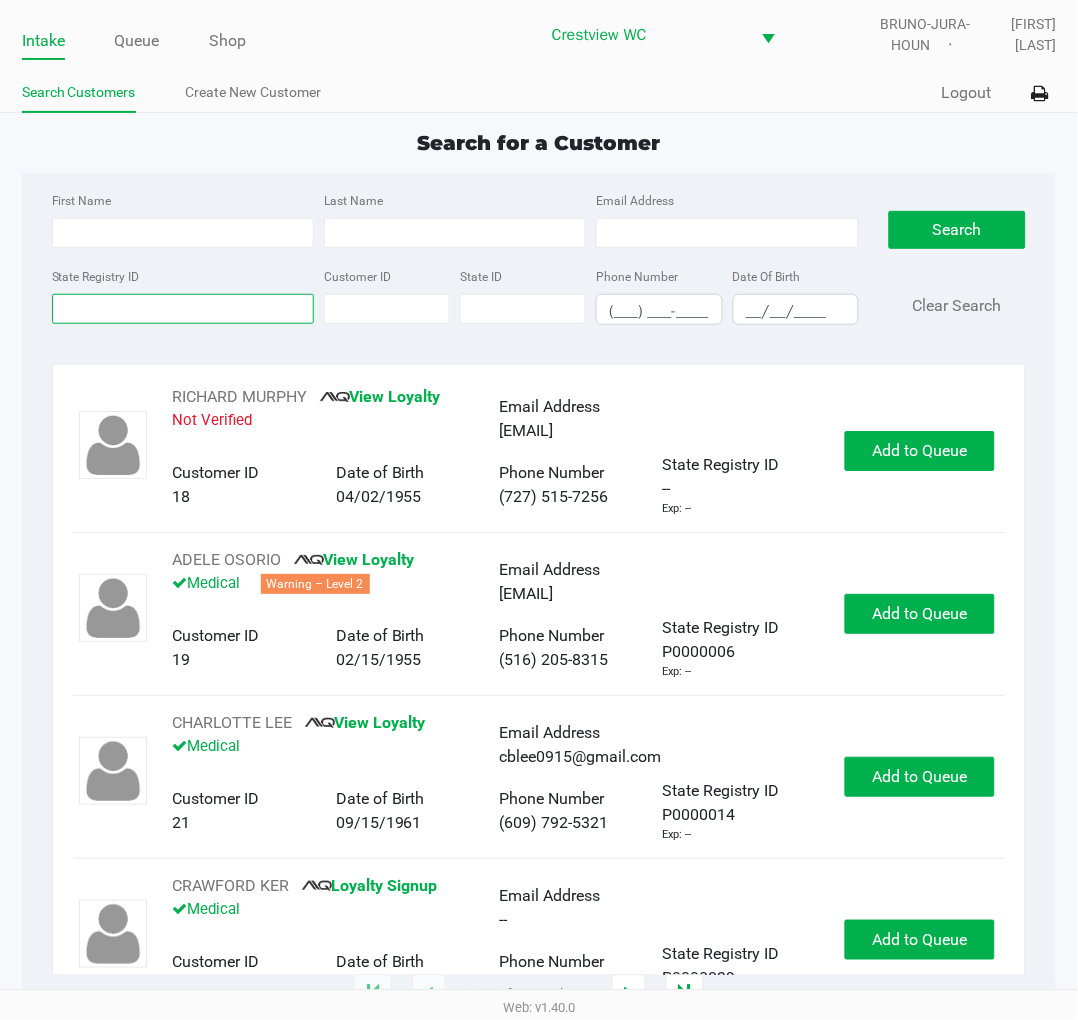 click on "State Registry ID" at bounding box center [183, 309] 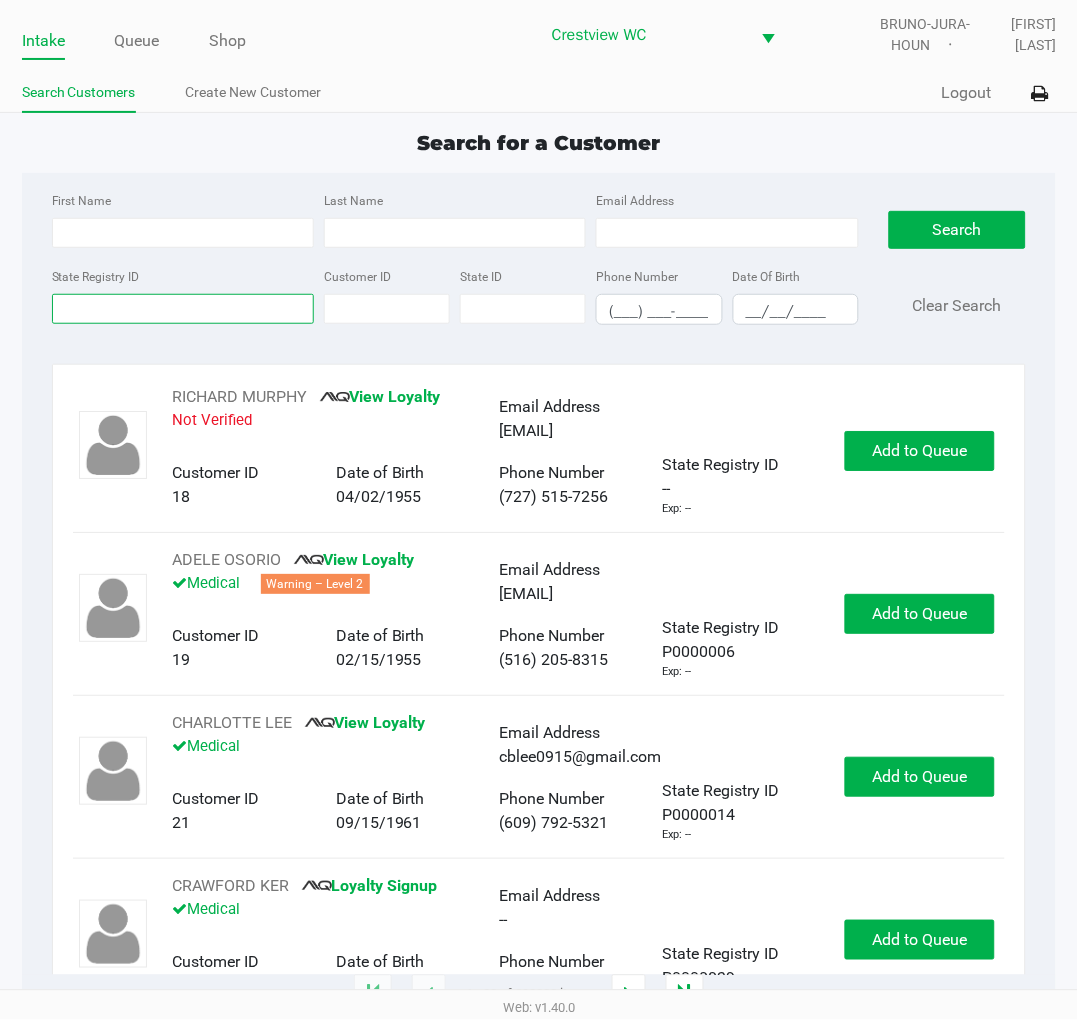 click on "State Registry ID" at bounding box center [183, 309] 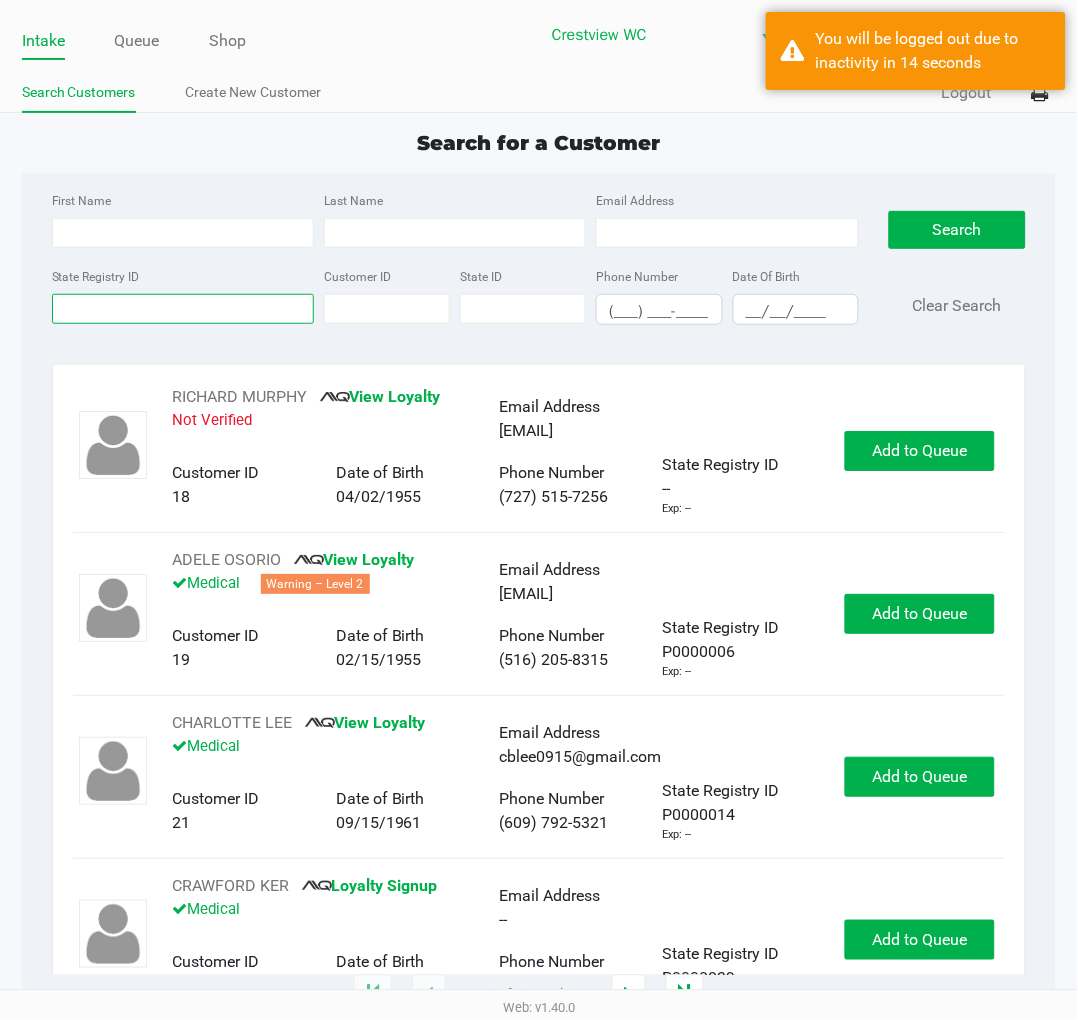 click on "State Registry ID" at bounding box center [183, 309] 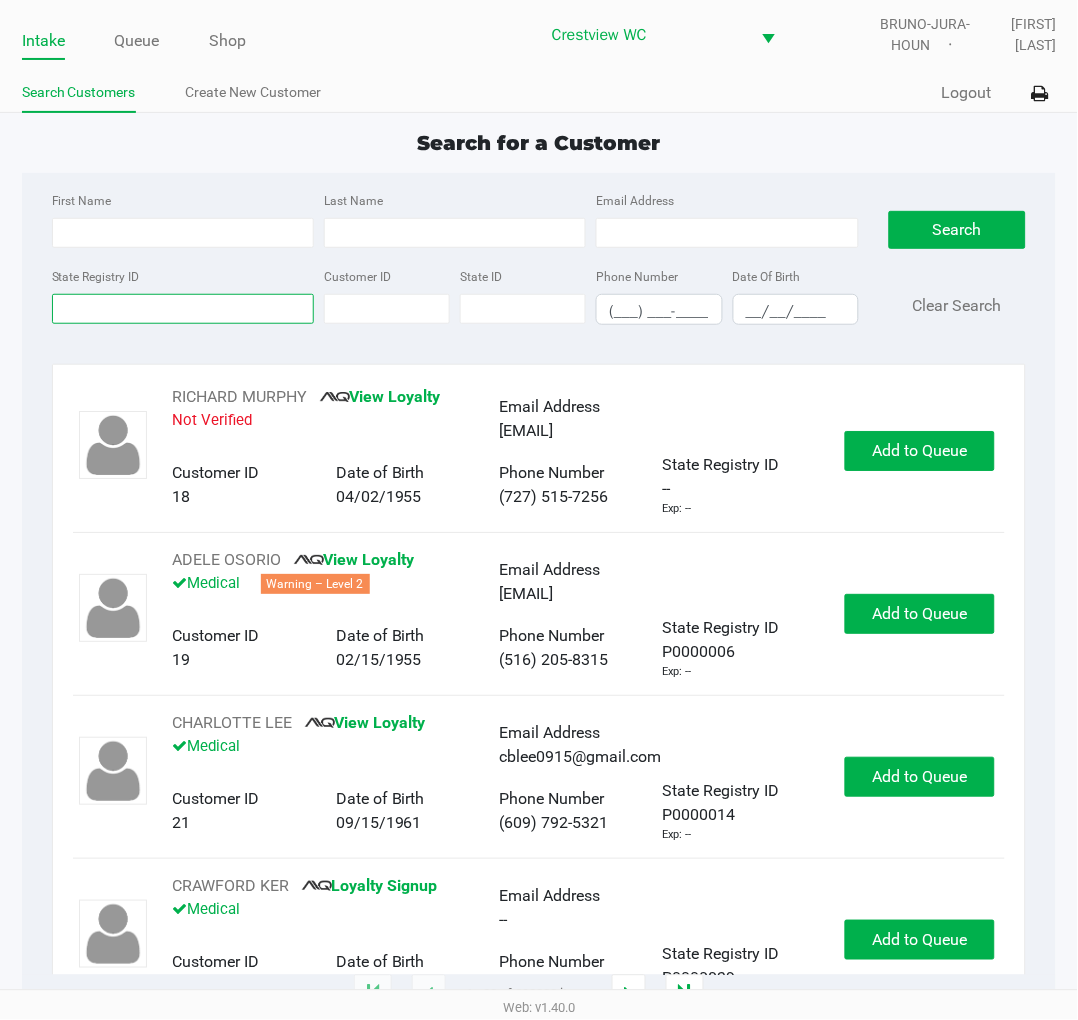 click on "State Registry ID" at bounding box center (183, 309) 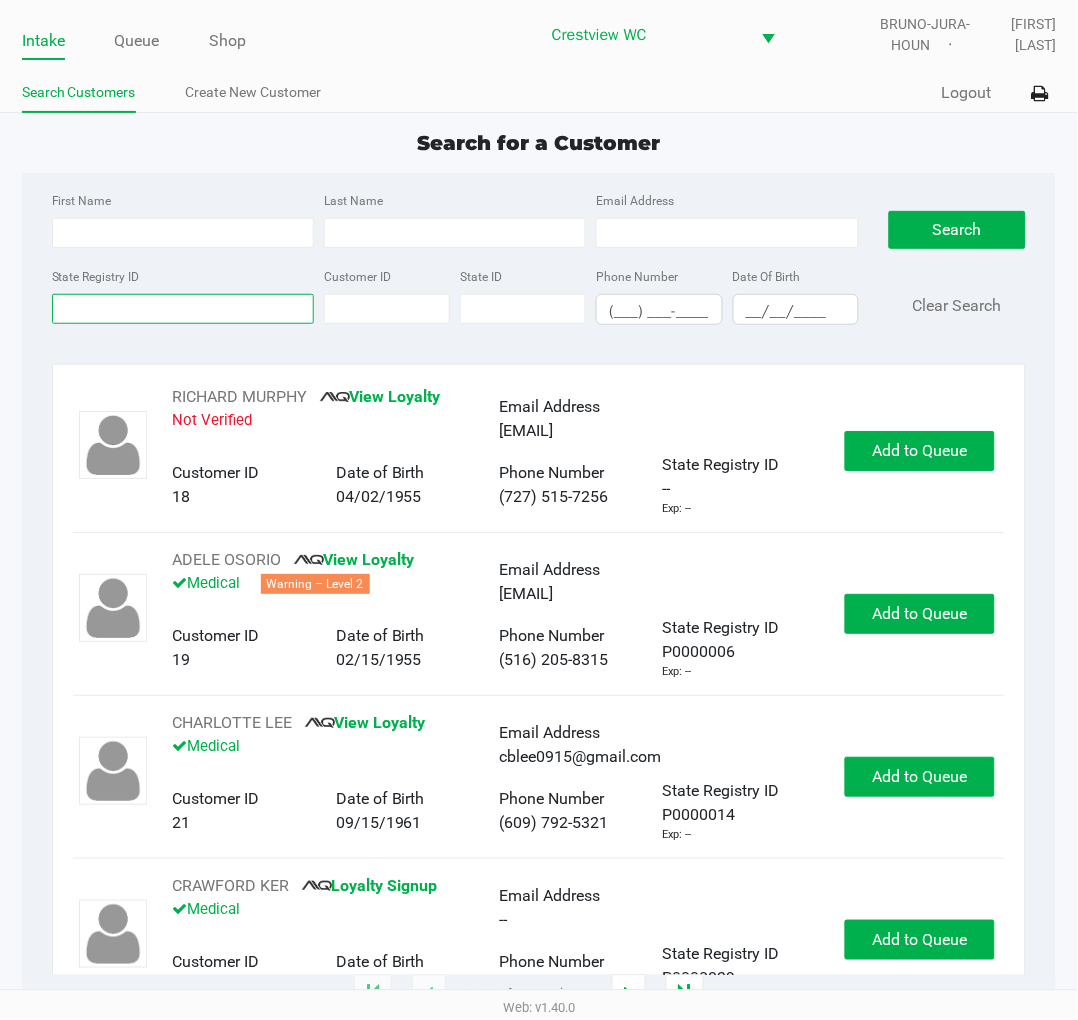 click on "State Registry ID" at bounding box center (183, 309) 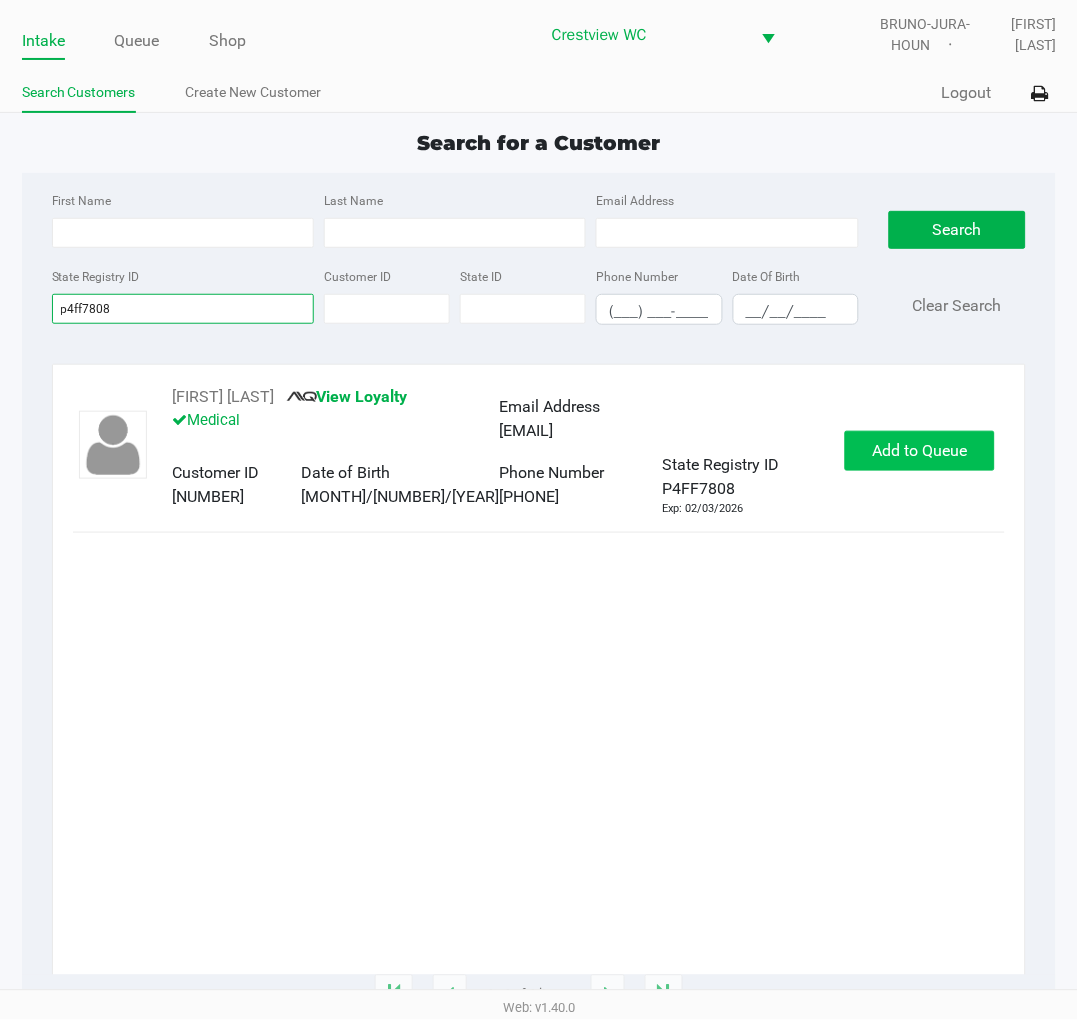type on "p4ff7808" 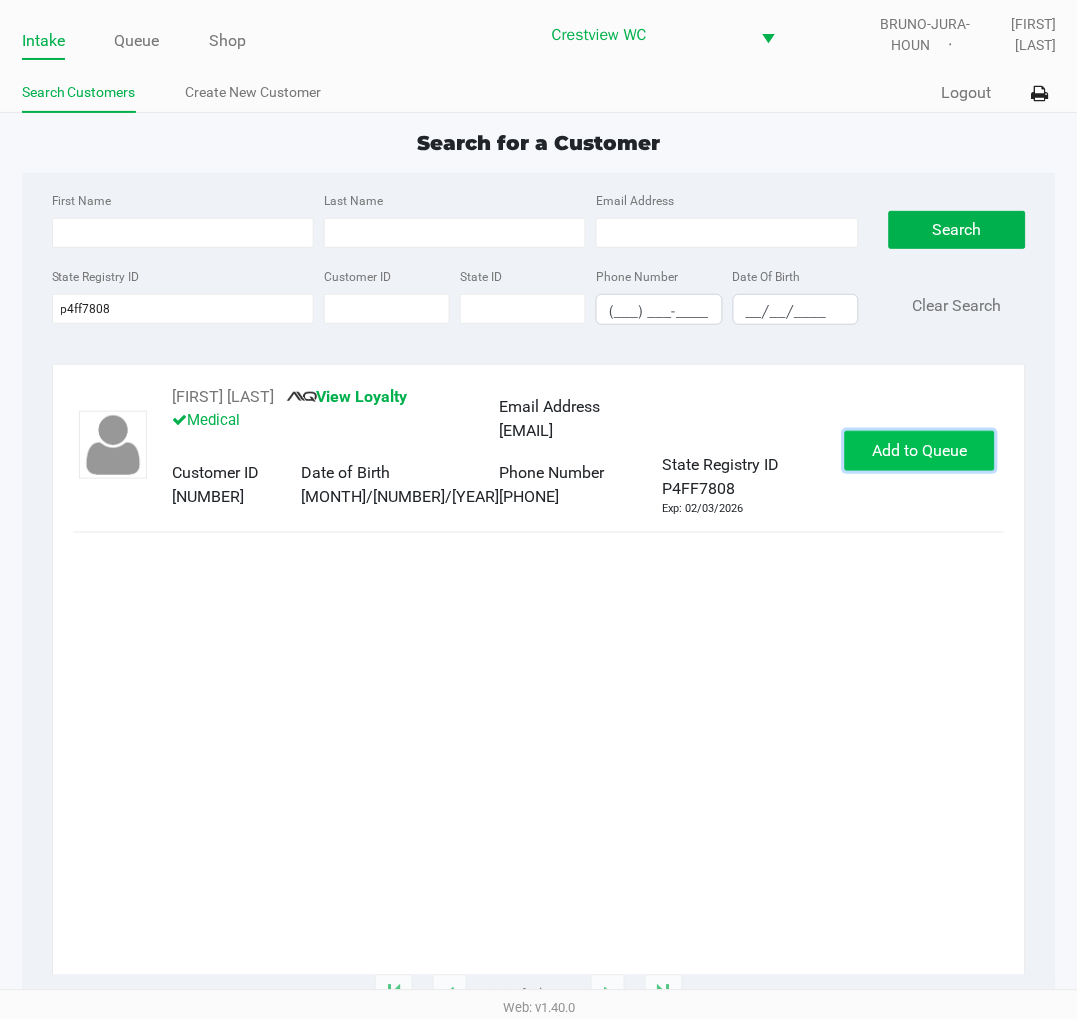click on "Add to Queue" 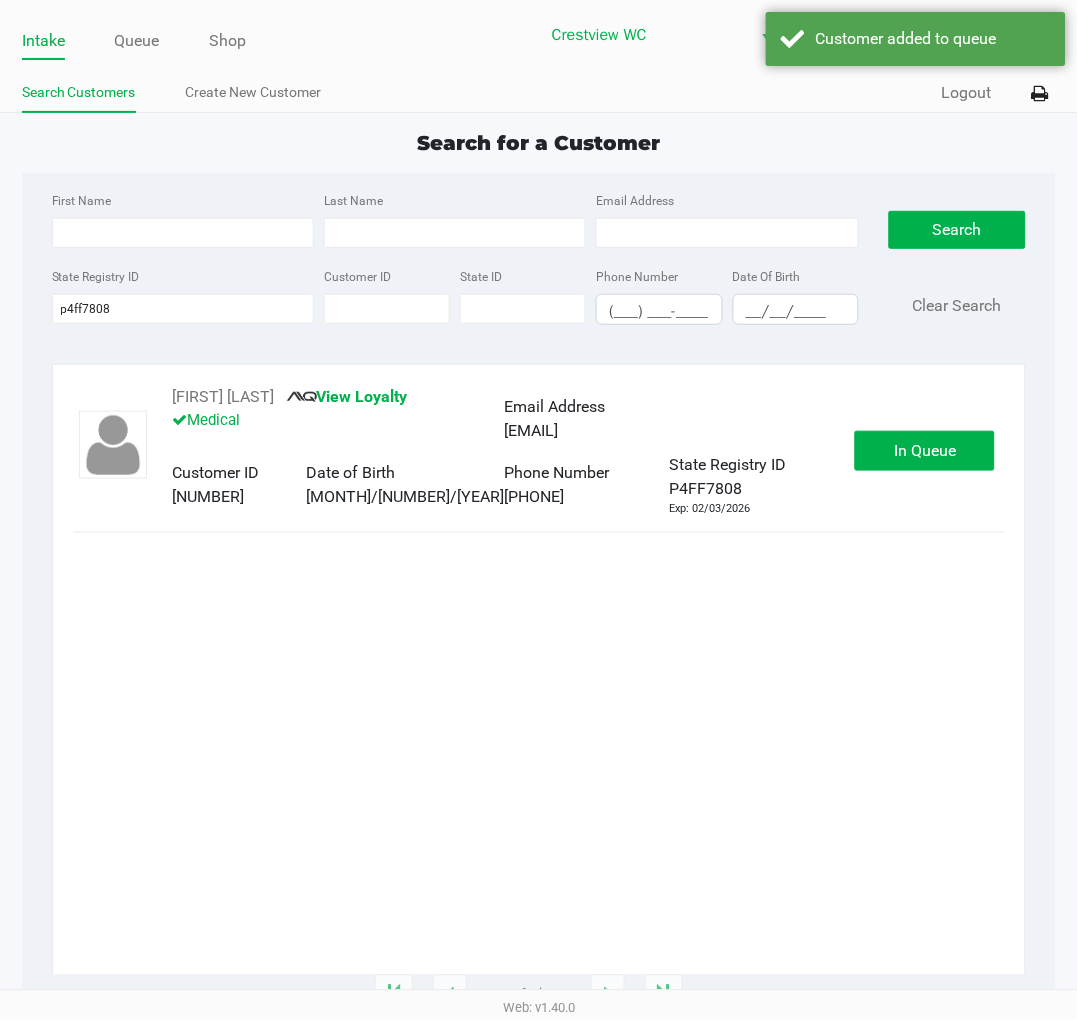 click on "In Queue" 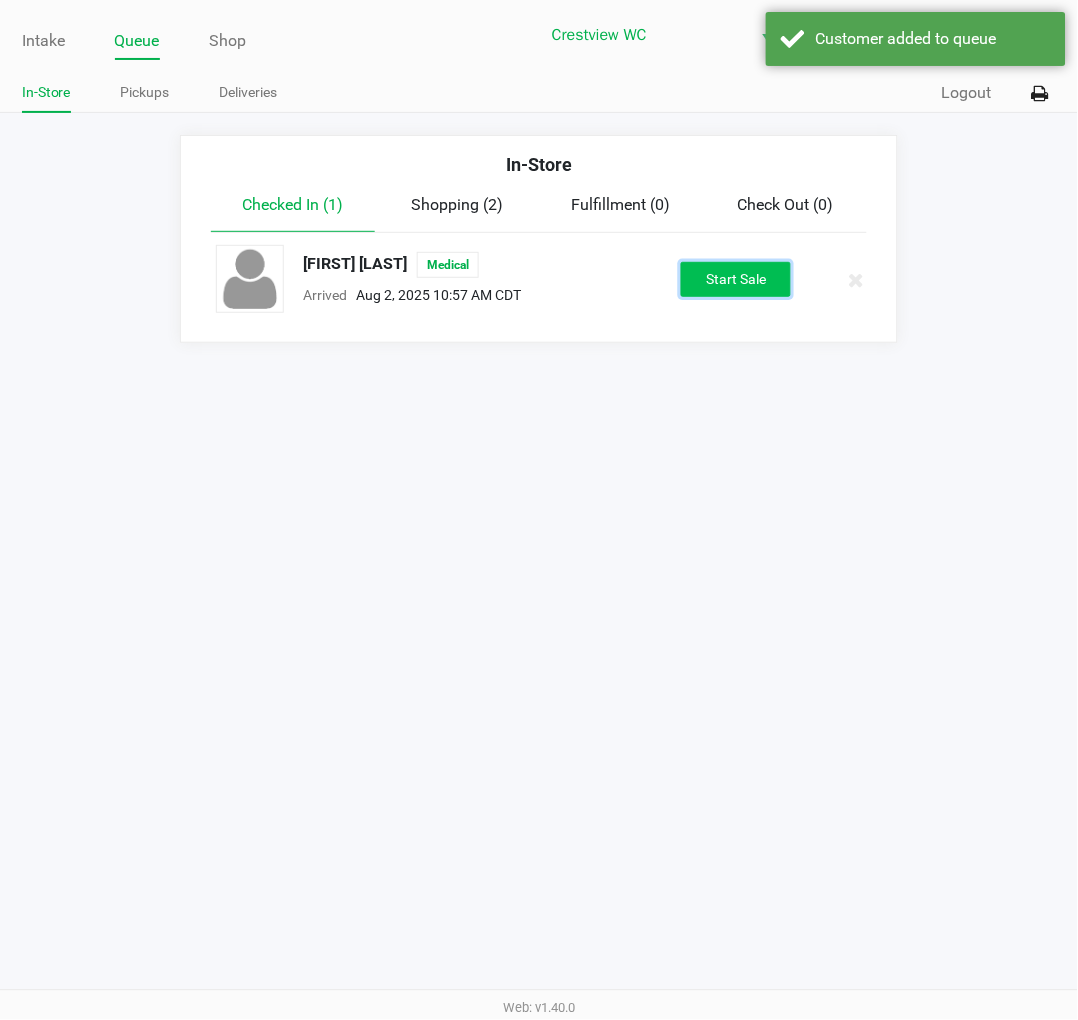 click on "Start Sale" 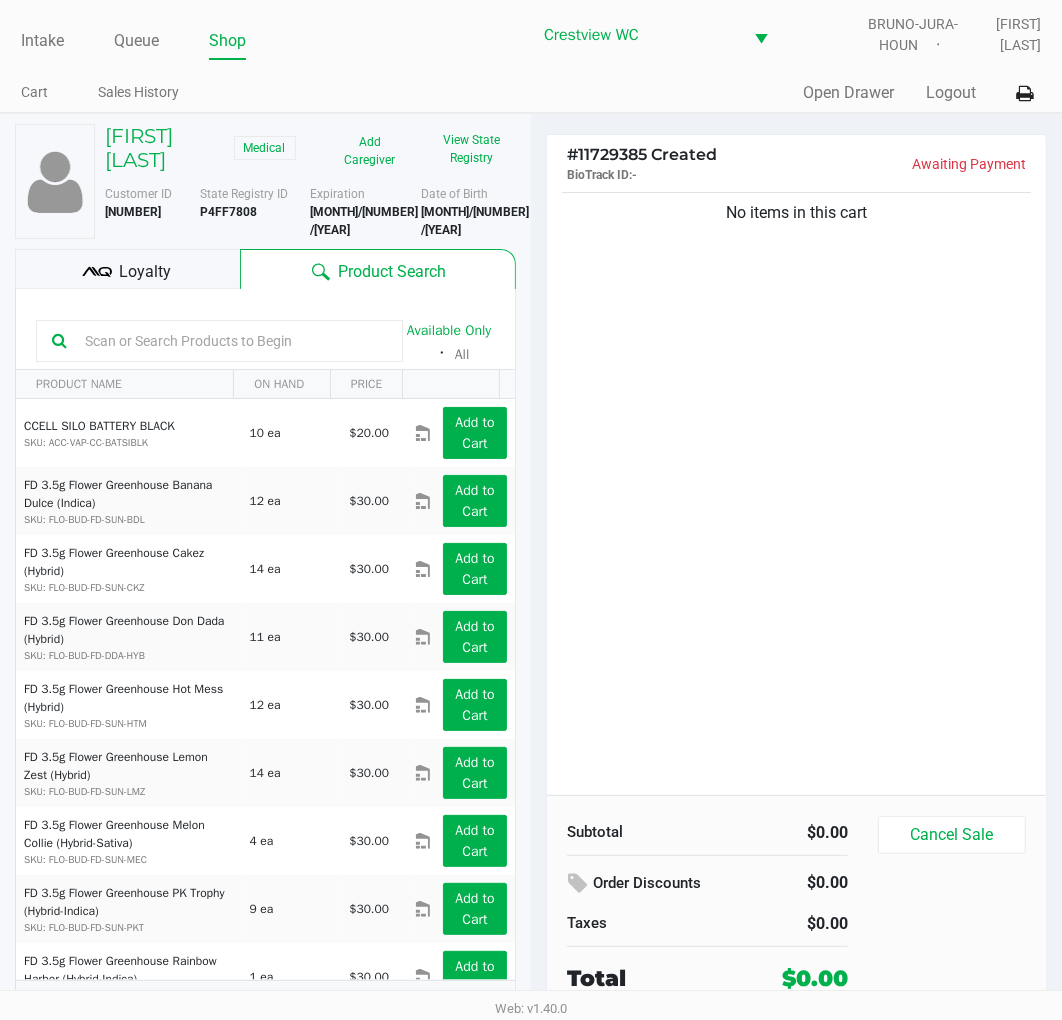 click 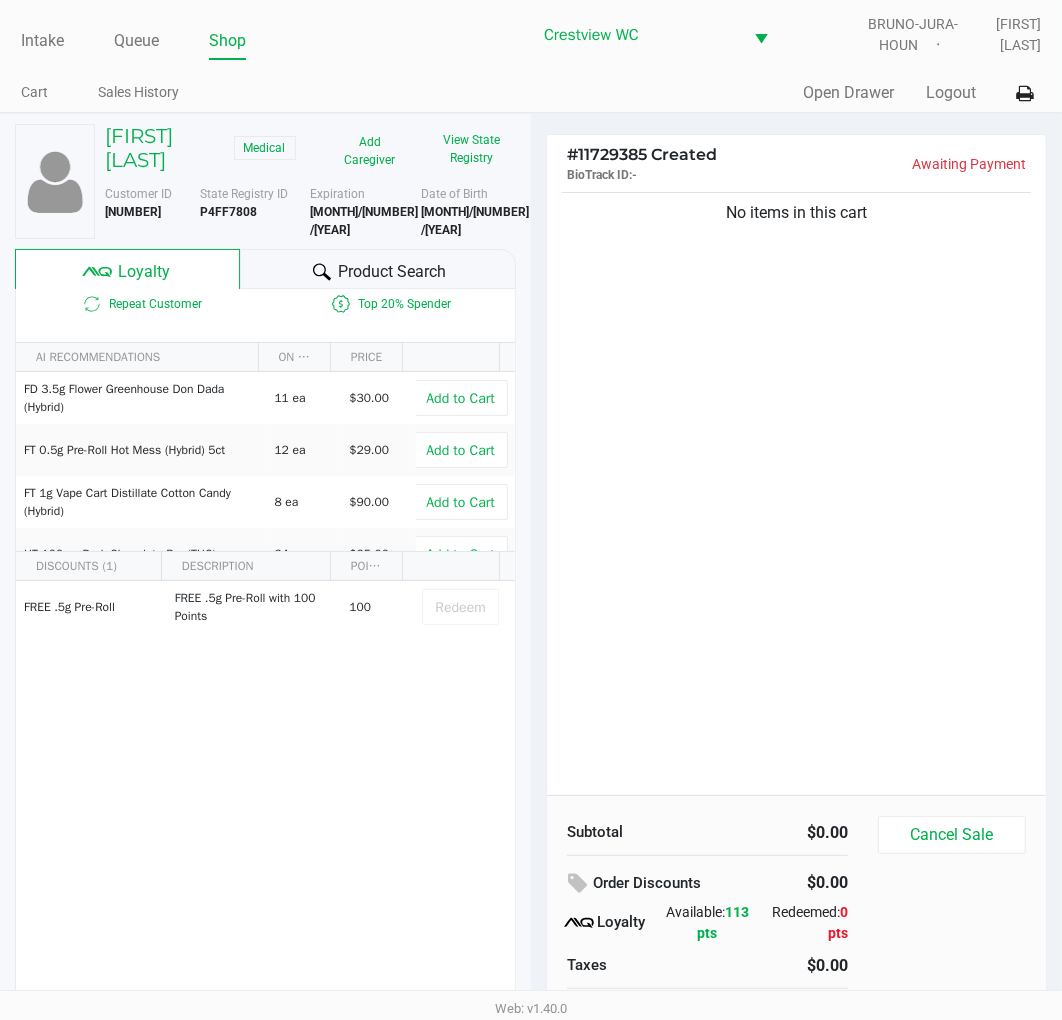 scroll, scrollTop: 38, scrollLeft: 0, axis: vertical 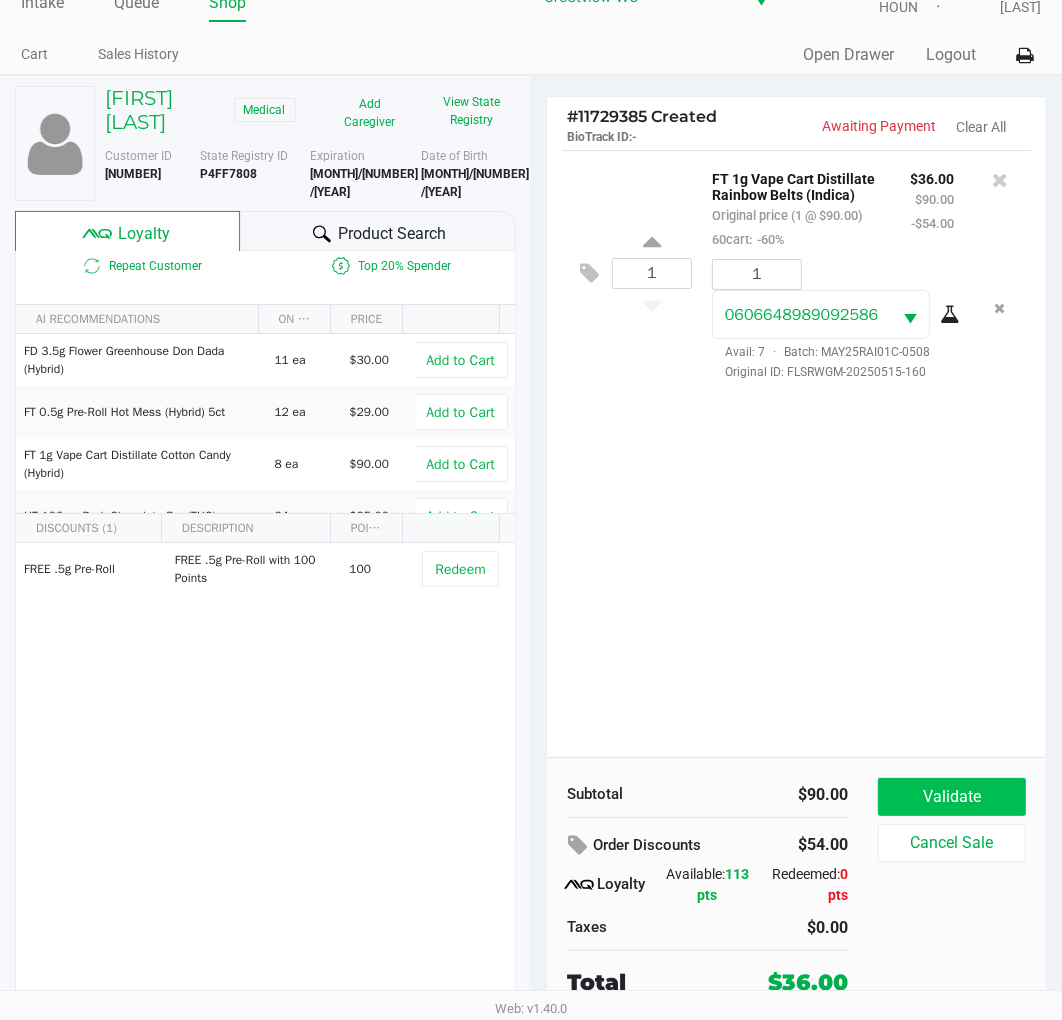 click on "Validate" 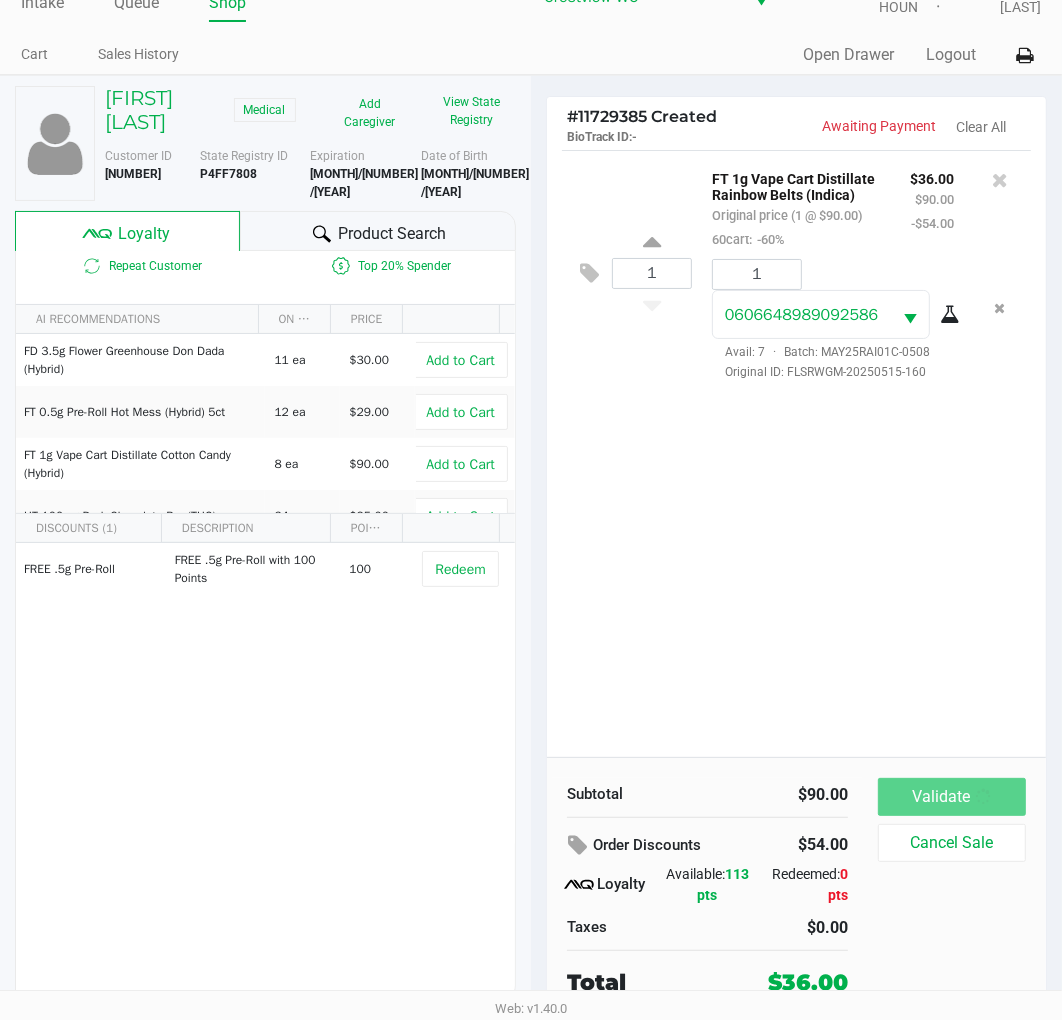 scroll, scrollTop: 0, scrollLeft: 0, axis: both 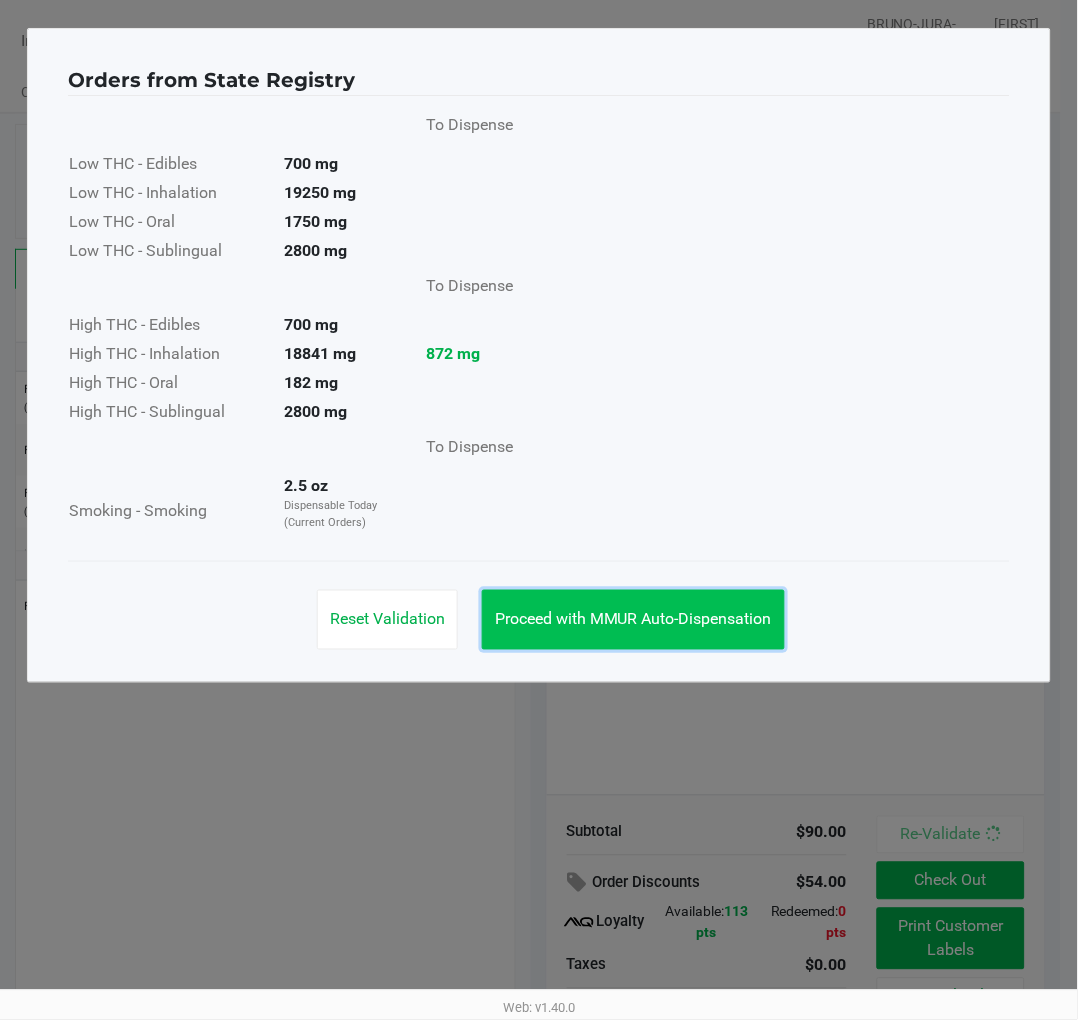 click on "Proceed with MMUR Auto-Dispensation" 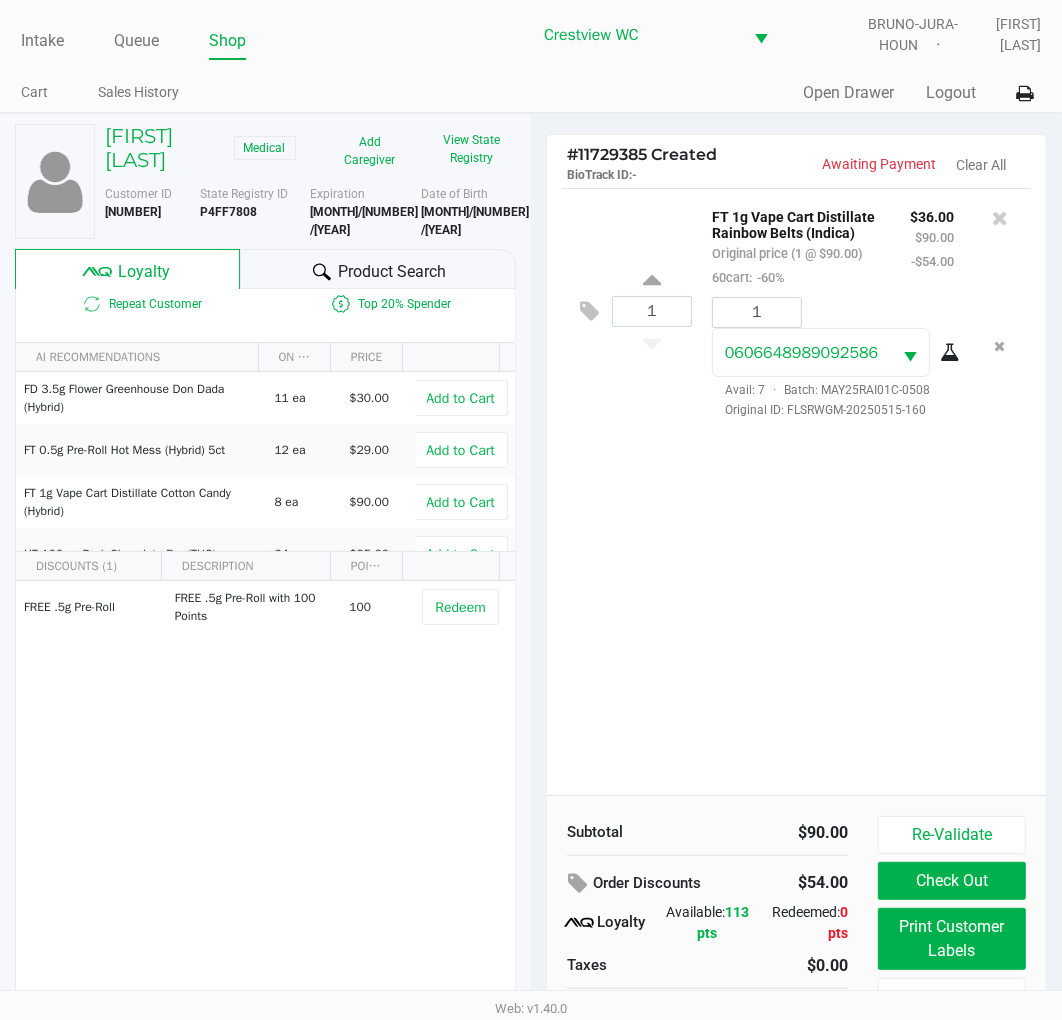 click on "Print Customer Labels" 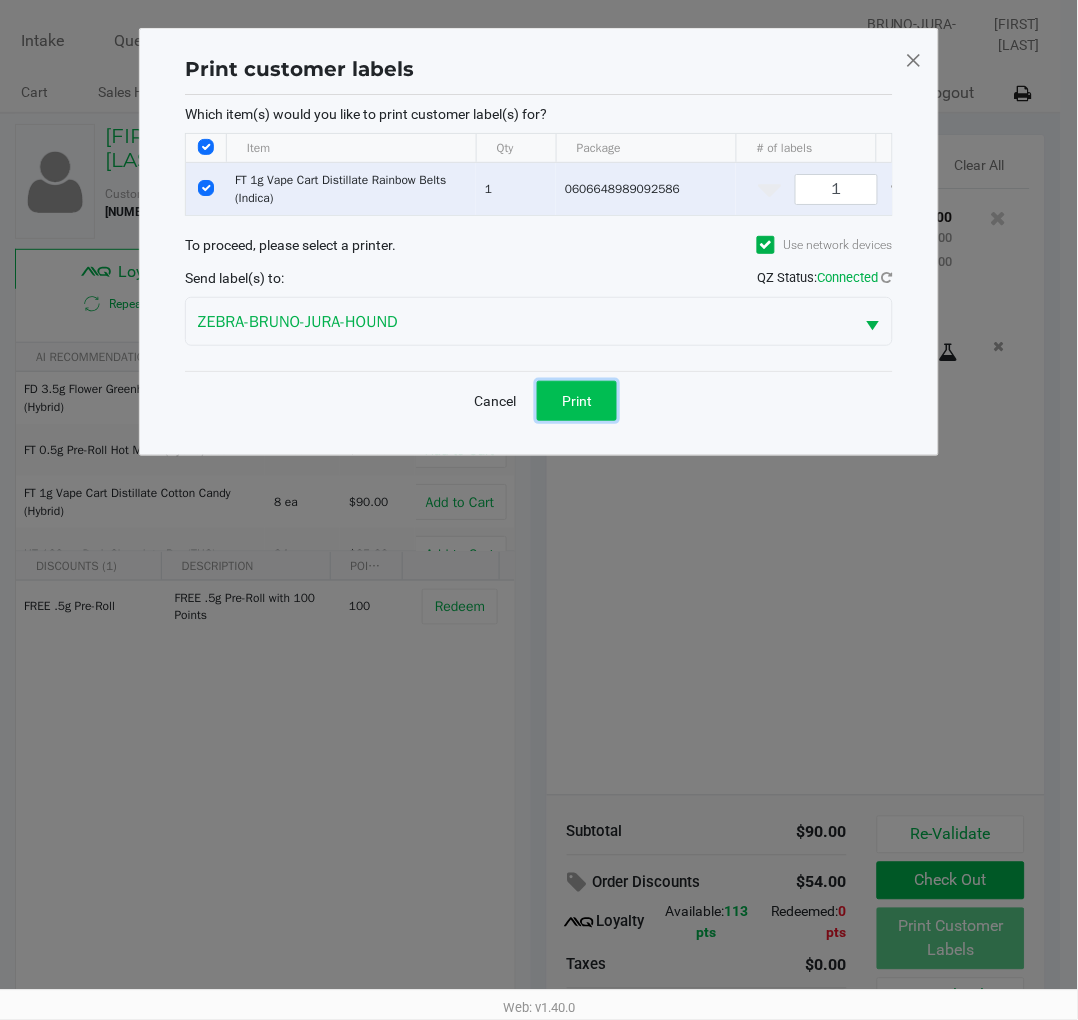 click on "Print" 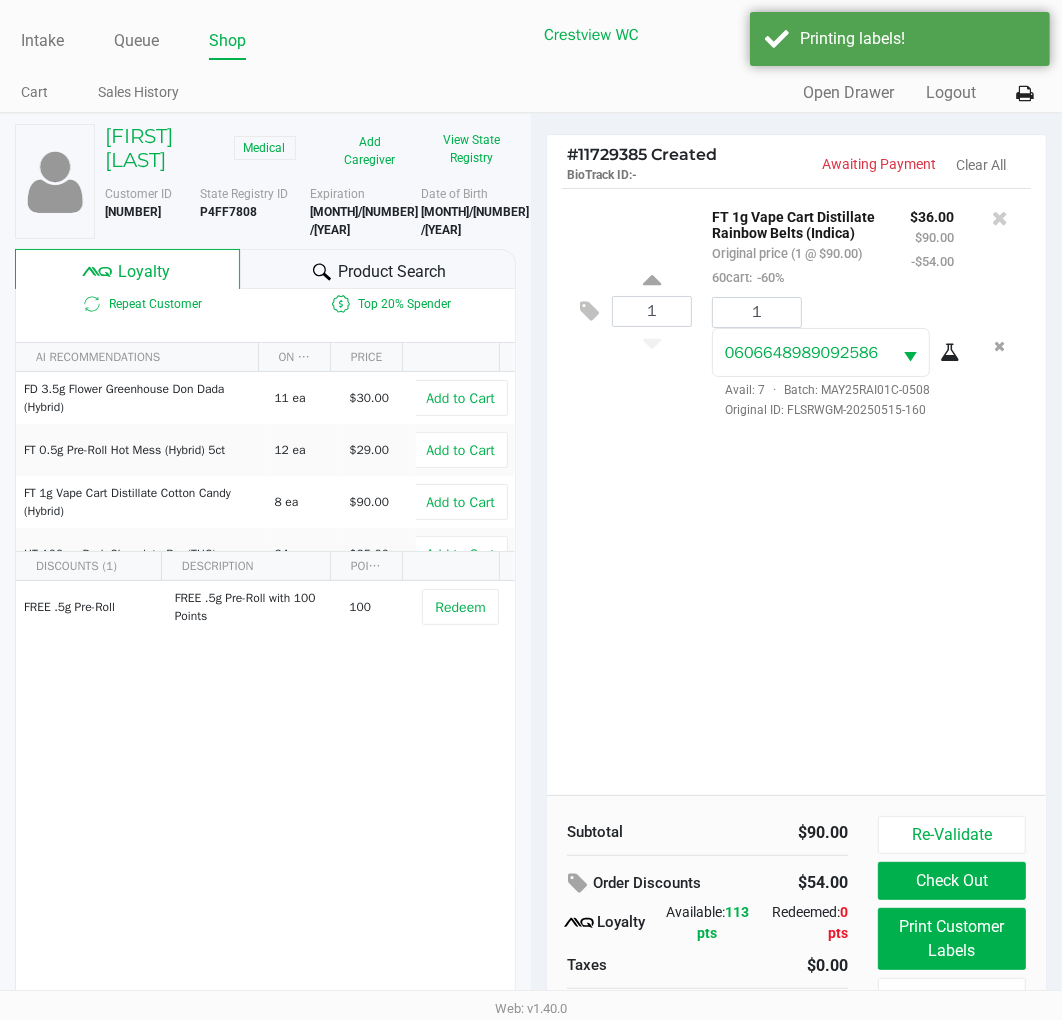 scroll, scrollTop: 38, scrollLeft: 0, axis: vertical 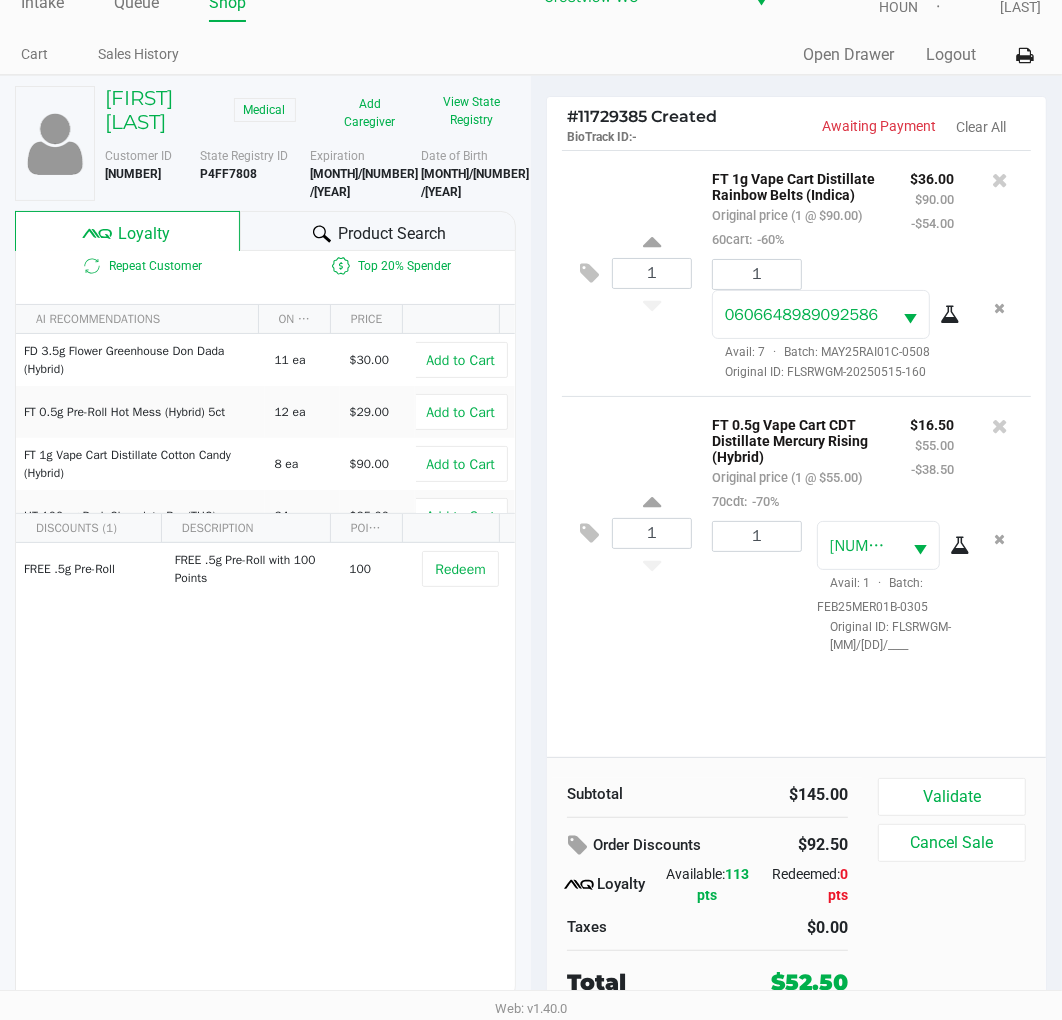 click on "Validate" 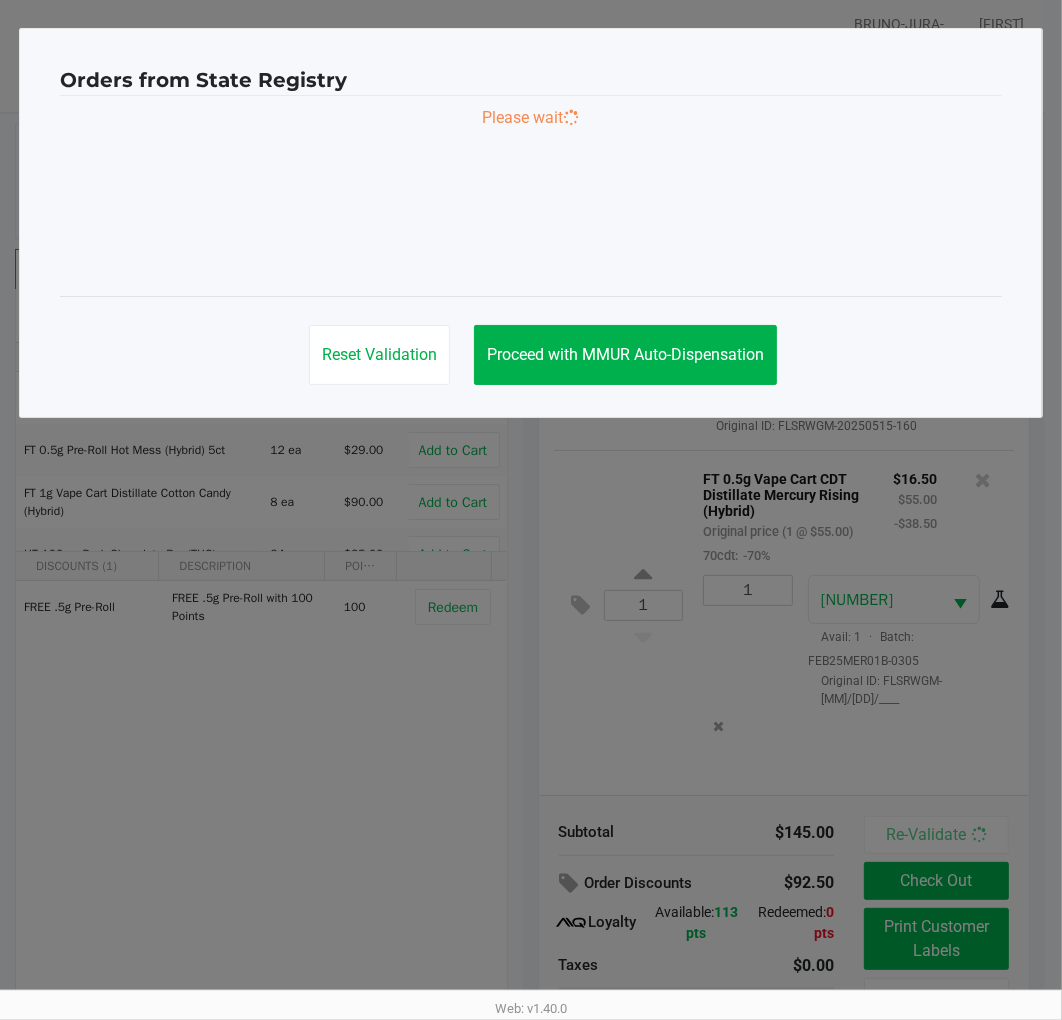 scroll, scrollTop: 0, scrollLeft: 0, axis: both 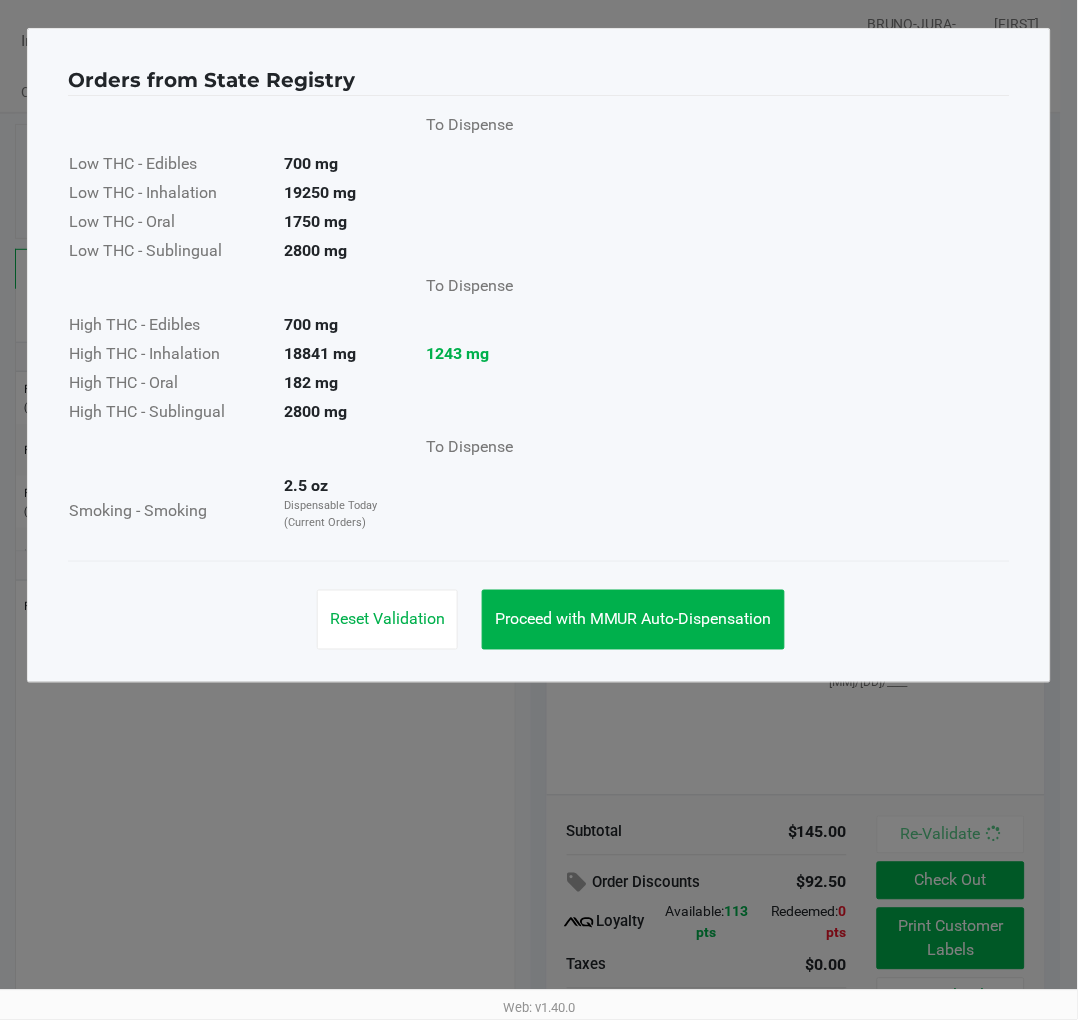 click on "Proceed with MMUR Auto-Dispensation" 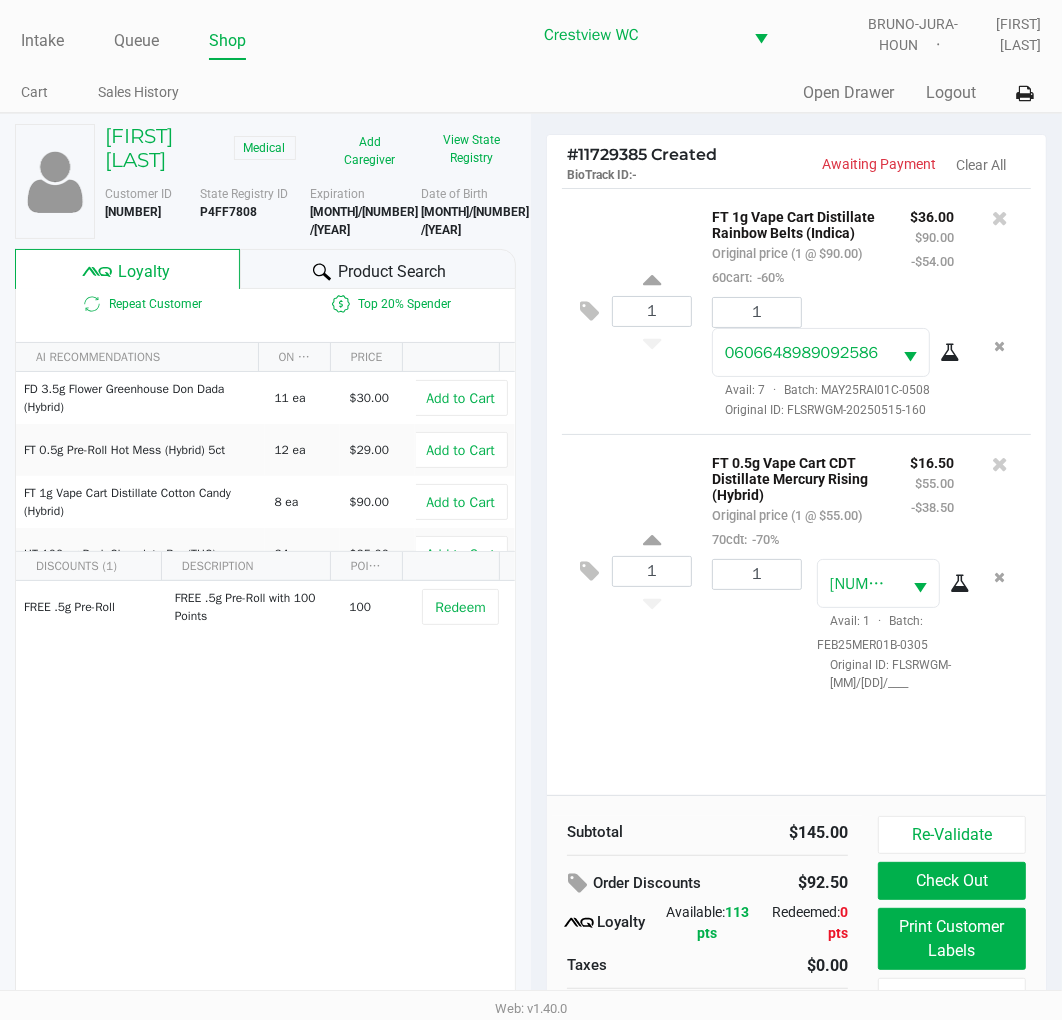 click on "Print Customer Labels" 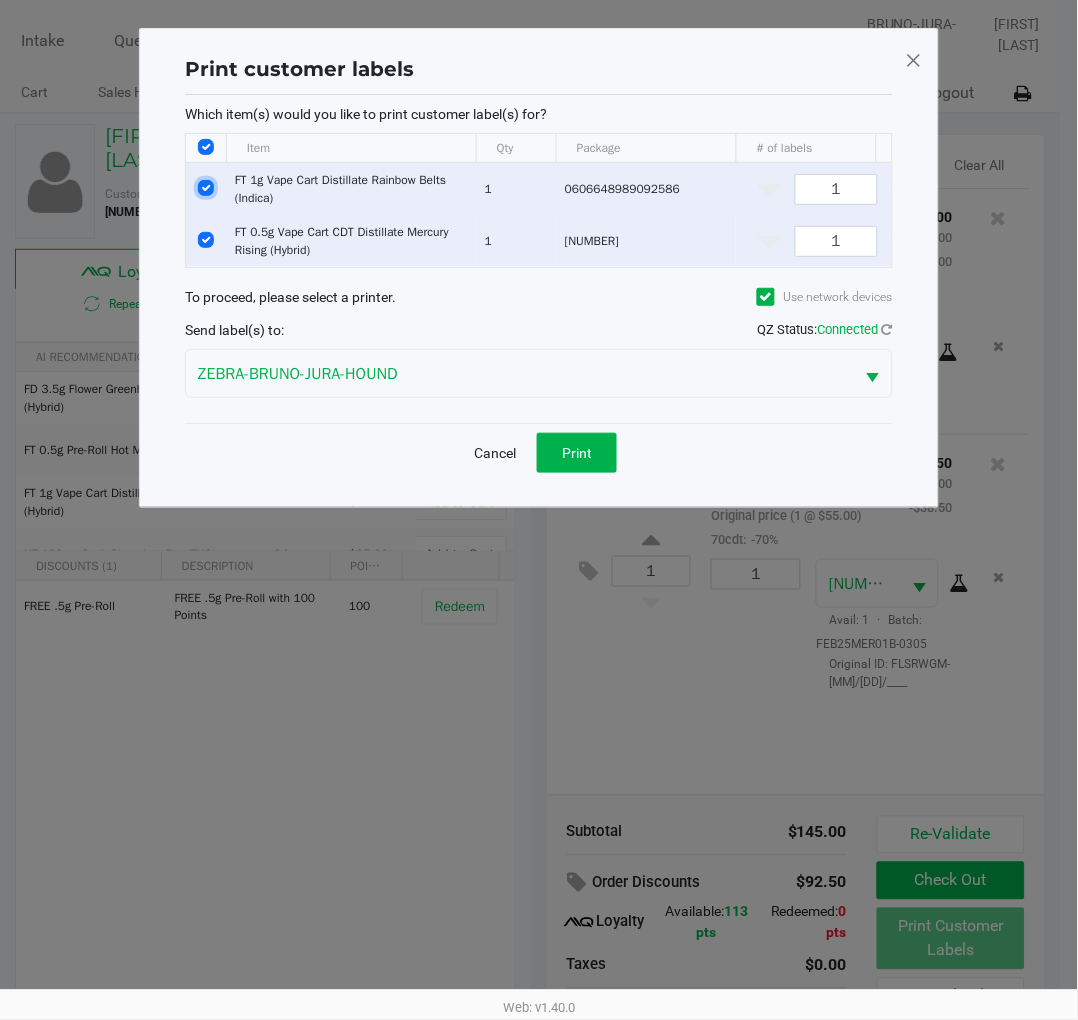 click at bounding box center [206, 188] 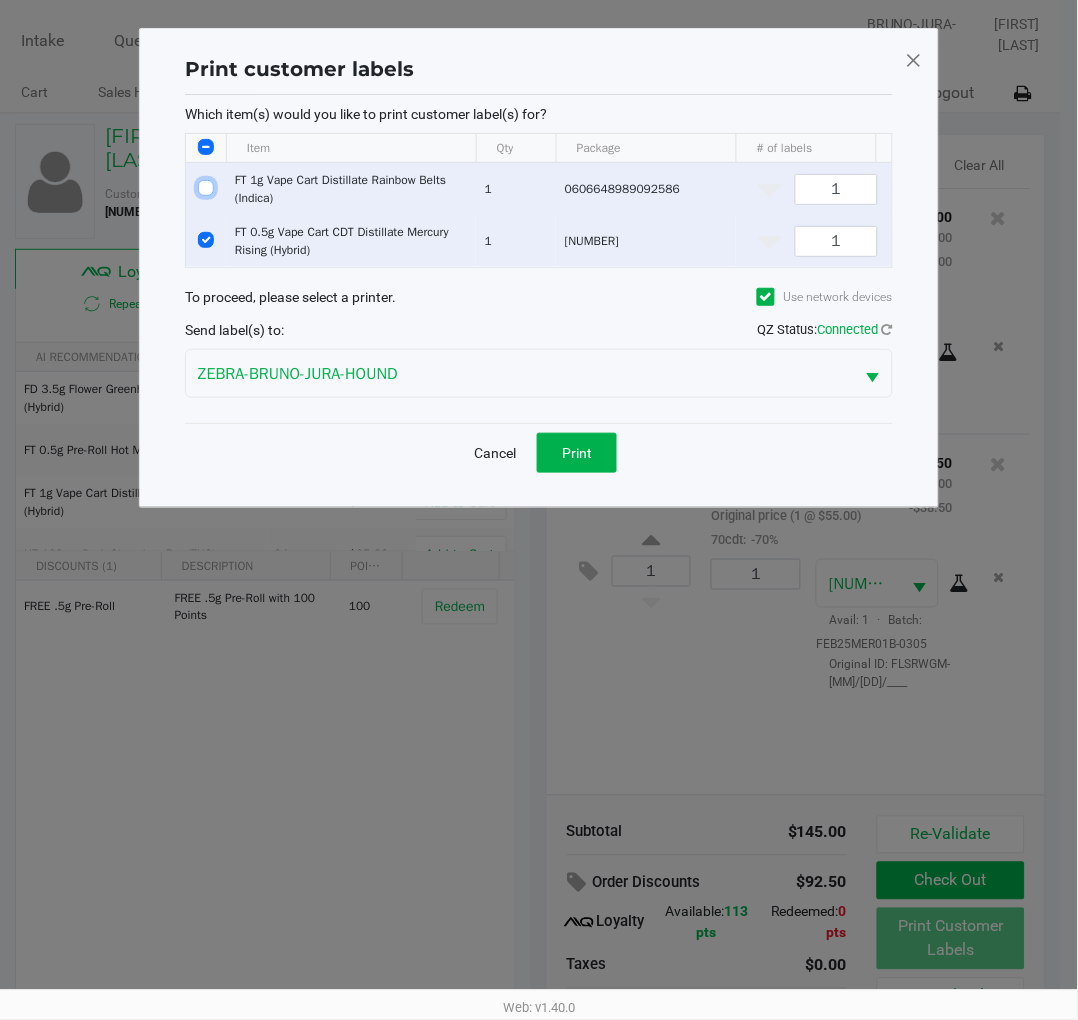 checkbox on "false" 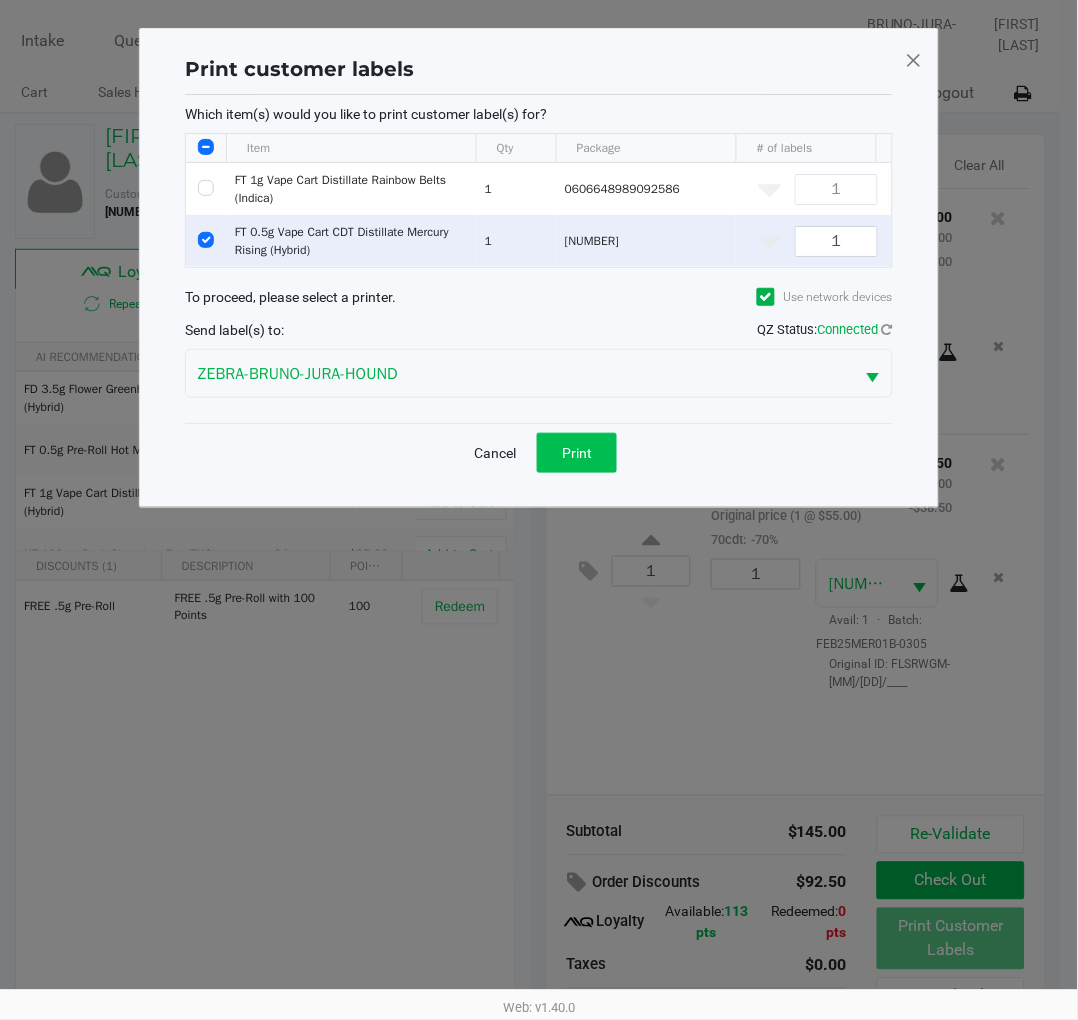 click on "Print" 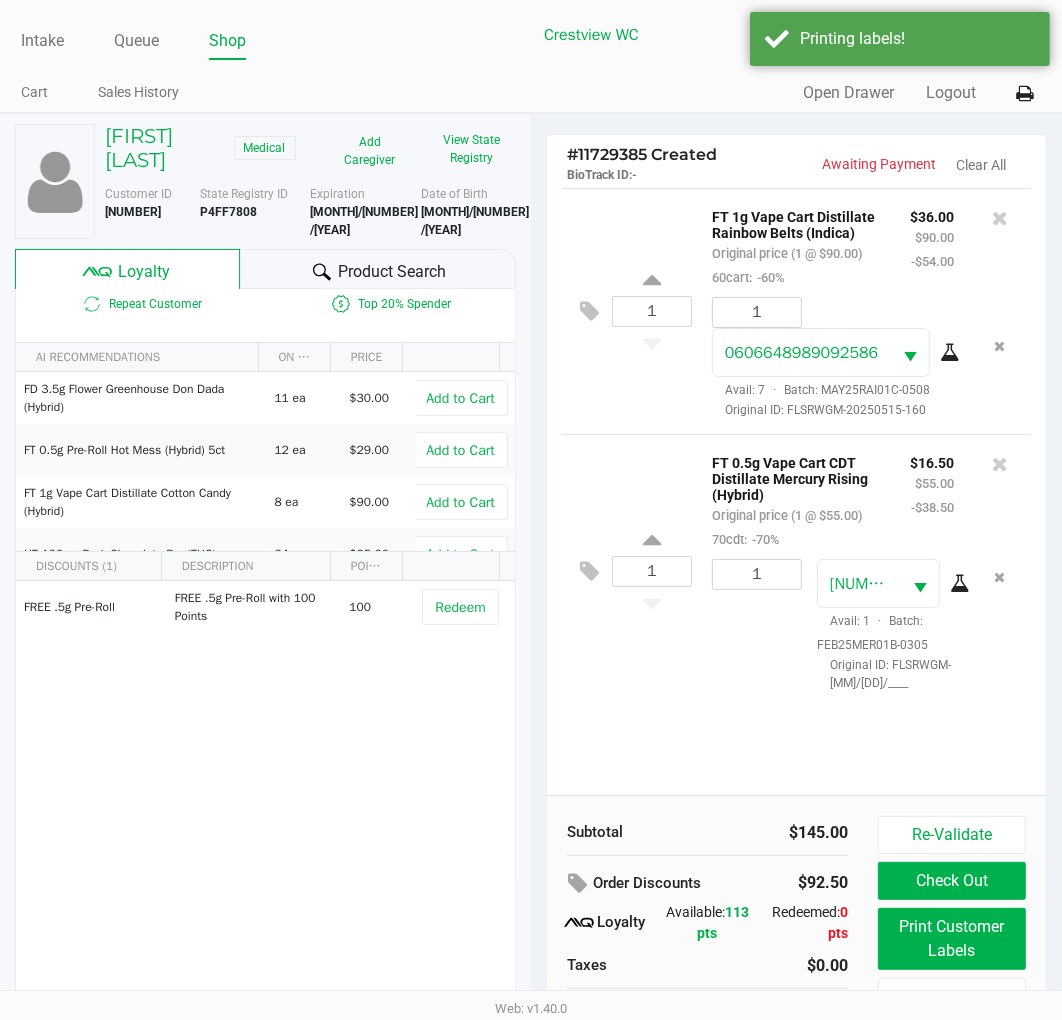 scroll, scrollTop: 38, scrollLeft: 0, axis: vertical 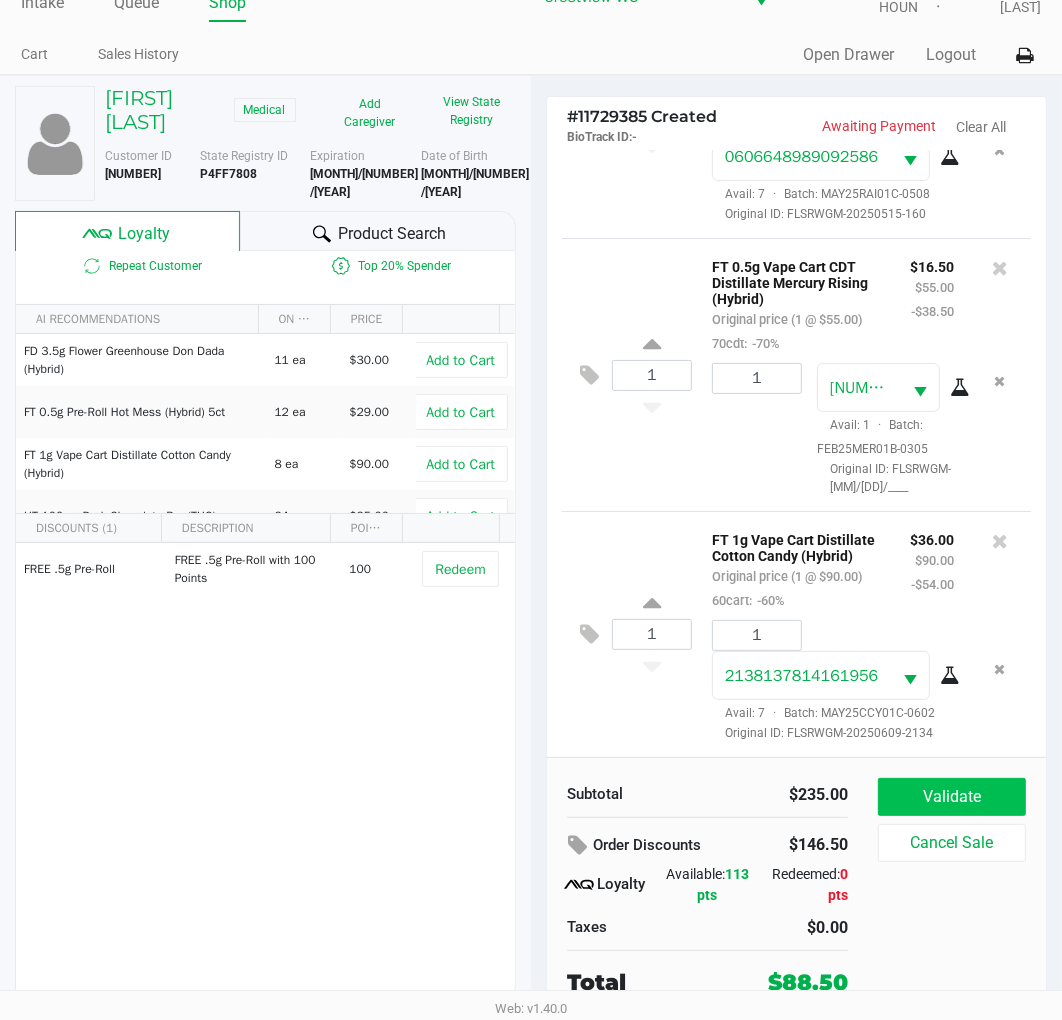 click on "Validate" 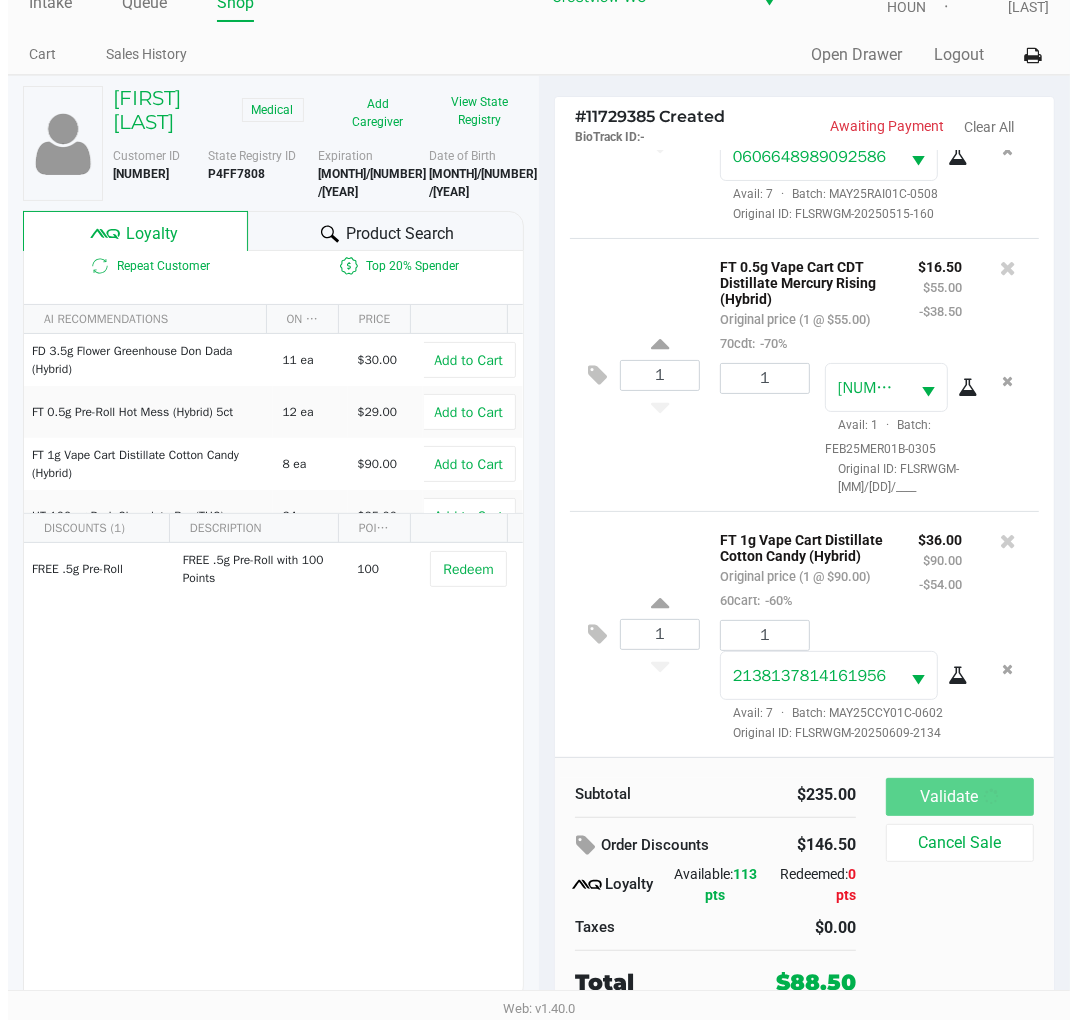 scroll, scrollTop: 0, scrollLeft: 0, axis: both 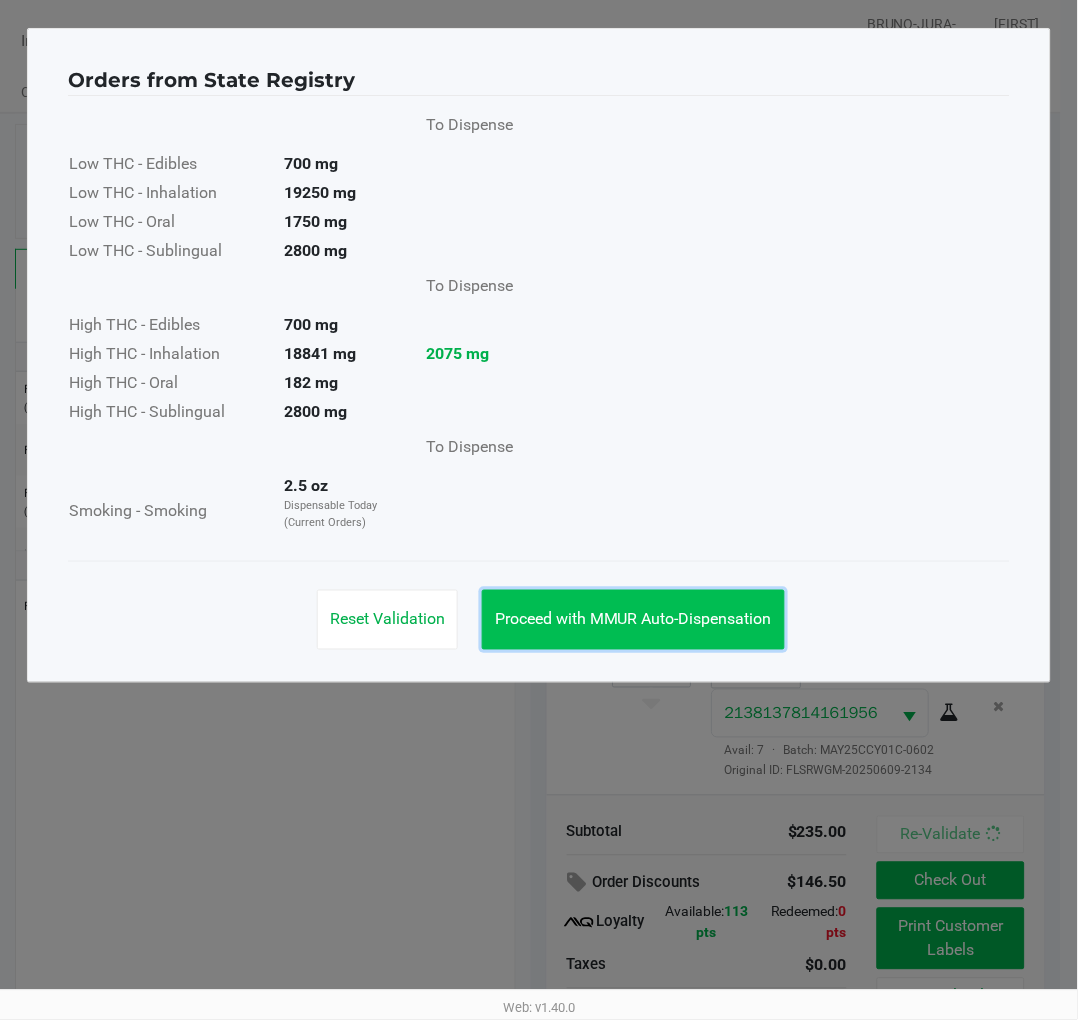 click on "Proceed with MMUR Auto-Dispensation" 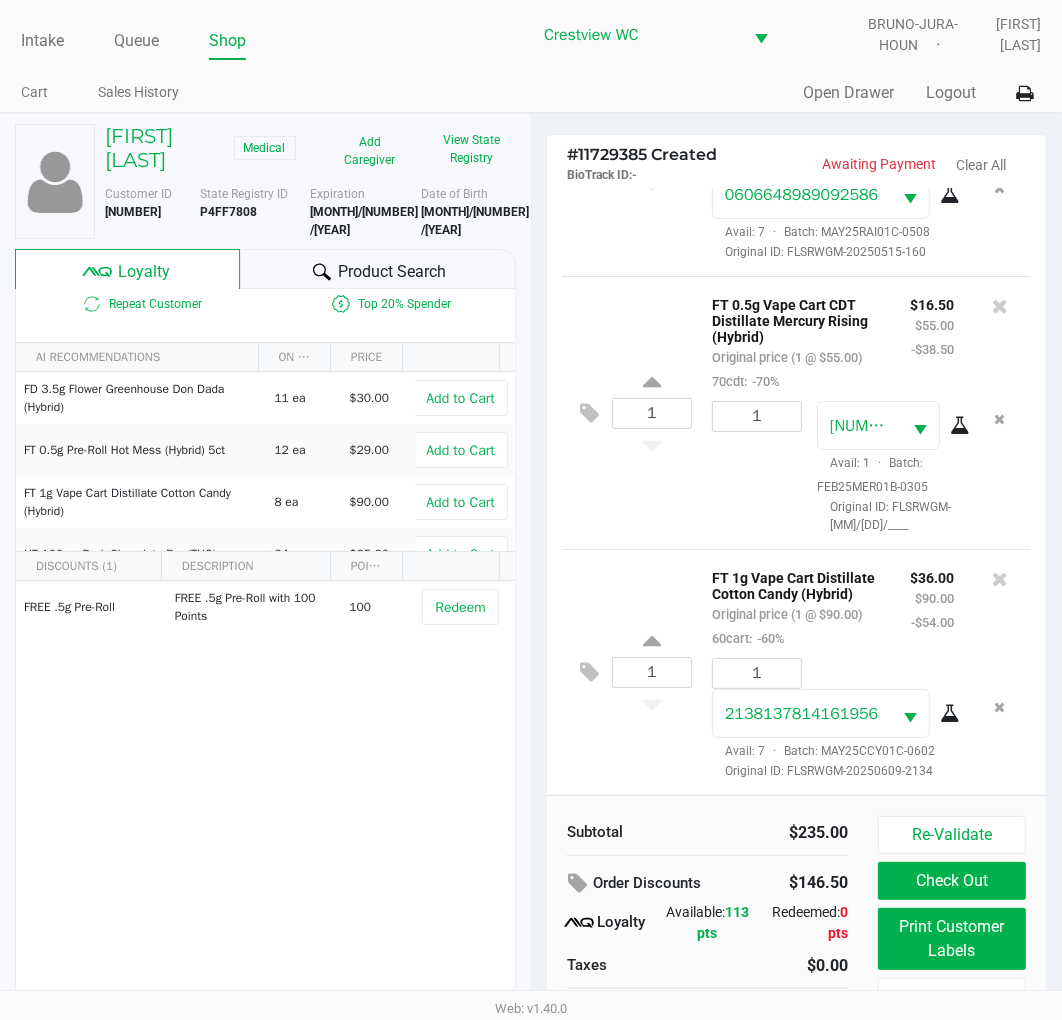click on "Print Customer Labels" 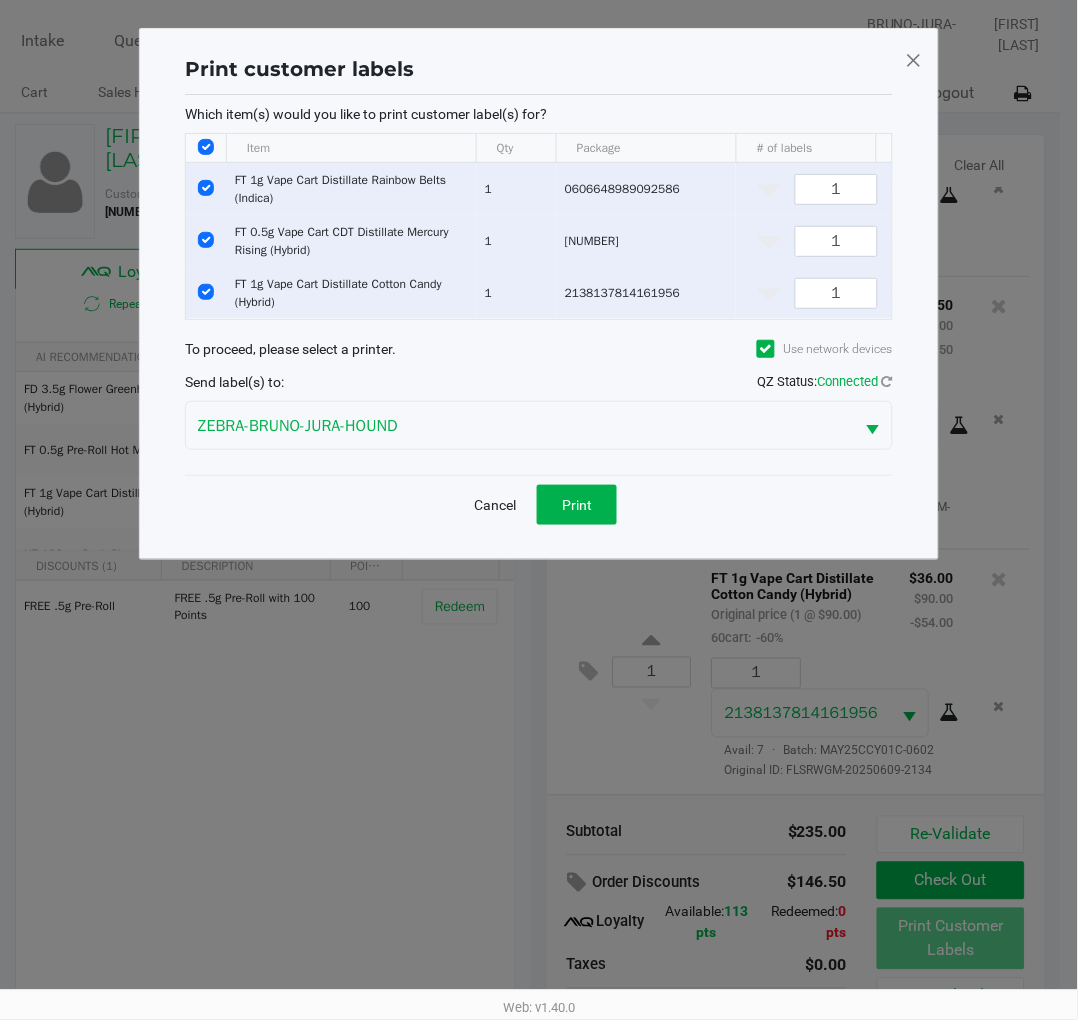 click at bounding box center [206, 188] 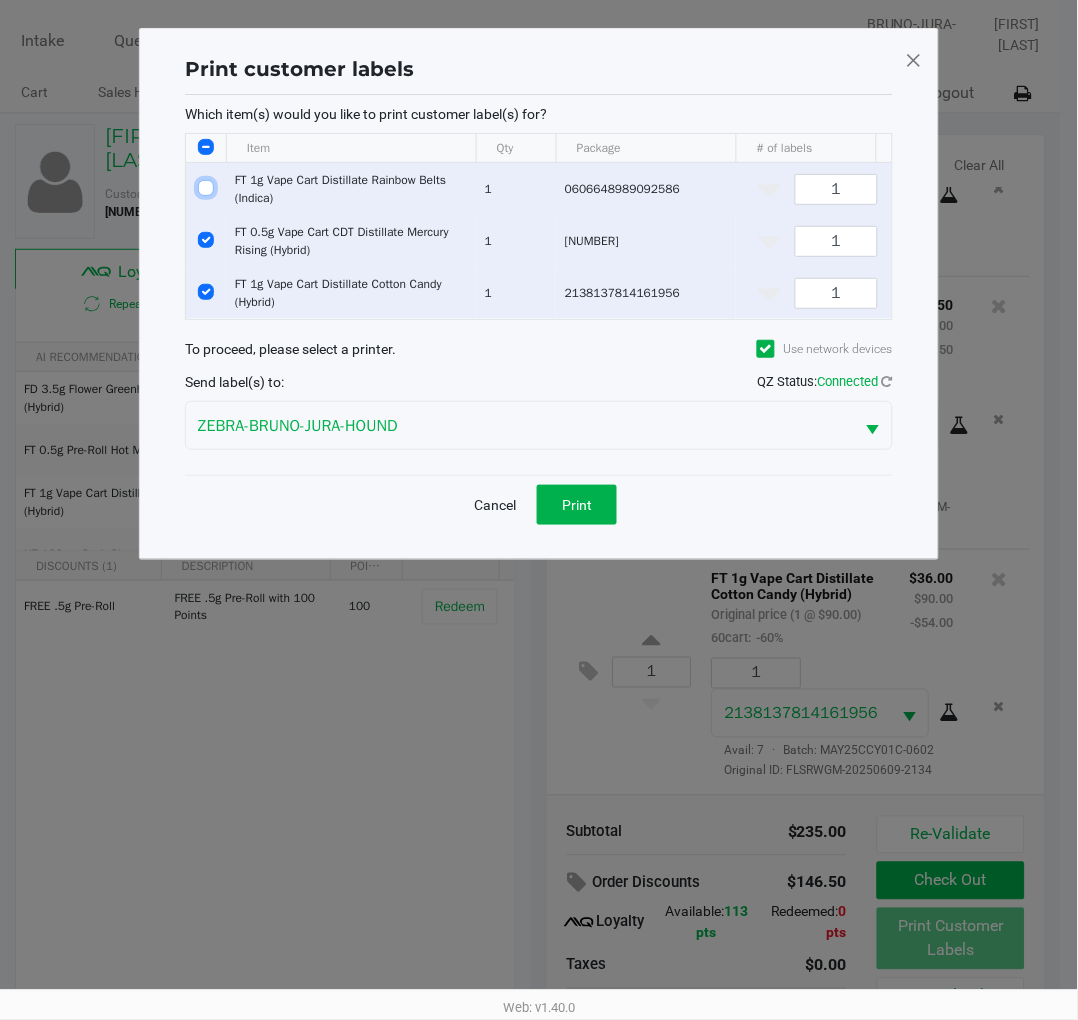 checkbox on "false" 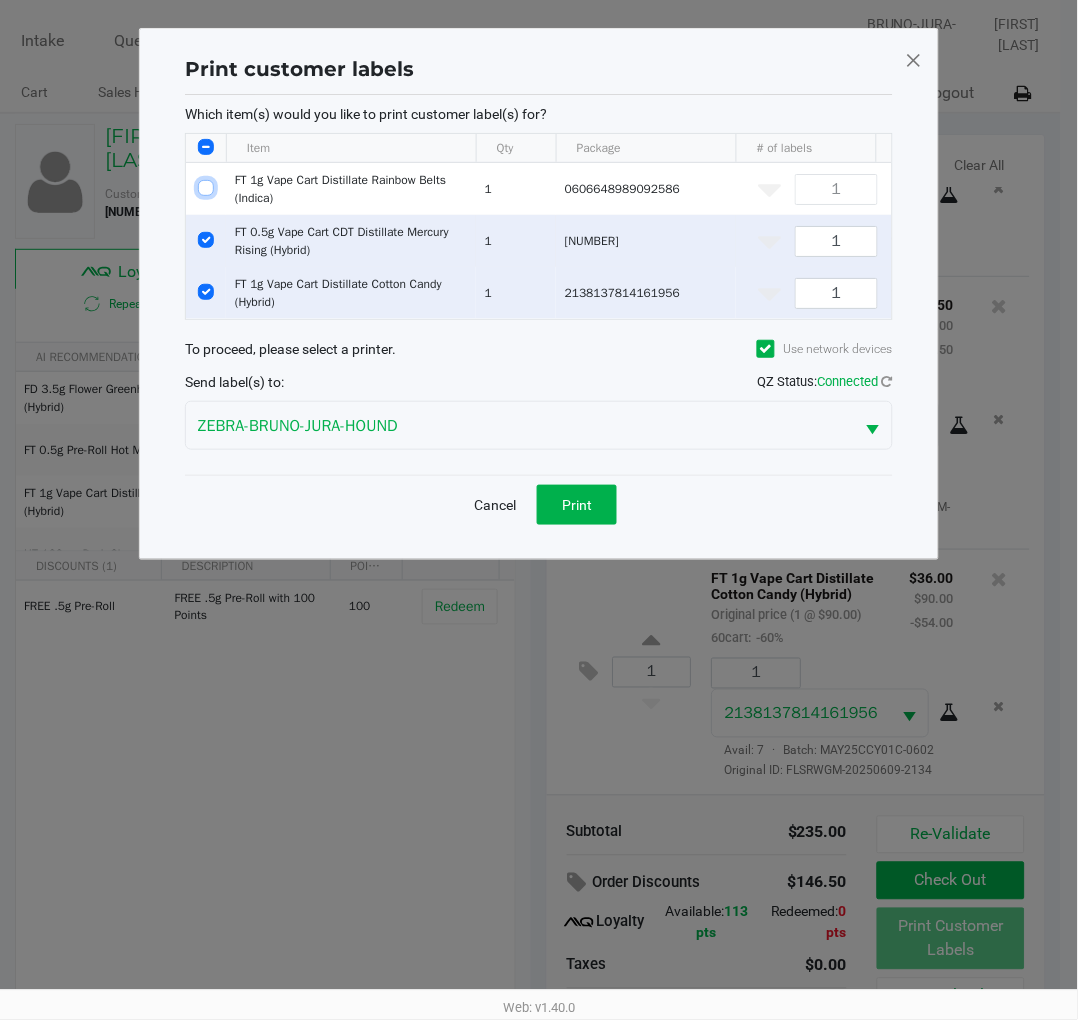 click at bounding box center [206, 240] 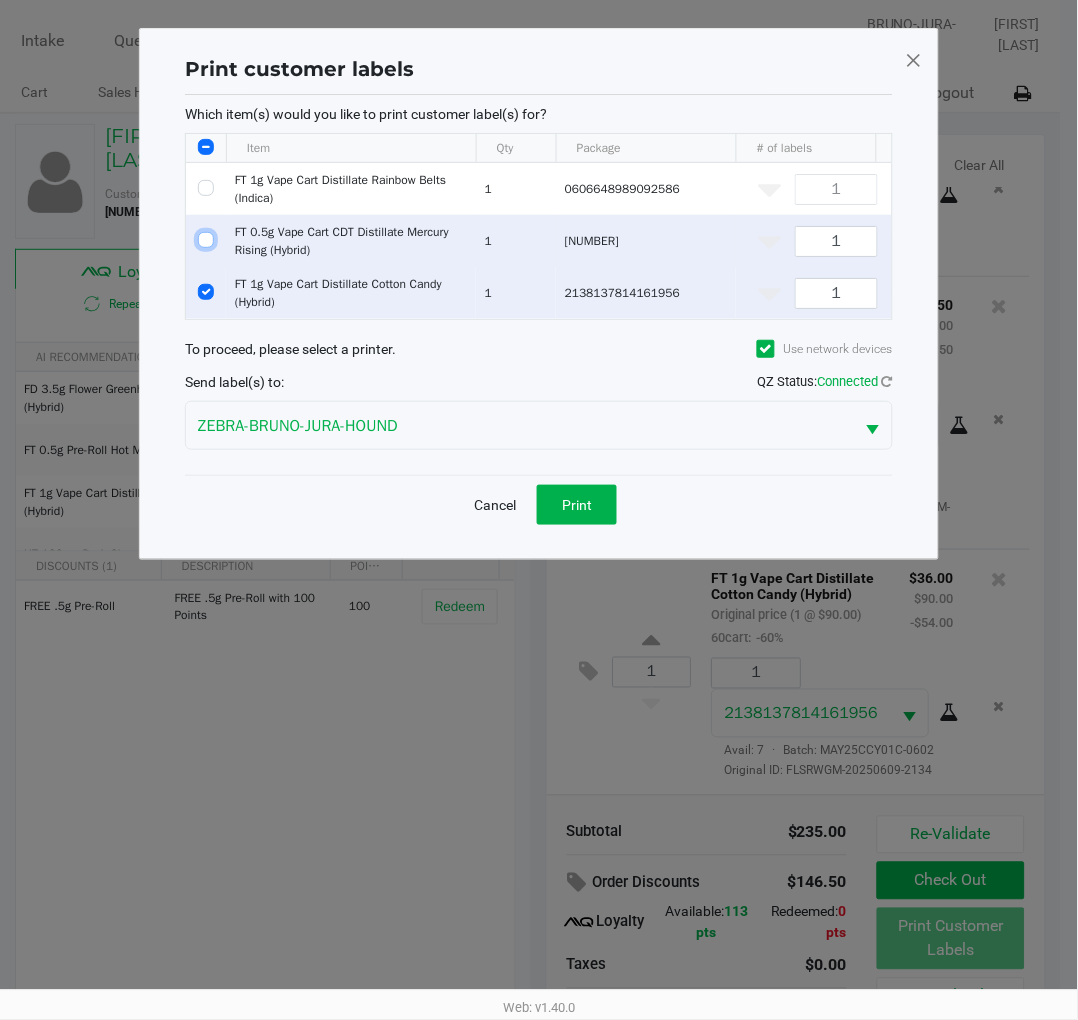 checkbox on "false" 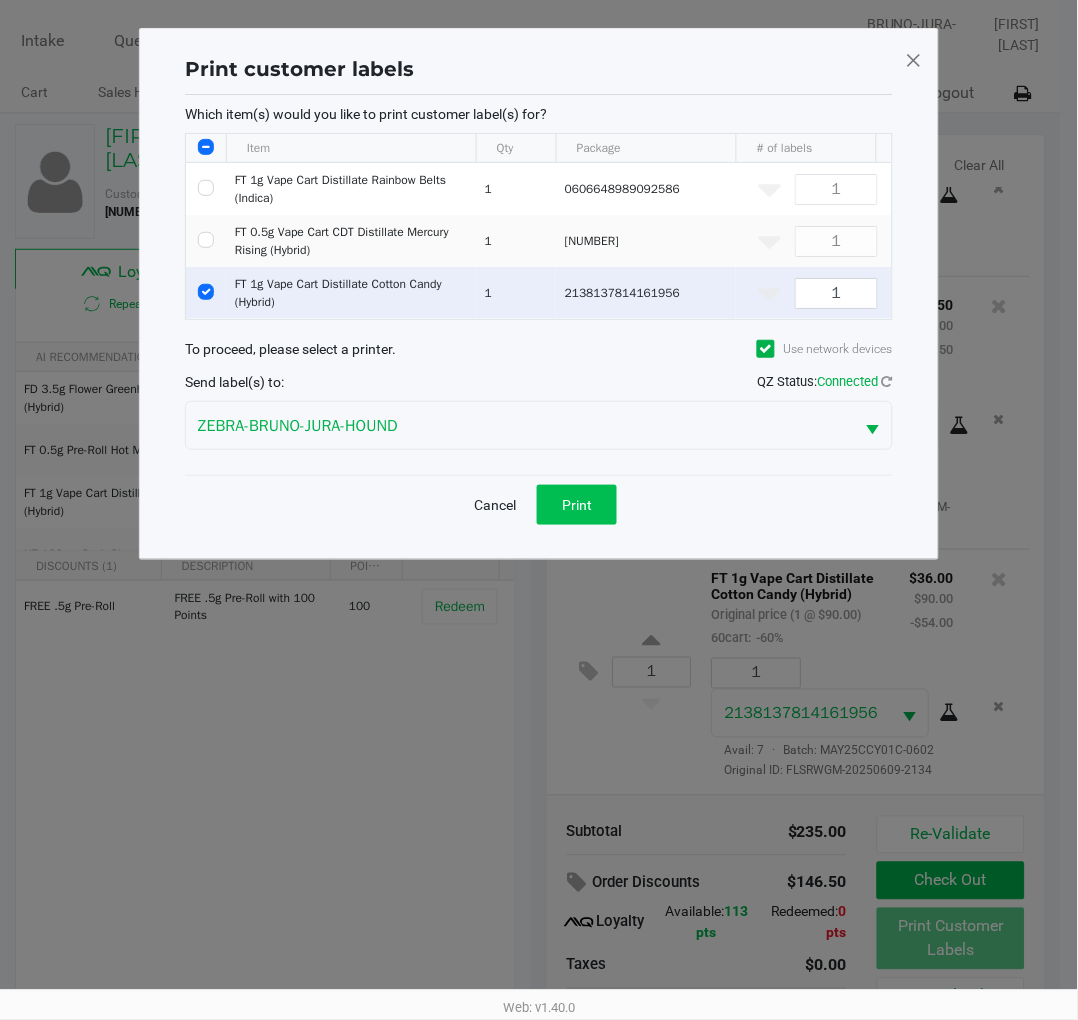 click on "Print" 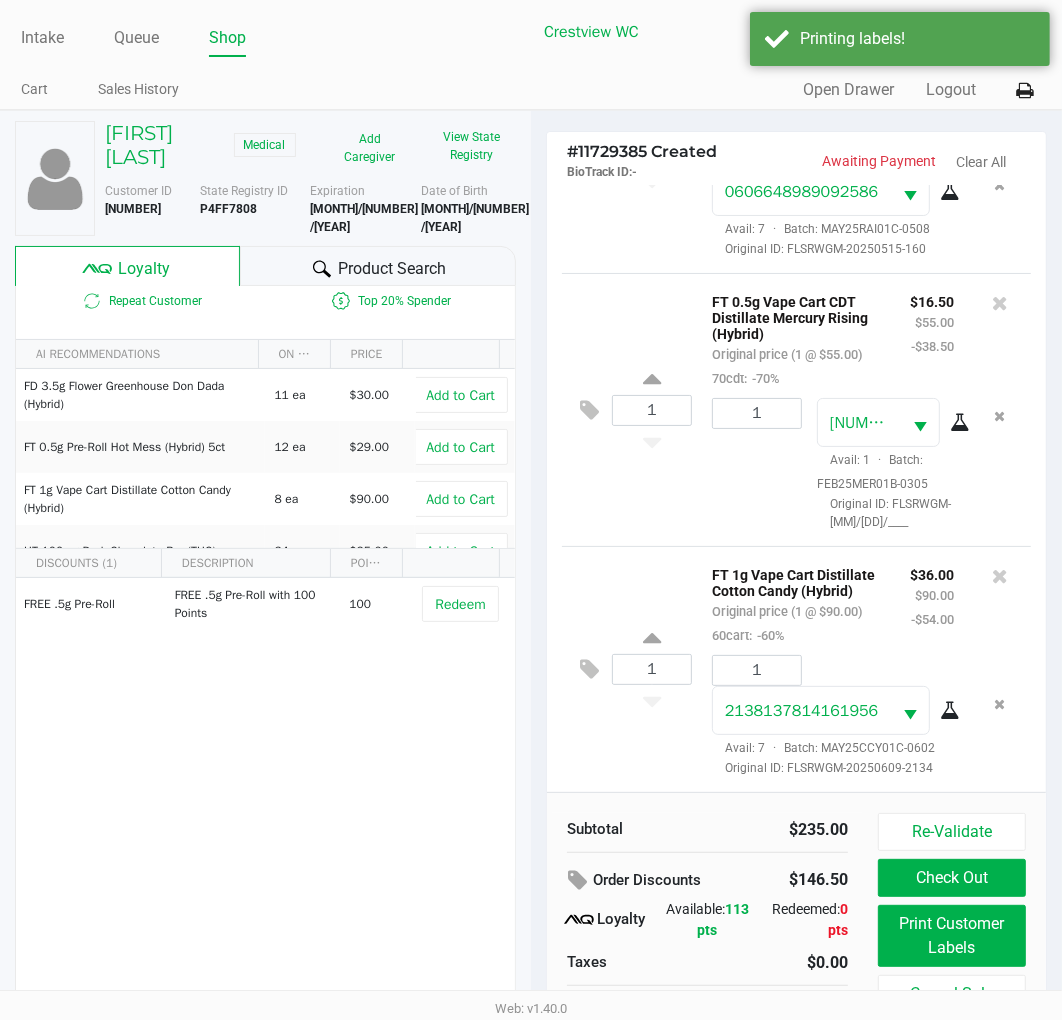 scroll, scrollTop: 38, scrollLeft: 0, axis: vertical 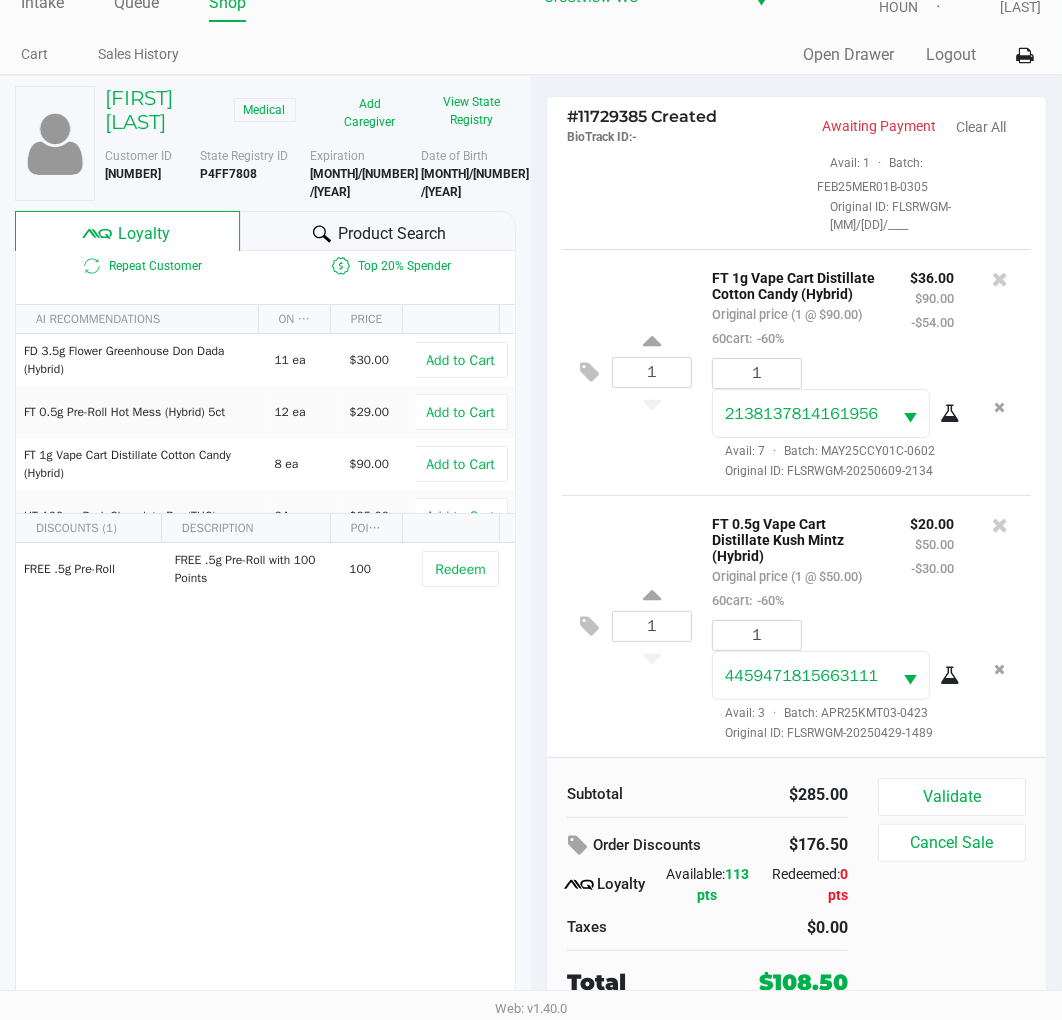 click on "Validate" 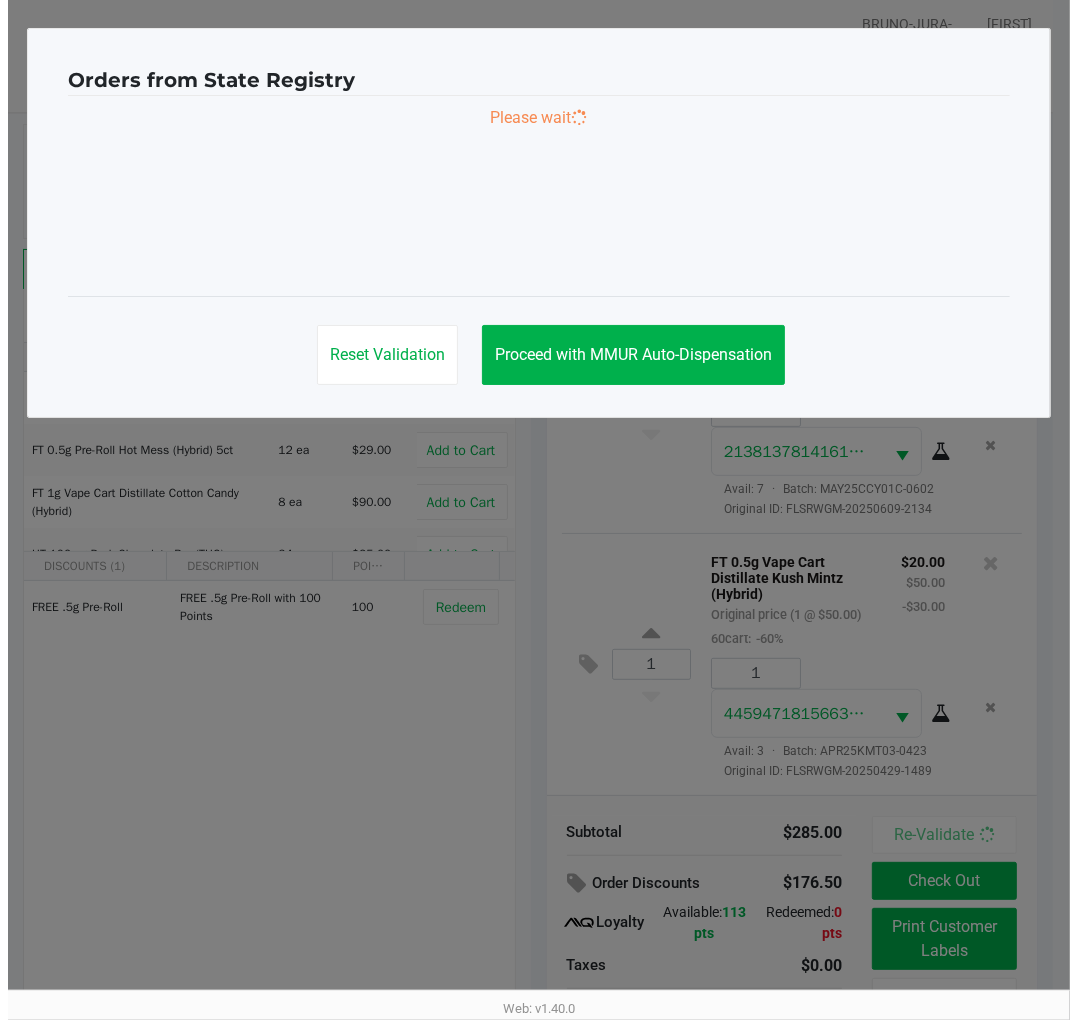 scroll, scrollTop: 0, scrollLeft: 0, axis: both 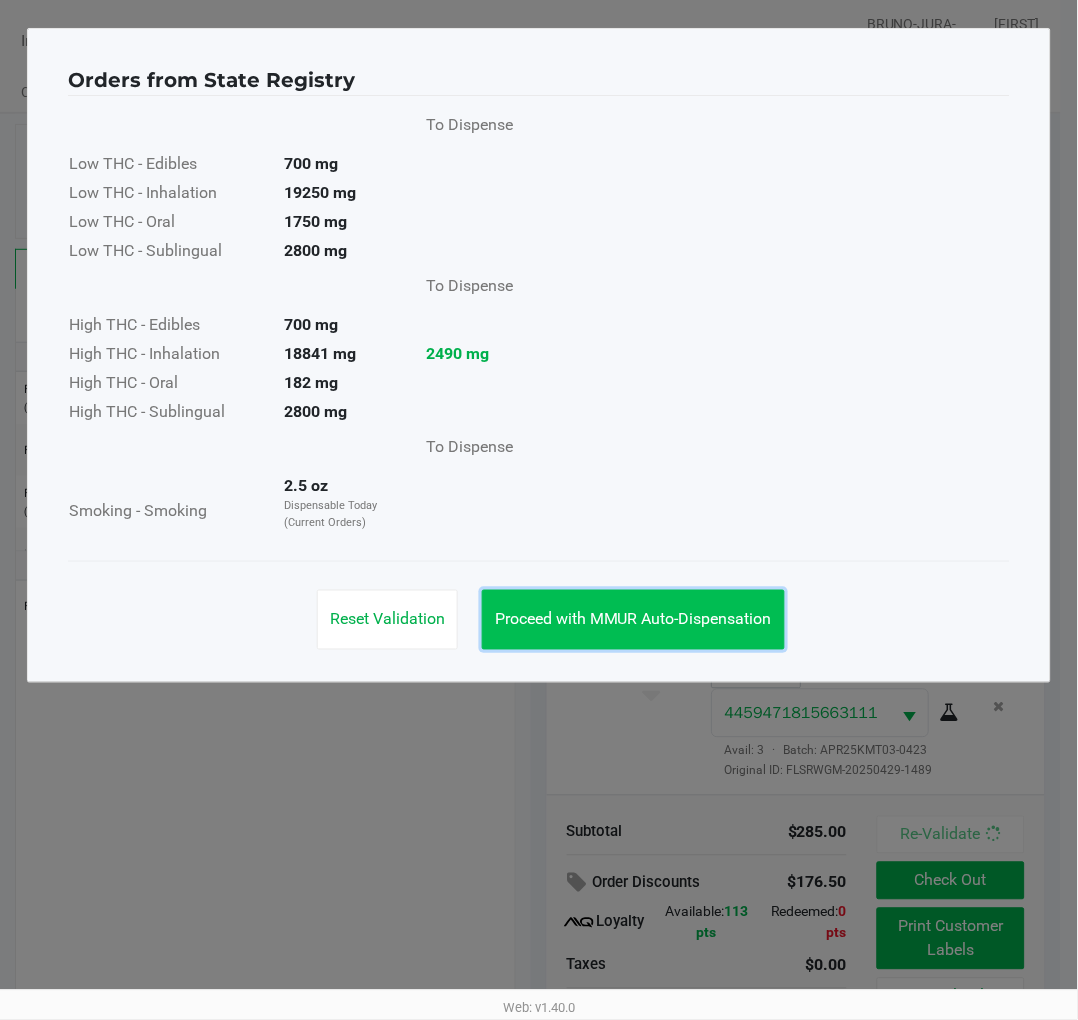 click on "Proceed with MMUR Auto-Dispensation" 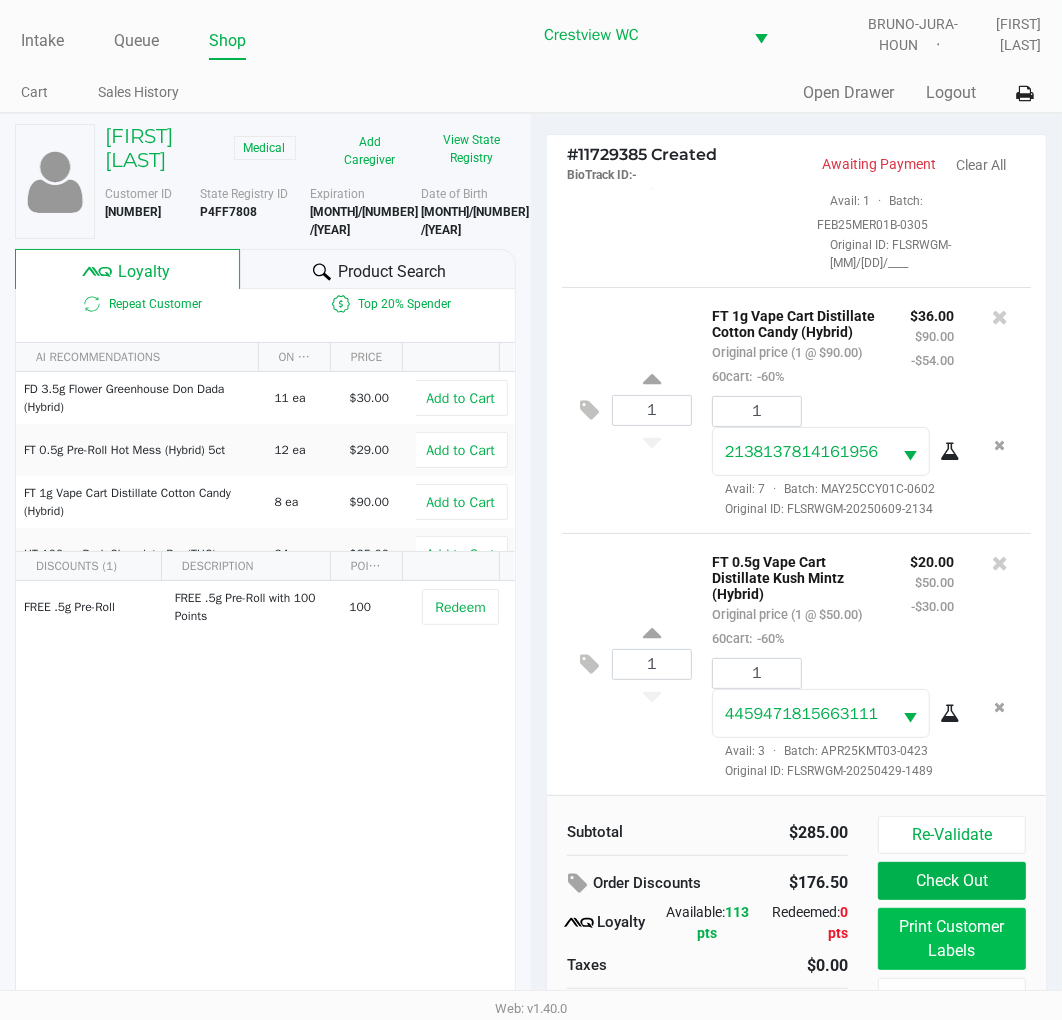 click on "Print Customer Labels" 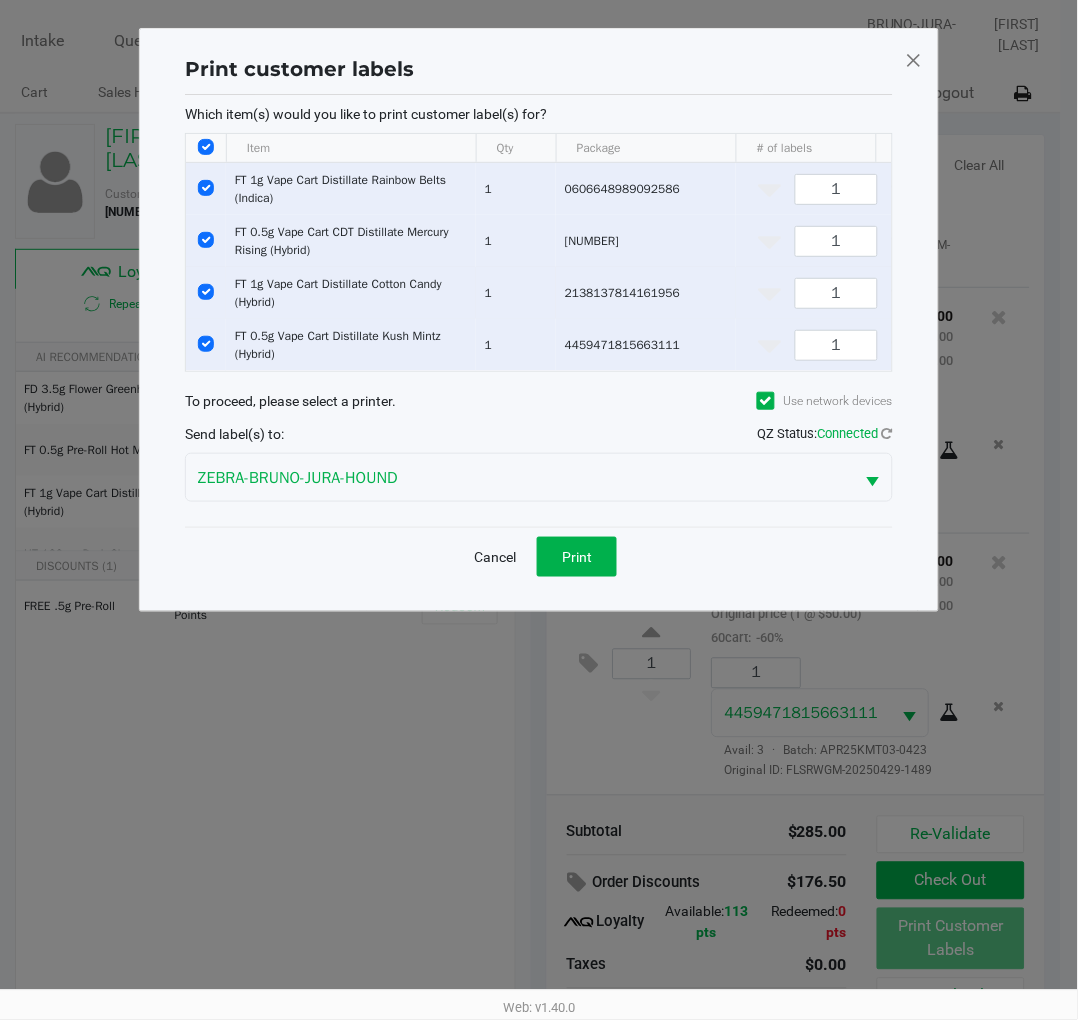 click at bounding box center [206, 292] 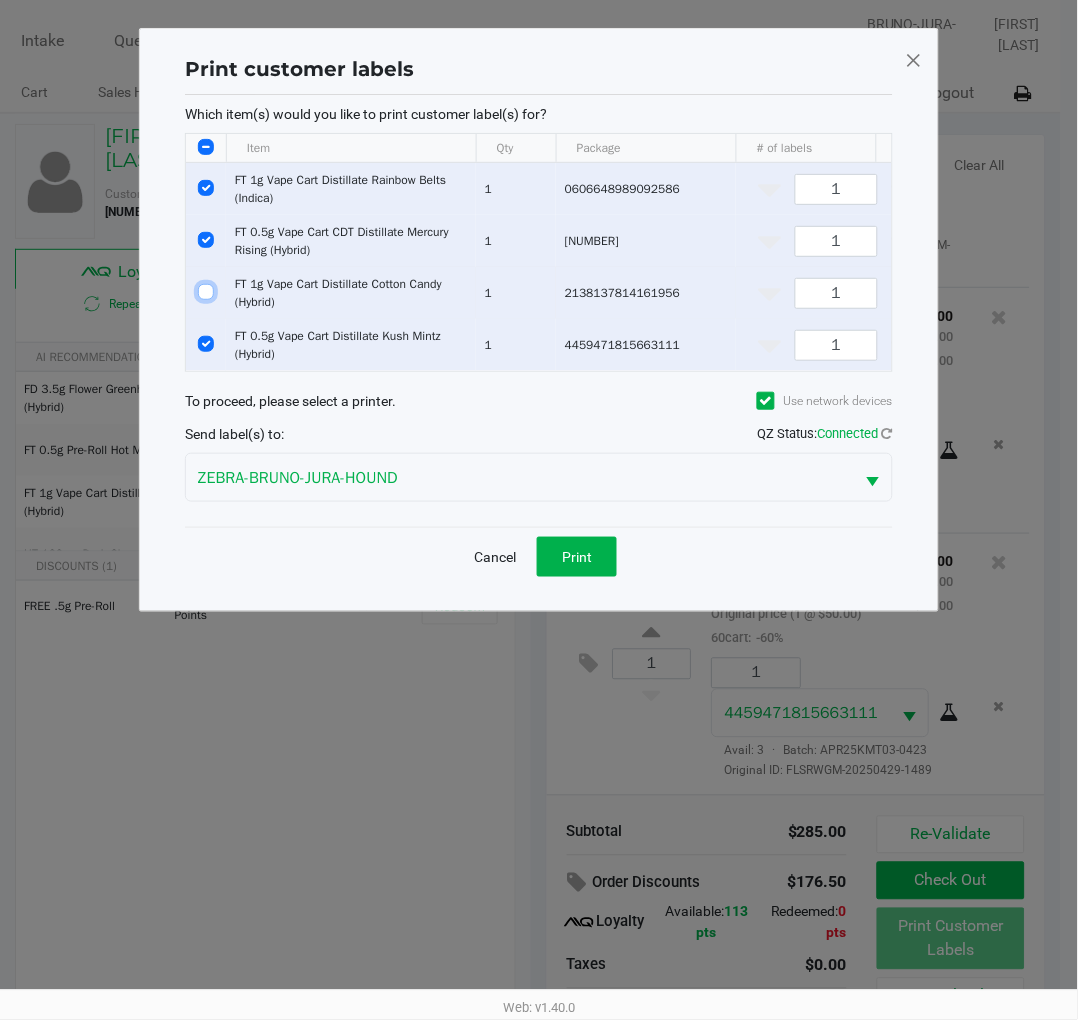 checkbox on "false" 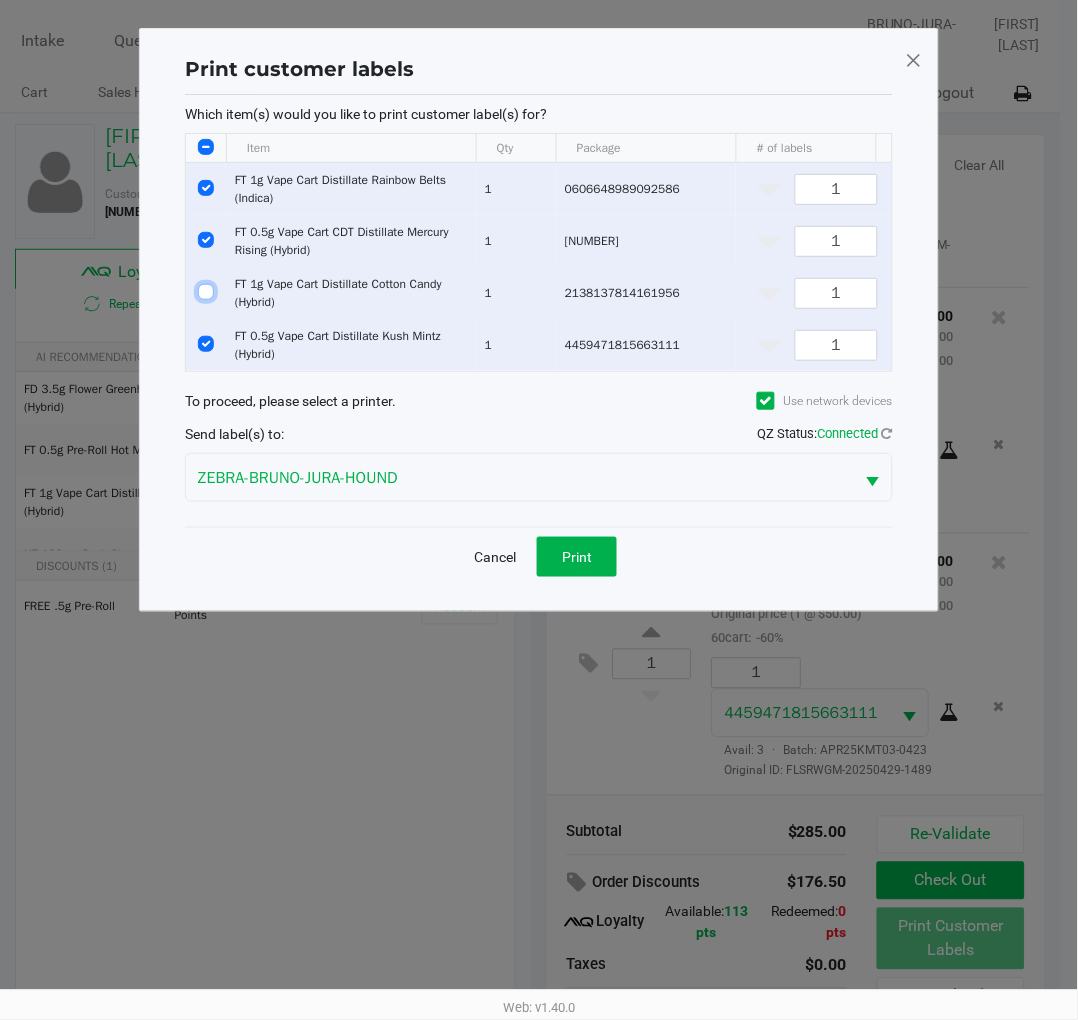 checkbox on "false" 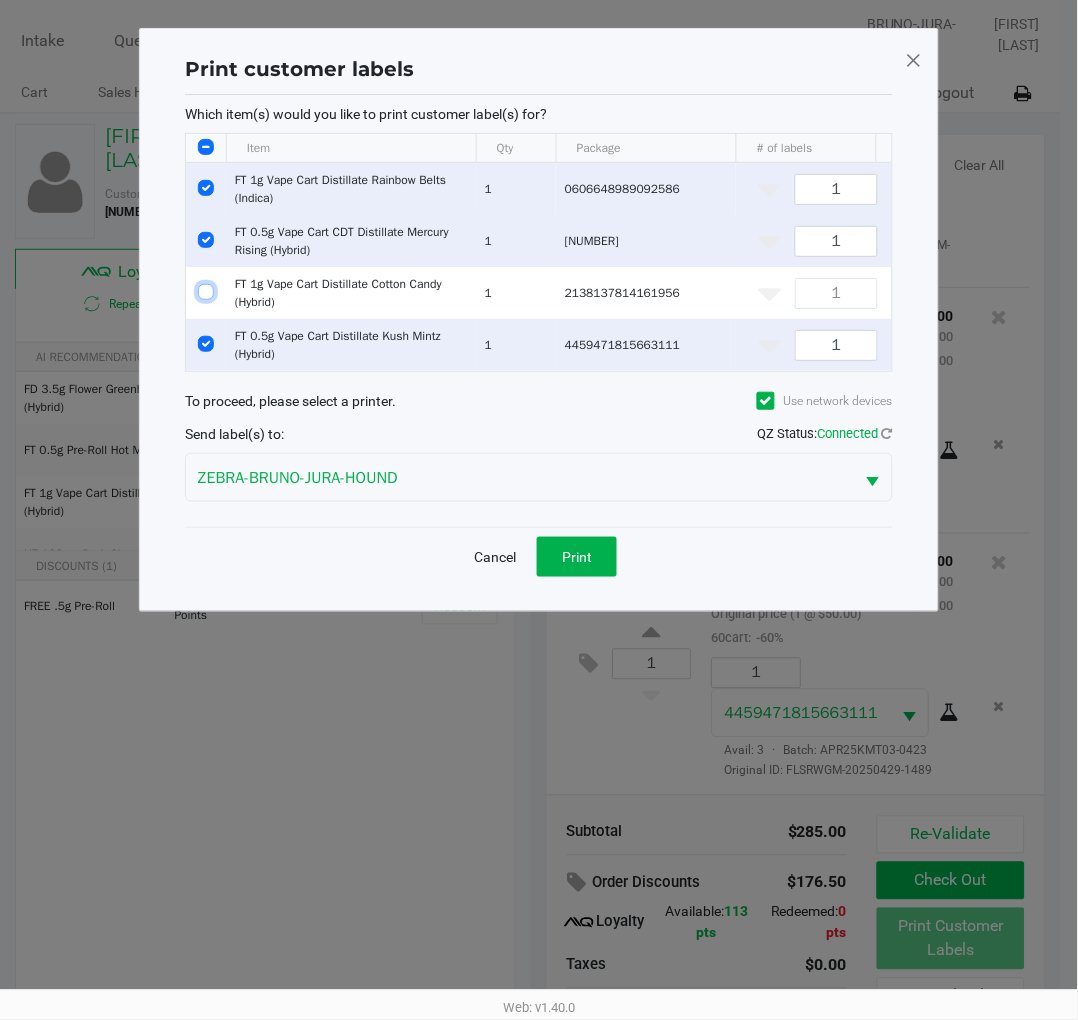 click at bounding box center [206, 240] 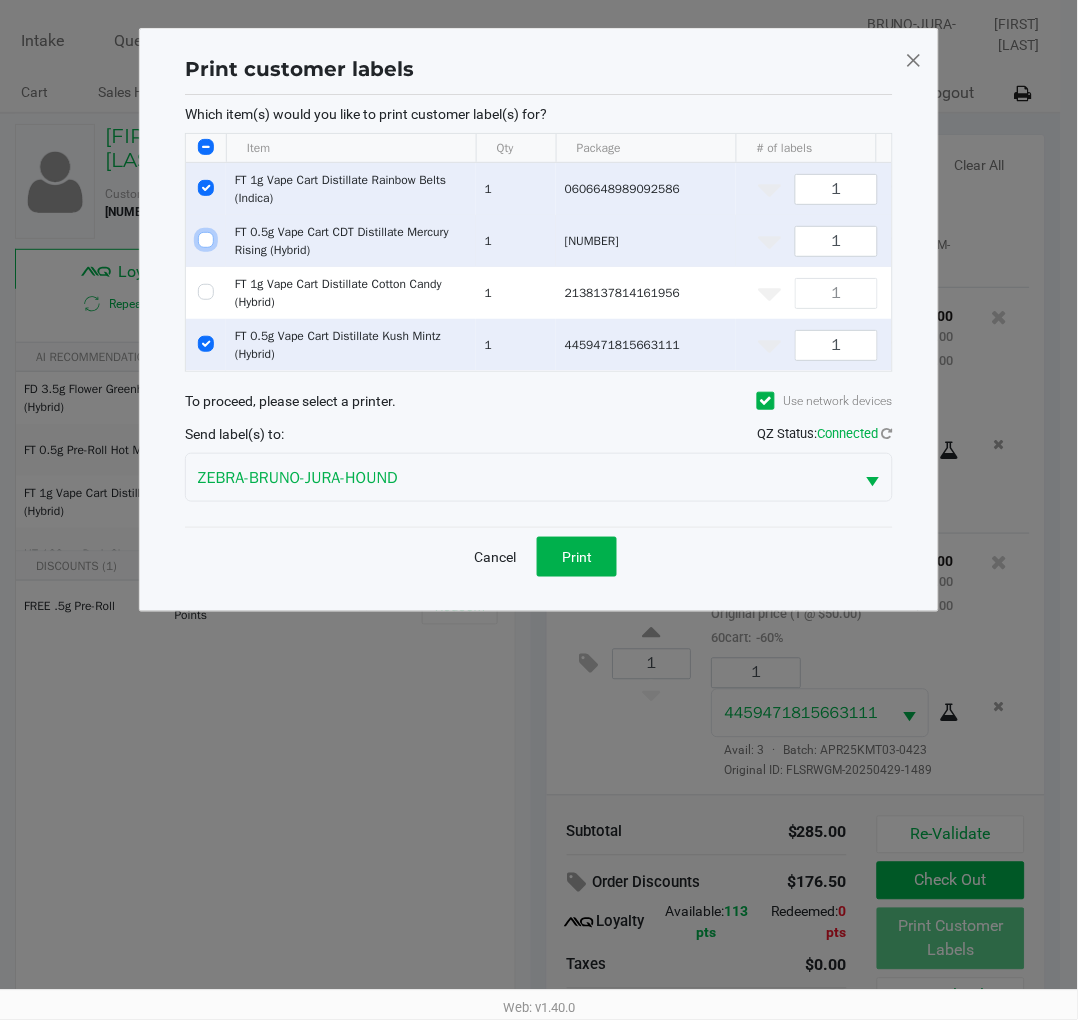 checkbox on "false" 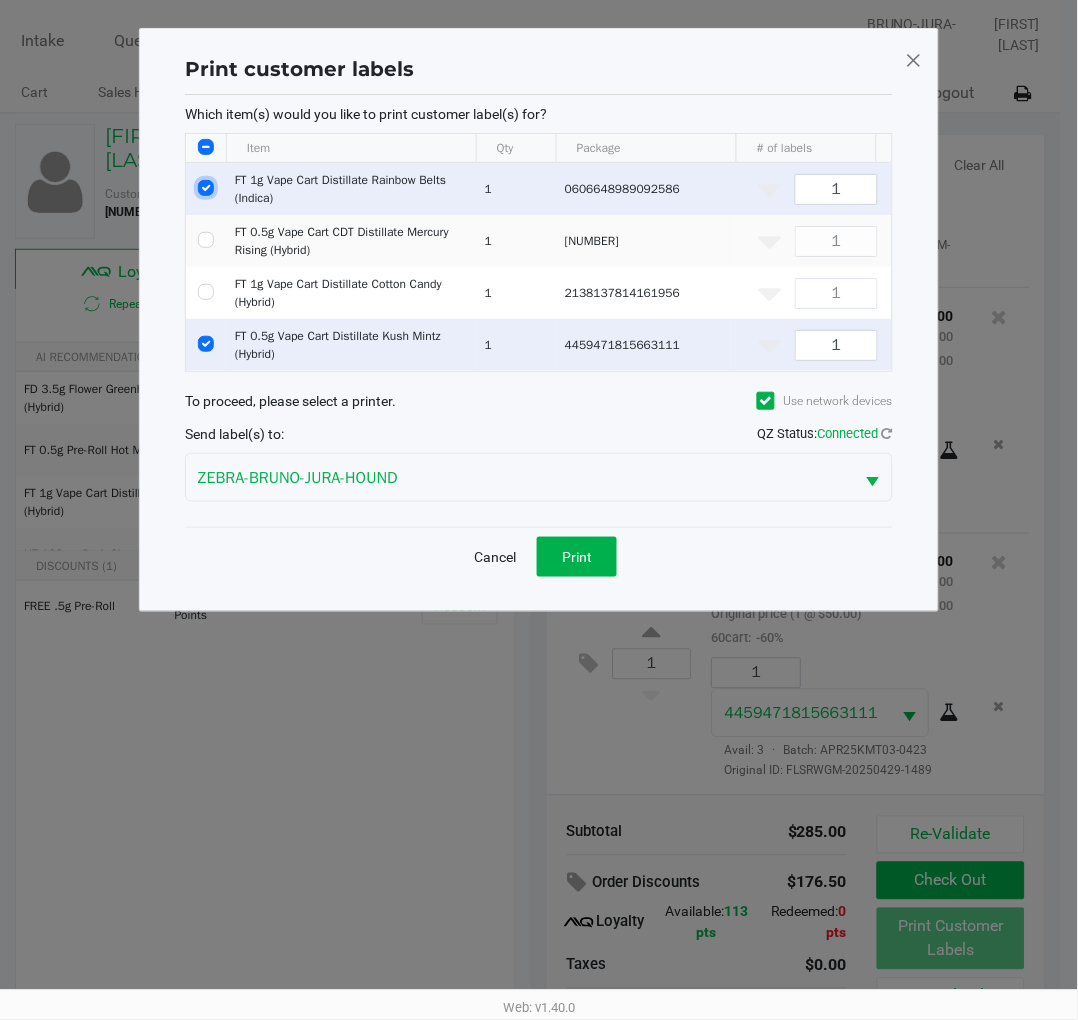 click at bounding box center (206, 188) 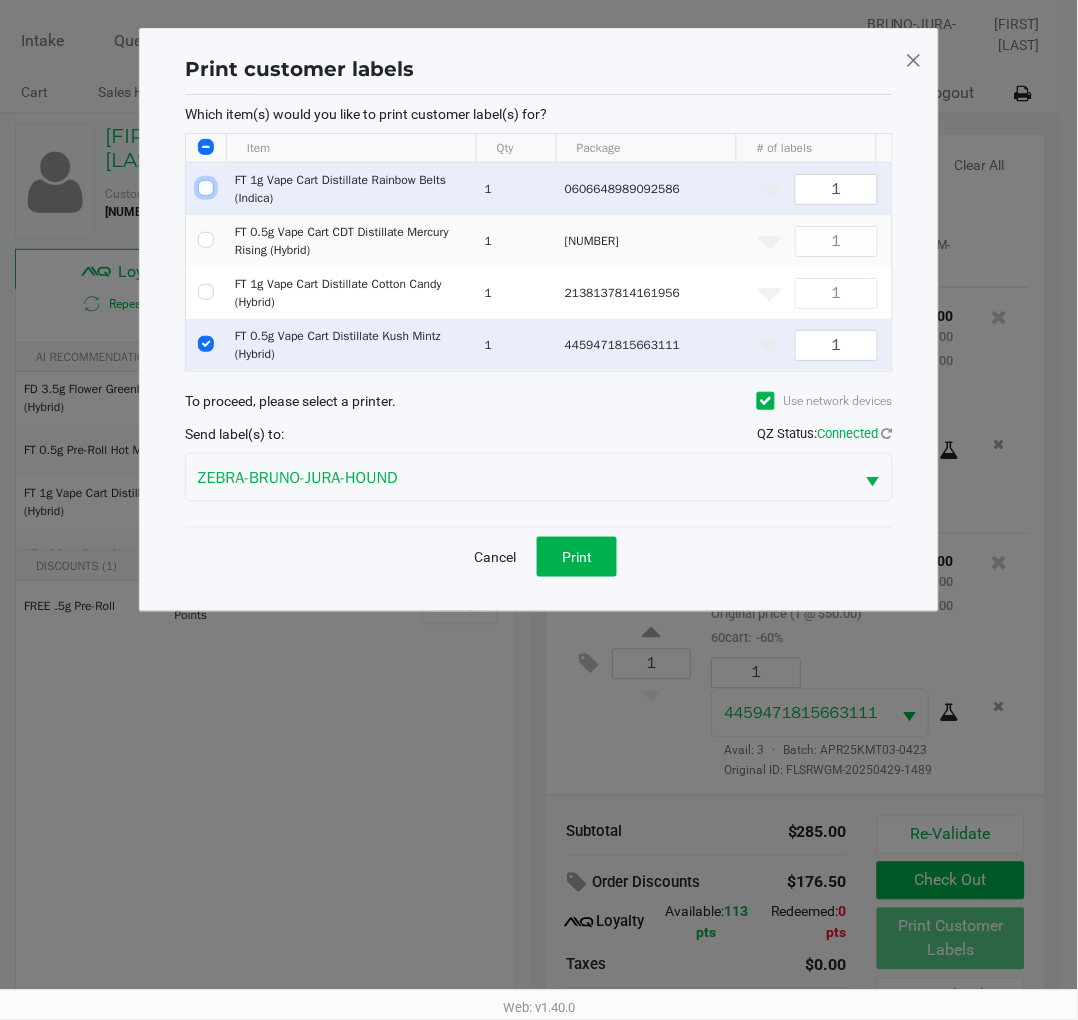 checkbox on "false" 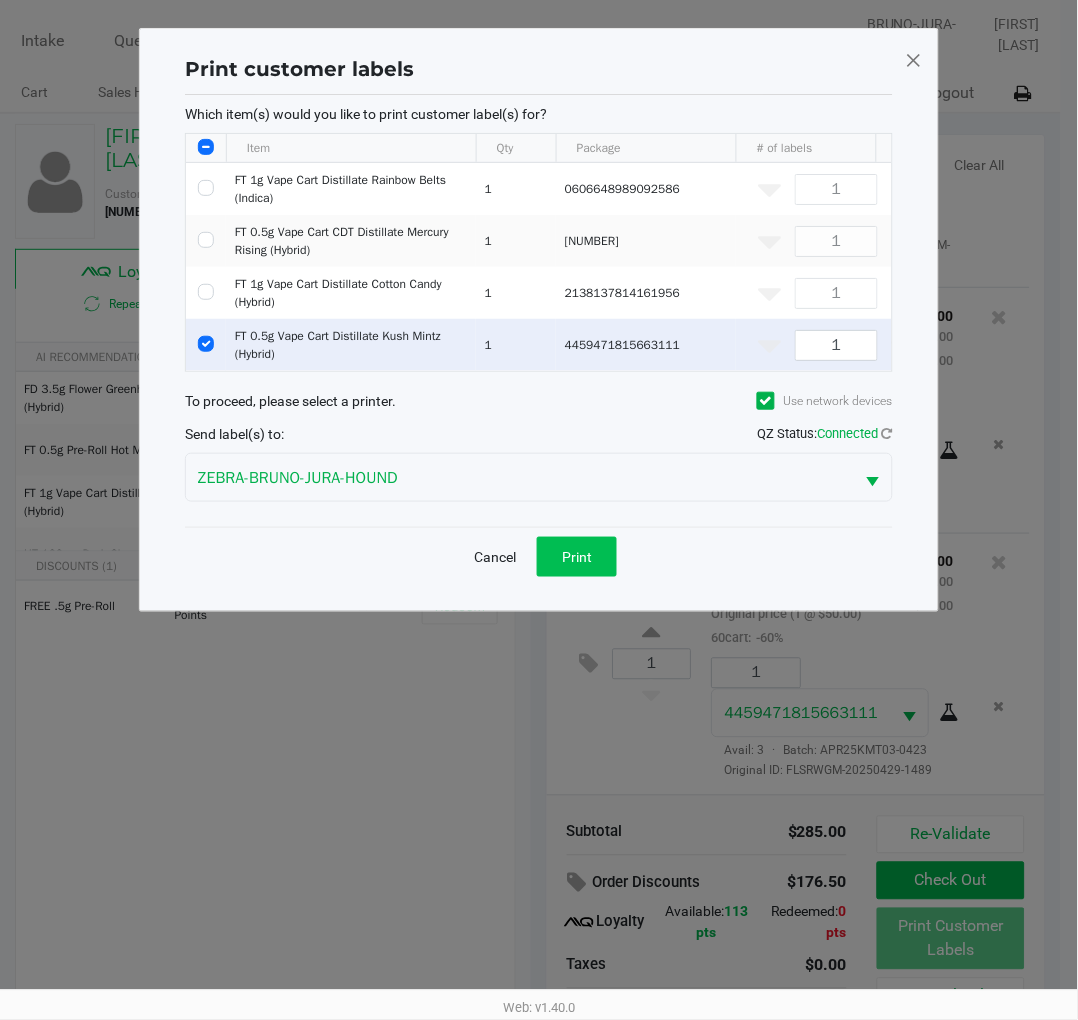 click on "Print" 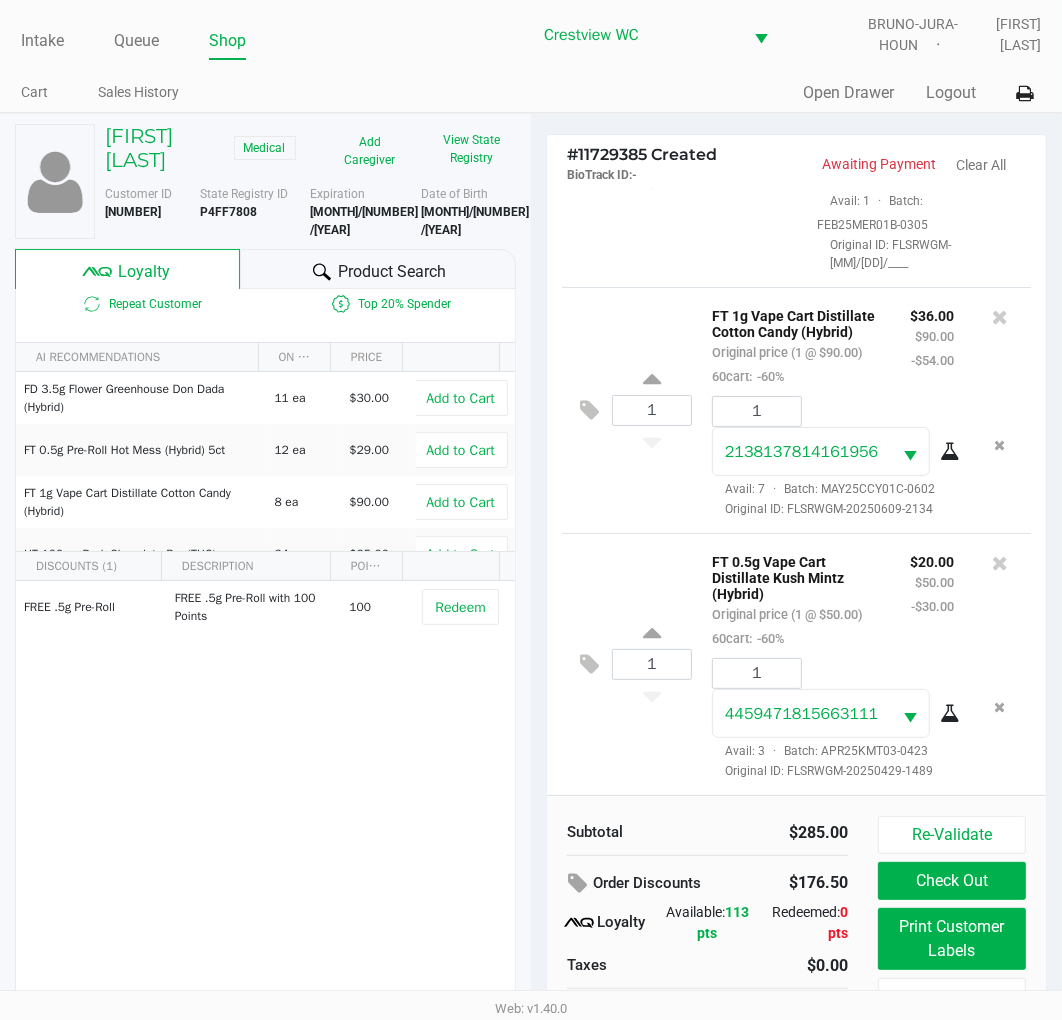 click on "View State Registry" 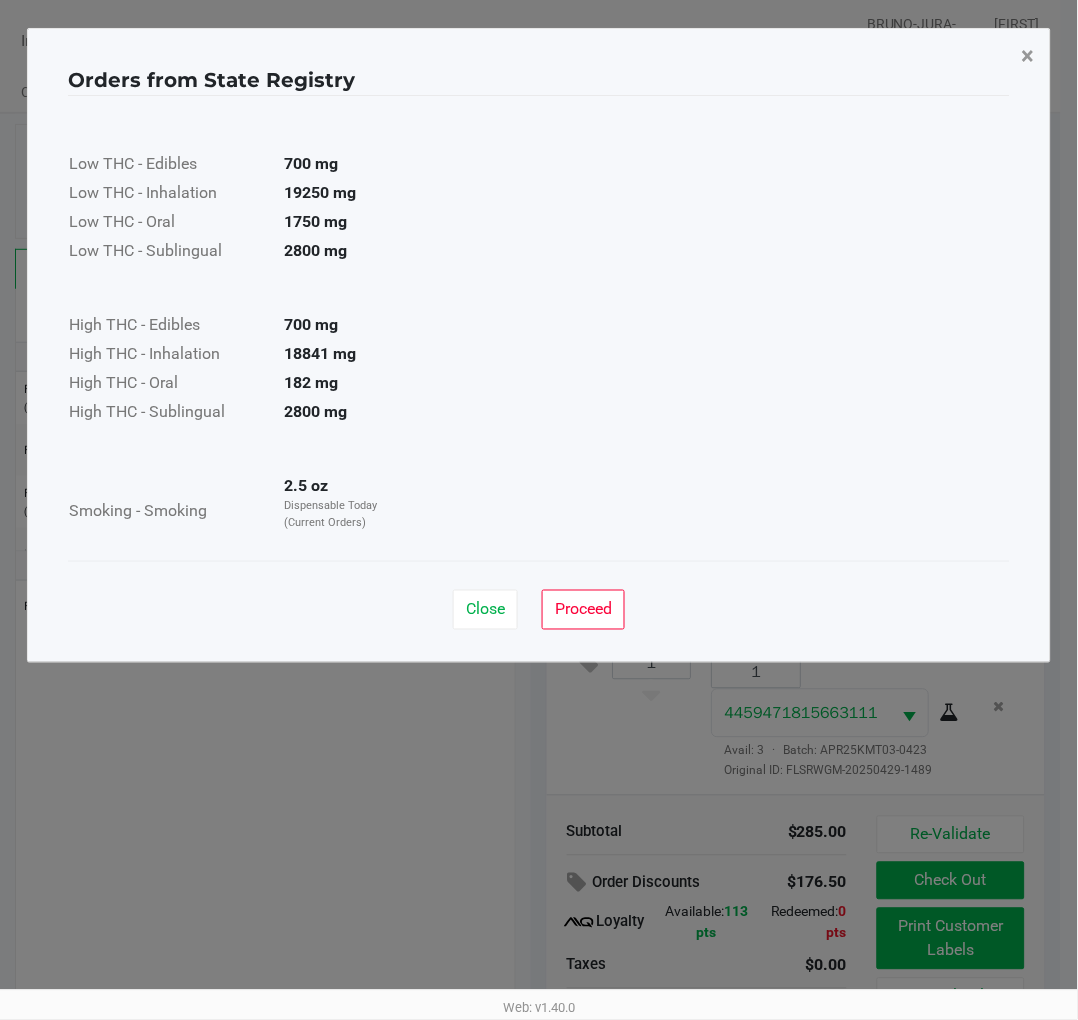 click on "×" 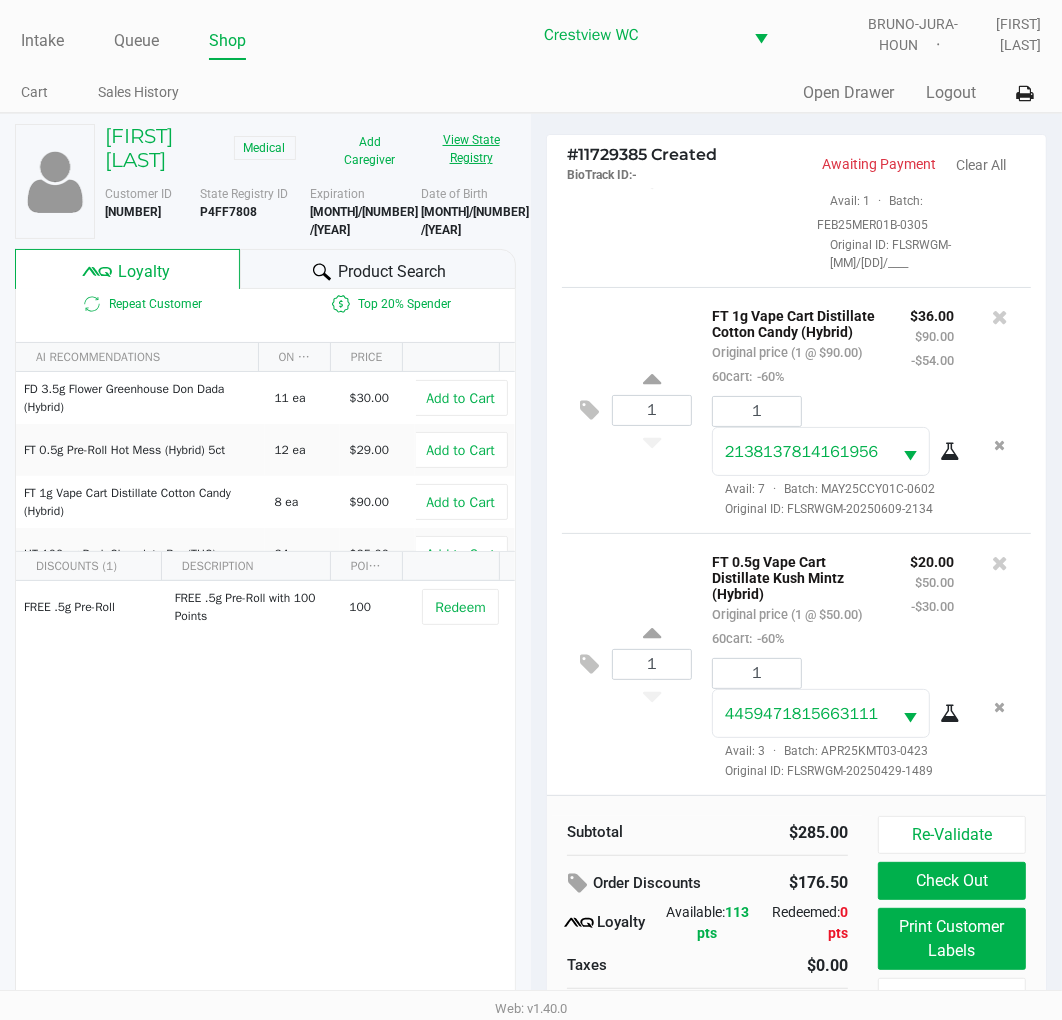 click on "View State Registry" 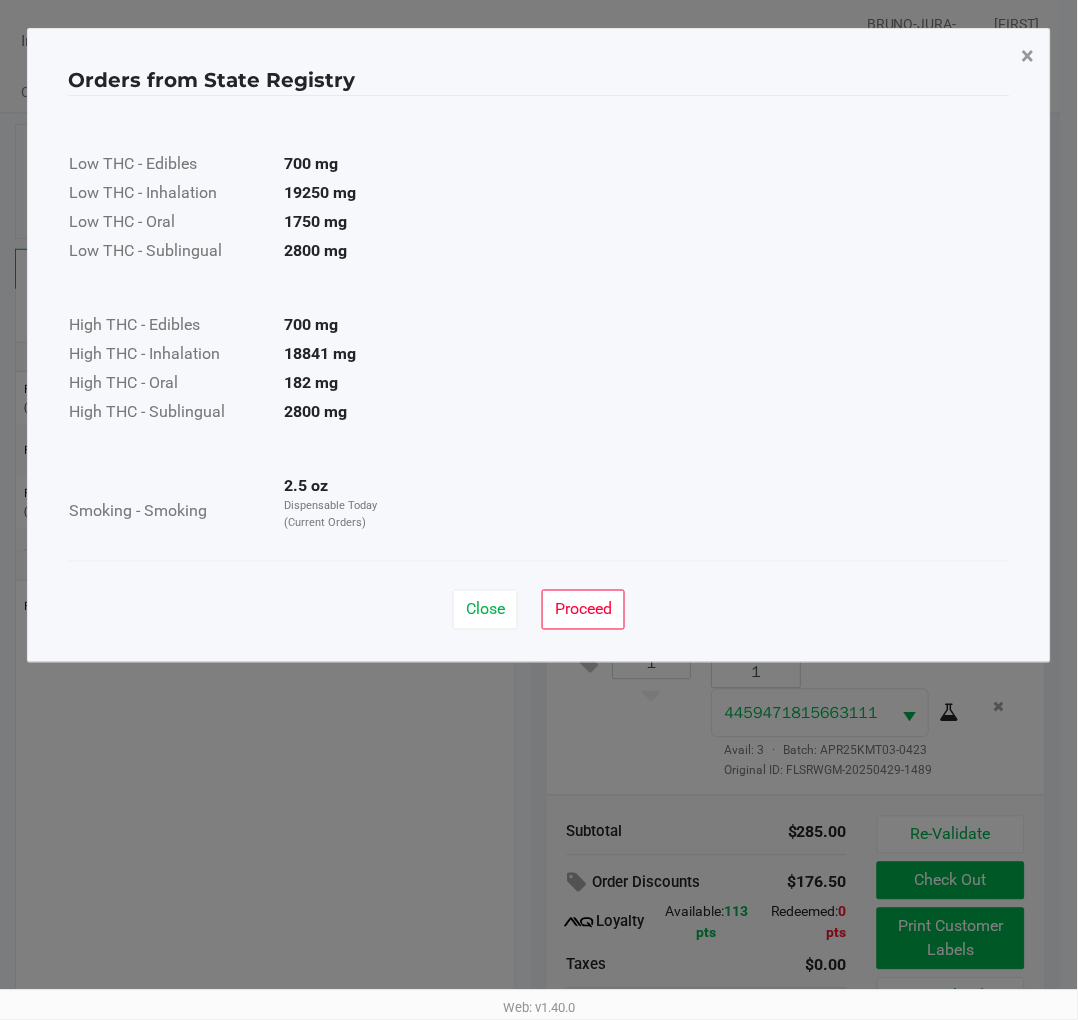 click on "×" 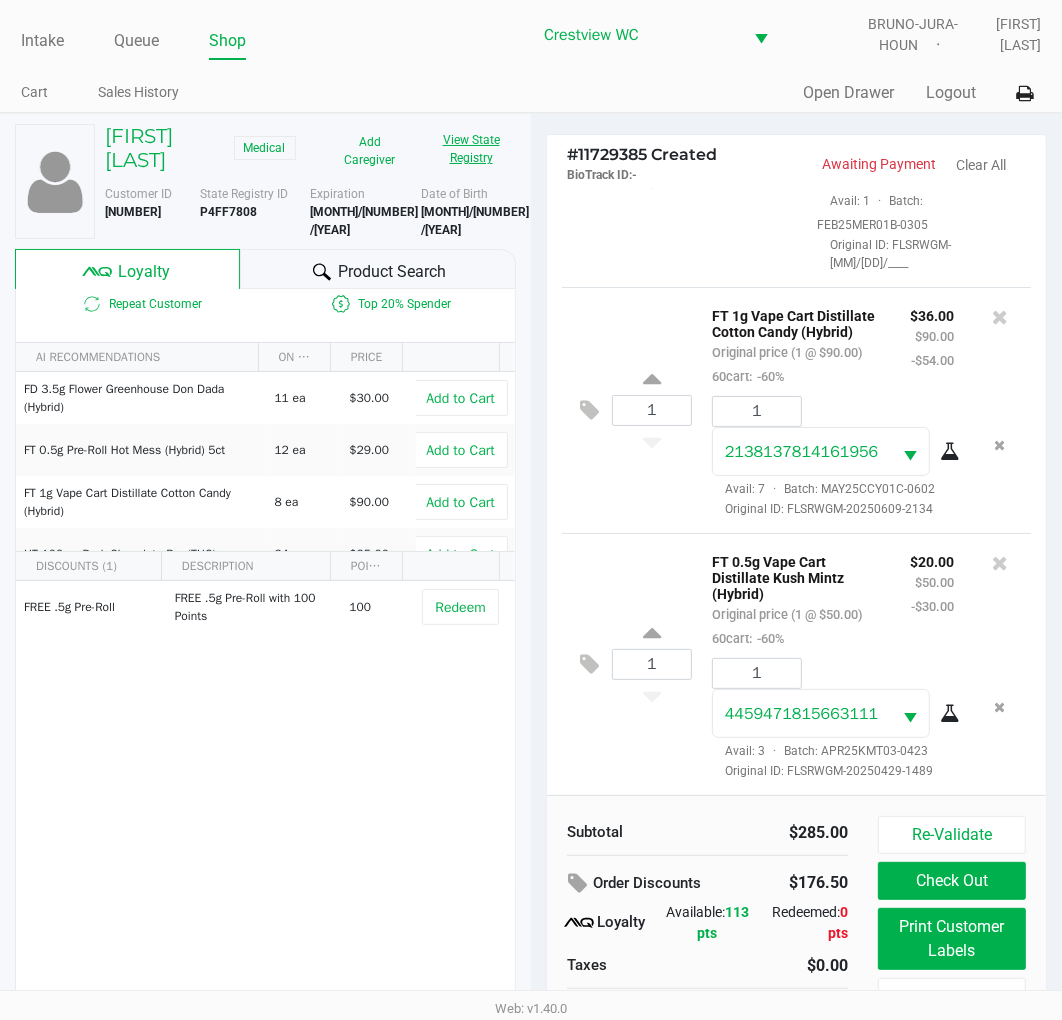 click on "View State Registry" 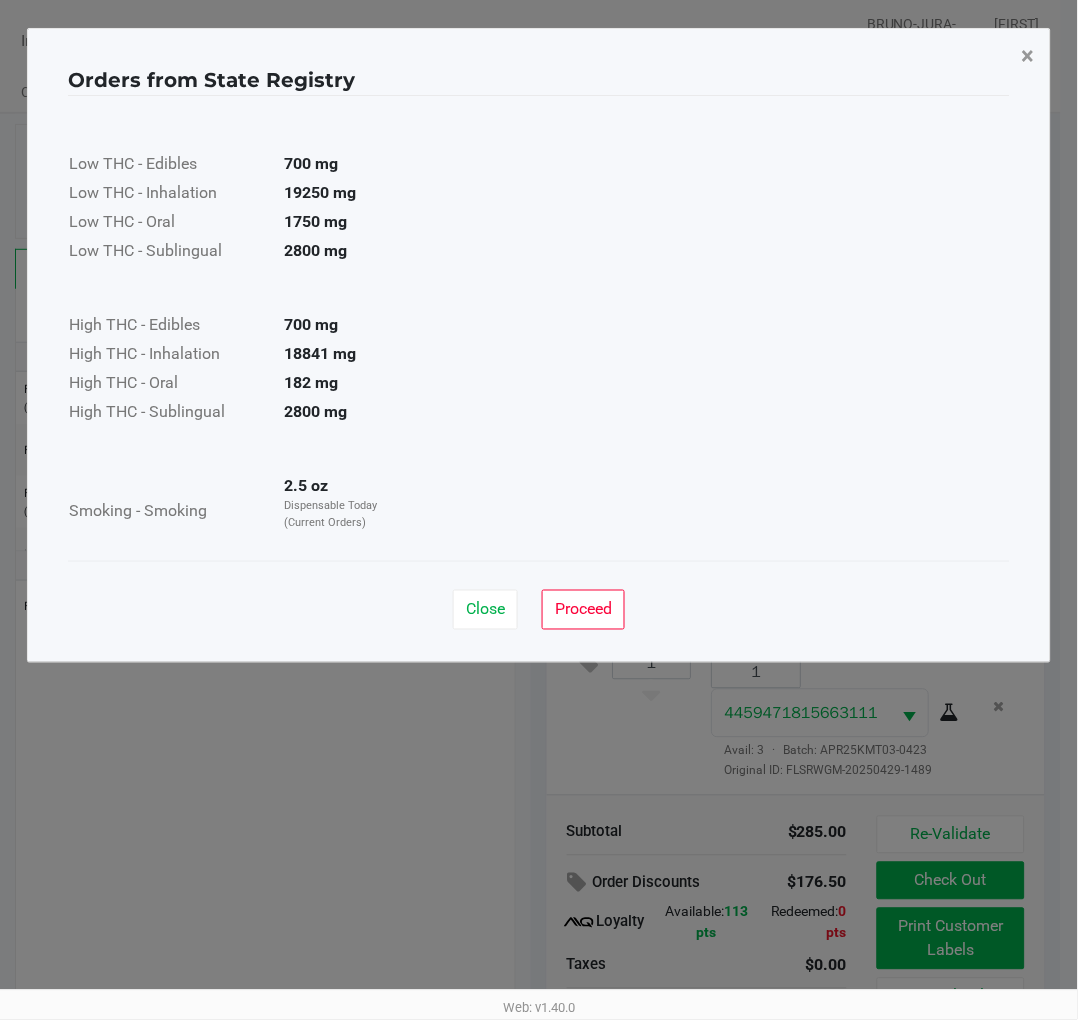 click on "×" 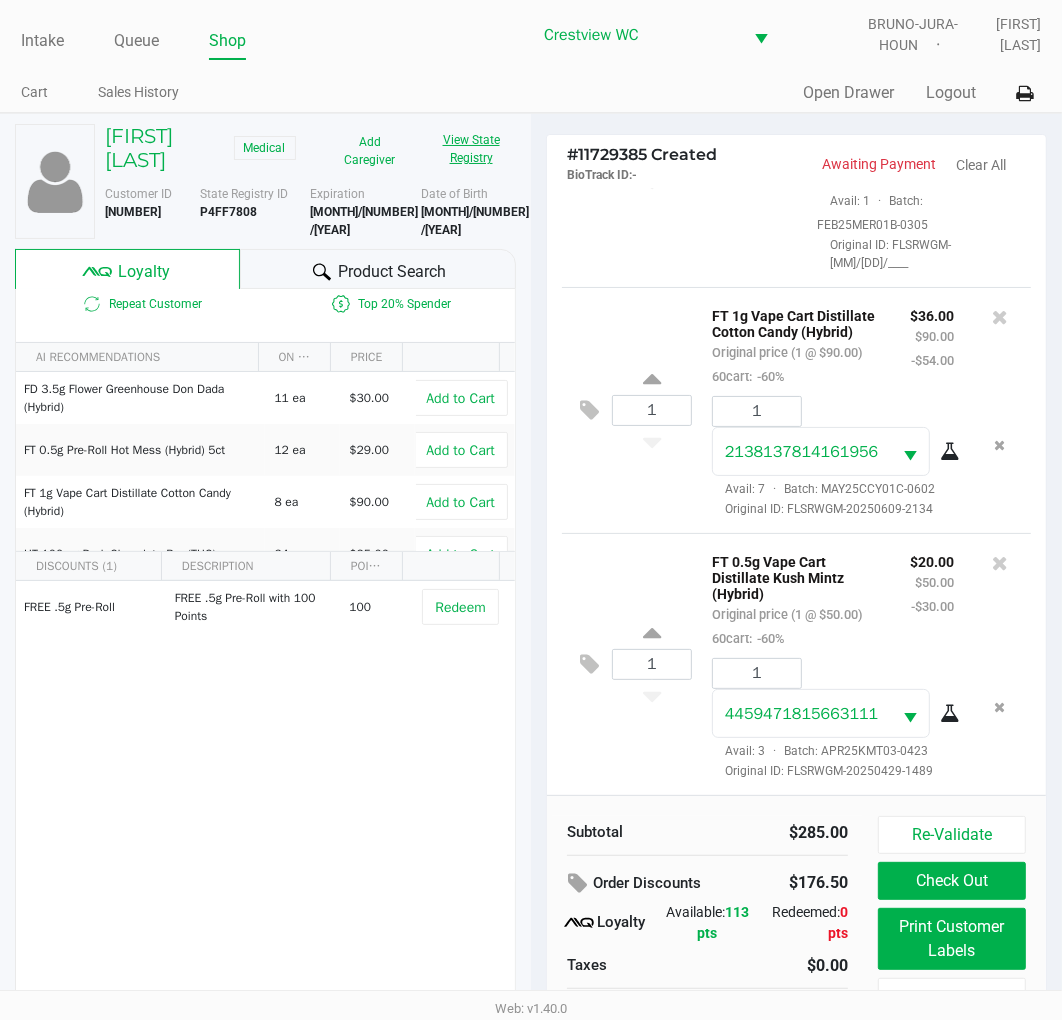 scroll, scrollTop: 38, scrollLeft: 0, axis: vertical 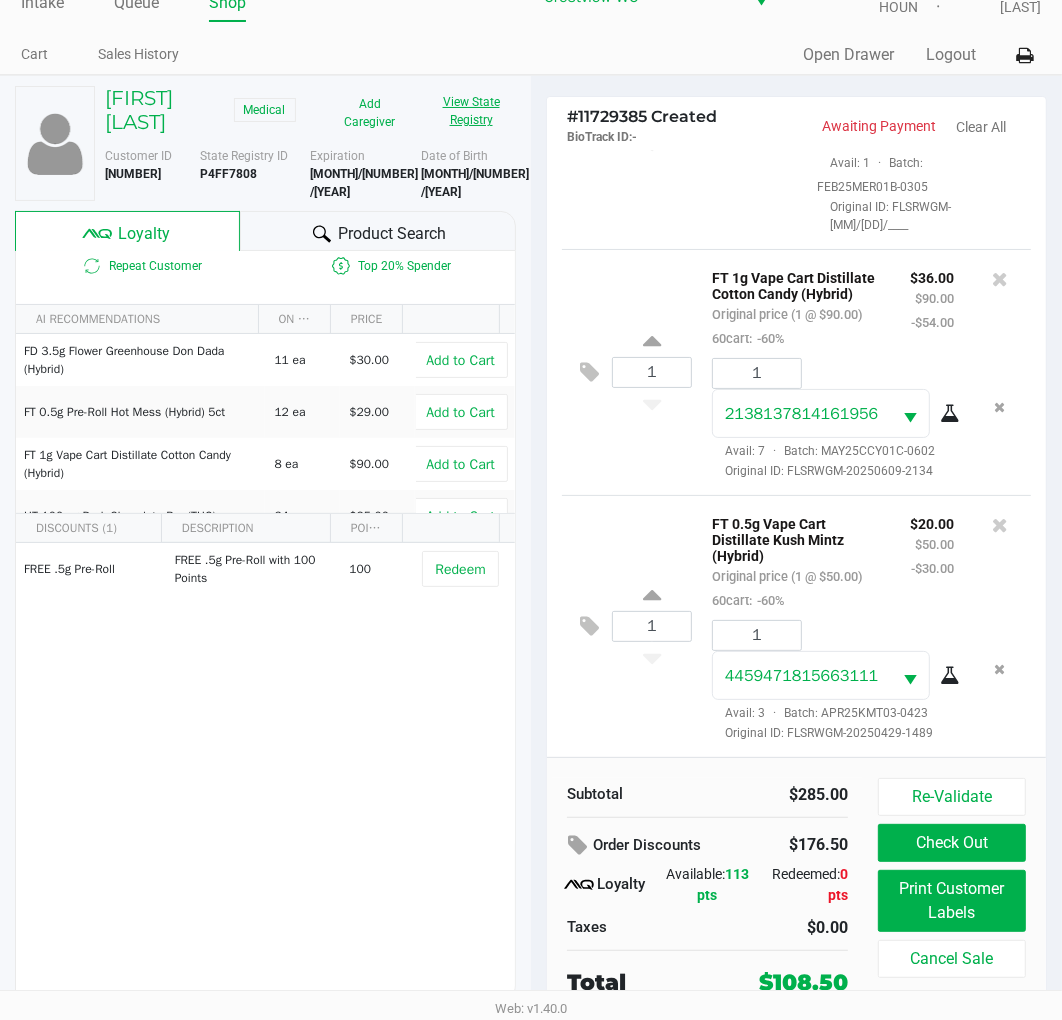 type 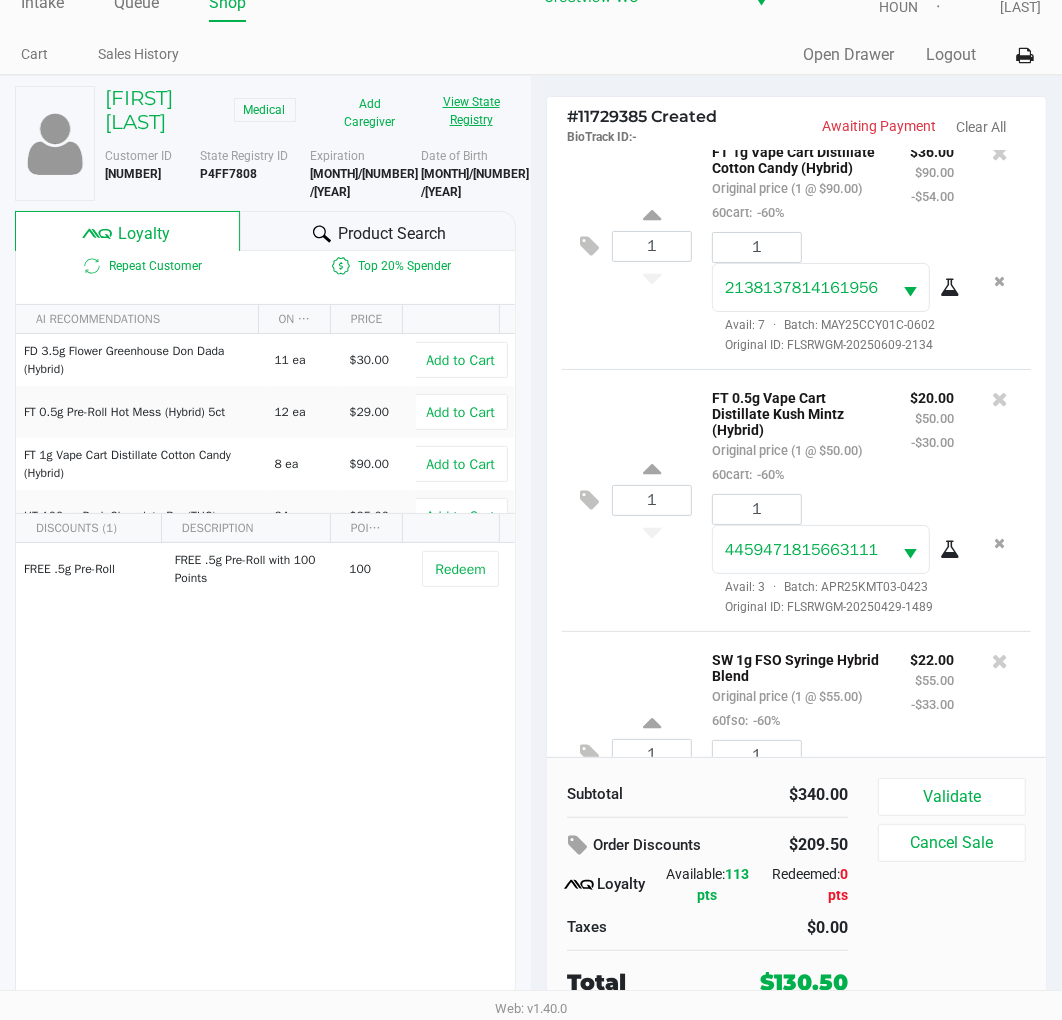 scroll, scrollTop: 812, scrollLeft: 0, axis: vertical 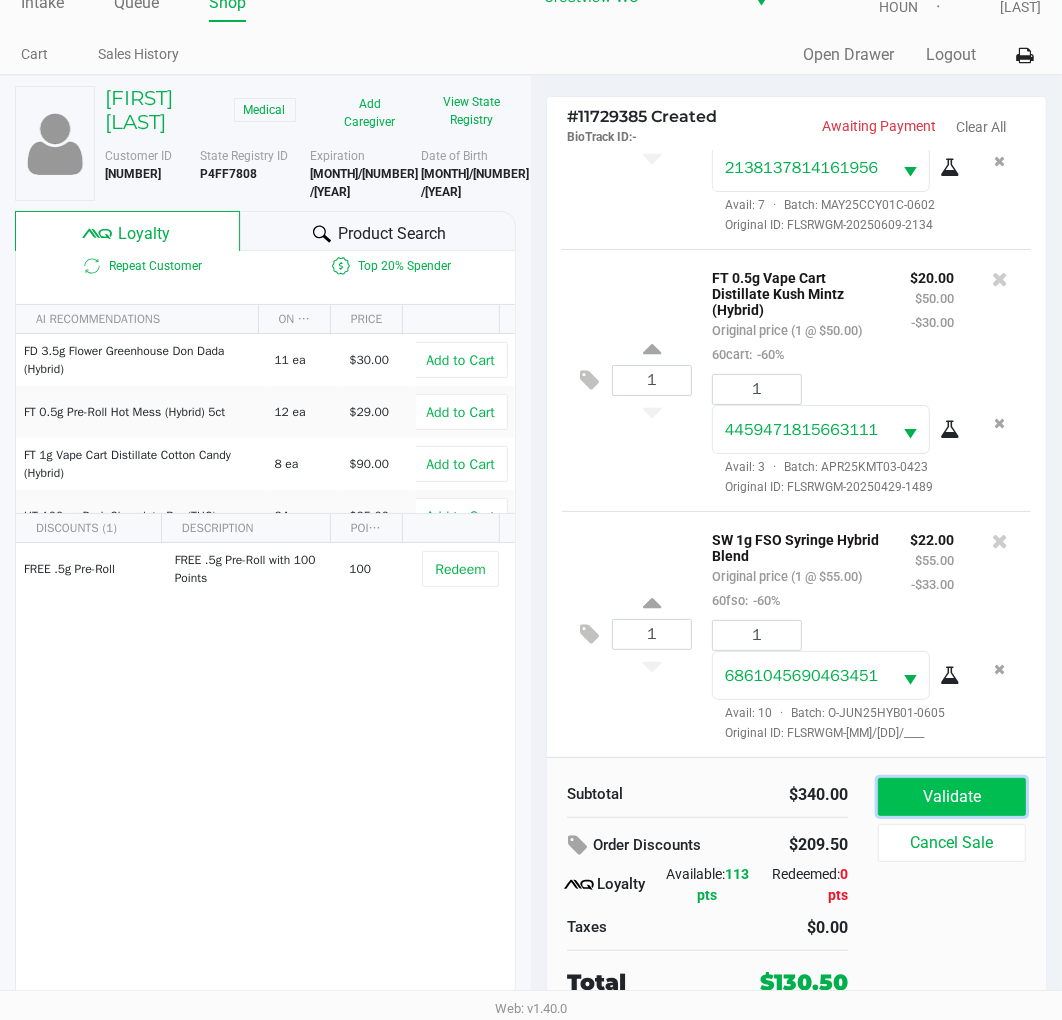 click on "Validate" 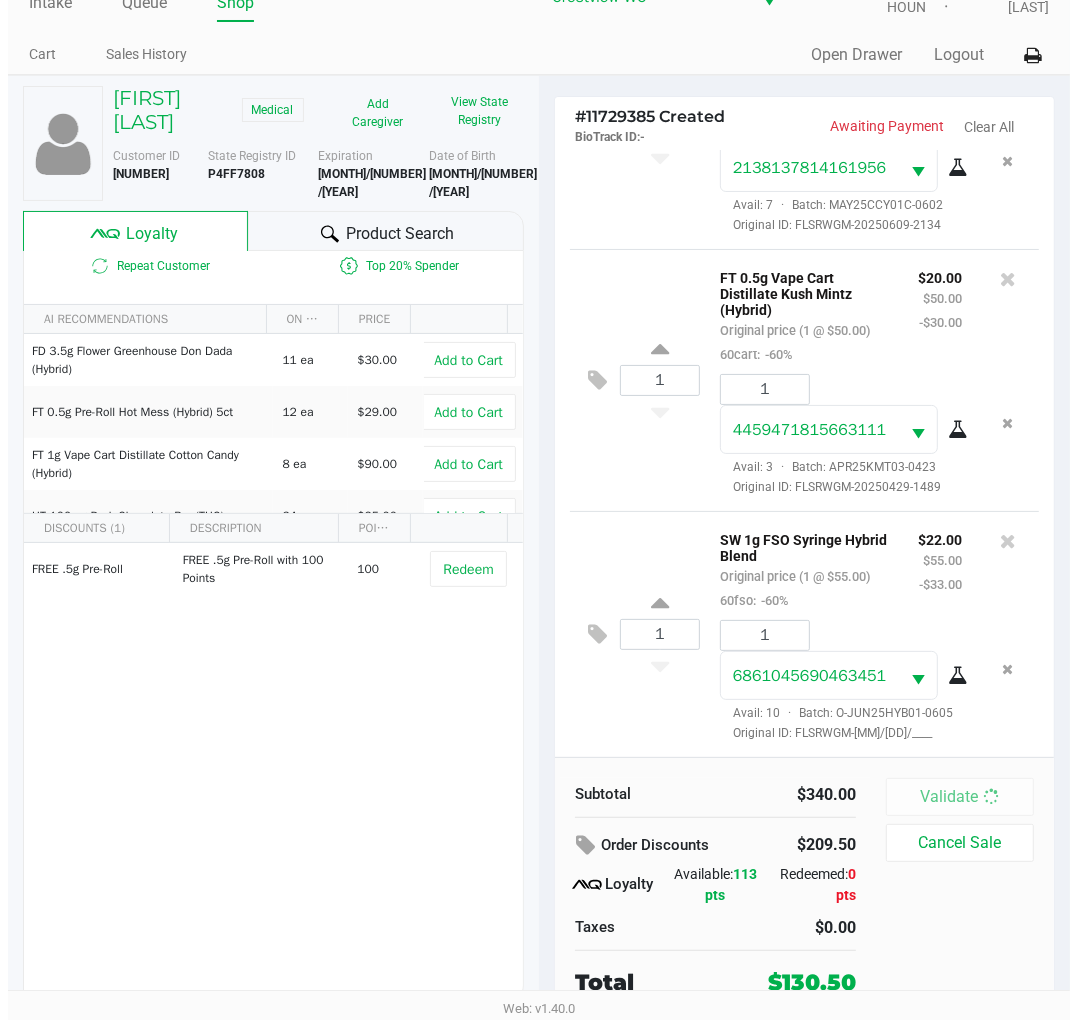scroll, scrollTop: 0, scrollLeft: 0, axis: both 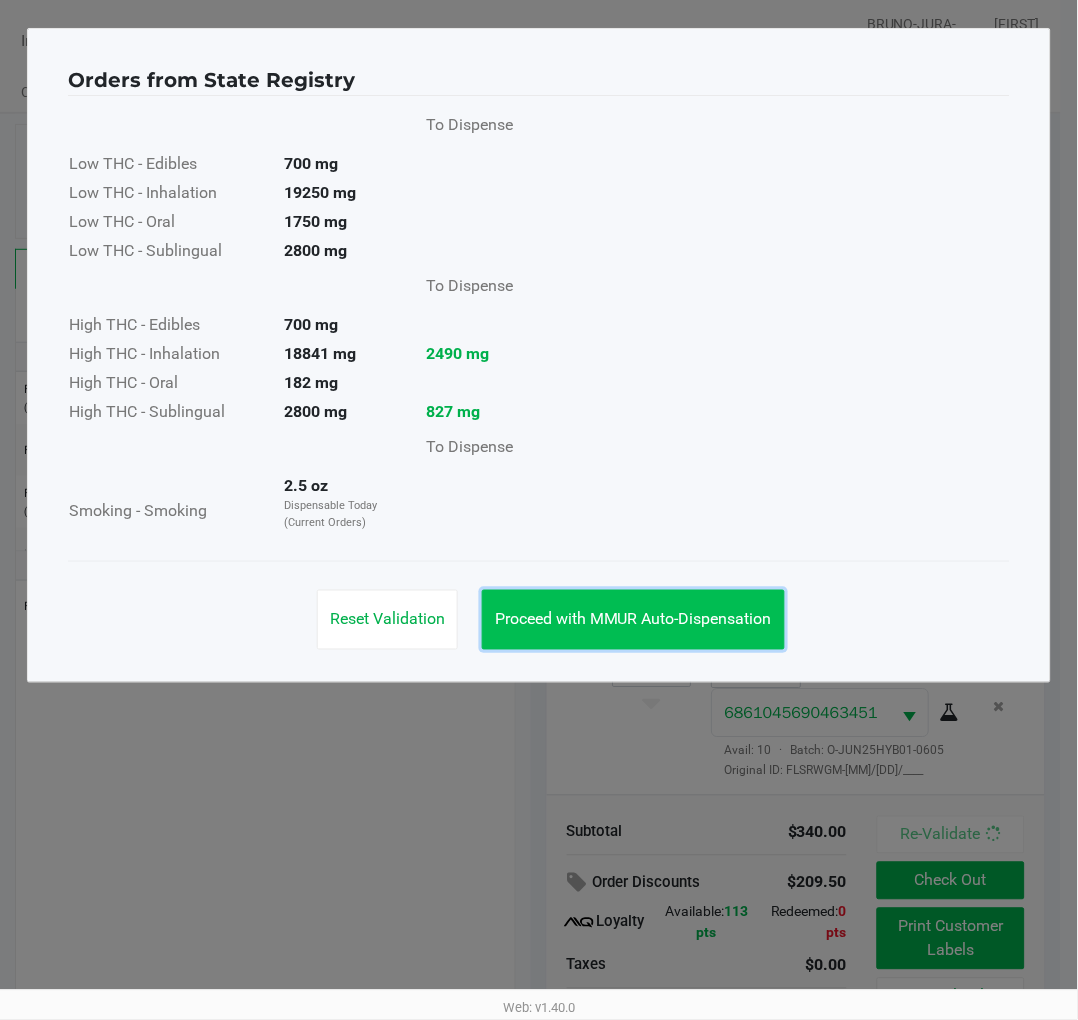 click on "Proceed with MMUR Auto-Dispensation" 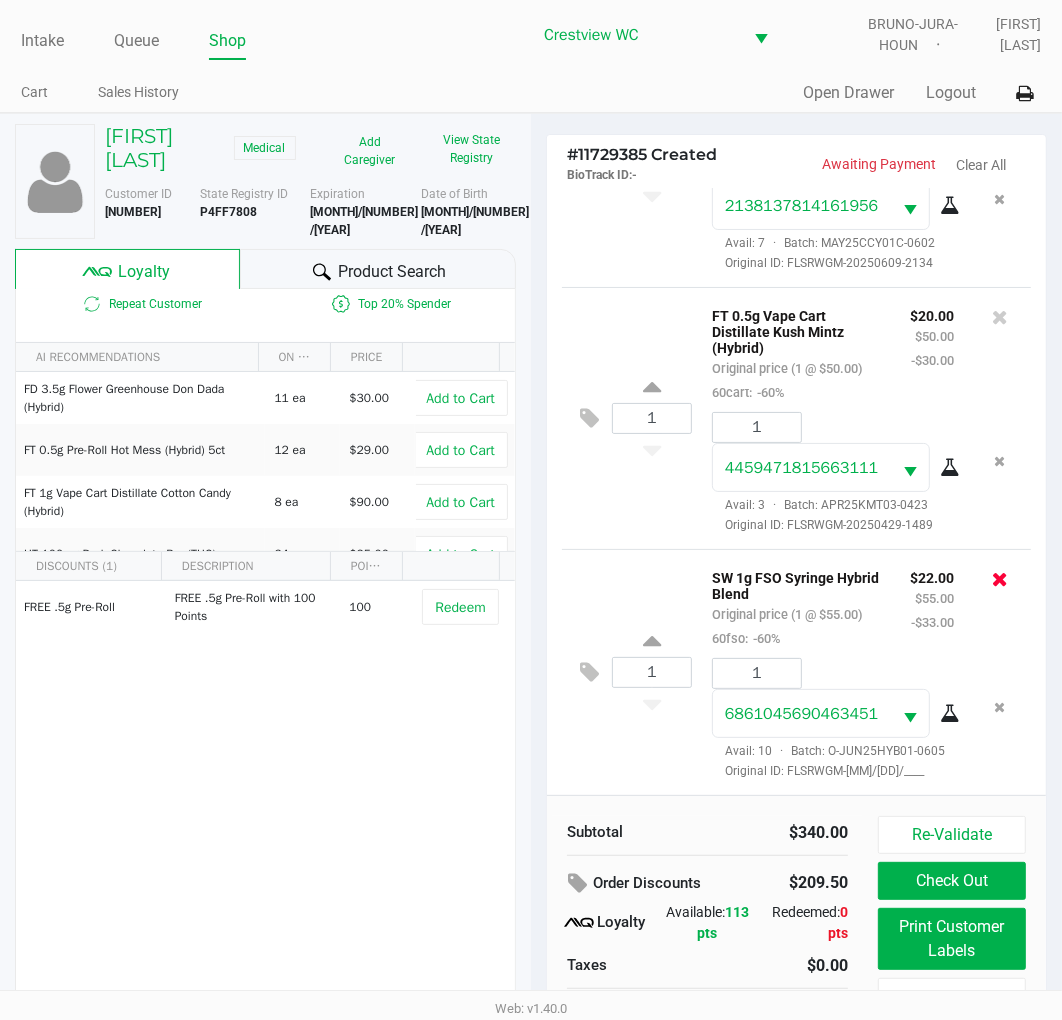 click 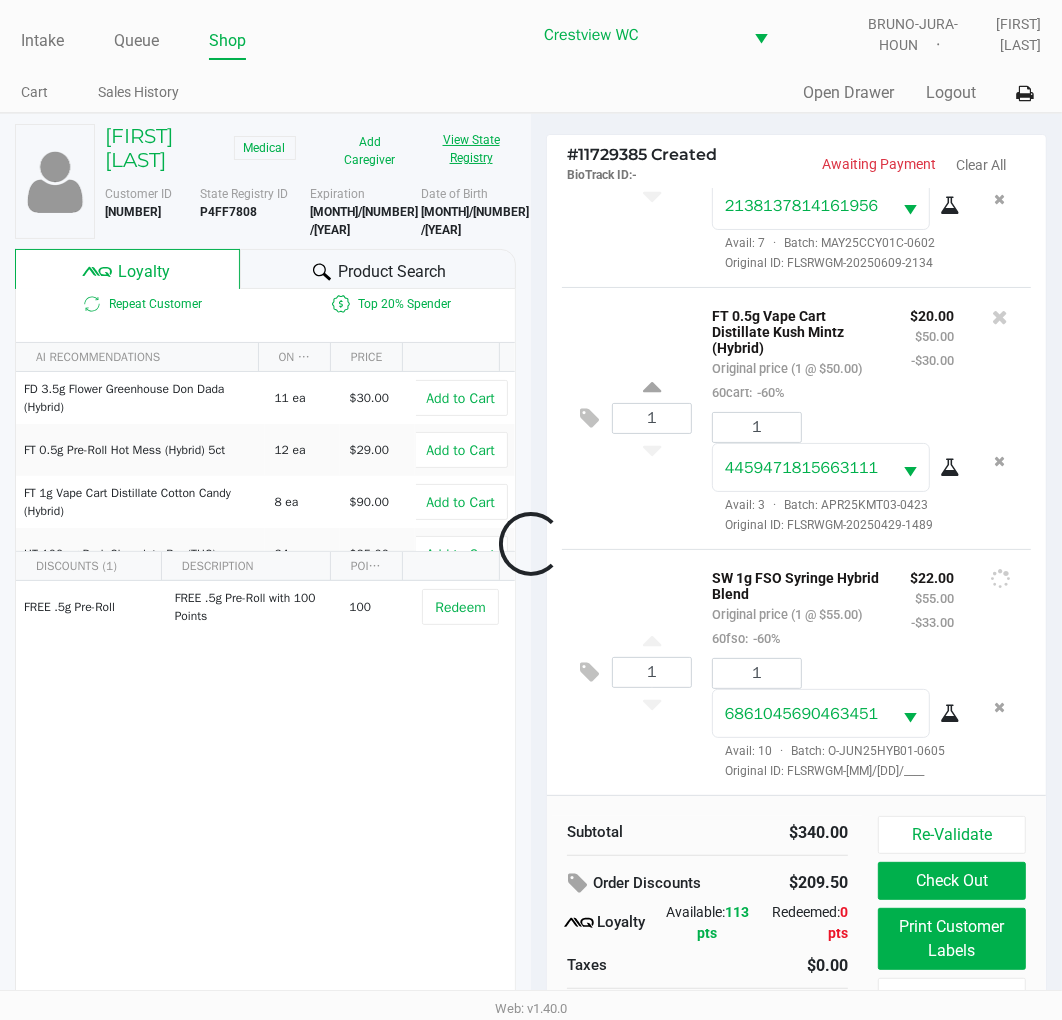 click on "View State Registry" 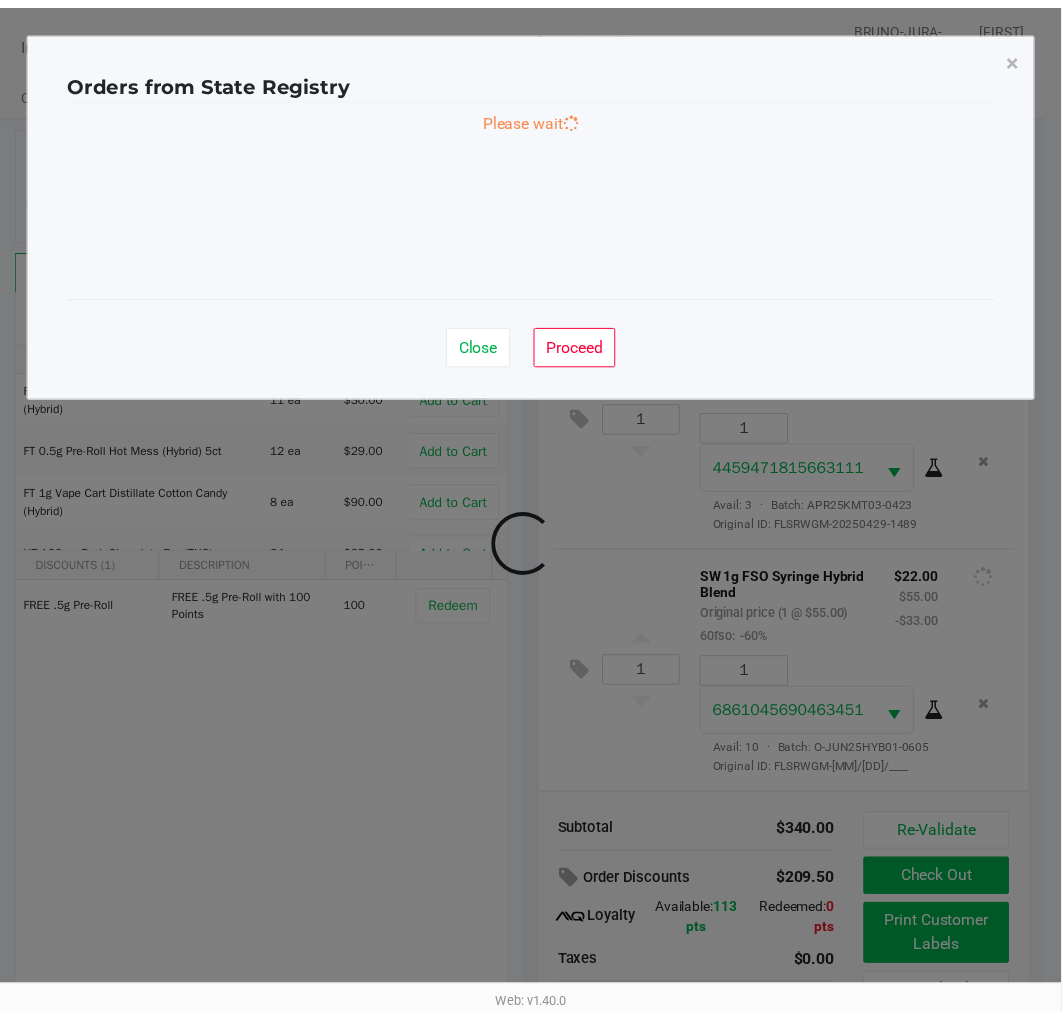 scroll, scrollTop: 546, scrollLeft: 0, axis: vertical 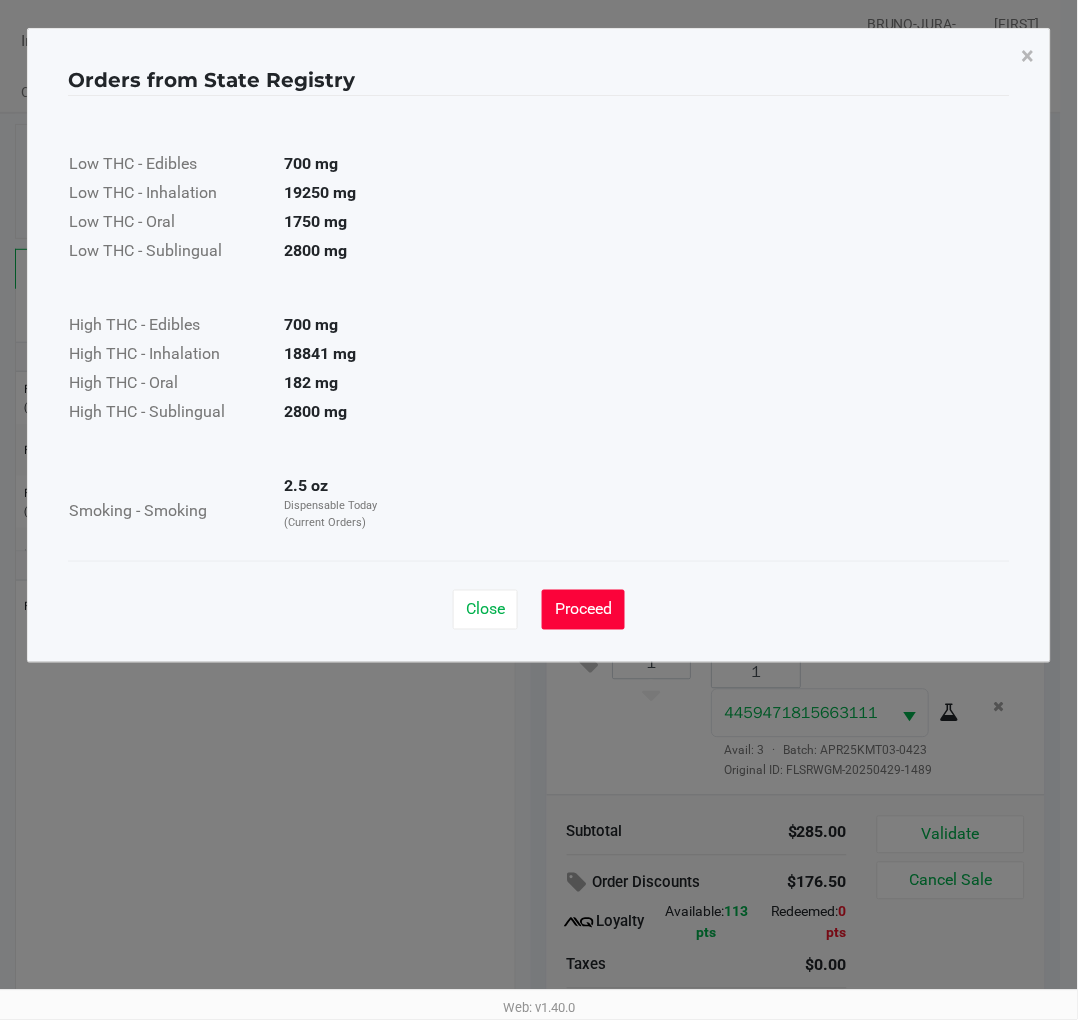 click on "Proceed" 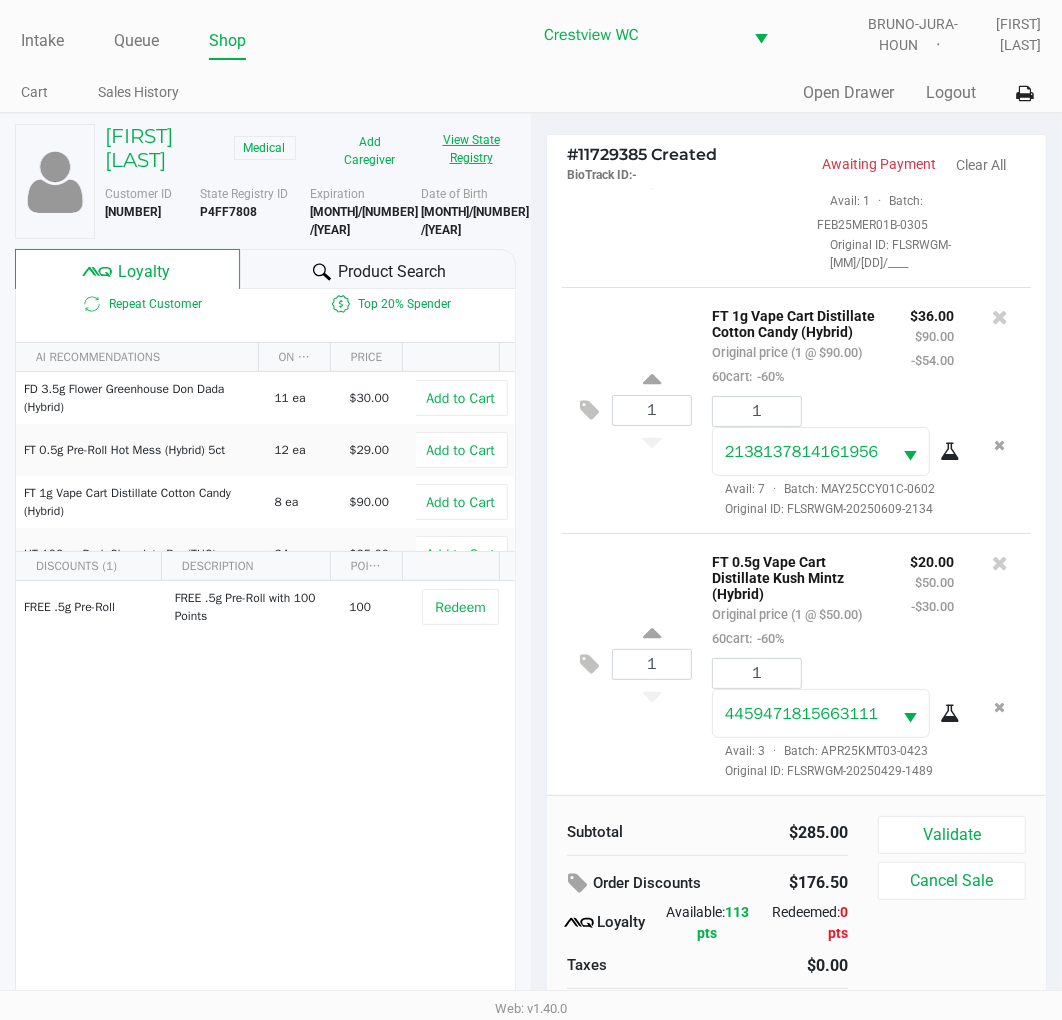 scroll, scrollTop: 38, scrollLeft: 0, axis: vertical 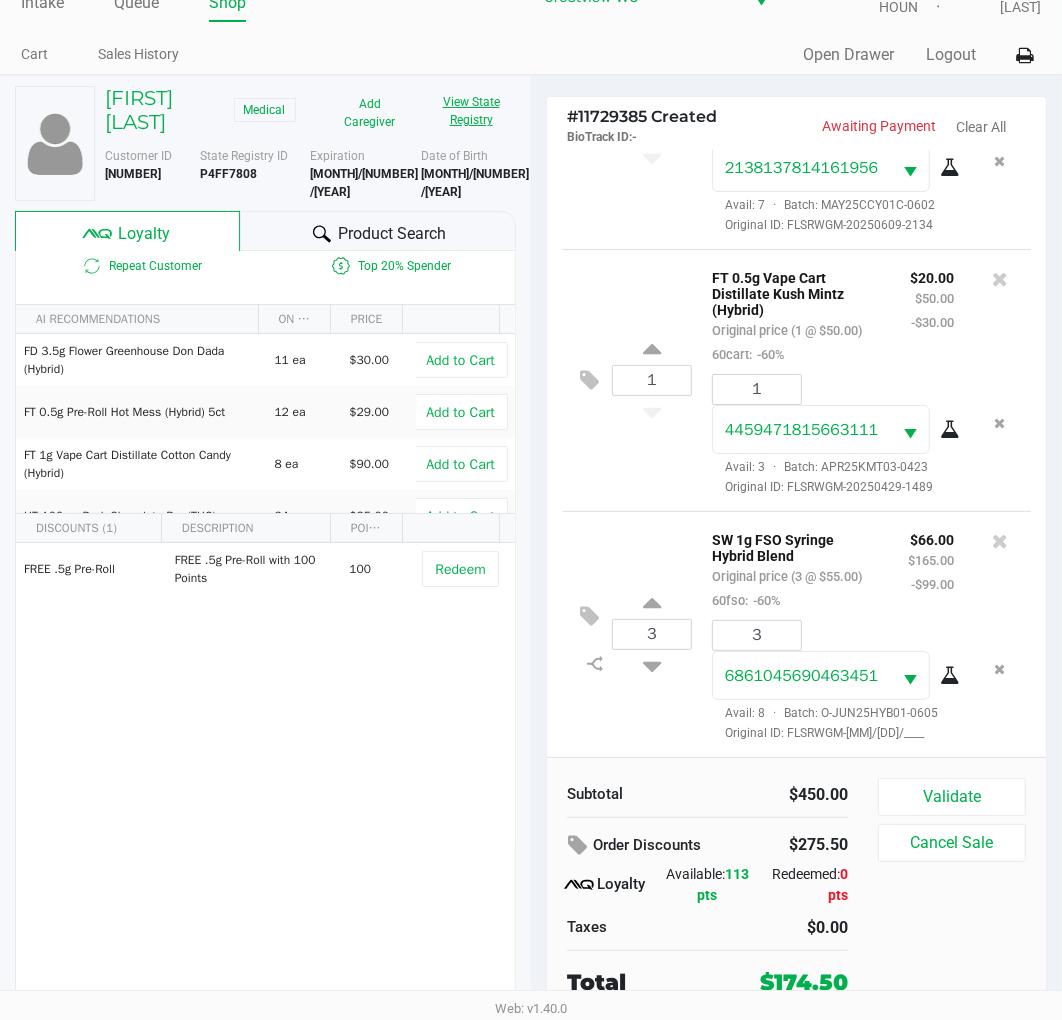 click on "Validate" 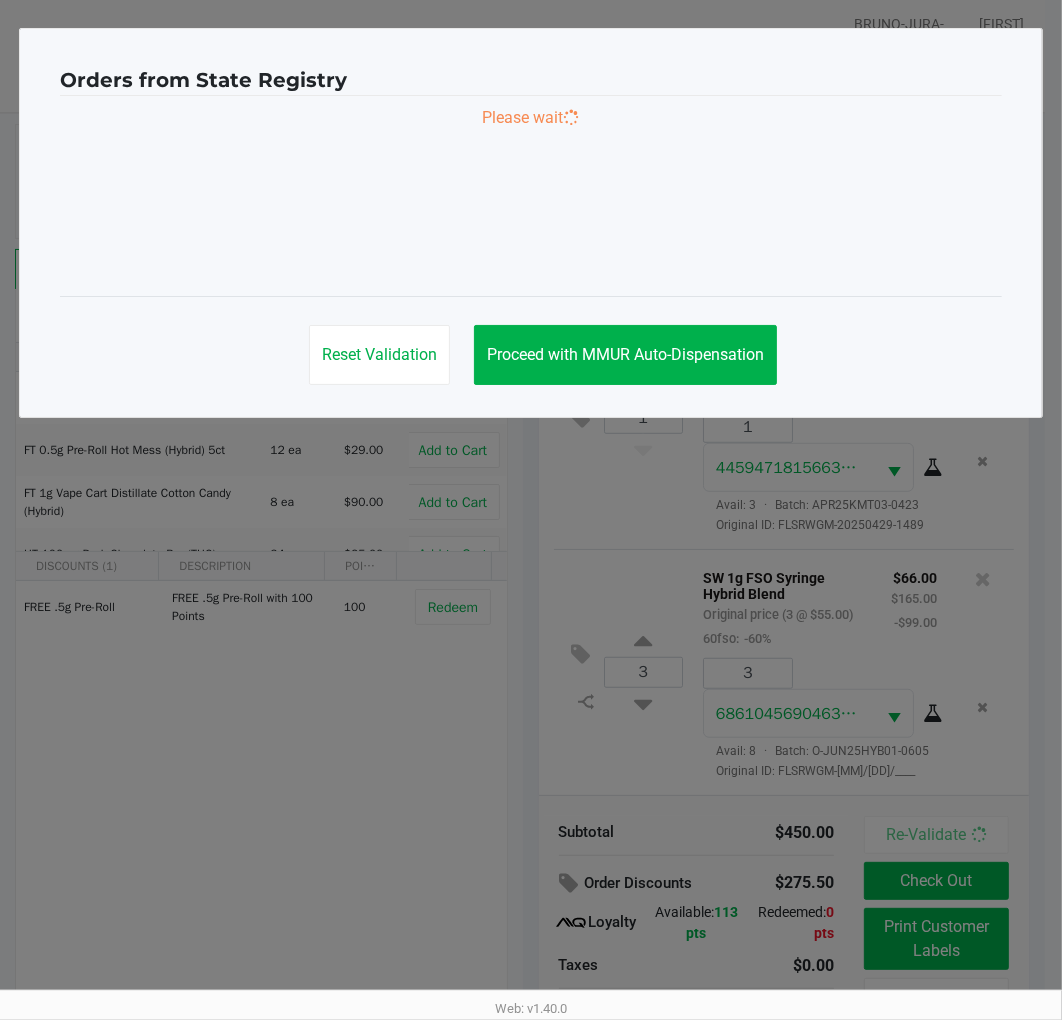 scroll, scrollTop: 0, scrollLeft: 0, axis: both 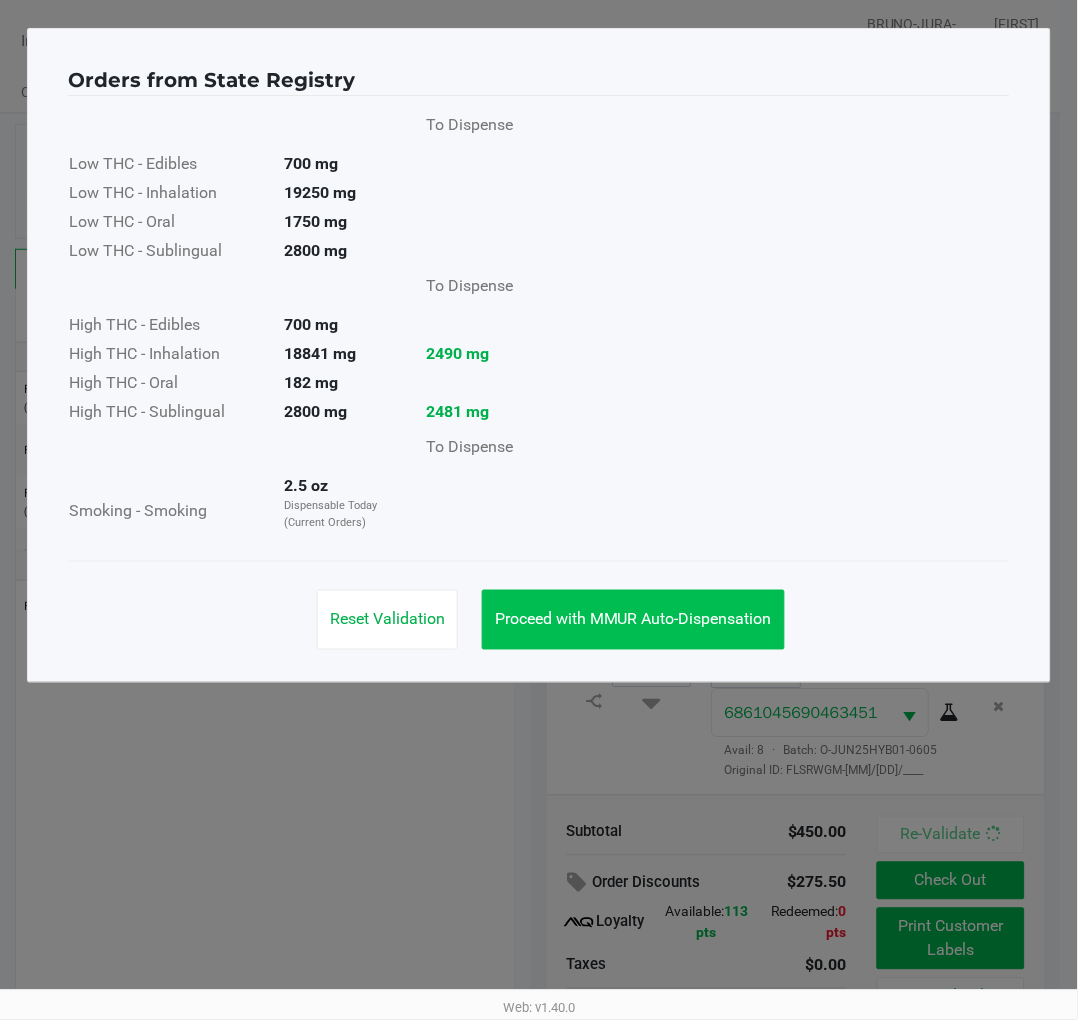 click on "Proceed with MMUR Auto-Dispensation" 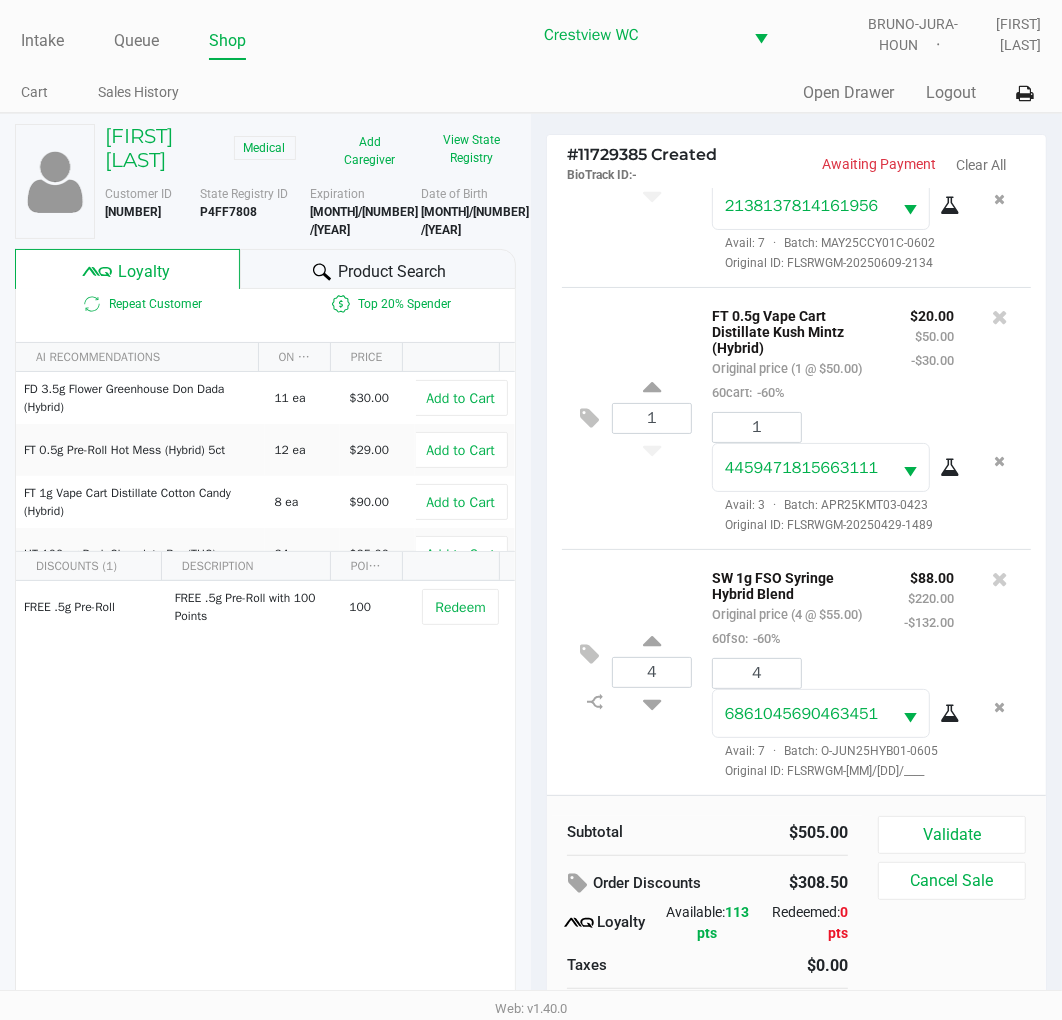 click on "Validate" 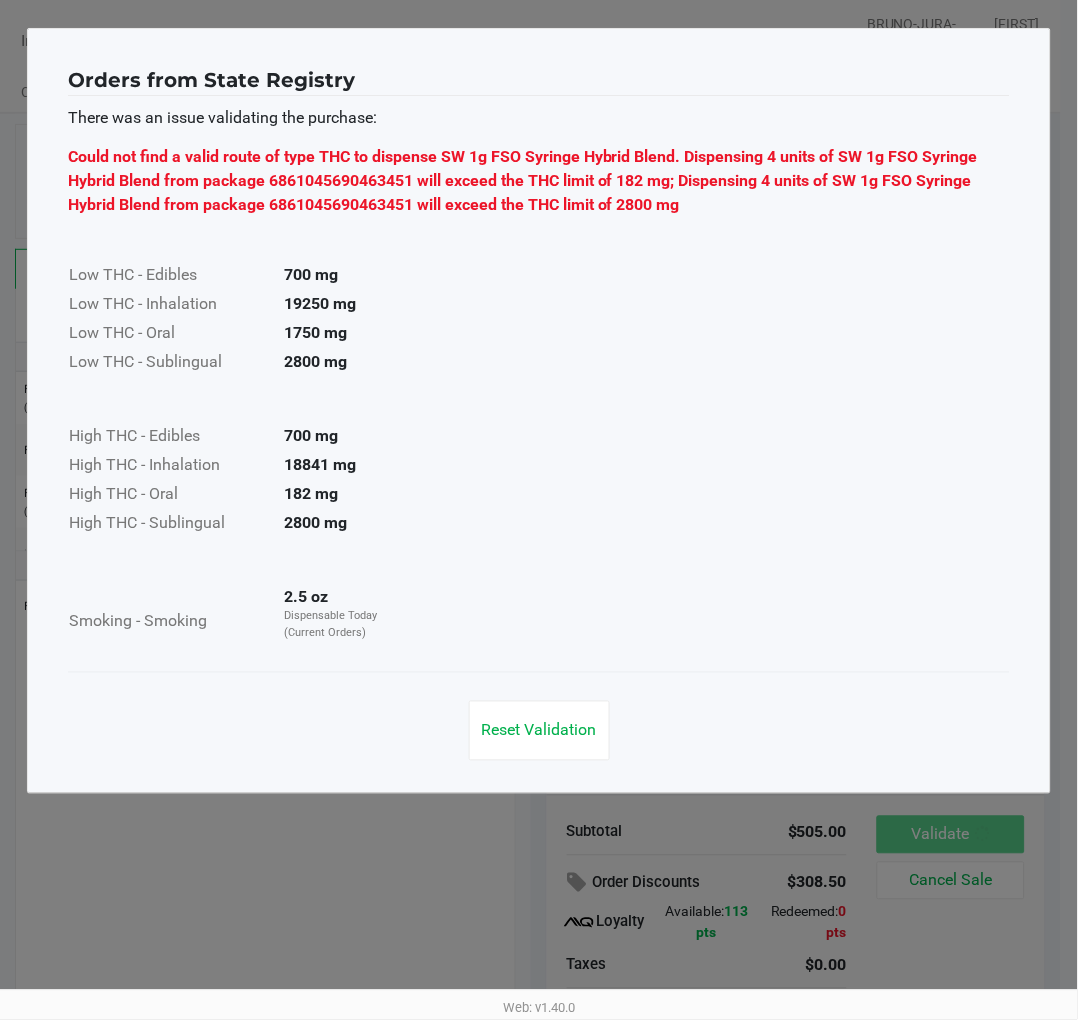 click on "Reset Validation" 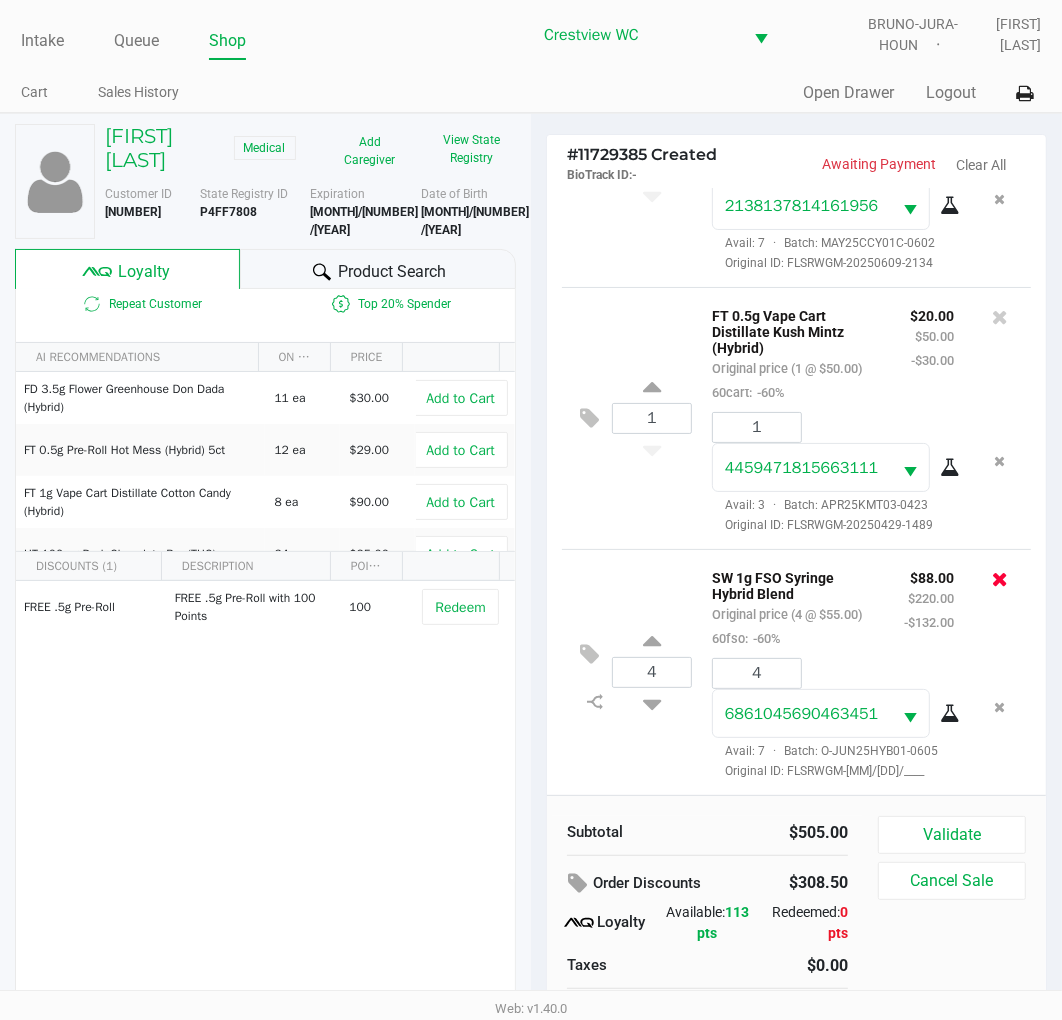 click 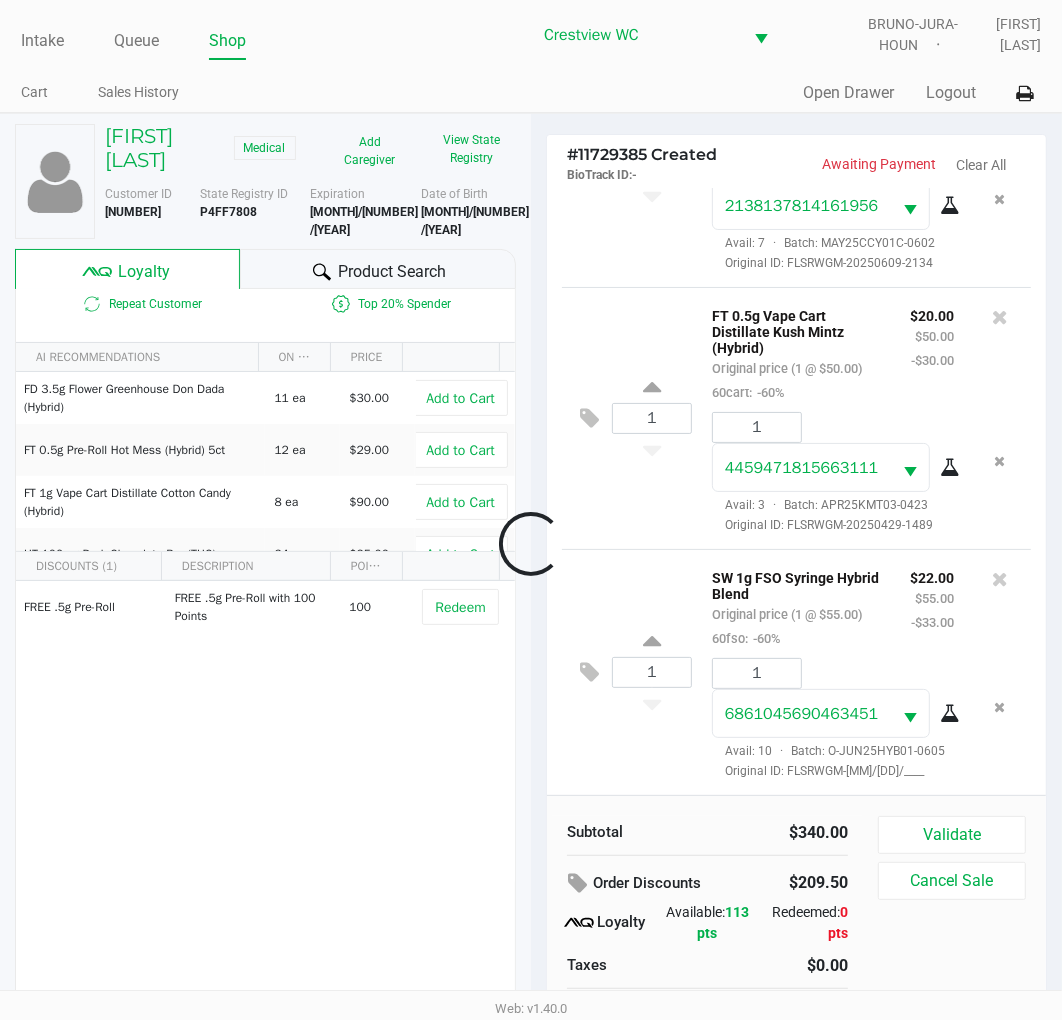 scroll, scrollTop: 842, scrollLeft: 0, axis: vertical 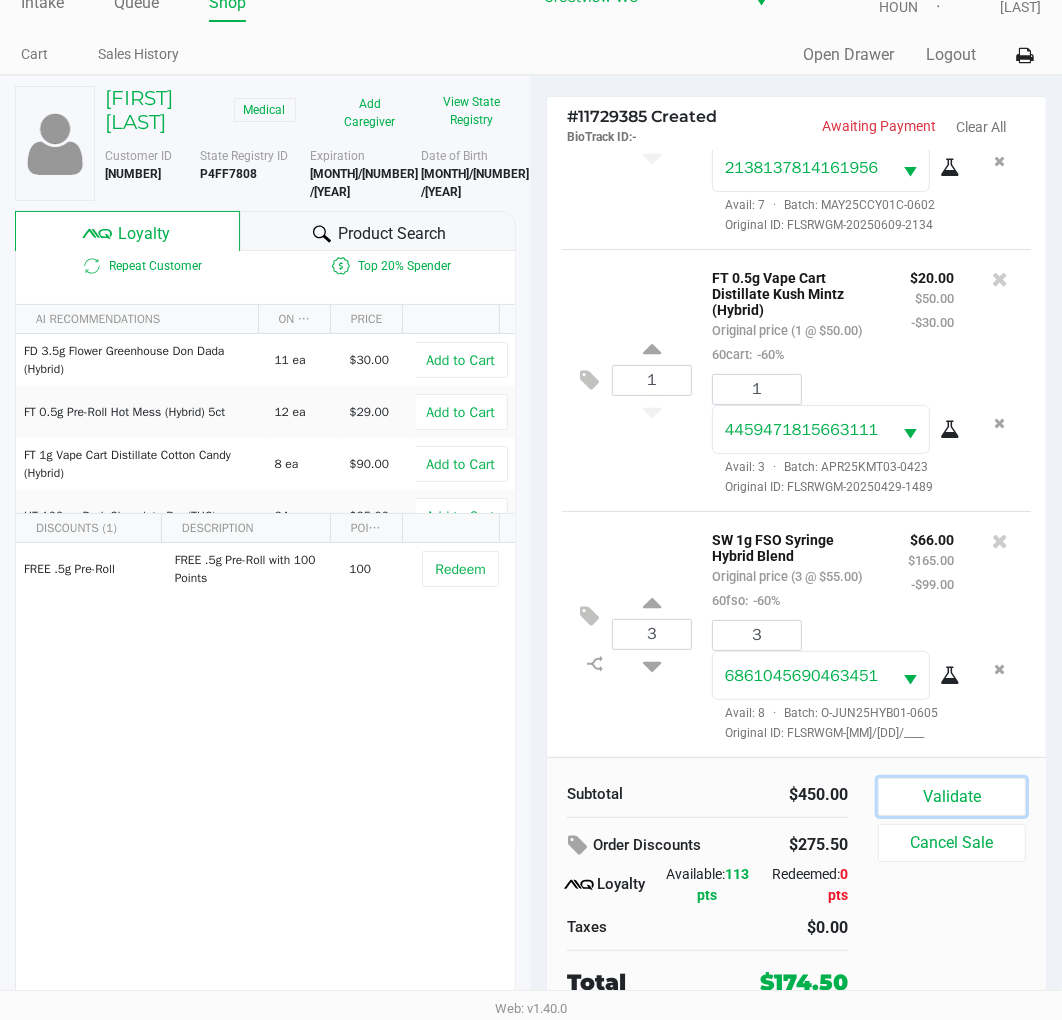 click on "Validate" 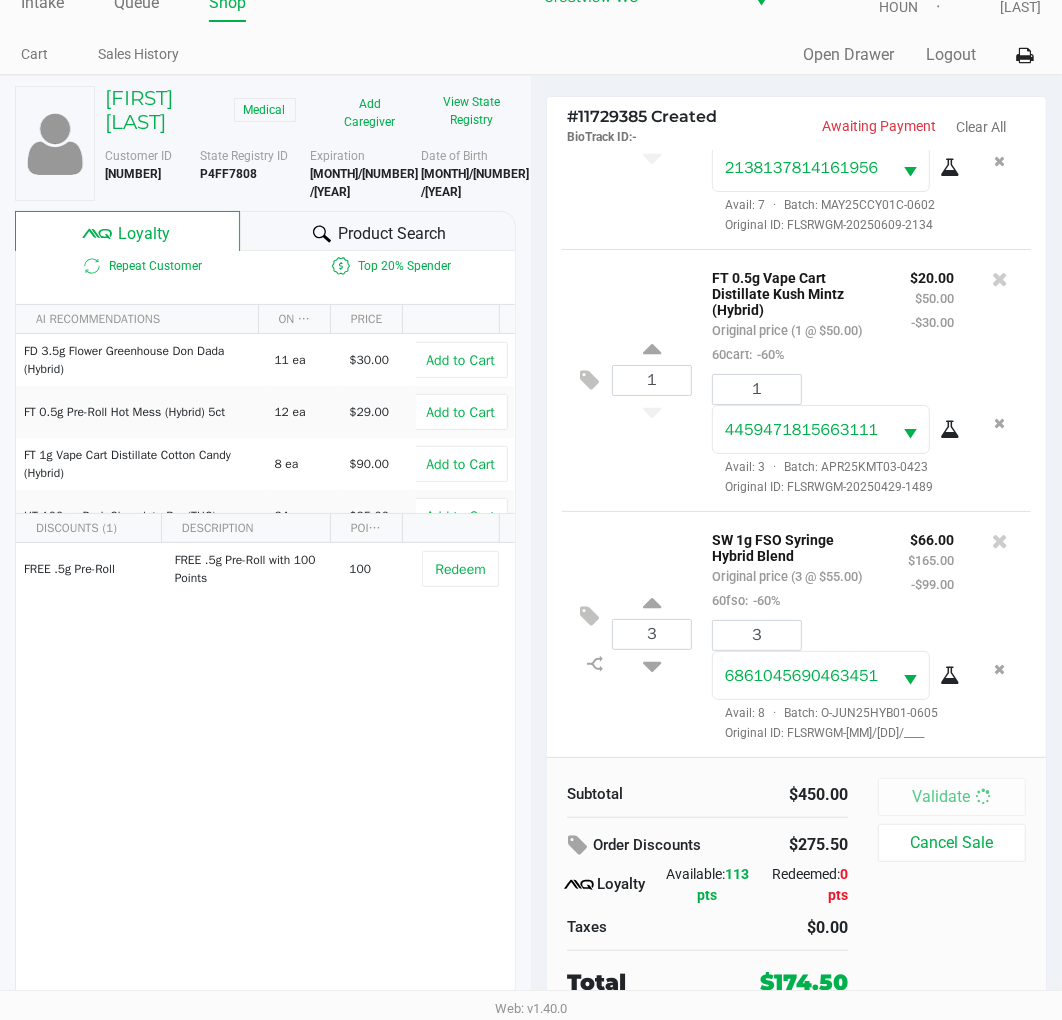 click on "Validate   Cancel Sale" 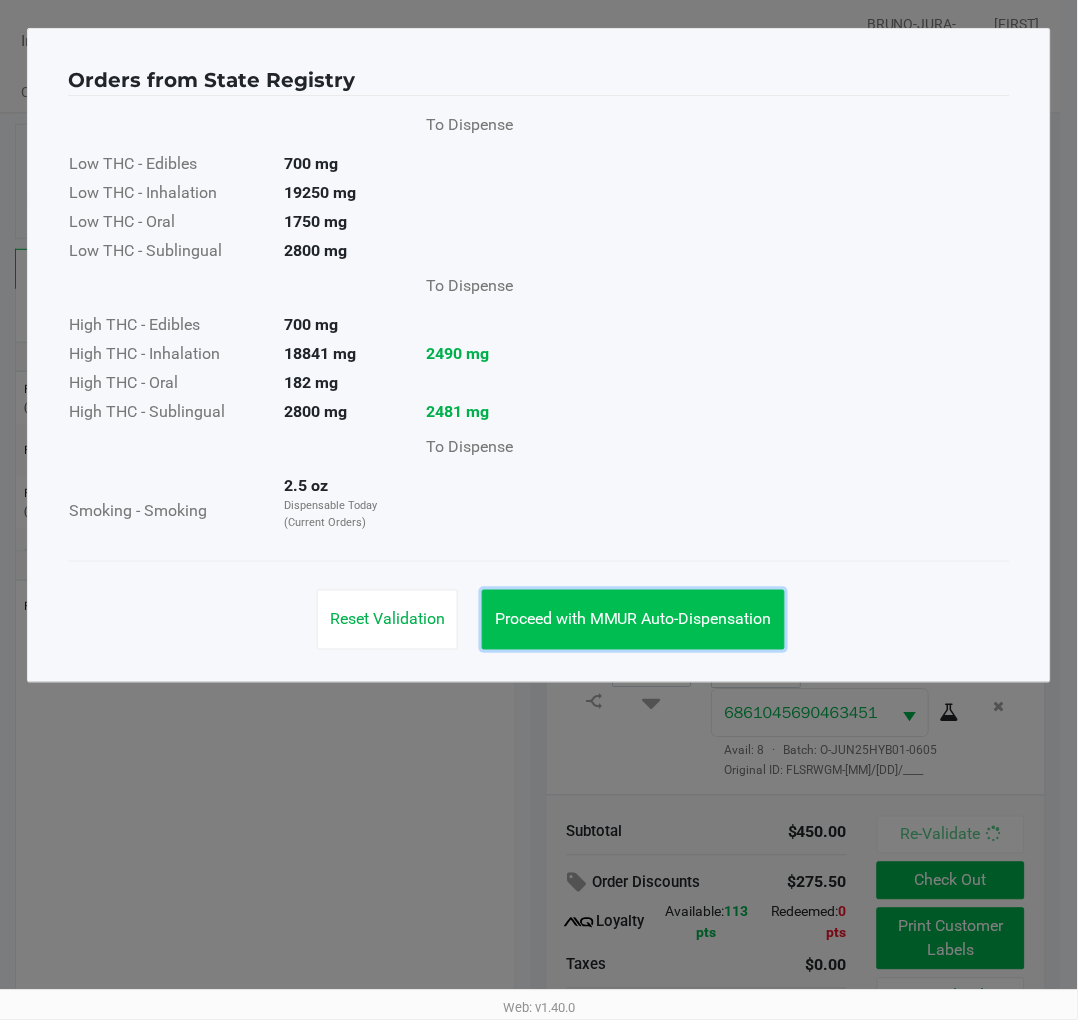 click on "Proceed with MMUR Auto-Dispensation" 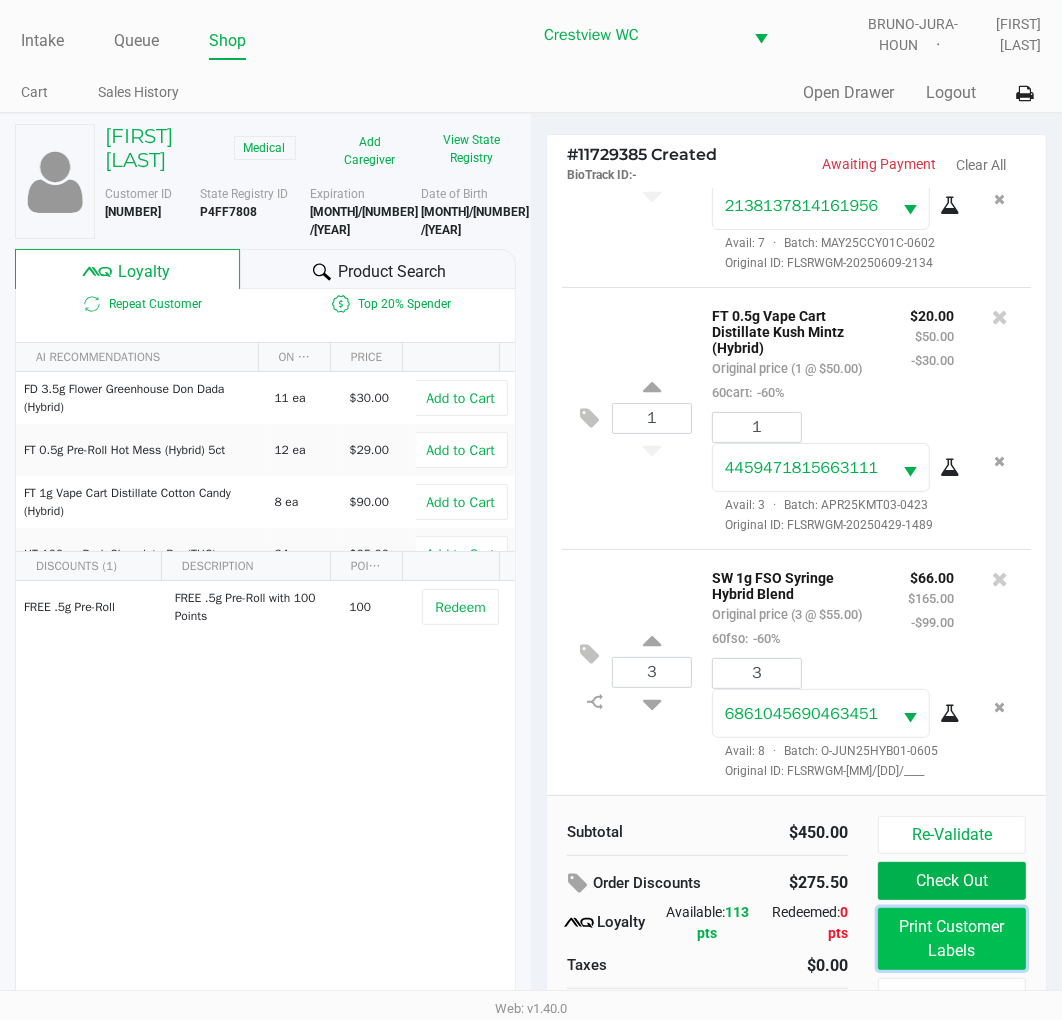 click on "Print Customer Labels" 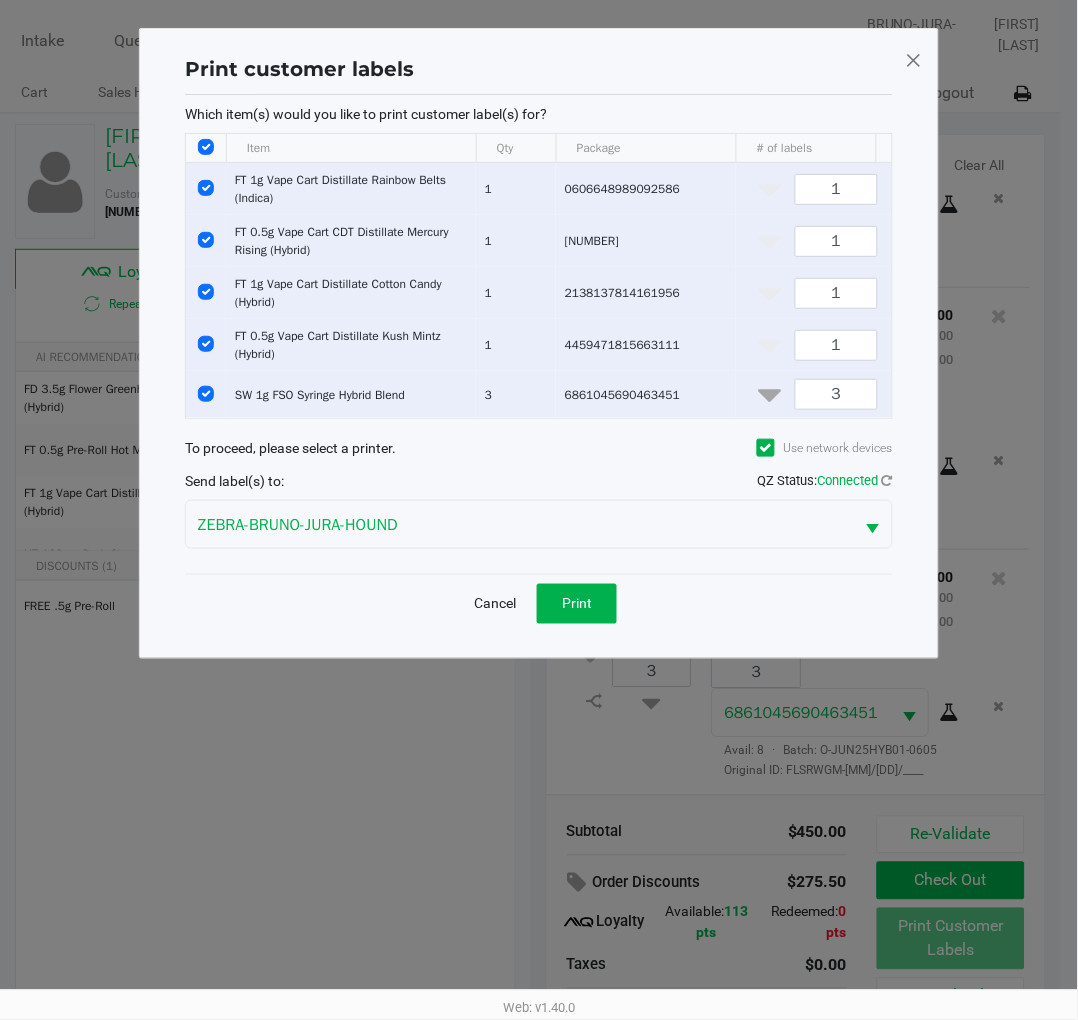 click on "Cancel   Print" 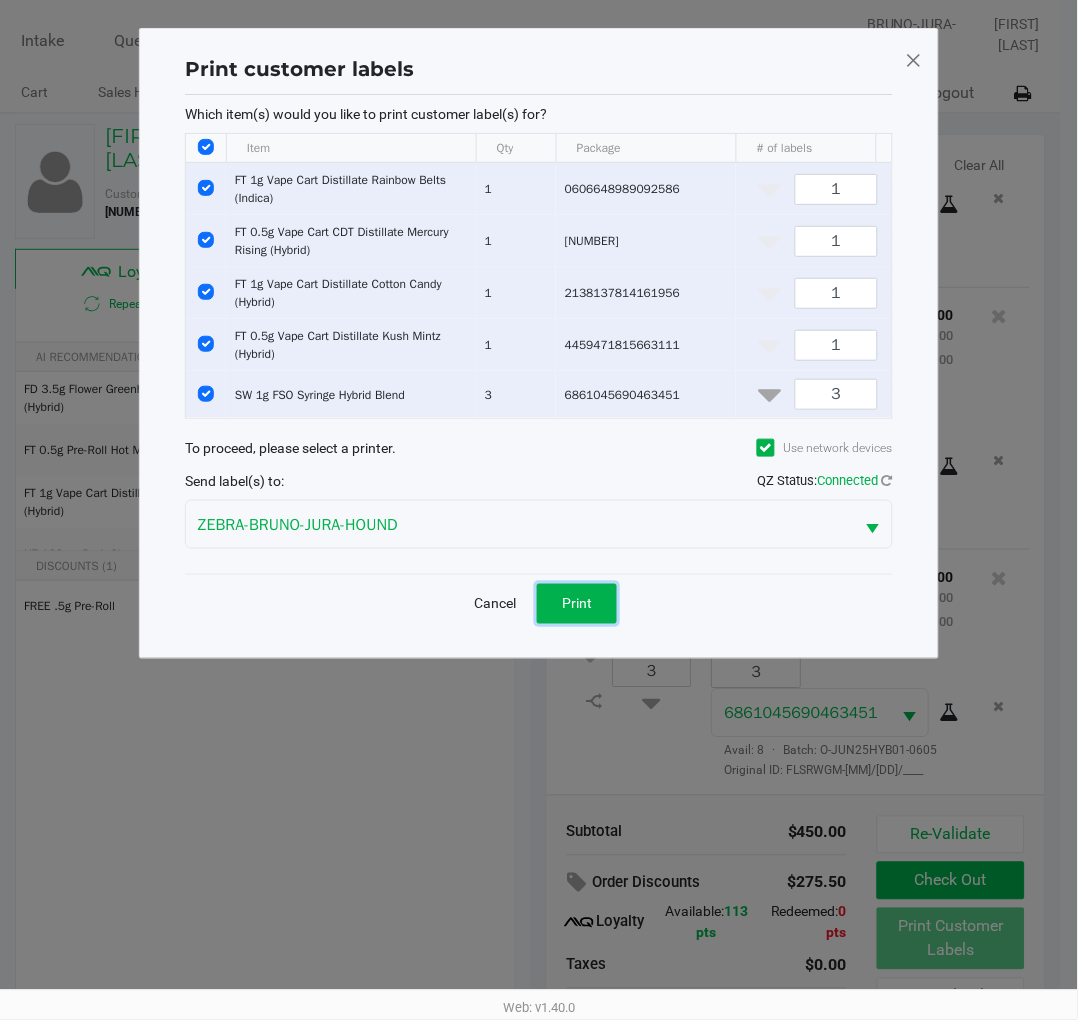 click on "Print" 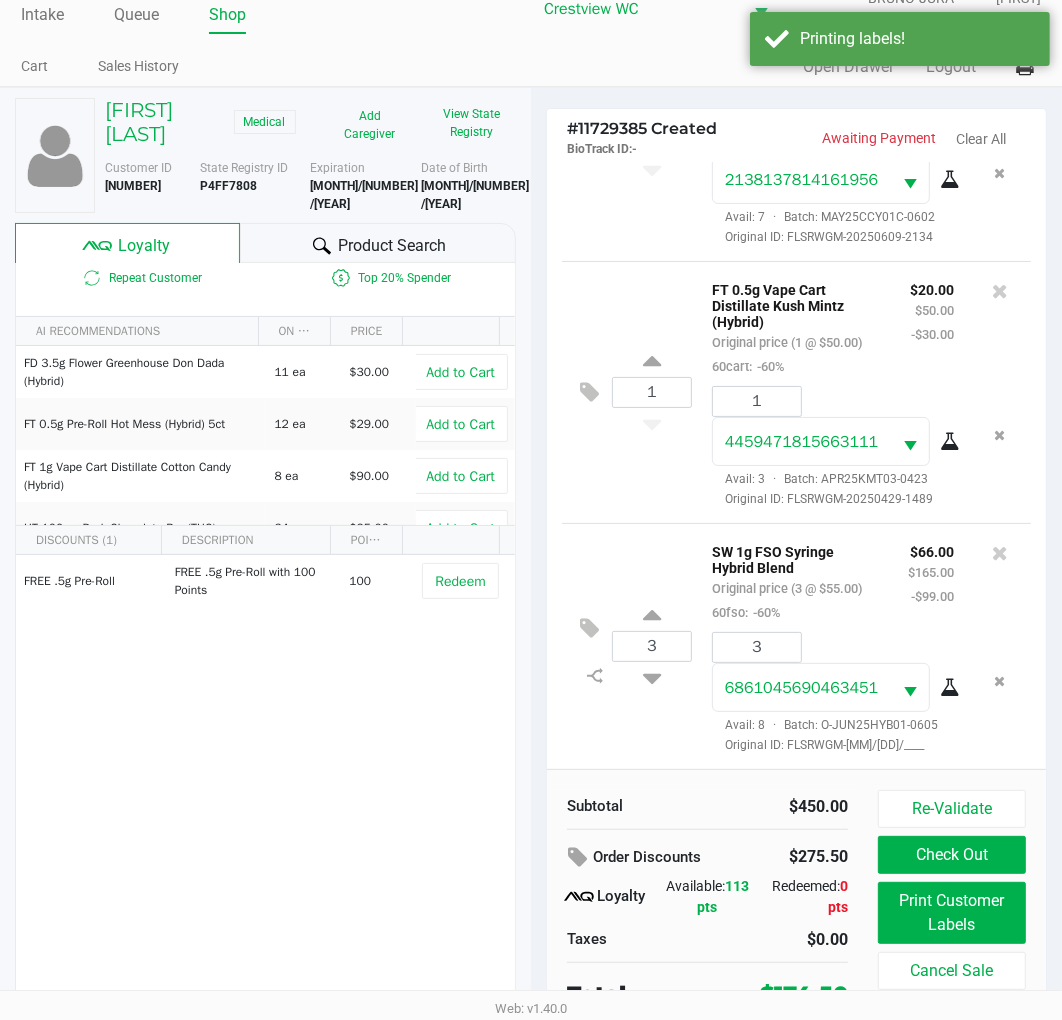 scroll, scrollTop: 38, scrollLeft: 0, axis: vertical 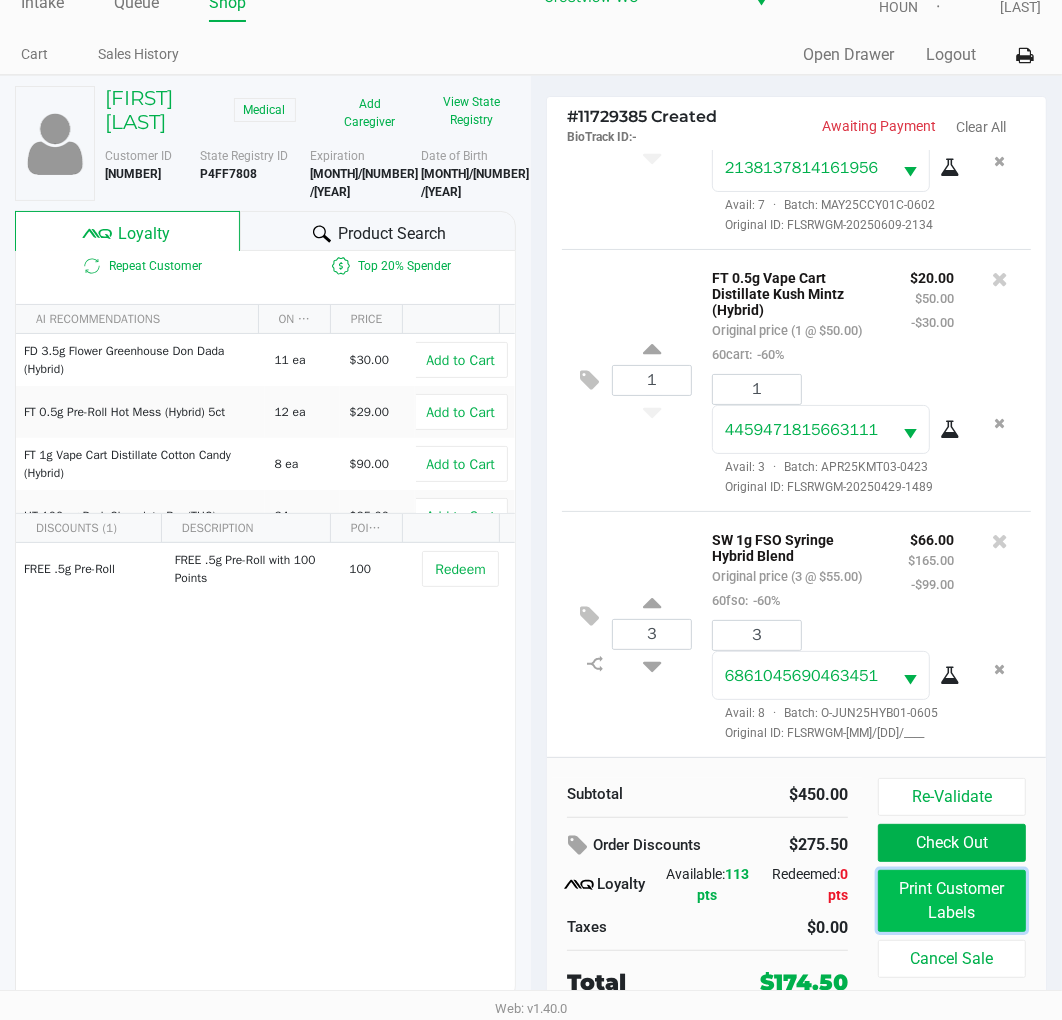 click on "Print Customer Labels" 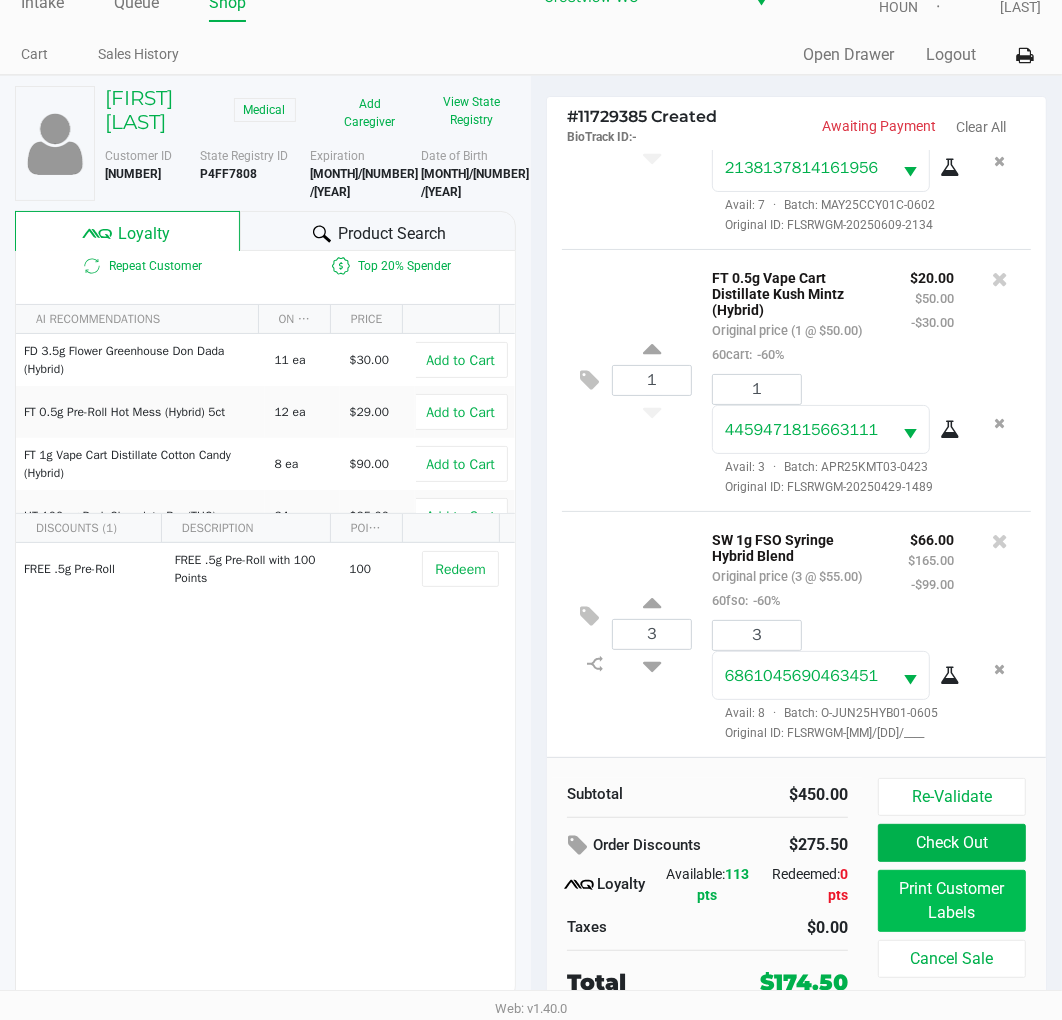 scroll, scrollTop: 0, scrollLeft: 0, axis: both 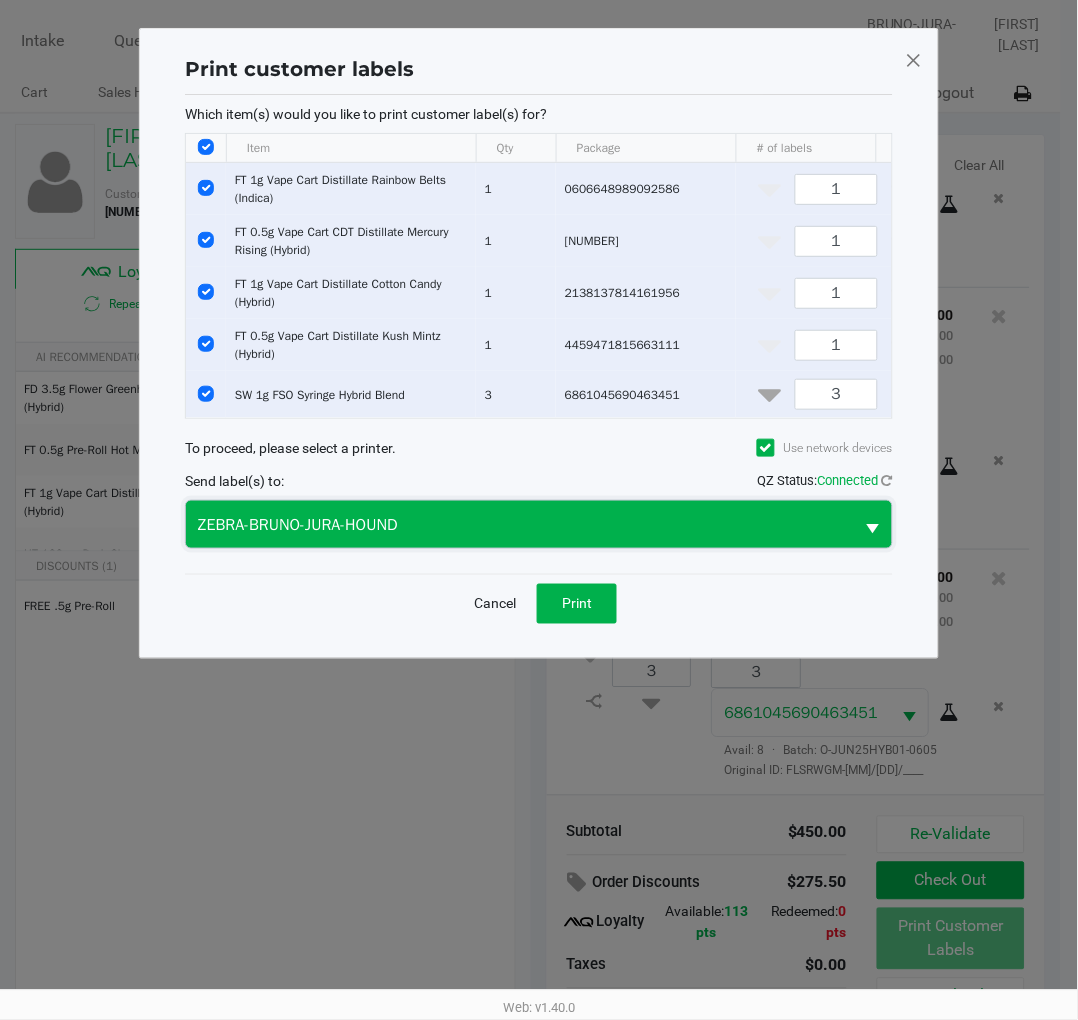click on "ZEBRA-BRUNO-JURA-HOUND" at bounding box center (520, 525) 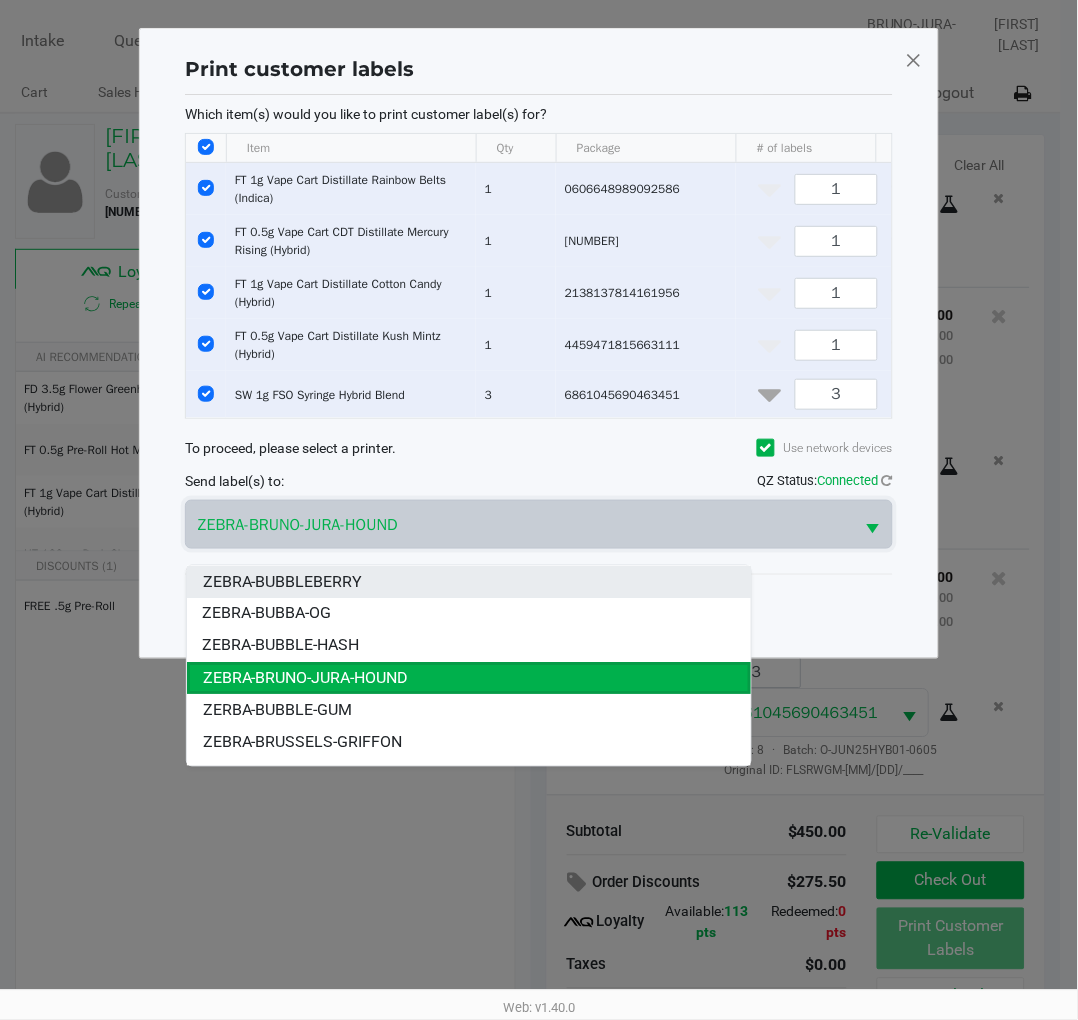 click on "ZEBRA-BUBBLEBERRY" at bounding box center (469, 582) 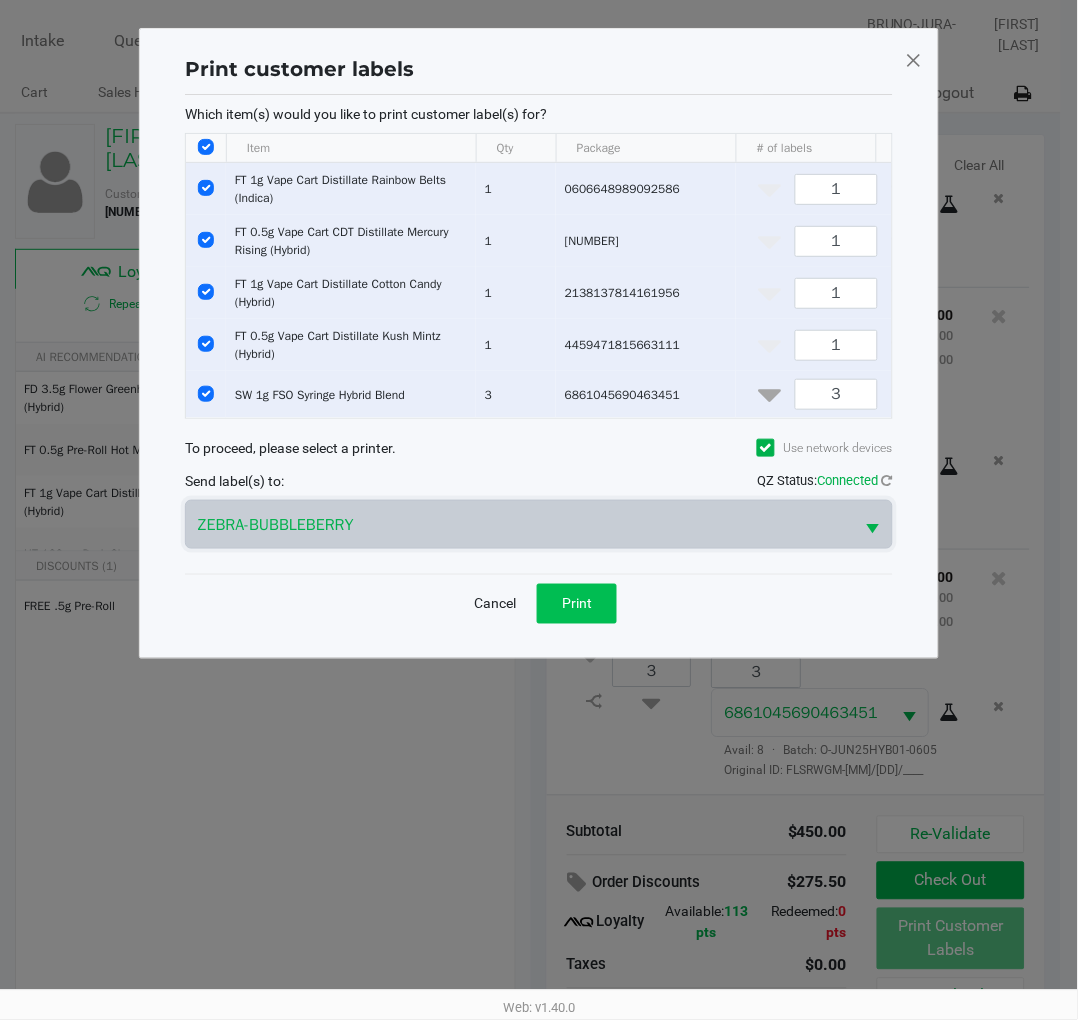 click on "Print" 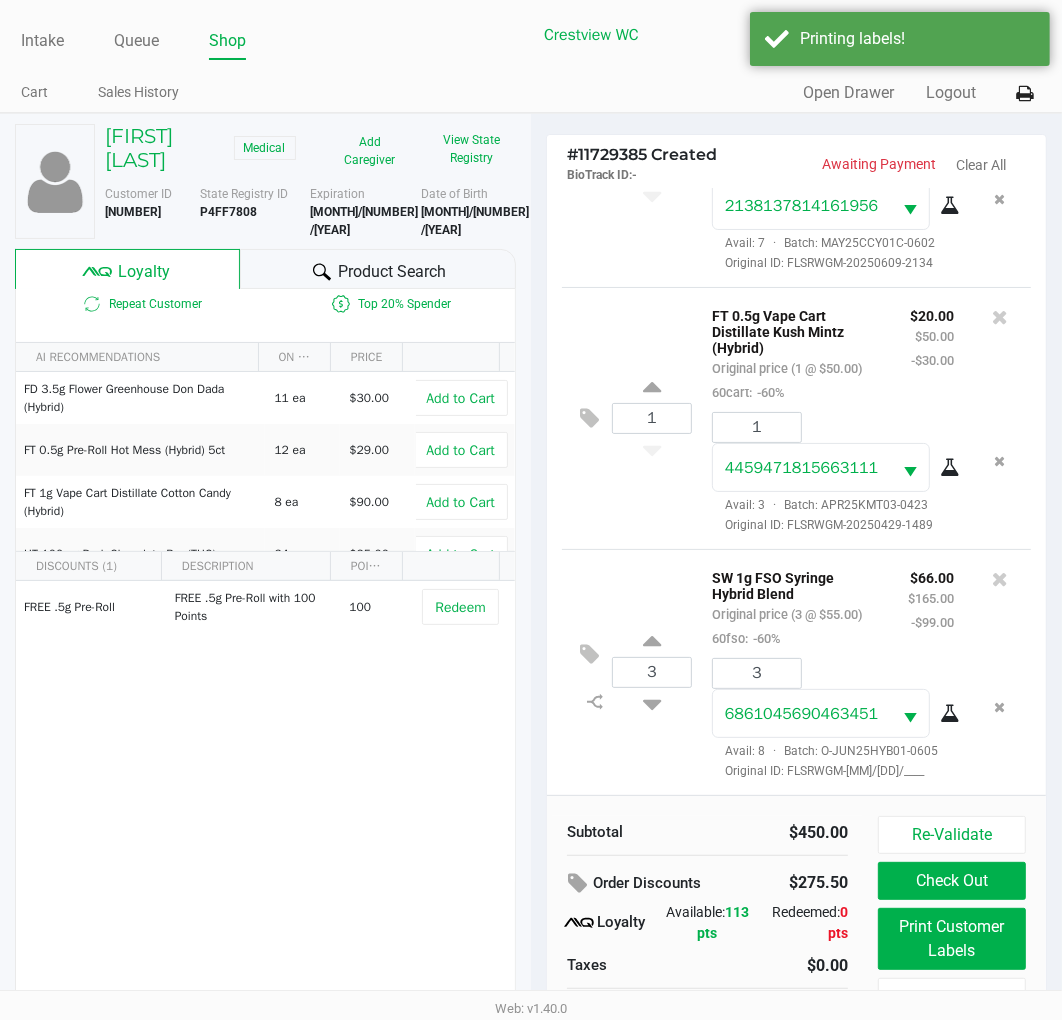 scroll, scrollTop: 38, scrollLeft: 0, axis: vertical 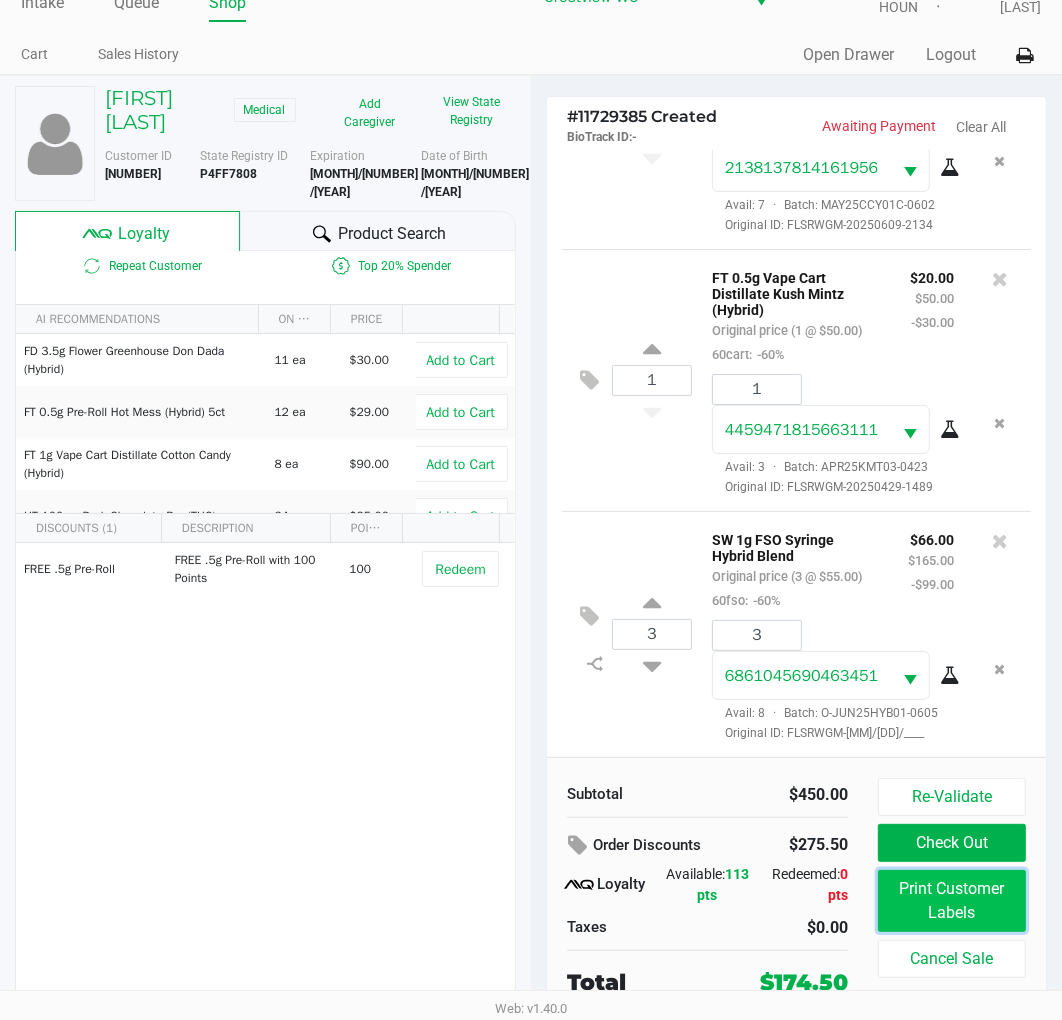 click on "Print Customer Labels" 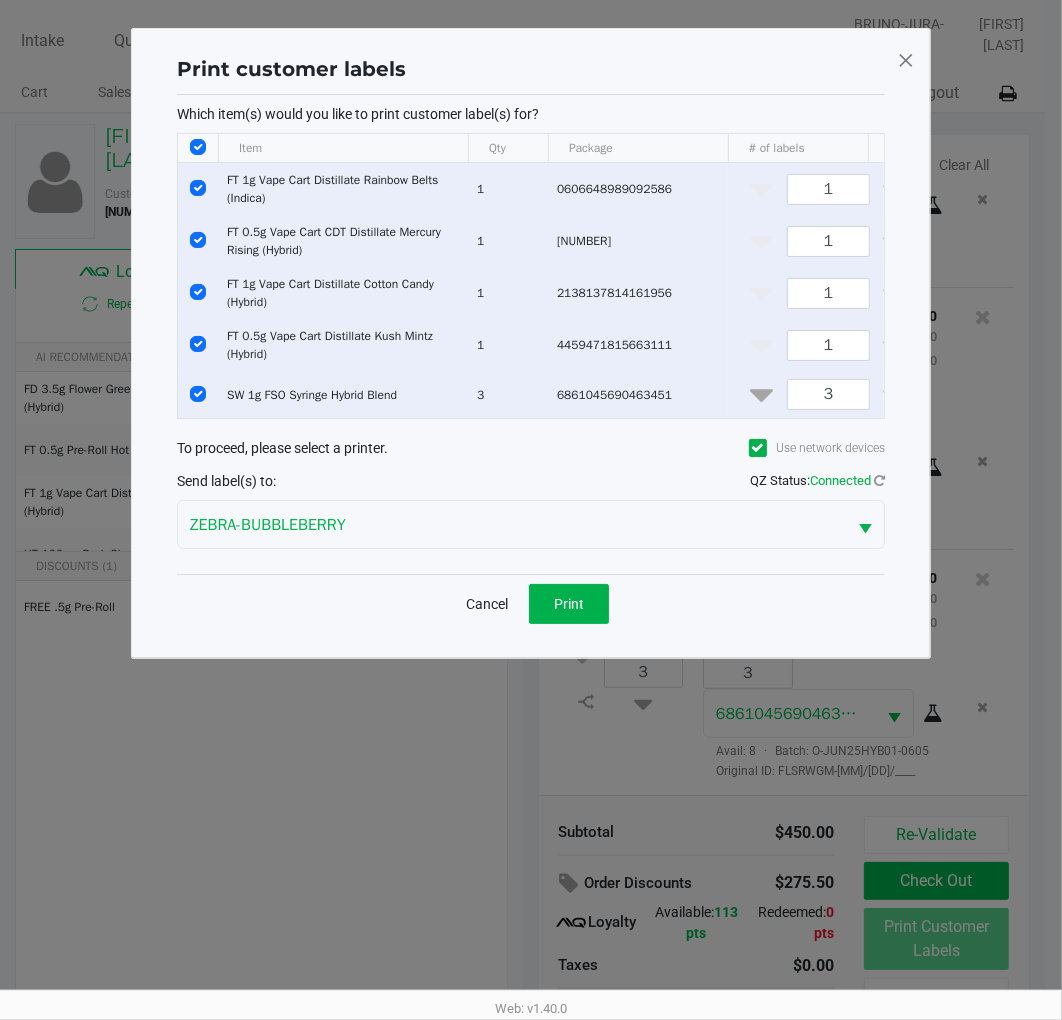 scroll, scrollTop: 0, scrollLeft: 0, axis: both 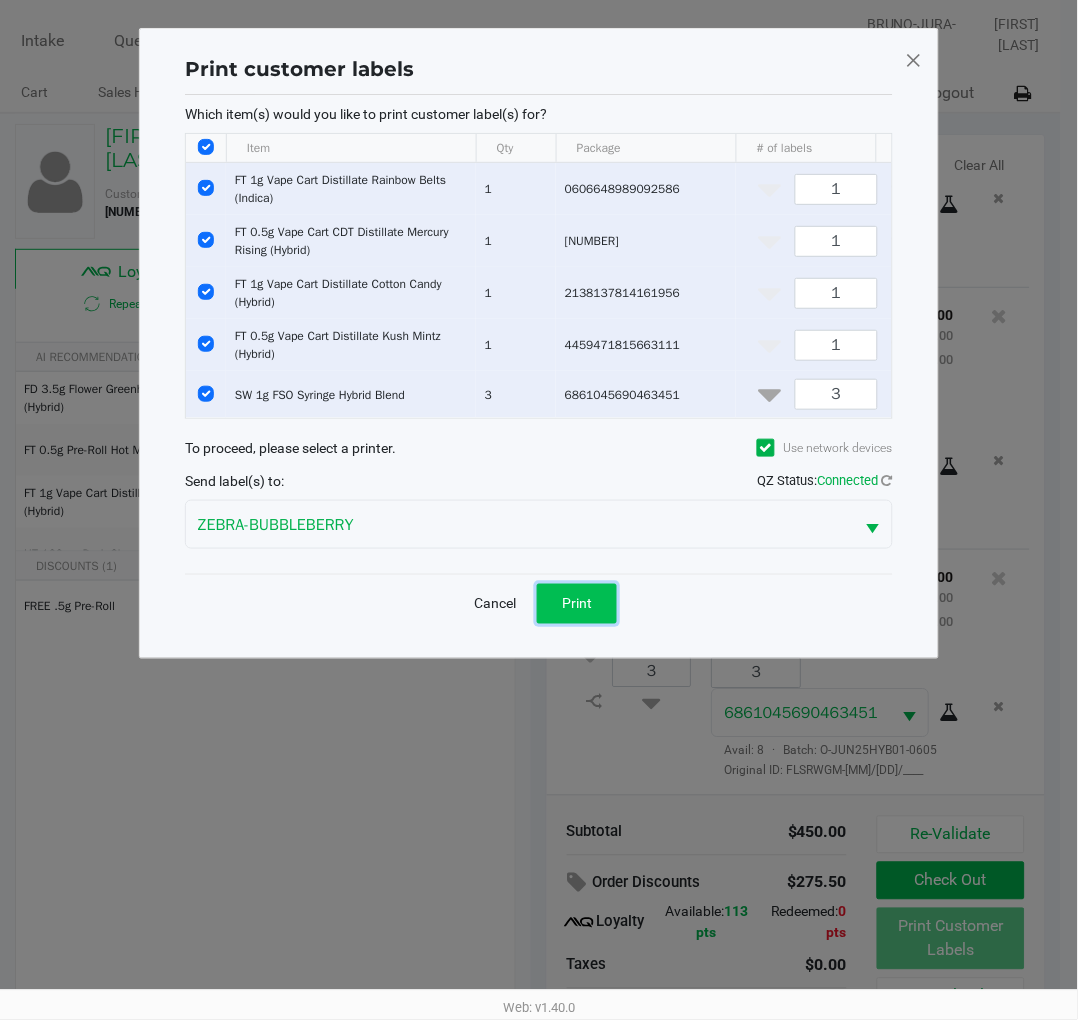 click on "Print" 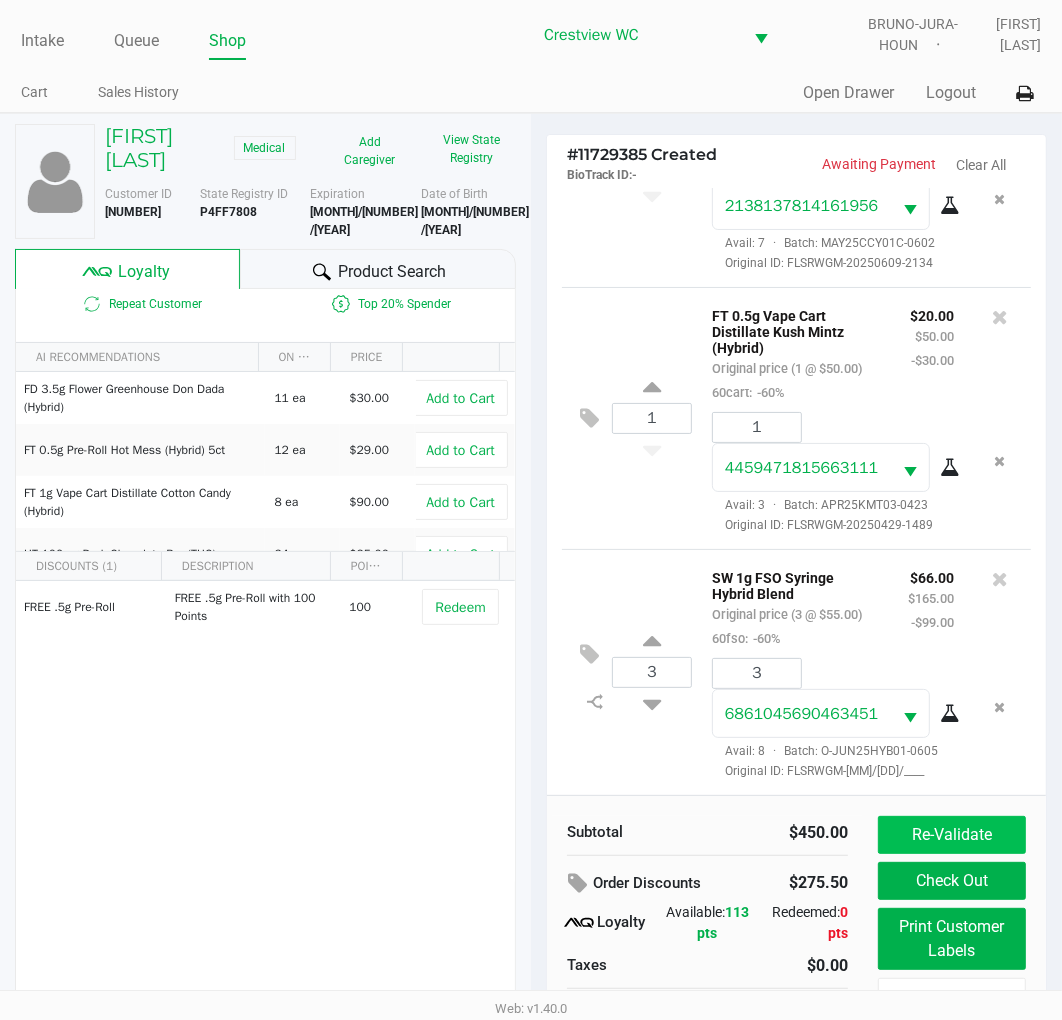 click on "Re-Validate" 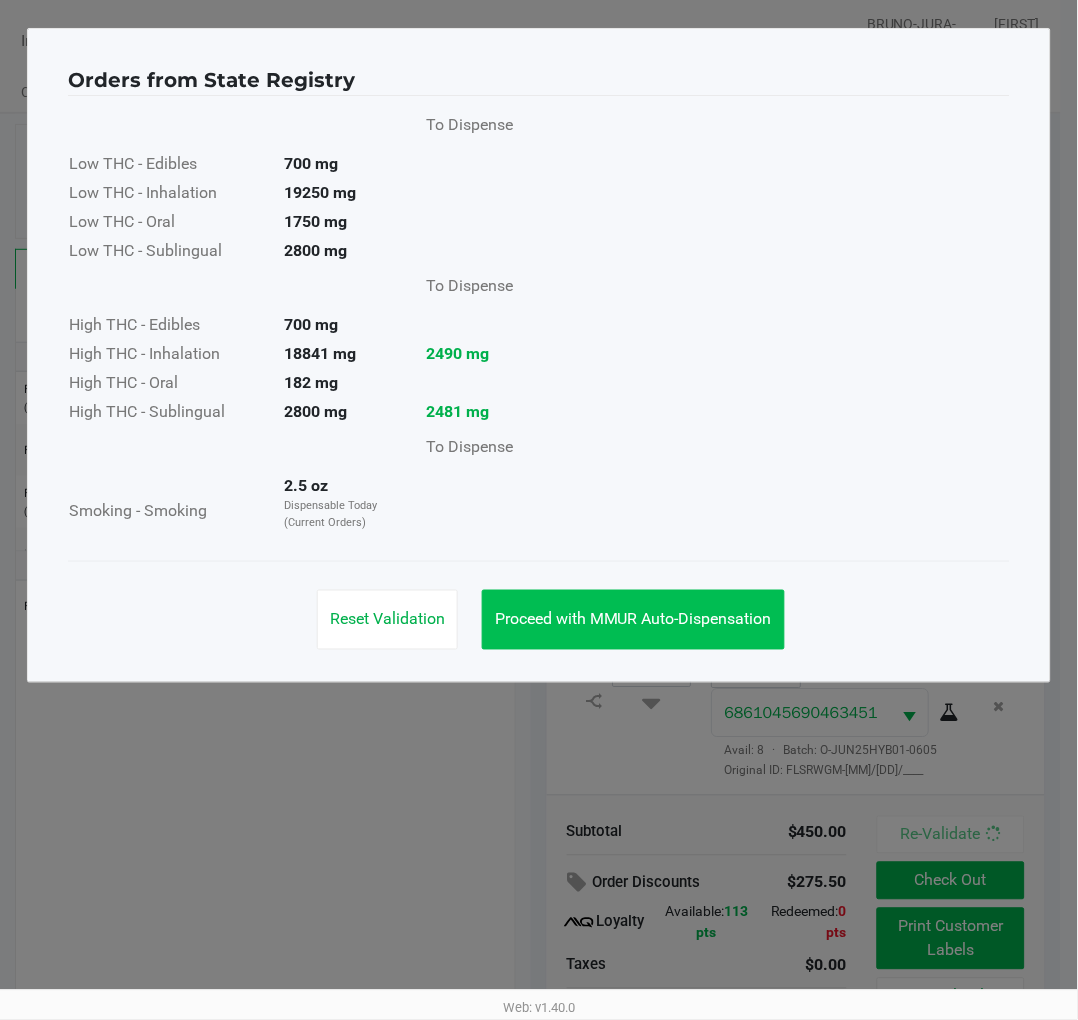 click on "Proceed with MMUR Auto-Dispensation" 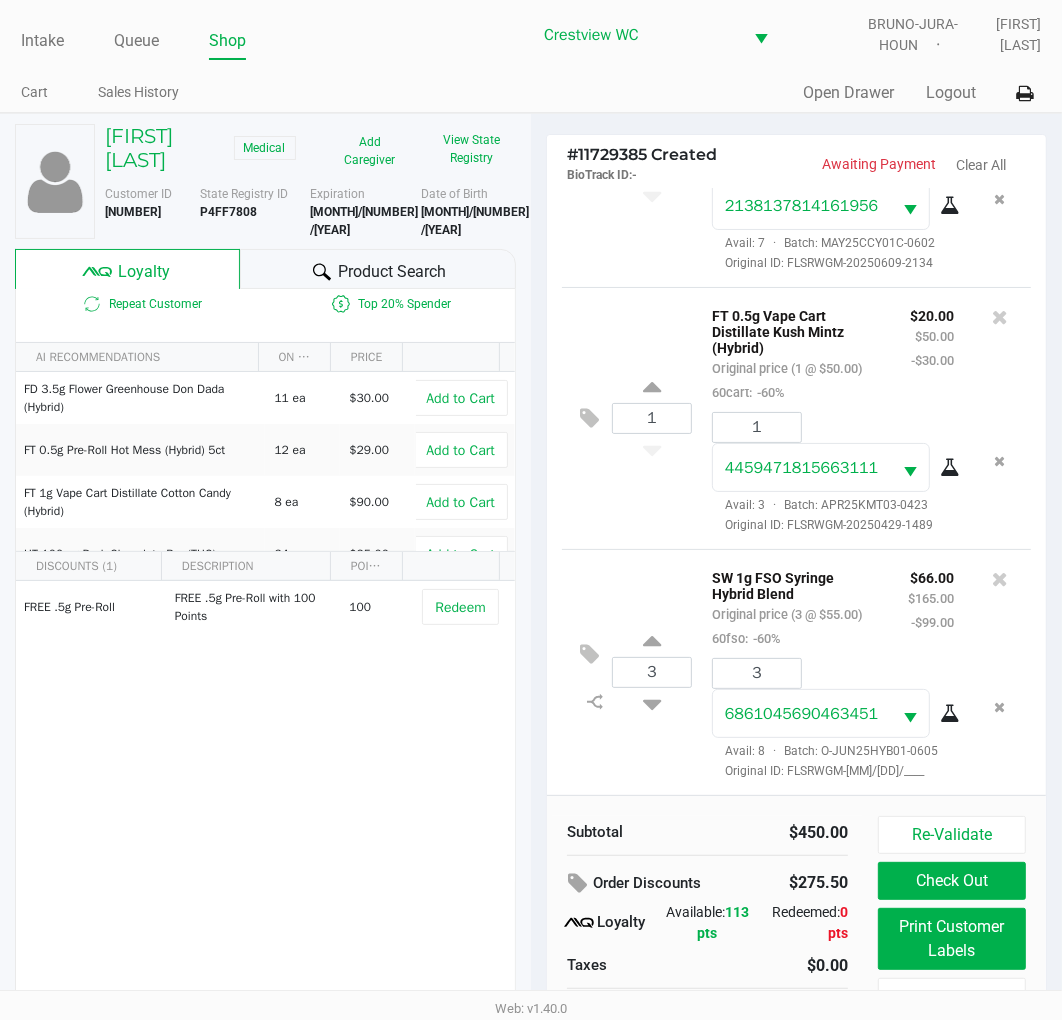 scroll, scrollTop: 38, scrollLeft: 0, axis: vertical 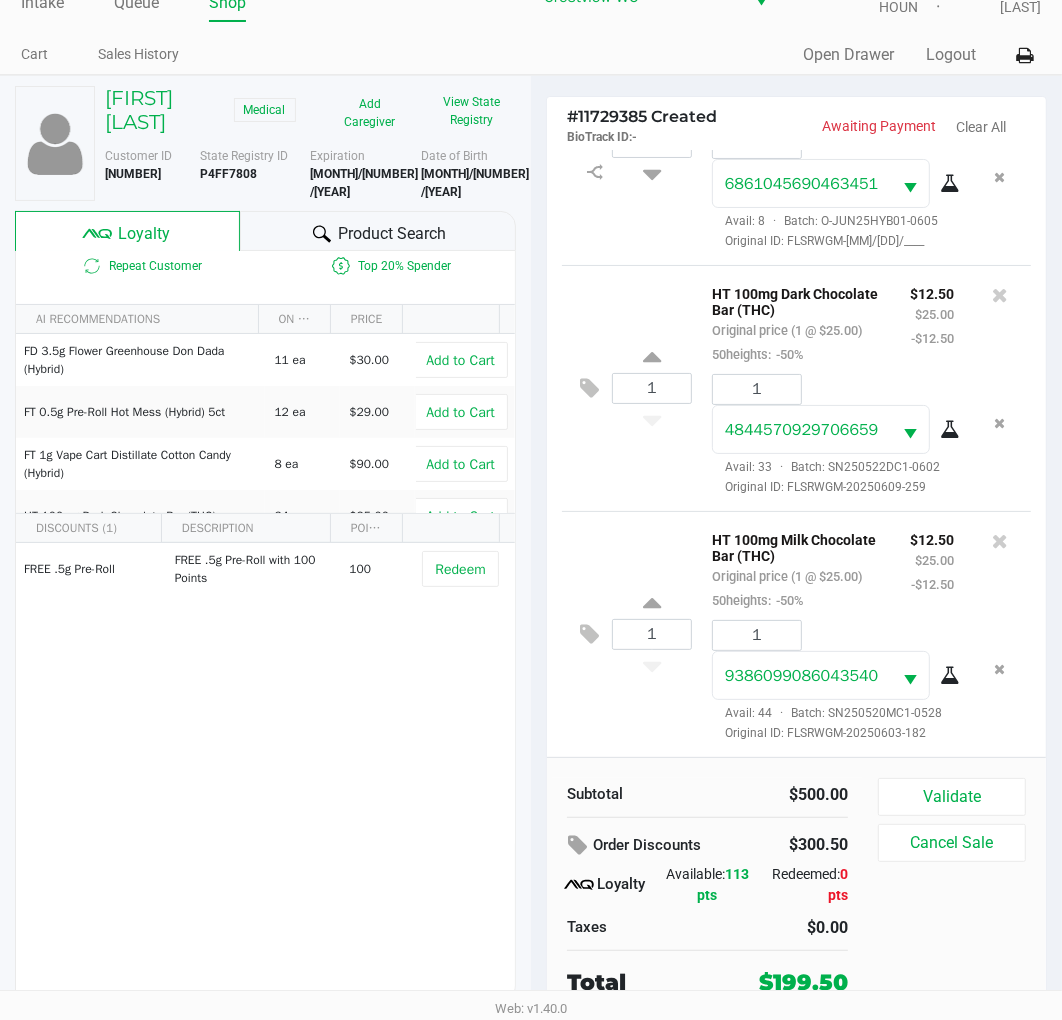click on "Validate" 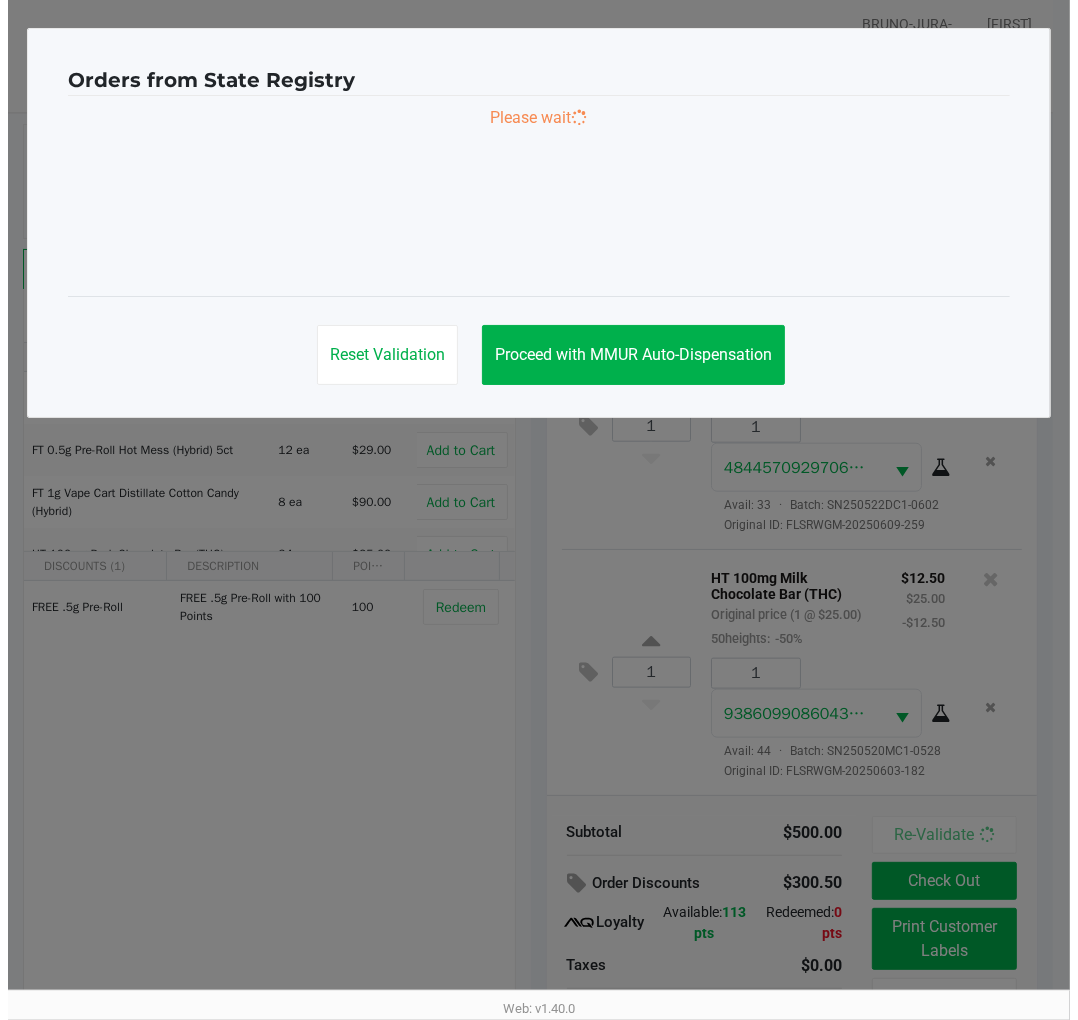scroll, scrollTop: 0, scrollLeft: 0, axis: both 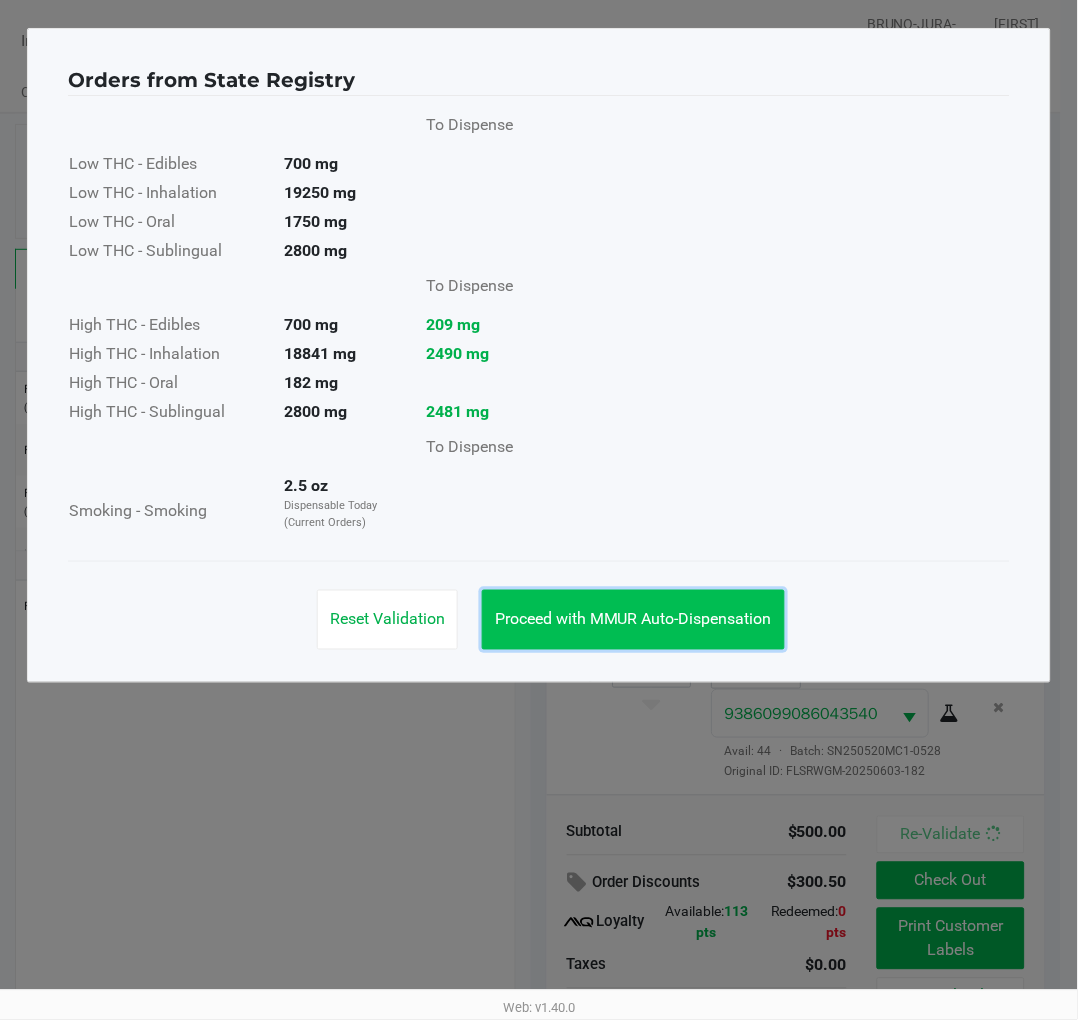 click on "Proceed with MMUR Auto-Dispensation" 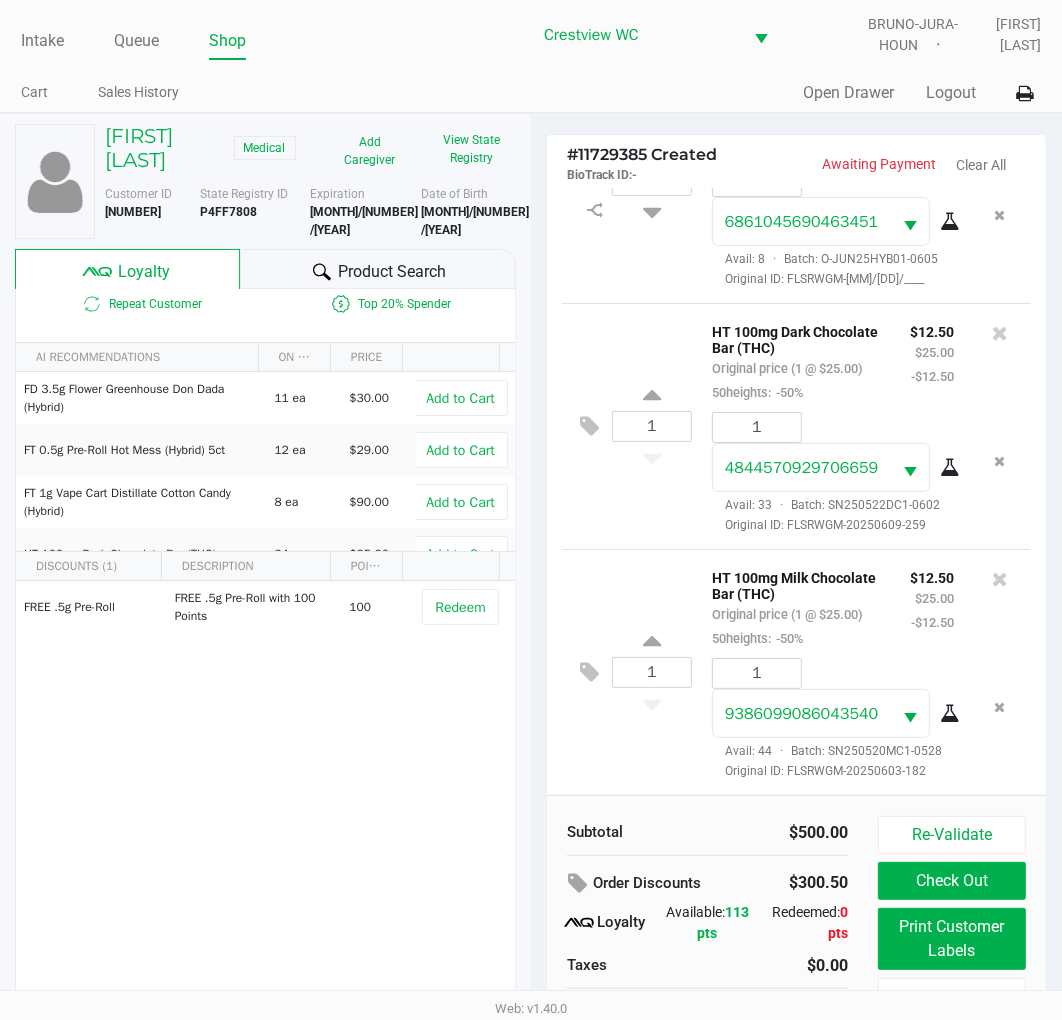click on "Print Customer Labels" 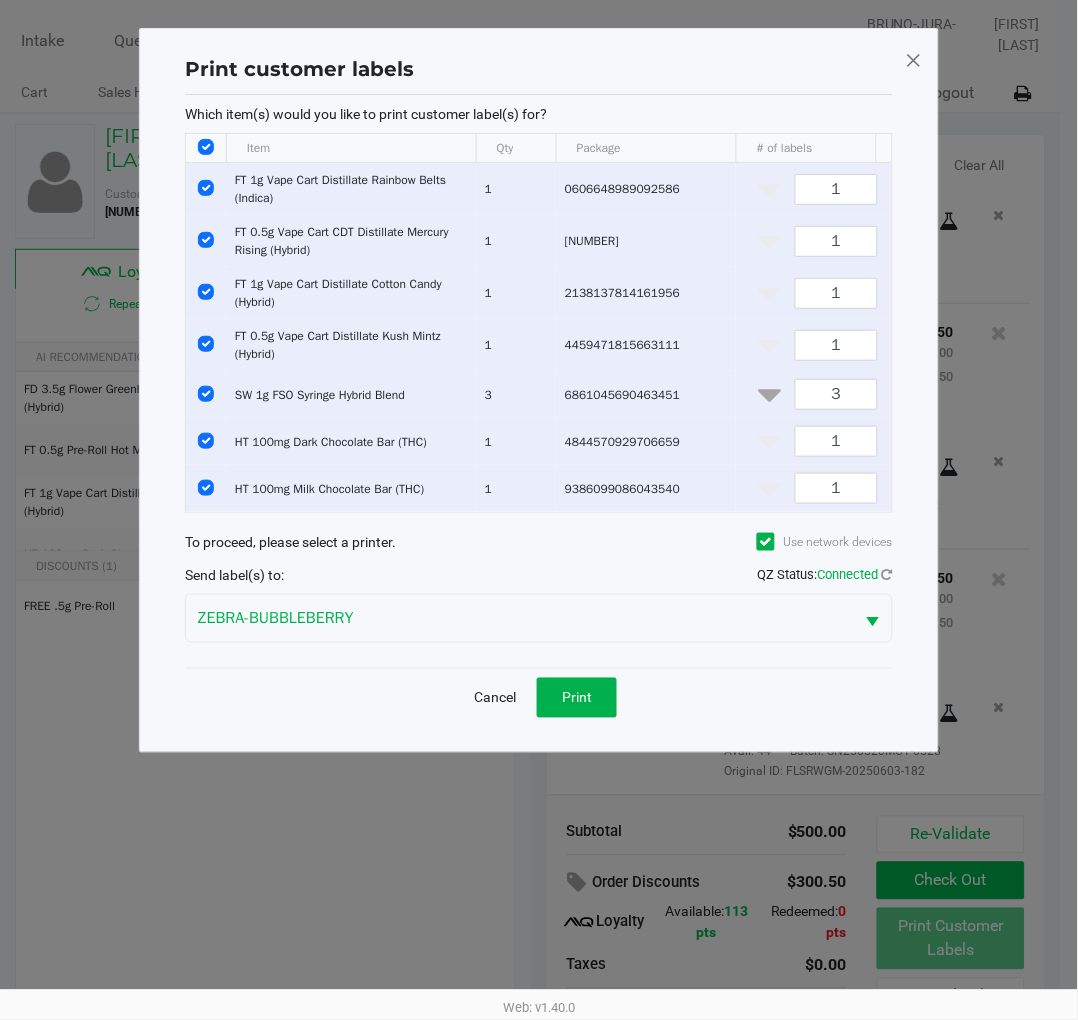 click 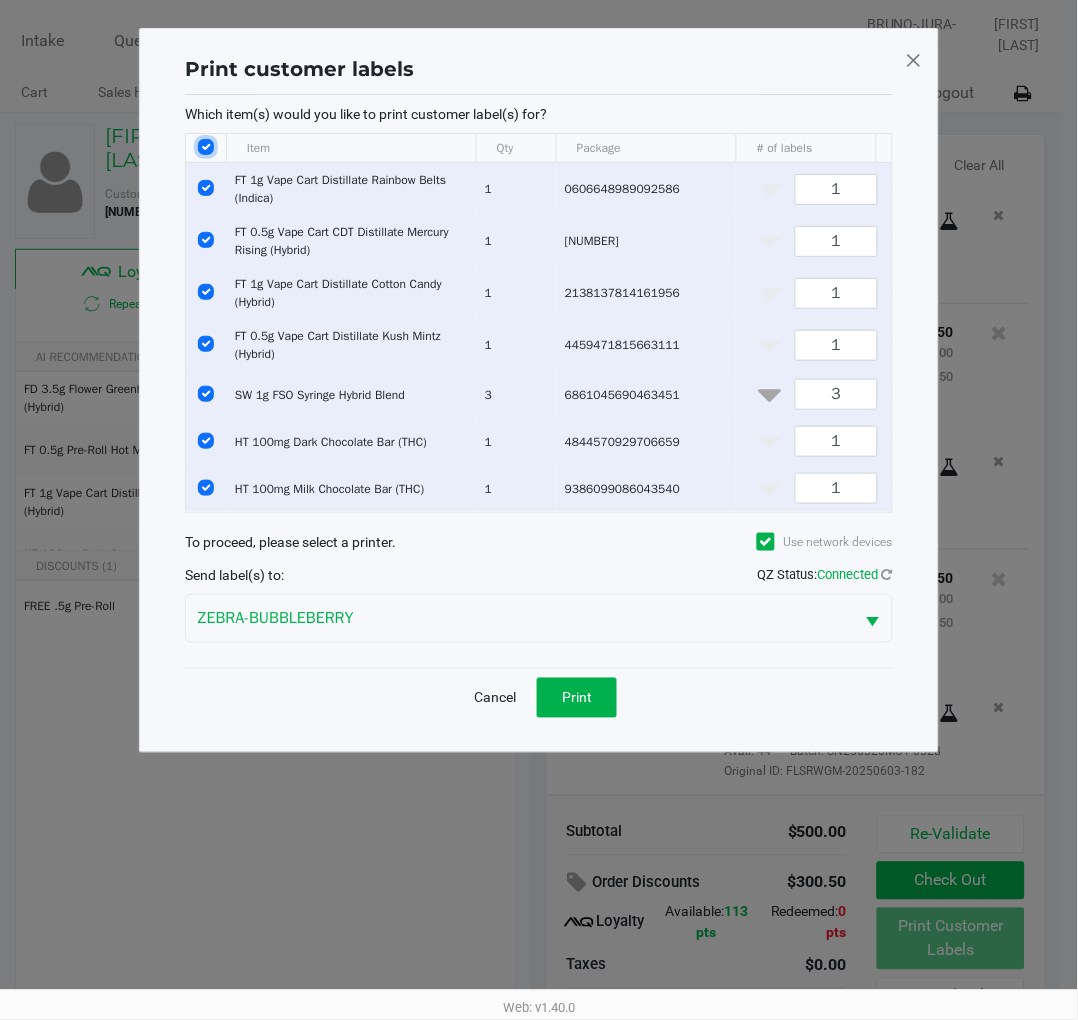 click 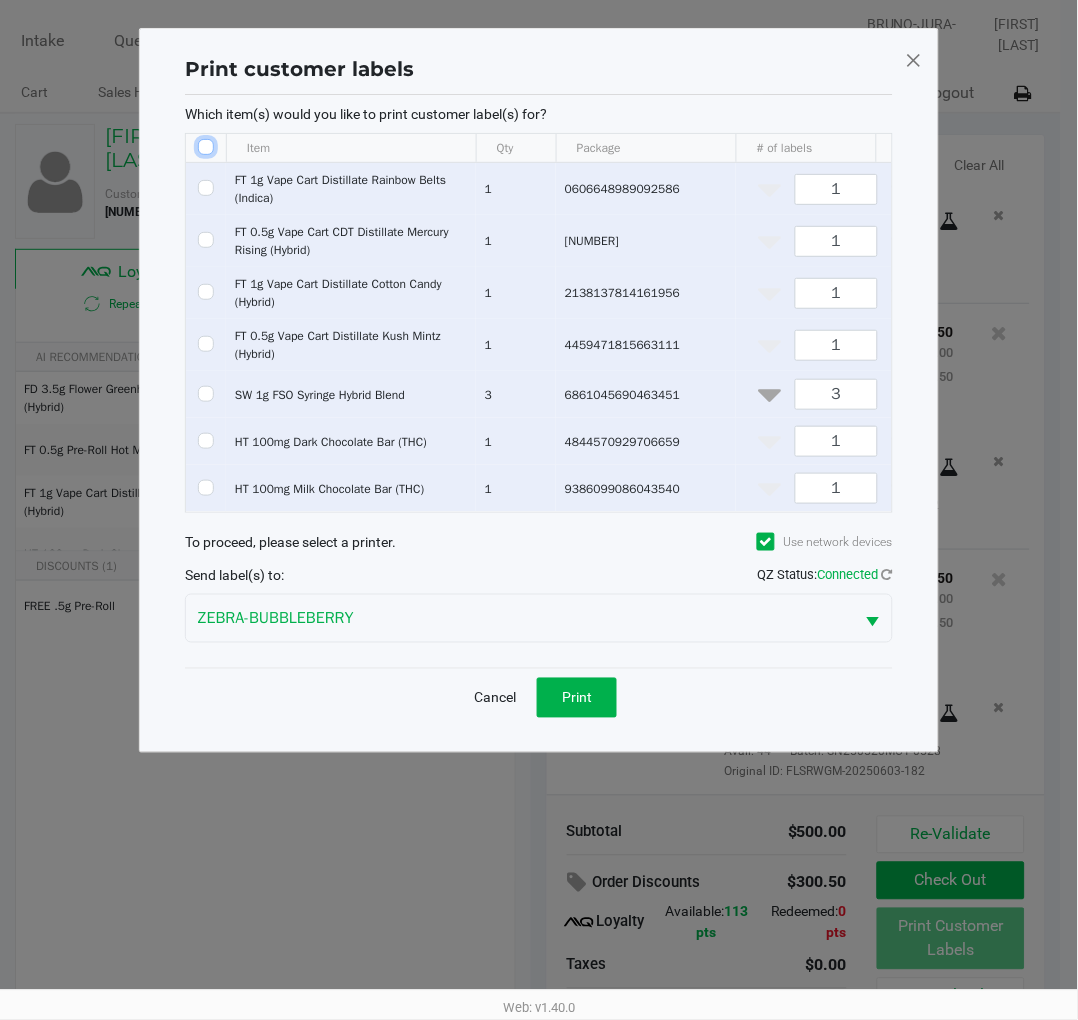 checkbox on "false" 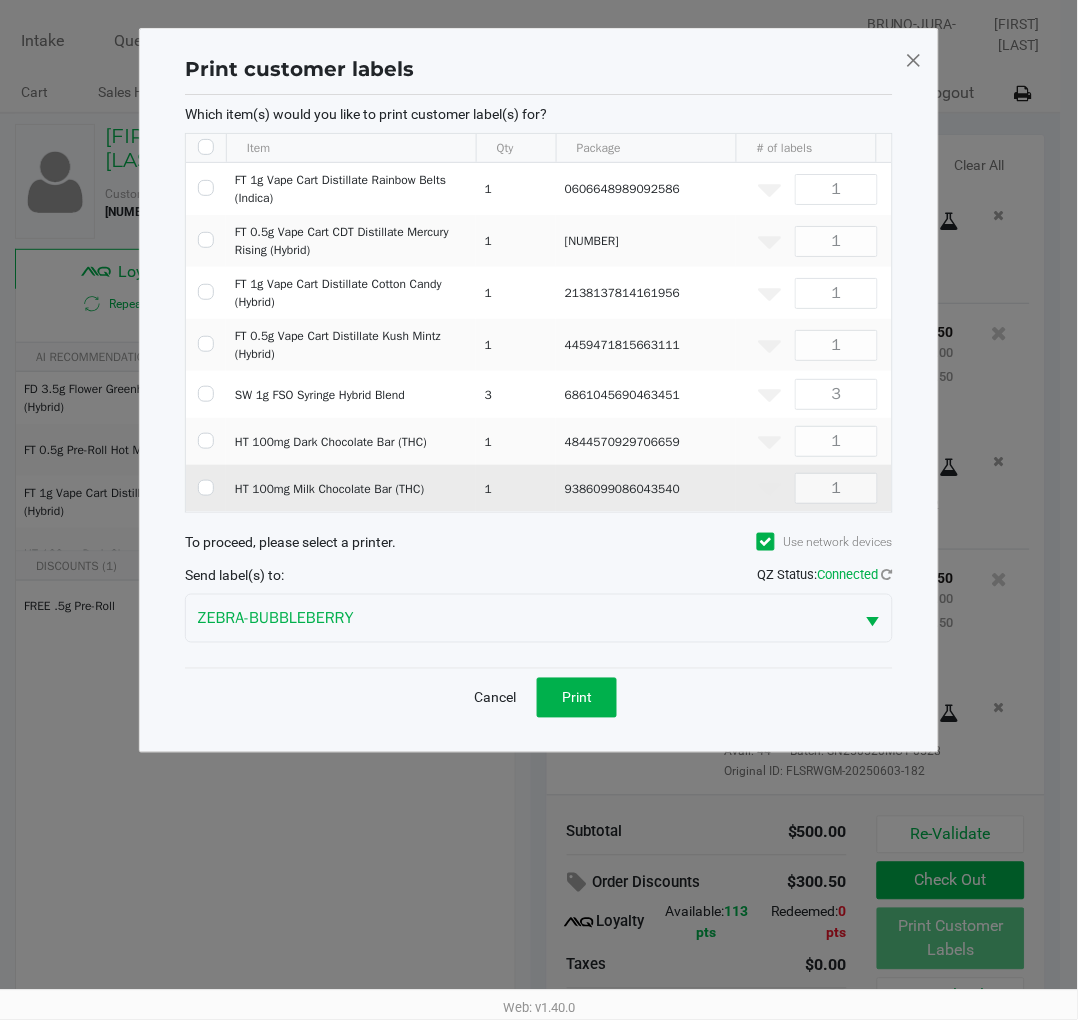click at bounding box center [206, 488] 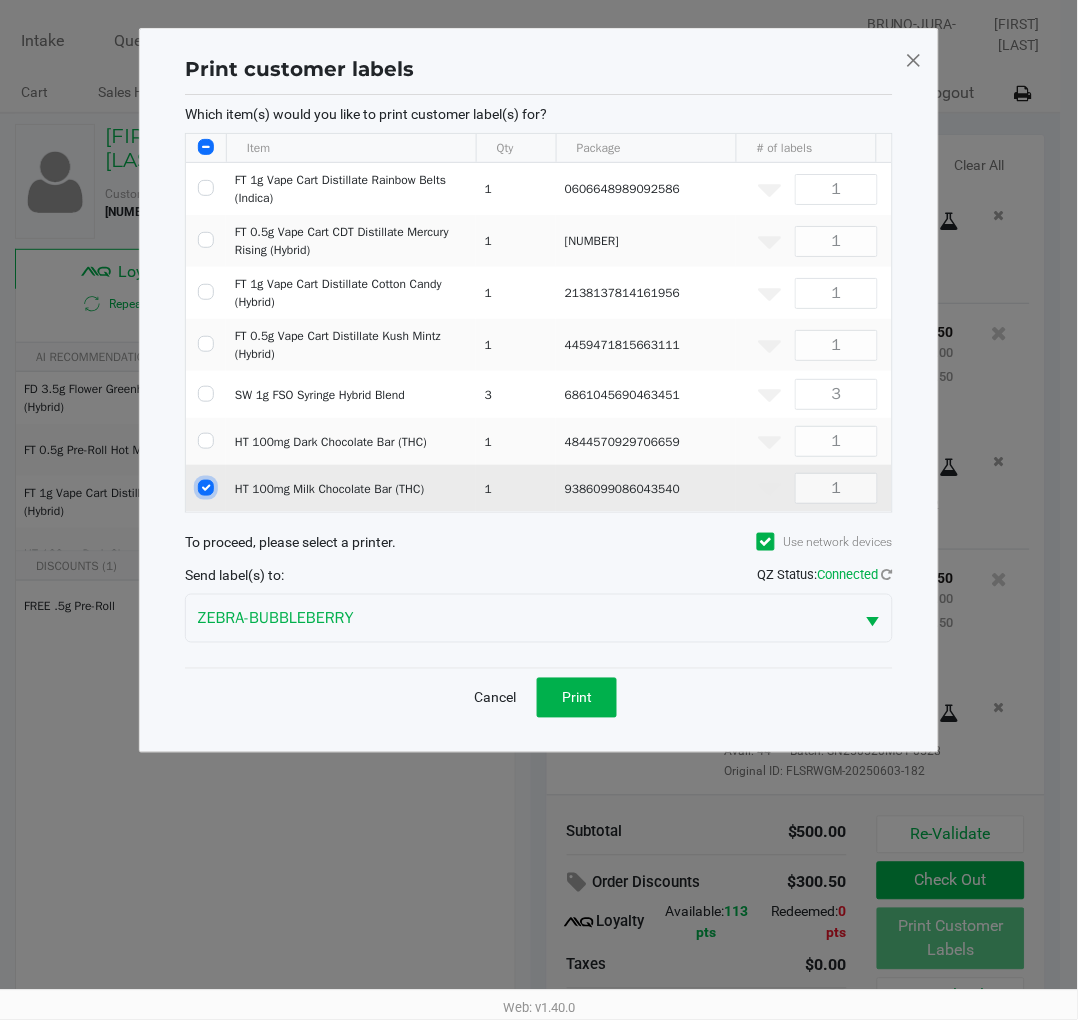 checkbox on "true" 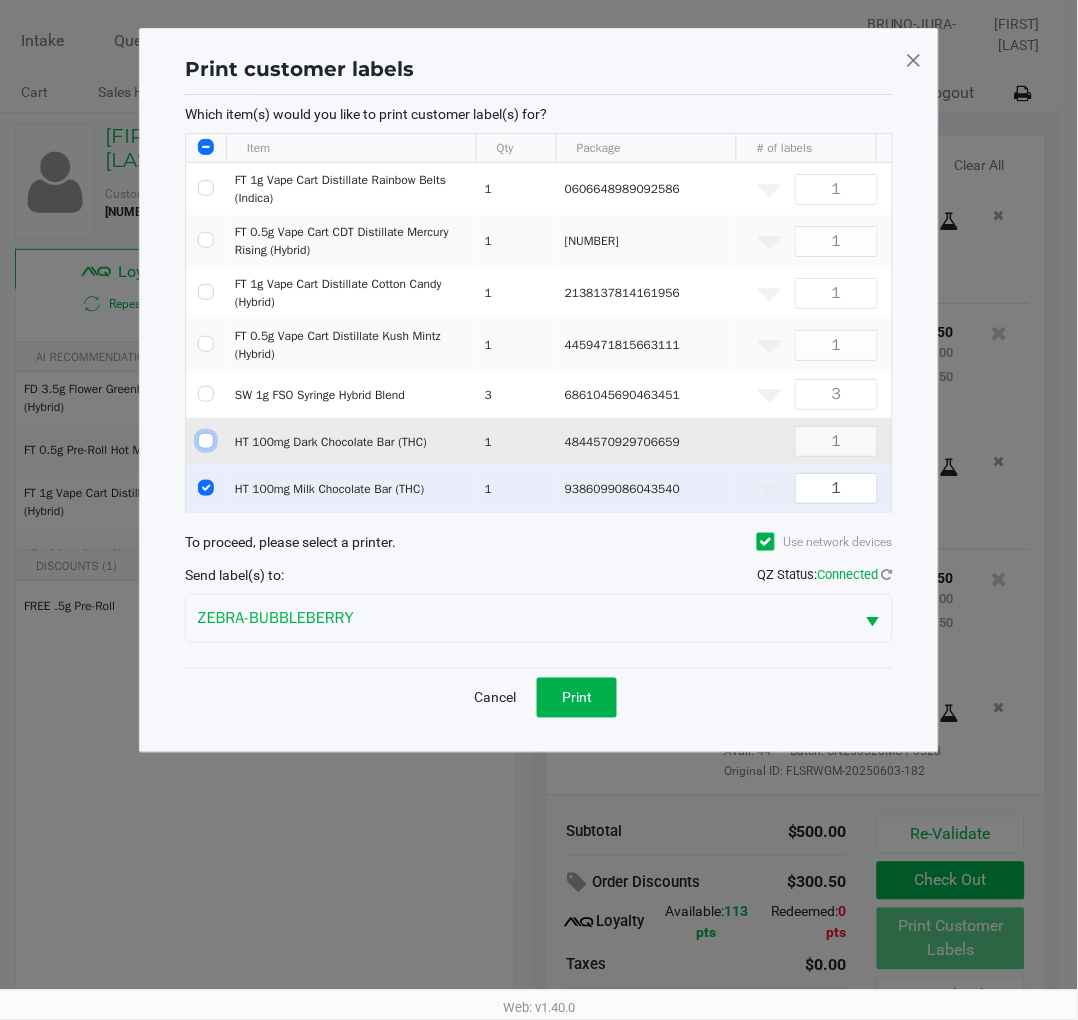 click at bounding box center (206, 441) 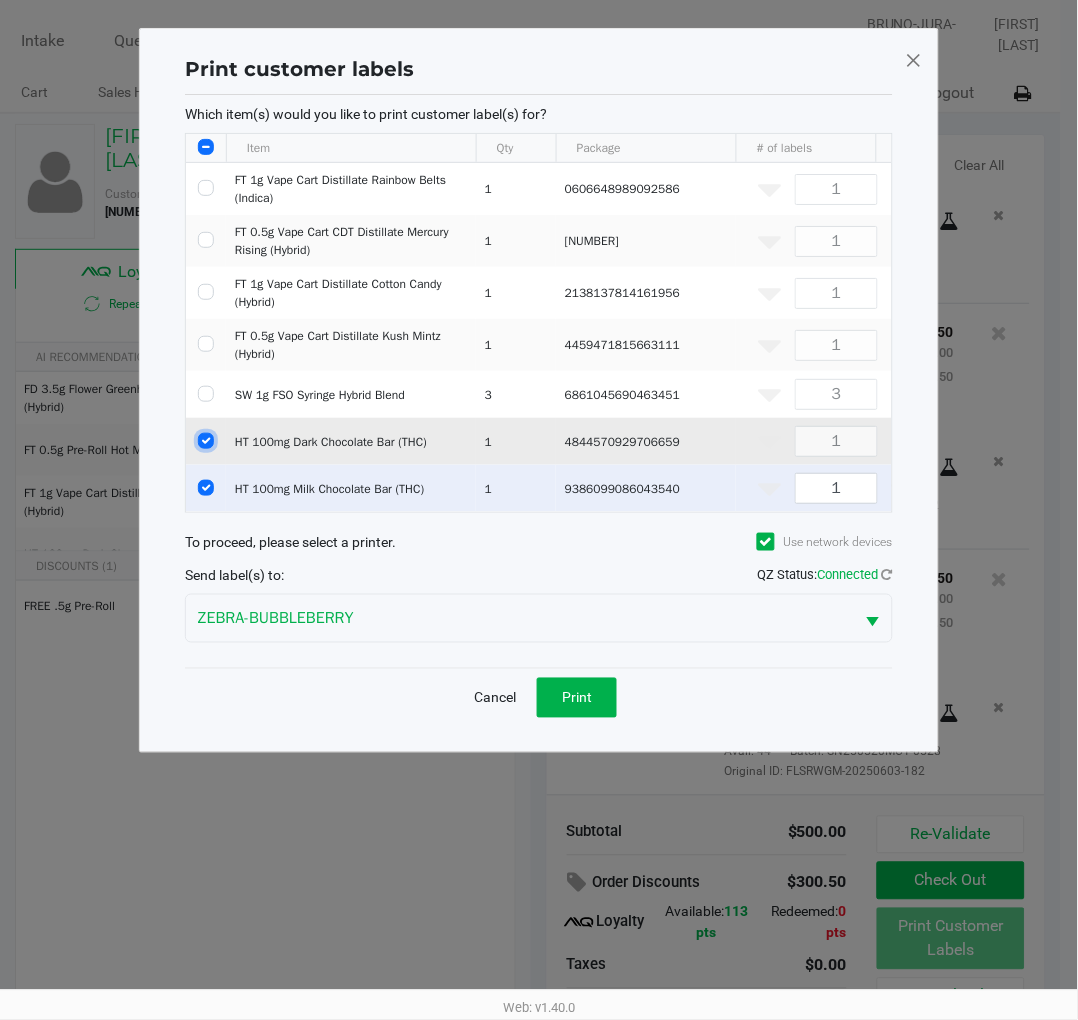 checkbox on "true" 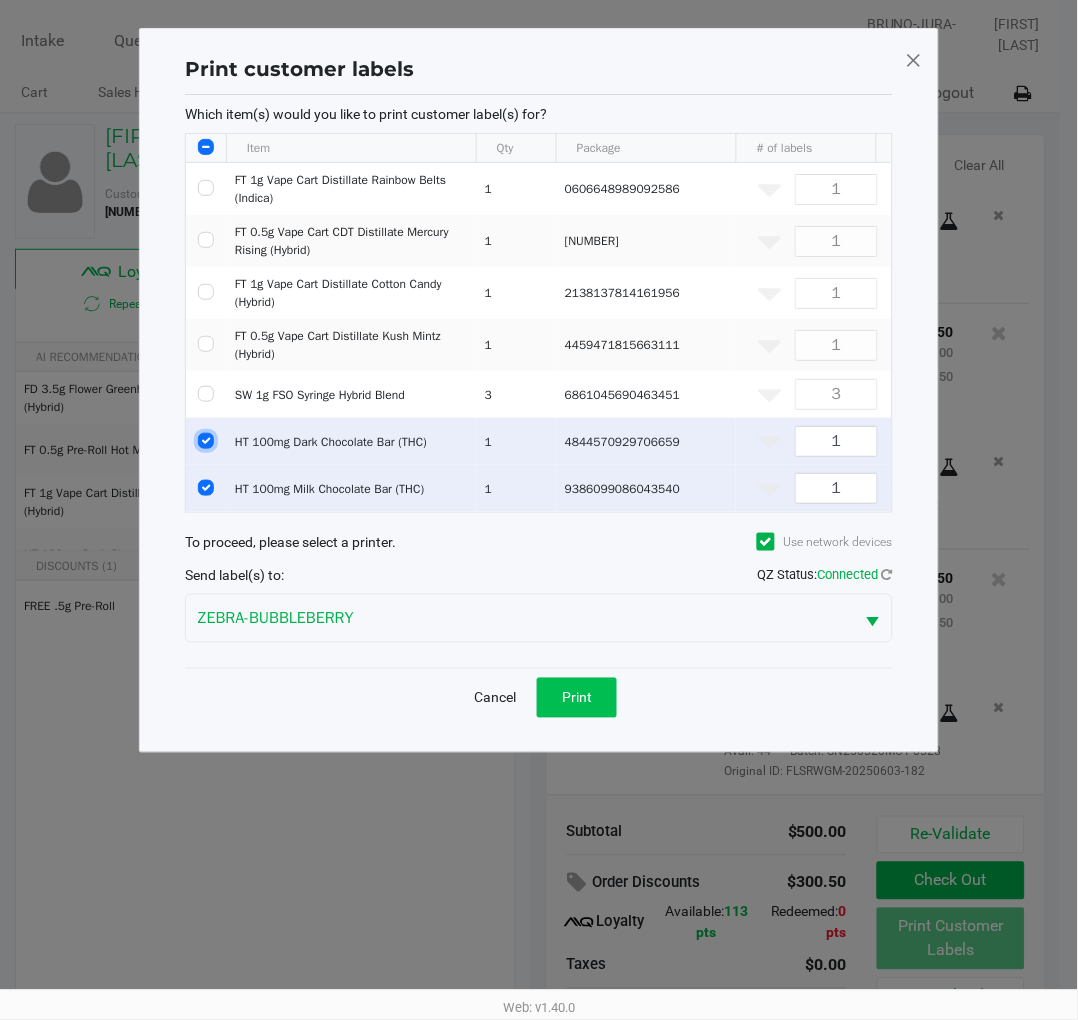 click on "Print" 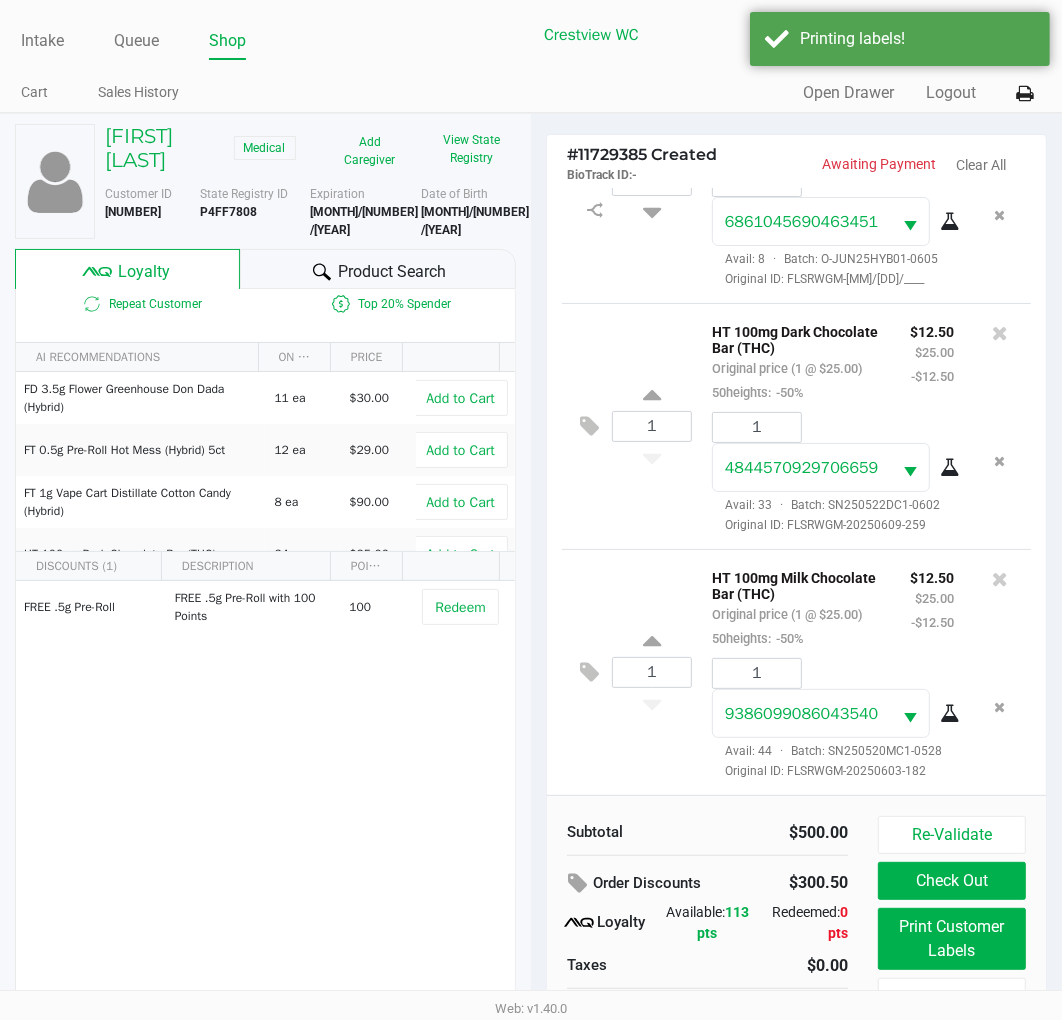 scroll, scrollTop: 38, scrollLeft: 0, axis: vertical 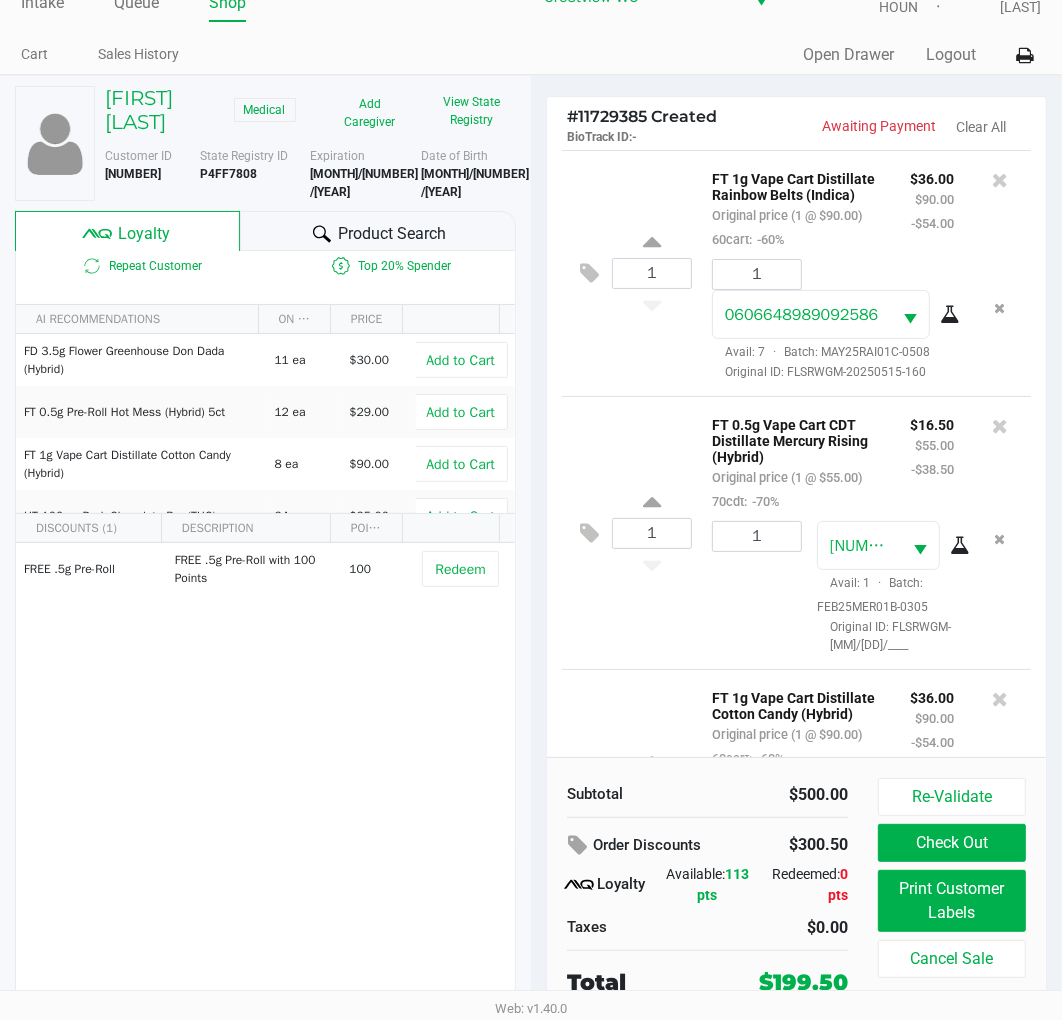 click on "Check Out" 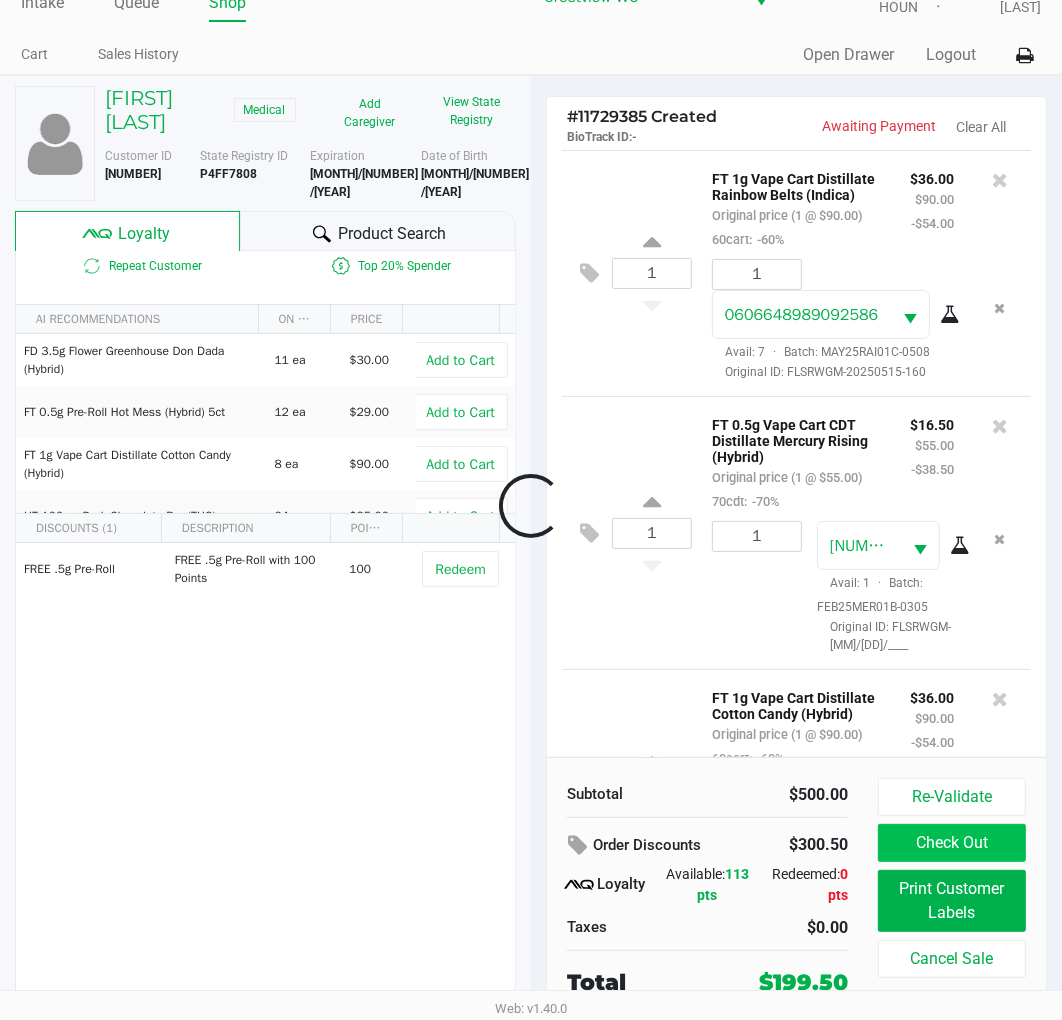 scroll, scrollTop: 1433, scrollLeft: 0, axis: vertical 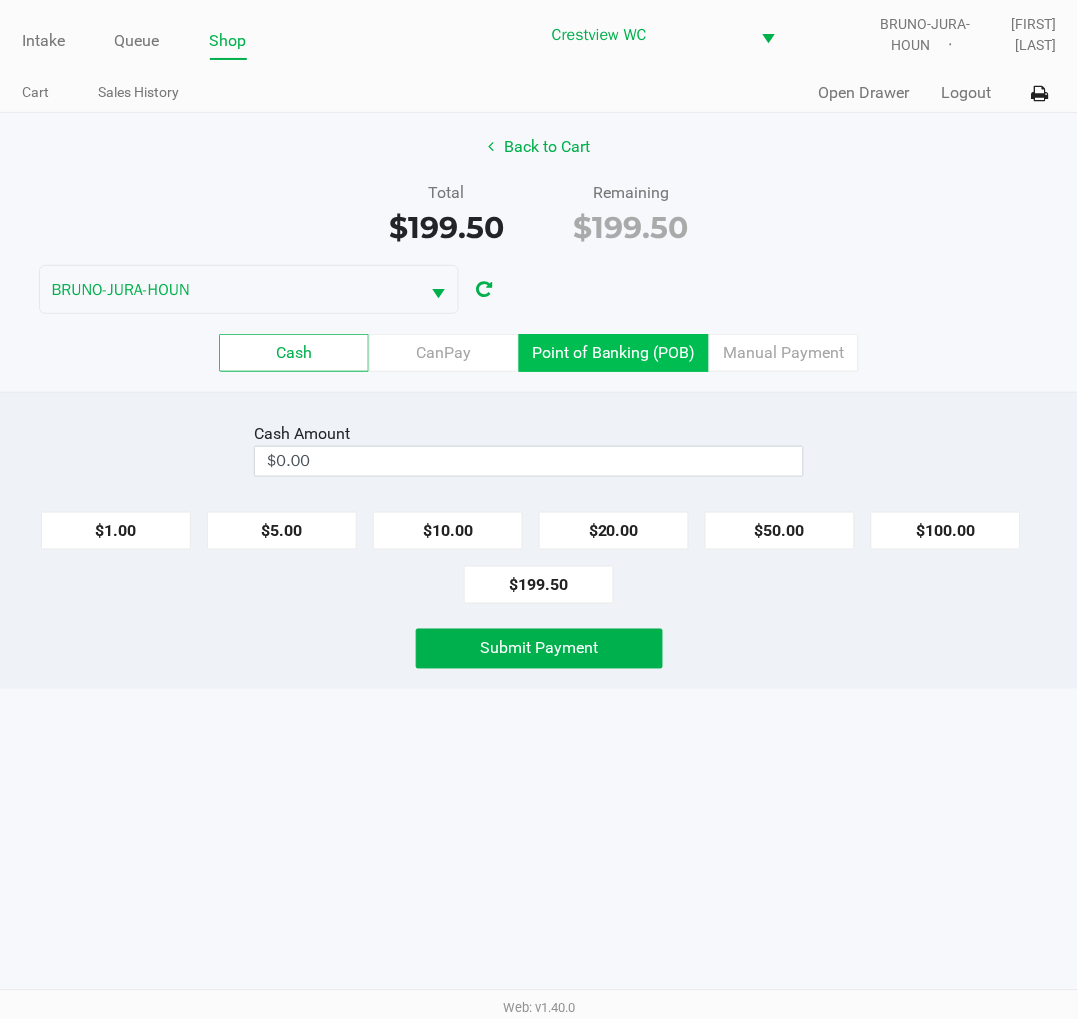 click on "Point of Banking (POB)" 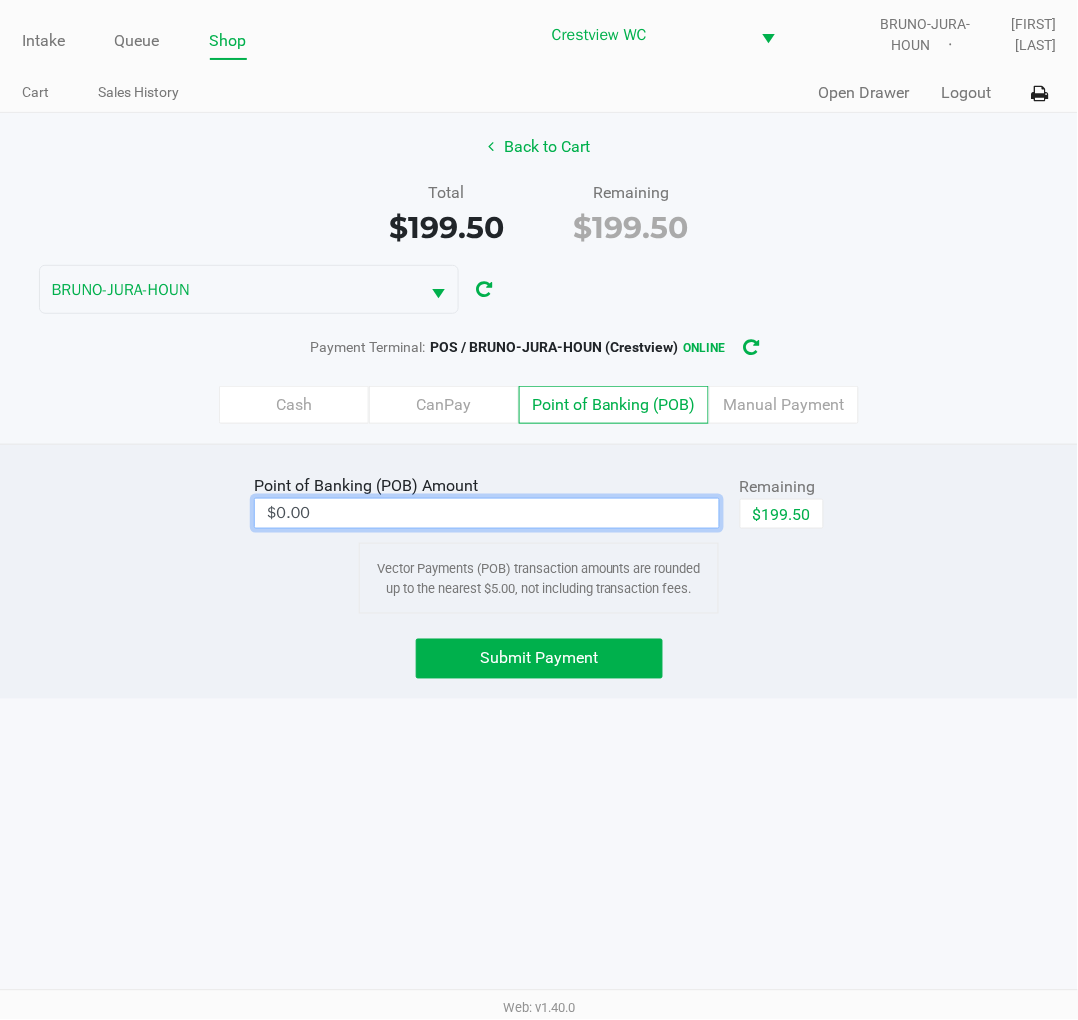 click on "$0.00" at bounding box center [487, 513] 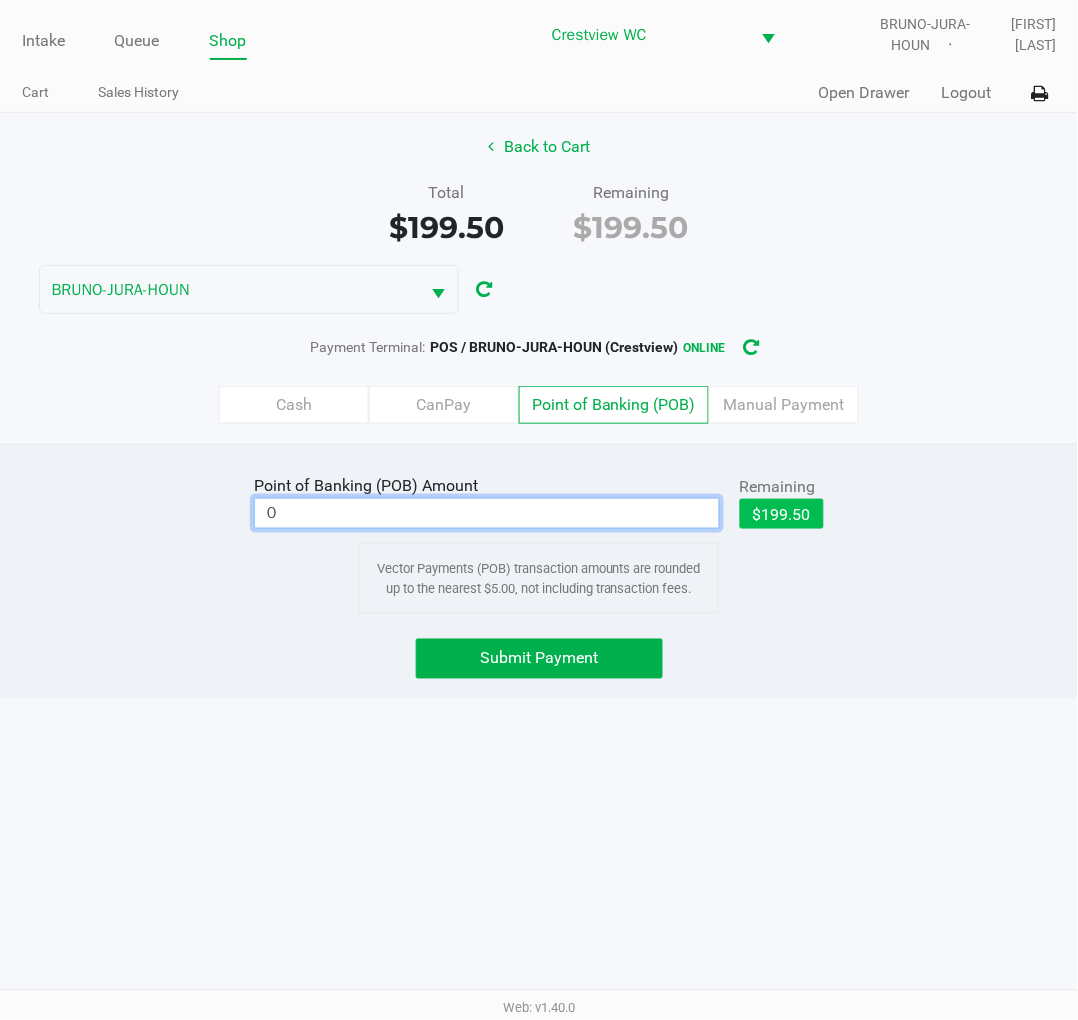 click on "$199.50" 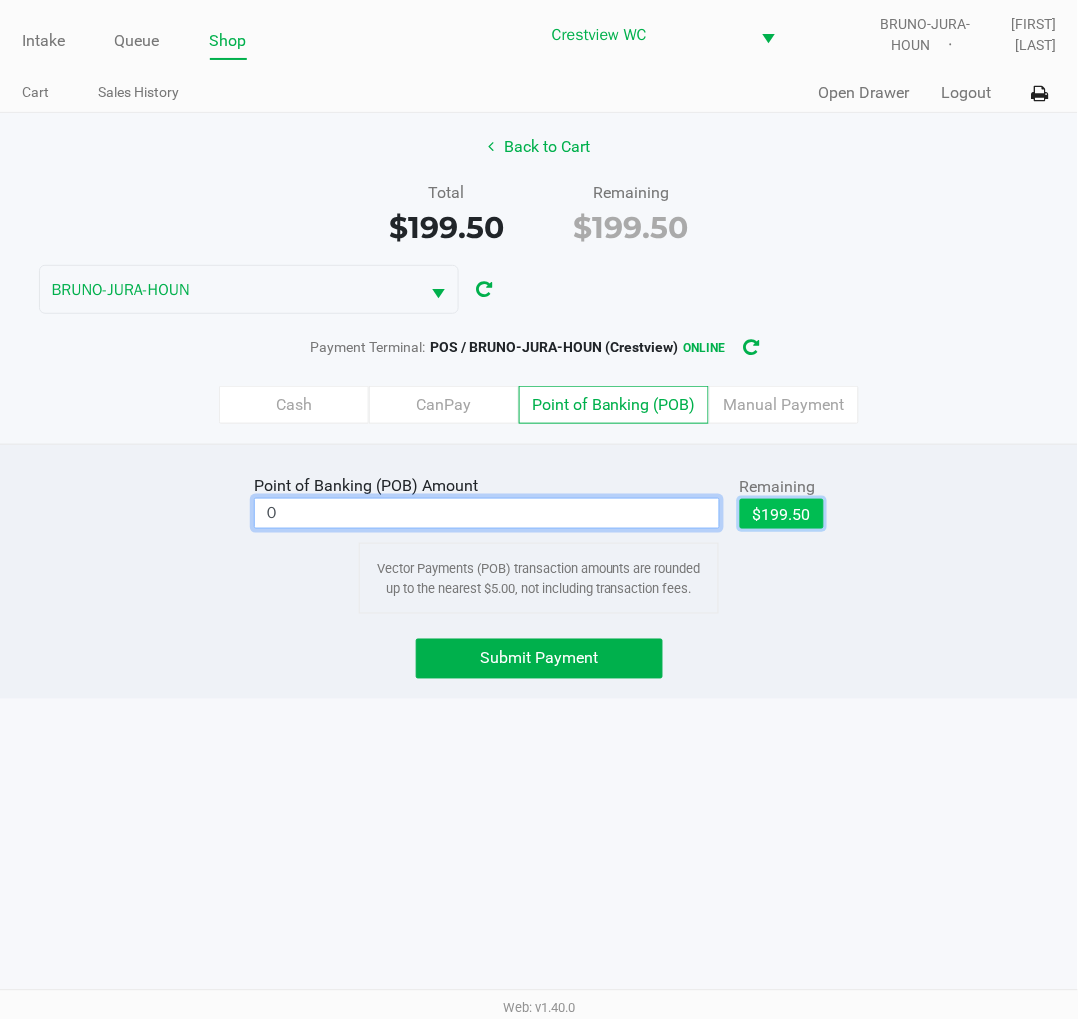 type on "$199.50" 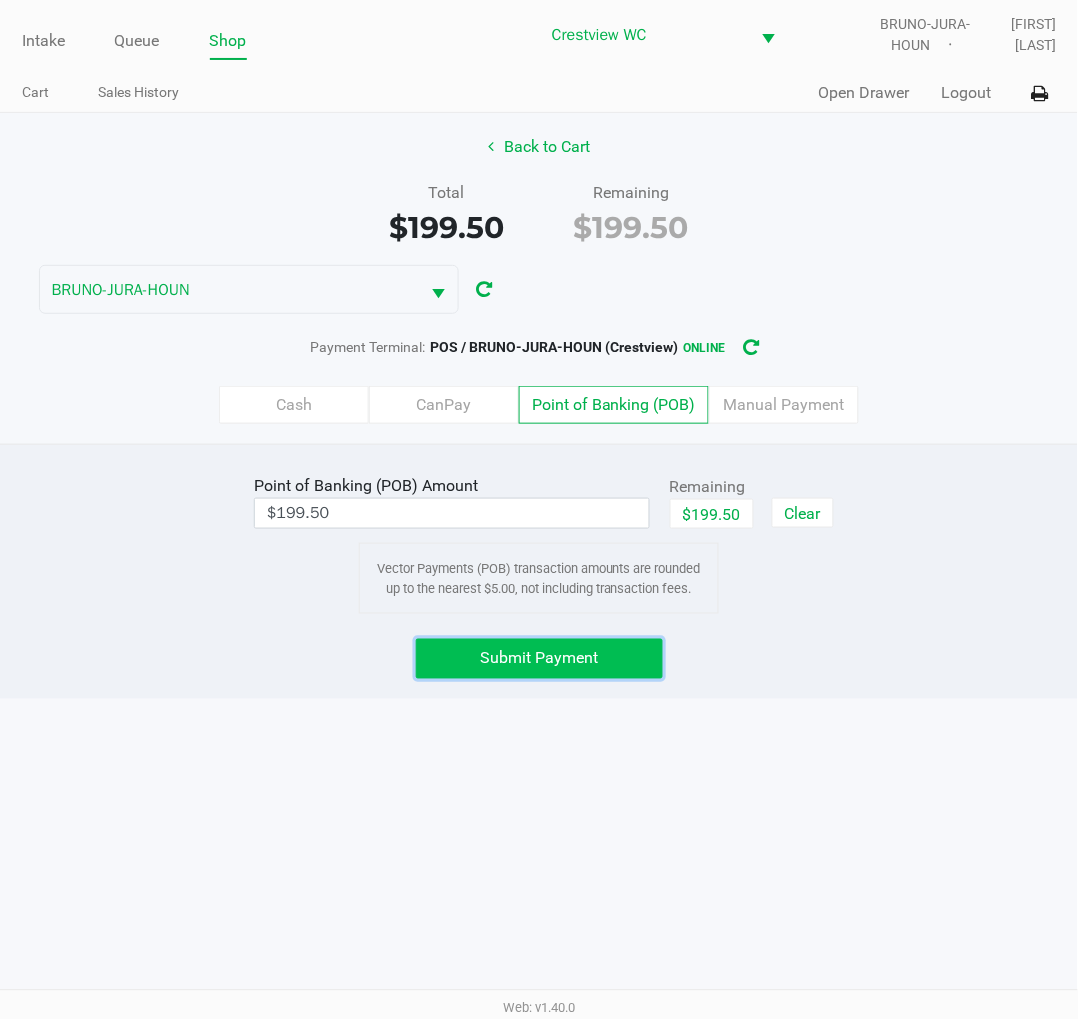 click on "Submit Payment" 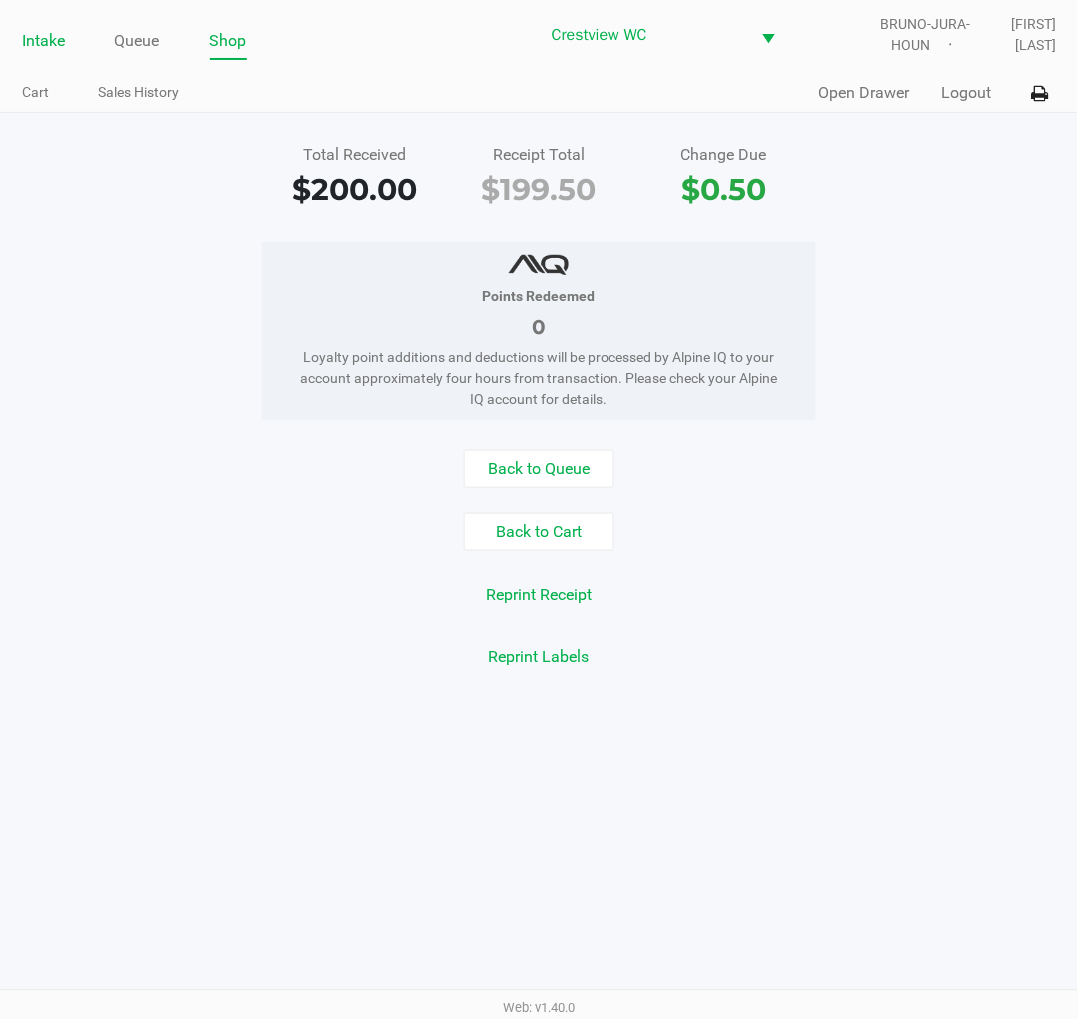 click on "Intake" 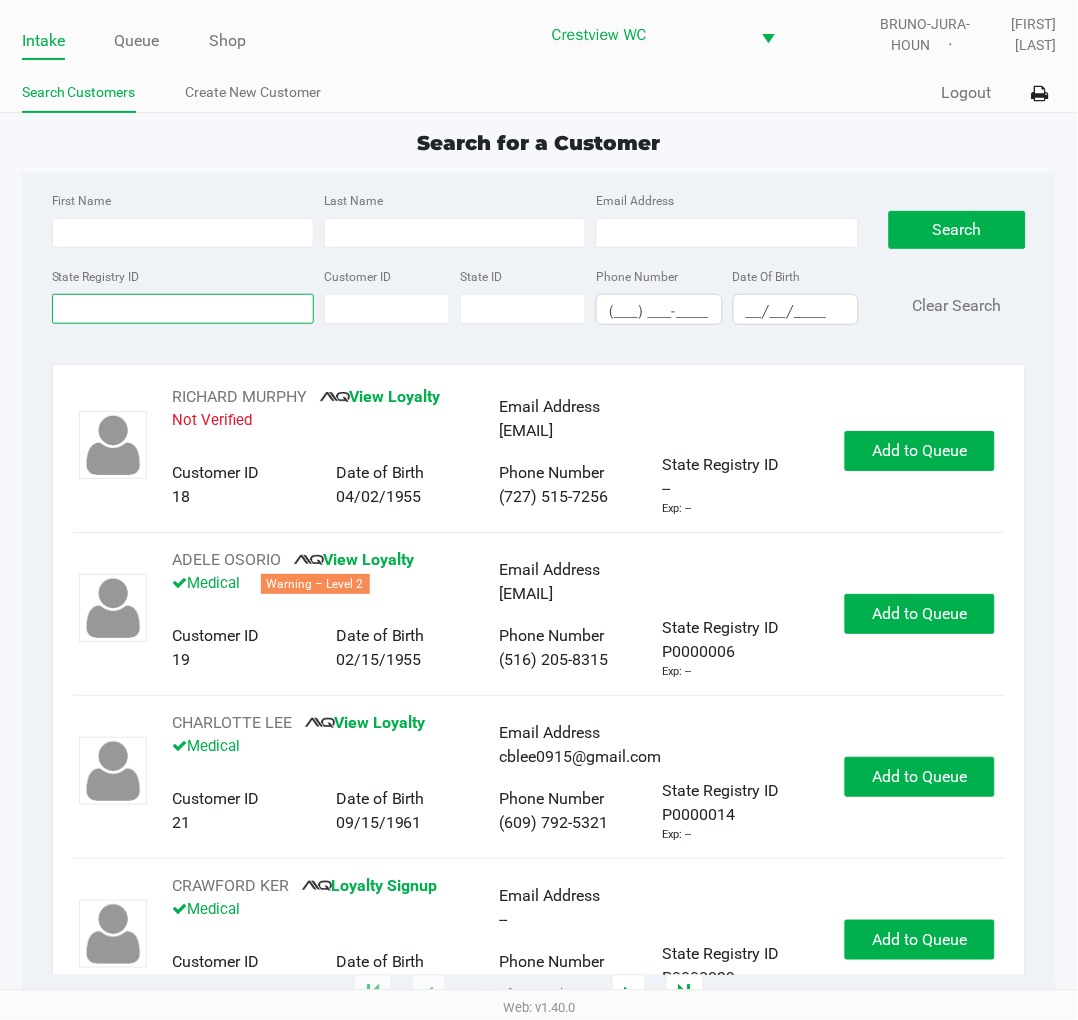 click on "State Registry ID" at bounding box center [183, 309] 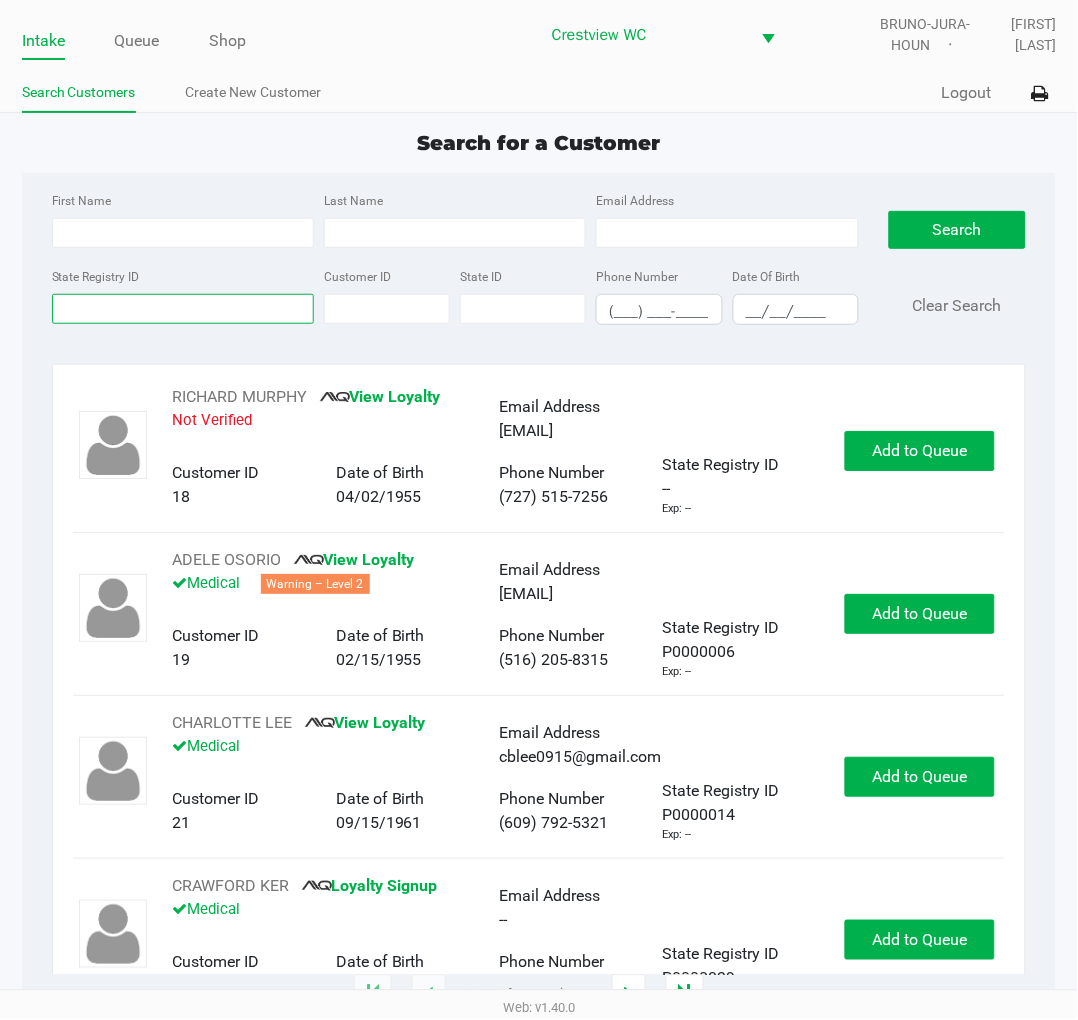 click on "State Registry ID" at bounding box center [183, 309] 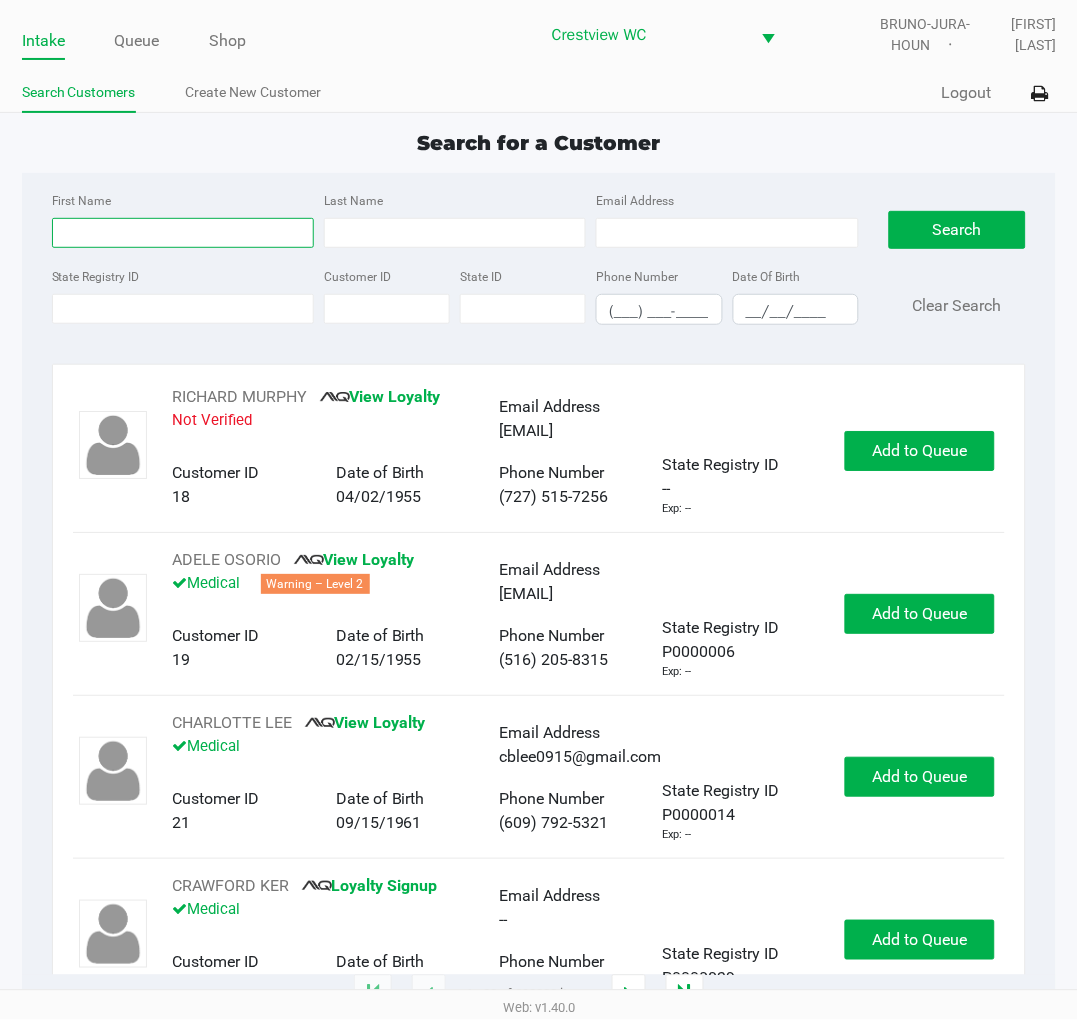 click on "First Name" at bounding box center (183, 233) 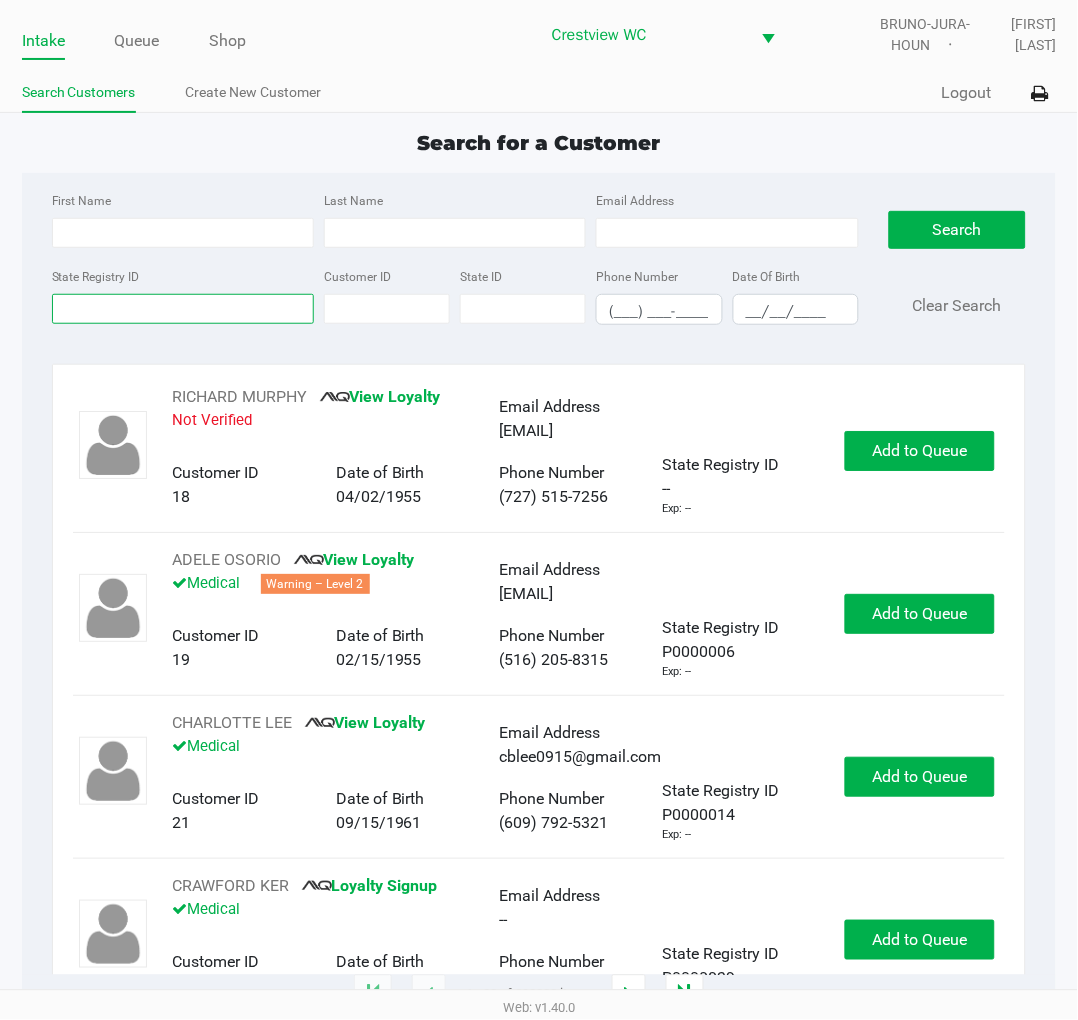 click on "State Registry ID" at bounding box center (183, 309) 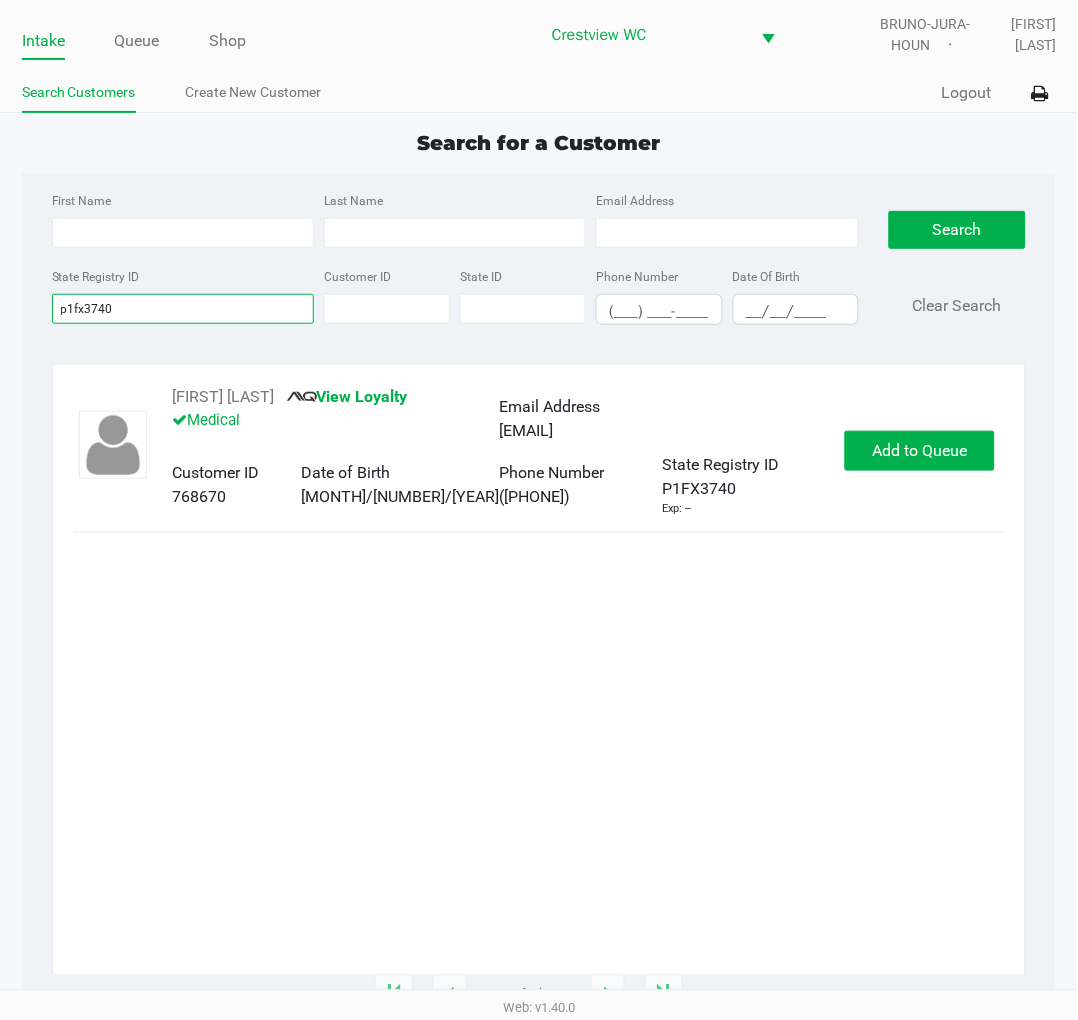 type on "p1fx3740" 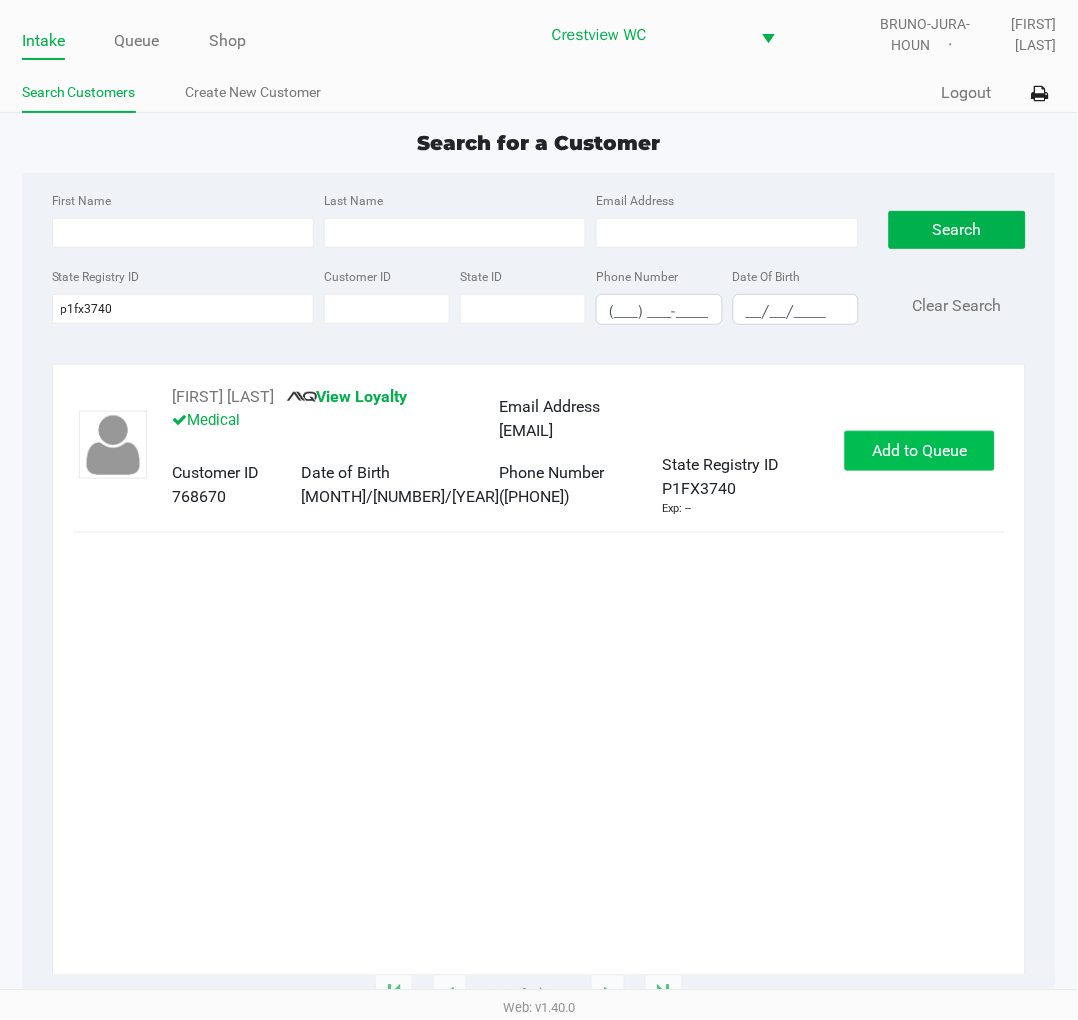 click on "Add to Queue" 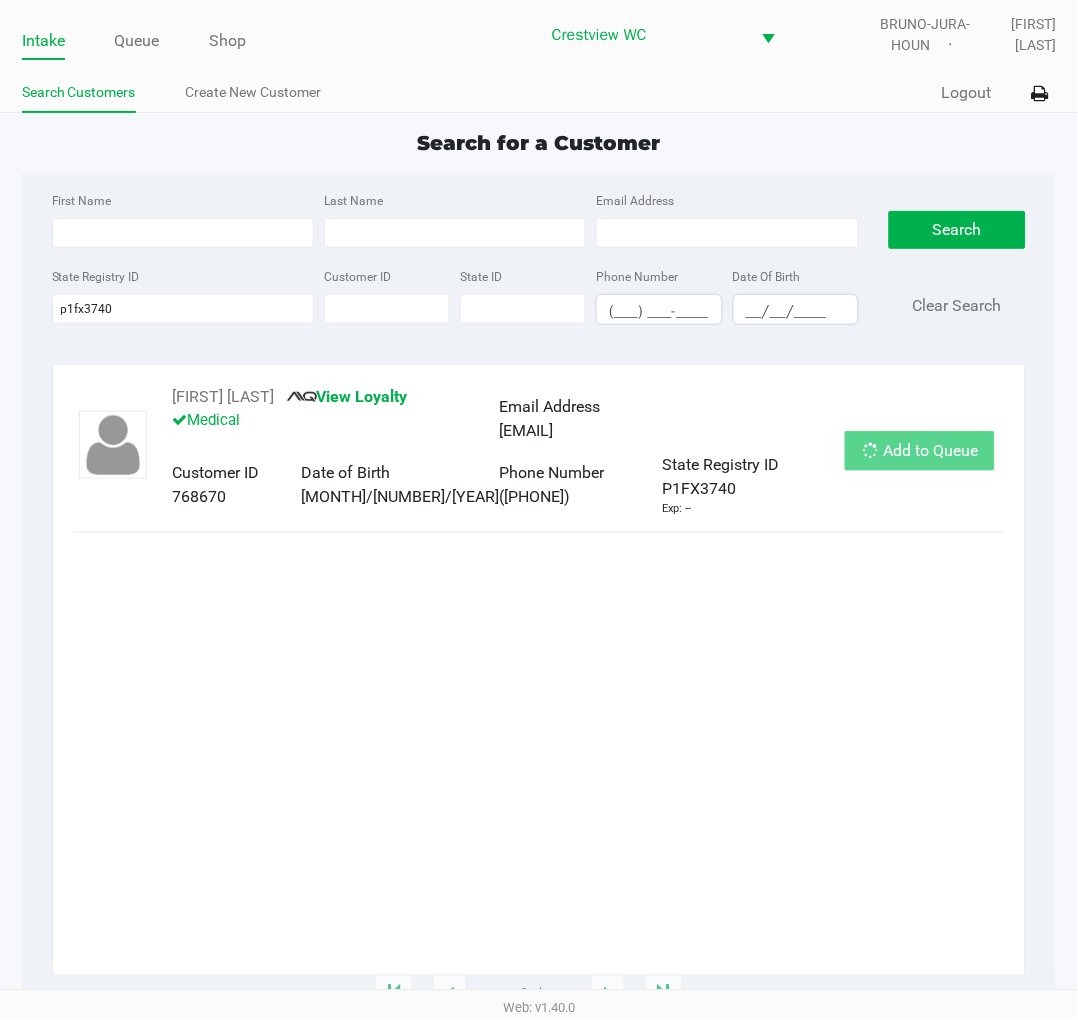 click on "Add to Queue" 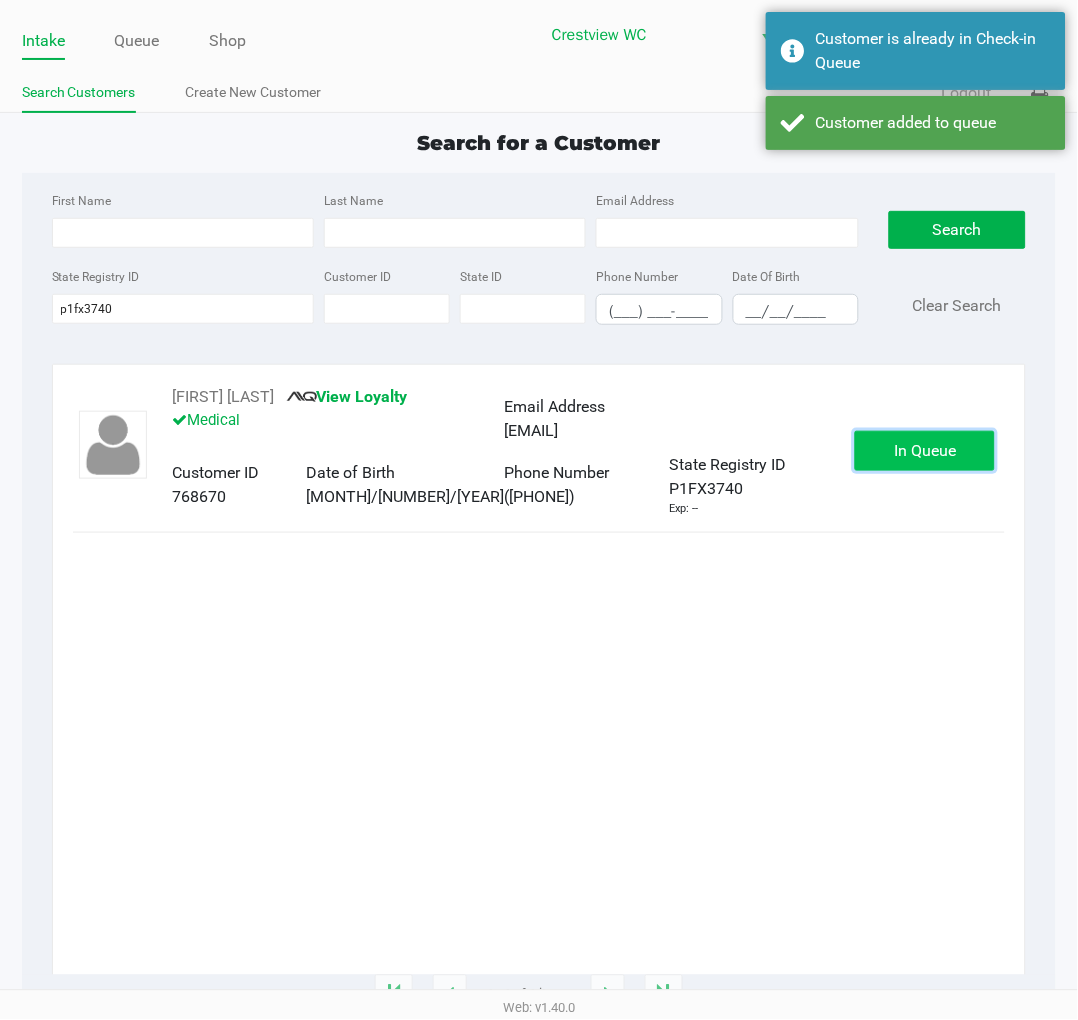 click on "In Queue" 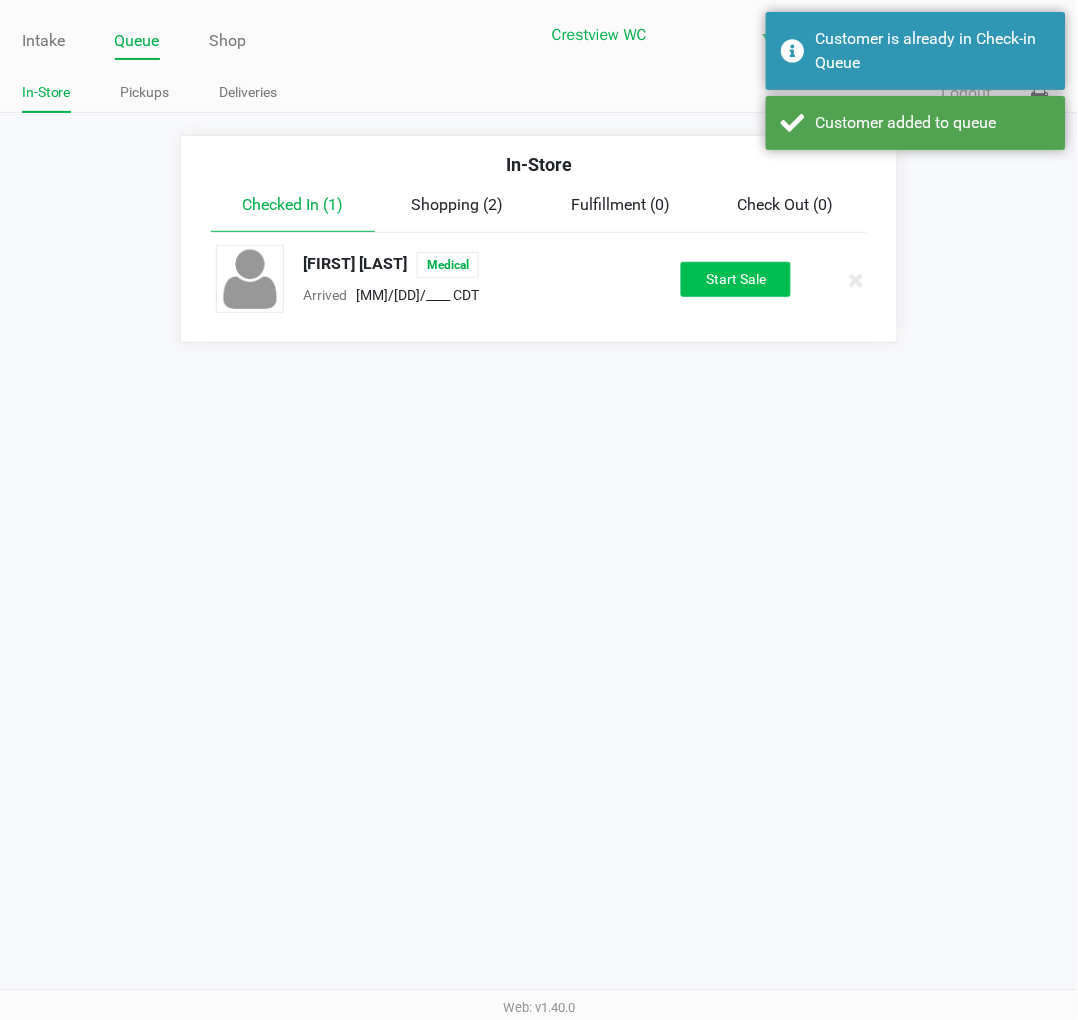 click on "Start Sale" 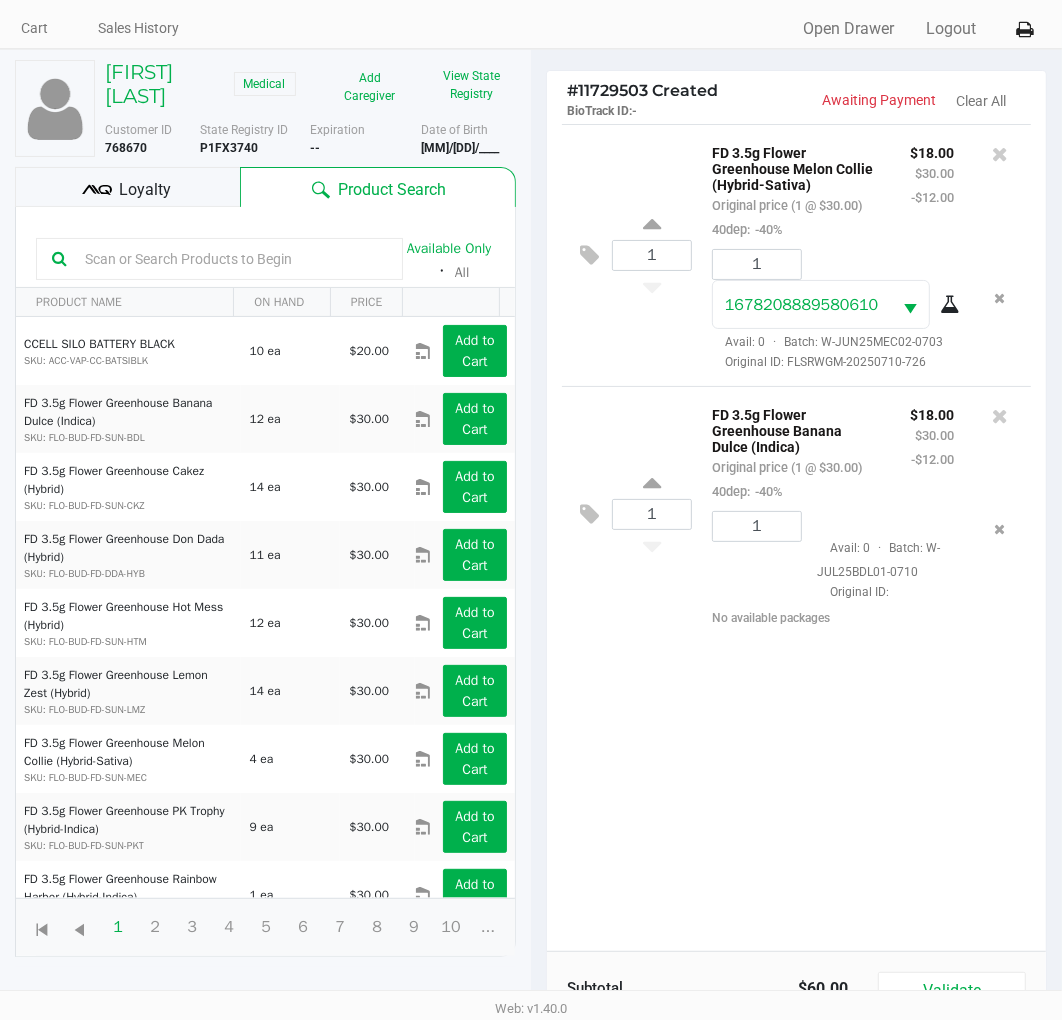 scroll, scrollTop: 217, scrollLeft: 0, axis: vertical 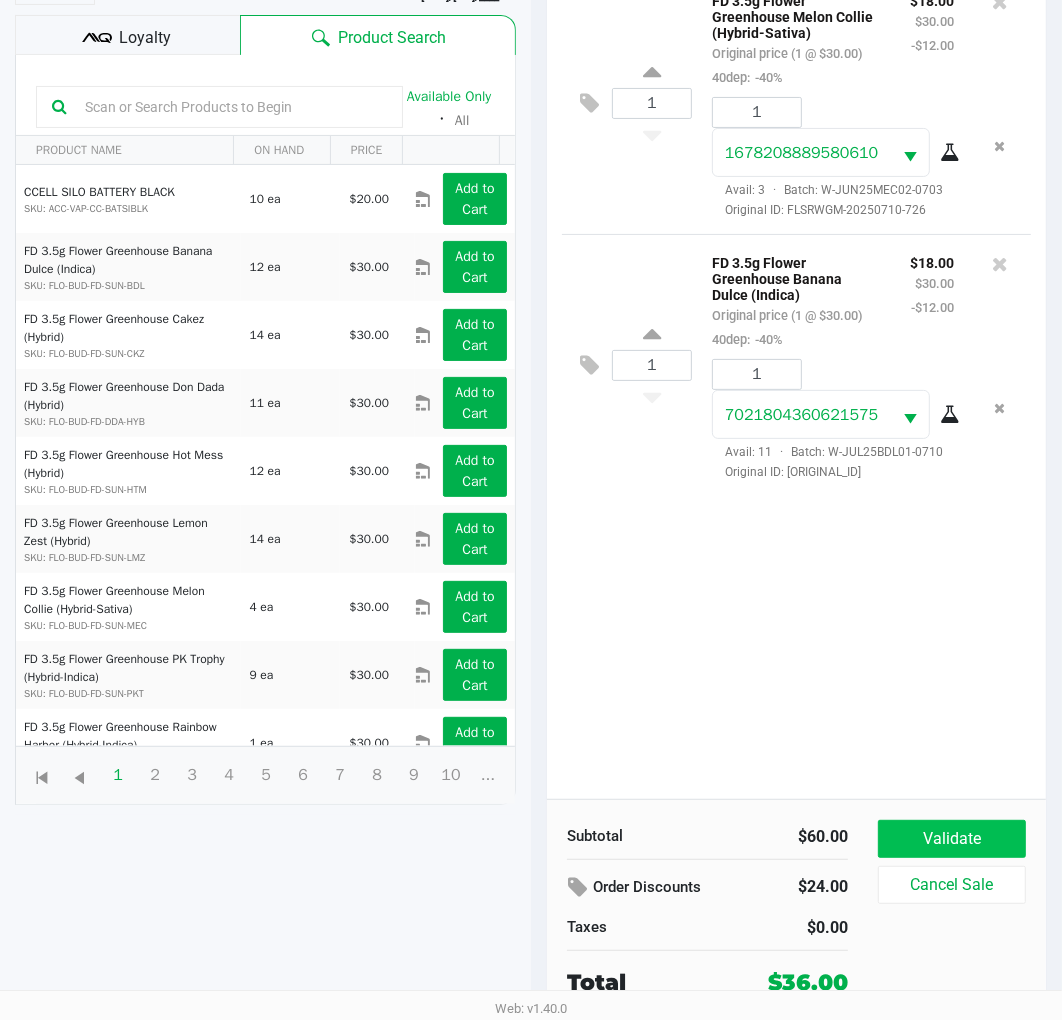 click on "Validate" 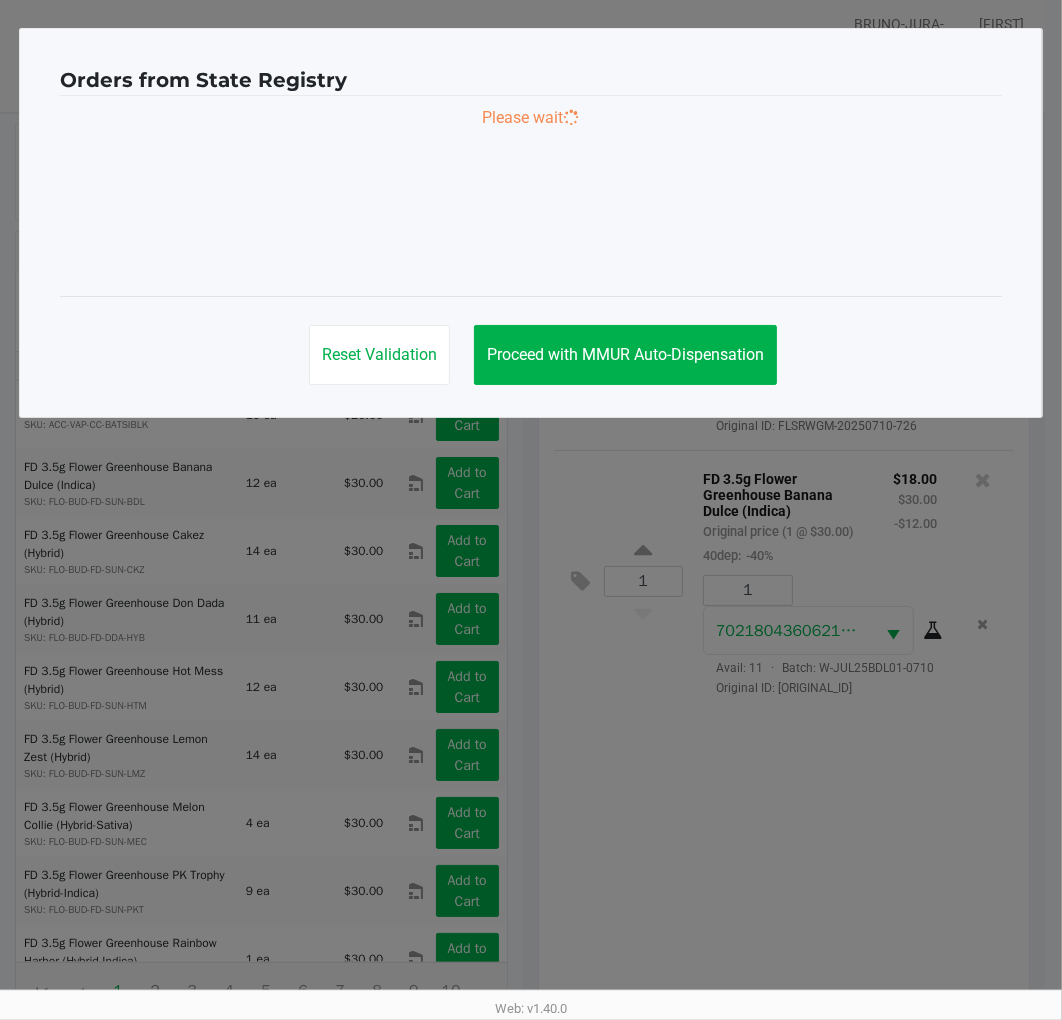 scroll, scrollTop: 0, scrollLeft: 0, axis: both 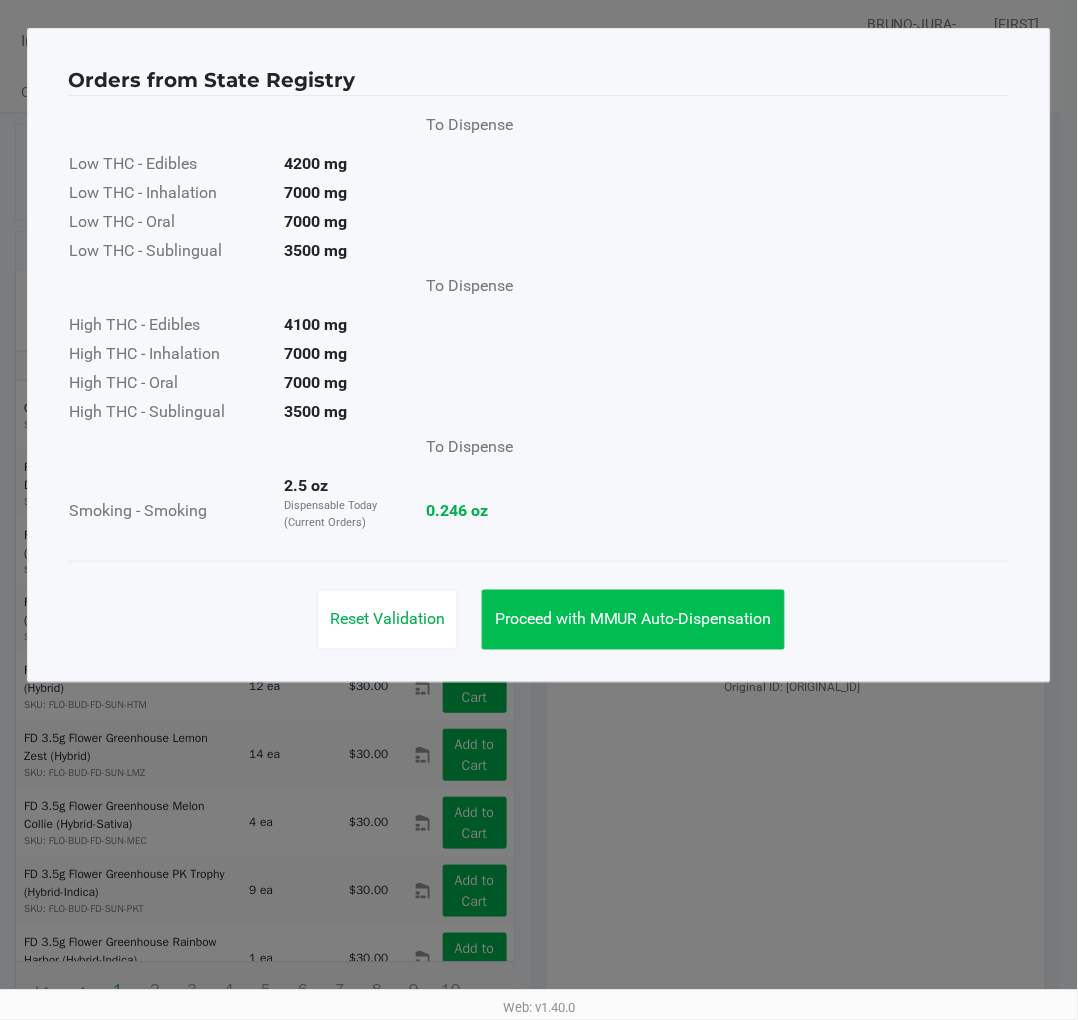 click on "Proceed with MMUR Auto-Dispensation" 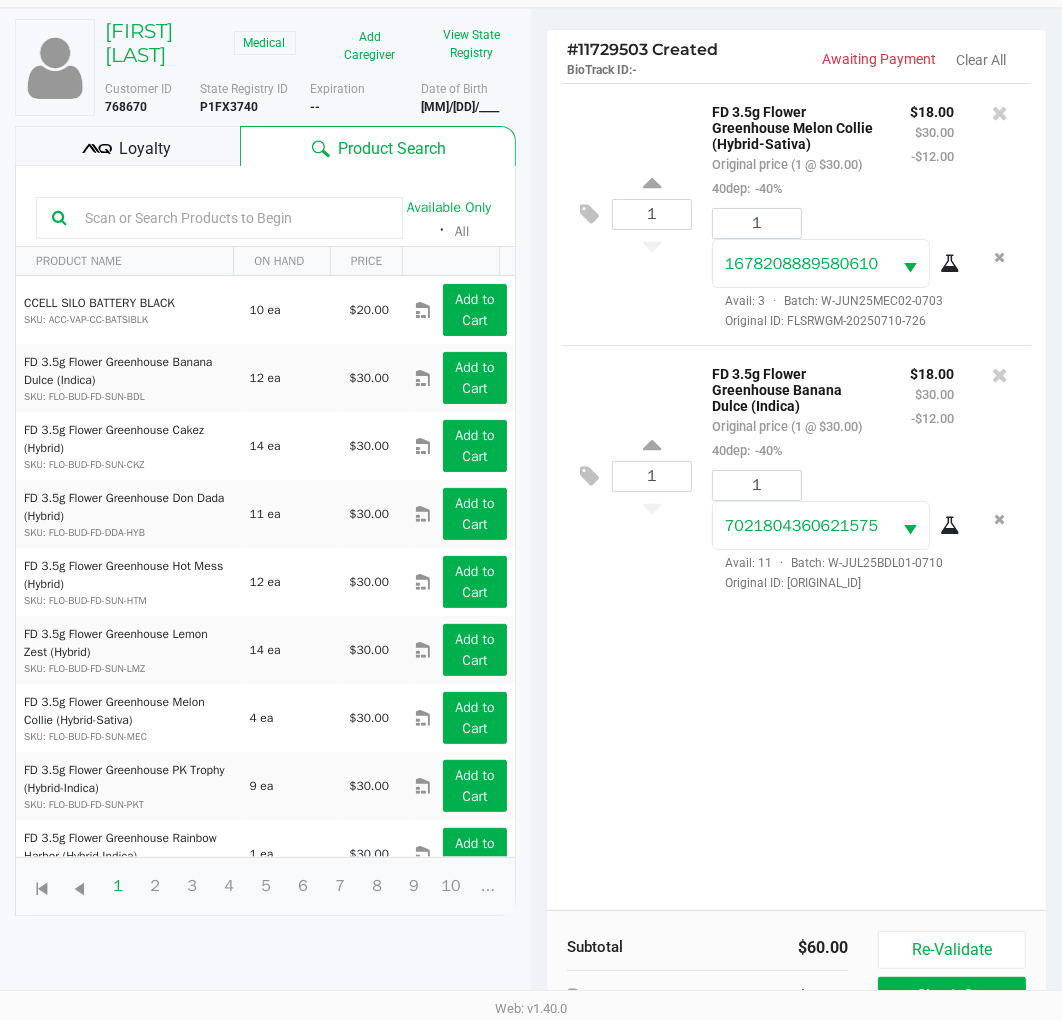 scroll, scrollTop: 238, scrollLeft: 0, axis: vertical 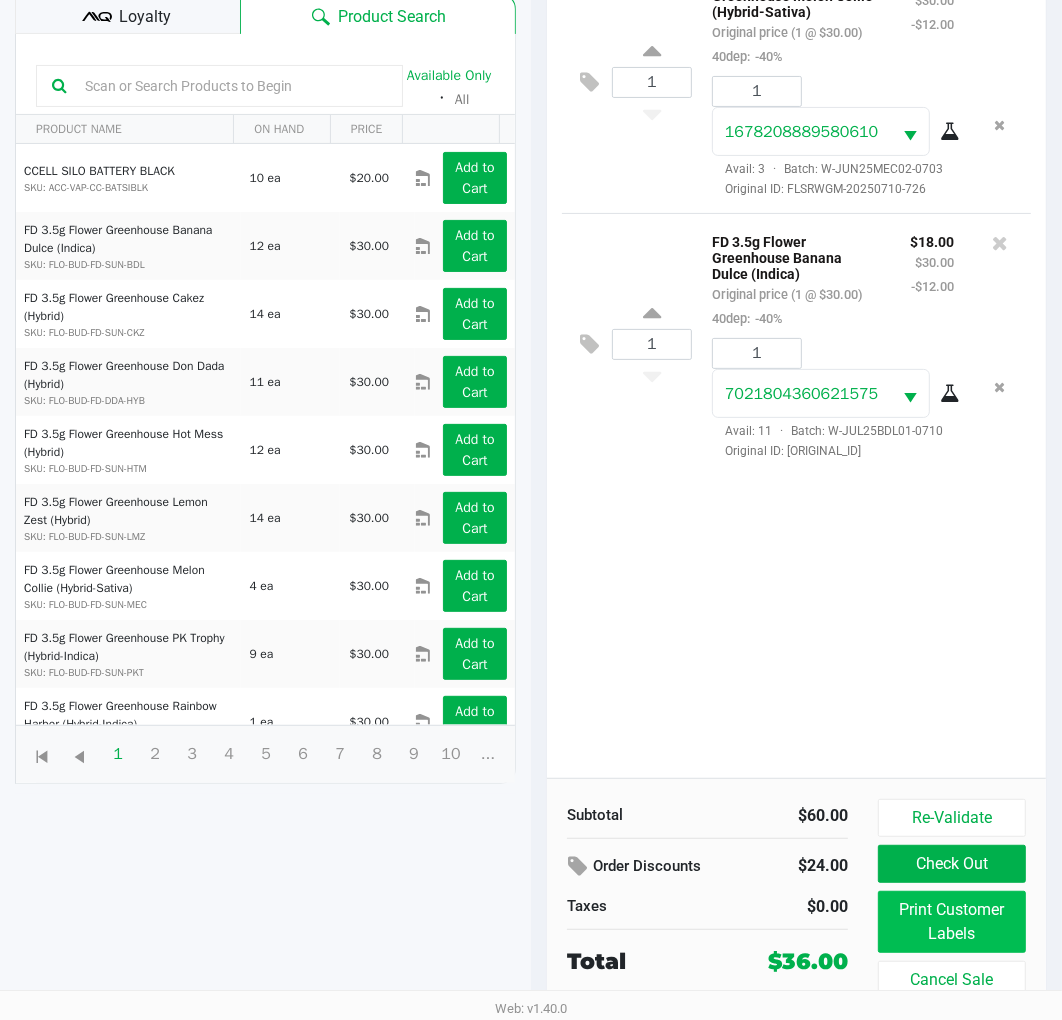 click on "Print Customer Labels" 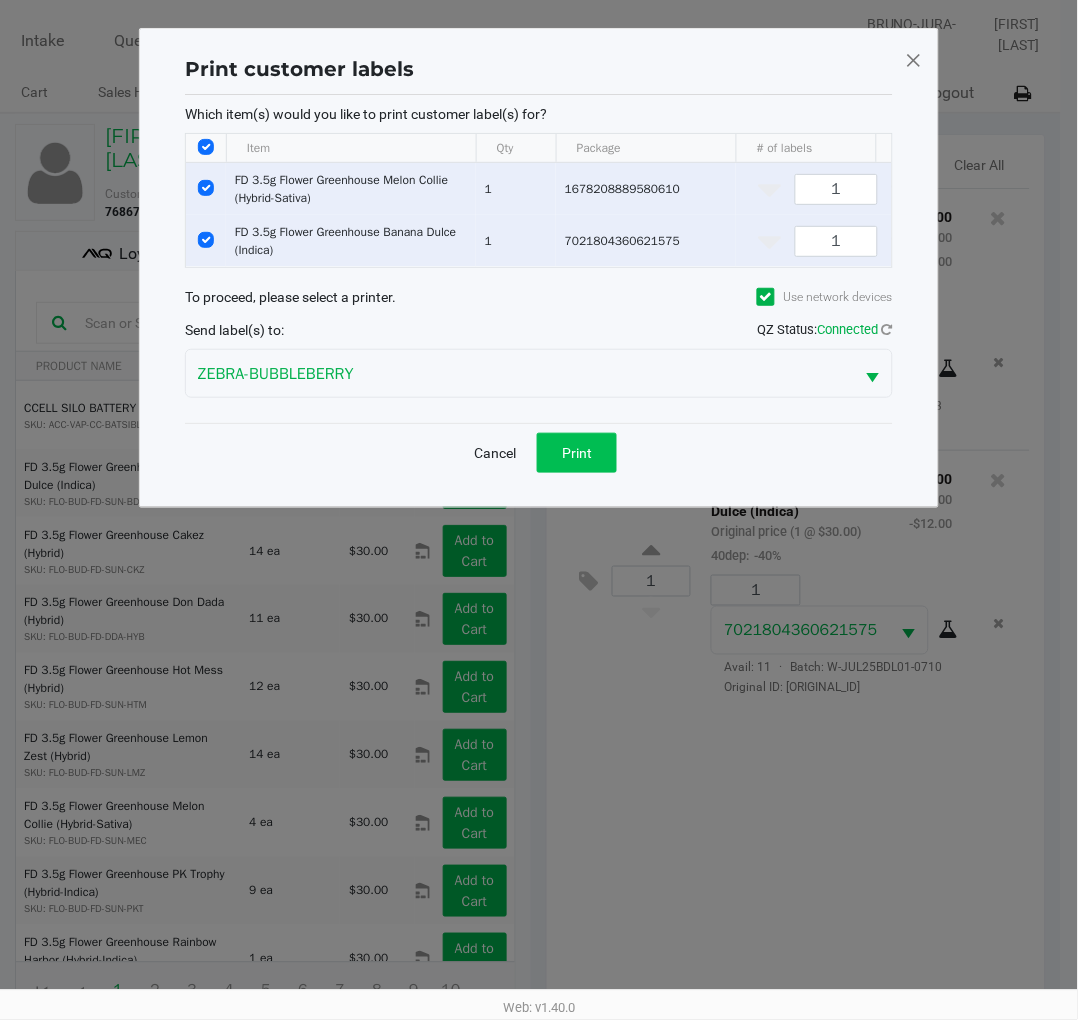 click on "Print" 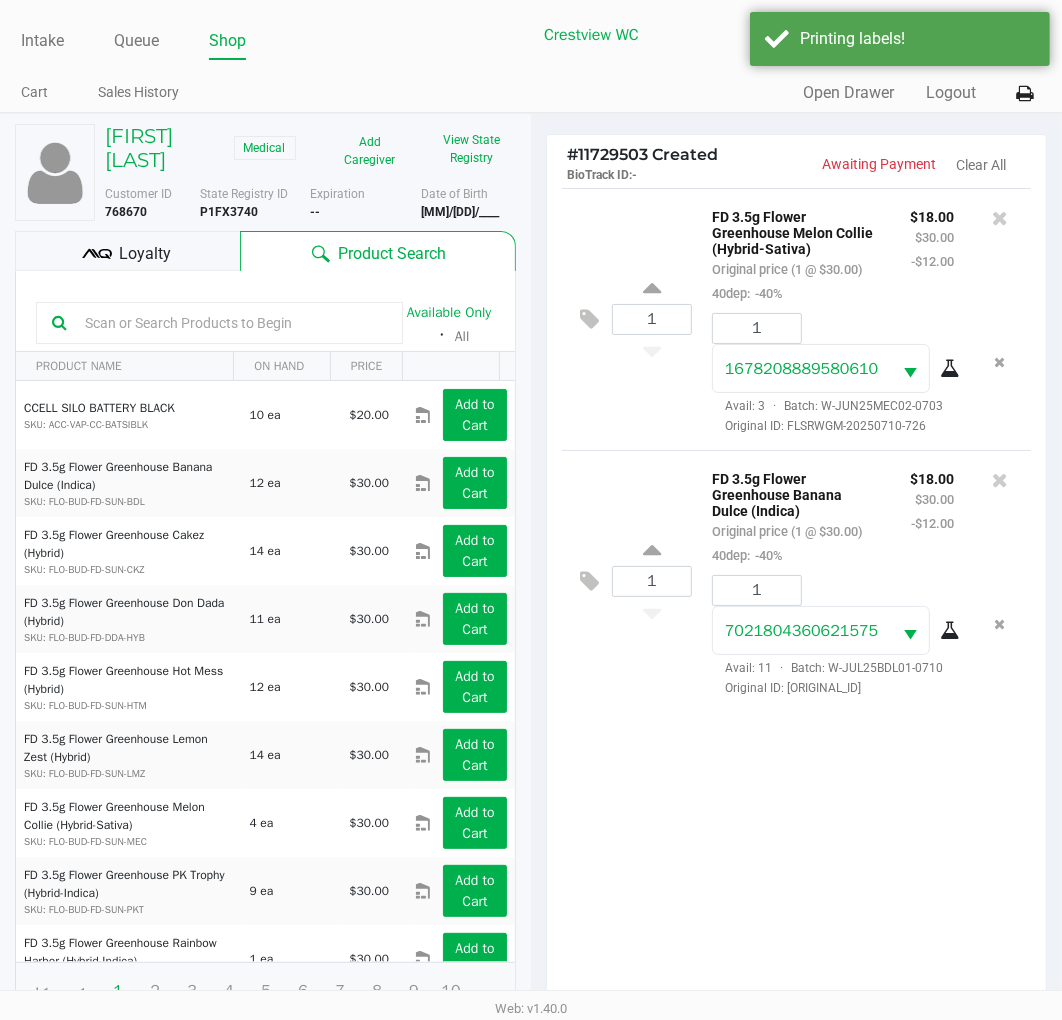click on "Loyalty" 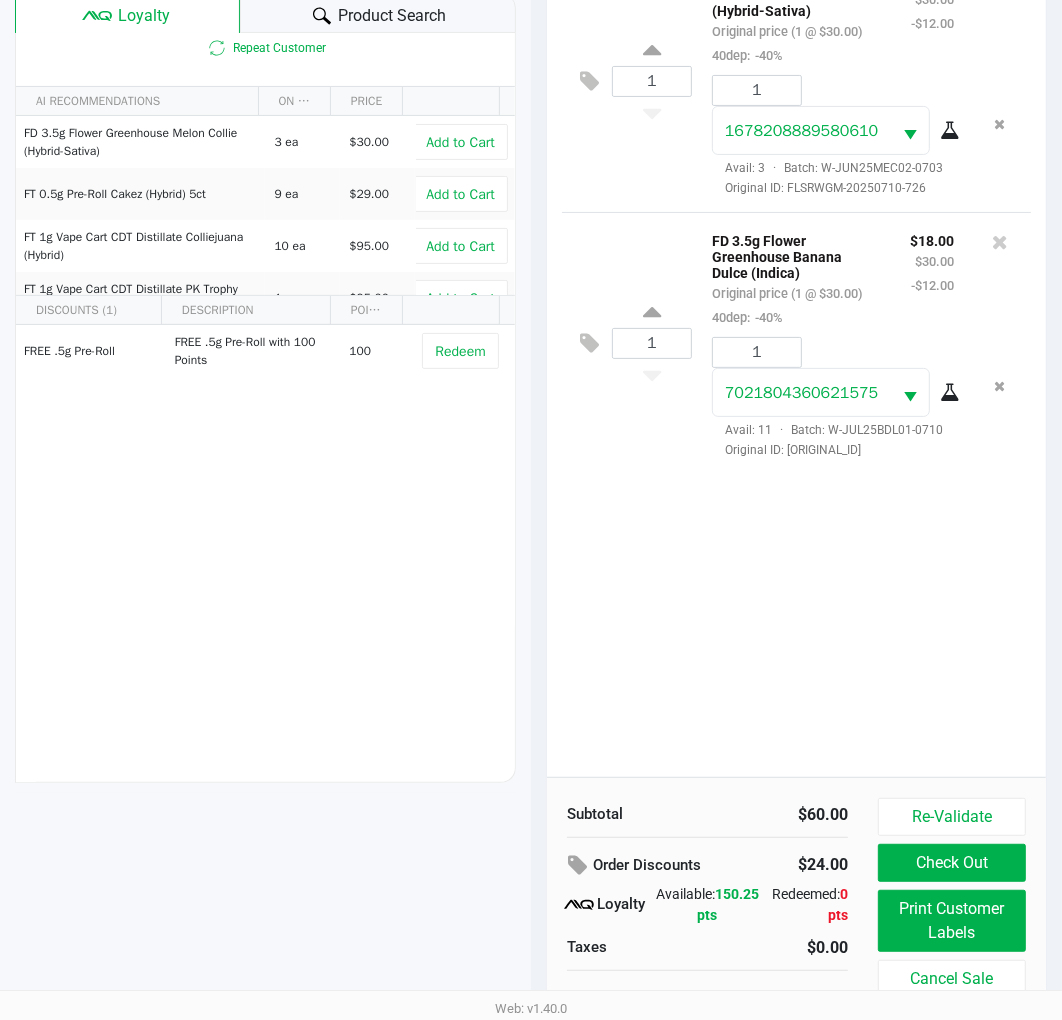 scroll, scrollTop: 258, scrollLeft: 0, axis: vertical 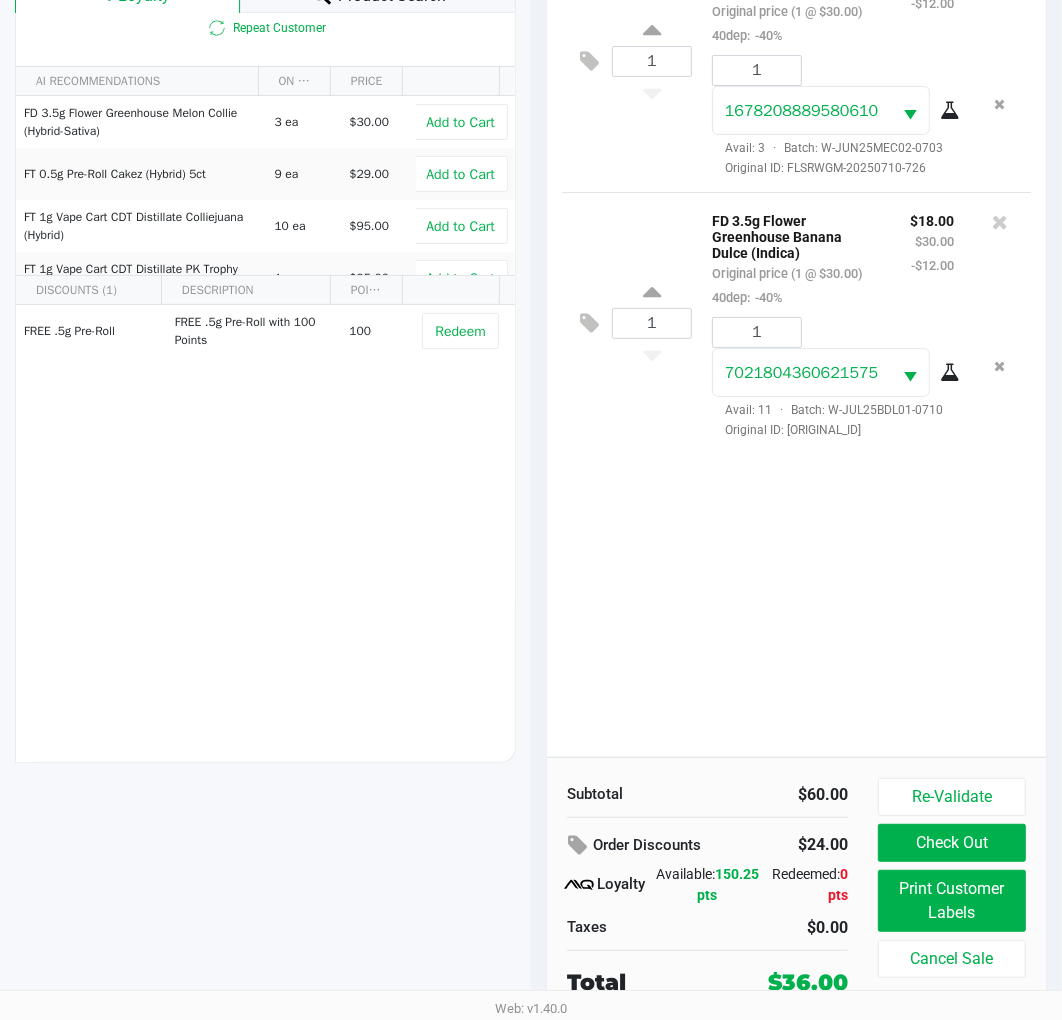 click on "Check Out" 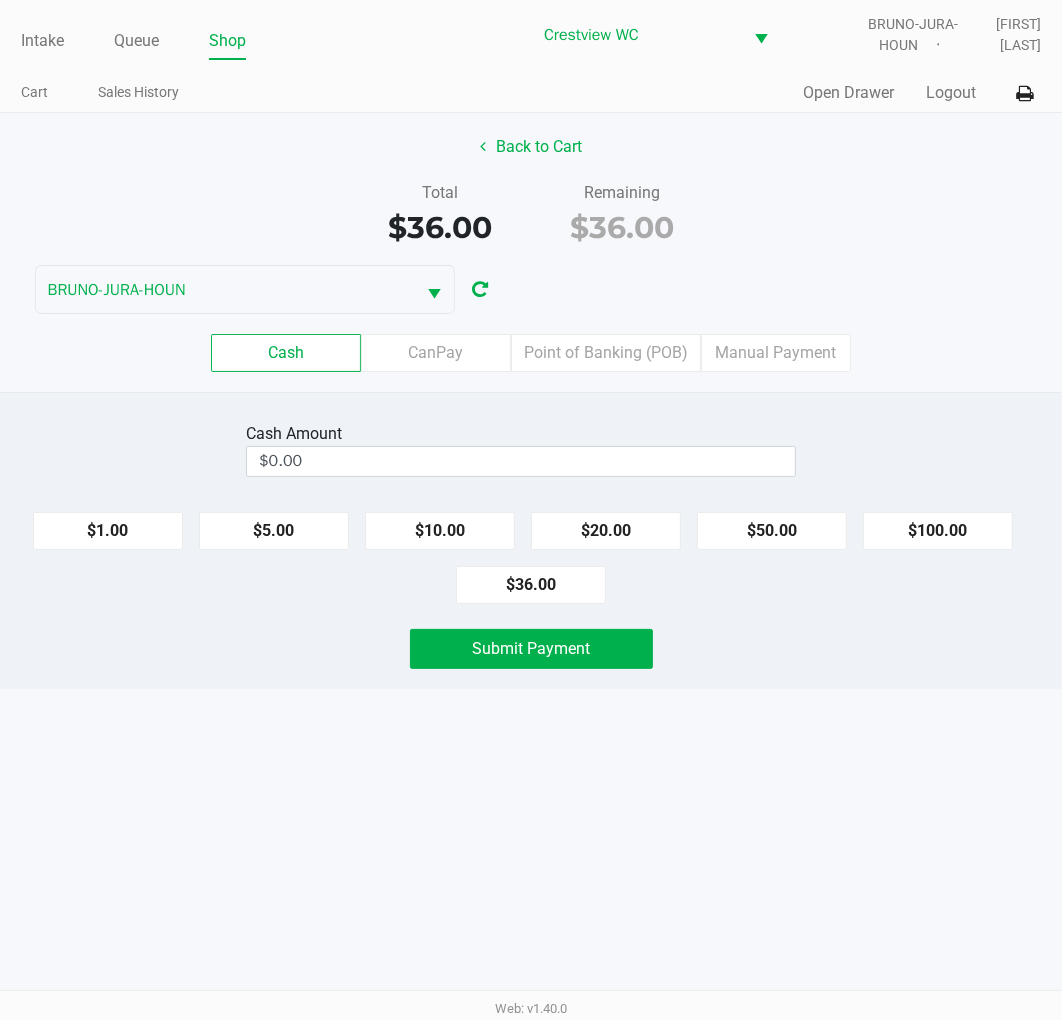 scroll, scrollTop: 0, scrollLeft: 0, axis: both 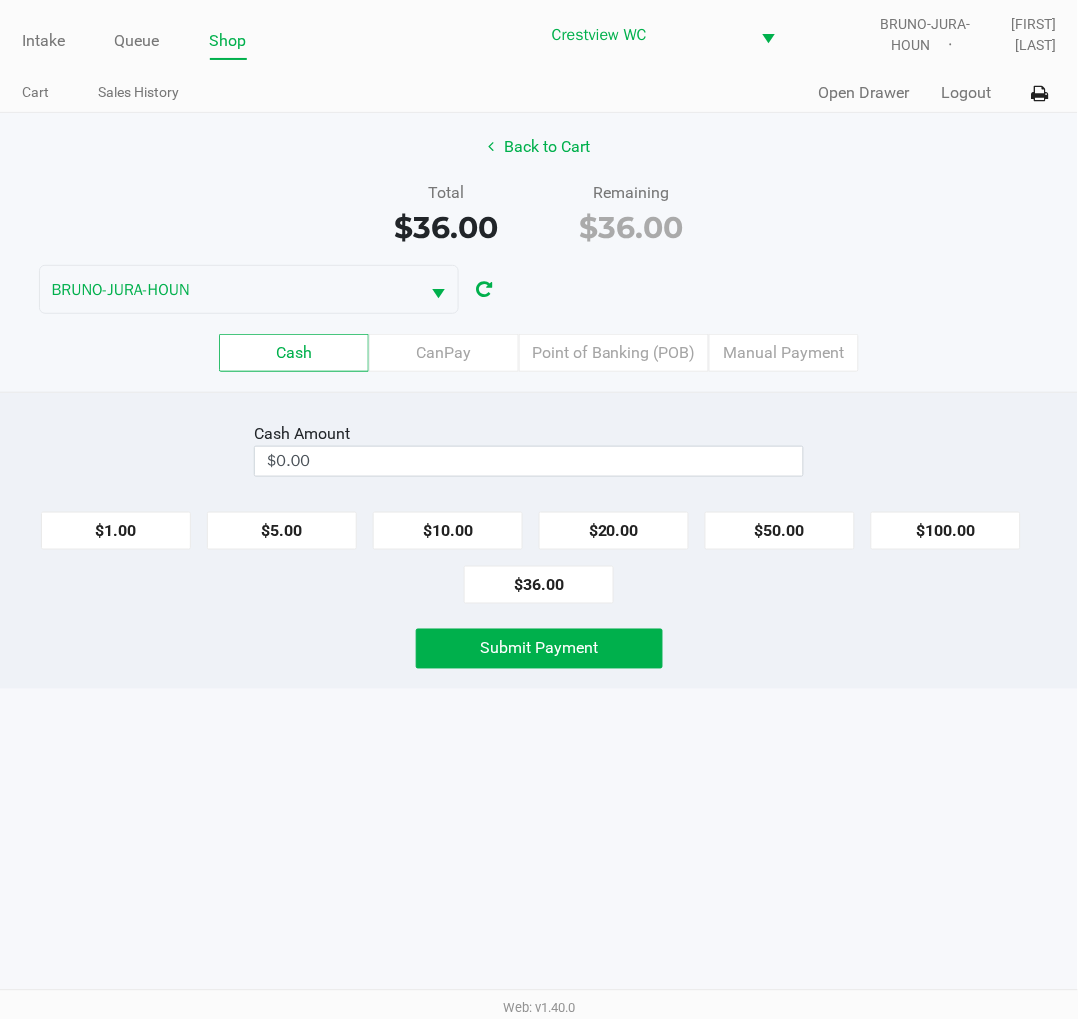 click on "Point of Banking (POB)" 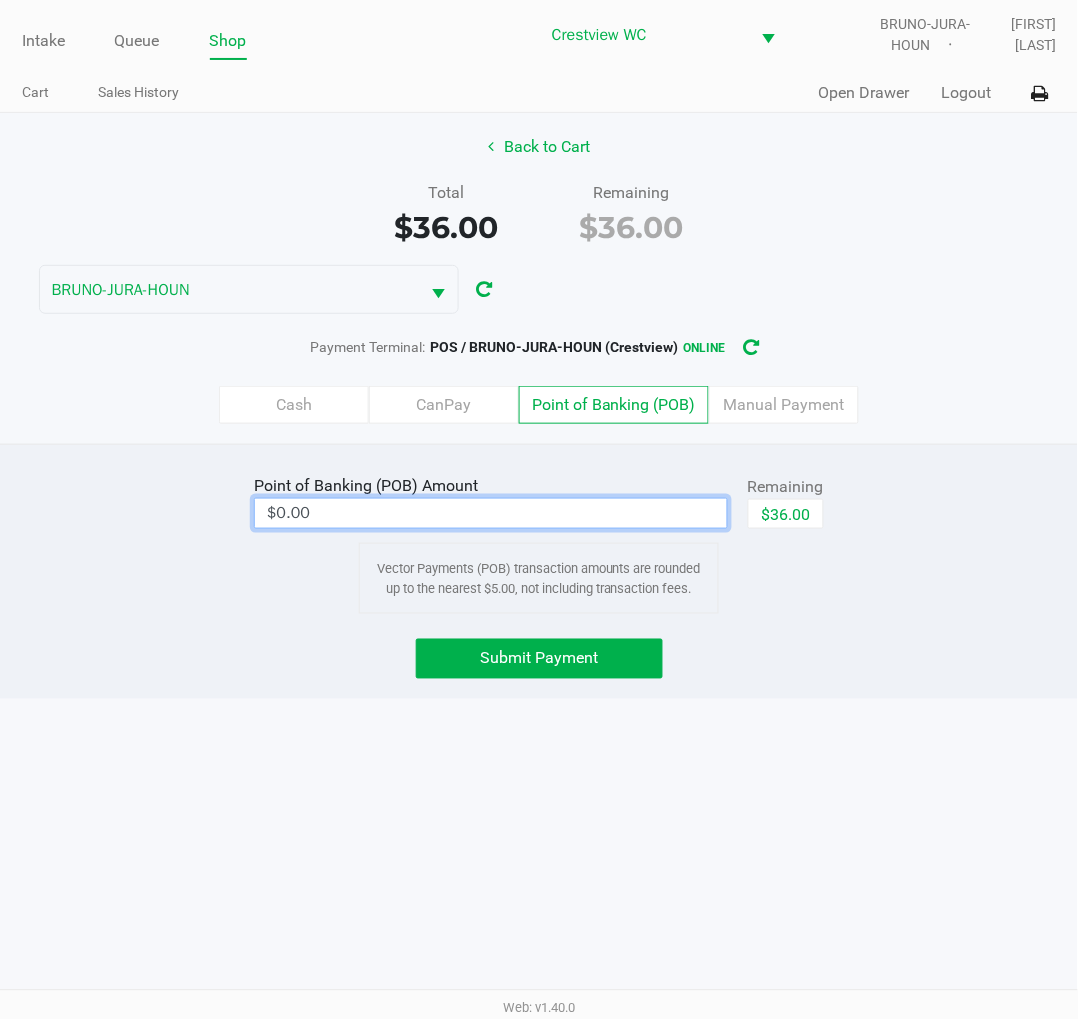 click on "$0.00" at bounding box center [491, 513] 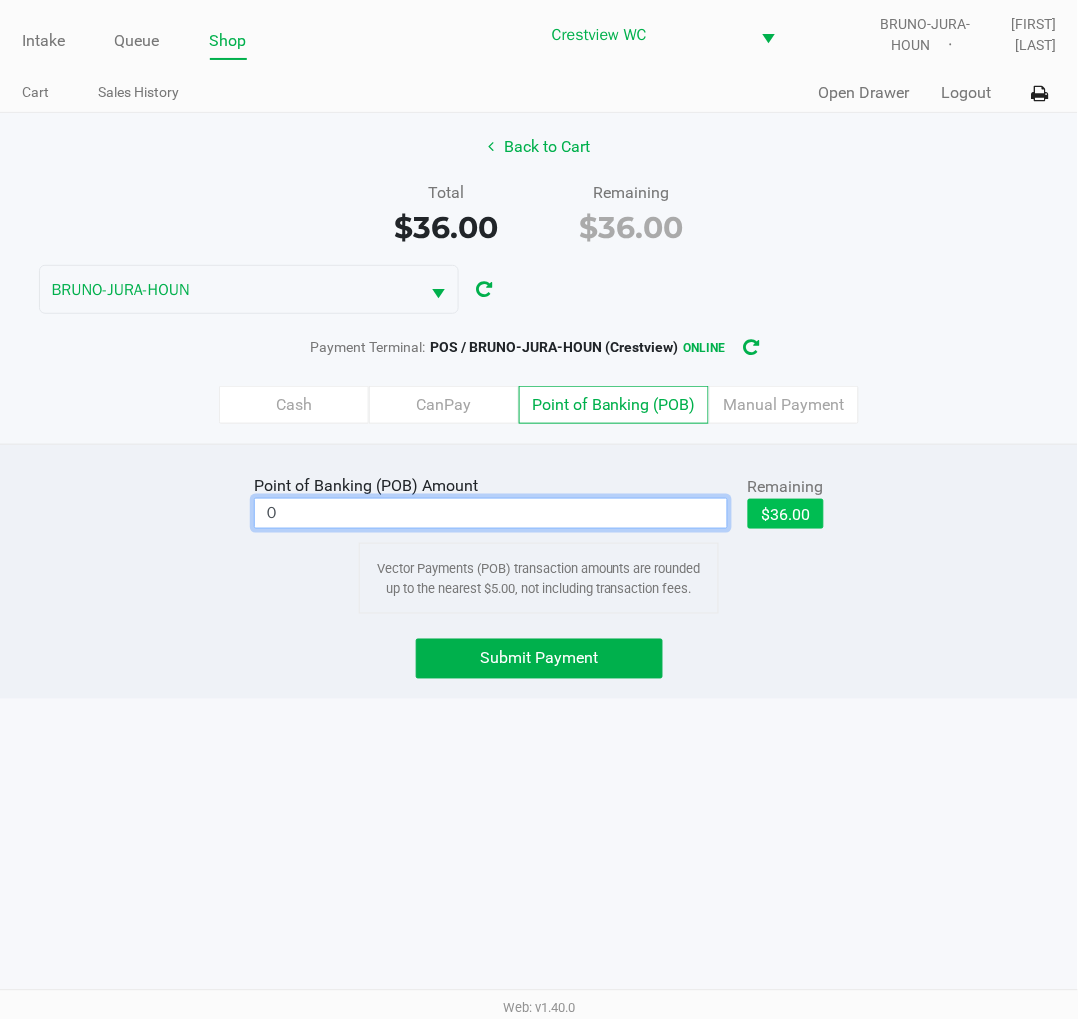 click on "$36.00" 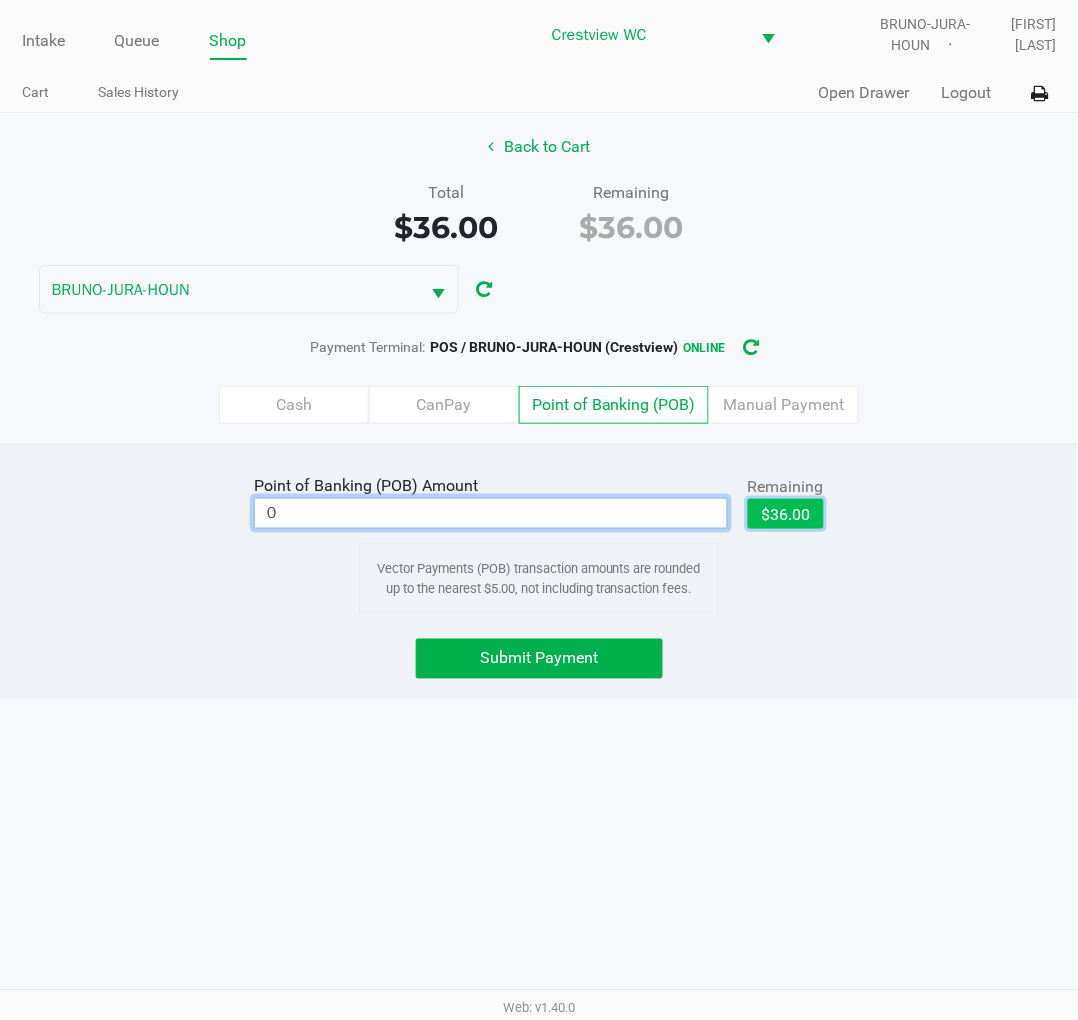 type on "$36.00" 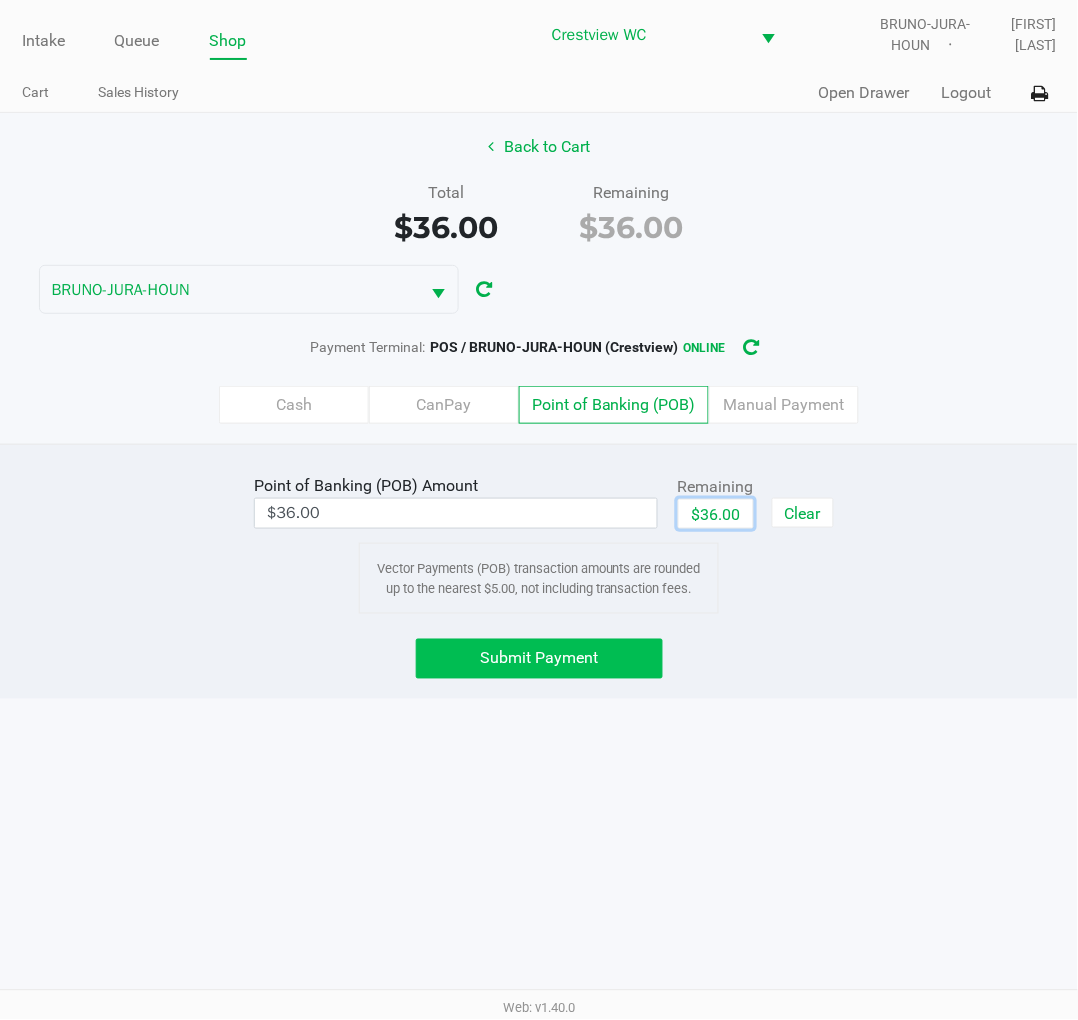 click on "Submit Payment" 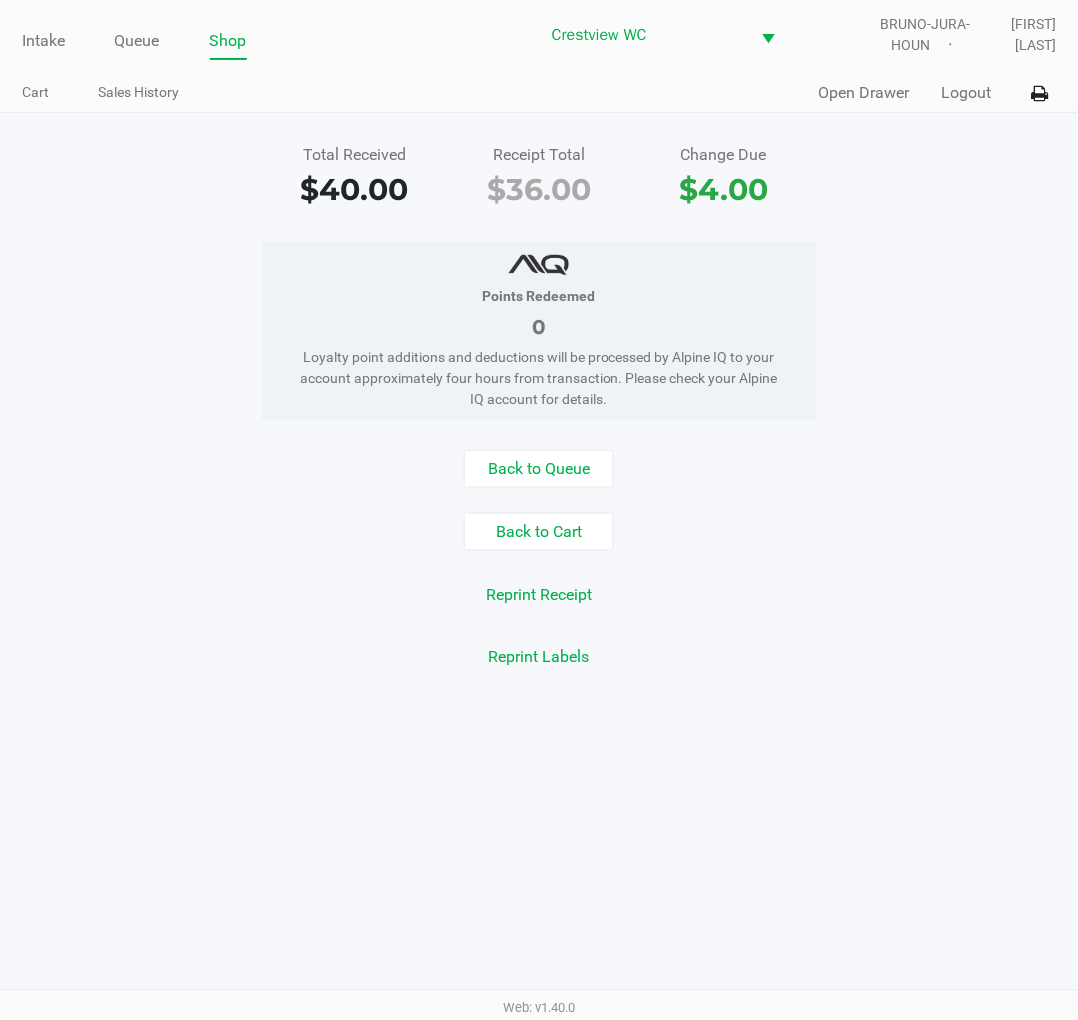 click on "Intake" 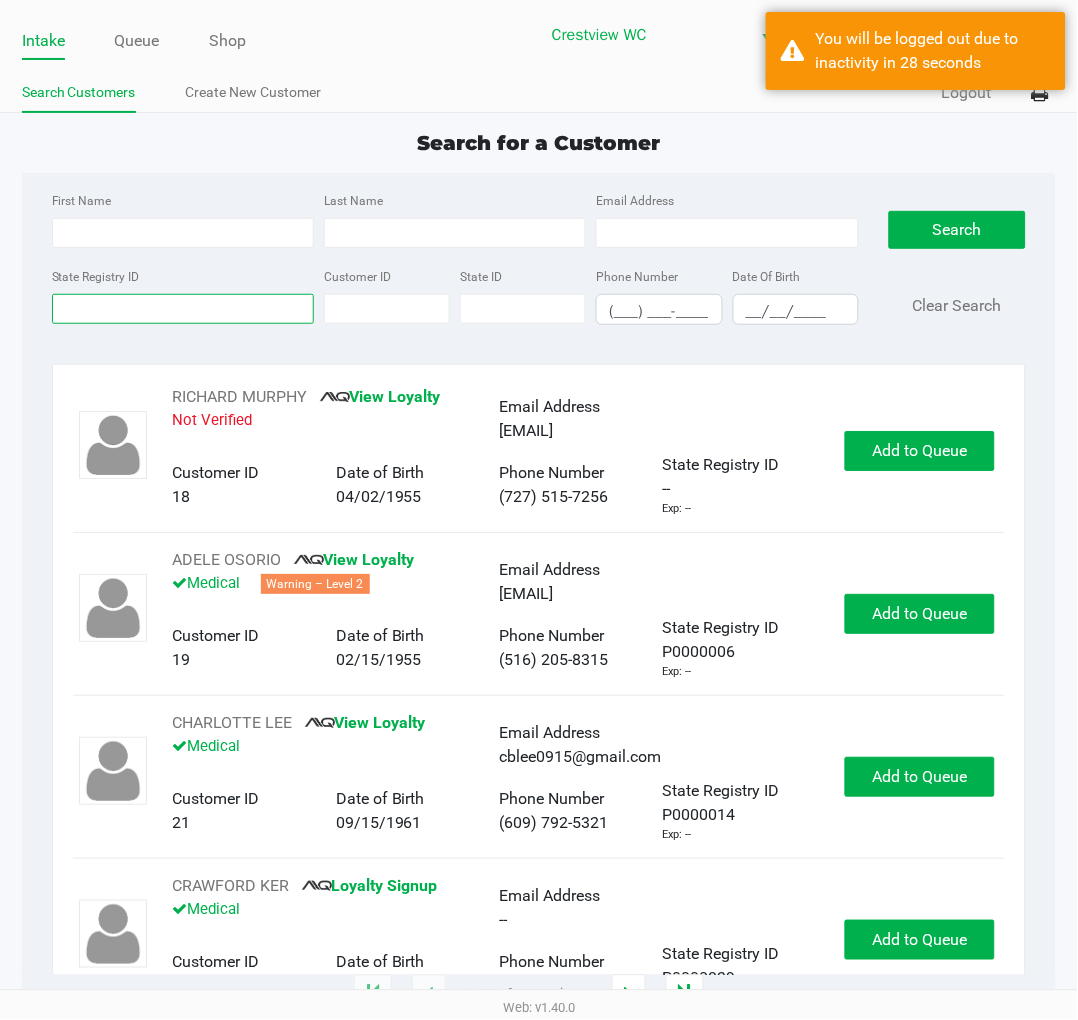 click on "State Registry ID" at bounding box center (183, 309) 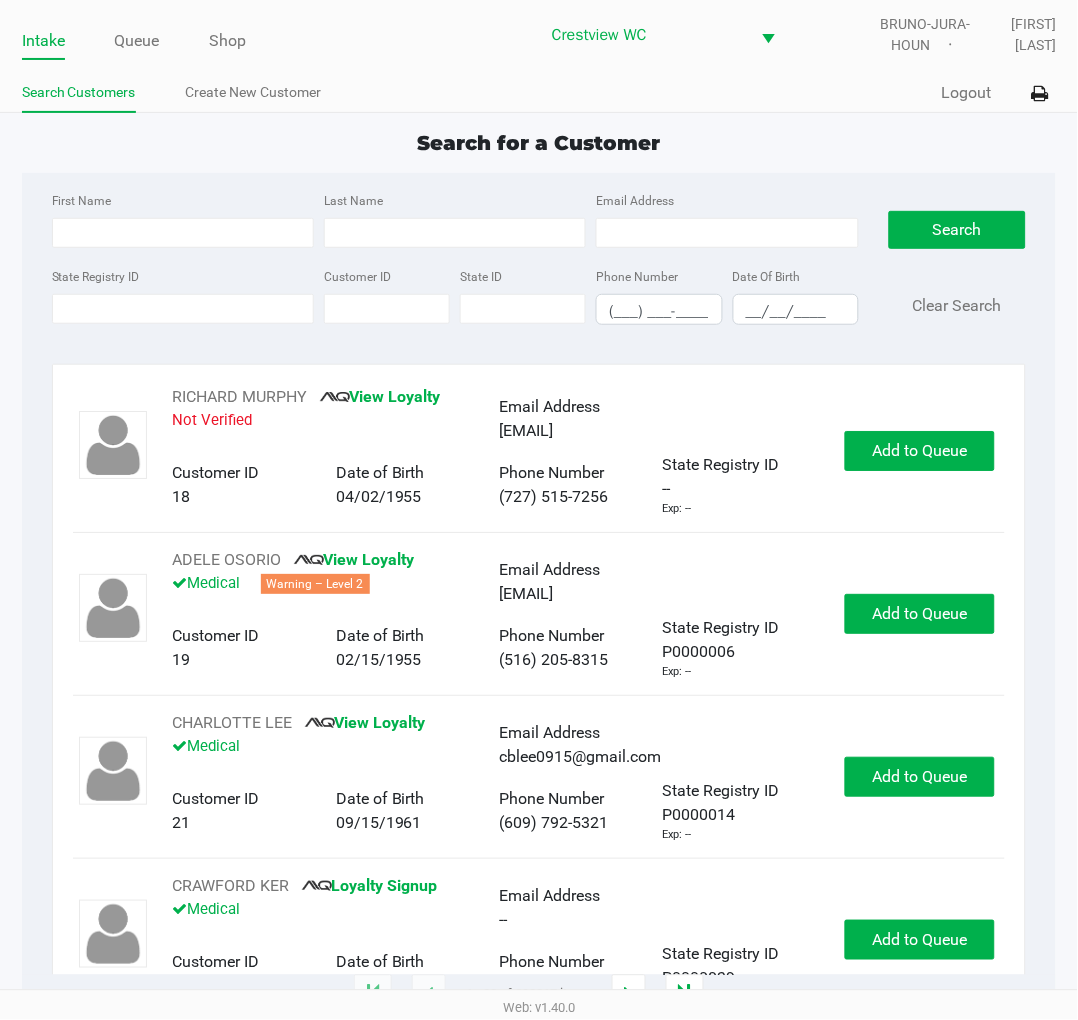 click on "First Name Last Name Email Address State Registry ID Customer ID State ID Phone Number (___) ___-____ Date Of Birth __/__/____  Search   Clear Search" 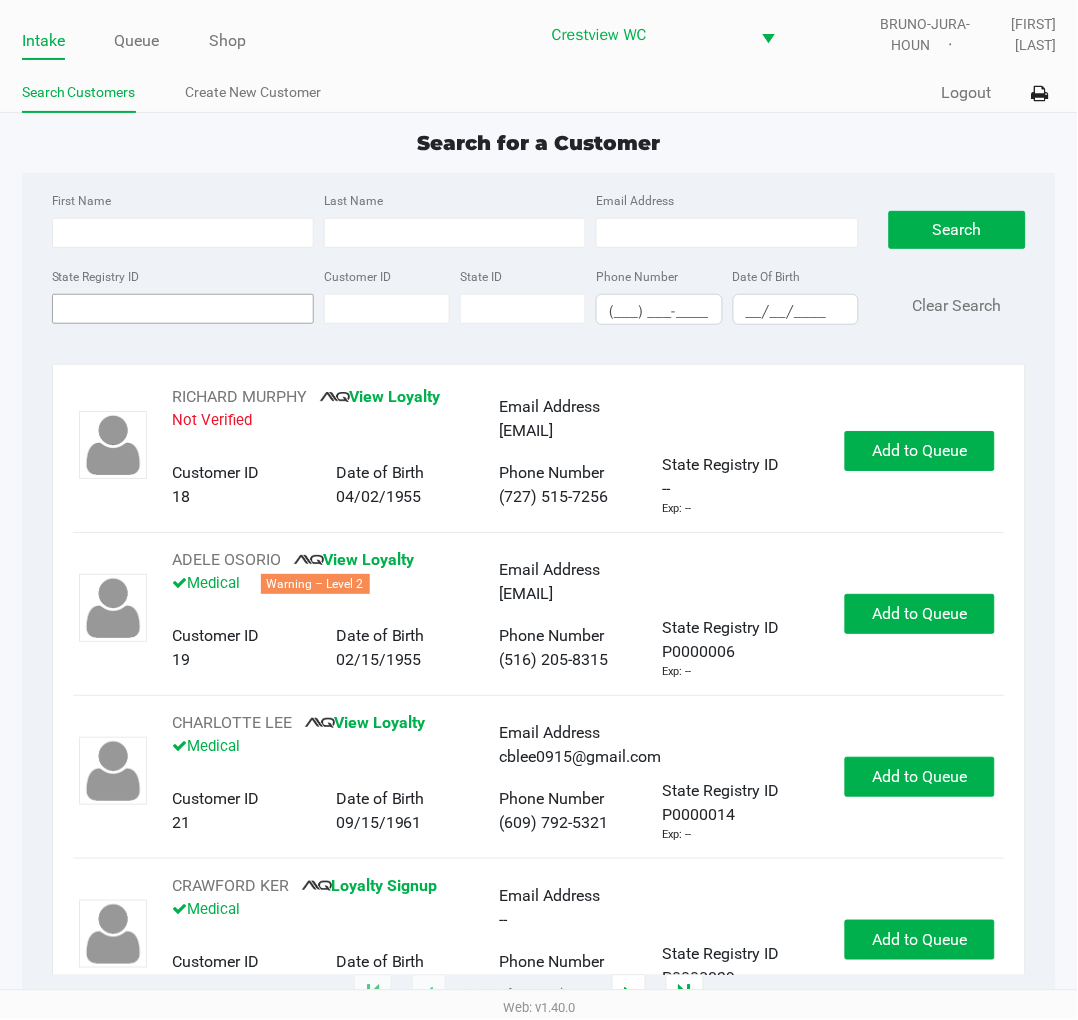 click on "State Registry ID" at bounding box center [183, 309] 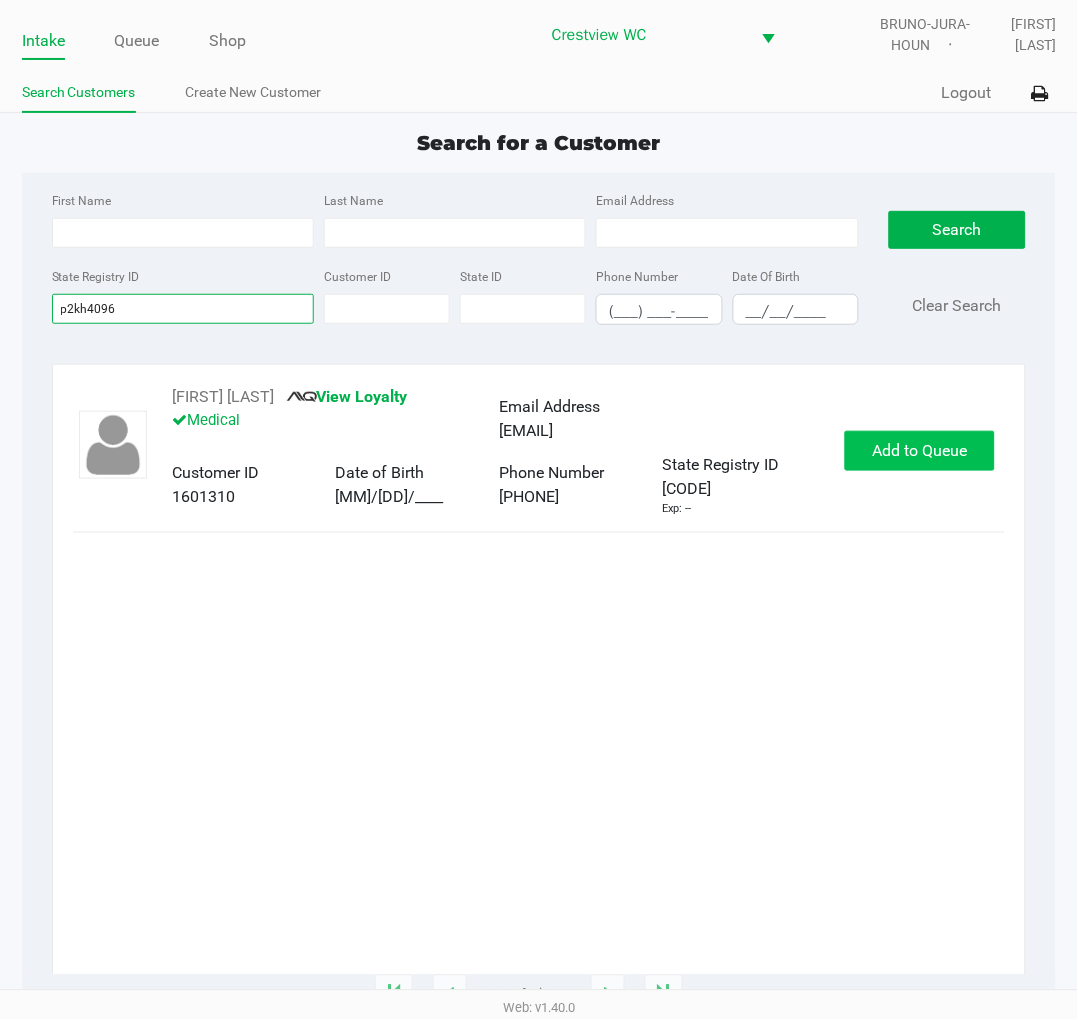 type on "p2kh4096" 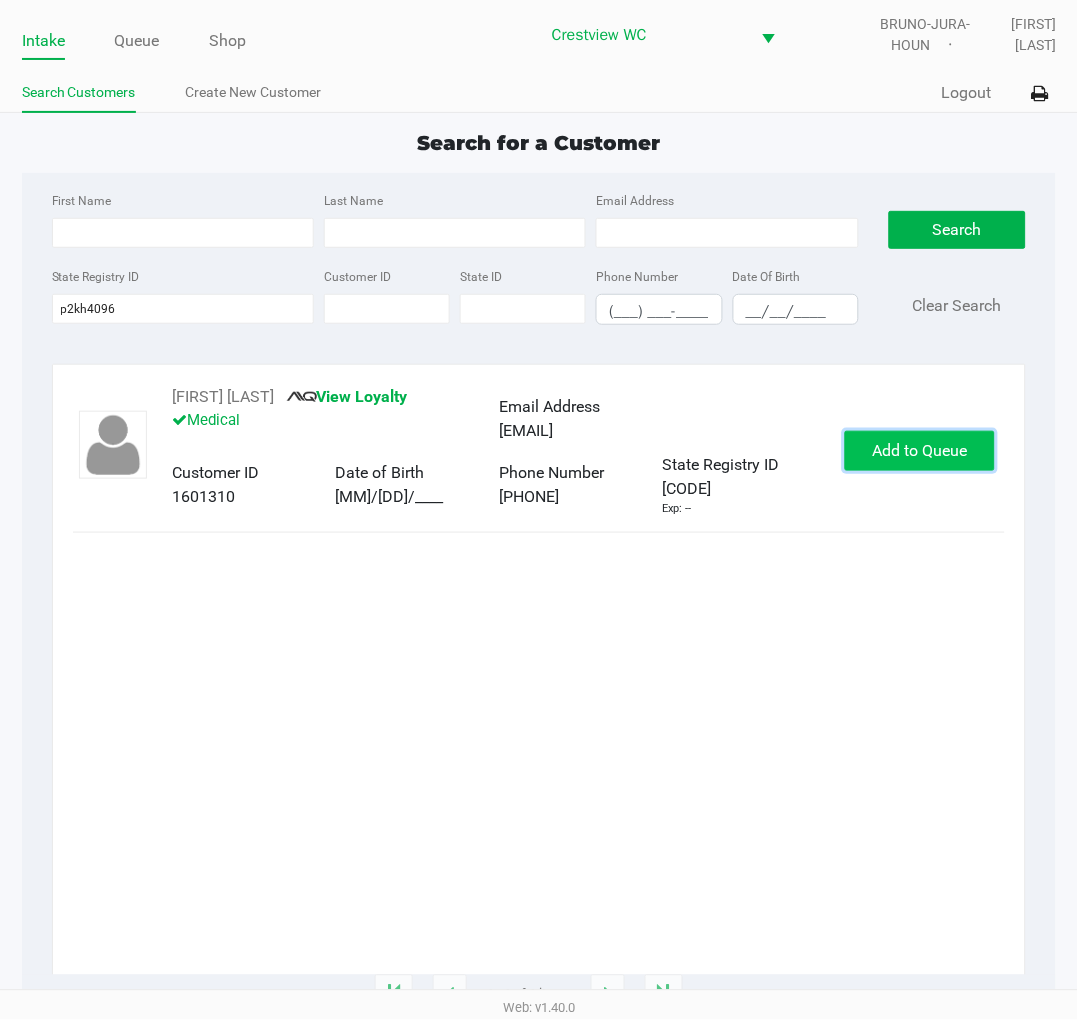 click on "Add to Queue" 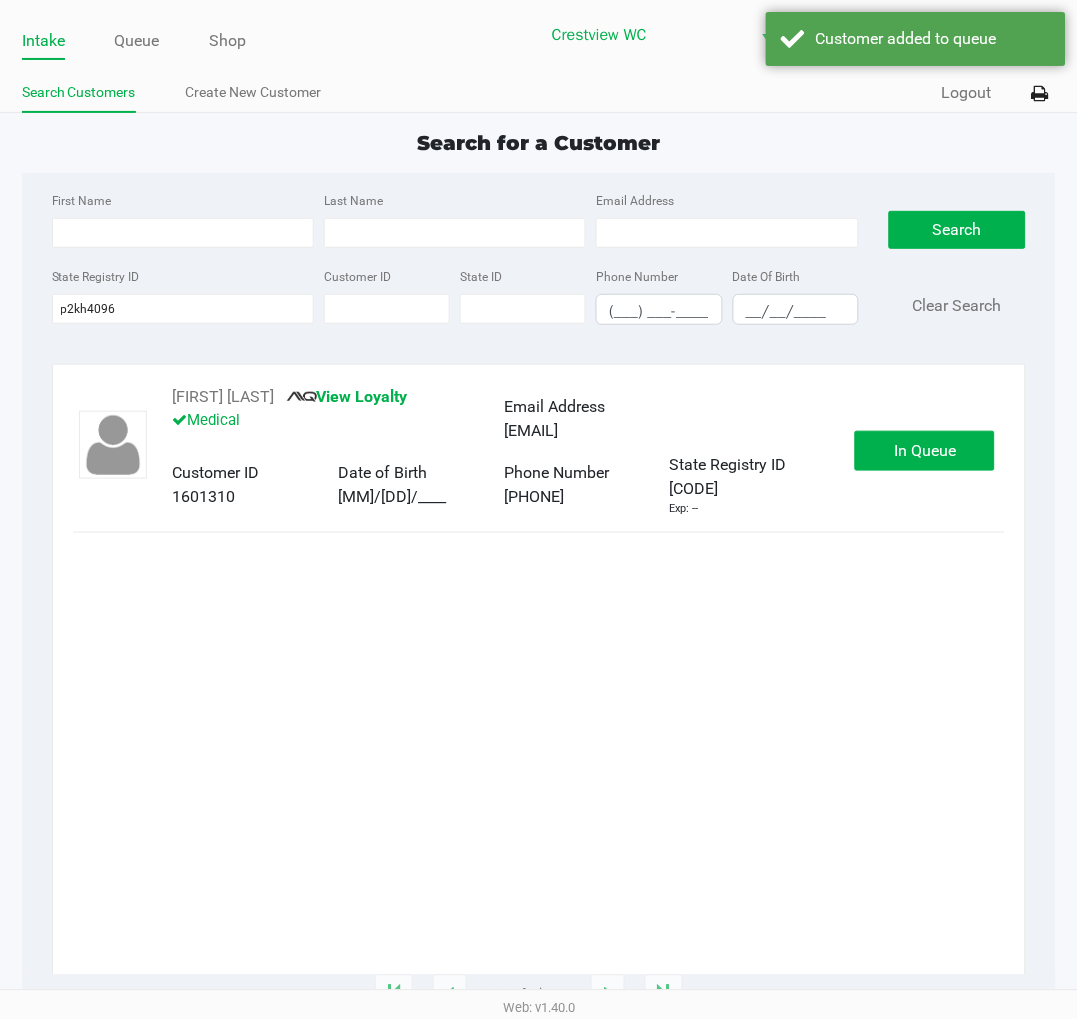 click on "In Queue" 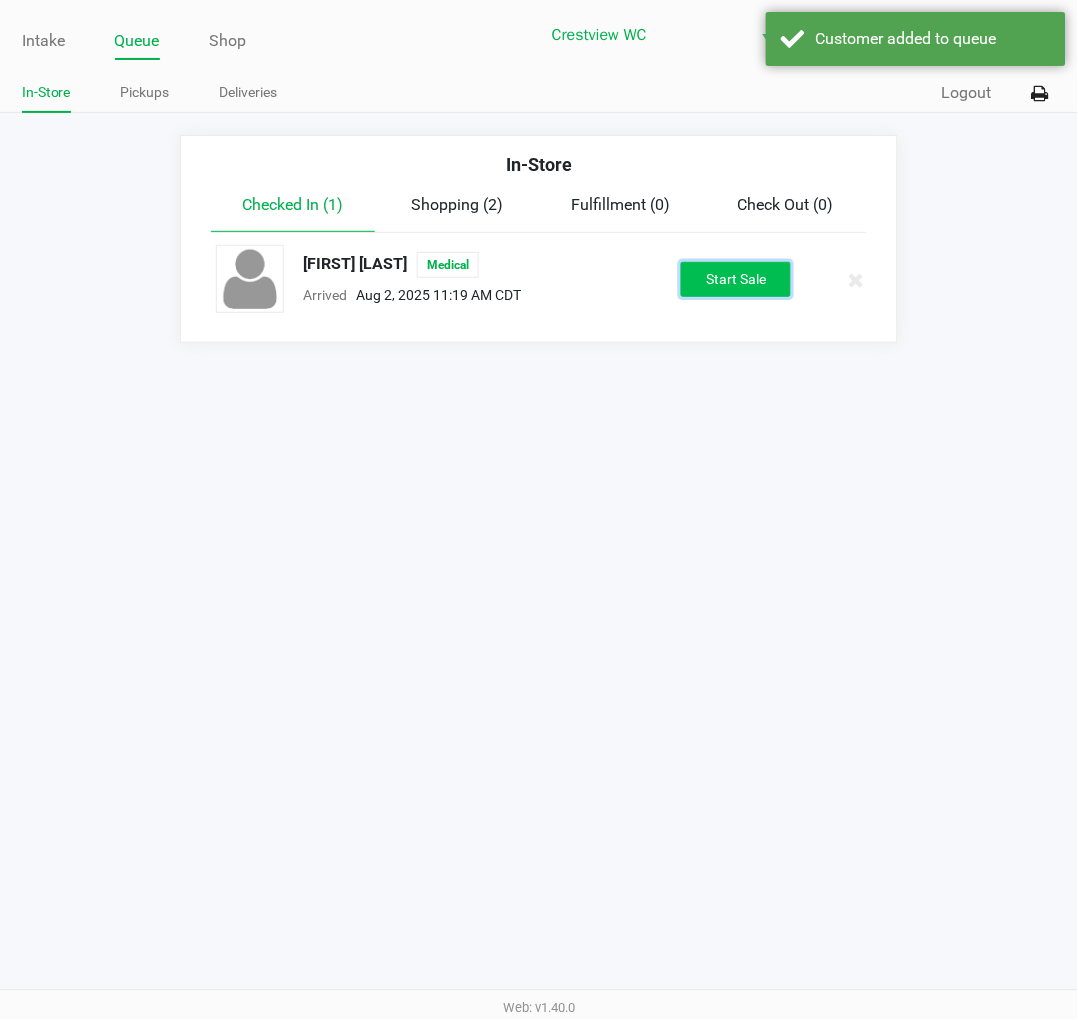 click on "Start Sale" 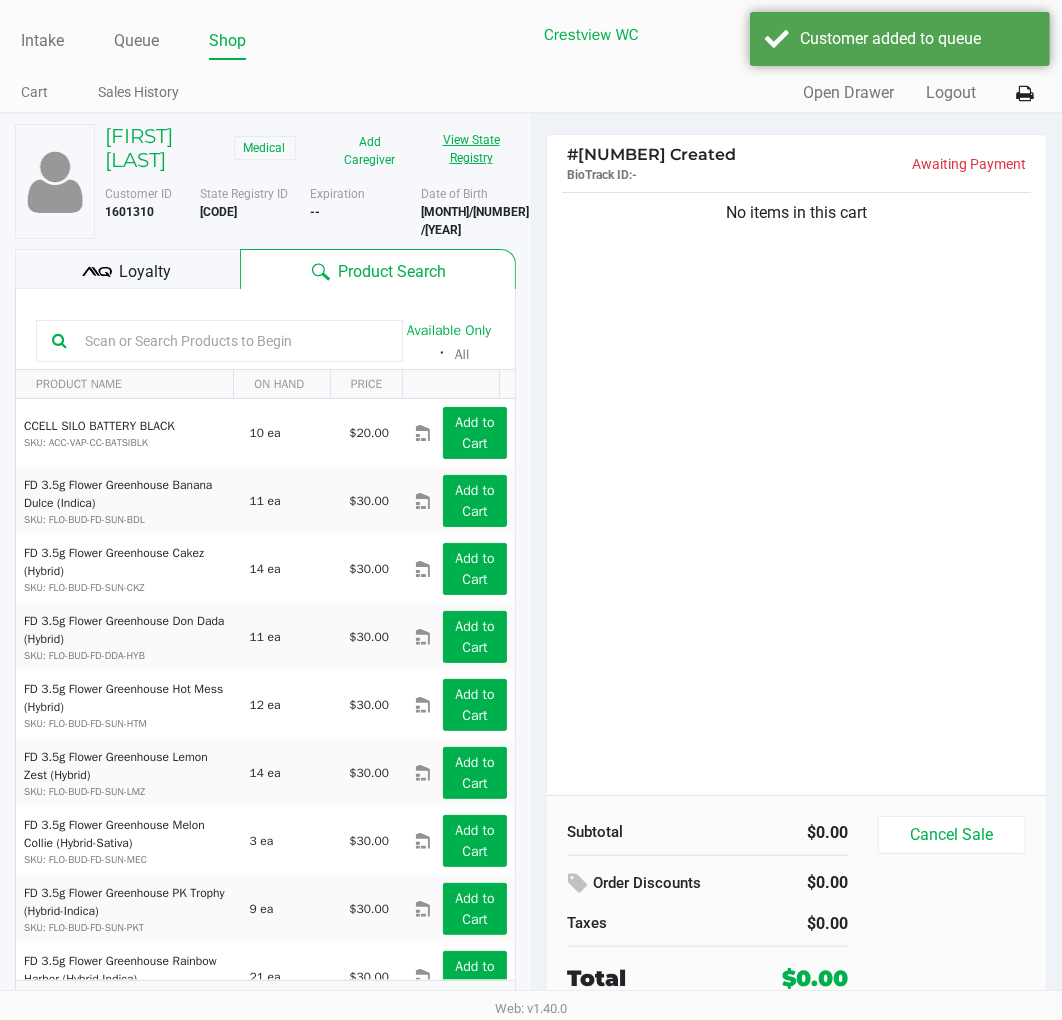 click on "View State Registry" 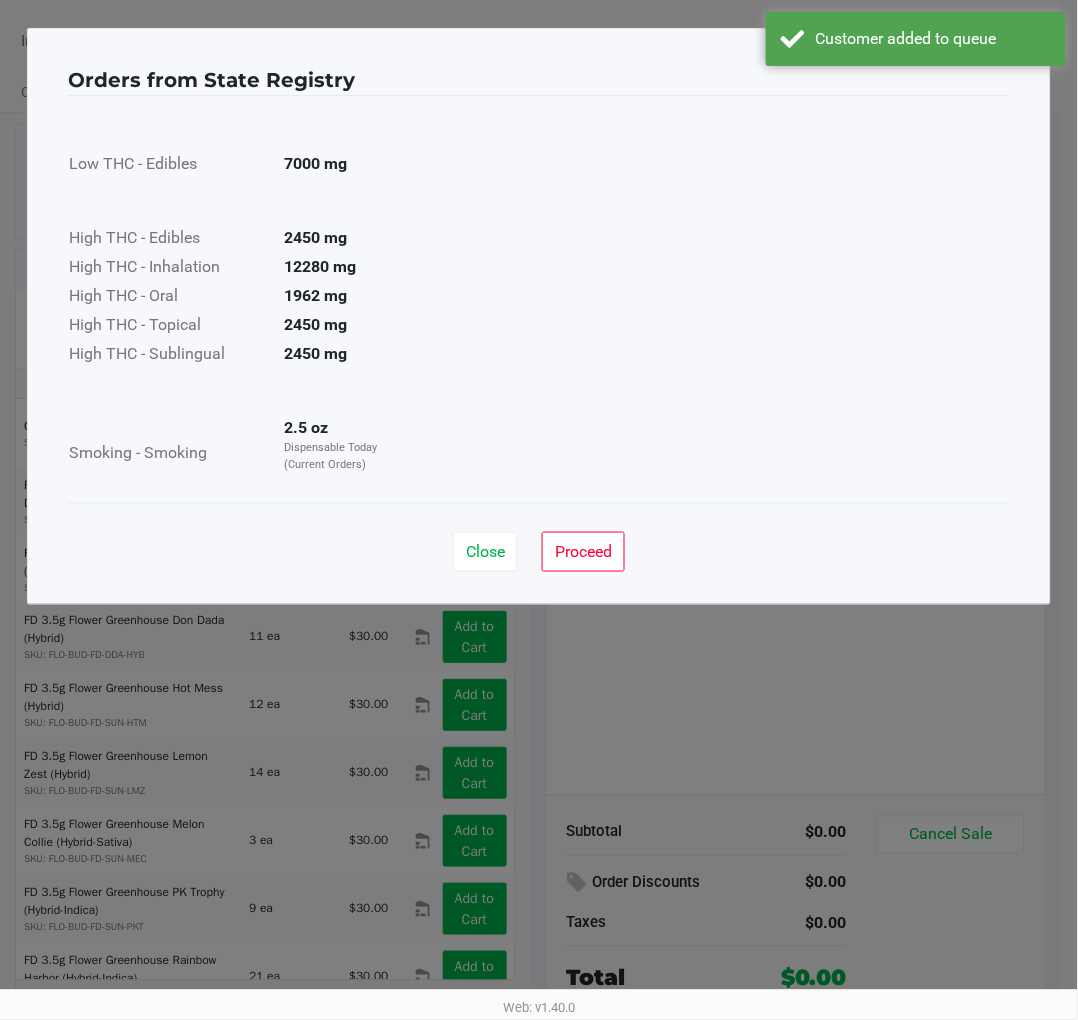 click on "Orders from State Registry  ×      Low THC - Edibles  7000 mg      High THC - Edibles  2450 mg  High THC - Inhalation  12280 mg  High THC - Oral  1962 mg  High THC - Topical  2450 mg  High THC - Sublingual  2450 mg      Smoking - Smoking  2.5 oz  Dispensable Today (Current Orders)   Close   Proceed" 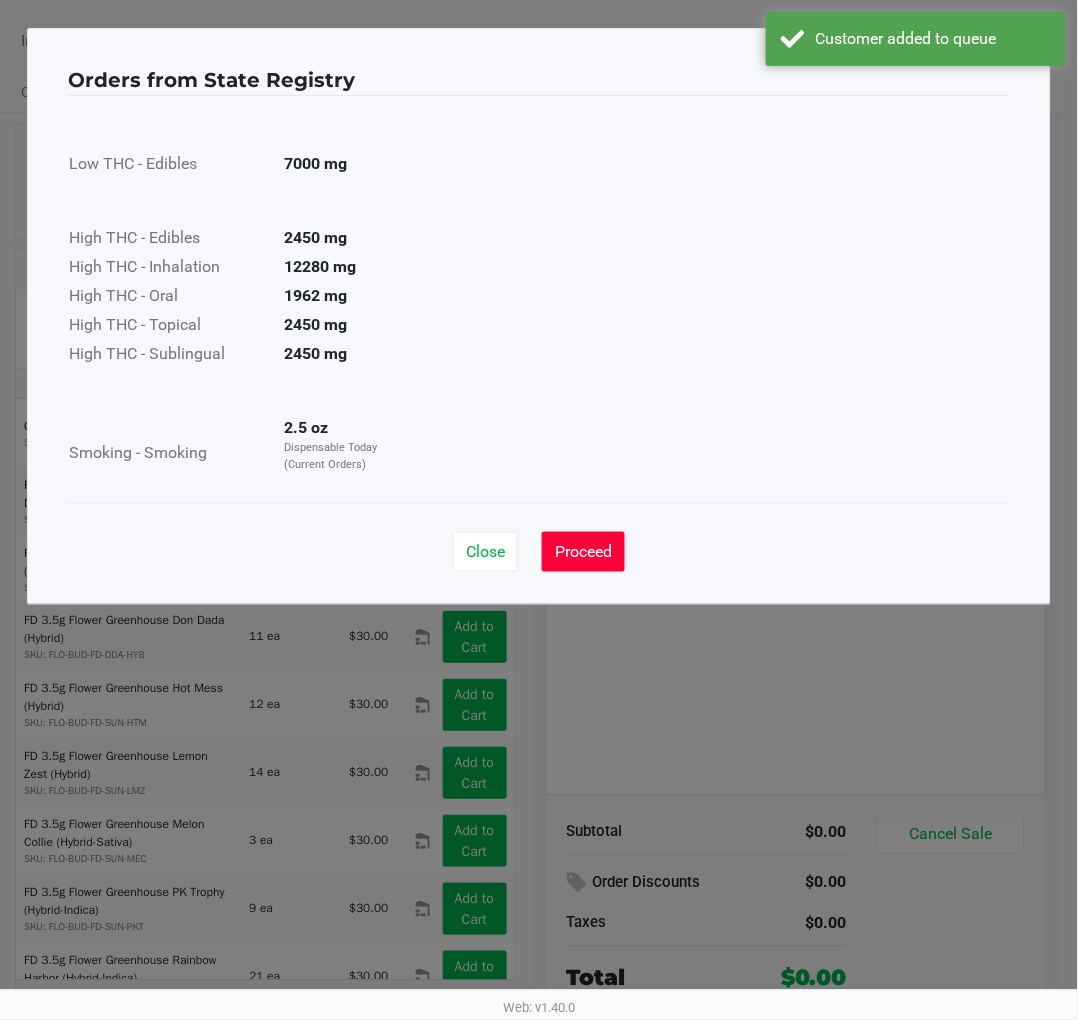 click on "Proceed" 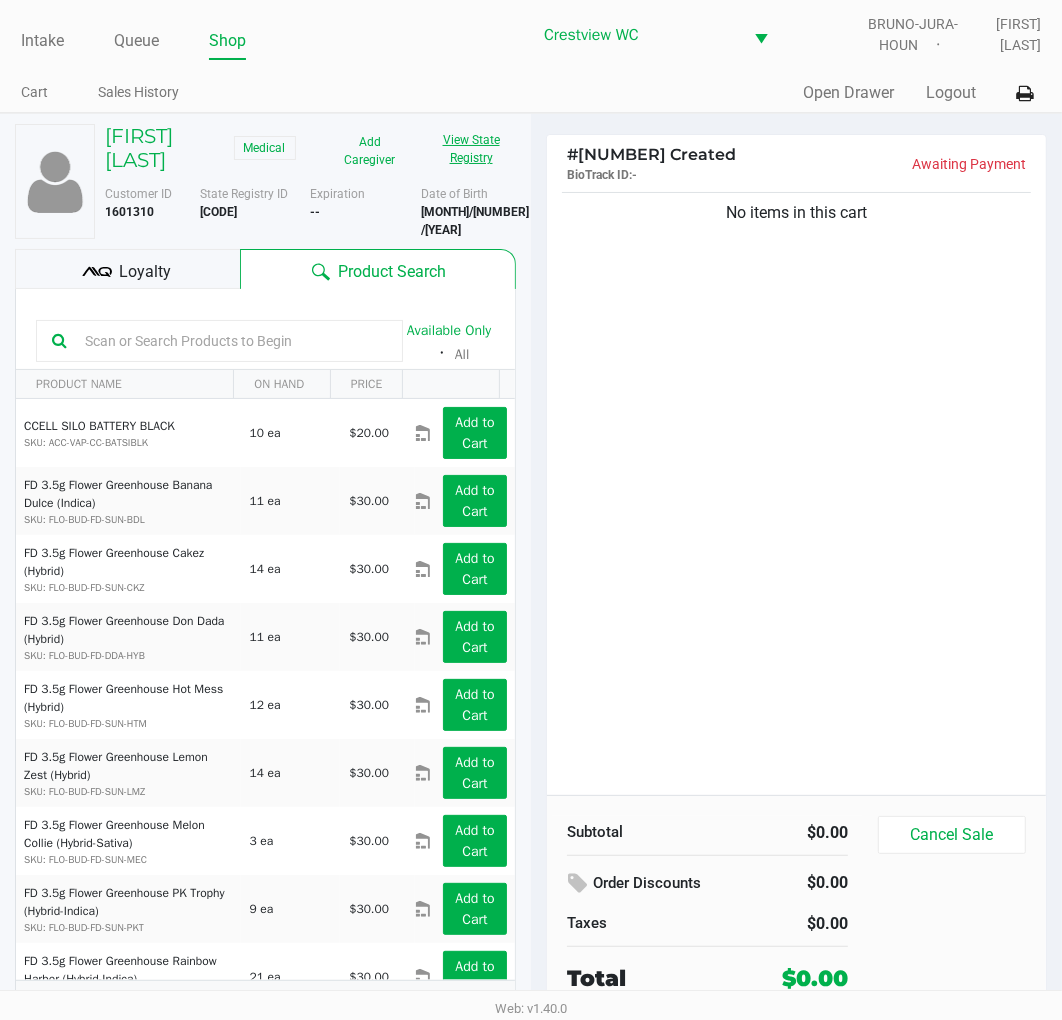 scroll, scrollTop: 37, scrollLeft: 0, axis: vertical 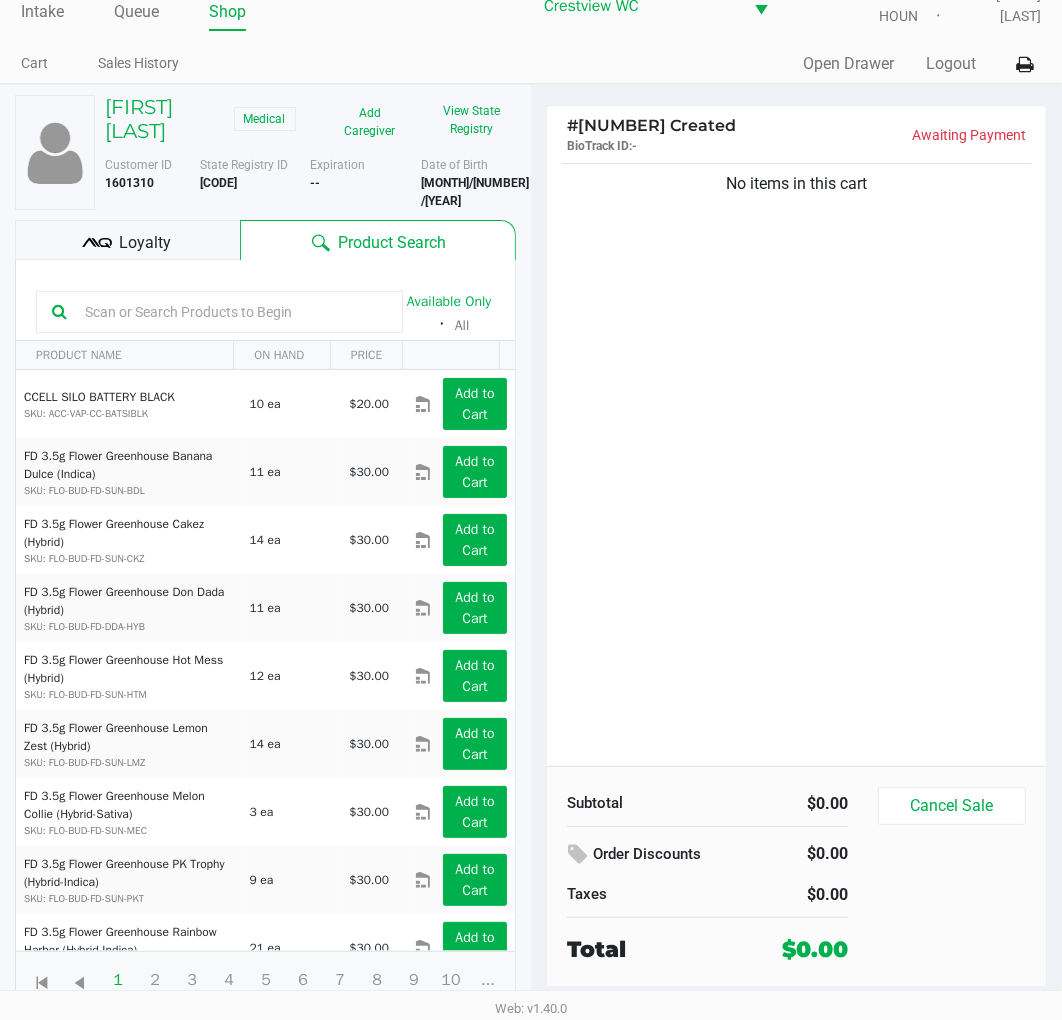 click on "Loyalty" 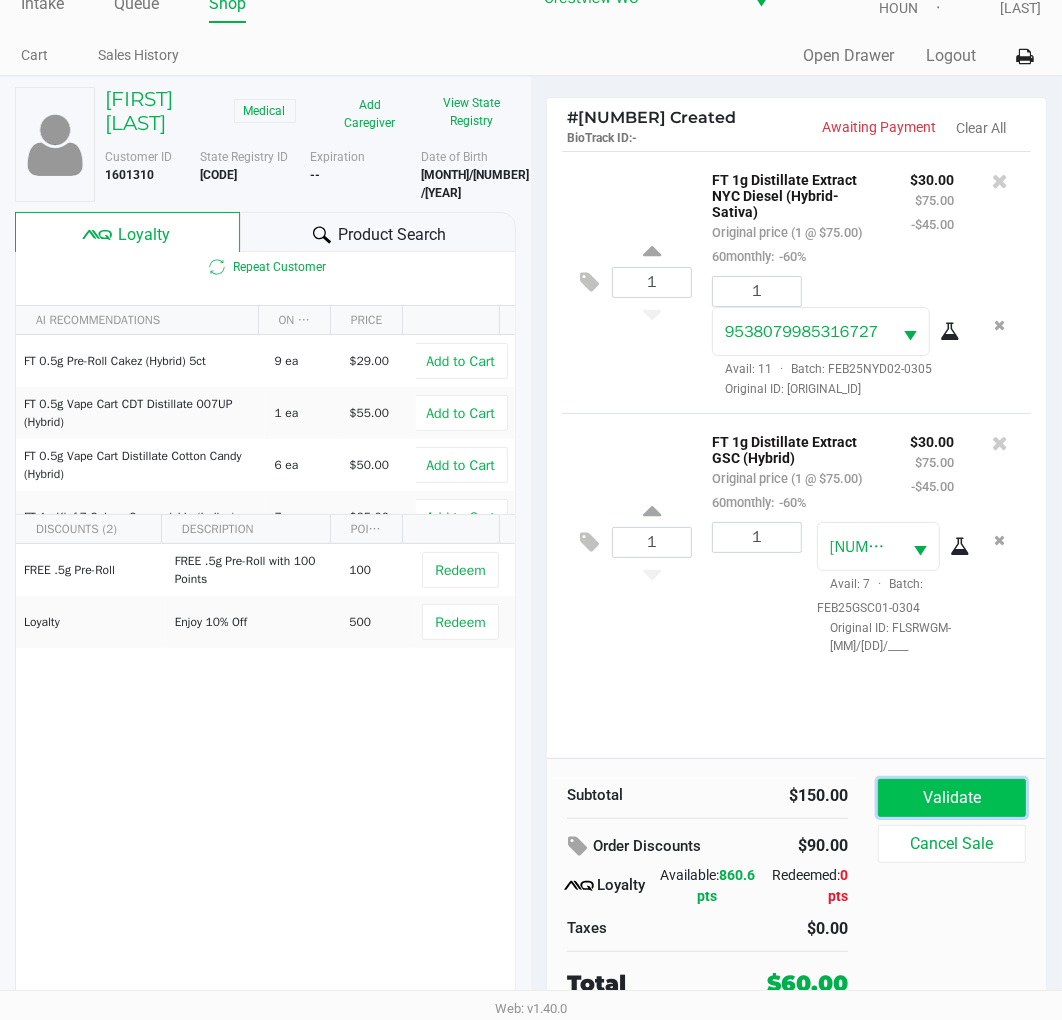 click on "Validate" 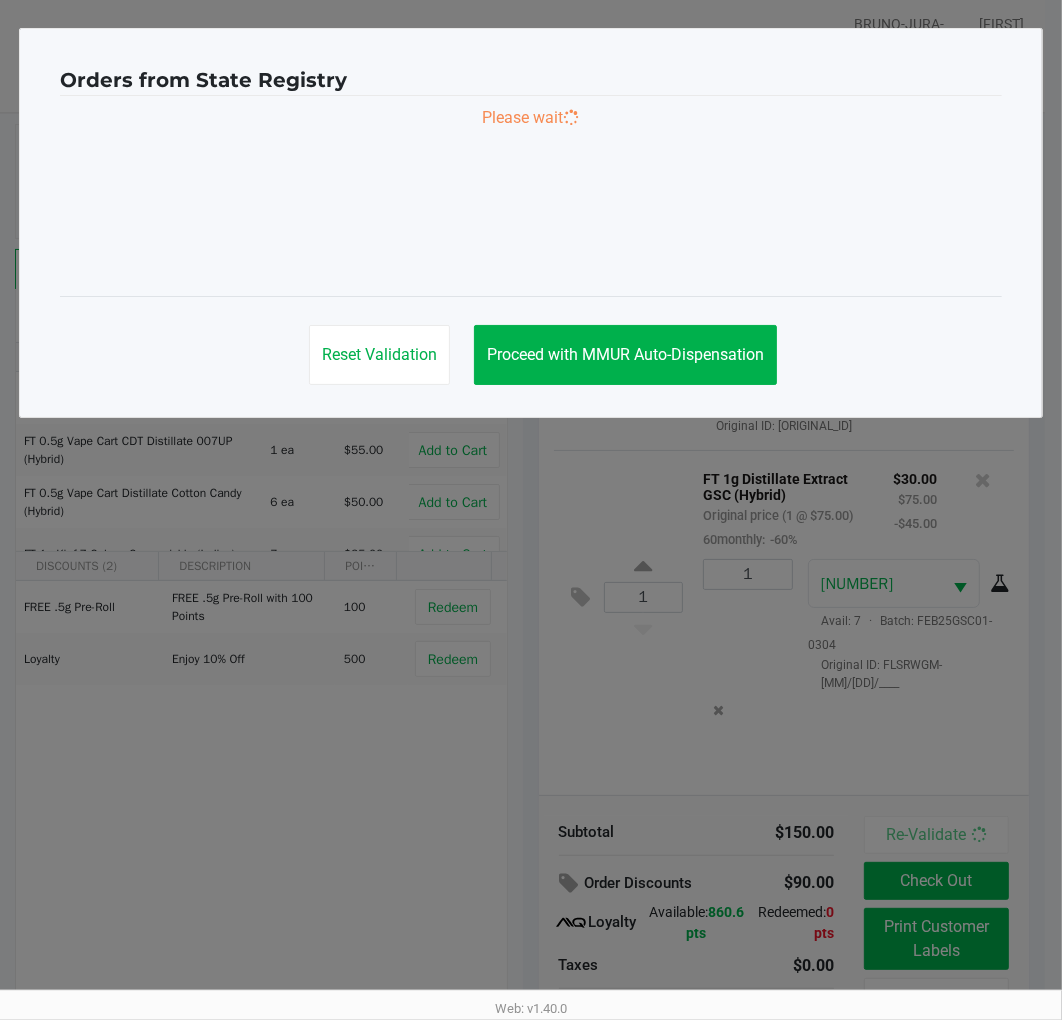 scroll, scrollTop: 0, scrollLeft: 0, axis: both 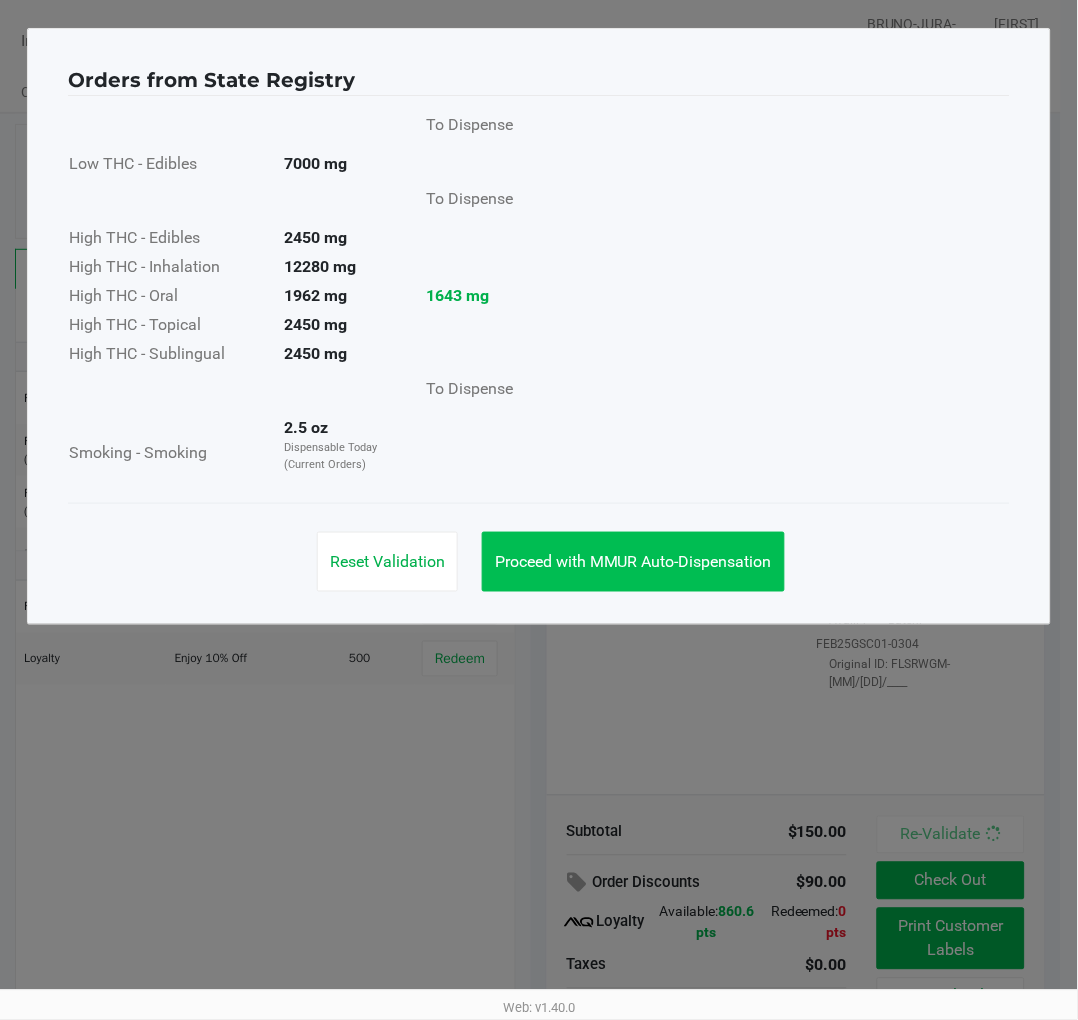 click on "Proceed with MMUR Auto-Dispensation" 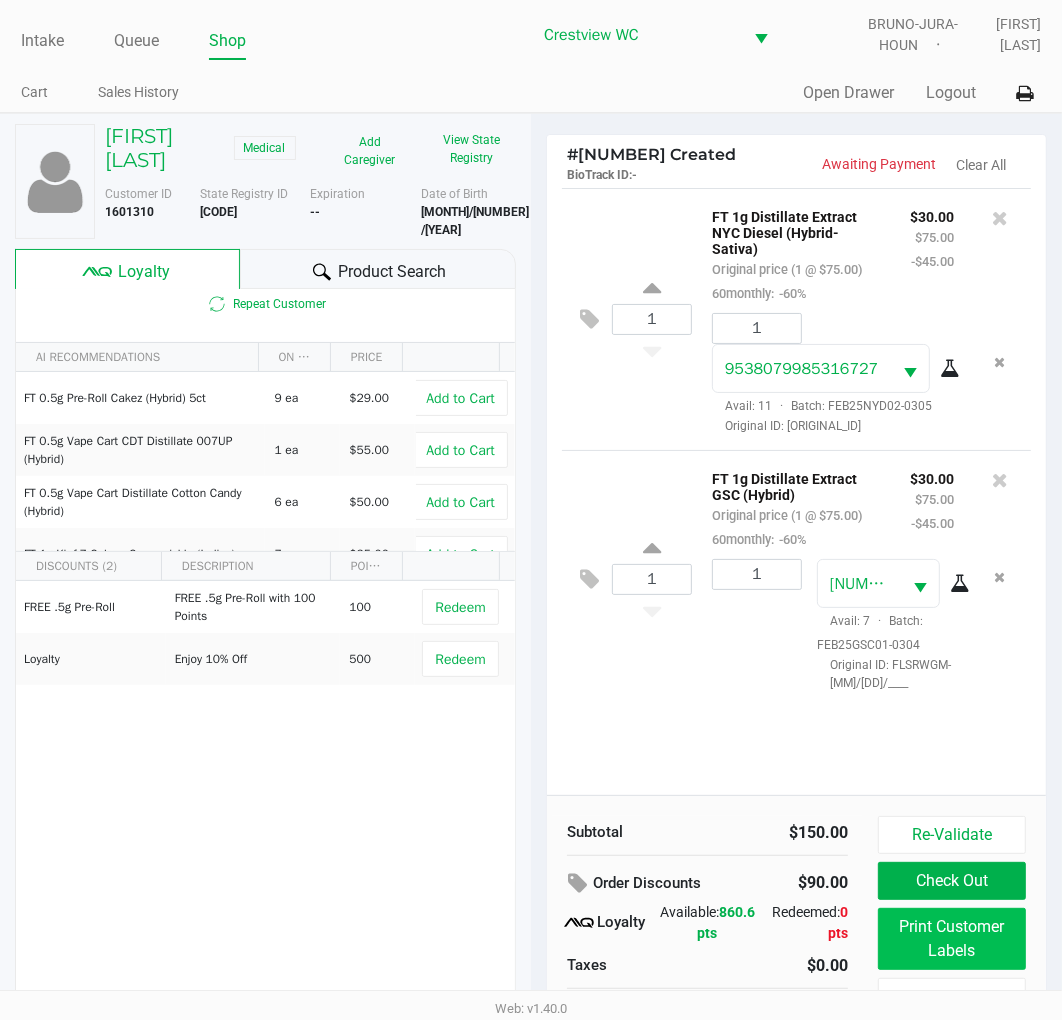 click on "Print Customer Labels" 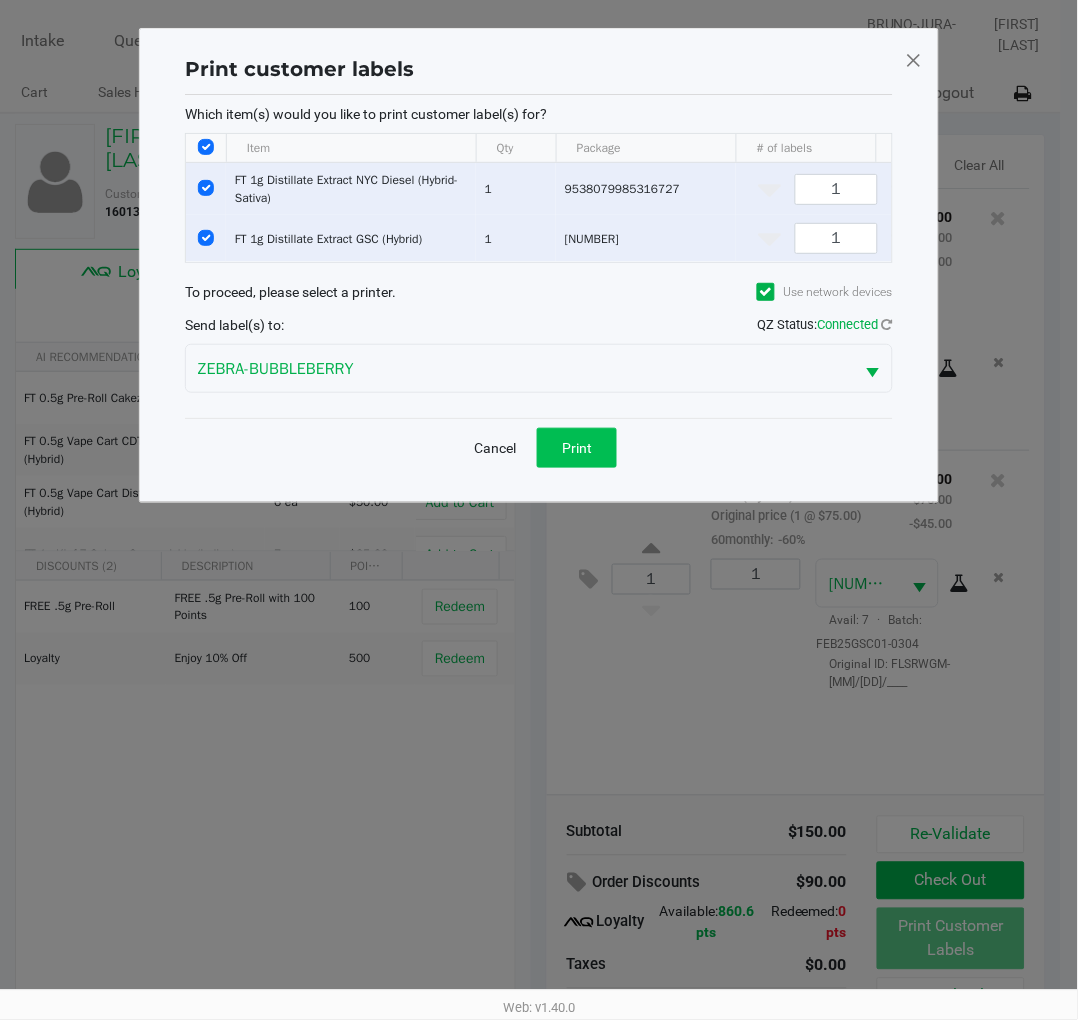 click on "Print" 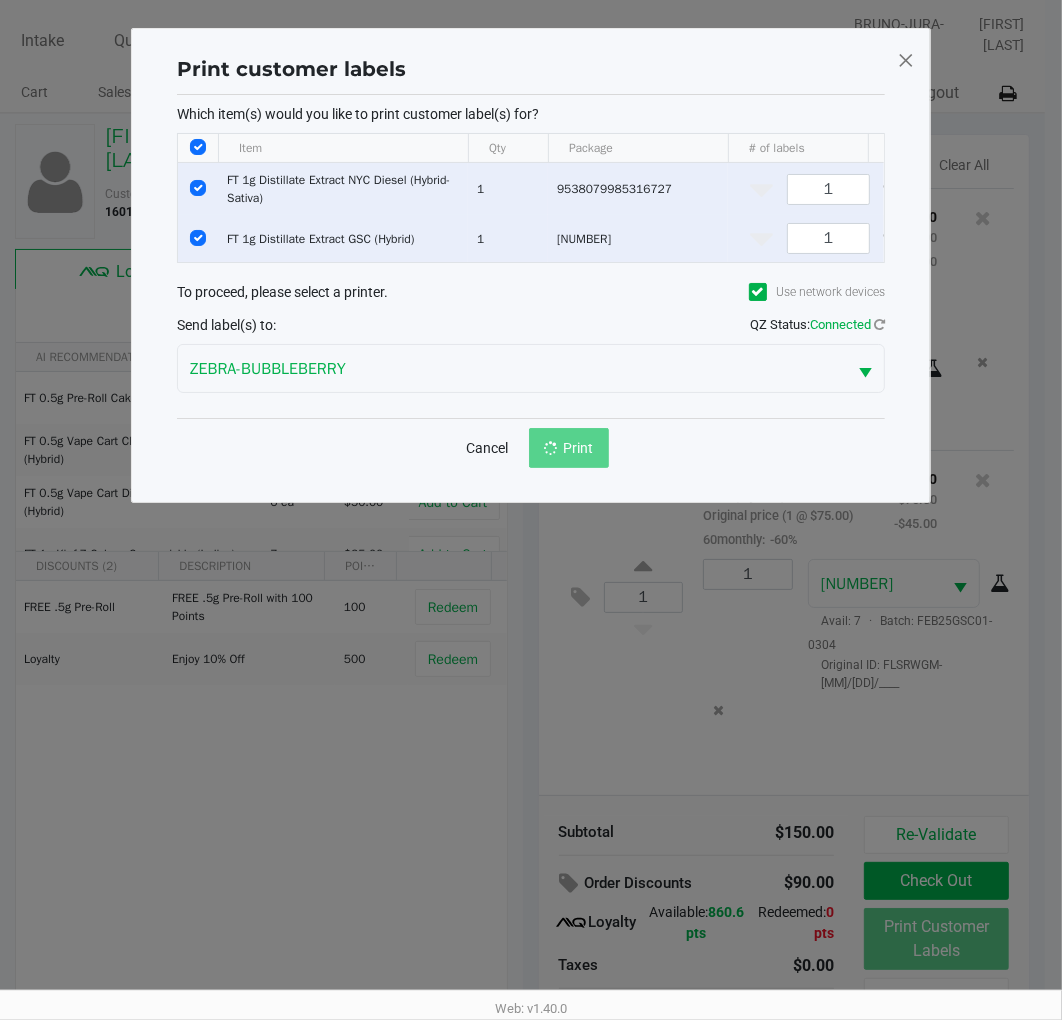 scroll, scrollTop: 38, scrollLeft: 0, axis: vertical 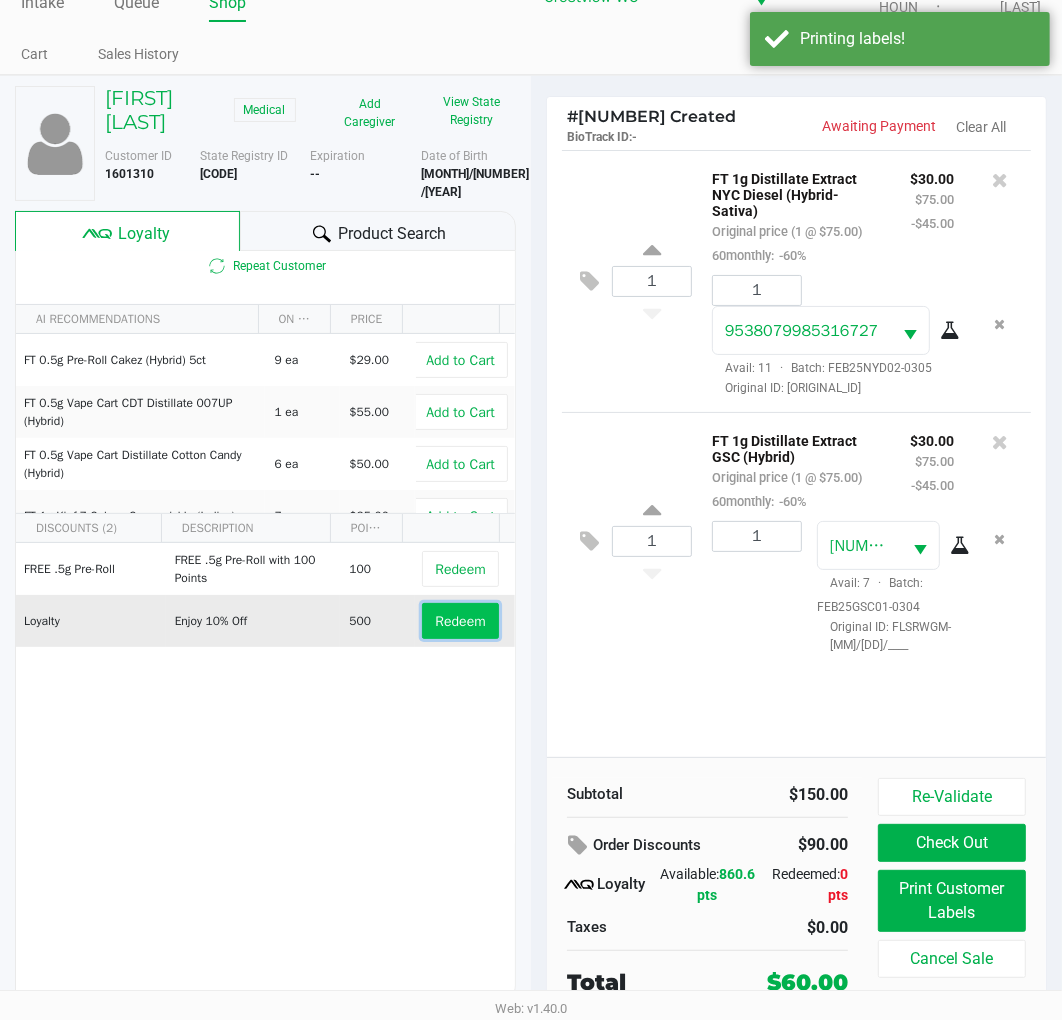 click on "Redeem" 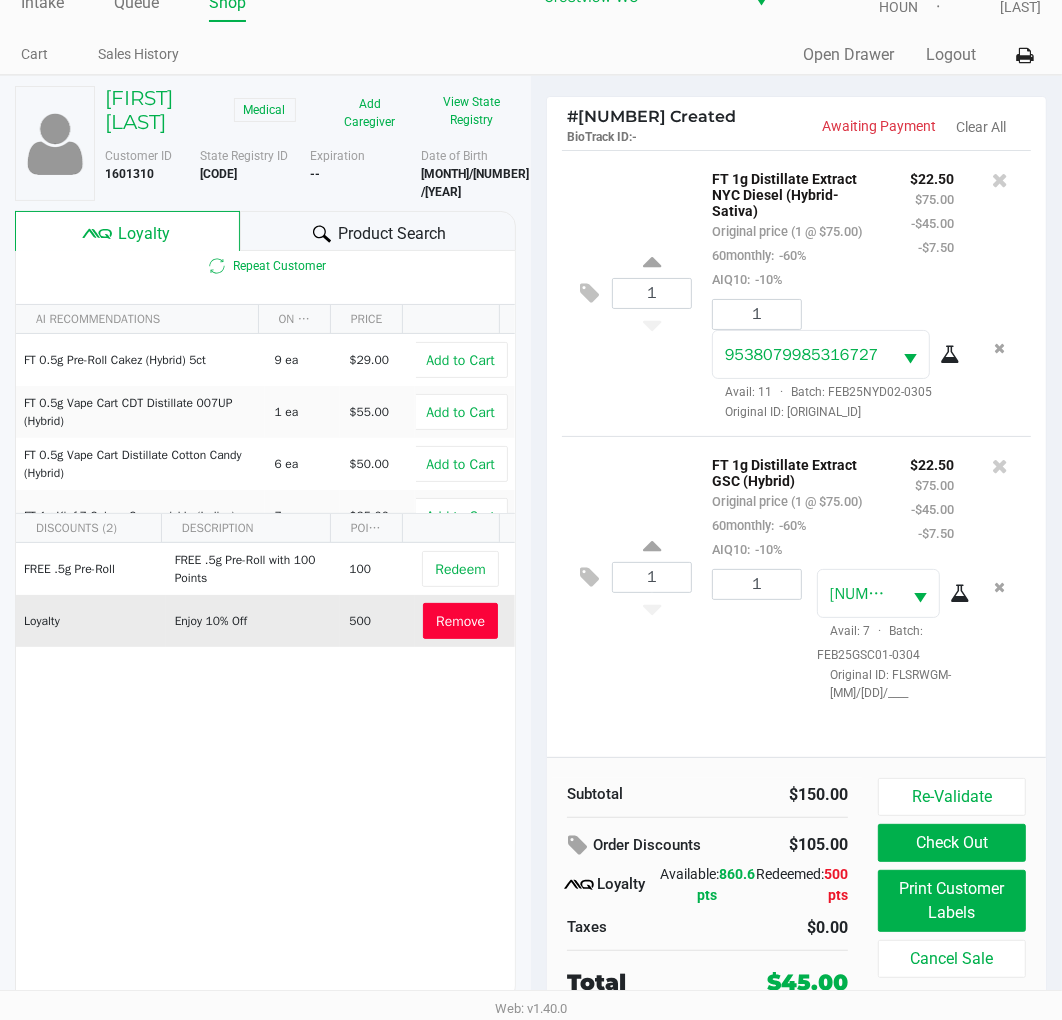 click on "Check Out" 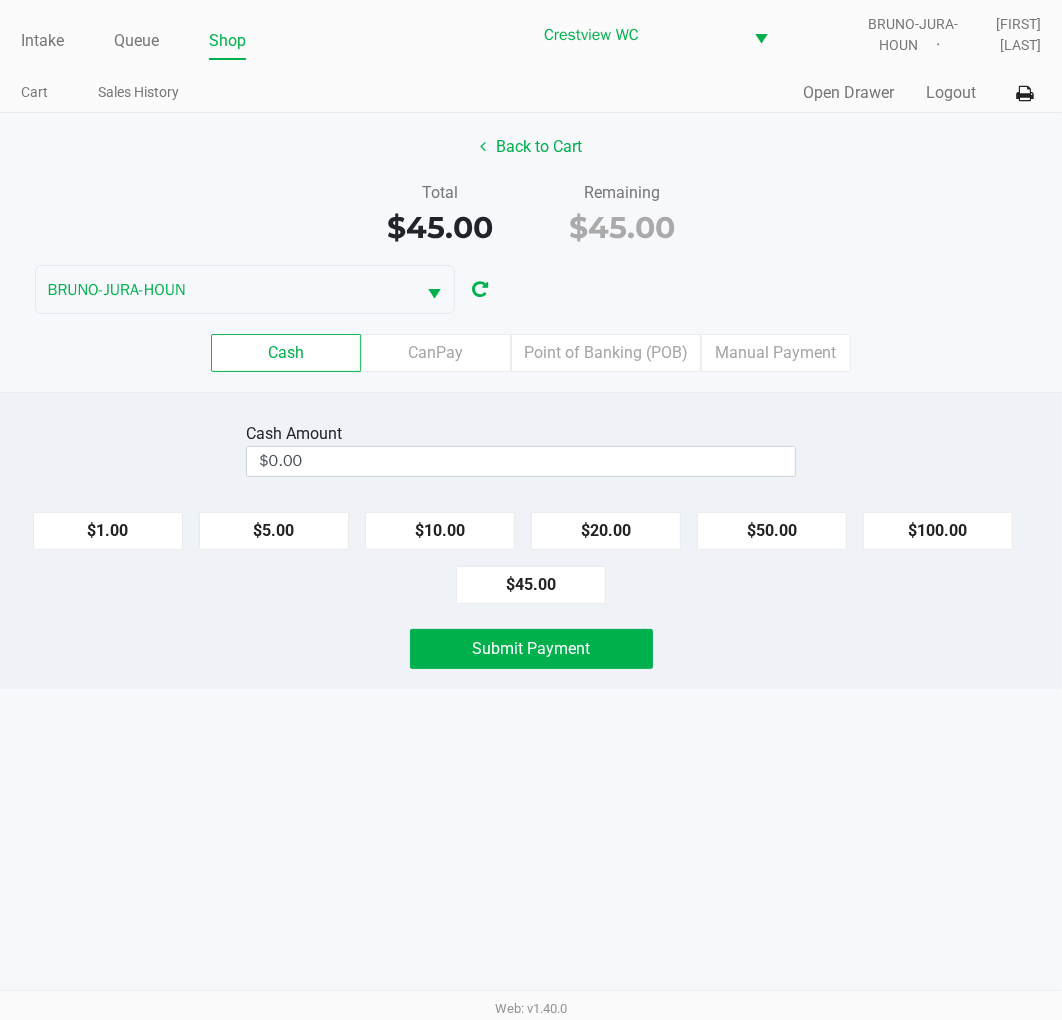 scroll, scrollTop: 0, scrollLeft: 0, axis: both 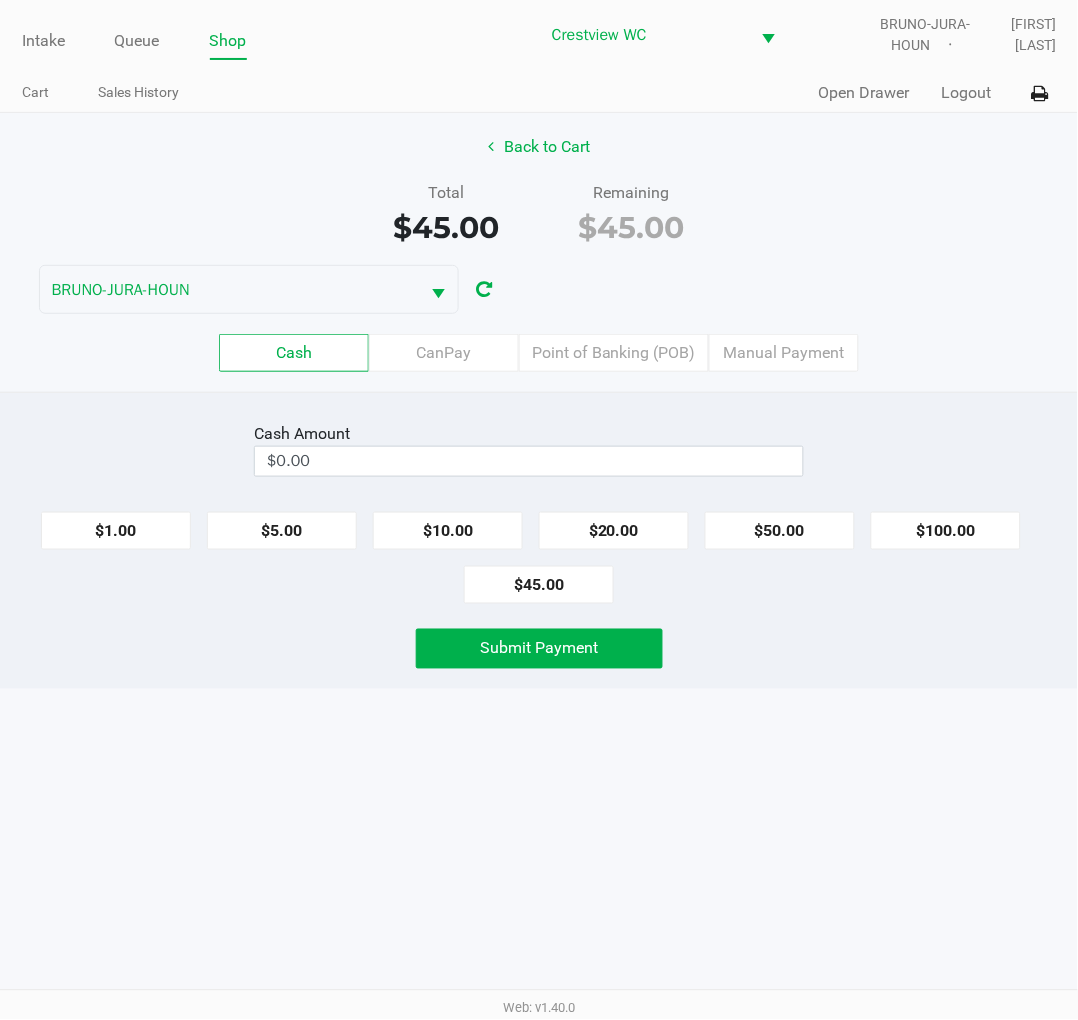click on "$0.00" at bounding box center [529, 461] 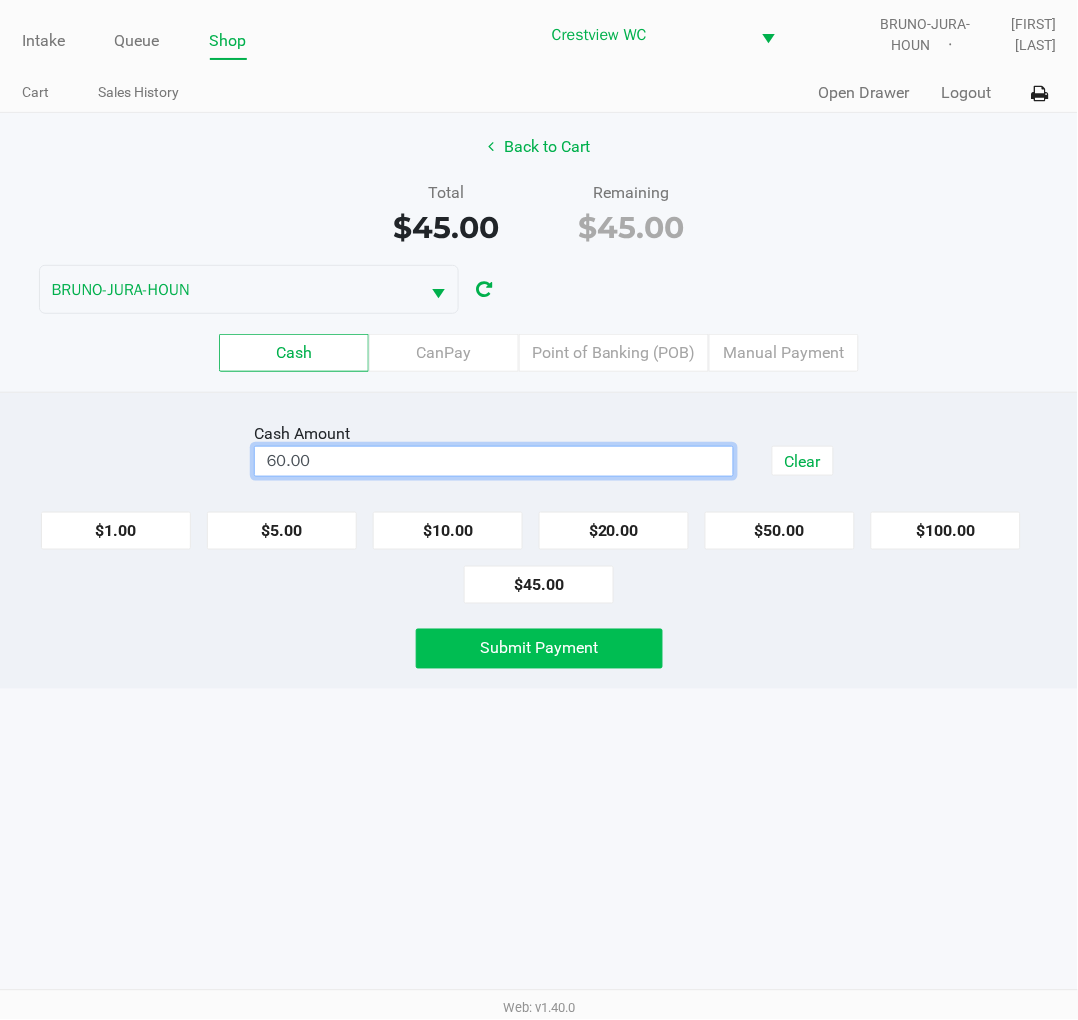 click on "Submit Payment" 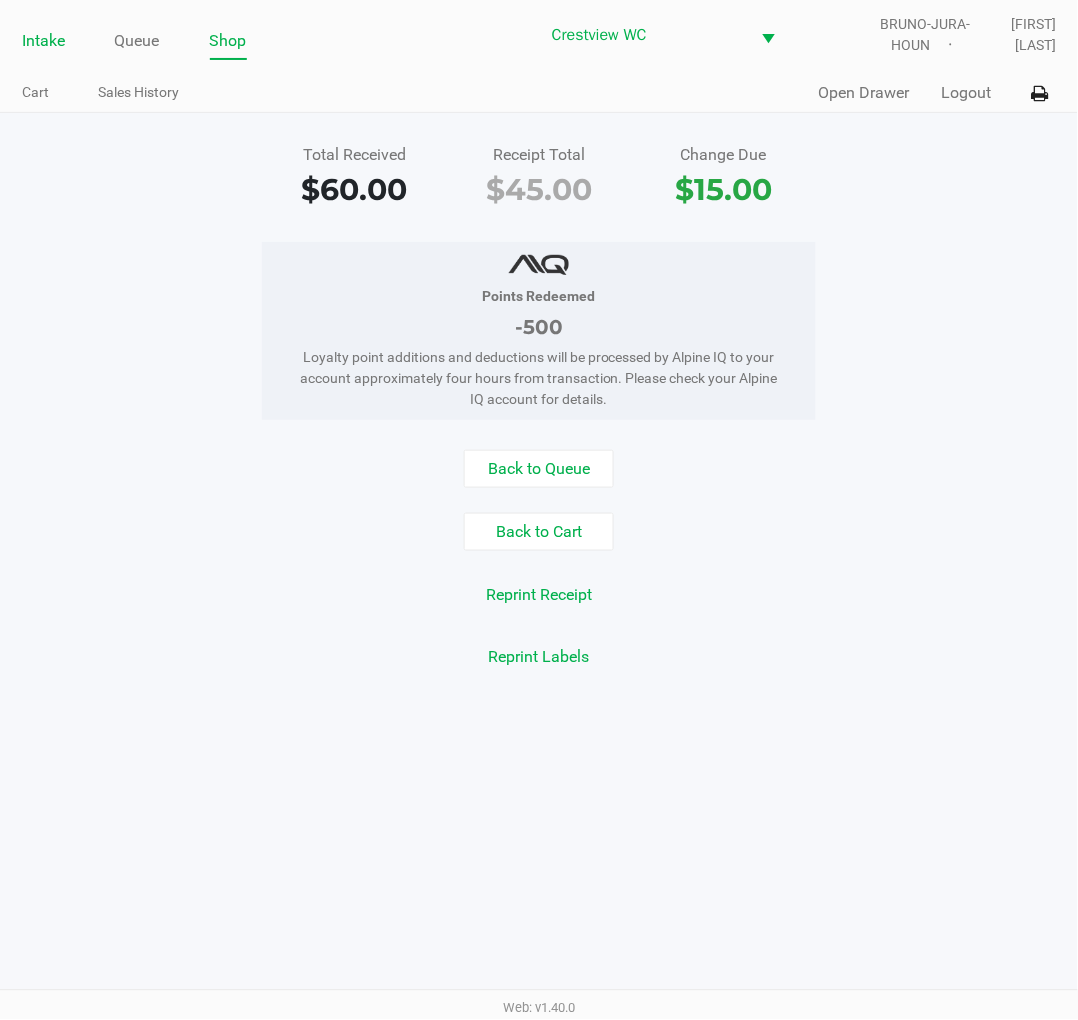 click on "Intake" 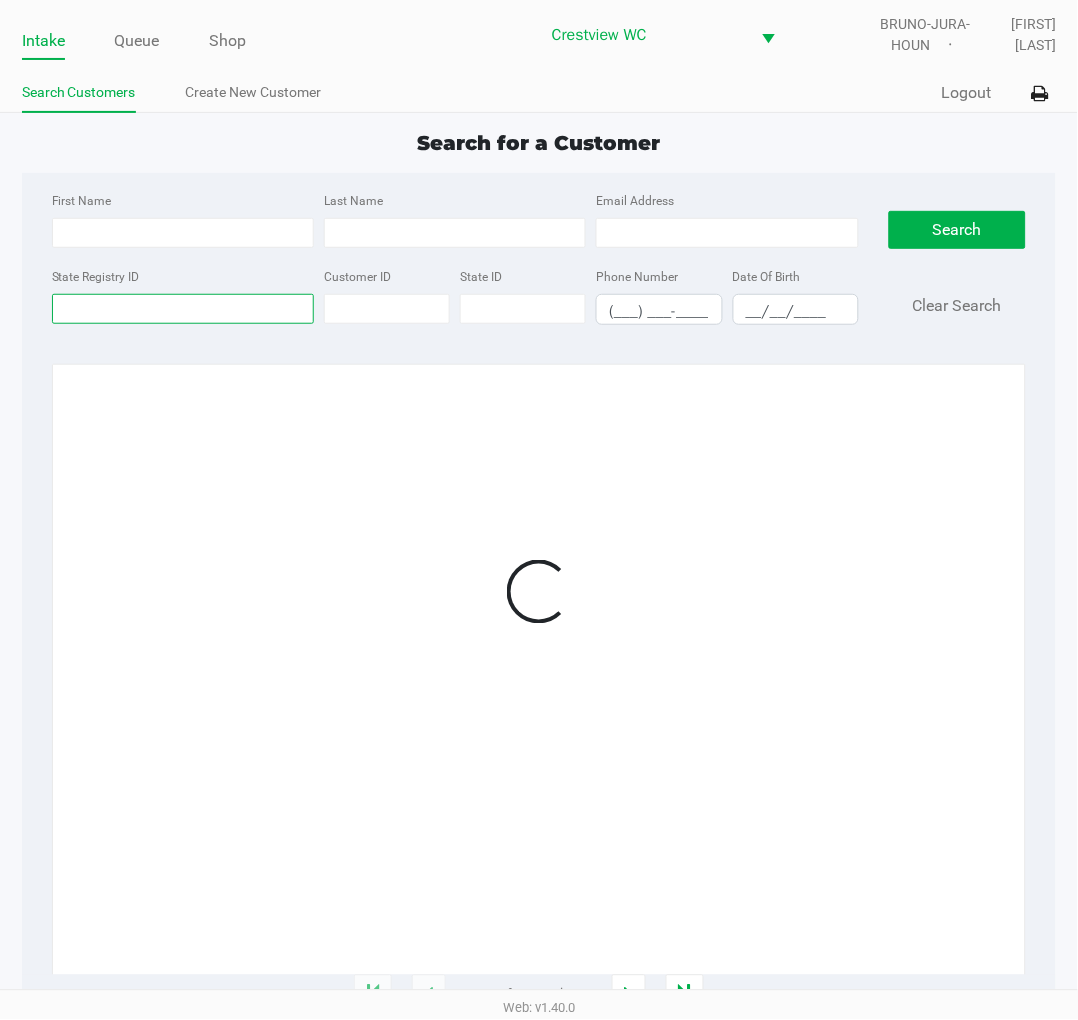 click on "State Registry ID" at bounding box center (183, 309) 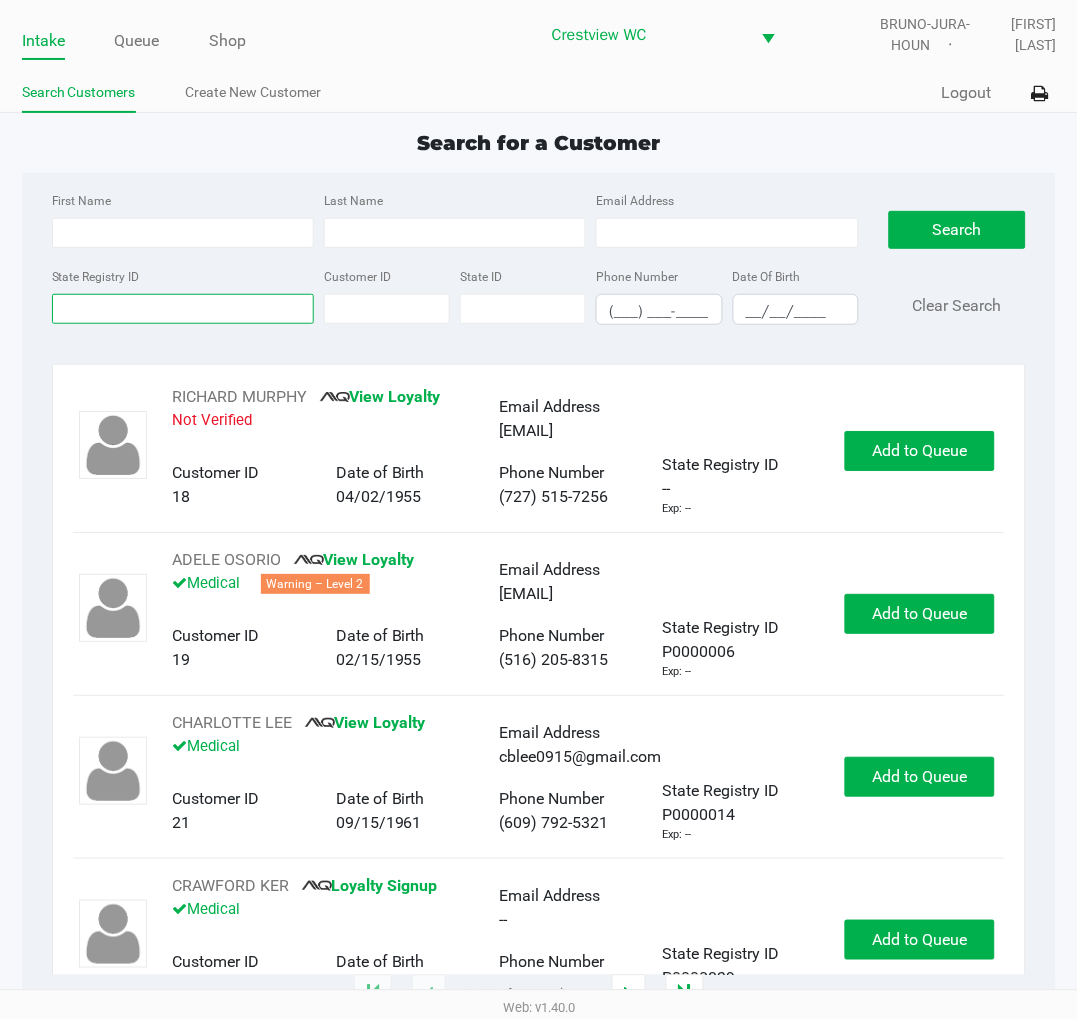 click on "State Registry ID" at bounding box center [183, 309] 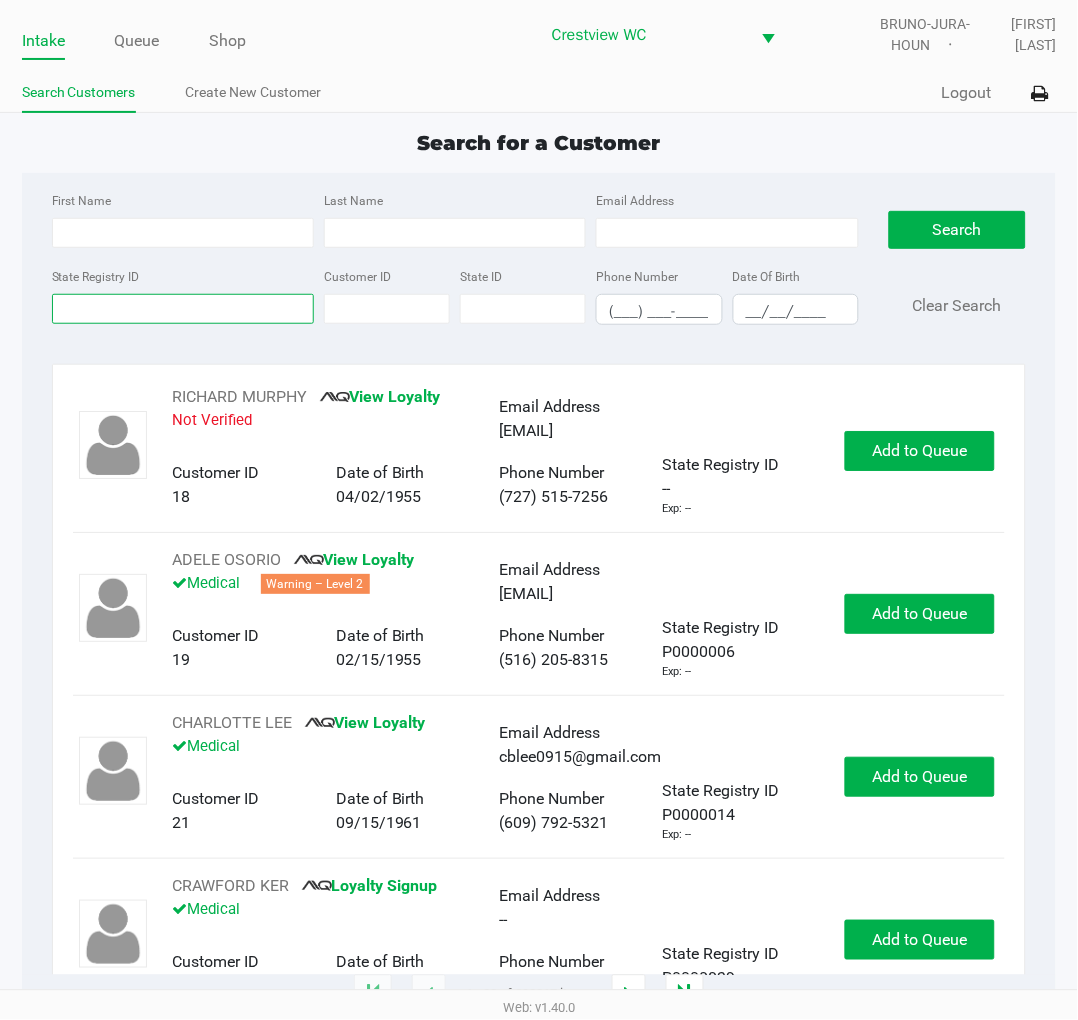 click on "State Registry ID" at bounding box center [183, 309] 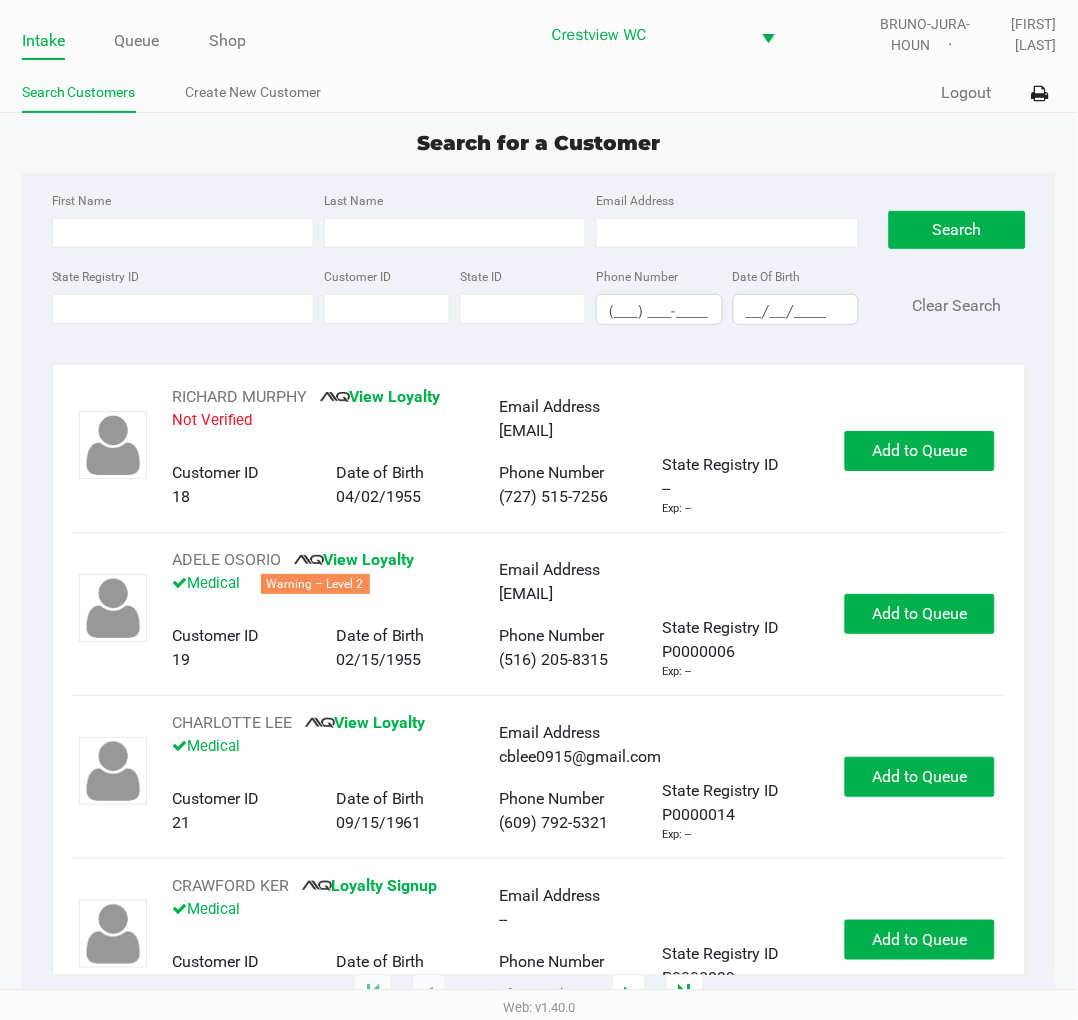 click on "First Name Last Name Email Address State Registry ID Customer ID State ID Phone Number (___) ___-____ Date Of Birth __/__/____  Search   Clear Search" 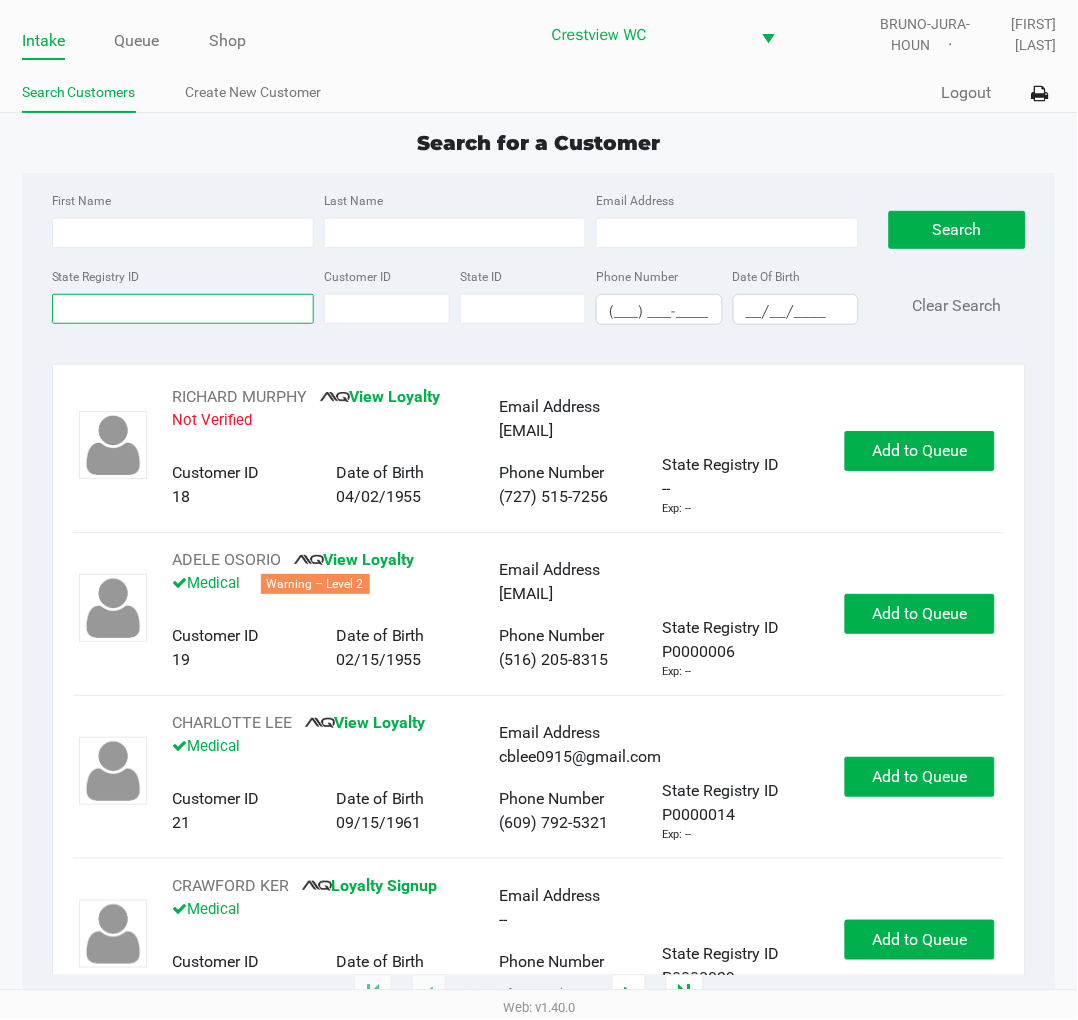 click on "State Registry ID" at bounding box center [183, 309] 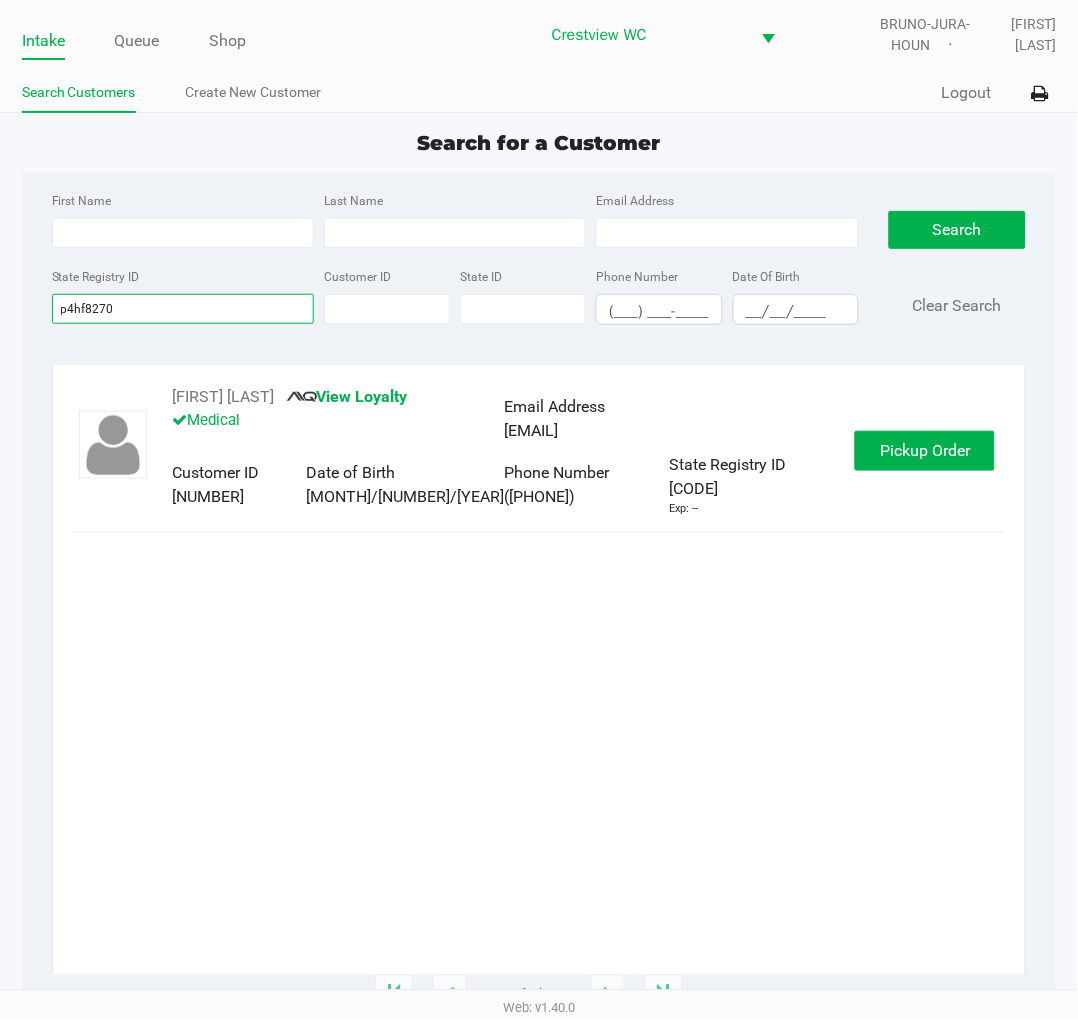type on "p4hf8270" 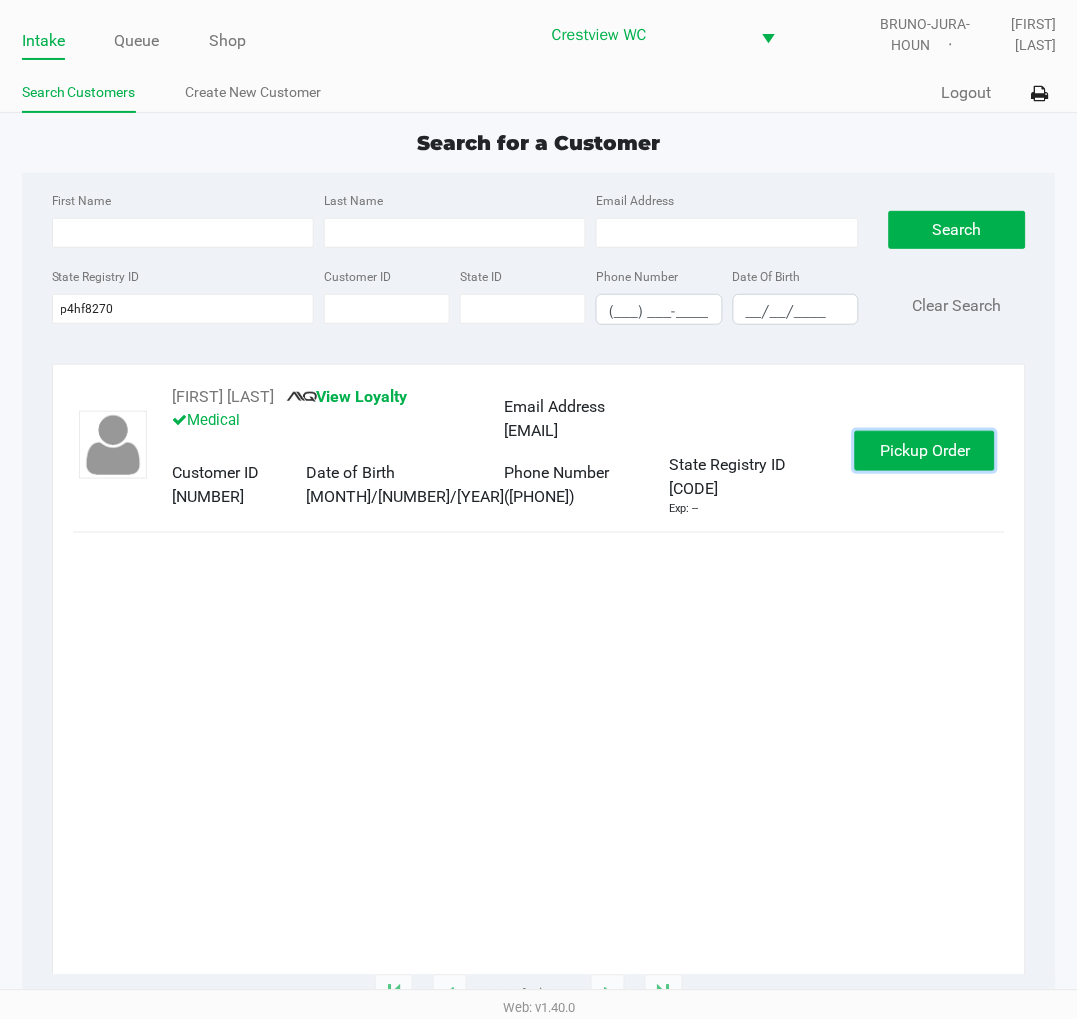 click on "Pickup Order" 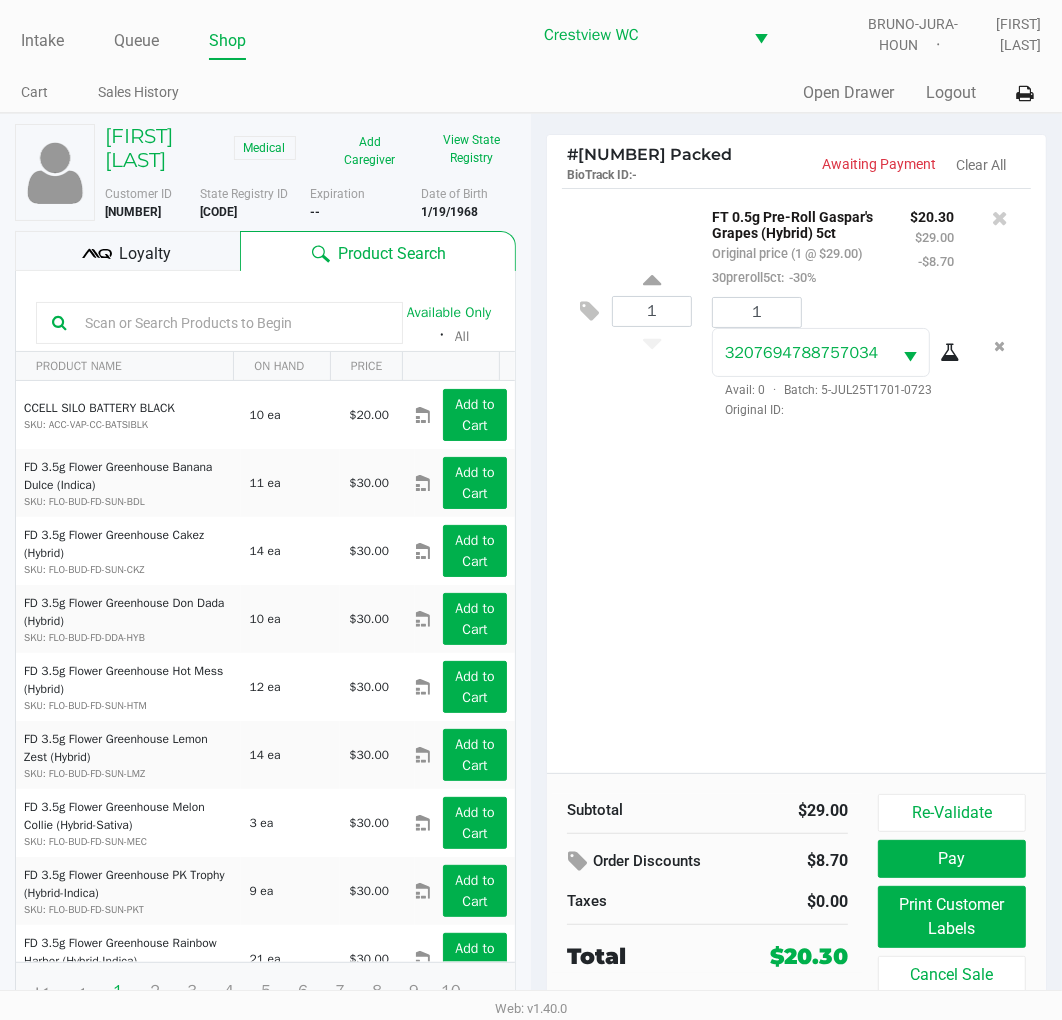 click on "Print Customer Labels" 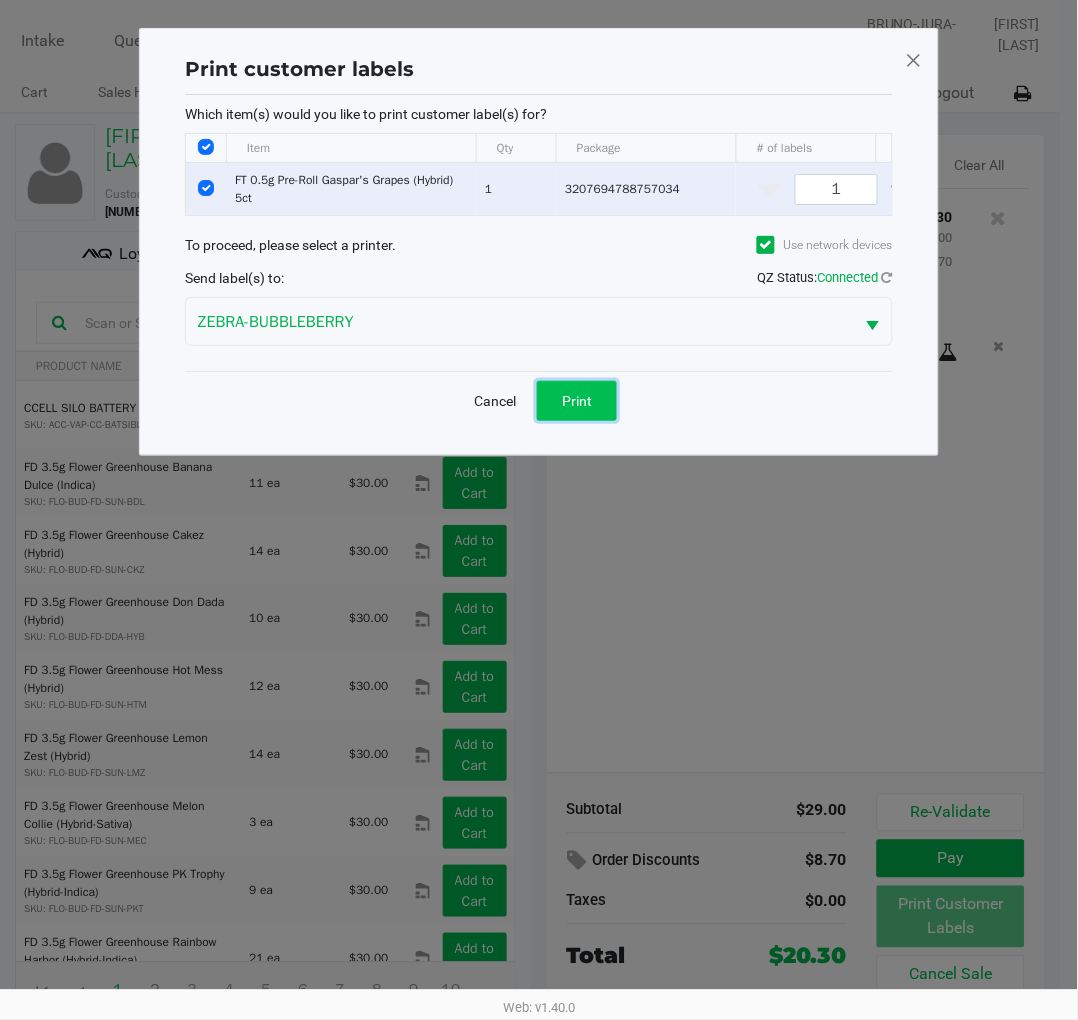 click on "Print" 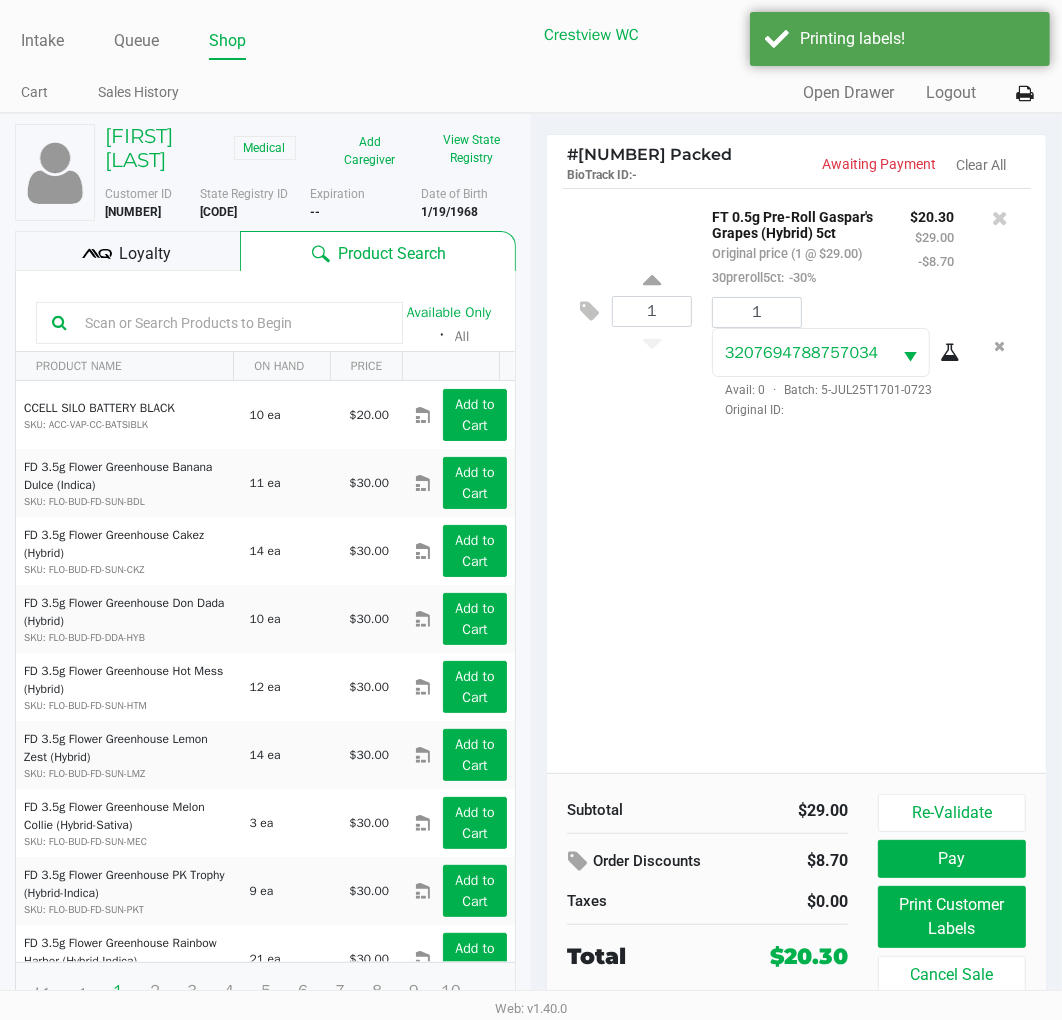 click on "Loyalty" 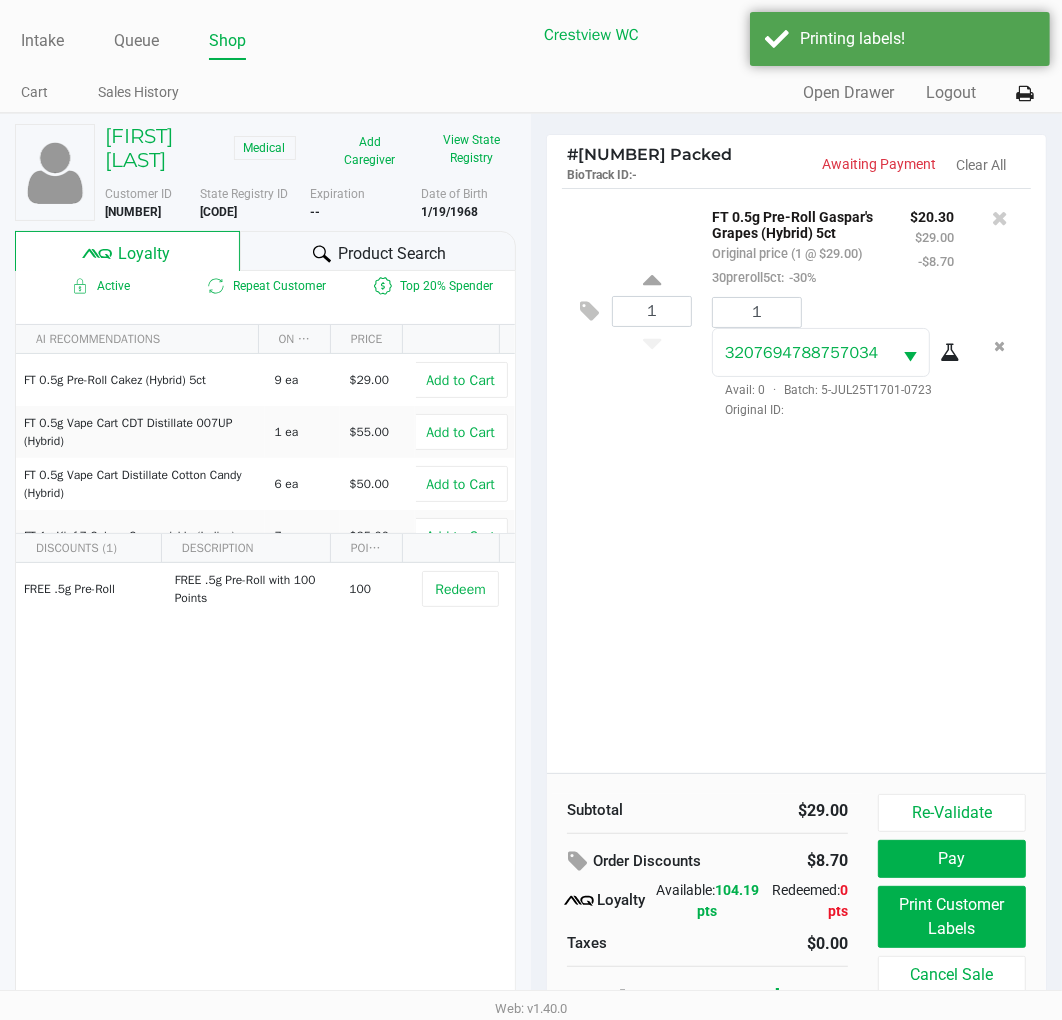 scroll, scrollTop: 37, scrollLeft: 0, axis: vertical 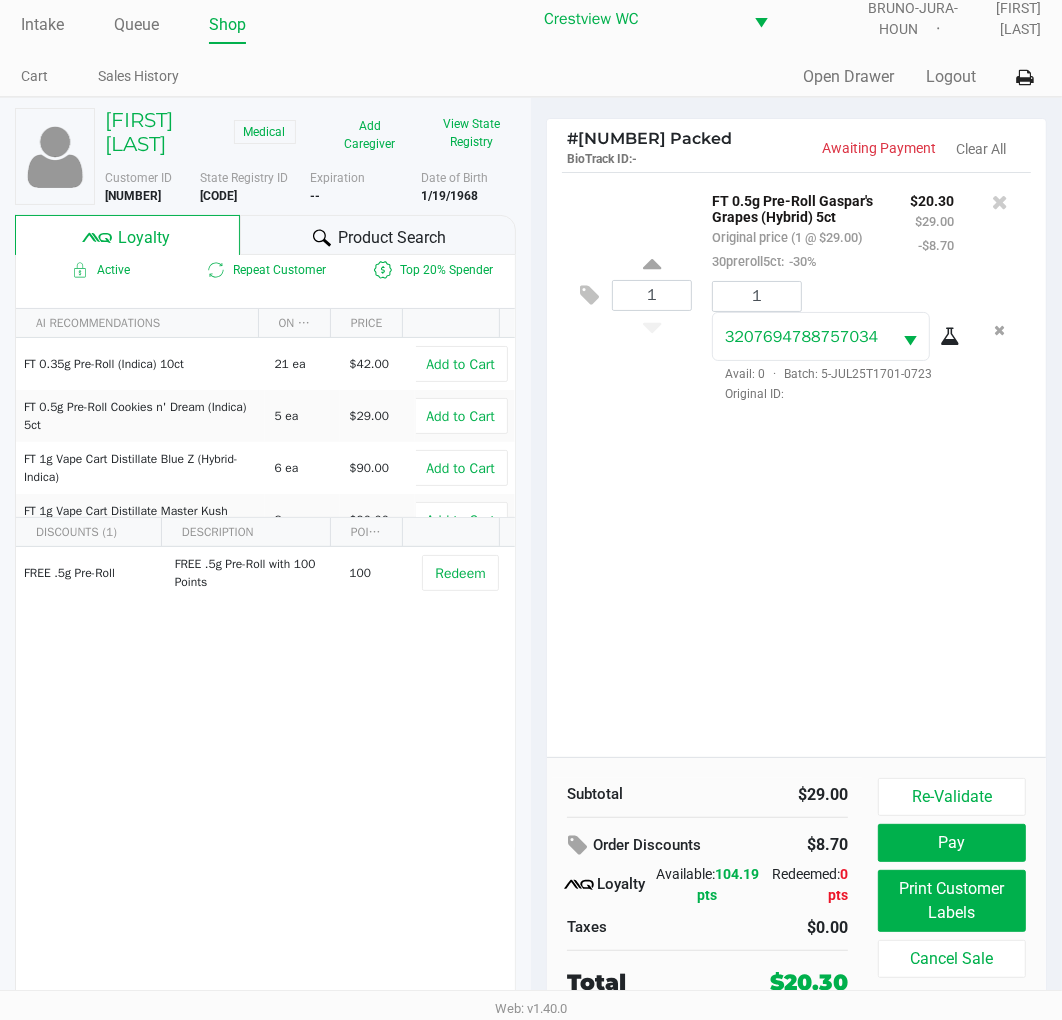 click on "Print Customer Labels" 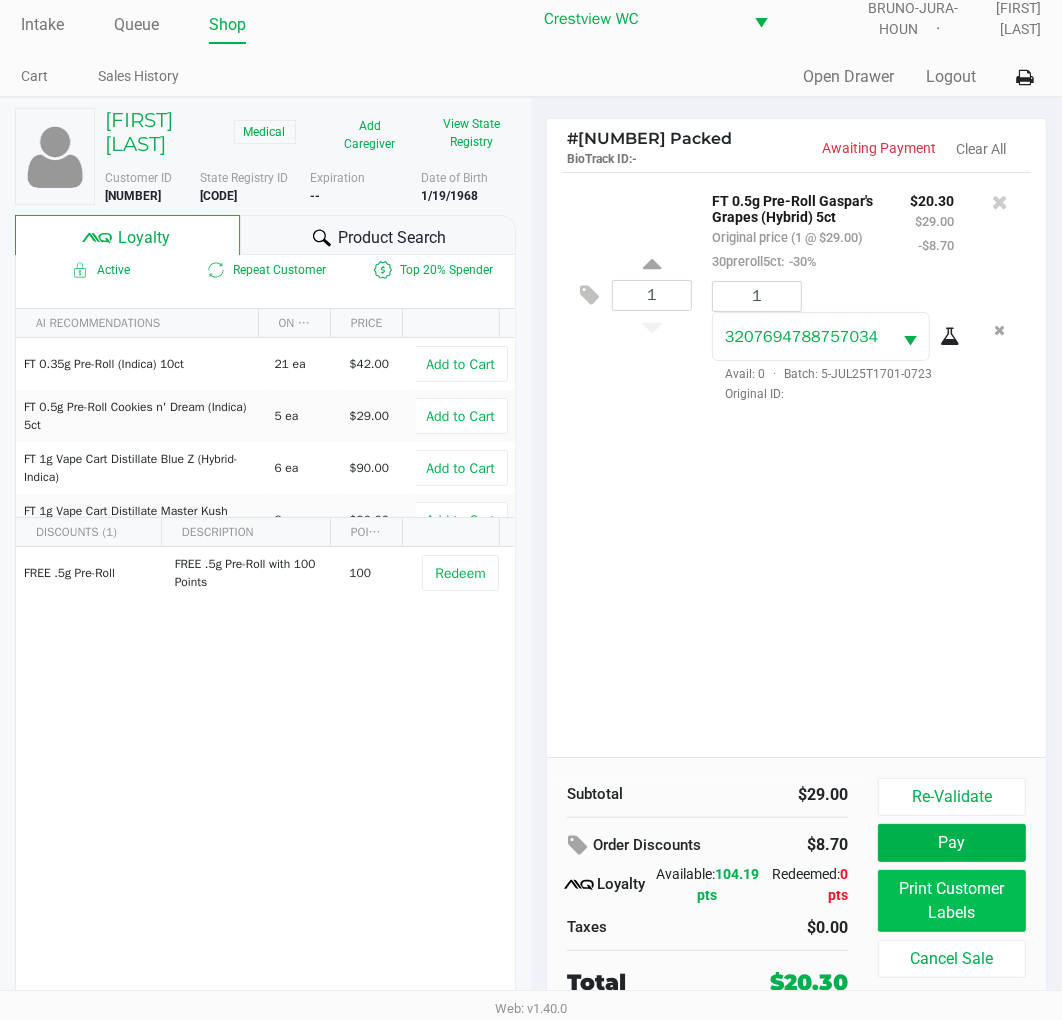 scroll, scrollTop: 0, scrollLeft: 0, axis: both 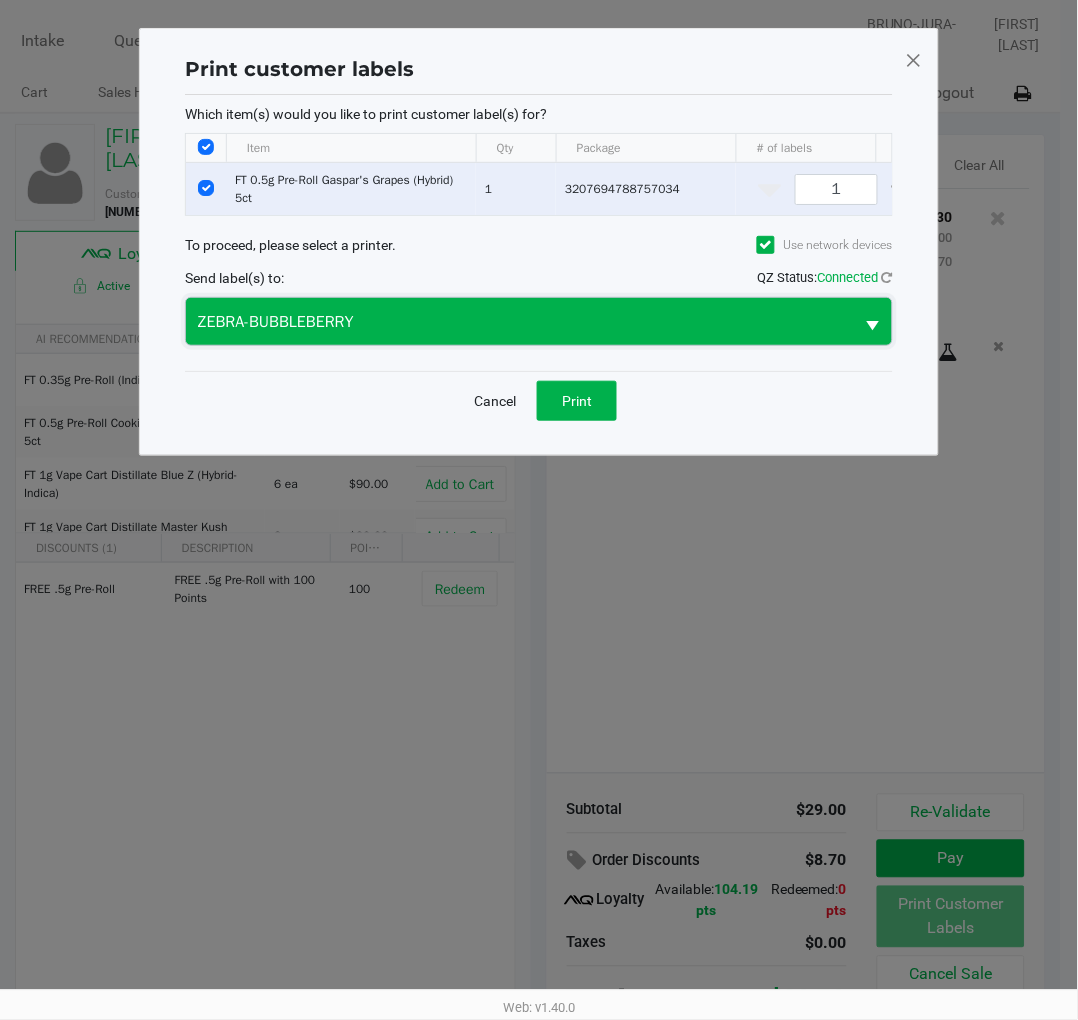 click on "ZEBRA-BUBBLEBERRY" at bounding box center [520, 322] 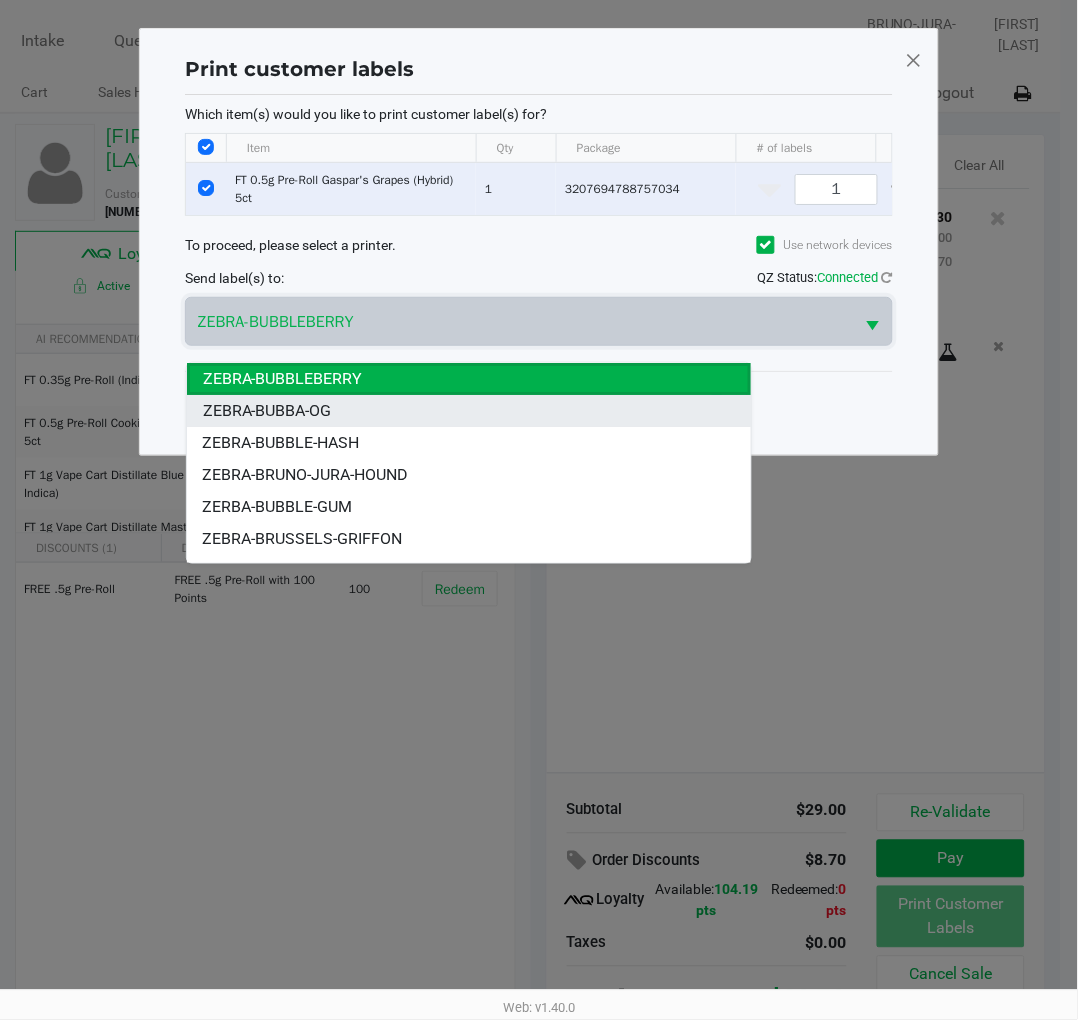 click on "ZEBRA-BUBBA-OG" at bounding box center [469, 411] 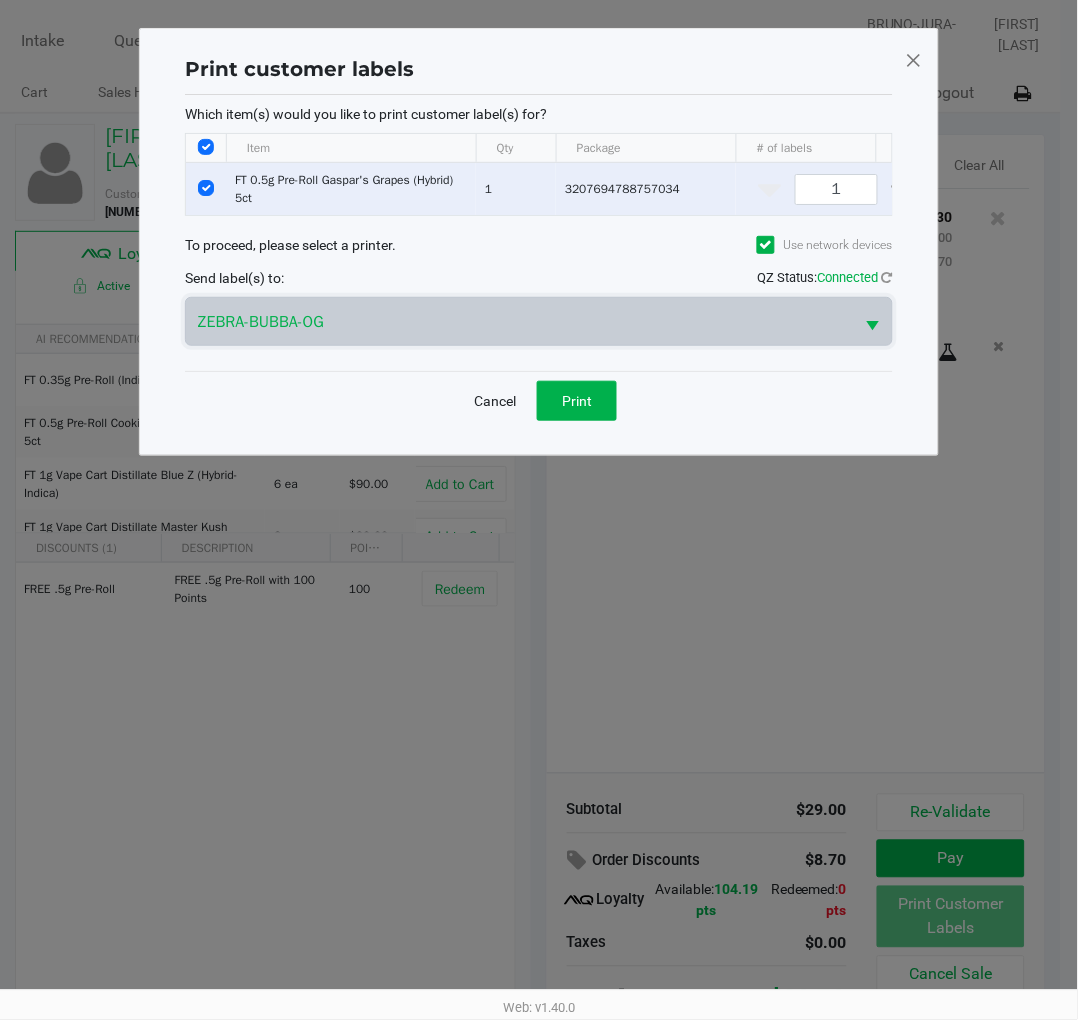 click 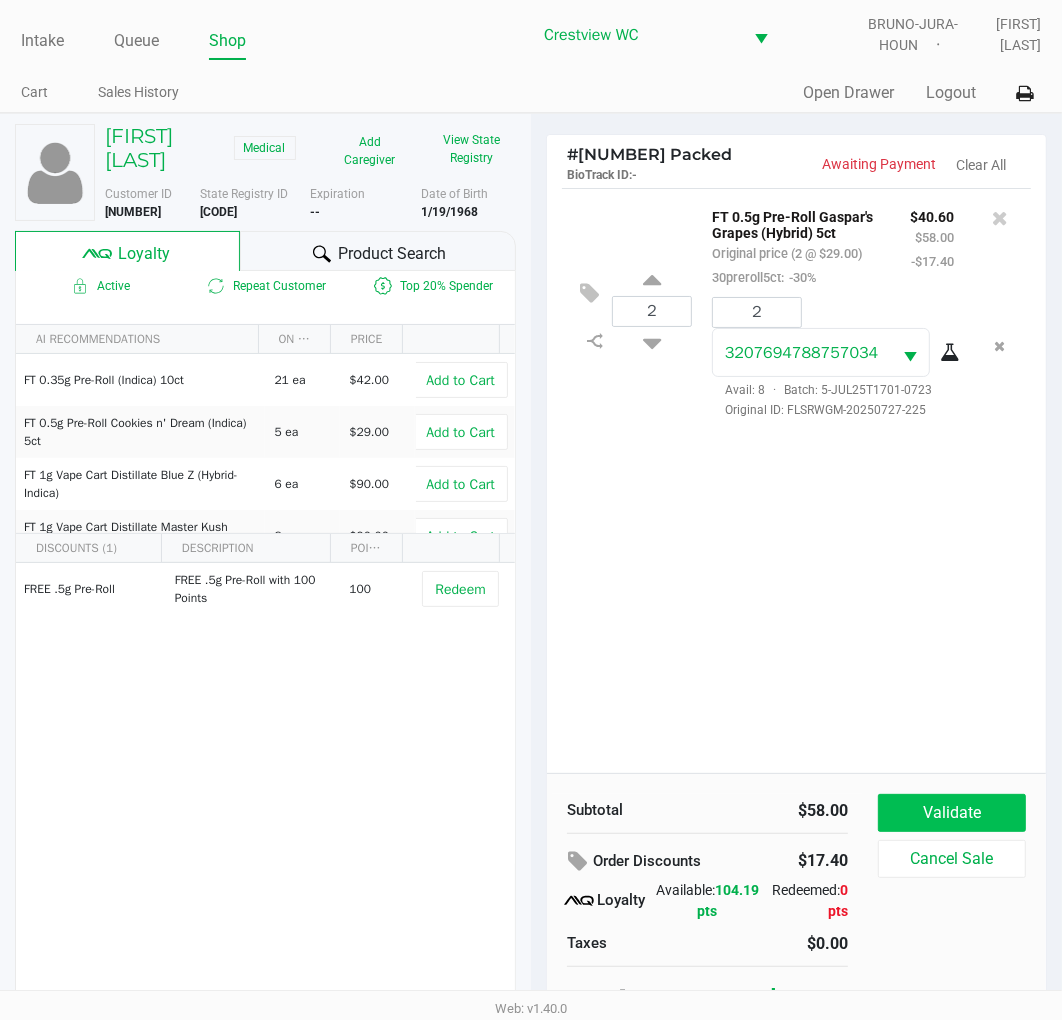 click on "Validate" 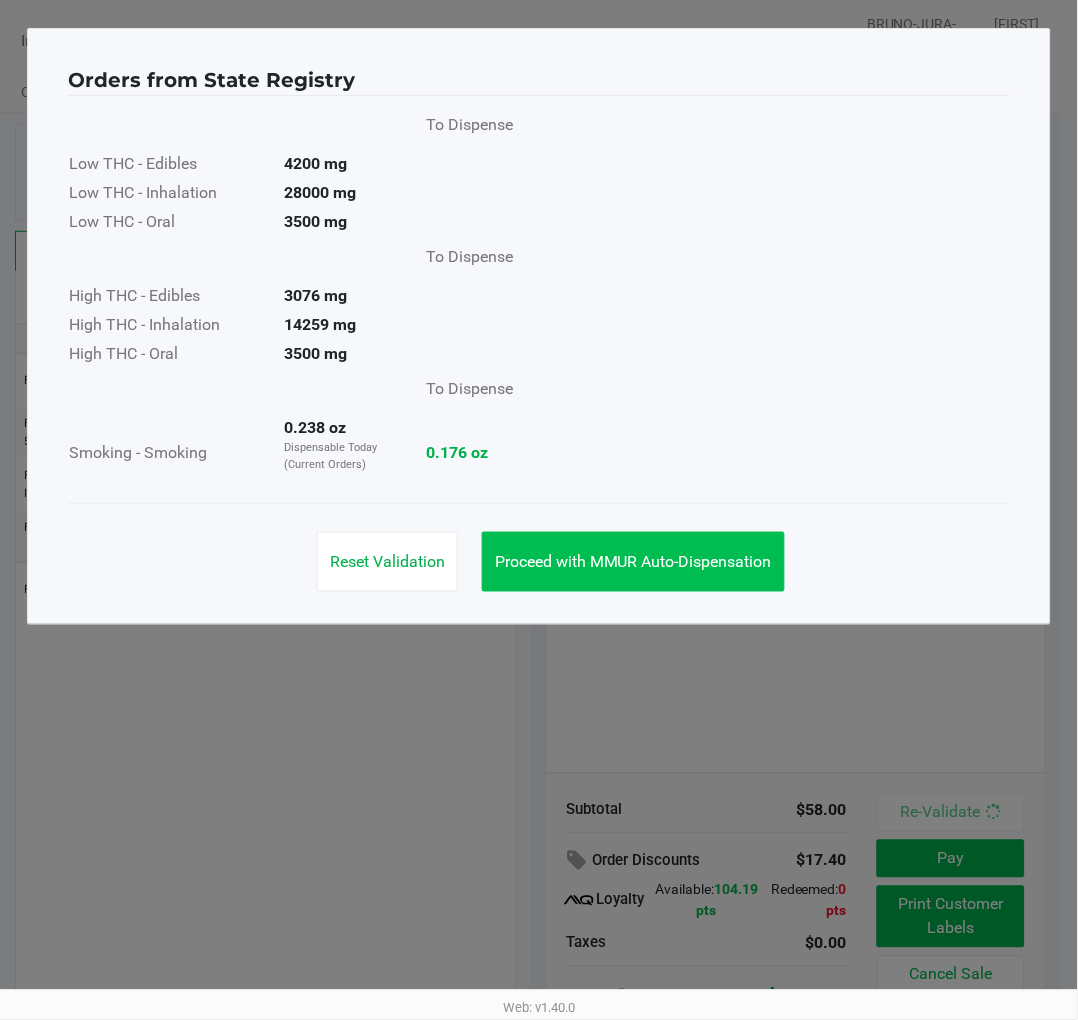 click on "Proceed with MMUR Auto-Dispensation" 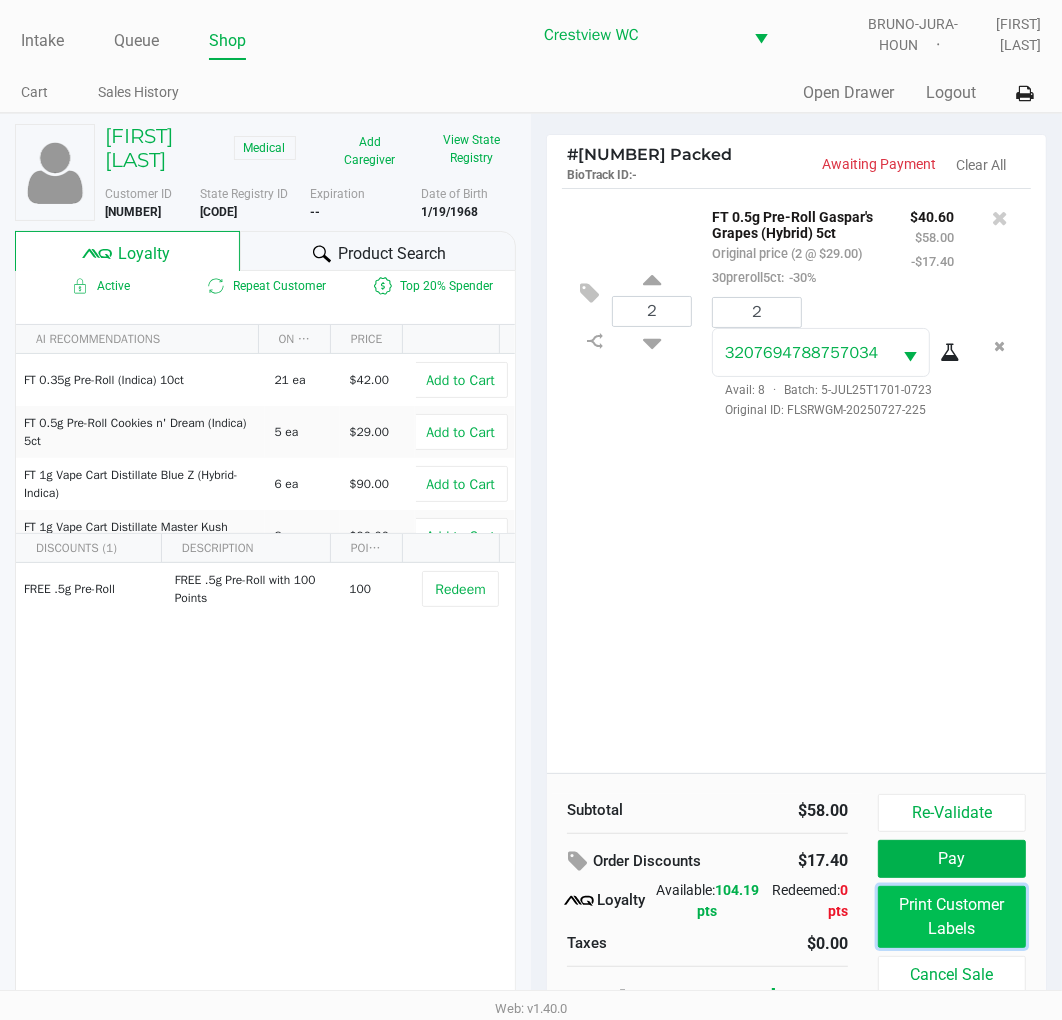click on "Print Customer Labels" 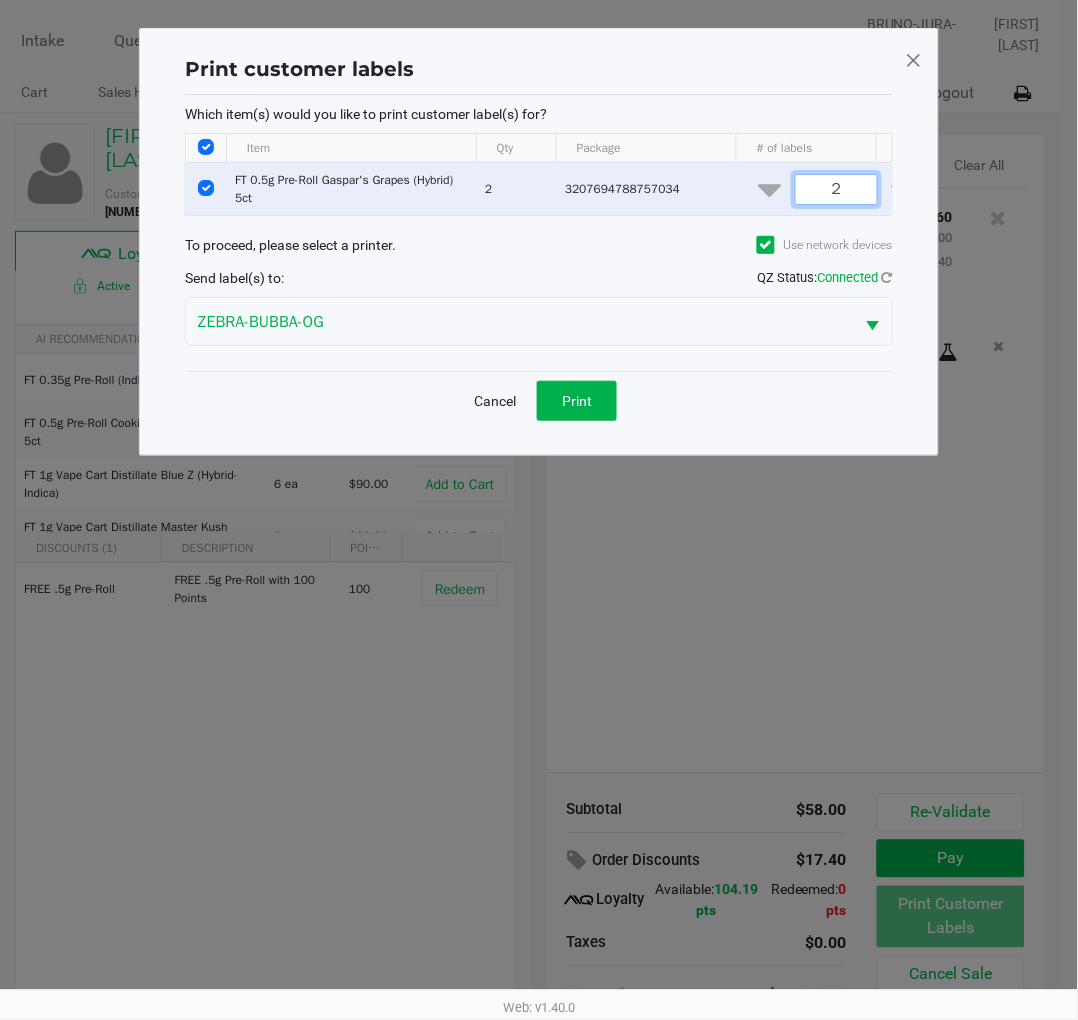 click on "2" at bounding box center (836, 189) 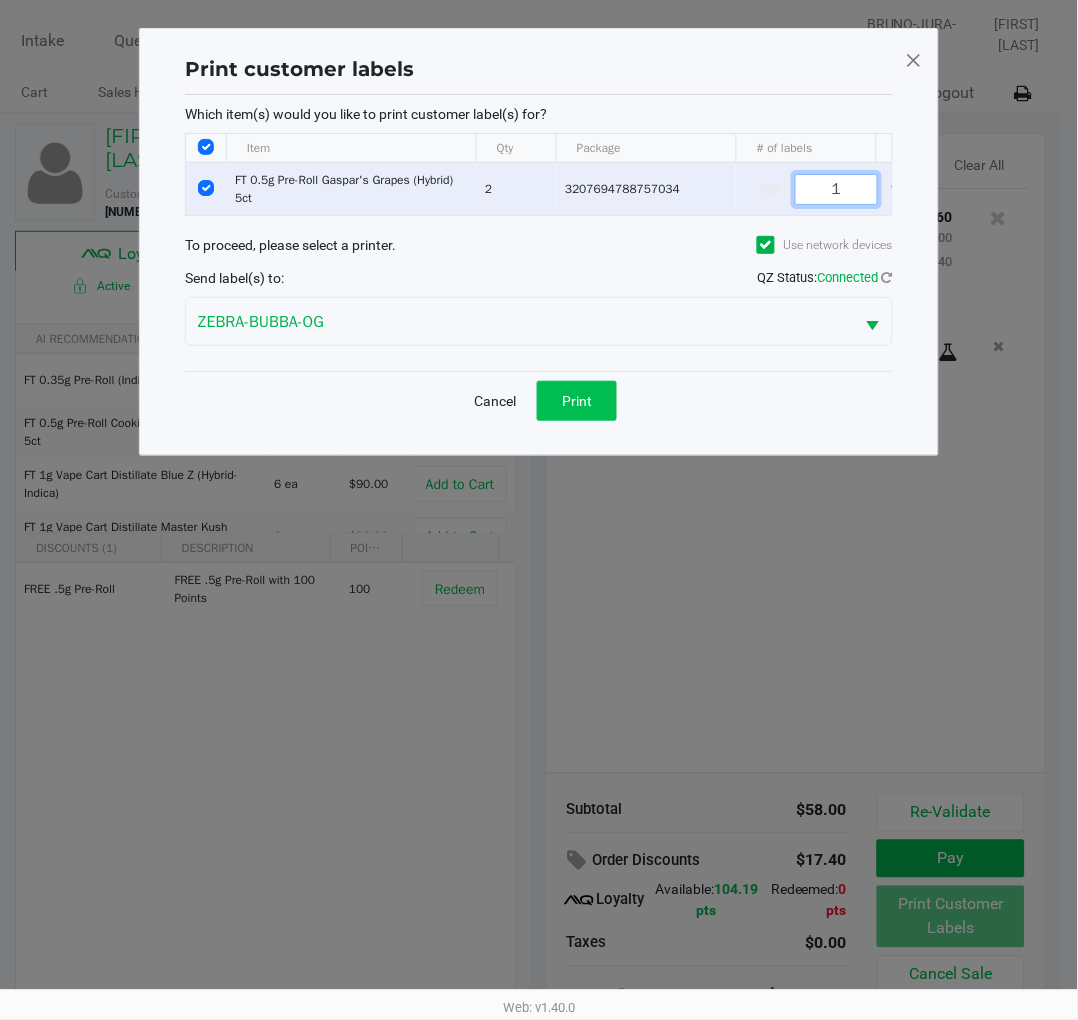 type on "1" 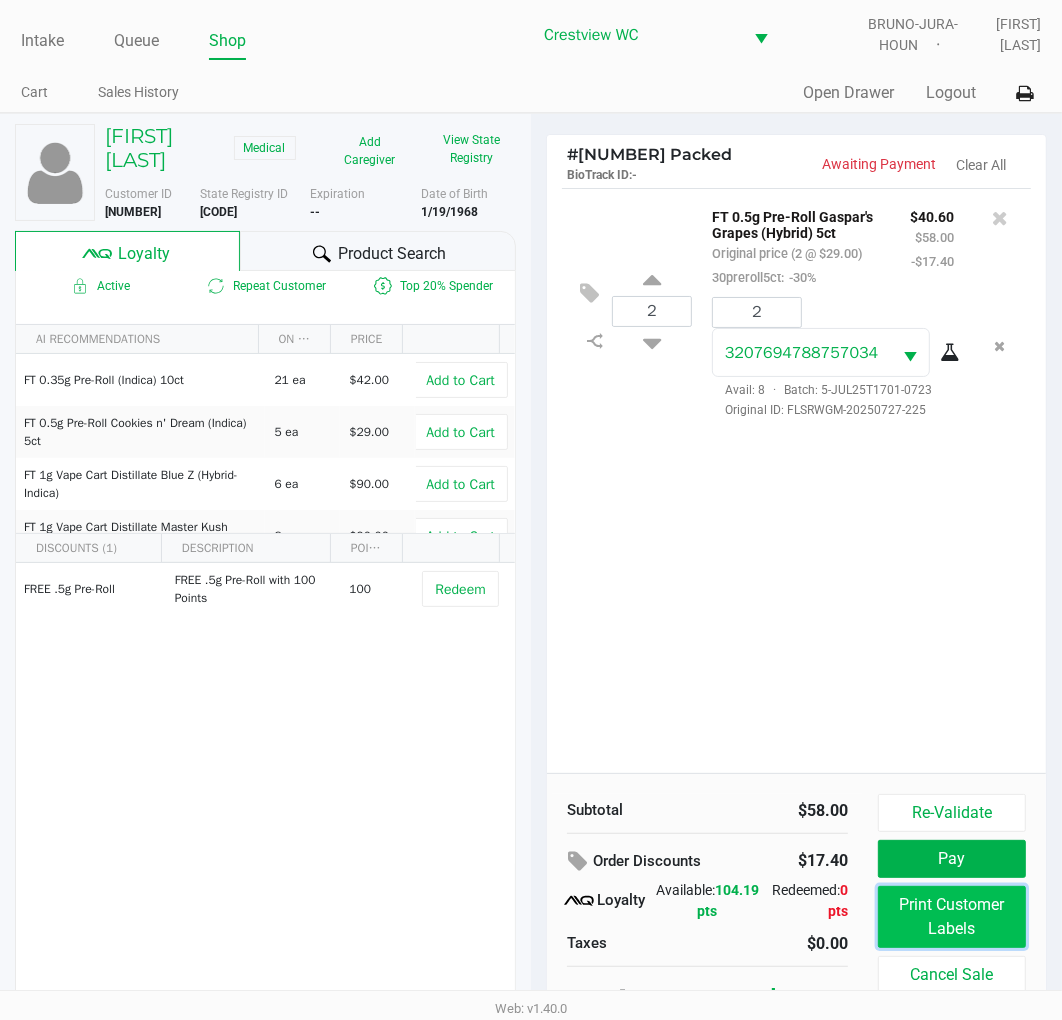 click on "Print Customer Labels" 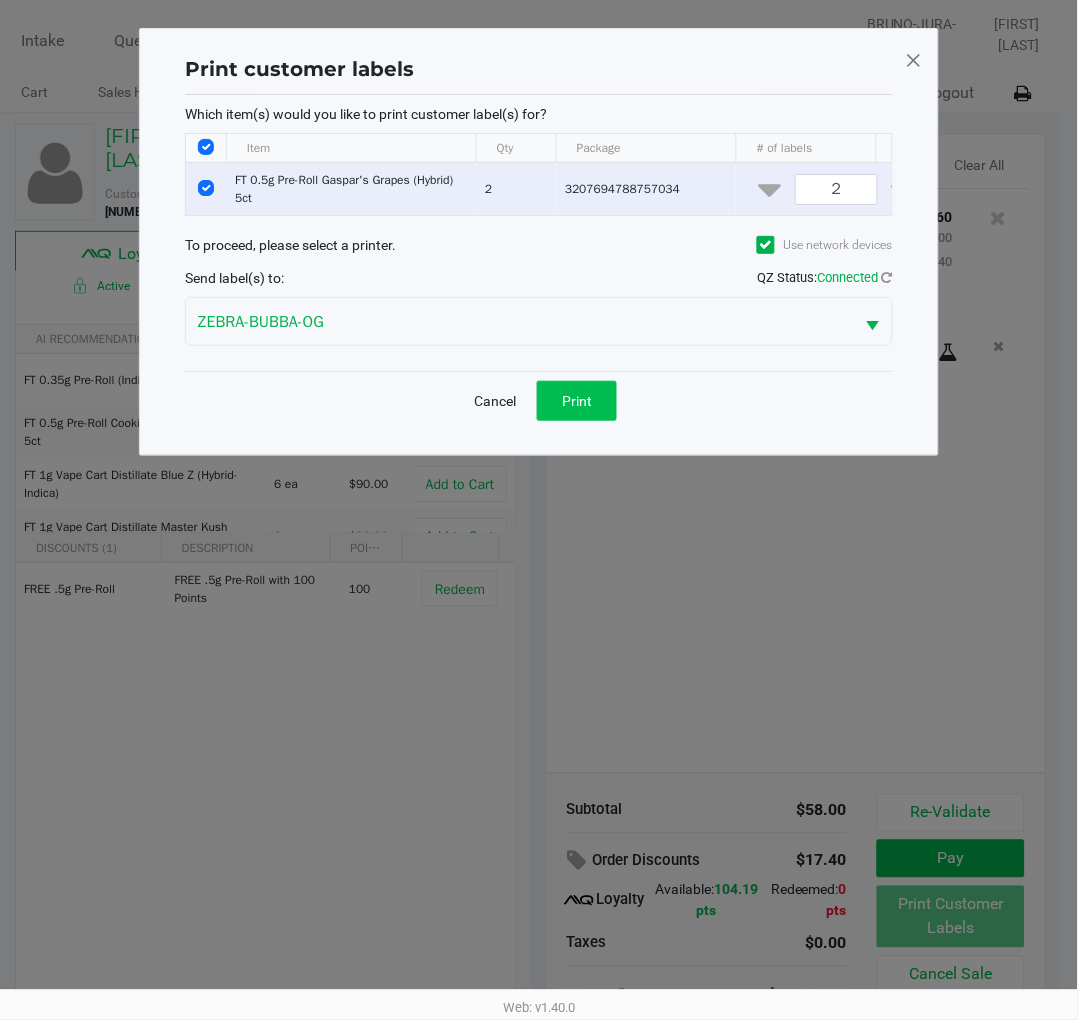 click on "Print" 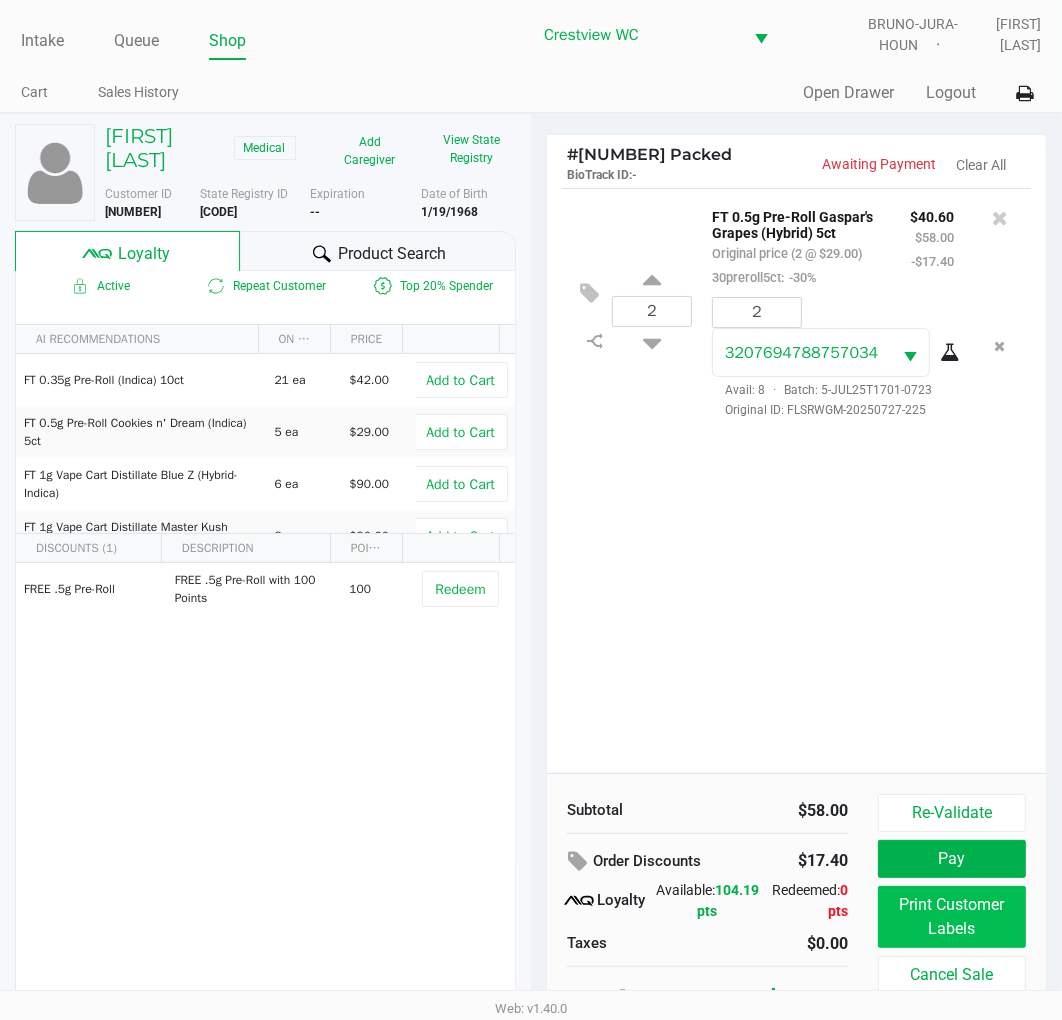 click on "Print Customer Labels" 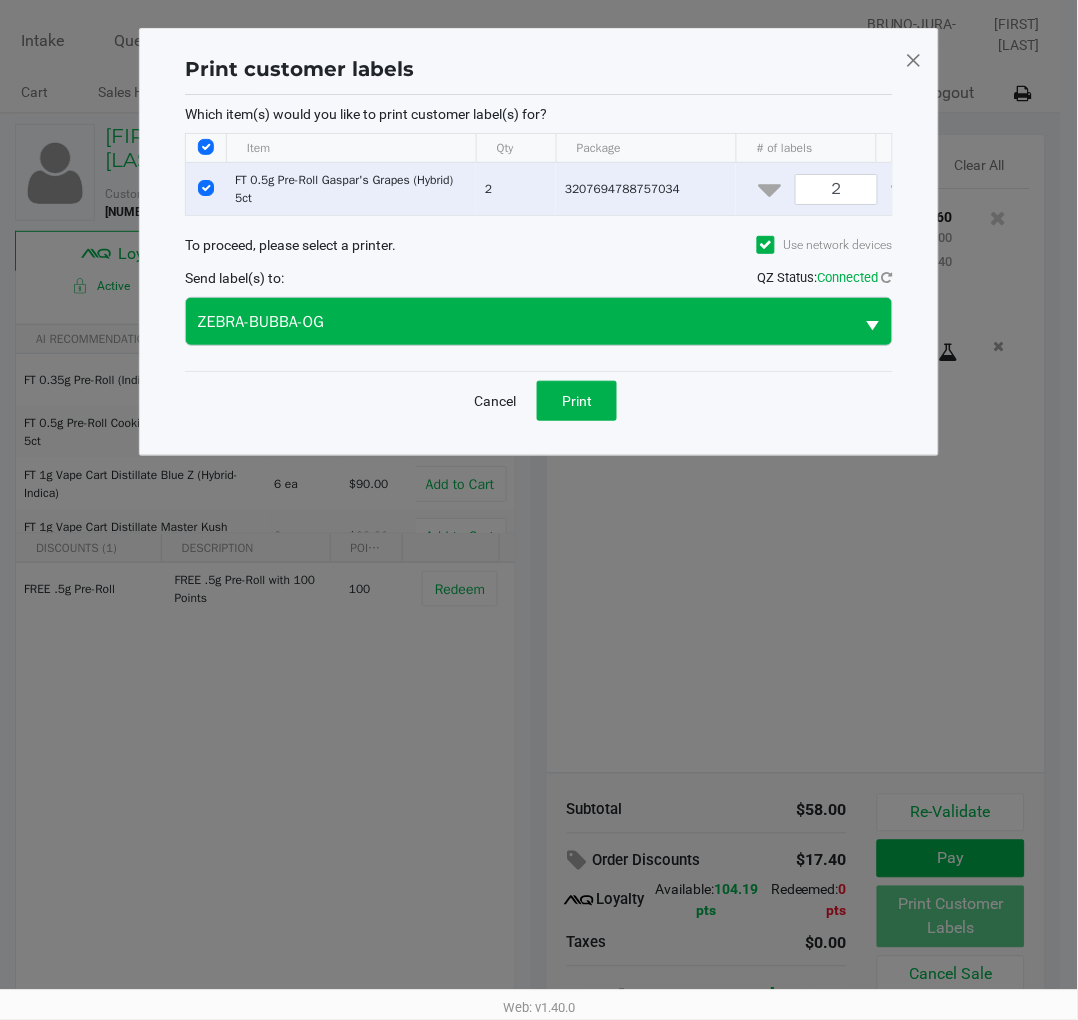 click on "ZEBRA-BUBBA-OG" at bounding box center [520, 322] 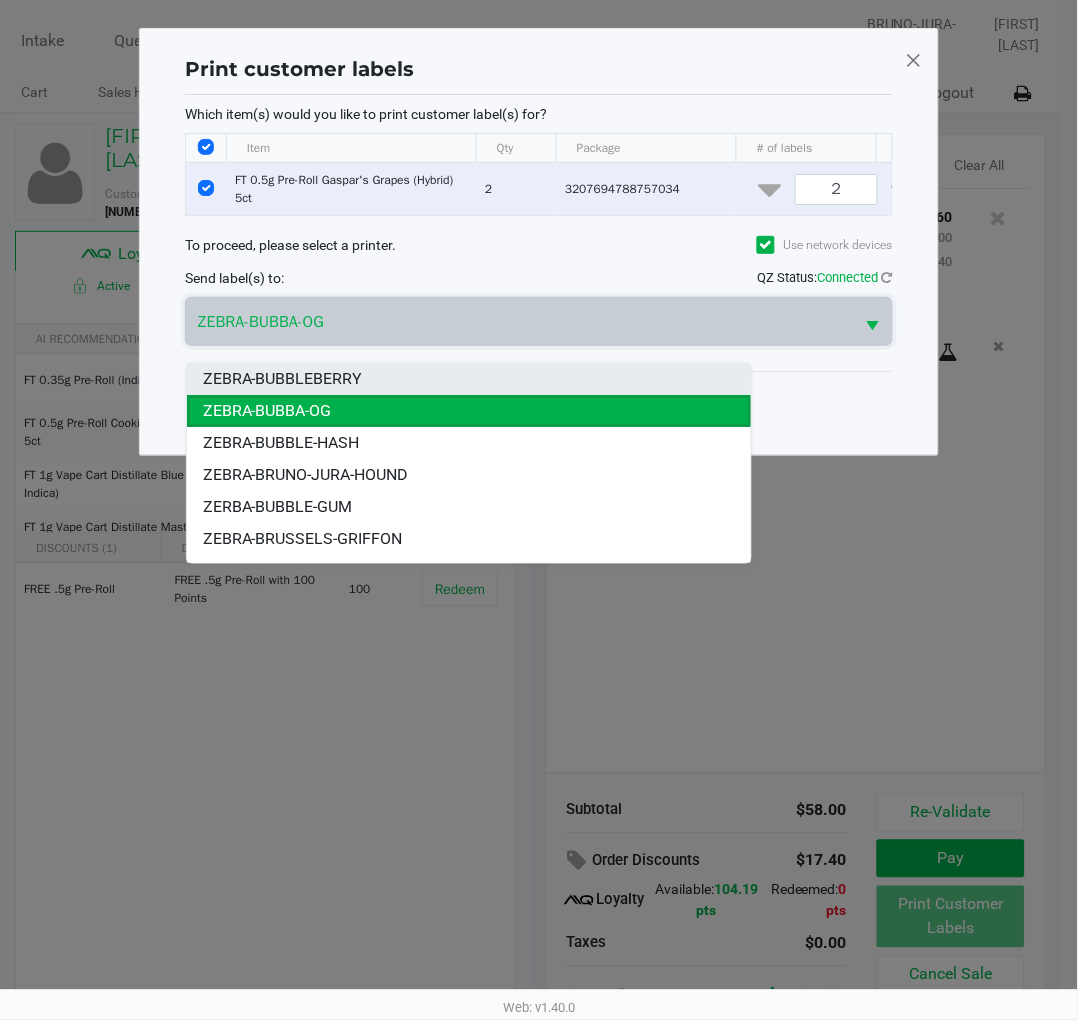 click on "ZEBRA-BUBBLEBERRY" at bounding box center (469, 379) 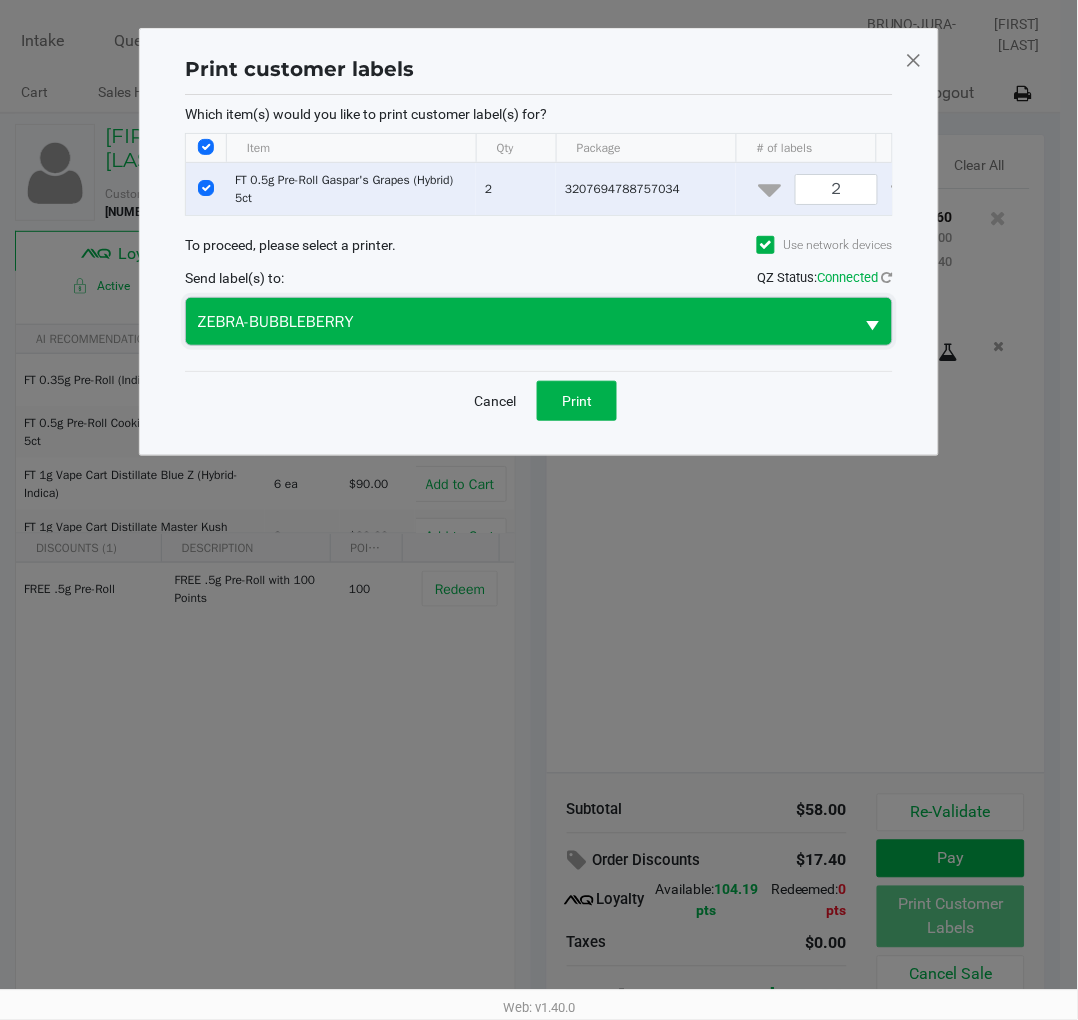click on "ZEBRA-BUBBLEBERRY" at bounding box center [520, 322] 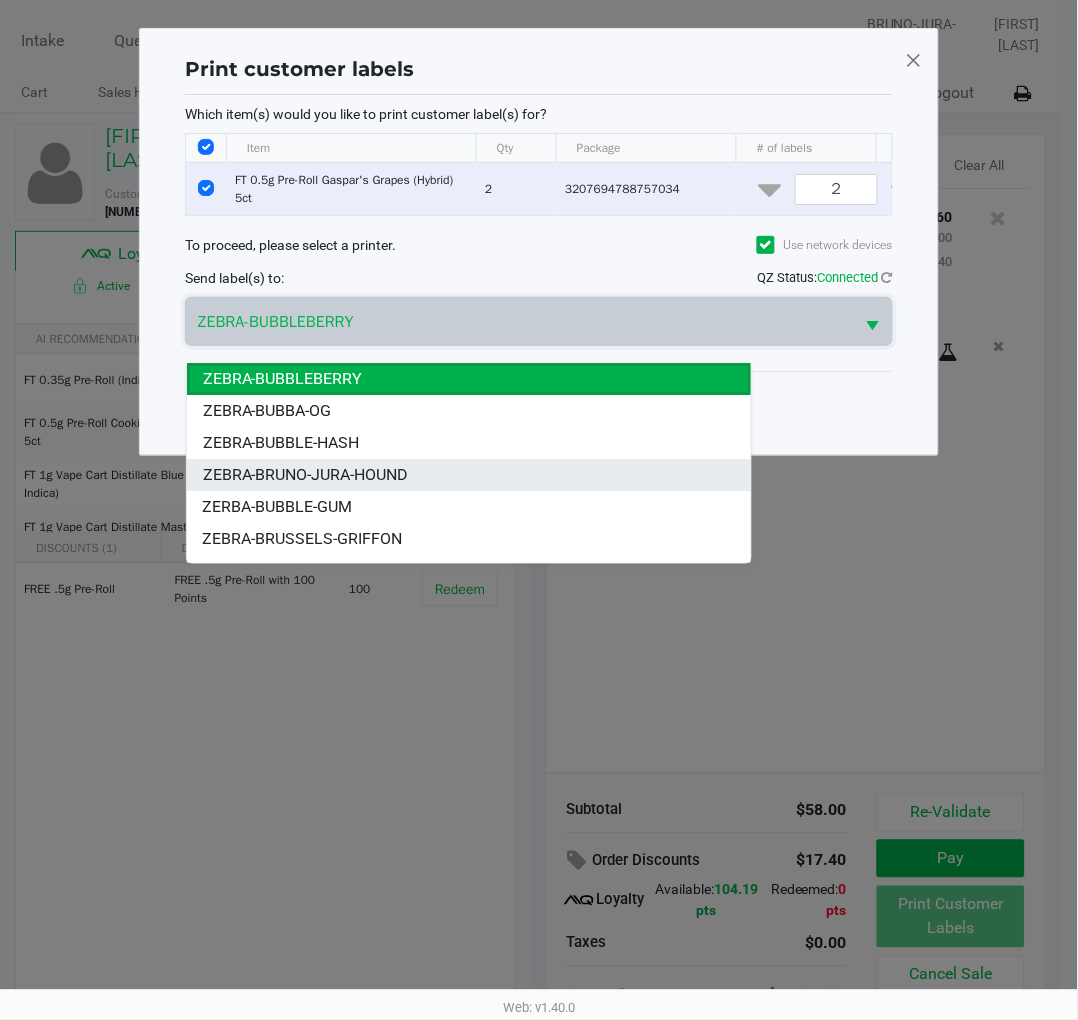 click on "ZEBRA-BRUNO-JURA-HOUND" at bounding box center [469, 475] 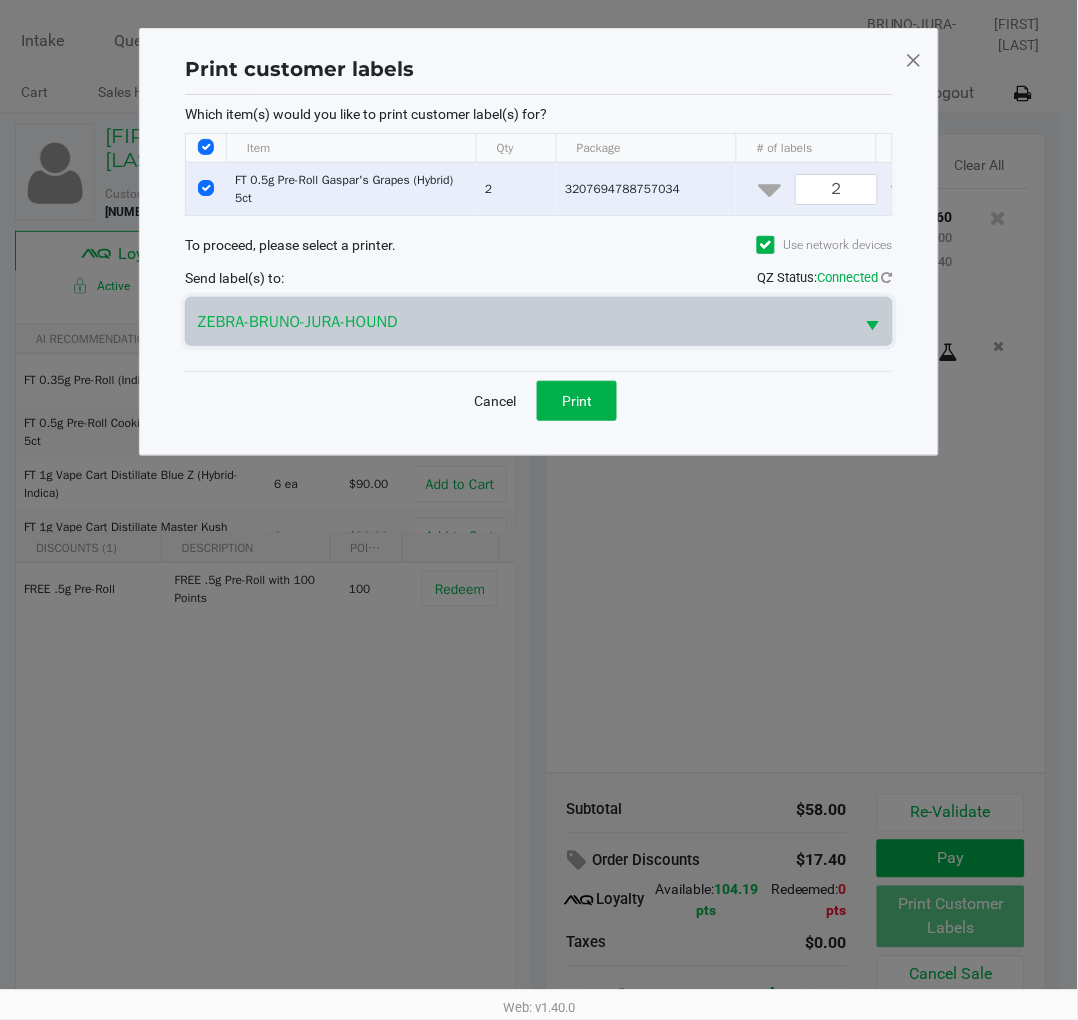click 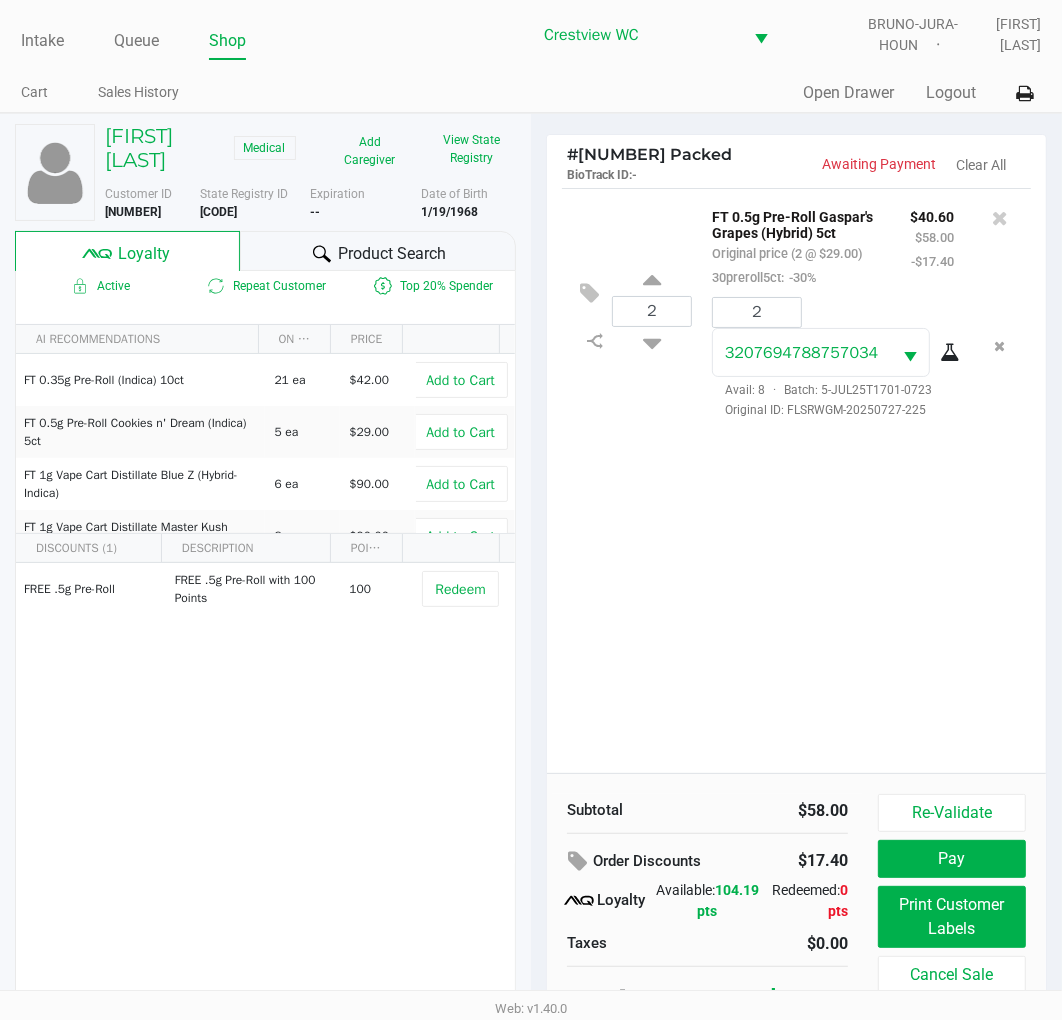 scroll, scrollTop: 37, scrollLeft: 0, axis: vertical 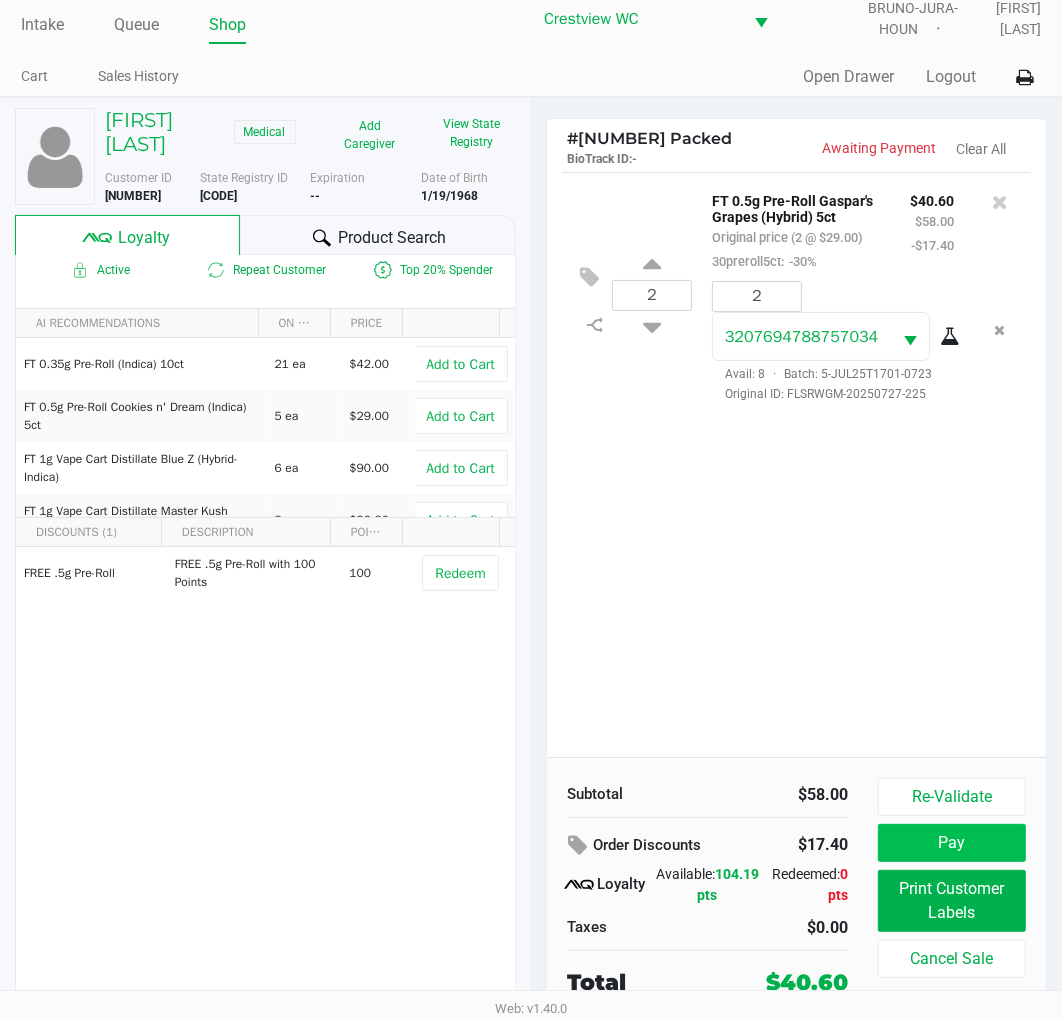 click on "Pay" 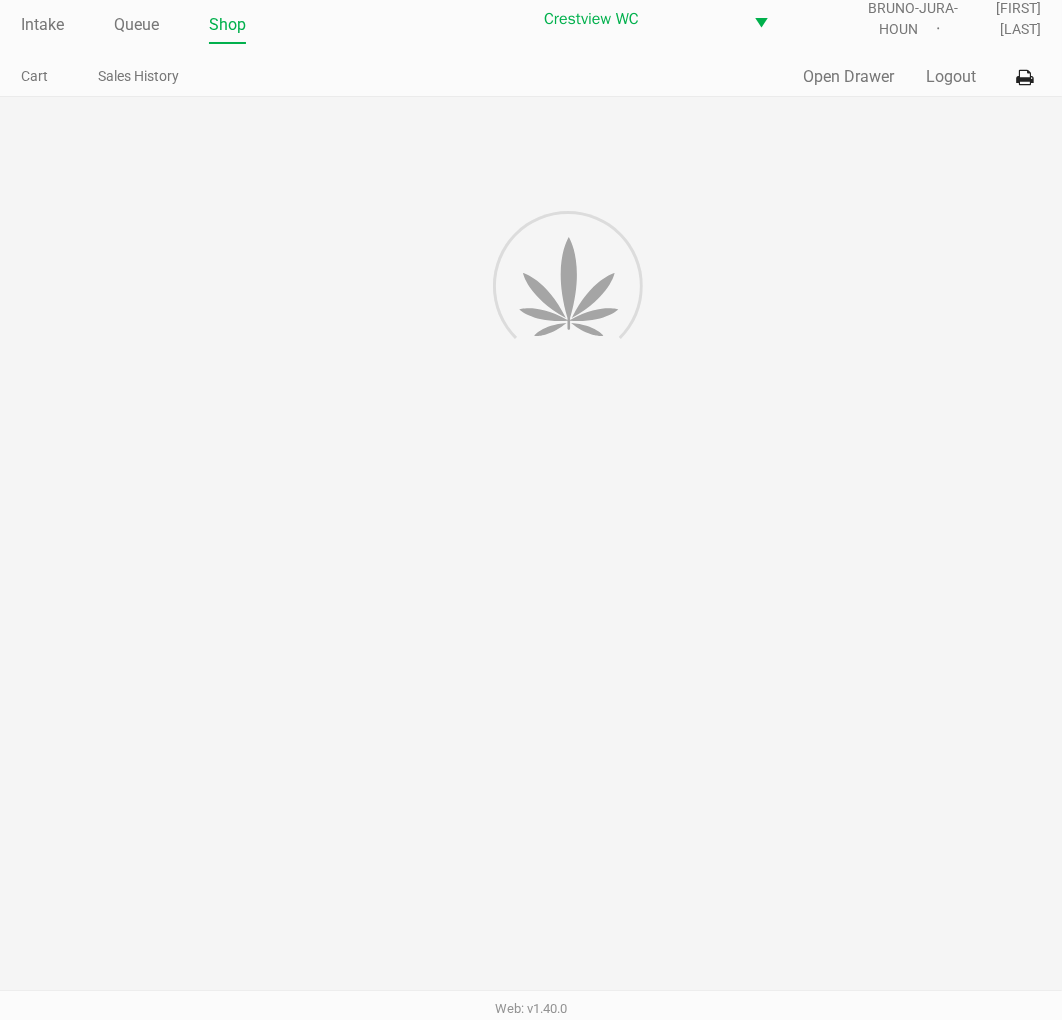 scroll, scrollTop: 0, scrollLeft: 0, axis: both 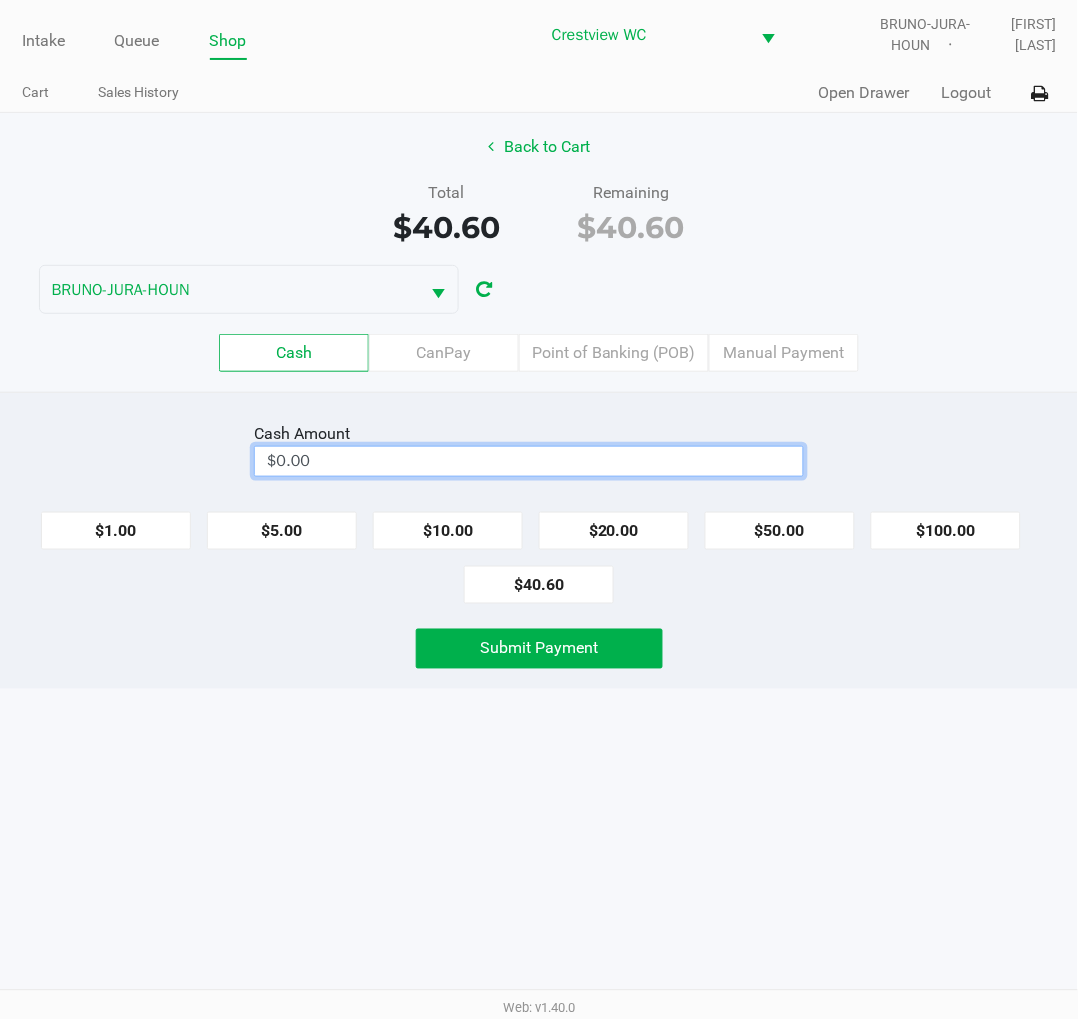 click on "$0.00" at bounding box center [529, 461] 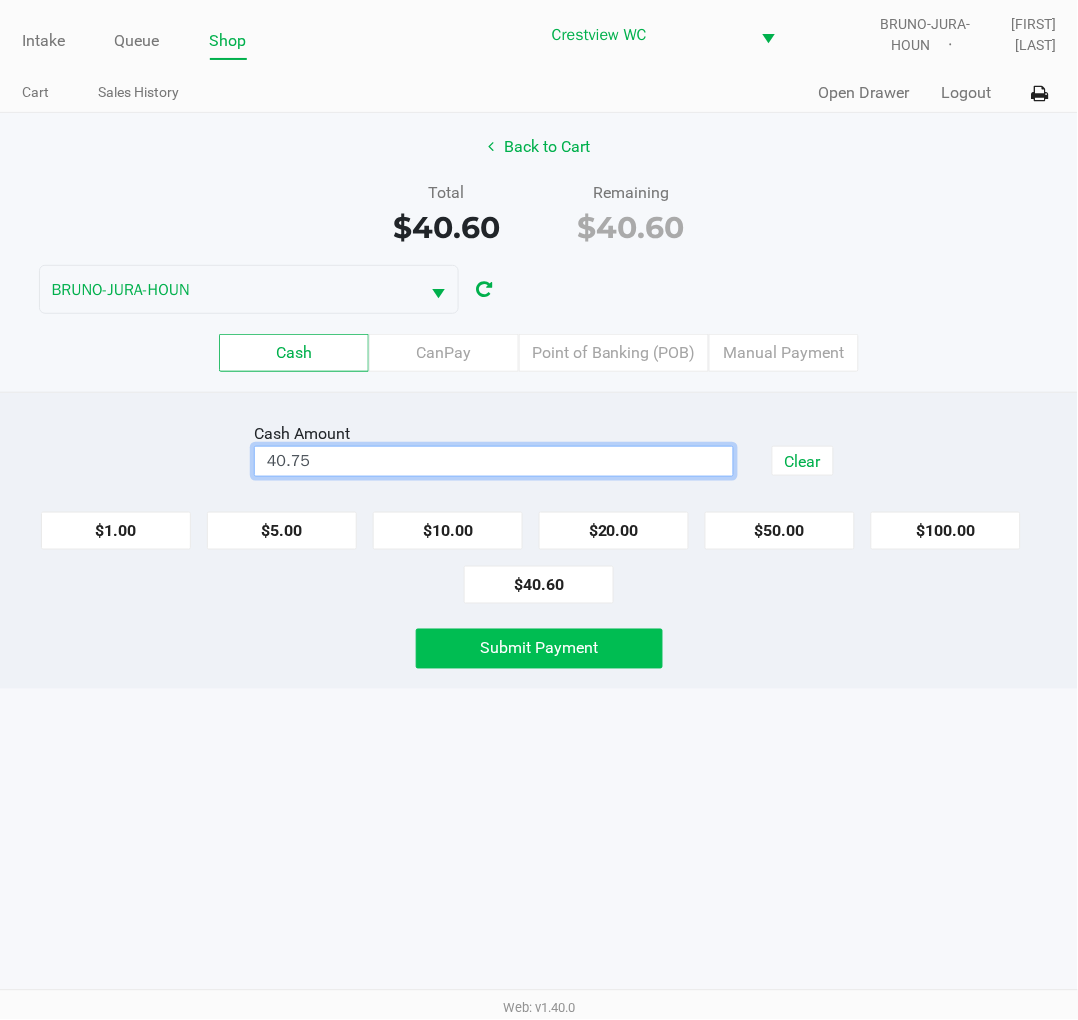 click on "Submit Payment" 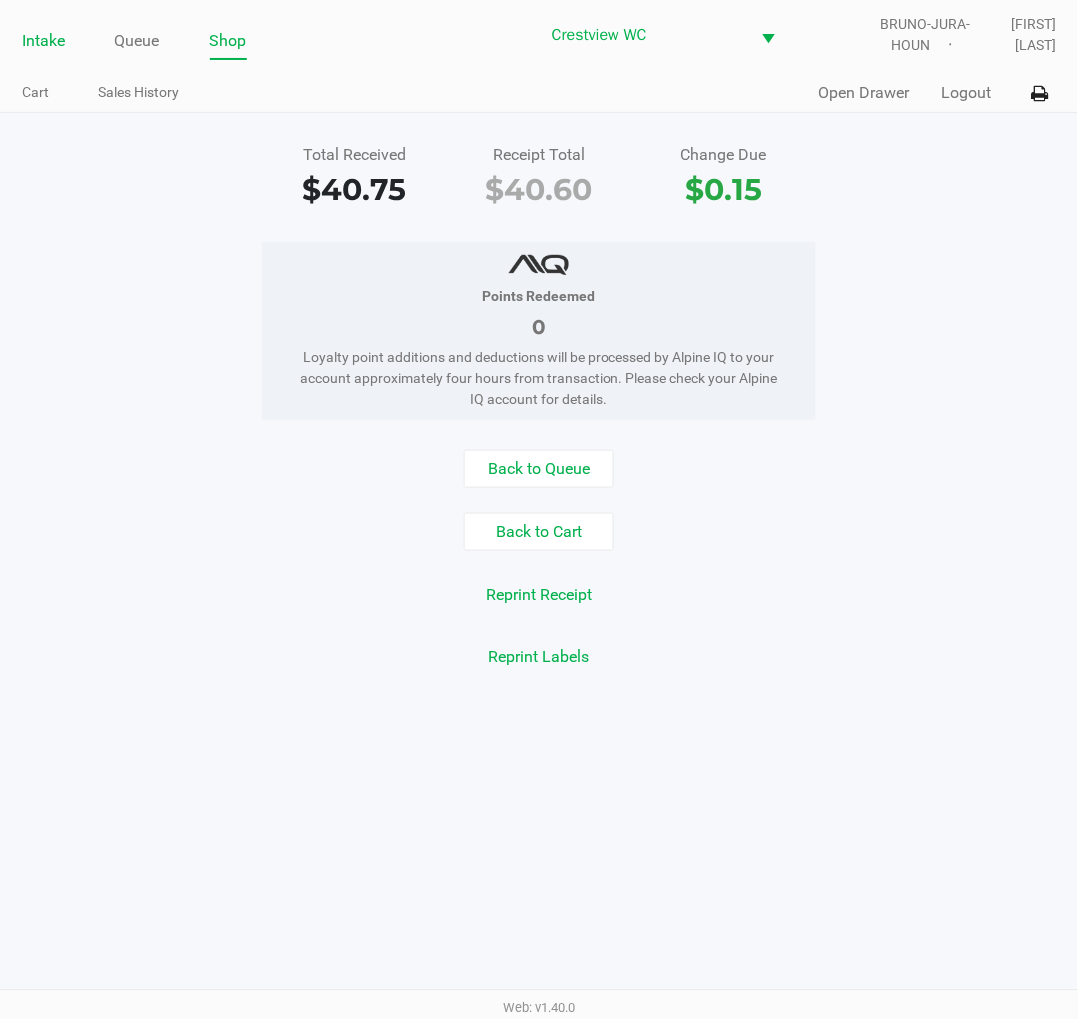 click on "Intake" 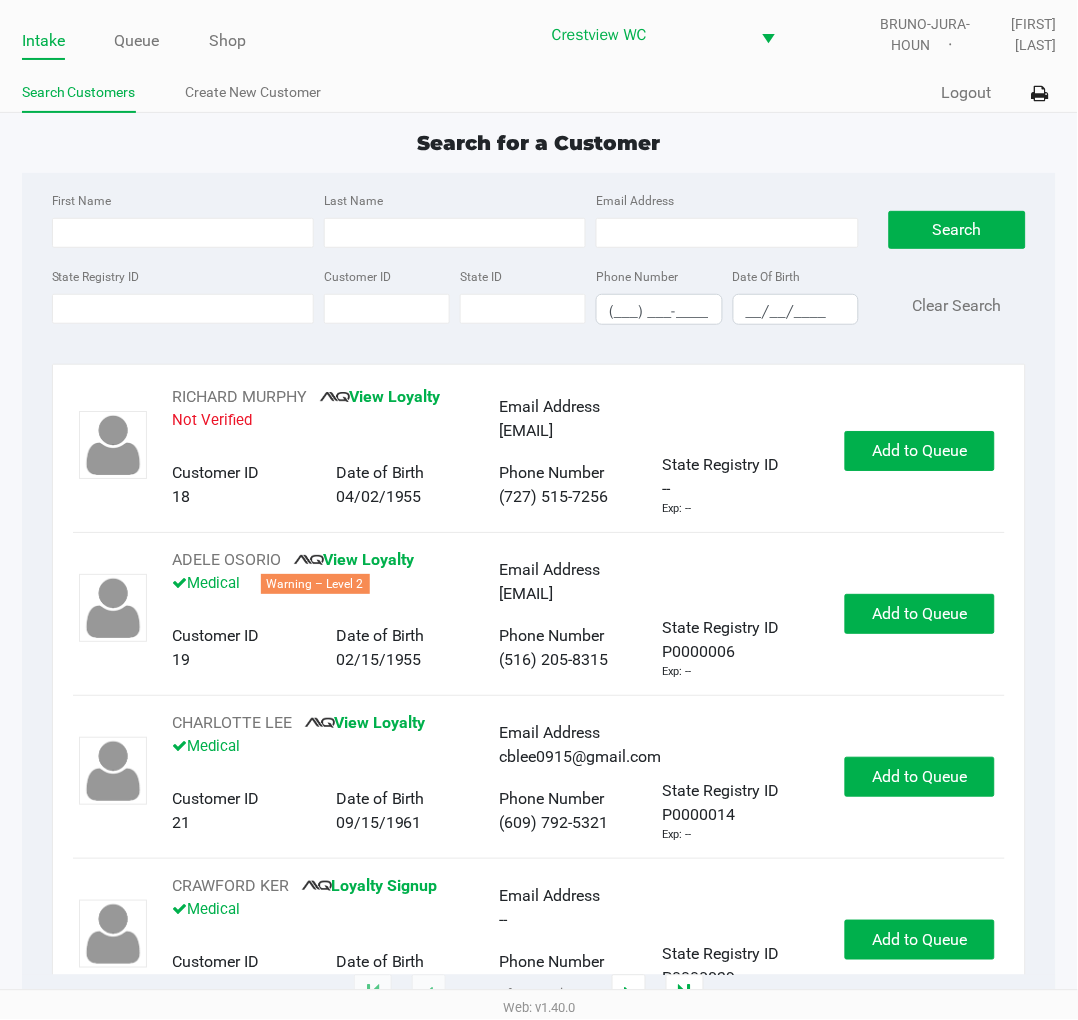 click on "State Registry ID" 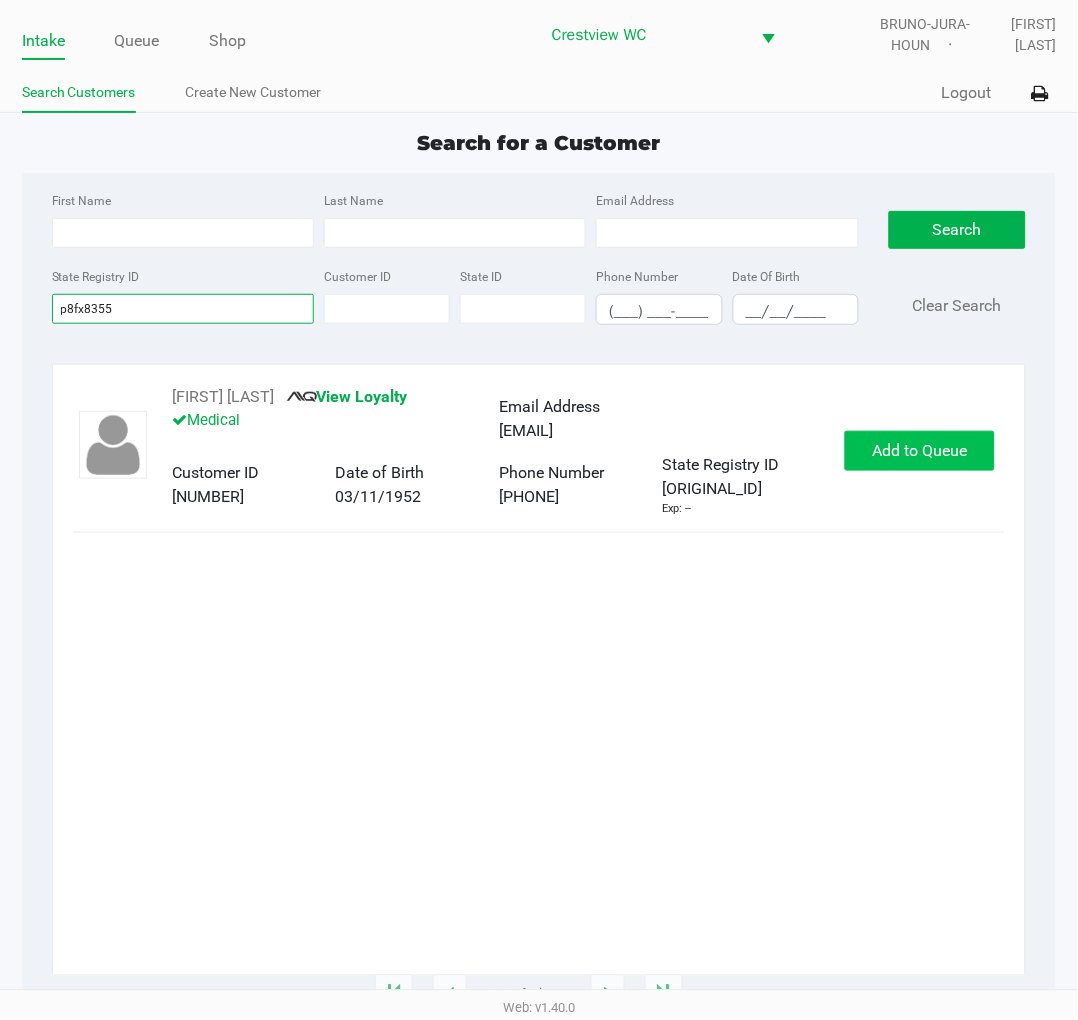 type on "p8fx8355" 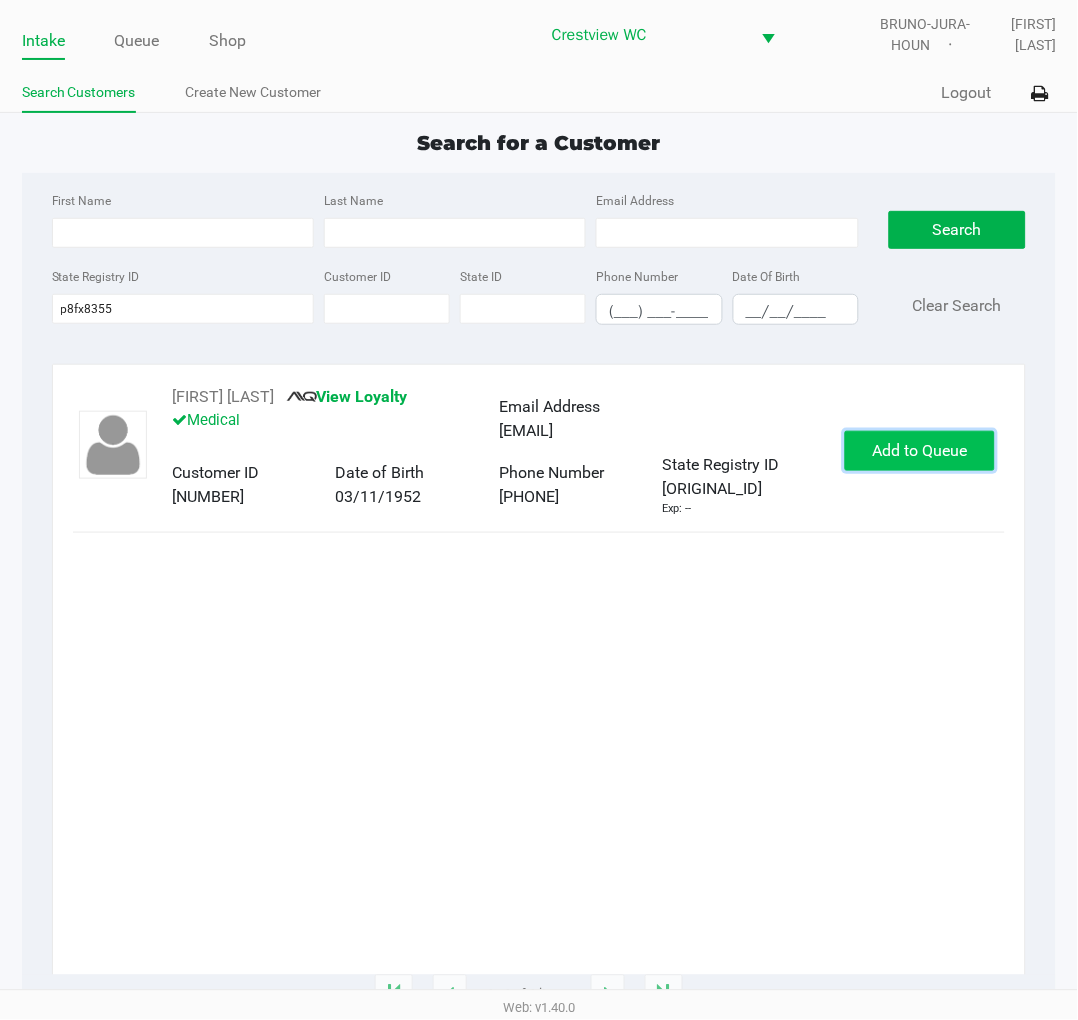click on "Add to Queue" 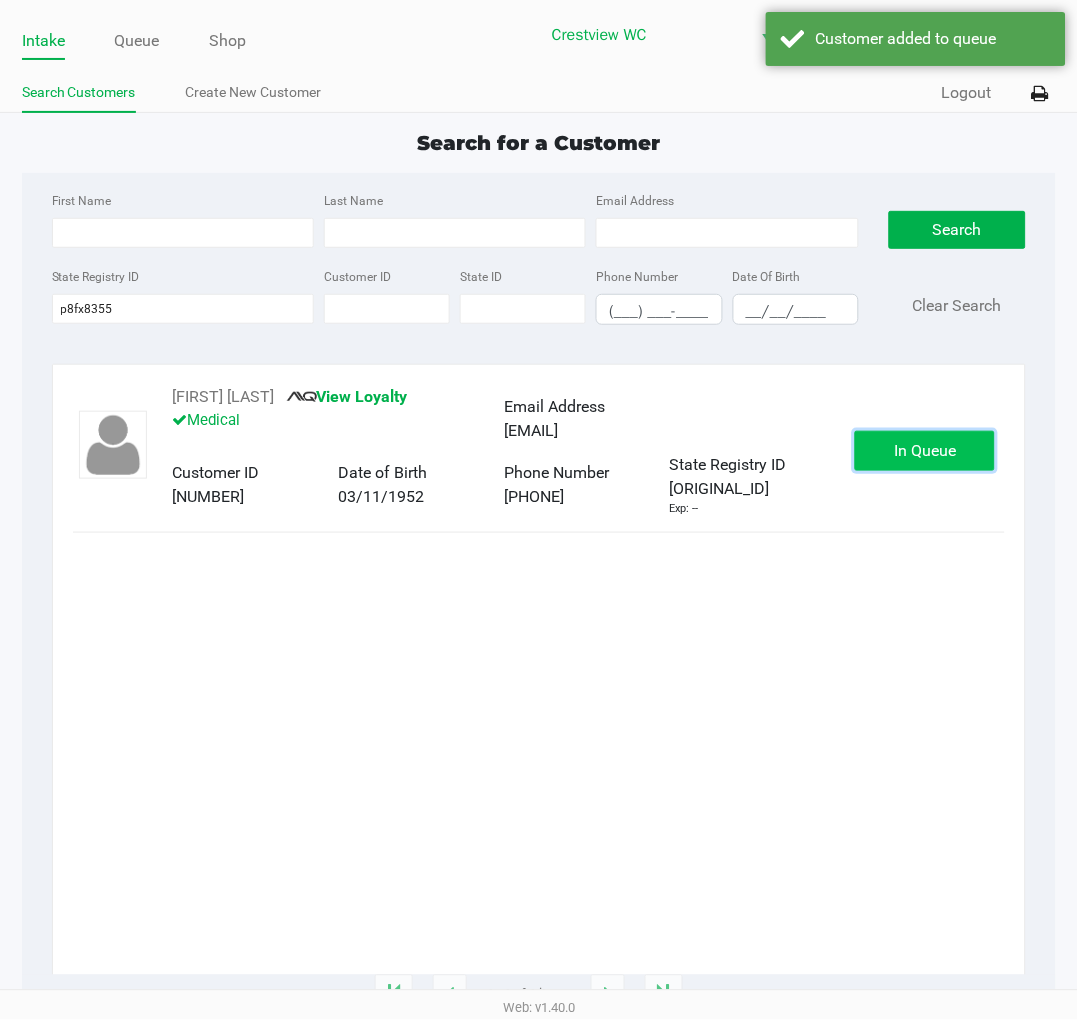 click on "In Queue" 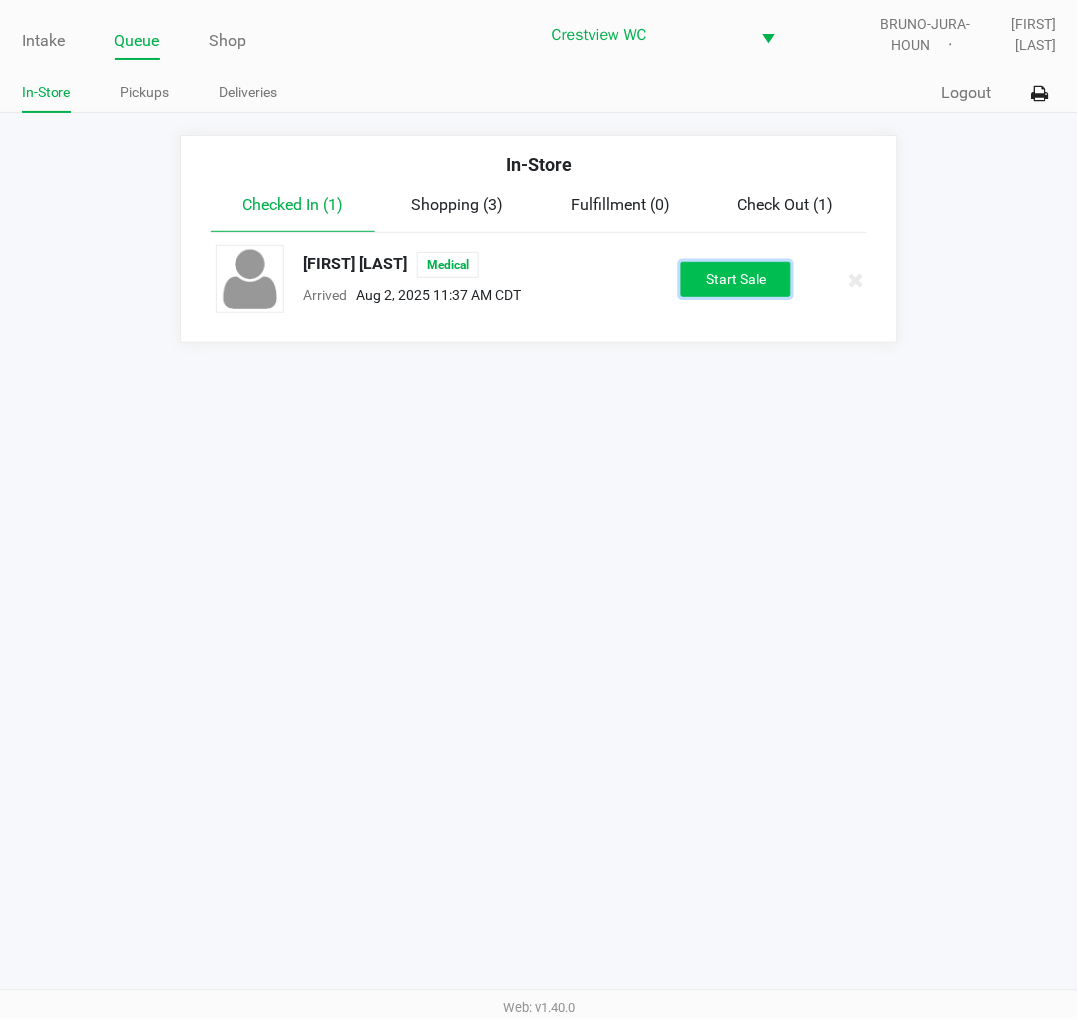 click on "Start Sale" 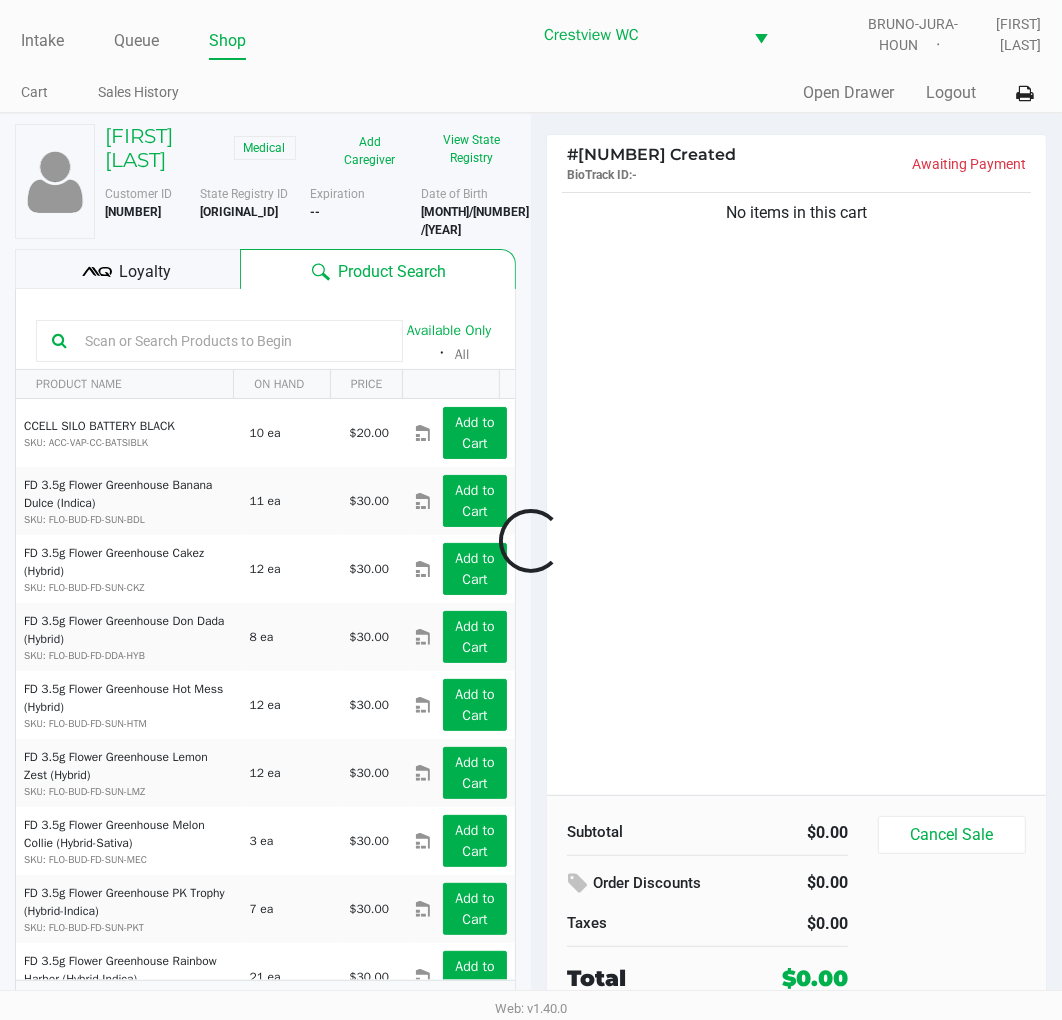 scroll, scrollTop: 37, scrollLeft: 0, axis: vertical 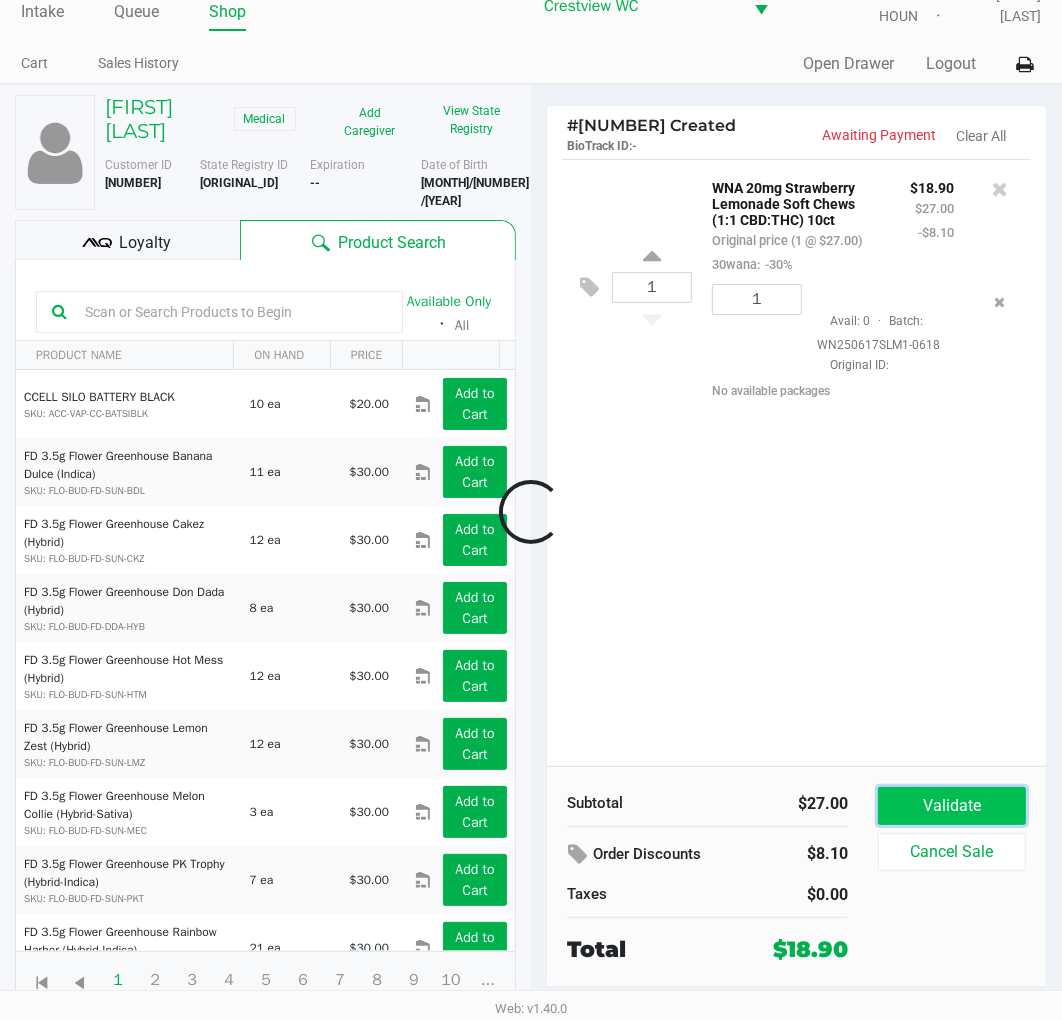 click on "Validate" 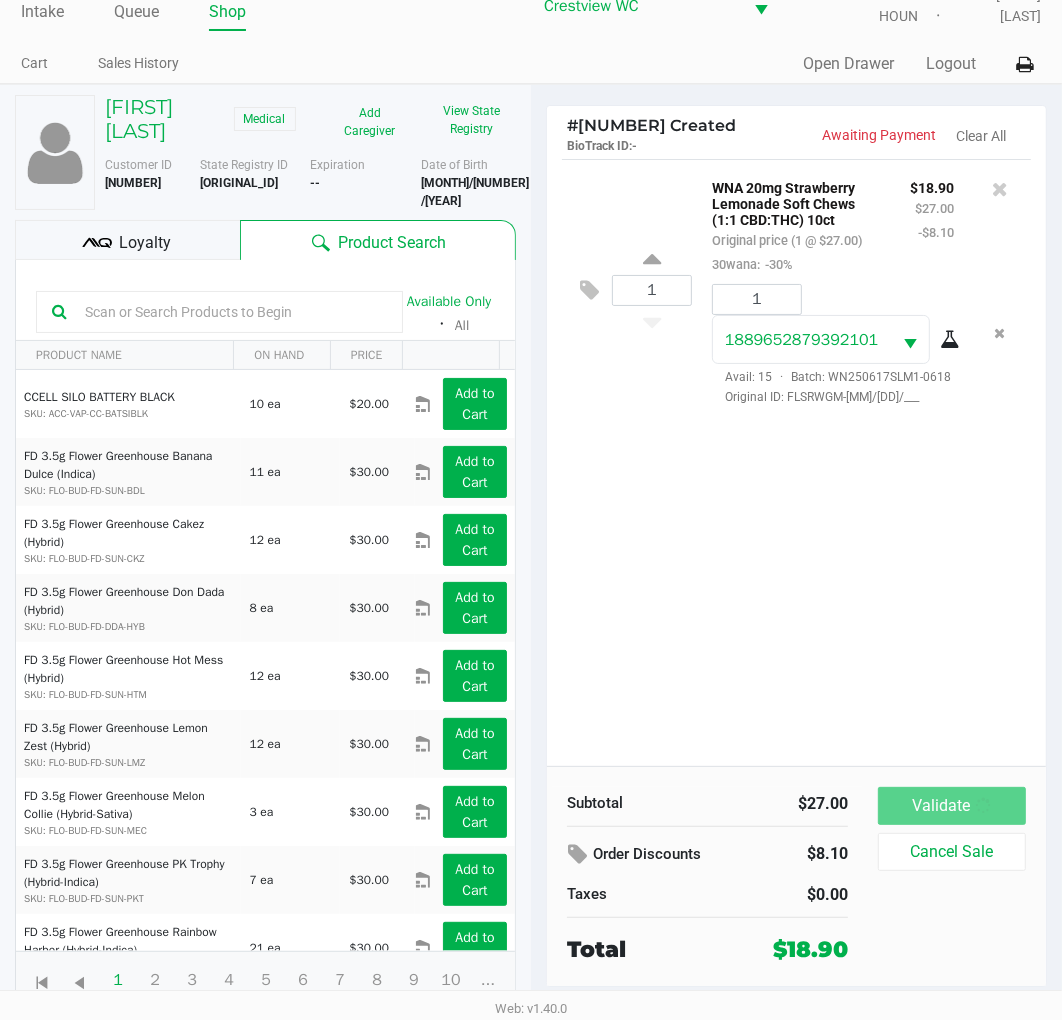 scroll, scrollTop: 0, scrollLeft: 0, axis: both 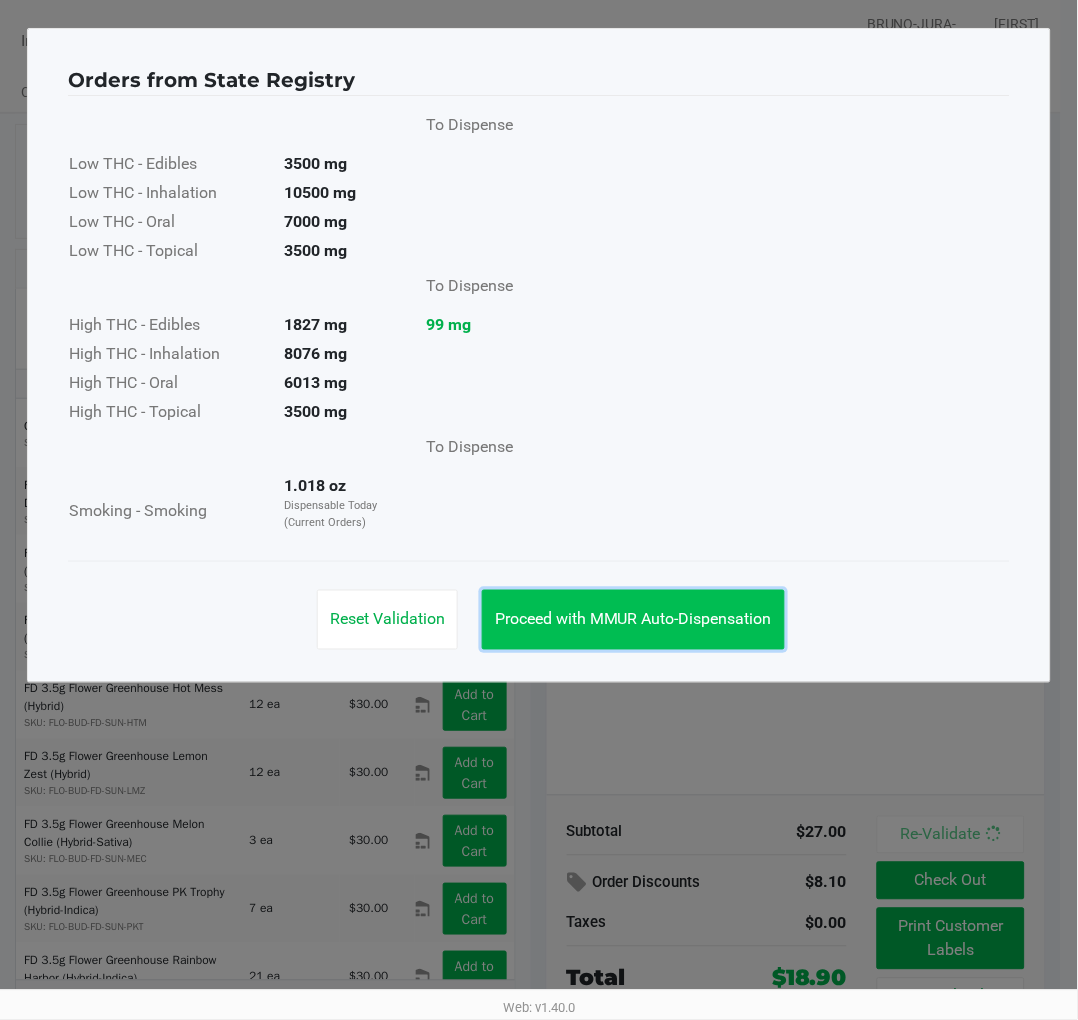 click on "Proceed with MMUR Auto-Dispensation" 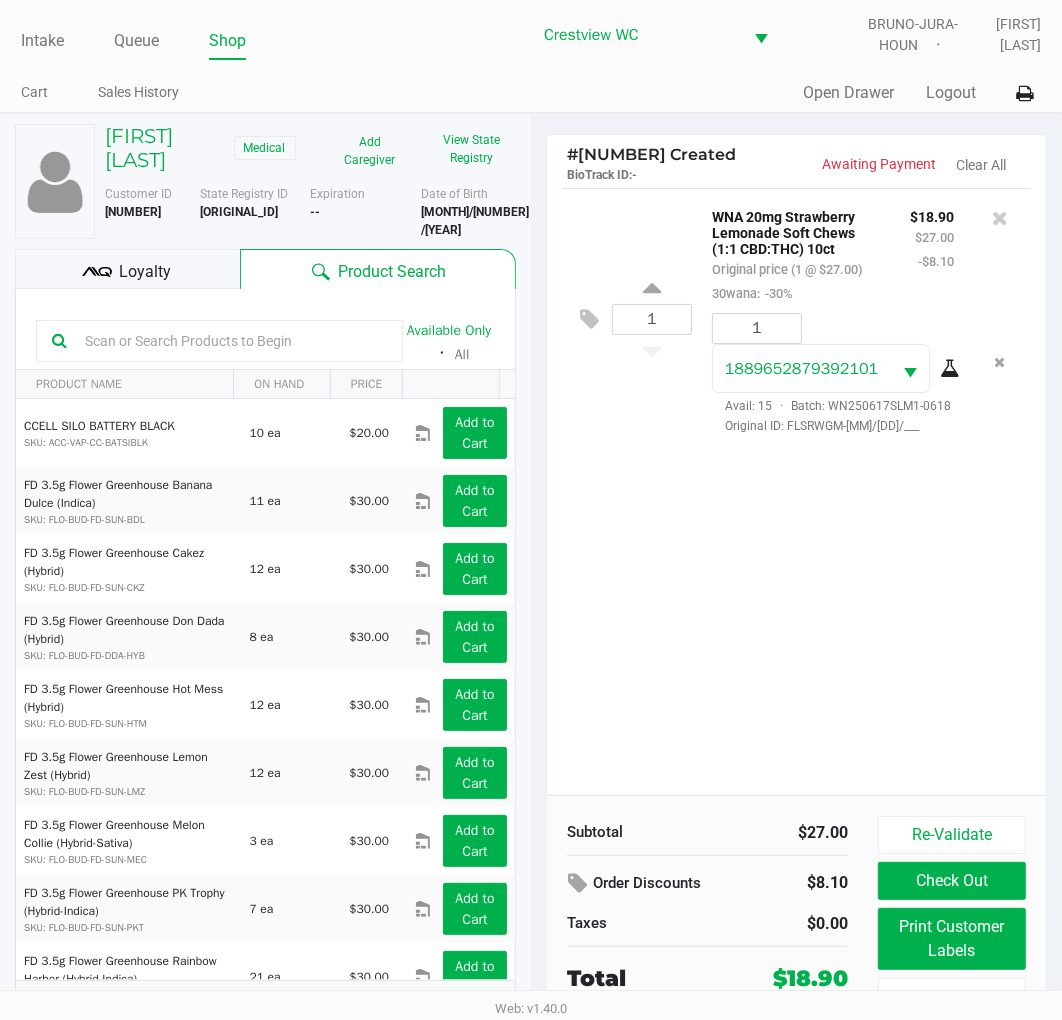 click on "Print Customer Labels" 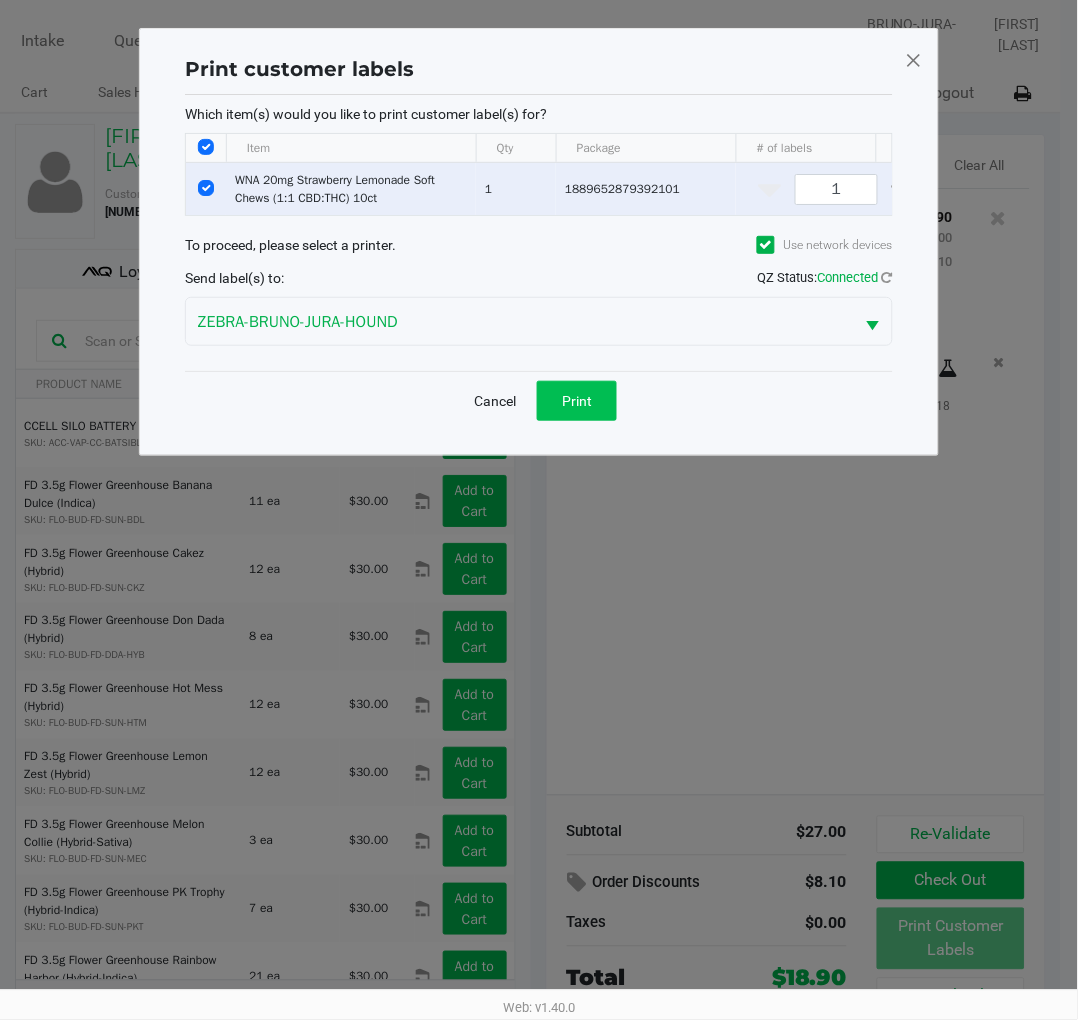 click on "Print" 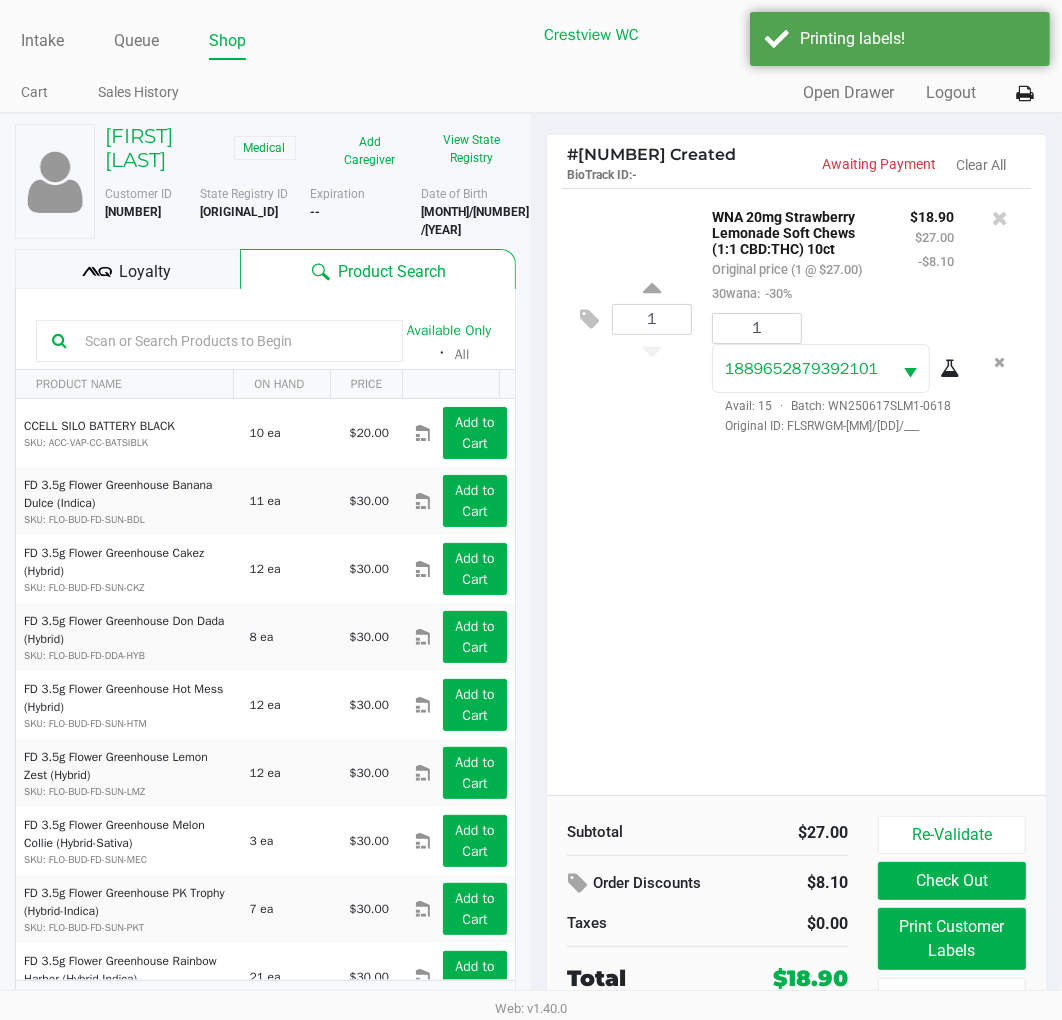 click on "Print customer labels  Which item(s) would you like to print customer label(s) for?  Item Qty Package # of labels  WNA 20mg Strawberry Lemonade Soft Chews (1:1 CBD:THC) 10ct   1   1889652879392101  1 To proceed, please select a printer.  Use network devices  Send label(s) to:  QZ Status:   Connected  ZEBRA-BRUNO-JURA-HOUND  Cancel   Print" 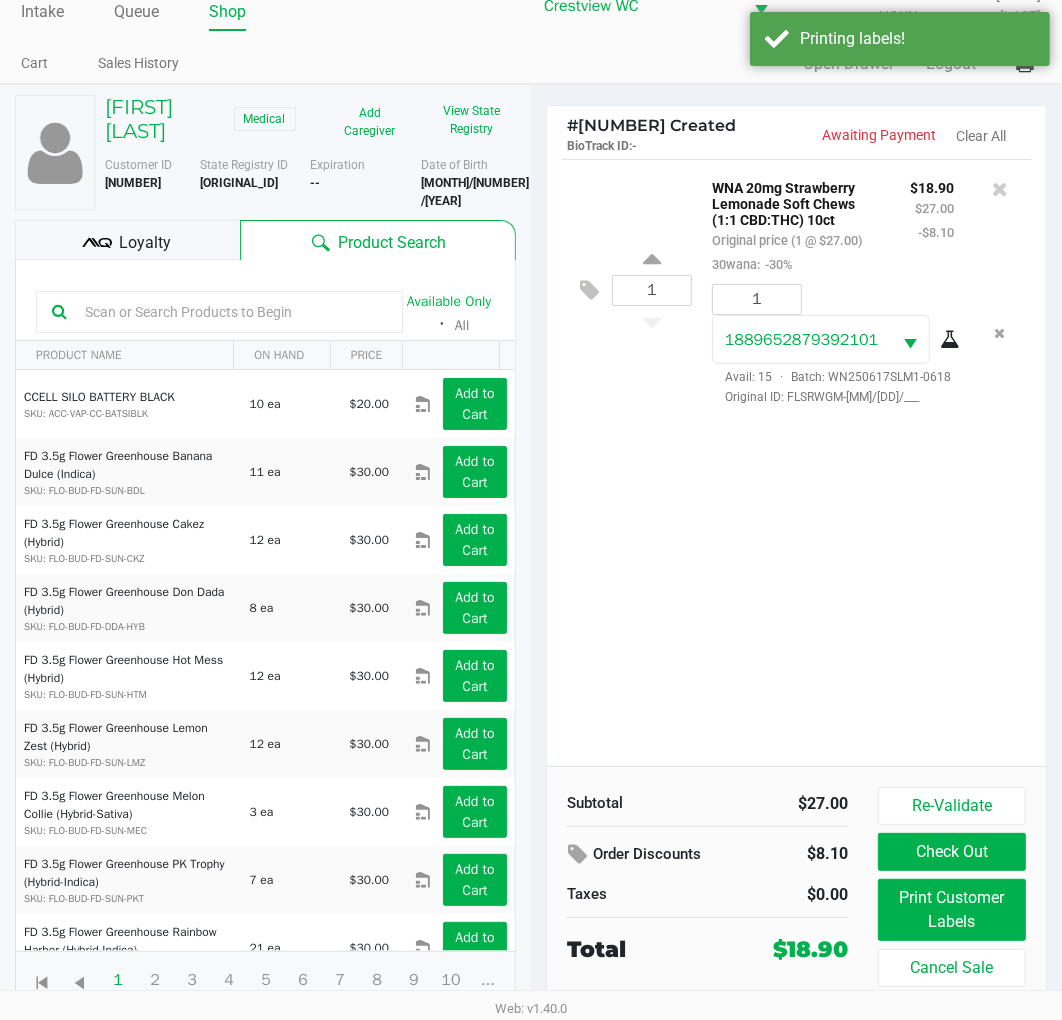 click on "Loyalty" 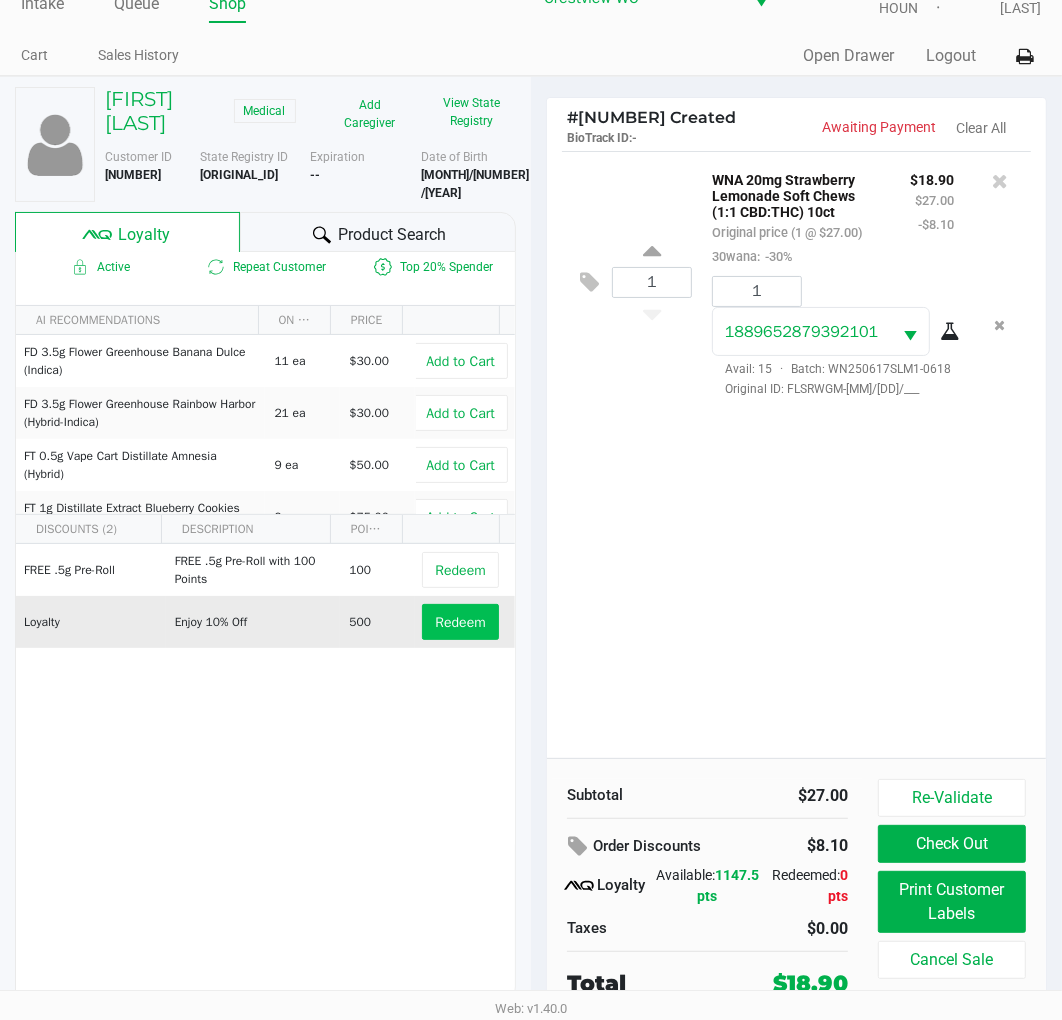 click on "Redeem" 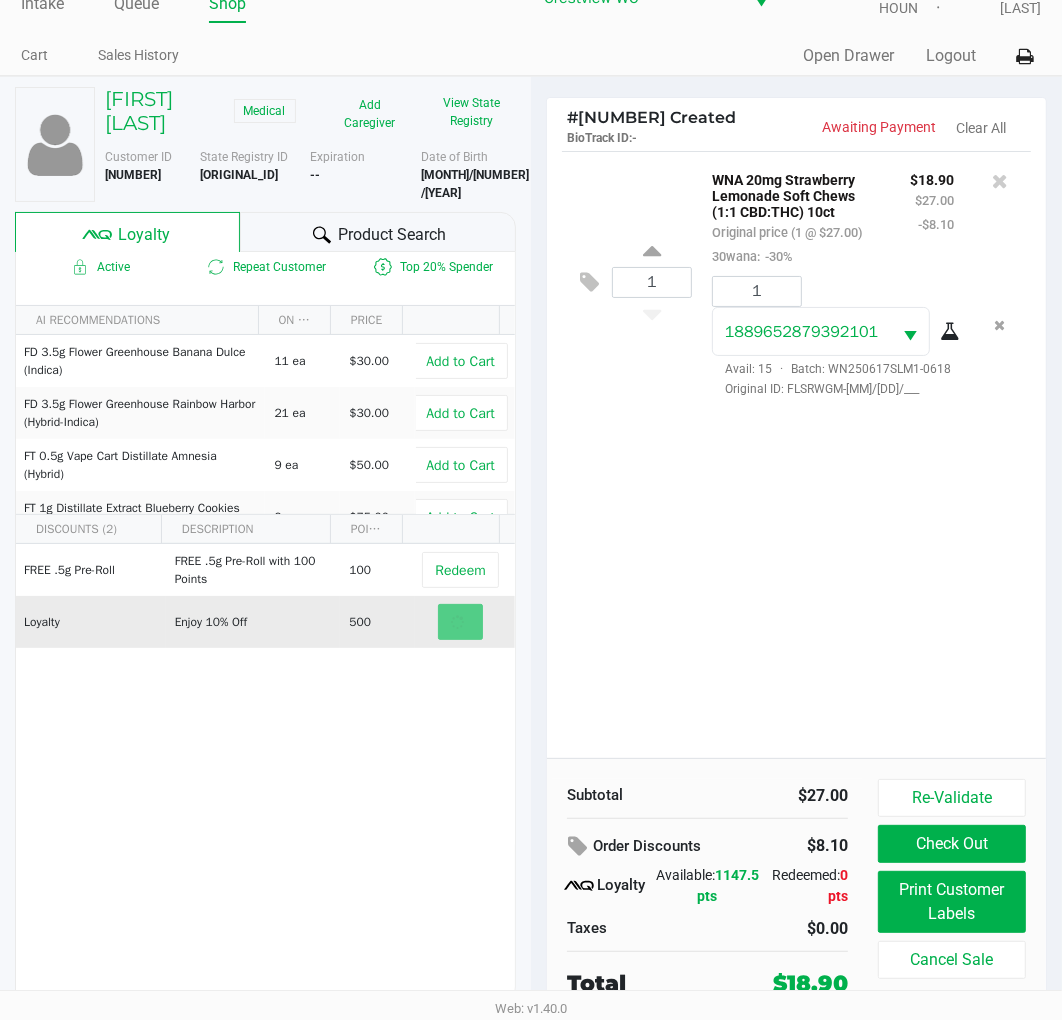 scroll, scrollTop: 38, scrollLeft: 0, axis: vertical 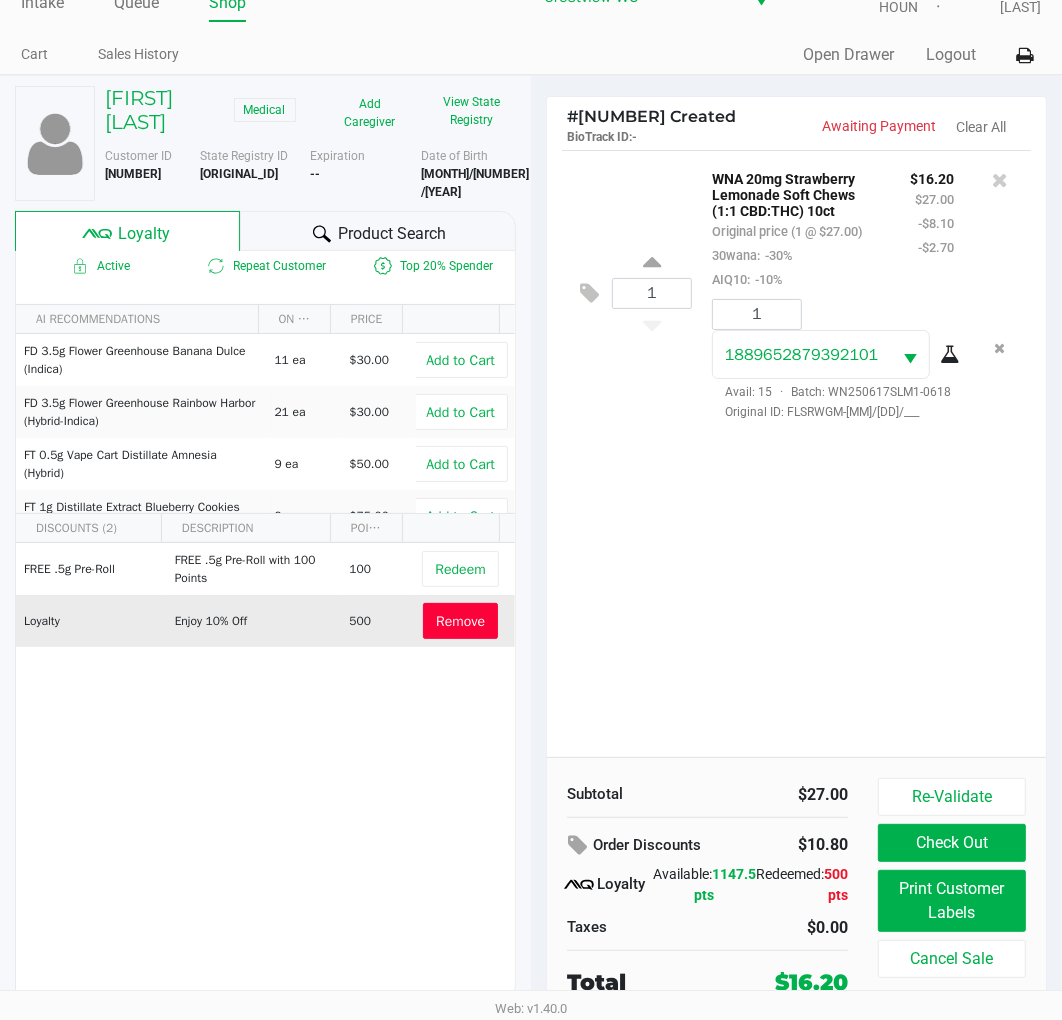 click on "Remove" 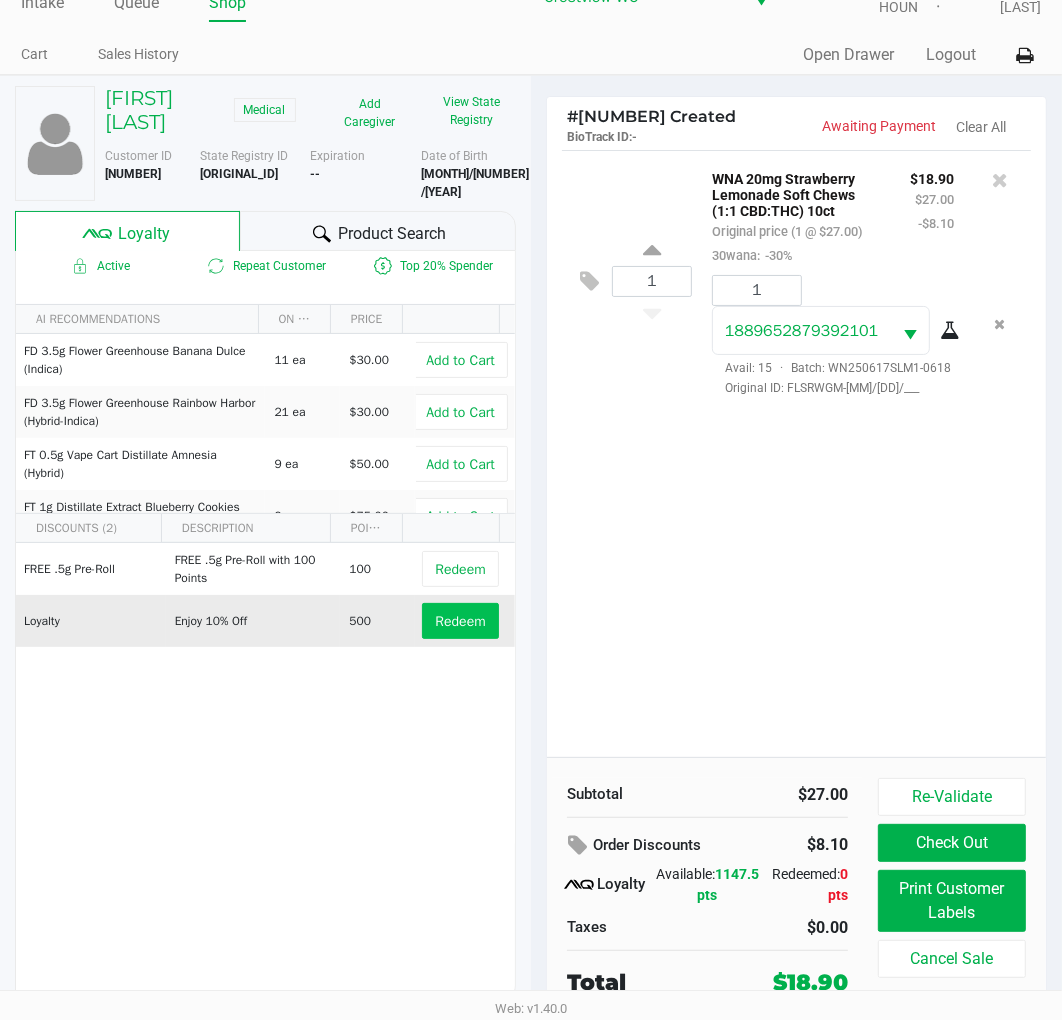 click on "Check Out" 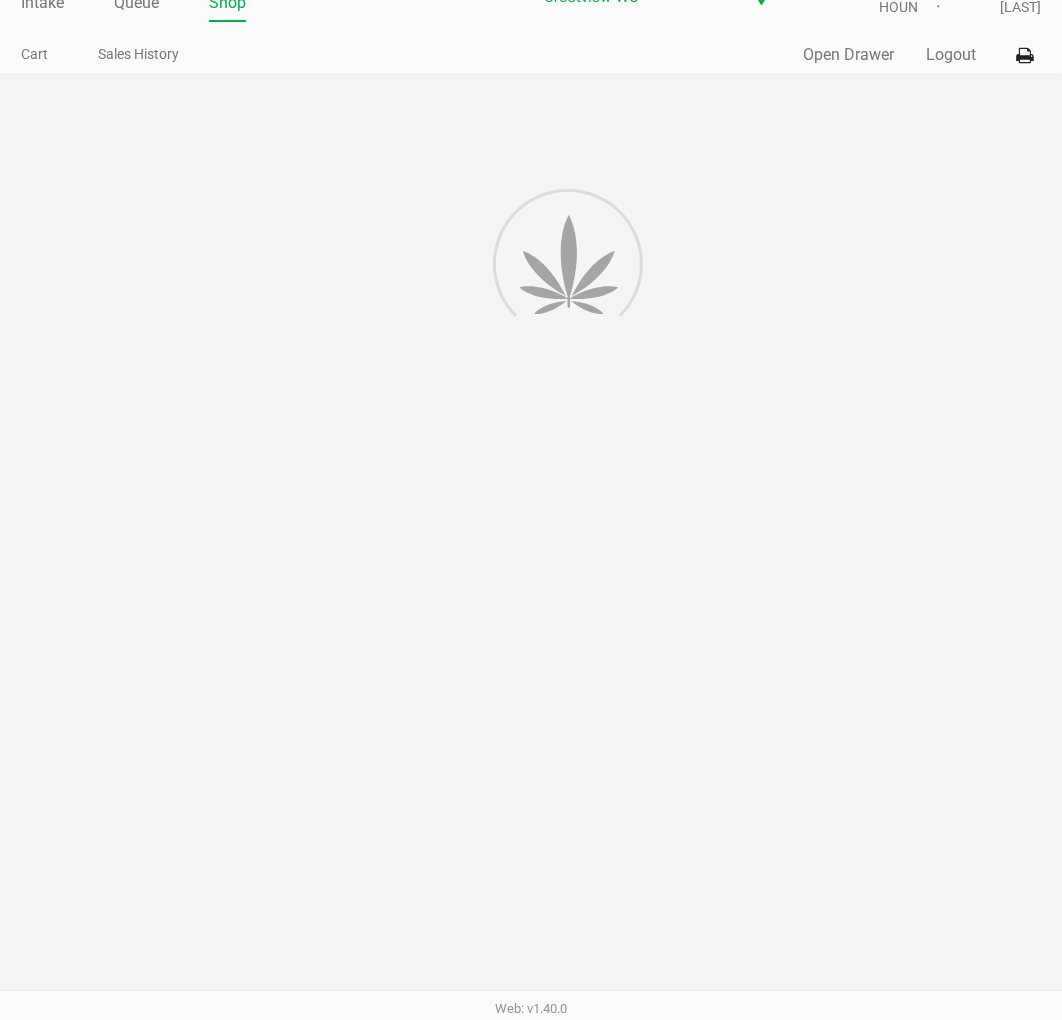 scroll, scrollTop: 0, scrollLeft: 0, axis: both 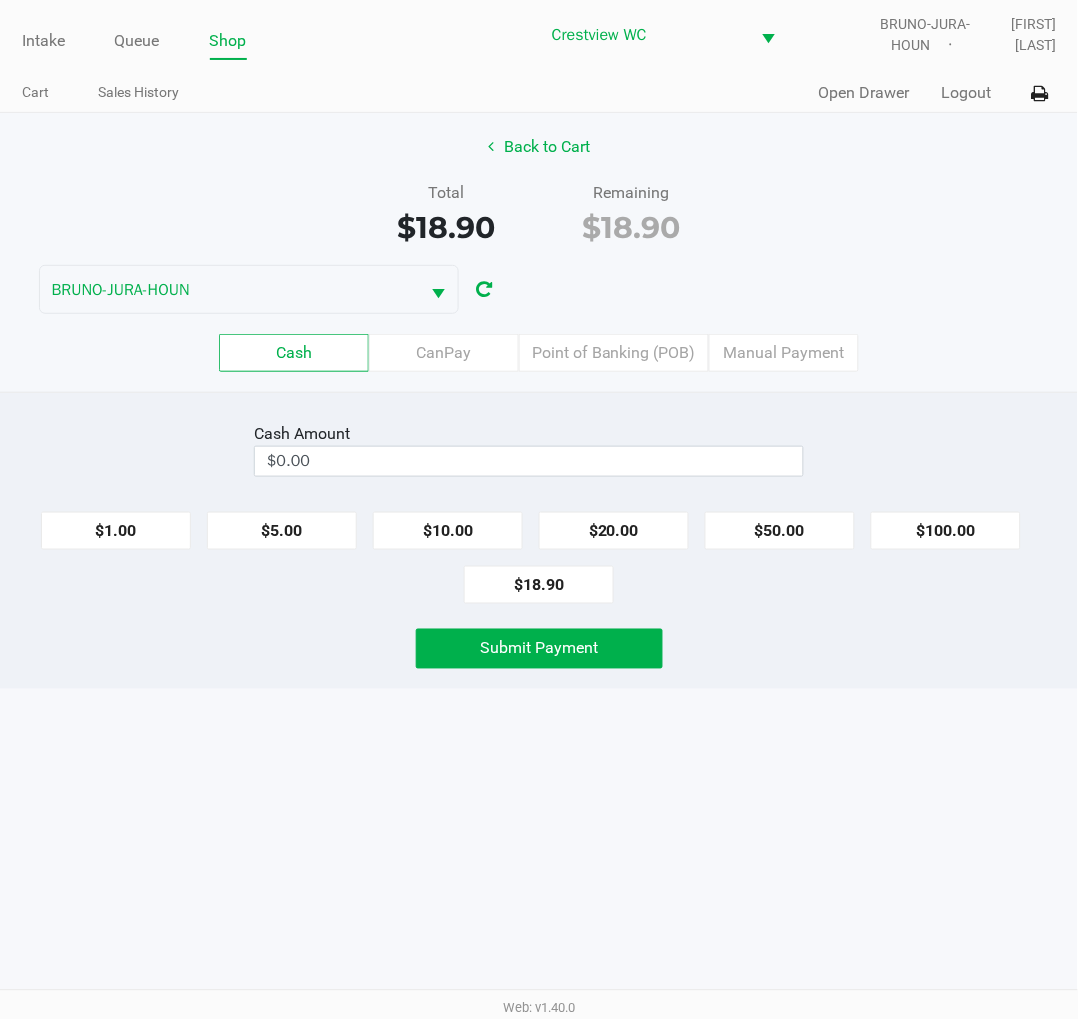 click on "Point of Banking (POB)" 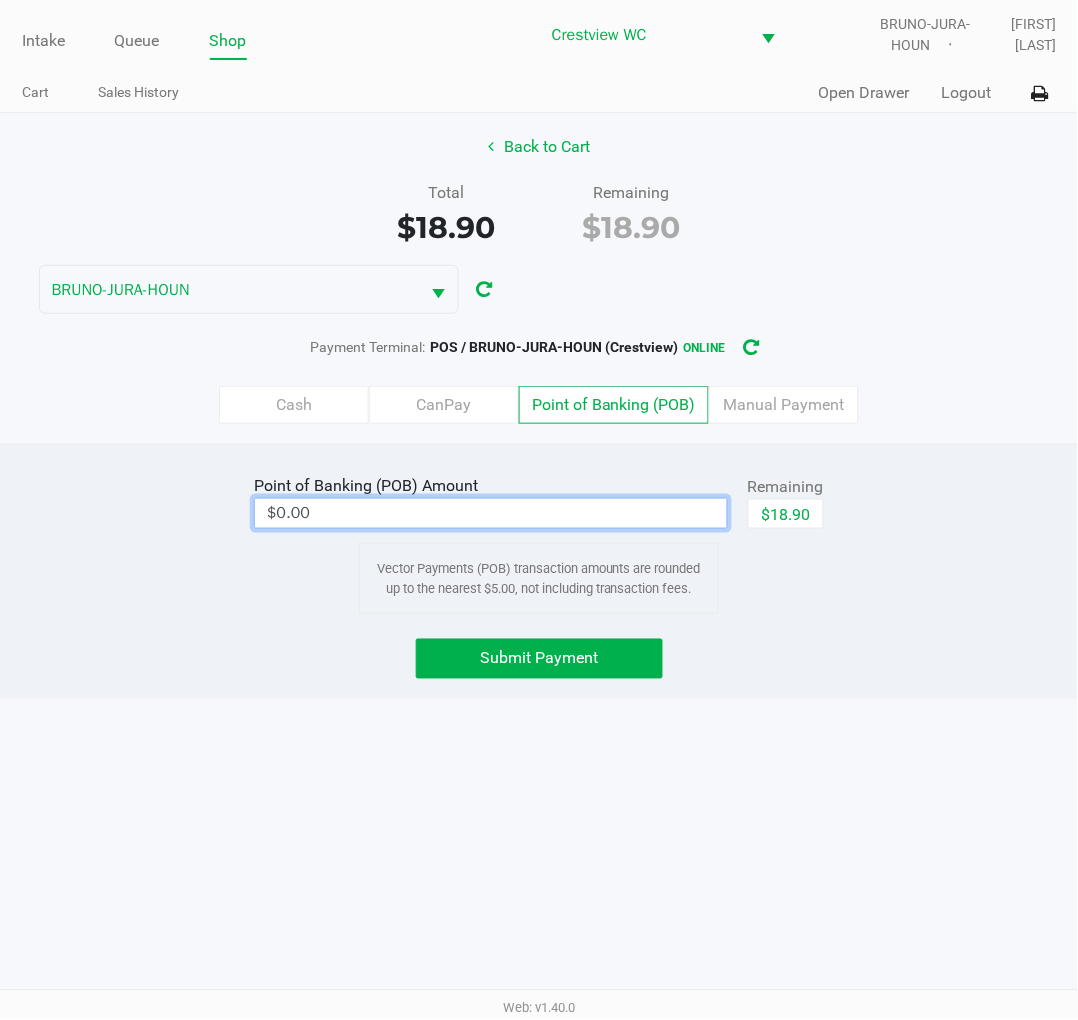 click on "$0.00" at bounding box center (491, 513) 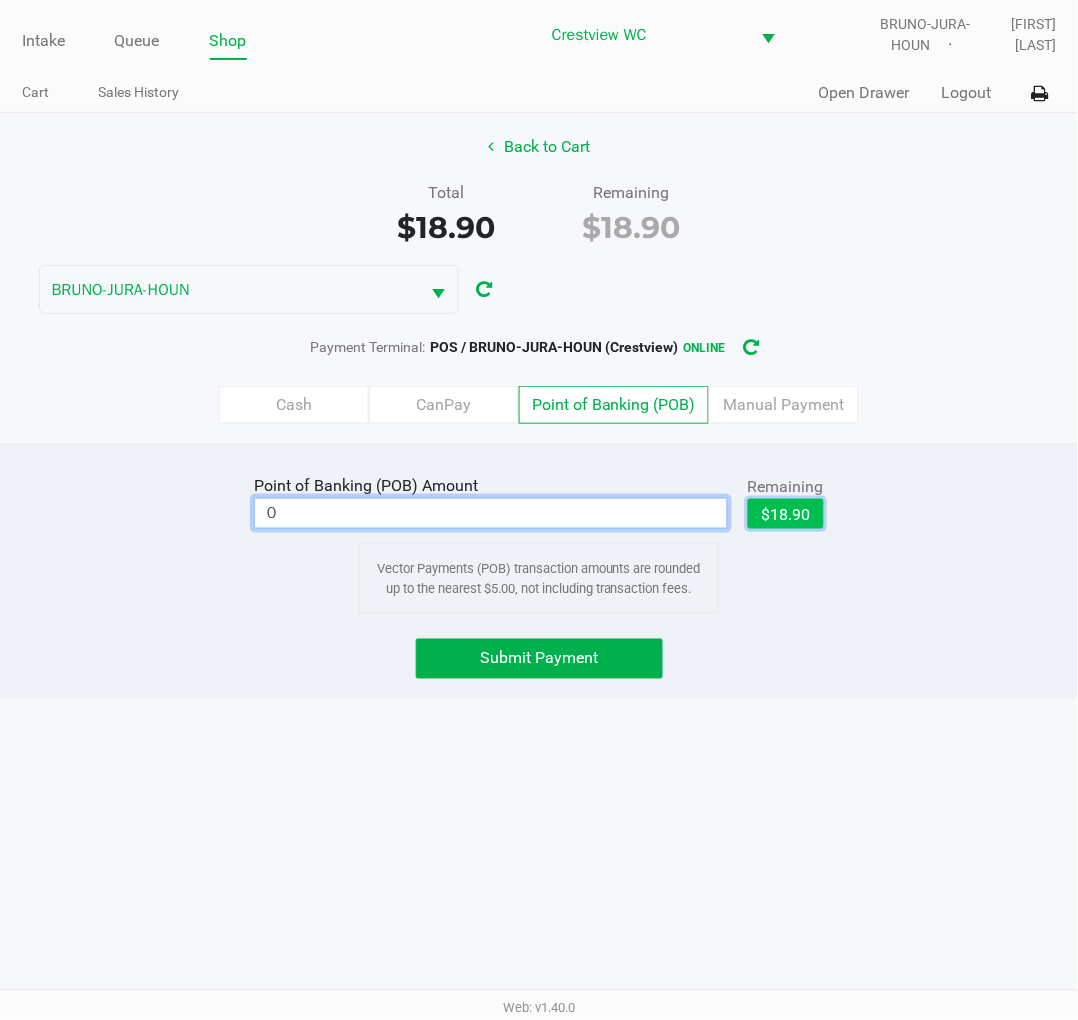 click on "$18.90" 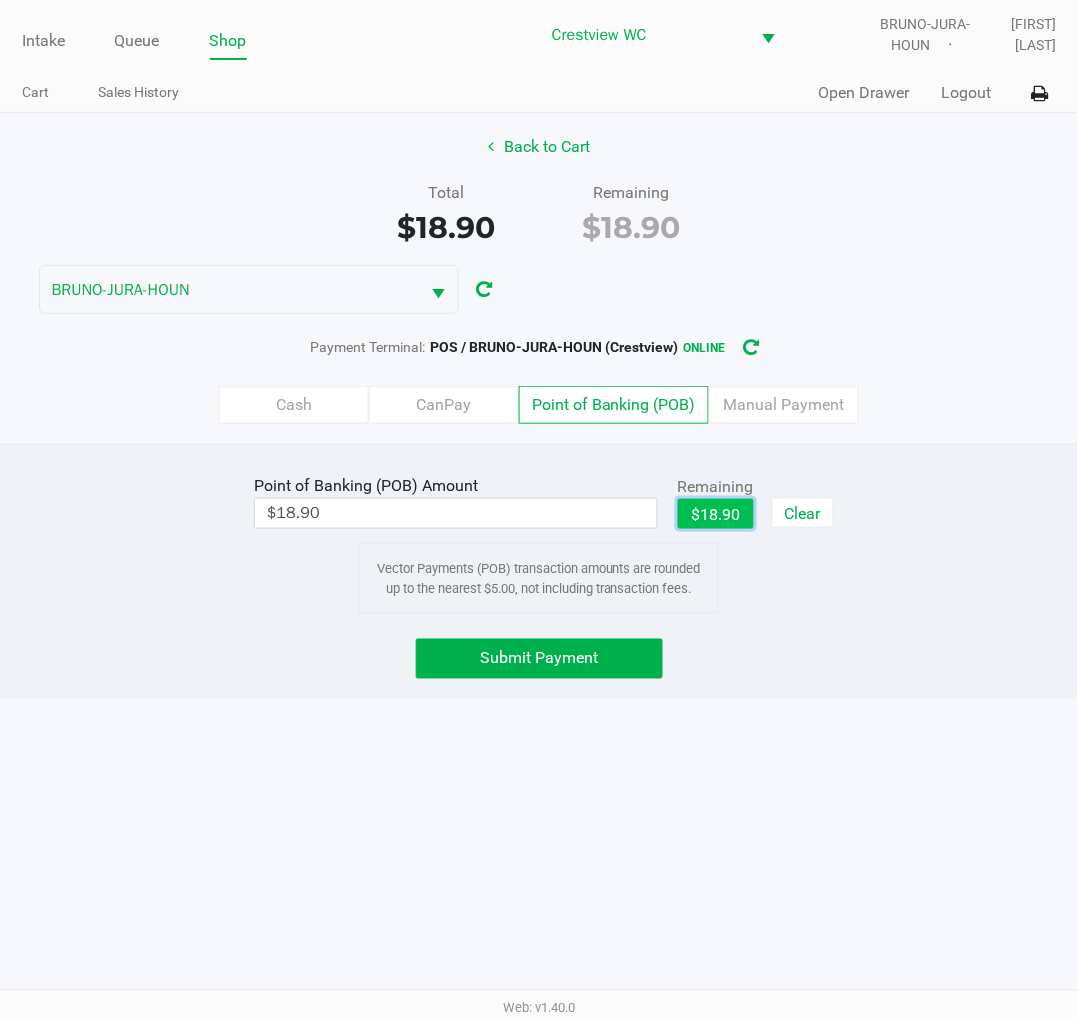 click on "Submit Payment" 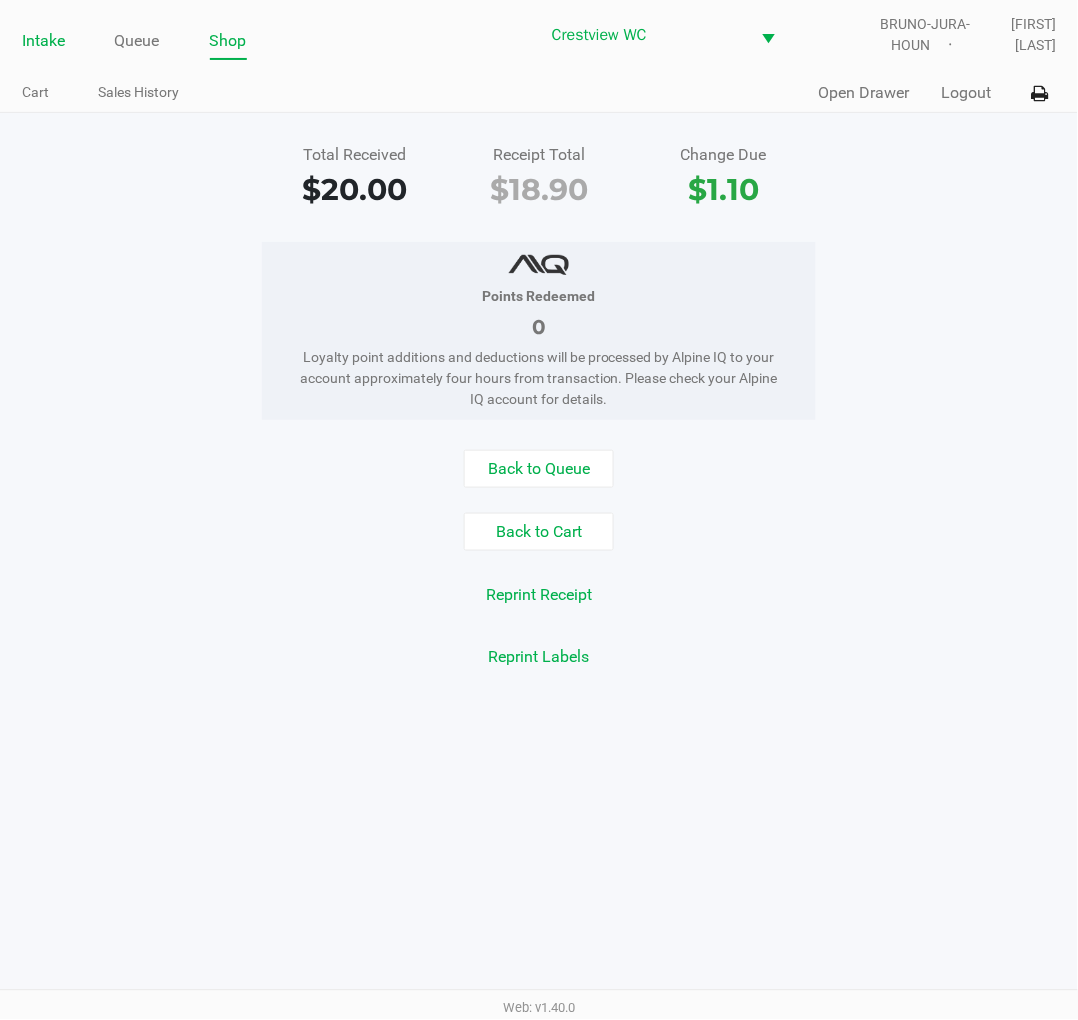 click on "Intake" 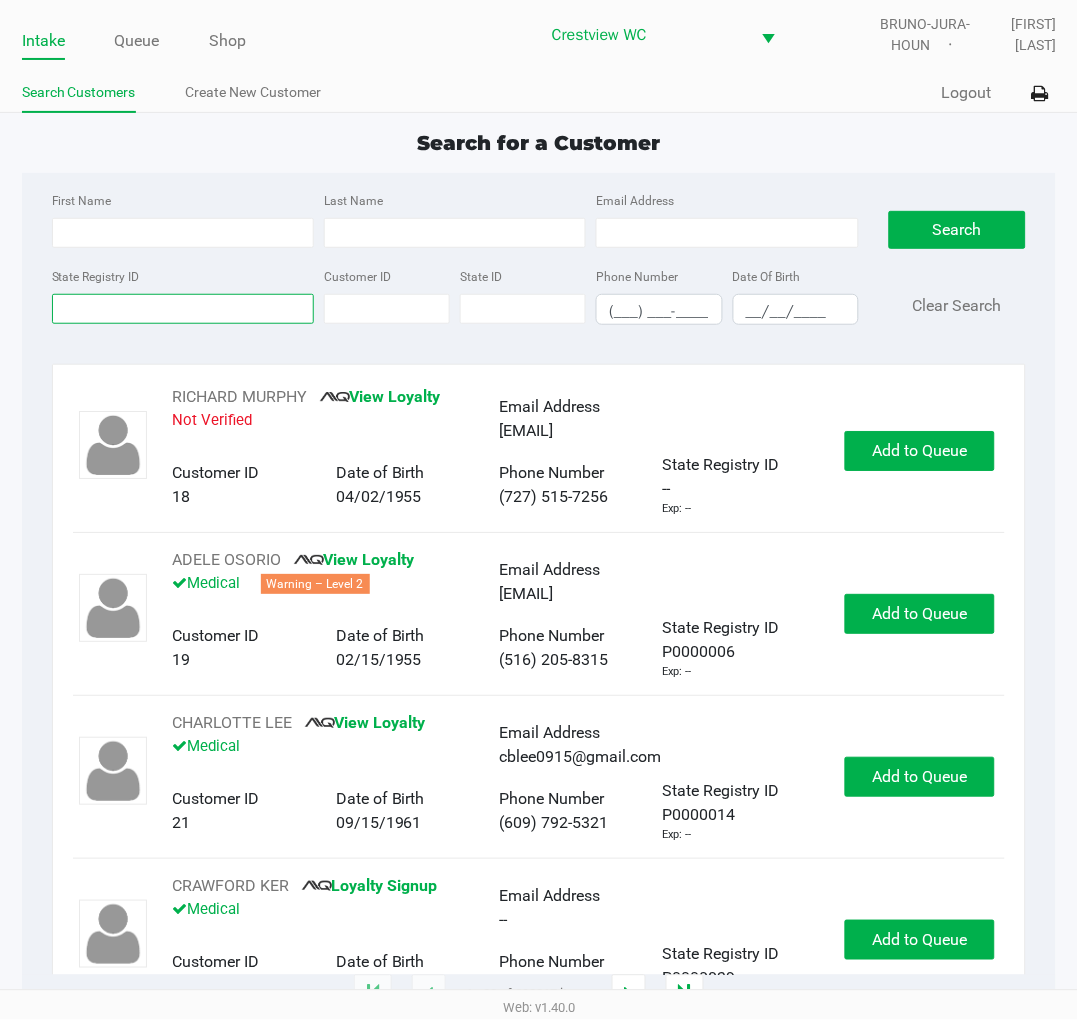 click on "State Registry ID" at bounding box center (183, 309) 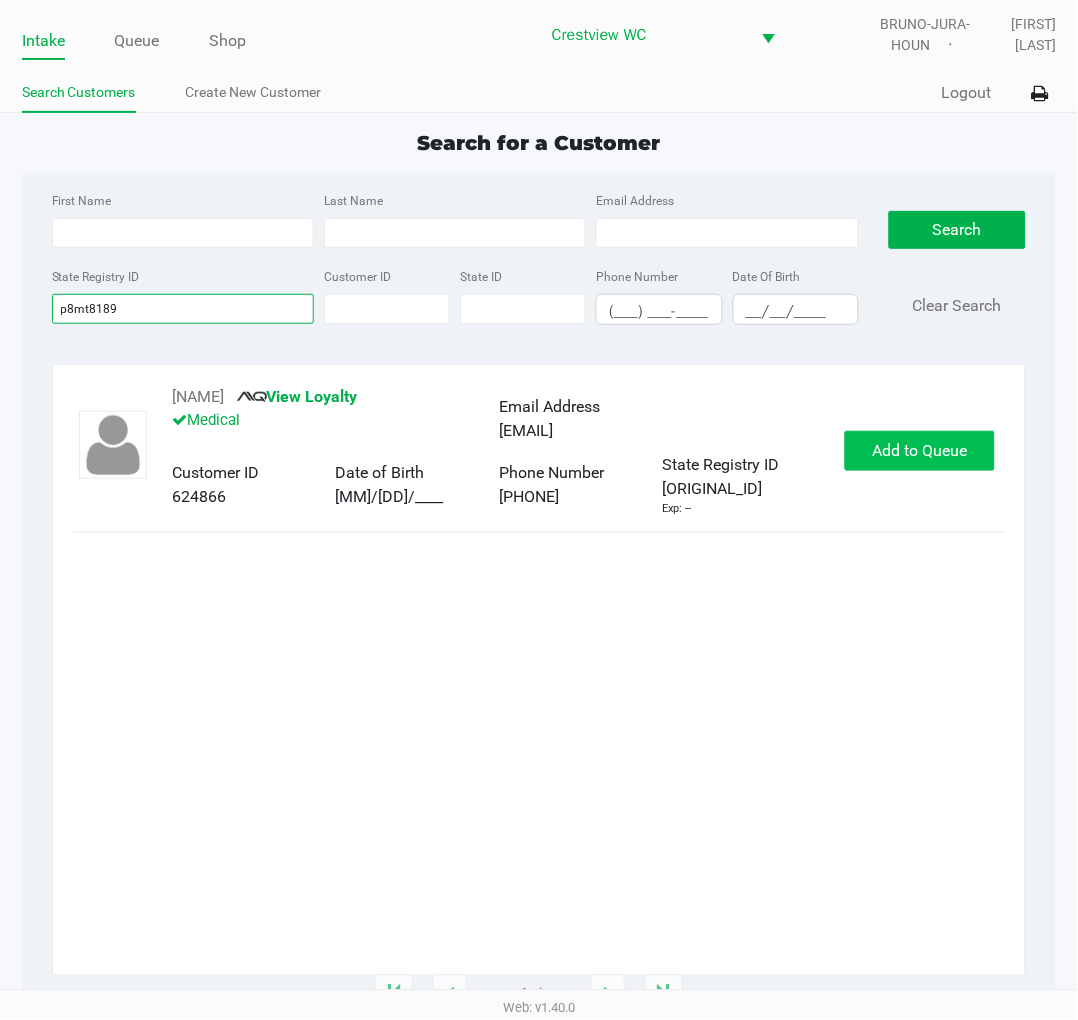 type on "p8mt8189" 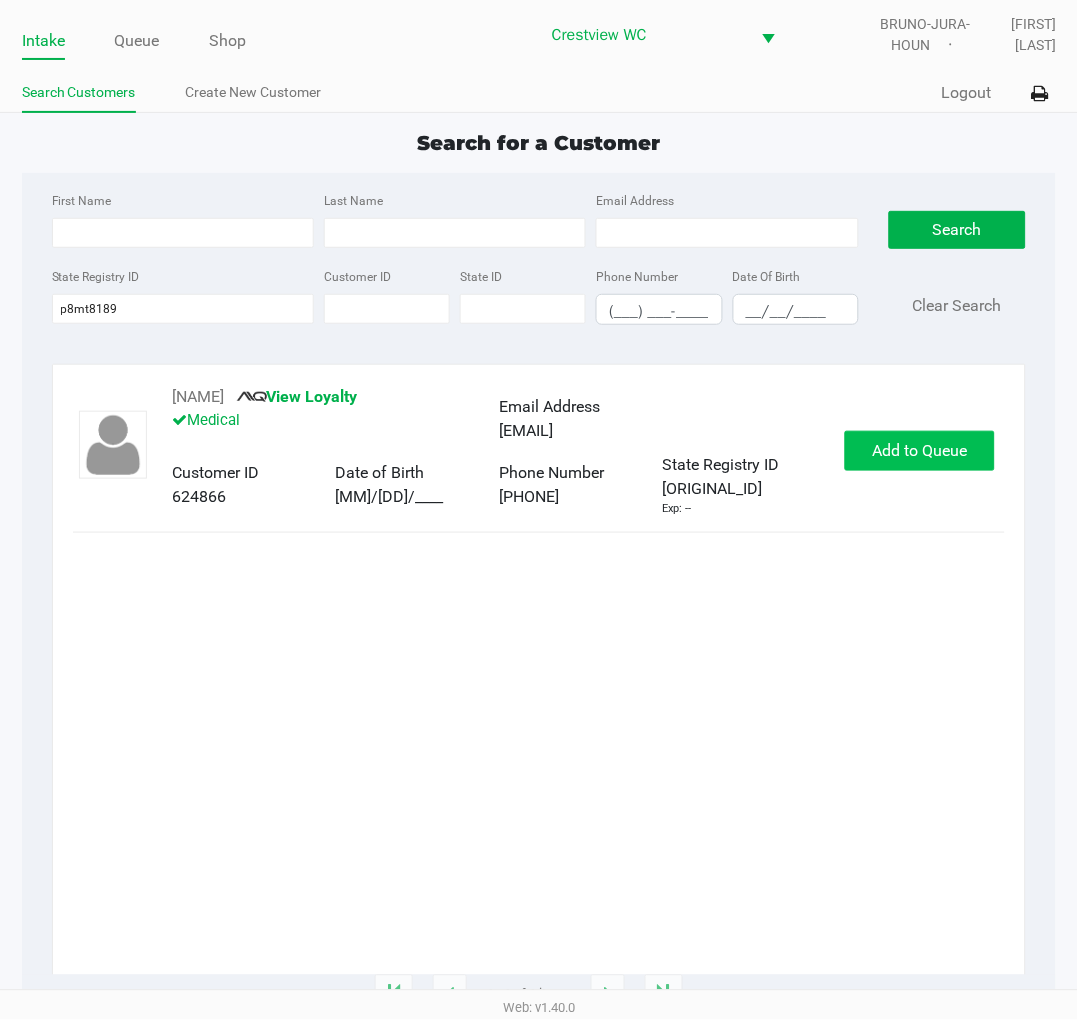 click on "Add to Queue" 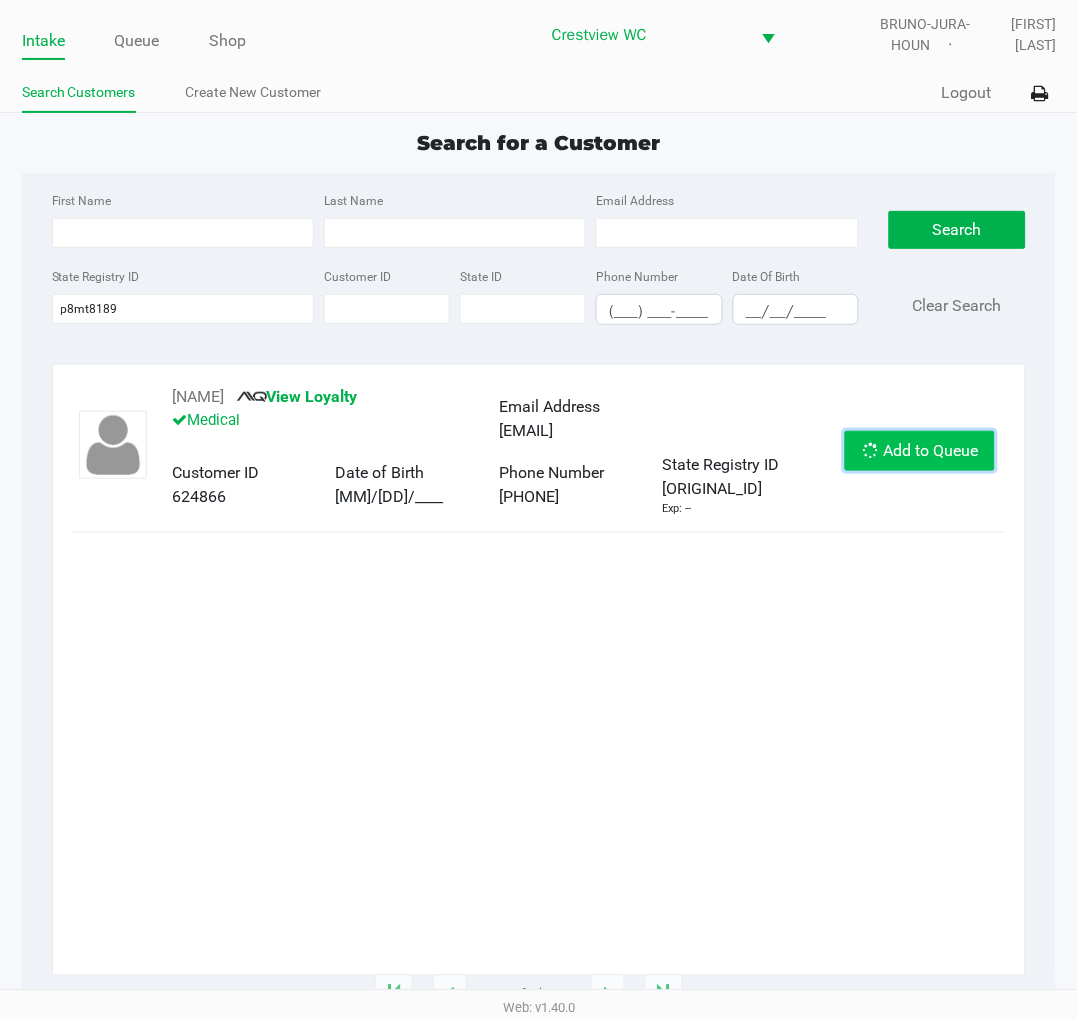 click on "Add to Queue" 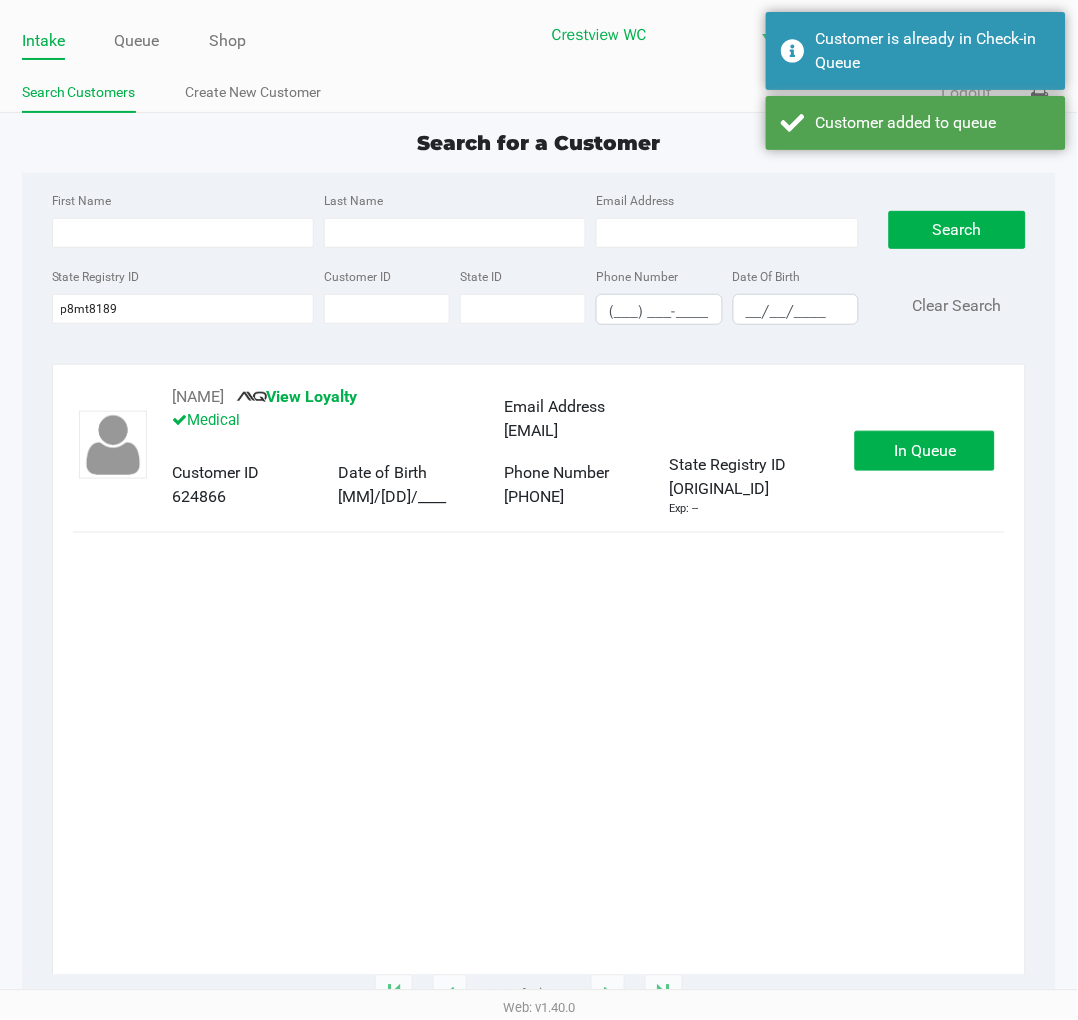 click on "In Queue" 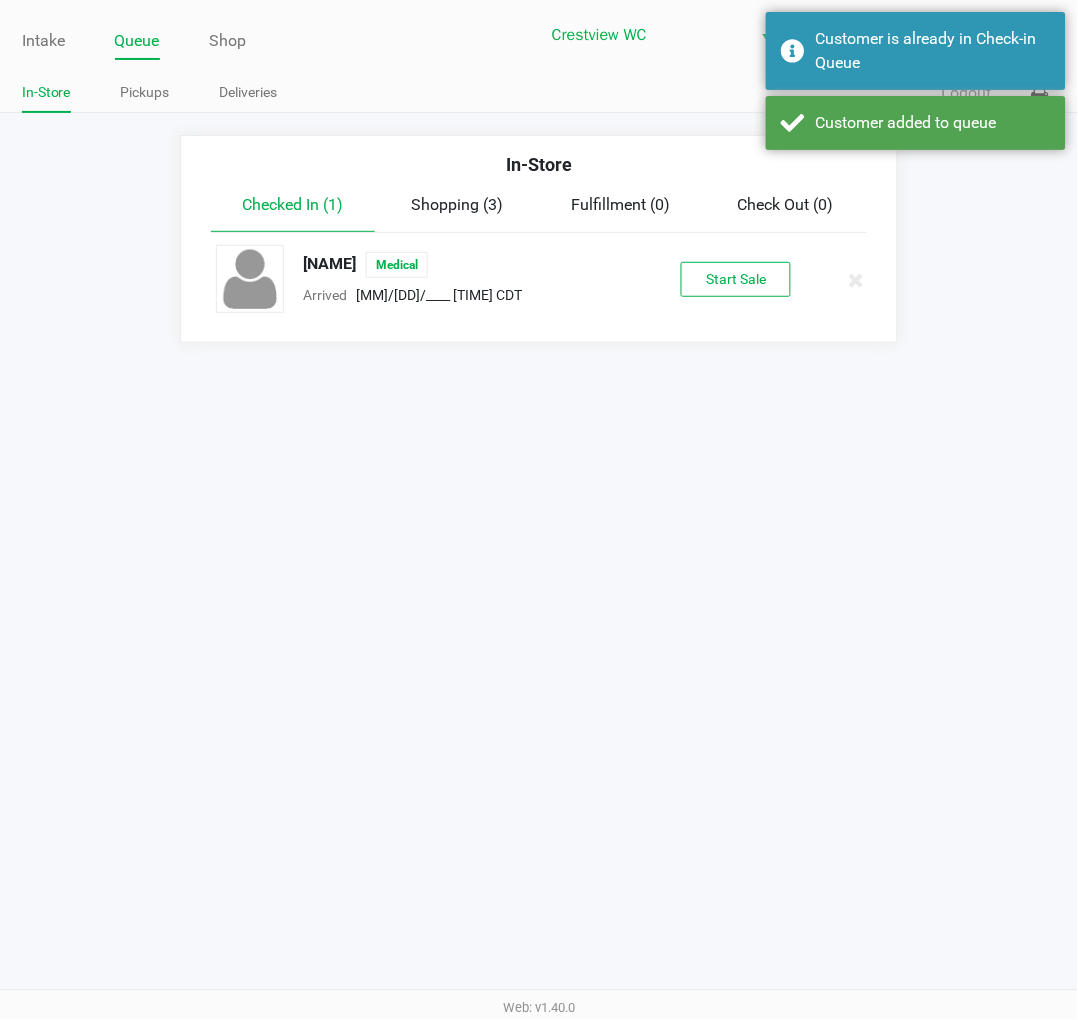 click on "Start Sale" 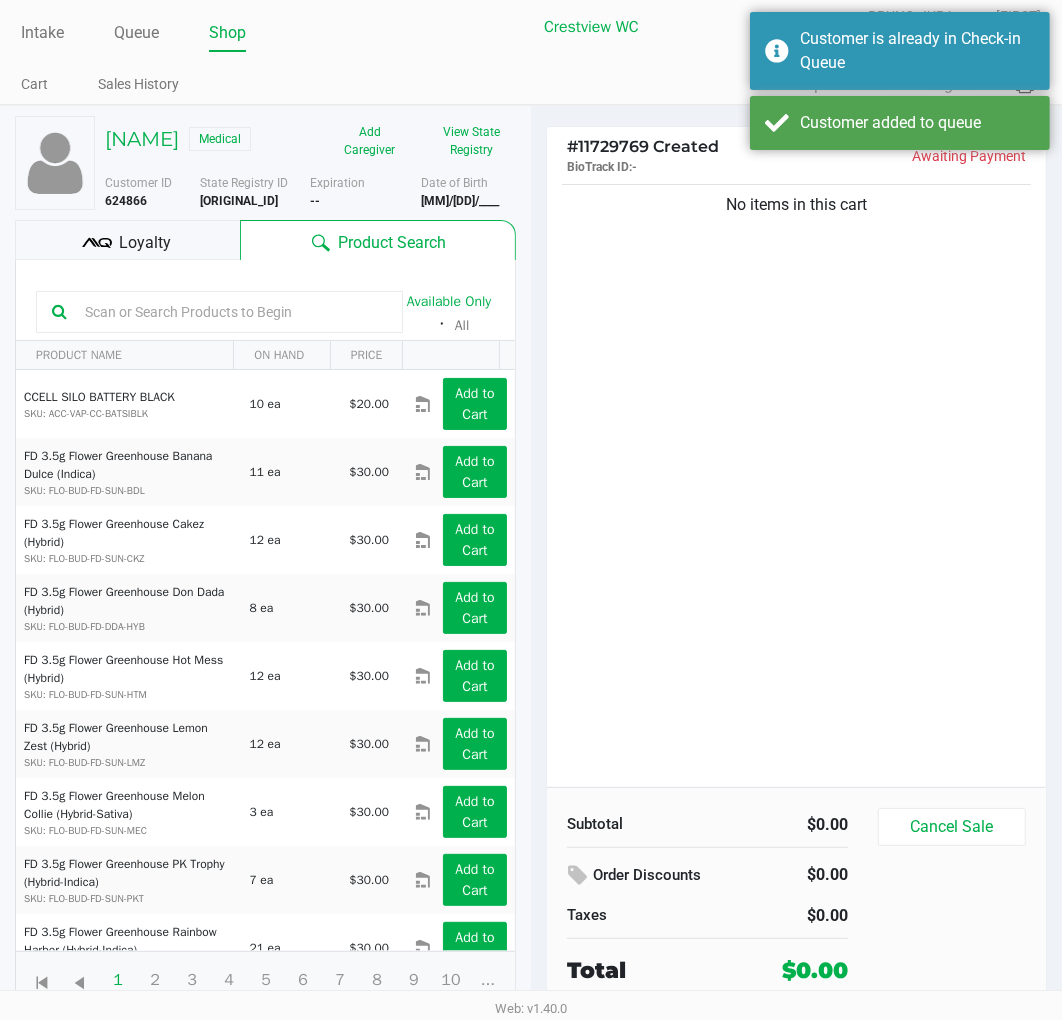 scroll, scrollTop: 37, scrollLeft: 0, axis: vertical 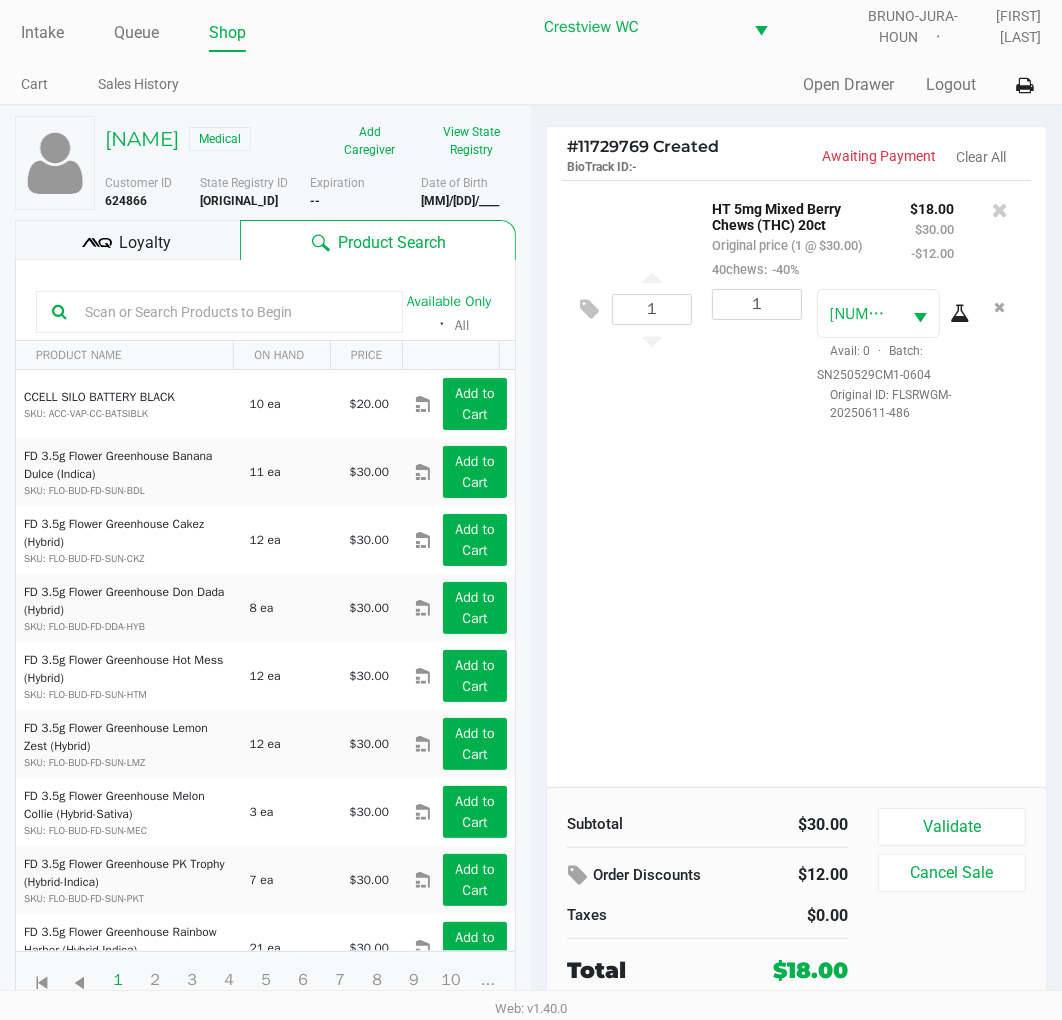 click on "1  HT 5mg Mixed Berry Chews (THC) 20ct   Original price (1 @ $30.00)  40chews:  -40% $18.00 $30.00 -$12.00 1 6355591499491789  Avail: 0  ·  Batch: SN250529CM1-0604   Original ID: FLSRWGM-20250611-486" 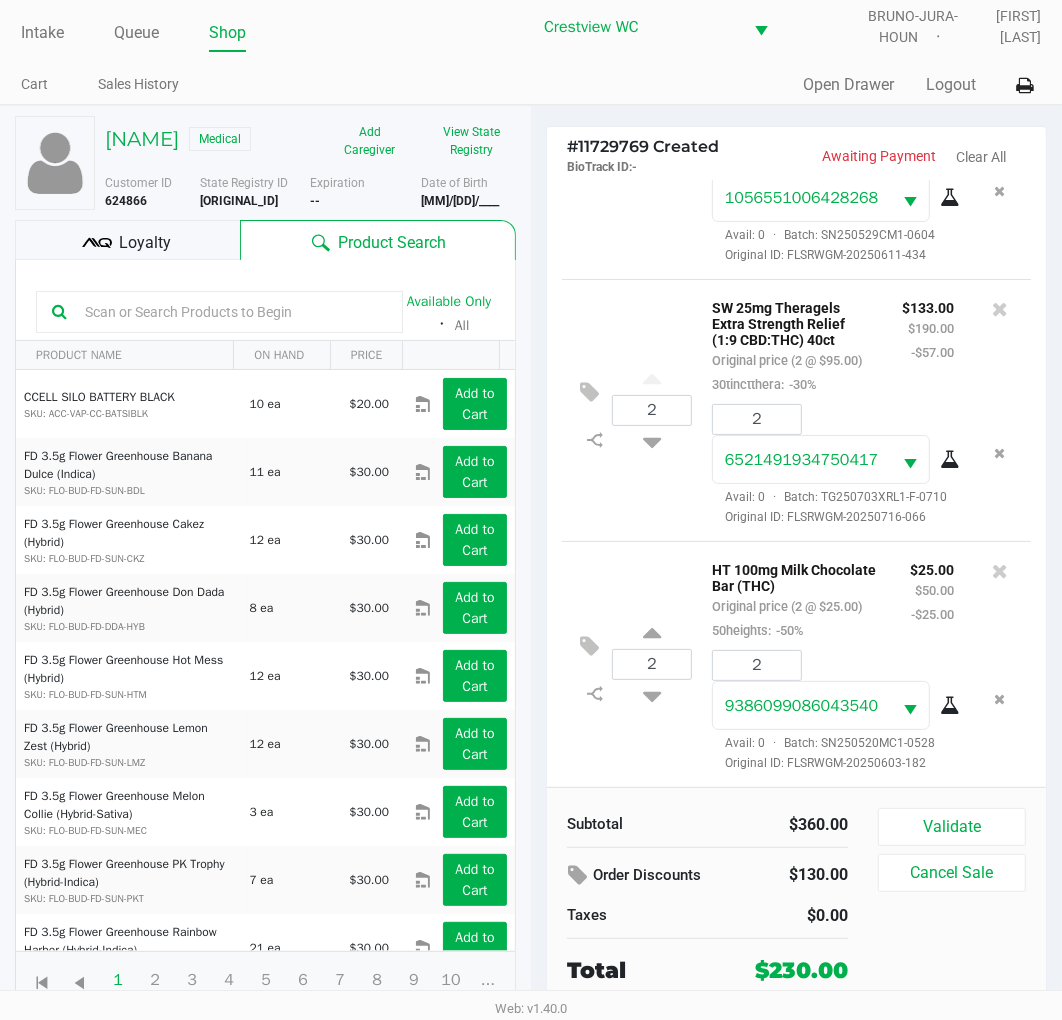 scroll, scrollTop: 378, scrollLeft: 0, axis: vertical 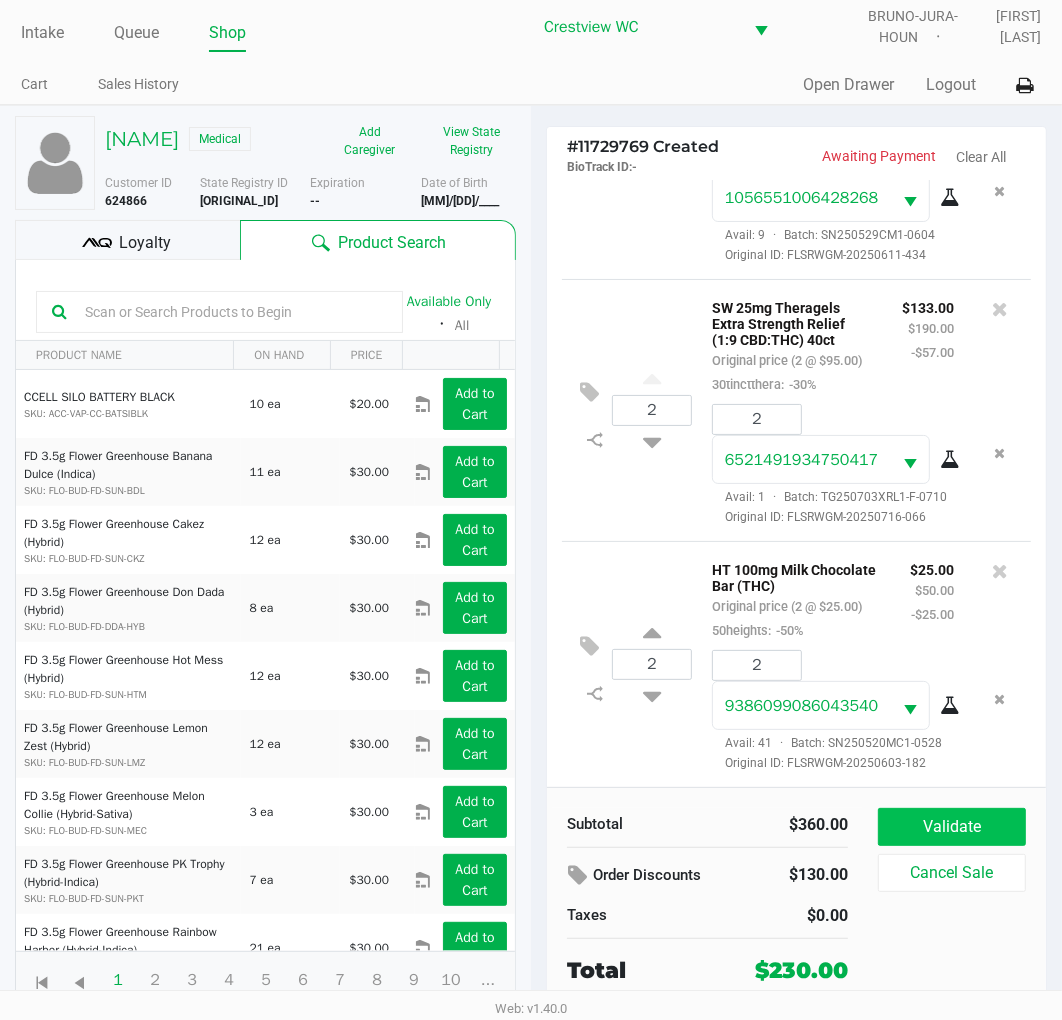 click on "Validate" 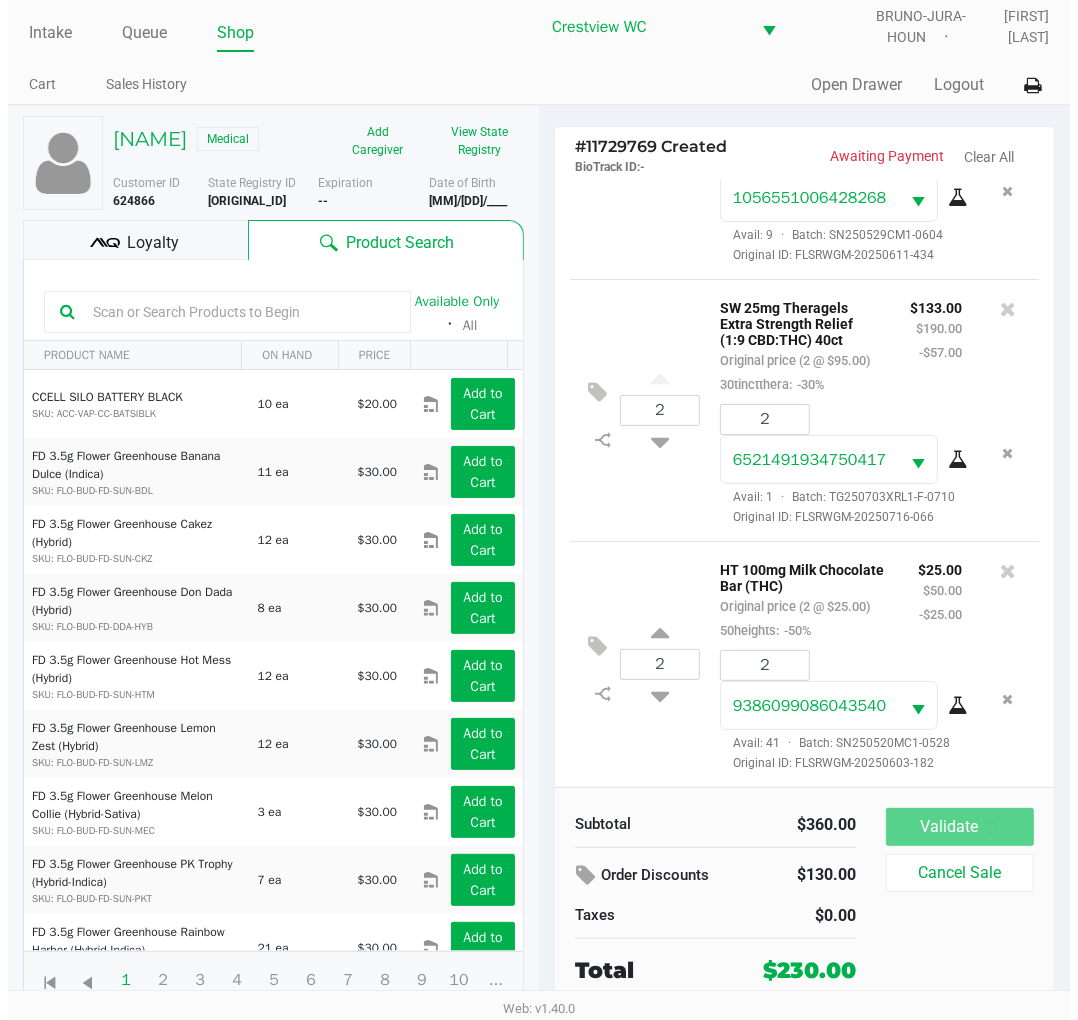 scroll, scrollTop: 0, scrollLeft: 0, axis: both 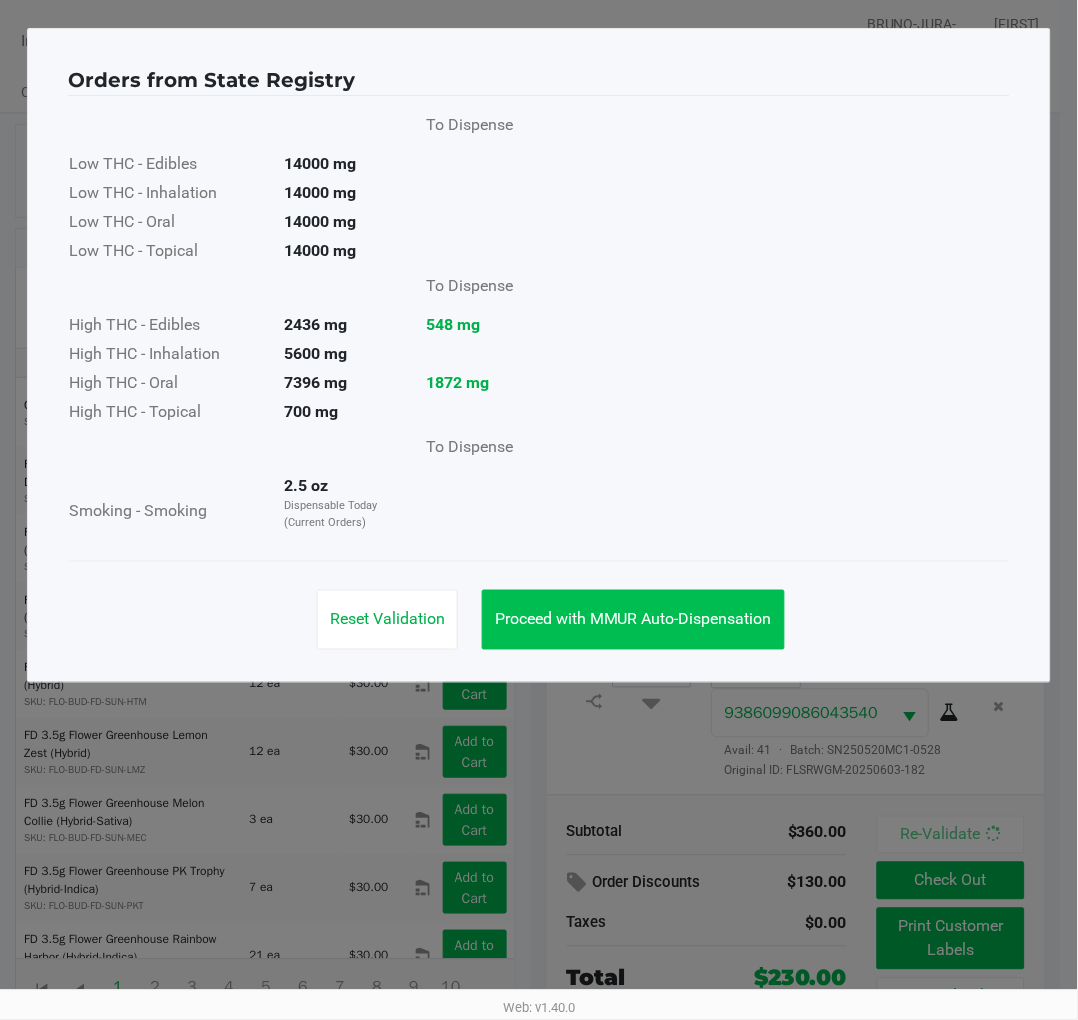 click on "Proceed with MMUR Auto-Dispensation" 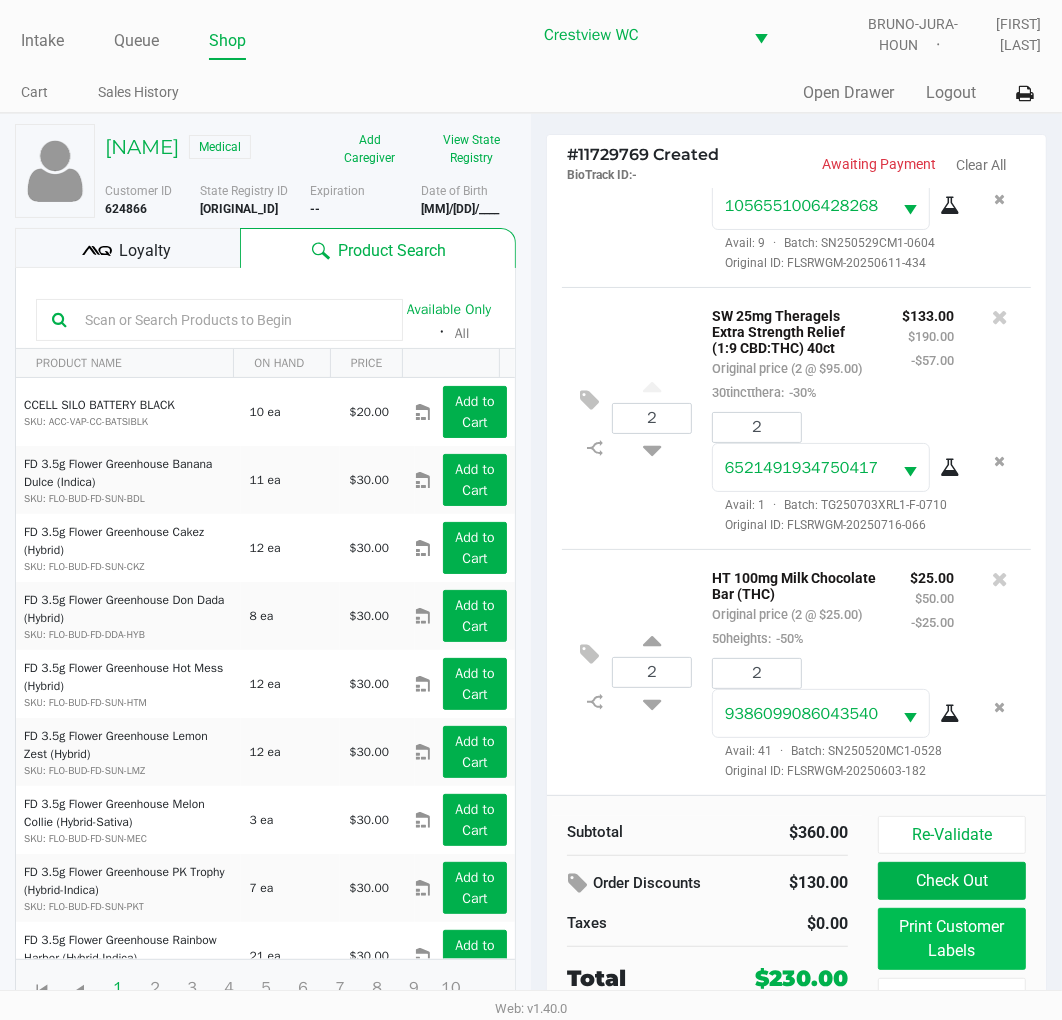 click on "Print Customer Labels" 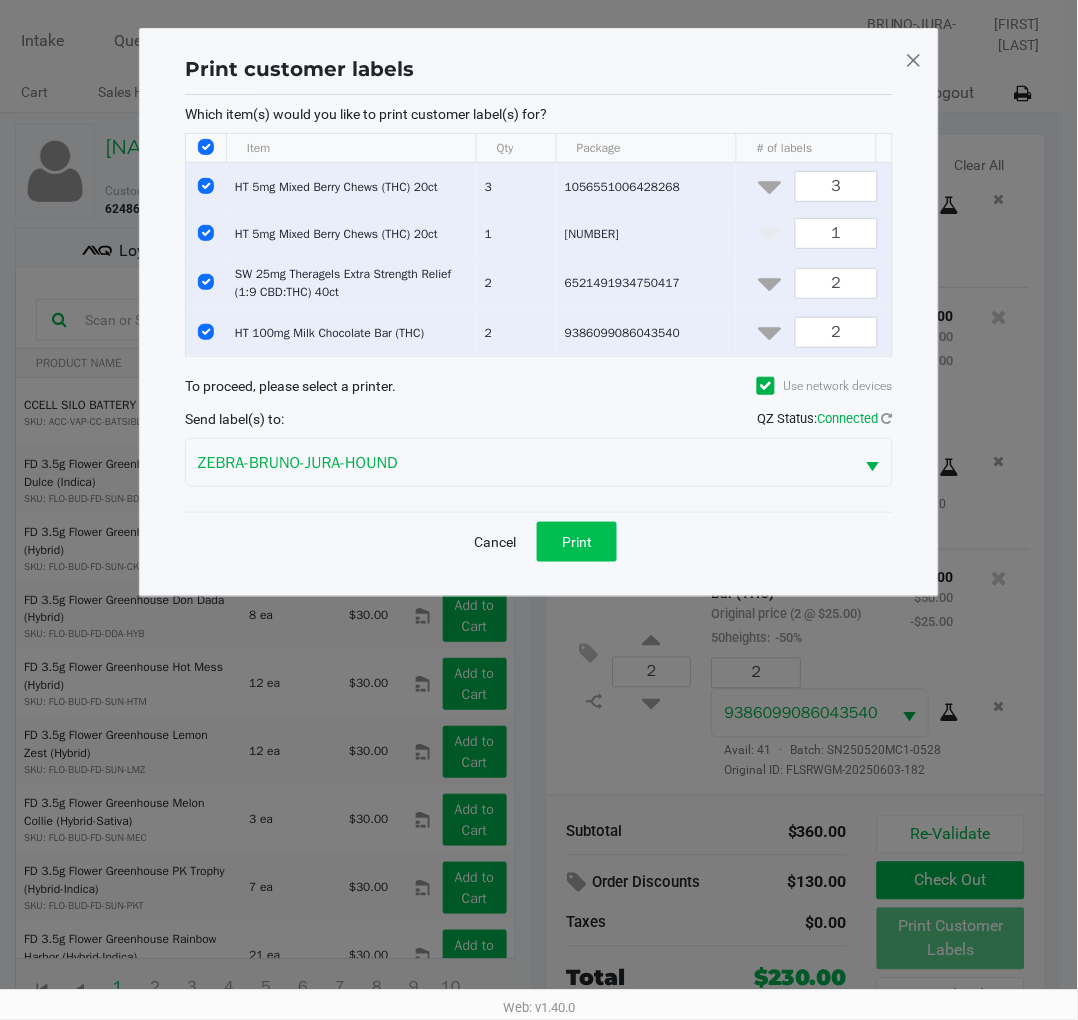 click on "Print" 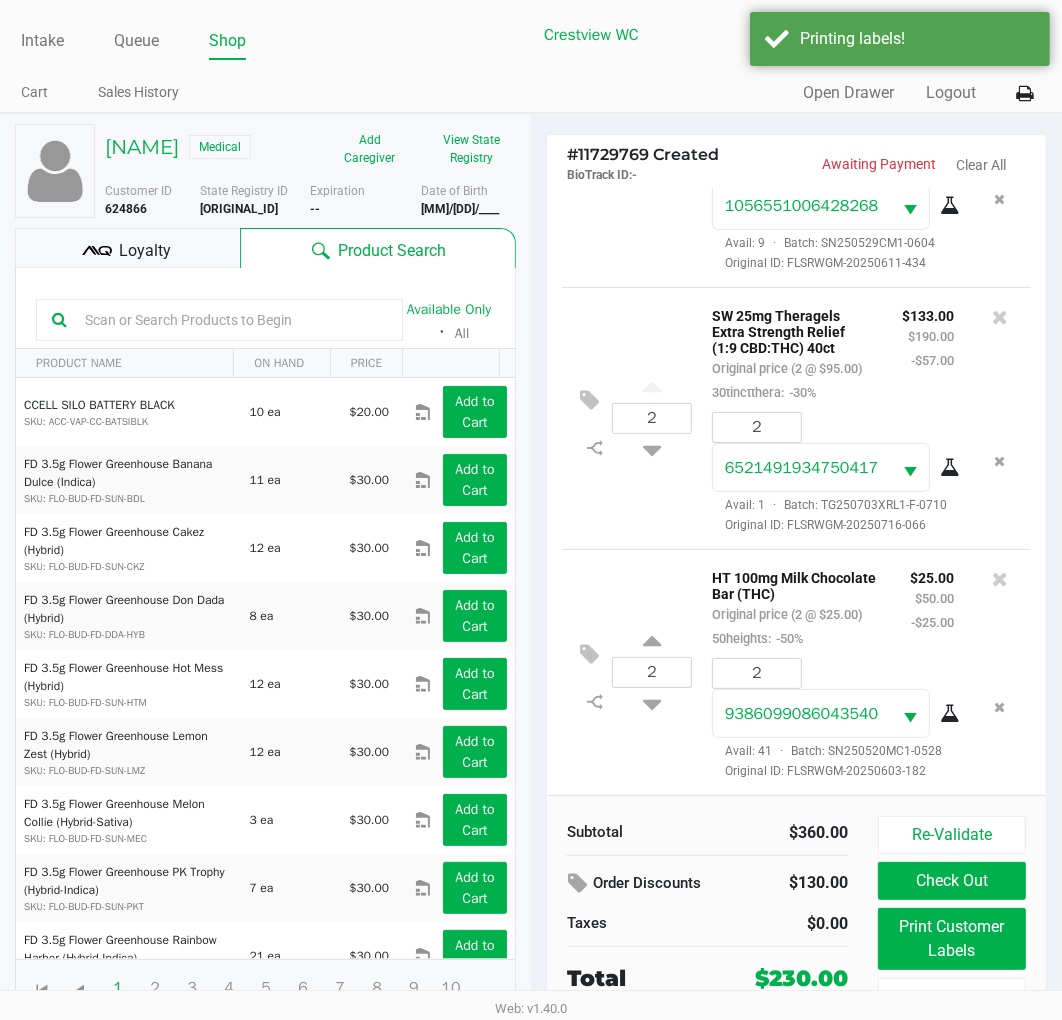 click on "Loyalty" 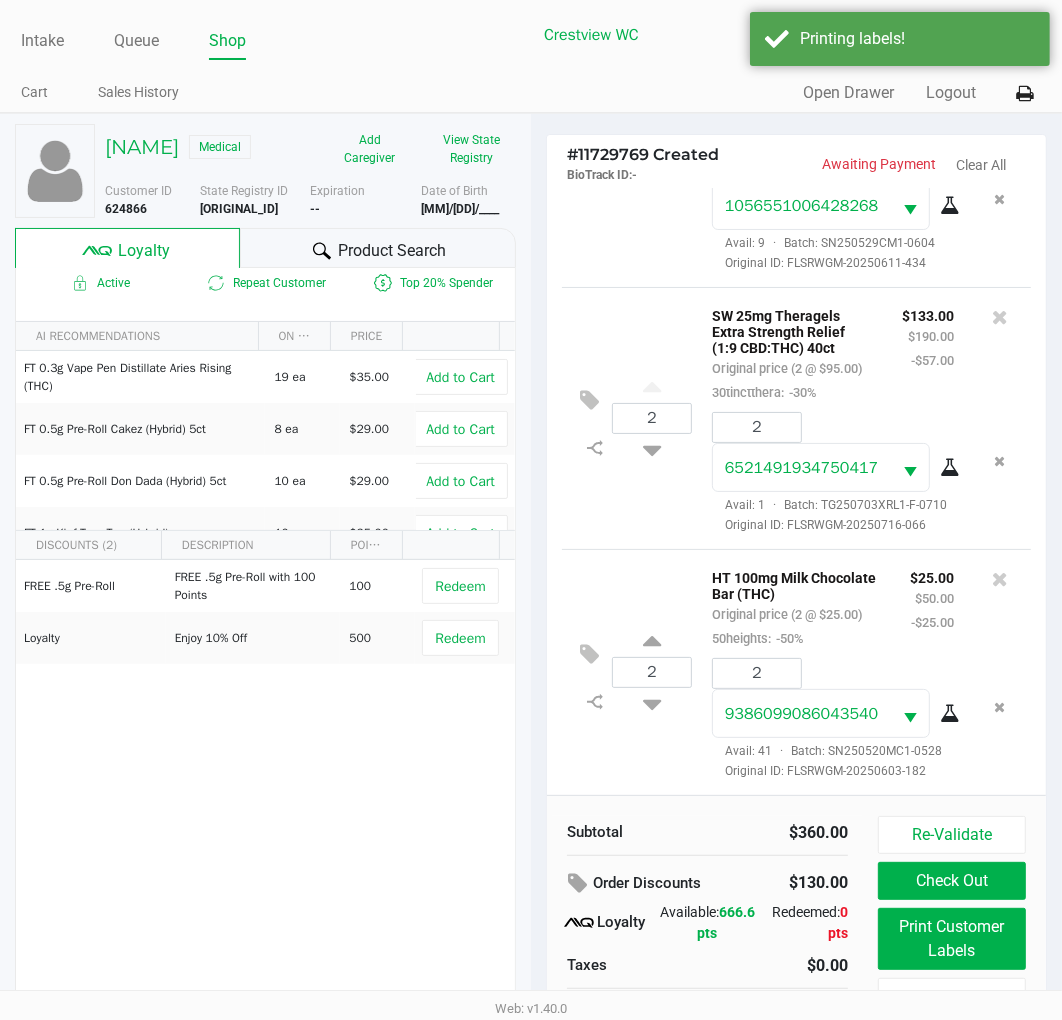 scroll, scrollTop: 38, scrollLeft: 0, axis: vertical 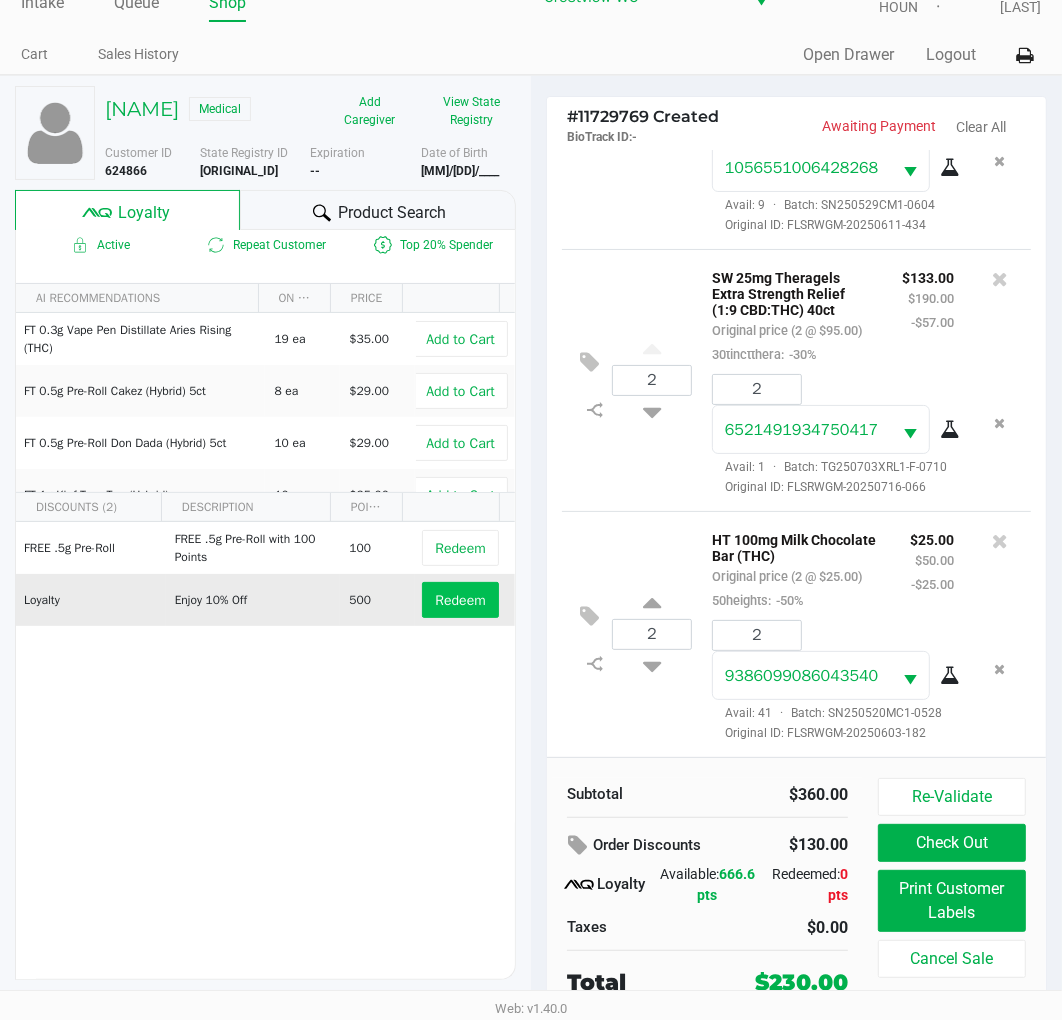 click on "Redeem" 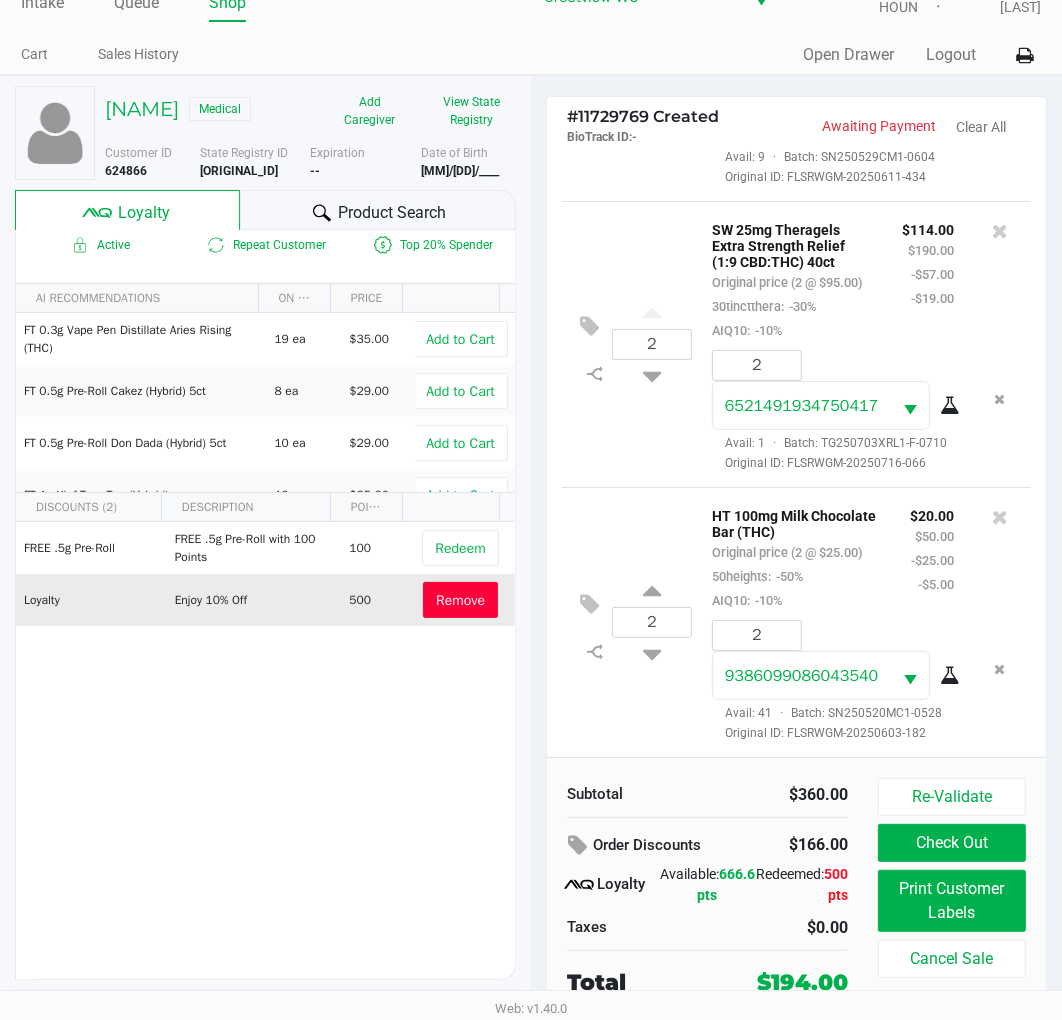 scroll, scrollTop: 451, scrollLeft: 0, axis: vertical 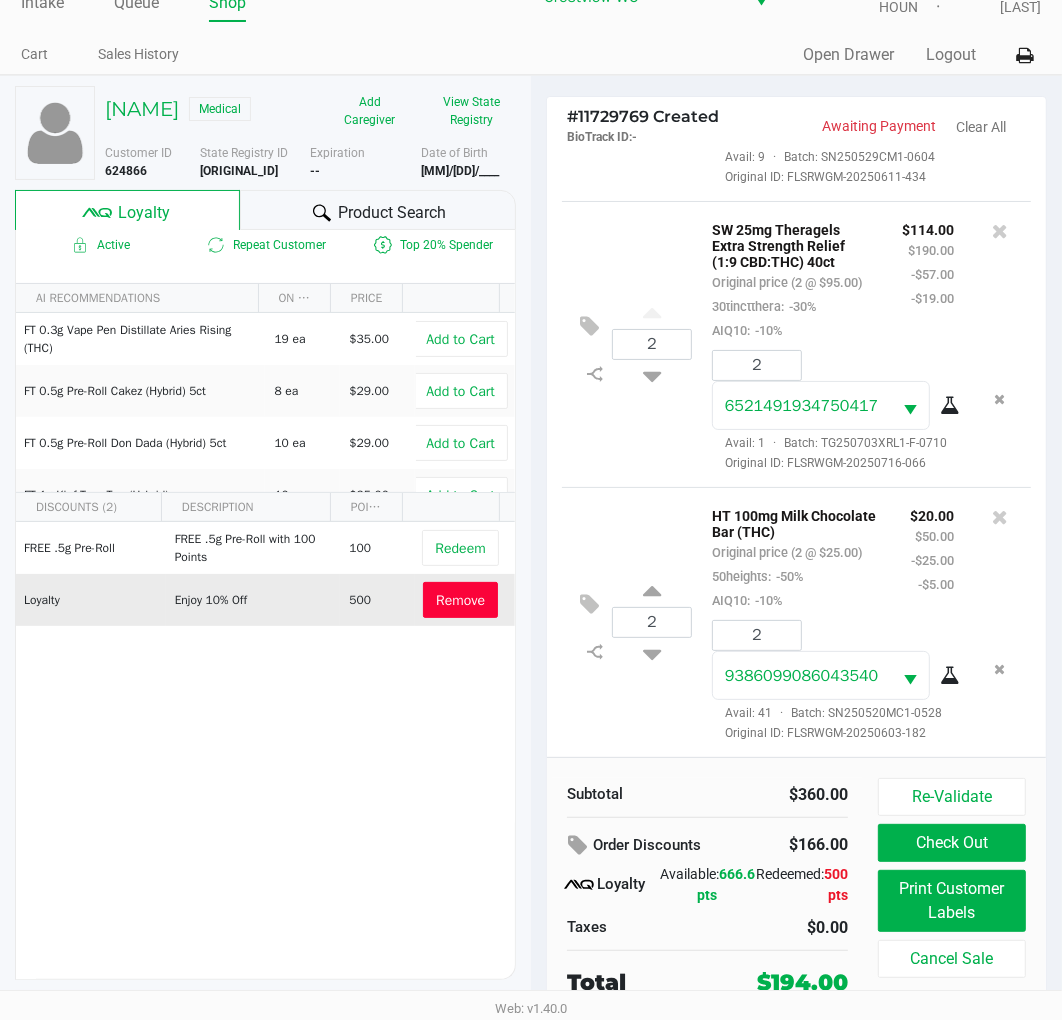 click on "Check Out" 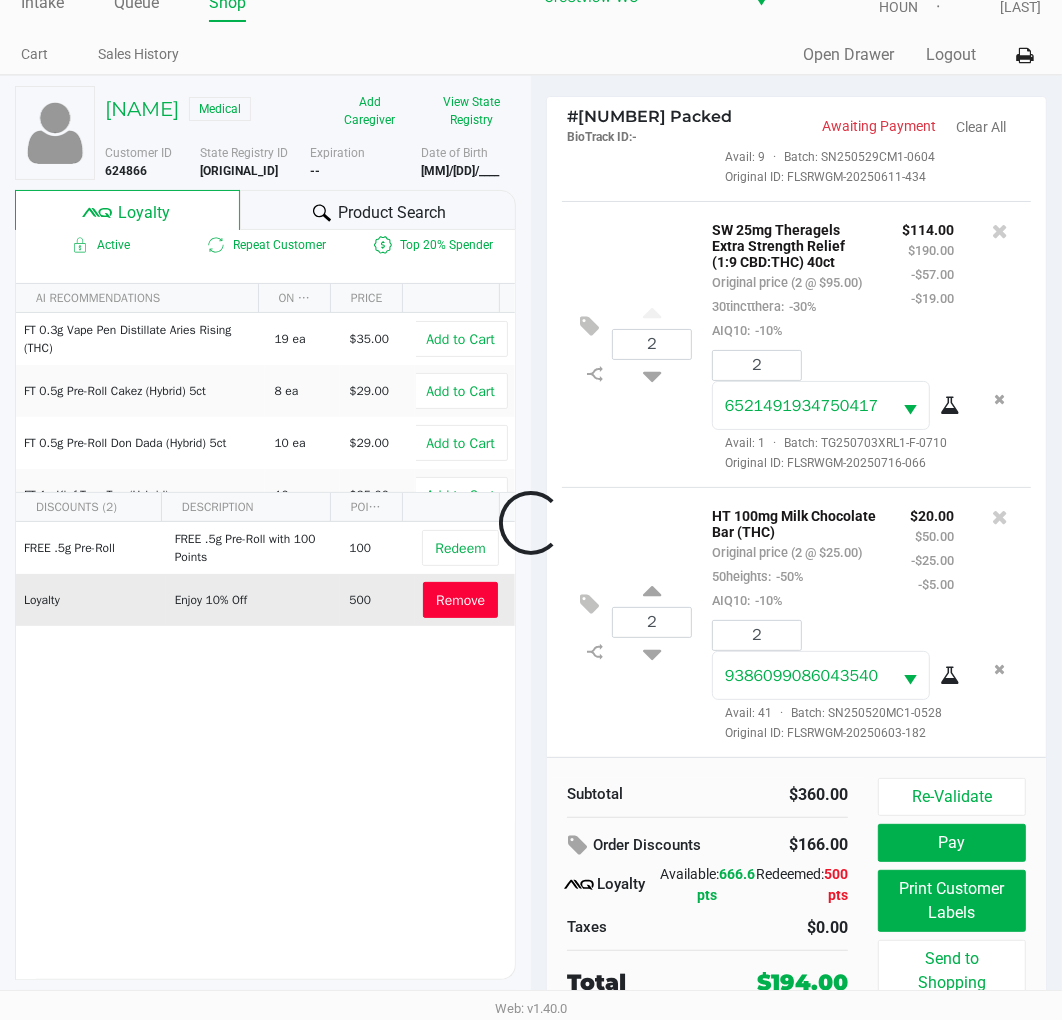 scroll, scrollTop: 475, scrollLeft: 0, axis: vertical 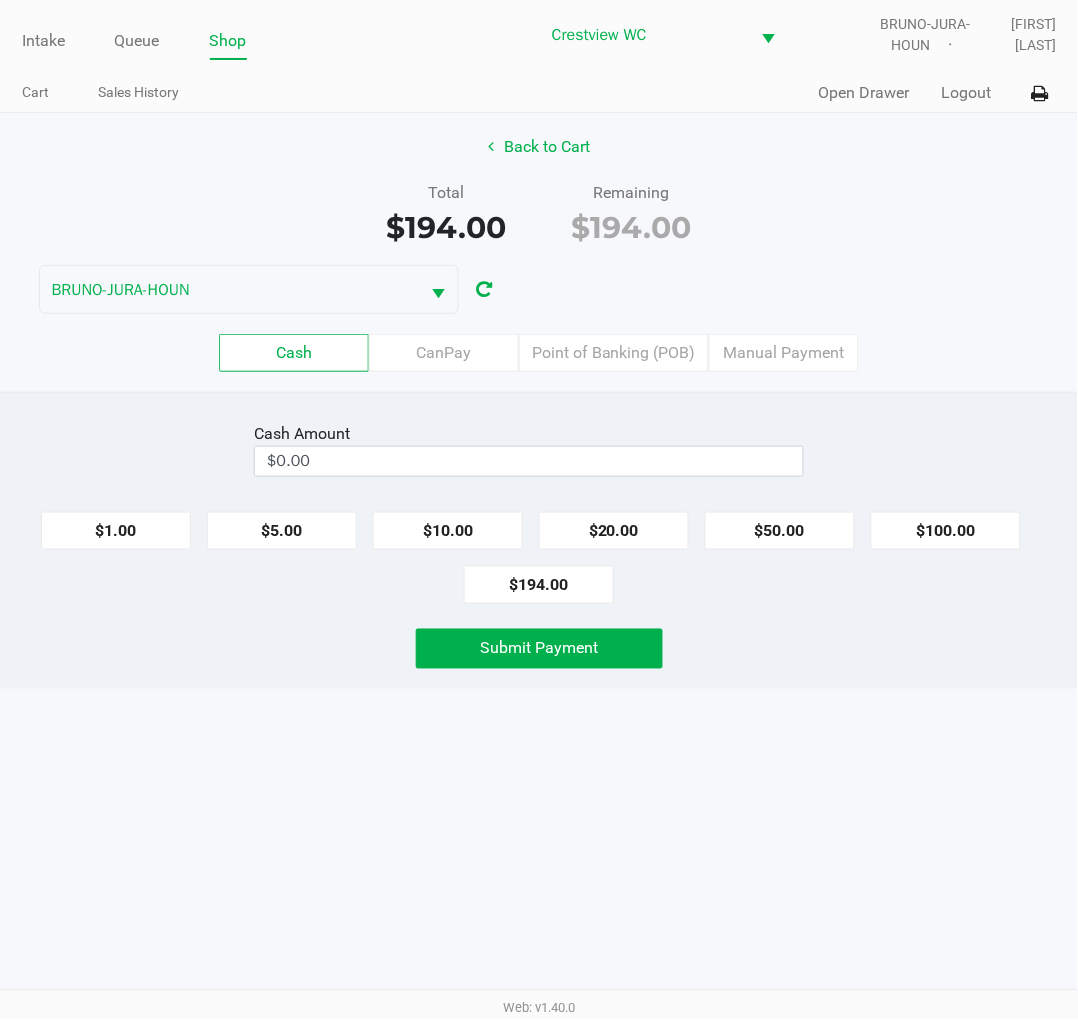 click on "Point of Banking (POB)" 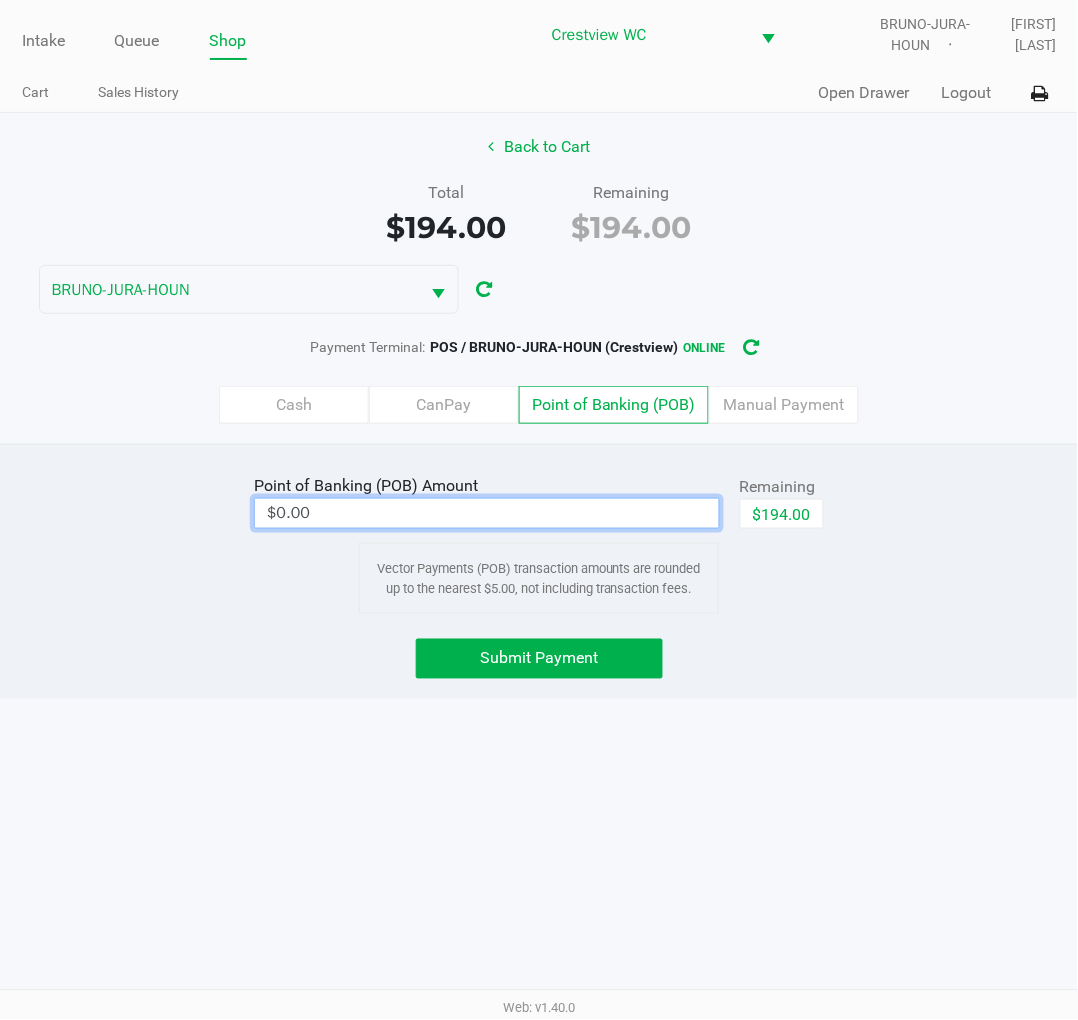 click on "$0.00" at bounding box center [487, 513] 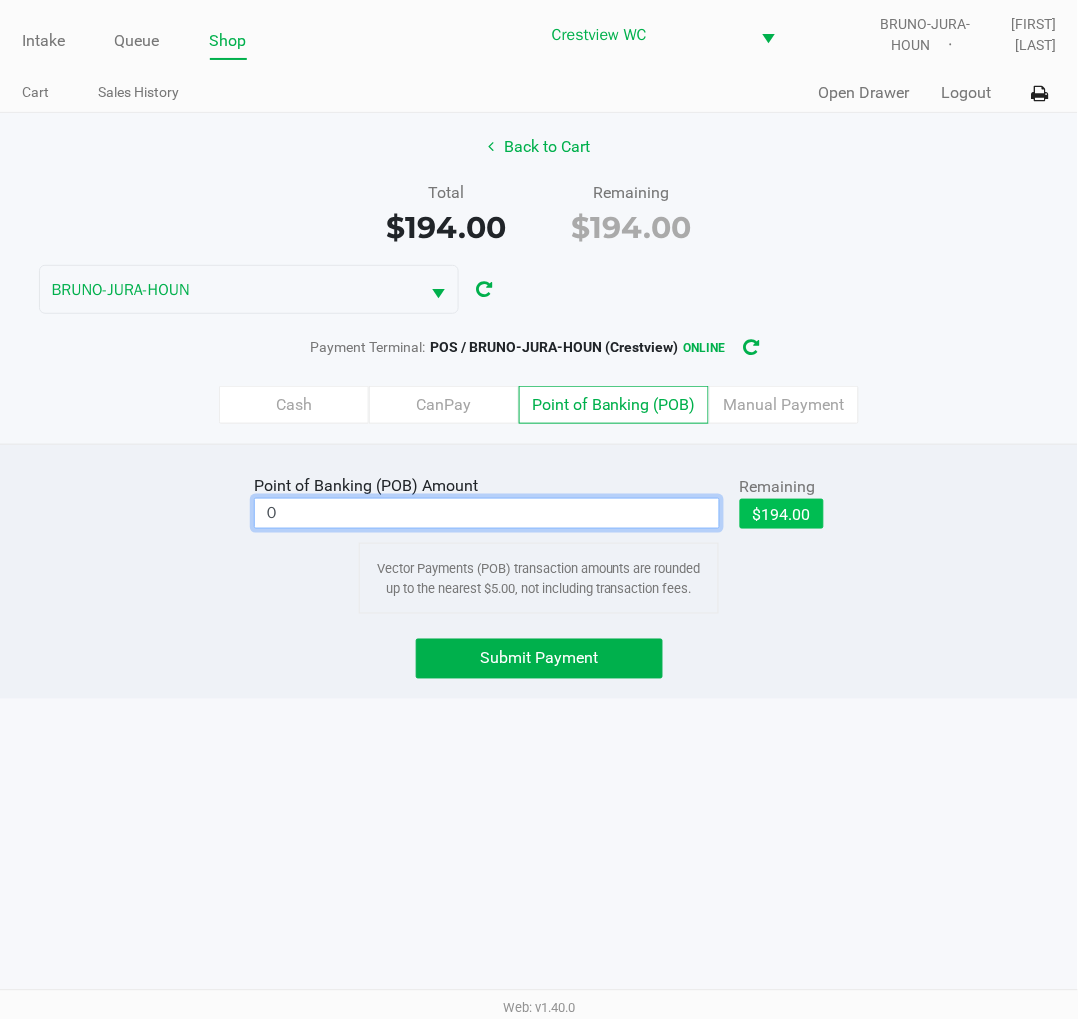 click on "$194.00" 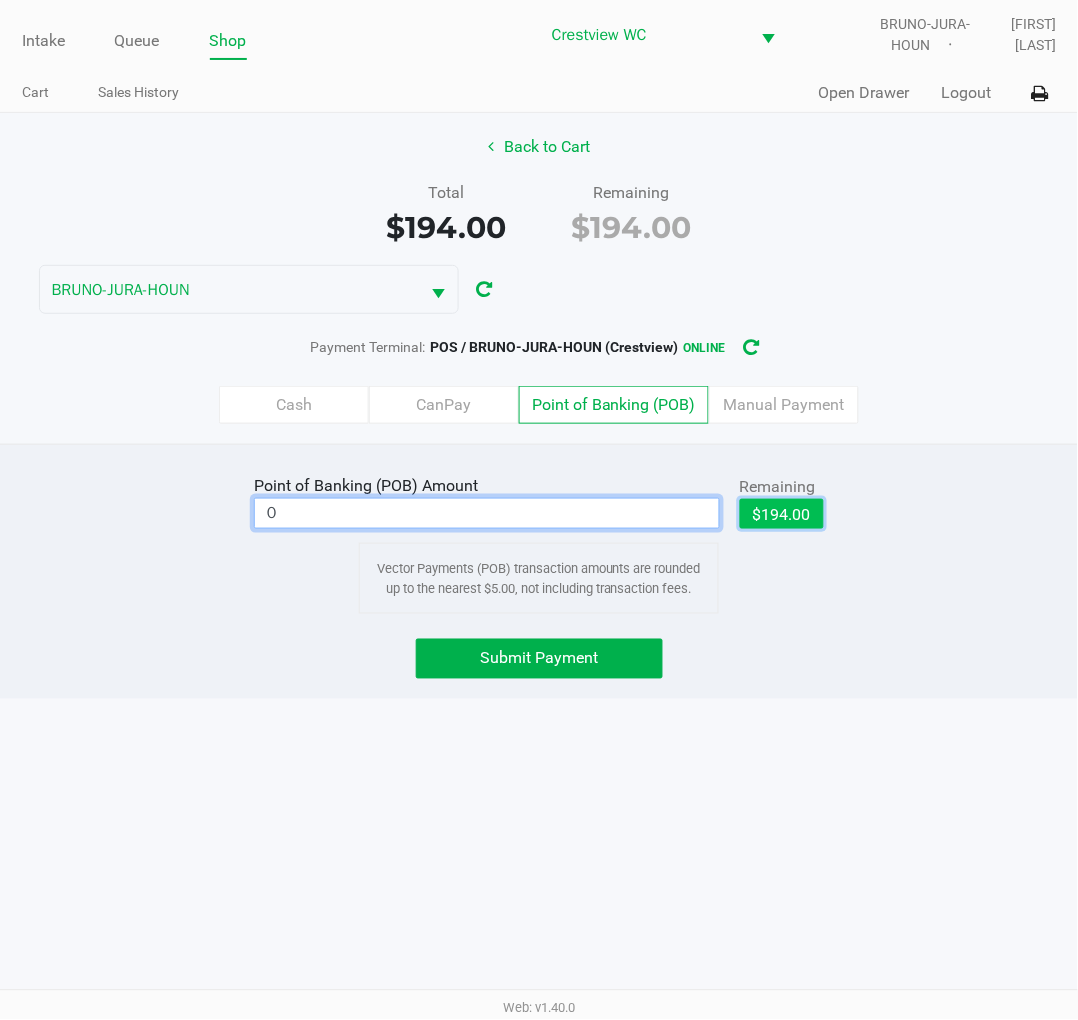 type on "$194.00" 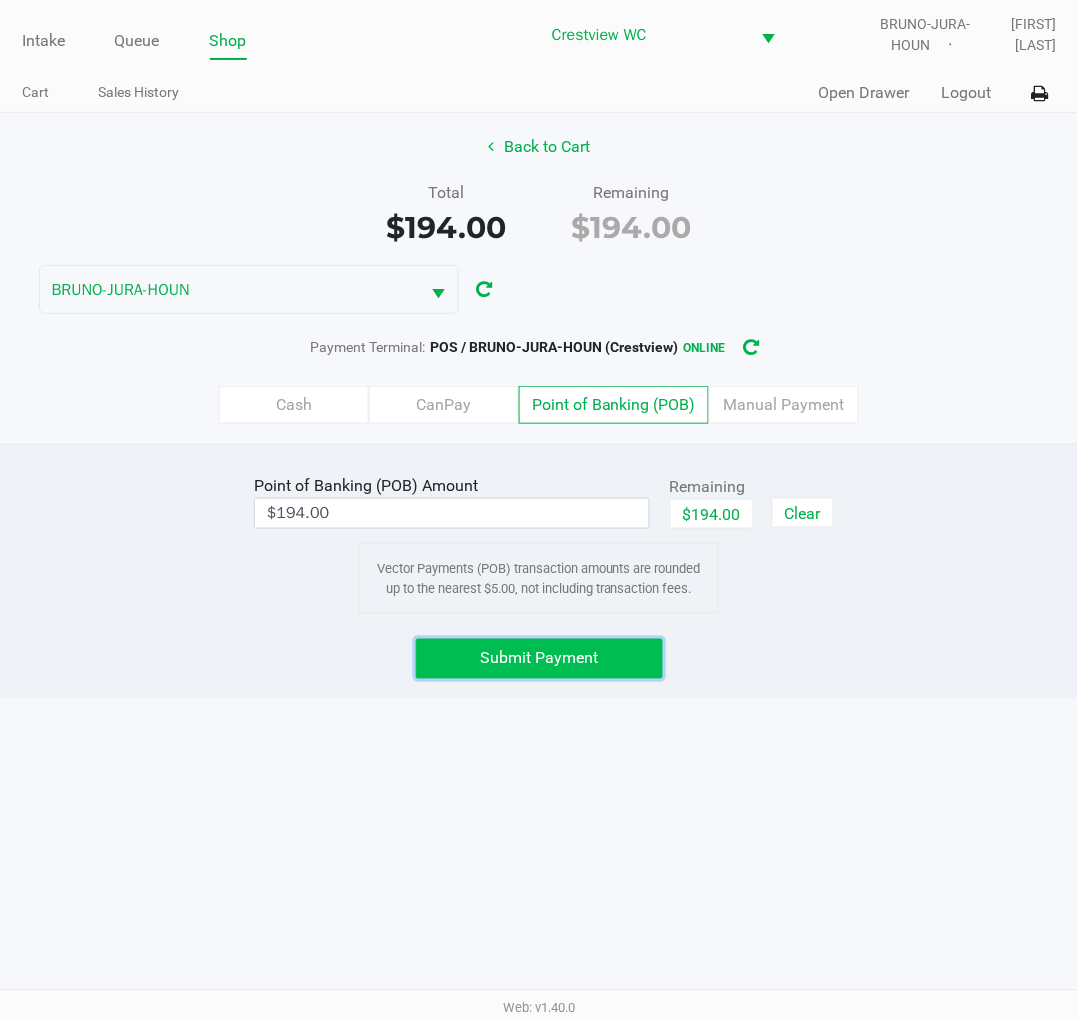 click on "Submit Payment" 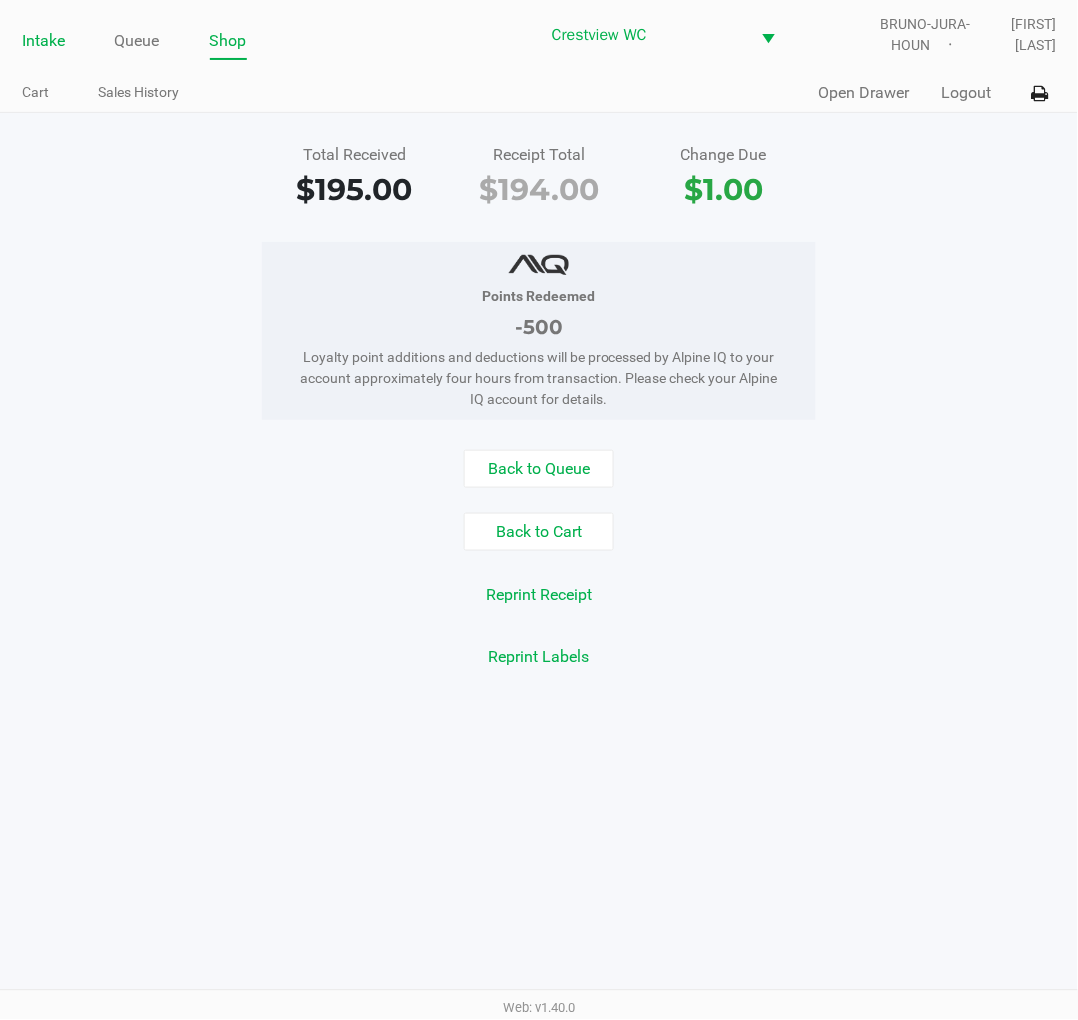 click on "Intake" 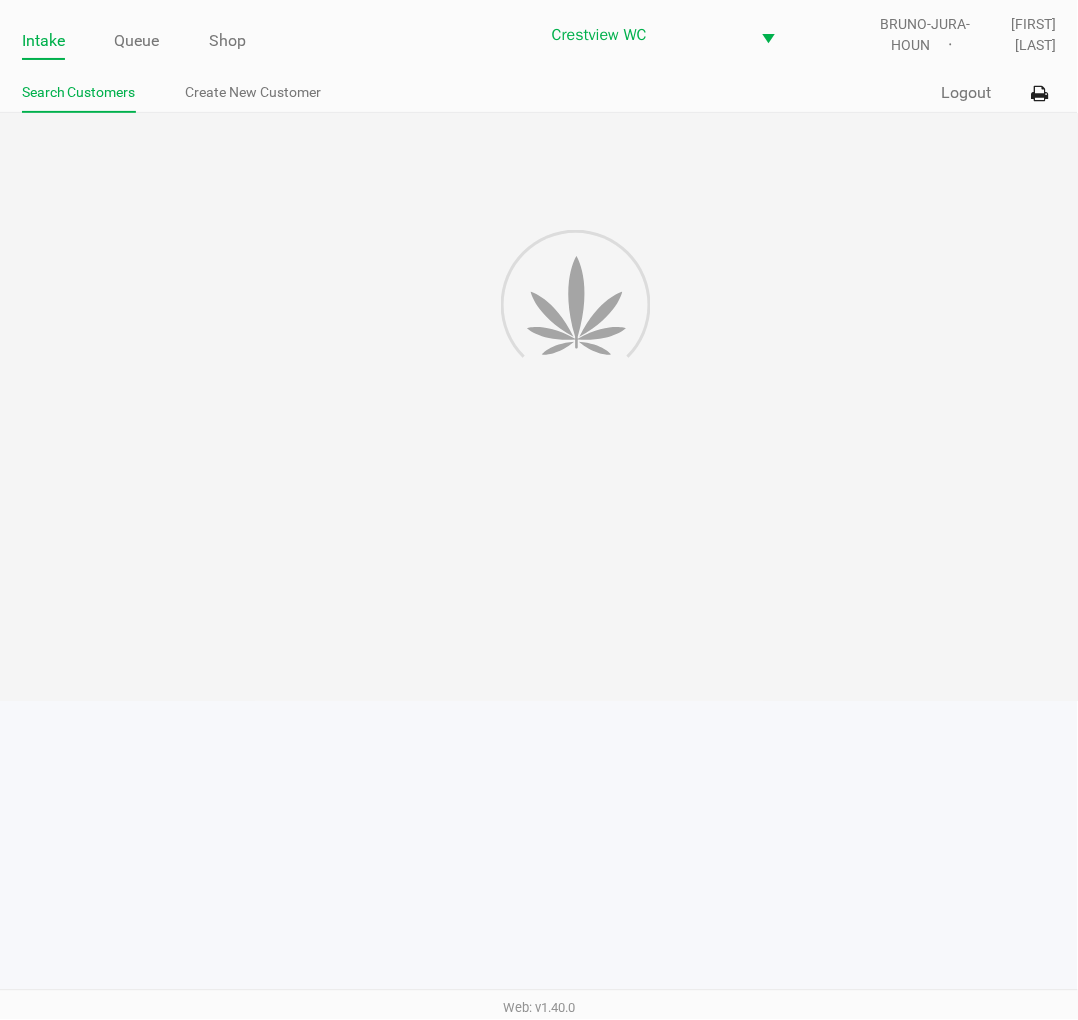 click 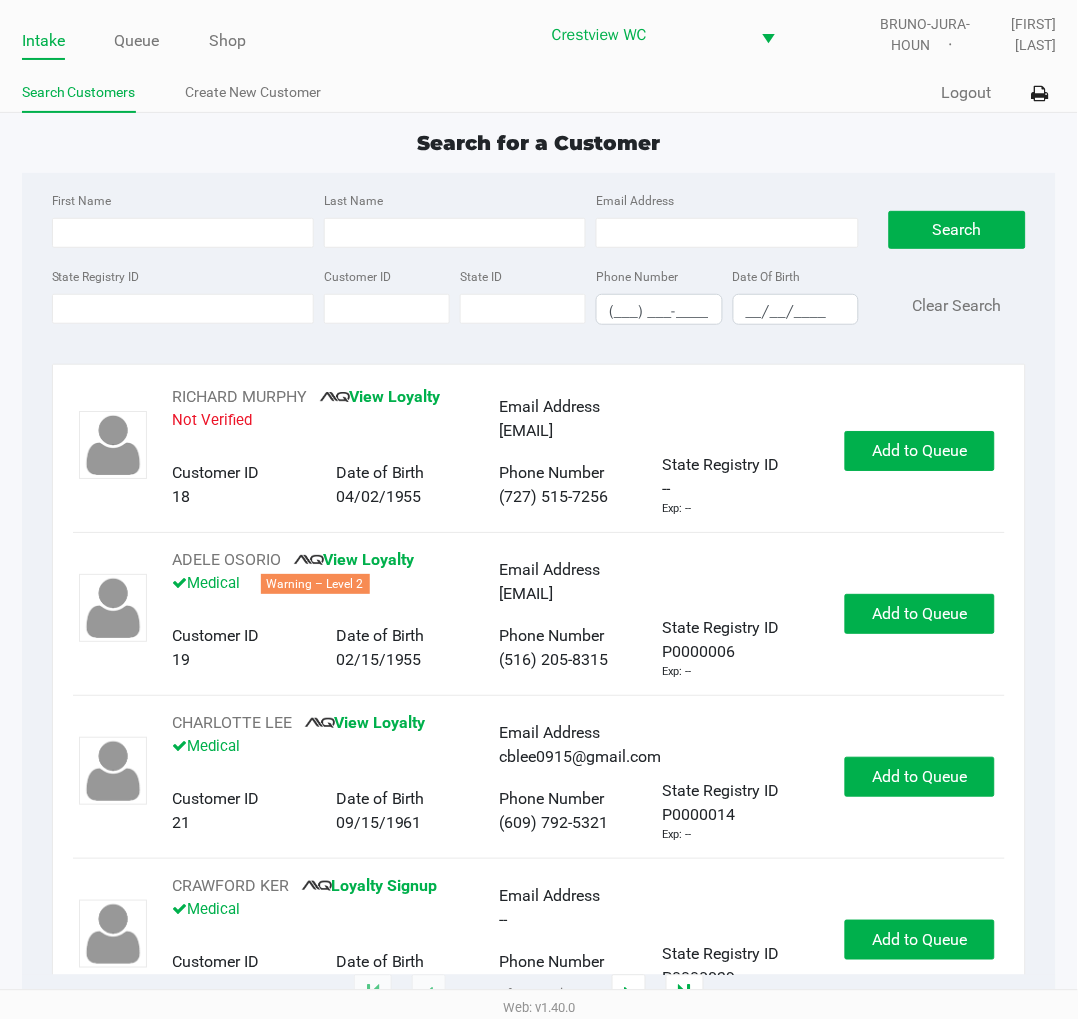 click on "First Name" at bounding box center (183, 233) 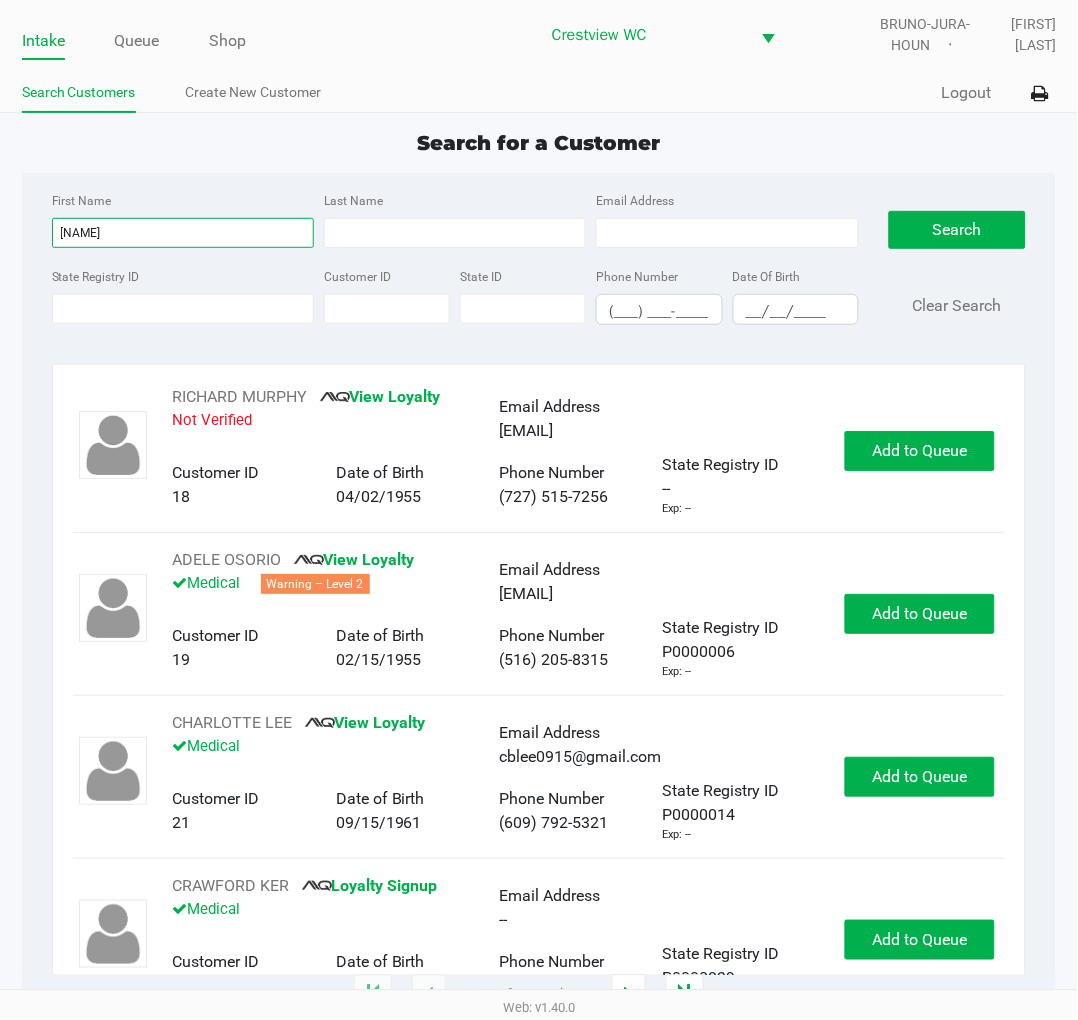 type on "cheri" 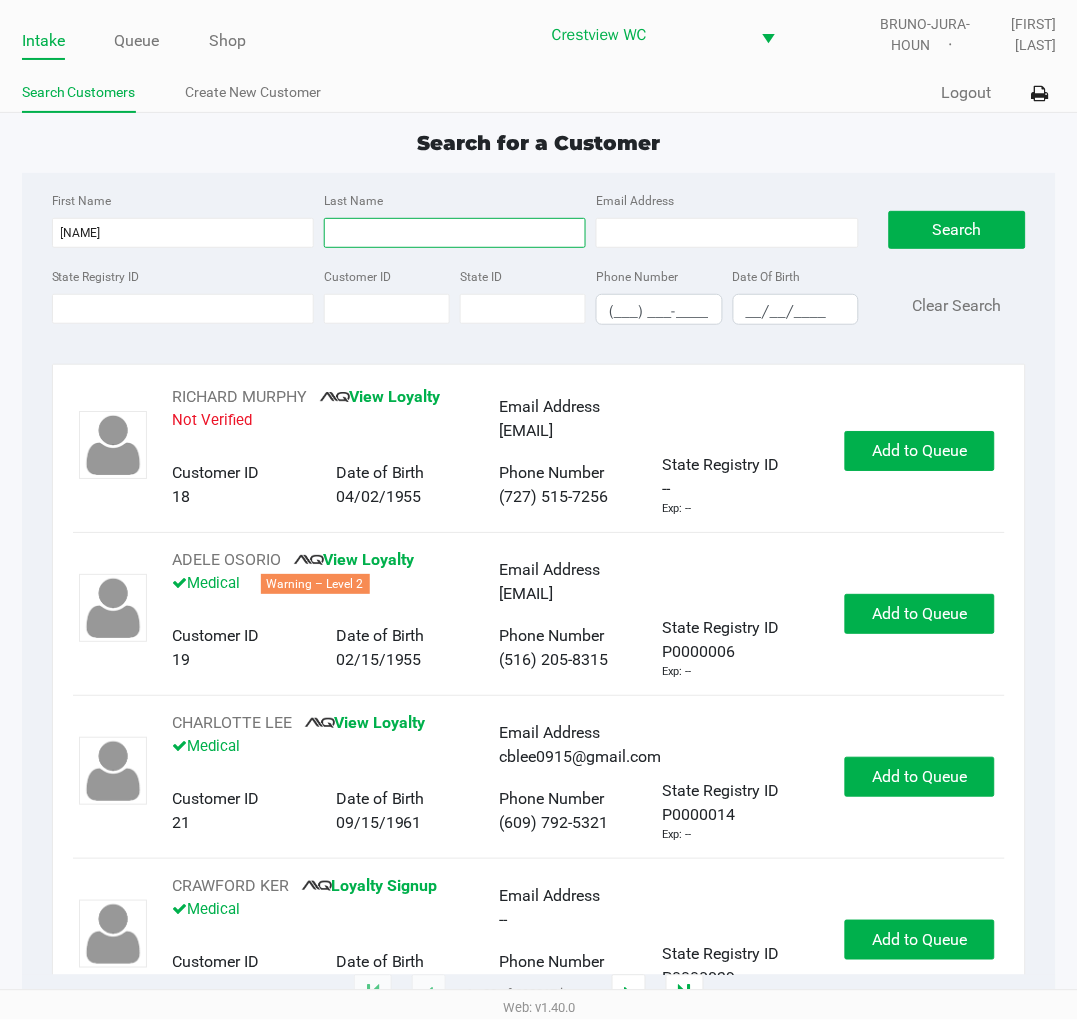 click on "Last Name" at bounding box center (455, 233) 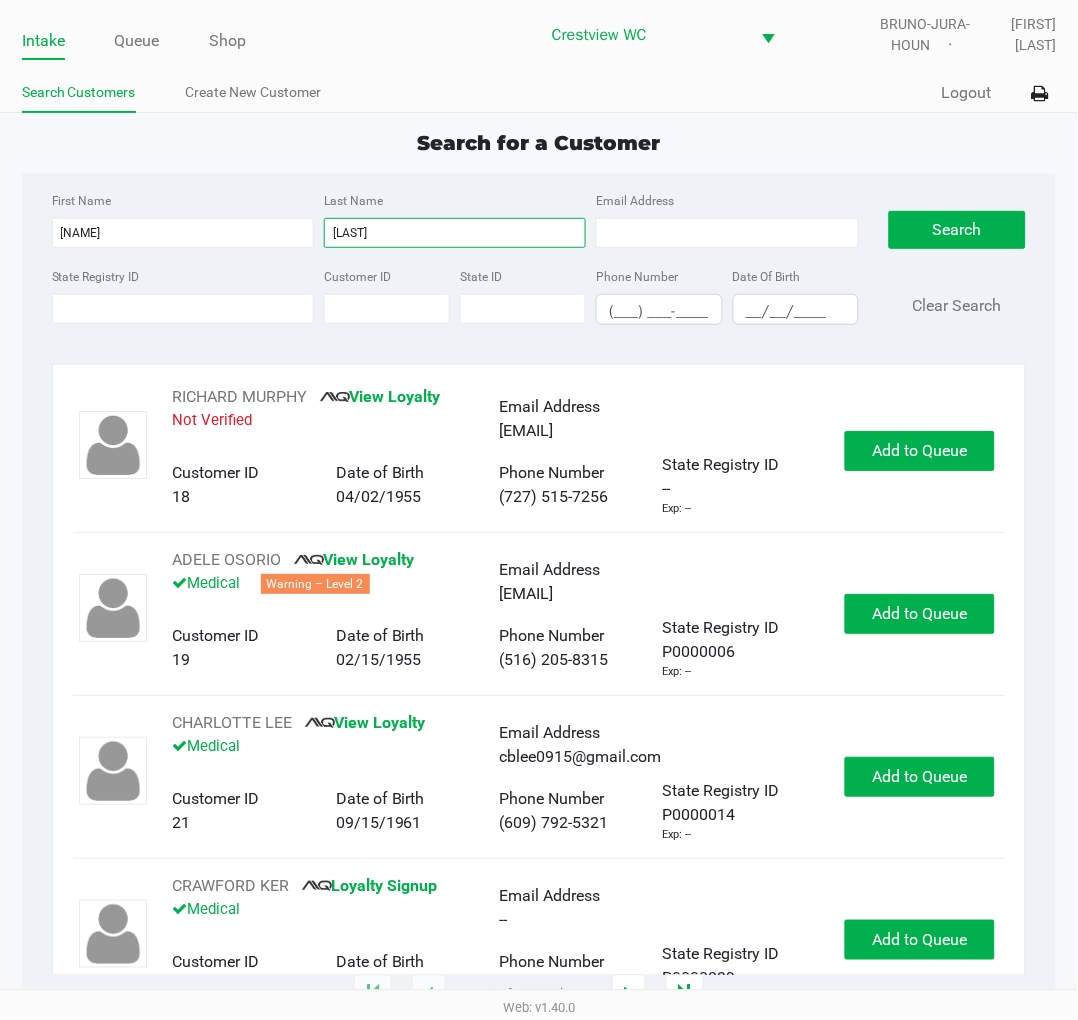 type on "watson" 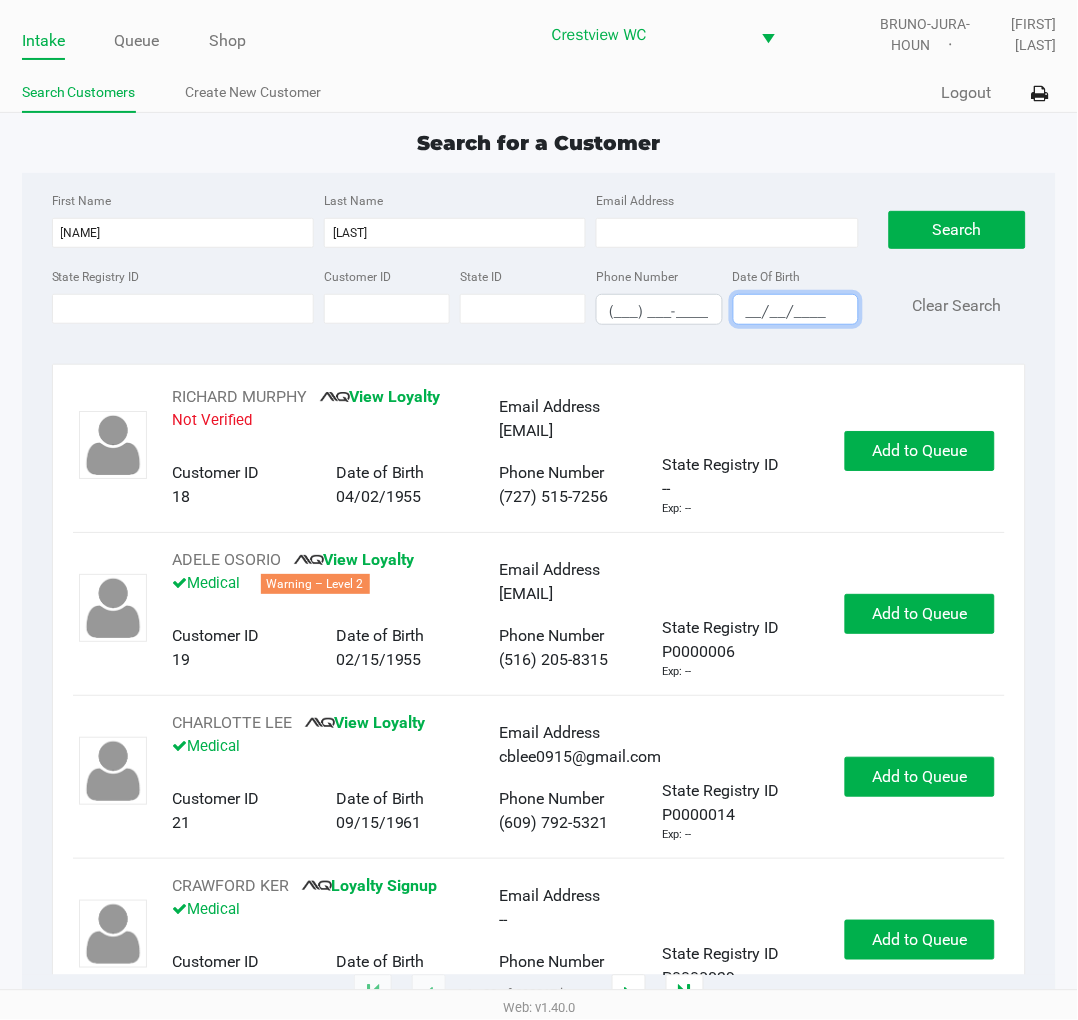 click on "__/__/____" at bounding box center [796, 311] 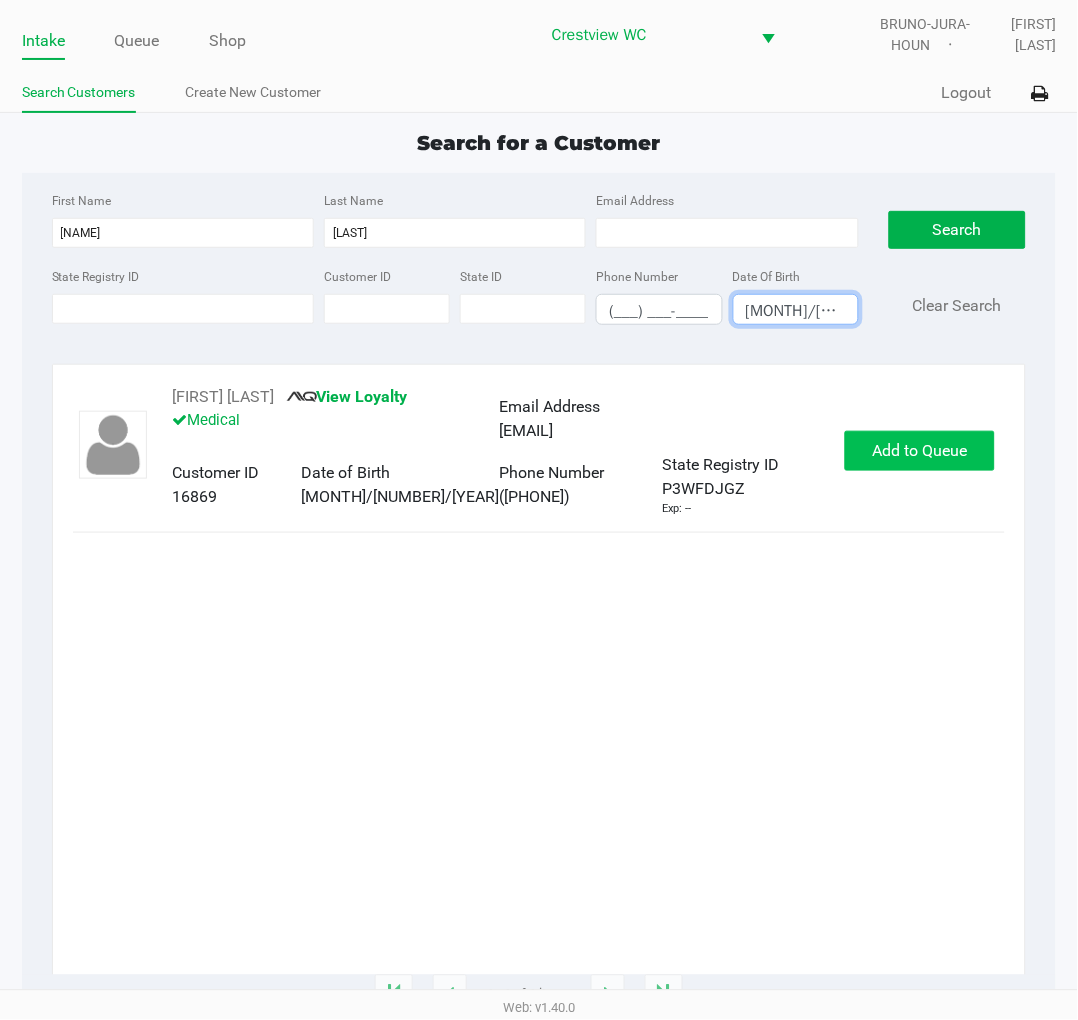 type on "05/29/1975" 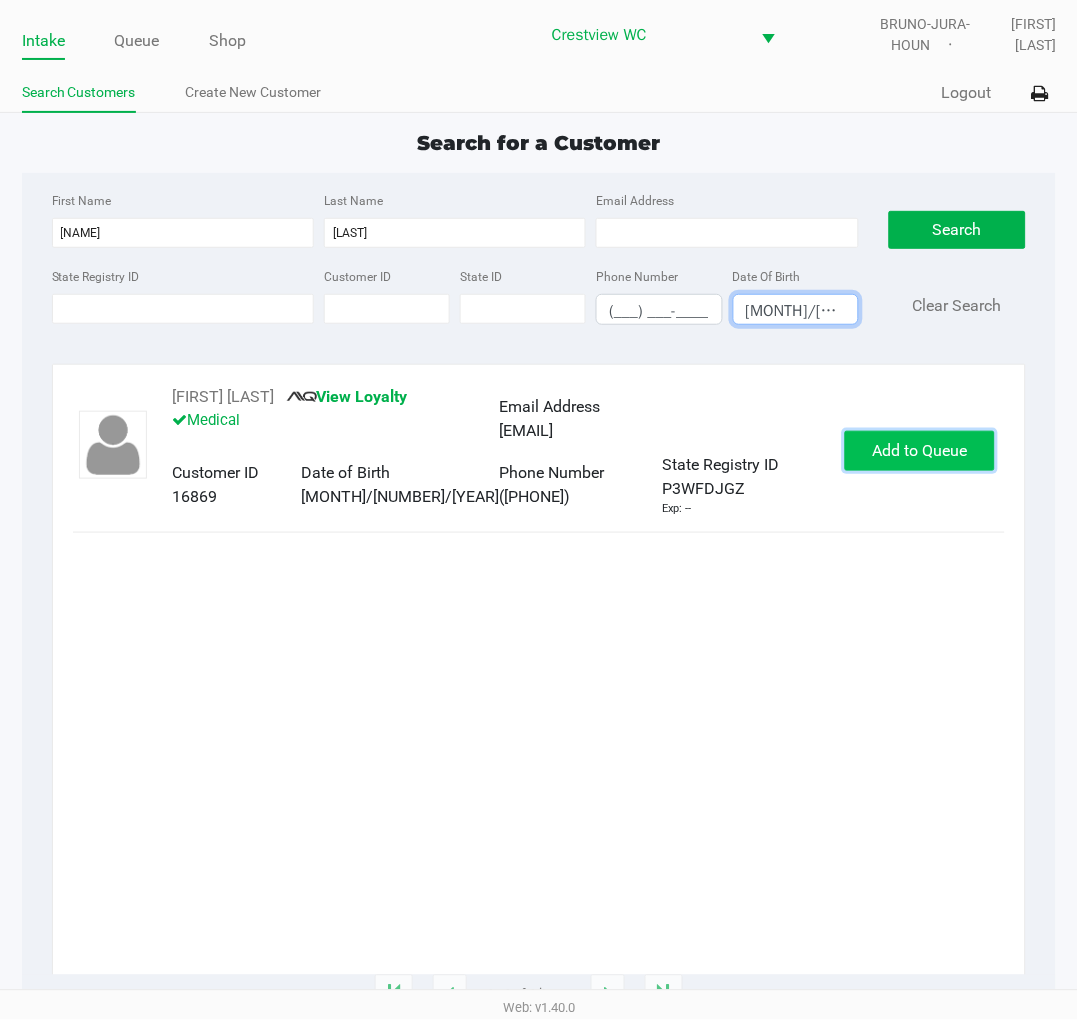 click on "Add to Queue" 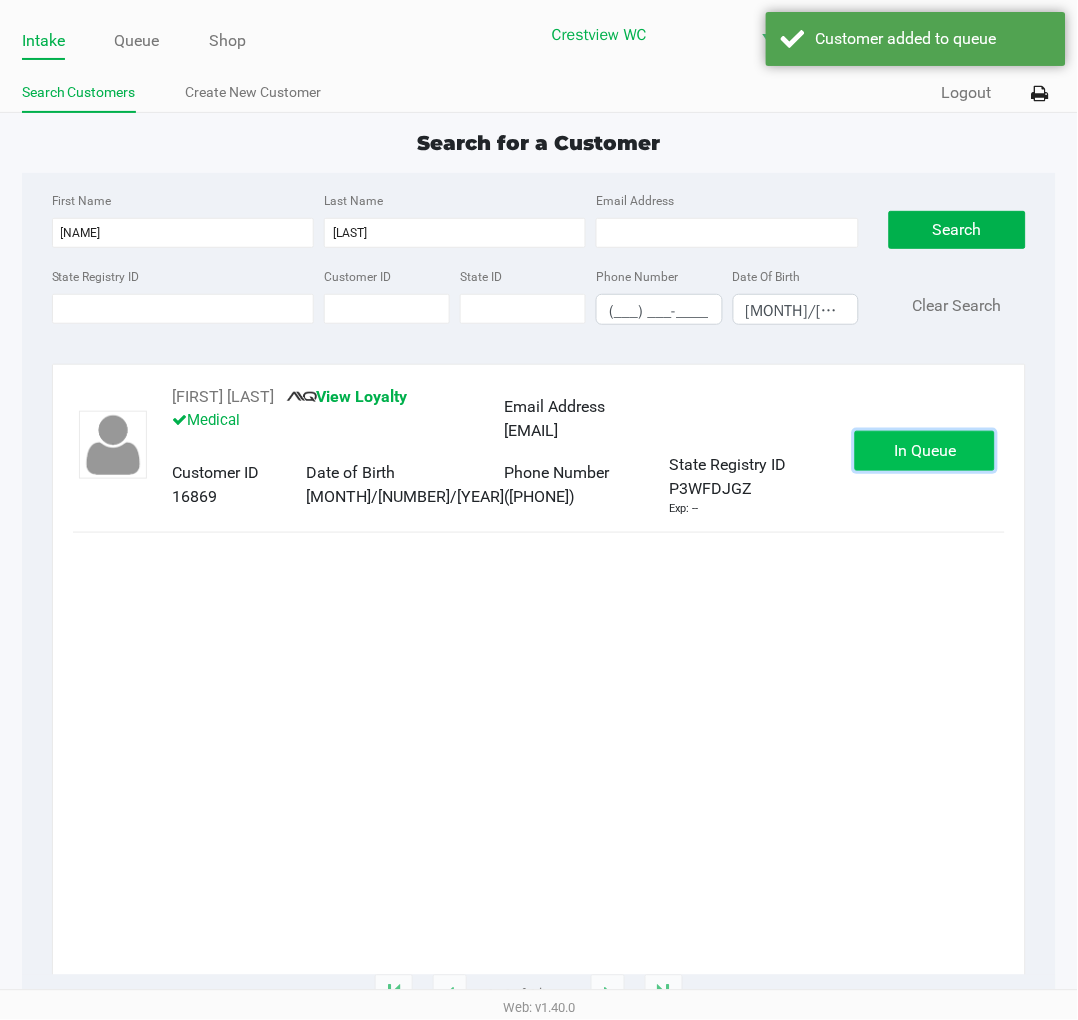 click on "In Queue" 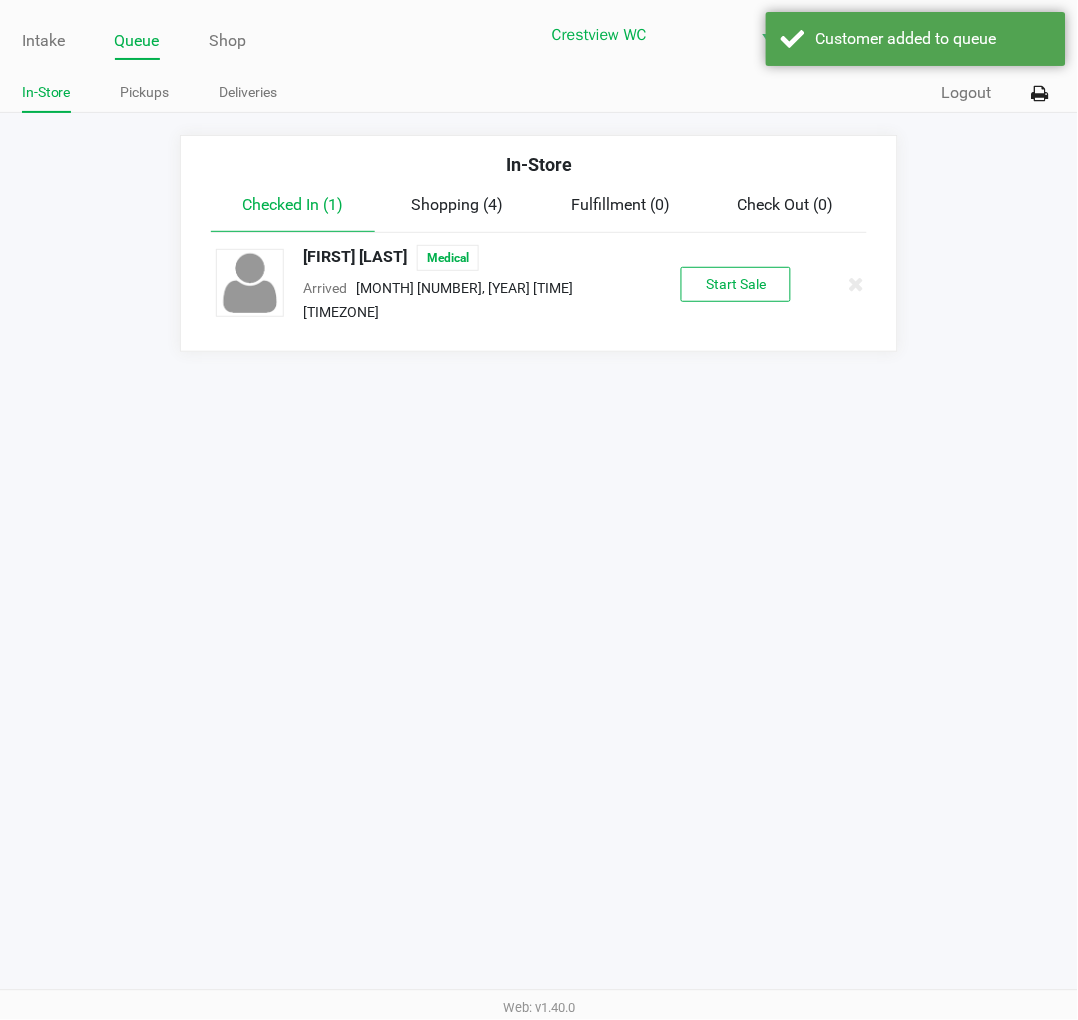 click on "CHERI WATSON   Medical  Arrived      Aug 2, 2025 11:43 AM CDT   Start Sale" 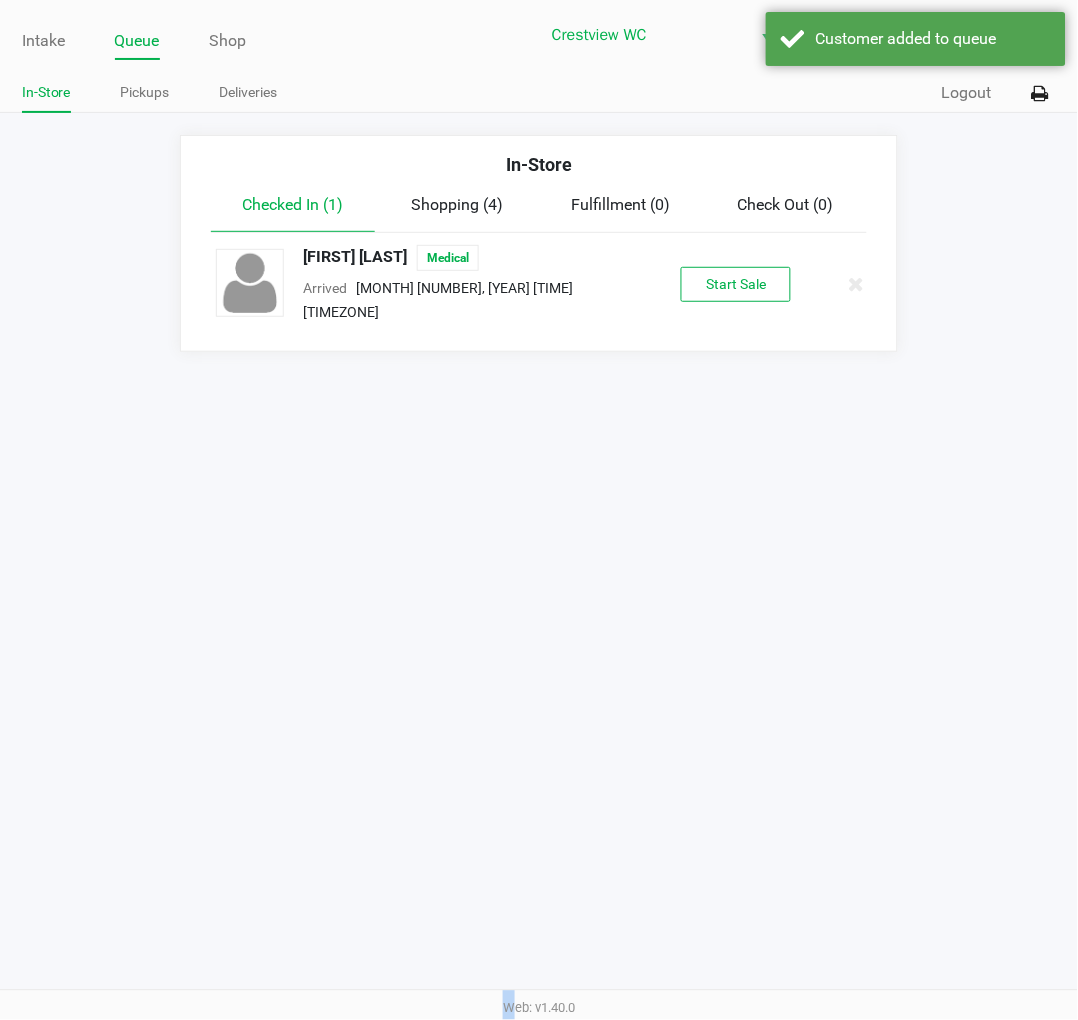 click on "CHERI WATSON   Medical  Arrived      Aug 2, 2025 11:43 AM CDT   Start Sale" 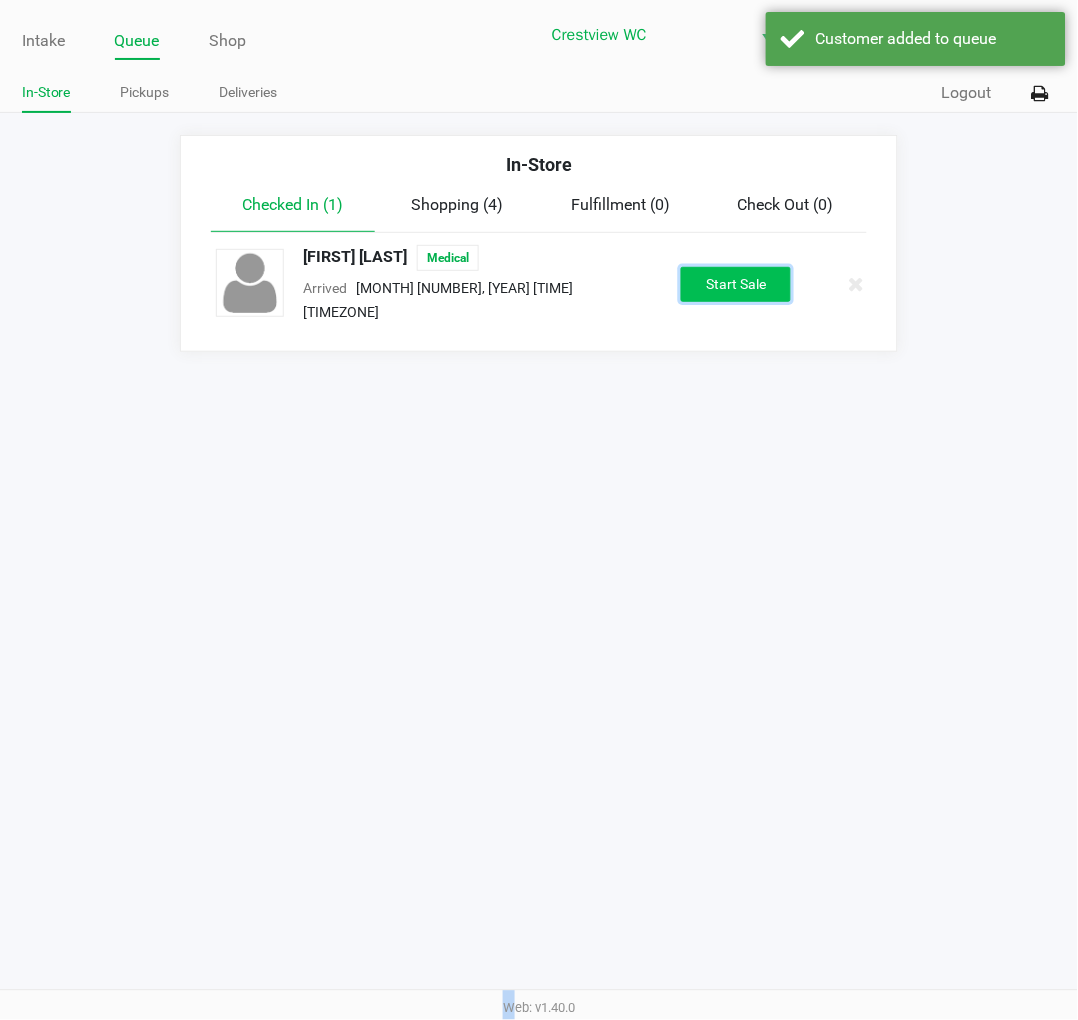 click on "Start Sale" 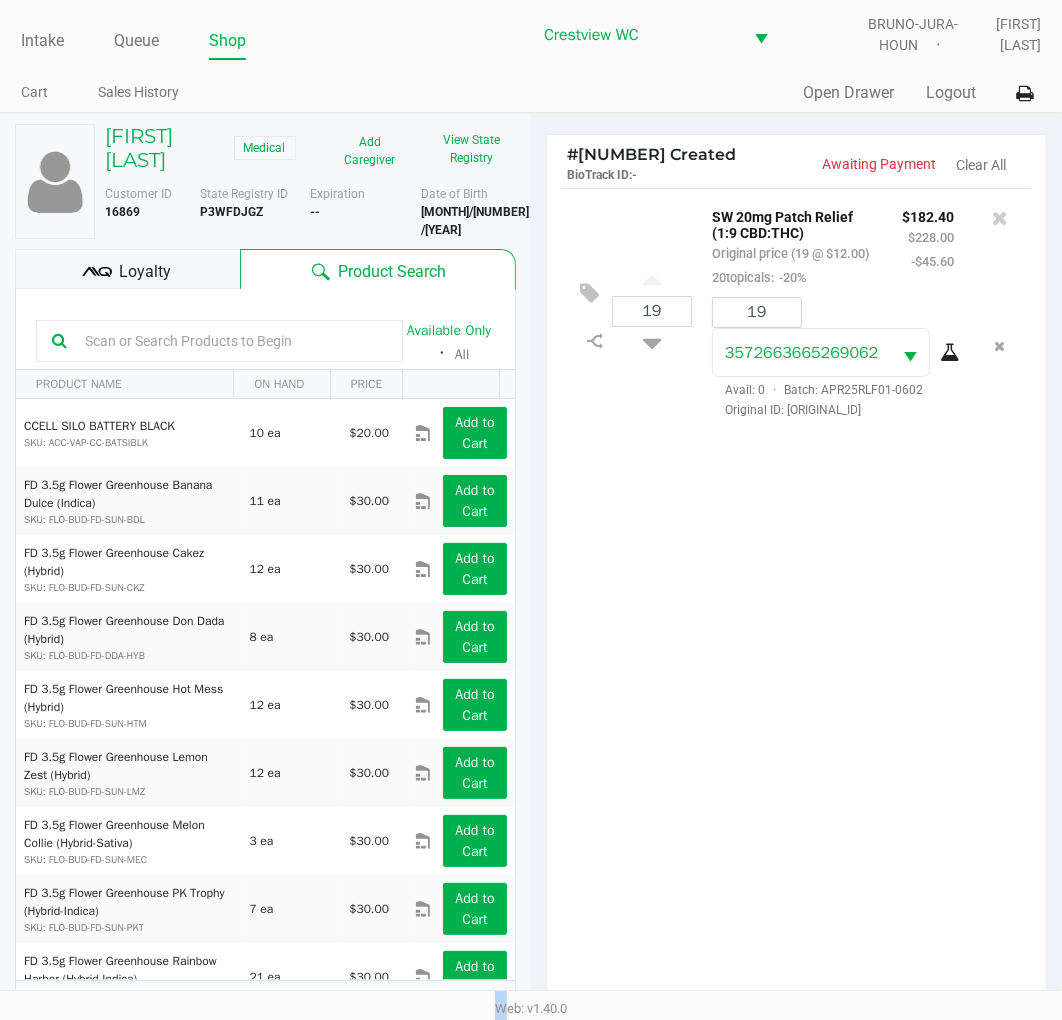 scroll, scrollTop: 217, scrollLeft: 0, axis: vertical 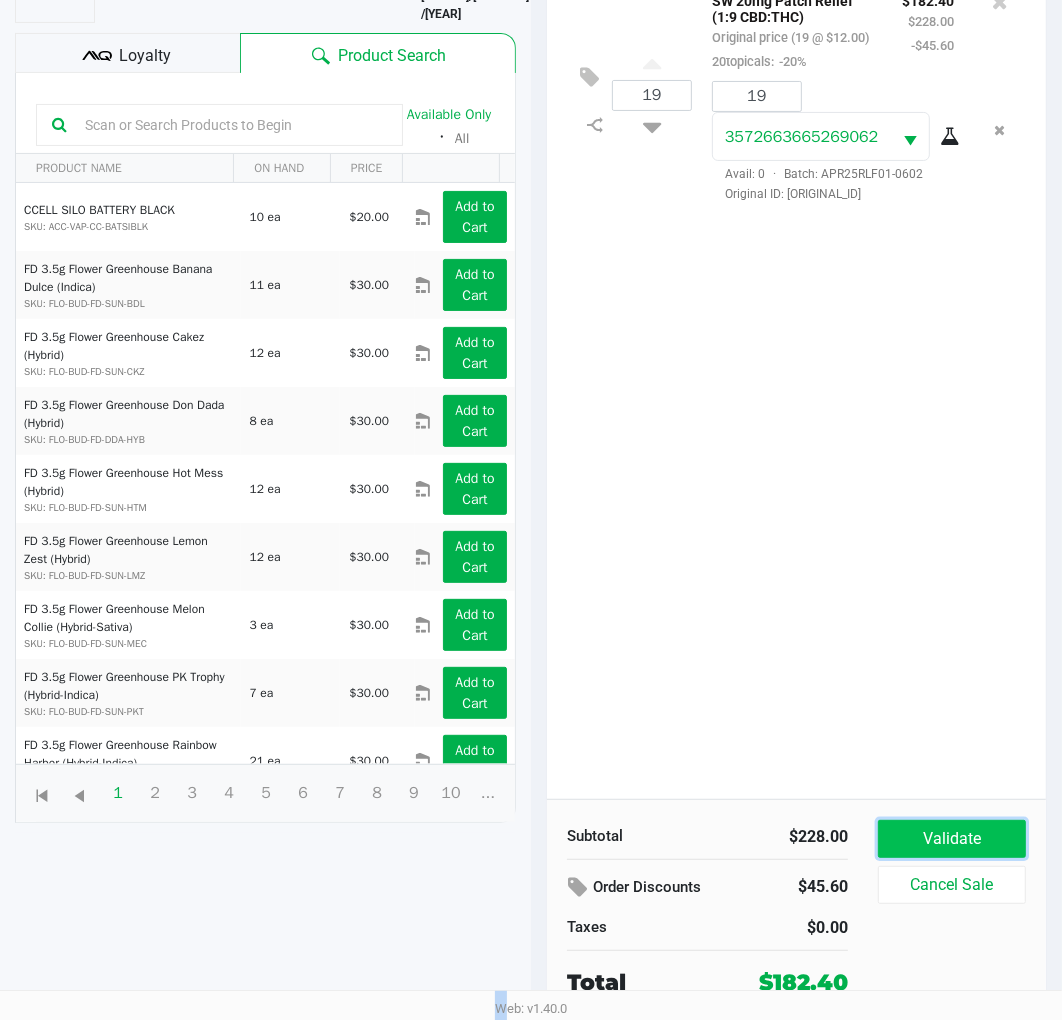 click on "Validate" 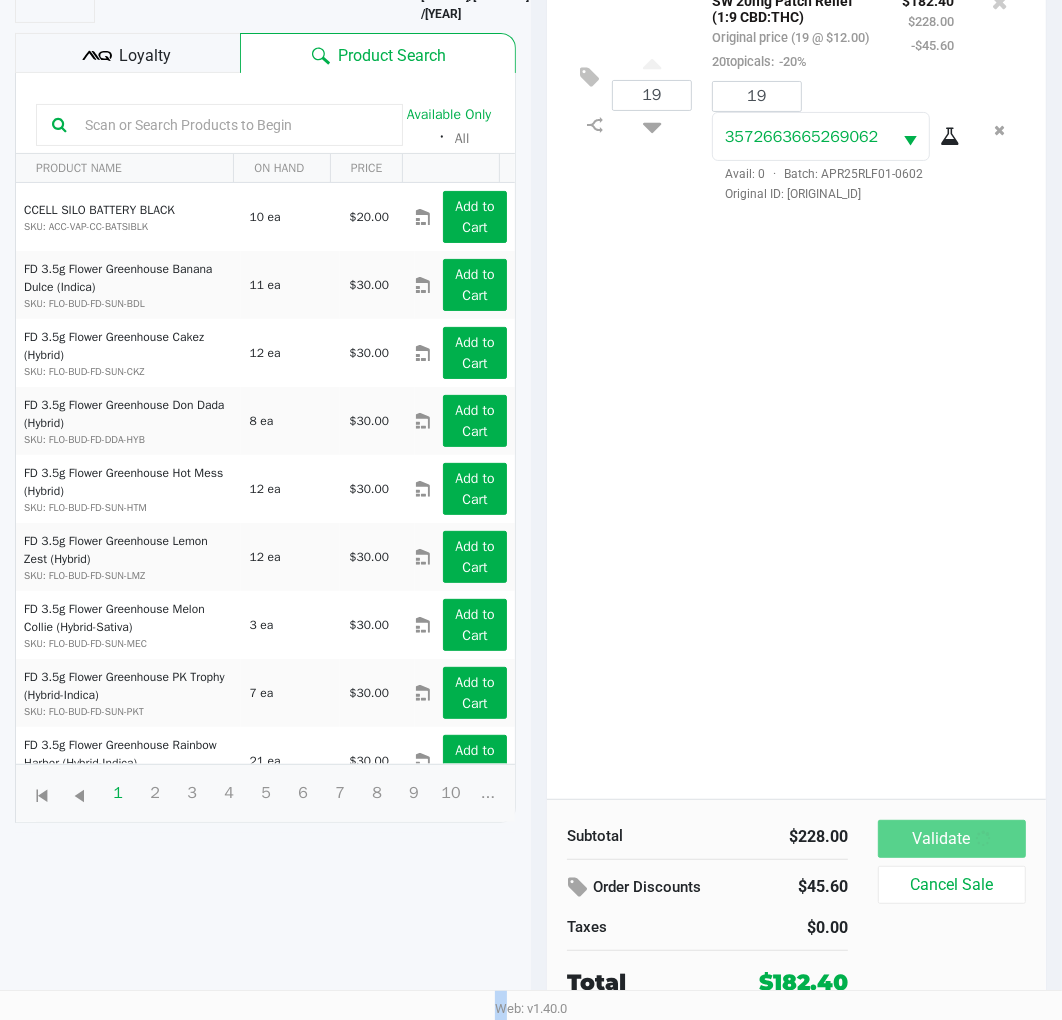 scroll, scrollTop: 0, scrollLeft: 0, axis: both 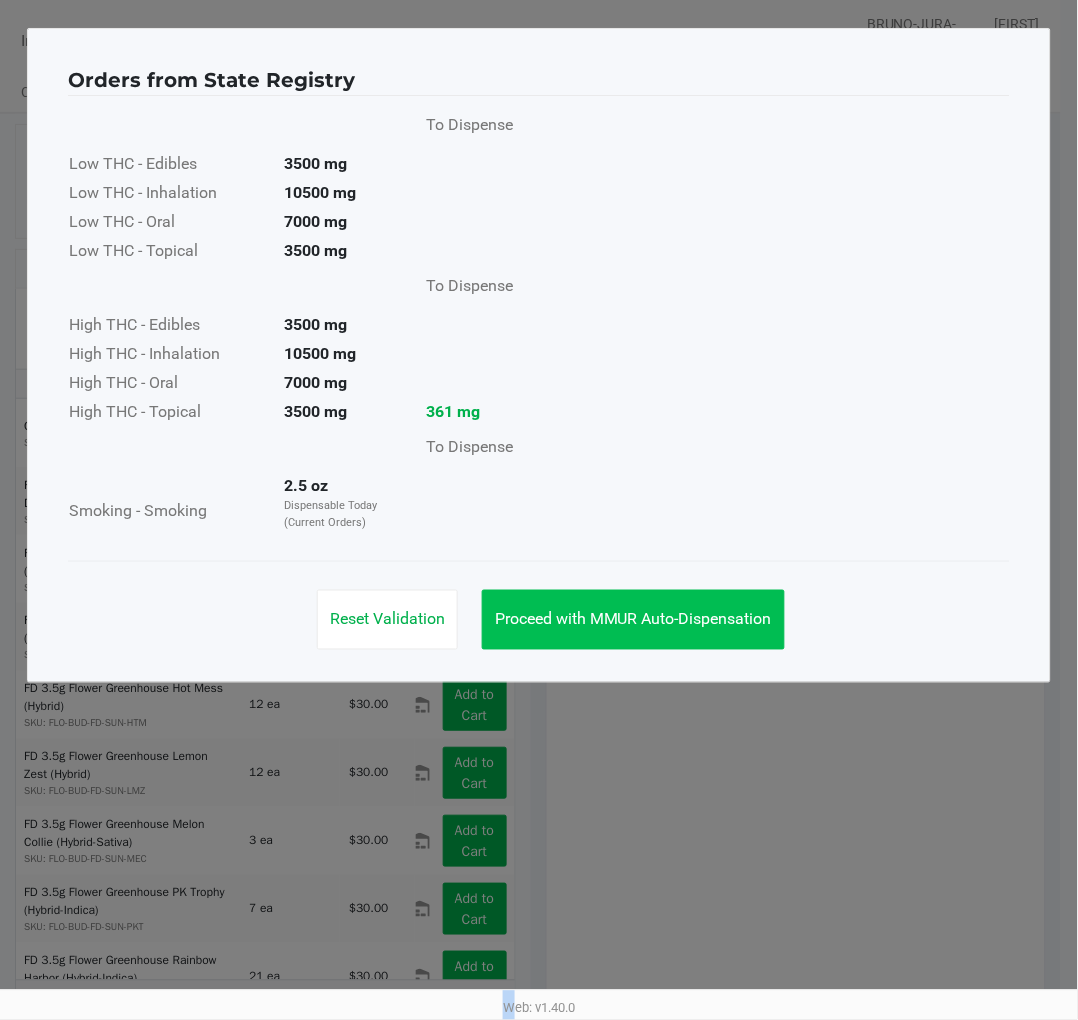 click on "Proceed with MMUR Auto-Dispensation" 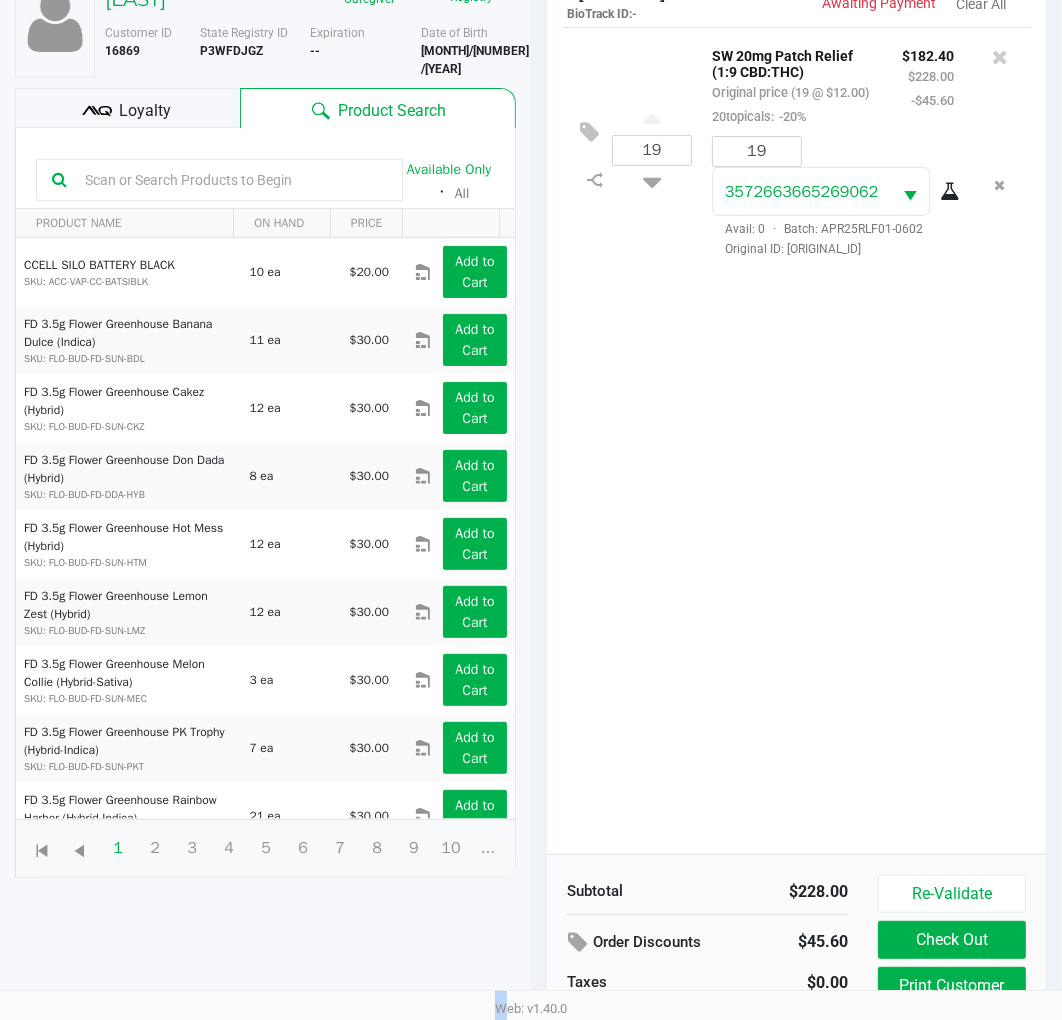 scroll, scrollTop: 238, scrollLeft: 0, axis: vertical 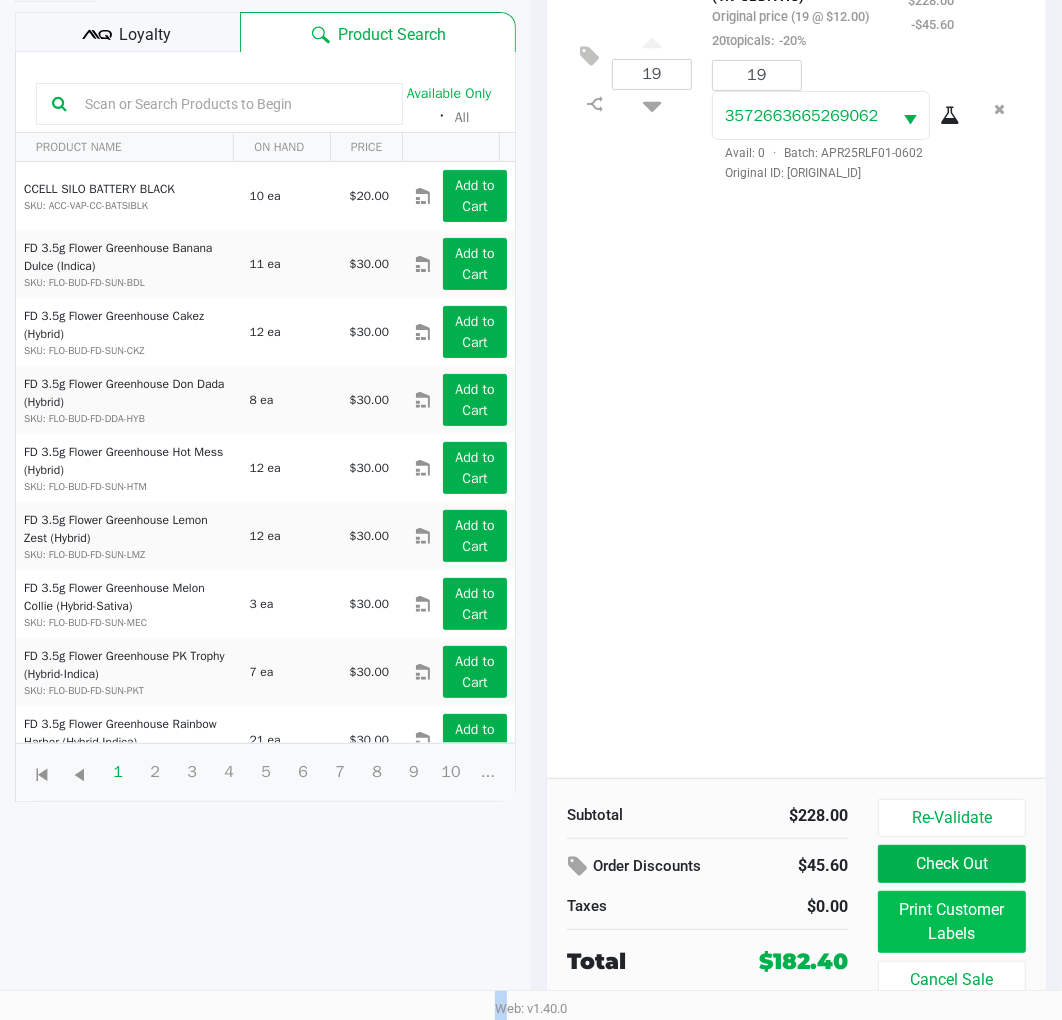 click on "Print Customer Labels" 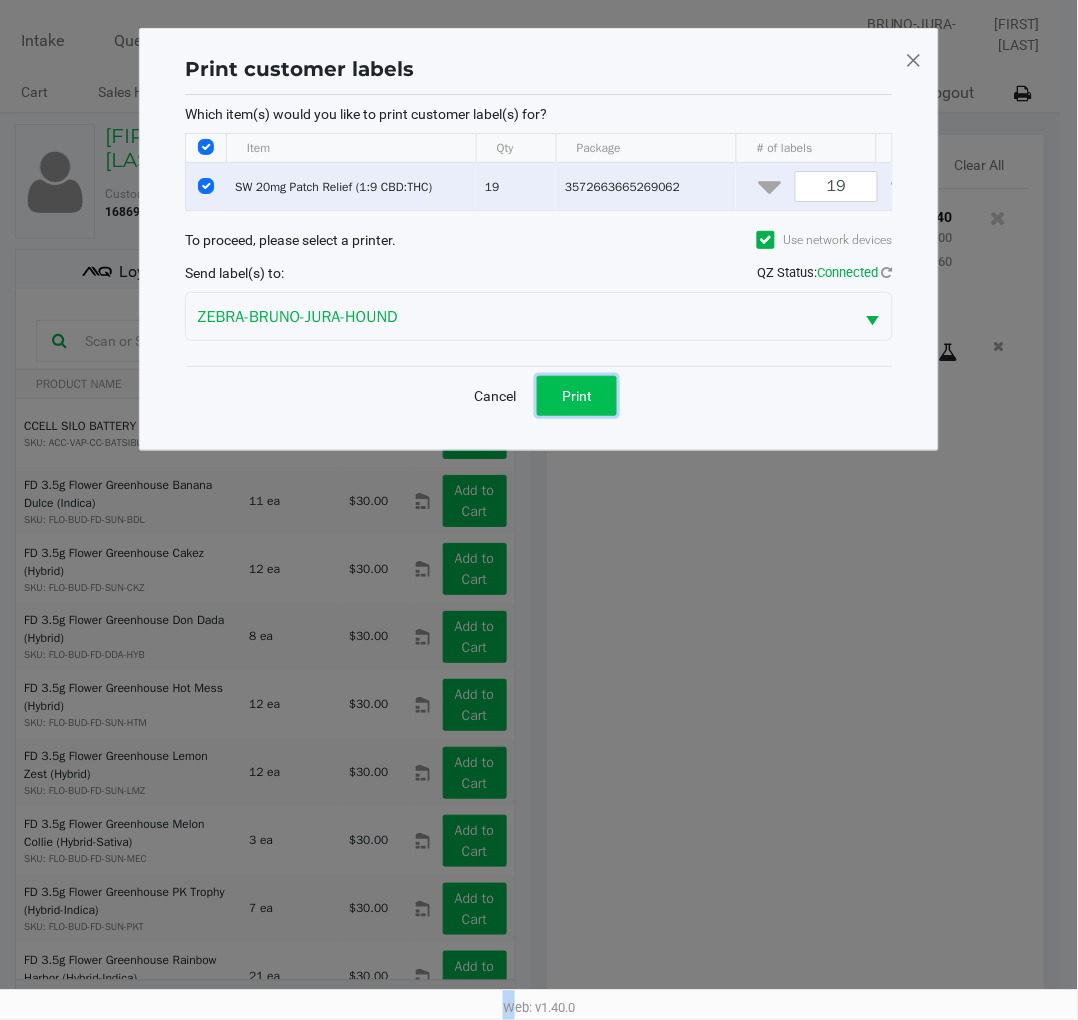 click on "Print" 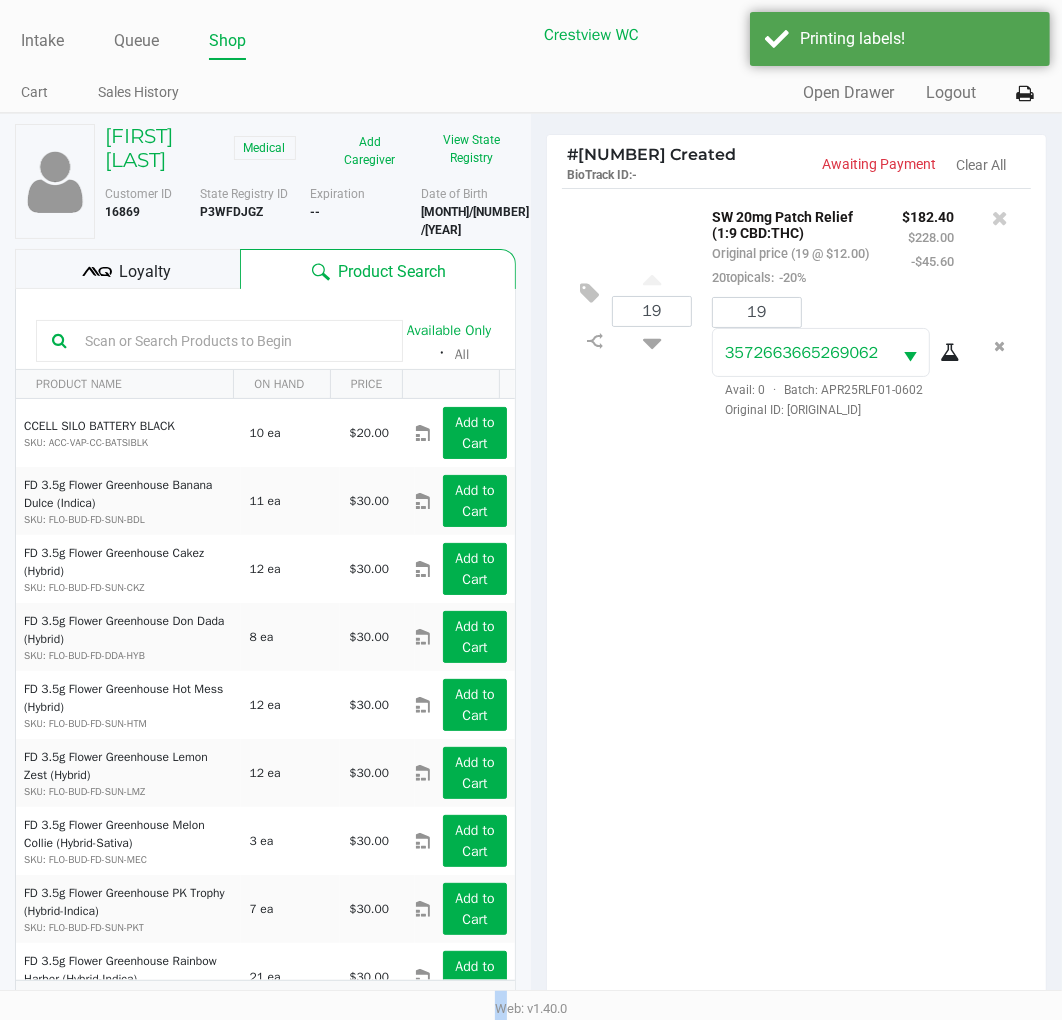 click on "Loyalty" 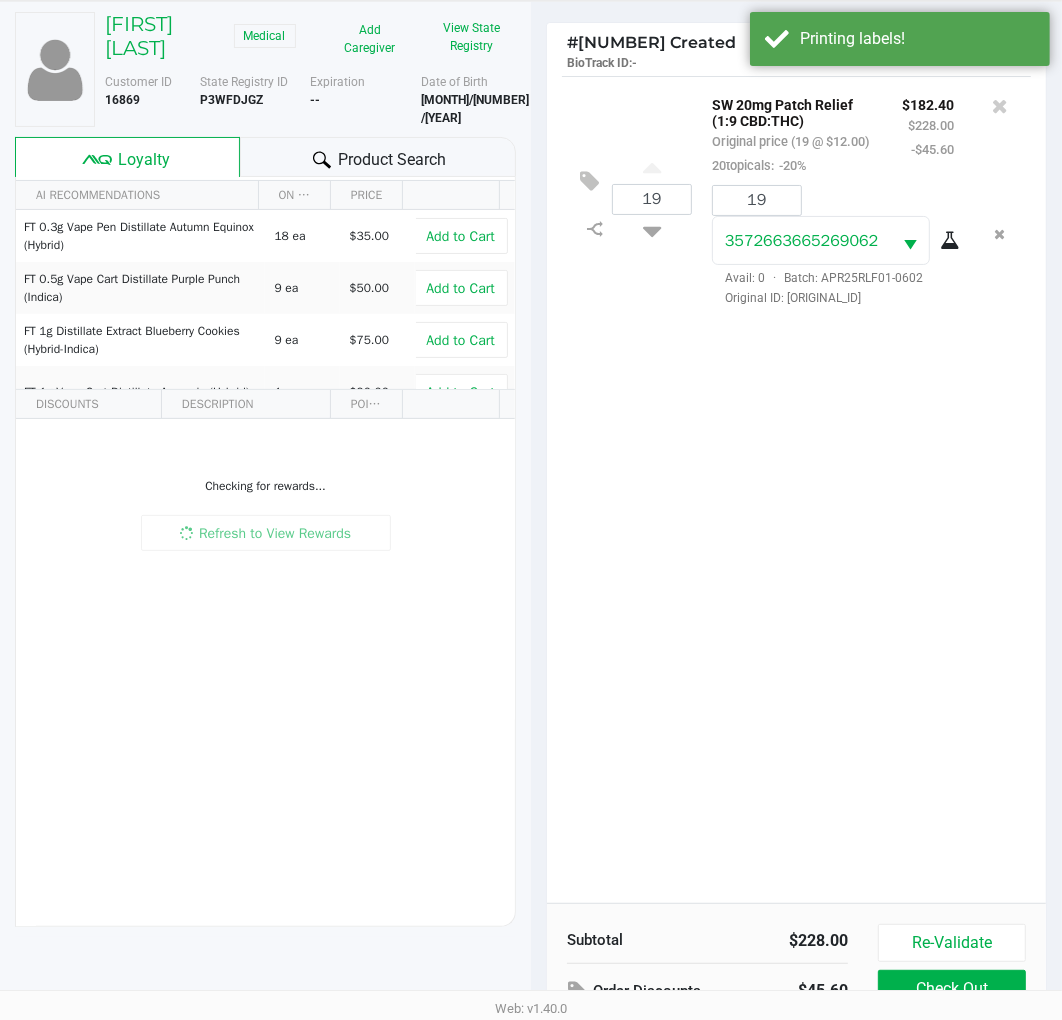 scroll, scrollTop: 238, scrollLeft: 0, axis: vertical 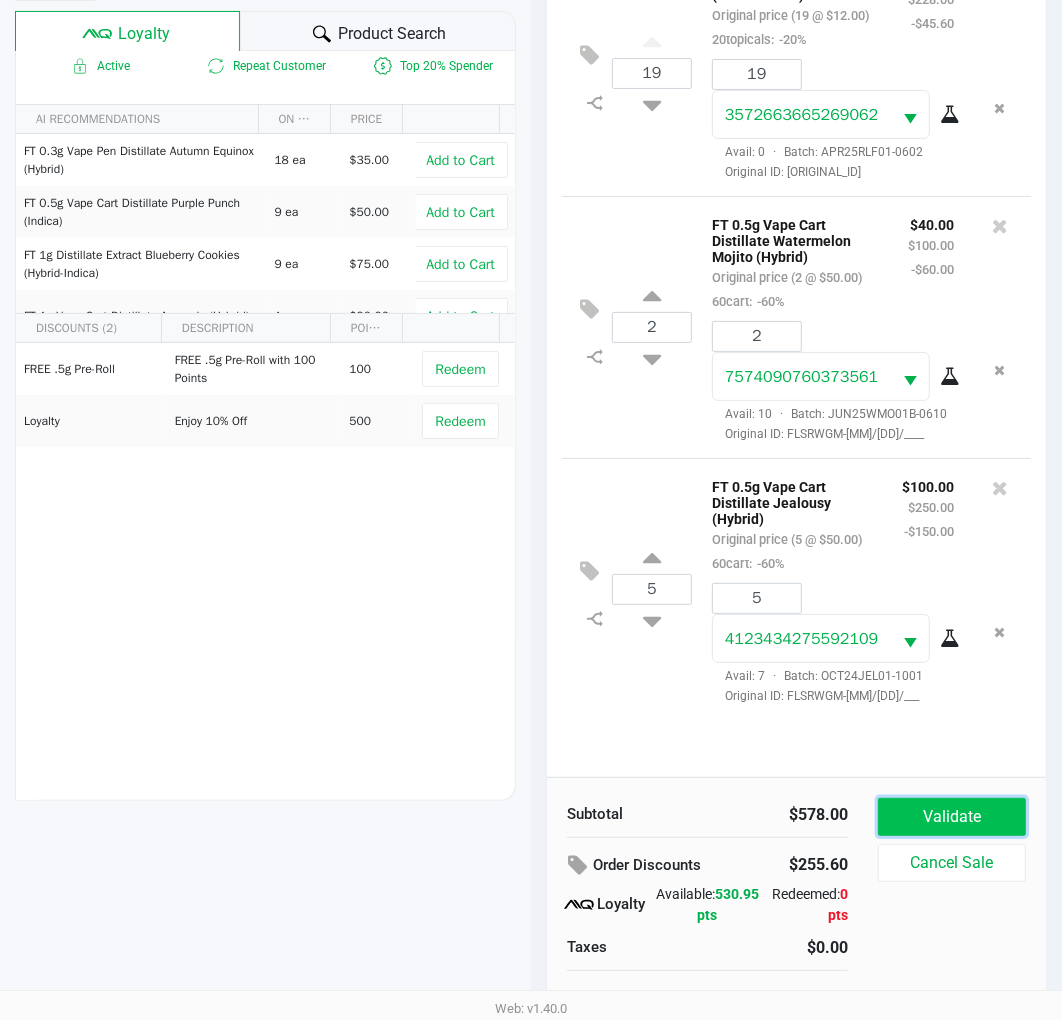 click on "Validate" 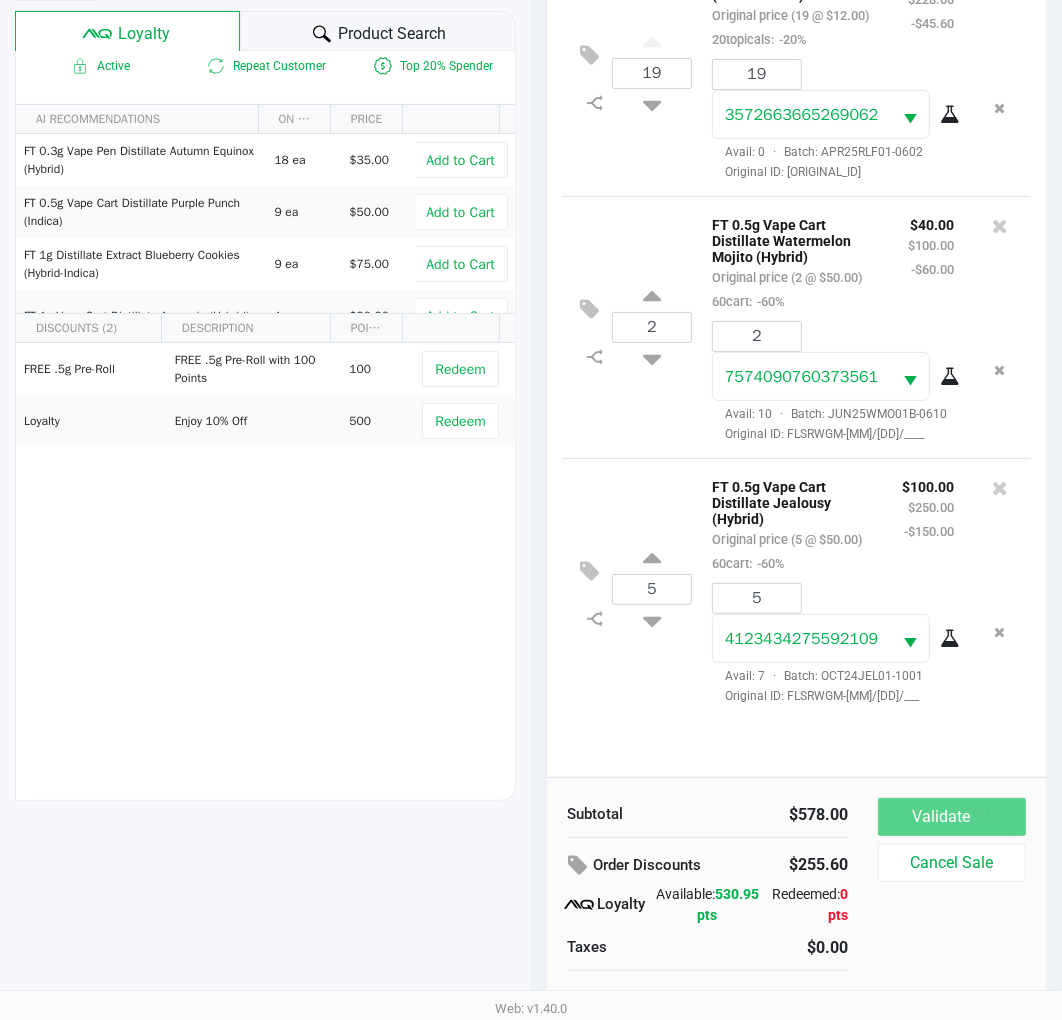 scroll, scrollTop: 0, scrollLeft: 0, axis: both 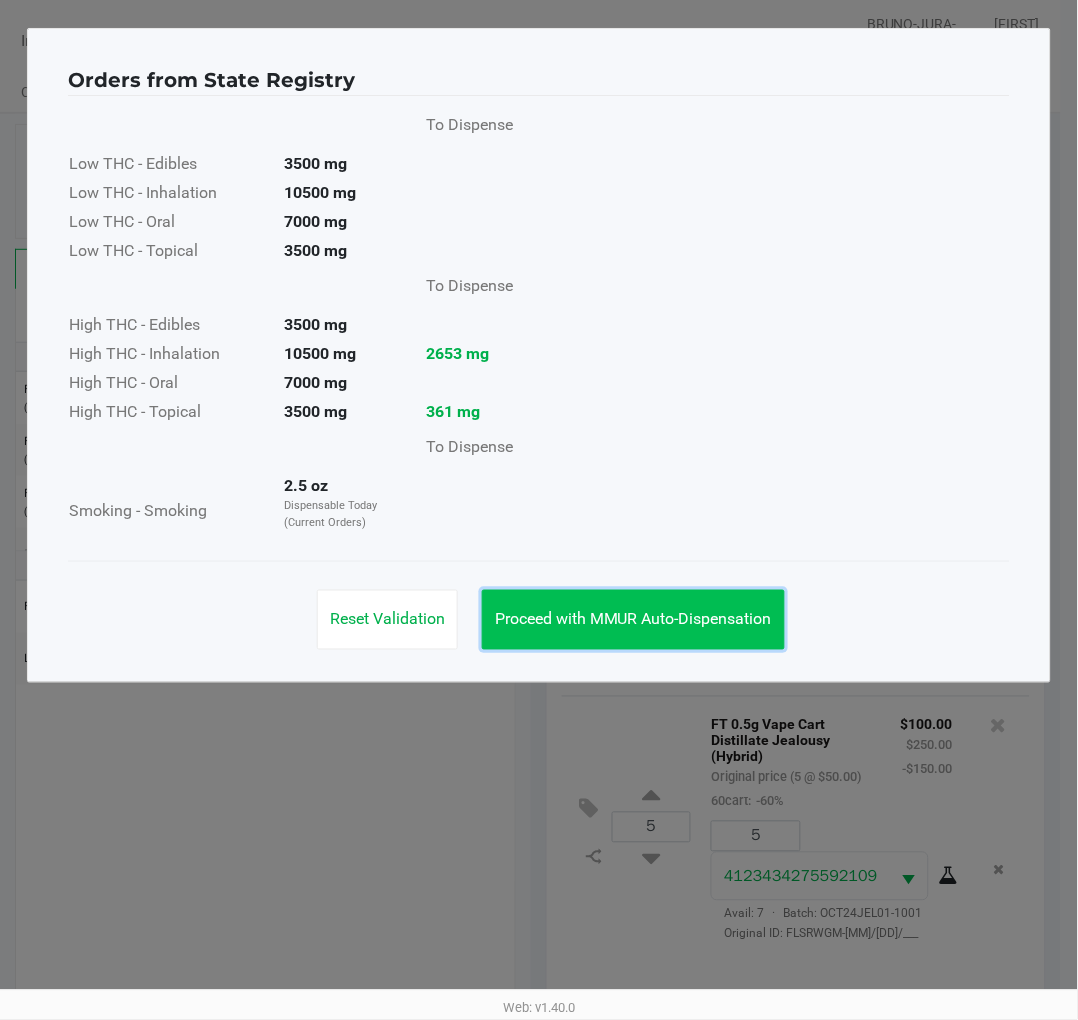 click on "Proceed with MMUR Auto-Dispensation" 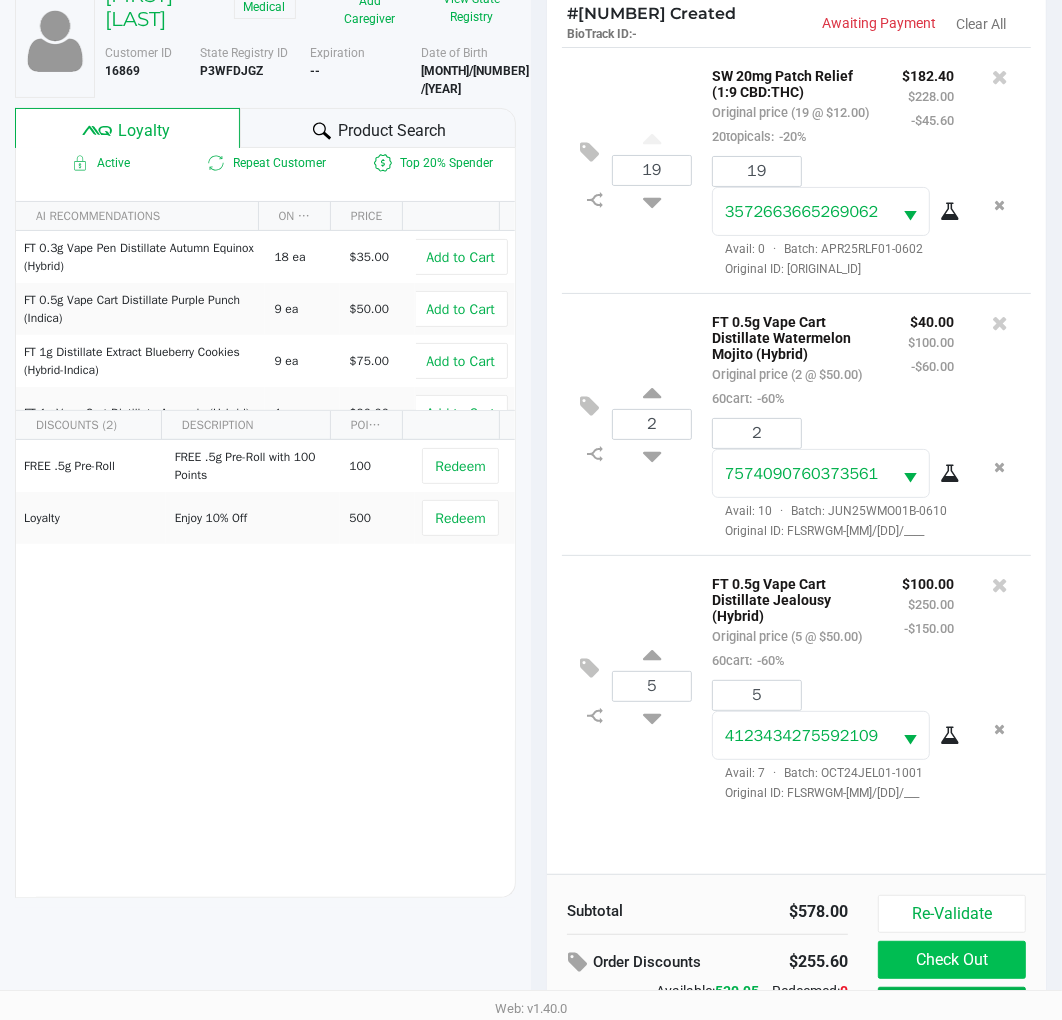 scroll, scrollTop: 258, scrollLeft: 0, axis: vertical 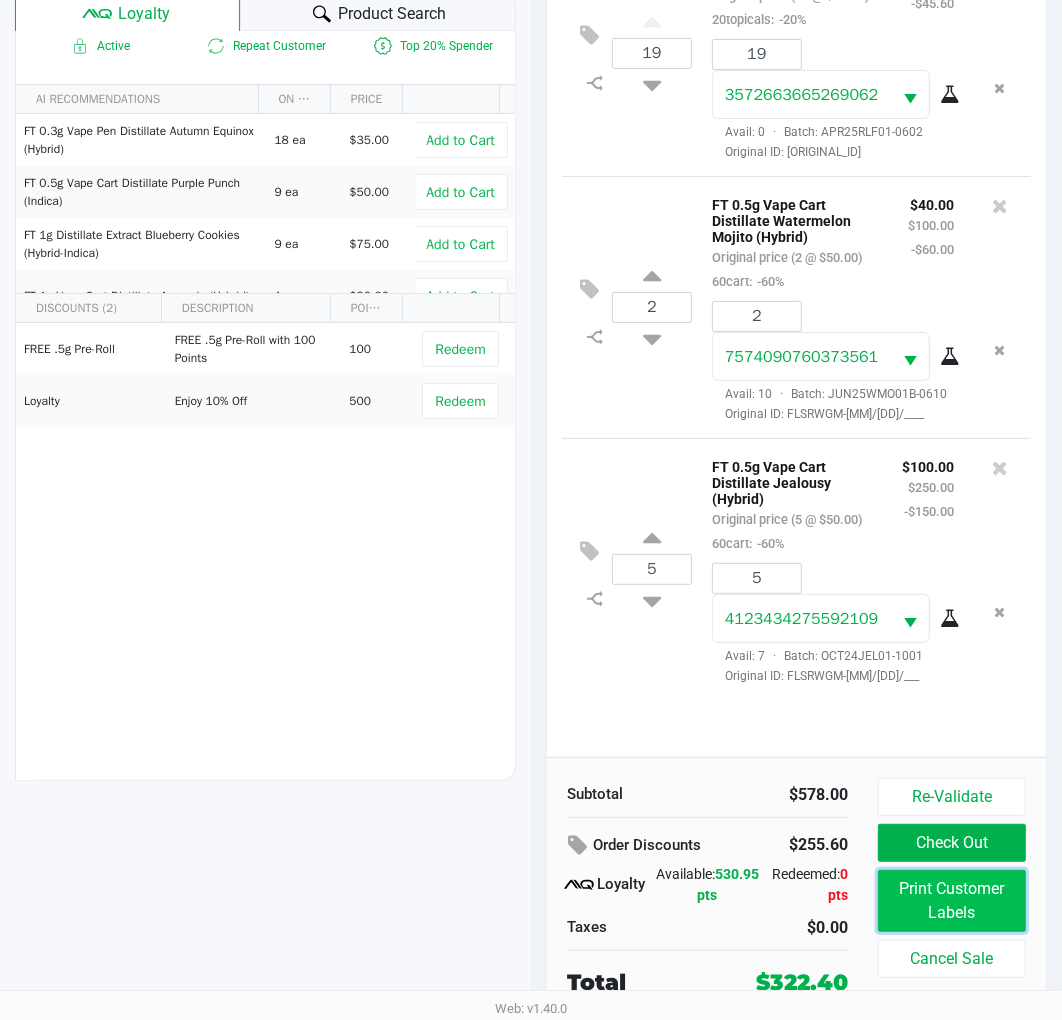 click on "Print Customer Labels" 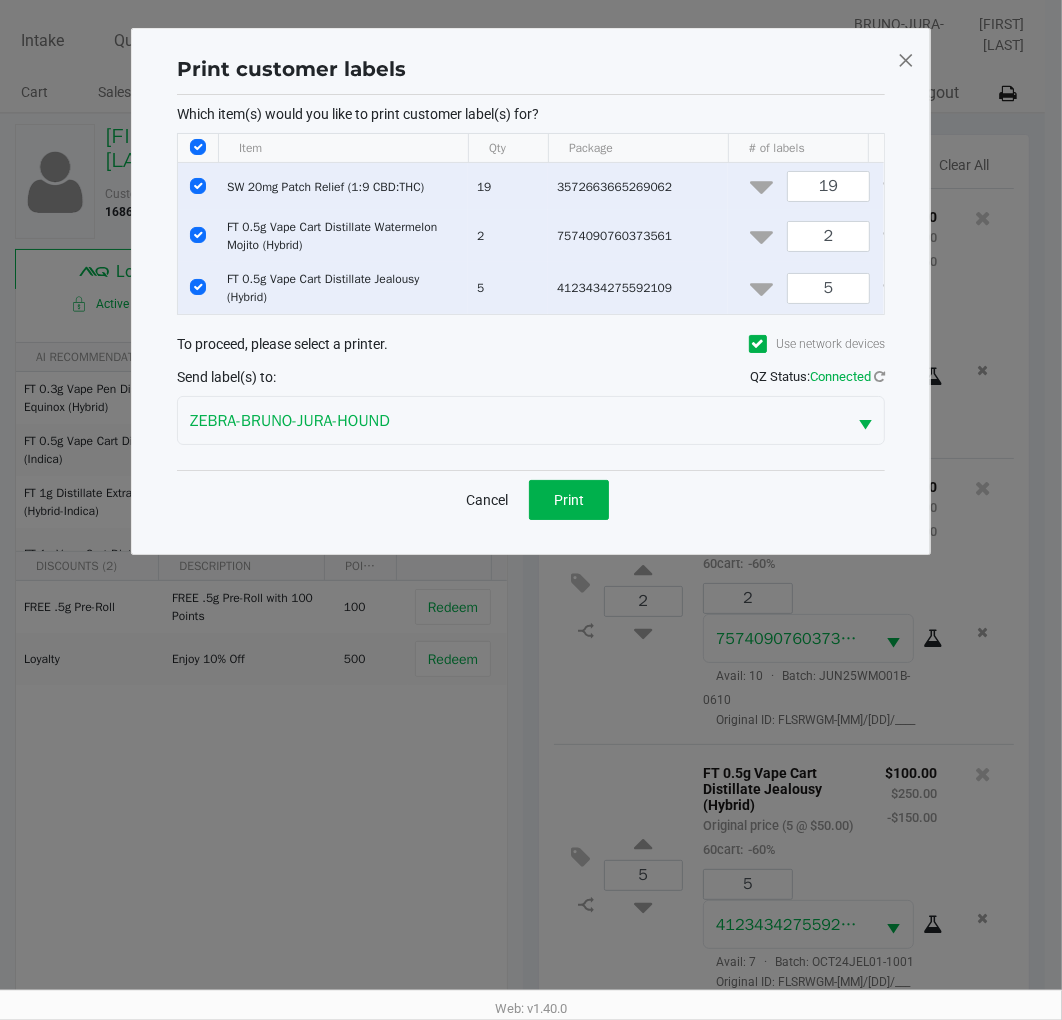 scroll, scrollTop: 0, scrollLeft: 0, axis: both 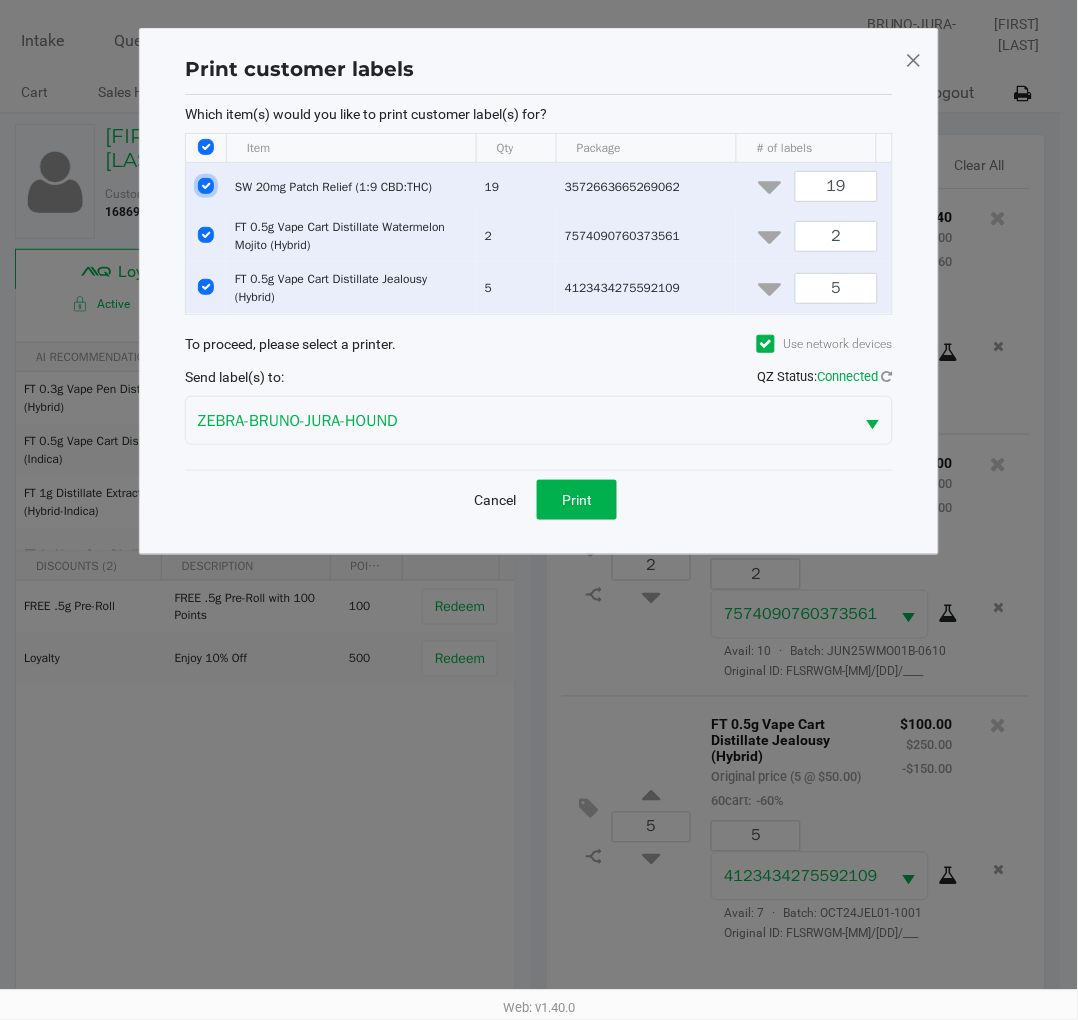 click at bounding box center [206, 186] 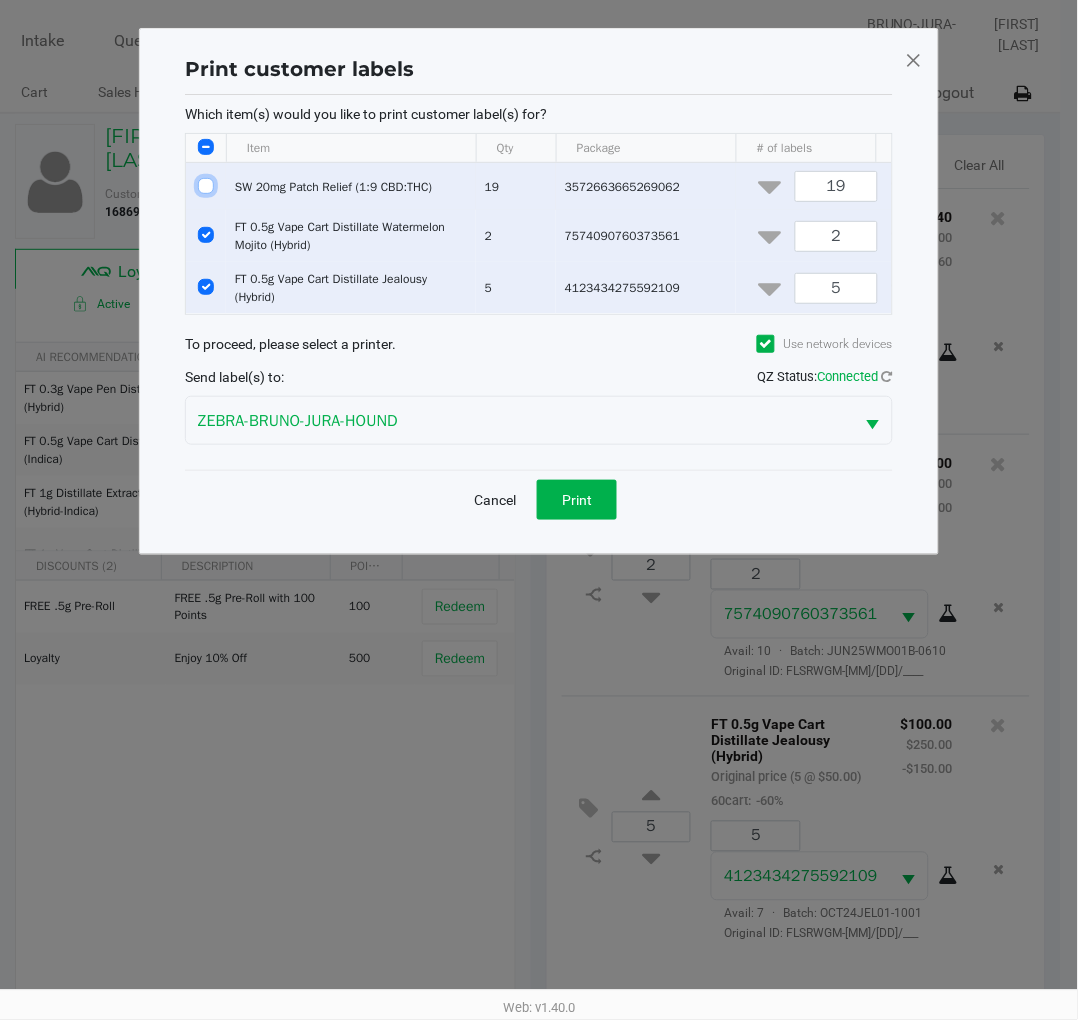 checkbox on "false" 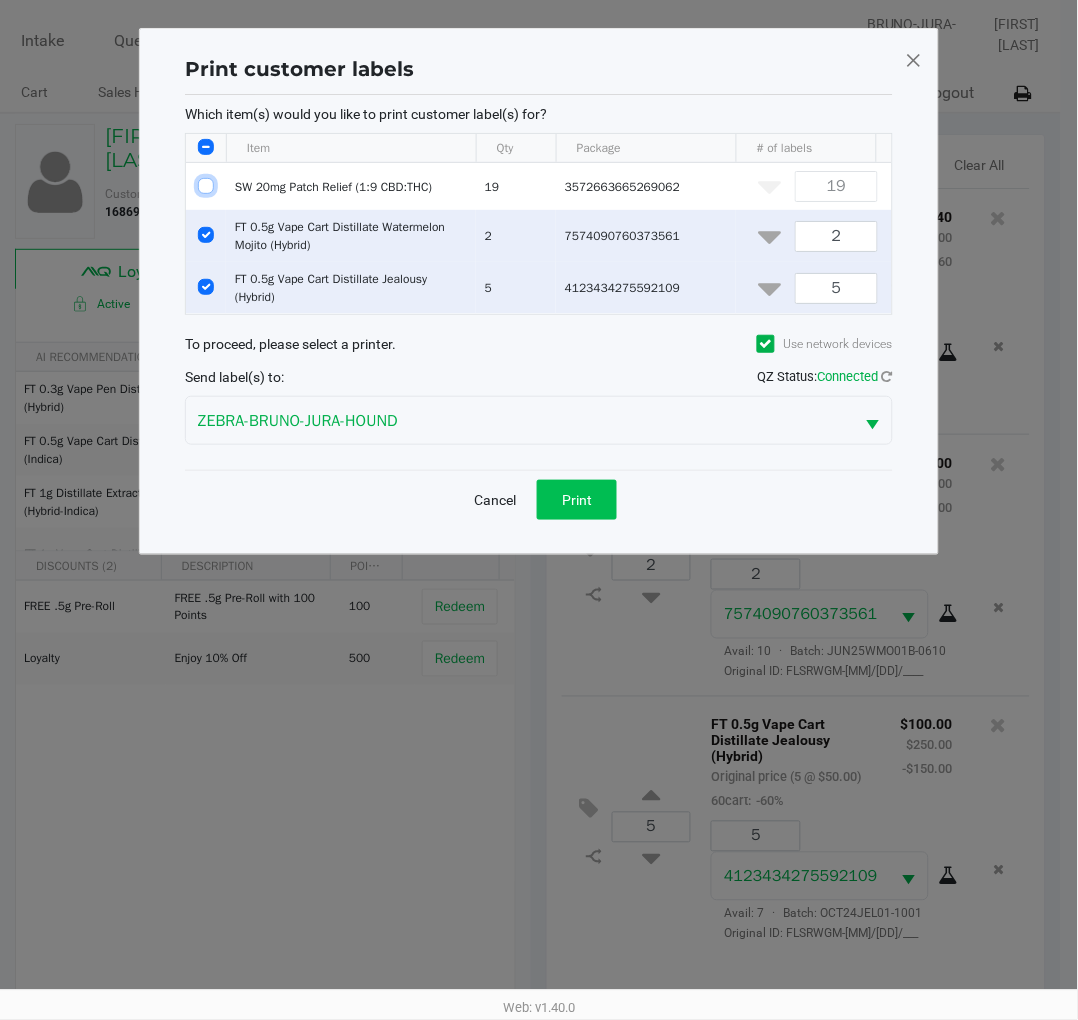 click on "Print" 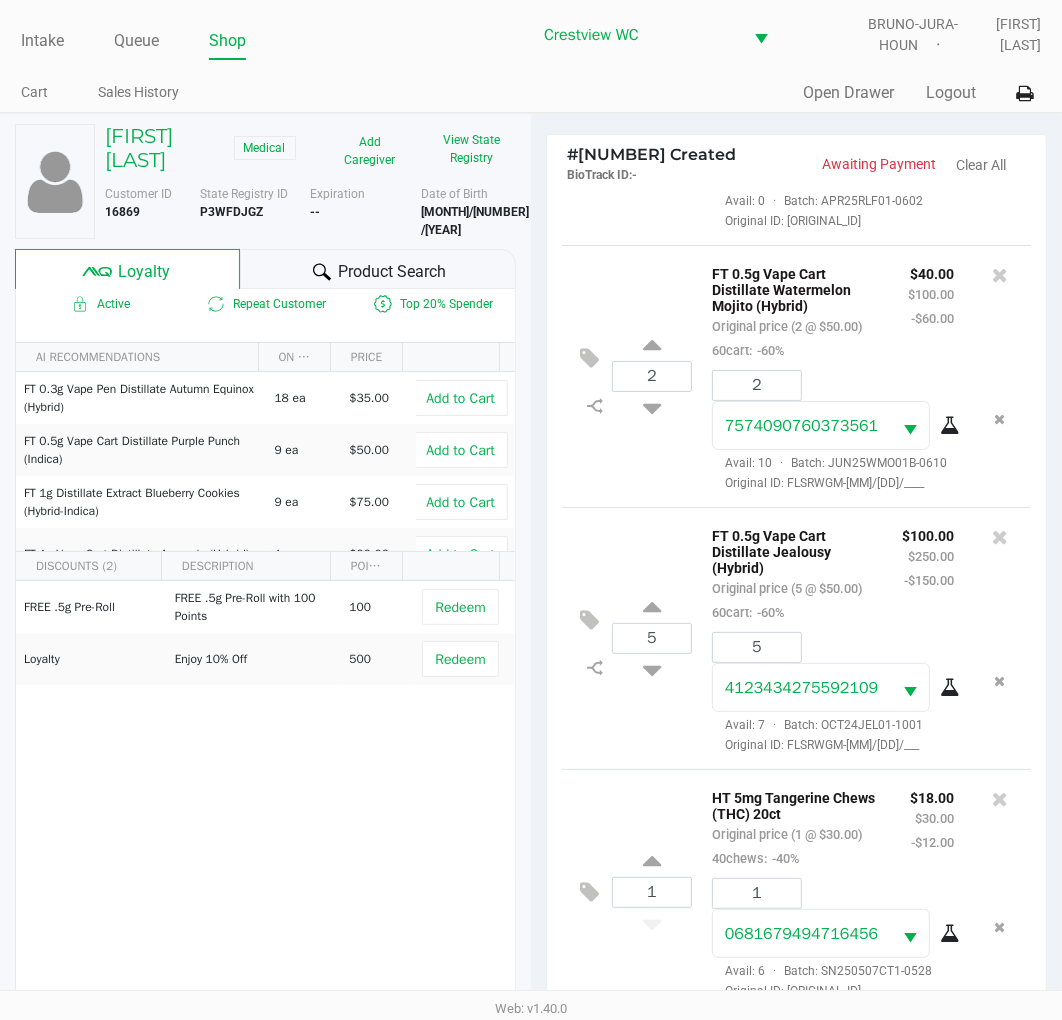 scroll, scrollTop: 317, scrollLeft: 0, axis: vertical 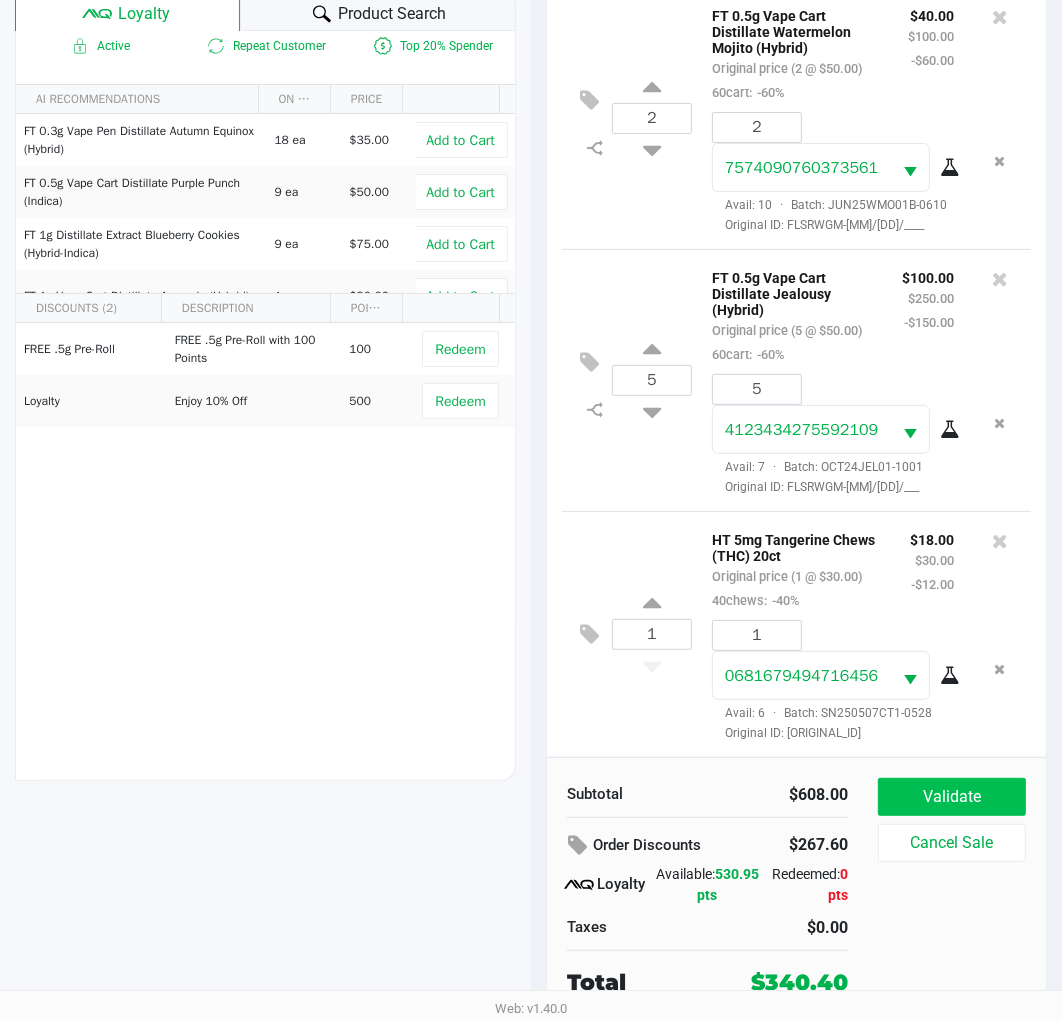 click on "Validate" 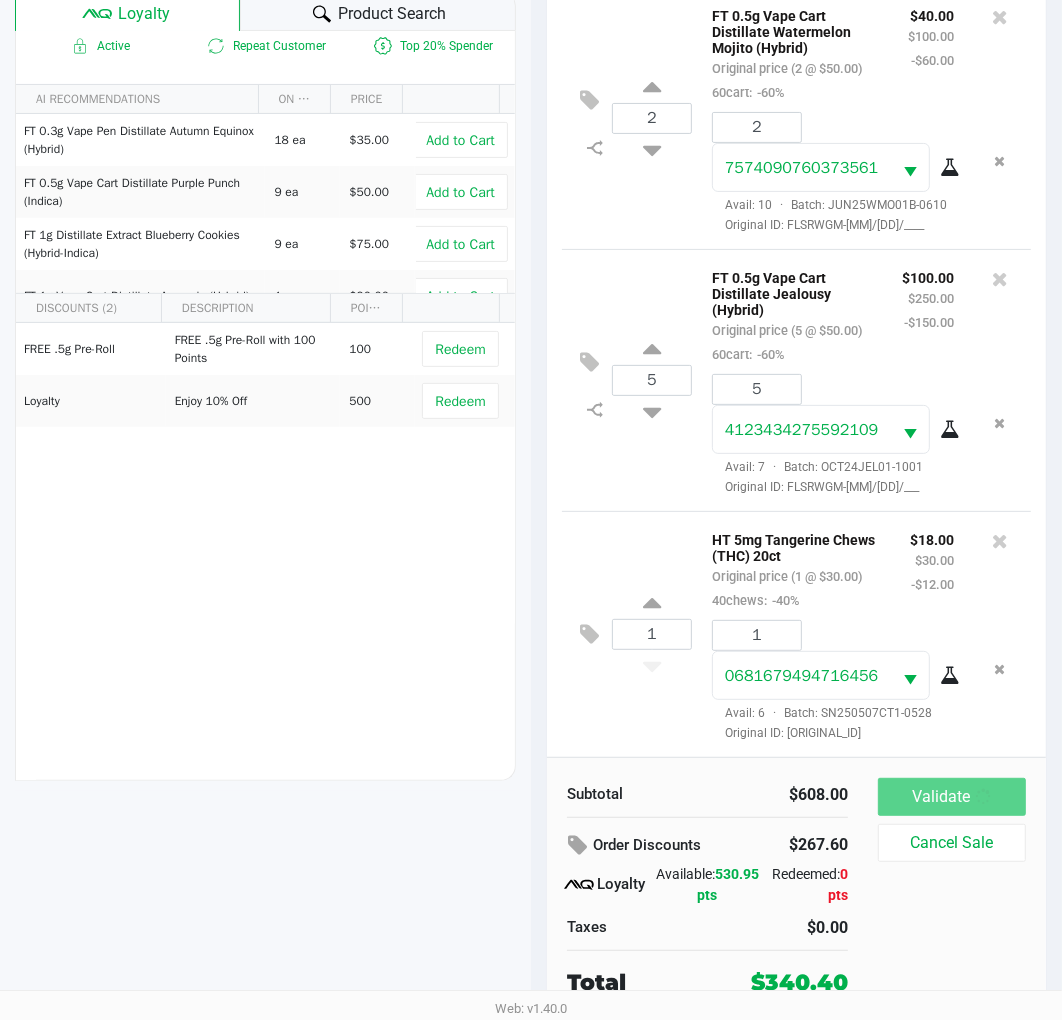 scroll, scrollTop: 0, scrollLeft: 0, axis: both 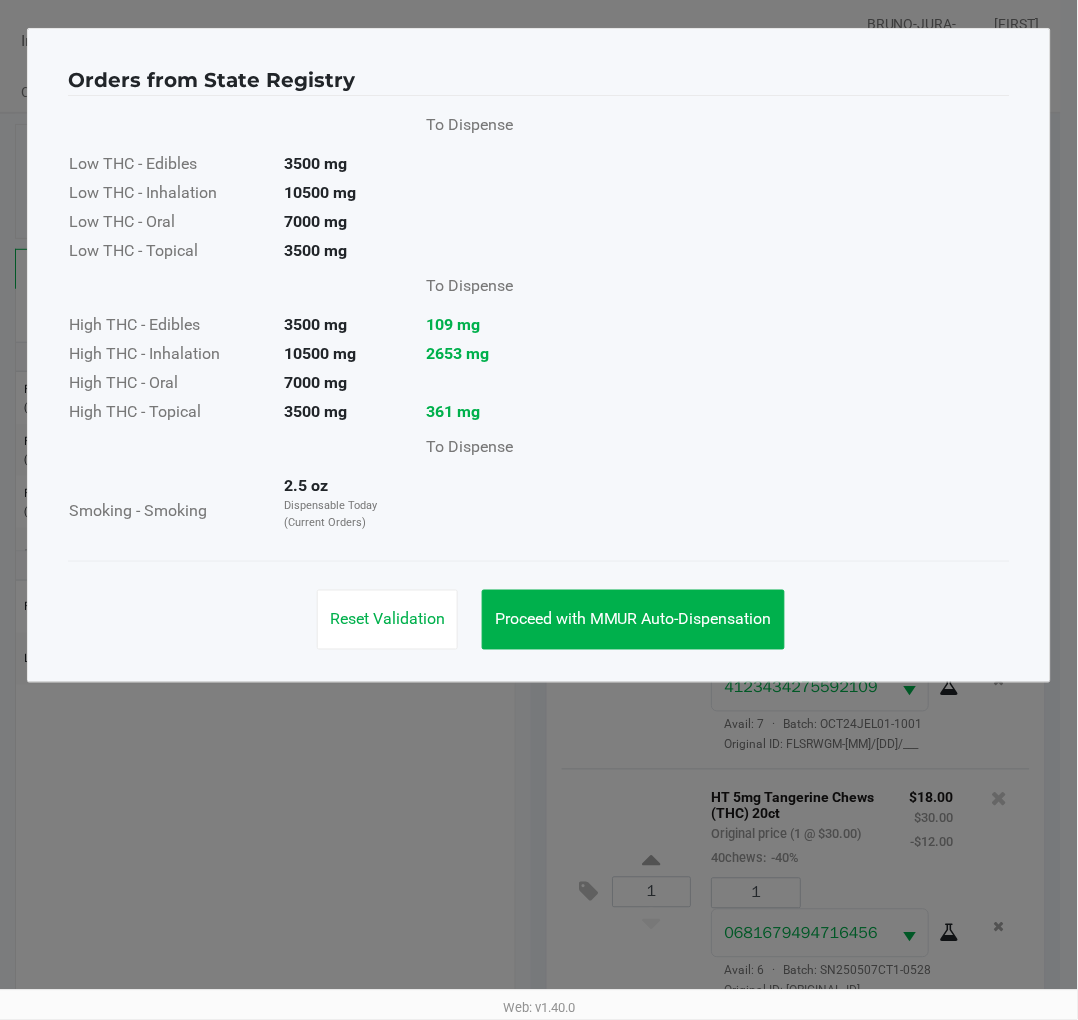 click on "Proceed with MMUR Auto-Dispensation" 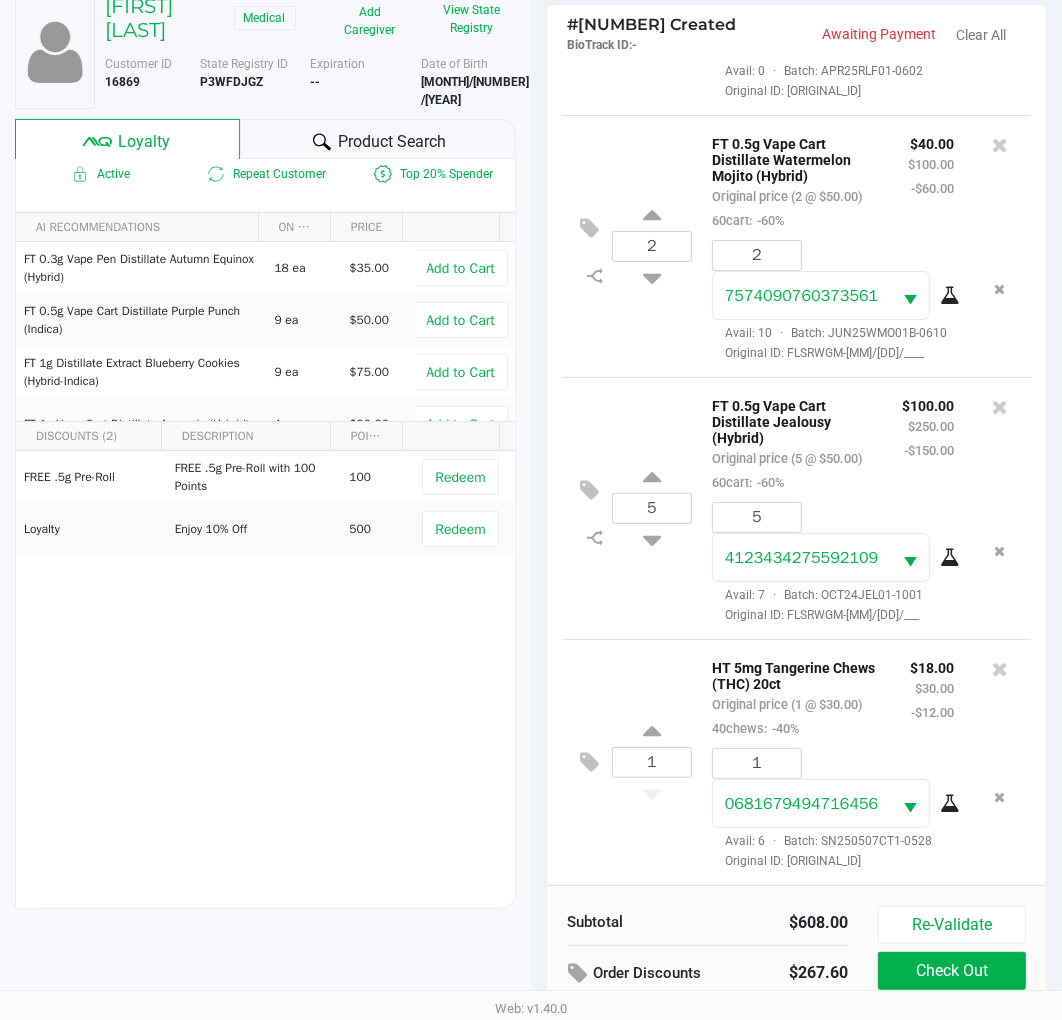 scroll, scrollTop: 258, scrollLeft: 0, axis: vertical 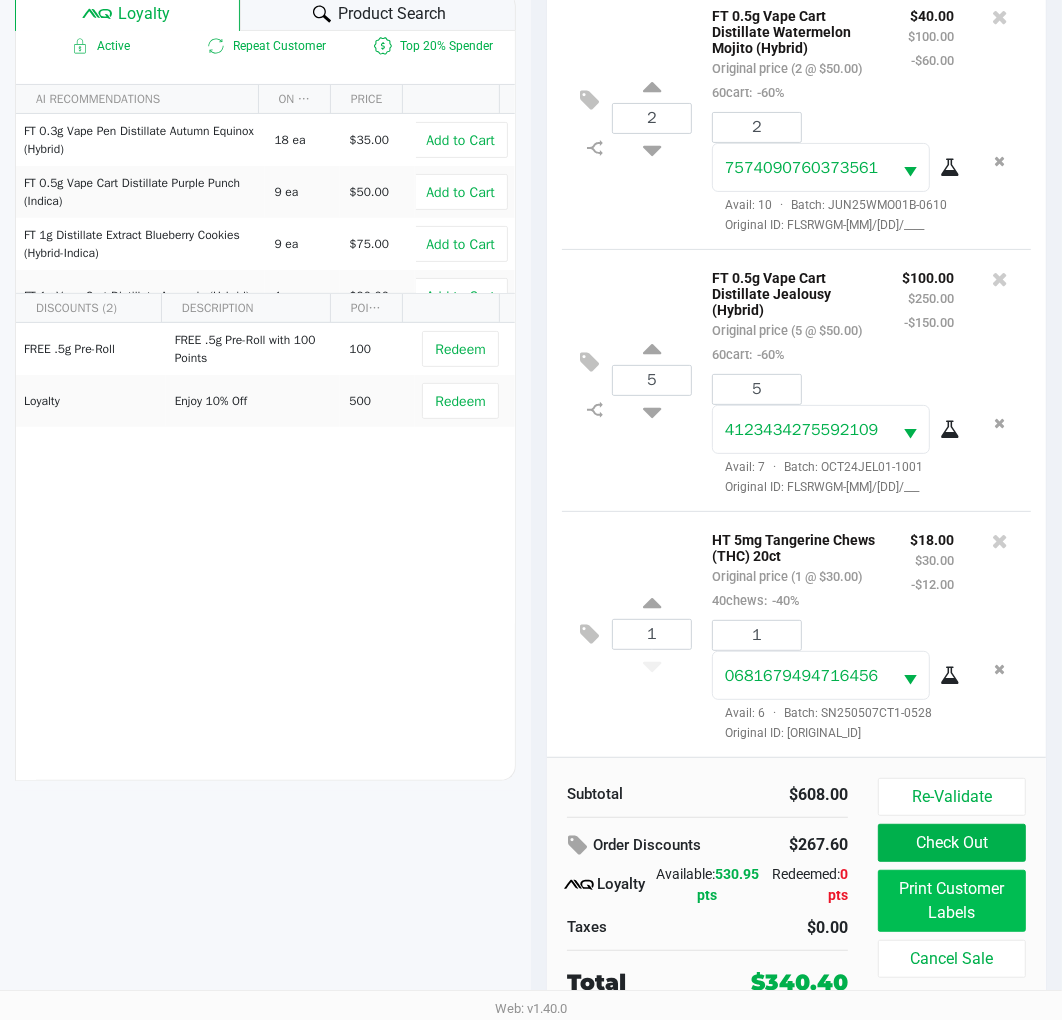 click on "Print Customer Labels" 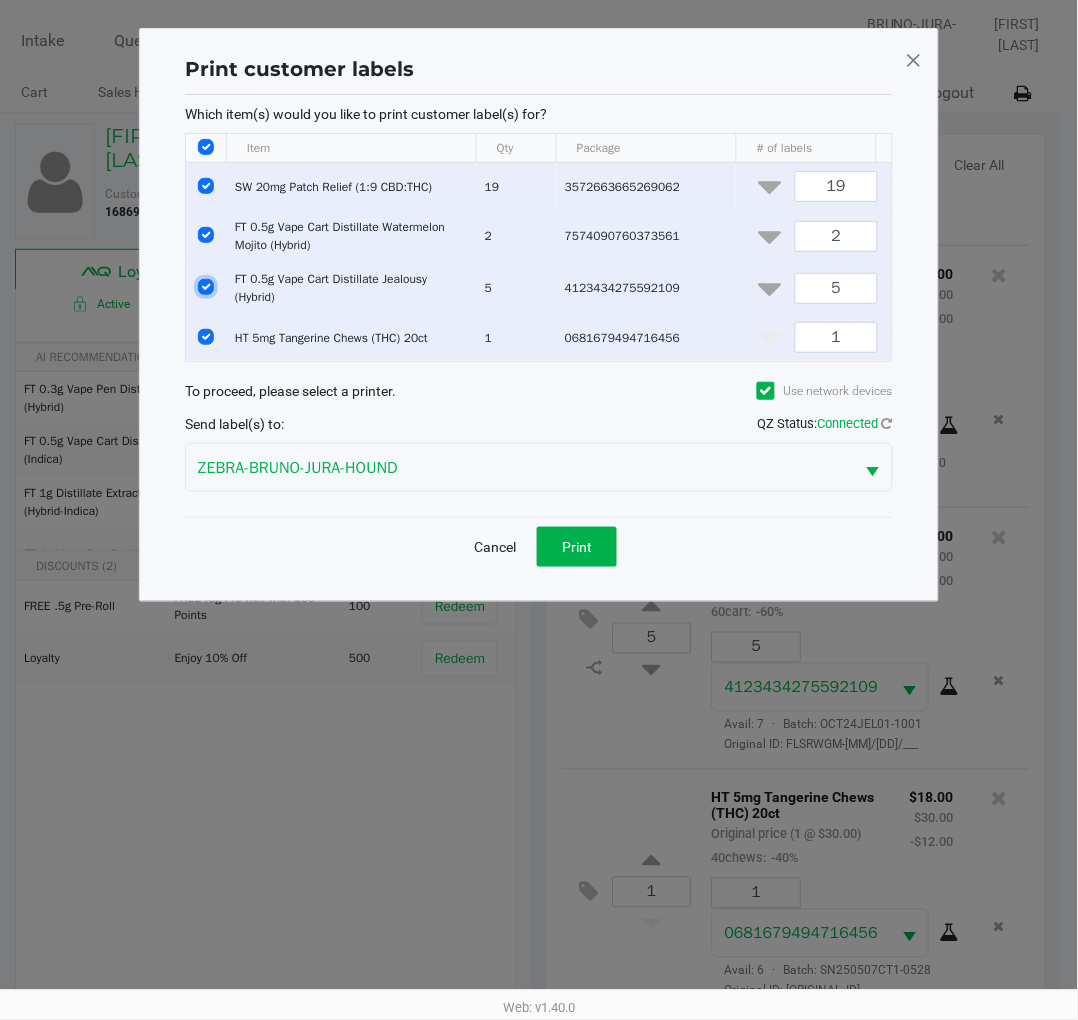 click at bounding box center (206, 287) 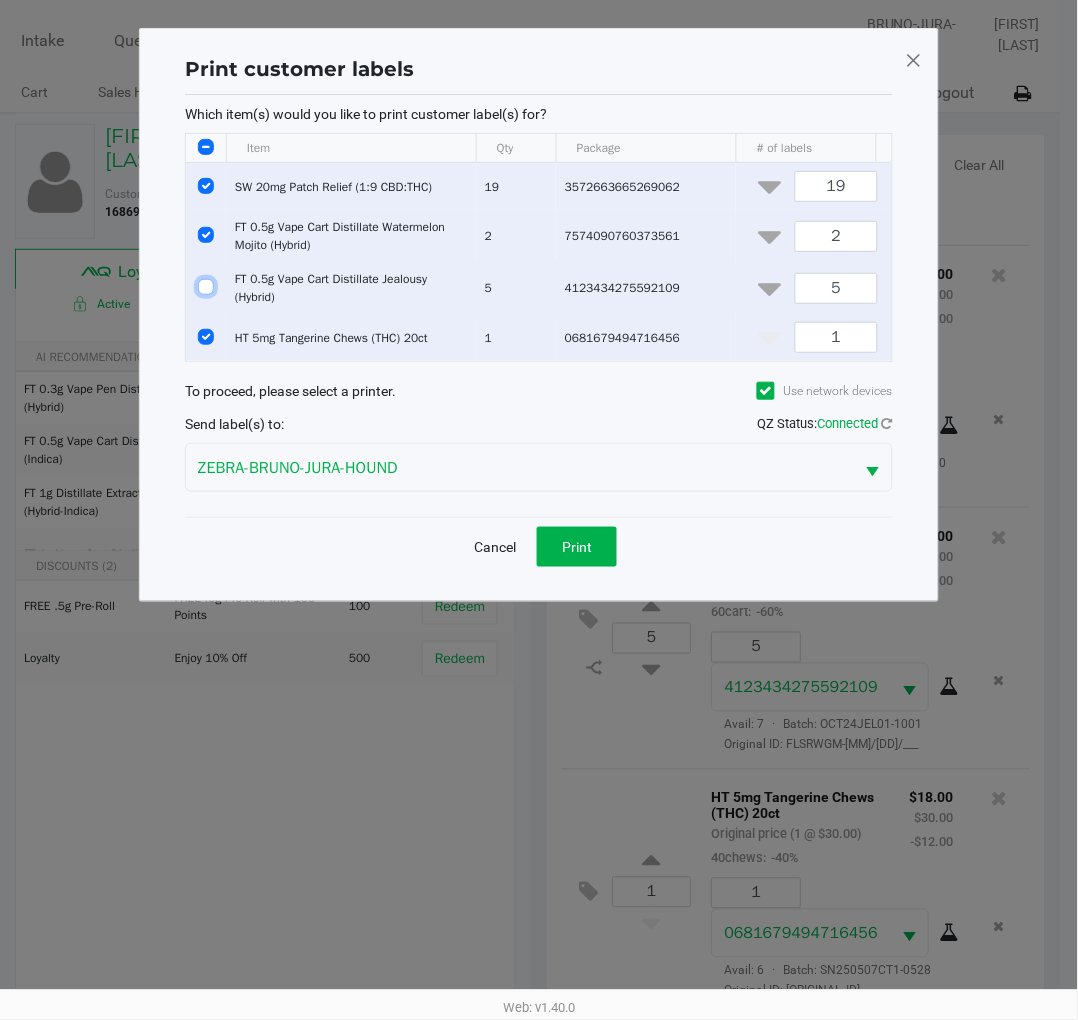 checkbox on "false" 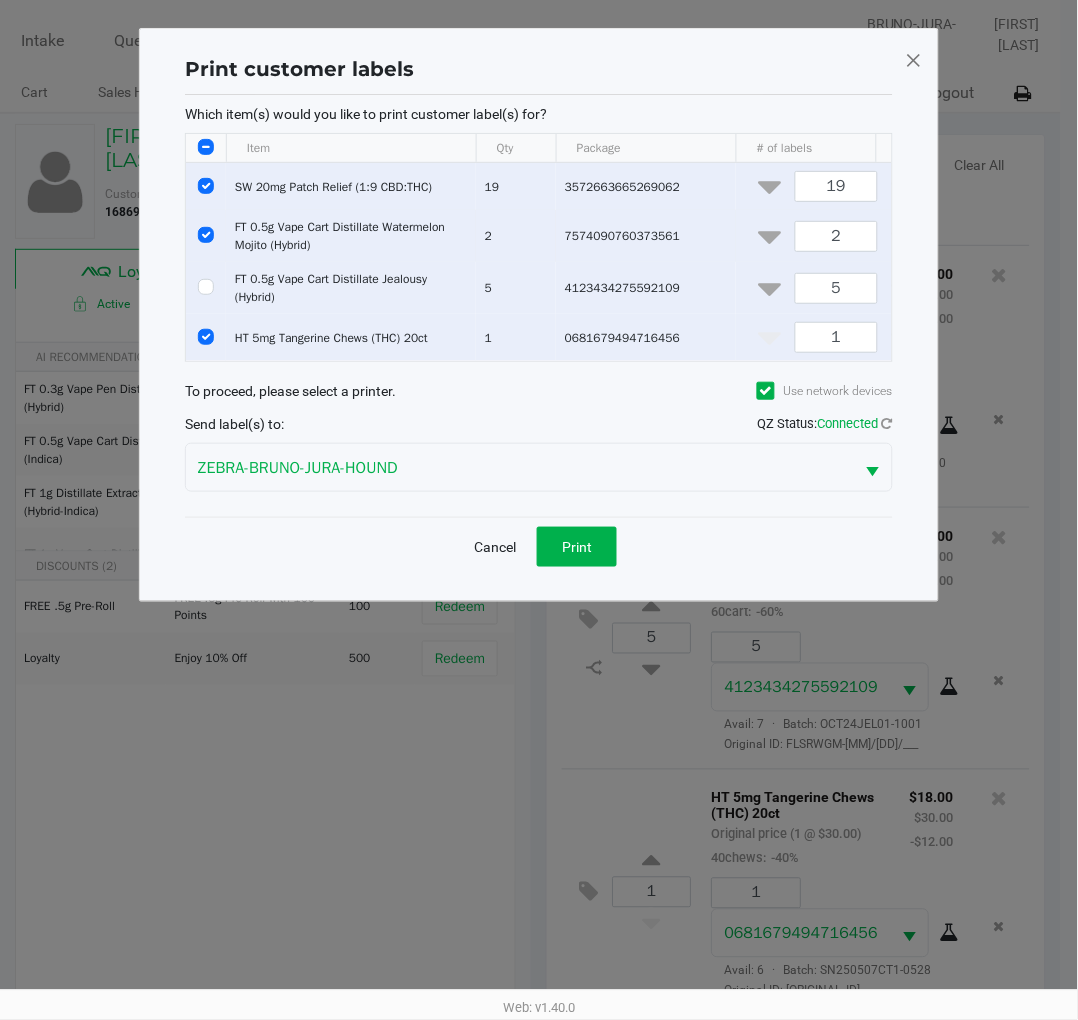 click 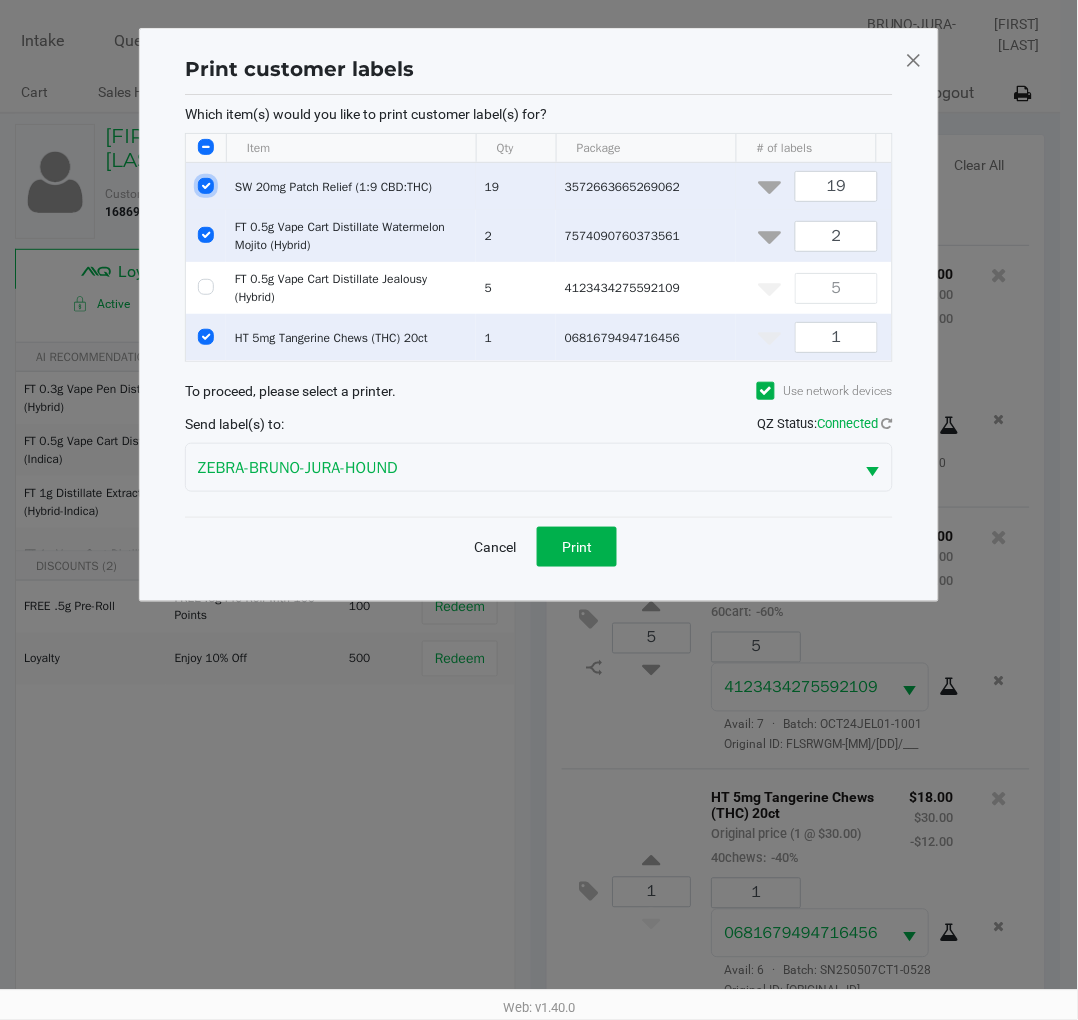 click at bounding box center [206, 186] 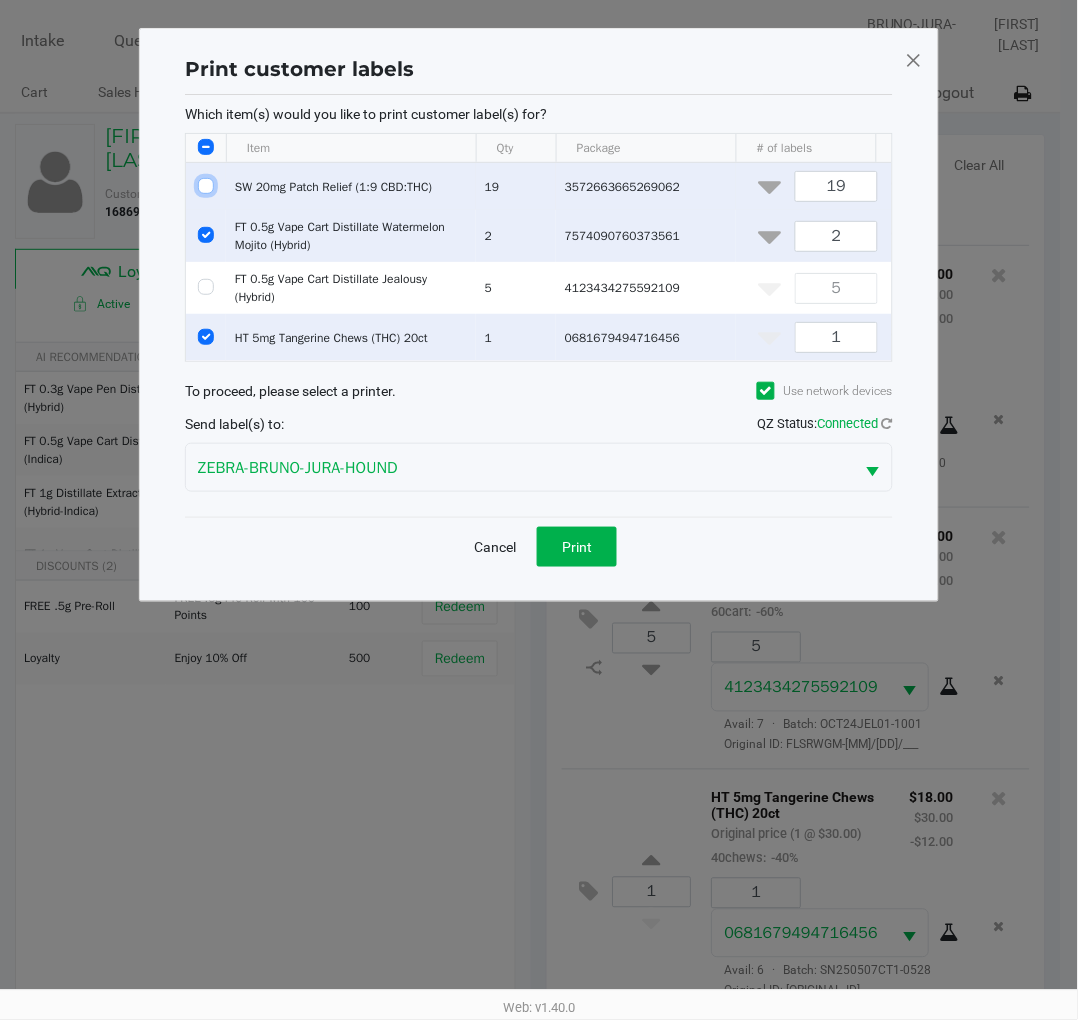 checkbox on "false" 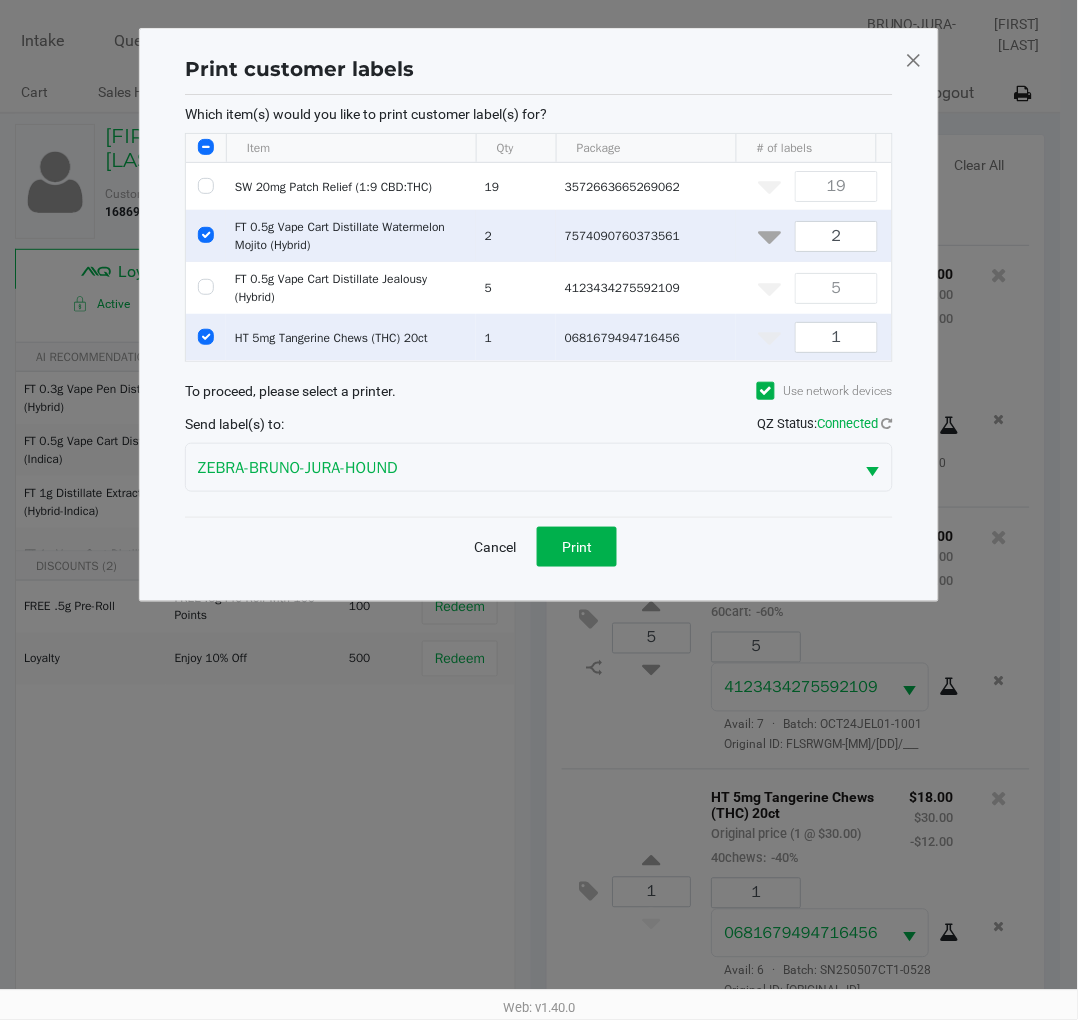 click 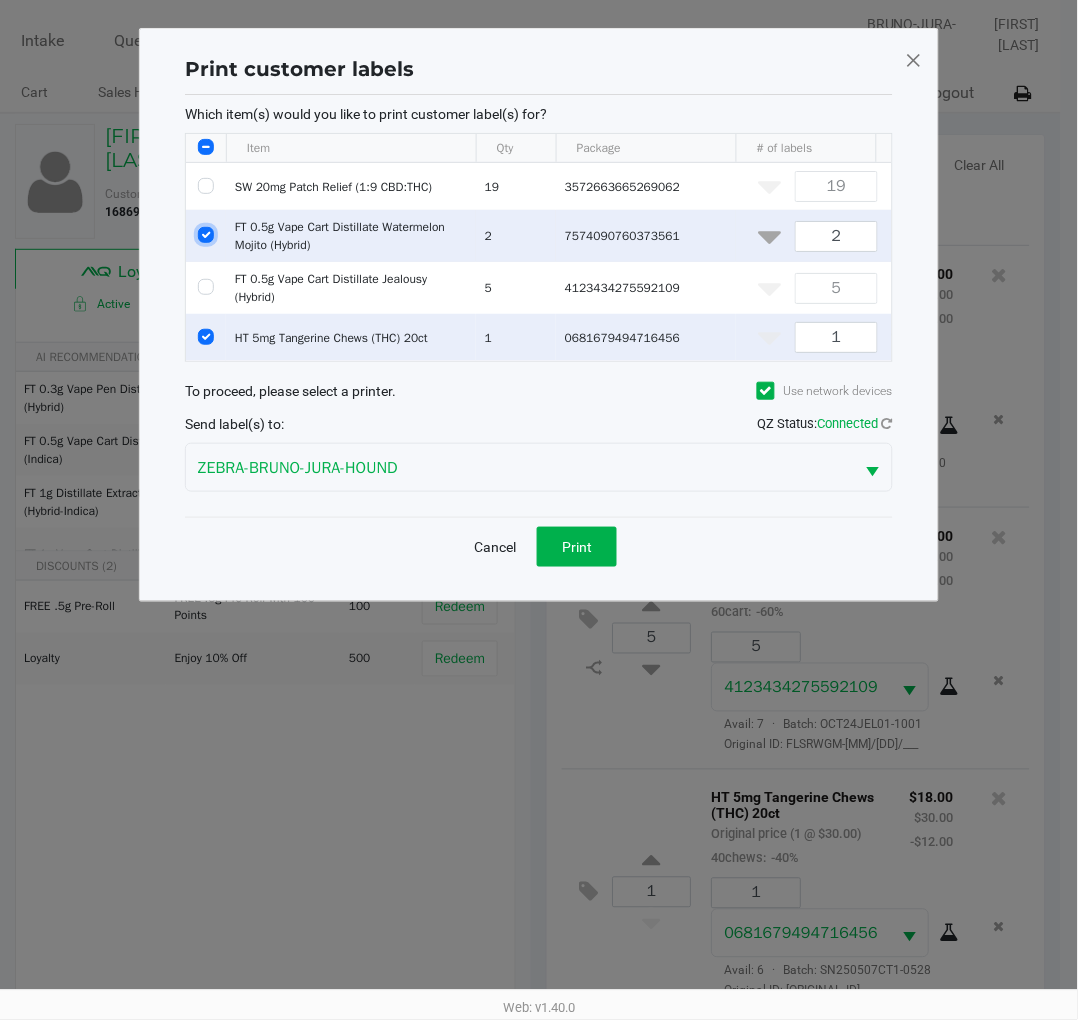 click at bounding box center (206, 235) 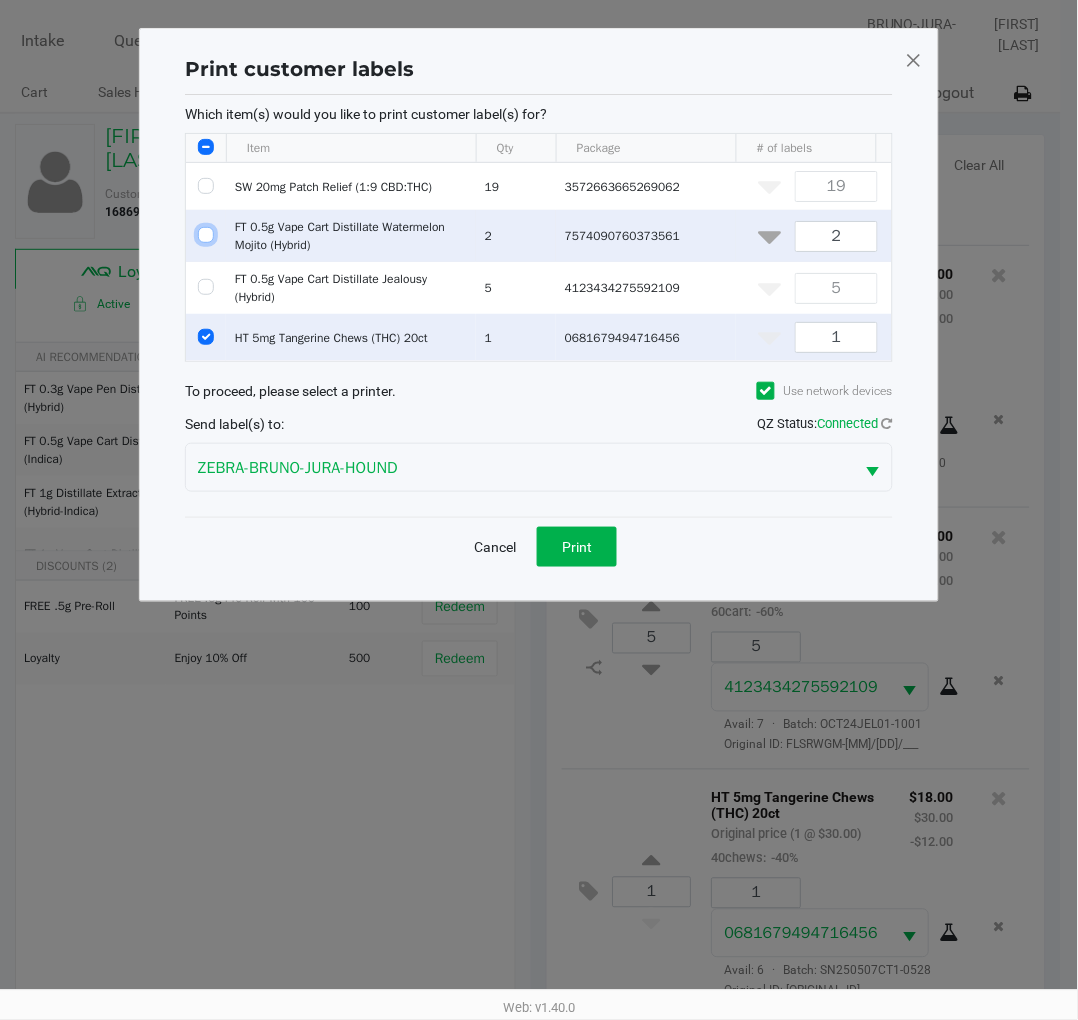 checkbox on "false" 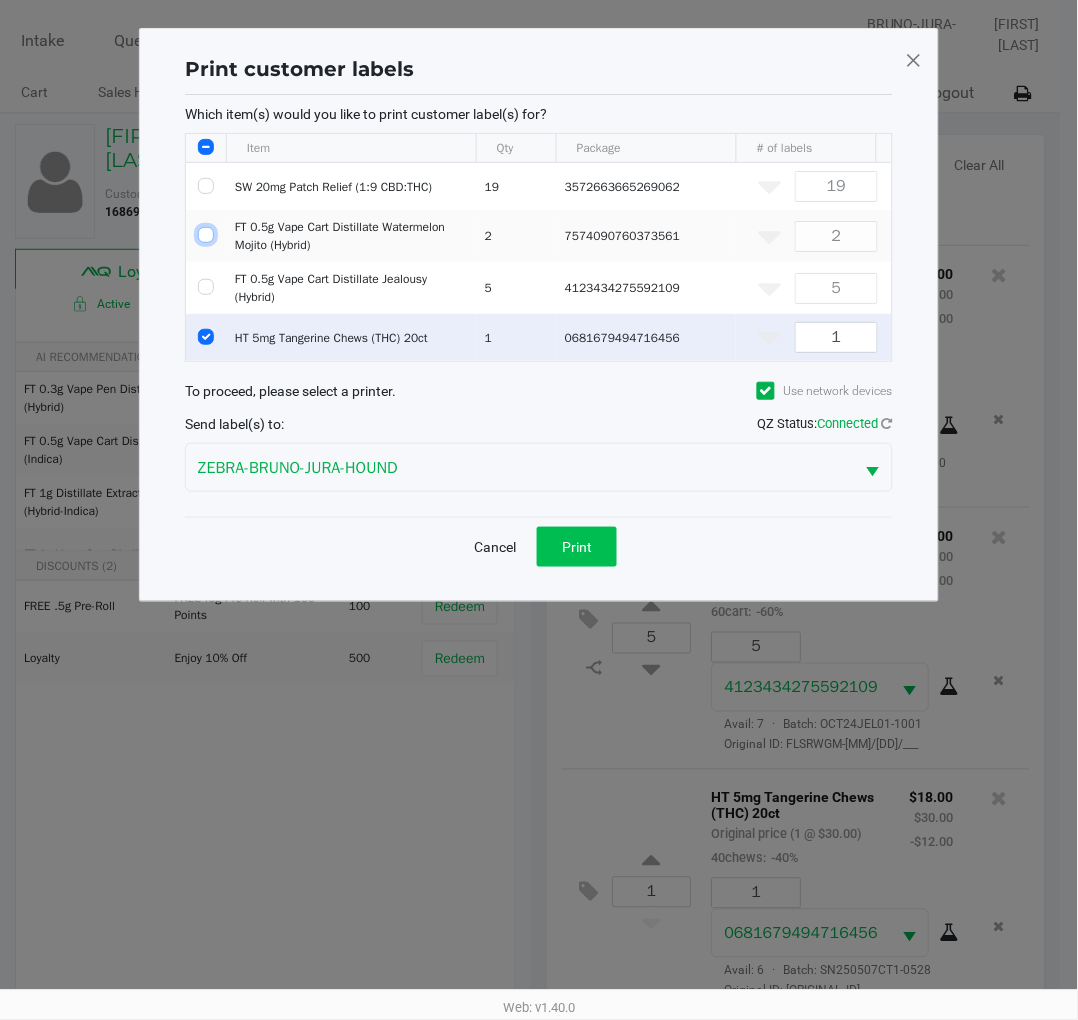 click on "Print" 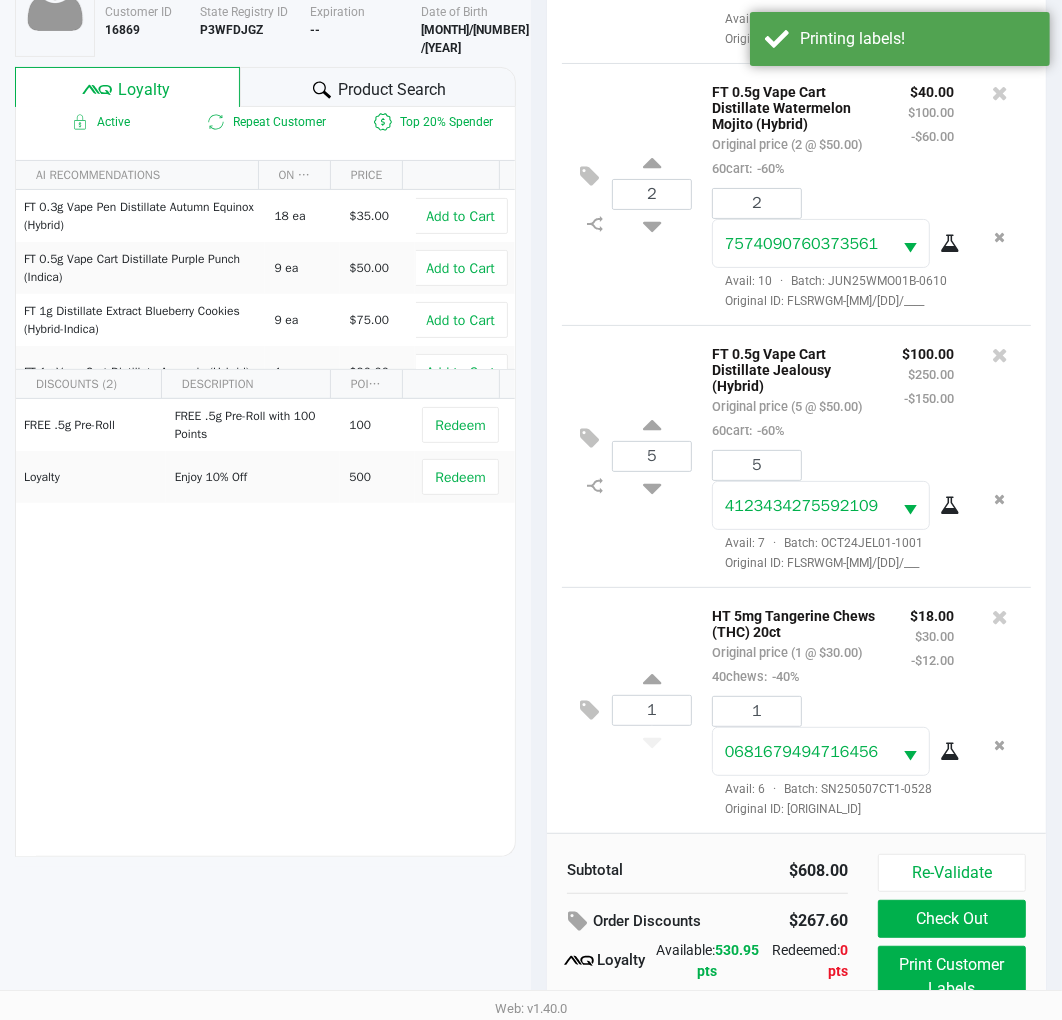 scroll, scrollTop: 258, scrollLeft: 0, axis: vertical 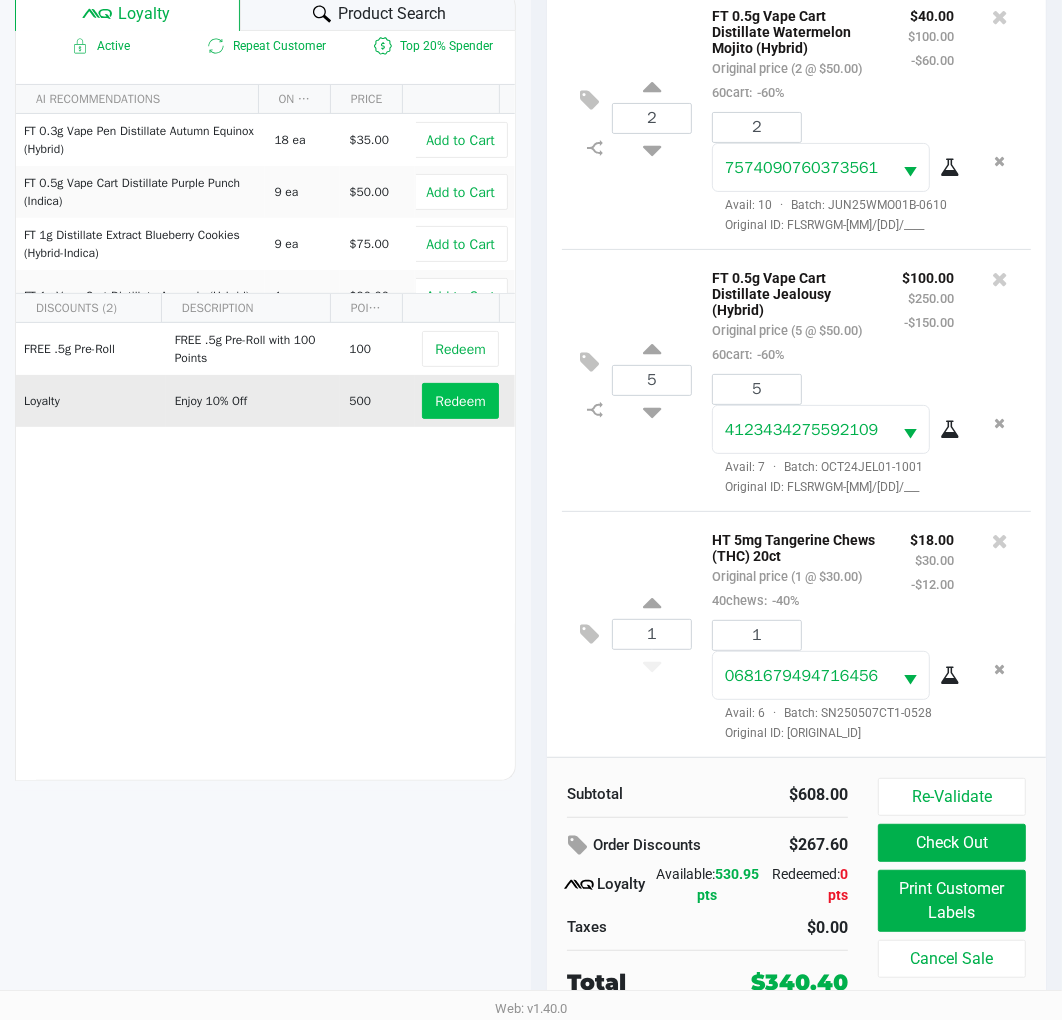 click on "Redeem" 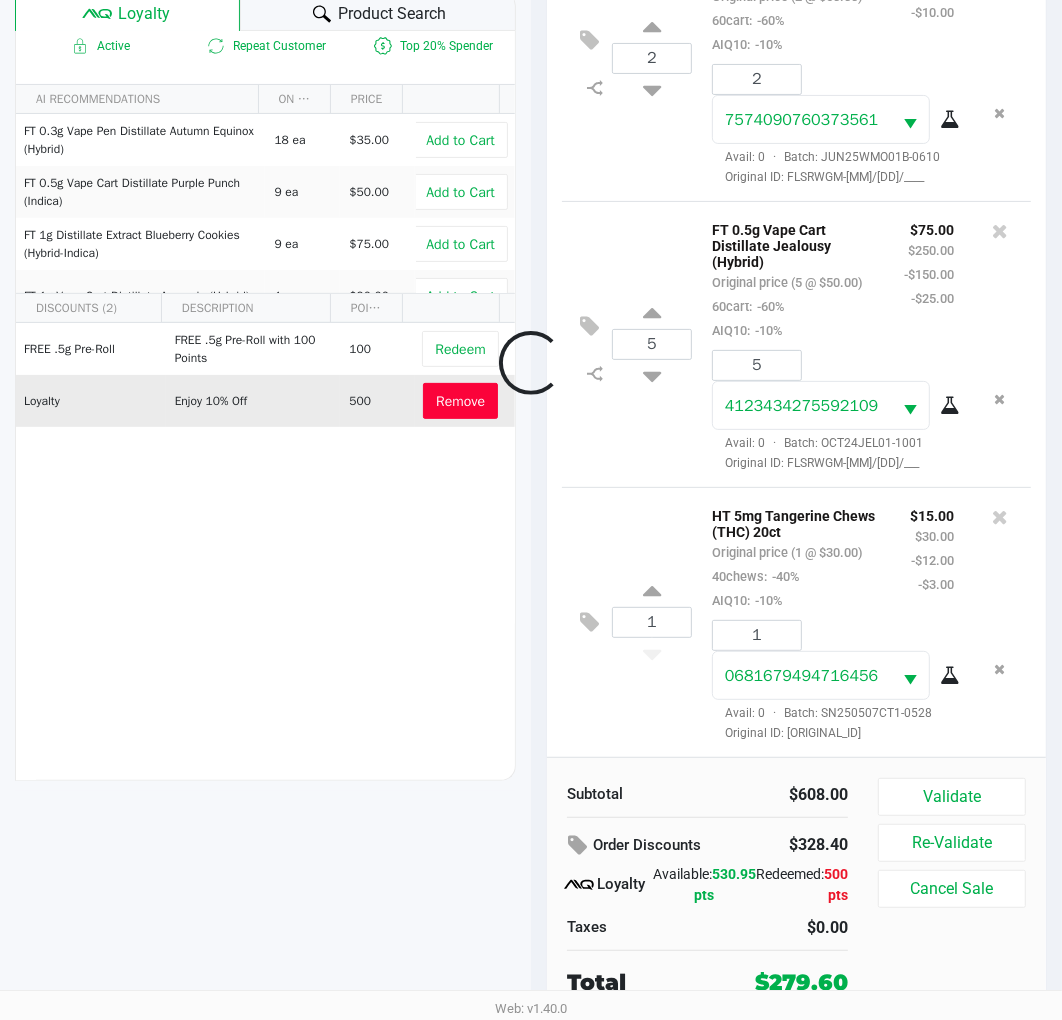 scroll, scrollTop: 413, scrollLeft: 0, axis: vertical 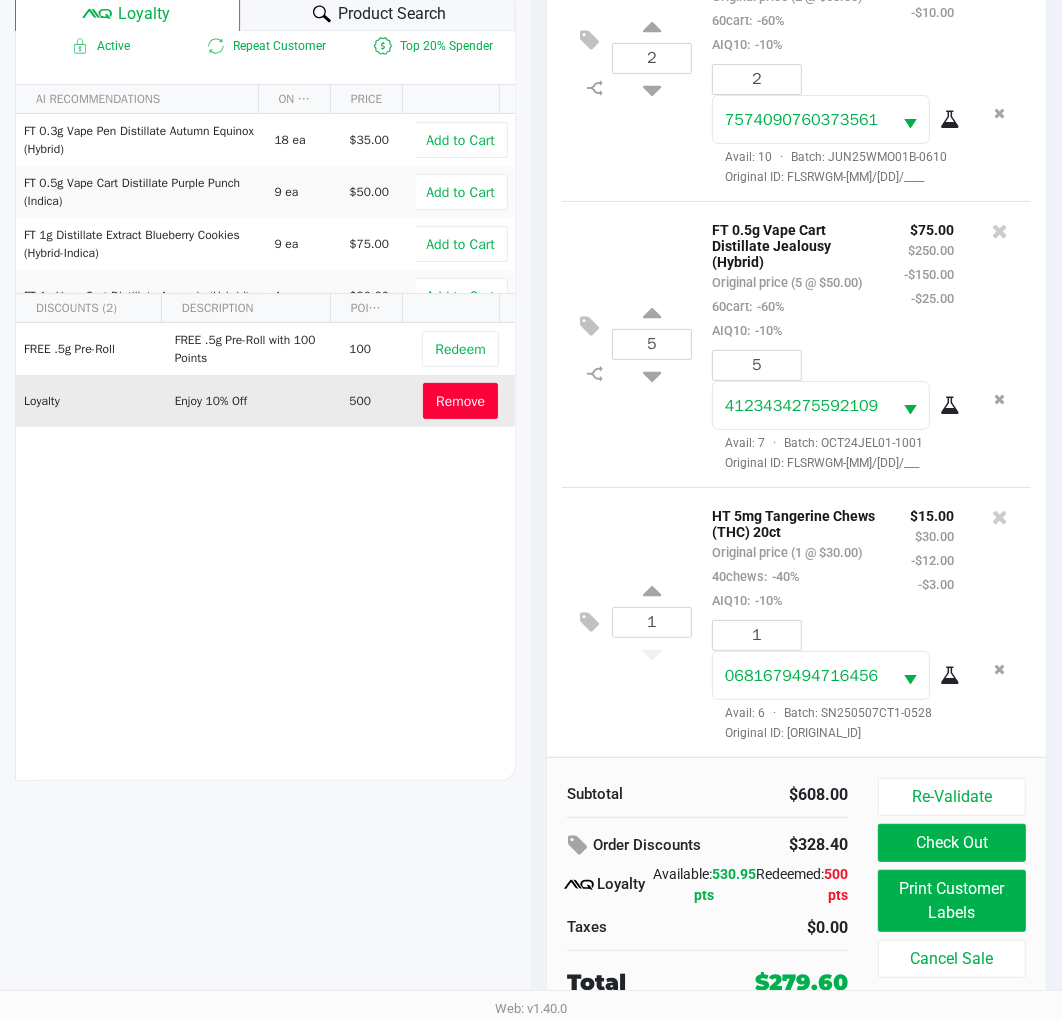 click on "Check Out" 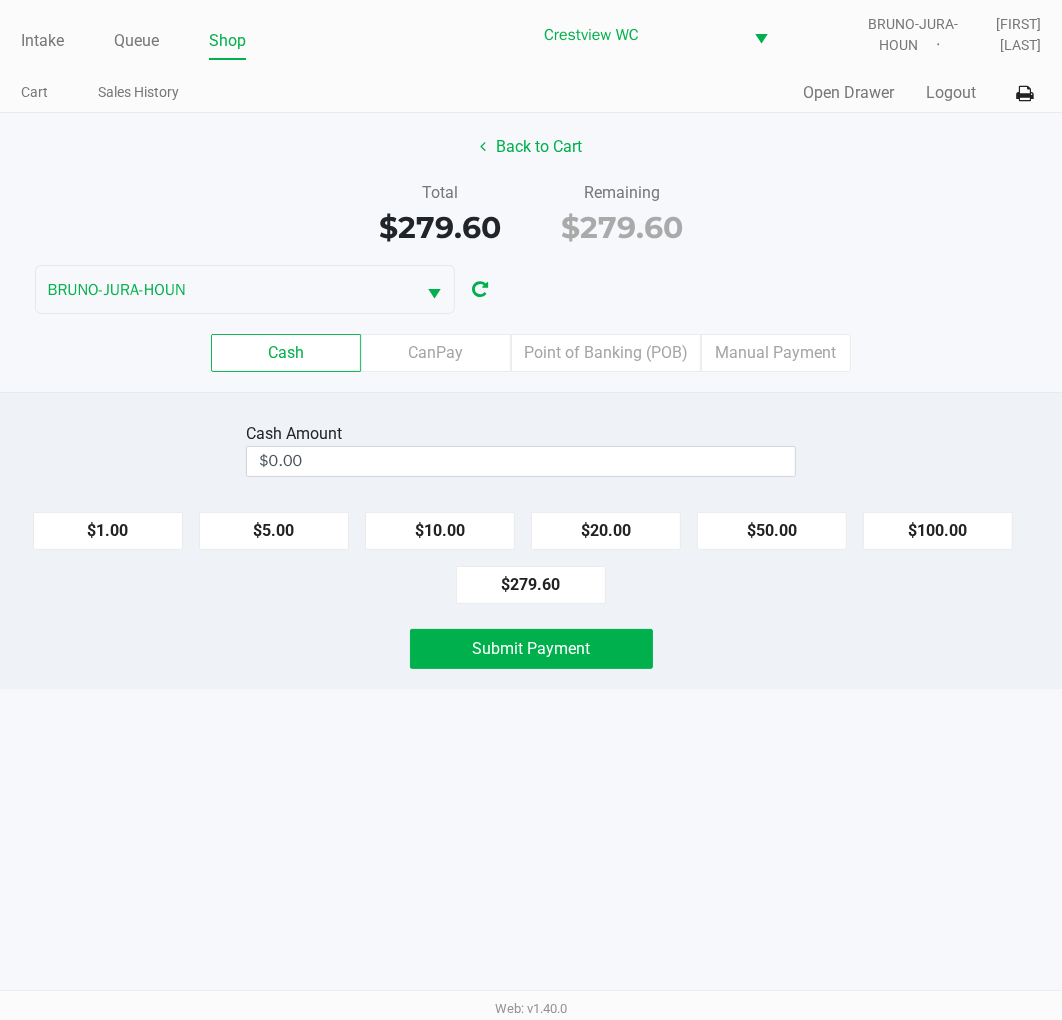 scroll, scrollTop: 0, scrollLeft: 0, axis: both 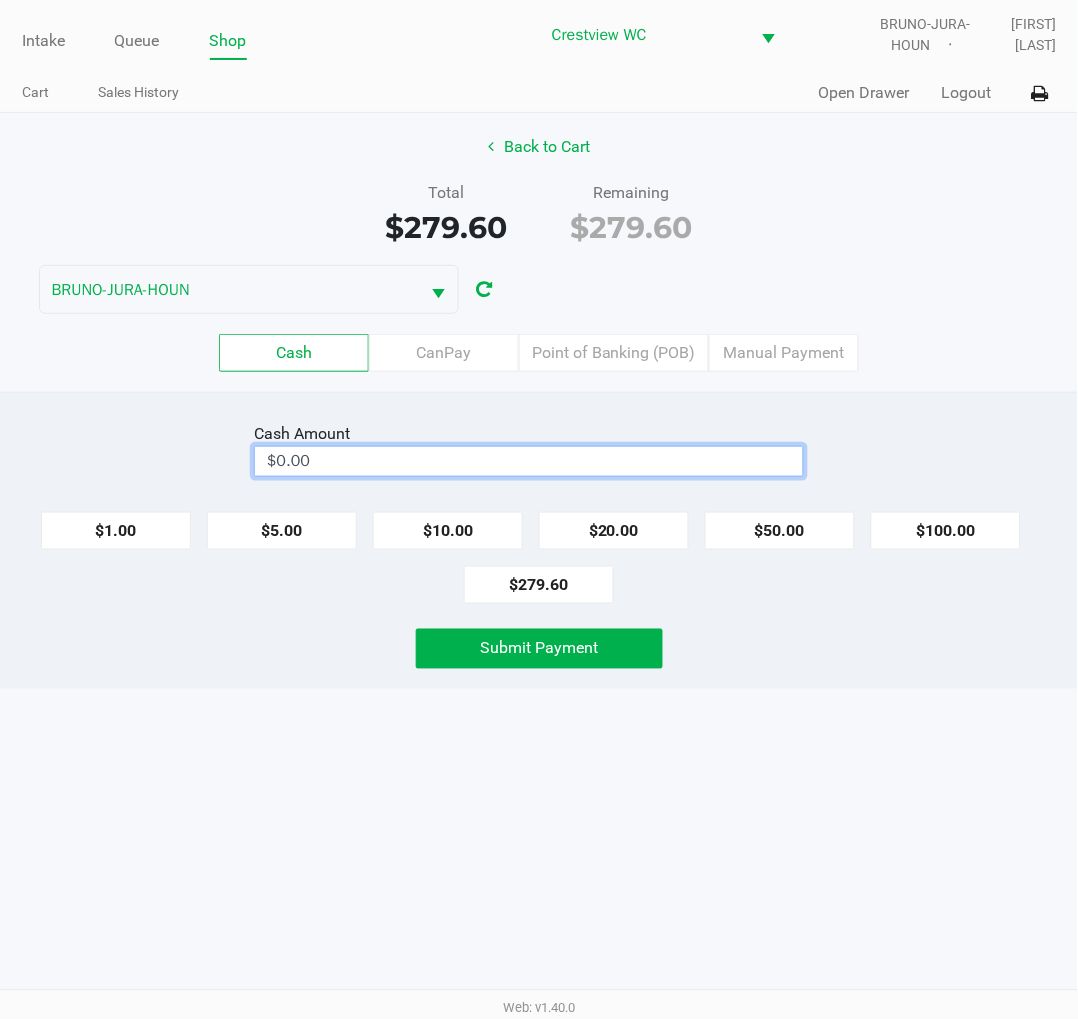 click on "$0.00" at bounding box center [529, 461] 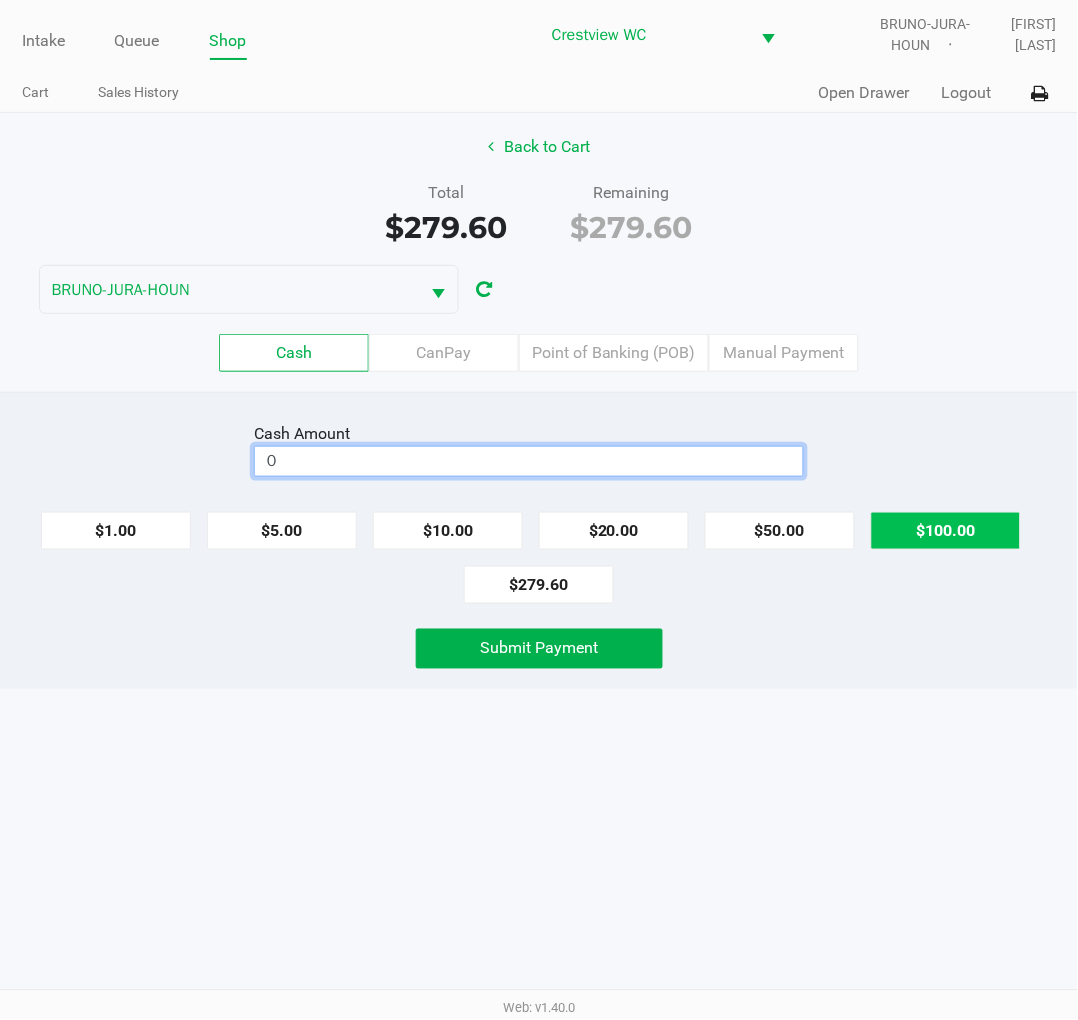 click on "$100.00" 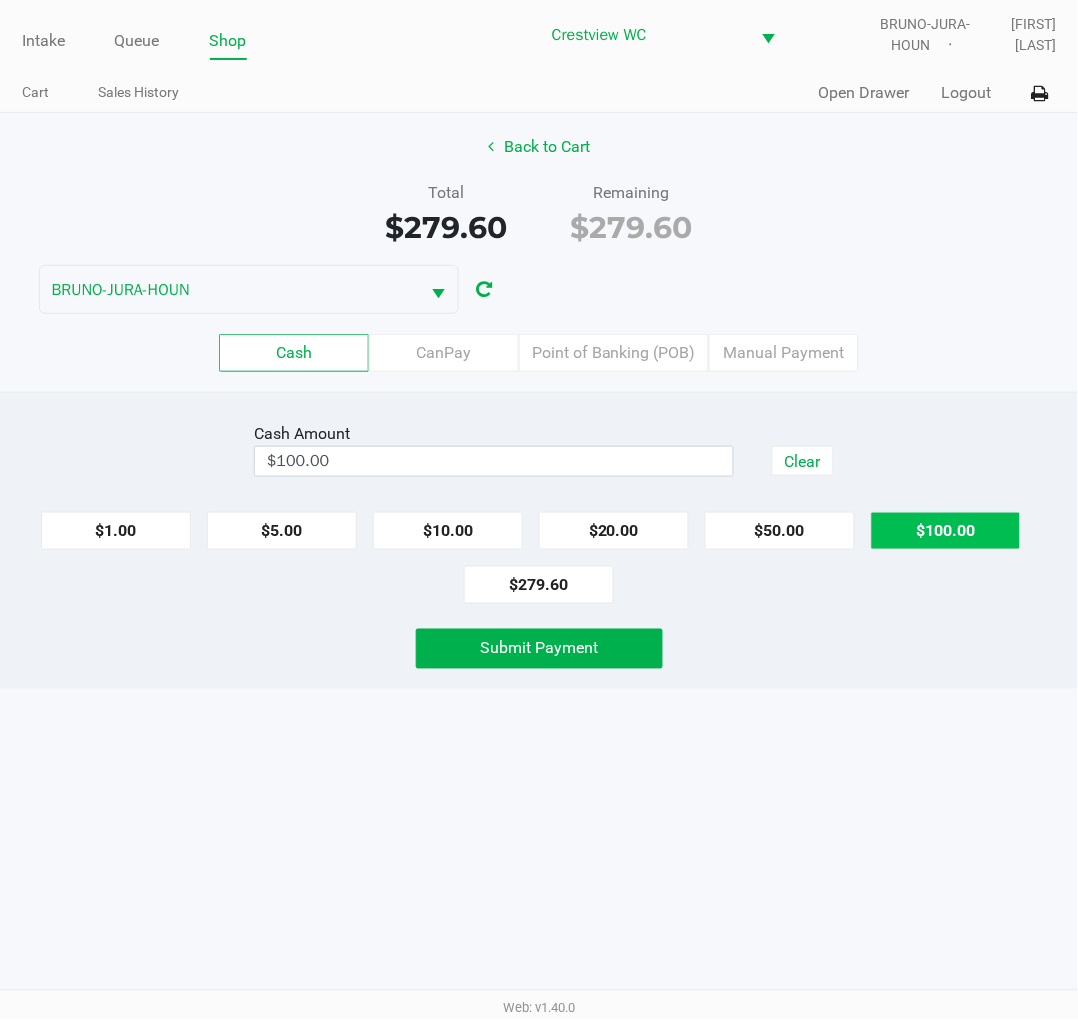 click on "$100.00" 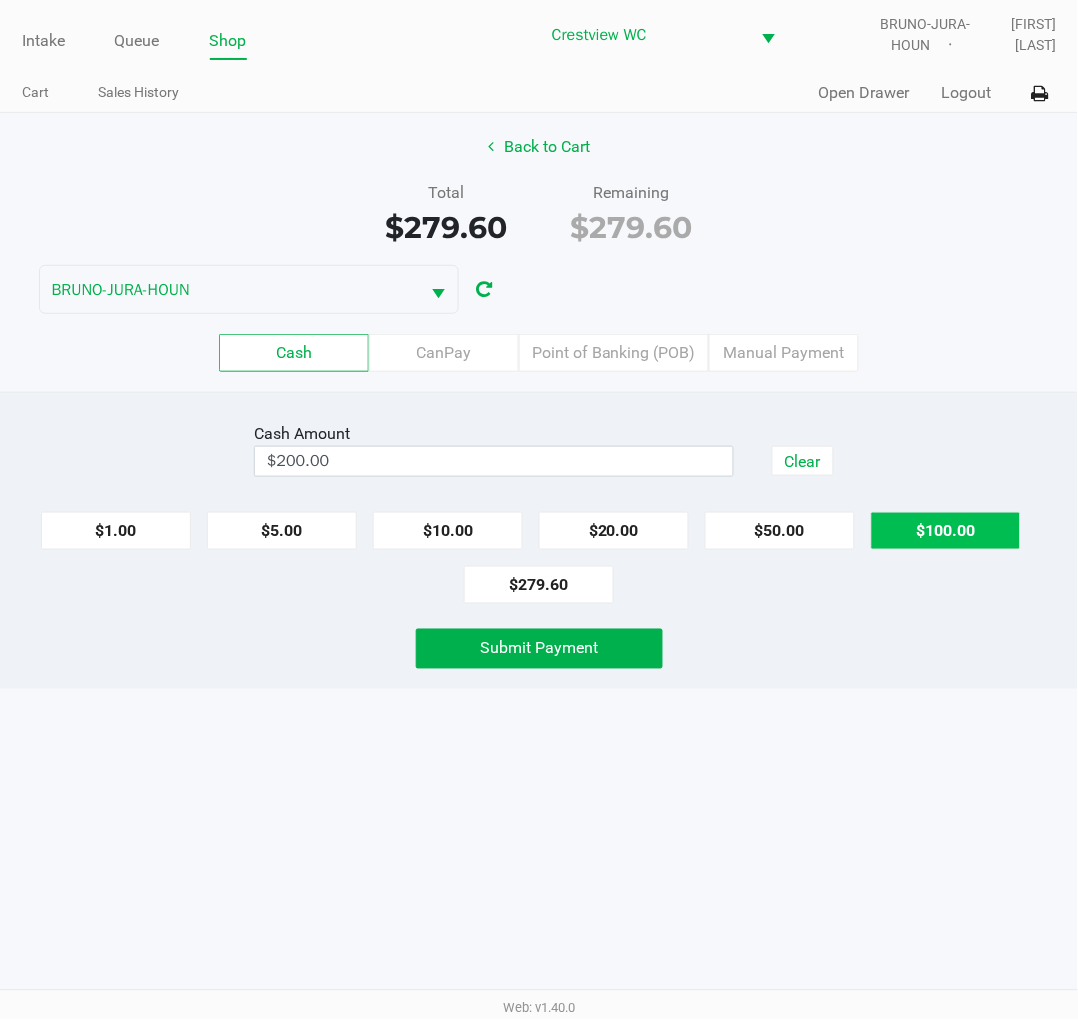 click on "$100.00" 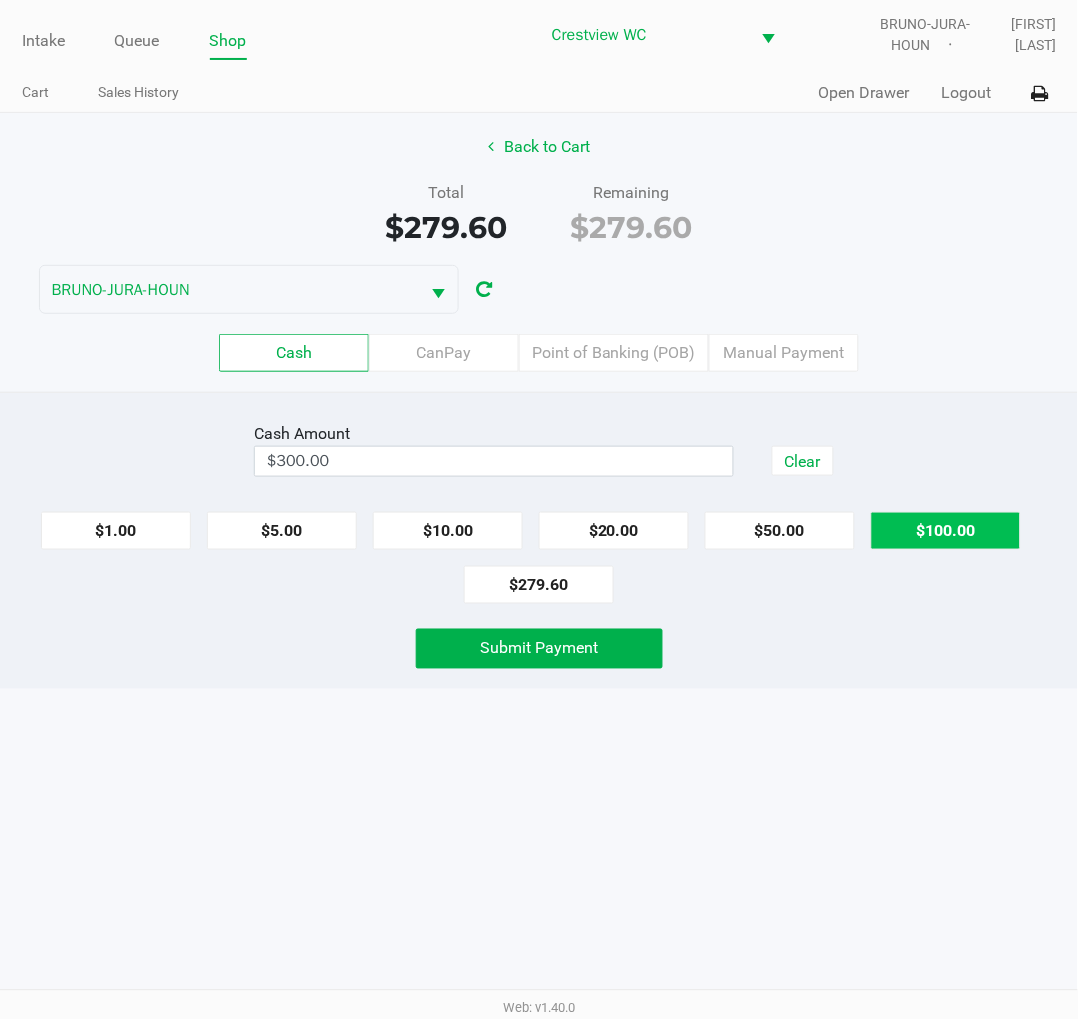 click on "Submit Payment" 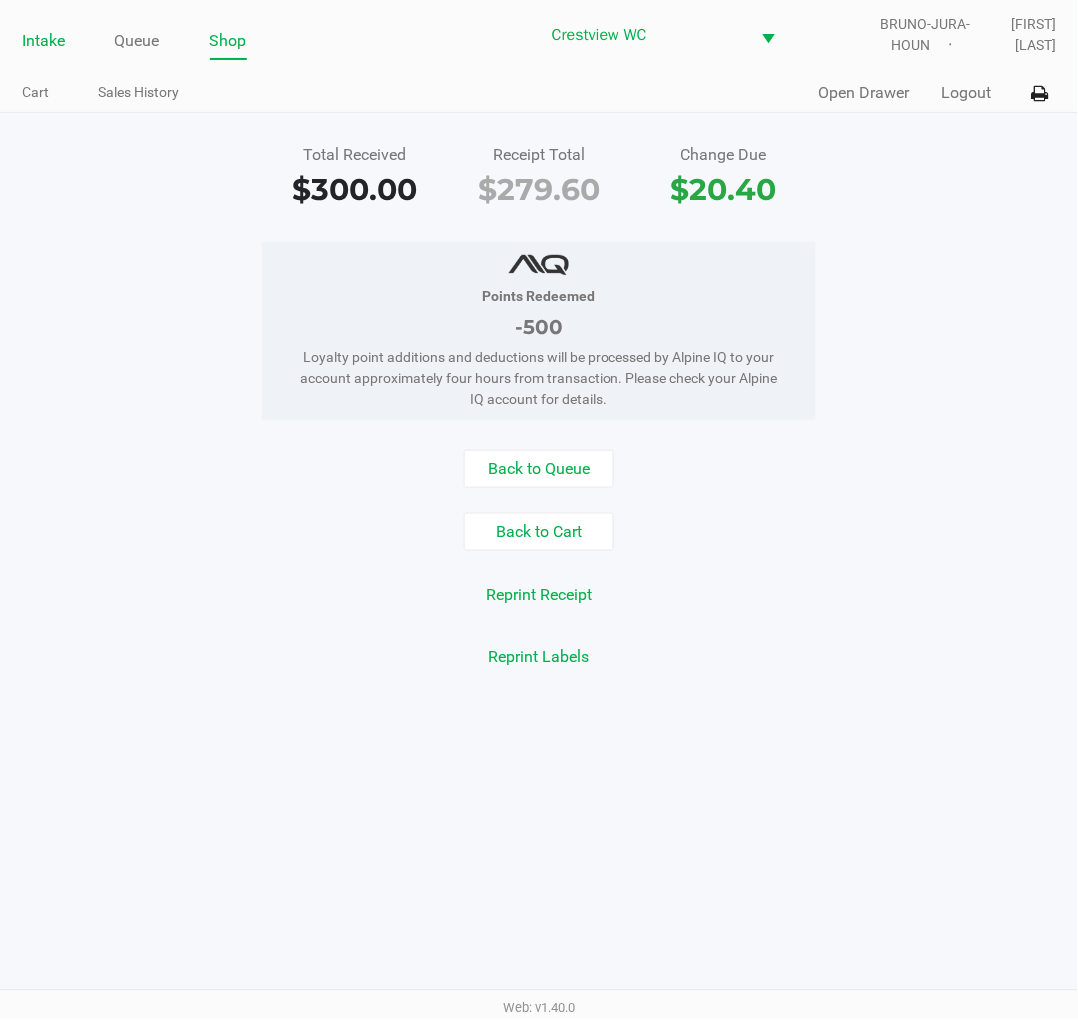 click on "Intake" 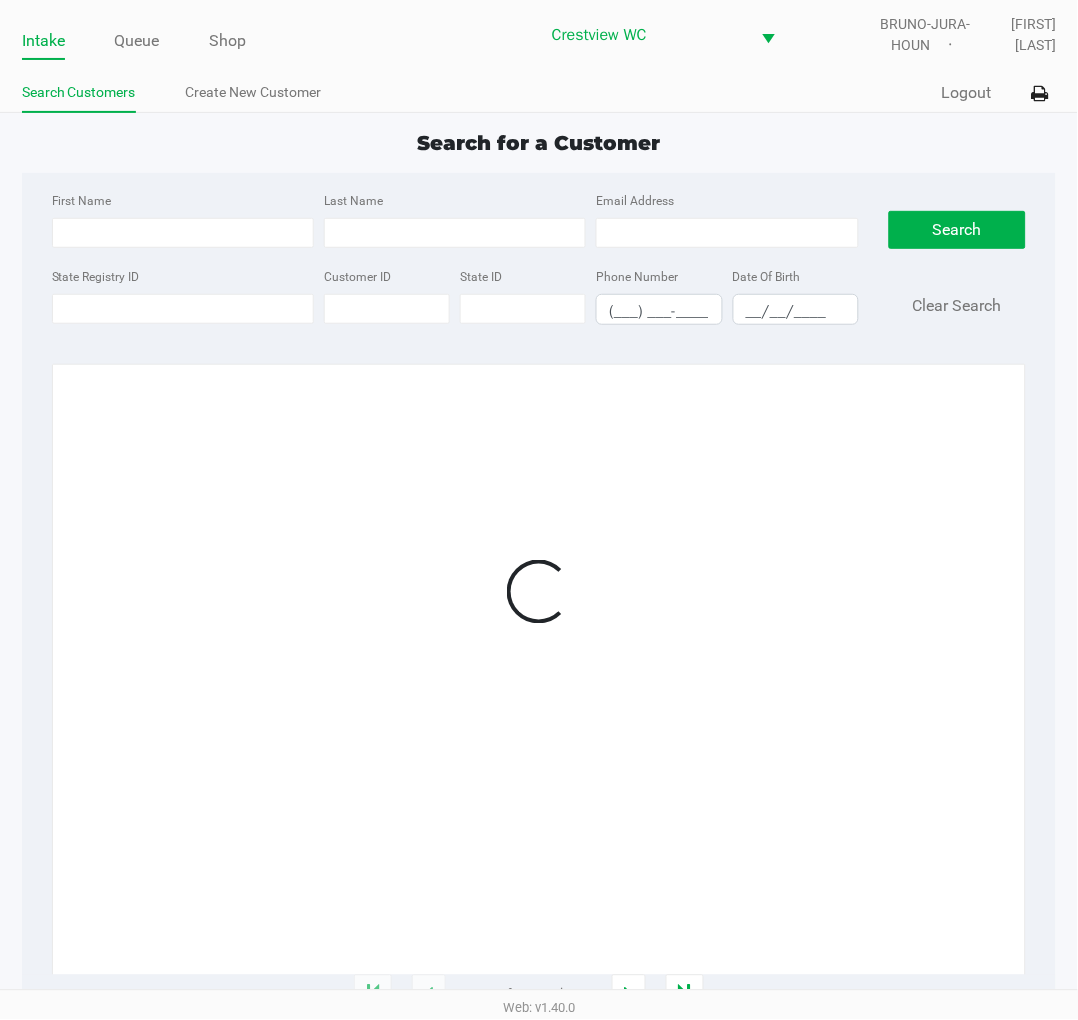 click on "State Registry ID" 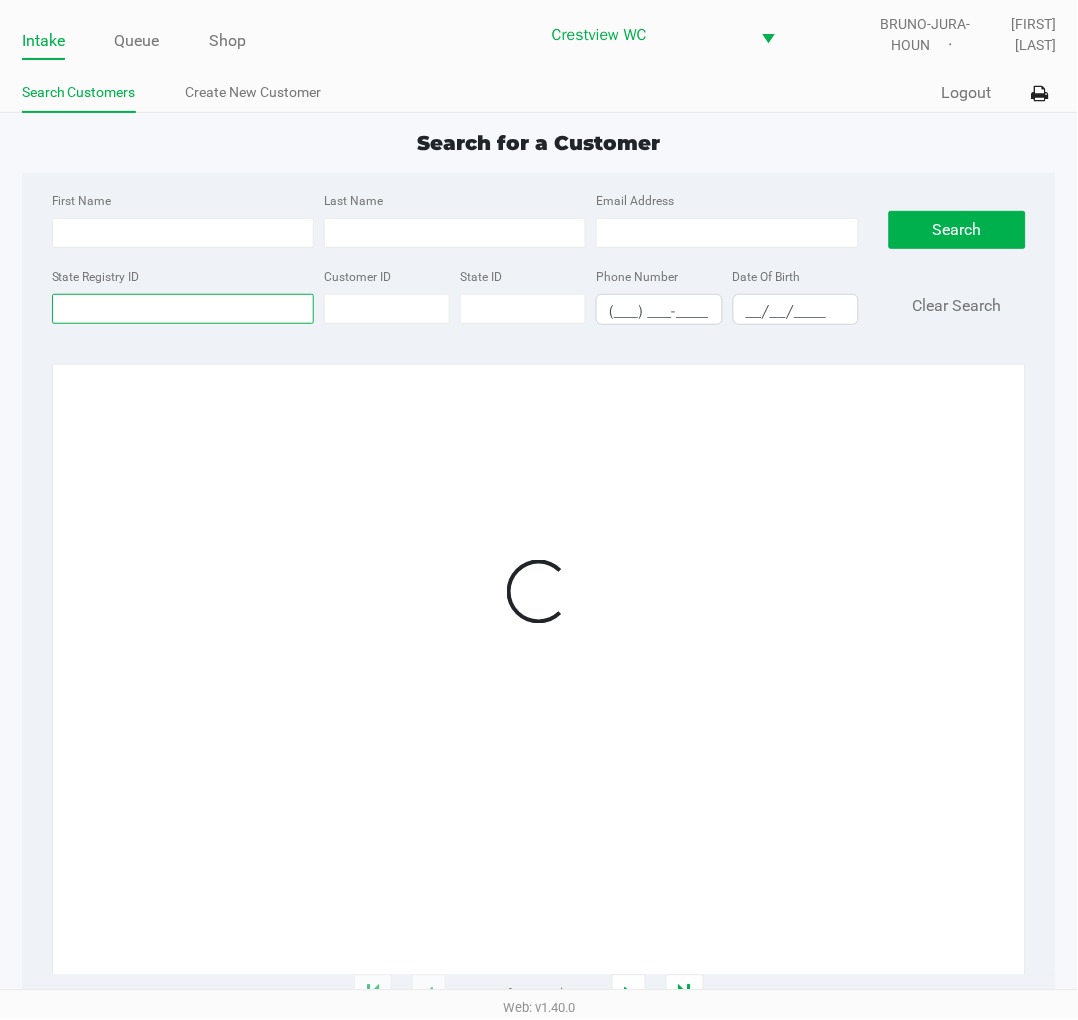 click on "State Registry ID" at bounding box center (183, 309) 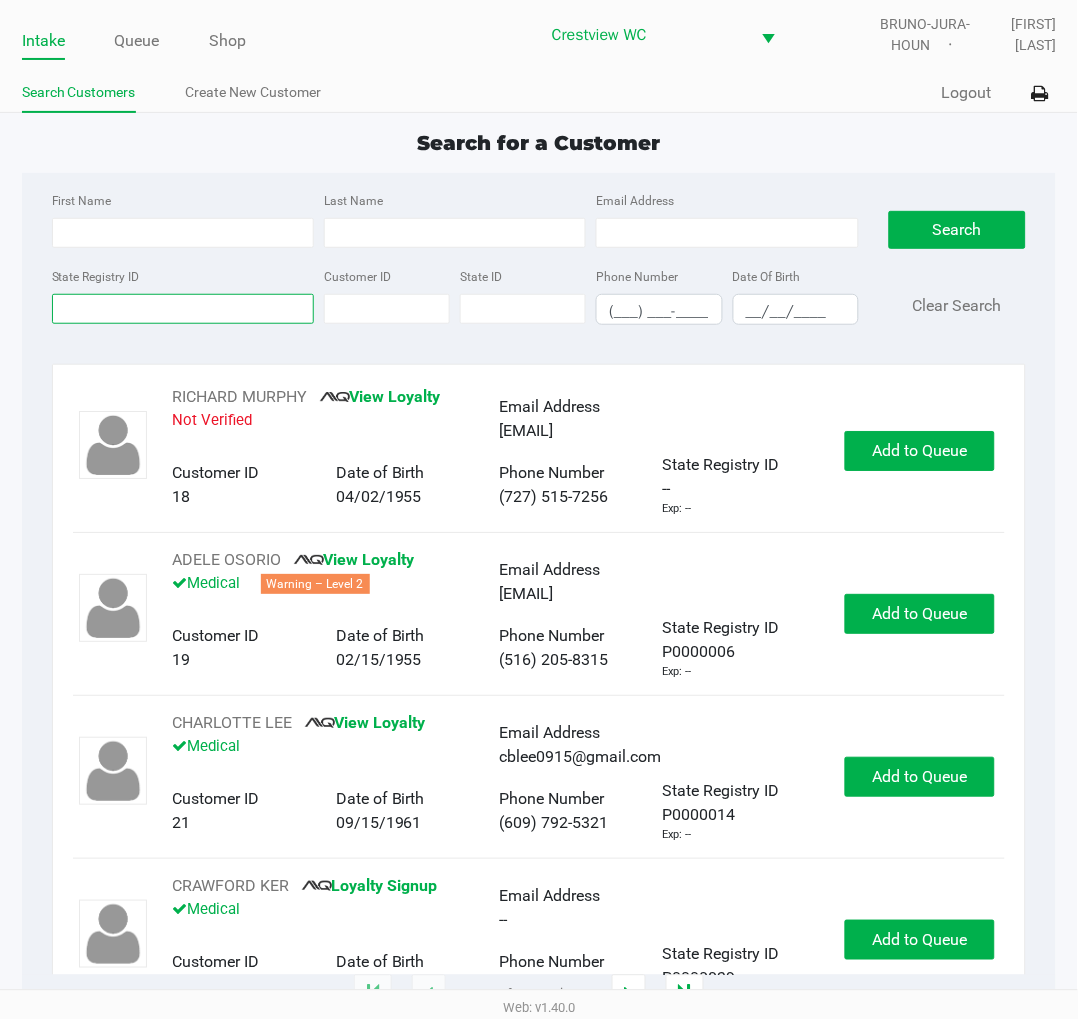 click on "State Registry ID" at bounding box center (183, 309) 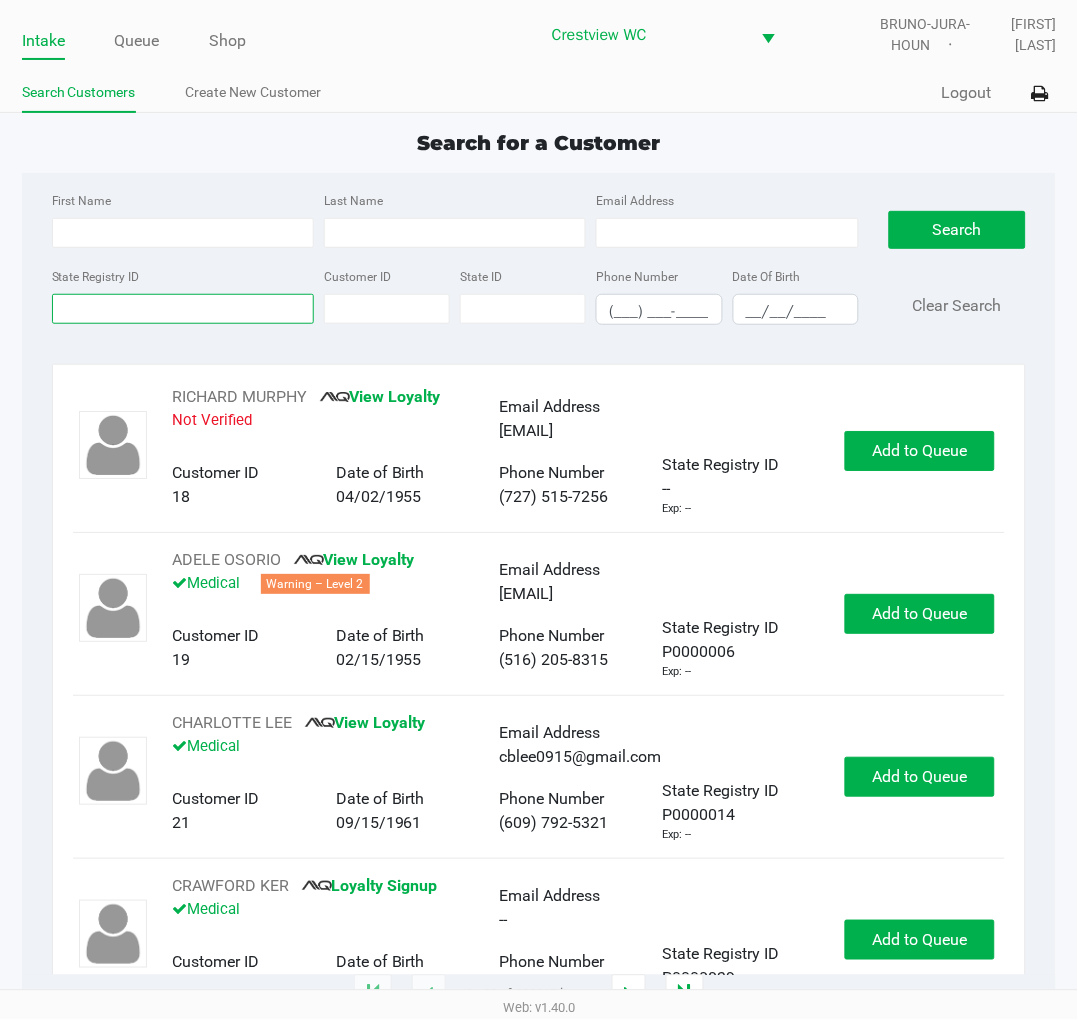 click on "State Registry ID" at bounding box center [183, 309] 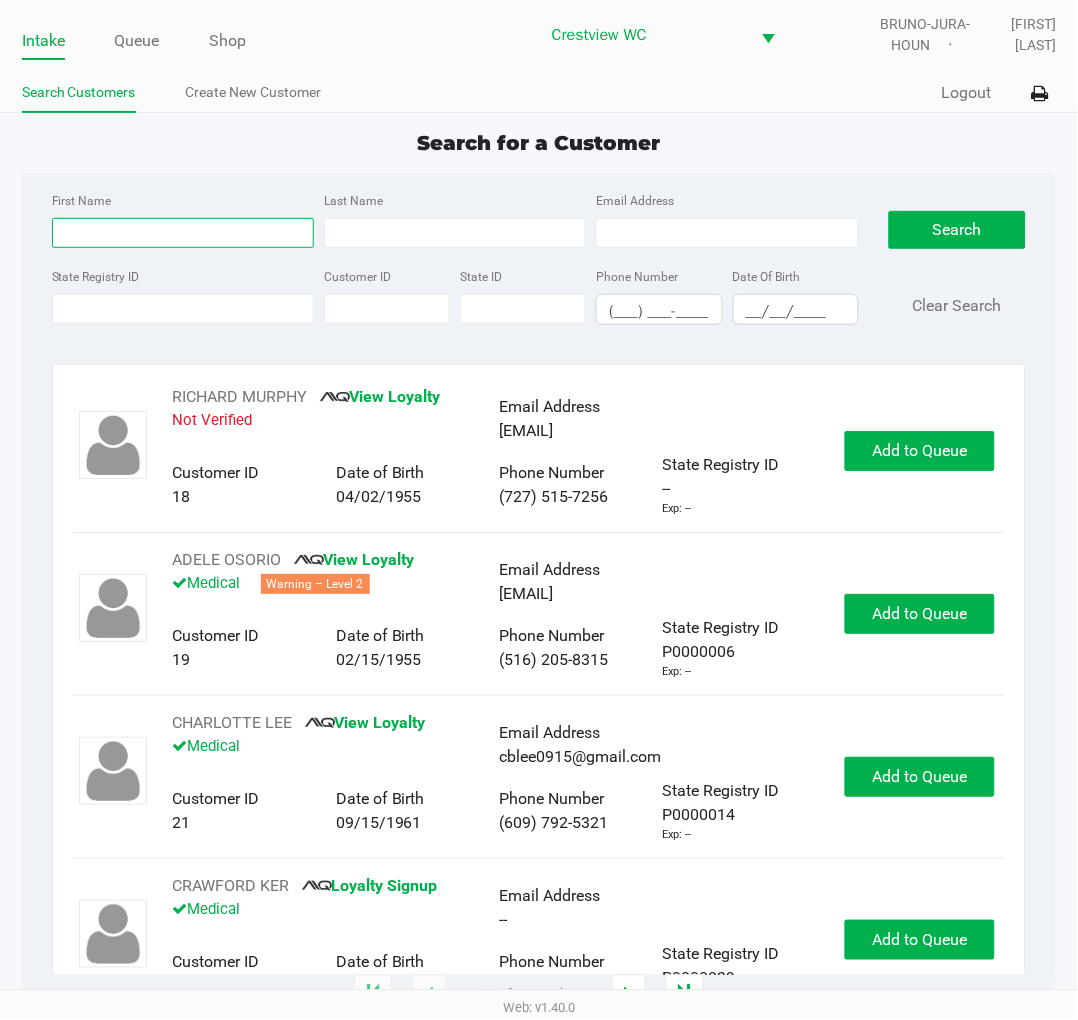 click on "First Name" at bounding box center (183, 233) 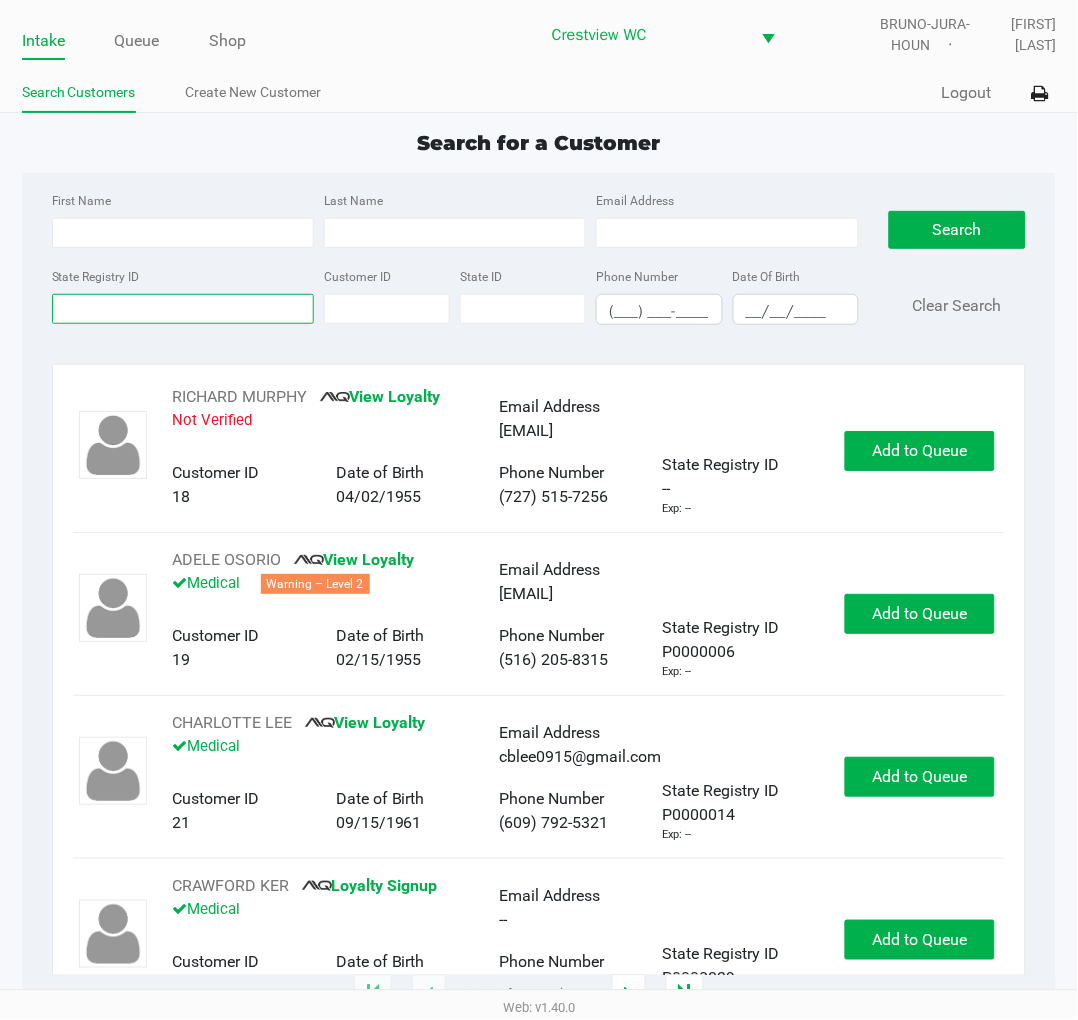 click on "State Registry ID" at bounding box center [183, 309] 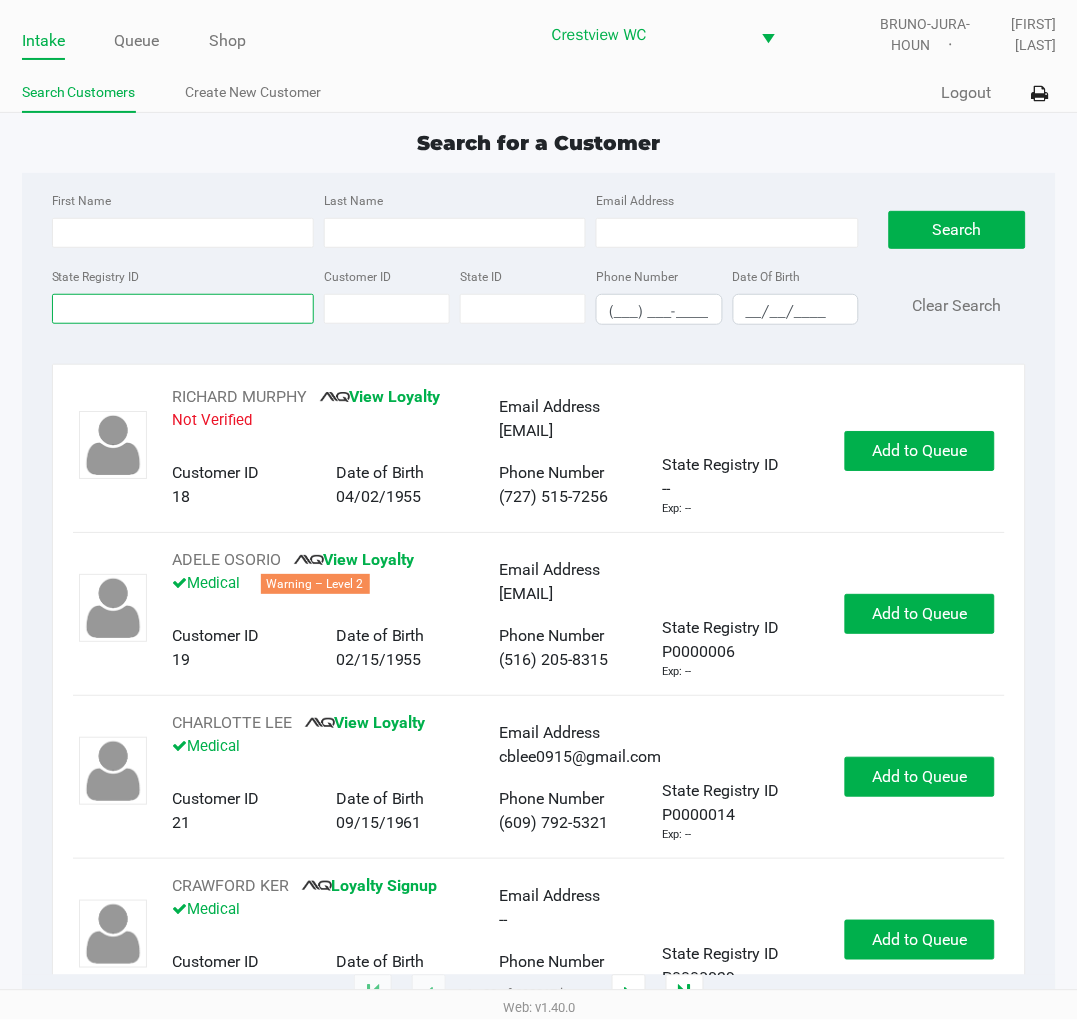 click on "State Registry ID" at bounding box center [183, 309] 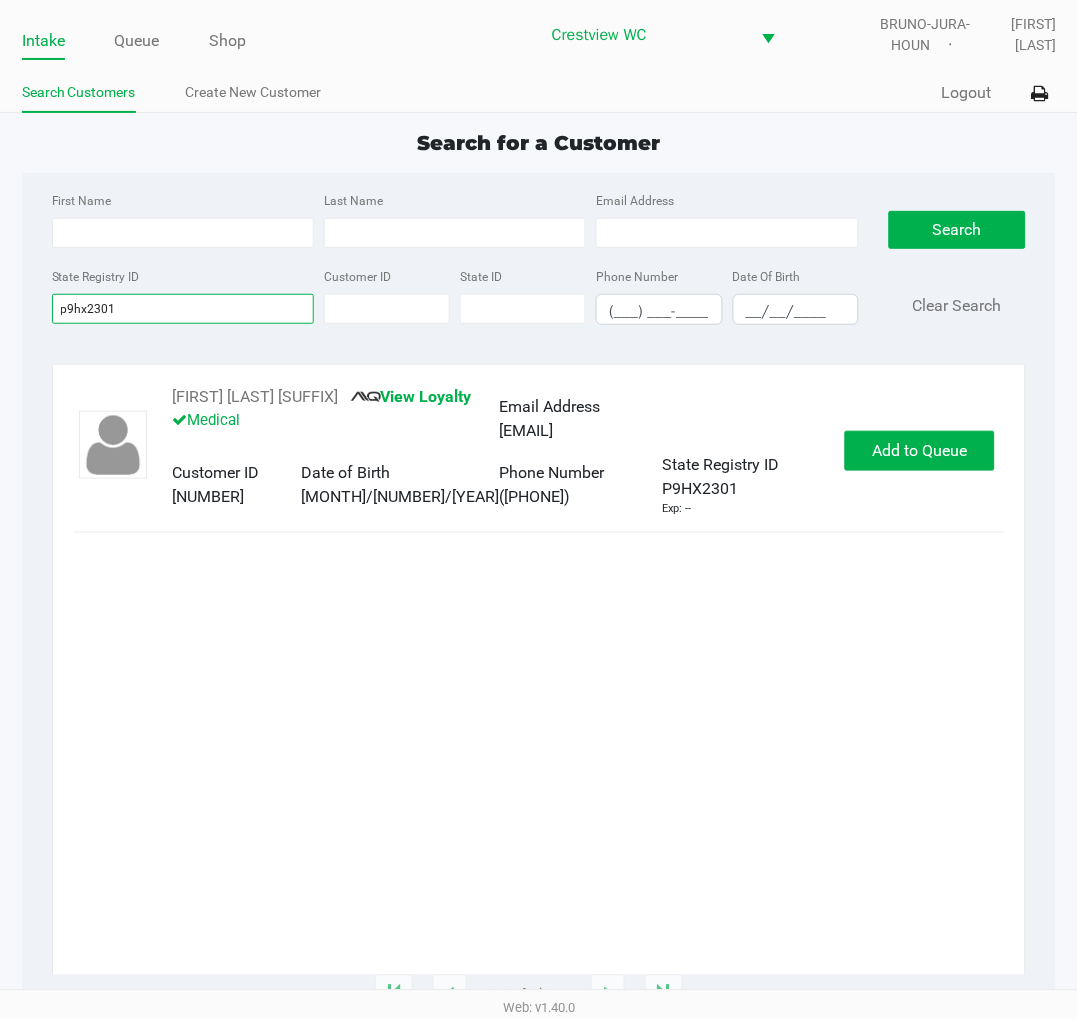 type on "p9hx2301" 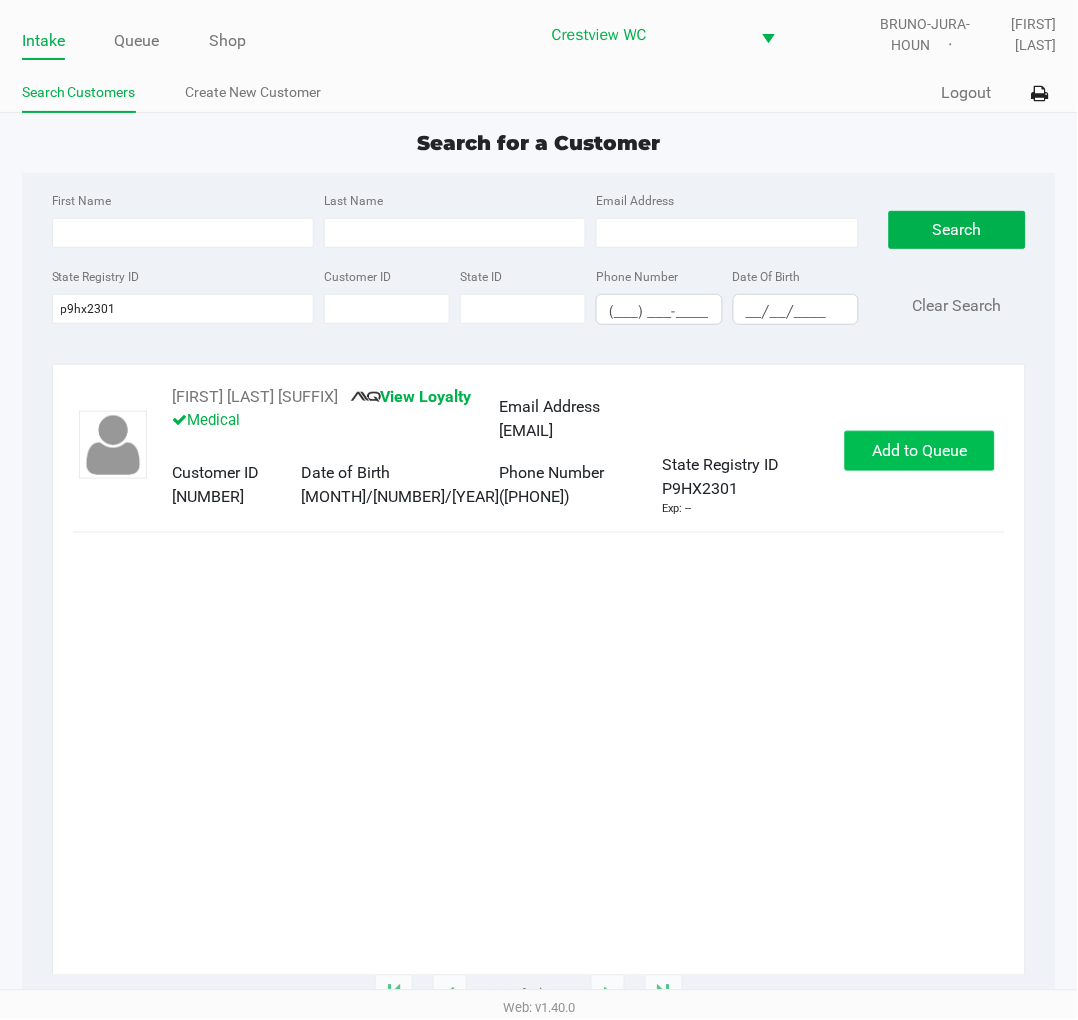 click on "Add to Queue" 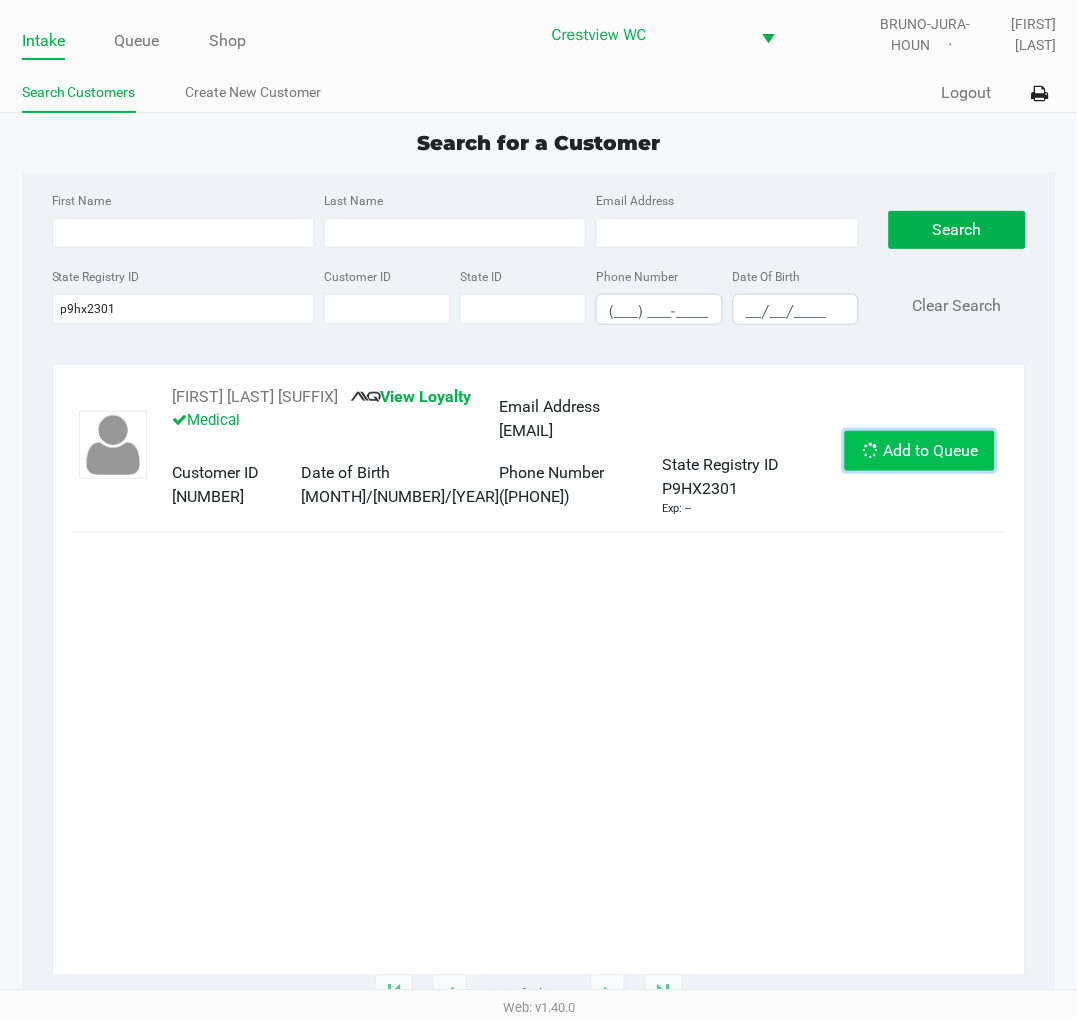 click on "Add to Queue" 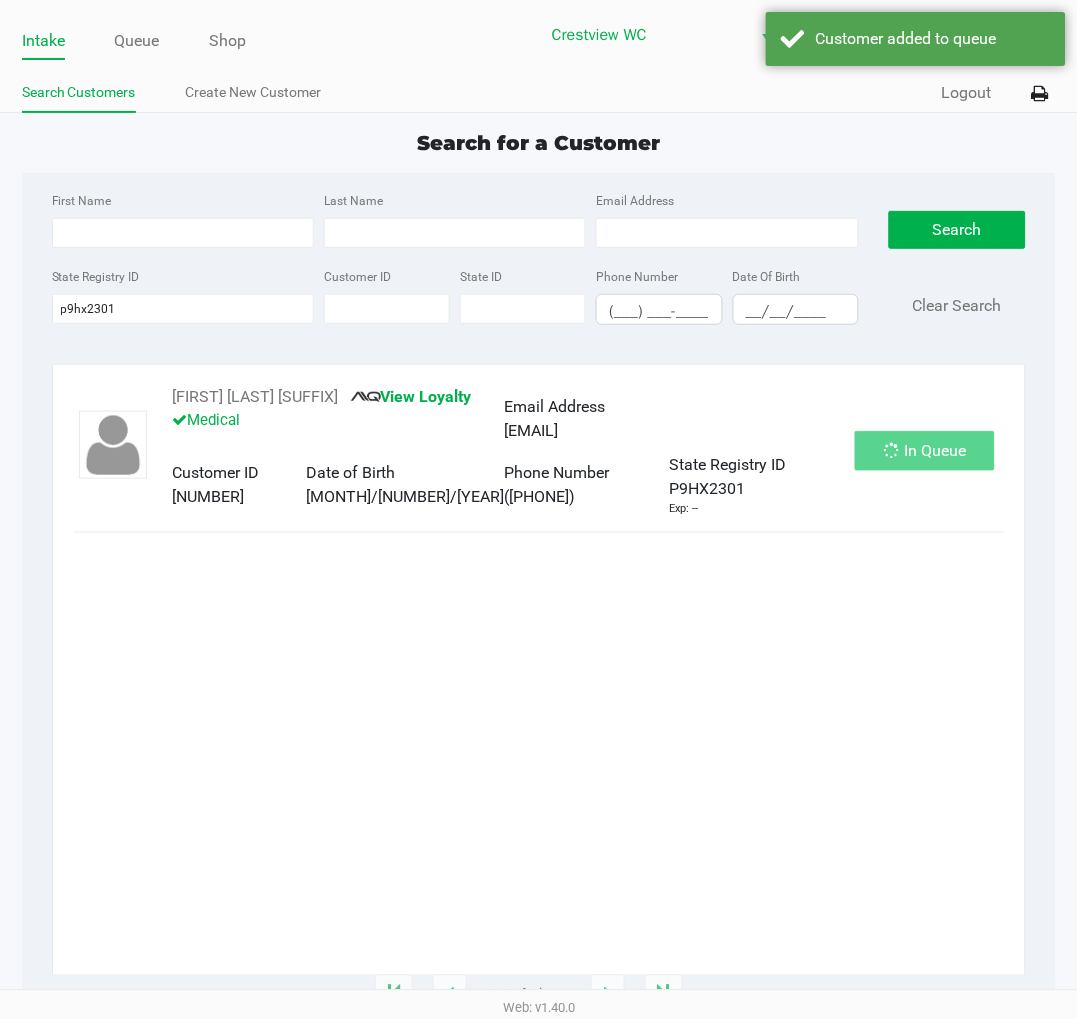 click on "In Queue" 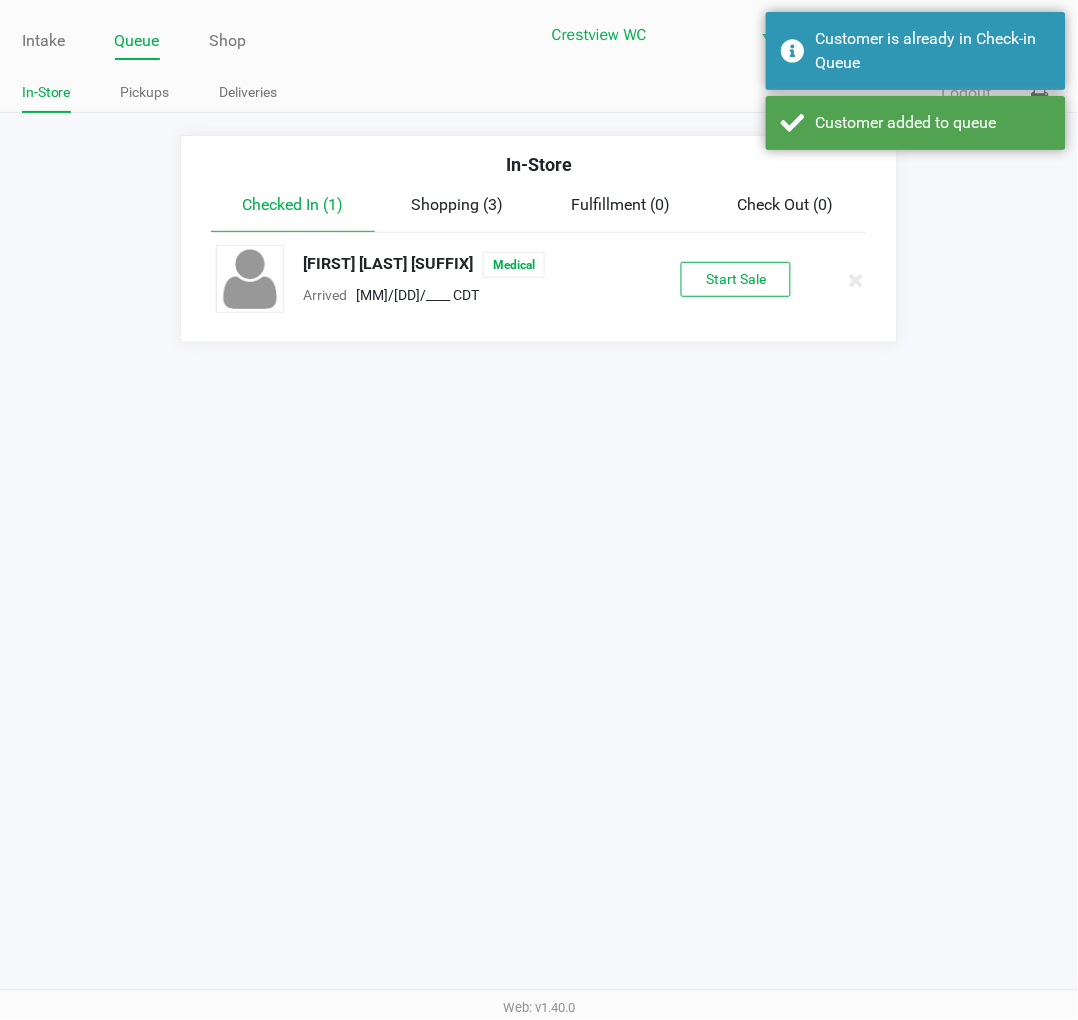 click on "Start Sale" 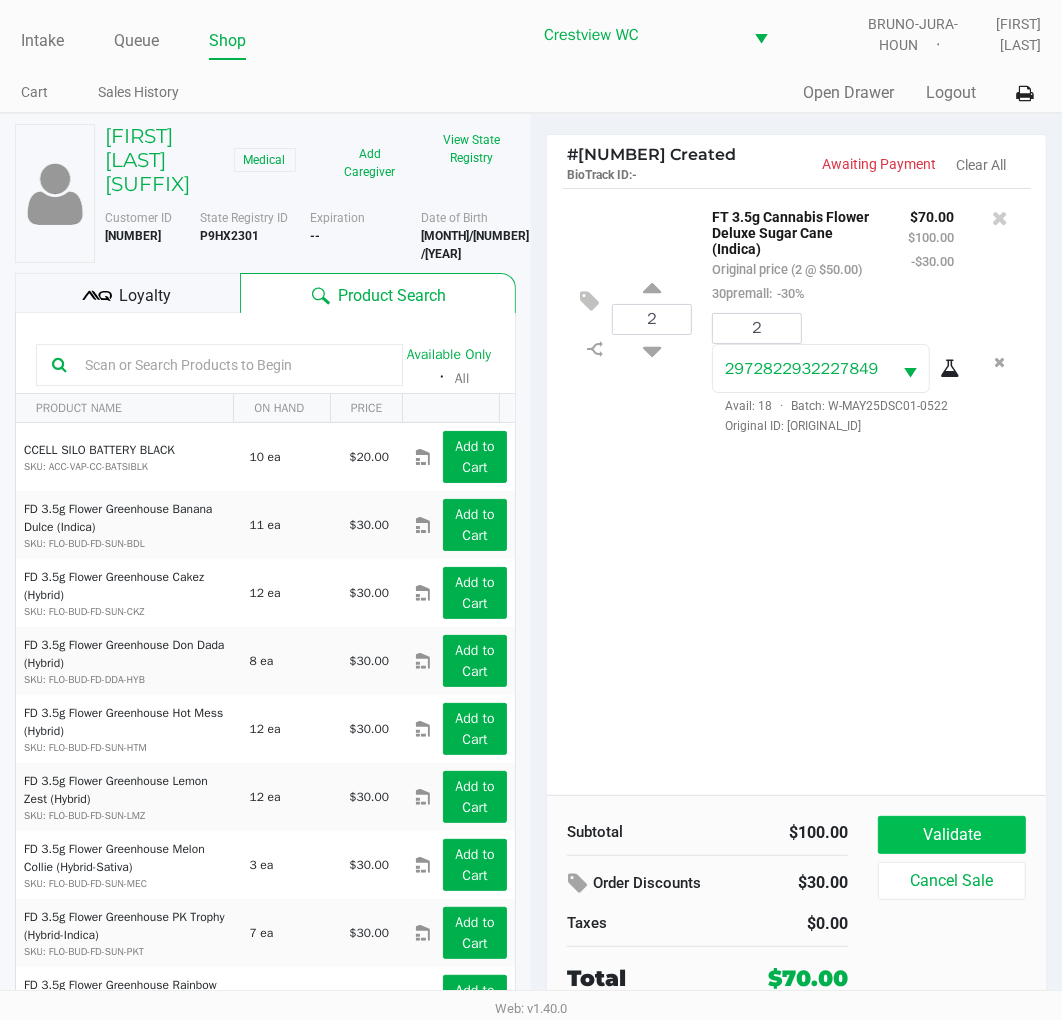 click on "Validate" 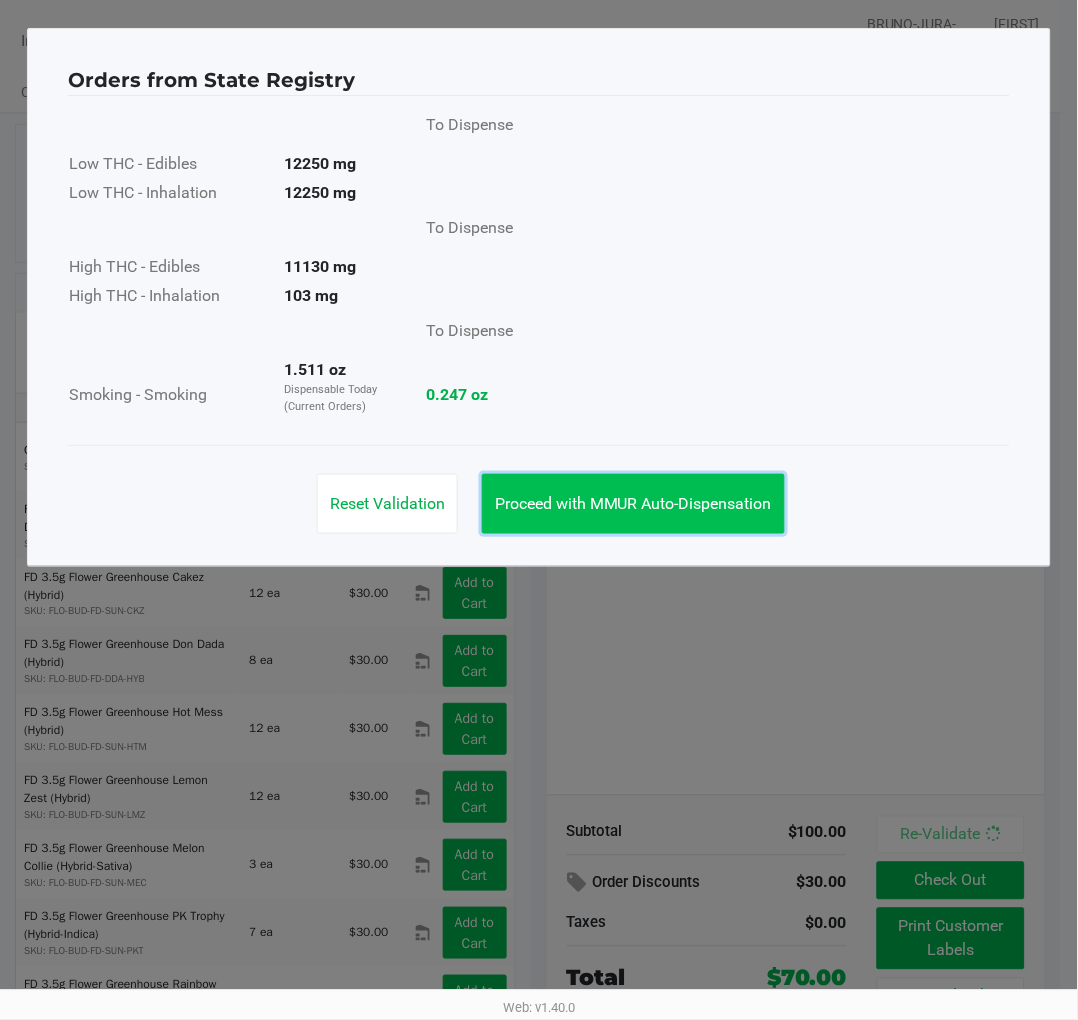 click on "Proceed with MMUR Auto-Dispensation" 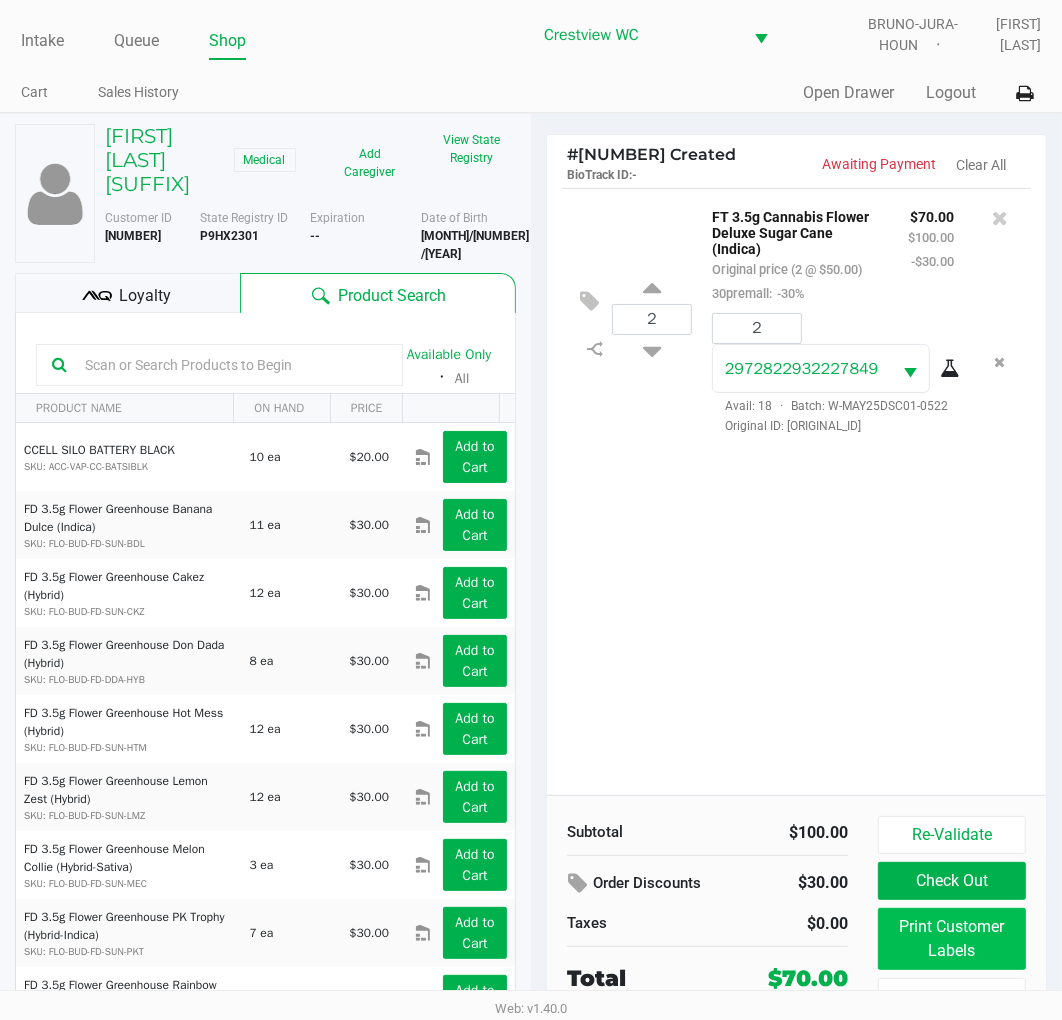 click on "Print Customer Labels" 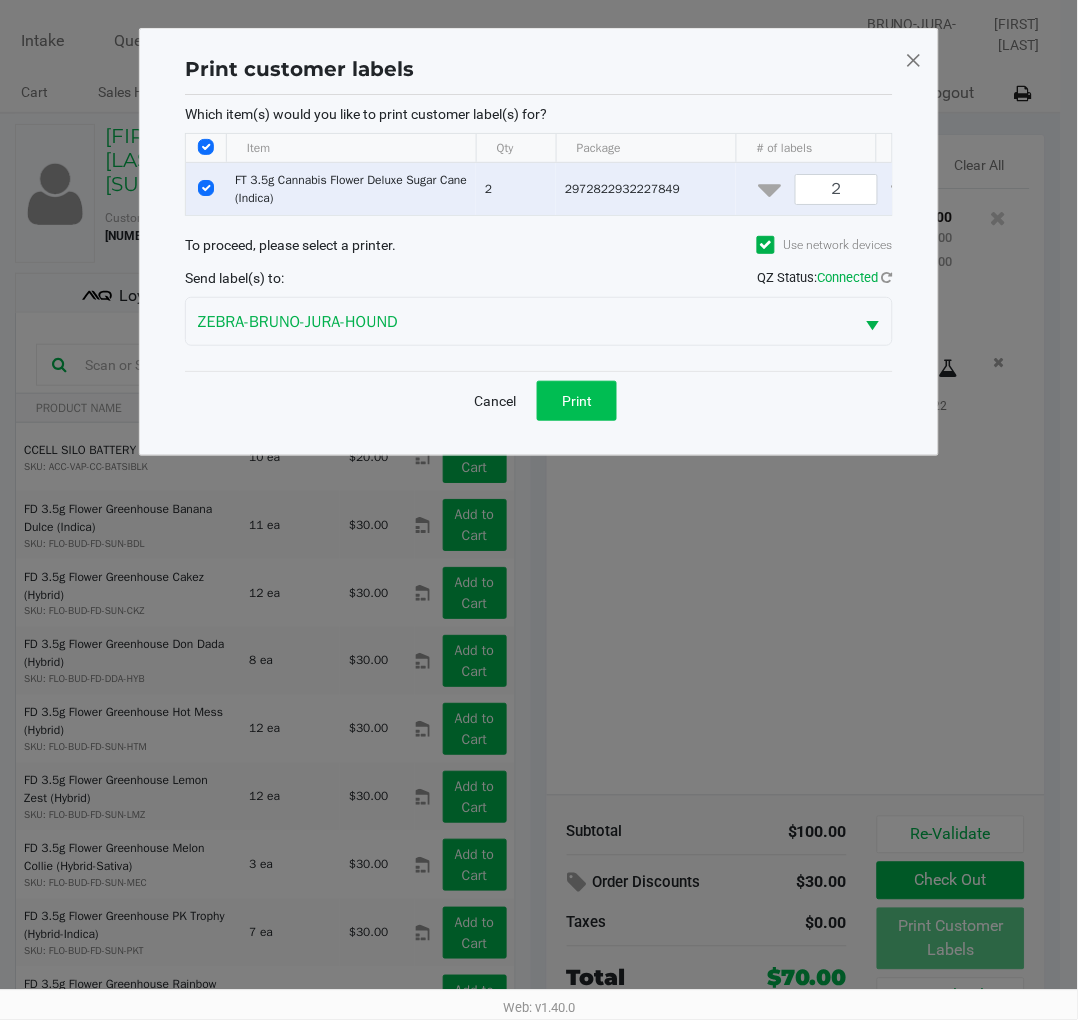 click on "Print" 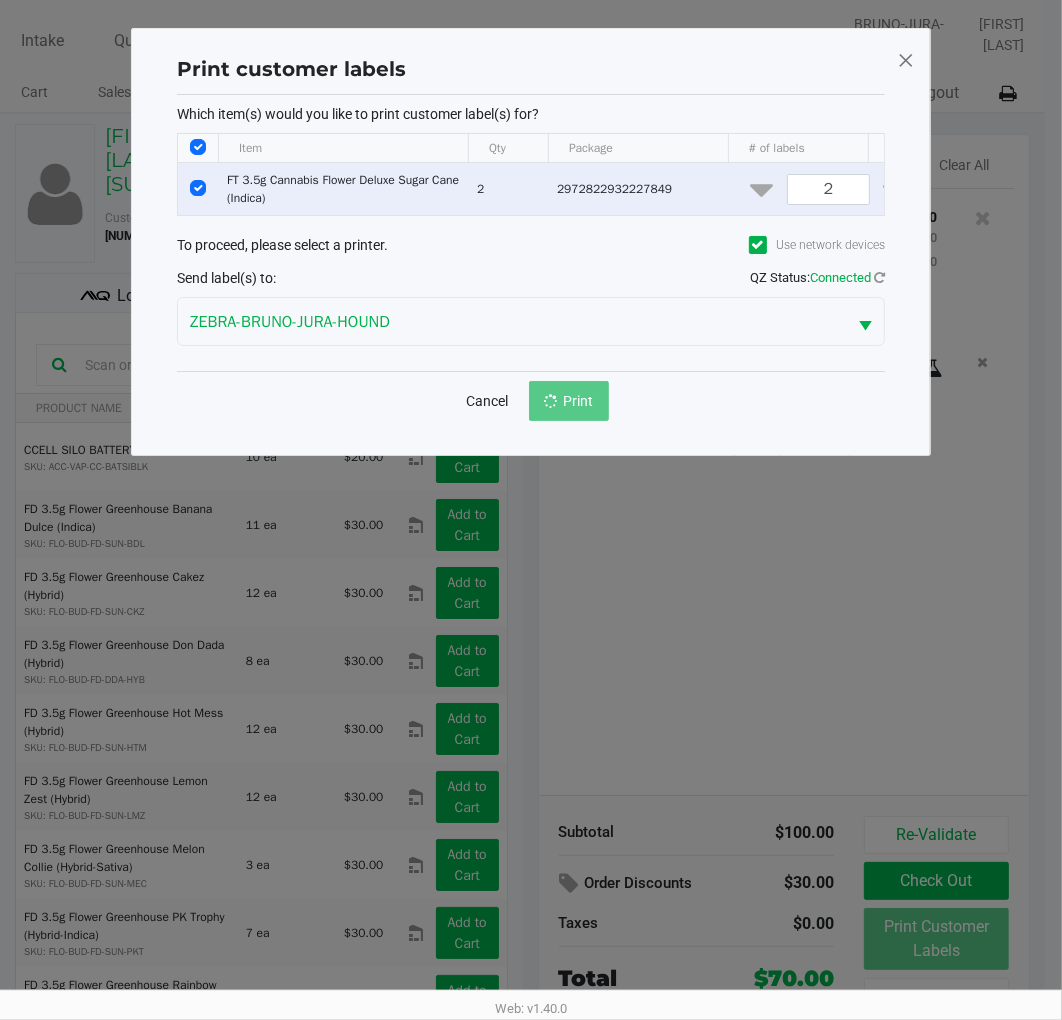 click on "Print customer labels  Which item(s) would you like to print customer label(s) for?  Item Qty Package # of labels  FT 3.5g Cannabis Flower Deluxe Sugar Cane (Indica)   2   2972822932227849  2 To proceed, please select a printer.  Use network devices  Send label(s) to:  QZ Status:   Connected  ZEBRA-BRUNO-JURA-HOUND  Cancel   Print" 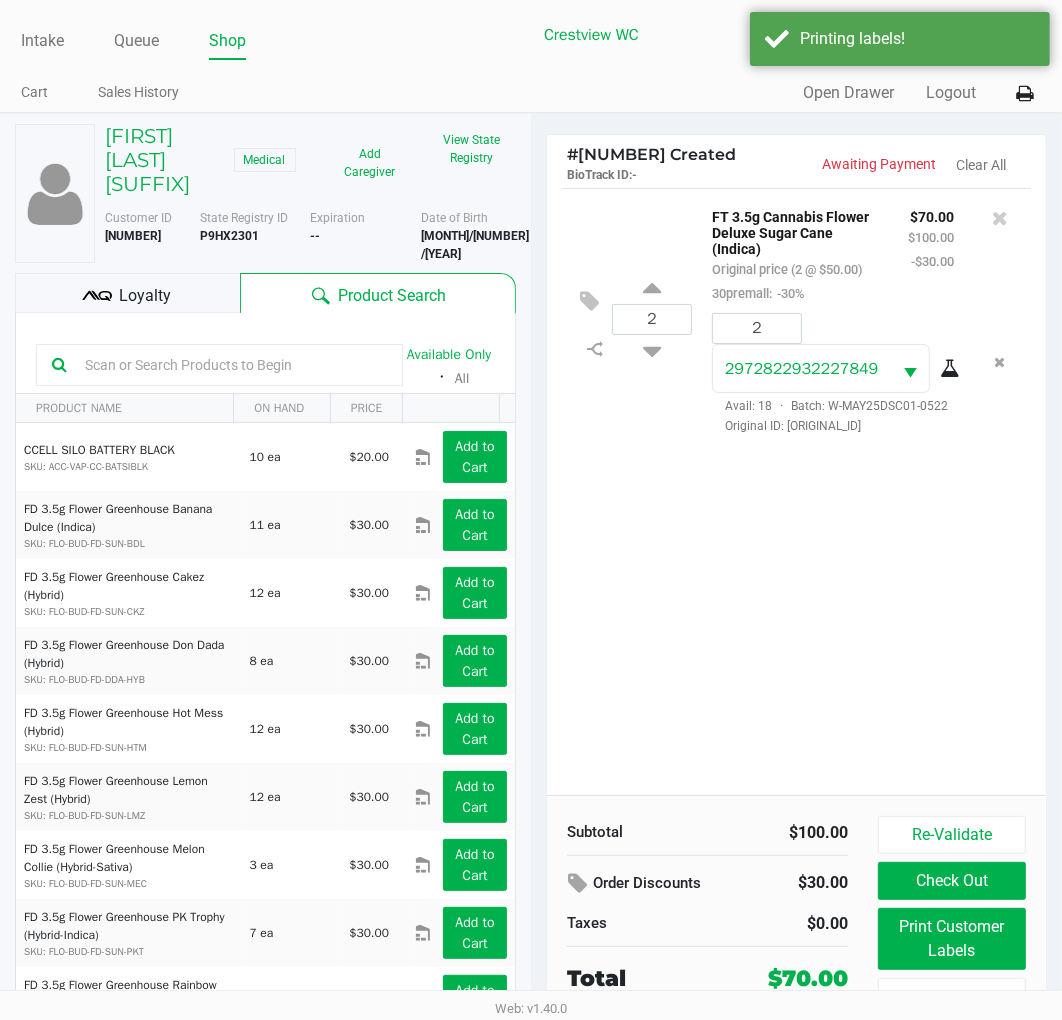 click on "Available Only  ᛫  All" 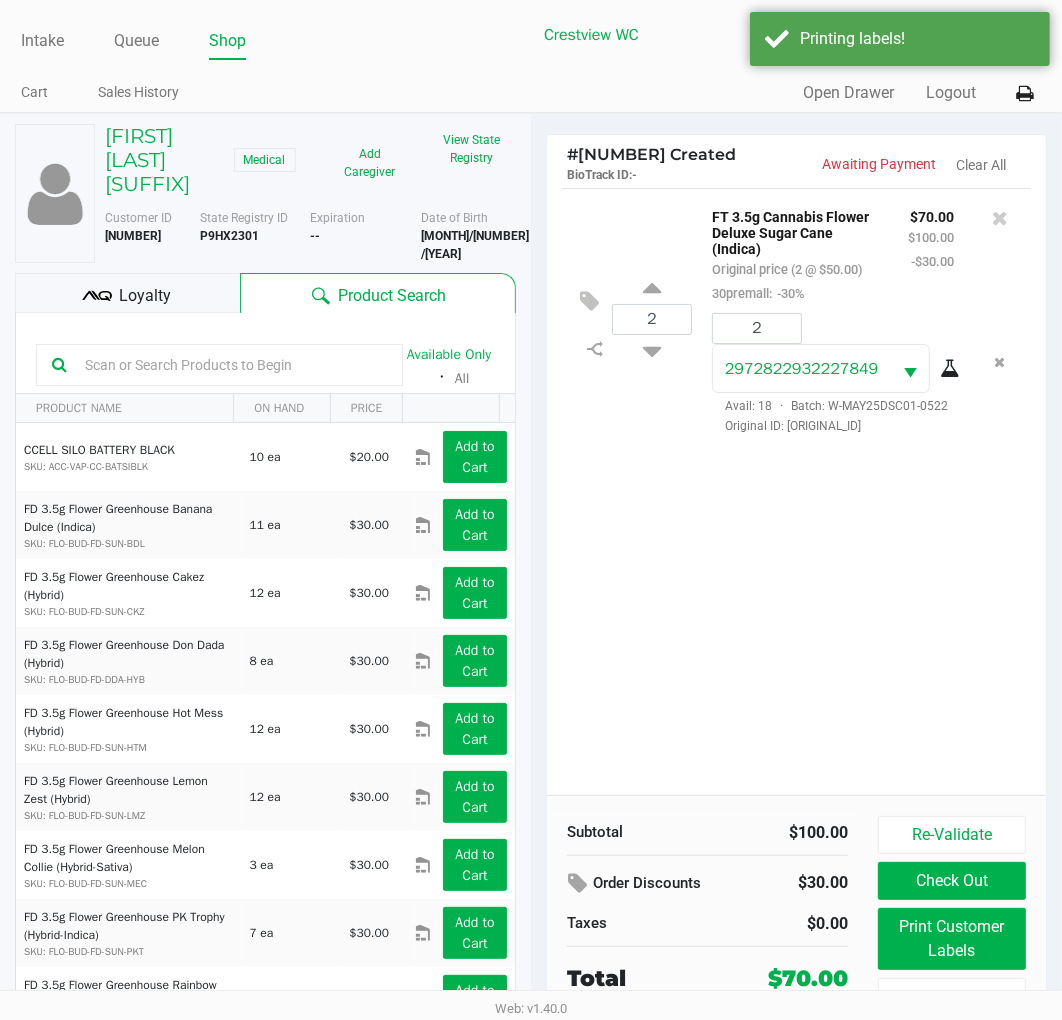 scroll, scrollTop: 37, scrollLeft: 0, axis: vertical 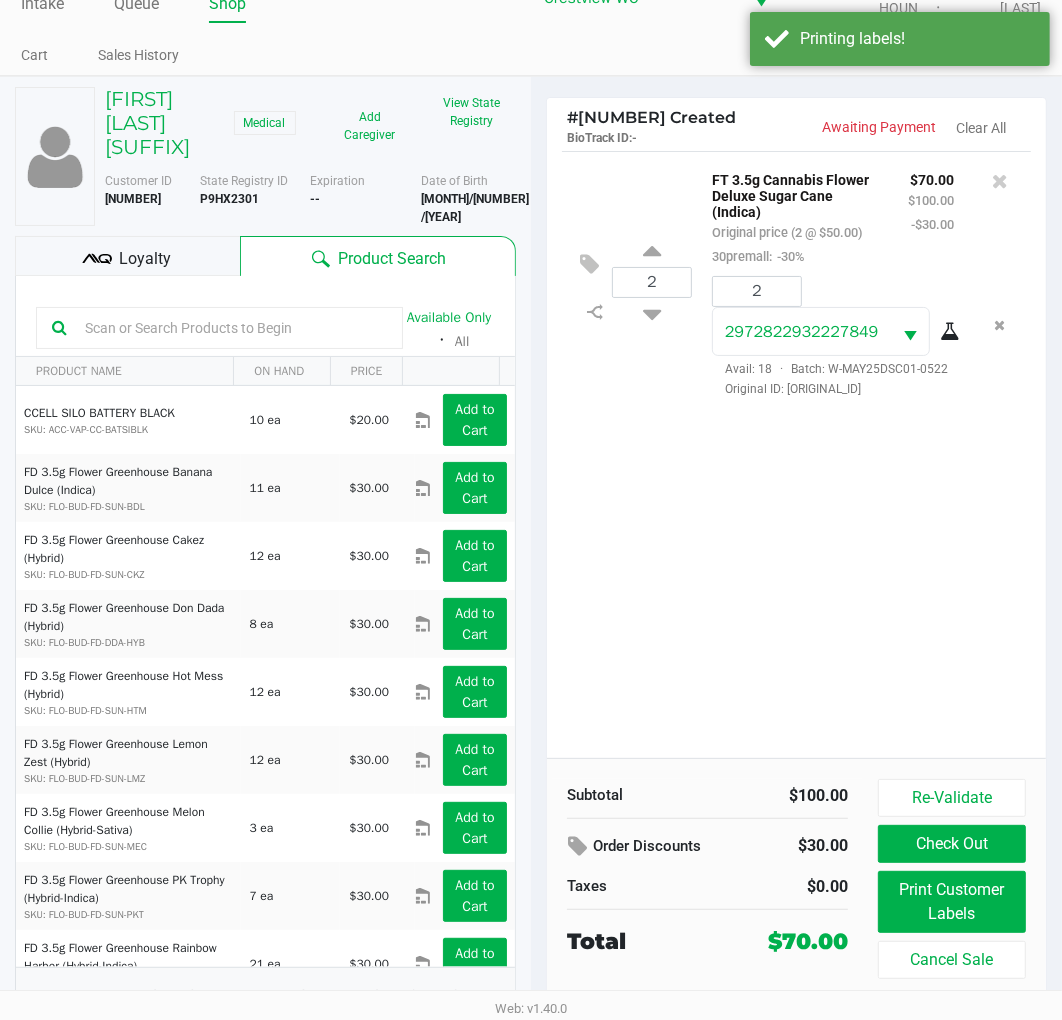click 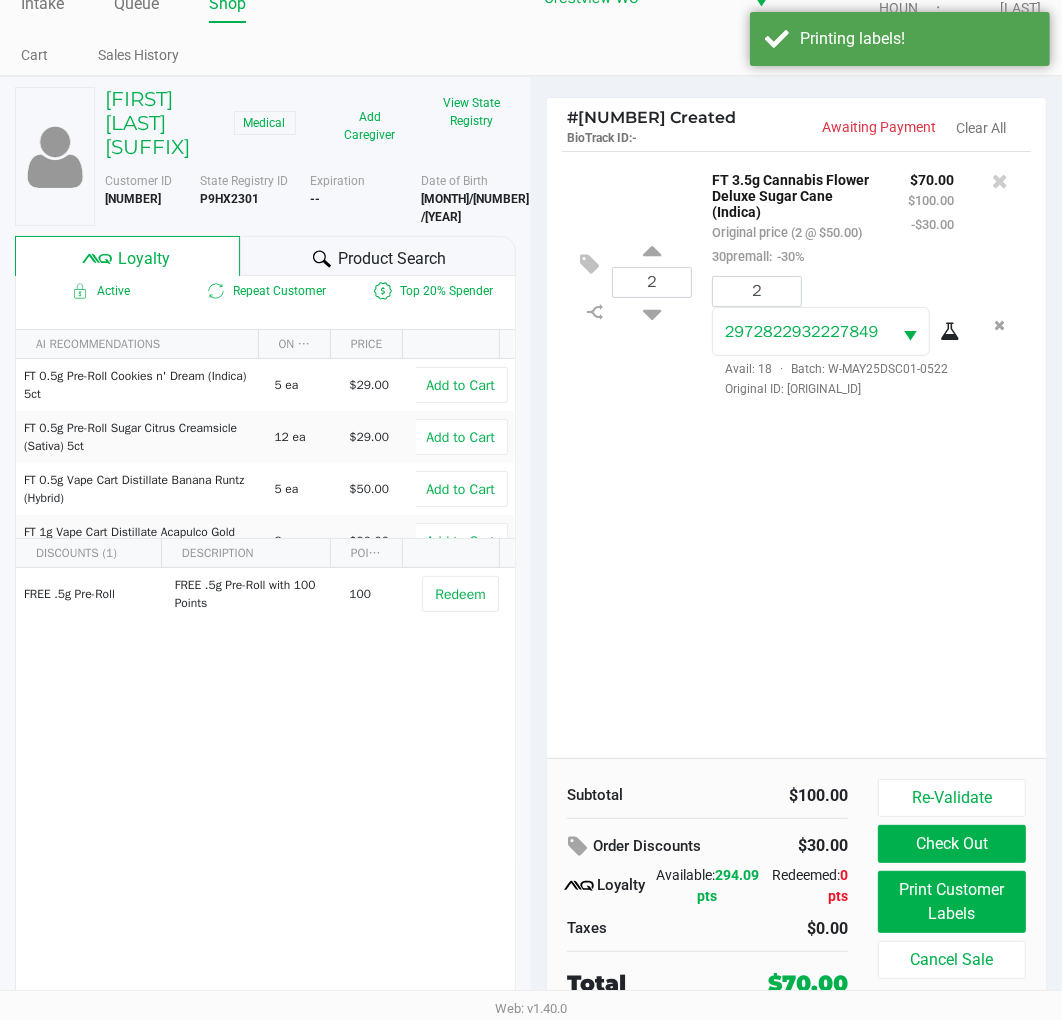scroll, scrollTop: 38, scrollLeft: 0, axis: vertical 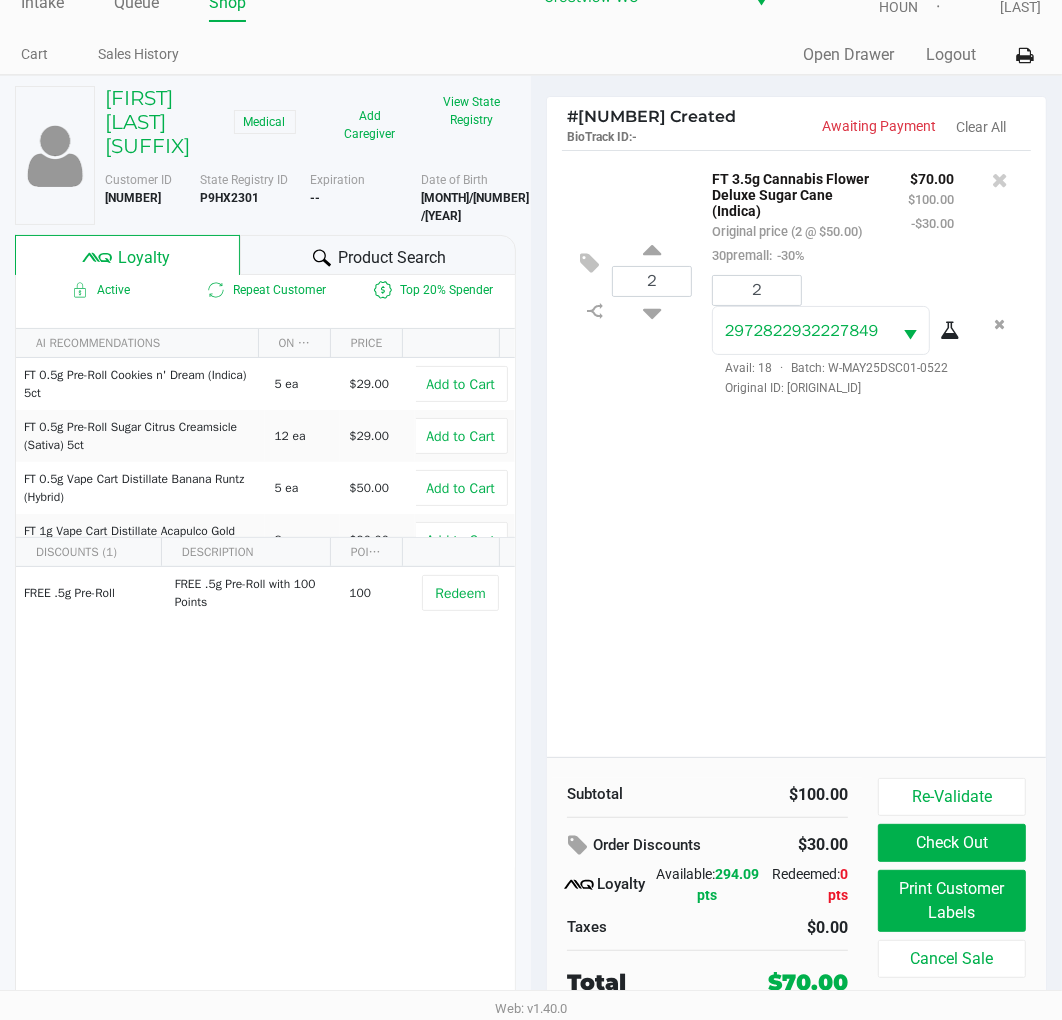 click on "Check Out" 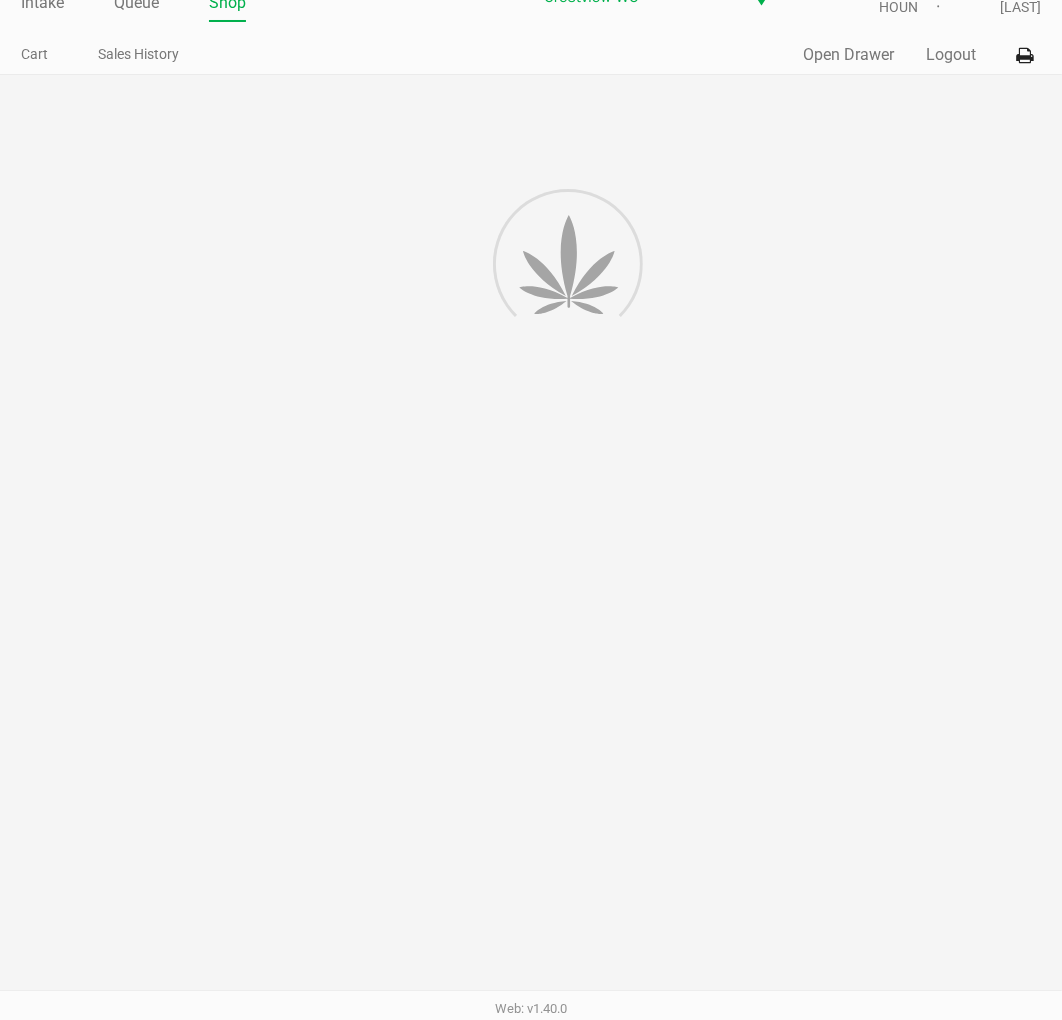 scroll, scrollTop: 0, scrollLeft: 0, axis: both 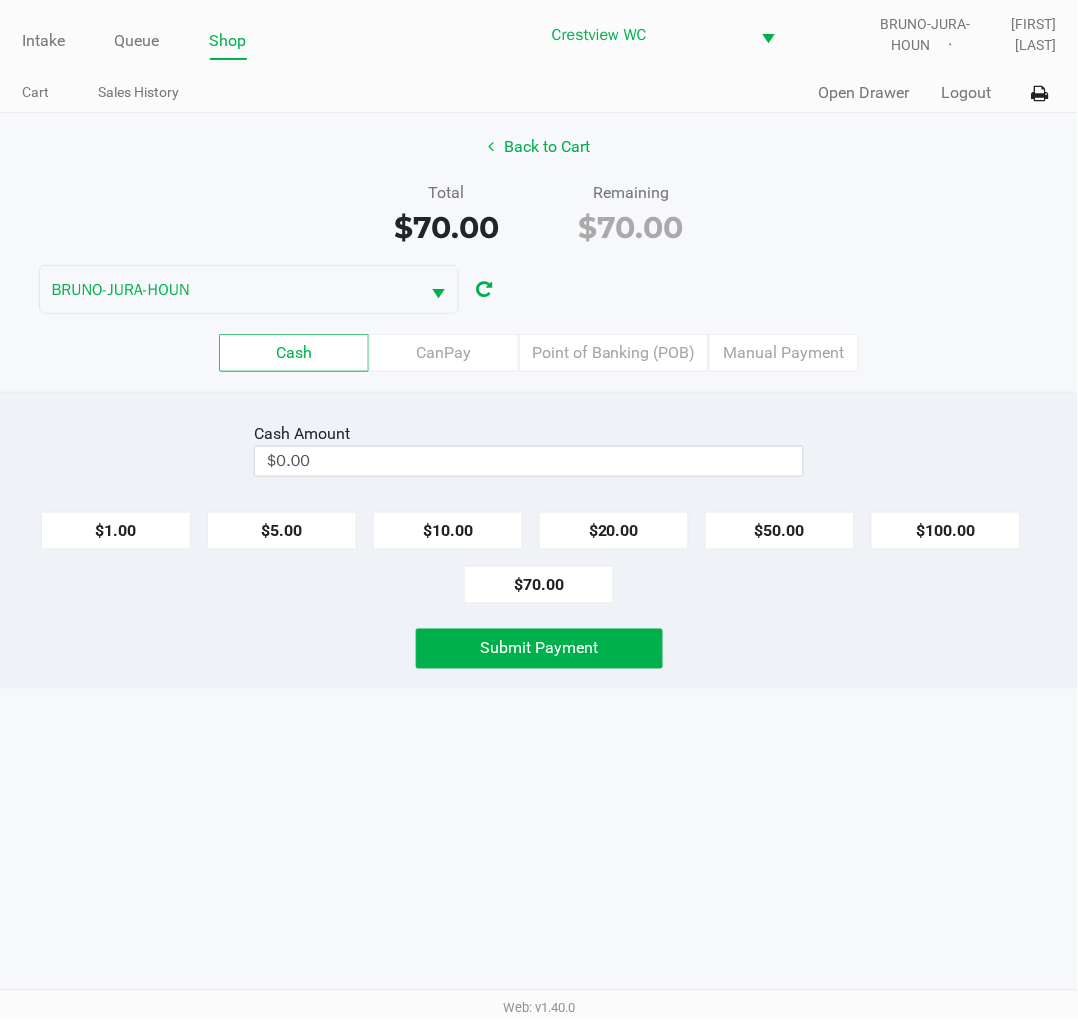 click on "Point of Banking (POB)" 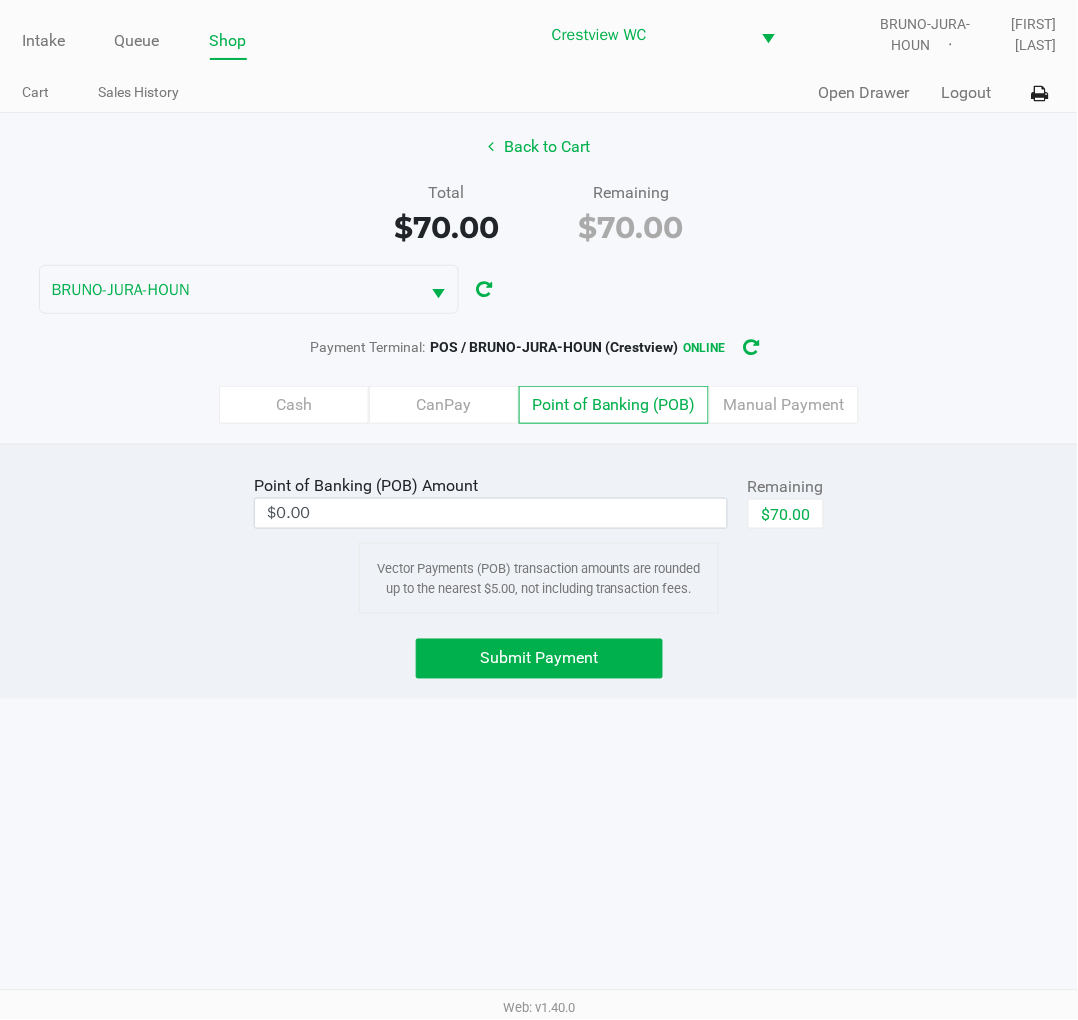 click on "Cash" 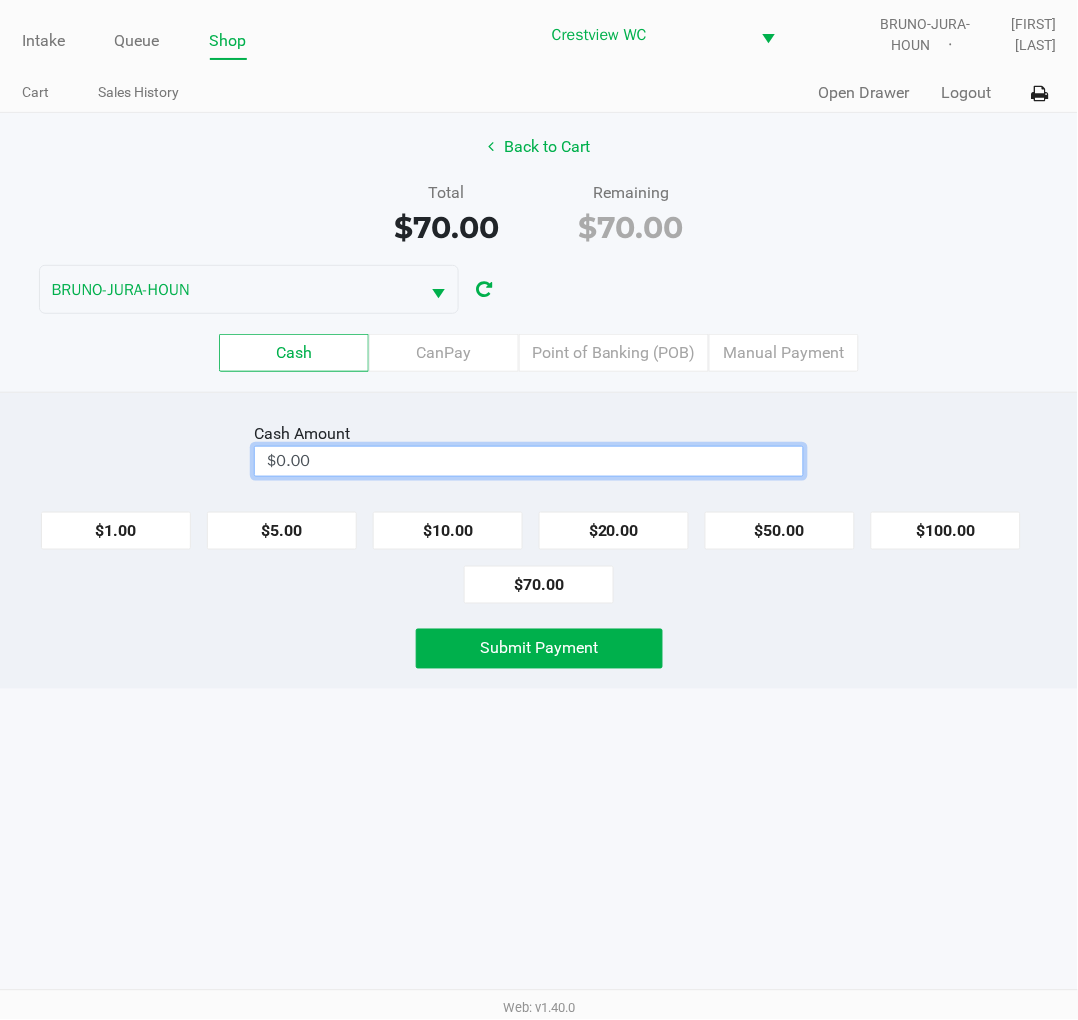 click on "$0.00" at bounding box center (529, 461) 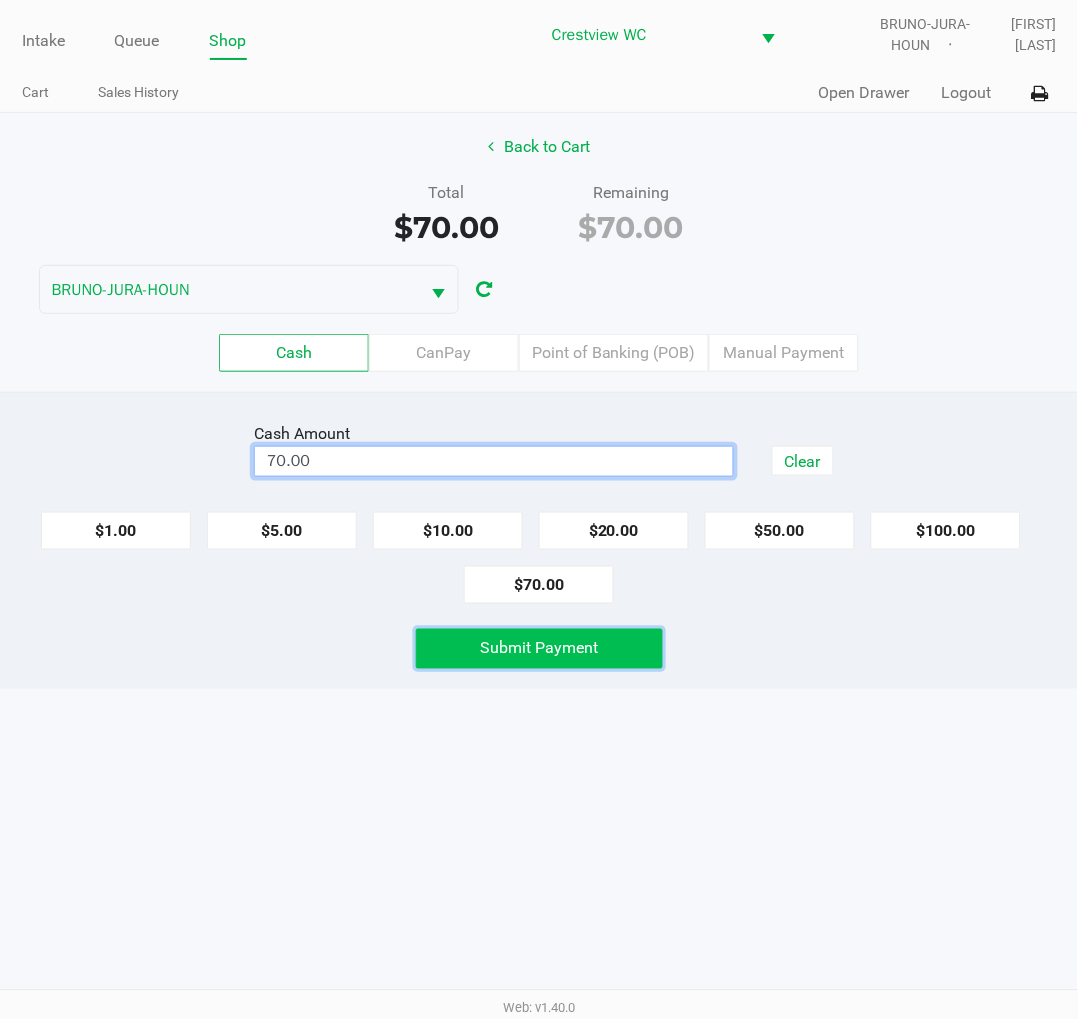 click on "Submit Payment" 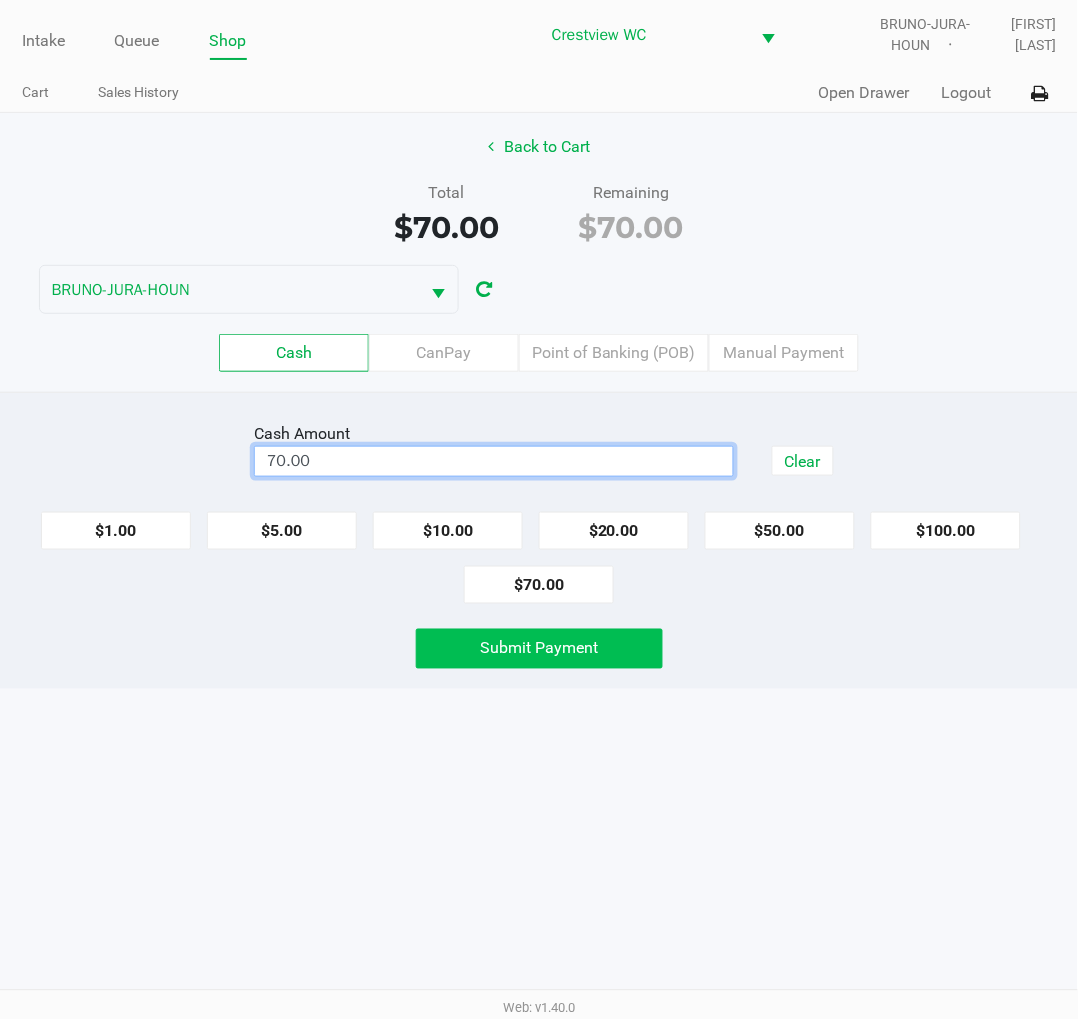 type on "$70.00" 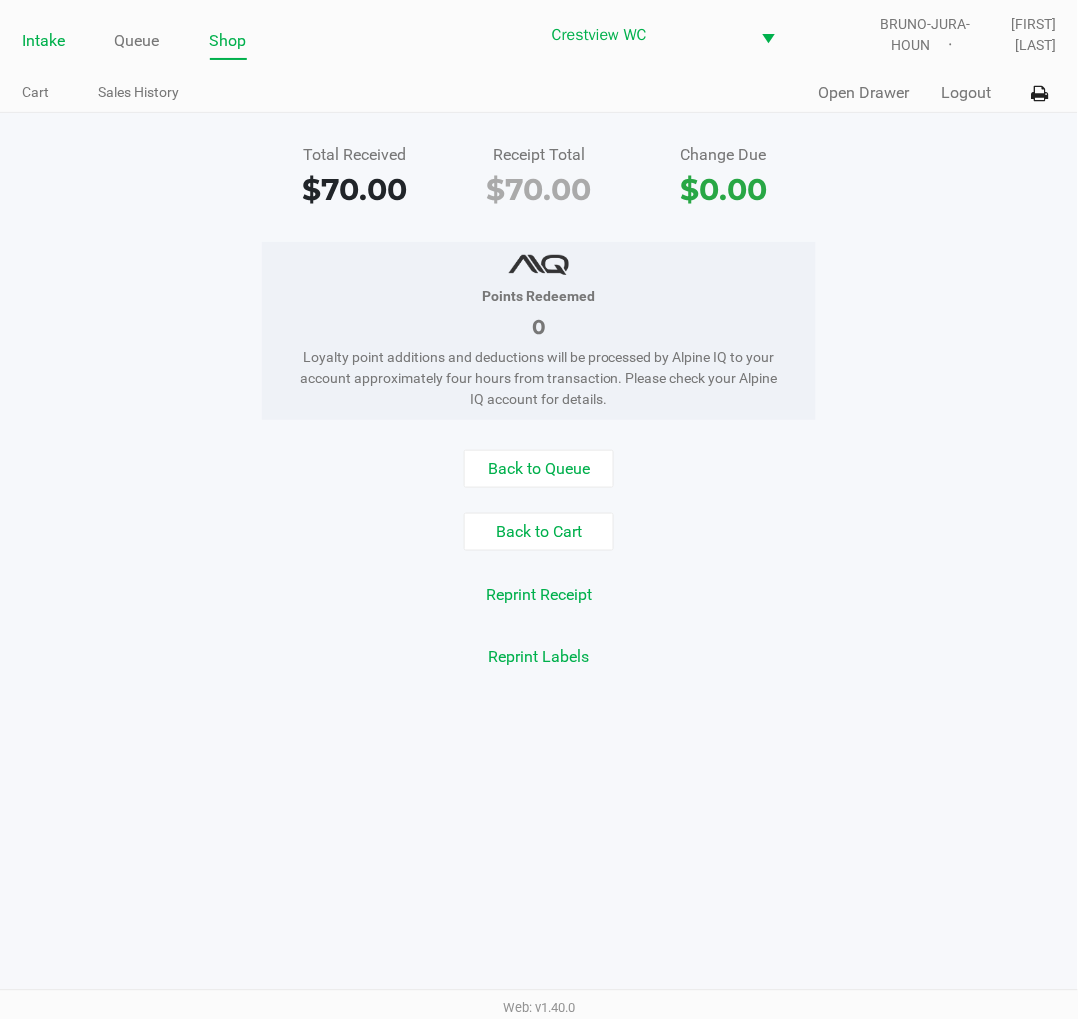 click on "Intake" 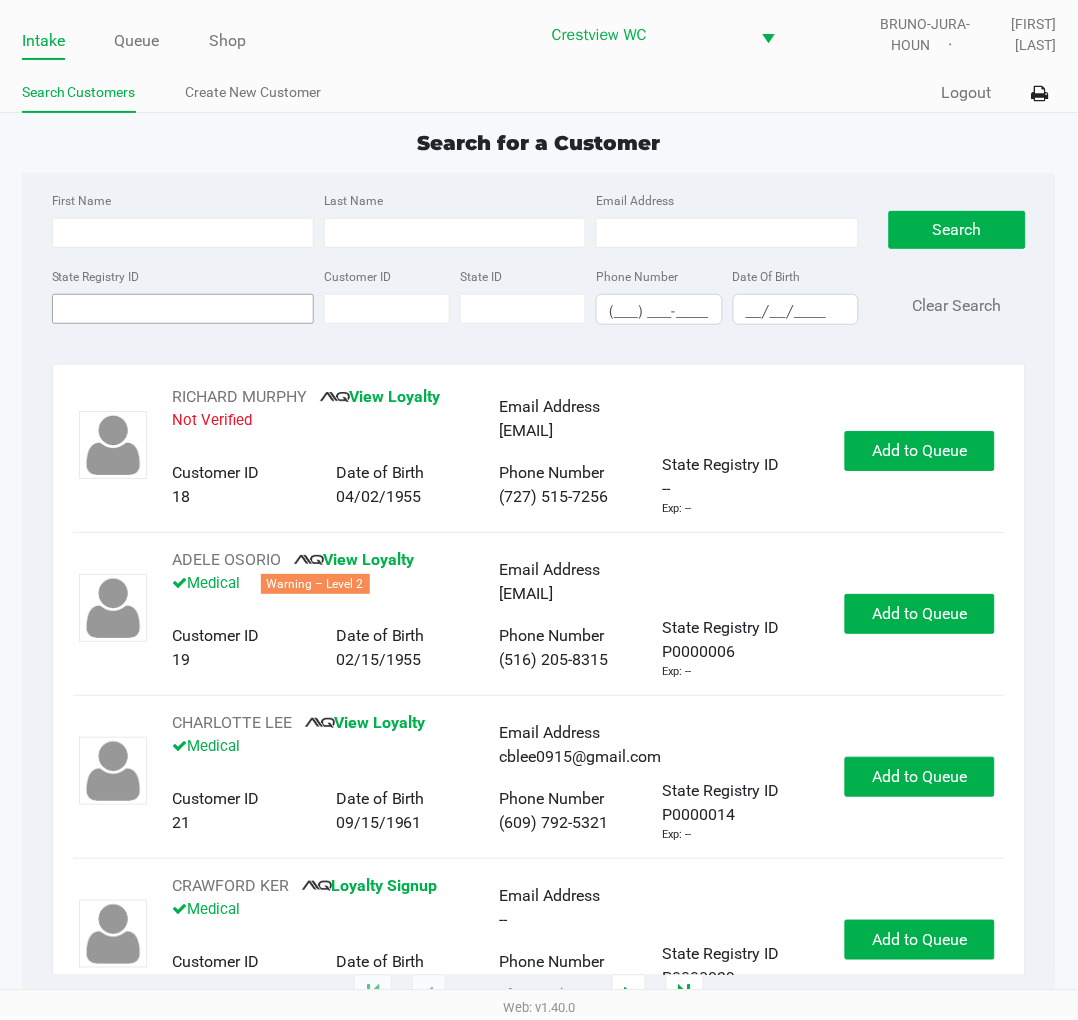 click on "State Registry ID" at bounding box center (183, 309) 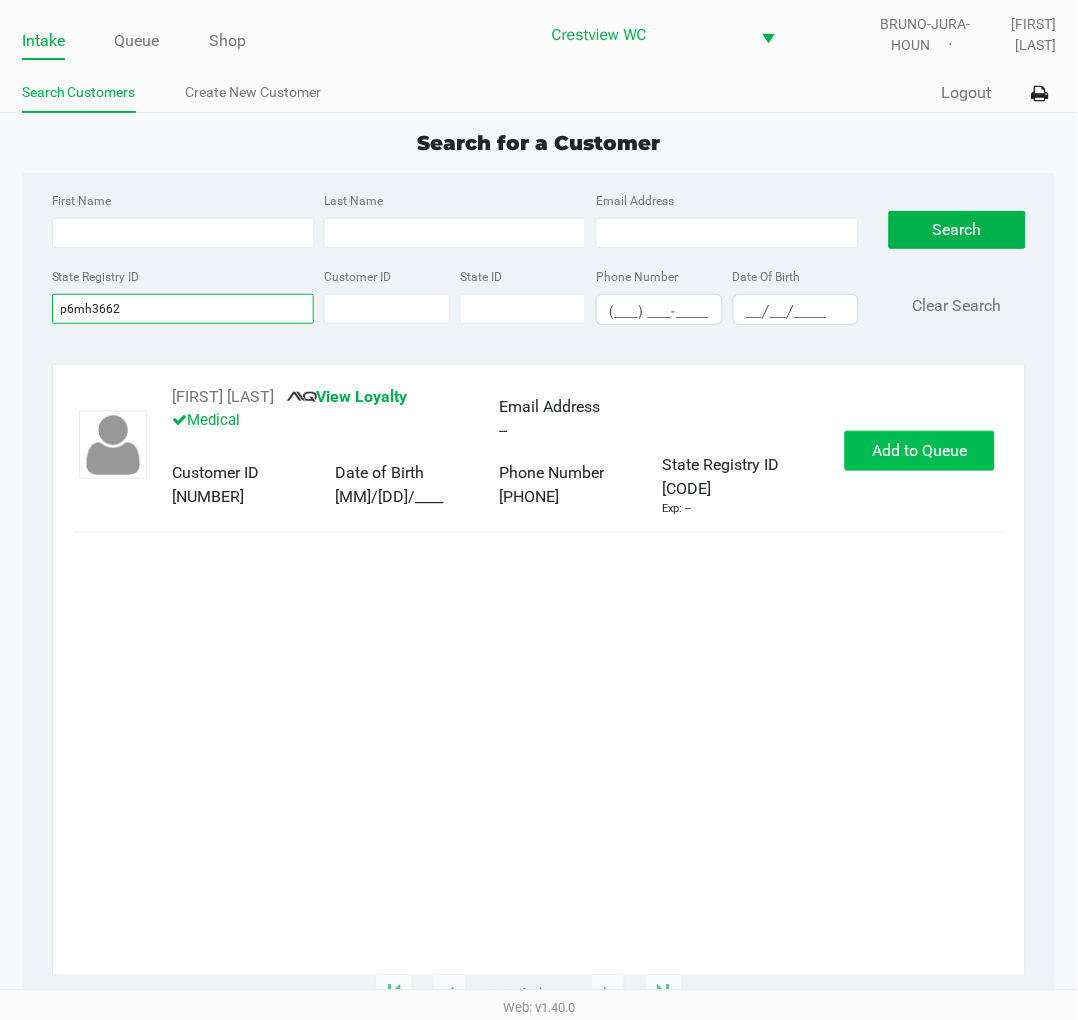 type on "p6mh3662" 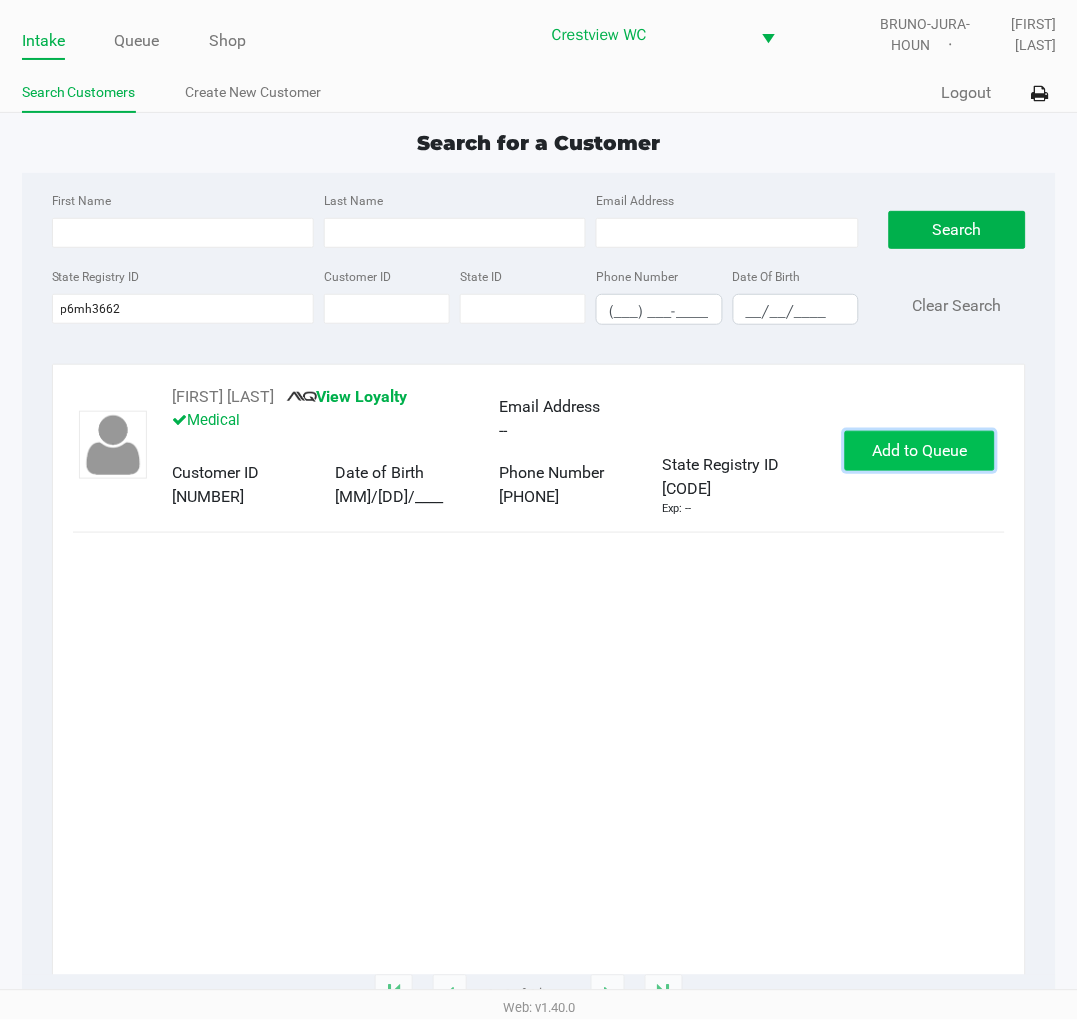 click on "Add to Queue" 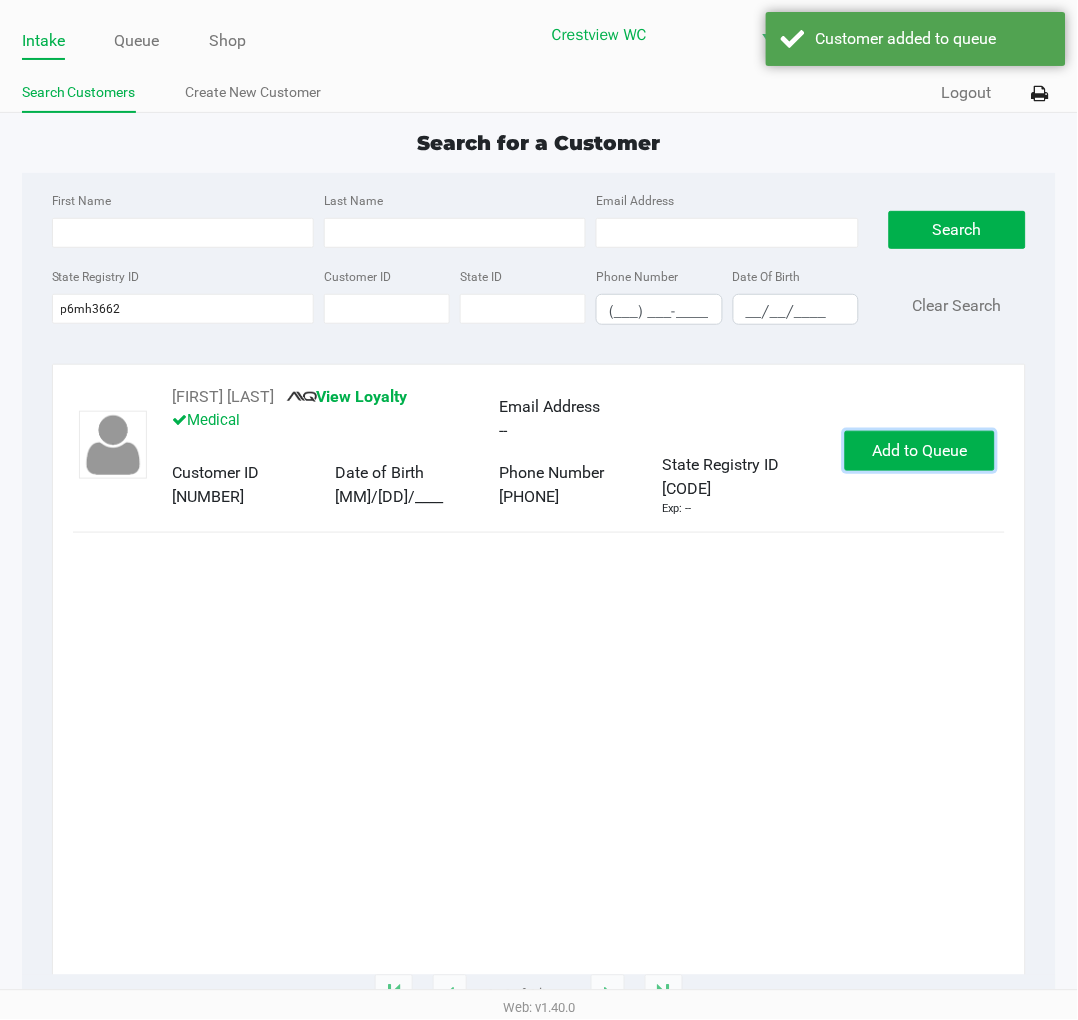 click on "Add to Queue" 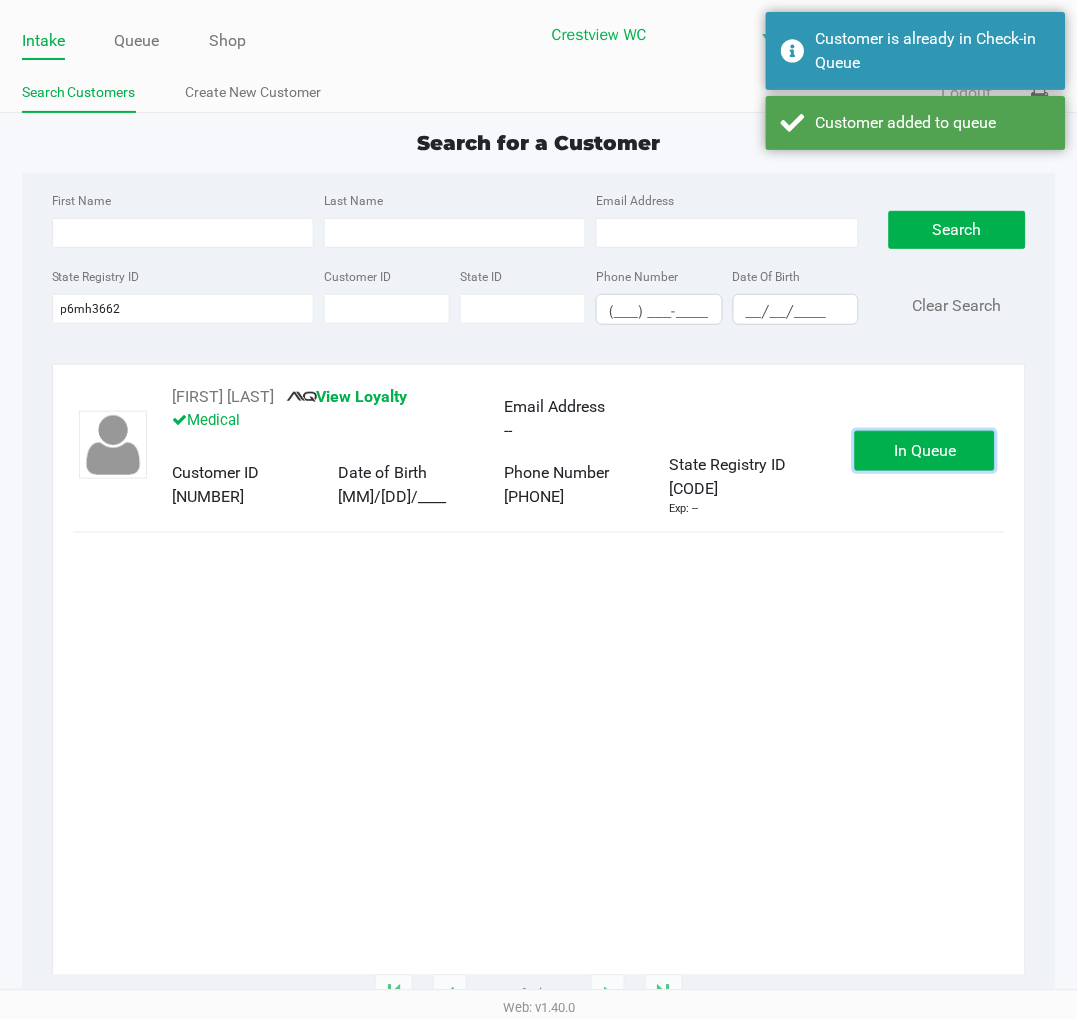 click on "In Queue" 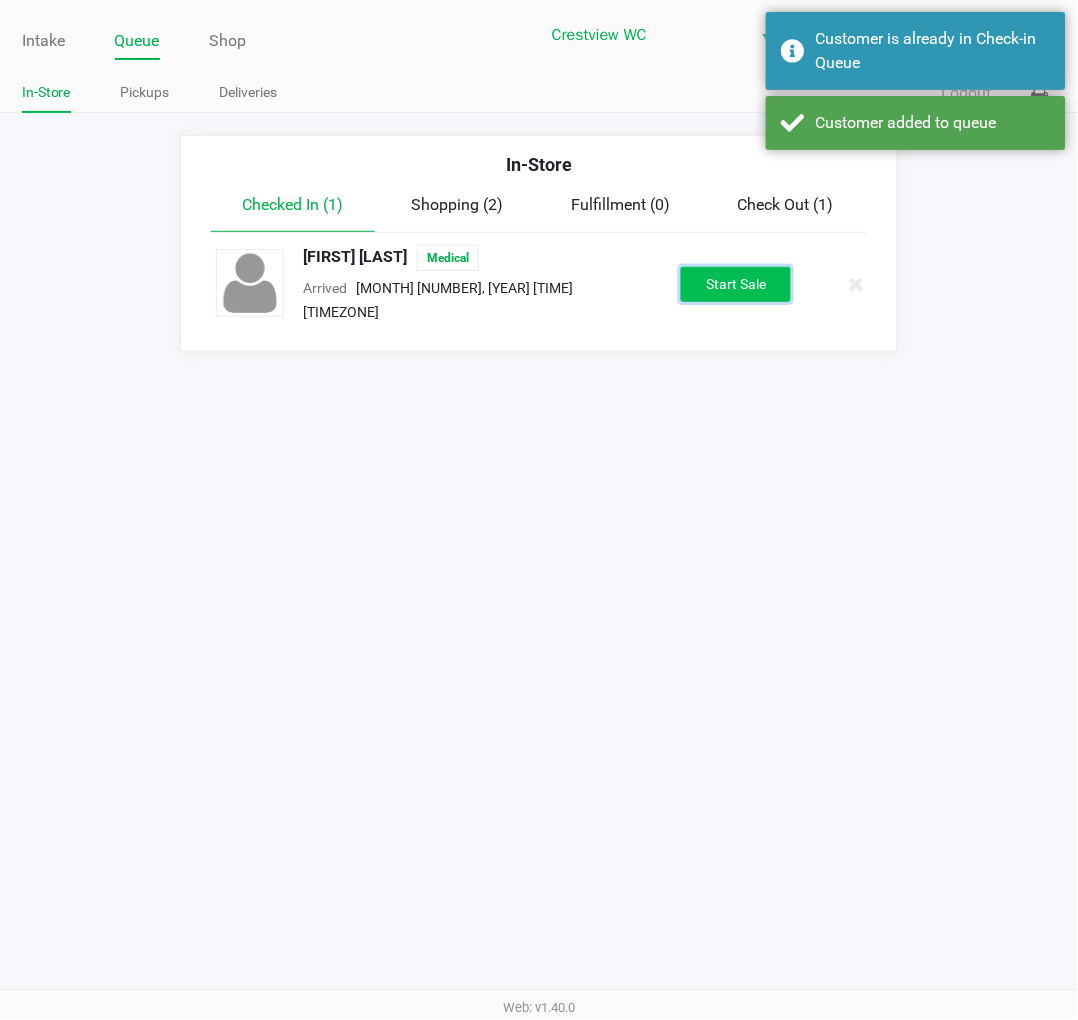 click on "Start Sale" 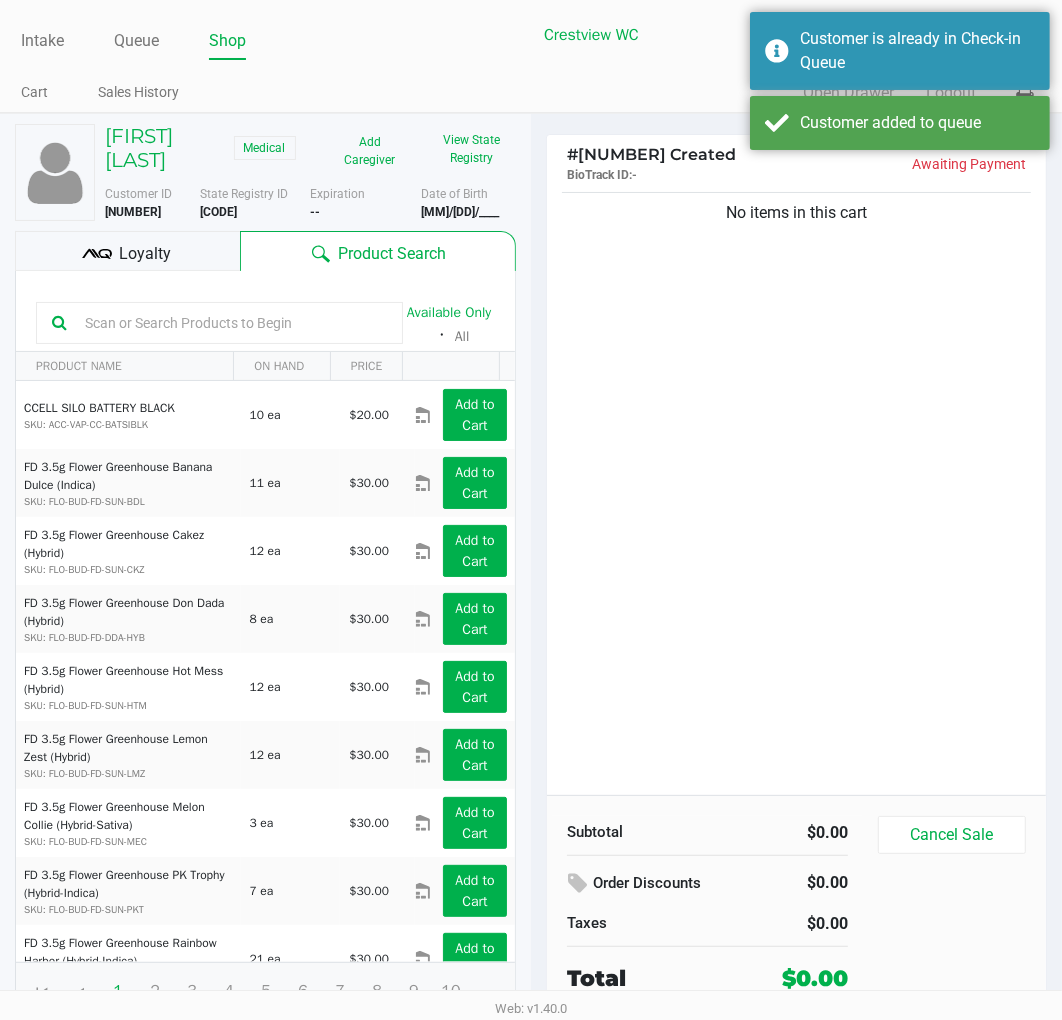 click on "View State Registry" 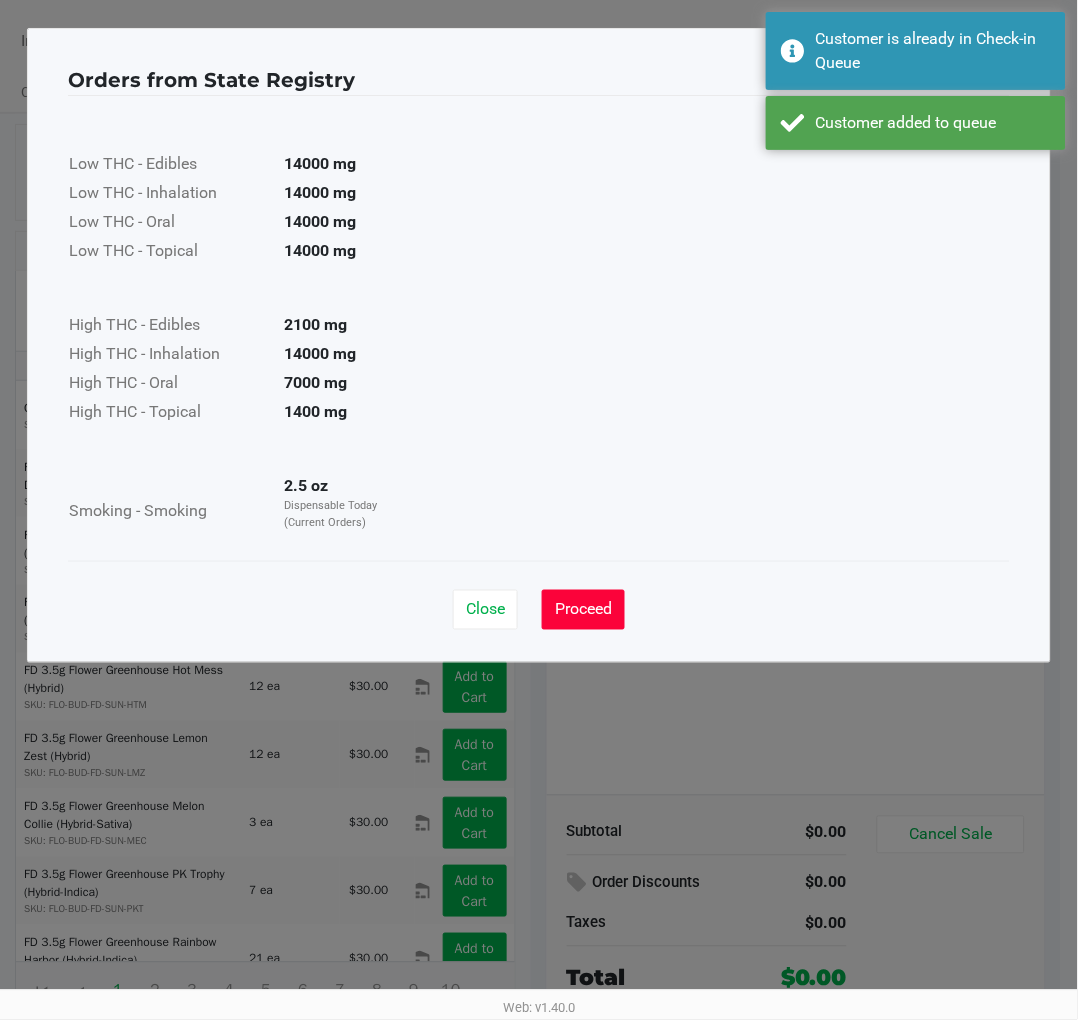 click on "Proceed" 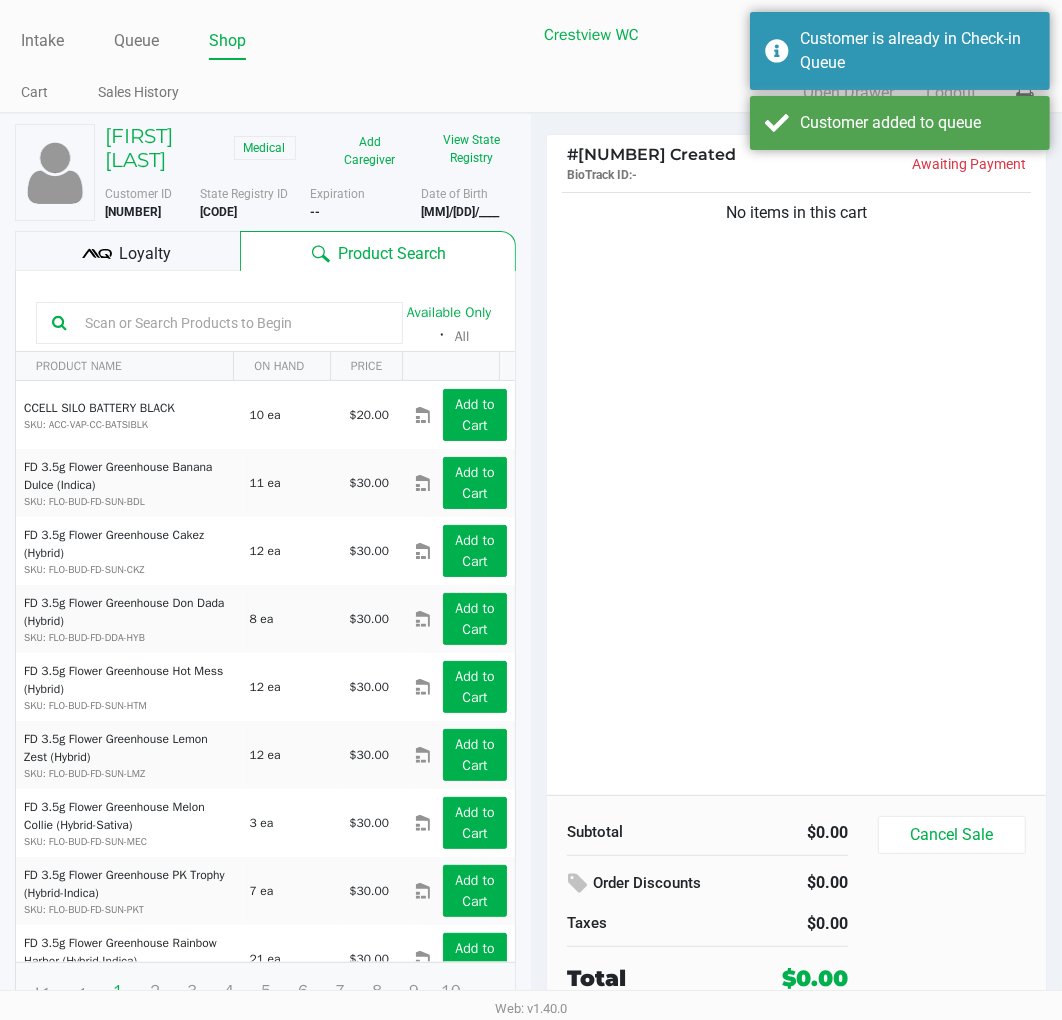 click on "Loyalty" 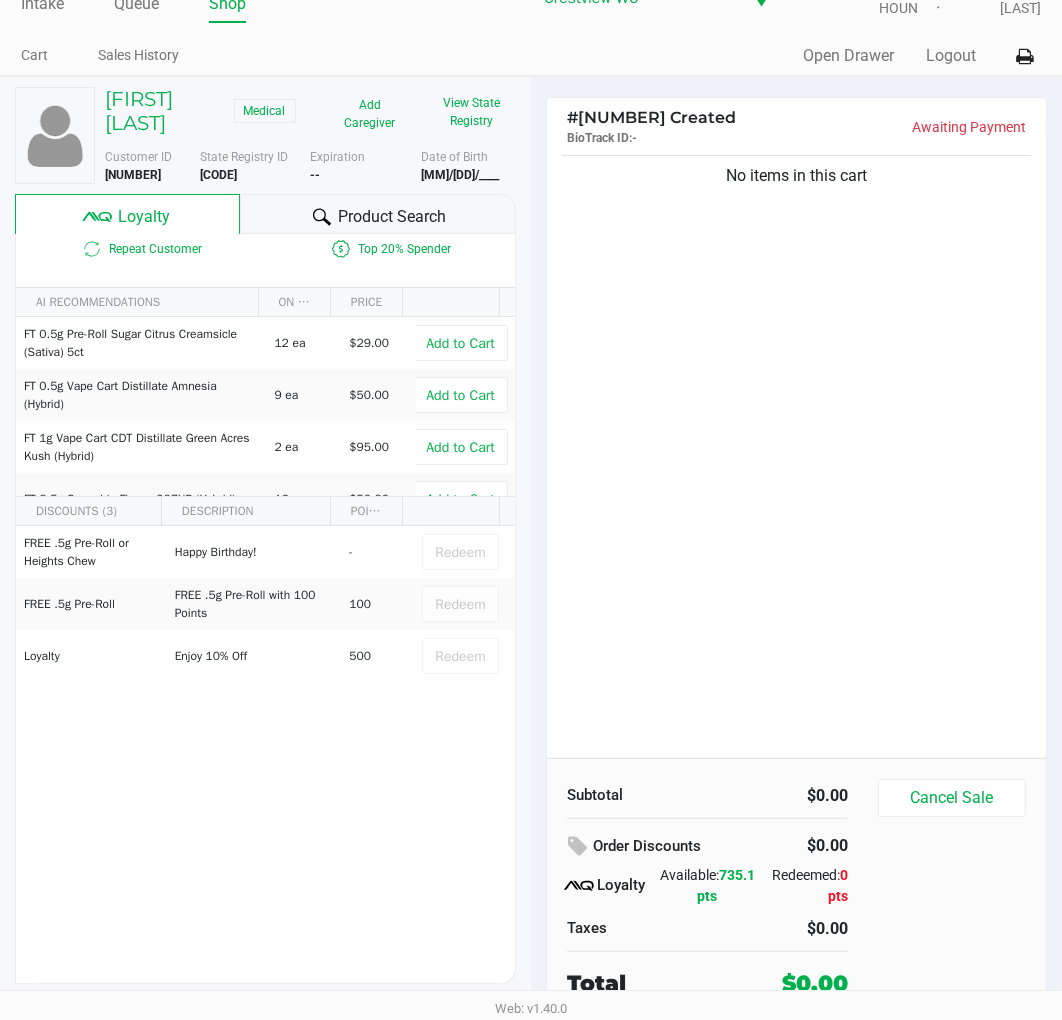 scroll, scrollTop: 38, scrollLeft: 0, axis: vertical 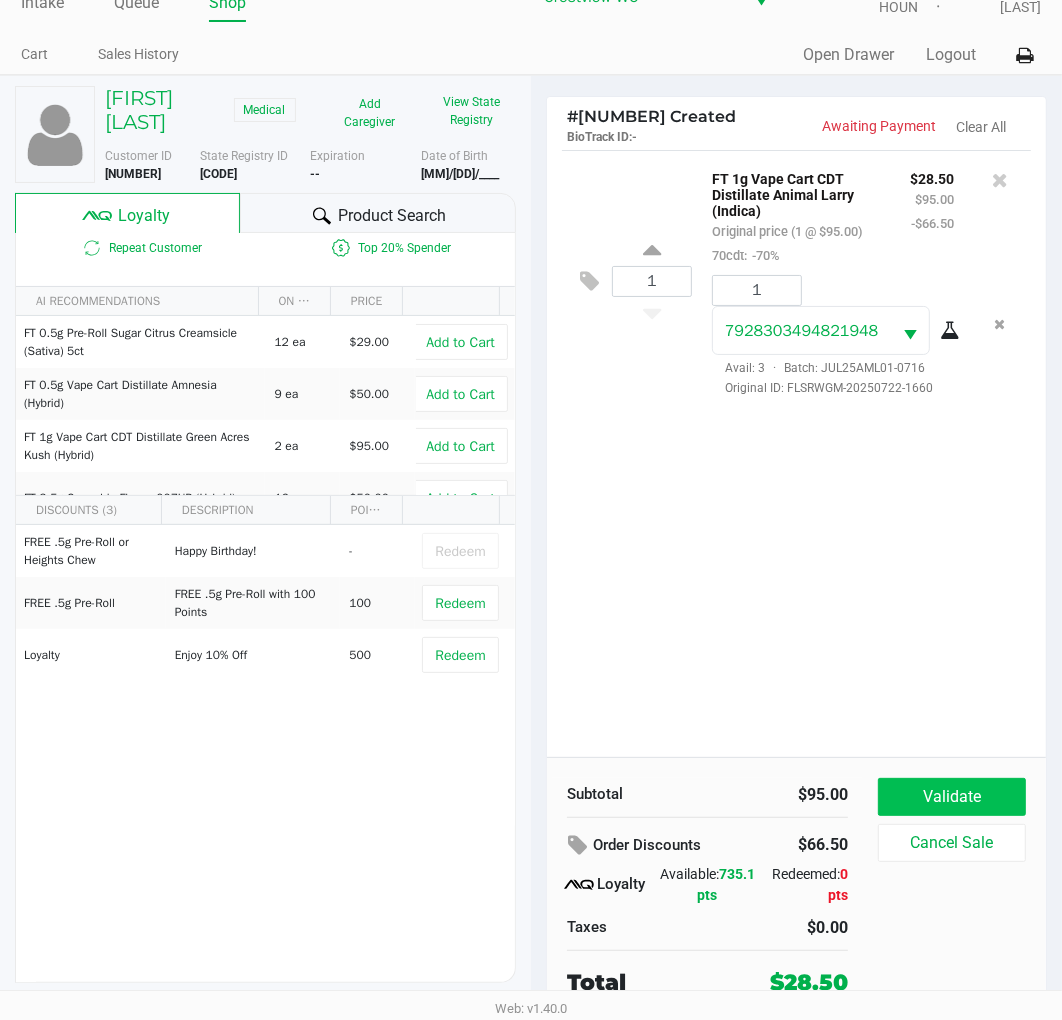 click on "Validate" 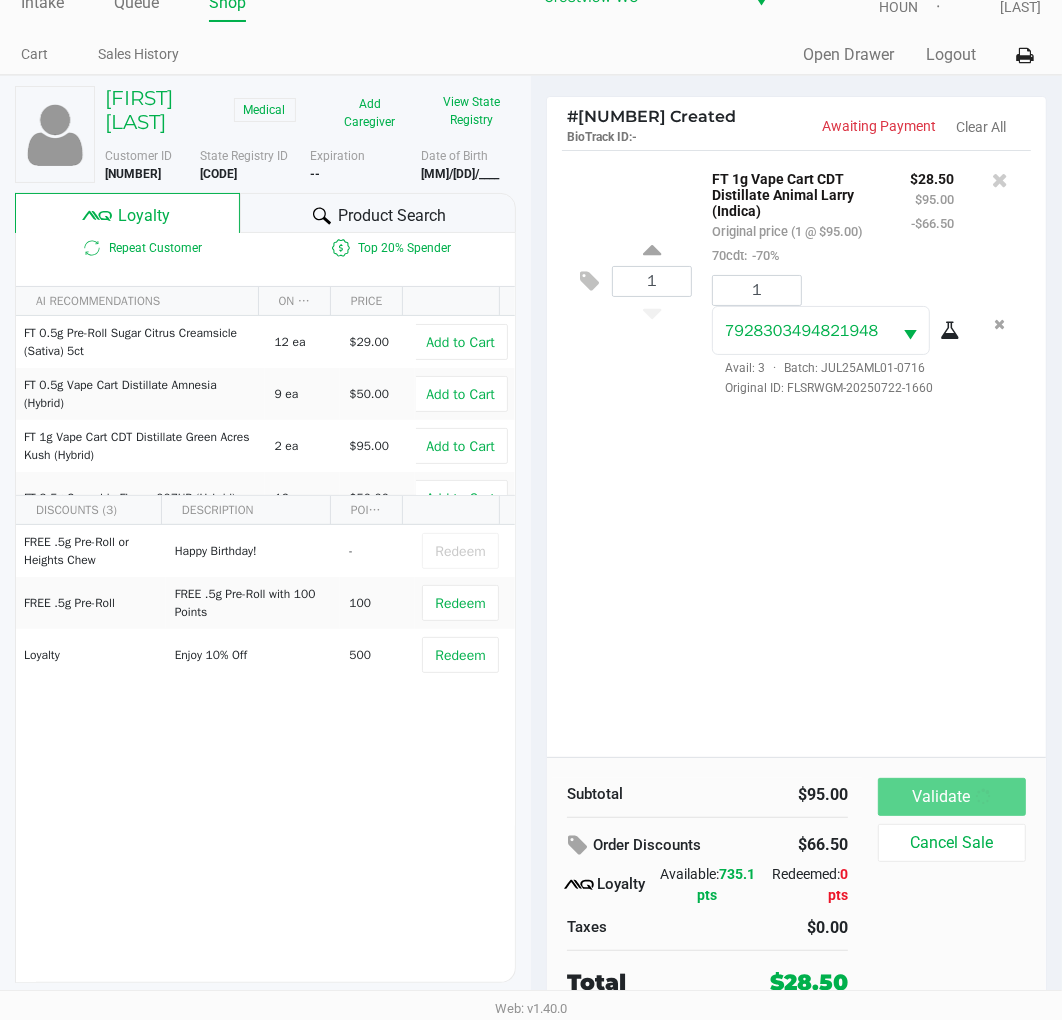 scroll, scrollTop: 0, scrollLeft: 0, axis: both 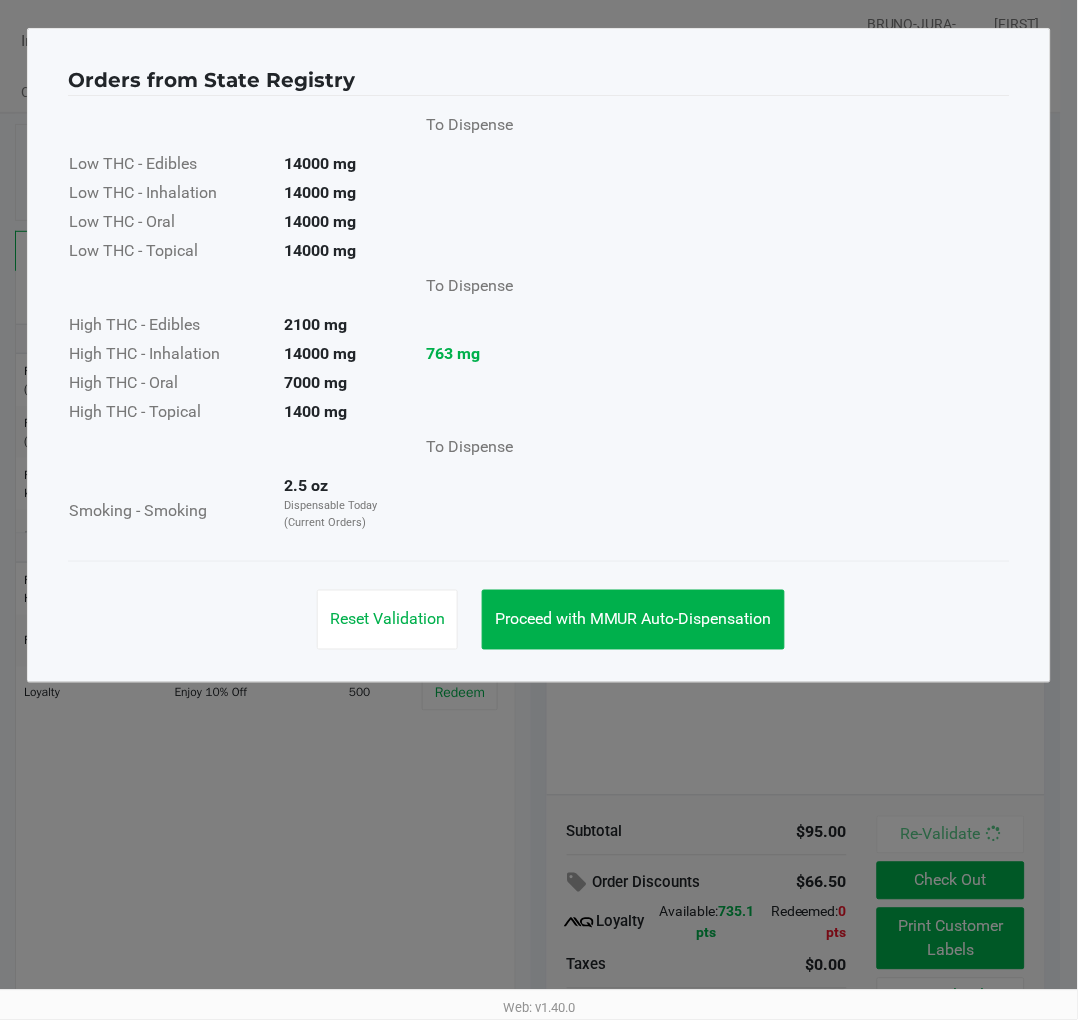 click on "Proceed with MMUR Auto-Dispensation" 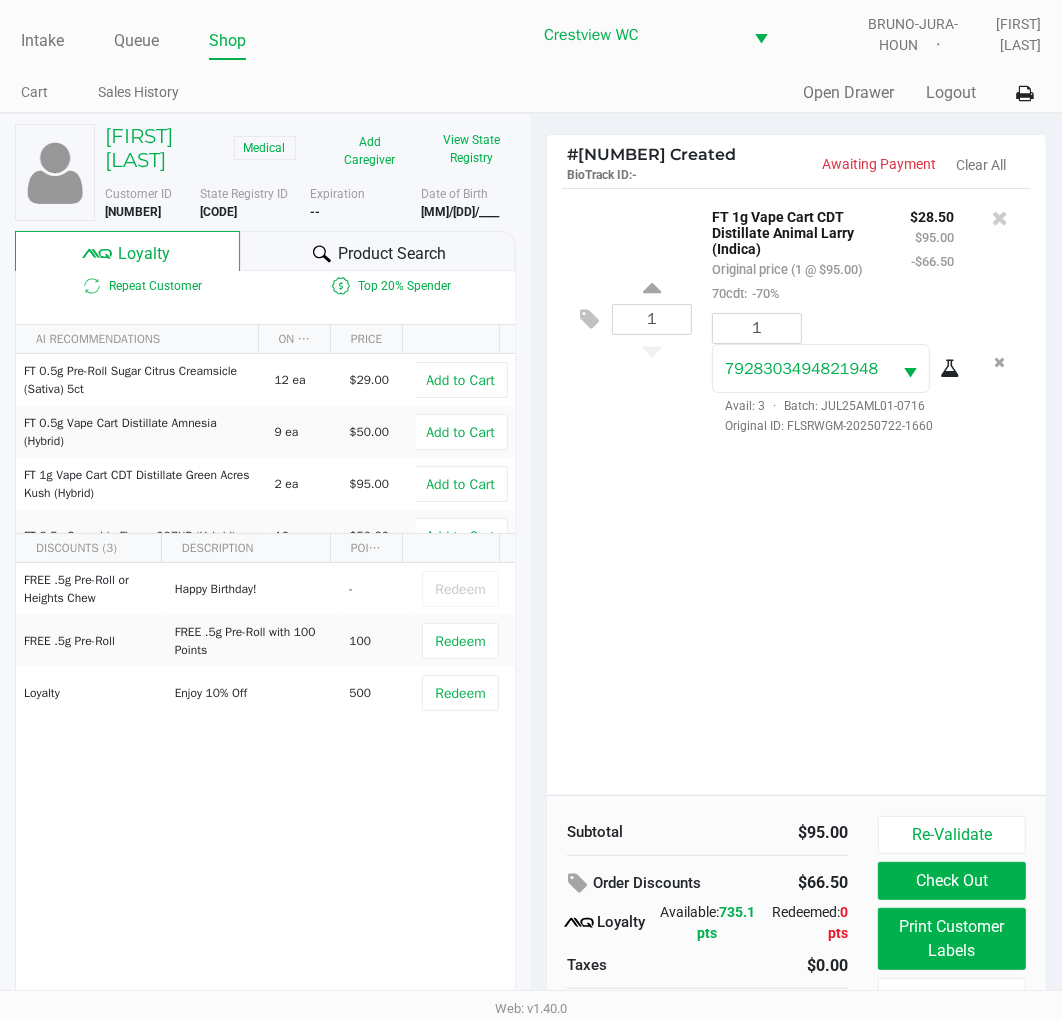 click on "Print Customer Labels" 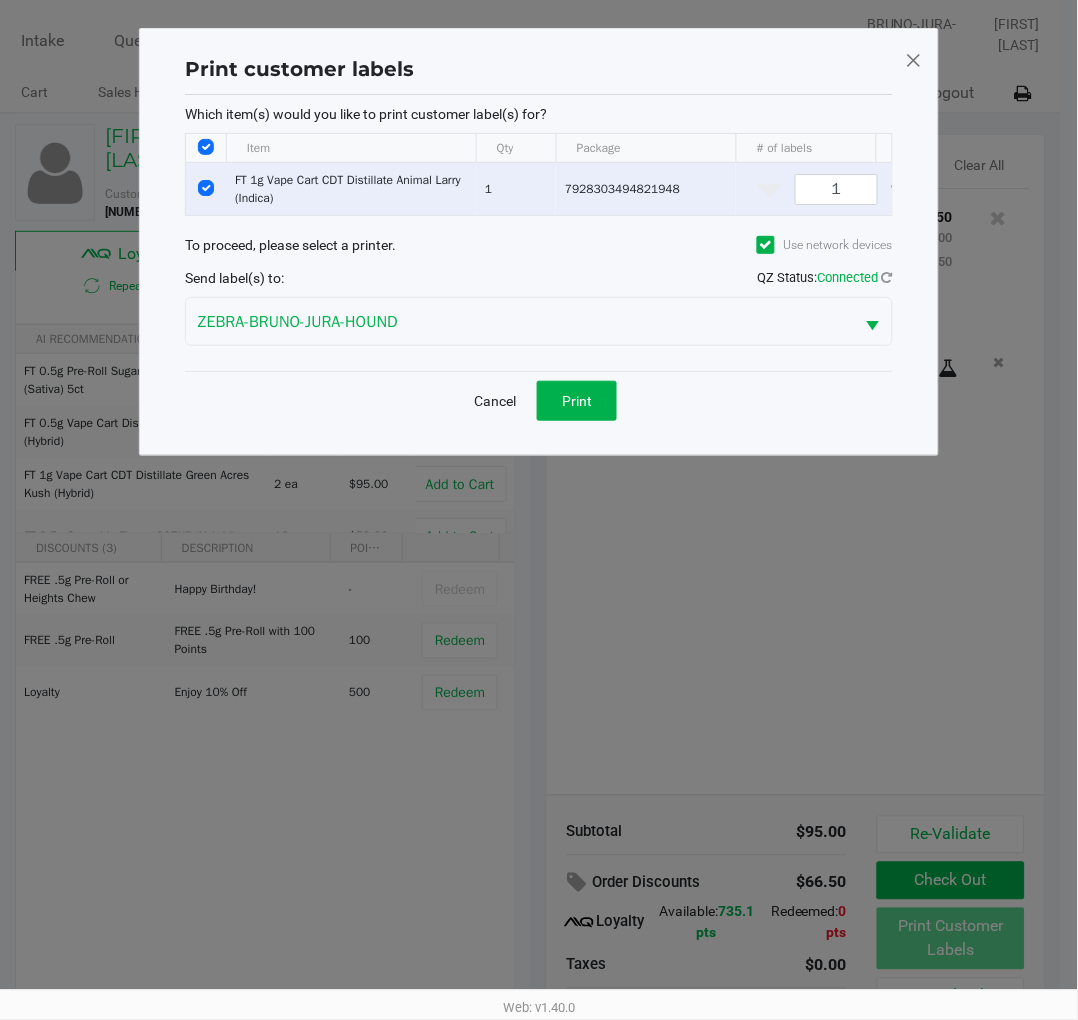 click on "Print" 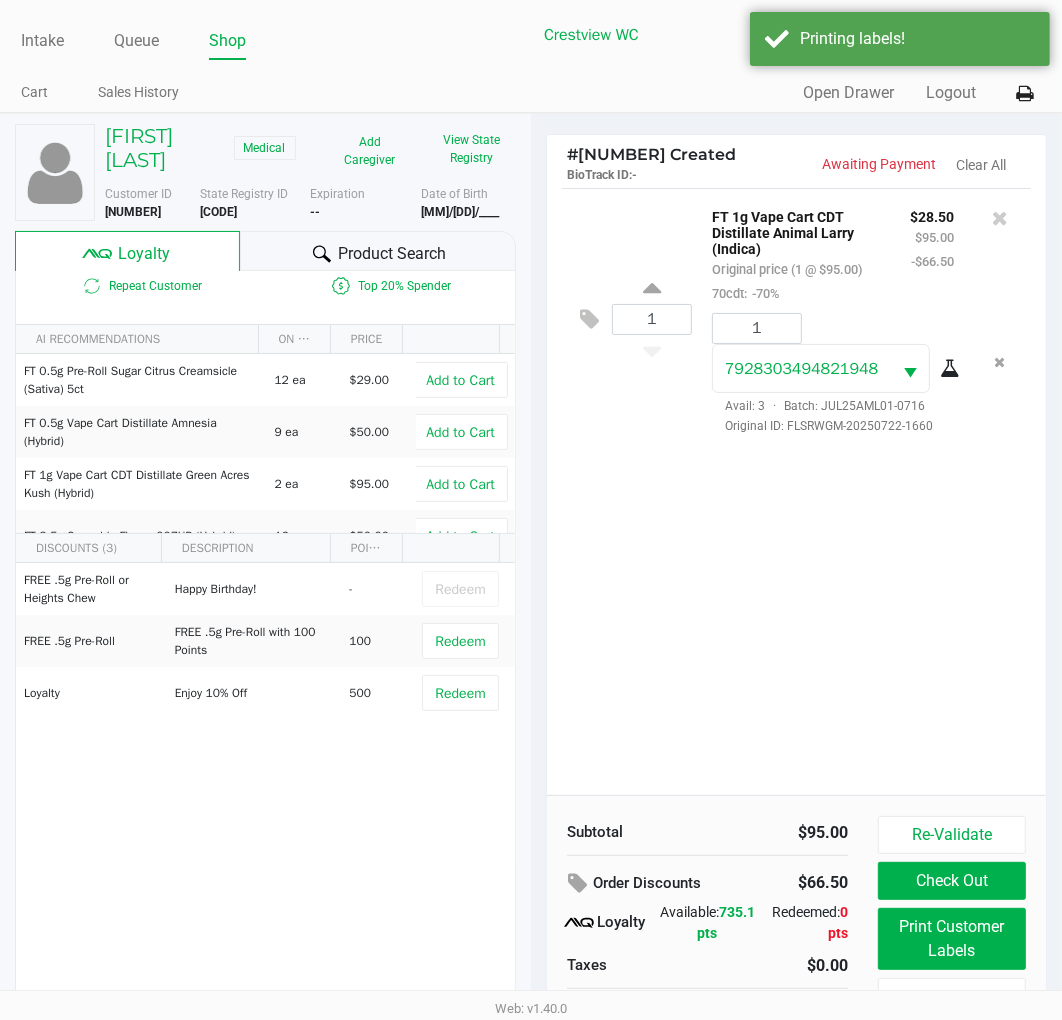 scroll, scrollTop: 38, scrollLeft: 0, axis: vertical 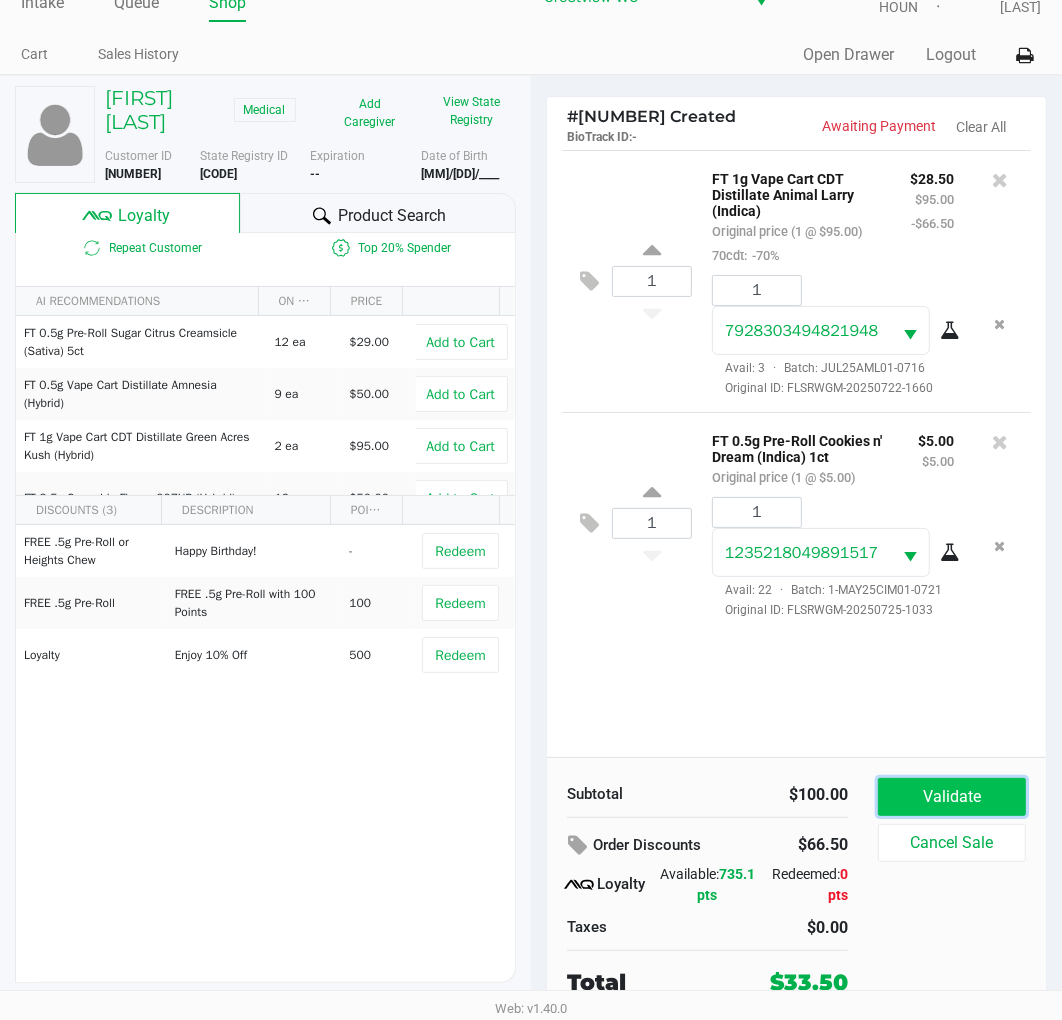 click on "Validate" 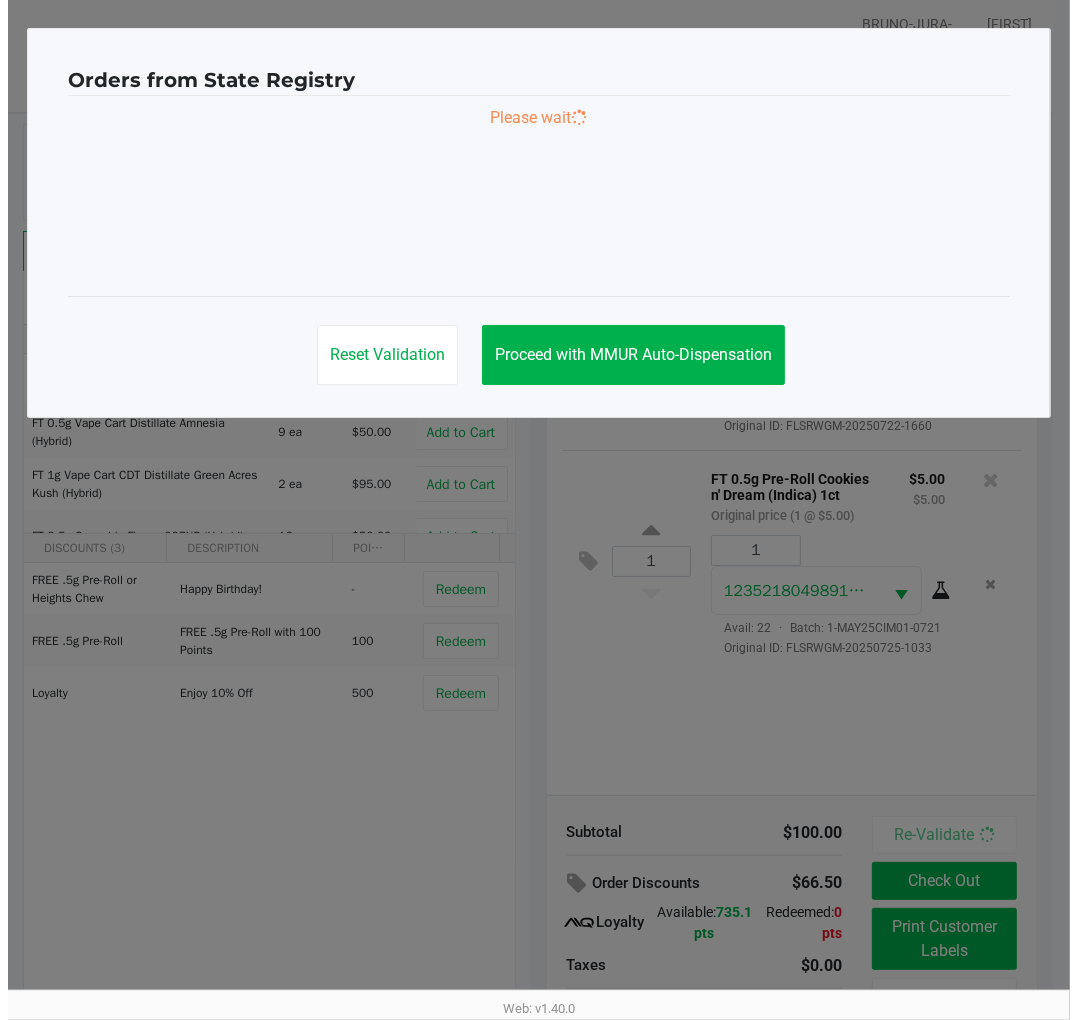 scroll, scrollTop: 0, scrollLeft: 0, axis: both 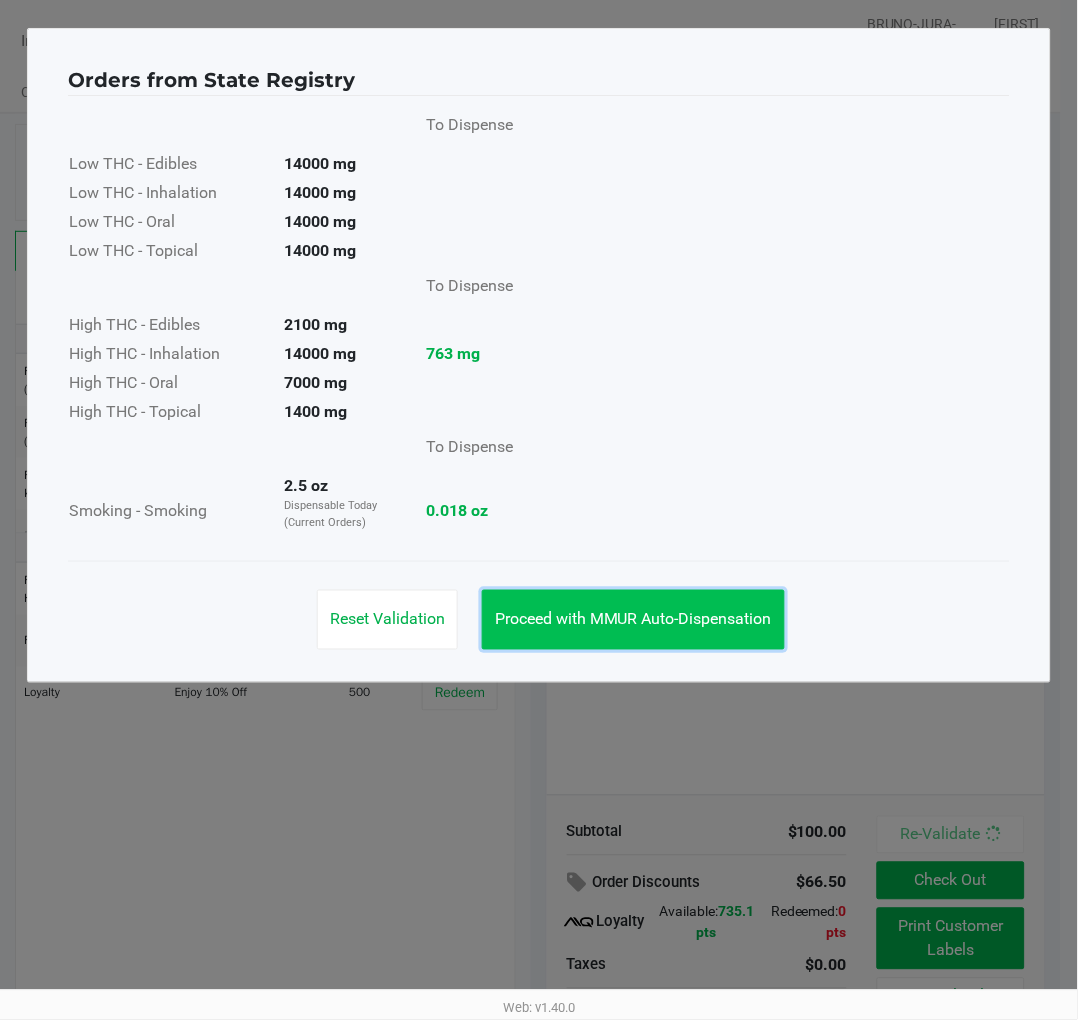 click on "Proceed with MMUR Auto-Dispensation" 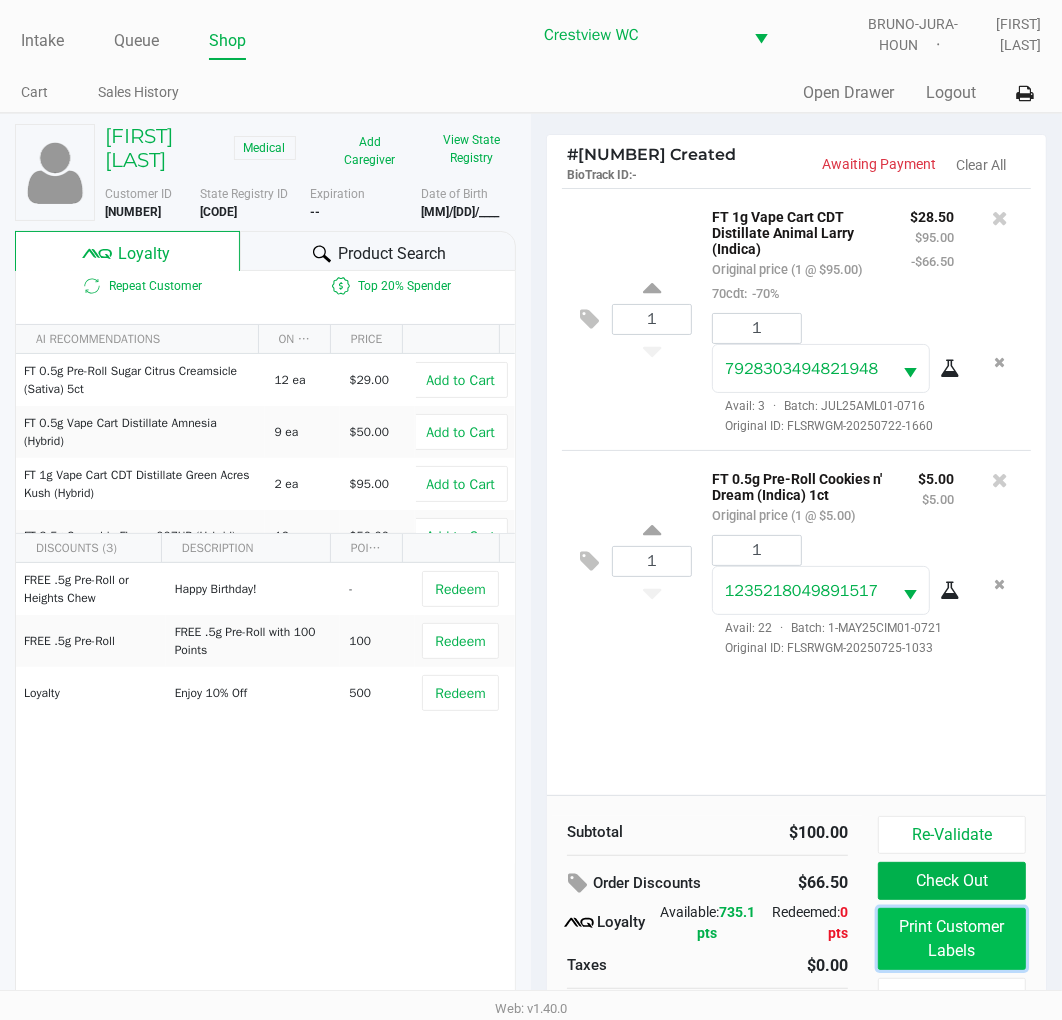 click on "Print Customer Labels" 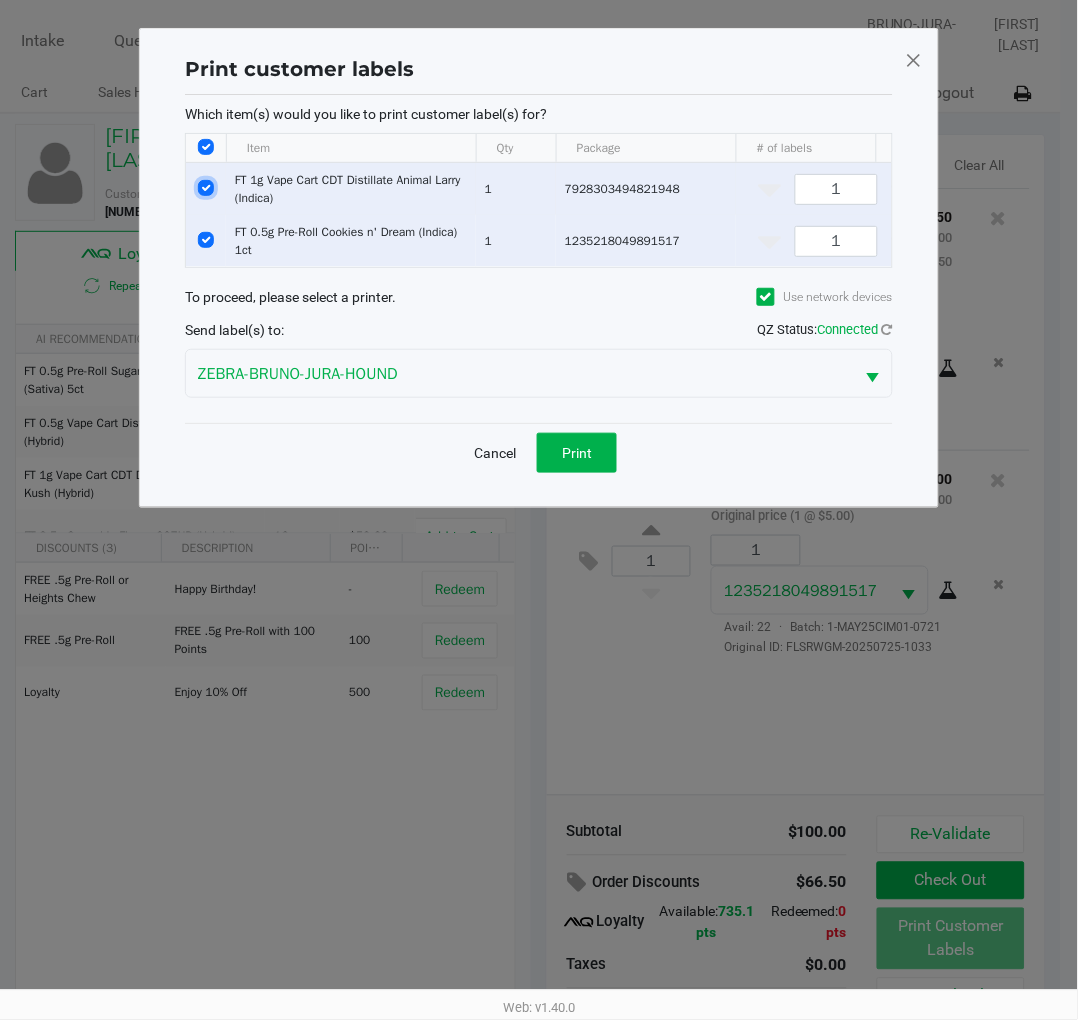 click at bounding box center [206, 188] 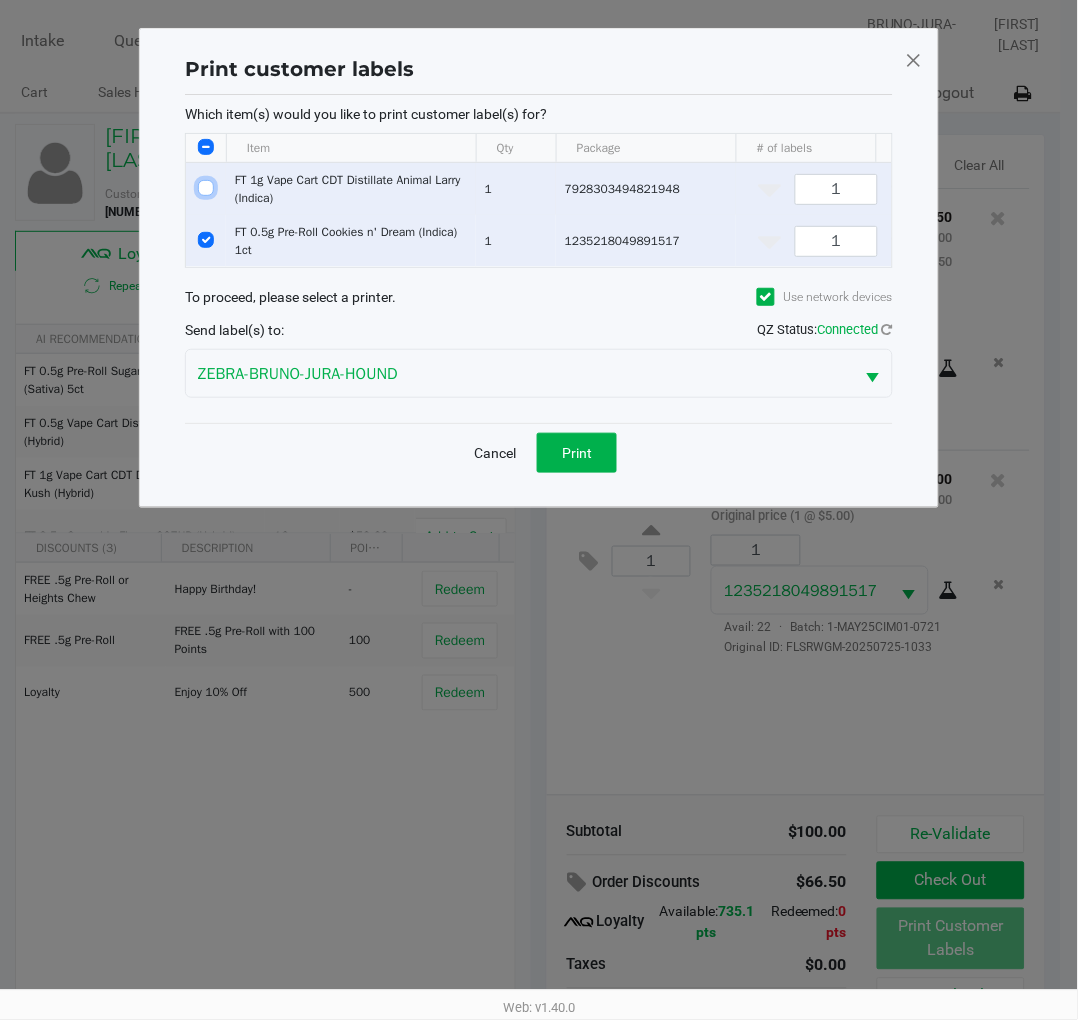 checkbox on "false" 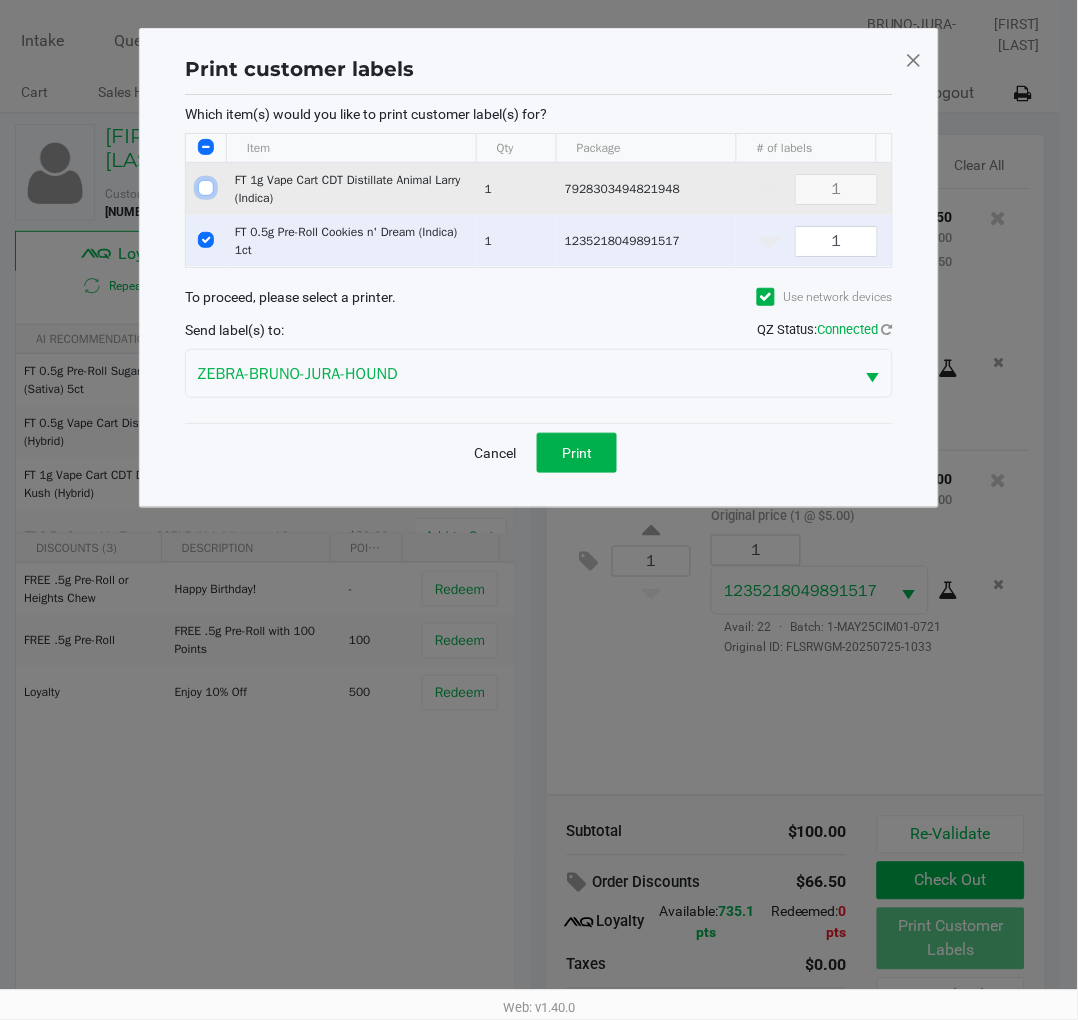 checkbox on "false" 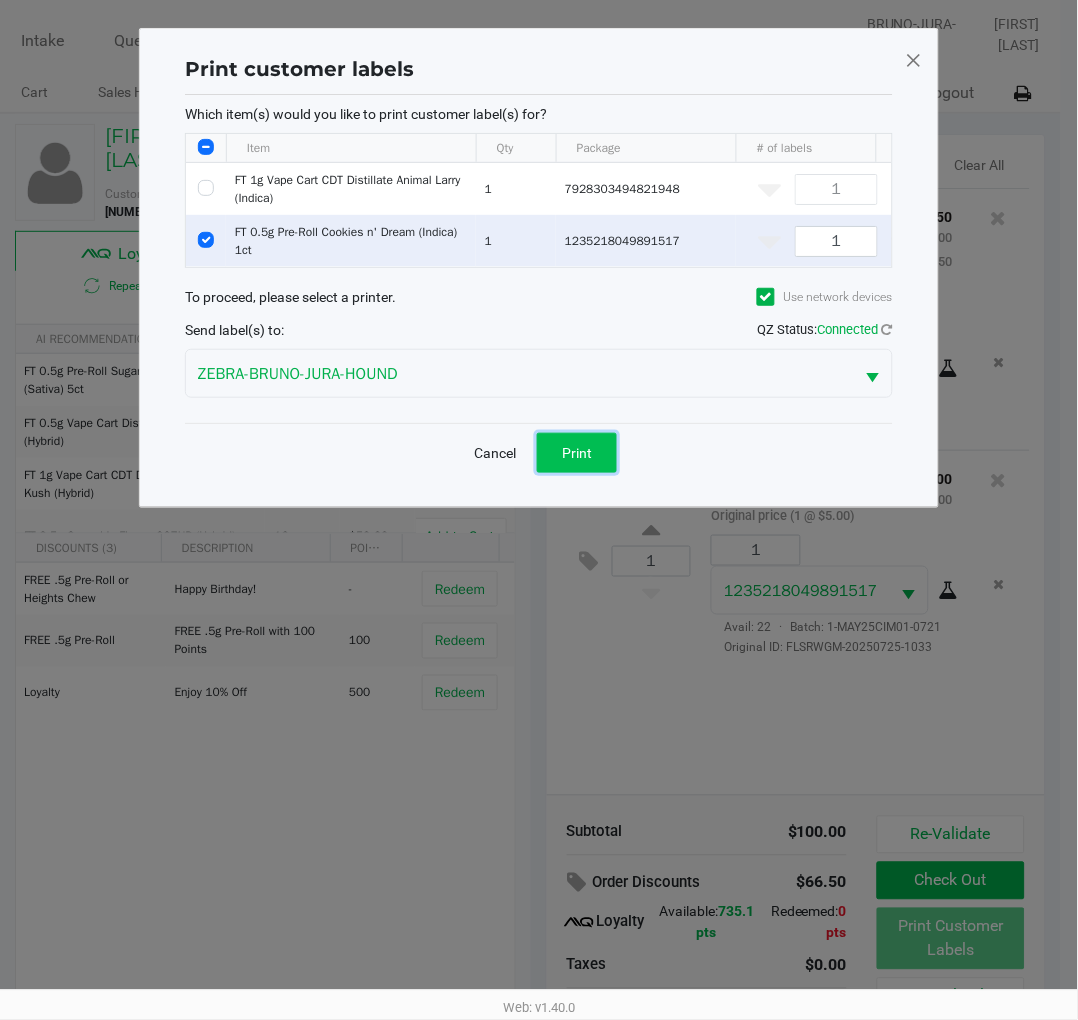 click on "Print" 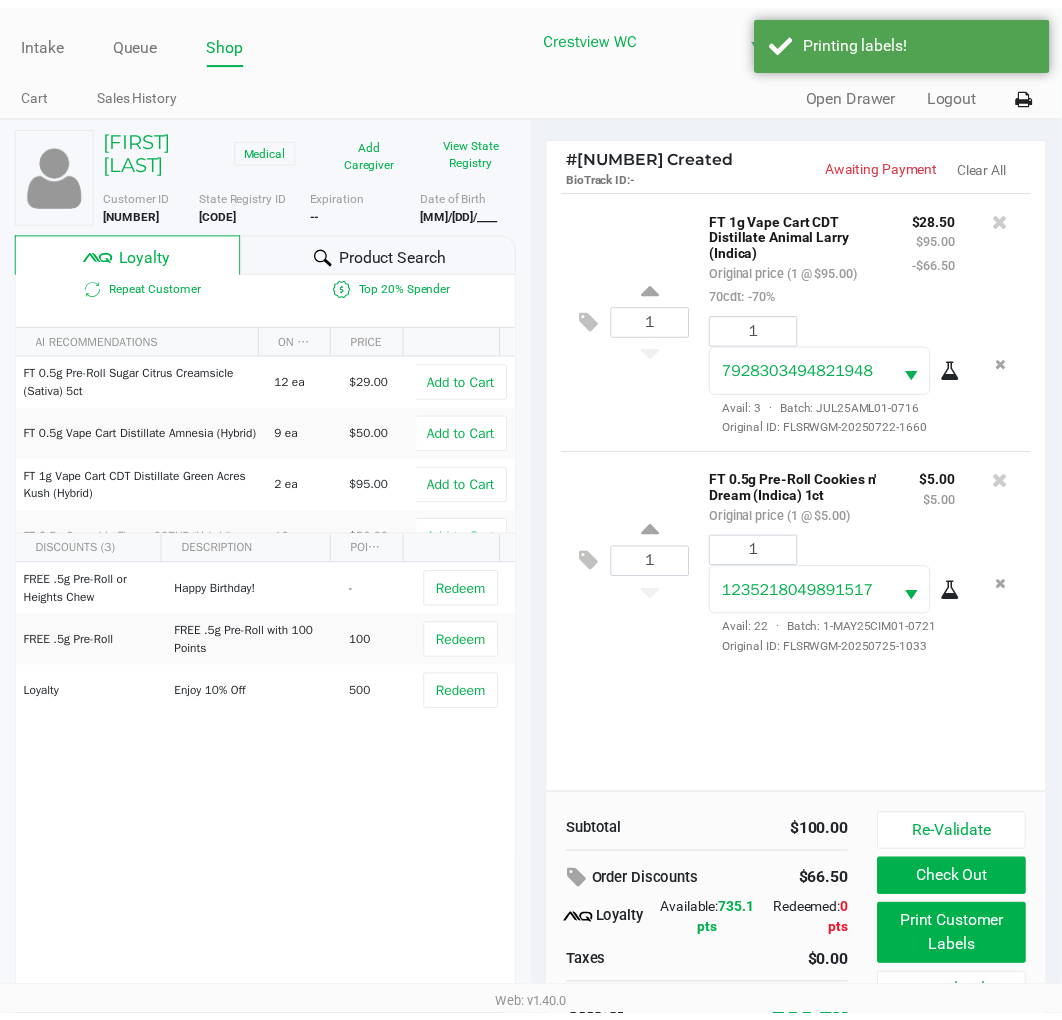 scroll, scrollTop: 38, scrollLeft: 0, axis: vertical 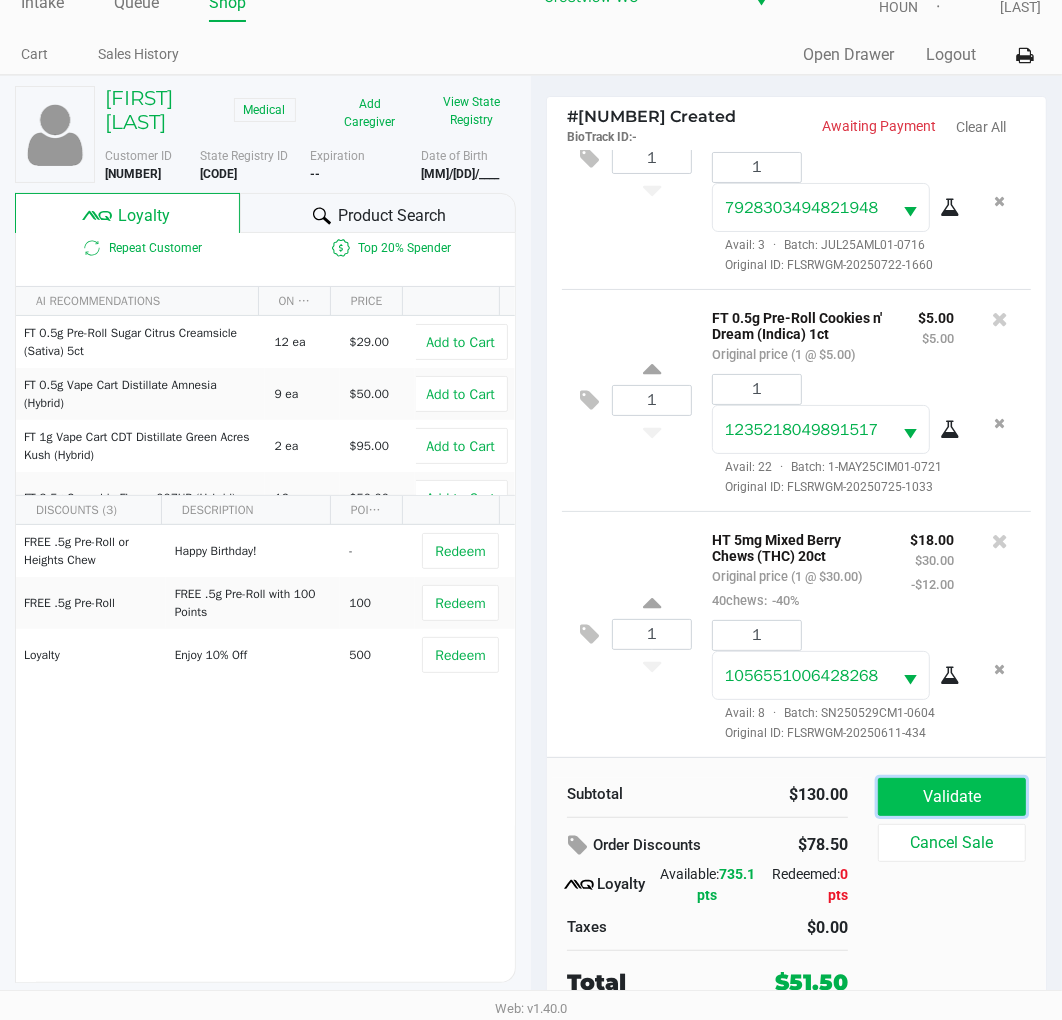 click on "Validate" 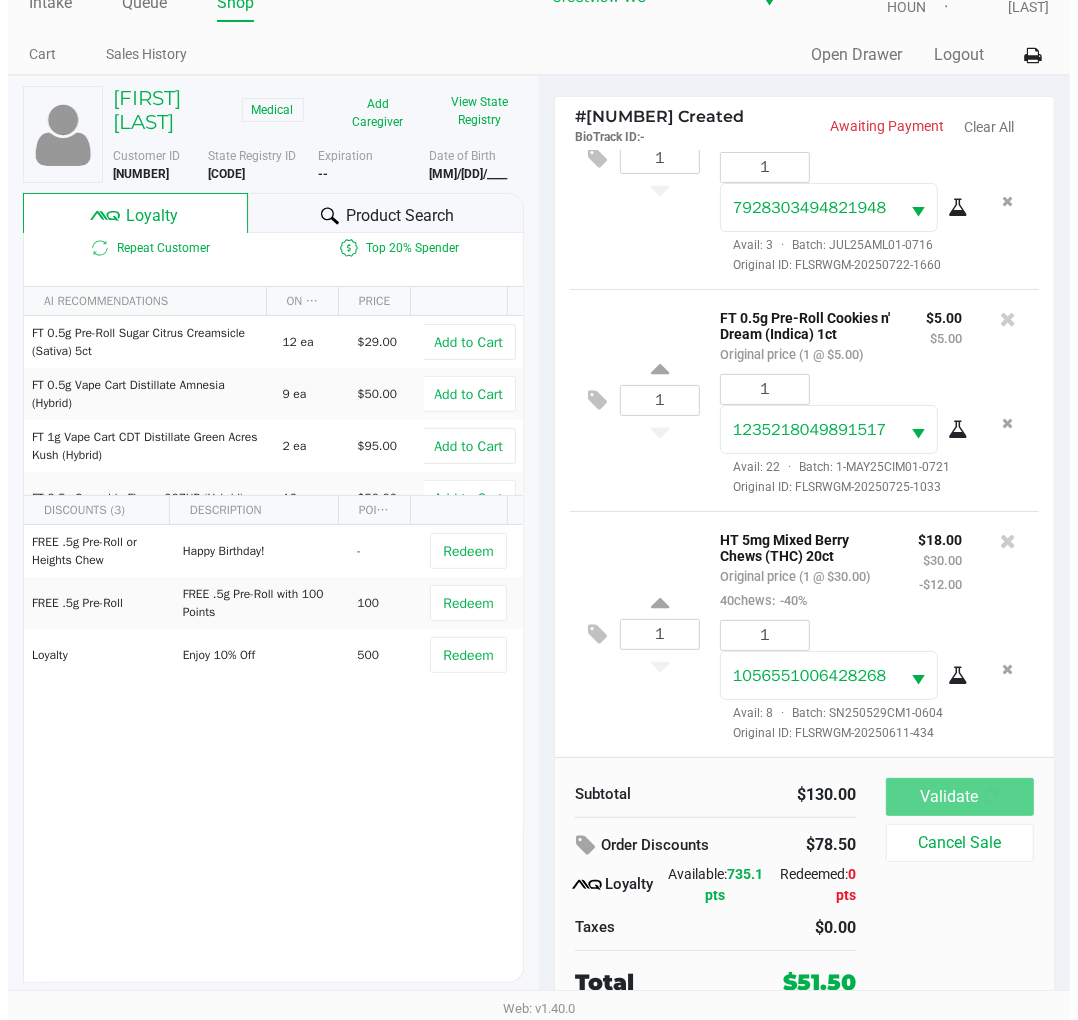 scroll, scrollTop: 0, scrollLeft: 0, axis: both 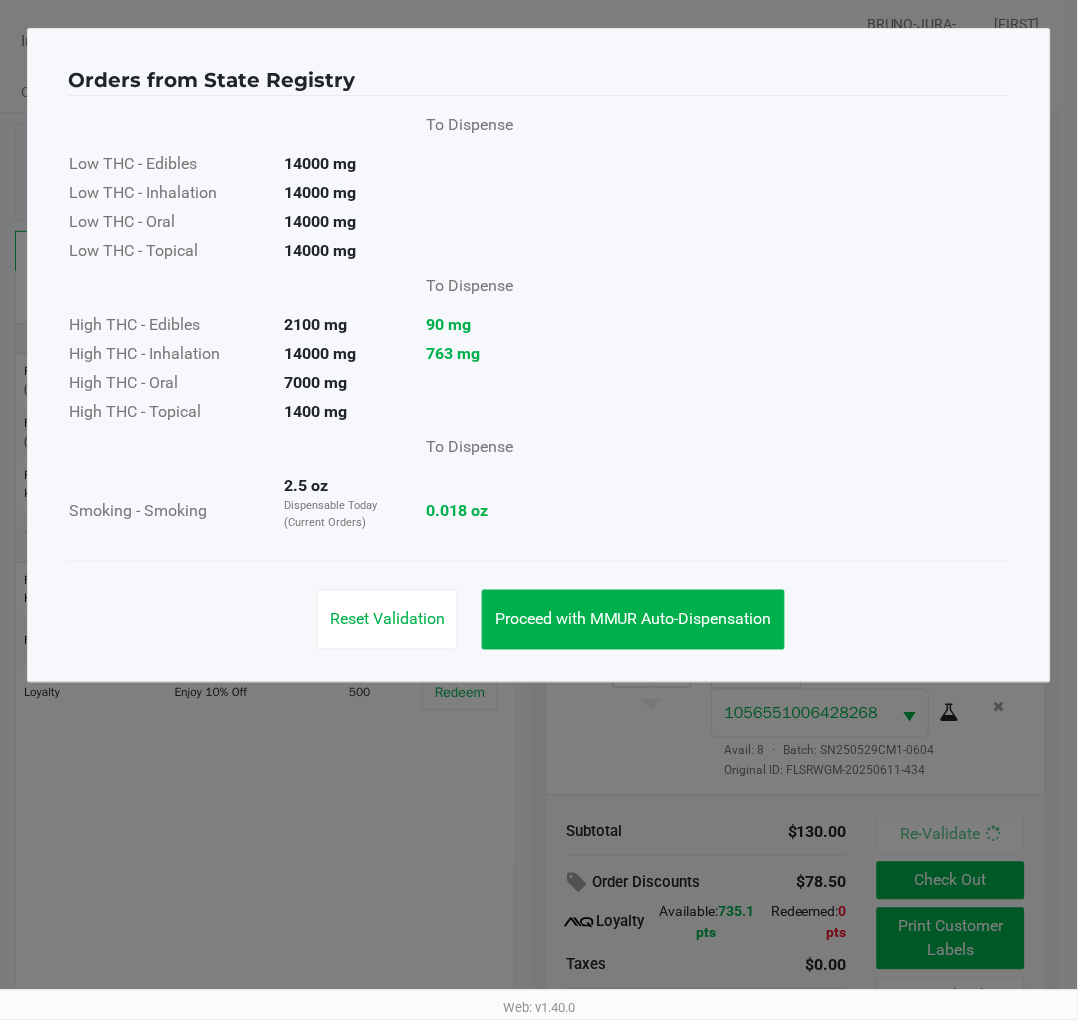click on "Proceed with MMUR Auto-Dispensation" 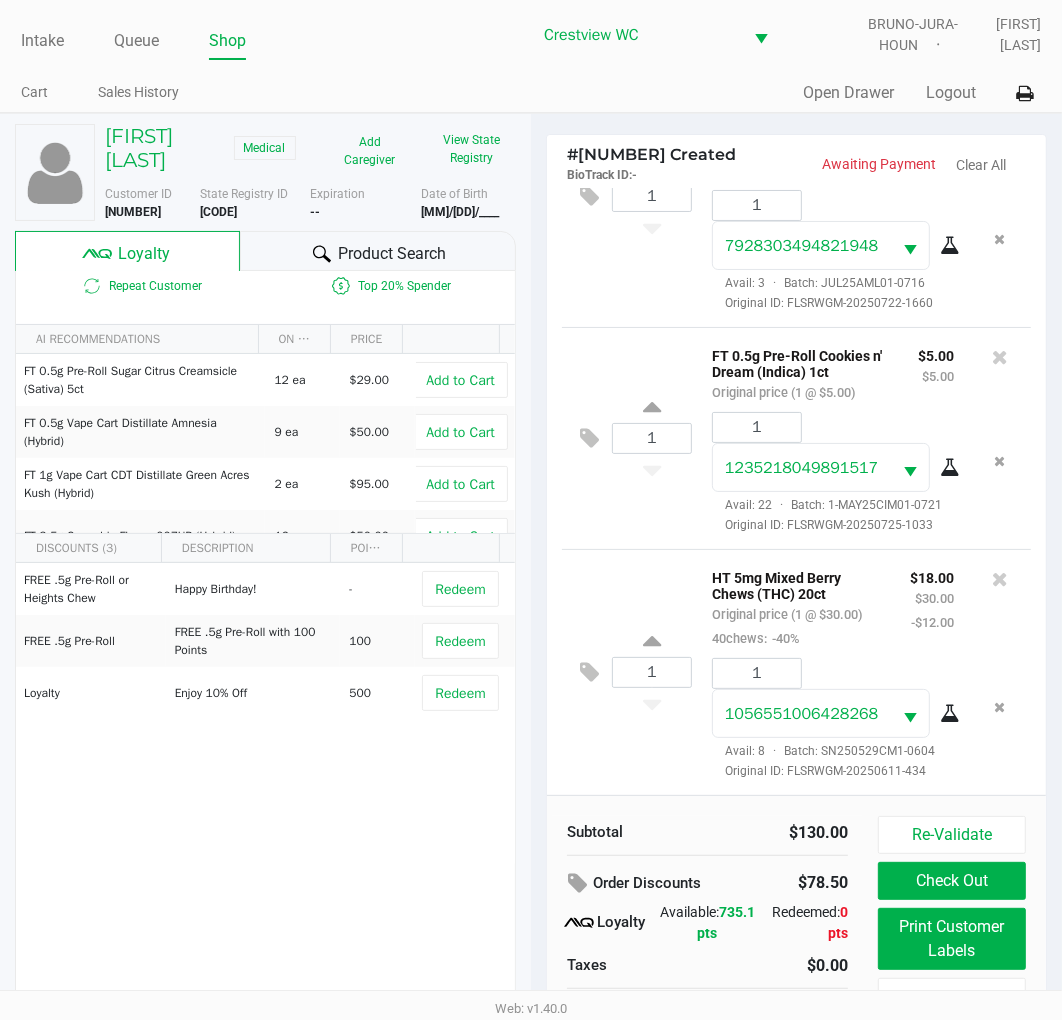 click on "Print Customer Labels" 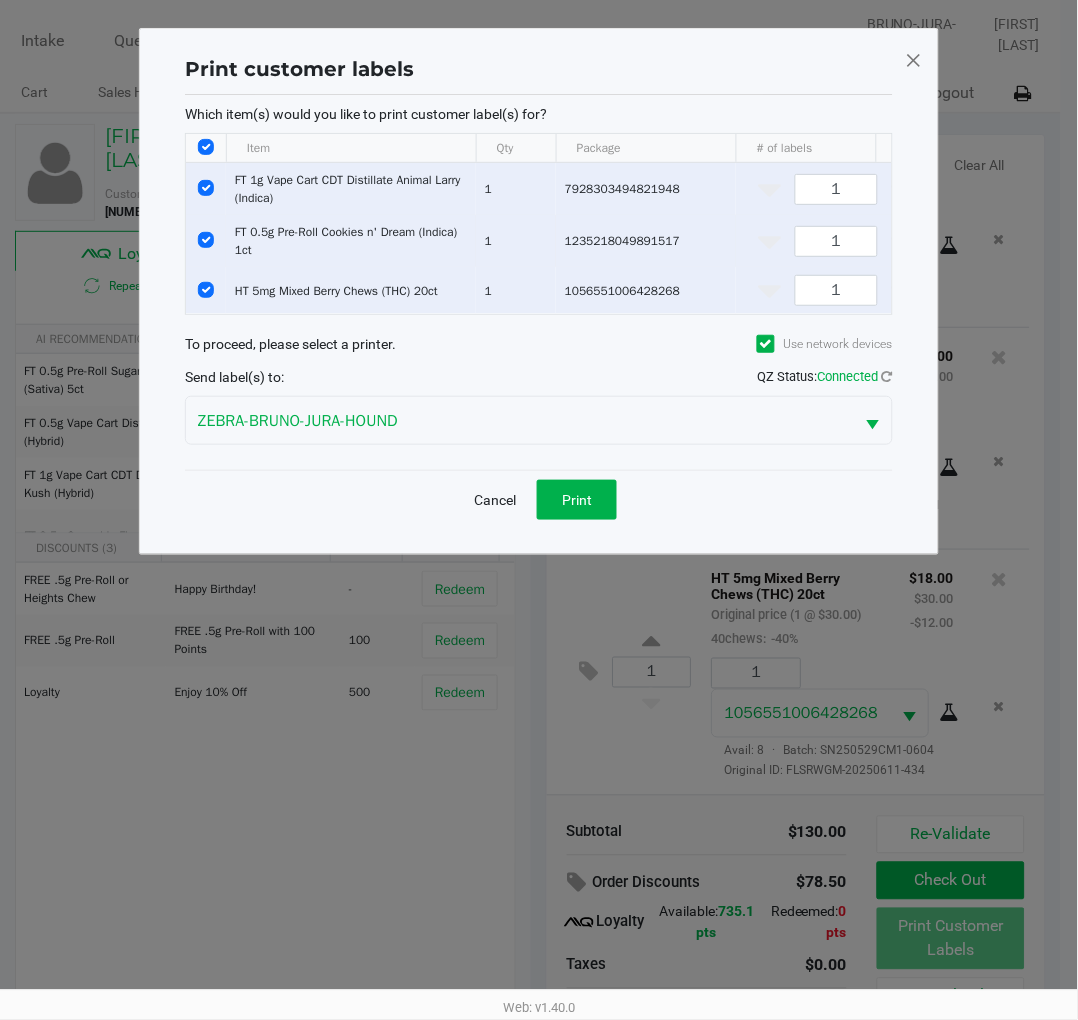 click at bounding box center [206, 240] 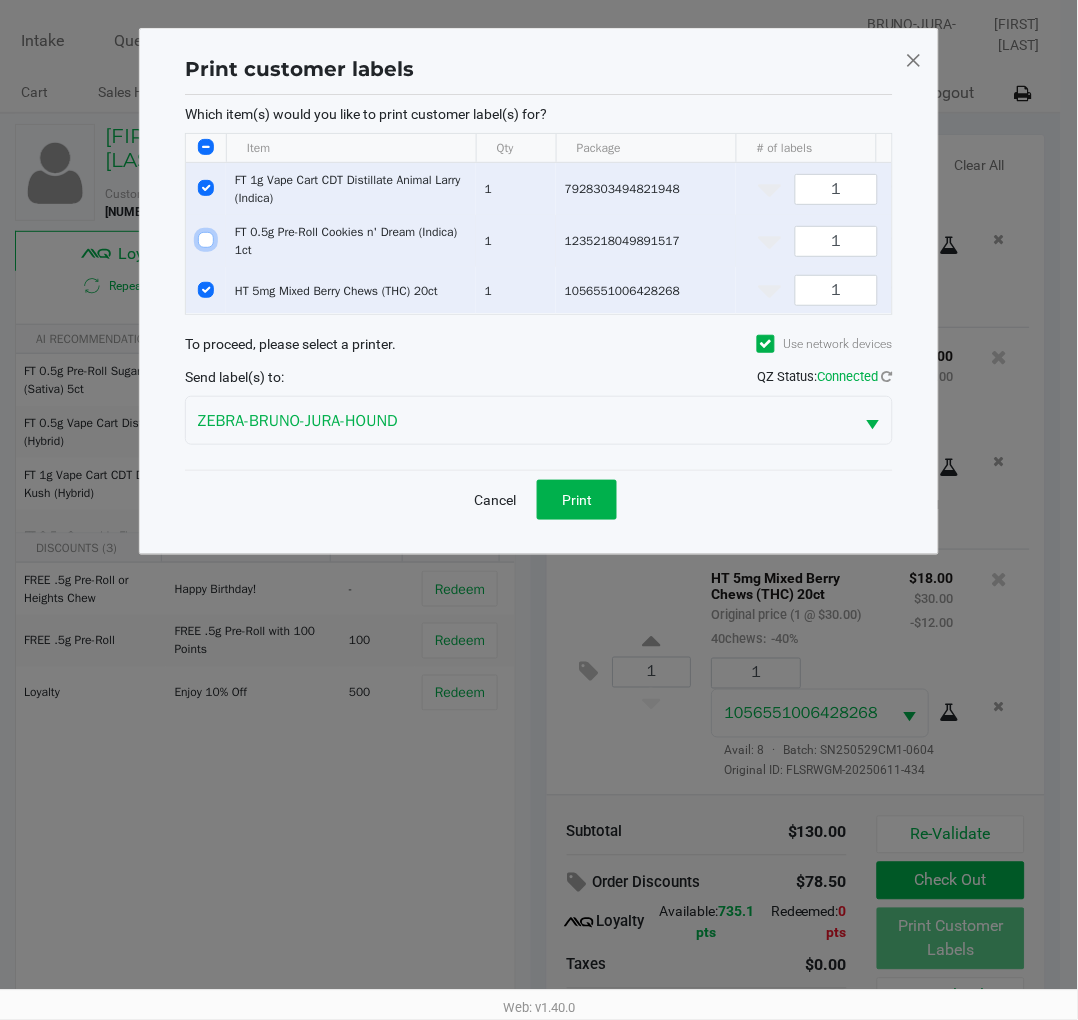 checkbox on "false" 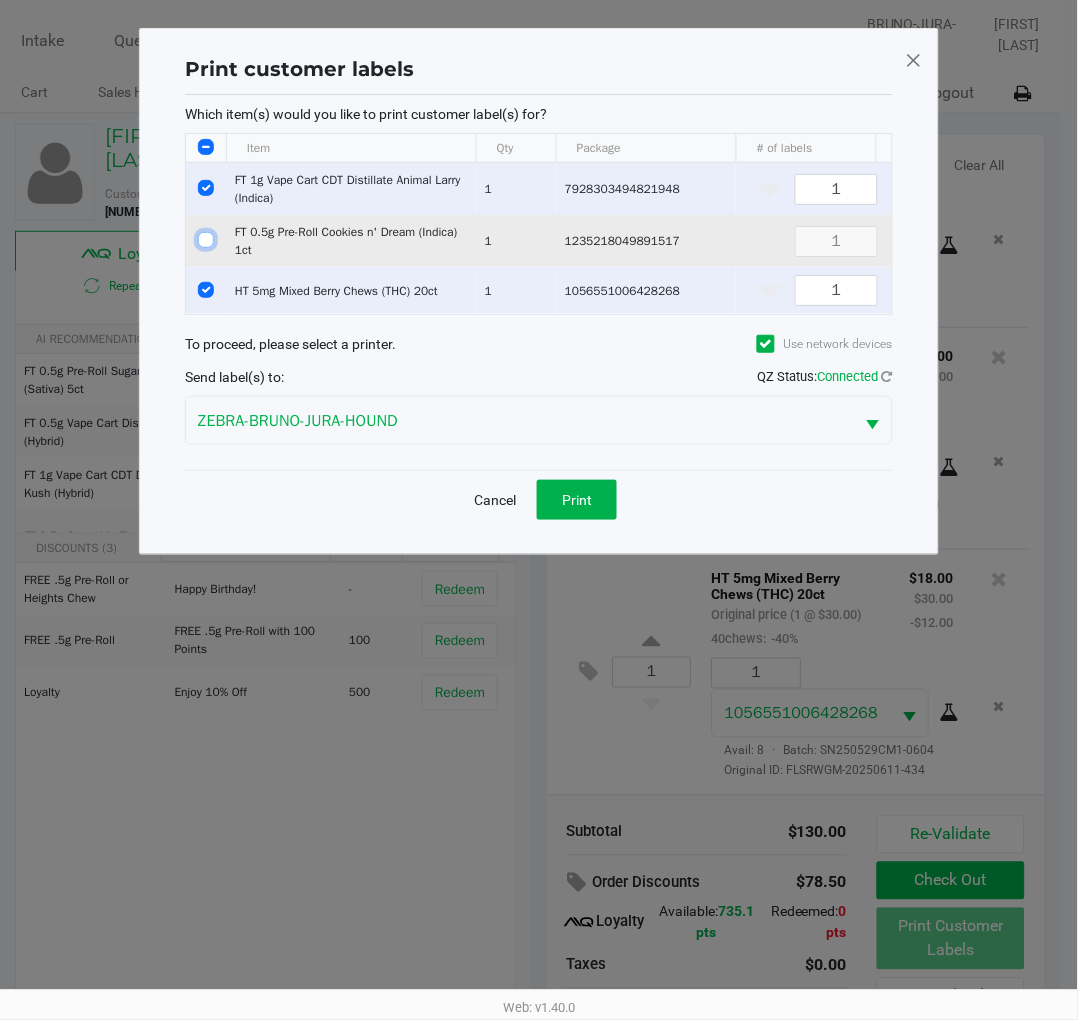 checkbox on "false" 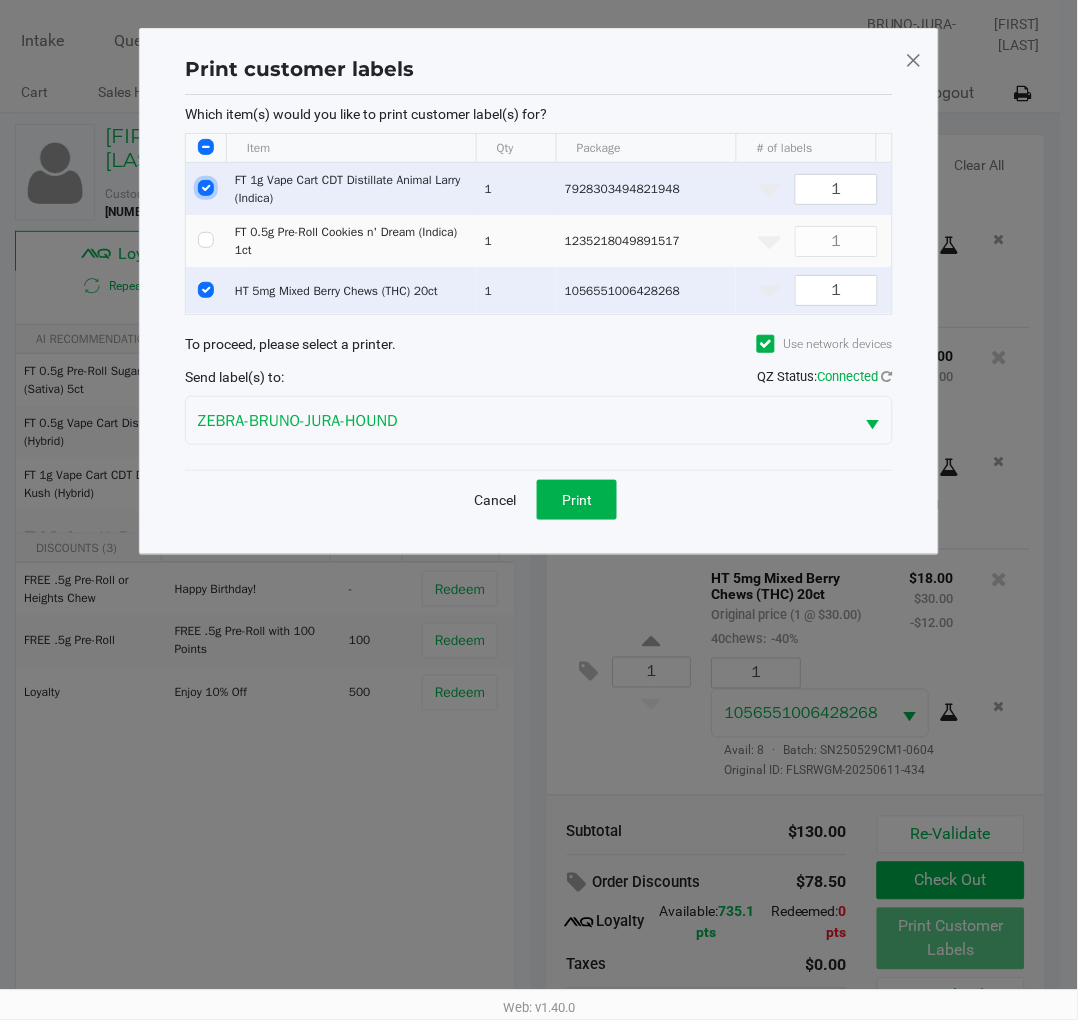click at bounding box center [206, 188] 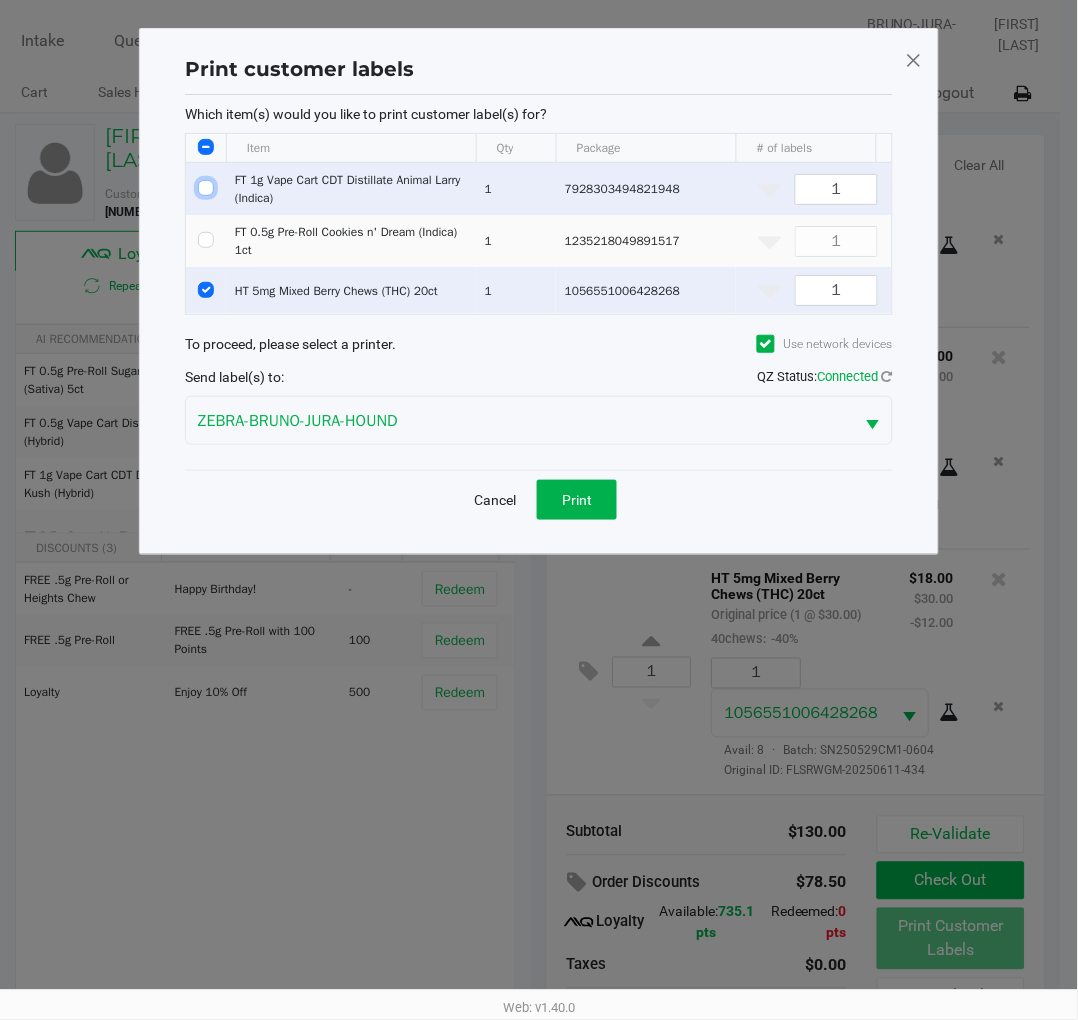 checkbox on "false" 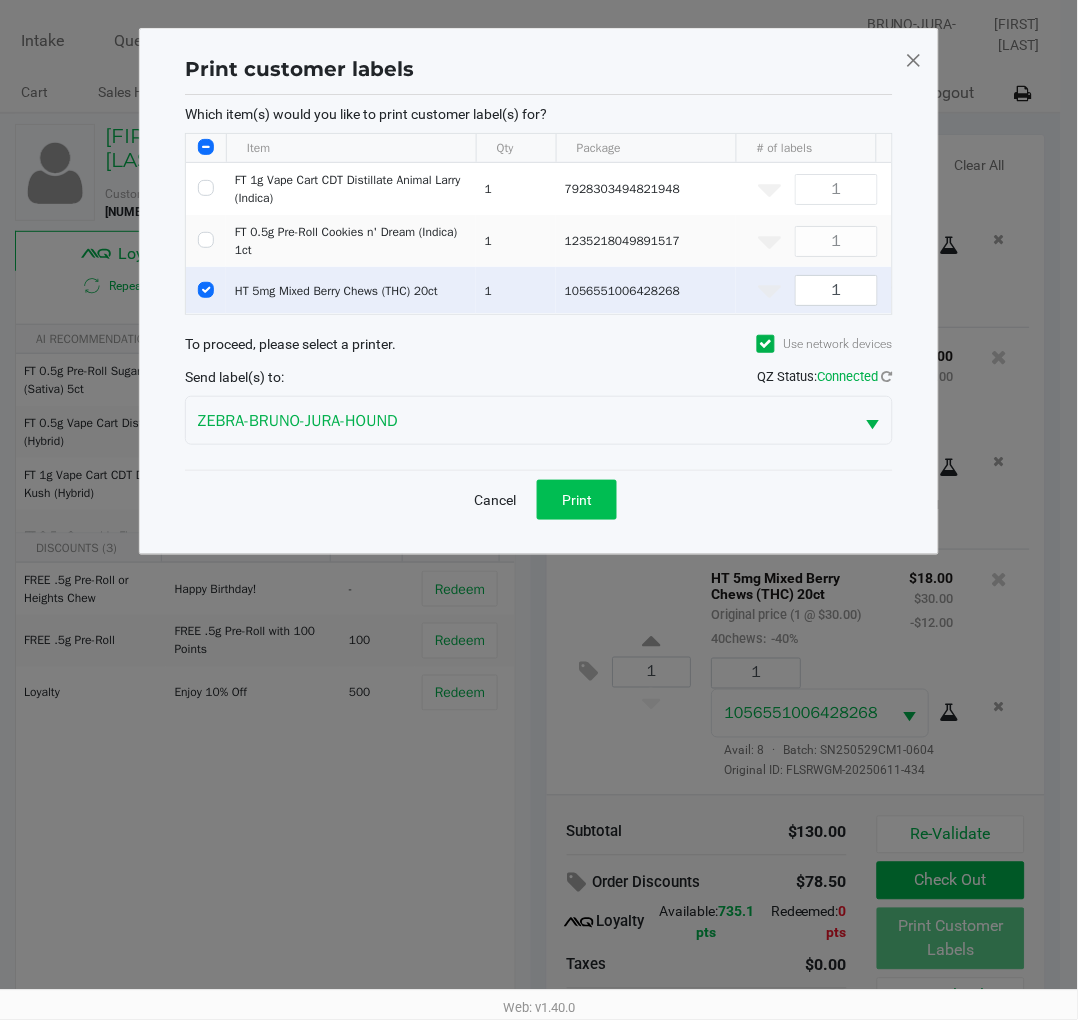 click on "Print" 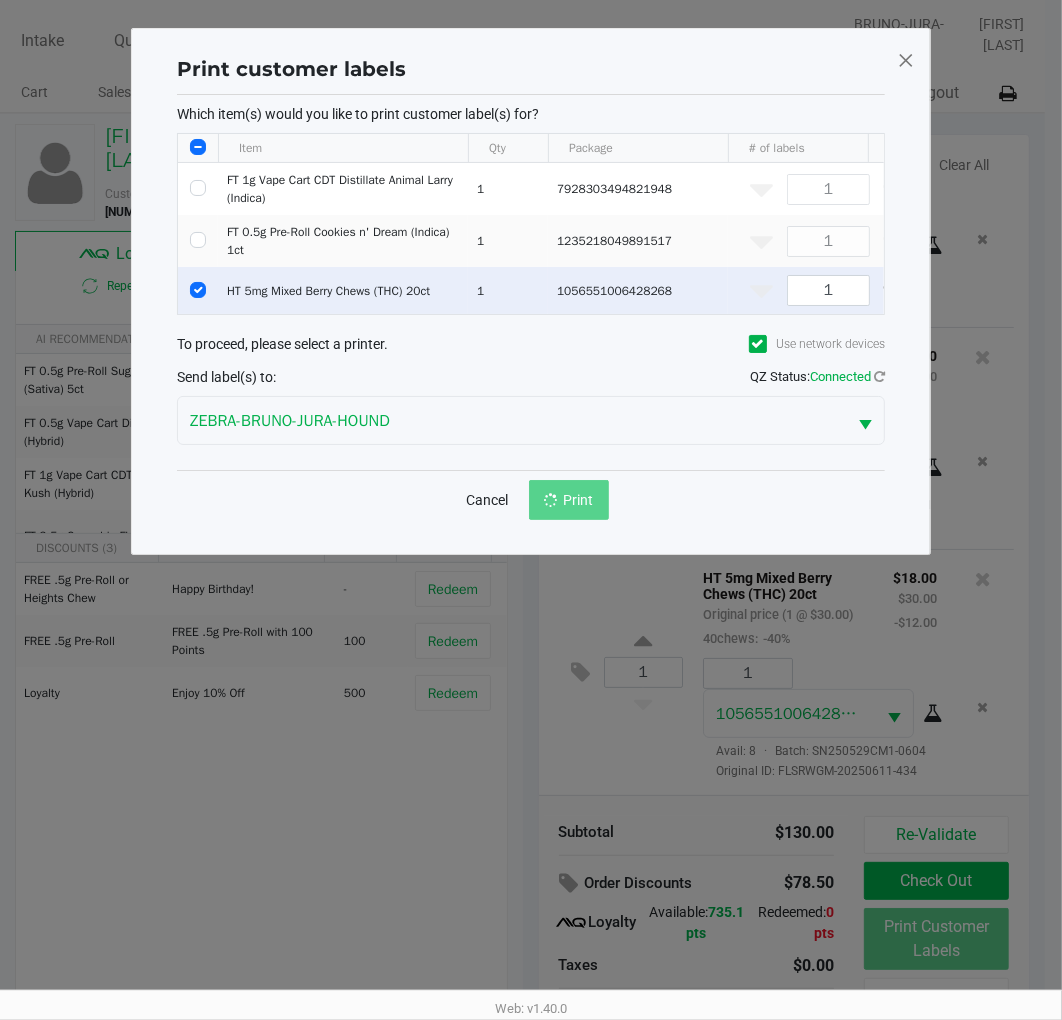 scroll, scrollTop: 38, scrollLeft: 0, axis: vertical 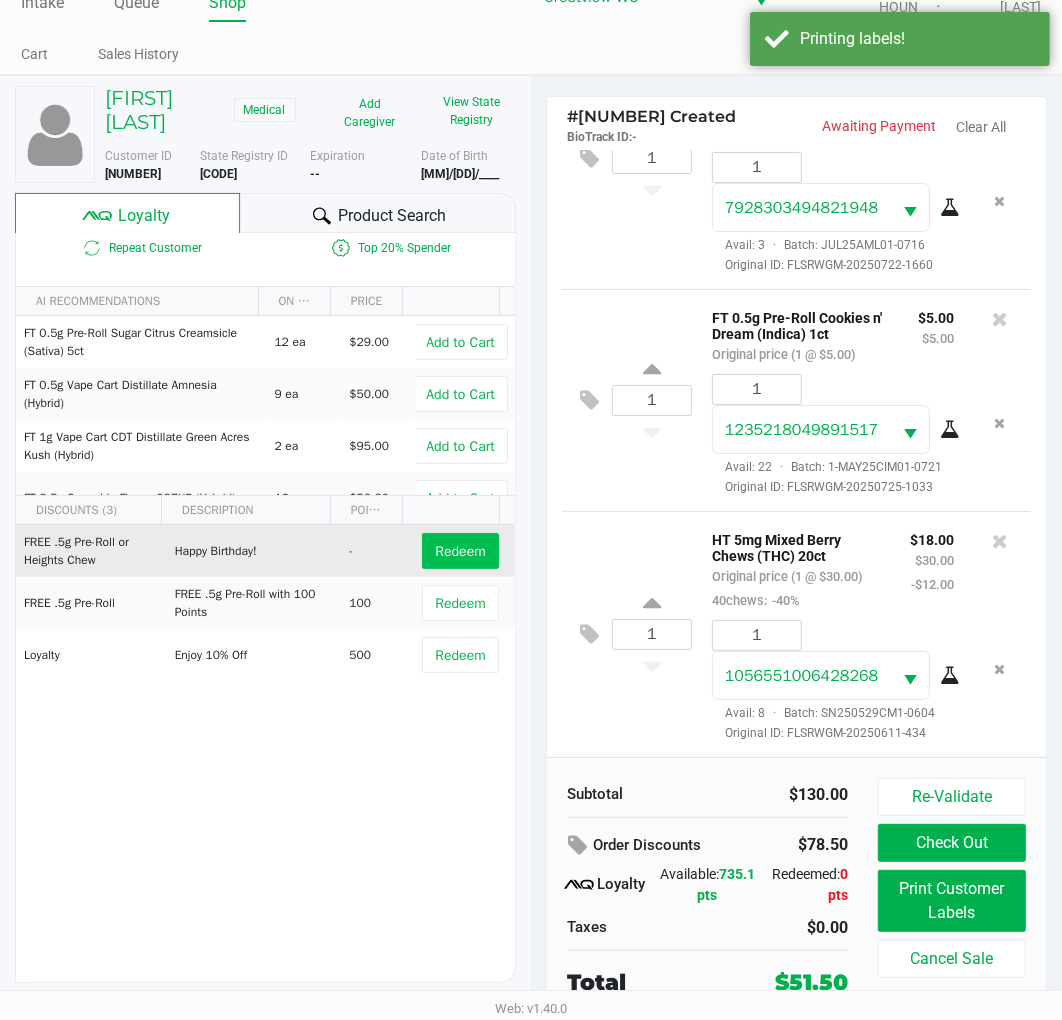 click on "Redeem" 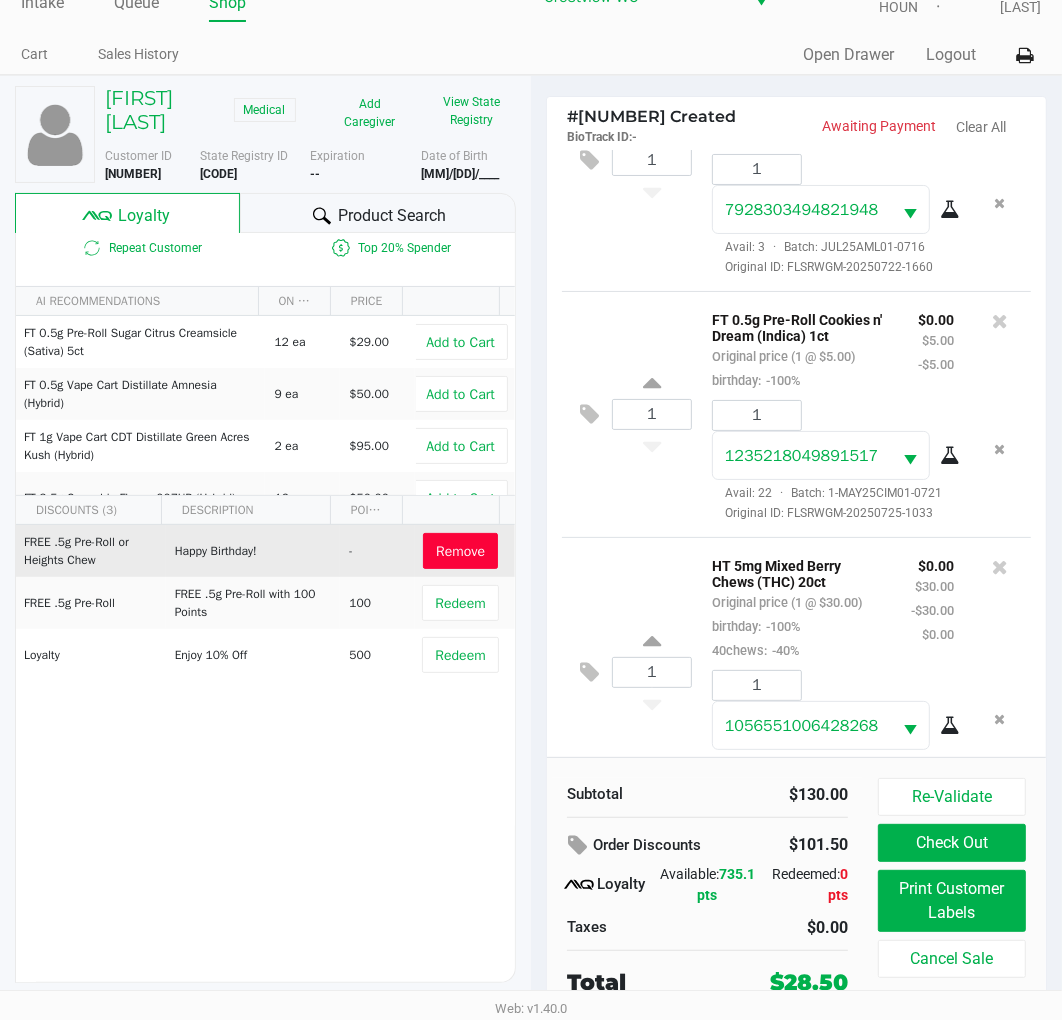 scroll, scrollTop: 248, scrollLeft: 0, axis: vertical 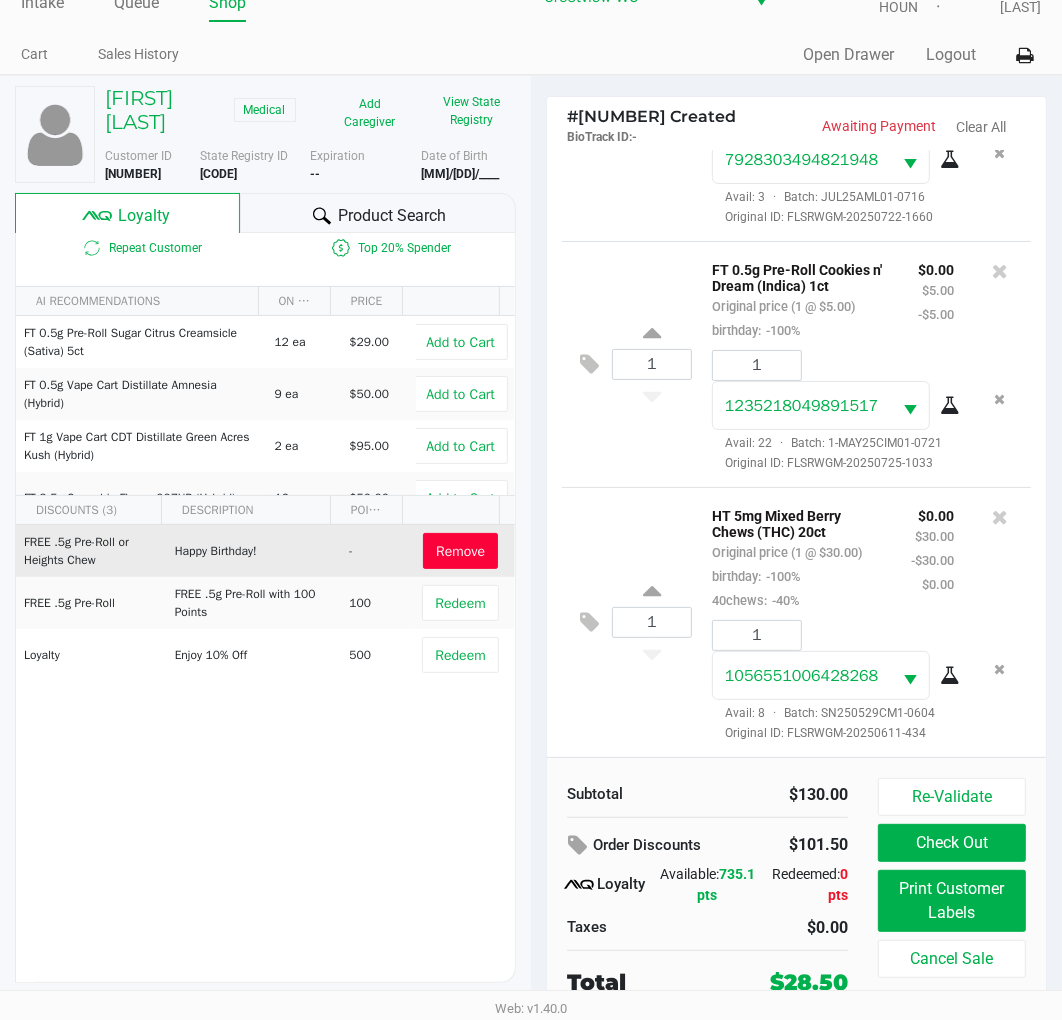 click on "Check Out" 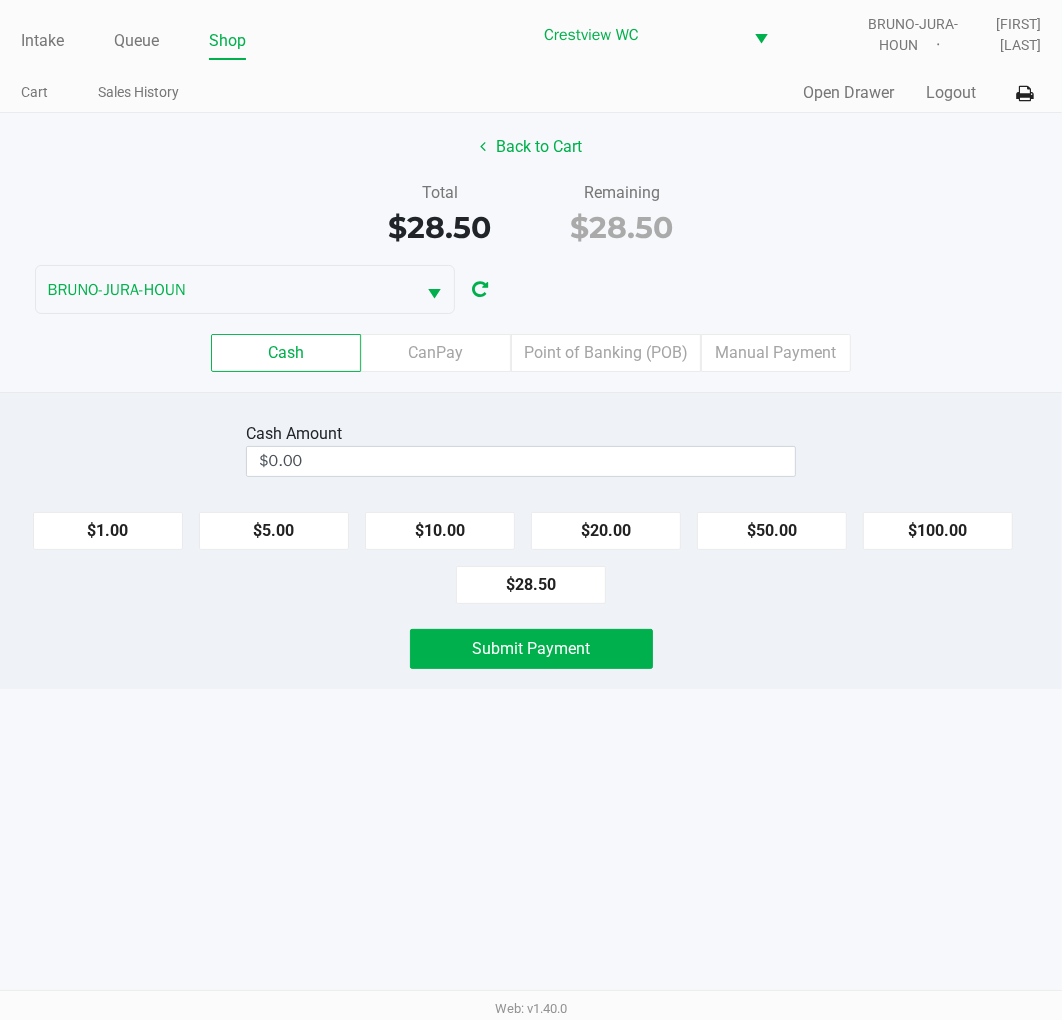 scroll, scrollTop: 0, scrollLeft: 0, axis: both 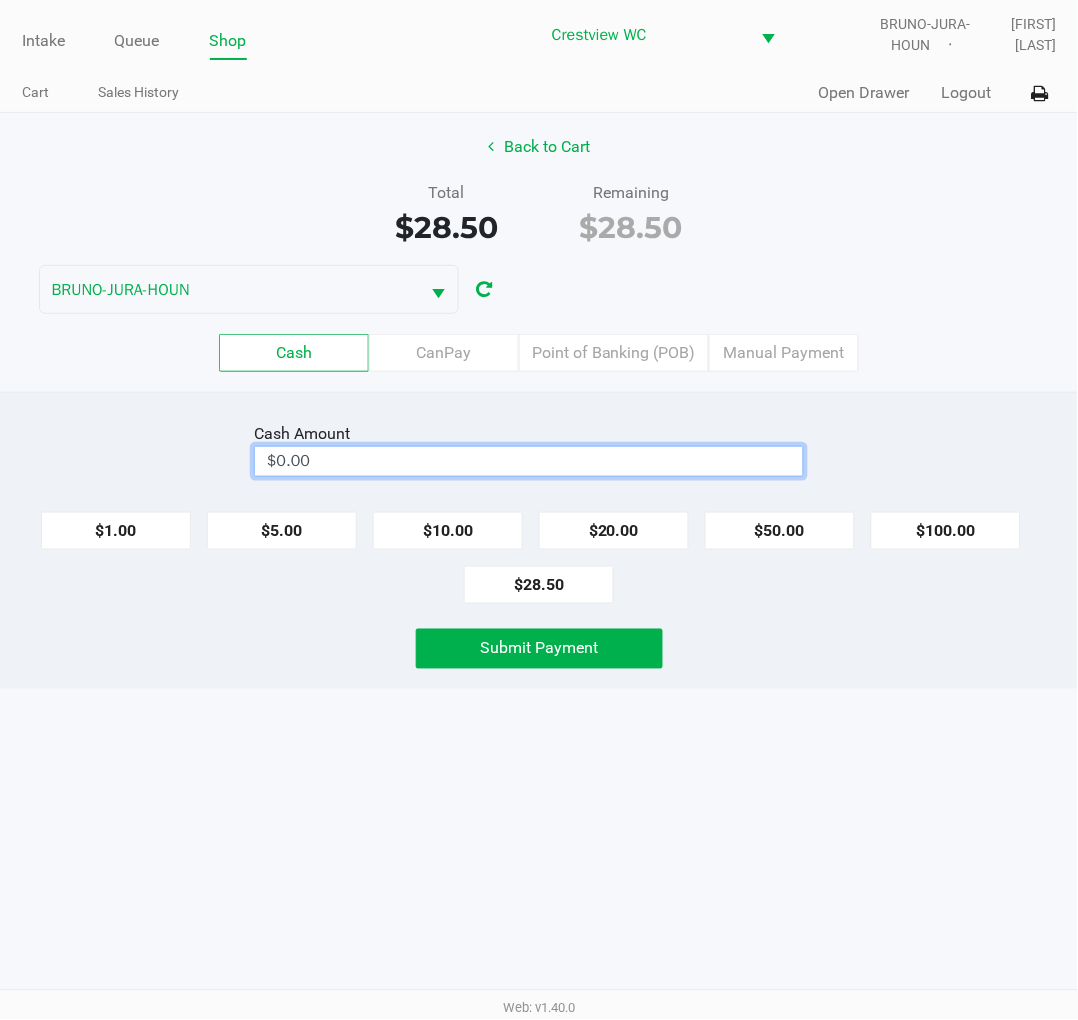 click on "$0.00" at bounding box center (529, 461) 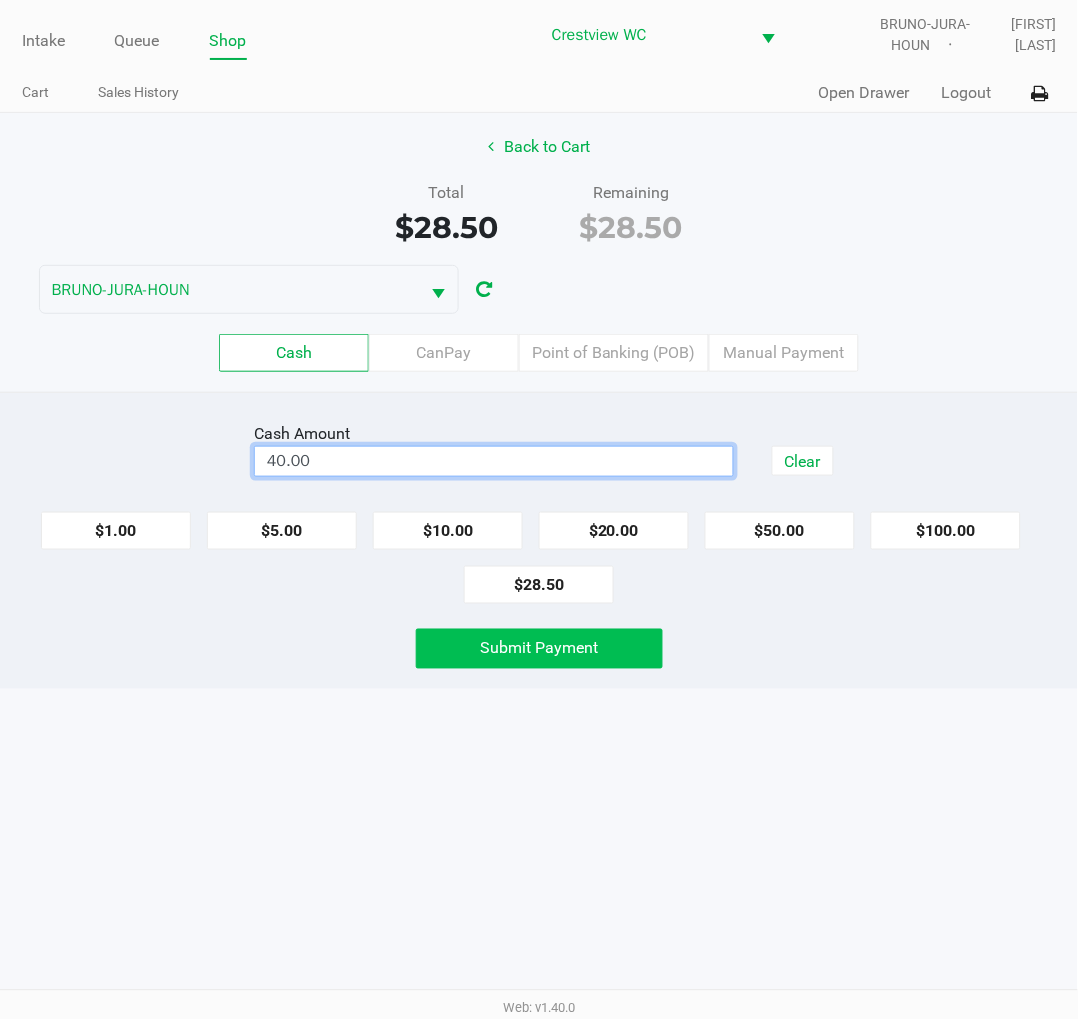 click on "Submit Payment" 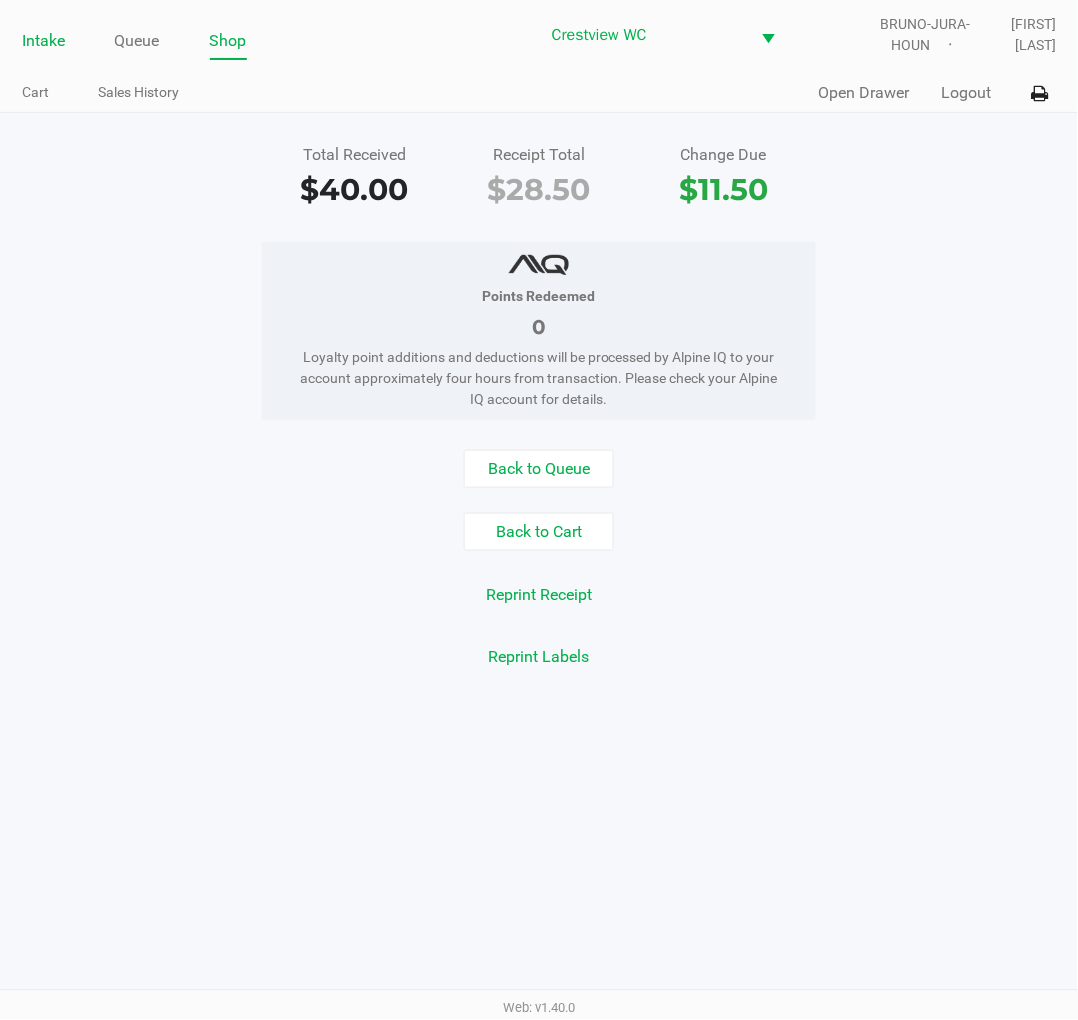 click on "Intake" 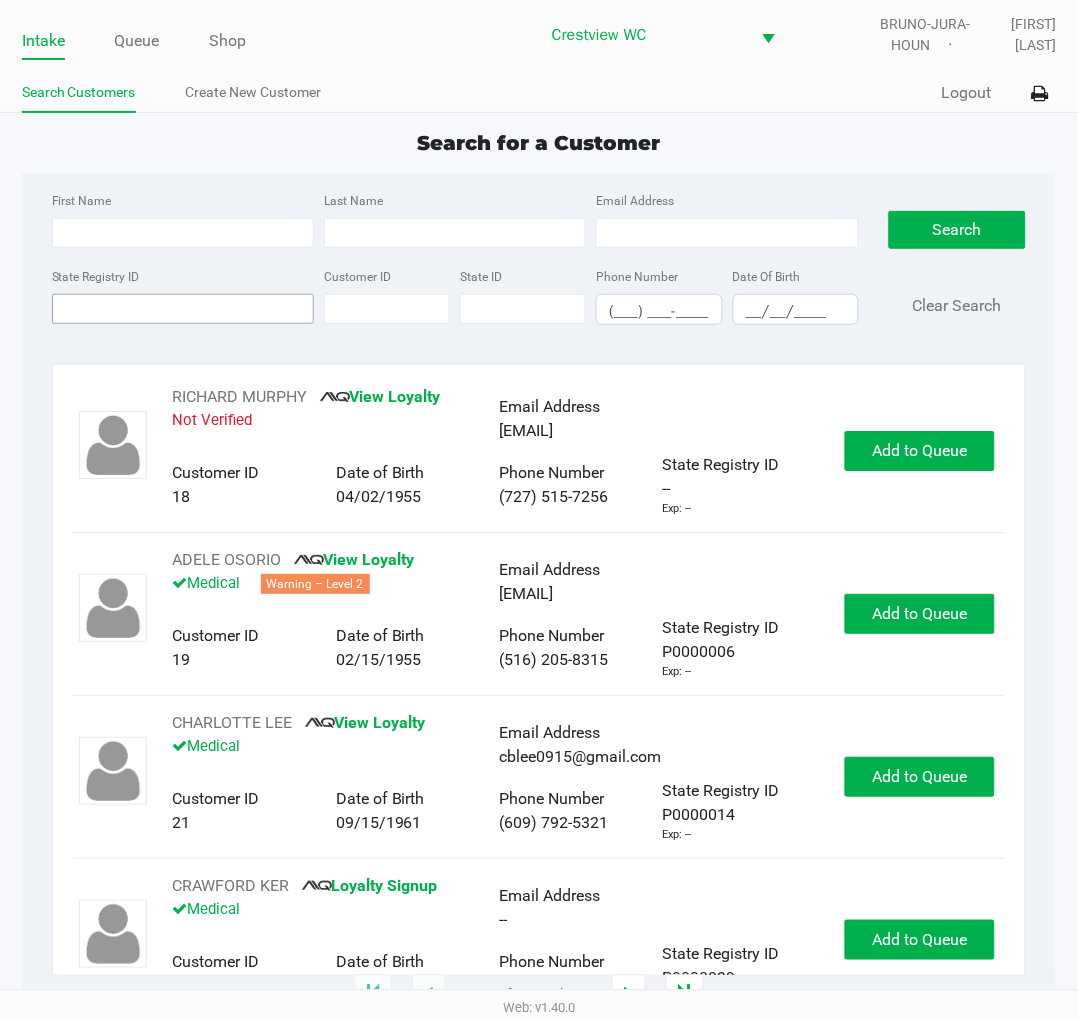 click on "State Registry ID" at bounding box center (183, 309) 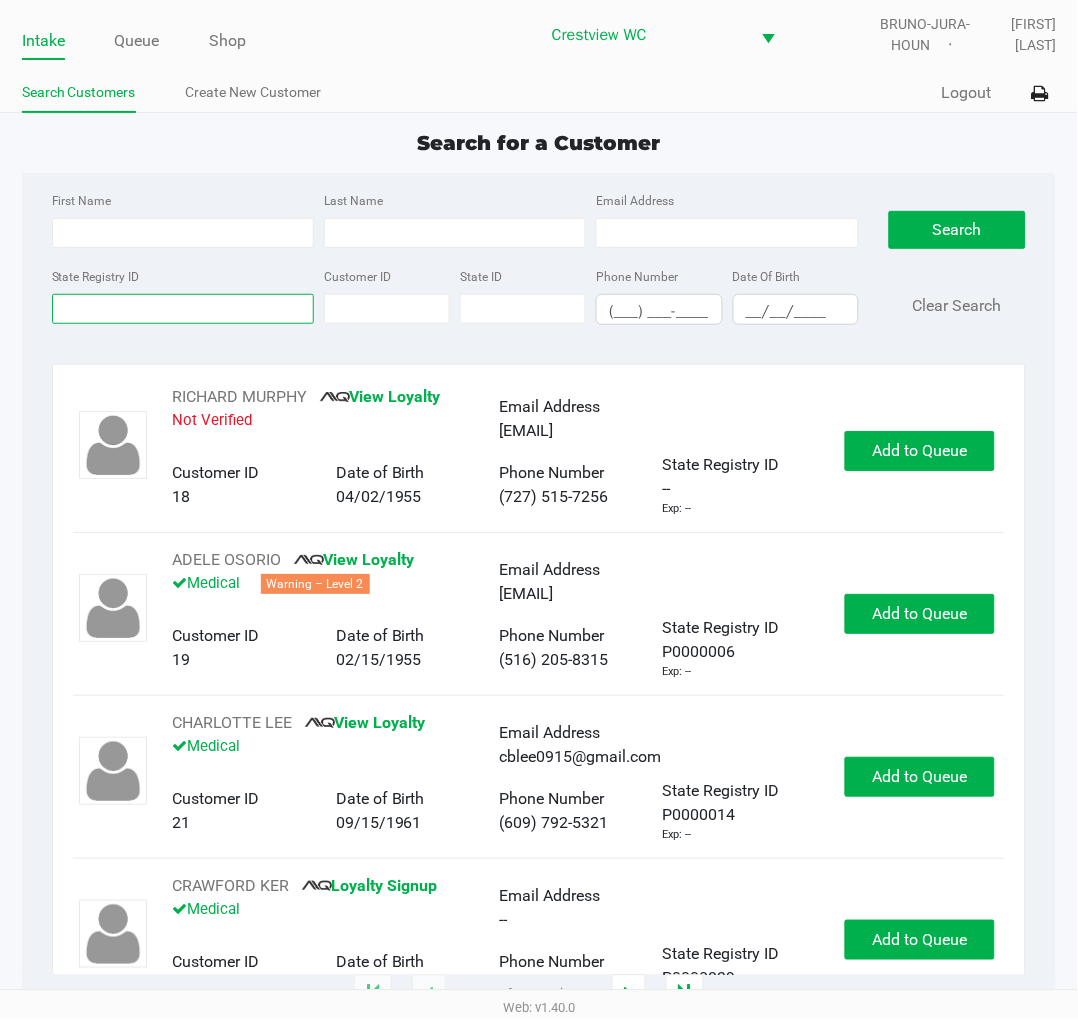 click on "State Registry ID" at bounding box center [183, 309] 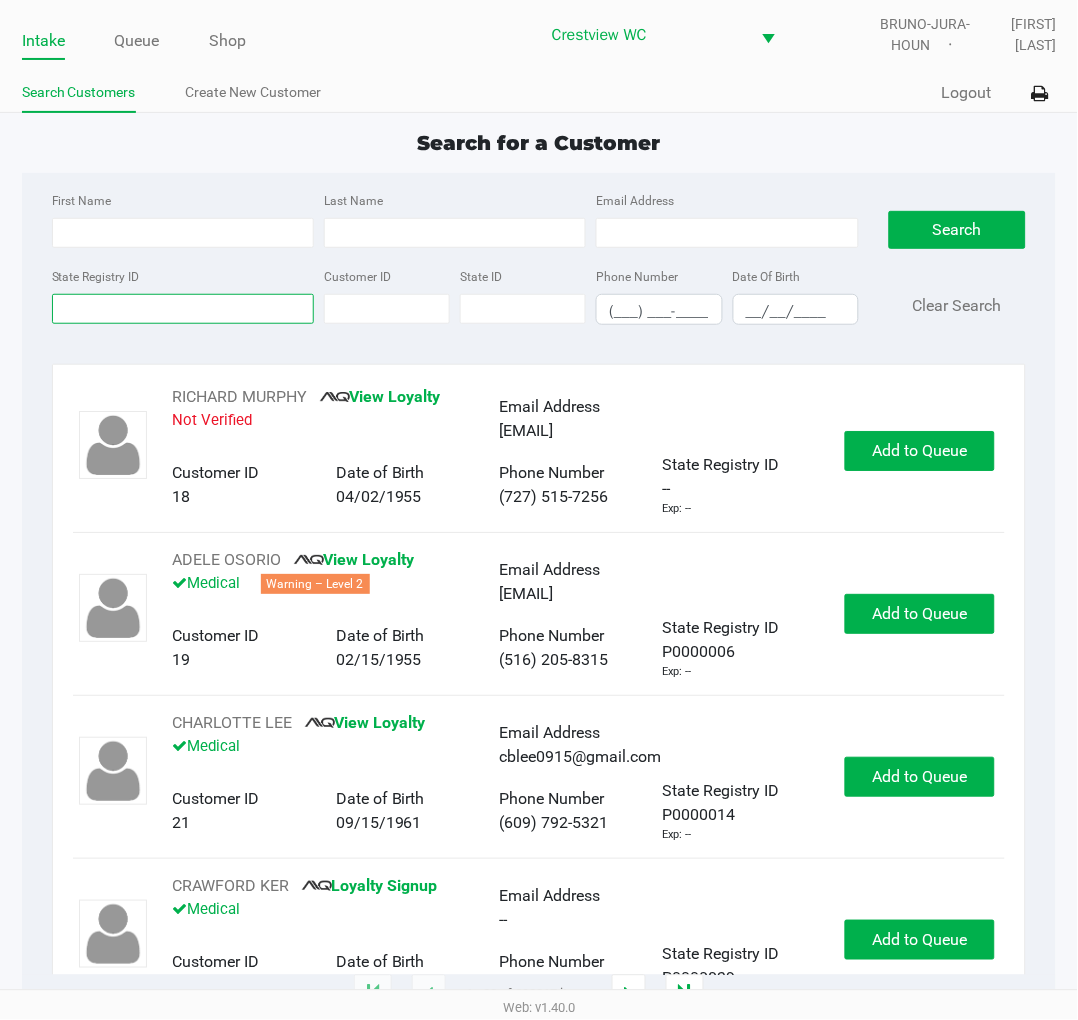 click on "State Registry ID" at bounding box center [183, 309] 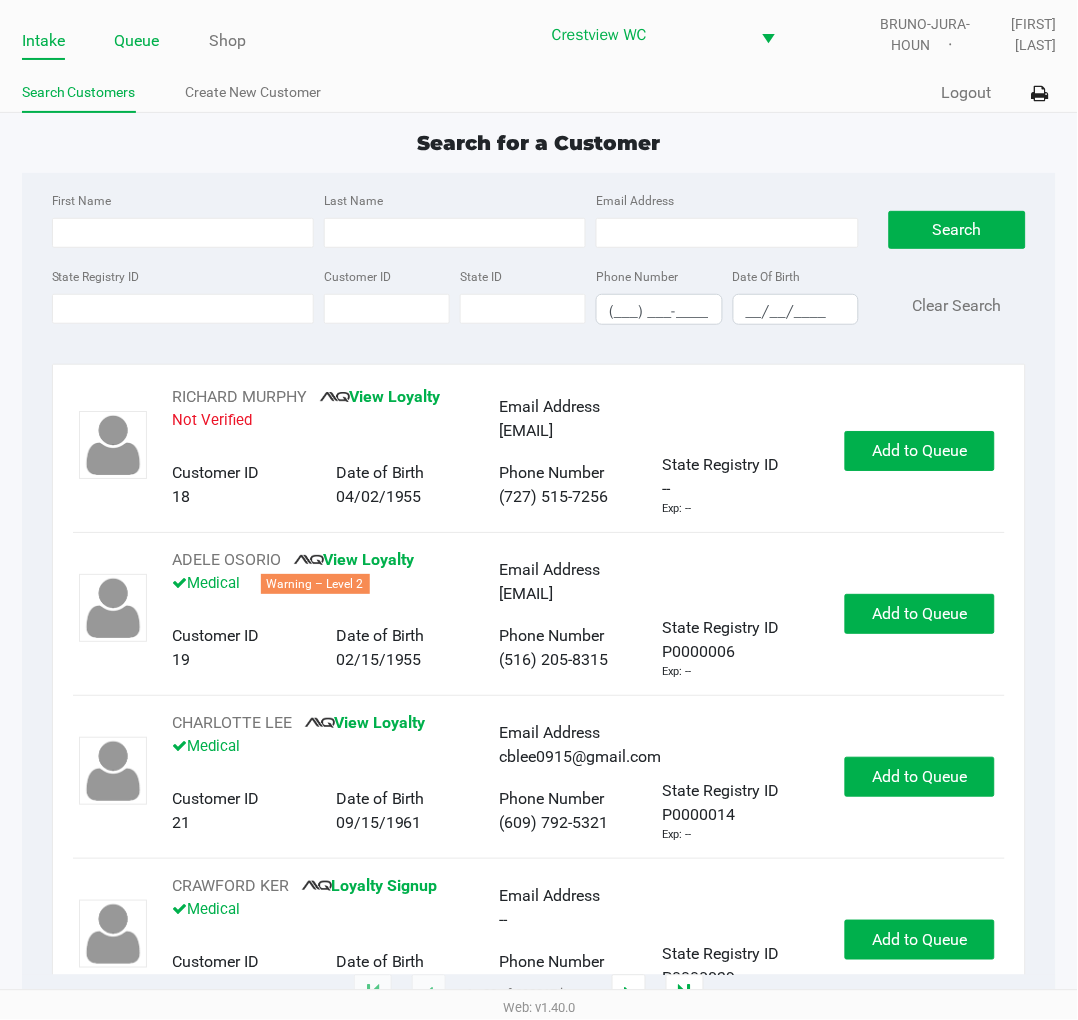 click on "Queue" 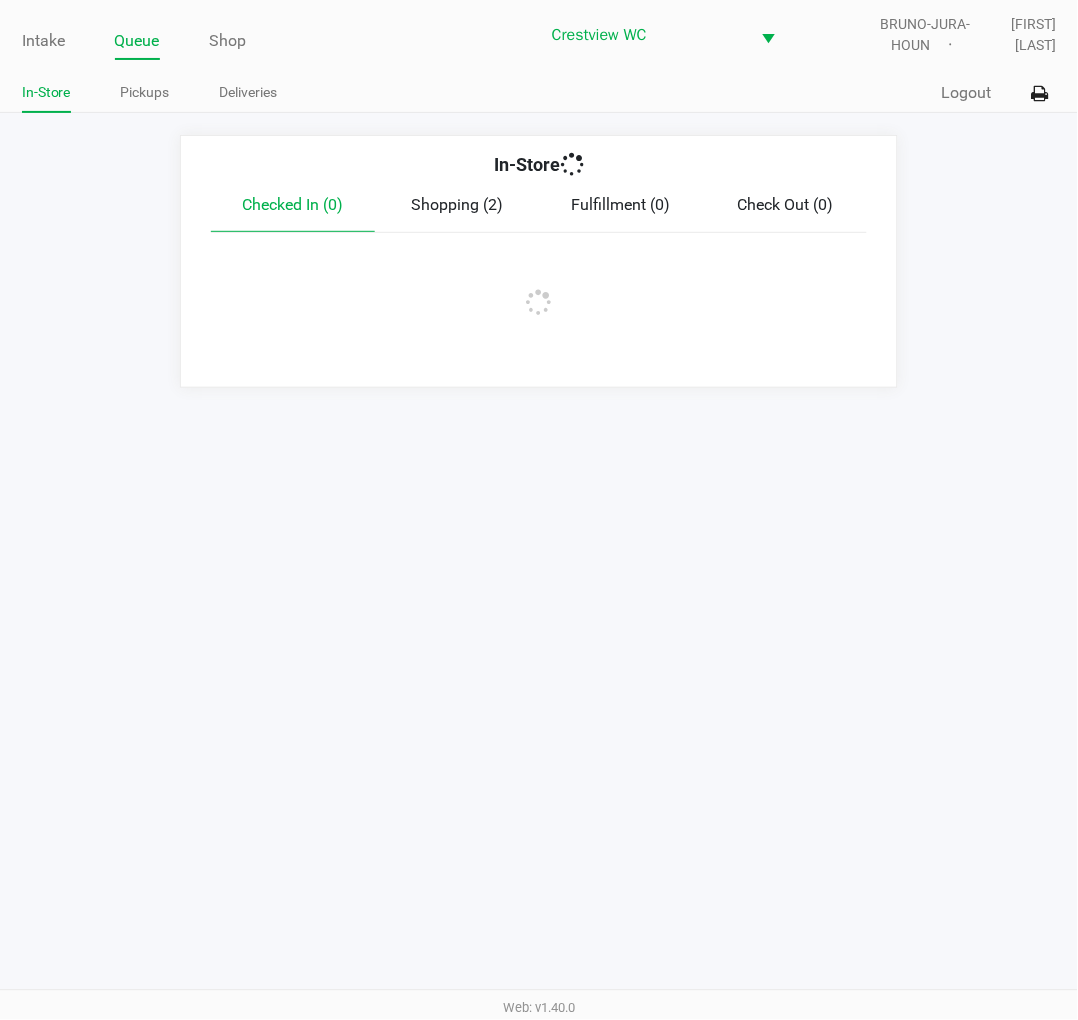 click on "Pickups" 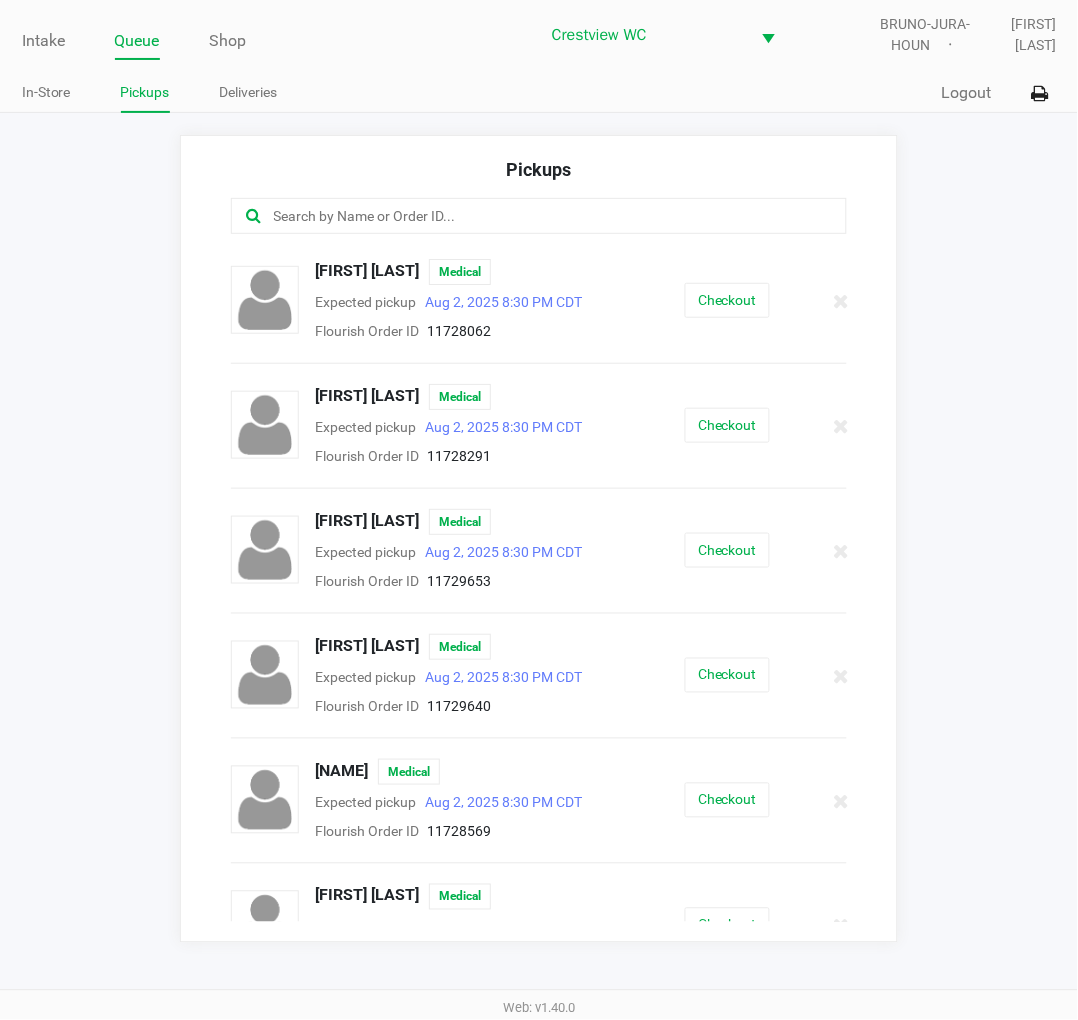 click 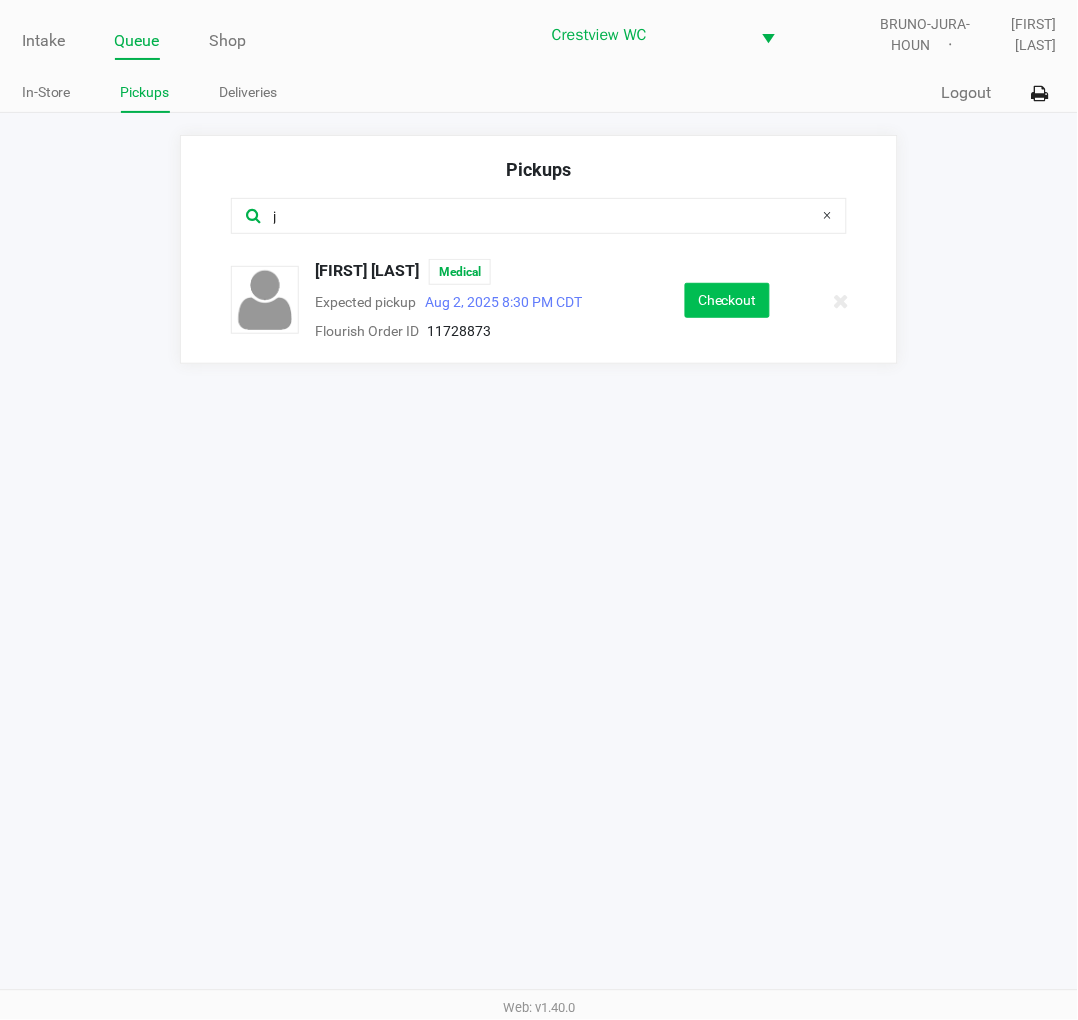 type on "j" 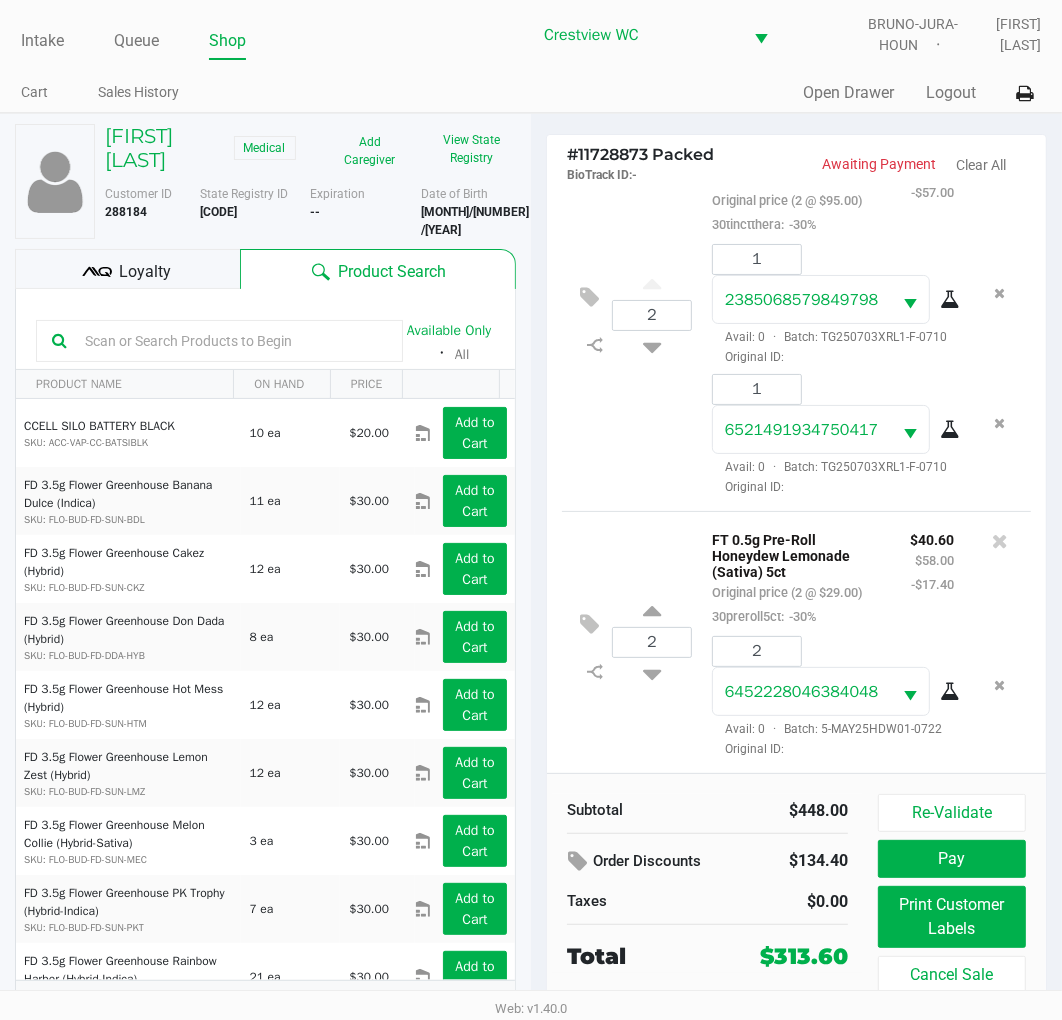 scroll, scrollTop: 464, scrollLeft: 0, axis: vertical 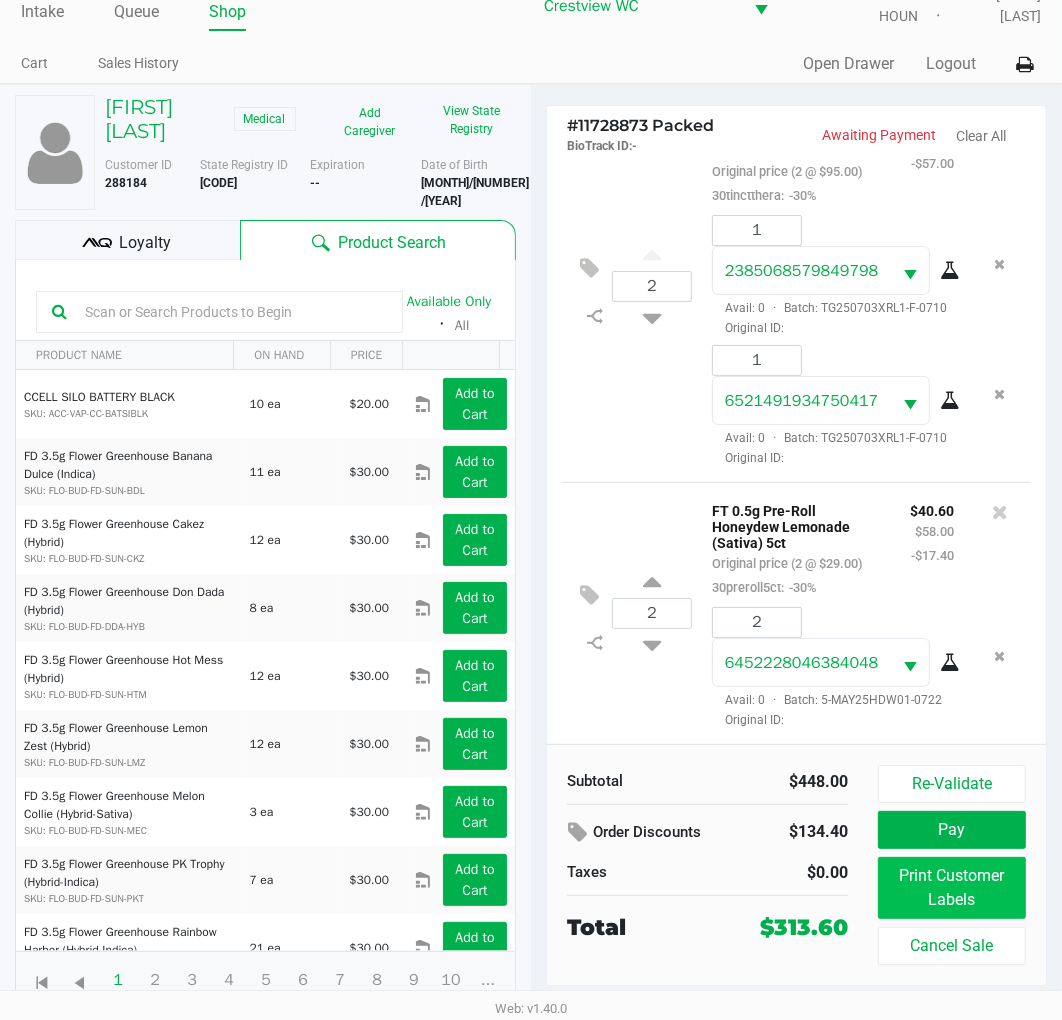 click on "Print Customer Labels" 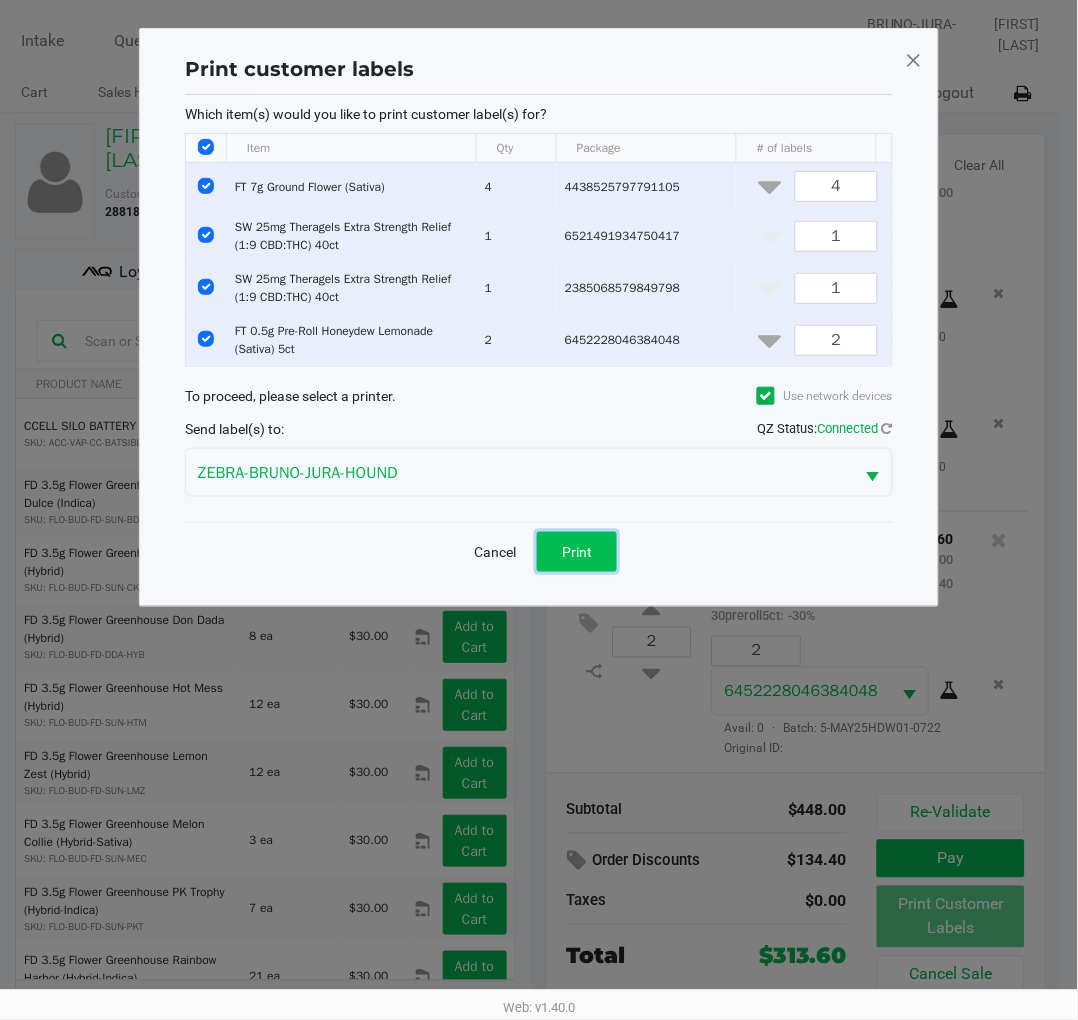 click on "Print" 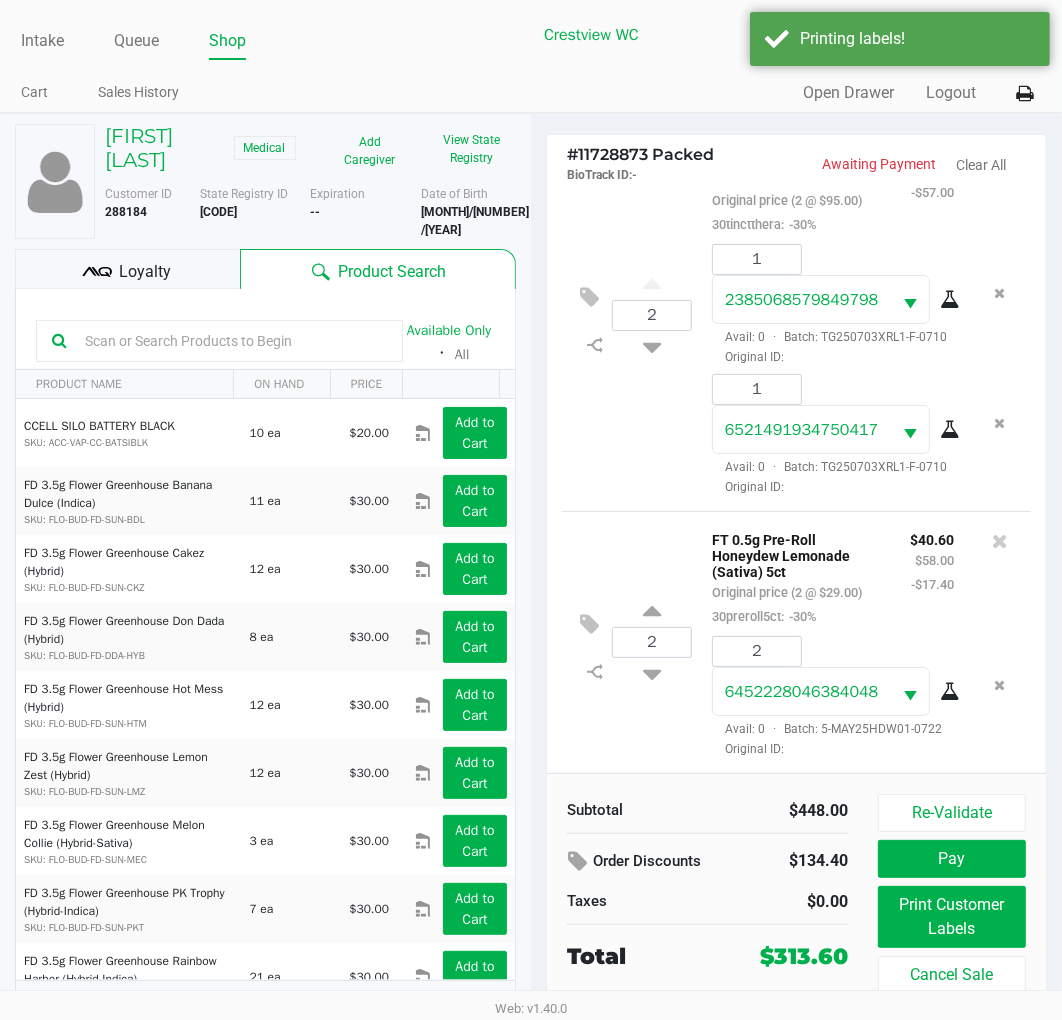 click on "Loyalty" 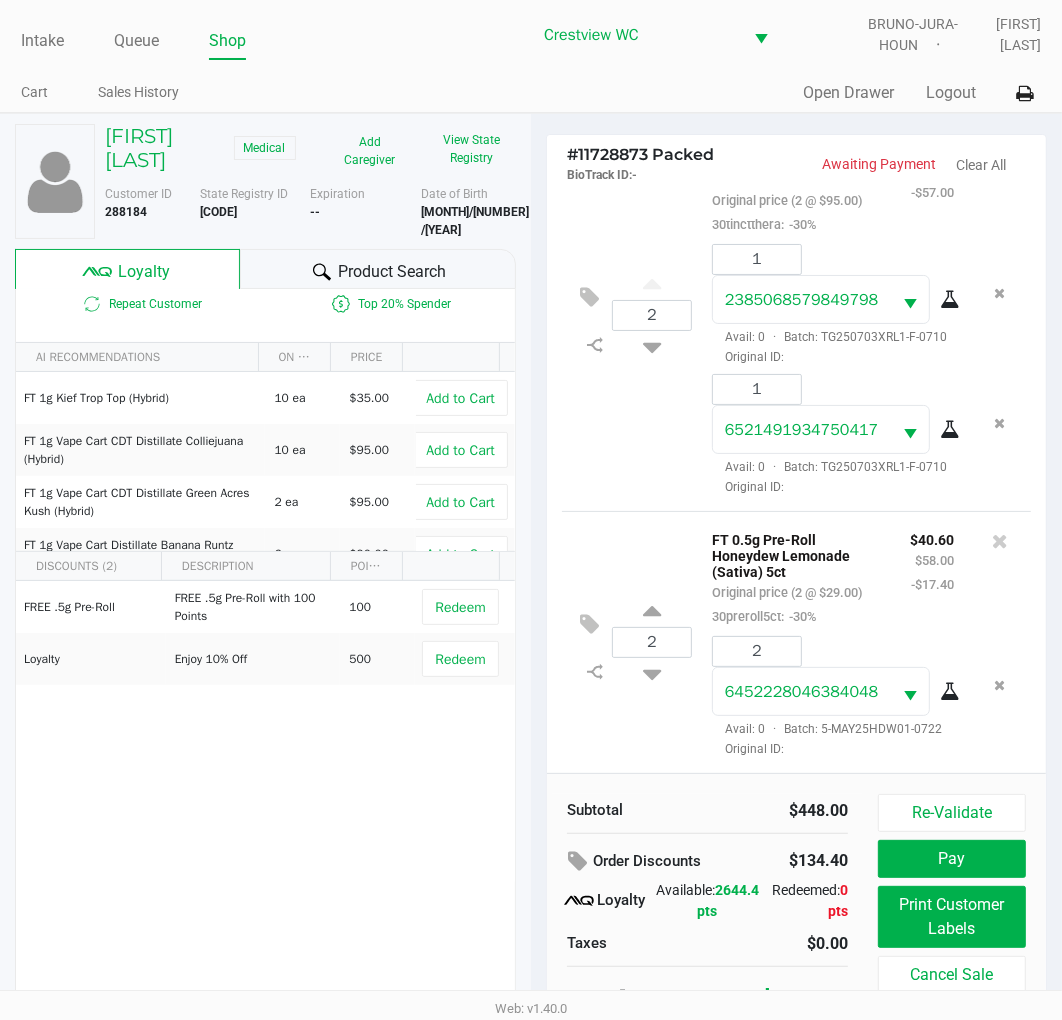 scroll, scrollTop: 37, scrollLeft: 0, axis: vertical 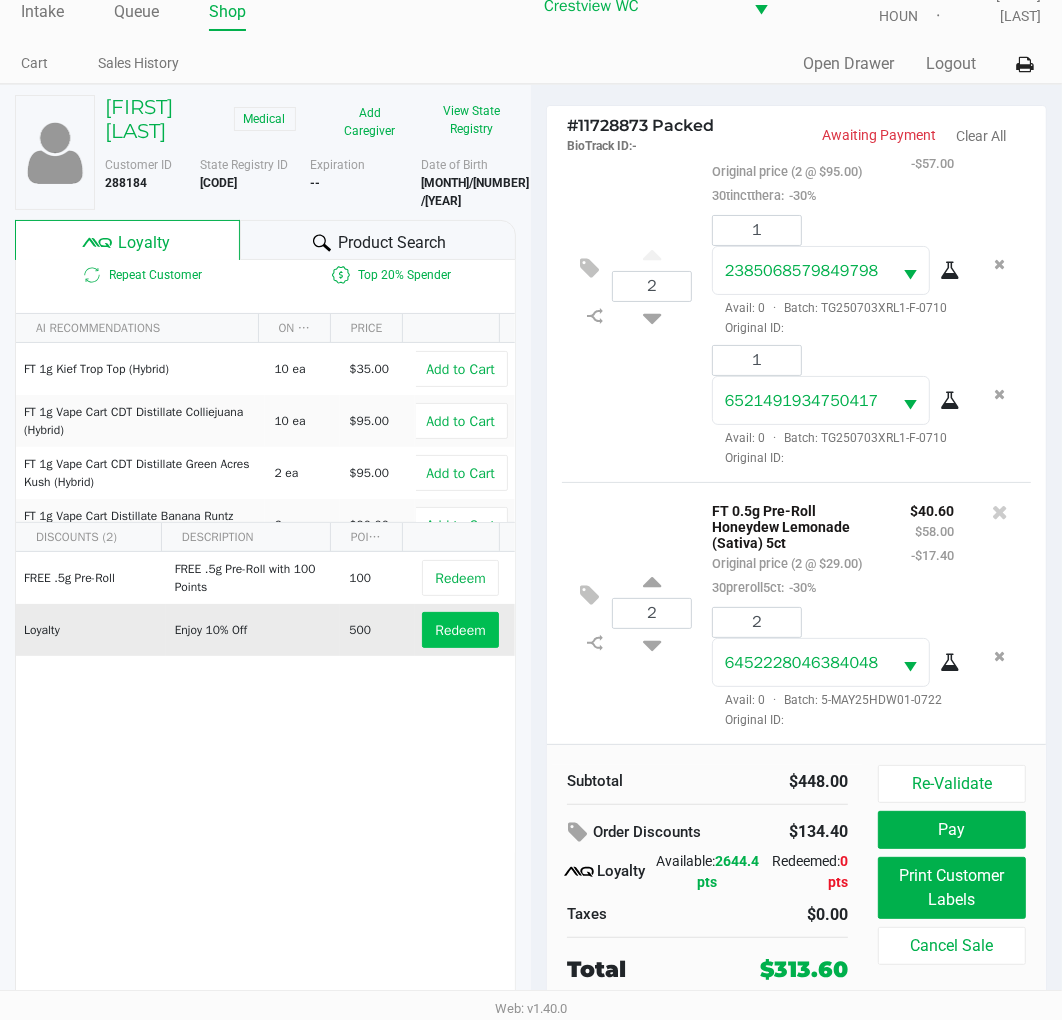 click on "Redeem" 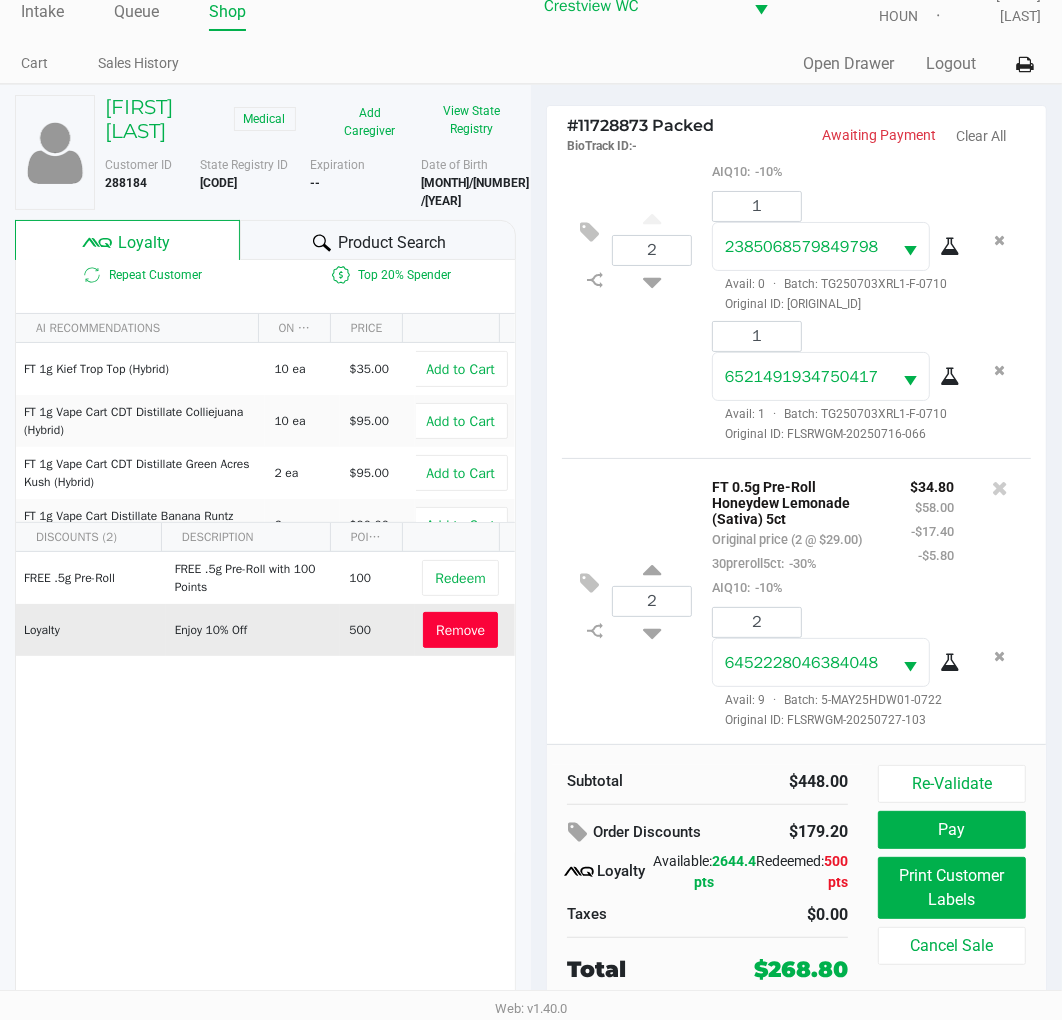 scroll, scrollTop: 536, scrollLeft: 0, axis: vertical 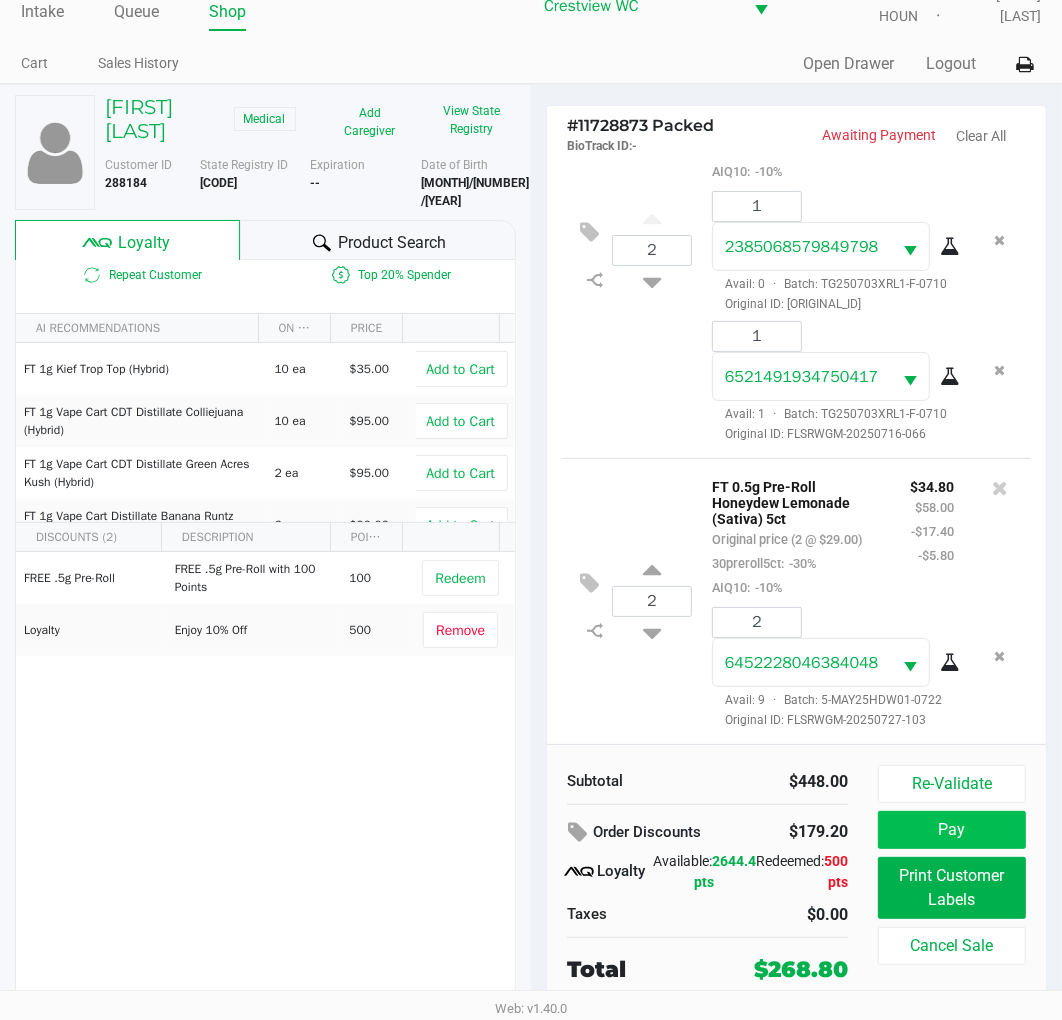 click on "Pay" 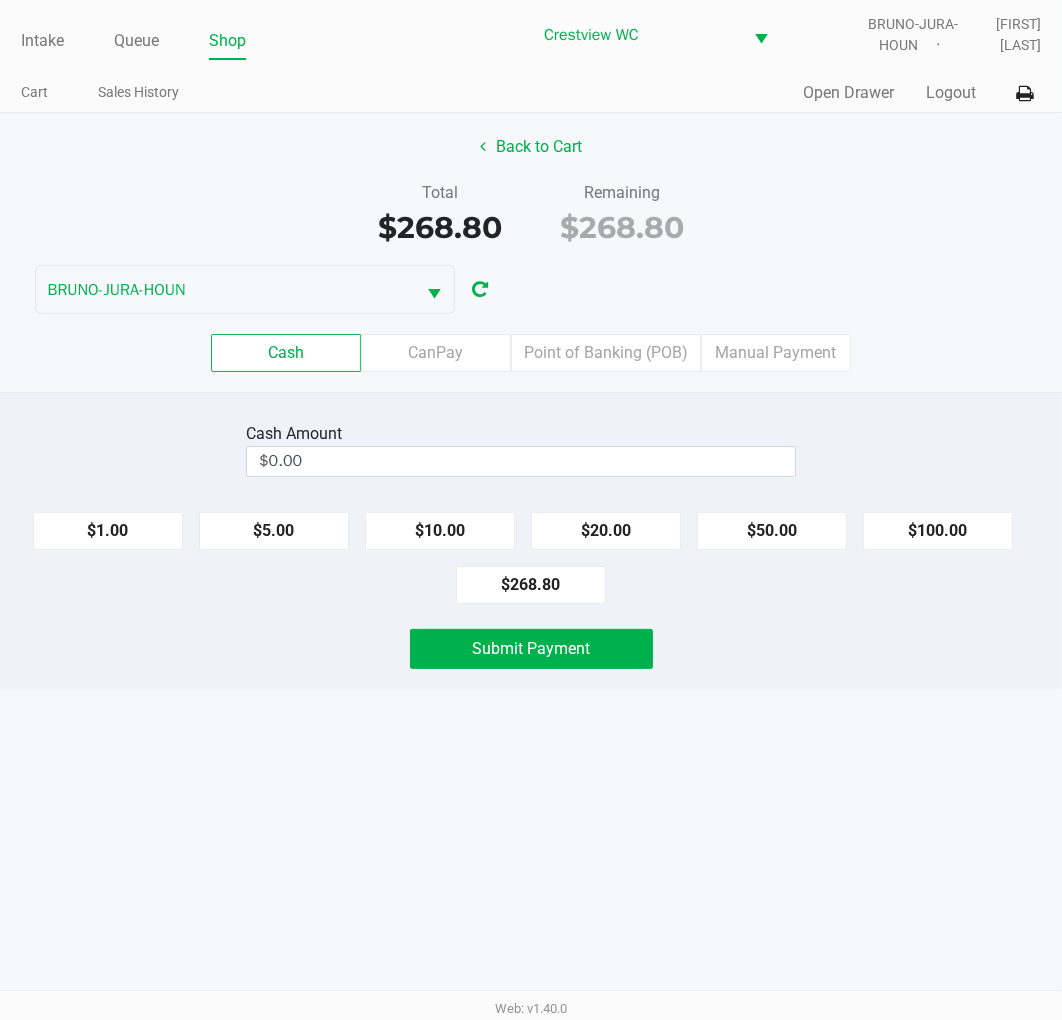 scroll, scrollTop: 0, scrollLeft: 0, axis: both 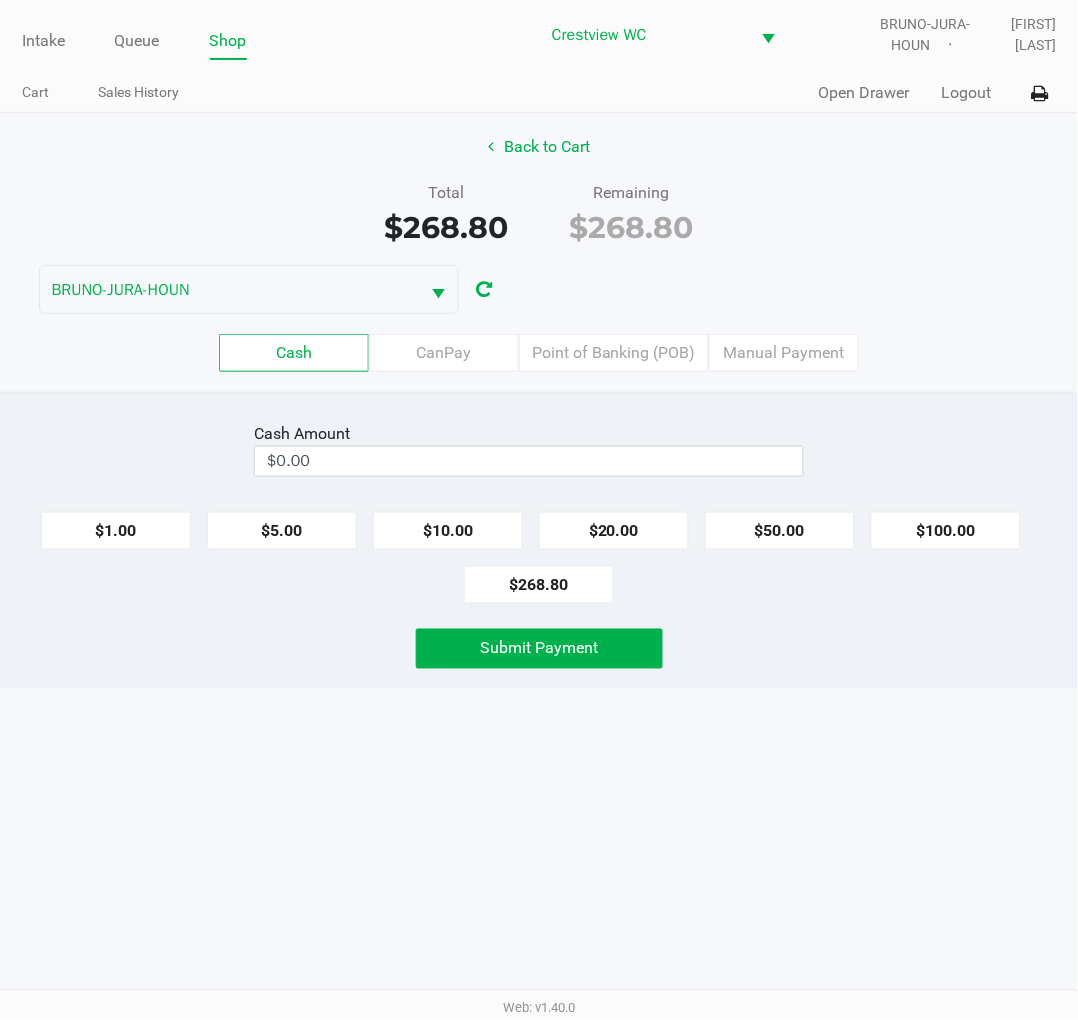 click on "Point of Banking (POB)" 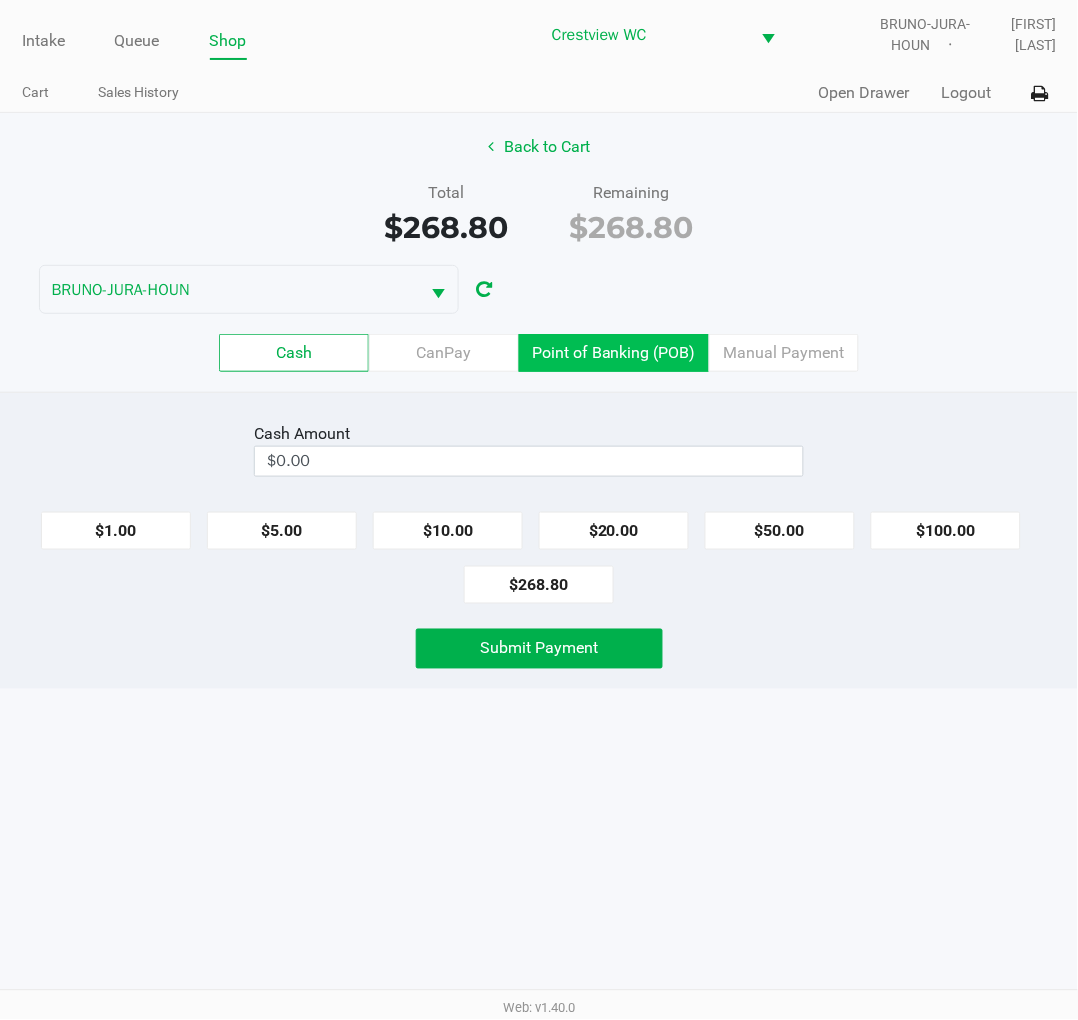 click on "Point of Banking (POB)" at bounding box center (0, 0) 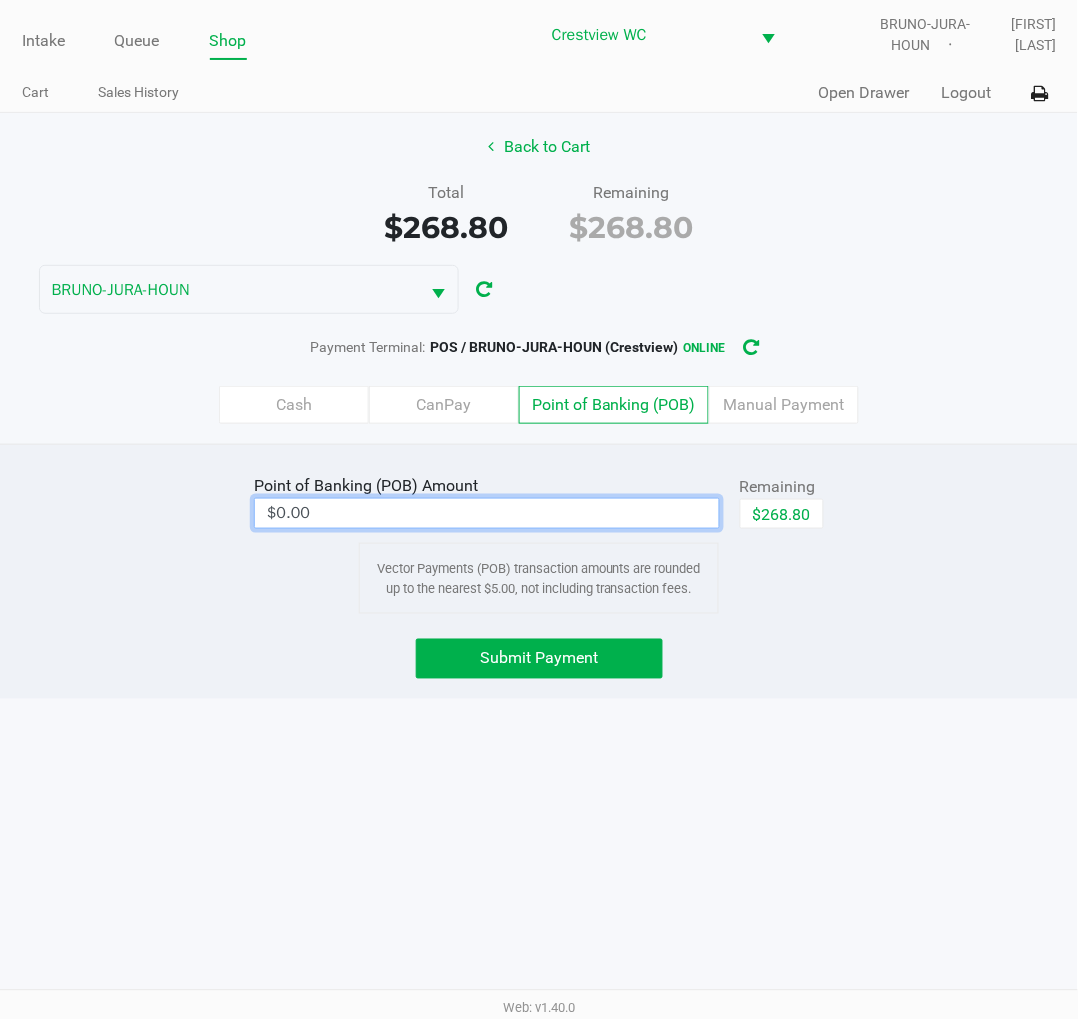 click on "$0.00" at bounding box center (487, 513) 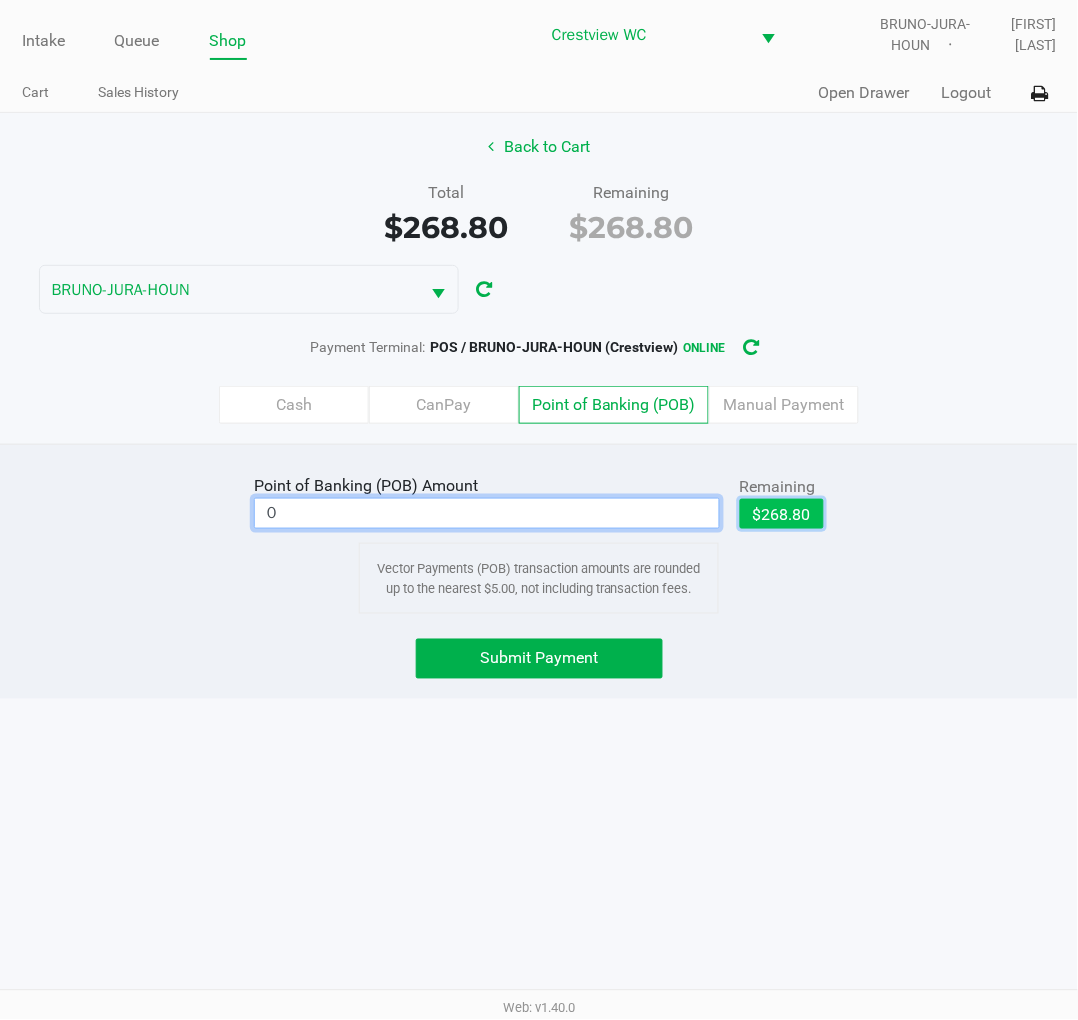 click on "$268.80" 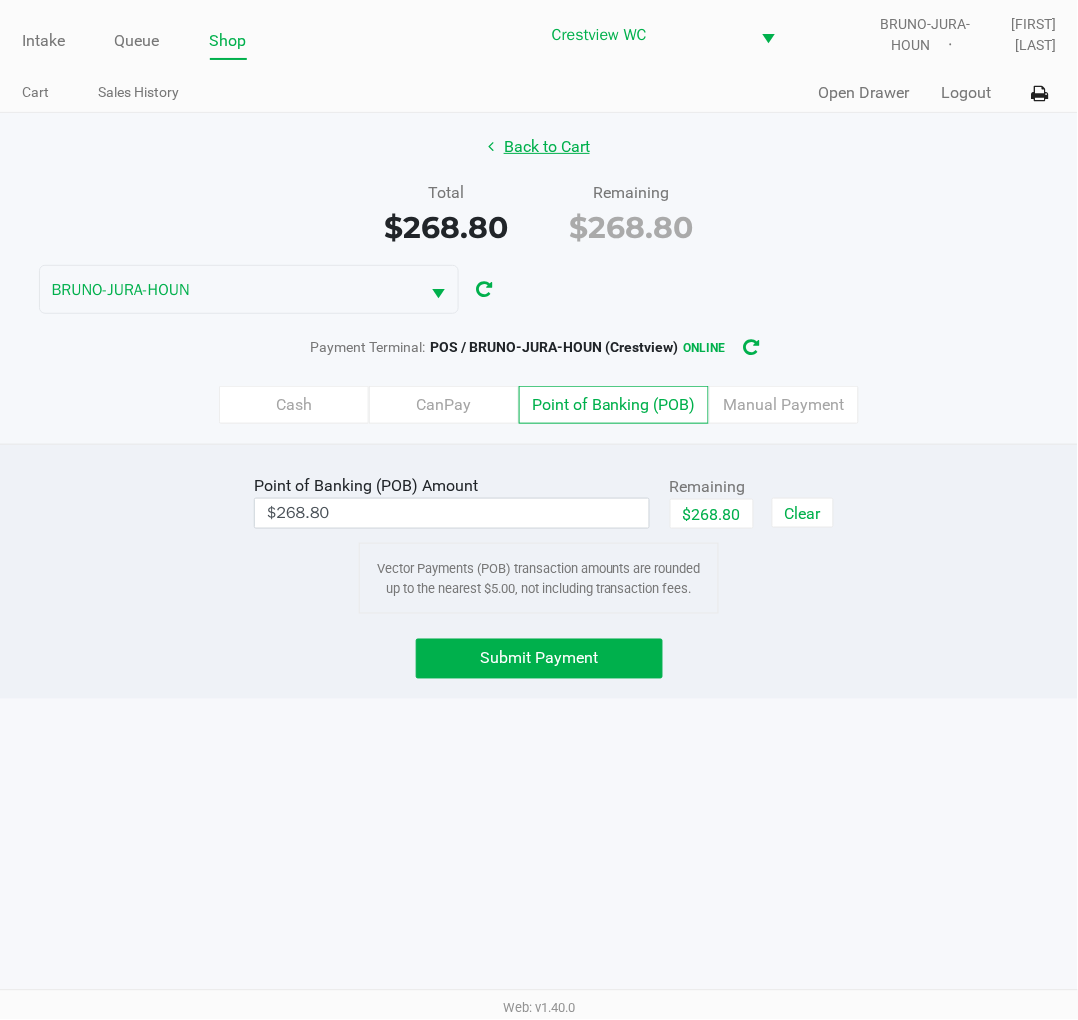 click on "Back to Cart" 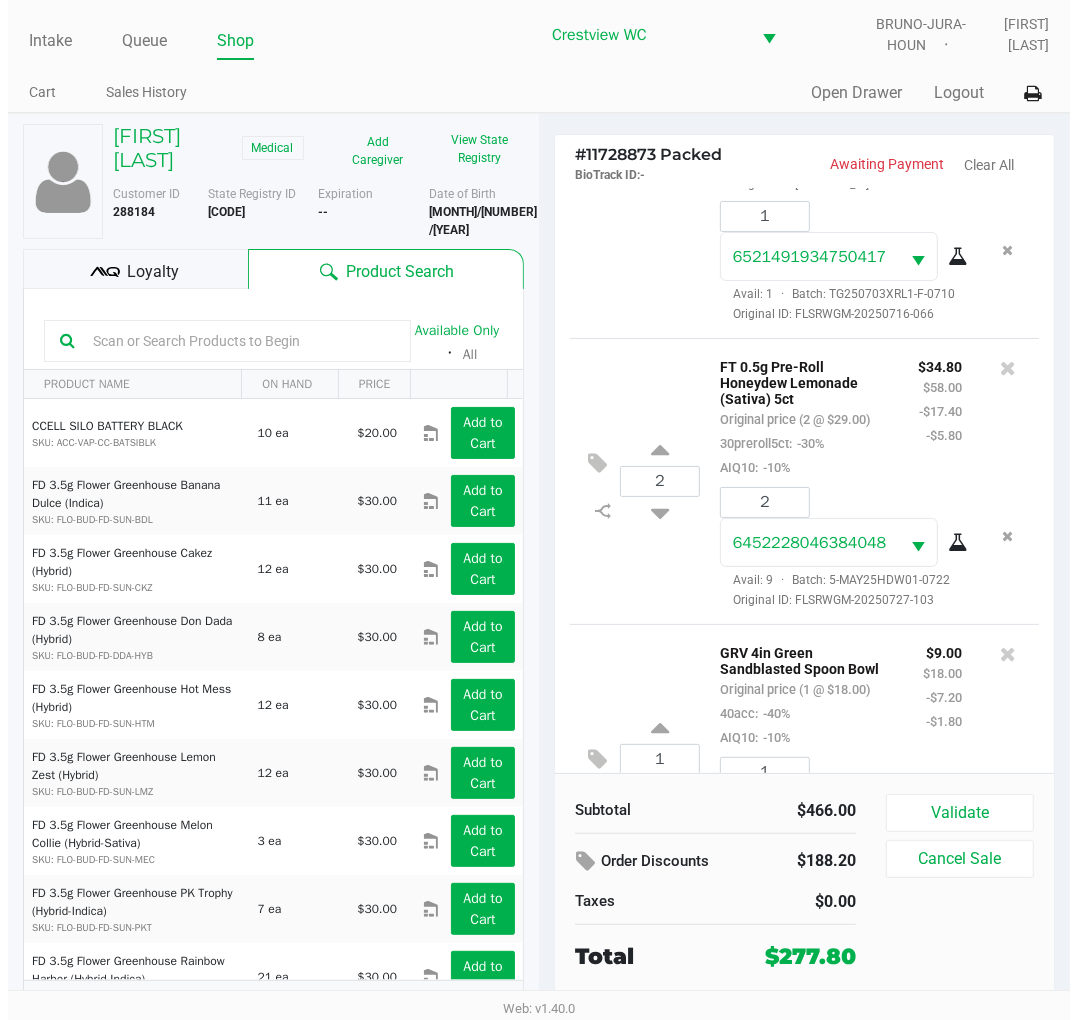 scroll, scrollTop: 802, scrollLeft: 0, axis: vertical 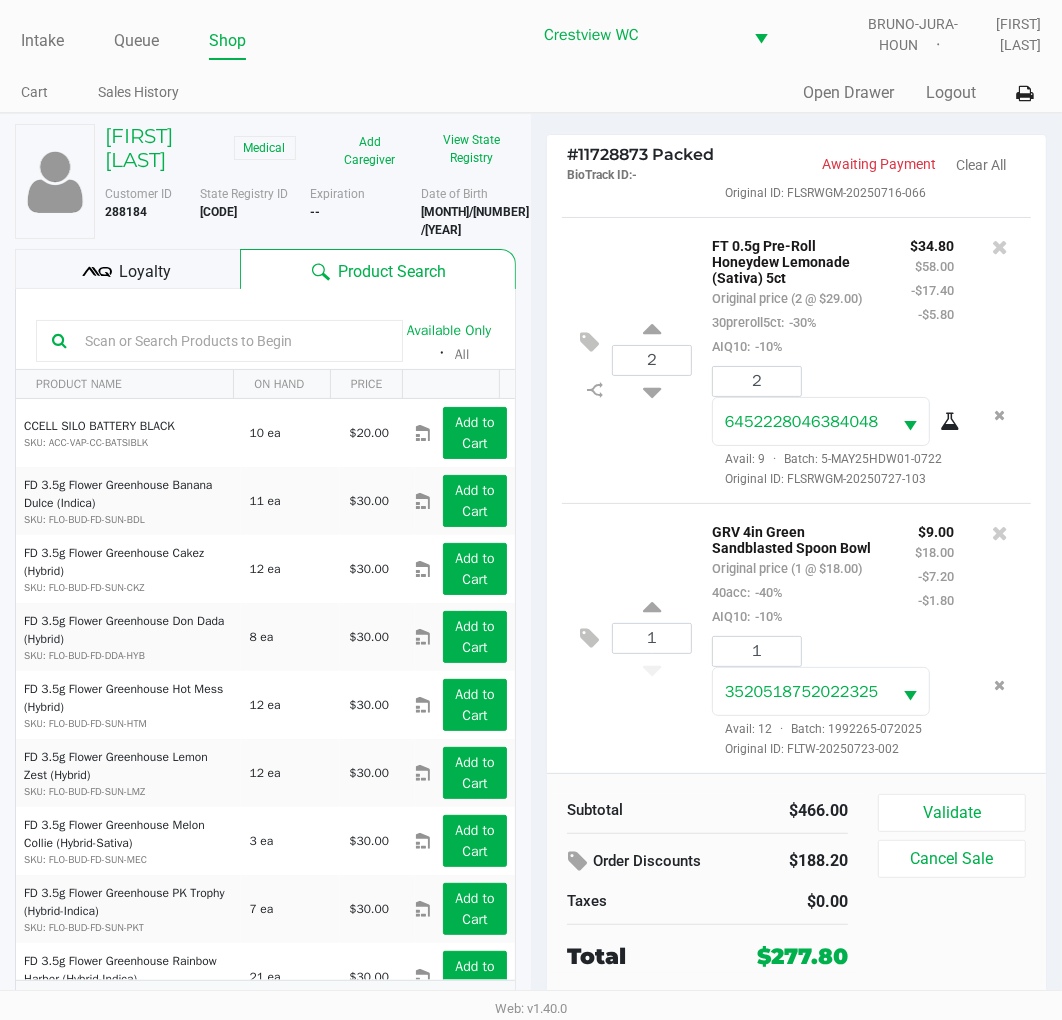 click 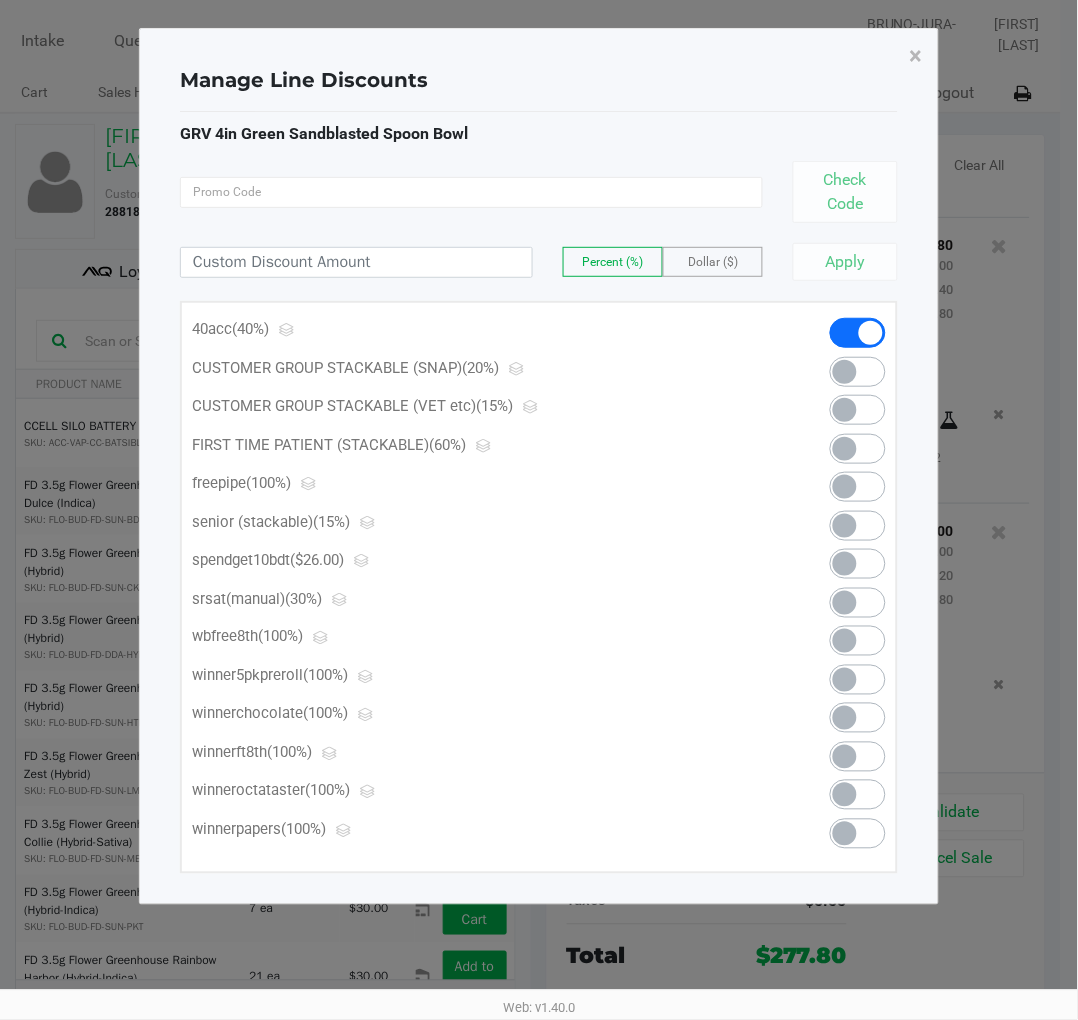 click 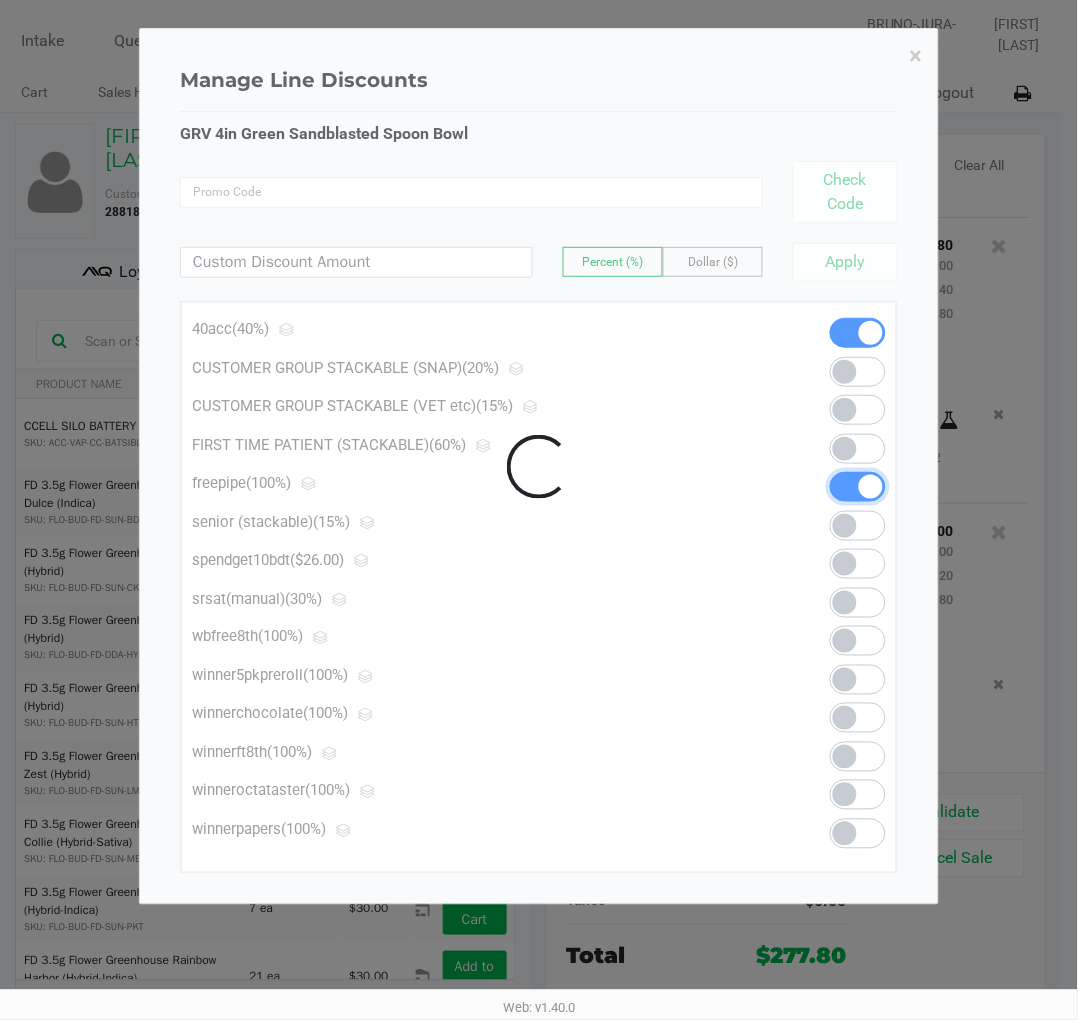 scroll, scrollTop: 832, scrollLeft: 0, axis: vertical 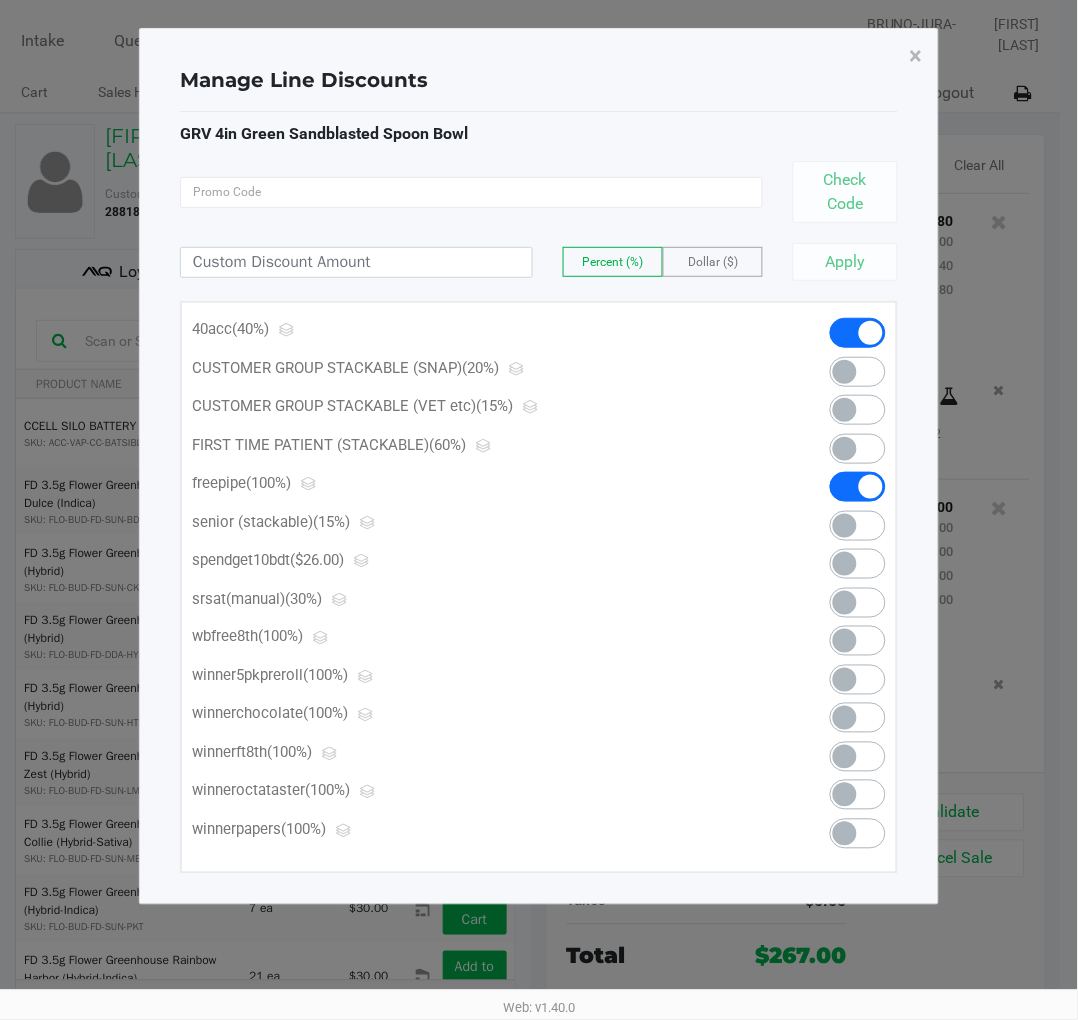click 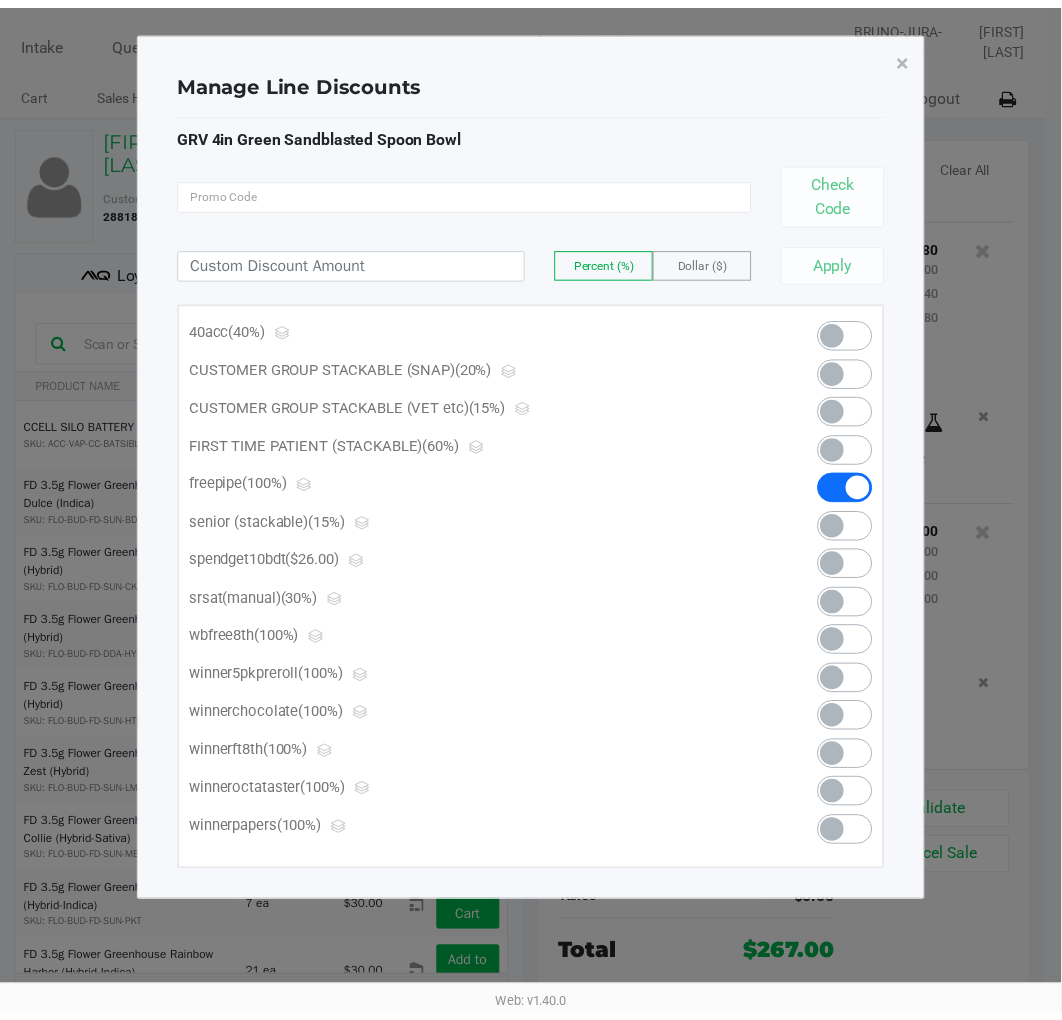 scroll, scrollTop: 848, scrollLeft: 0, axis: vertical 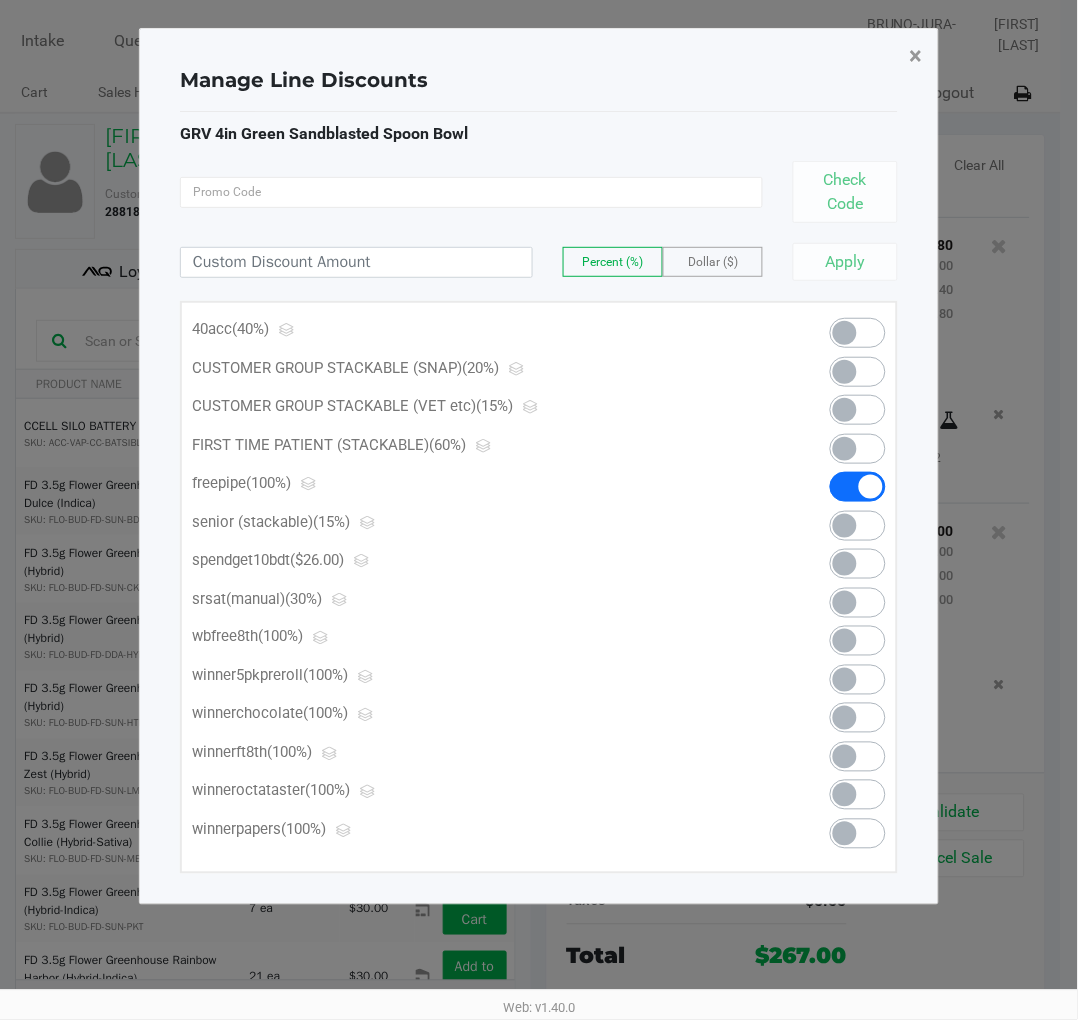 click on "×" 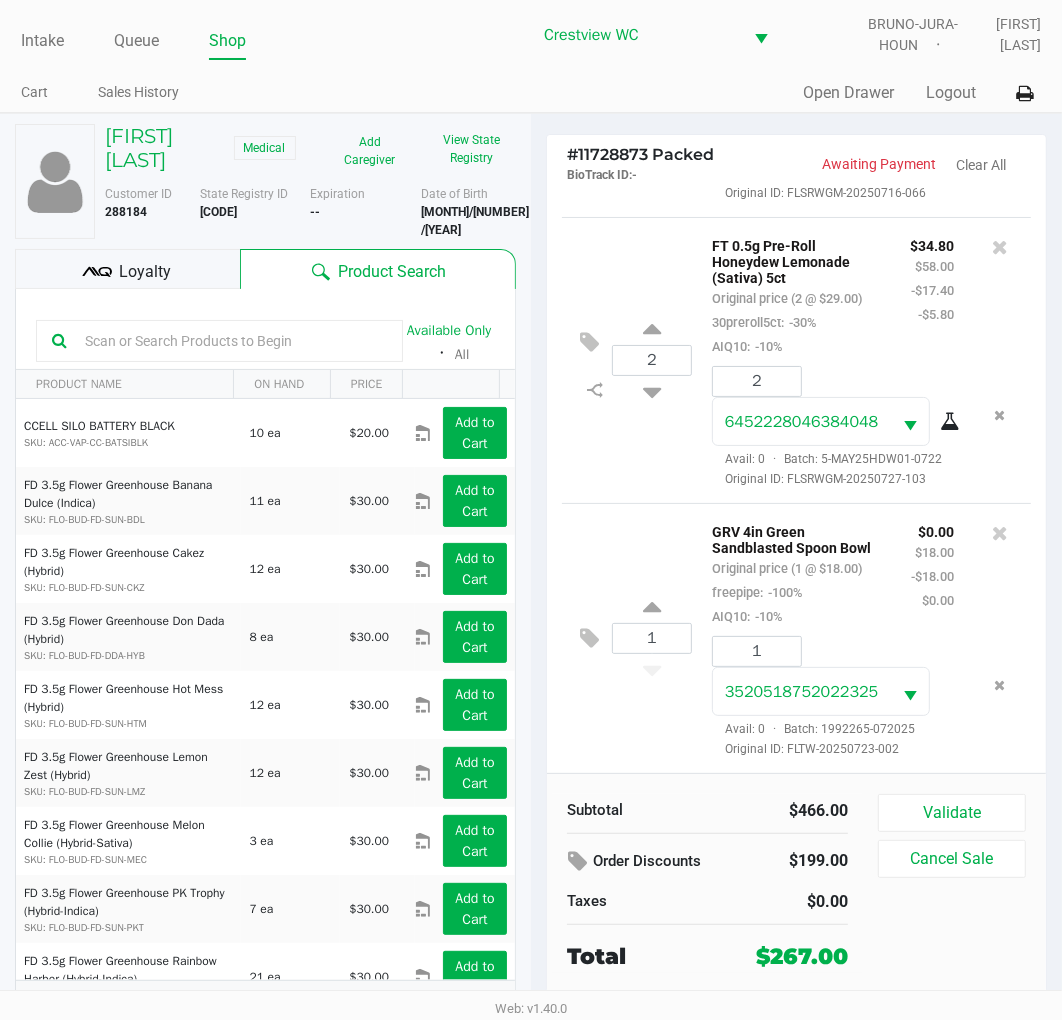click on "Validate" 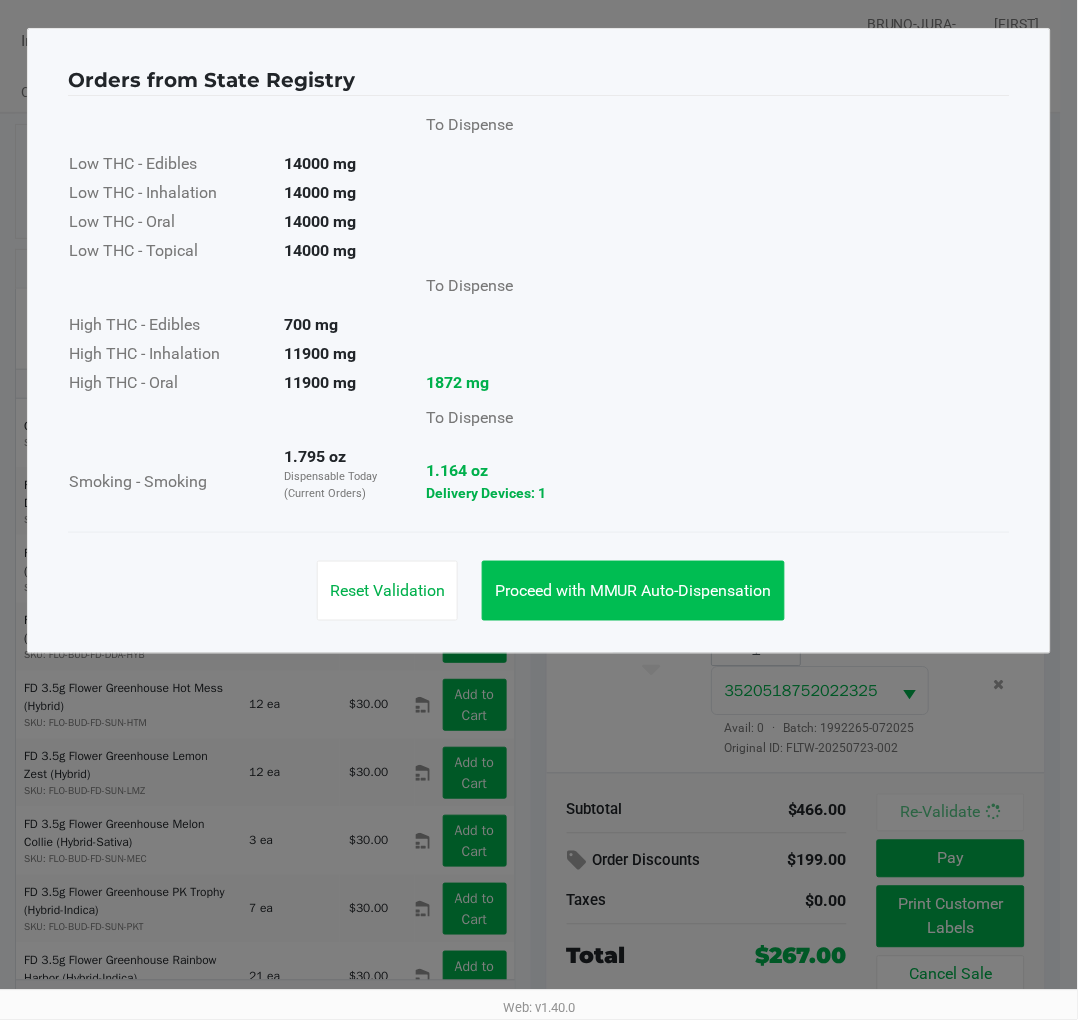 click on "Proceed with MMUR Auto-Dispensation" 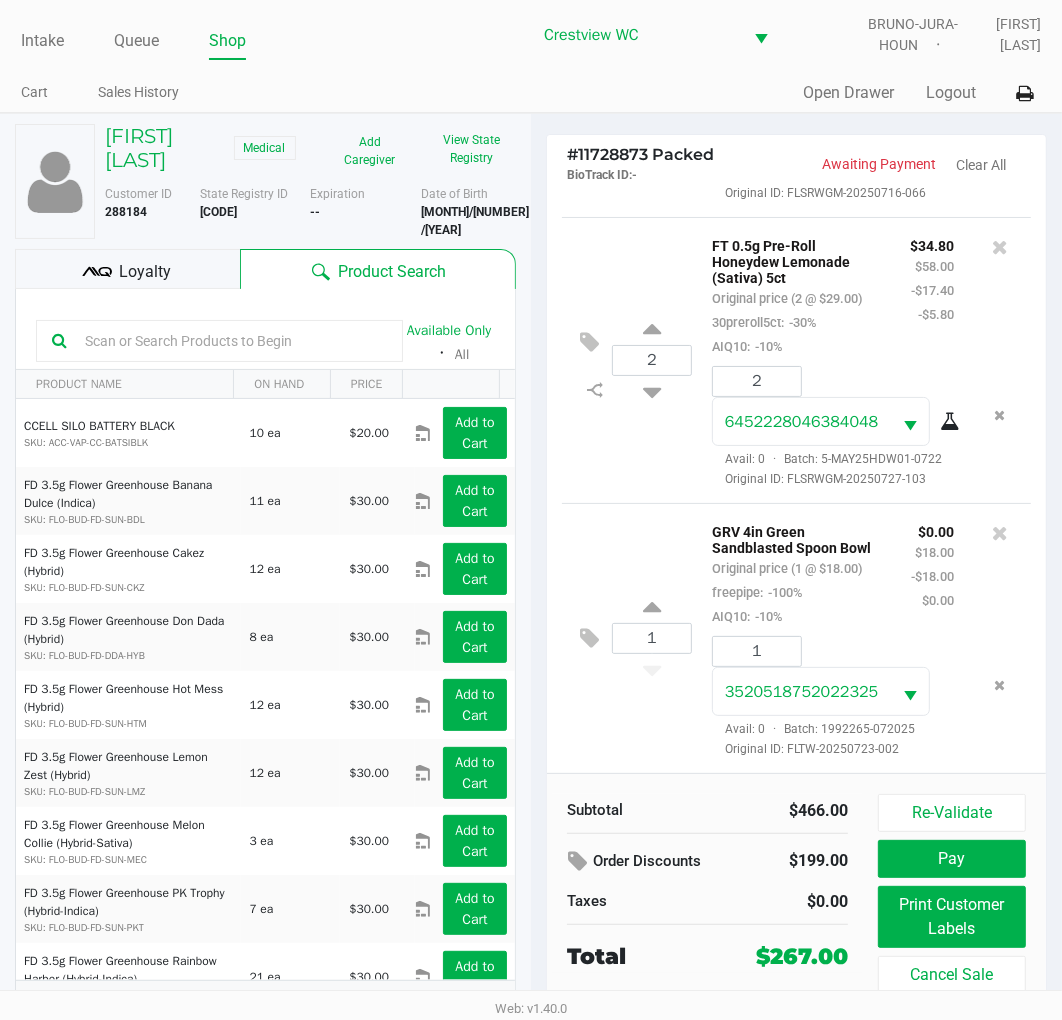 click on "Print Customer Labels" 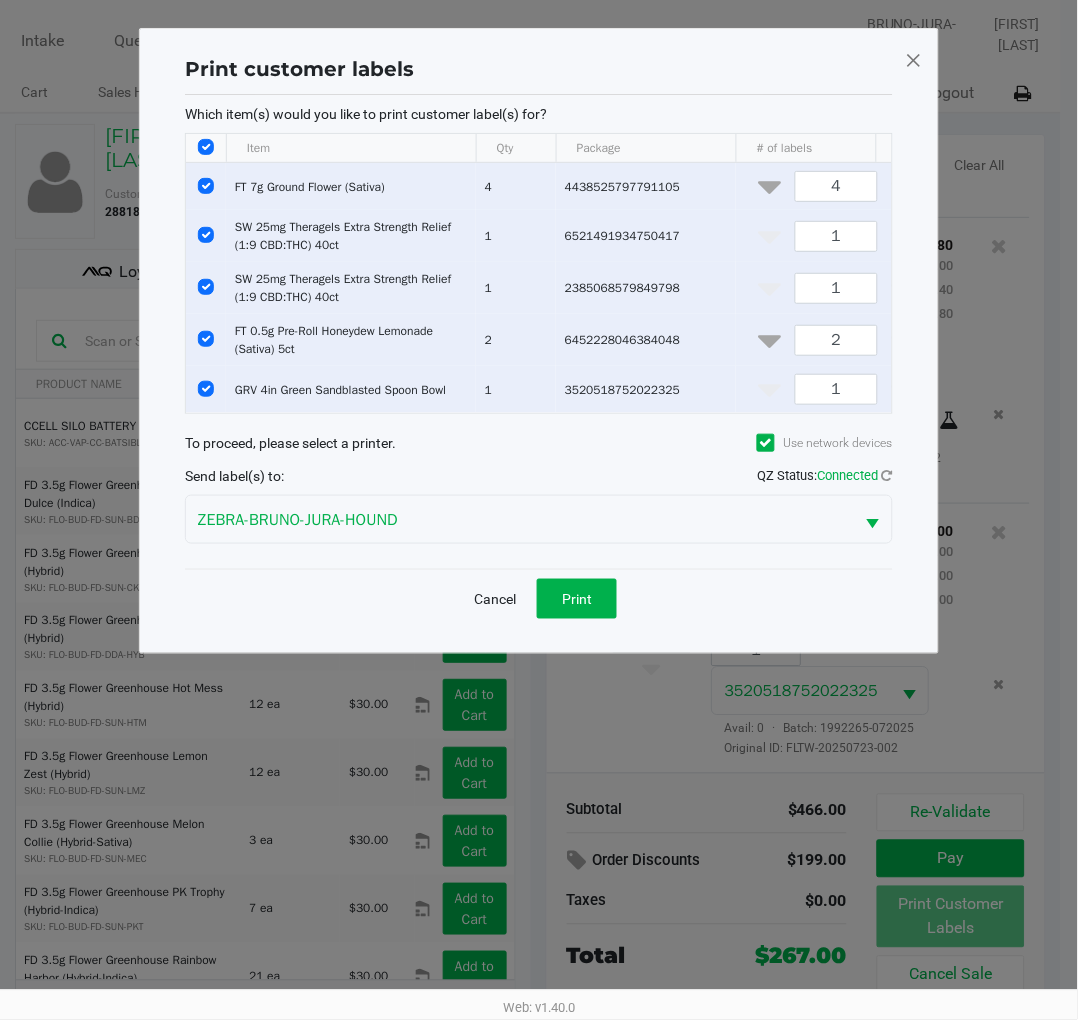 click 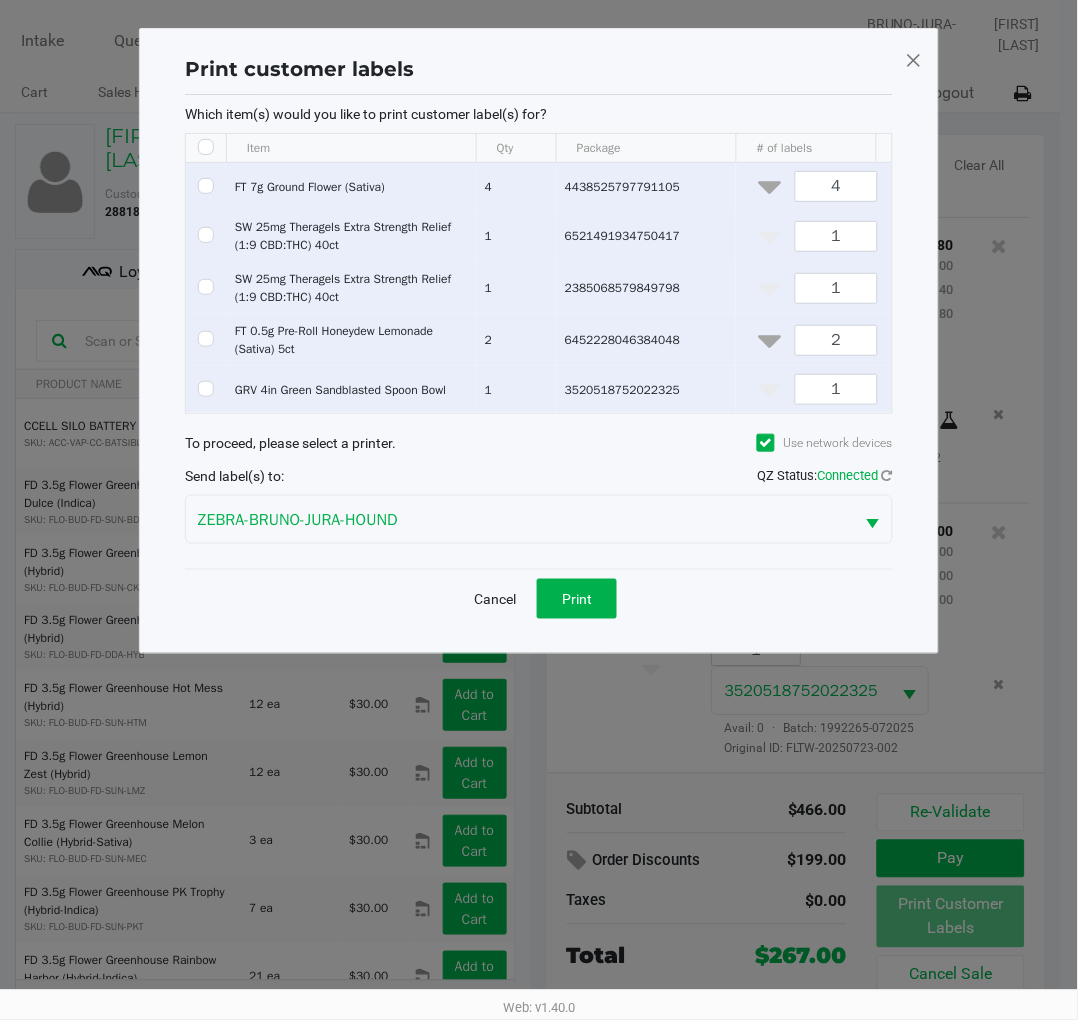 checkbox on "false" 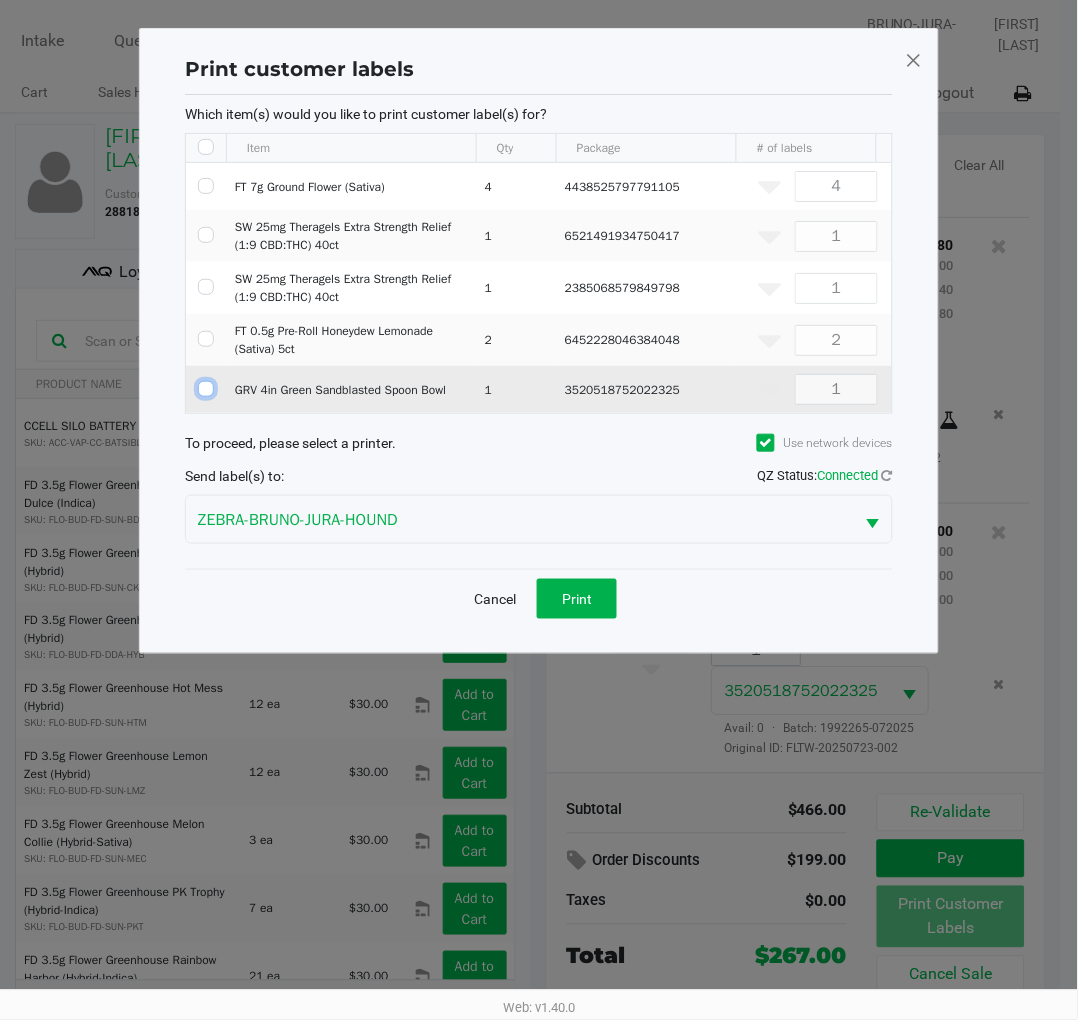 click at bounding box center [206, 389] 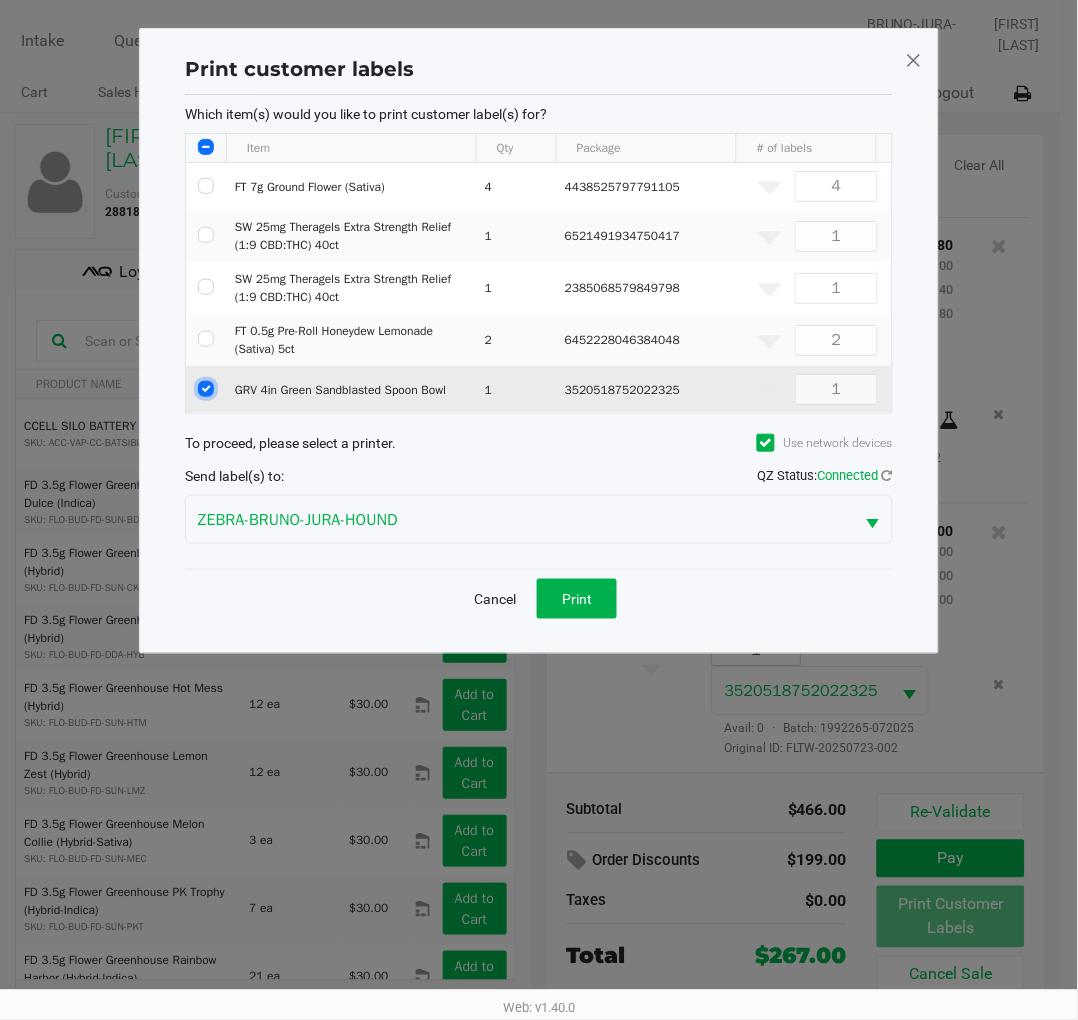 checkbox on "true" 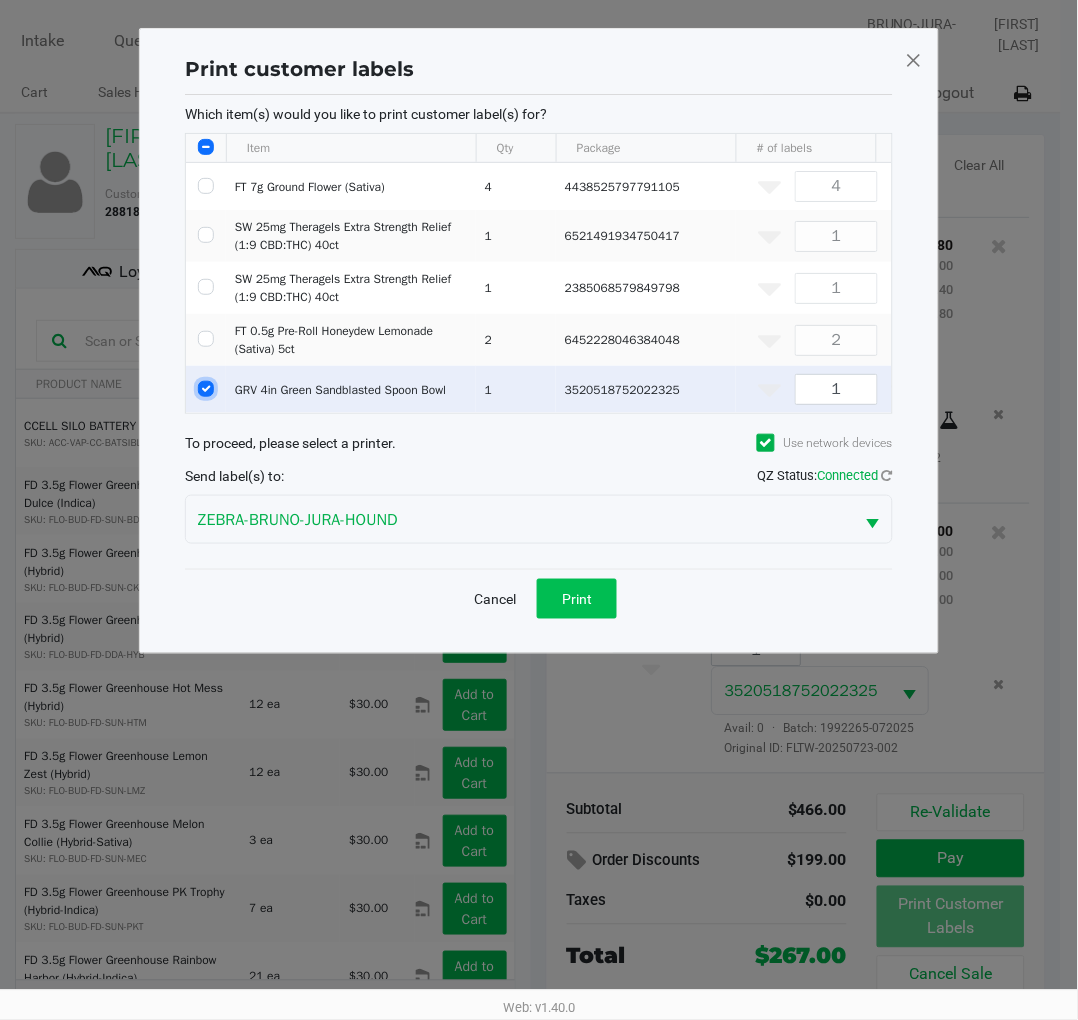 click on "Print" 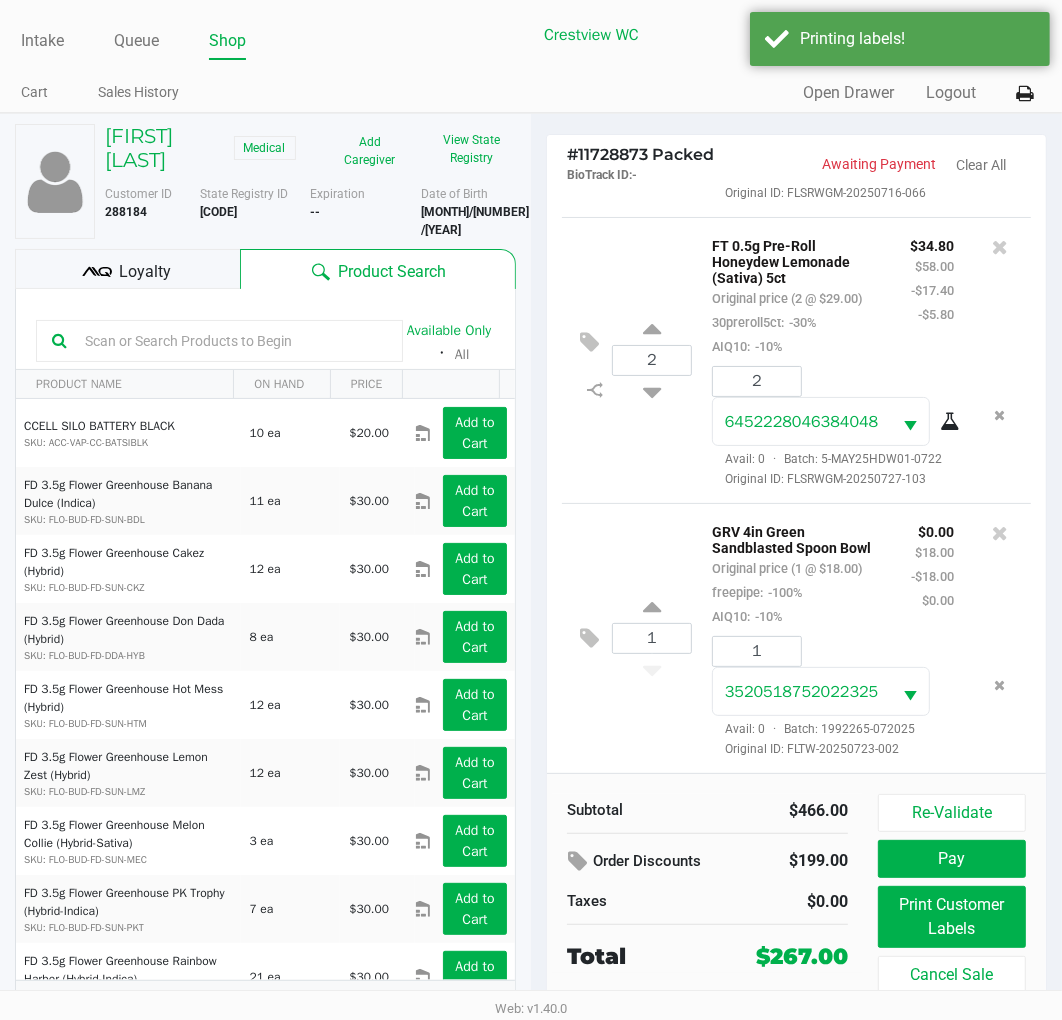 click on "Pay" 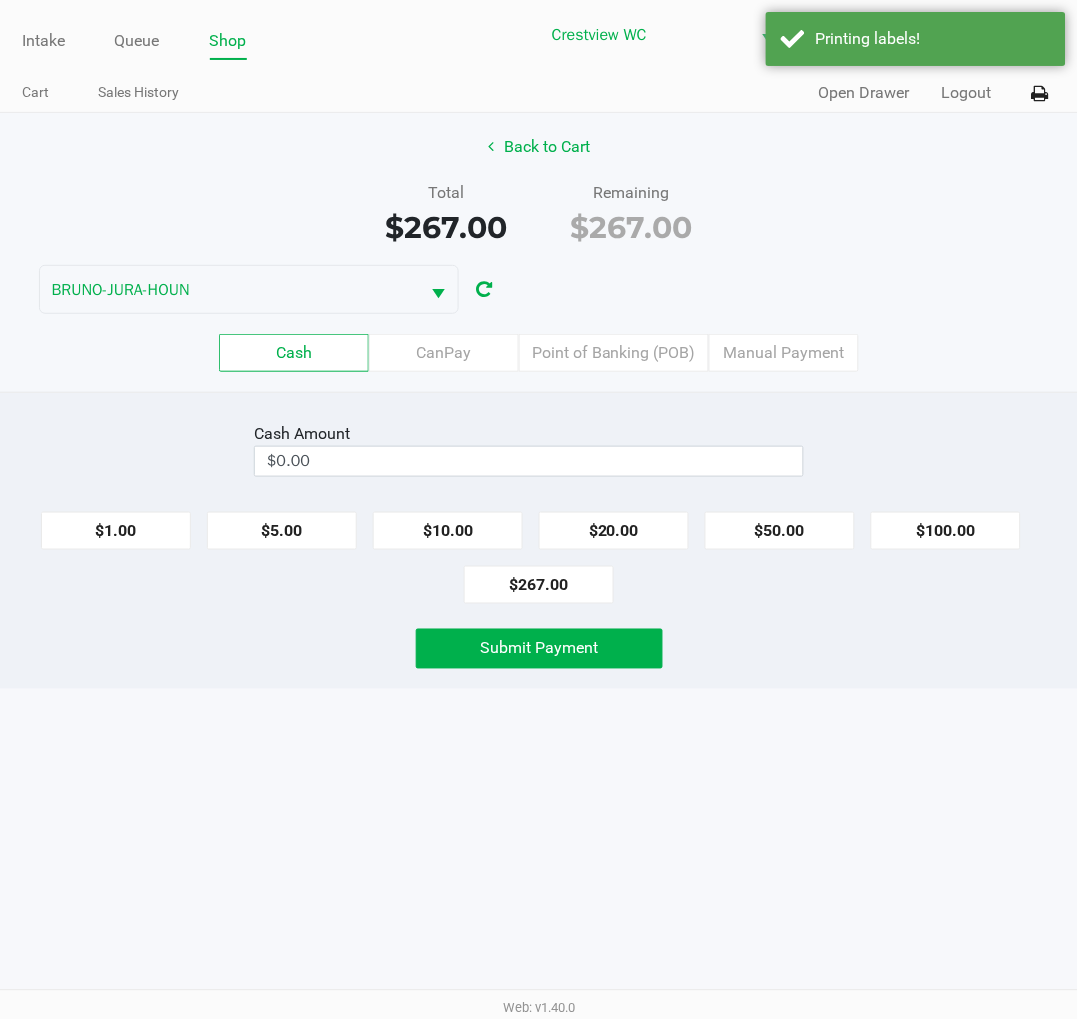 click on "Point of Banking (POB)" 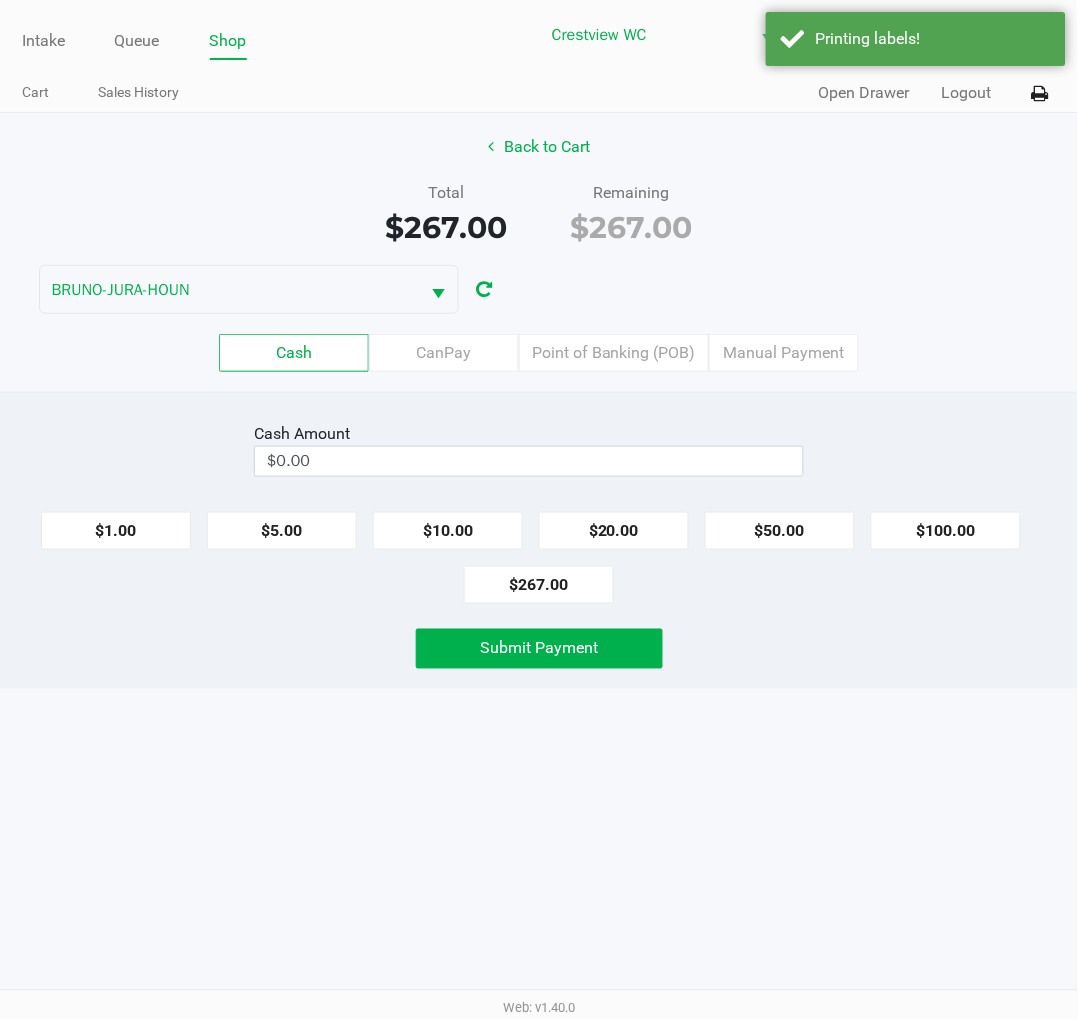click on "Point of Banking (POB)" at bounding box center (0, 0) 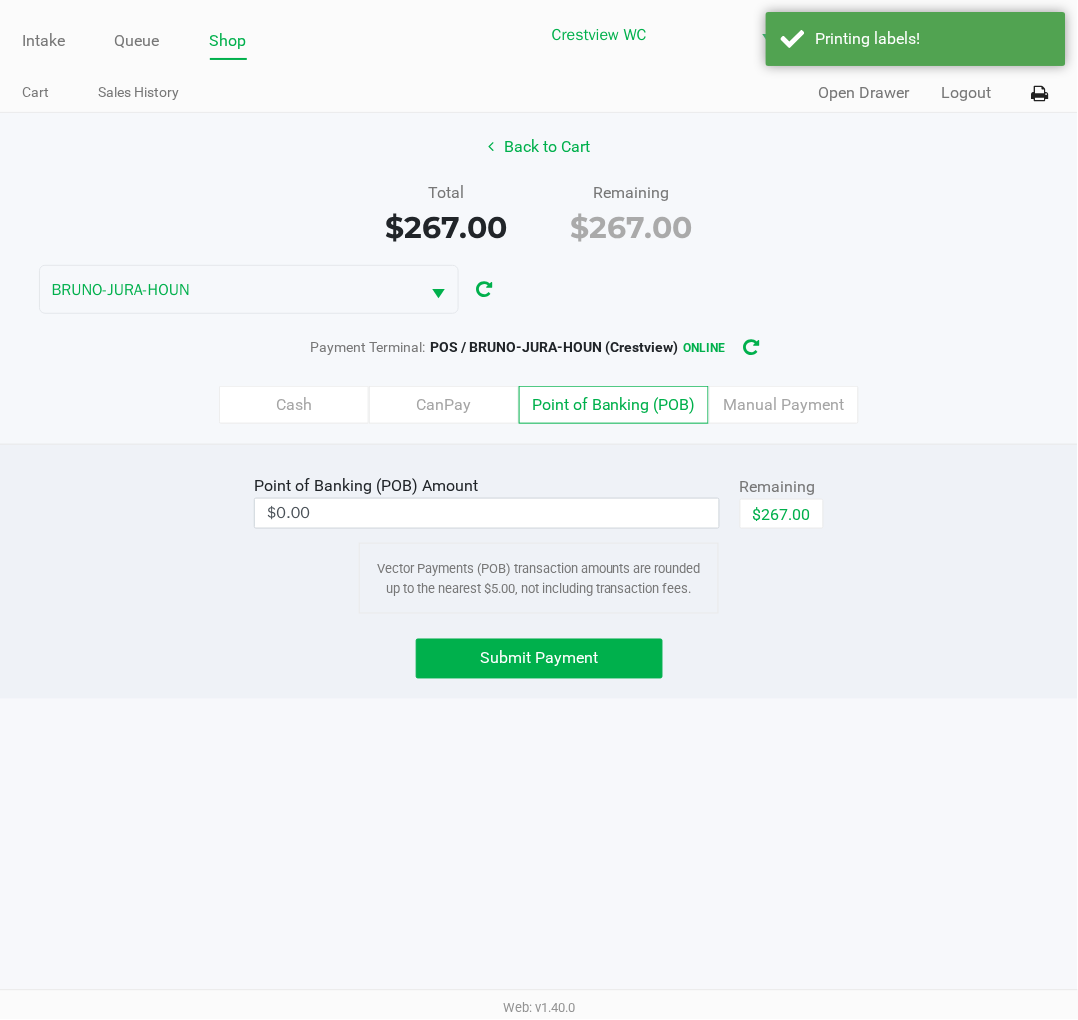 click on "Point of Banking (POB)  Amount" 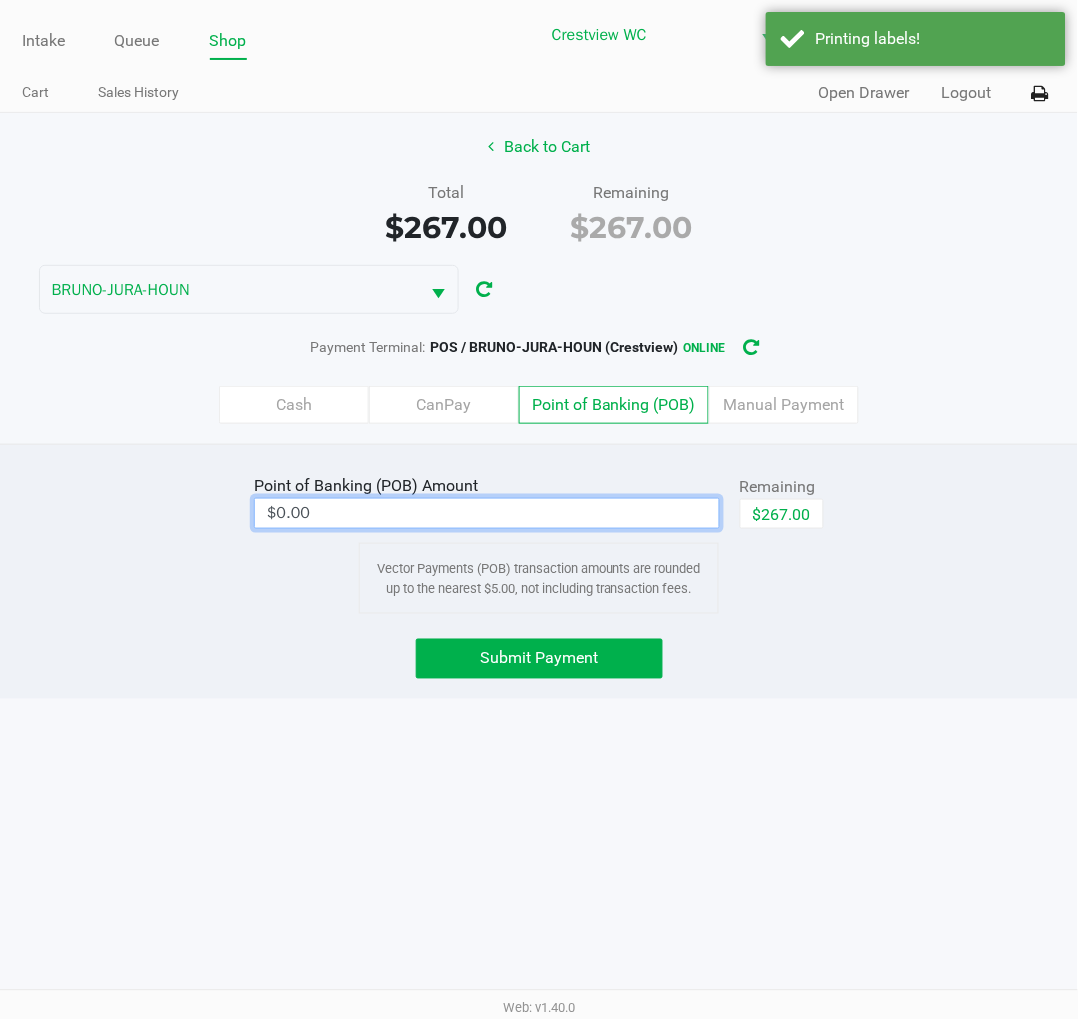 click on "$0.00" at bounding box center (487, 513) 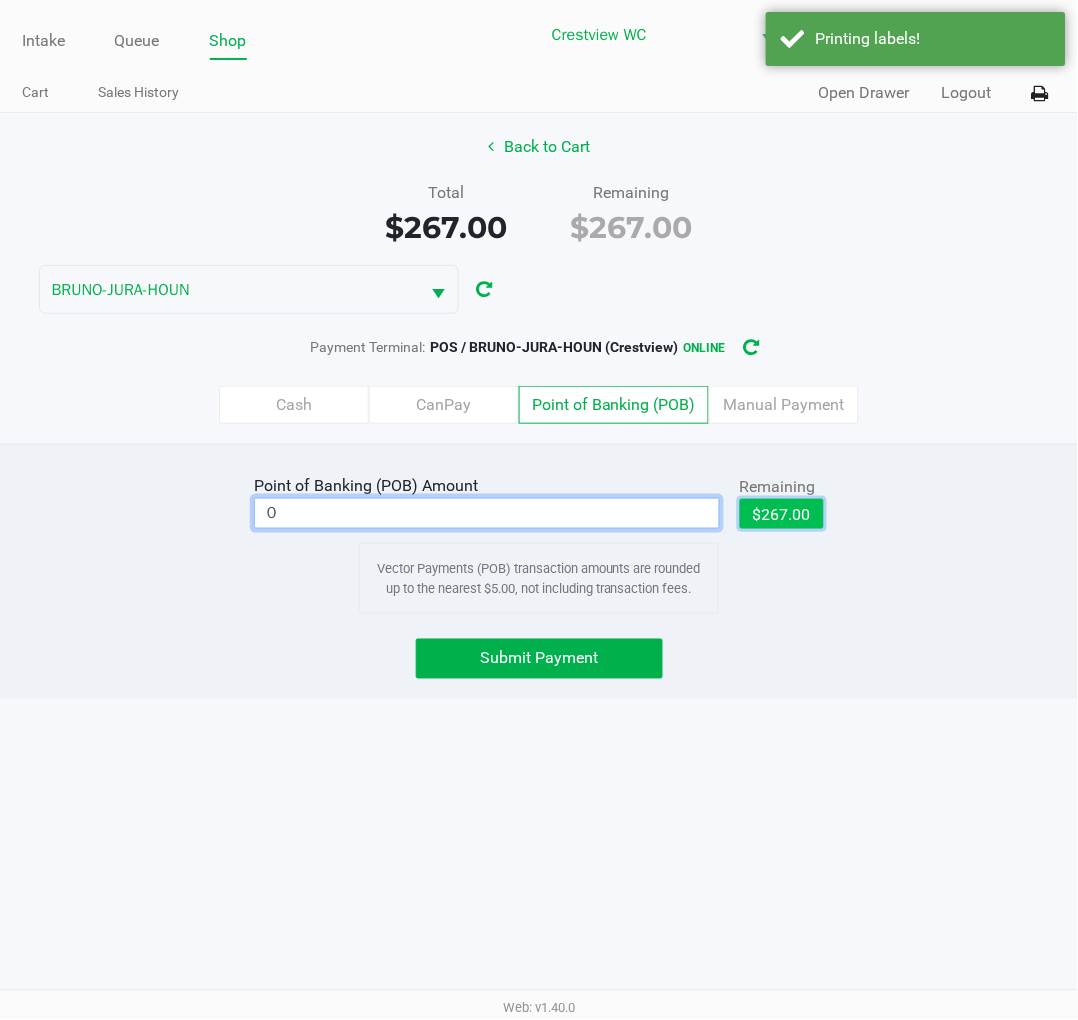 click on "$267.00" 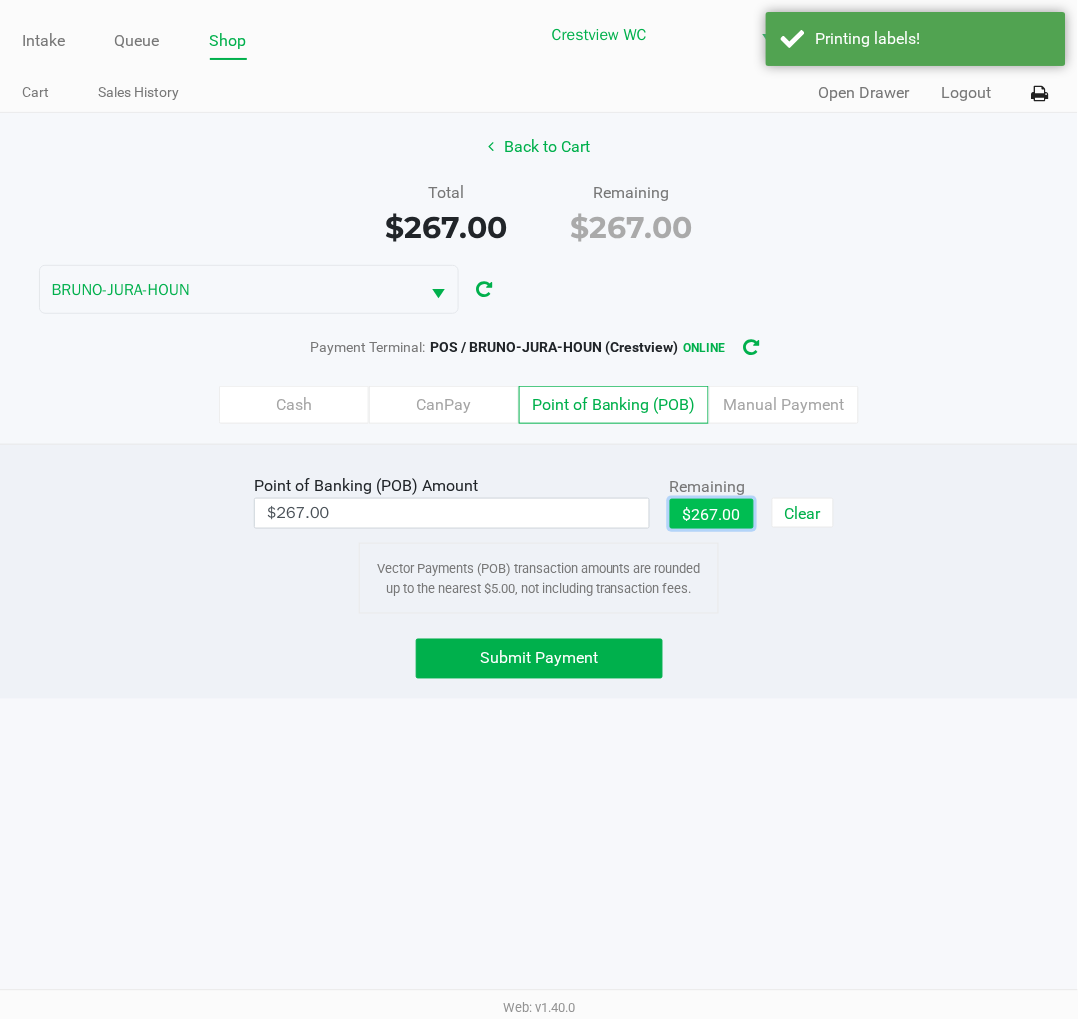 click on "Submit Payment" 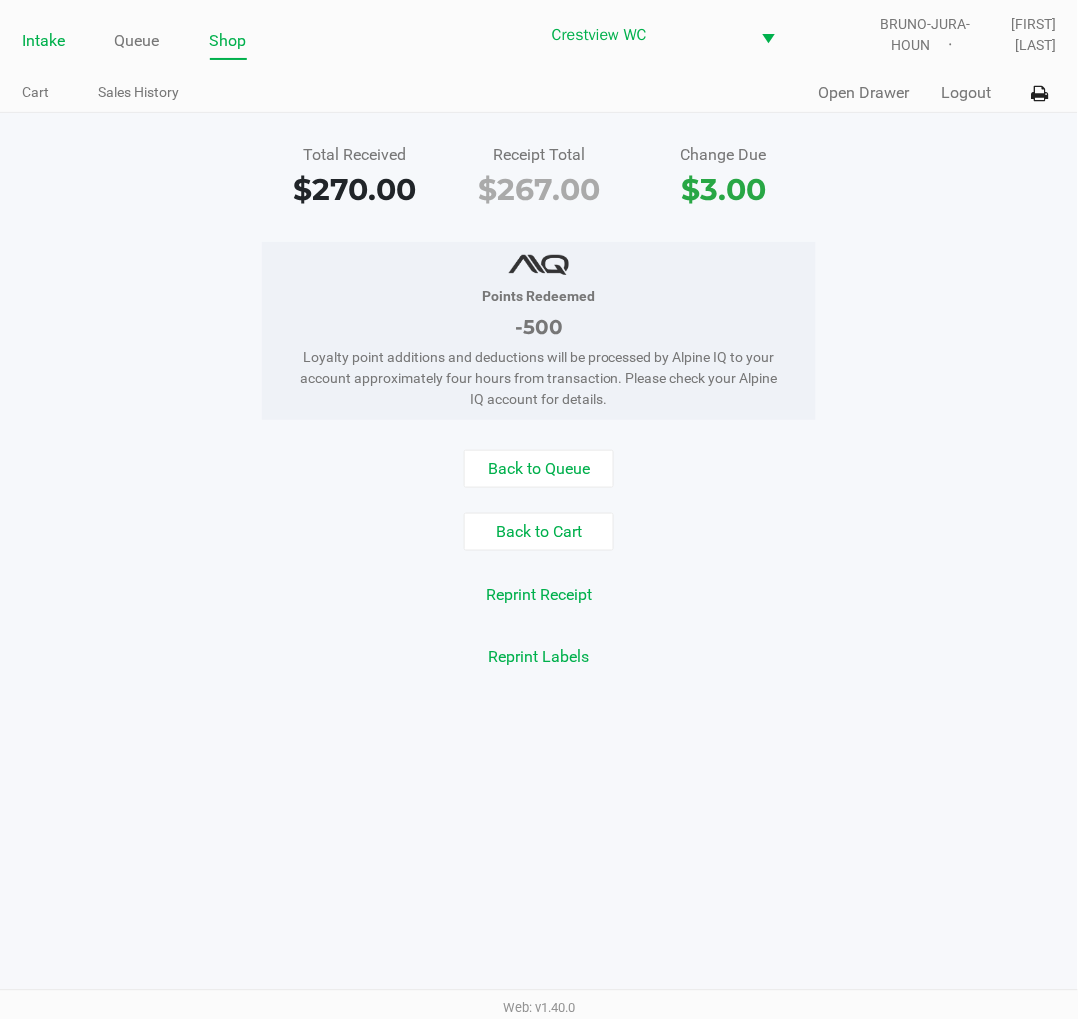click on "Intake" 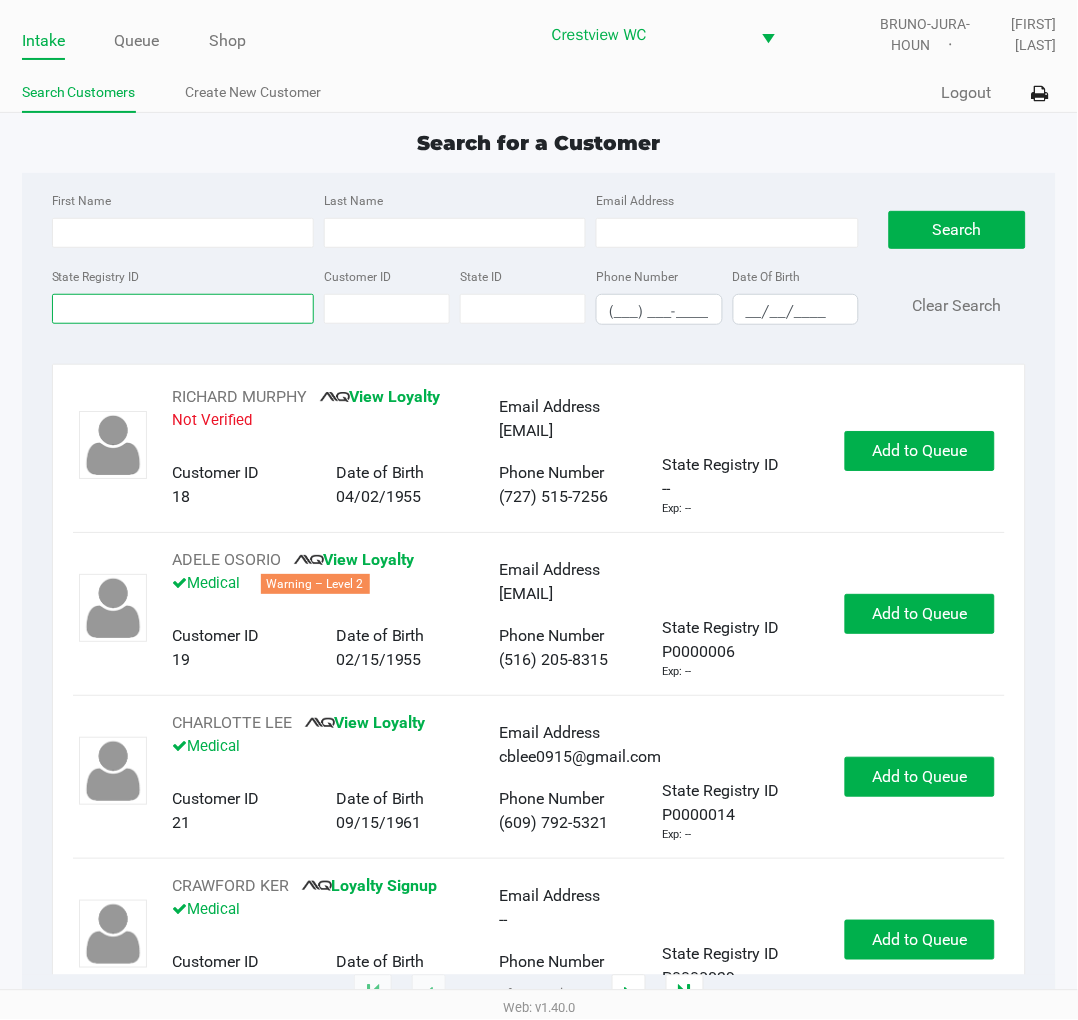 click on "State Registry ID" at bounding box center [183, 309] 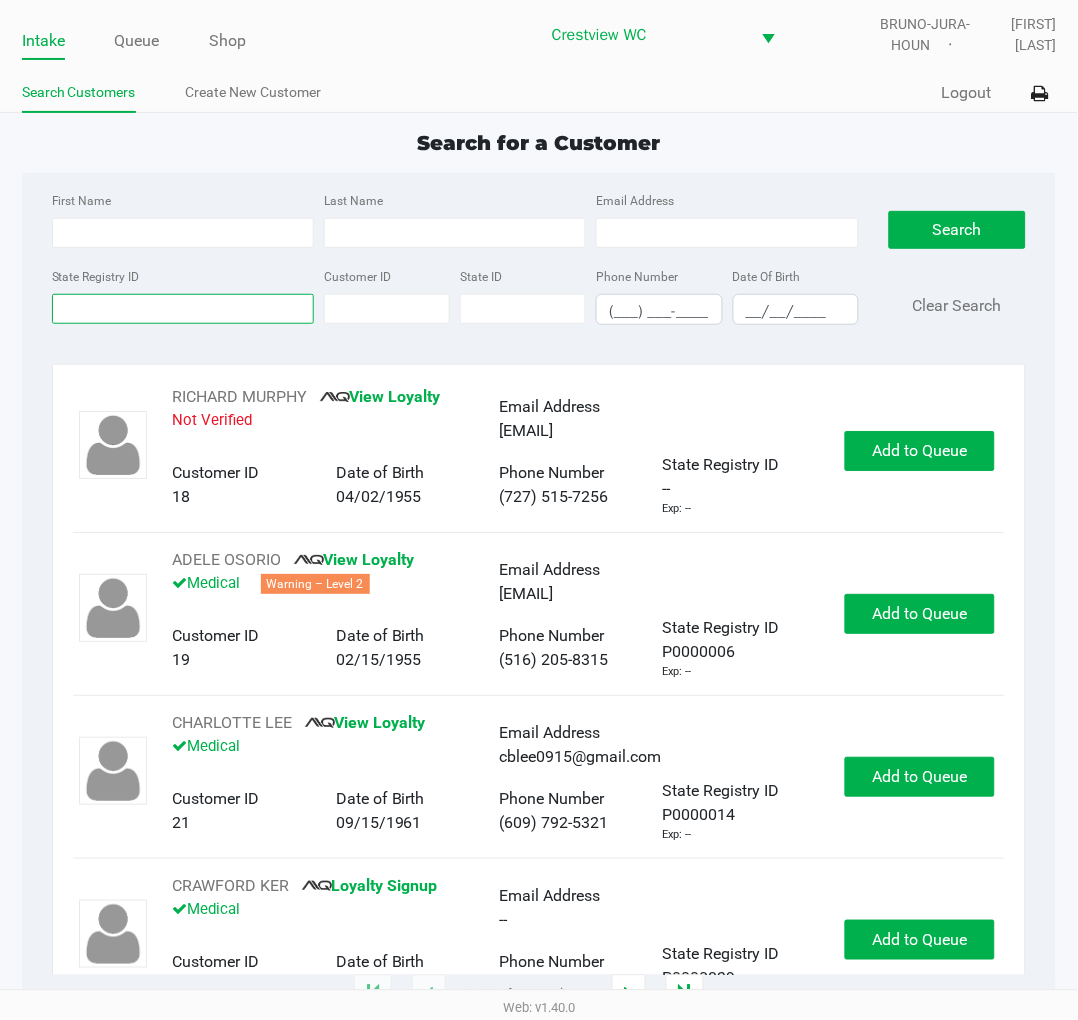 click on "State Registry ID" at bounding box center (183, 309) 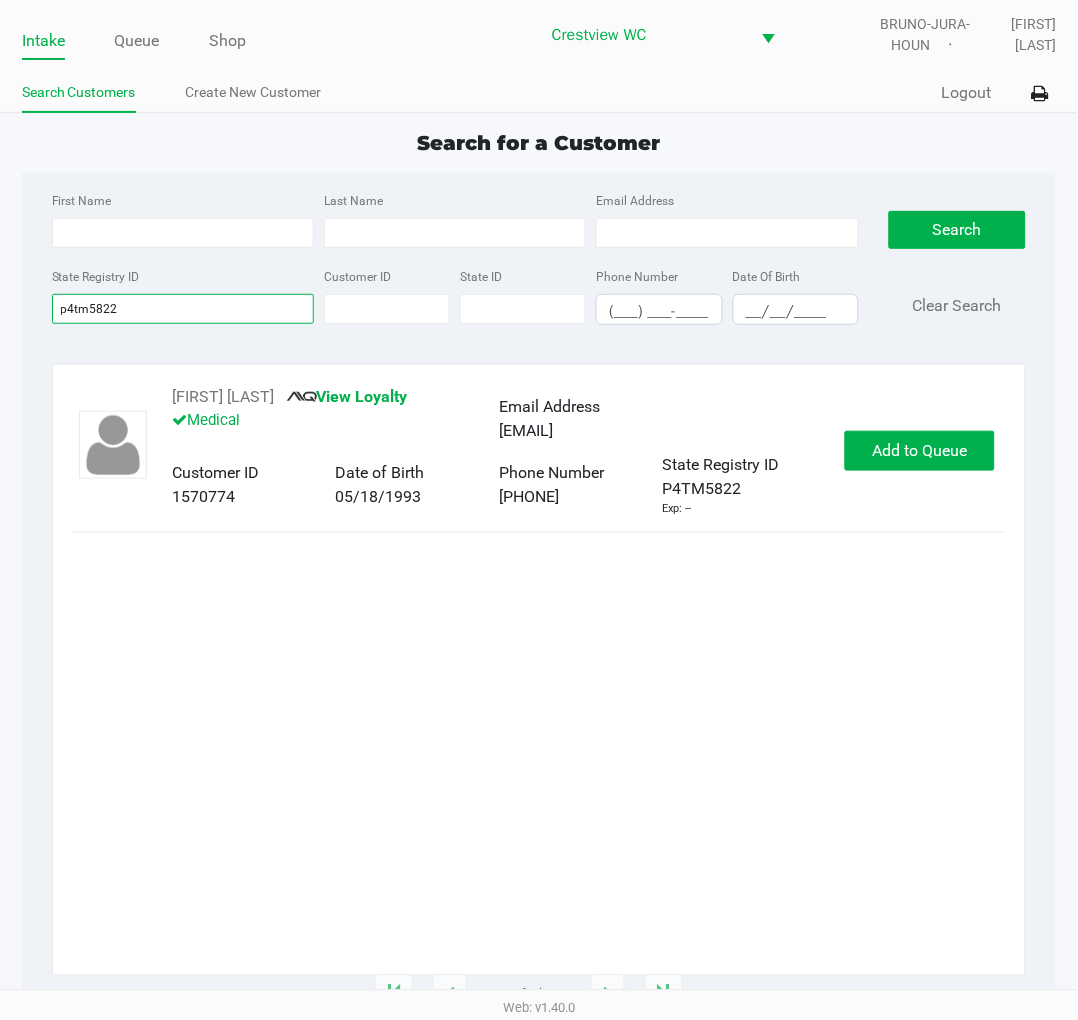 type on "p4tm5822" 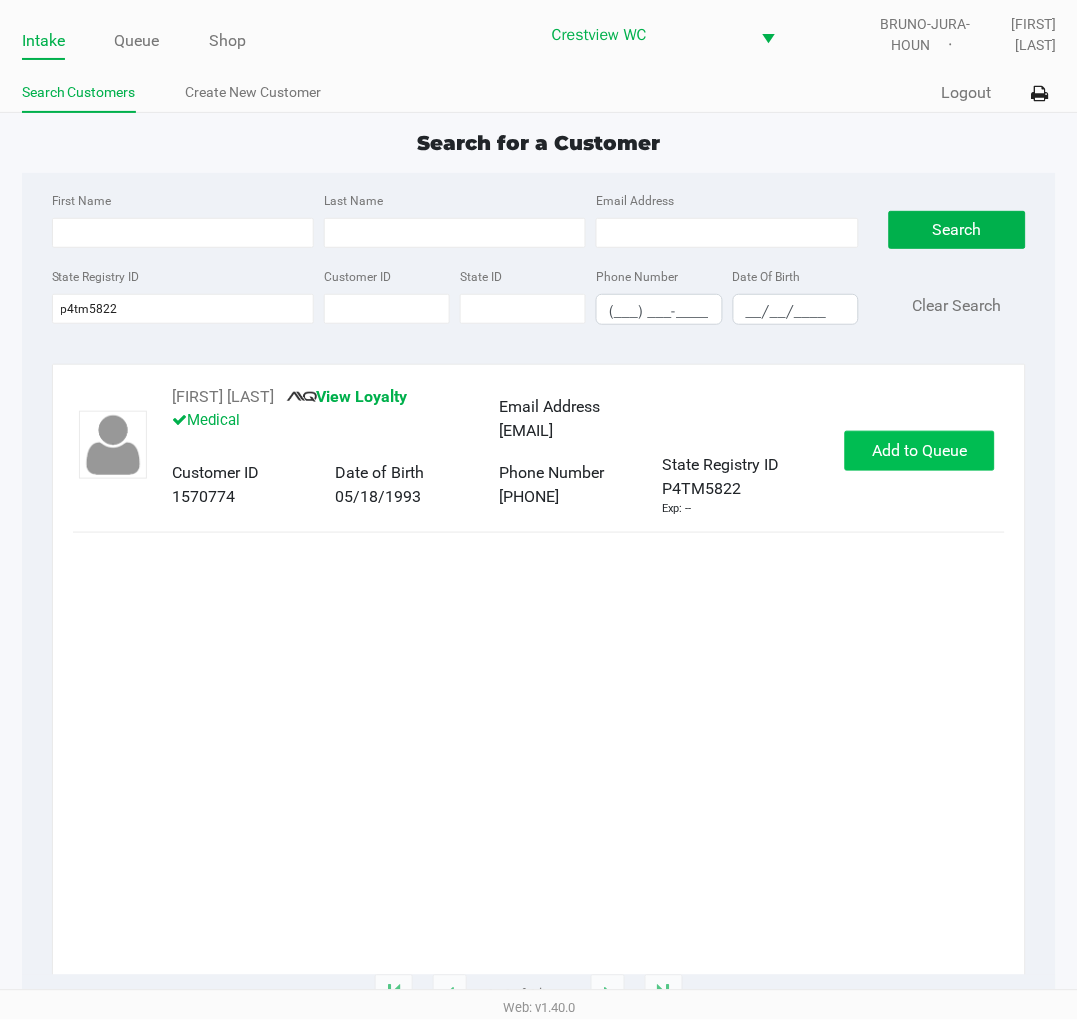 click on "Add to Queue" 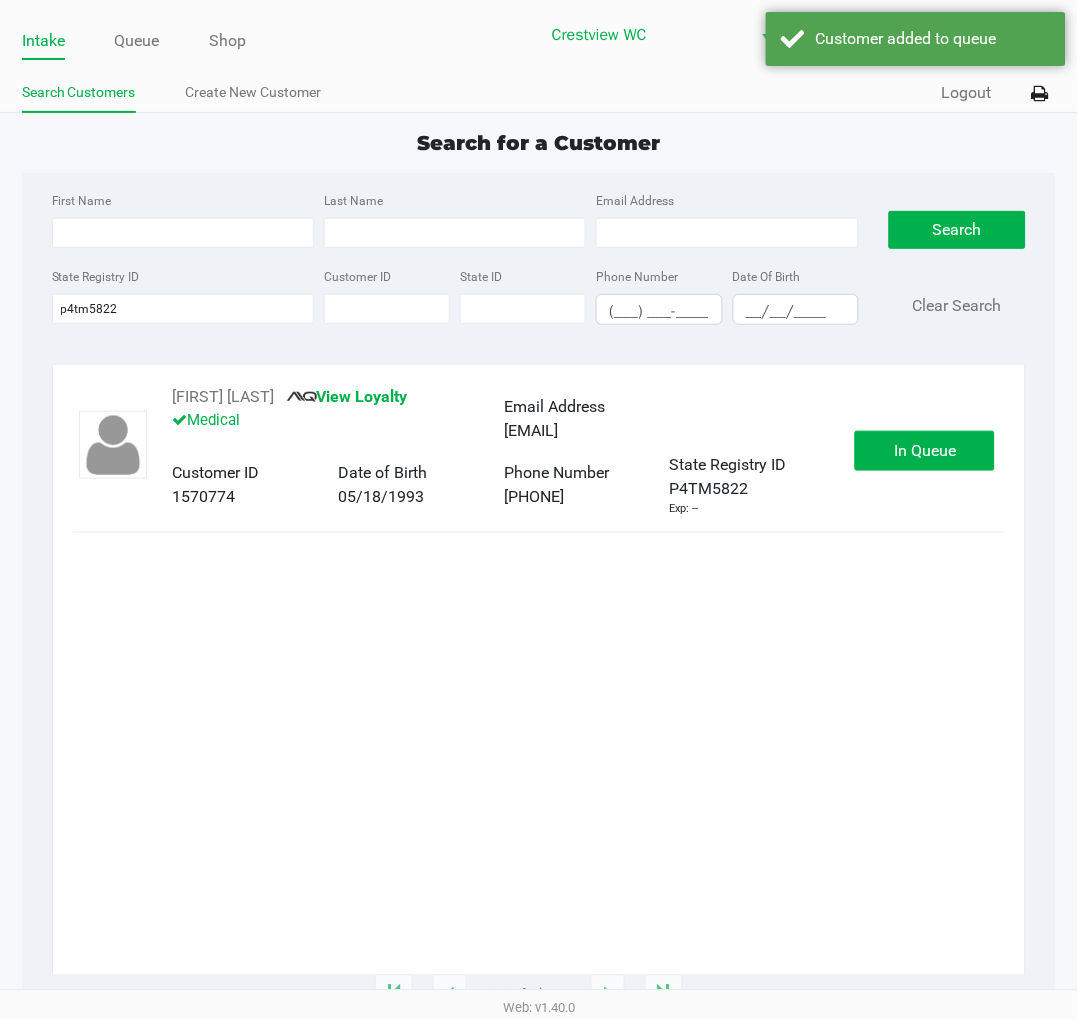 click on "In Queue" 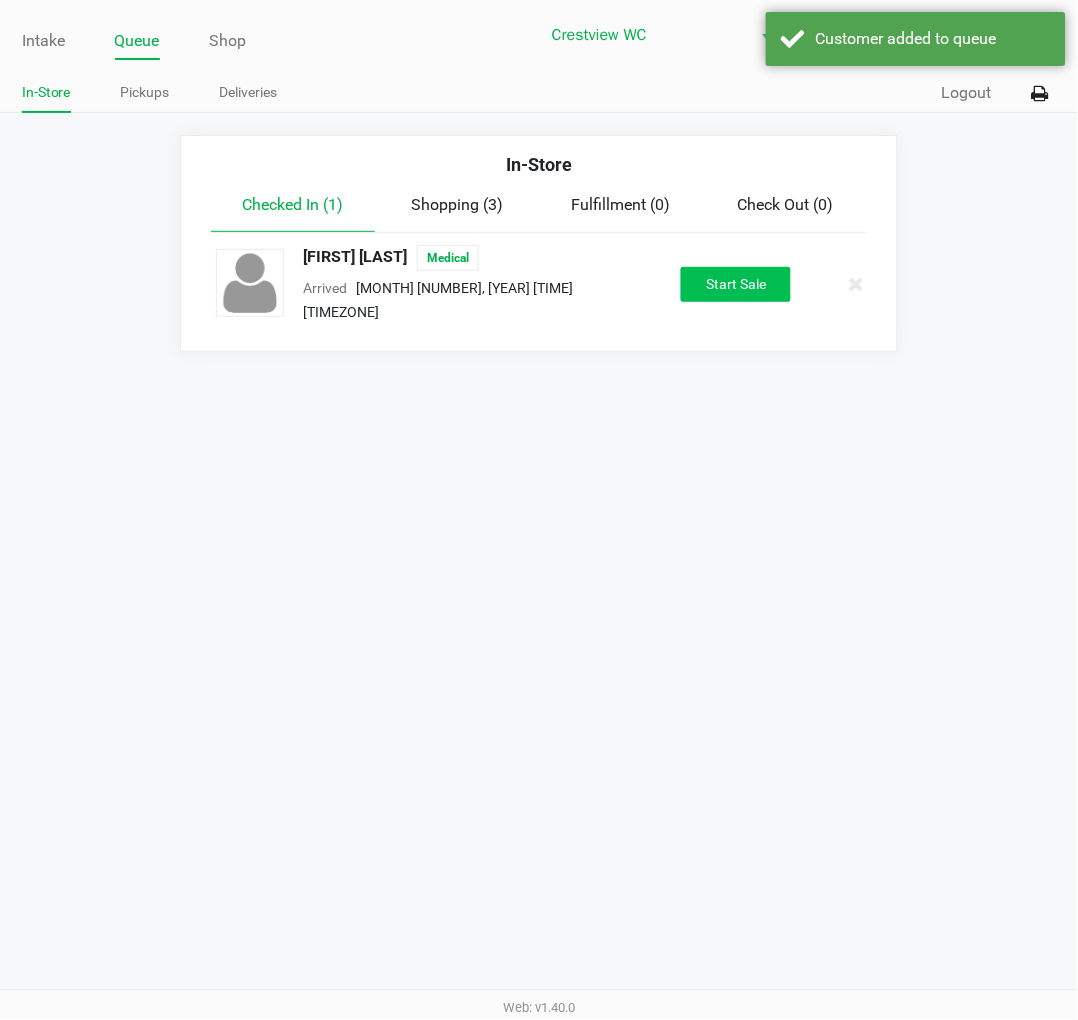 click on "Start Sale" 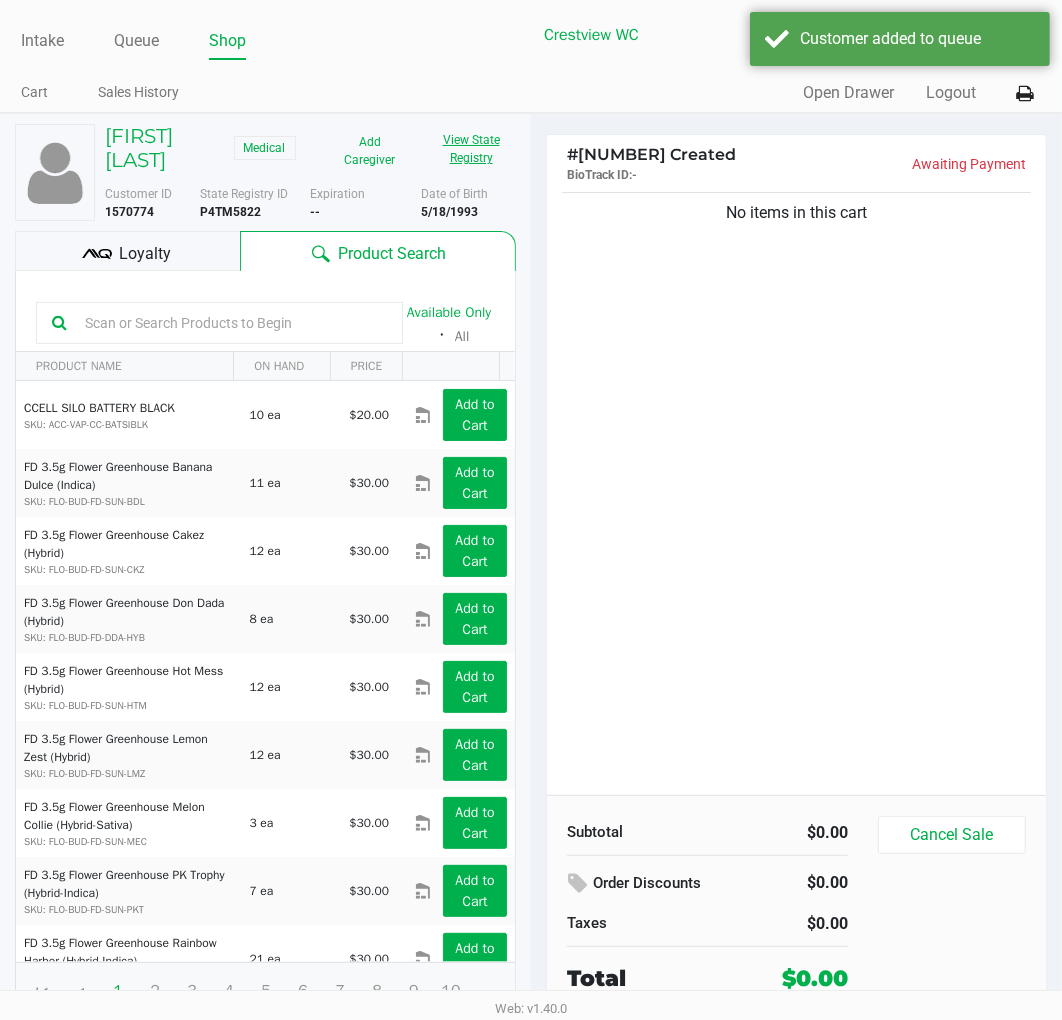 click on "View State Registry" 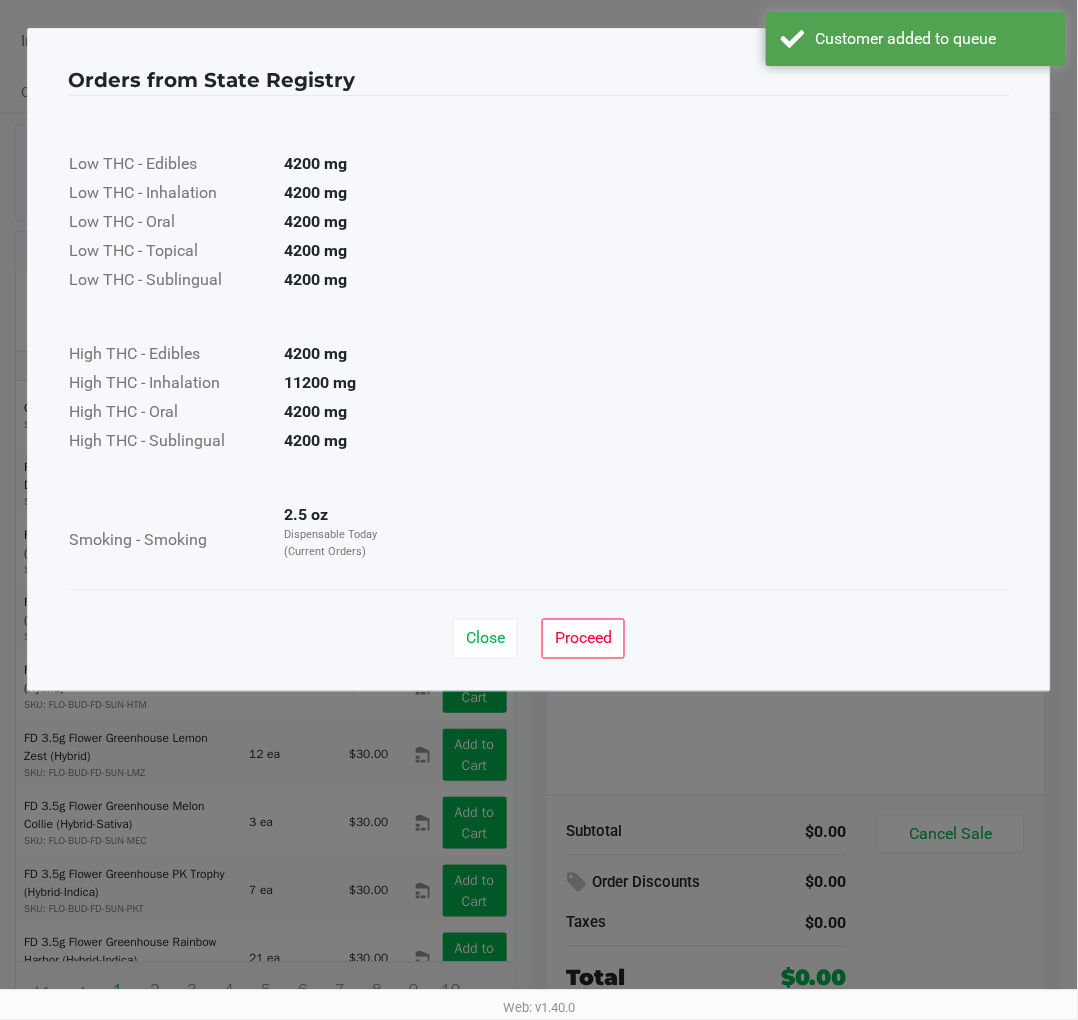 click on "Proceed" 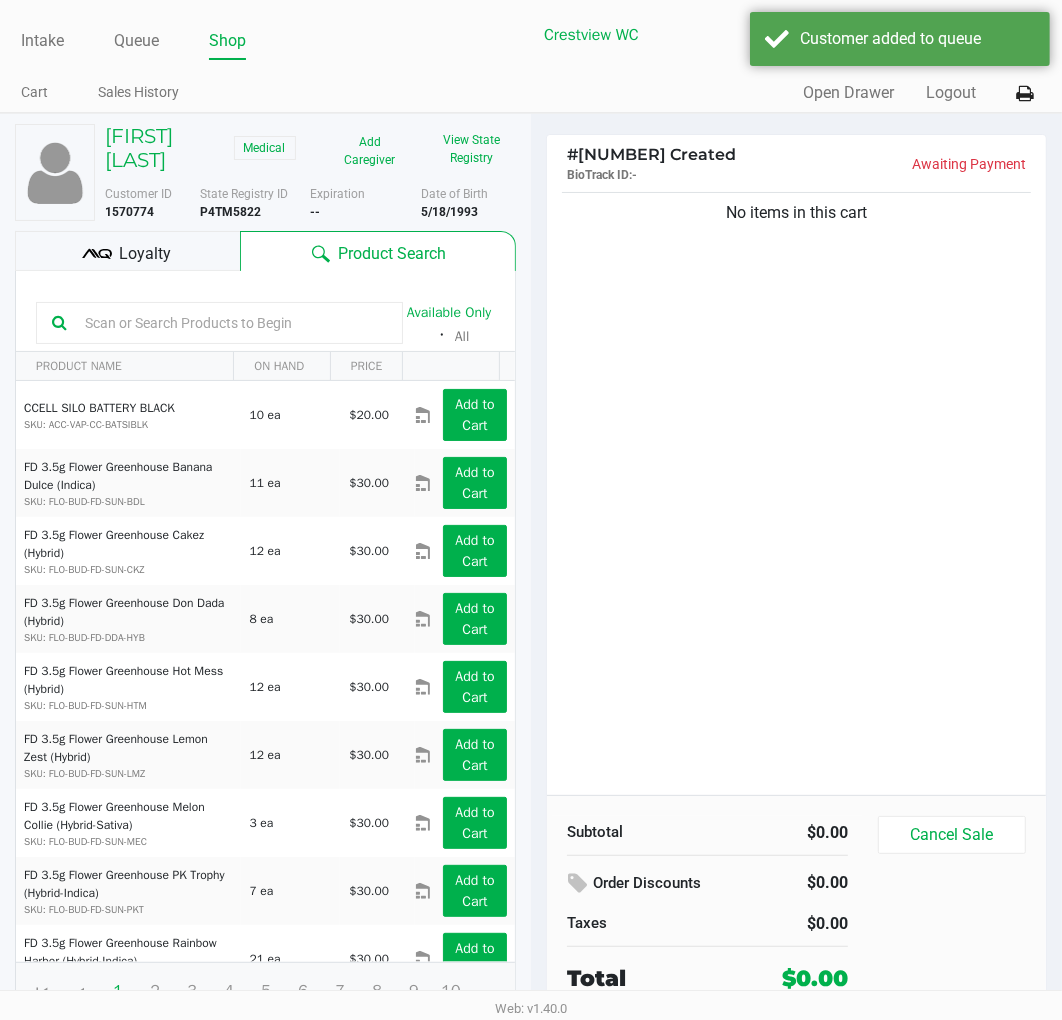 click on "Loyalty" 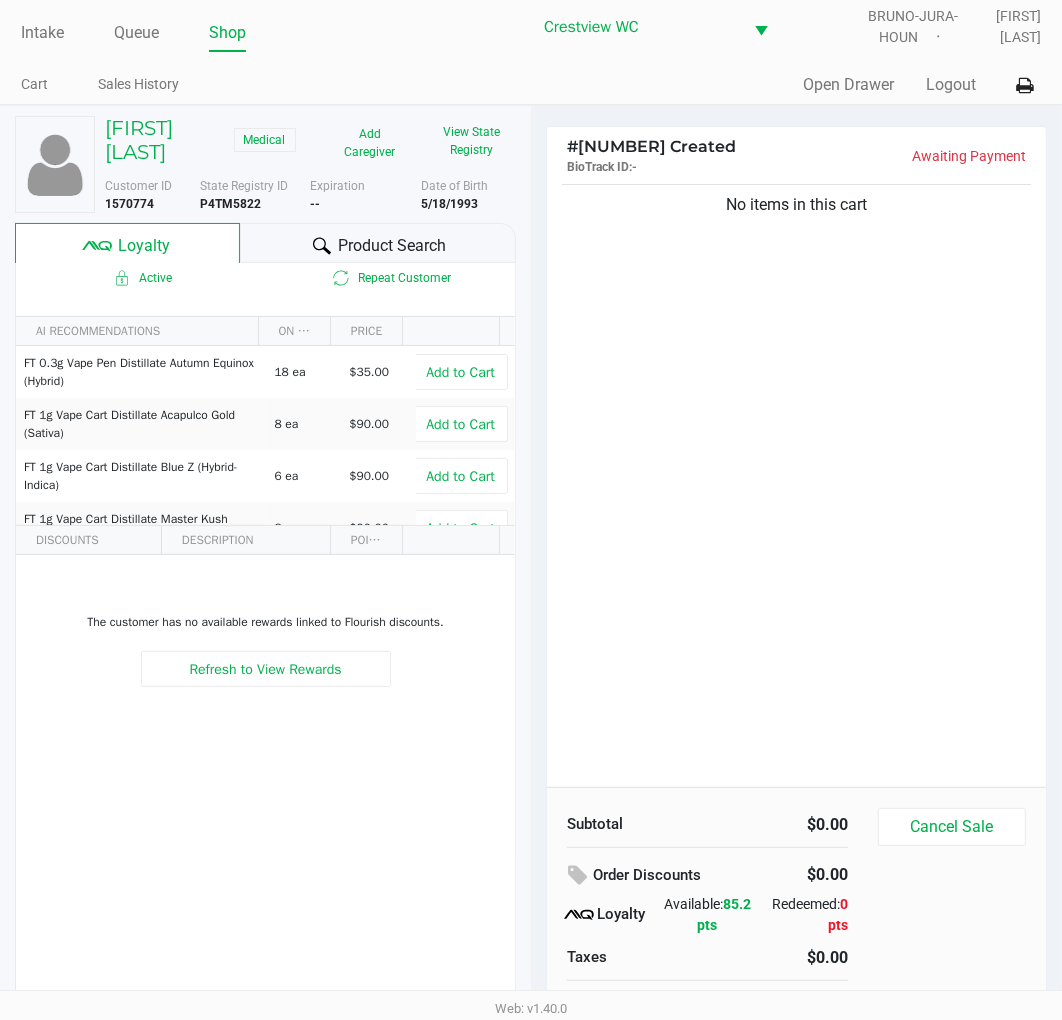 scroll, scrollTop: 0, scrollLeft: 0, axis: both 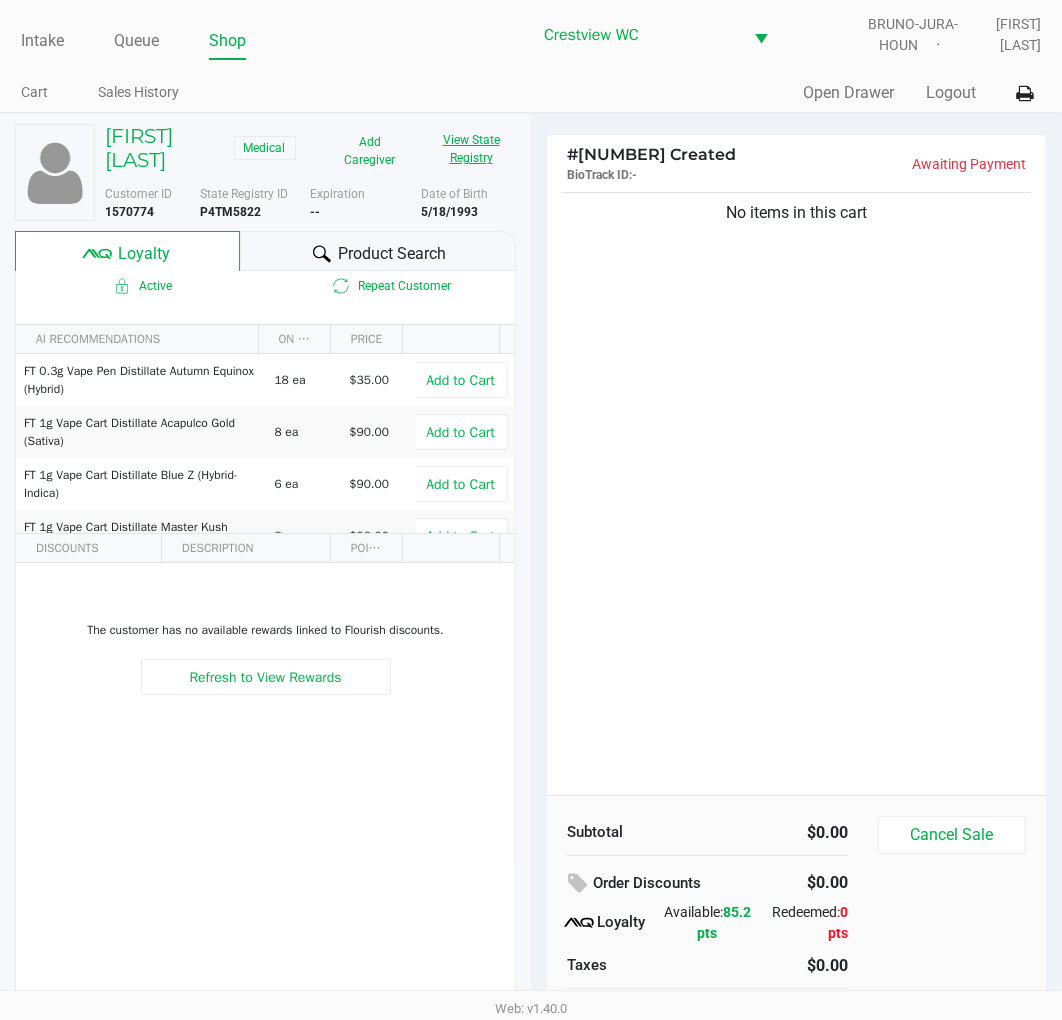click on "View State Registry" 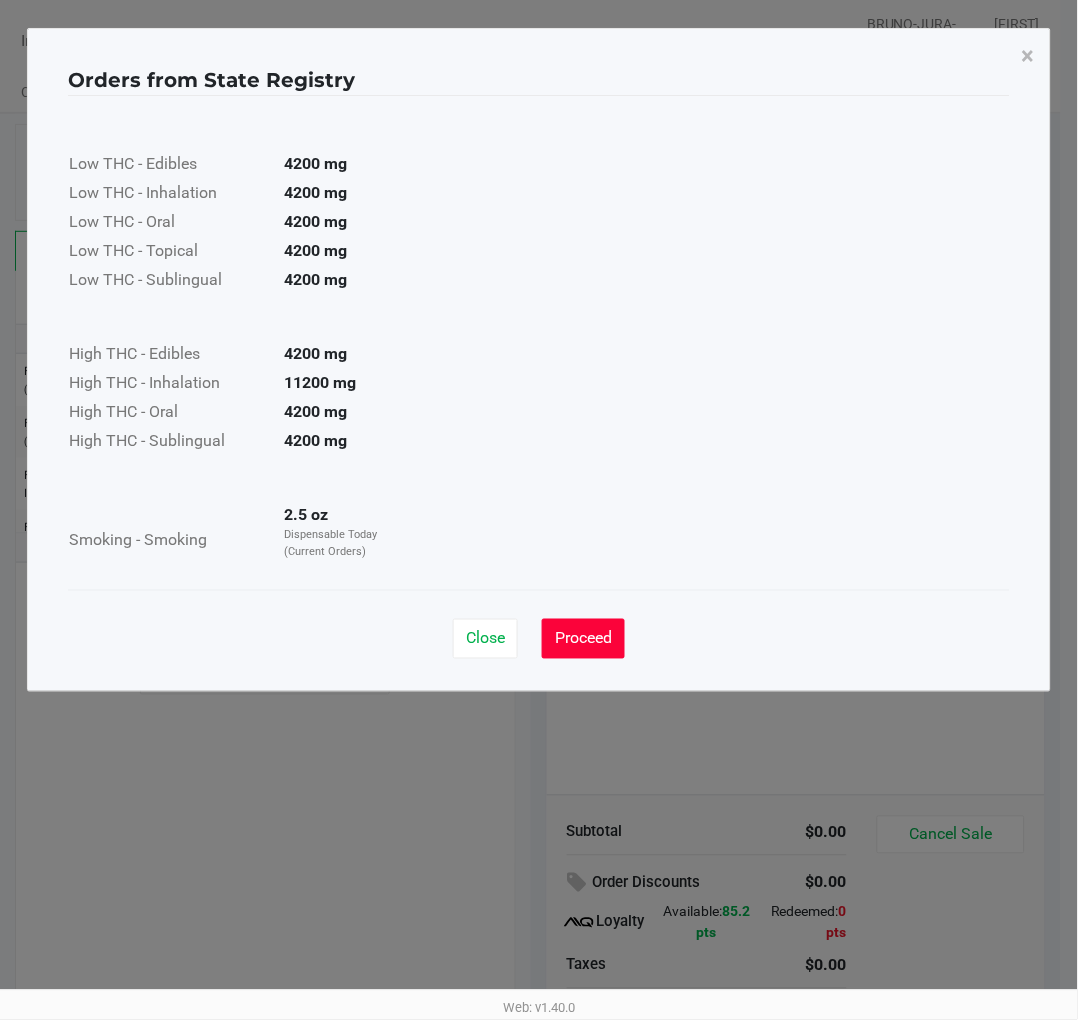 click on "Proceed" 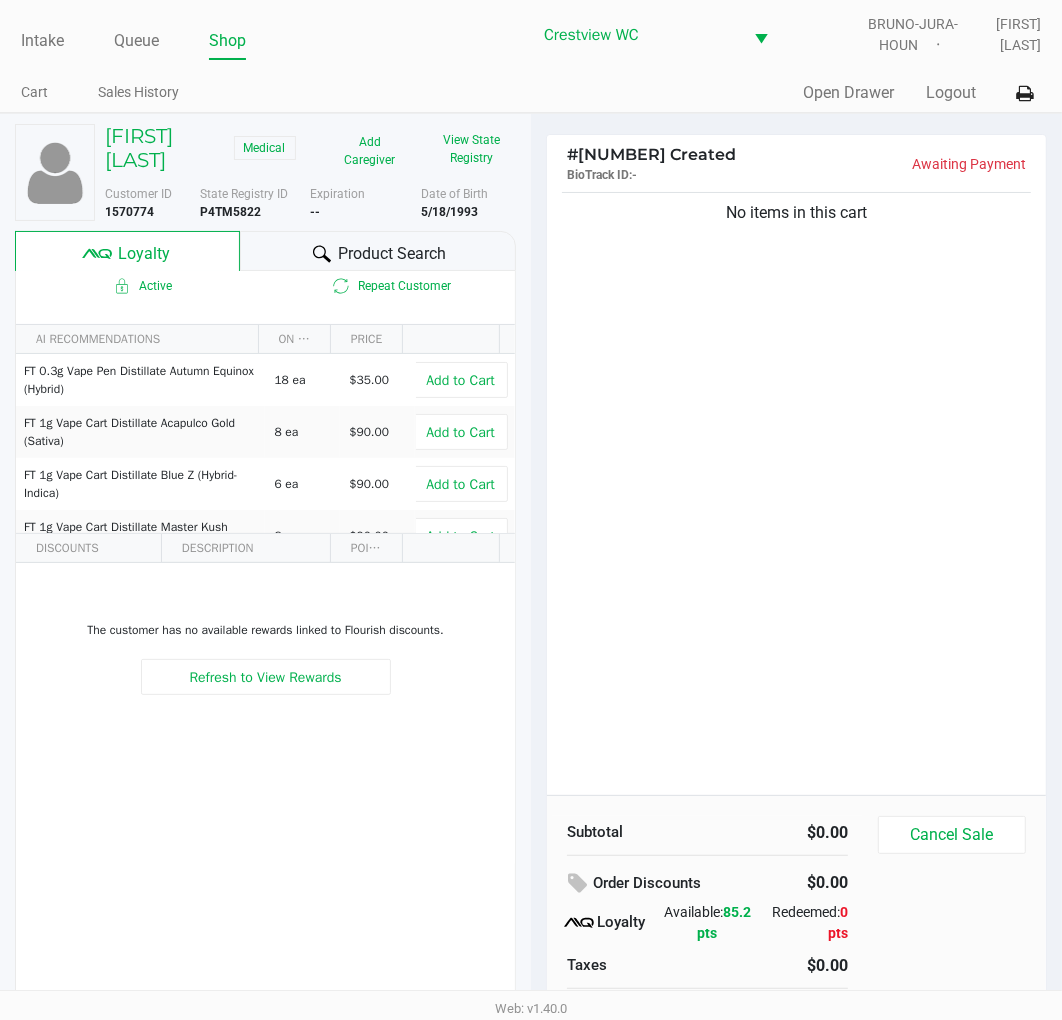 click on "No items in this cart" 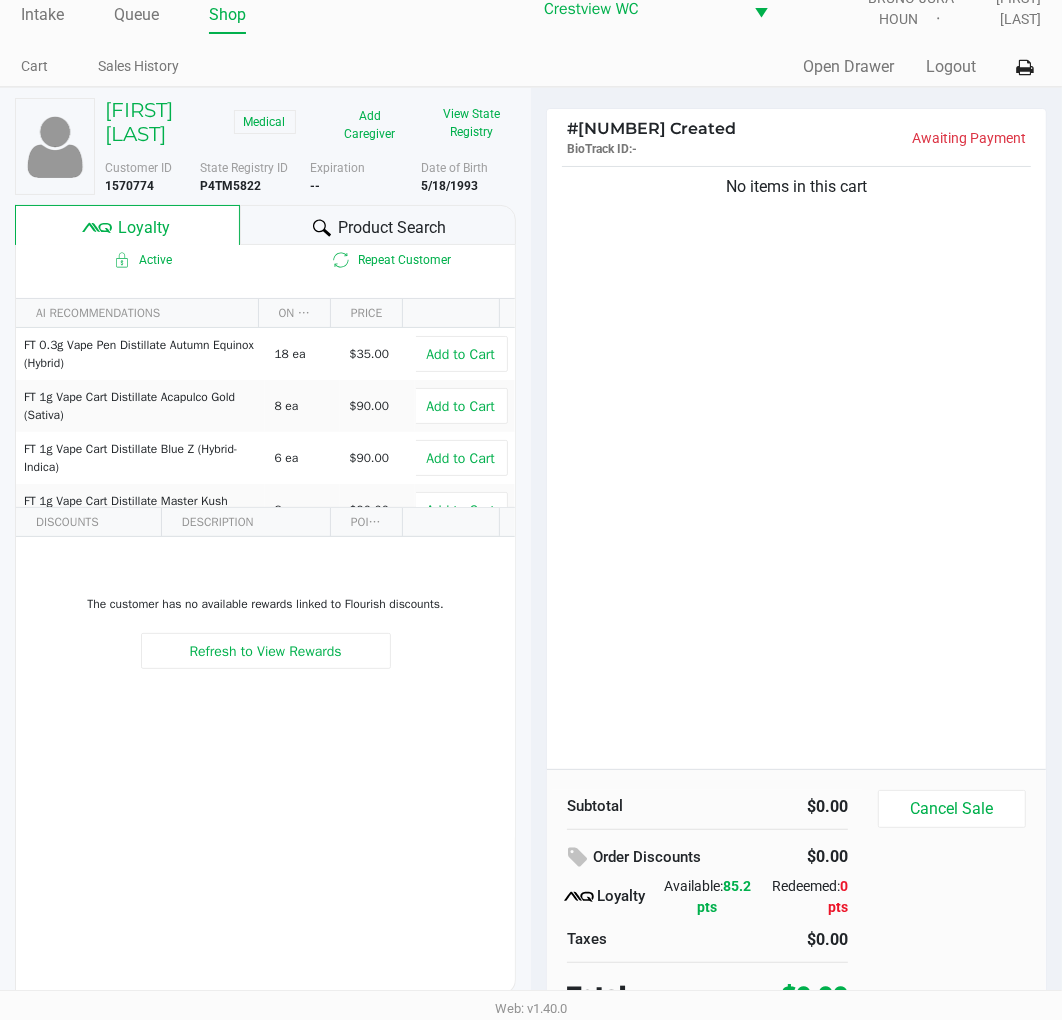 scroll, scrollTop: 38, scrollLeft: 0, axis: vertical 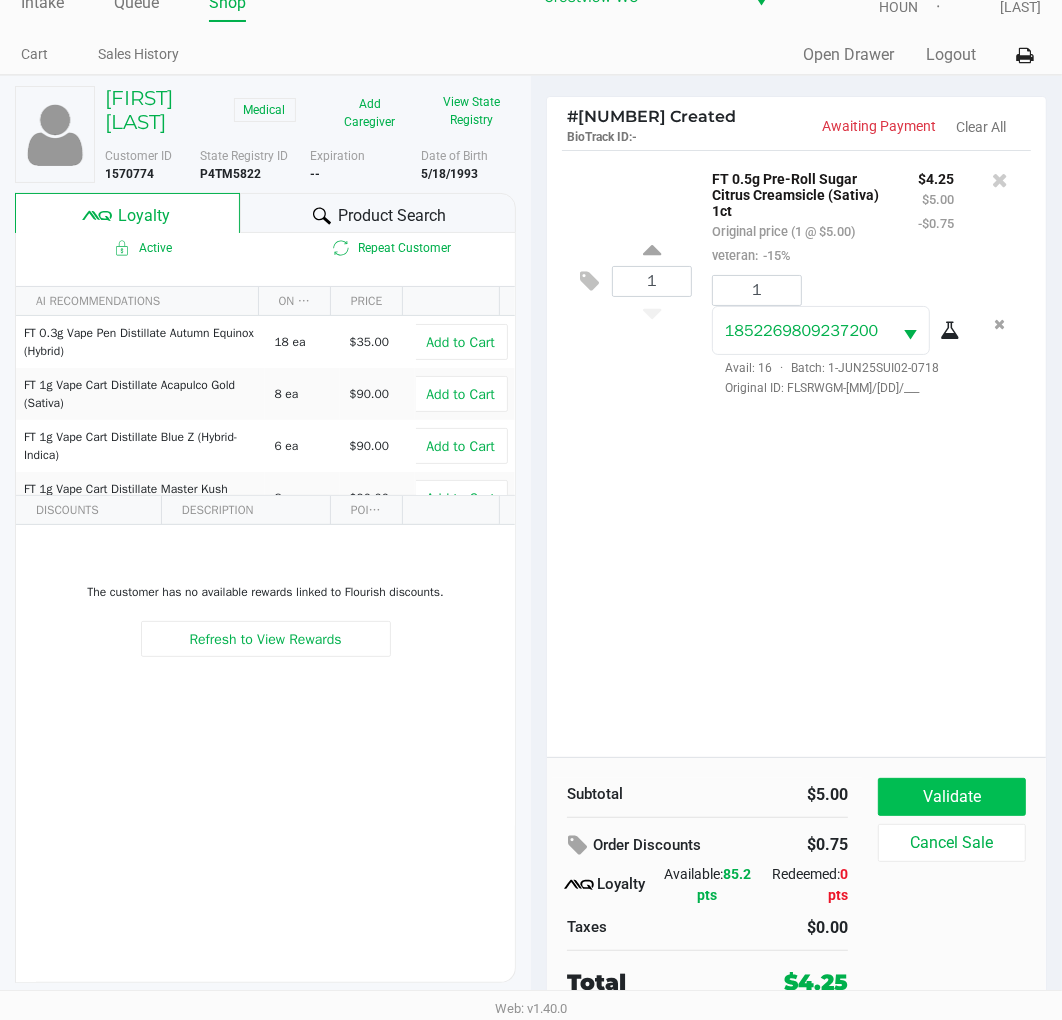 click on "Validate" 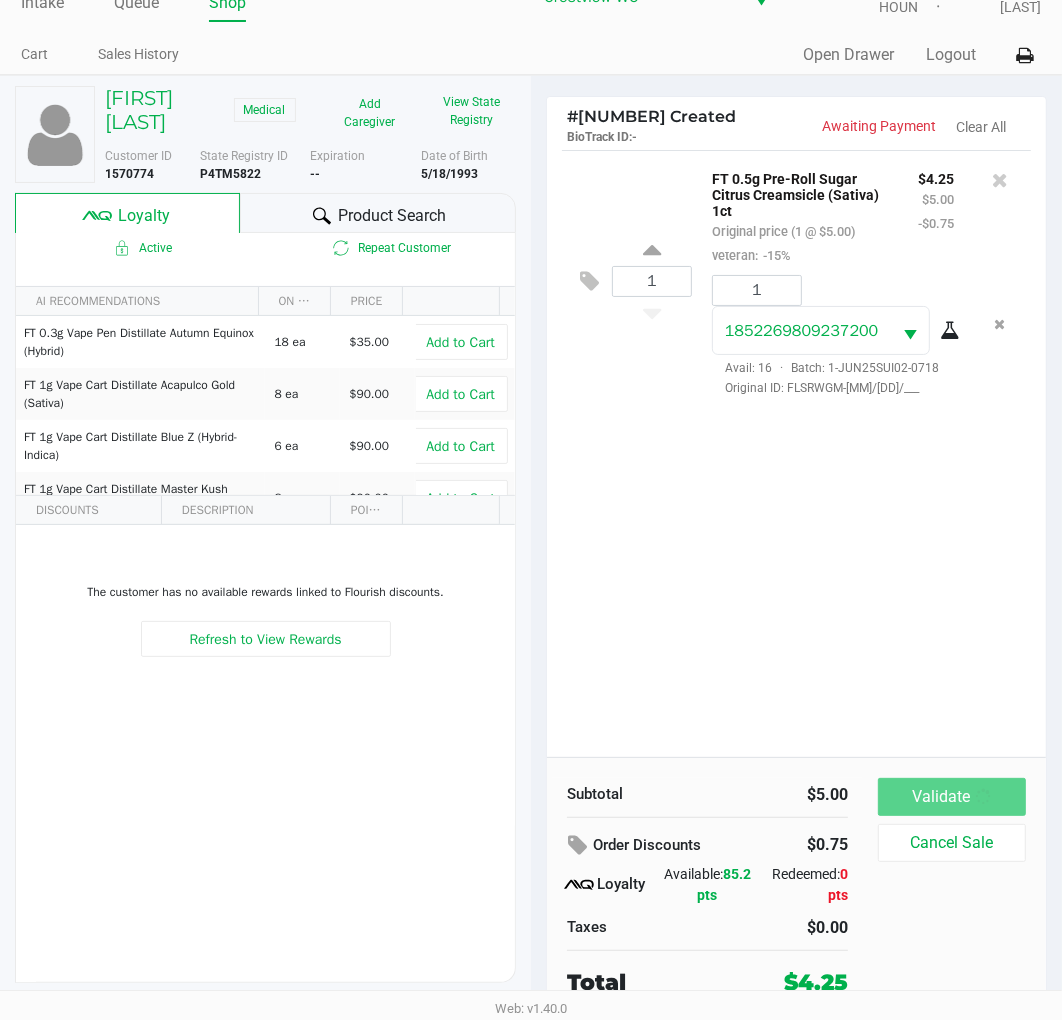 scroll, scrollTop: 0, scrollLeft: 0, axis: both 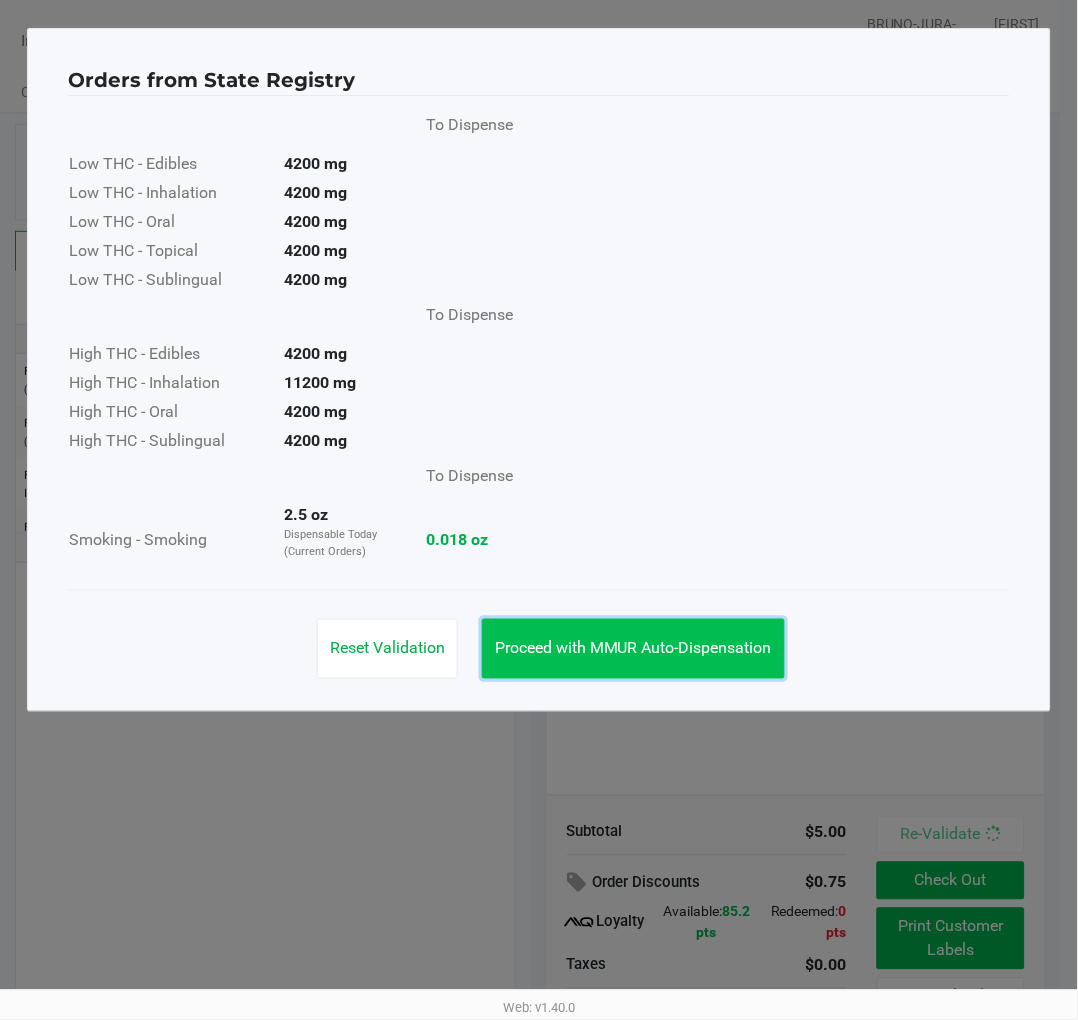 click on "Proceed with MMUR Auto-Dispensation" 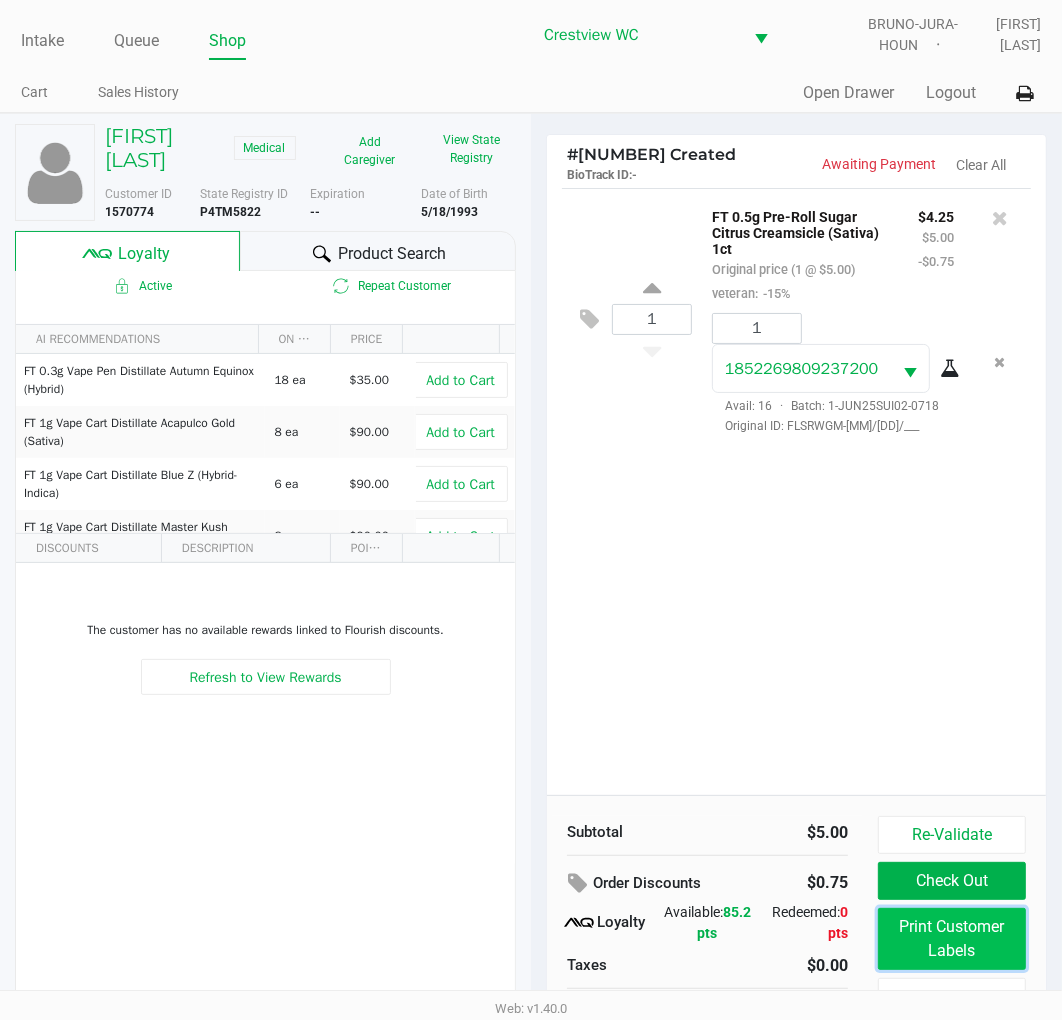 click on "Print Customer Labels" 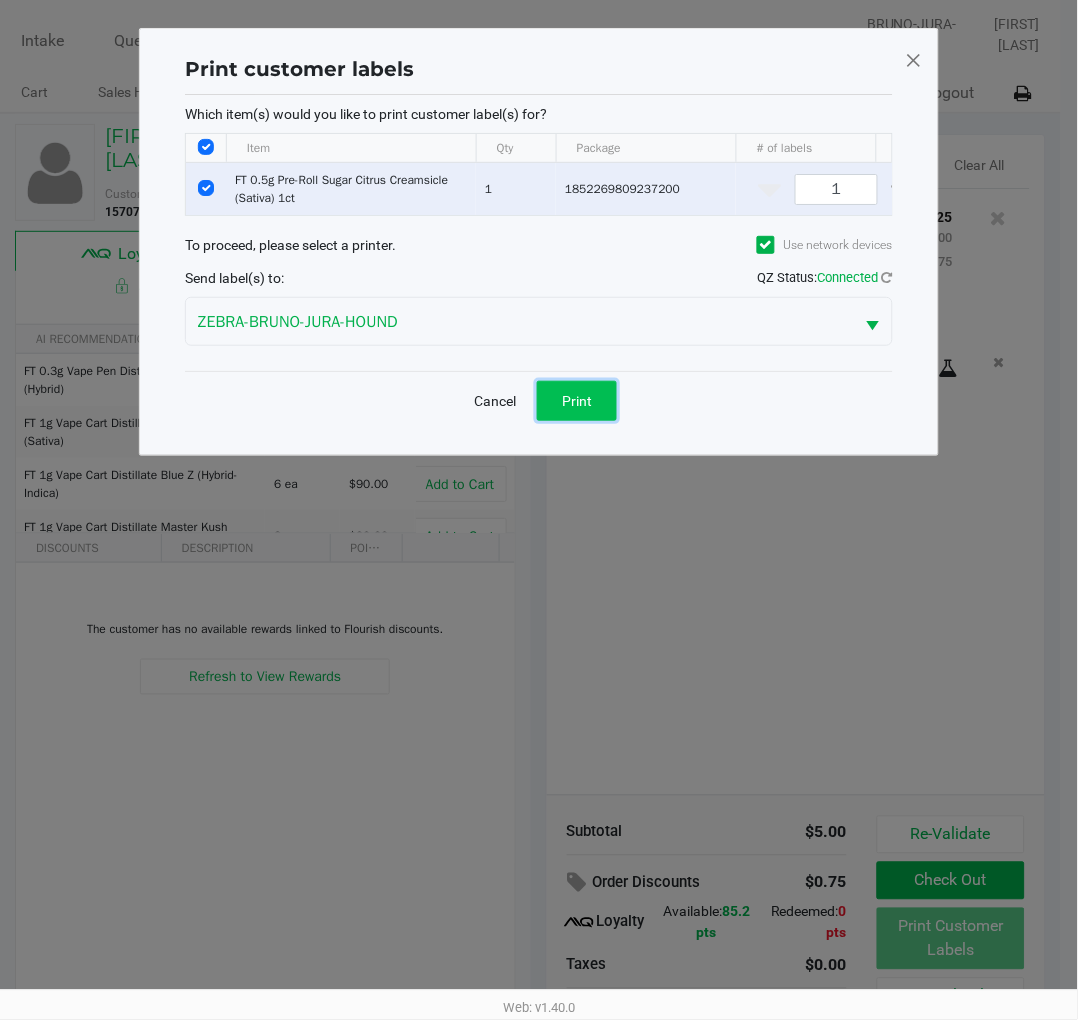 click on "Print" 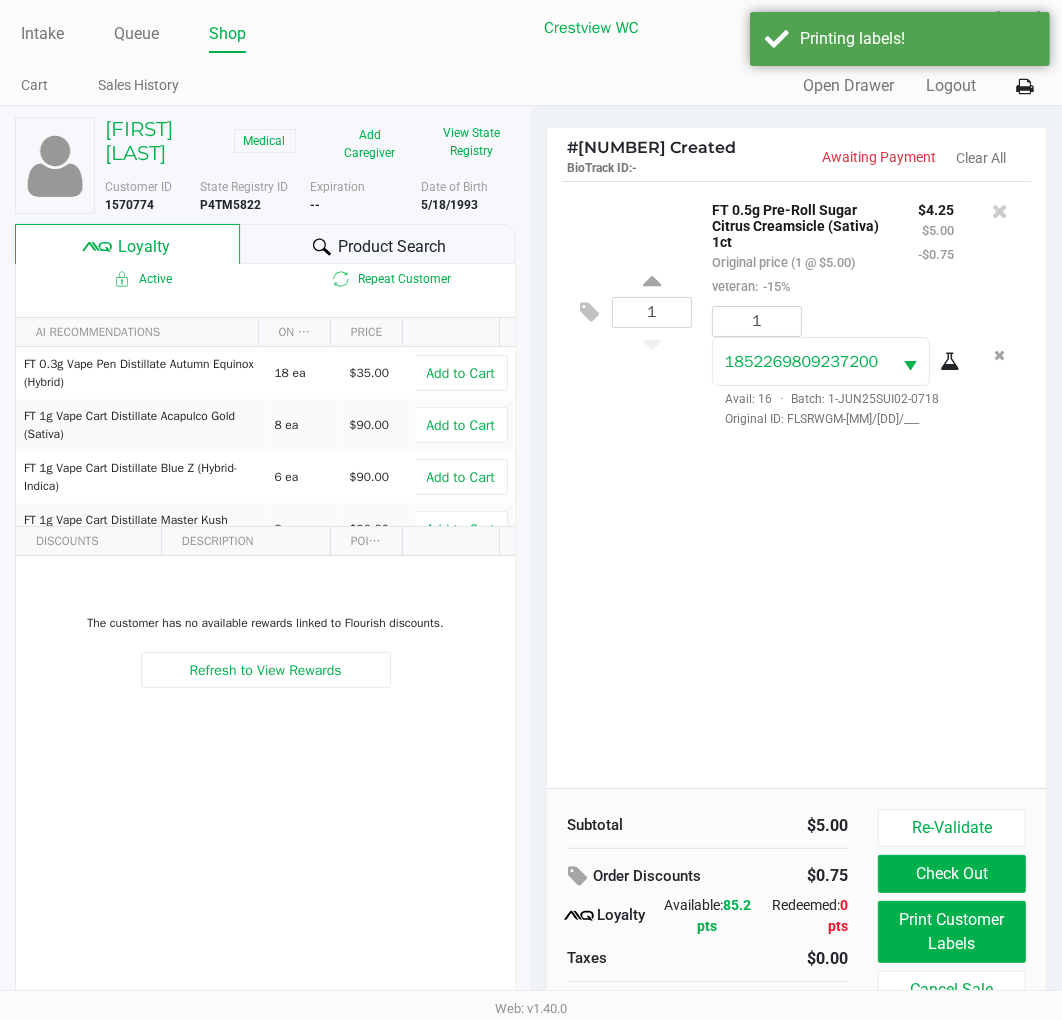 scroll, scrollTop: 38, scrollLeft: 0, axis: vertical 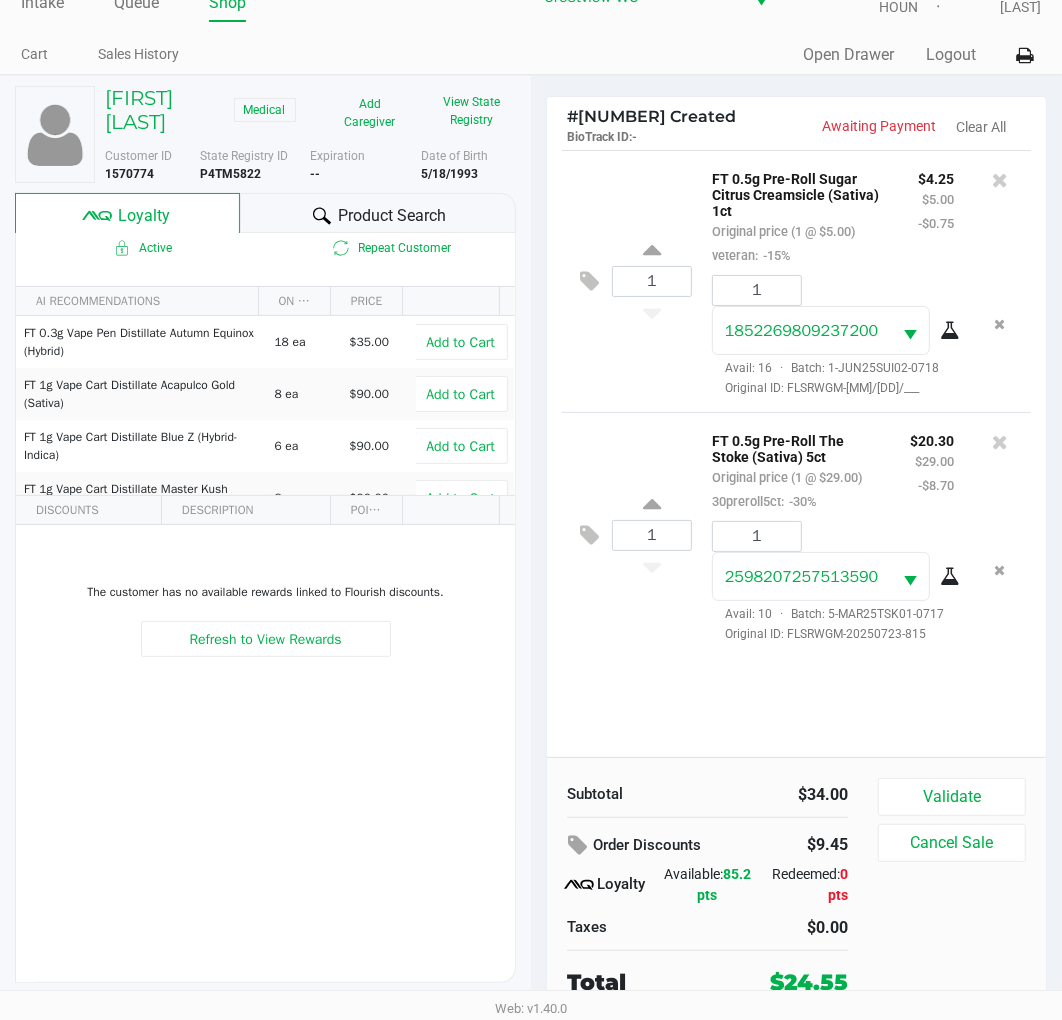 click on "Validate" 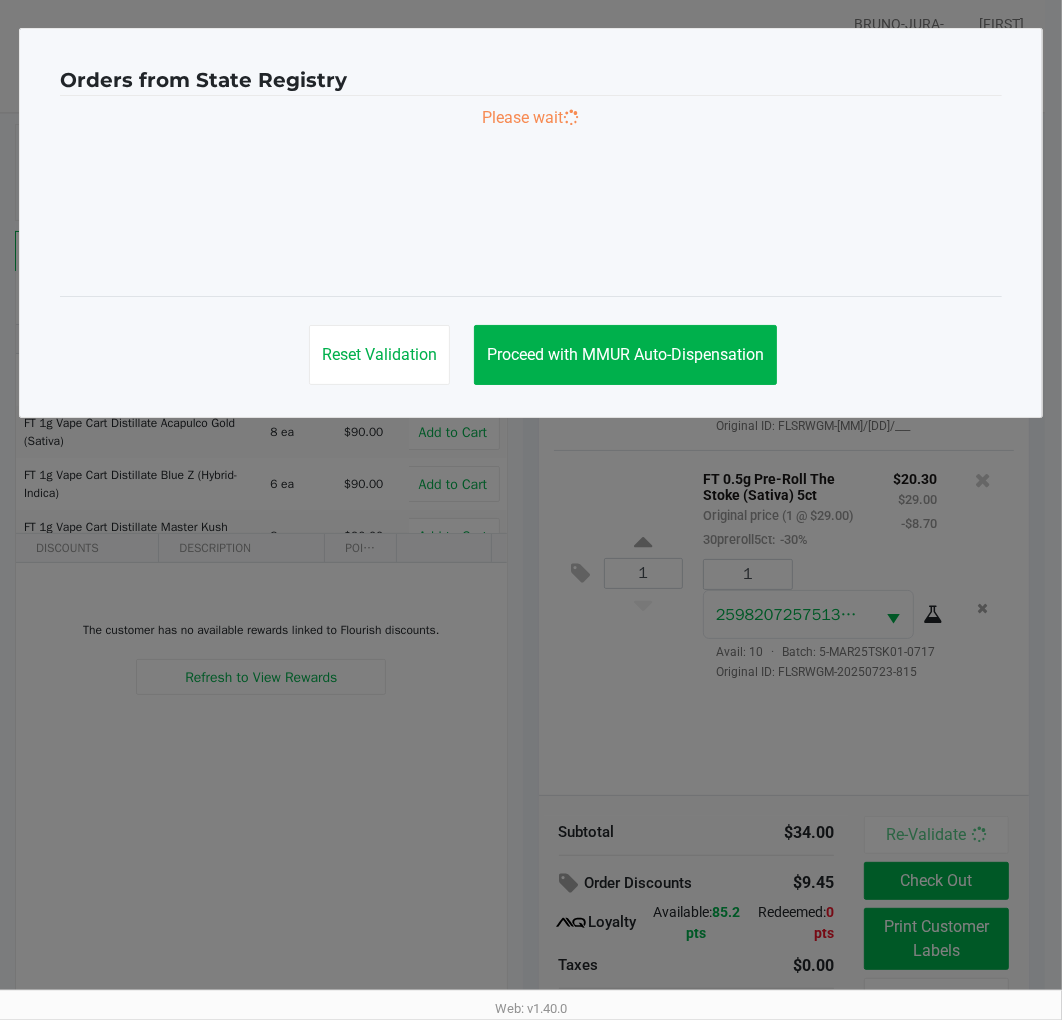 scroll, scrollTop: 0, scrollLeft: 0, axis: both 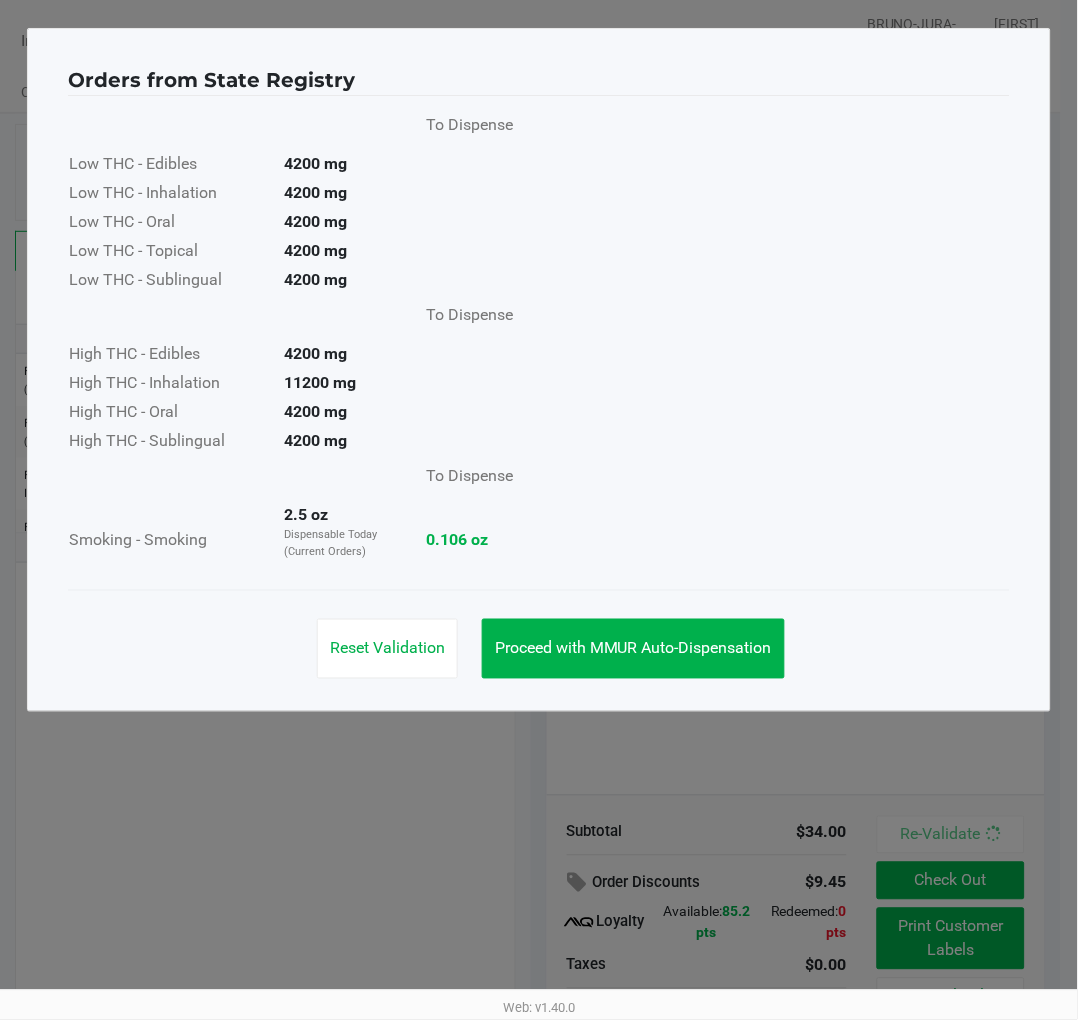 click on "Proceed with MMUR Auto-Dispensation" 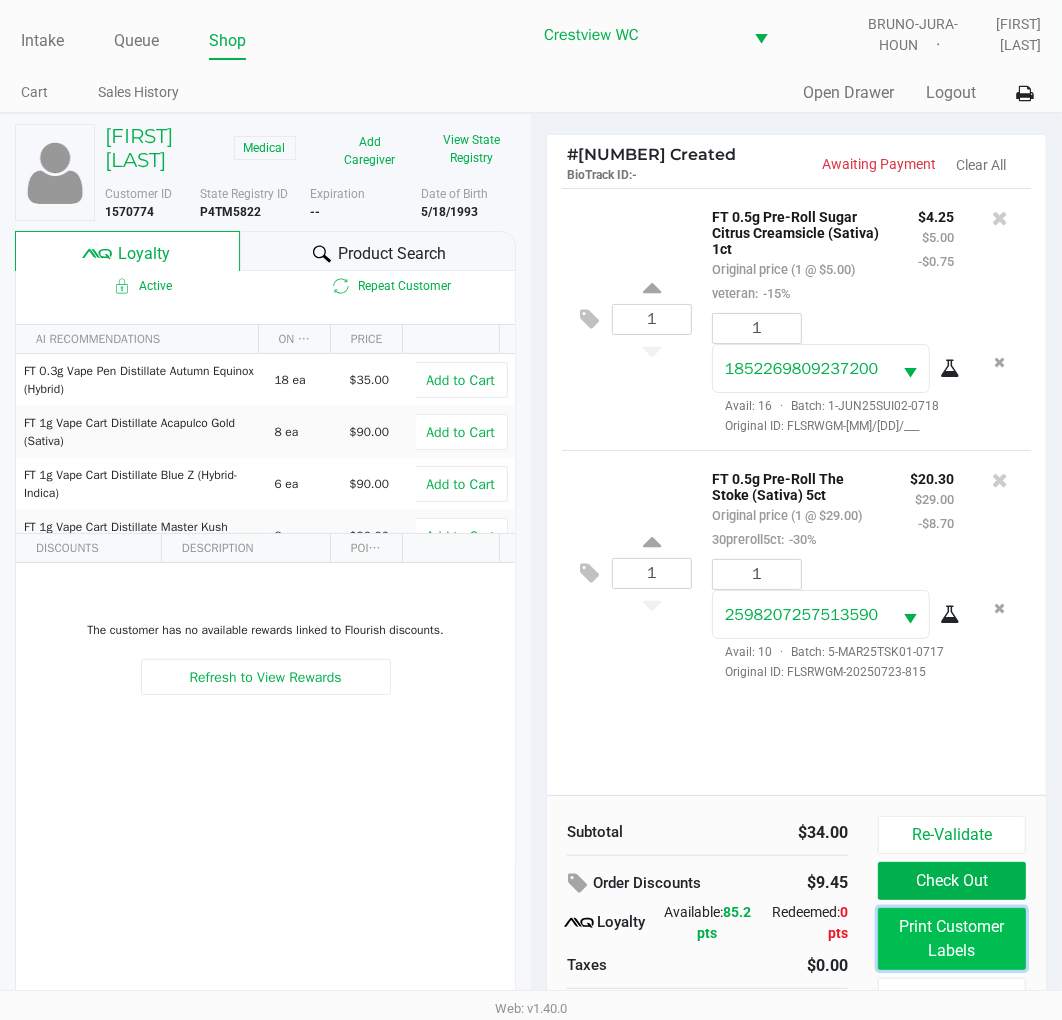 click on "Print Customer Labels" 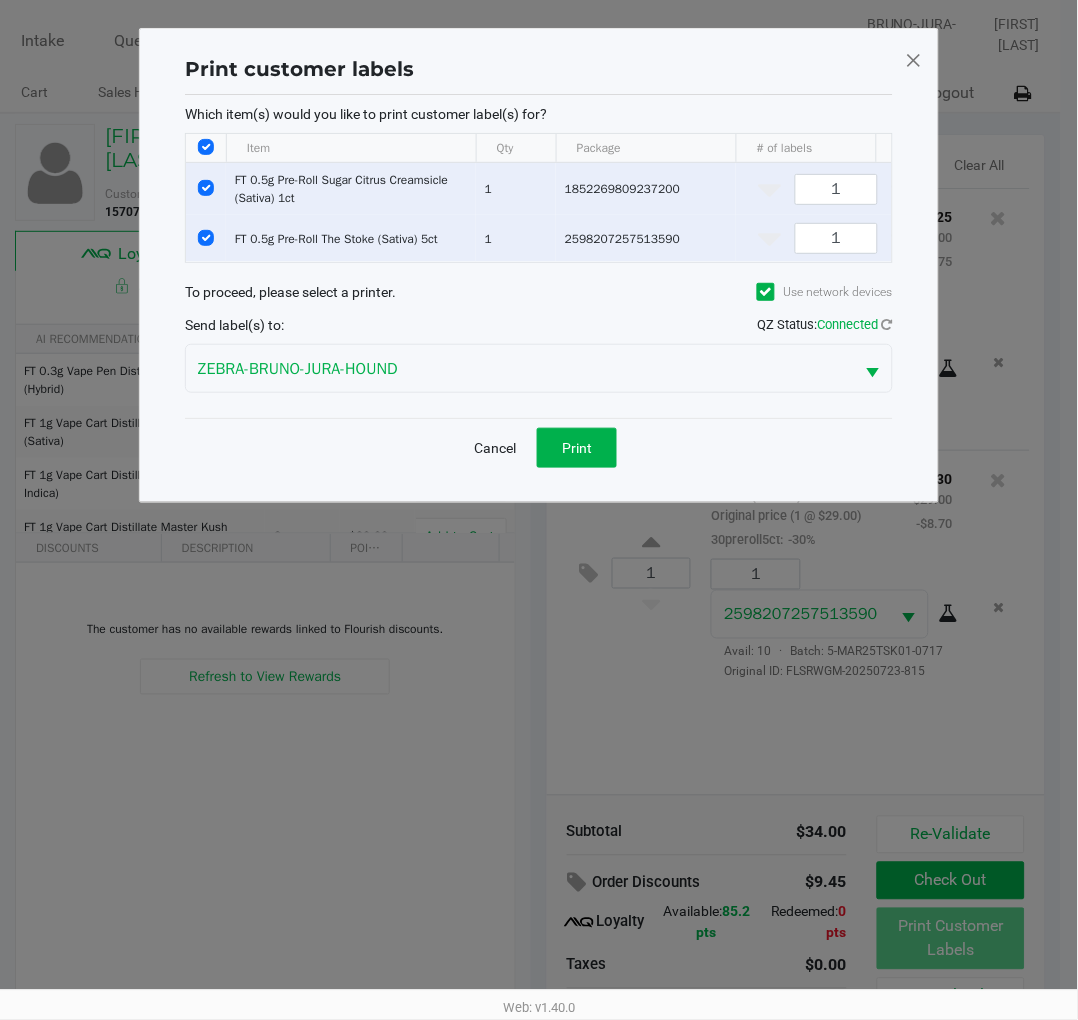 click at bounding box center [206, 188] 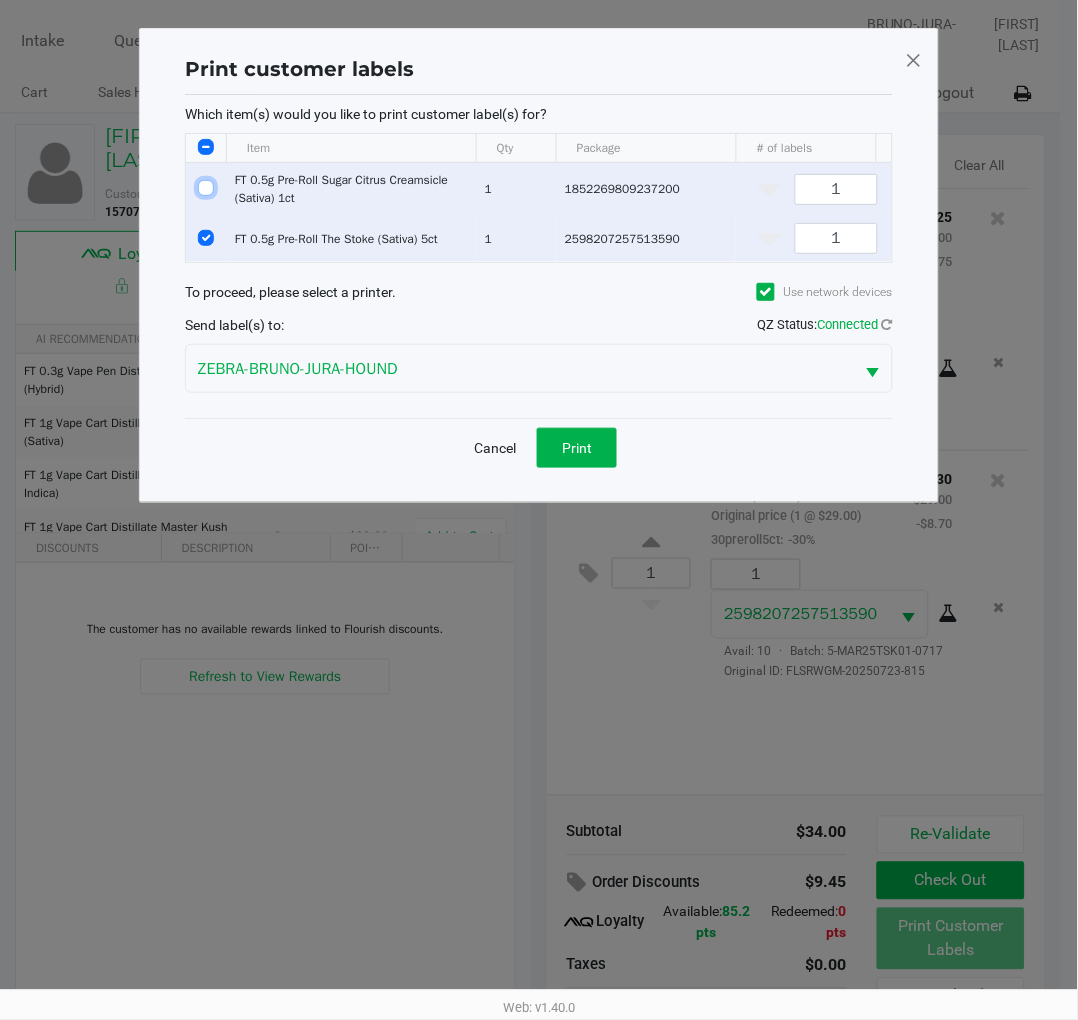 checkbox on "false" 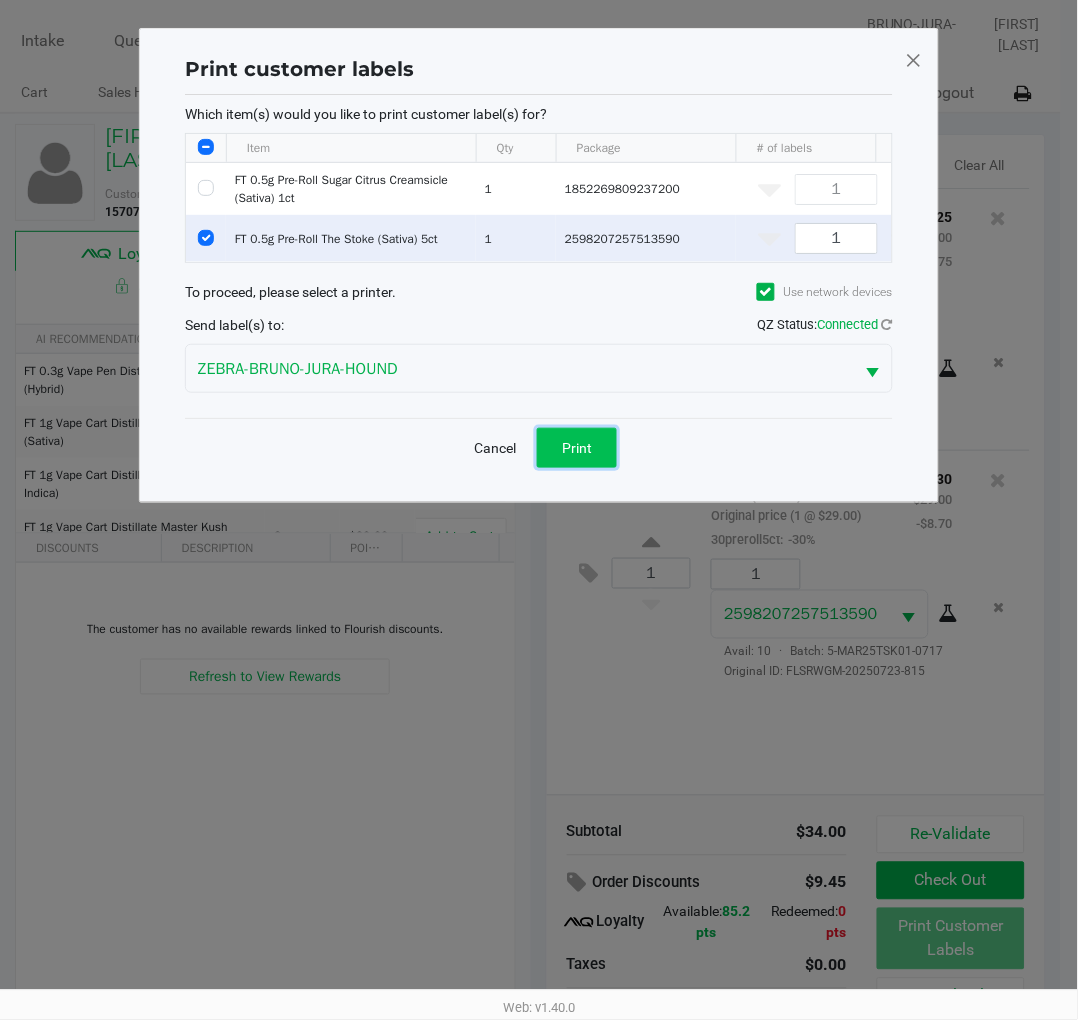 click on "Print" 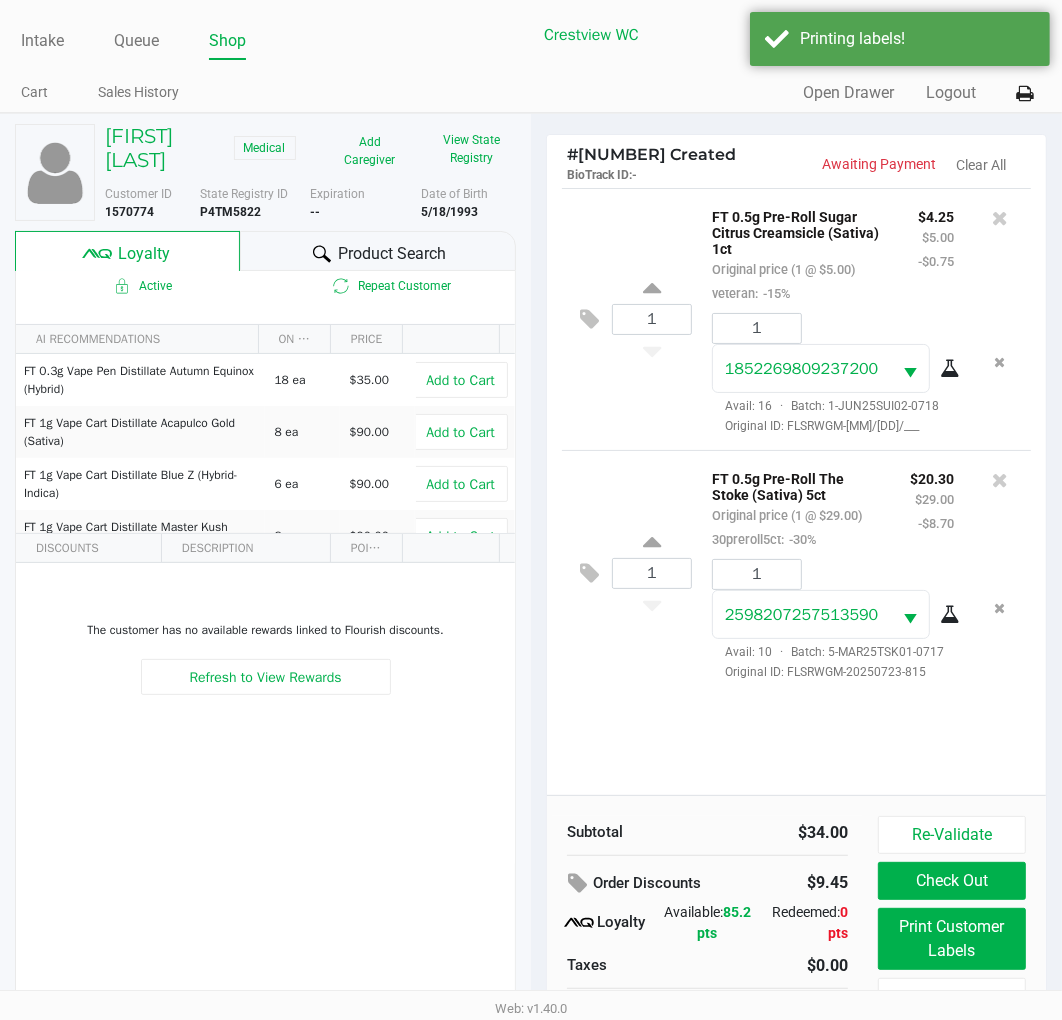 scroll, scrollTop: 38, scrollLeft: 0, axis: vertical 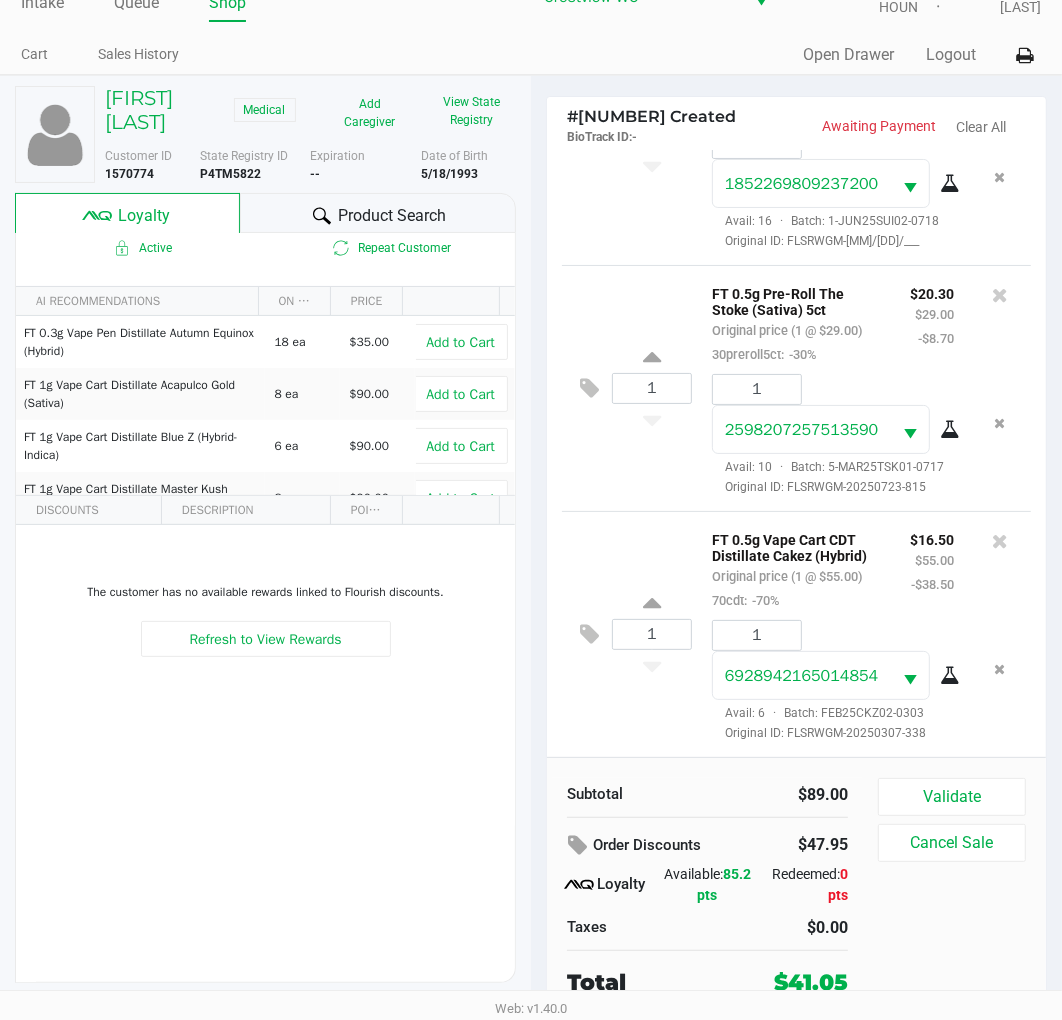 click on "Validate" 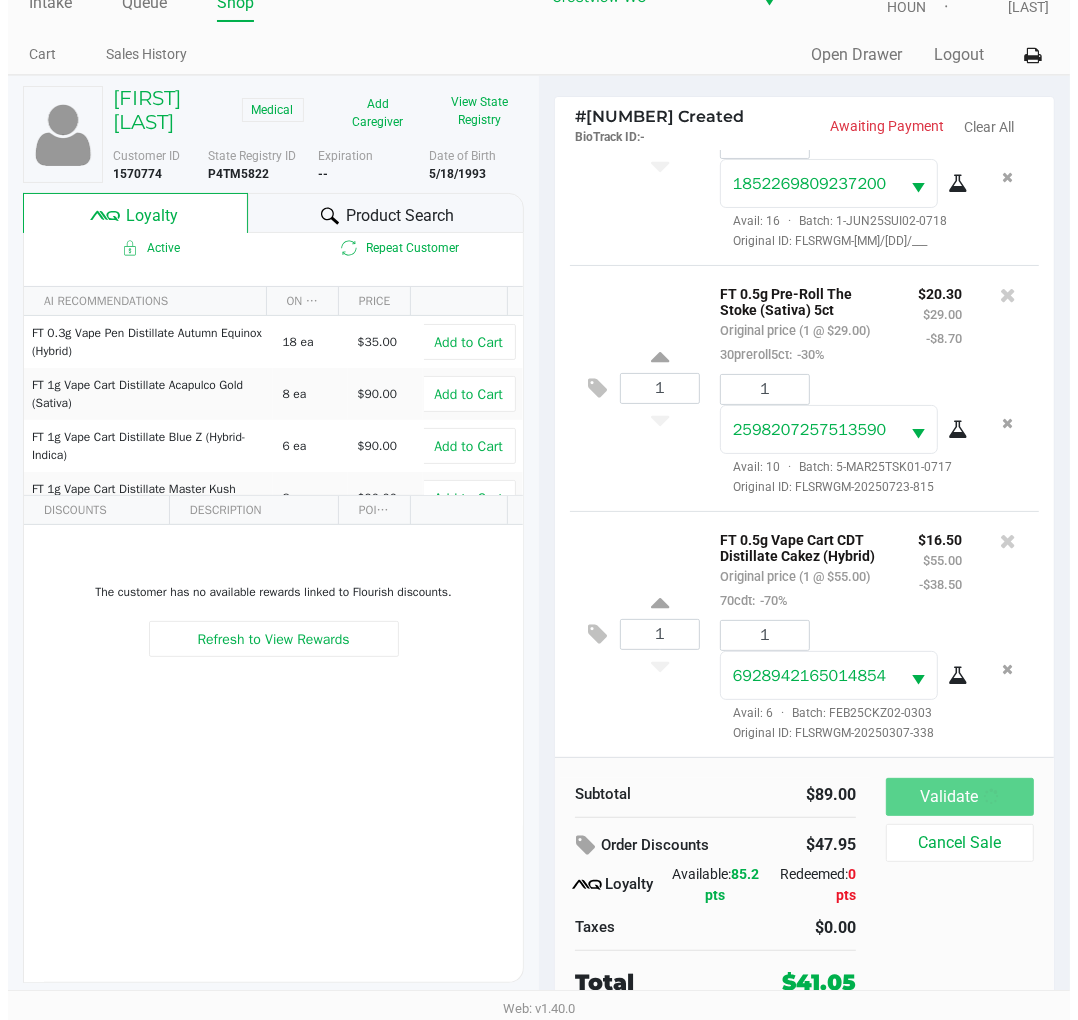 scroll, scrollTop: 0, scrollLeft: 0, axis: both 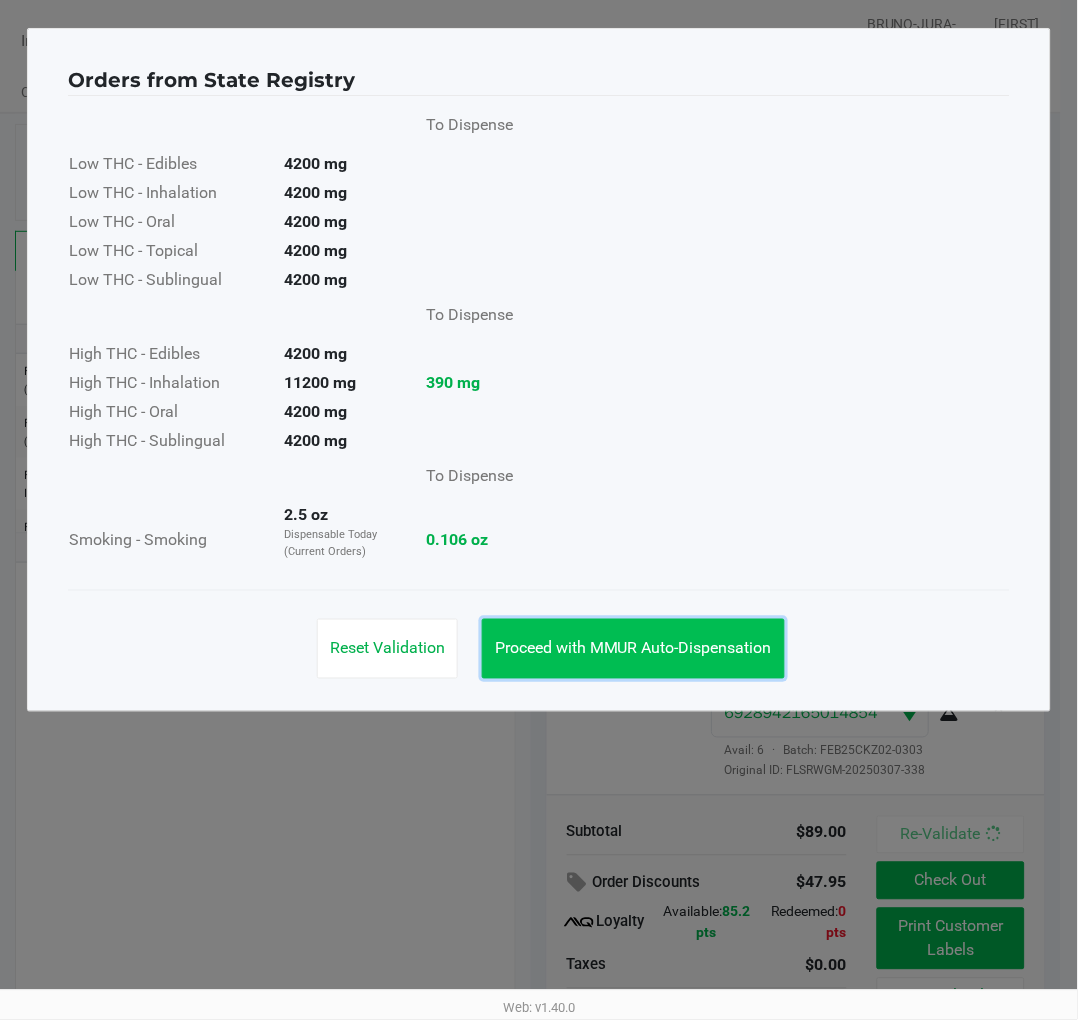 click on "Proceed with MMUR Auto-Dispensation" 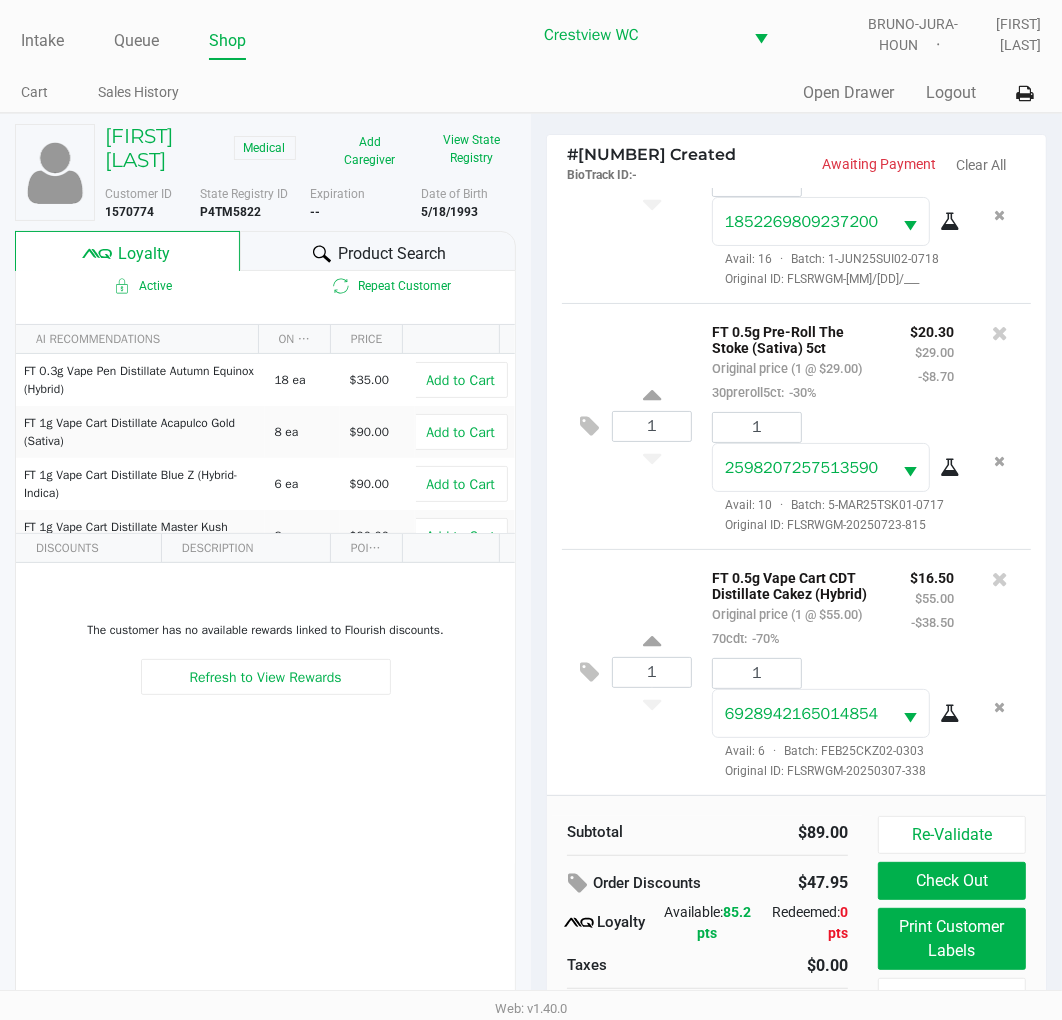 click on "Print Customer Labels" 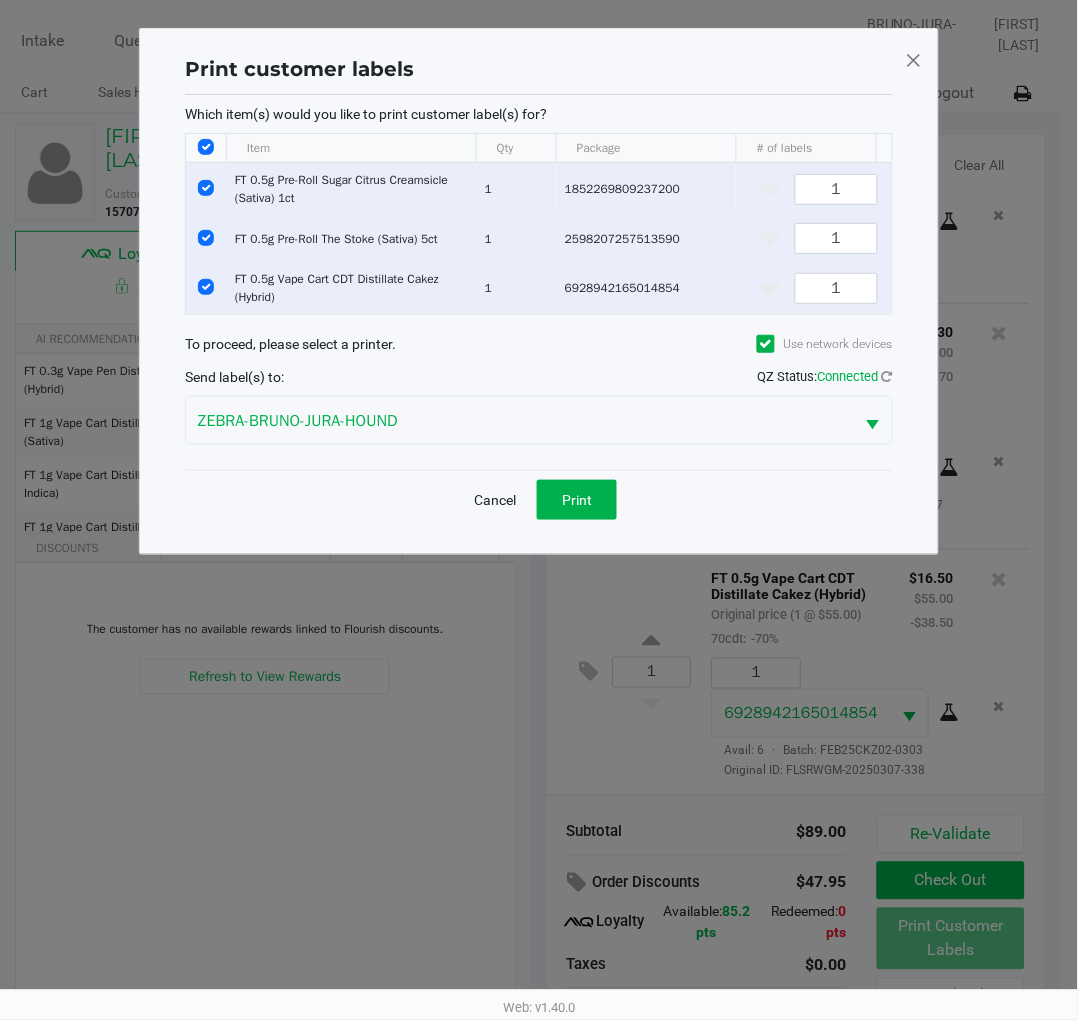 click 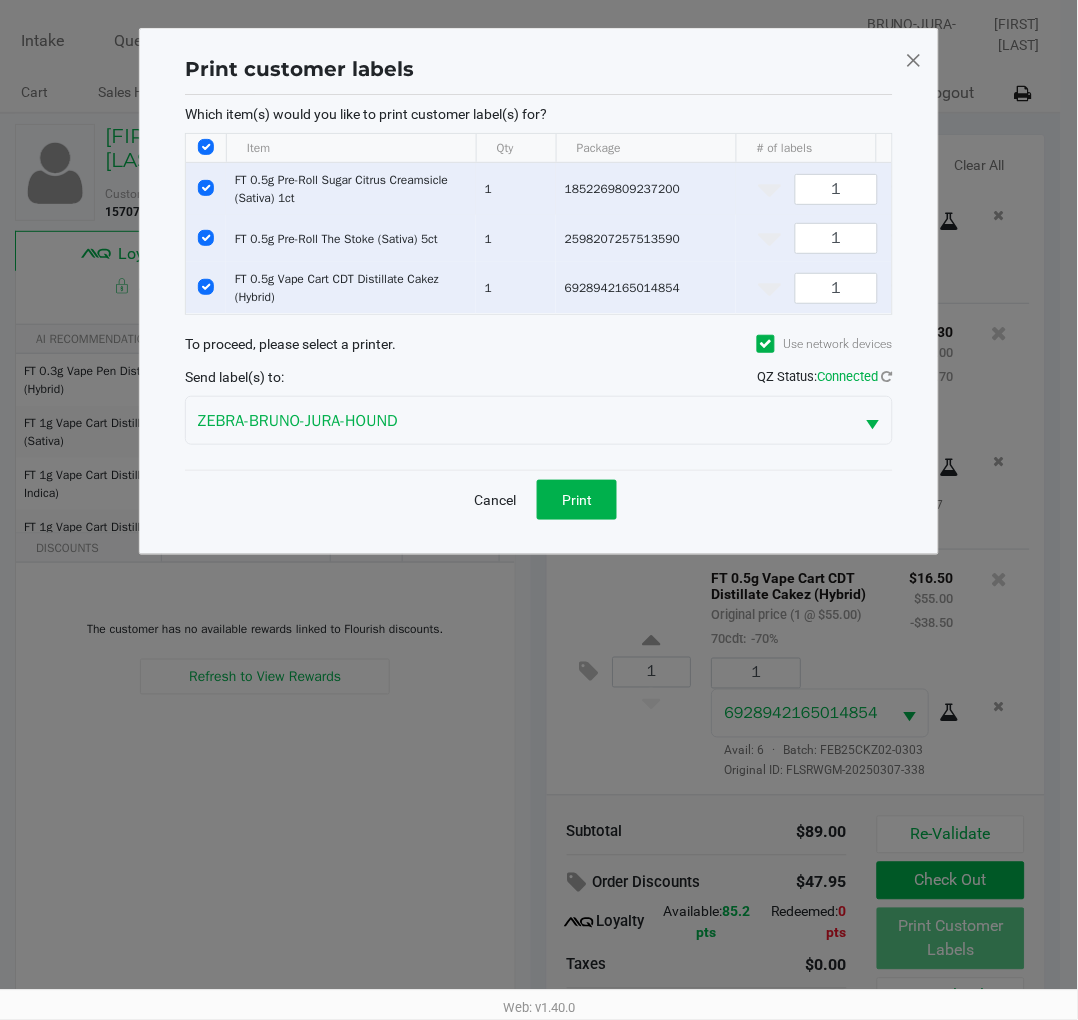 click 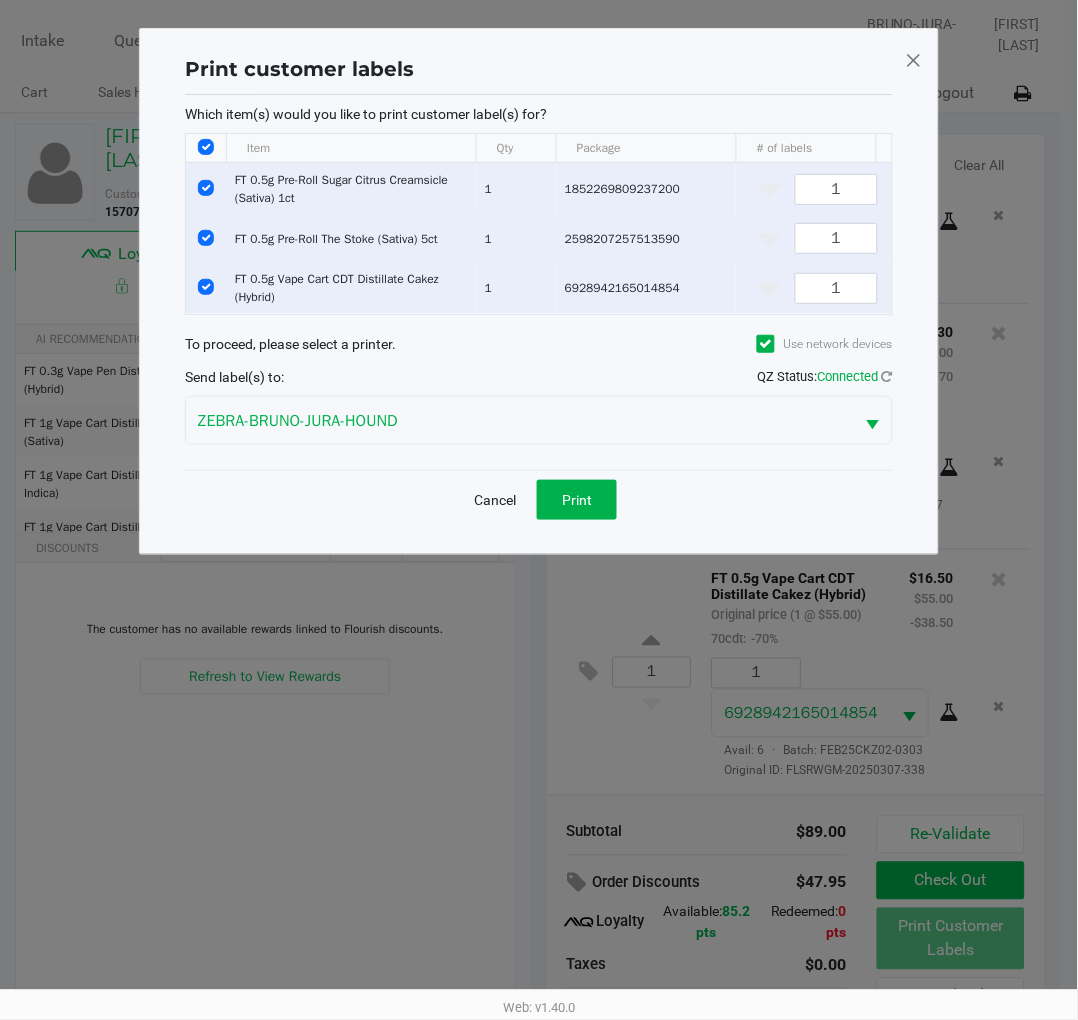 click at bounding box center (206, 238) 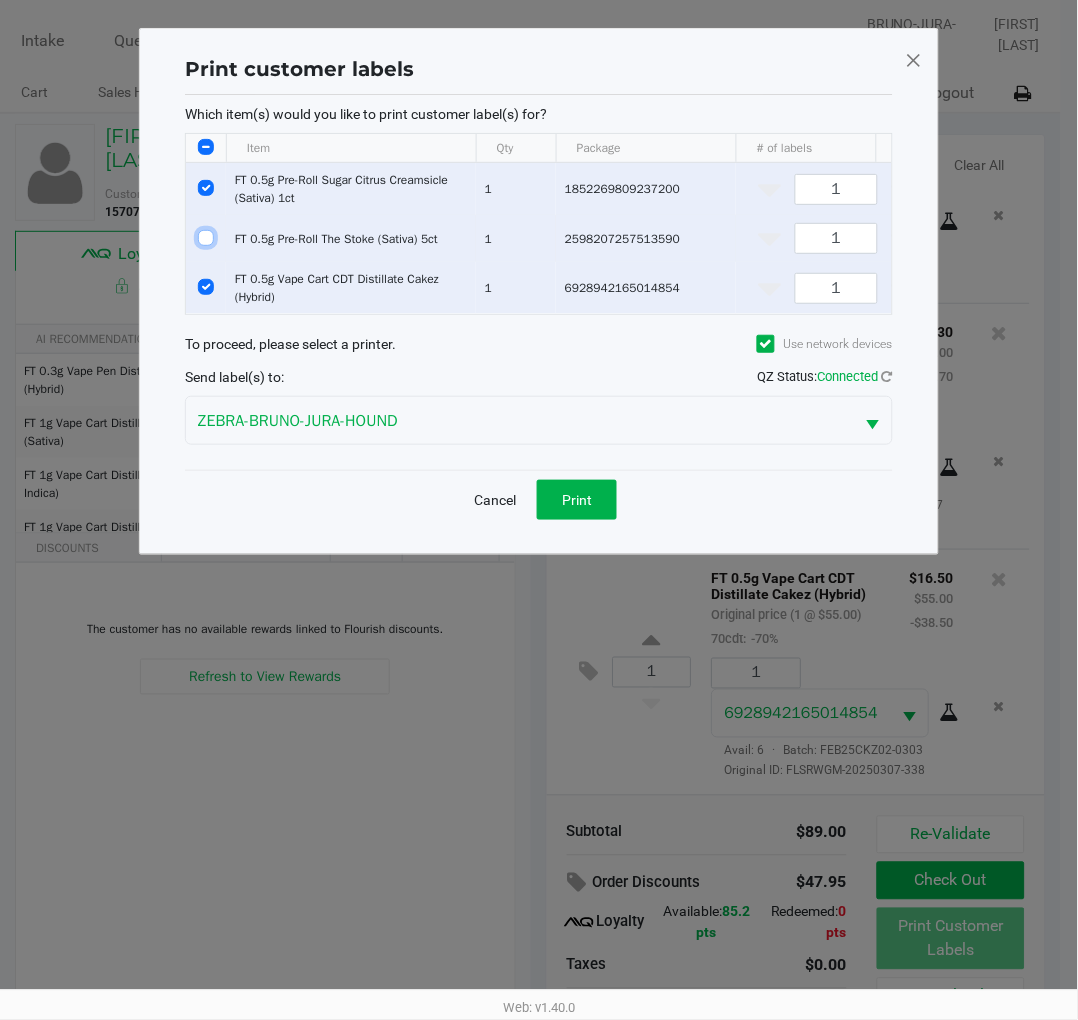 checkbox on "false" 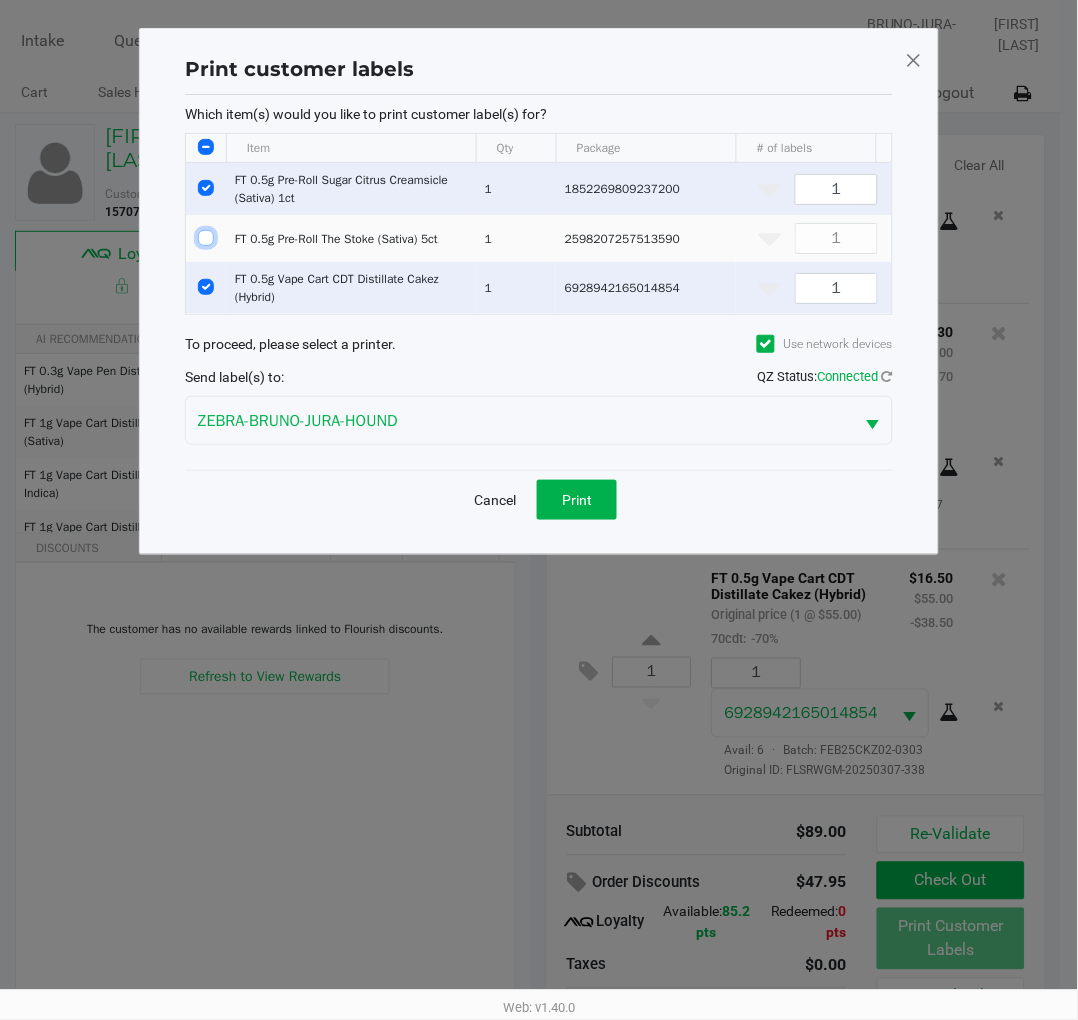 click at bounding box center (206, 188) 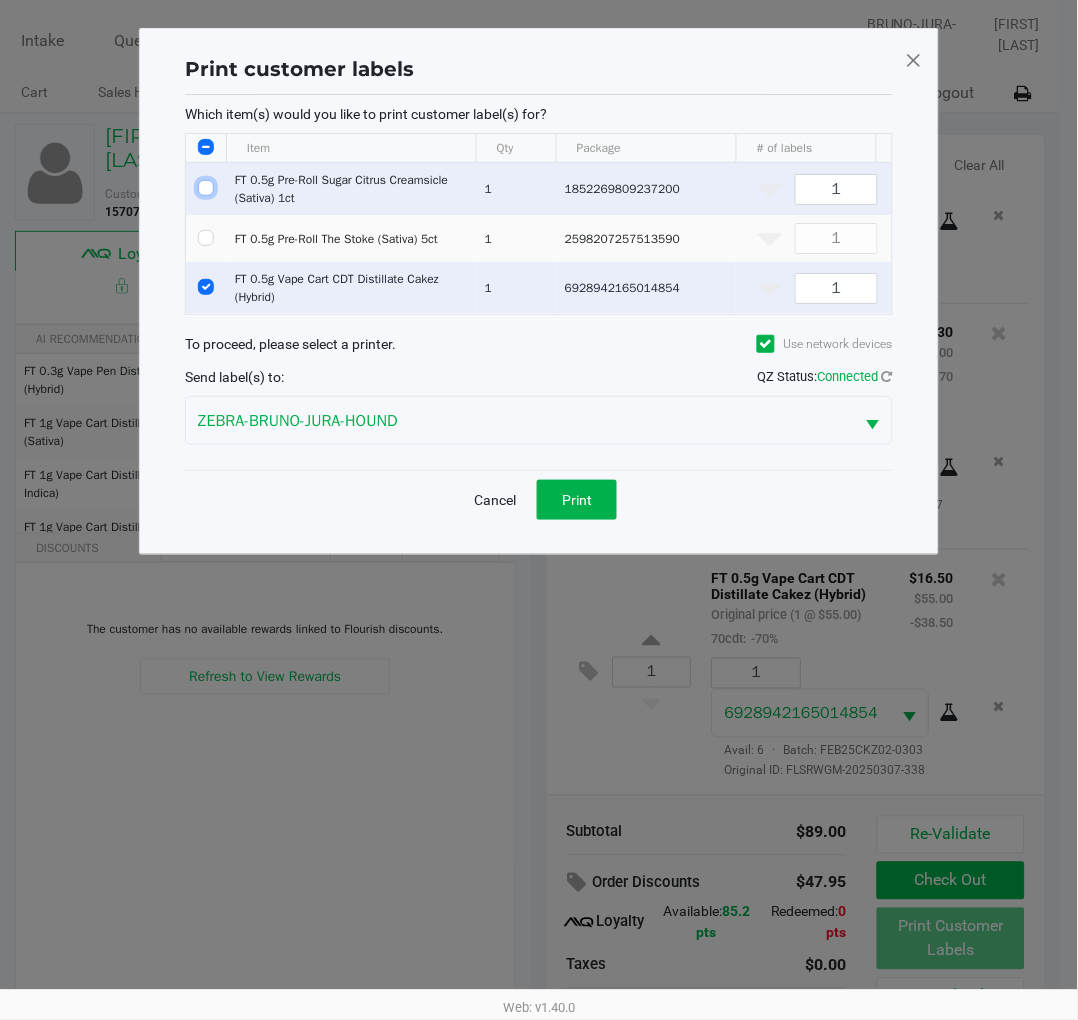 checkbox on "false" 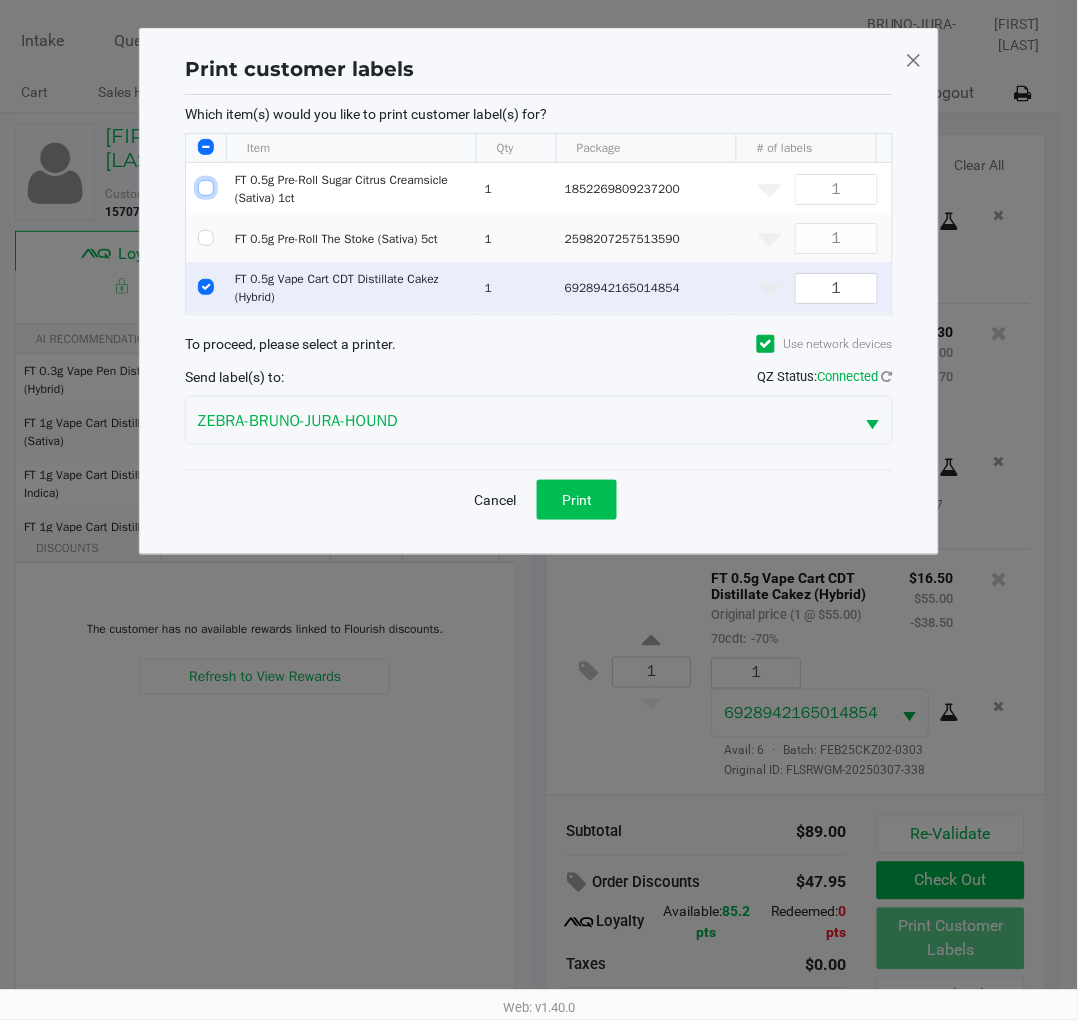 click on "Print" 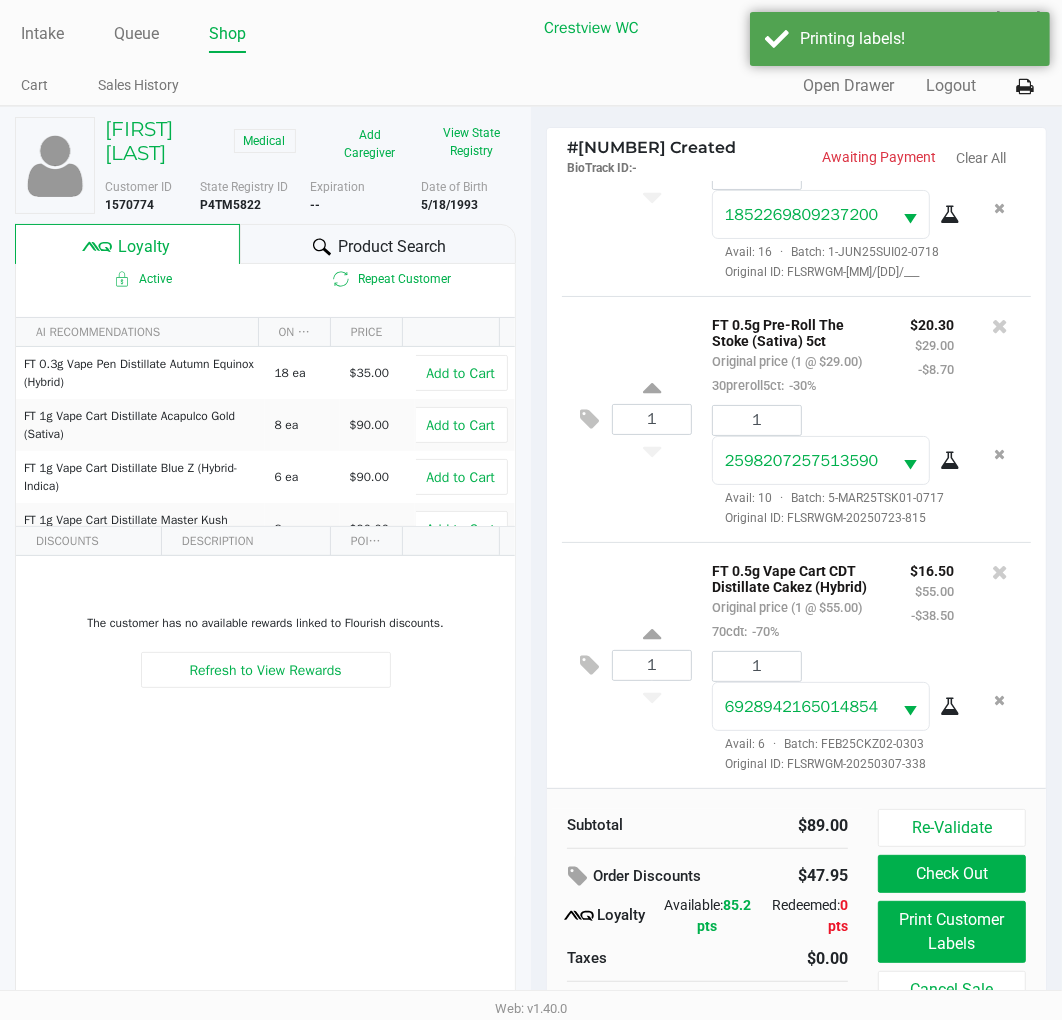 scroll, scrollTop: 38, scrollLeft: 0, axis: vertical 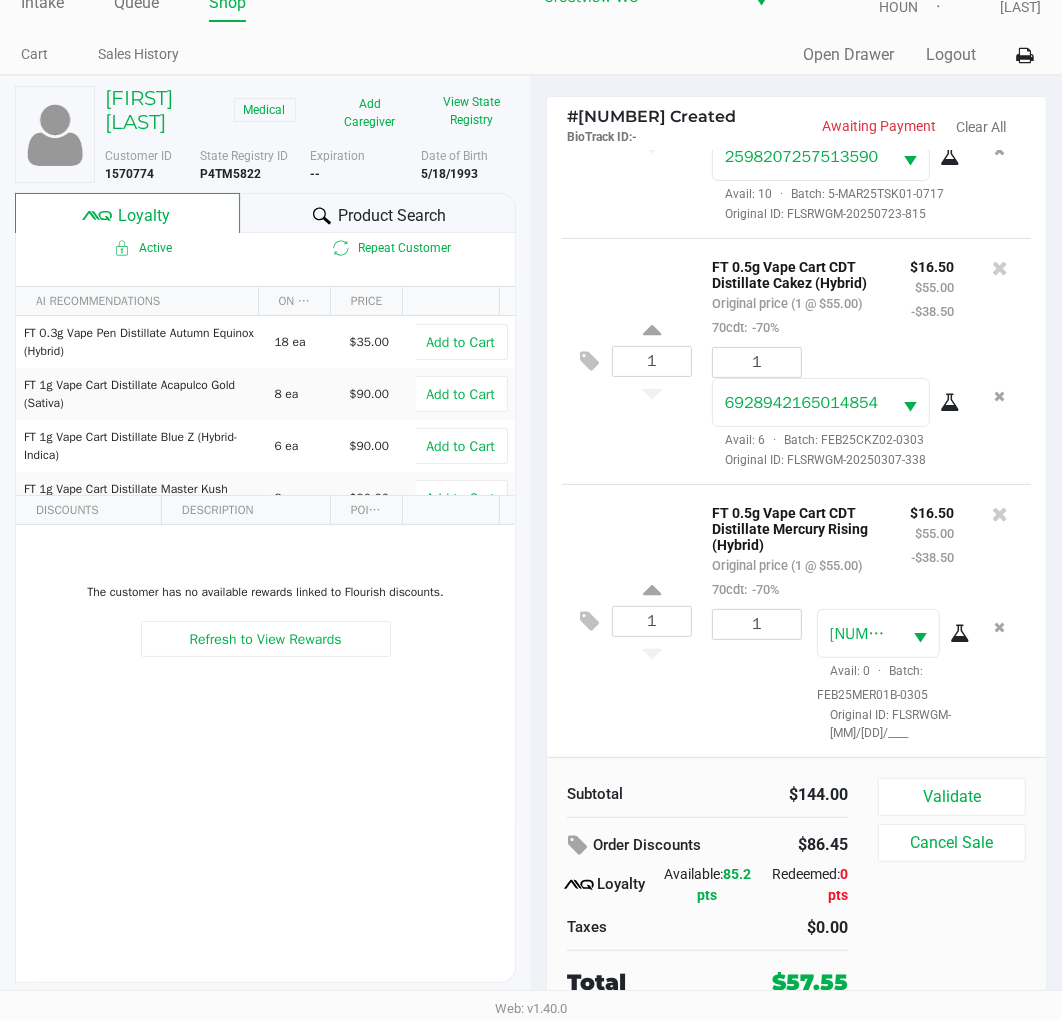 click on "Validate" 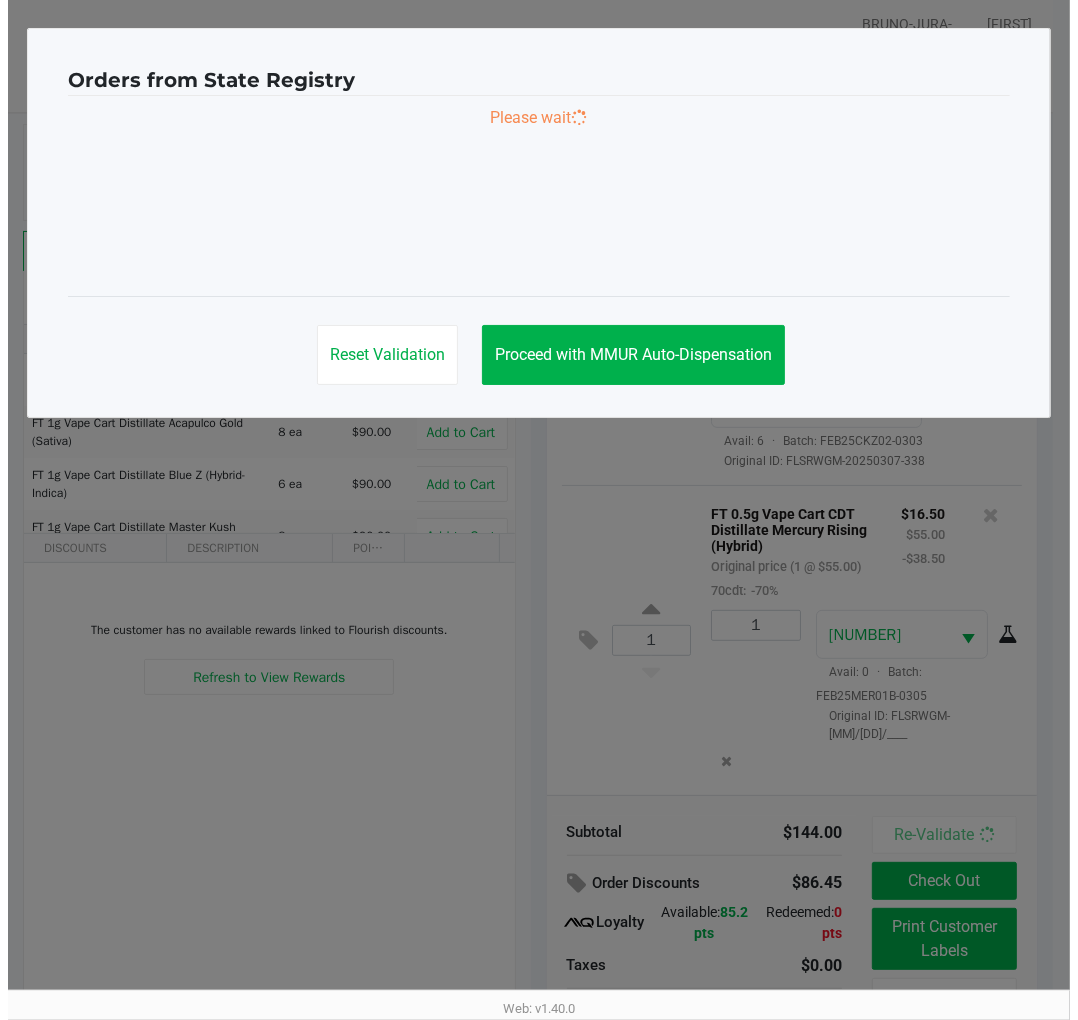 scroll, scrollTop: 0, scrollLeft: 0, axis: both 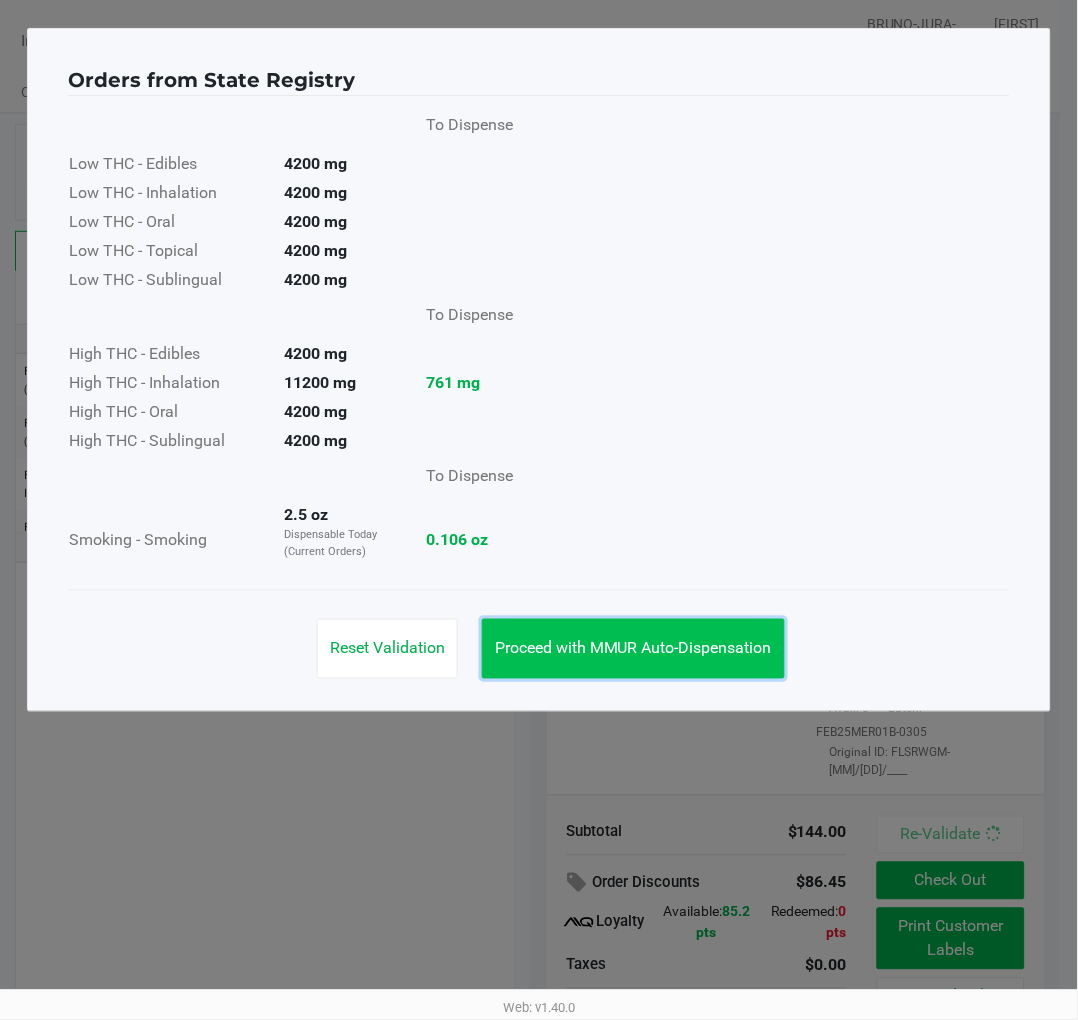 click on "Proceed with MMUR Auto-Dispensation" 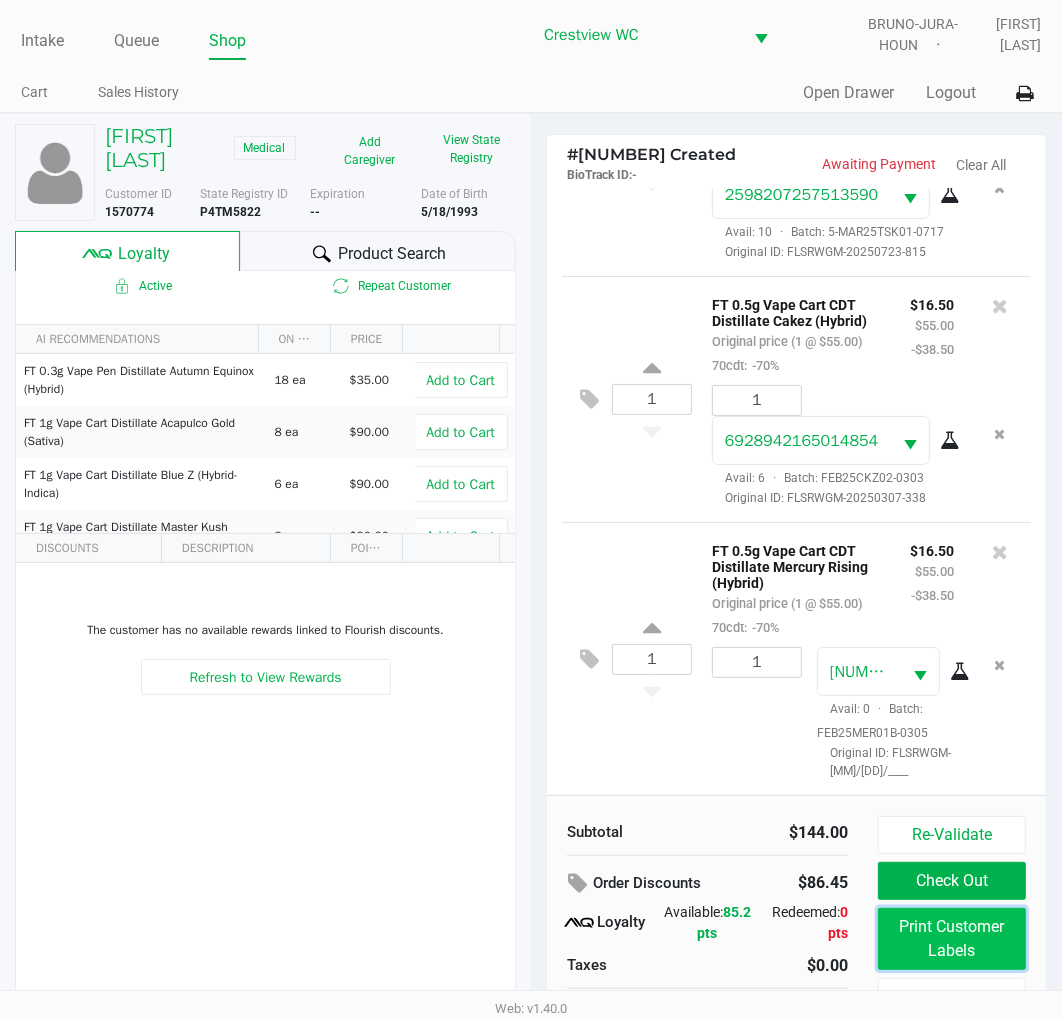 click on "Print Customer Labels" 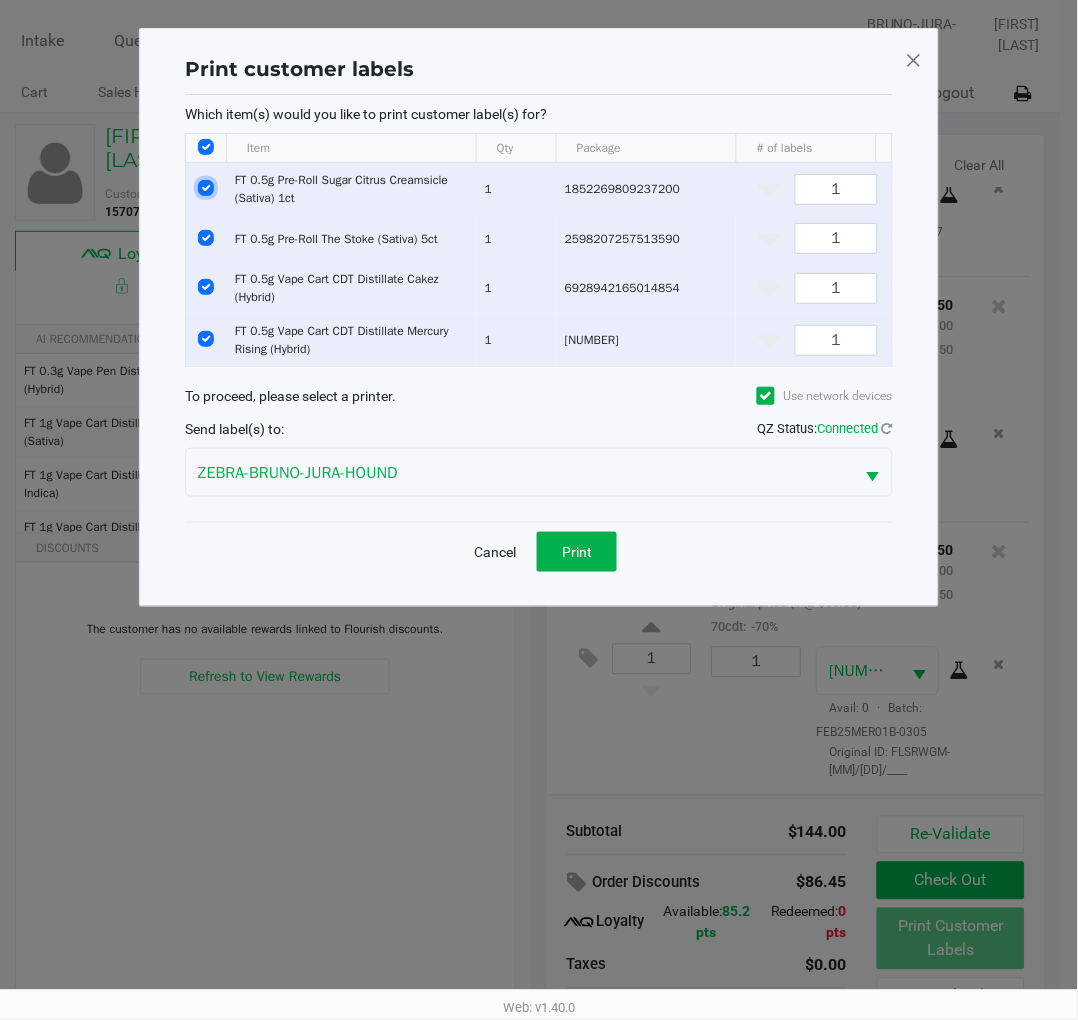 click at bounding box center [206, 188] 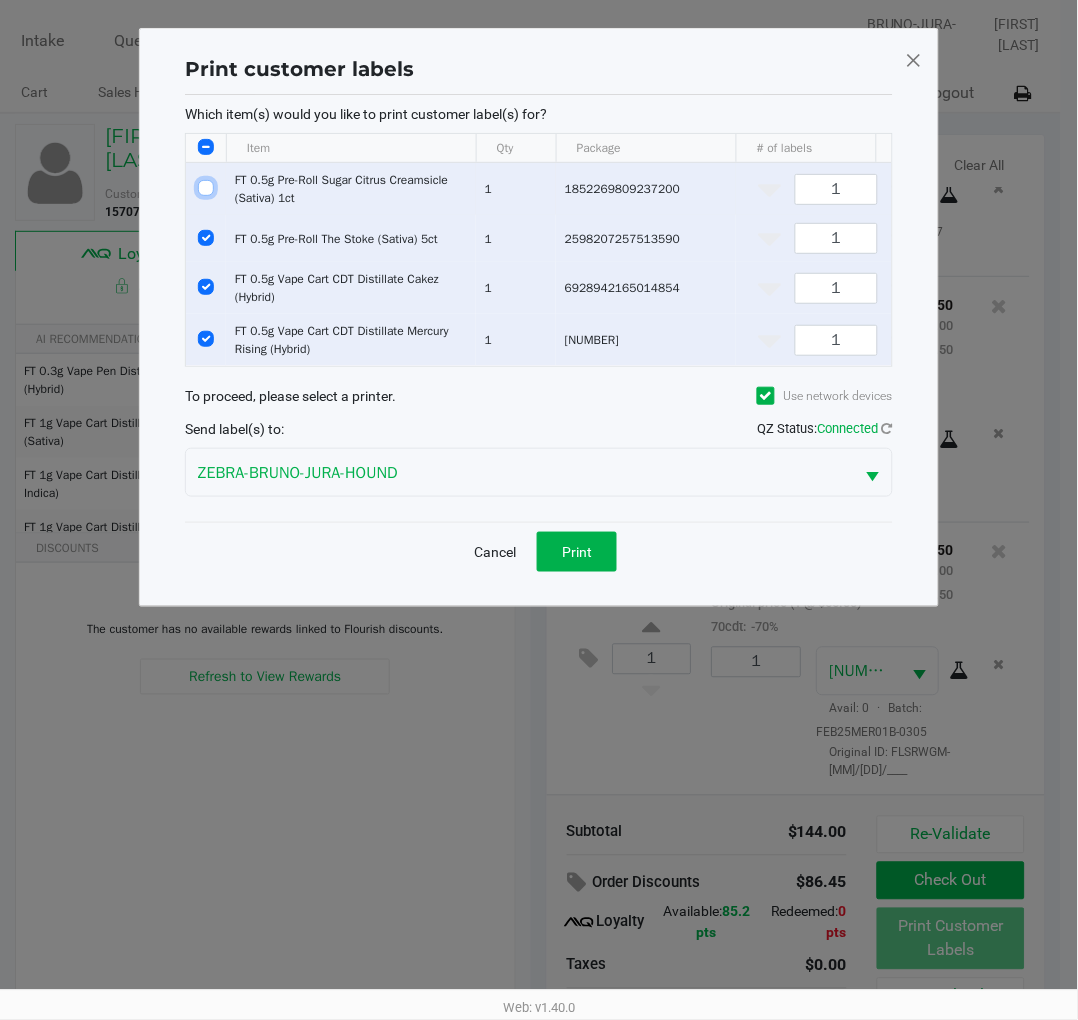 checkbox on "false" 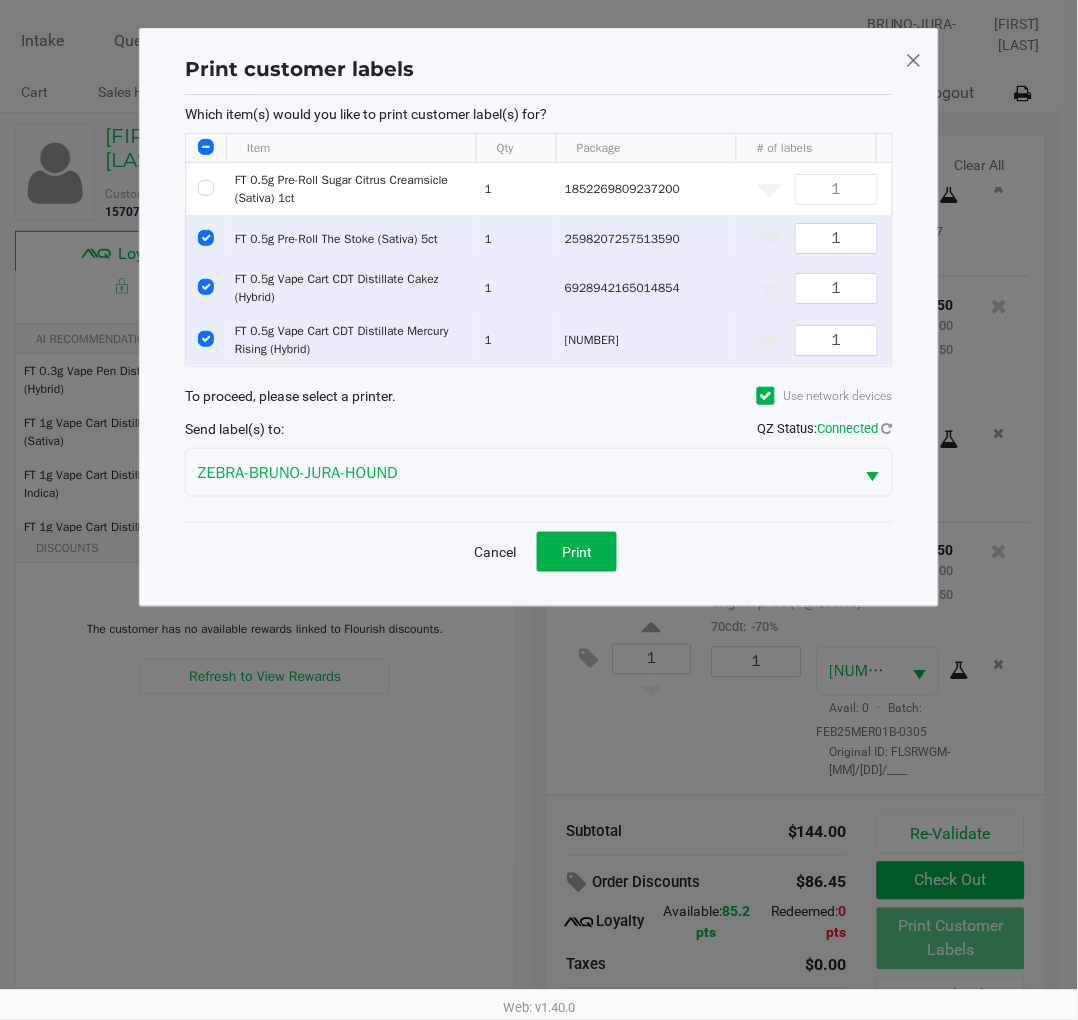 click 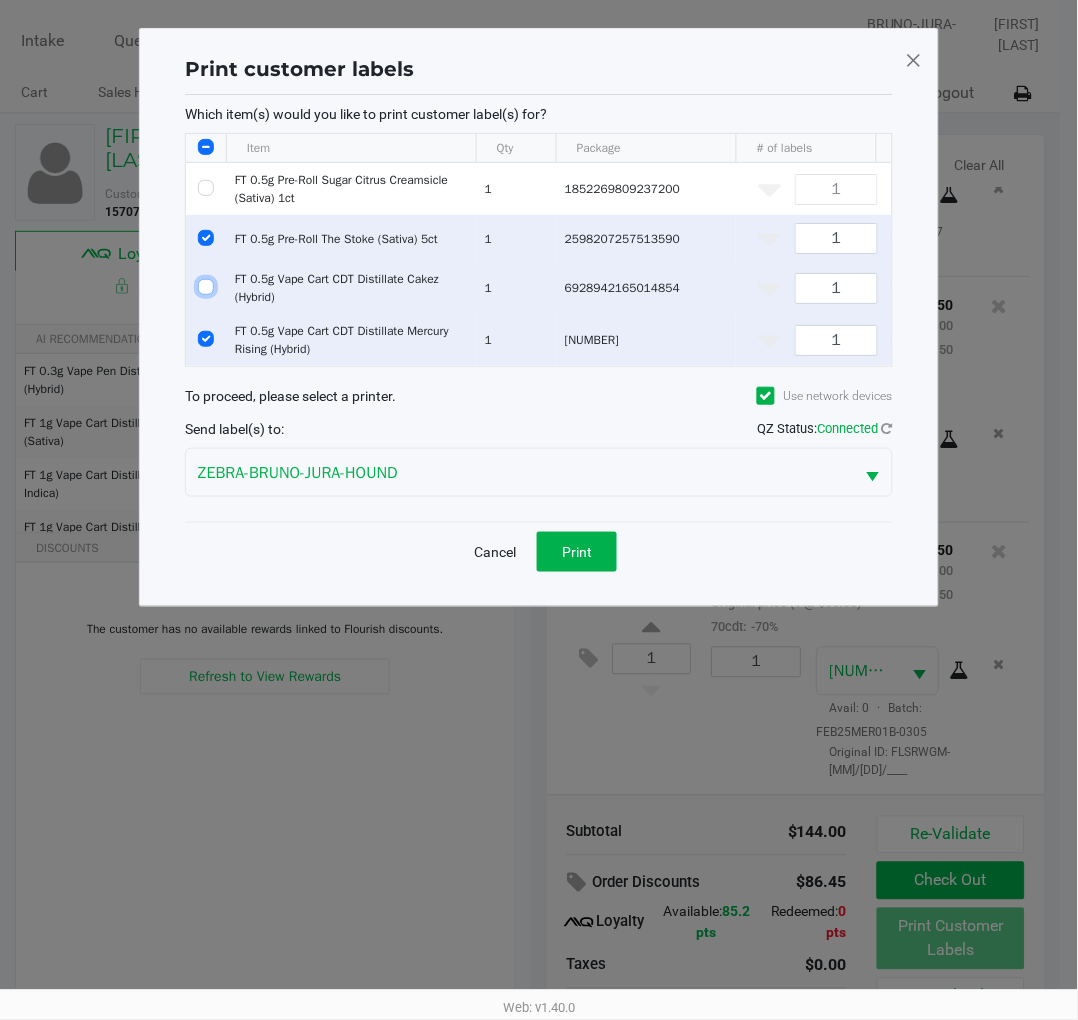 checkbox on "false" 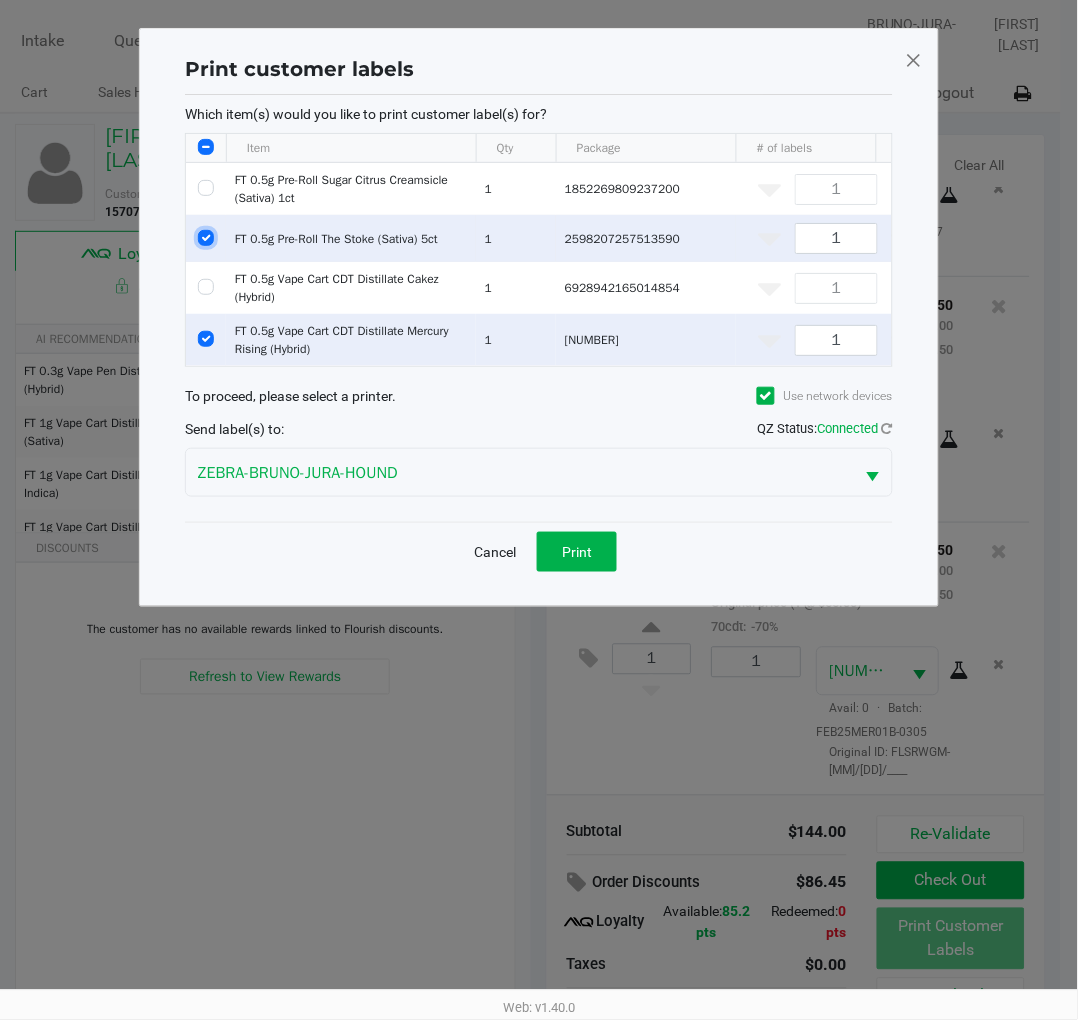 click at bounding box center [206, 238] 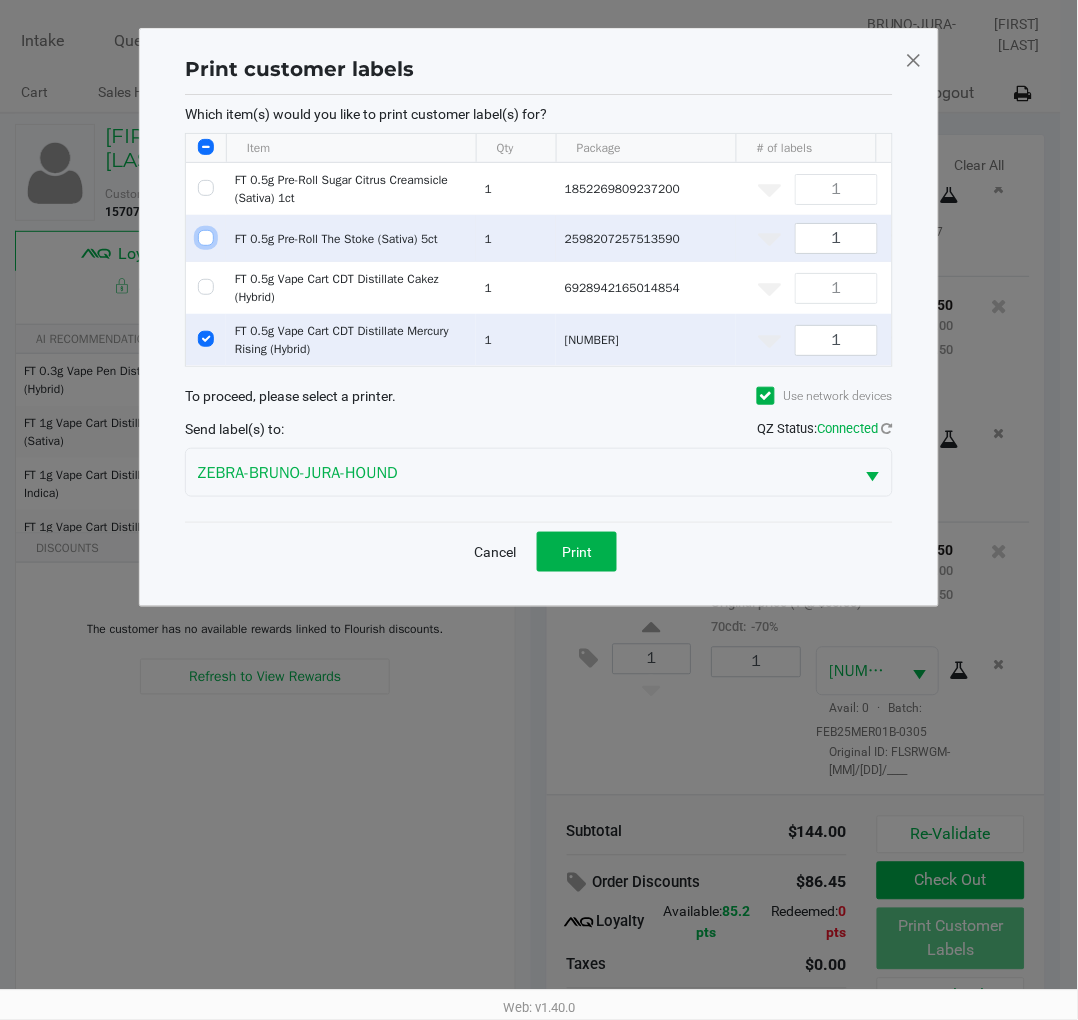 checkbox on "false" 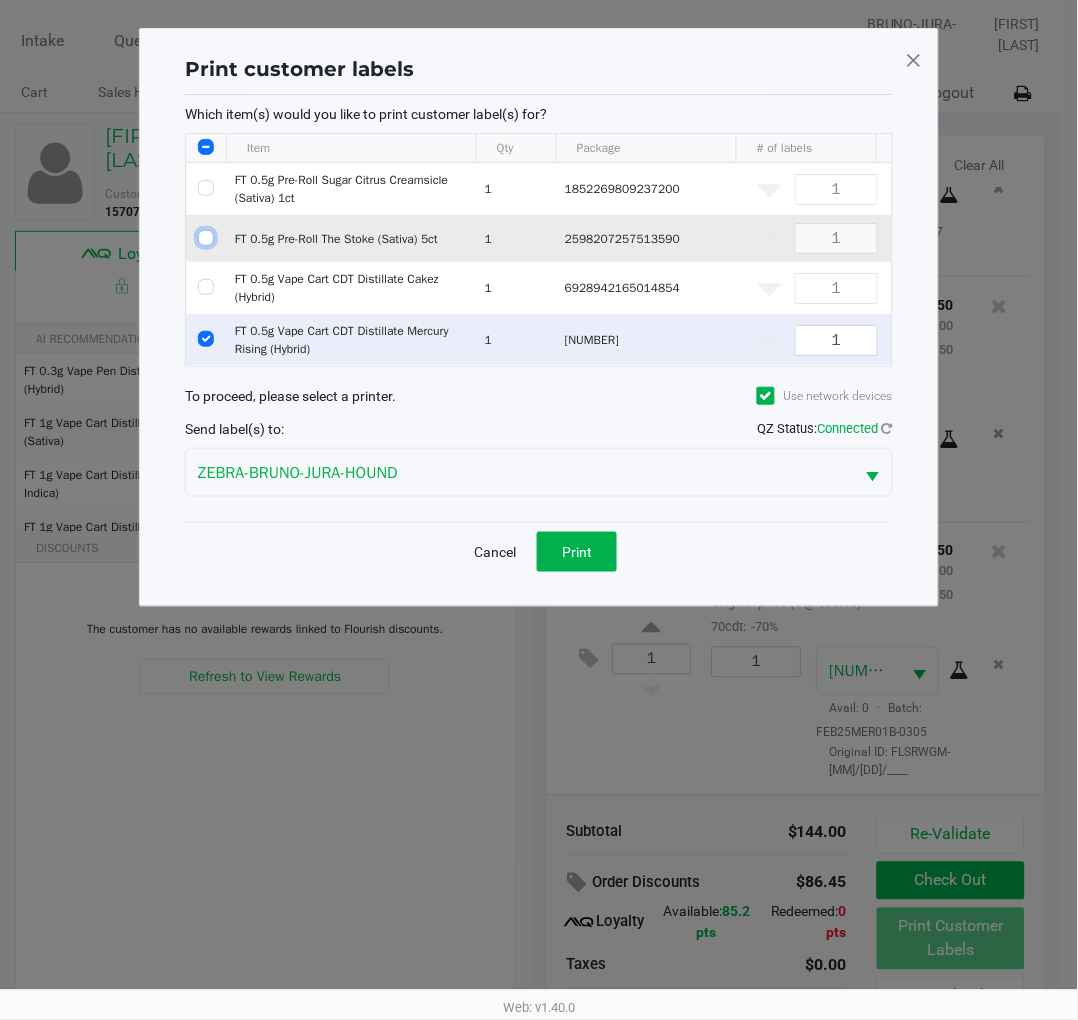 click on "Print" 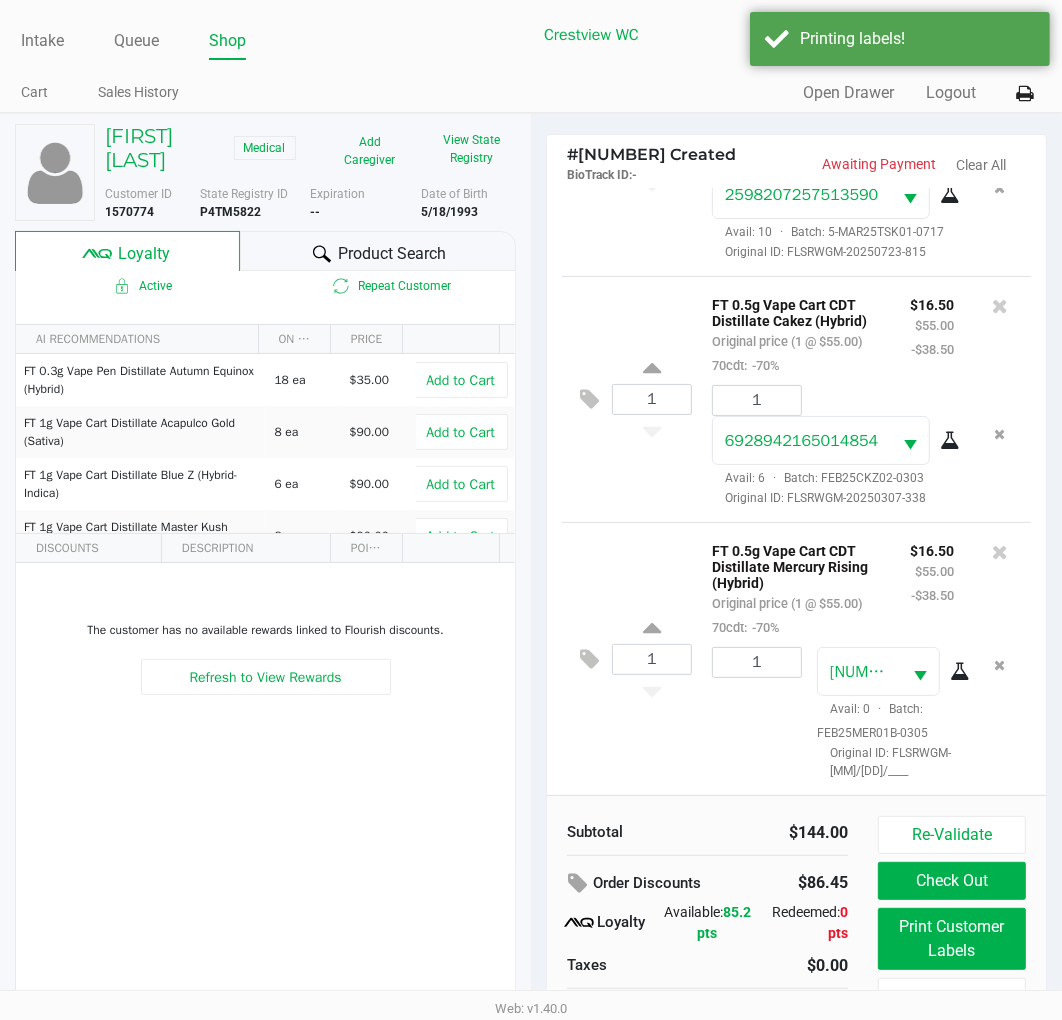 scroll, scrollTop: 38, scrollLeft: 0, axis: vertical 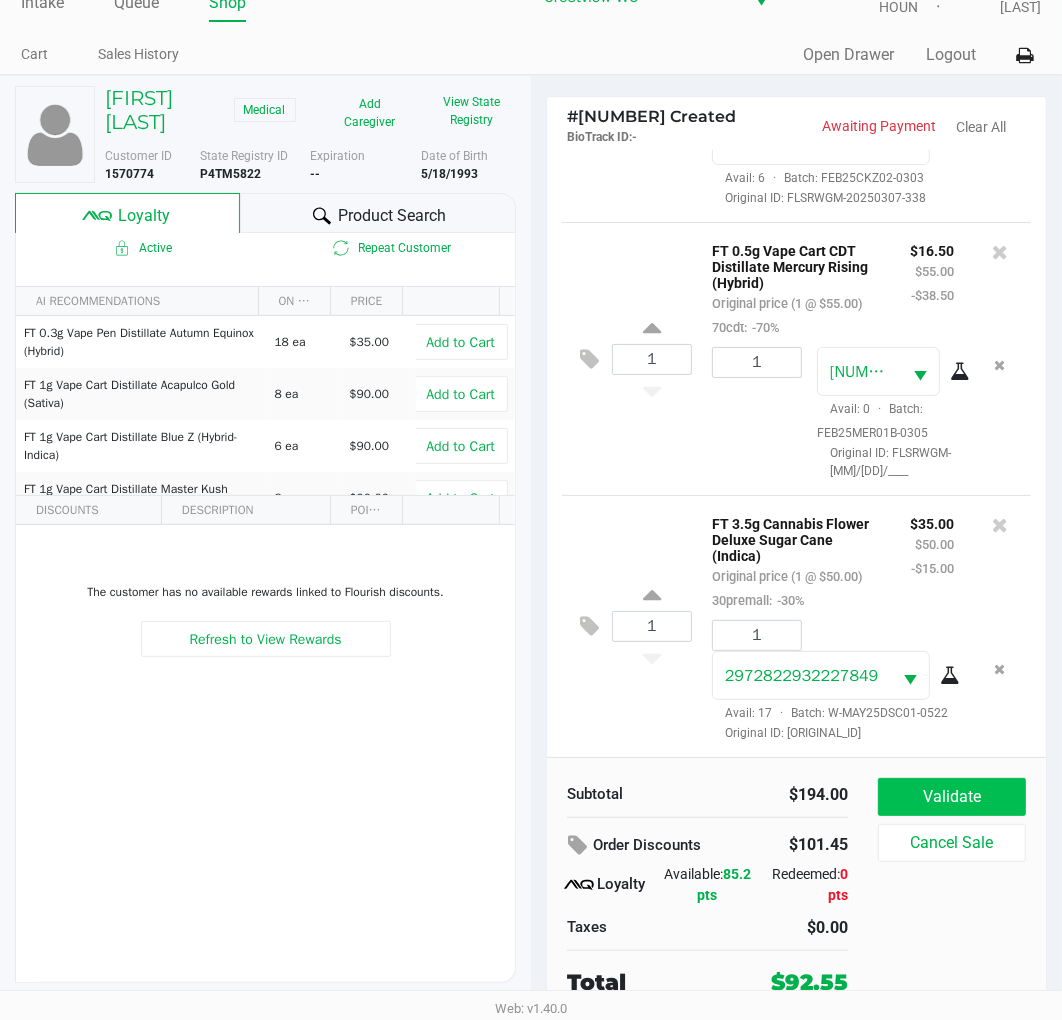 click on "Validate" 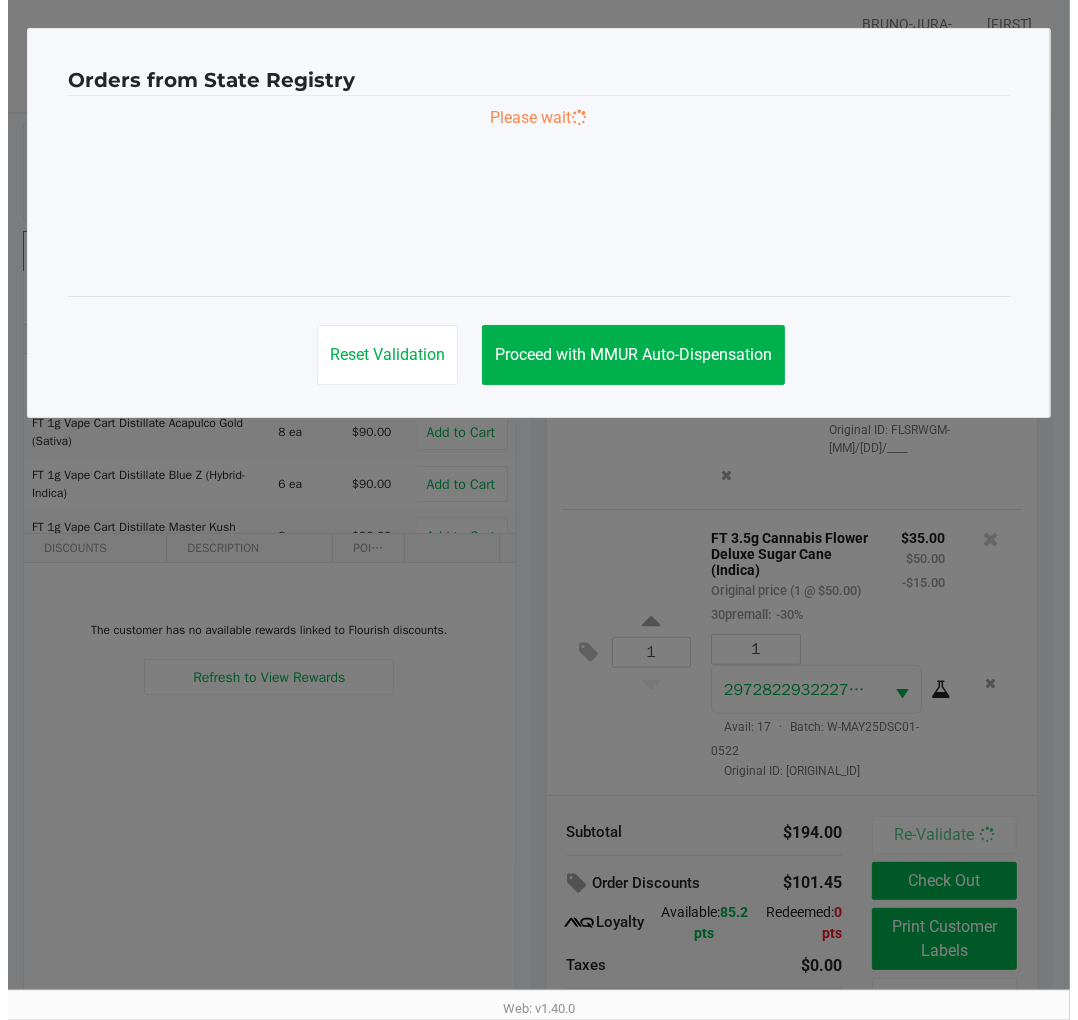 scroll, scrollTop: 0, scrollLeft: 0, axis: both 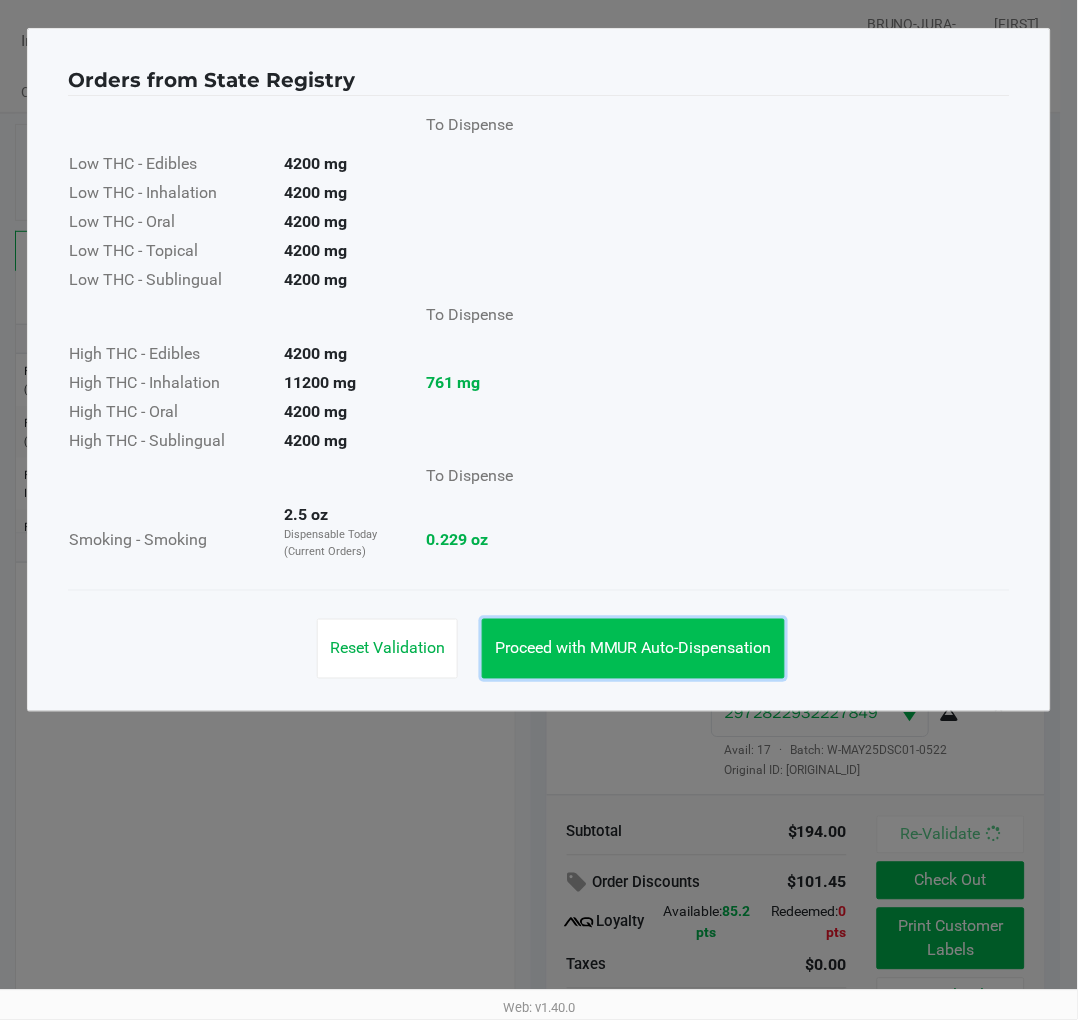 click on "Proceed with MMUR Auto-Dispensation" 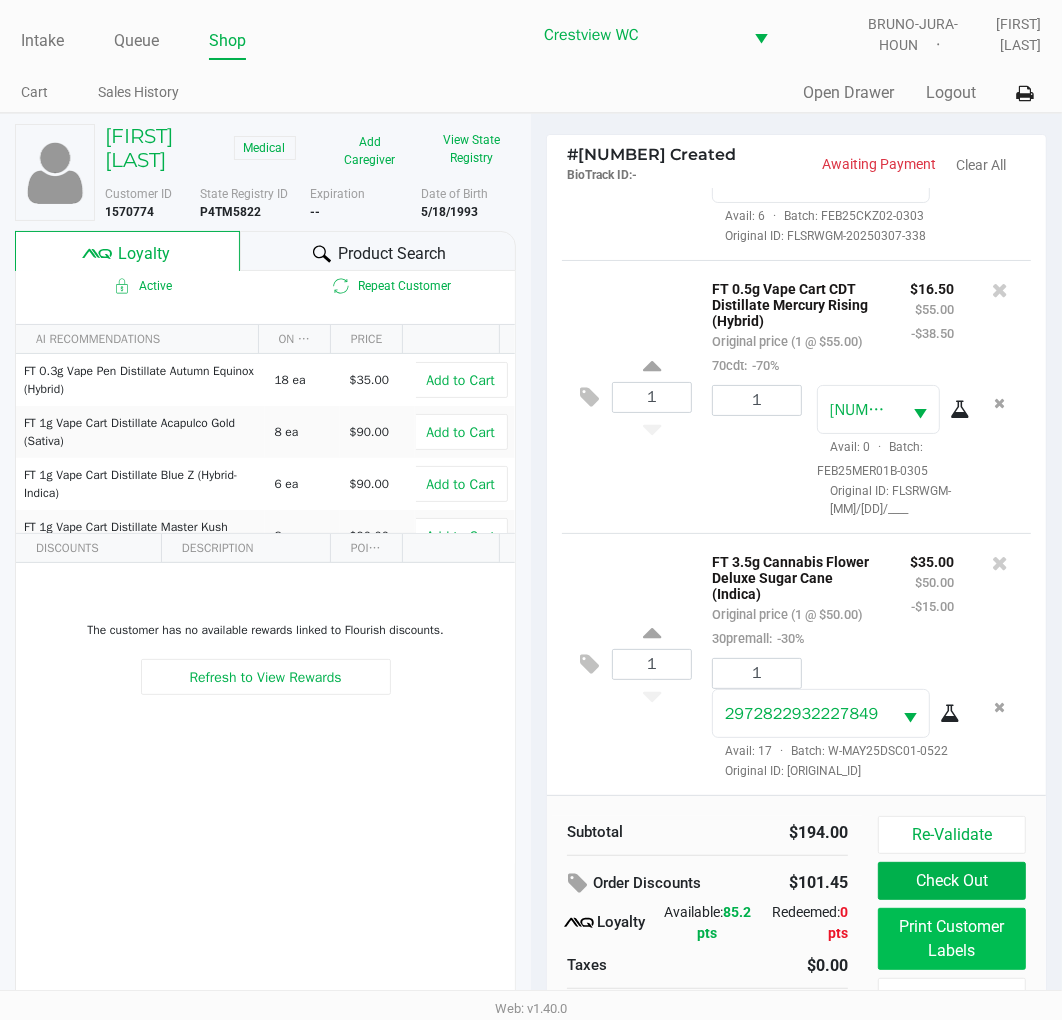 click on "Print Customer Labels" 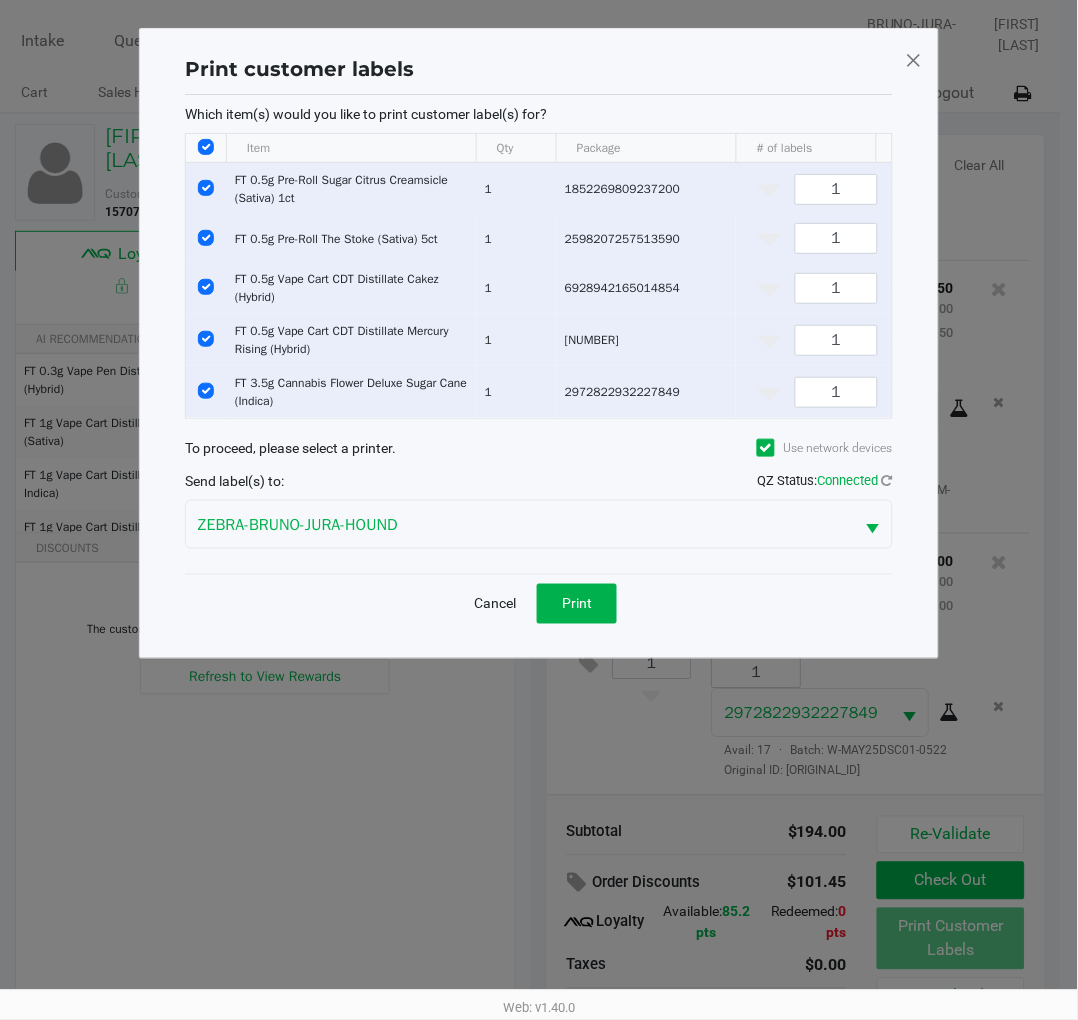 click 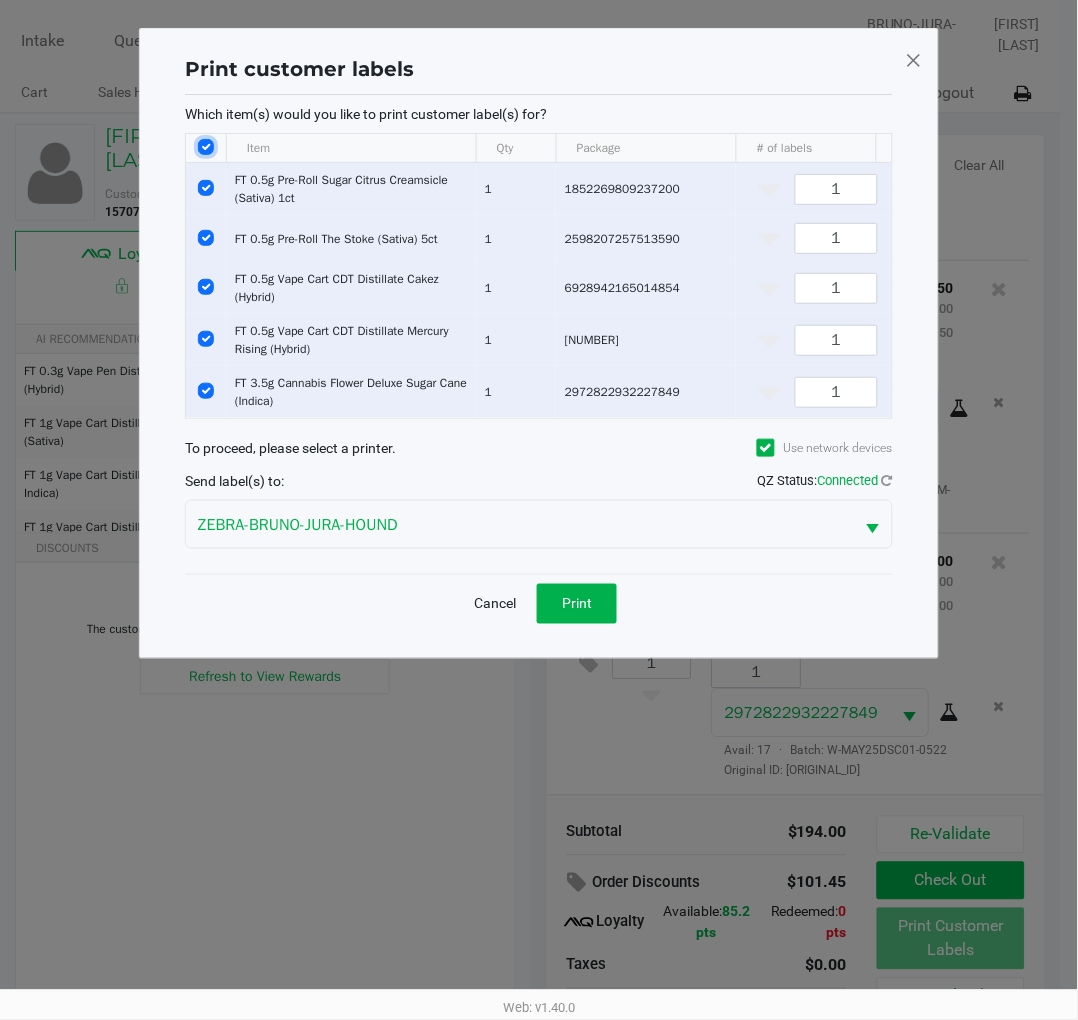 click 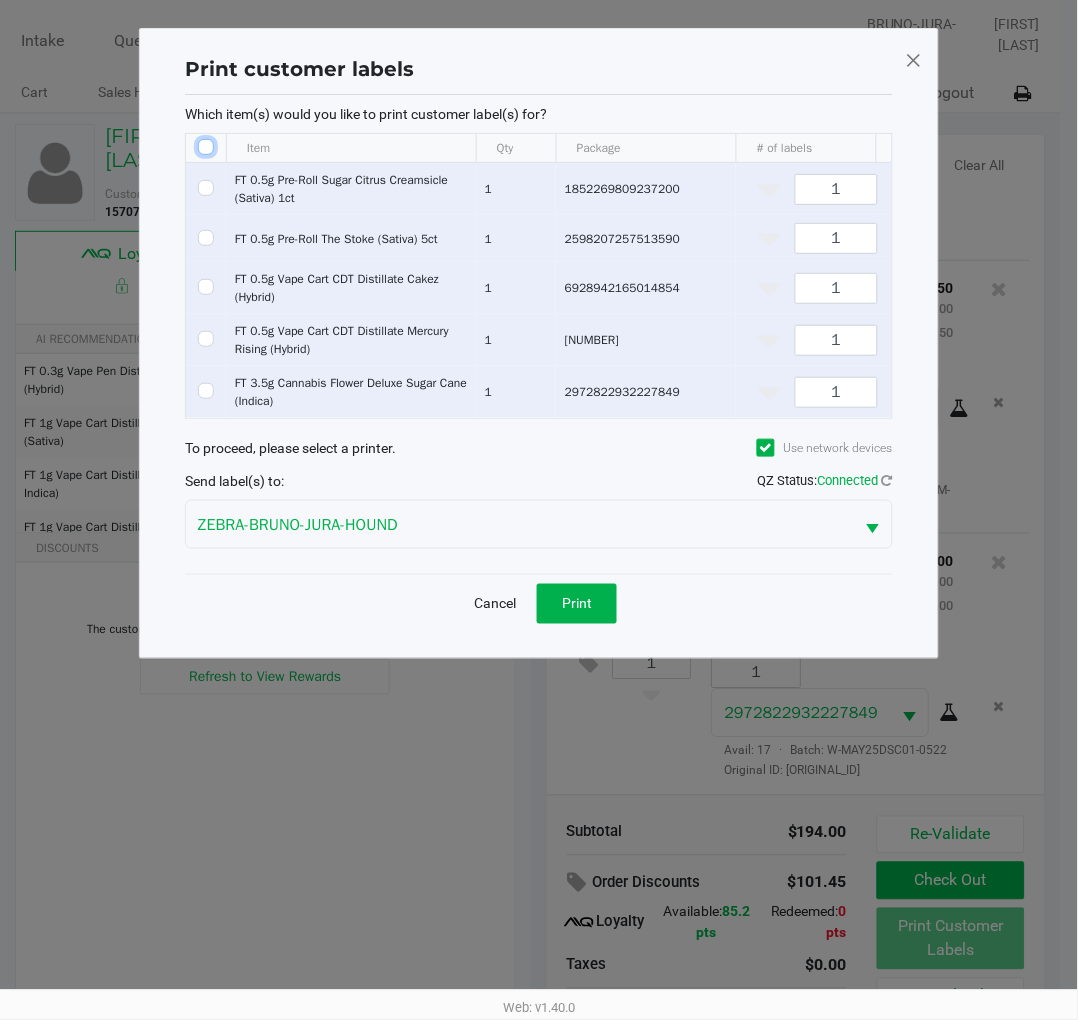 checkbox on "false" 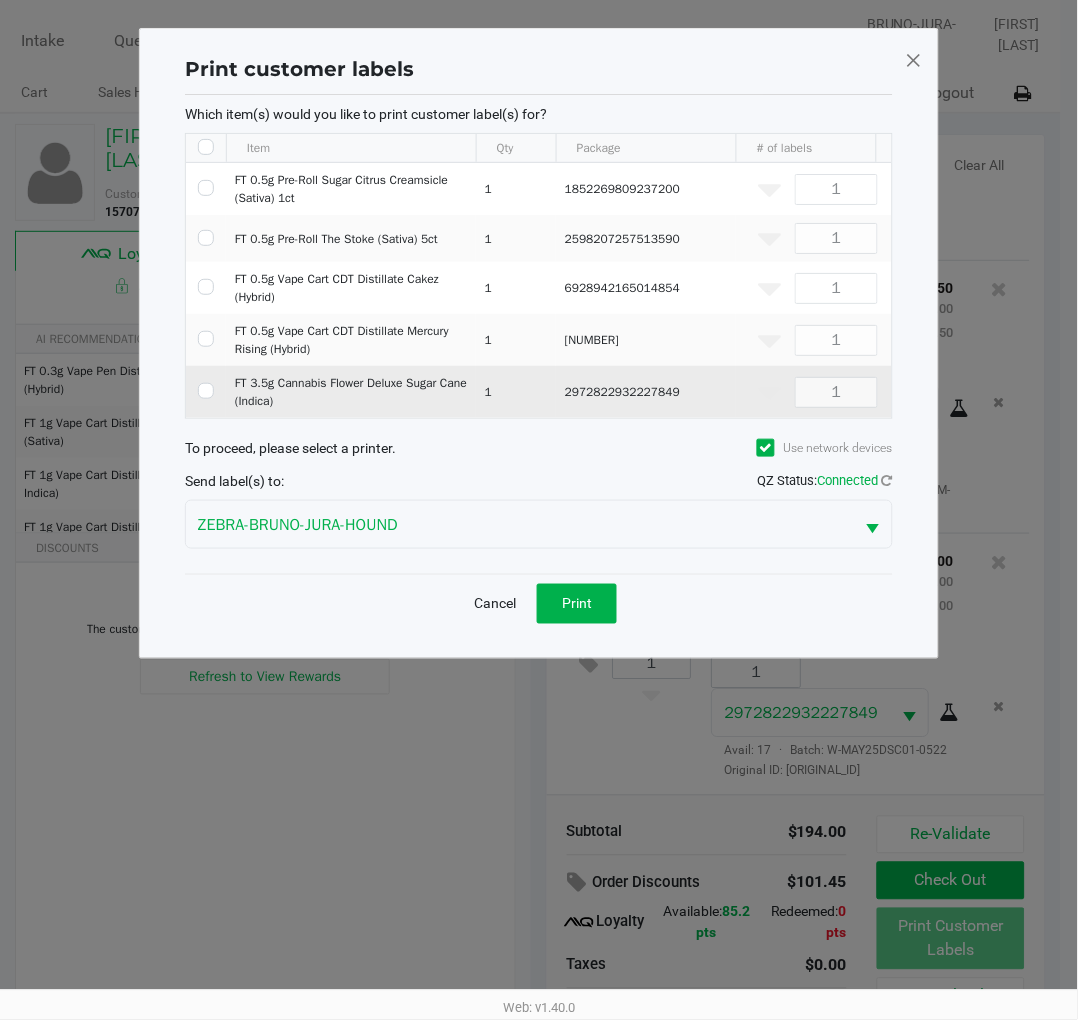 click 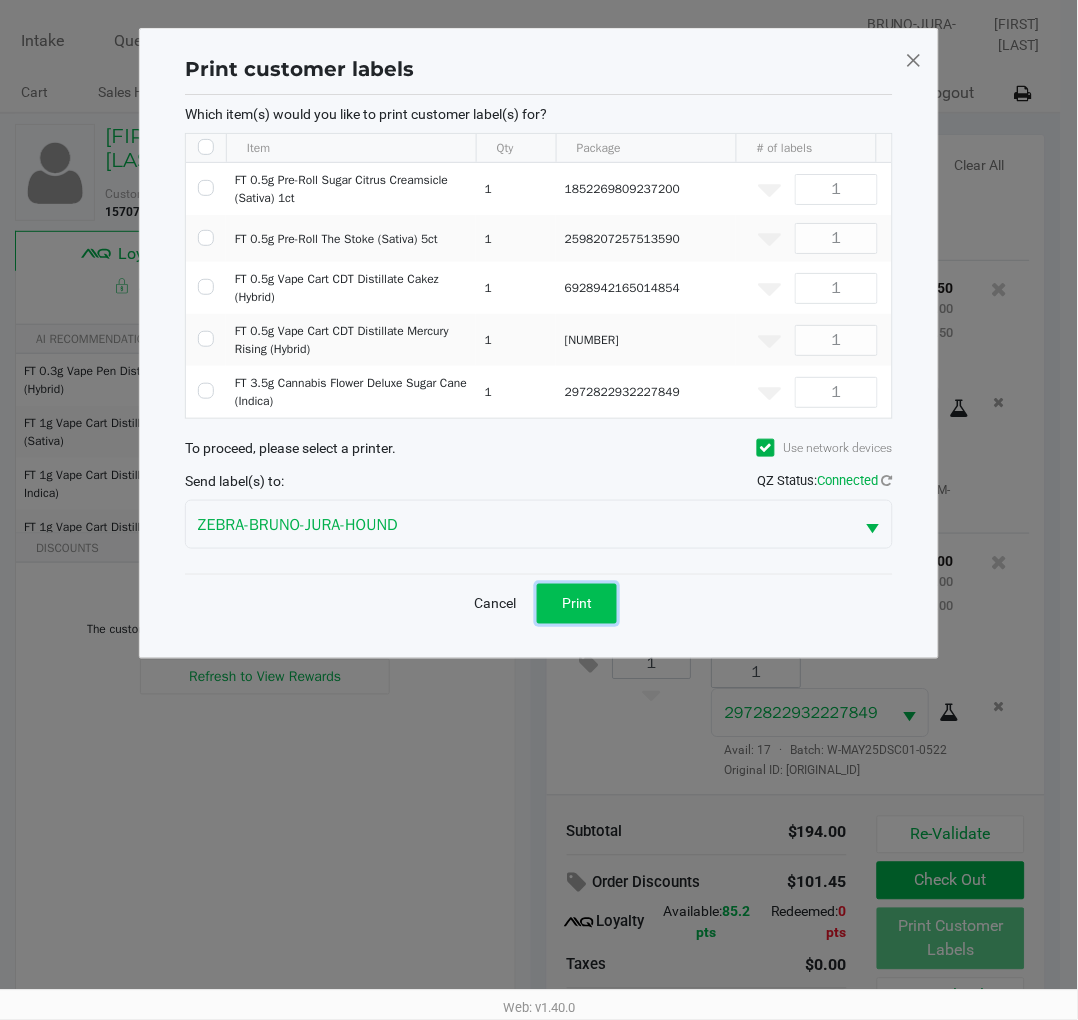 click on "Print" 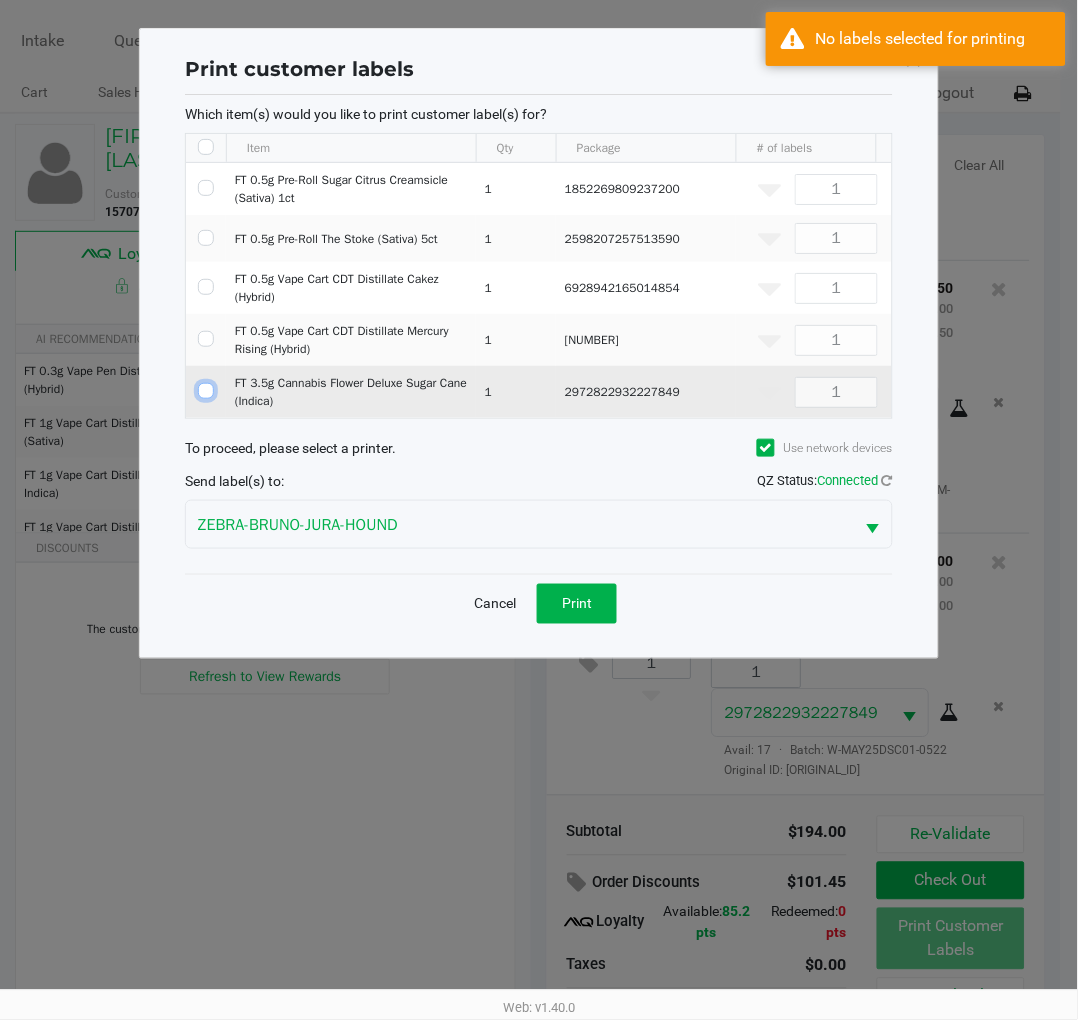 click at bounding box center (206, 391) 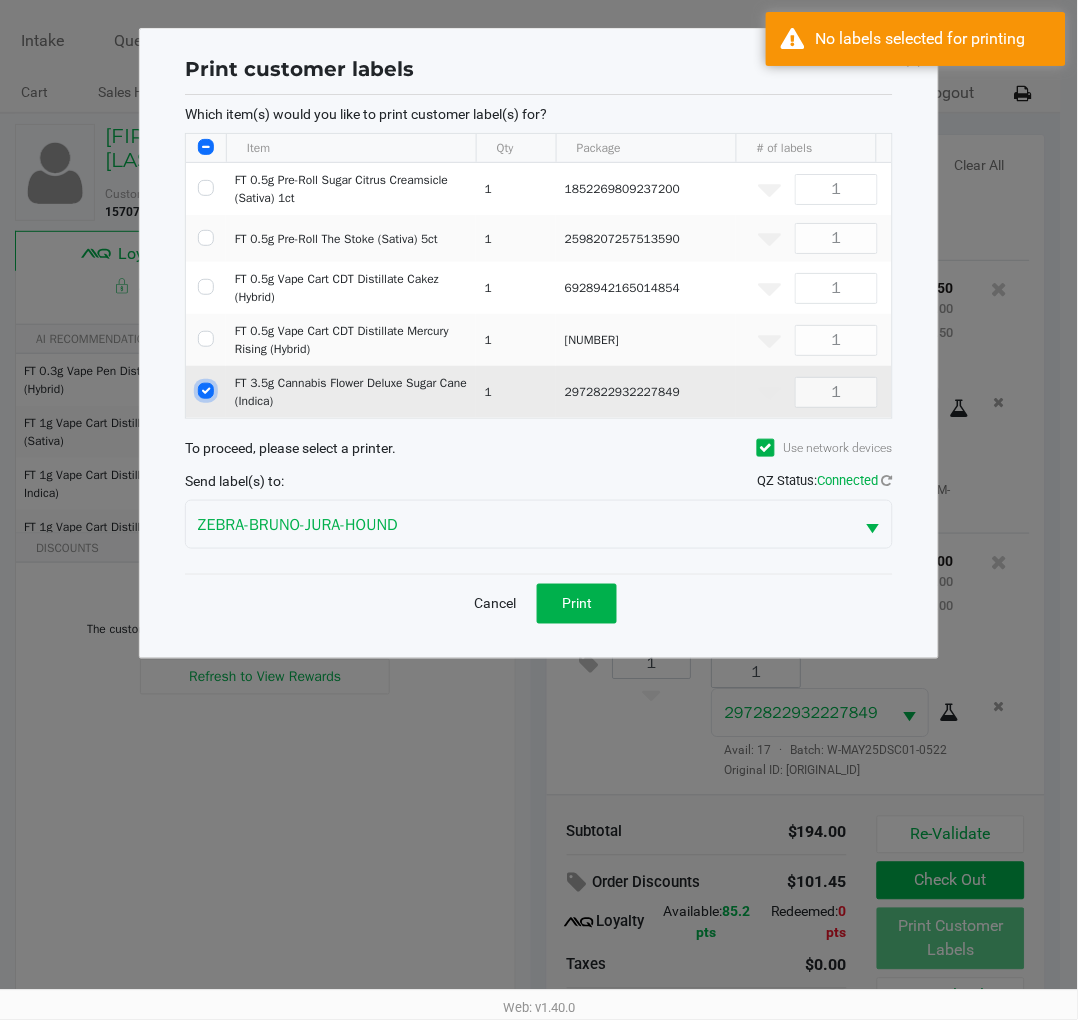 checkbox on "true" 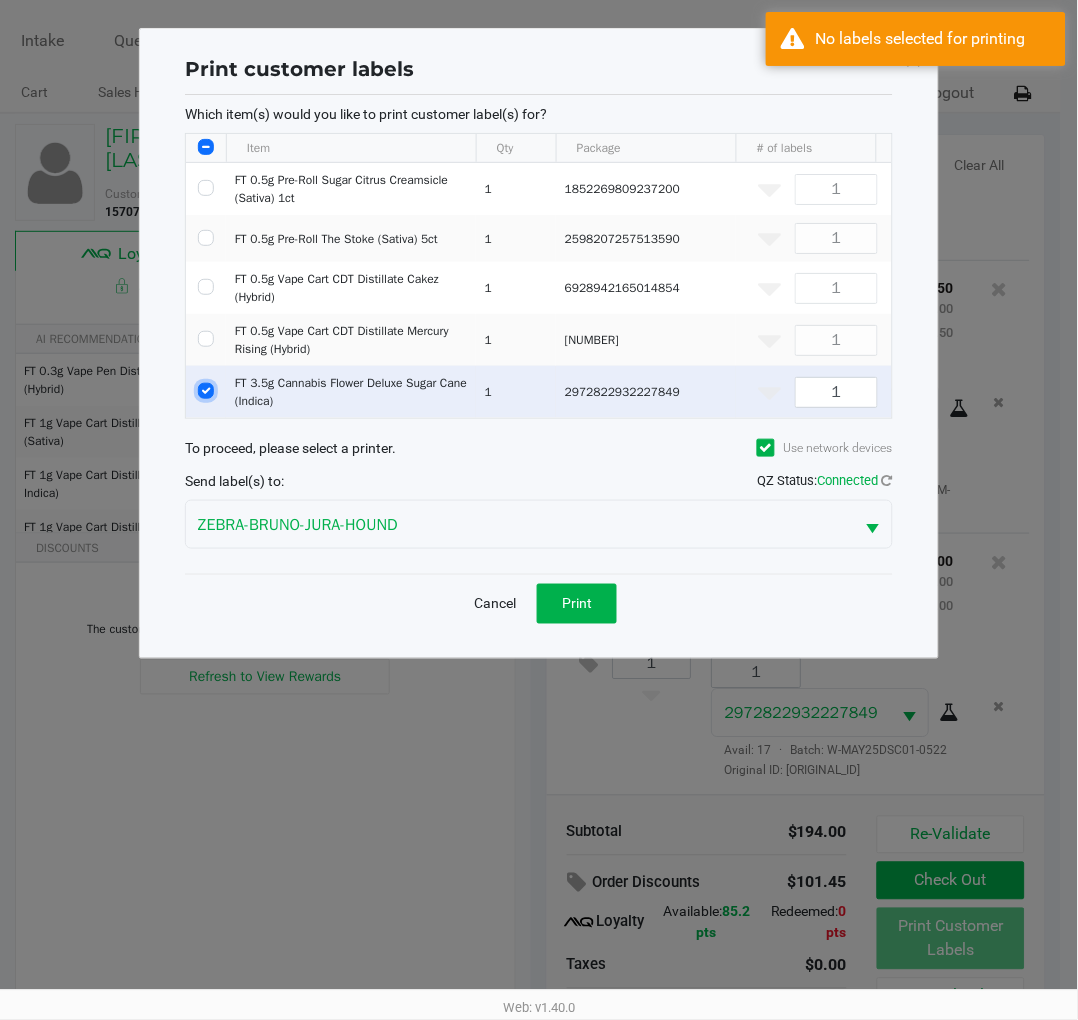click on "Print" 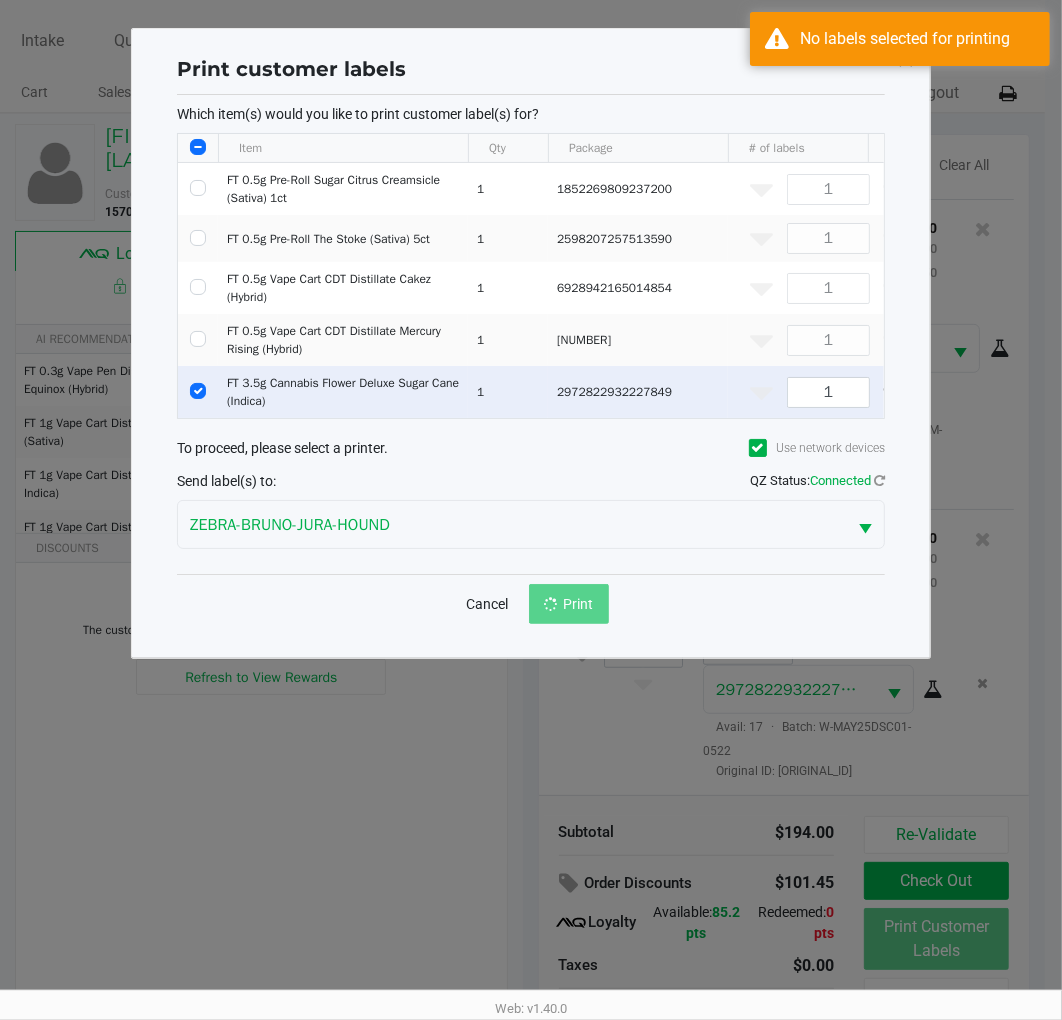 scroll, scrollTop: 38, scrollLeft: 0, axis: vertical 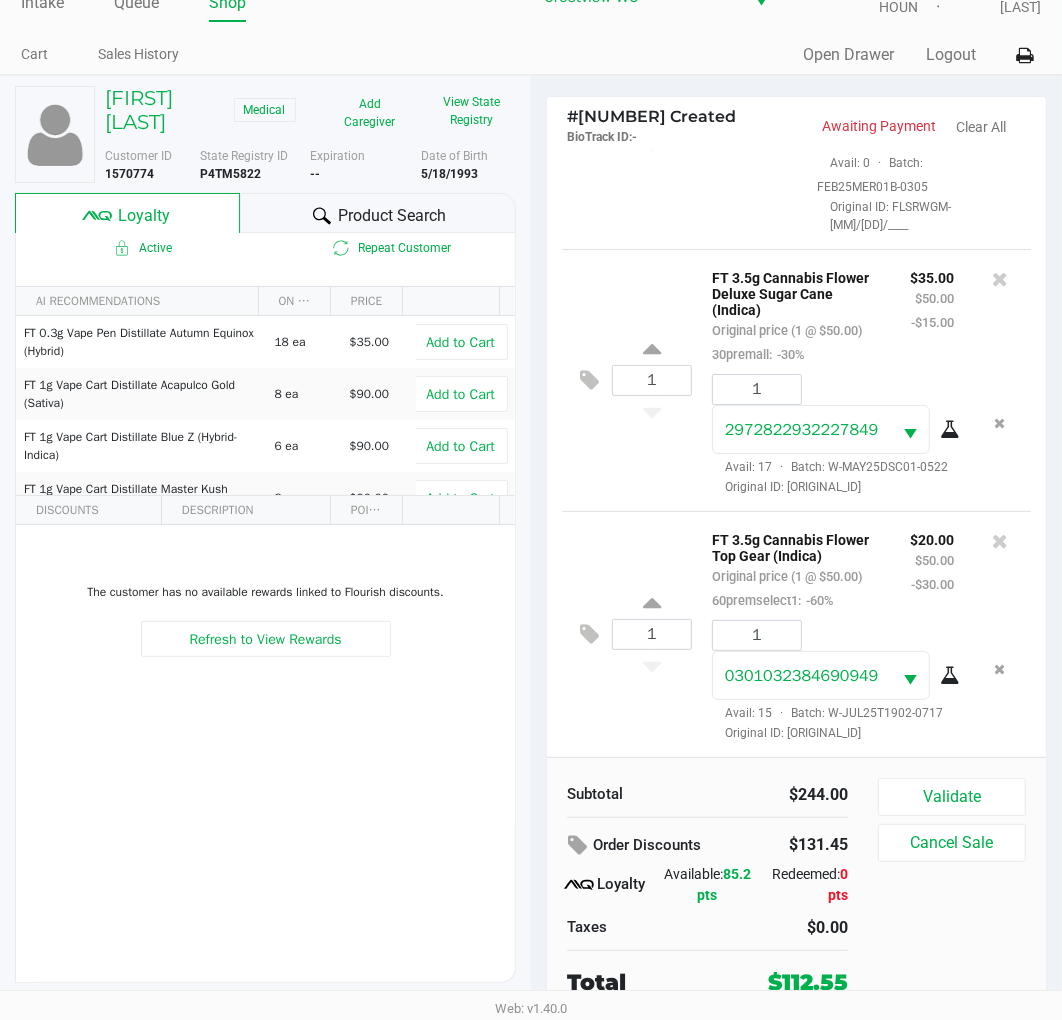 click on "Validate" 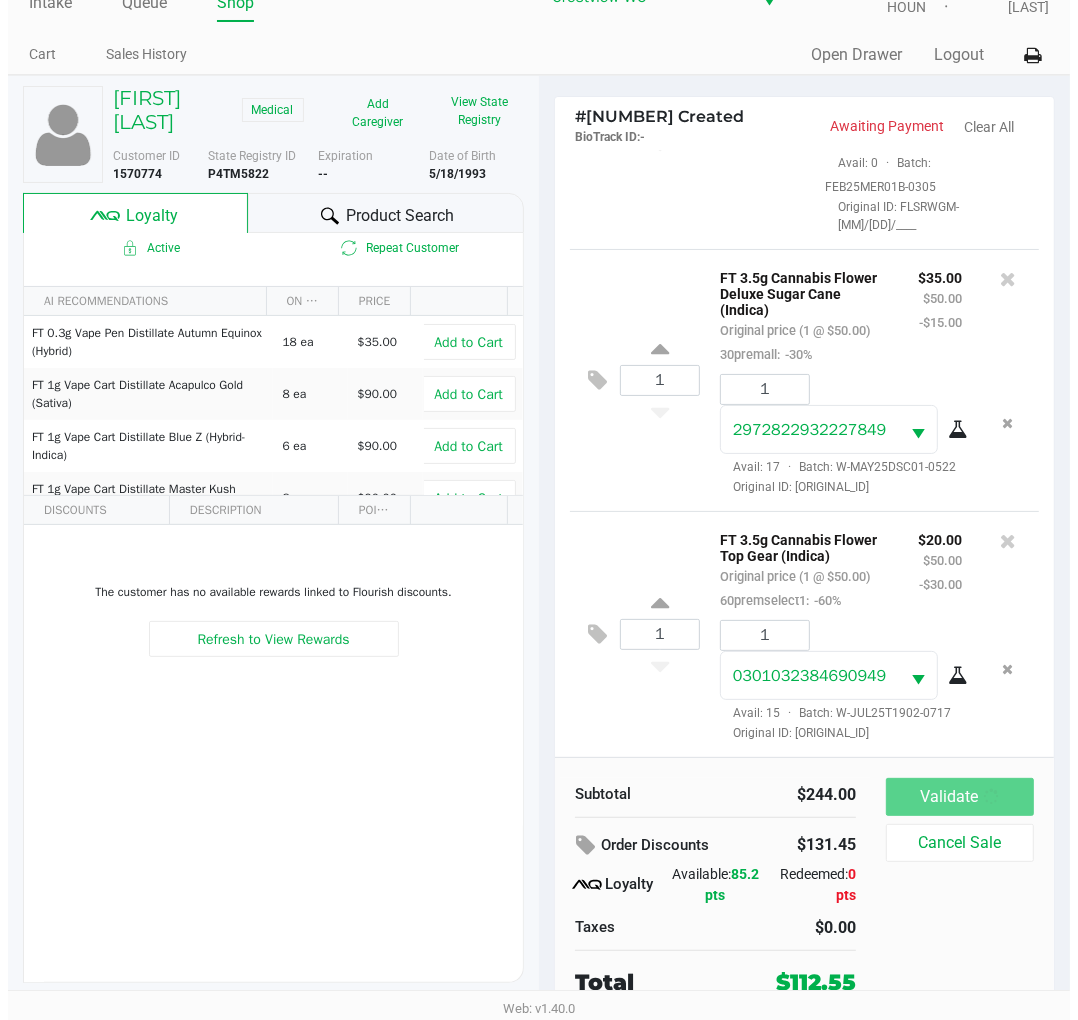 scroll, scrollTop: 0, scrollLeft: 0, axis: both 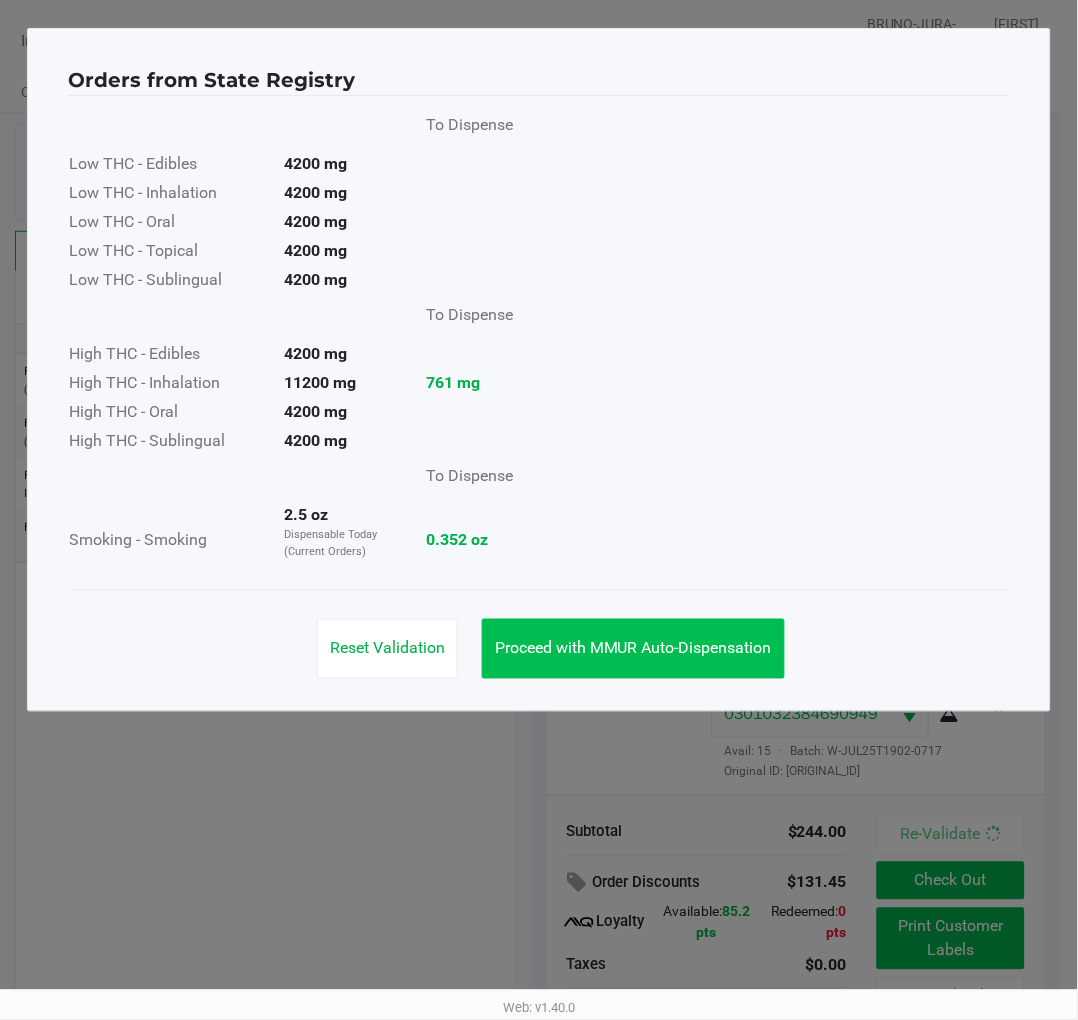 click on "Proceed with MMUR Auto-Dispensation" 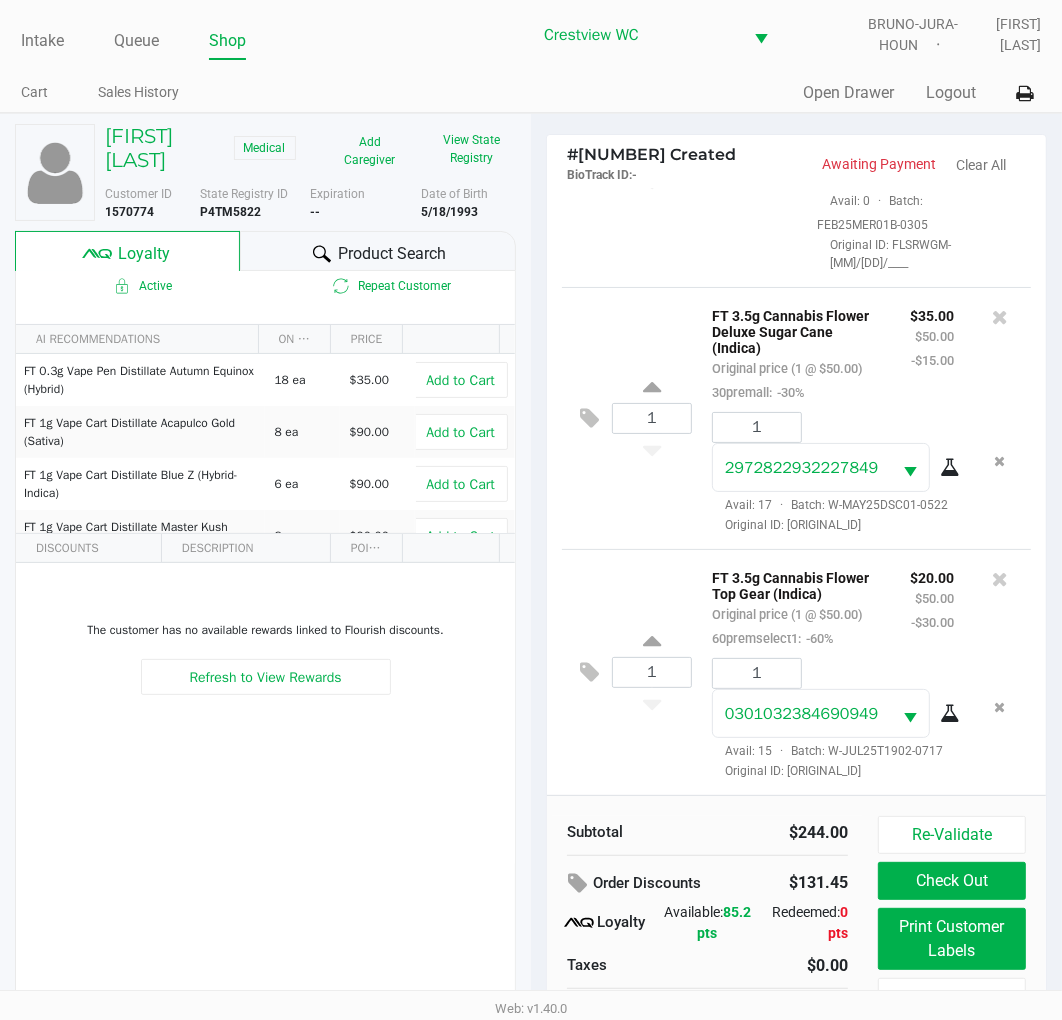 click on "Print Customer Labels" 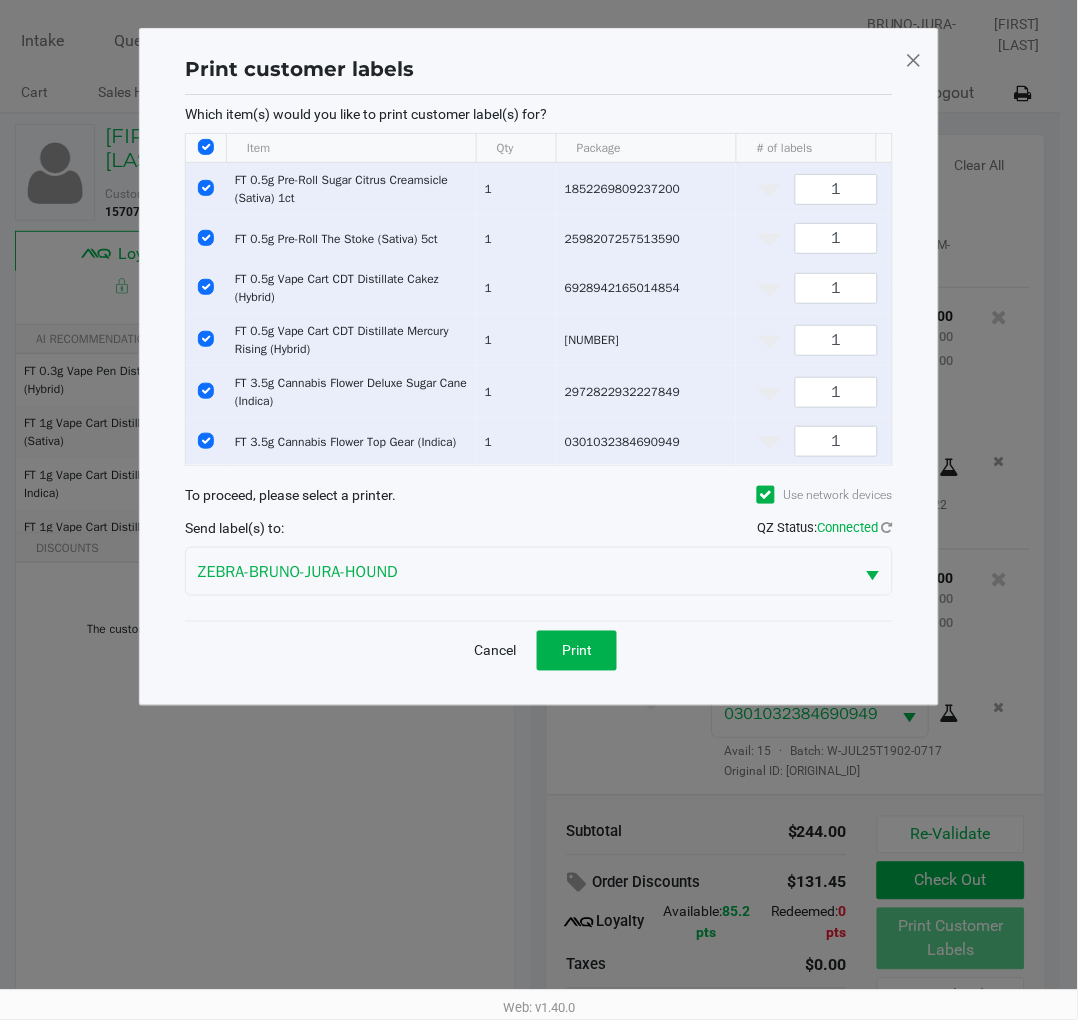 click 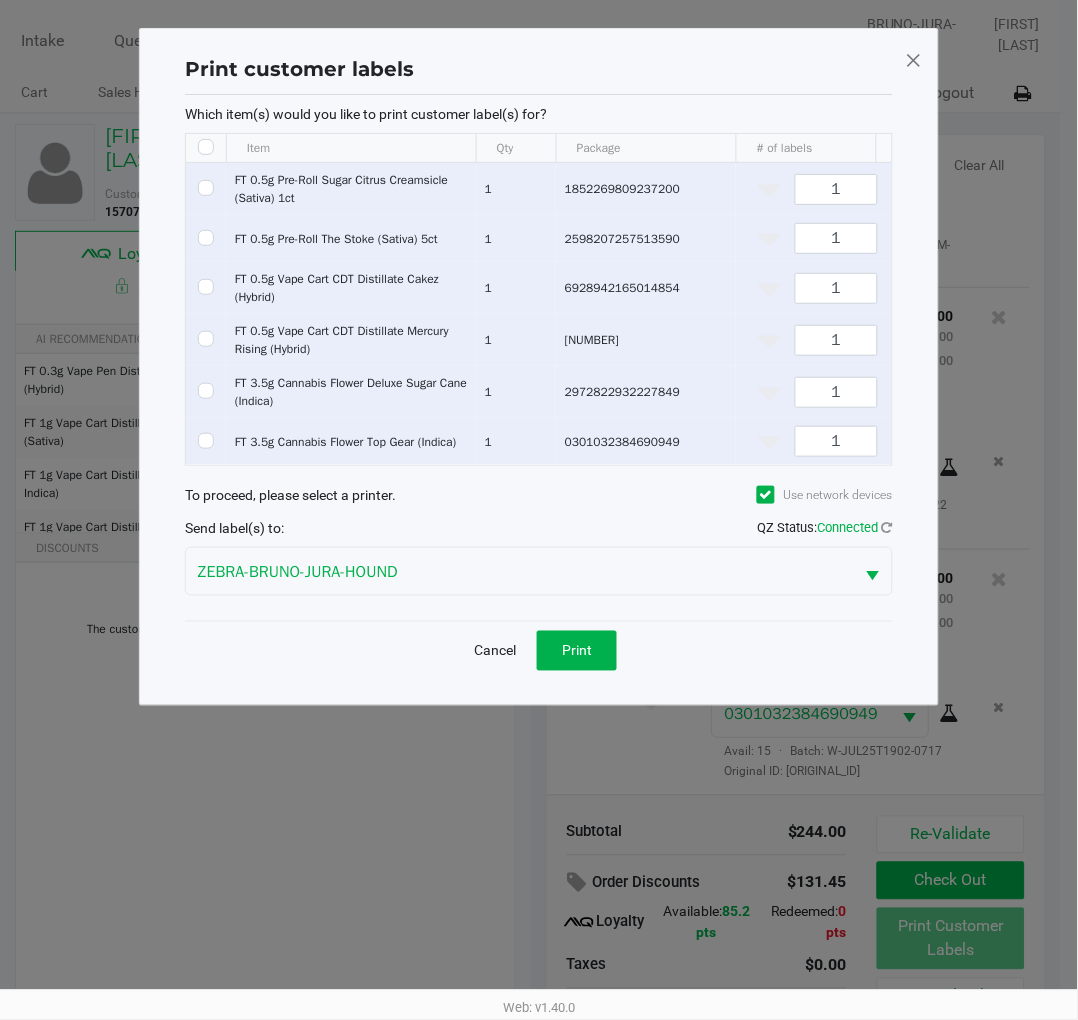 checkbox on "false" 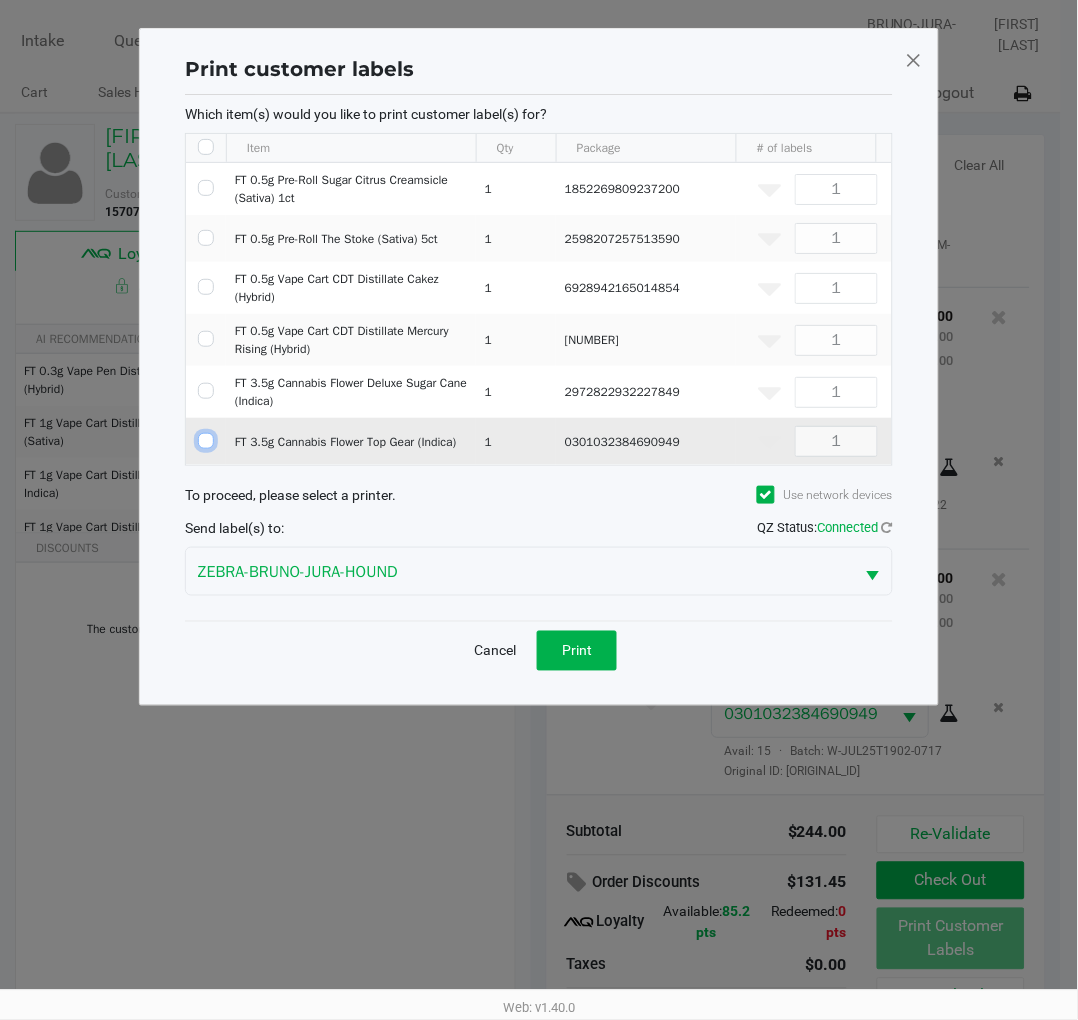 click at bounding box center [206, 441] 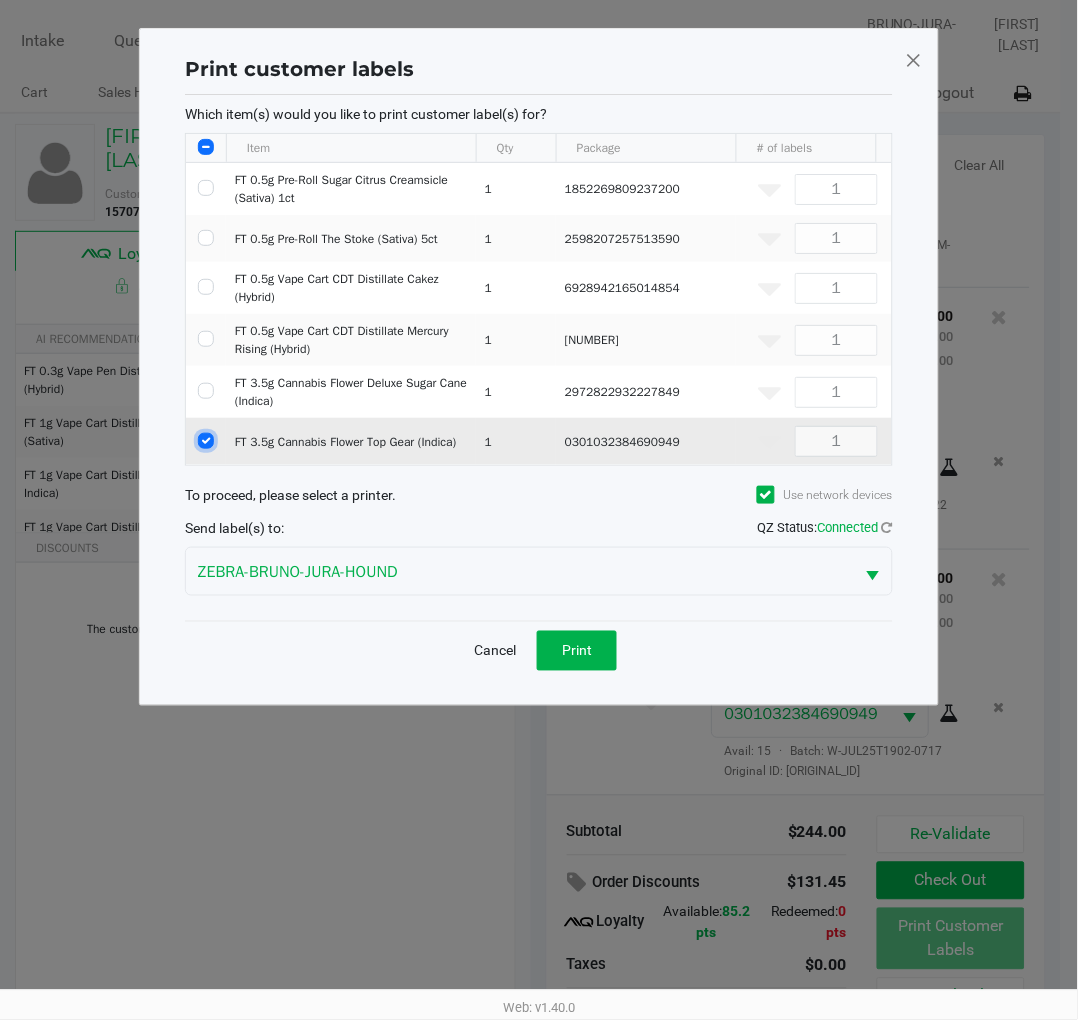 checkbox on "true" 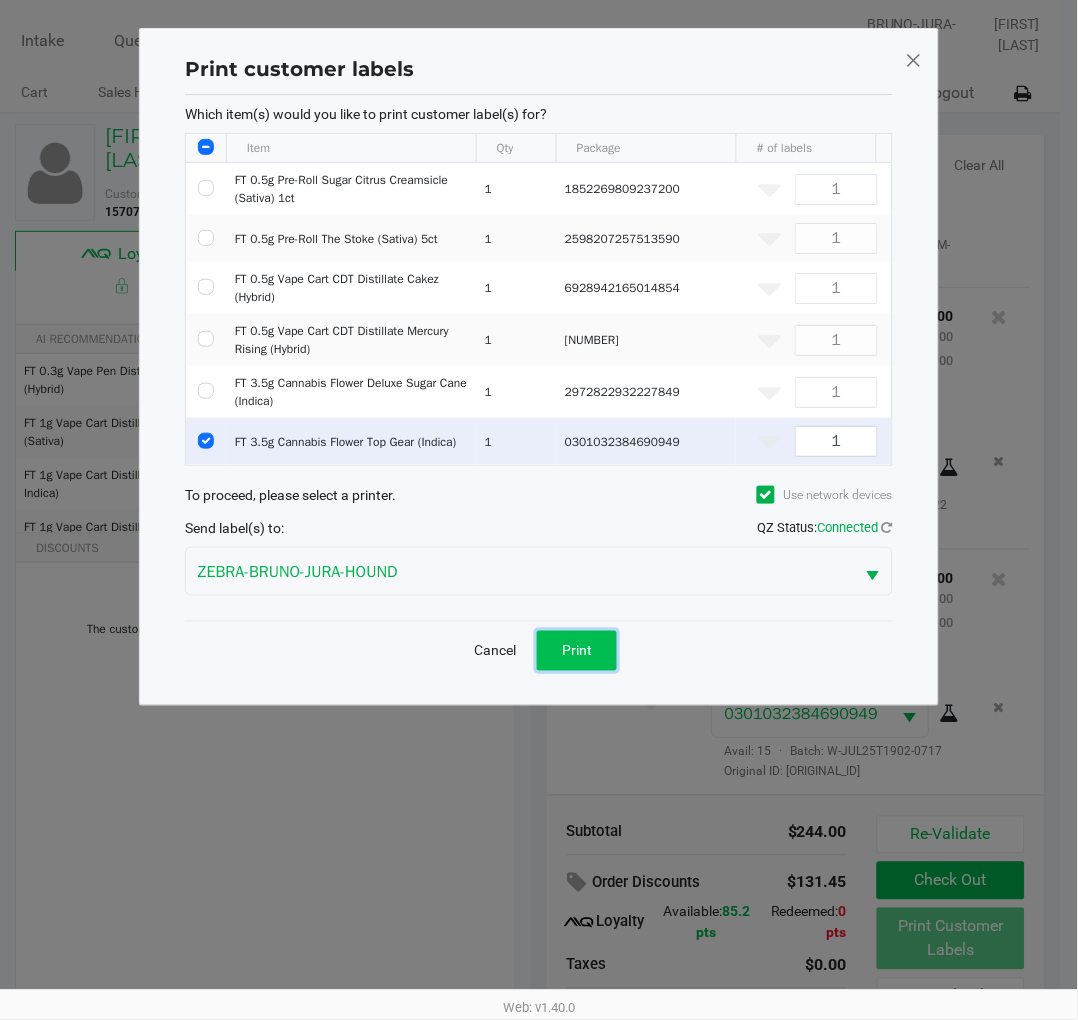 click on "Print" 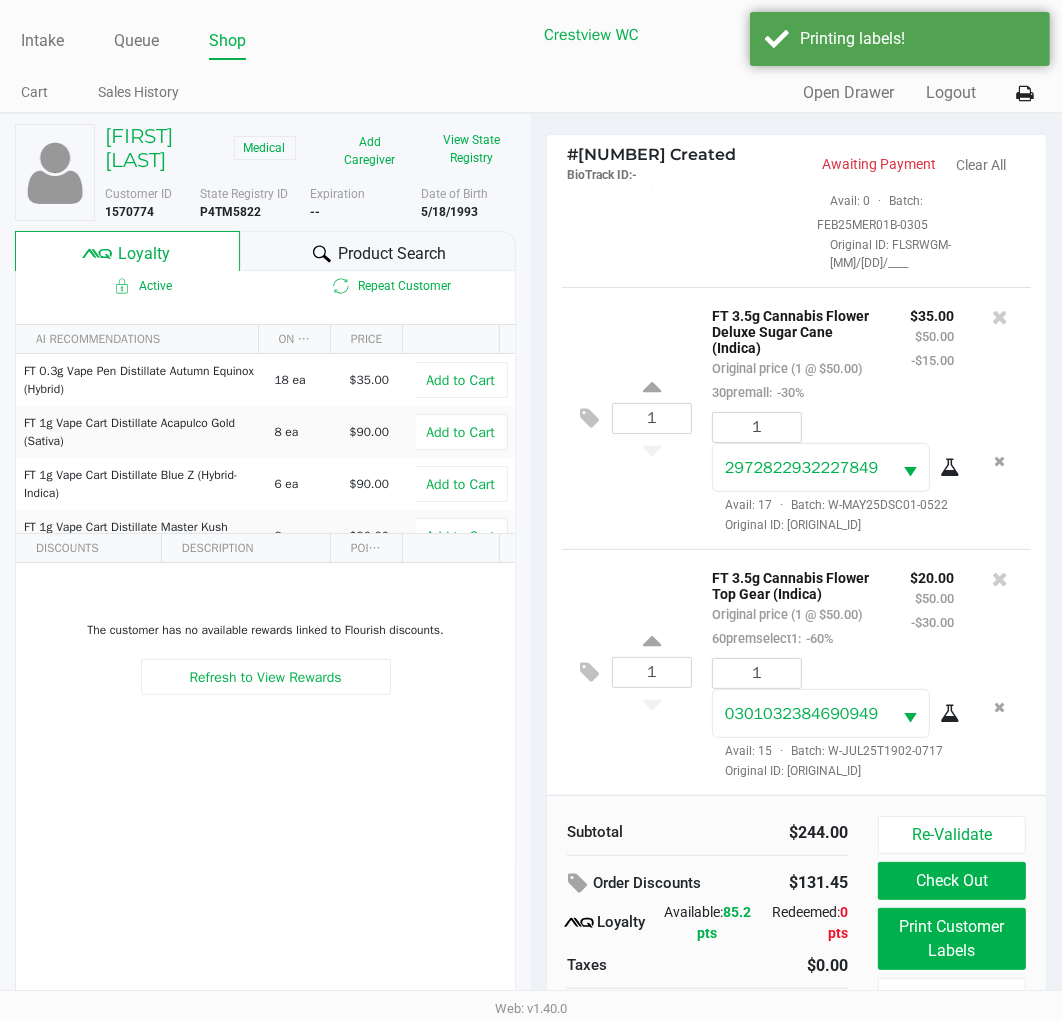 scroll, scrollTop: 38, scrollLeft: 0, axis: vertical 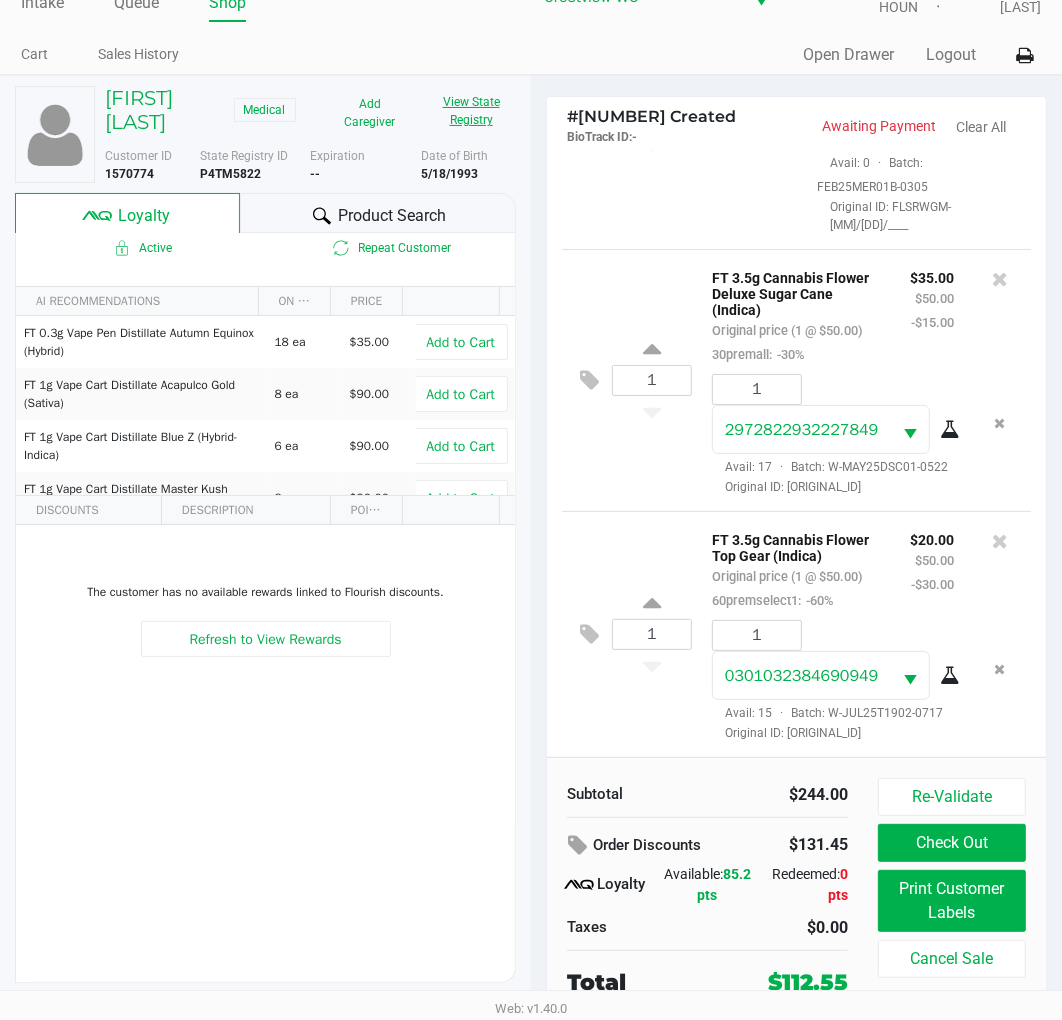 click on "View State Registry" 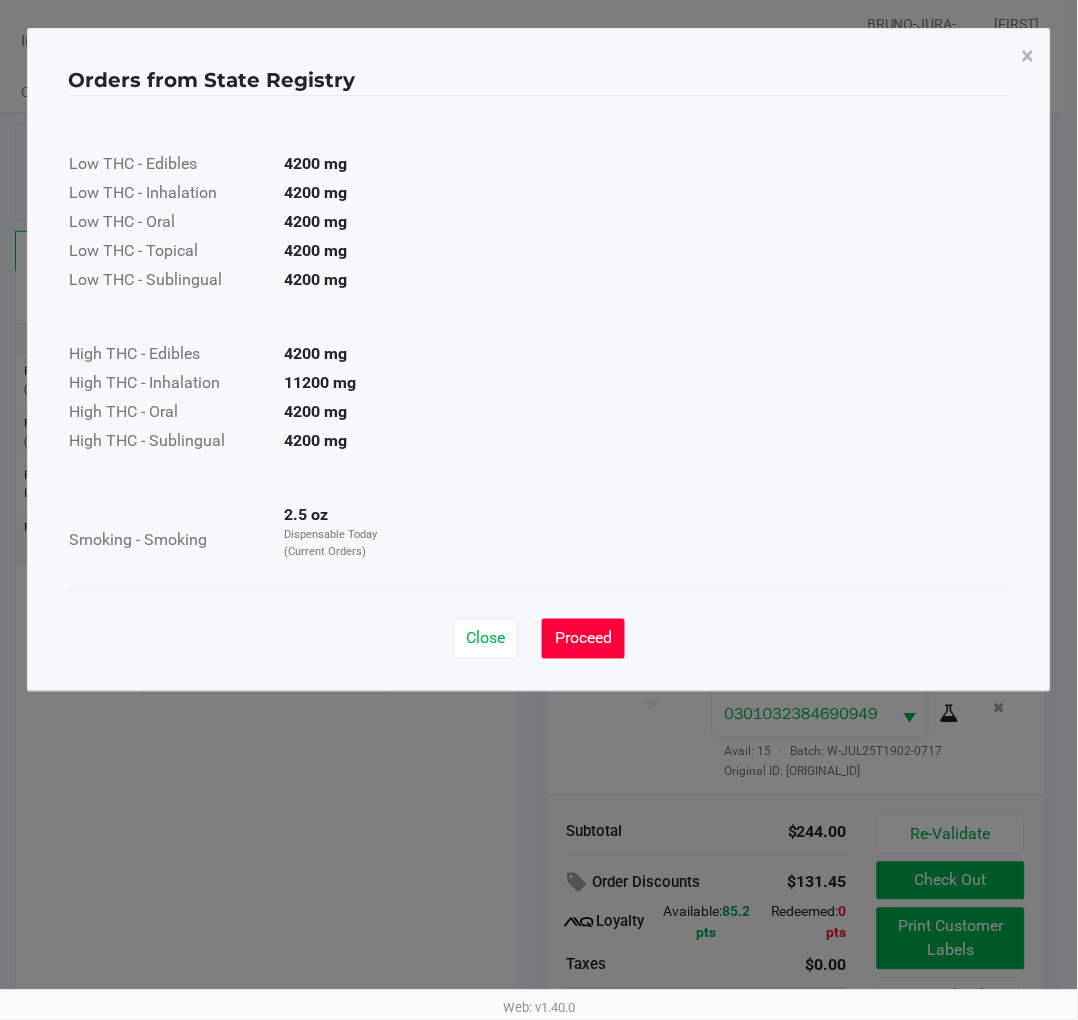 click on "Proceed" 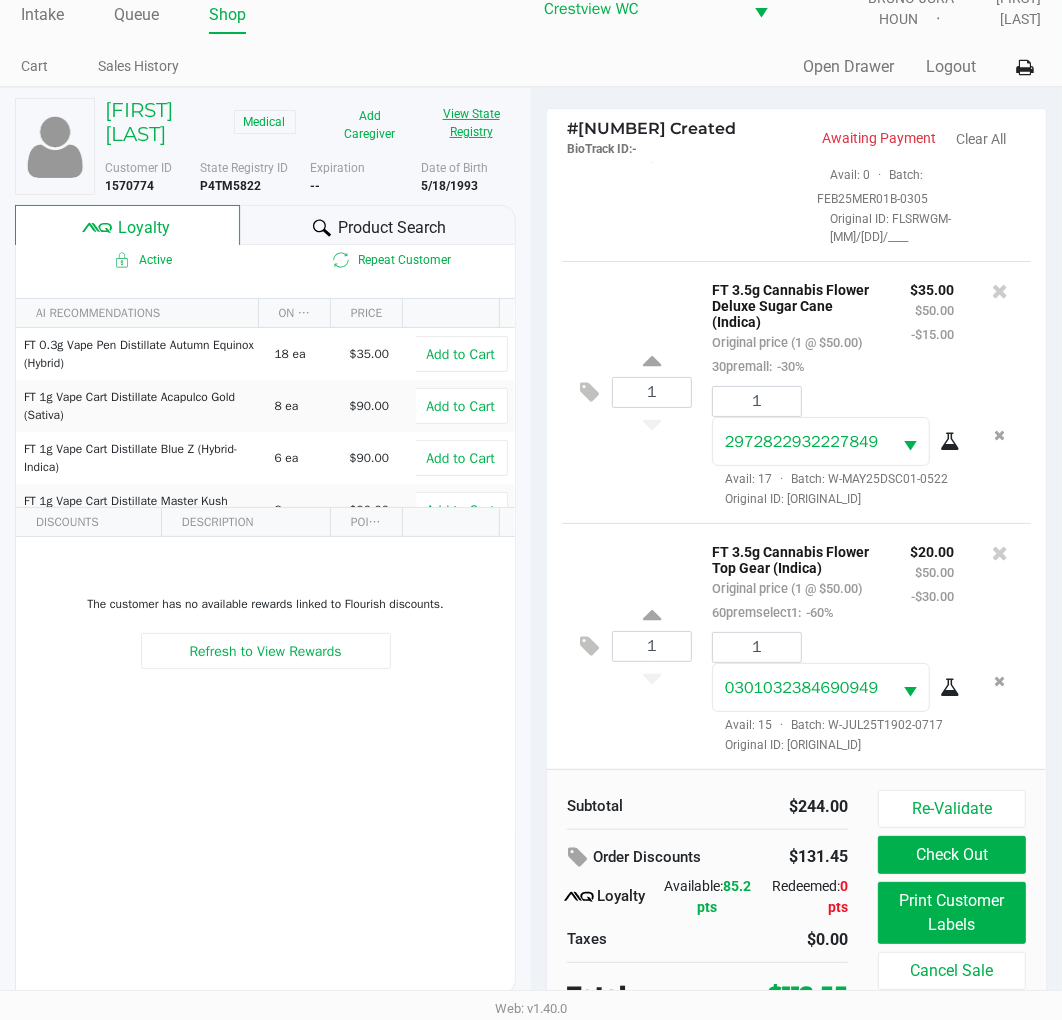 scroll, scrollTop: 38, scrollLeft: 0, axis: vertical 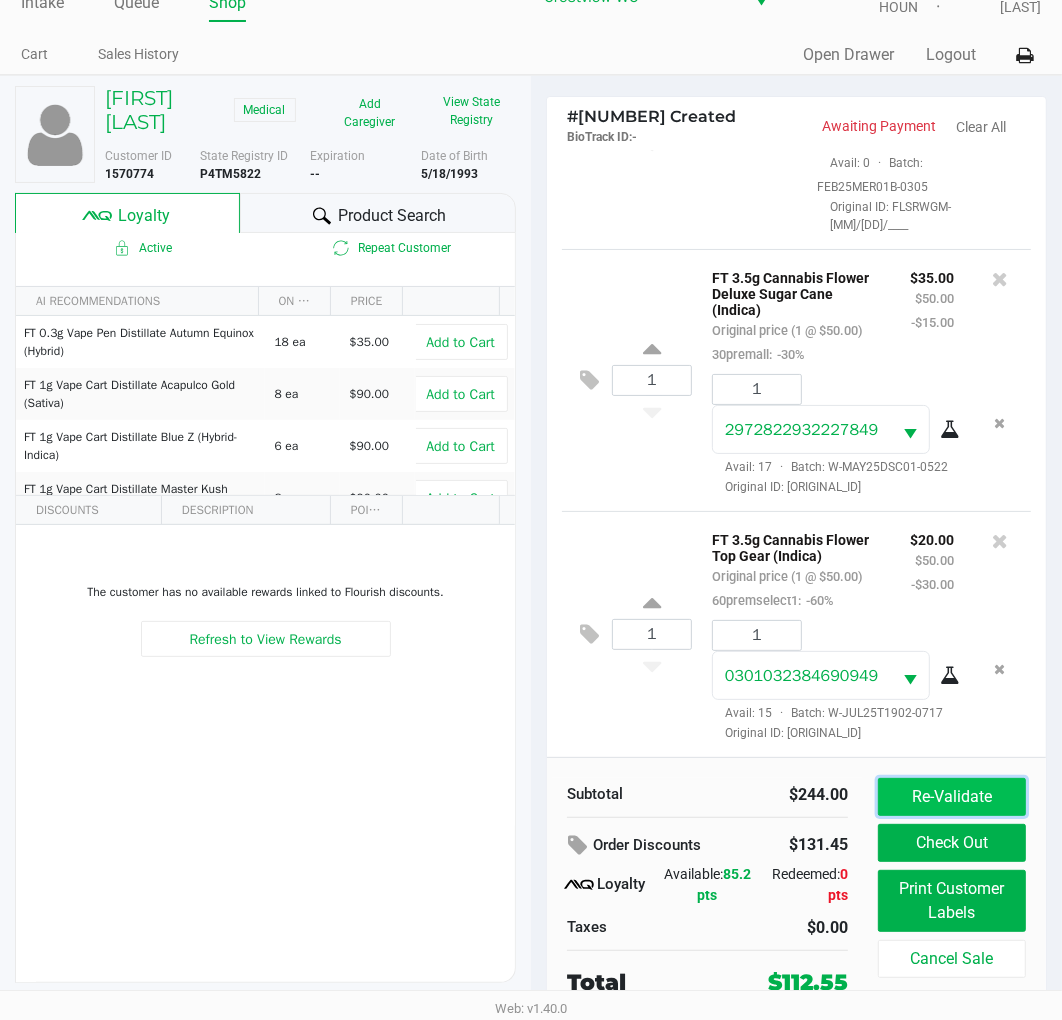 click on "Re-Validate" 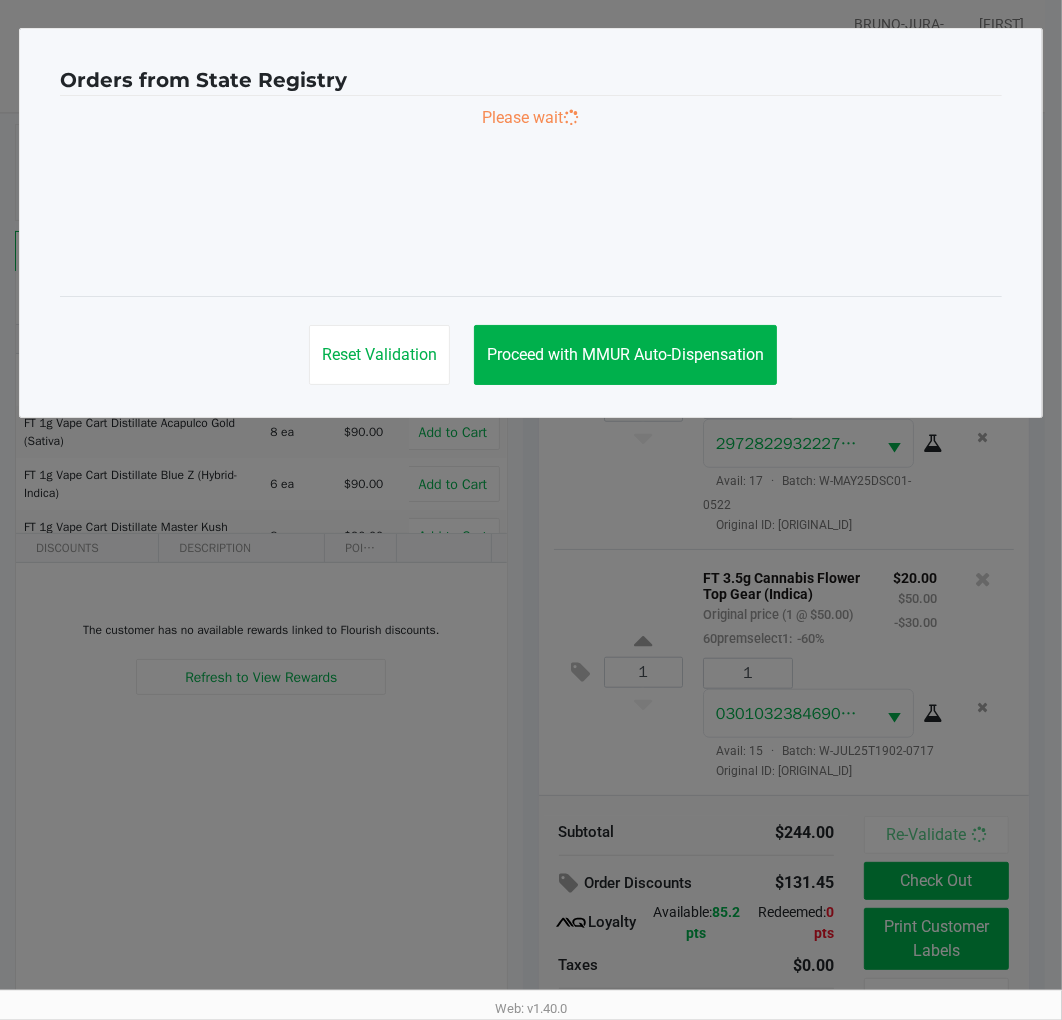scroll, scrollTop: 0, scrollLeft: 0, axis: both 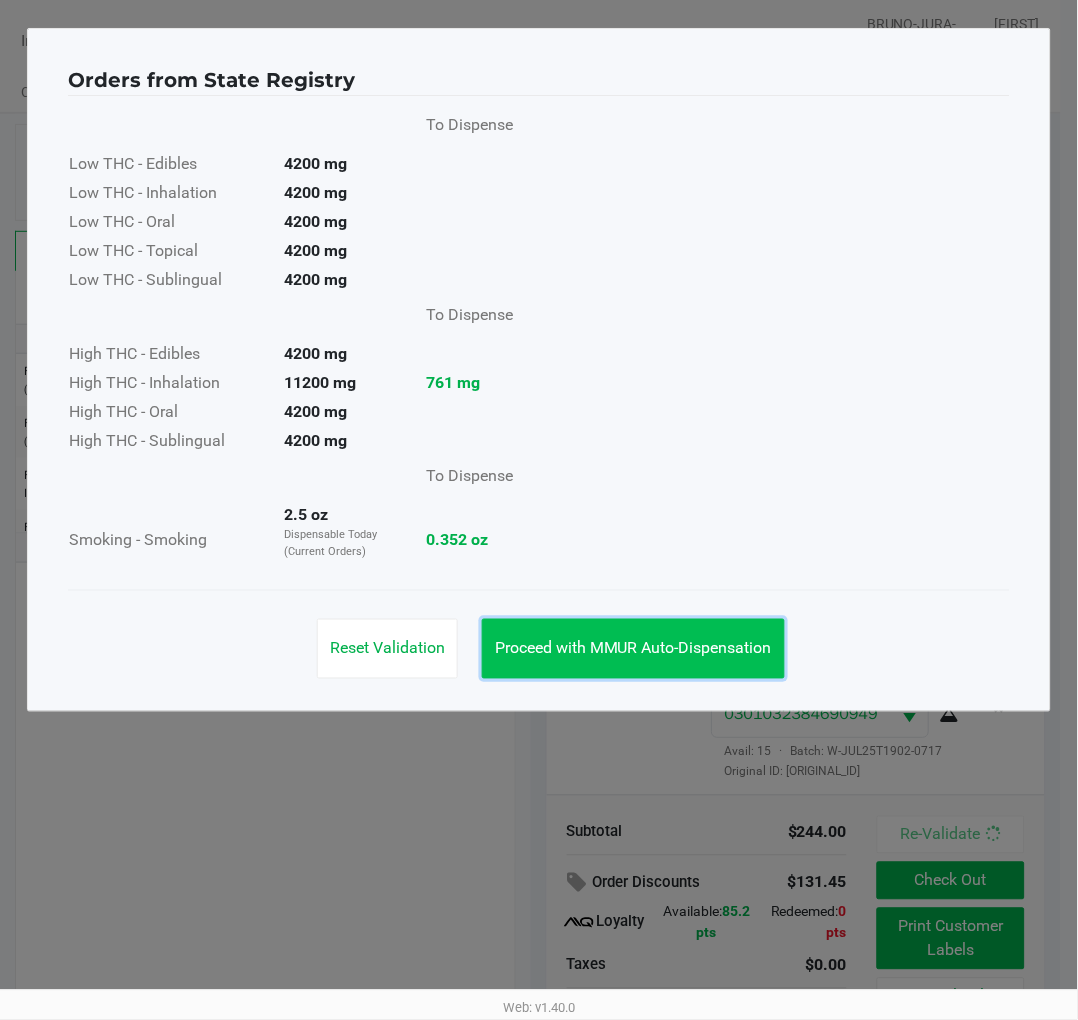click on "Proceed with MMUR Auto-Dispensation" 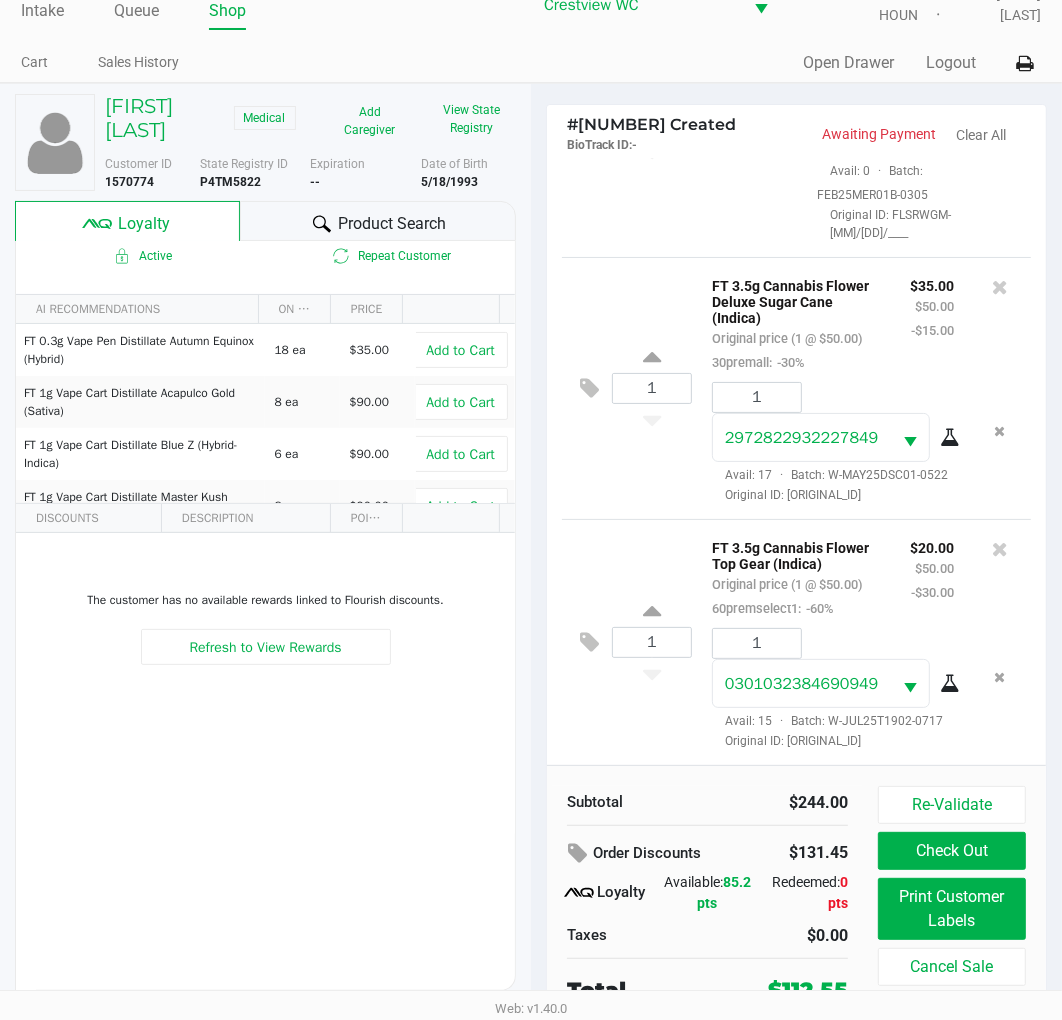 scroll, scrollTop: 38, scrollLeft: 0, axis: vertical 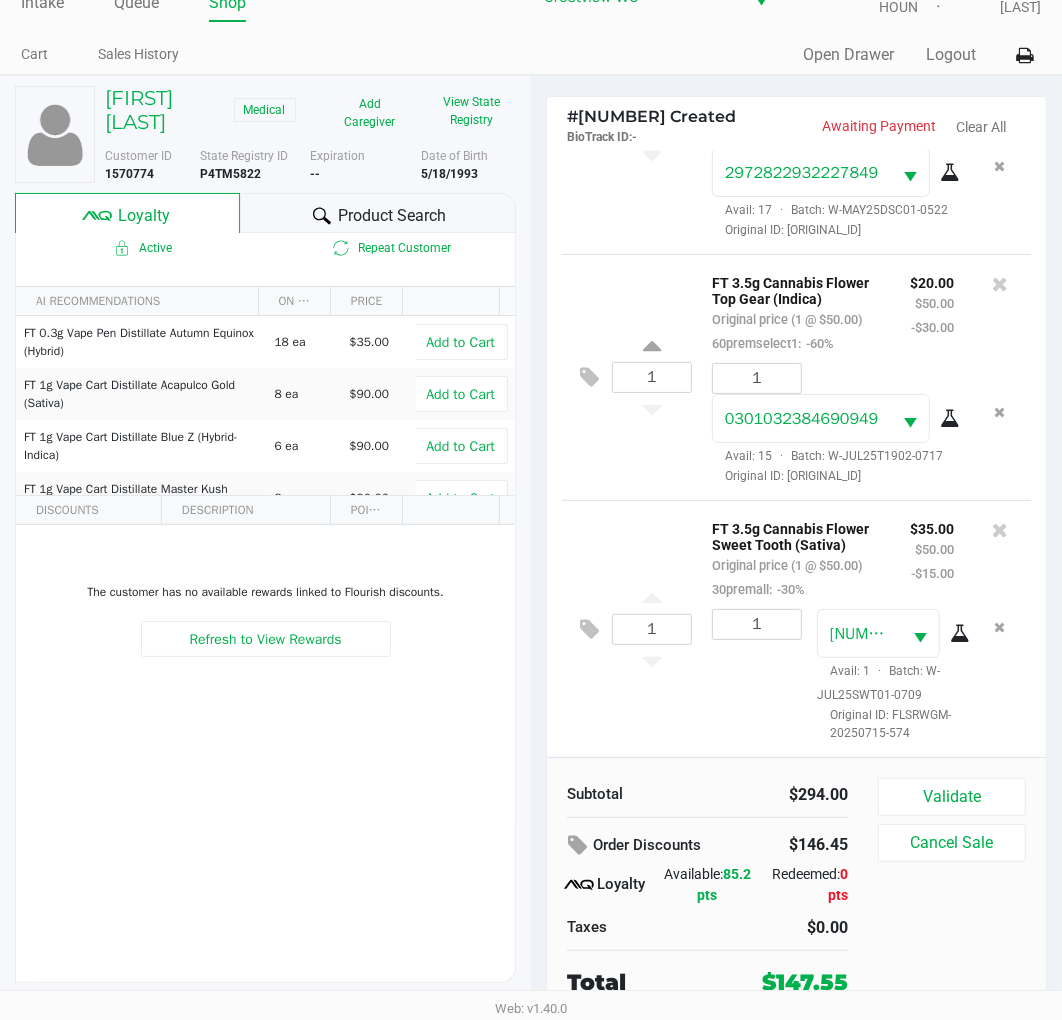 click on "Validate" 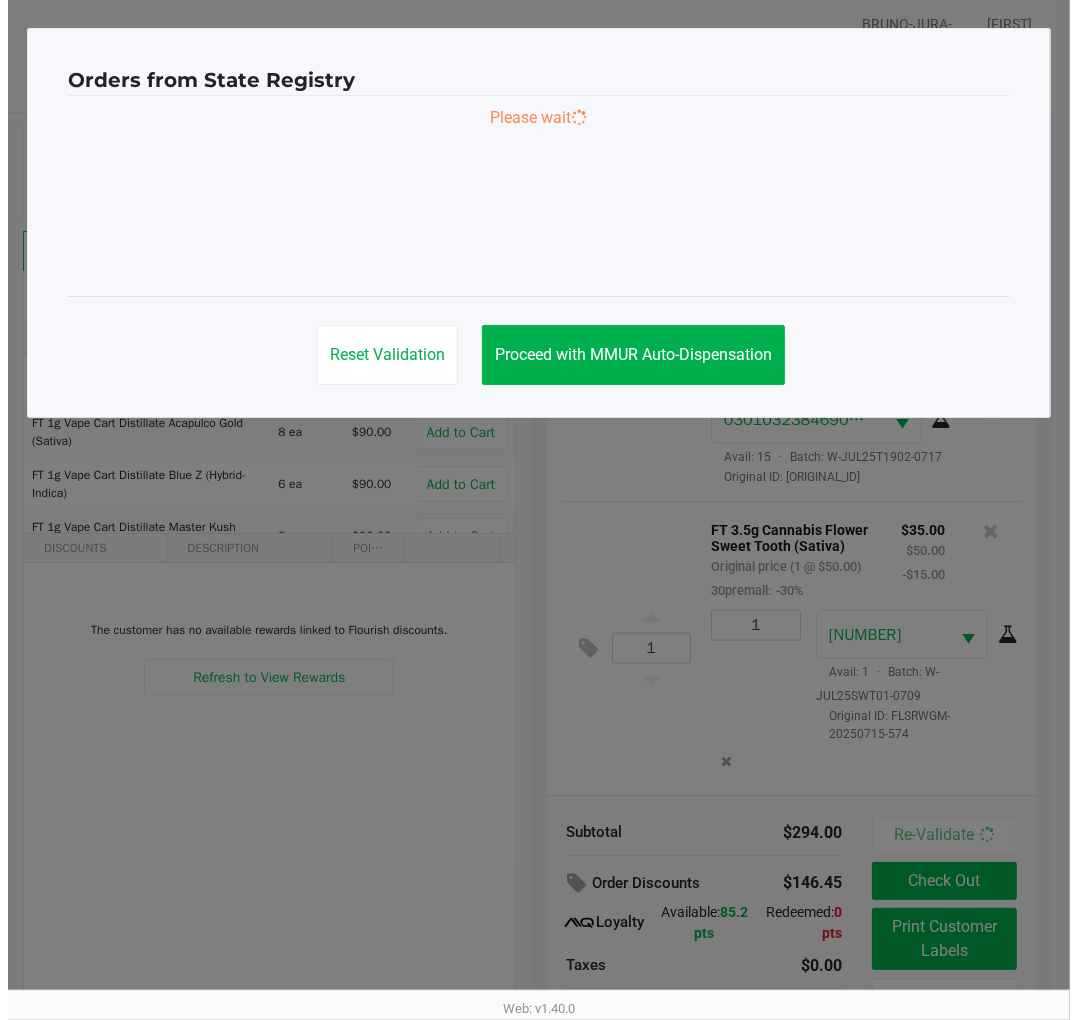scroll, scrollTop: 0, scrollLeft: 0, axis: both 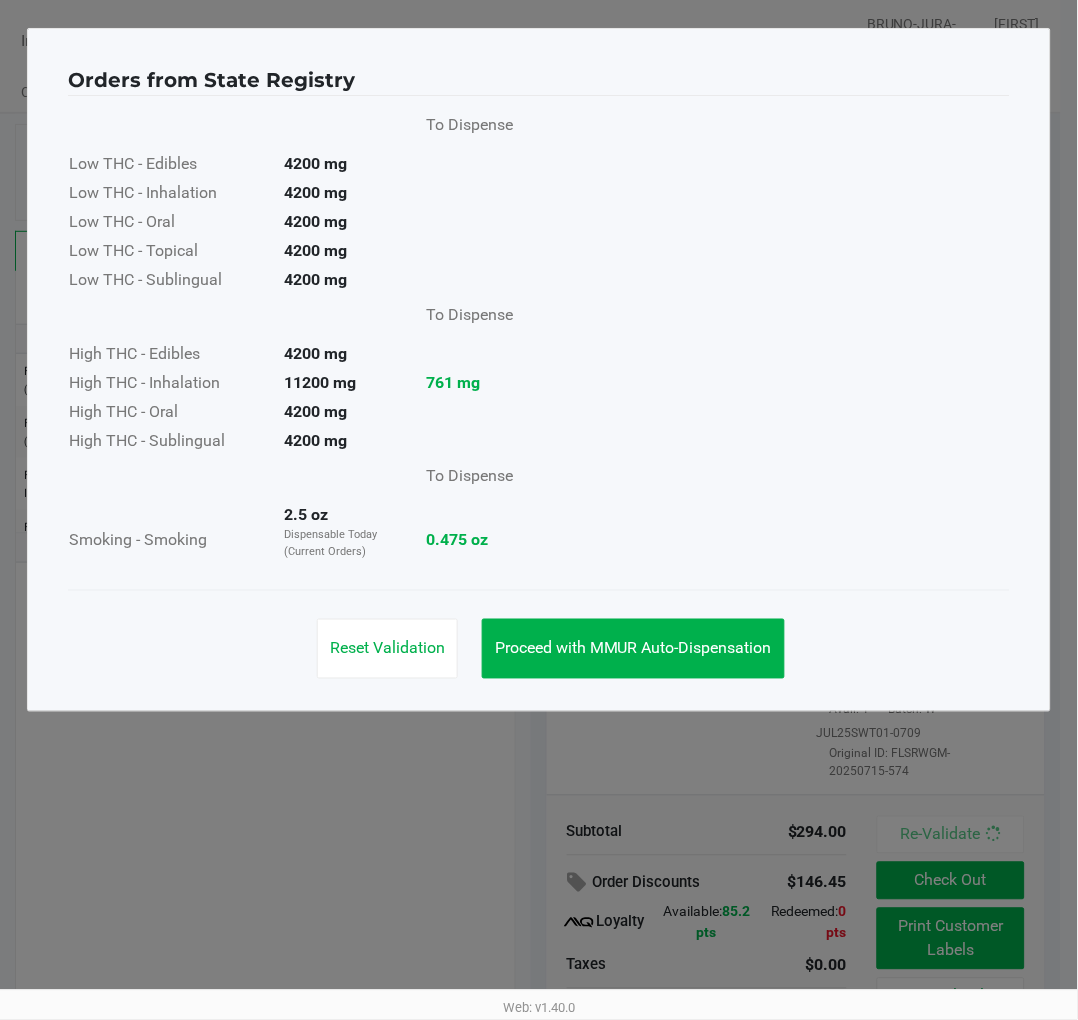 click on "Proceed with MMUR Auto-Dispensation" 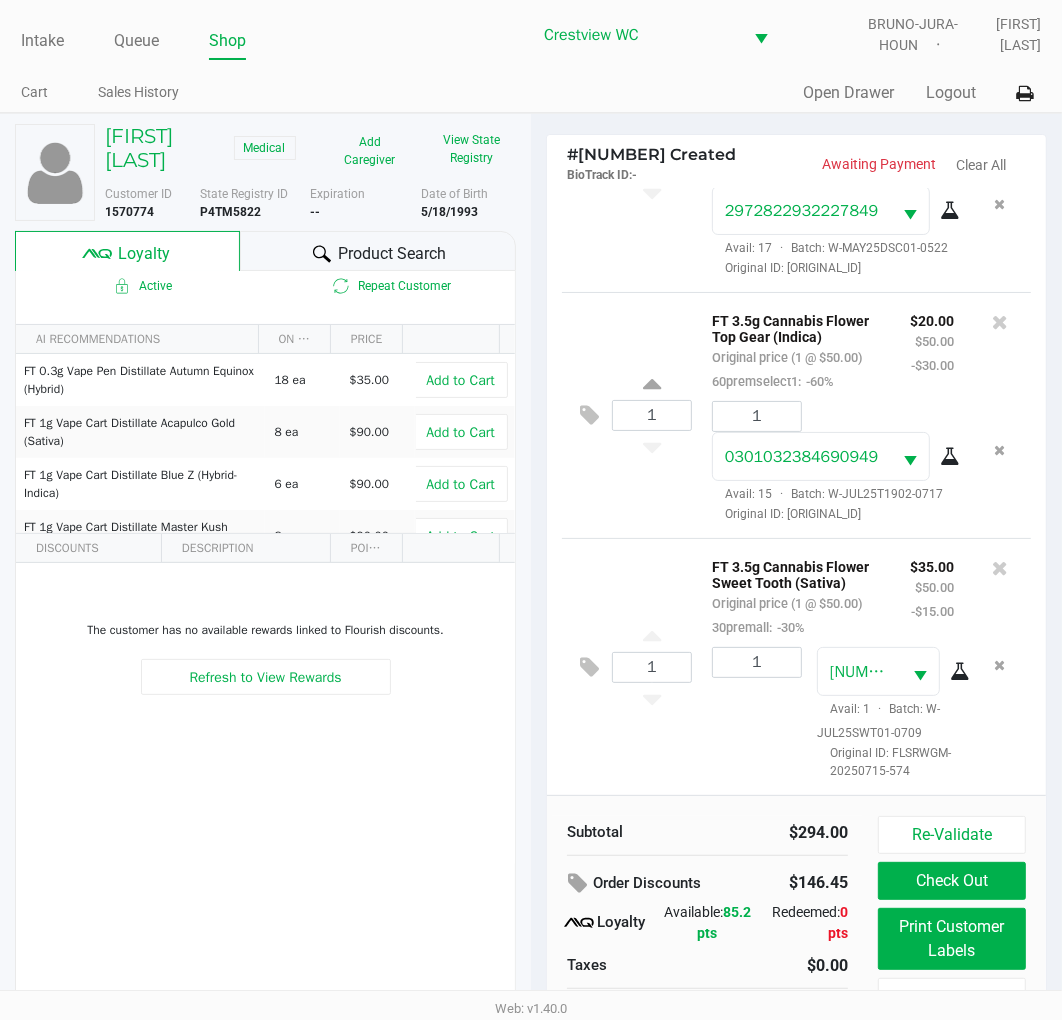 click on "Print Customer Labels" 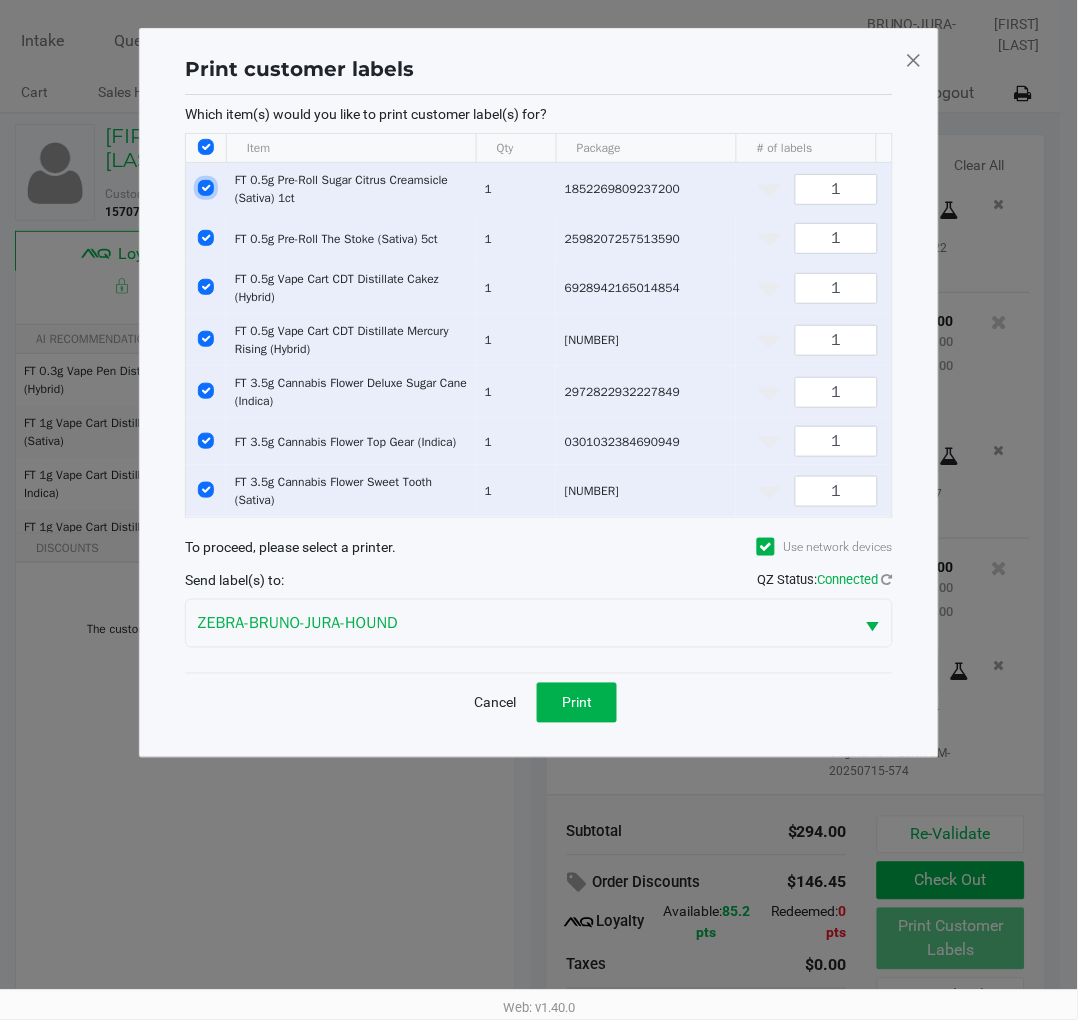click at bounding box center [206, 188] 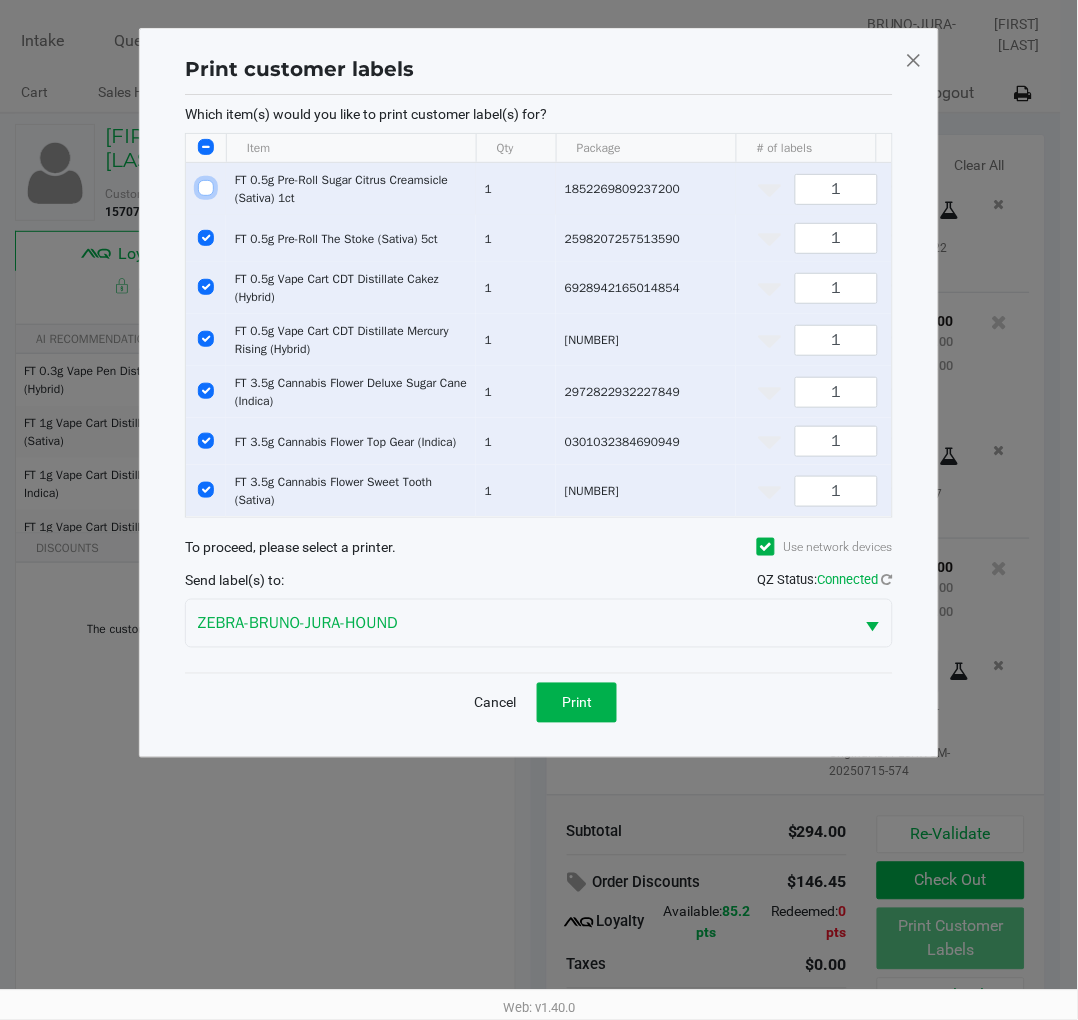 checkbox on "false" 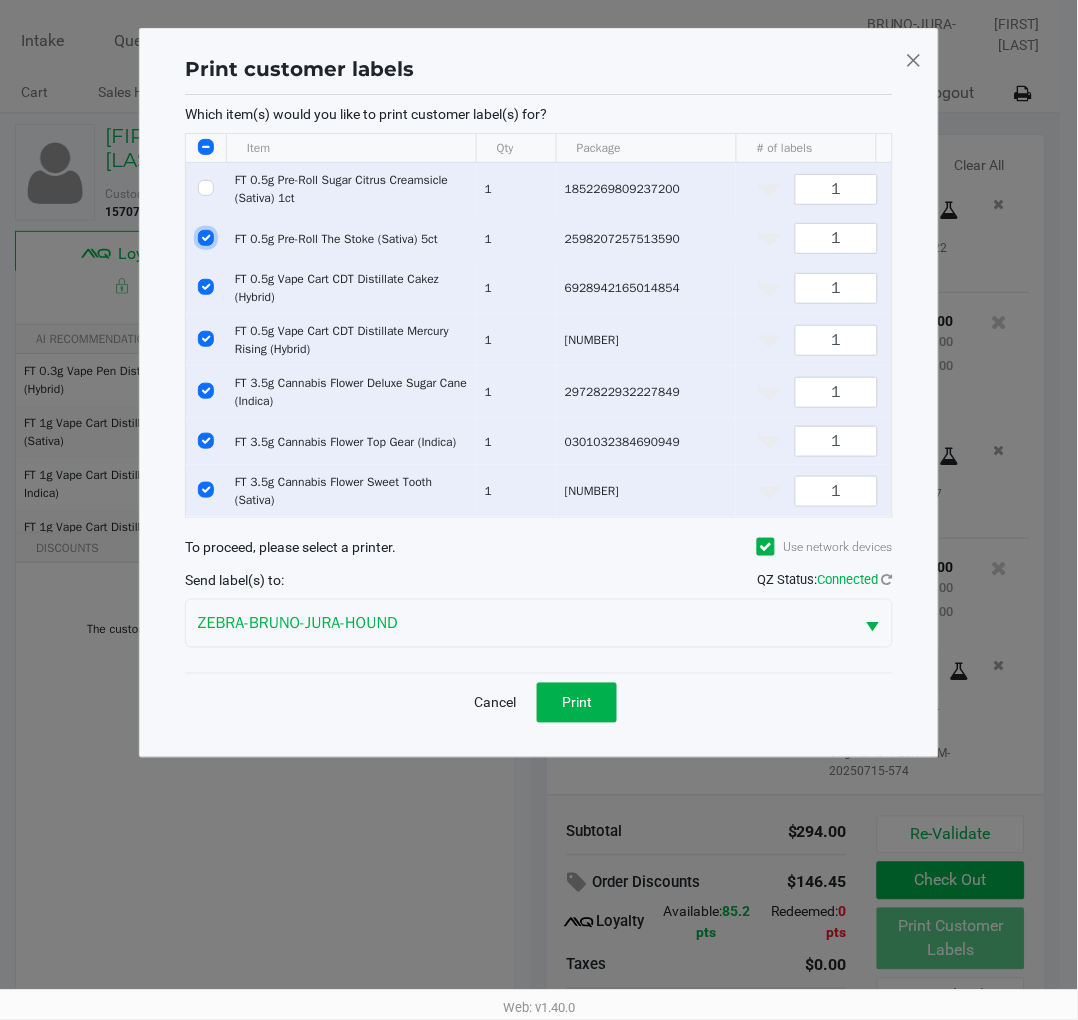 click at bounding box center (206, 238) 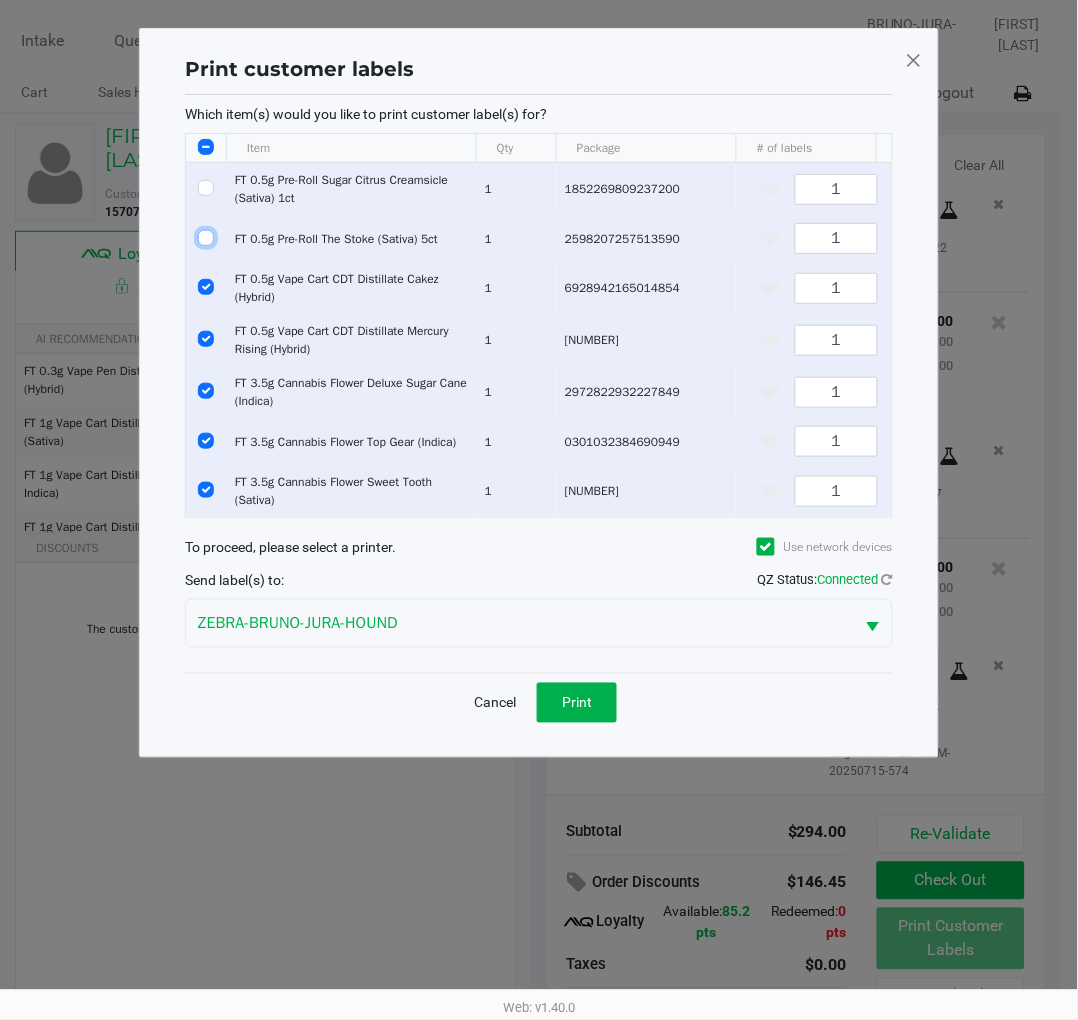 type 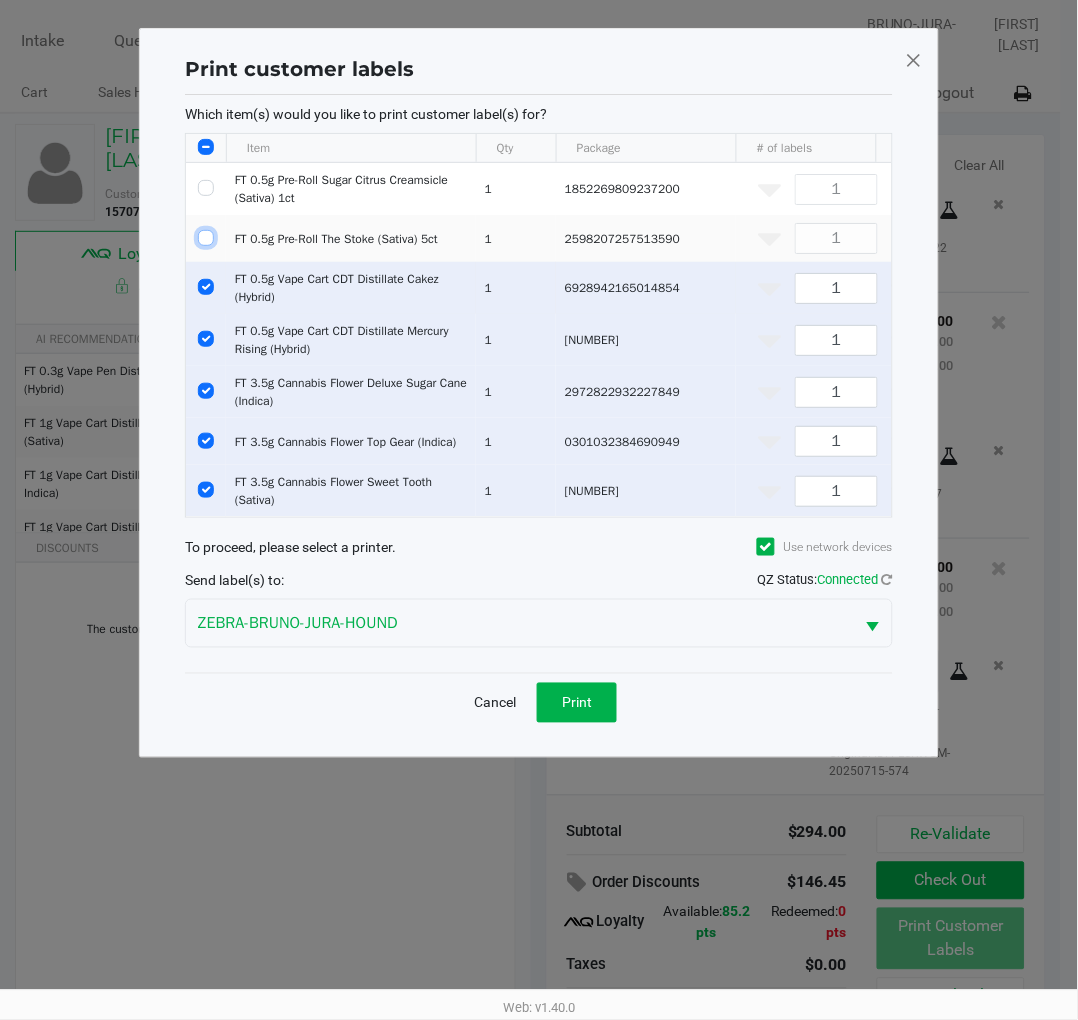 click at bounding box center (206, 287) 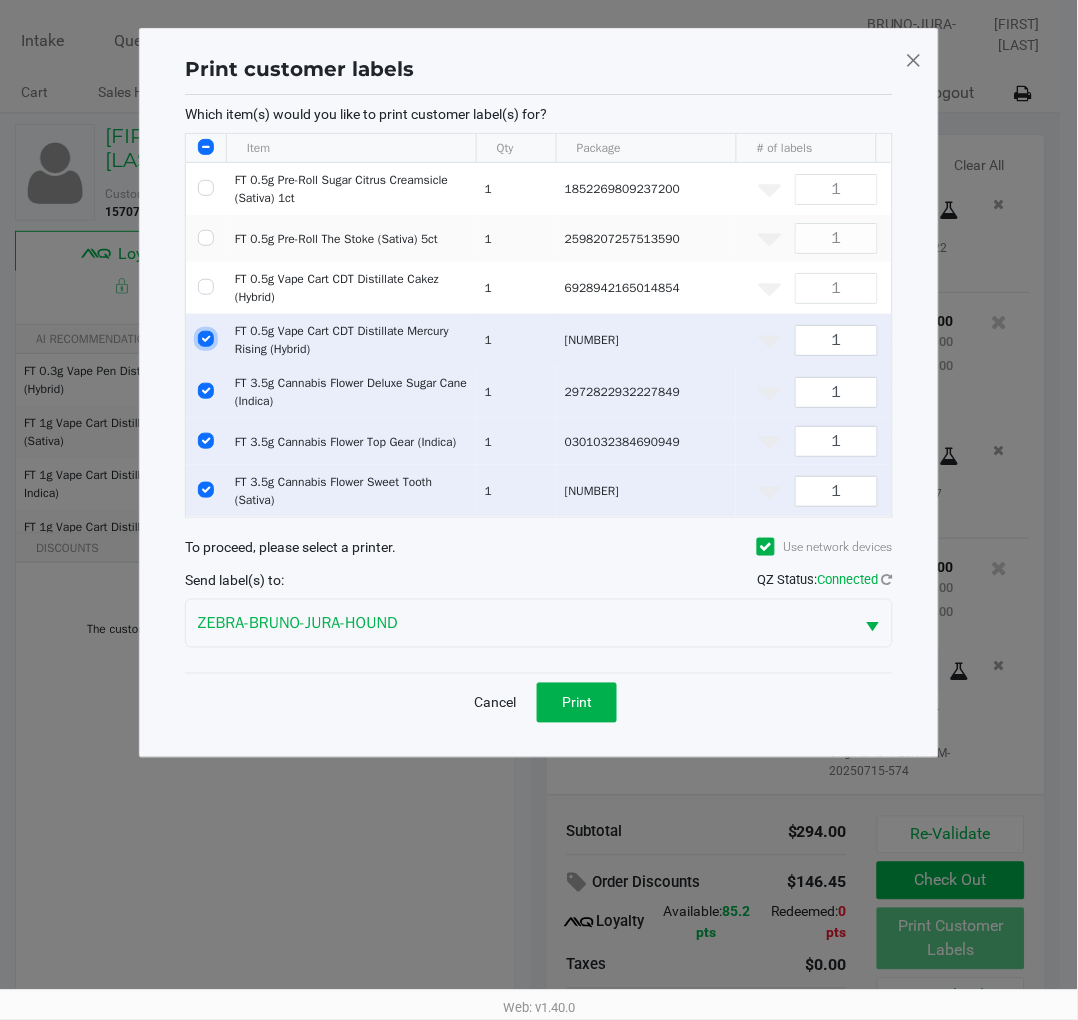 click at bounding box center [206, 339] 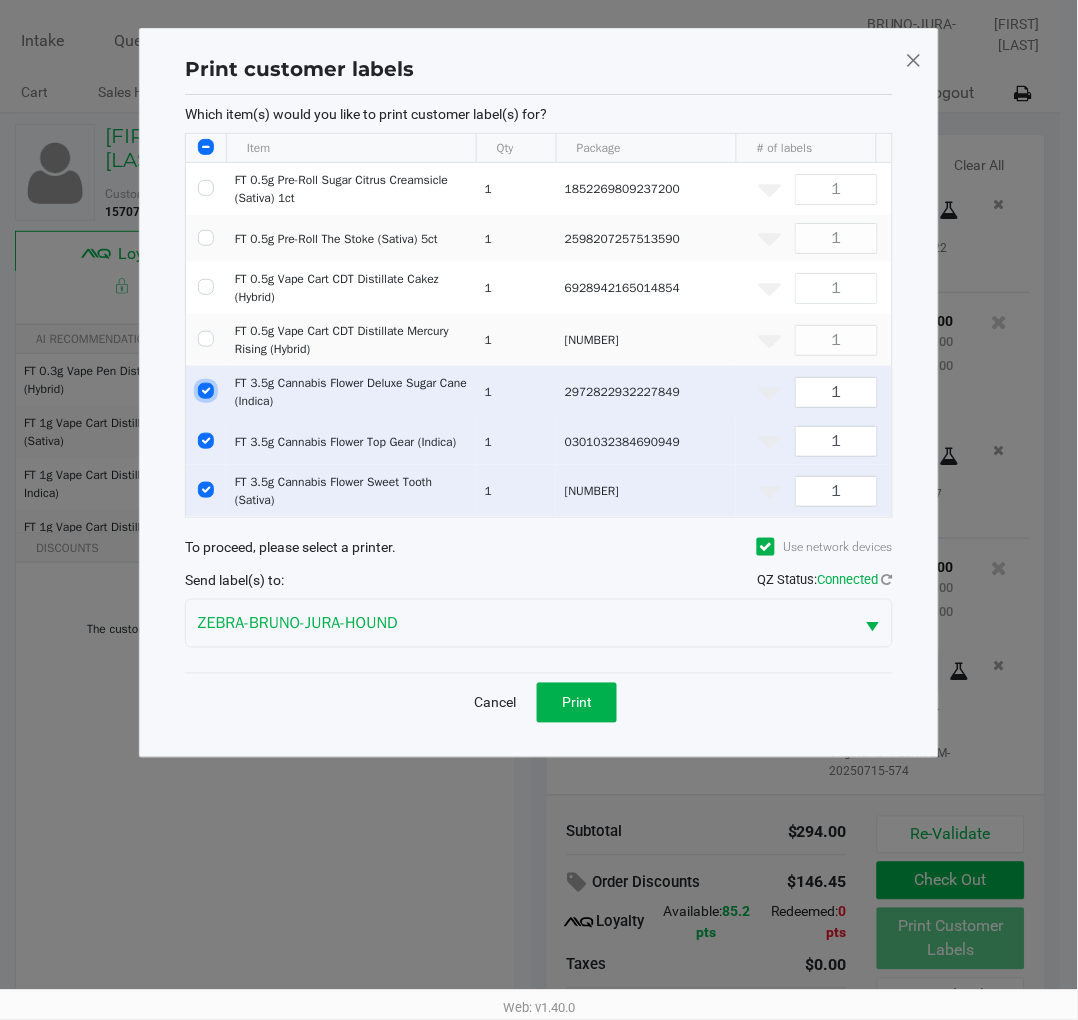 click at bounding box center [206, 391] 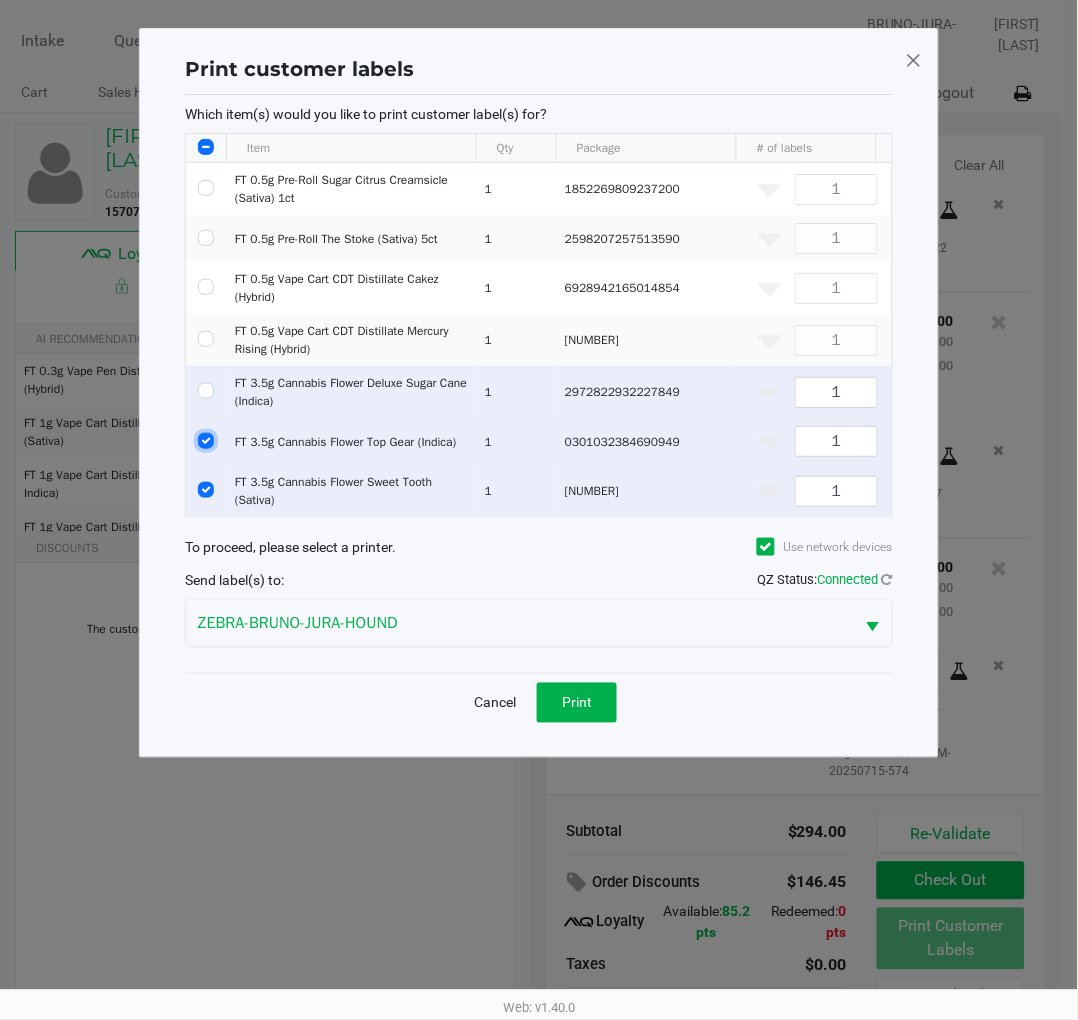 click at bounding box center [206, 441] 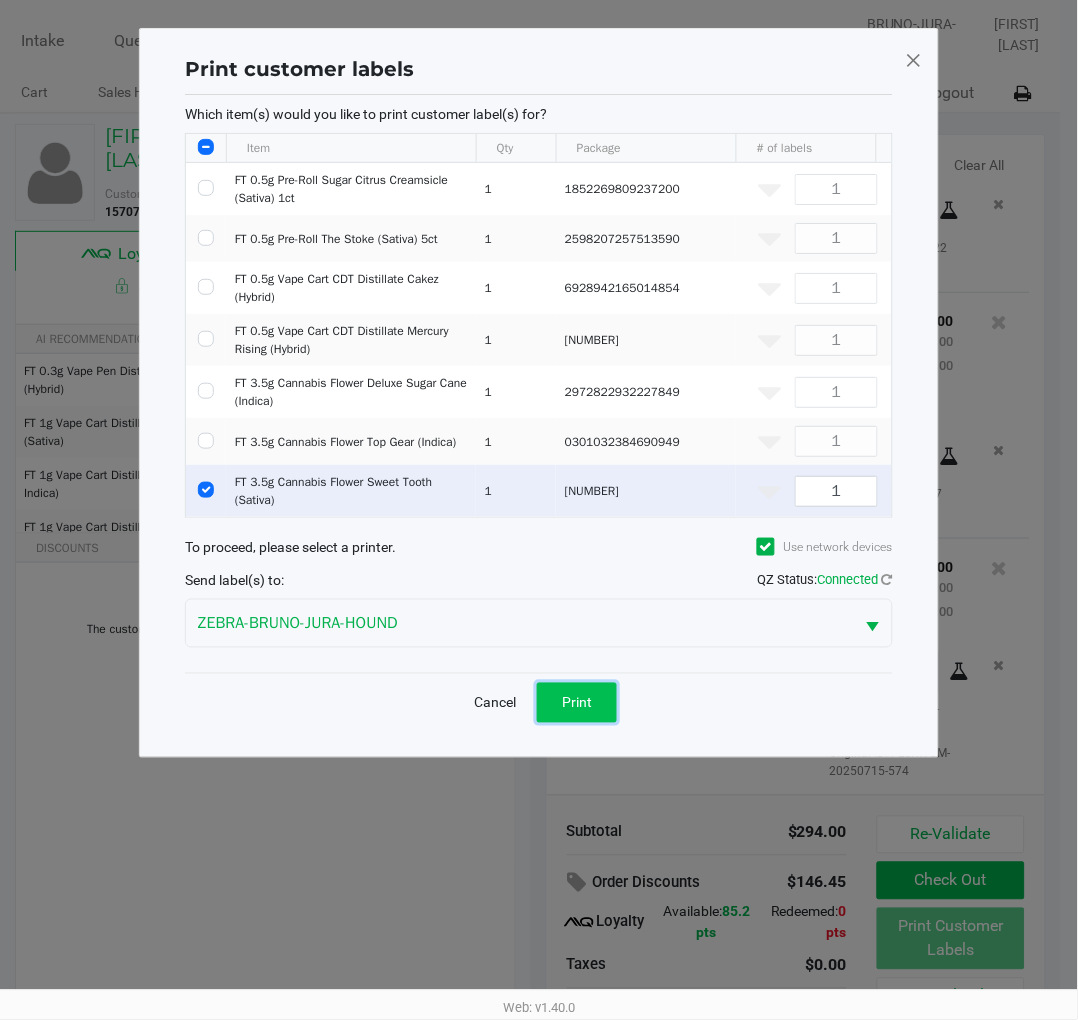 click on "Print" 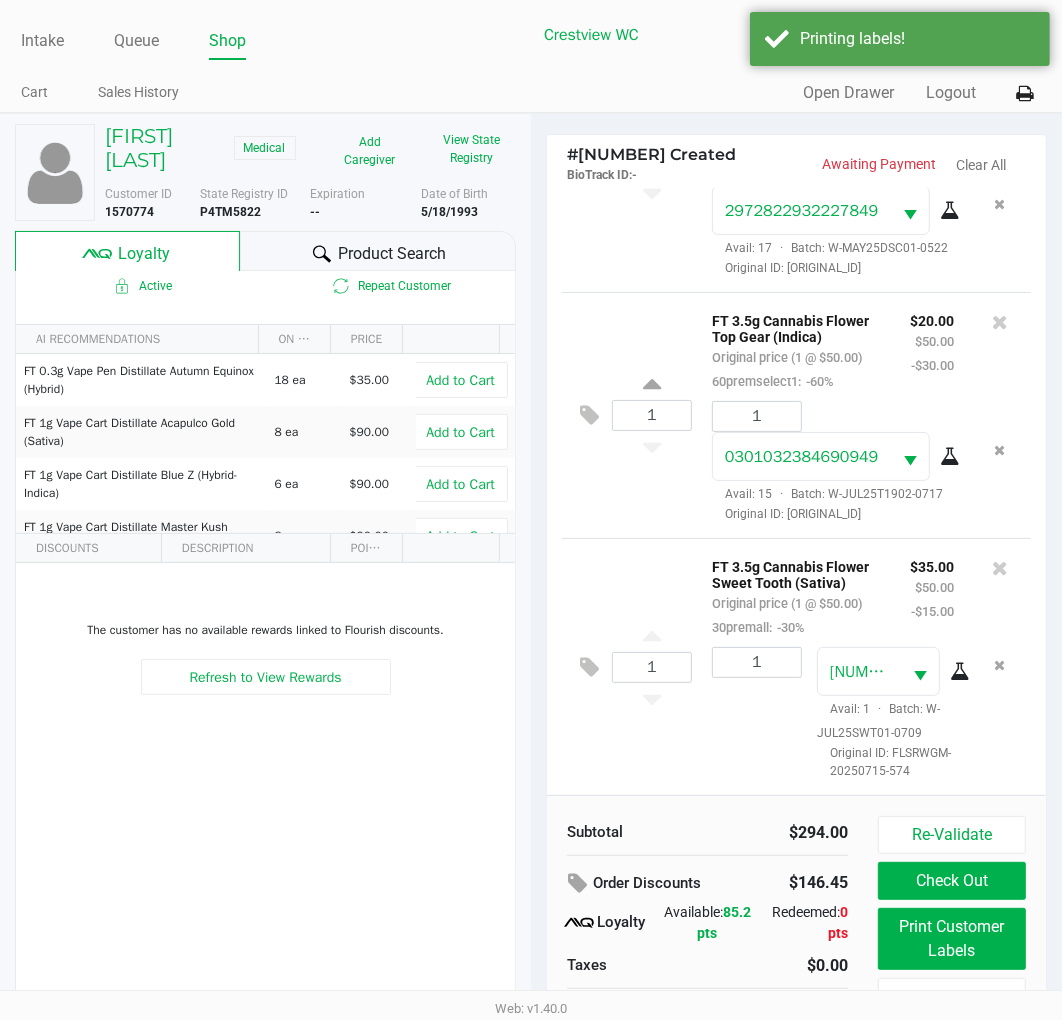 scroll, scrollTop: 38, scrollLeft: 0, axis: vertical 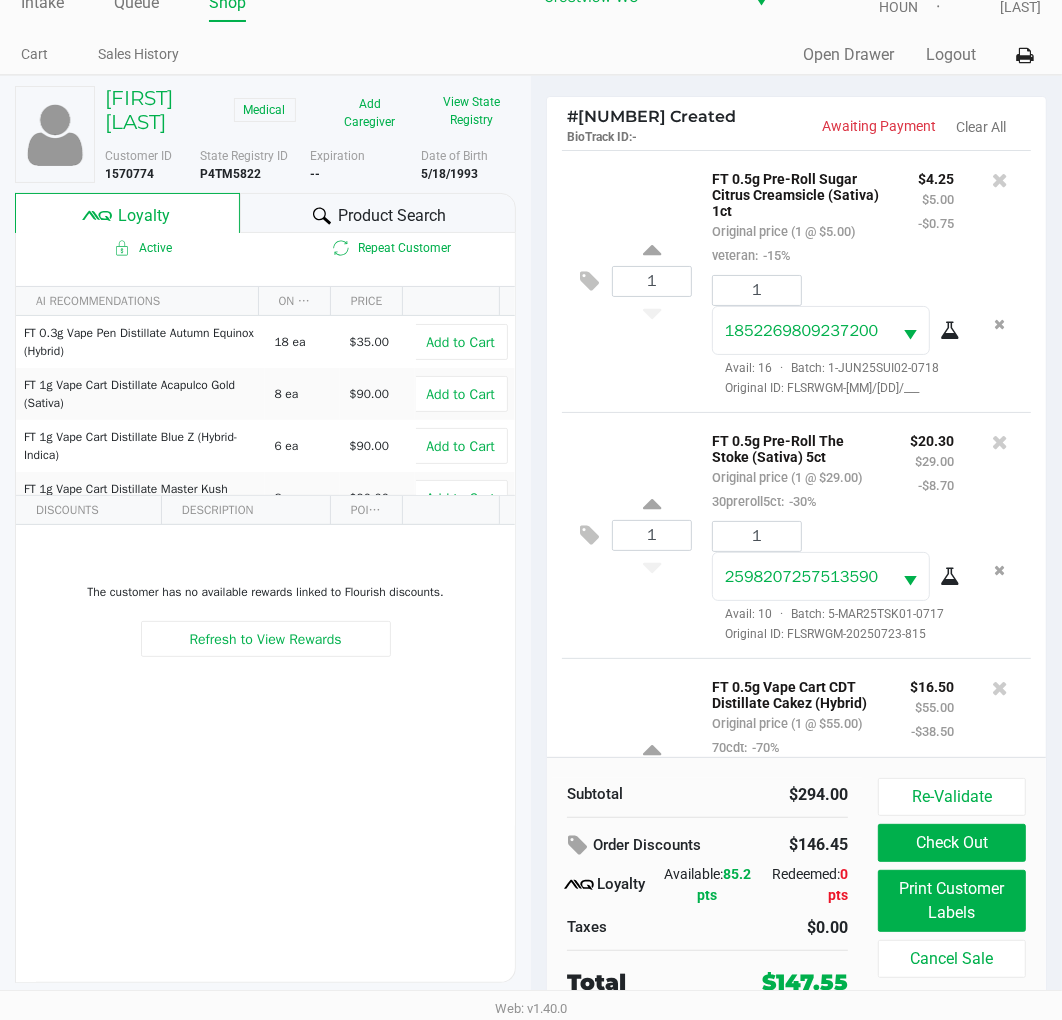 click on "Check Out" 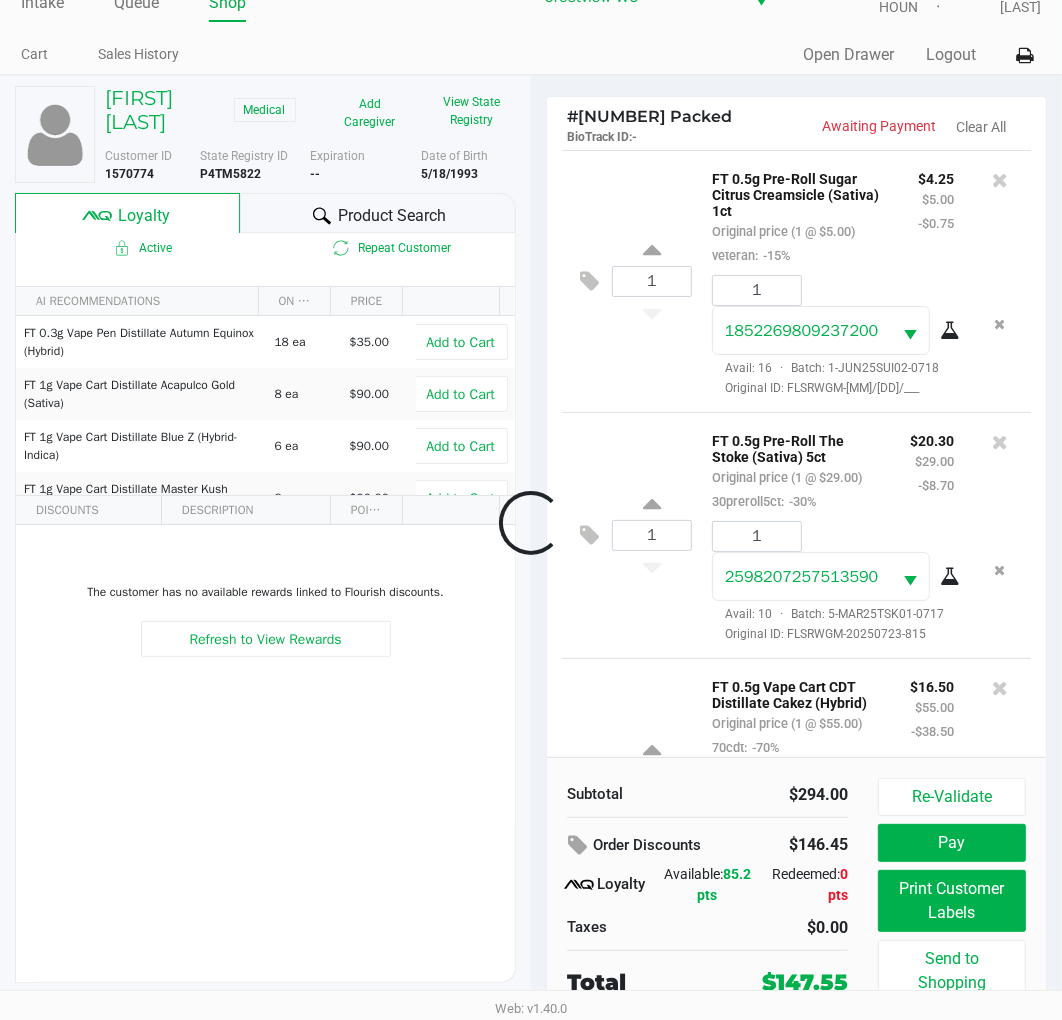 scroll, scrollTop: 1491, scrollLeft: 0, axis: vertical 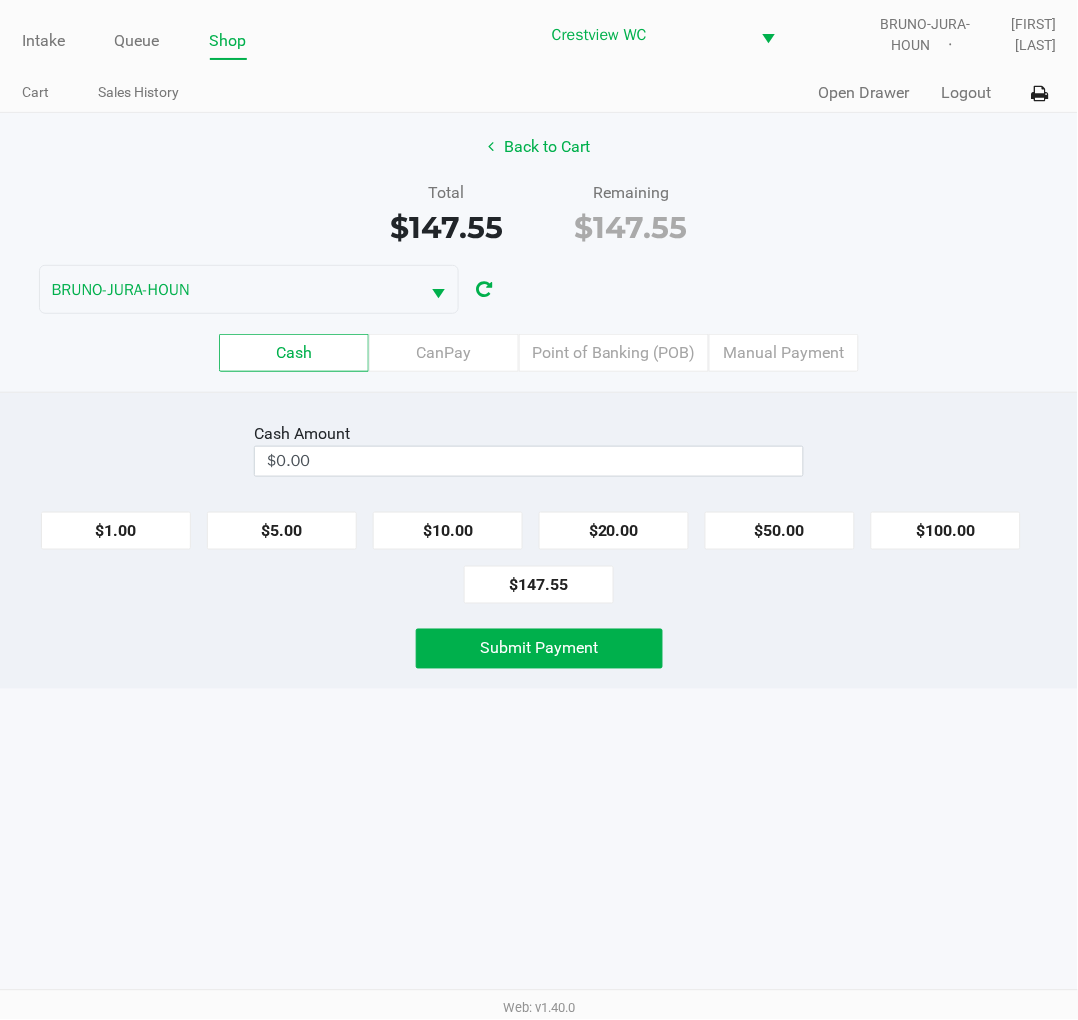 click on "Point of Banking (POB)" 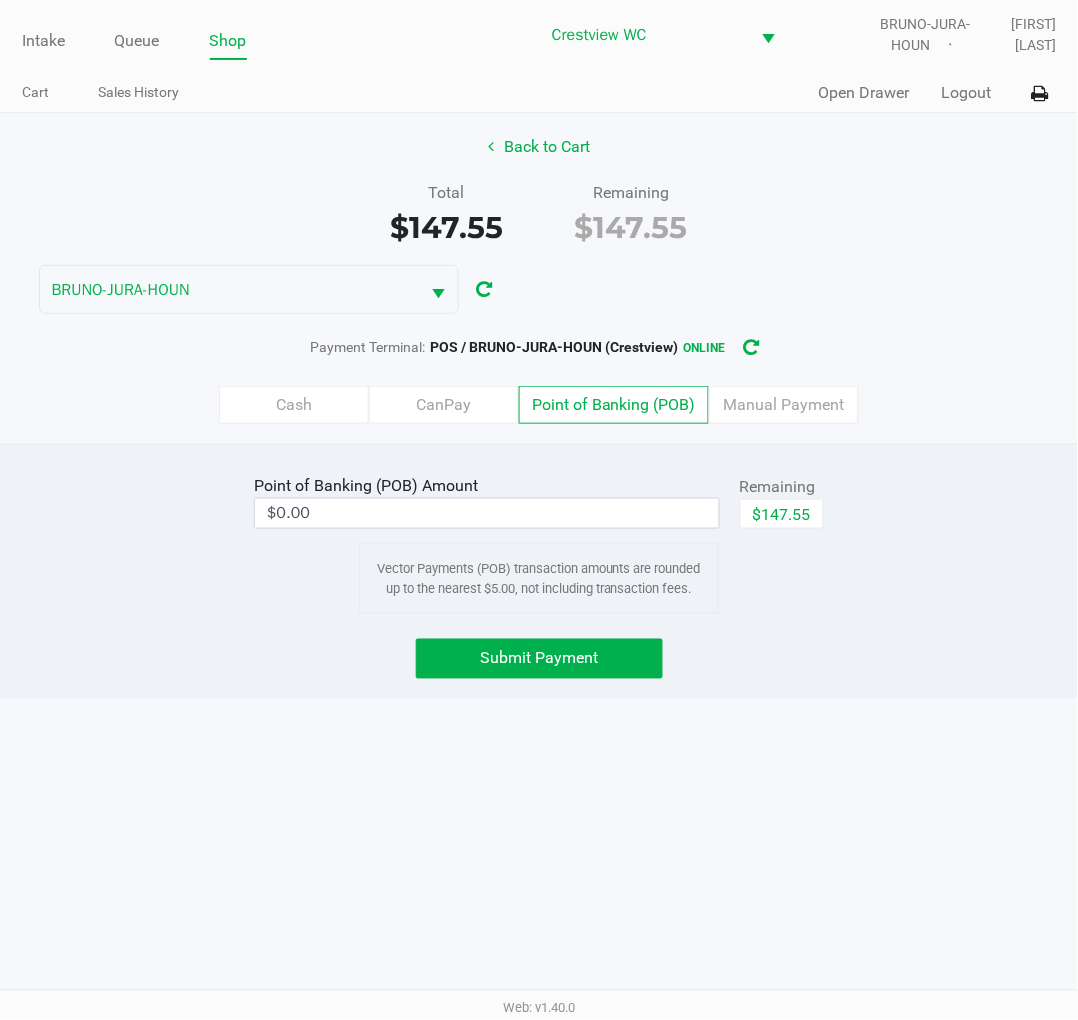 click on "$0.00" at bounding box center [487, 513] 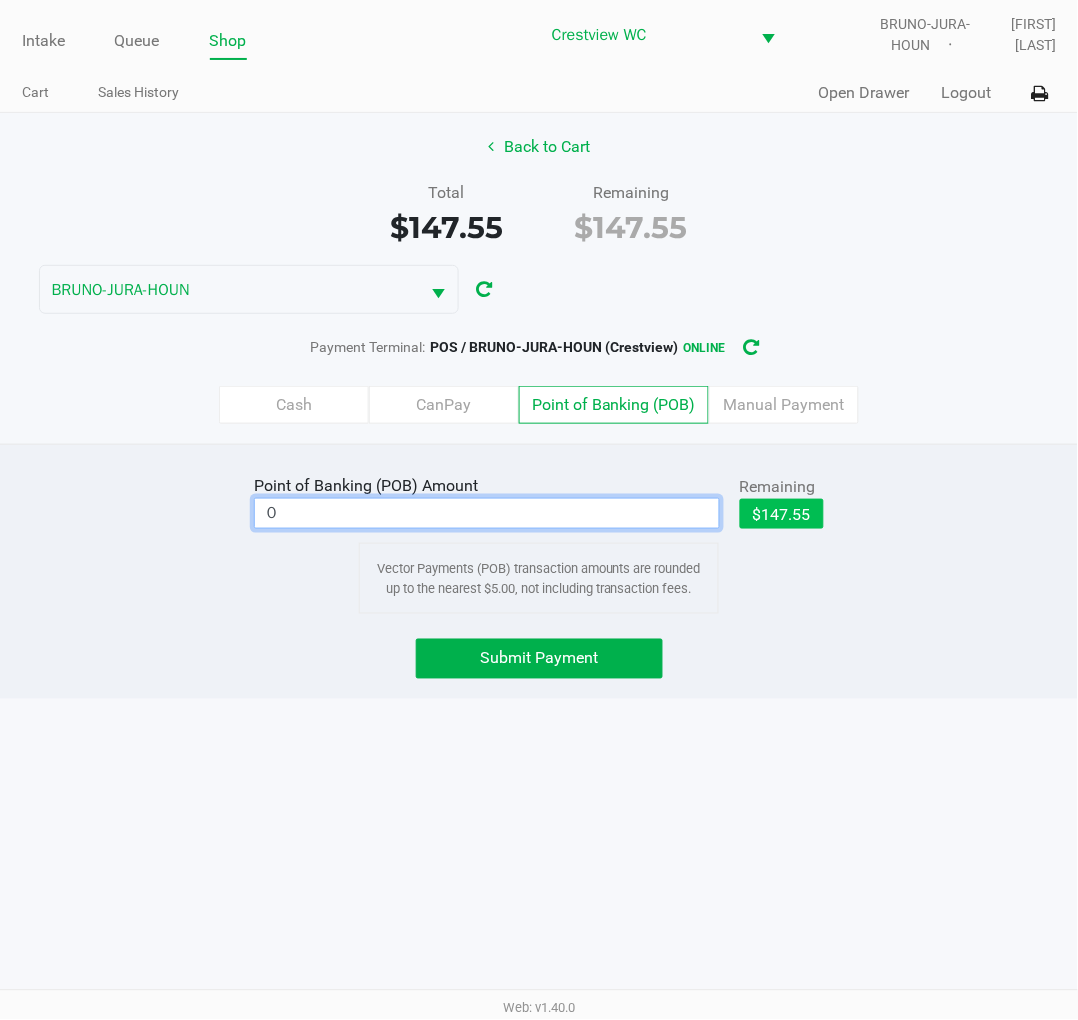 click on "$147.55" 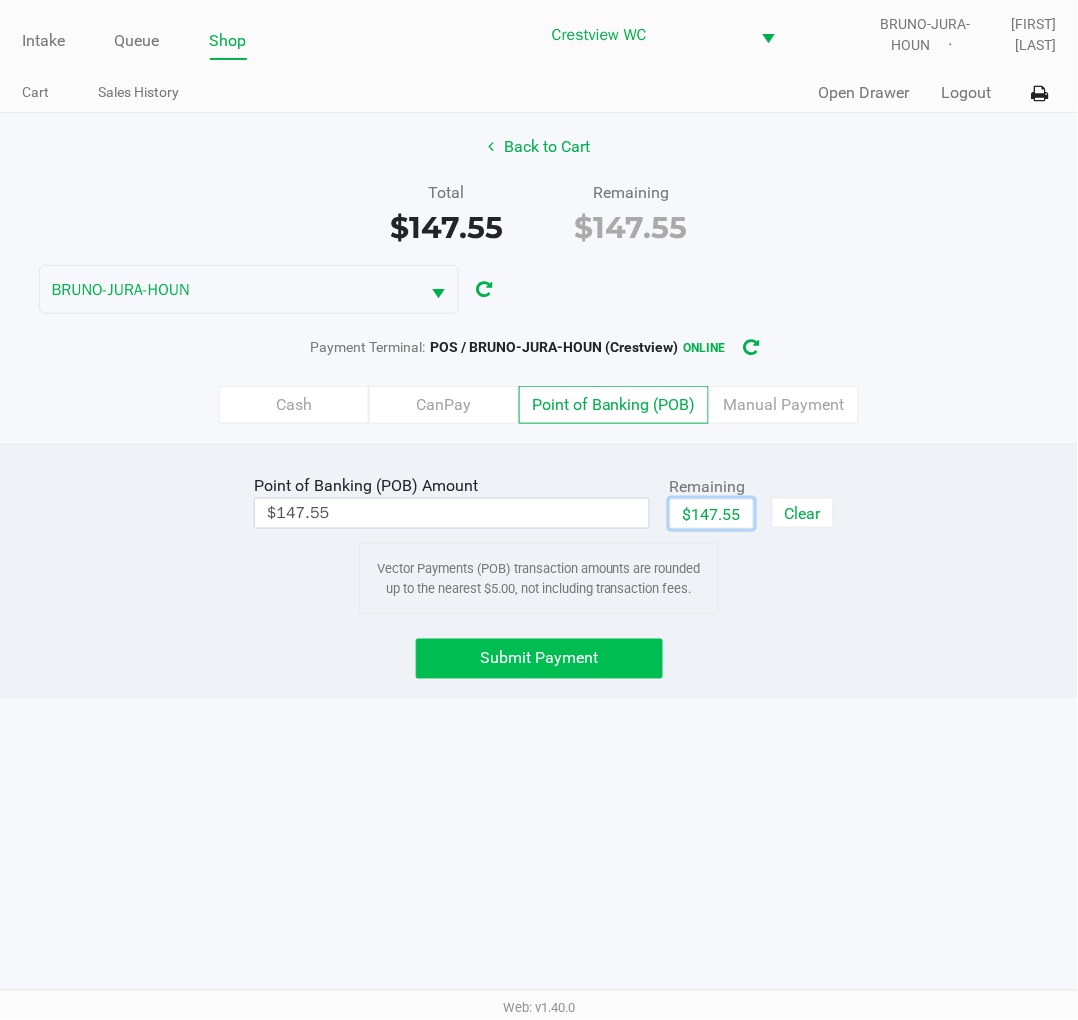 click on "Submit Payment" 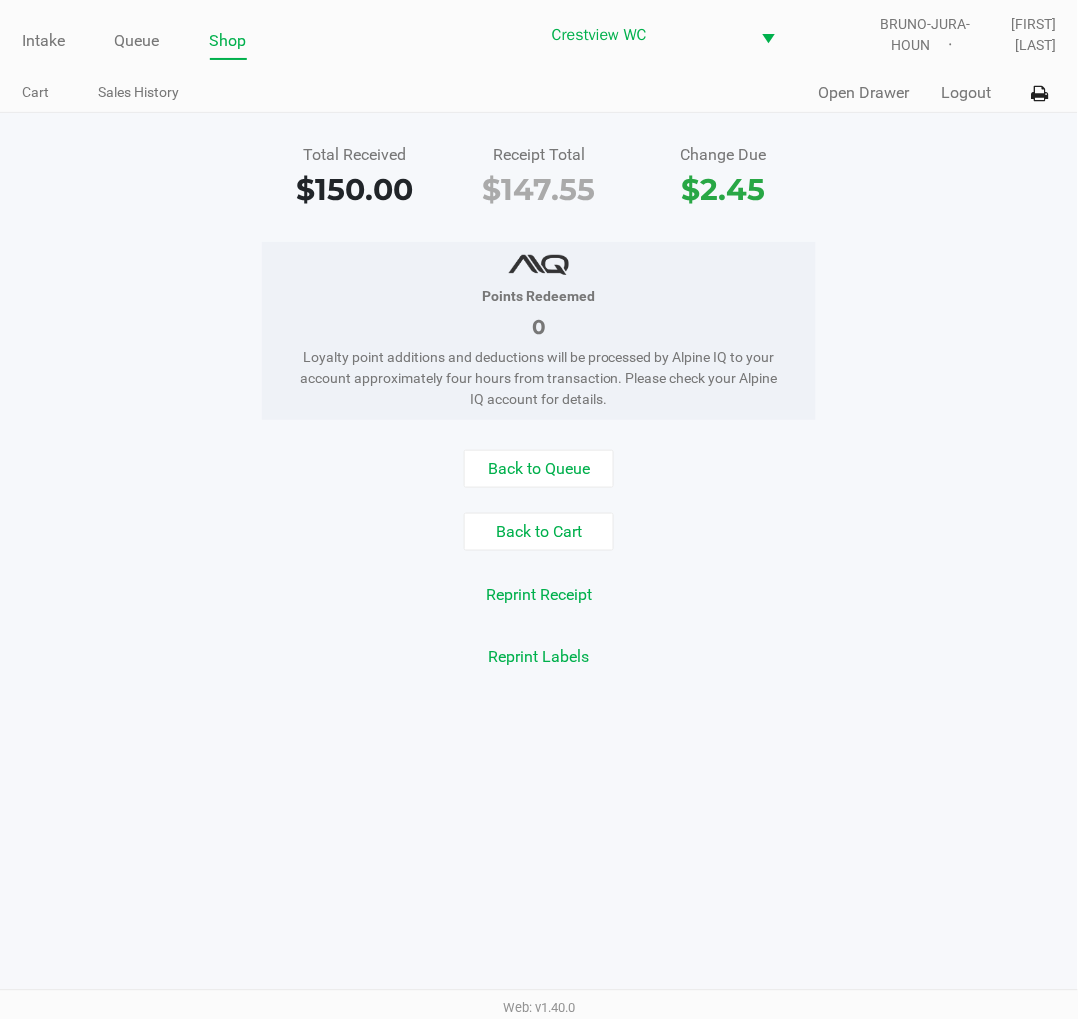 click on "Intake" 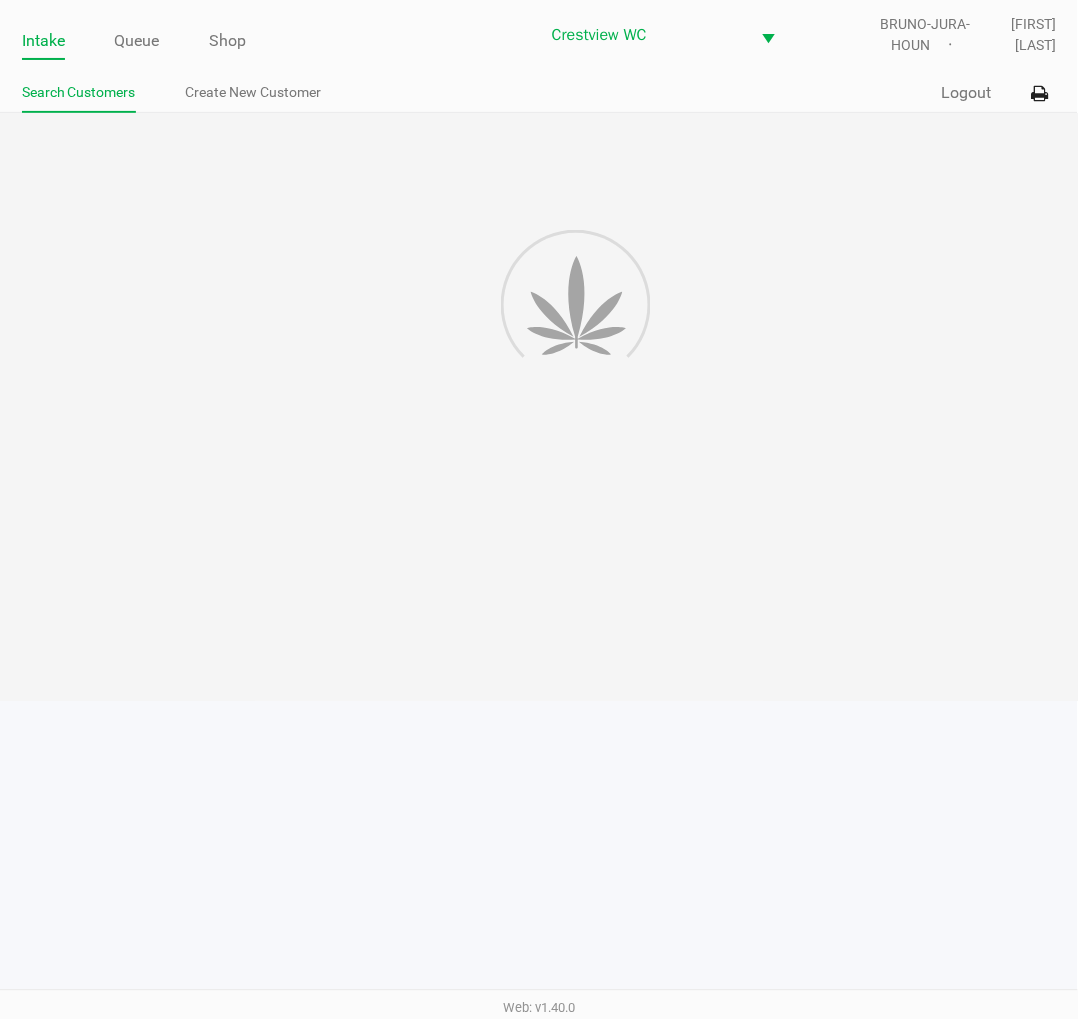click 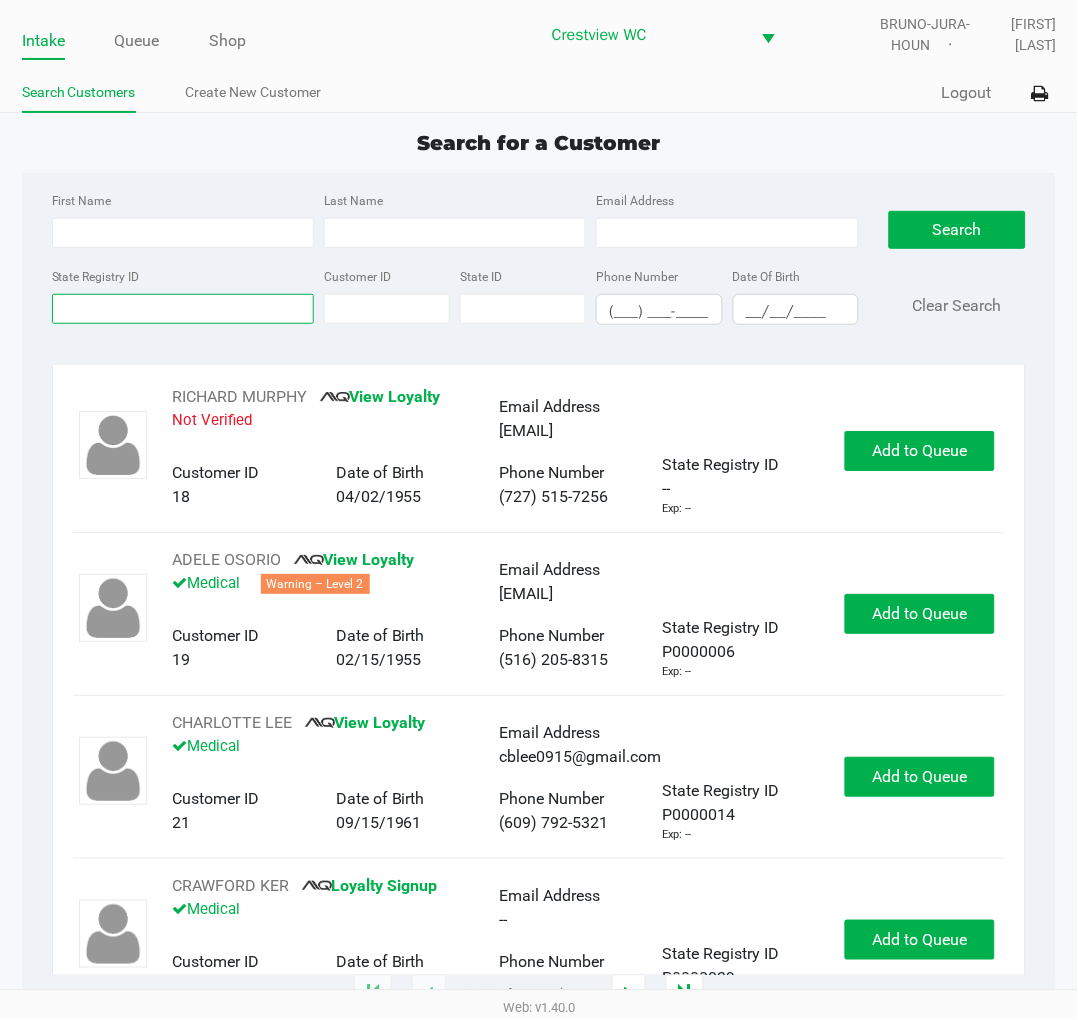 click on "State Registry ID" at bounding box center [183, 309] 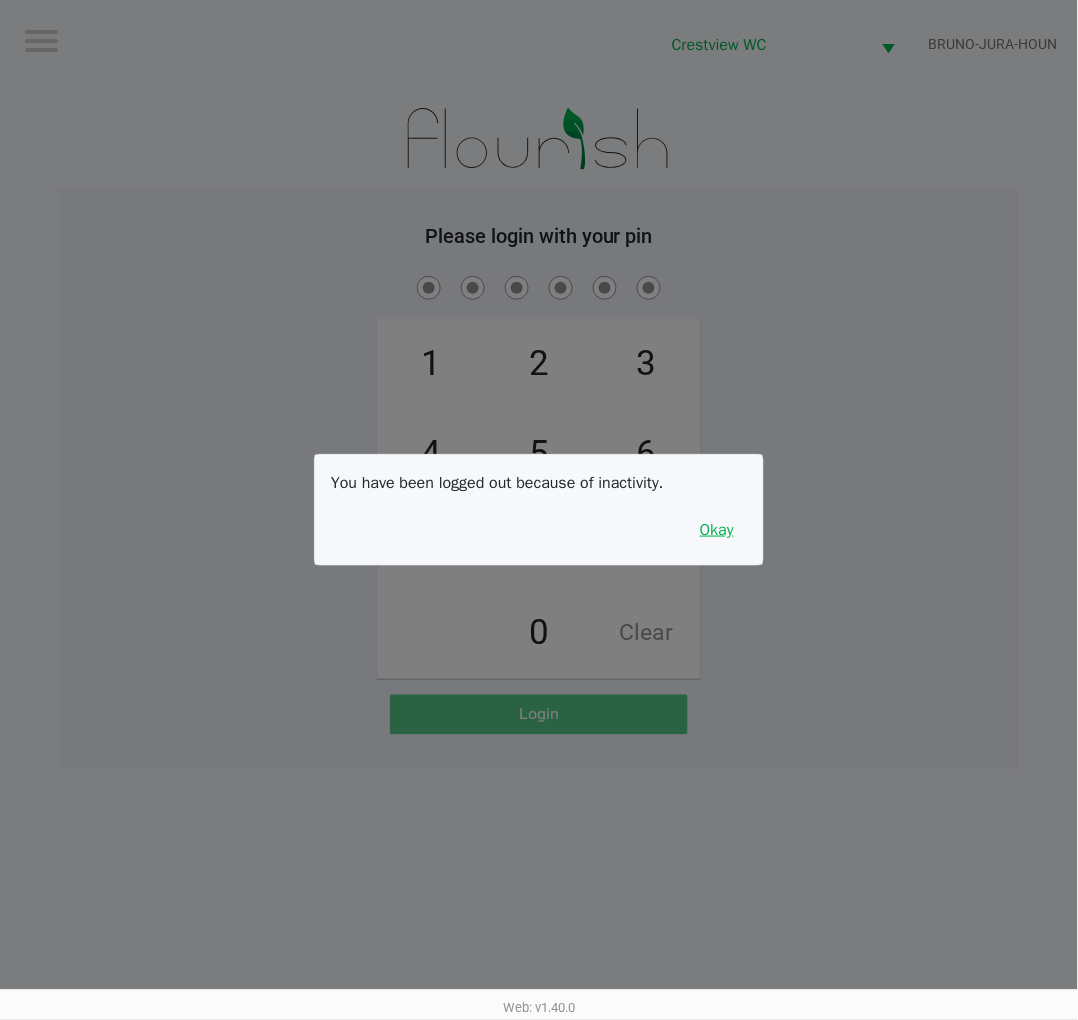 click on "Okay" at bounding box center [717, 530] 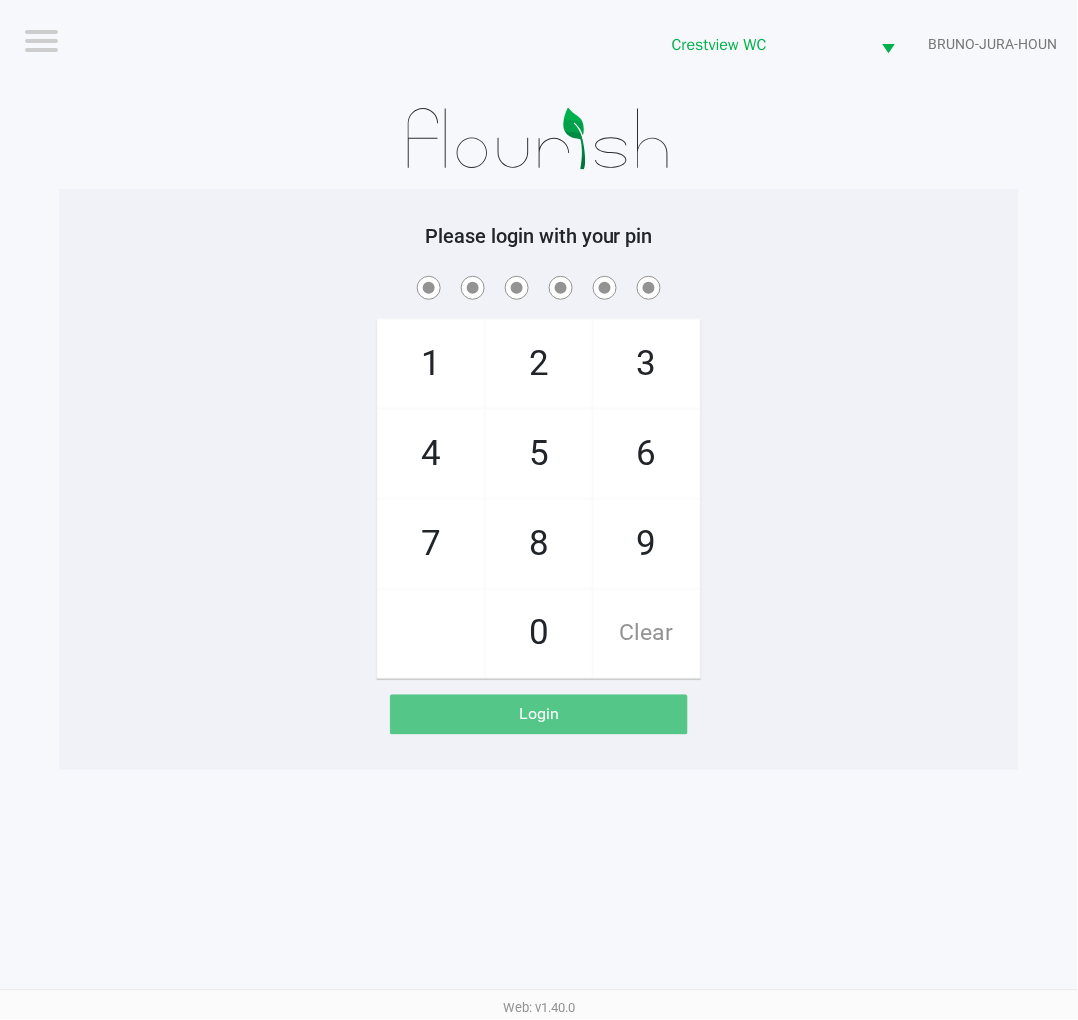 click on "9" 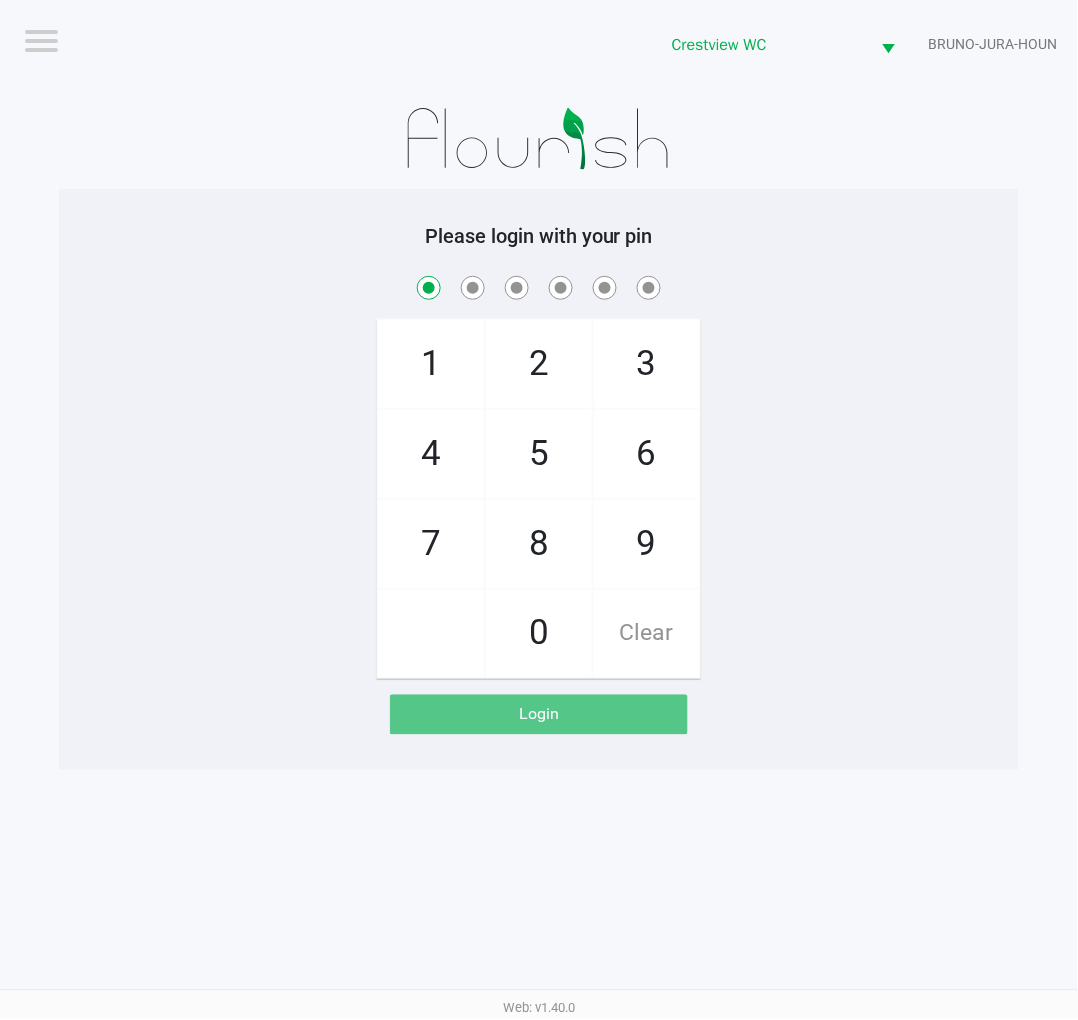 click on "2" 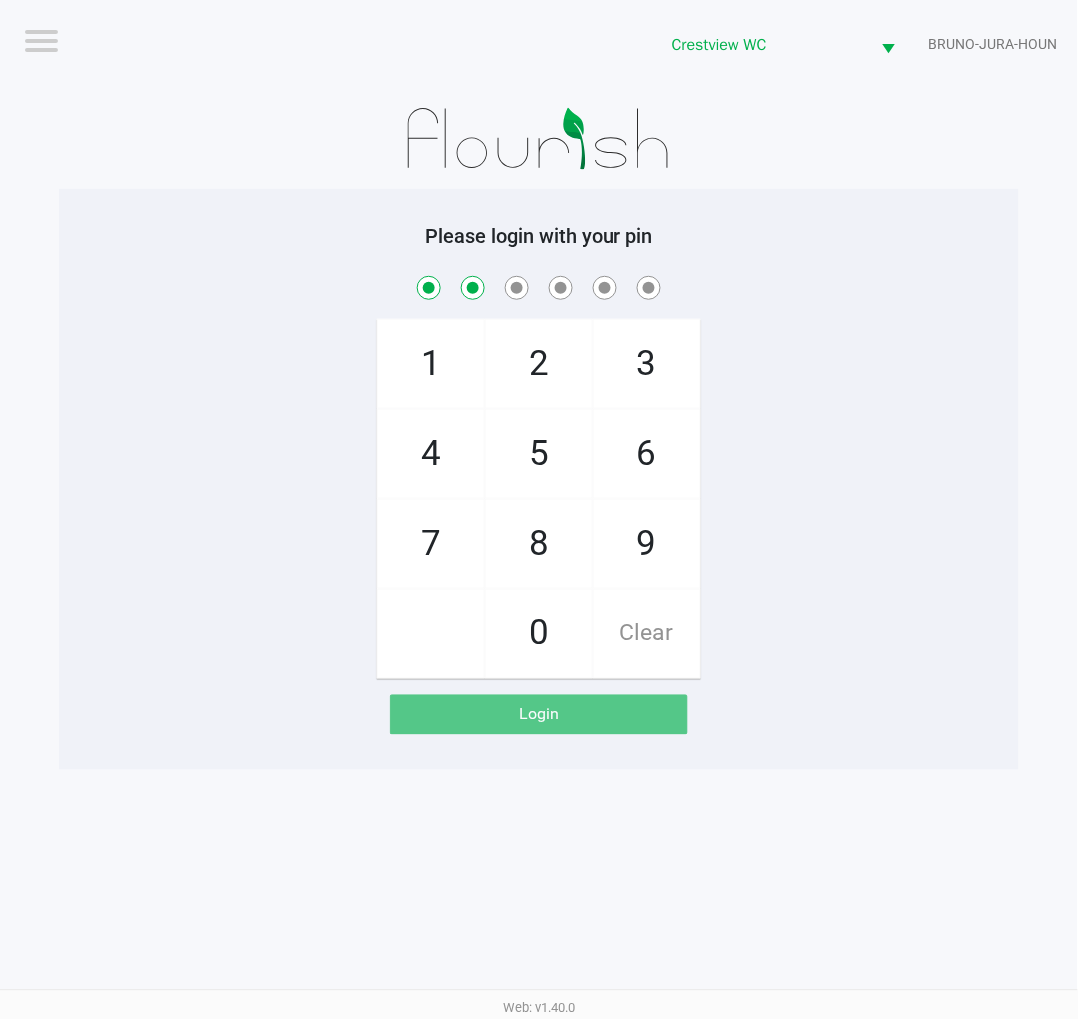 click on "2" 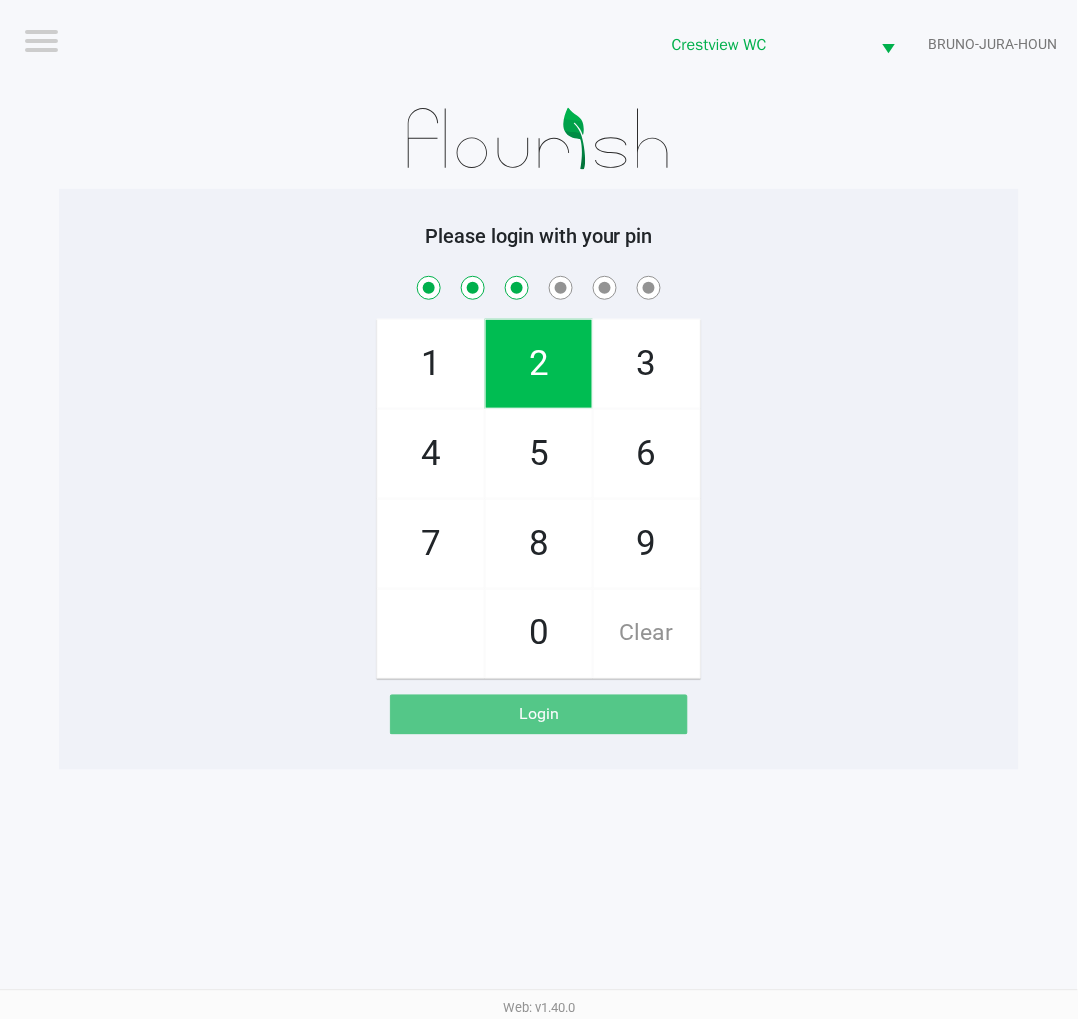 click on "8" 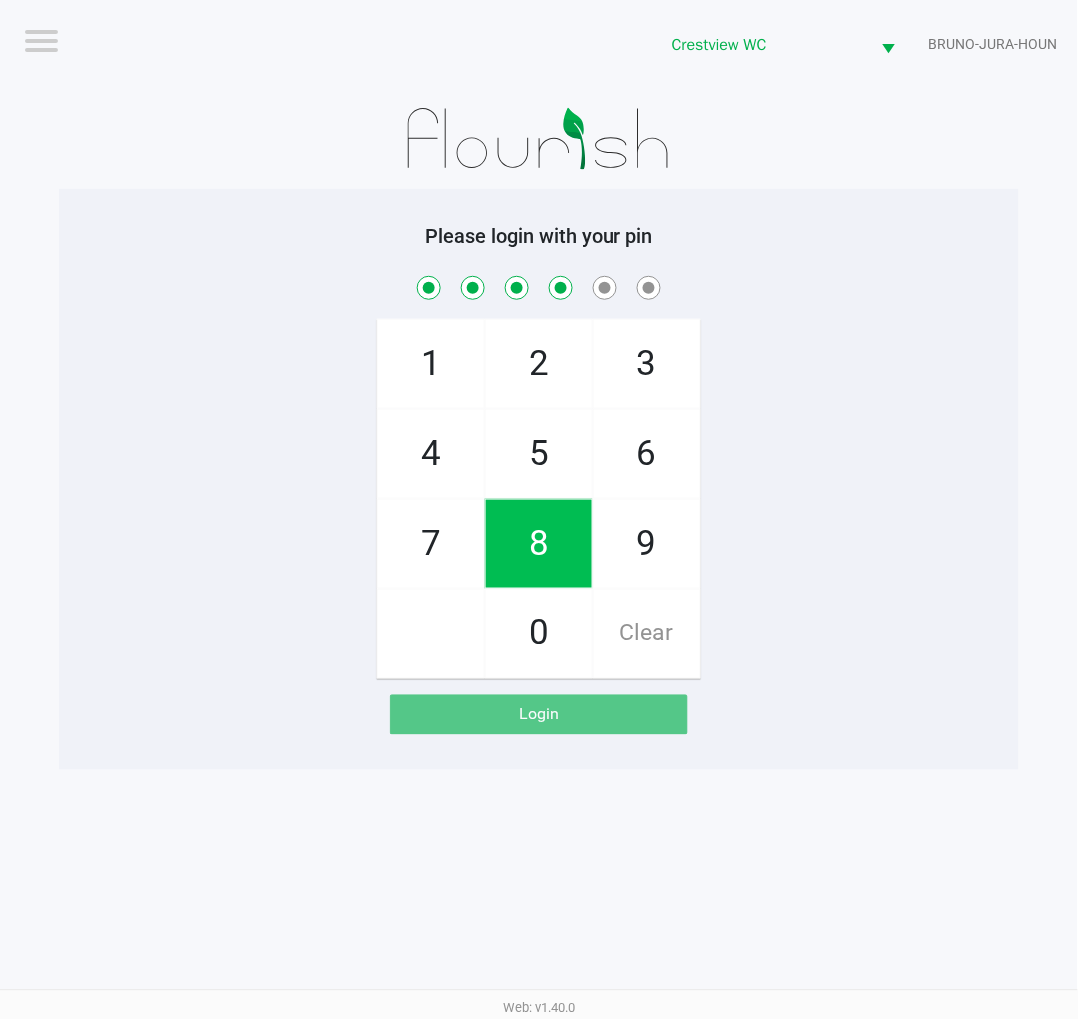 click on "2" 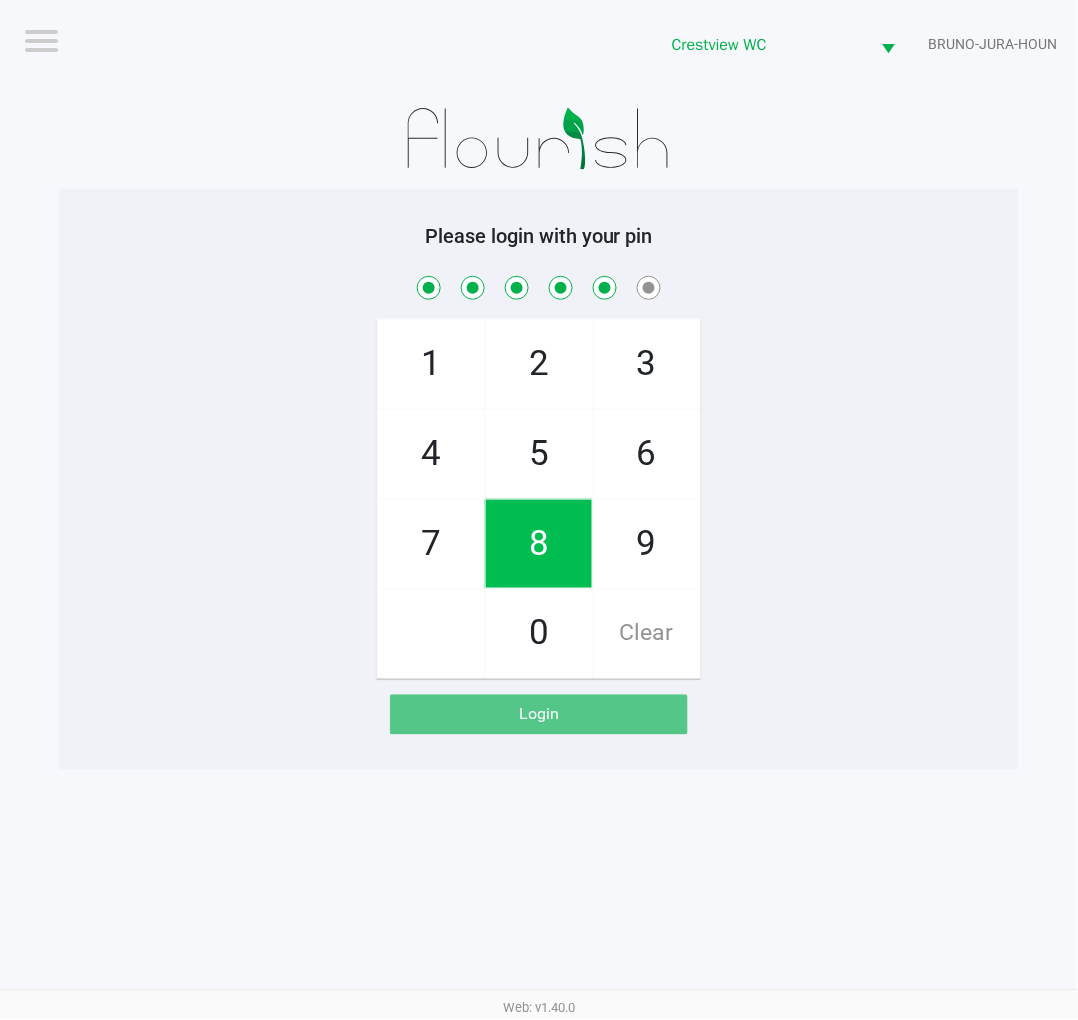 click on "1" 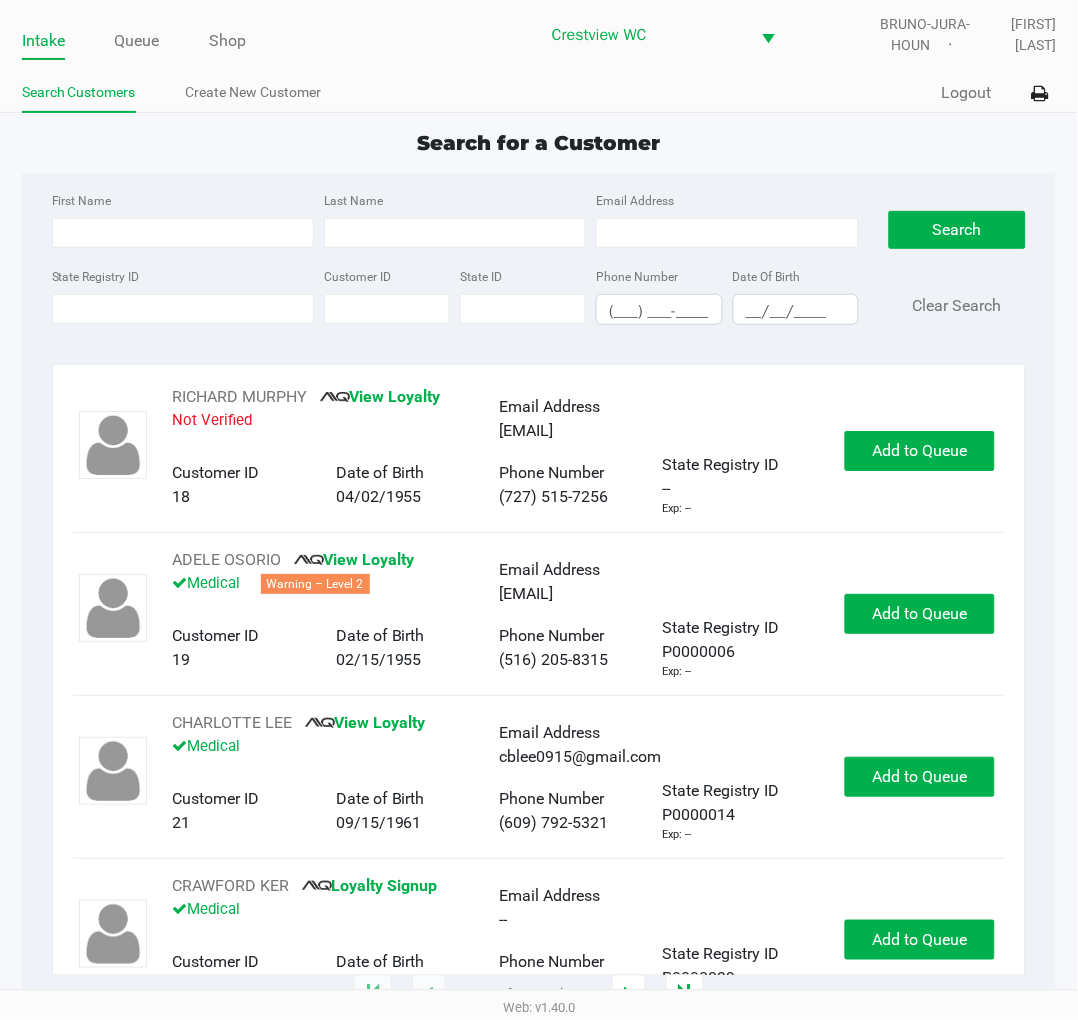 click on "State Registry ID" at bounding box center (183, 309) 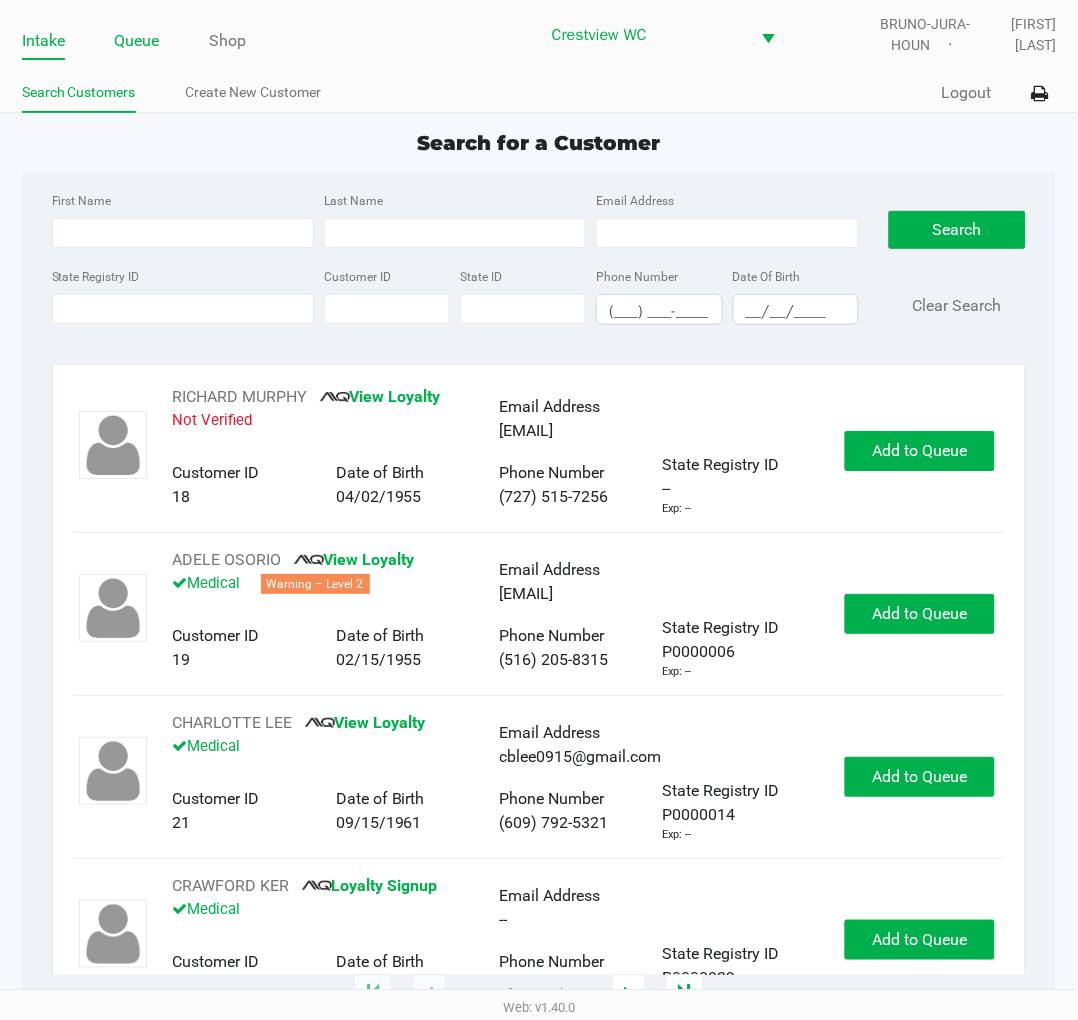 click on "Queue" 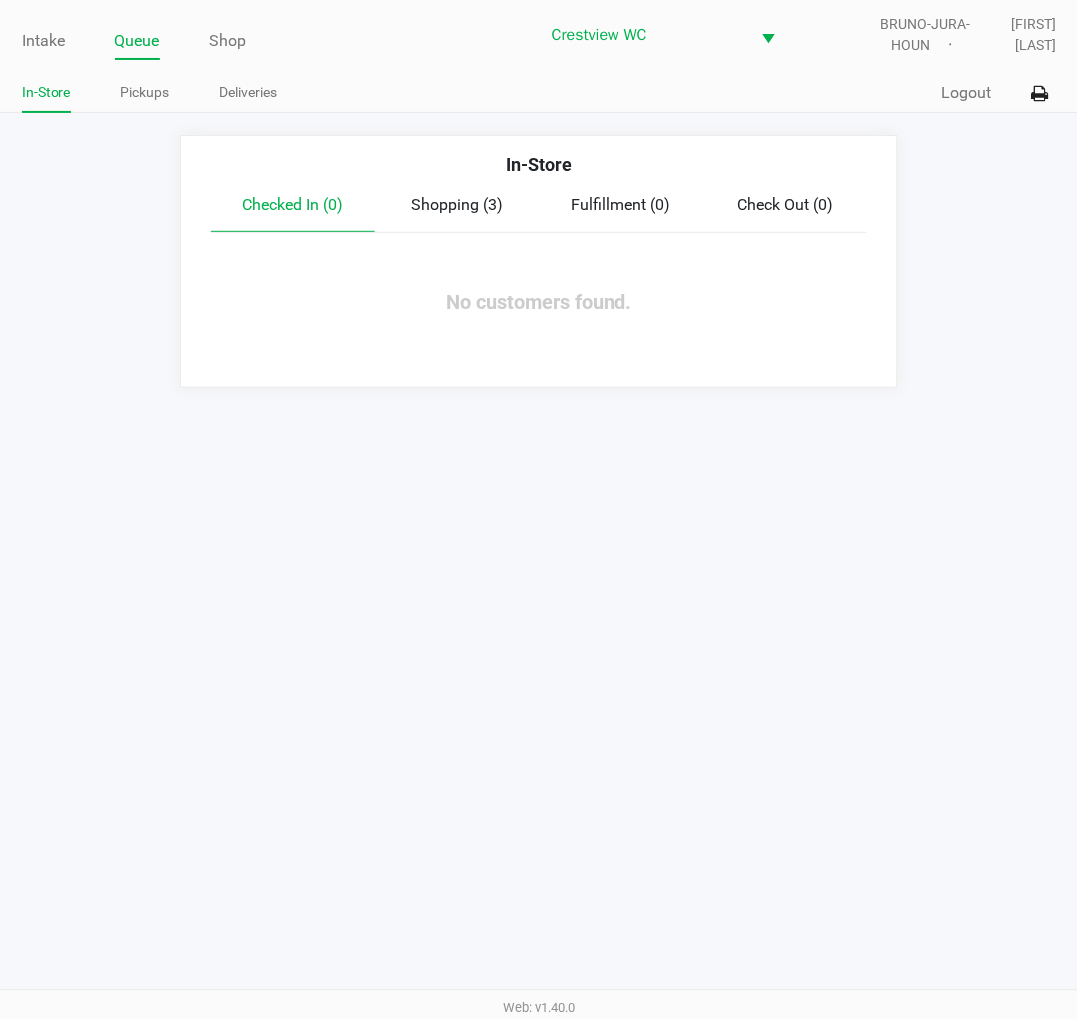 click on "Intake" 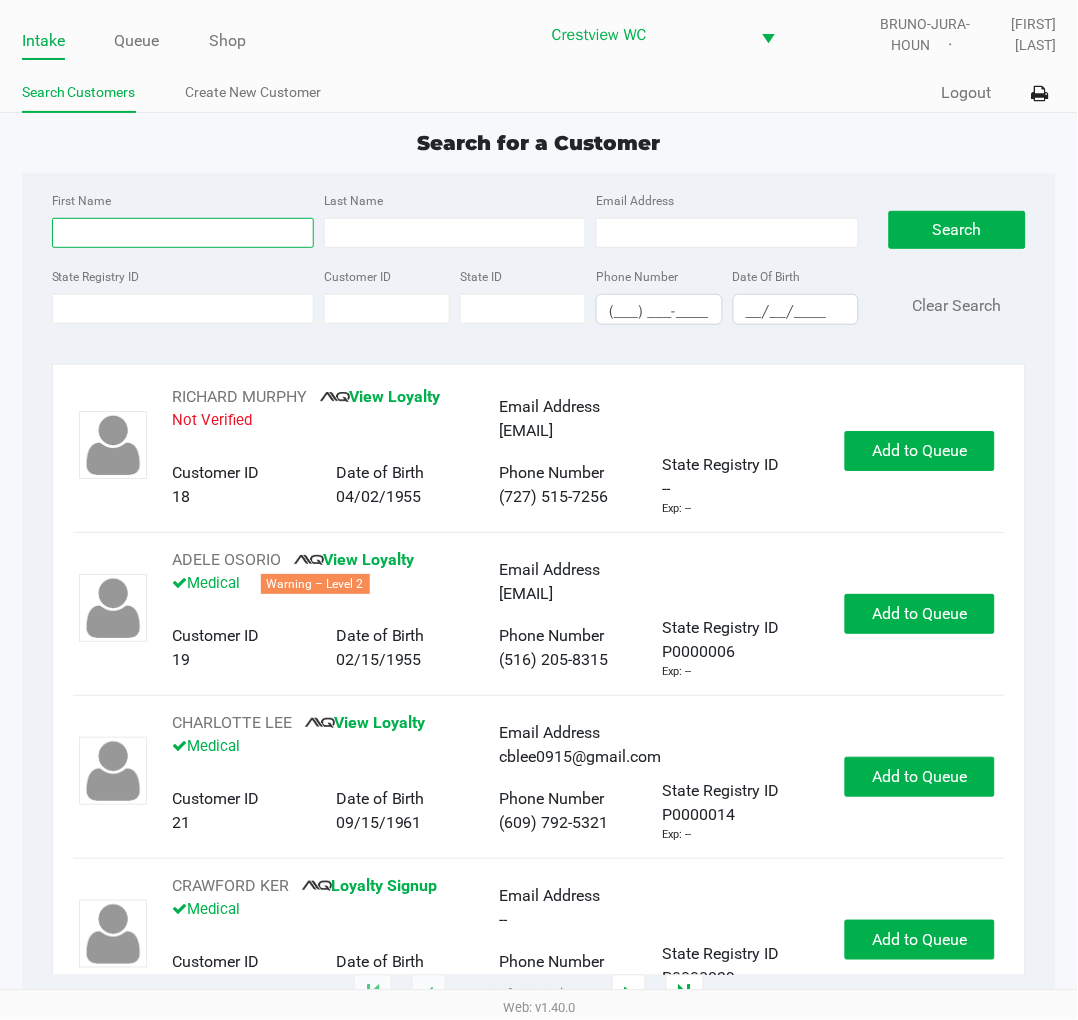 click on "First Name" at bounding box center [183, 233] 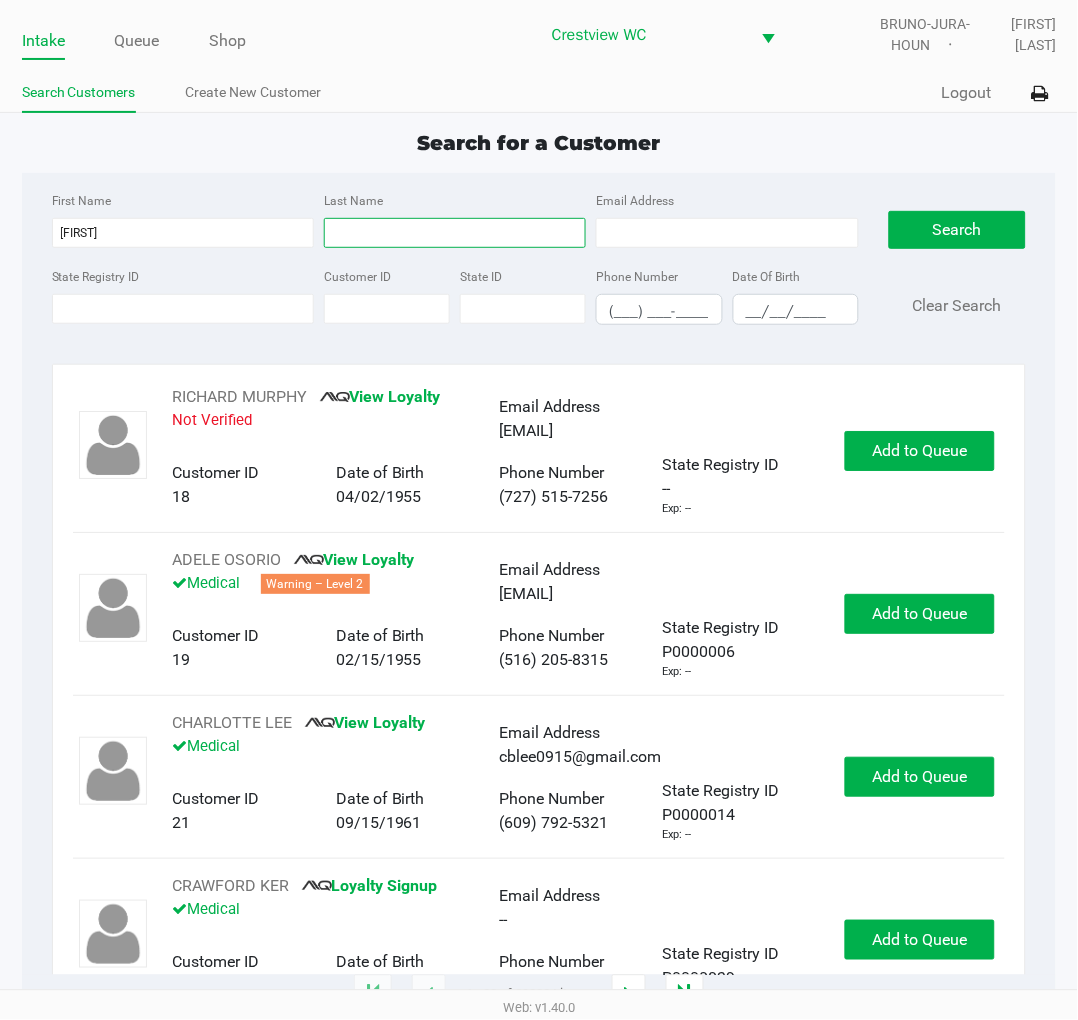 click on "Last Name" at bounding box center [455, 233] 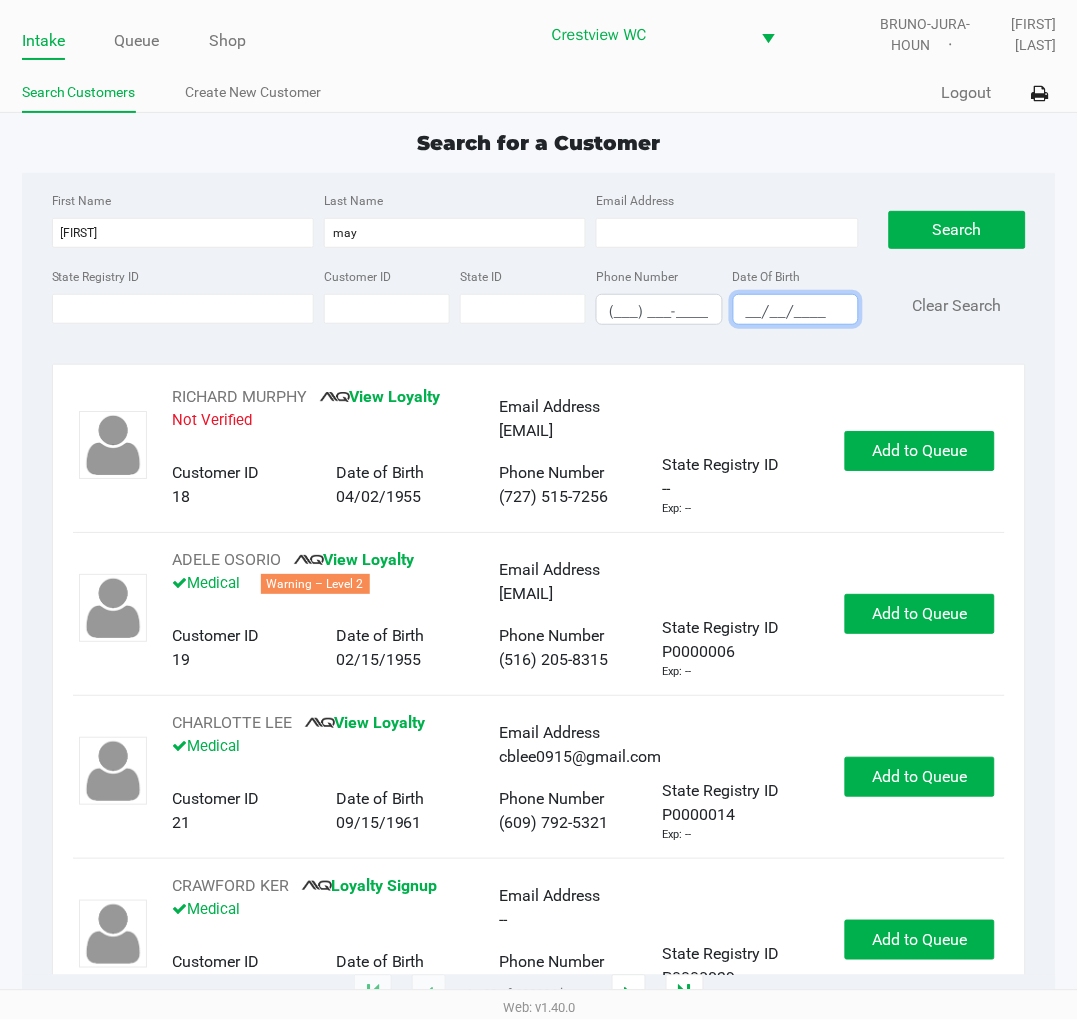click on "__/__/____" at bounding box center [796, 311] 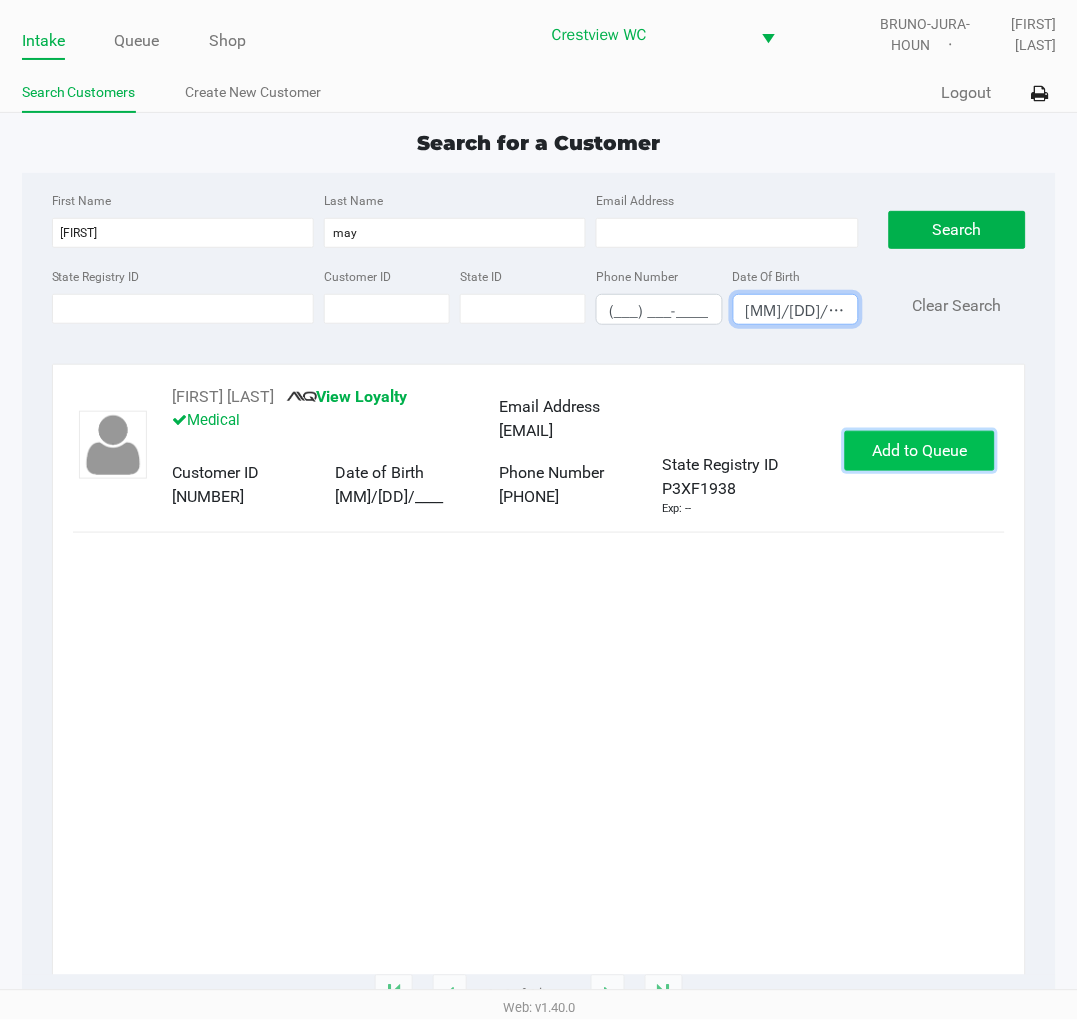 click on "Add to Queue" 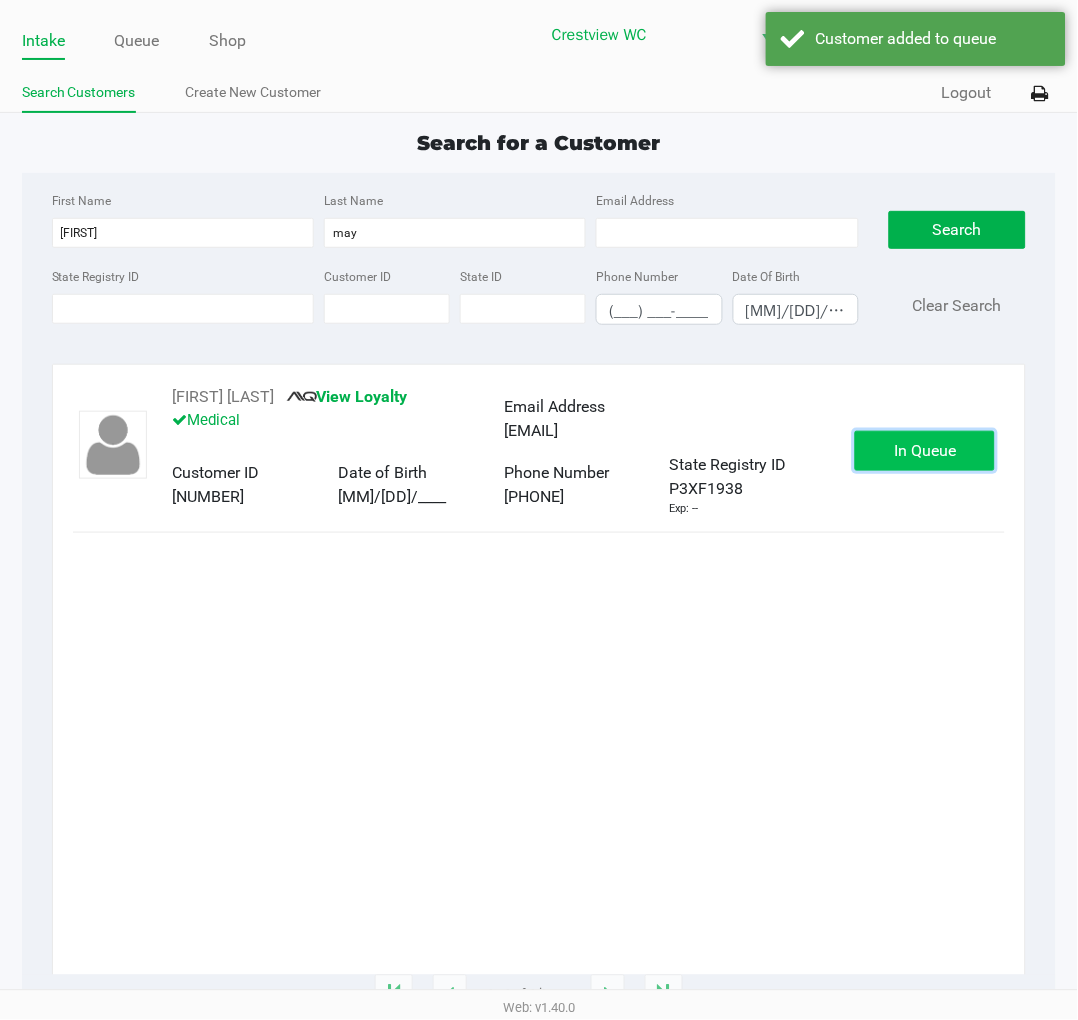 click on "In Queue" 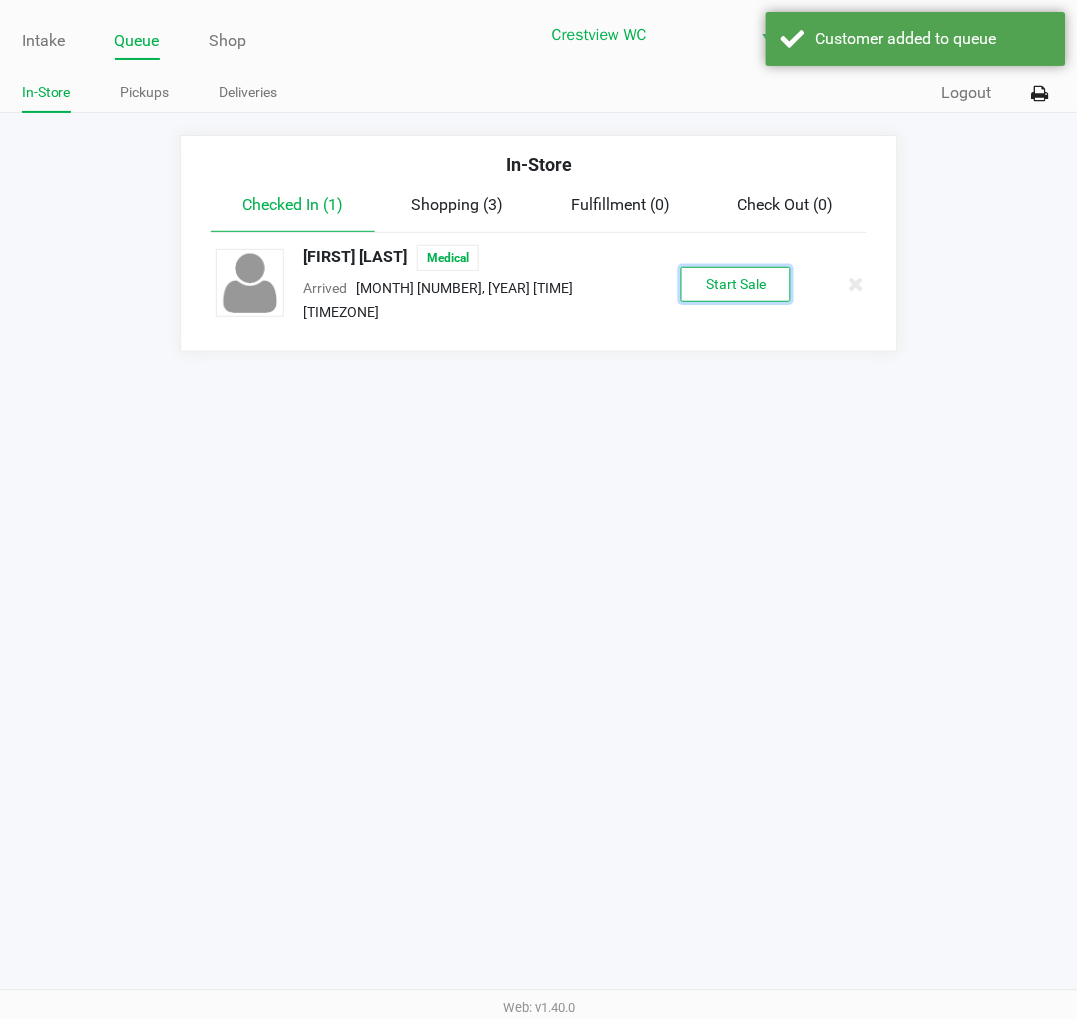 click on "Start Sale" 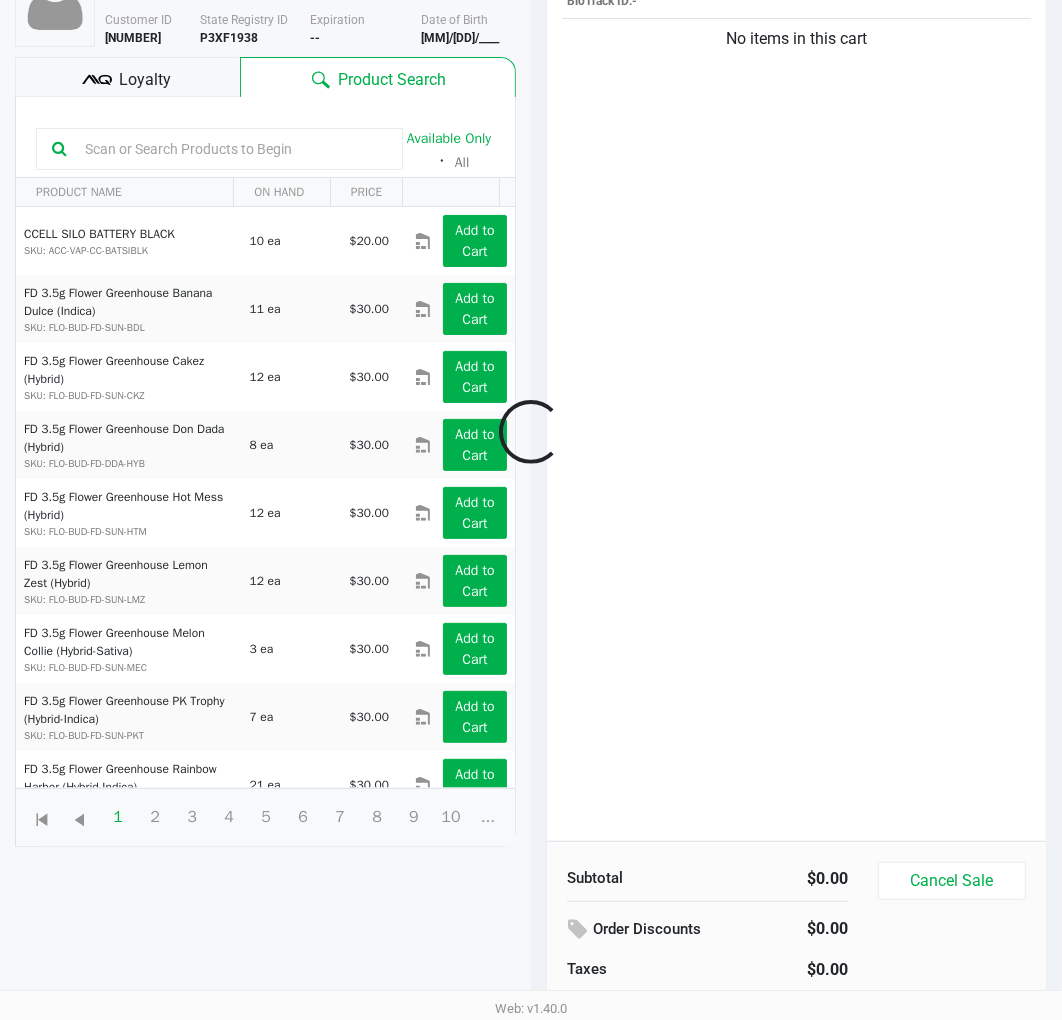 scroll, scrollTop: 217, scrollLeft: 0, axis: vertical 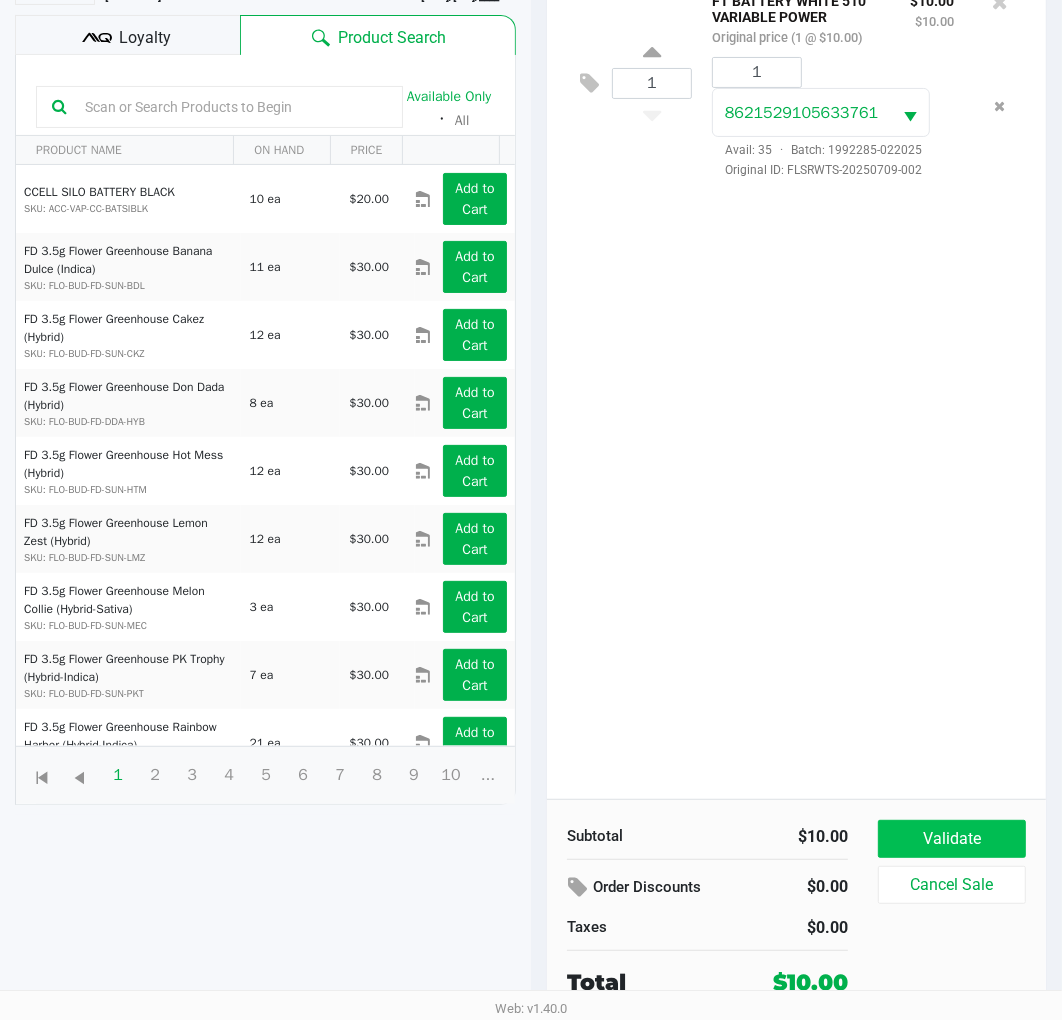 click on "Validate" 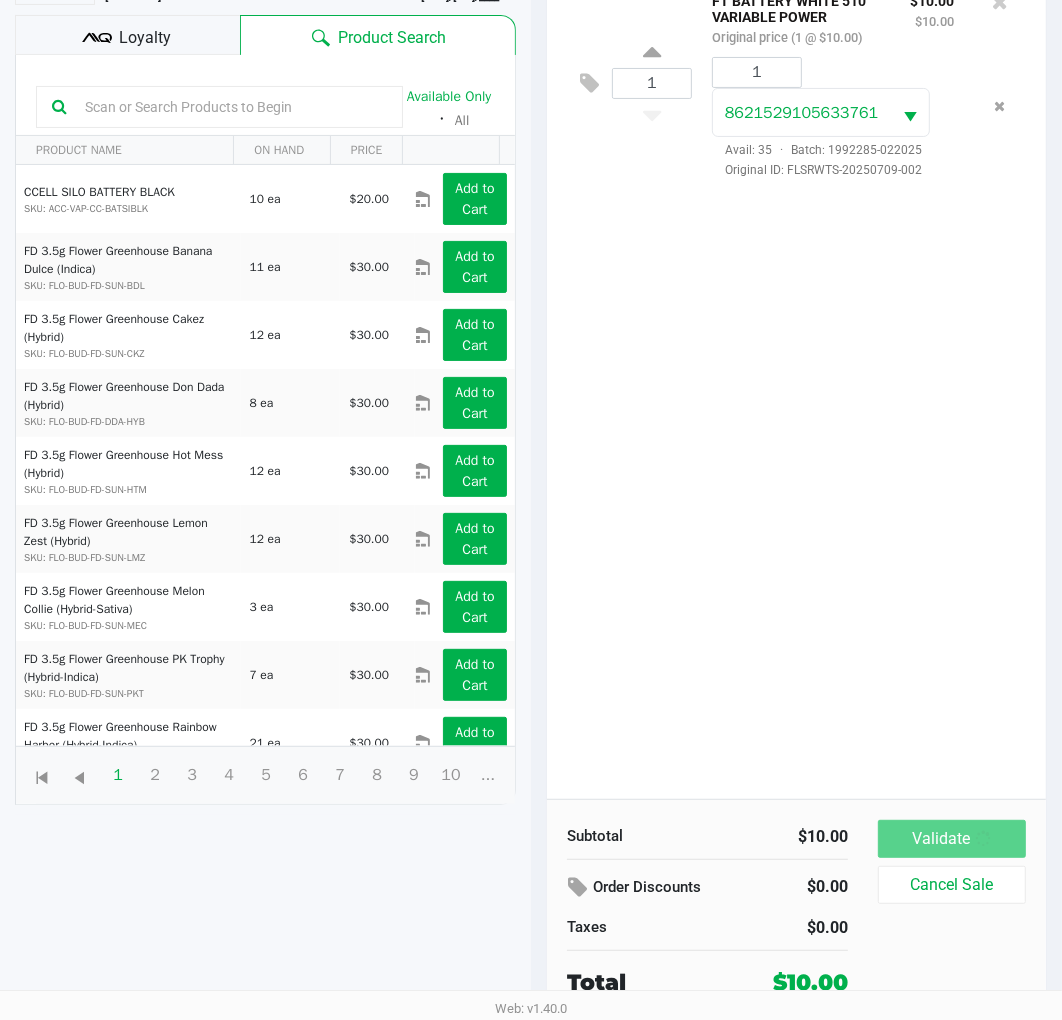 scroll, scrollTop: 0, scrollLeft: 0, axis: both 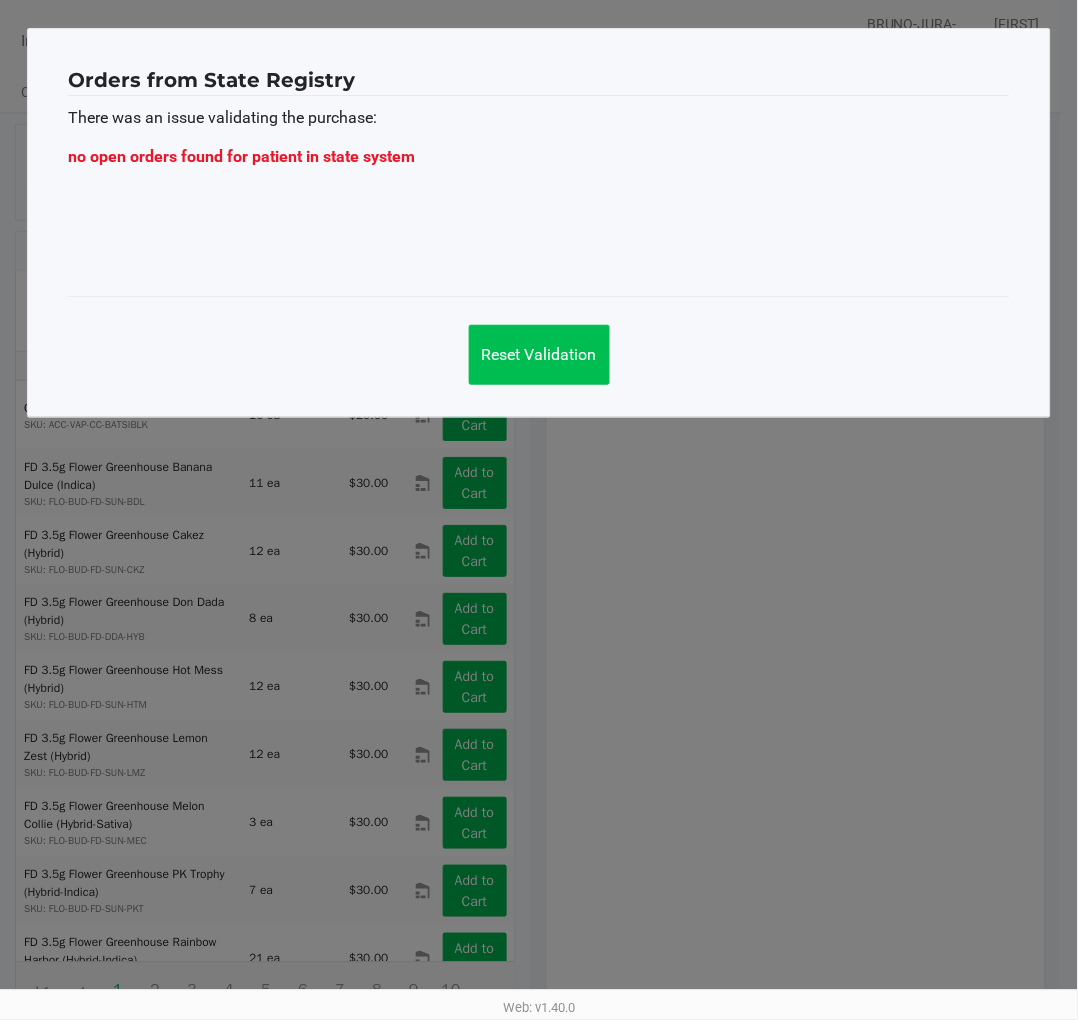 click on "Reset Validation" 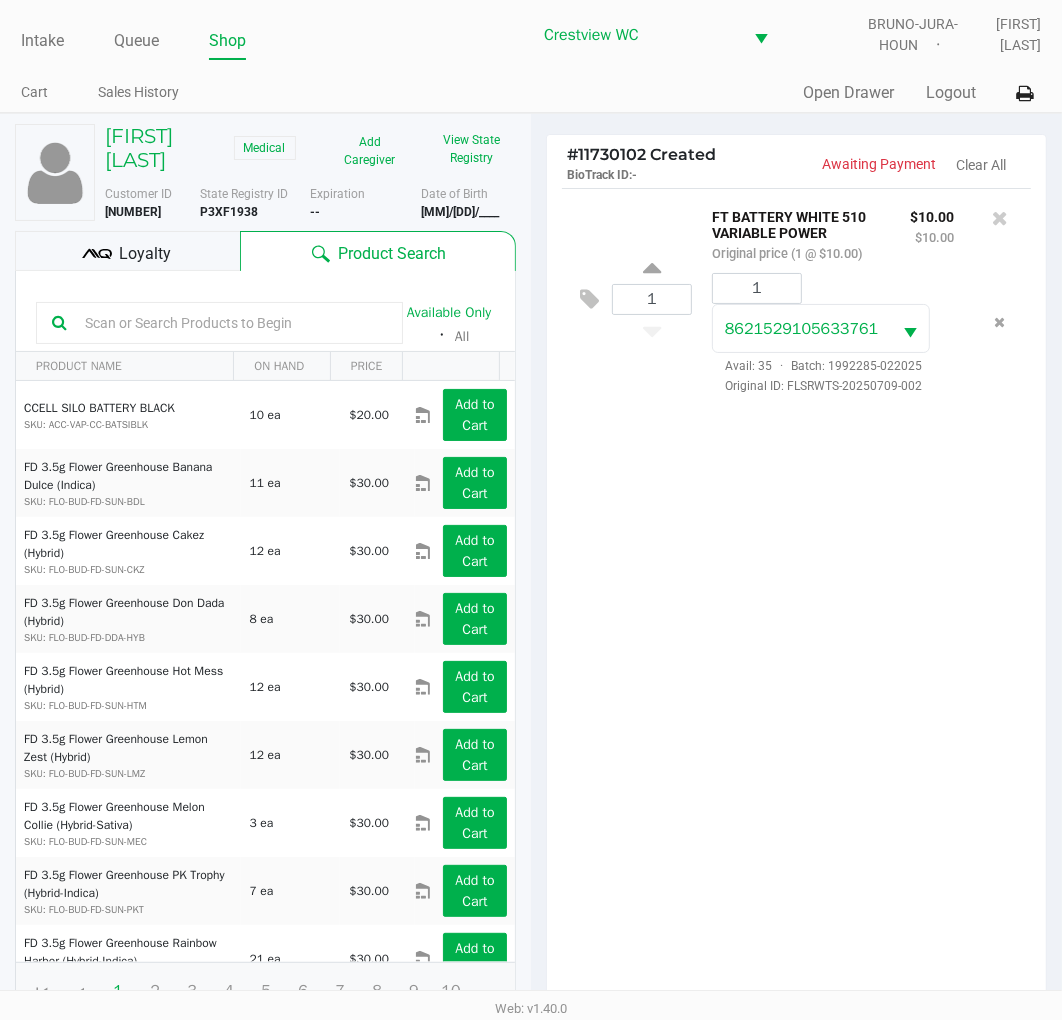 click 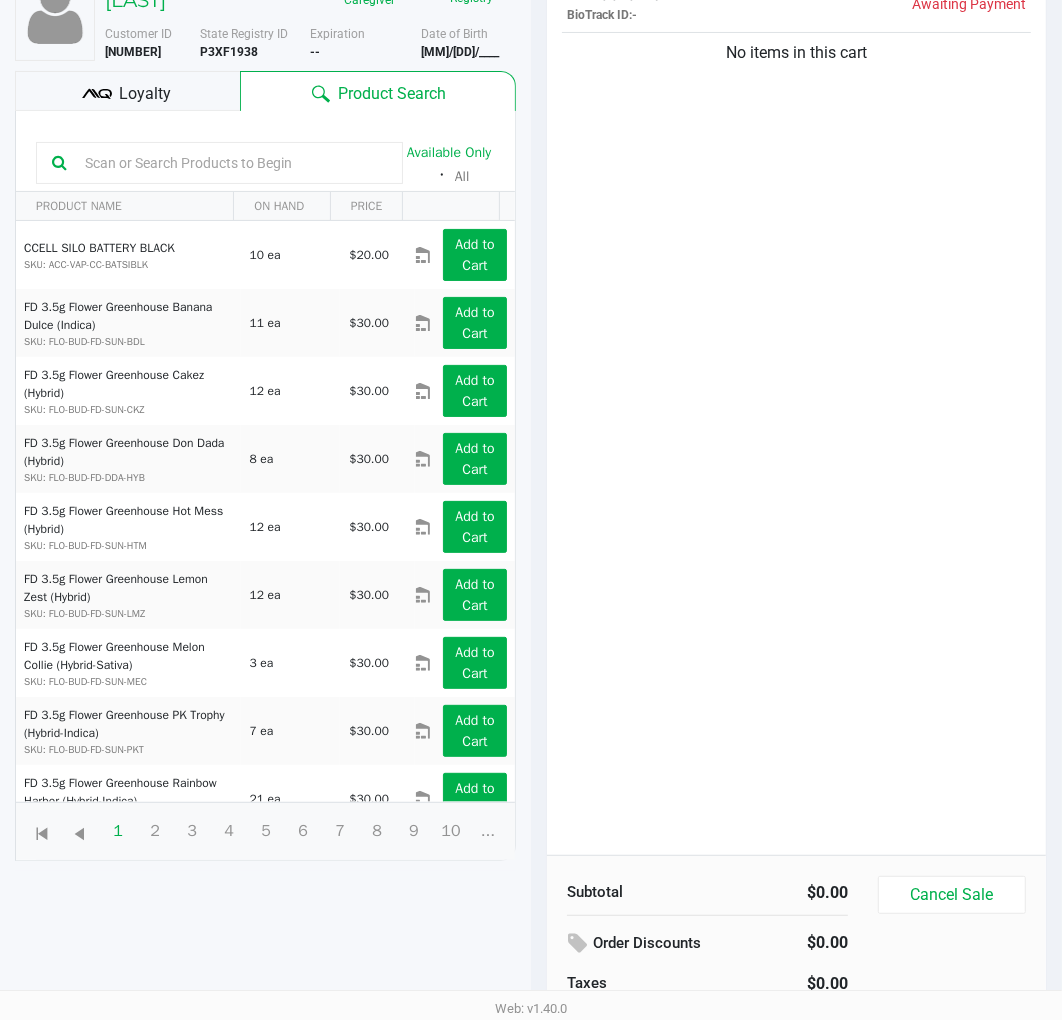 scroll, scrollTop: 217, scrollLeft: 0, axis: vertical 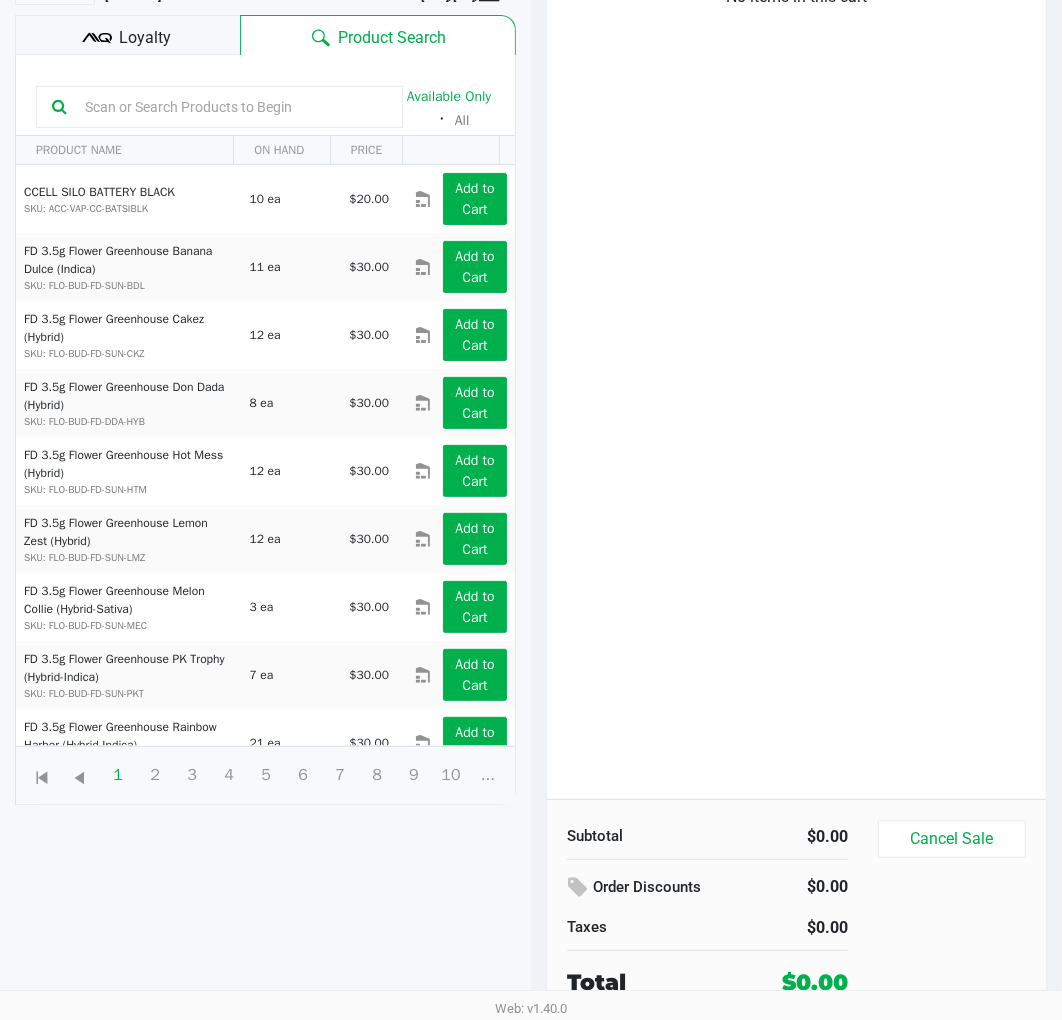 click on "Cancel Sale" 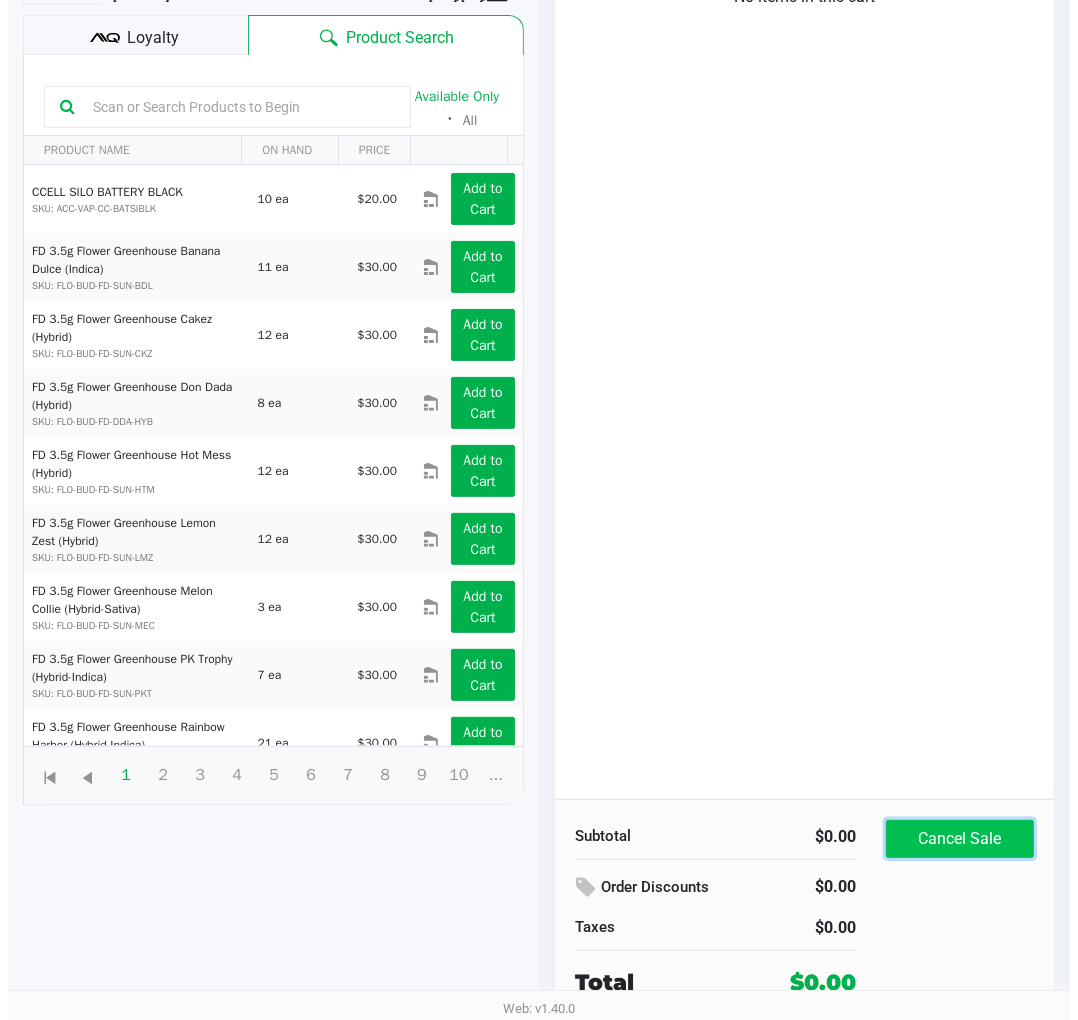 scroll, scrollTop: 0, scrollLeft: 0, axis: both 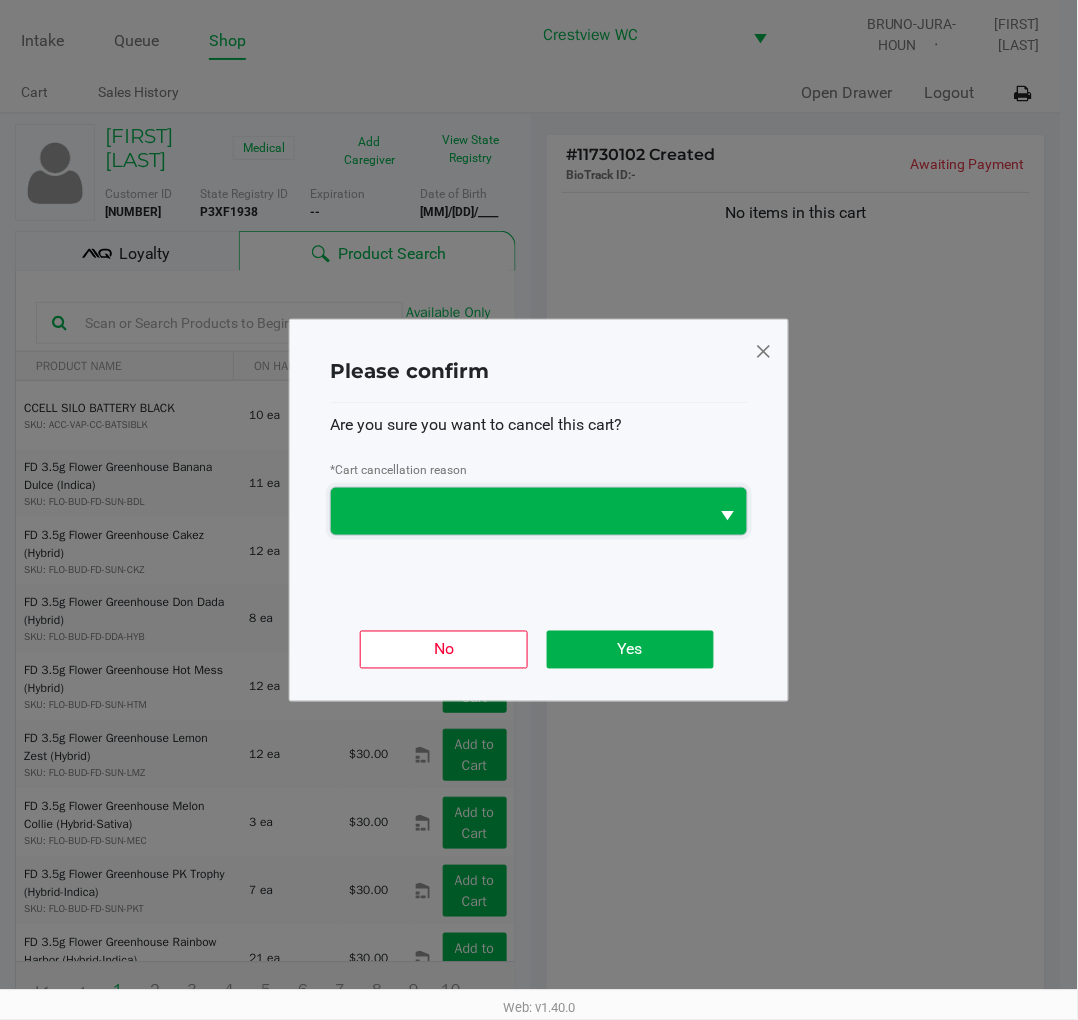 click at bounding box center (520, 511) 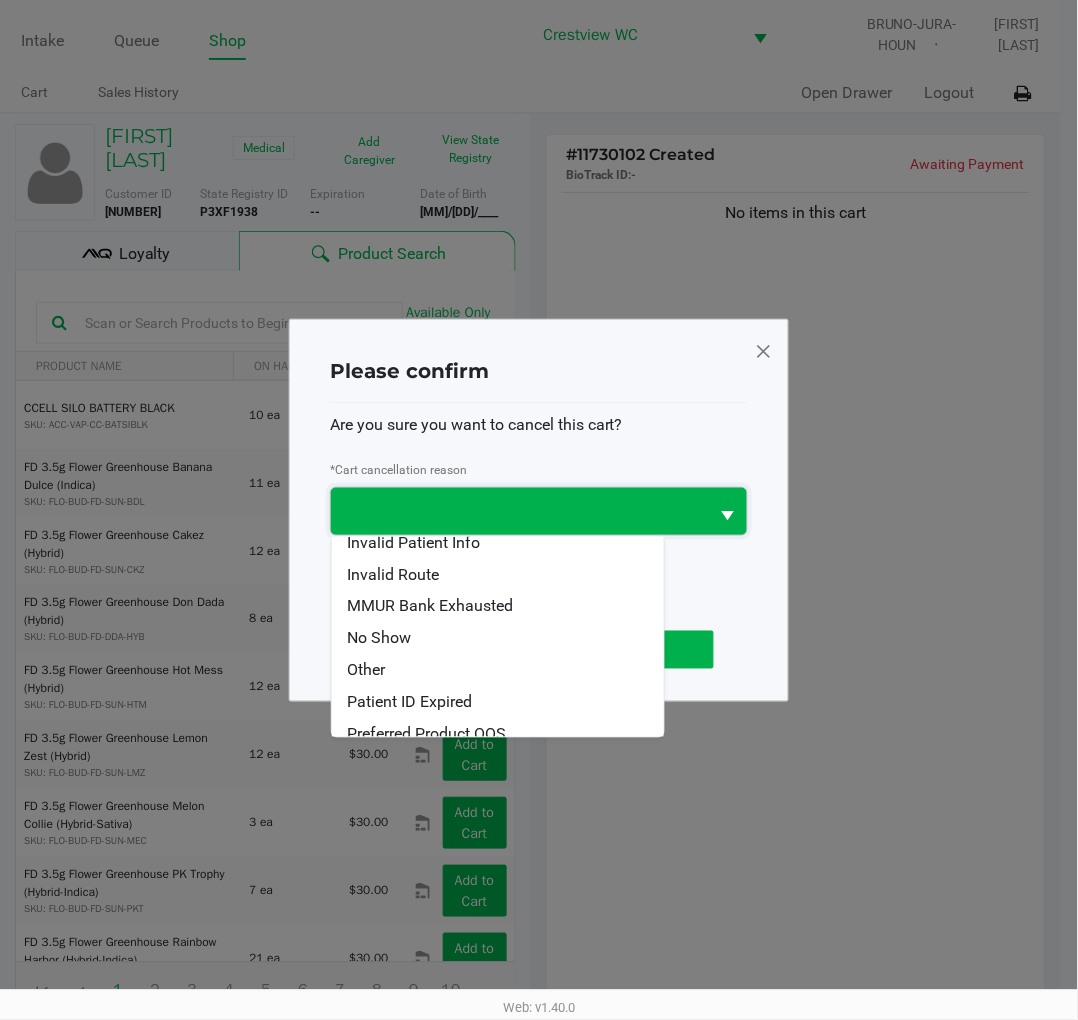 scroll, scrollTop: 86, scrollLeft: 0, axis: vertical 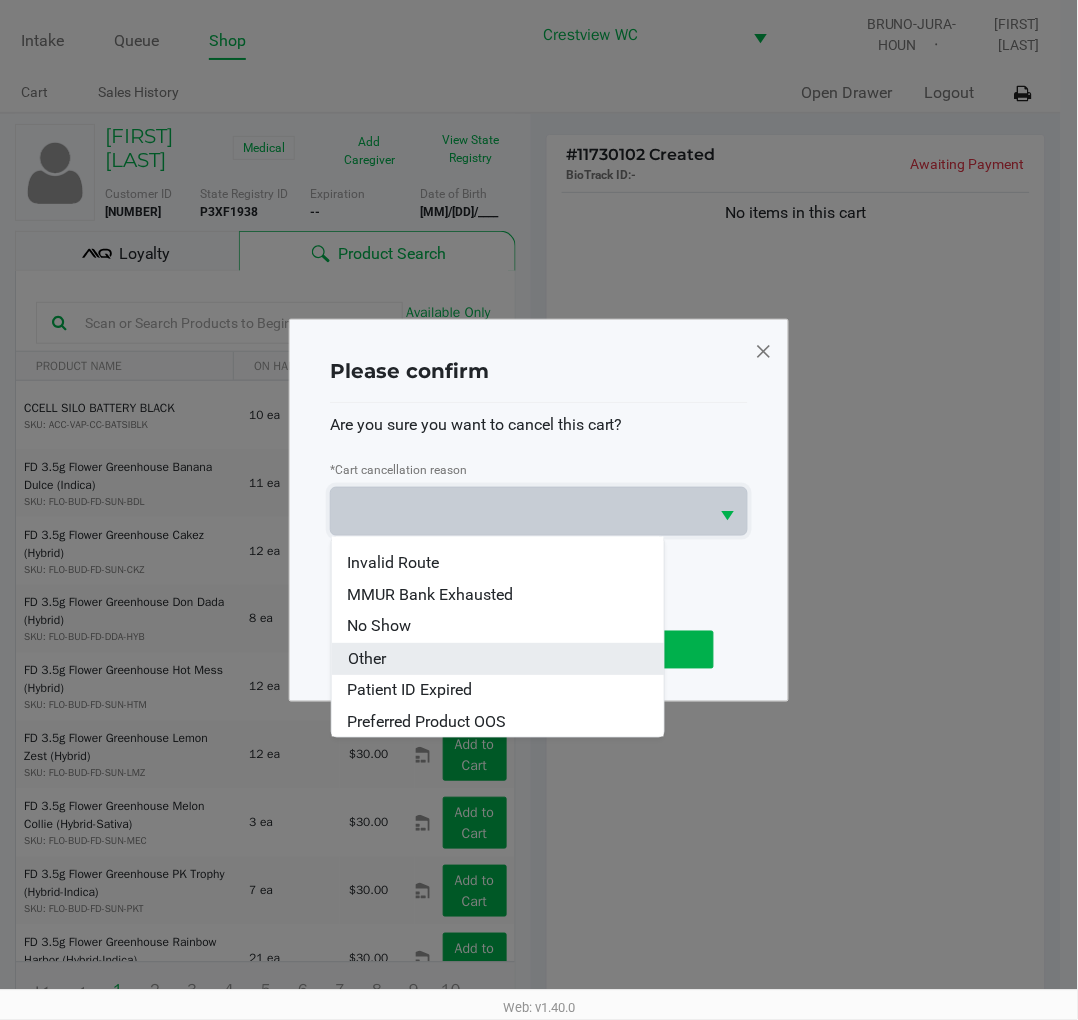 click on "Other" at bounding box center (498, 659) 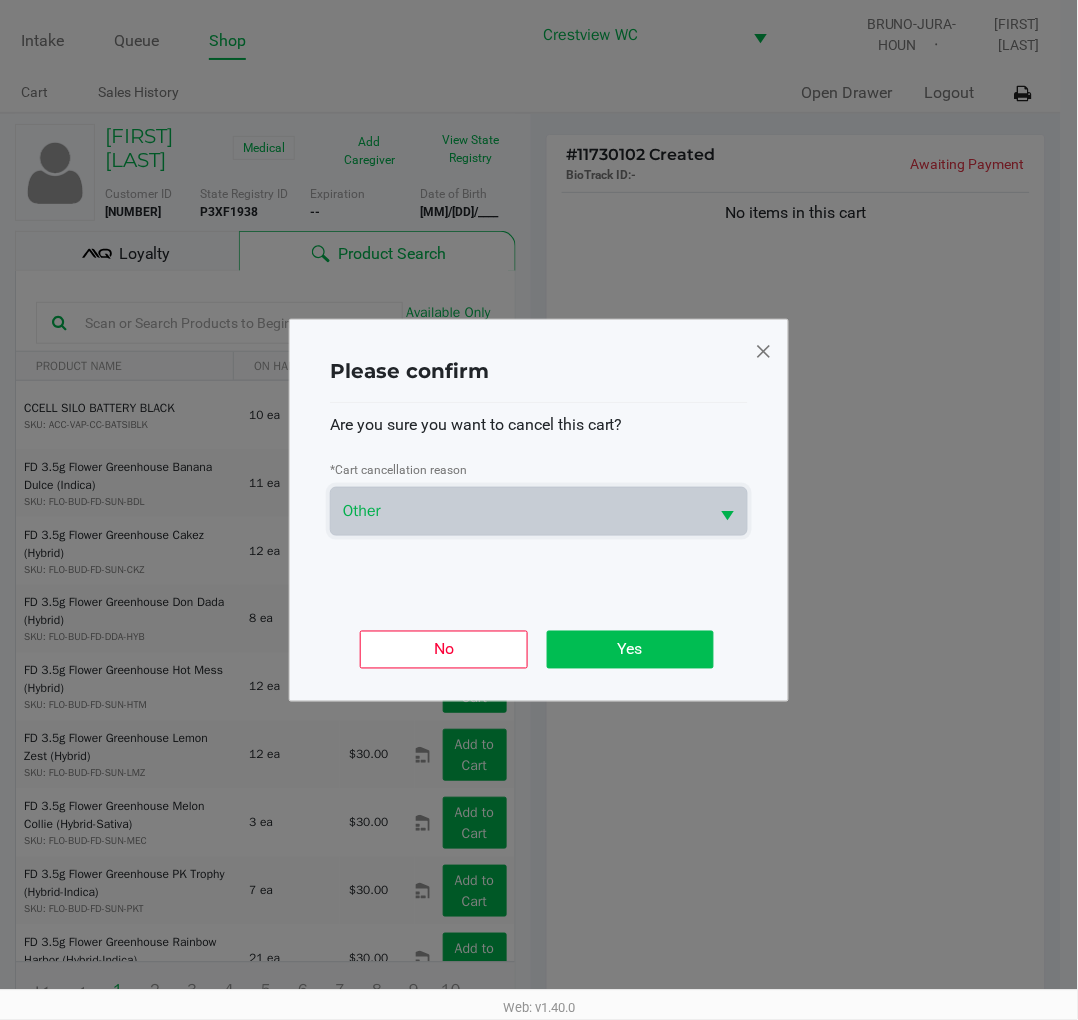 click on "Yes" 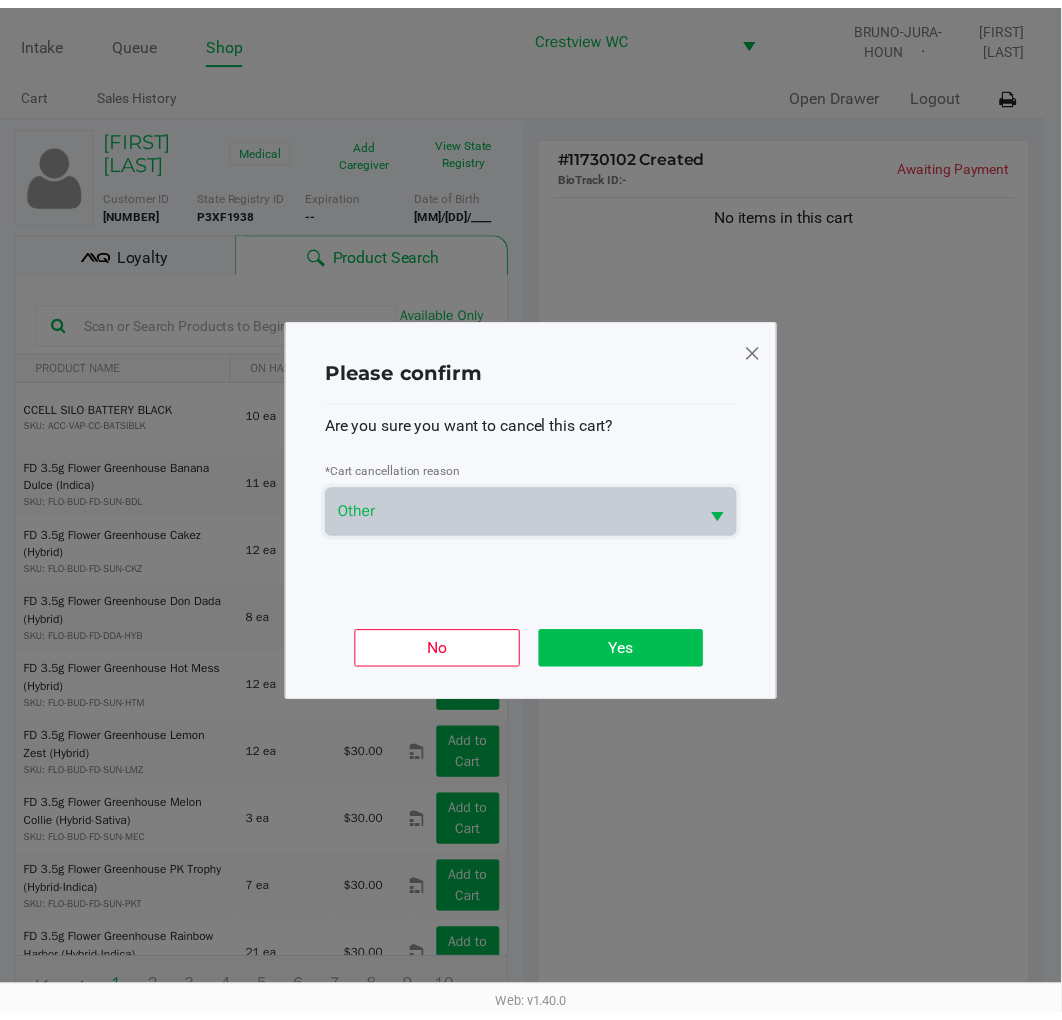 scroll, scrollTop: 217, scrollLeft: 0, axis: vertical 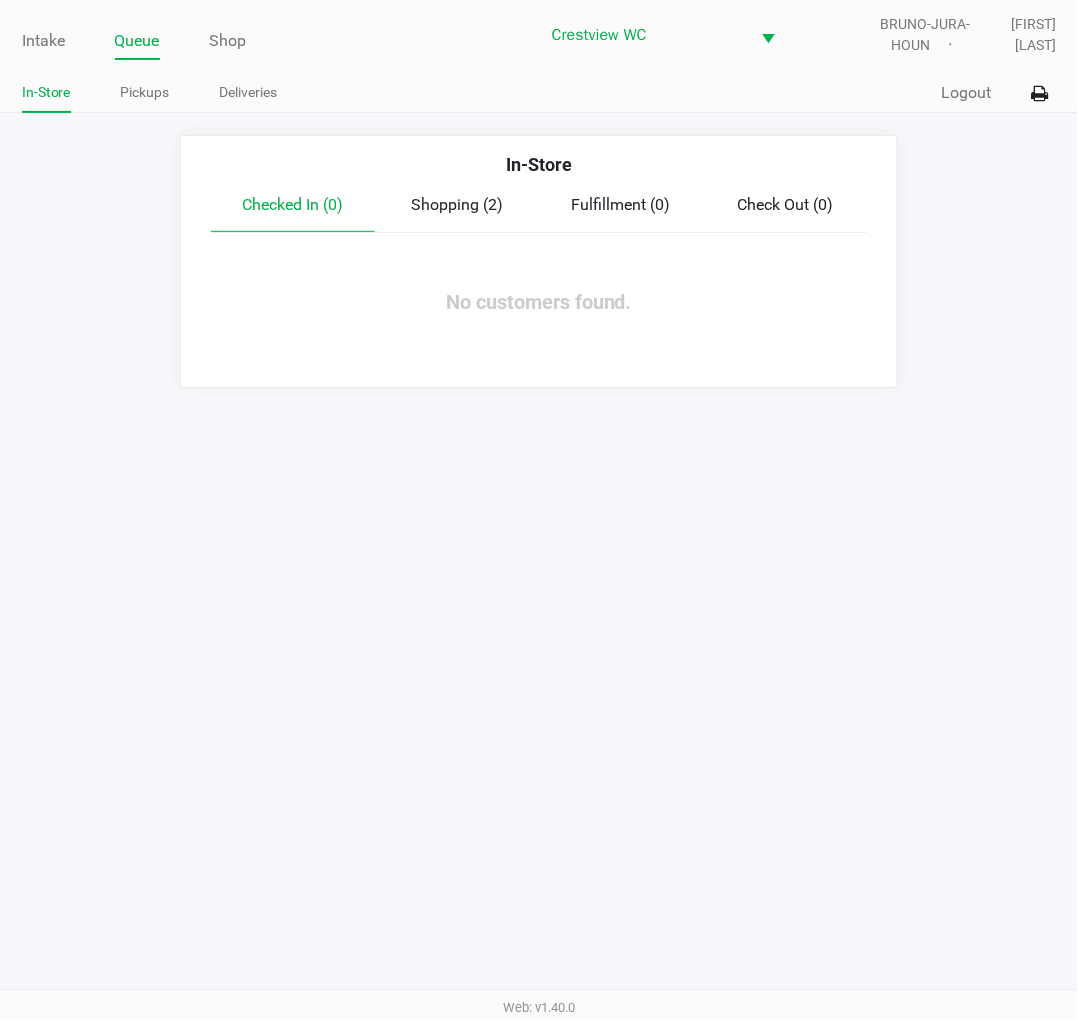 click on "Intake" 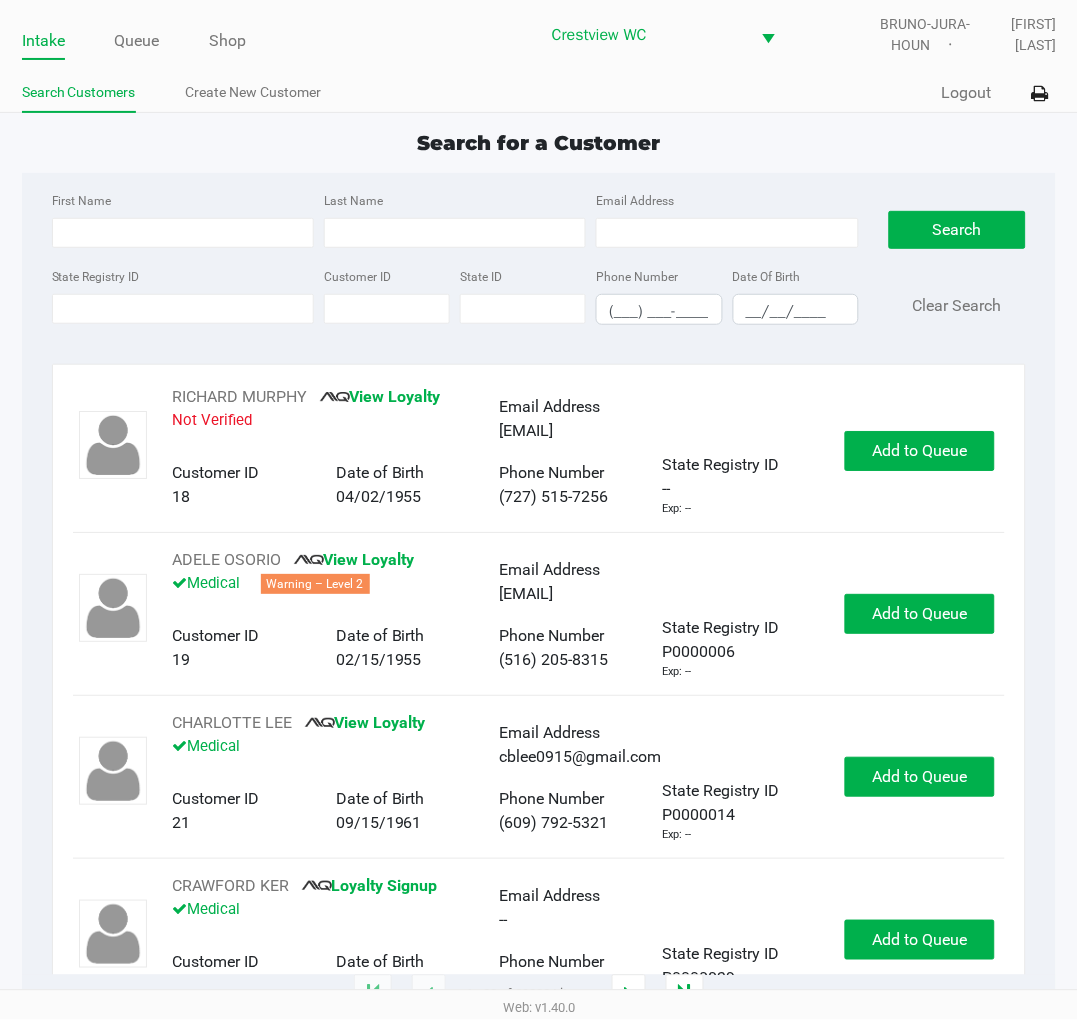 click on "State Registry ID" at bounding box center [183, 309] 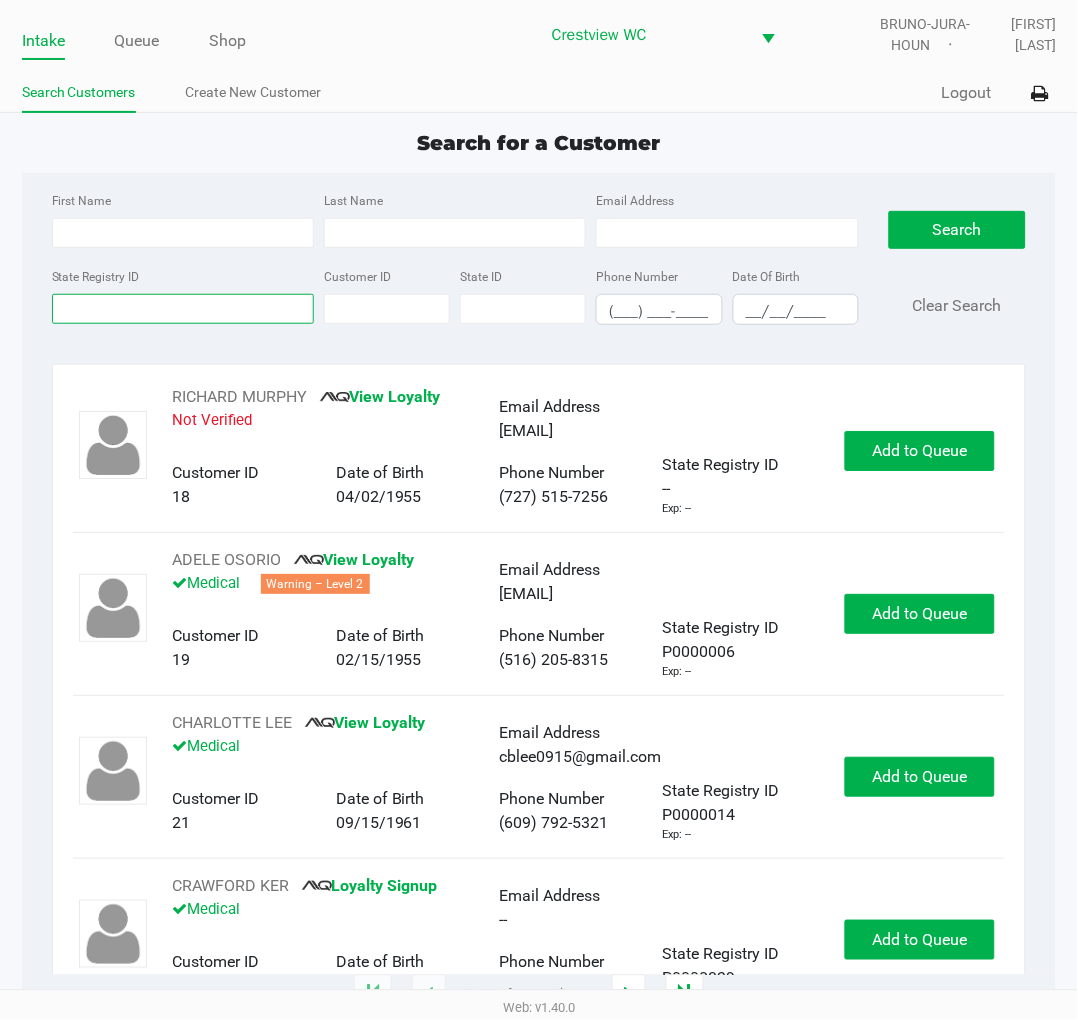 click on "State Registry ID" at bounding box center (183, 309) 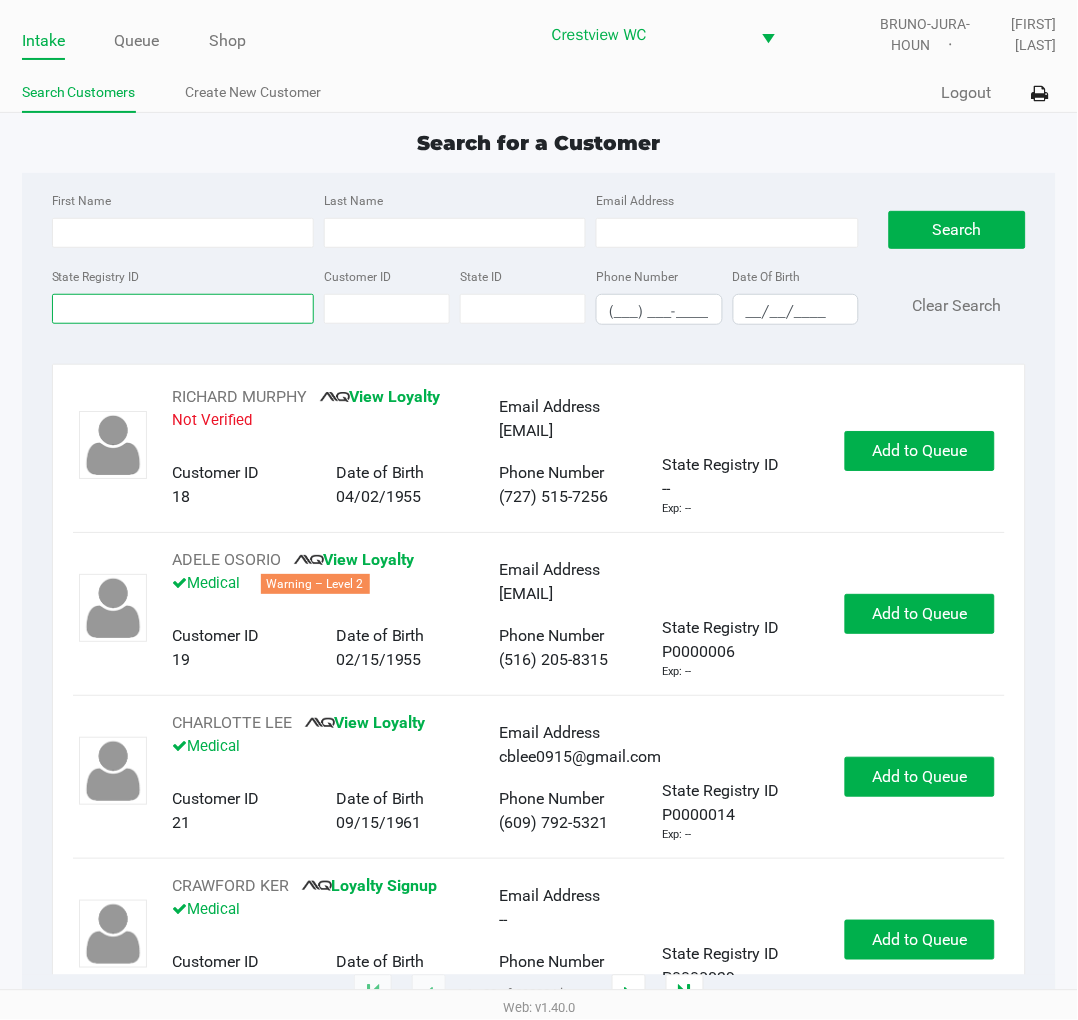 click on "State Registry ID" at bounding box center (183, 309) 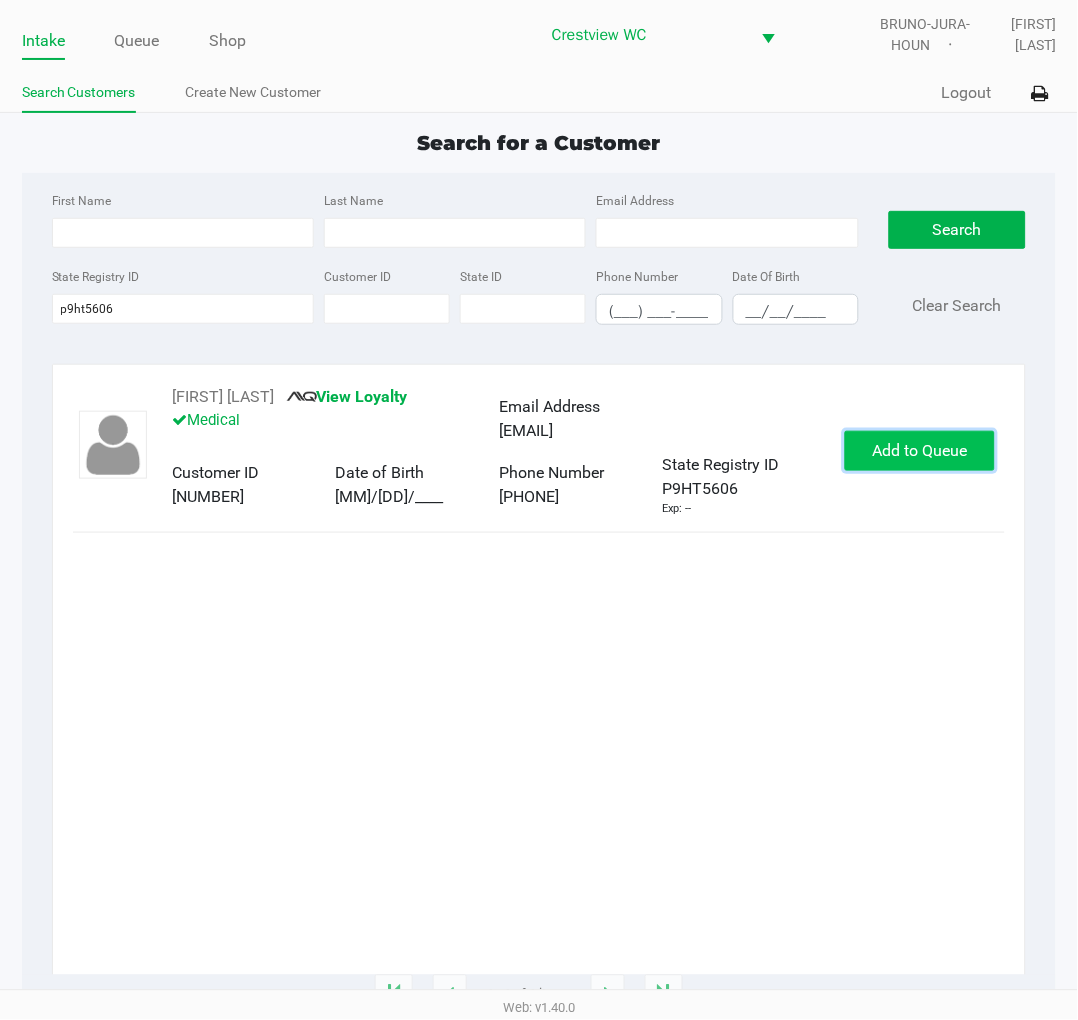 click on "Add to Queue" 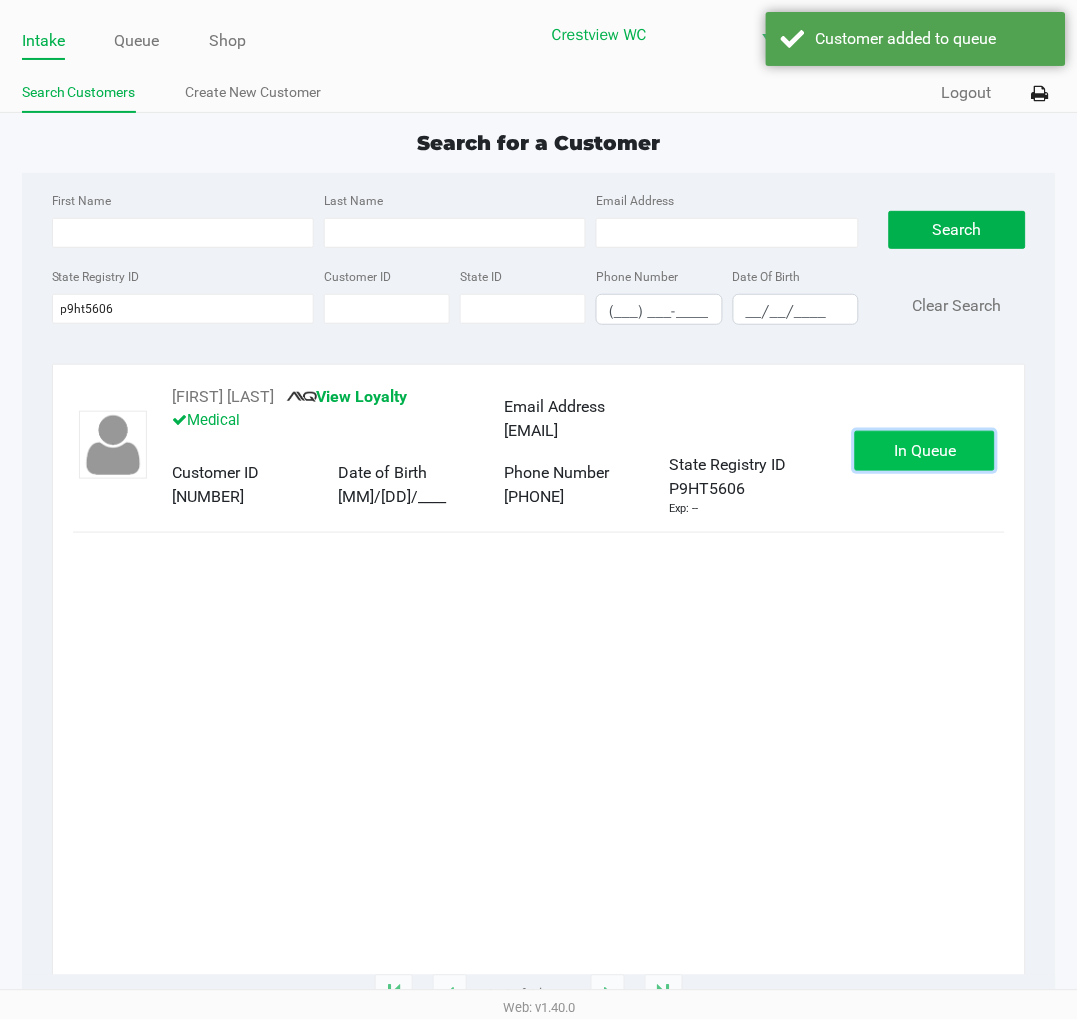 click on "In Queue" 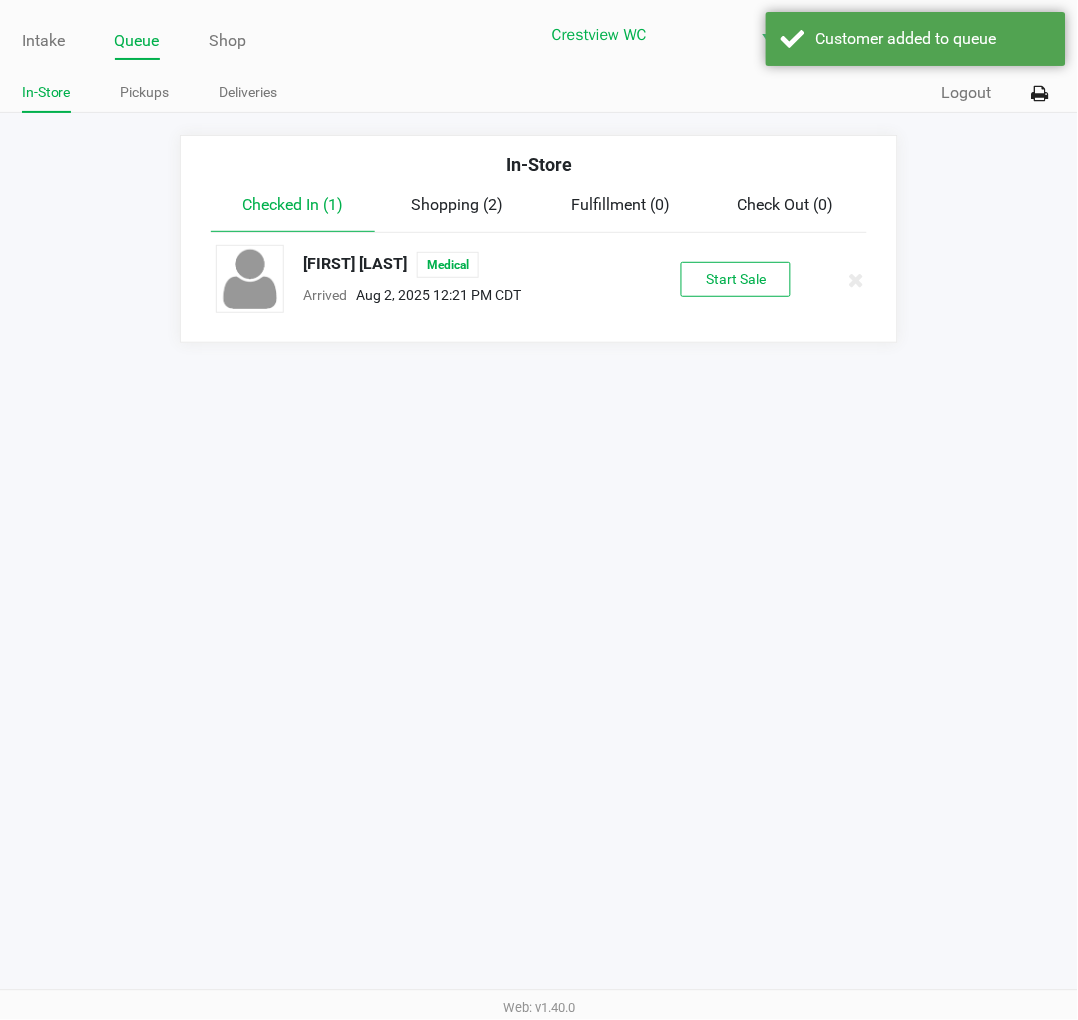 click on "Start Sale" 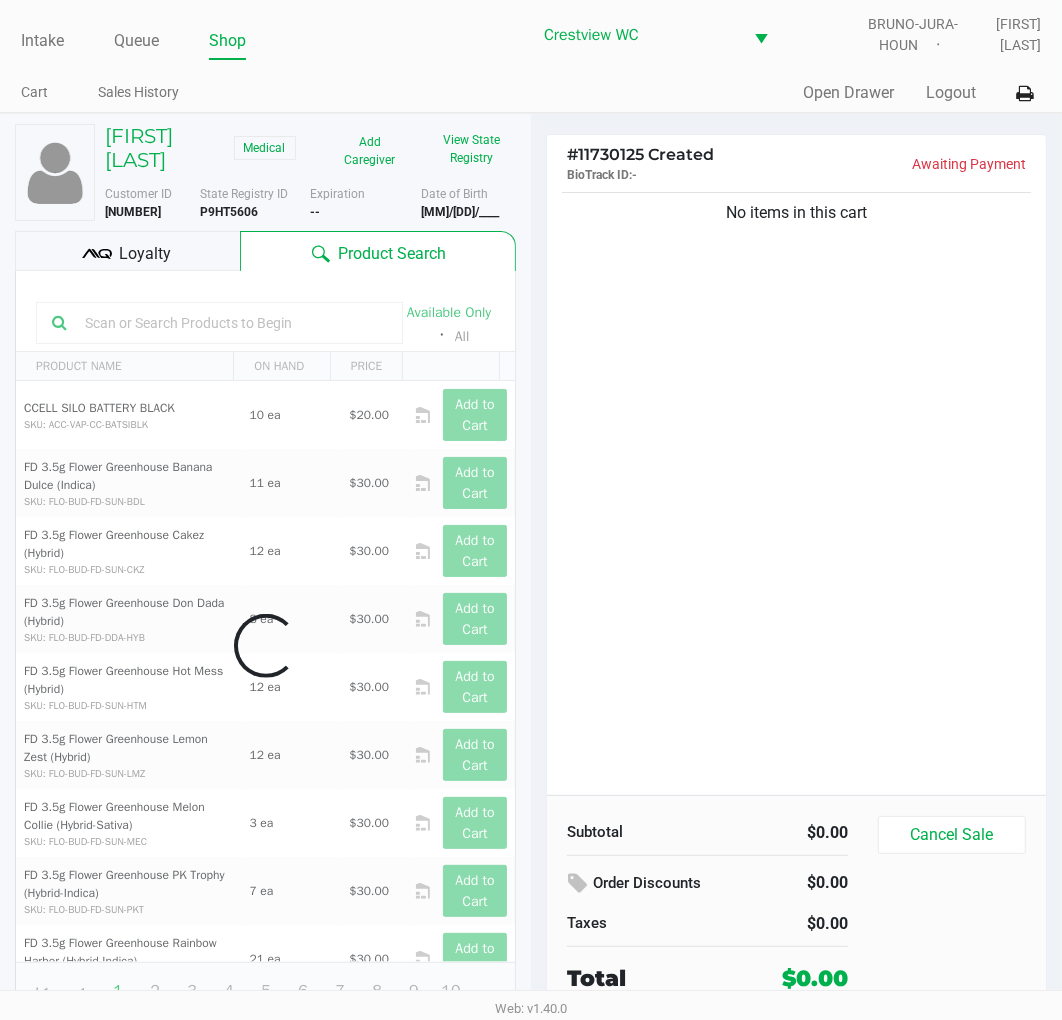 scroll, scrollTop: 37, scrollLeft: 0, axis: vertical 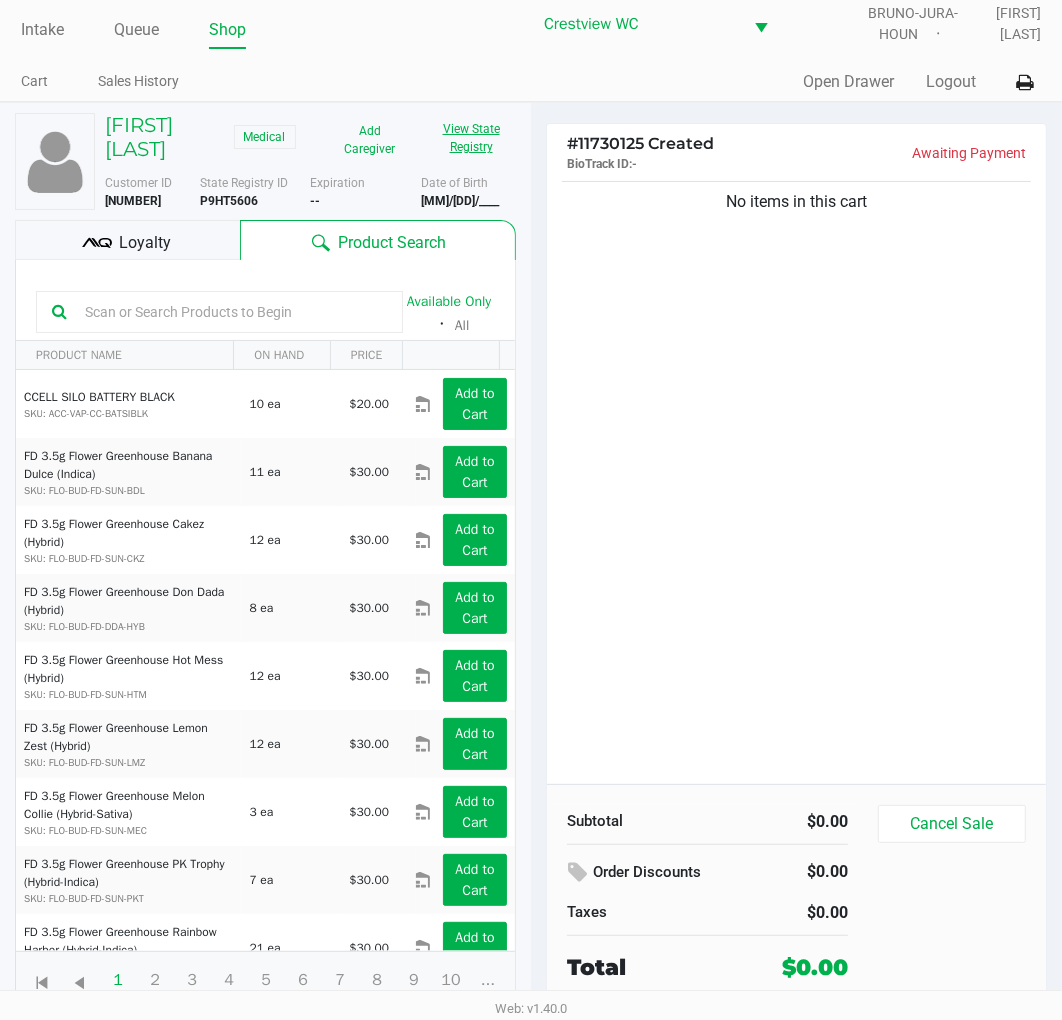 click on "View State Registry" 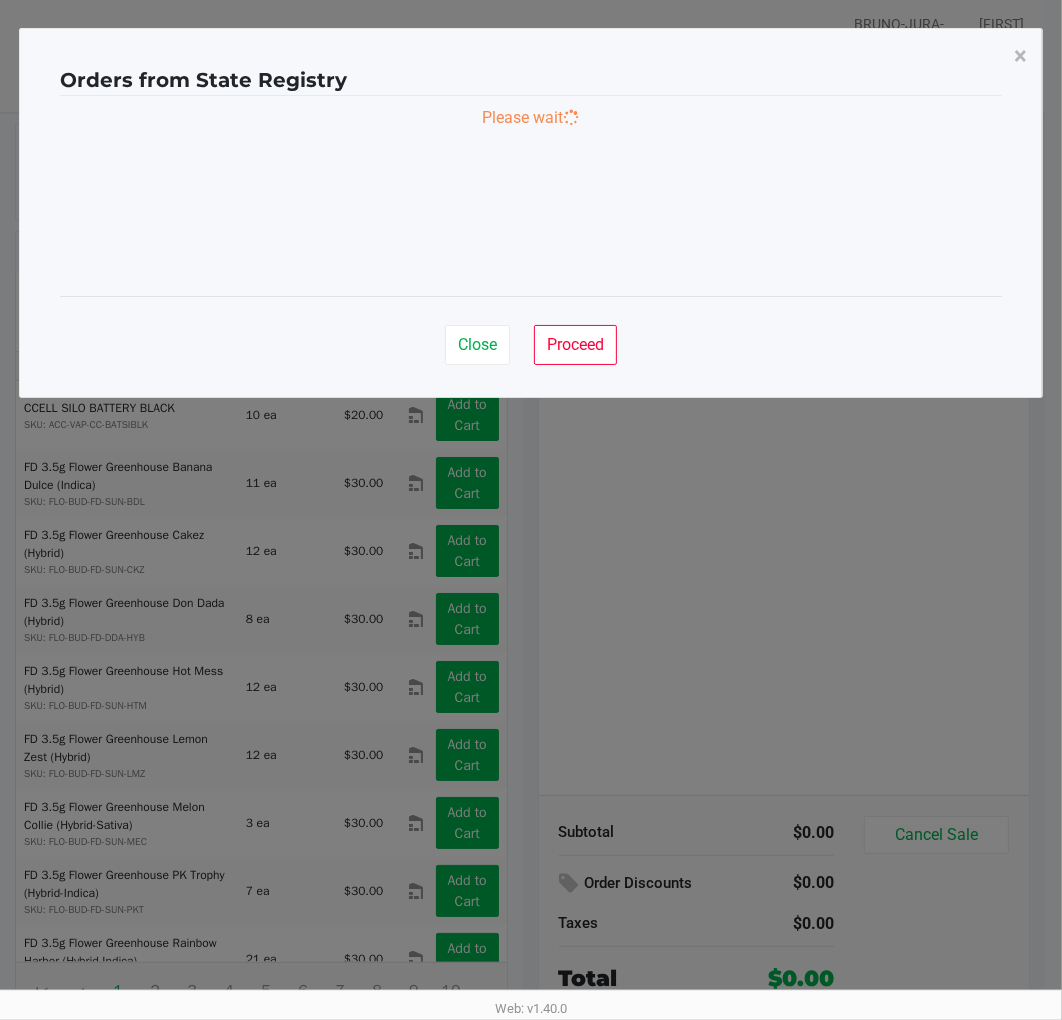 scroll, scrollTop: 0, scrollLeft: 0, axis: both 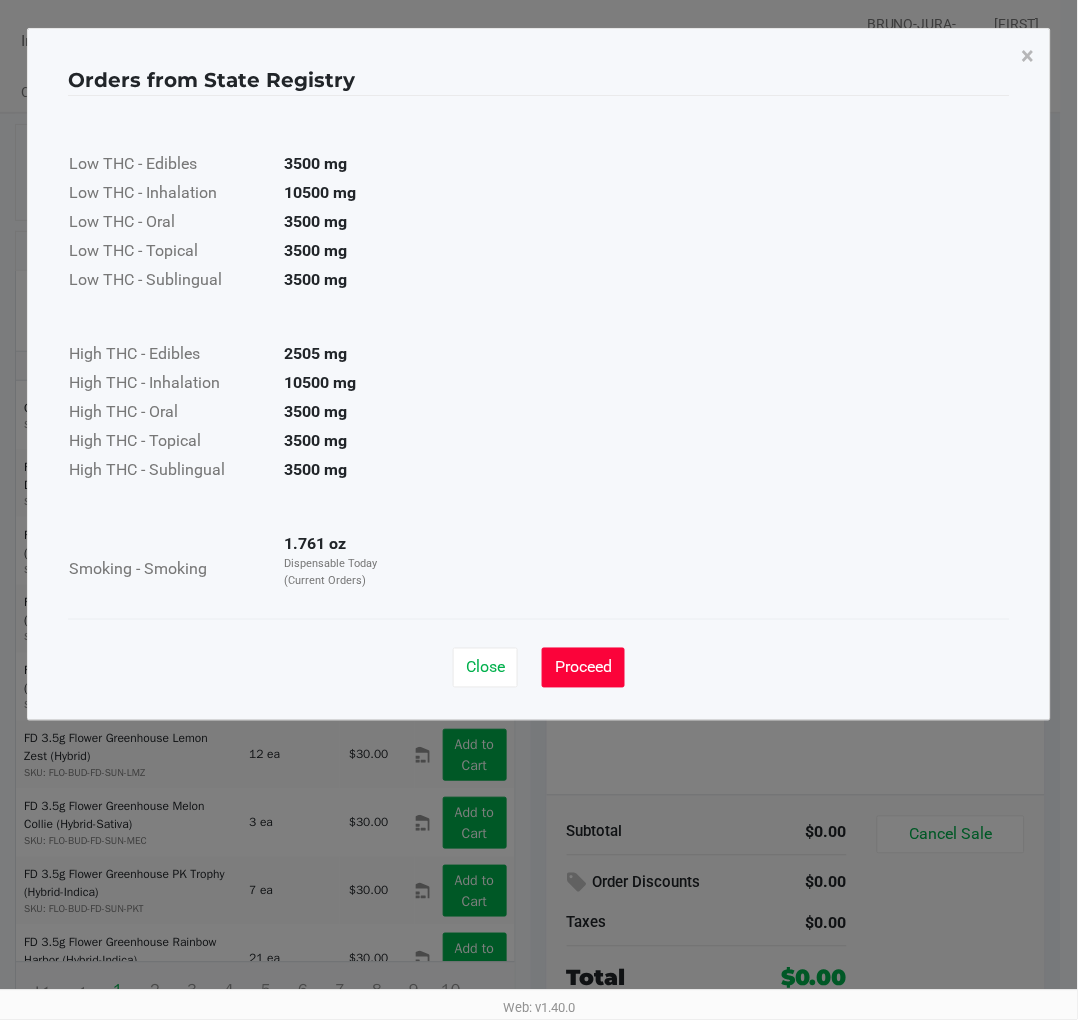click on "Proceed" 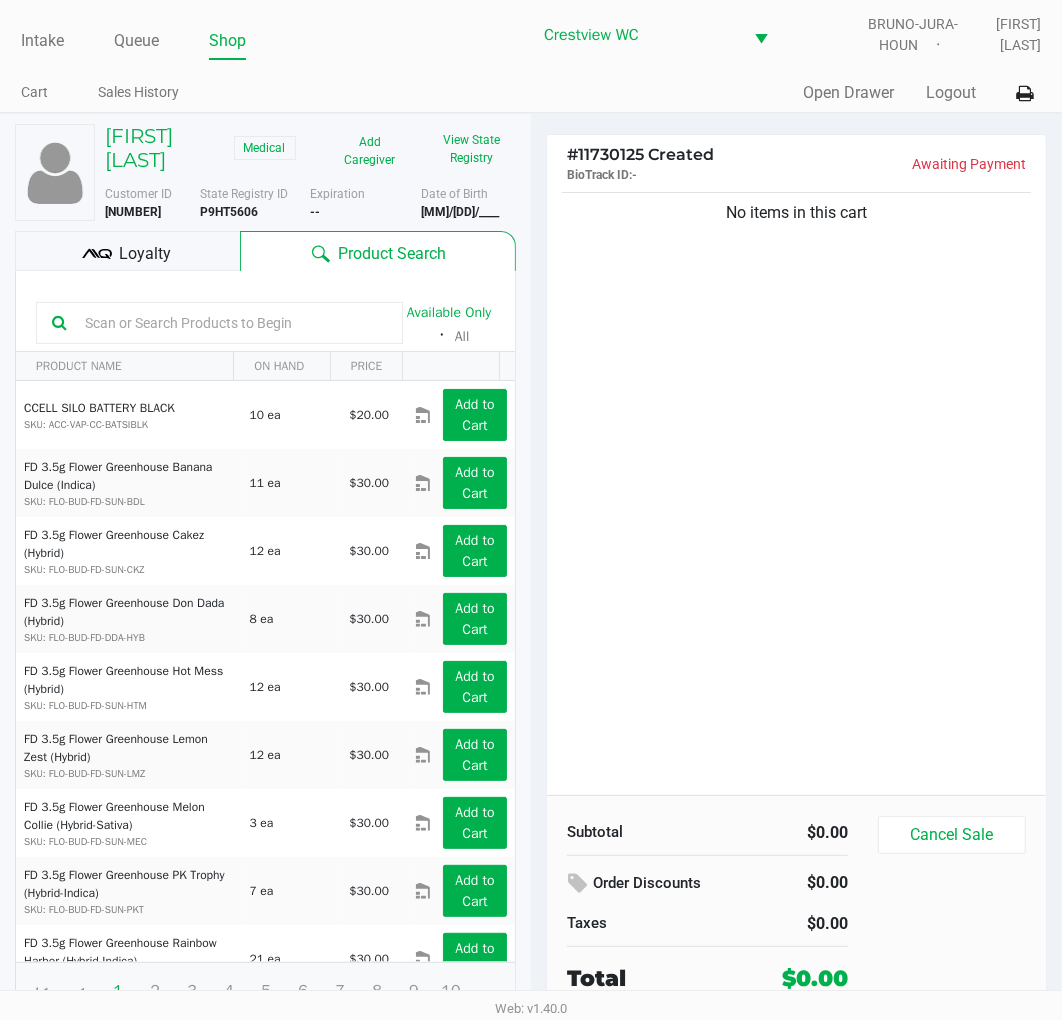 click on "Loyalty" 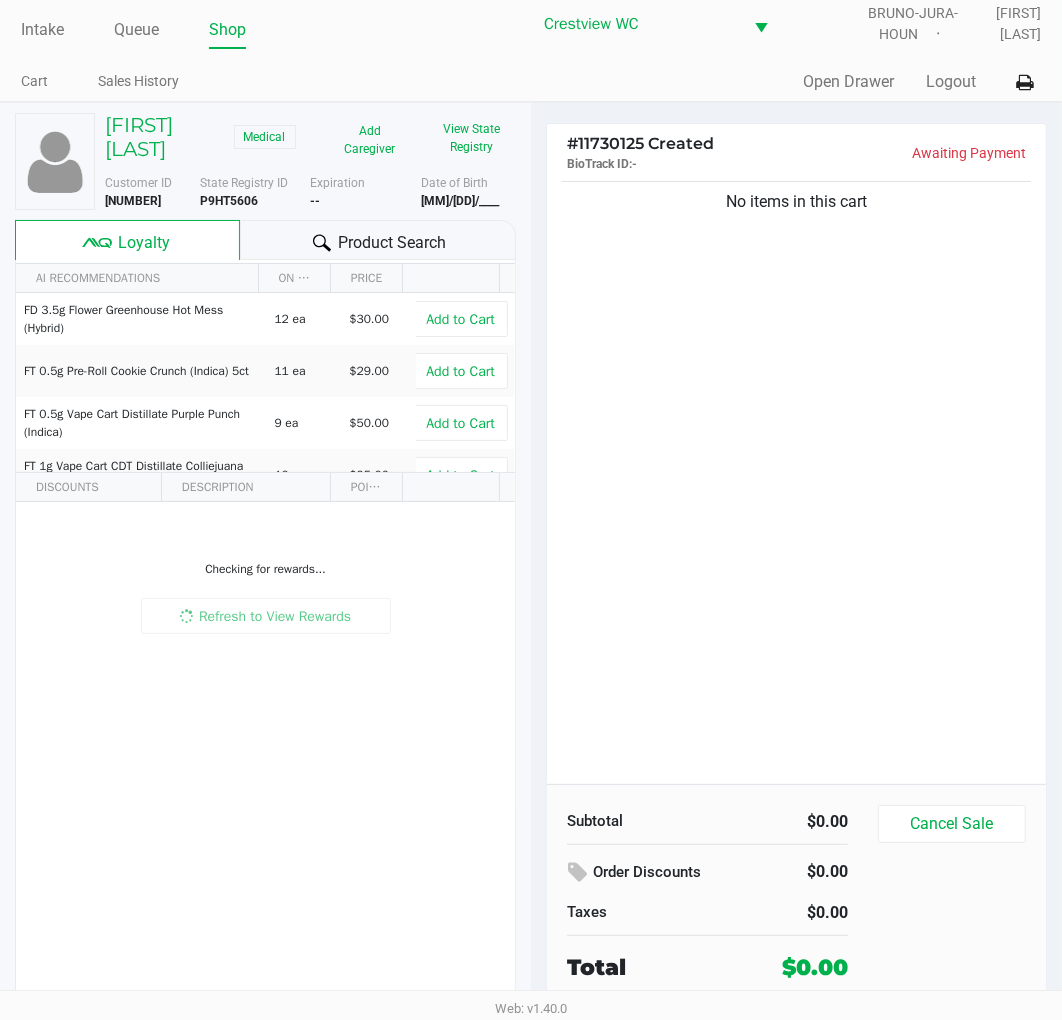 scroll, scrollTop: 38, scrollLeft: 0, axis: vertical 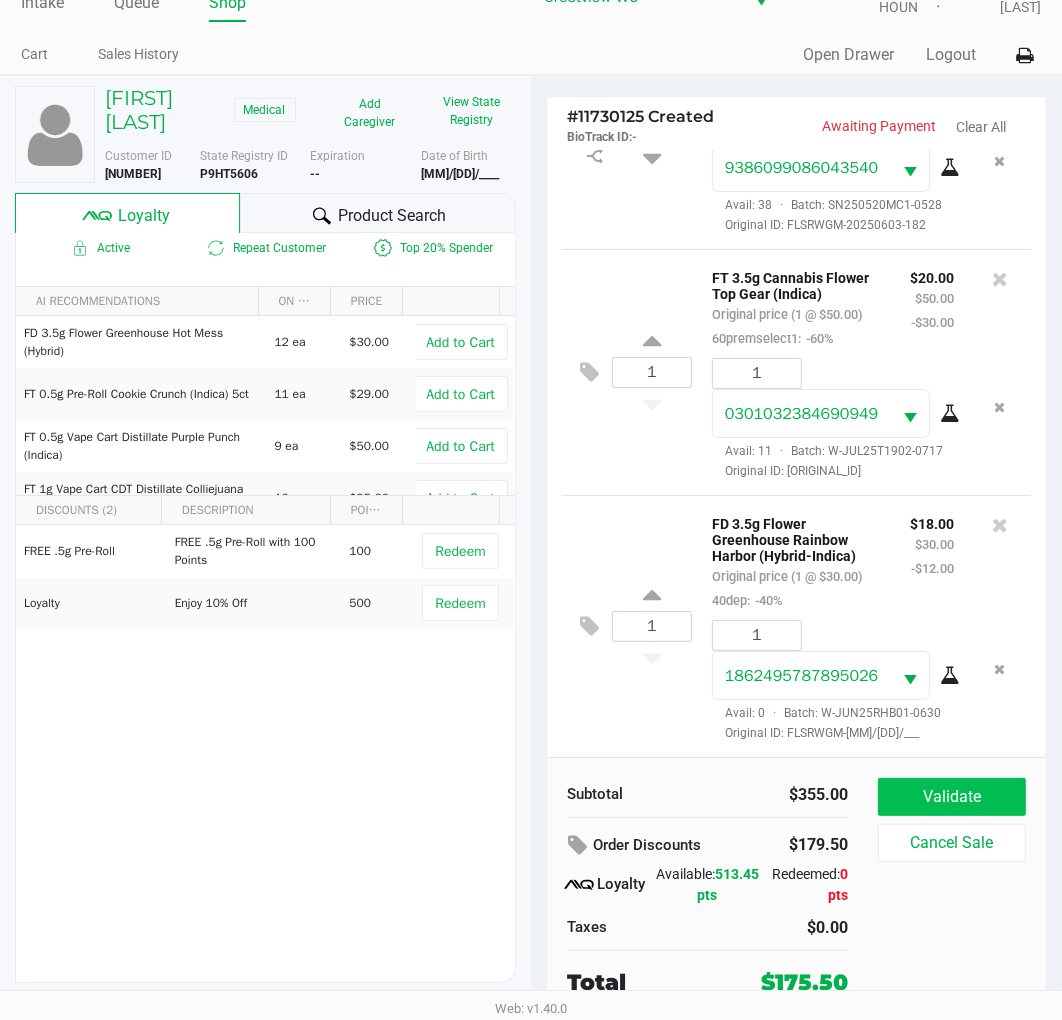 click on "Validate" 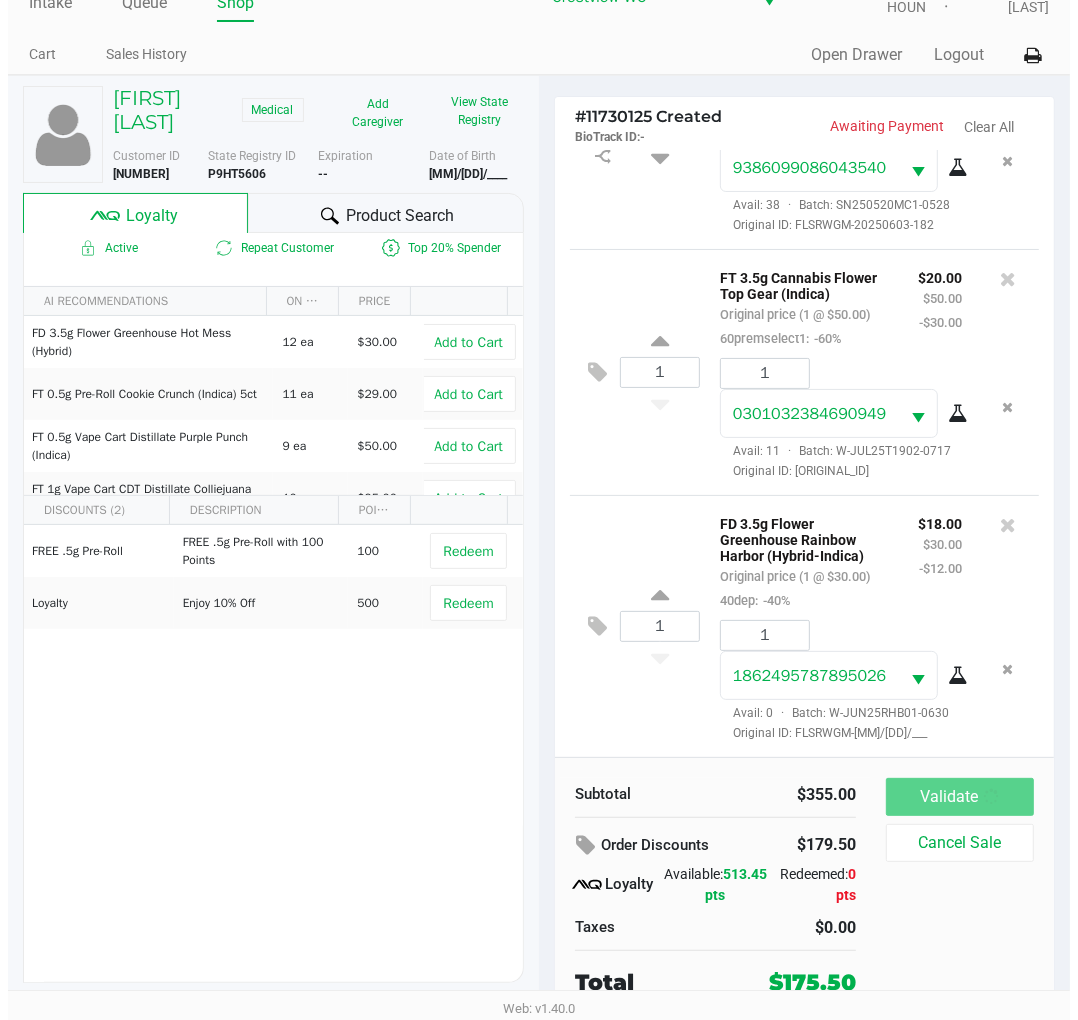 scroll, scrollTop: 0, scrollLeft: 0, axis: both 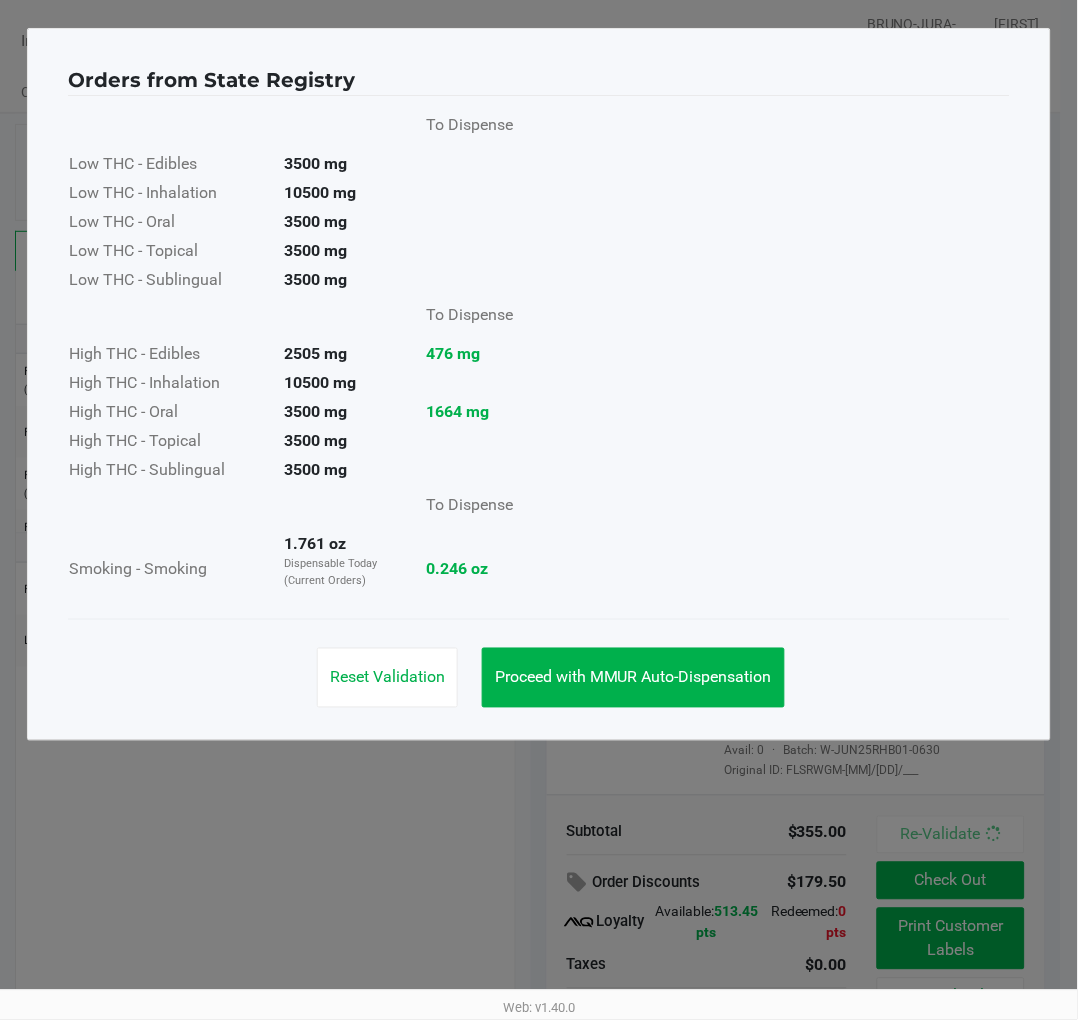 click on "Proceed with MMUR Auto-Dispensation" 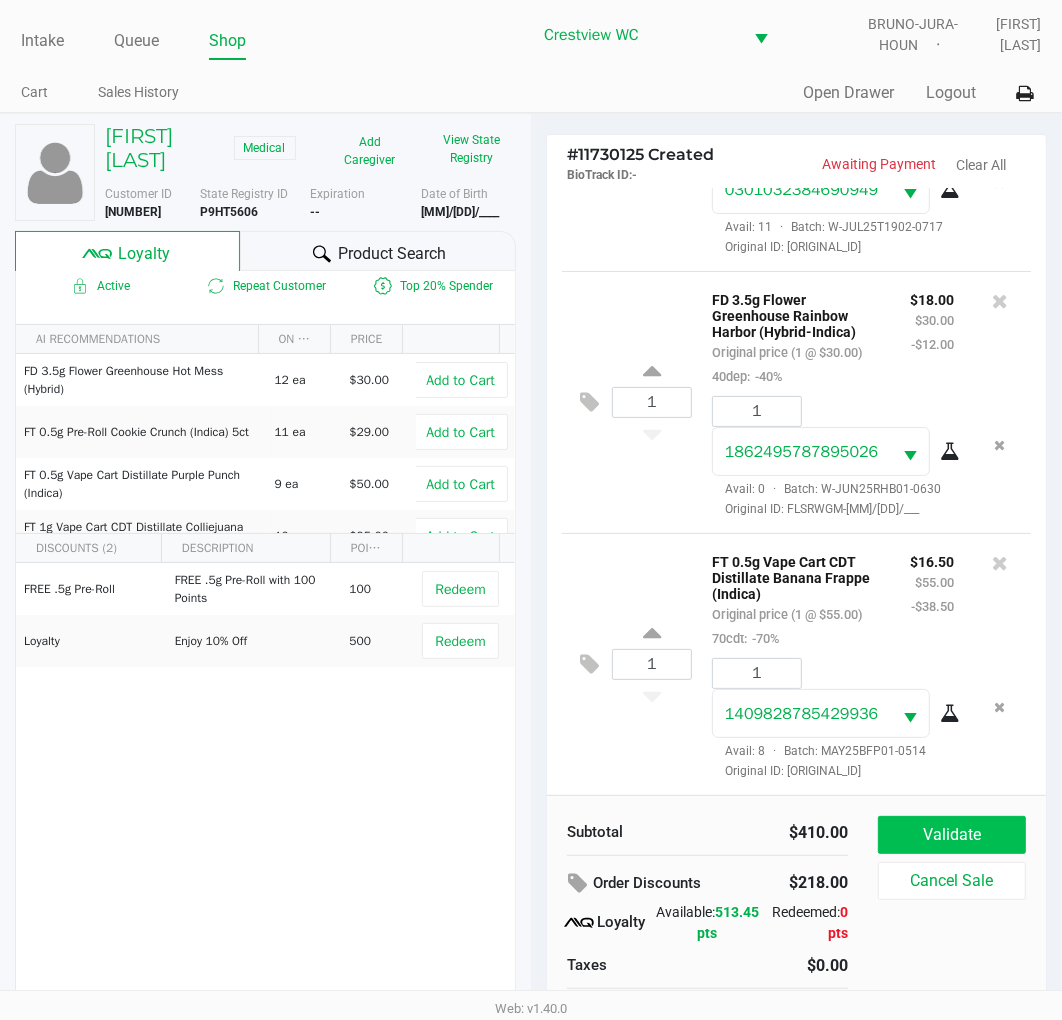 click on "Validate" 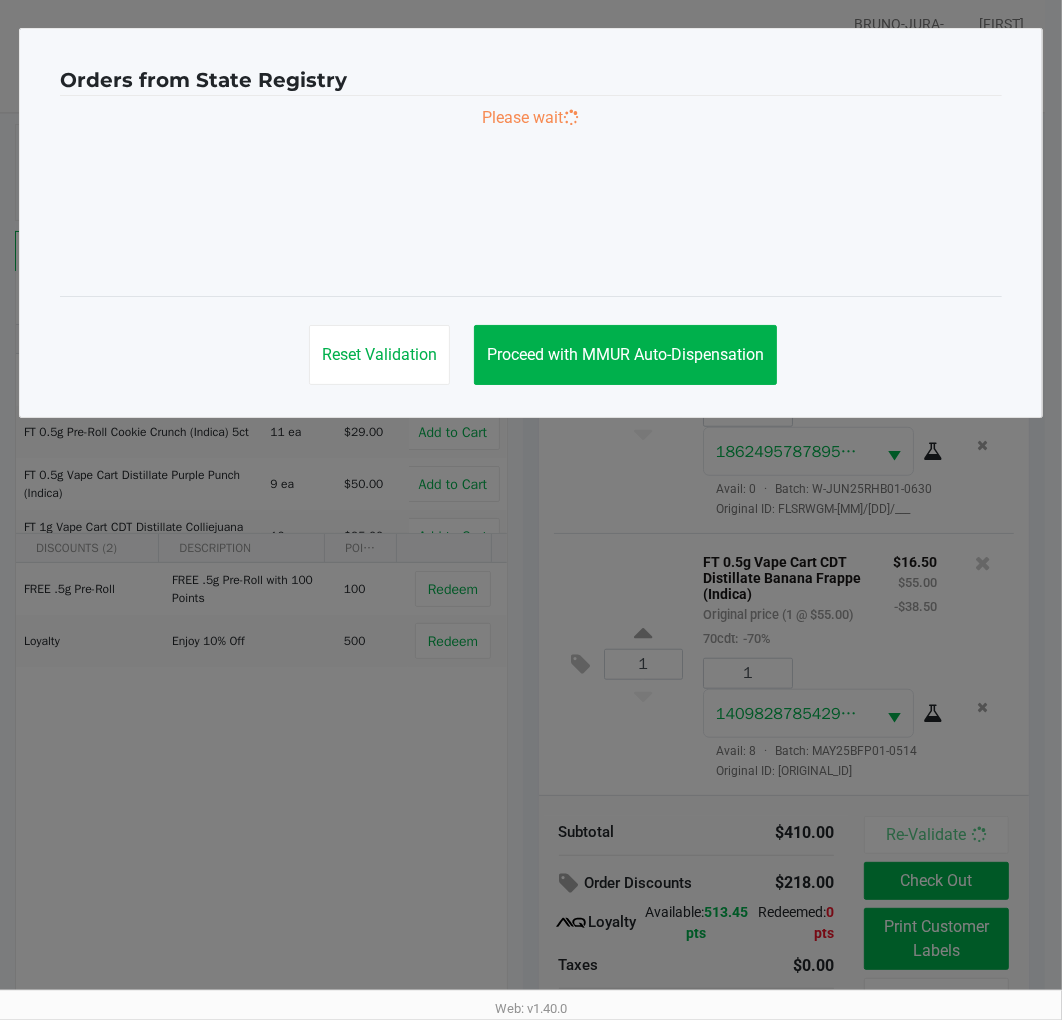 scroll, scrollTop: 1202, scrollLeft: 0, axis: vertical 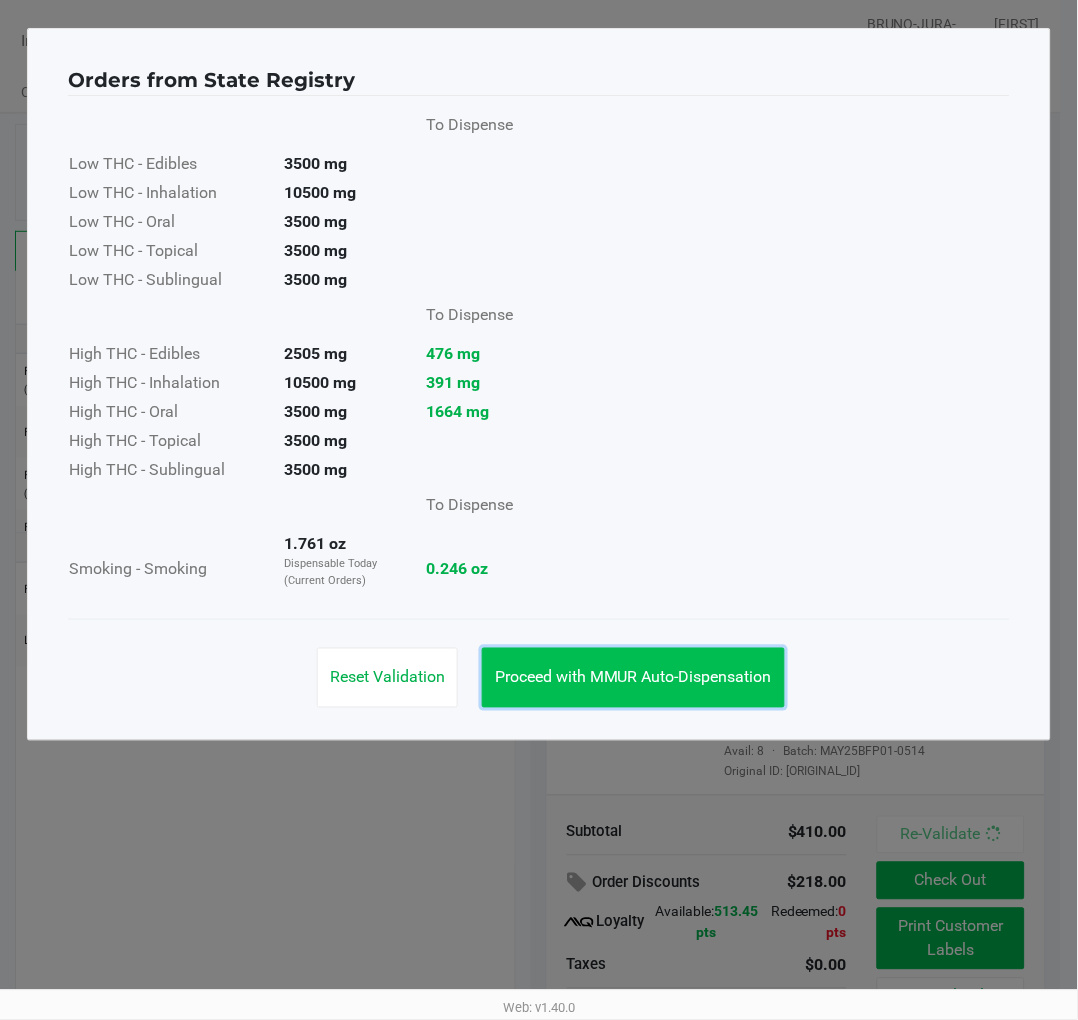 click on "Proceed with MMUR Auto-Dispensation" 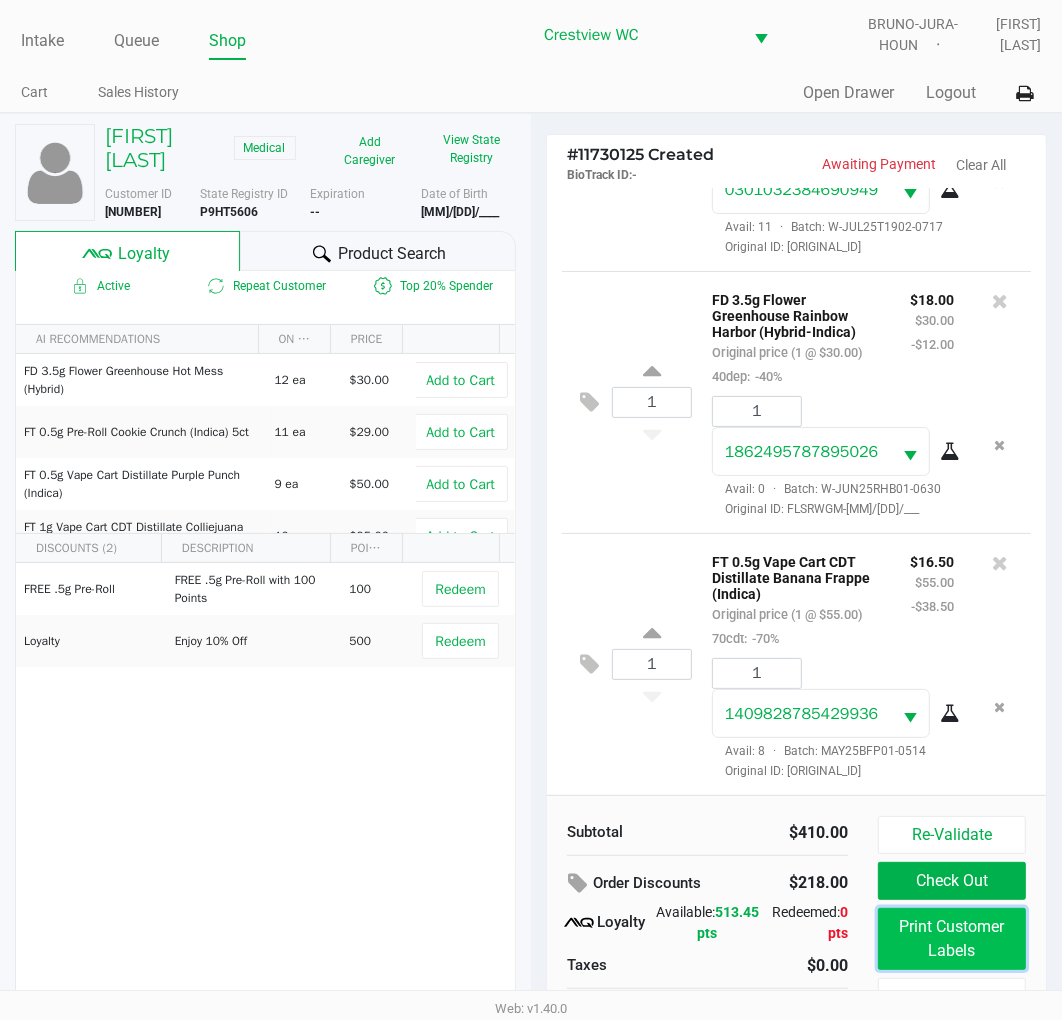click on "Print Customer Labels" 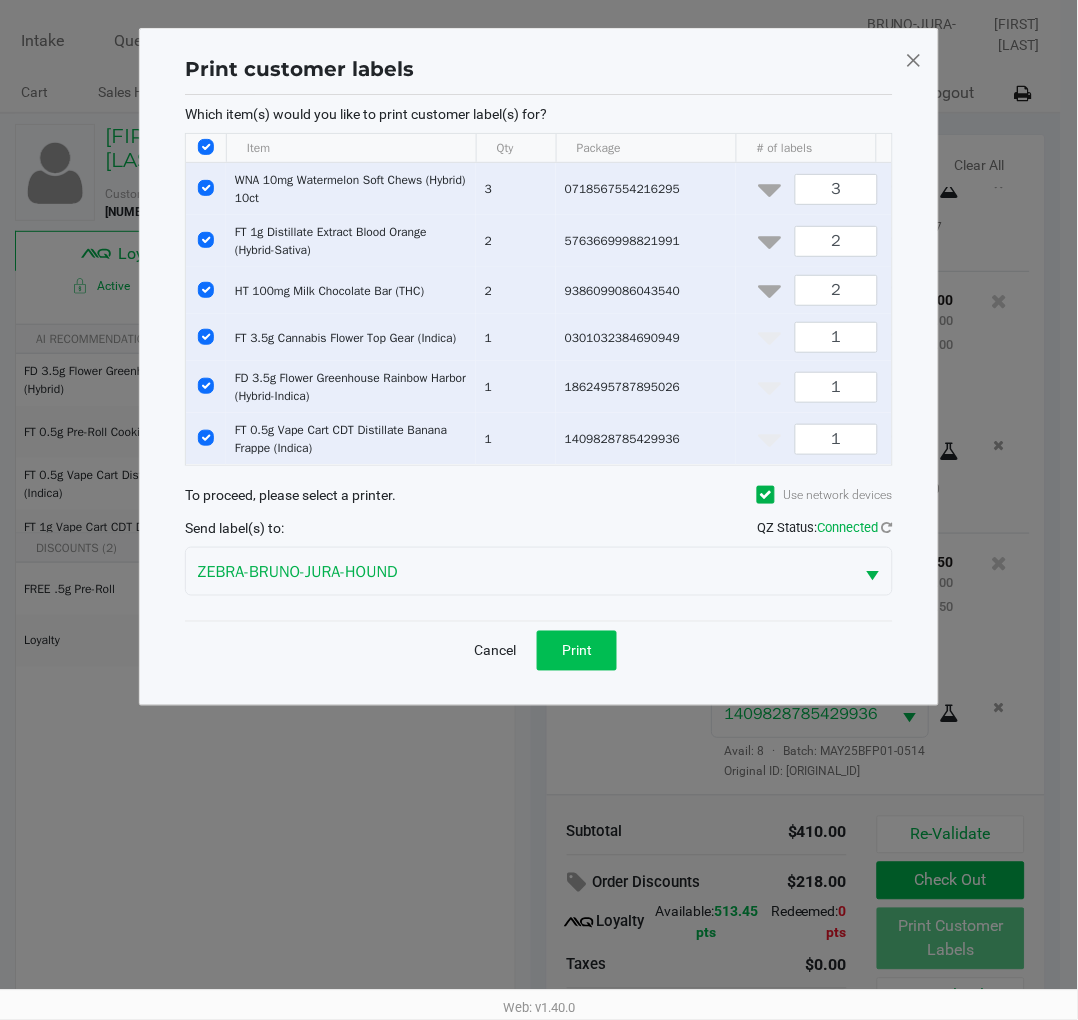 click on "Print" 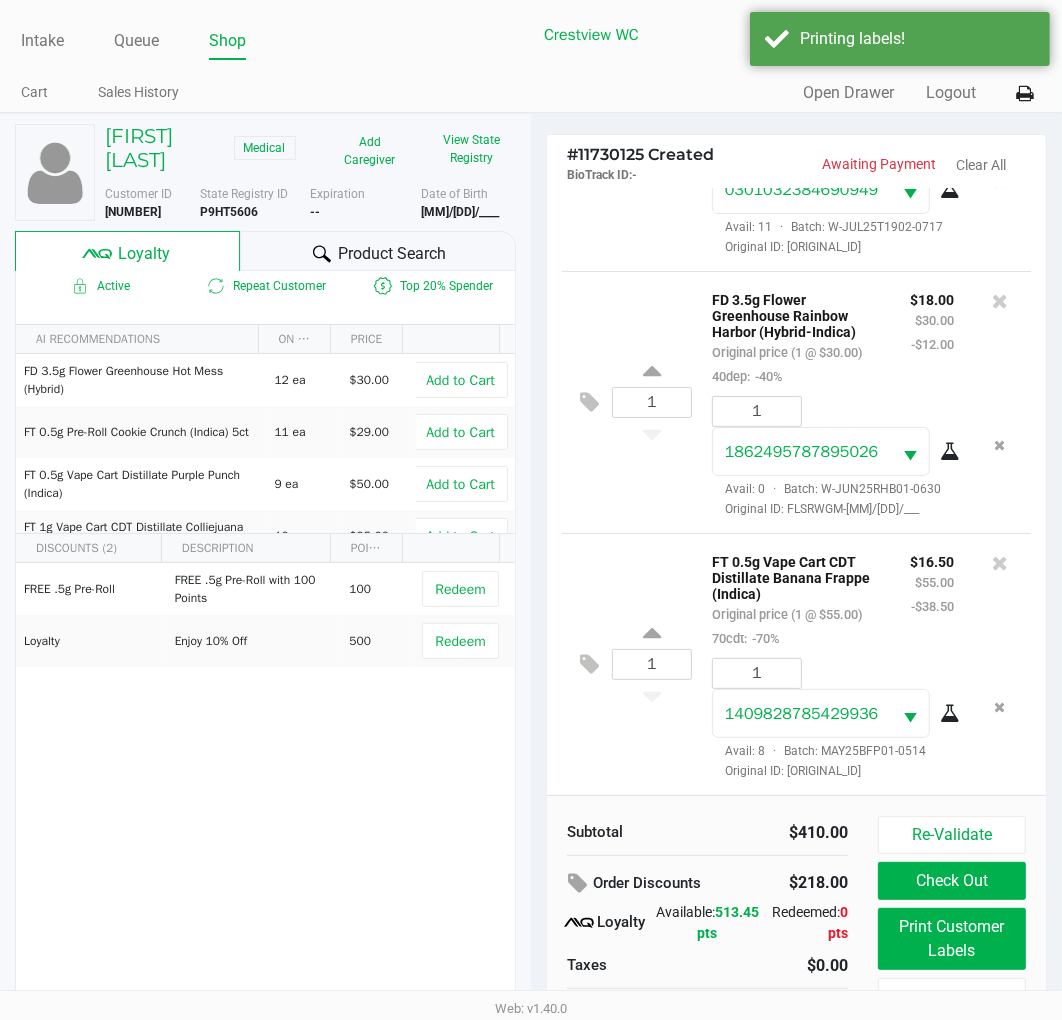 scroll, scrollTop: 38, scrollLeft: 0, axis: vertical 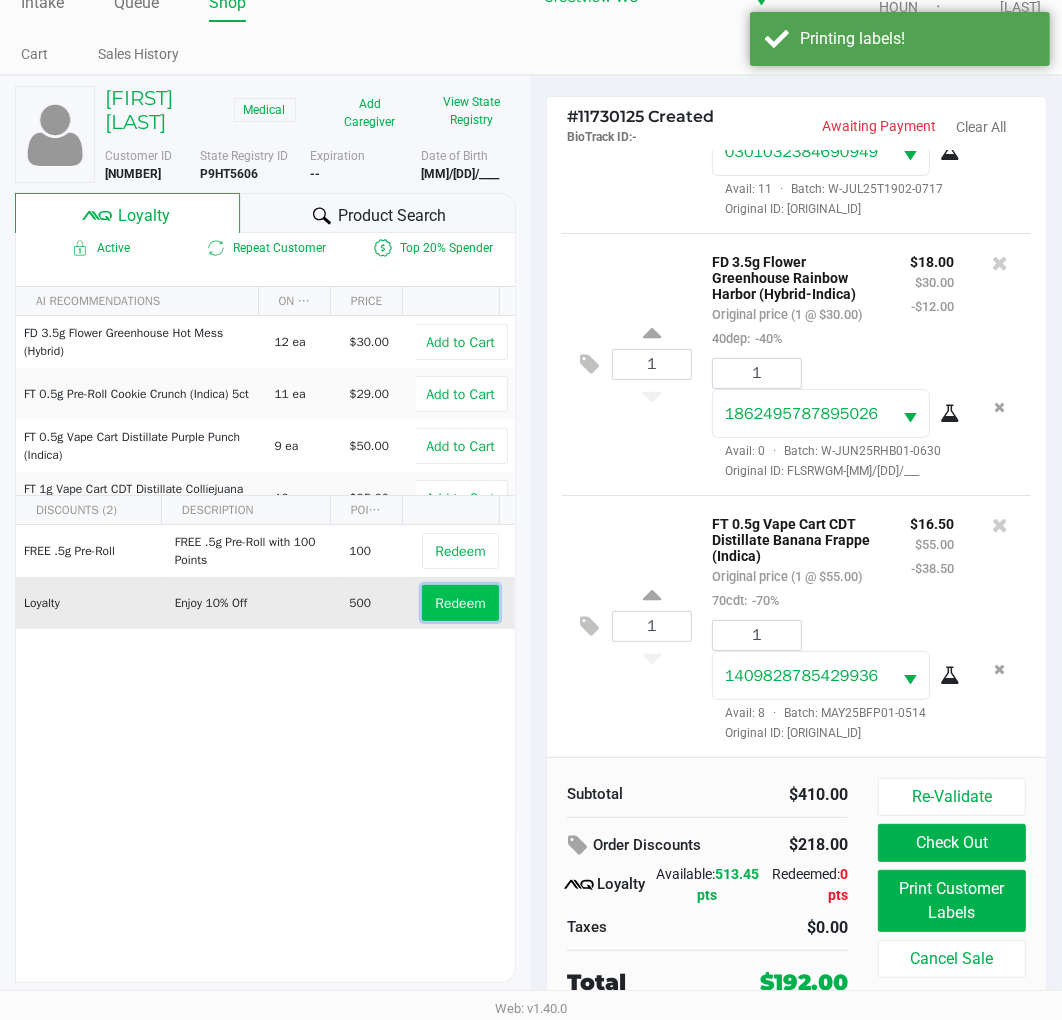 click on "Redeem" 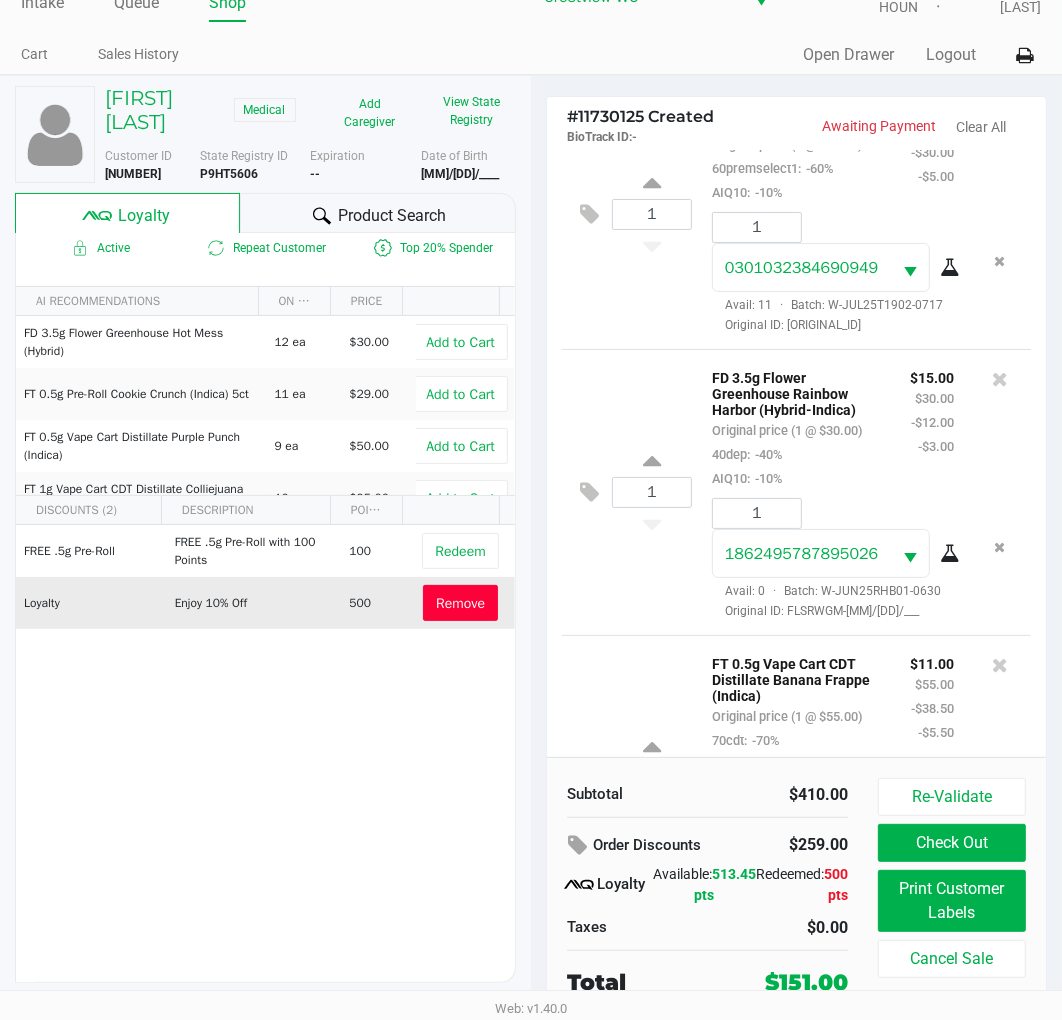 scroll, scrollTop: 0, scrollLeft: 0, axis: both 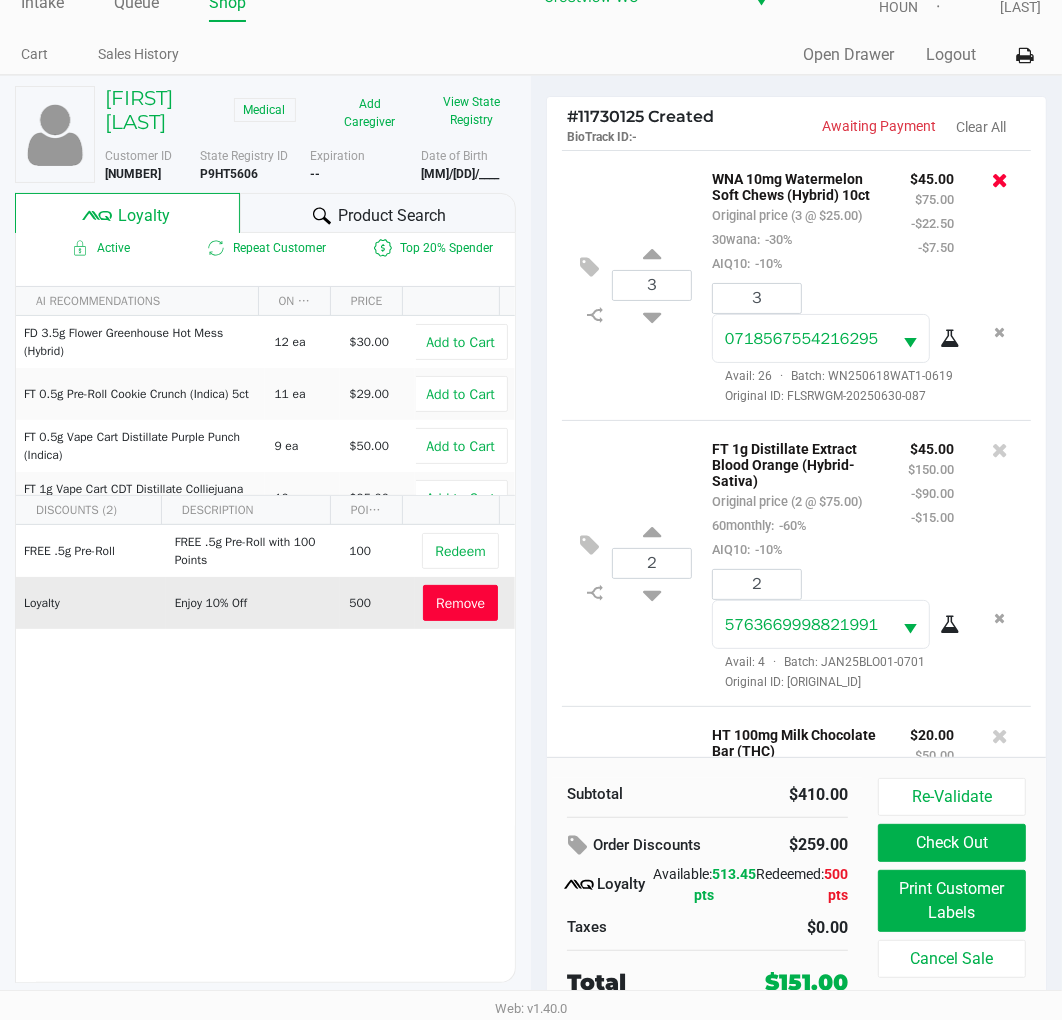 click 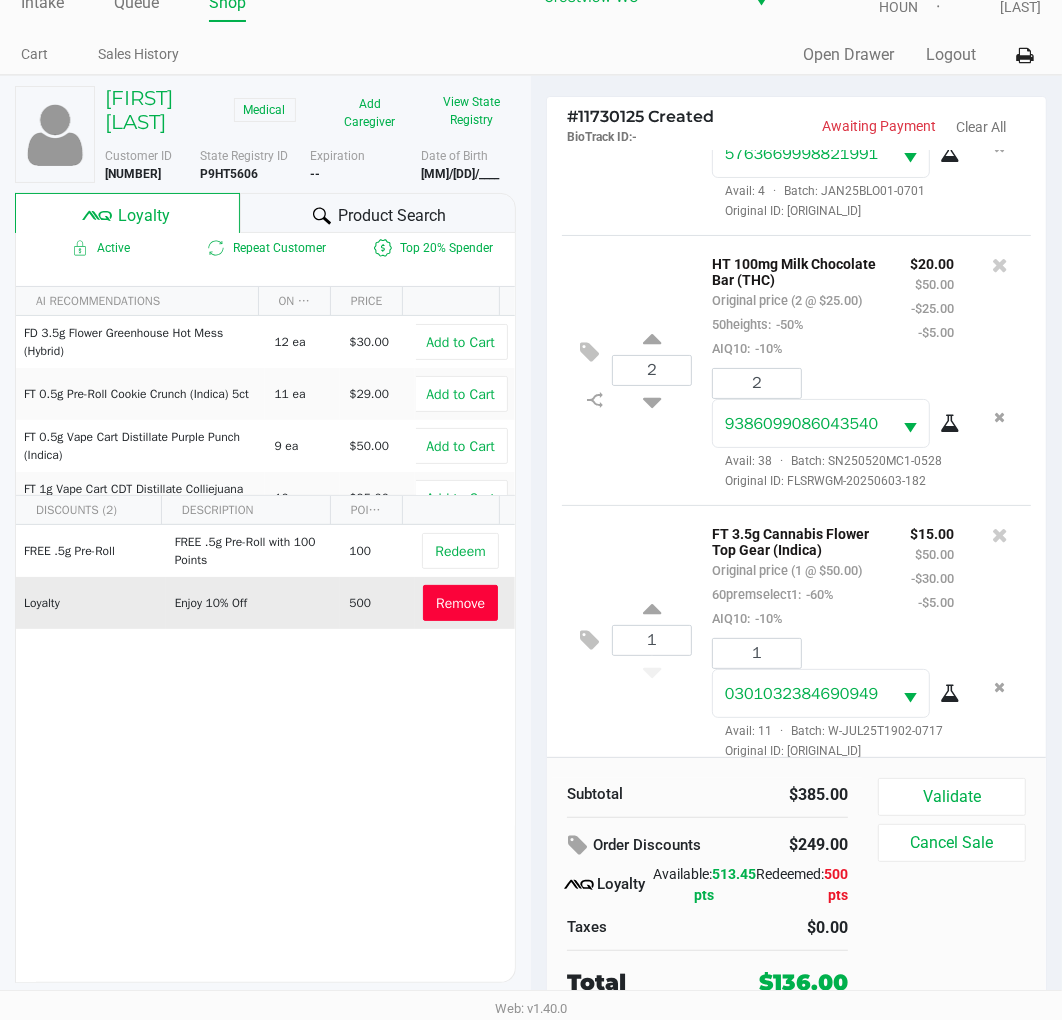 scroll, scrollTop: 0, scrollLeft: 0, axis: both 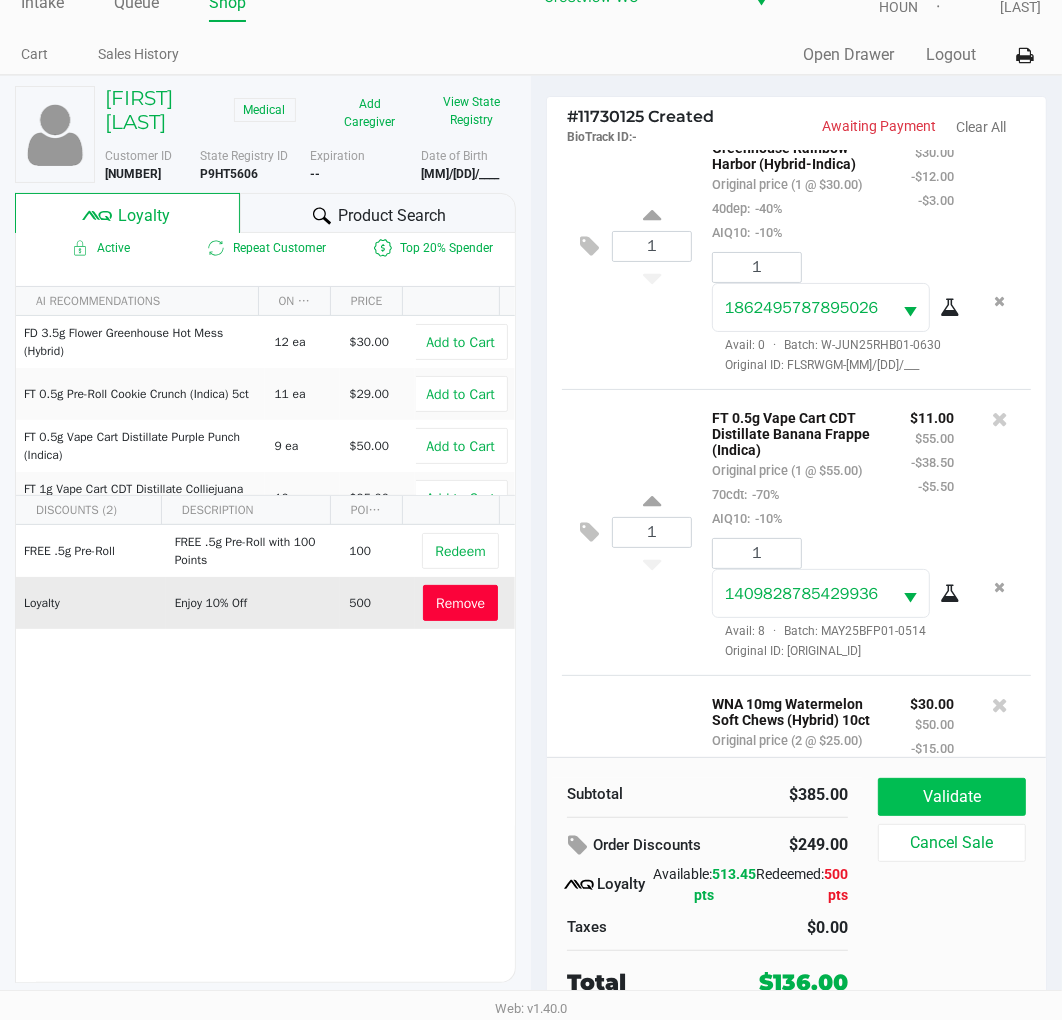 click on "Validate" 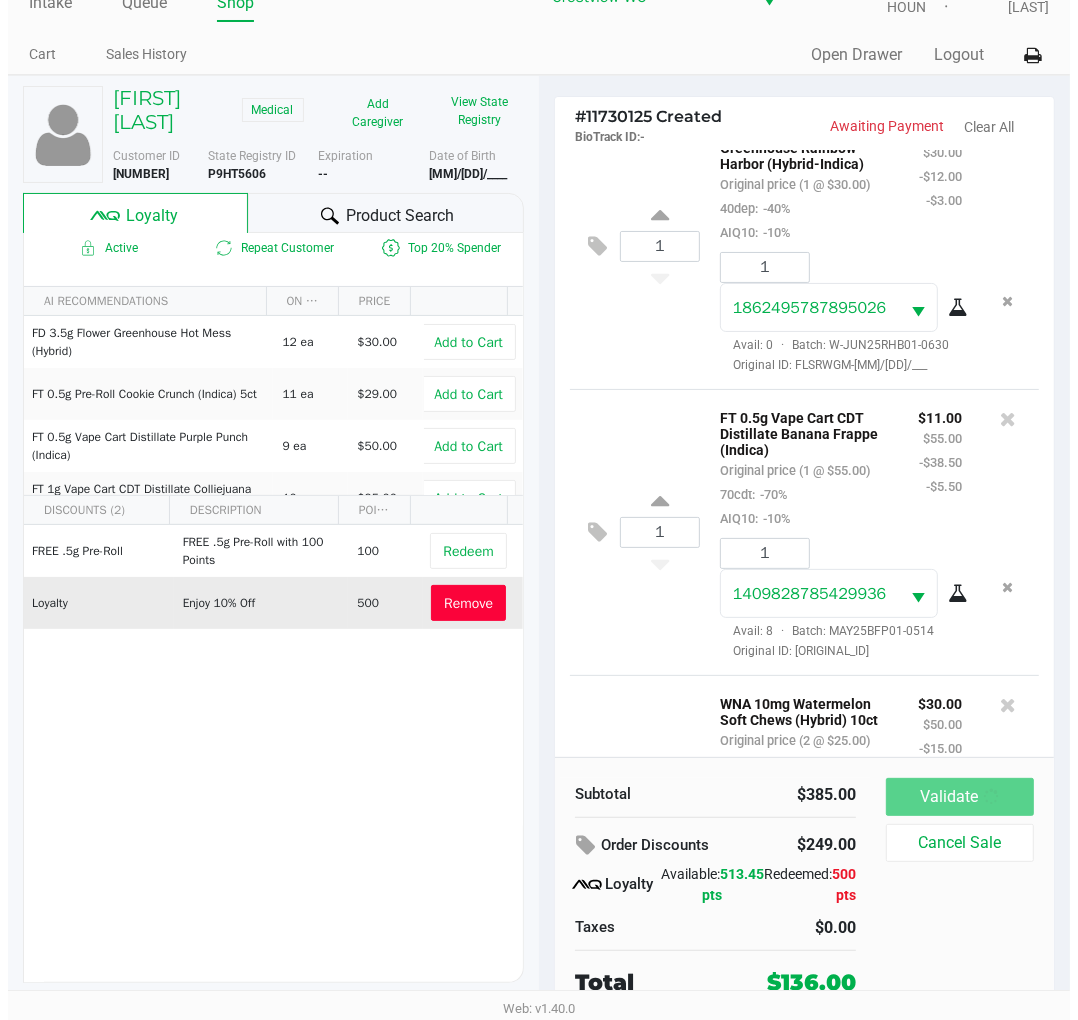 scroll, scrollTop: 0, scrollLeft: 0, axis: both 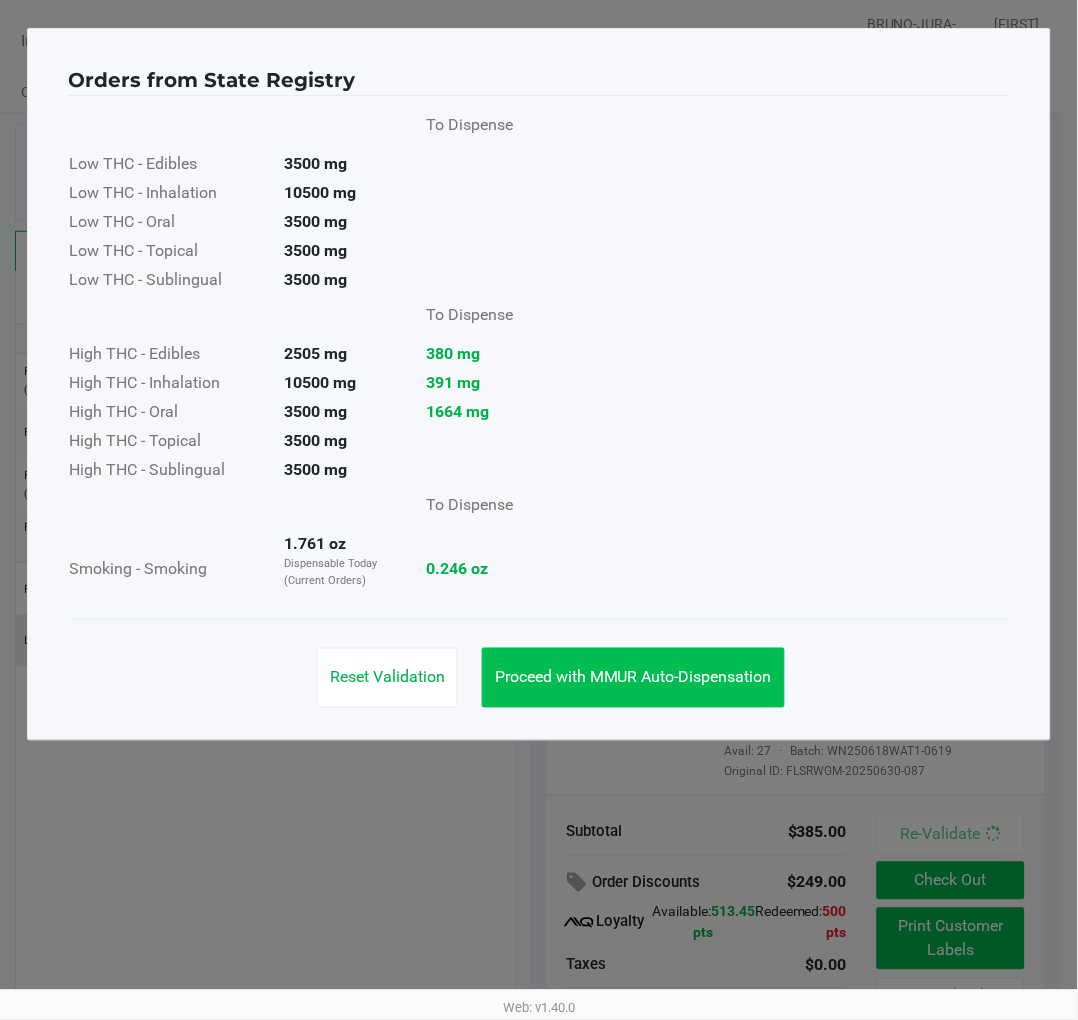 click on "Proceed with MMUR Auto-Dispensation" 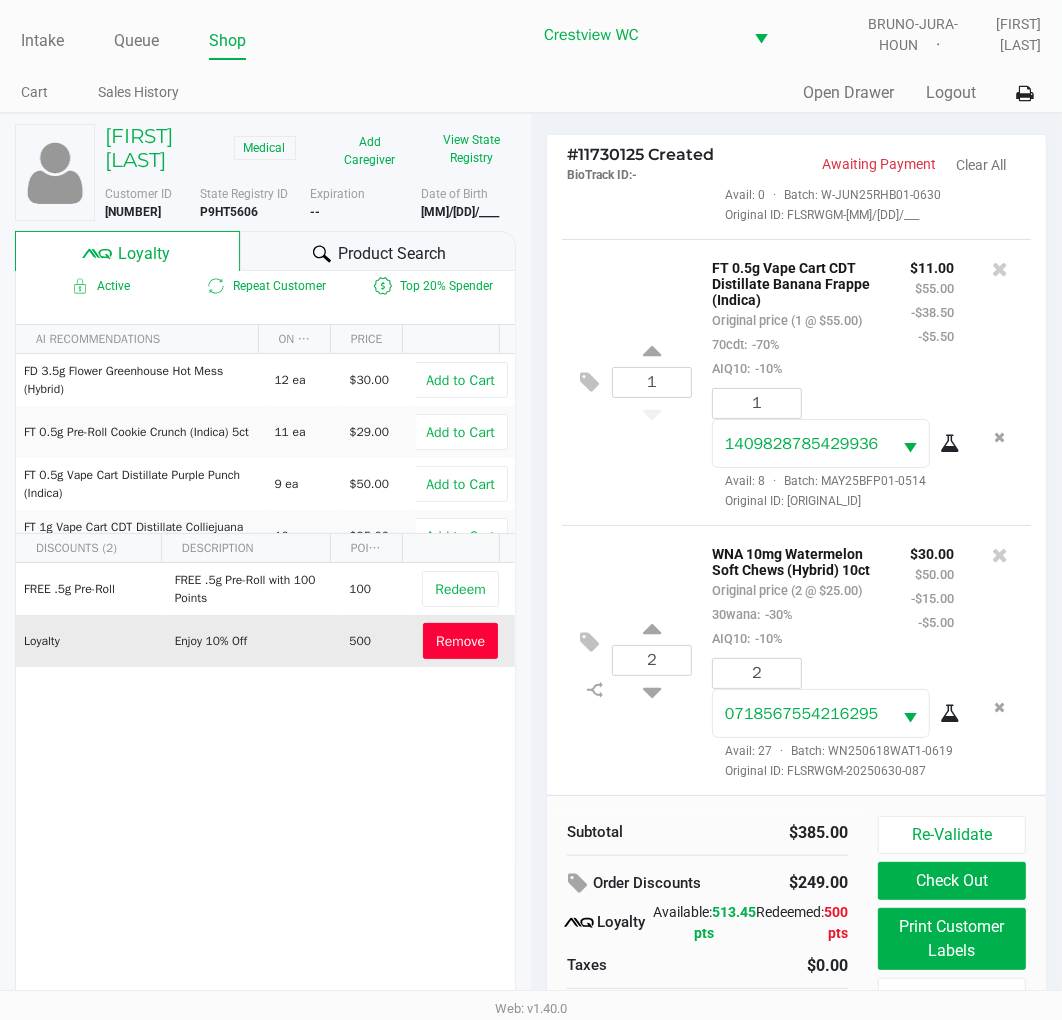 scroll, scrollTop: 1346, scrollLeft: 0, axis: vertical 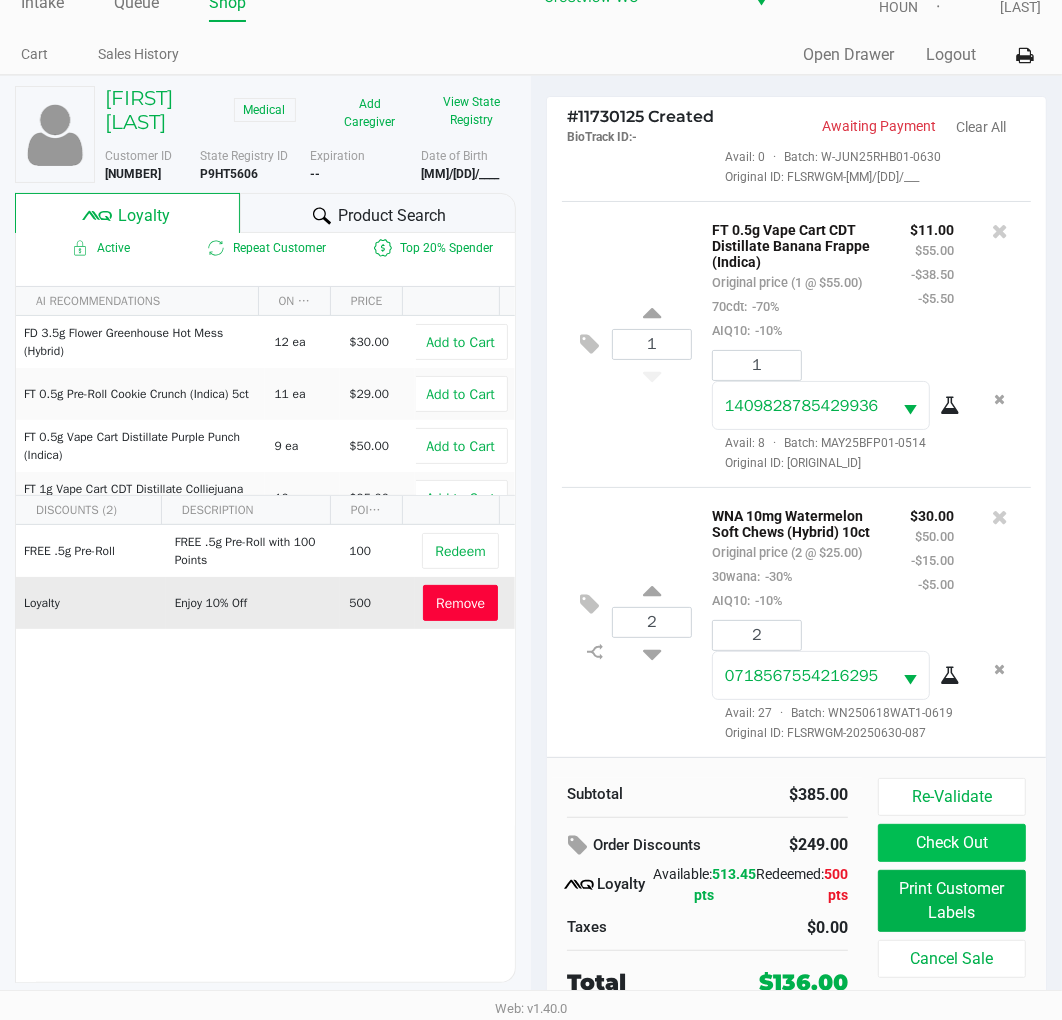 click on "Check Out" 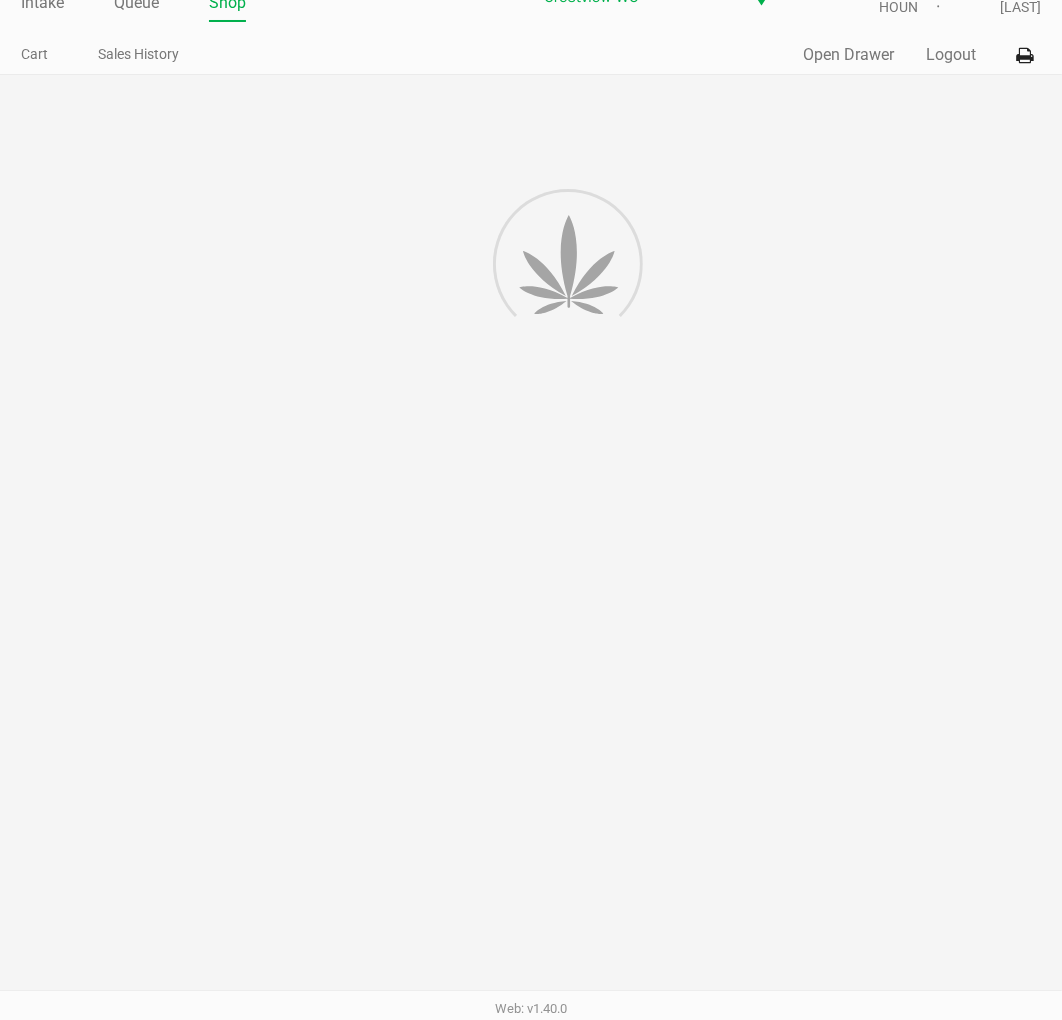 scroll, scrollTop: 0, scrollLeft: 0, axis: both 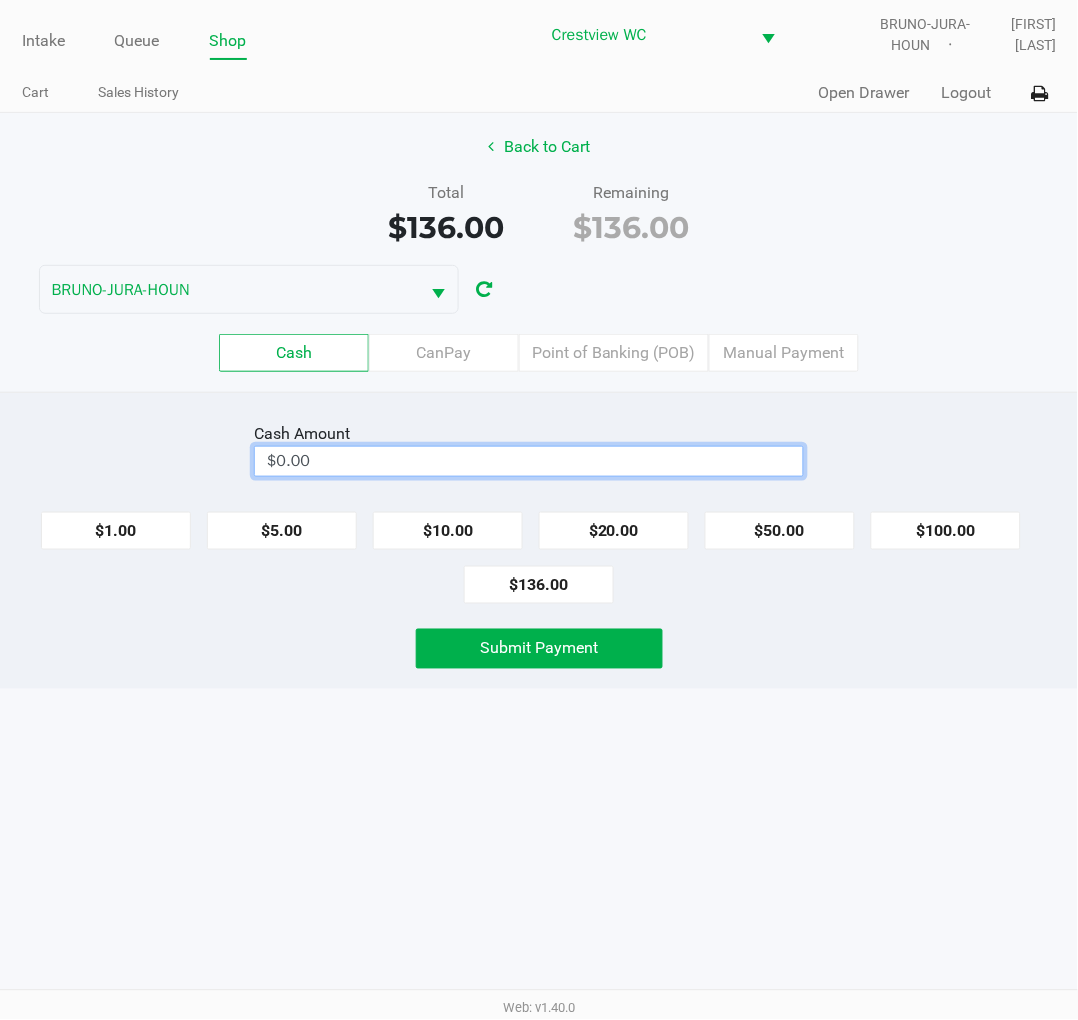 click on "$0.00" at bounding box center (529, 461) 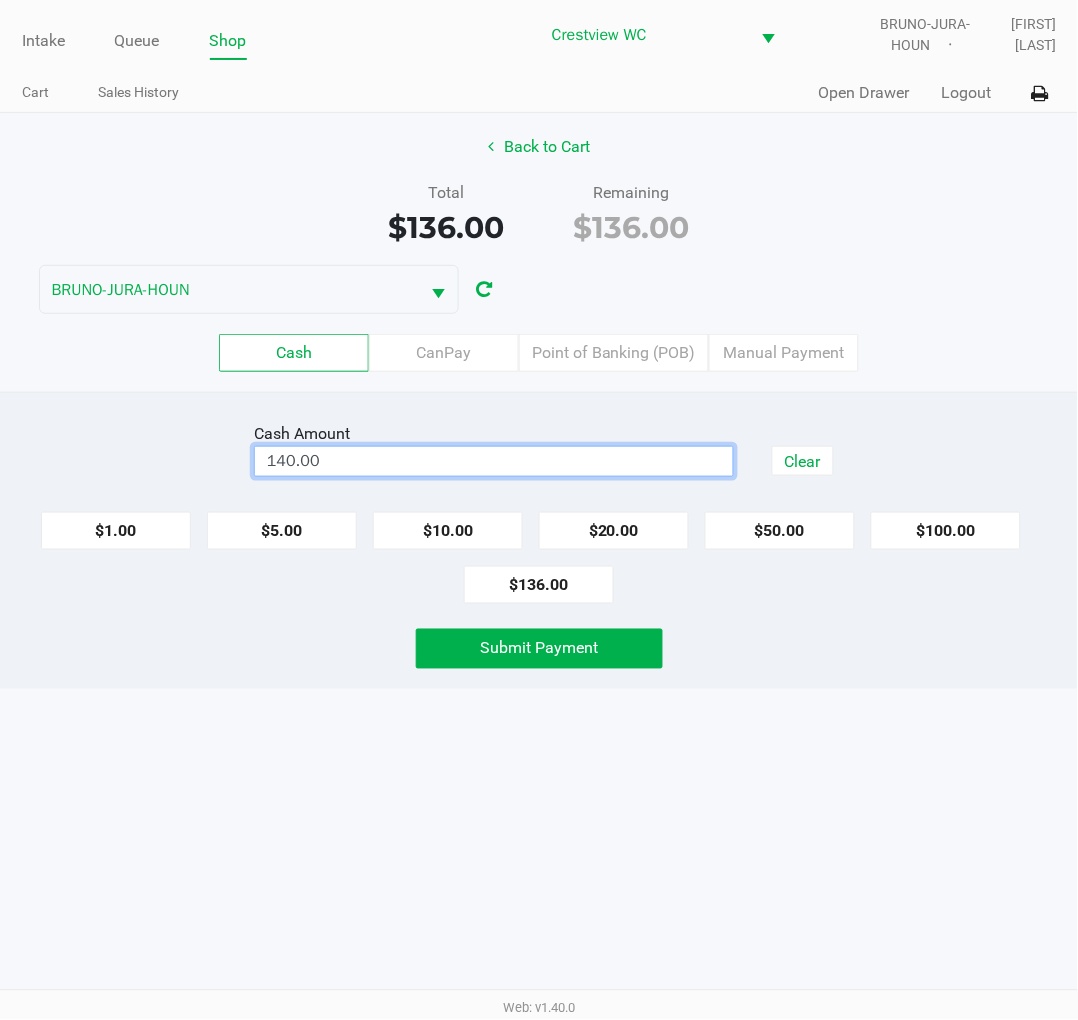 click on "Cash  Amount  140.00  Clear   $1.00   $5.00   $10.00   $20.00   $50.00   $100.00   $136.00   Submit Payment" 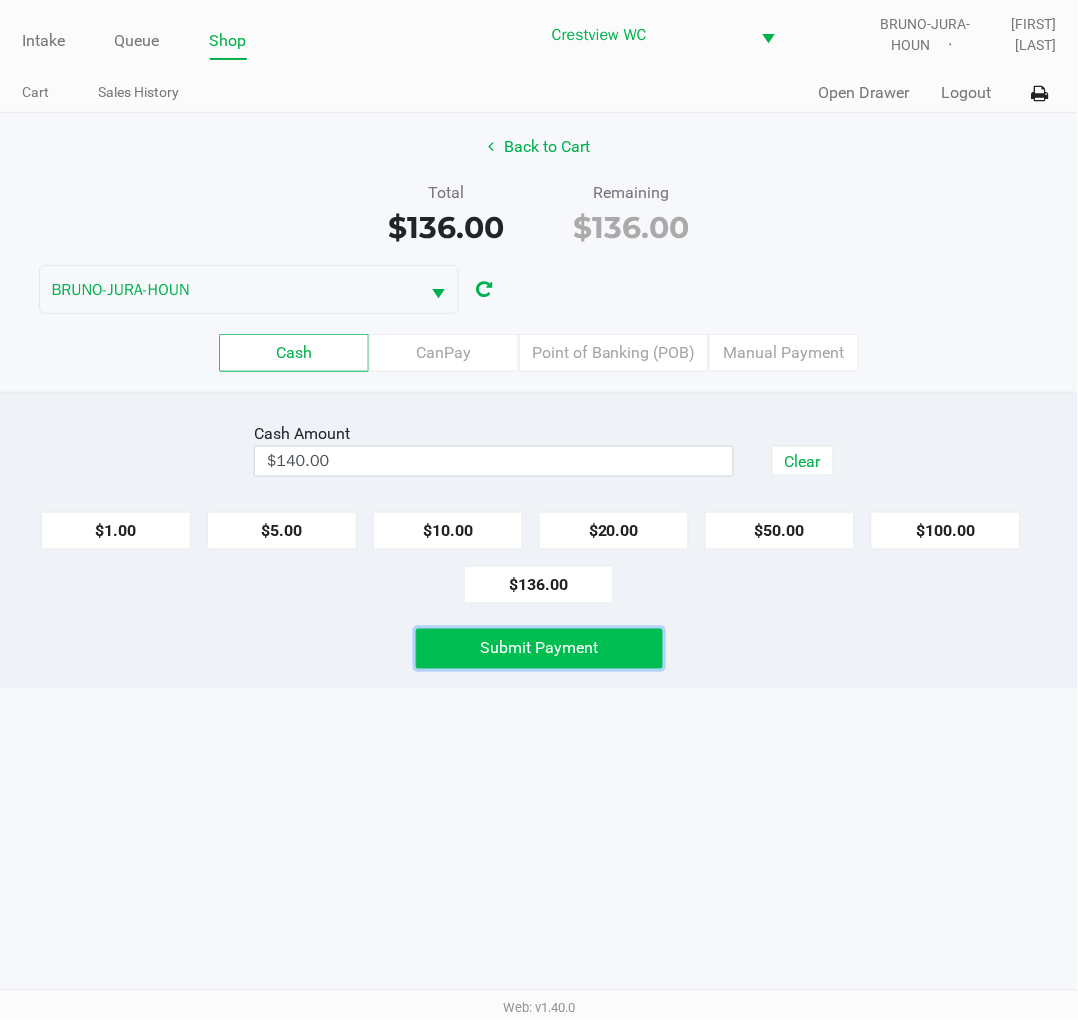click on "Submit Payment" 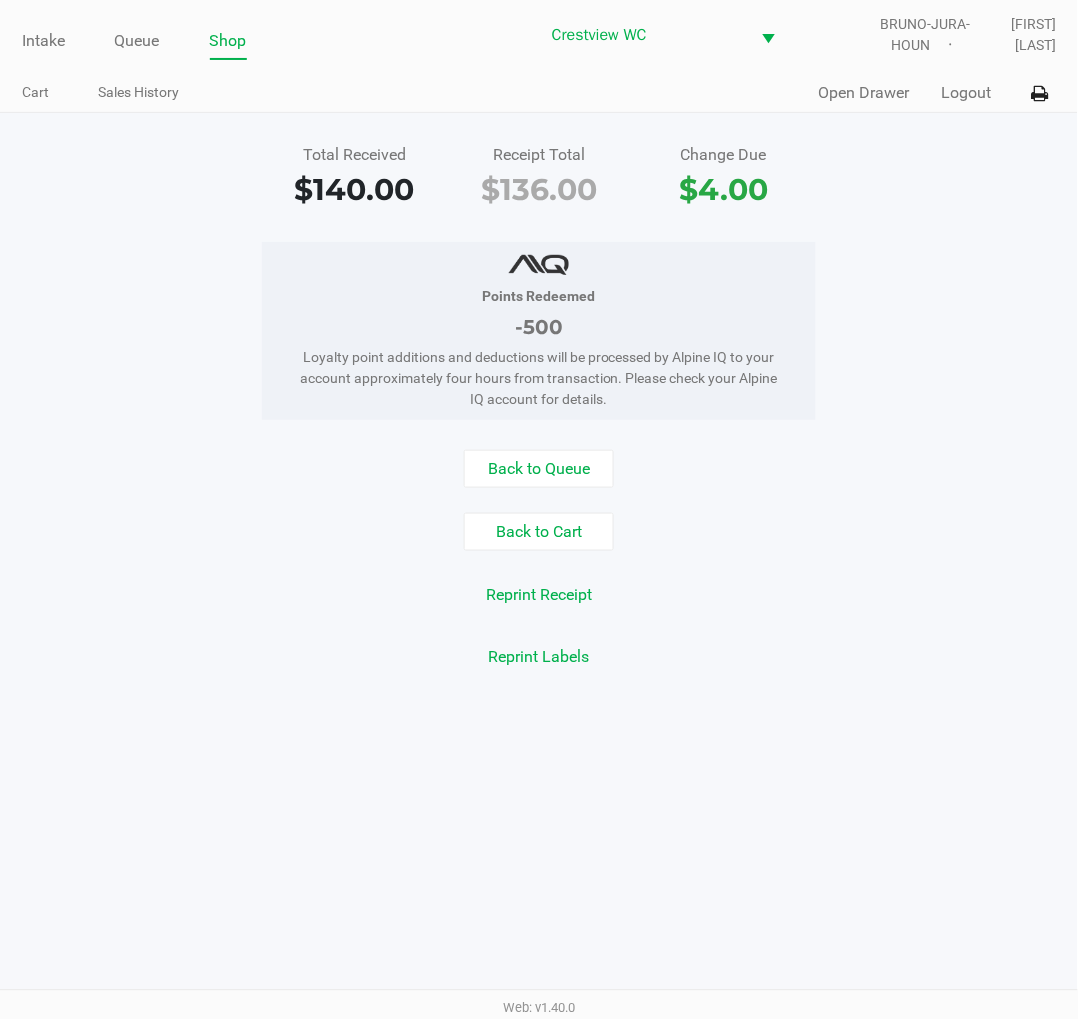 click on "Intake" 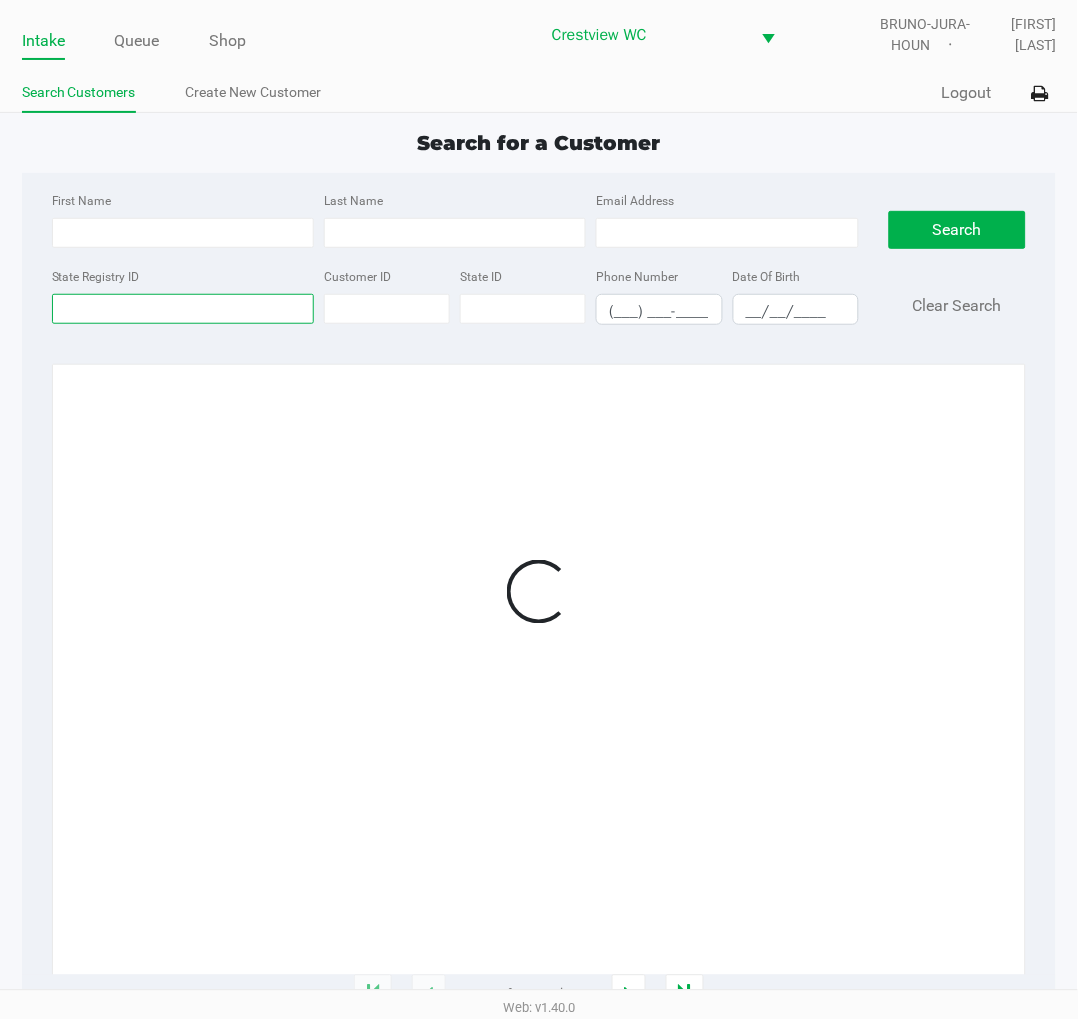 click on "State Registry ID" at bounding box center (183, 309) 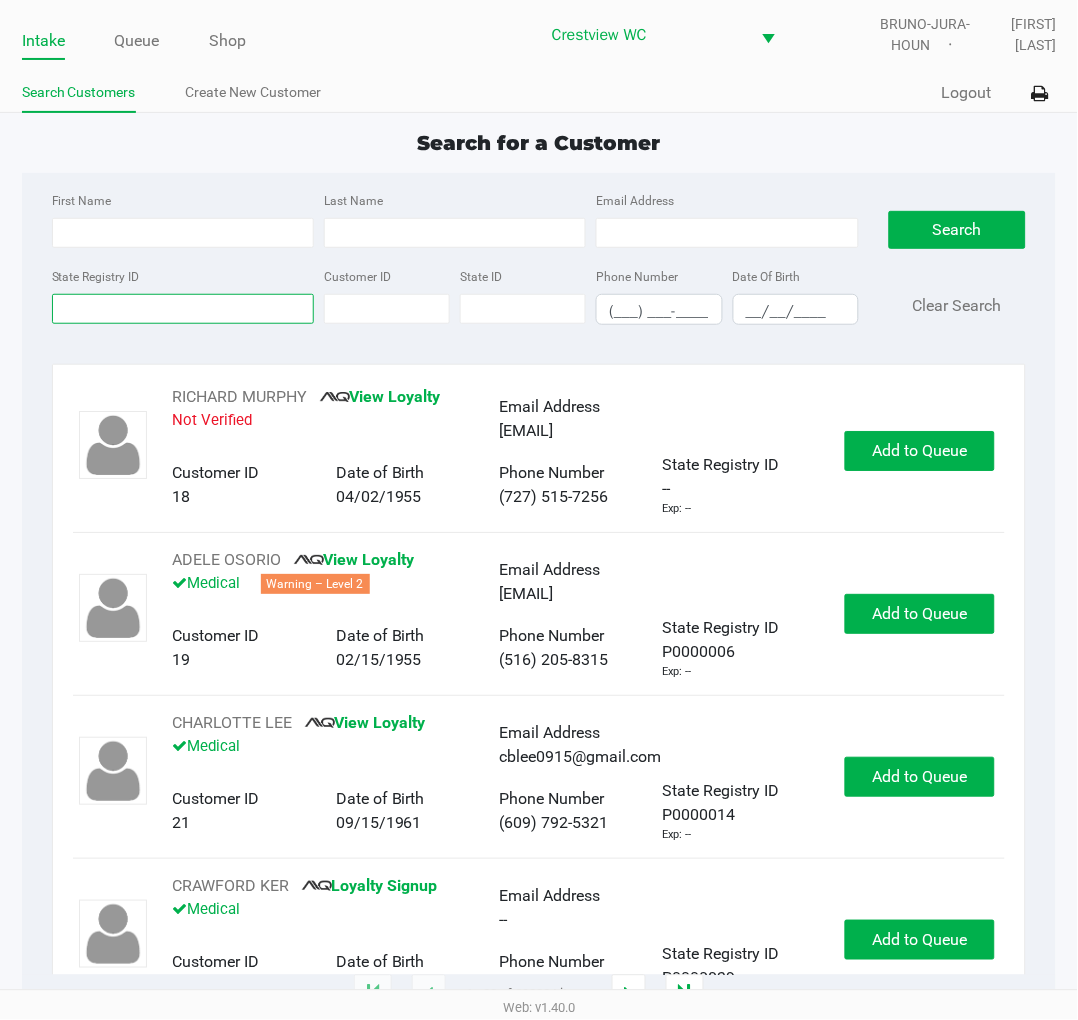 click on "State Registry ID" at bounding box center [183, 309] 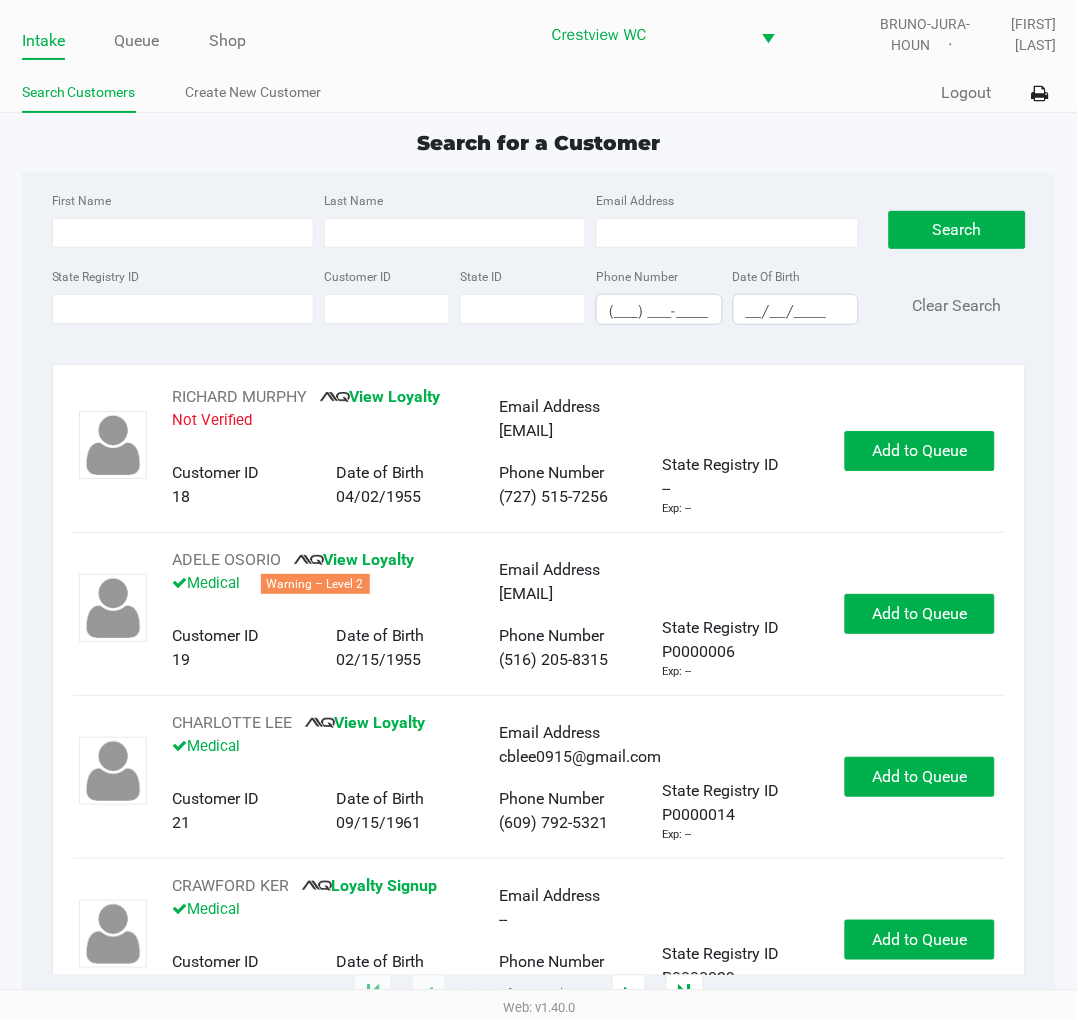 click on "State Registry ID" 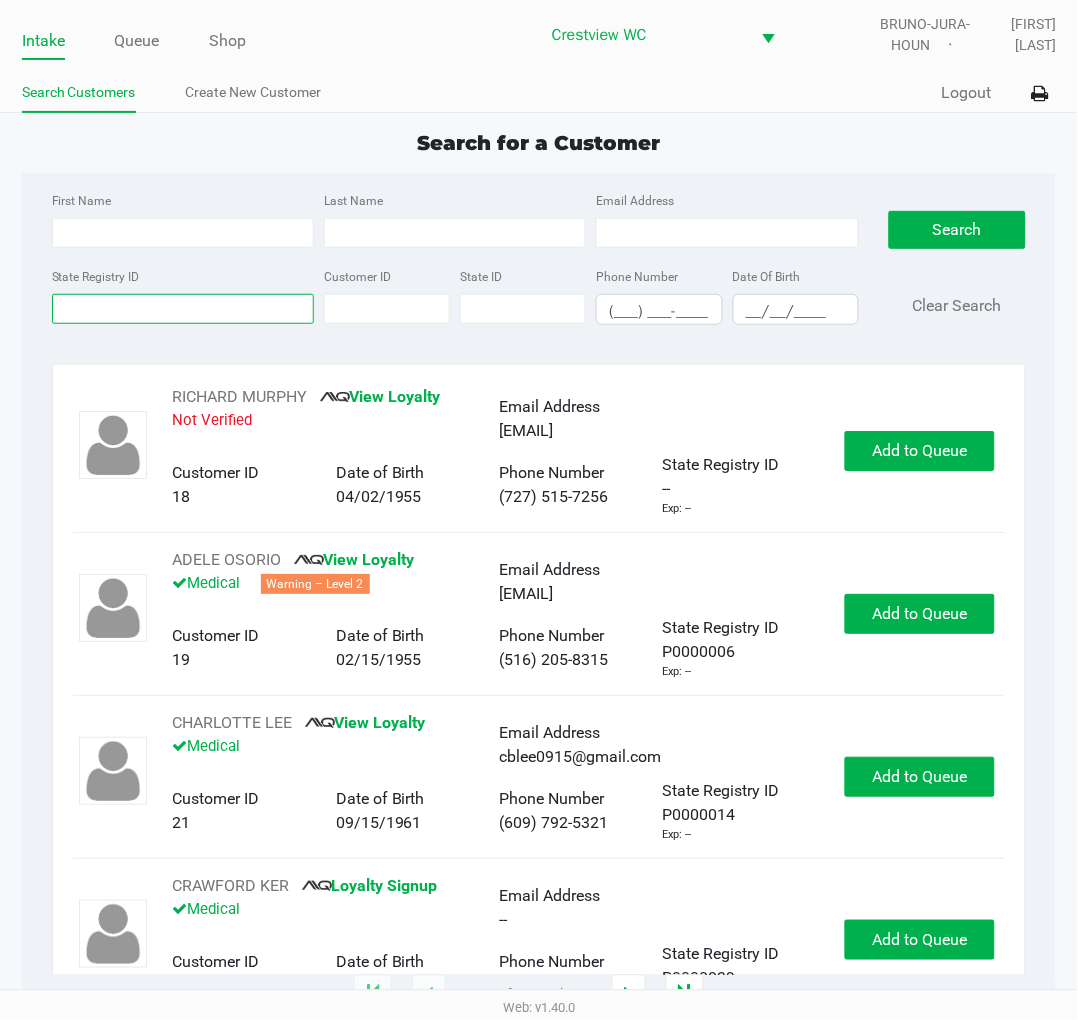 click on "State Registry ID" at bounding box center [183, 309] 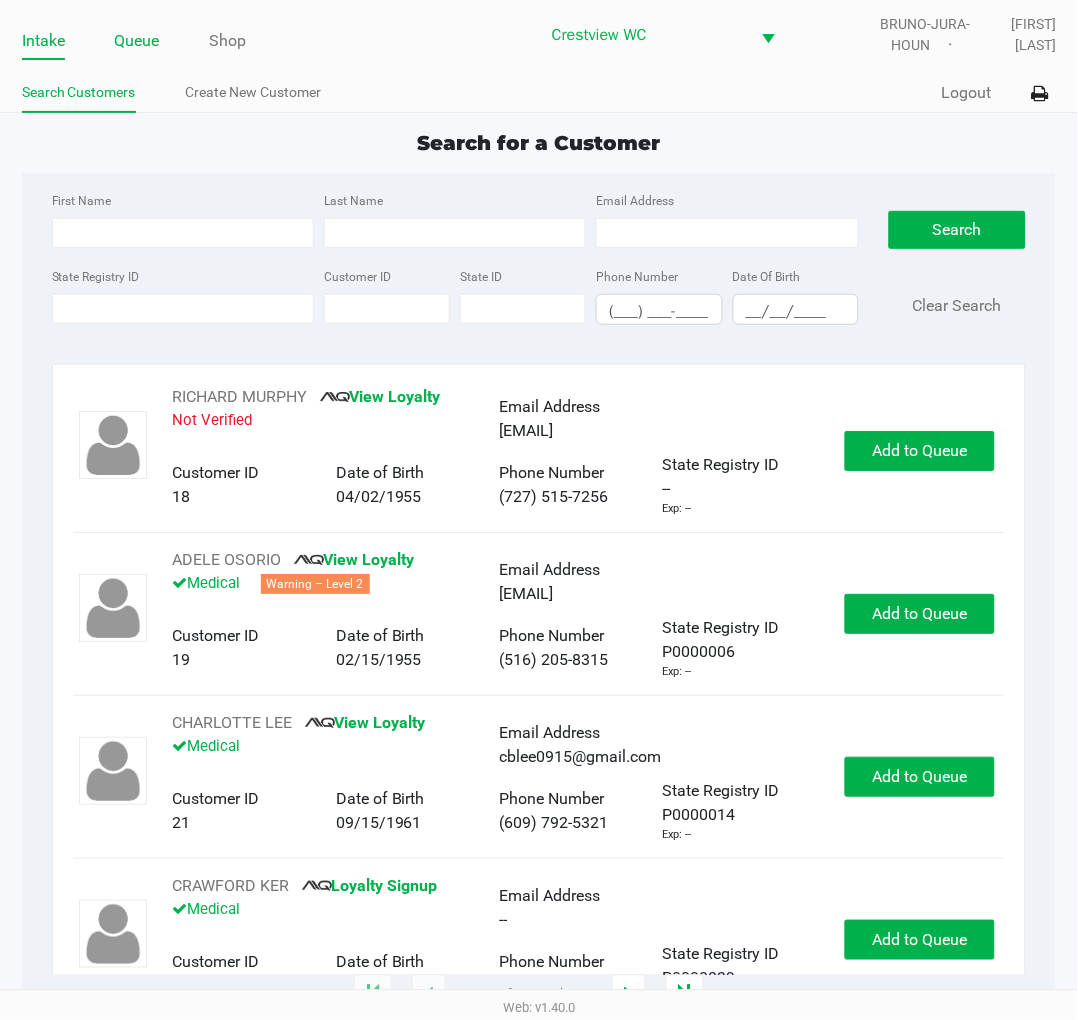 click on "Queue" 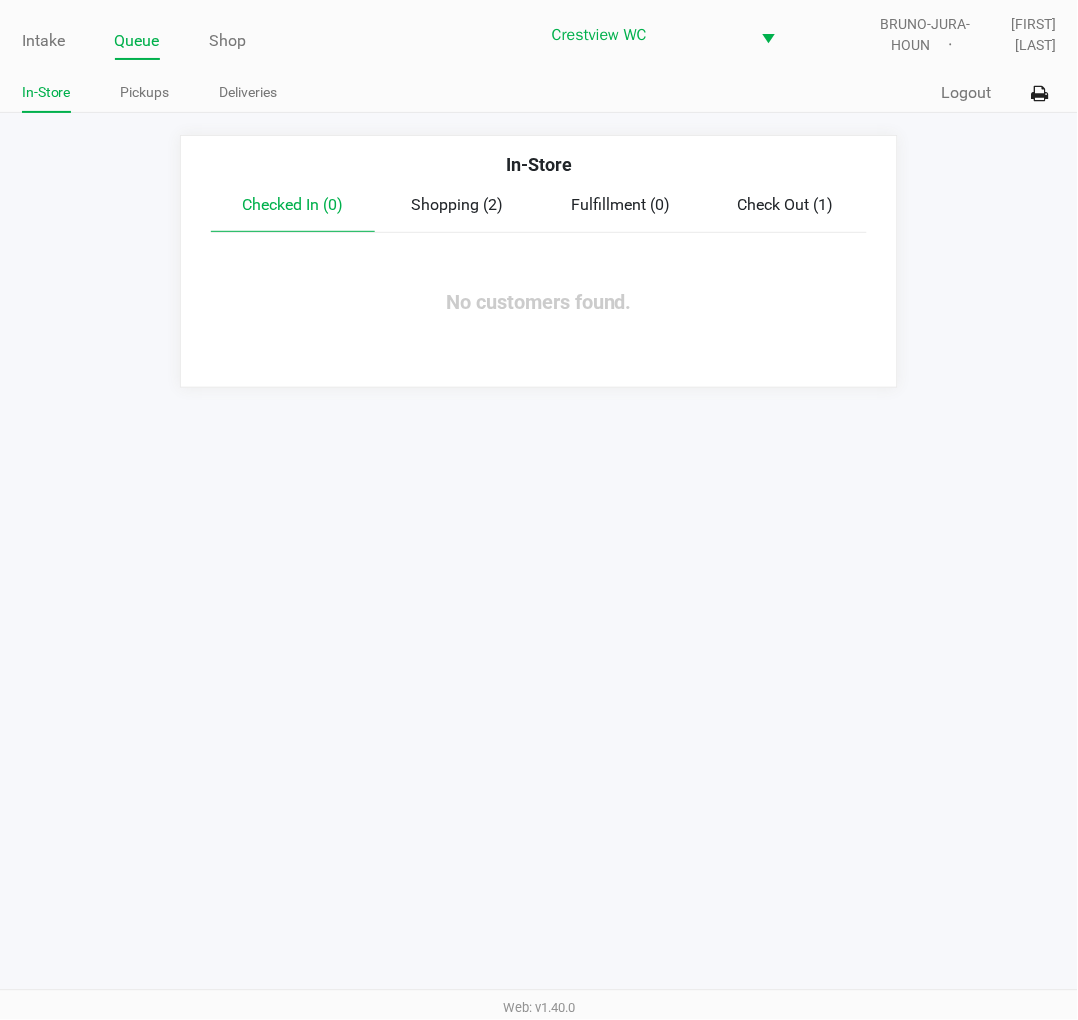 click on "Pickups" 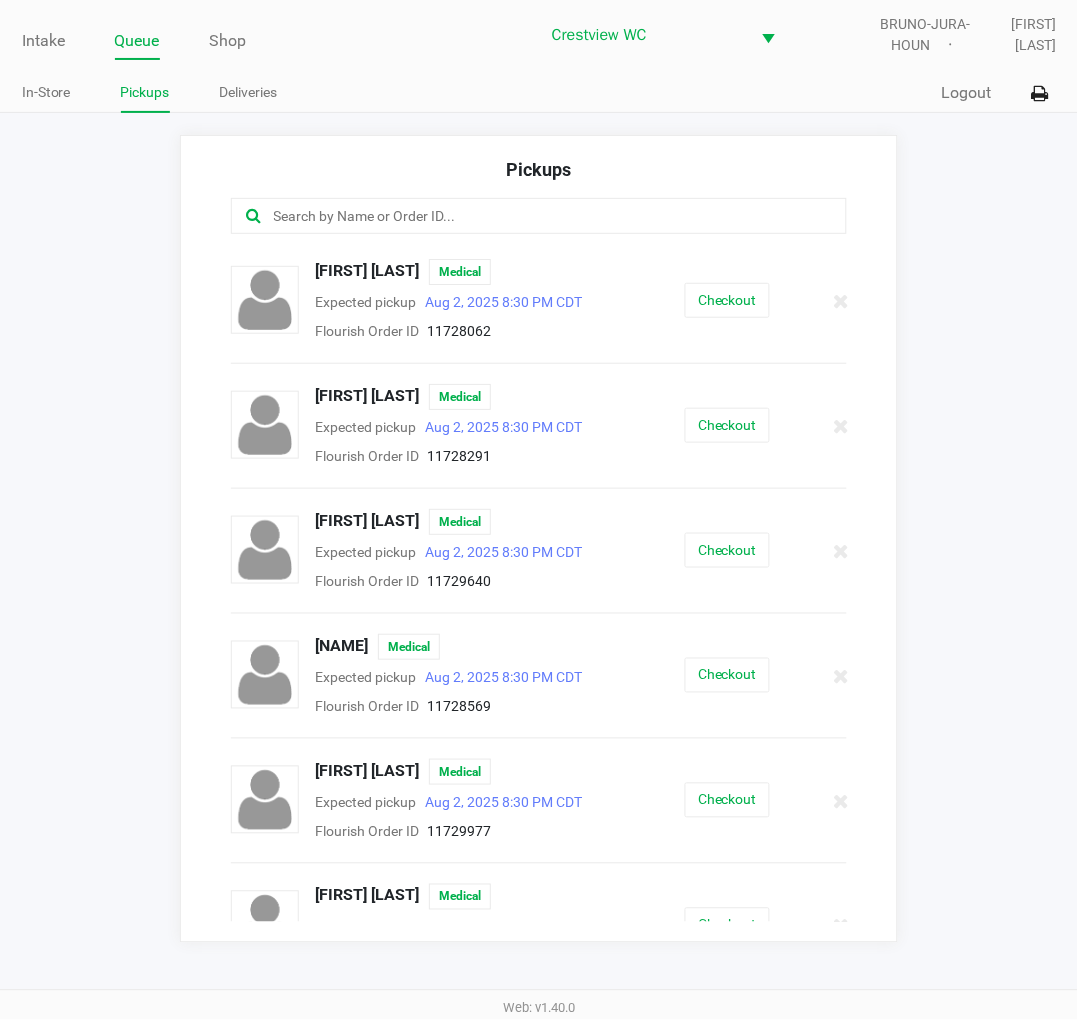 click 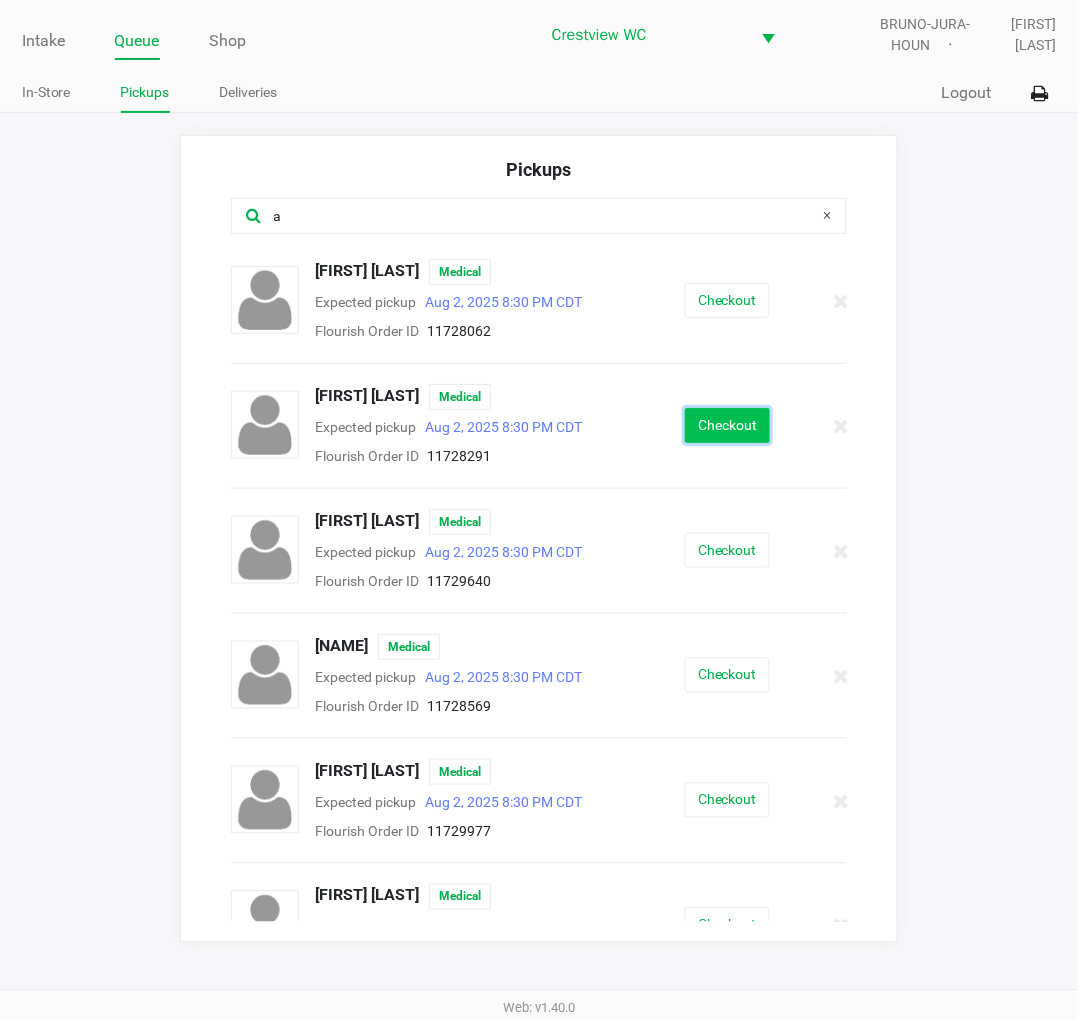 click on "Checkout" 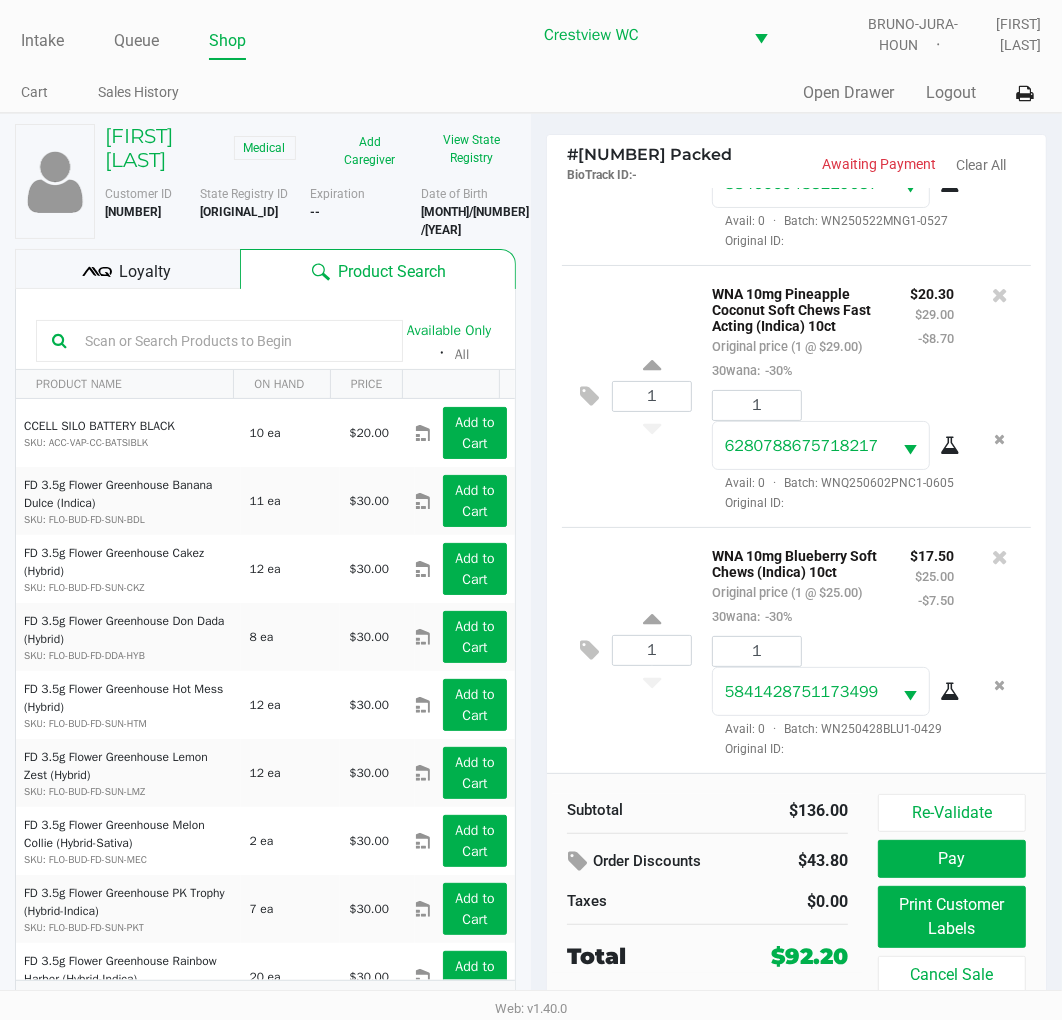 scroll, scrollTop: 952, scrollLeft: 0, axis: vertical 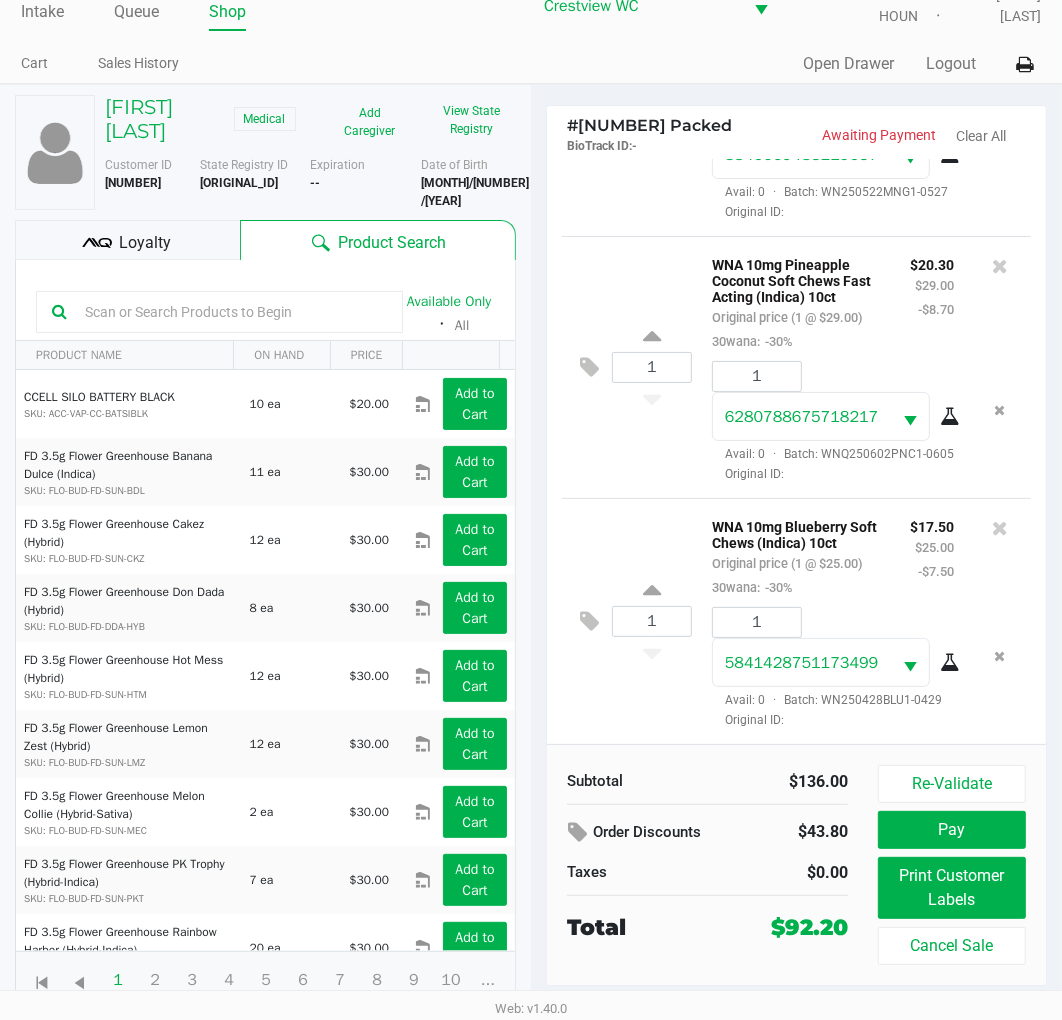 click on "Print Customer Labels" 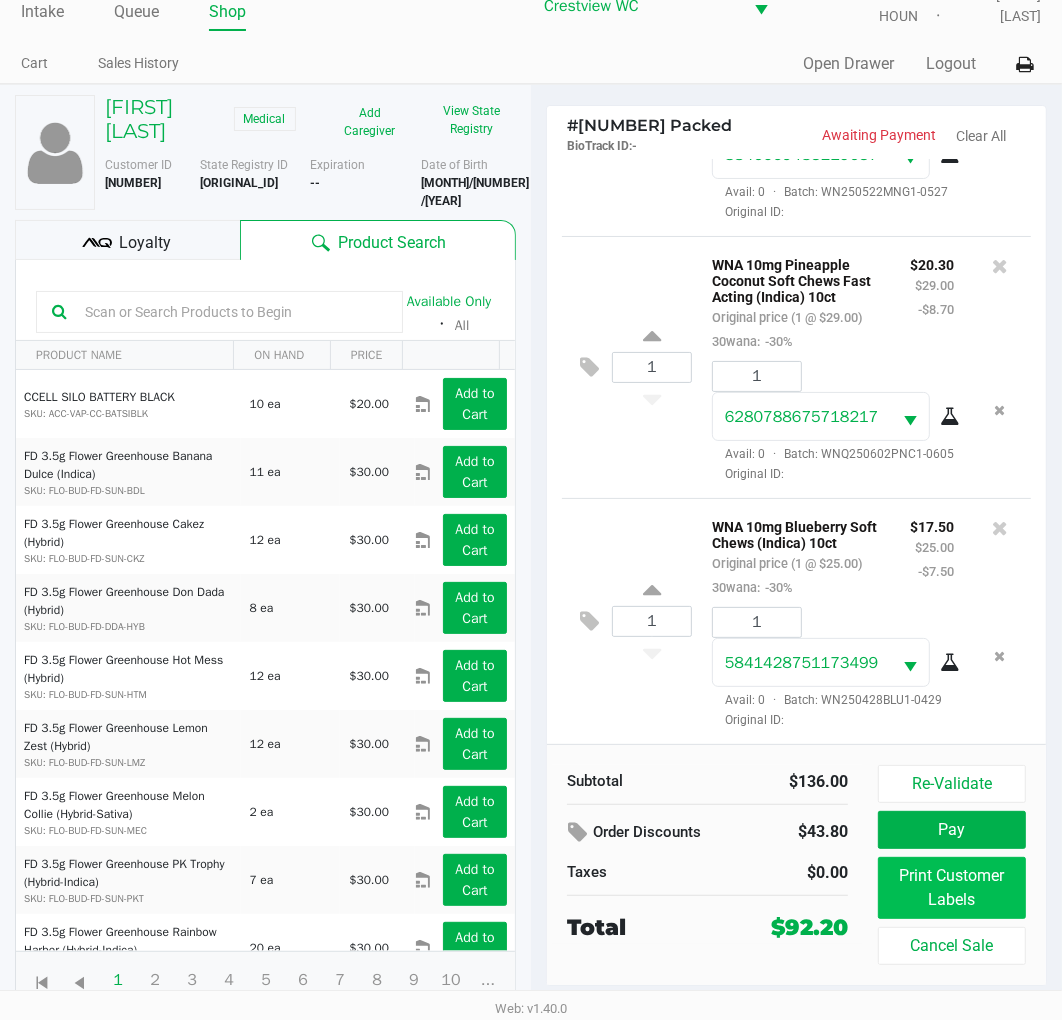 scroll, scrollTop: 0, scrollLeft: 0, axis: both 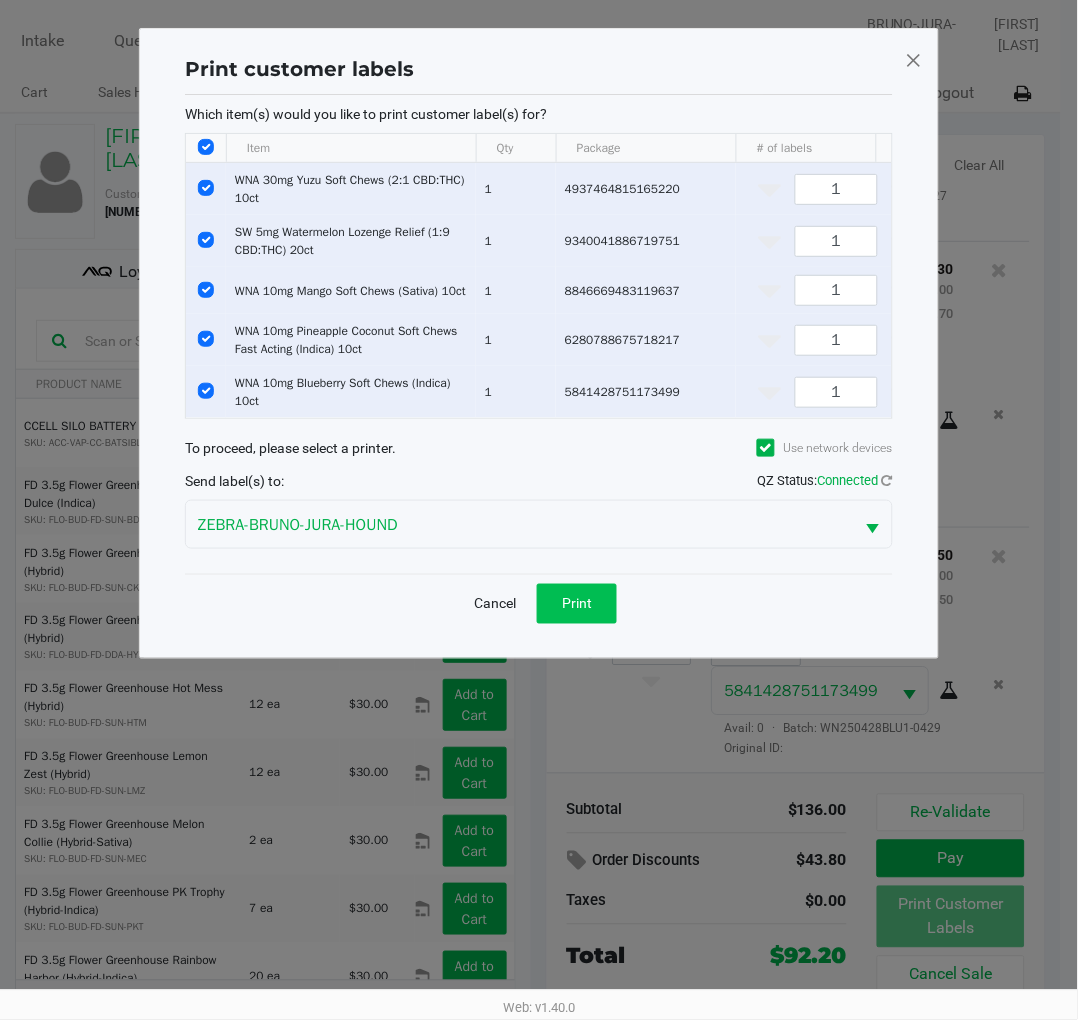 click on "Print" 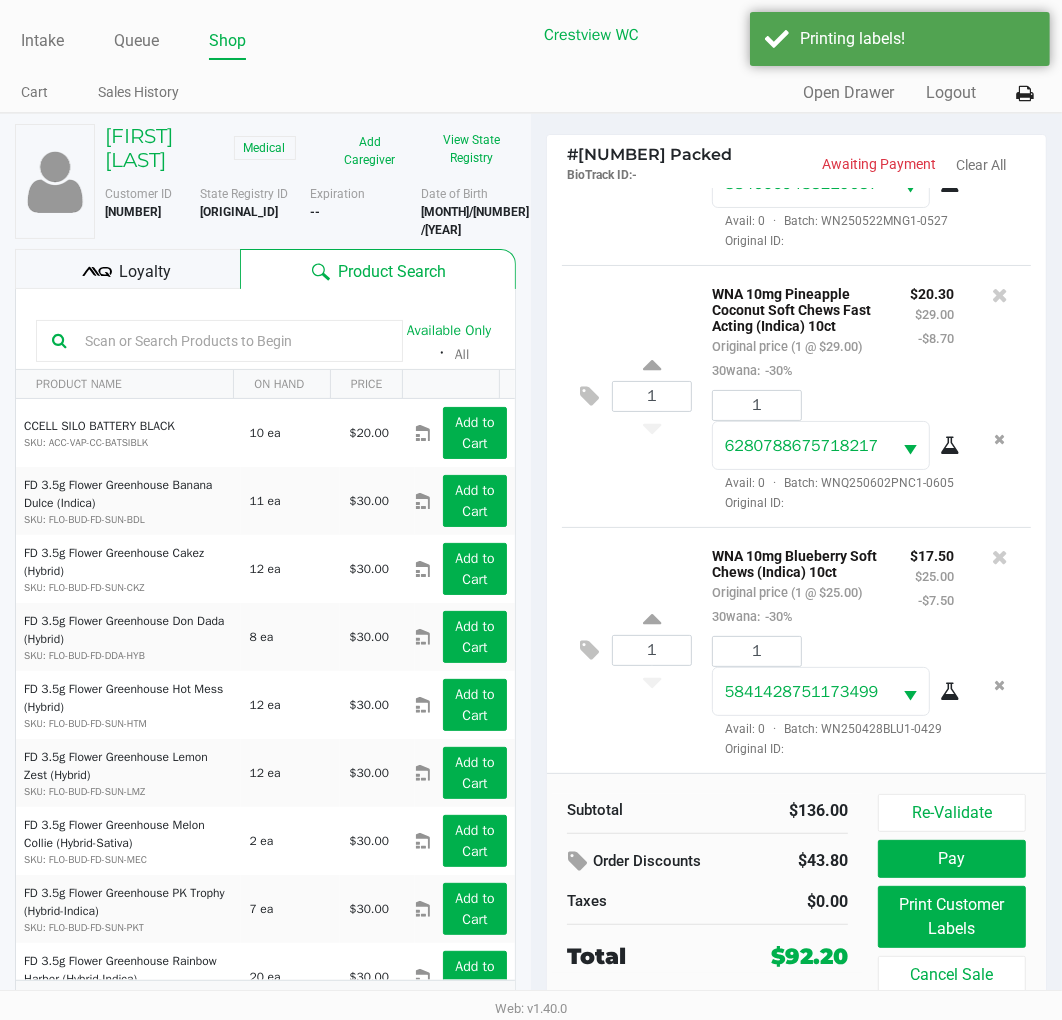 click on "Loyalty" 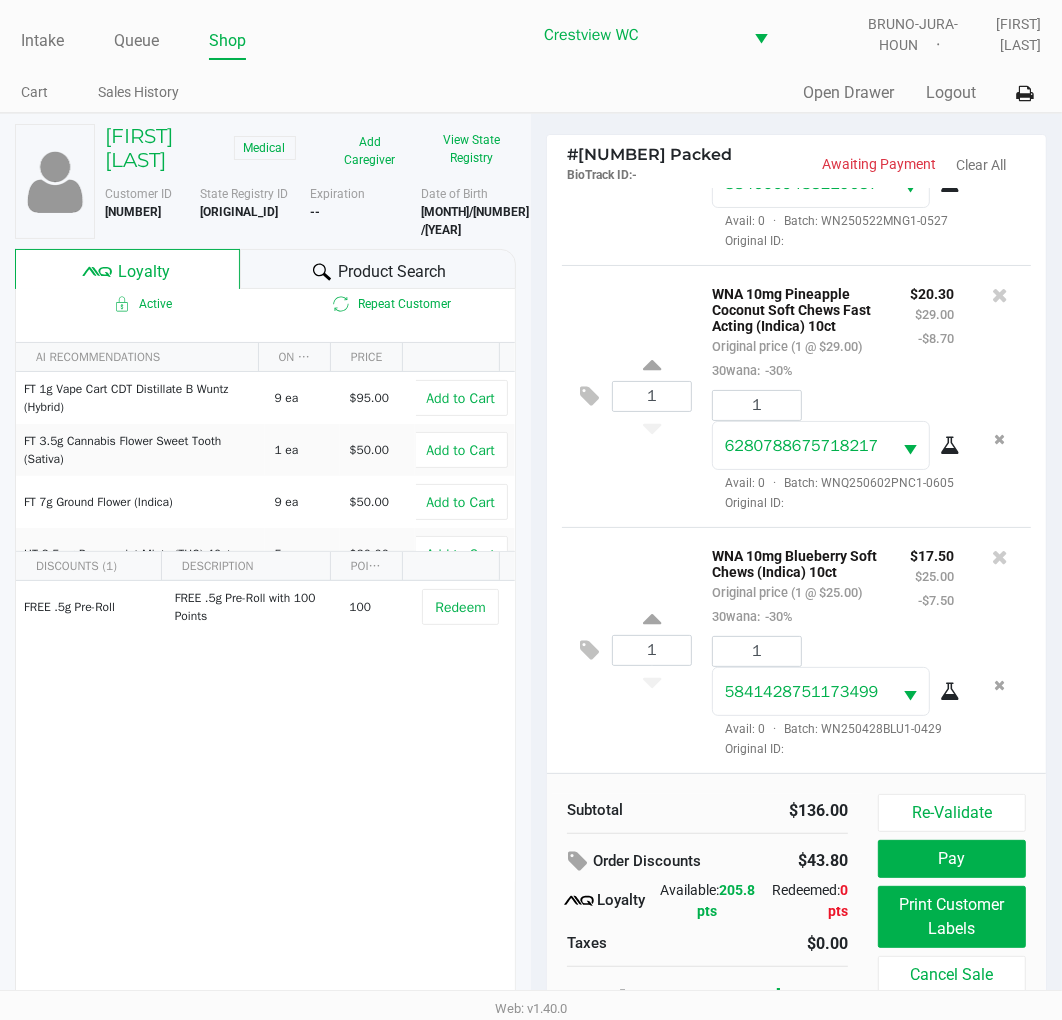 scroll, scrollTop: 37, scrollLeft: 0, axis: vertical 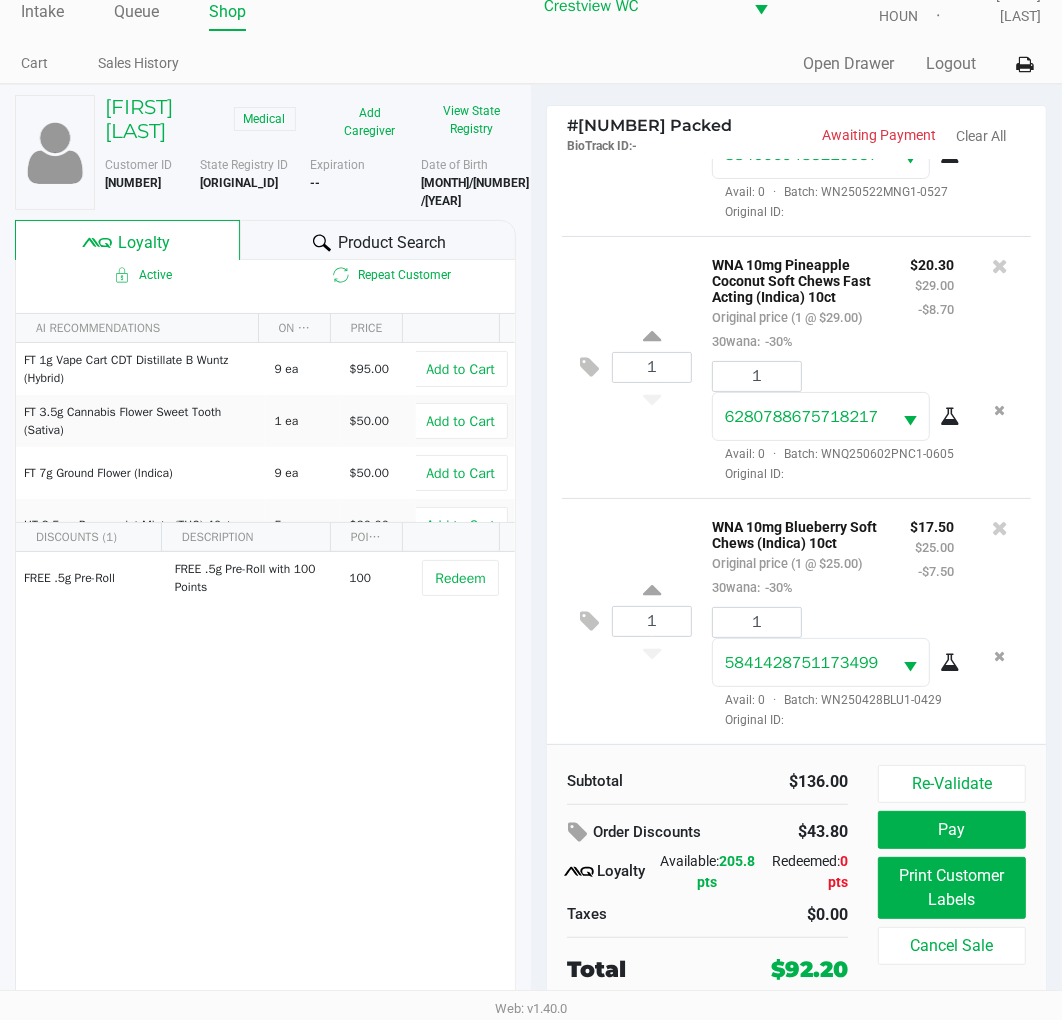 click on "Pay" 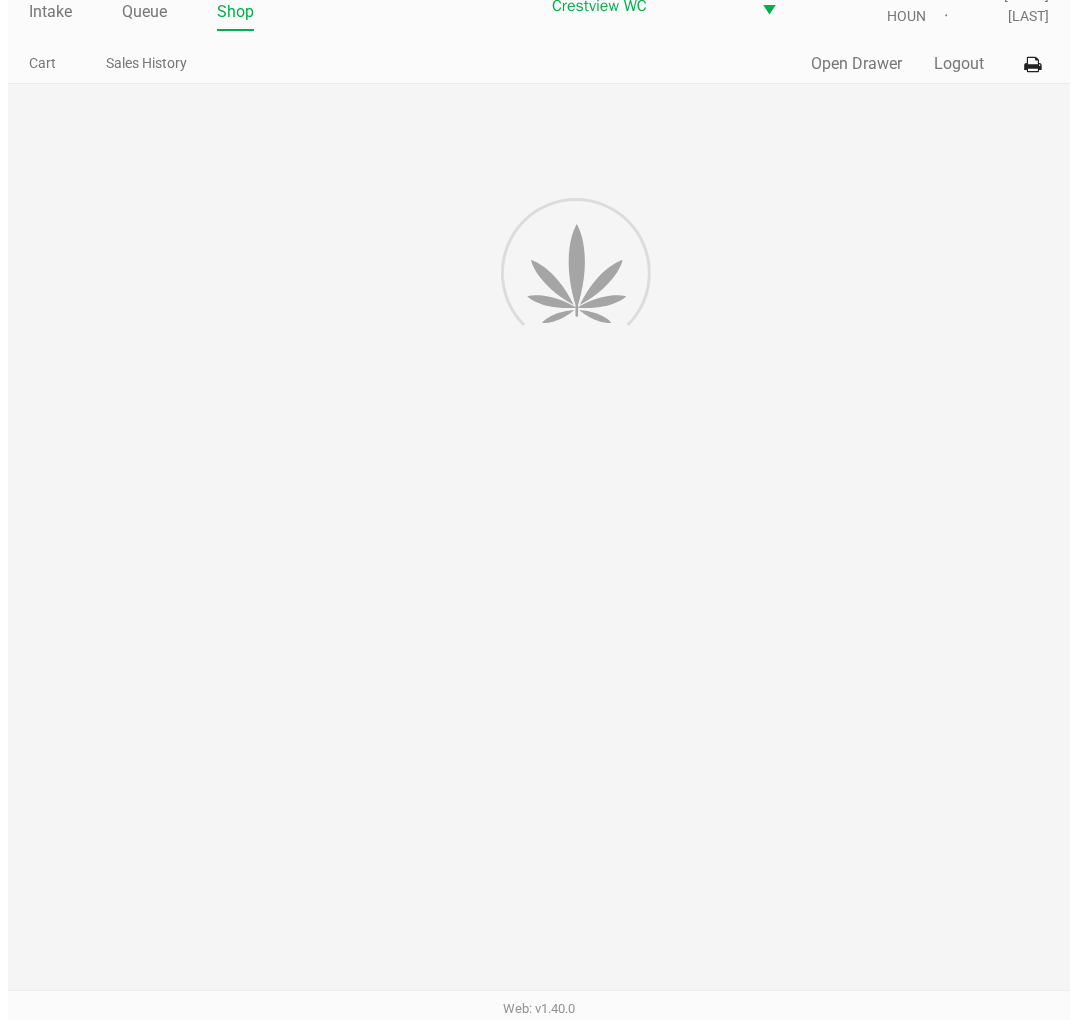 scroll, scrollTop: 0, scrollLeft: 0, axis: both 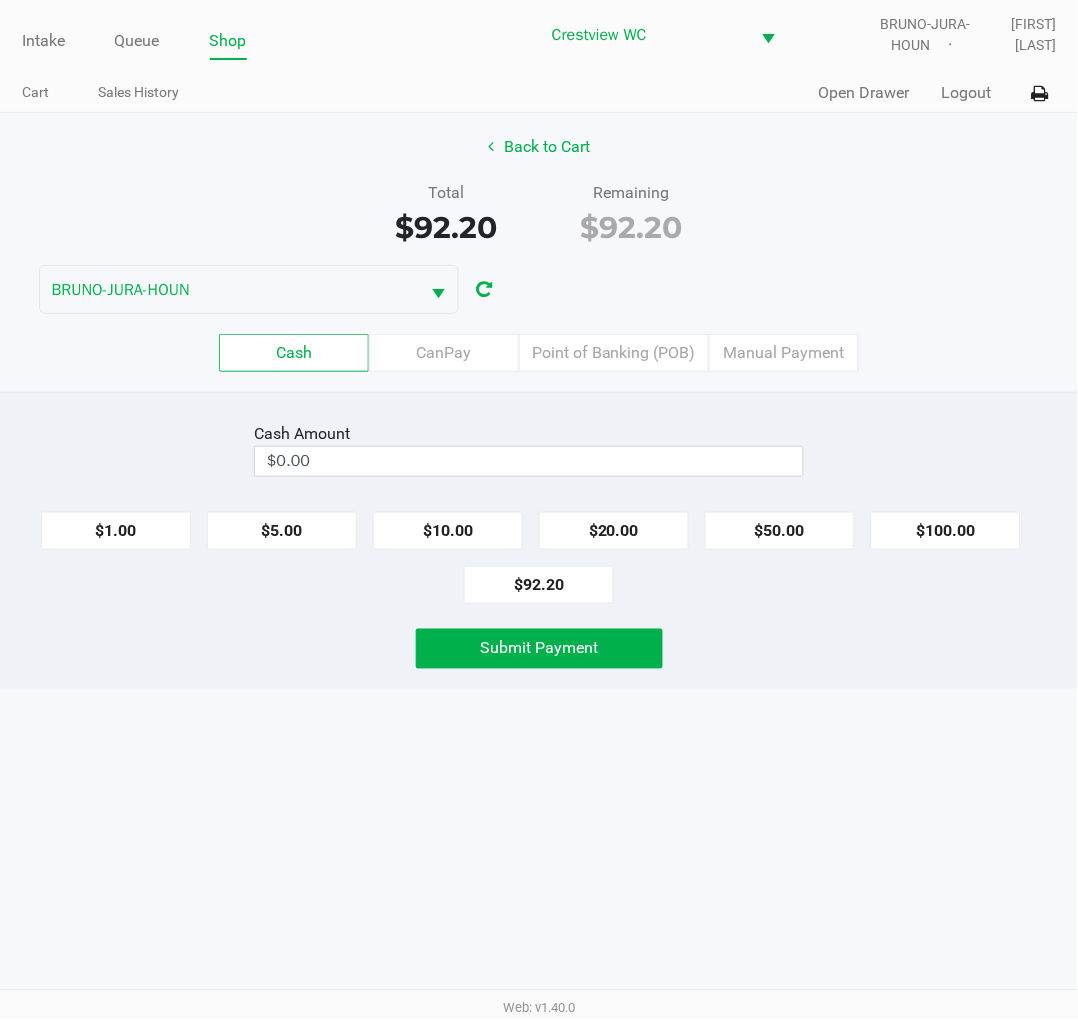 click on "Point of Banking (POB)" 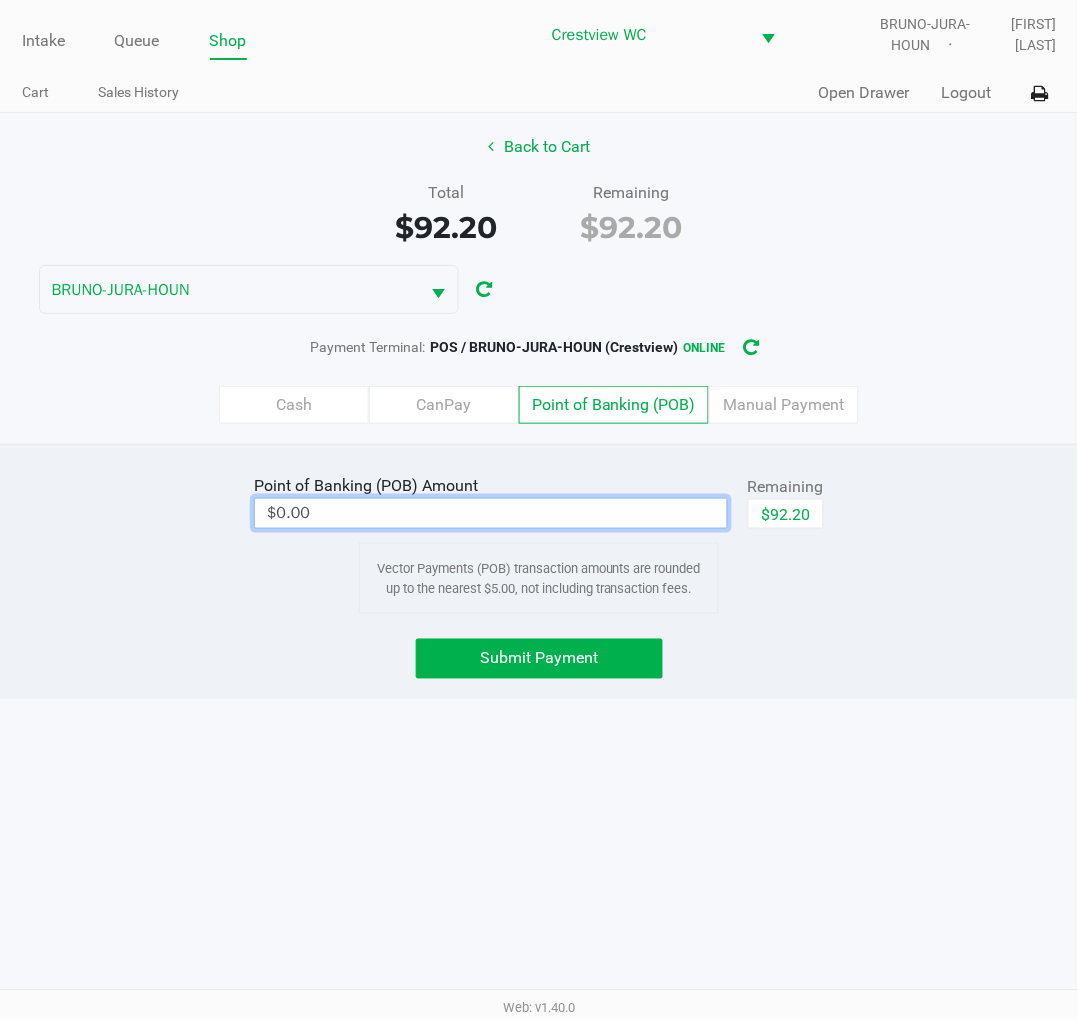 click on "$0.00" at bounding box center (491, 513) 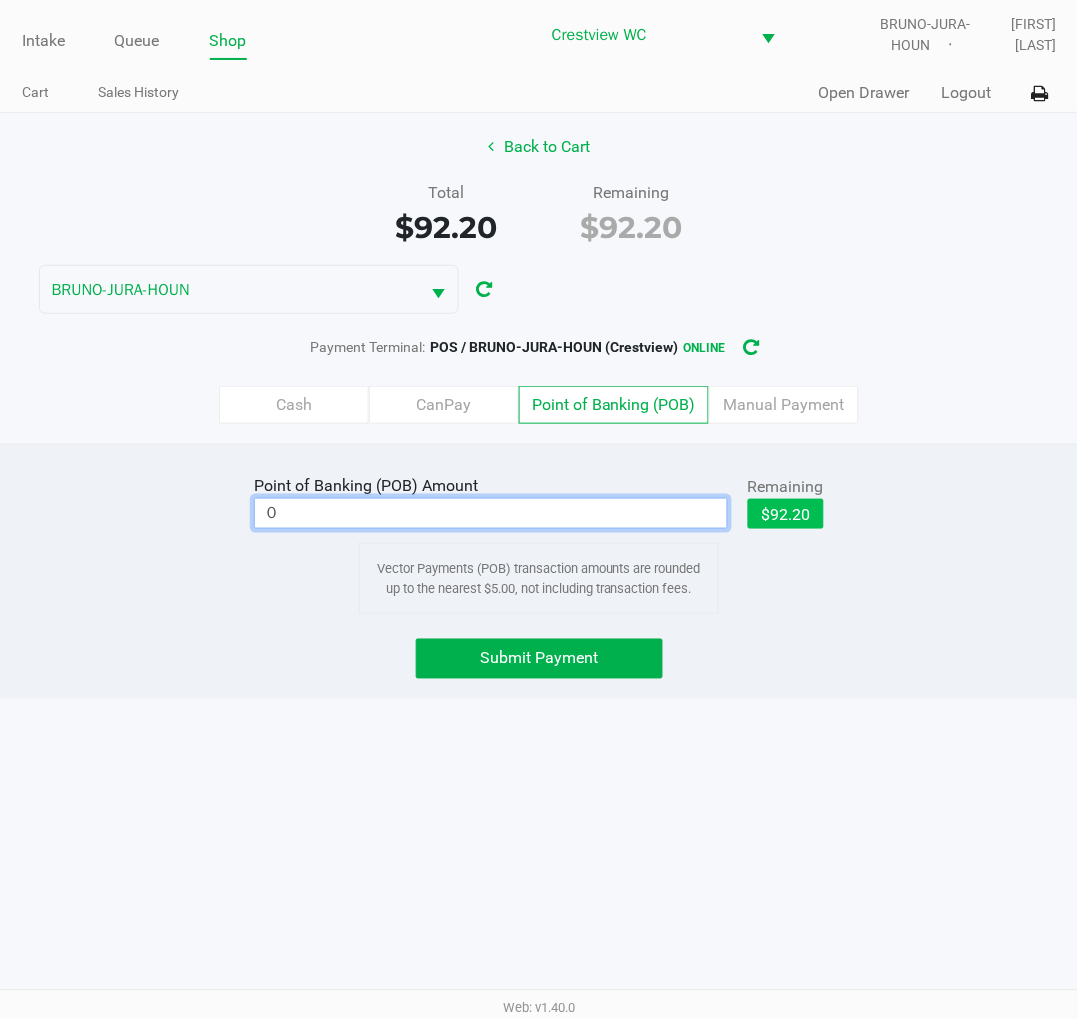 click on "$92.20" 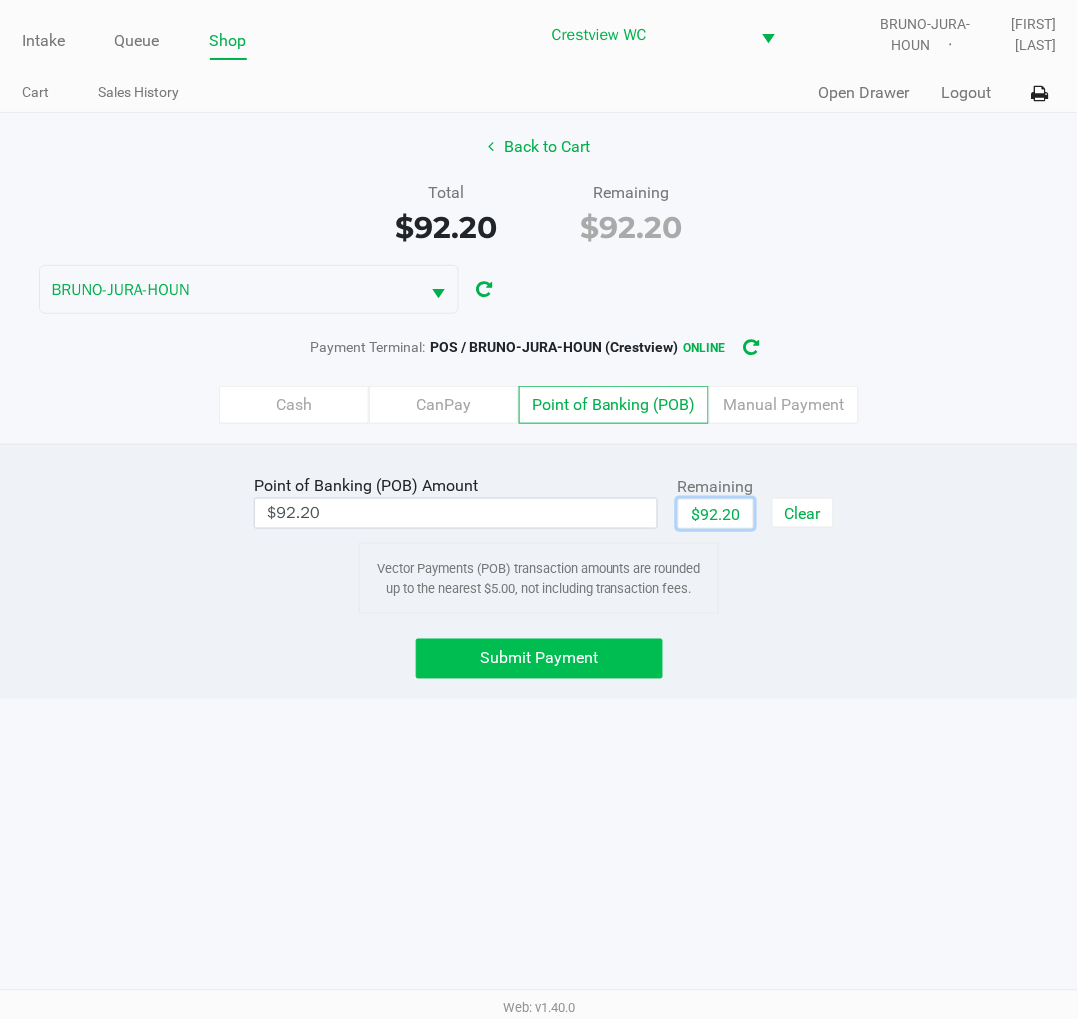 click on "Submit Payment" 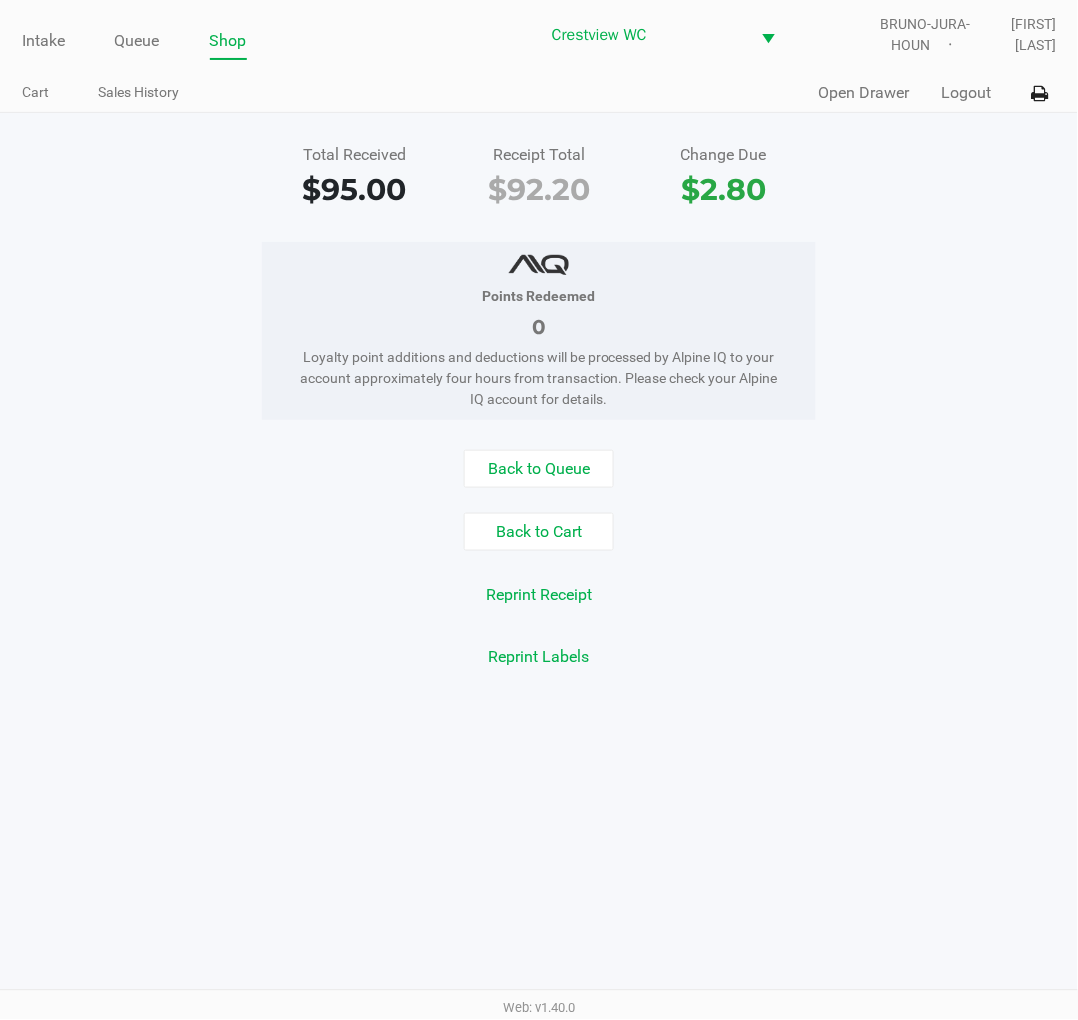 click on "Intake" 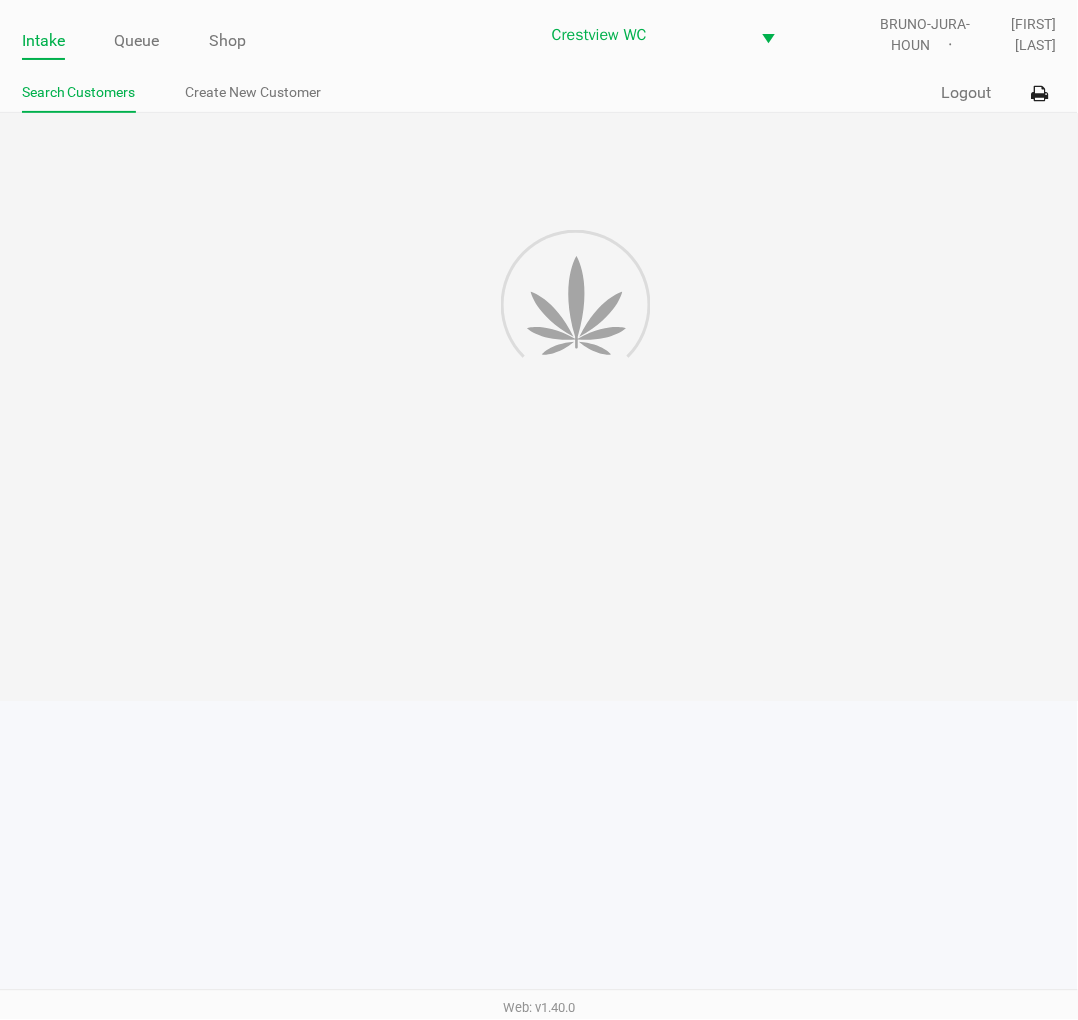 click 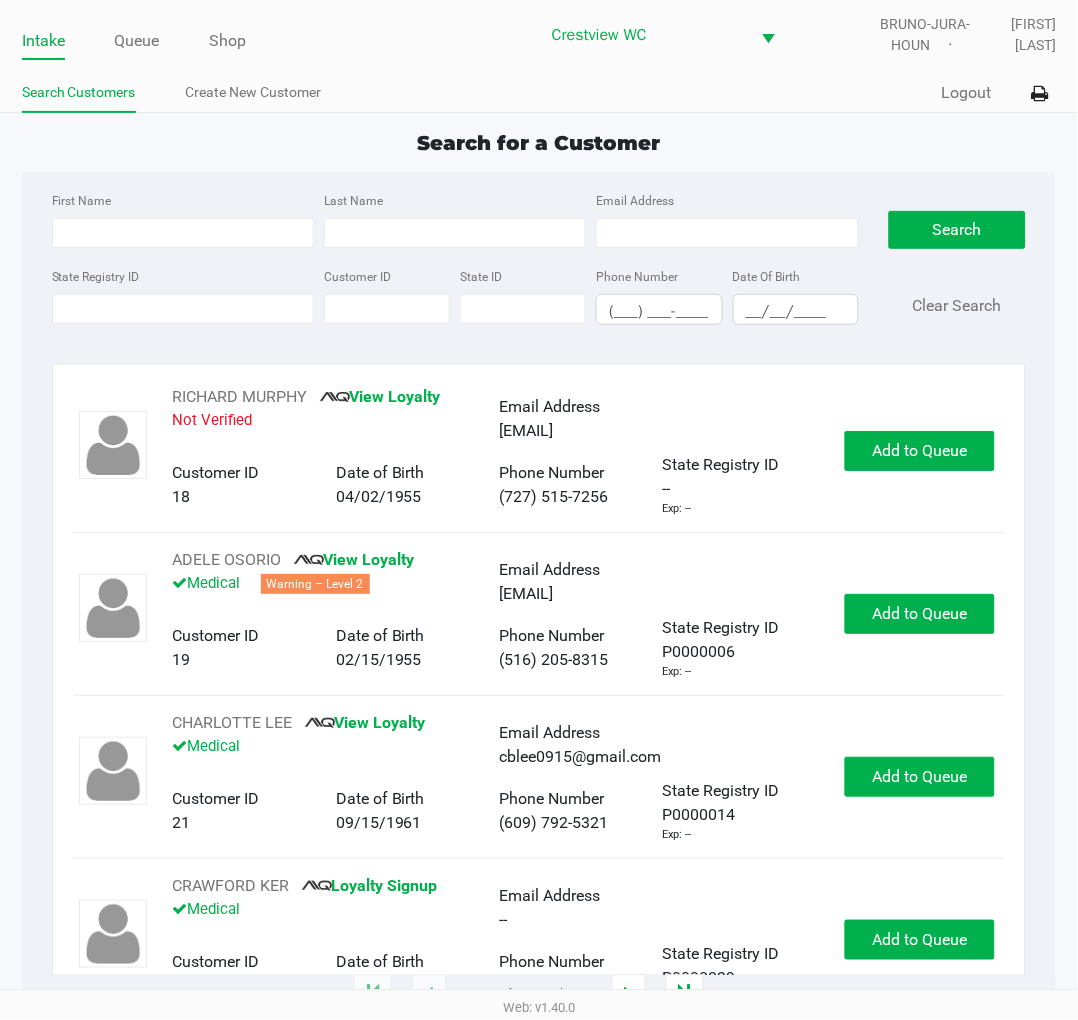 click on "State Registry ID" 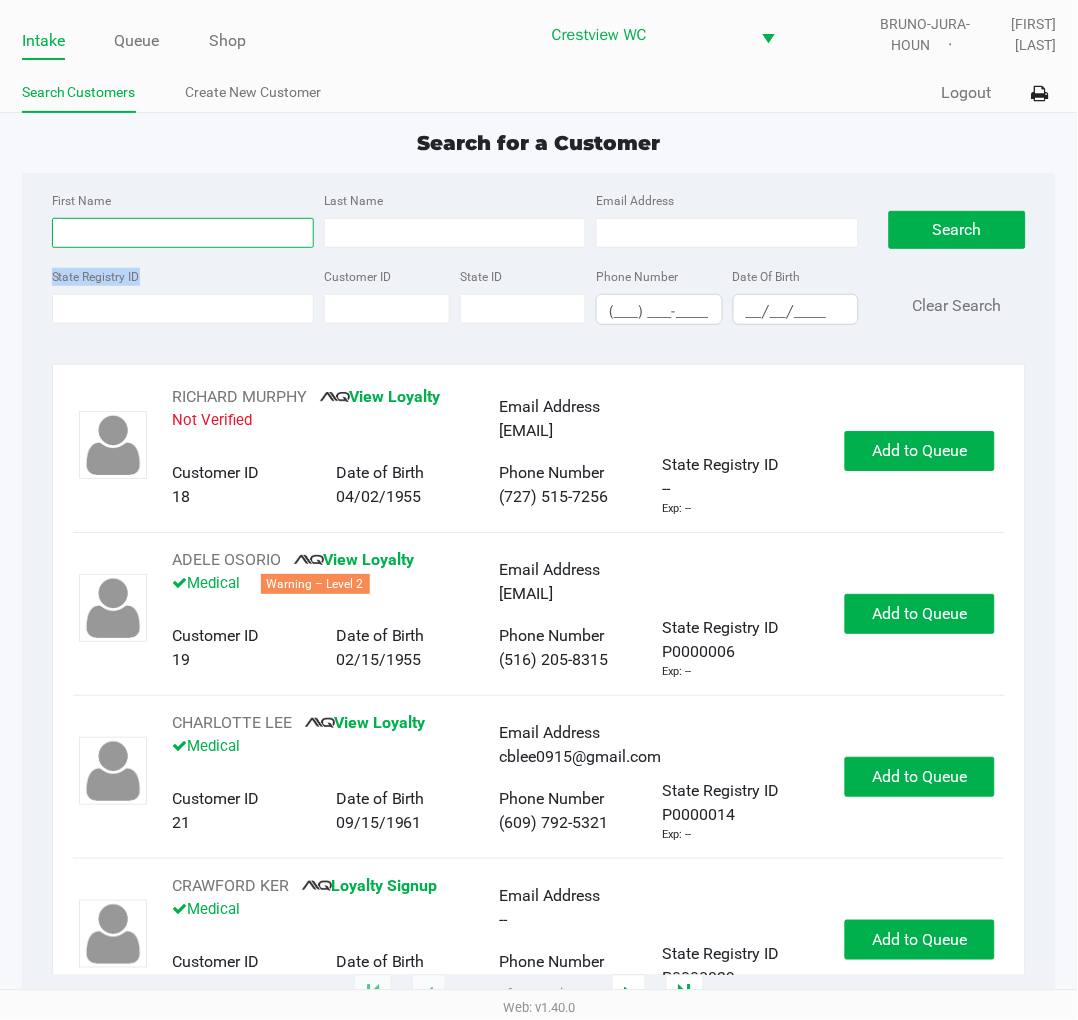 click on "First Name" at bounding box center (183, 233) 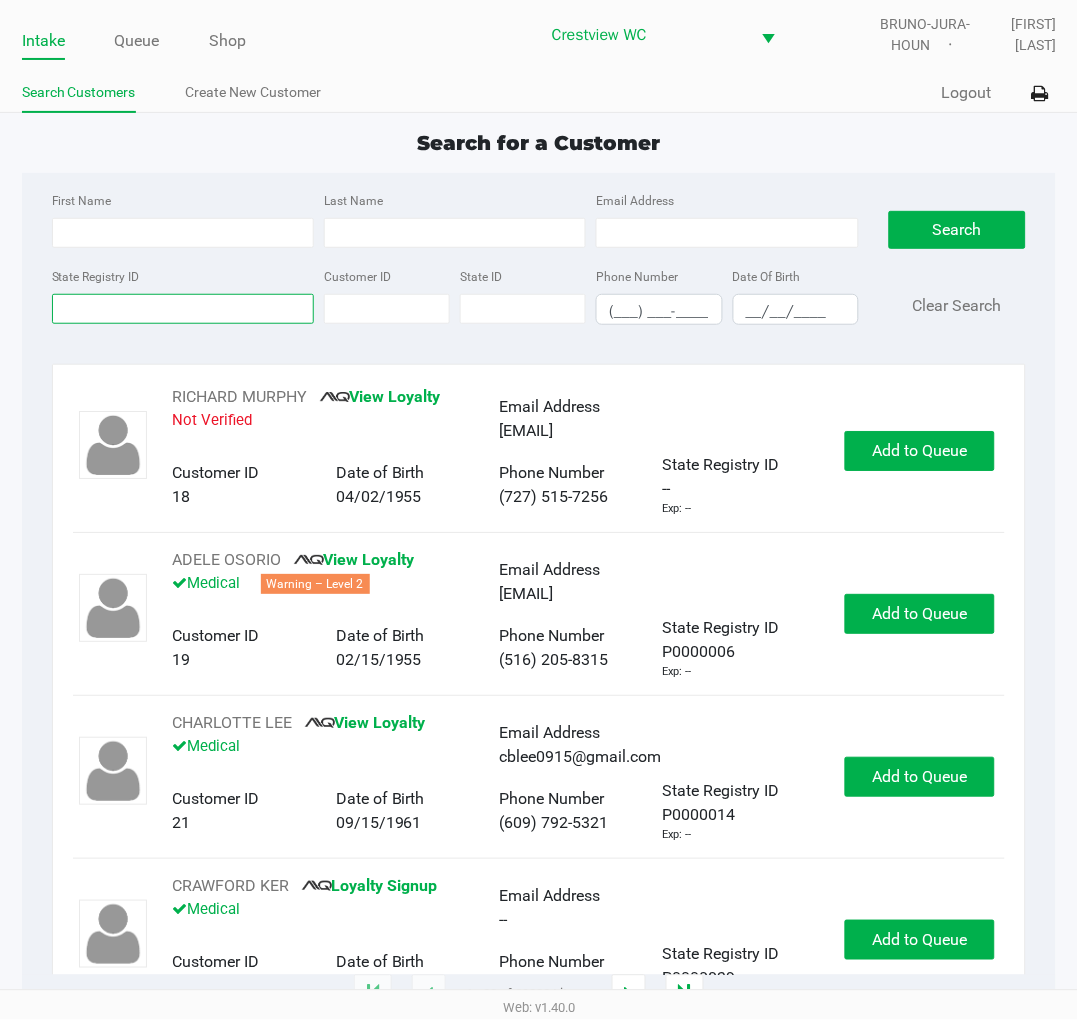 click on "State Registry ID" at bounding box center [183, 309] 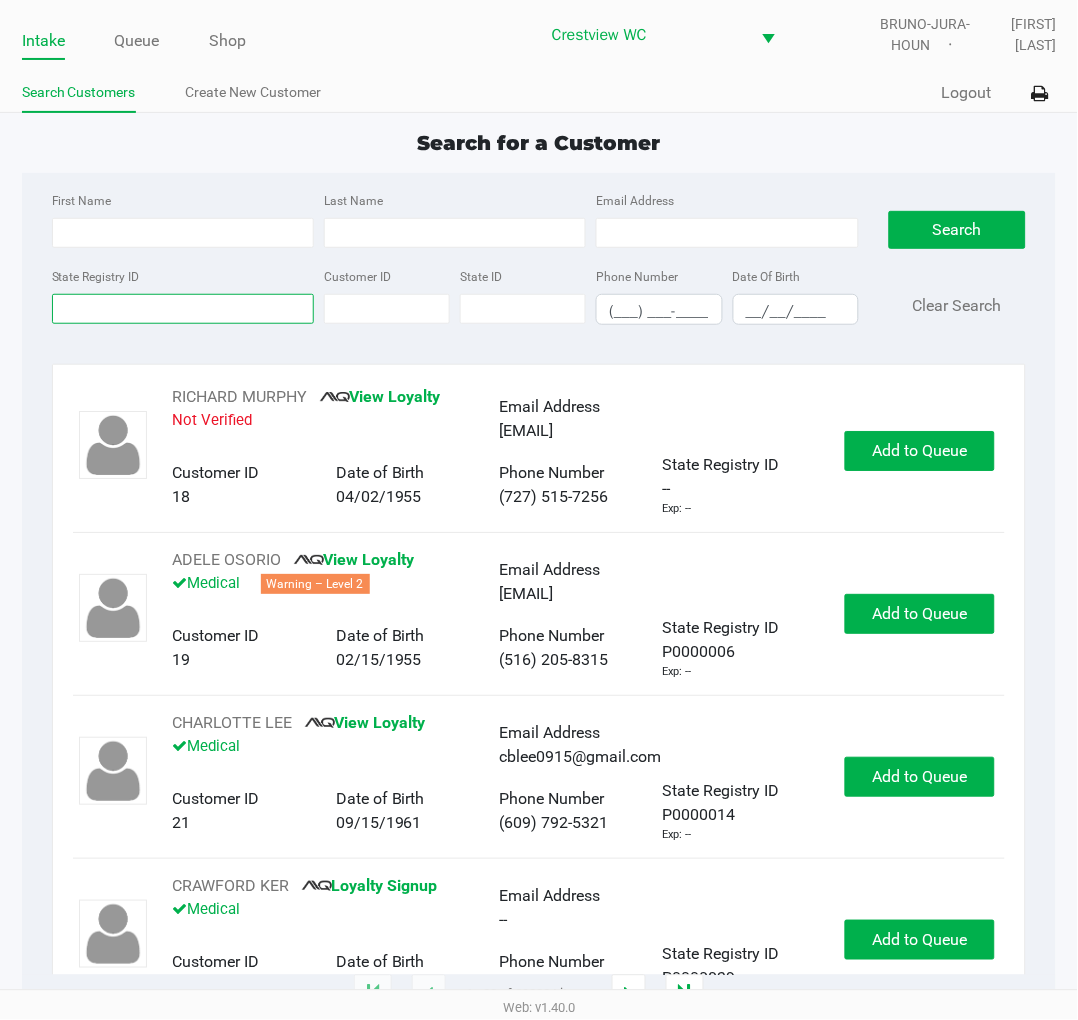 click on "State Registry ID" at bounding box center (183, 309) 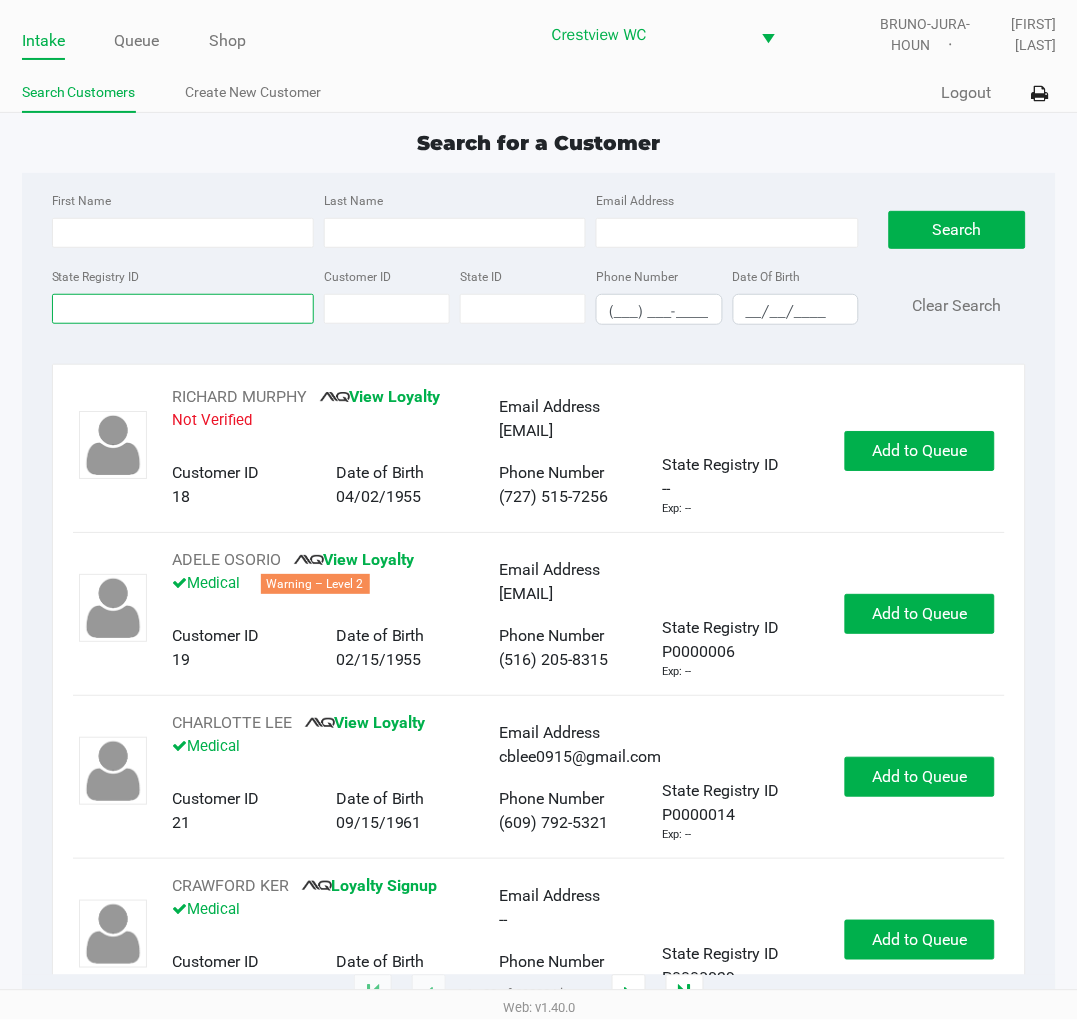 click on "State Registry ID" at bounding box center [183, 309] 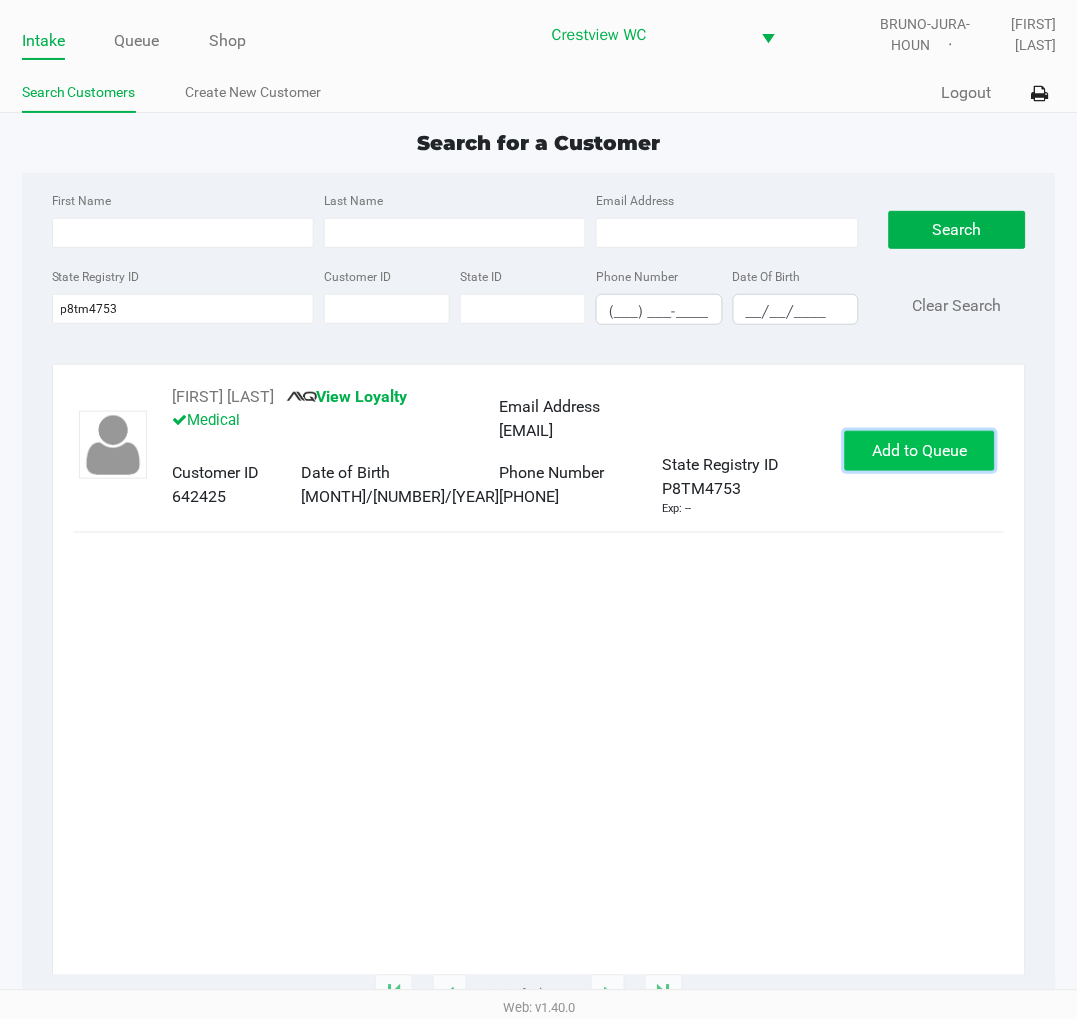 click on "Add to Queue" 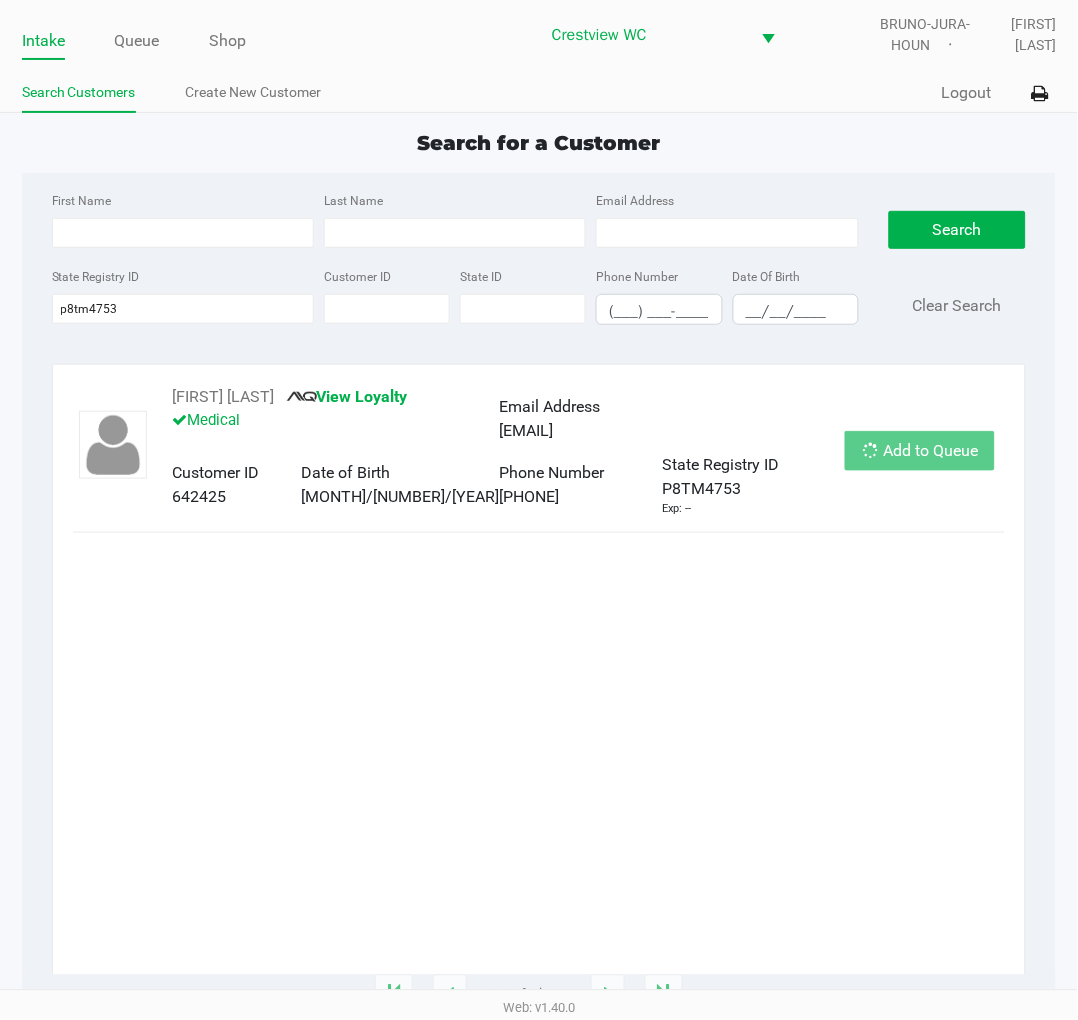 click on "Add to Queue" 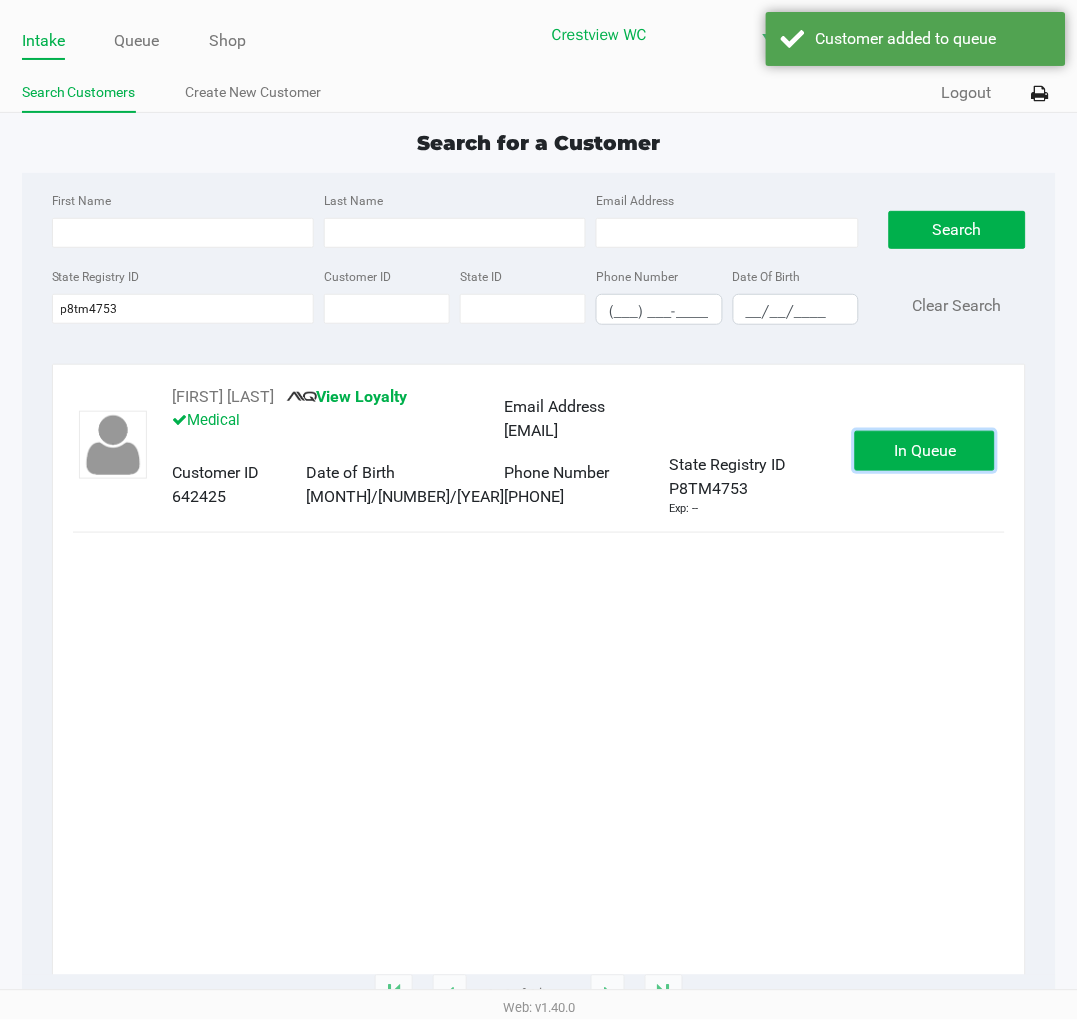 click on "In Queue" 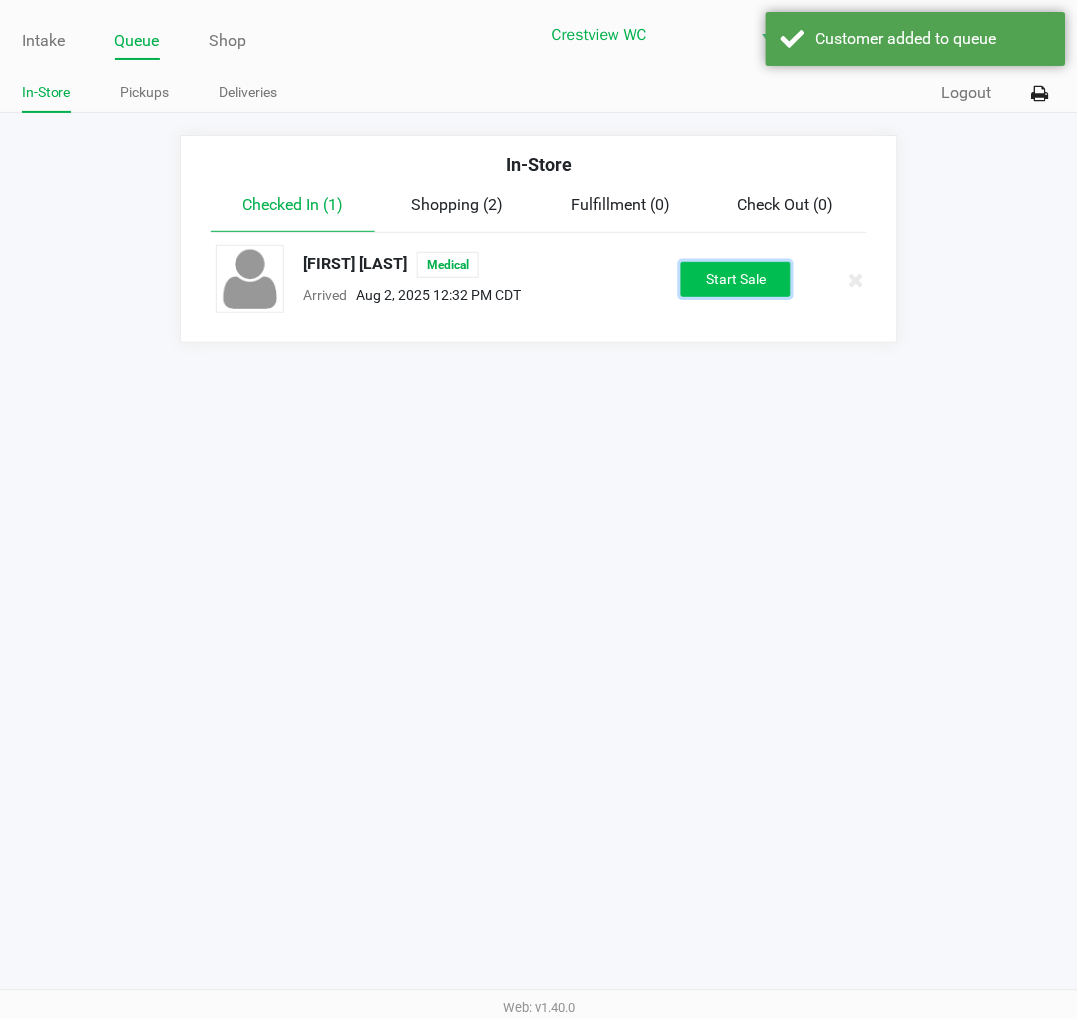 click on "Start Sale" 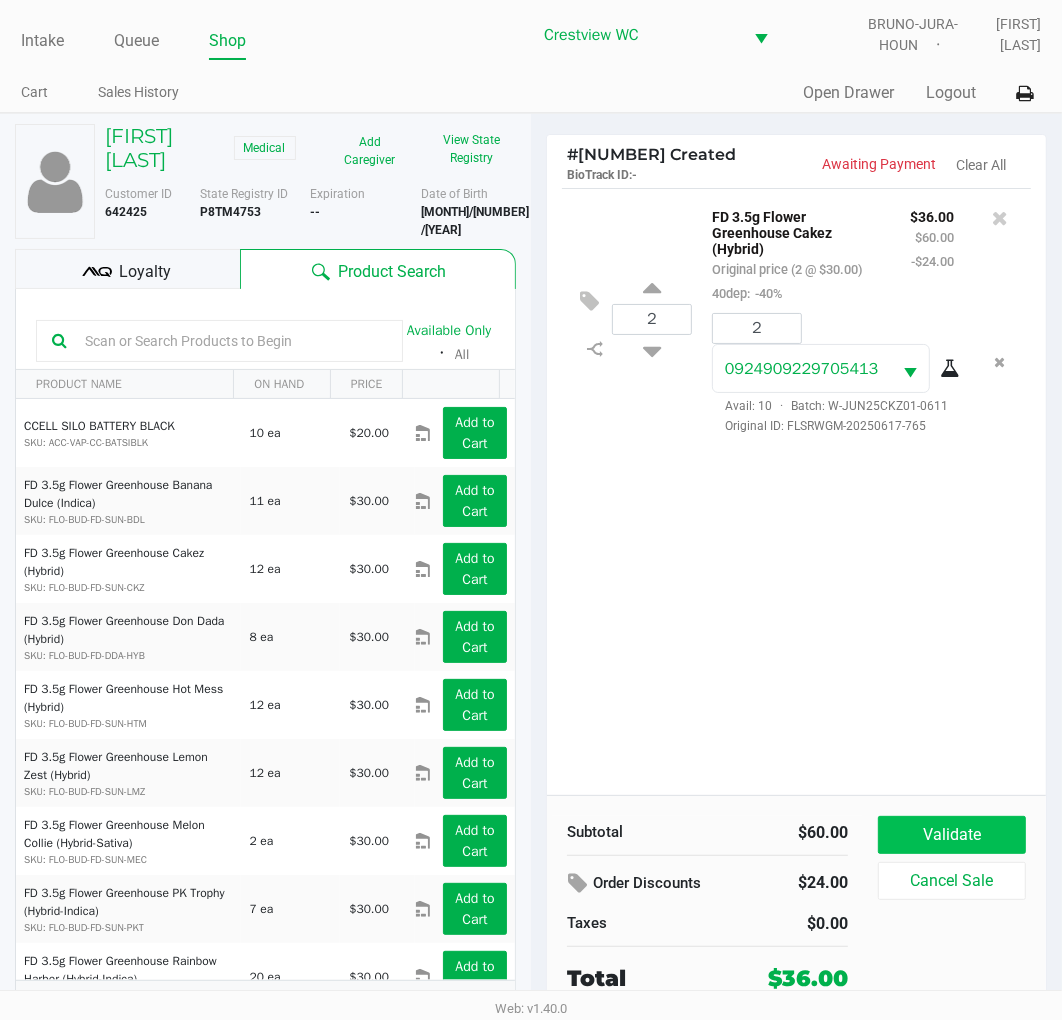 click on "Validate" 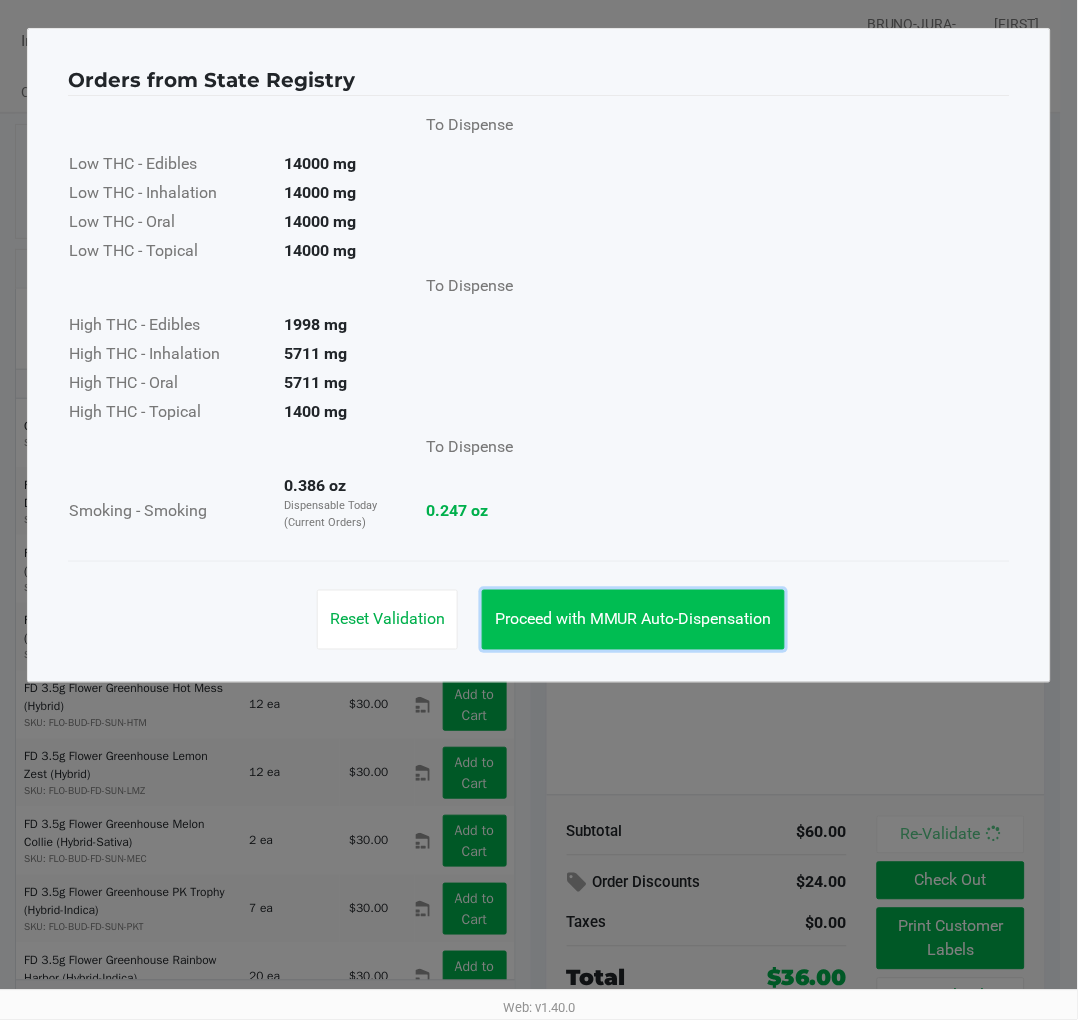 click on "Proceed with MMUR Auto-Dispensation" 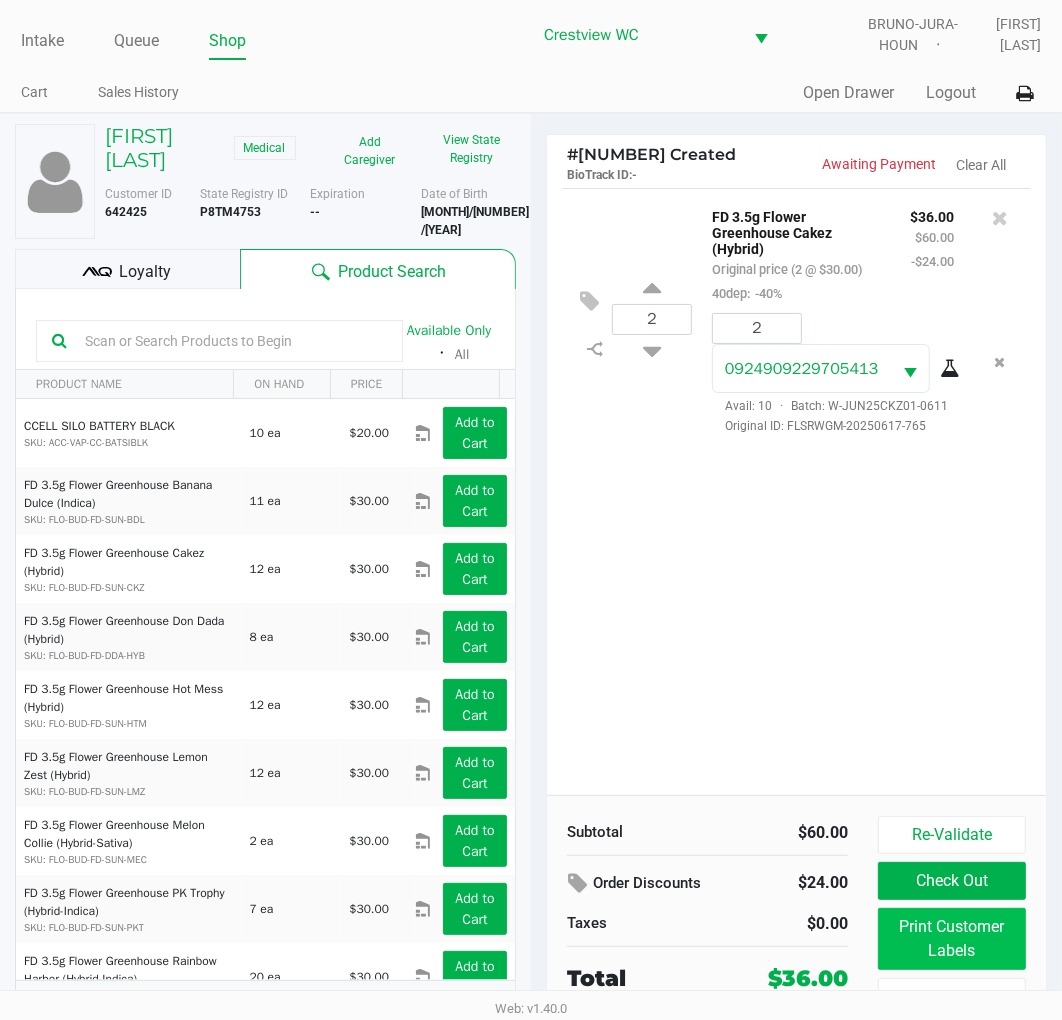 click on "Print Customer Labels" 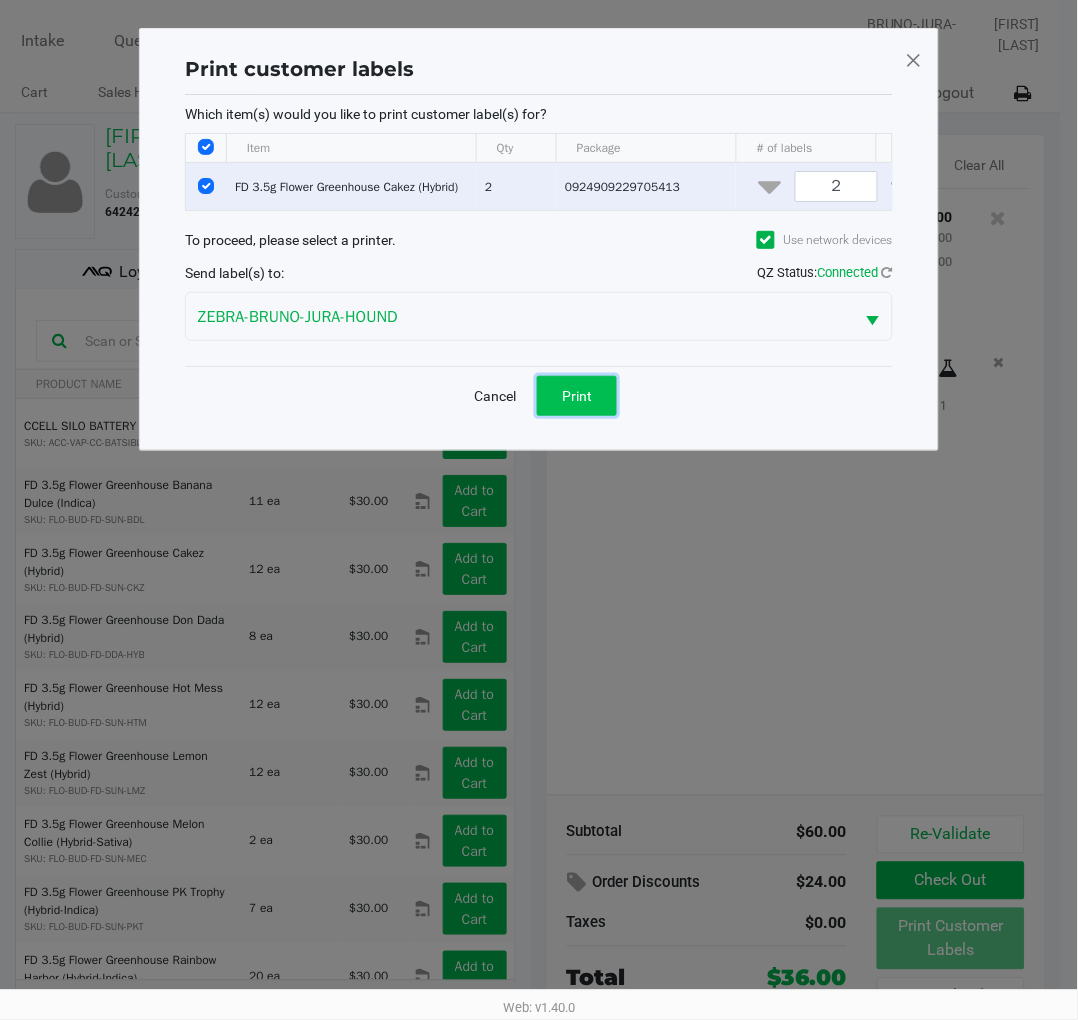 click on "Print" 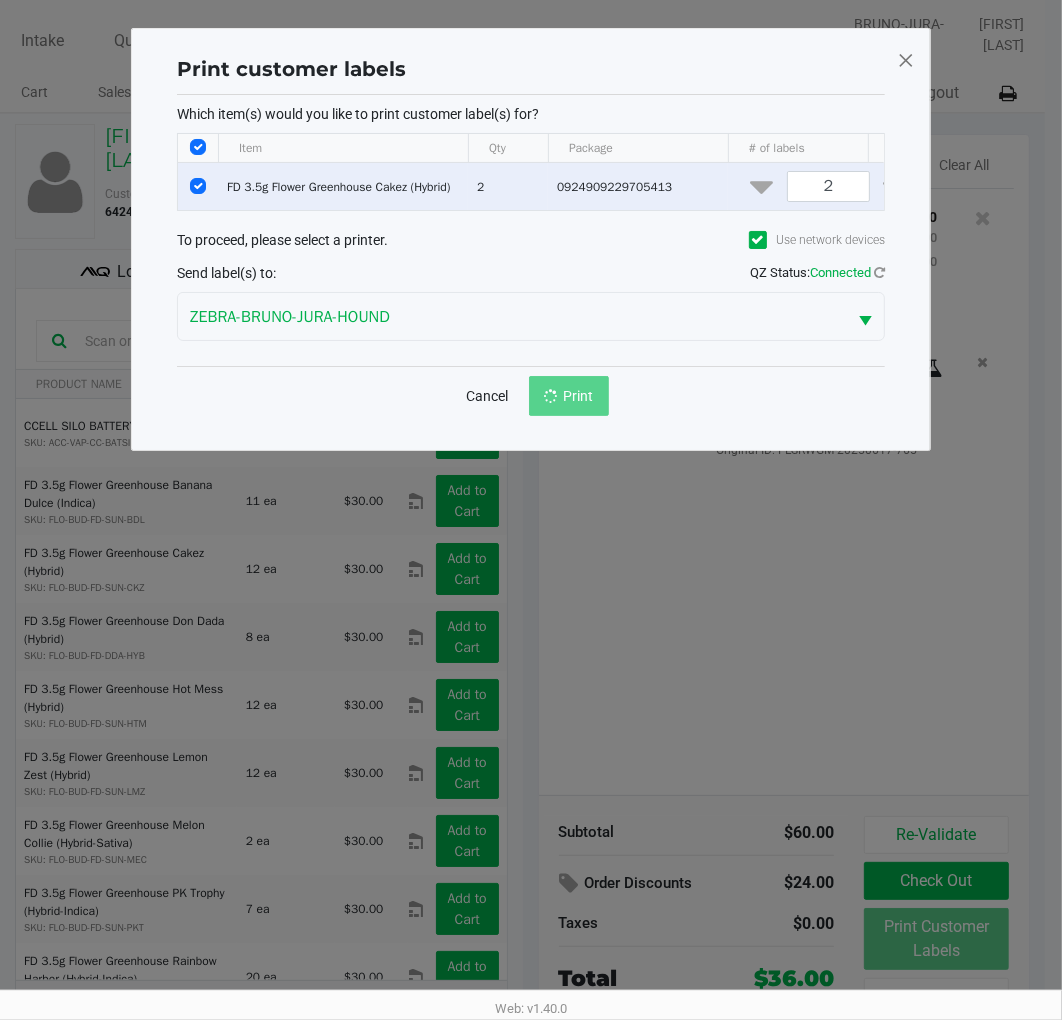 scroll, scrollTop: 37, scrollLeft: 0, axis: vertical 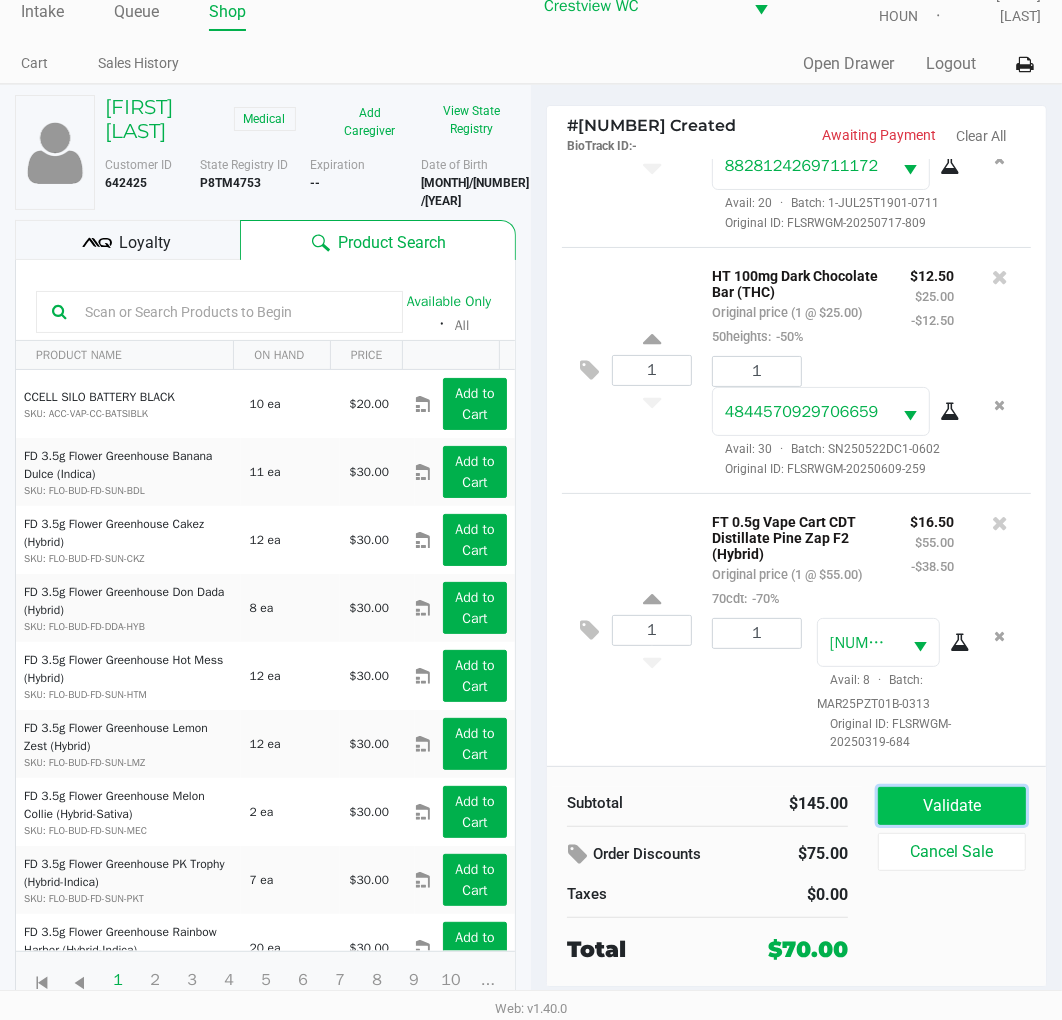 click on "Validate" 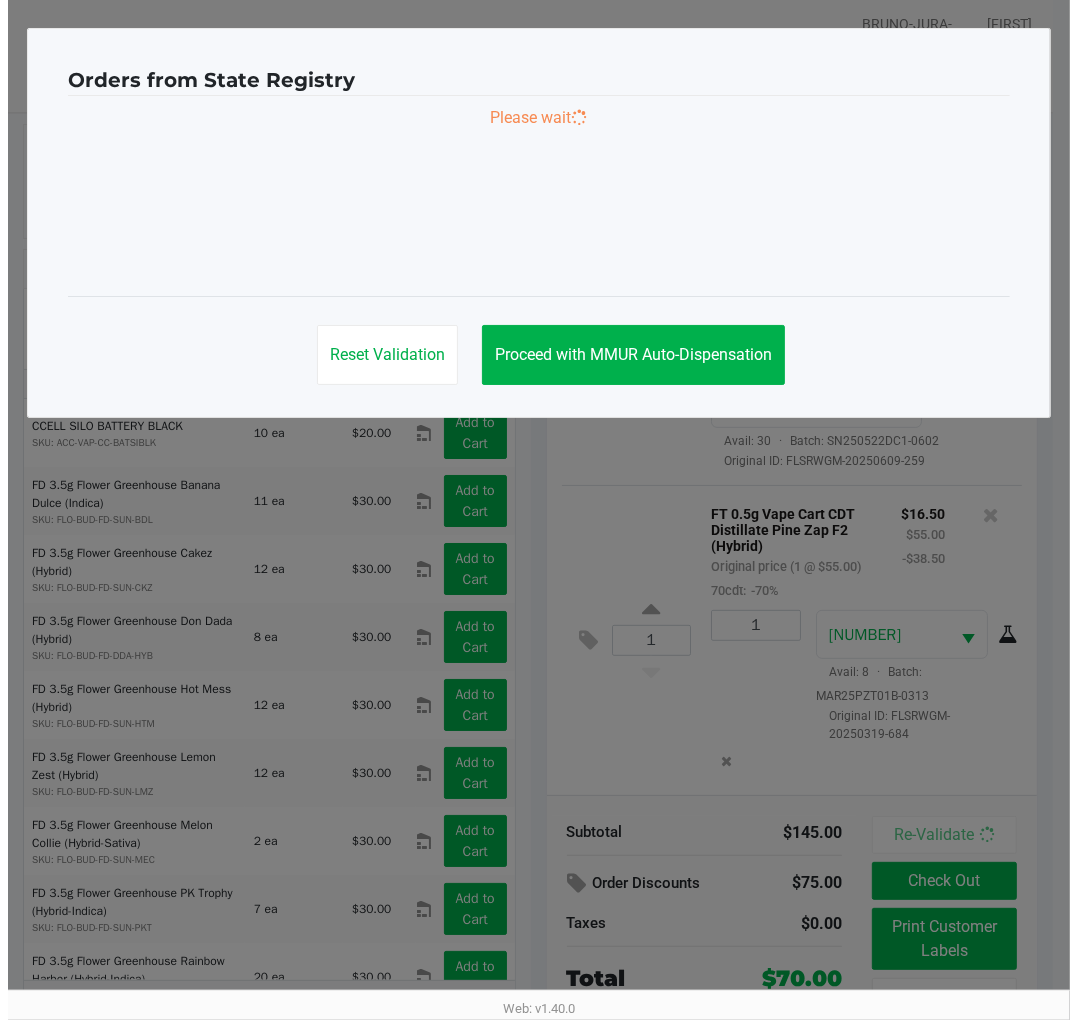scroll, scrollTop: 0, scrollLeft: 0, axis: both 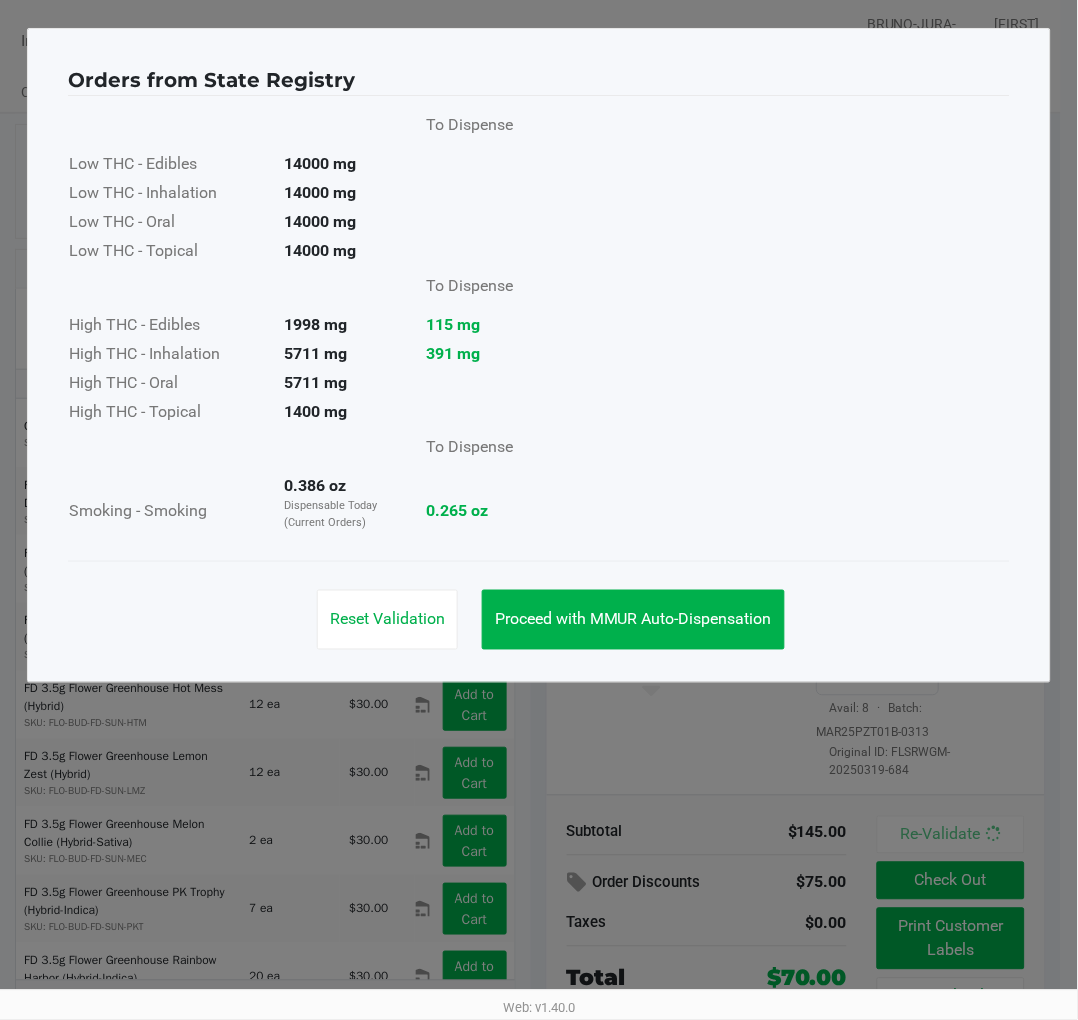 click on "Proceed with MMUR Auto-Dispensation" 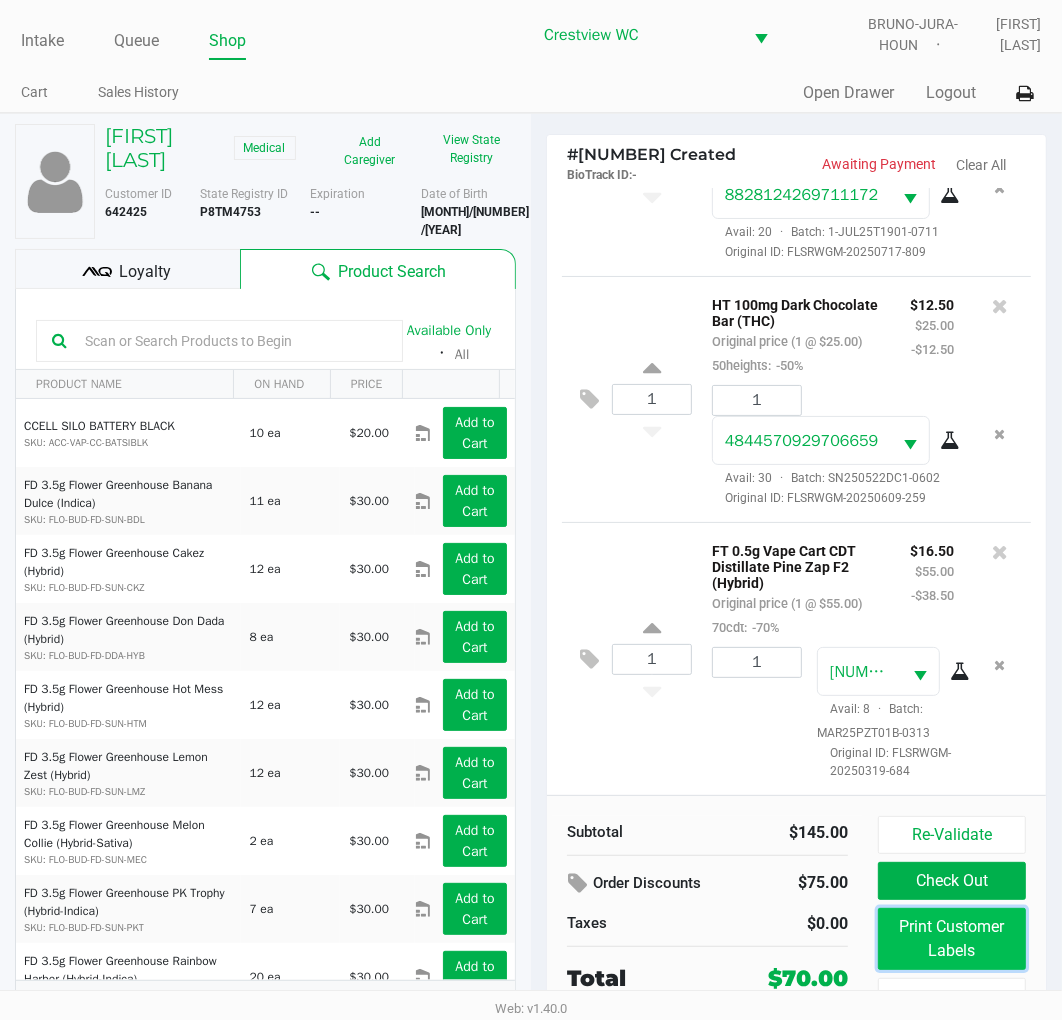 click on "Print Customer Labels" 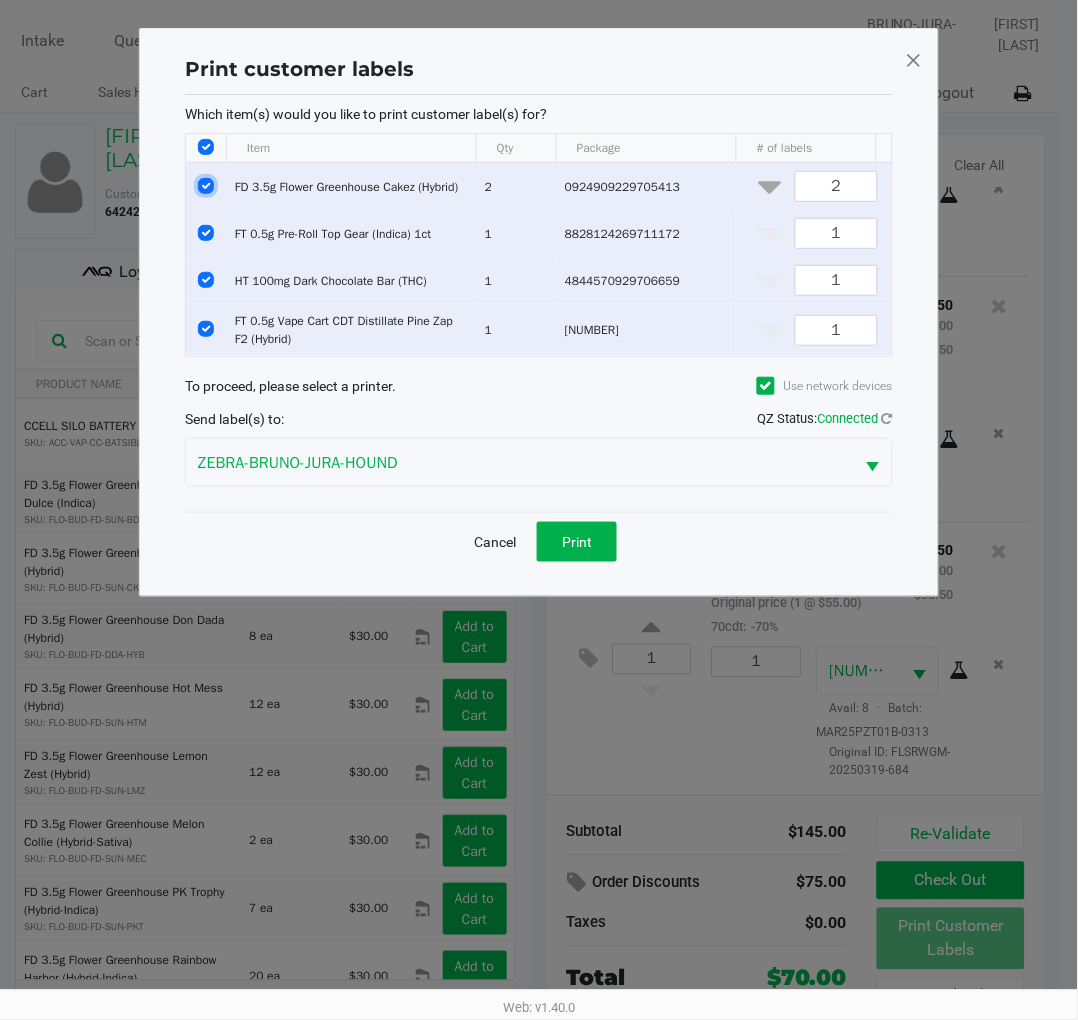 click at bounding box center [206, 186] 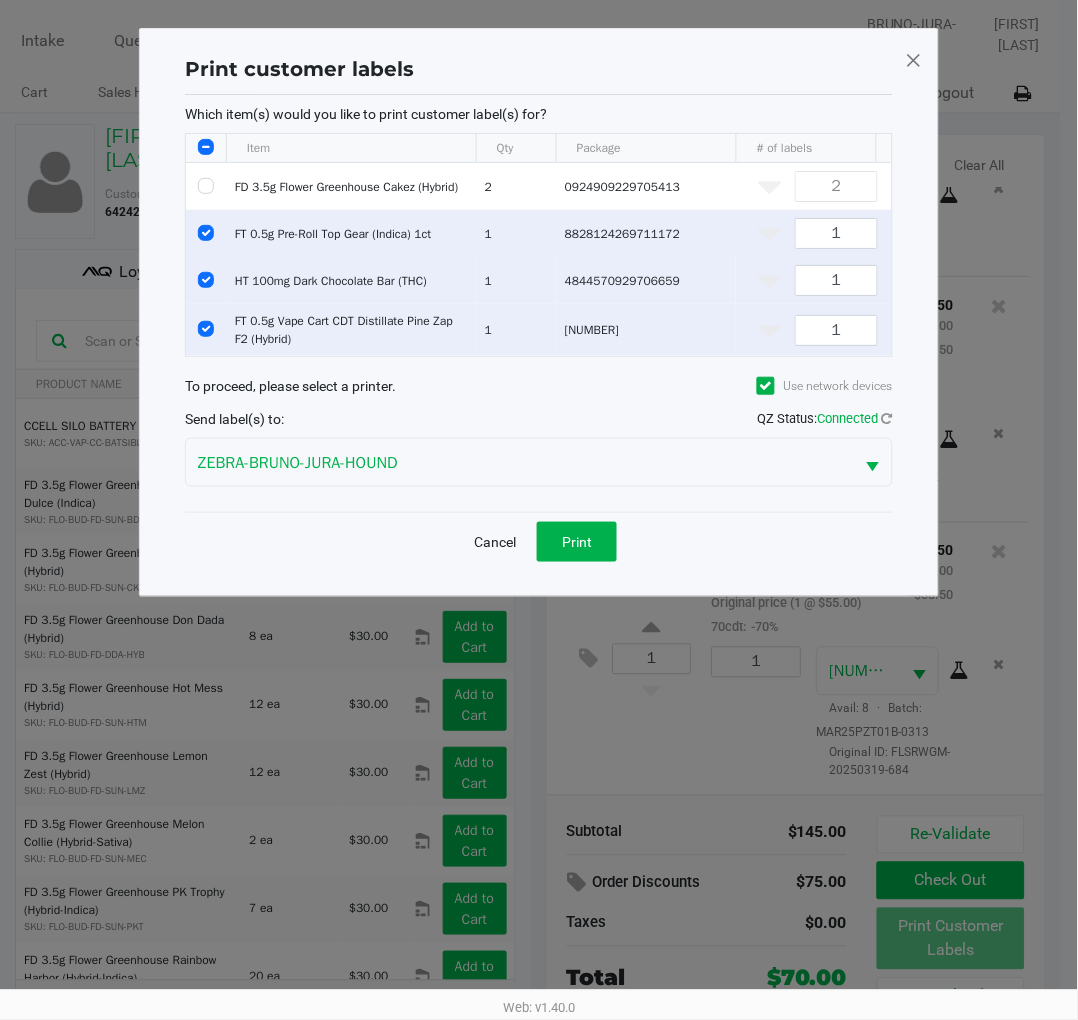 click at bounding box center [206, 233] 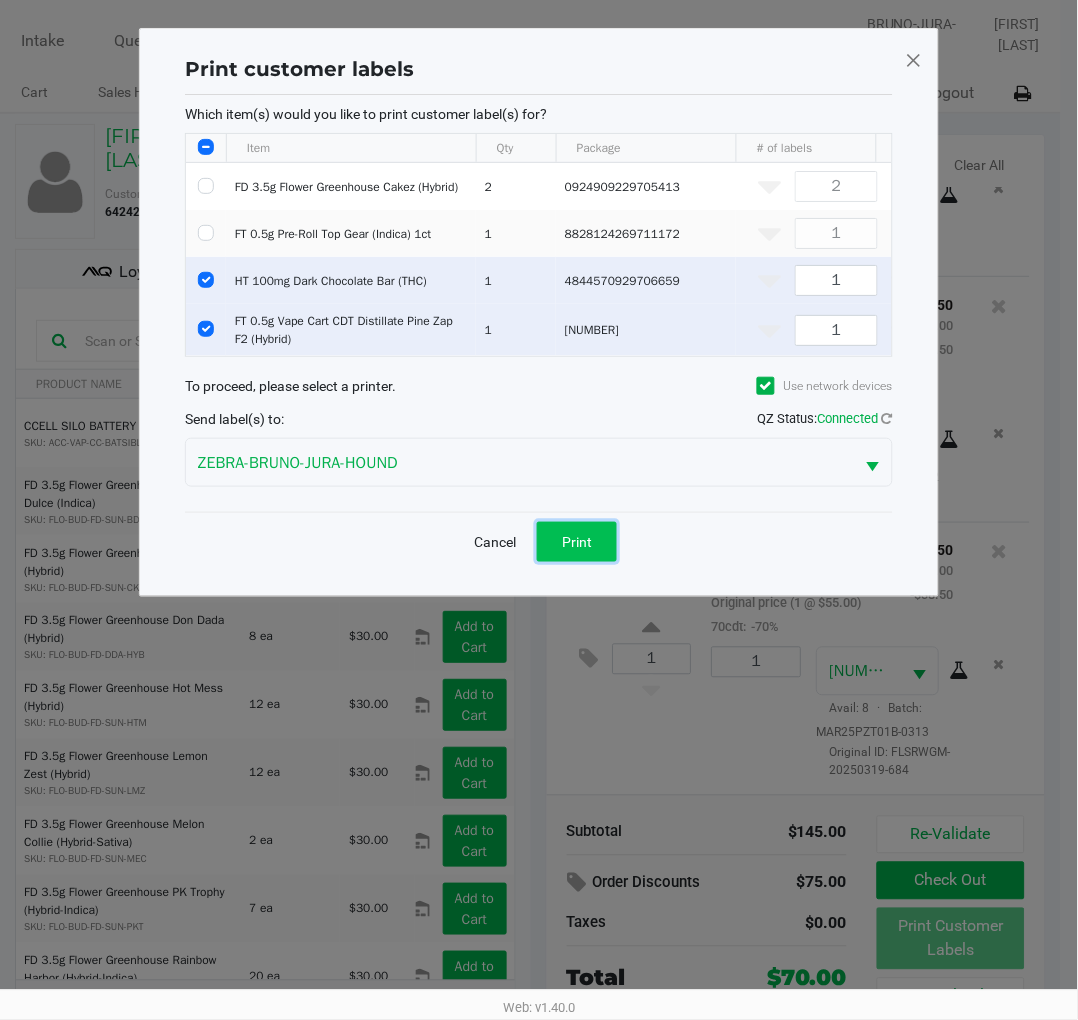 click on "Print" 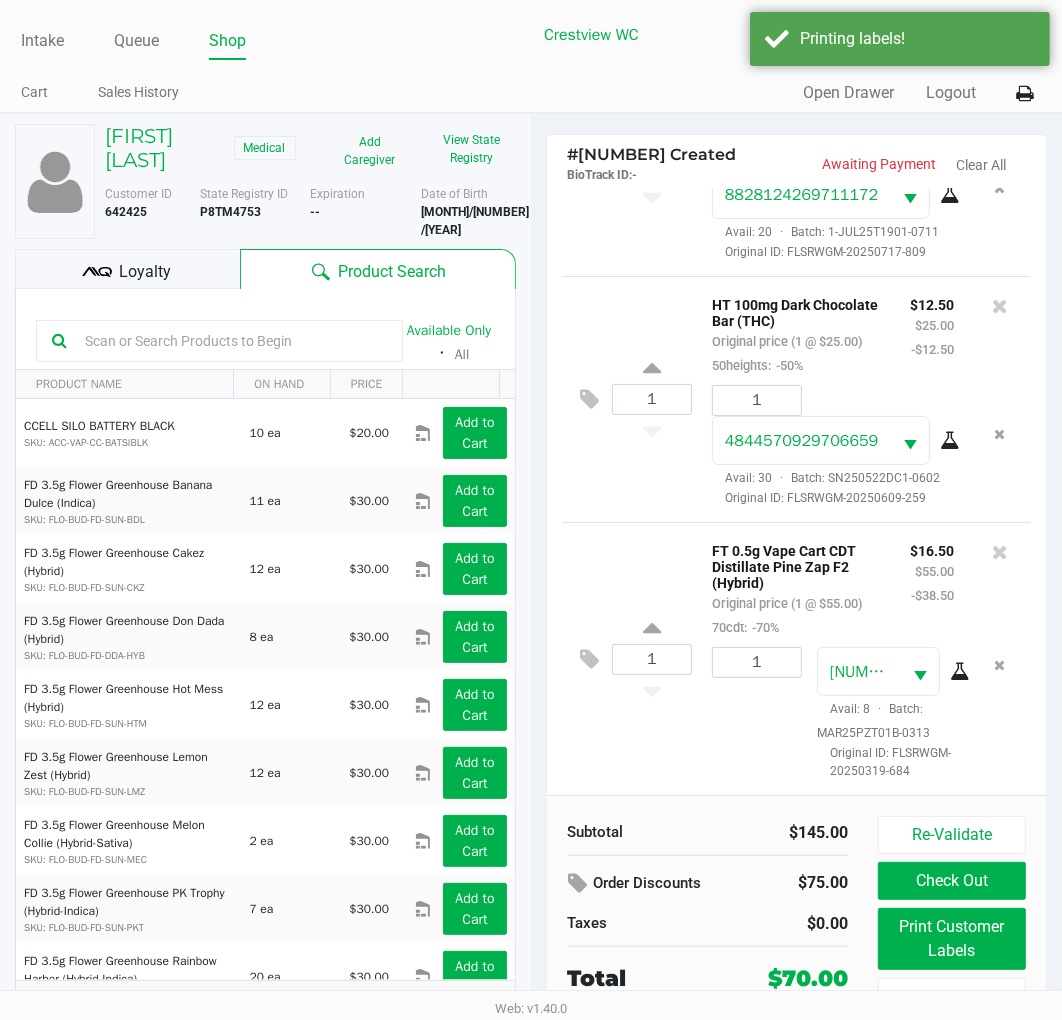 scroll, scrollTop: 37, scrollLeft: 0, axis: vertical 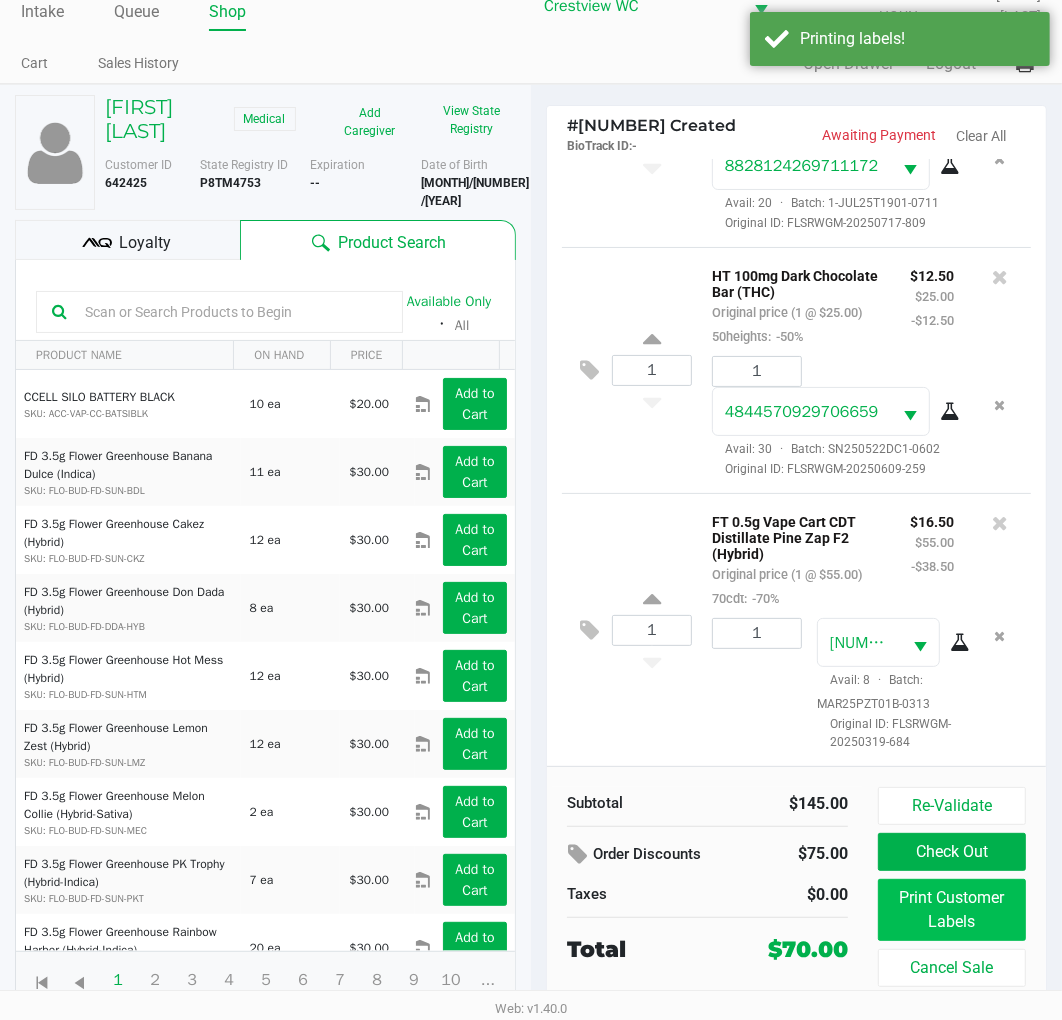 click on "Print Customer Labels" 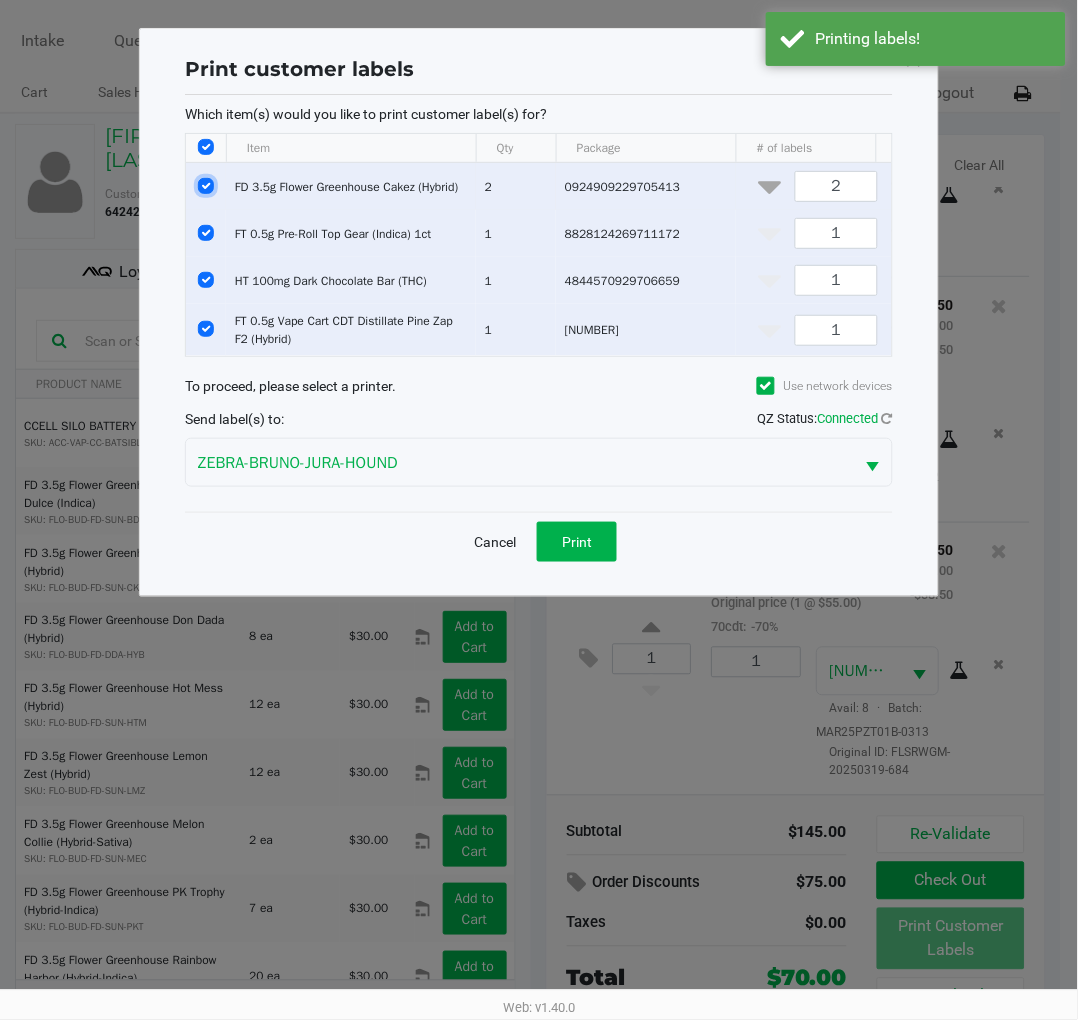 click at bounding box center (206, 186) 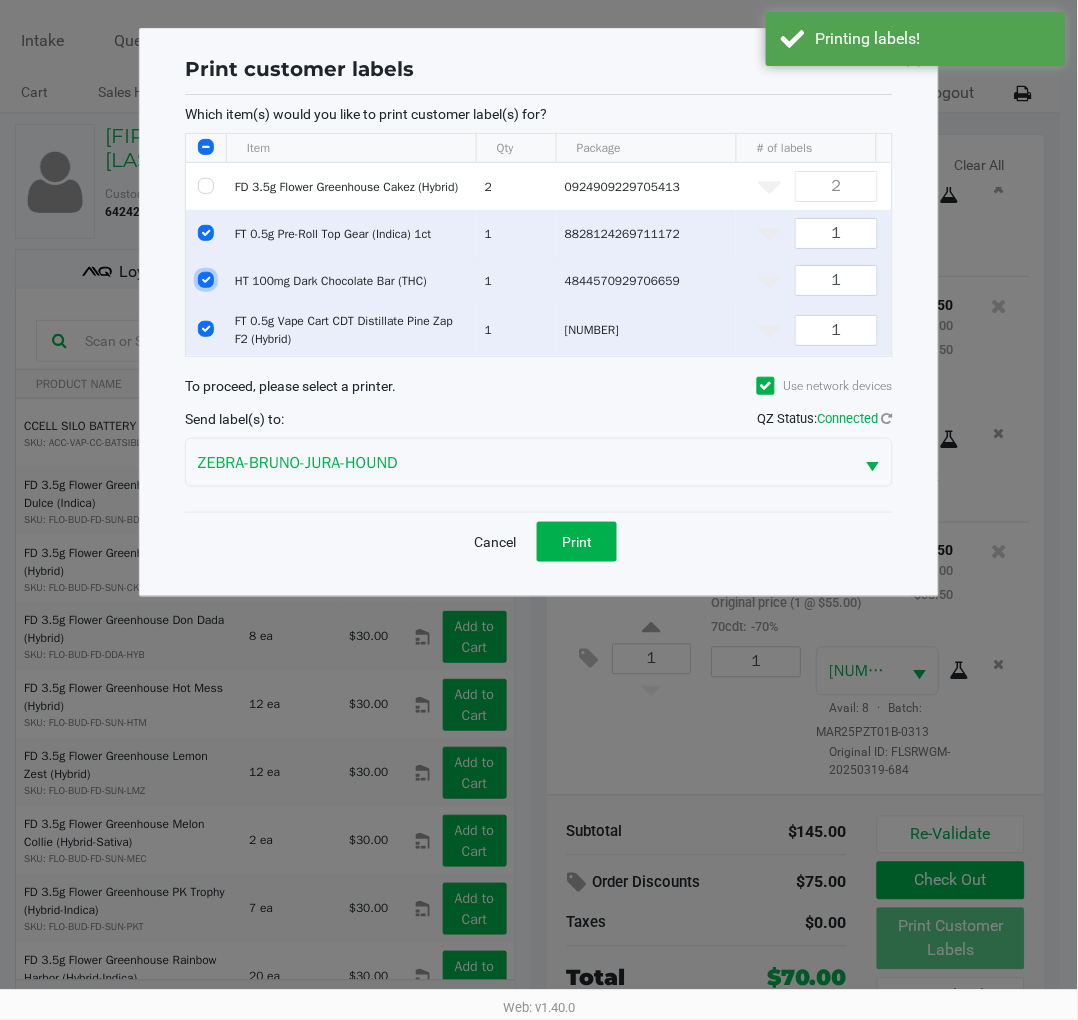 click at bounding box center [206, 280] 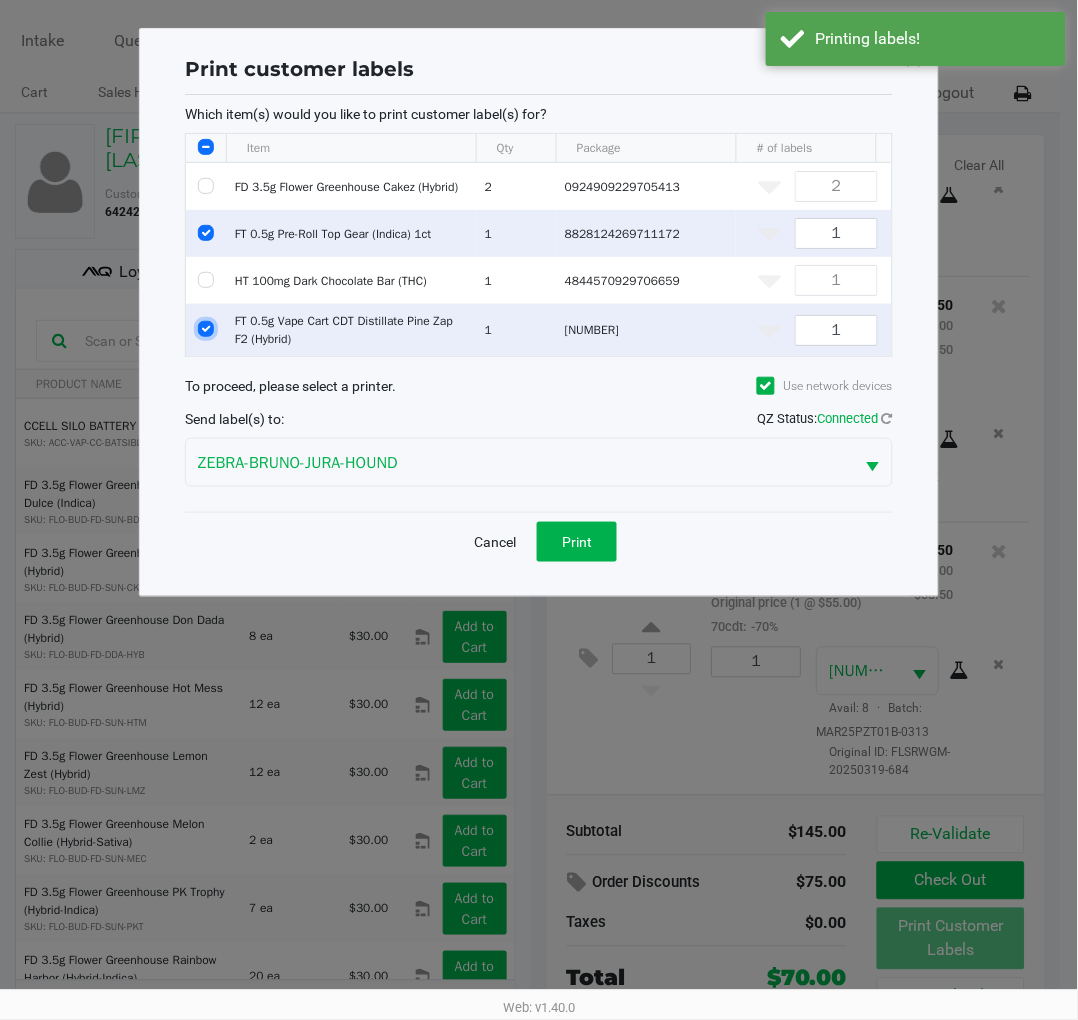 click at bounding box center (206, 329) 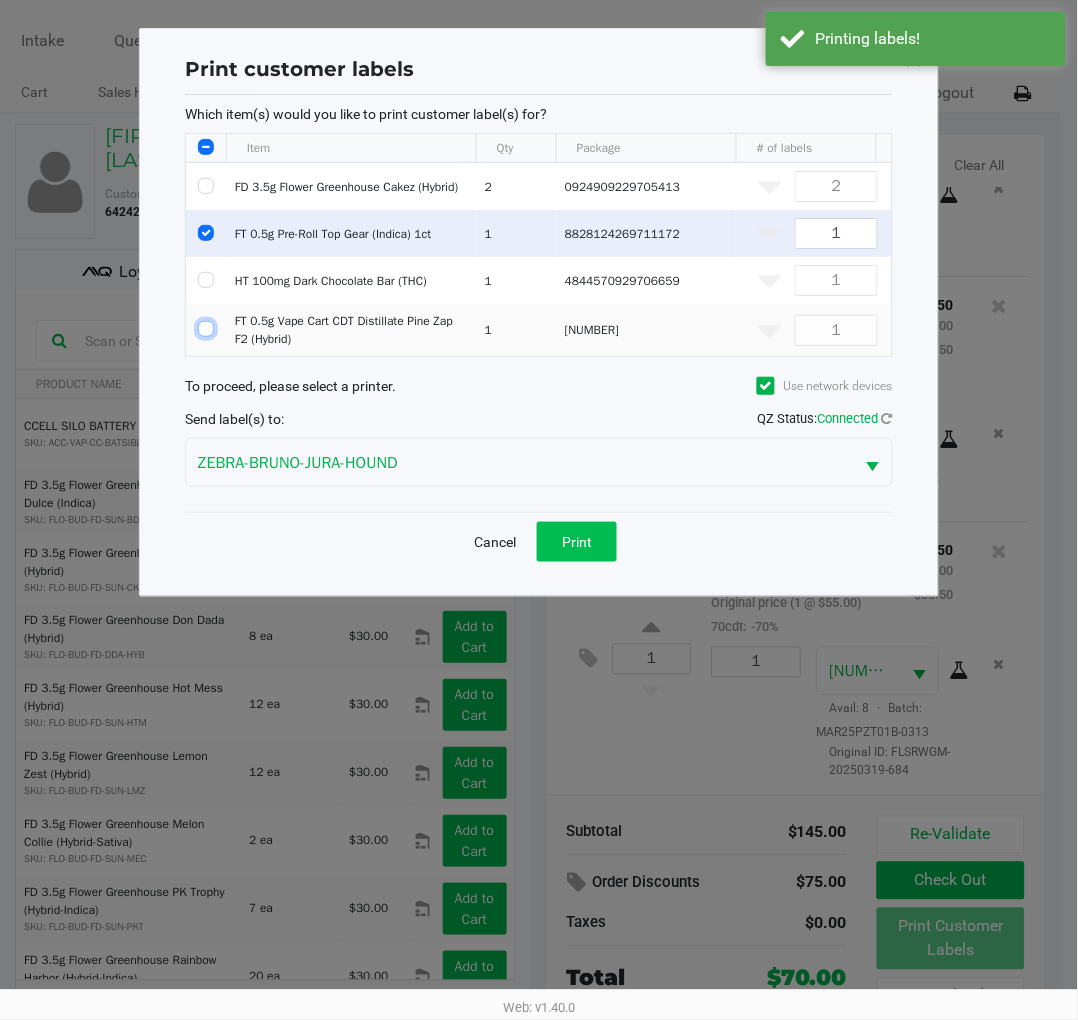 click on "Print" 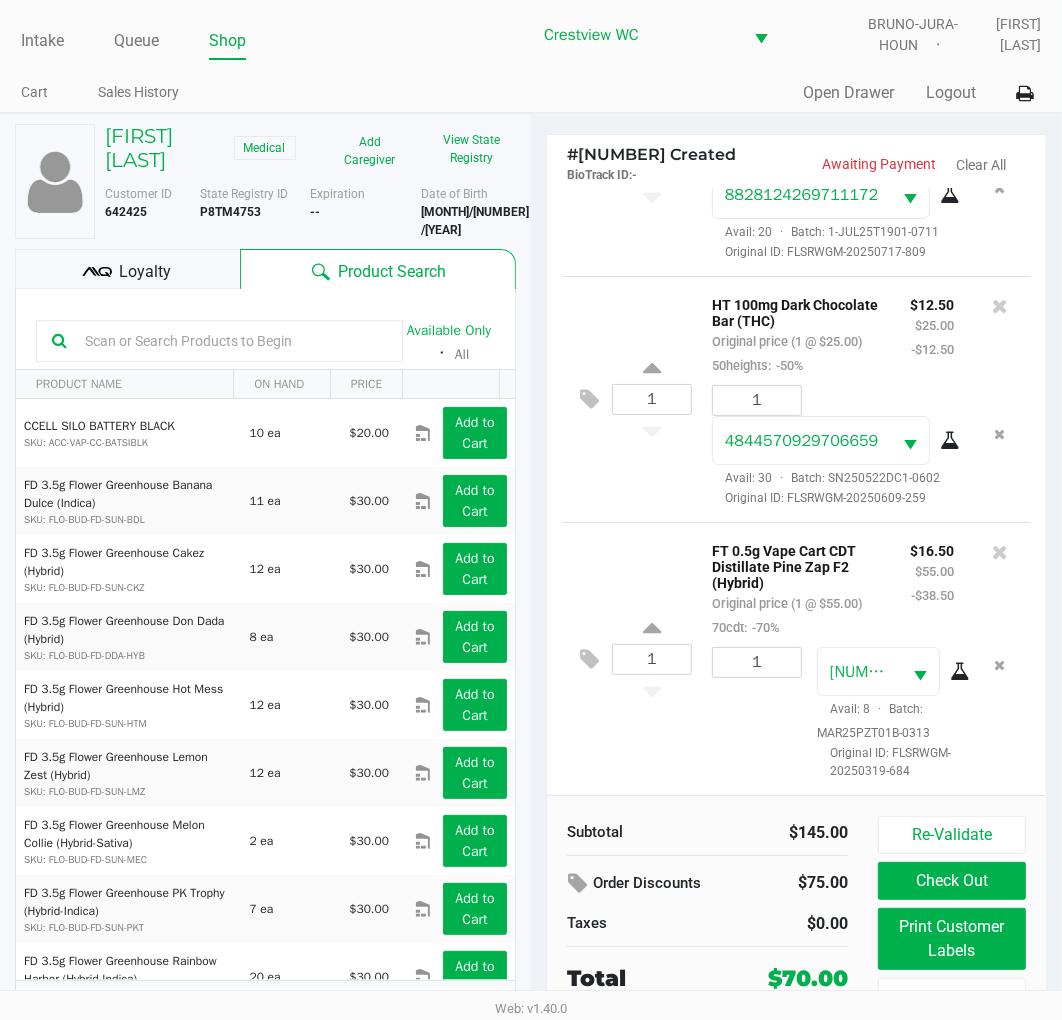 click on "Loyalty" 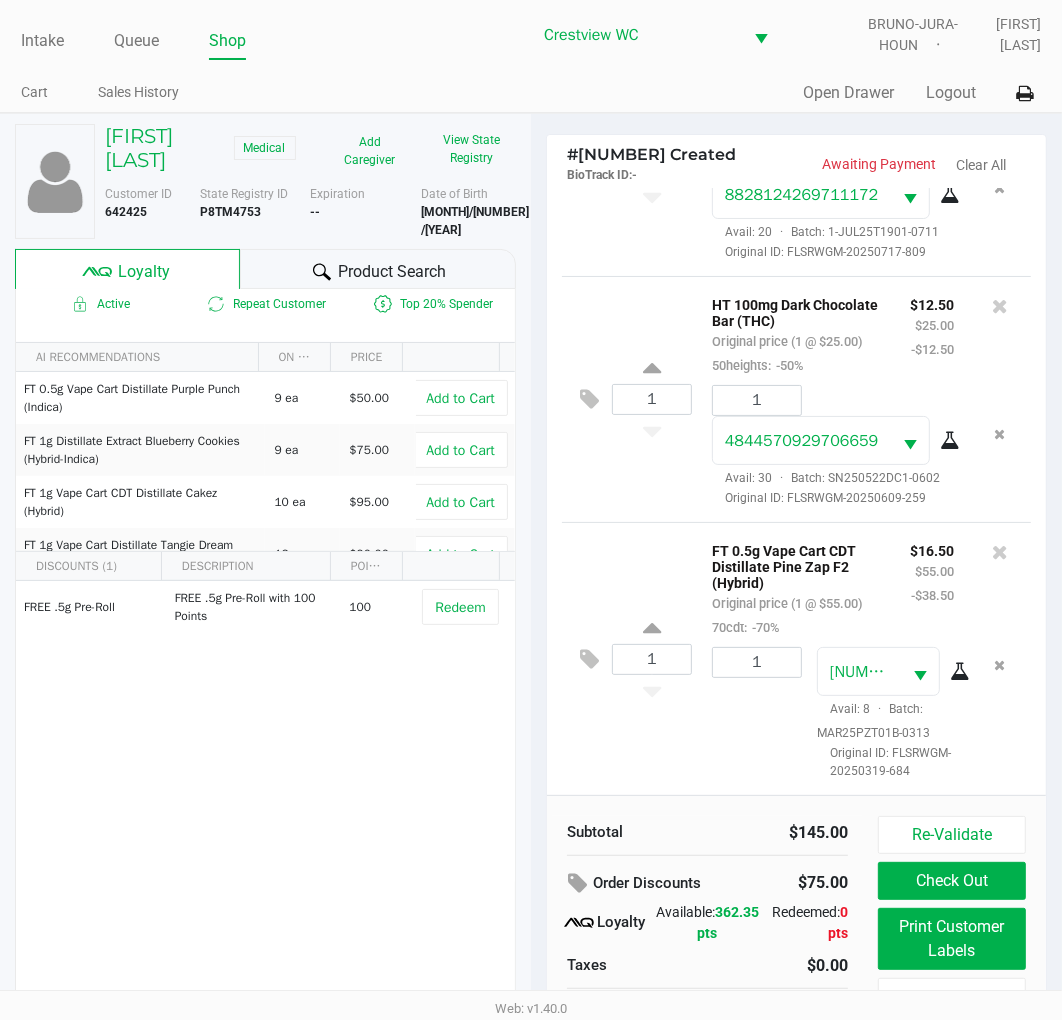scroll, scrollTop: 38, scrollLeft: 0, axis: vertical 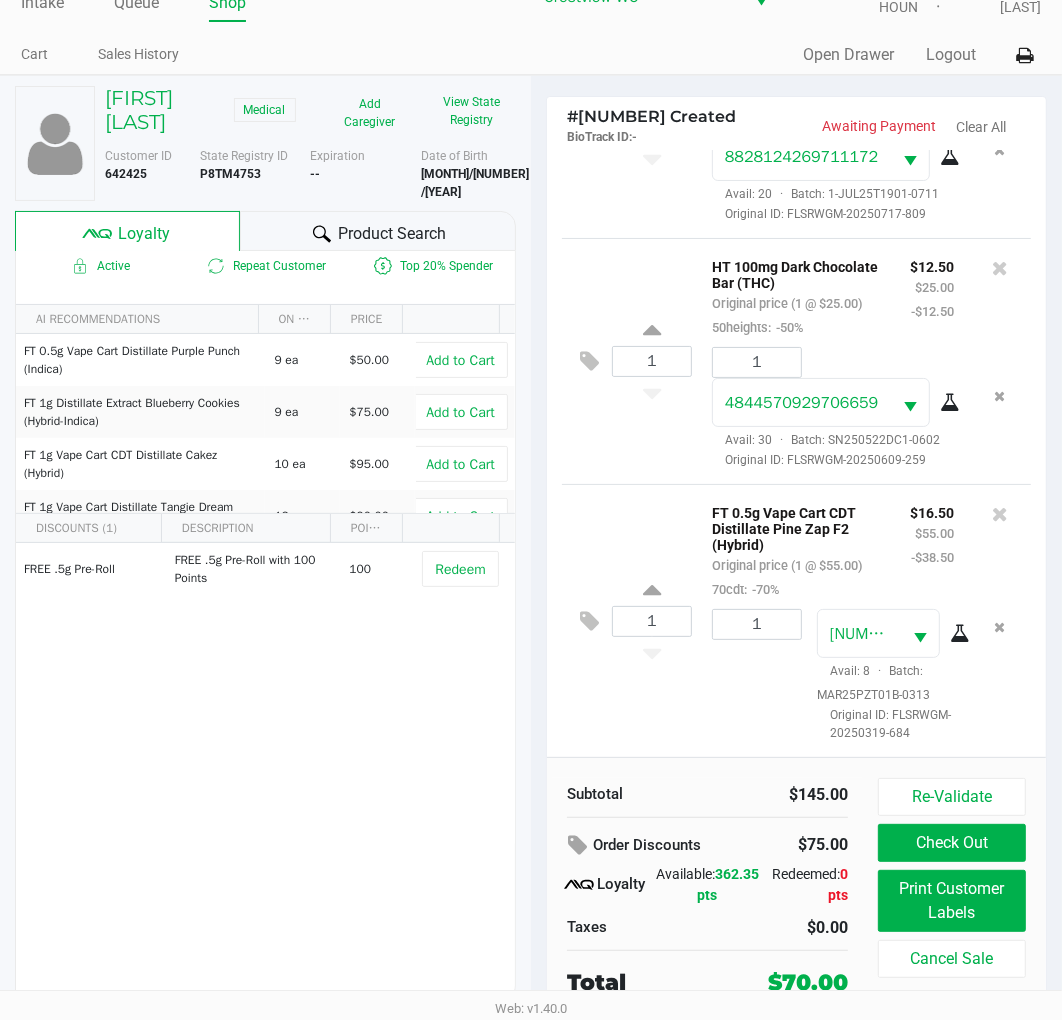 click on "Check Out" 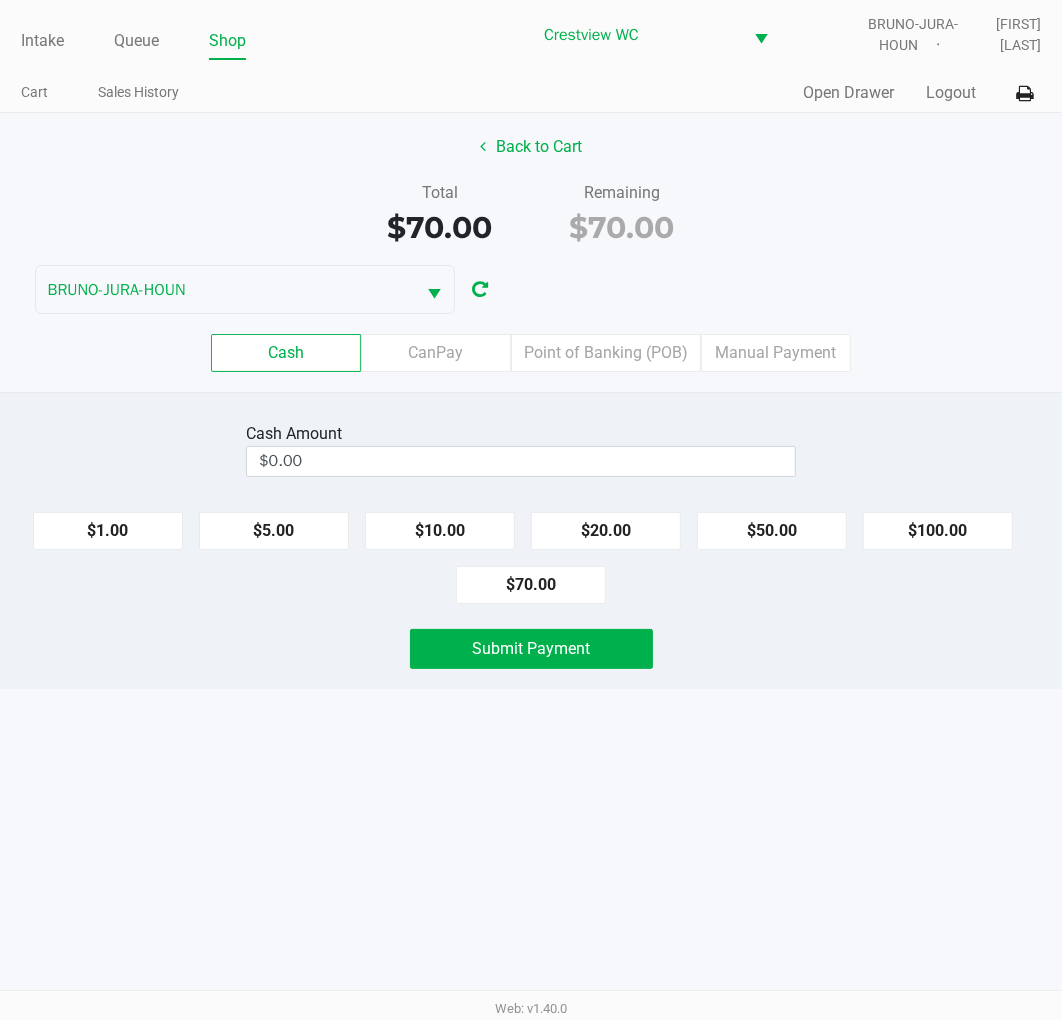scroll, scrollTop: 0, scrollLeft: 0, axis: both 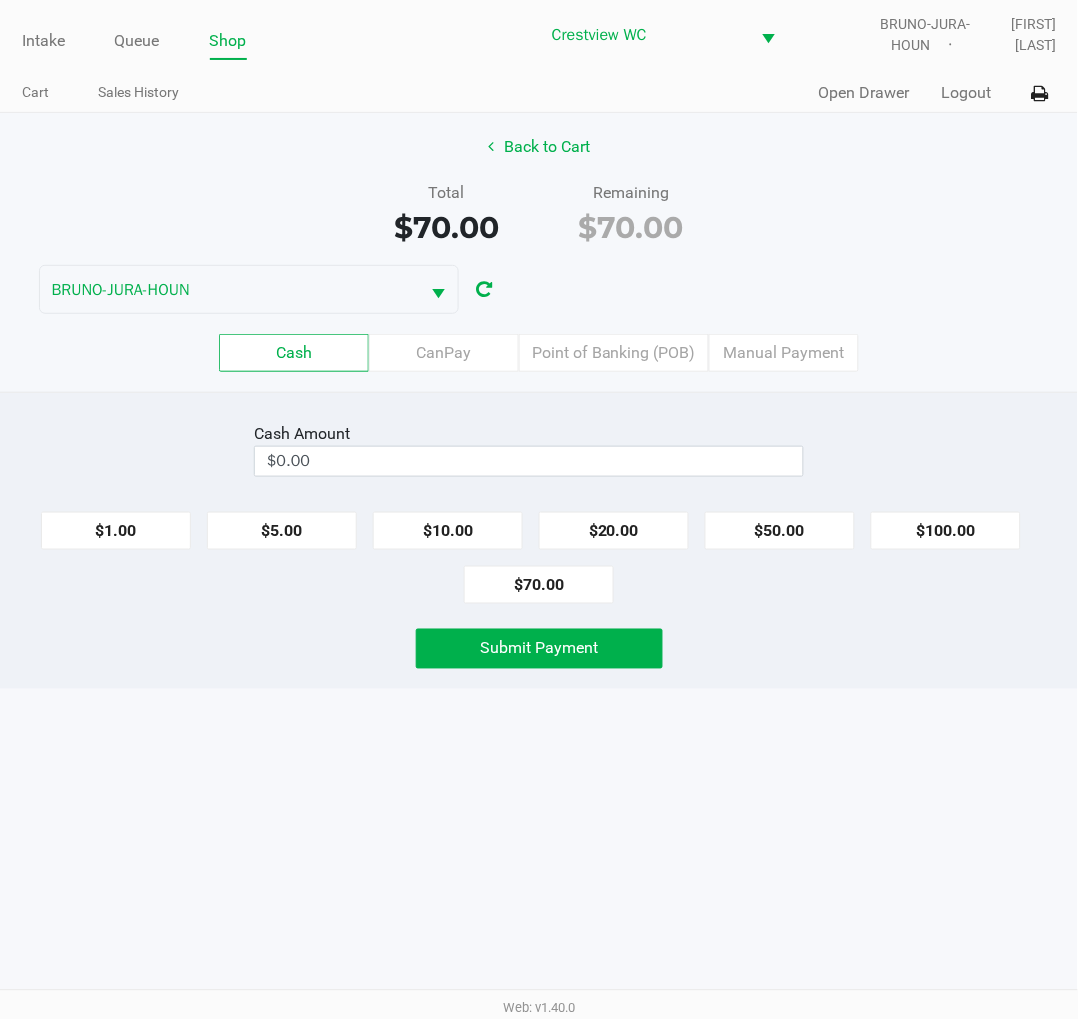 click on "Point of Banking (POB)" 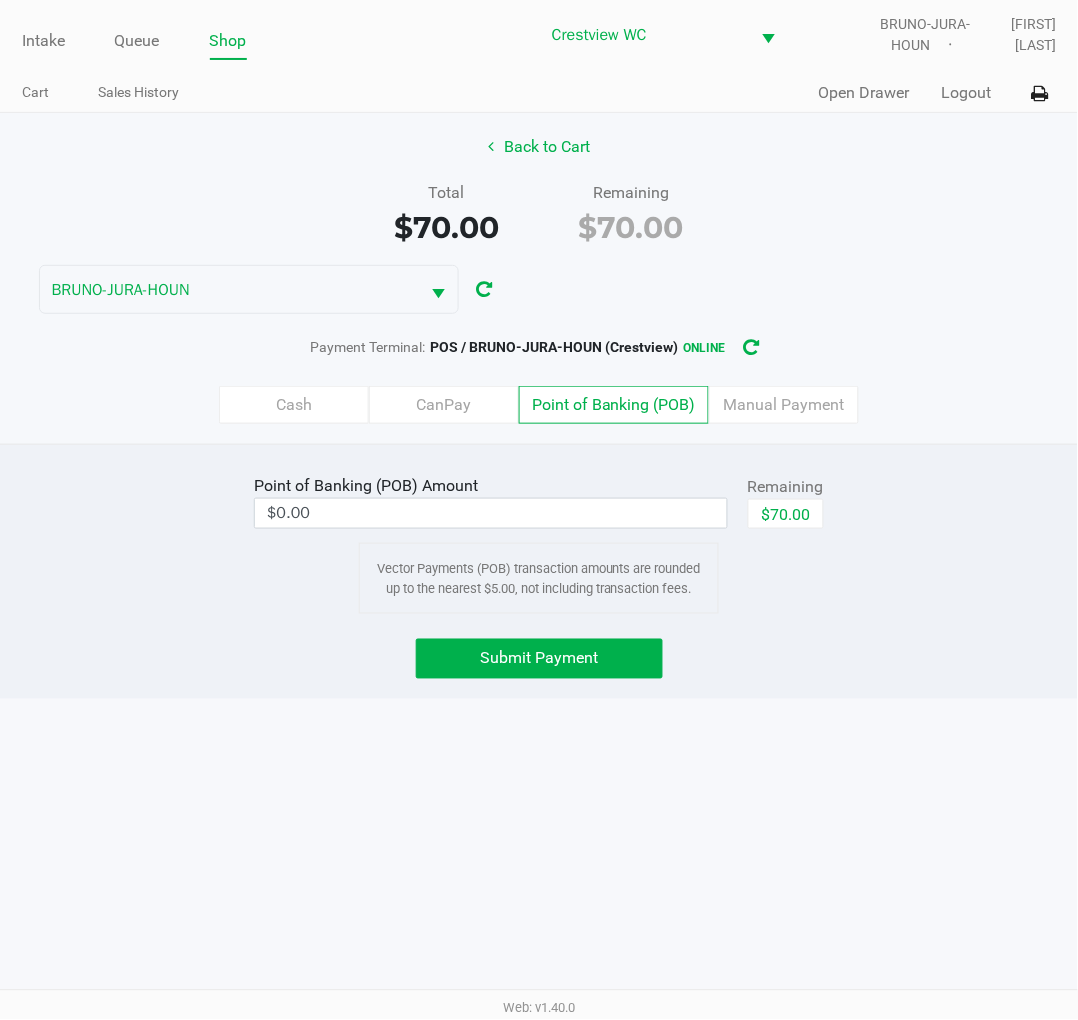 click on "$0.00" at bounding box center (491, 513) 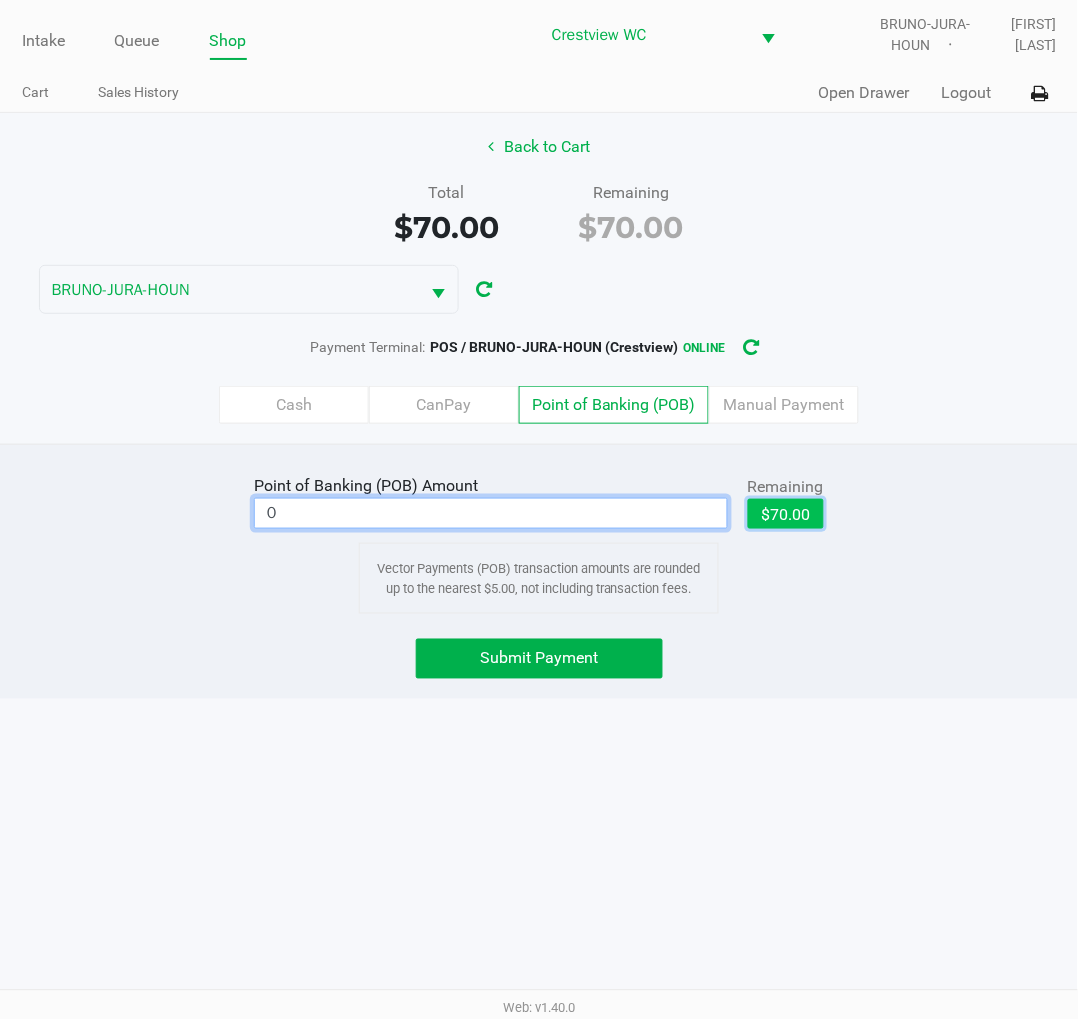 click on "$70.00" 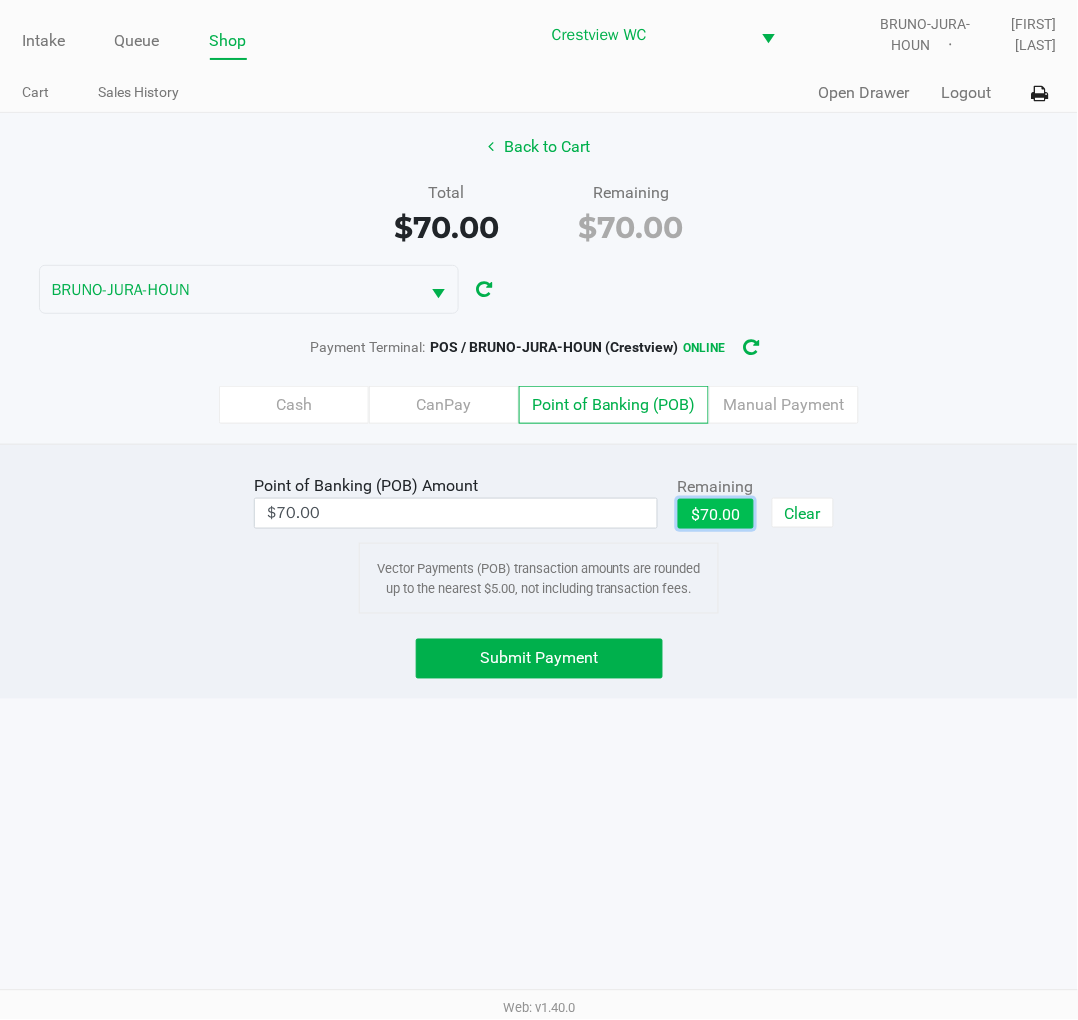 click on "Submit Payment" 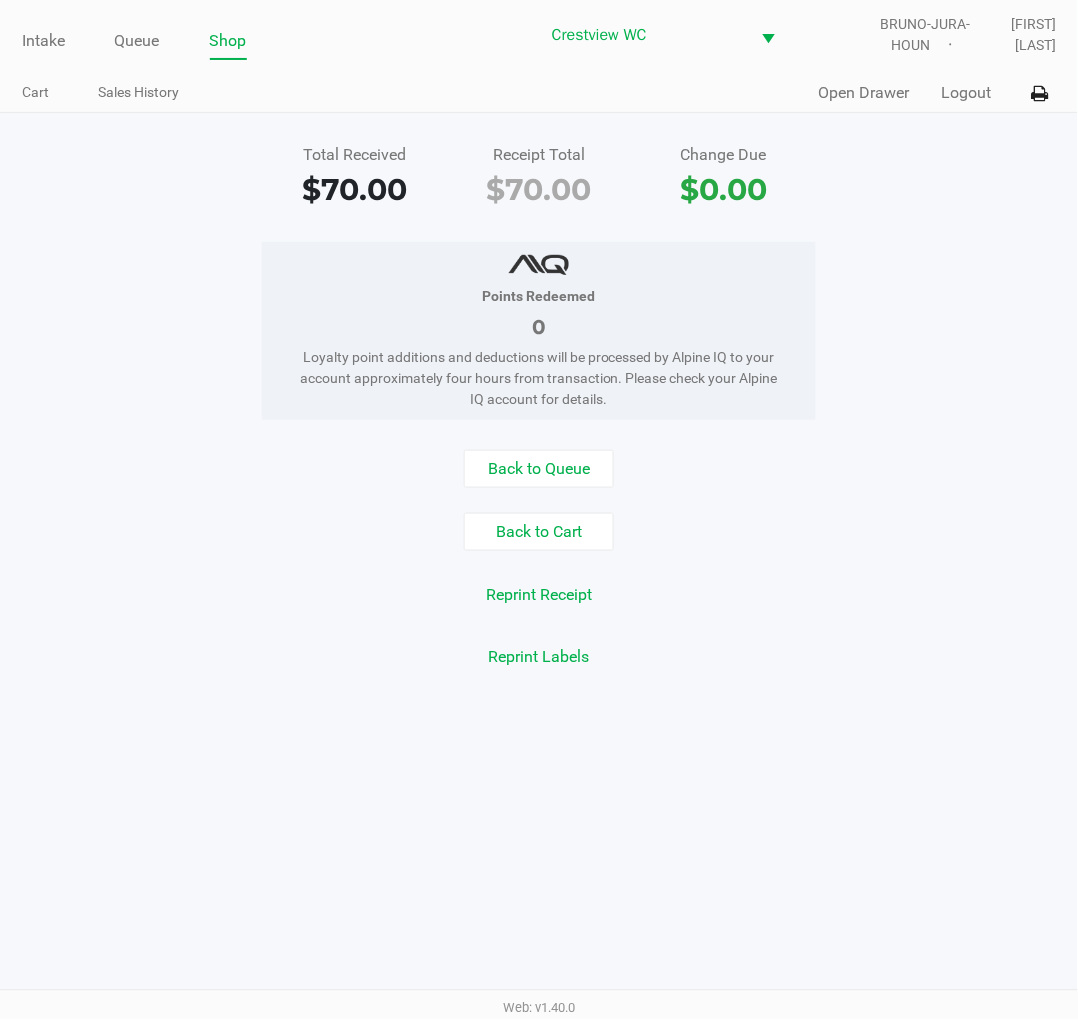 click on "Open Drawer" 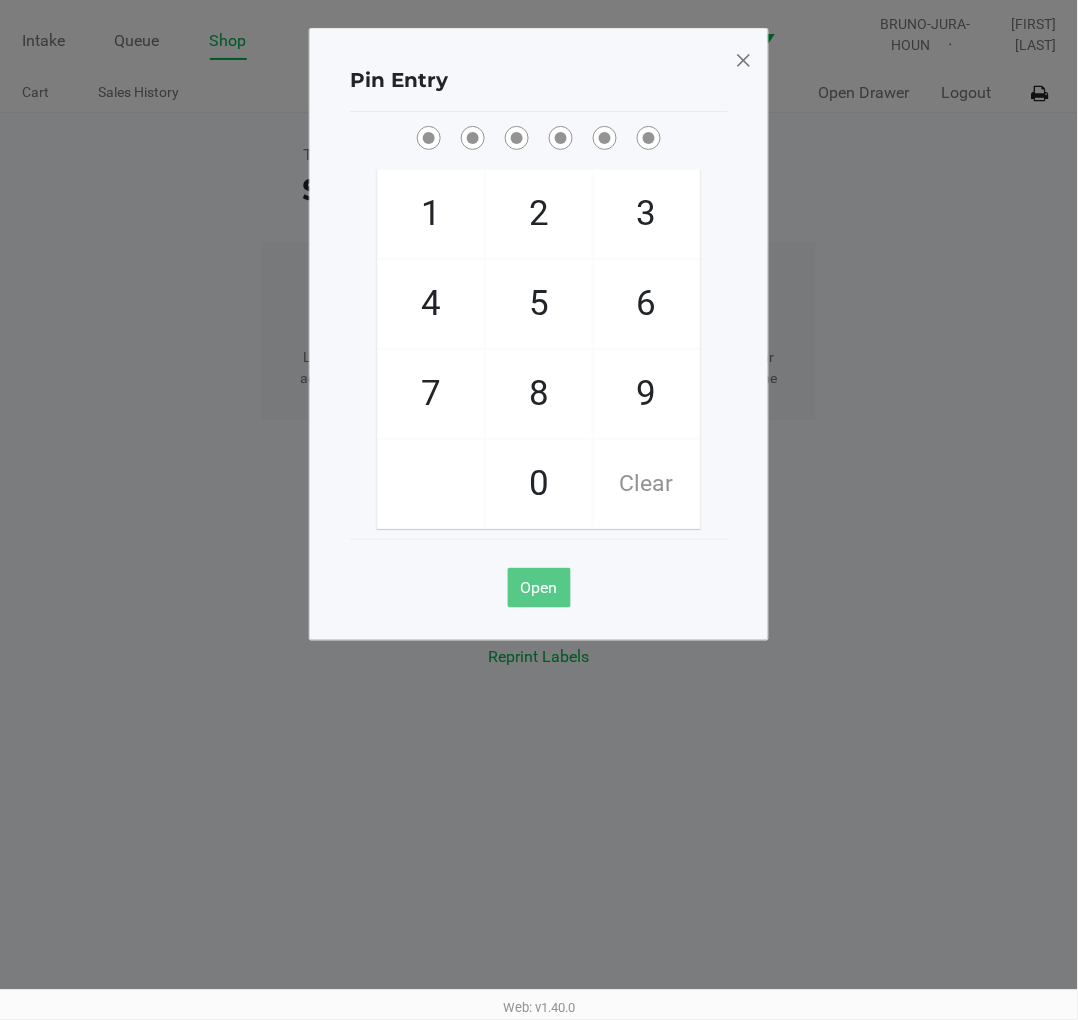 click on "9" 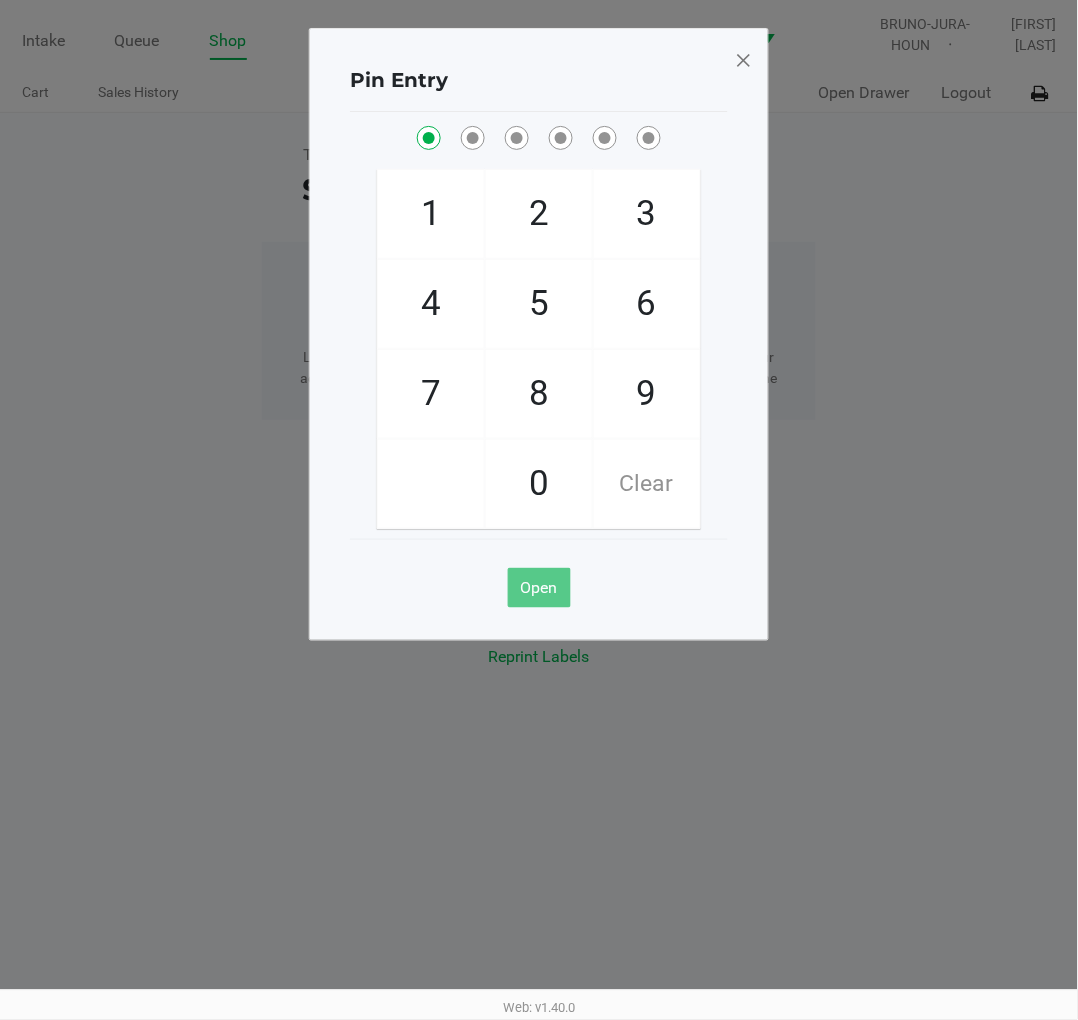 click on "2" 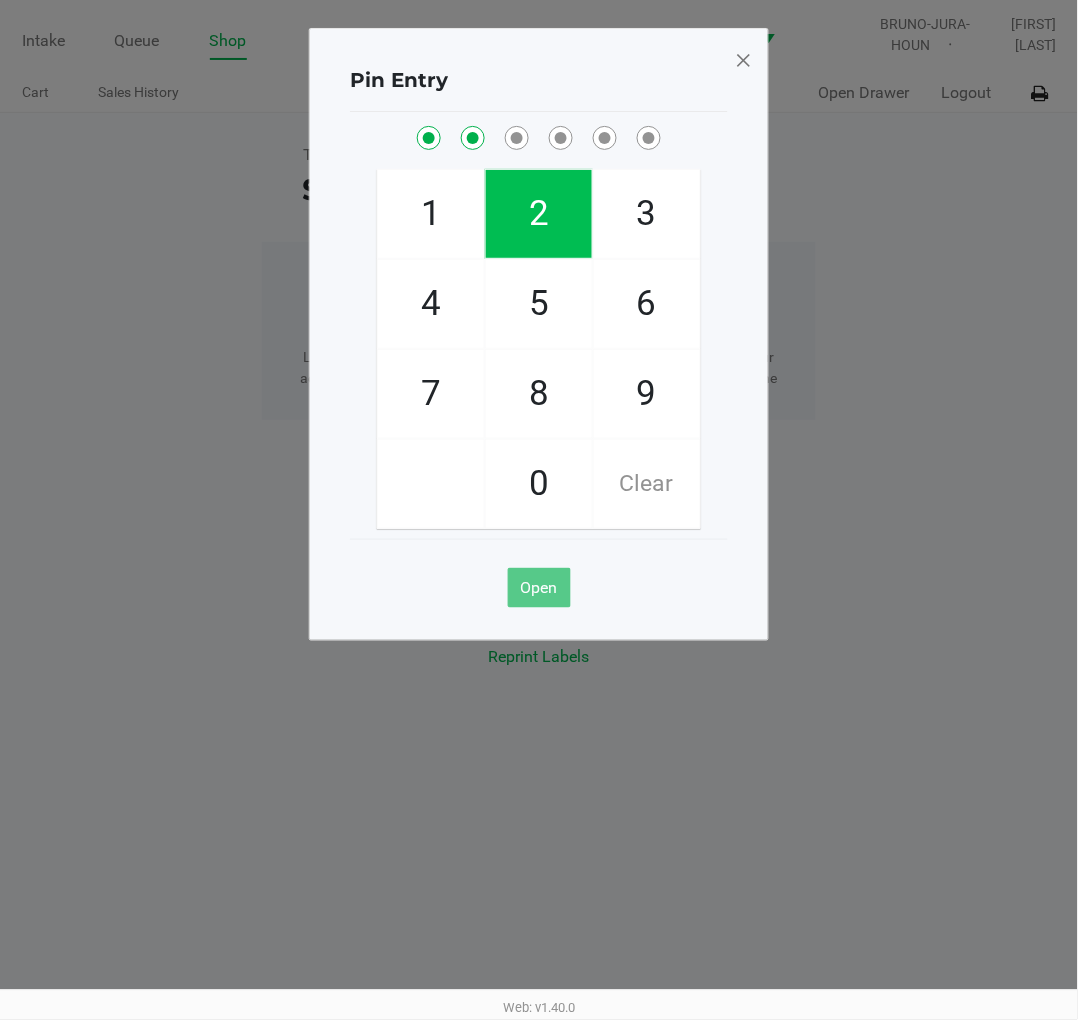 click on "2" 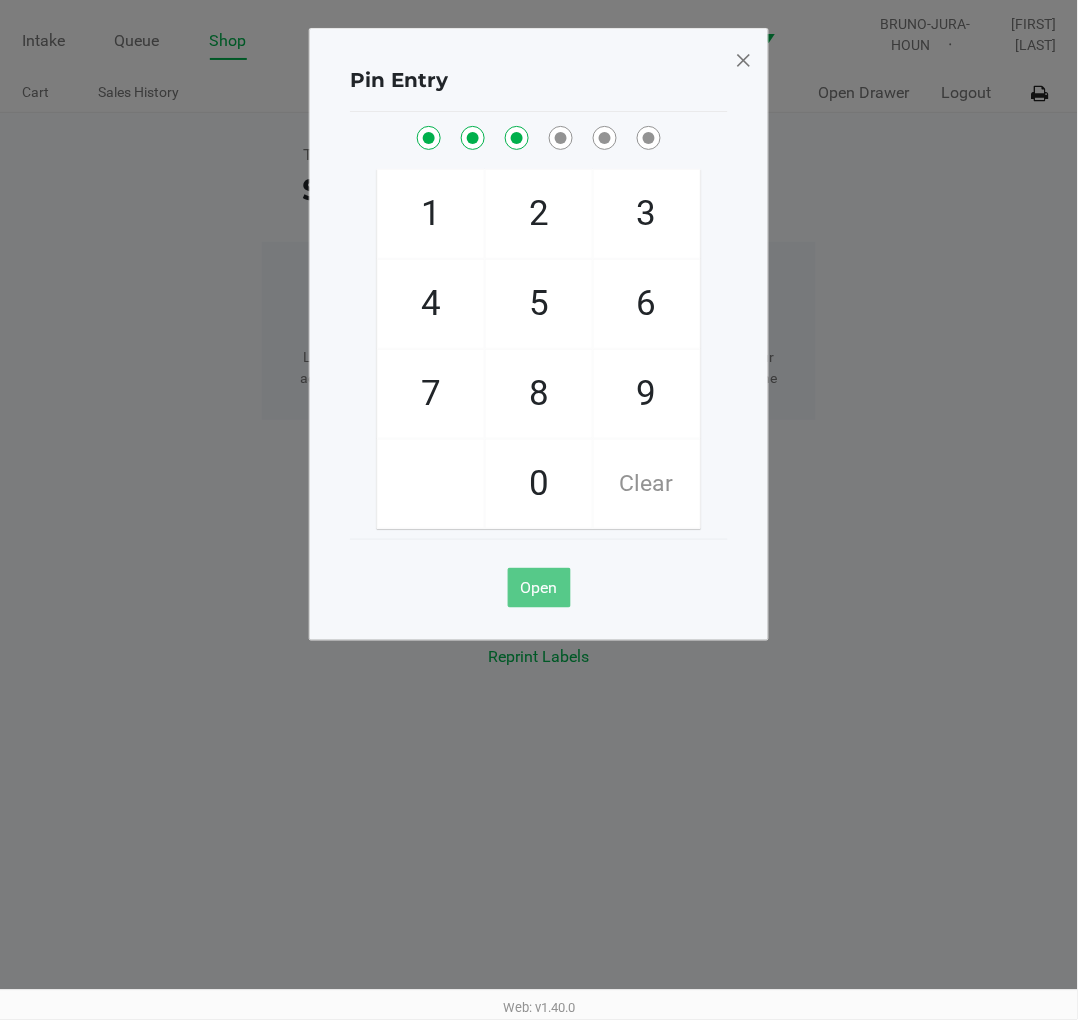 click on "8" 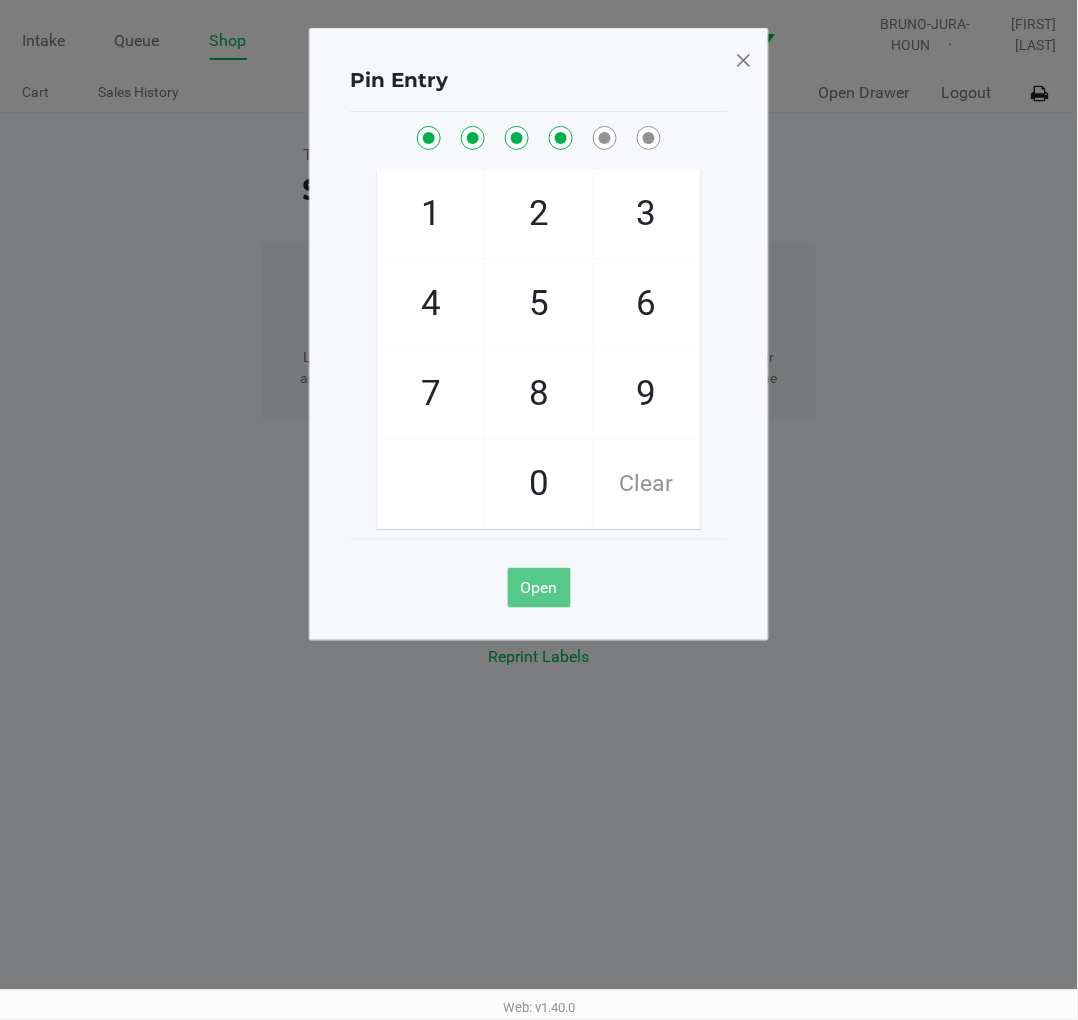 click on "2" 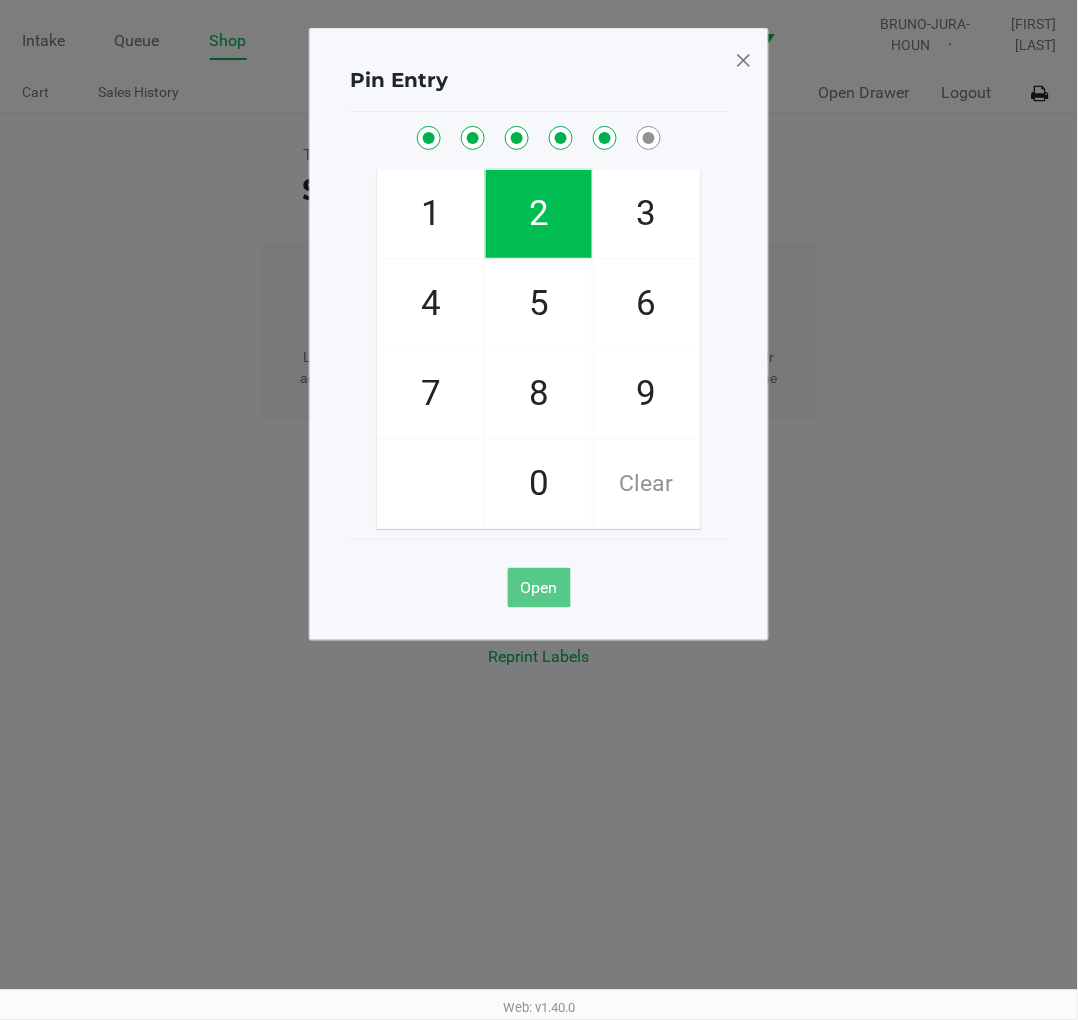 click on "1" 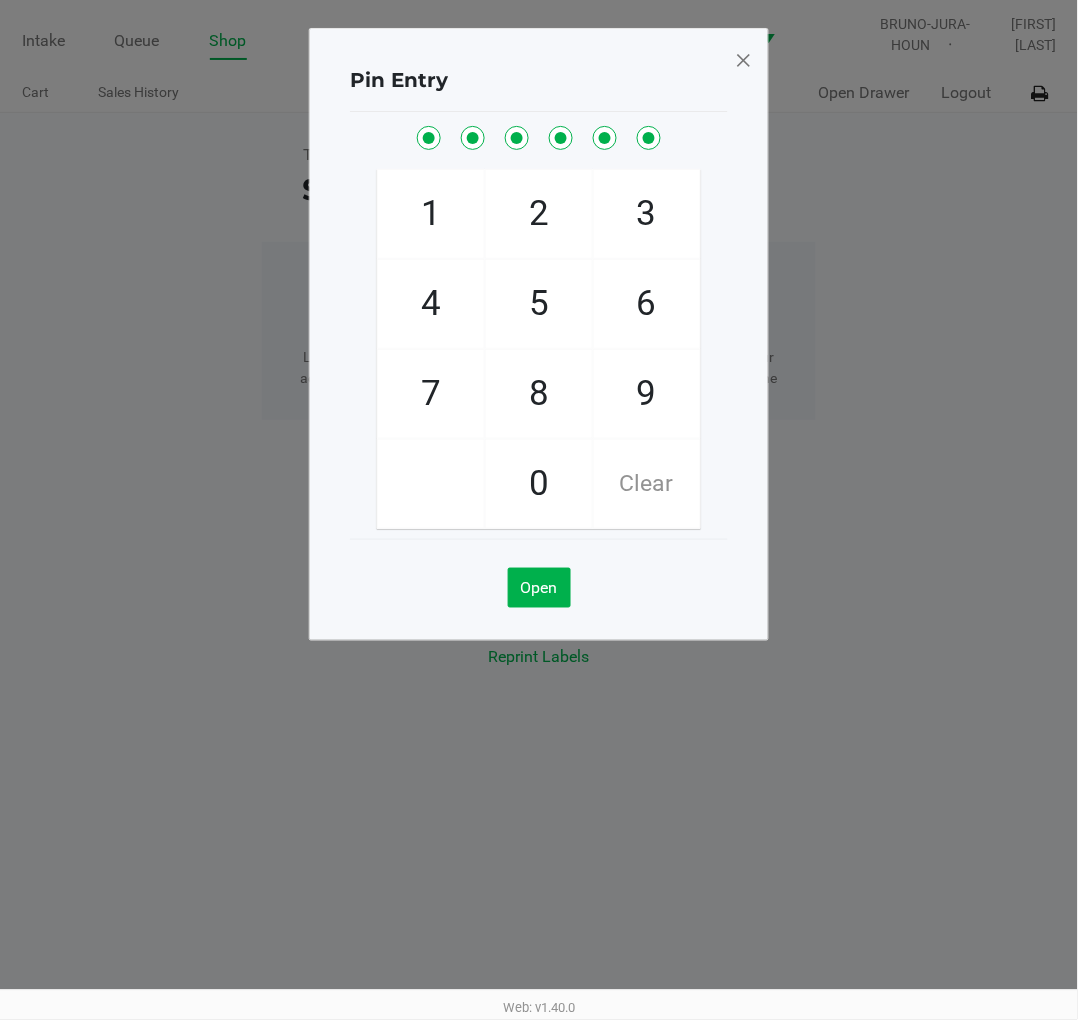 click 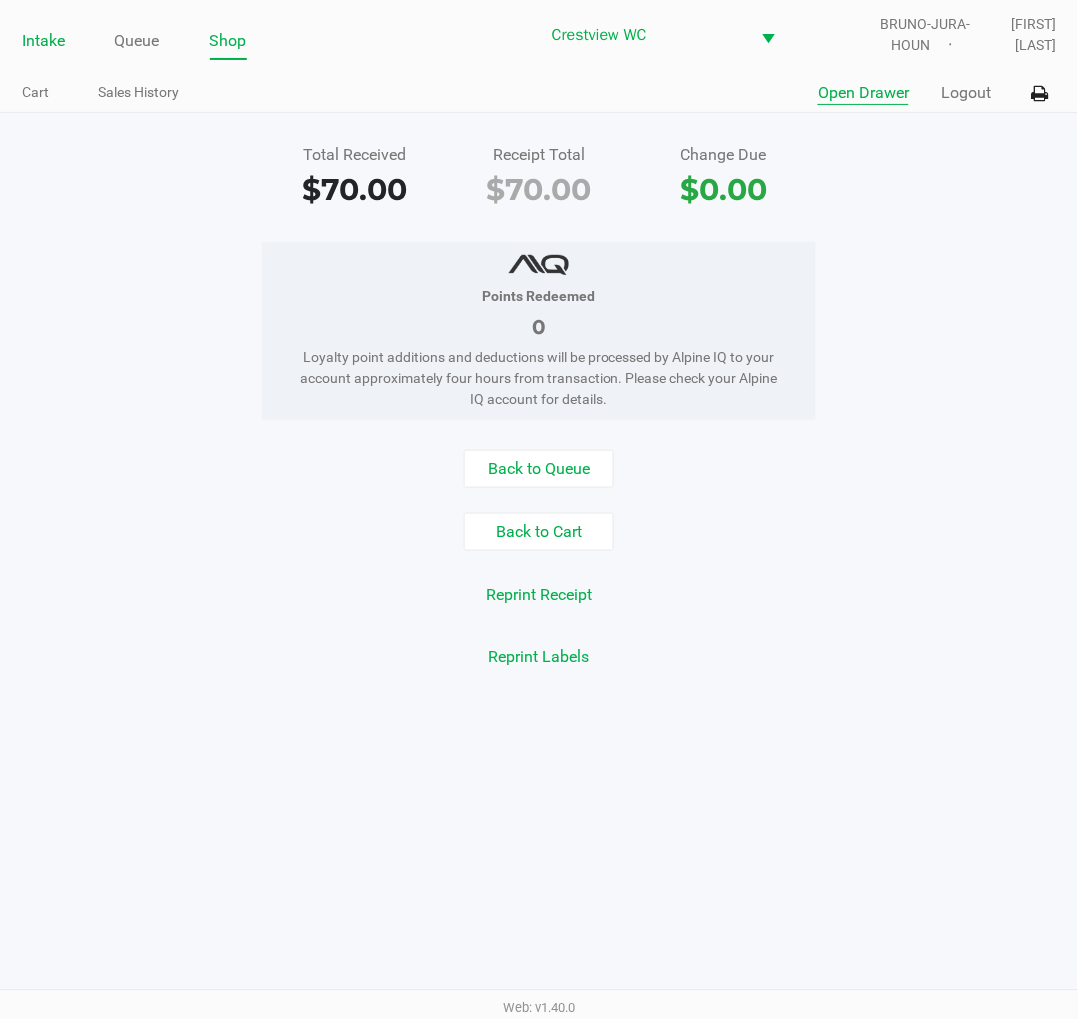 click on "Intake" 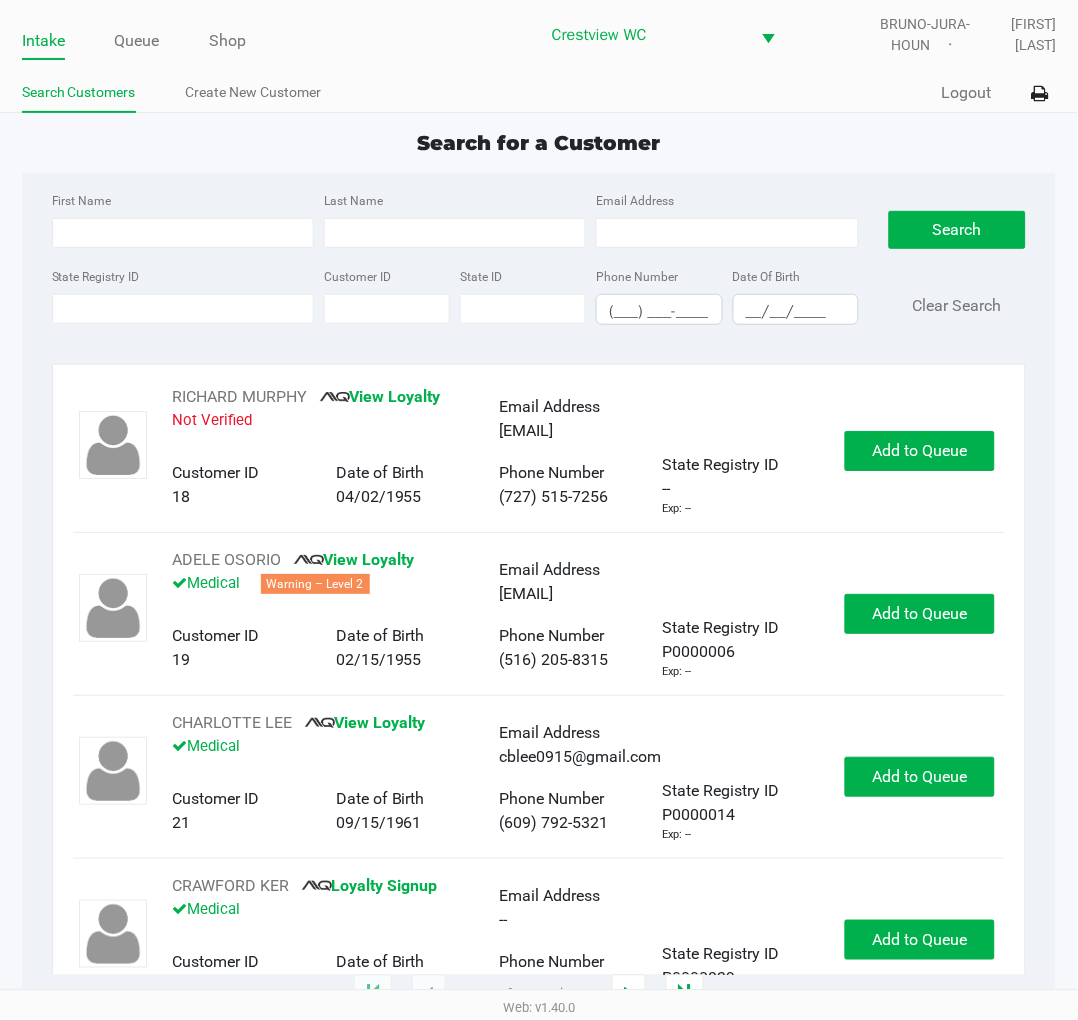 click on "State Registry ID" at bounding box center (183, 309) 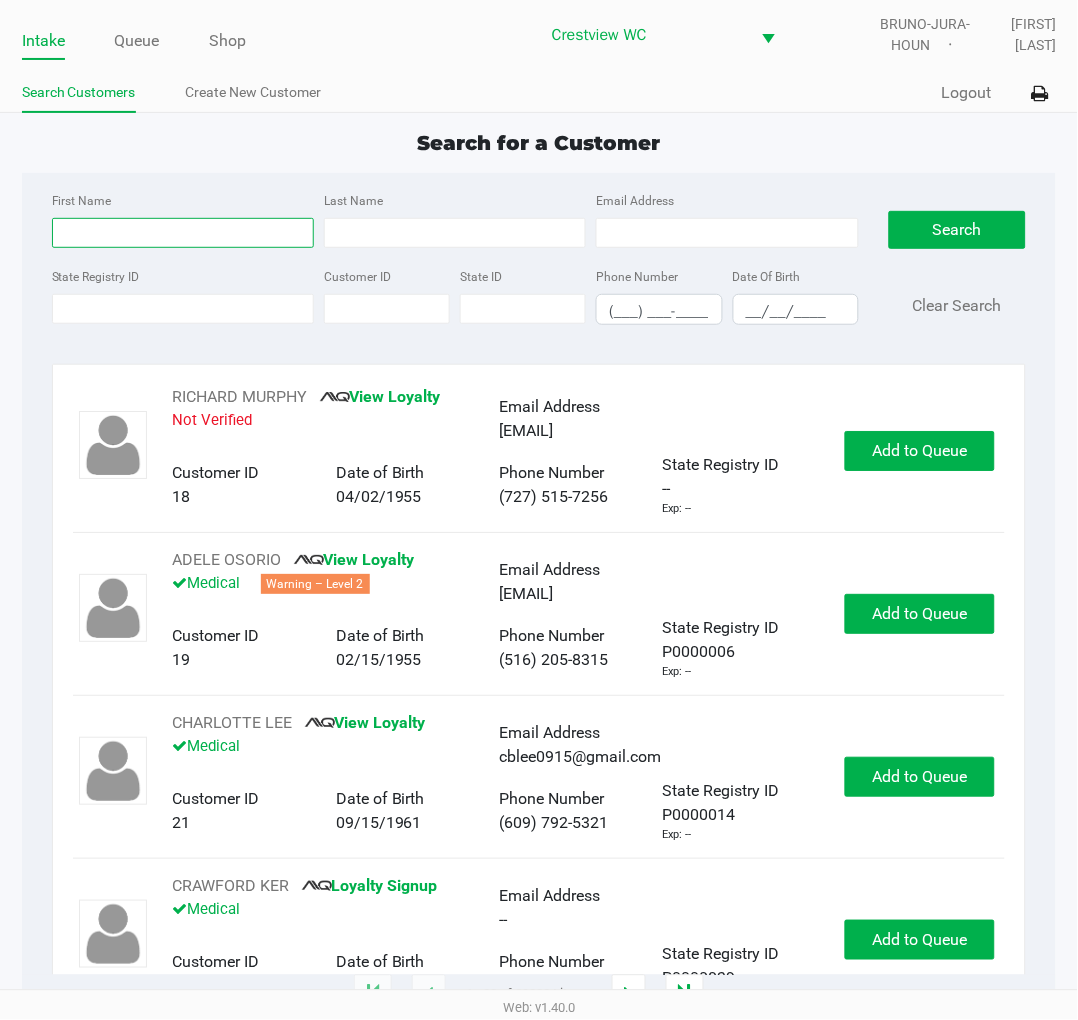 click on "First Name" at bounding box center [183, 233] 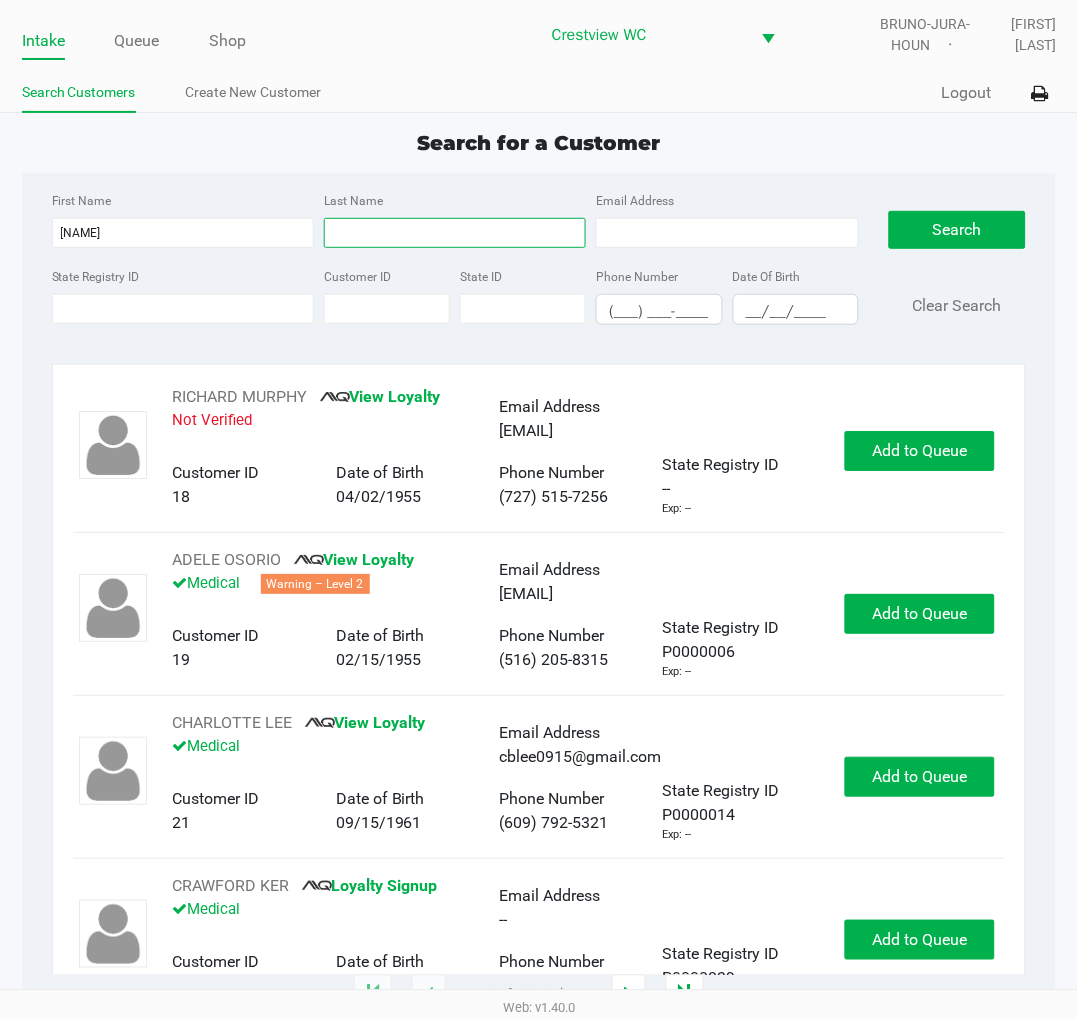 click on "Last Name" at bounding box center (455, 233) 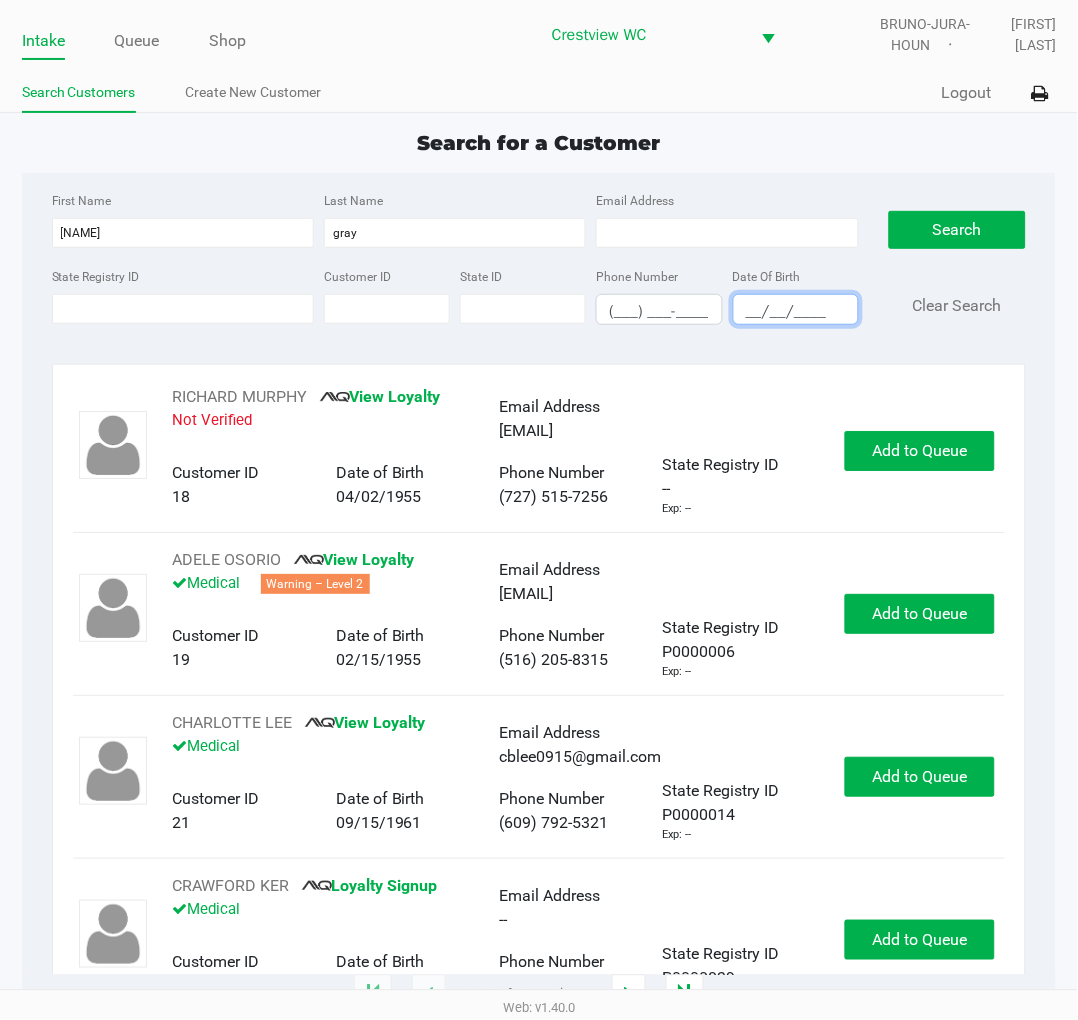 click on "__/__/____" at bounding box center (796, 311) 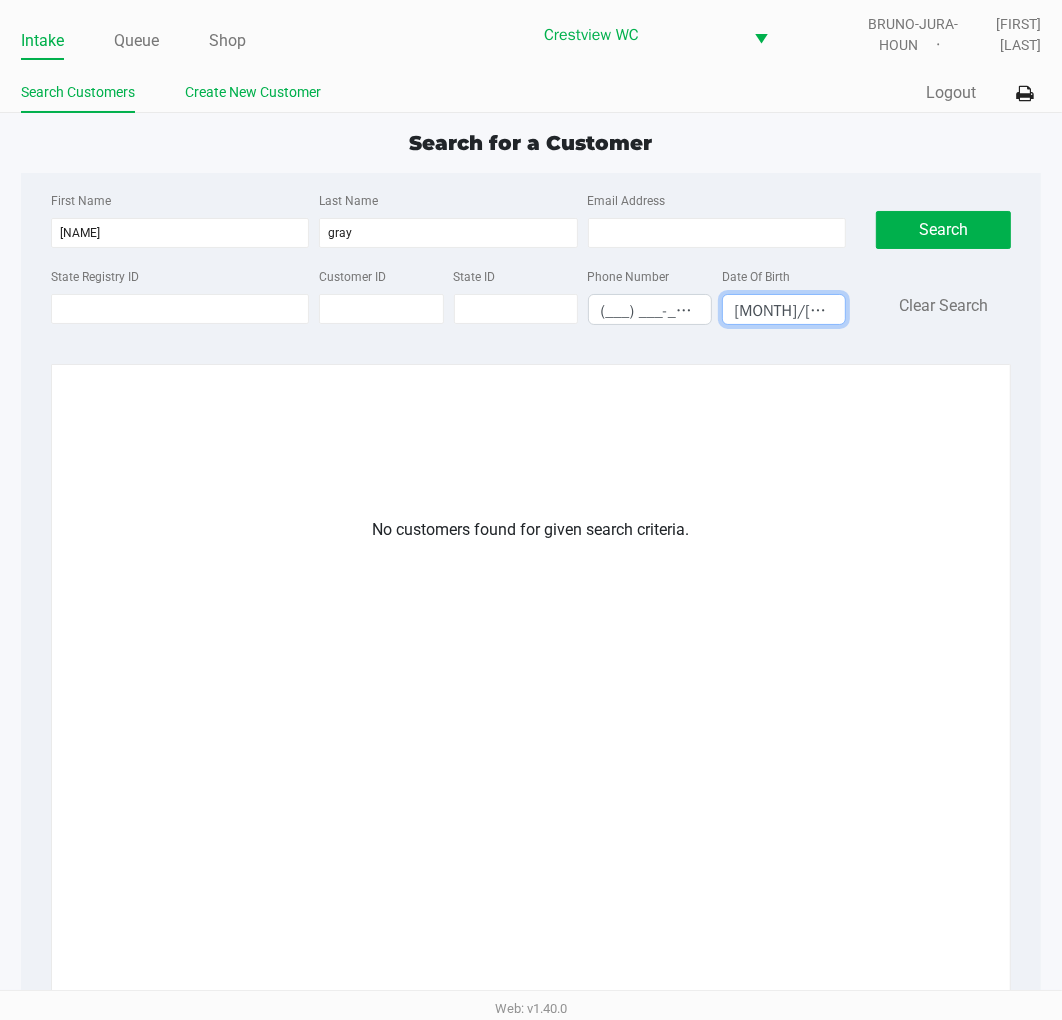 click on "Create New Customer" 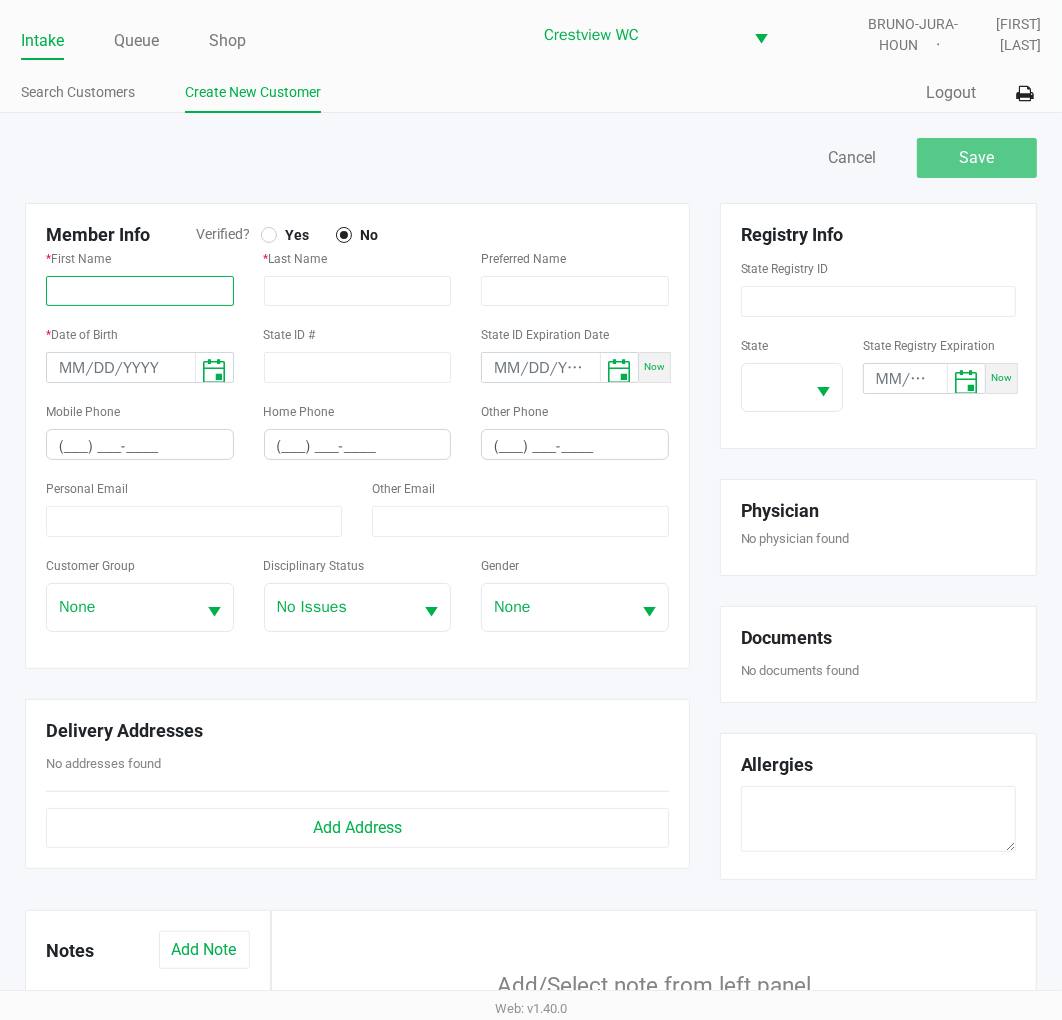 click 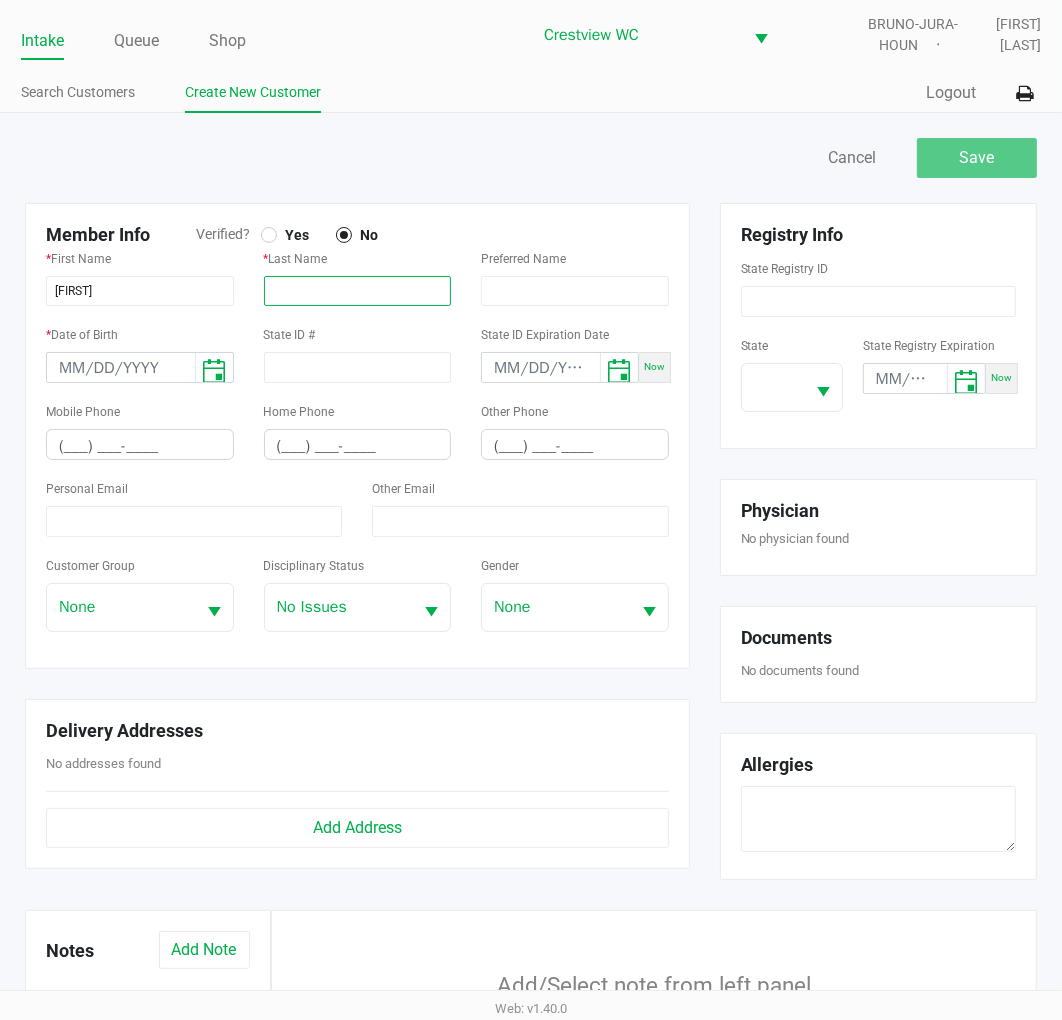 click 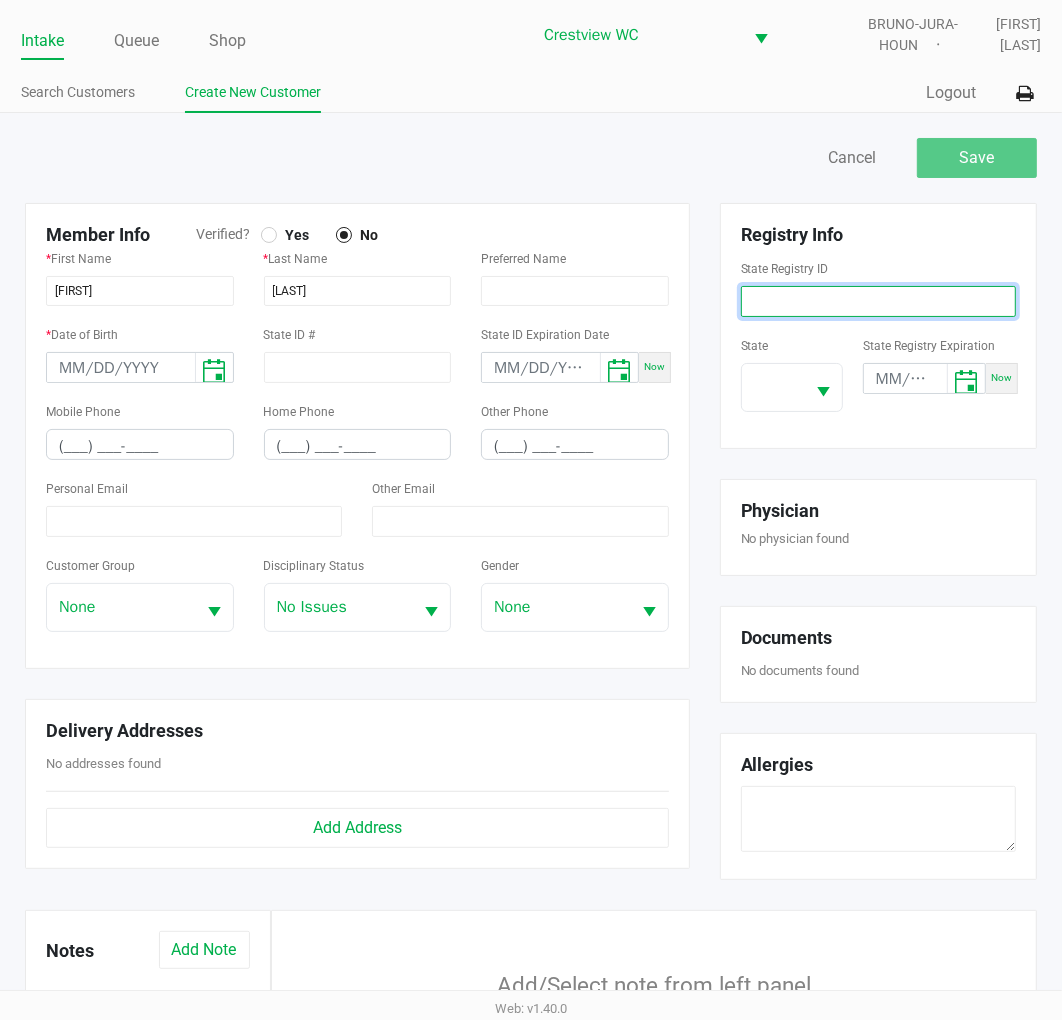 click 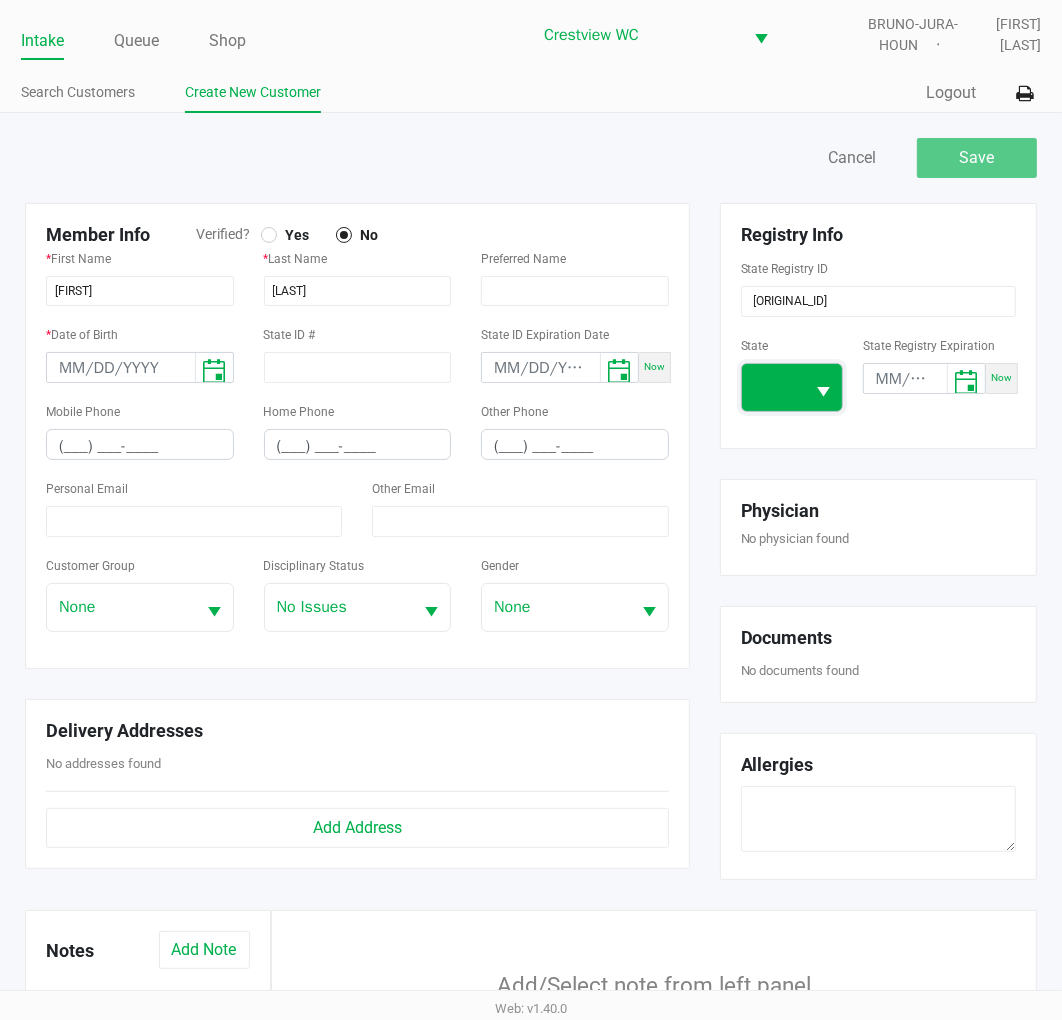 click at bounding box center [773, 387] 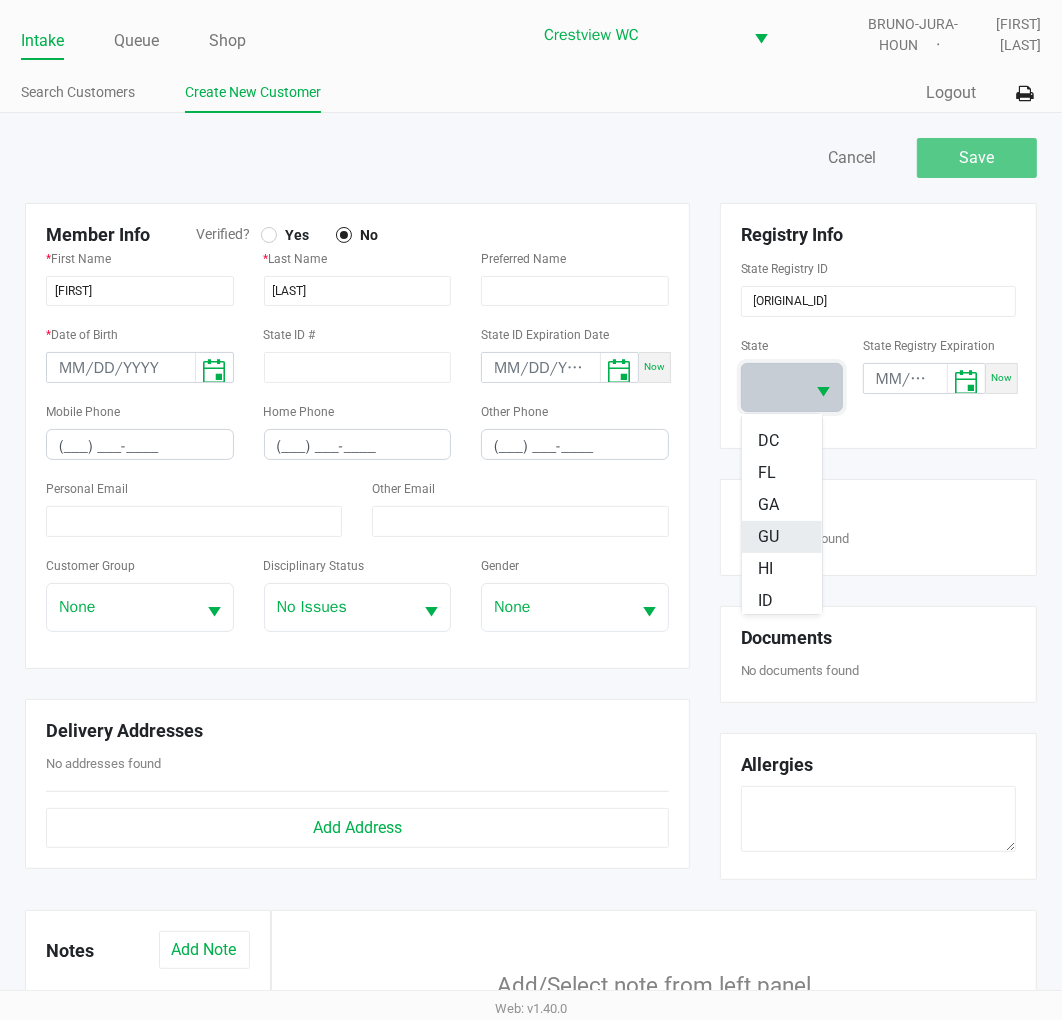 scroll, scrollTop: 222, scrollLeft: 0, axis: vertical 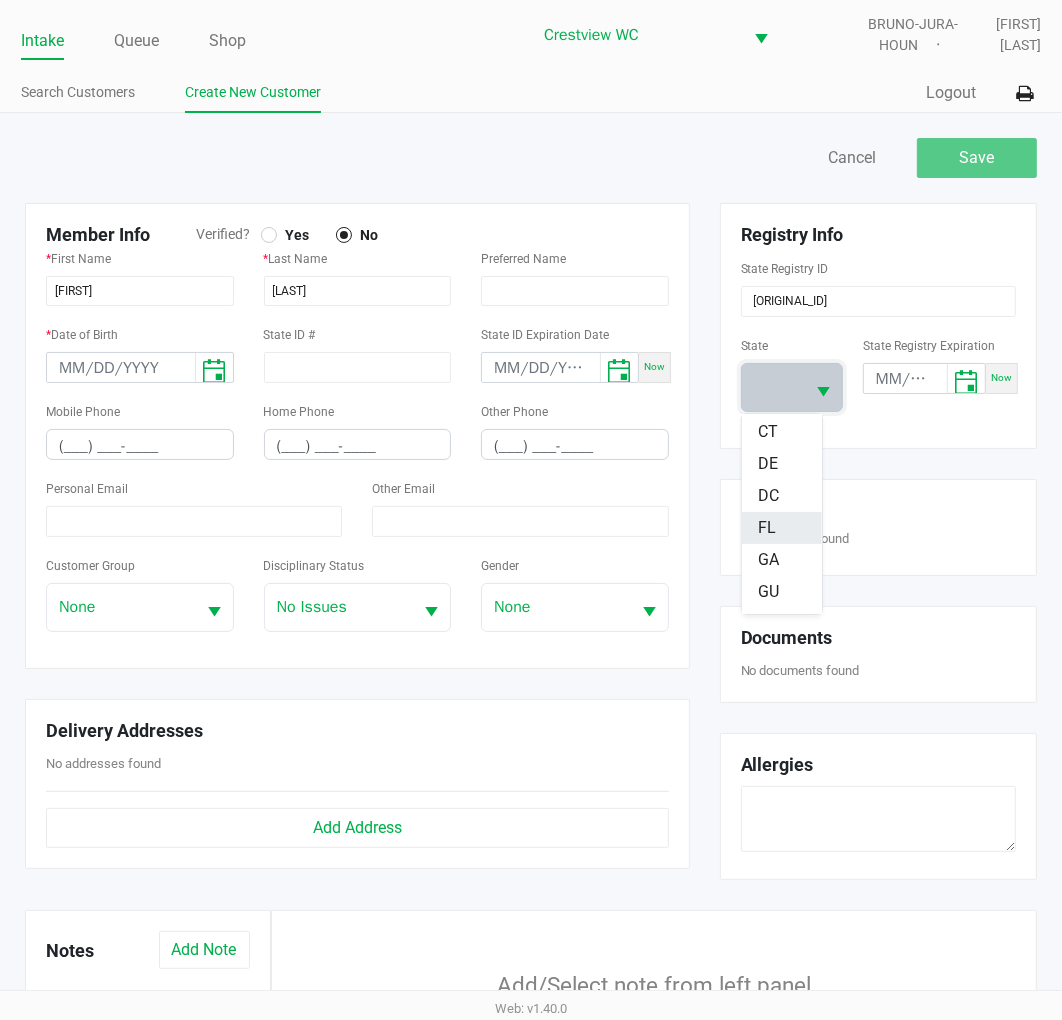 click on "FL" at bounding box center [782, 528] 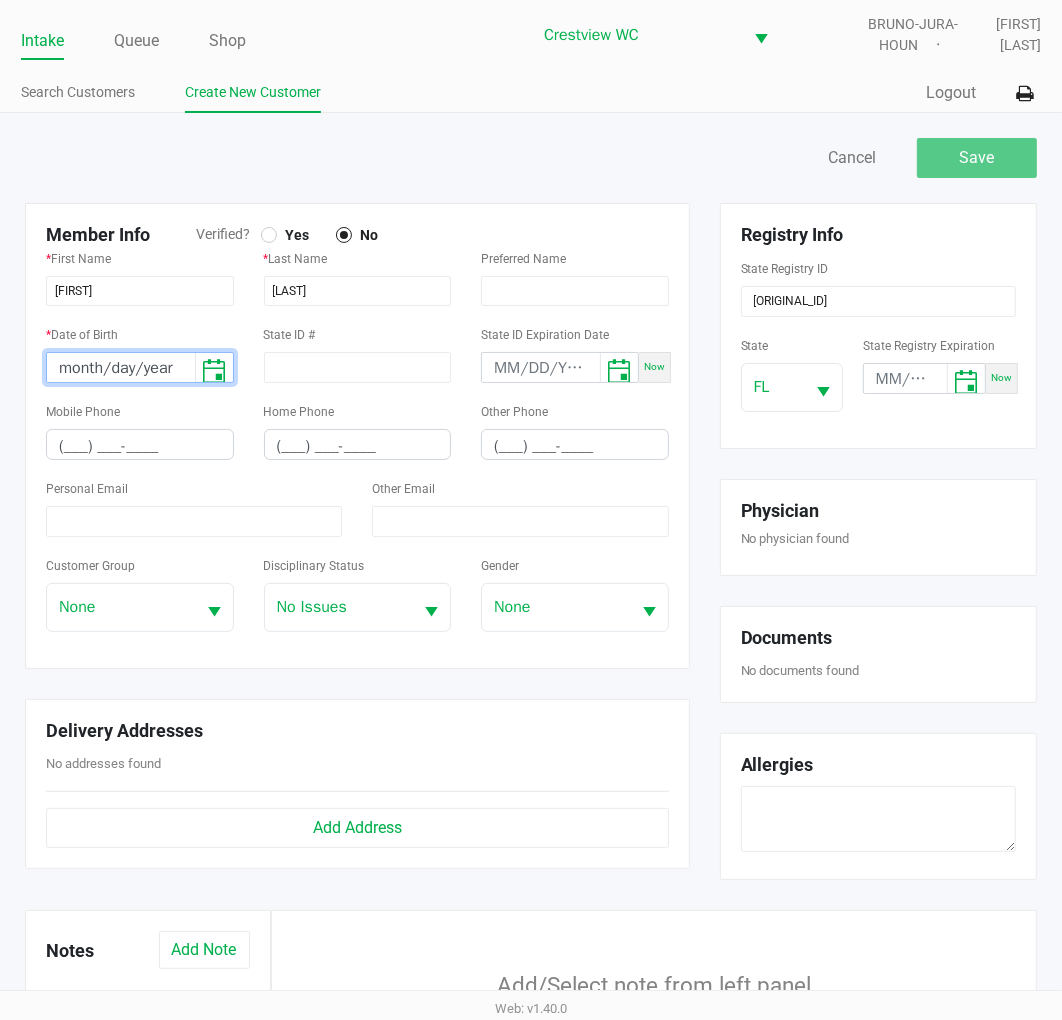 click on "month/day/year" at bounding box center [121, 368] 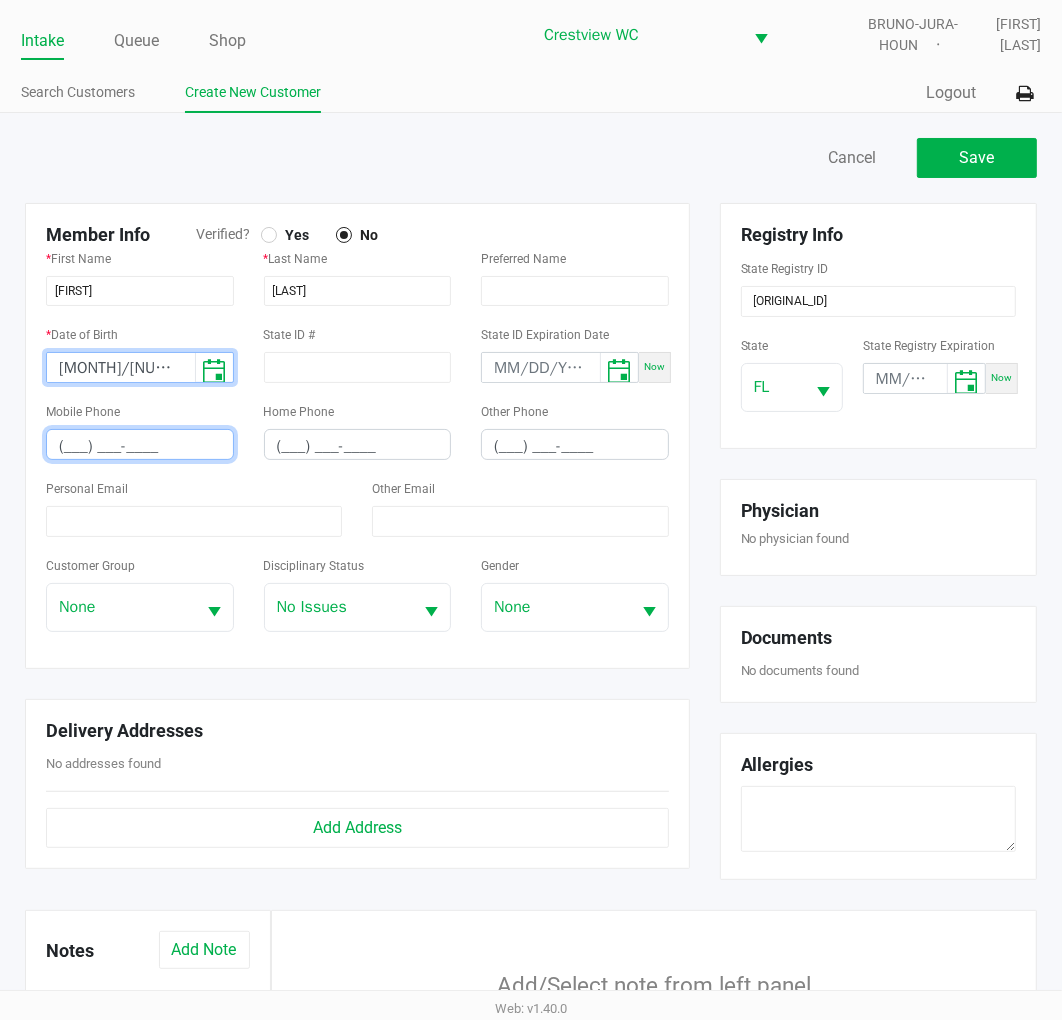 click on "(___) ___-____" at bounding box center (140, 446) 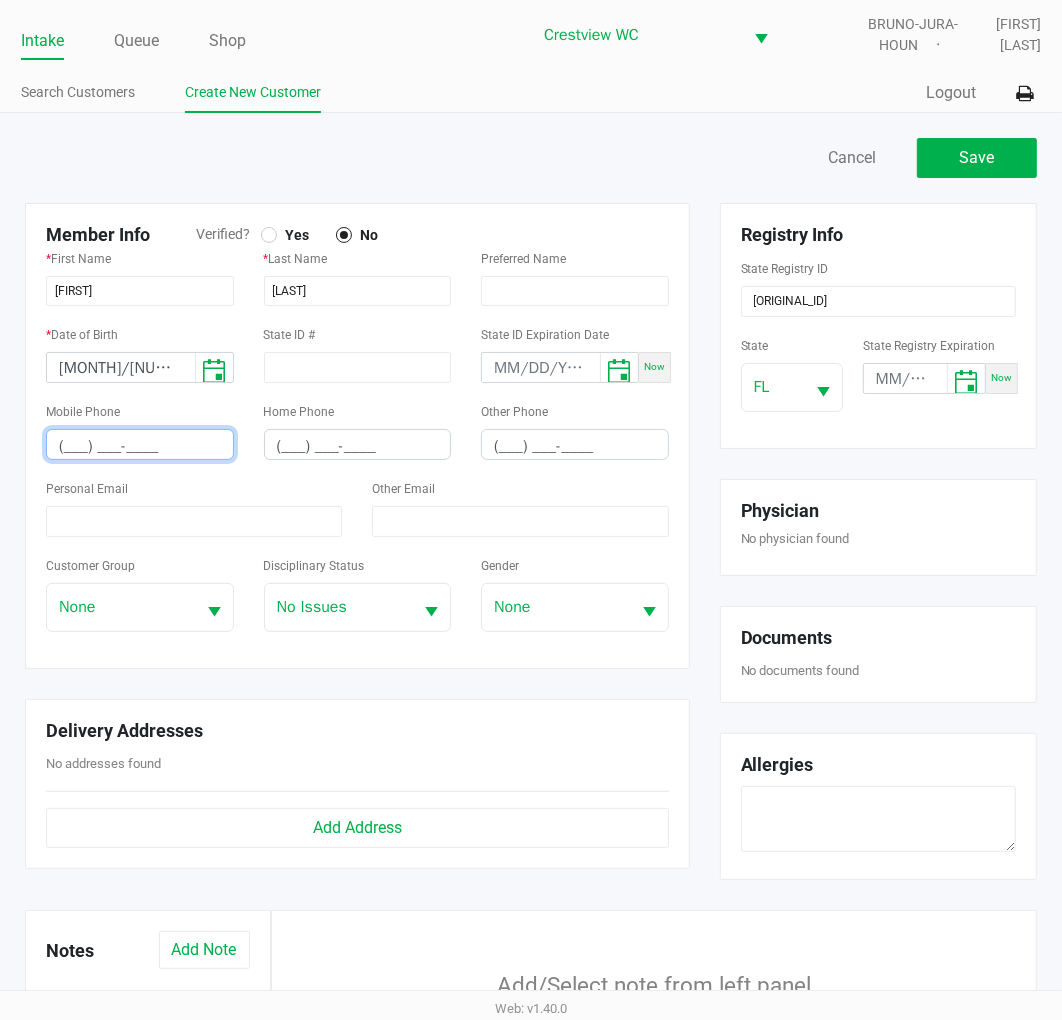 click on "(___) ___-____" at bounding box center (140, 446) 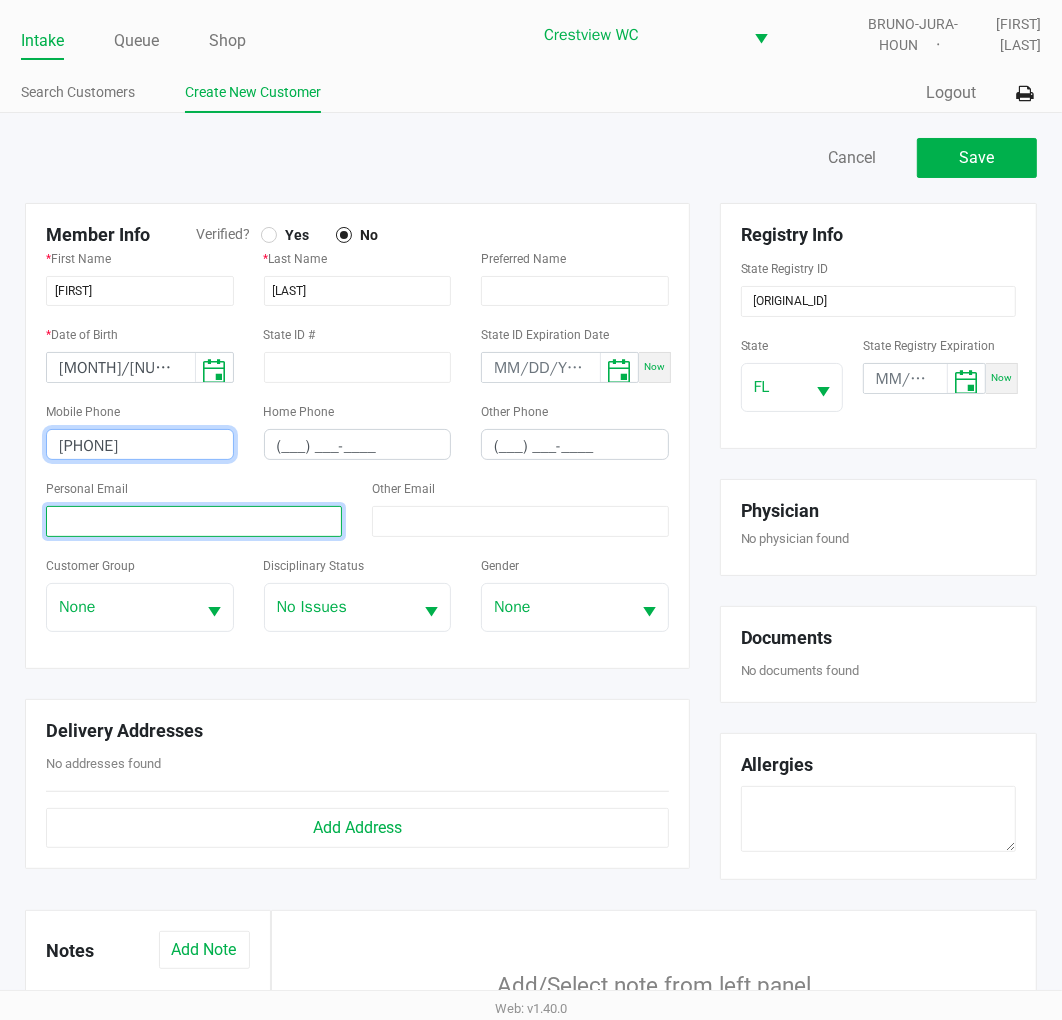 click 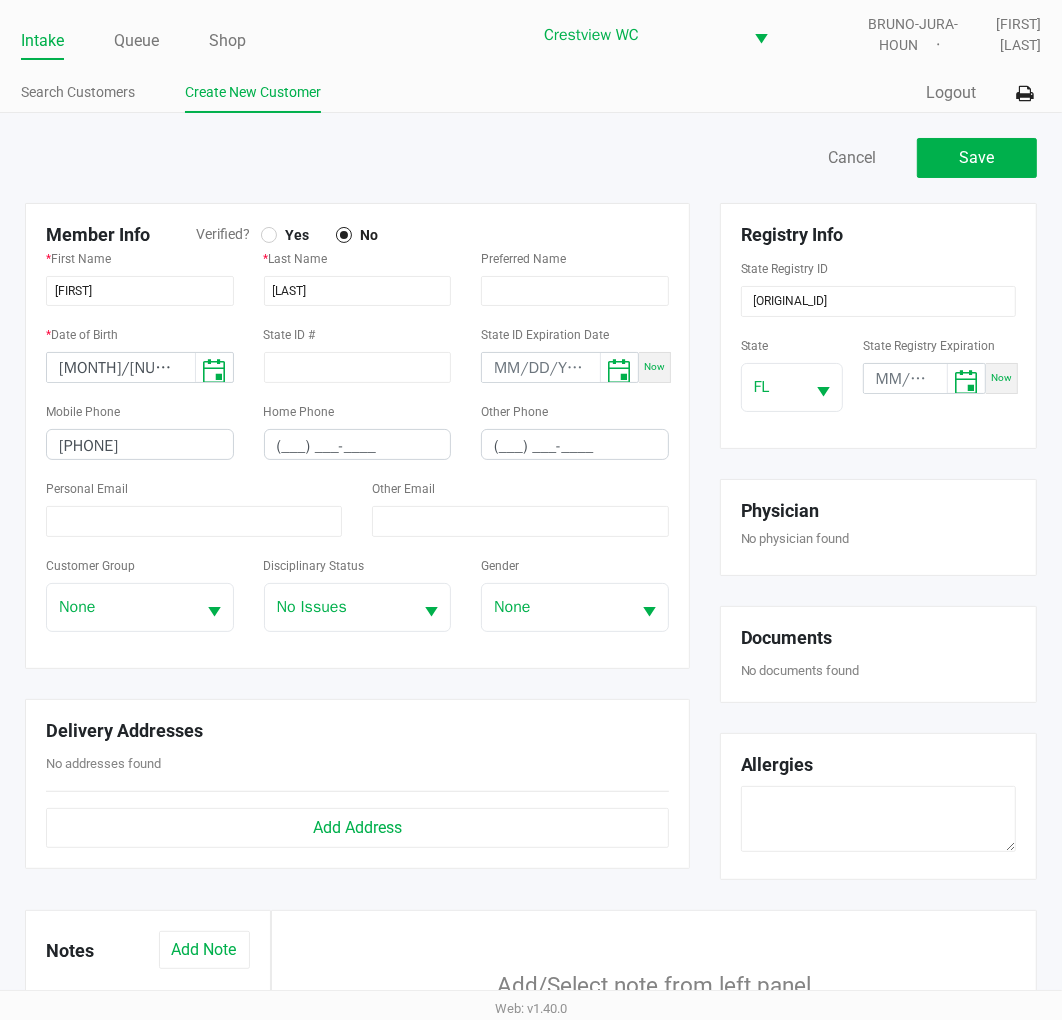 click on "Personal Email" 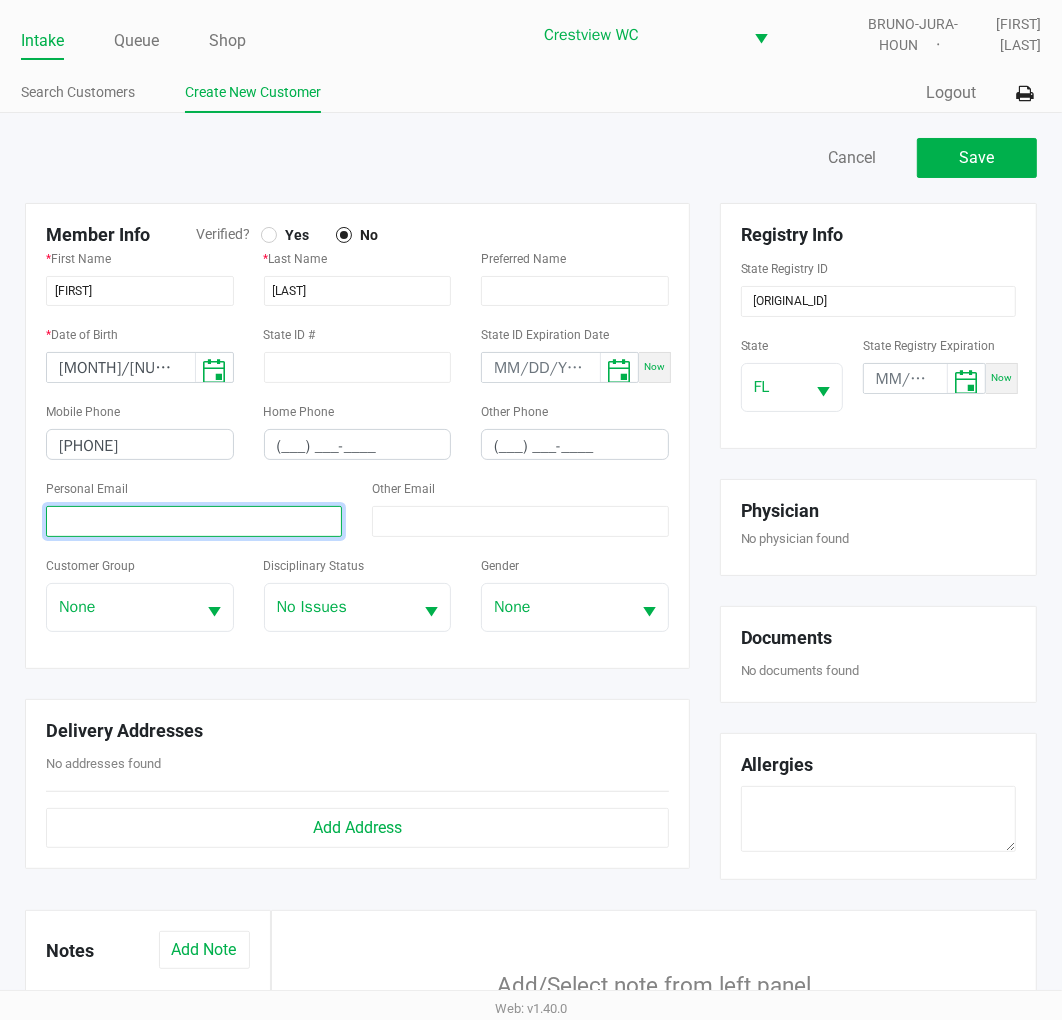 click 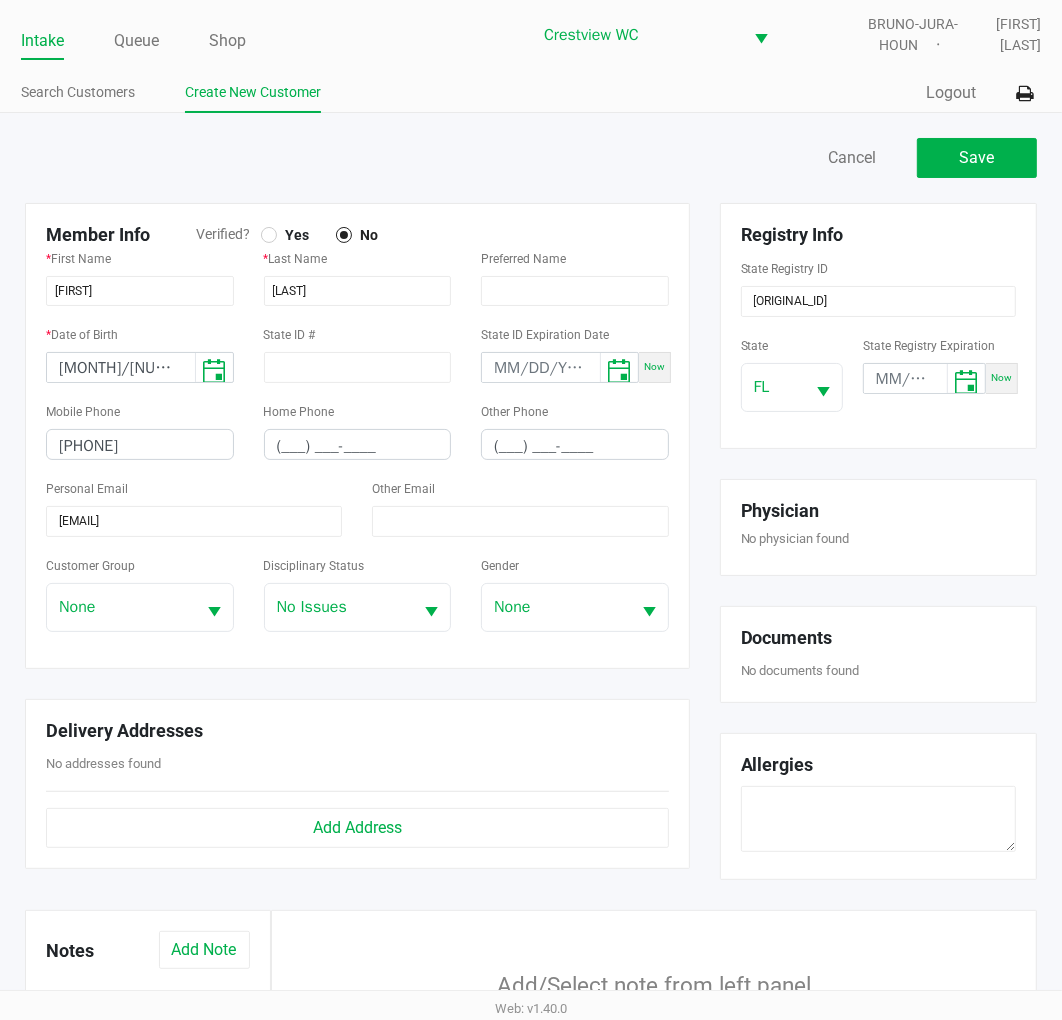 click on "Member Info   Verified?  Yes No" 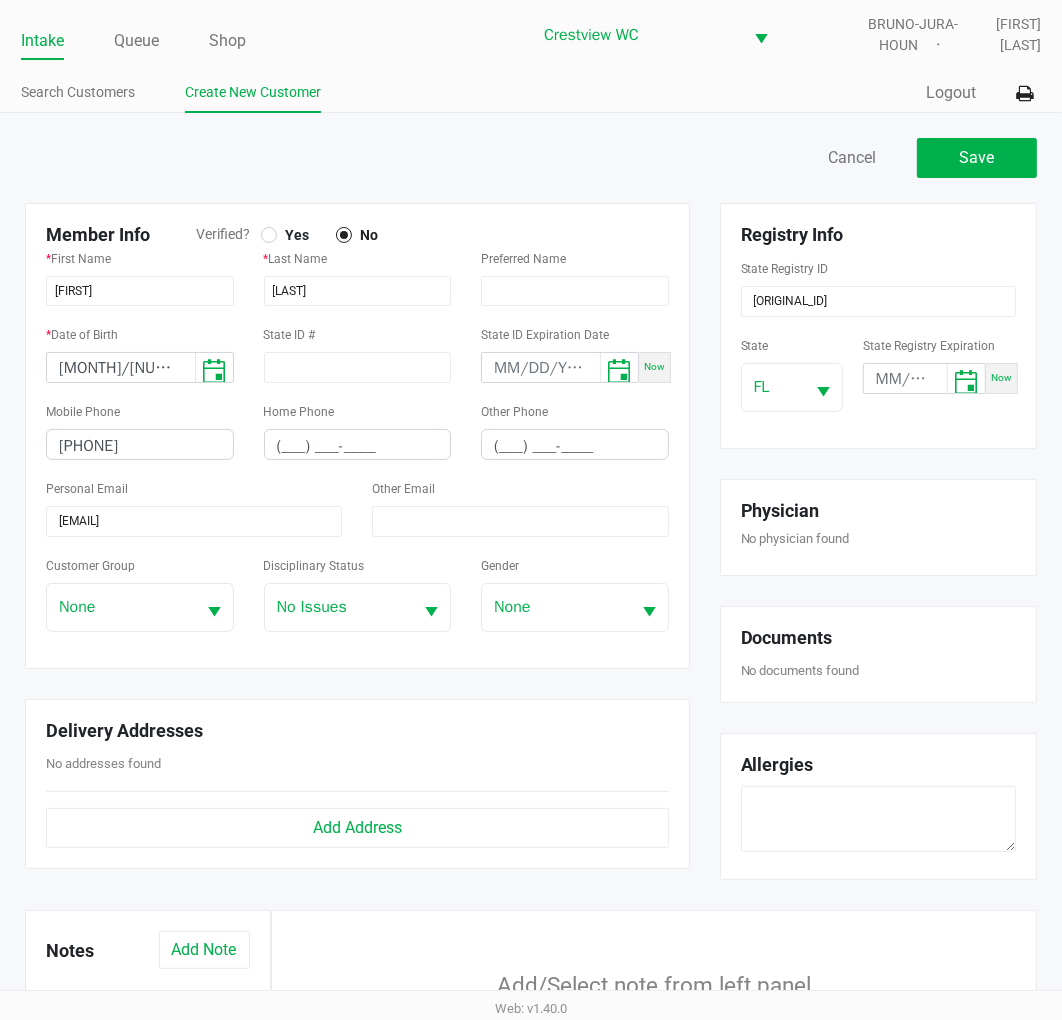 click 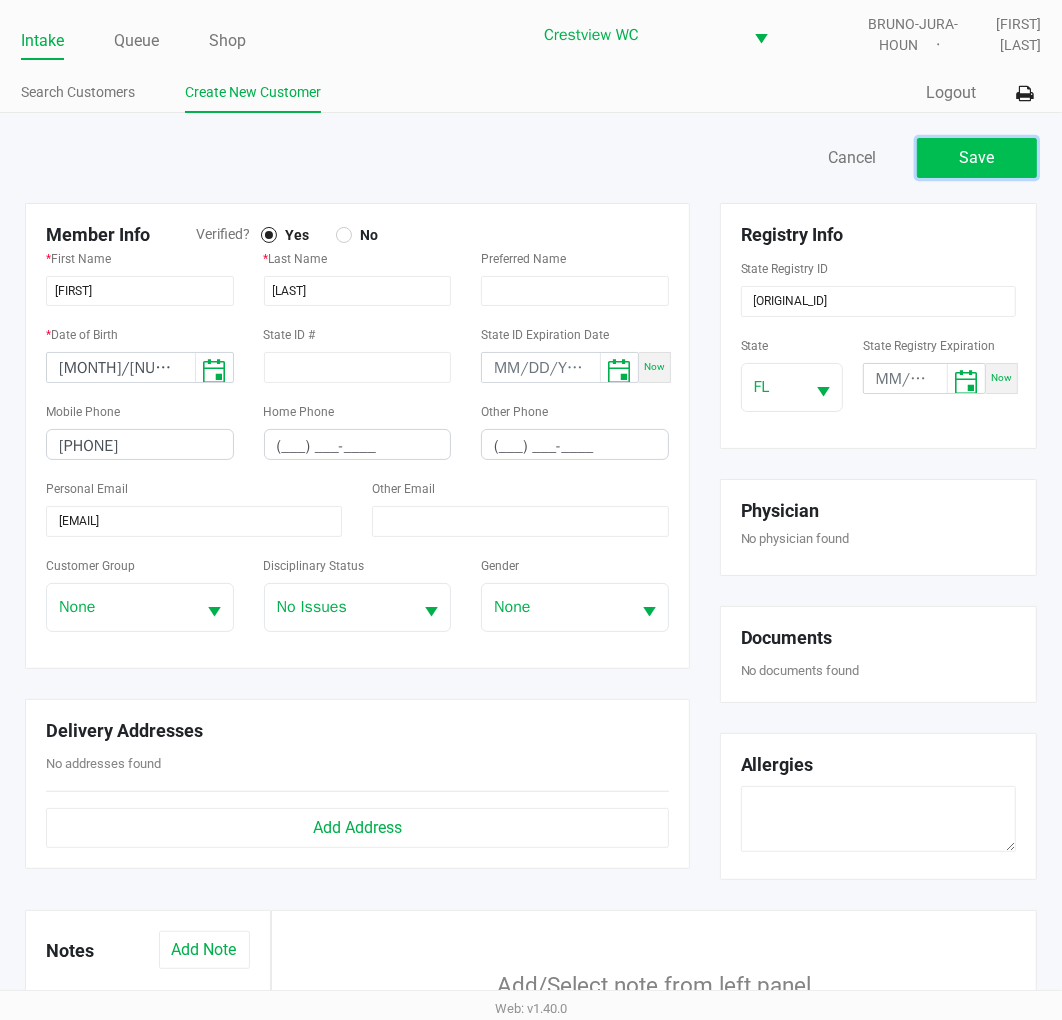 click on "Save" 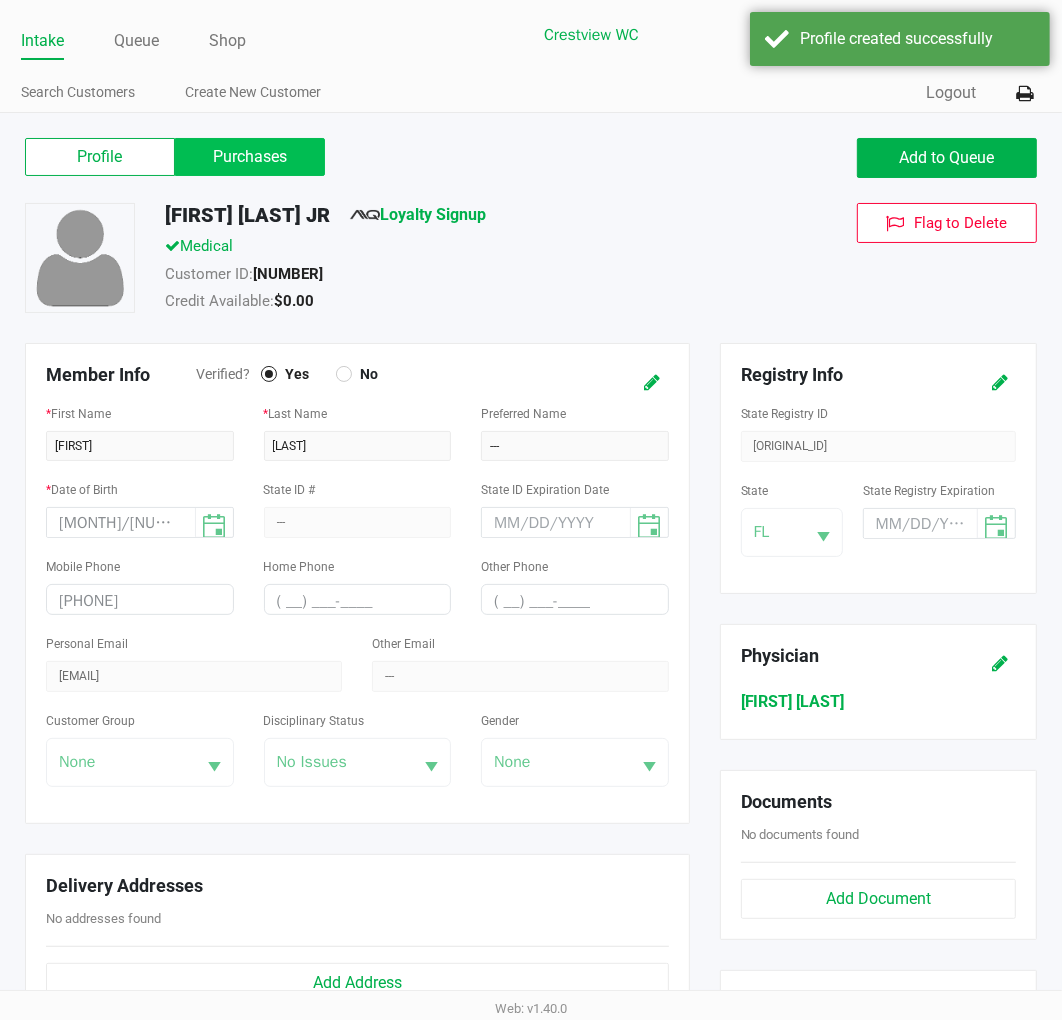 click on "Purchases" 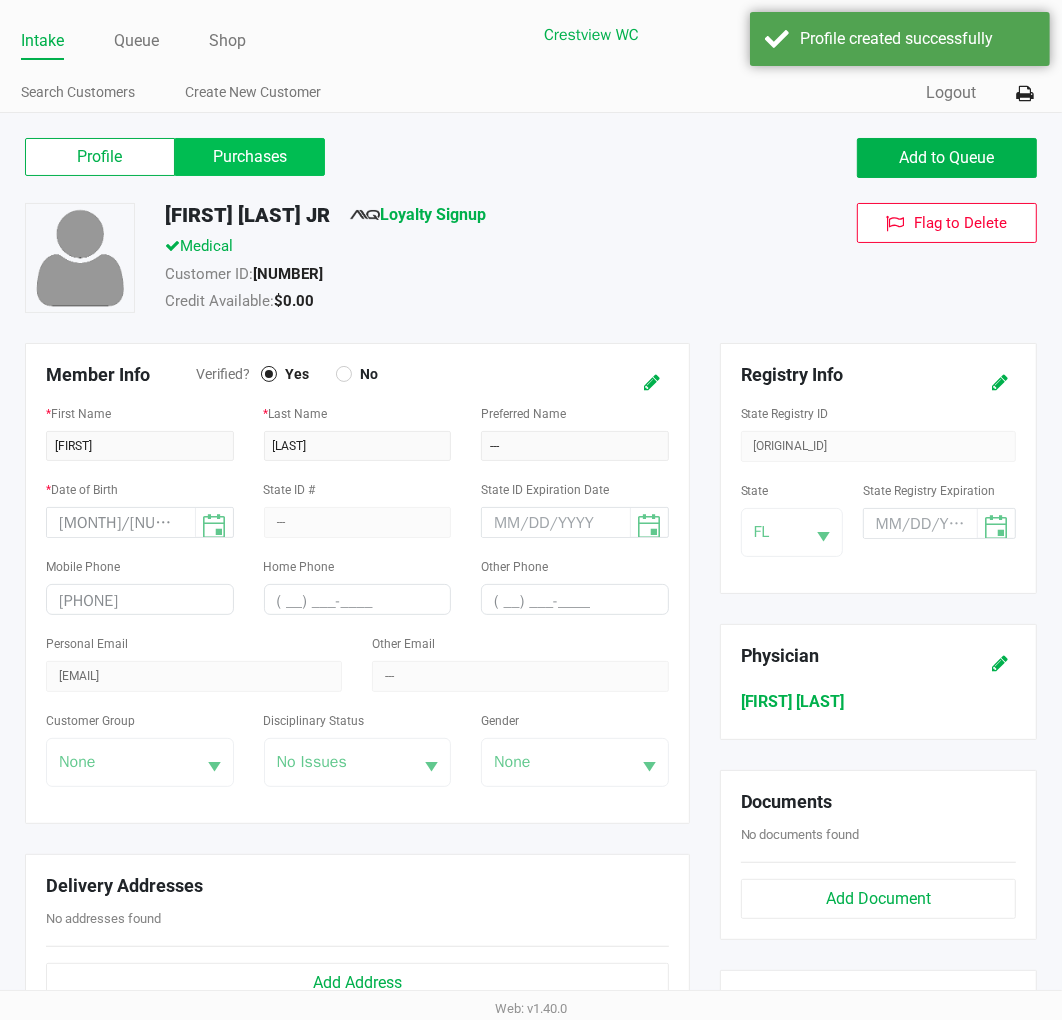 click on "Purchases" at bounding box center (0, 0) 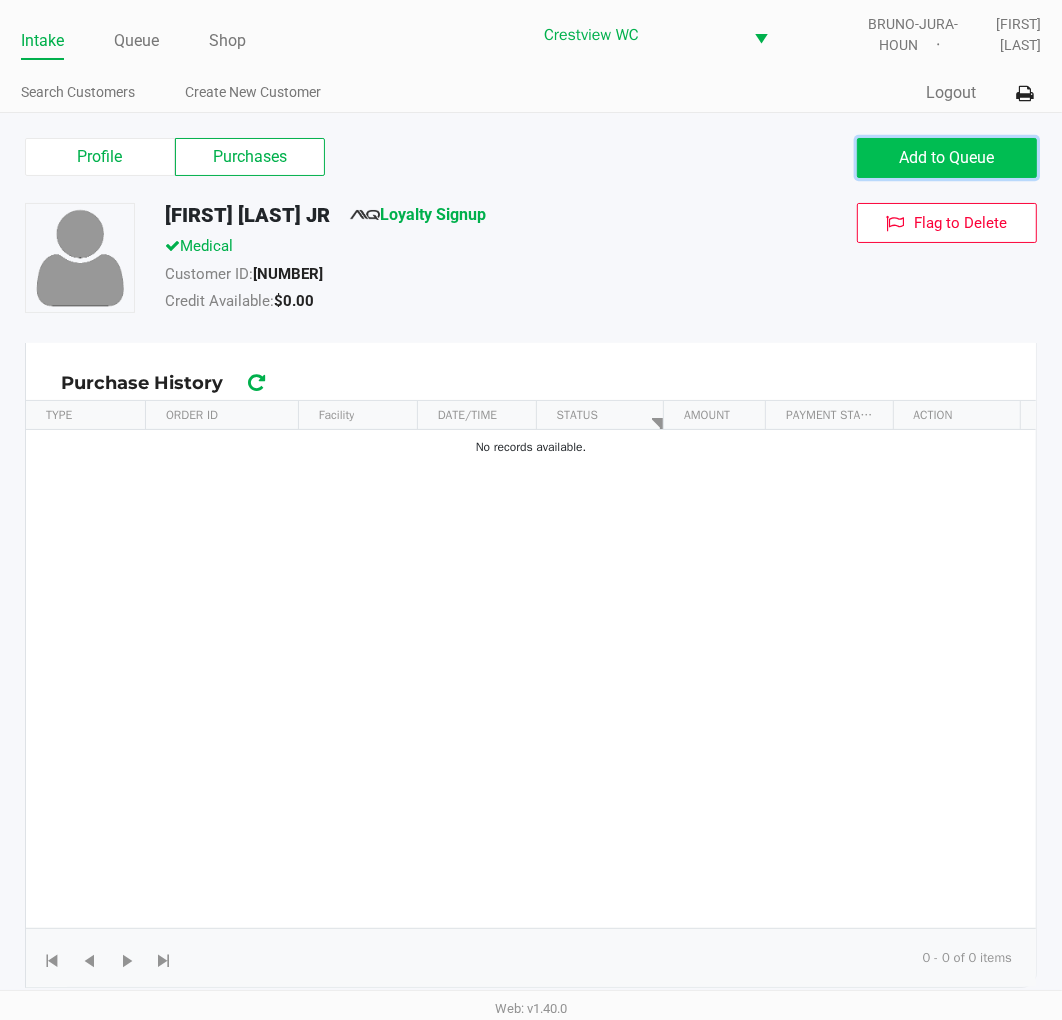click on "Add to Queue" 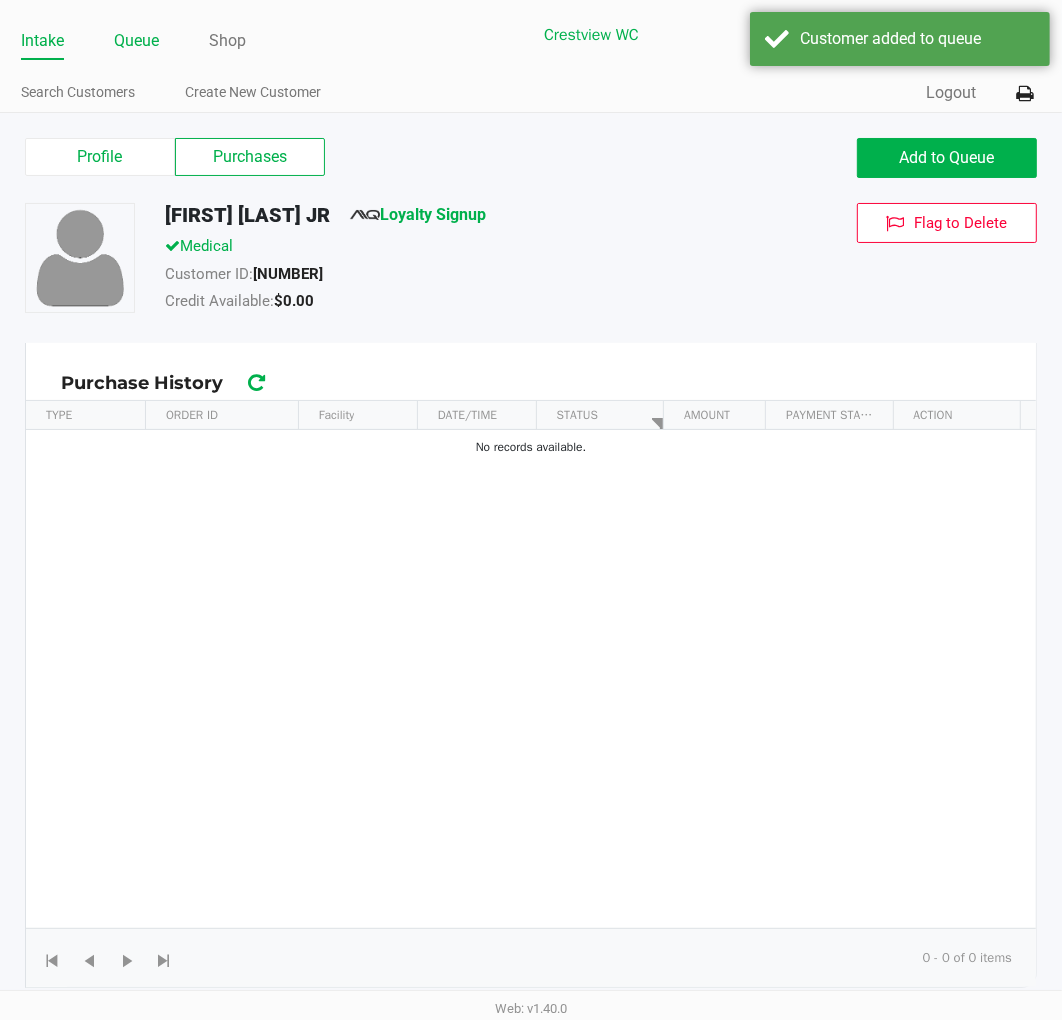 click on "Queue" 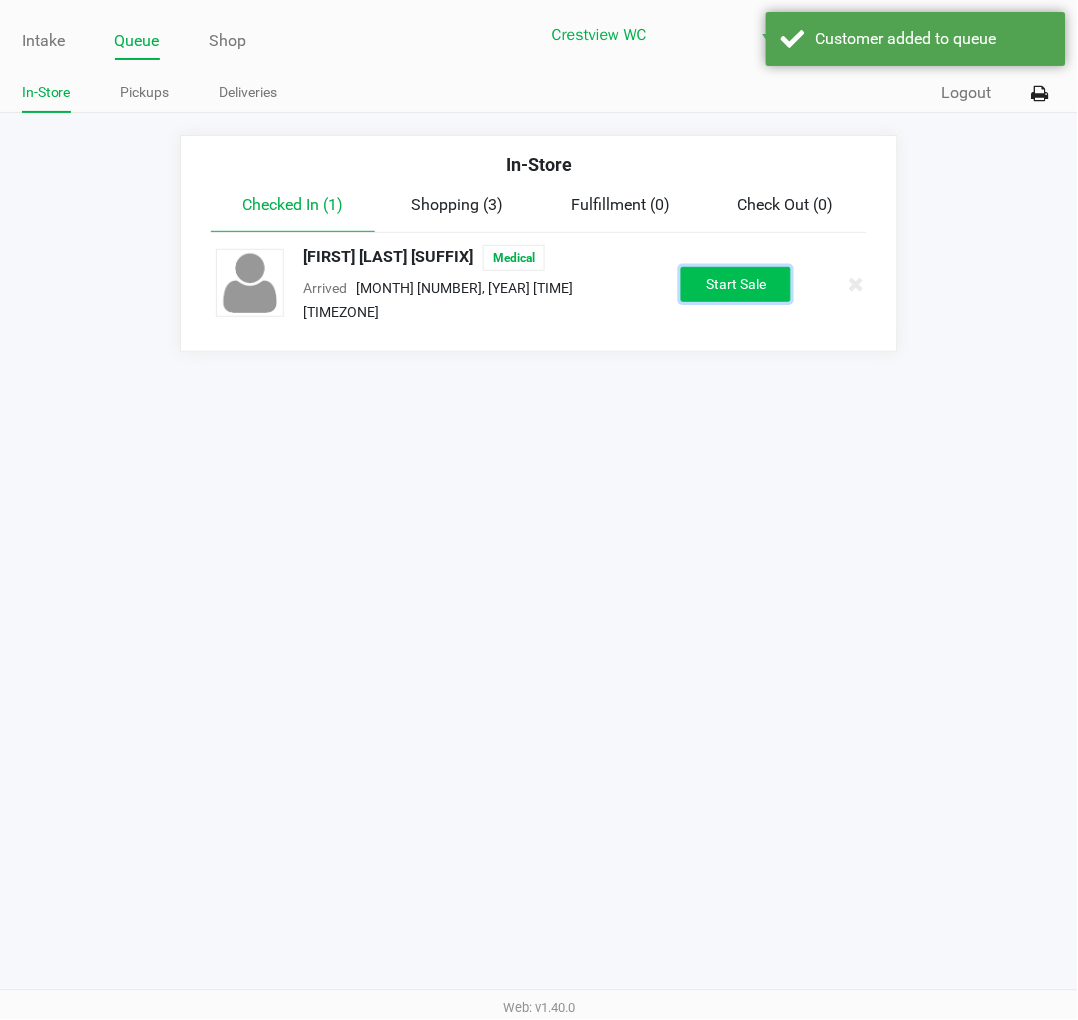 click on "Start Sale" 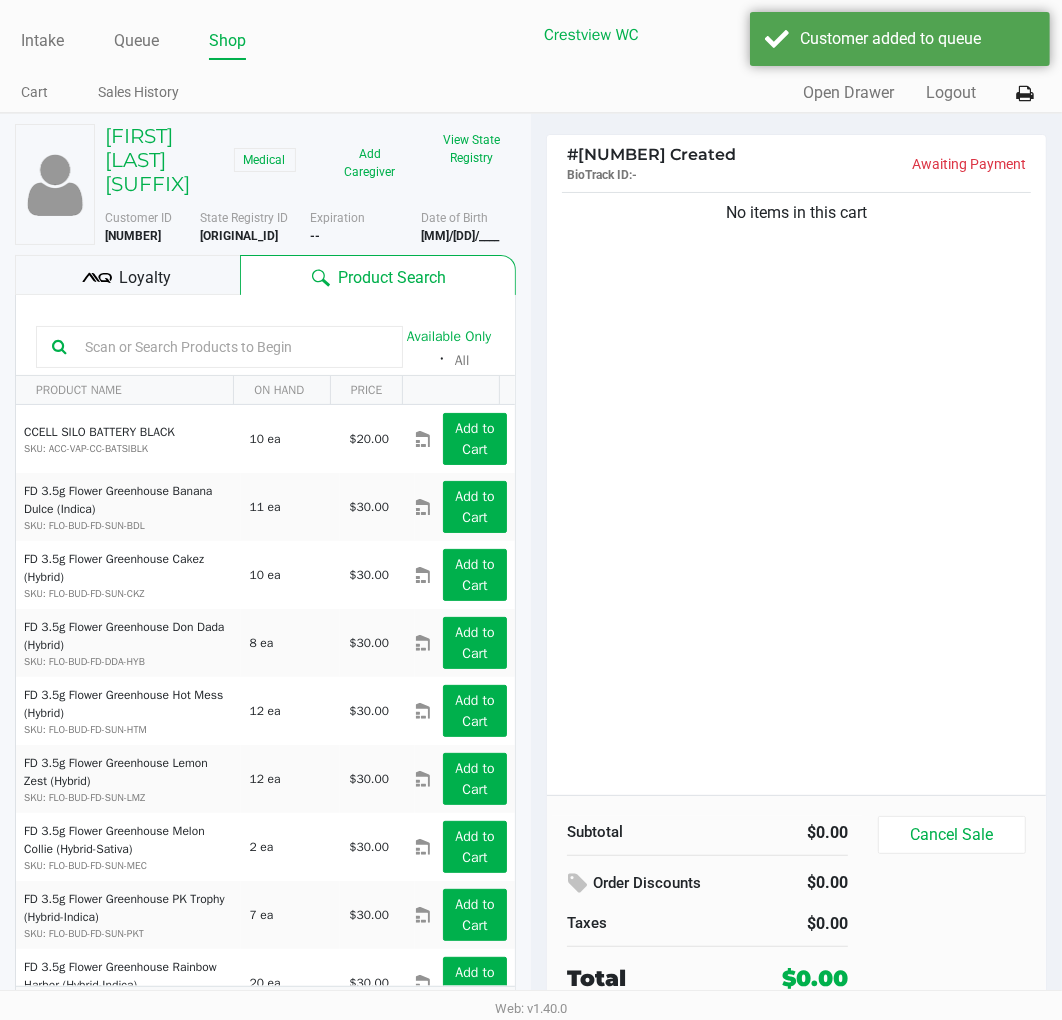 click on "No items in this cart" 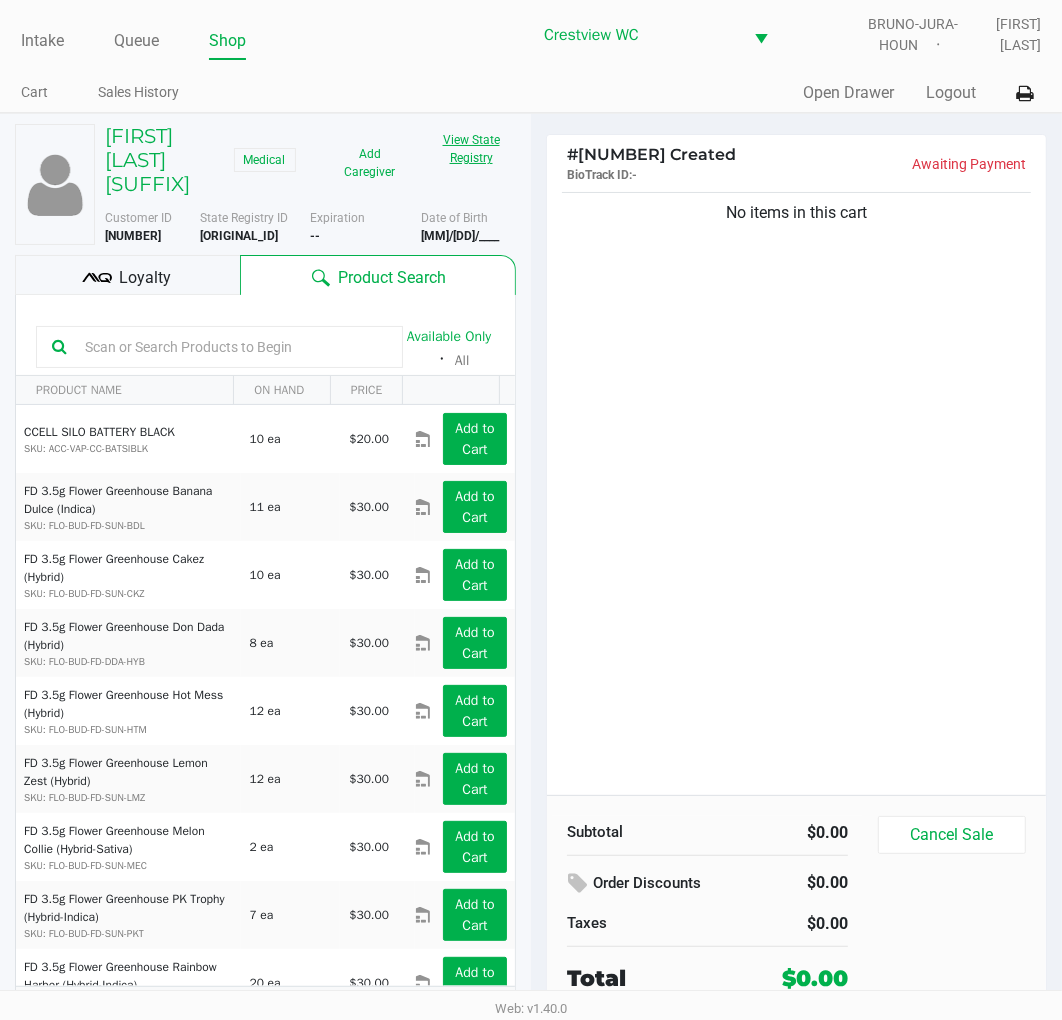 click on "View State Registry" 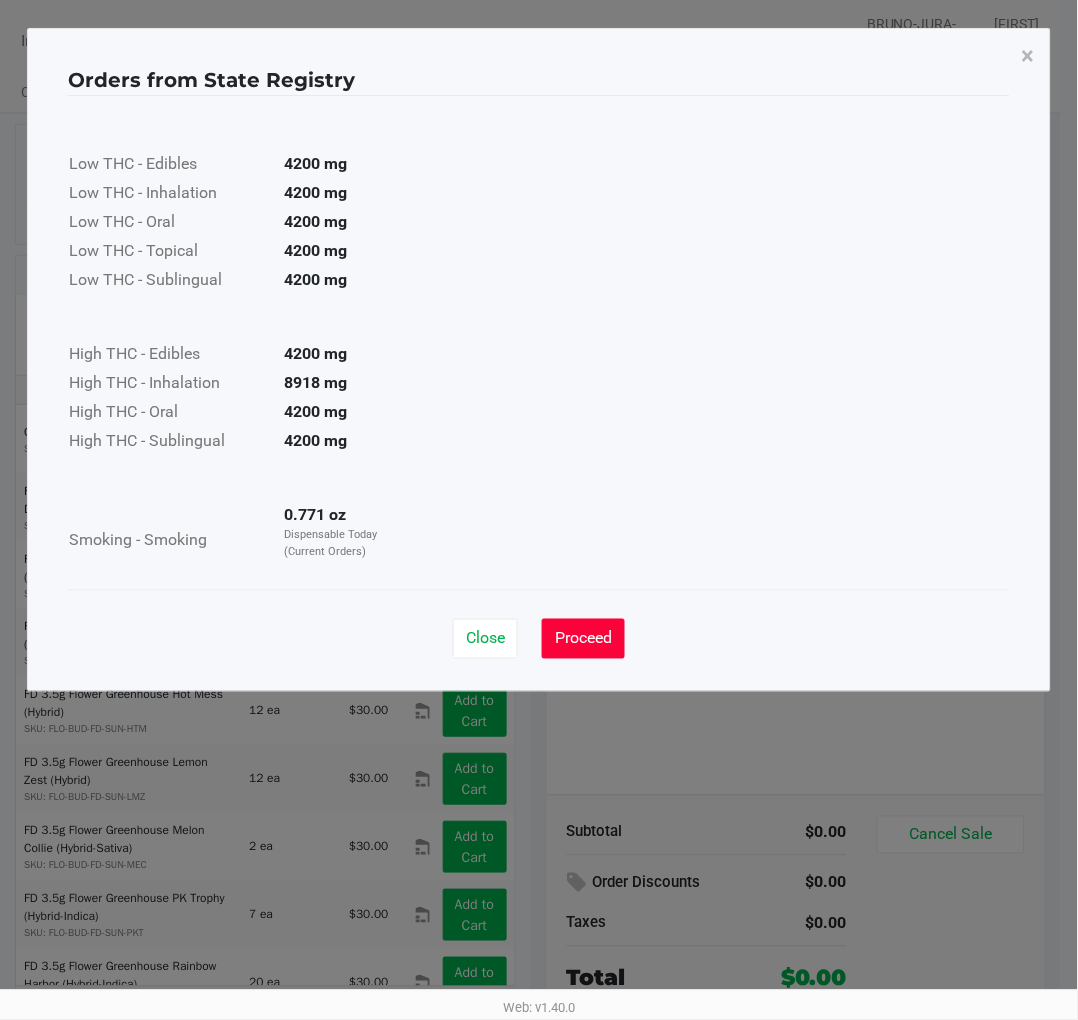 click on "Proceed" 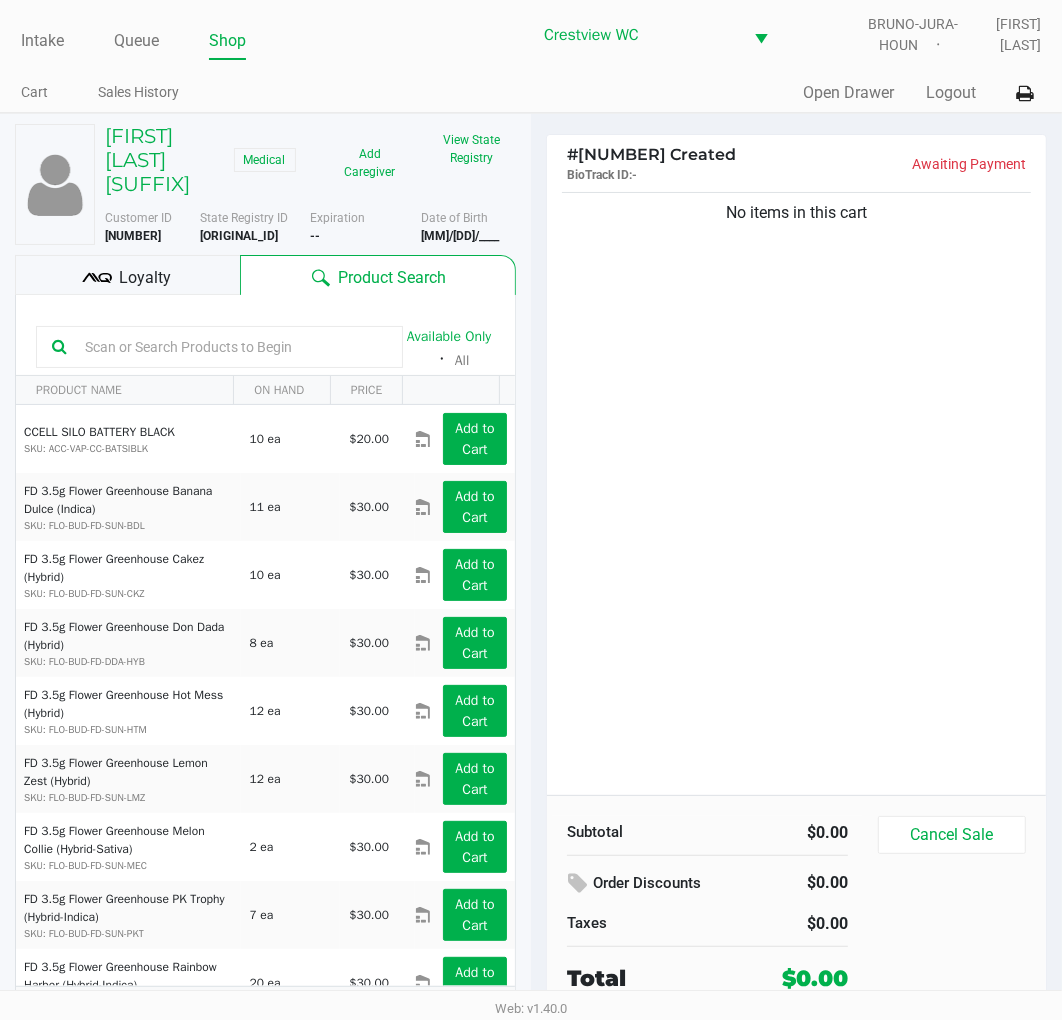 click on "No items in this cart" 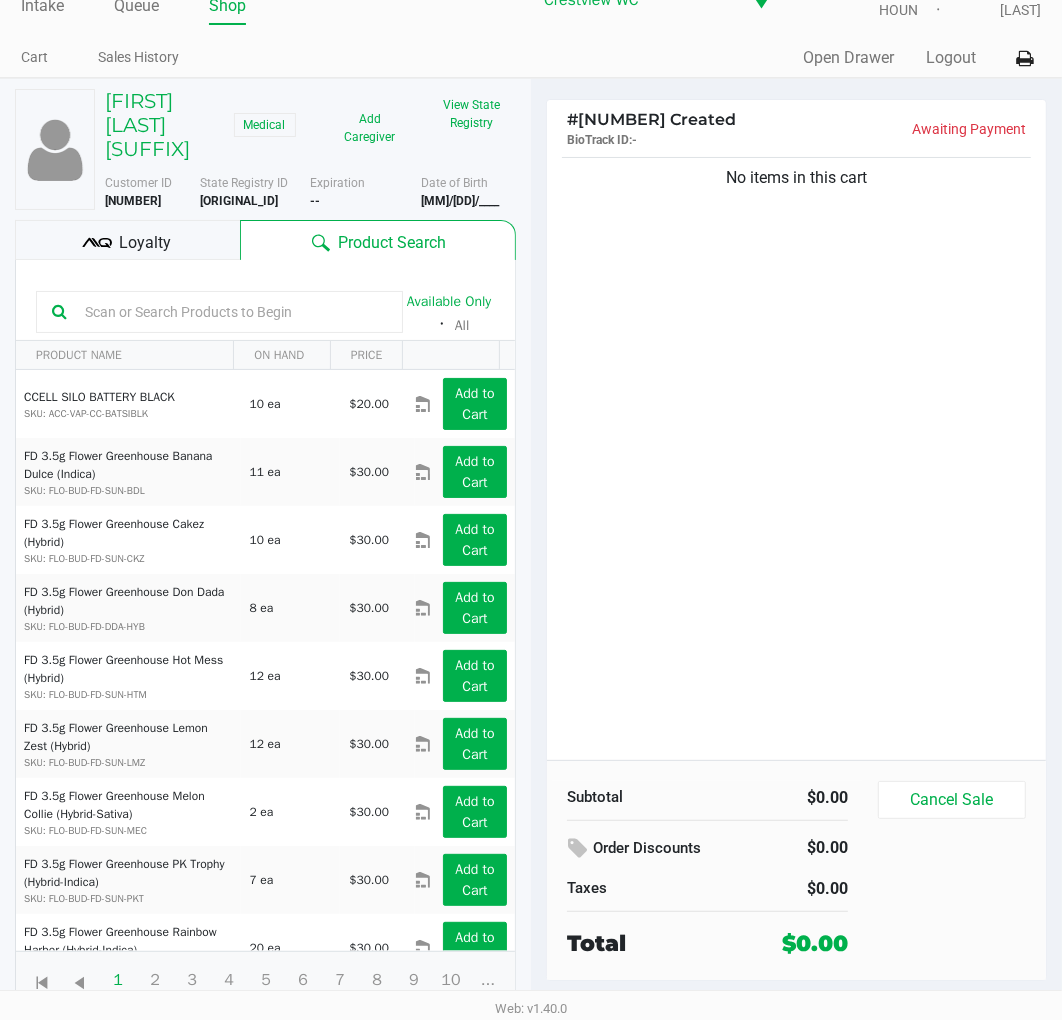 click on "Available Only  ᛫  All" 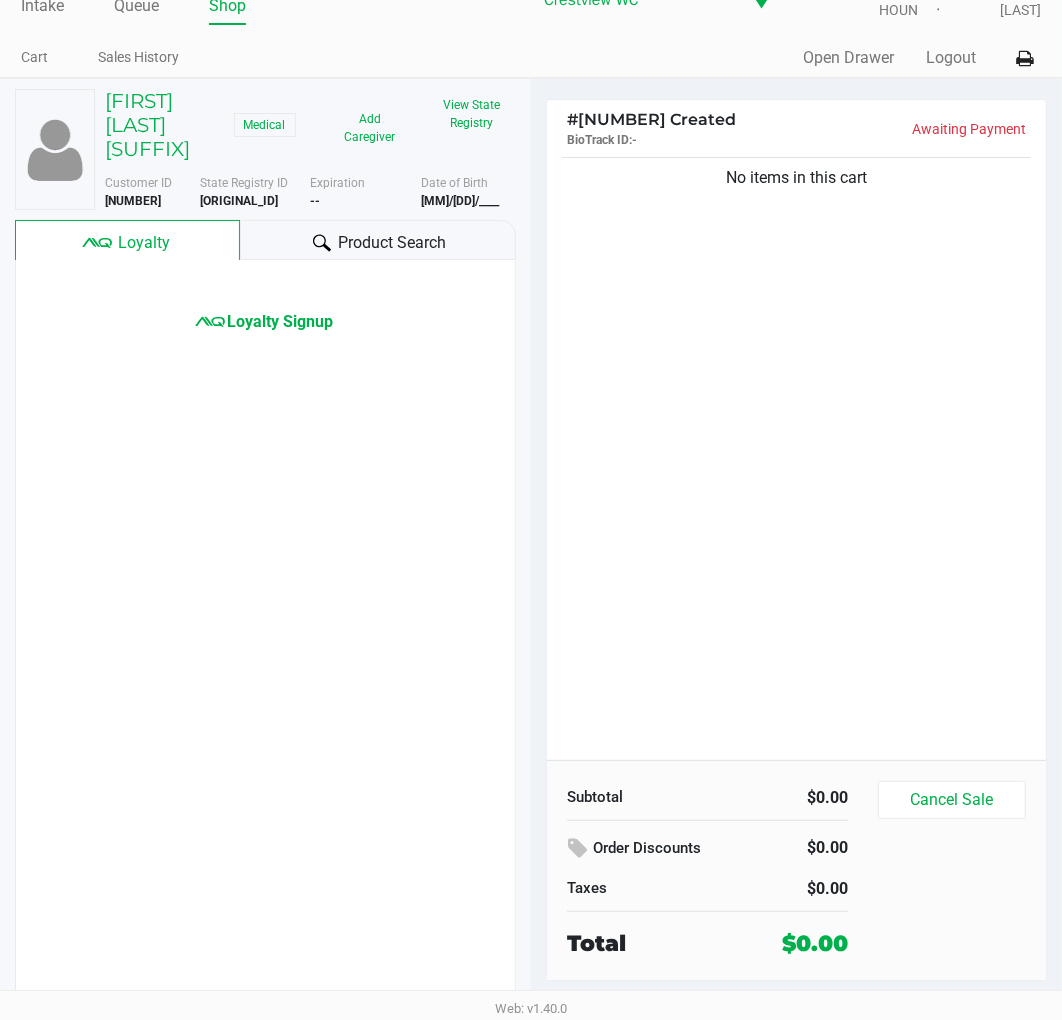 click on "Product Search" 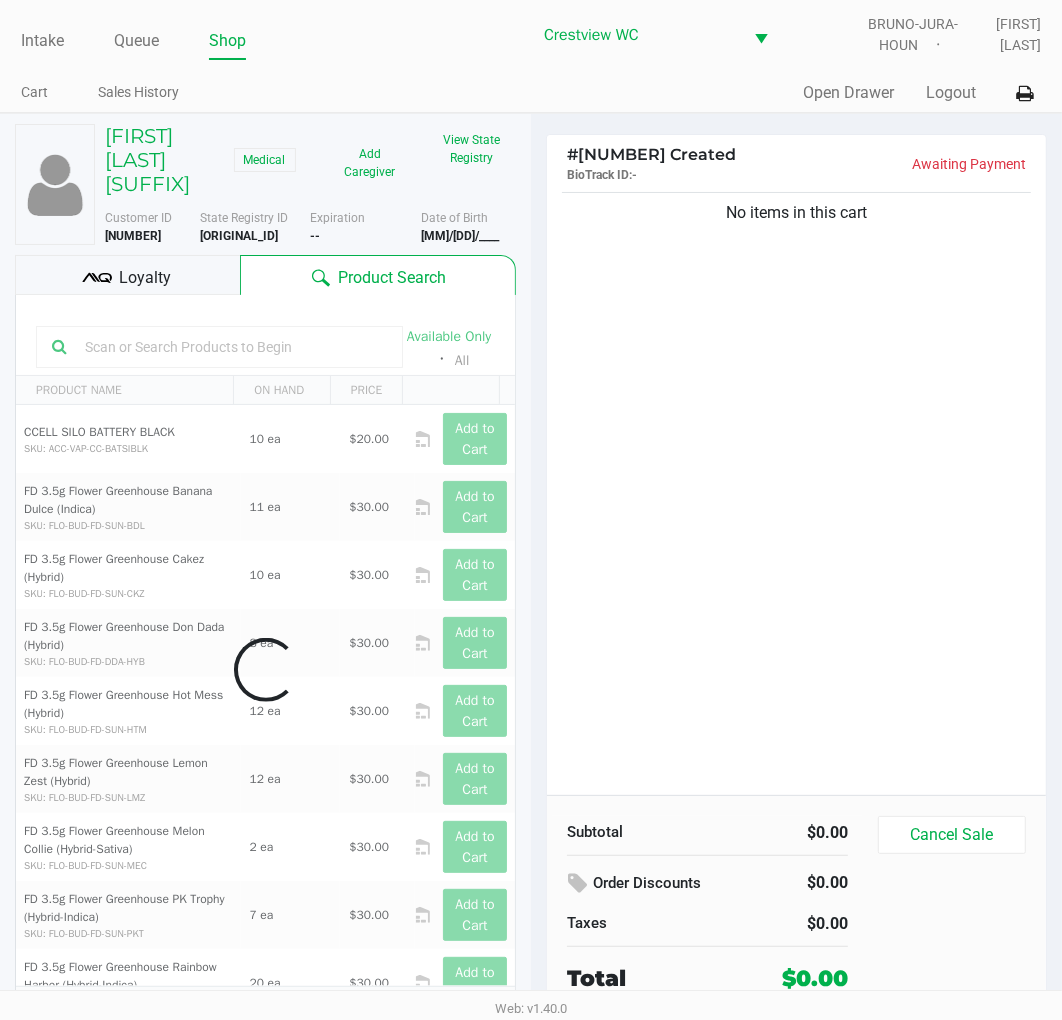 scroll, scrollTop: 37, scrollLeft: 0, axis: vertical 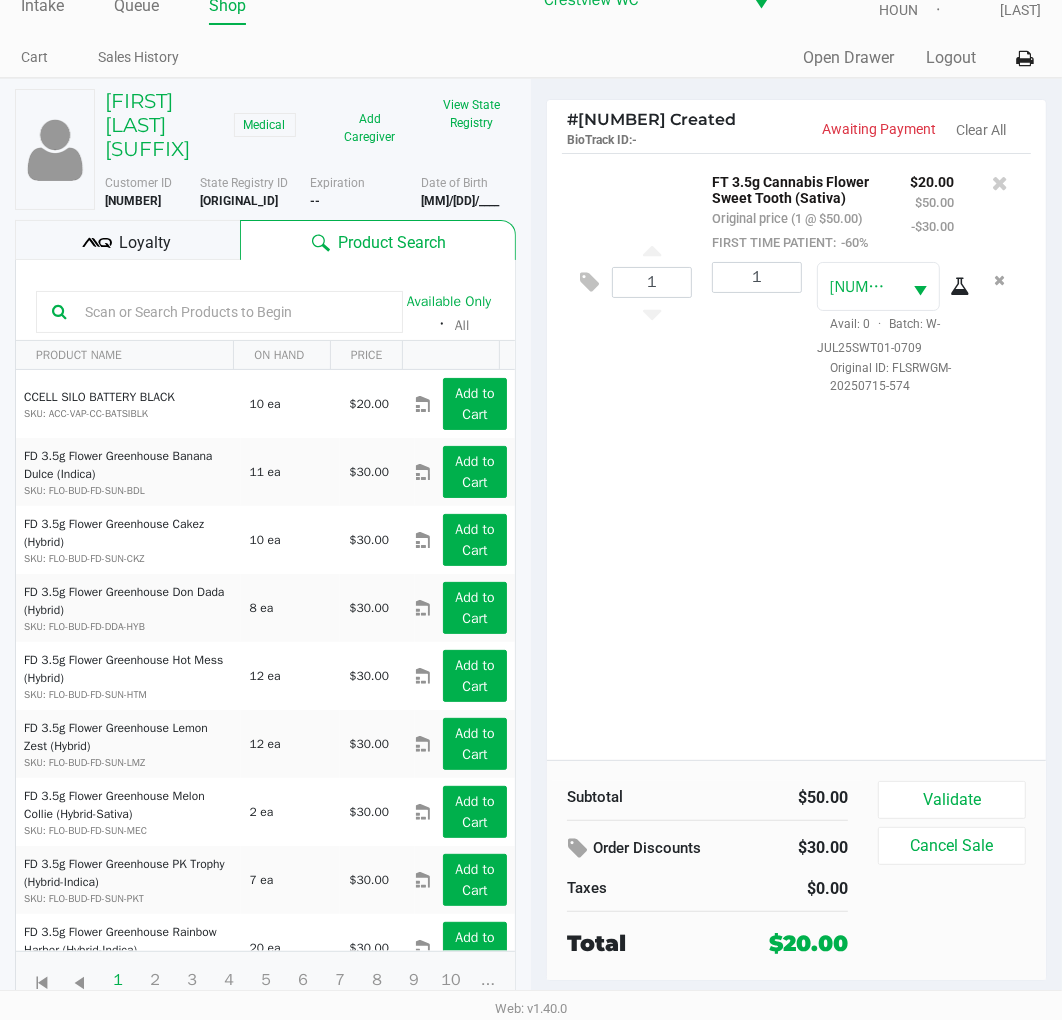 click on "Validate" 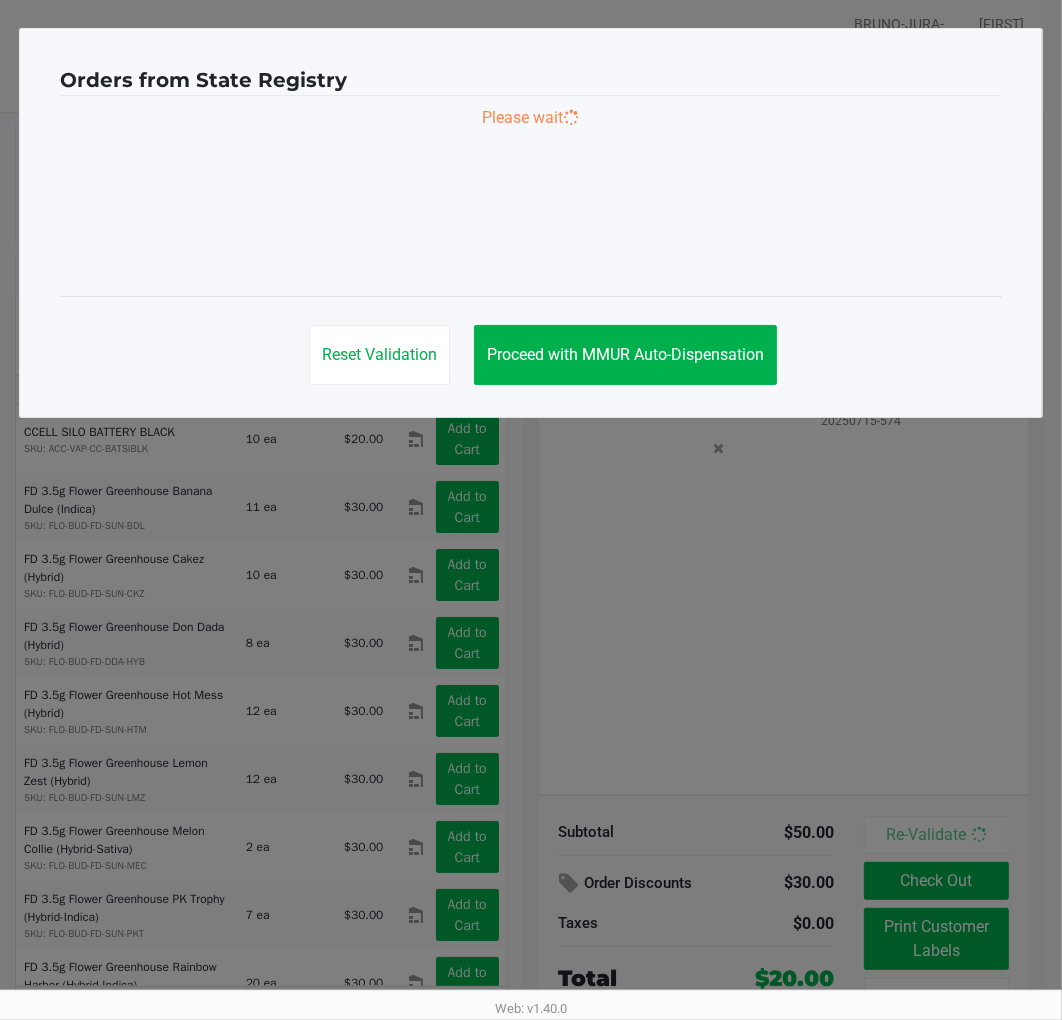 scroll, scrollTop: 0, scrollLeft: 0, axis: both 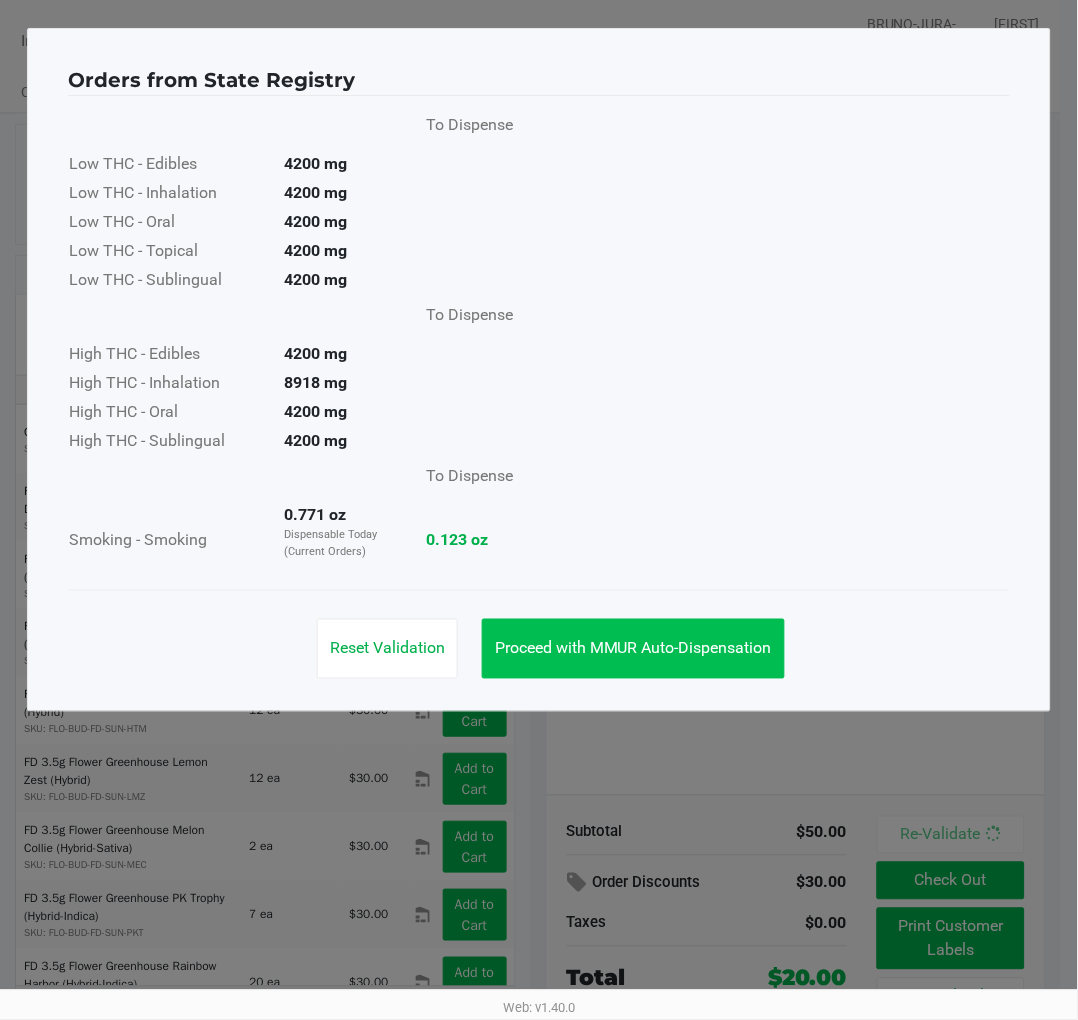 click on "Proceed with MMUR Auto-Dispensation" 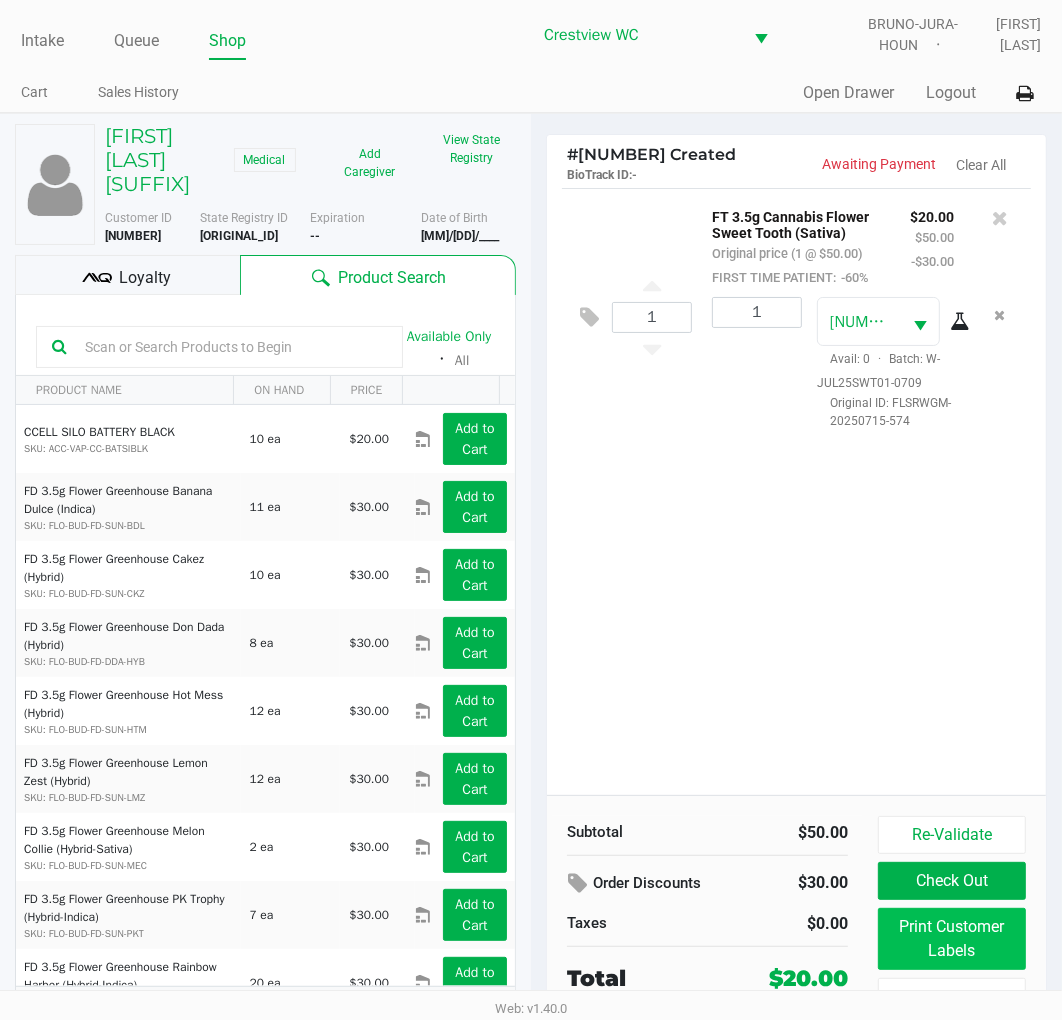 click on "Print Customer Labels" 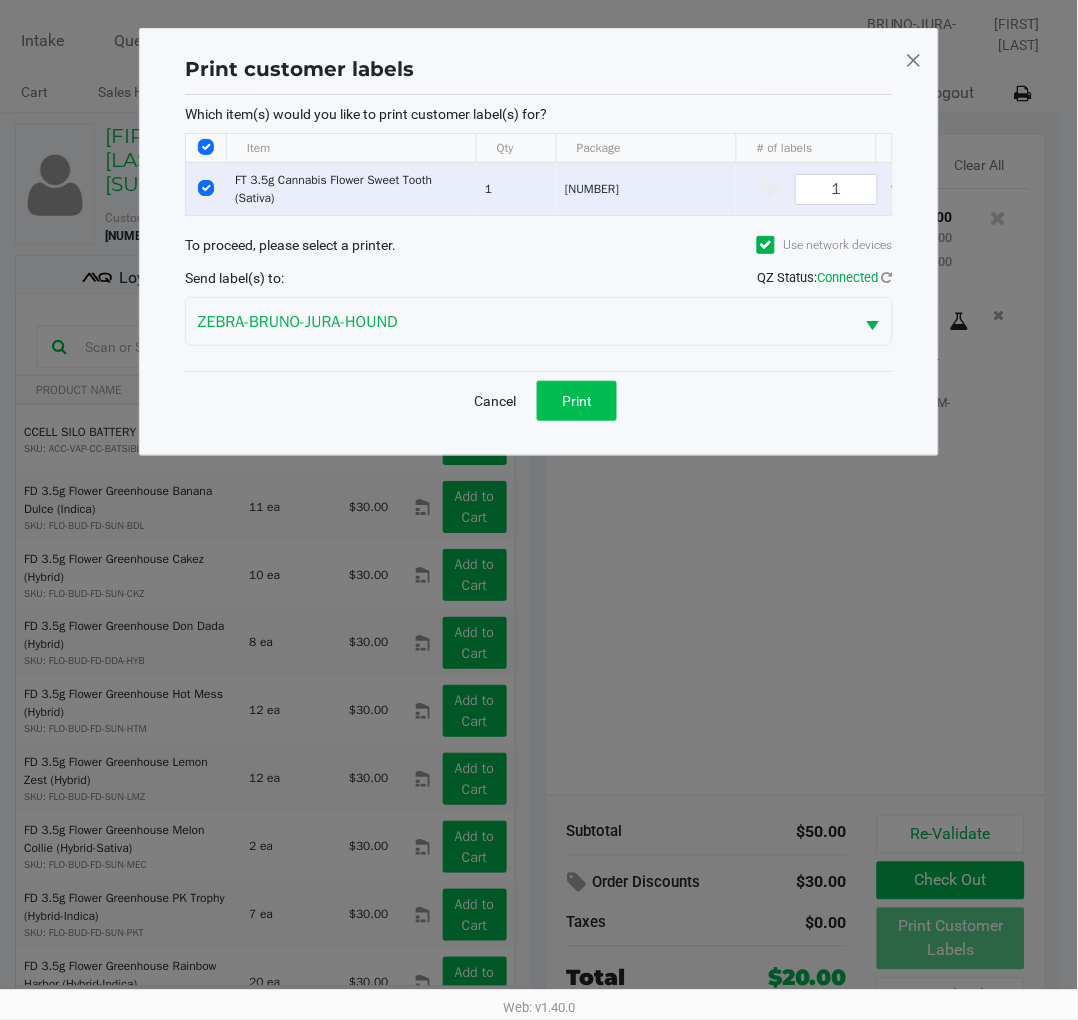 click on "Print" 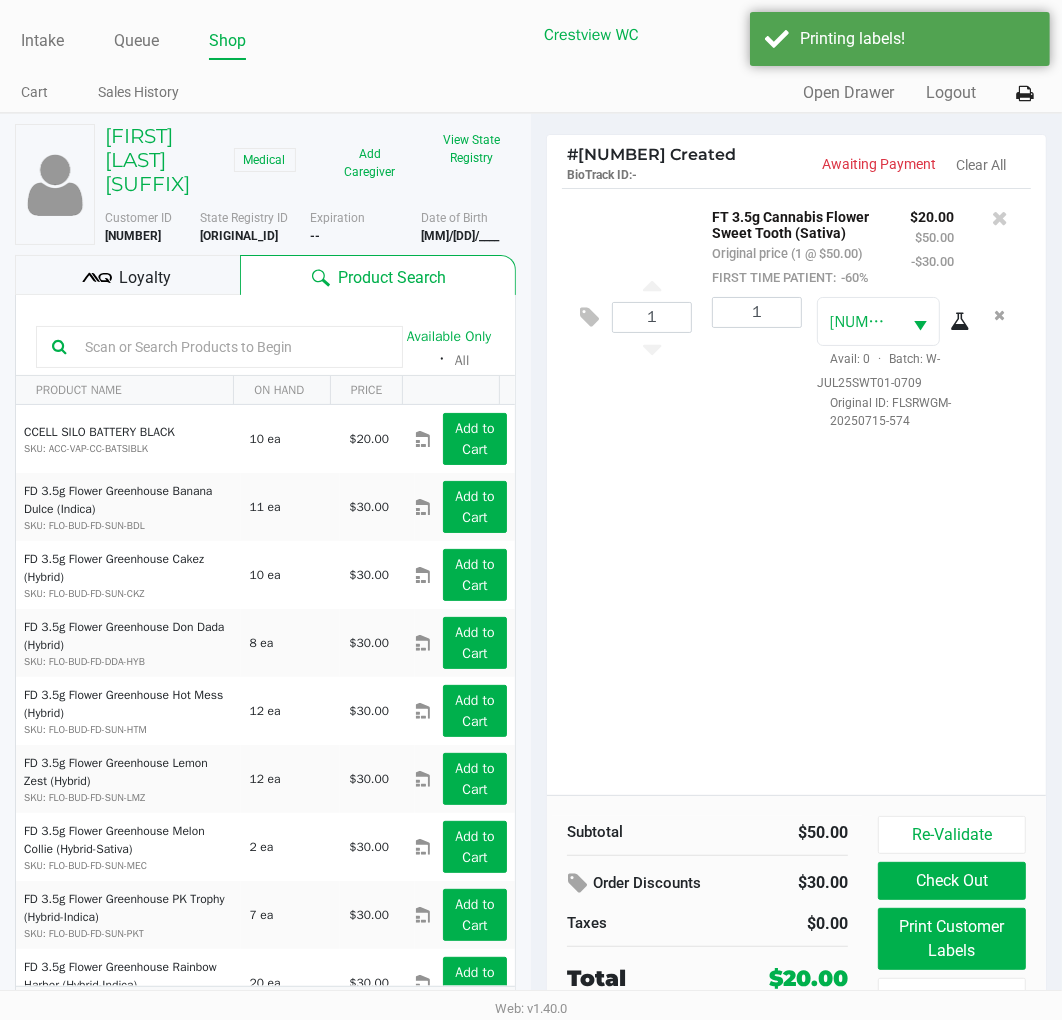 click on "Loyalty" 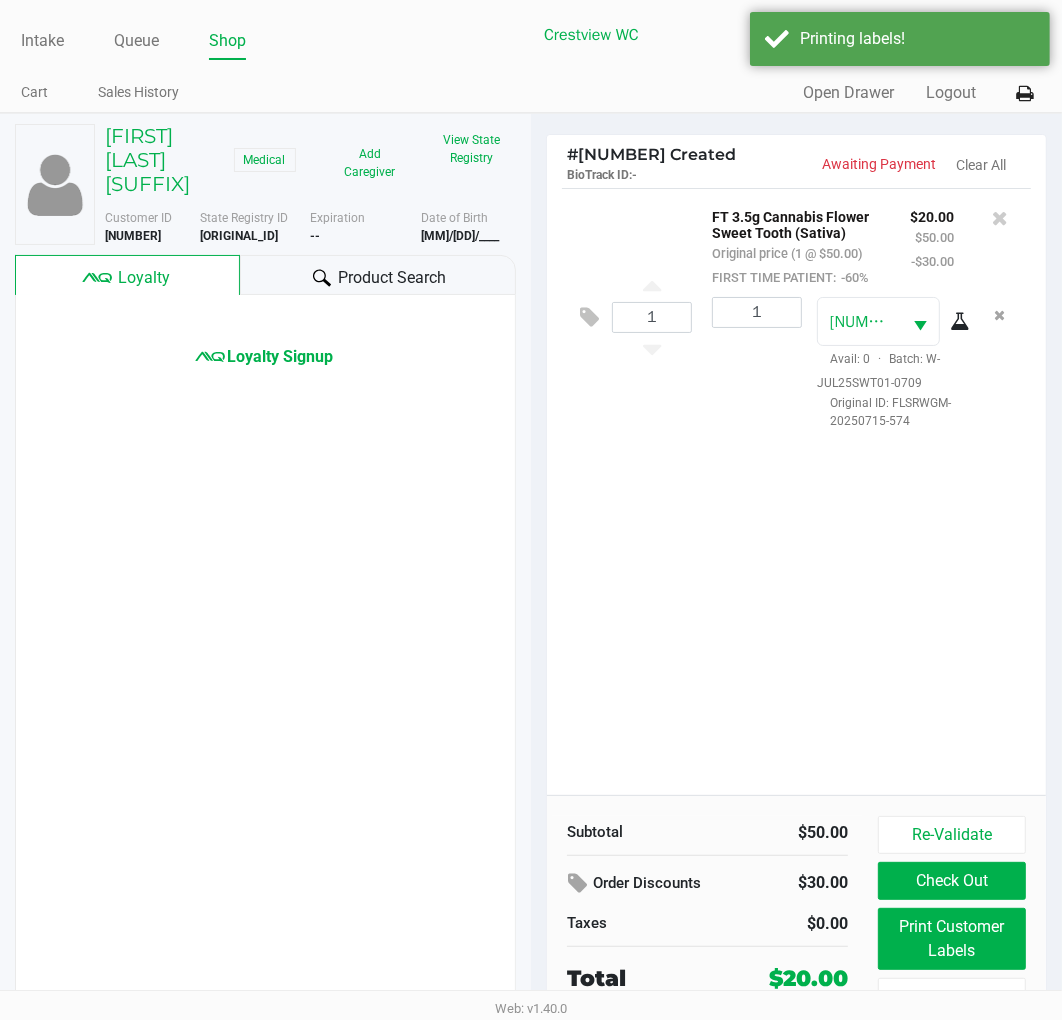 scroll, scrollTop: 37, scrollLeft: 0, axis: vertical 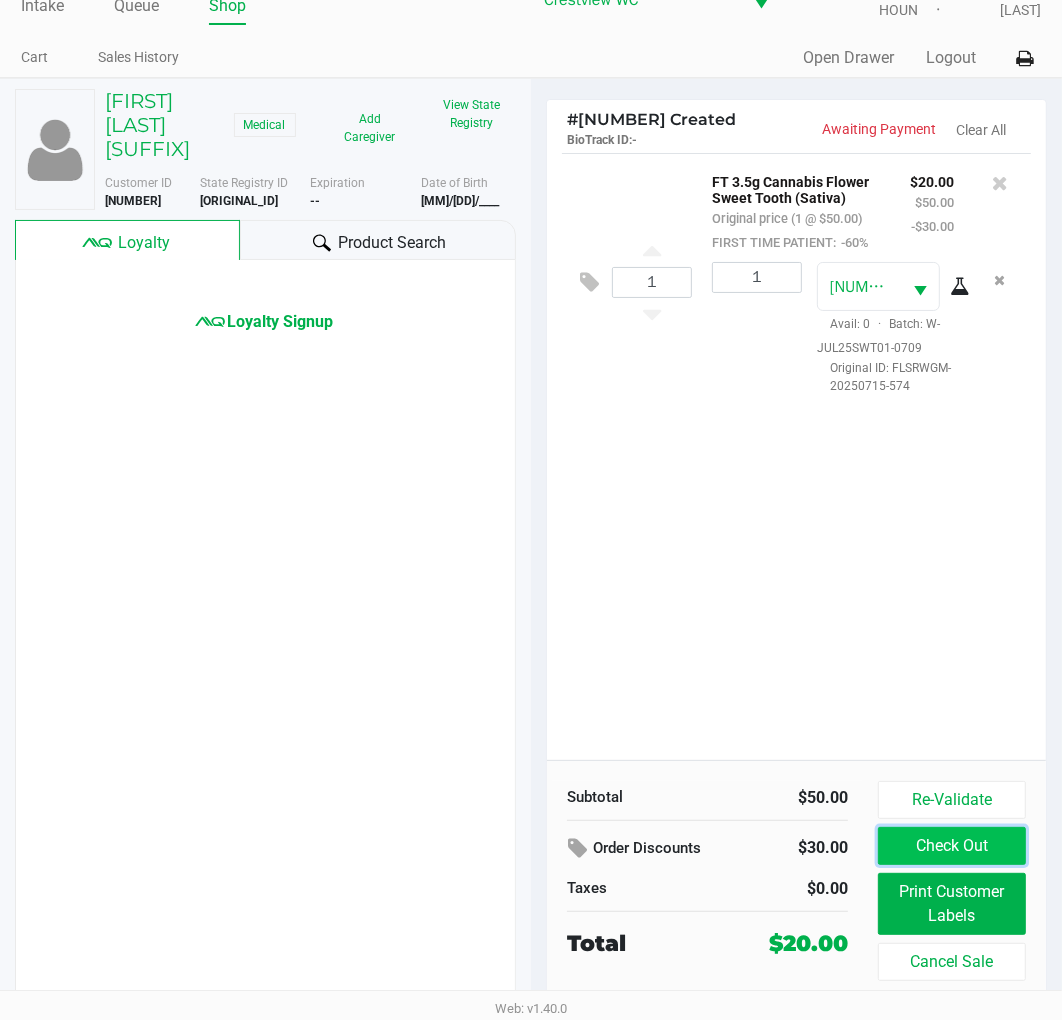 click on "Check Out" 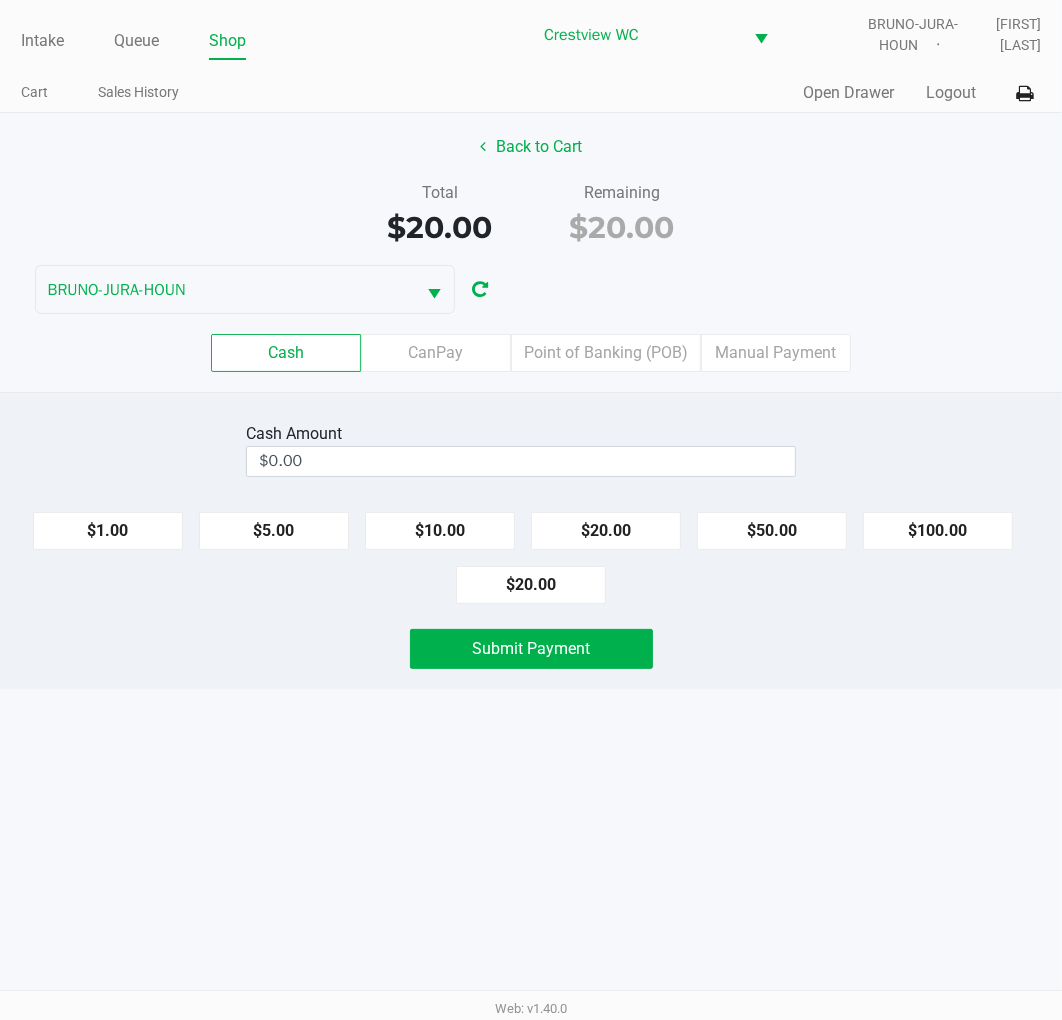 scroll, scrollTop: 0, scrollLeft: 0, axis: both 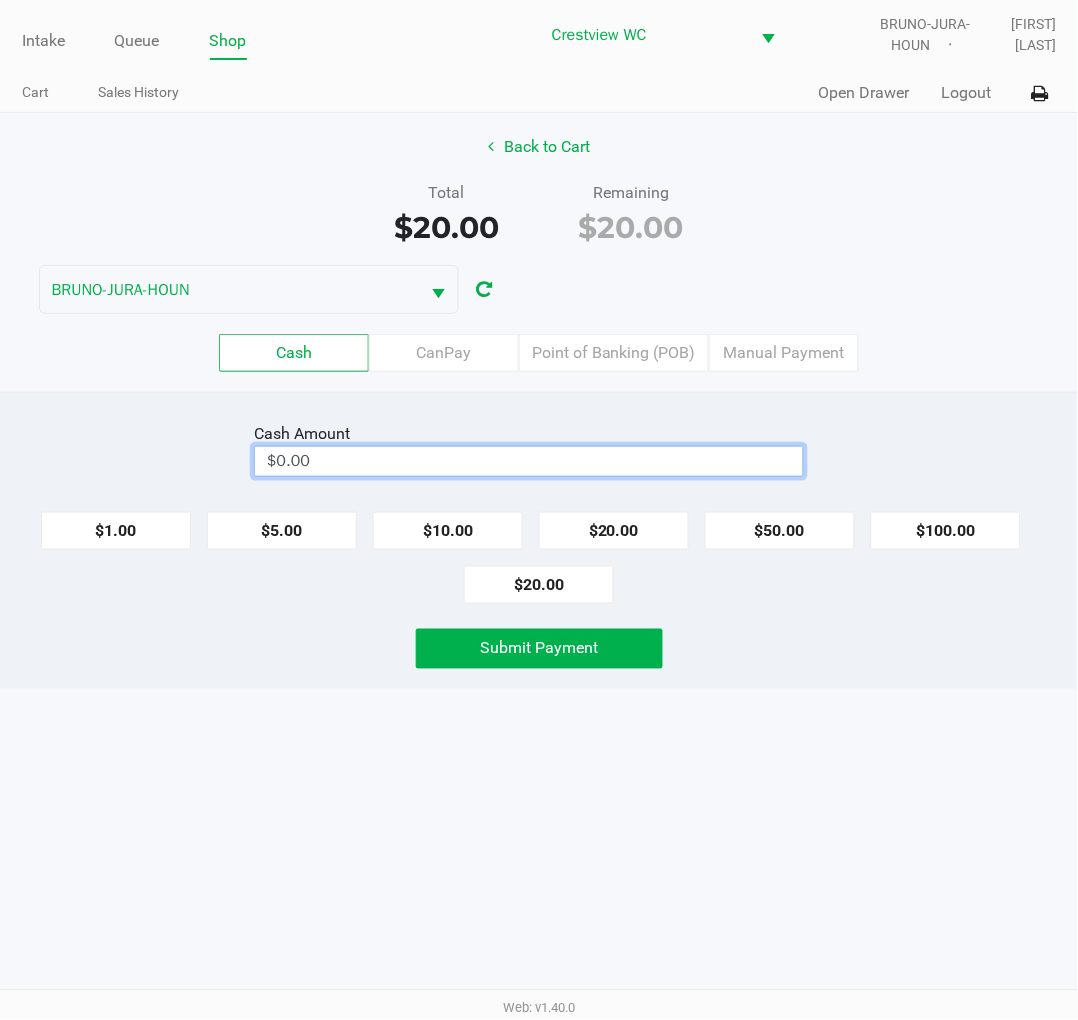click on "$0.00" at bounding box center (529, 461) 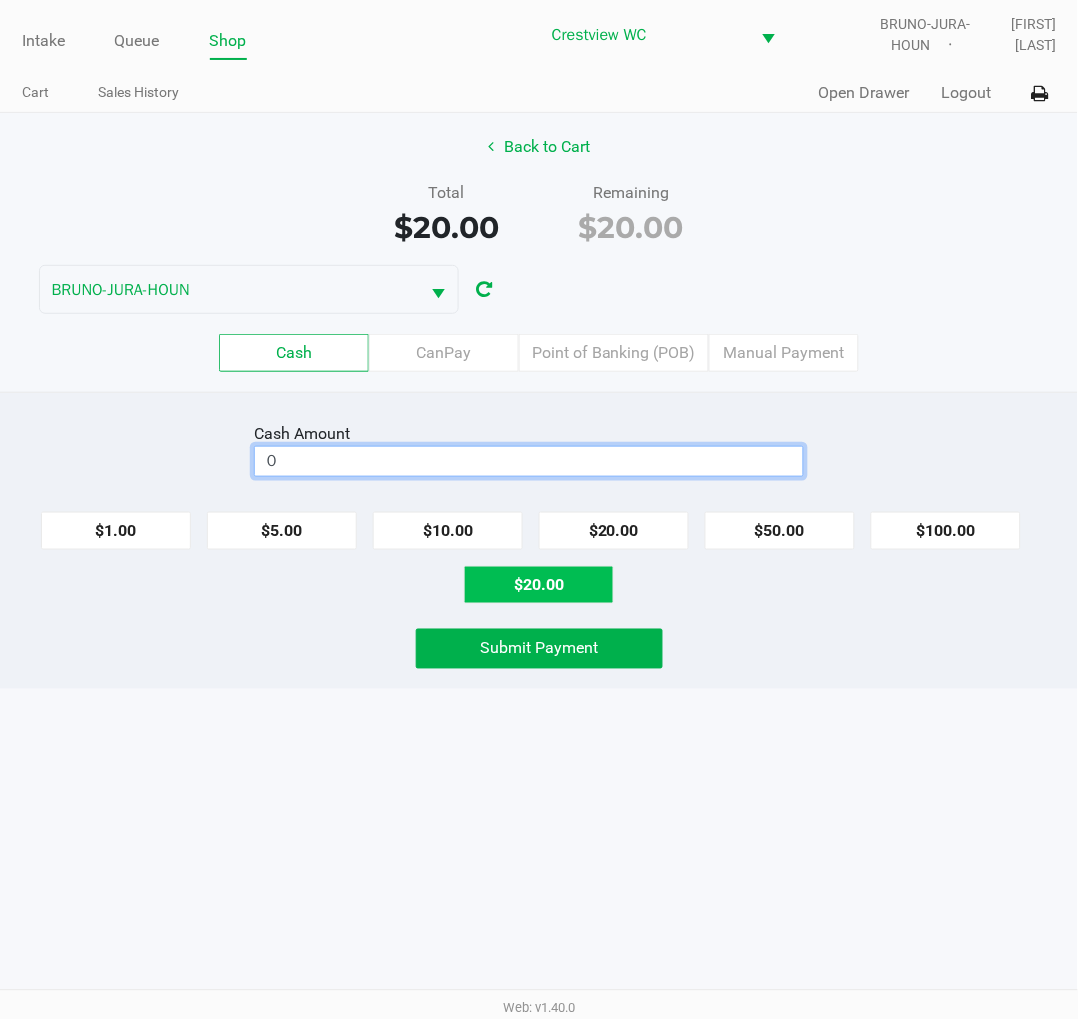 click on "$20.00" 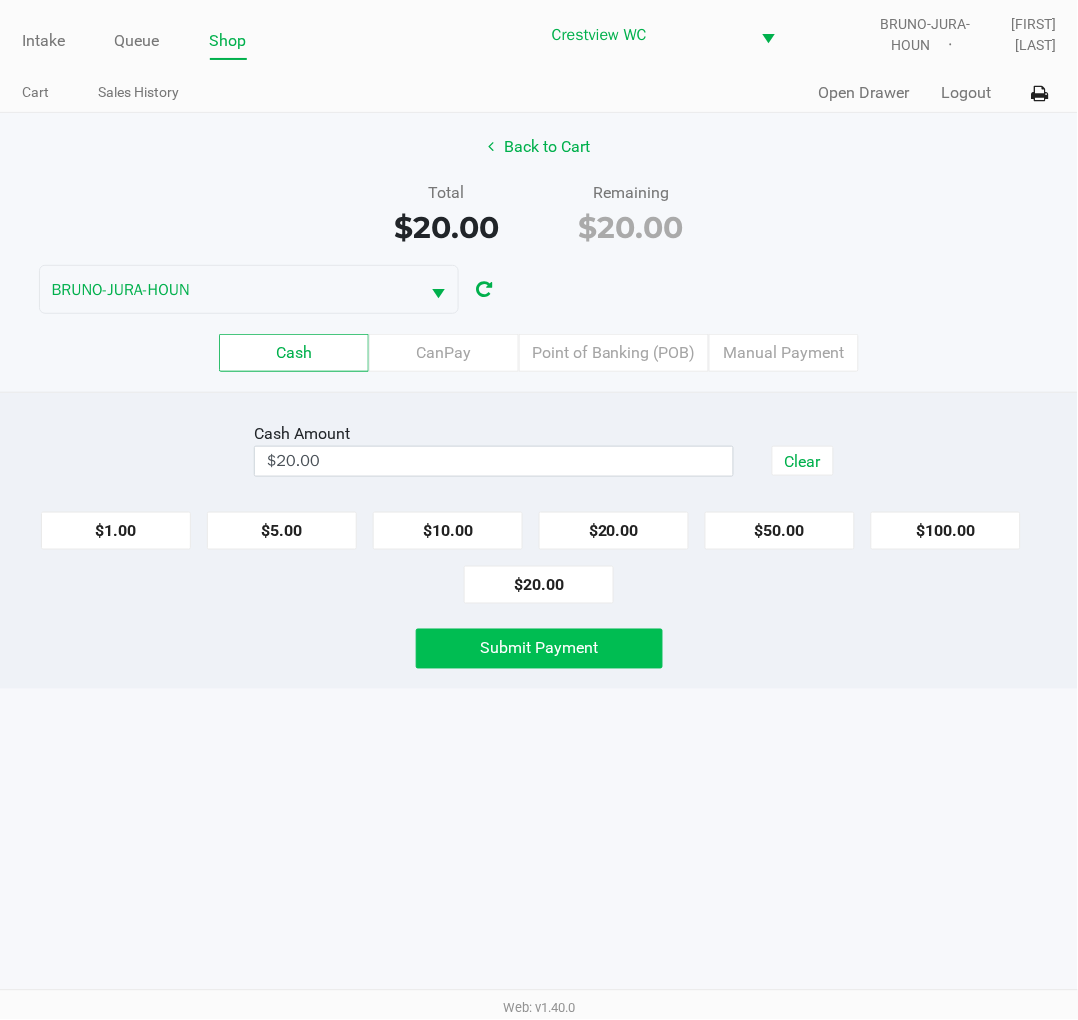 click on "Submit Payment" 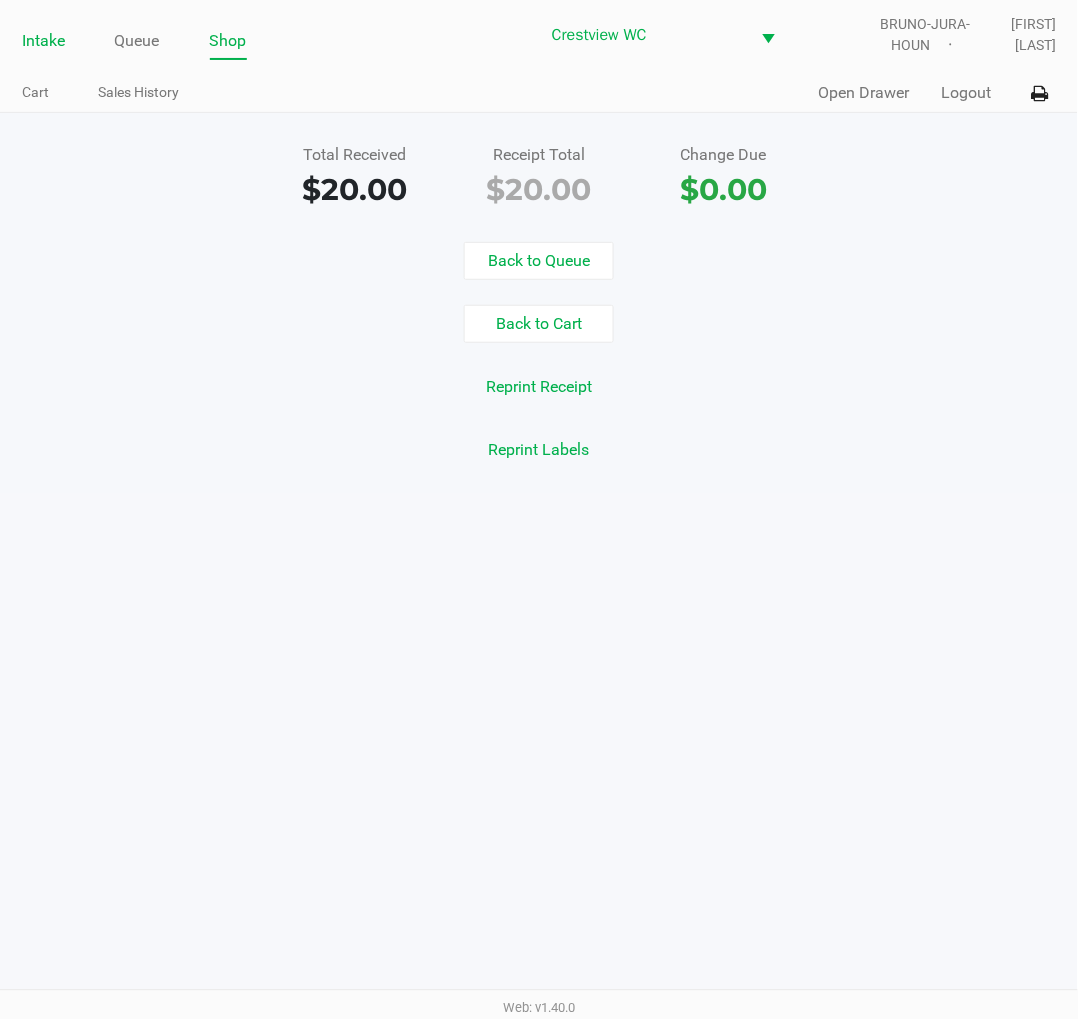 click on "Intake" 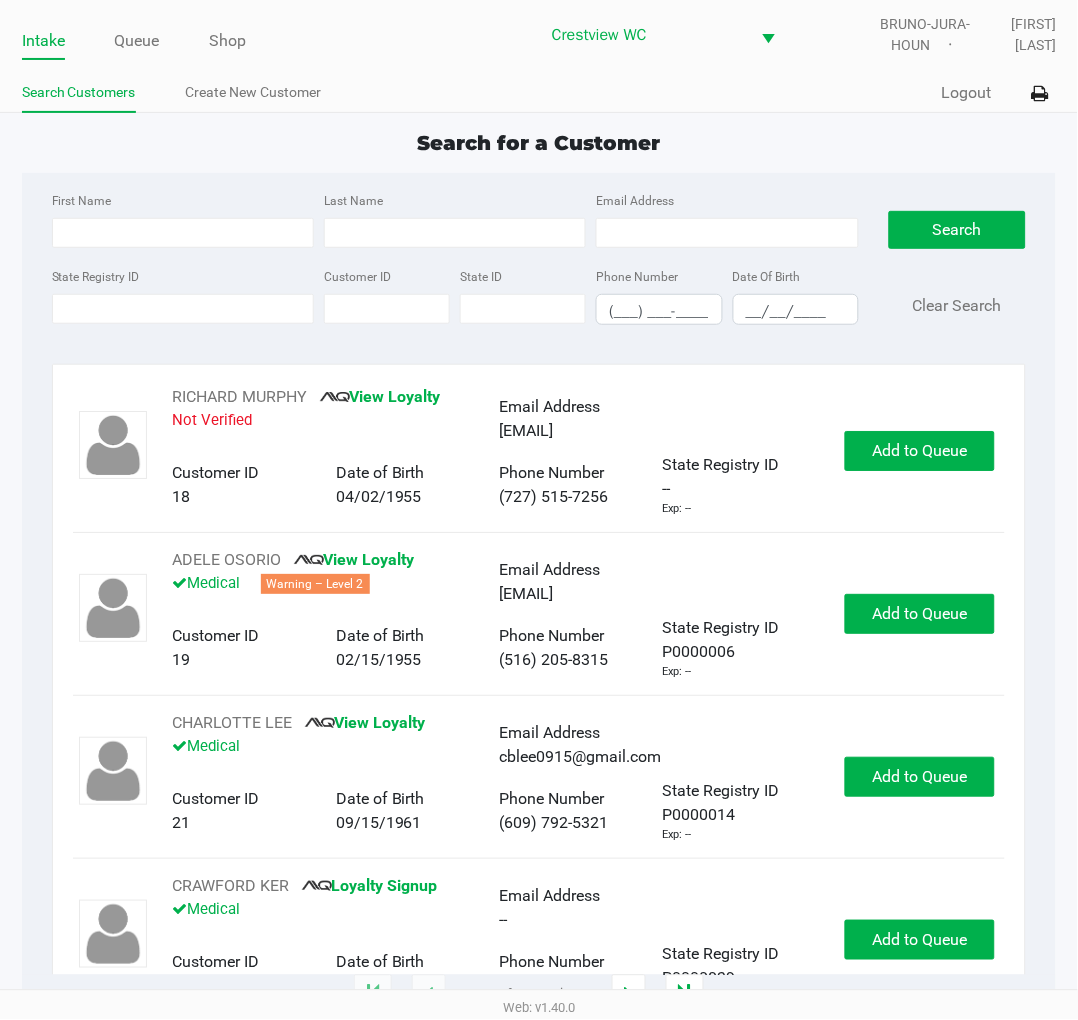 click on "State Registry ID" at bounding box center [183, 309] 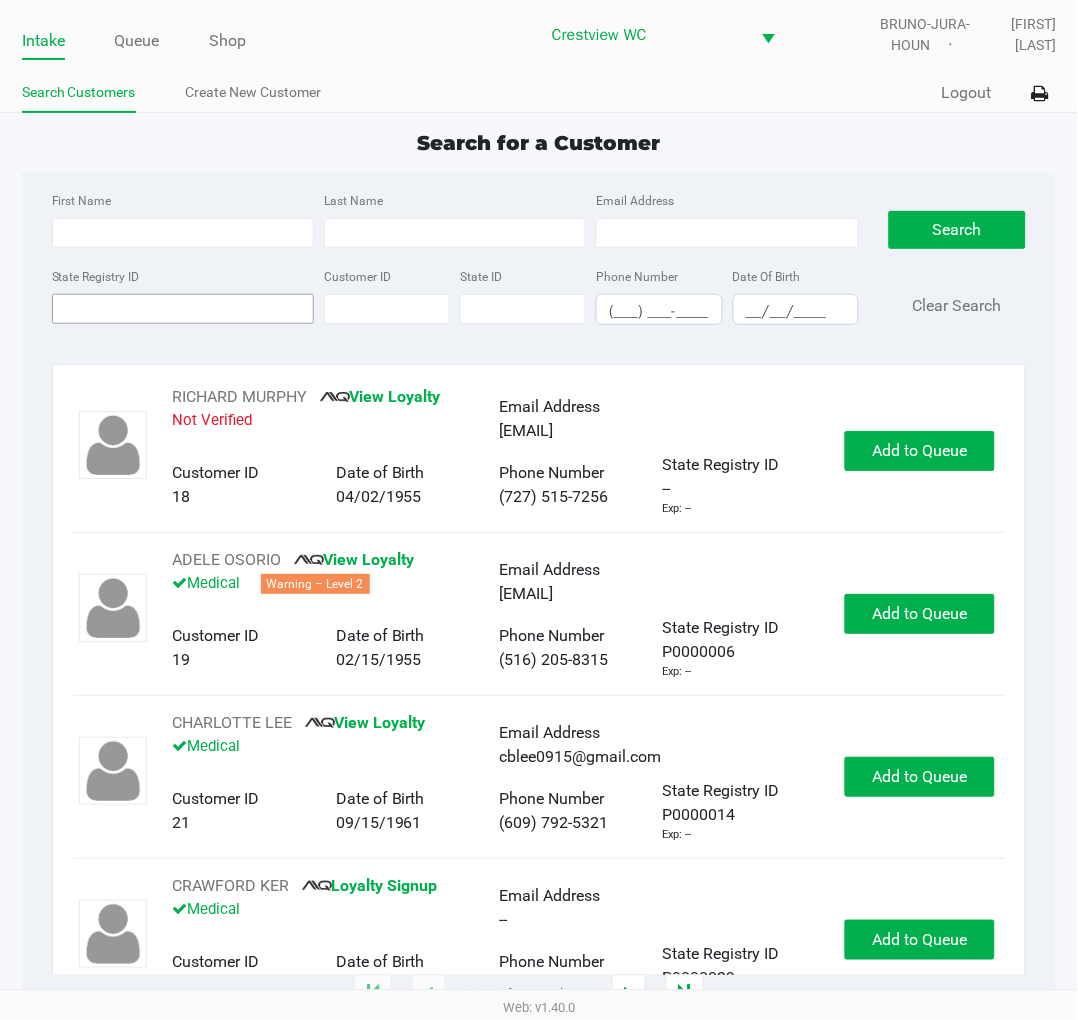 click on "State Registry ID" at bounding box center (183, 309) 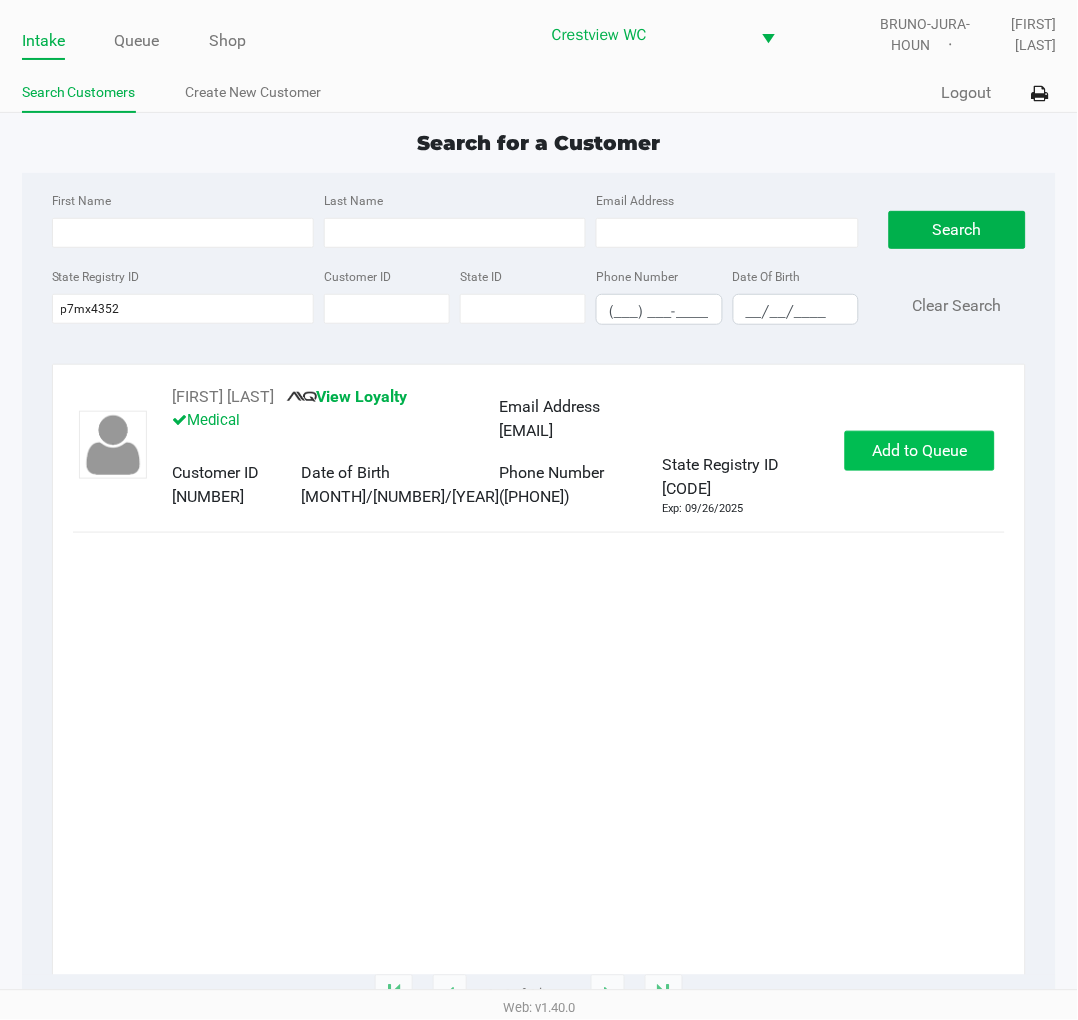click on "Add to Queue" 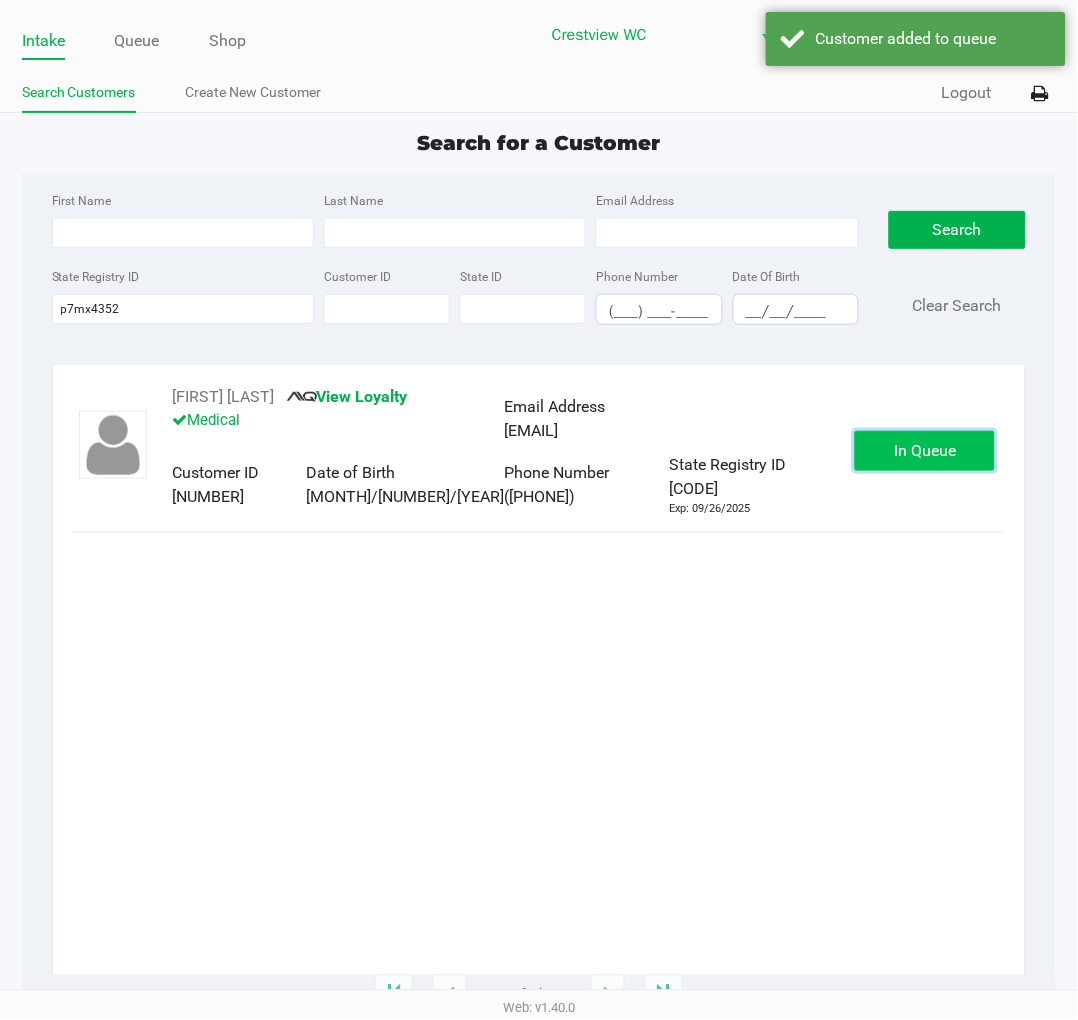 click on "In Queue" 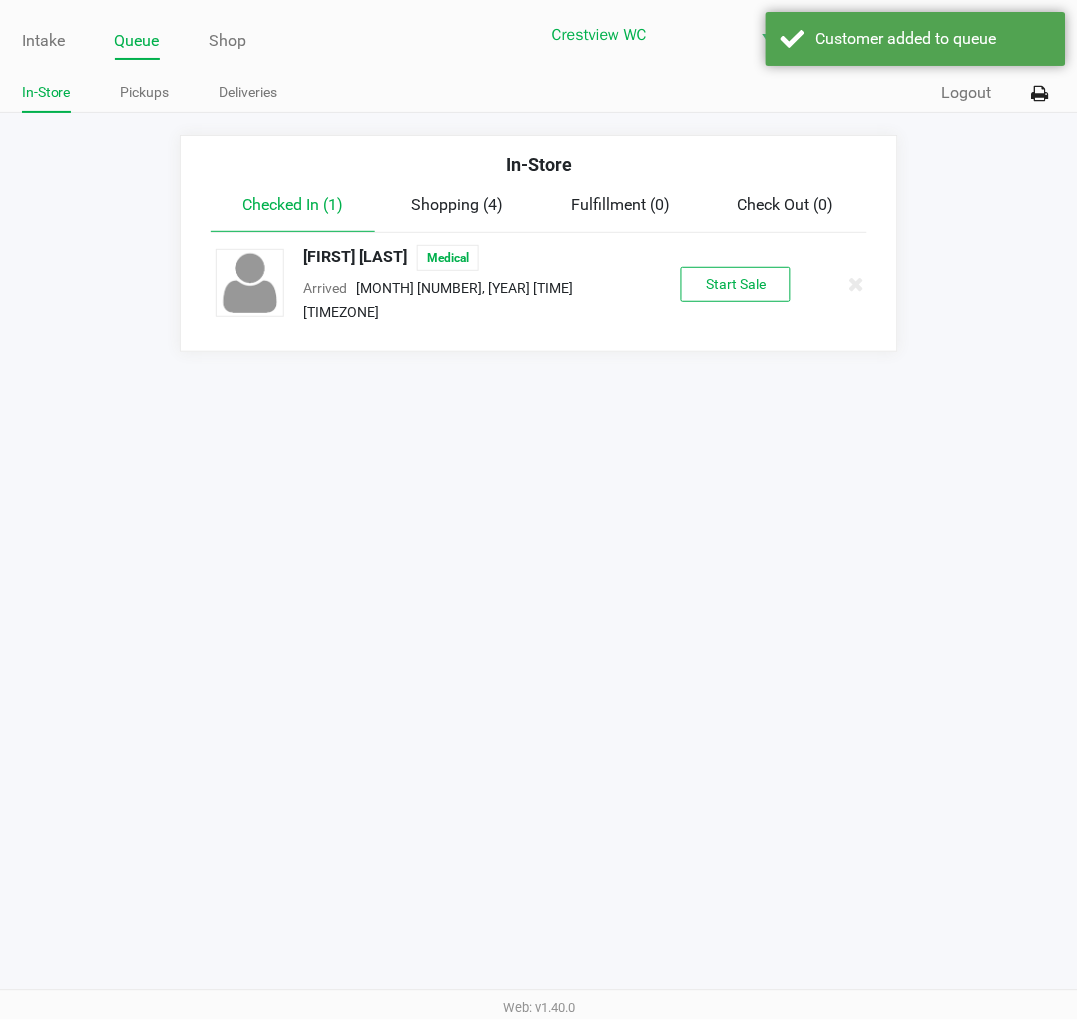 click on "Start Sale" 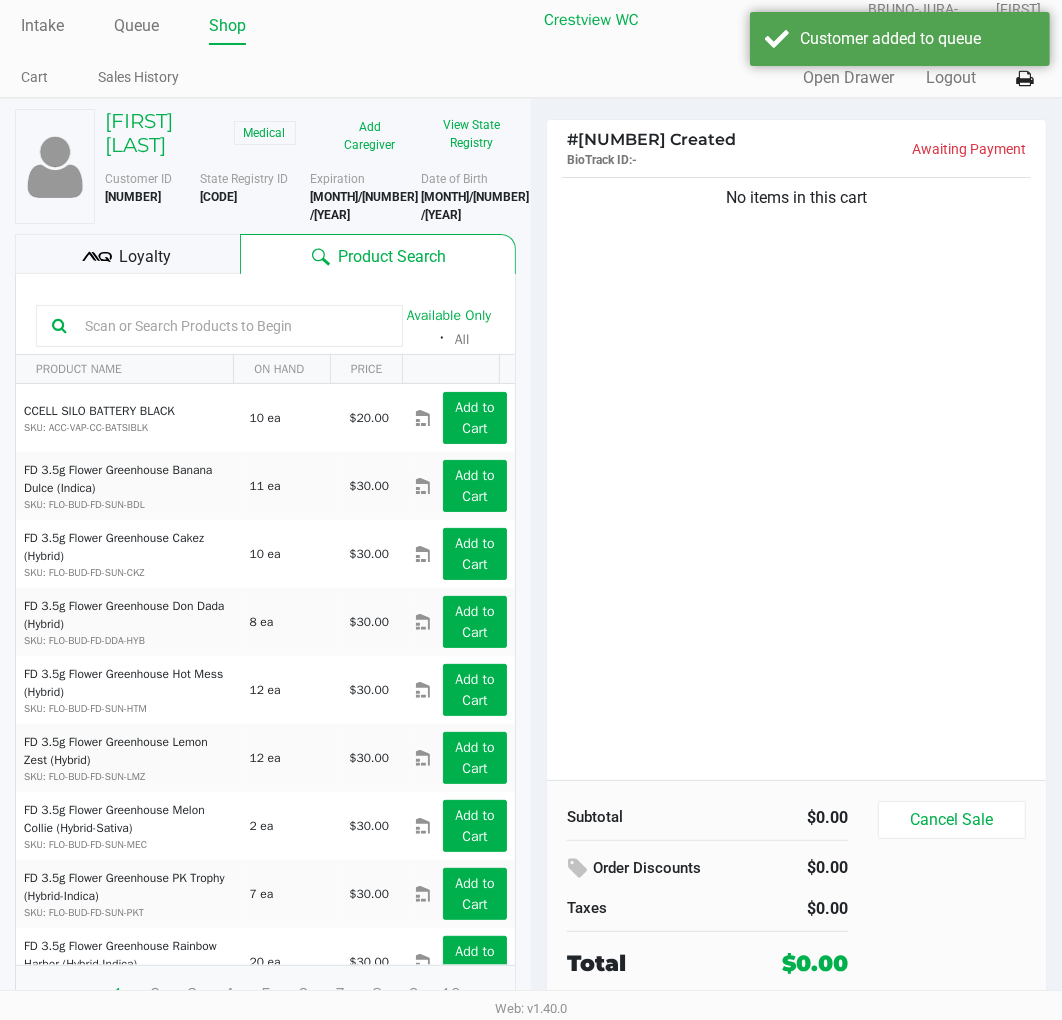 scroll, scrollTop: 17, scrollLeft: 0, axis: vertical 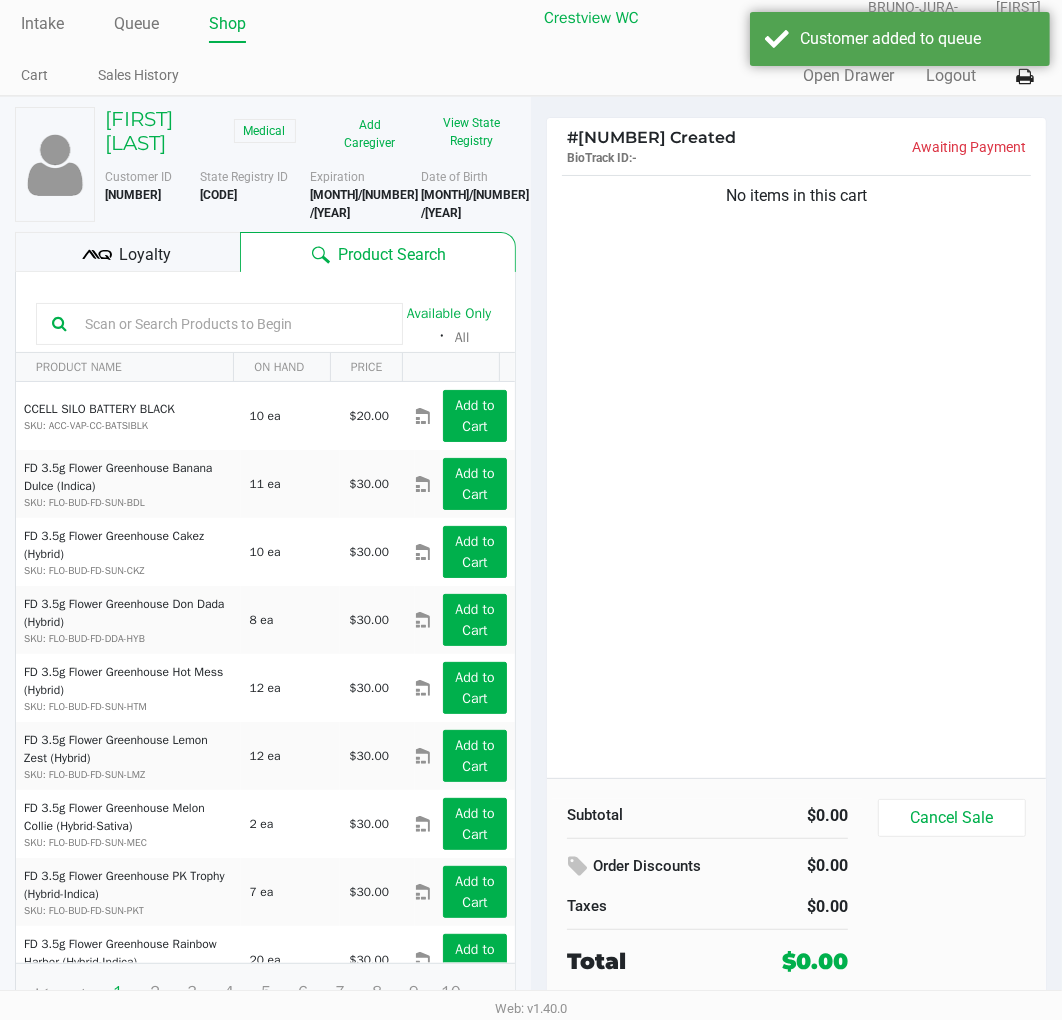 click on "Loyalty" 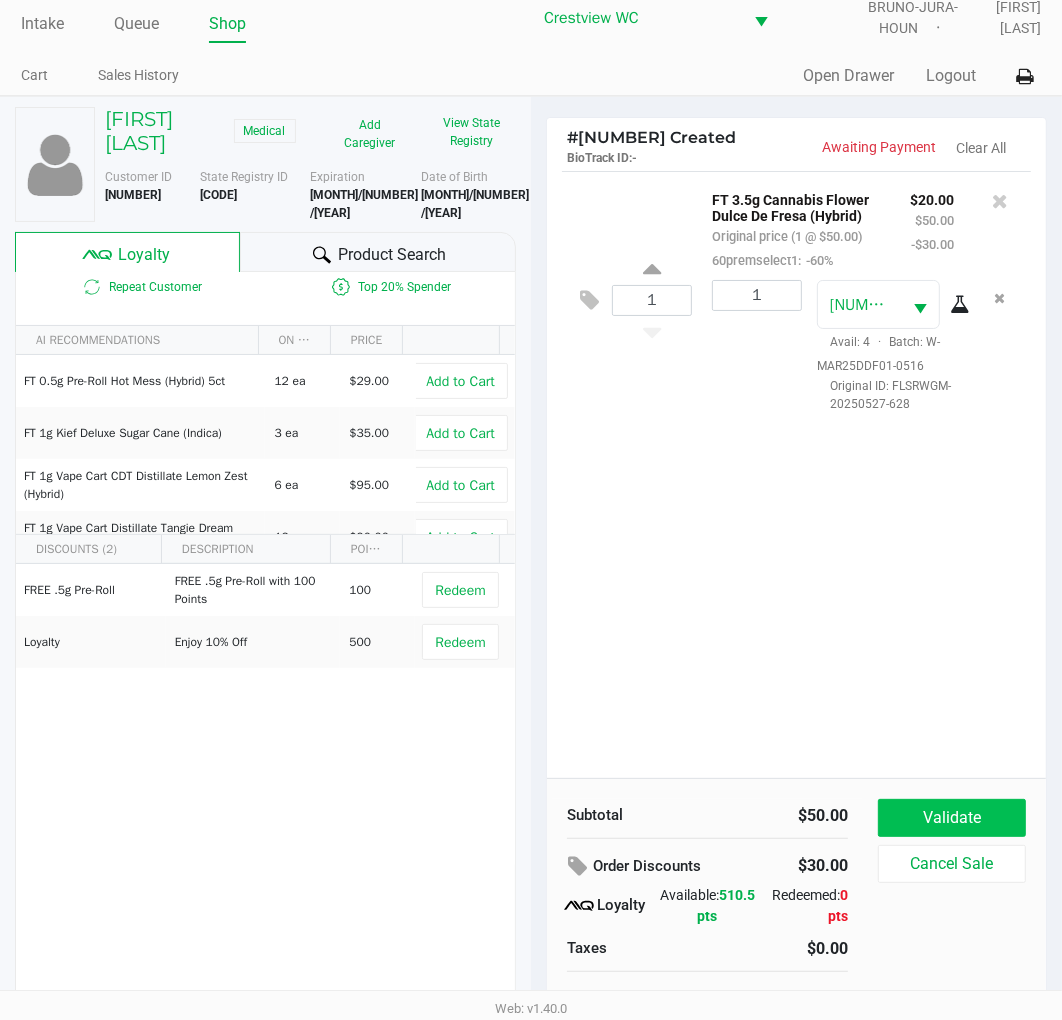 click on "Validate" 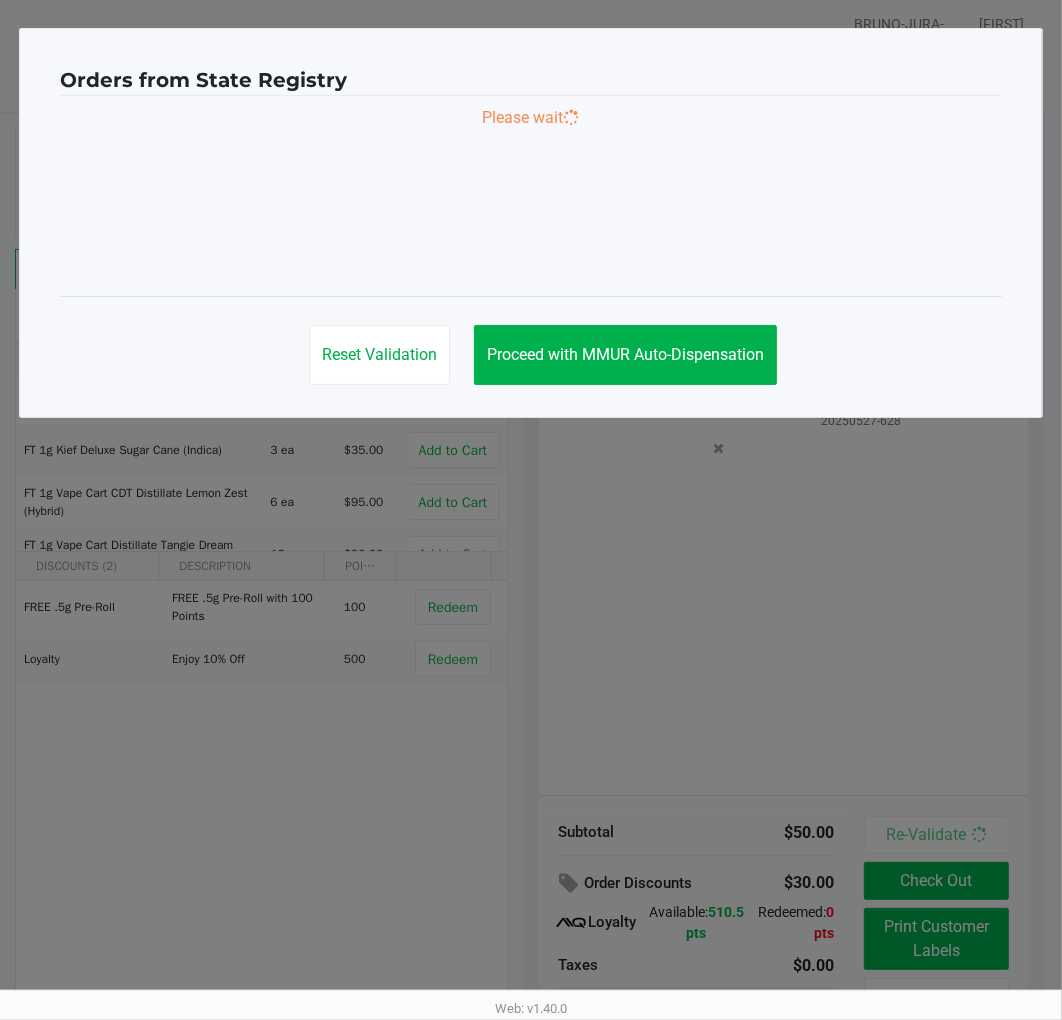 scroll, scrollTop: 0, scrollLeft: 0, axis: both 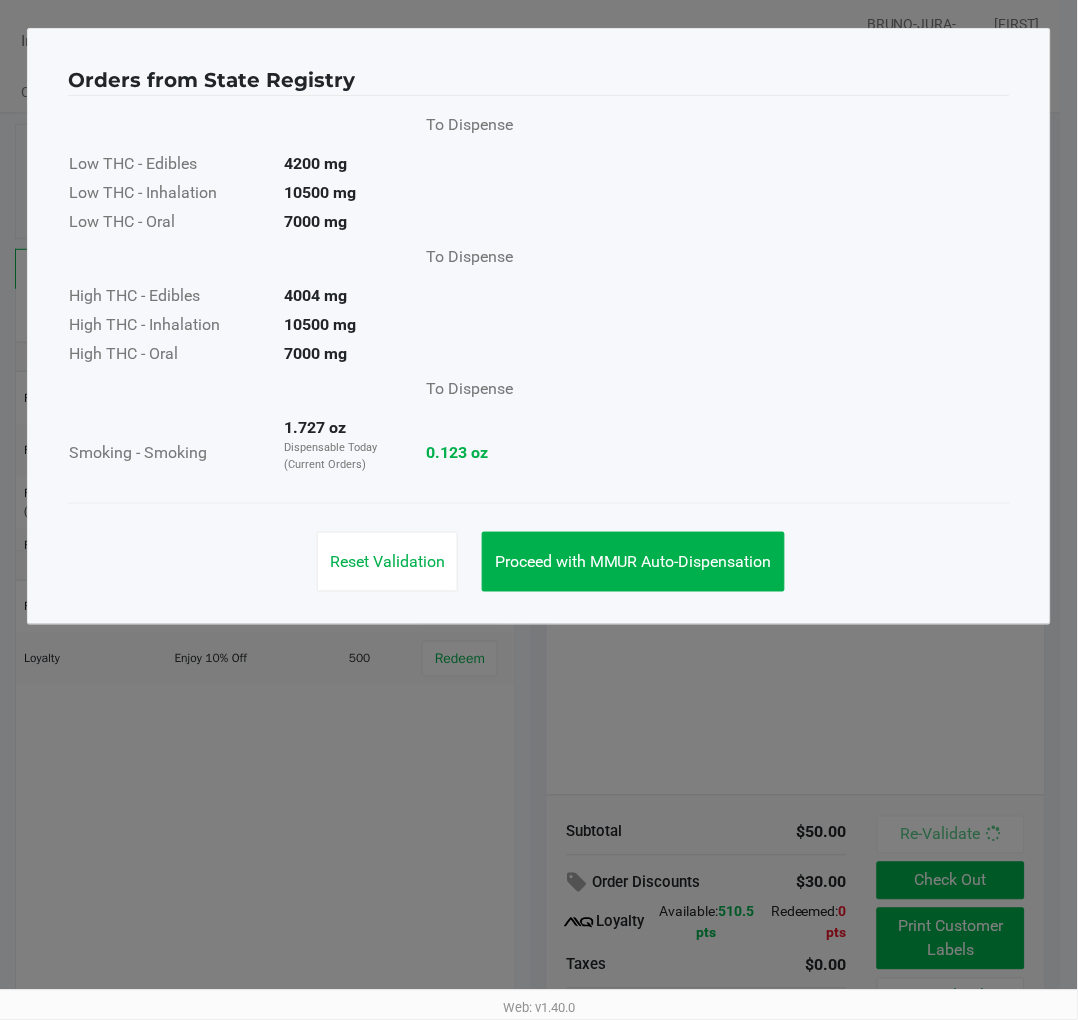 click on "Proceed with MMUR Auto-Dispensation" 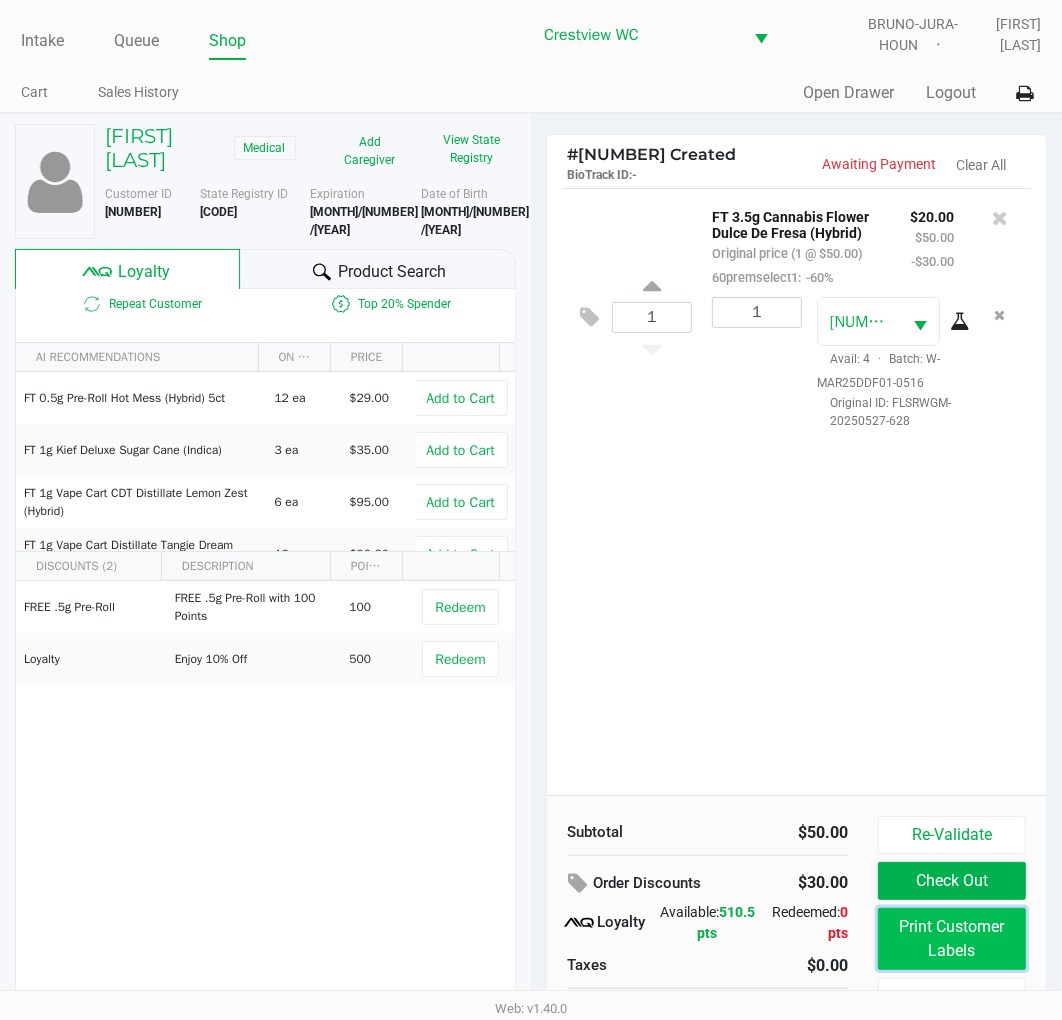 click on "Print Customer Labels" 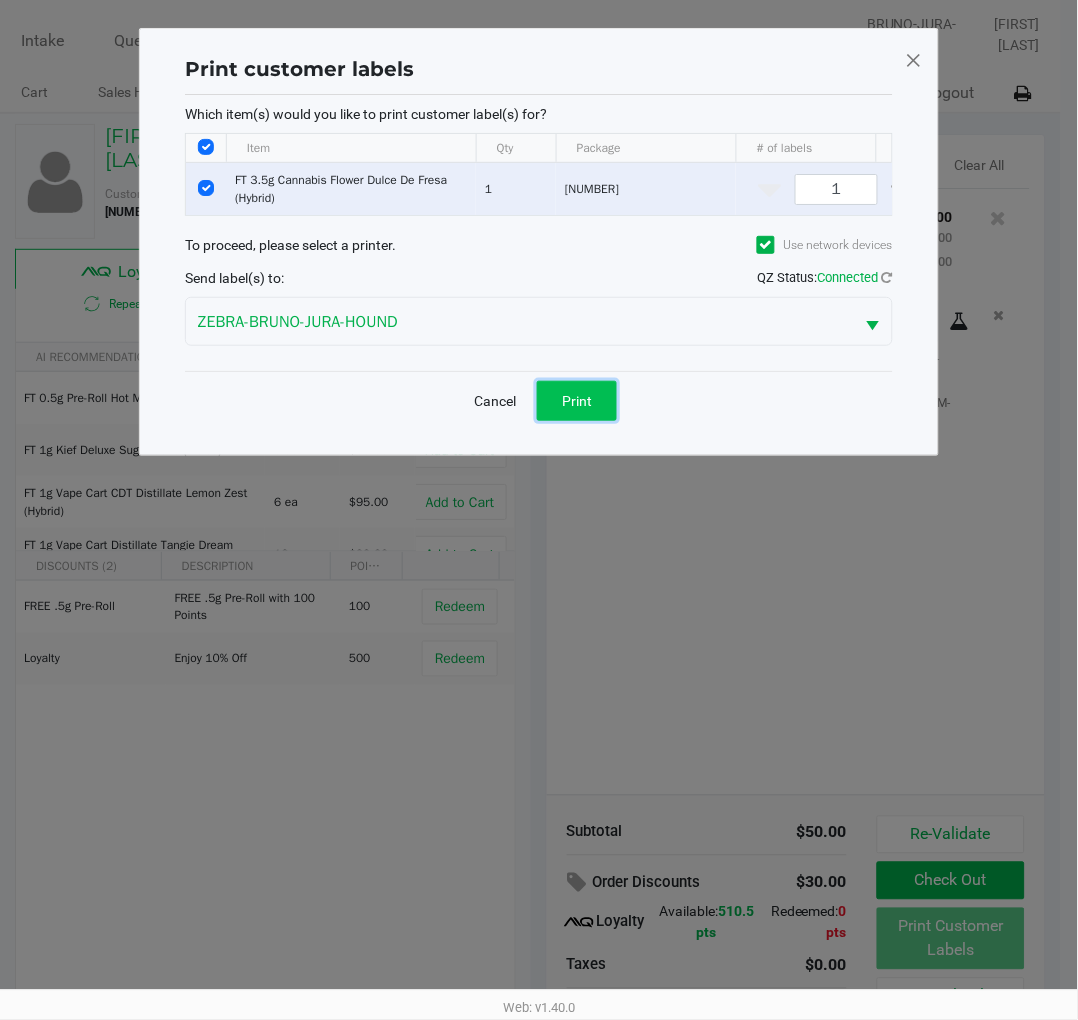 click on "Print" 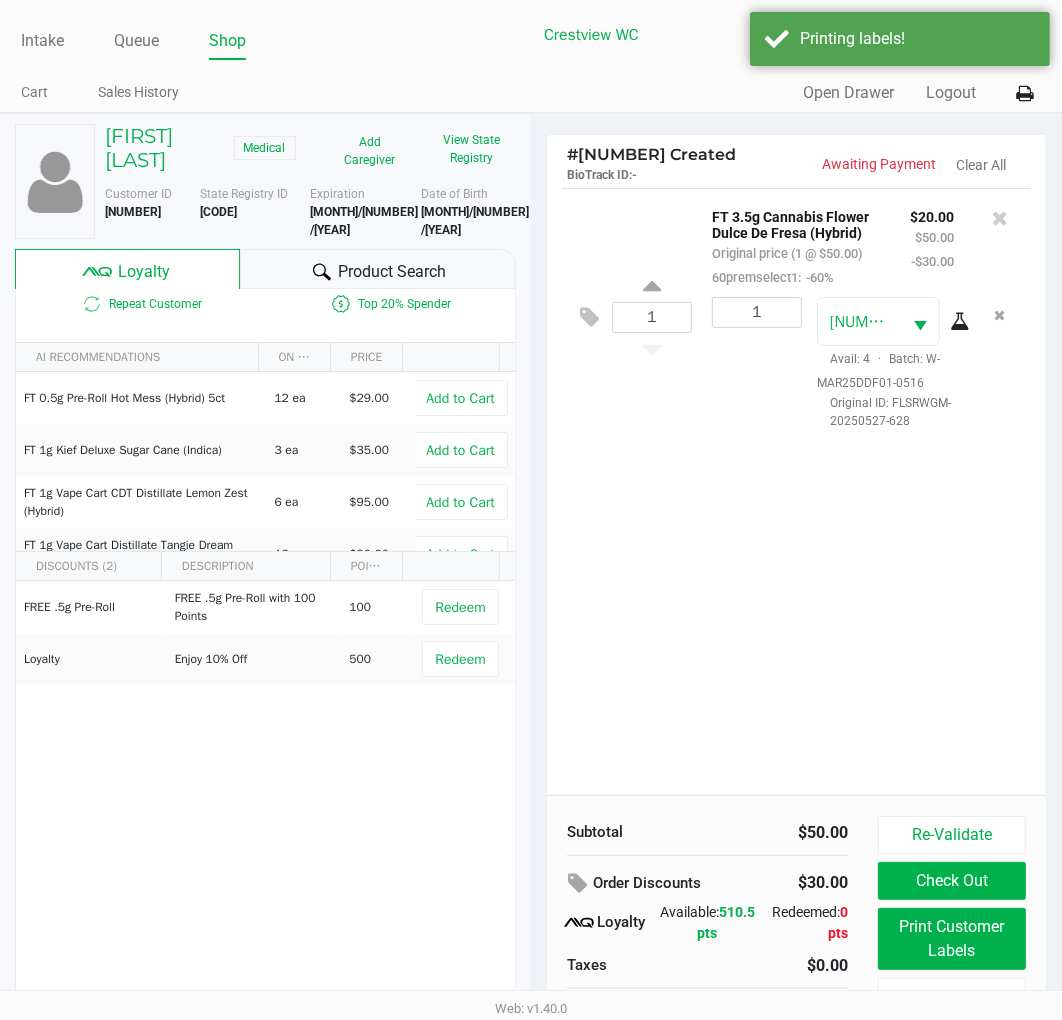 scroll, scrollTop: 38, scrollLeft: 0, axis: vertical 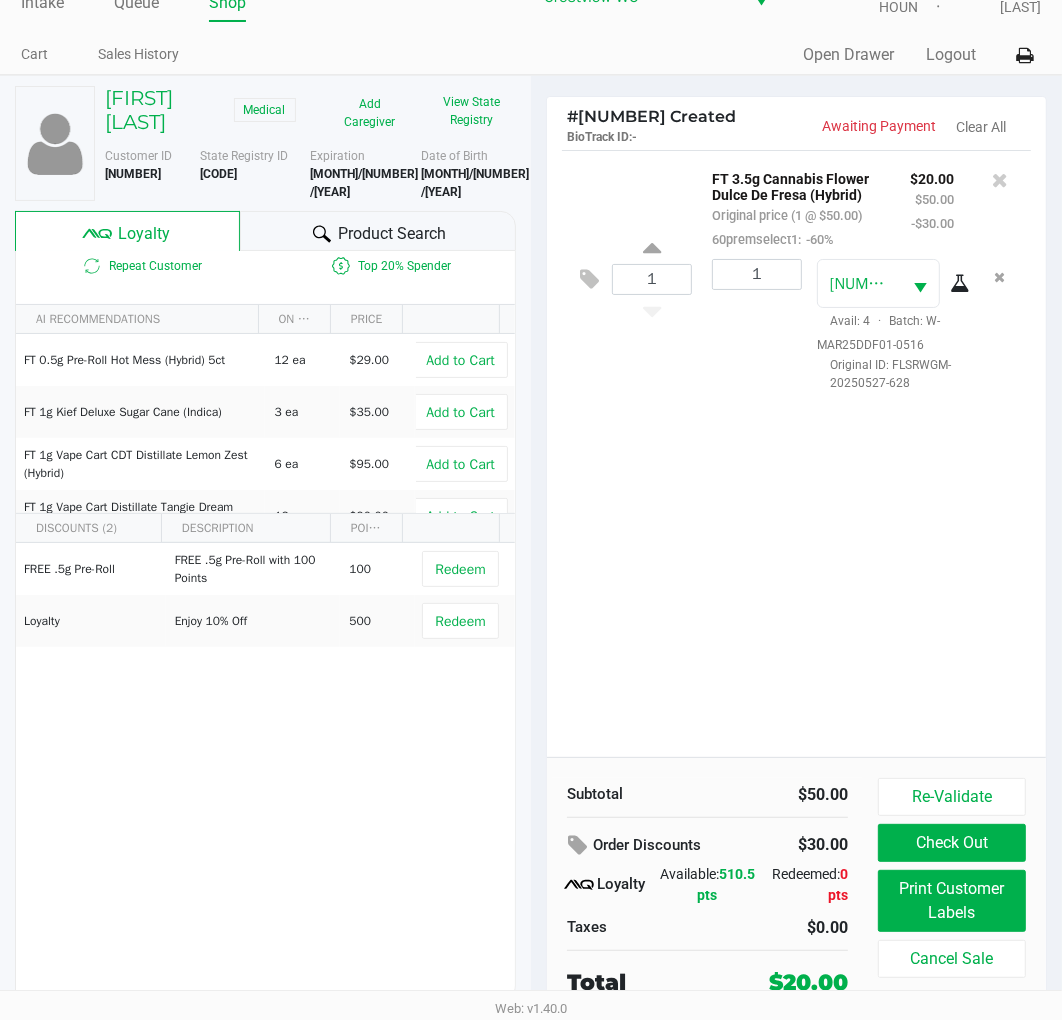 click on "Check Out" 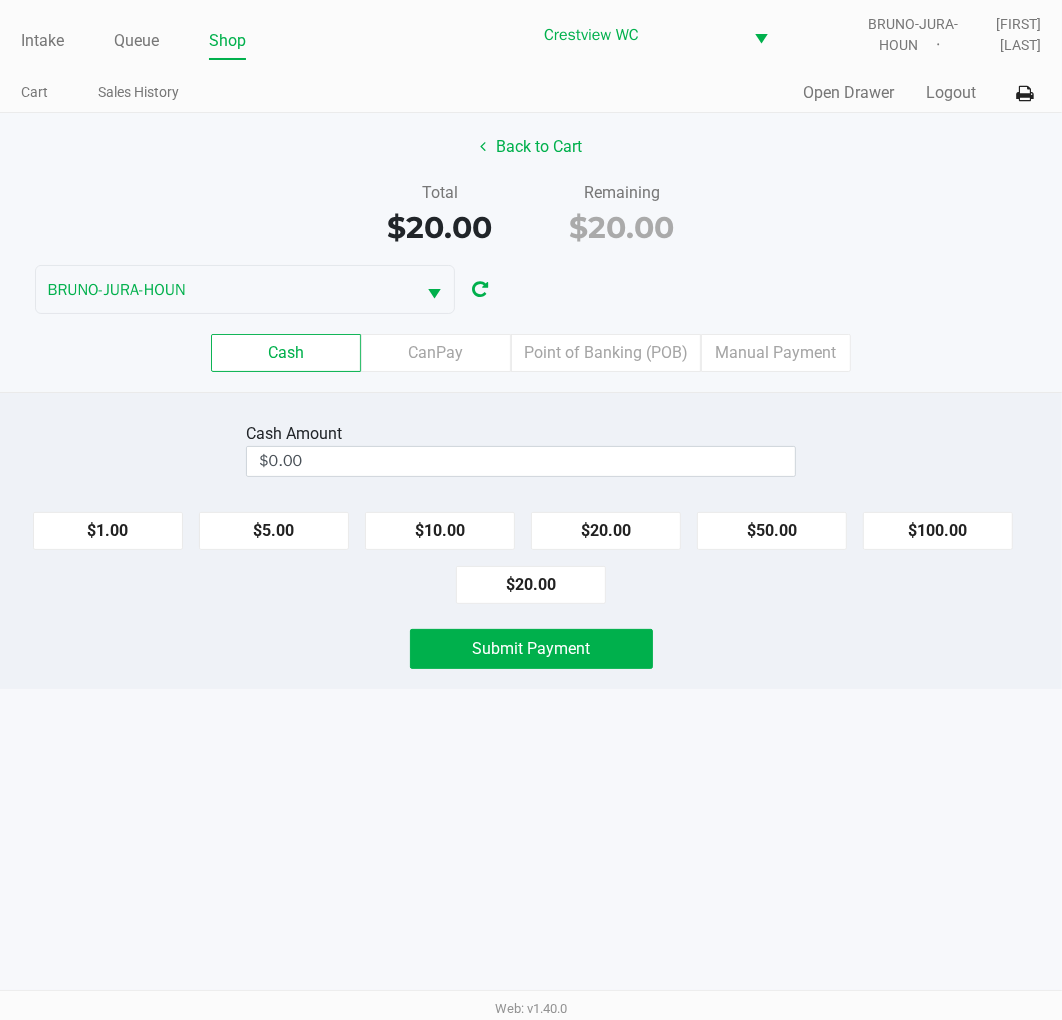 scroll, scrollTop: 0, scrollLeft: 0, axis: both 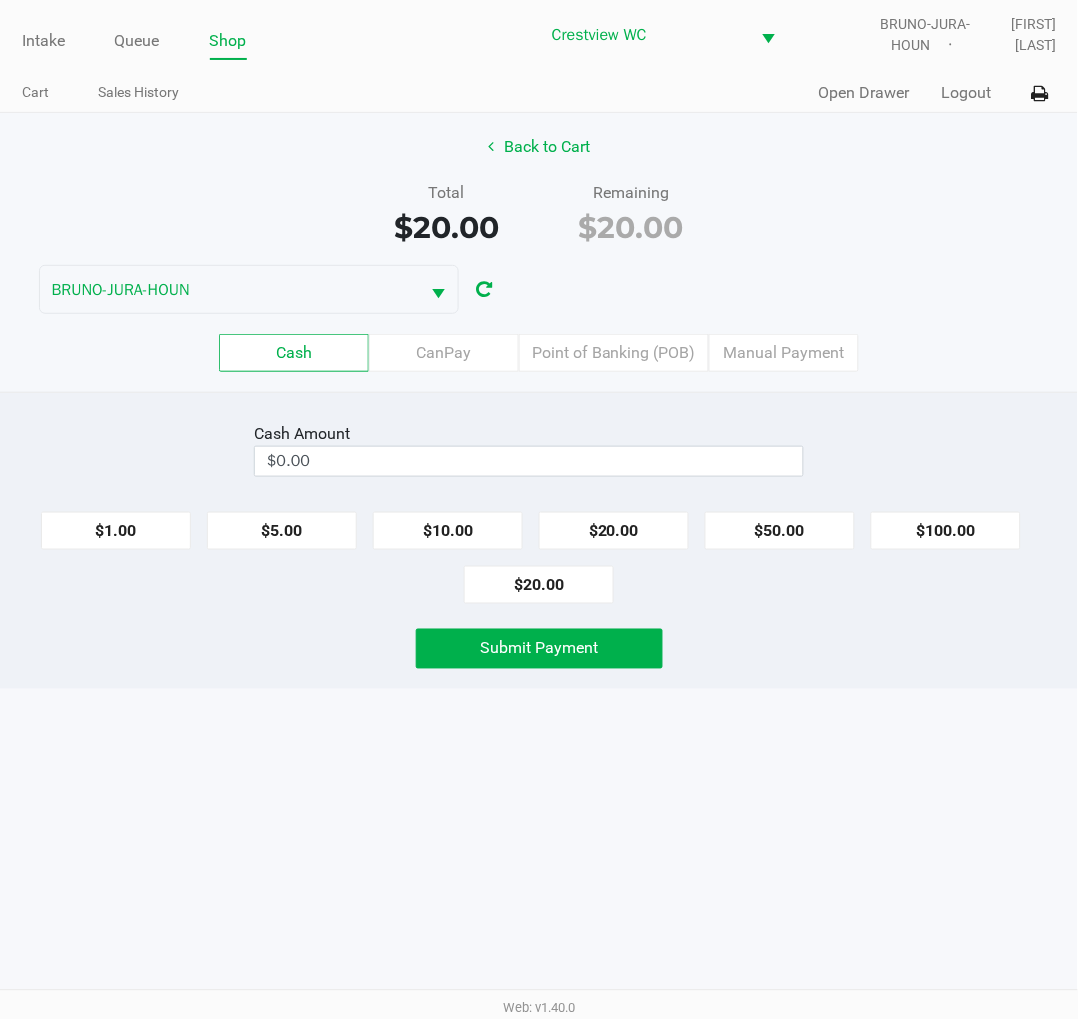 click on "Point of Banking (POB)" 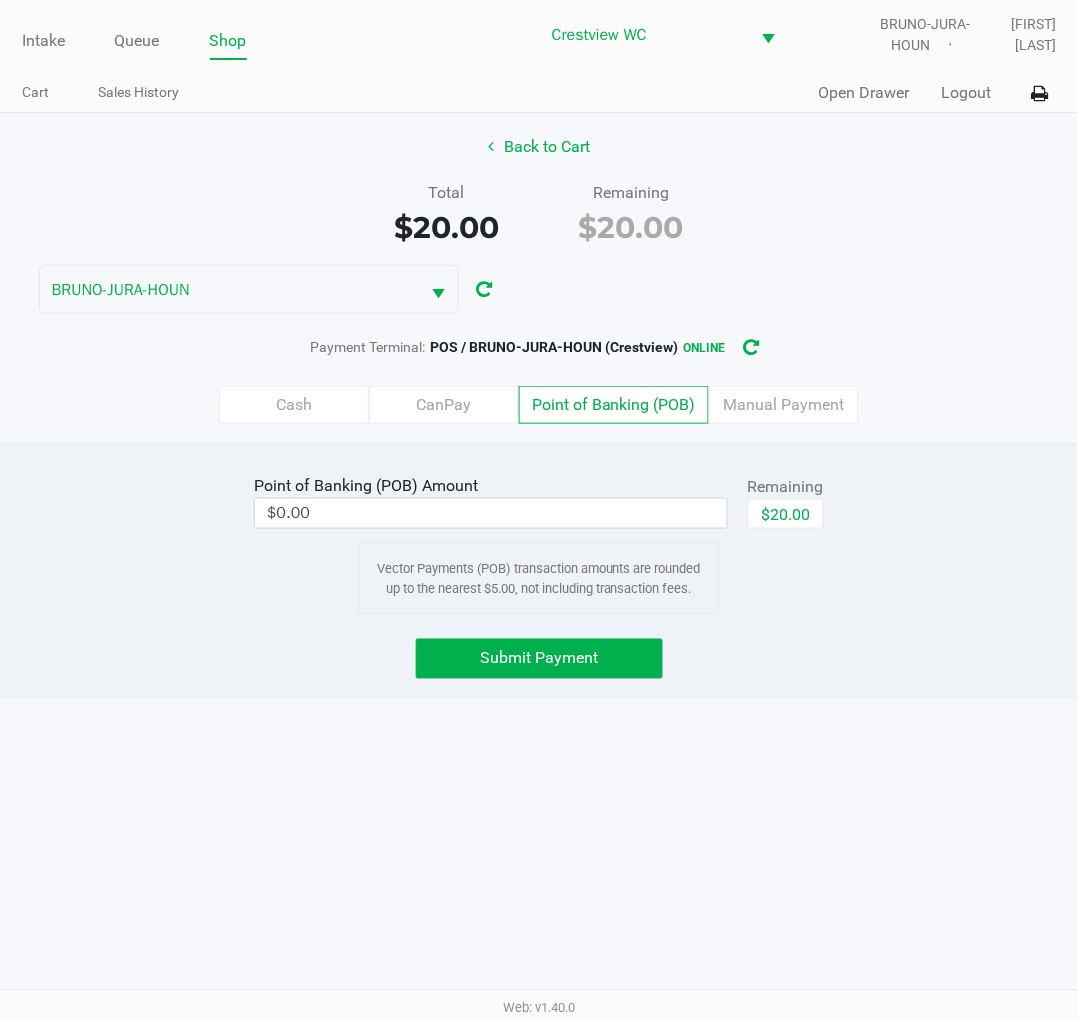 click on "$0.00" at bounding box center (491, 513) 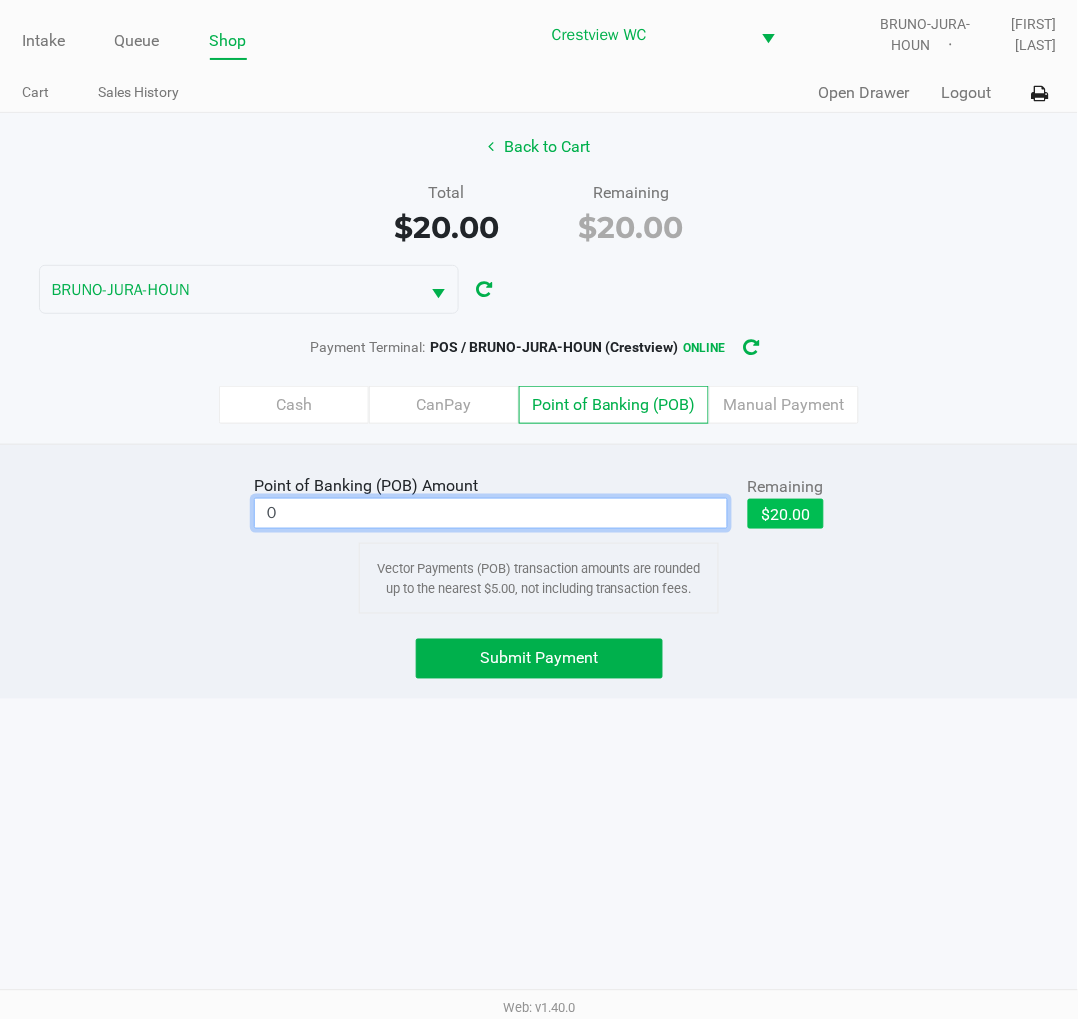 click on "$20.00" 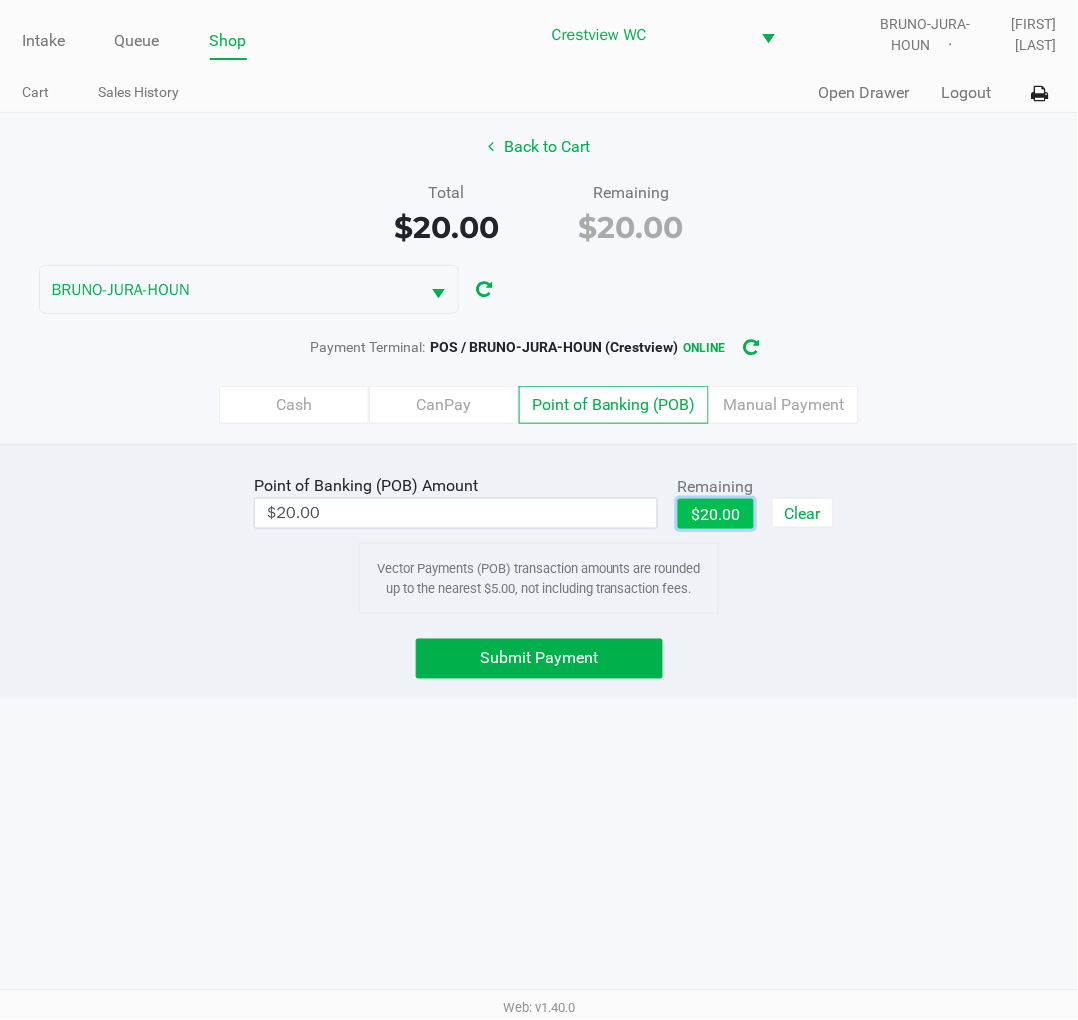 click on "Submit Payment" 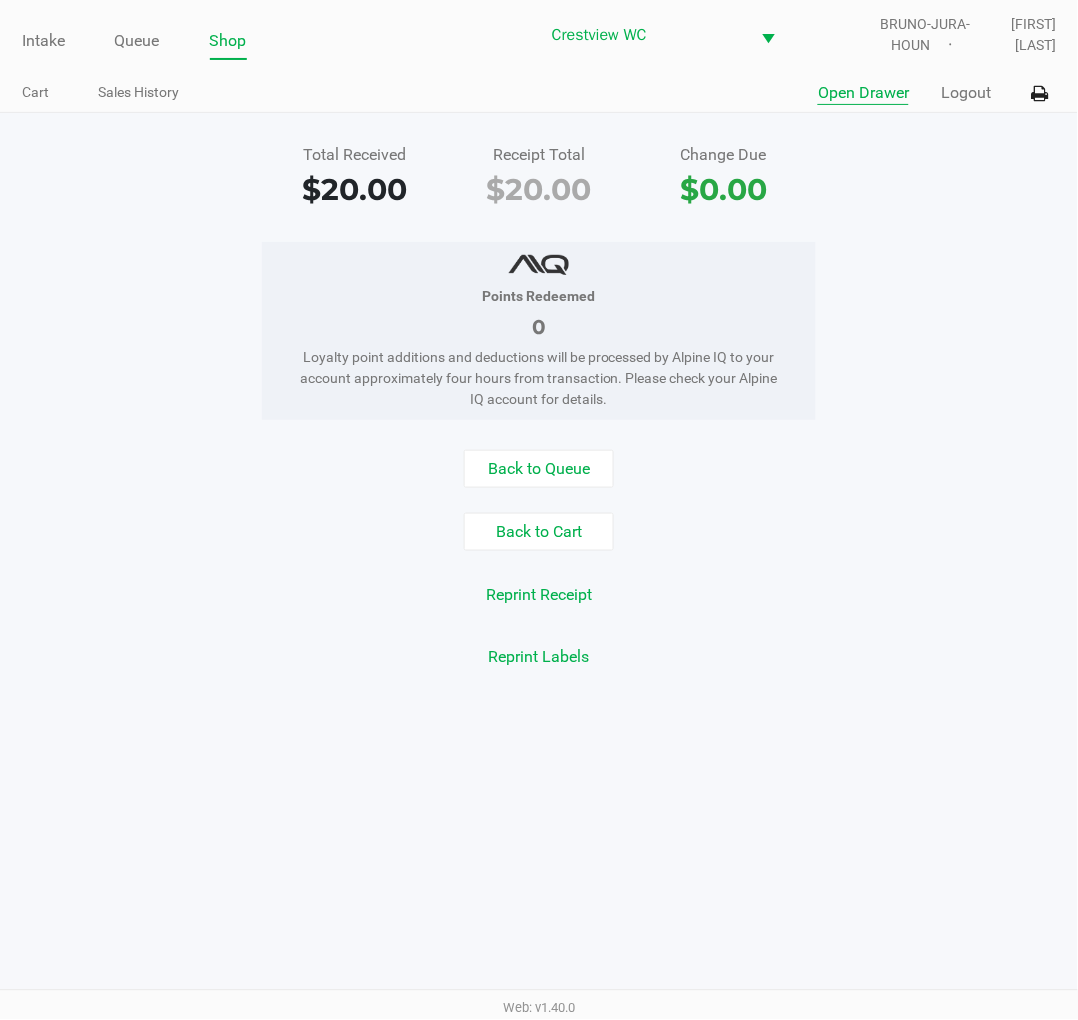 click on "Open Drawer" 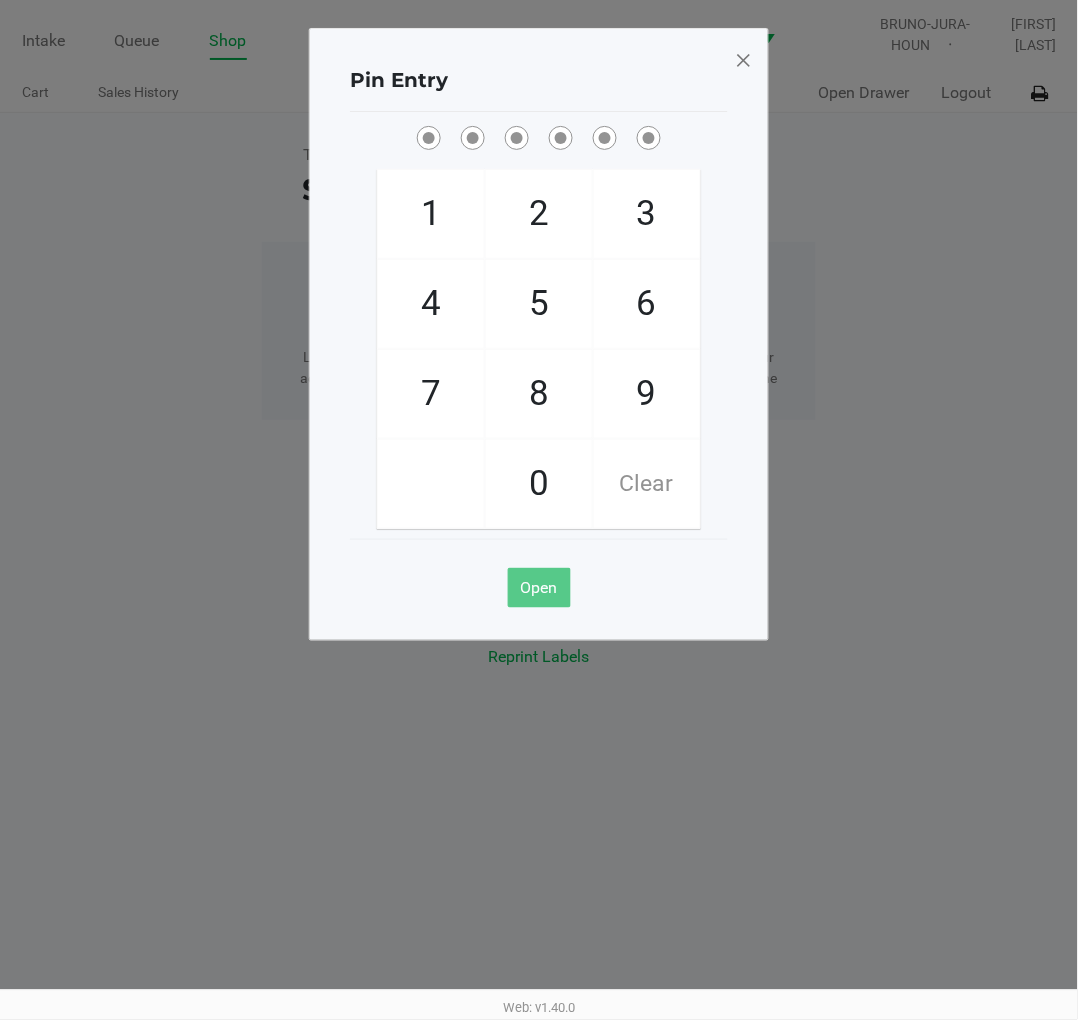 click on "9" 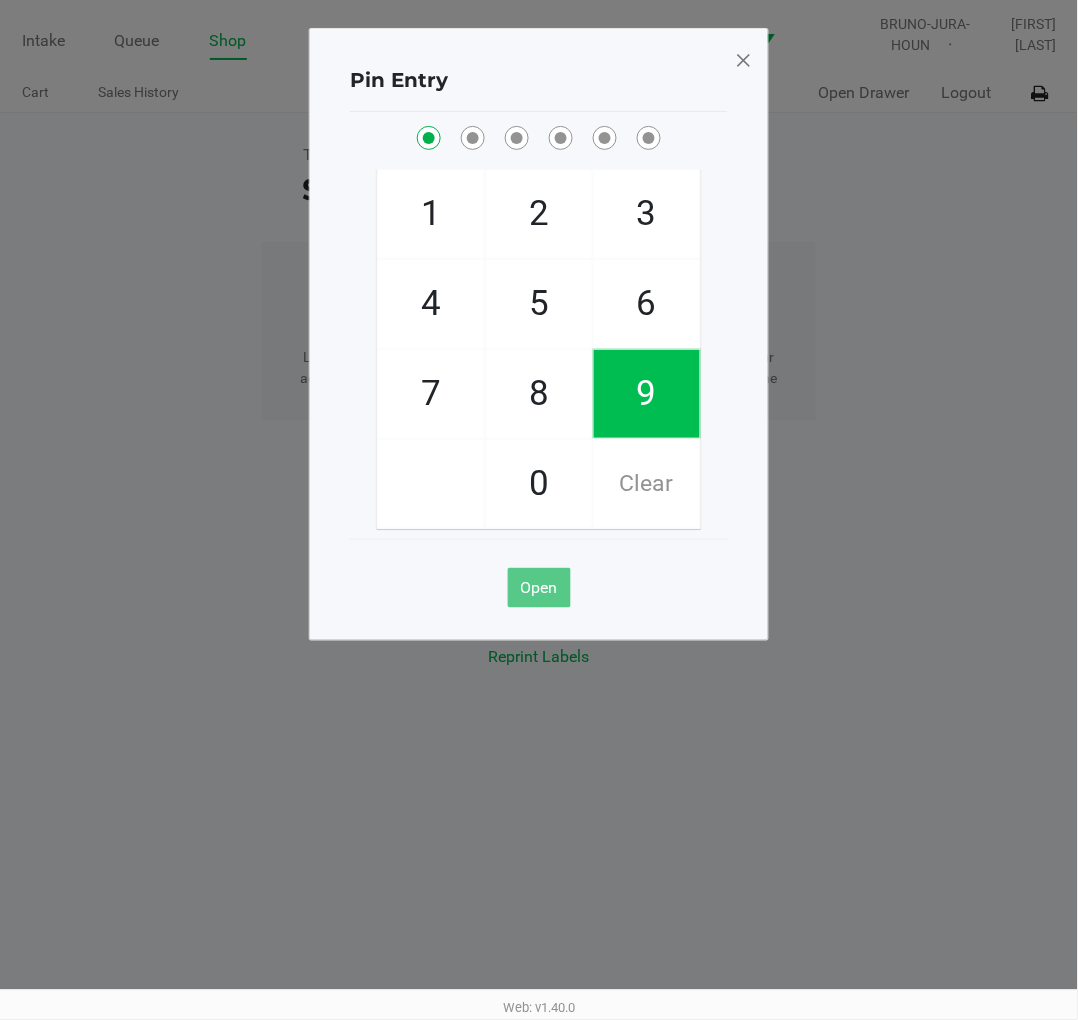 click on "2" 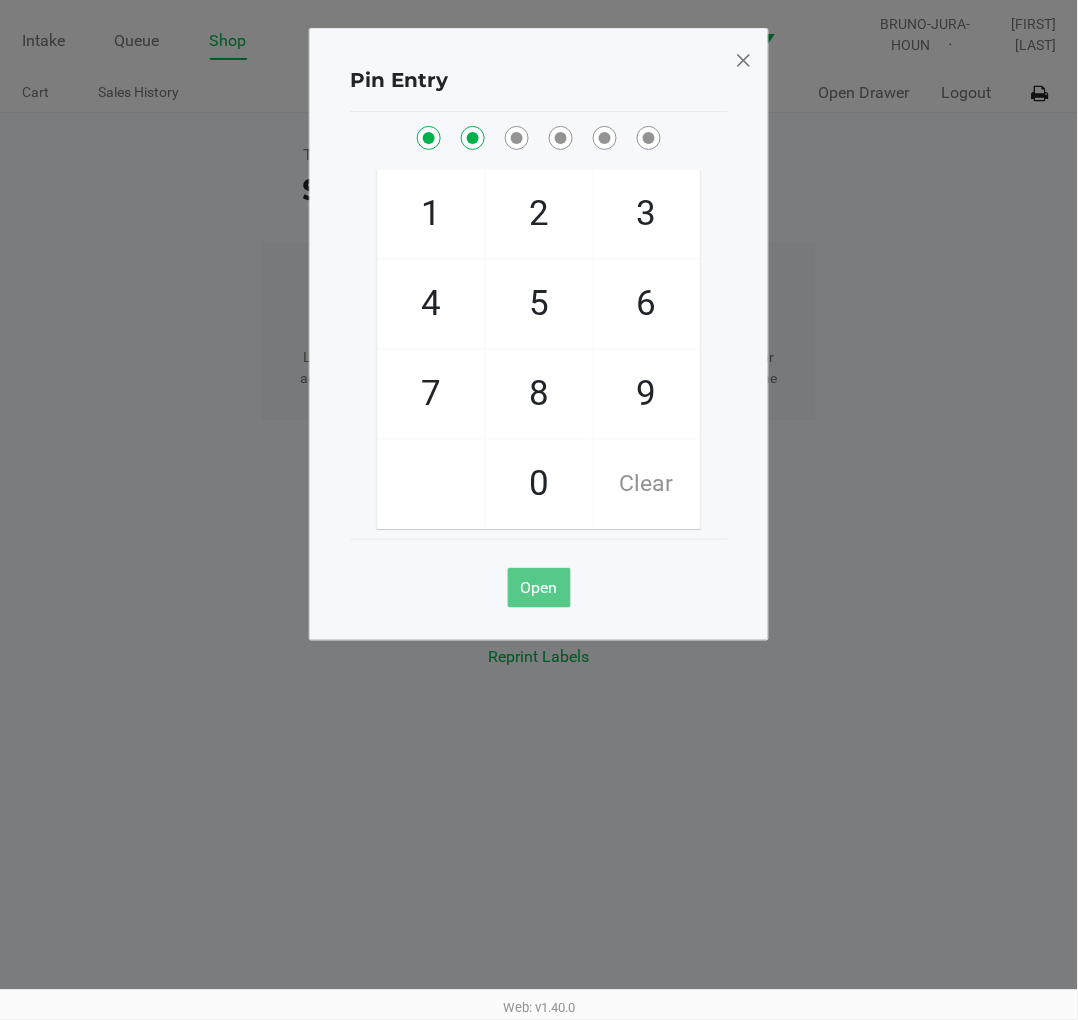 click on "2" 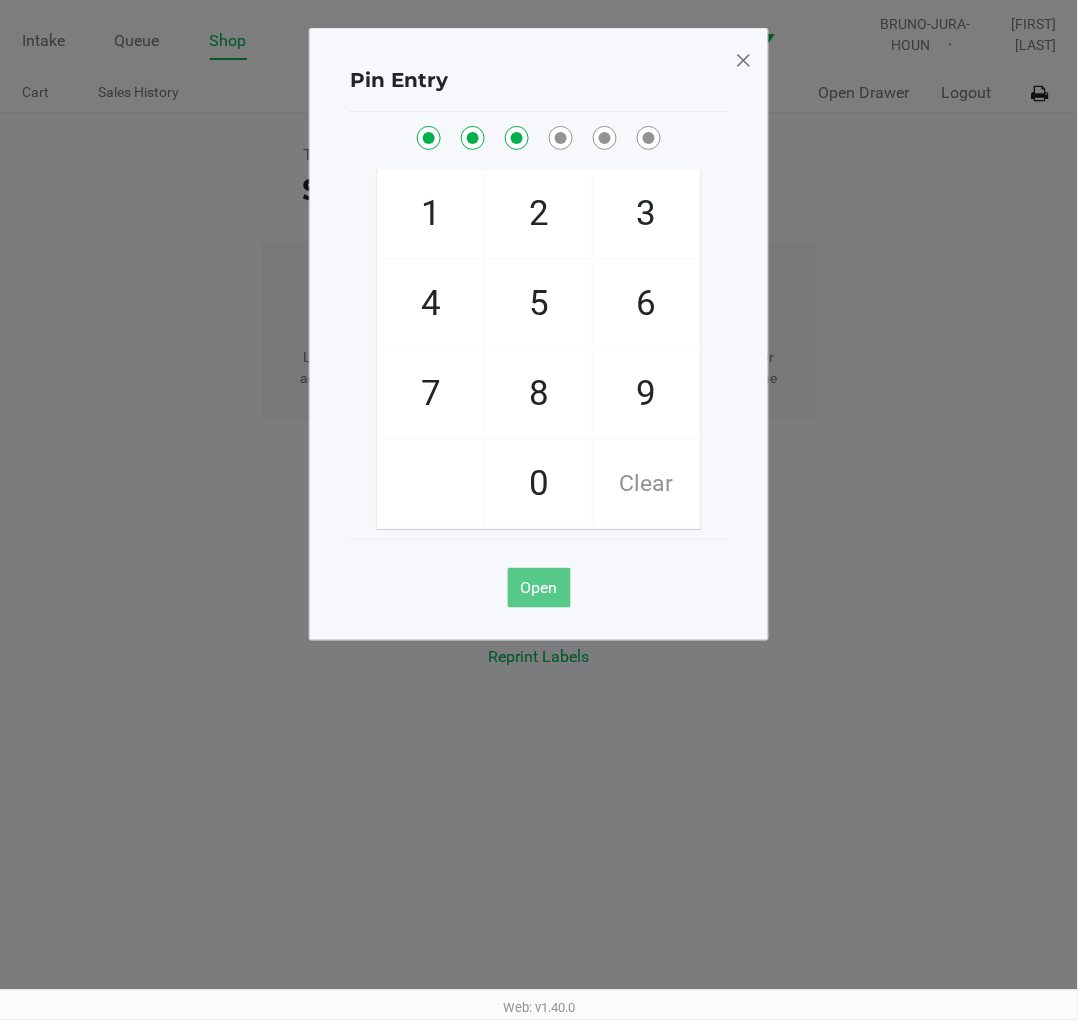 click on "8" 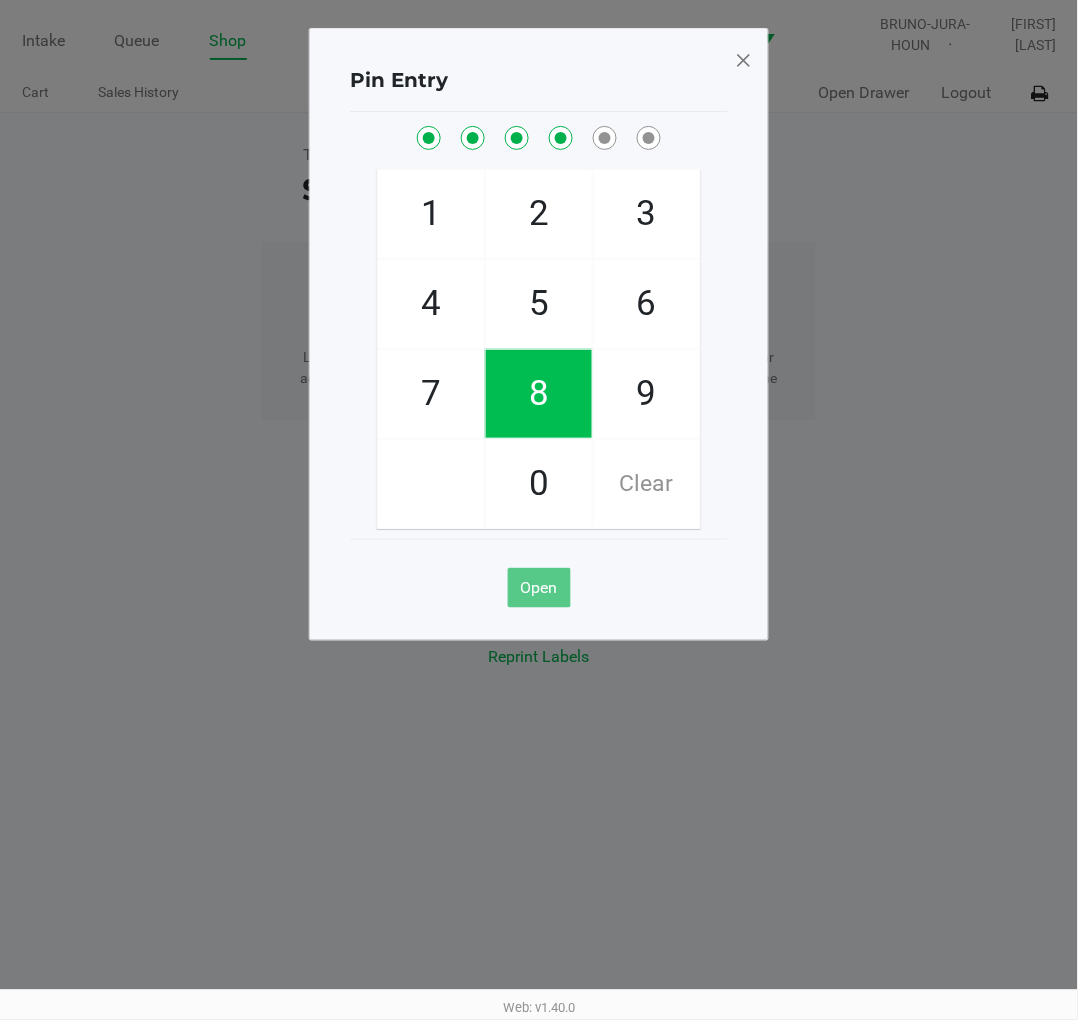 click on "2" 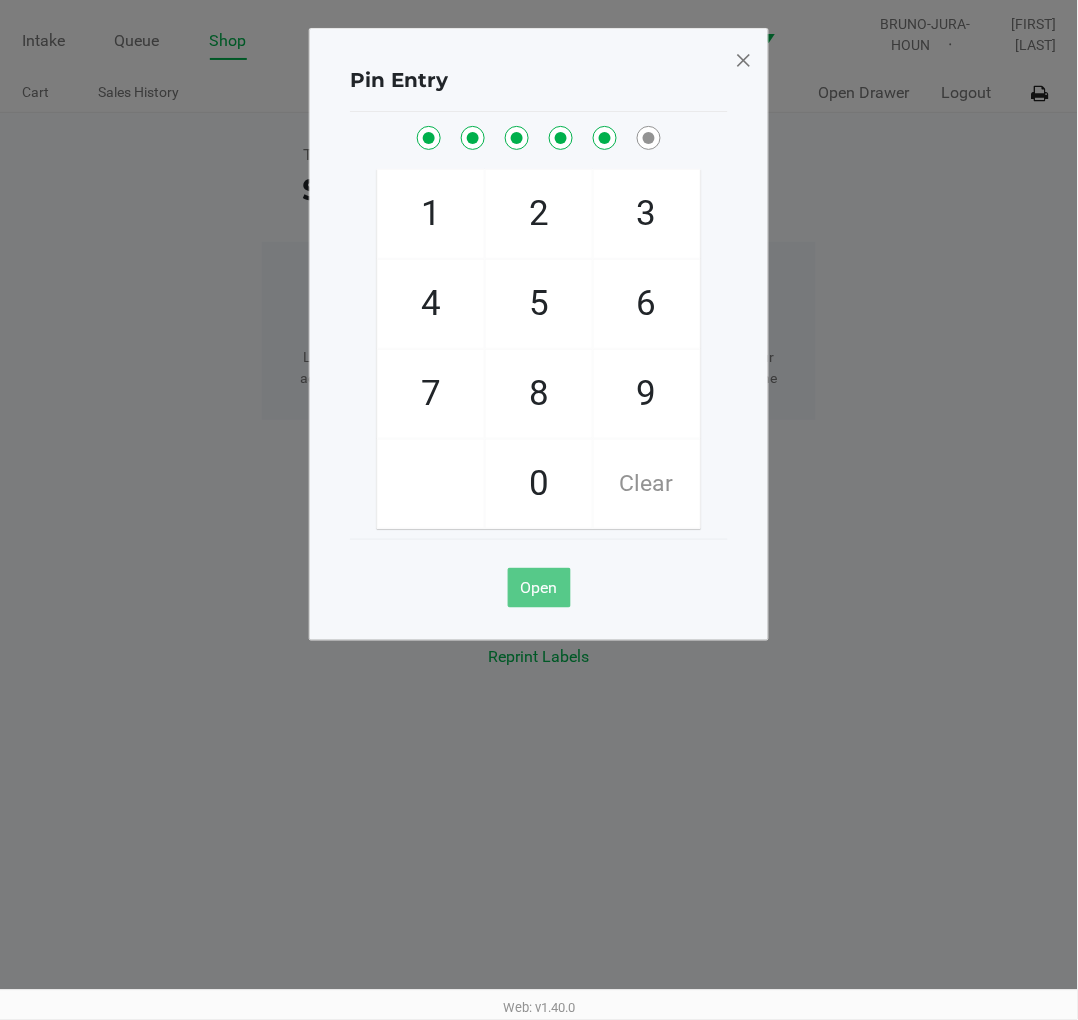 click on "1" 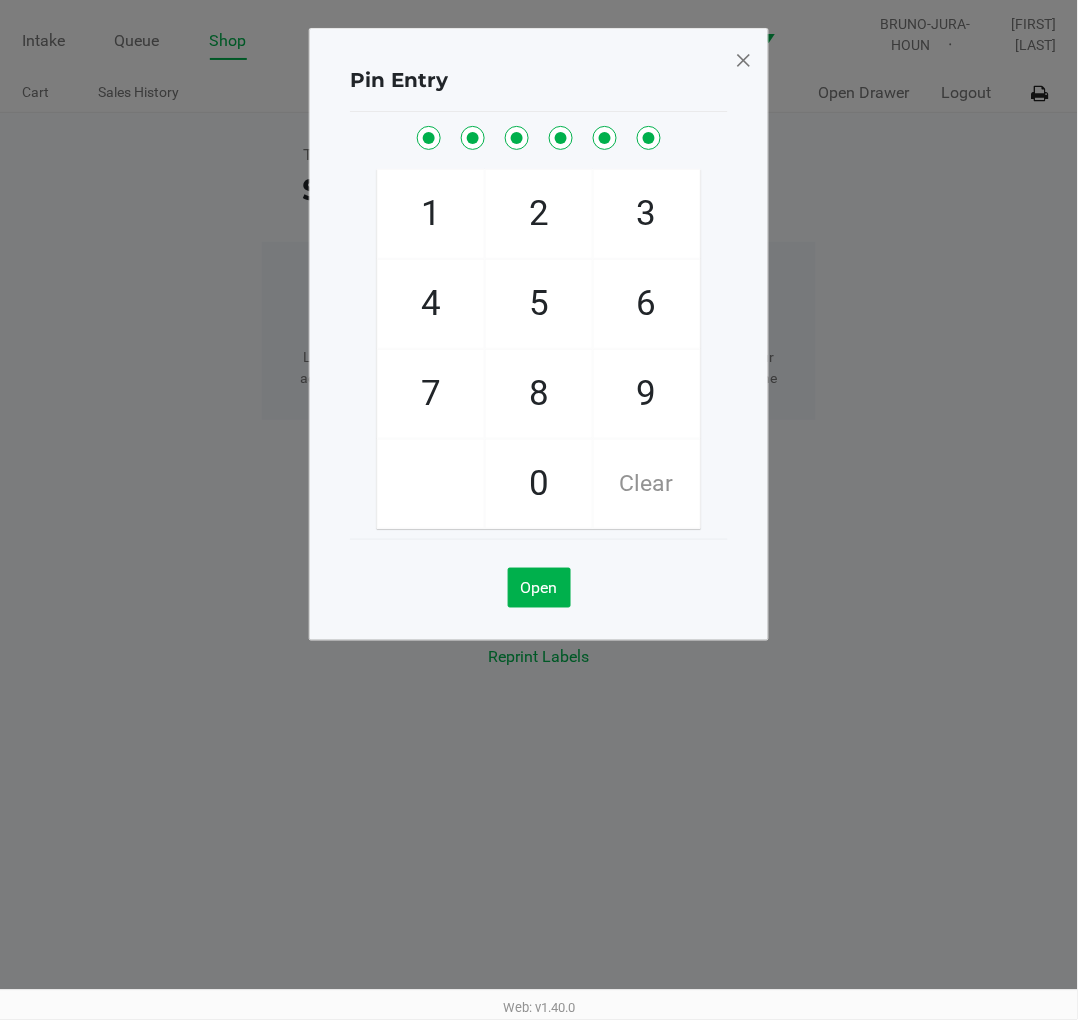 click 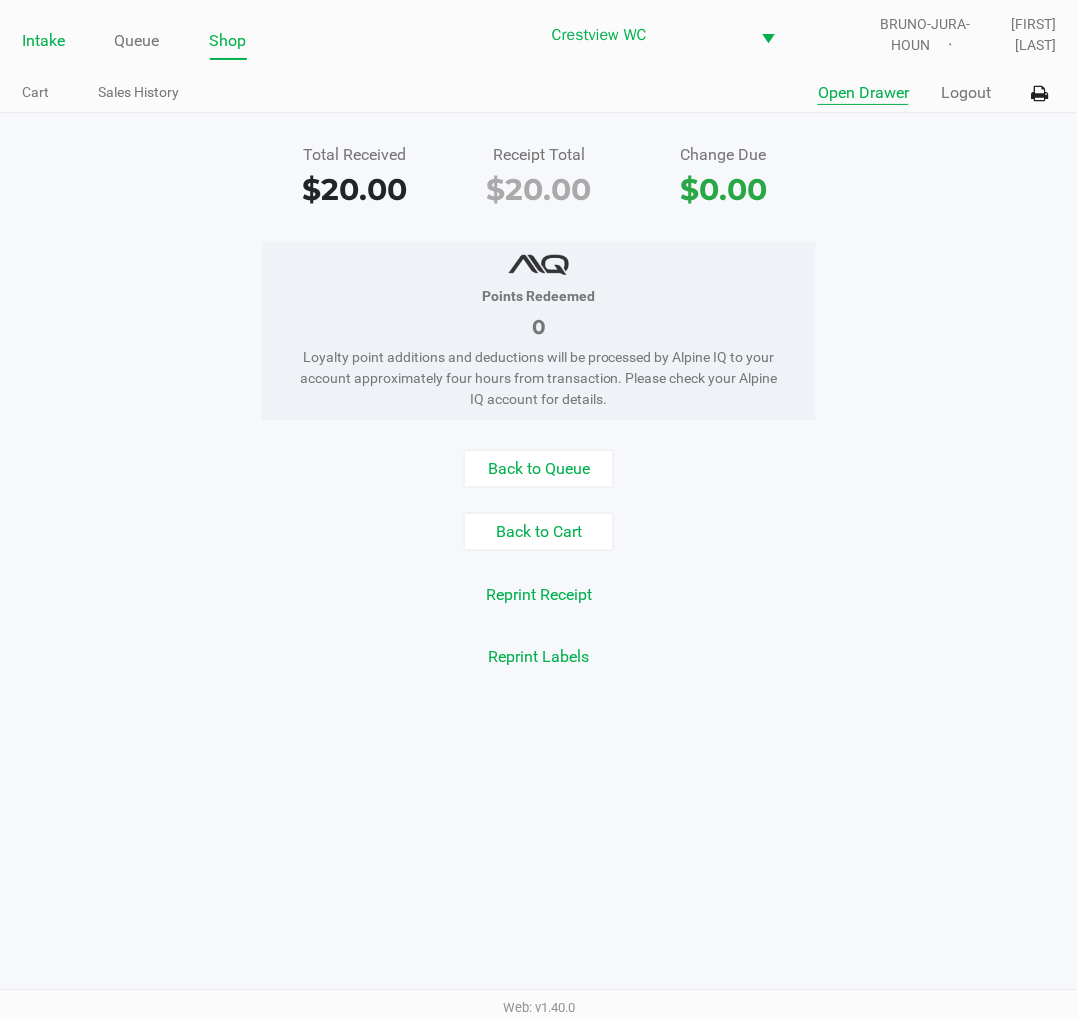 click on "Intake" 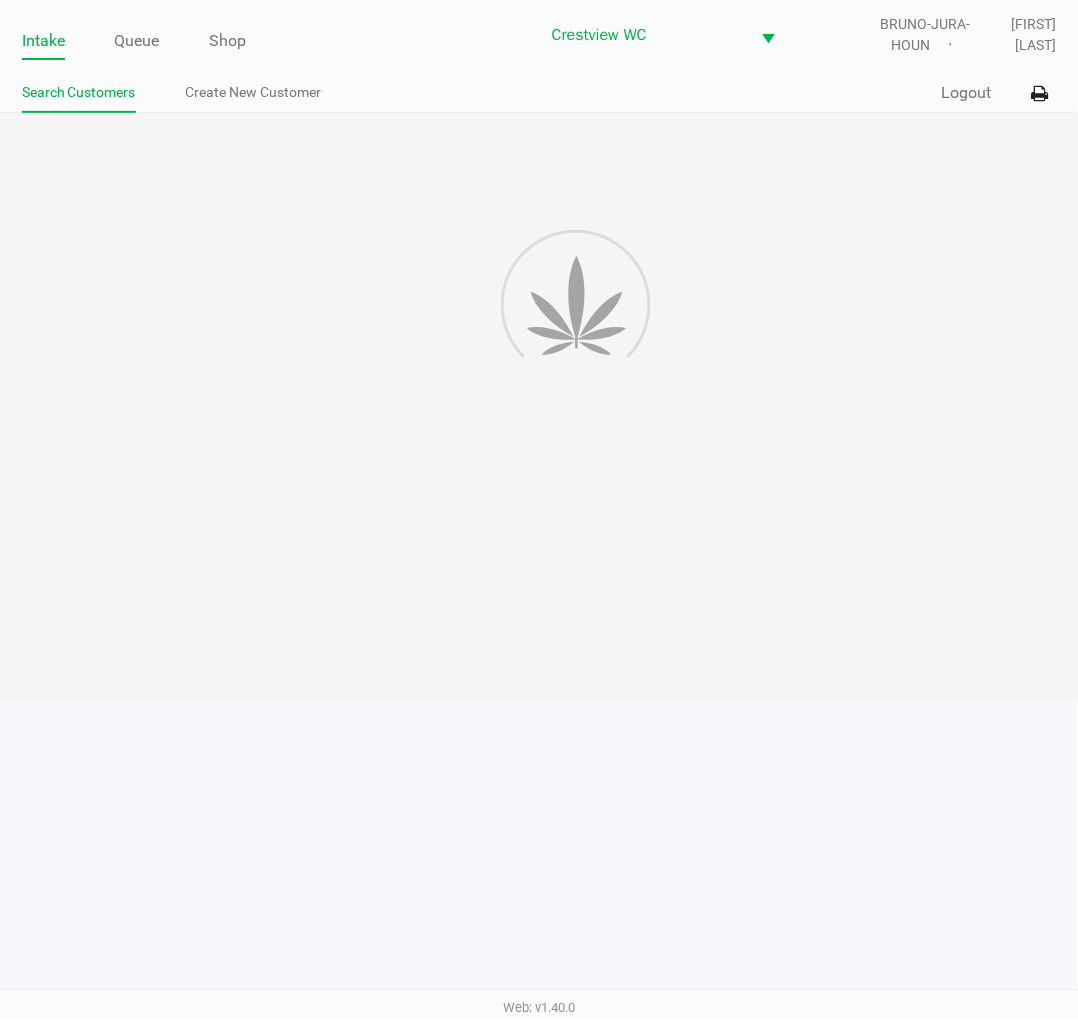 click 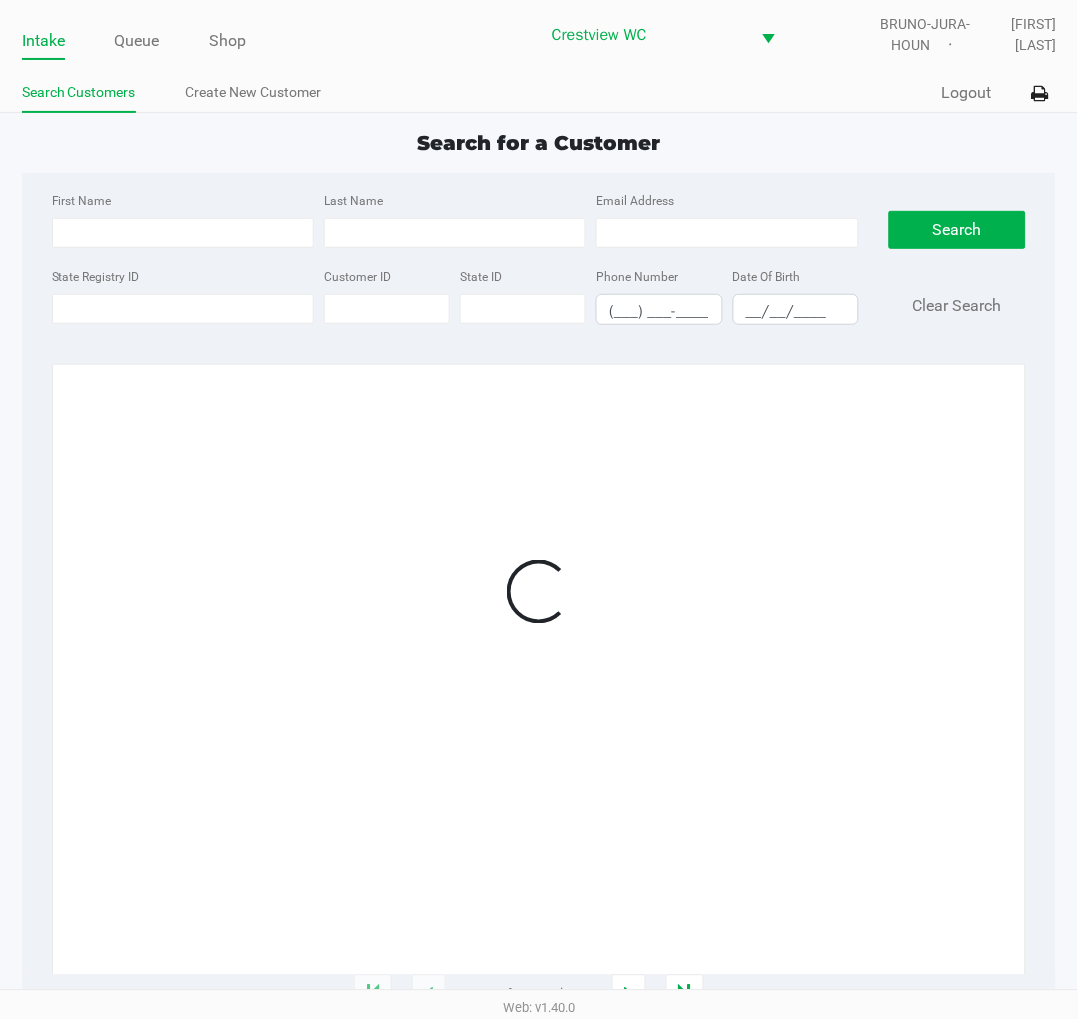 click on "State Registry ID" at bounding box center (183, 309) 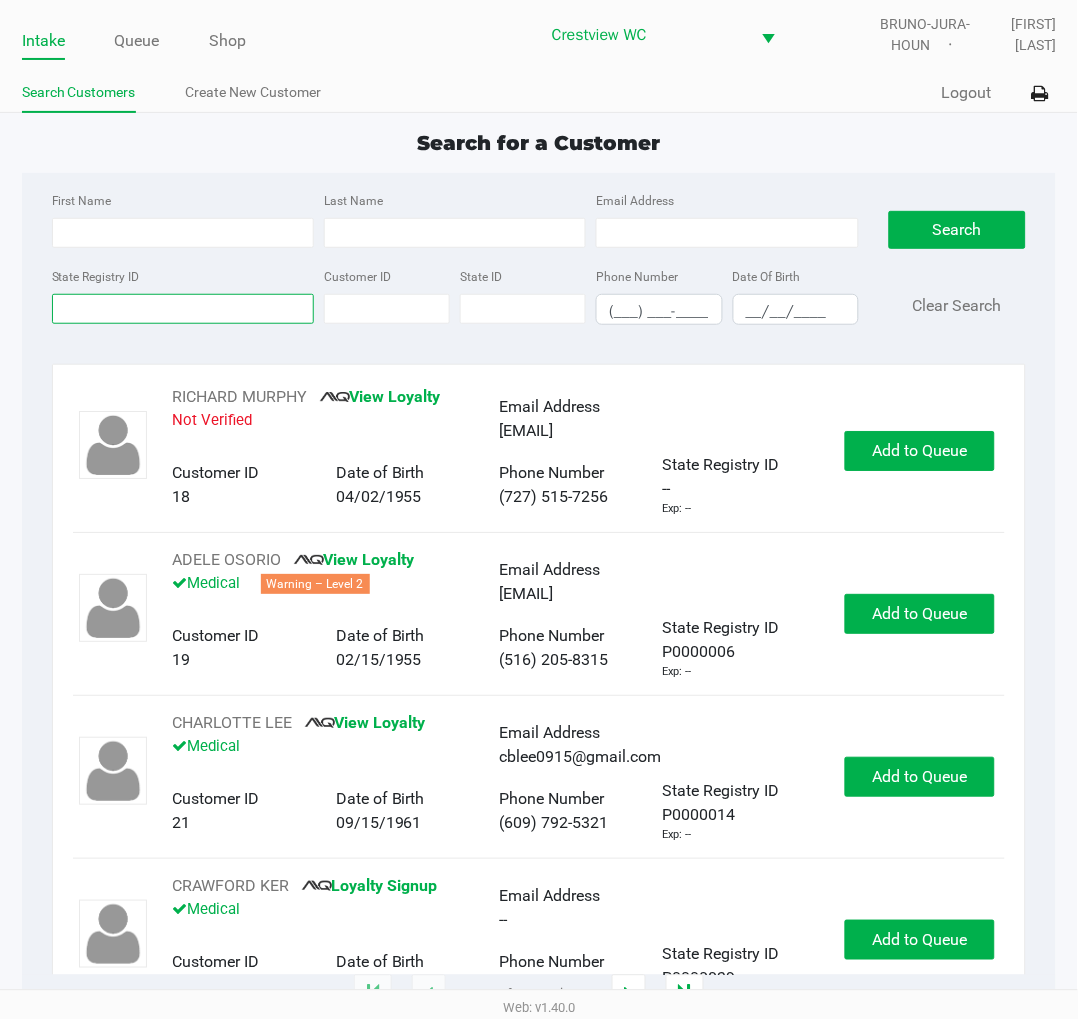 click on "State Registry ID" at bounding box center (183, 309) 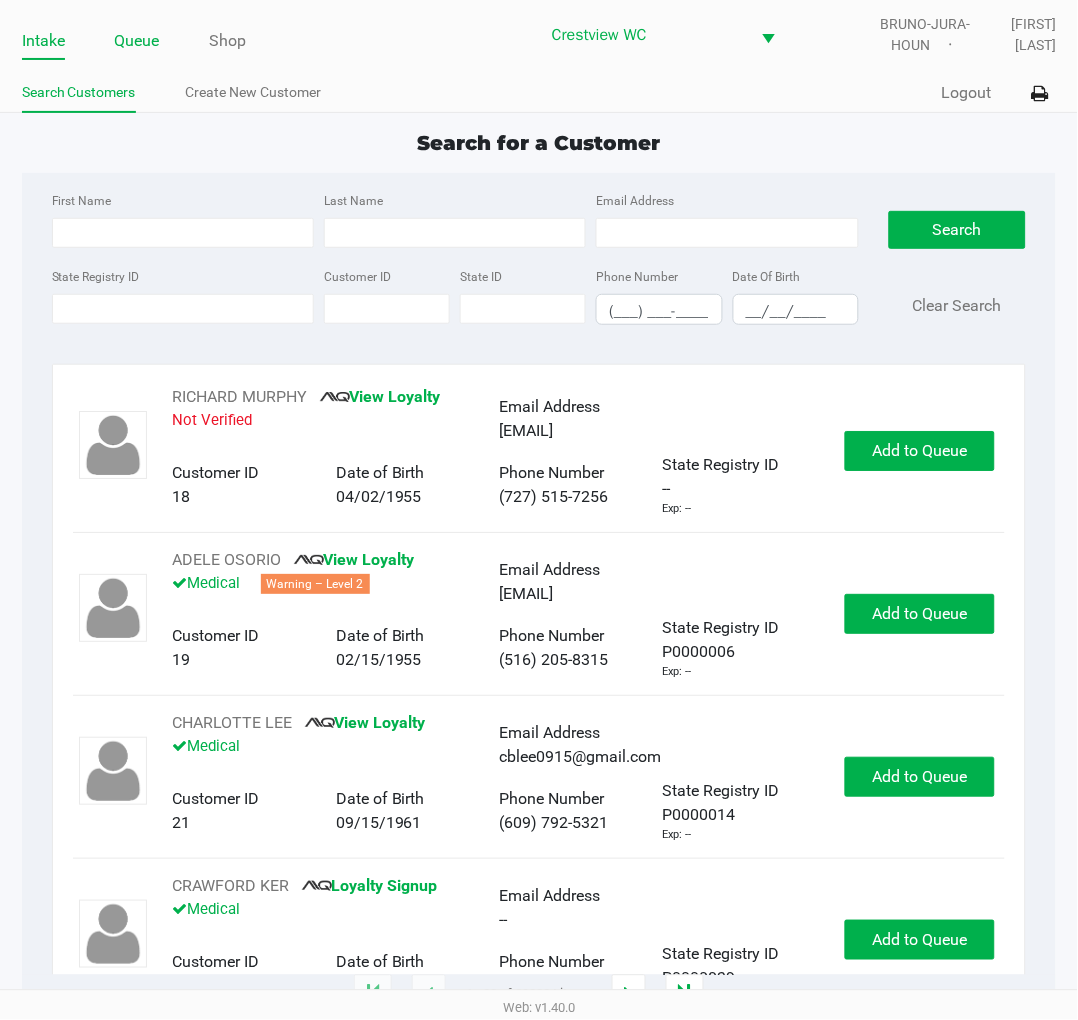 click on "Queue" 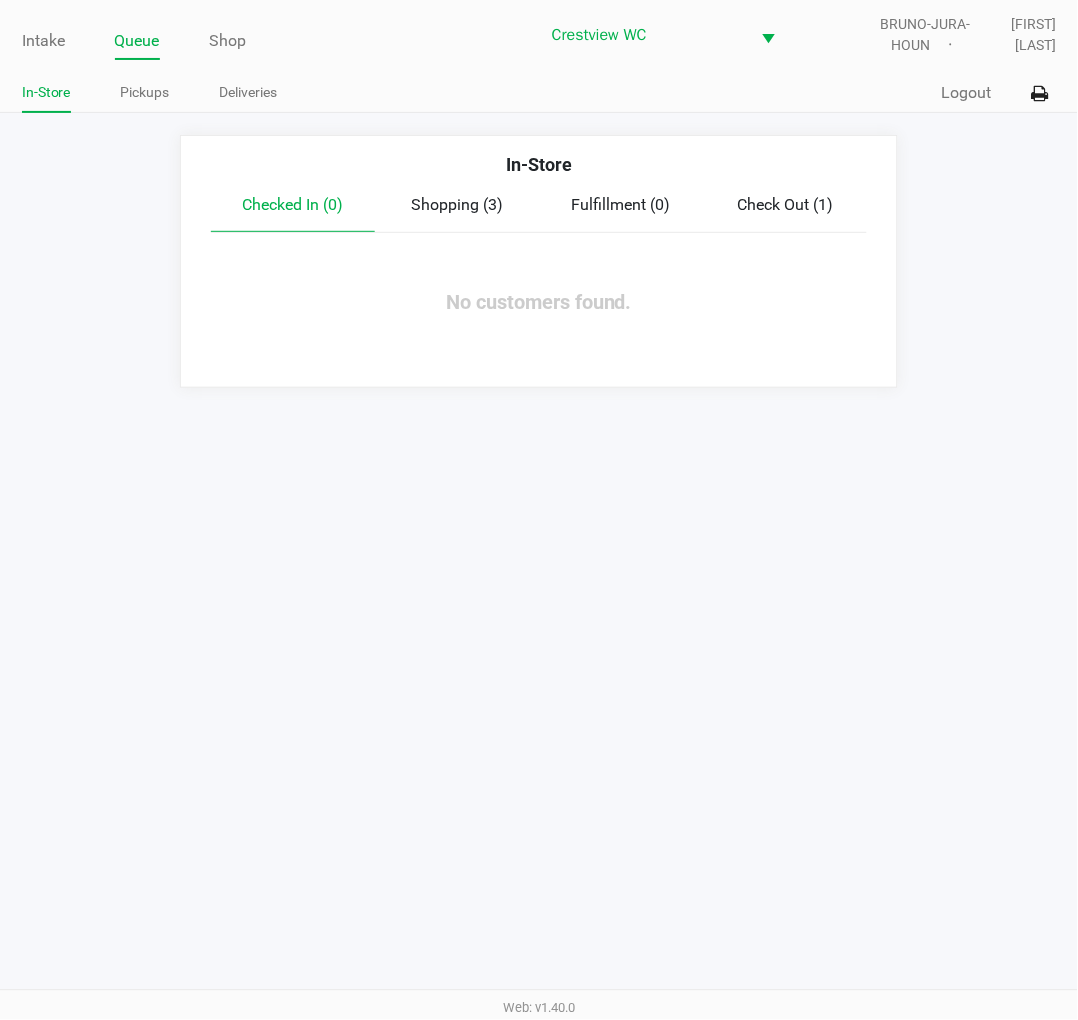 click on "Pickups" 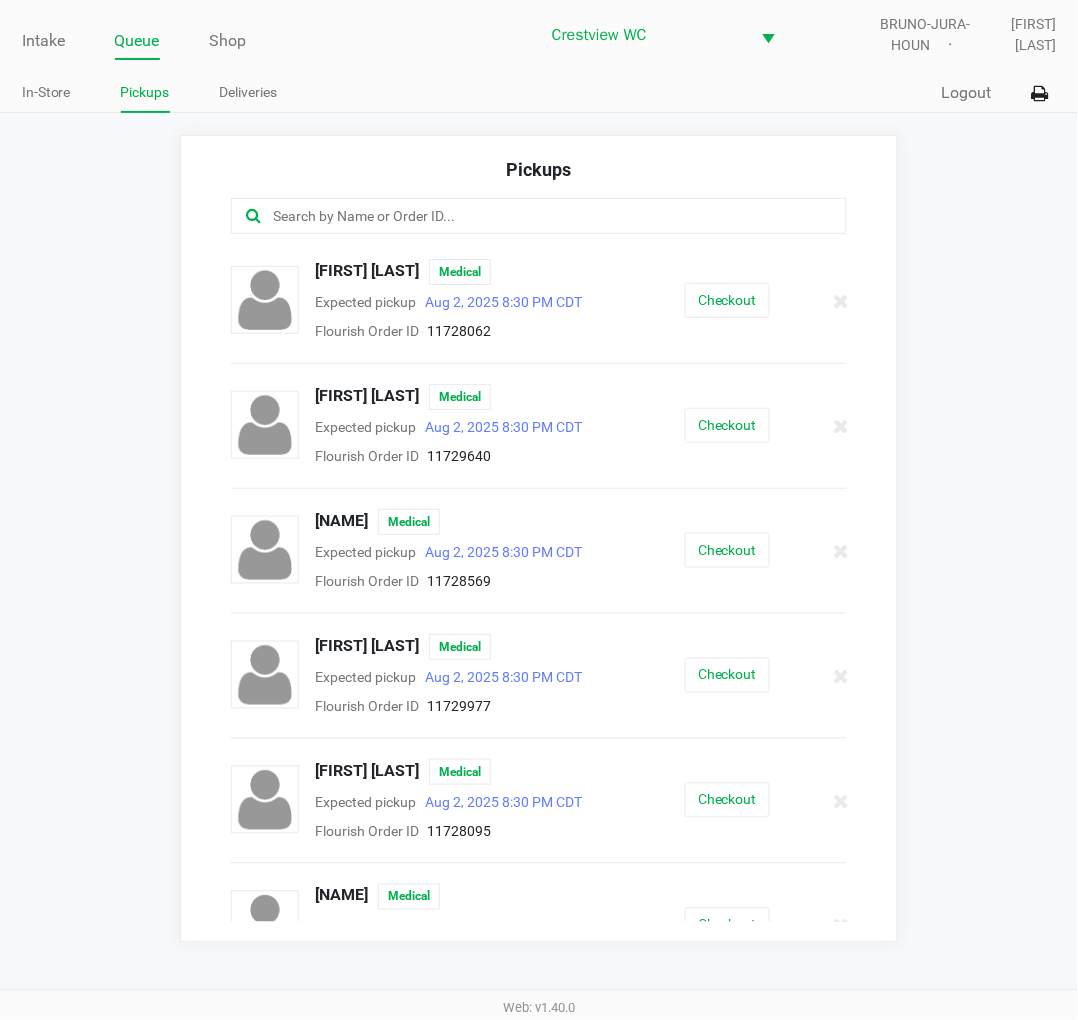 click 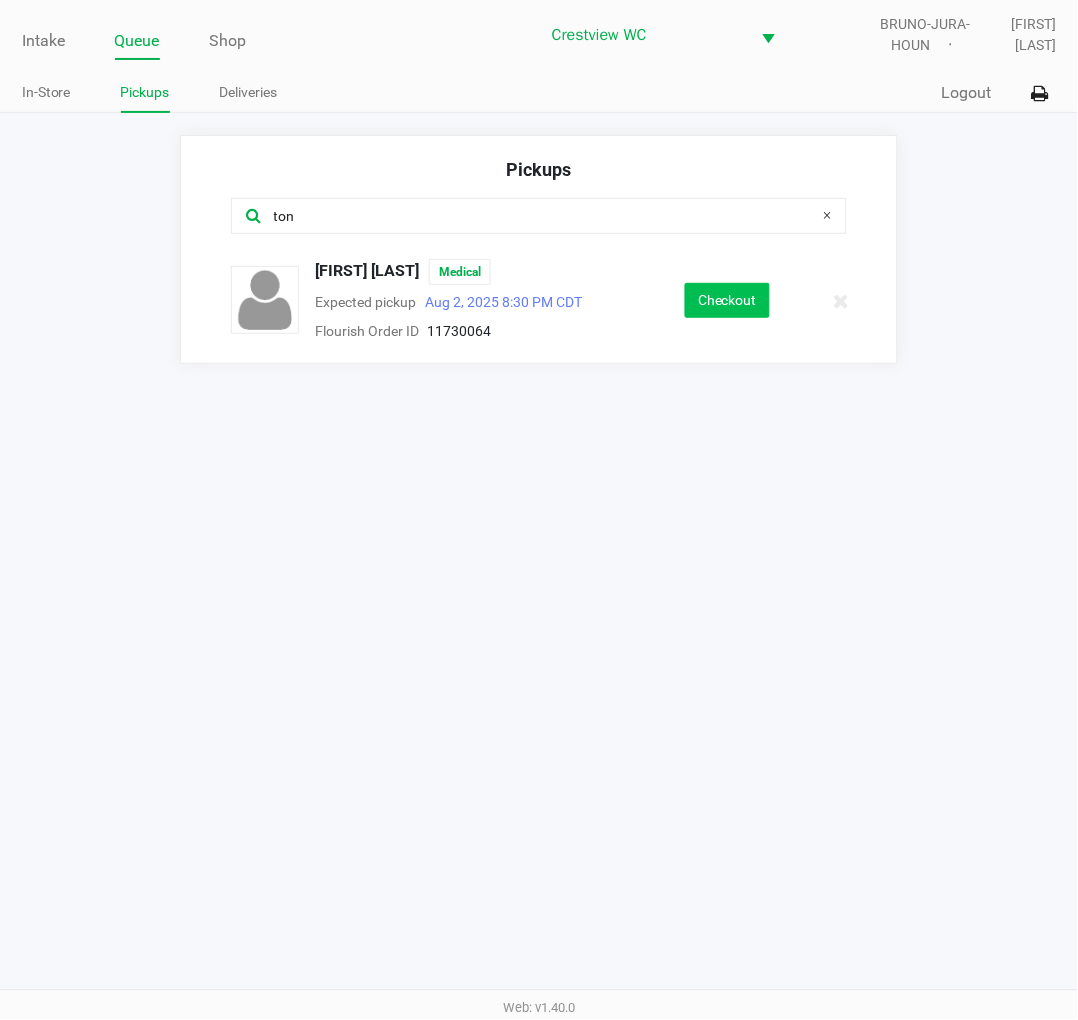 click on "Checkout" 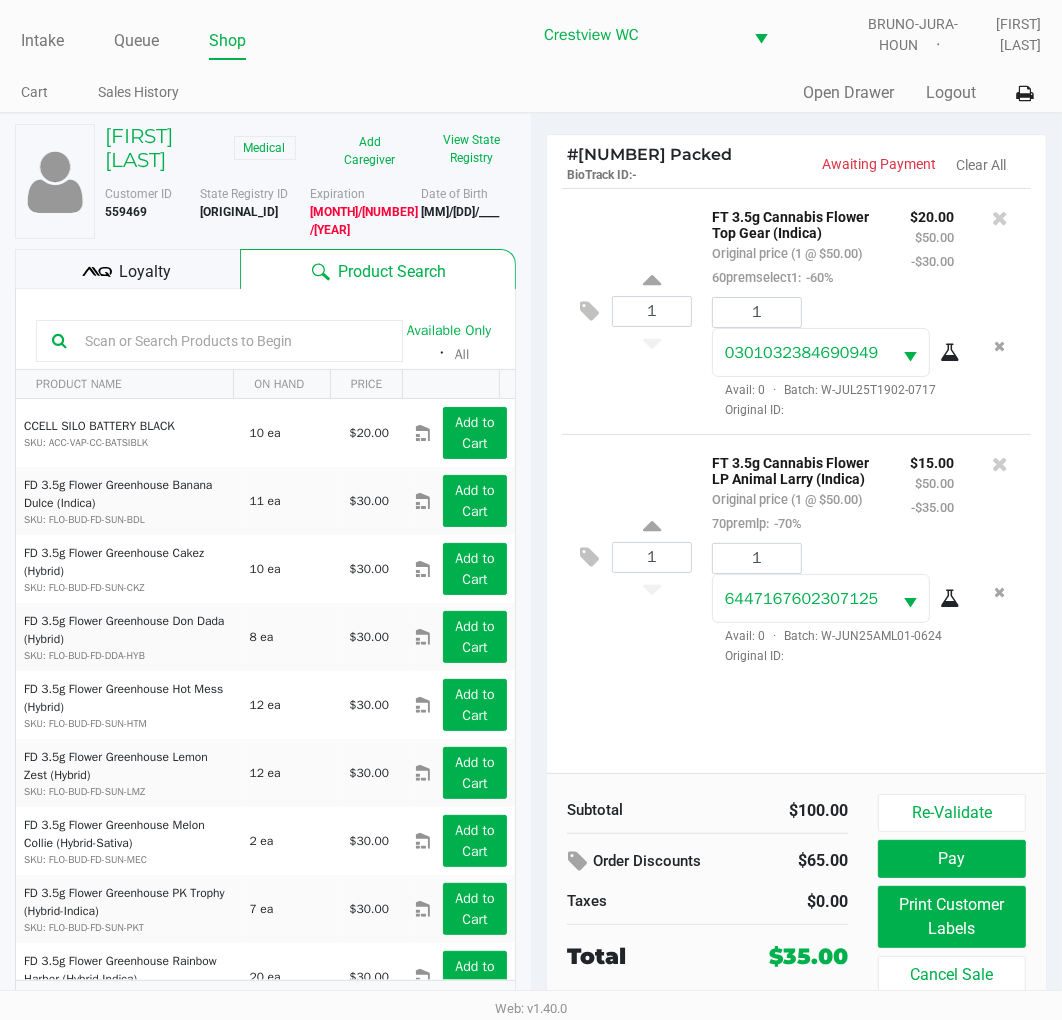 click on "Print Customer Labels" 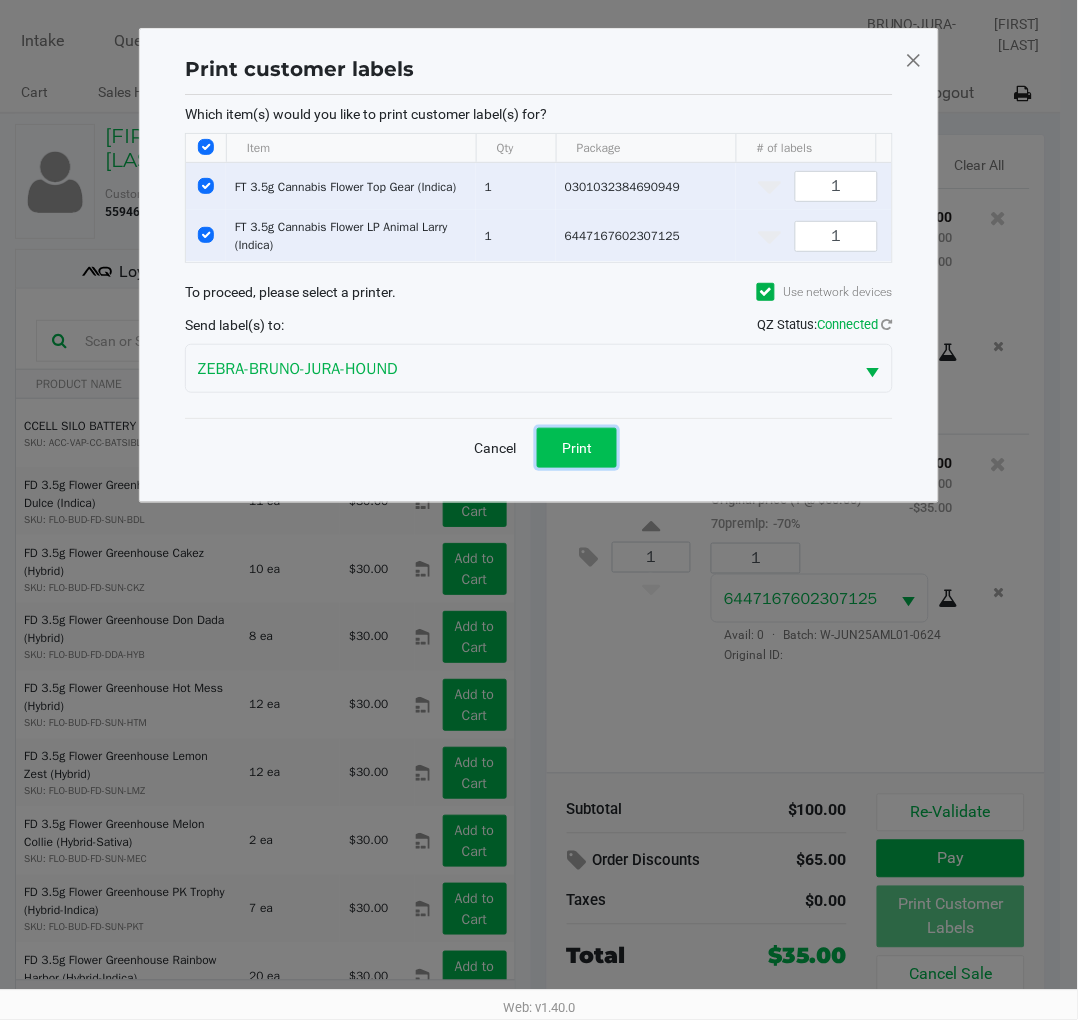 click on "Print" 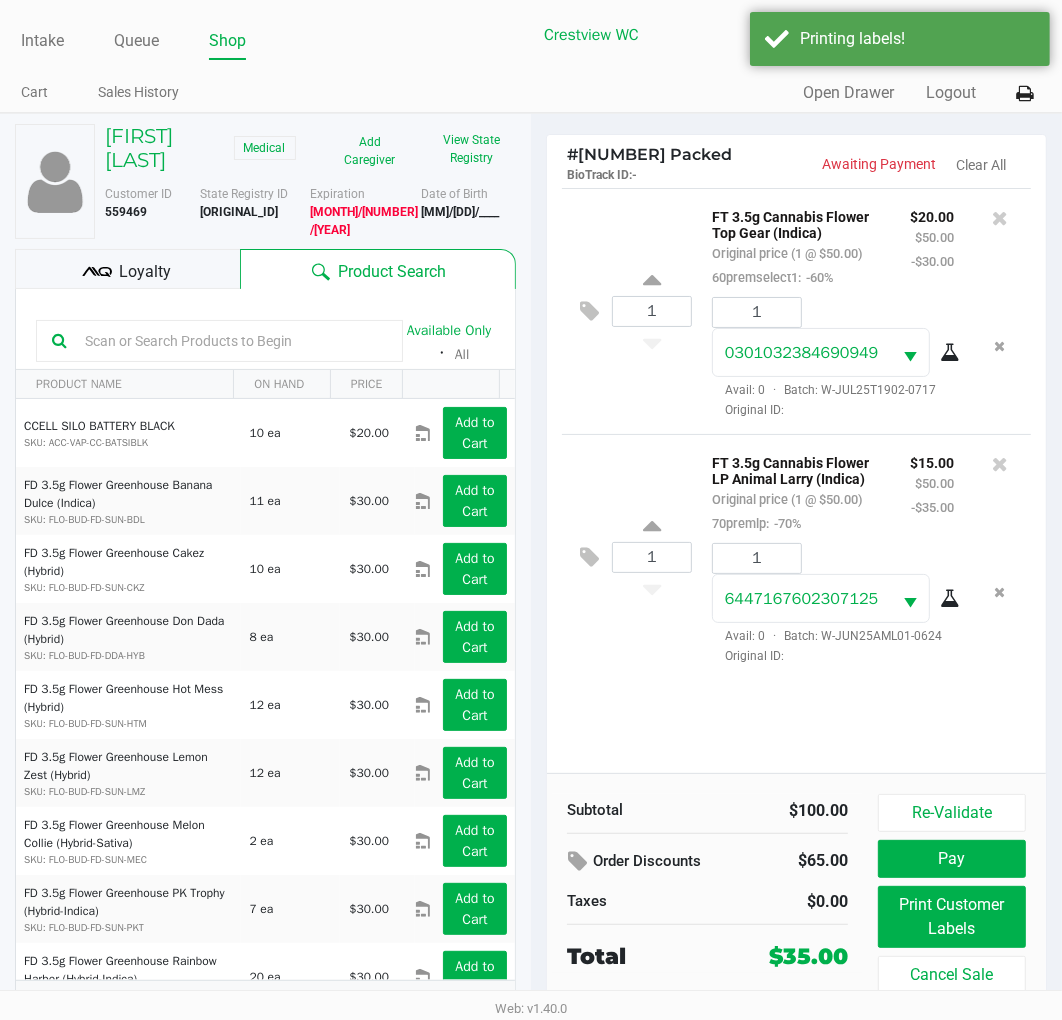 click on "Loyalty" 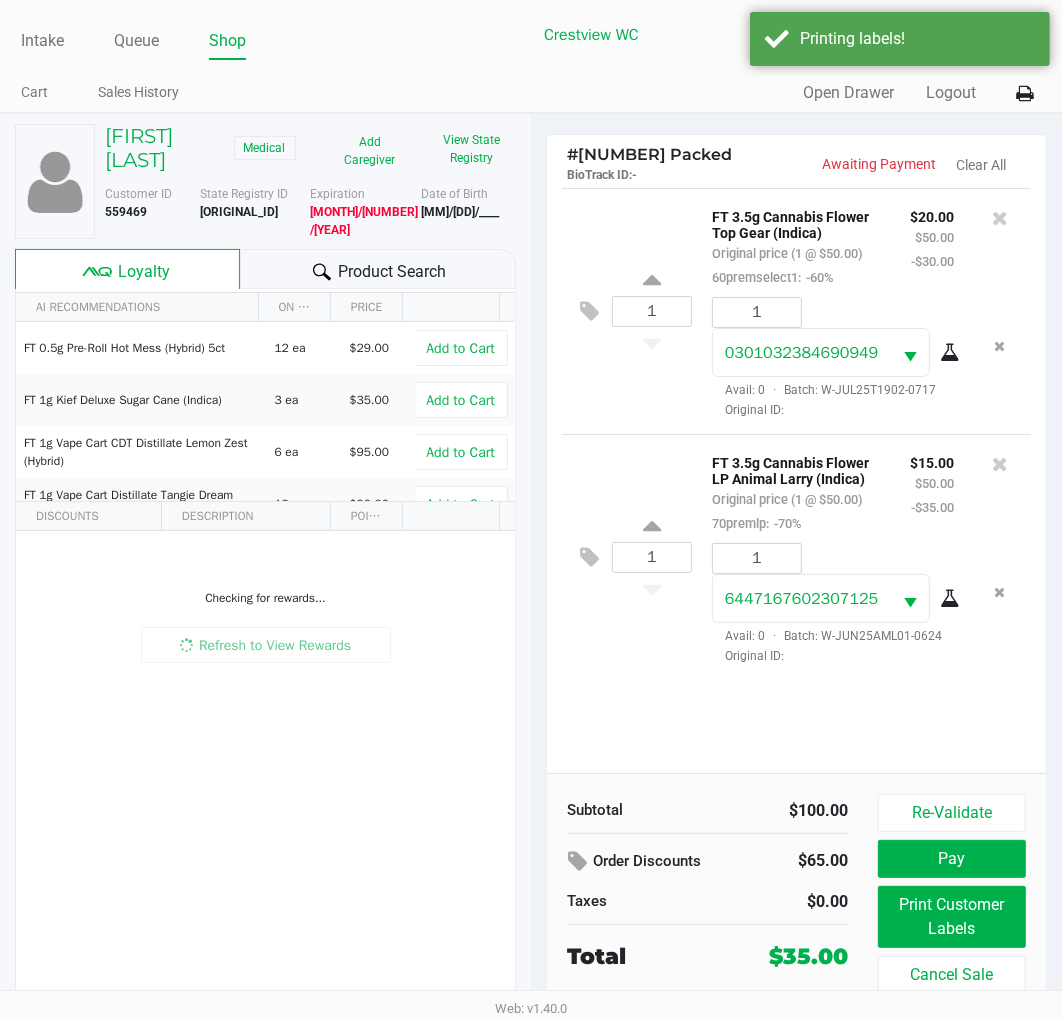 scroll, scrollTop: 37, scrollLeft: 0, axis: vertical 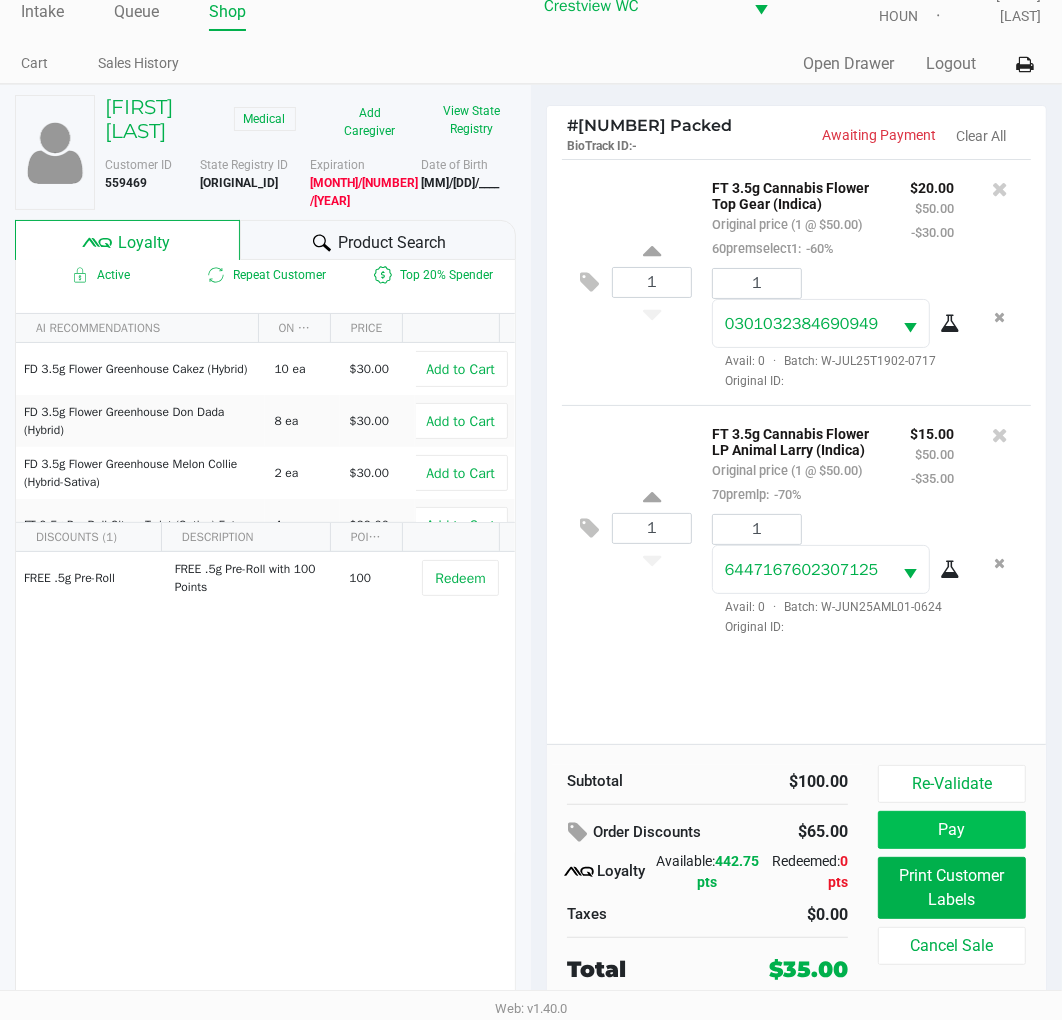 click on "Pay" 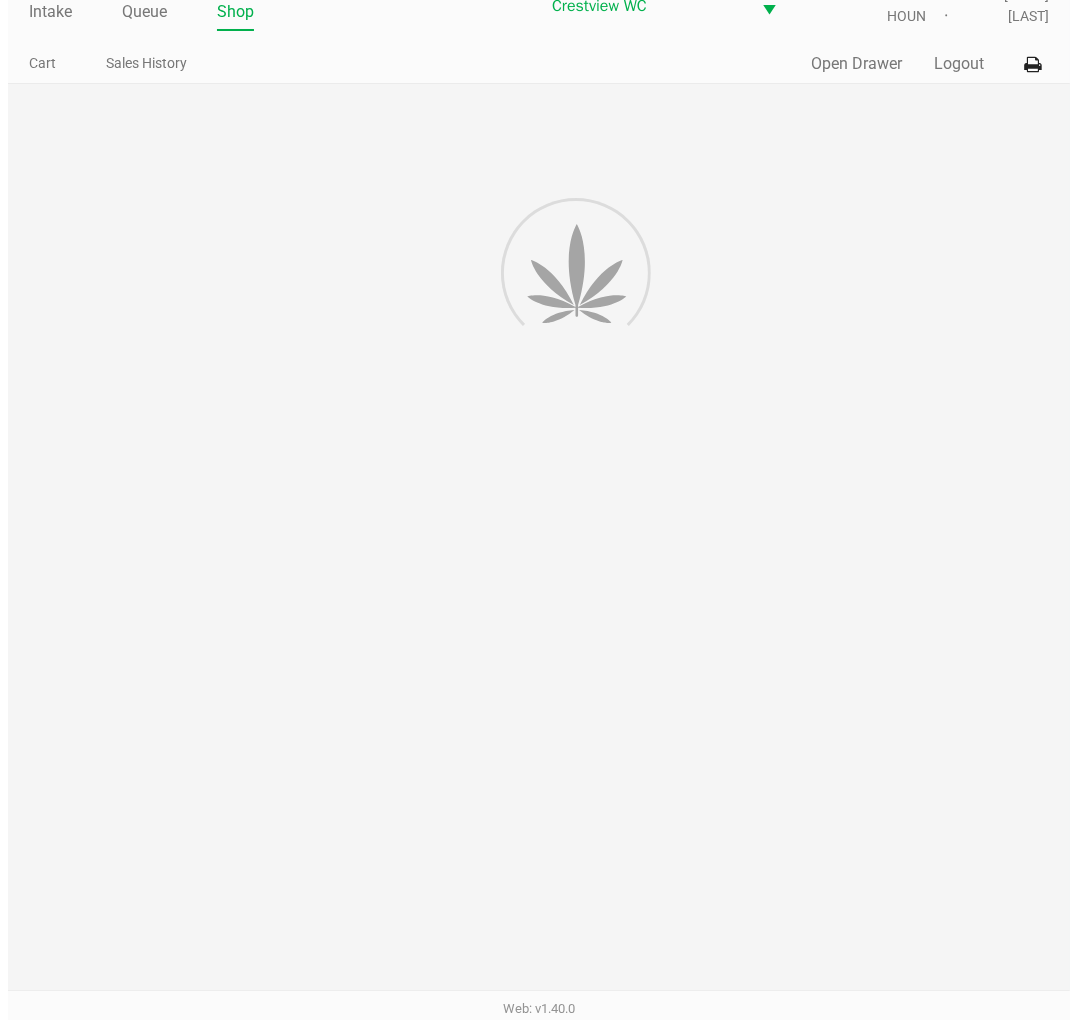 scroll, scrollTop: 0, scrollLeft: 0, axis: both 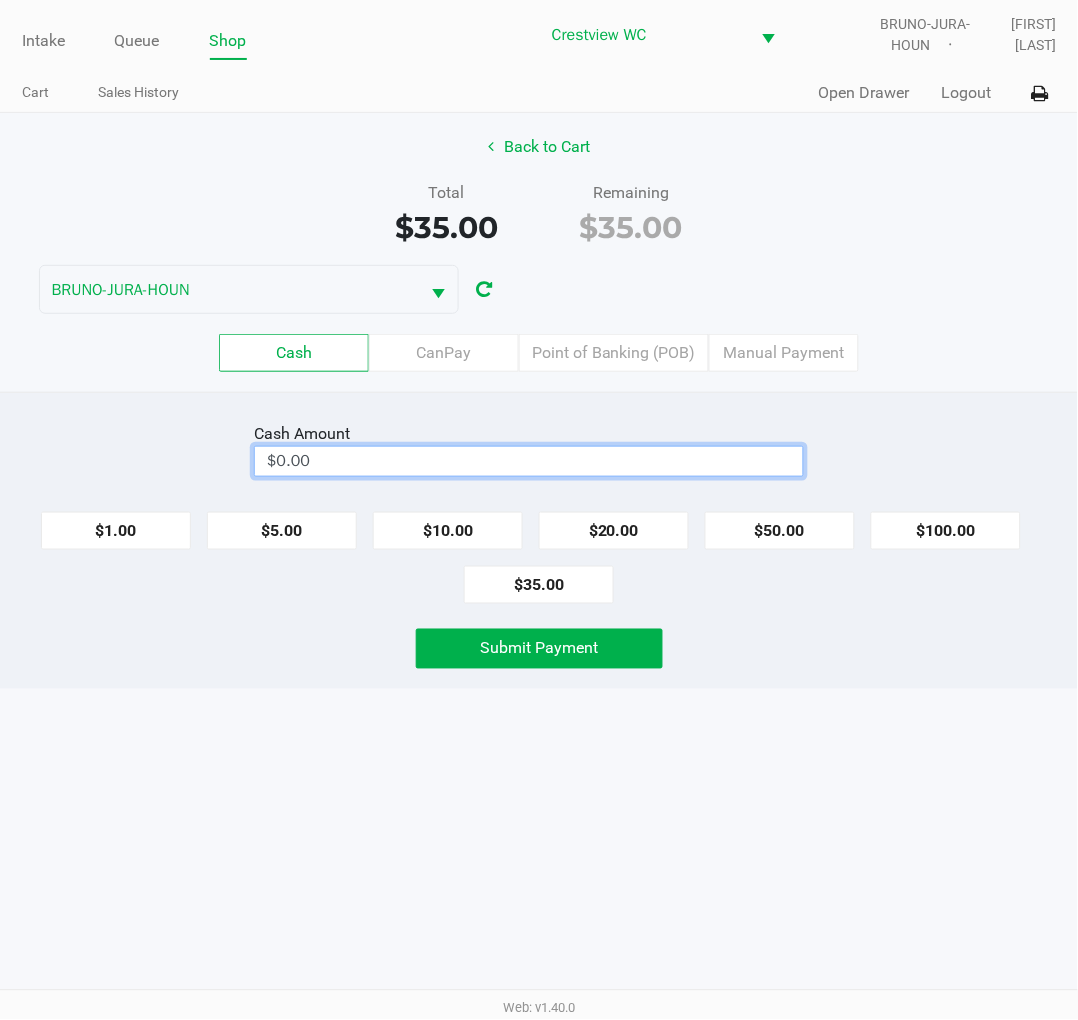 click on "$0.00" at bounding box center [529, 461] 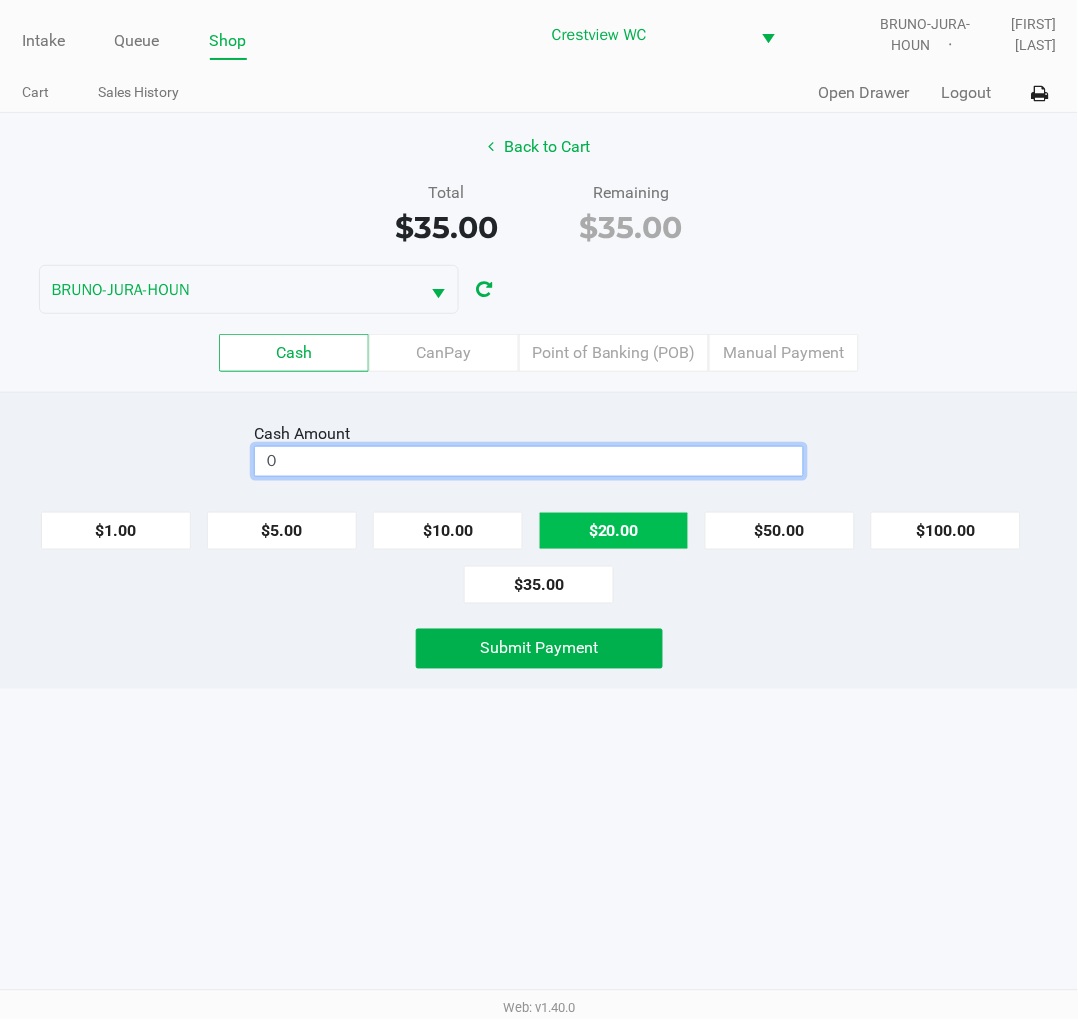 click on "$20.00" 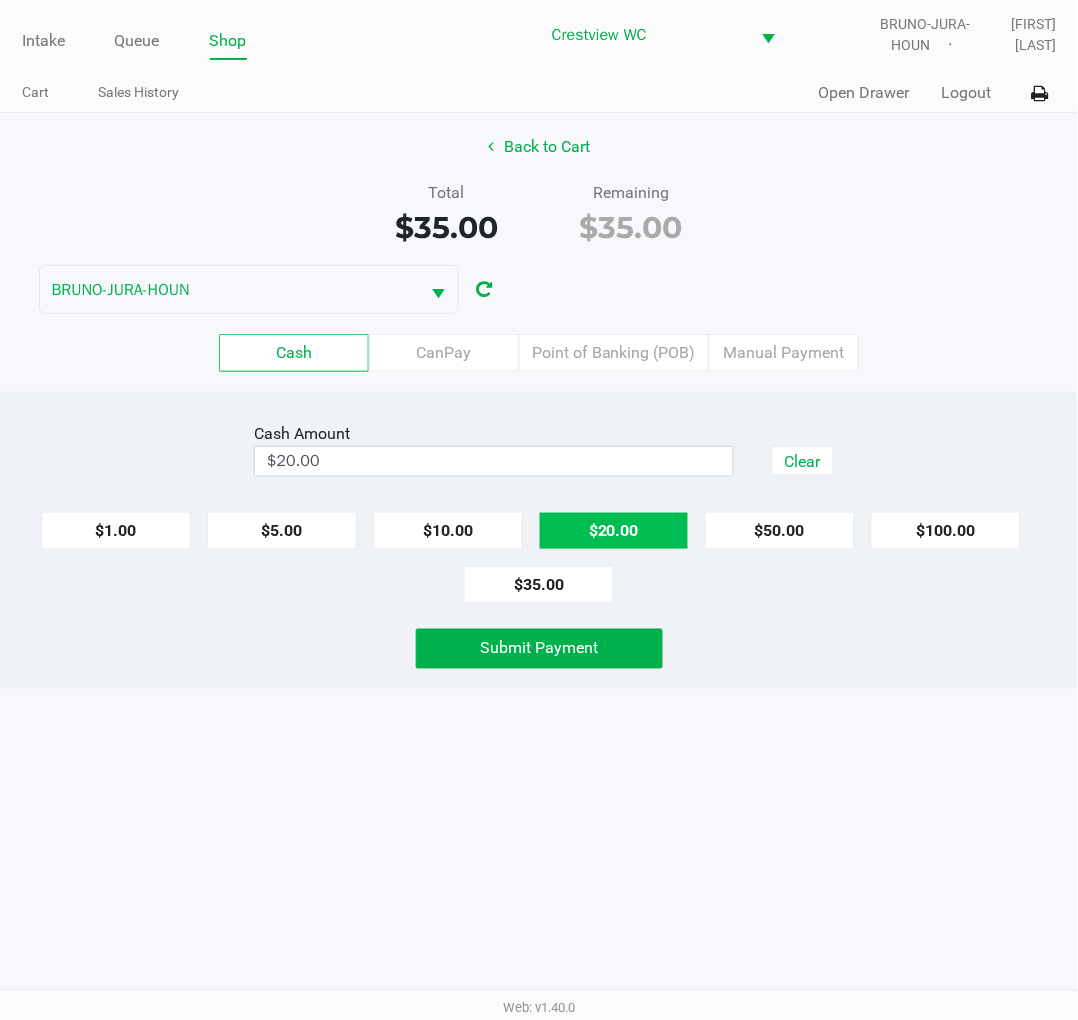 click on "$20.00" 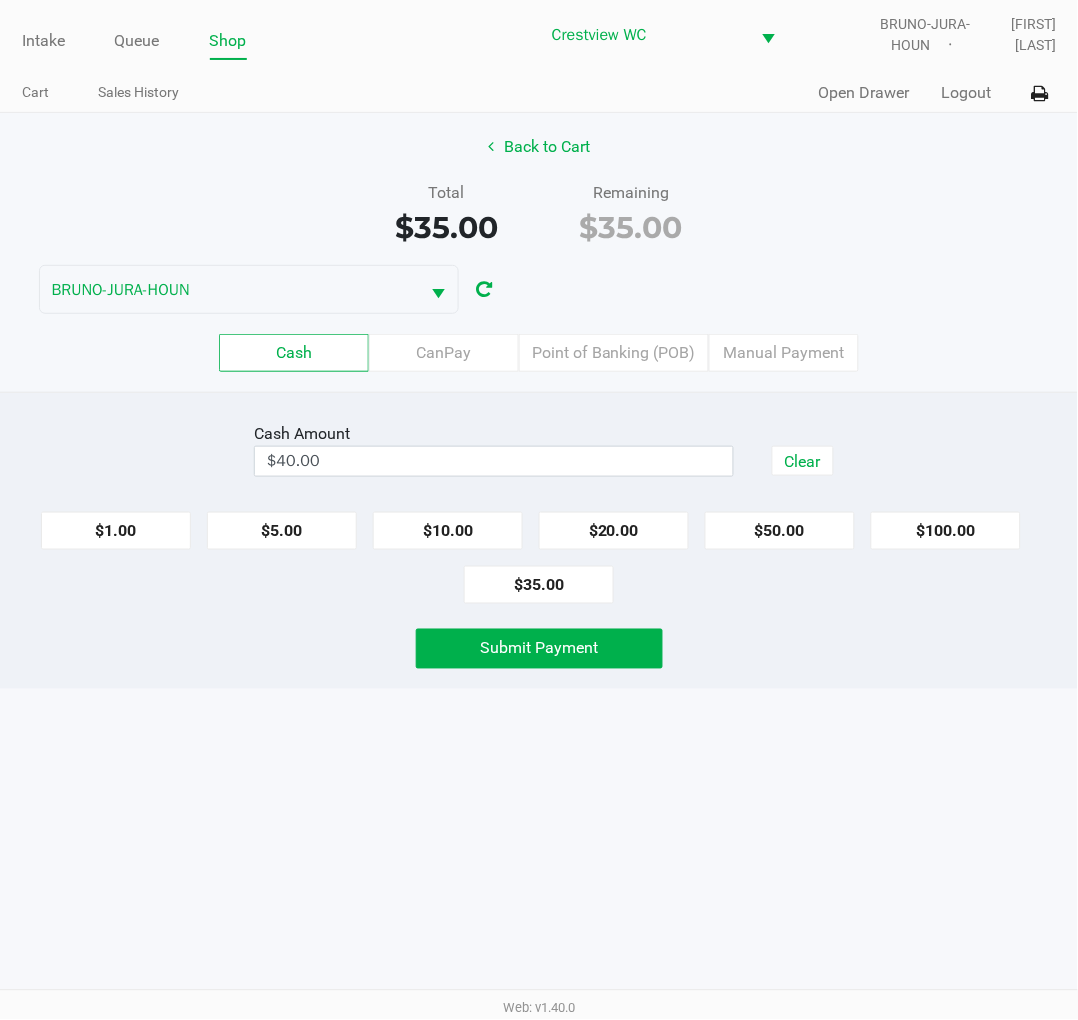 click on "Intake Queue Shop Crestview WC  BRUNO-JURA-HOUN   Brittany Rollins  Cart Sales History  Quick Sale   Open Drawer   Logout  Back to Cart   Total   $35.00   Remaining   $35.00  BRUNO-JURA-HOUN  Cash   CanPay   Point of Banking (POB)   Manual Payment   Cash  Amount  $40.00  Clear   $1.00   $5.00   $10.00   $20.00   $50.00   $100.00   $35.00   Submit Payment   Web: v1.40.0" at bounding box center (539, 510) 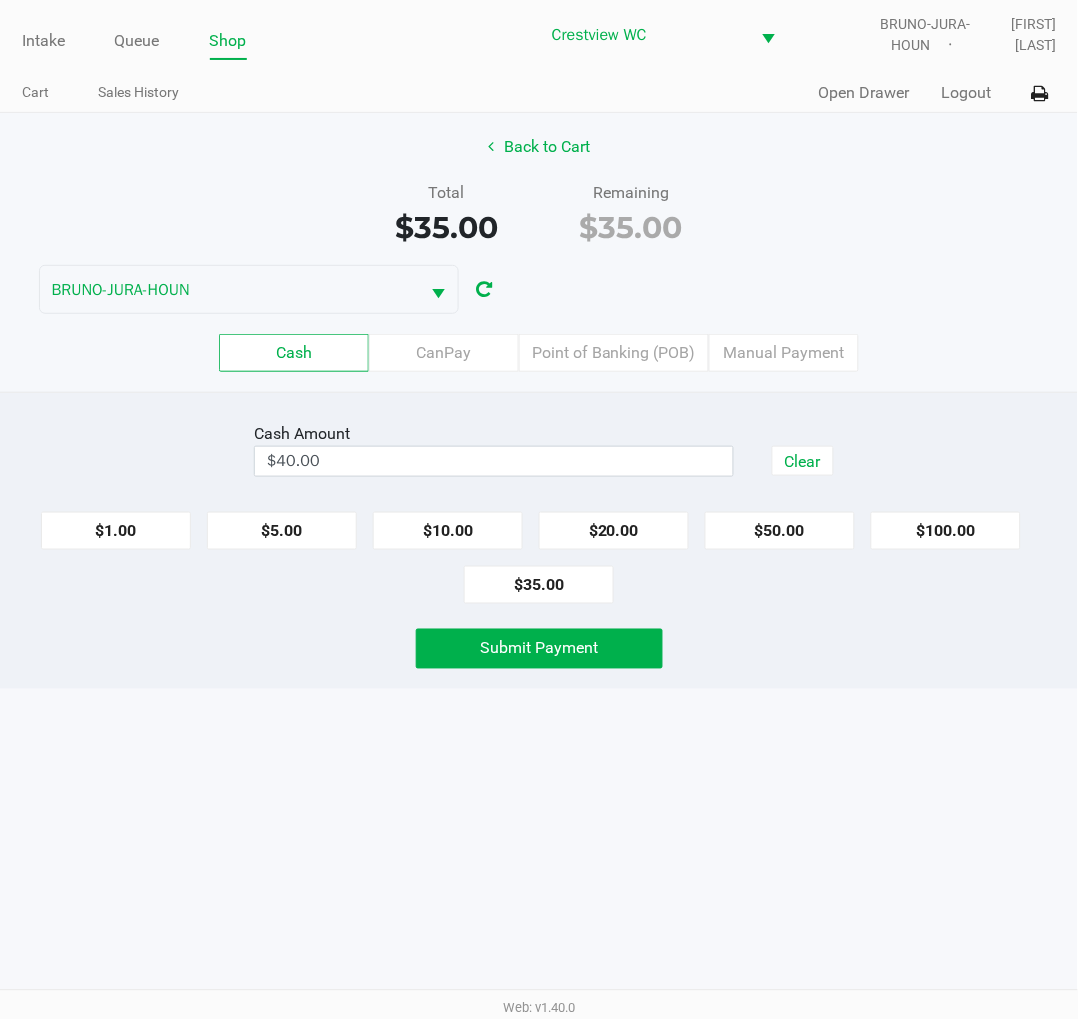 click on "Submit Payment" 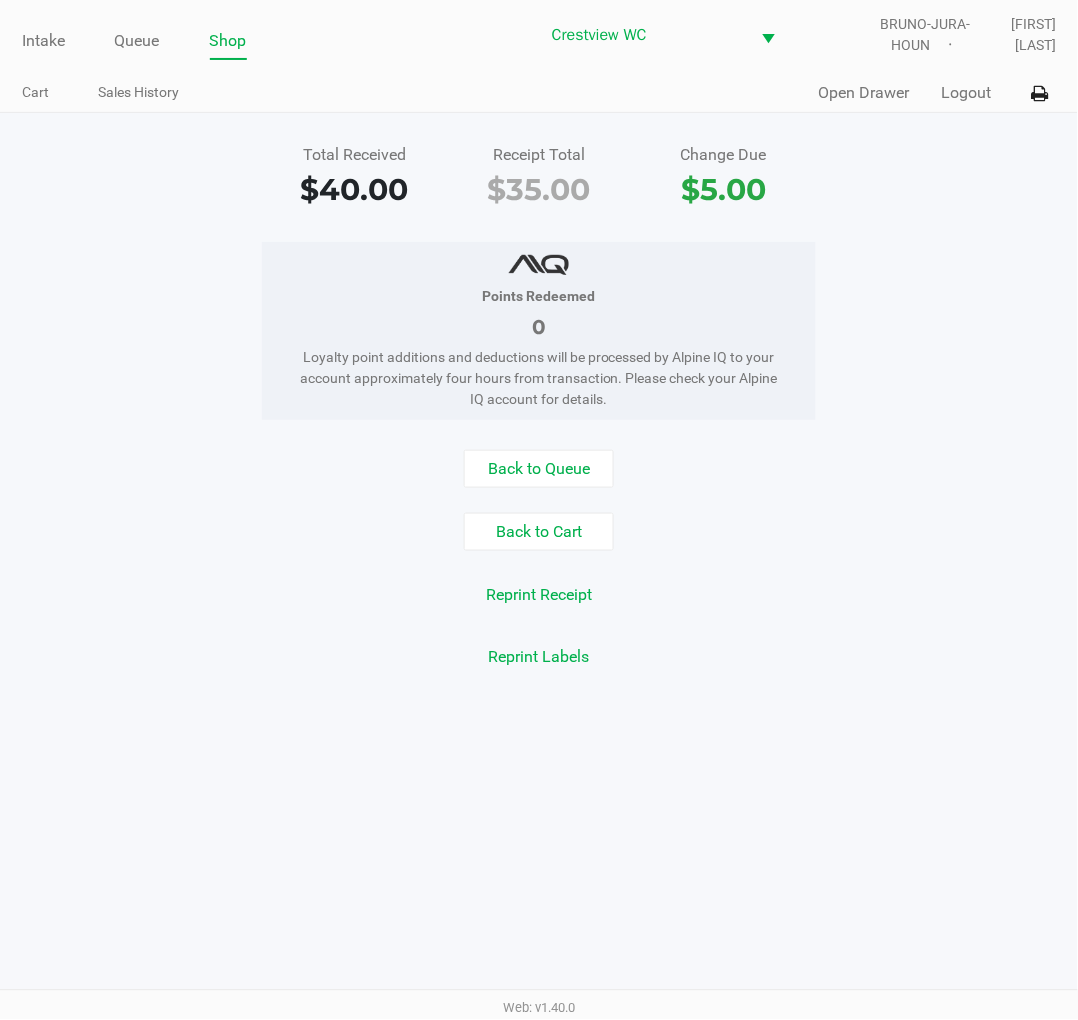click on "Intake" 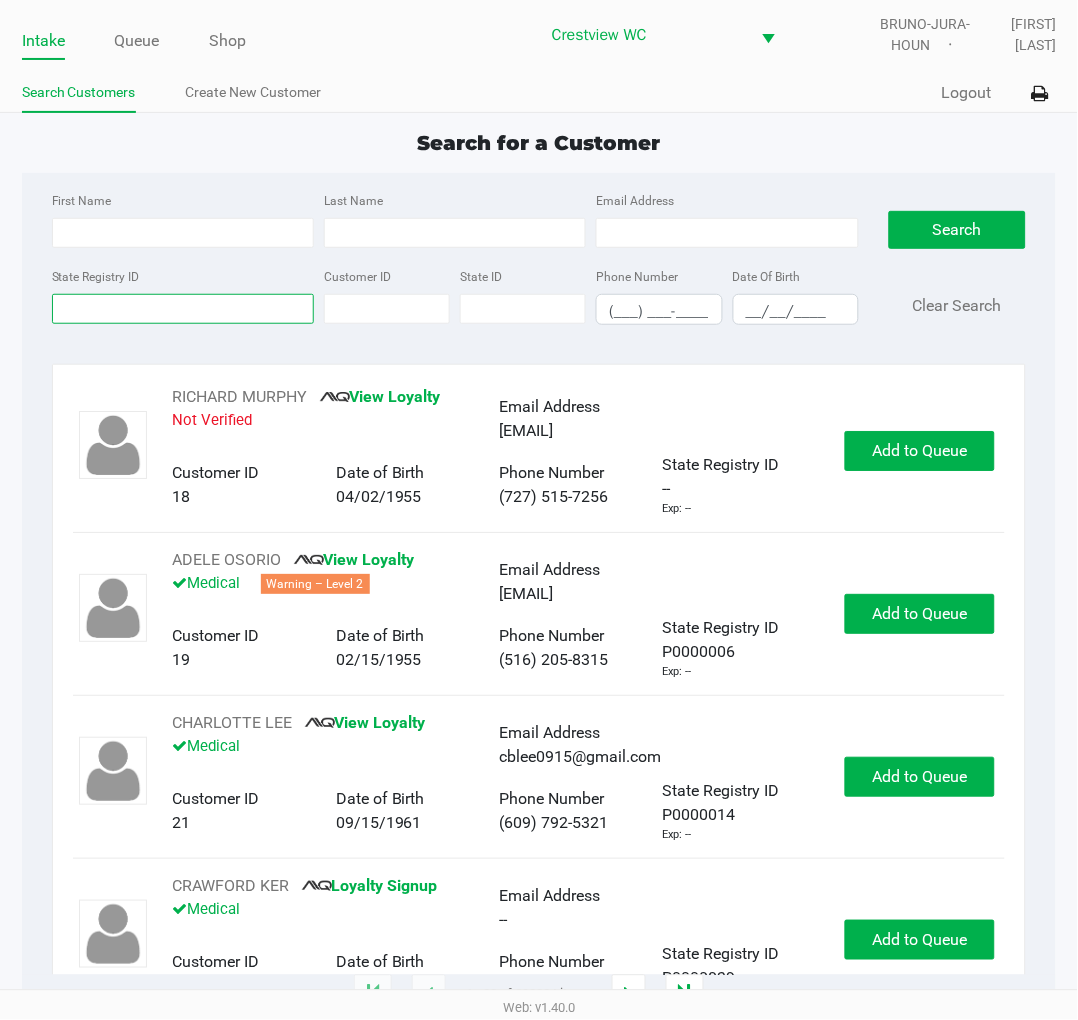 click on "State Registry ID" at bounding box center (183, 309) 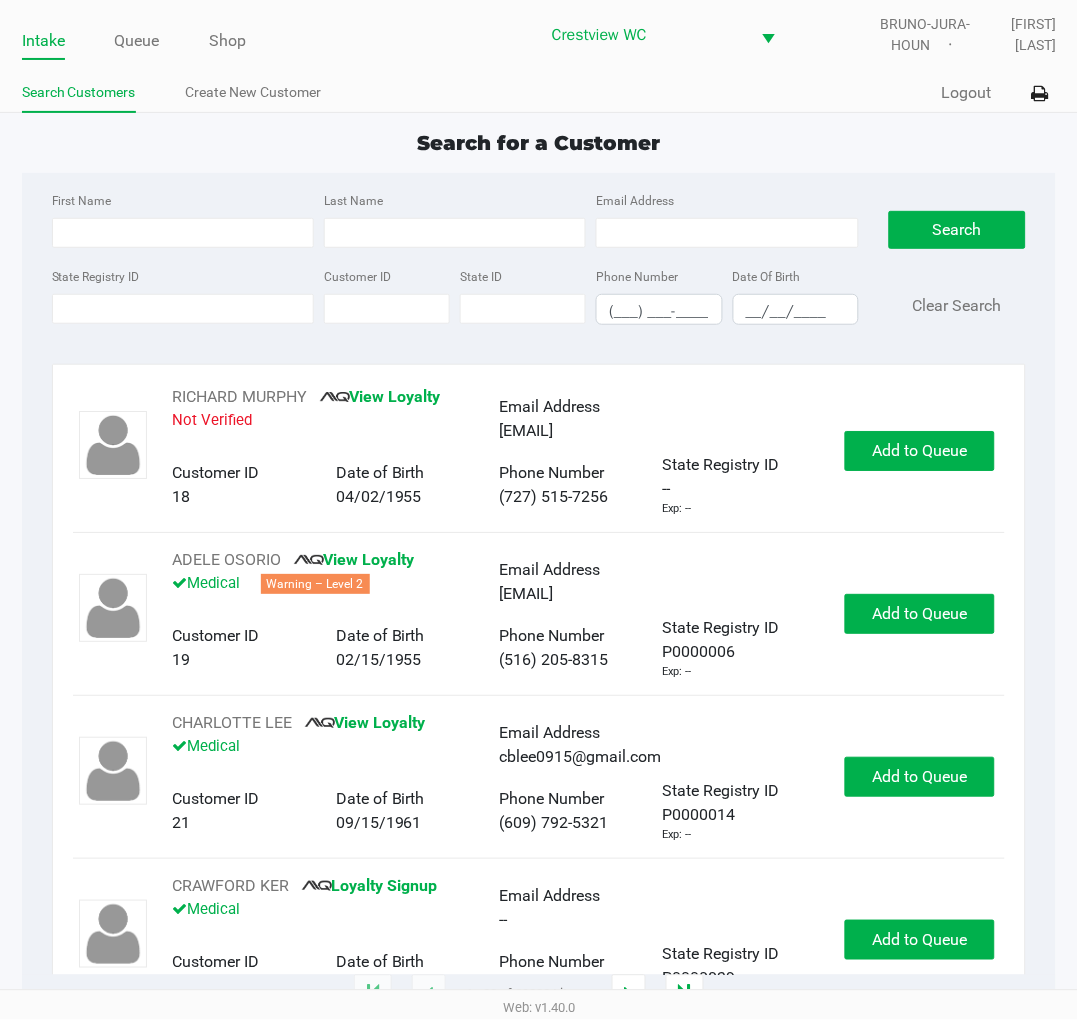 click on "State Registry ID" 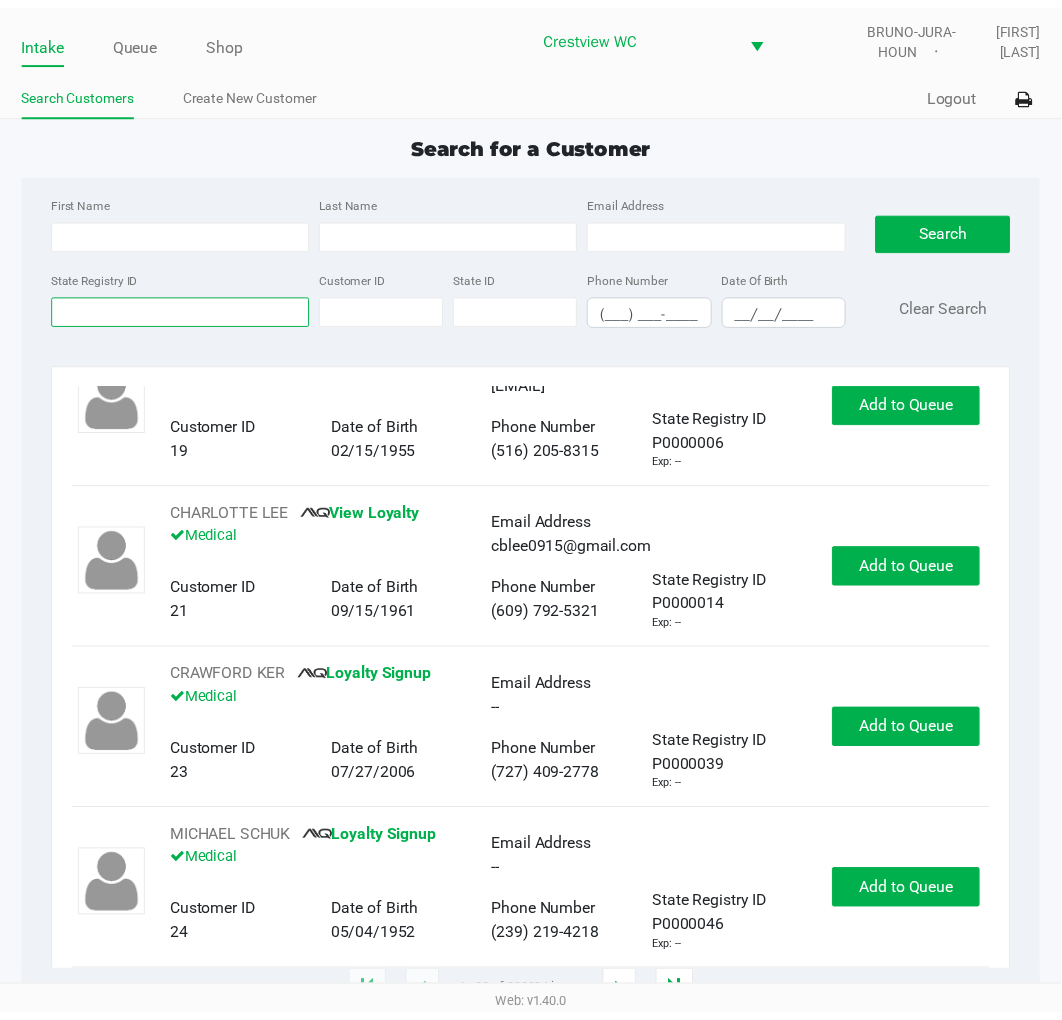 scroll, scrollTop: 218, scrollLeft: 0, axis: vertical 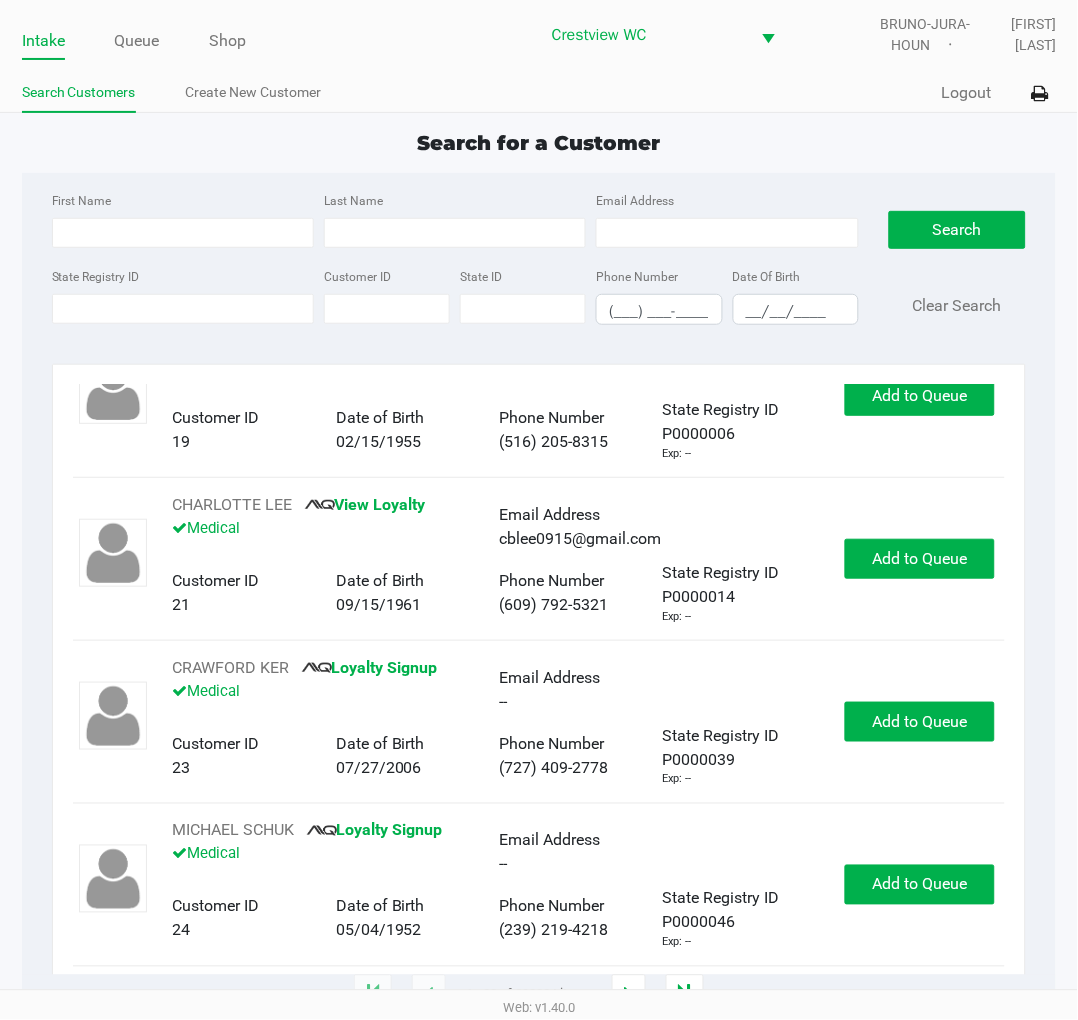 click on "State Registry ID" 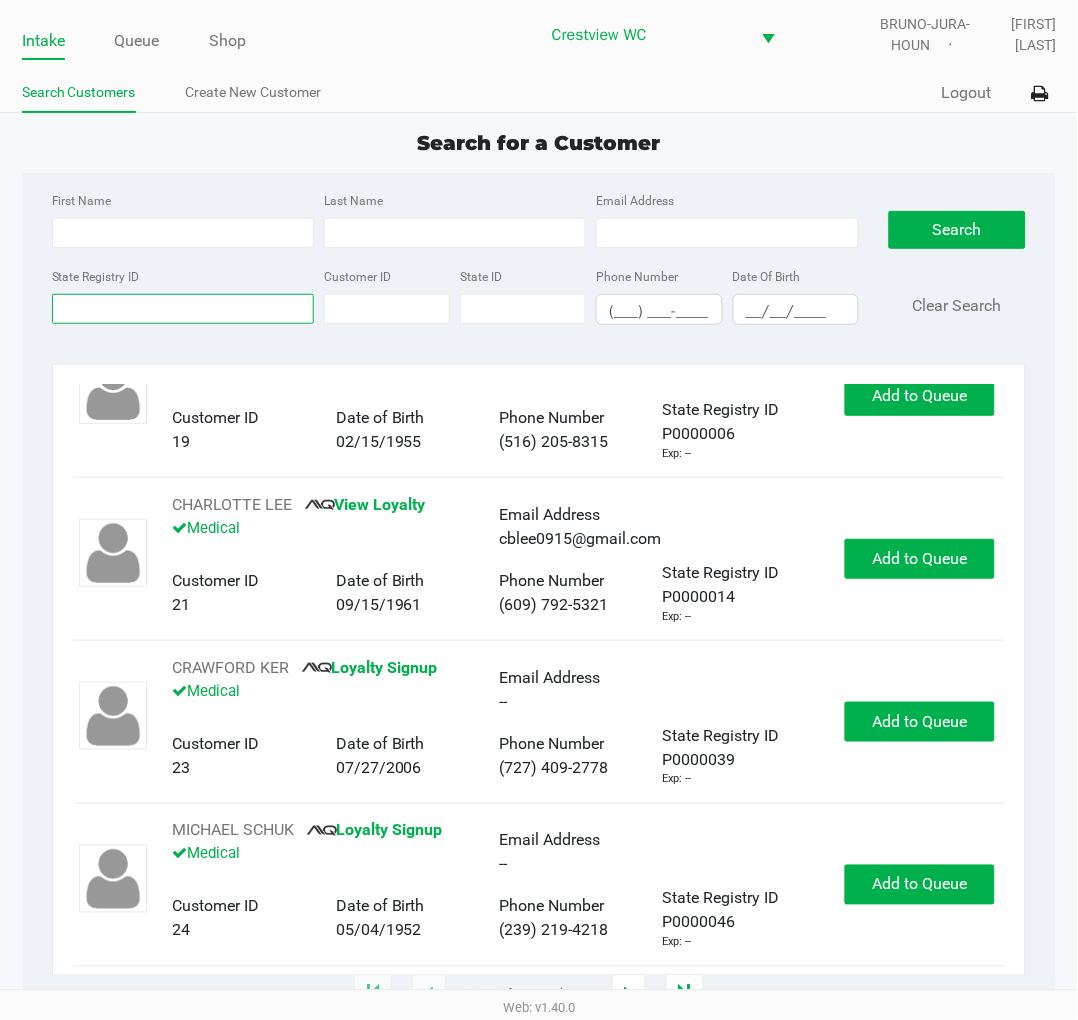 drag, startPoint x: 153, startPoint y: 318, endPoint x: 87, endPoint y: 314, distance: 66.1211 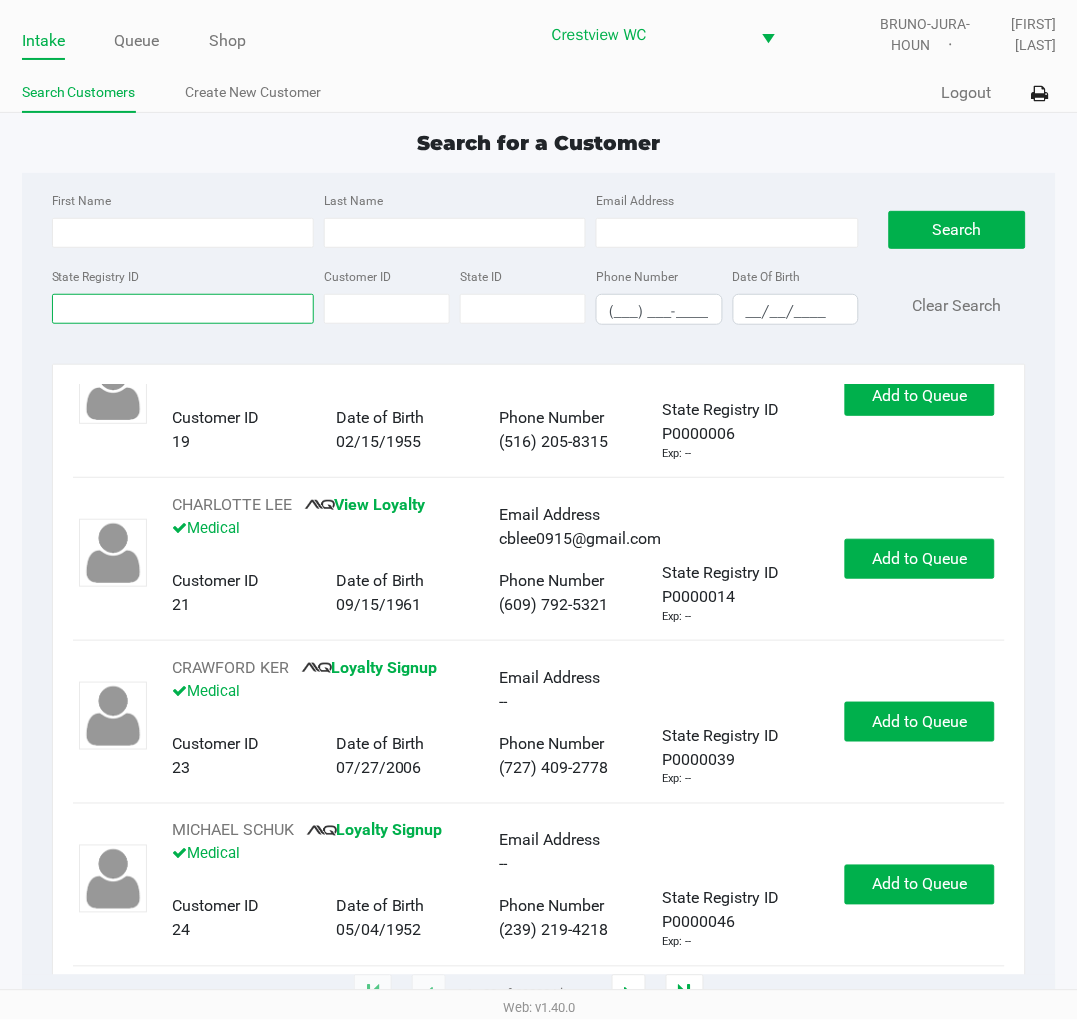 click on "State Registry ID" at bounding box center (183, 309) 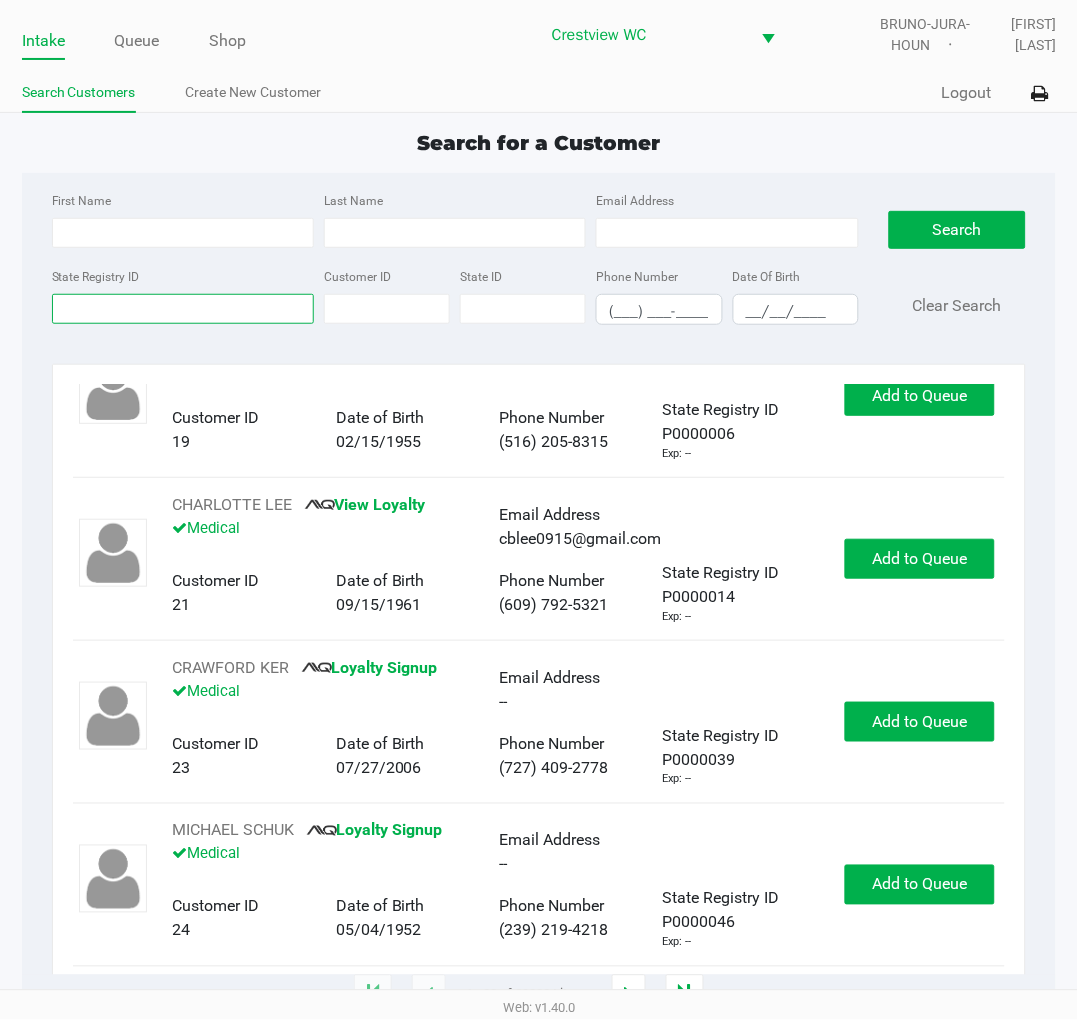 click on "State Registry ID" at bounding box center (183, 309) 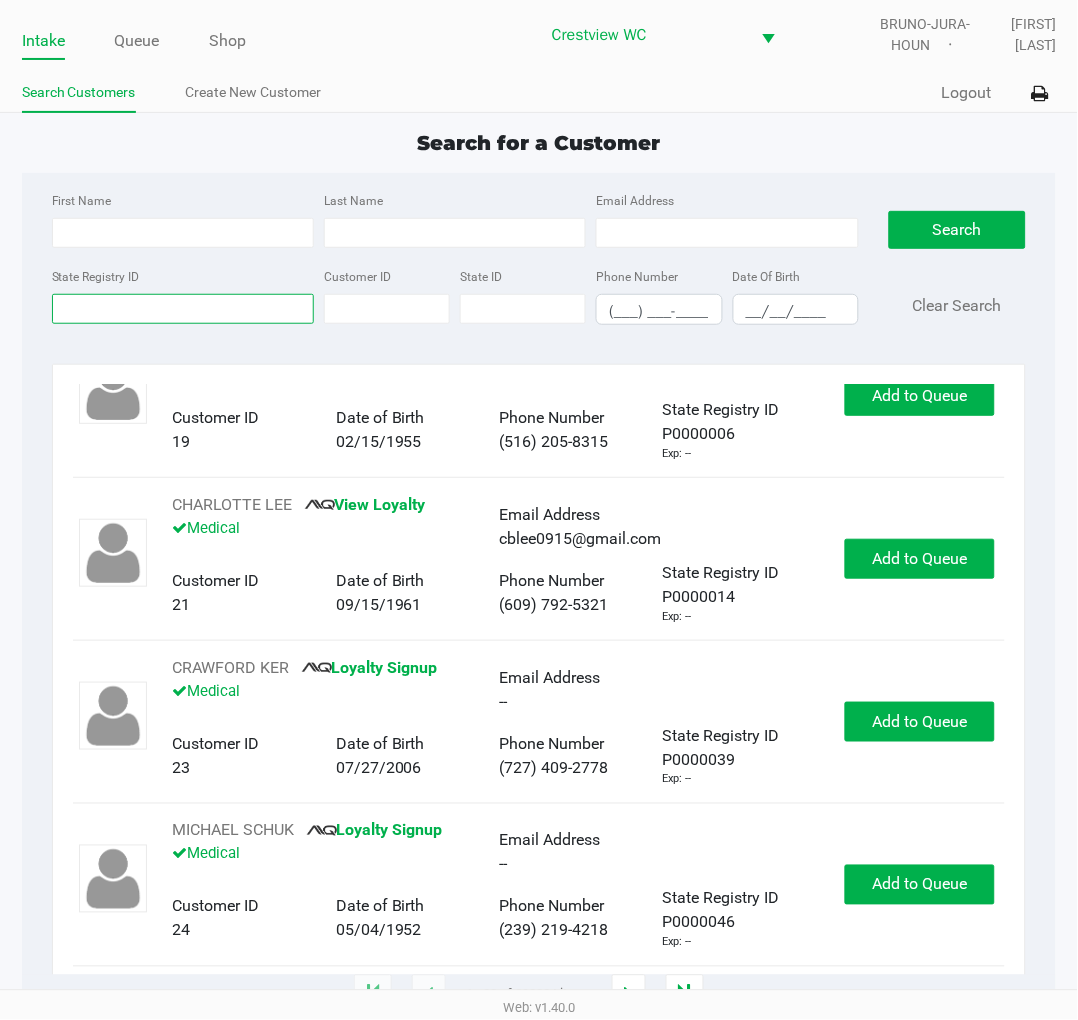 click on "State Registry ID" at bounding box center (183, 309) 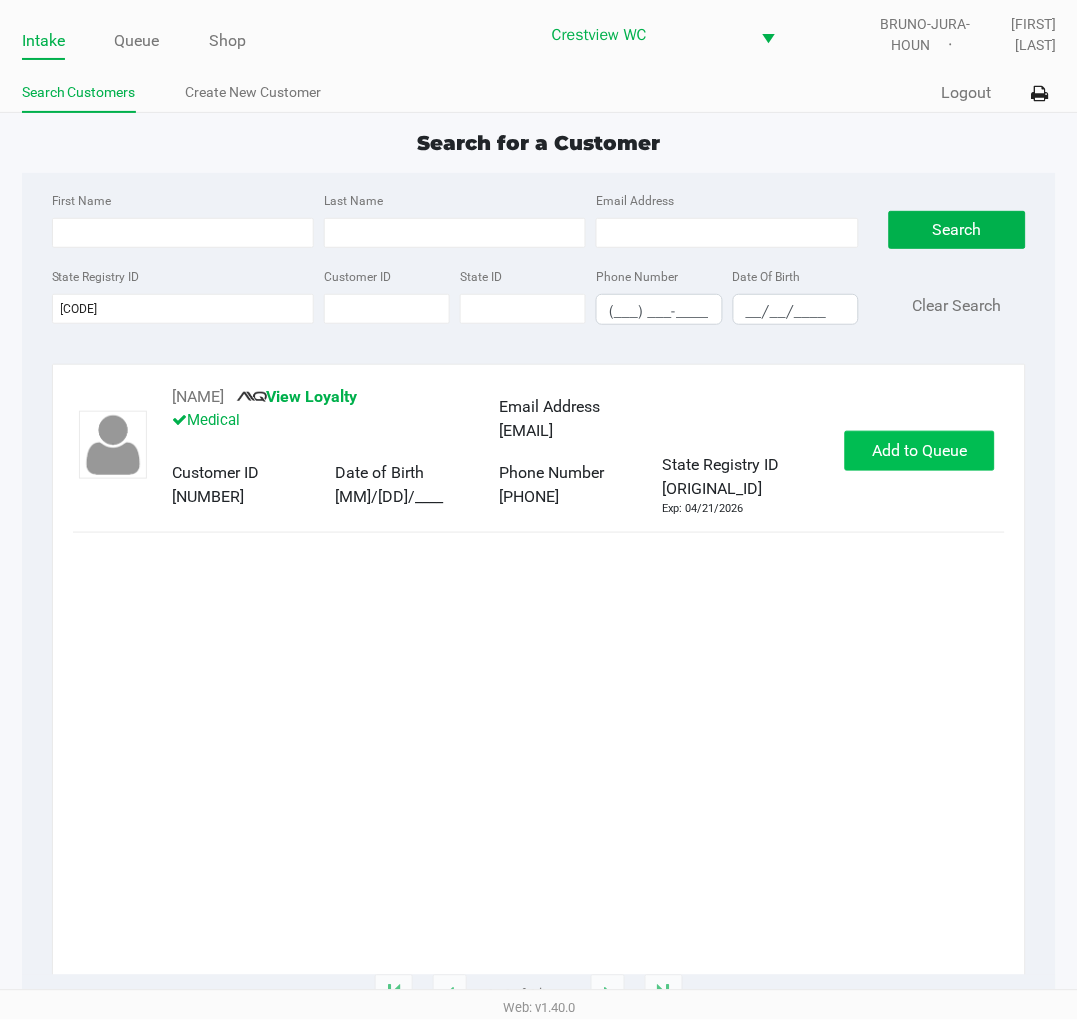 click on "Add to Queue" 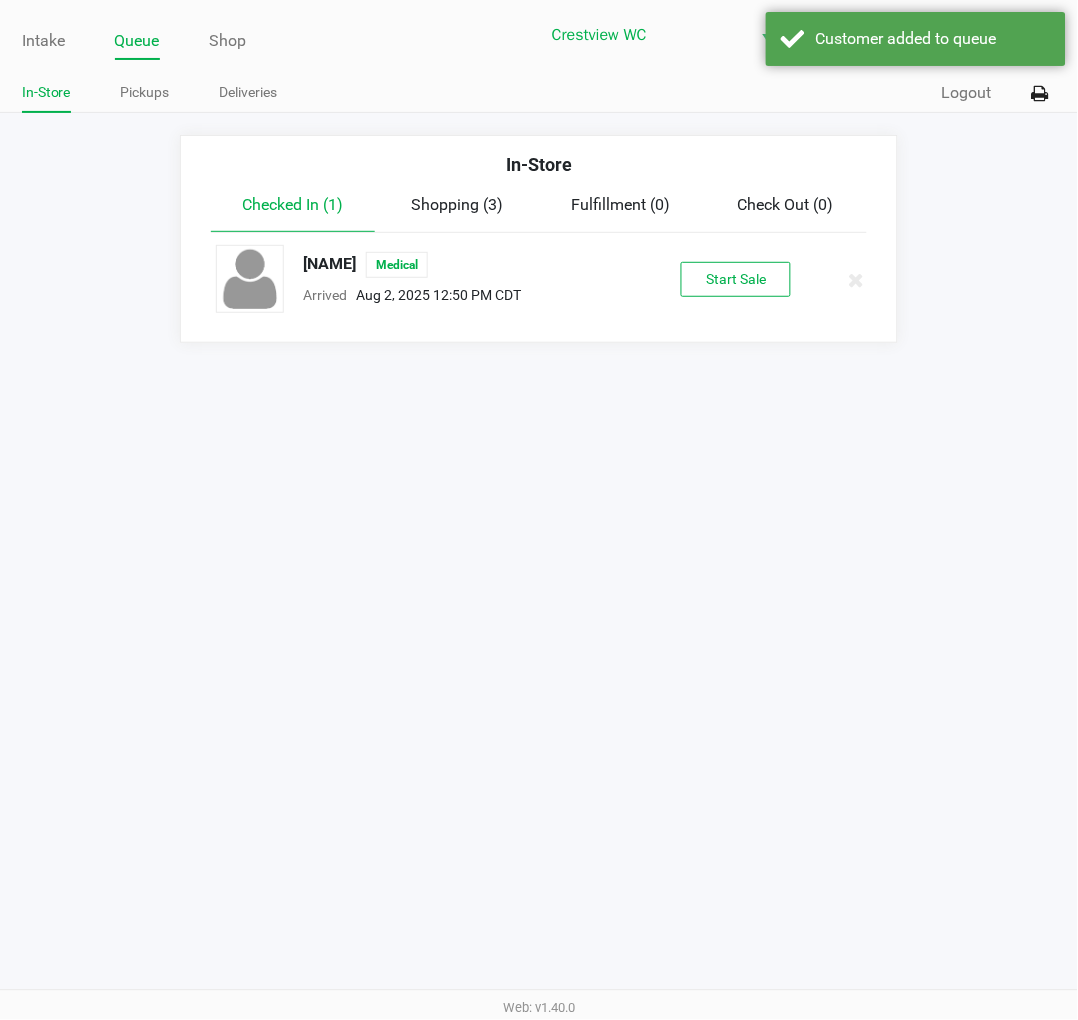 click on "Start Sale" 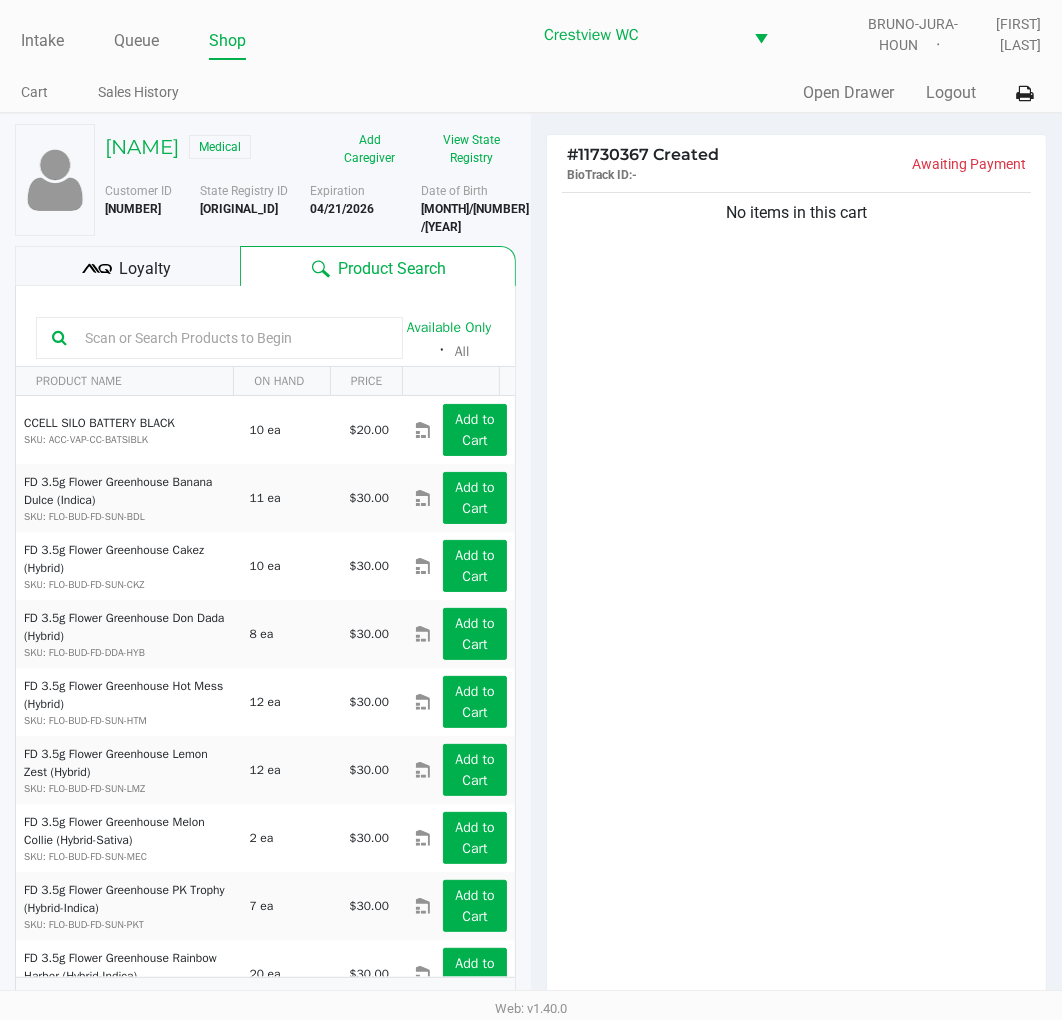 click on "View State Registry" 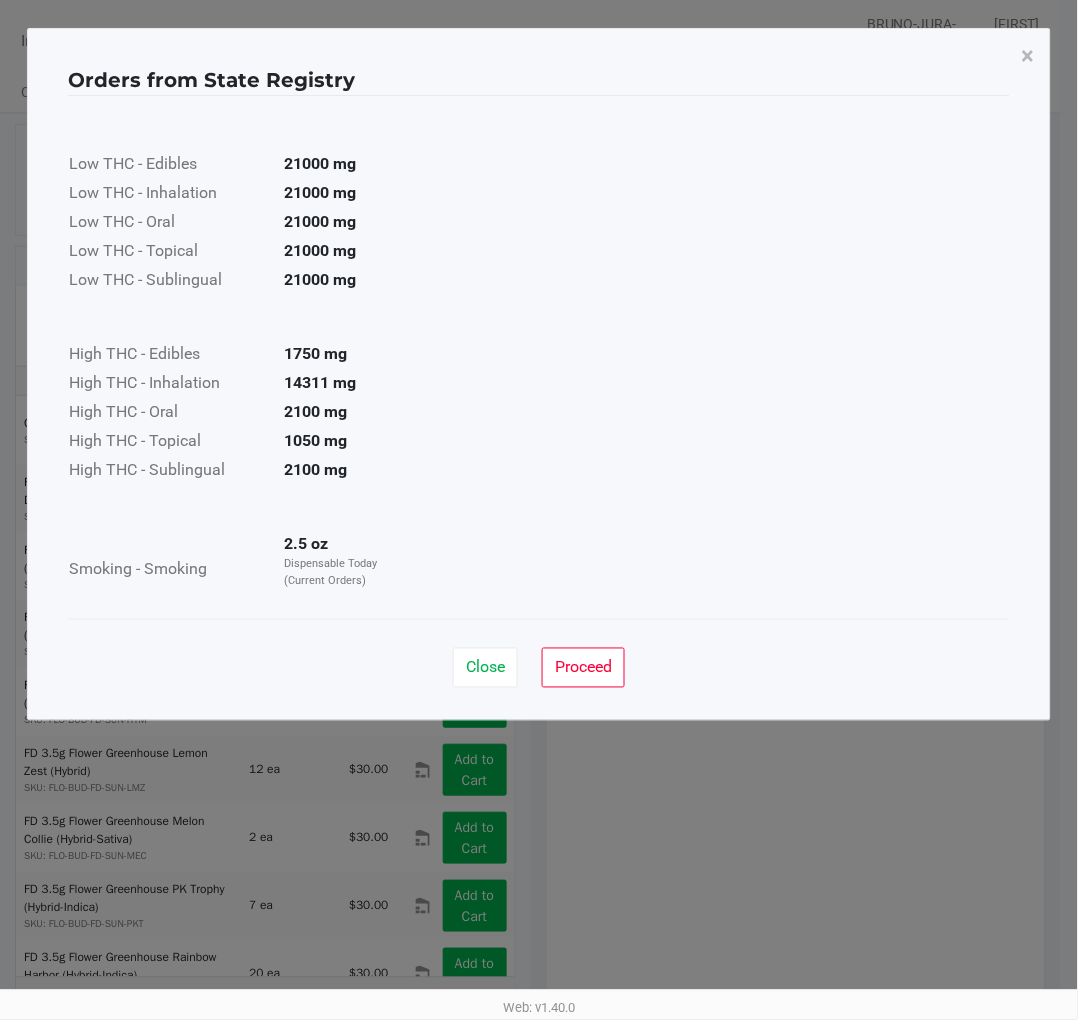 click on "×" 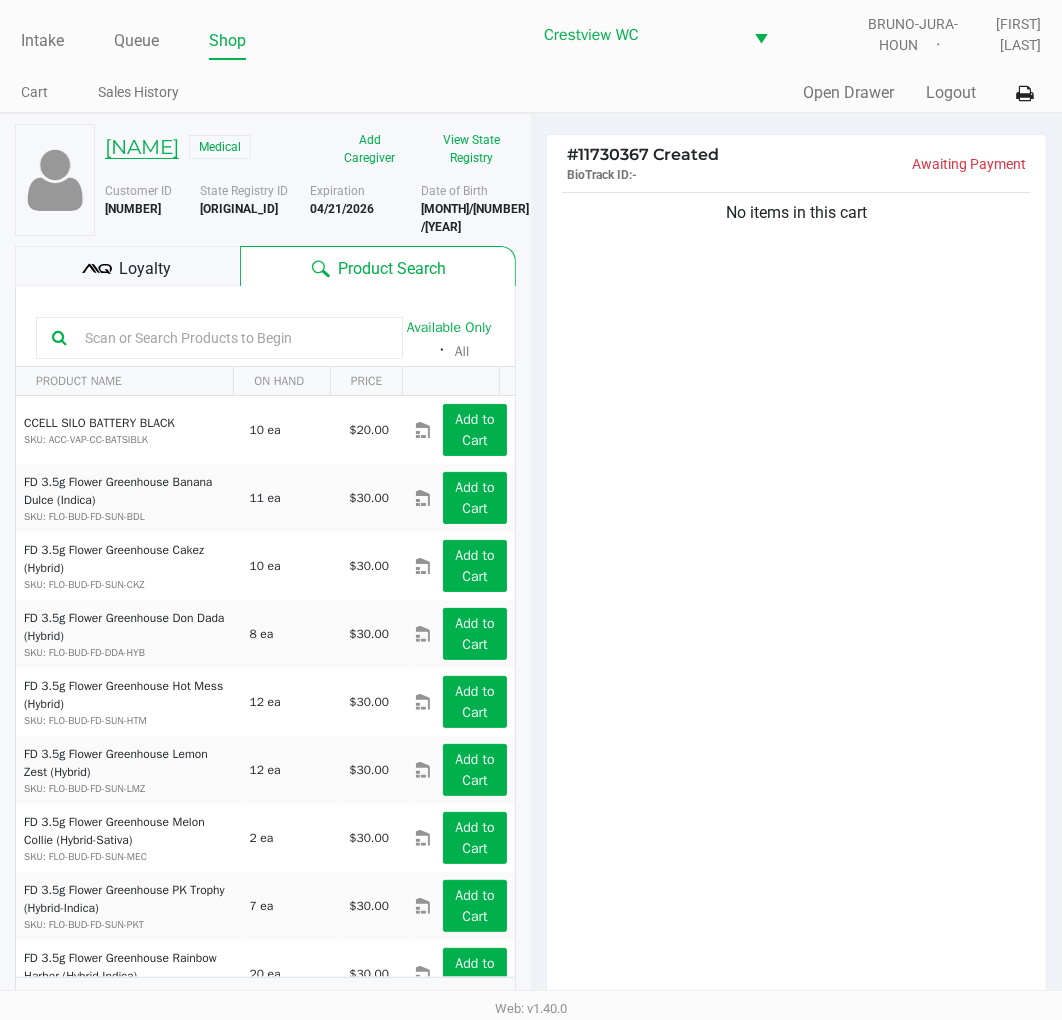click on "SANDRA BLUME" 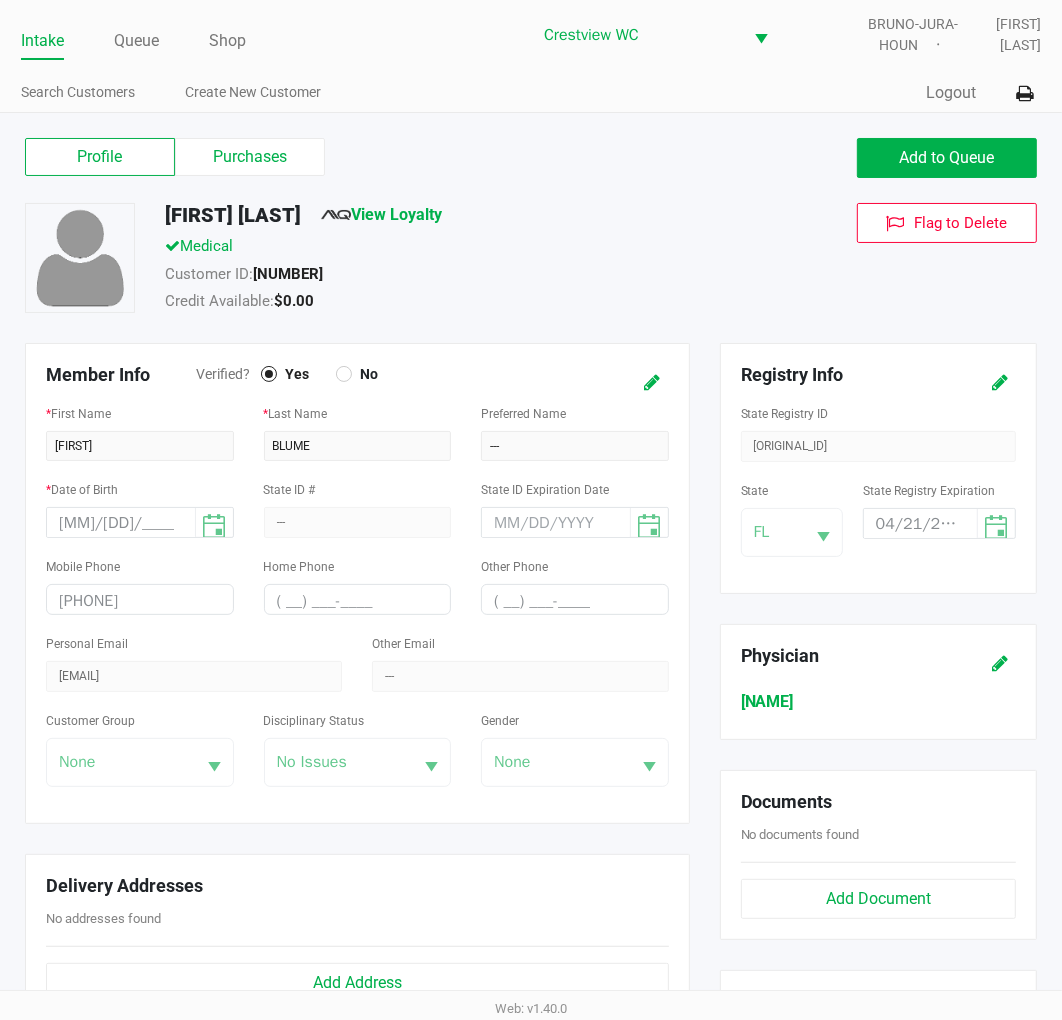 click on "Purchases" 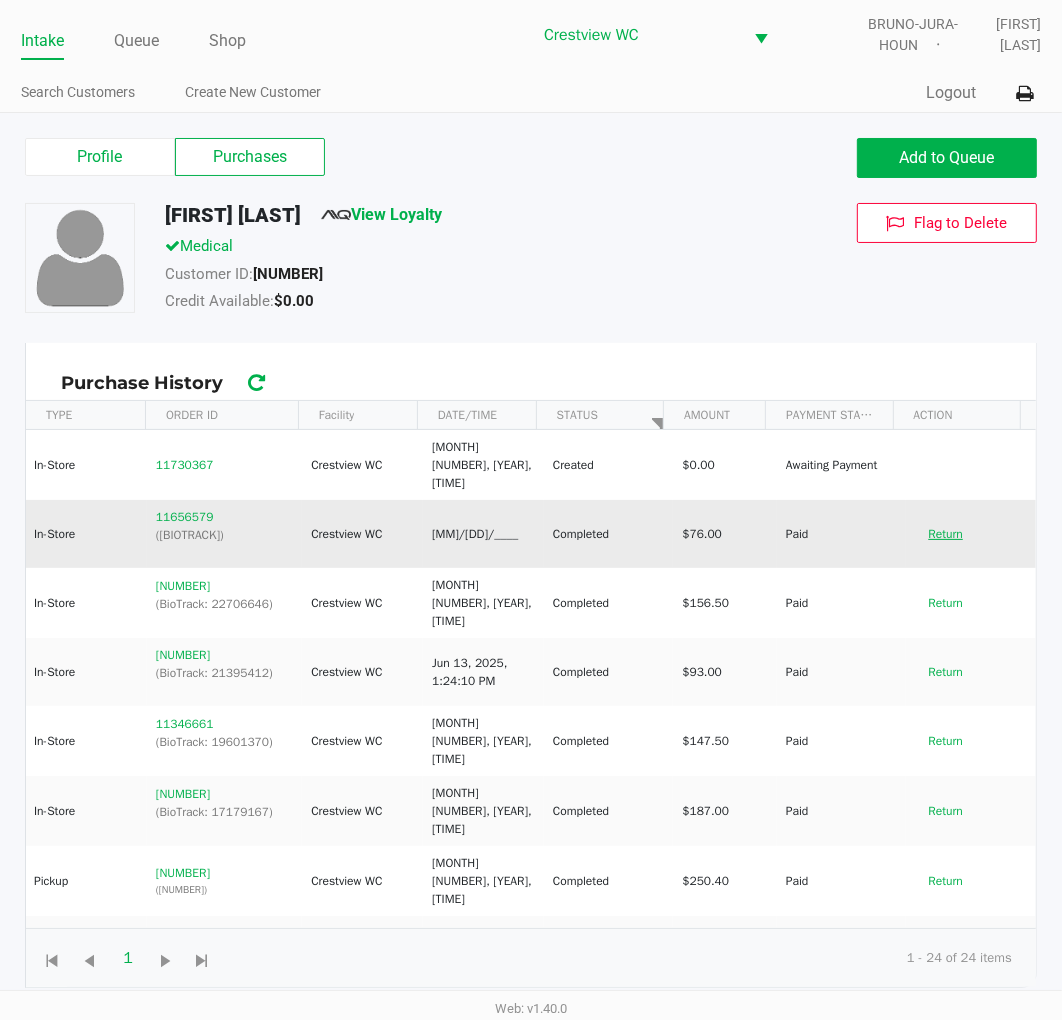 click on "Return" 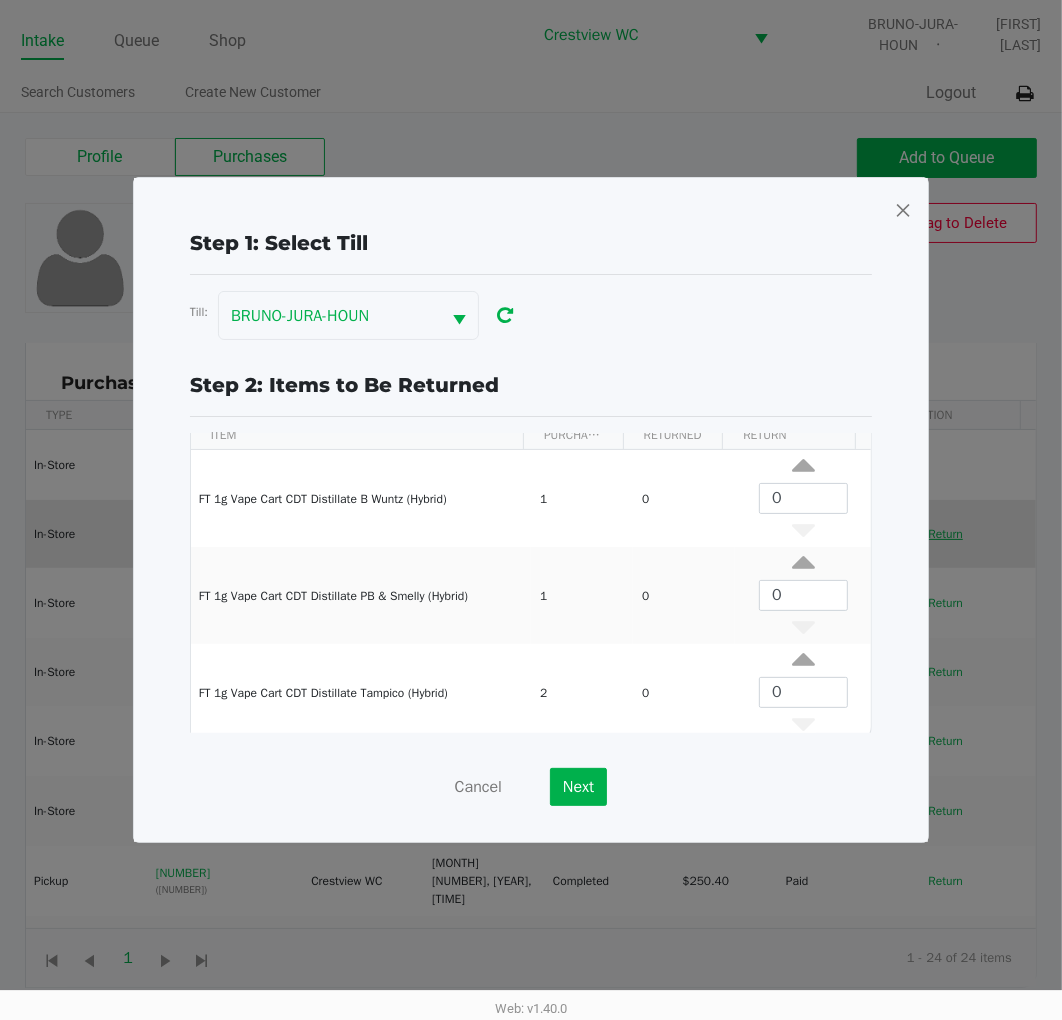 scroll, scrollTop: 76, scrollLeft: 0, axis: vertical 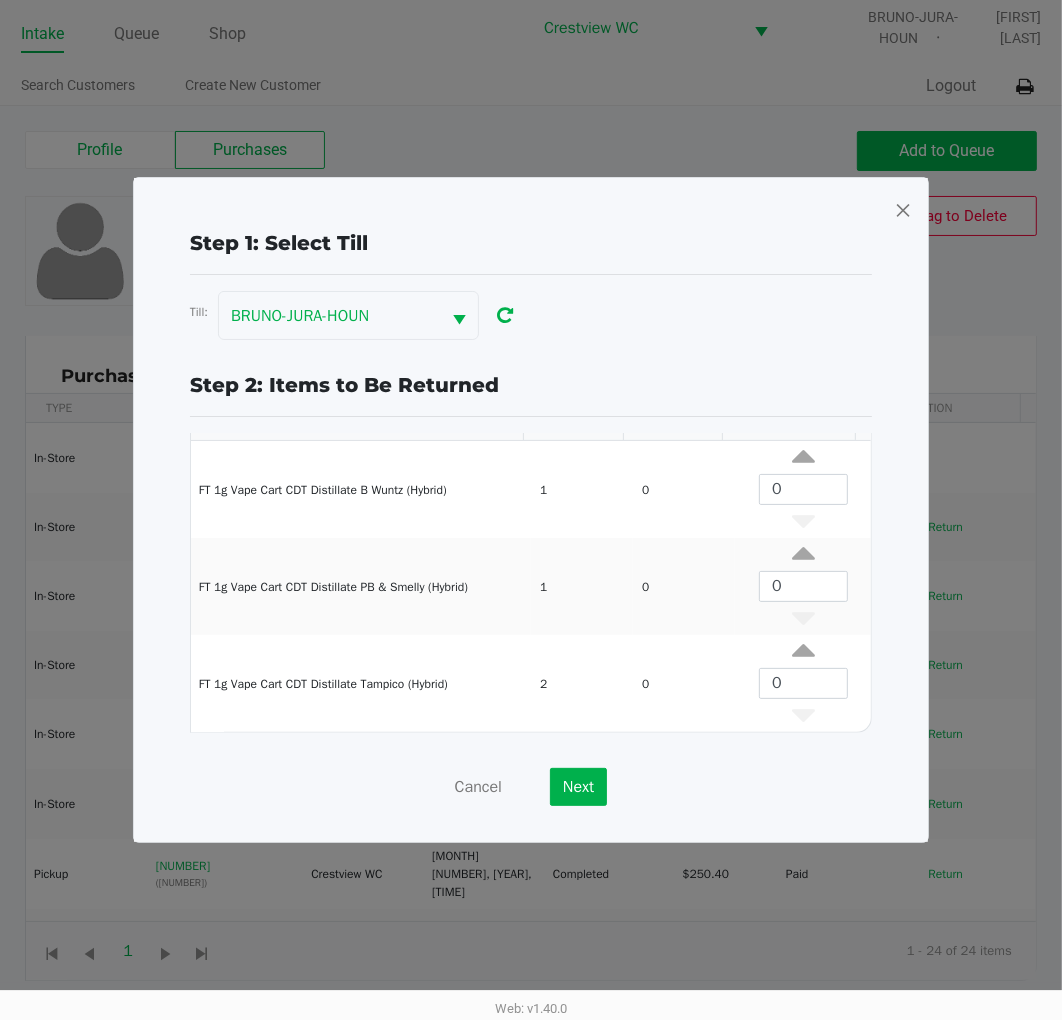 click at bounding box center [903, 210] 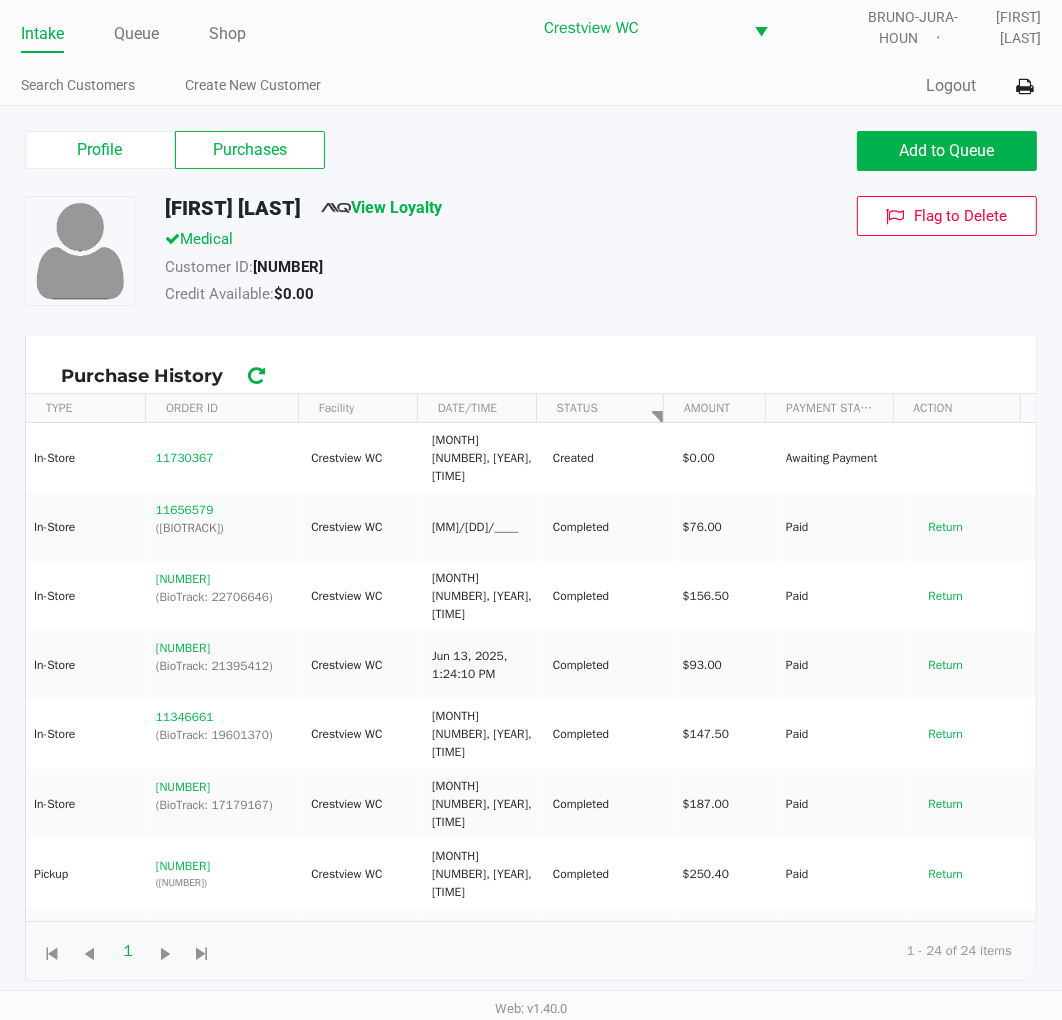 click on "Return" 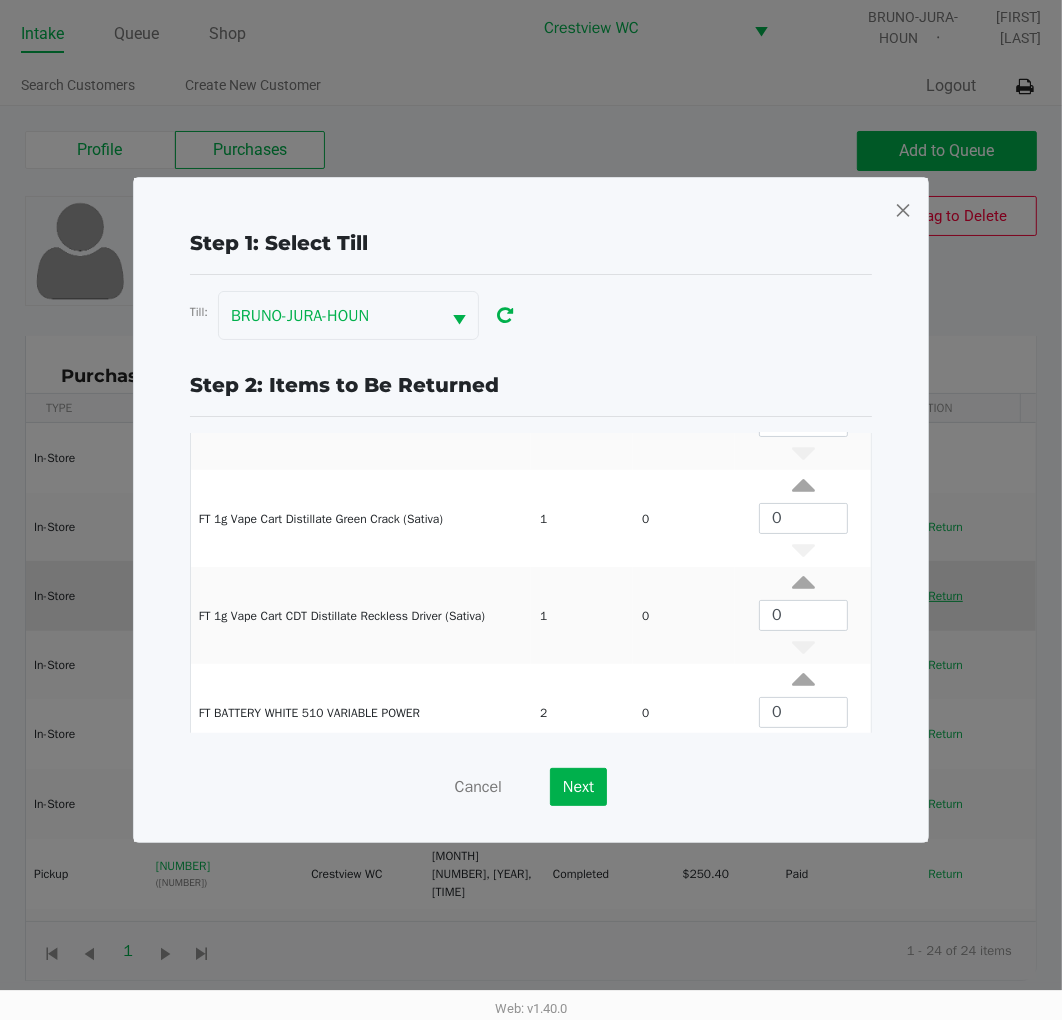scroll, scrollTop: 270, scrollLeft: 0, axis: vertical 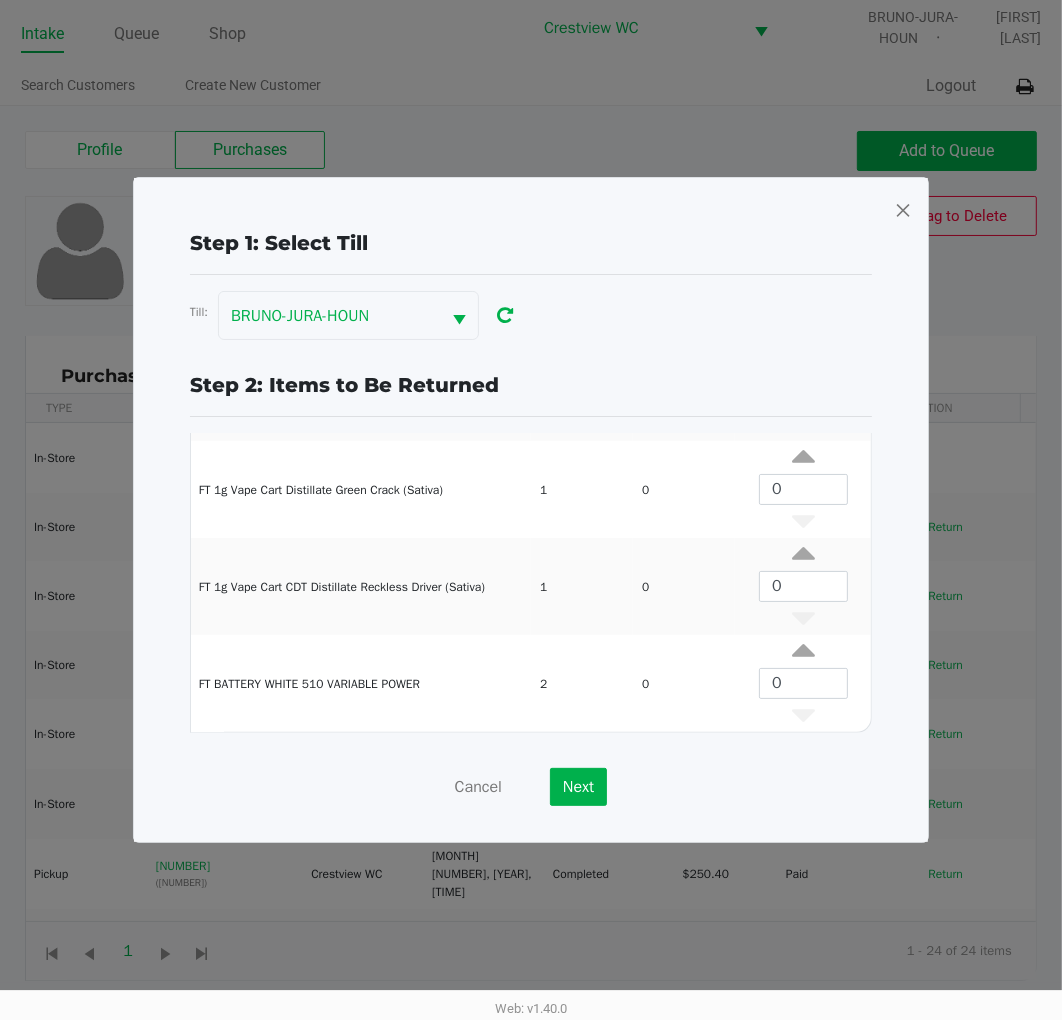 click at bounding box center [903, 210] 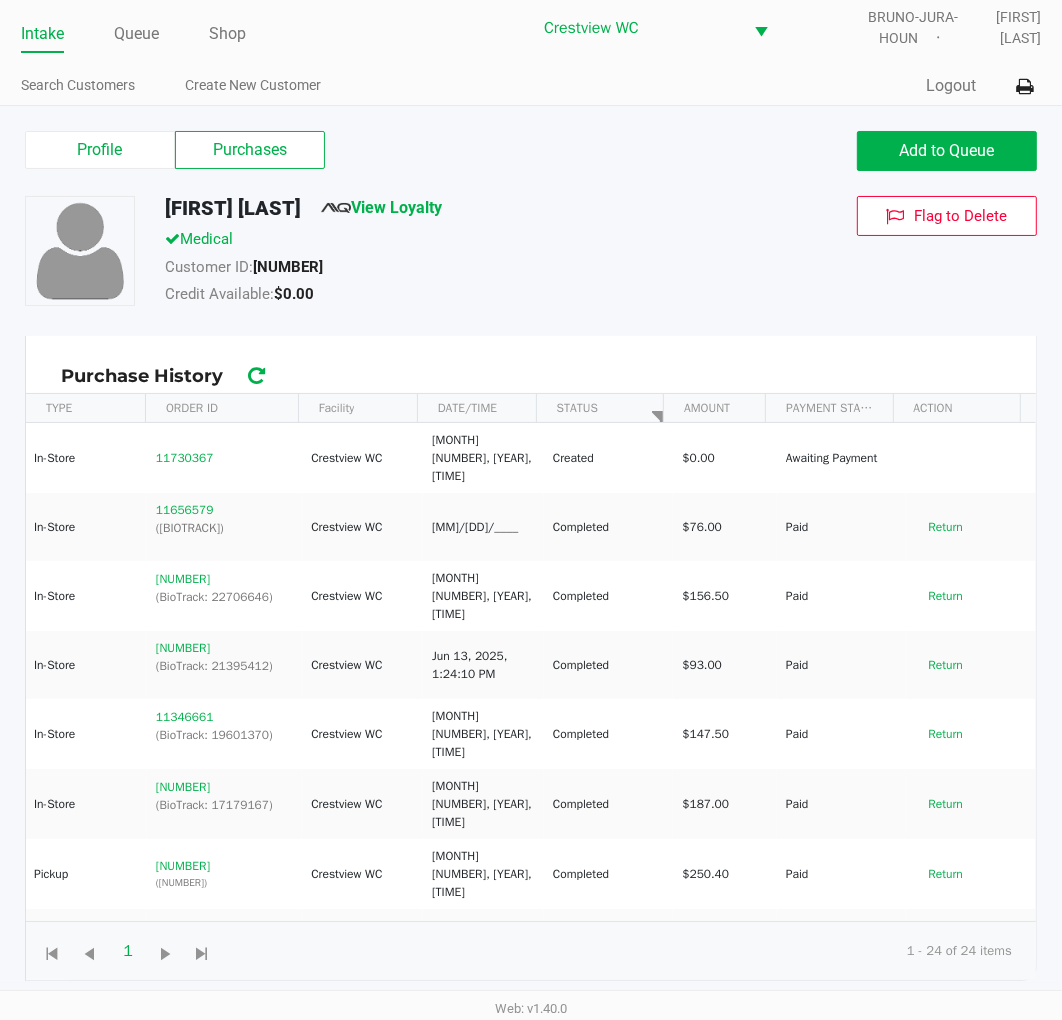 scroll, scrollTop: 0, scrollLeft: 0, axis: both 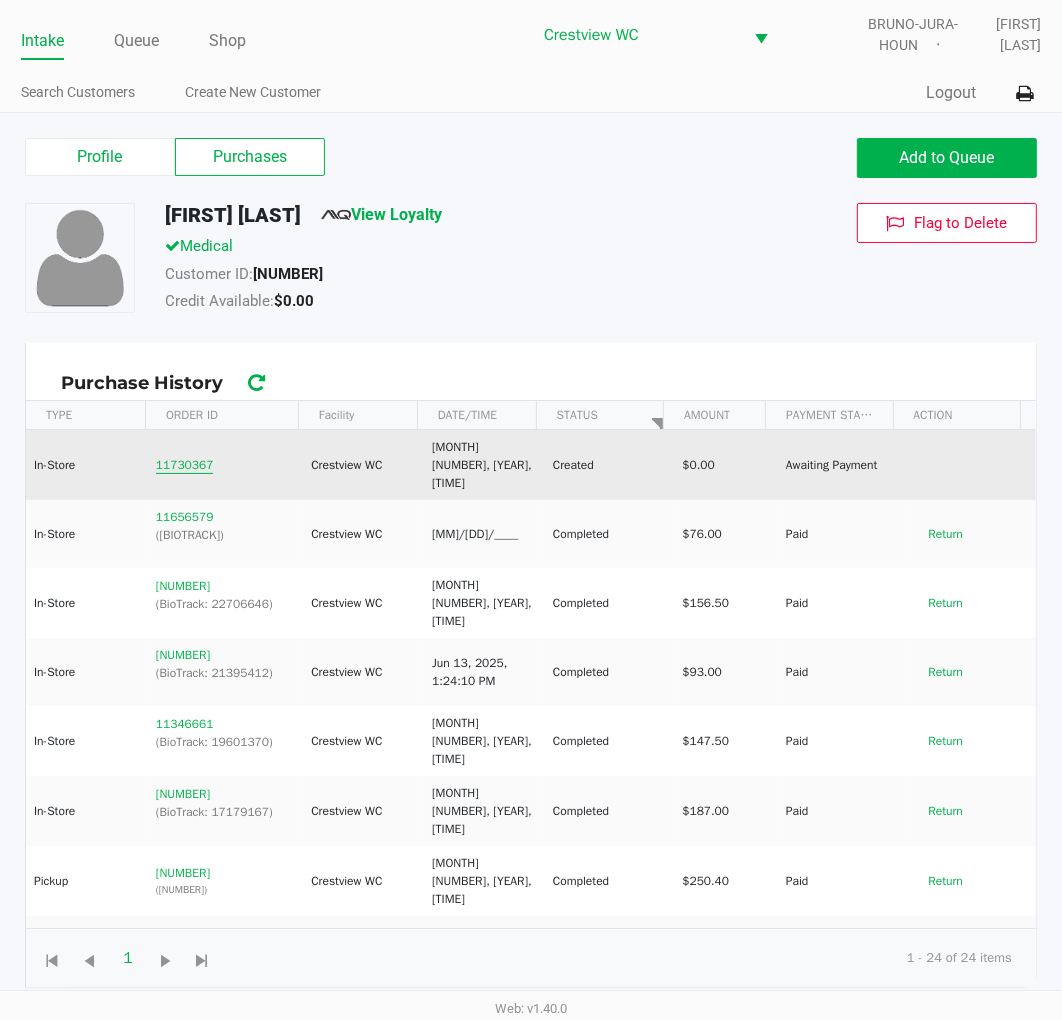 click on "11730367" 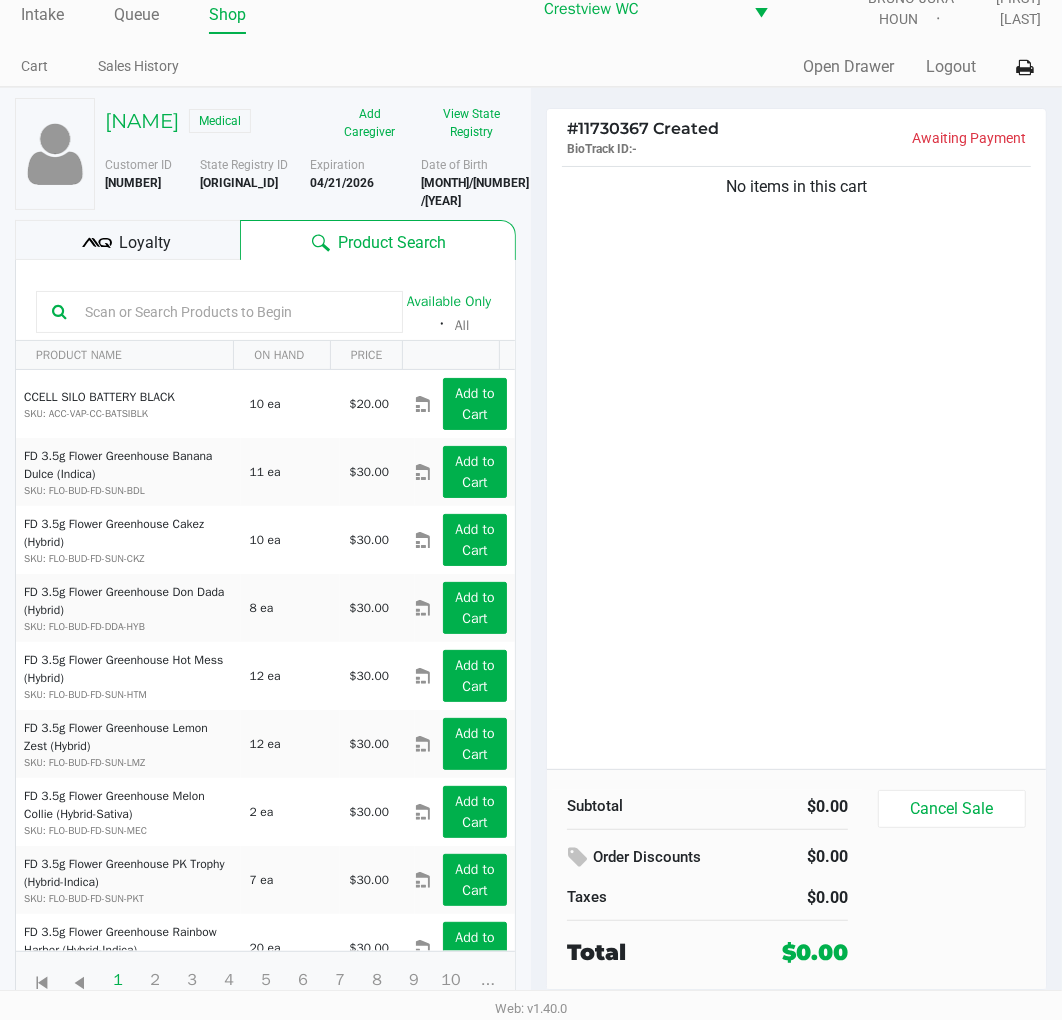 scroll, scrollTop: 37, scrollLeft: 0, axis: vertical 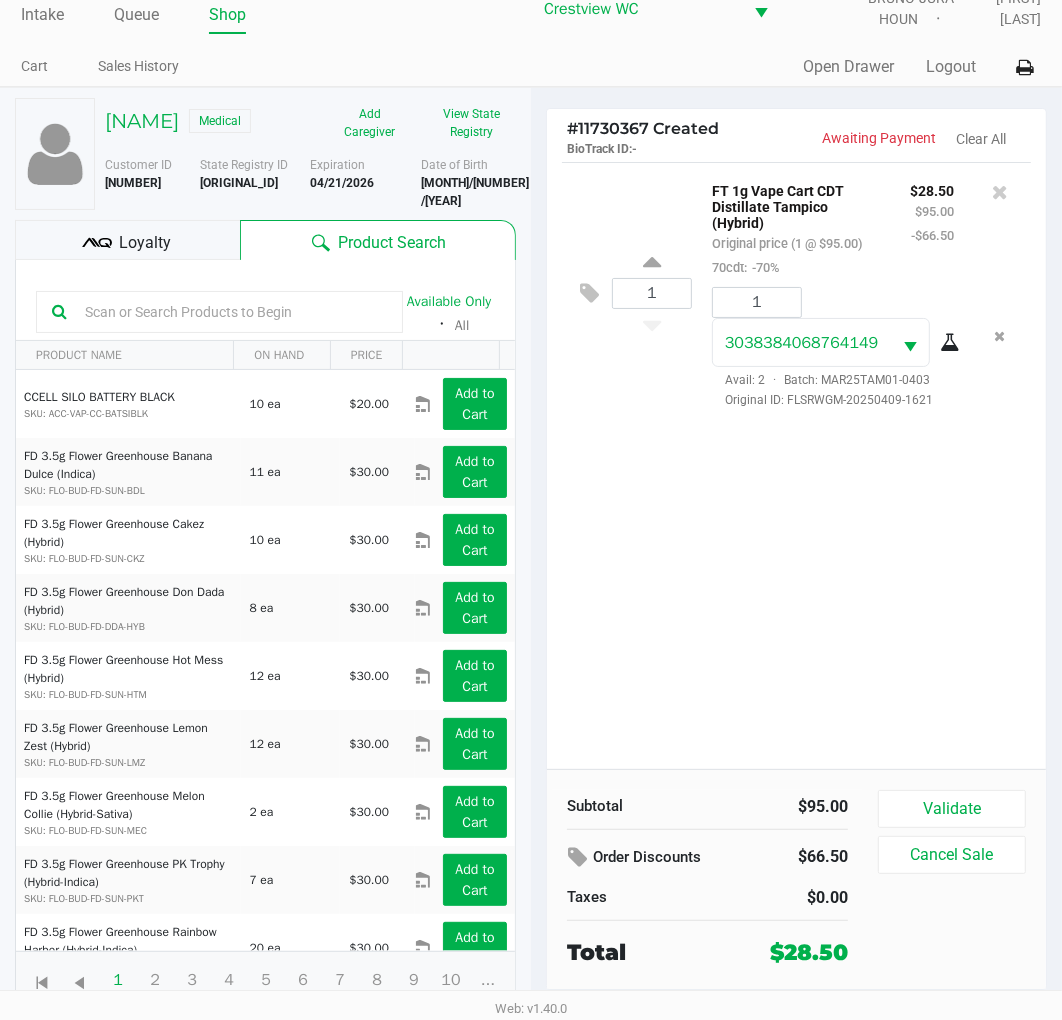 click on "Validate" 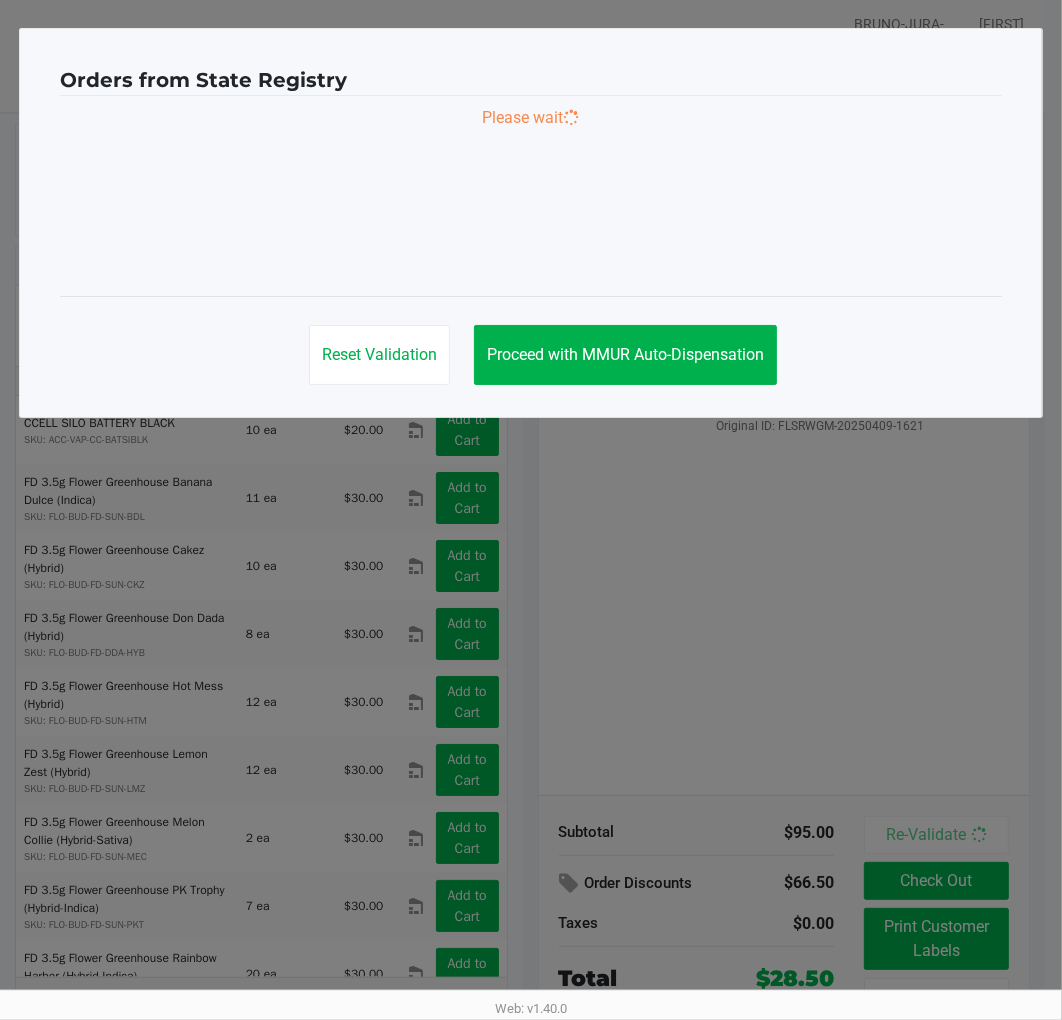 scroll, scrollTop: 0, scrollLeft: 0, axis: both 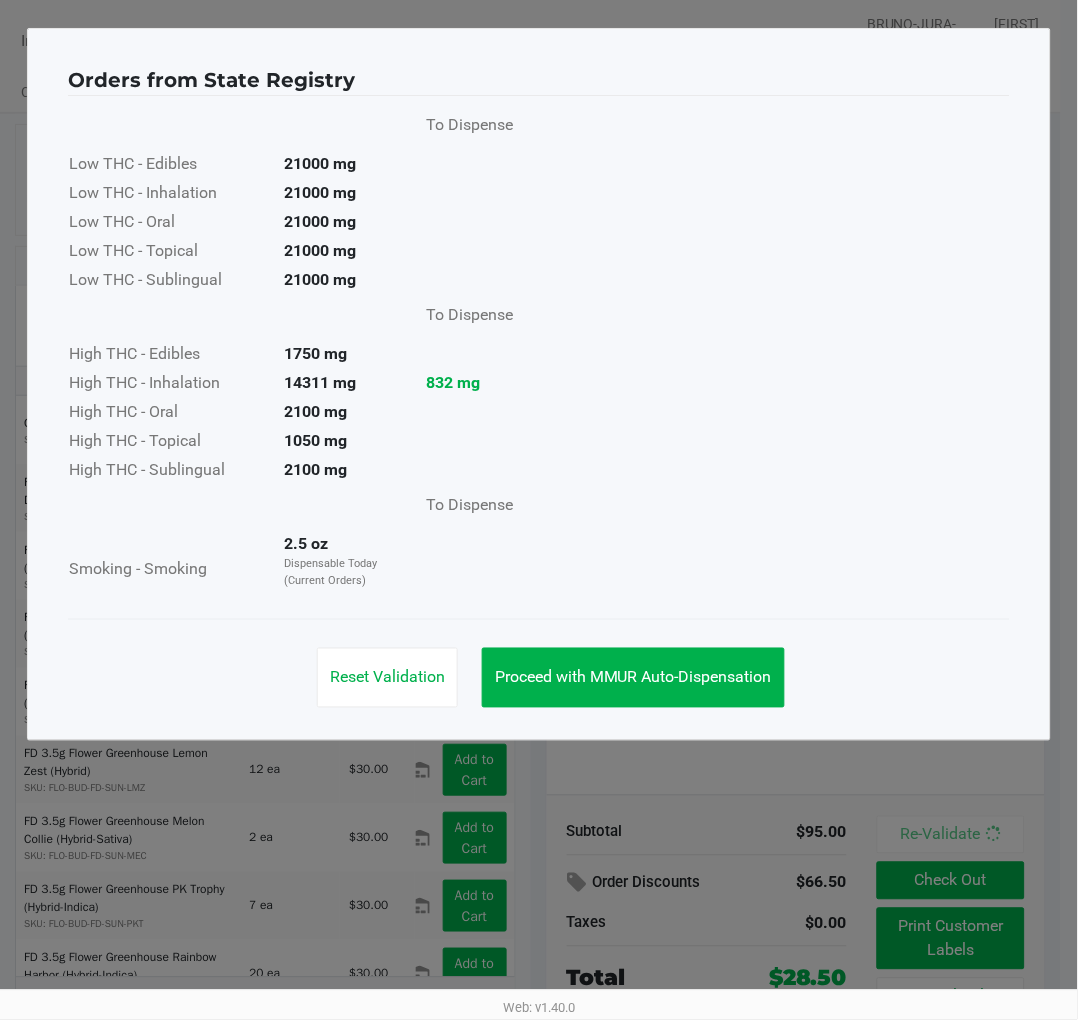 click on "Proceed with MMUR Auto-Dispensation" 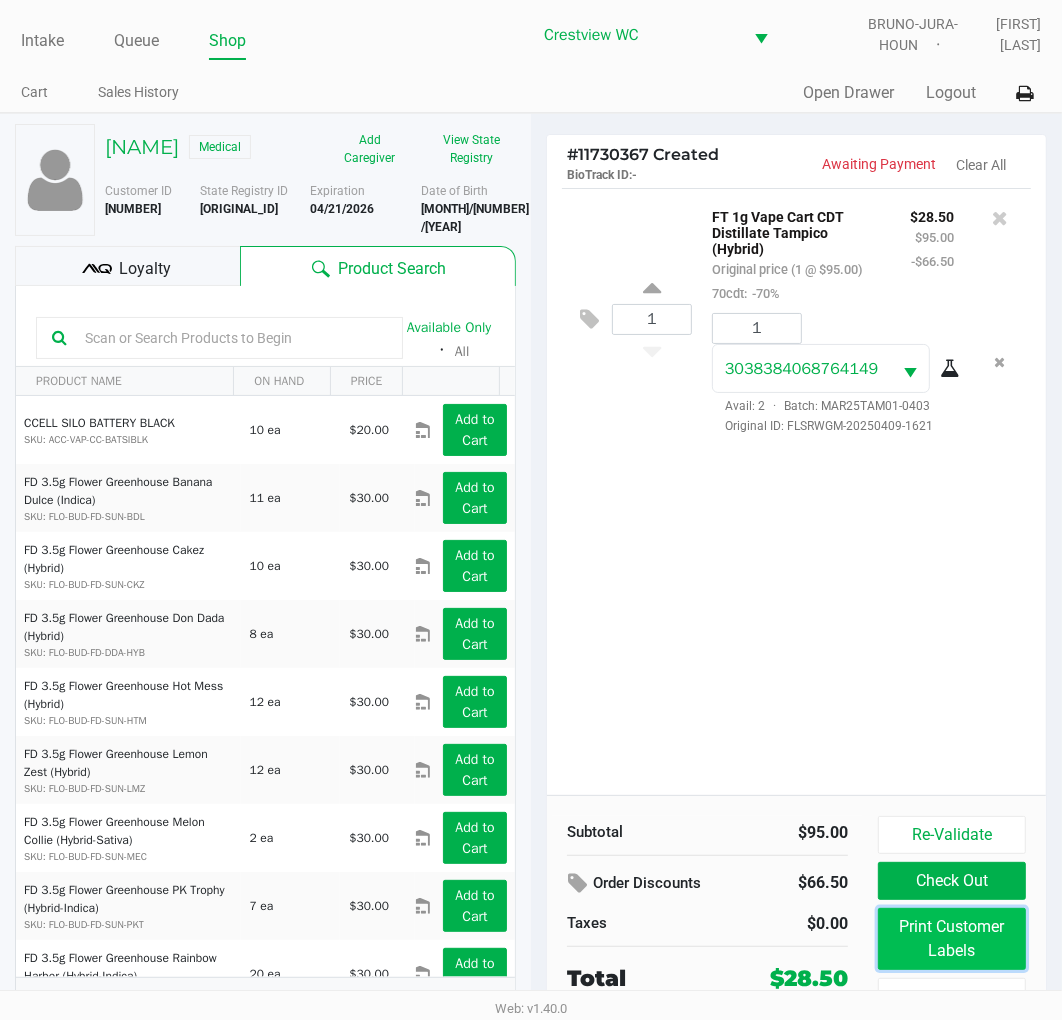 click on "Print Customer Labels" 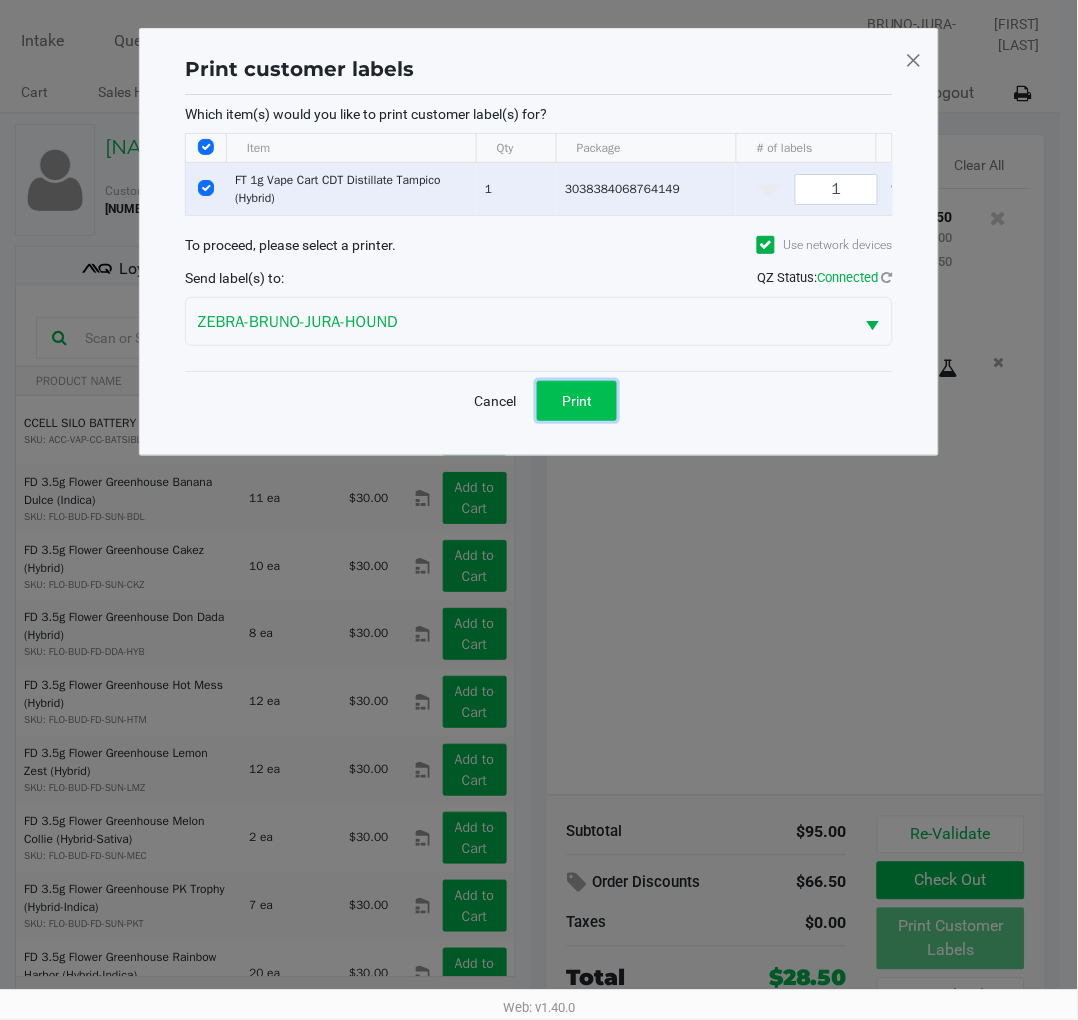 click on "Print" 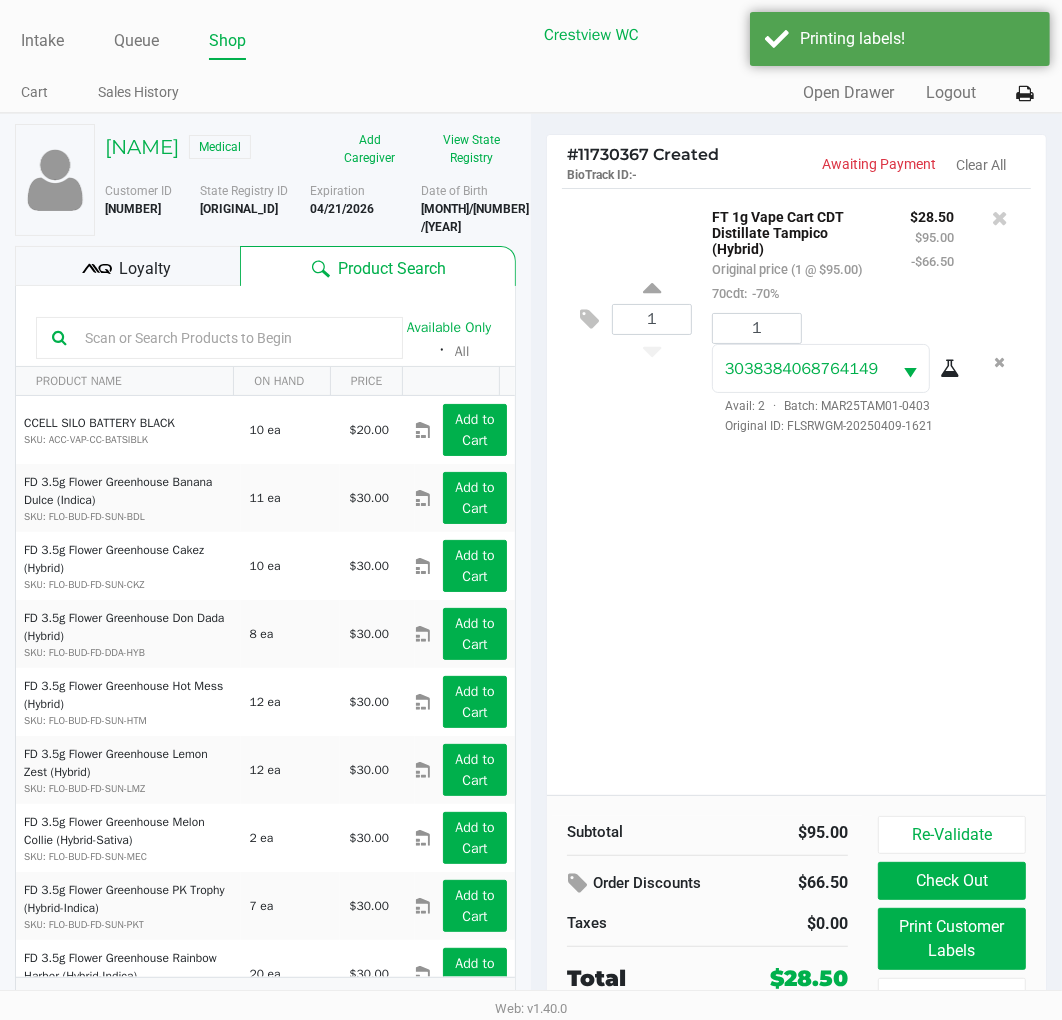 click on "Loyalty" 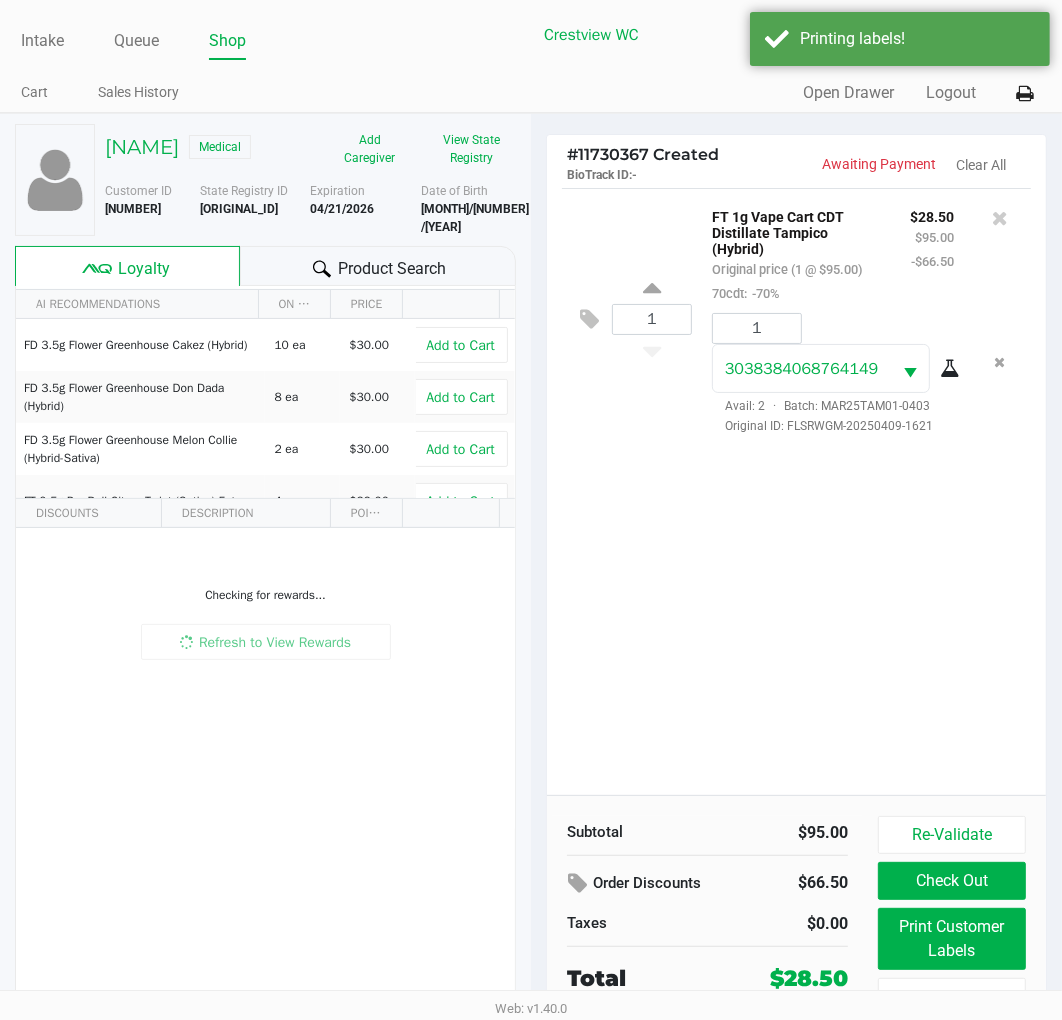 scroll, scrollTop: 38, scrollLeft: 0, axis: vertical 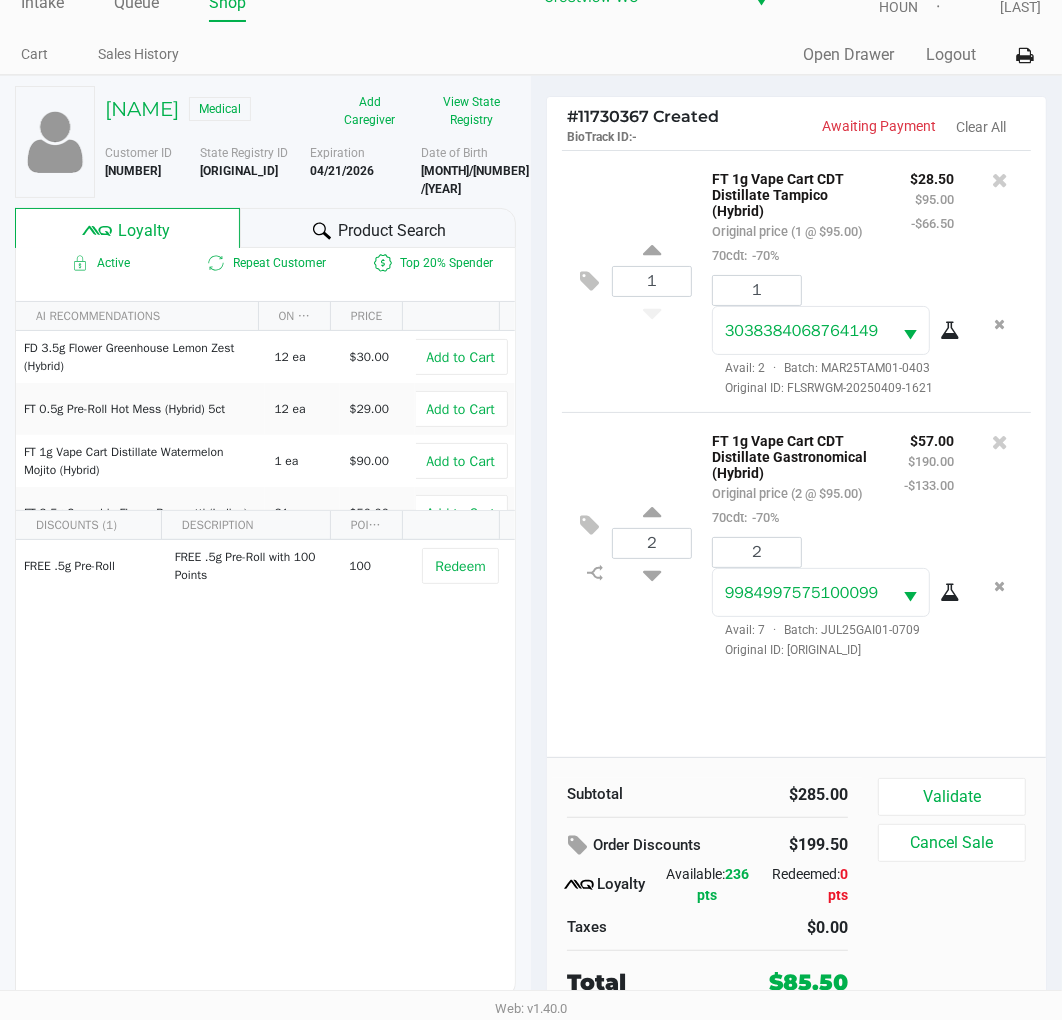 click on "Validate" 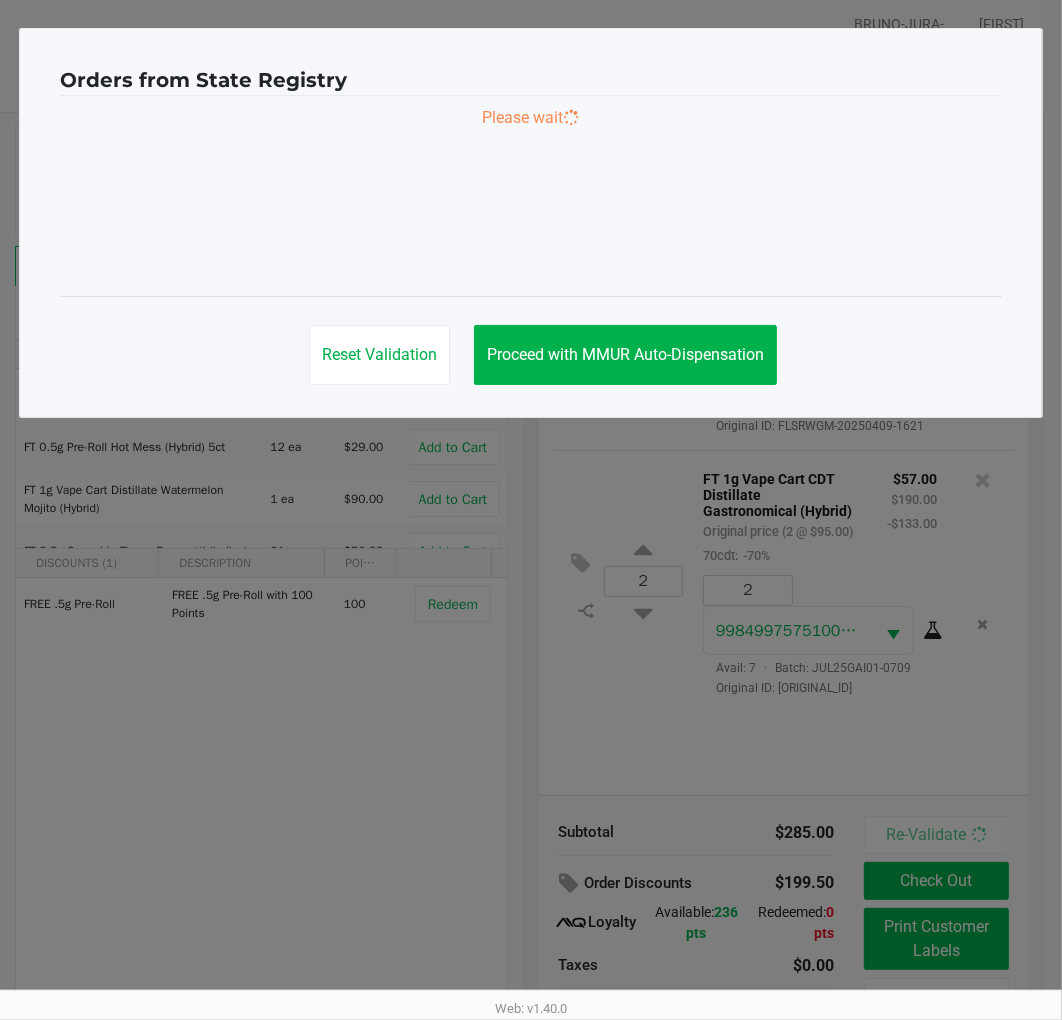 scroll, scrollTop: 0, scrollLeft: 0, axis: both 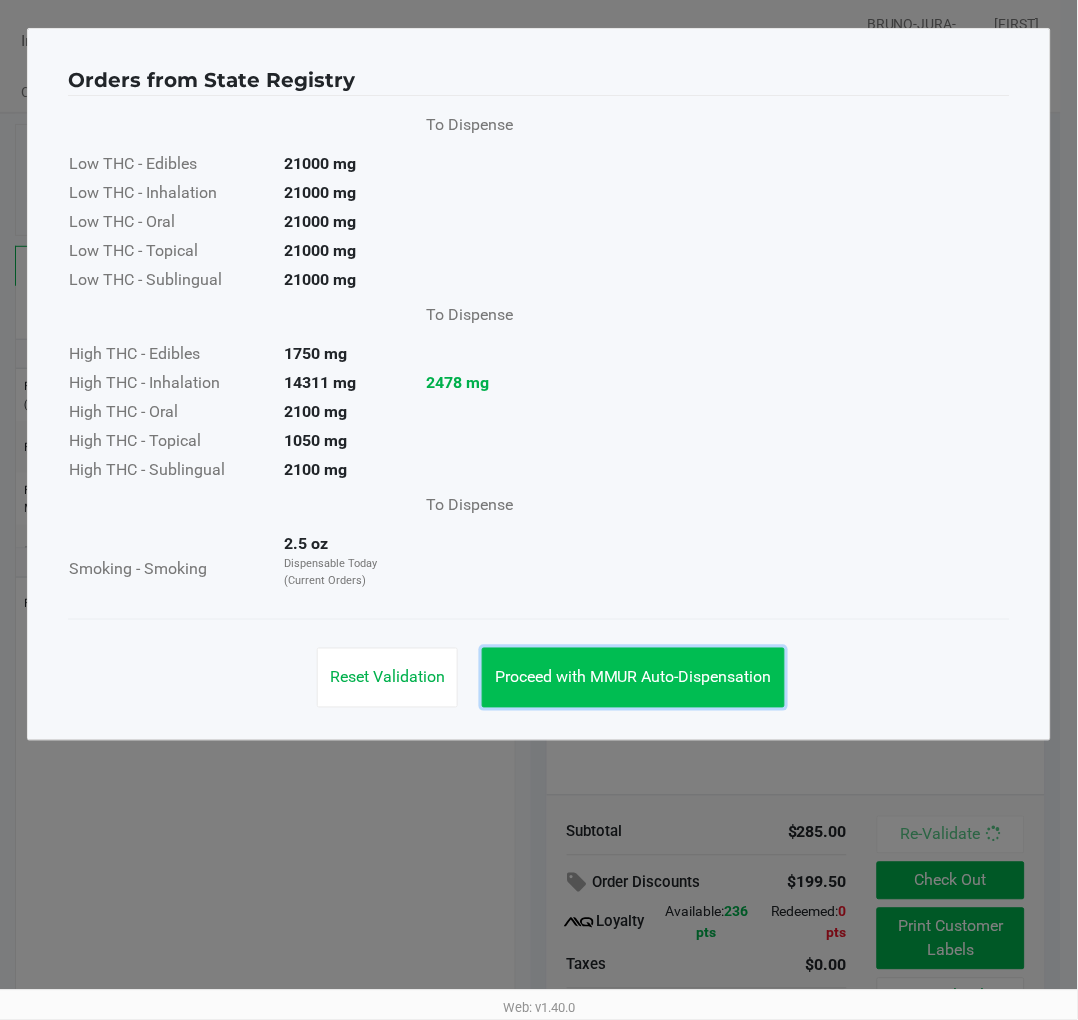 click on "Proceed with MMUR Auto-Dispensation" 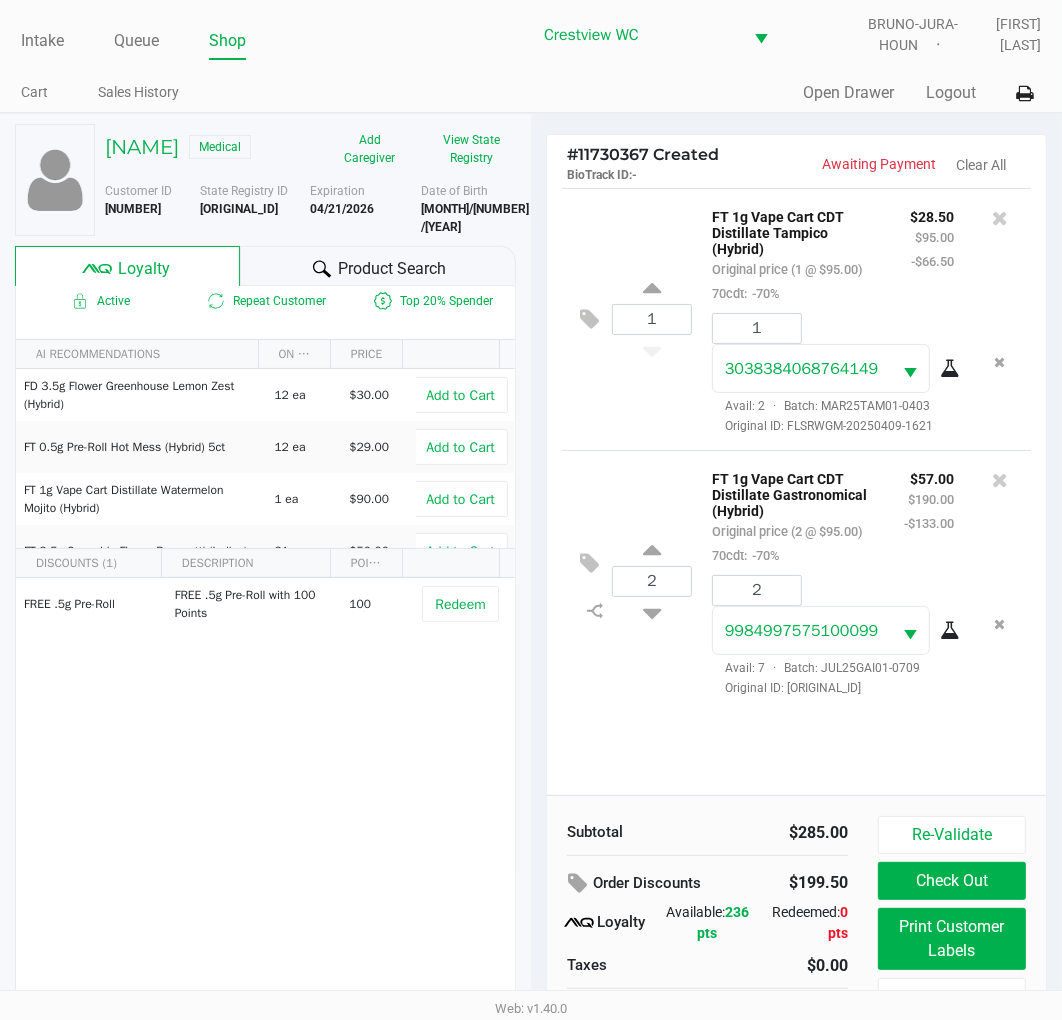 click on "Print Customer Labels" 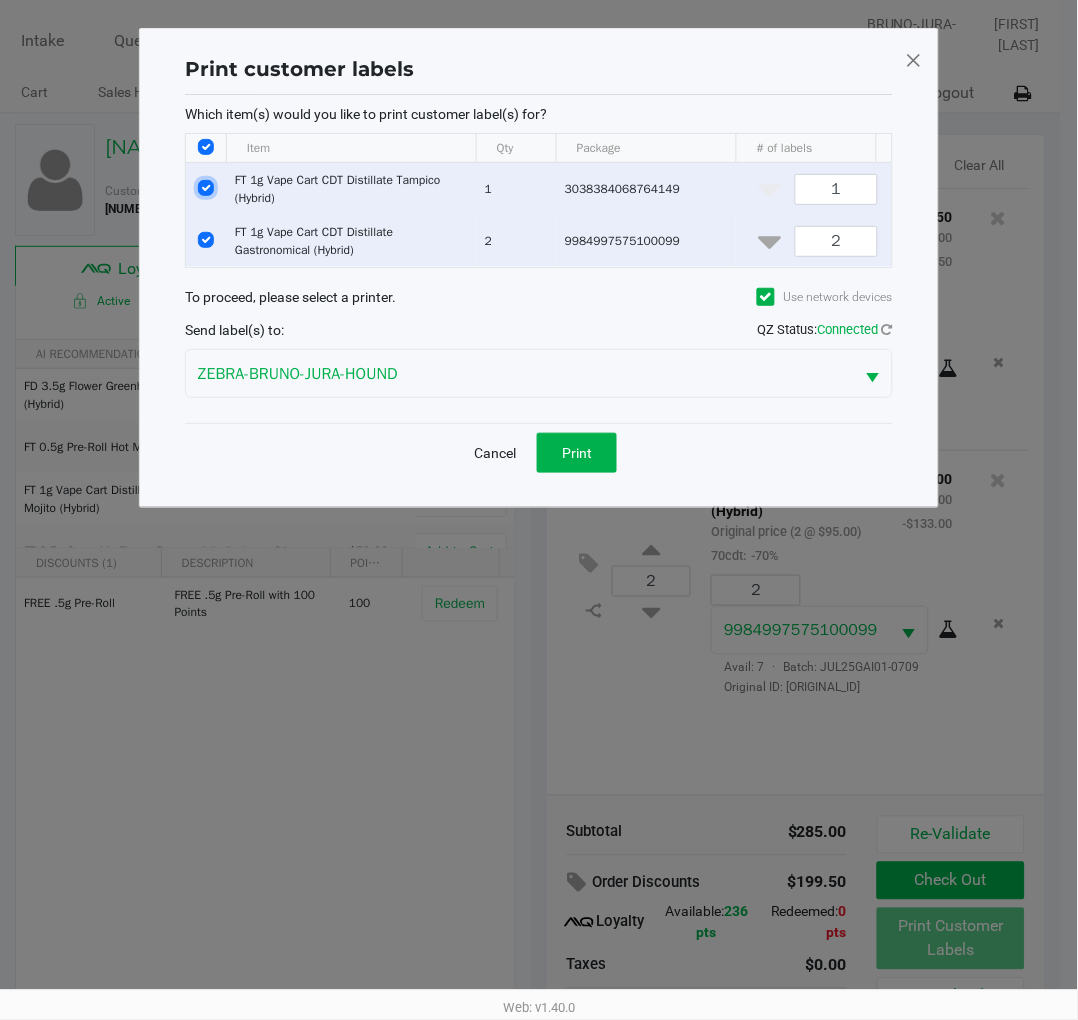 click at bounding box center [206, 188] 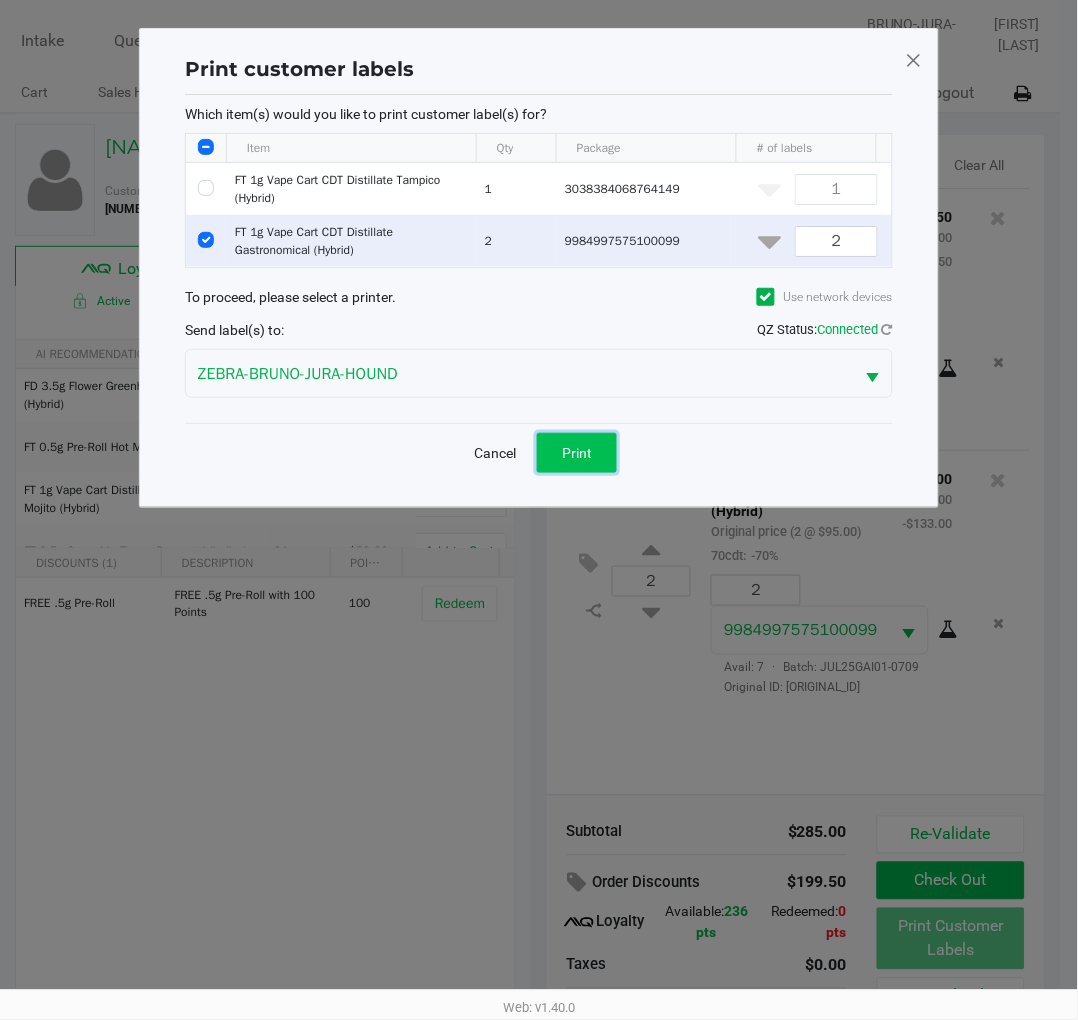 click on "Print" 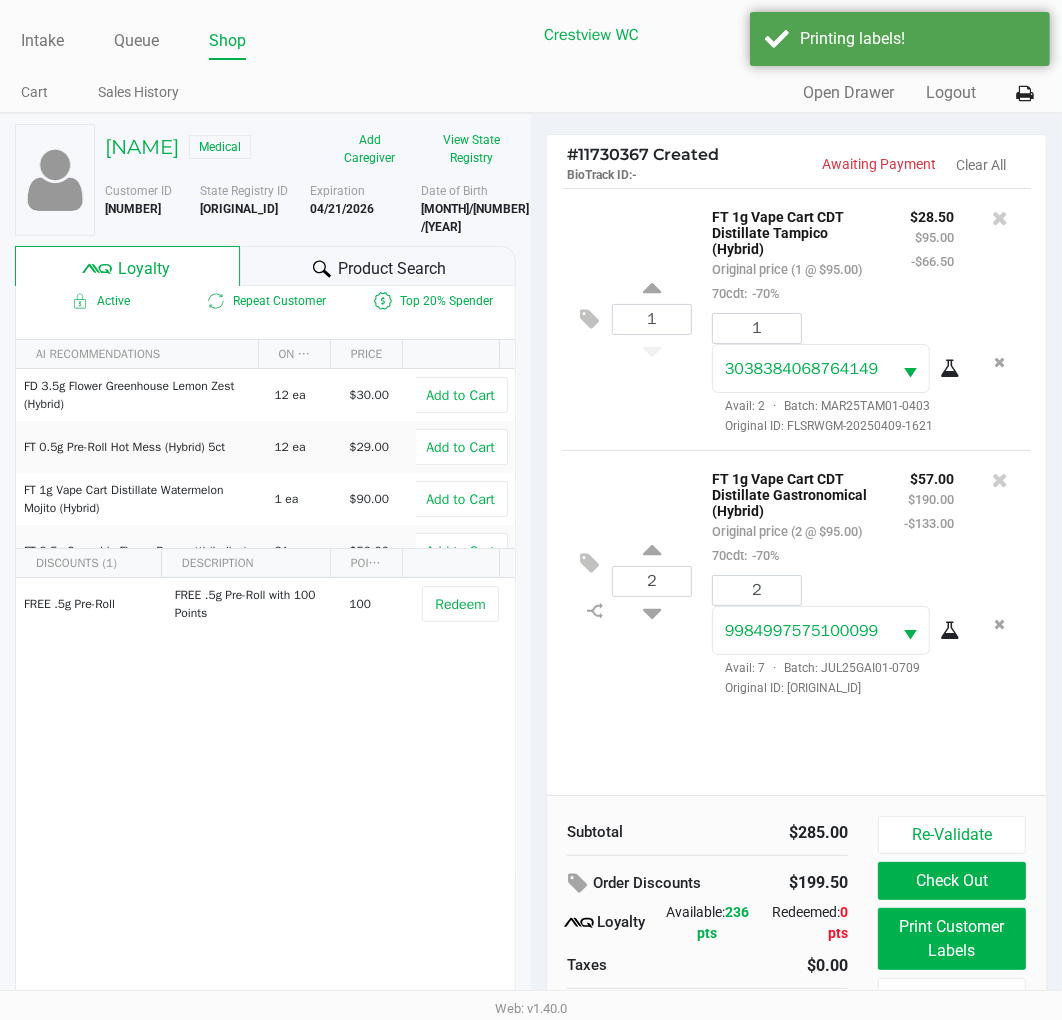 scroll, scrollTop: 38, scrollLeft: 0, axis: vertical 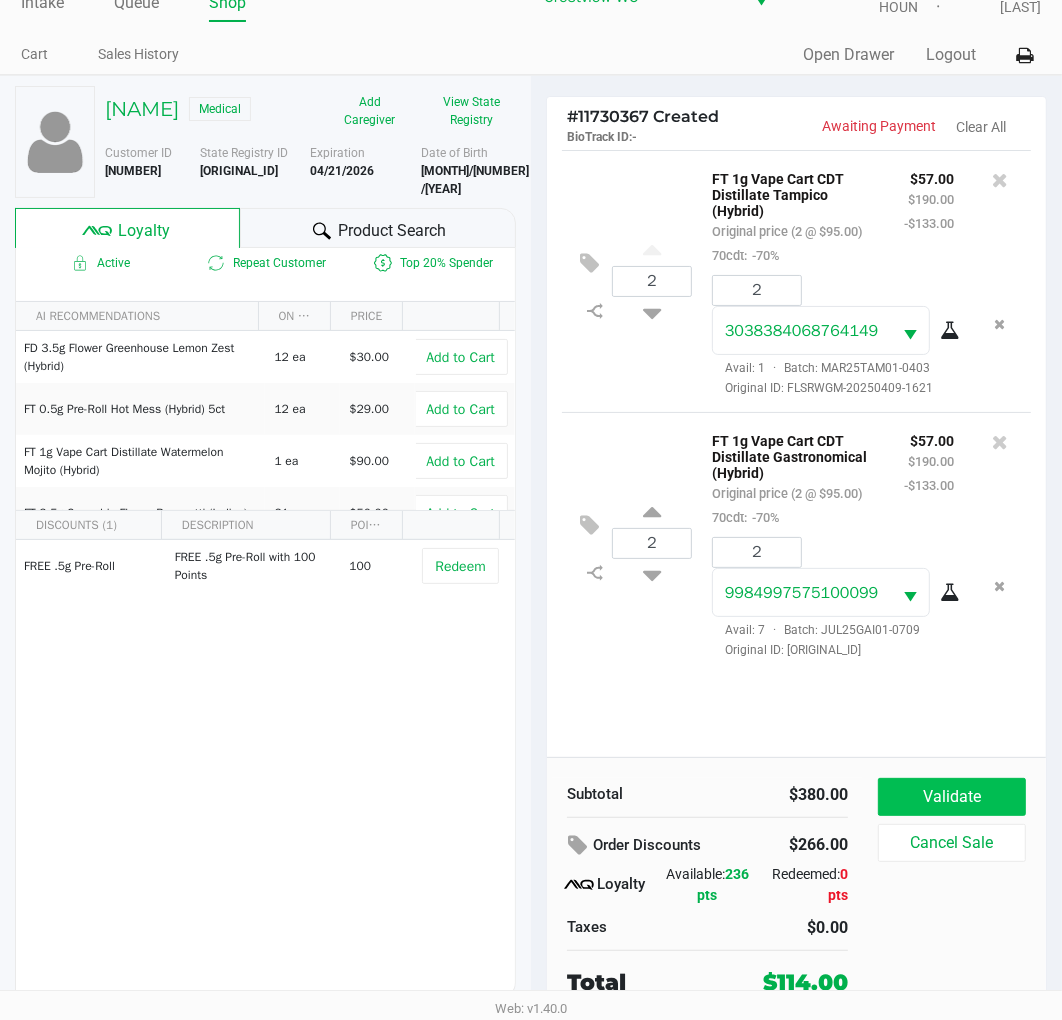 click on "Validate" 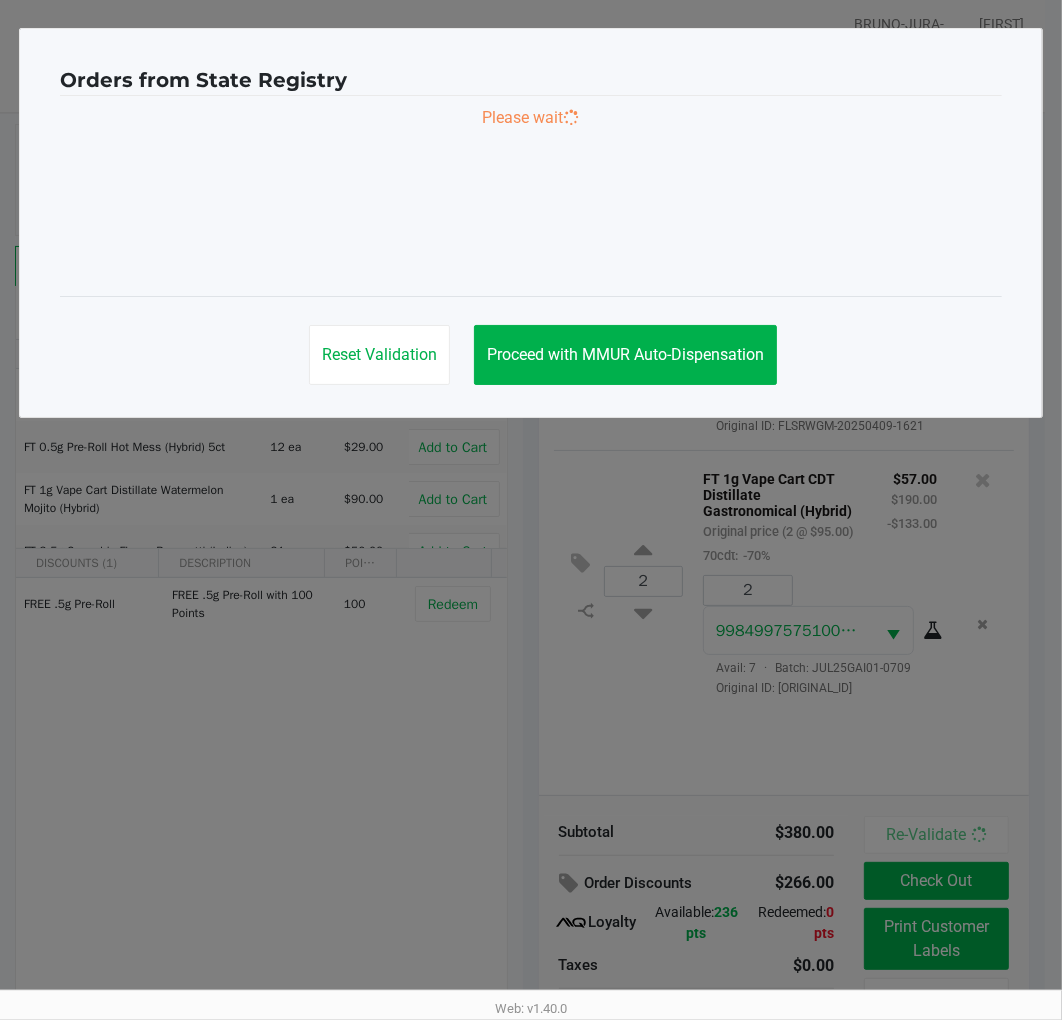 scroll, scrollTop: 0, scrollLeft: 0, axis: both 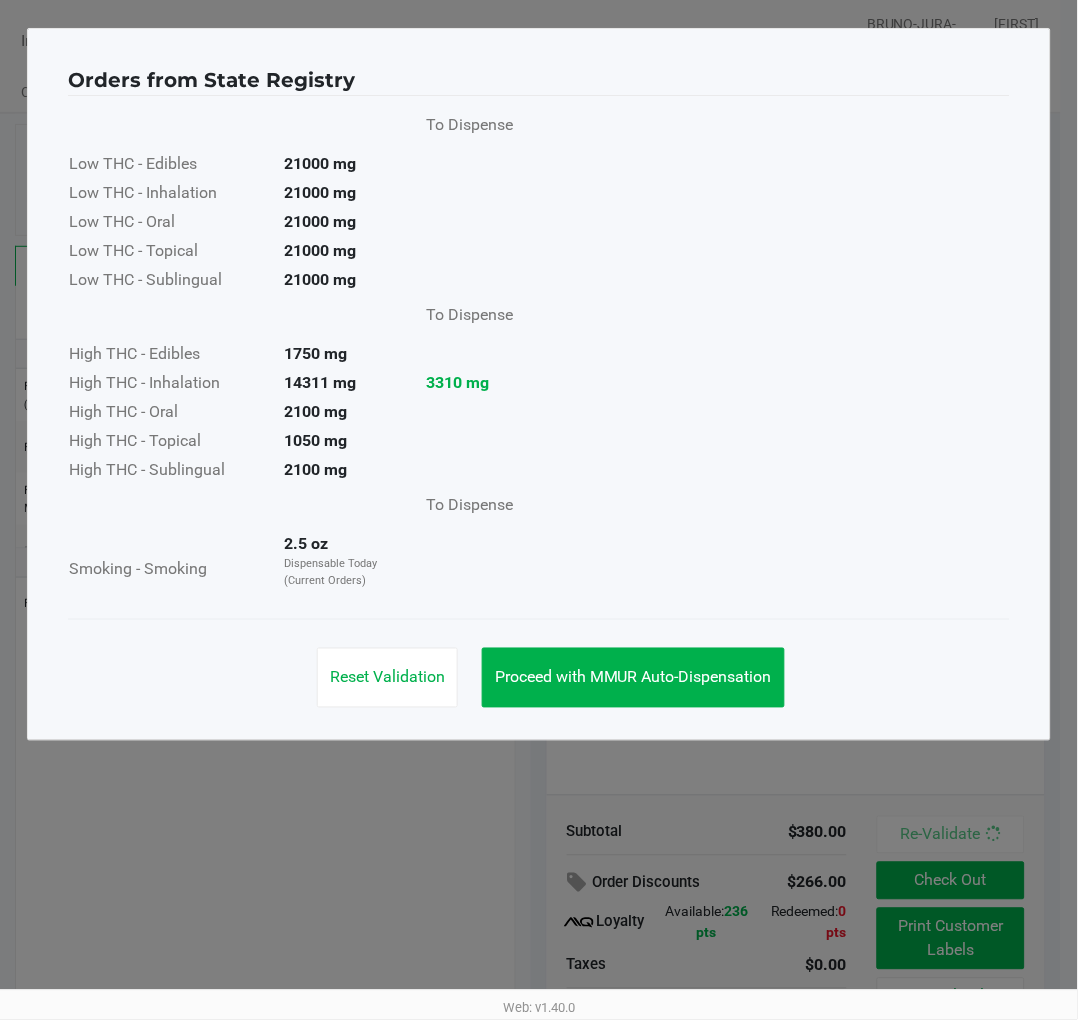 click on "Proceed with MMUR Auto-Dispensation" 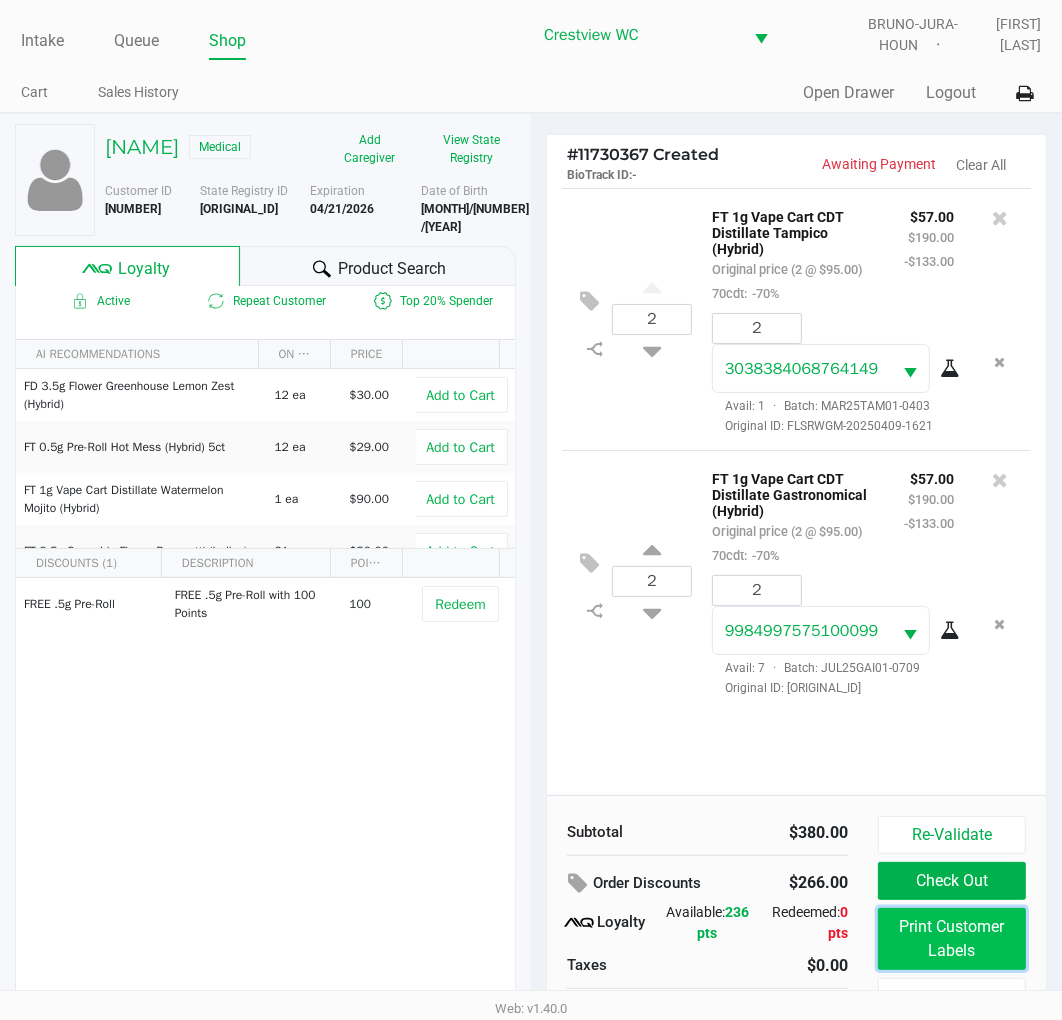 click on "Print Customer Labels" 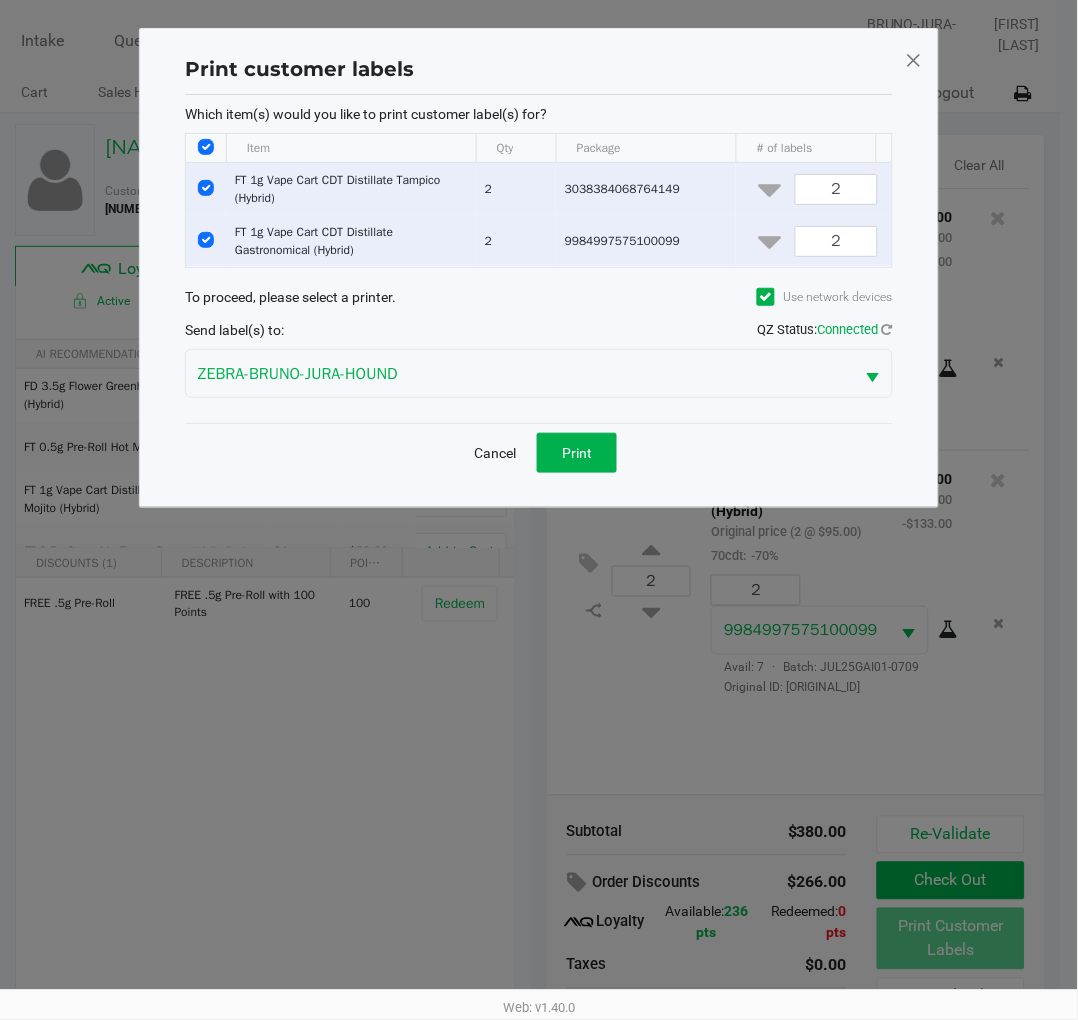 click at bounding box center [206, 240] 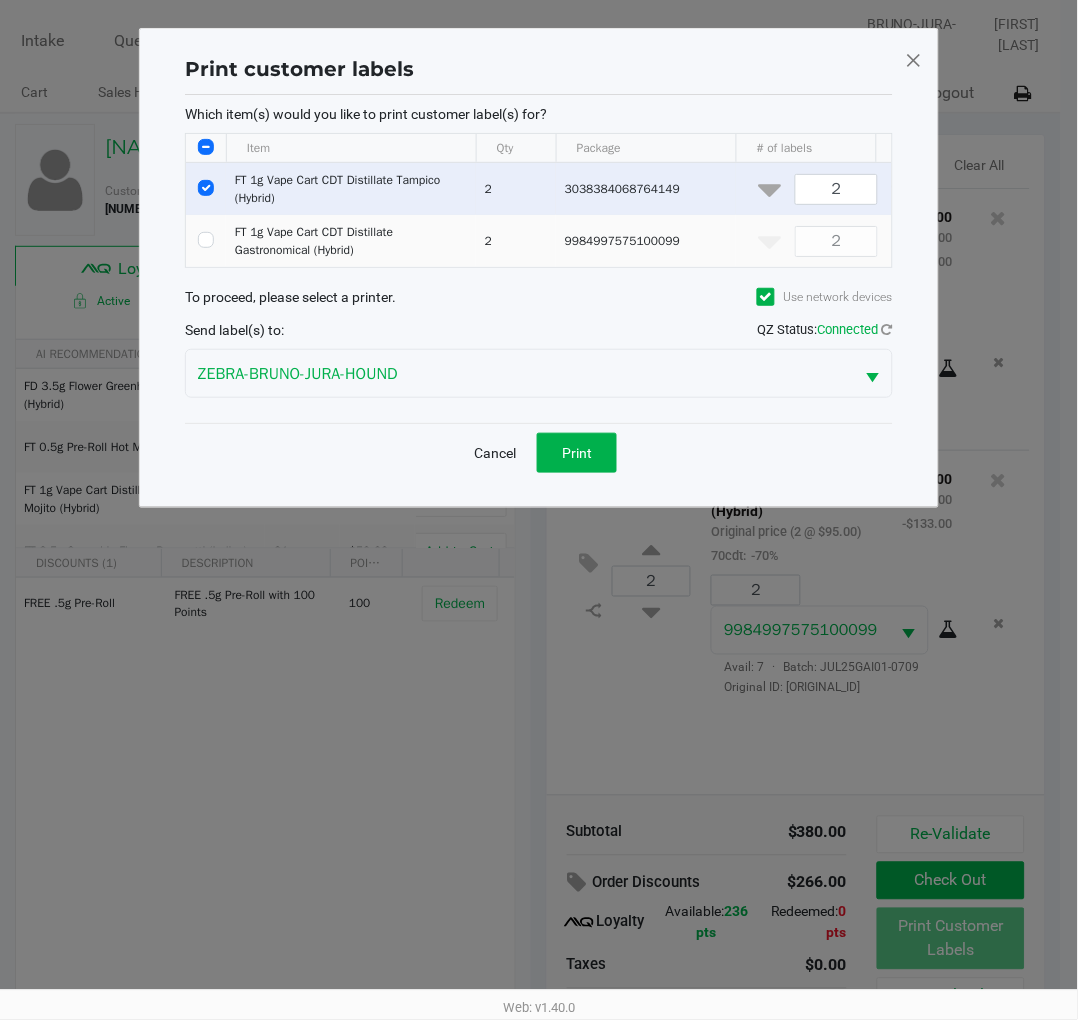 click on "2" at bounding box center (836, 189) 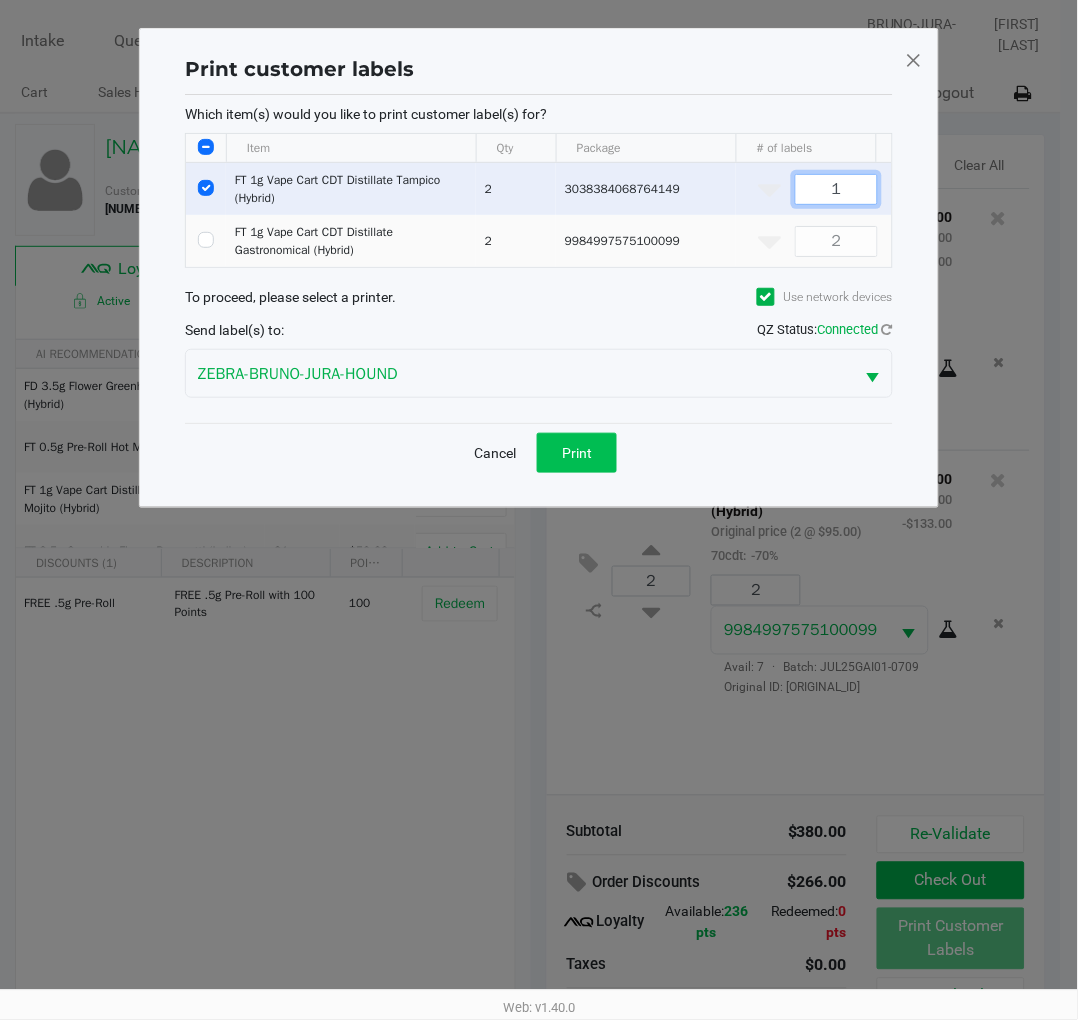 click on "Print" 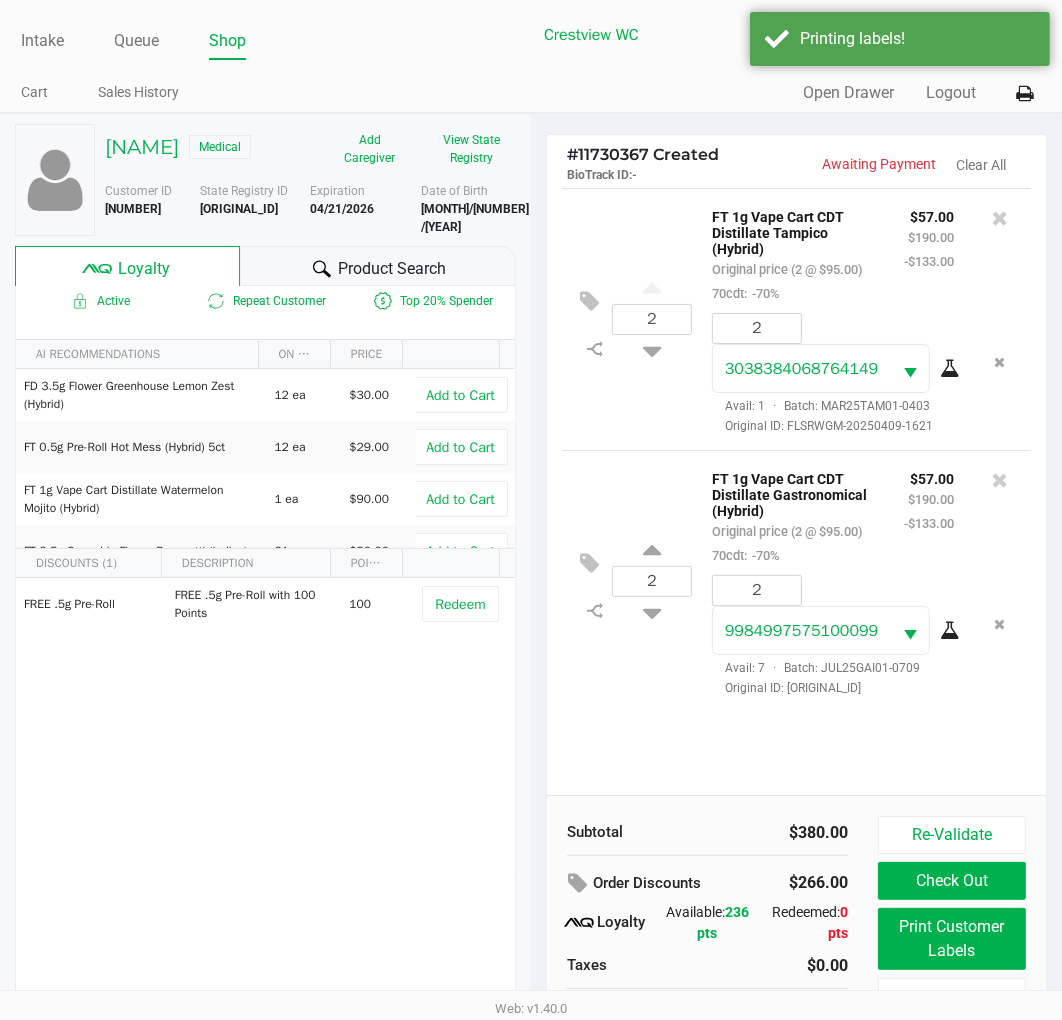 scroll, scrollTop: 38, scrollLeft: 0, axis: vertical 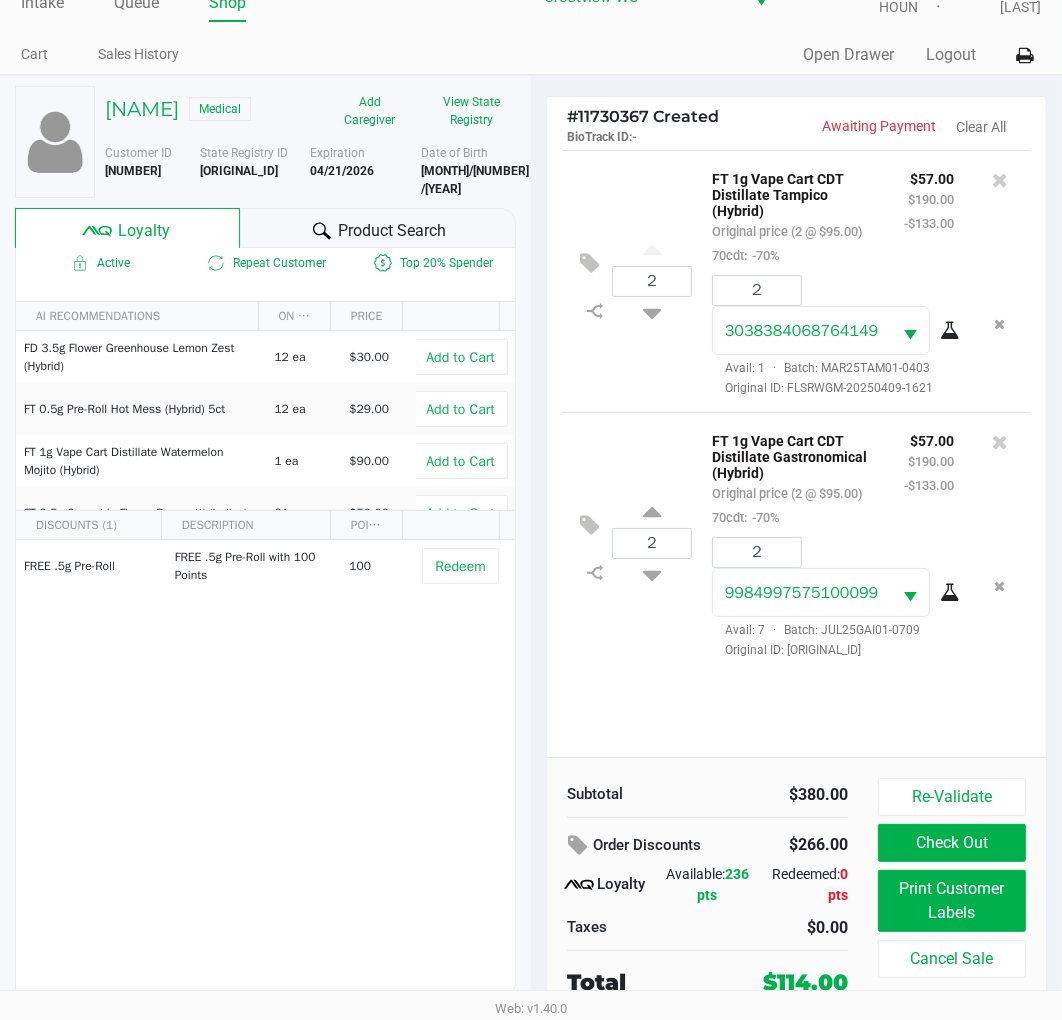 click on "Check Out" 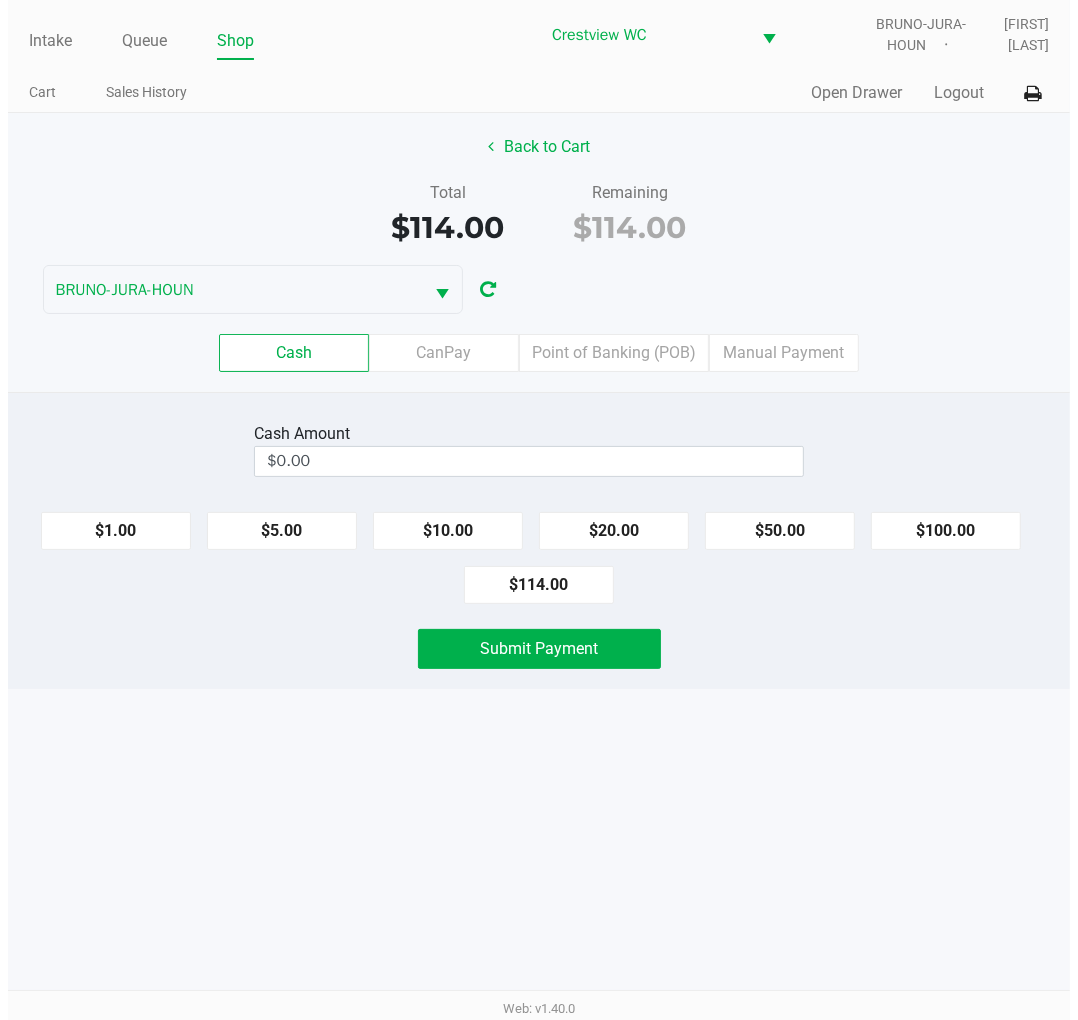 scroll, scrollTop: 0, scrollLeft: 0, axis: both 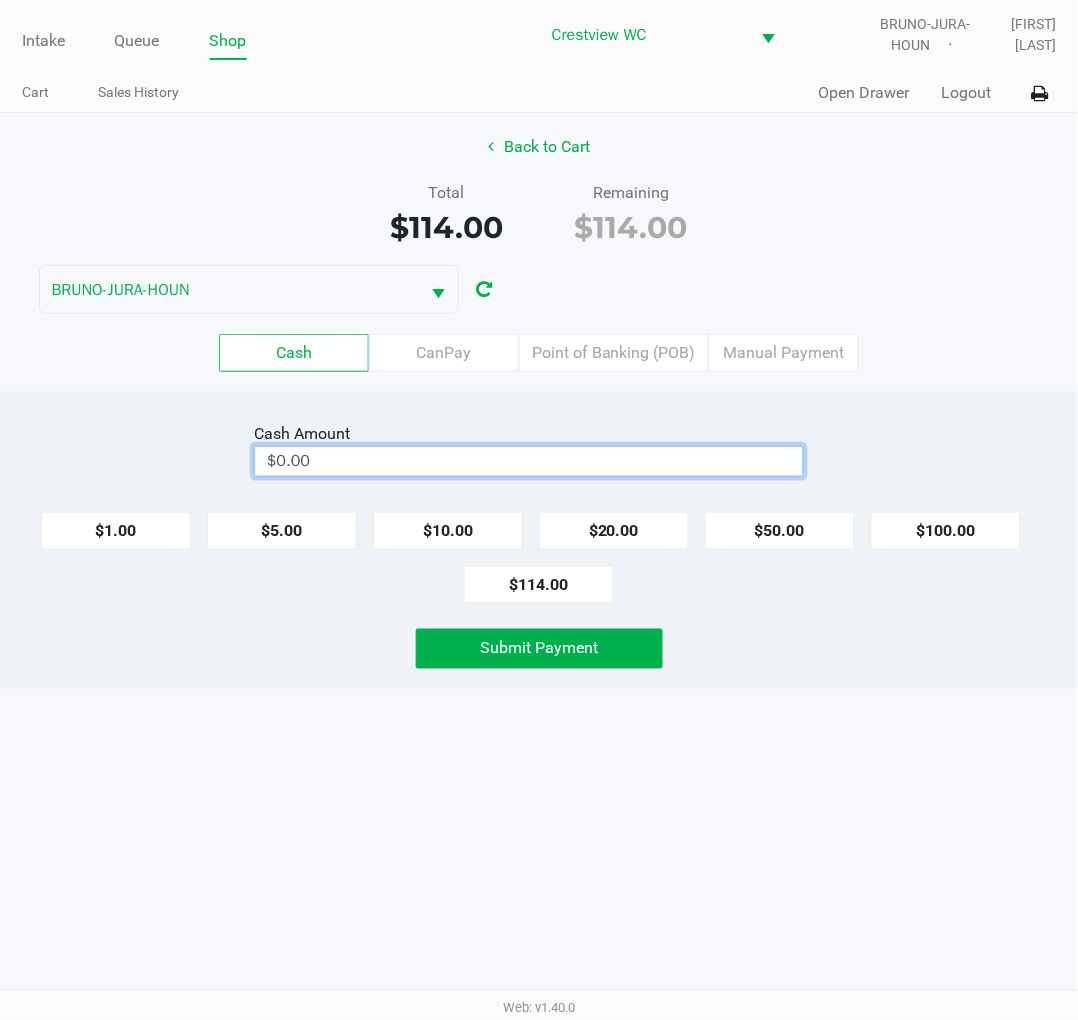 click on "$0.00" at bounding box center (529, 461) 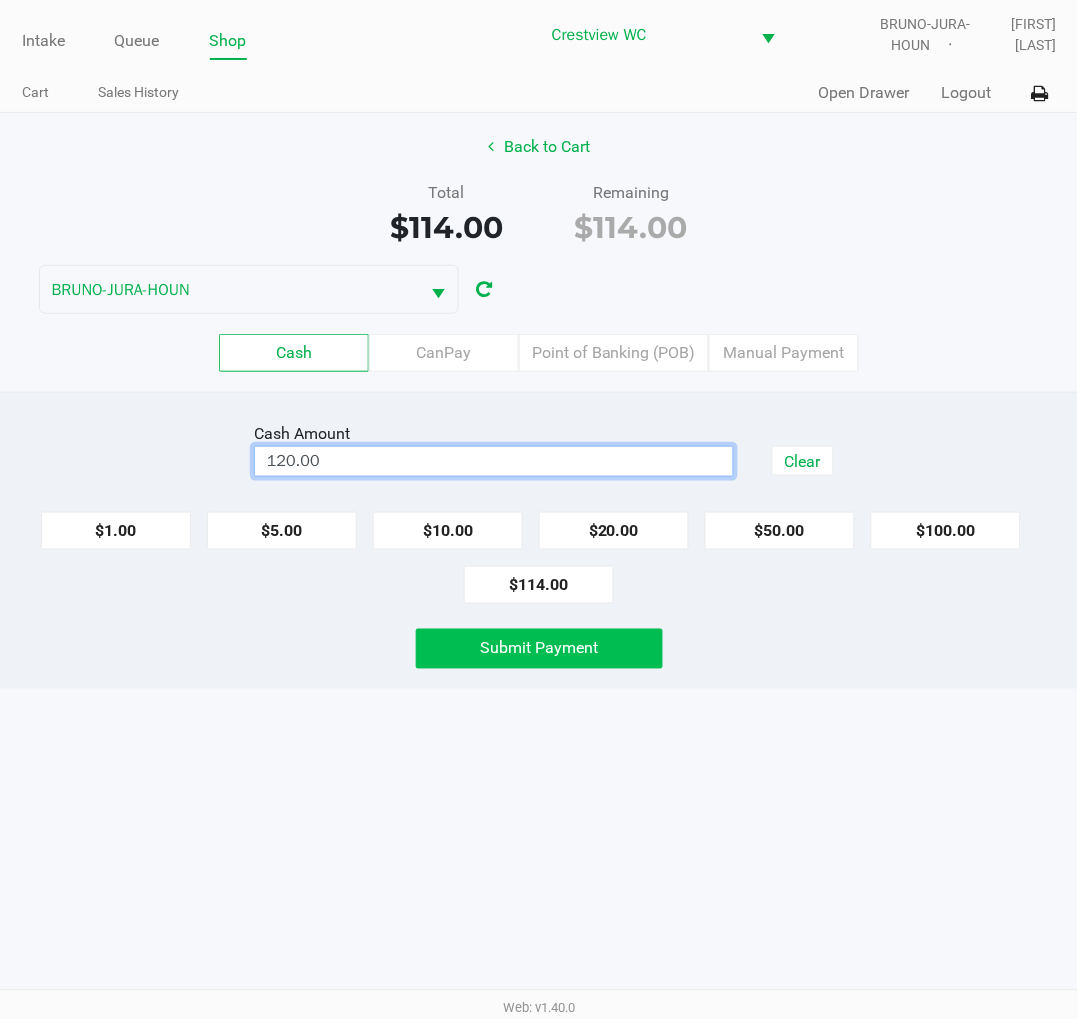 click on "Submit Payment" 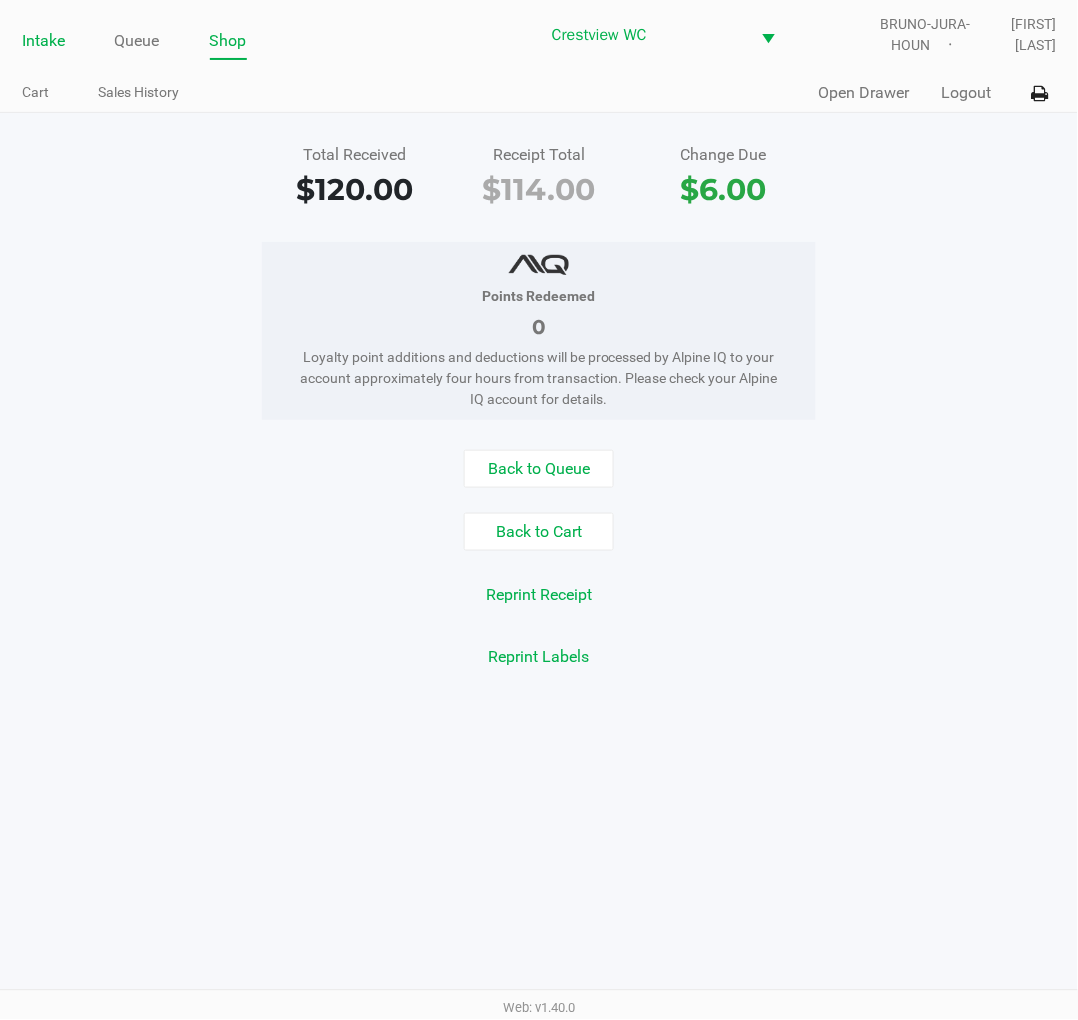 click on "Intake" 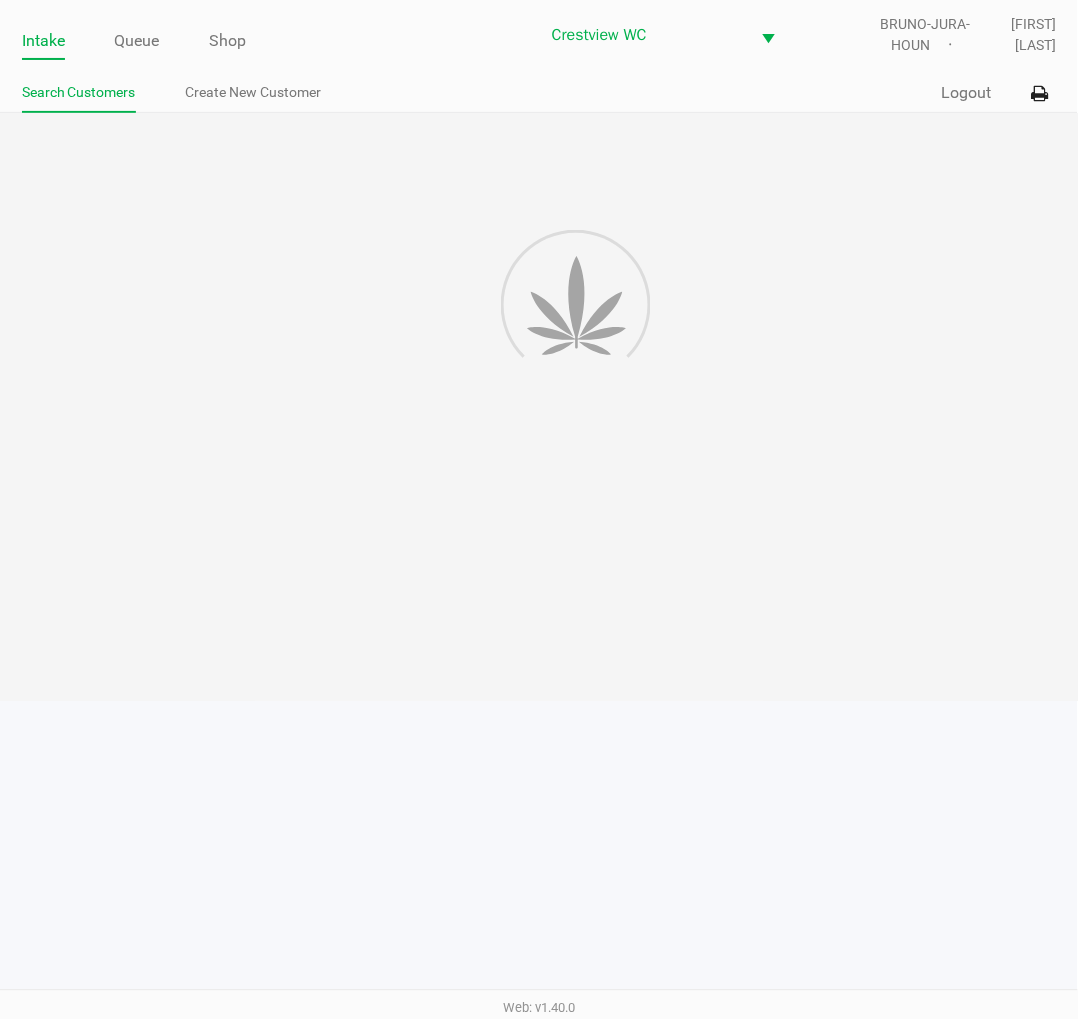 click 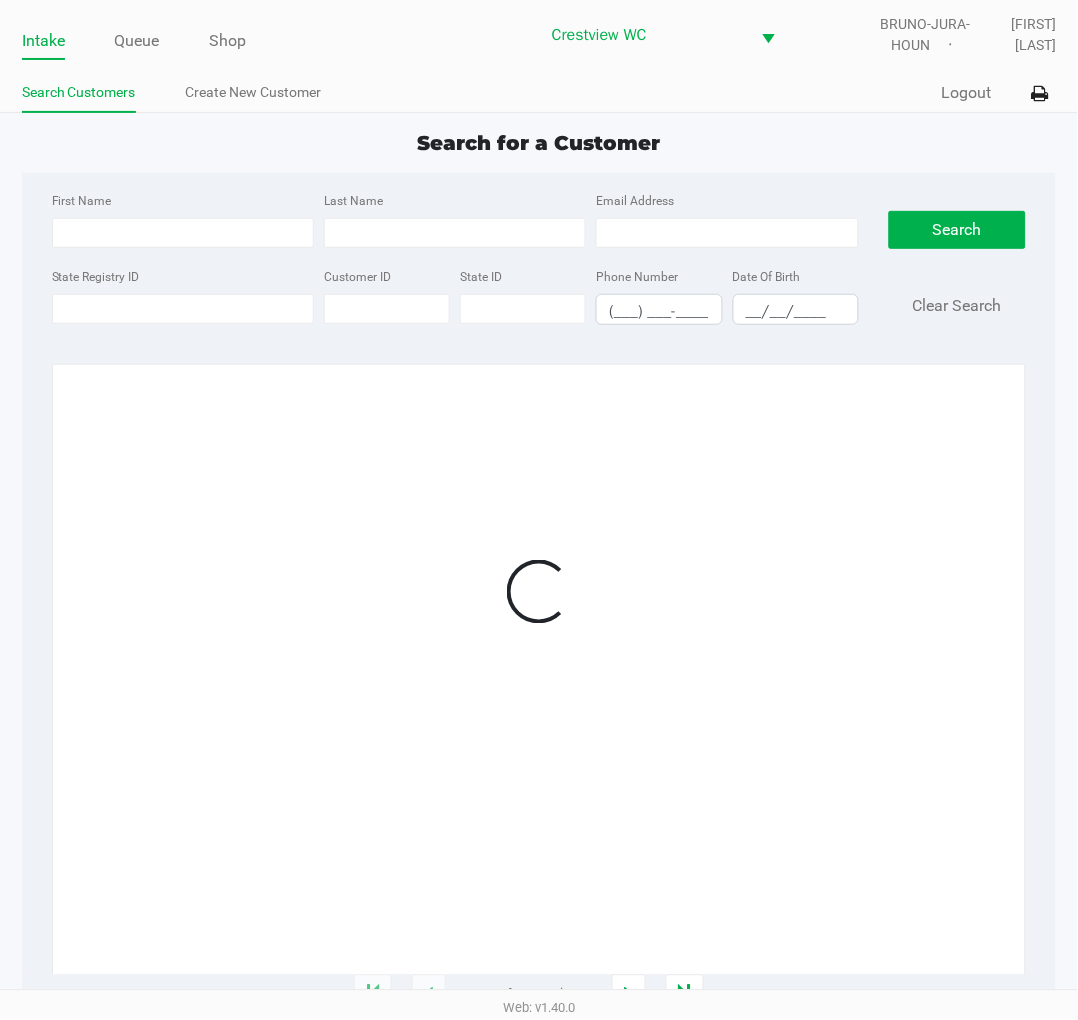 click on "State Registry ID" 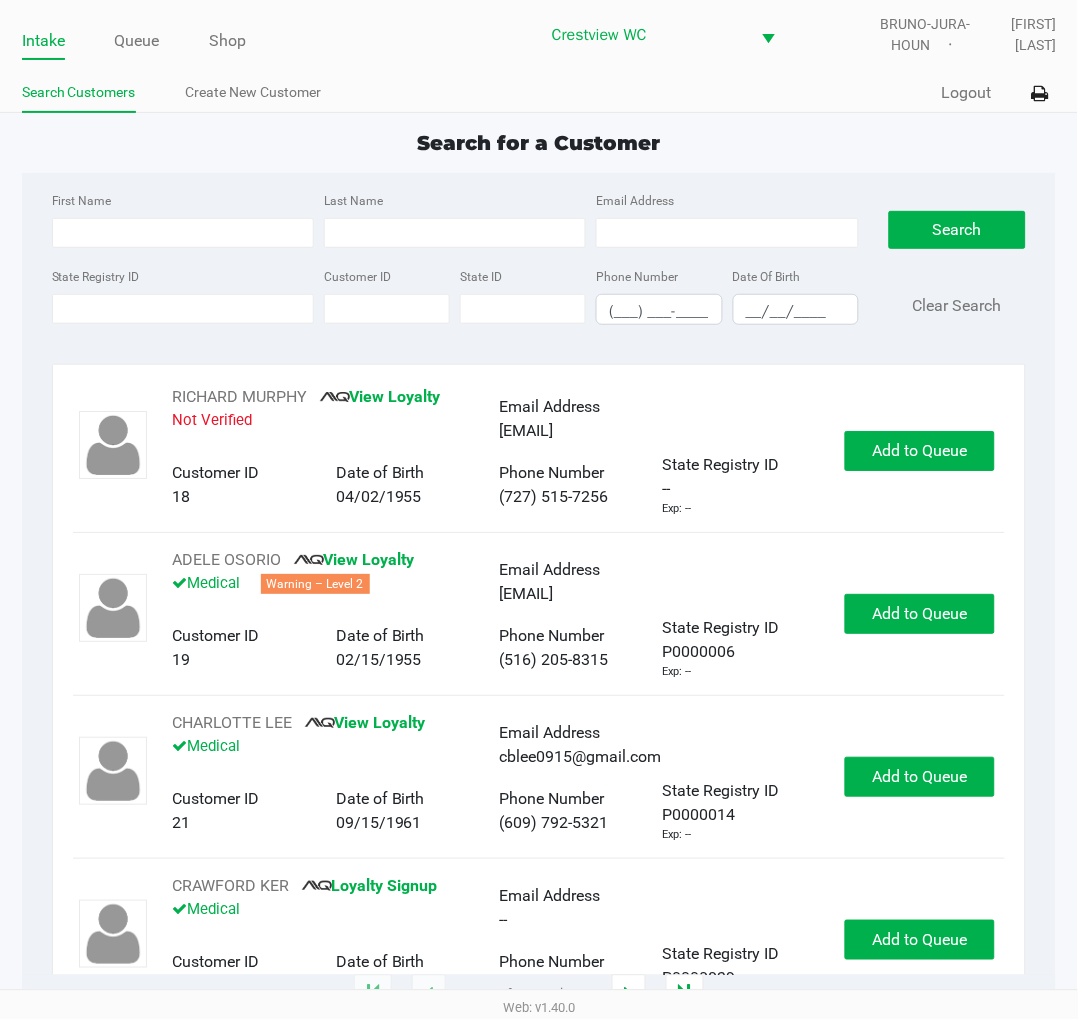 click on "State Registry ID" 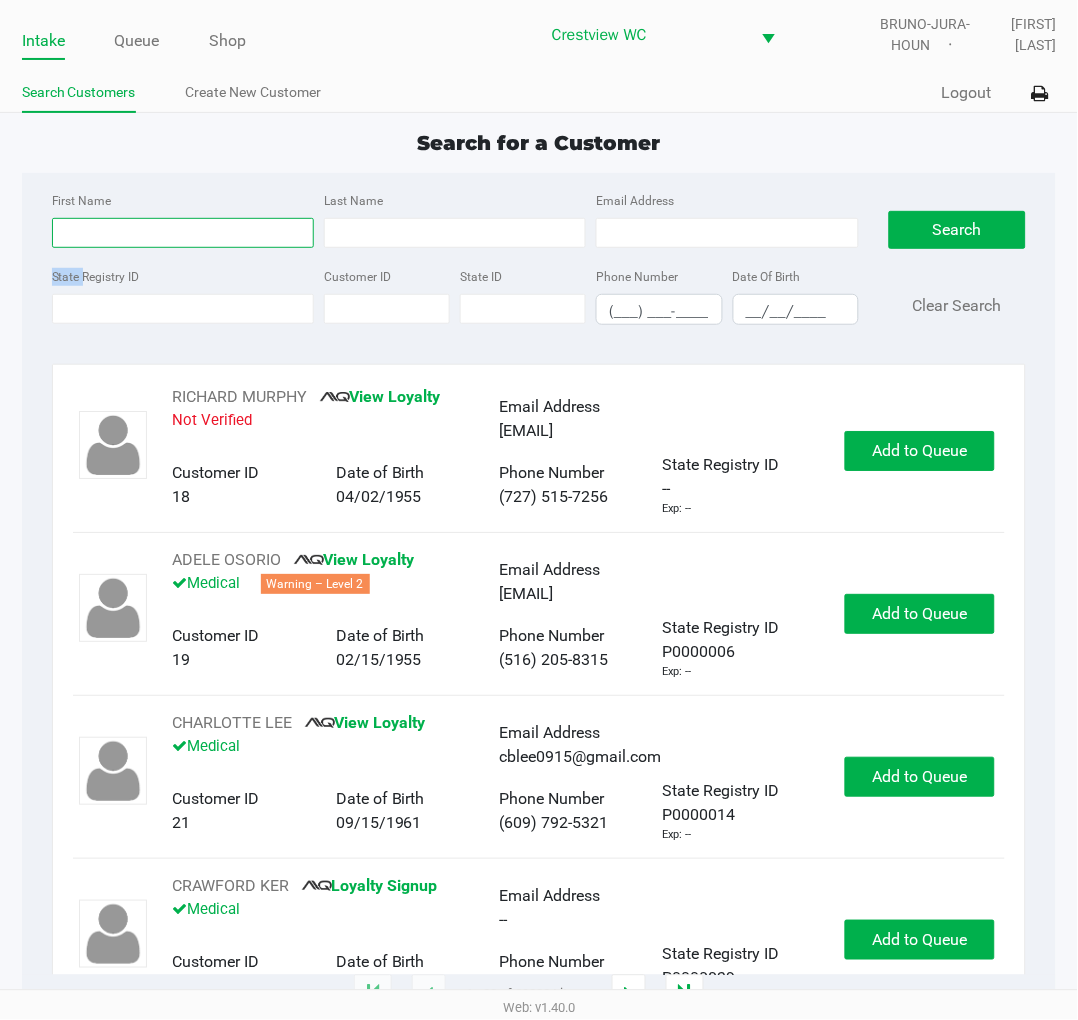 click on "First Name" at bounding box center [183, 233] 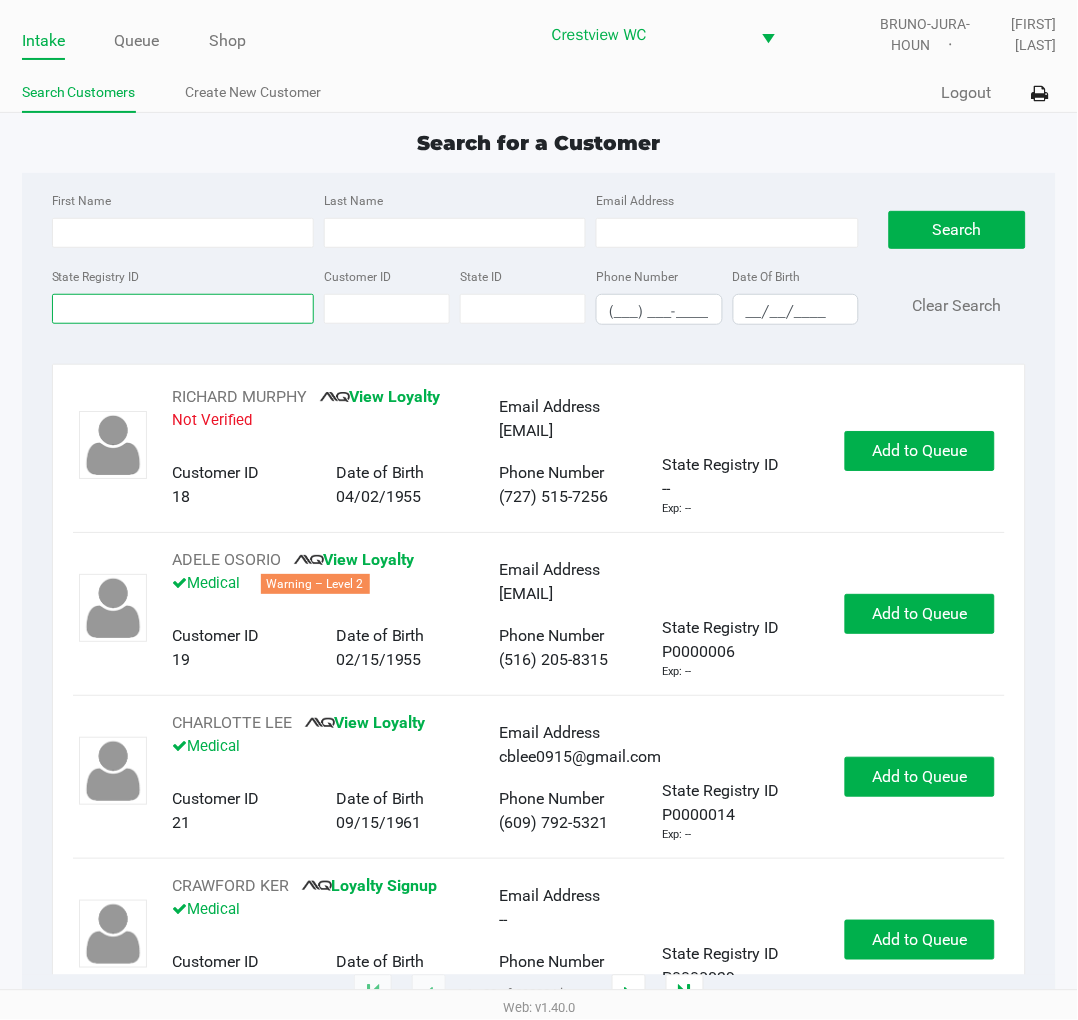 click on "State Registry ID" at bounding box center [183, 309] 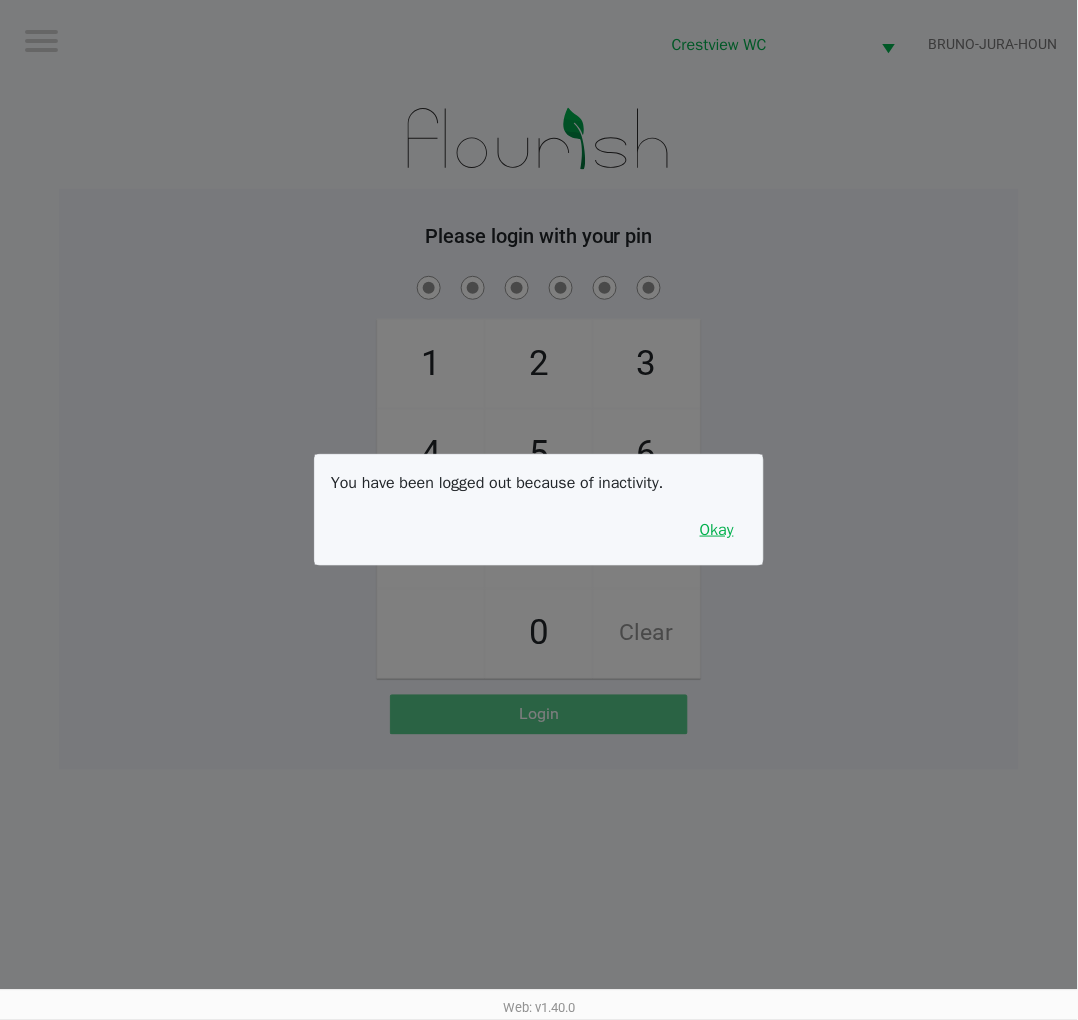 click on "Okay" at bounding box center [717, 530] 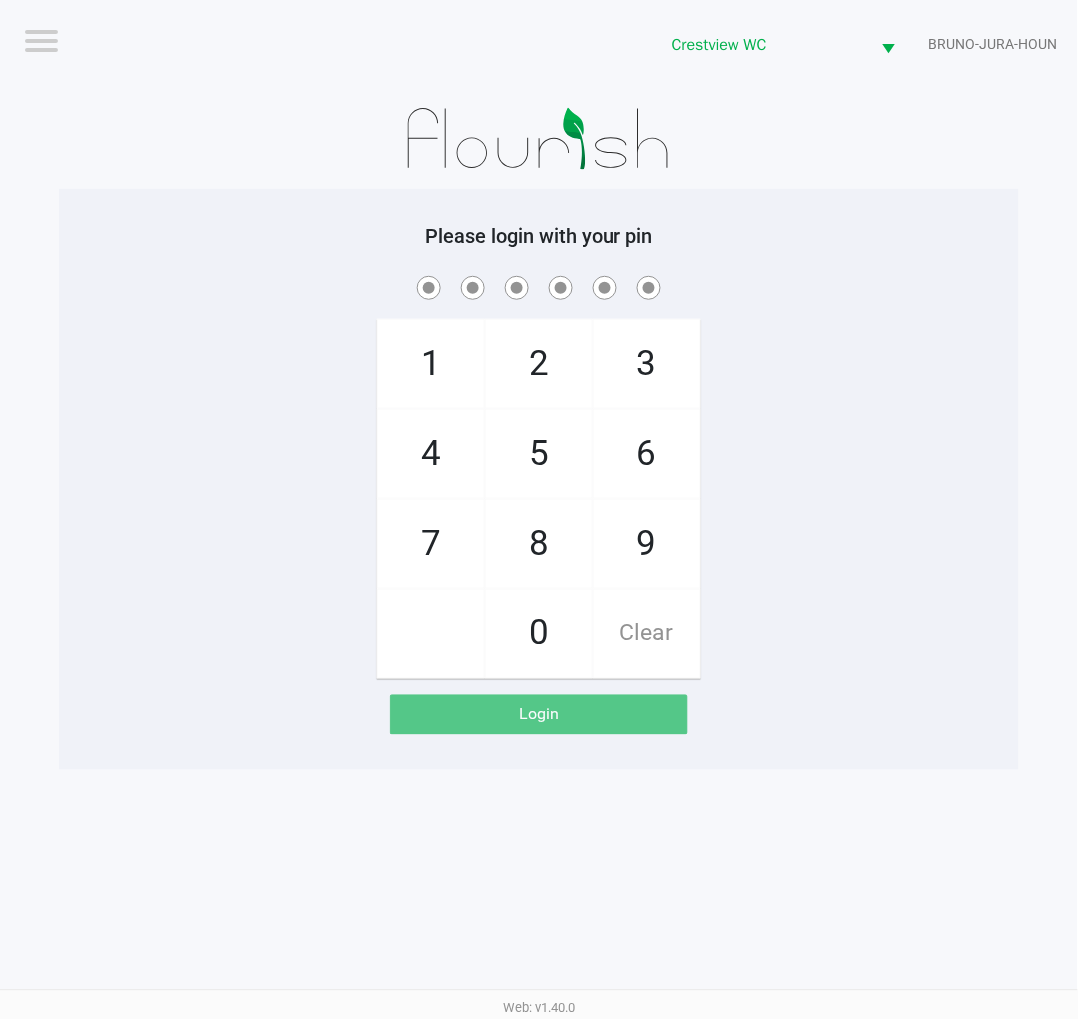 click on "2" 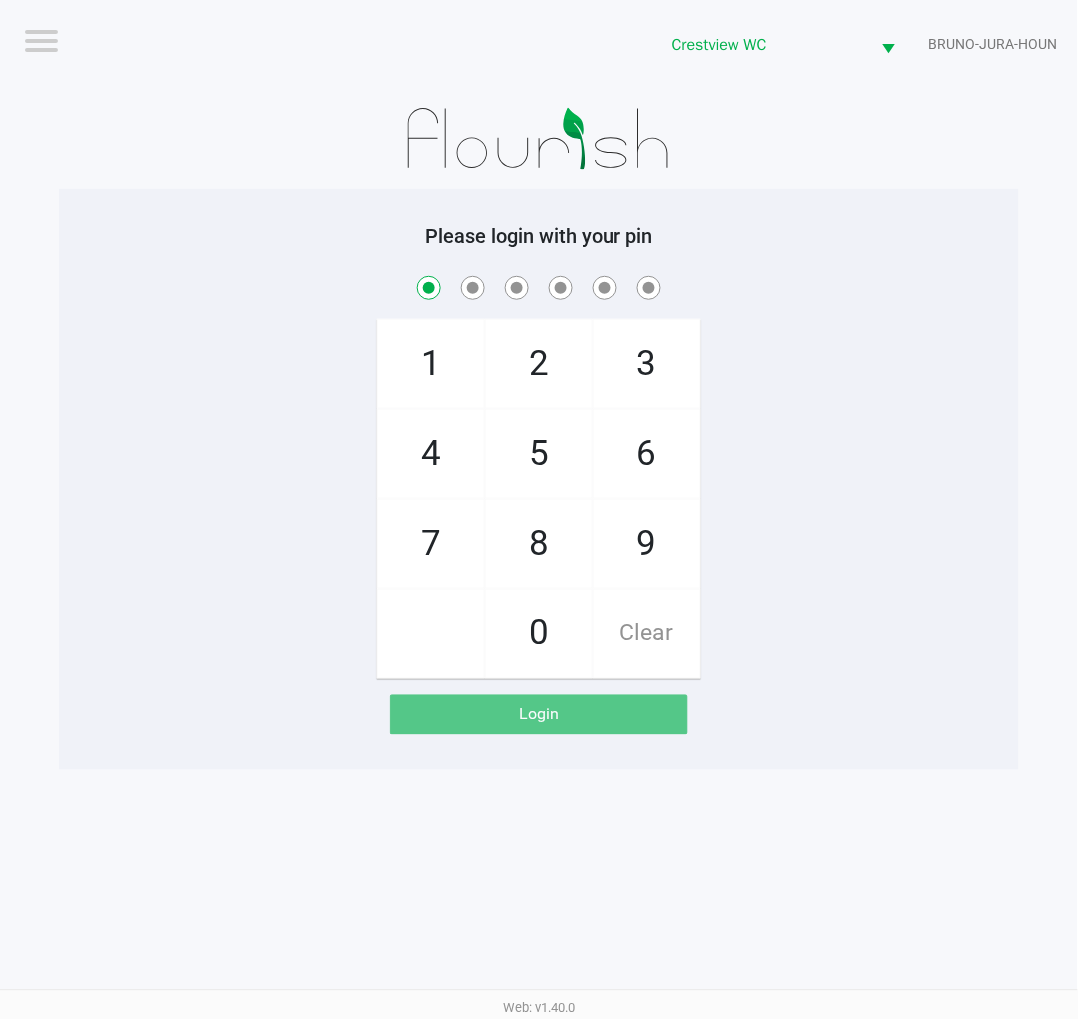 click on "1" 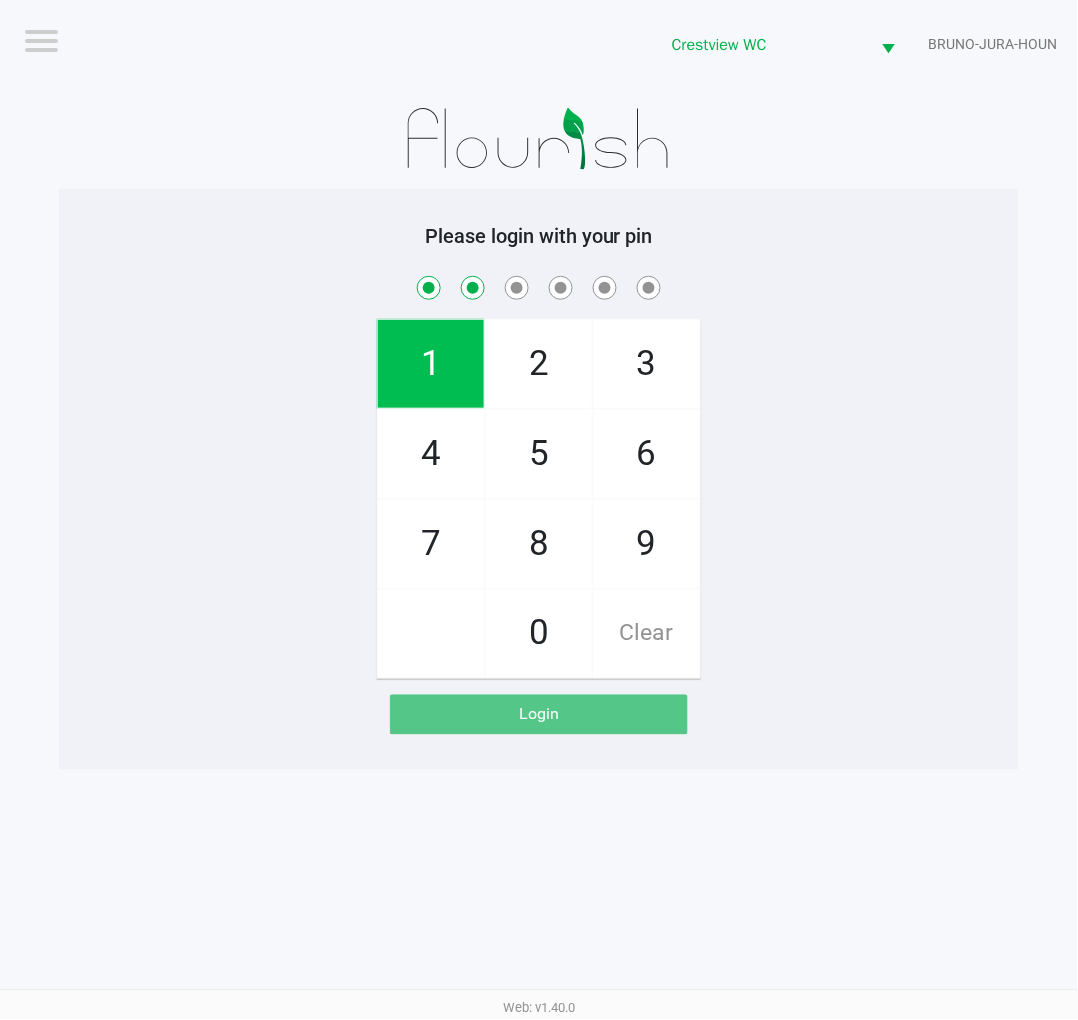 click on "6" 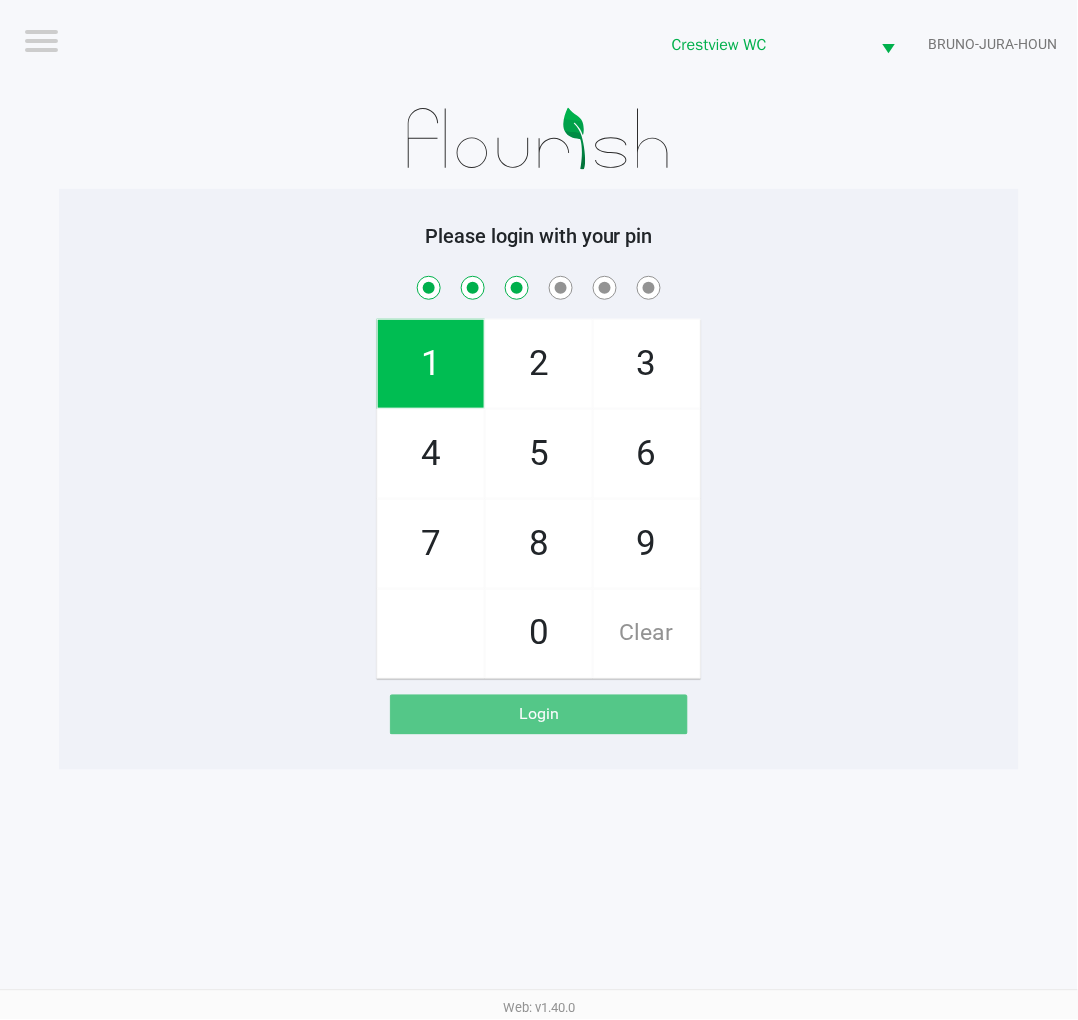 click on "6" 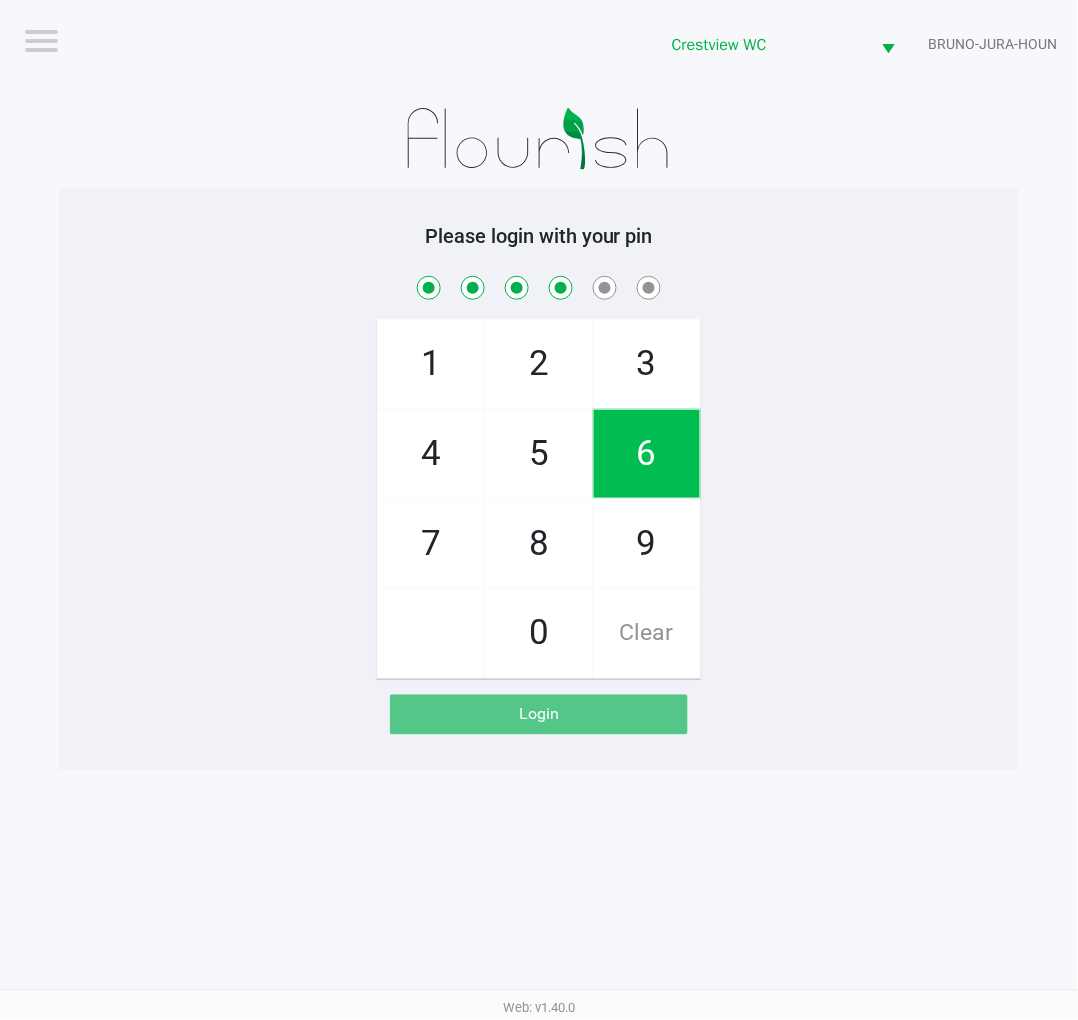 click on "1" 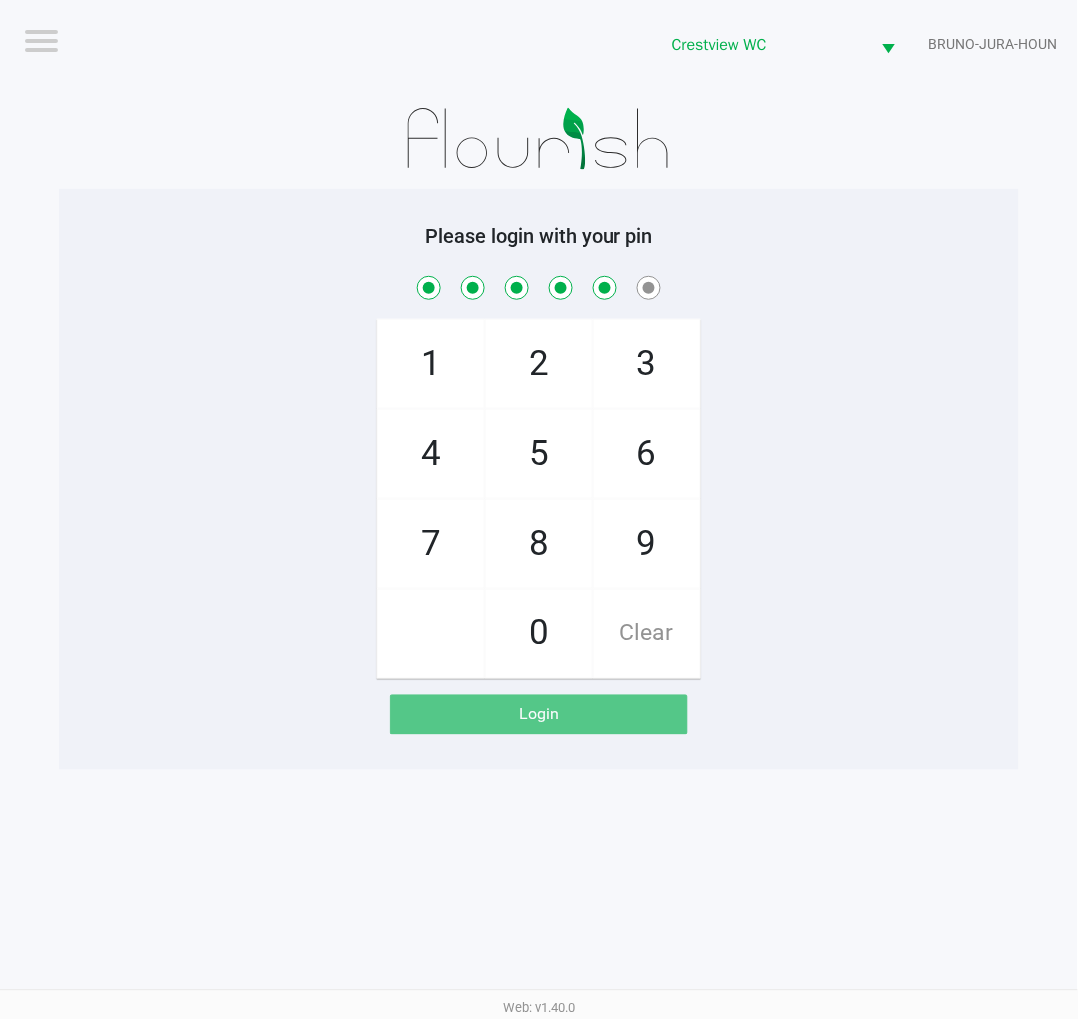 click on "8" 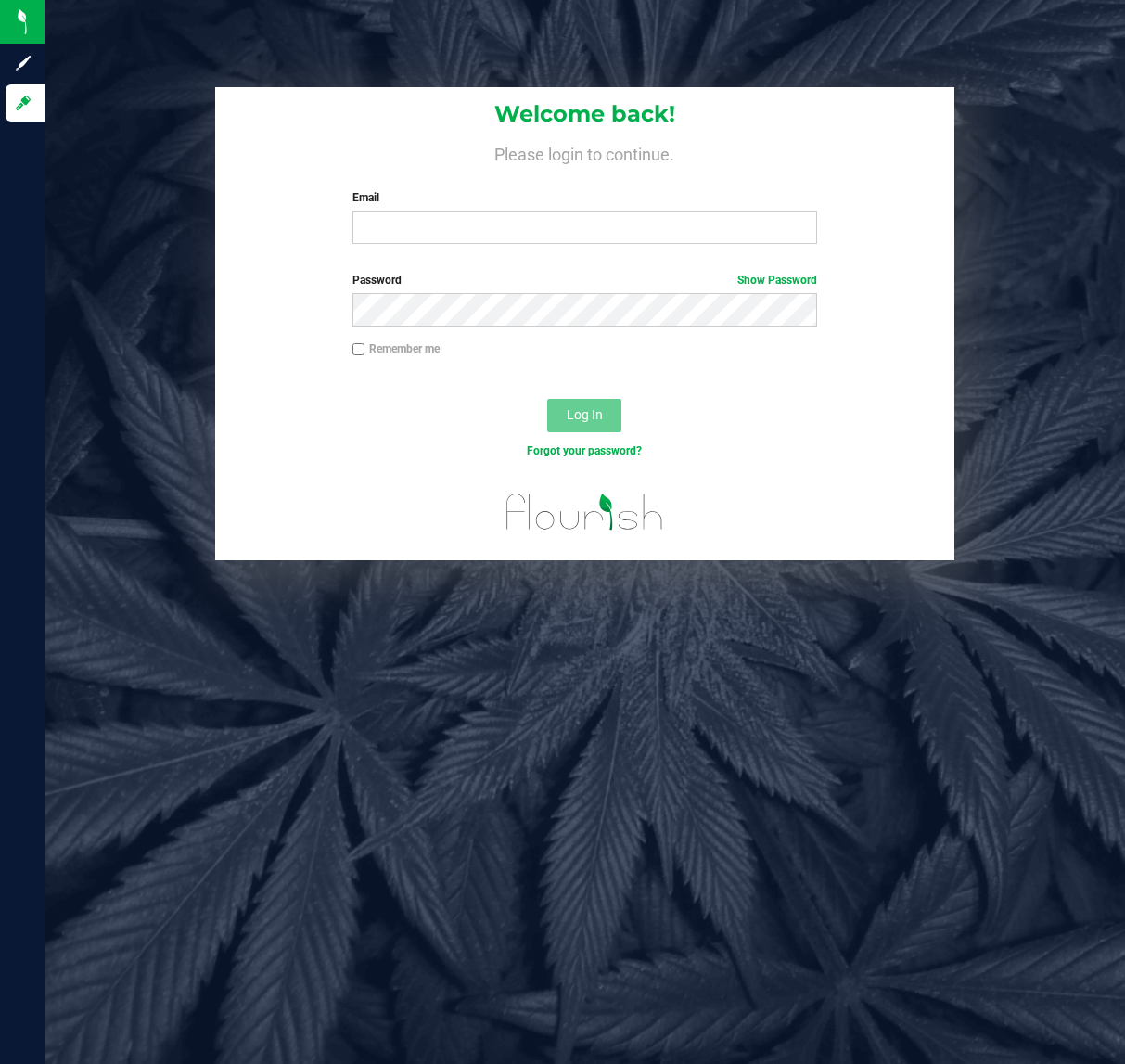 scroll, scrollTop: 0, scrollLeft: 0, axis: both 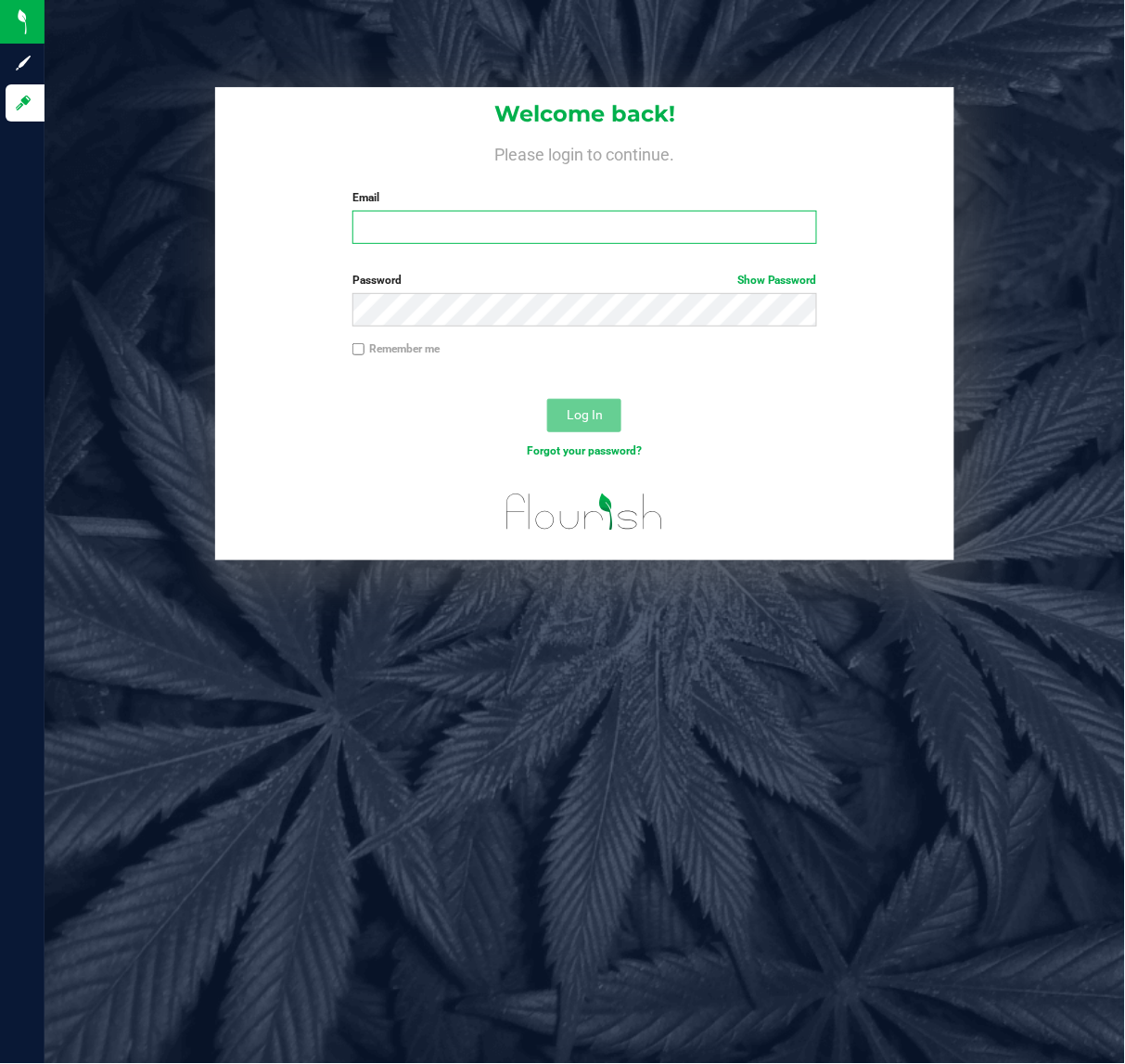 click on "Email" at bounding box center (584, 227) 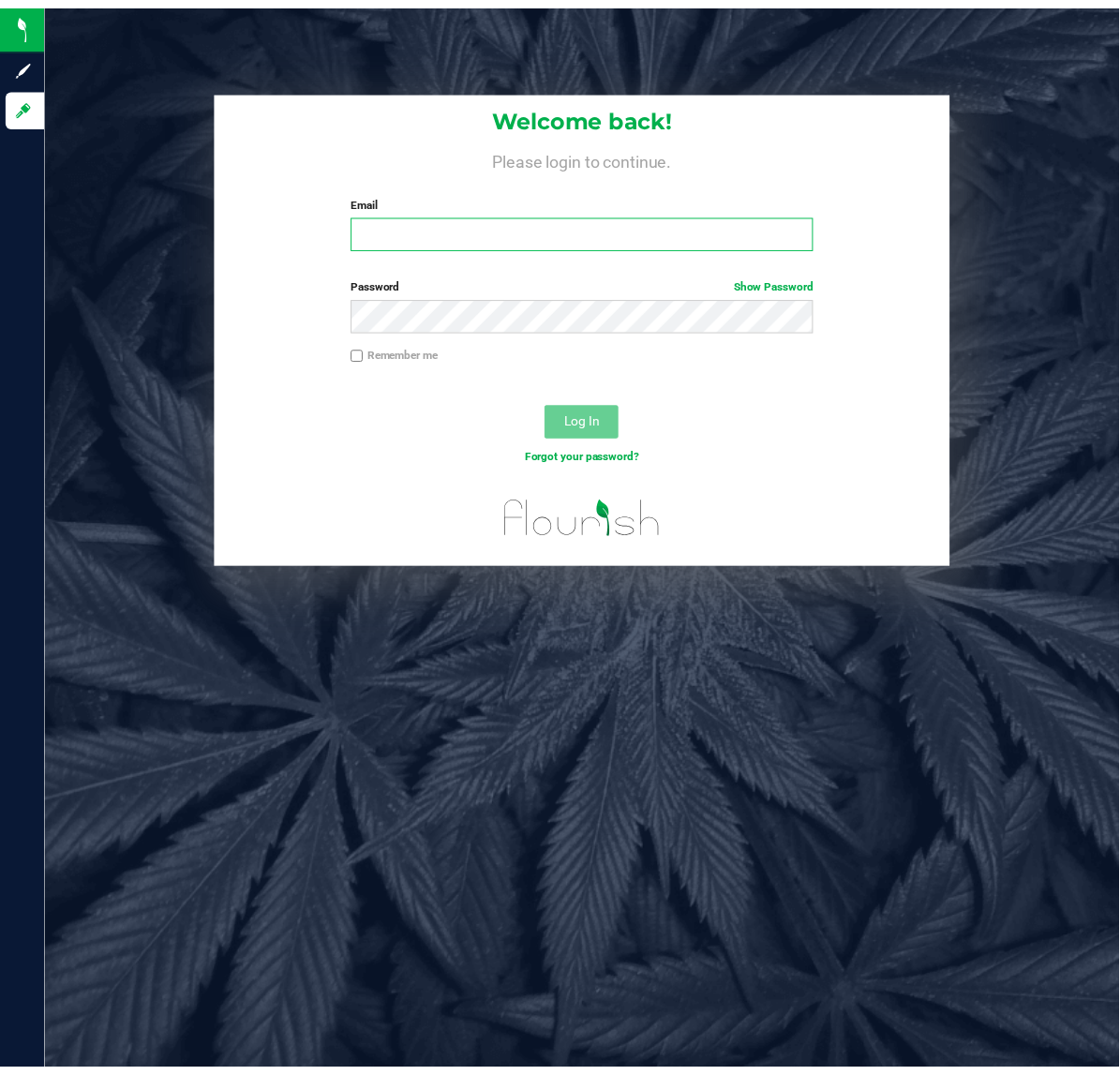 scroll, scrollTop: 0, scrollLeft: 0, axis: both 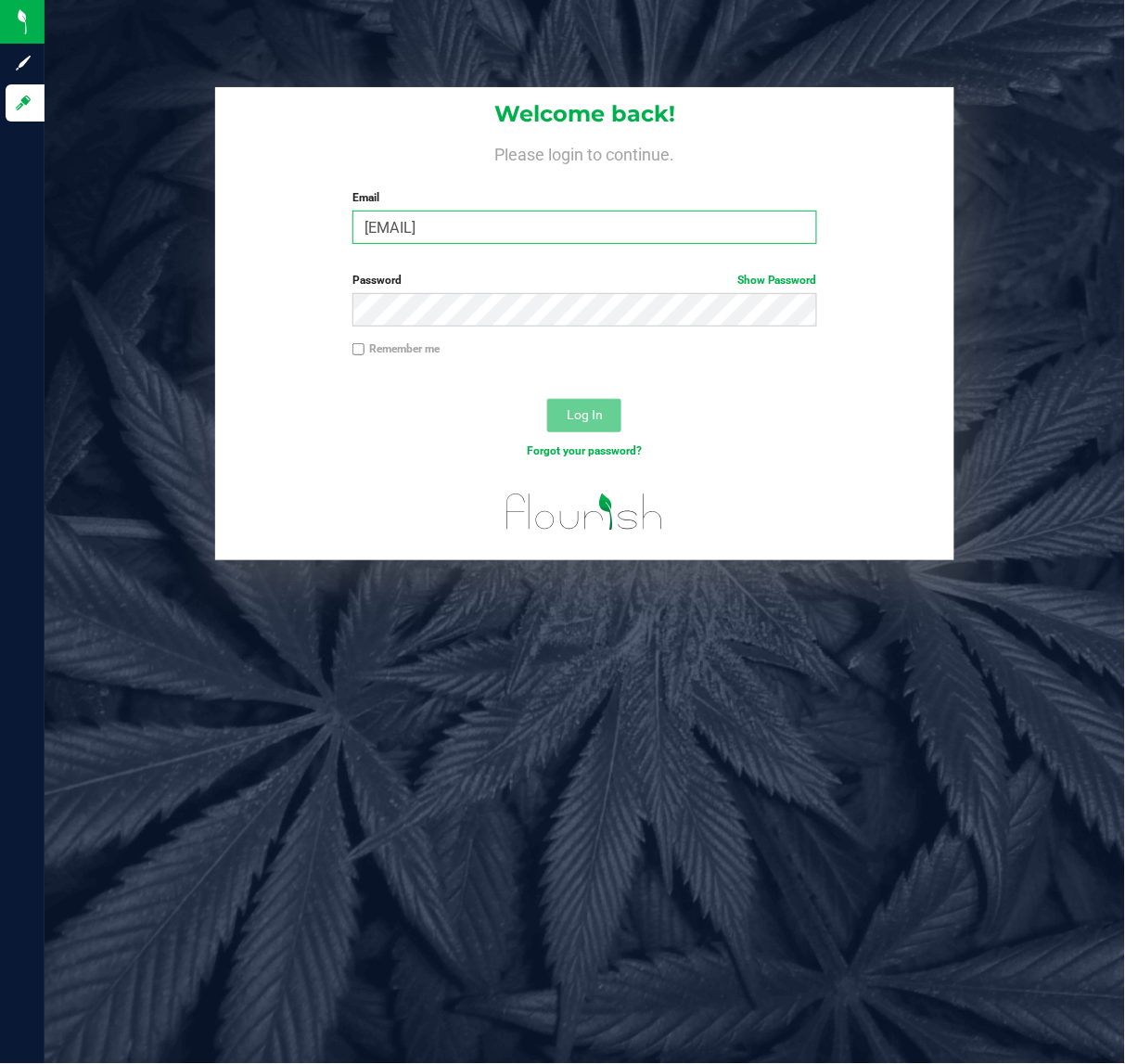type on "Brollins@liveparallel.com" 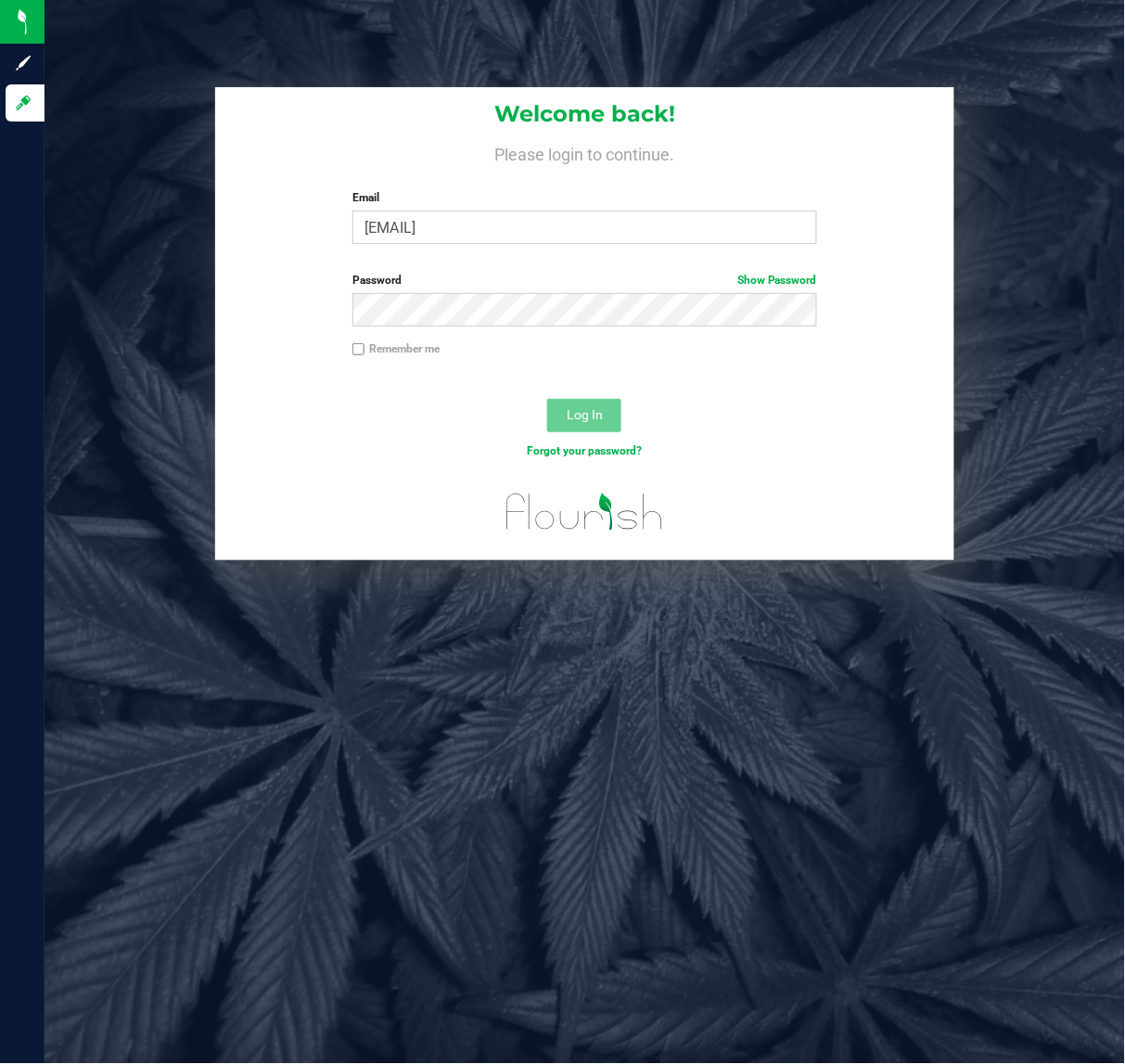 click on "Password
Show Password" at bounding box center [584, 299] 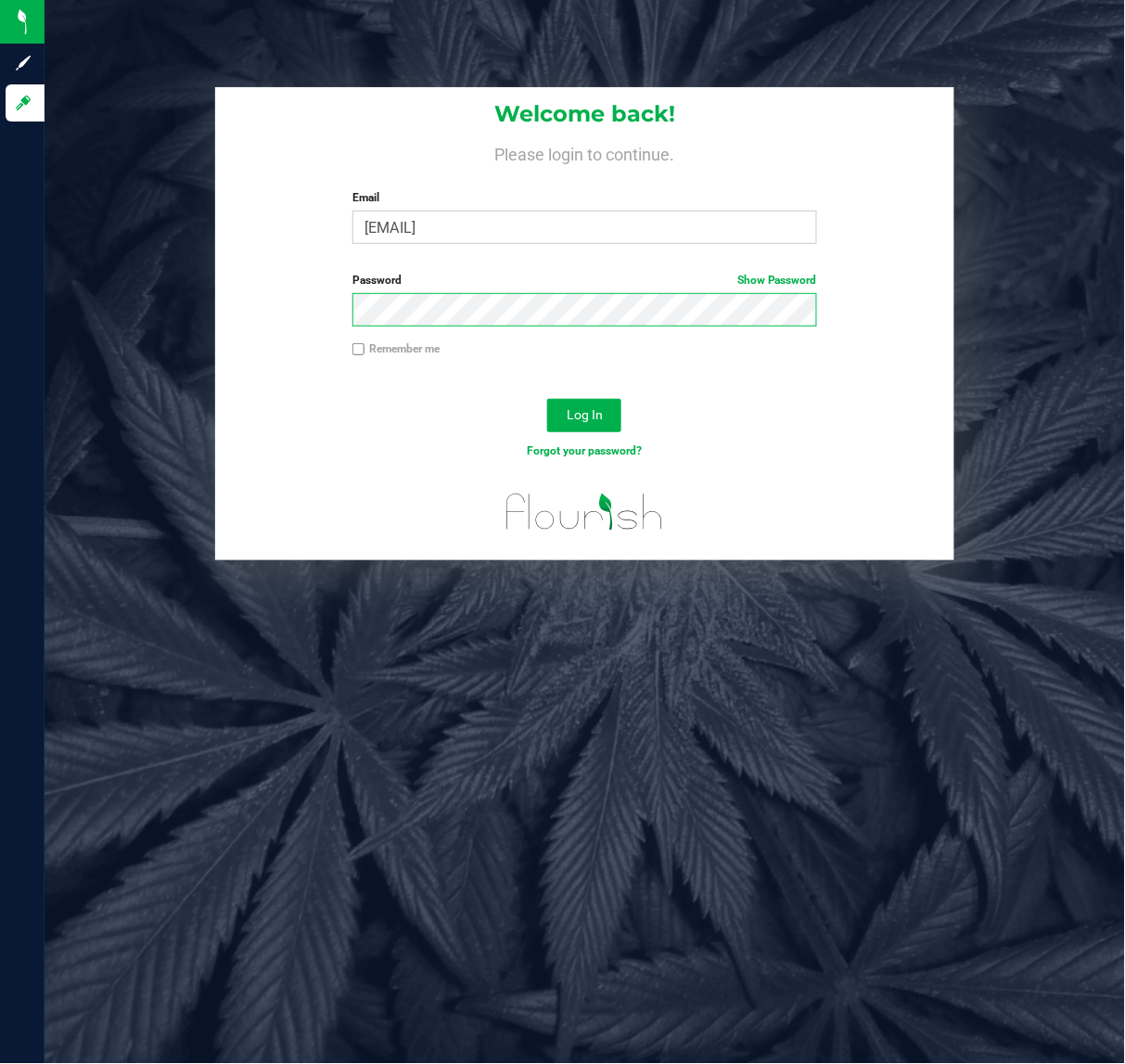 click on "Log In" at bounding box center [584, 416] 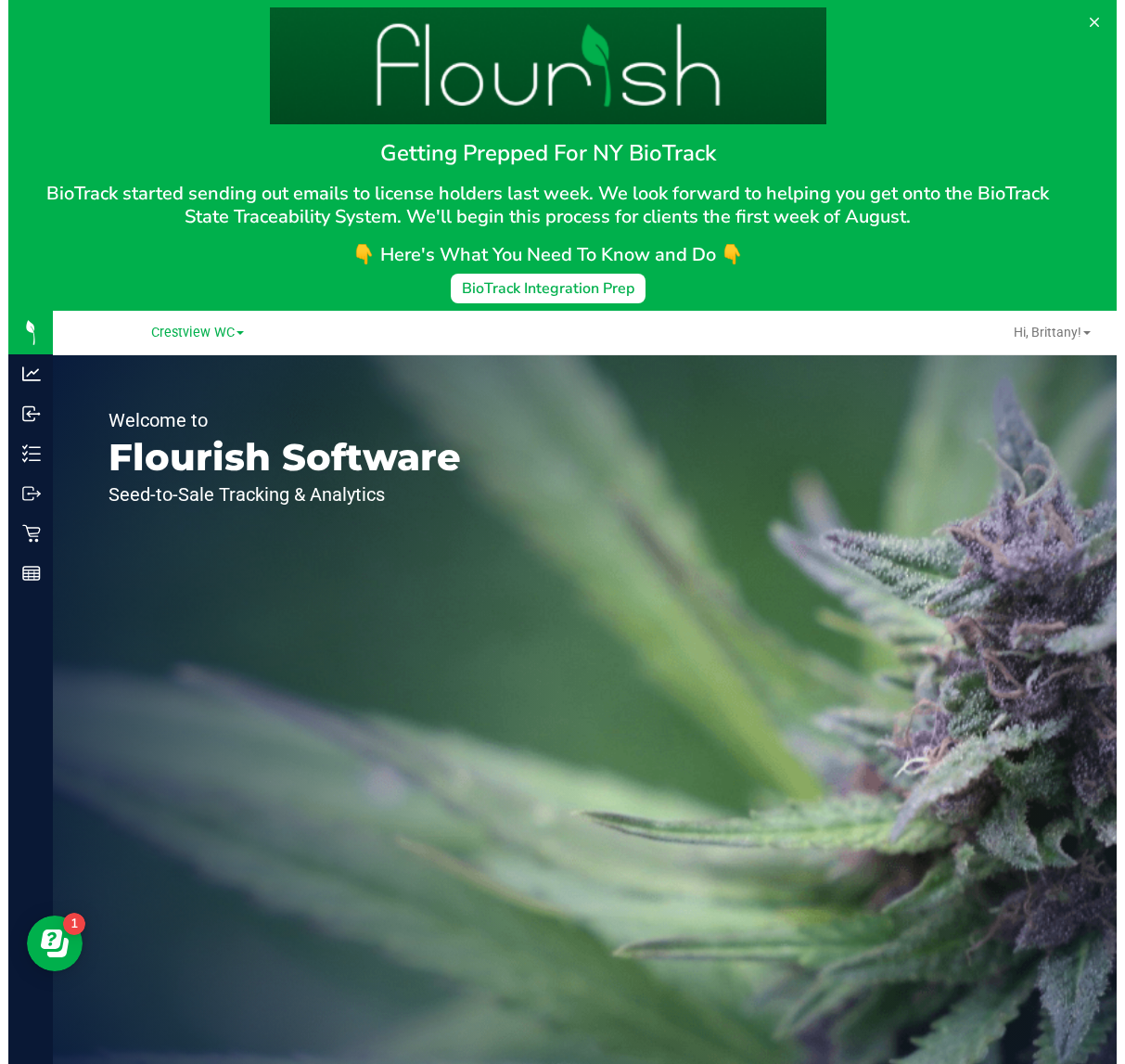 scroll, scrollTop: 0, scrollLeft: 0, axis: both 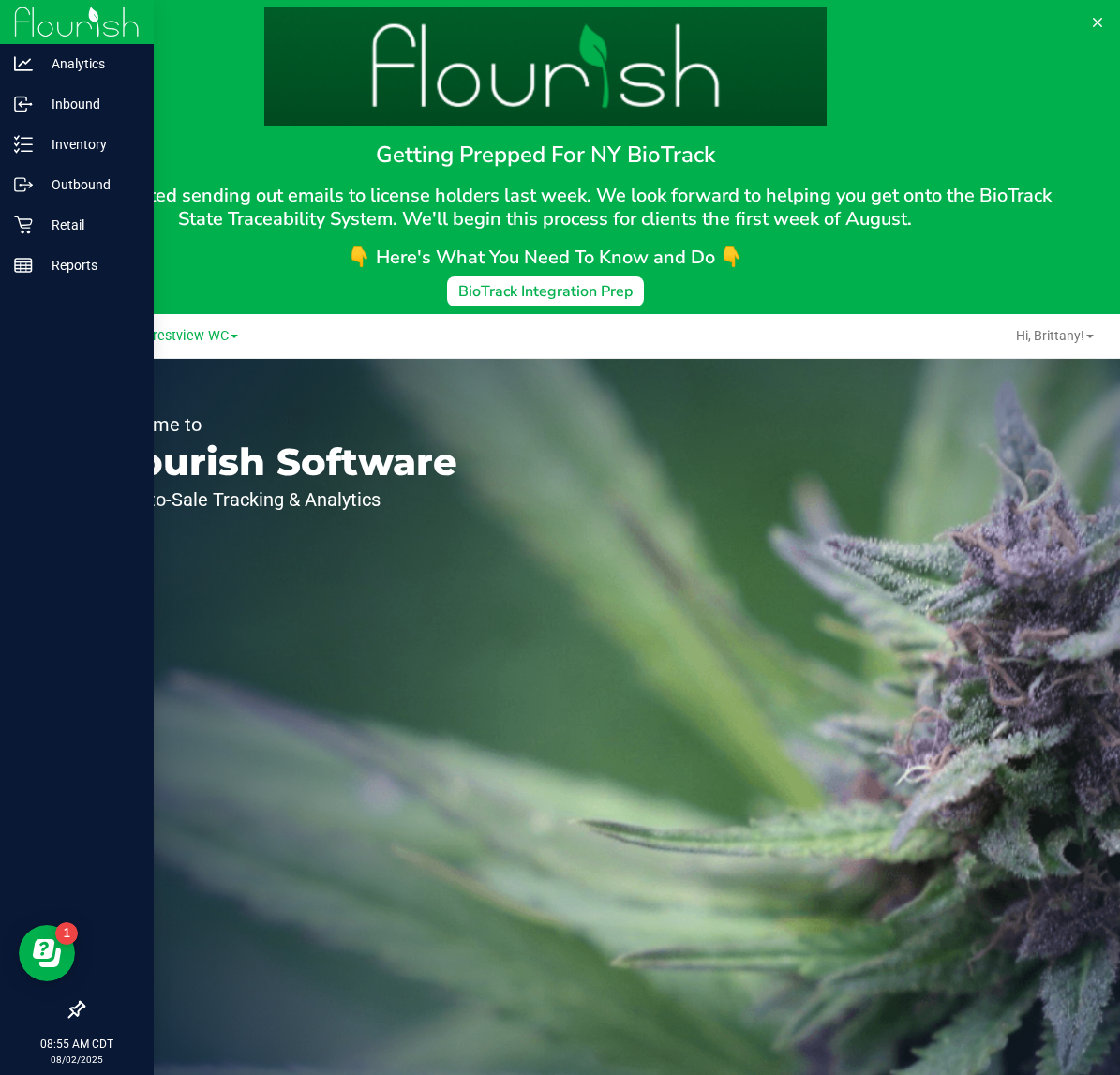 click at bounding box center [77, 639] 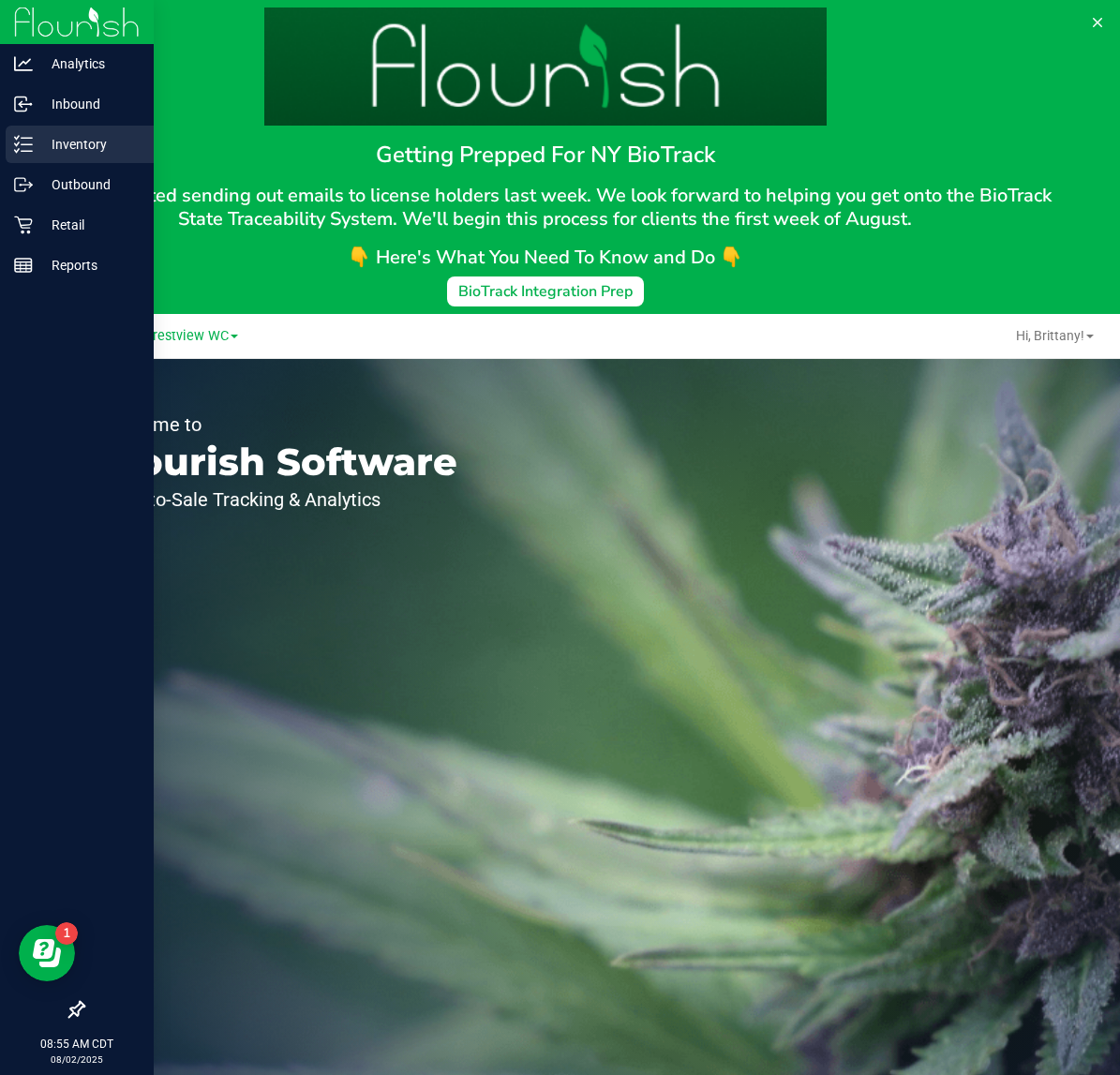 click on "Inventory" at bounding box center [89, 144] 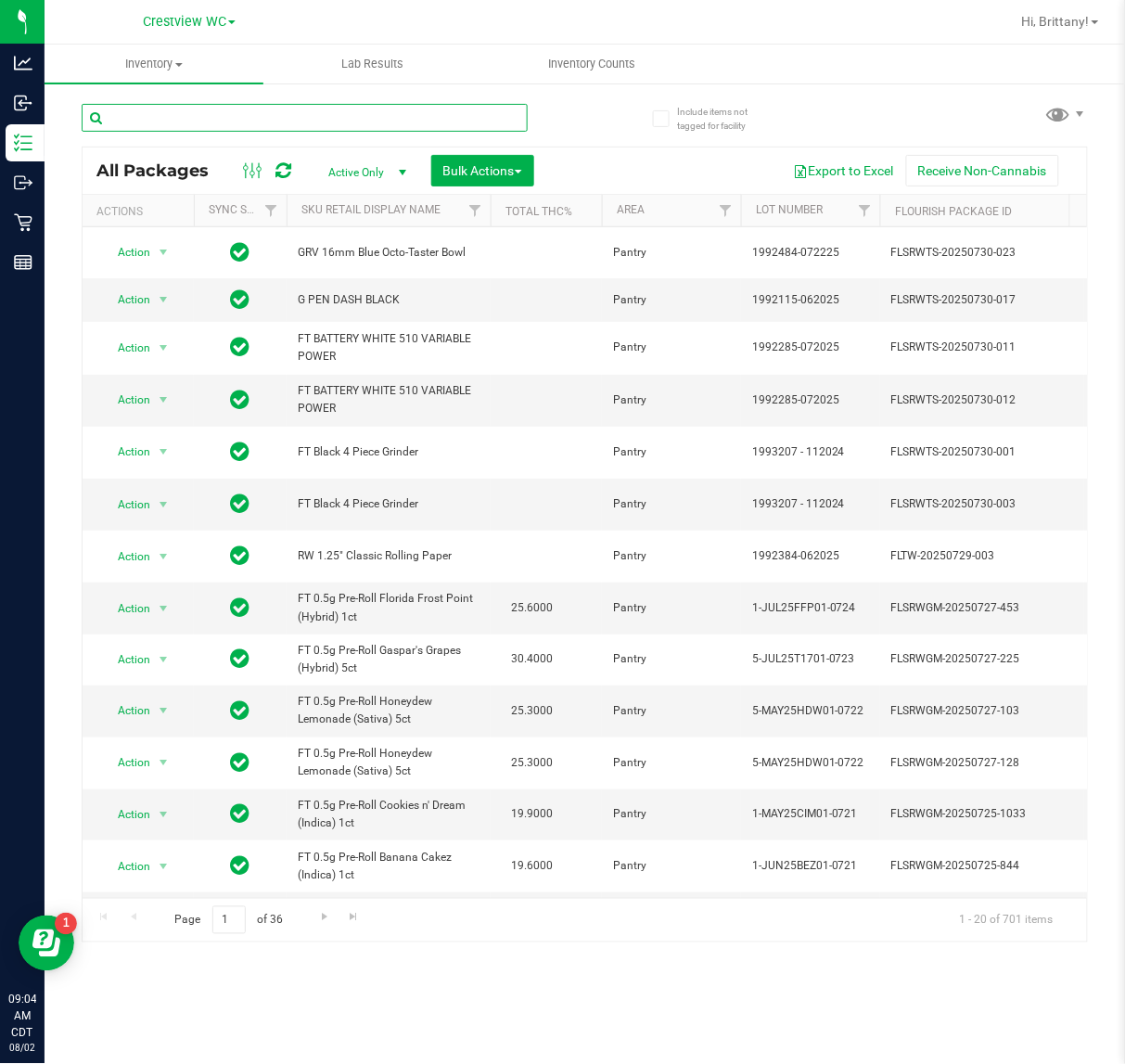 click at bounding box center (304, 118) 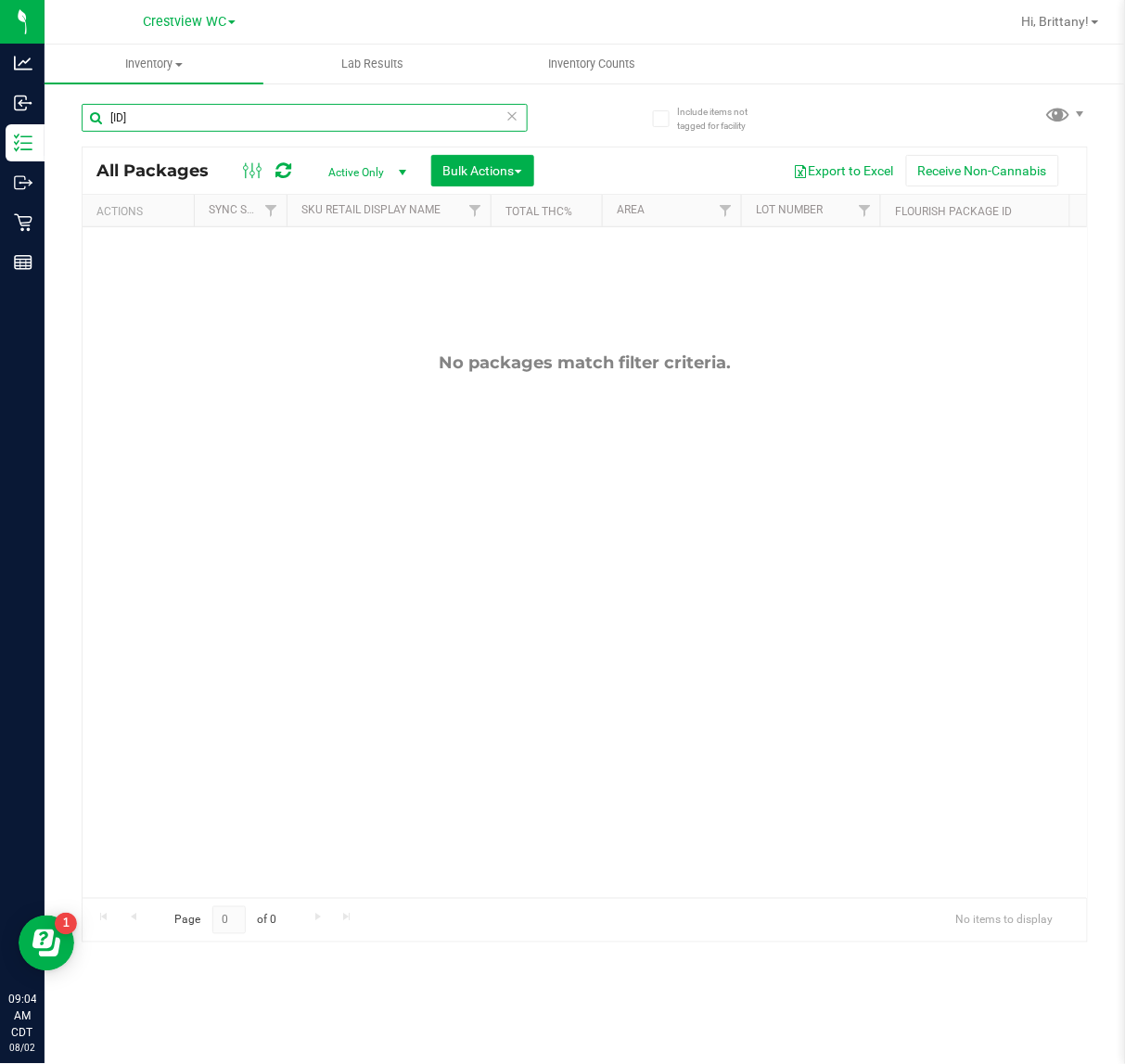 scroll, scrollTop: 0, scrollLeft: 211, axis: horizontal 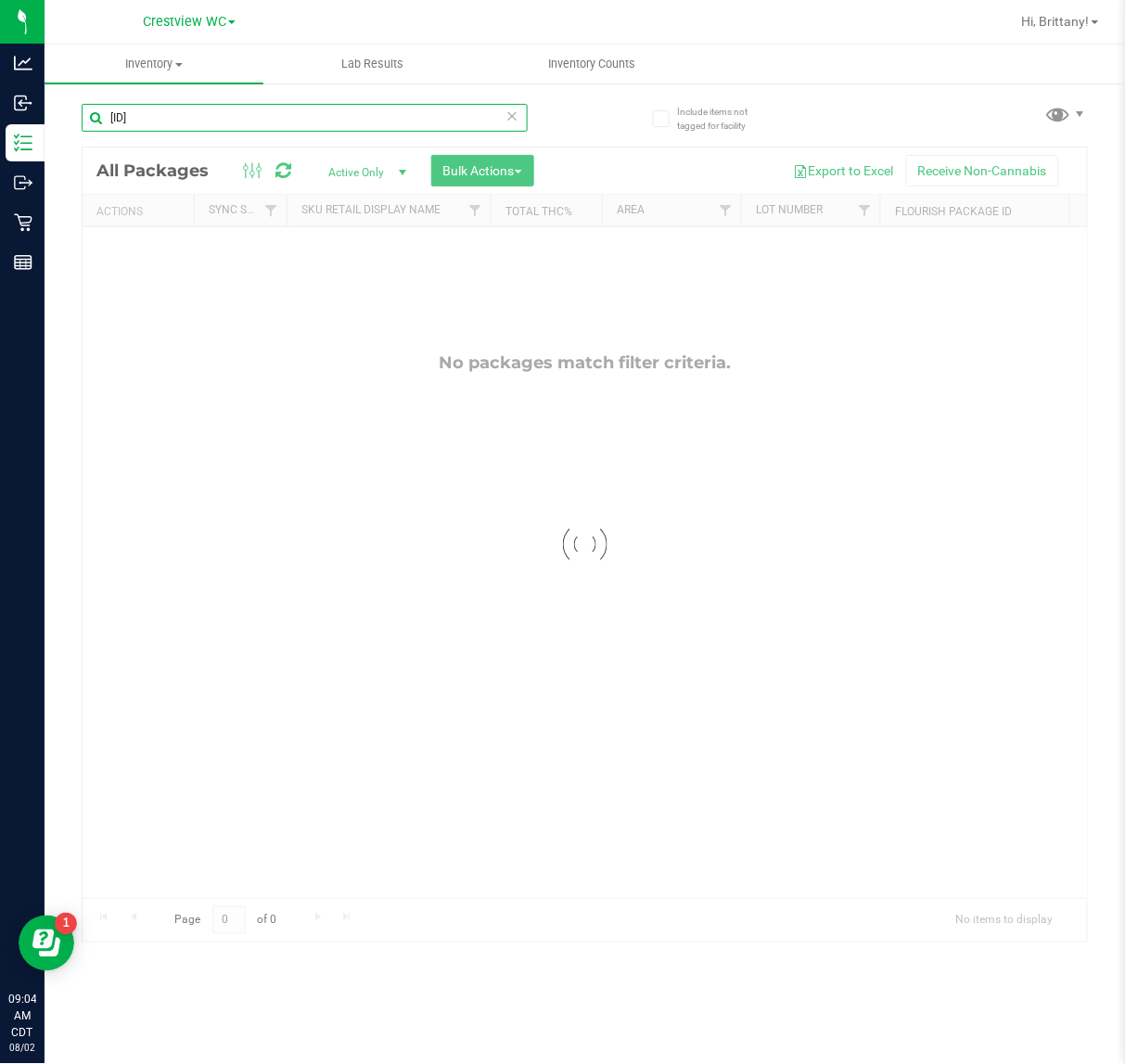 type on "0051426952992290W-JUL25T1902-0717W-JUL25T1902-0717W-JUL25T1902-0717W-JUL25T1902-0717W-JUL25T1902-0717" 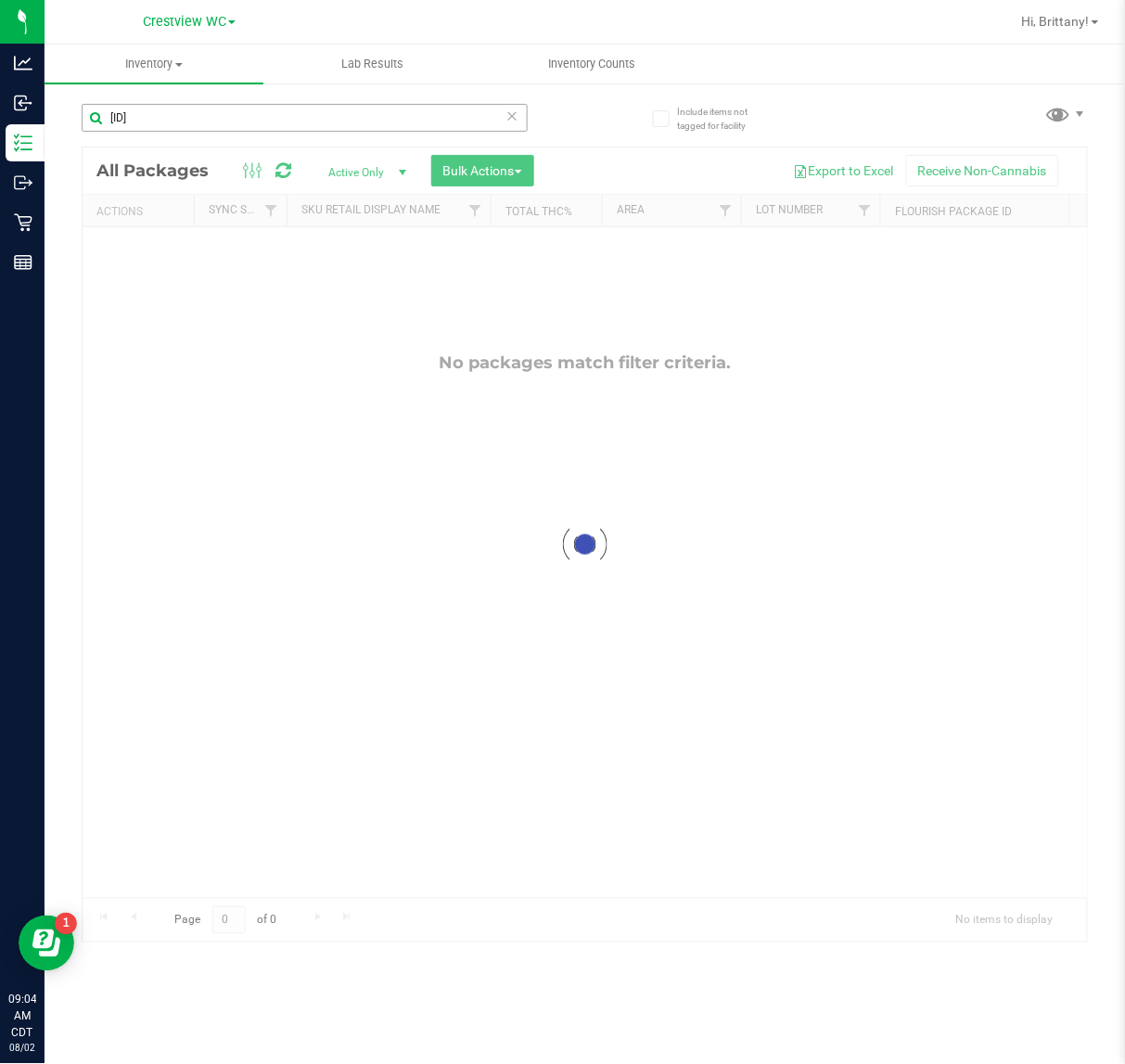 scroll, scrollTop: 0, scrollLeft: 0, axis: both 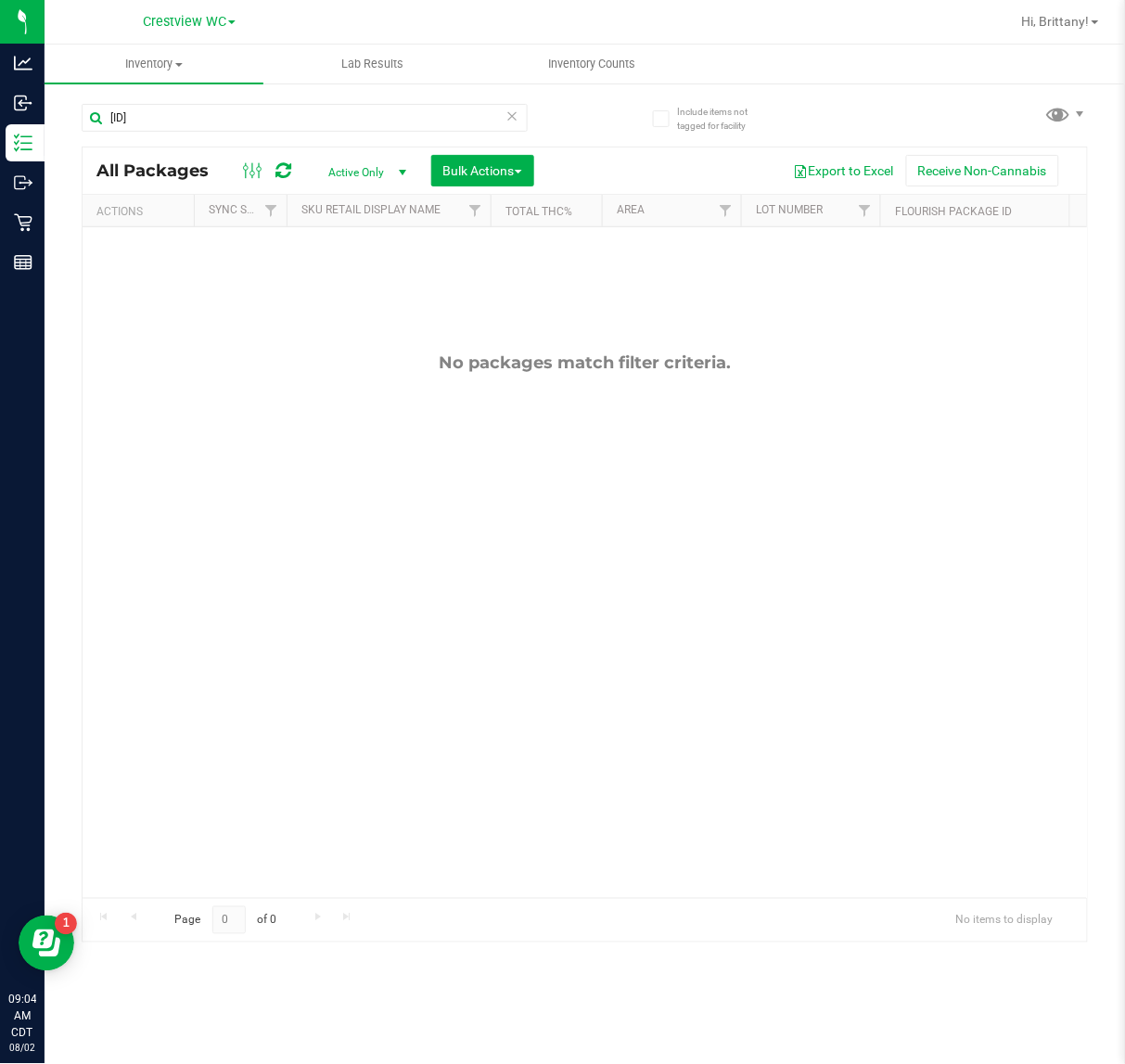 click at bounding box center (513, 115) 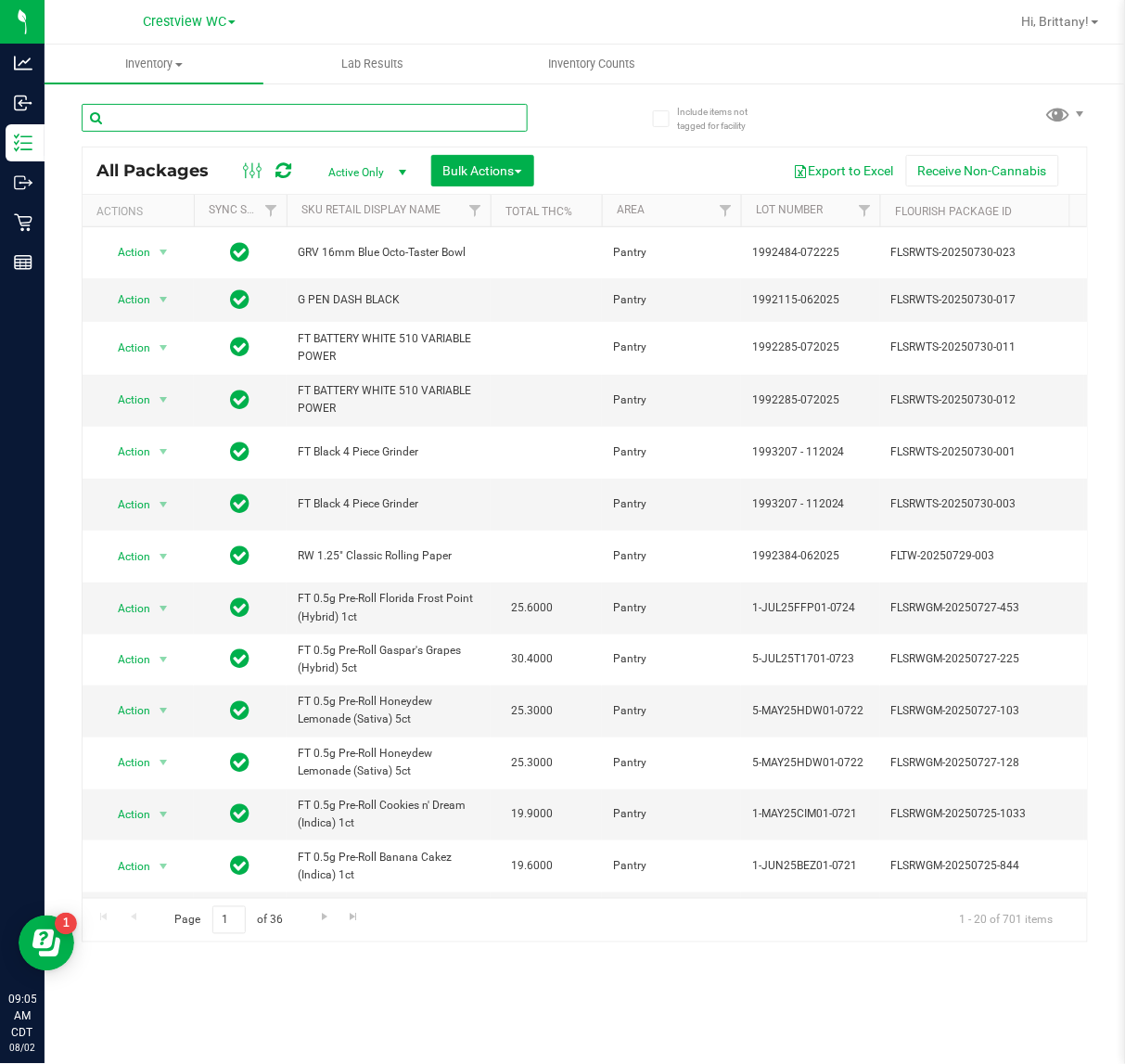 click at bounding box center [304, 118] 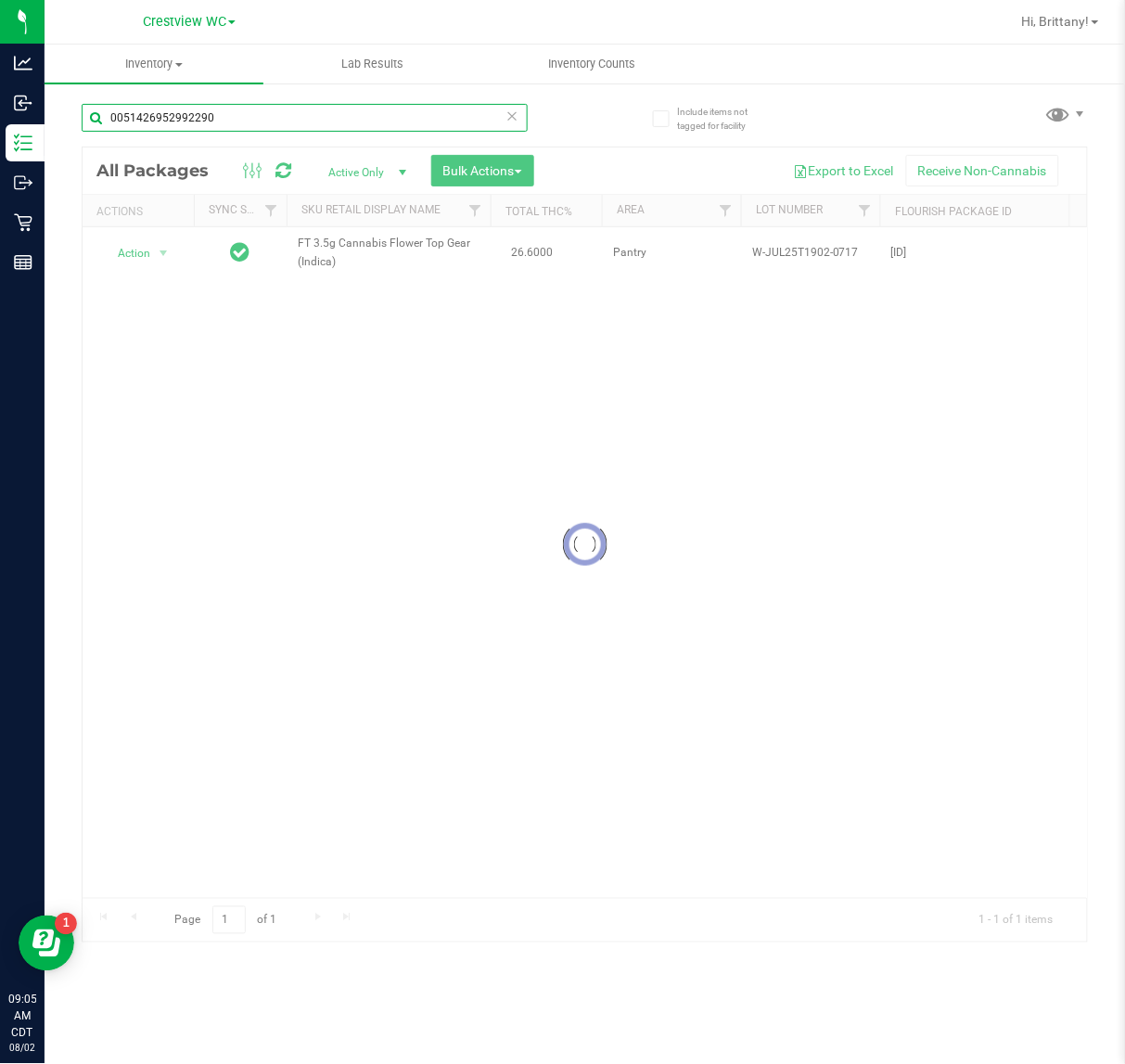 type on "0051426952992290" 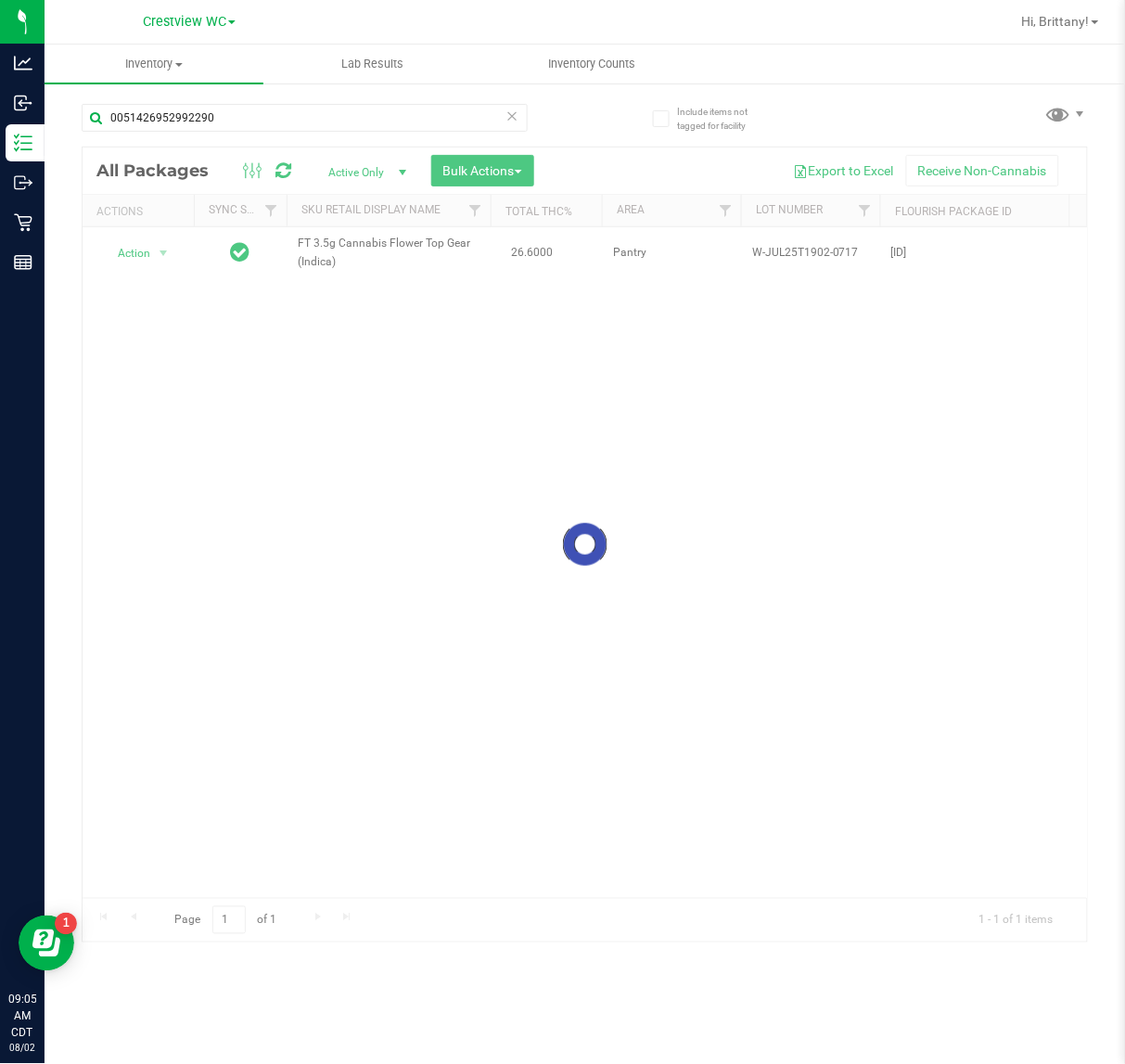 click at bounding box center [584, 545] 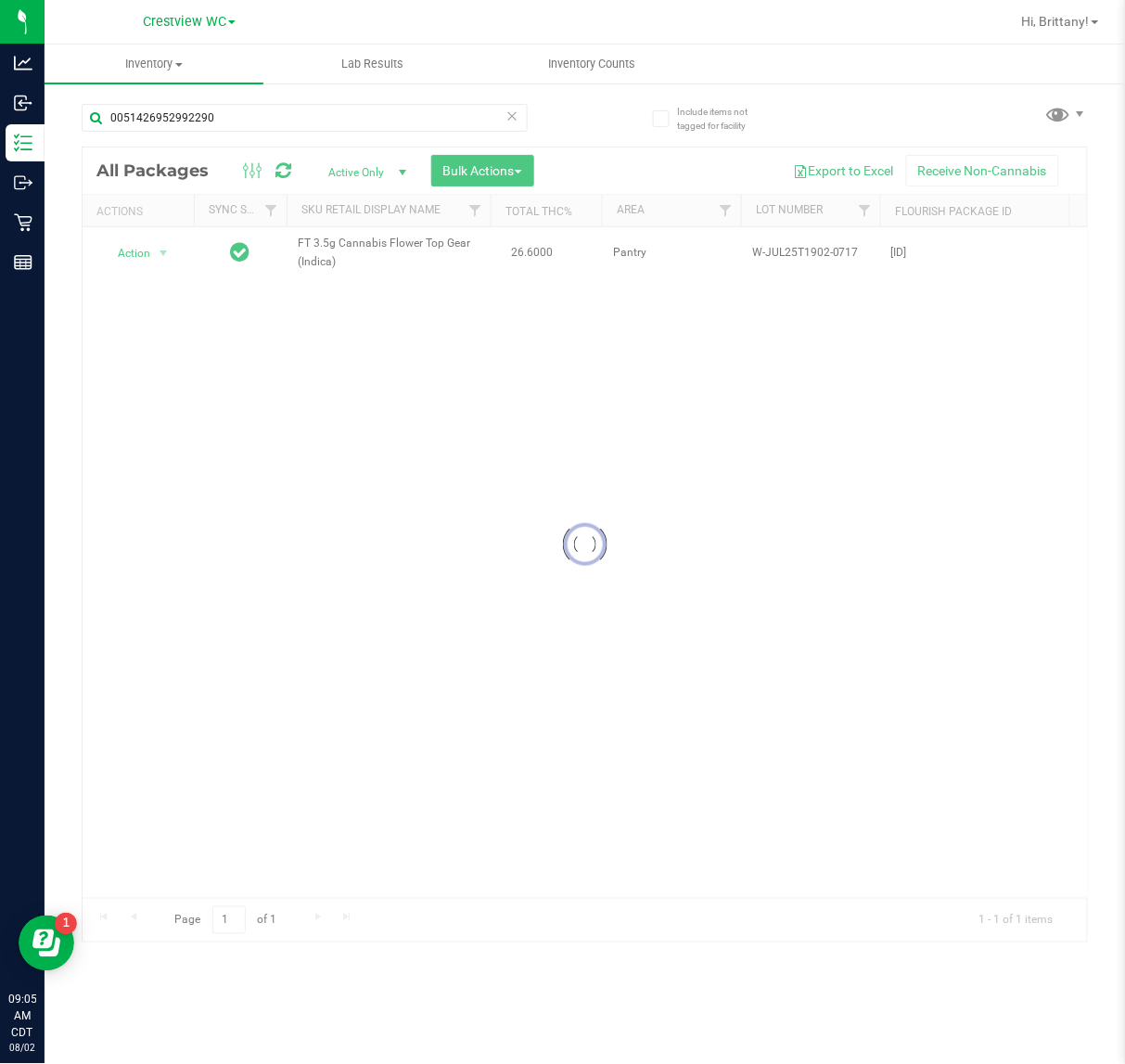 click at bounding box center [584, 545] 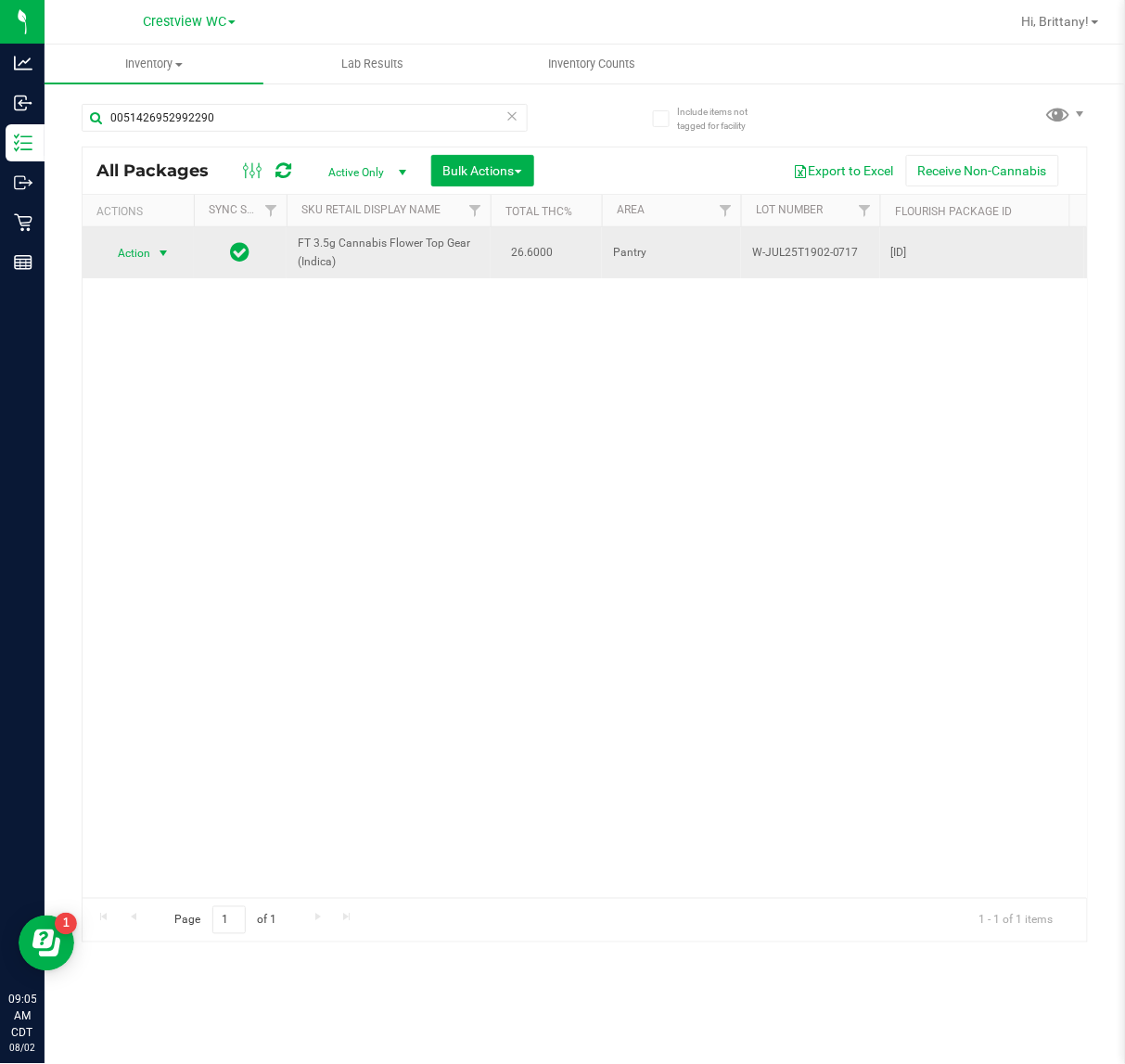 click at bounding box center (163, 253) 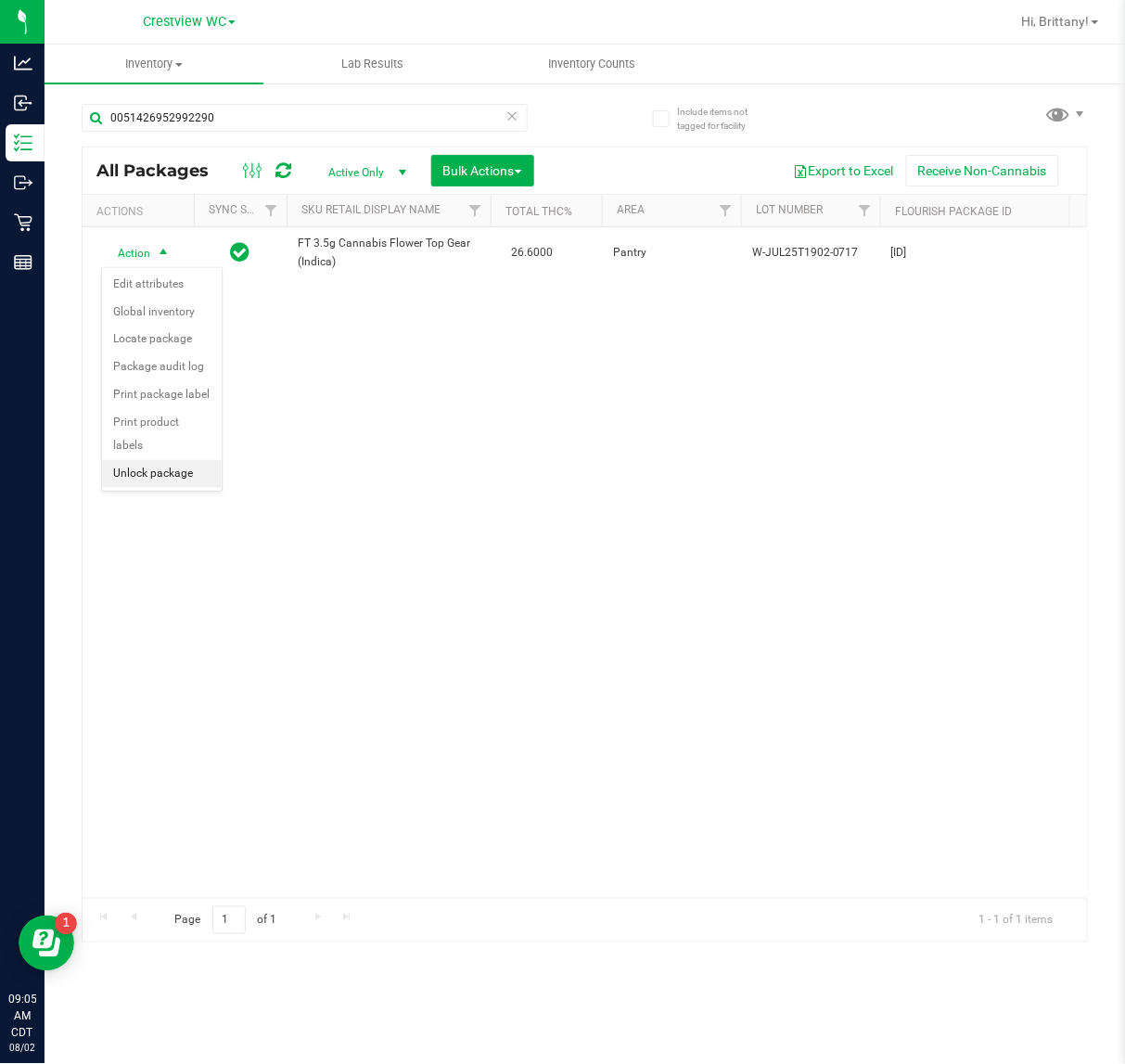 click on "Unlock package" at bounding box center (161, 474) 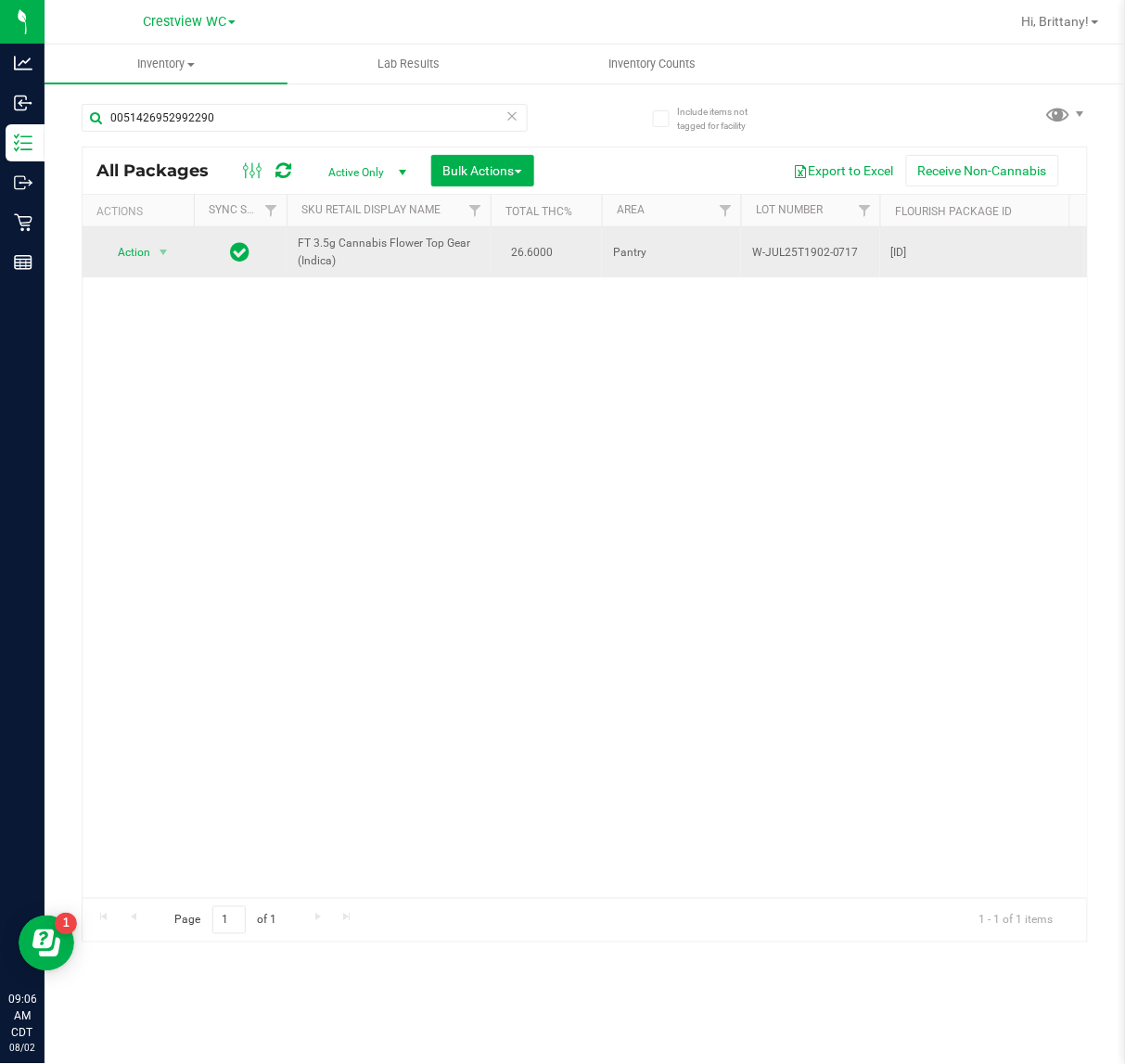 click on "Action" at bounding box center [126, 252] 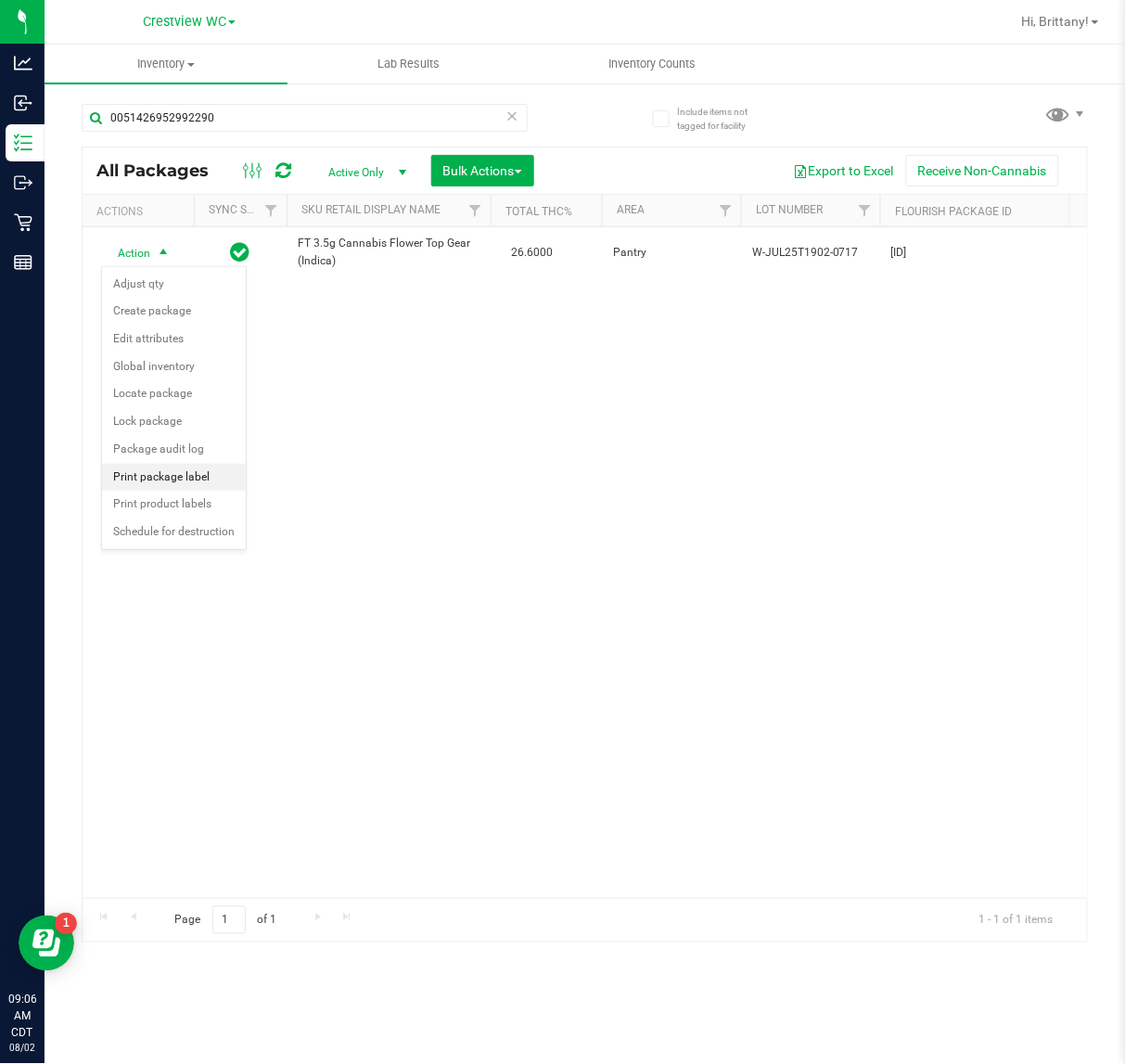 click on "Print package label" at bounding box center [173, 478] 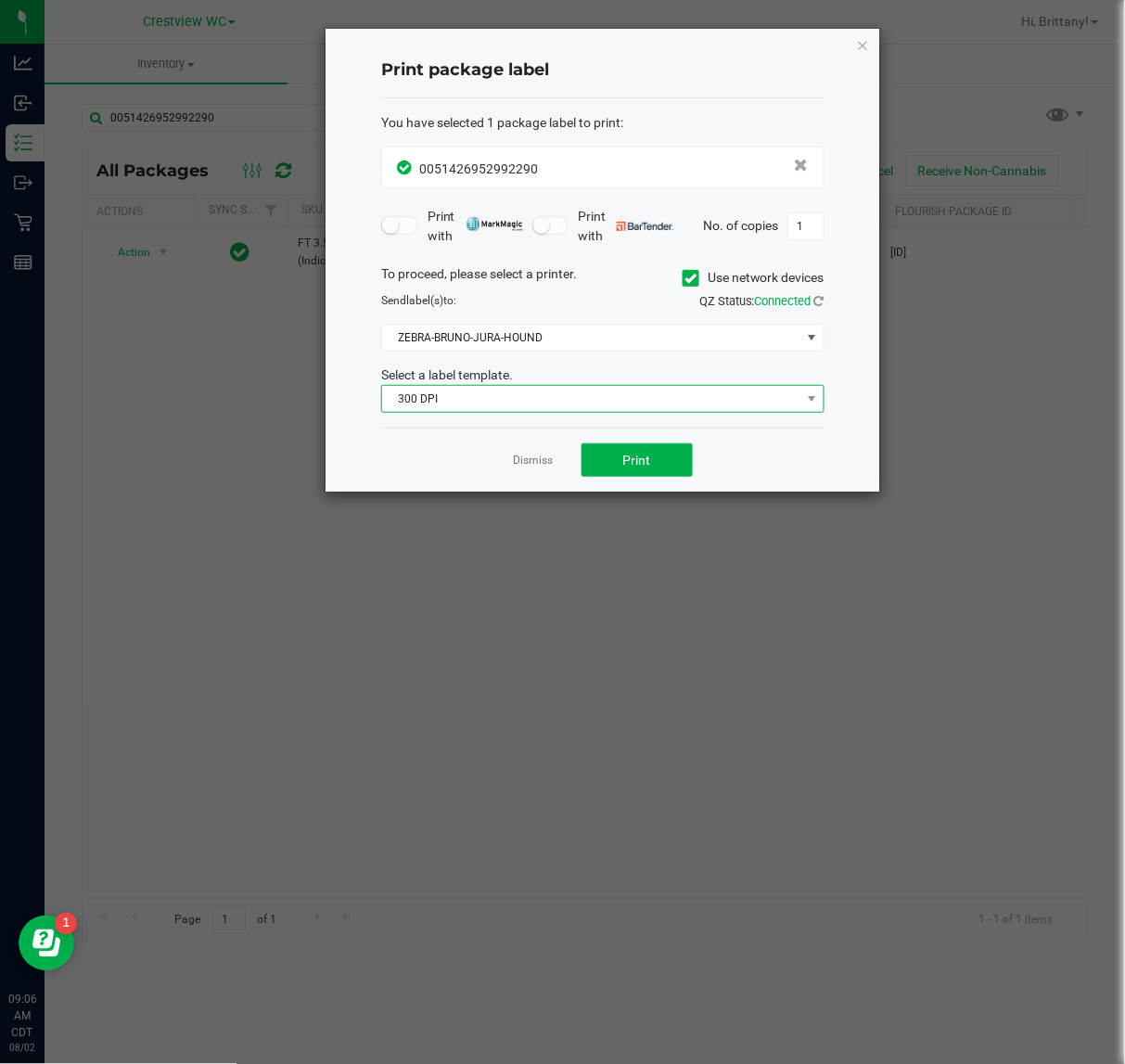 click on "300 DPI" at bounding box center (591, 399) 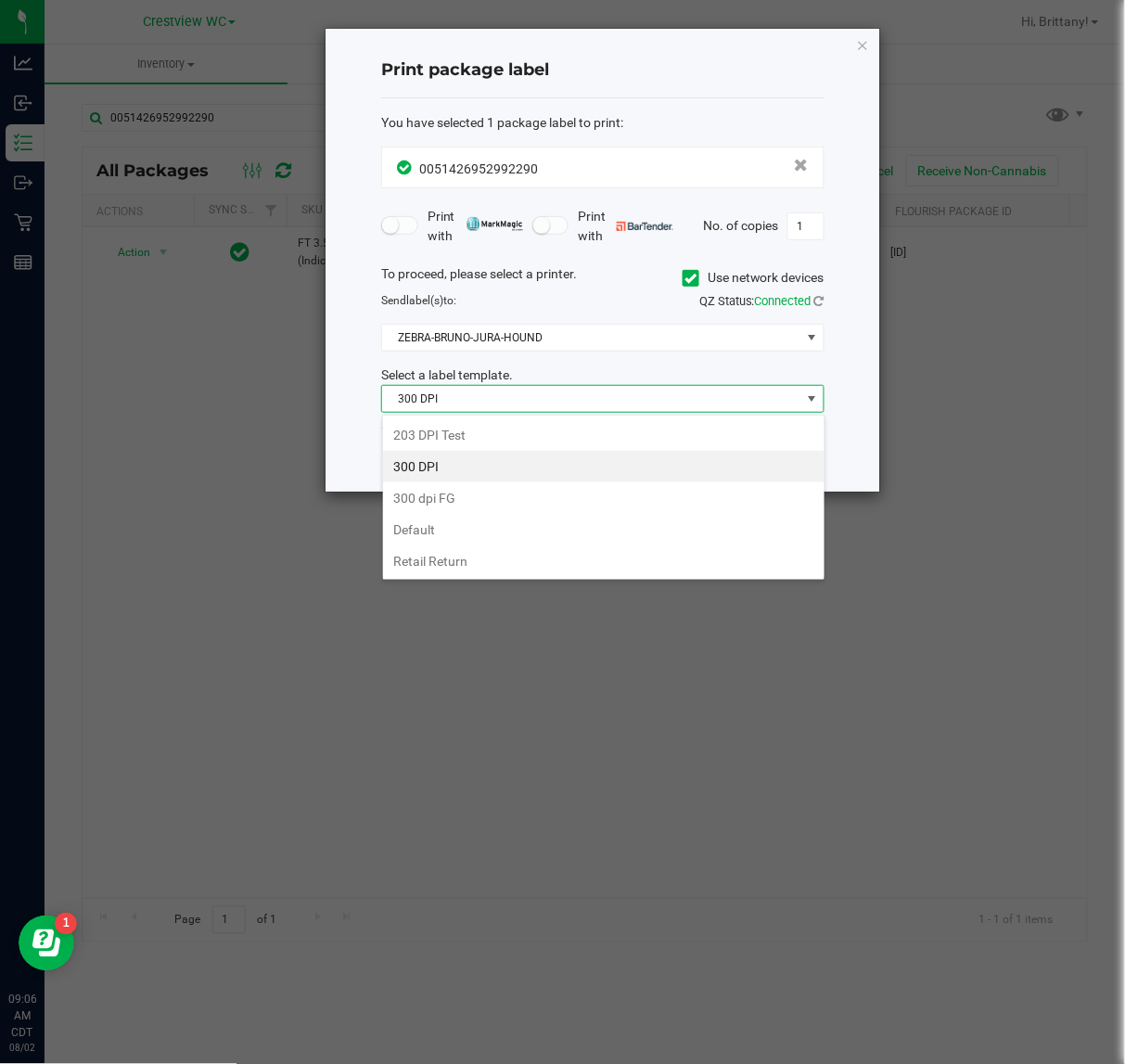 scroll, scrollTop: 92736, scrollLeft: 92302, axis: both 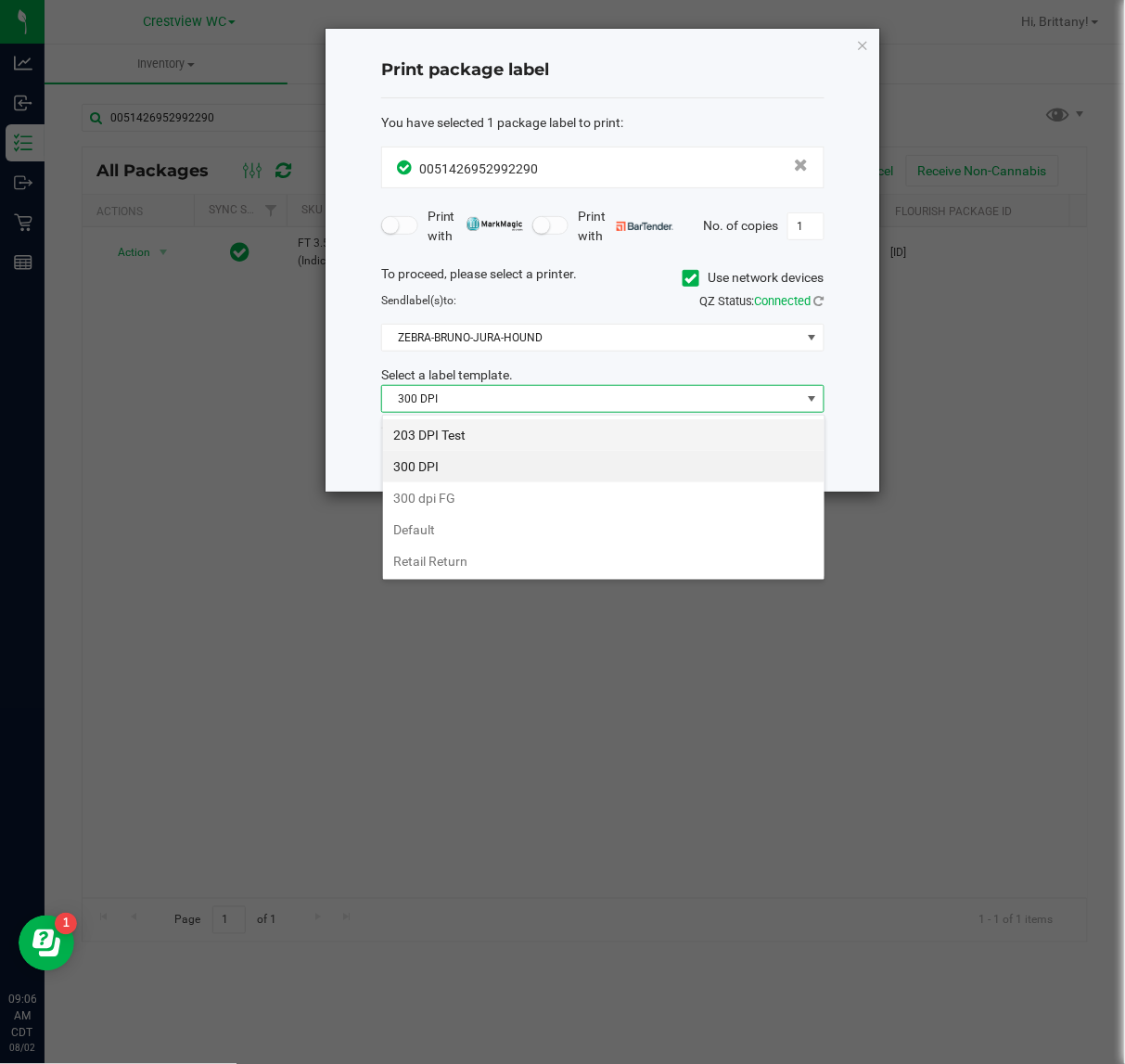 click on "203 DPI Test" at bounding box center (604, 435) 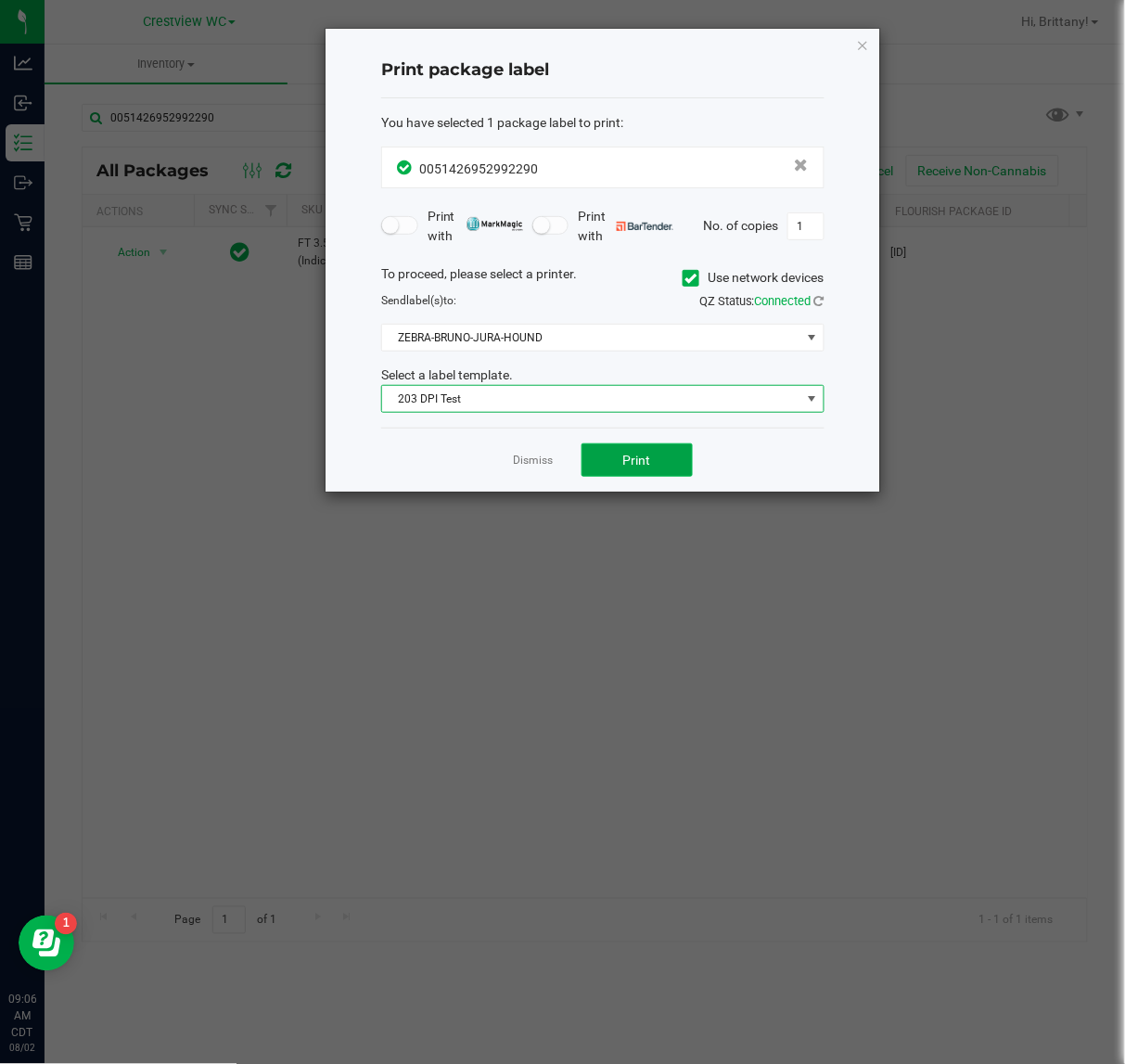 click on "Print" 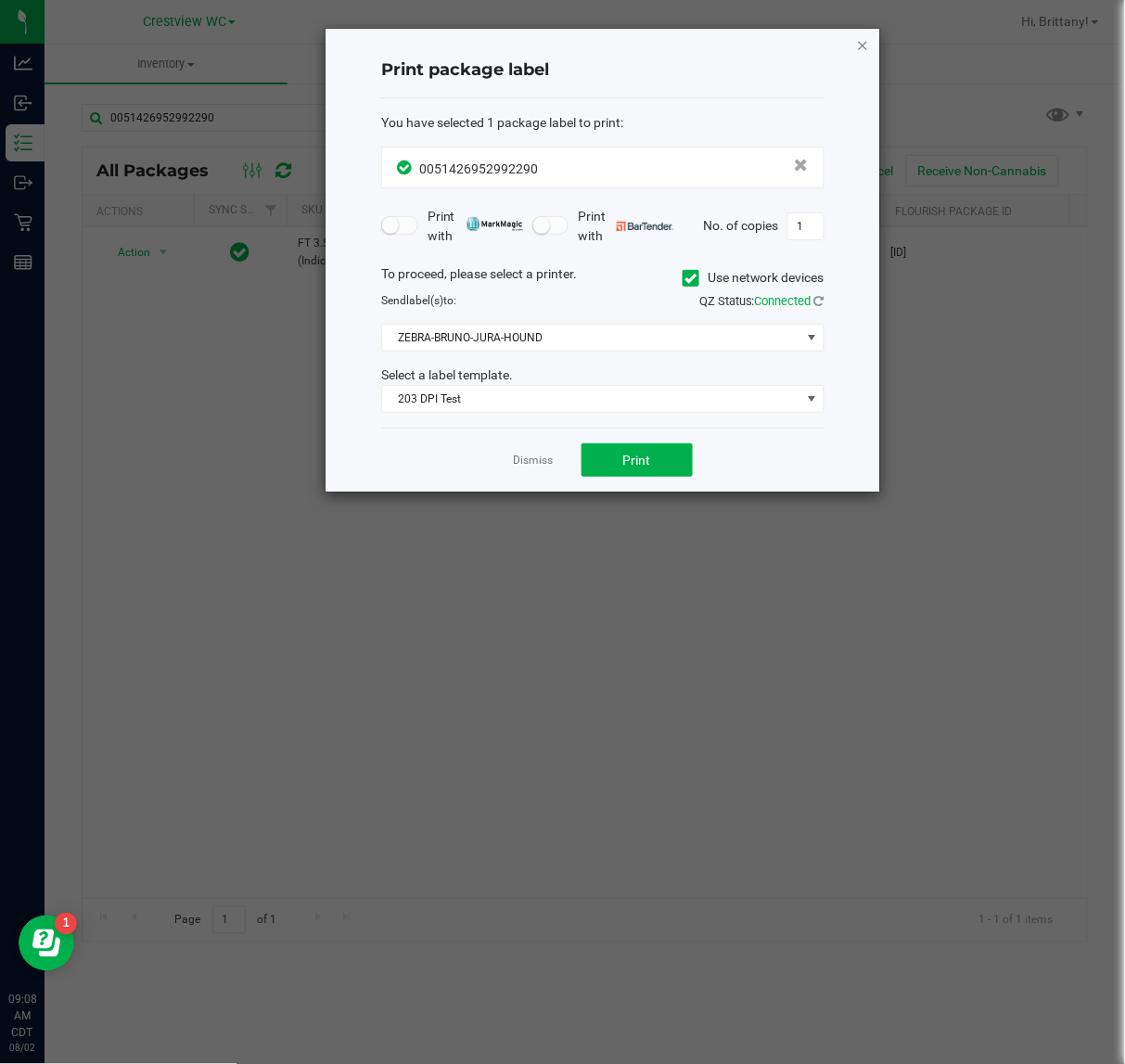 click 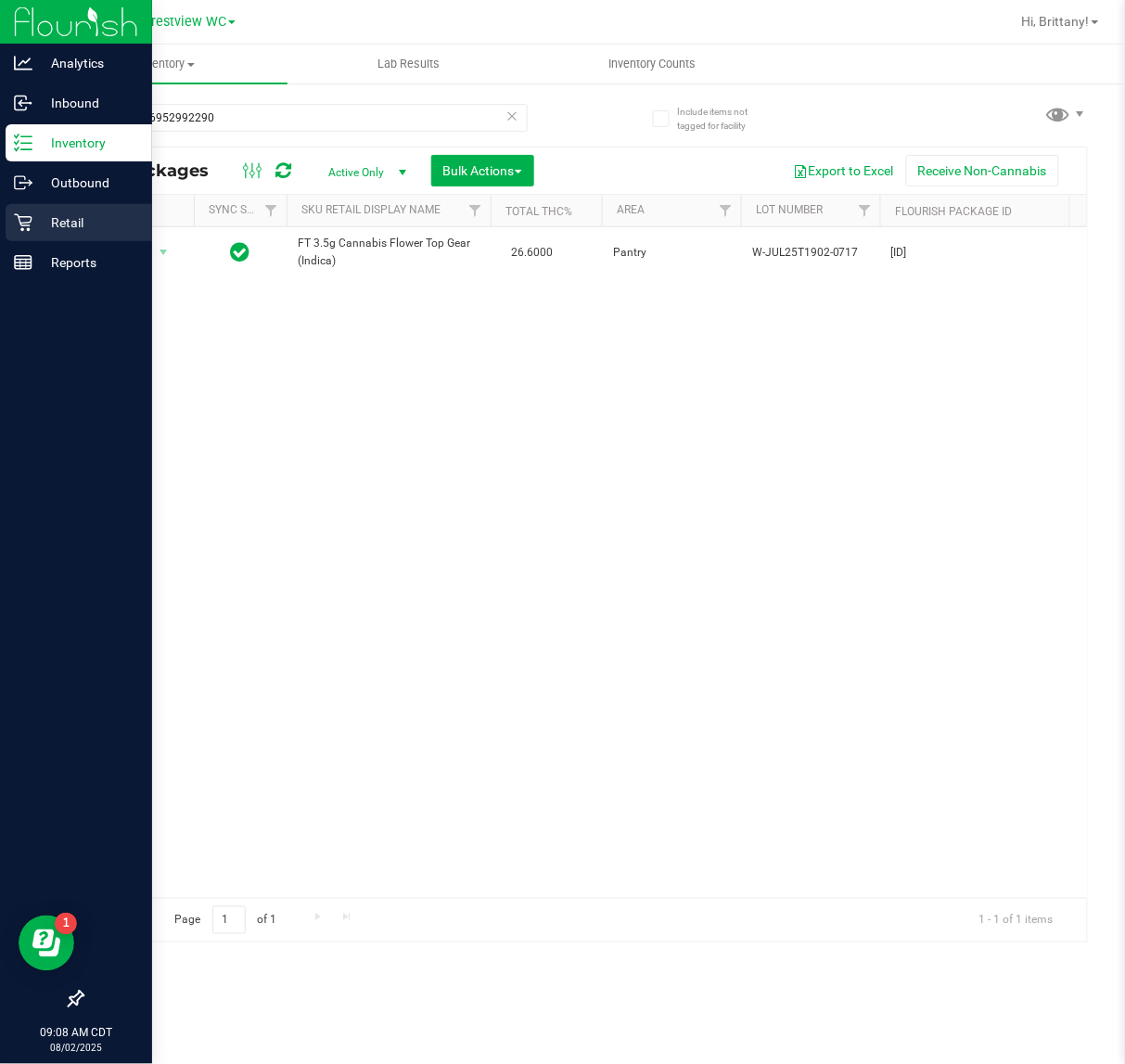 click on "Retail" at bounding box center [88, 223] 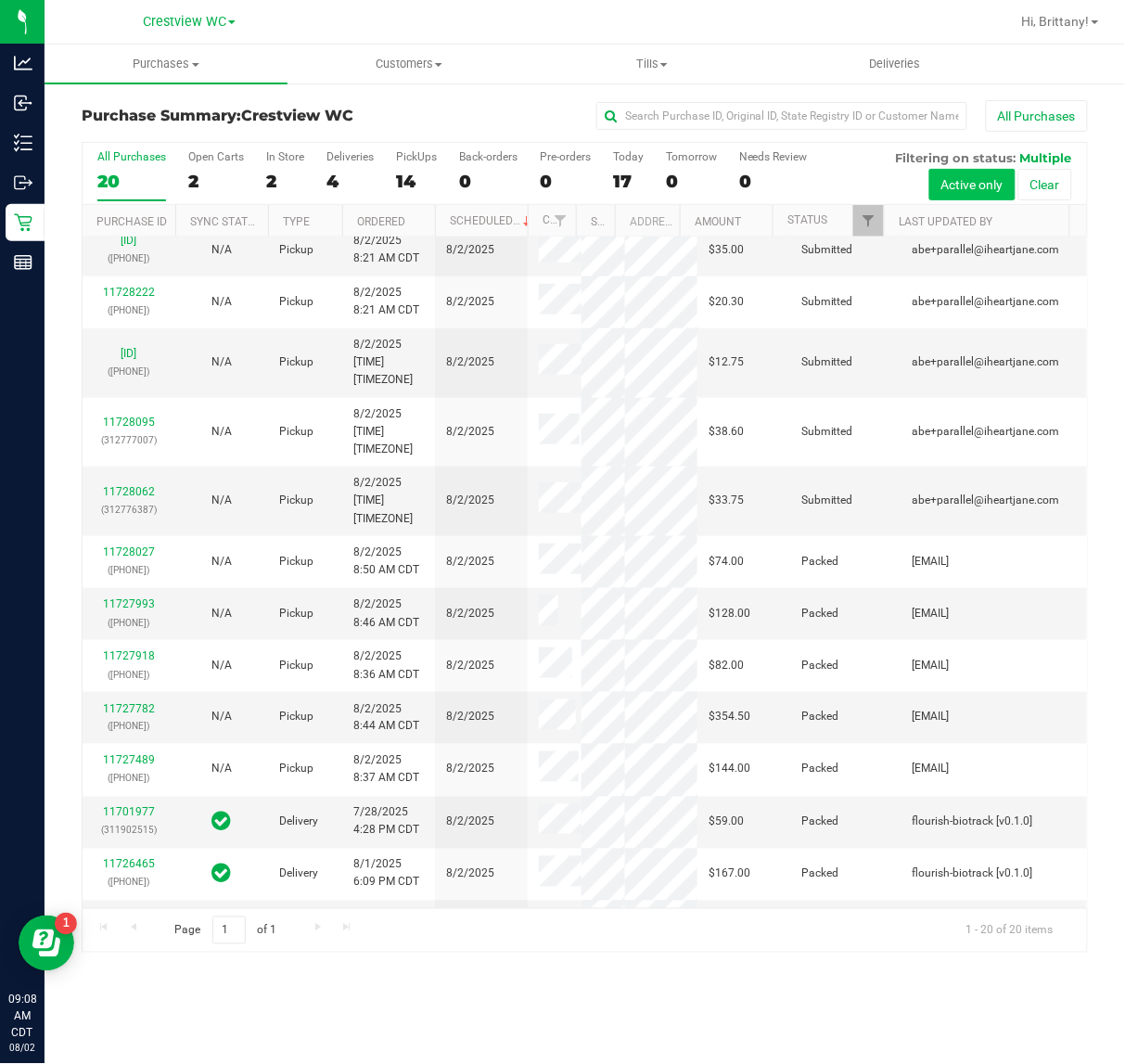 scroll, scrollTop: 232, scrollLeft: 0, axis: vertical 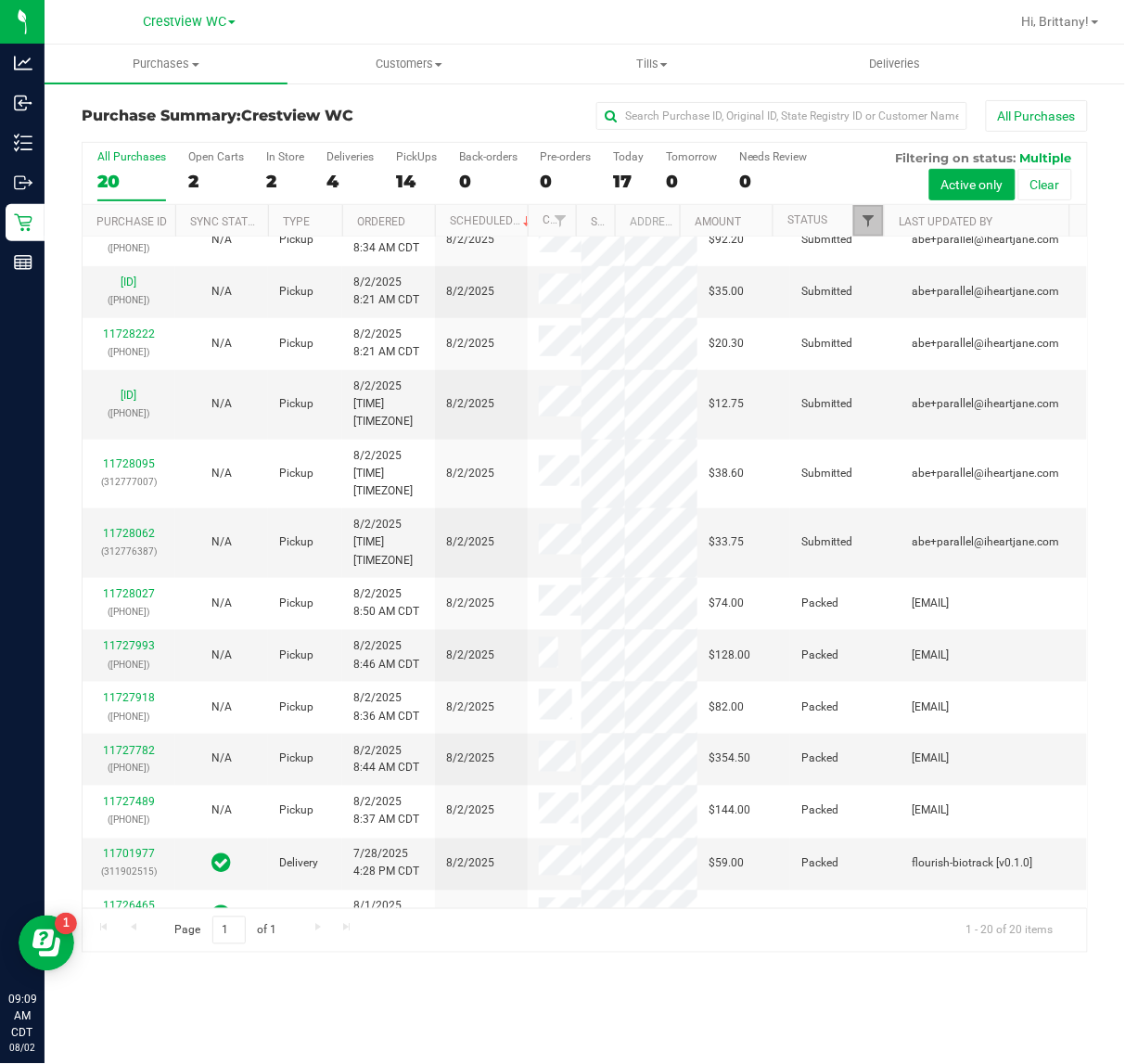 click at bounding box center (868, 221) 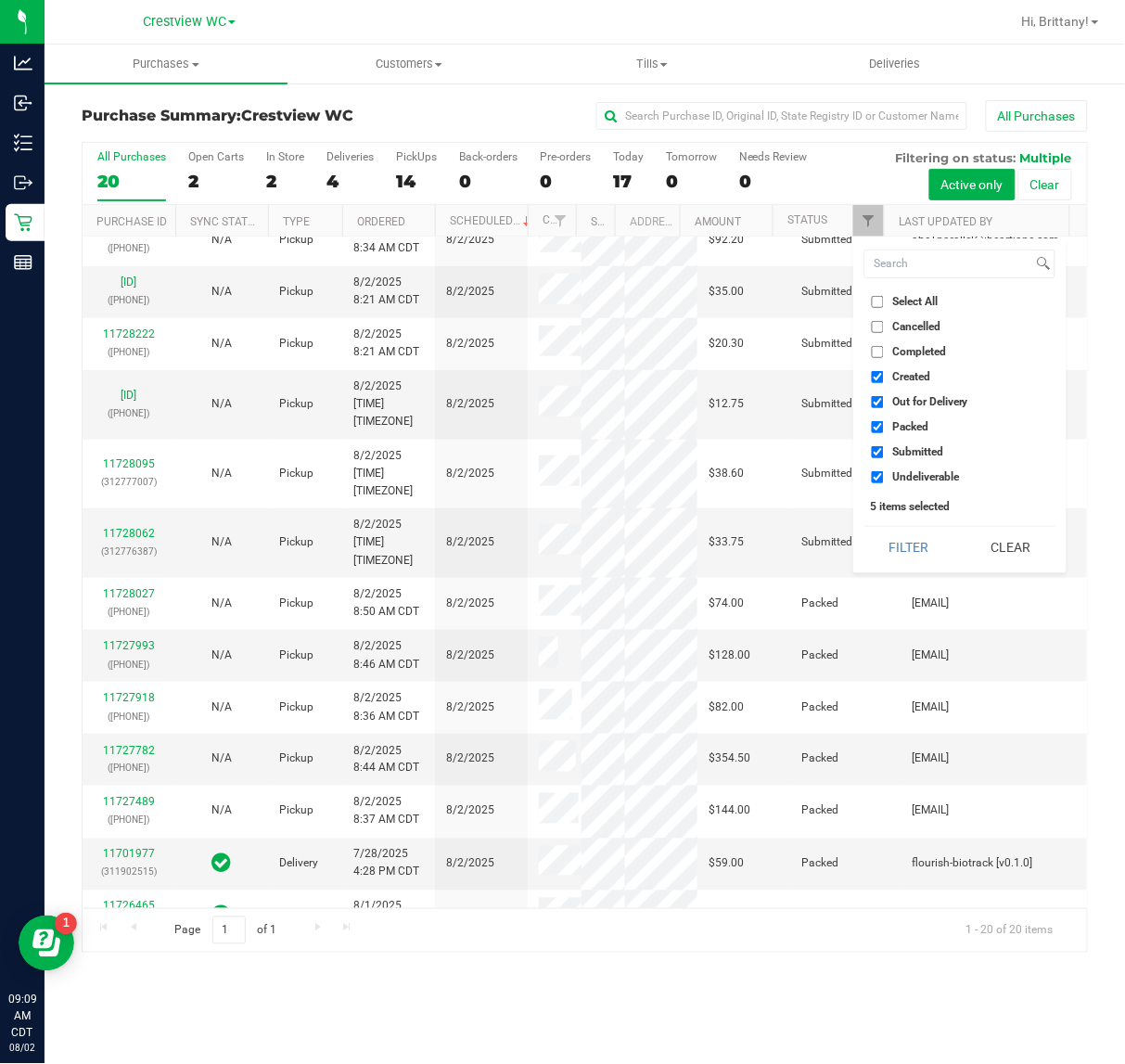 click on "Created" at bounding box center (911, 377) 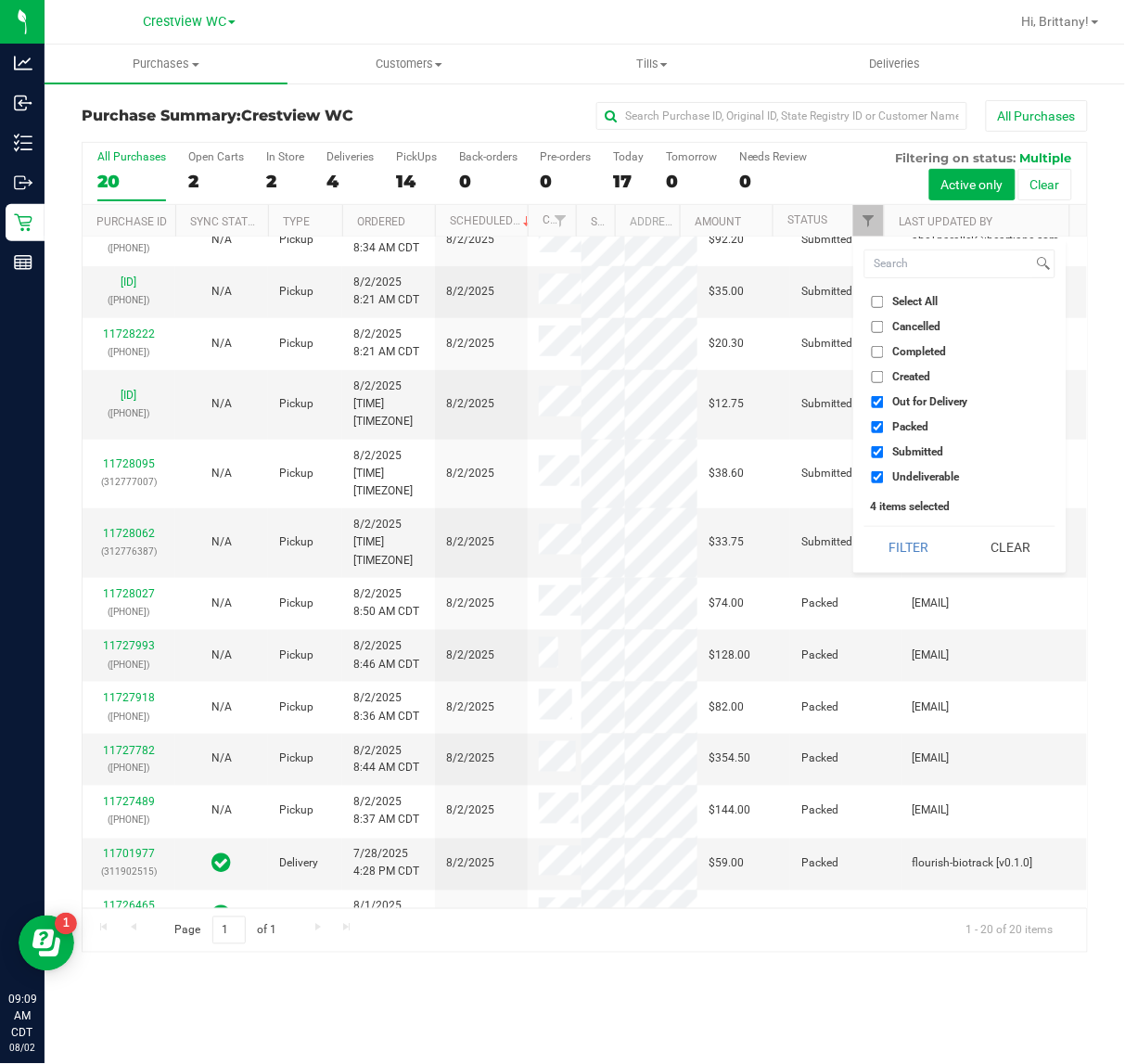click on "Out for Delivery" at bounding box center (930, 402) 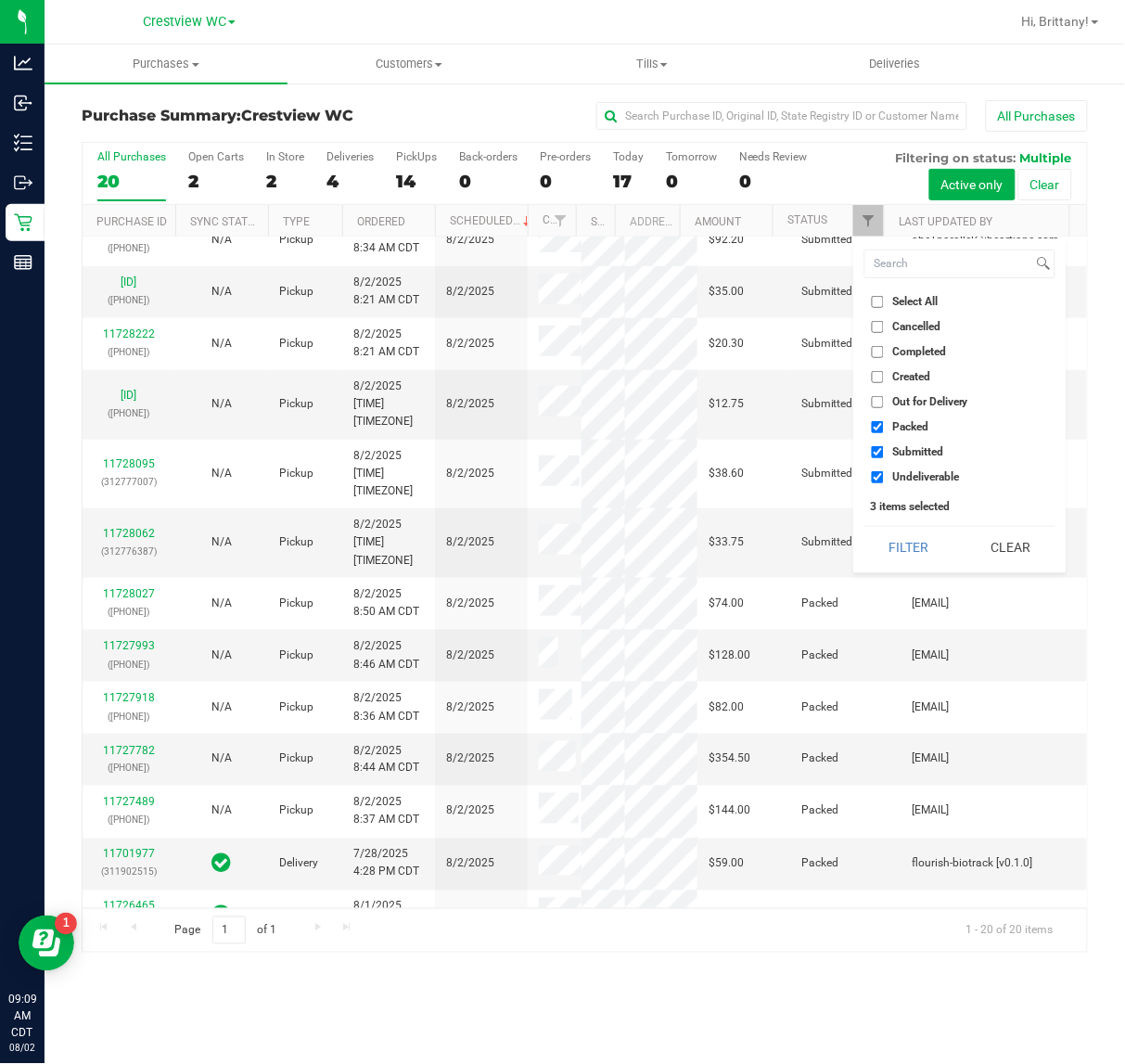 click on "Packed" at bounding box center [910, 427] 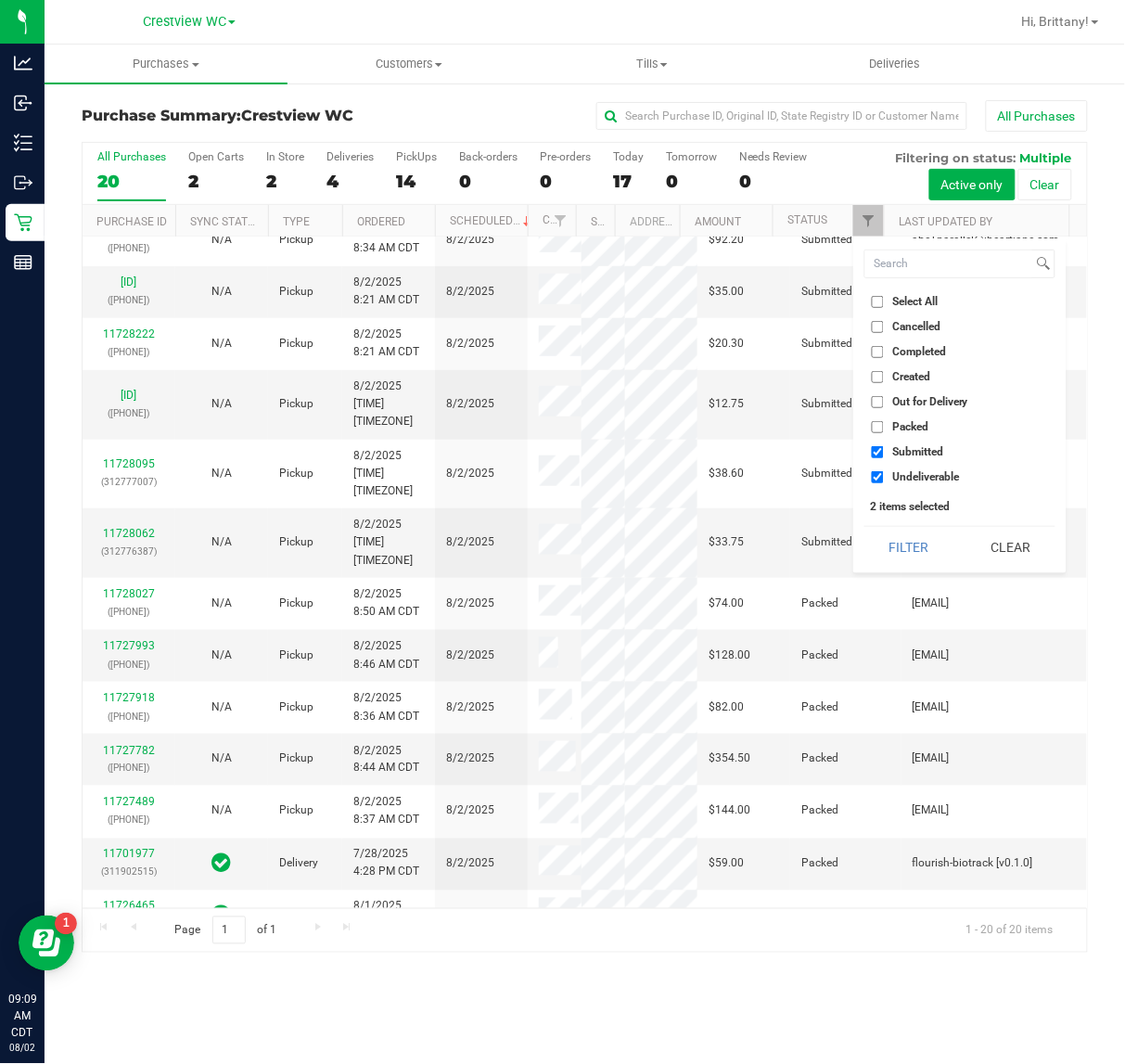click on "Undeliverable" at bounding box center [960, 477] 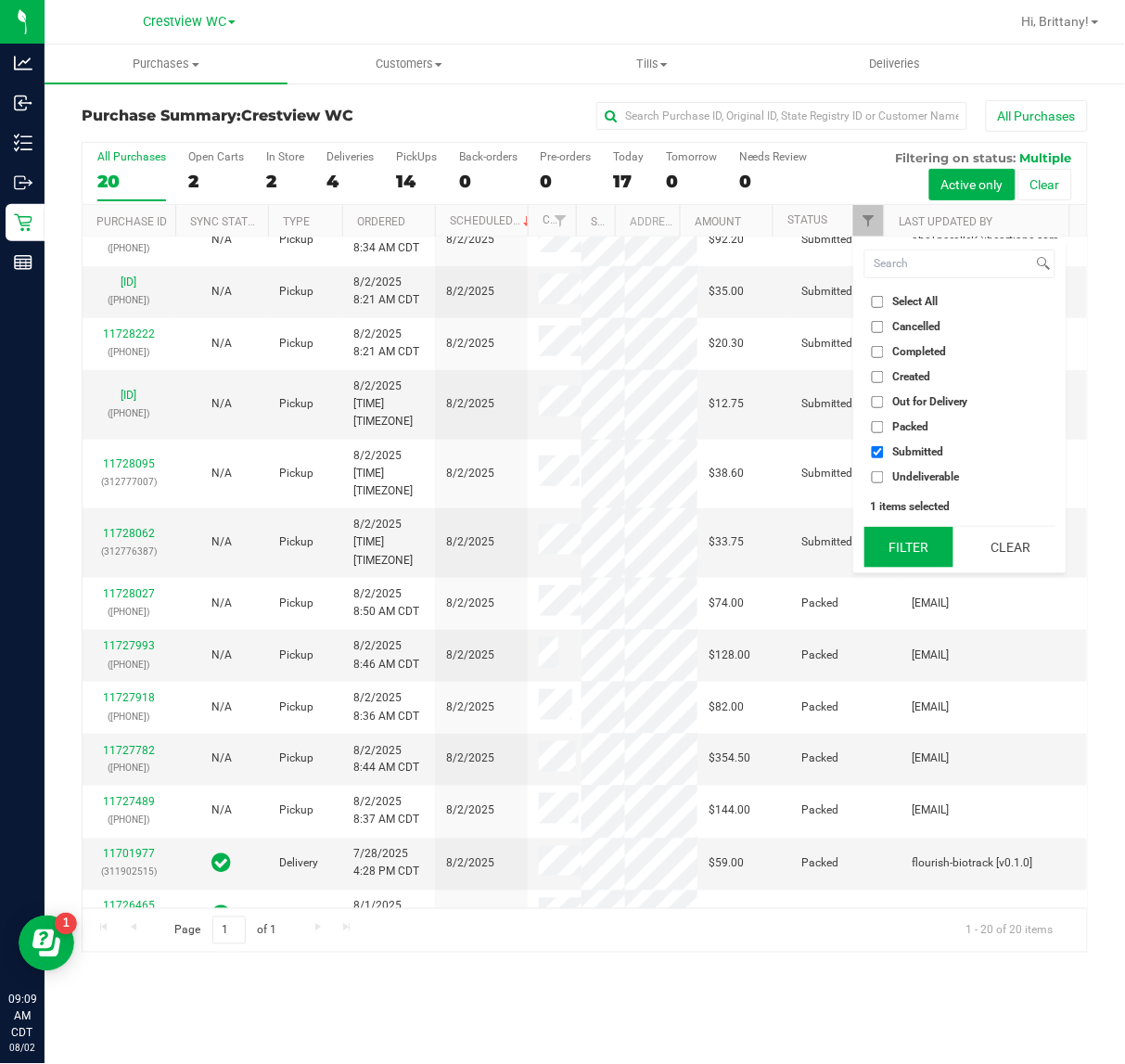 click on "Filter" at bounding box center [909, 547] 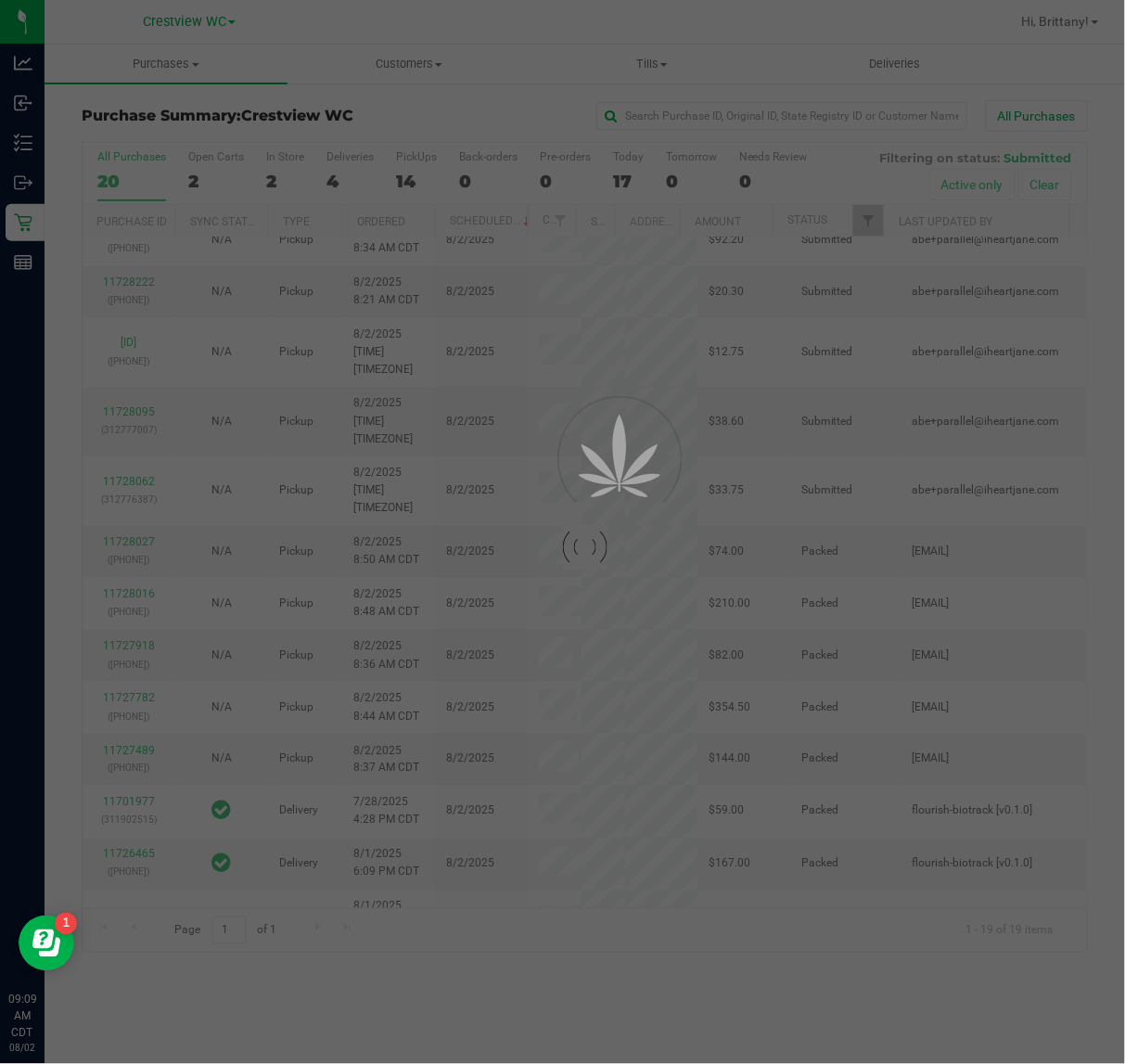 scroll, scrollTop: 0, scrollLeft: 0, axis: both 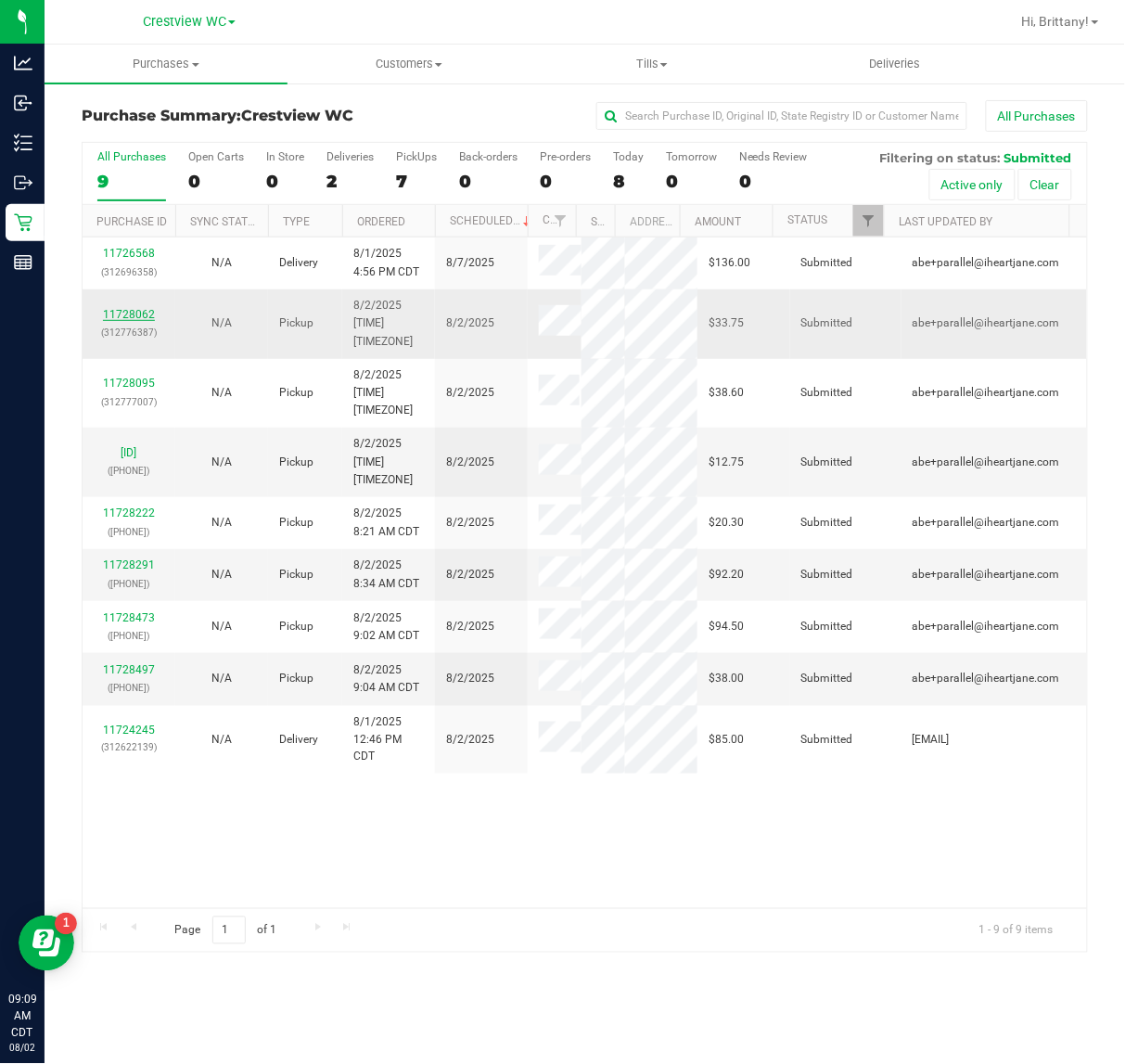 click on "11728062" at bounding box center (129, 314) 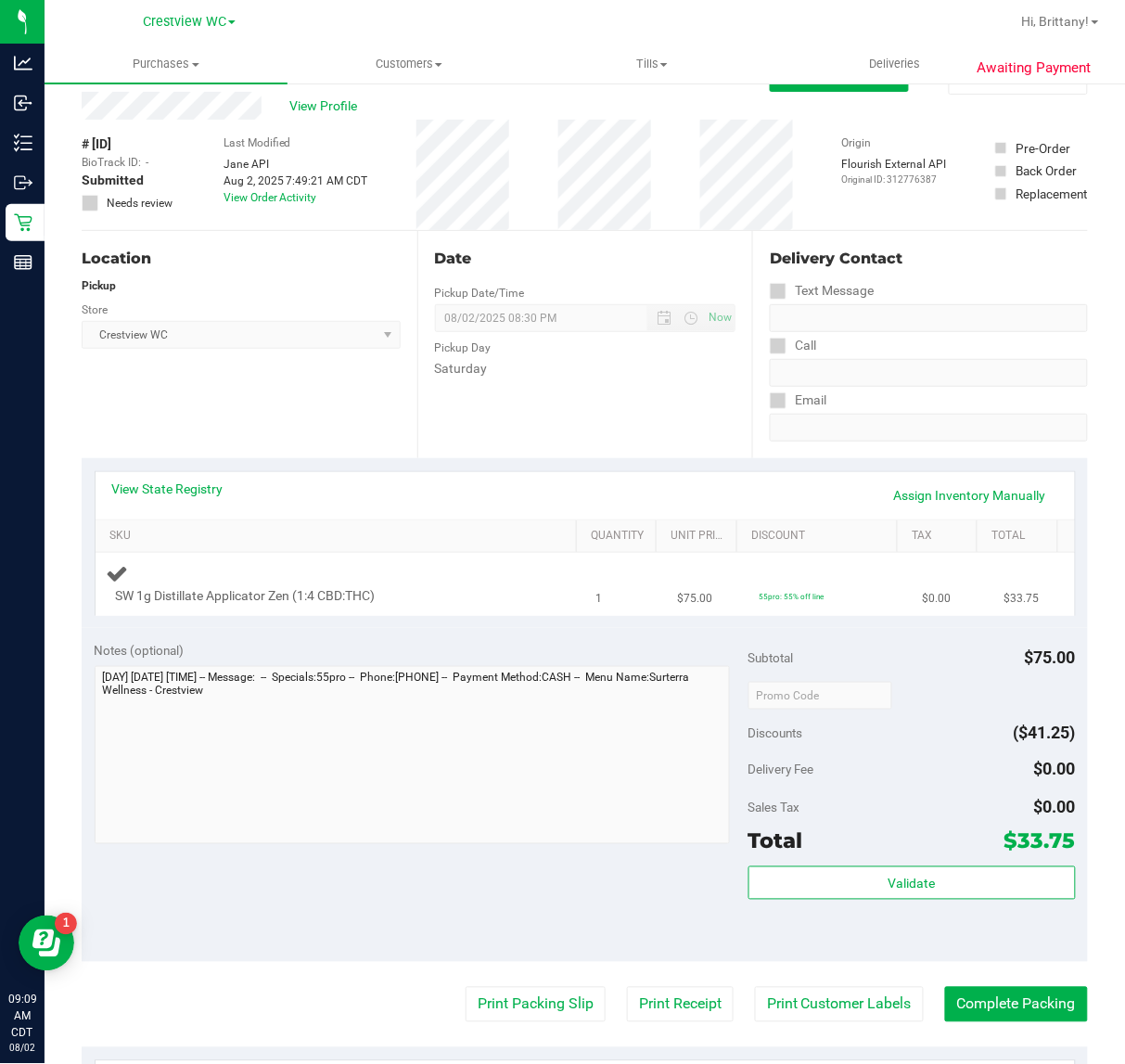 scroll, scrollTop: 0, scrollLeft: 0, axis: both 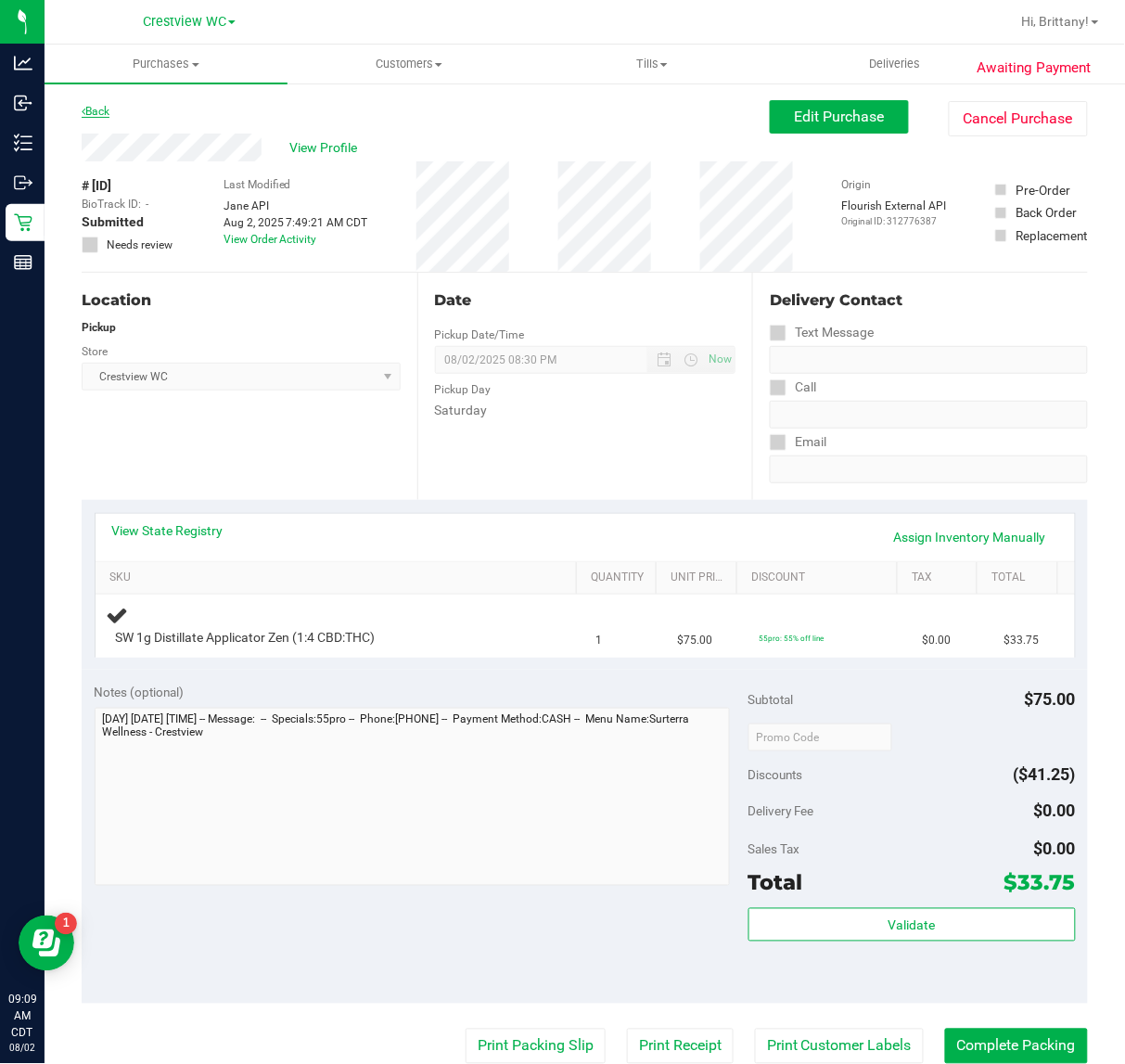 click on "Back" at bounding box center [96, 111] 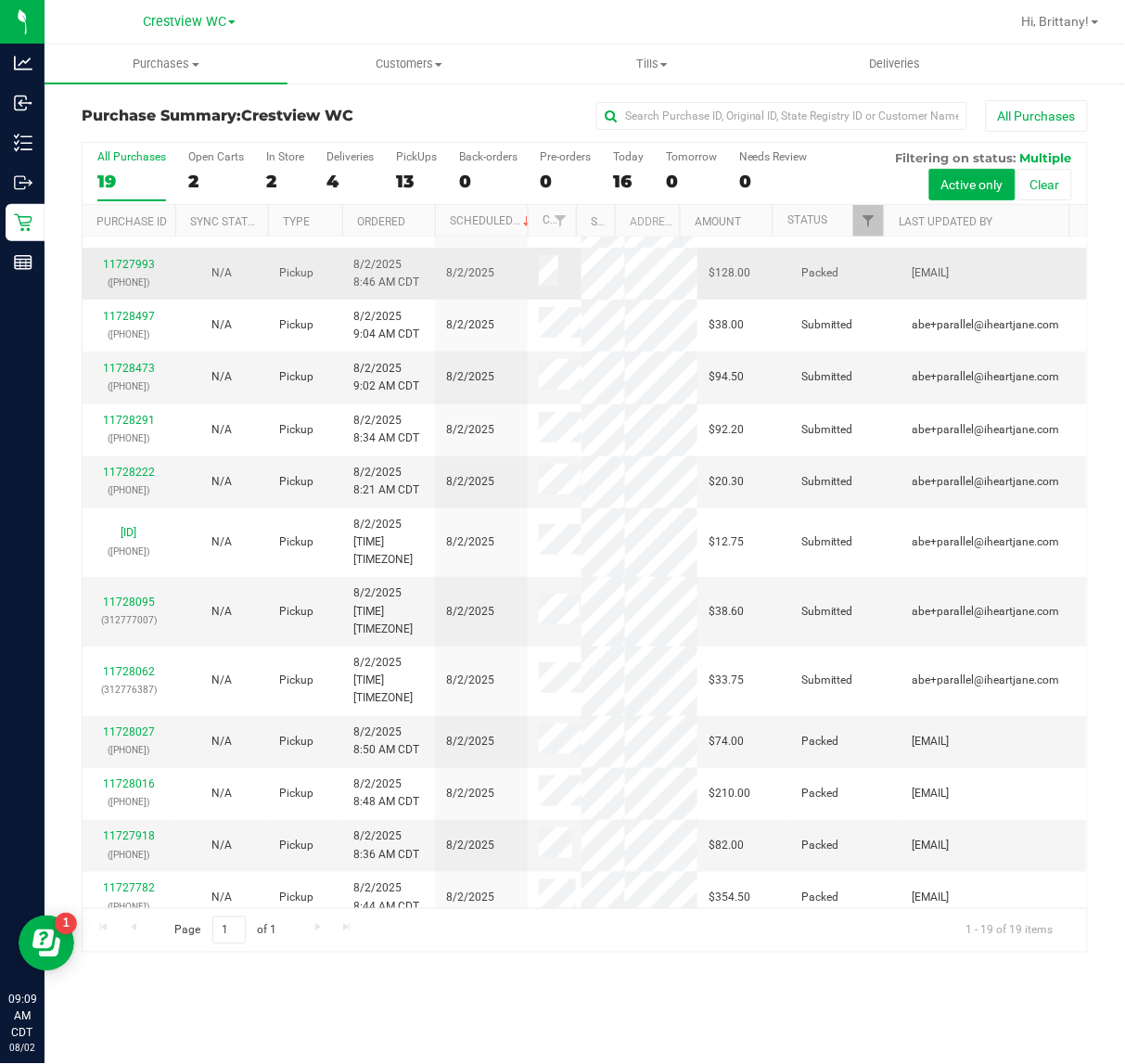 scroll, scrollTop: 0, scrollLeft: 0, axis: both 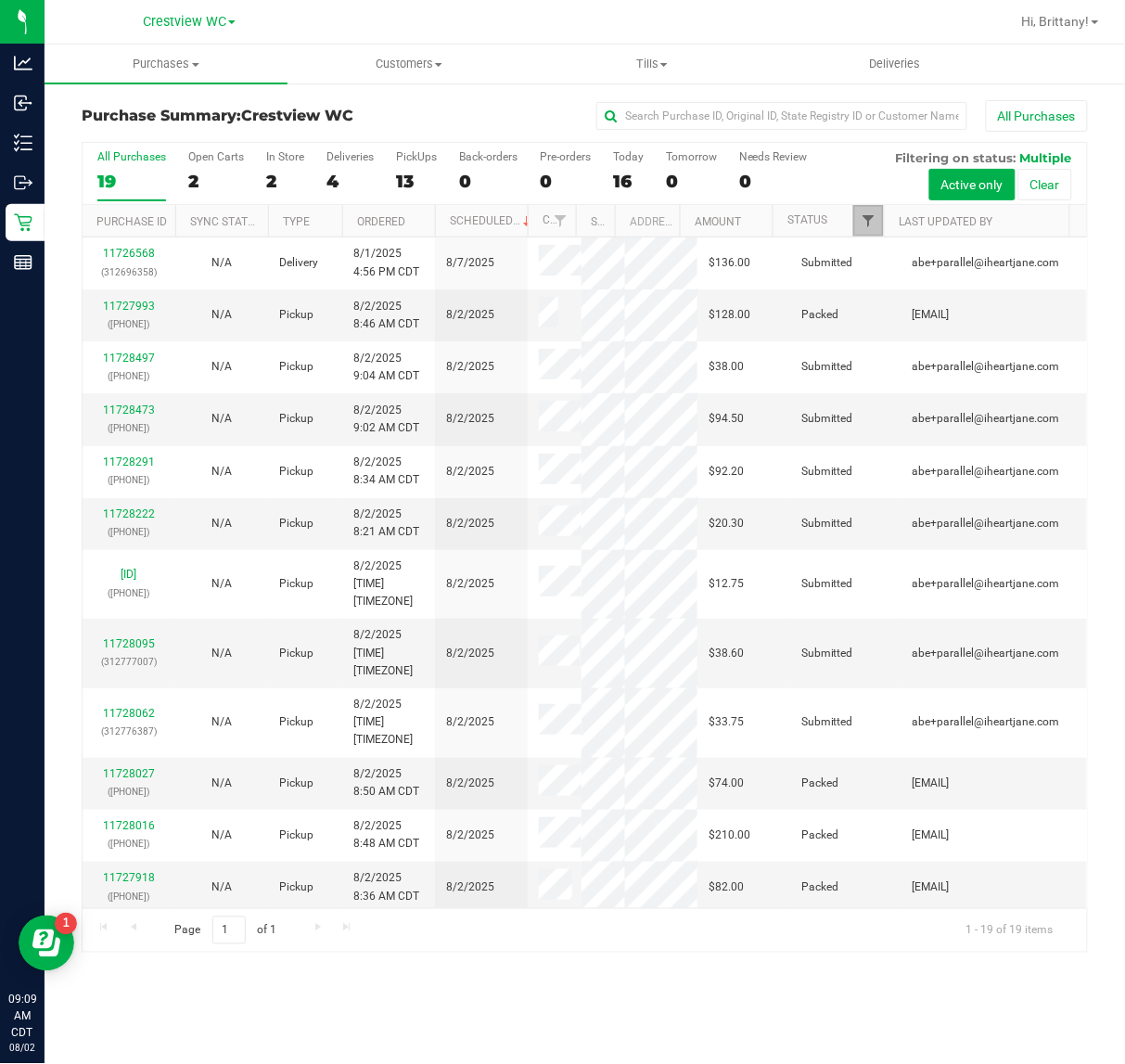 click at bounding box center (868, 221) 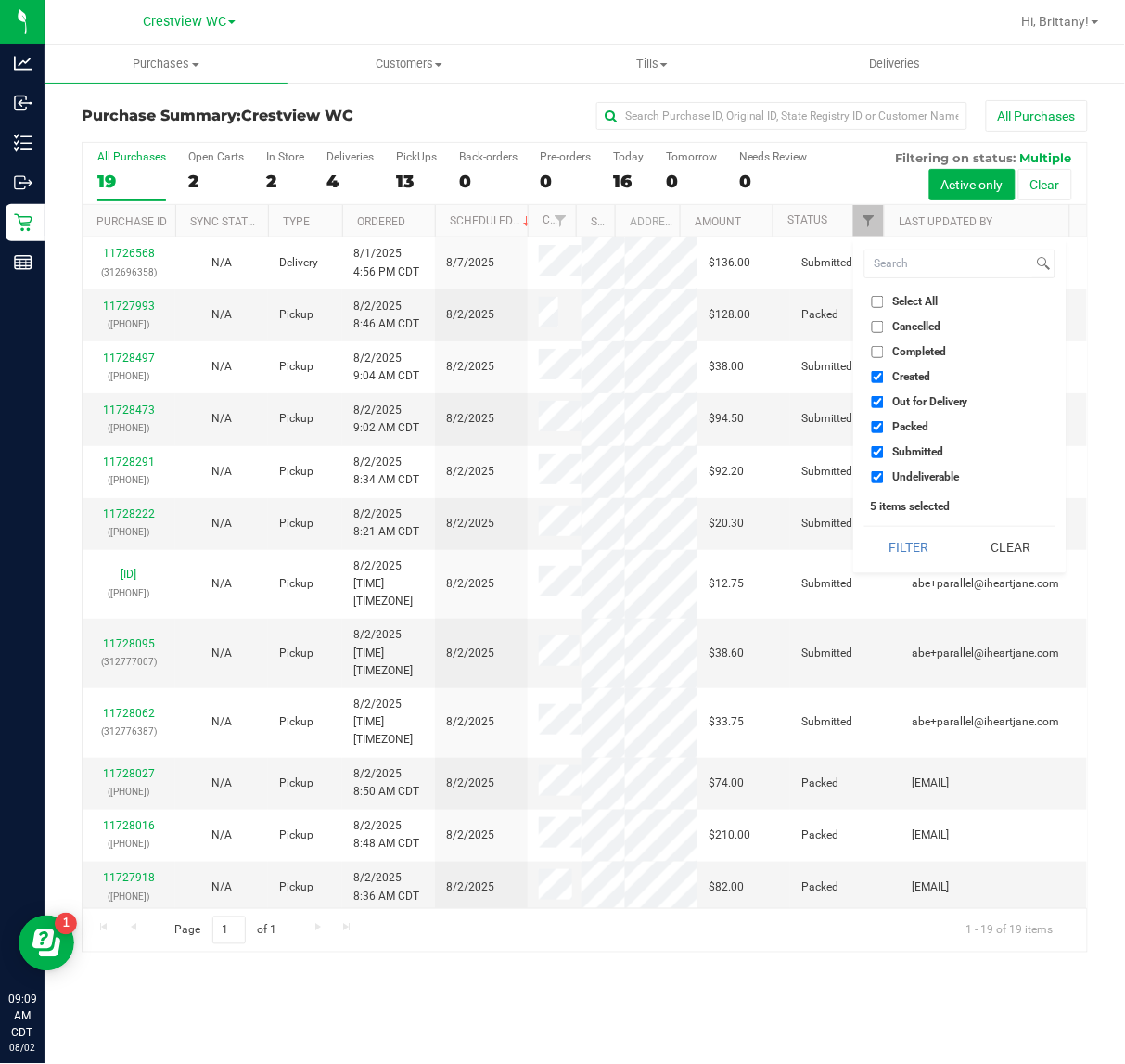 click on "Created" at bounding box center [911, 377] 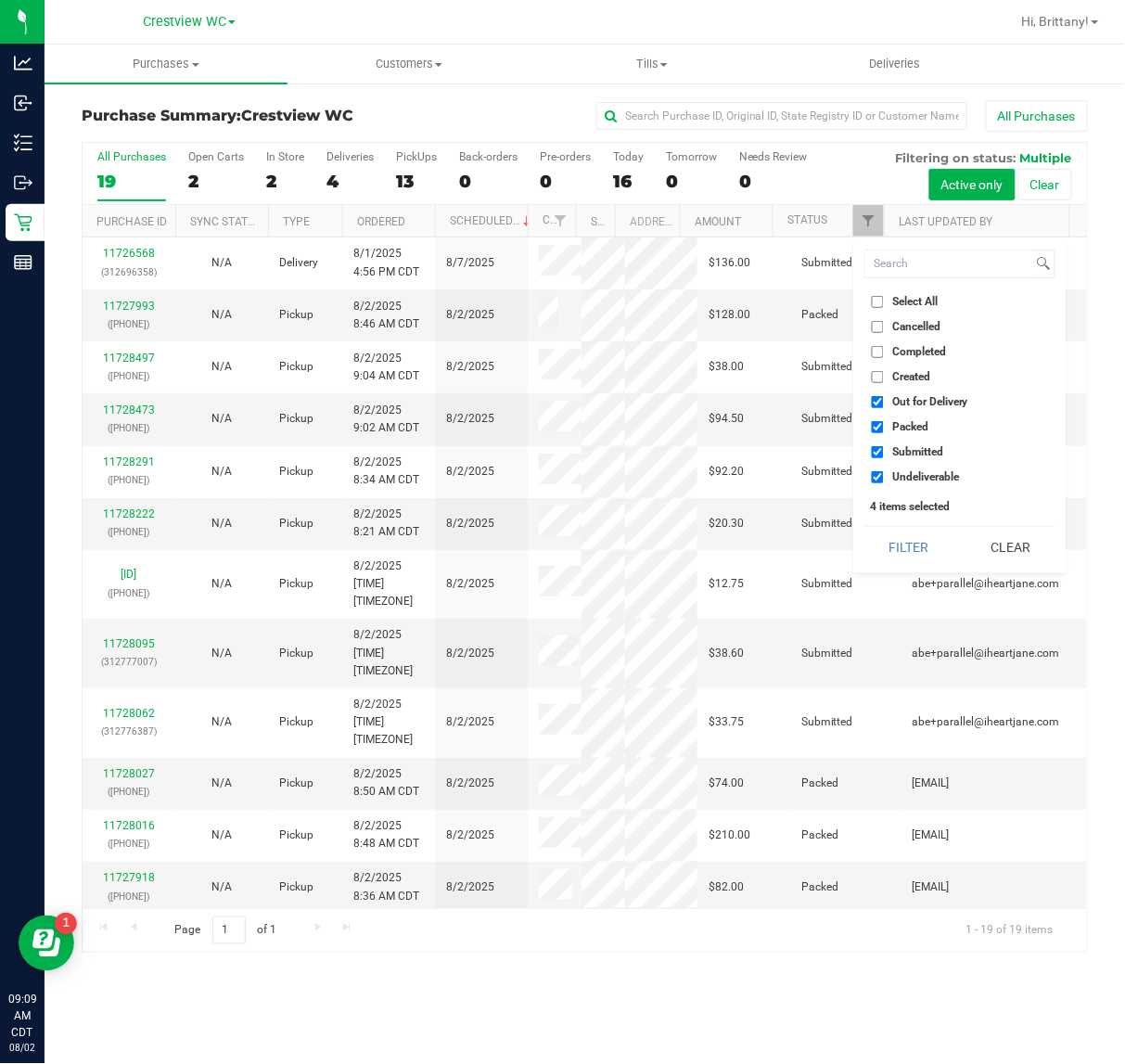 click on "Select All Cancelled Completed Created Out for Delivery Packed Submitted Undeliverable" at bounding box center (960, 390) 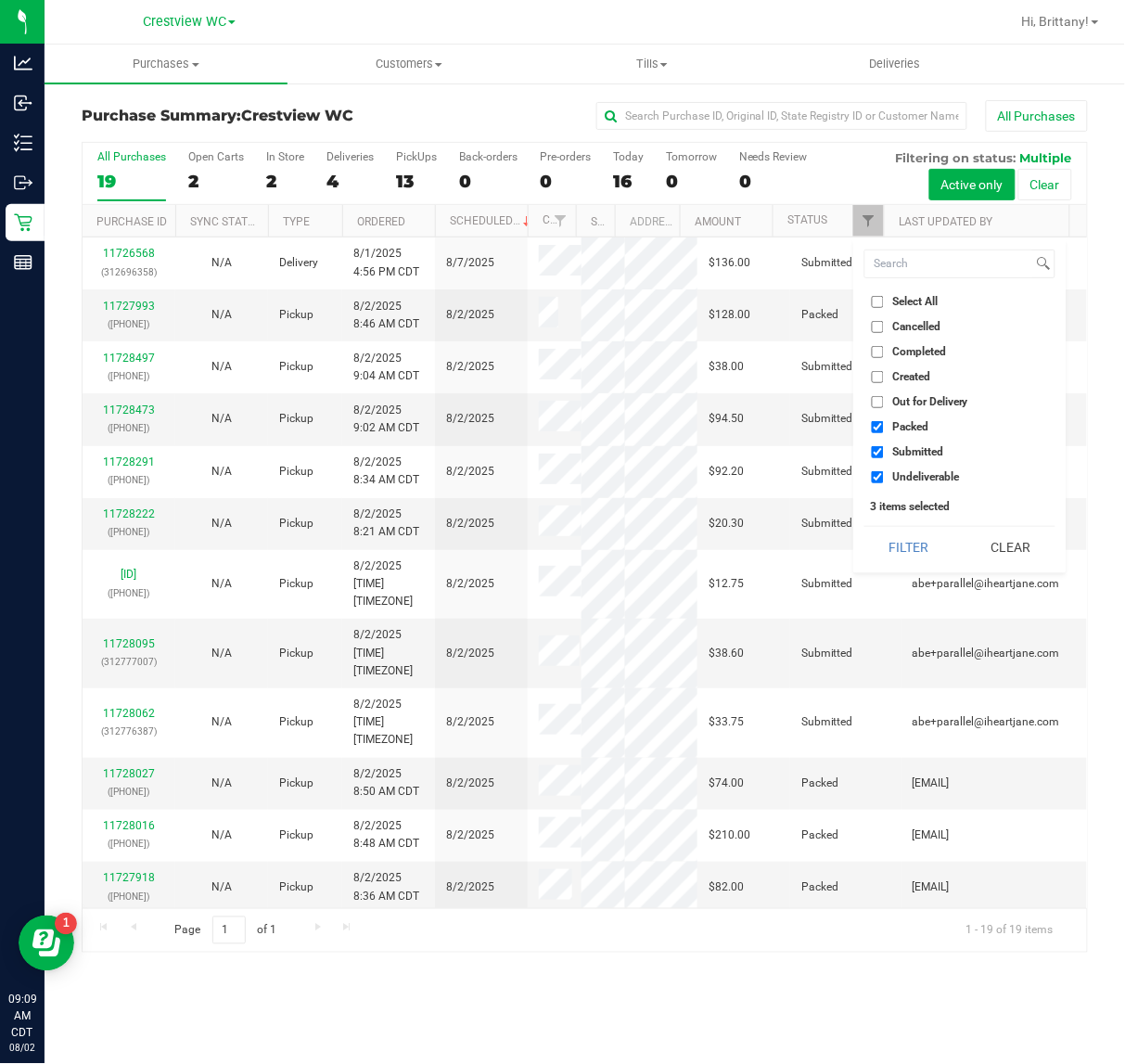 click on "Packed" at bounding box center [910, 427] 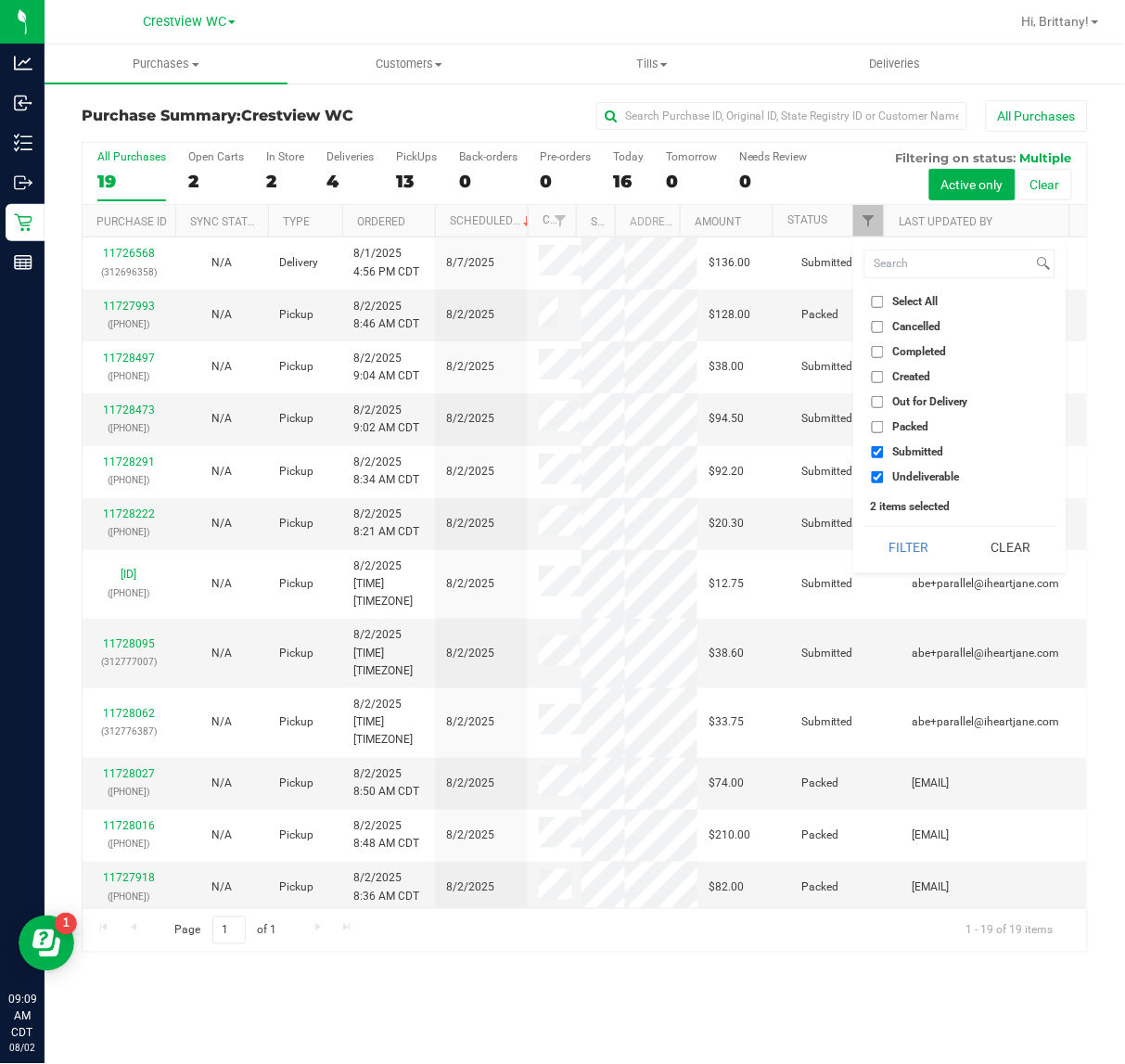 click on "Undeliverable" at bounding box center [926, 477] 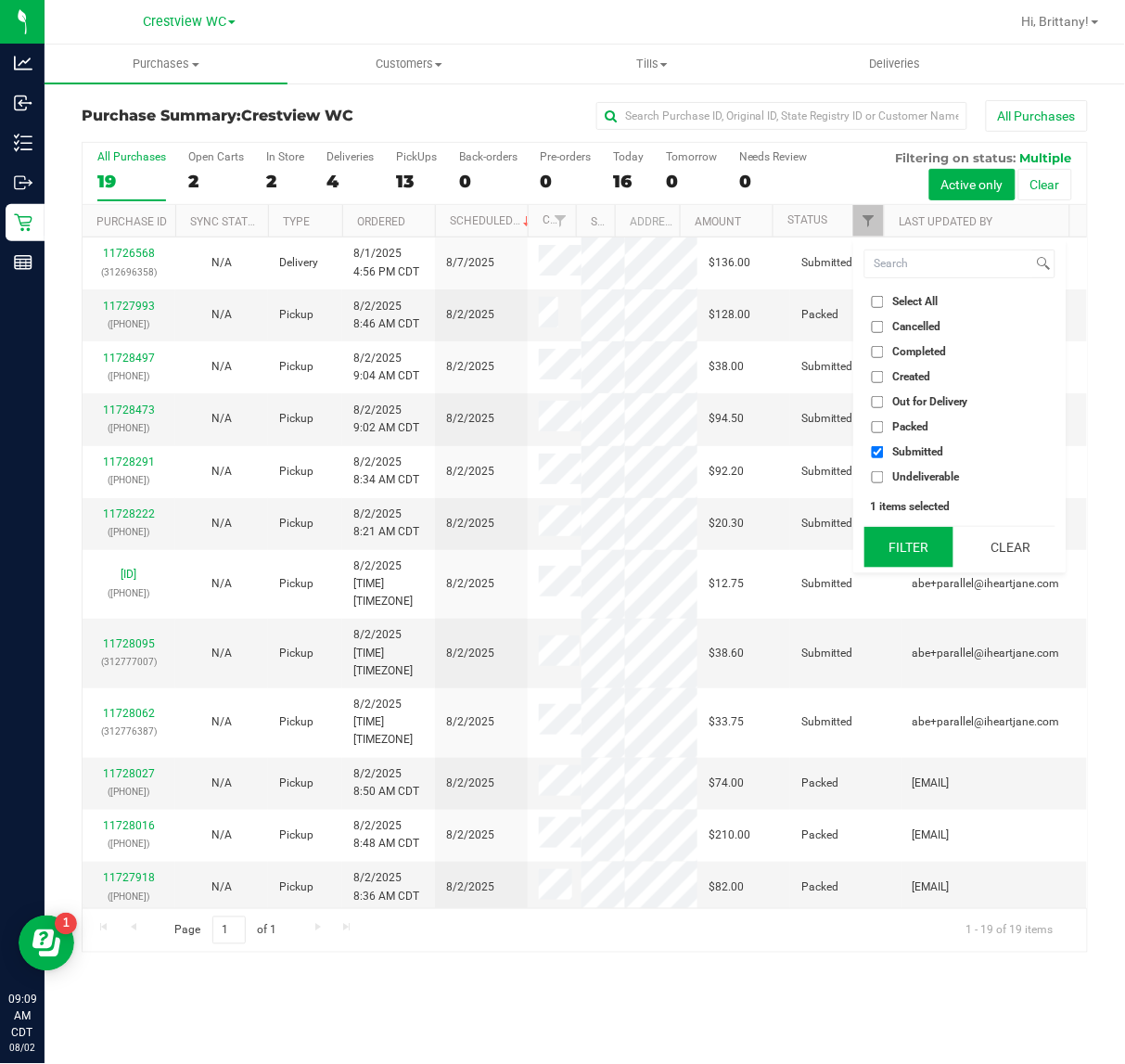 click on "Filter" at bounding box center [909, 547] 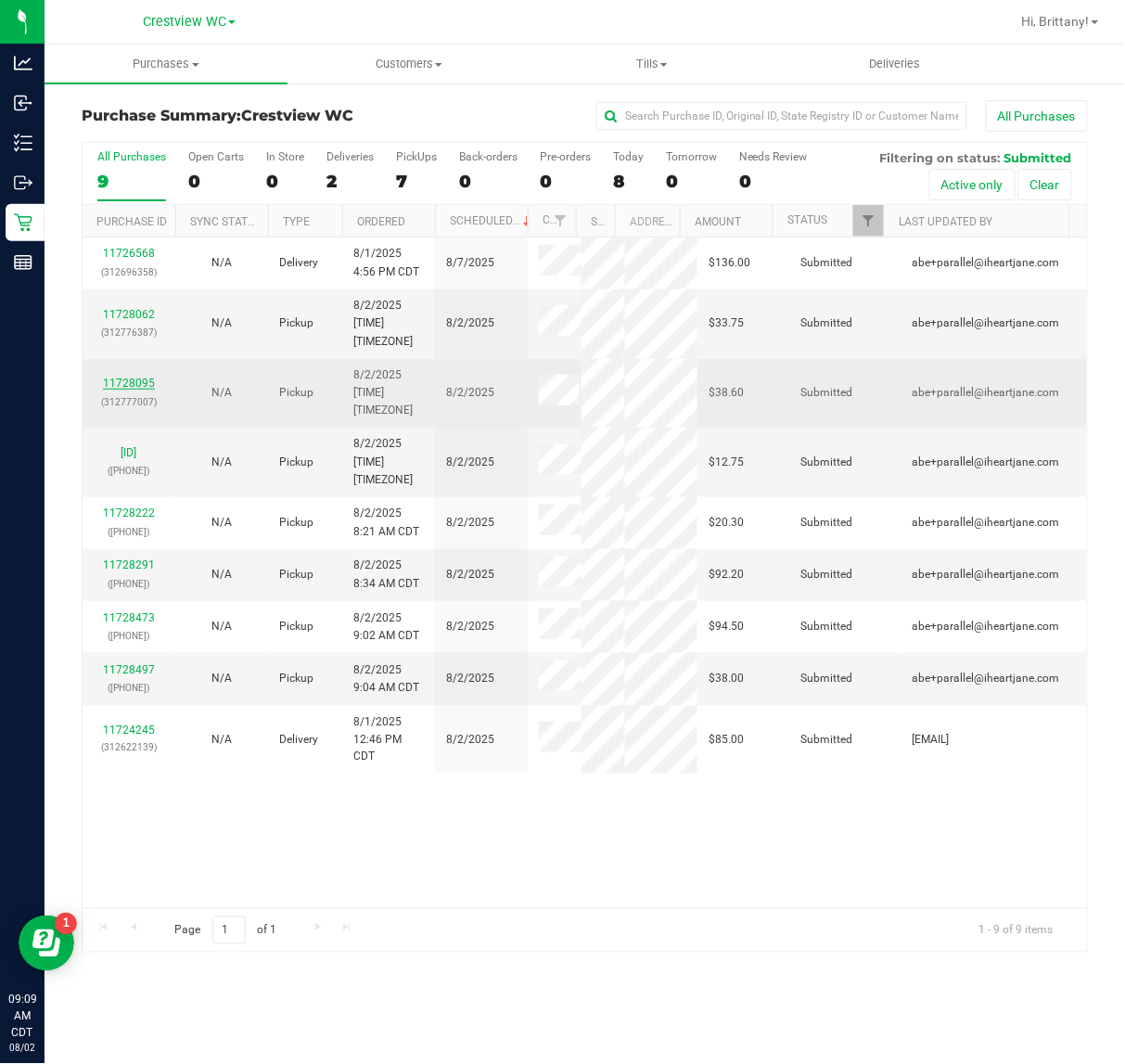 click on "11728095" at bounding box center [129, 383] 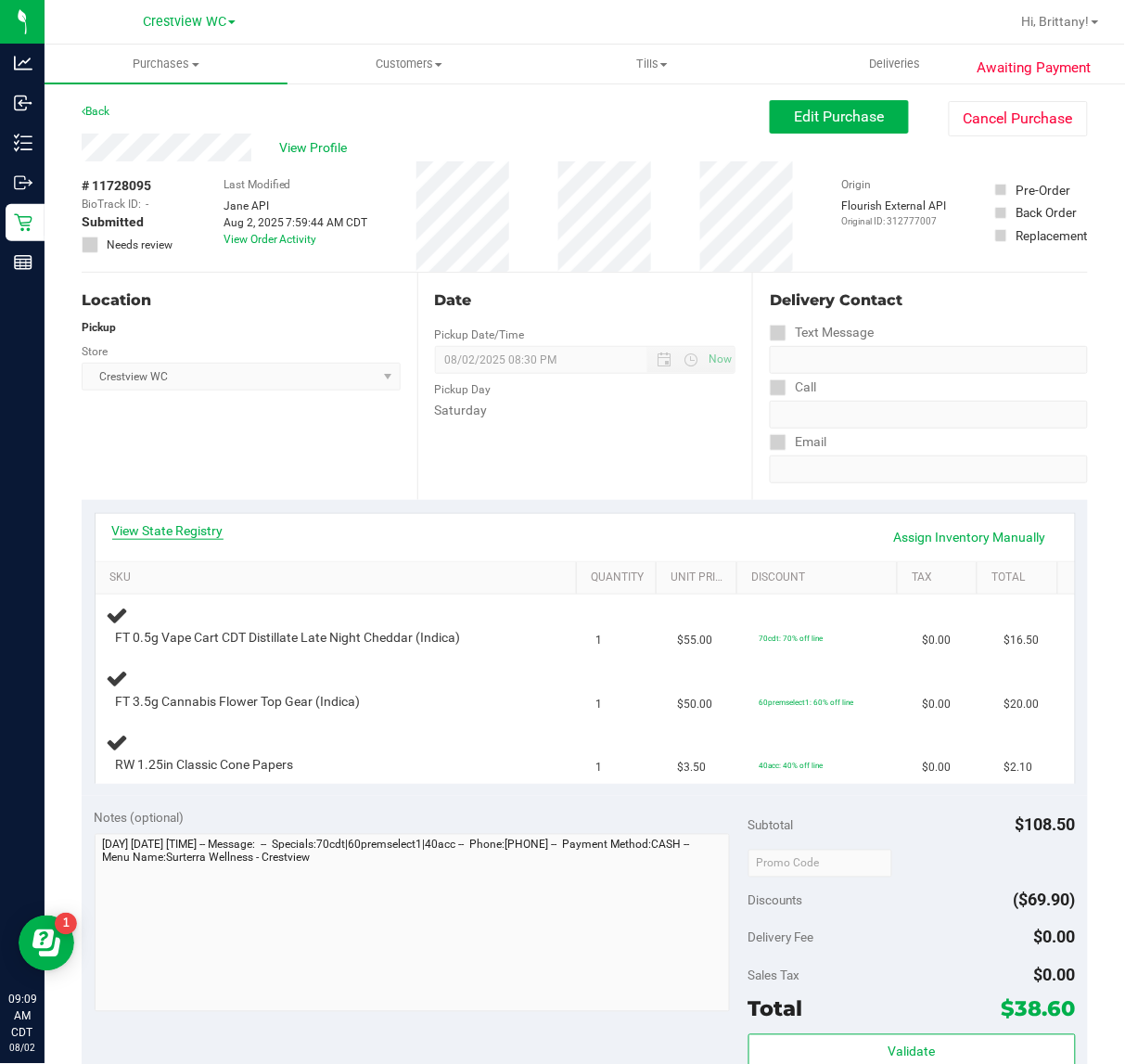 click on "View State Registry" at bounding box center [168, 531] 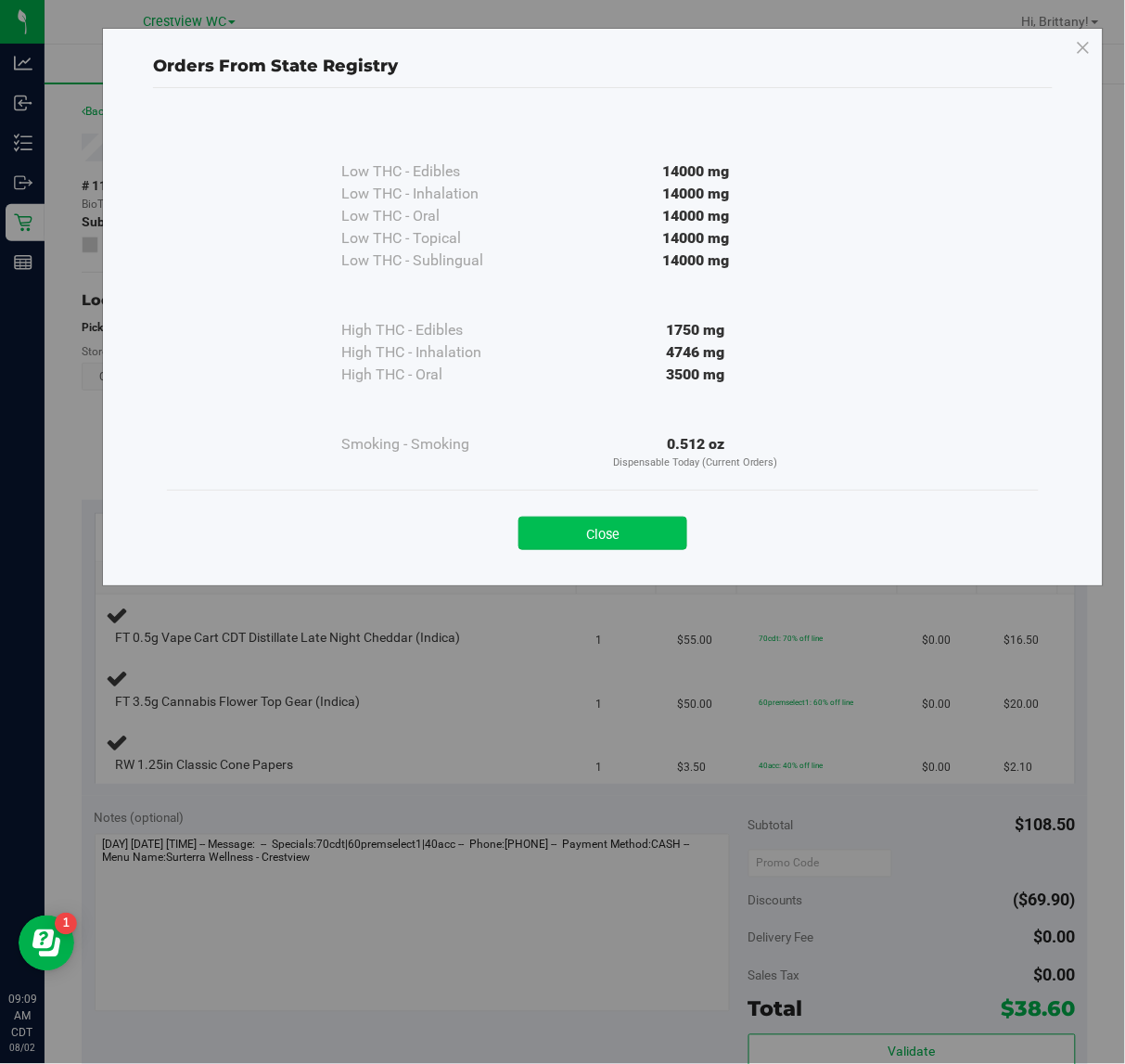 click on "Close" at bounding box center [603, 533] 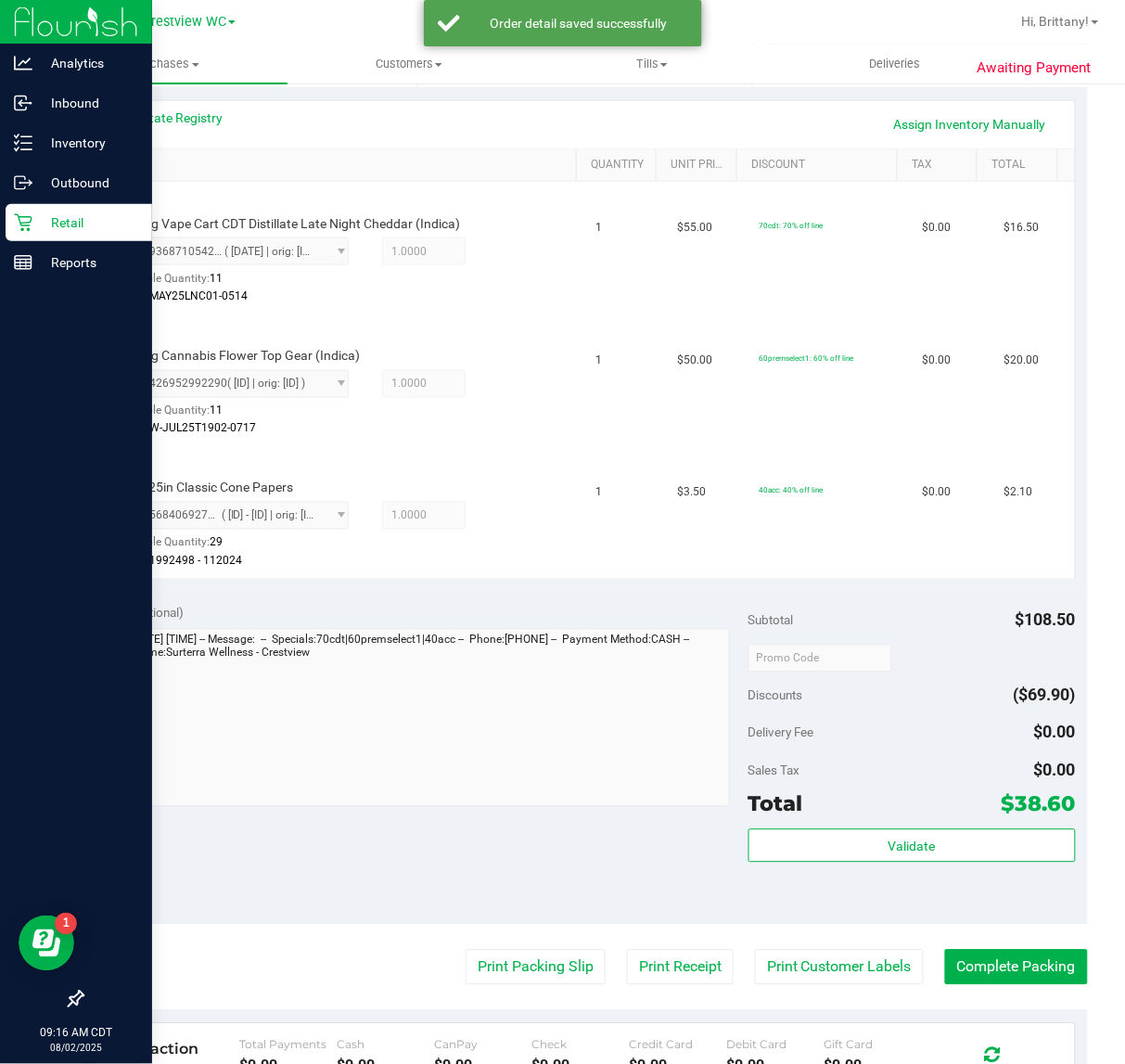 scroll, scrollTop: 594, scrollLeft: 0, axis: vertical 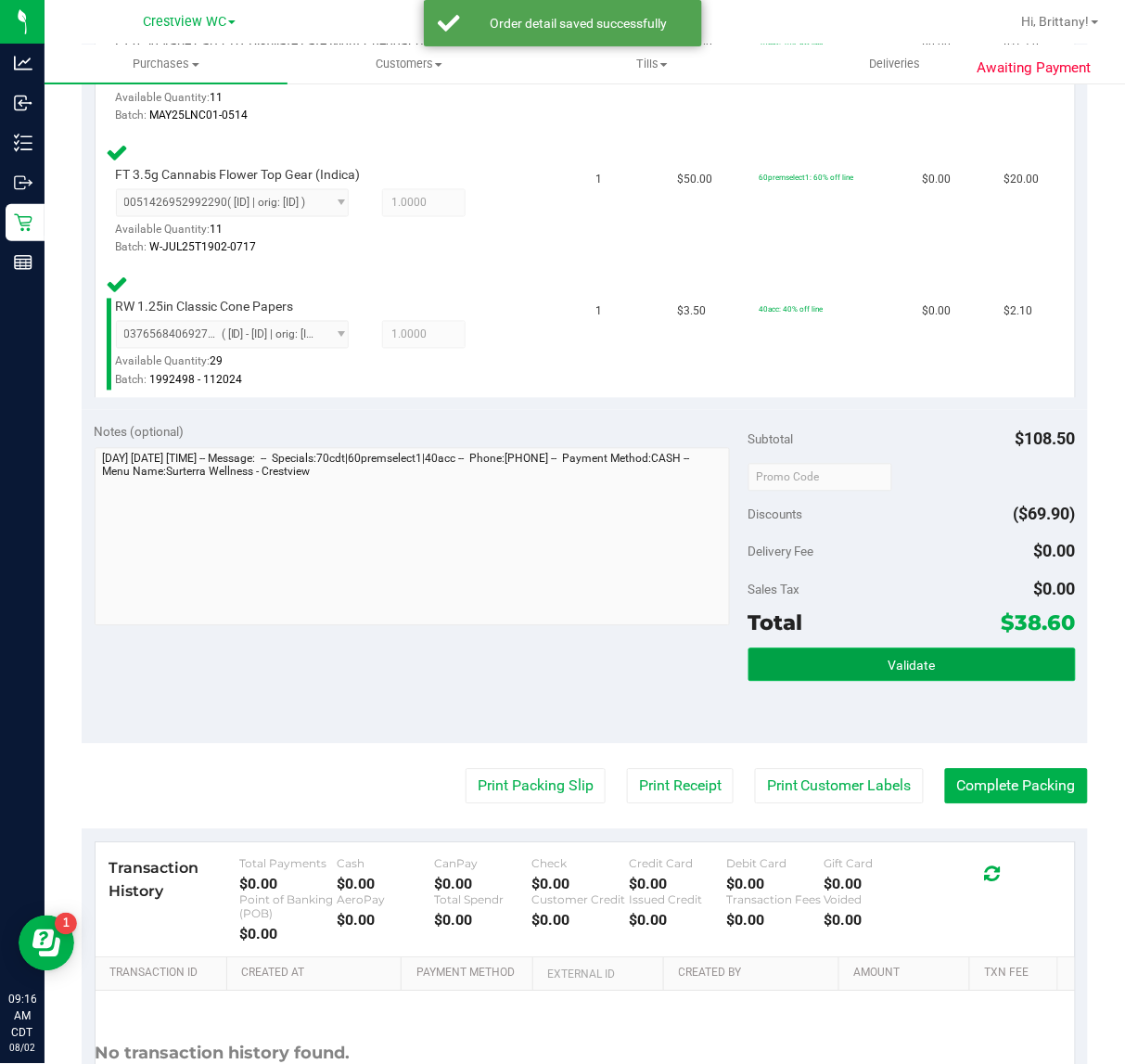 click on "Validate" at bounding box center [912, 665] 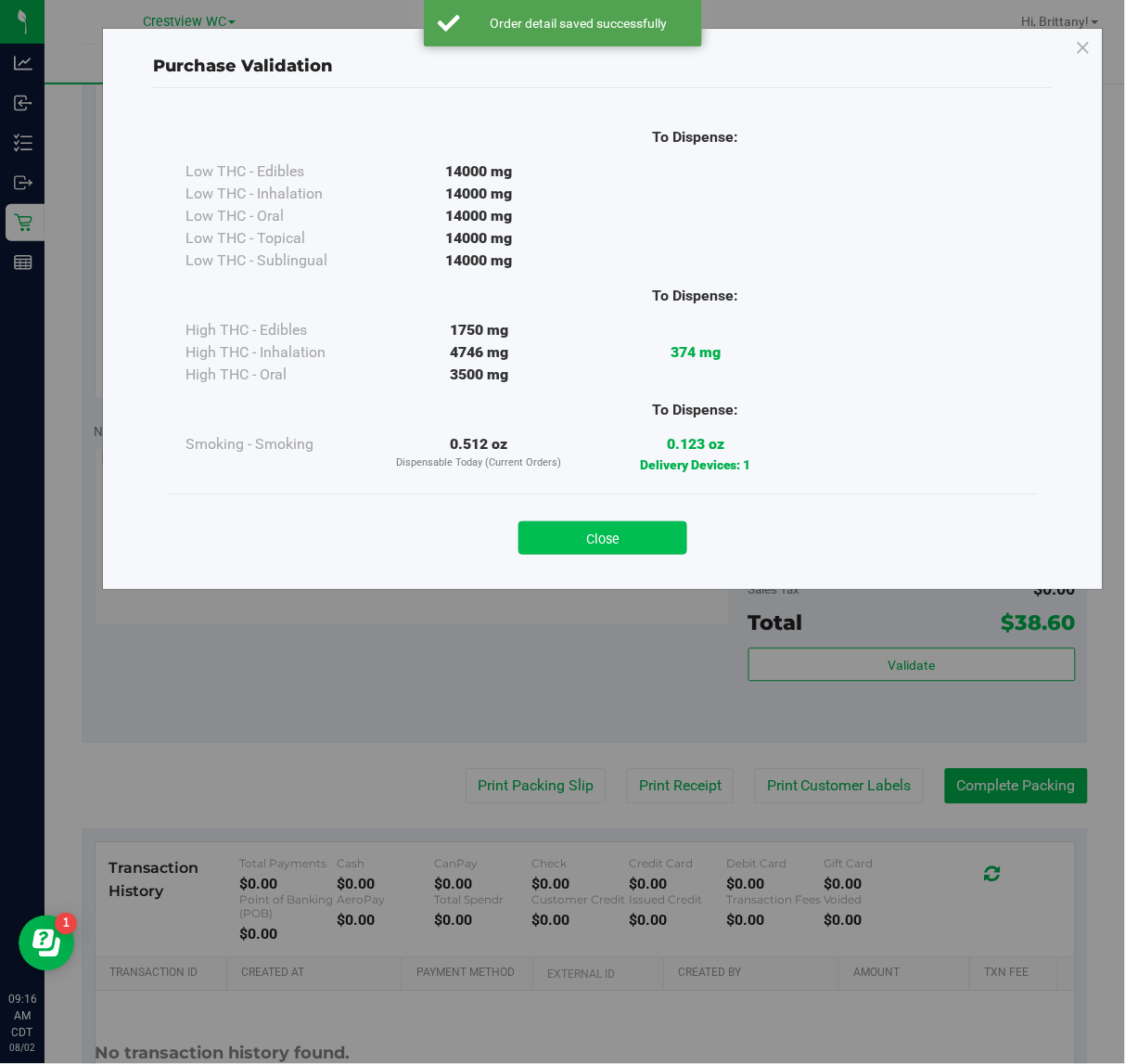 click on "Close" at bounding box center (603, 538) 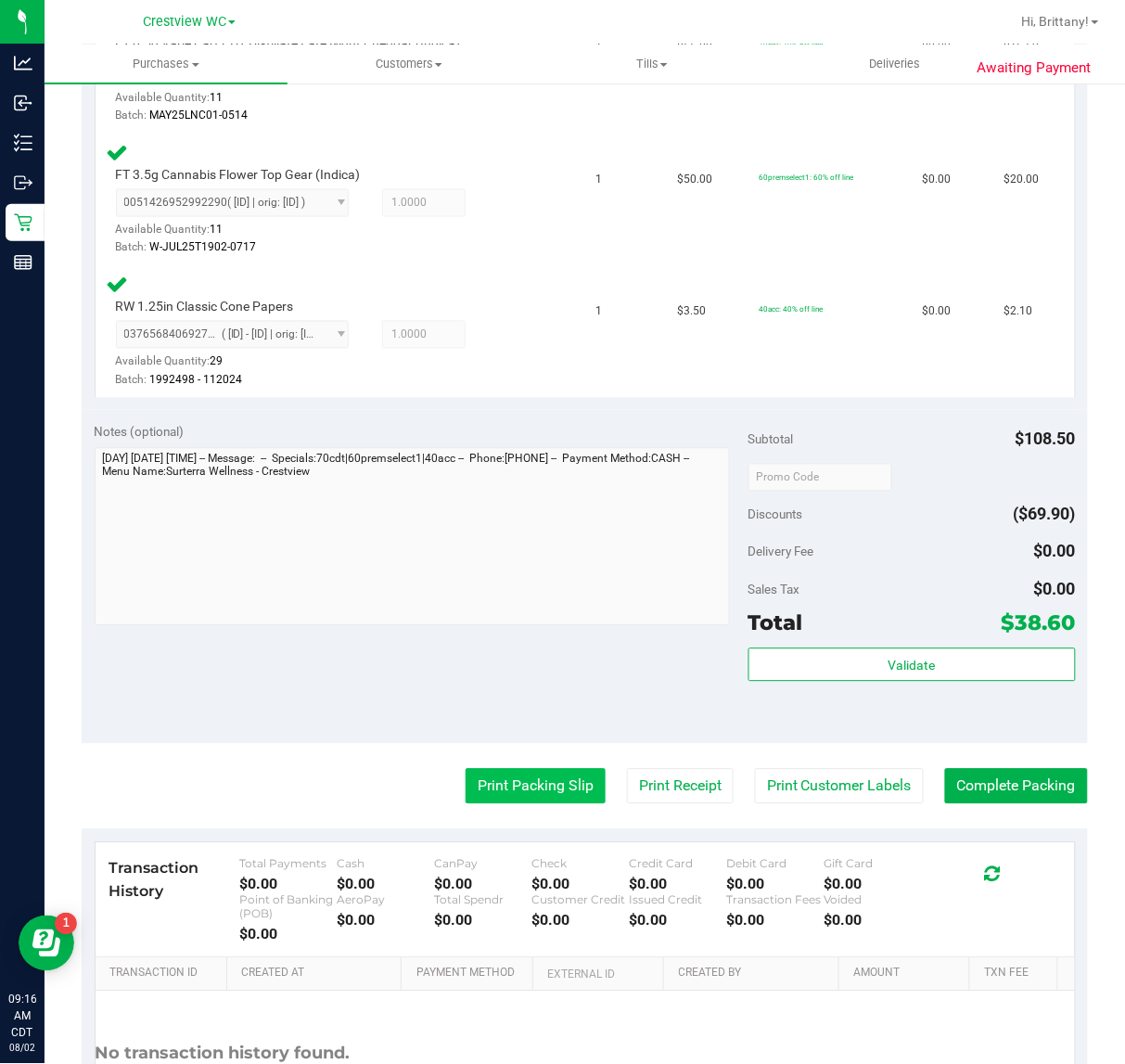 click on "Print Packing Slip" at bounding box center (535, 787) 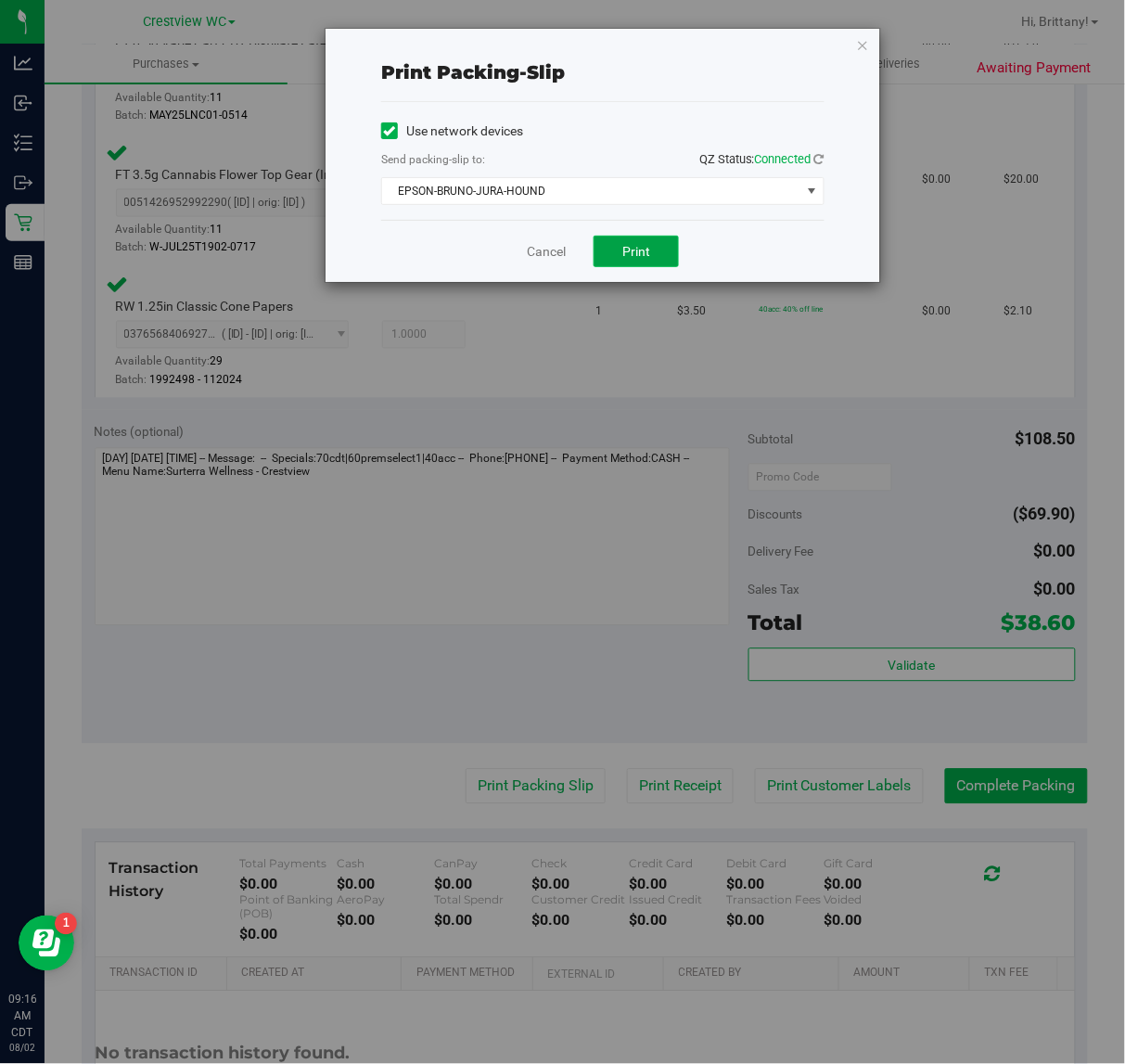 click on "Print" at bounding box center (636, 251) 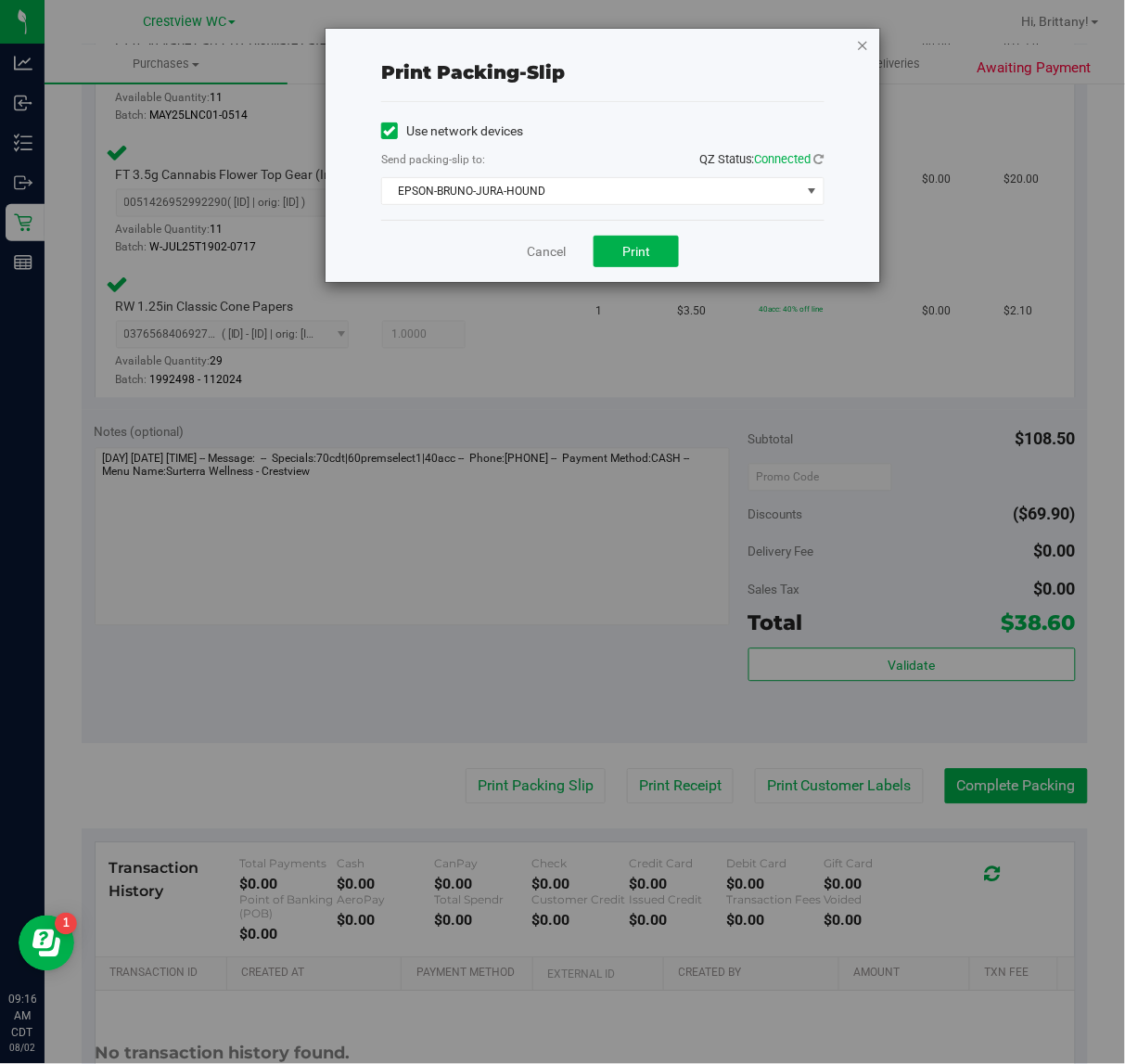 click at bounding box center [863, 45] 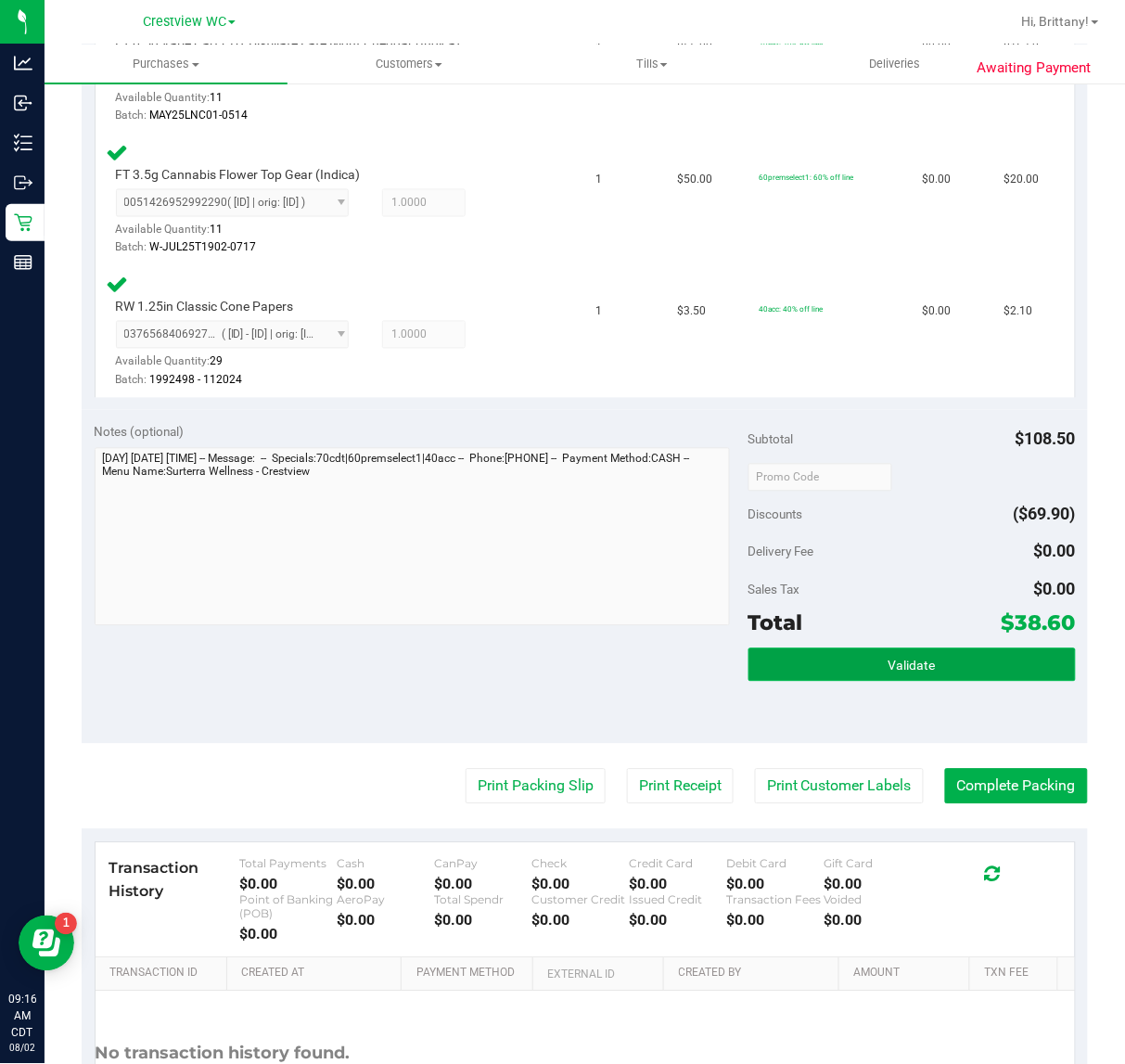 click on "Validate" at bounding box center [912, 666] 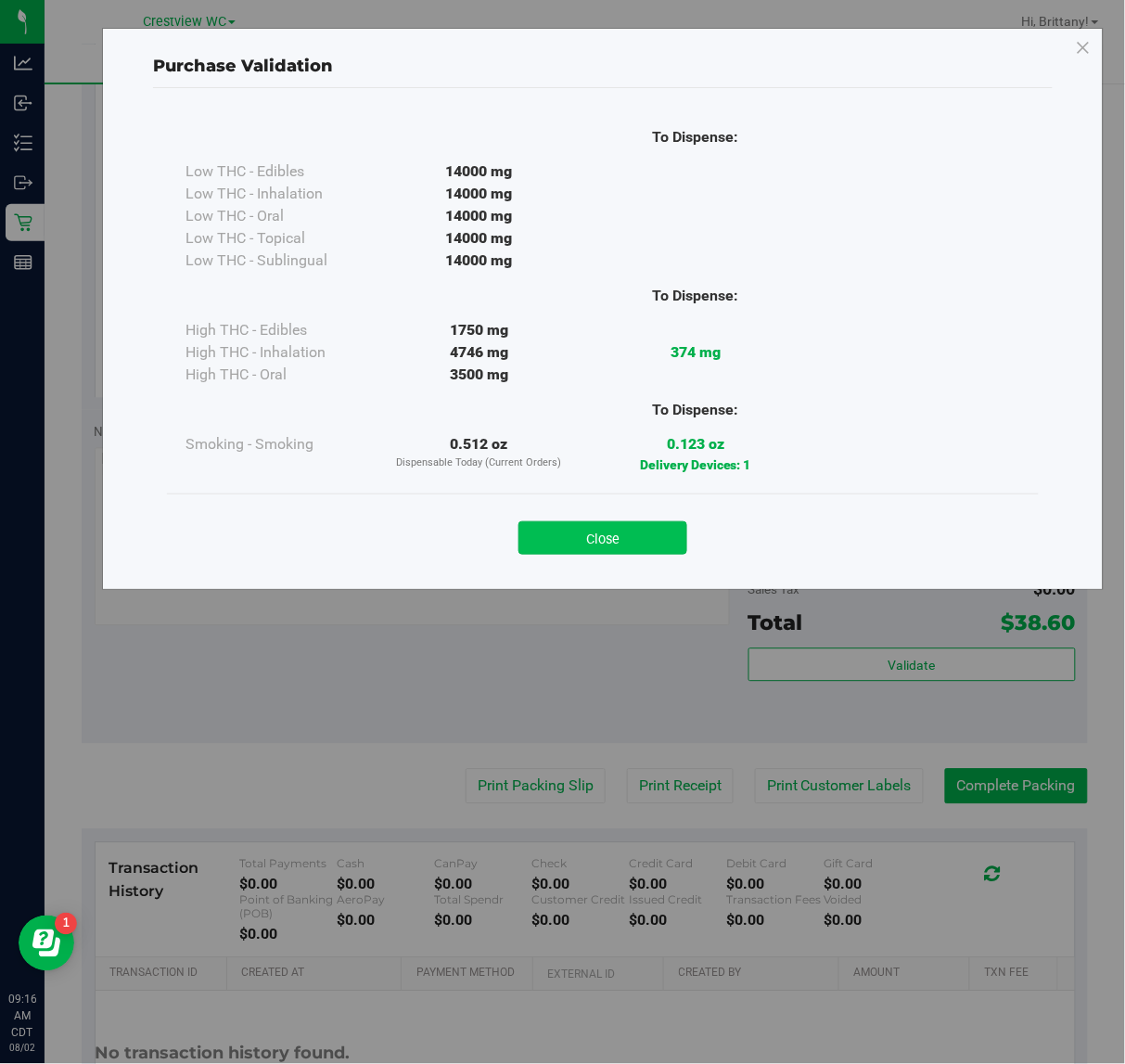 click on "Close" at bounding box center (603, 538) 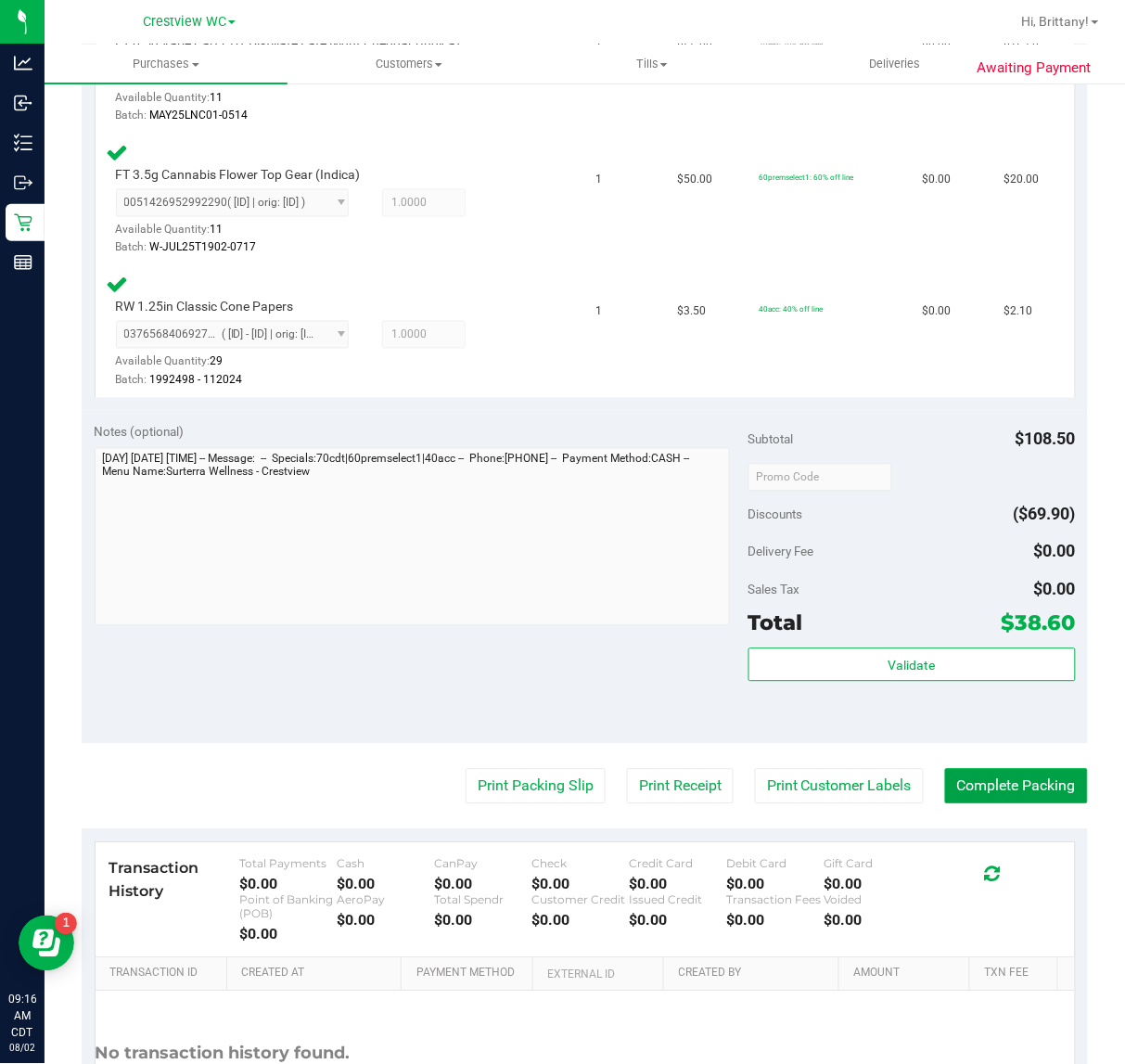 click on "Complete Packing" at bounding box center (1016, 787) 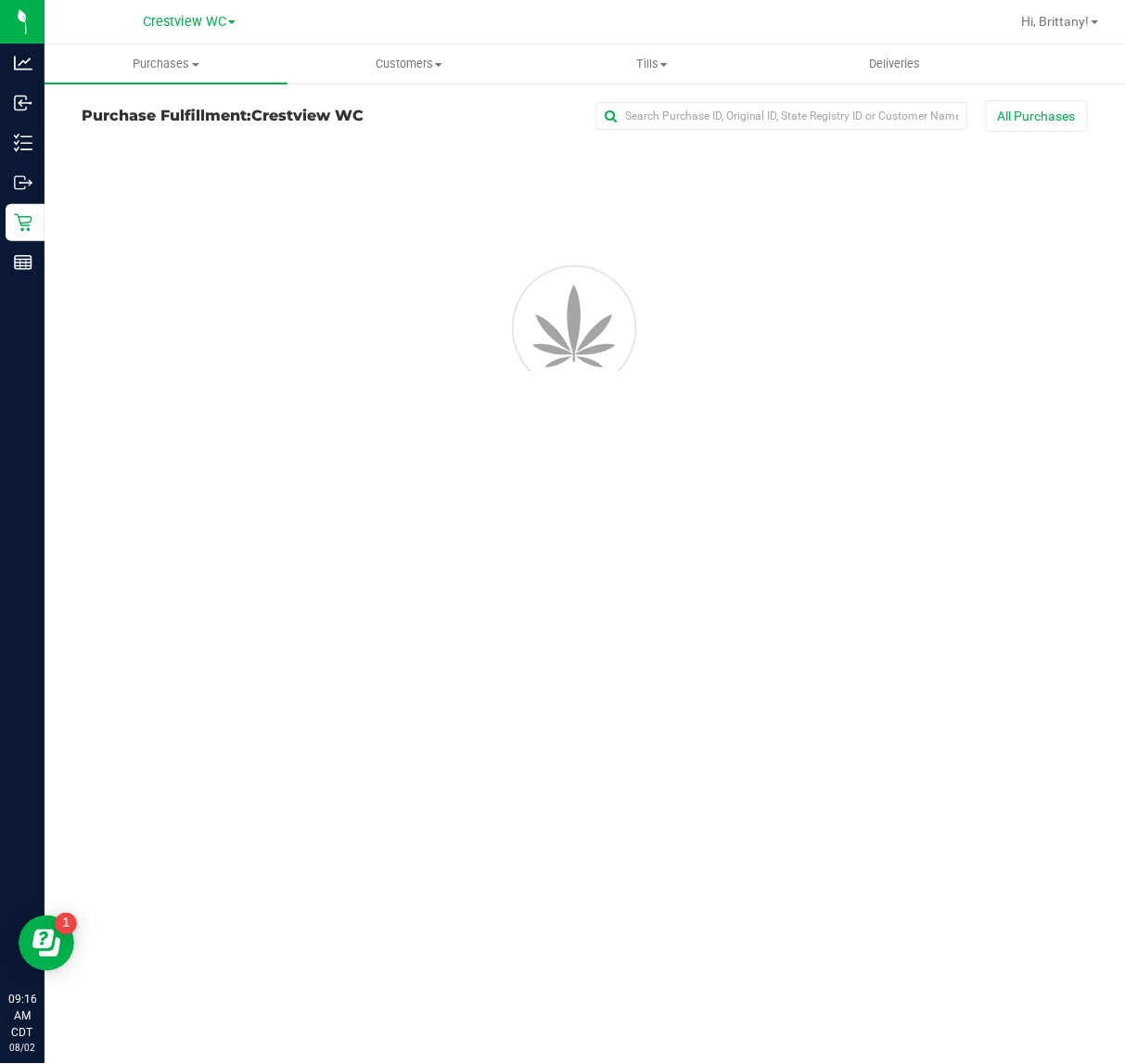 scroll, scrollTop: 0, scrollLeft: 0, axis: both 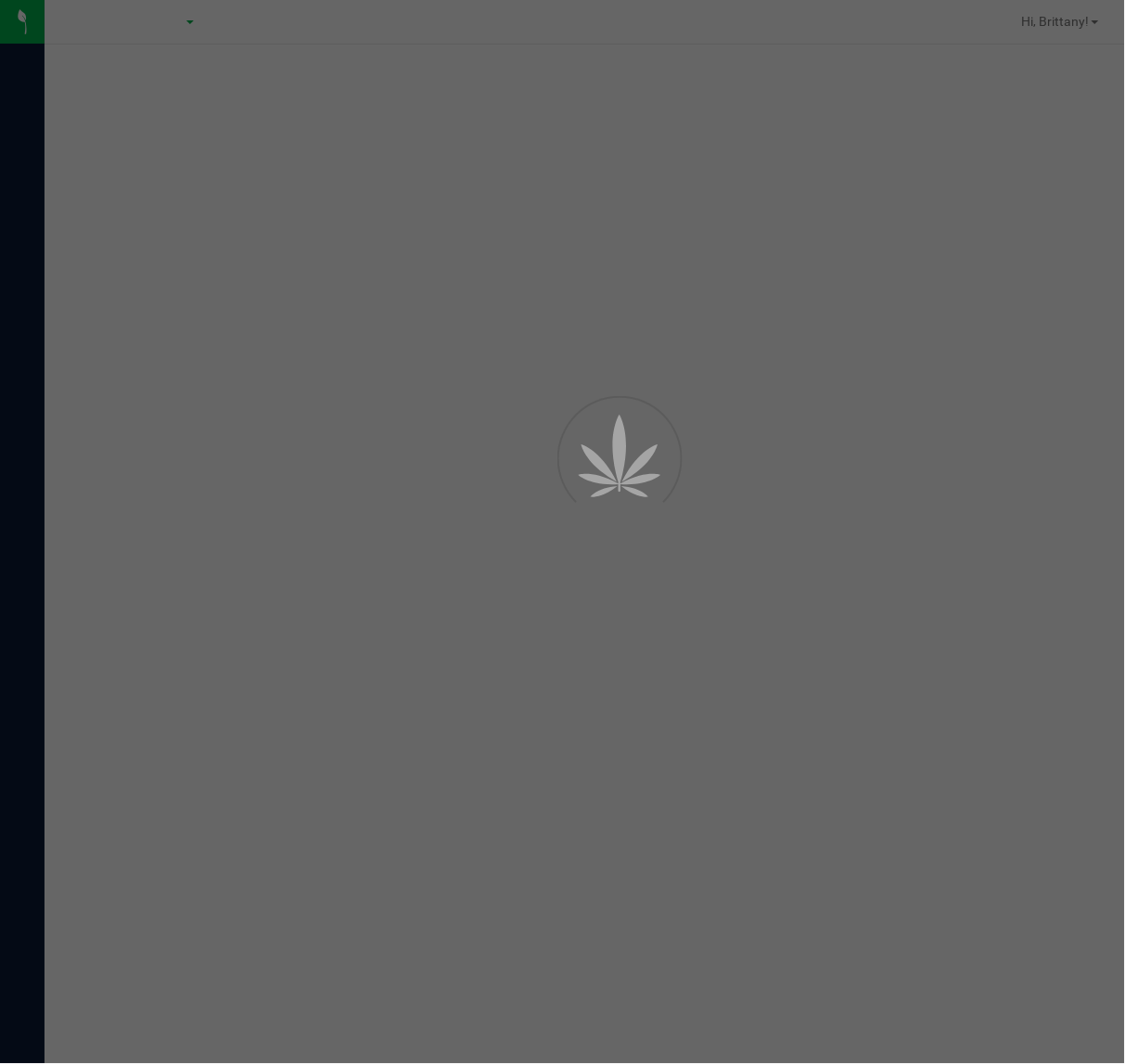click at bounding box center (562, 532) 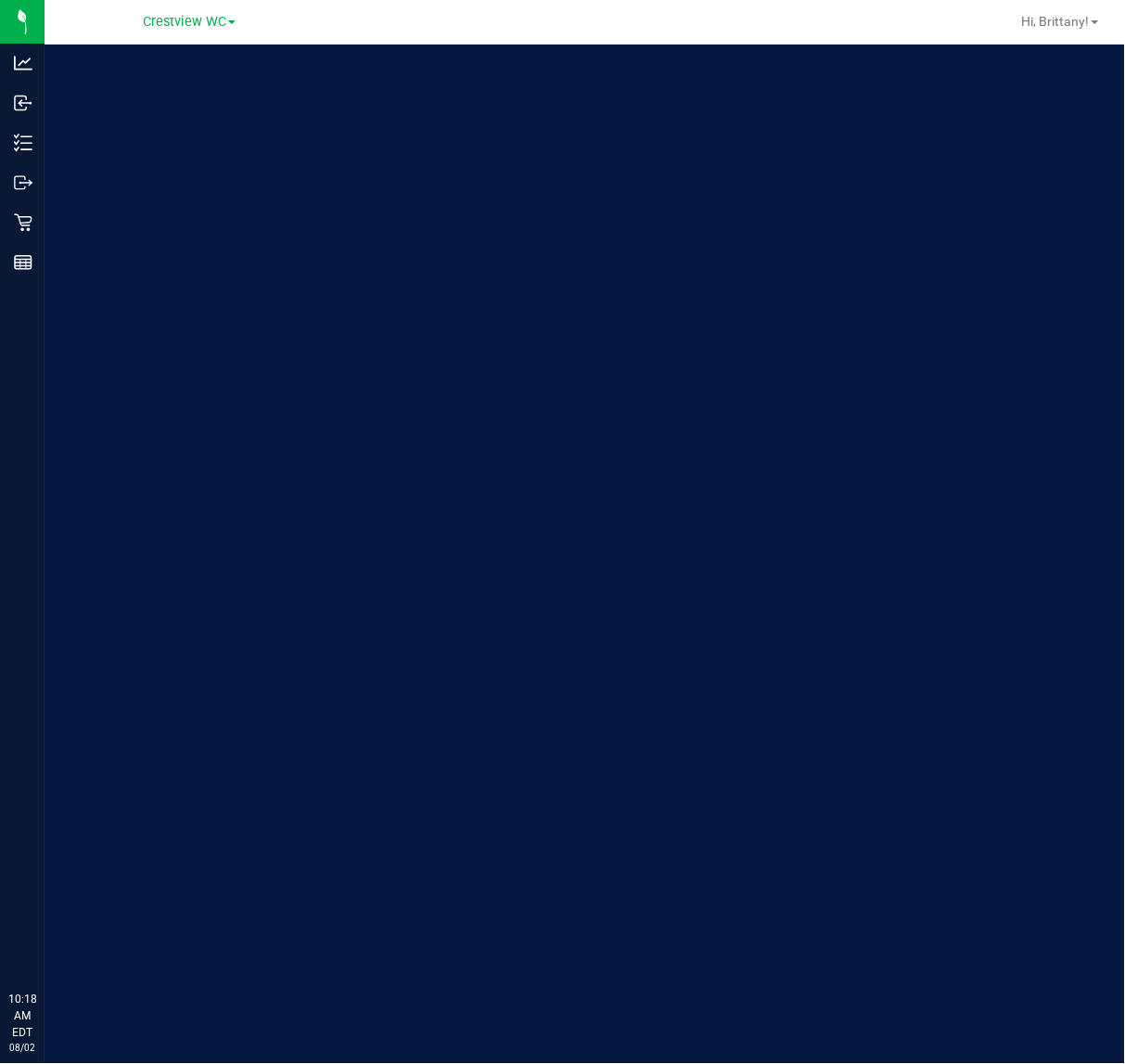 scroll, scrollTop: 0, scrollLeft: 0, axis: both 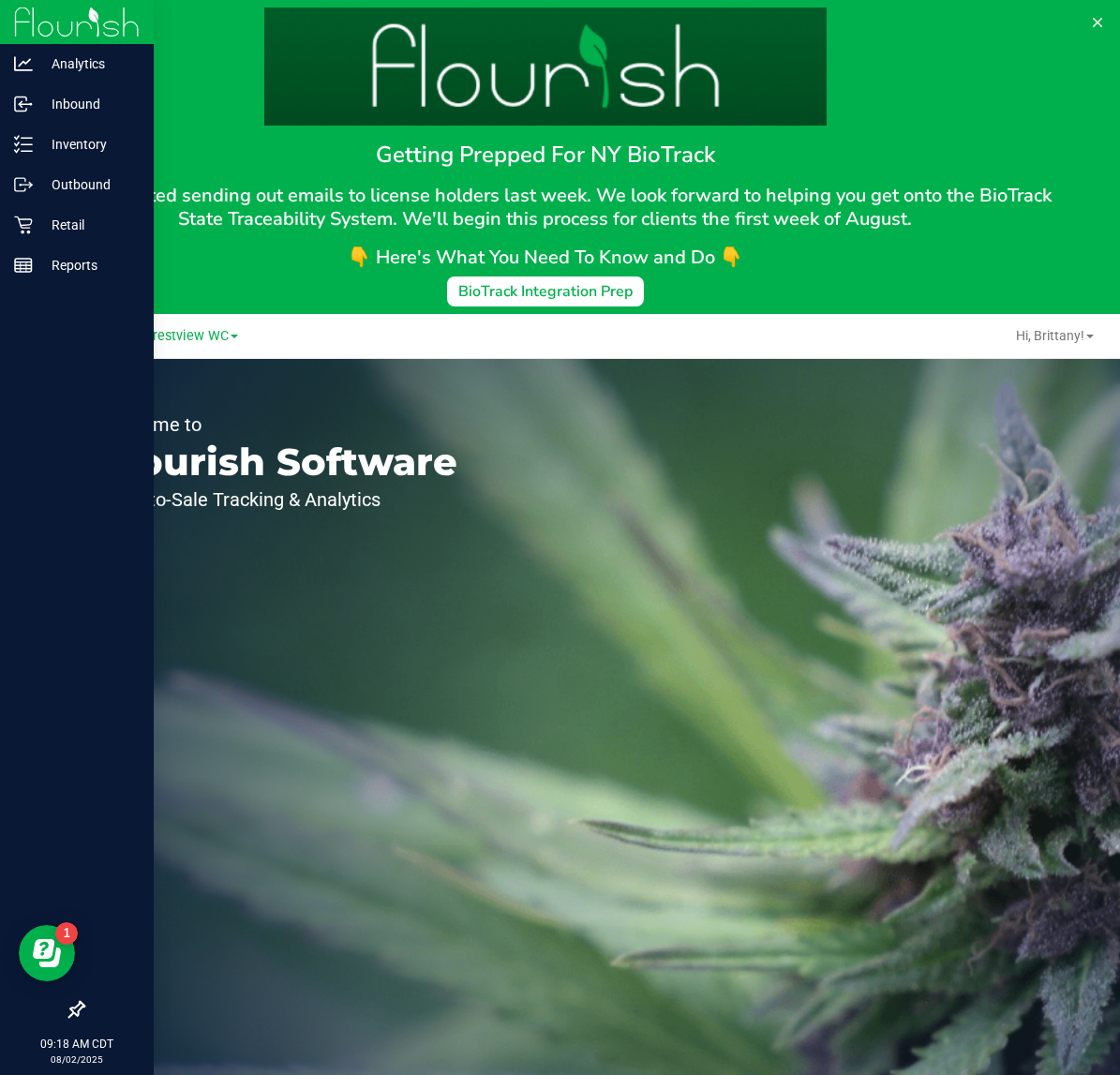 click at bounding box center [77, 639] 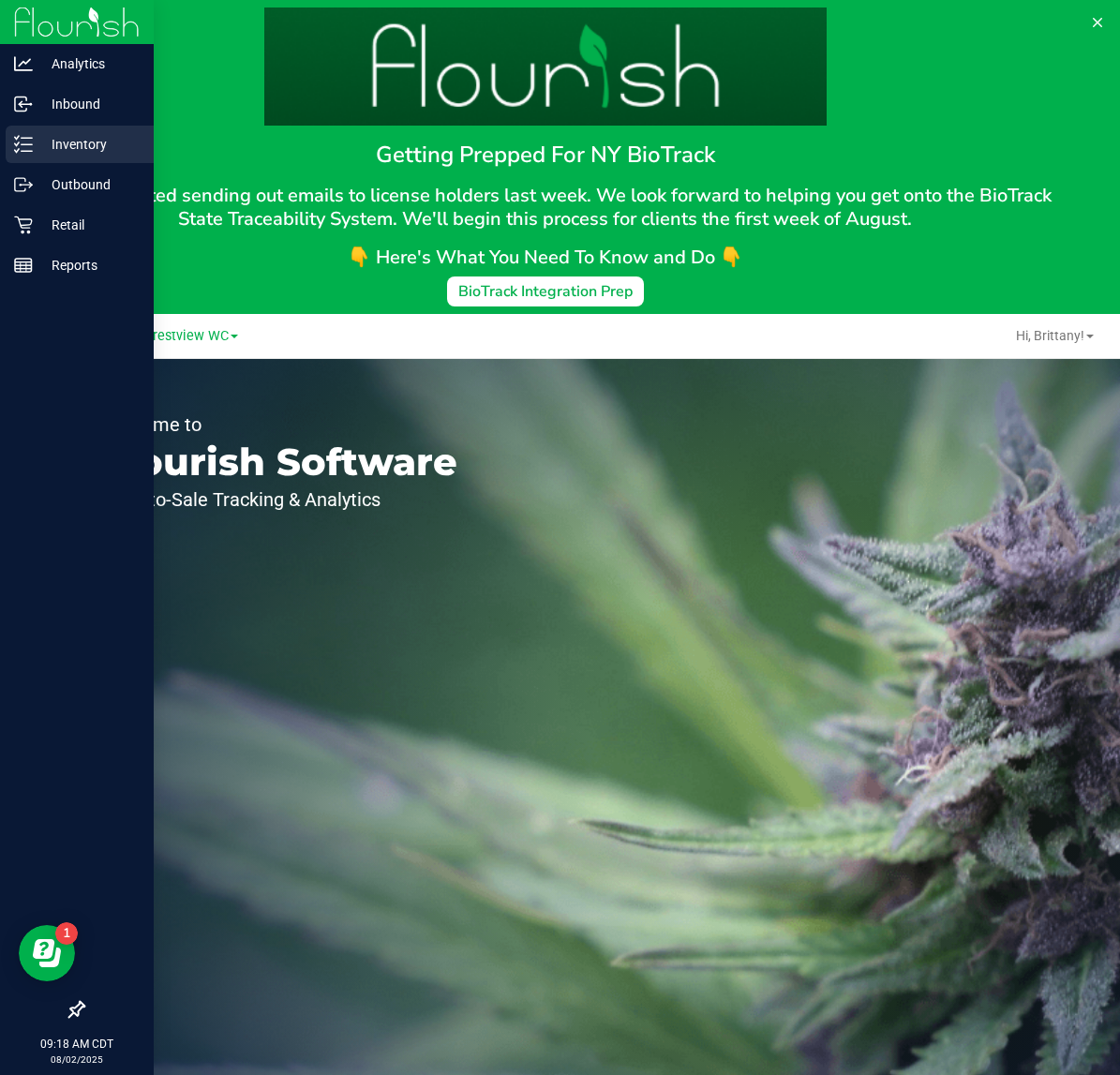 click on "Inventory" at bounding box center [89, 144] 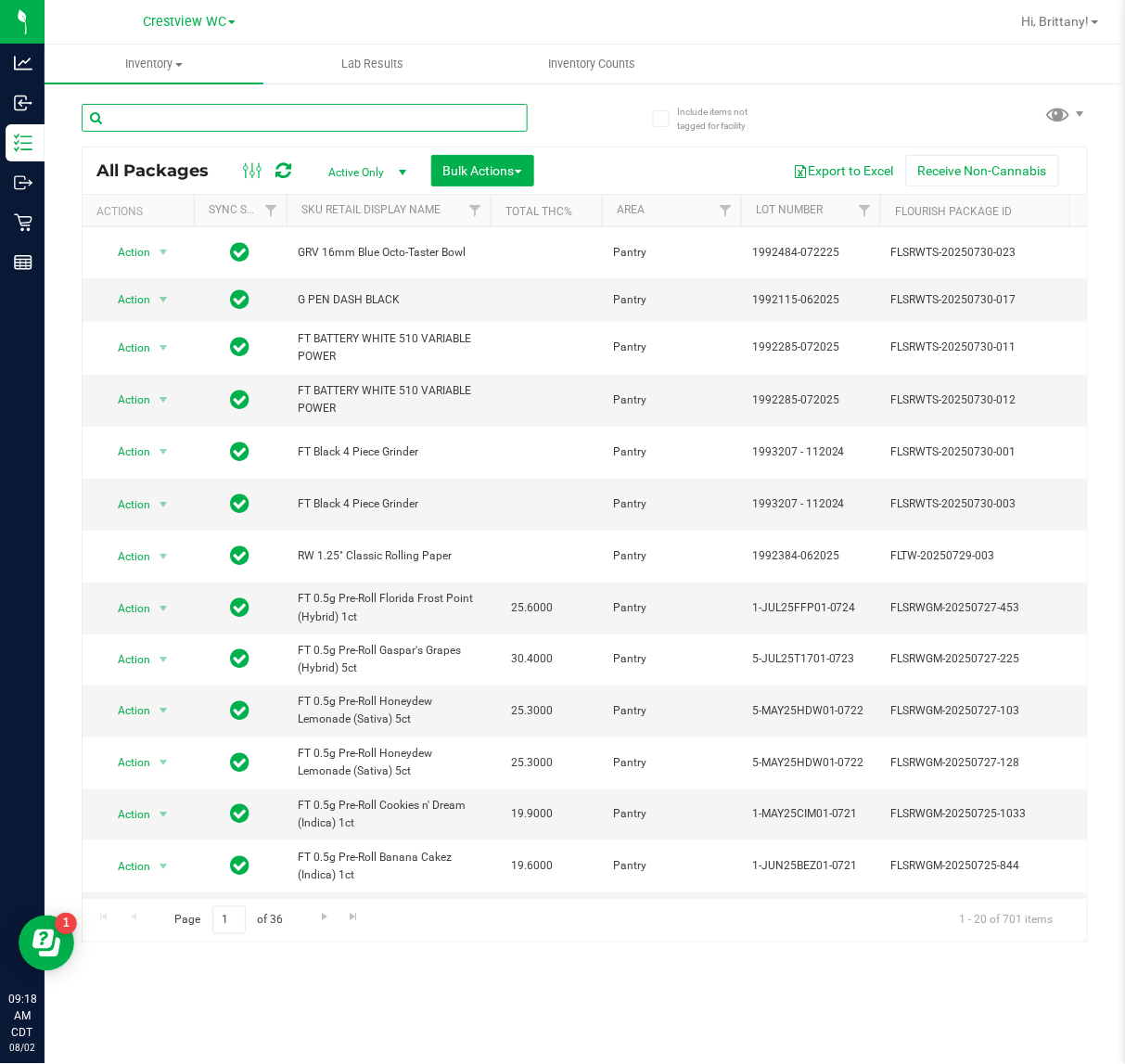 click at bounding box center (304, 118) 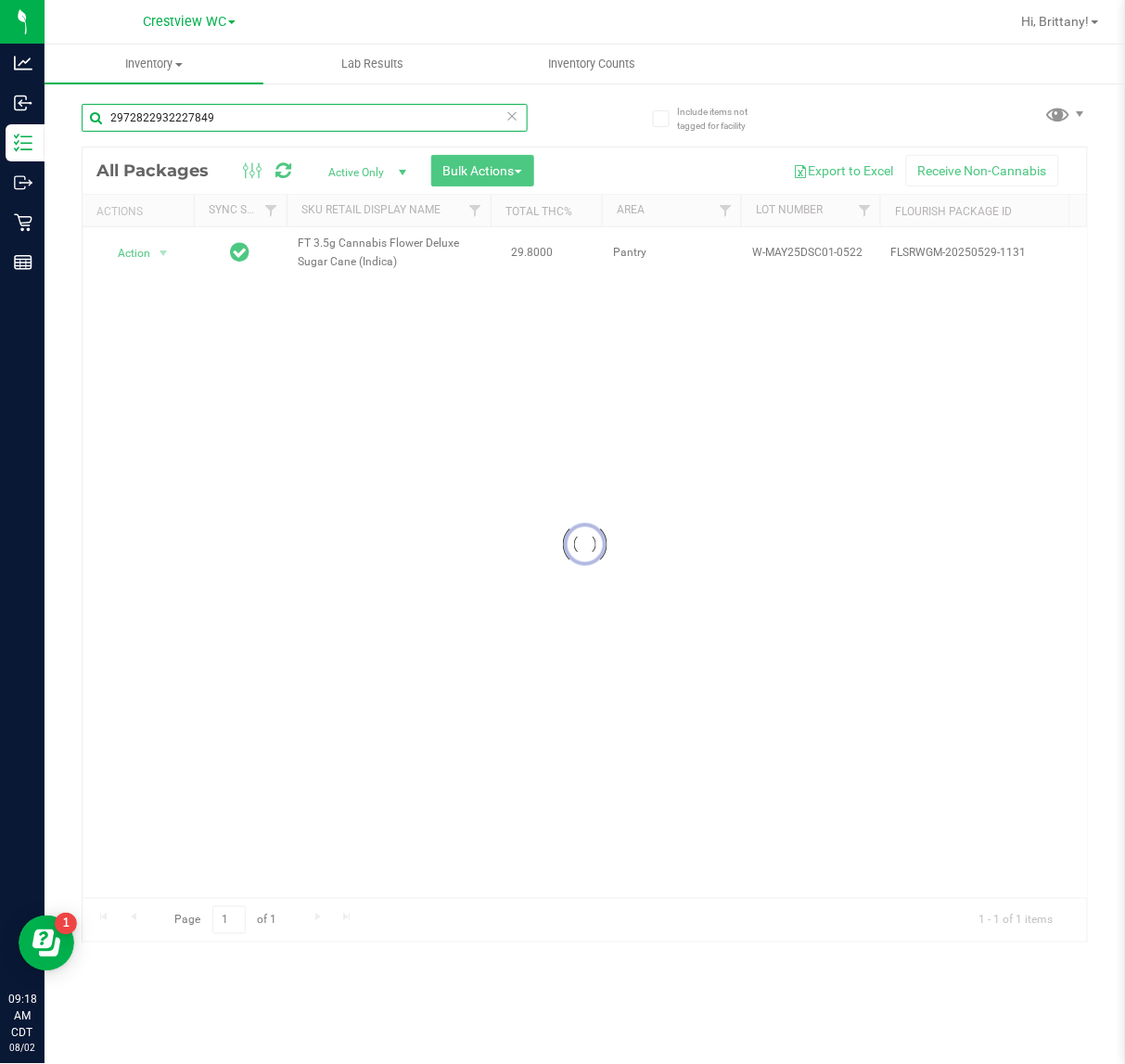 type on "2972822932227849" 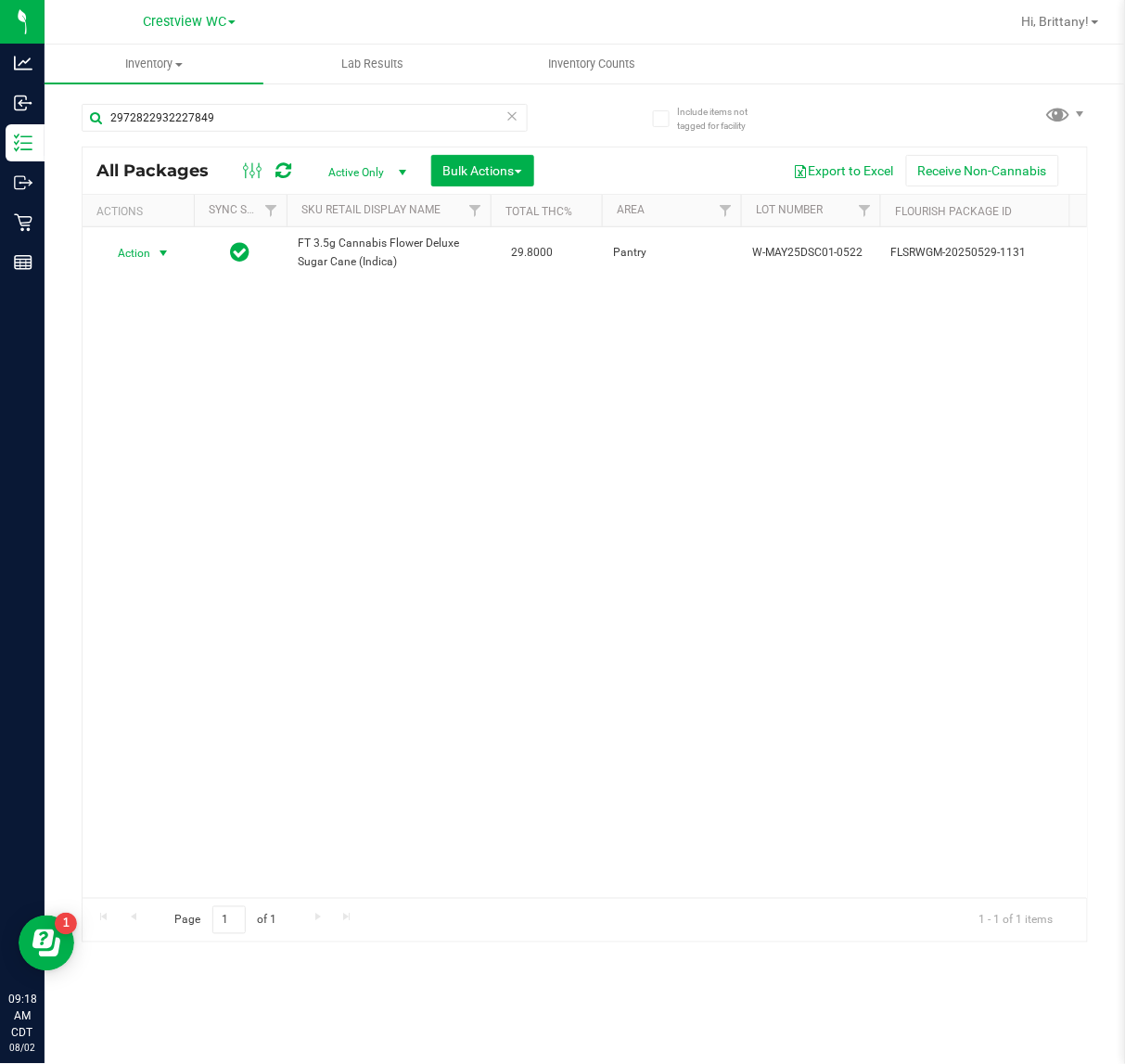 click at bounding box center (163, 253) 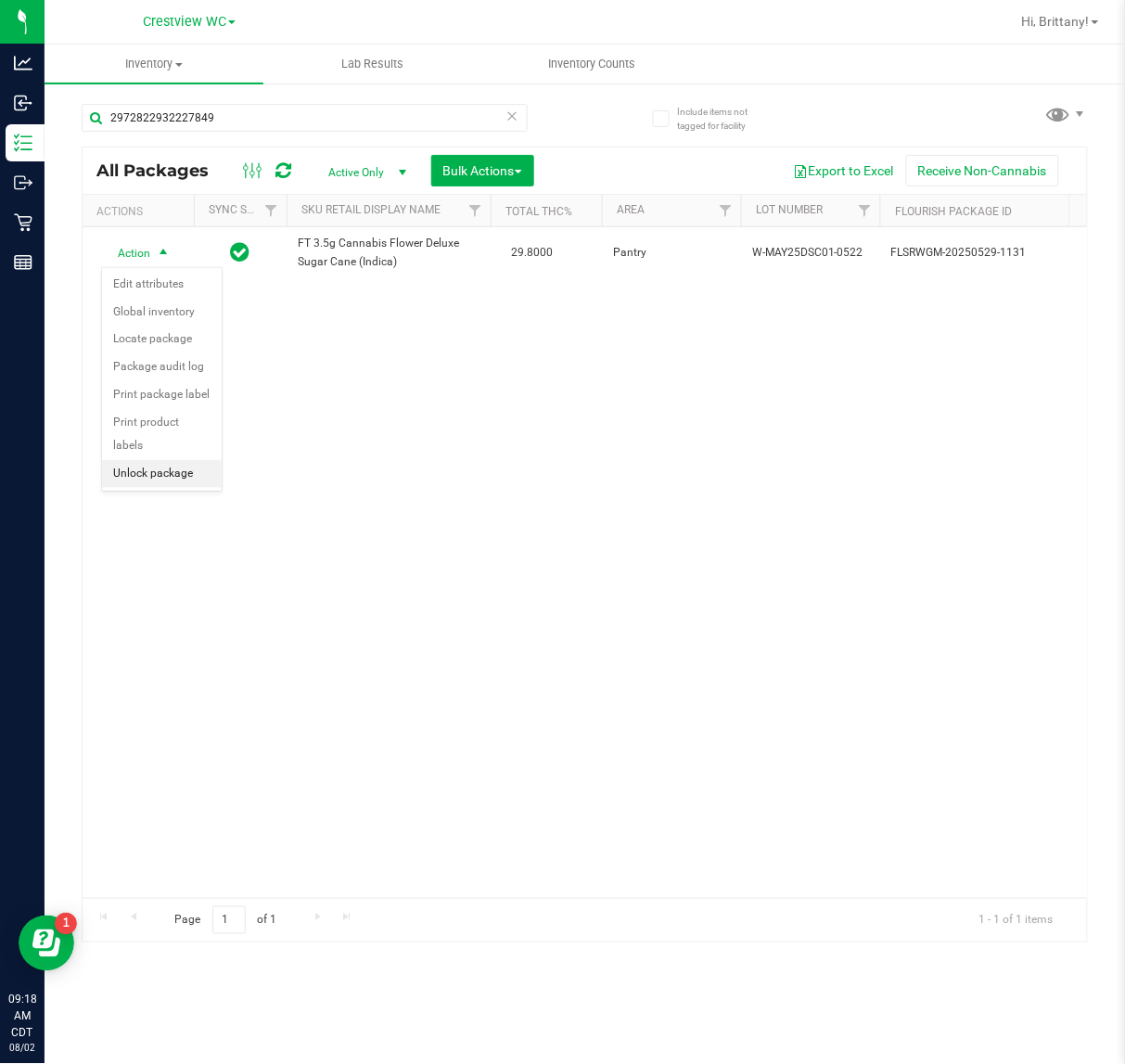 click on "Unlock package" at bounding box center [161, 474] 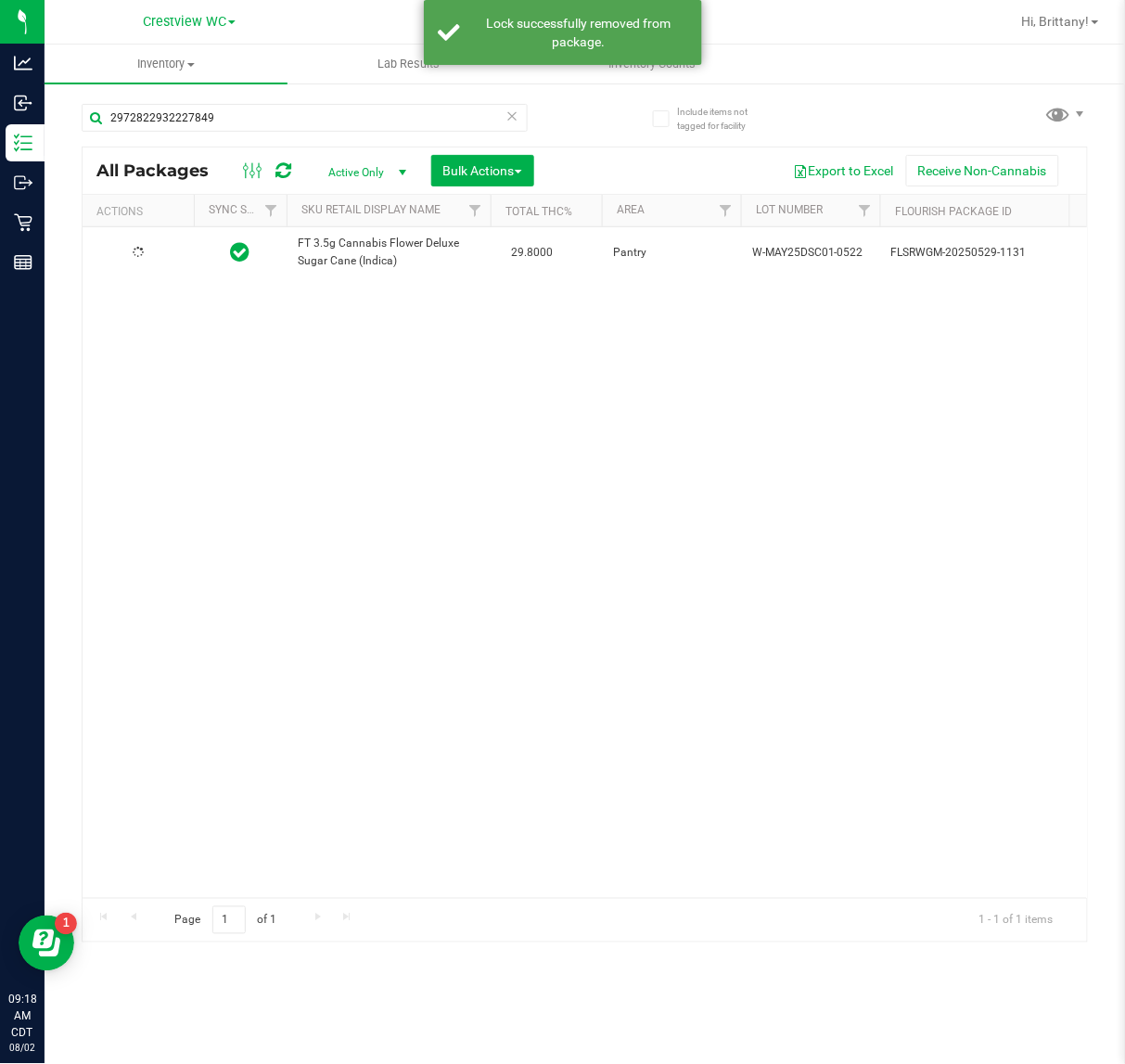 click at bounding box center (138, 252) 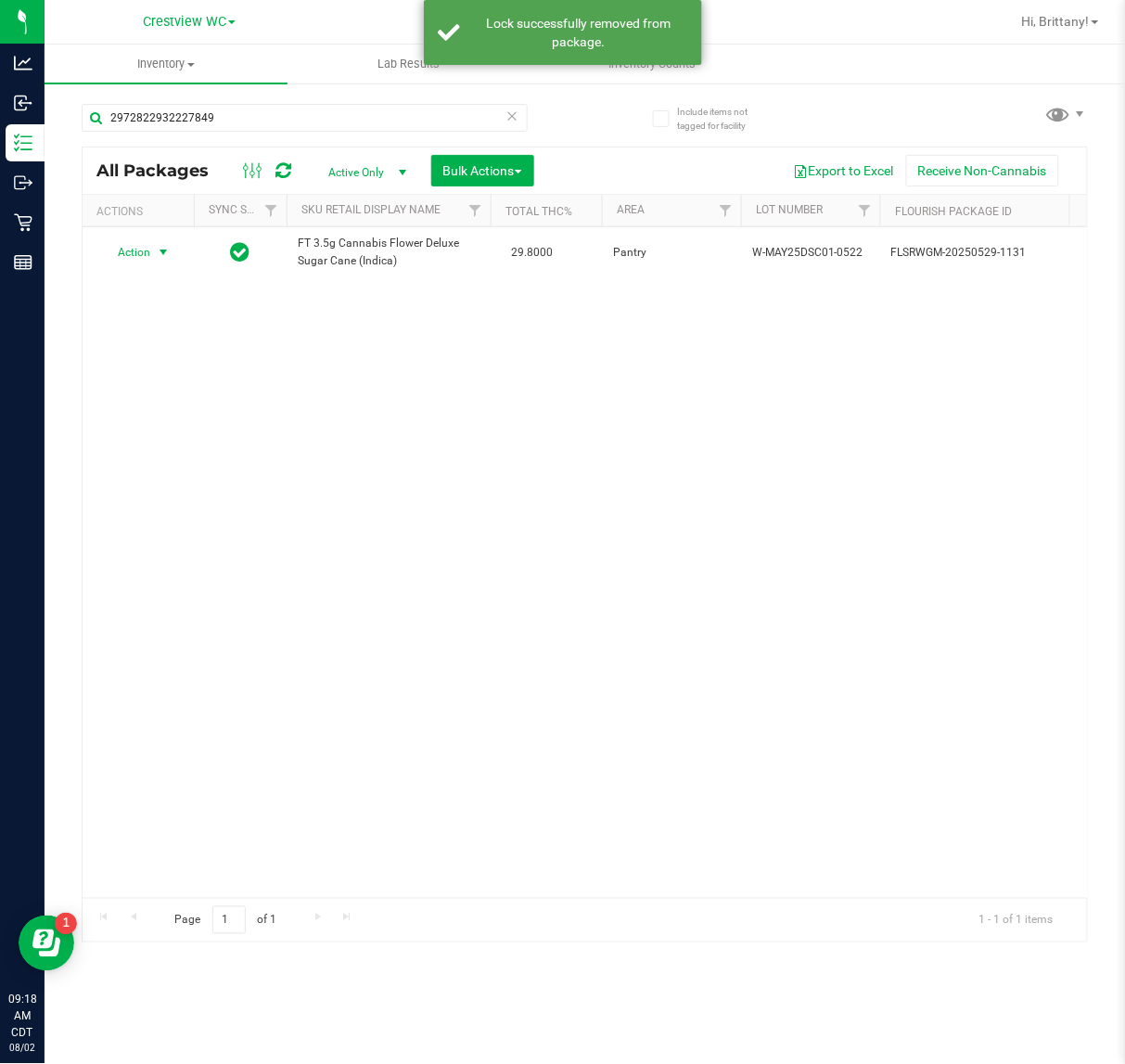 click at bounding box center [163, 252] 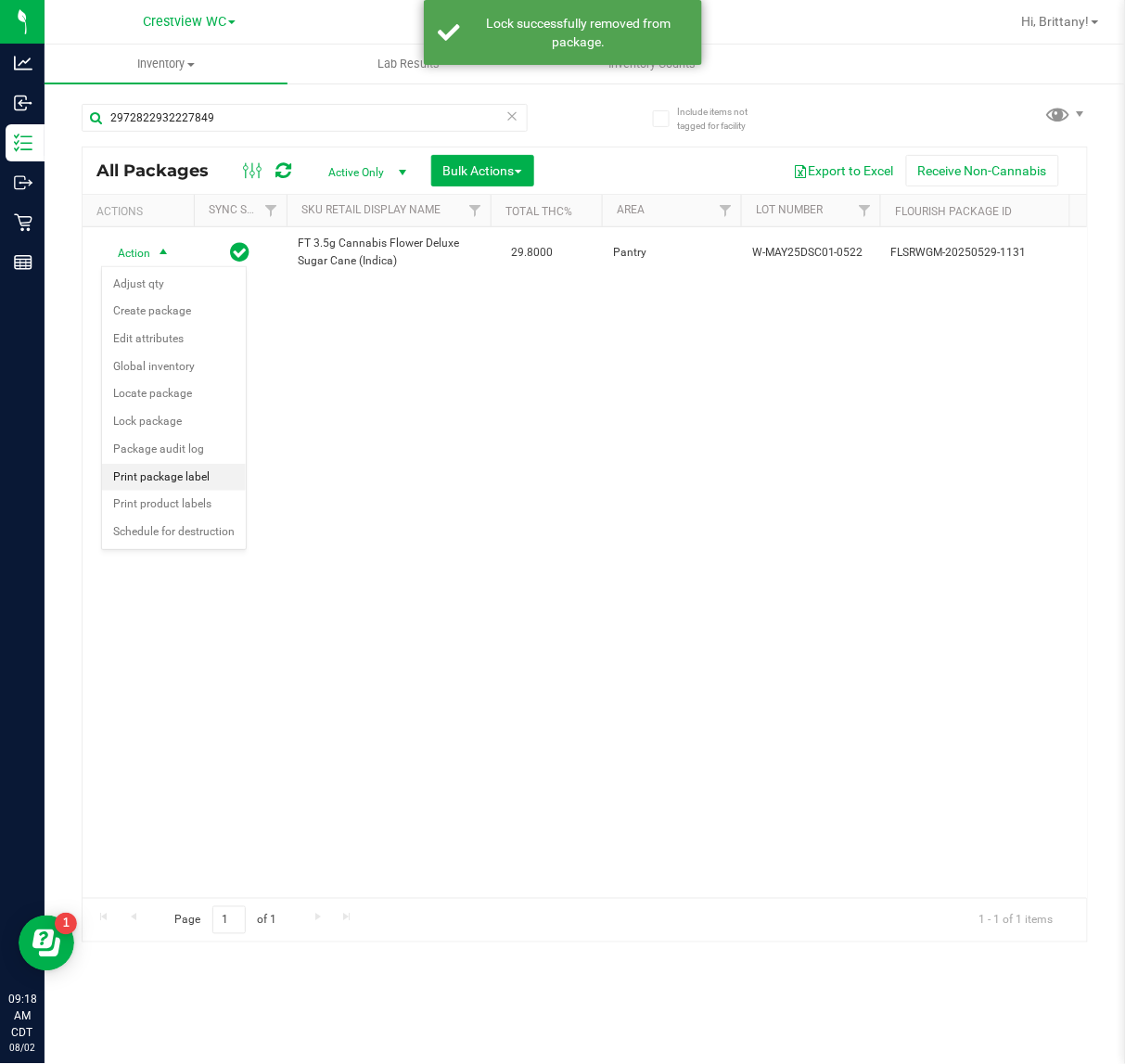 click on "Print package label" at bounding box center [173, 478] 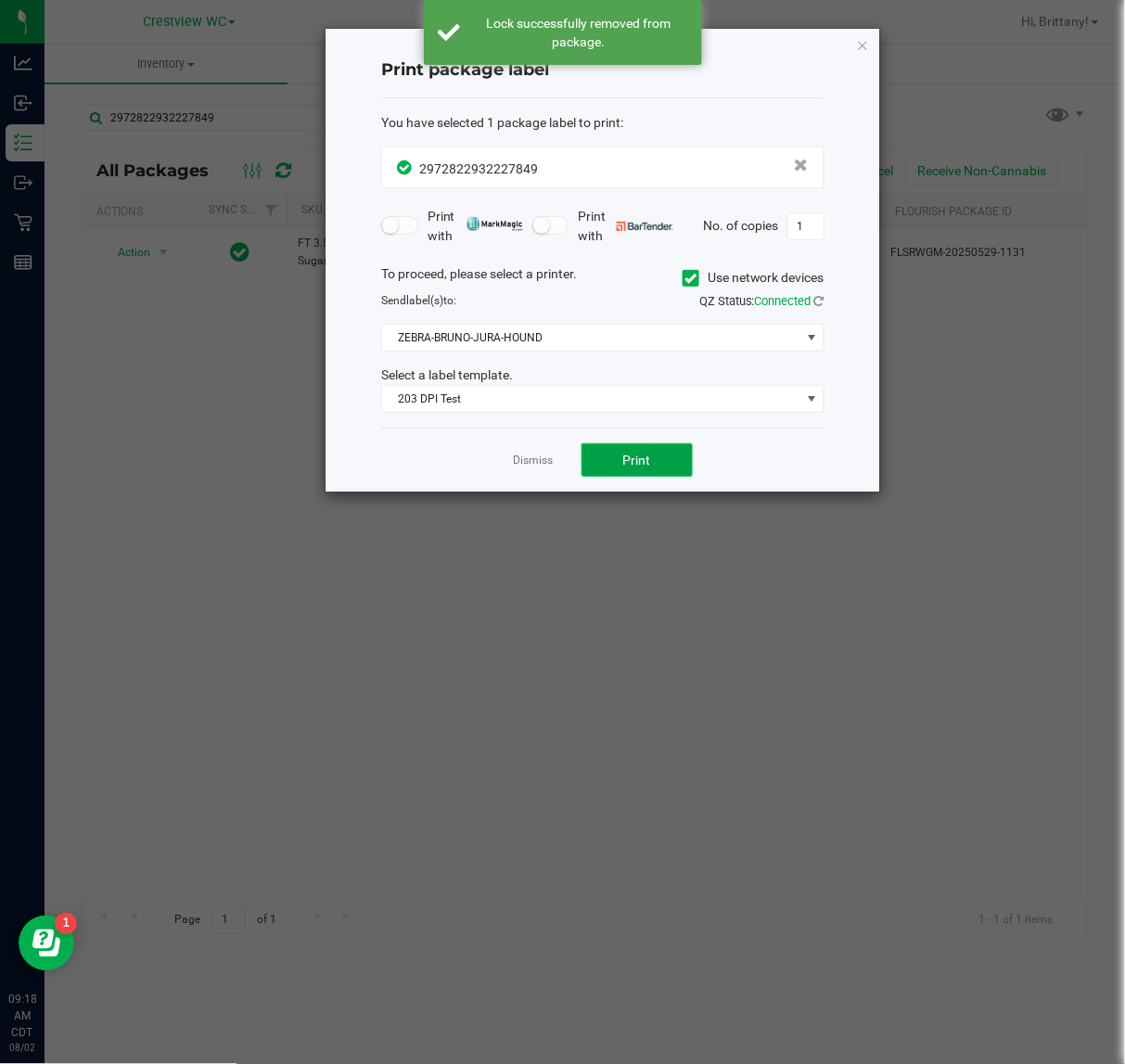 click on "Print" 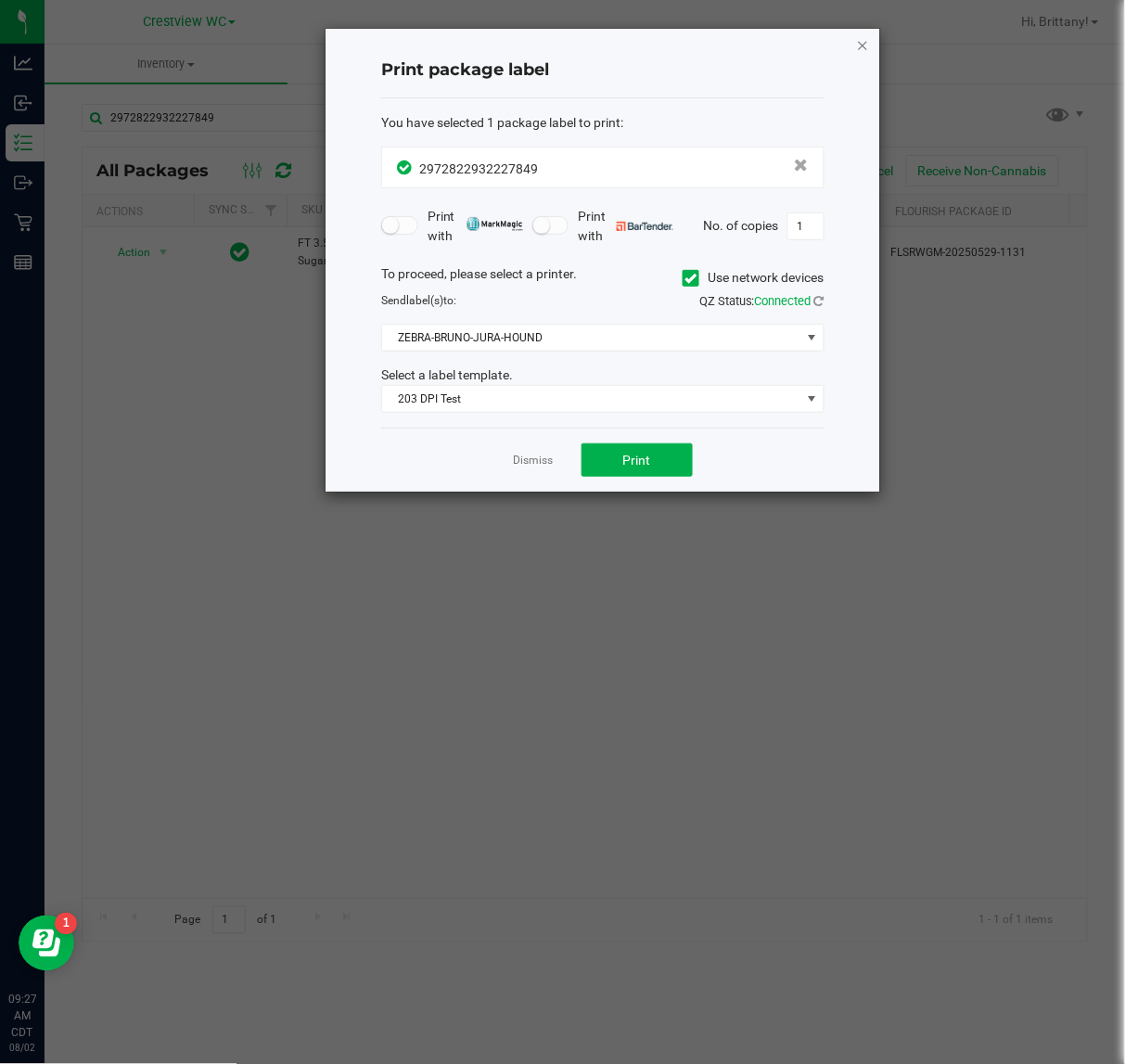 click 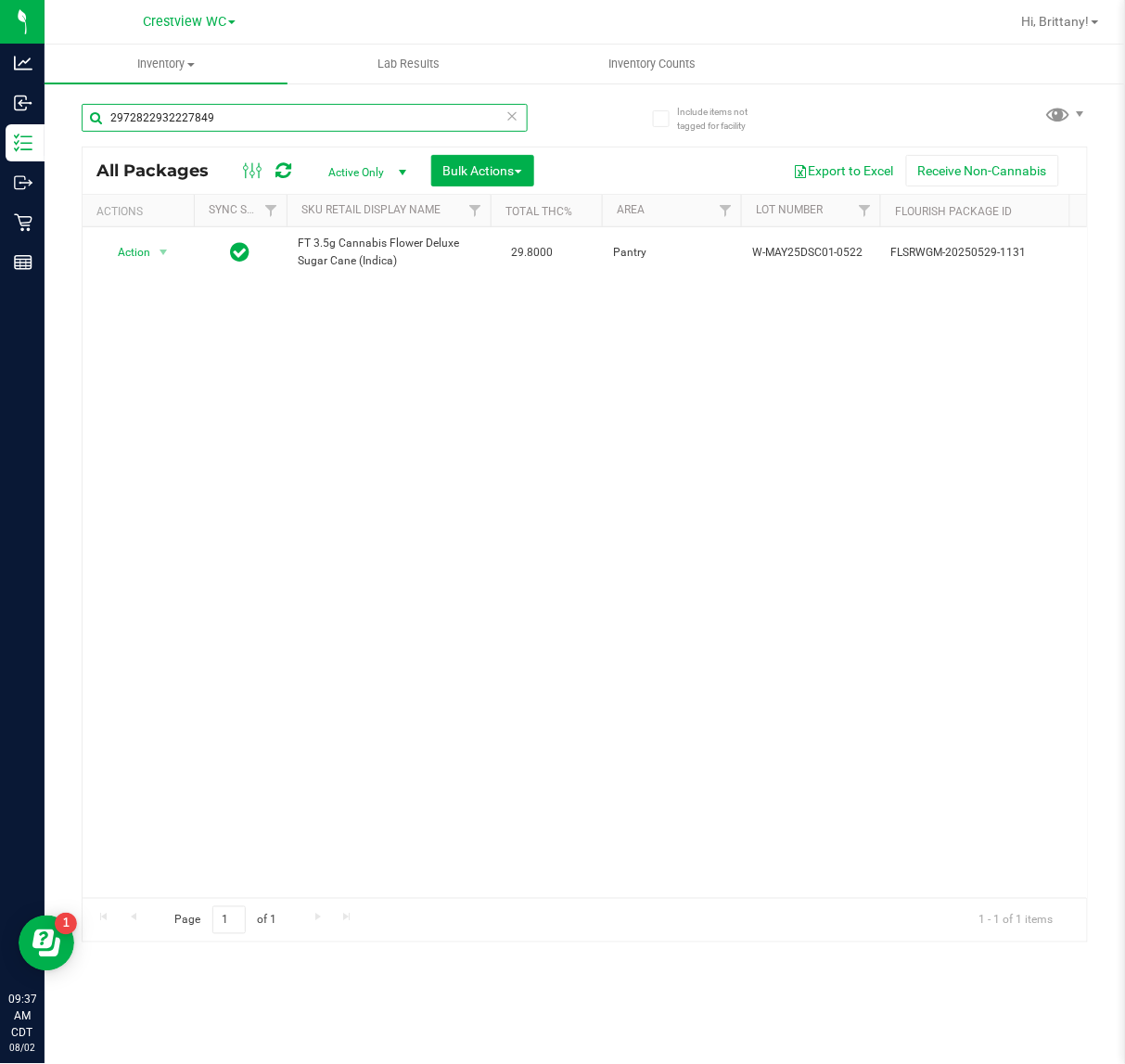 click on "2972822932227849" at bounding box center (304, 118) 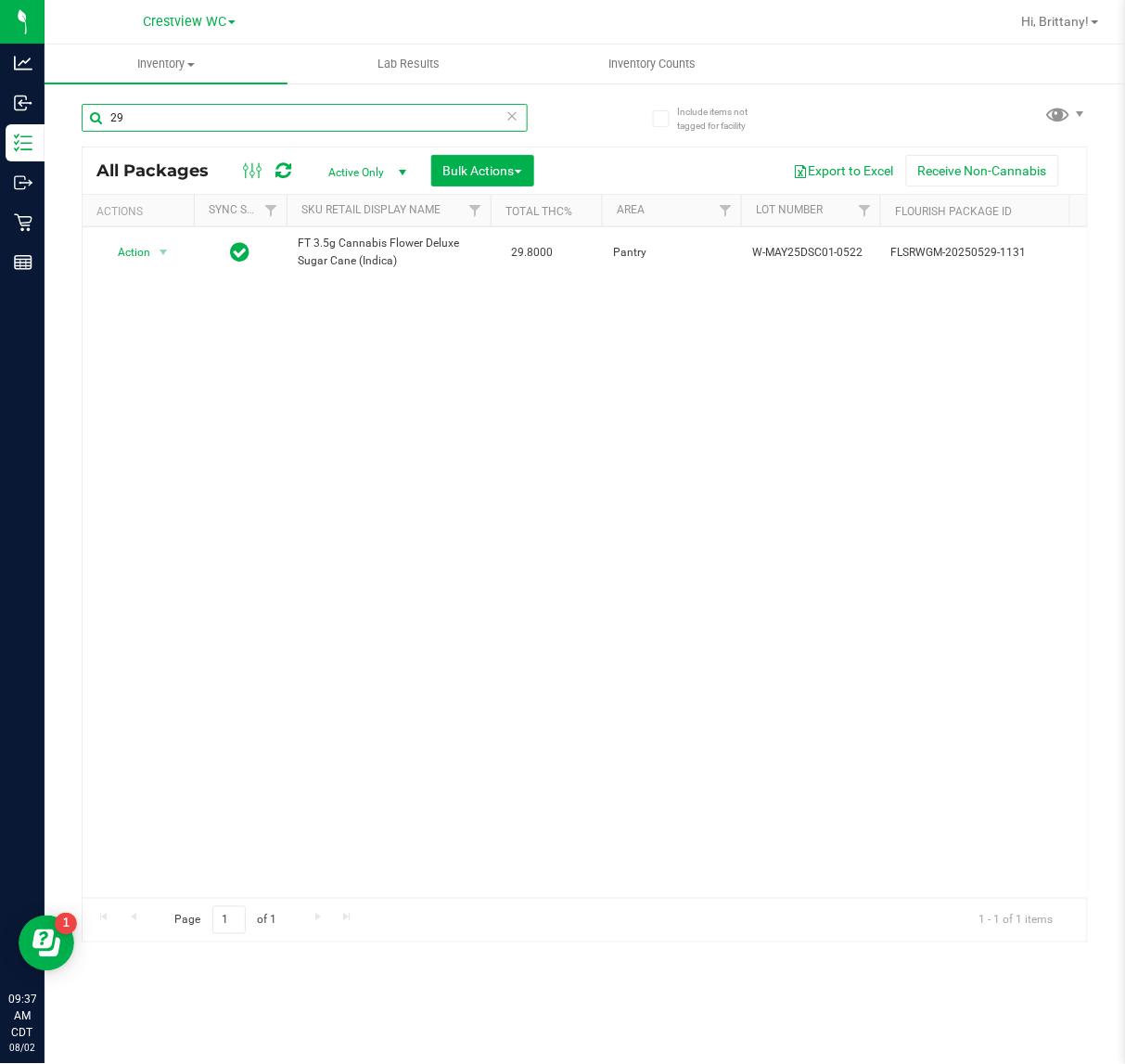 type on "2" 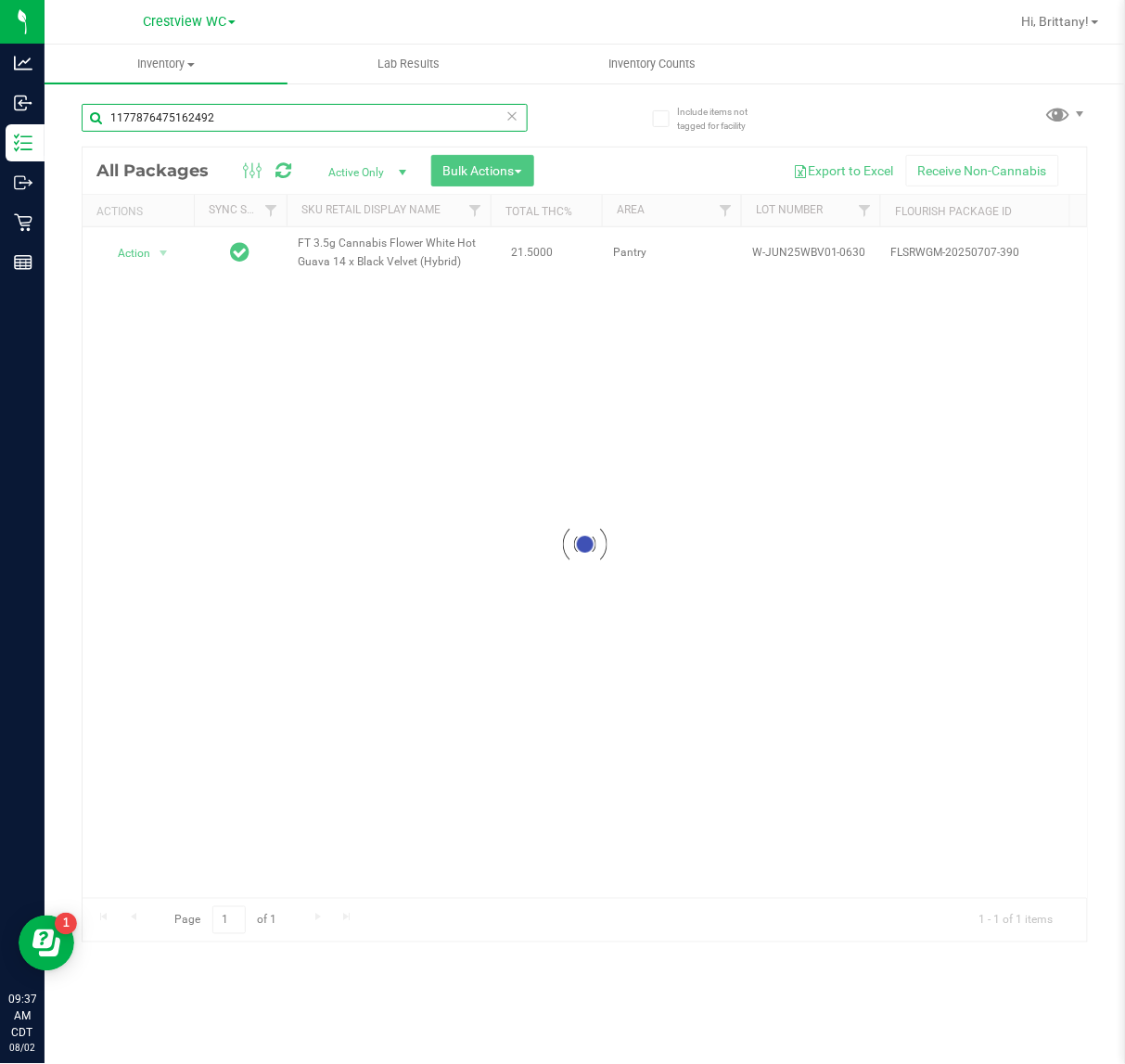 type on "1177876475162492" 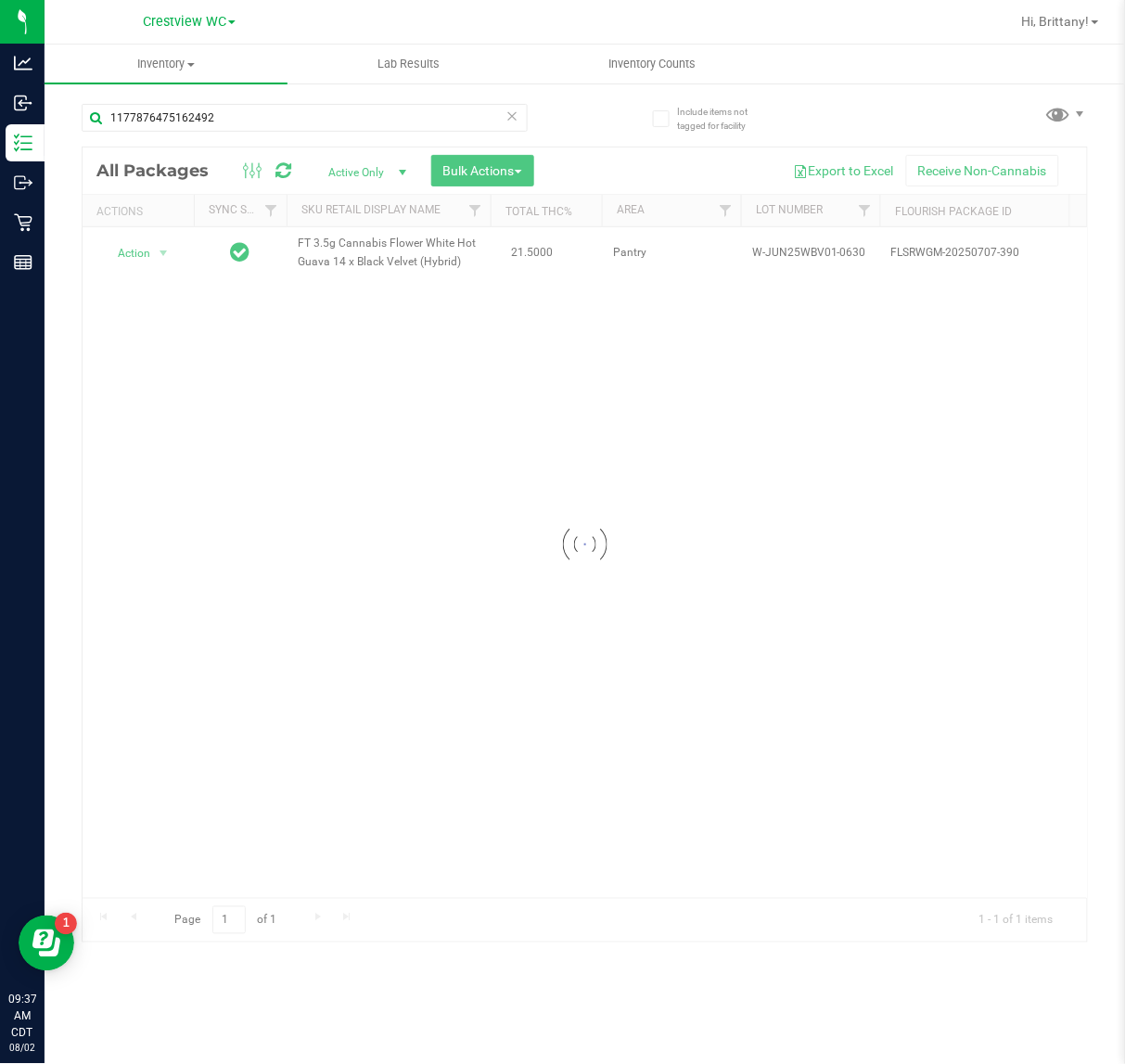 click at bounding box center [584, 545] 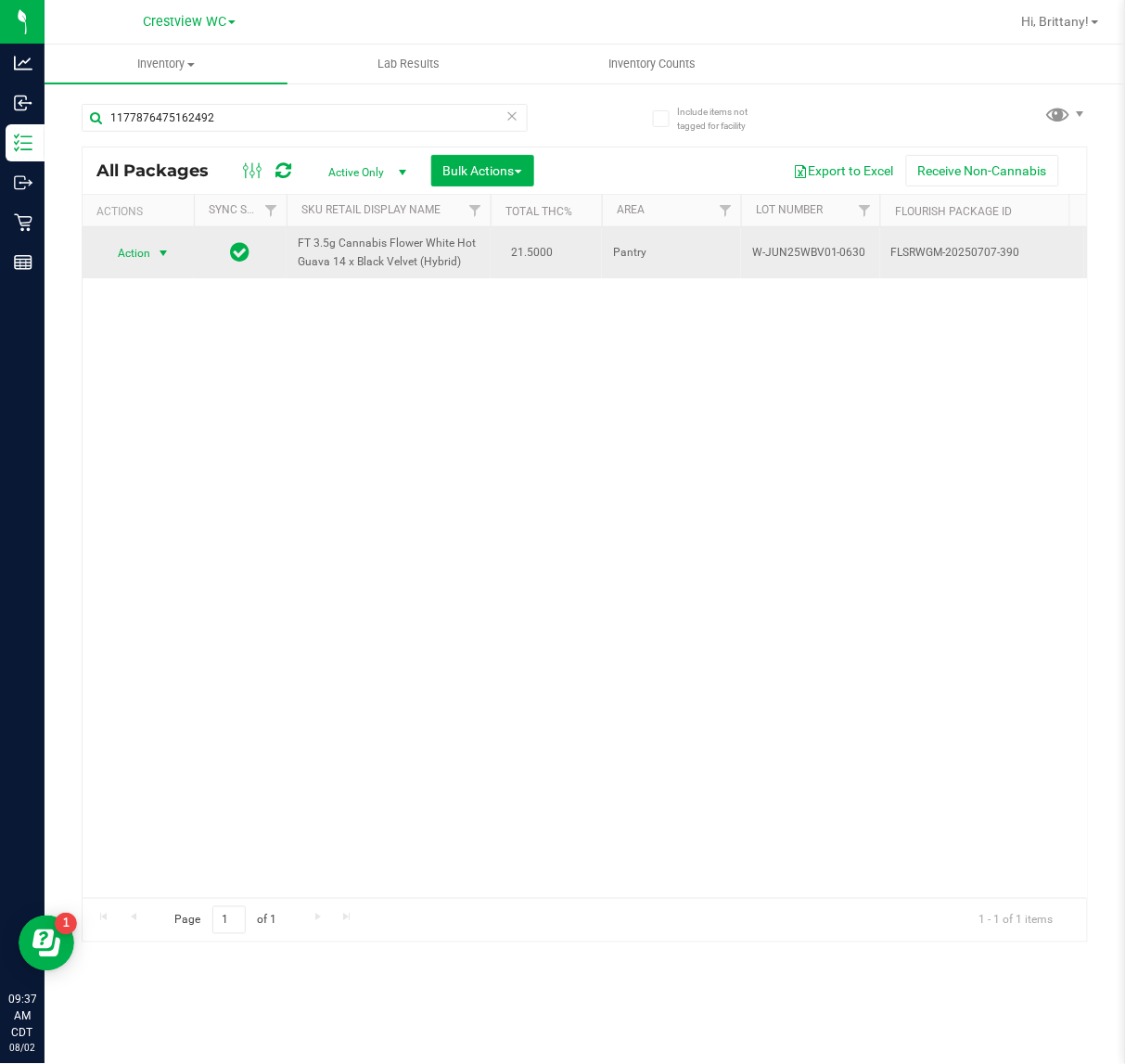 click at bounding box center (163, 253) 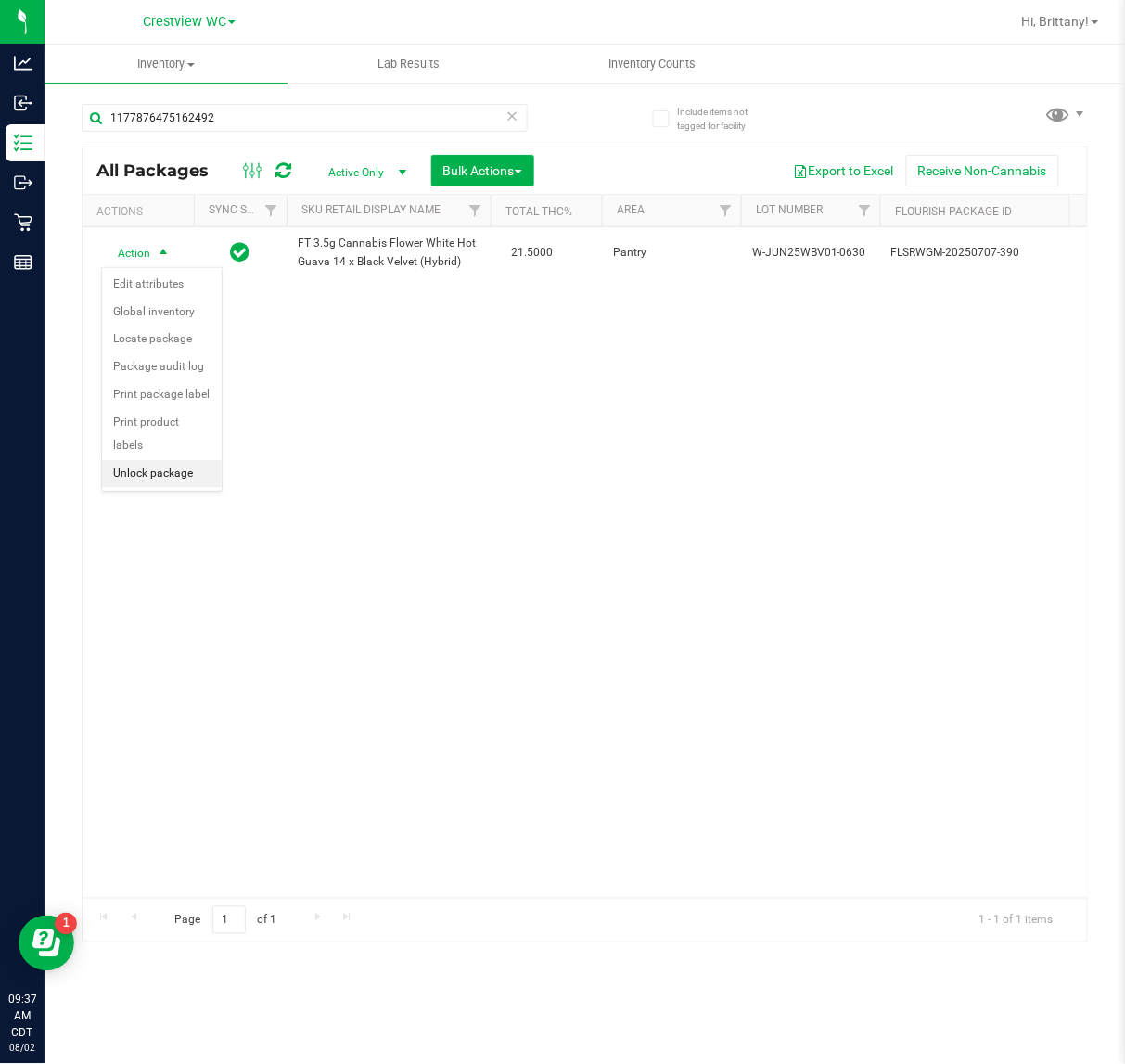 click on "Unlock package" at bounding box center (161, 474) 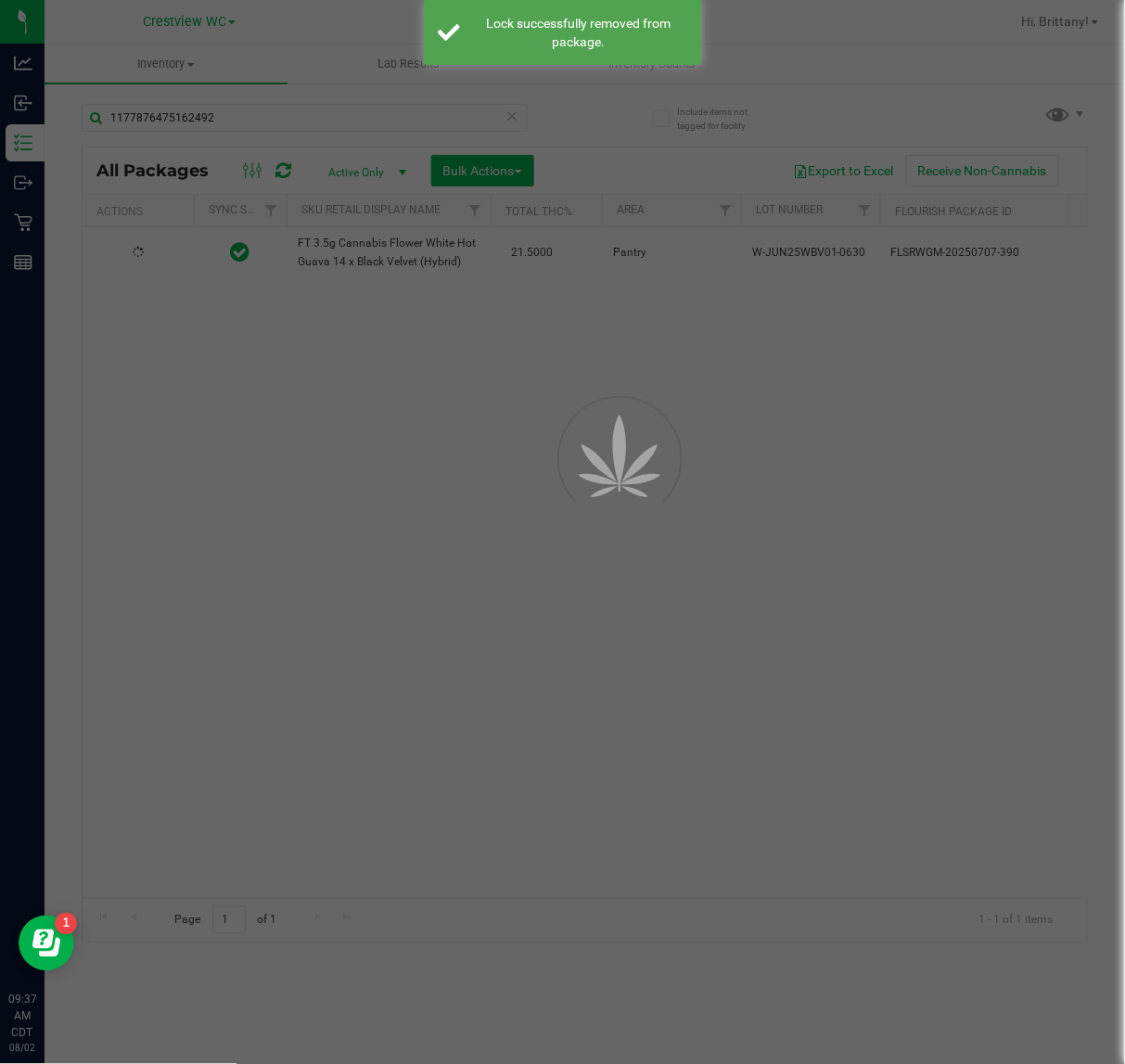 click at bounding box center (562, 532) 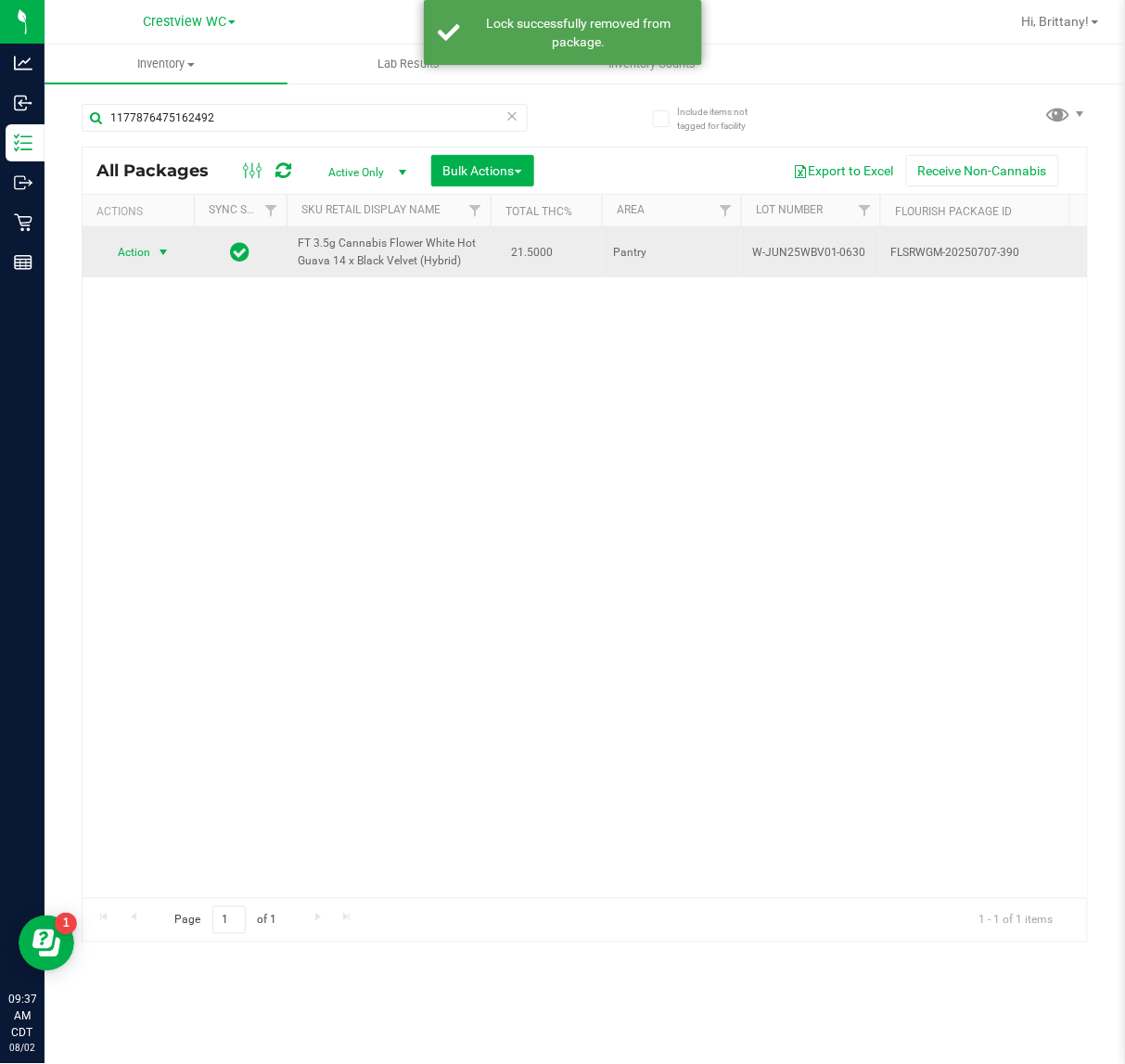 click at bounding box center [163, 252] 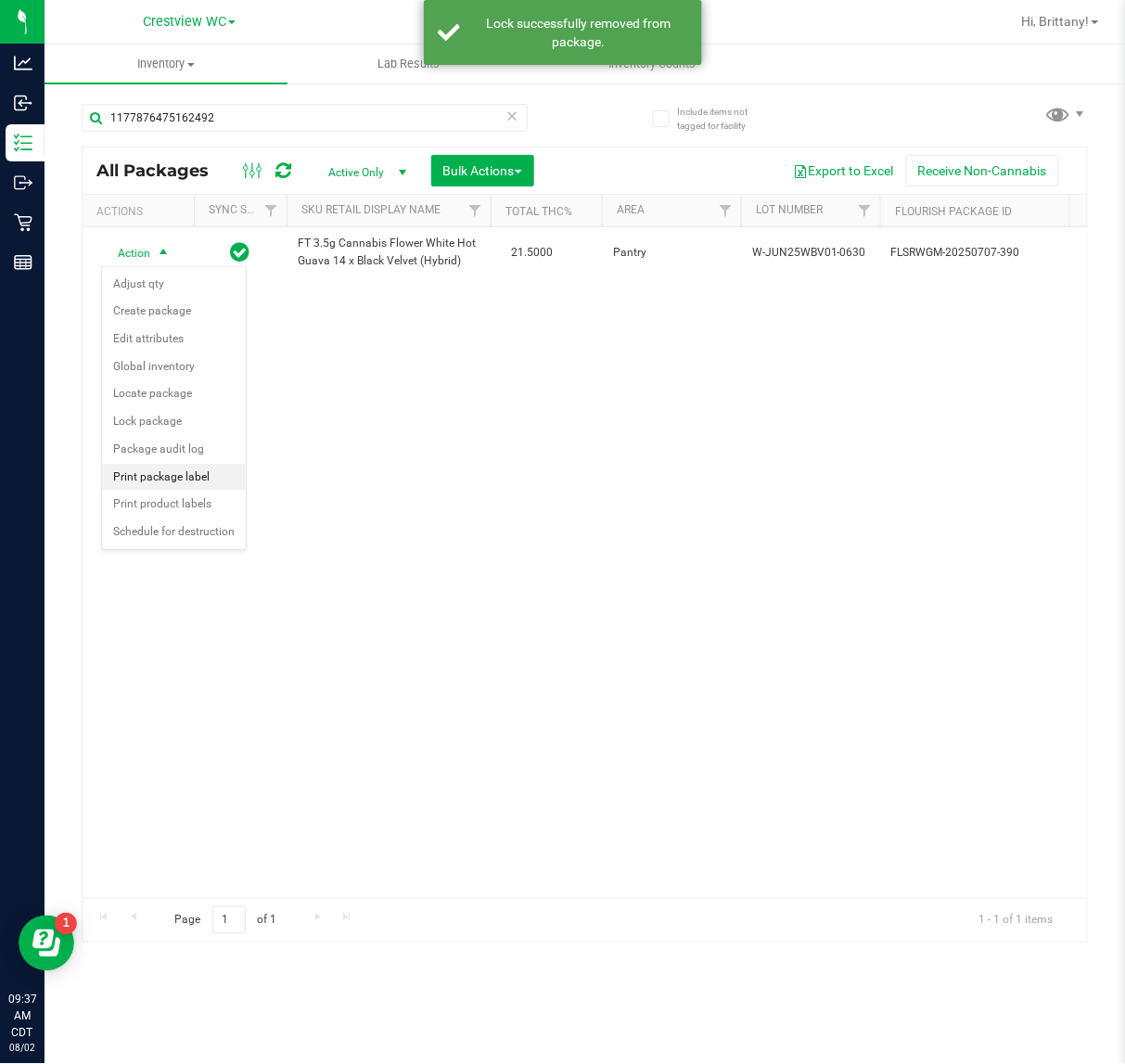 click on "Print package label" at bounding box center (173, 478) 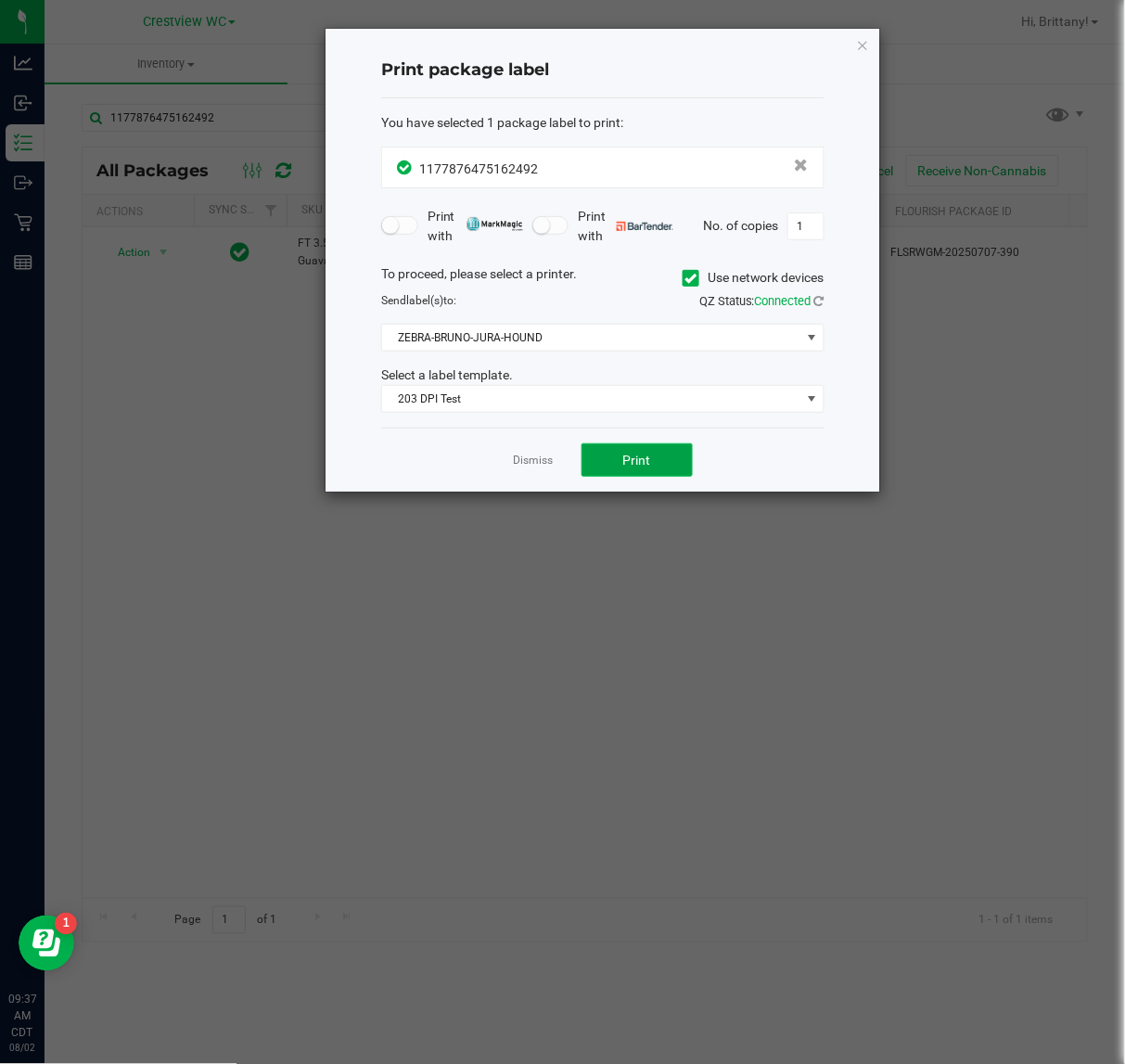 click on "Print" 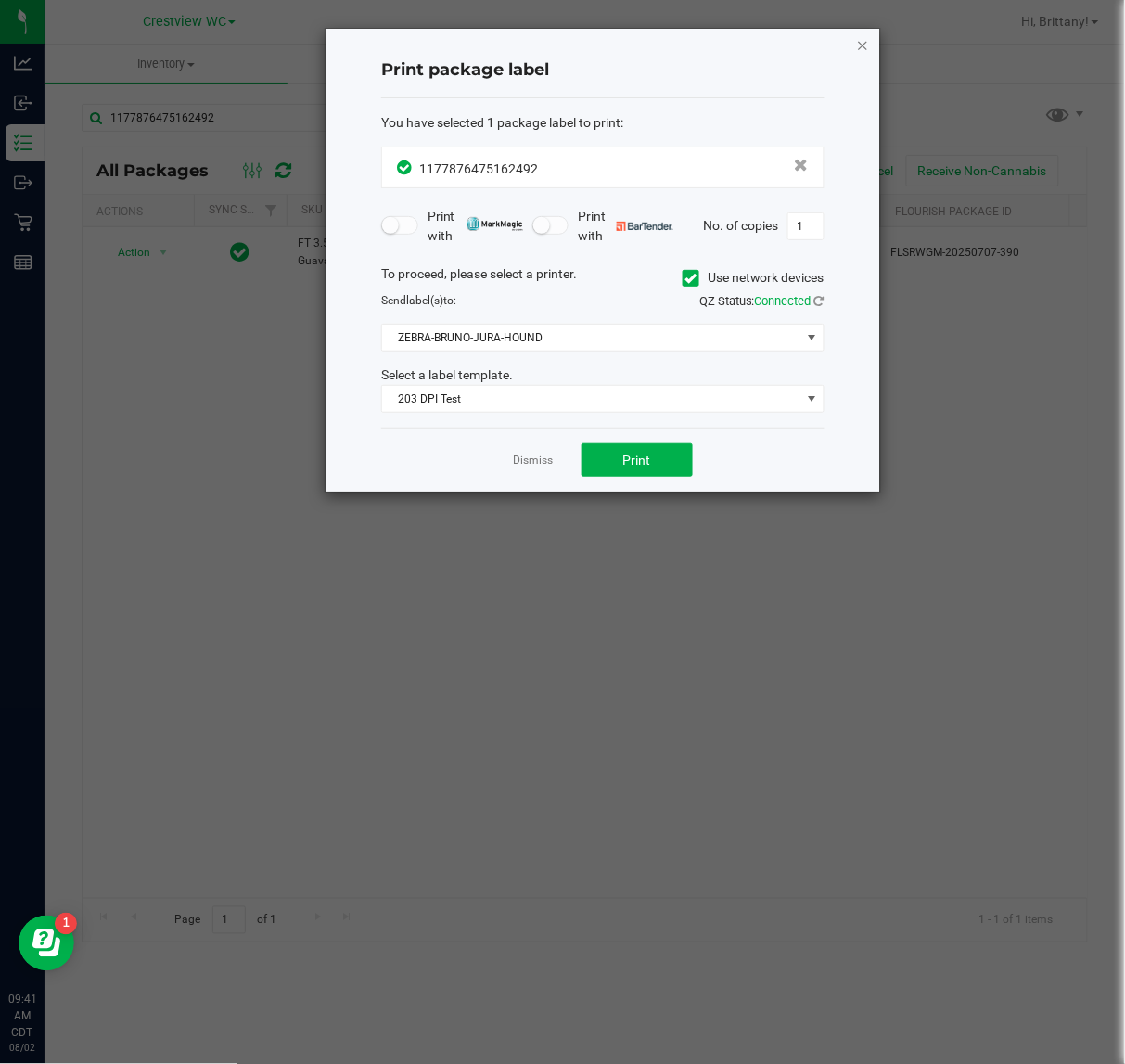 click 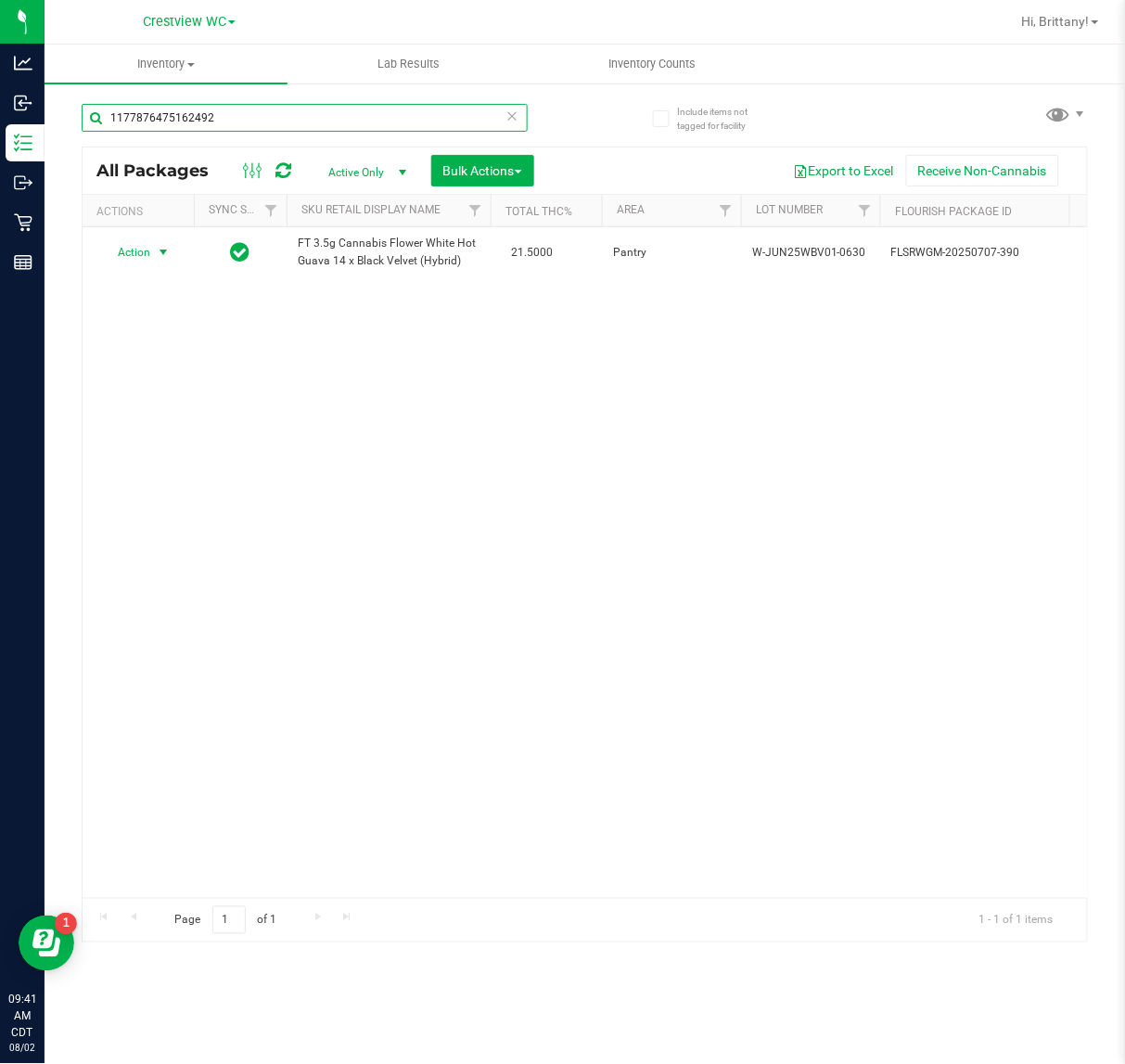 click on "1177876475162492" at bounding box center [304, 118] 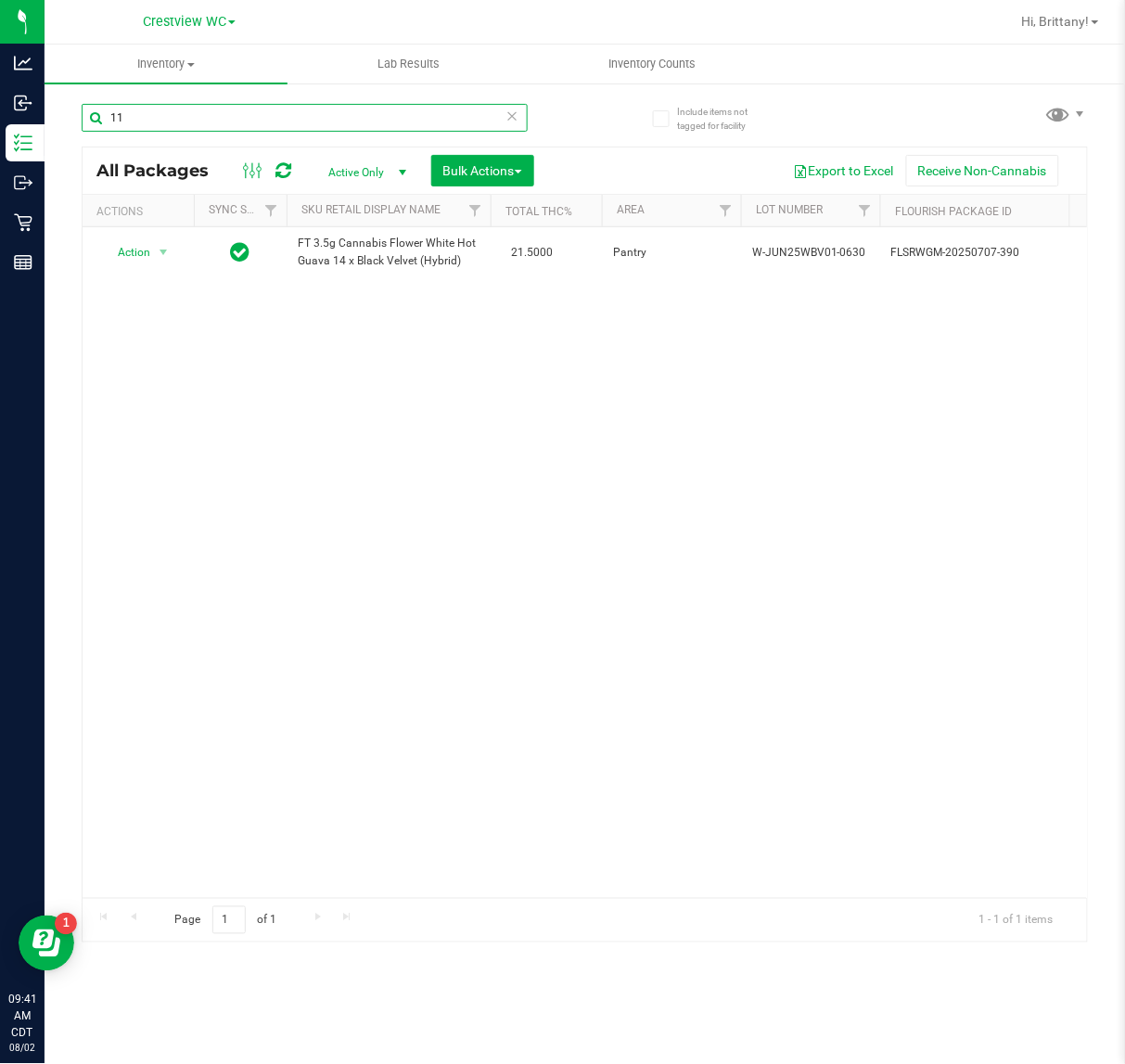 type on "1" 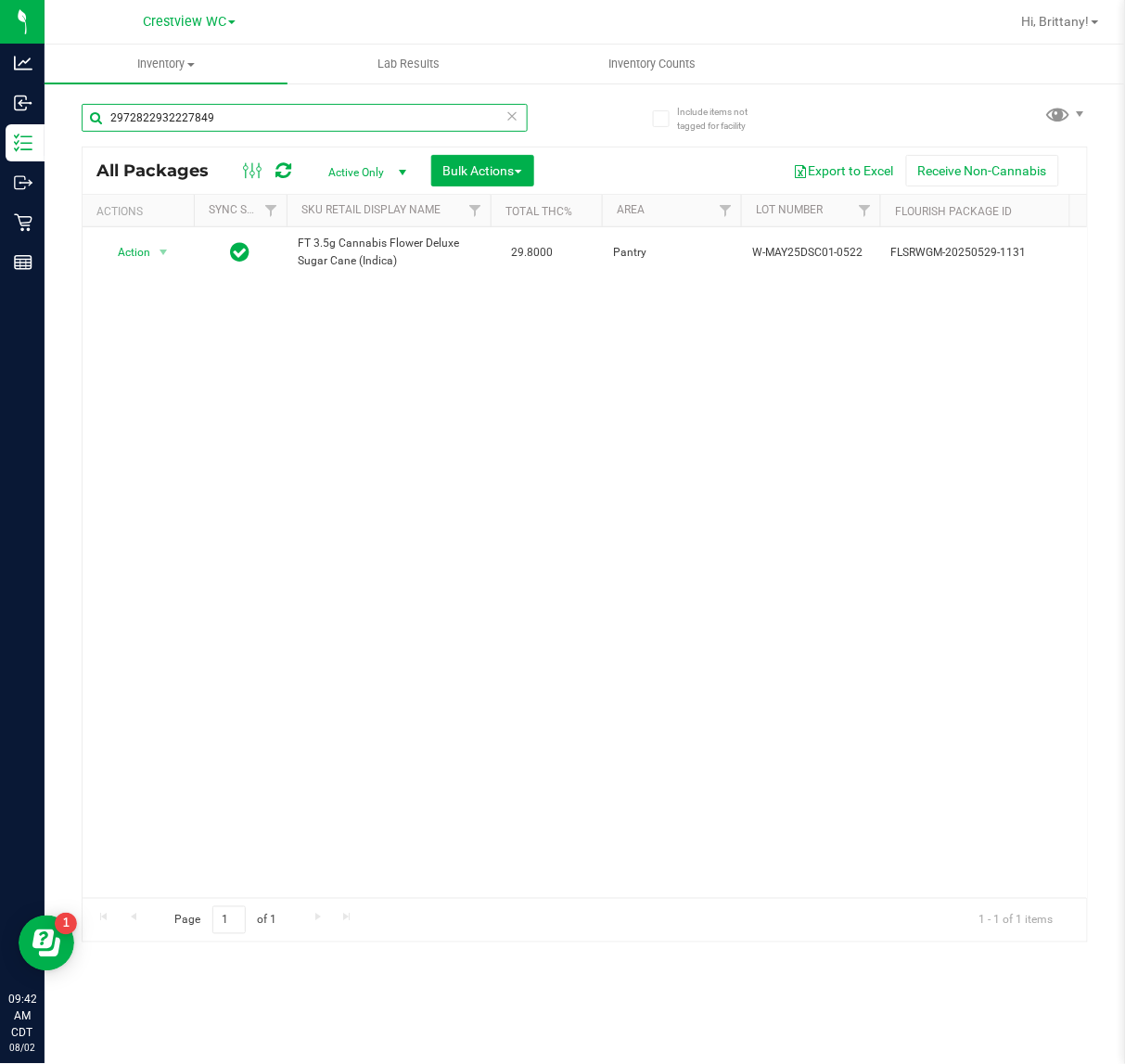 scroll, scrollTop: 0, scrollLeft: 289, axis: horizontal 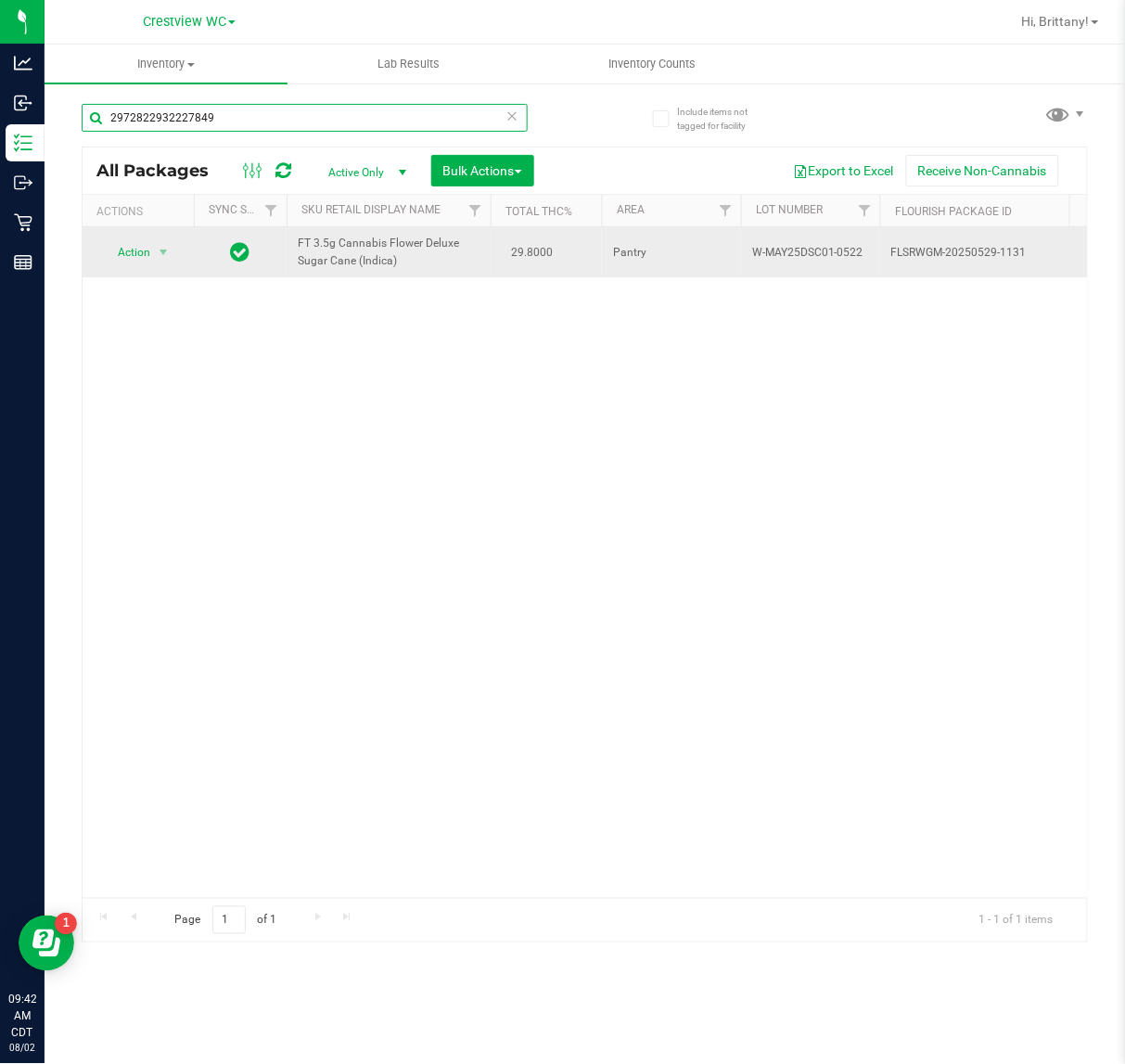 type on "2972822932227849" 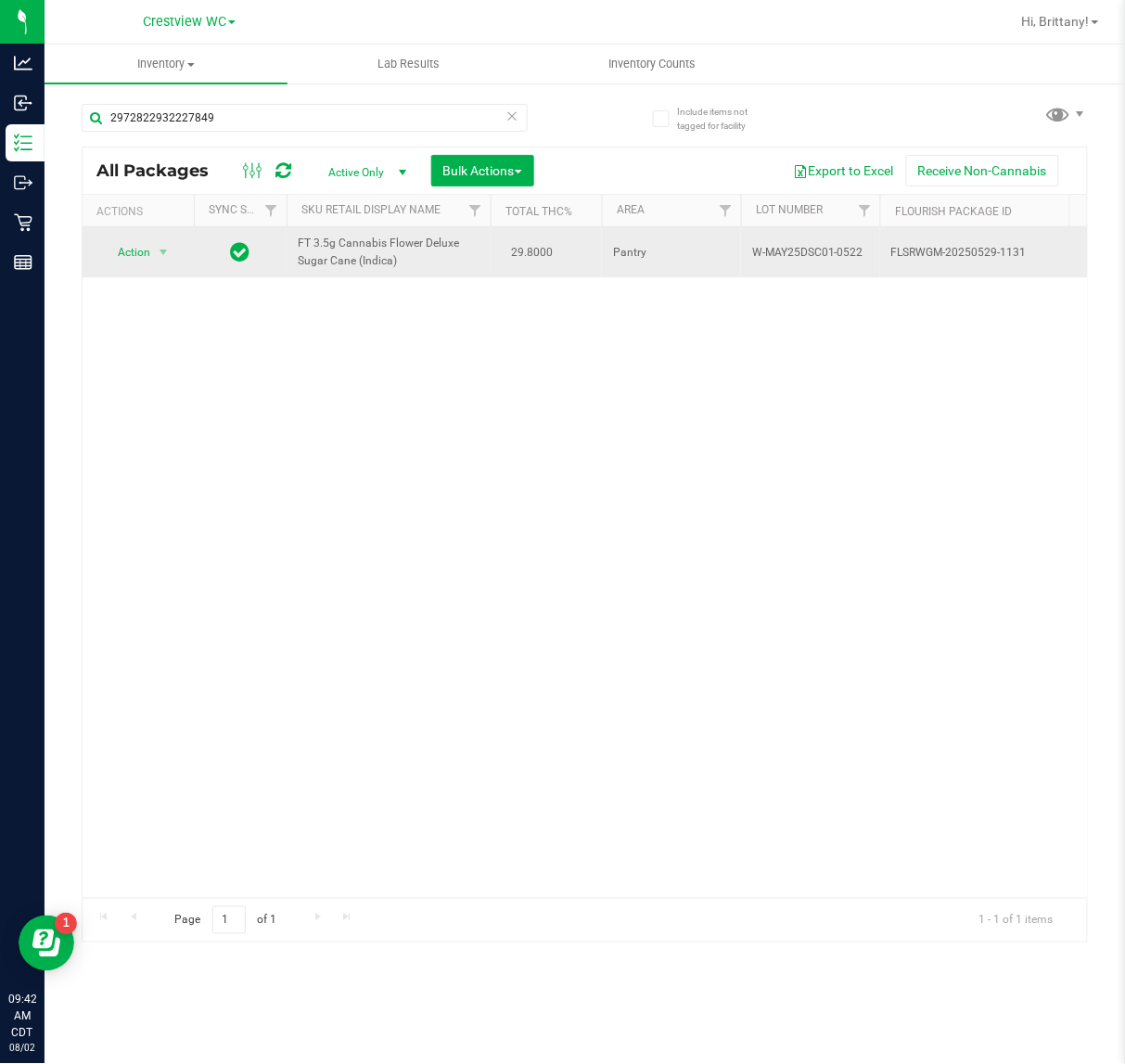 drag, startPoint x: 406, startPoint y: 276, endPoint x: 278, endPoint y: 263, distance: 128.65846 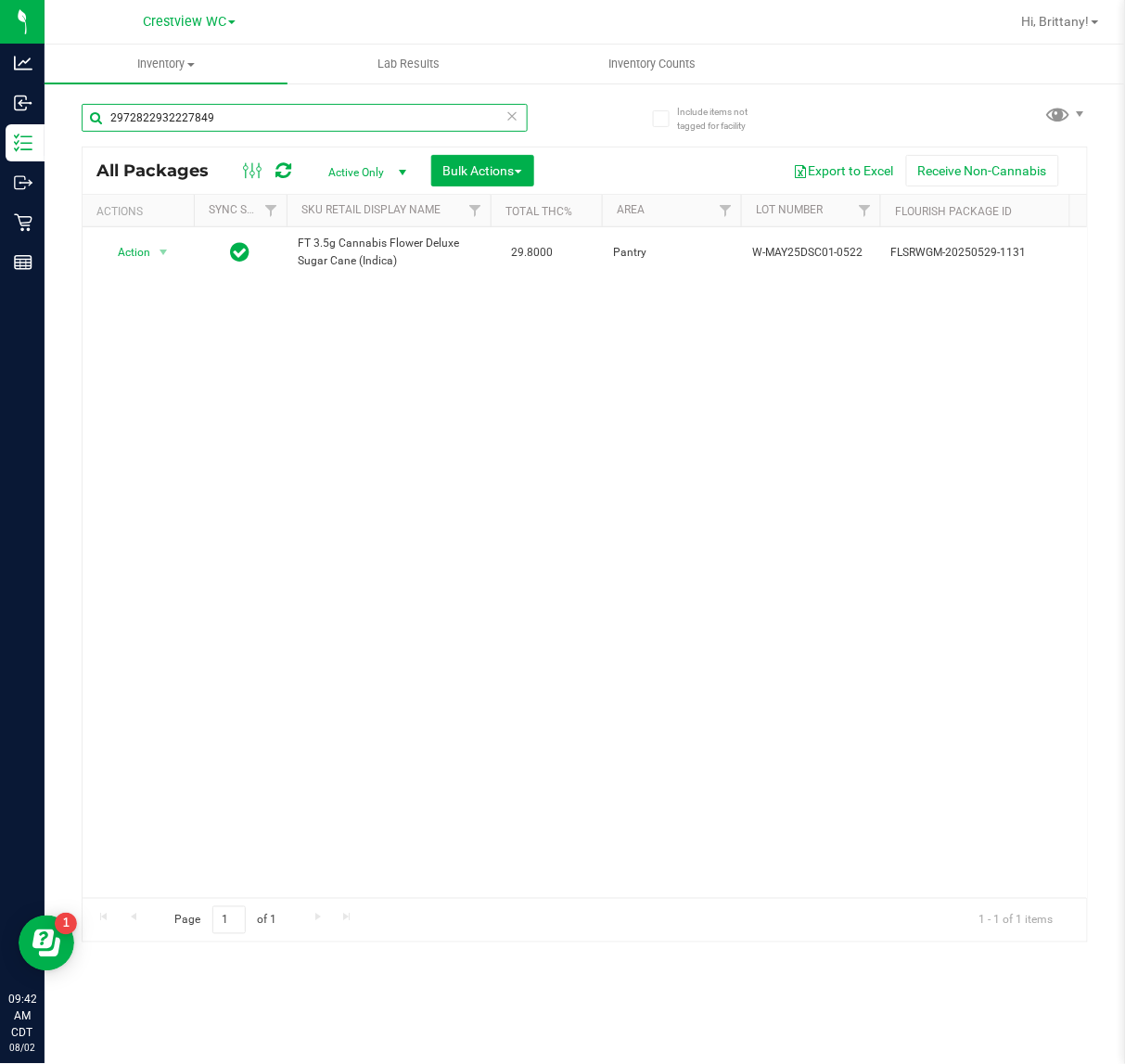 drag, startPoint x: 247, startPoint y: 125, endPoint x: -203, endPoint y: 136, distance: 450.13442 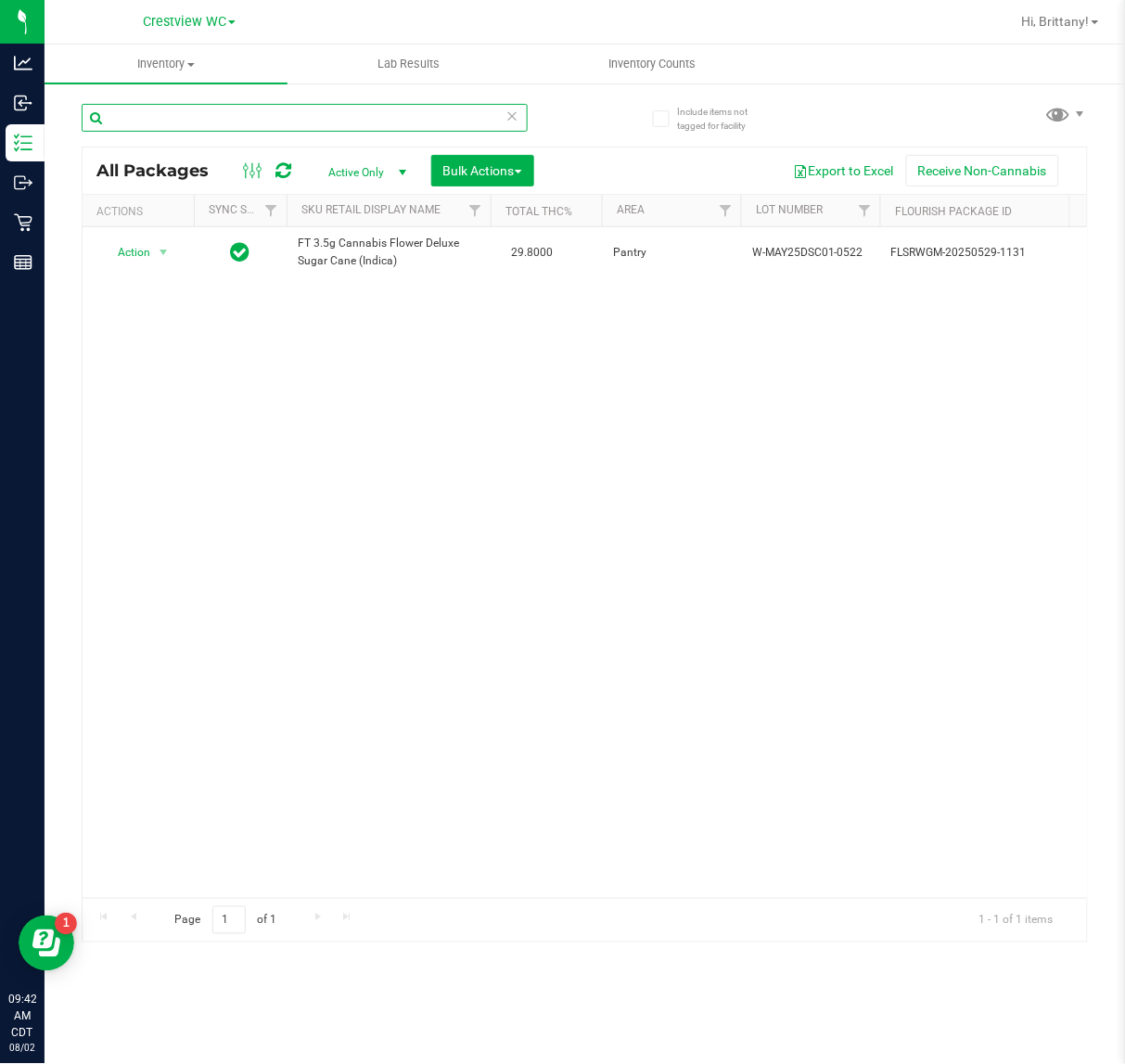 paste on "FT 3.5g Cannabis Flower Deluxe Sugar Cane (Indica)" 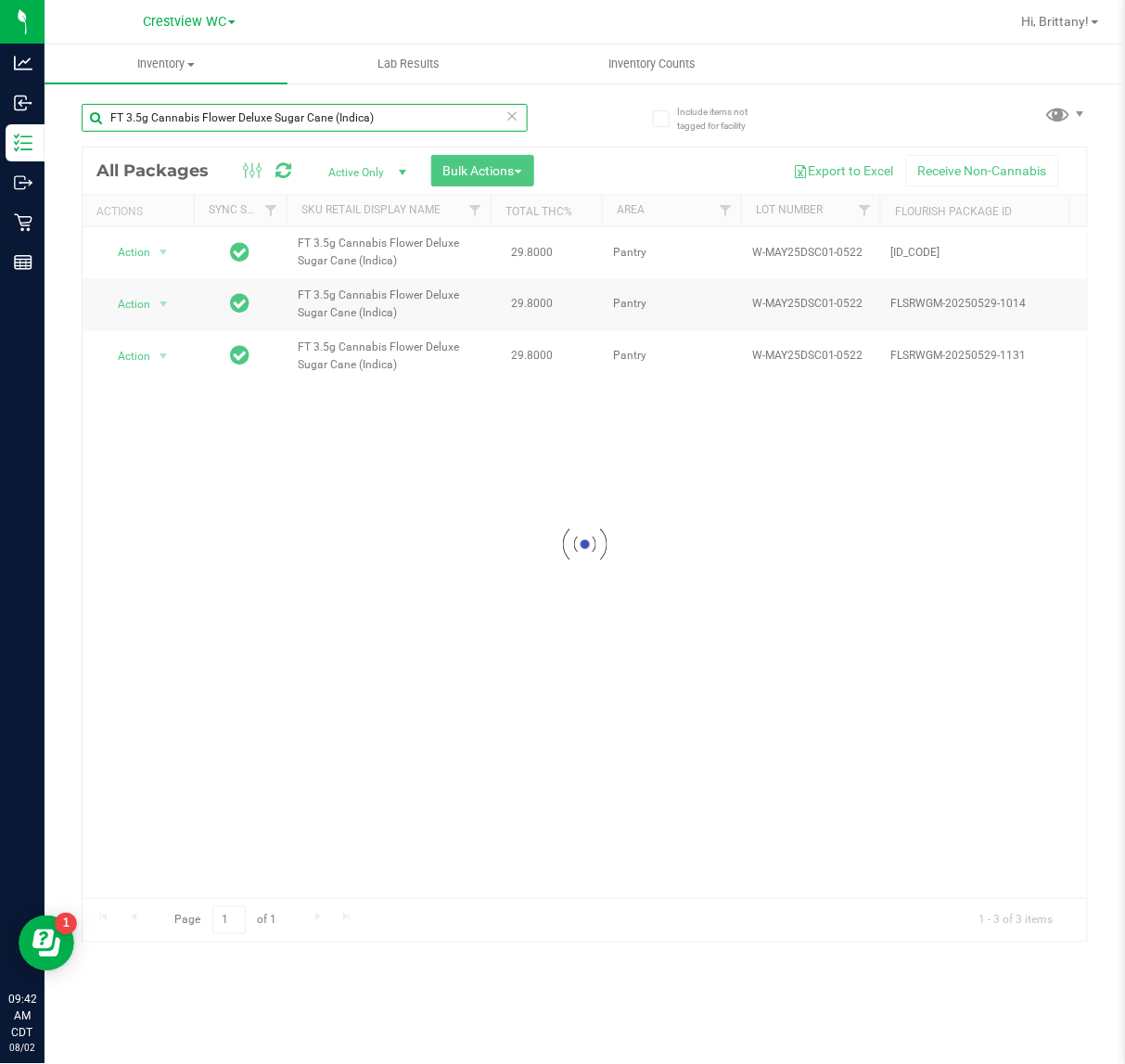 type on "FT 3.5g Cannabis Flower Deluxe Sugar Cane (Indica)" 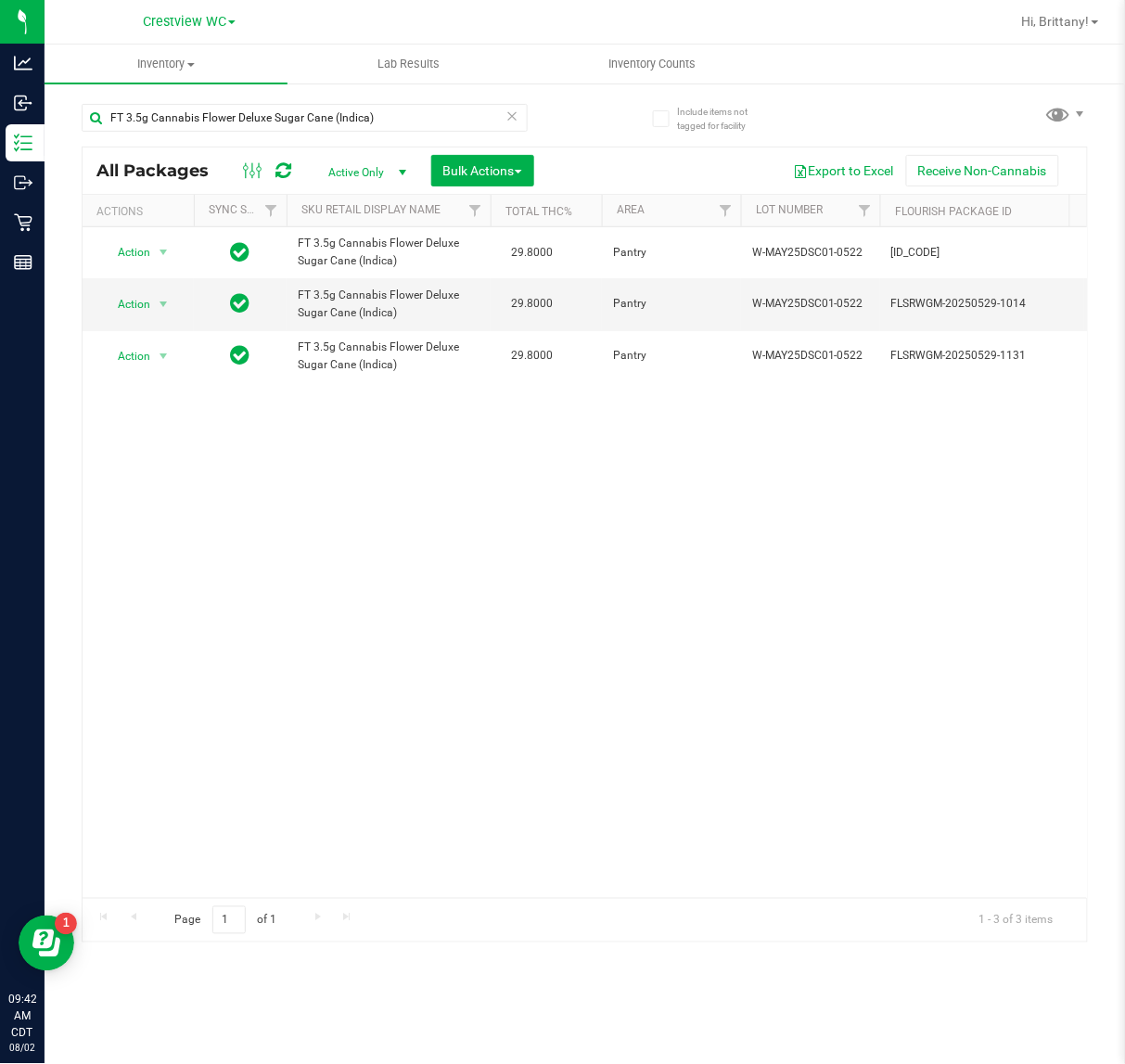 drag, startPoint x: 366, startPoint y: 888, endPoint x: 390, endPoint y: 887, distance: 24.020824 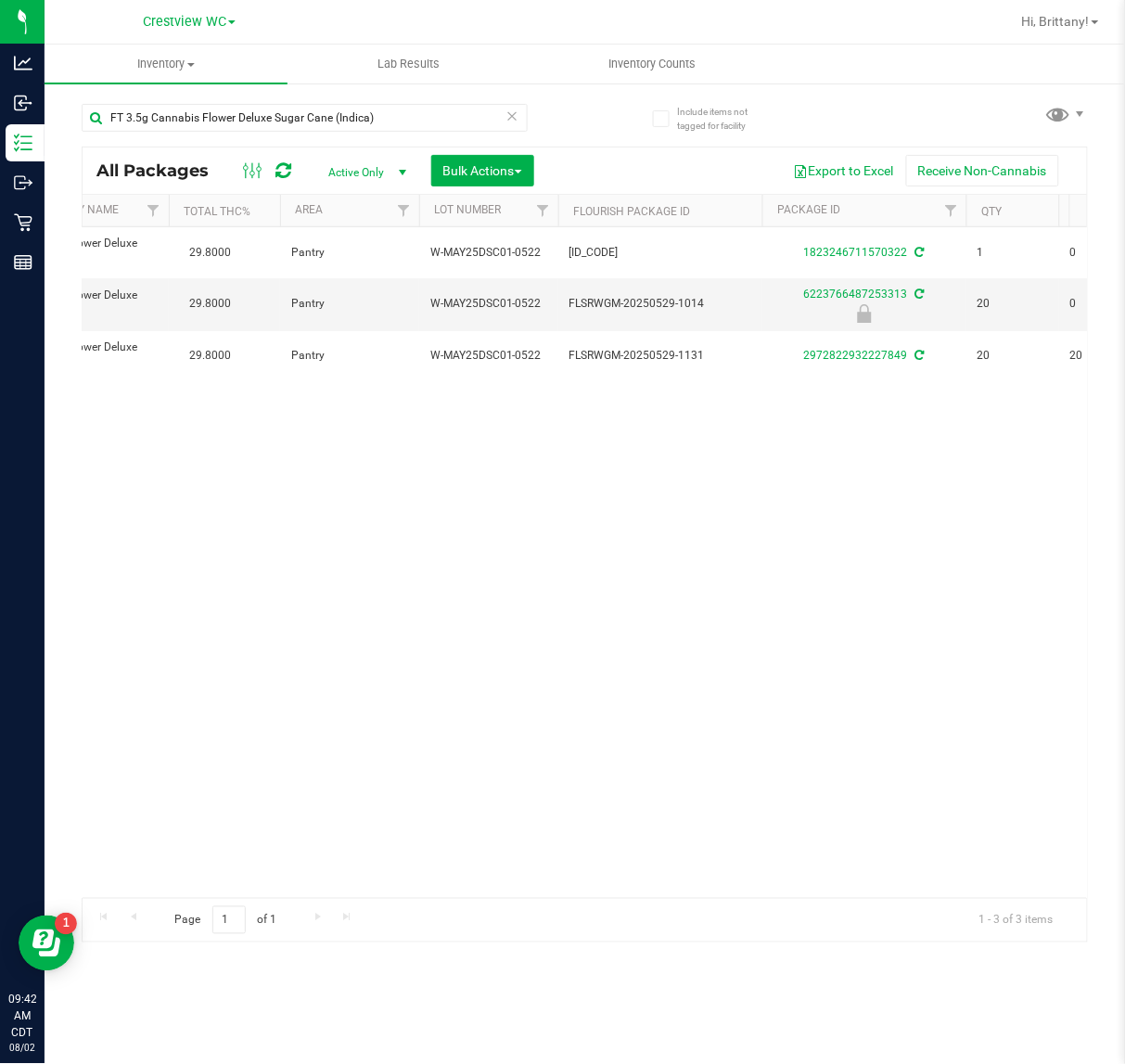 scroll, scrollTop: 0, scrollLeft: 493, axis: horizontal 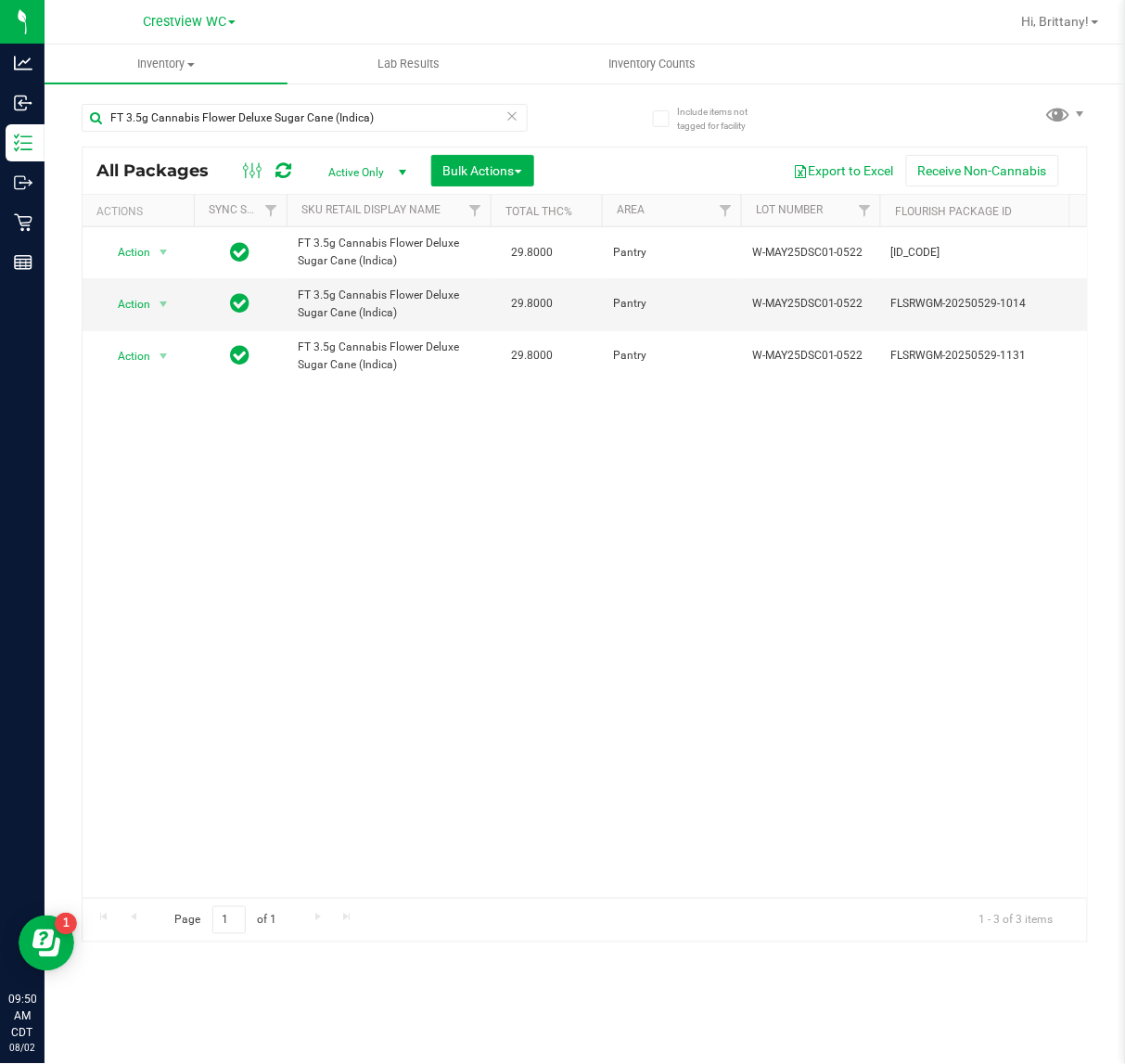 click at bounding box center [513, 115] 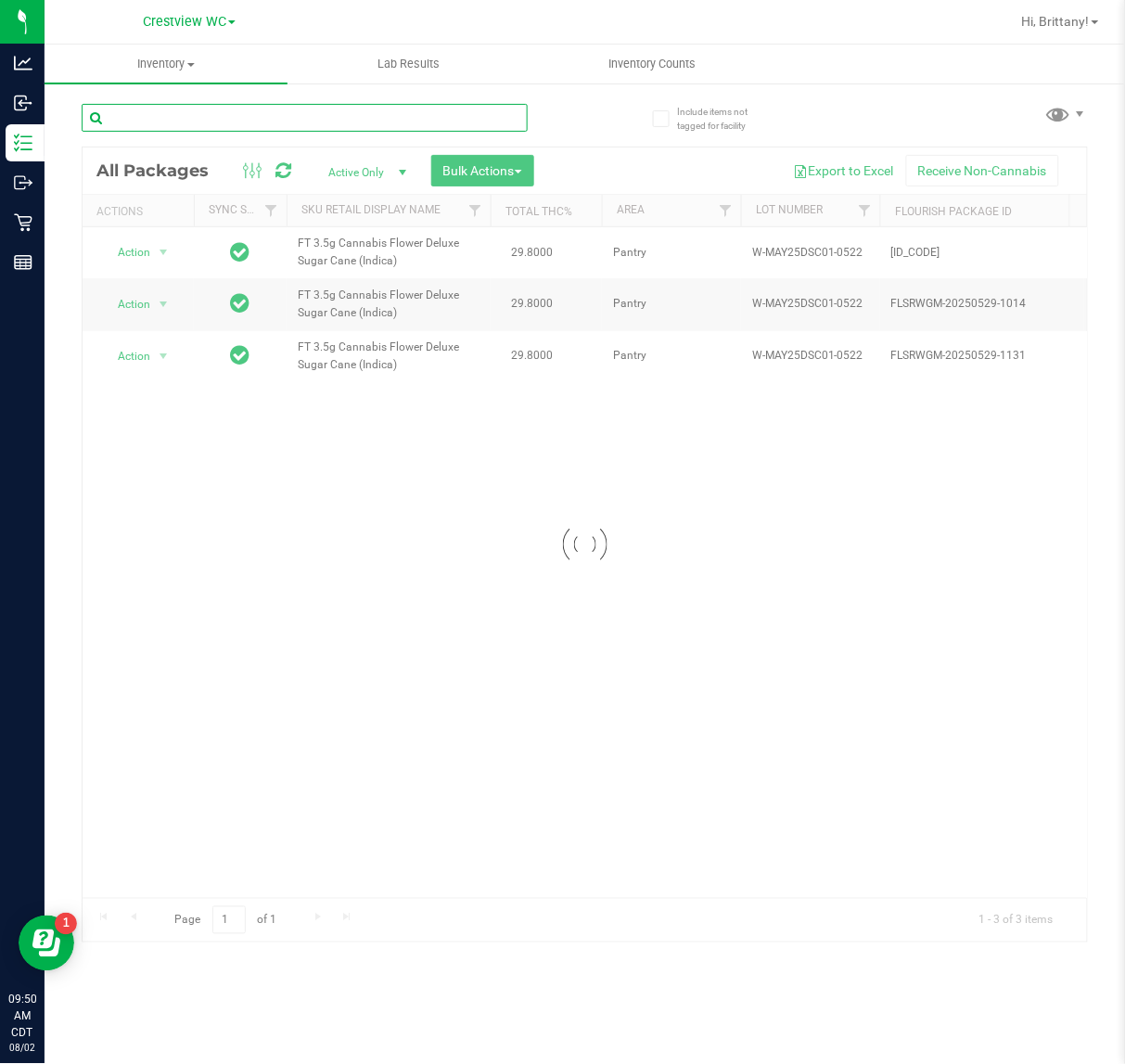 click at bounding box center (304, 118) 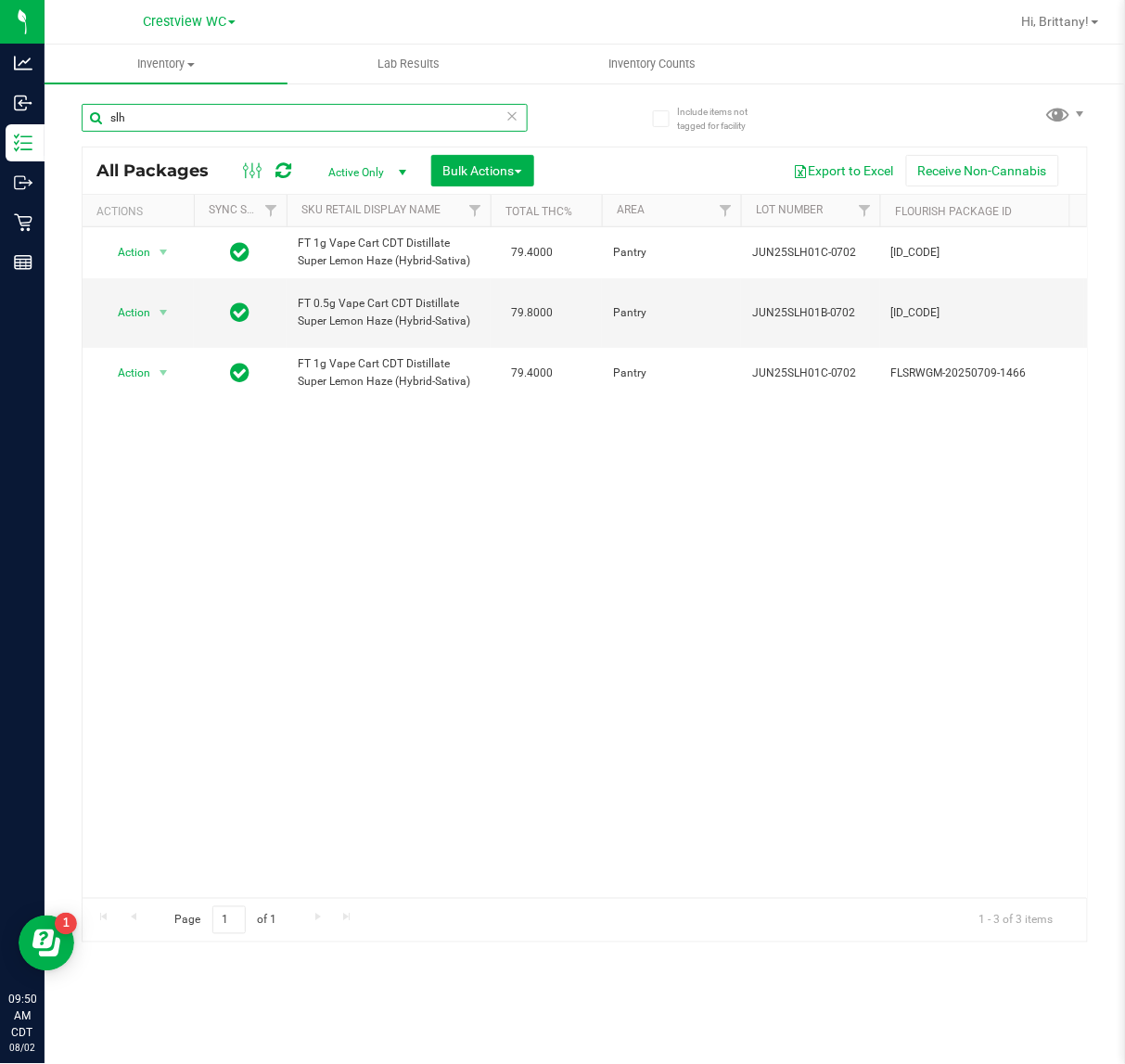 scroll, scrollTop: 0, scrollLeft: 313, axis: horizontal 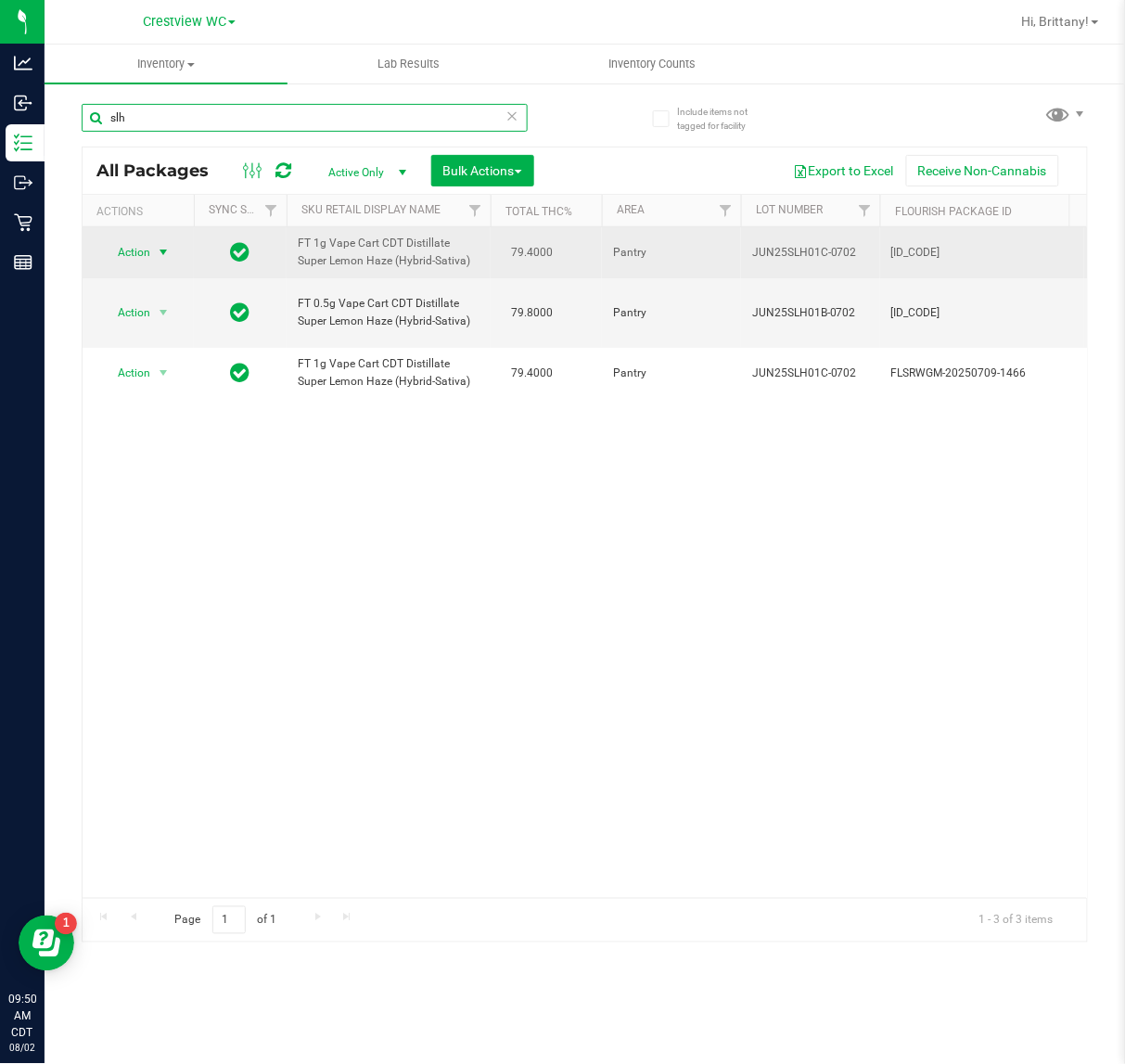 type on "slh" 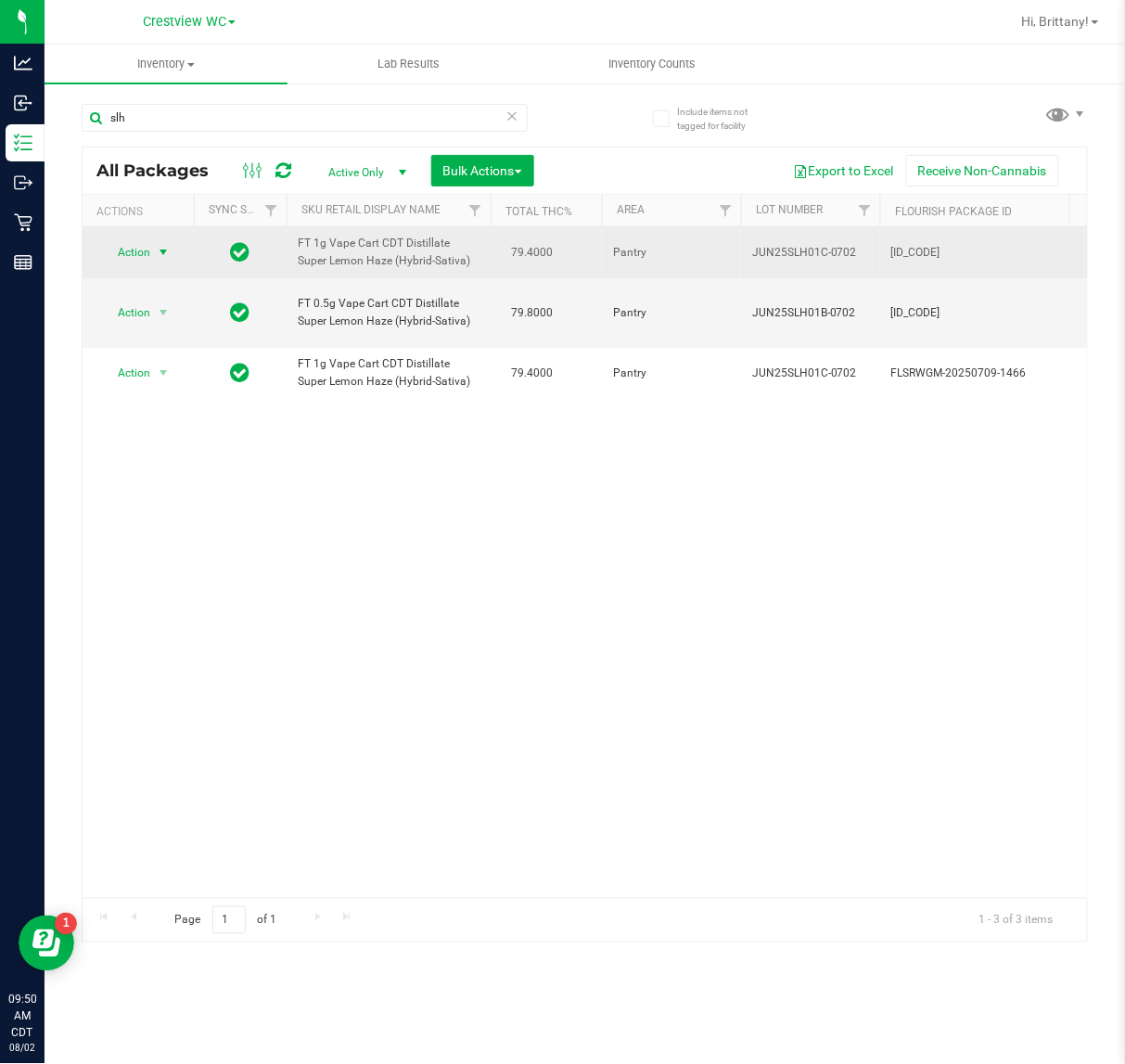 click at bounding box center [163, 252] 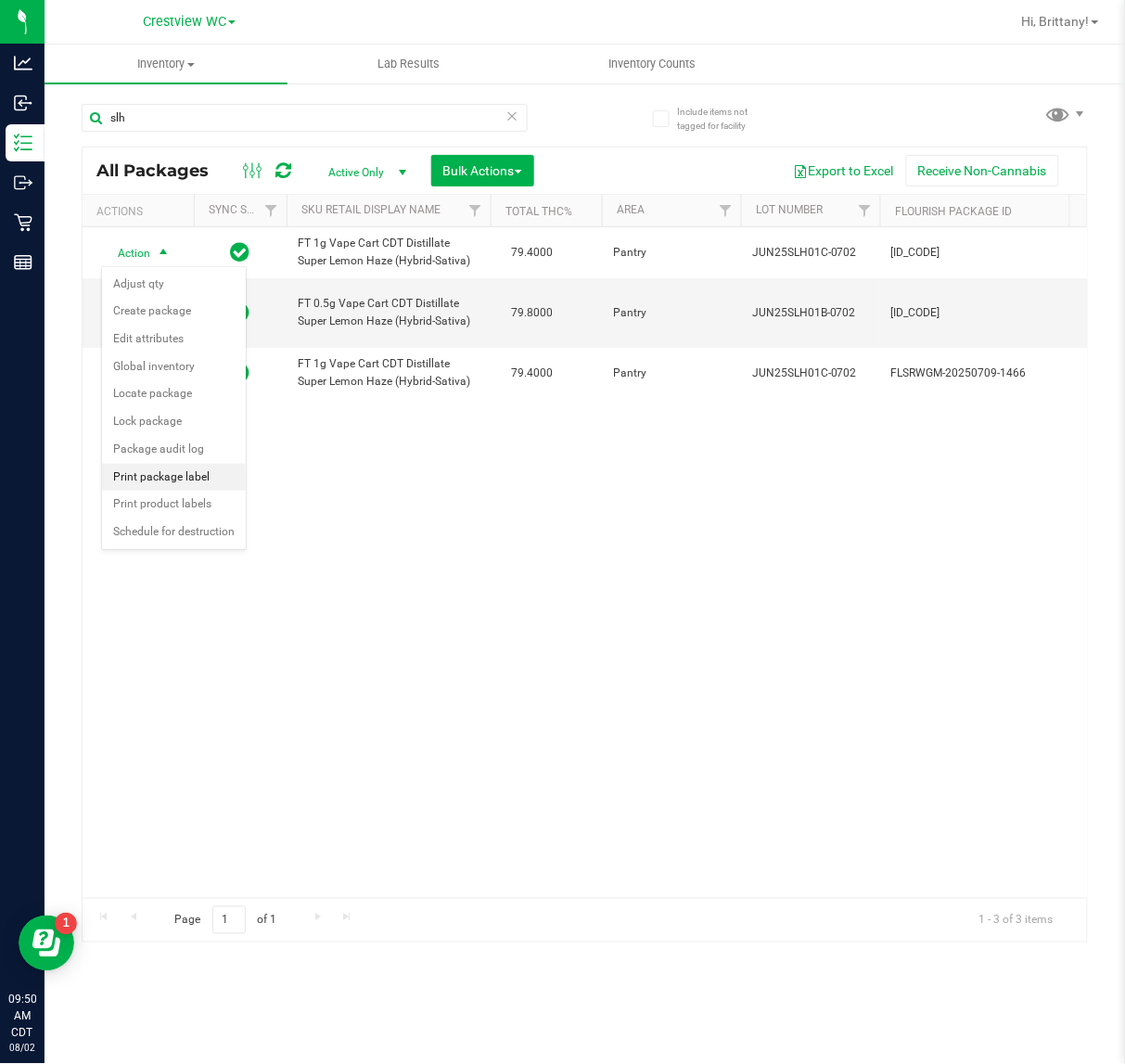 click on "Print package label" at bounding box center (173, 478) 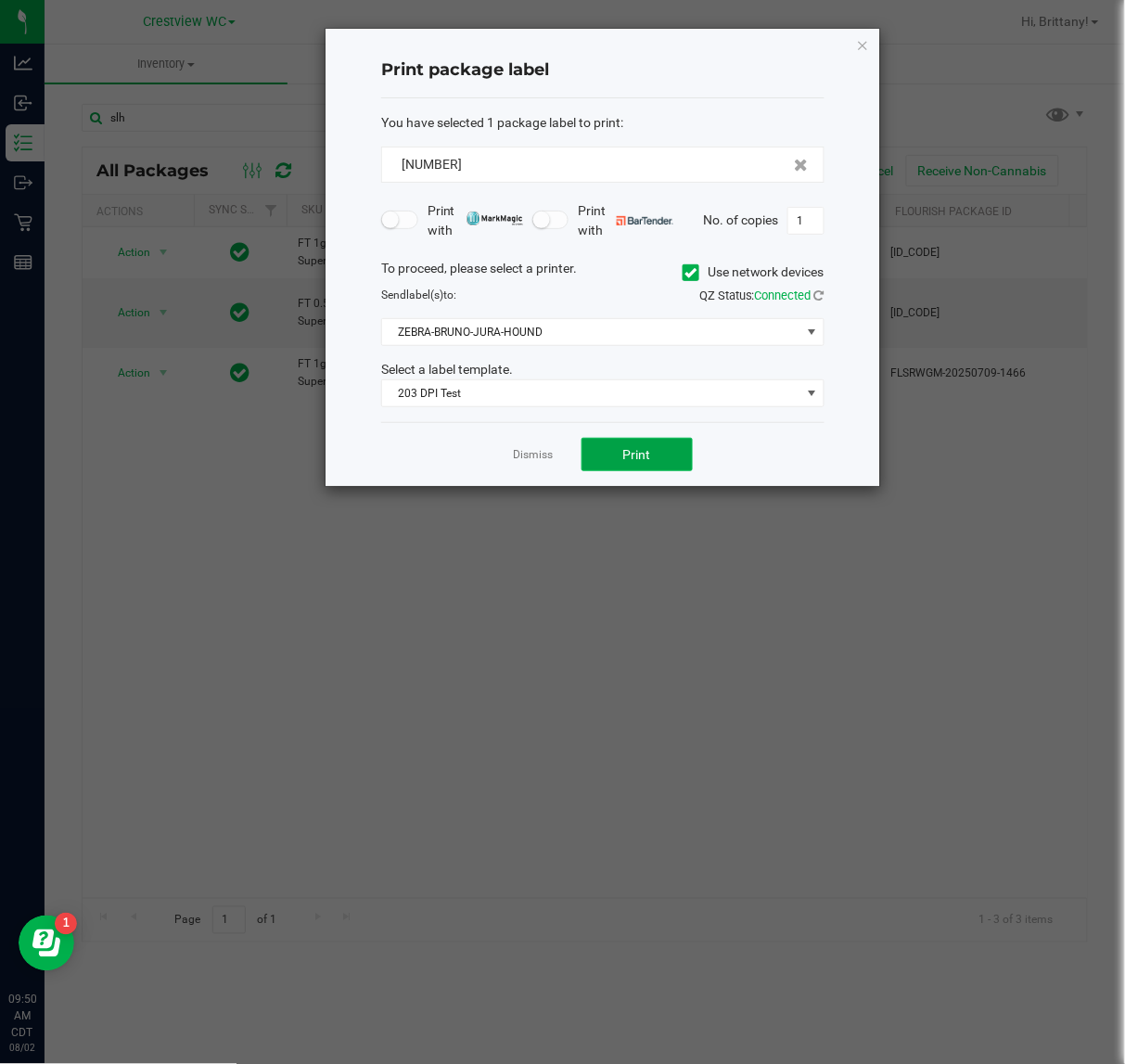 click on "Print" 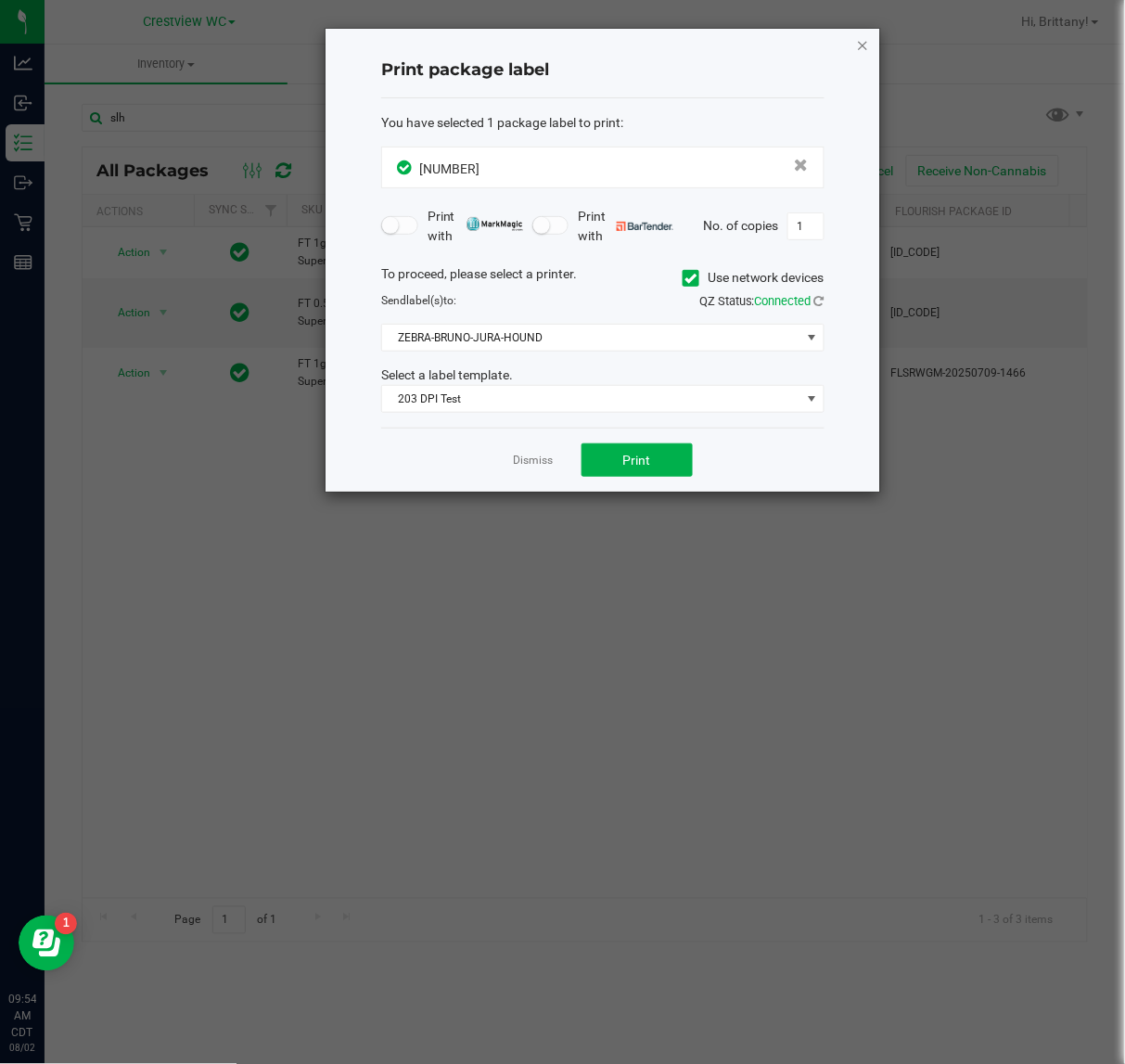 click 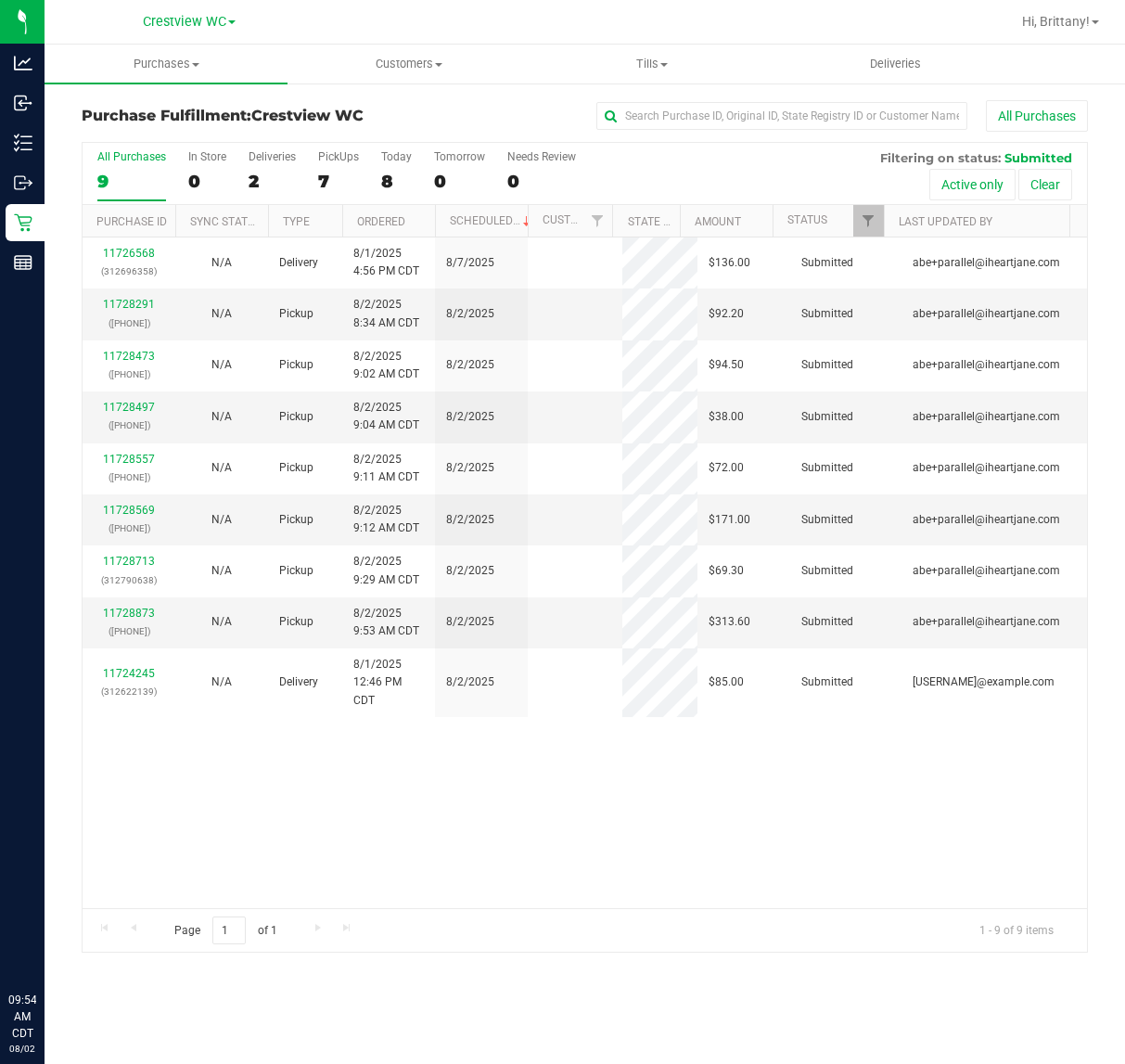 scroll, scrollTop: 0, scrollLeft: 0, axis: both 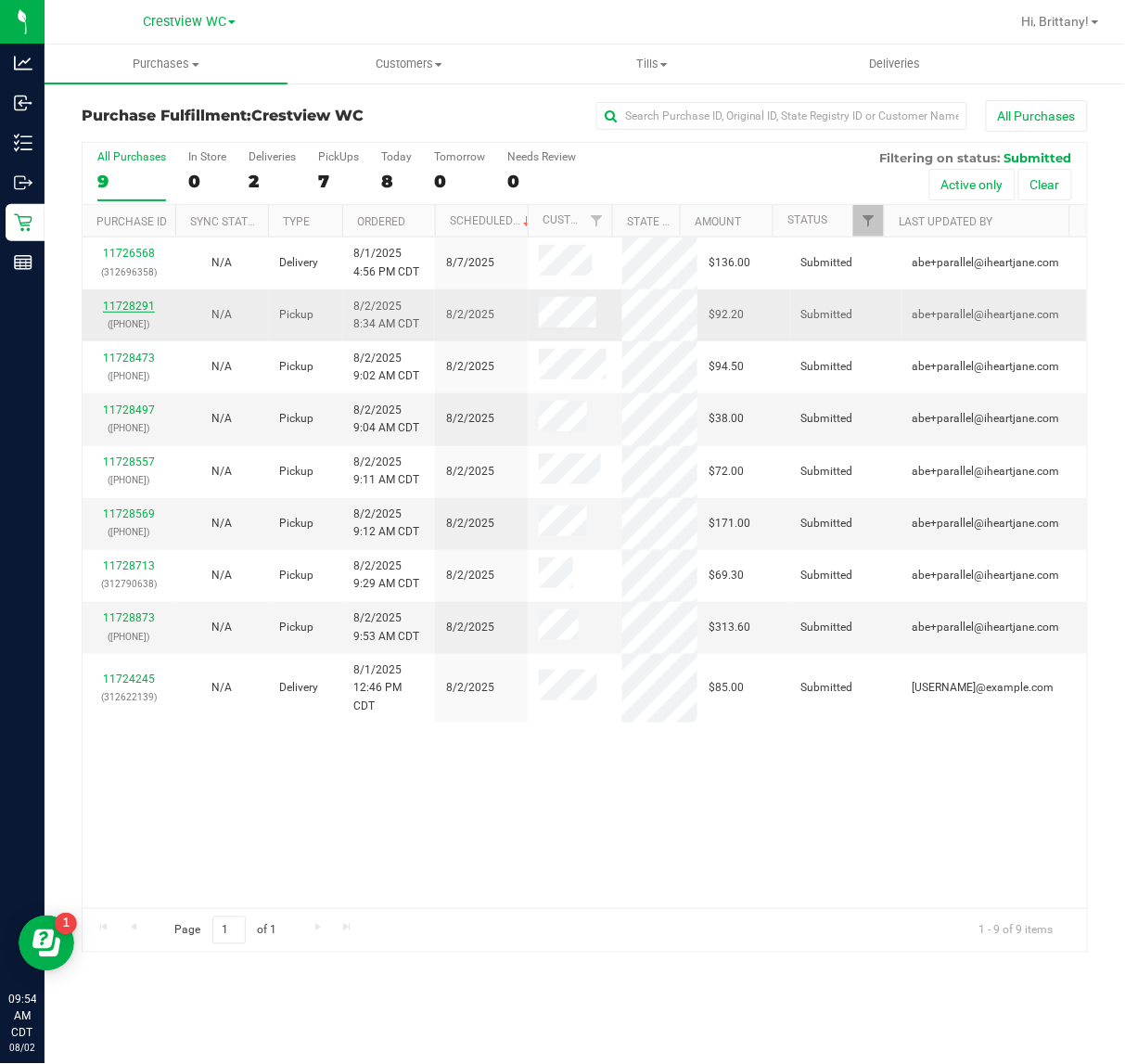 click on "11728291" at bounding box center [129, 306] 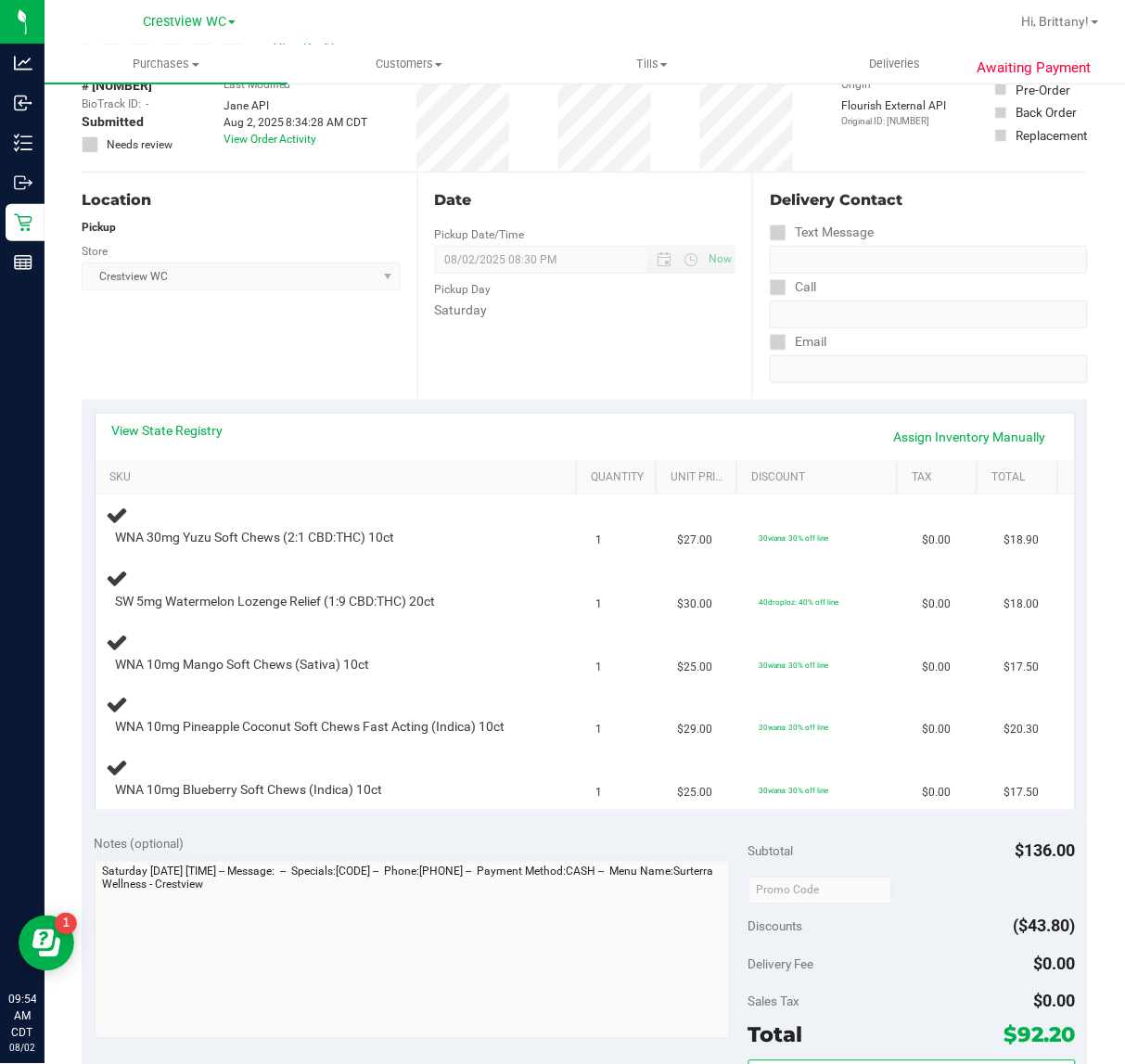 scroll, scrollTop: 116, scrollLeft: 0, axis: vertical 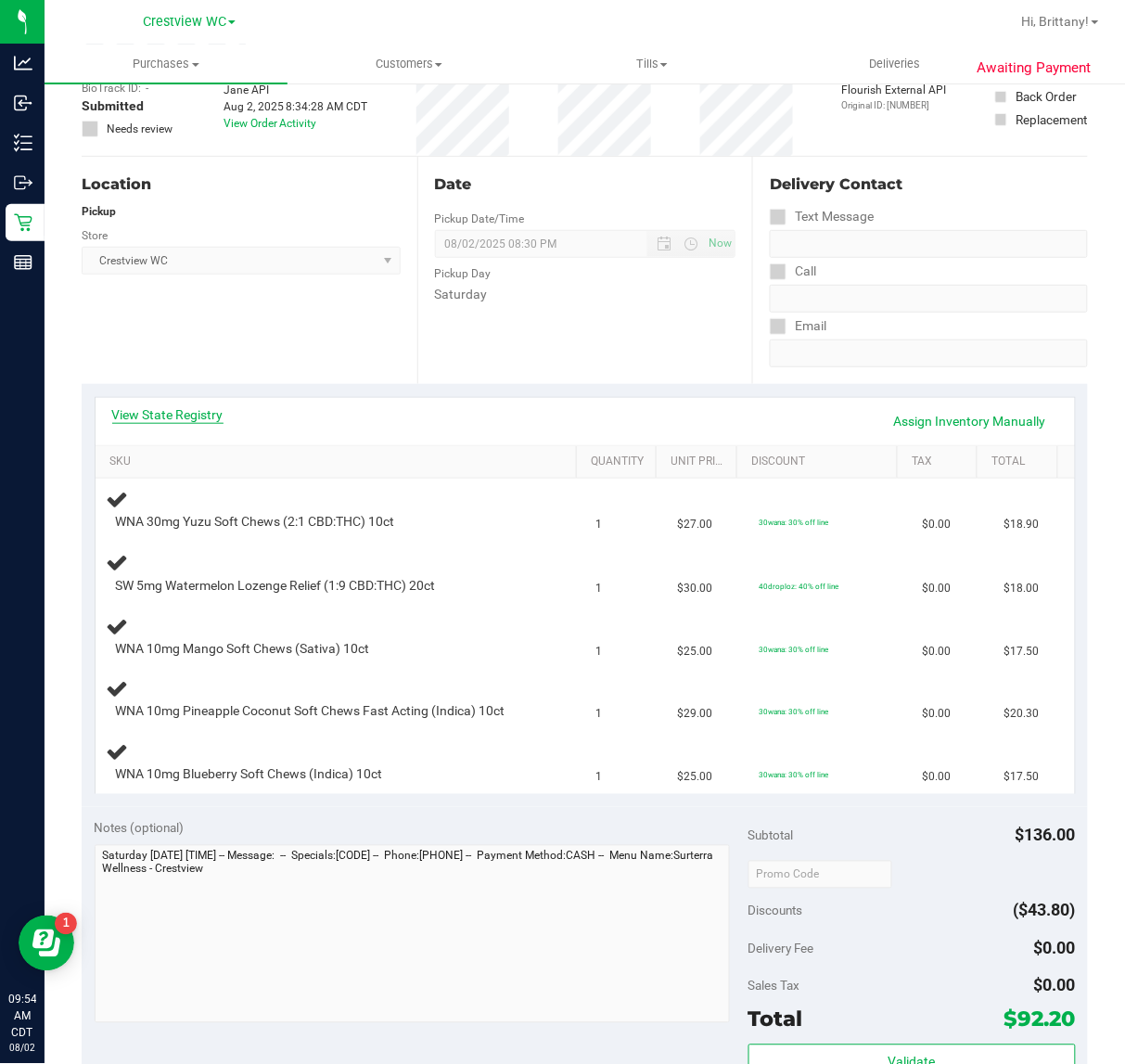 click on "View State Registry" at bounding box center (168, 415) 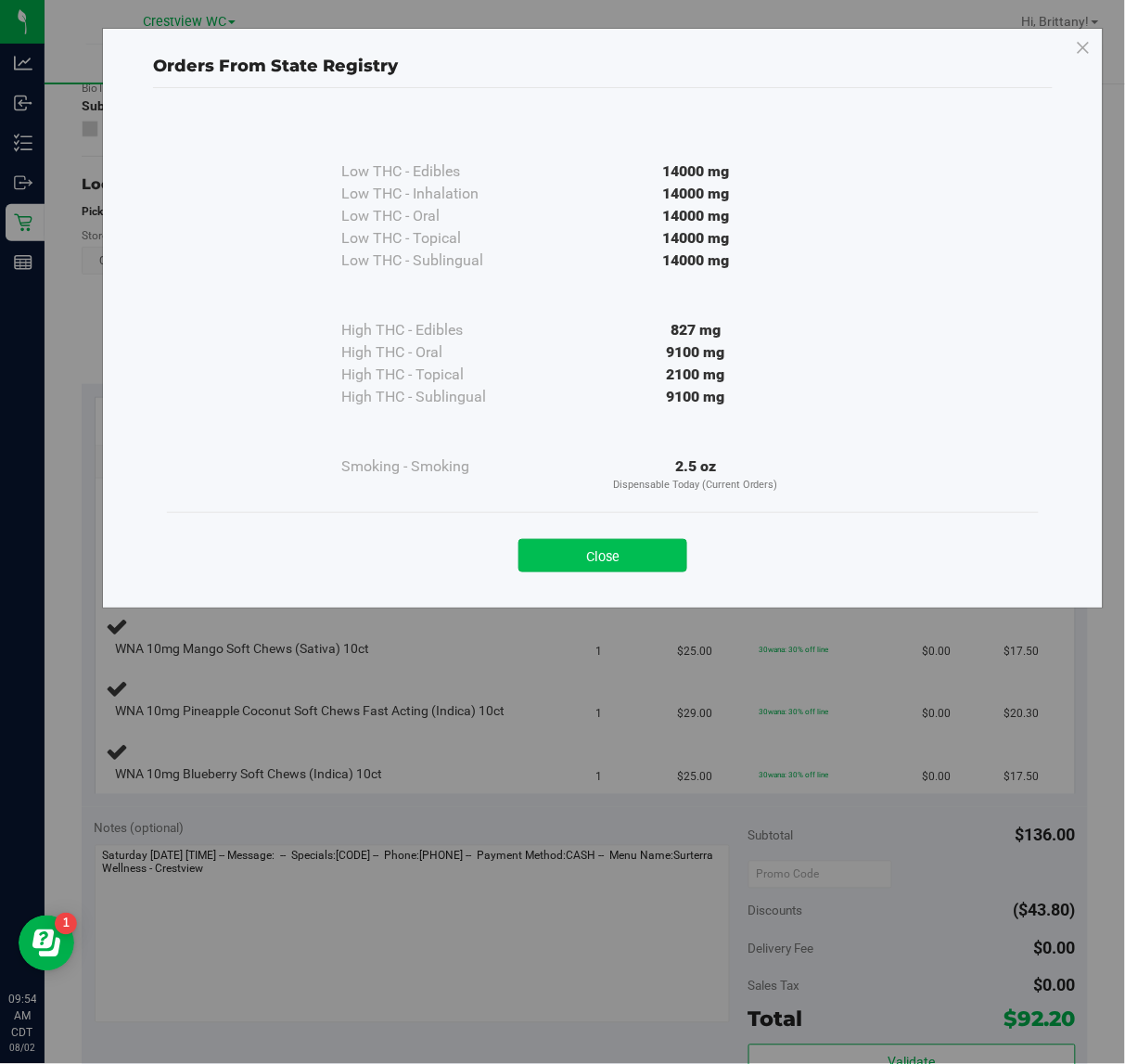 click on "Close" at bounding box center (603, 556) 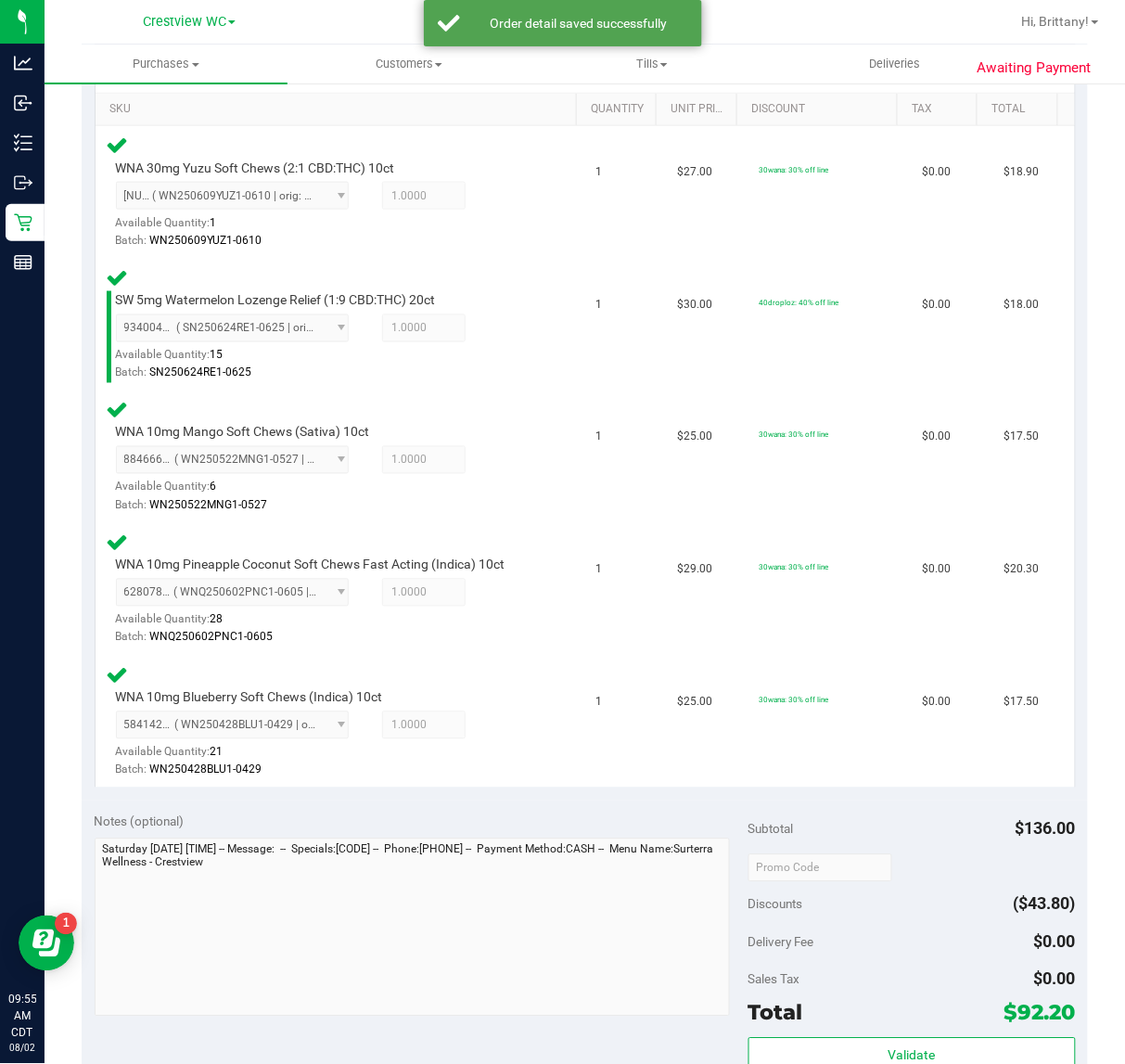 scroll, scrollTop: 582, scrollLeft: 0, axis: vertical 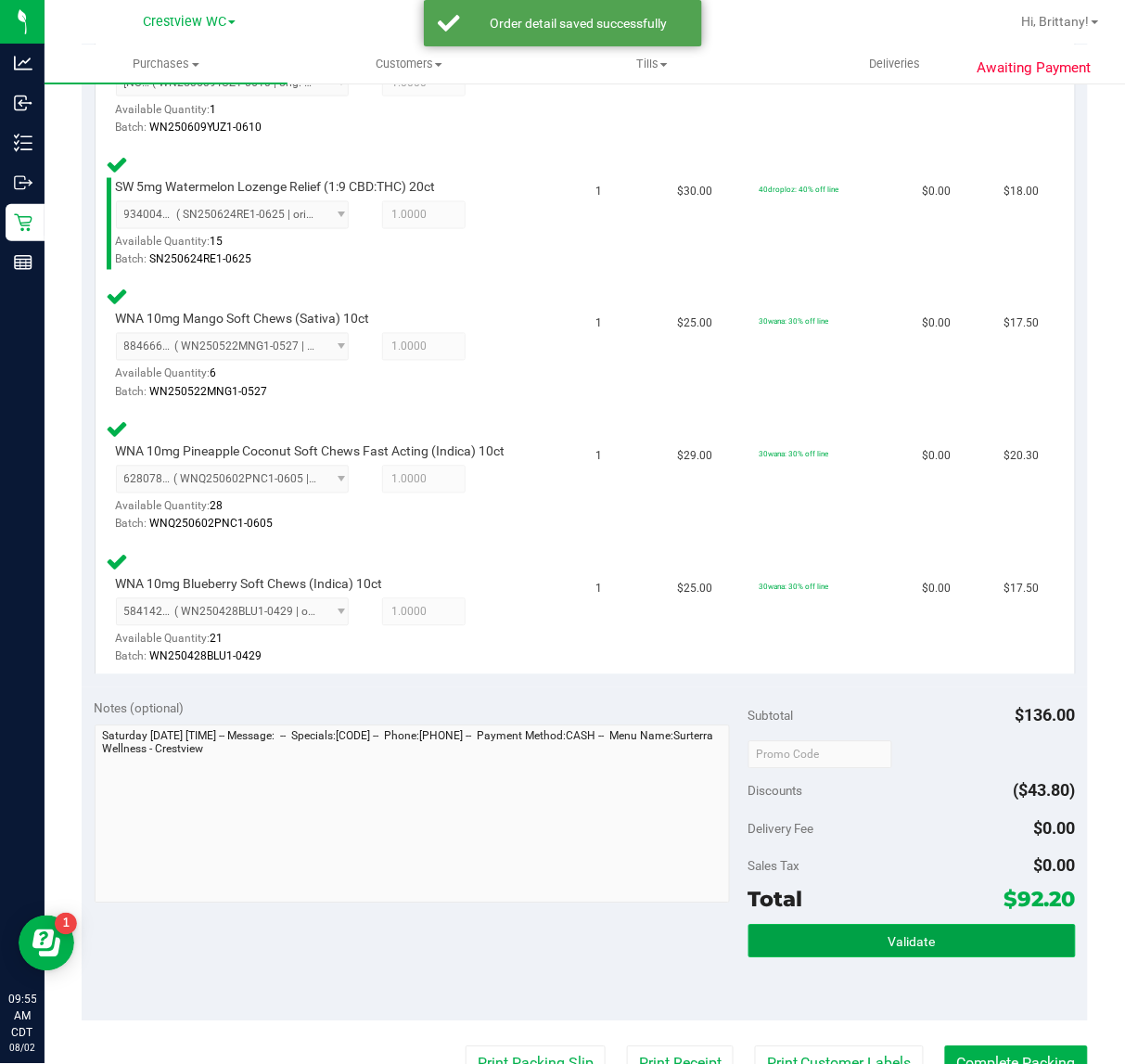 click on "Validate" at bounding box center [912, 942] 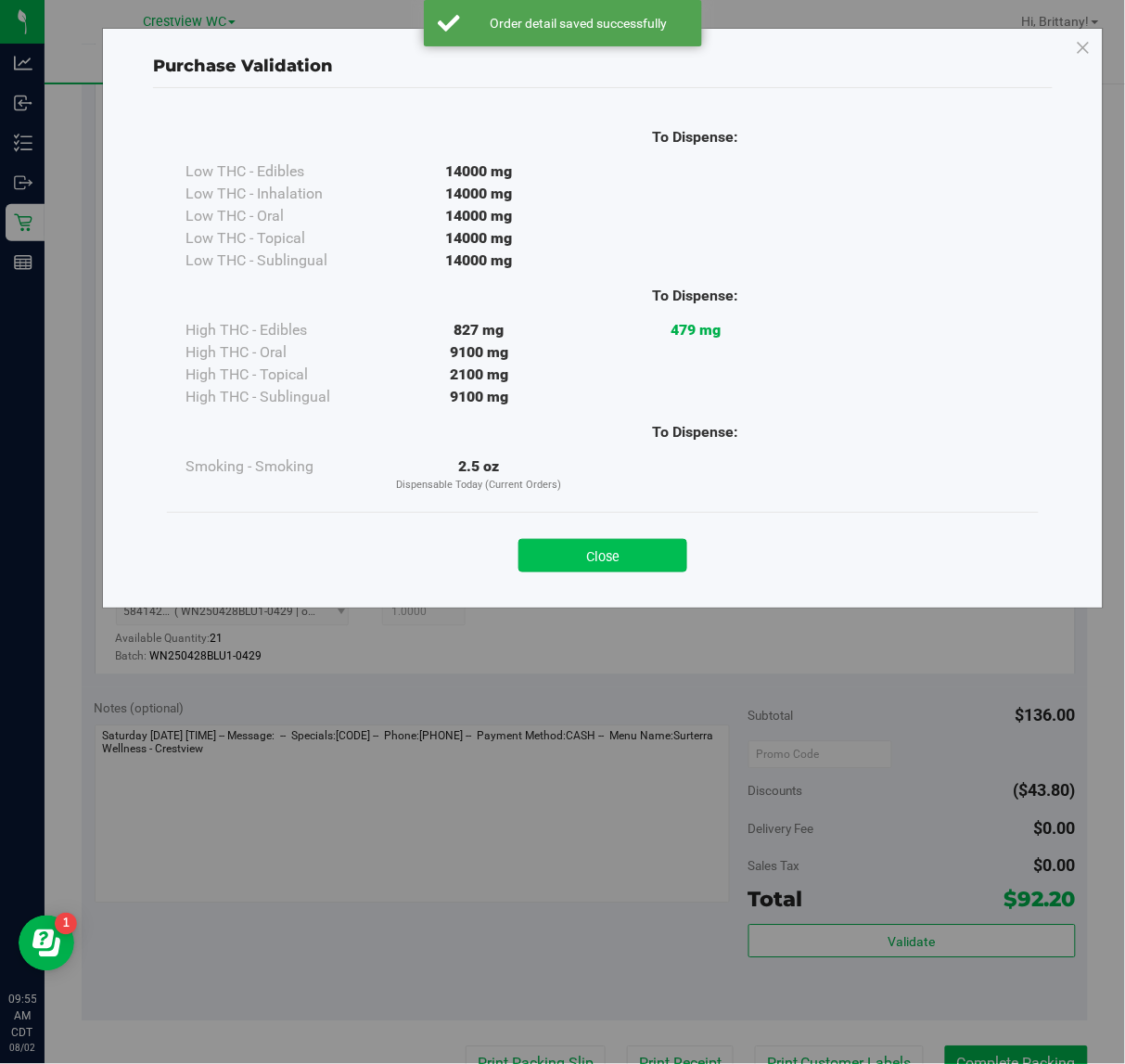 click on "Close" at bounding box center [603, 556] 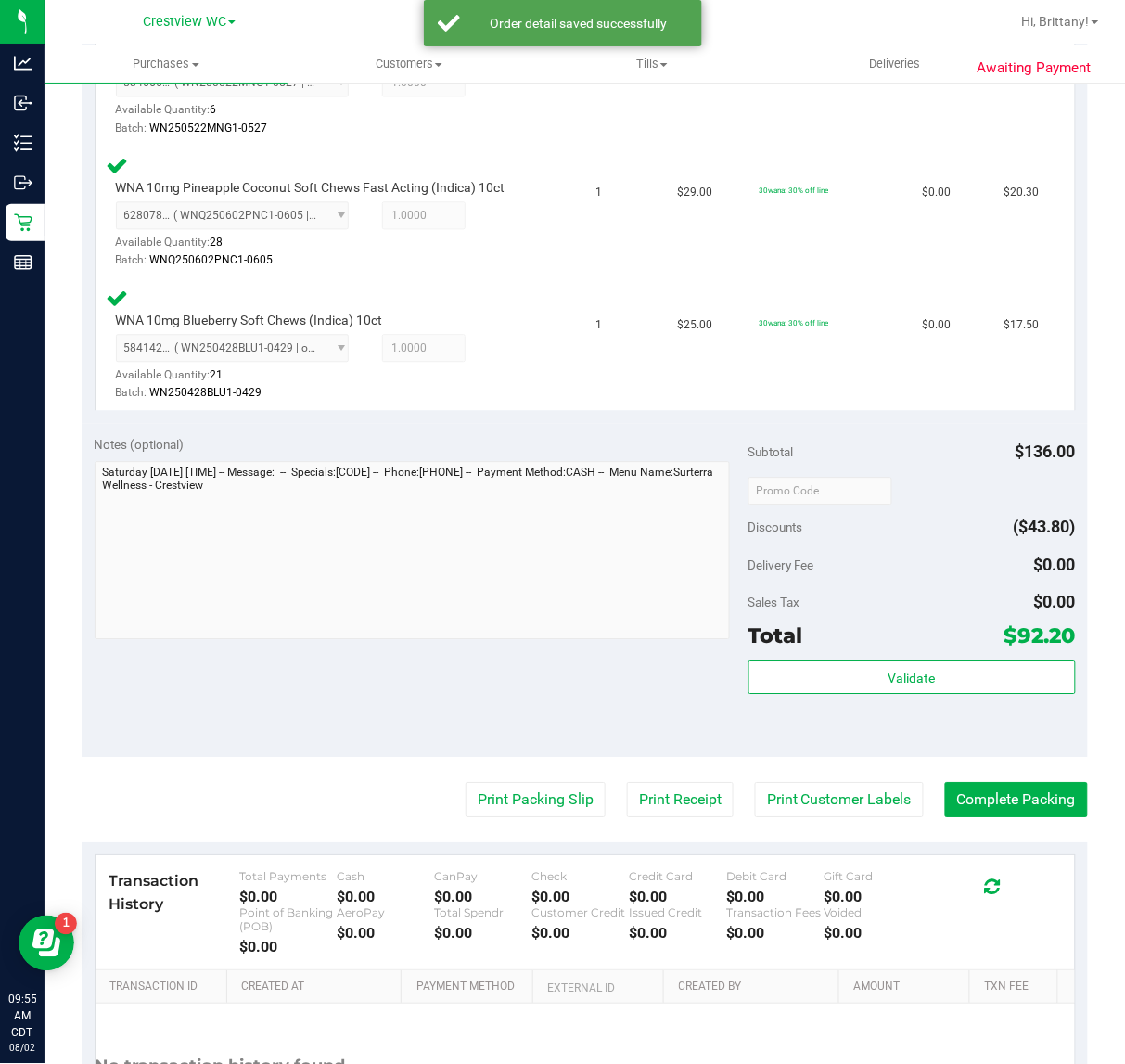 scroll, scrollTop: 850, scrollLeft: 0, axis: vertical 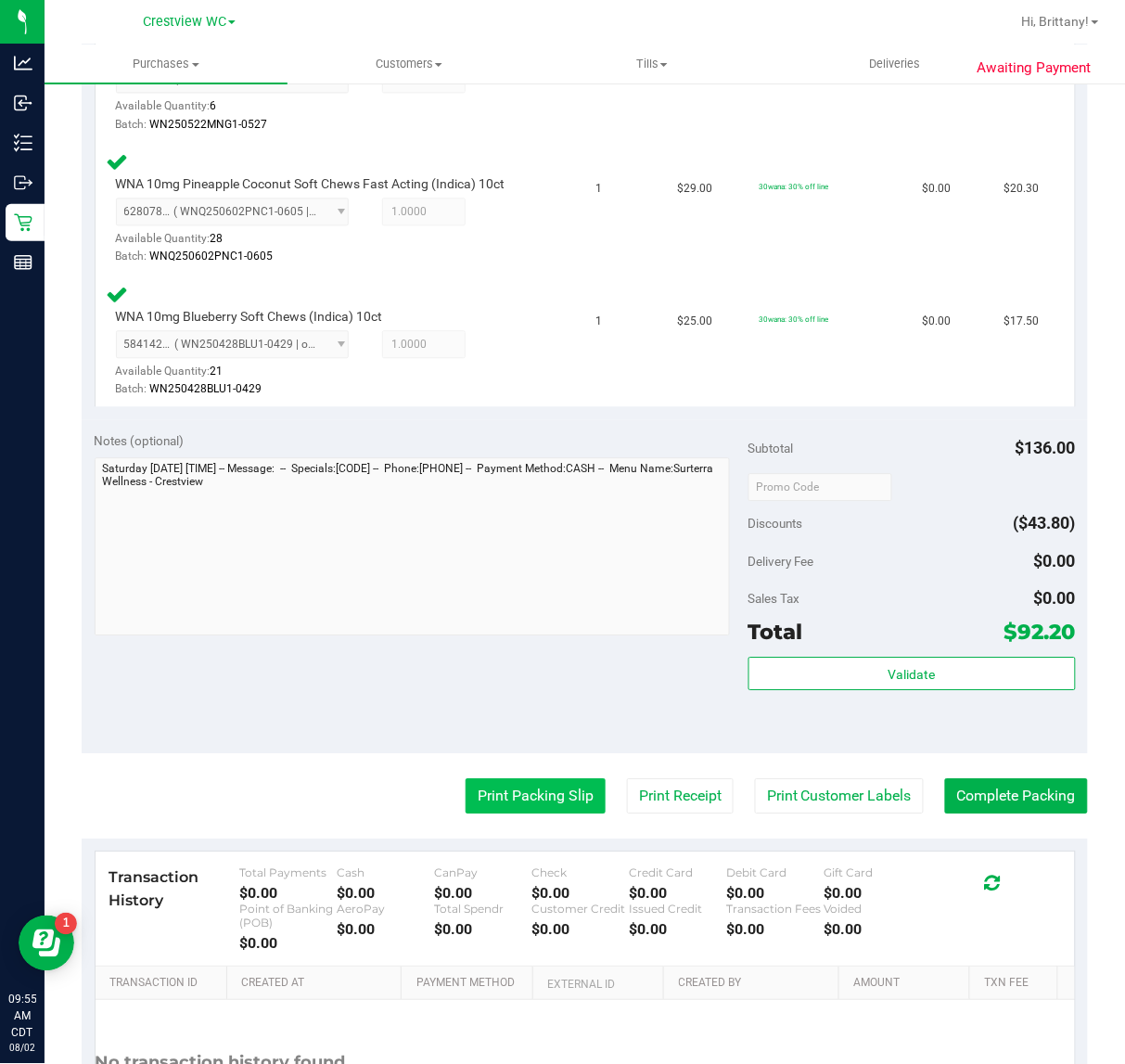 click on "Print Packing Slip" at bounding box center [535, 796] 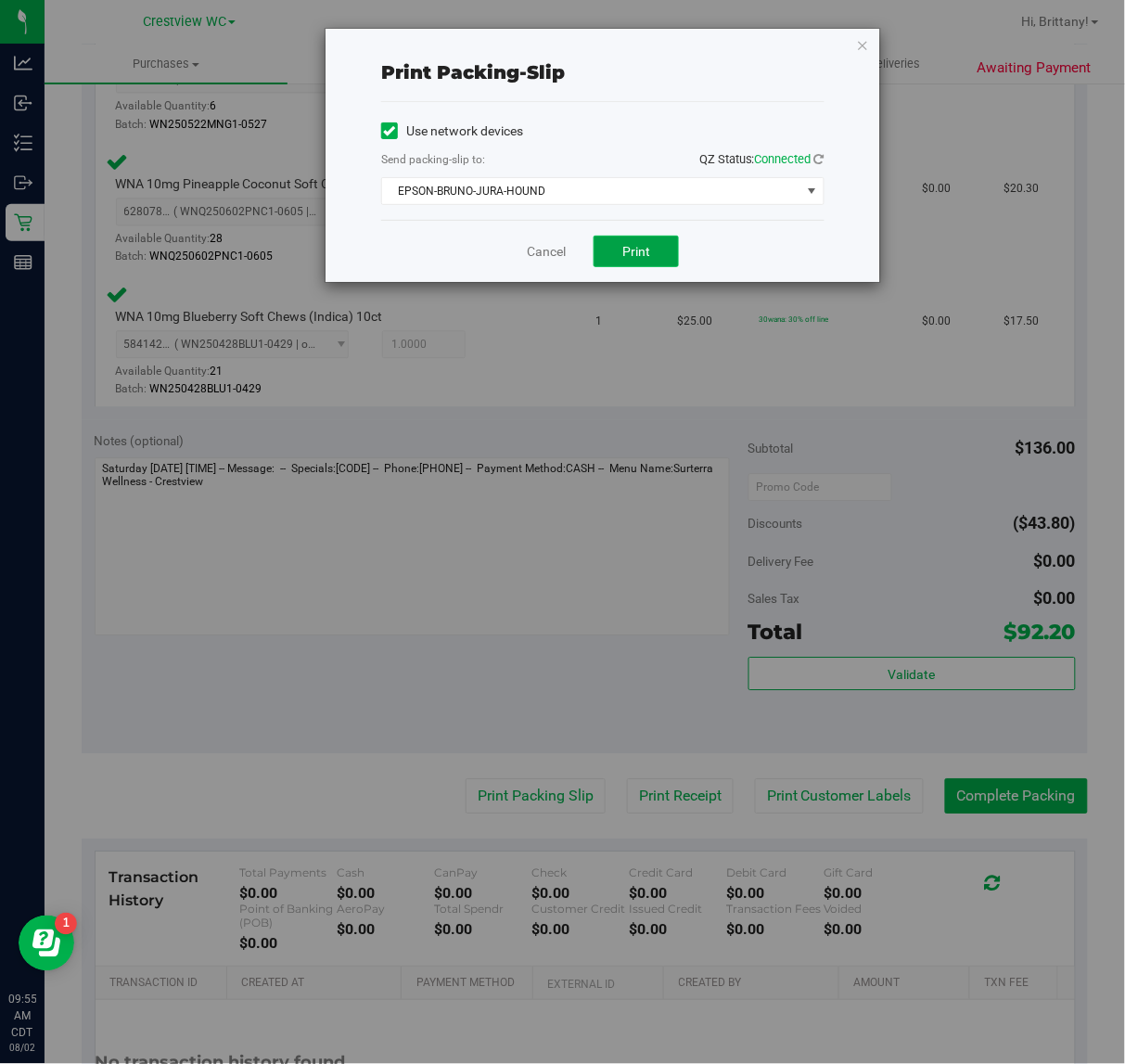 click on "Print" at bounding box center (636, 251) 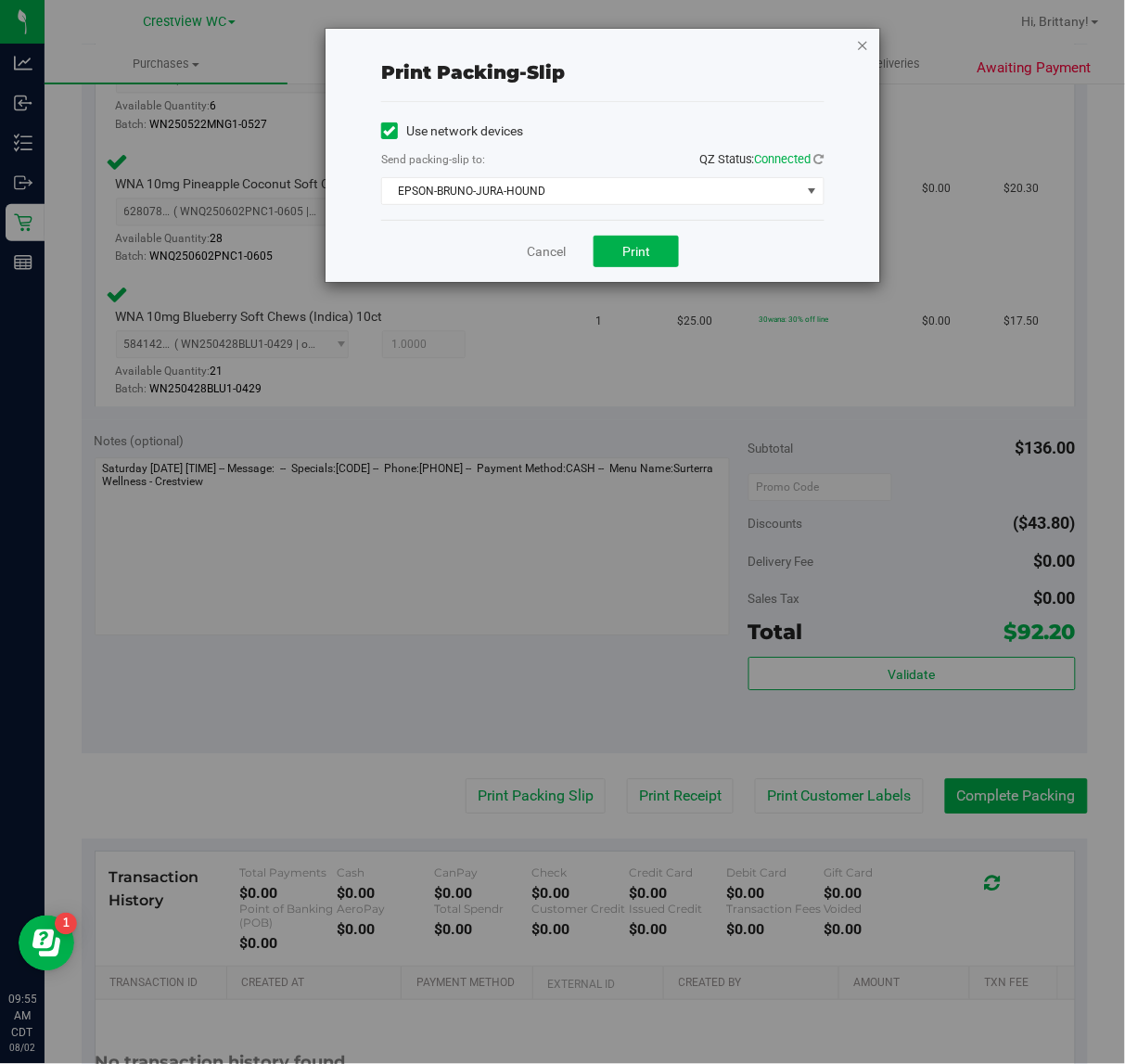 click at bounding box center [863, 45] 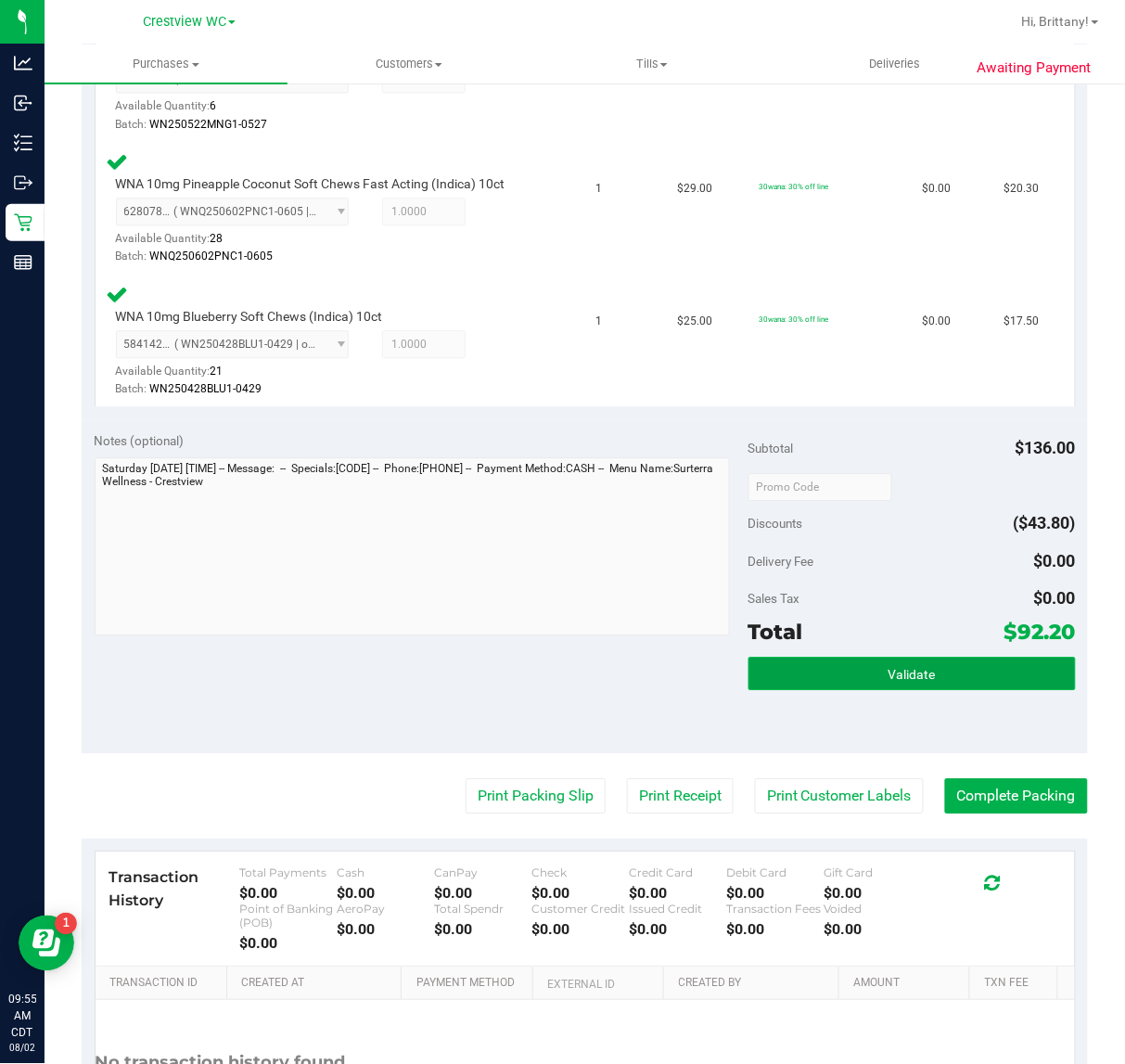 click on "Validate" at bounding box center [912, 673] 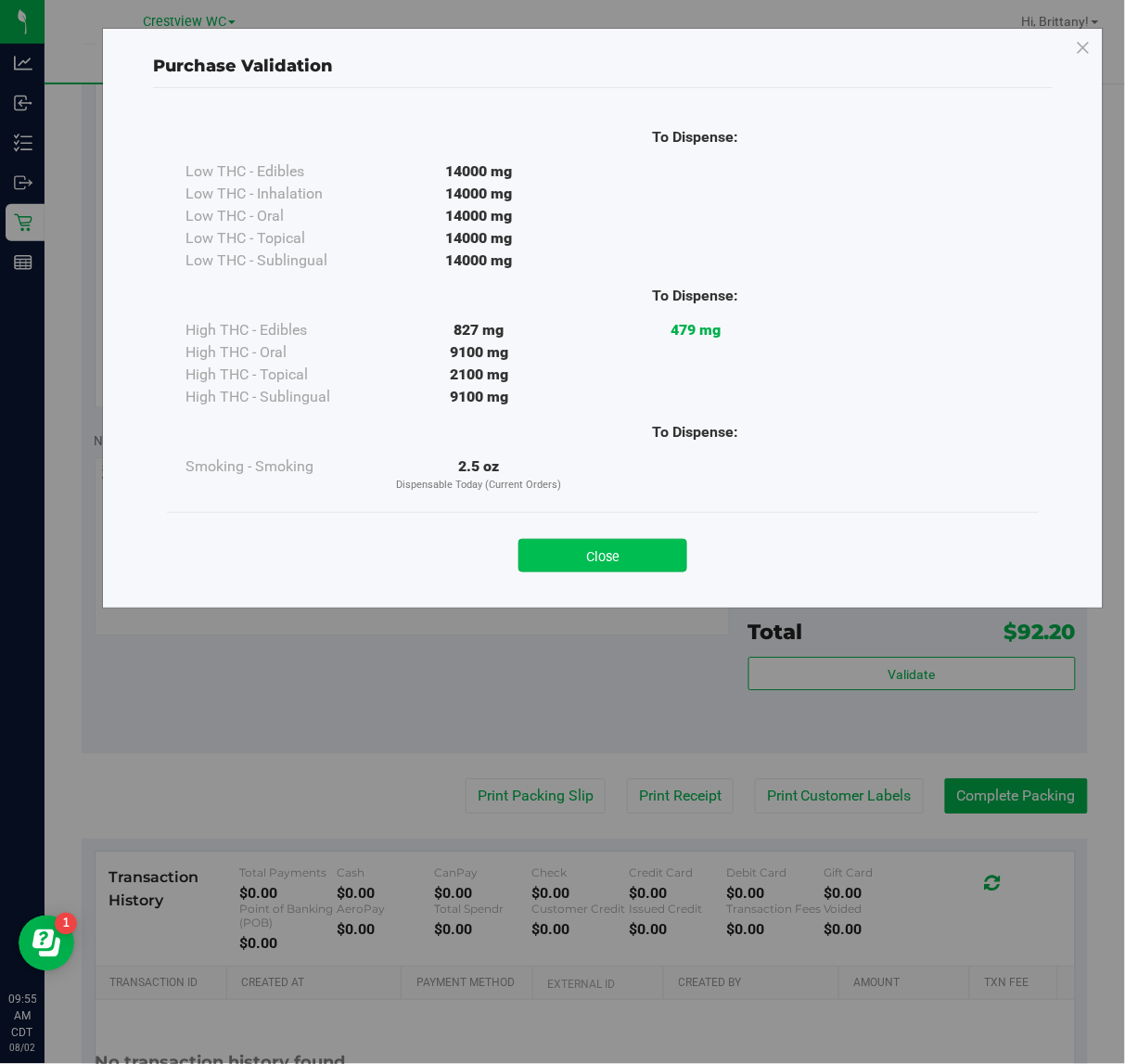 click on "Close" at bounding box center [603, 556] 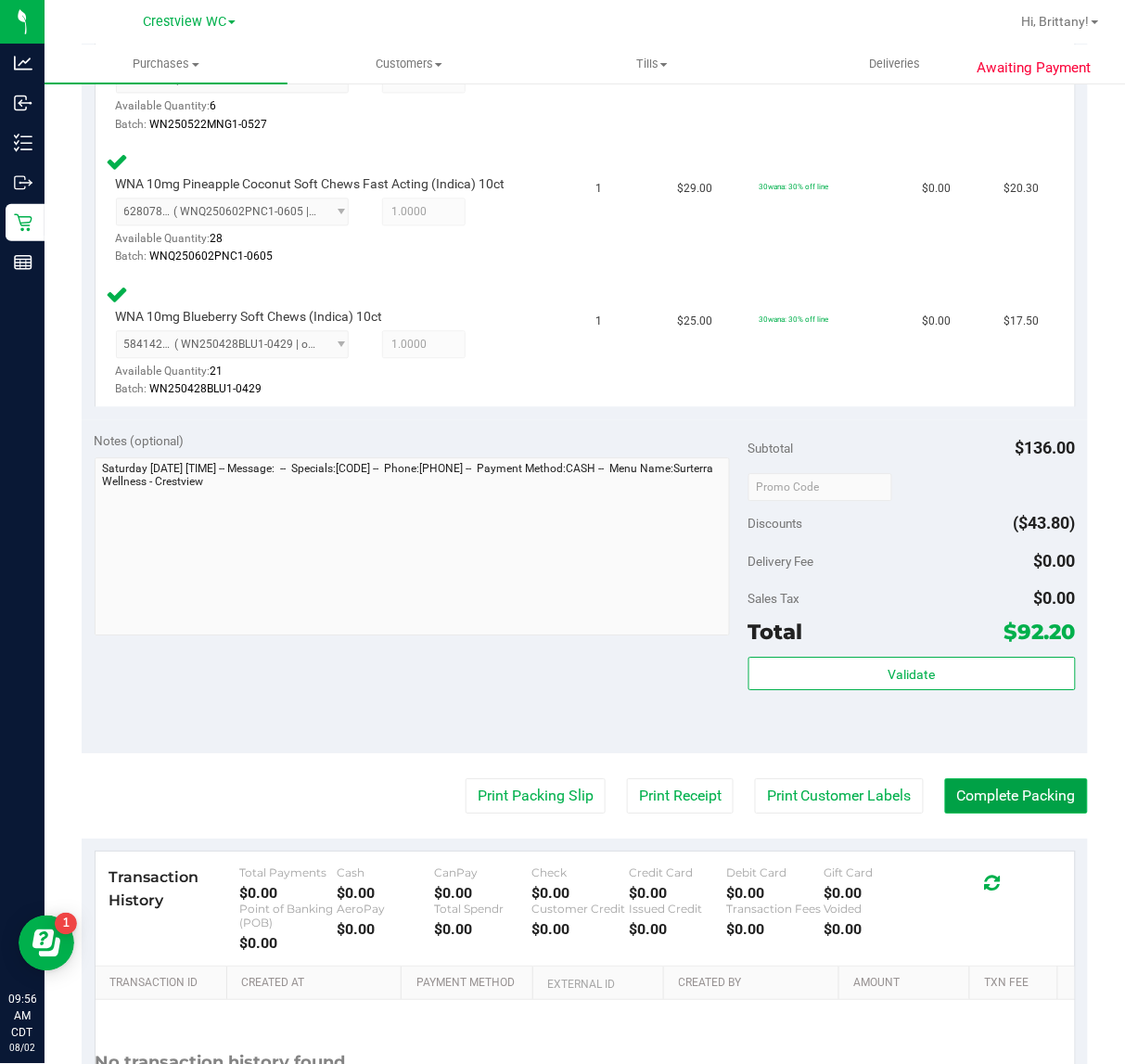 click on "Complete Packing" at bounding box center [1016, 796] 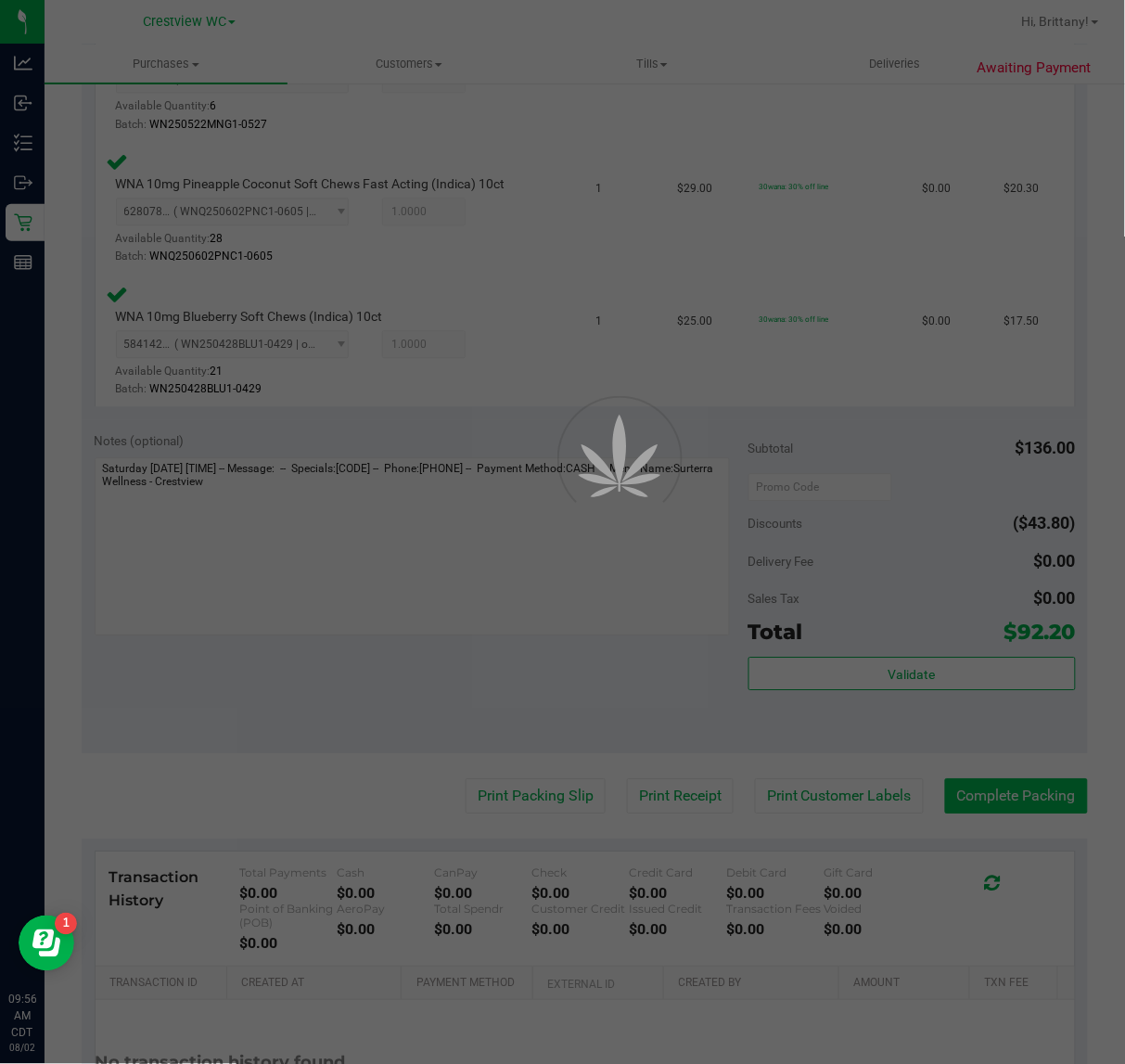 scroll, scrollTop: 0, scrollLeft: 0, axis: both 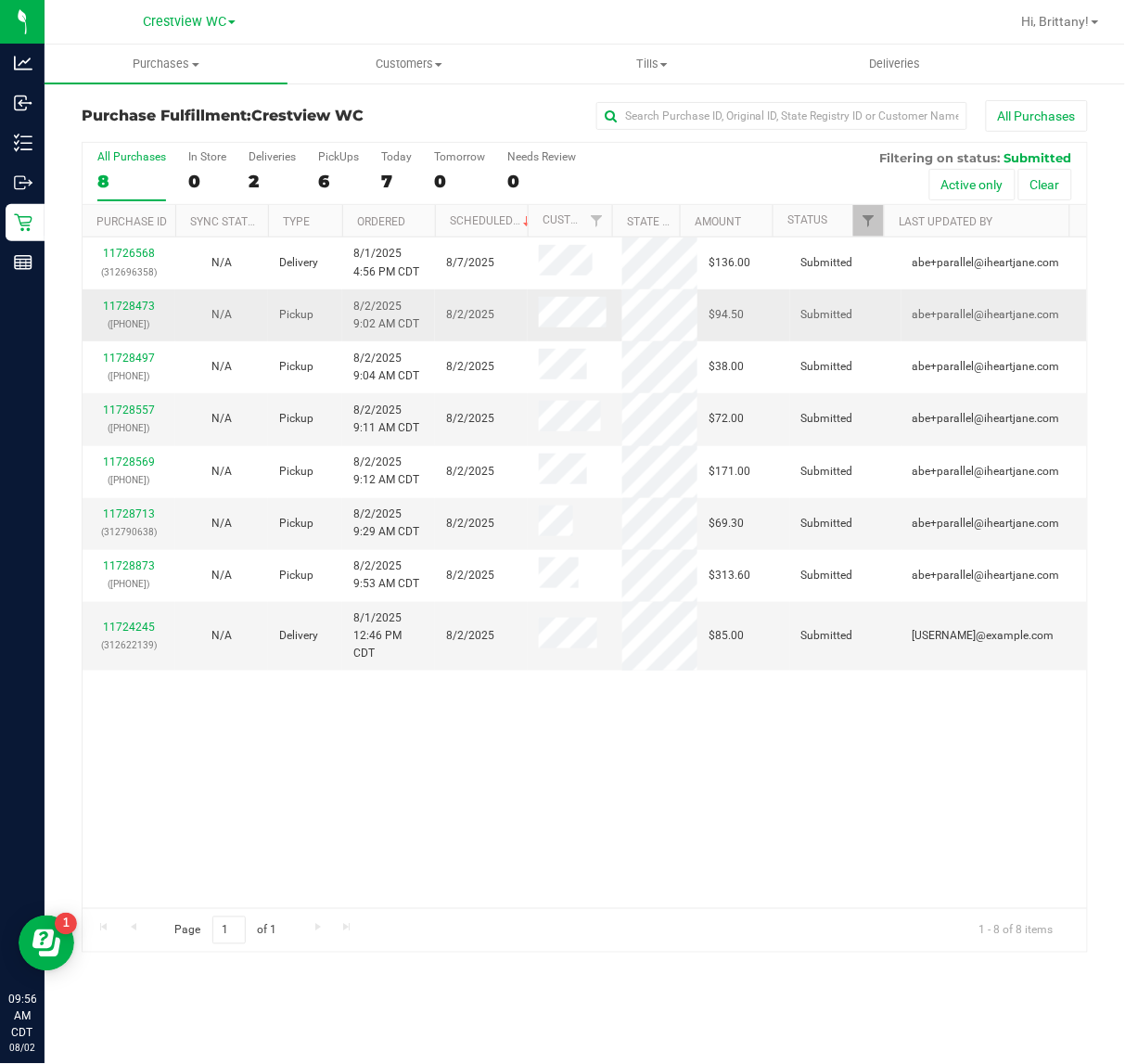 click on "11728473
(312567981)" at bounding box center [129, 315] 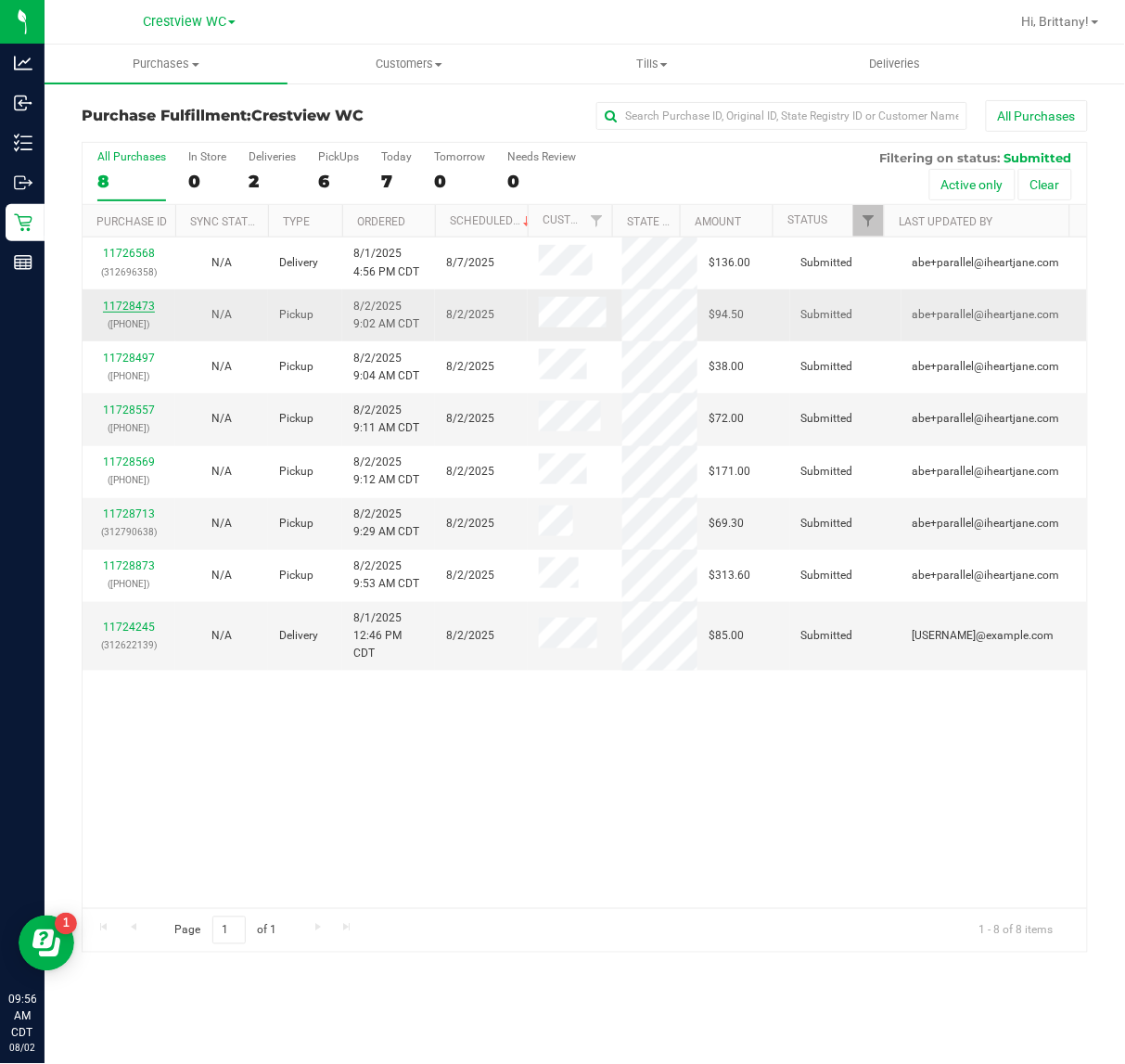 click on "11728473" at bounding box center (129, 306) 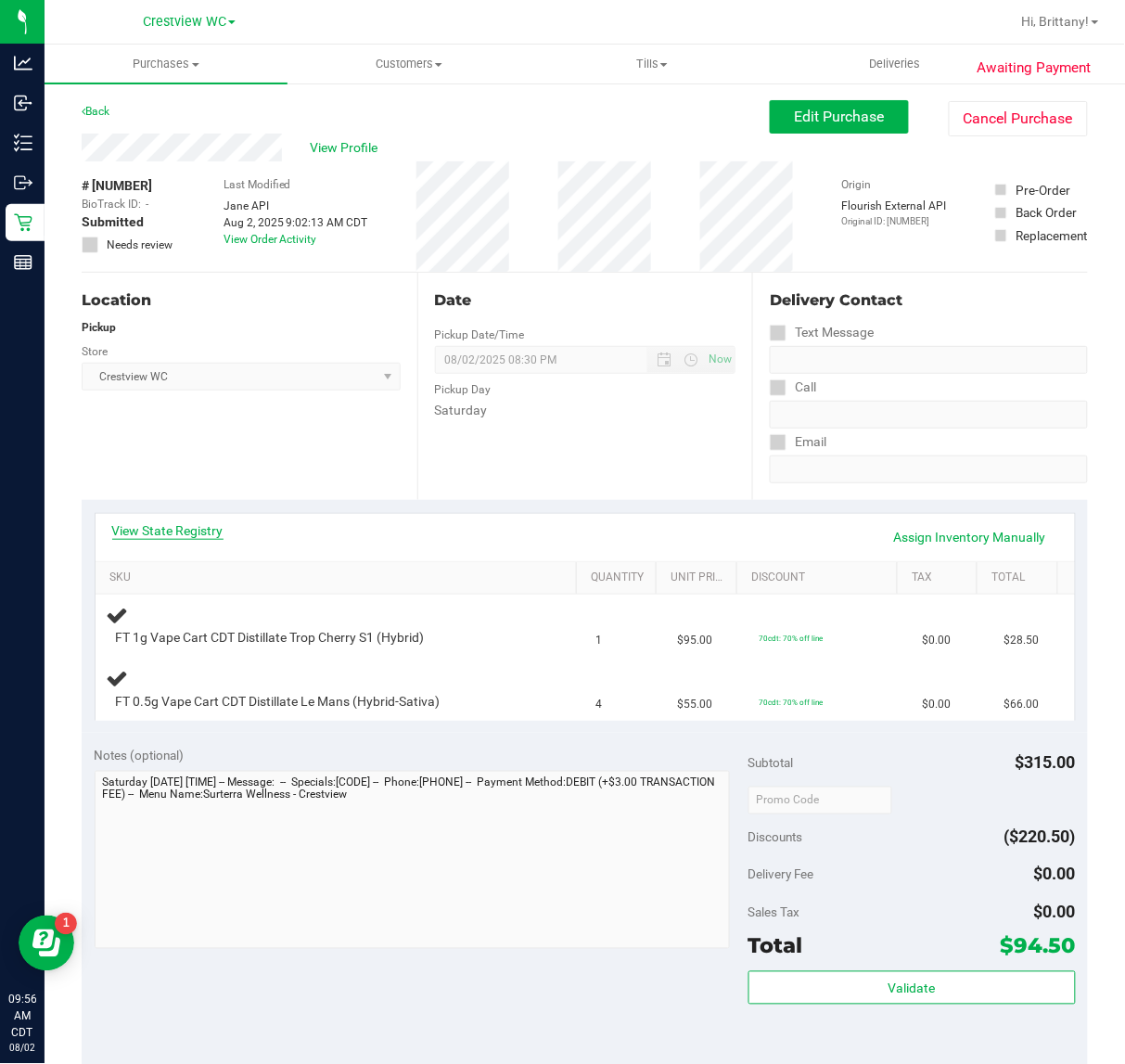 click on "View State Registry" at bounding box center (168, 531) 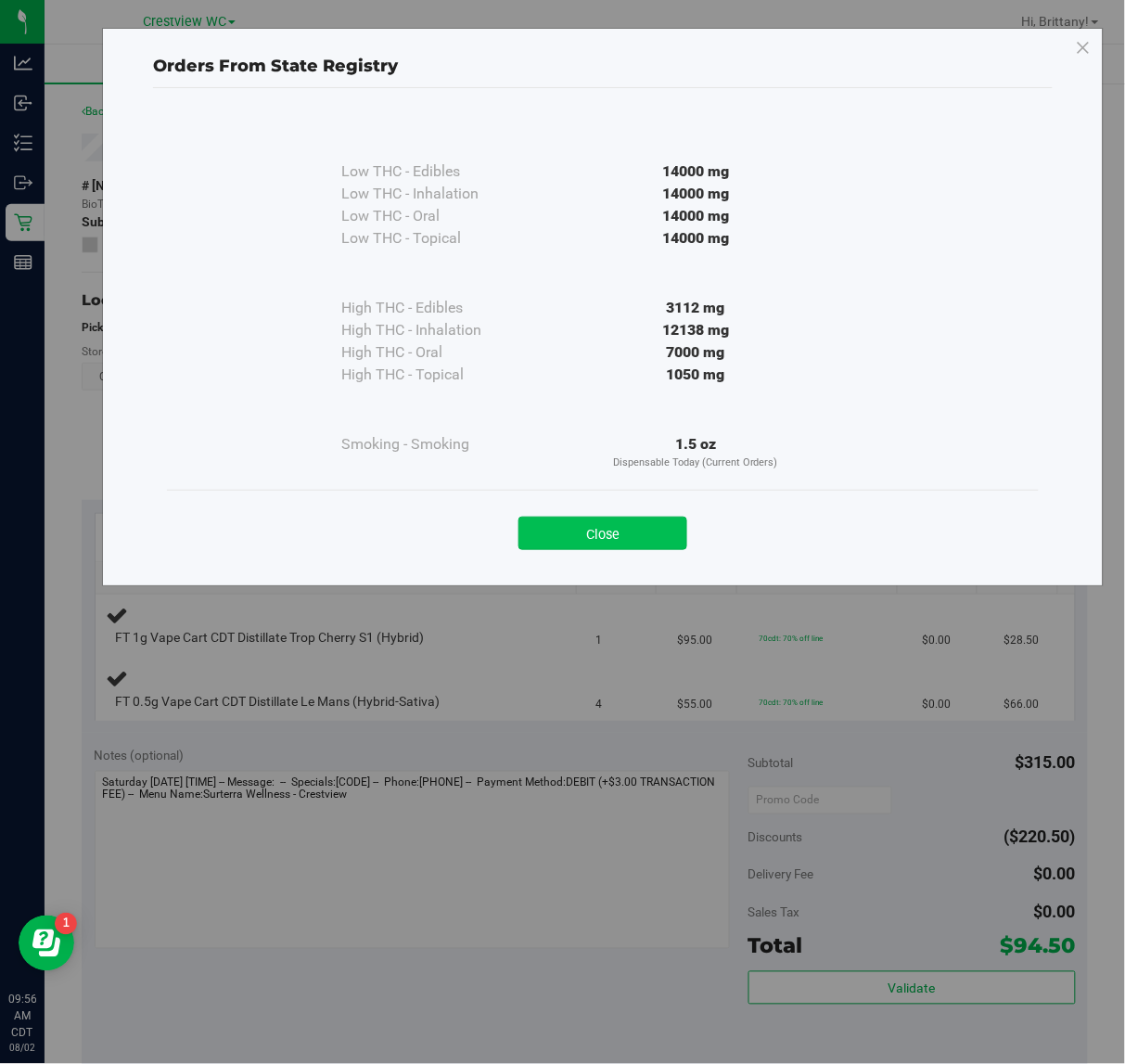 click on "Close" at bounding box center (603, 533) 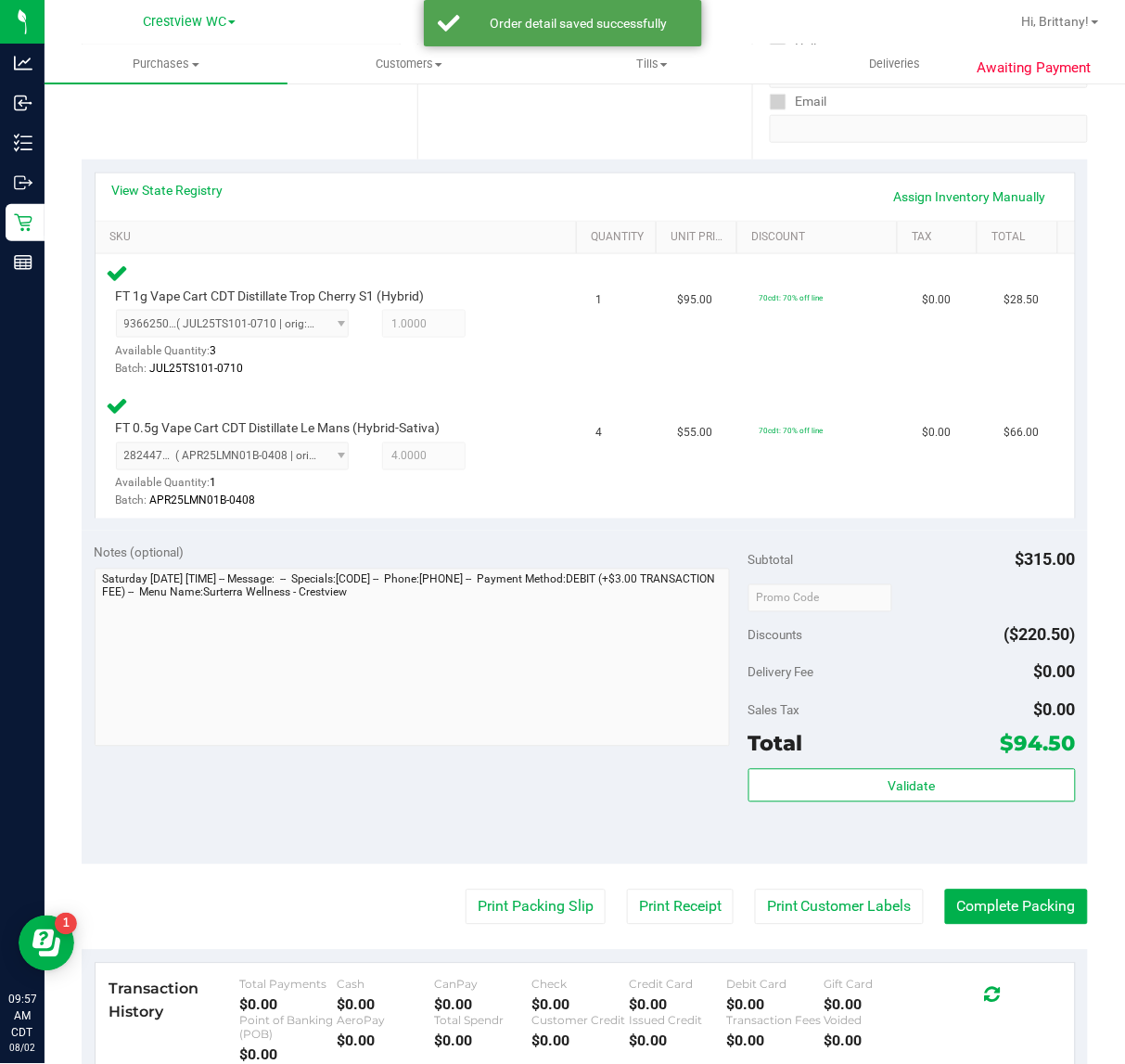 scroll, scrollTop: 341, scrollLeft: 0, axis: vertical 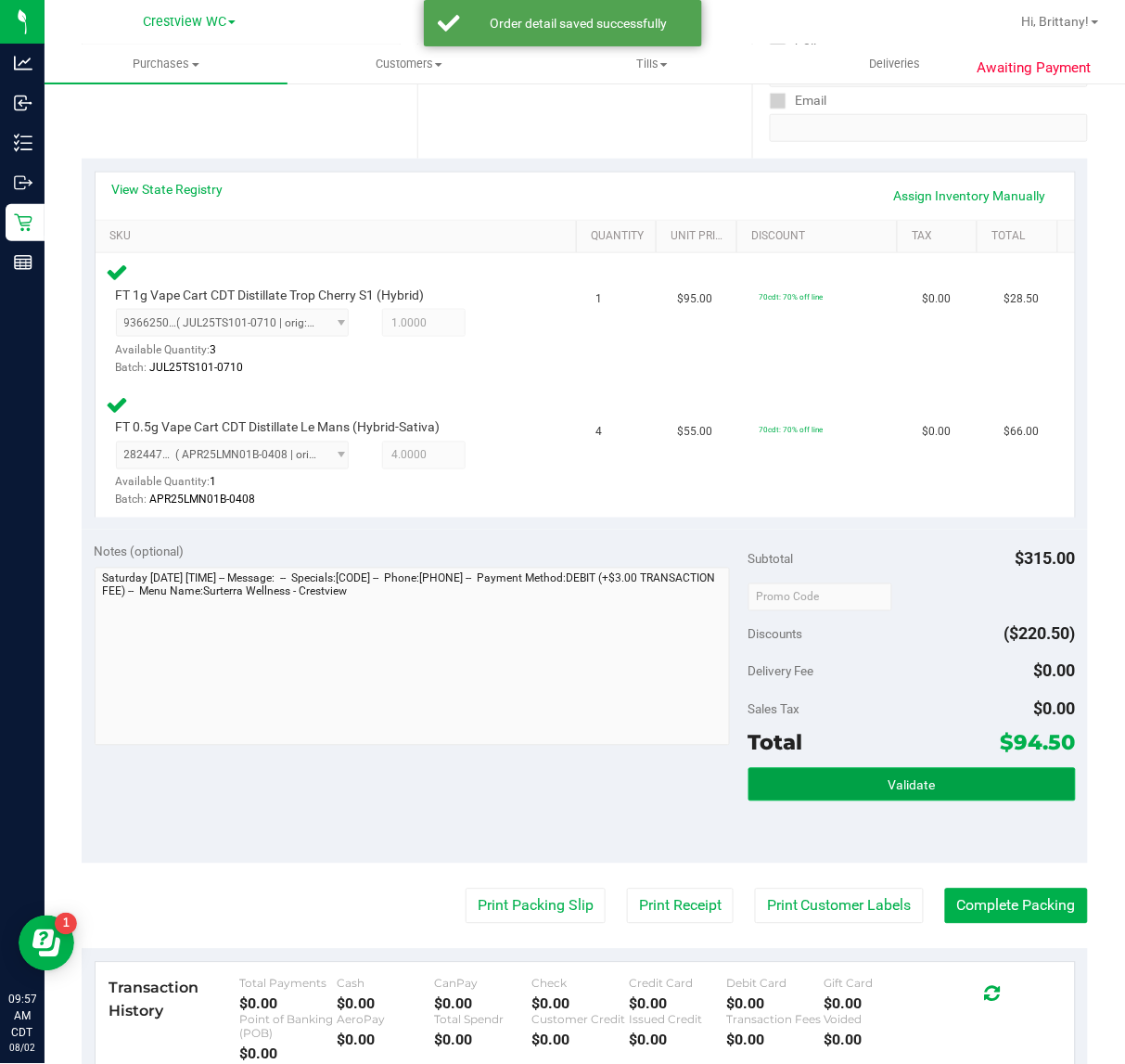 click on "Validate" at bounding box center (912, 785) 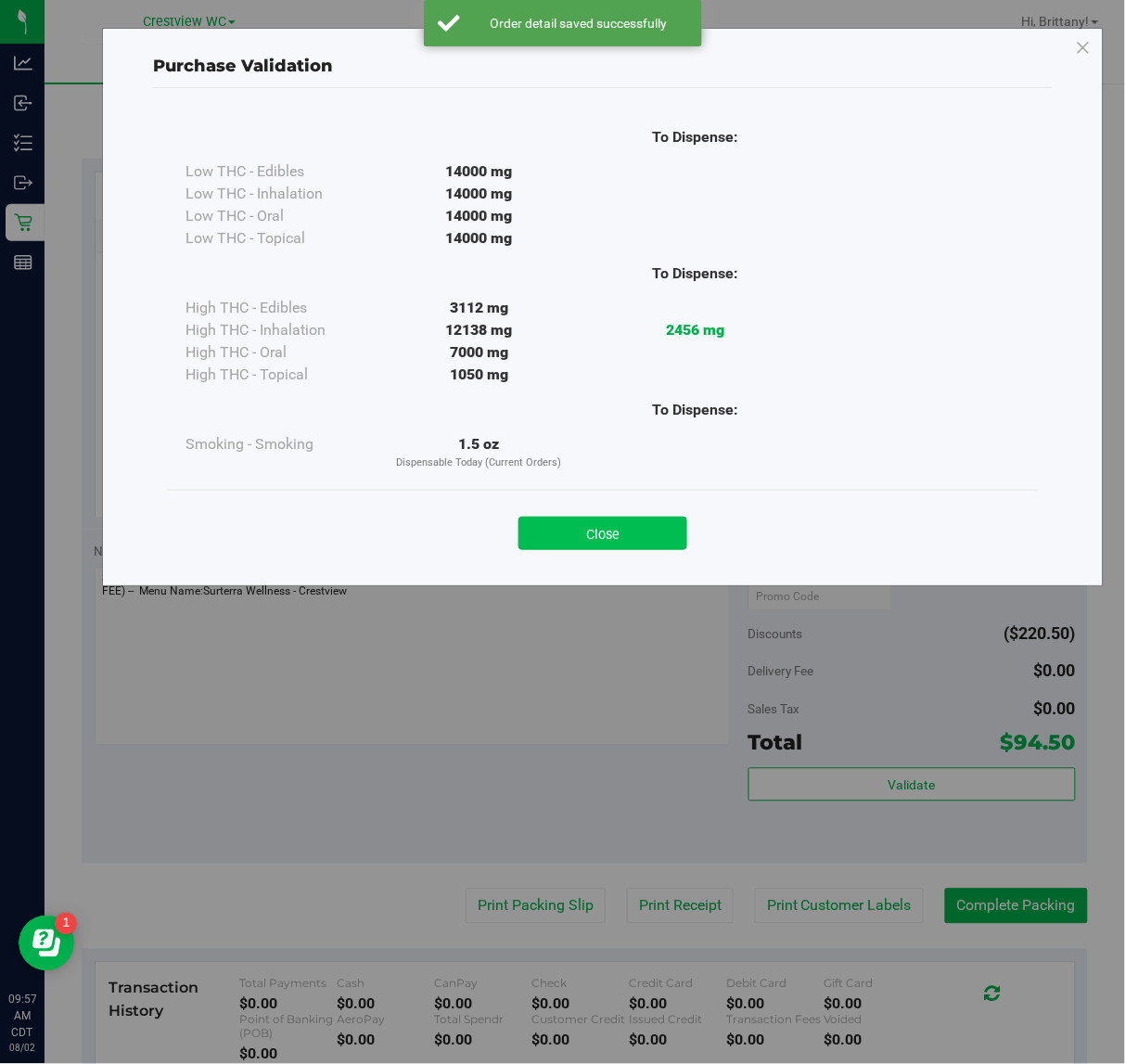 click on "Close" at bounding box center (603, 533) 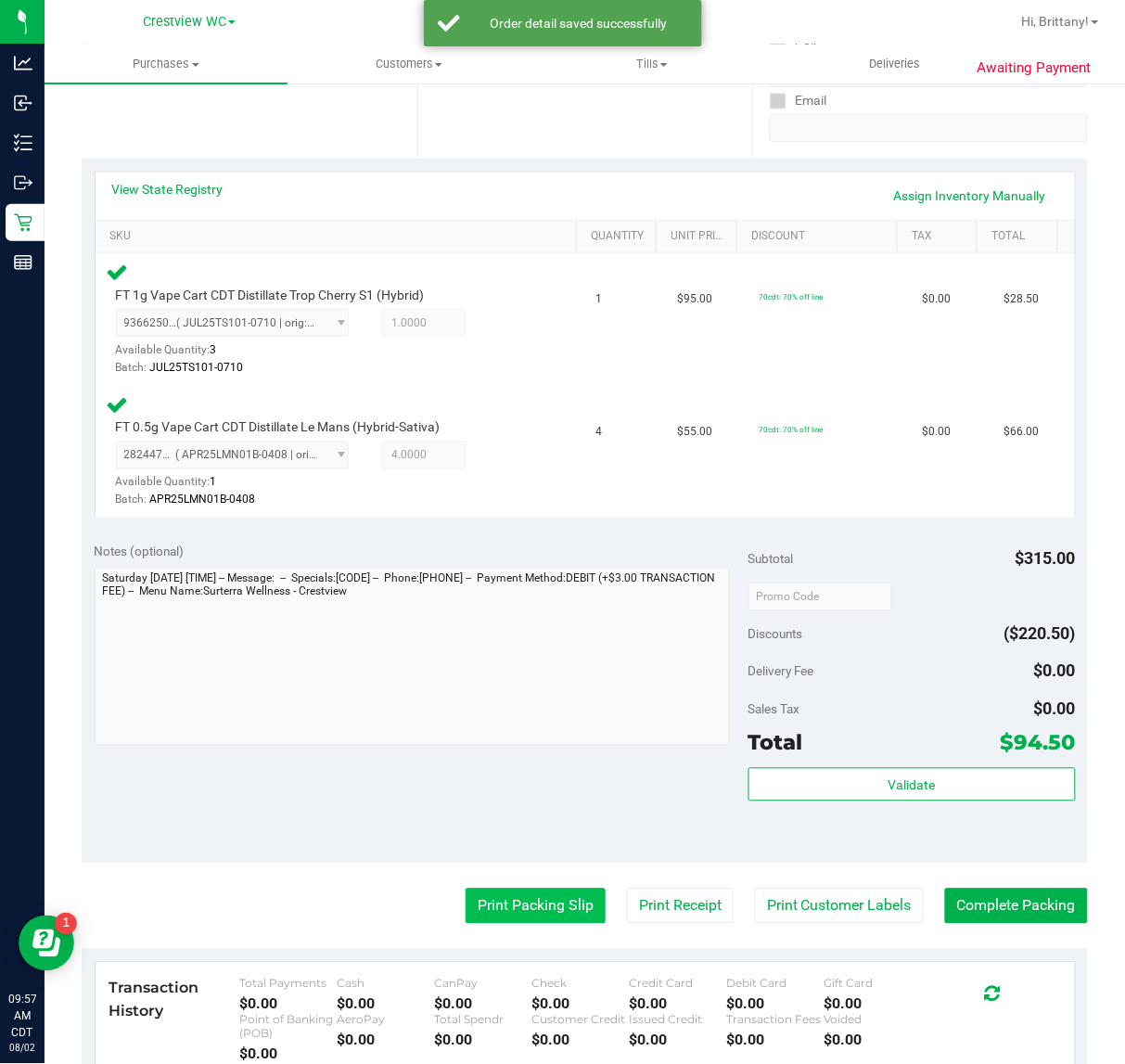 click on "Print Packing Slip" at bounding box center (535, 906) 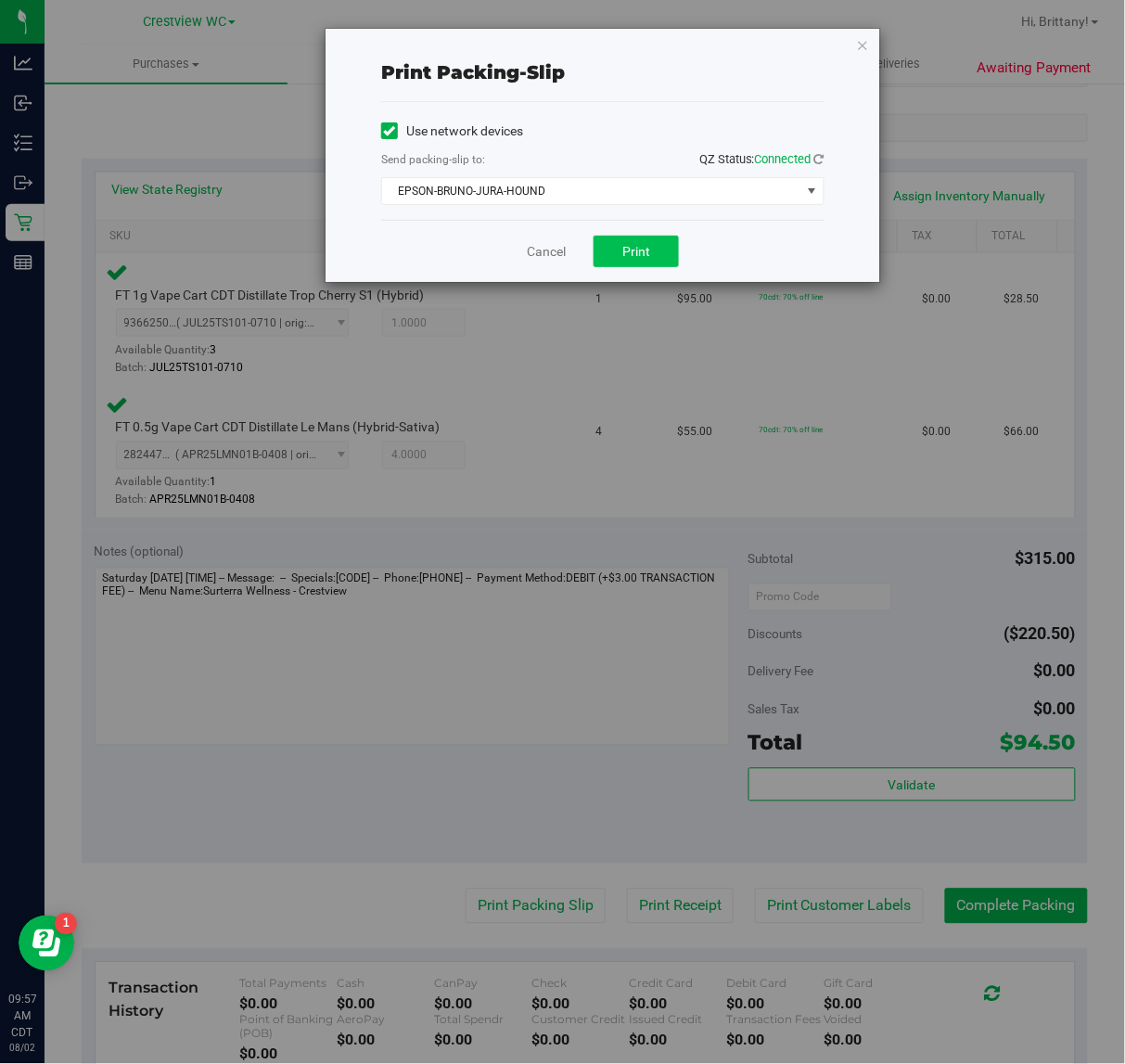 click on "Print" at bounding box center [636, 251] 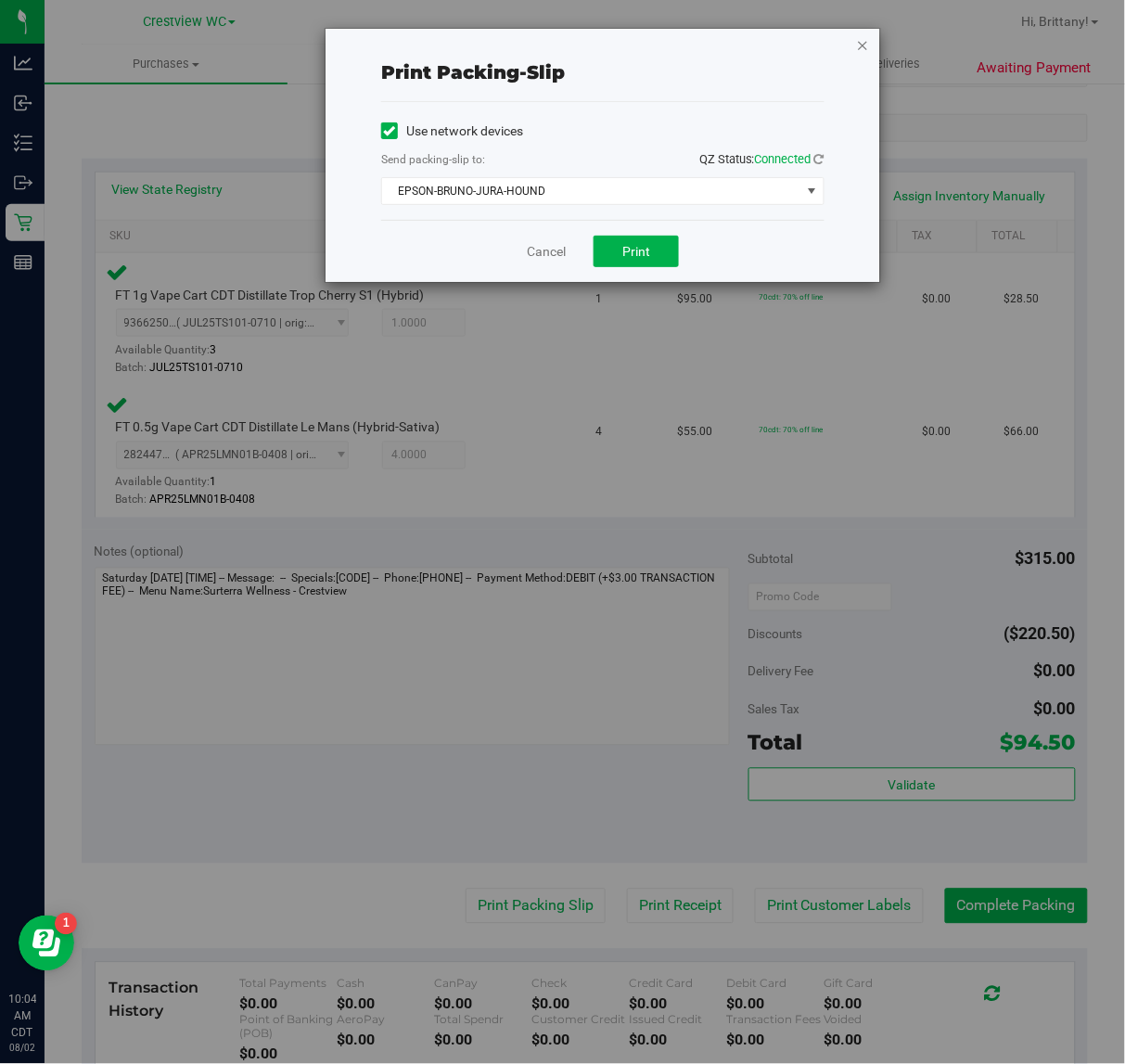 click at bounding box center (863, 45) 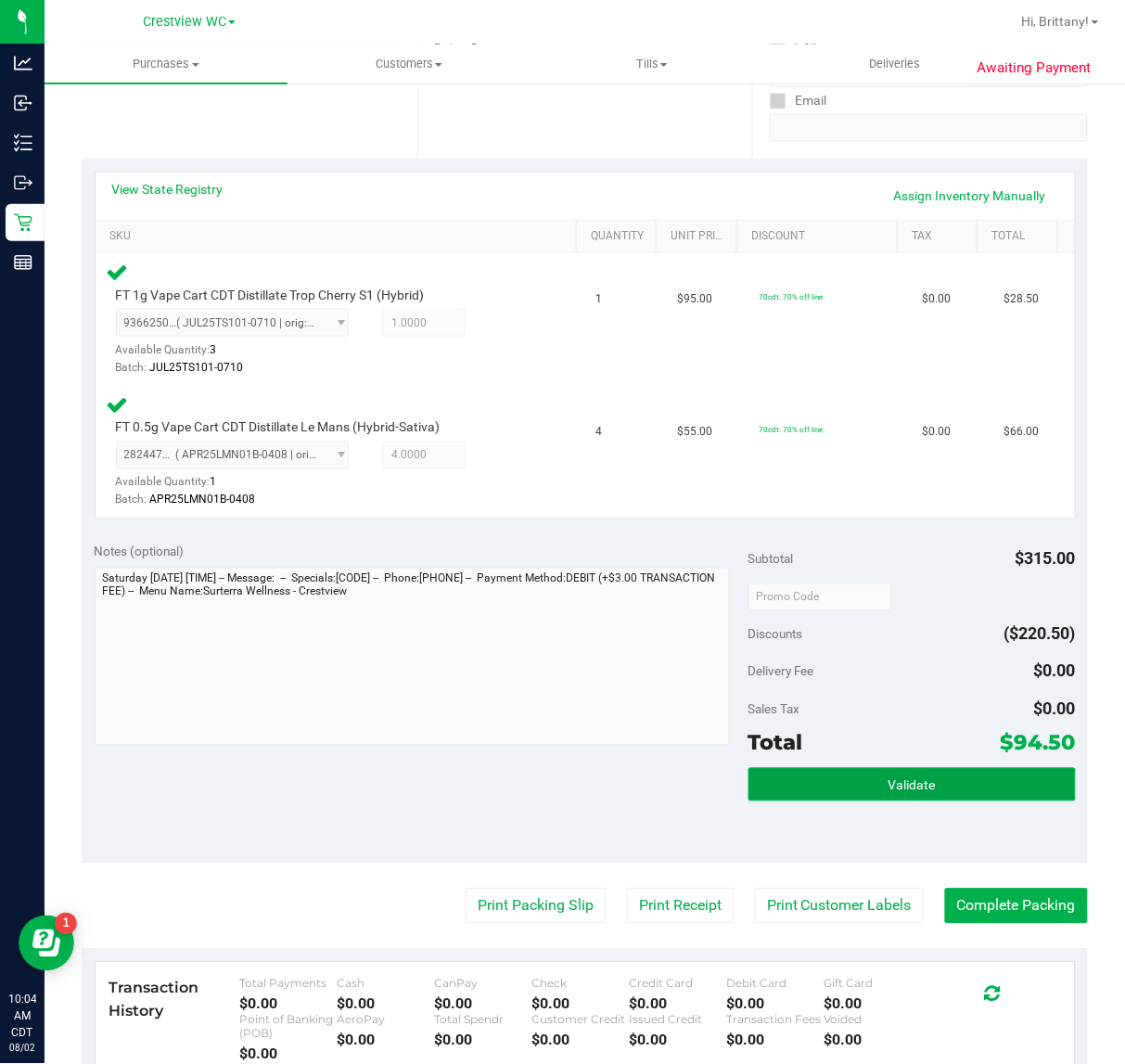 click on "Validate" at bounding box center (912, 786) 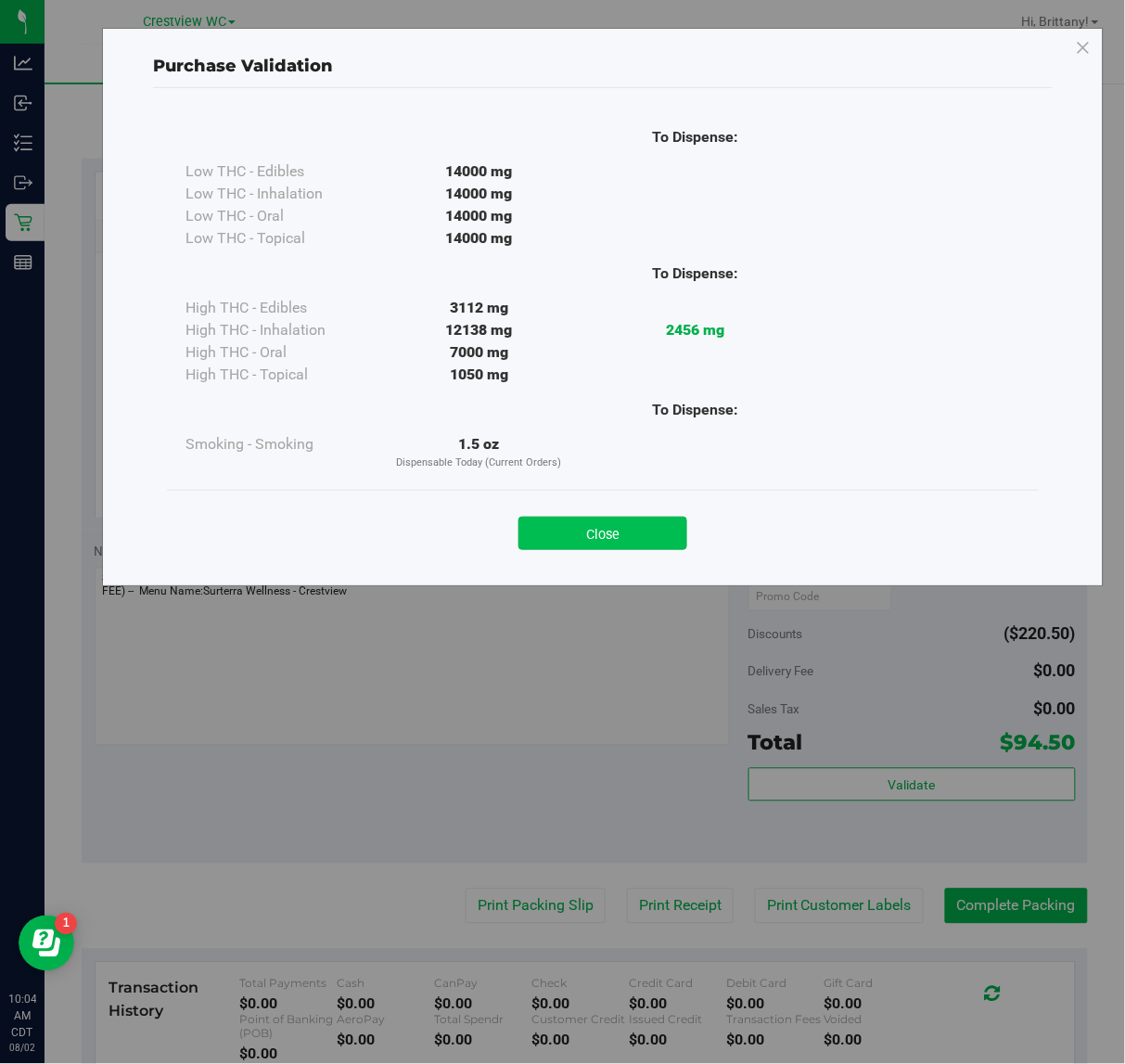 click on "Close" at bounding box center [603, 533] 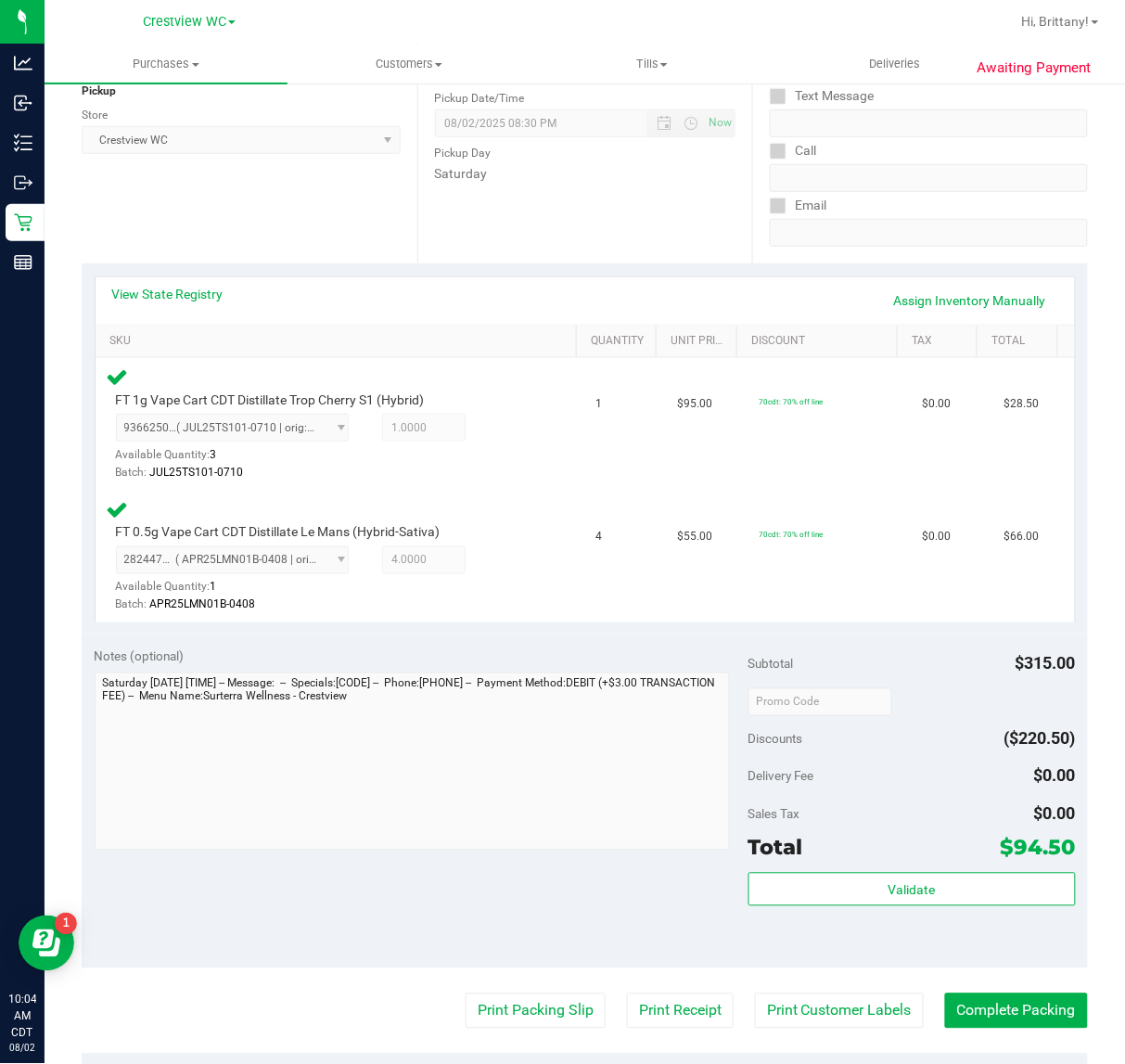 scroll, scrollTop: 316, scrollLeft: 0, axis: vertical 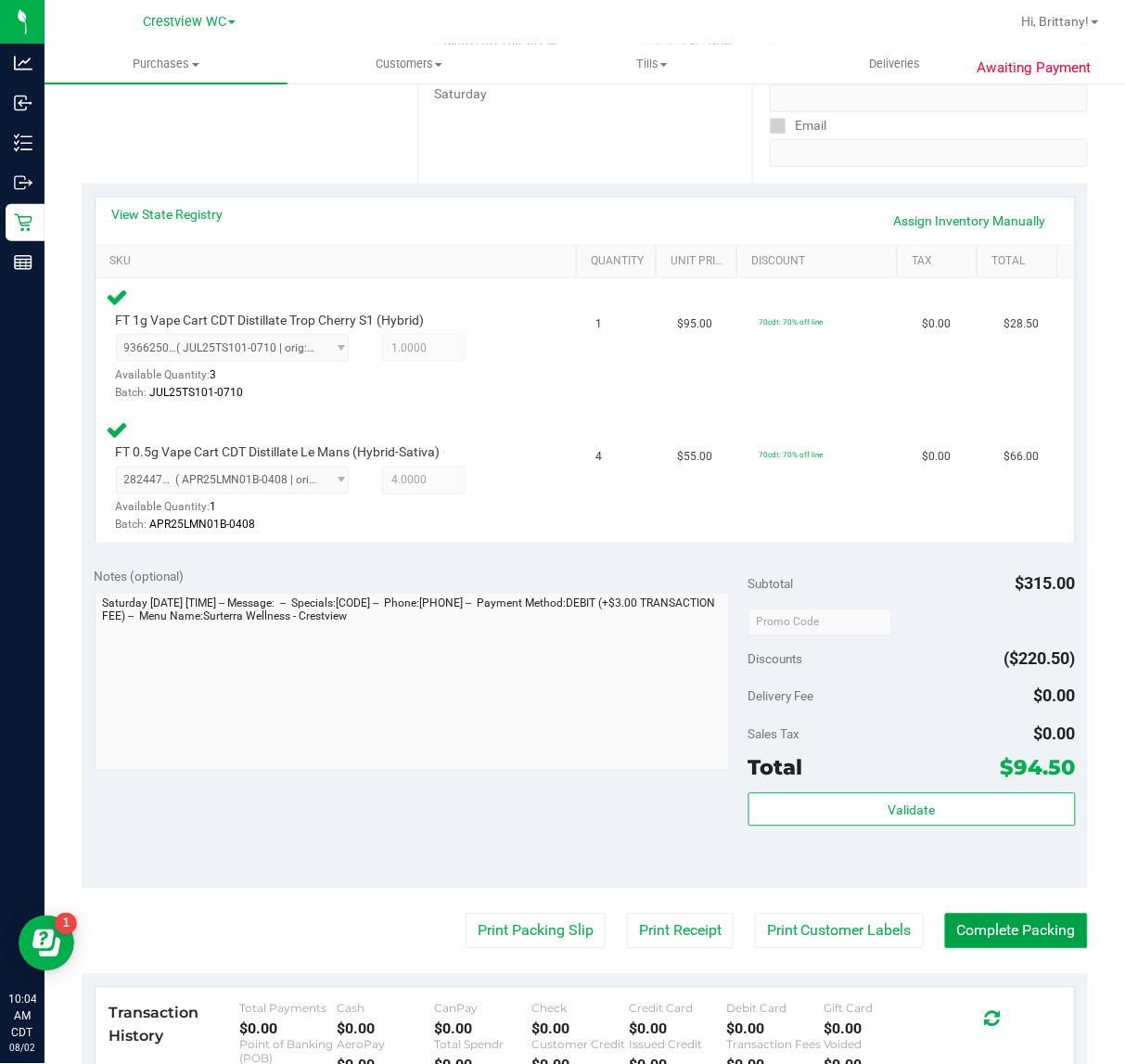 click on "Complete Packing" at bounding box center (1016, 931) 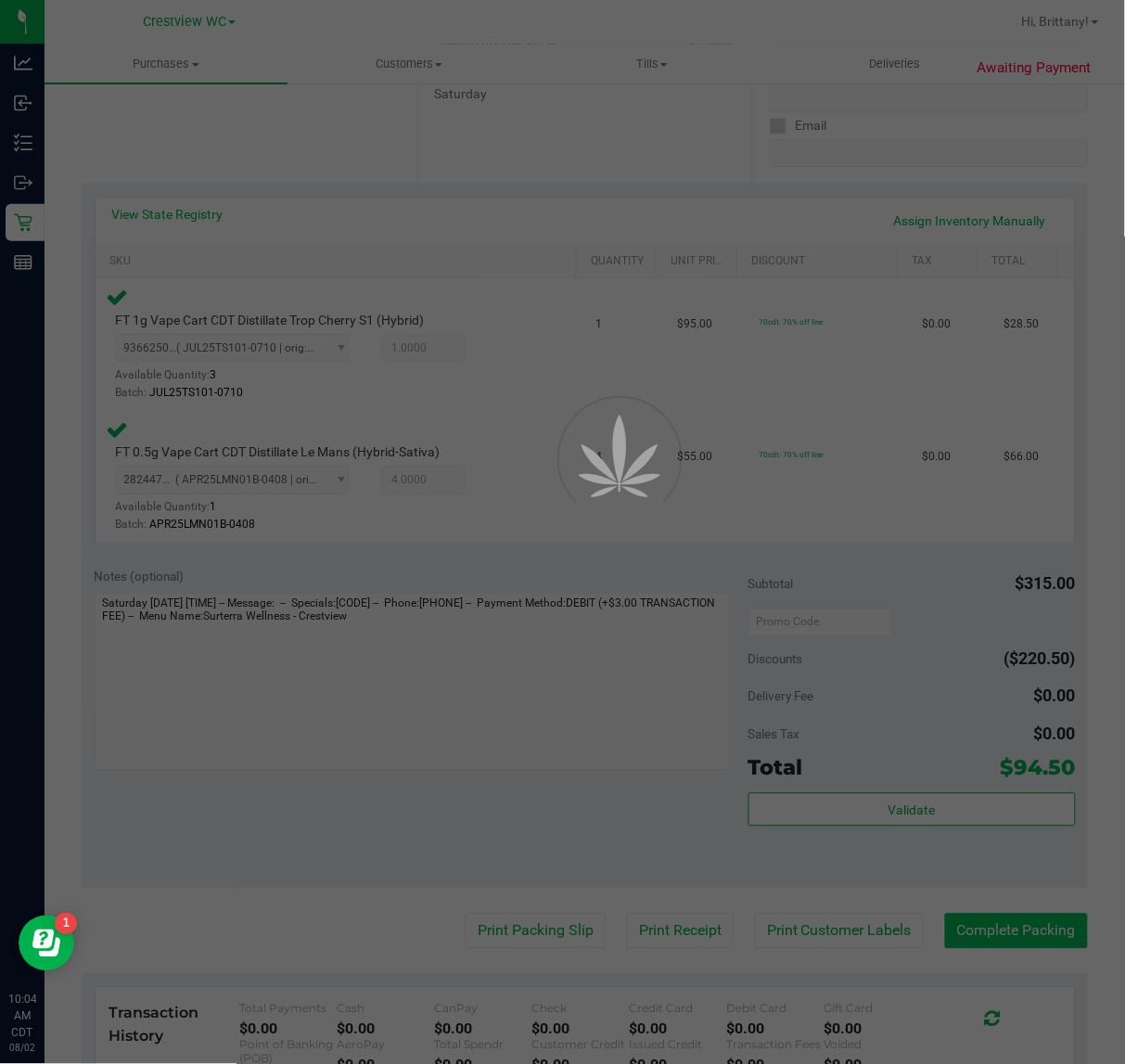 scroll, scrollTop: 0, scrollLeft: 0, axis: both 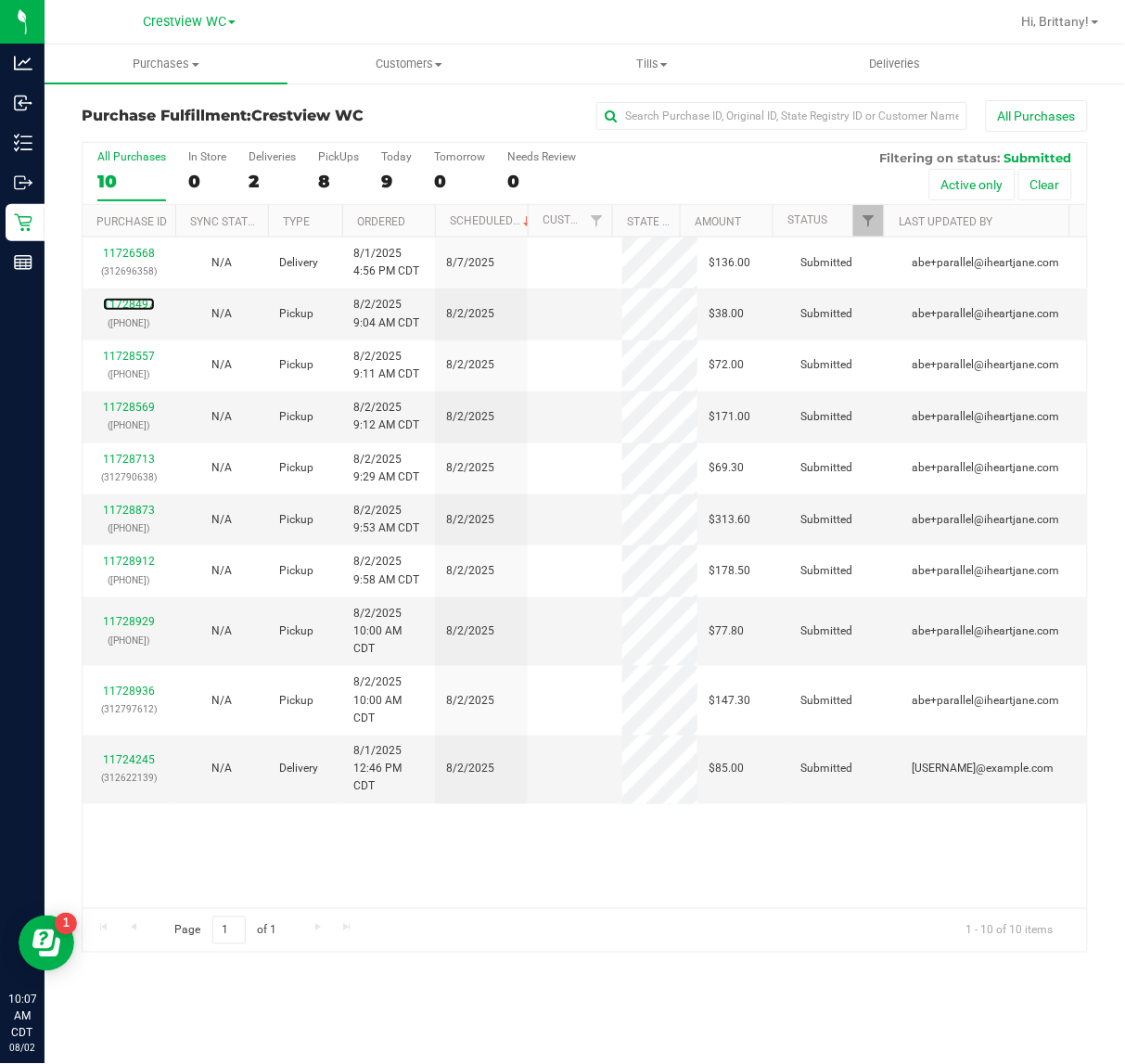 click on "11728497" at bounding box center [129, 304] 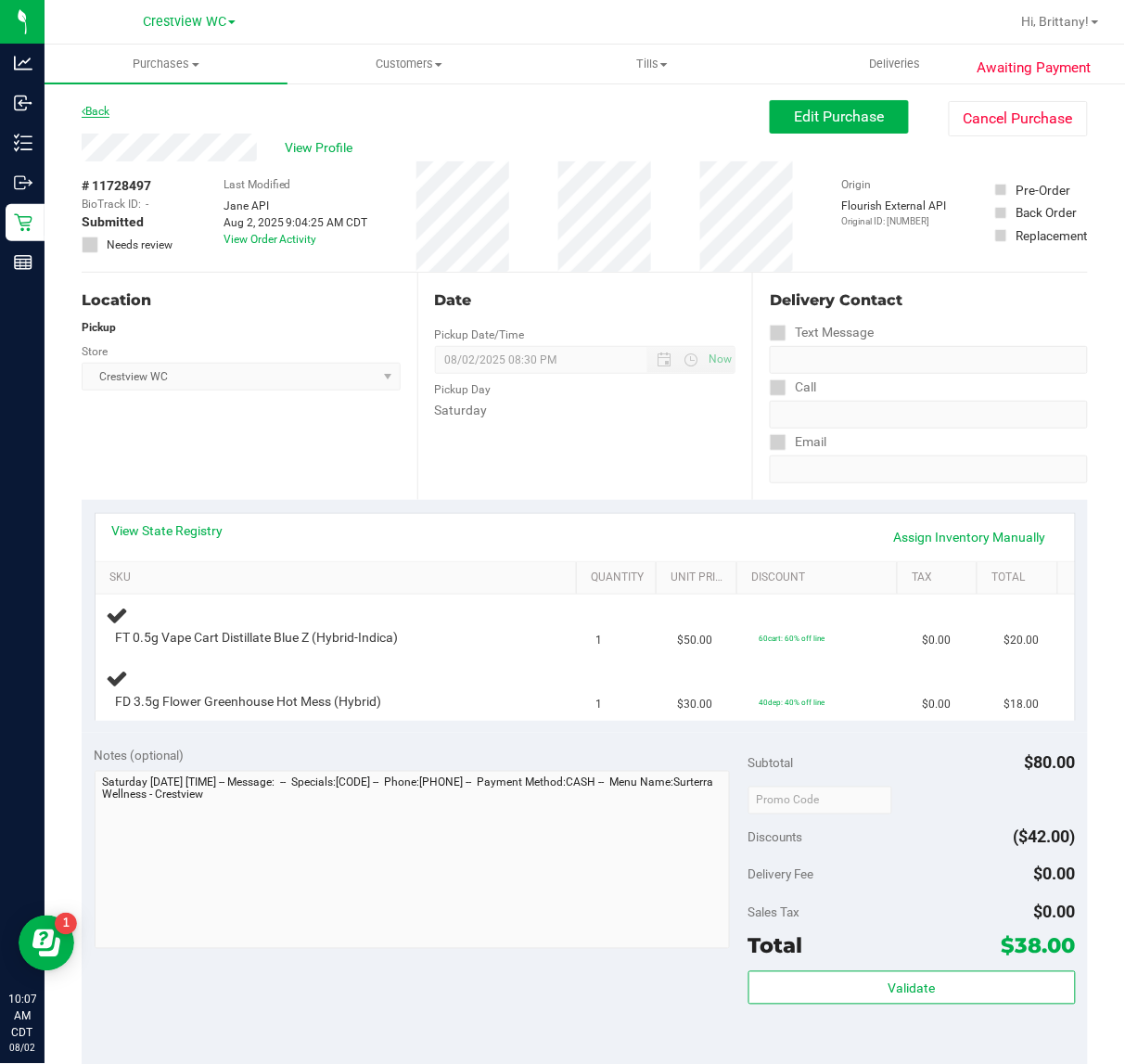 click on "Back" at bounding box center (96, 111) 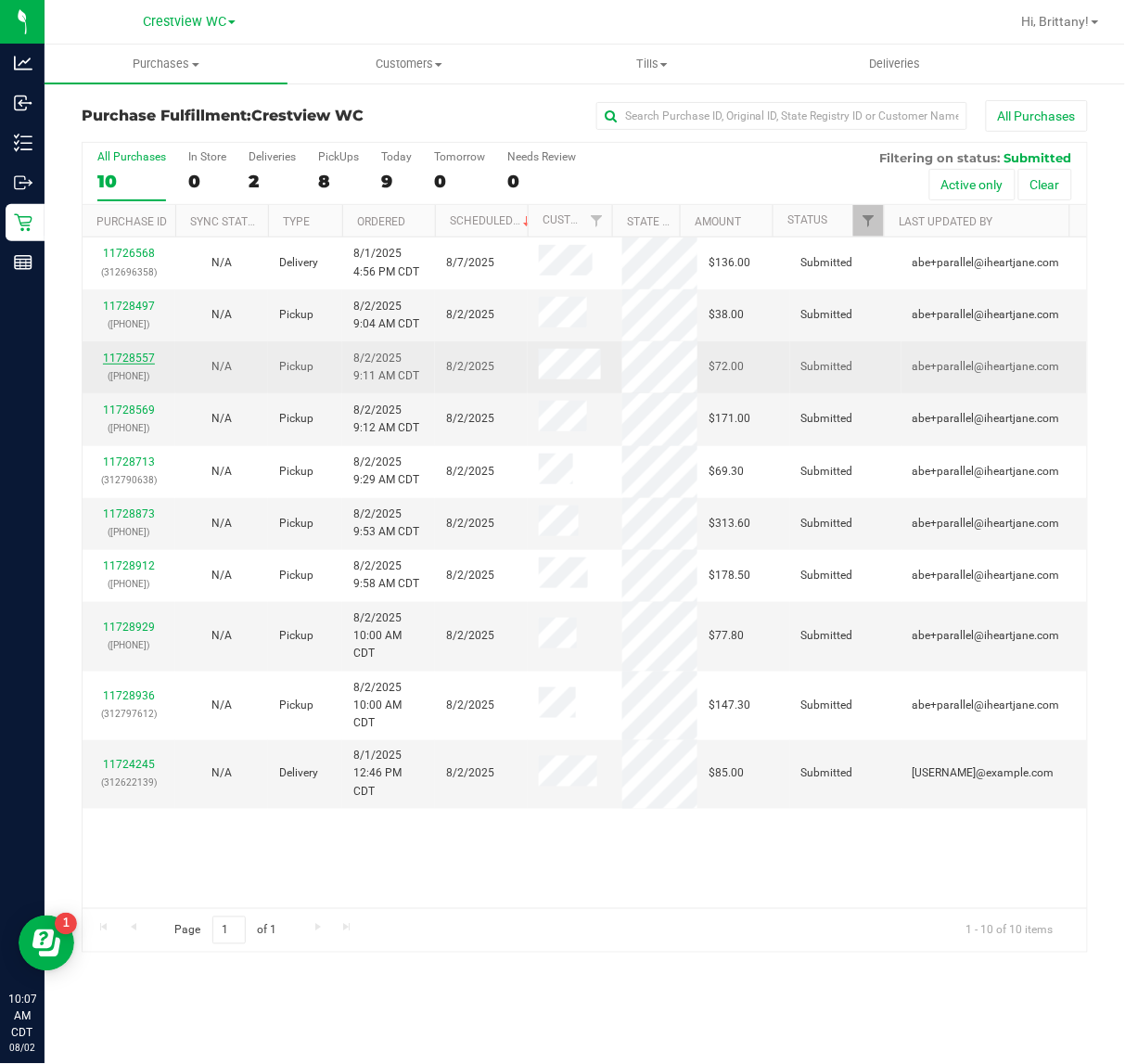 click on "11728557" at bounding box center (129, 358) 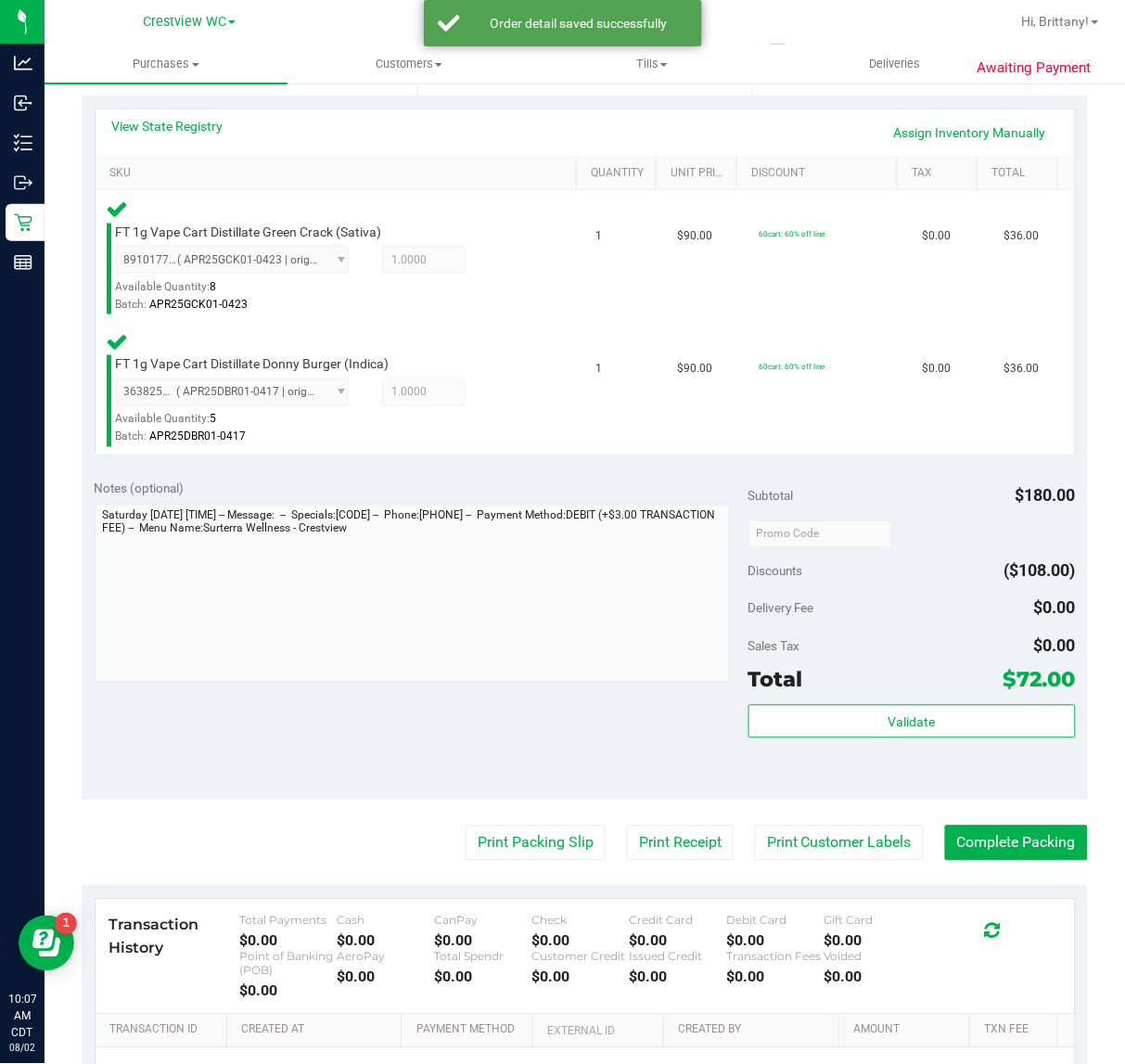 scroll, scrollTop: 404, scrollLeft: 0, axis: vertical 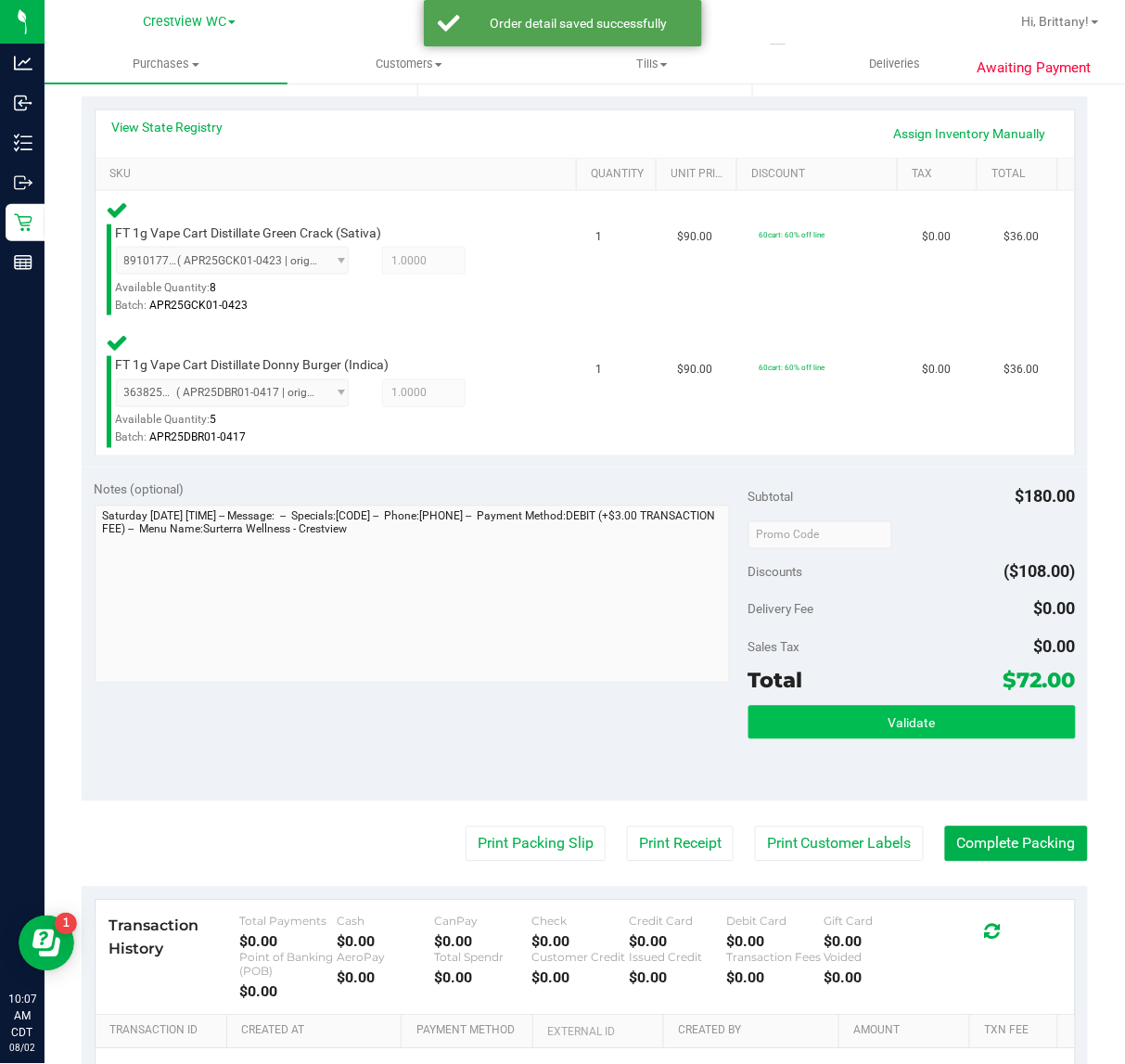 click on "Validate" at bounding box center (912, 723) 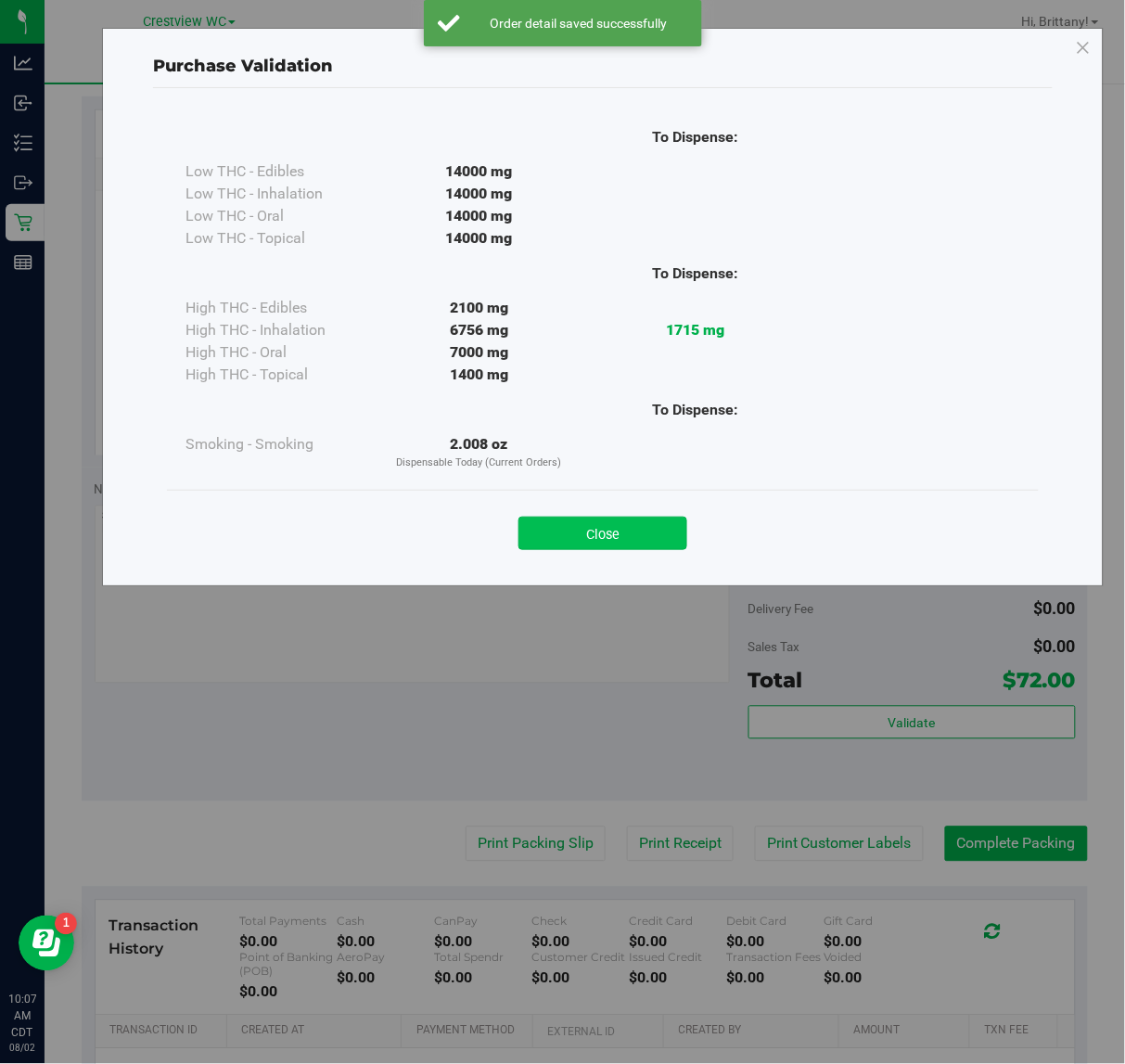 click on "Close" at bounding box center [603, 533] 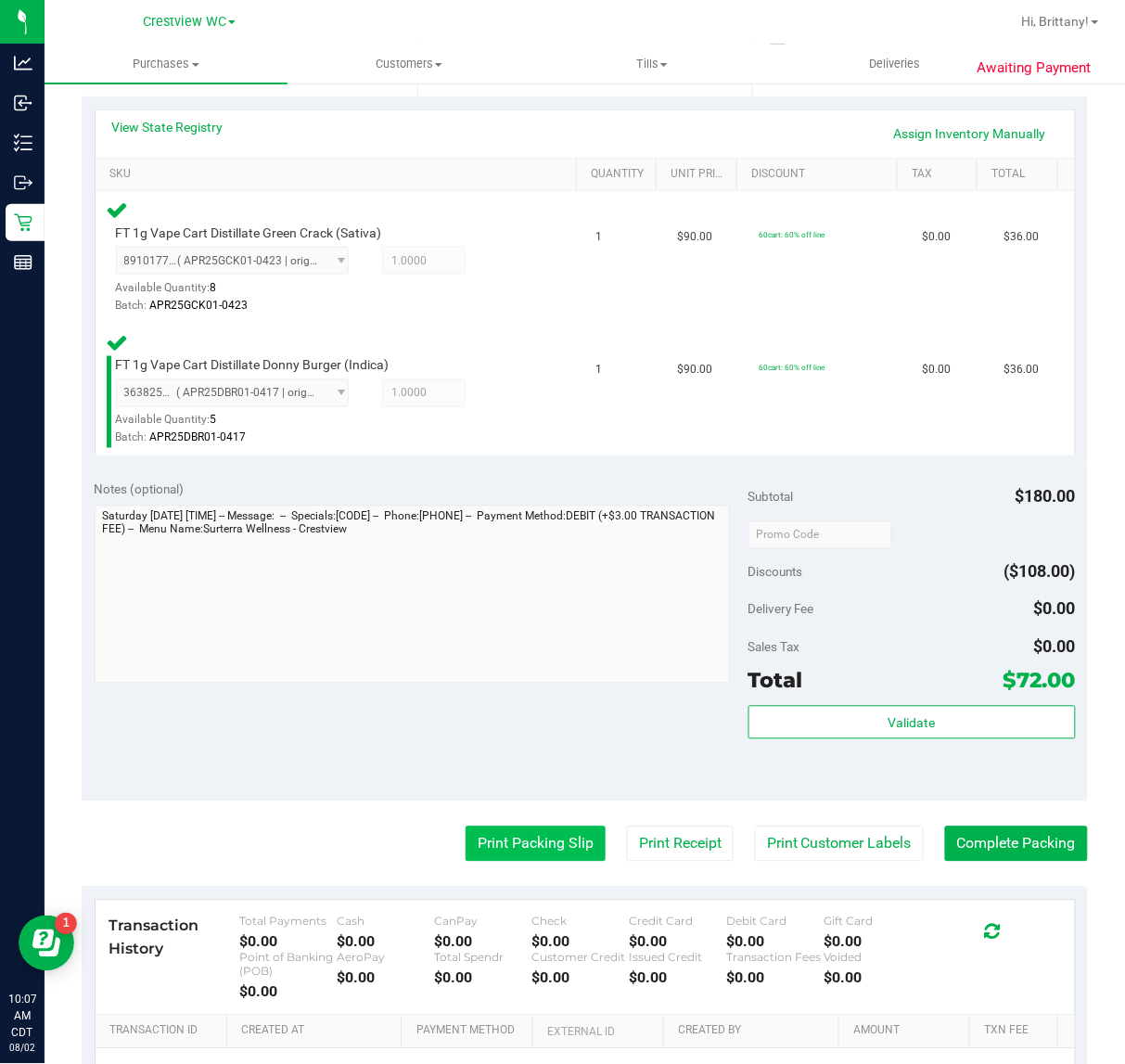 click on "Print Packing Slip" at bounding box center (535, 844) 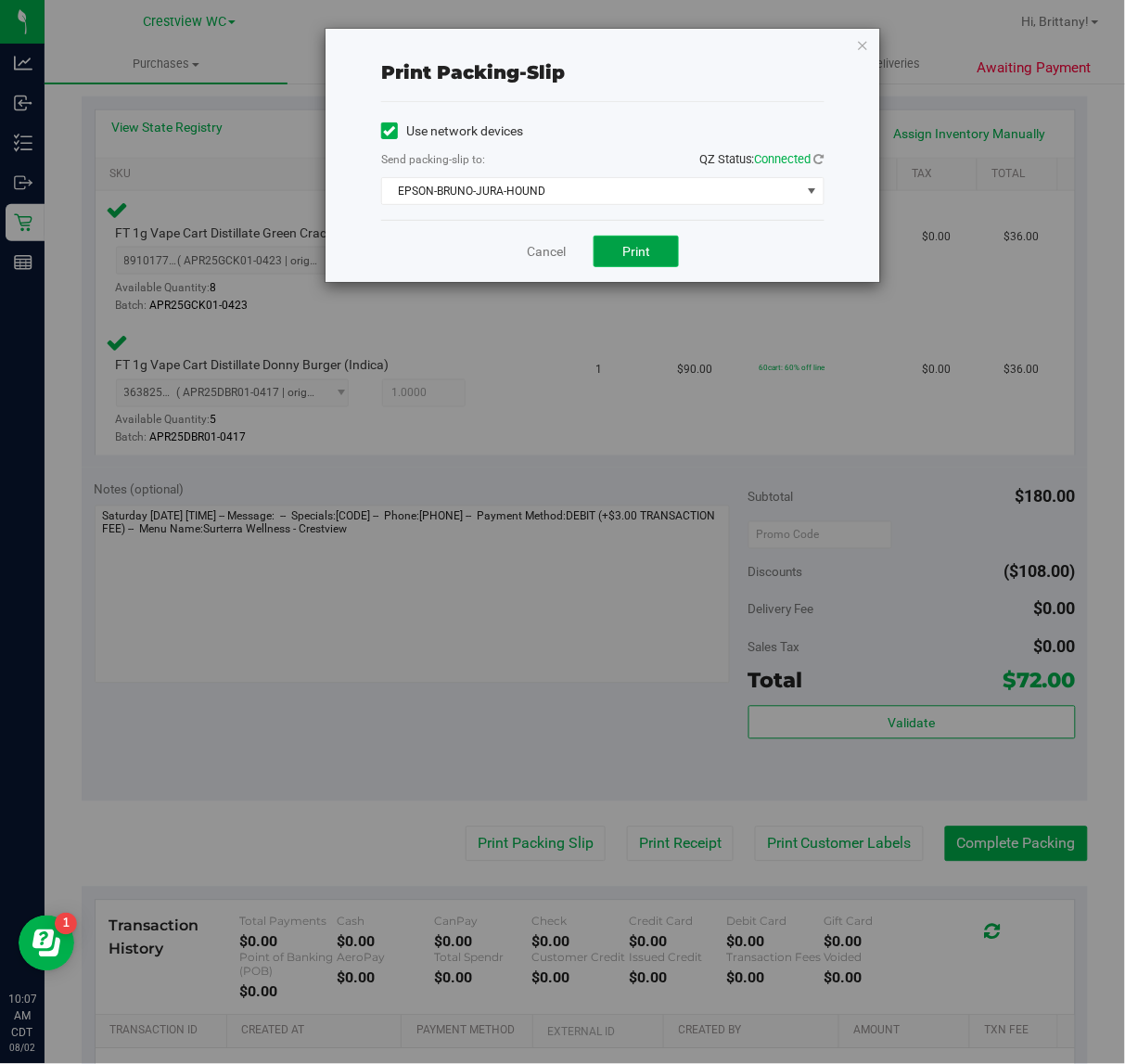 click on "Print" at bounding box center [636, 251] 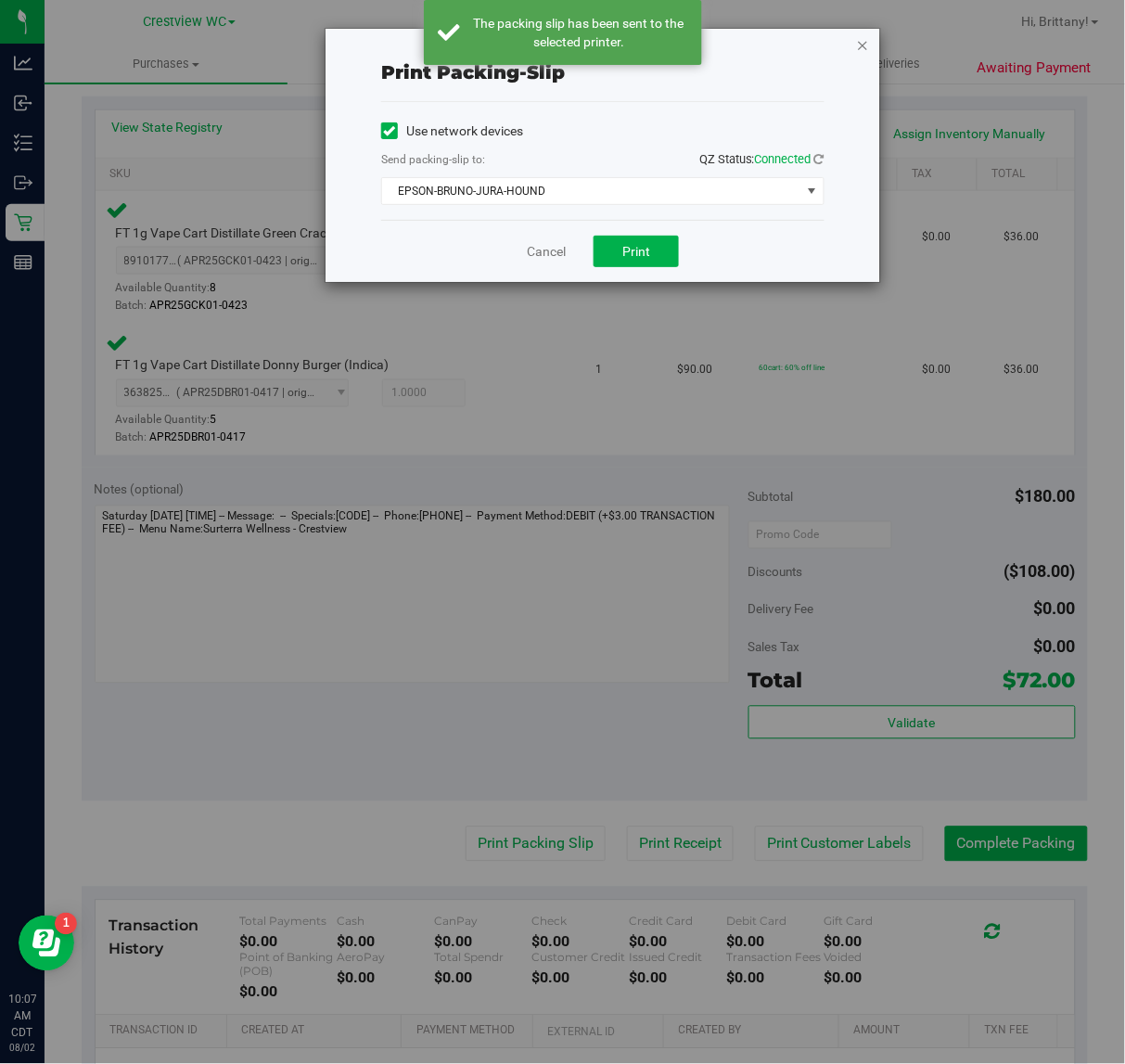 click at bounding box center [863, 45] 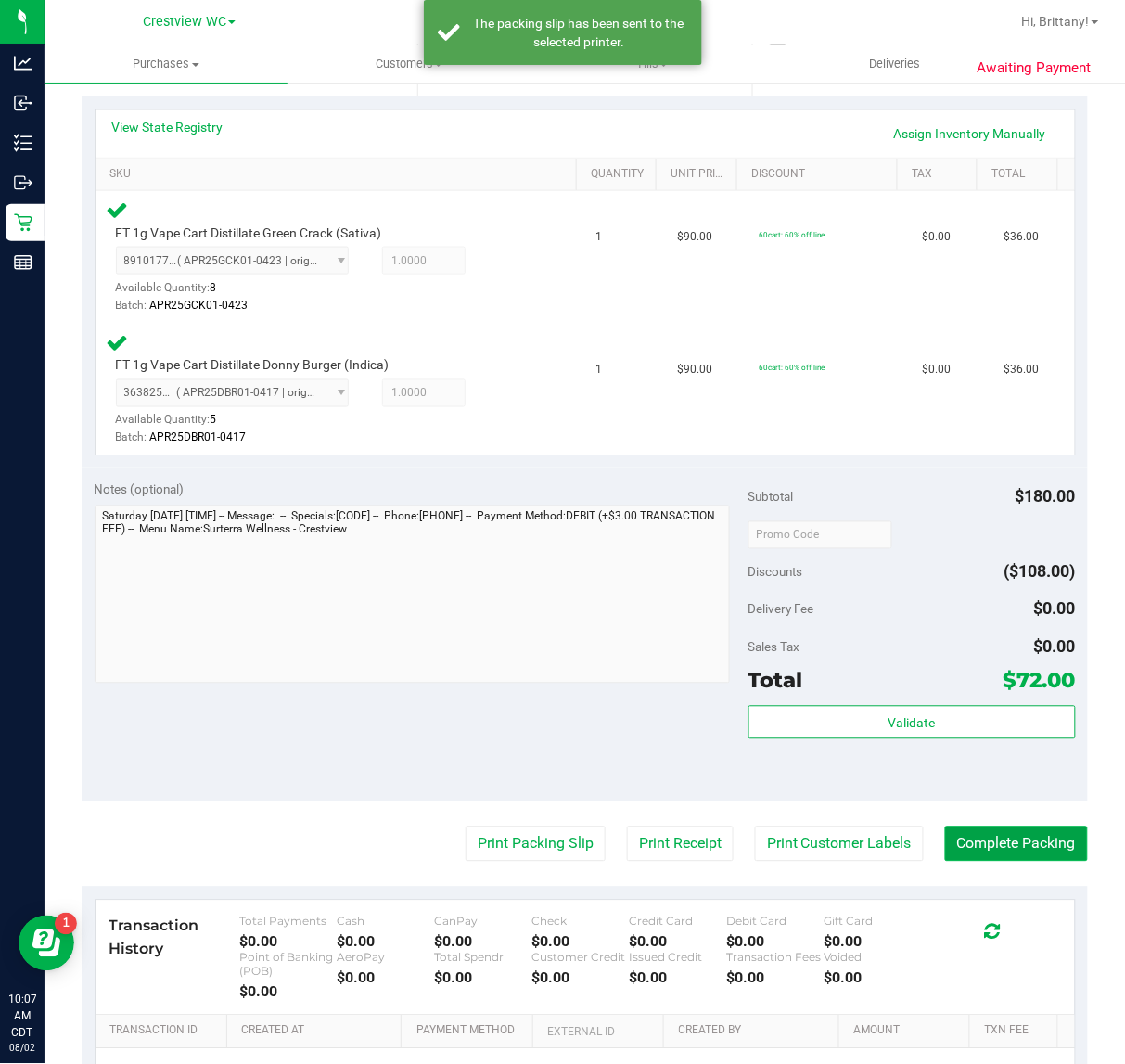 click on "Complete Packing" at bounding box center (1016, 844) 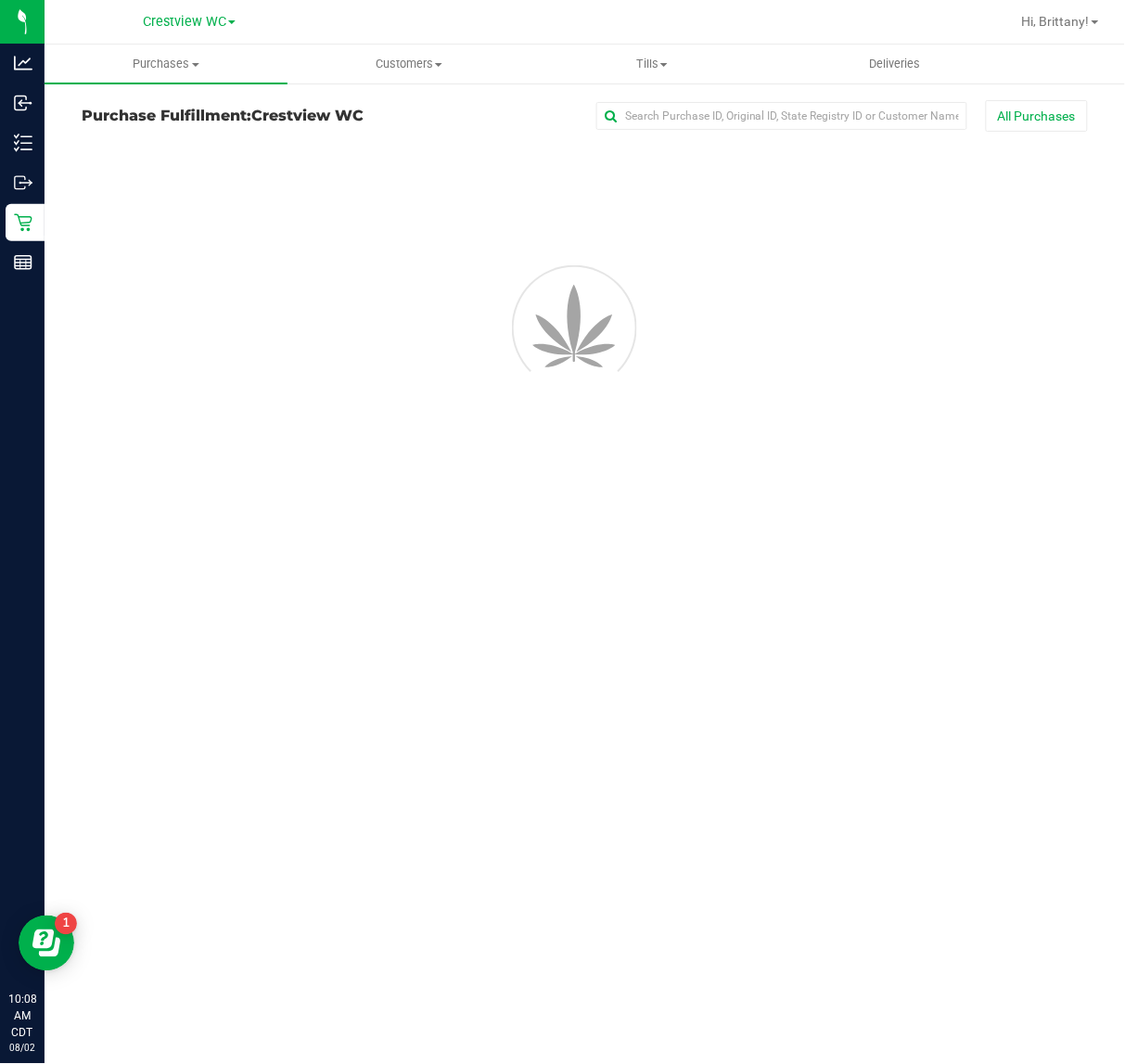 scroll, scrollTop: 0, scrollLeft: 0, axis: both 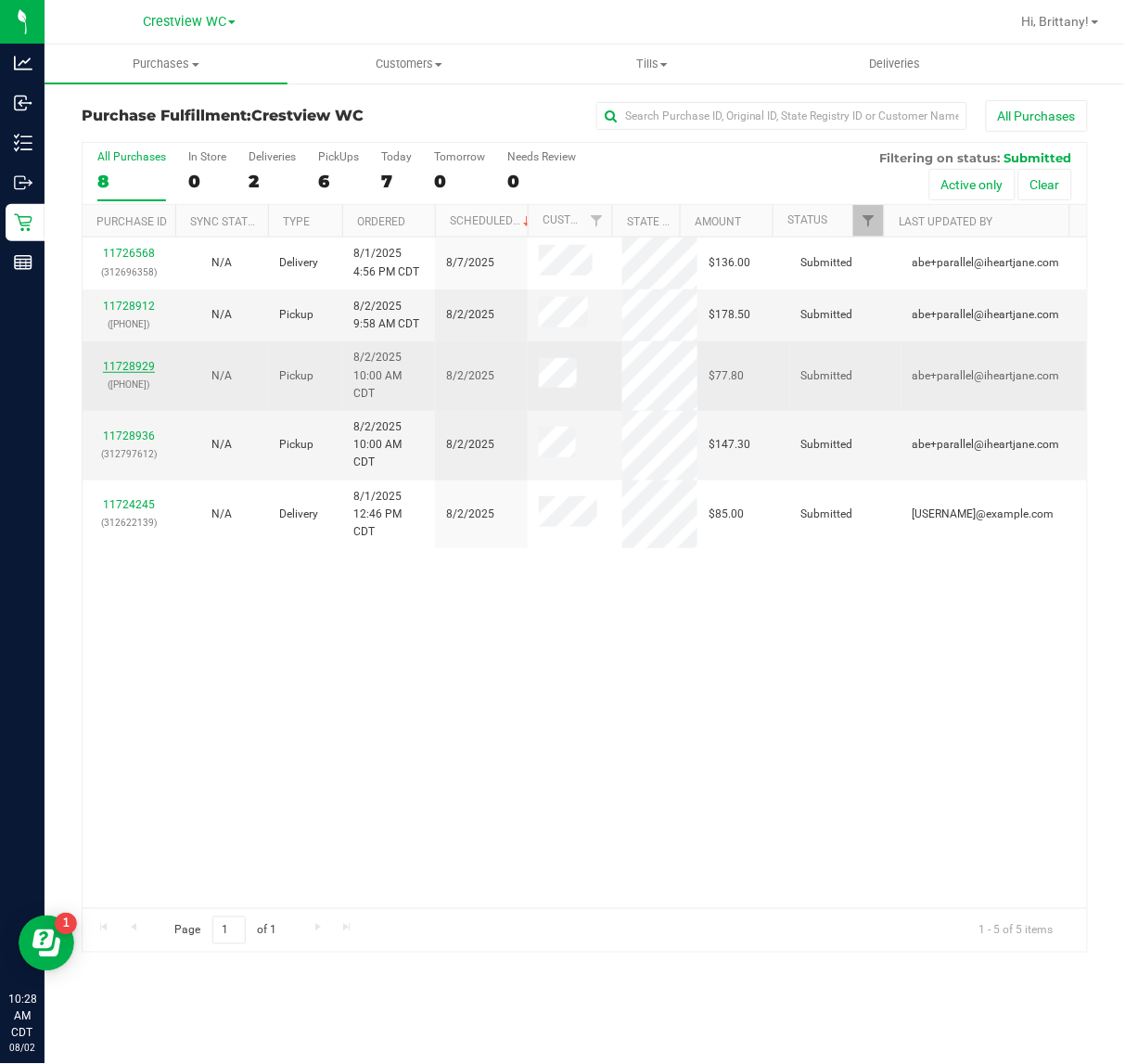 click on "11728929" at bounding box center [129, 366] 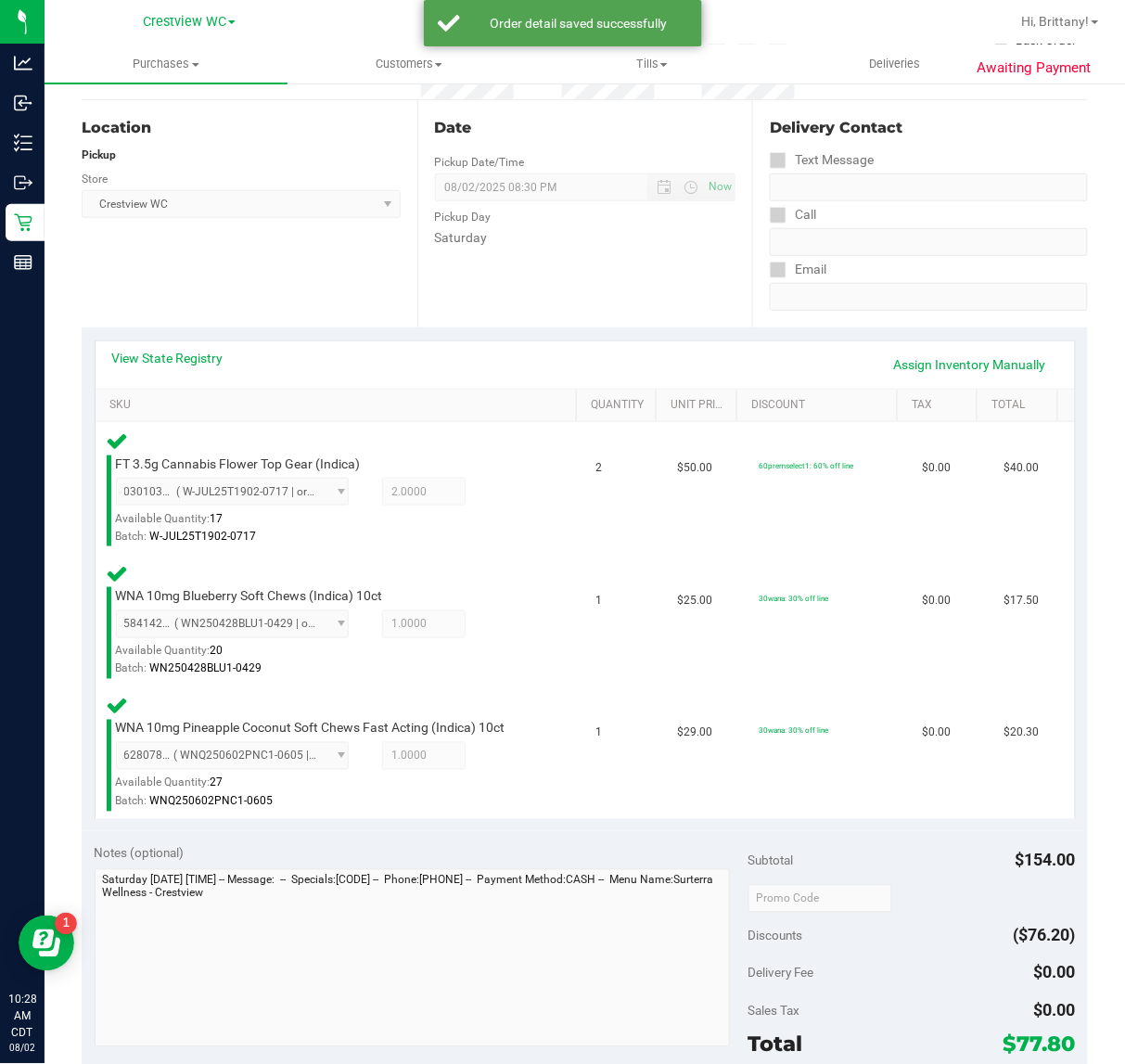 scroll, scrollTop: 464, scrollLeft: 0, axis: vertical 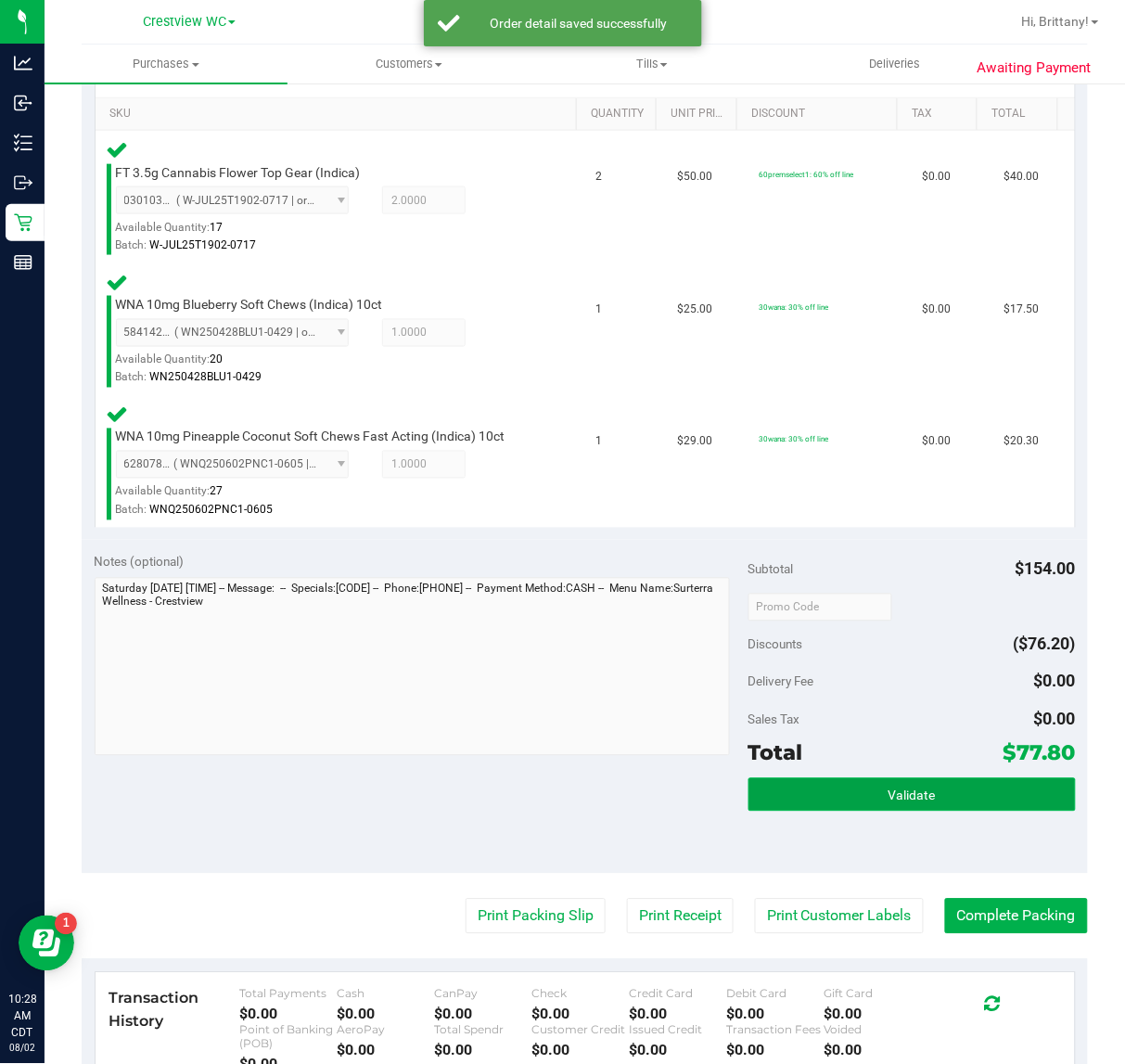 click on "Validate" at bounding box center (912, 795) 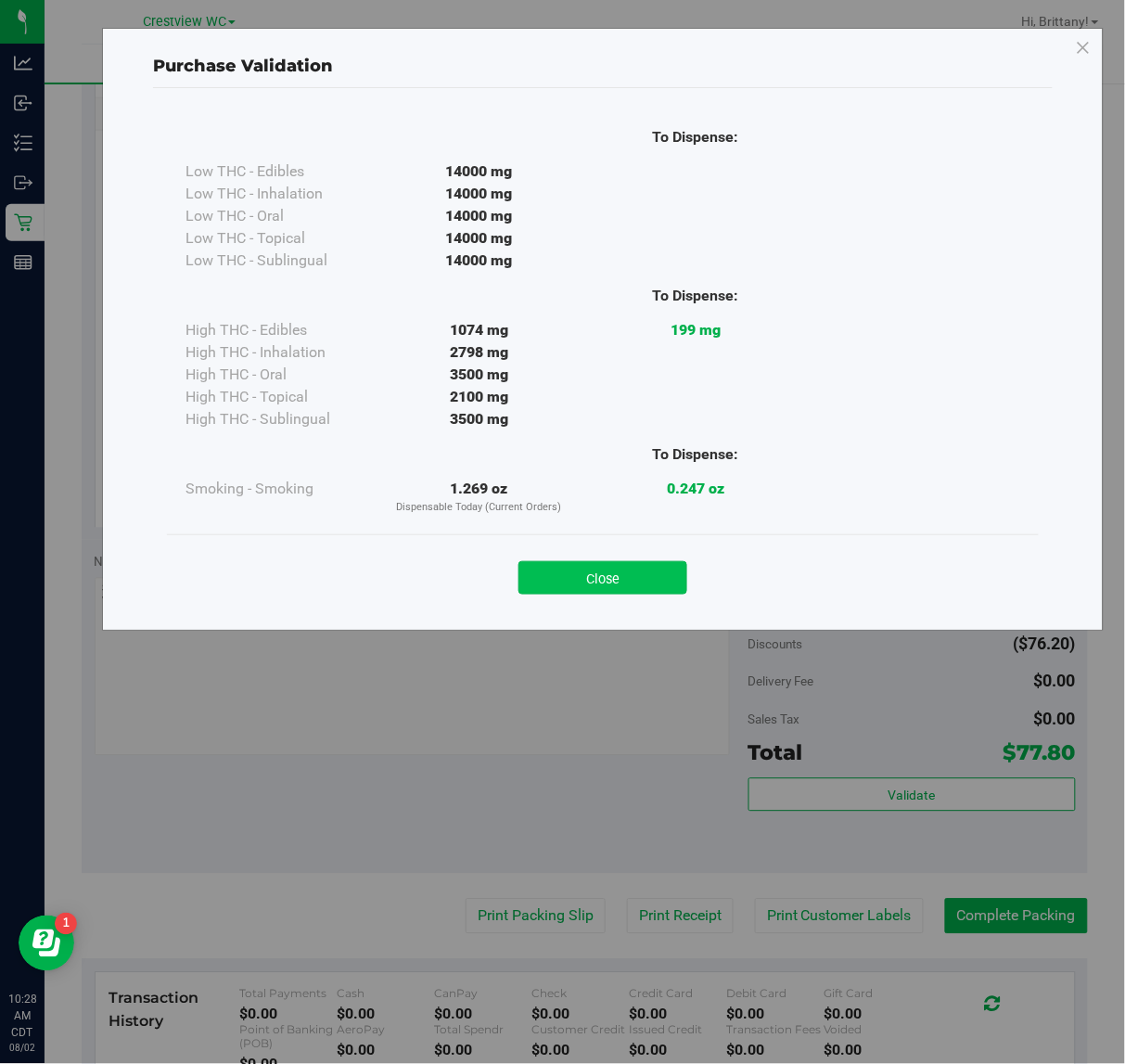 click on "Close" at bounding box center (603, 578) 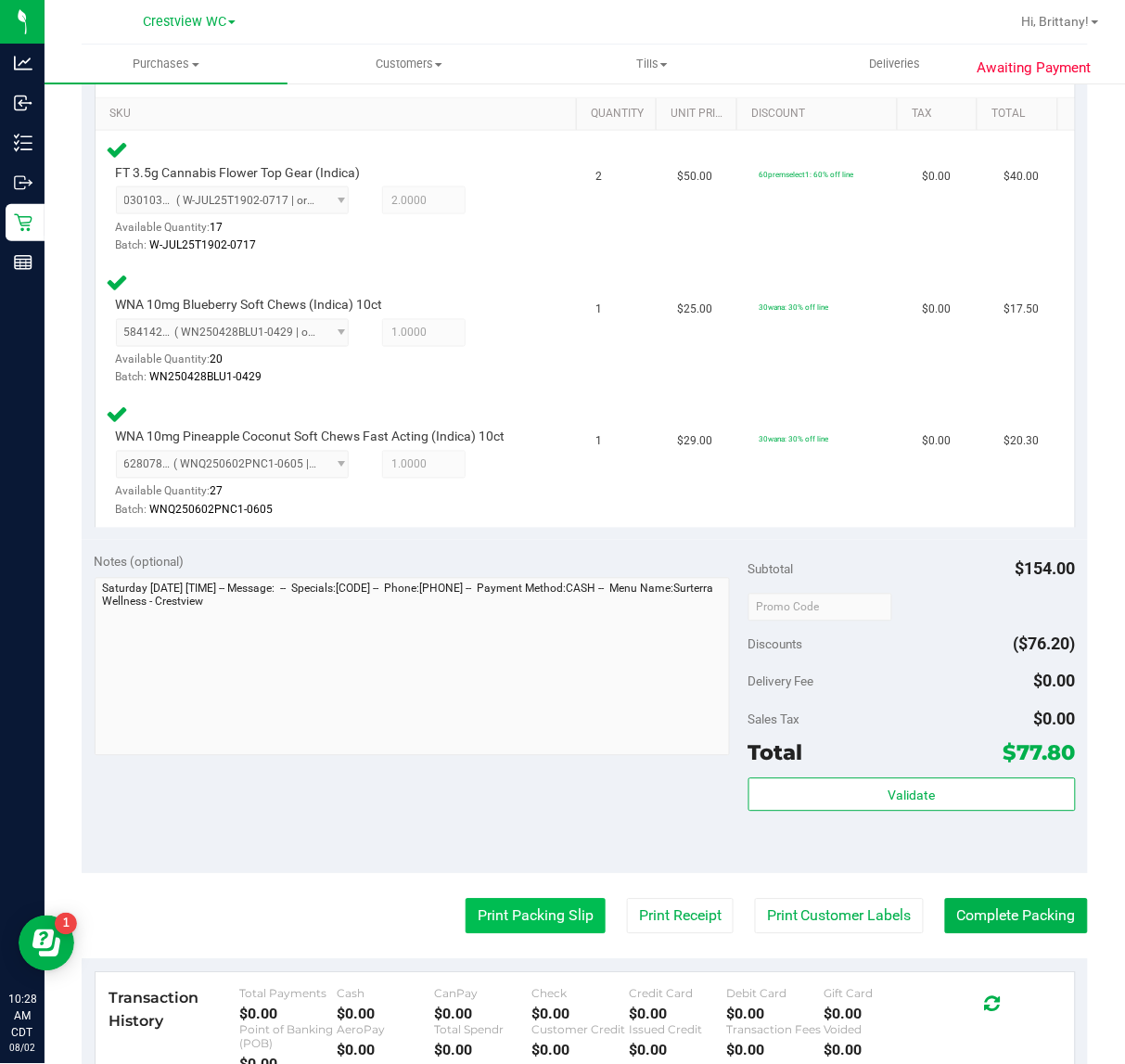 click on "Print Packing Slip" at bounding box center [535, 917] 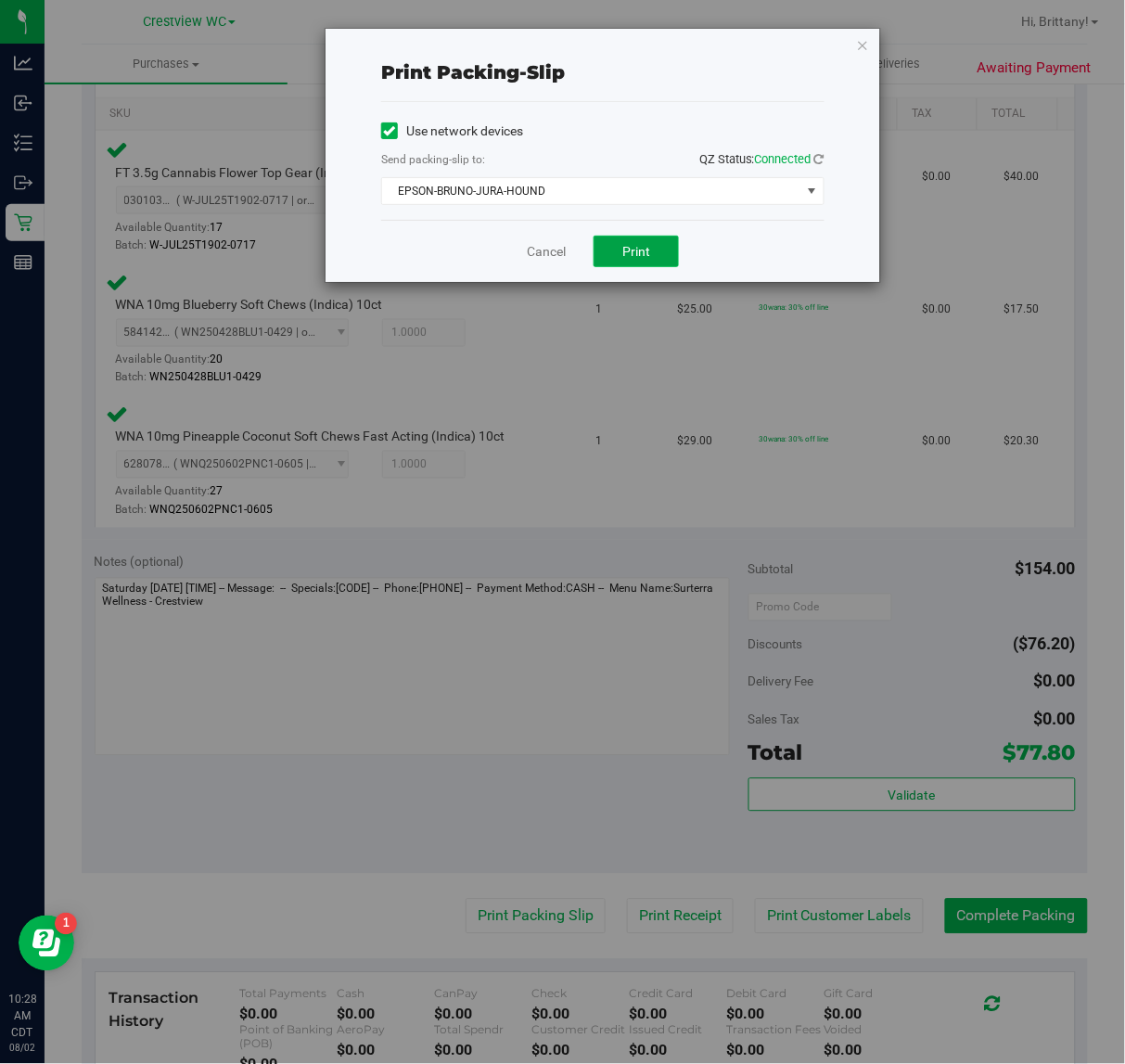 click on "Print" at bounding box center [636, 251] 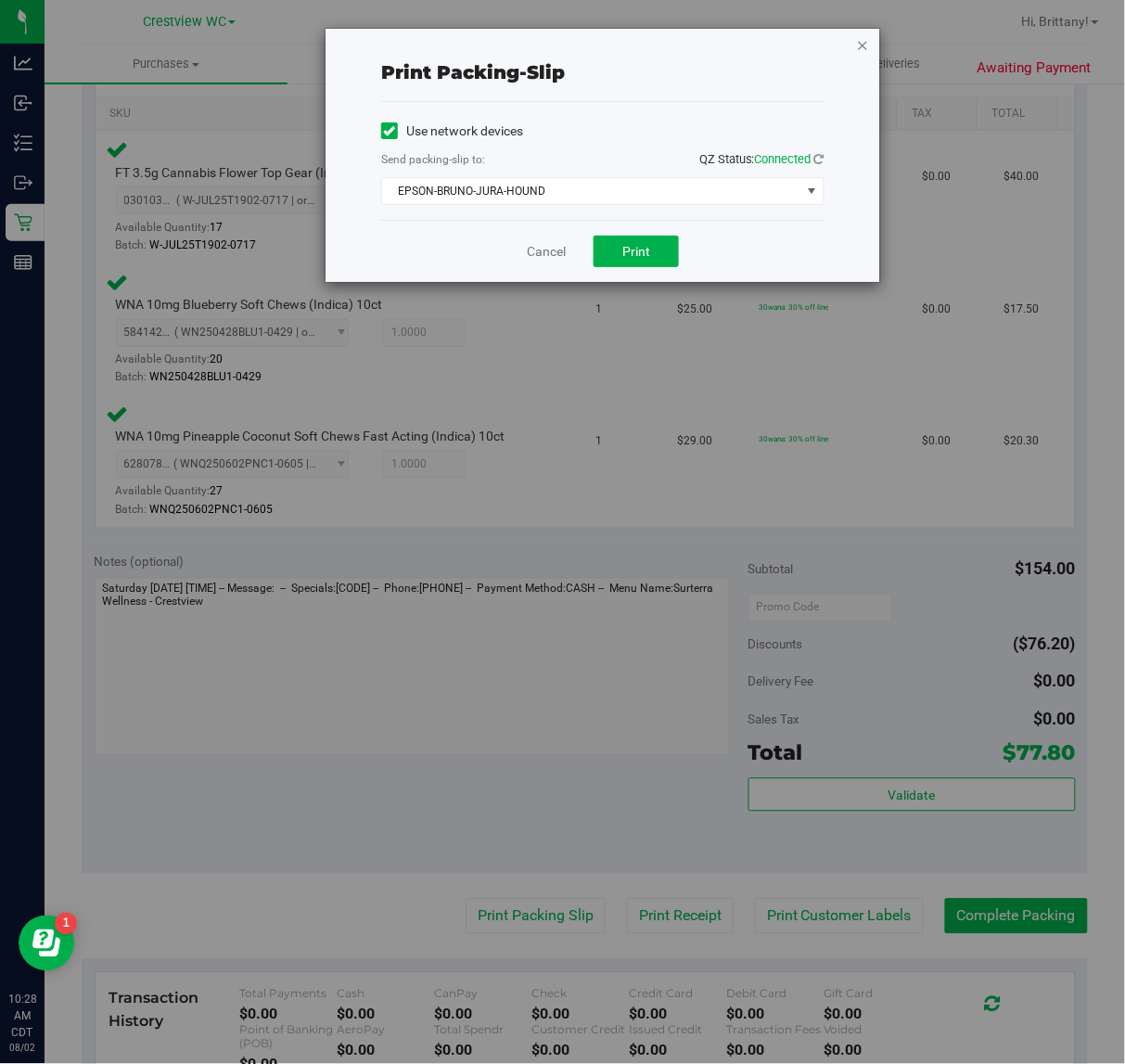 click at bounding box center (863, 45) 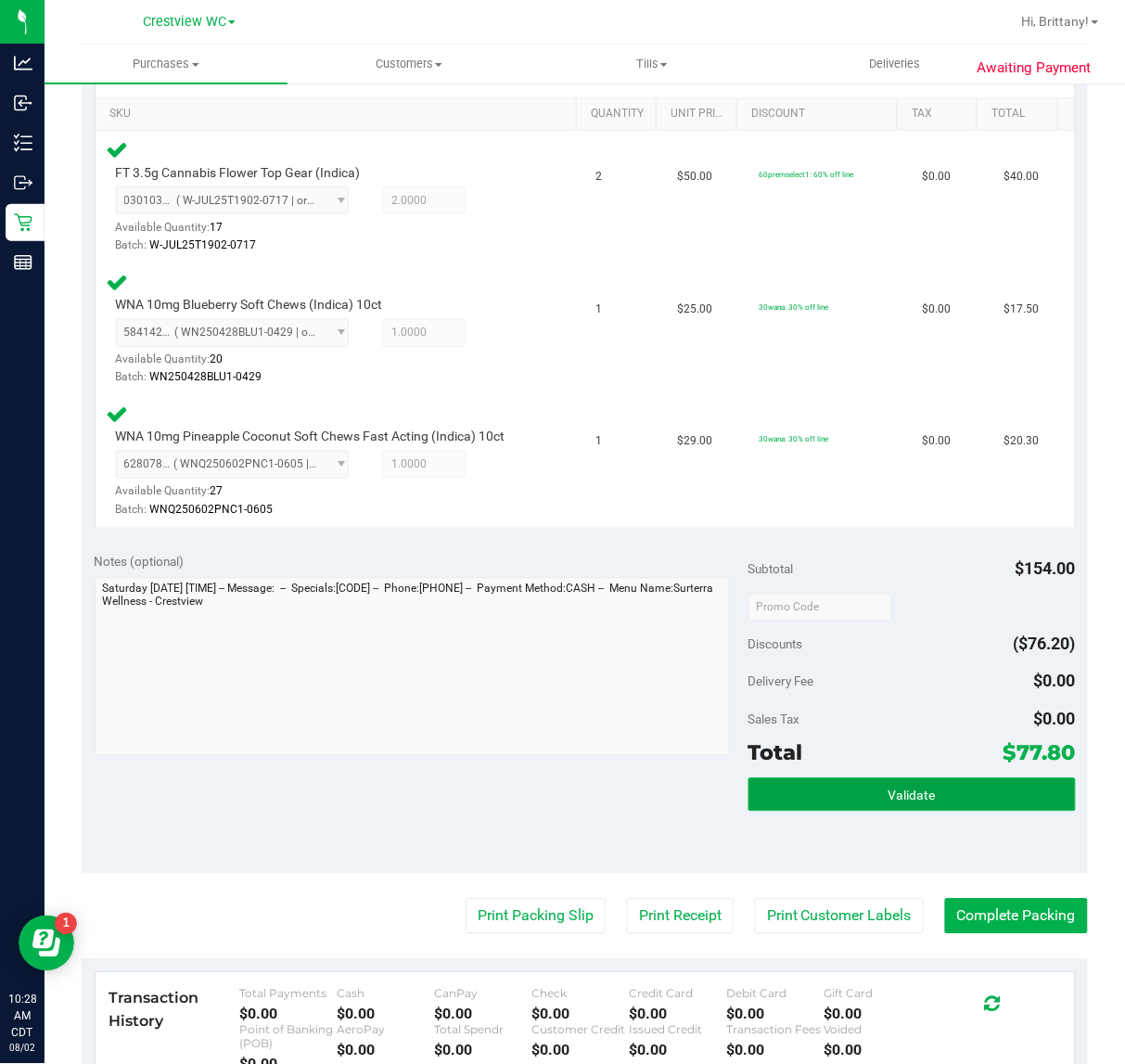 click on "Validate" at bounding box center [912, 795] 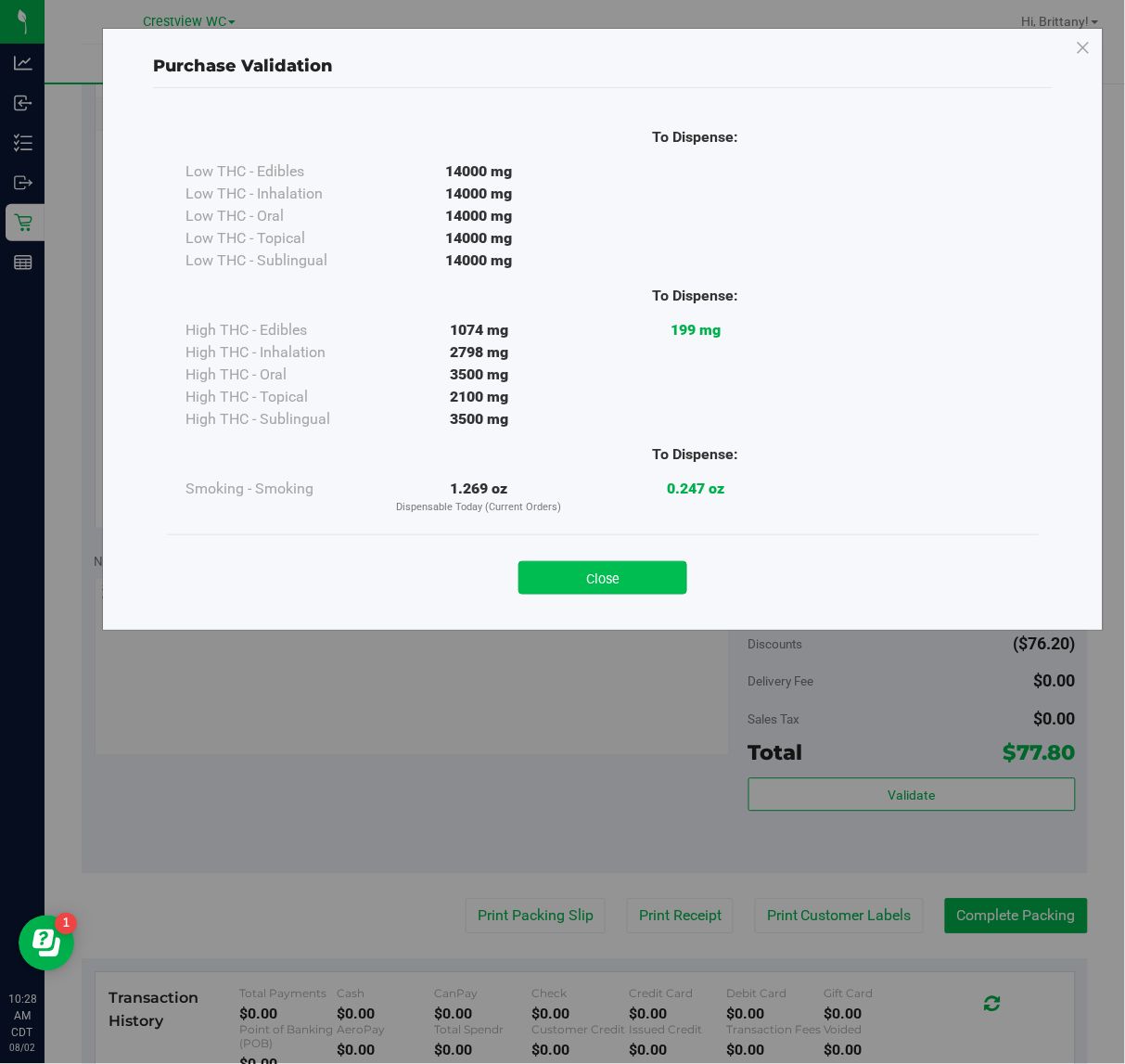 click on "Close" at bounding box center (603, 578) 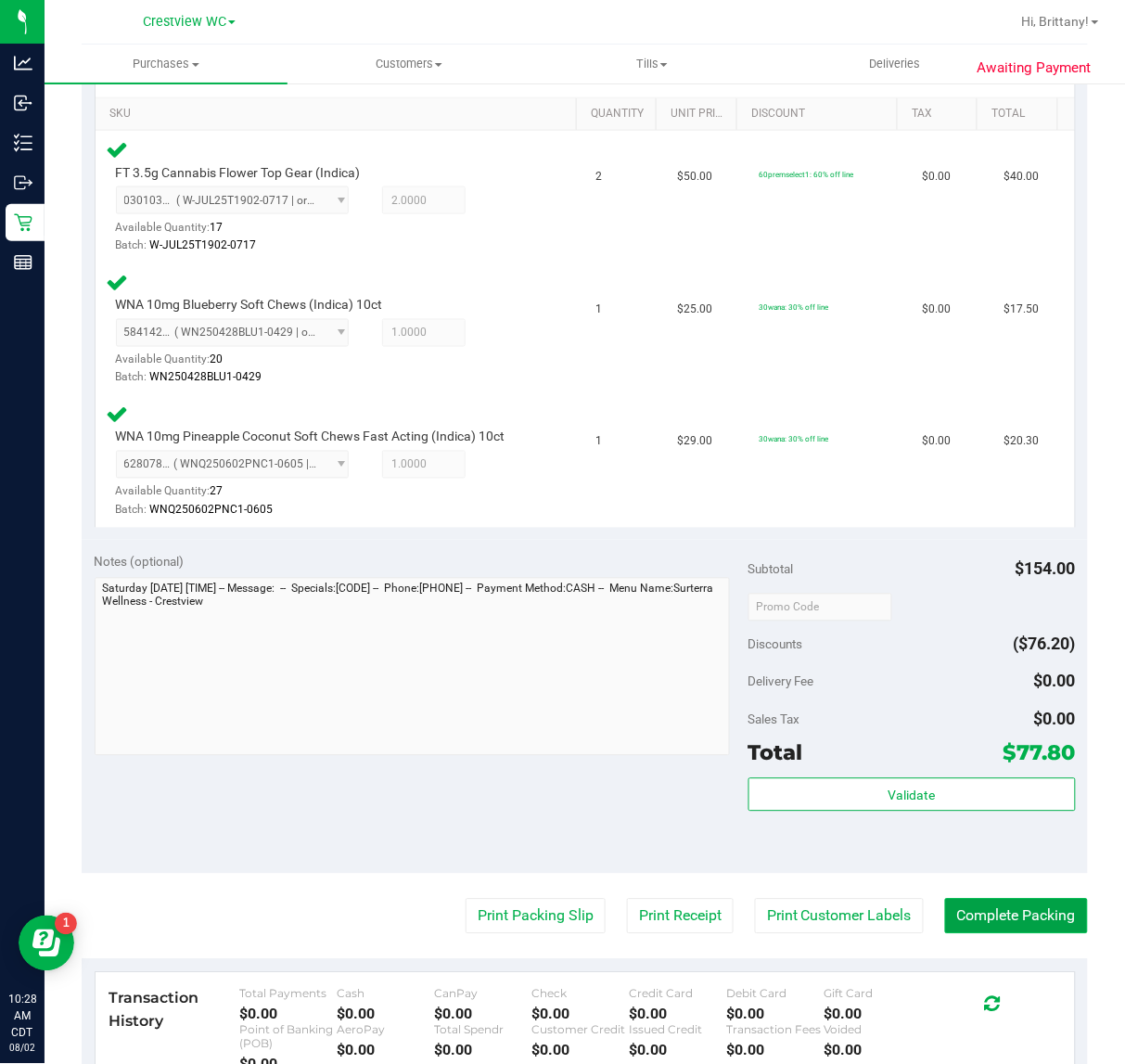 click on "Complete Packing" at bounding box center [1016, 917] 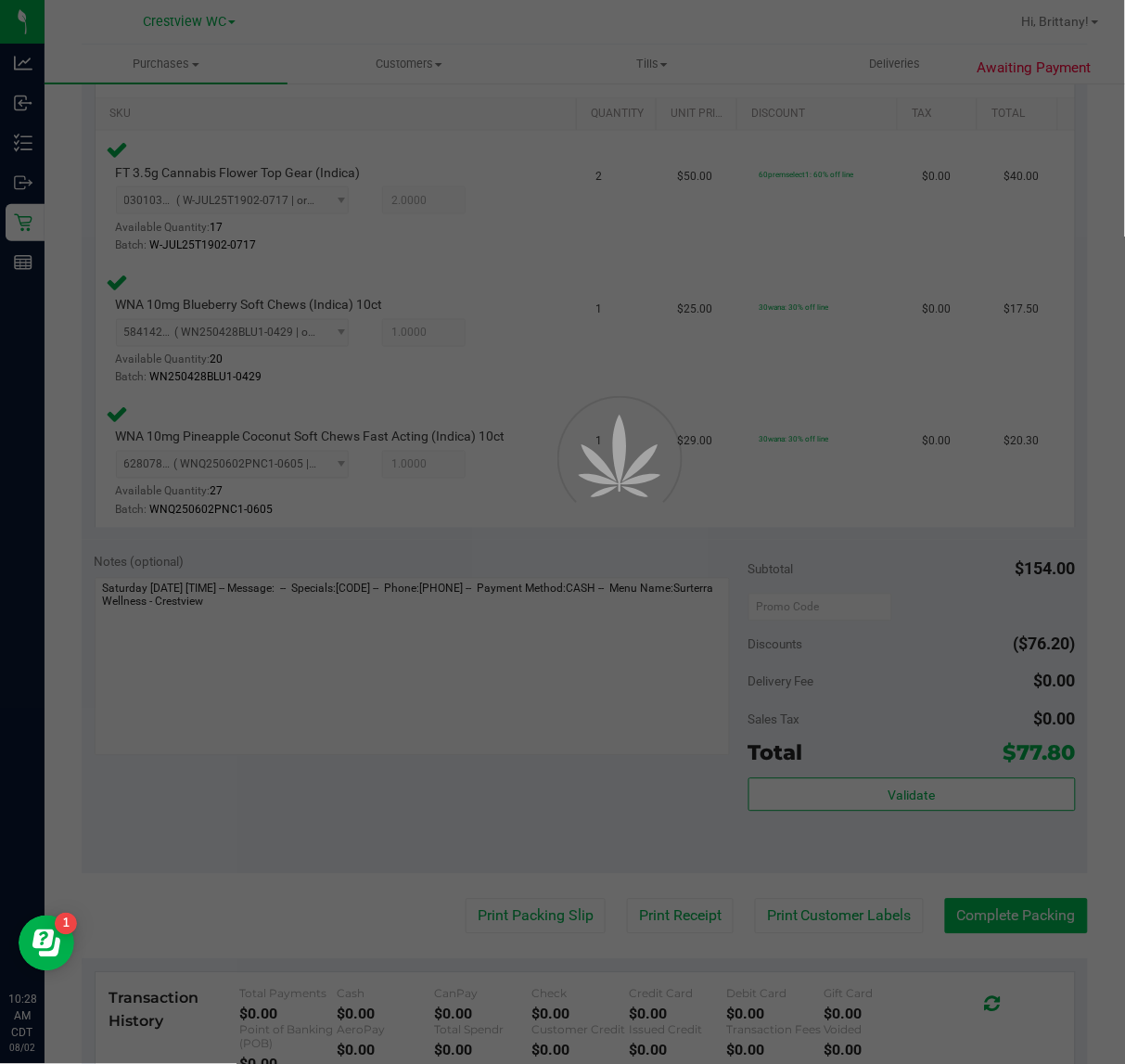 scroll, scrollTop: 0, scrollLeft: 0, axis: both 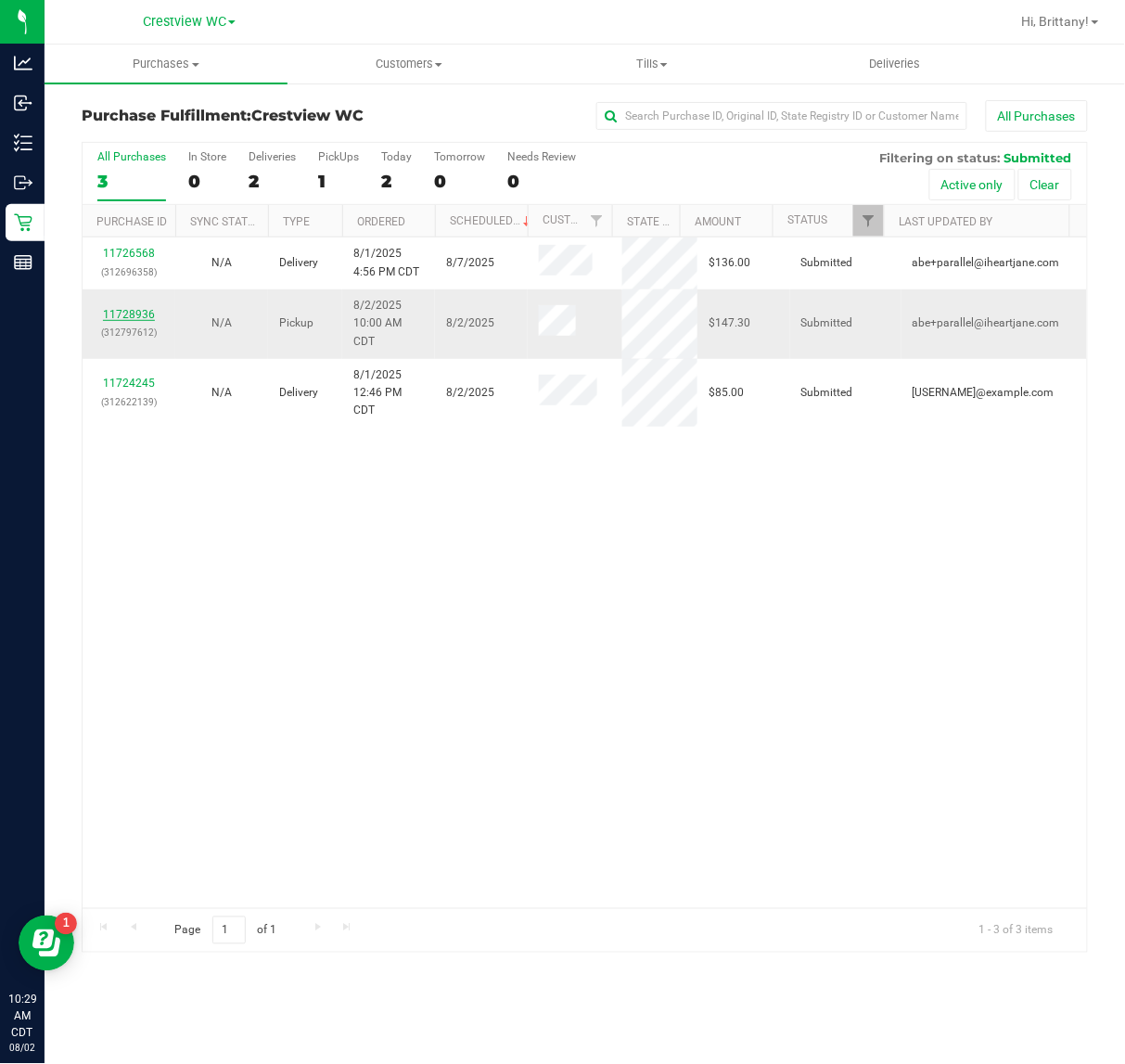click on "11728936" at bounding box center [129, 314] 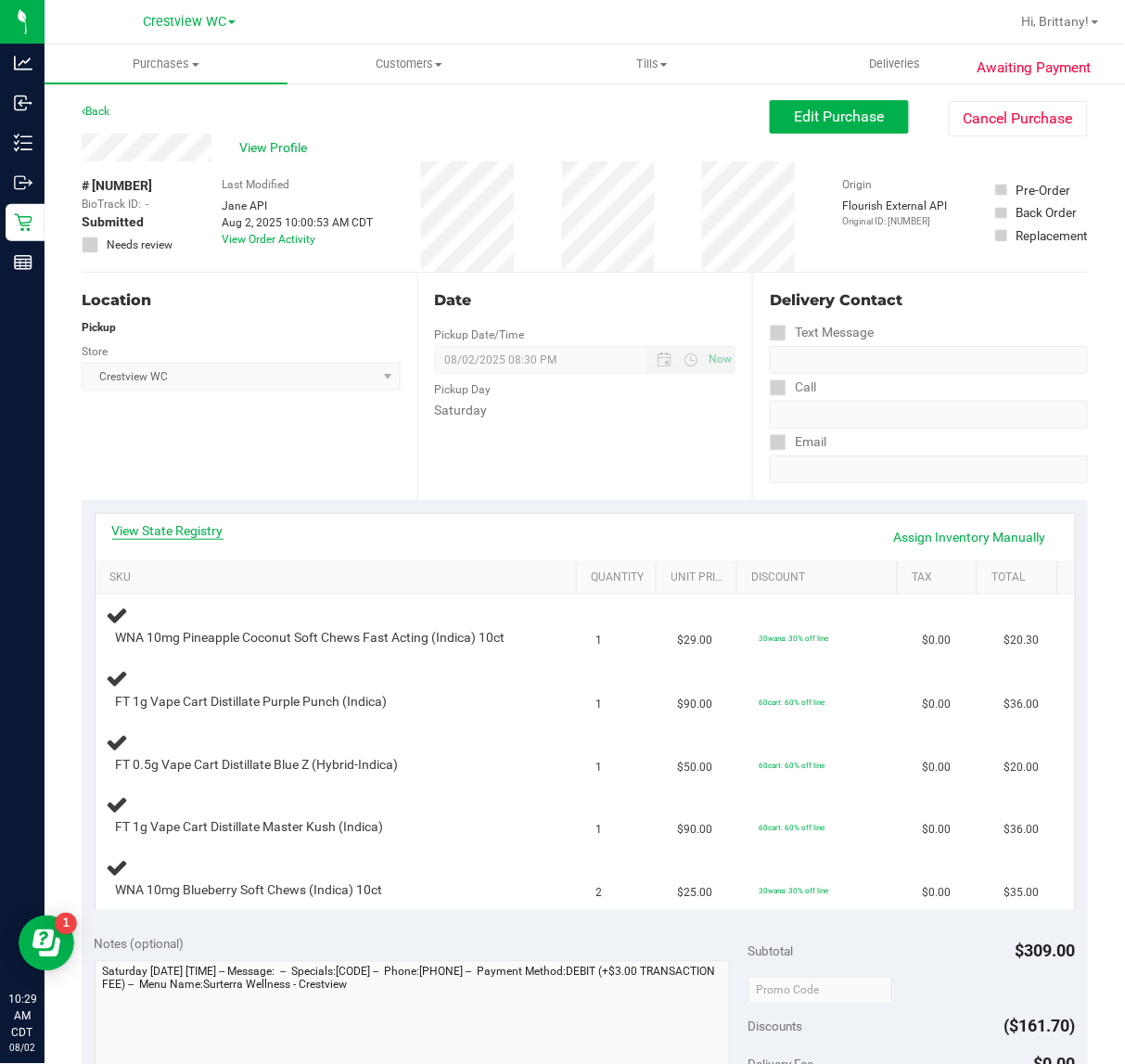 click on "View State Registry" at bounding box center (168, 531) 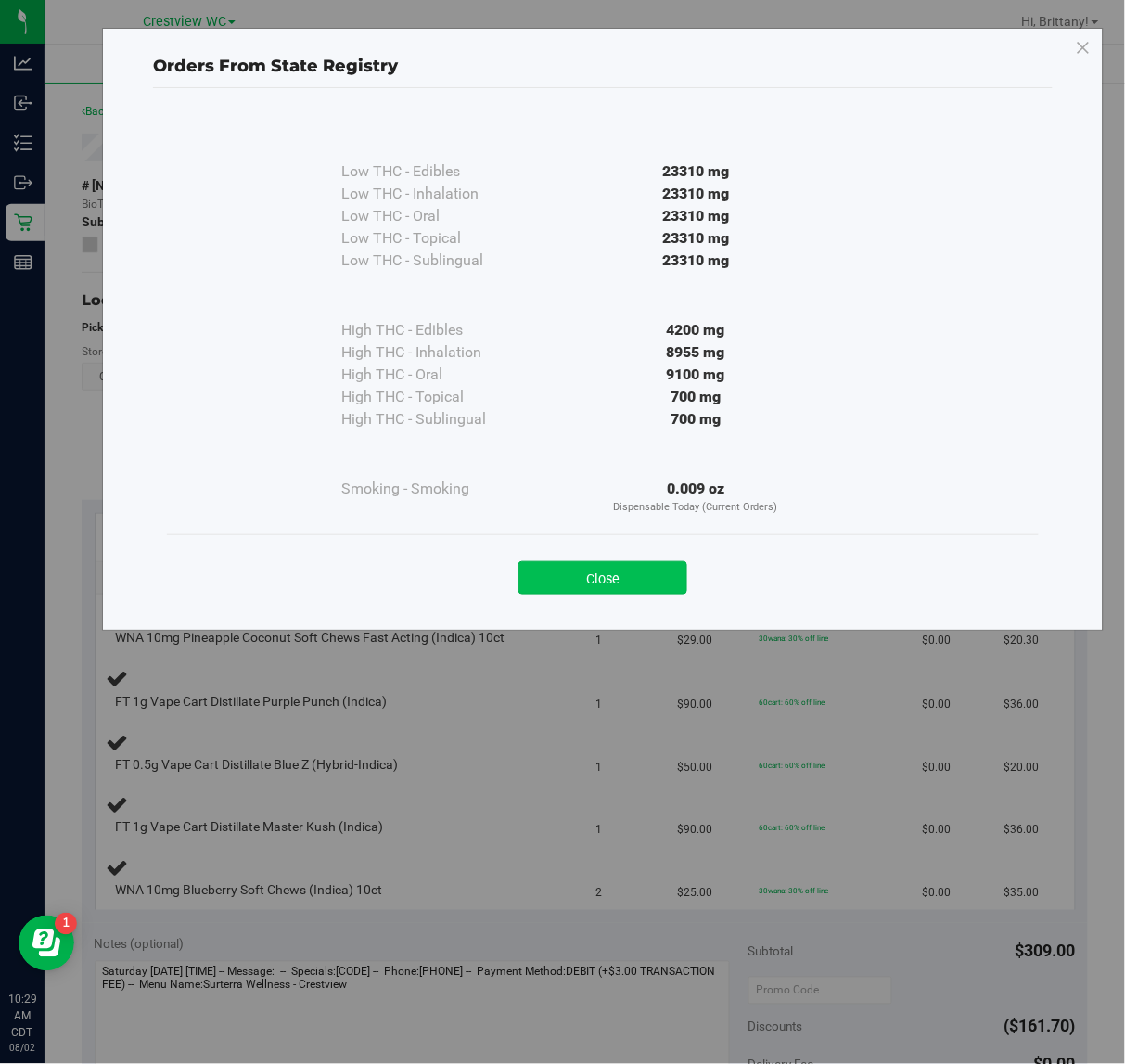 click on "Close" at bounding box center (603, 578) 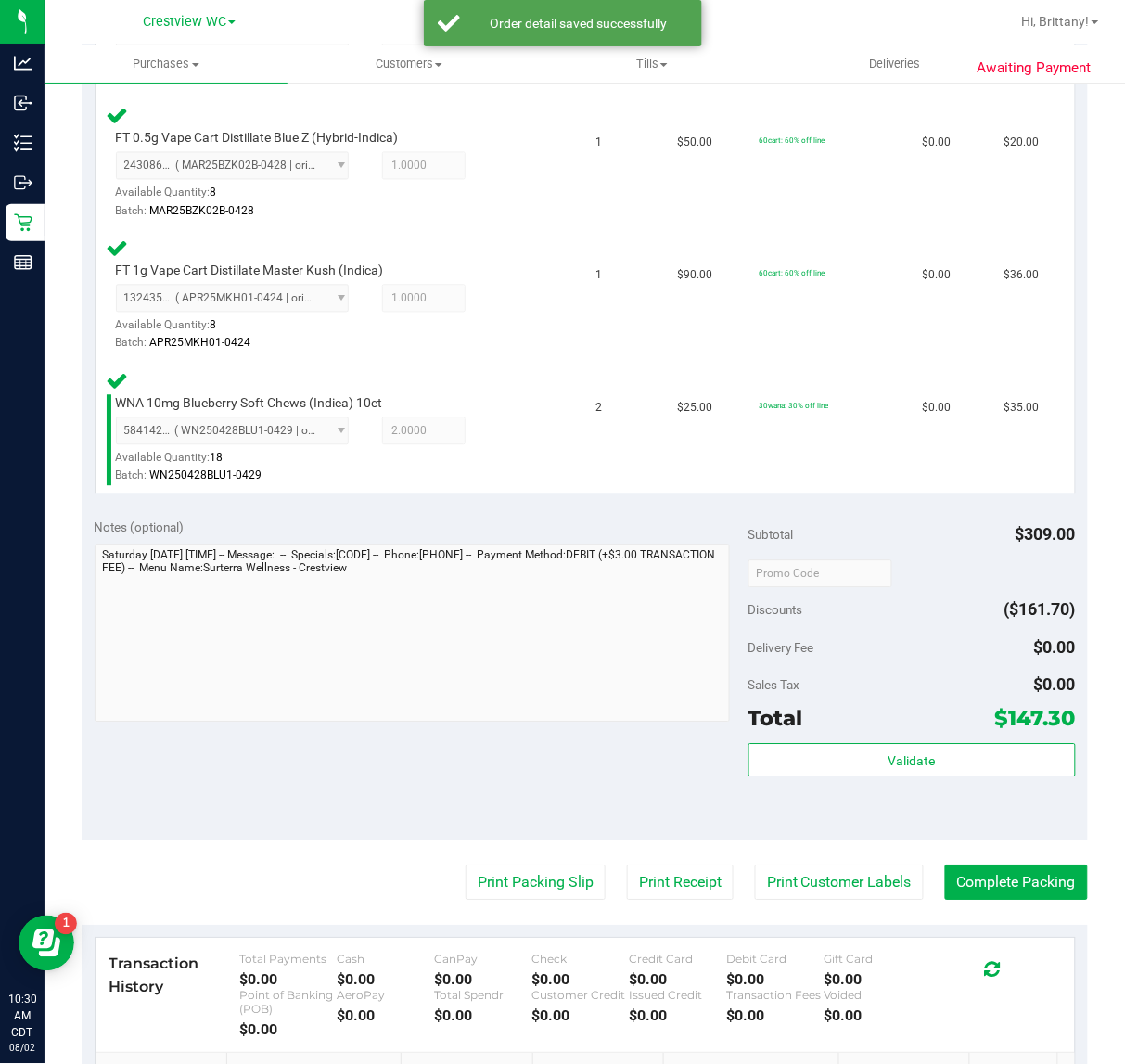 scroll, scrollTop: 763, scrollLeft: 0, axis: vertical 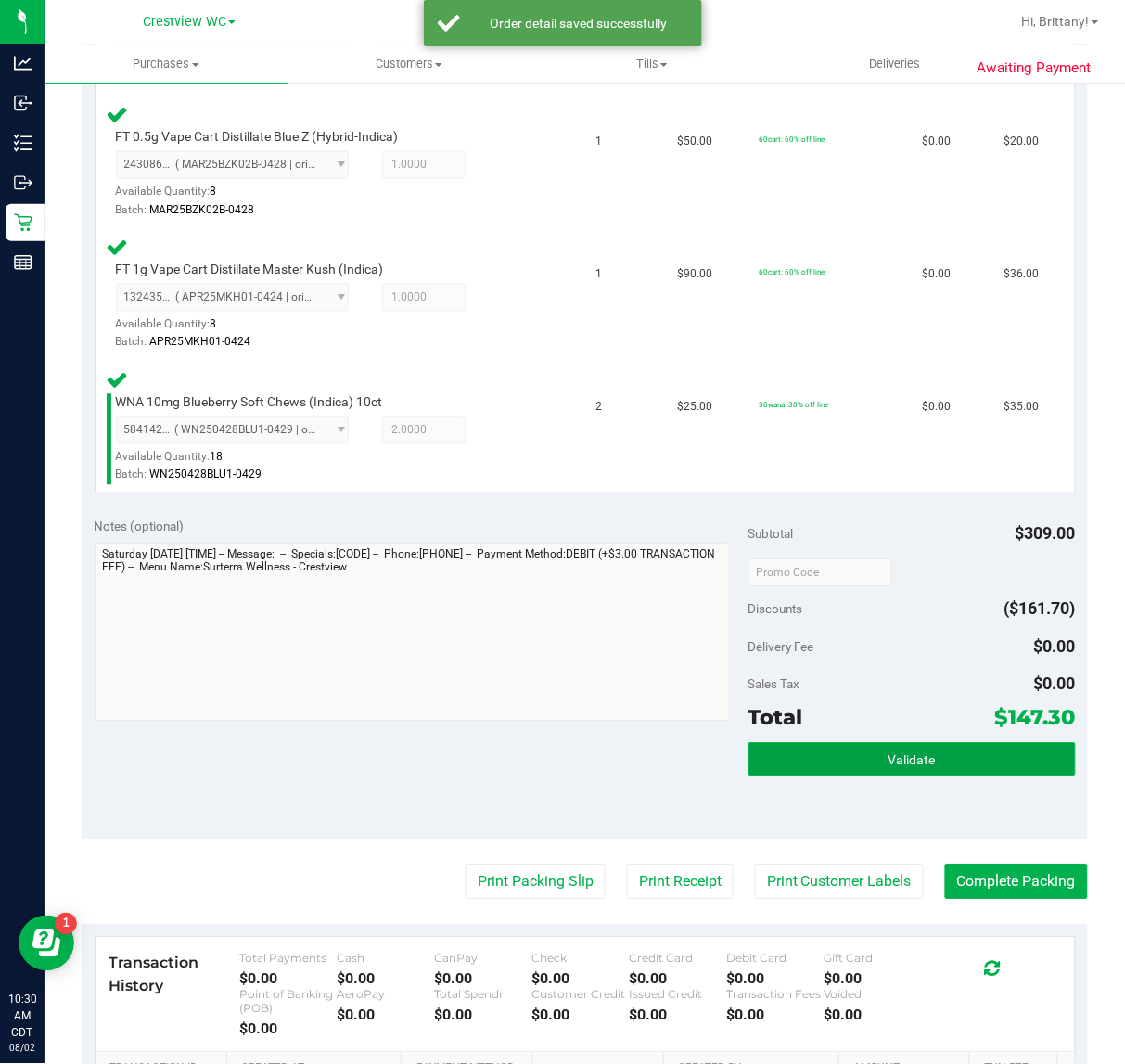 click on "Validate" at bounding box center (912, 760) 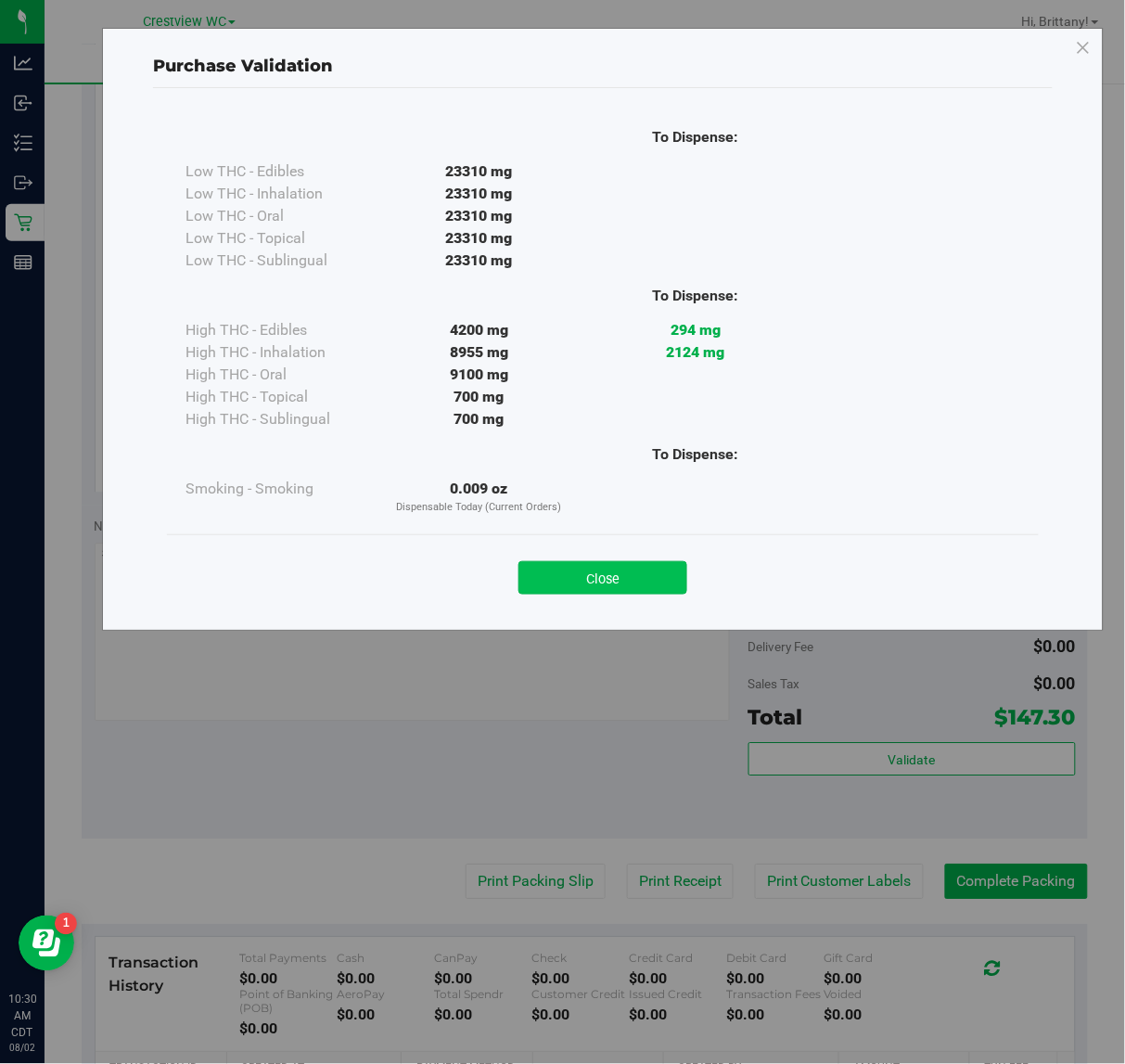 click on "Close" at bounding box center (603, 578) 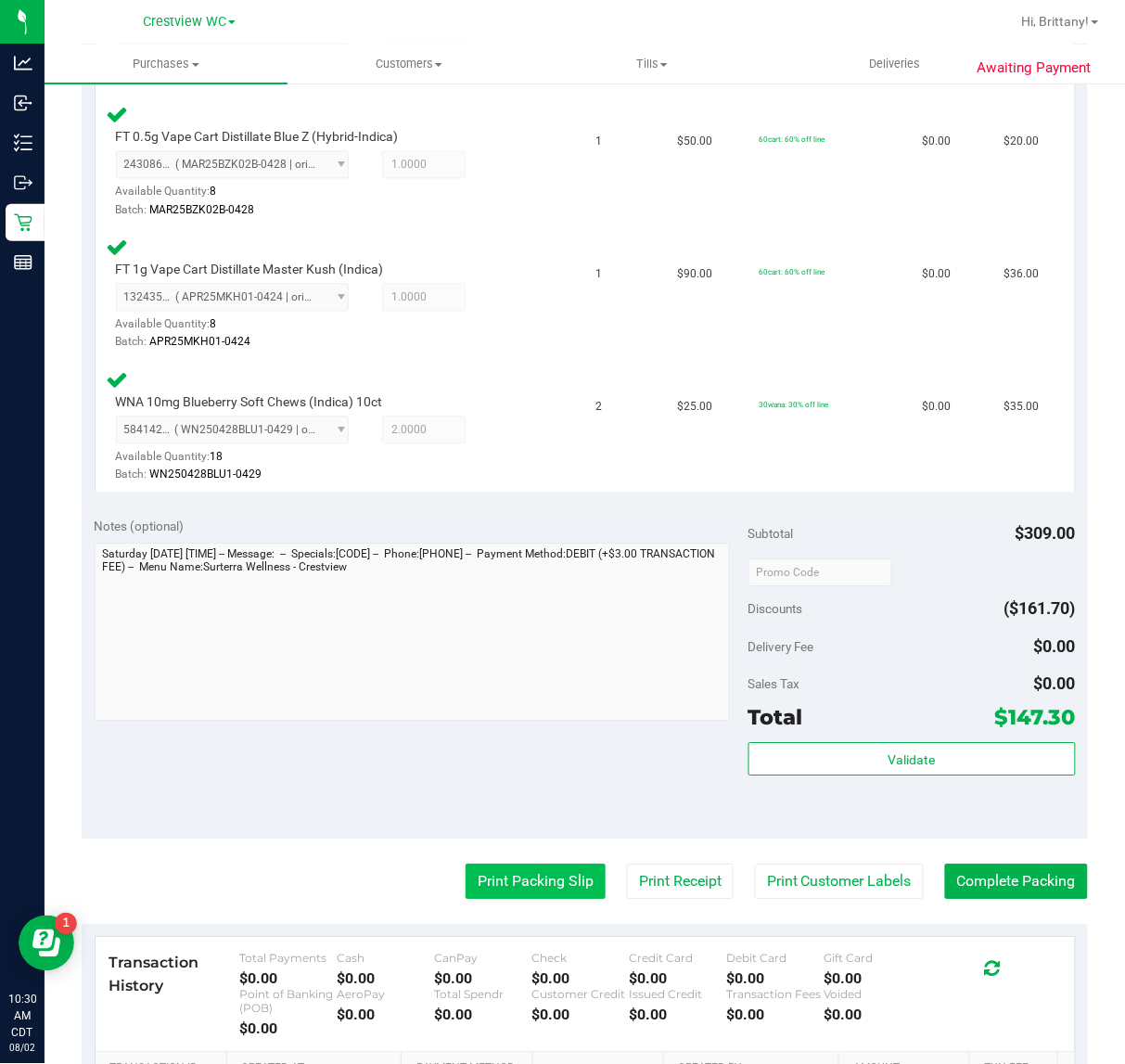 click on "Print Packing Slip" at bounding box center (535, 882) 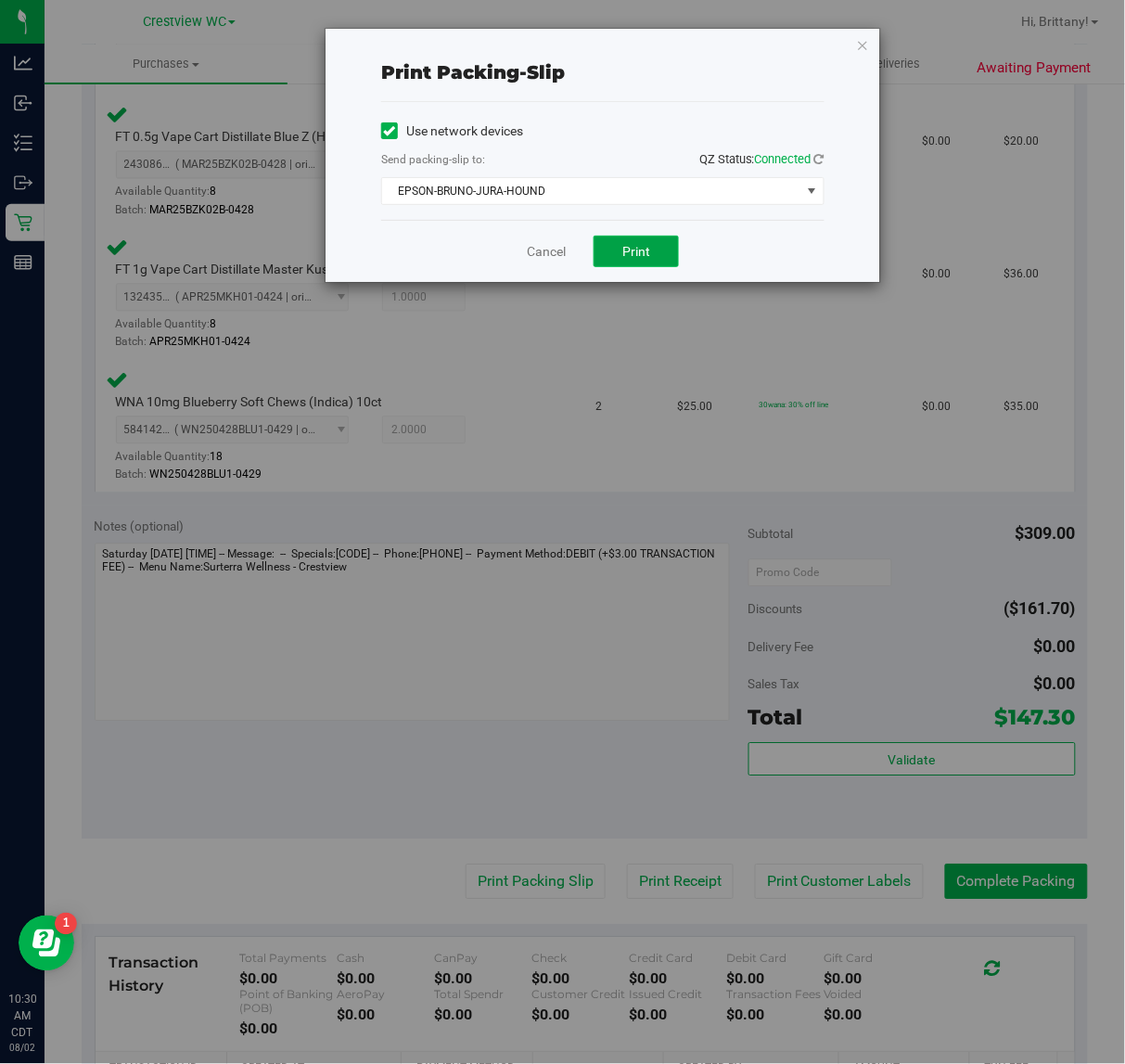 click on "Print" at bounding box center (636, 251) 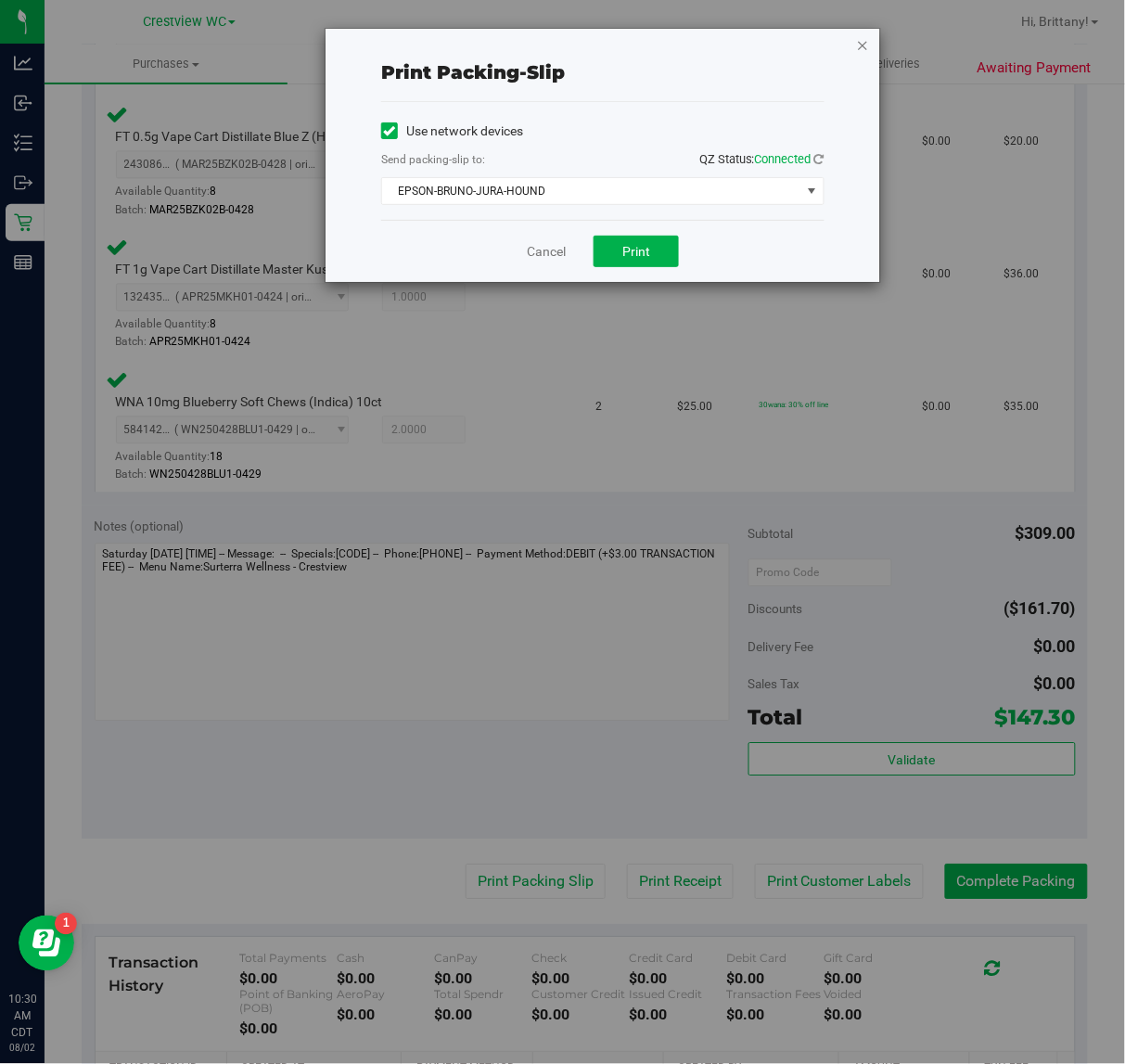 click at bounding box center [863, 45] 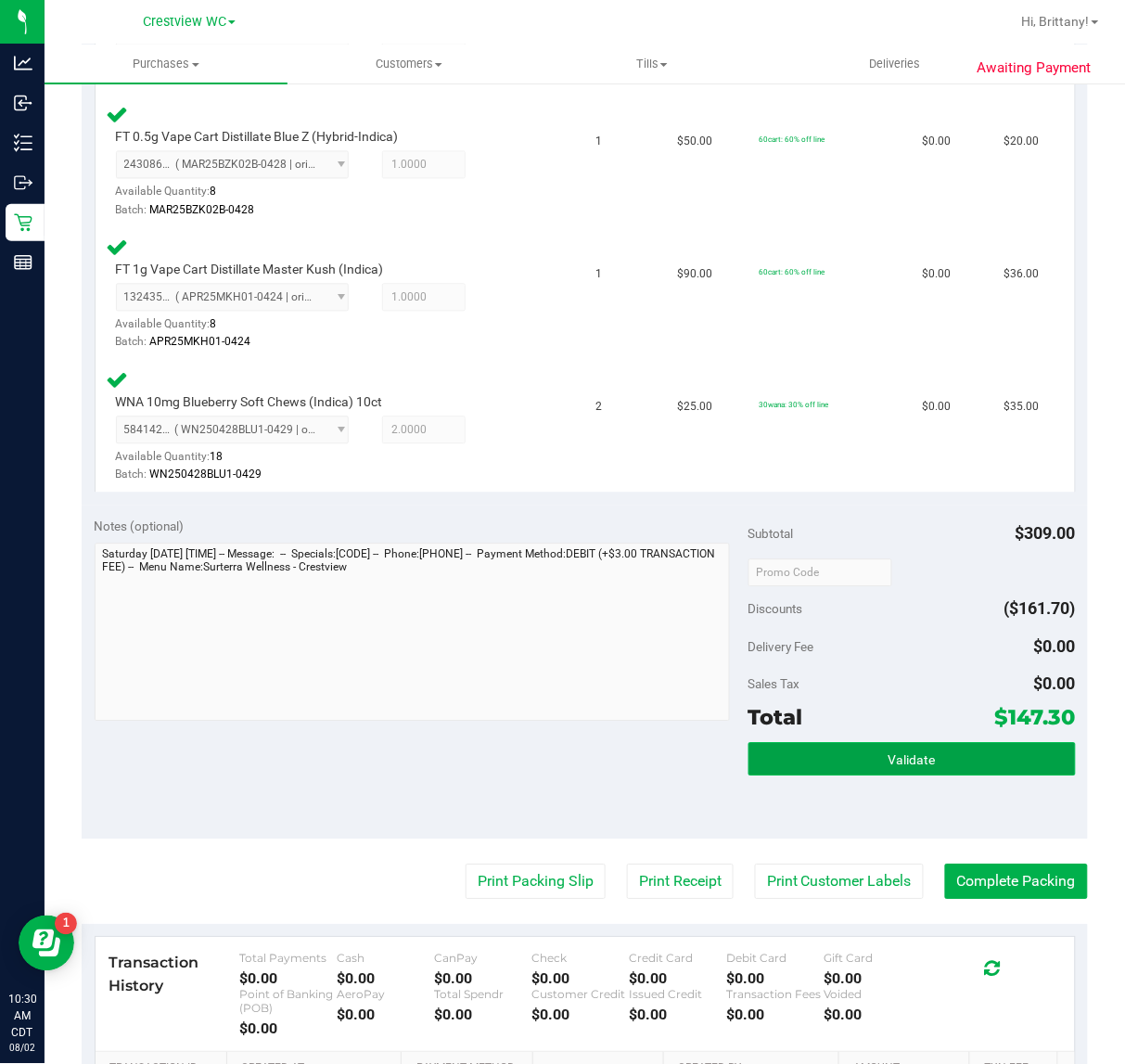 click on "Validate" at bounding box center [912, 760] 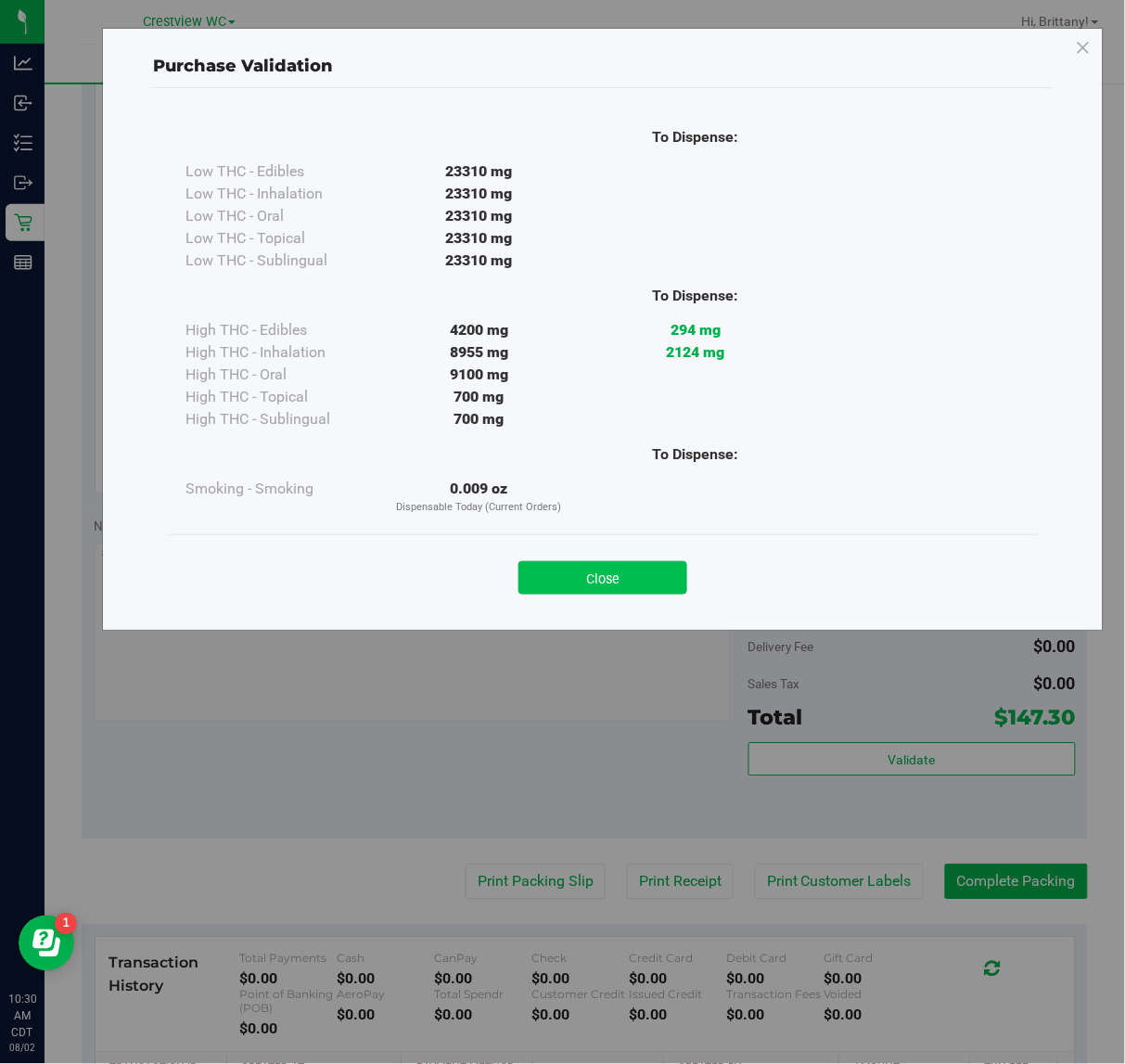 click on "Close" at bounding box center [603, 578] 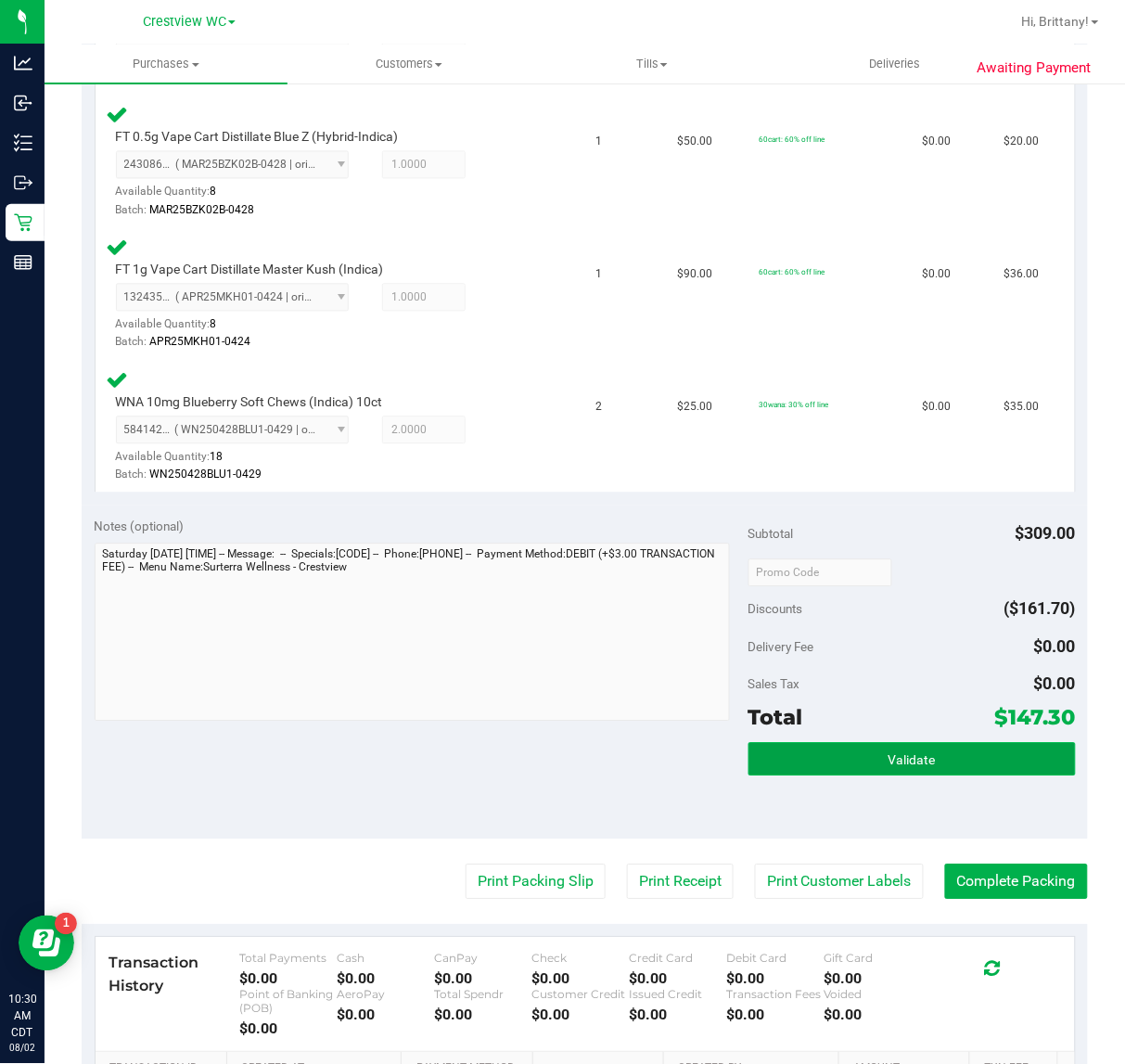 click on "Validate" at bounding box center (912, 760) 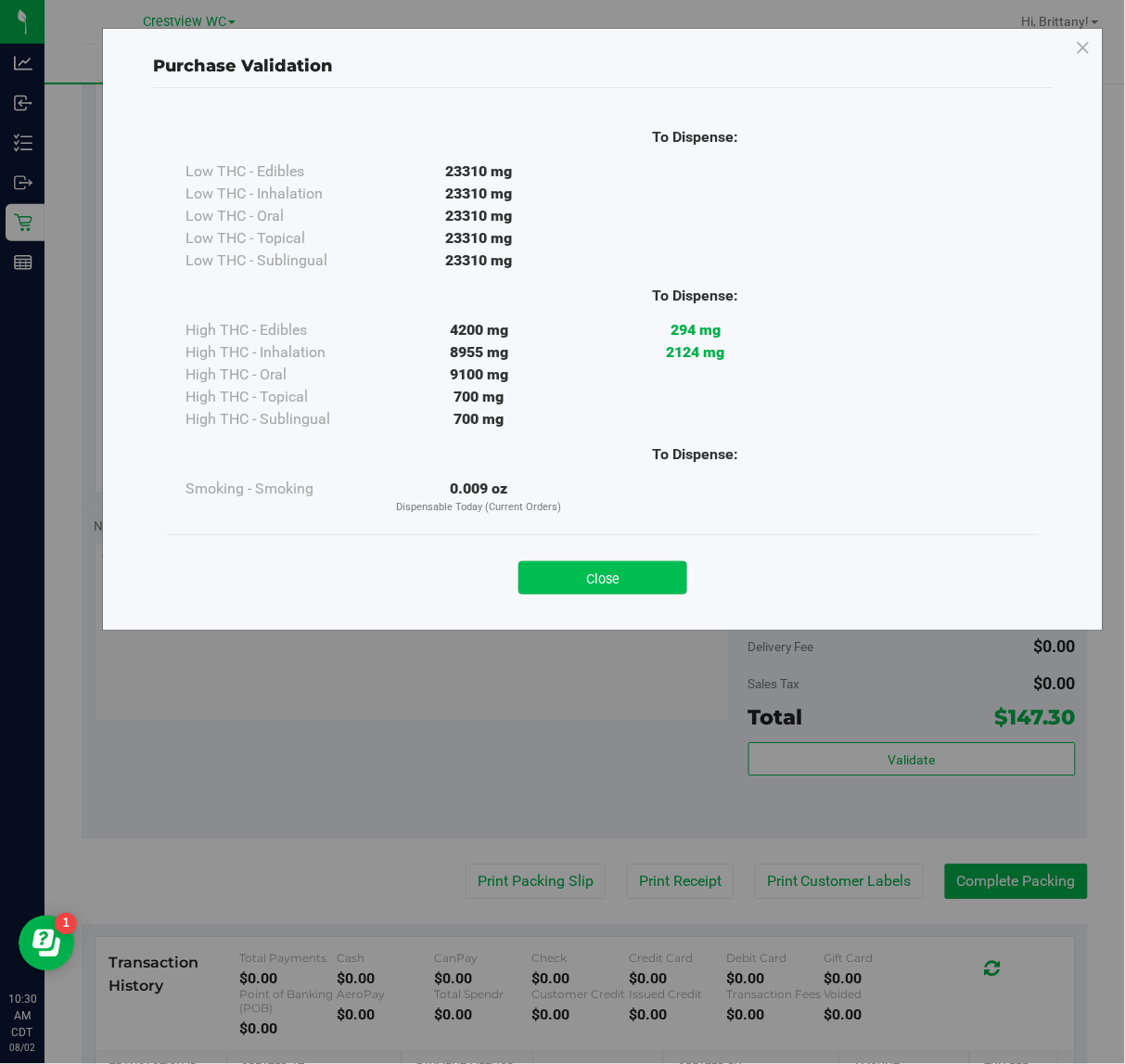 click on "Close" at bounding box center [603, 578] 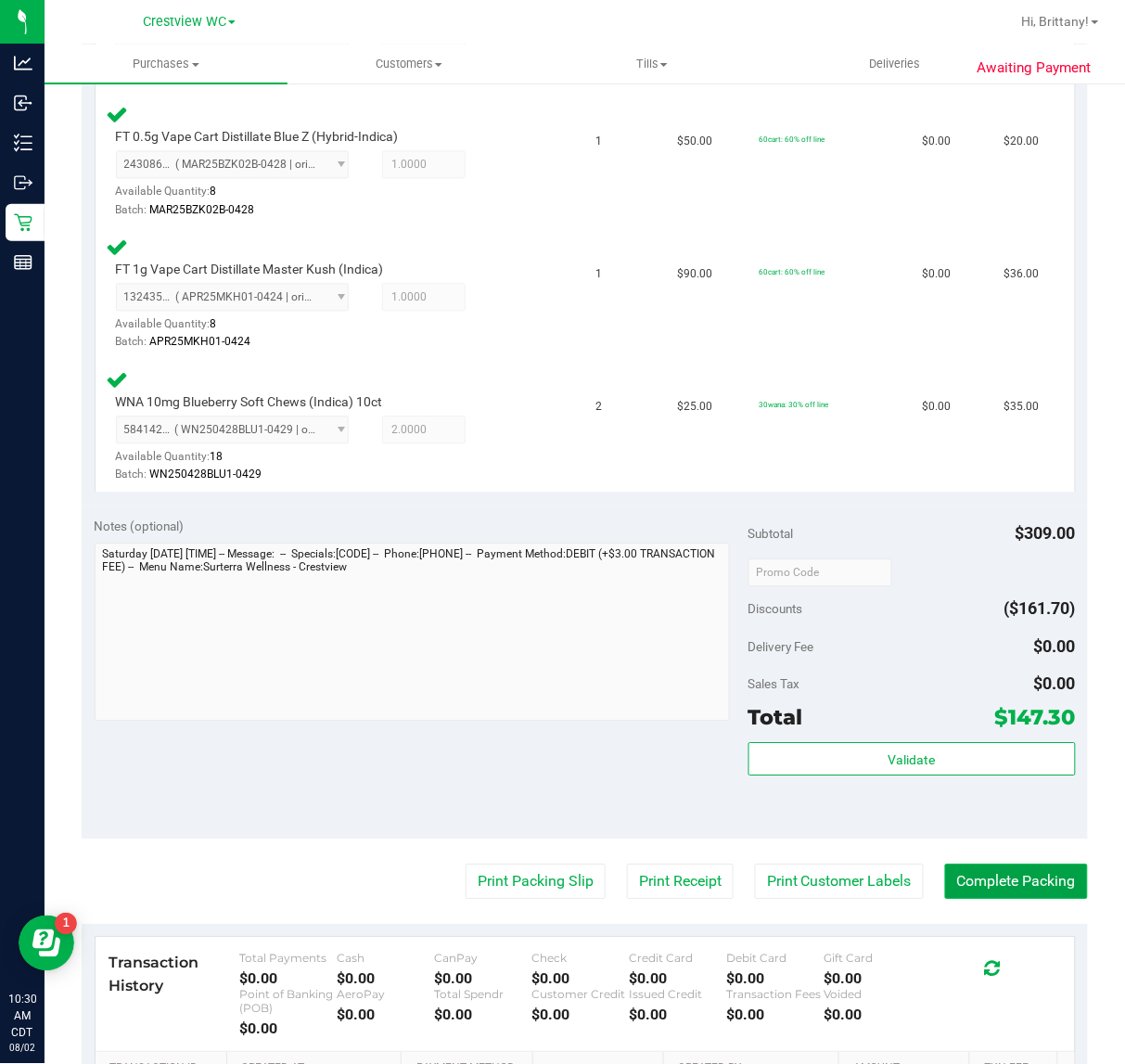 click on "Complete Packing" at bounding box center (1016, 882) 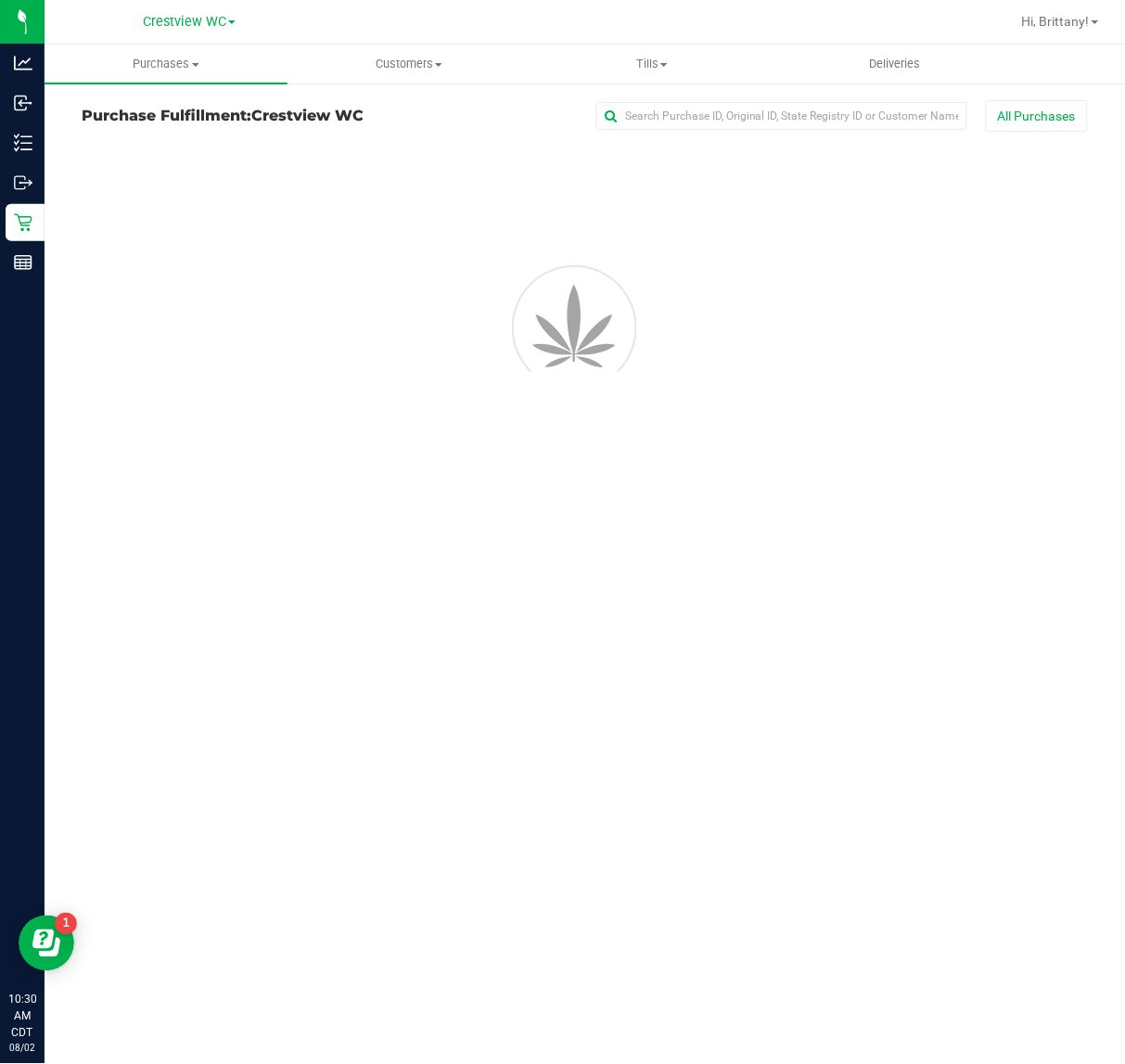 scroll, scrollTop: 0, scrollLeft: 0, axis: both 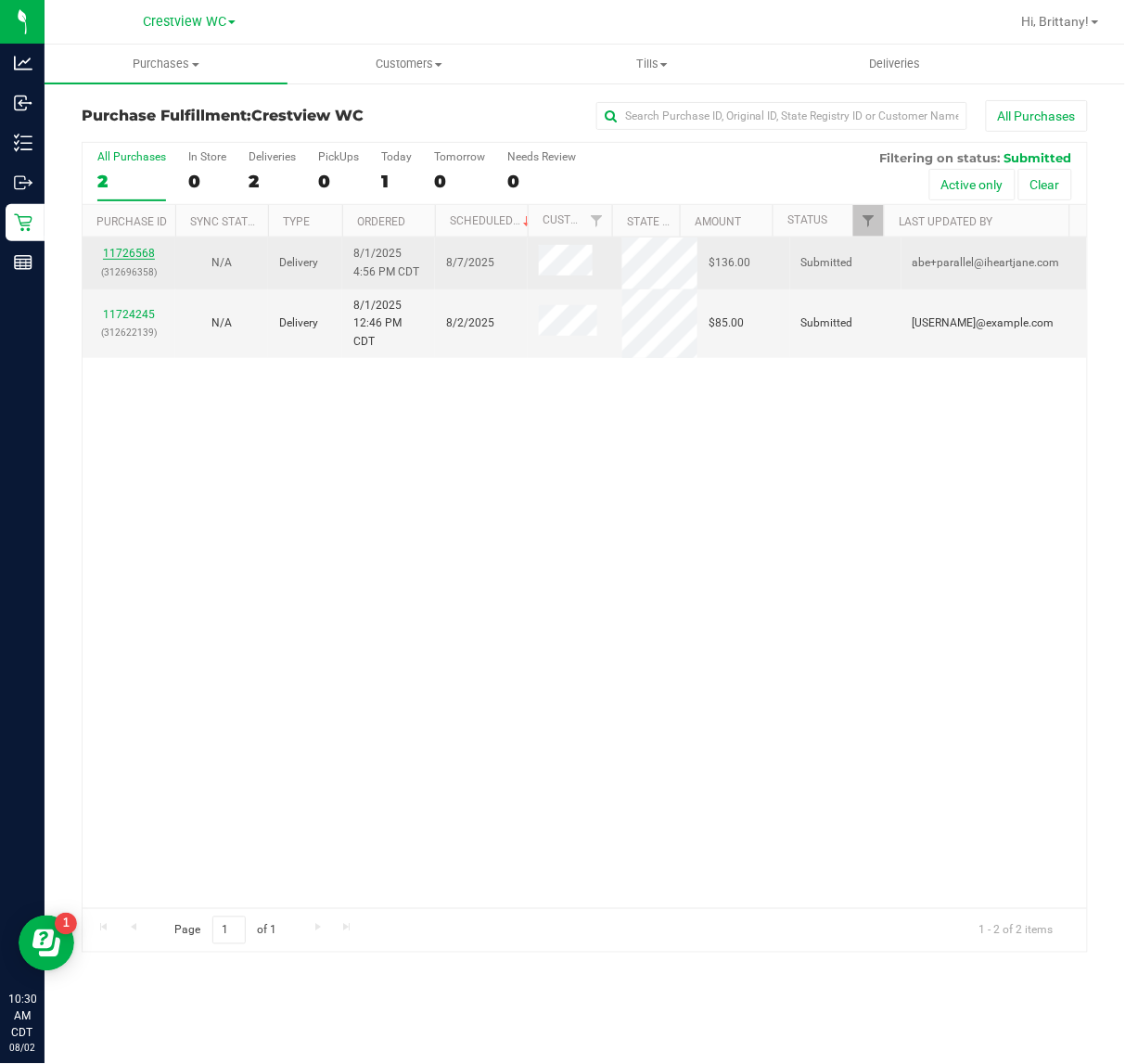 click on "11726568" at bounding box center (129, 253) 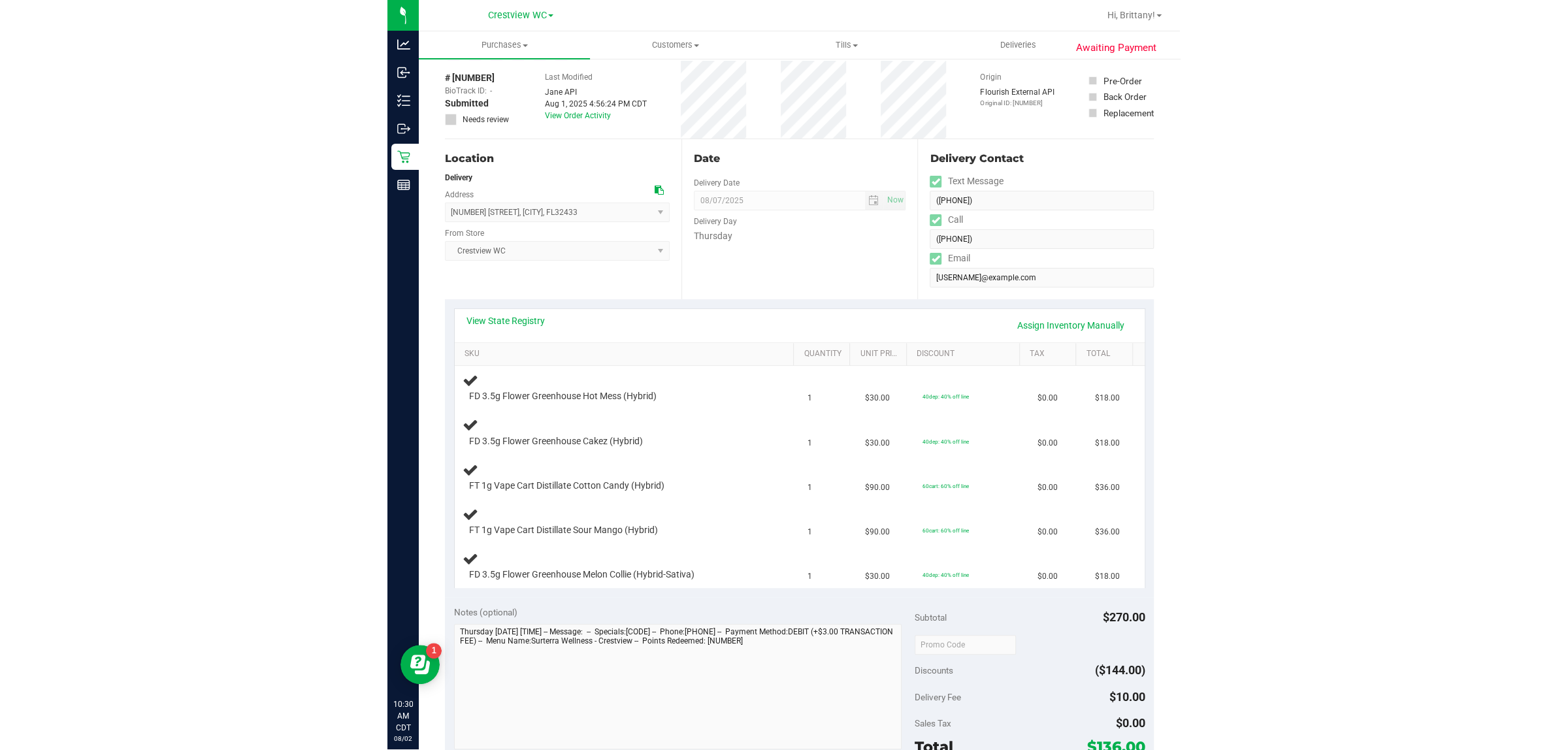 scroll, scrollTop: 82, scrollLeft: 0, axis: vertical 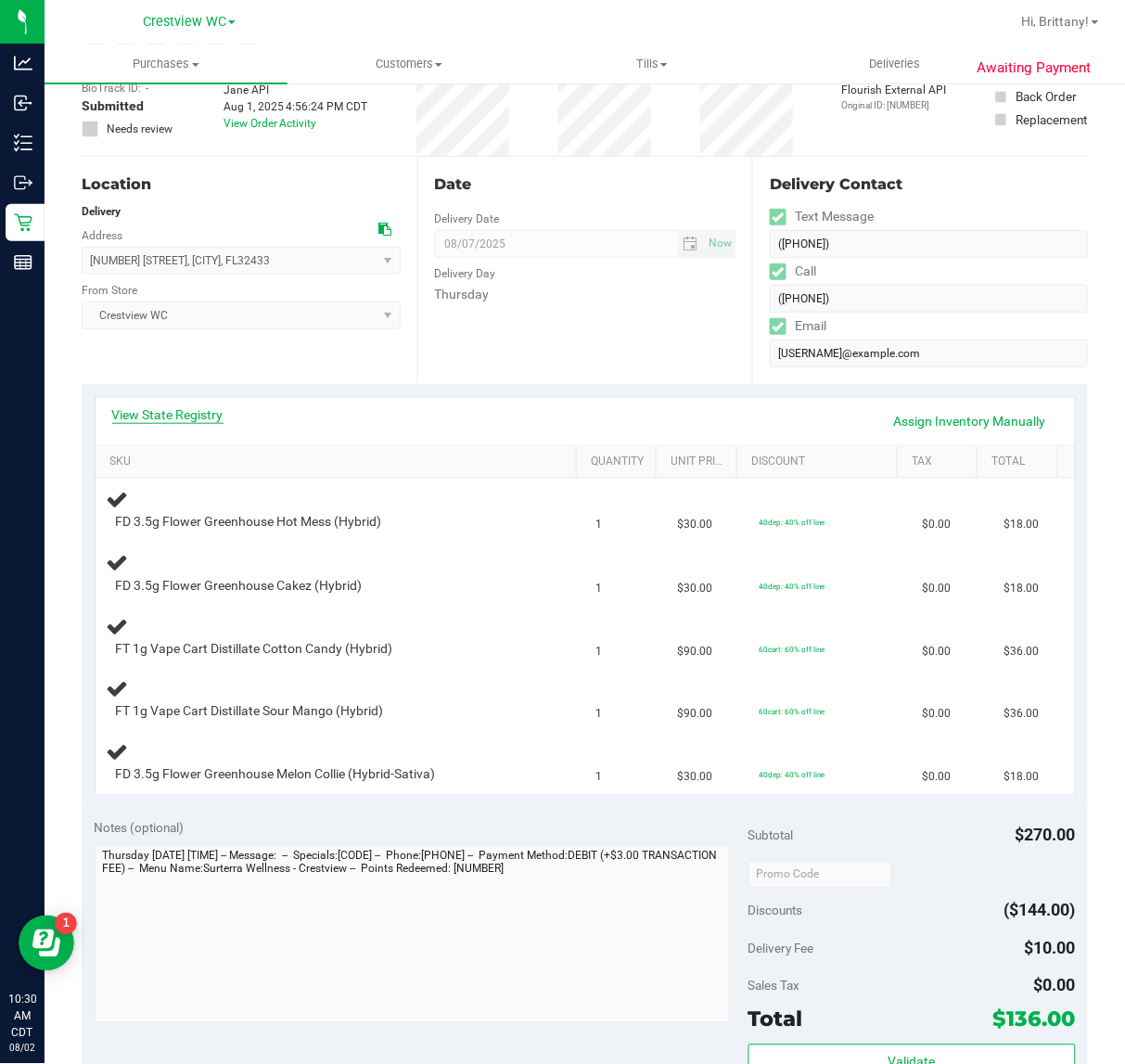 click on "View State Registry" at bounding box center (168, 415) 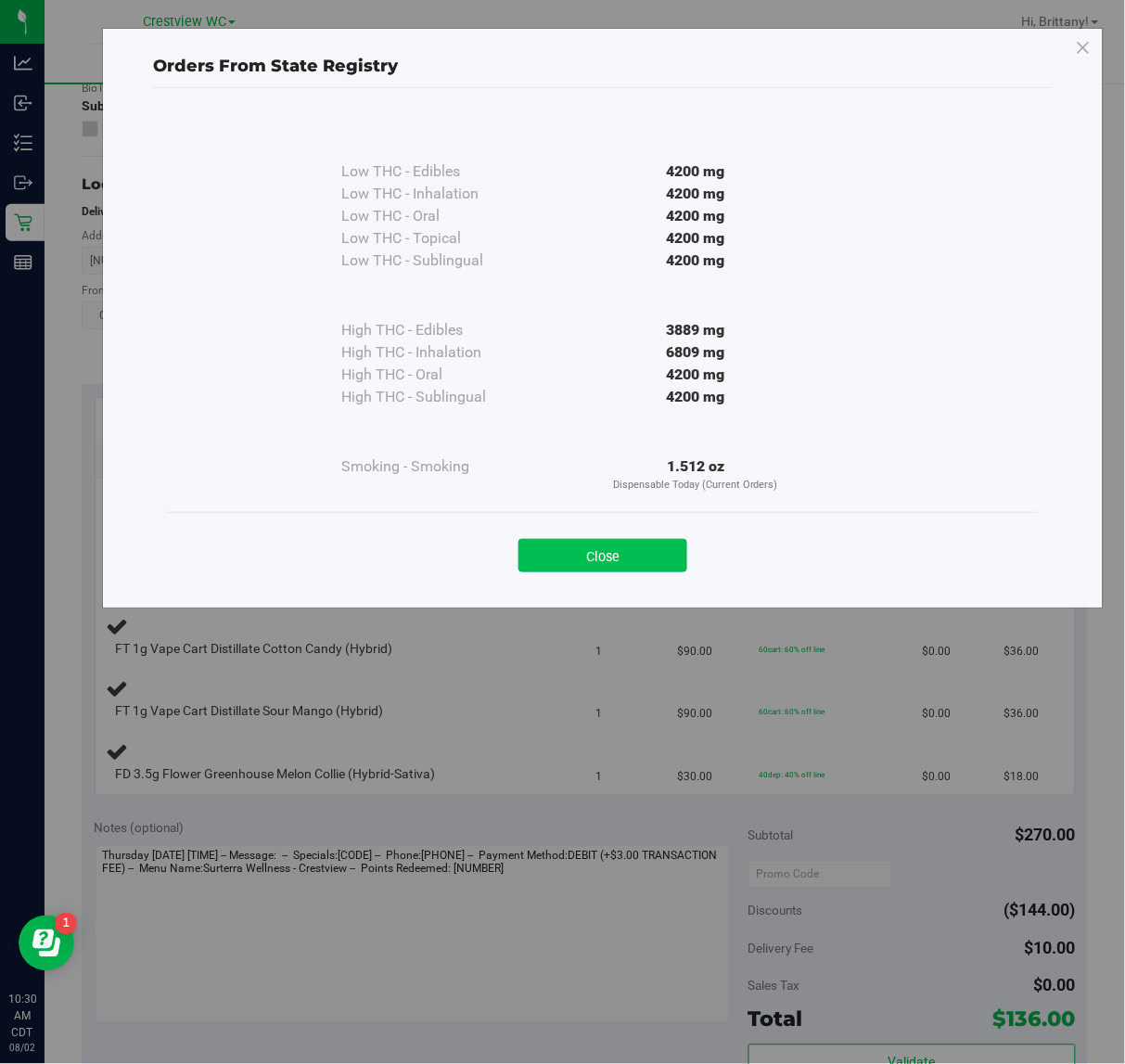click on "Close" at bounding box center [603, 556] 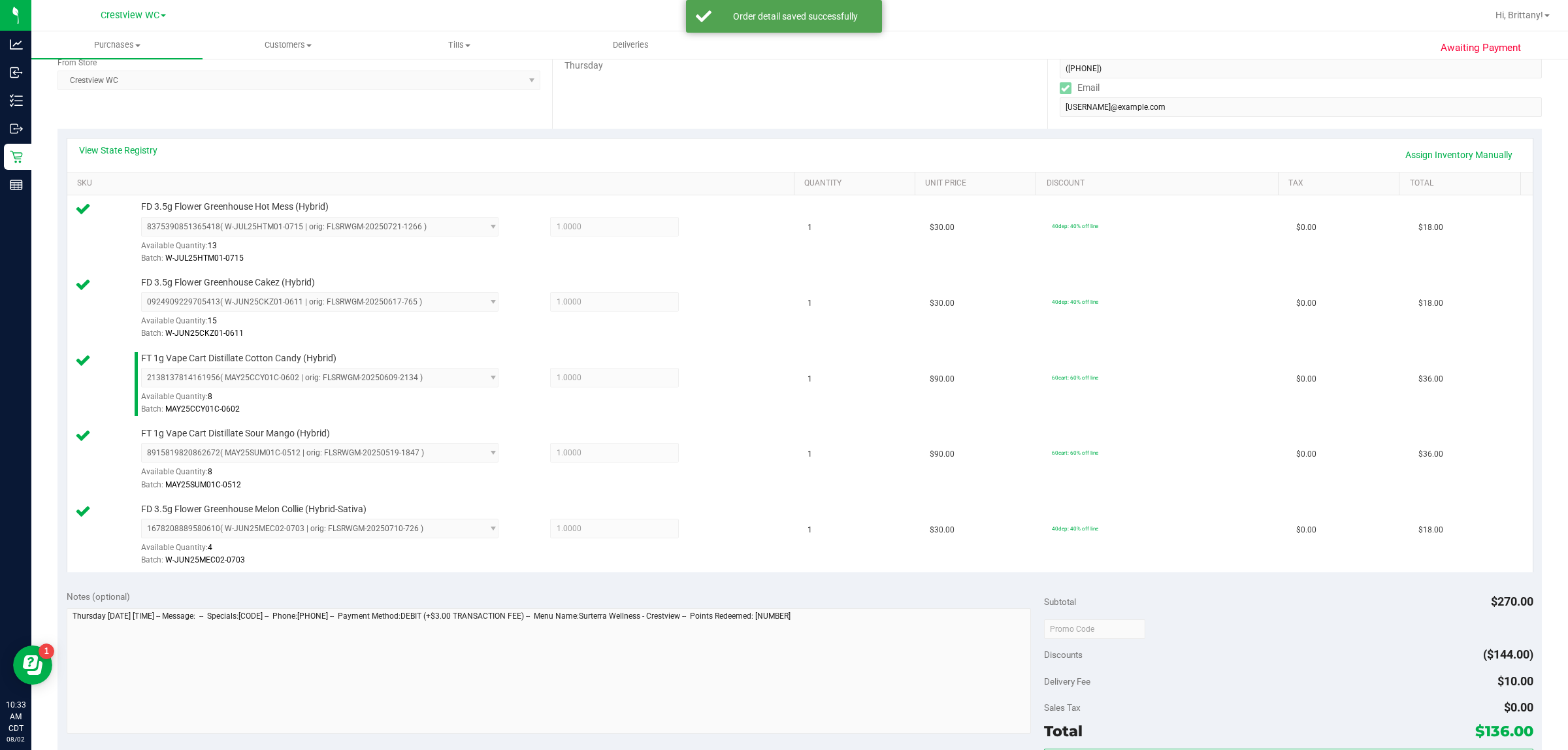 scroll, scrollTop: 389, scrollLeft: 0, axis: vertical 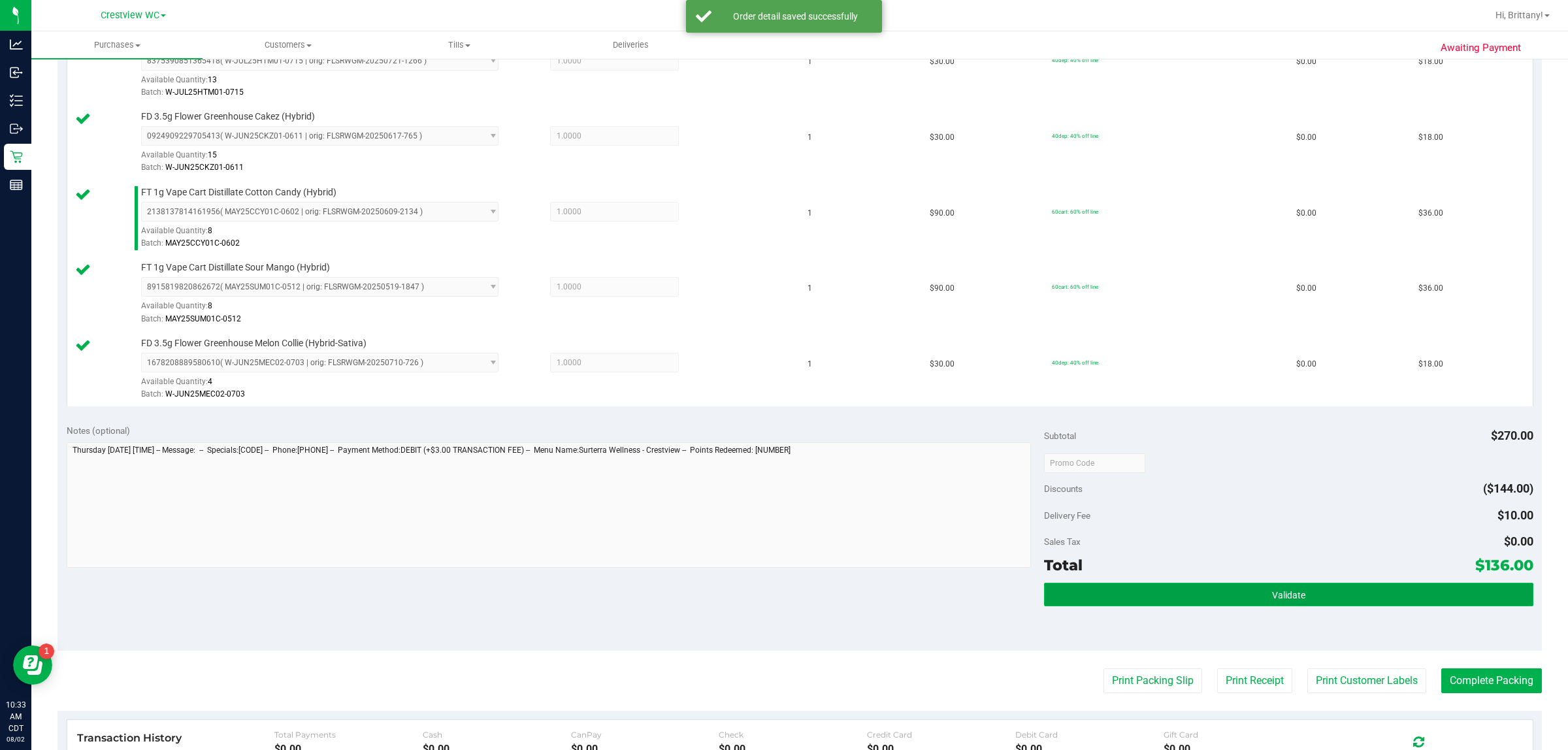 click on "Validate" at bounding box center [1288, 595] 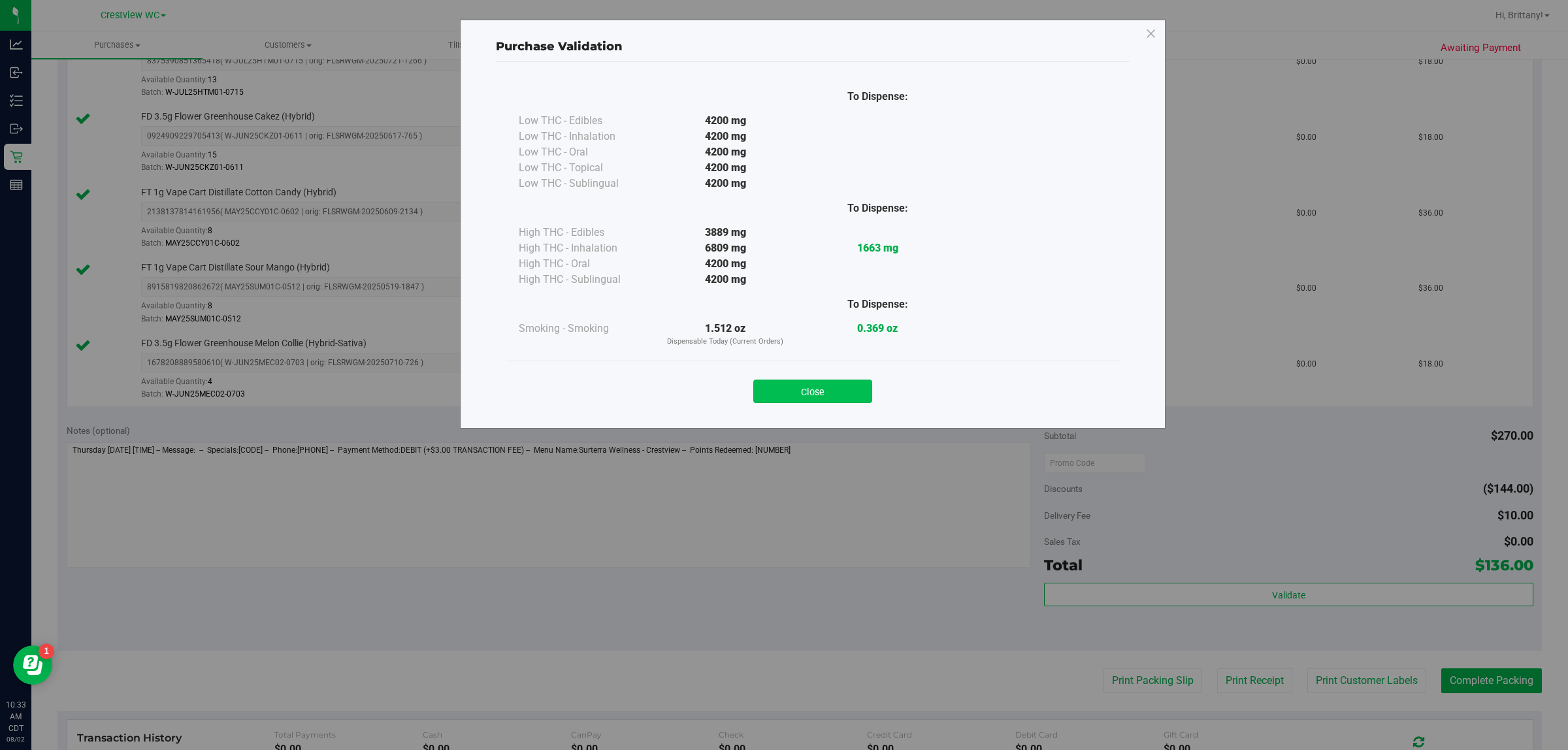 click on "Close" at bounding box center (813, 391) 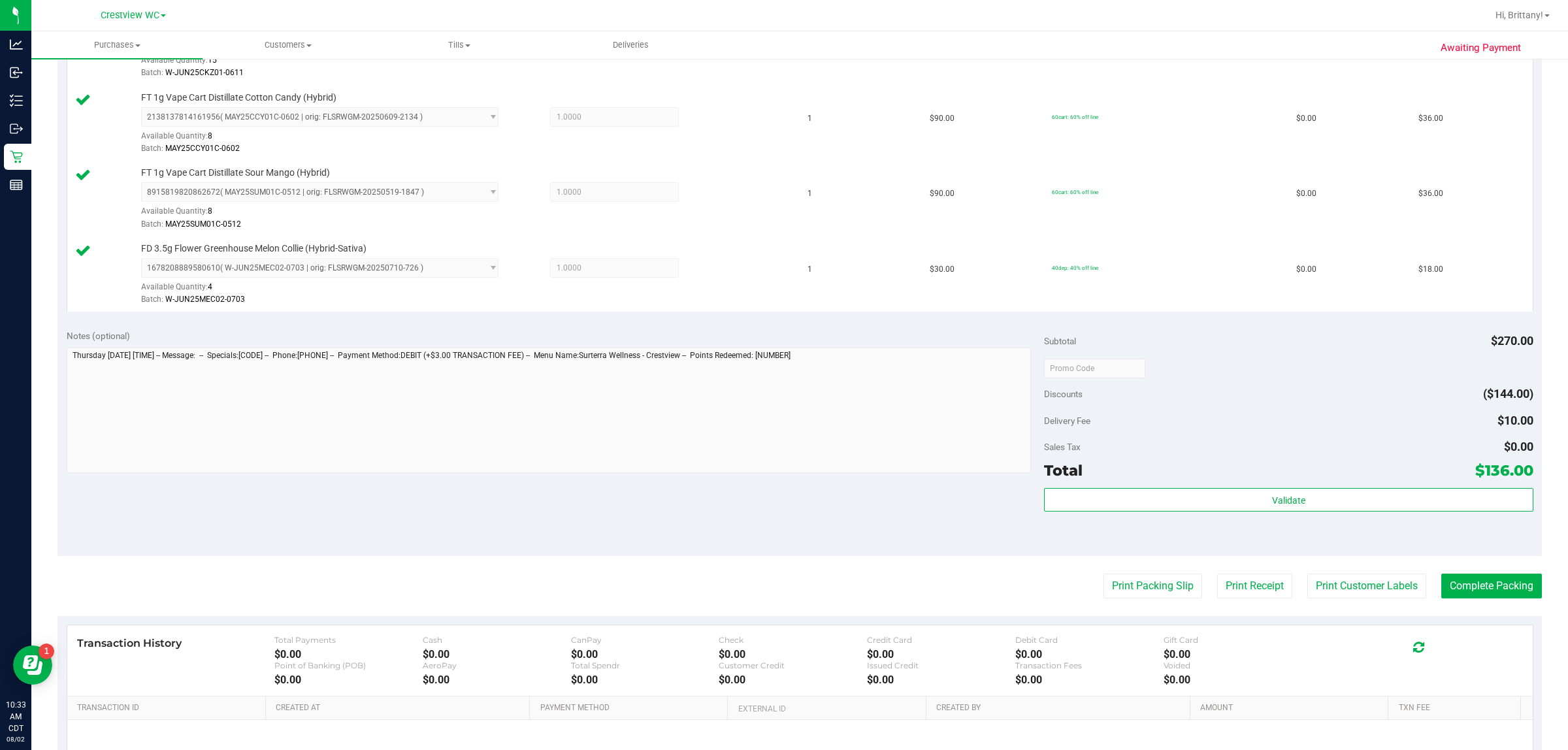 scroll, scrollTop: 488, scrollLeft: 0, axis: vertical 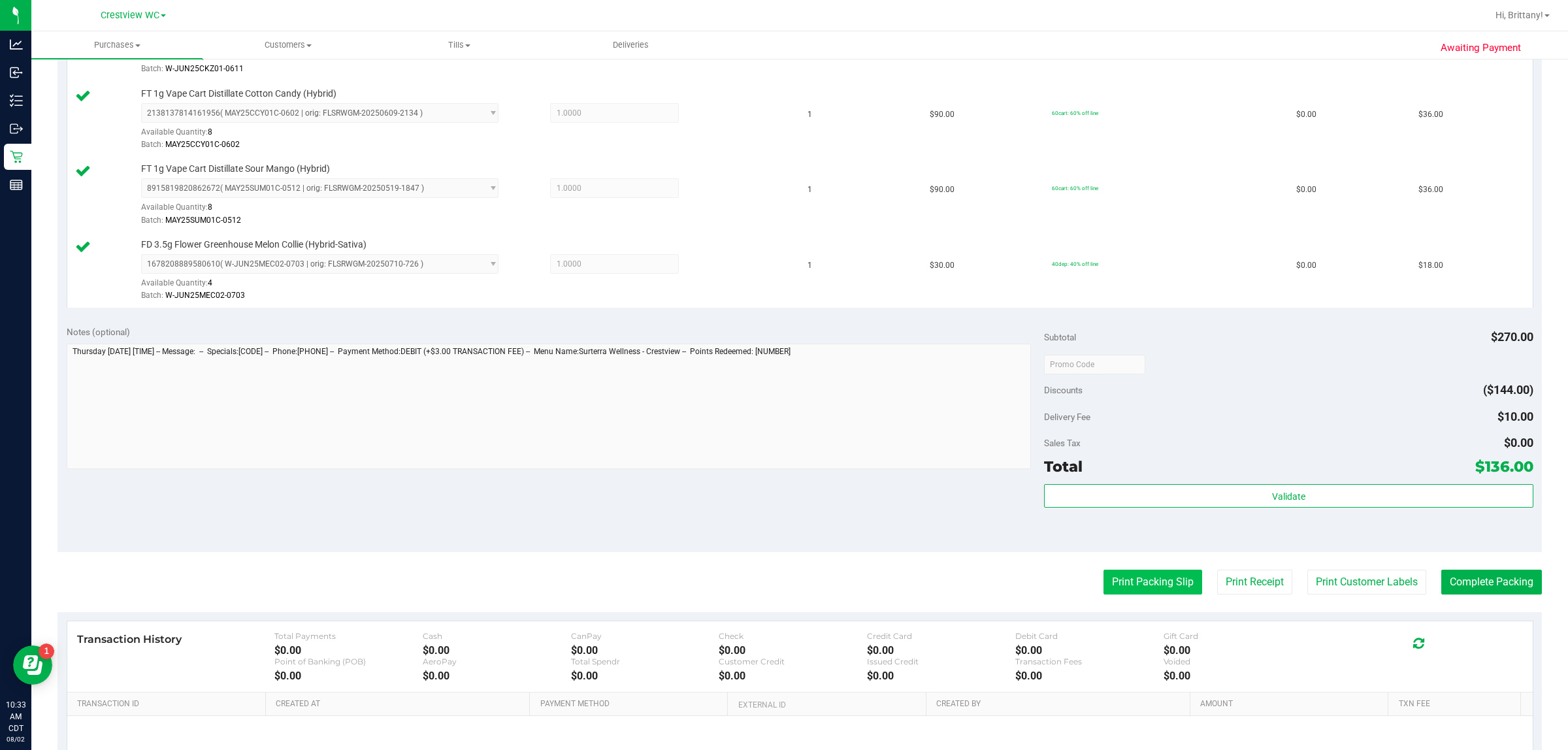 click on "Print Packing Slip" at bounding box center [1152, 582] 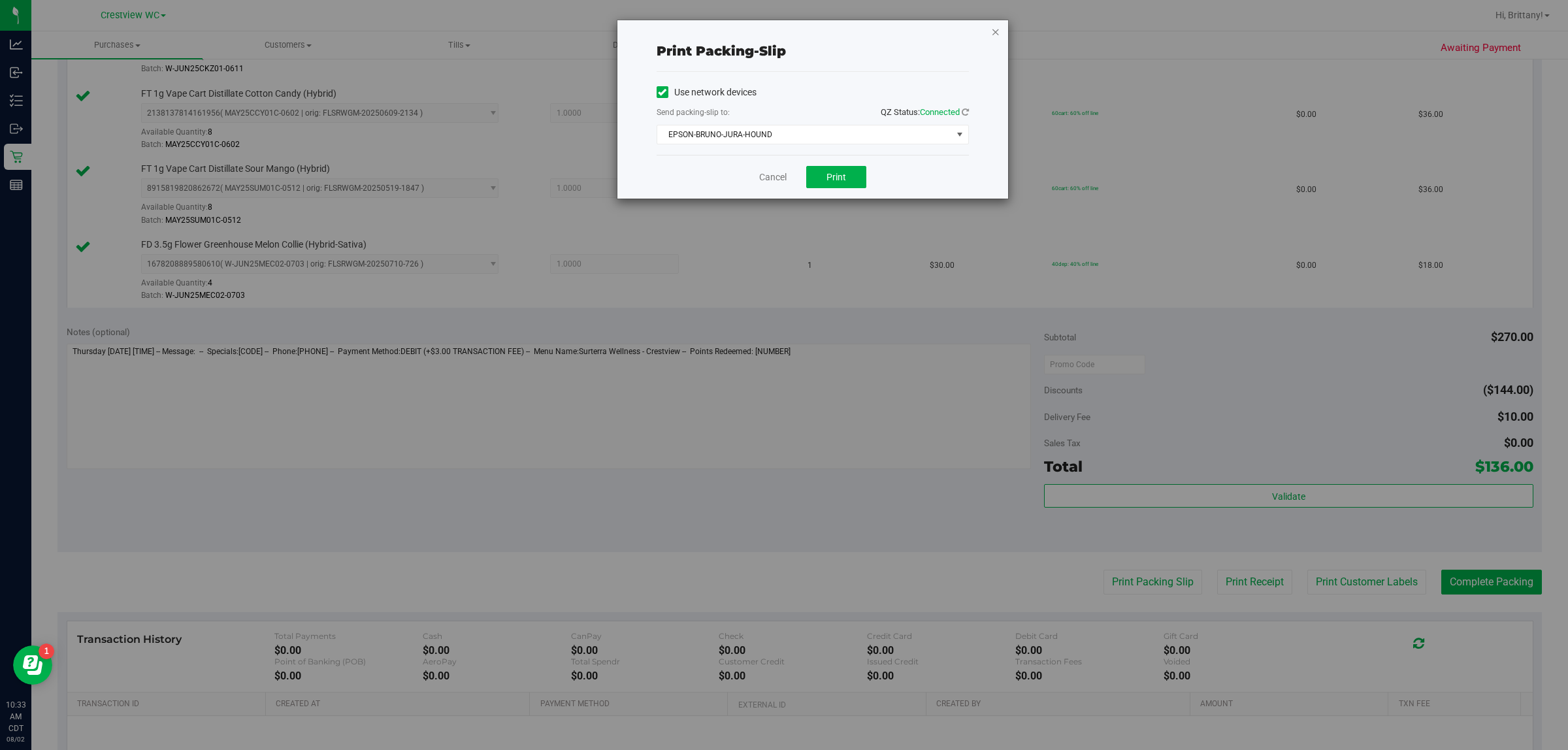 click at bounding box center [996, 31] 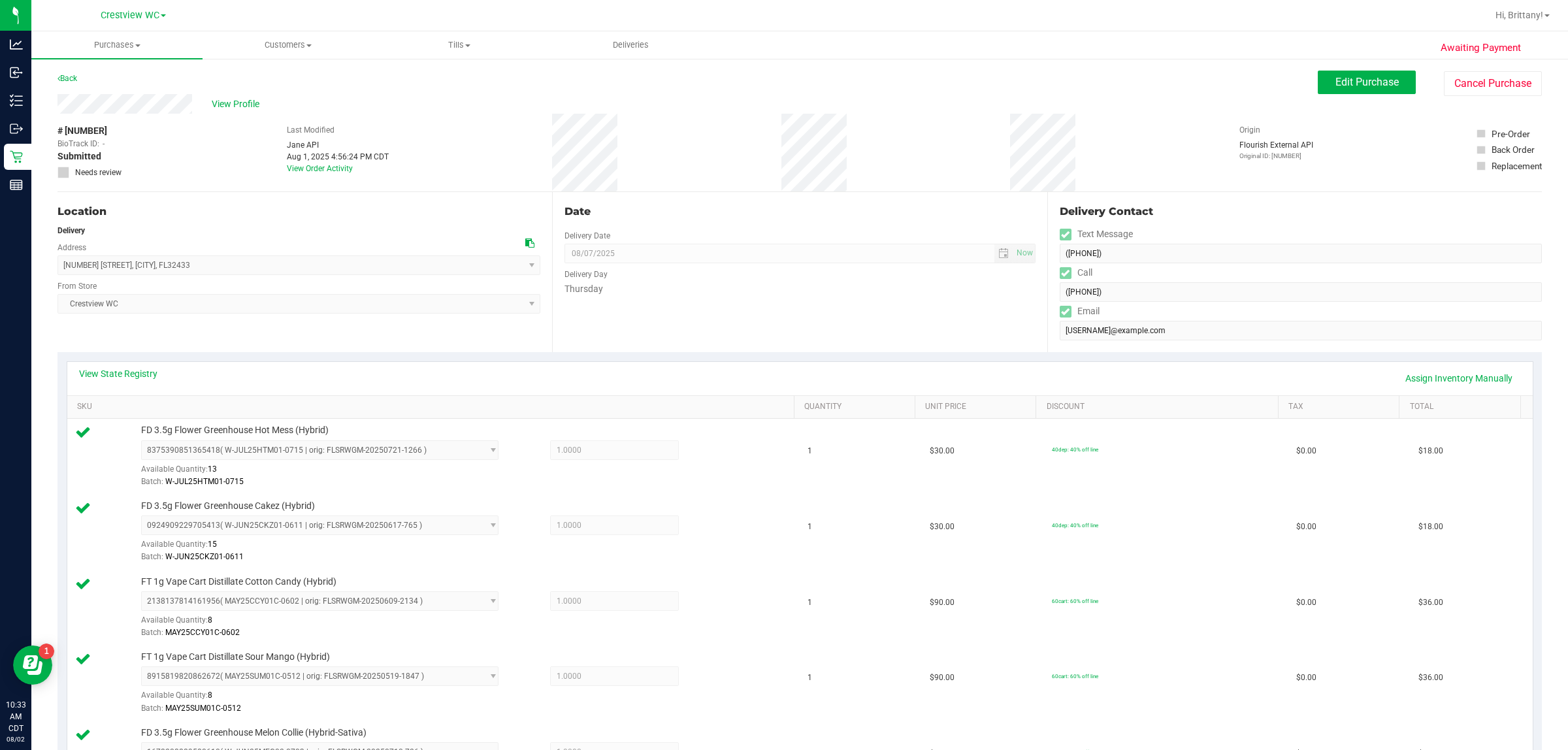 scroll, scrollTop: 2, scrollLeft: 0, axis: vertical 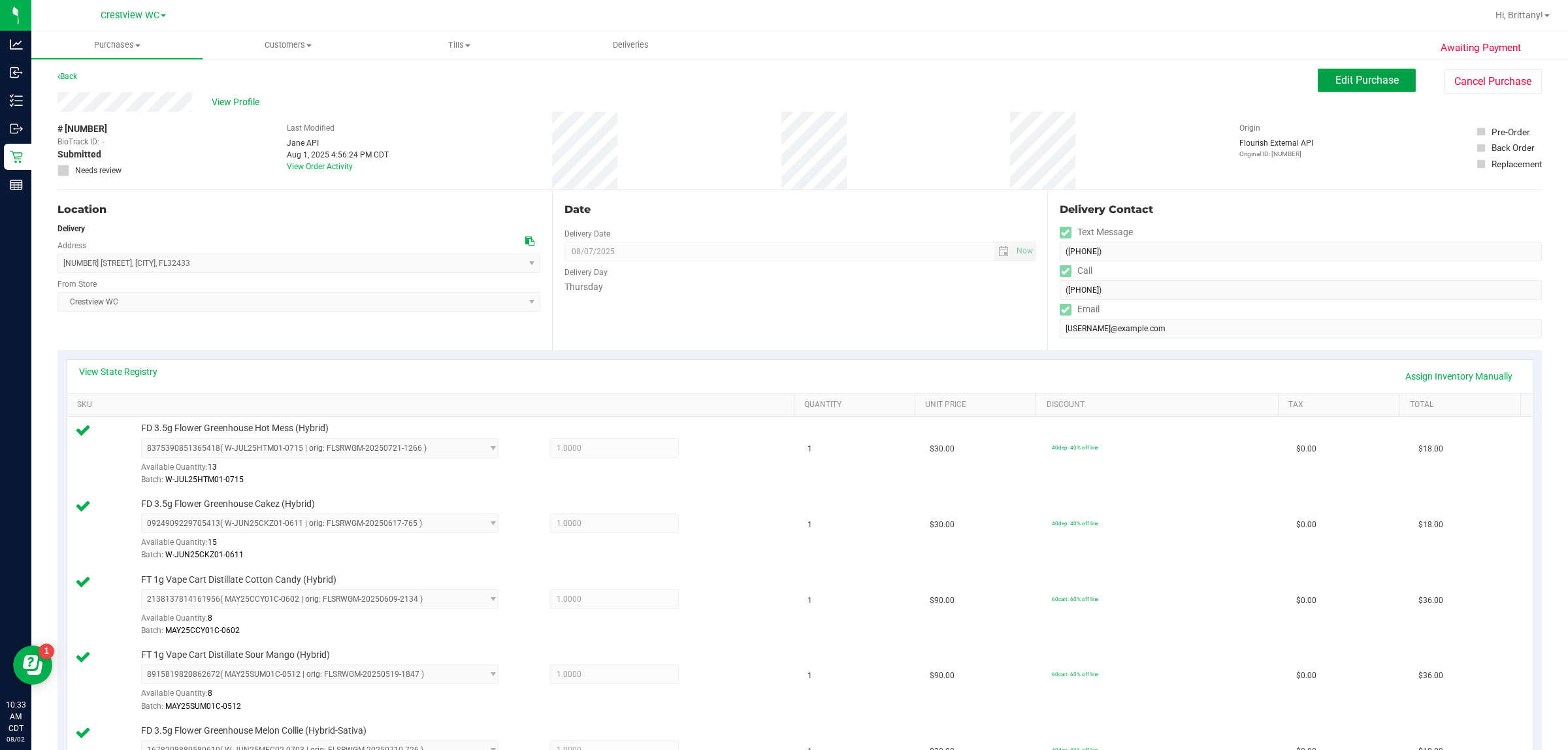 click on "Edit Purchase" at bounding box center [1367, 80] 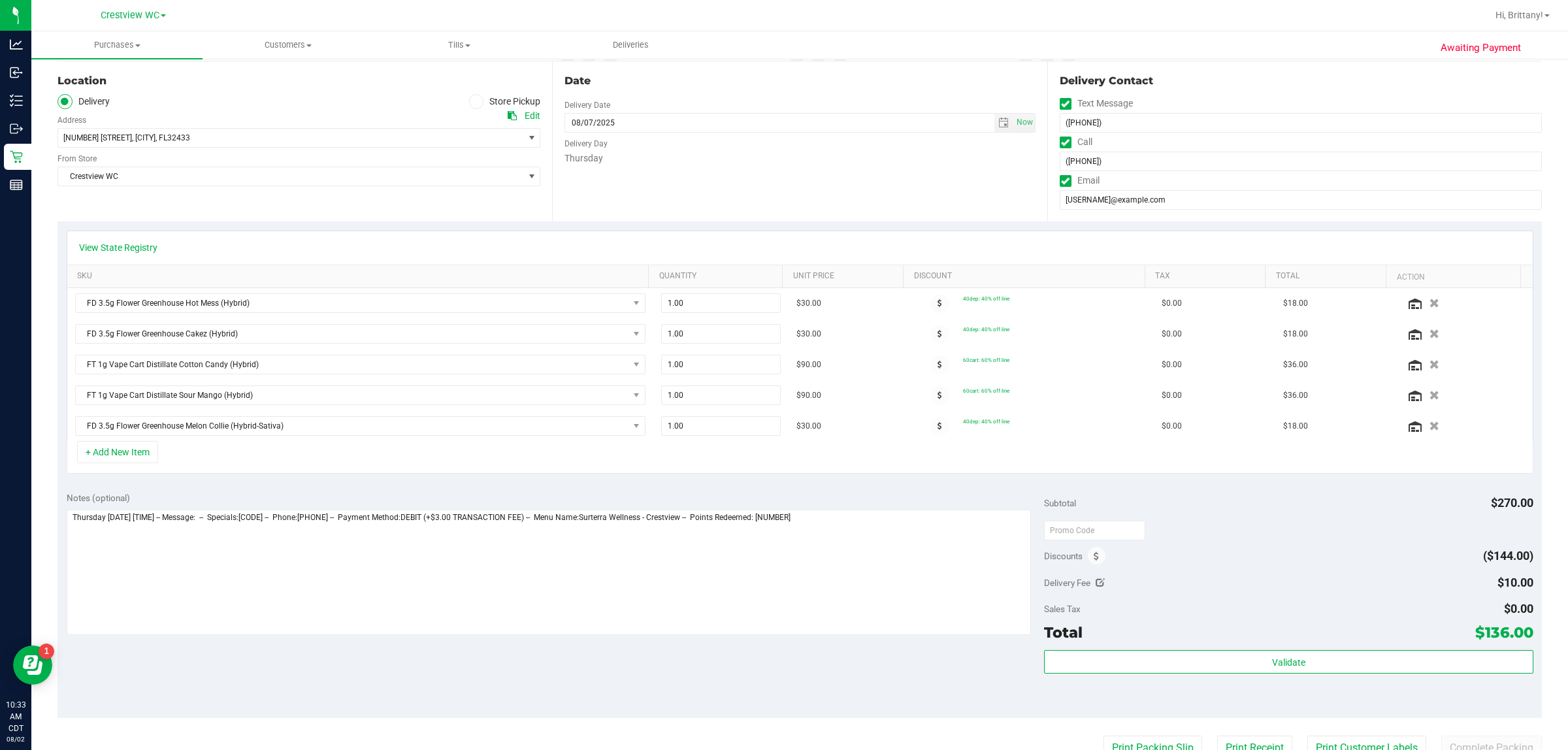 scroll, scrollTop: 189, scrollLeft: 0, axis: vertical 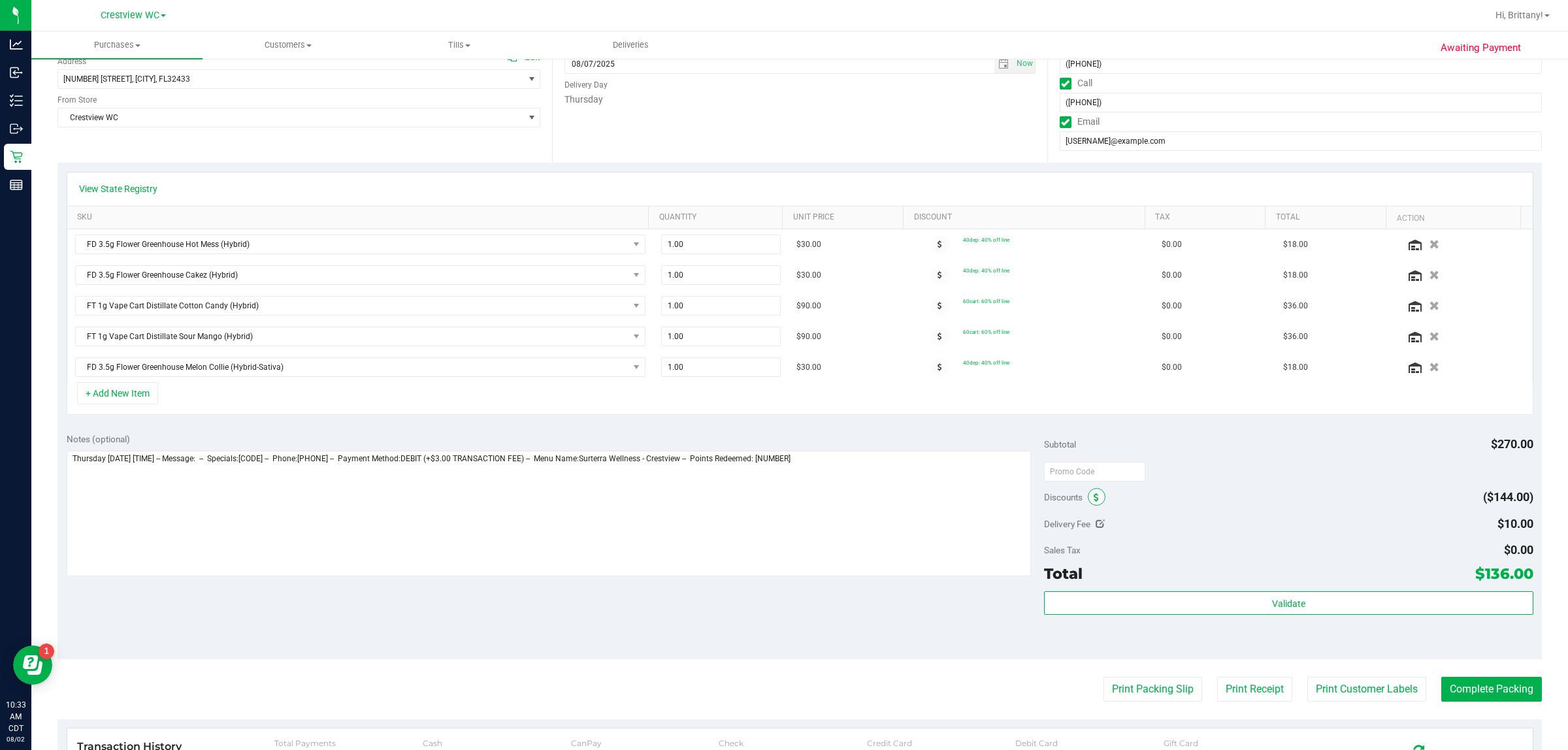 click at bounding box center (1096, 498) 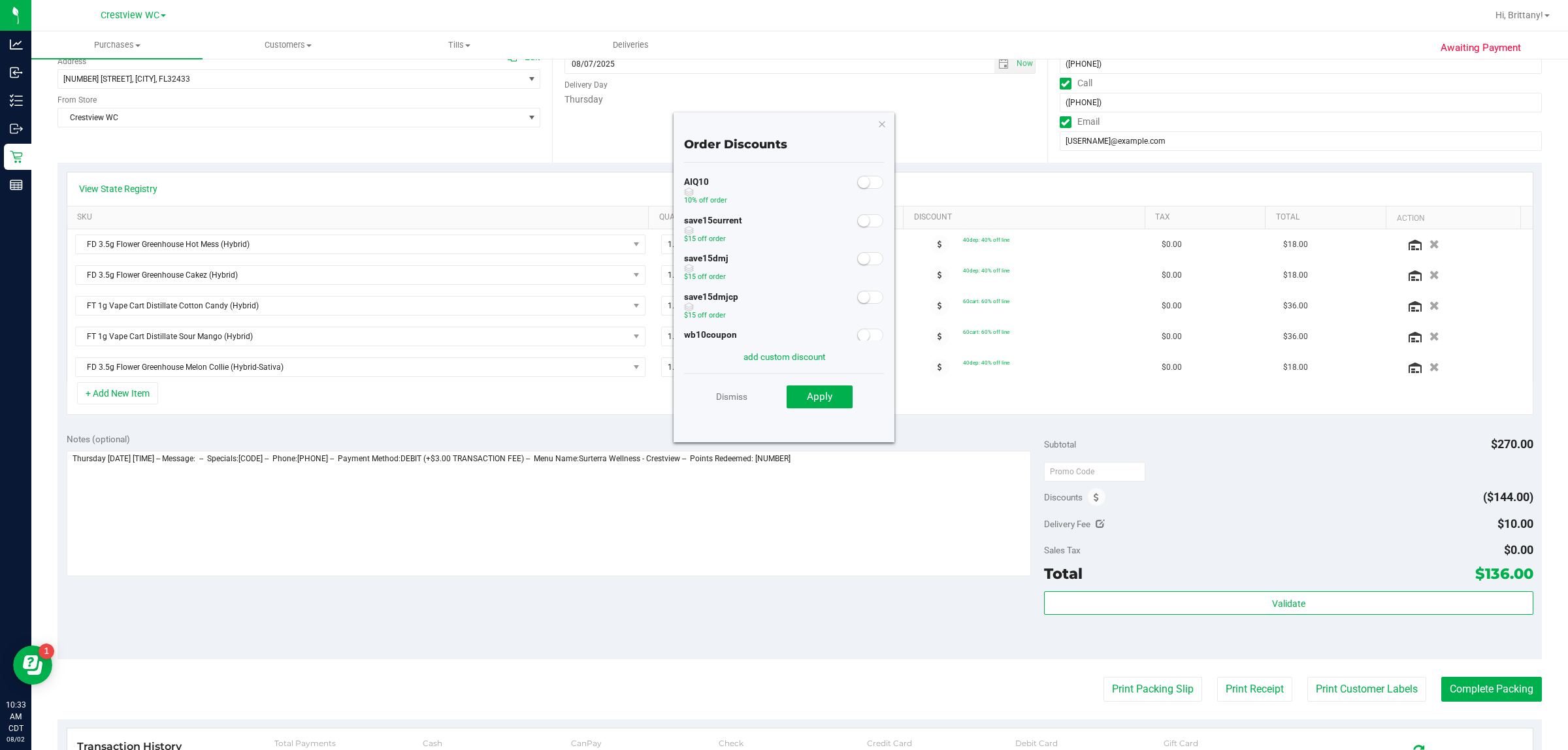 click at bounding box center [864, 182] 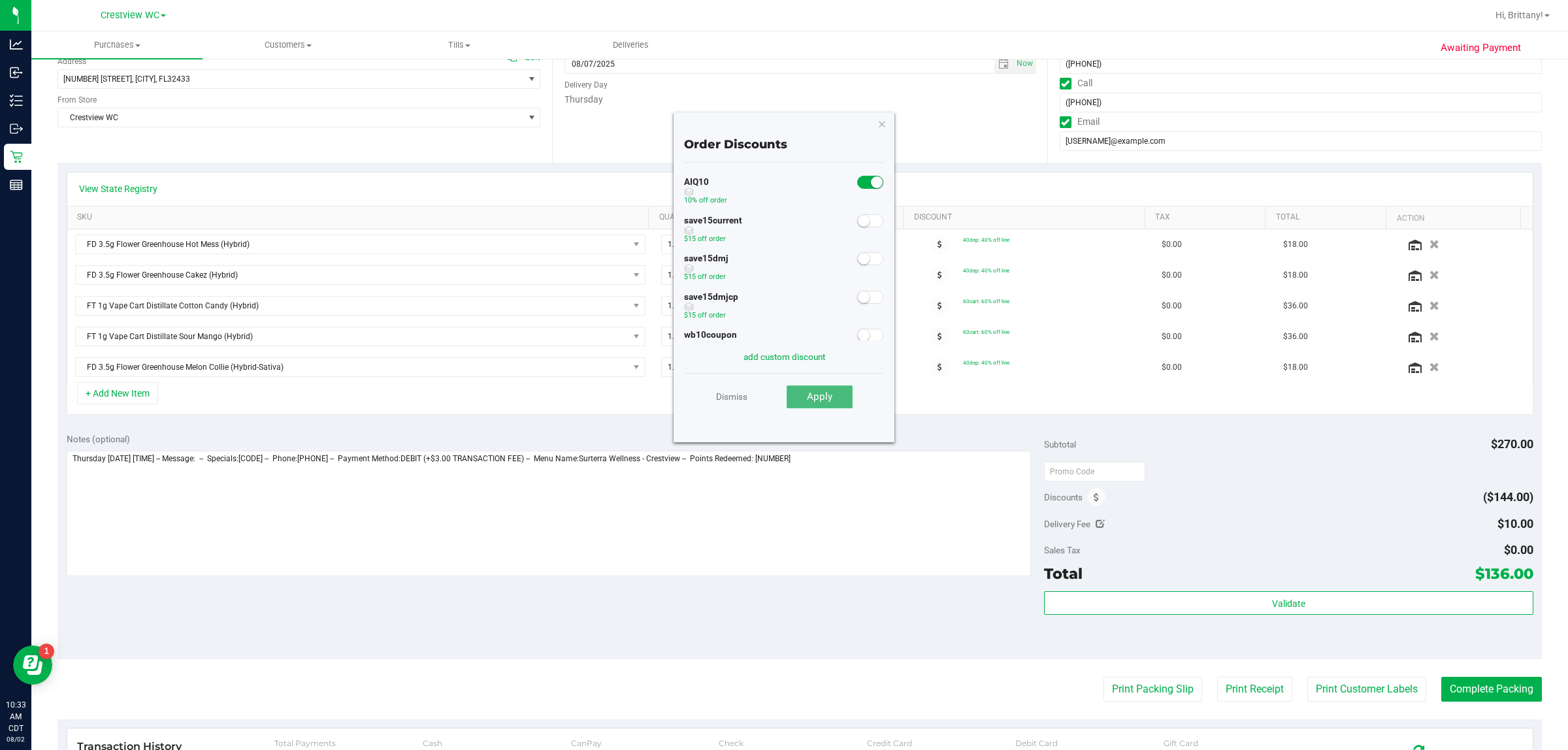 click on "Apply" at bounding box center (819, 397) 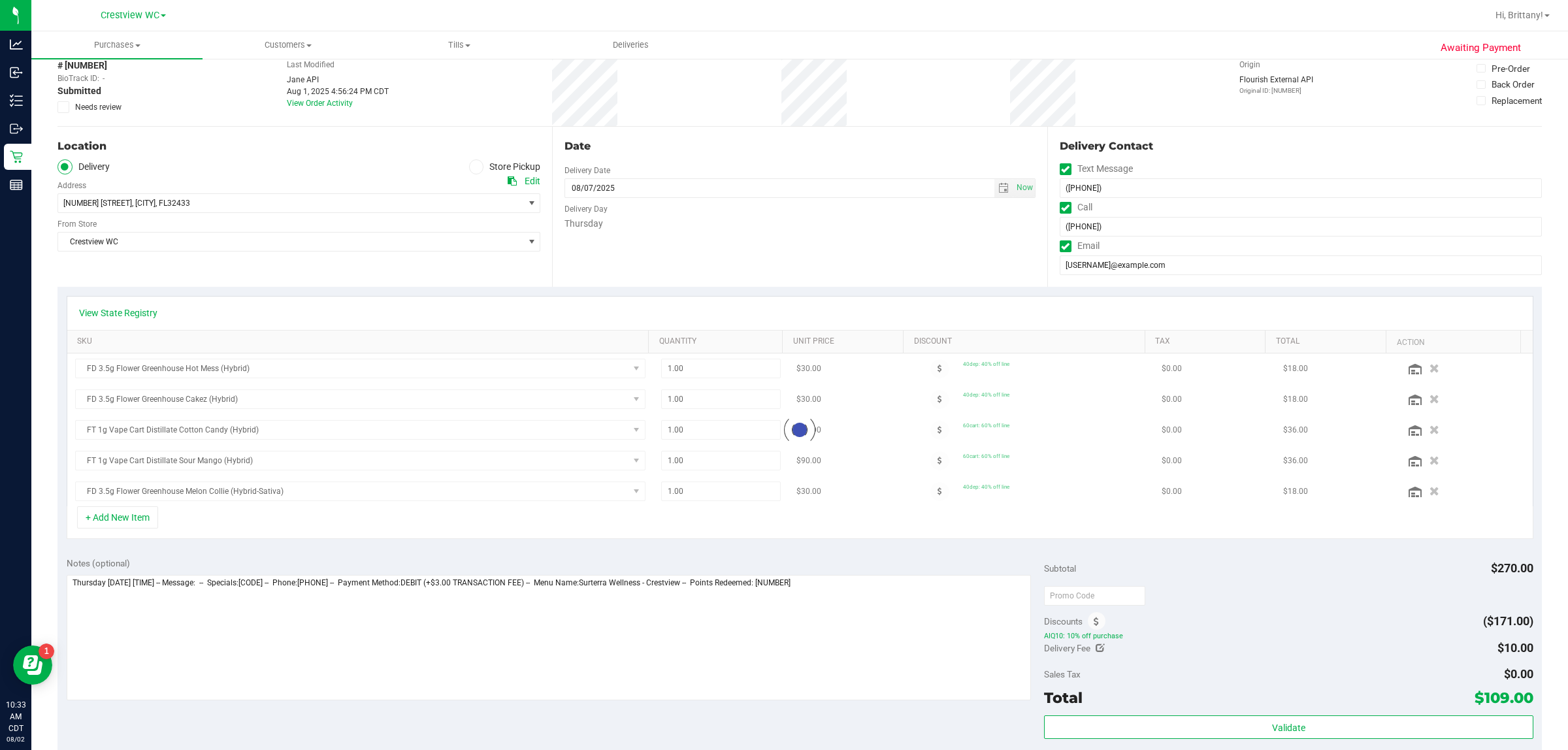 scroll, scrollTop: 0, scrollLeft: 0, axis: both 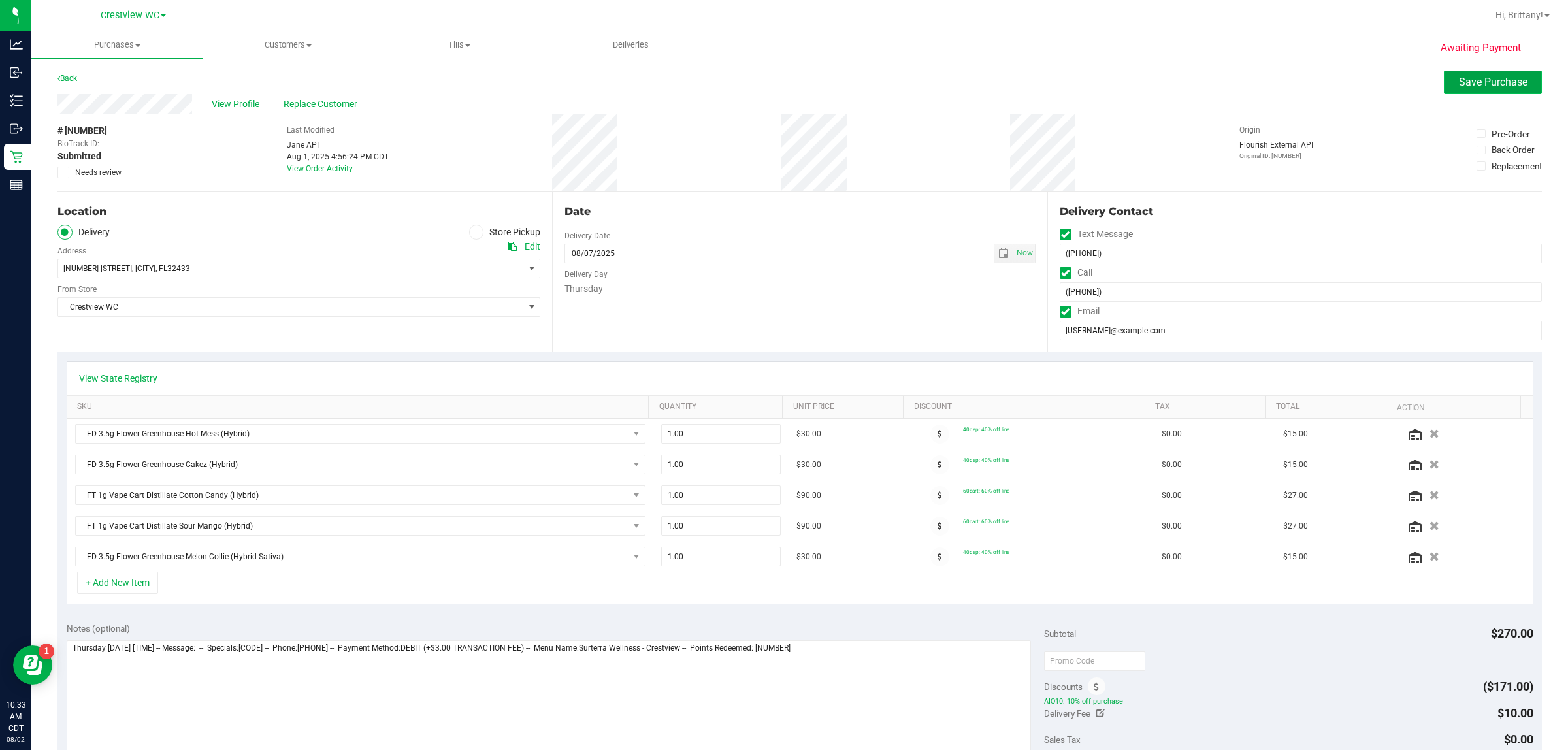 click on "Save Purchase" at bounding box center (1493, 82) 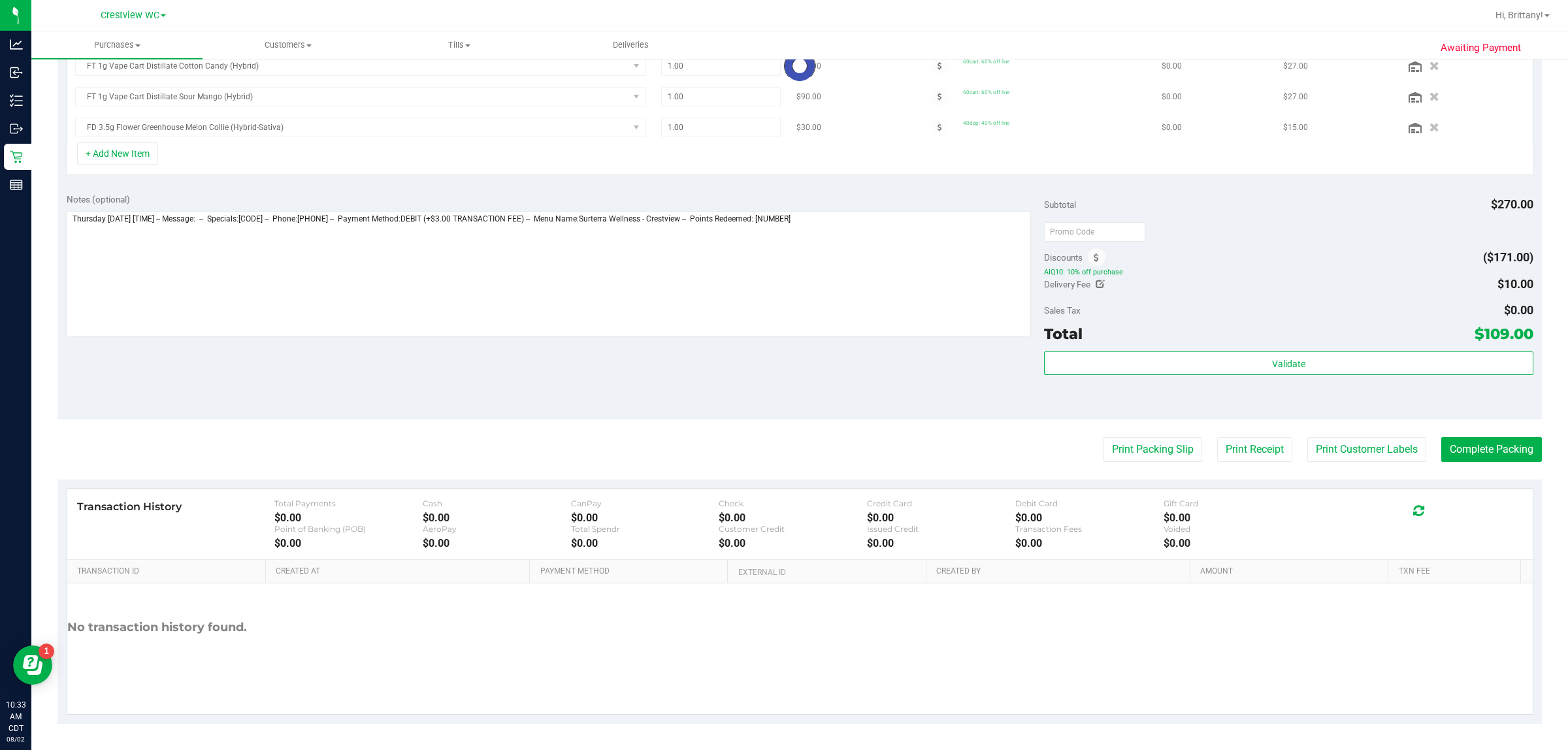 scroll, scrollTop: 419, scrollLeft: 0, axis: vertical 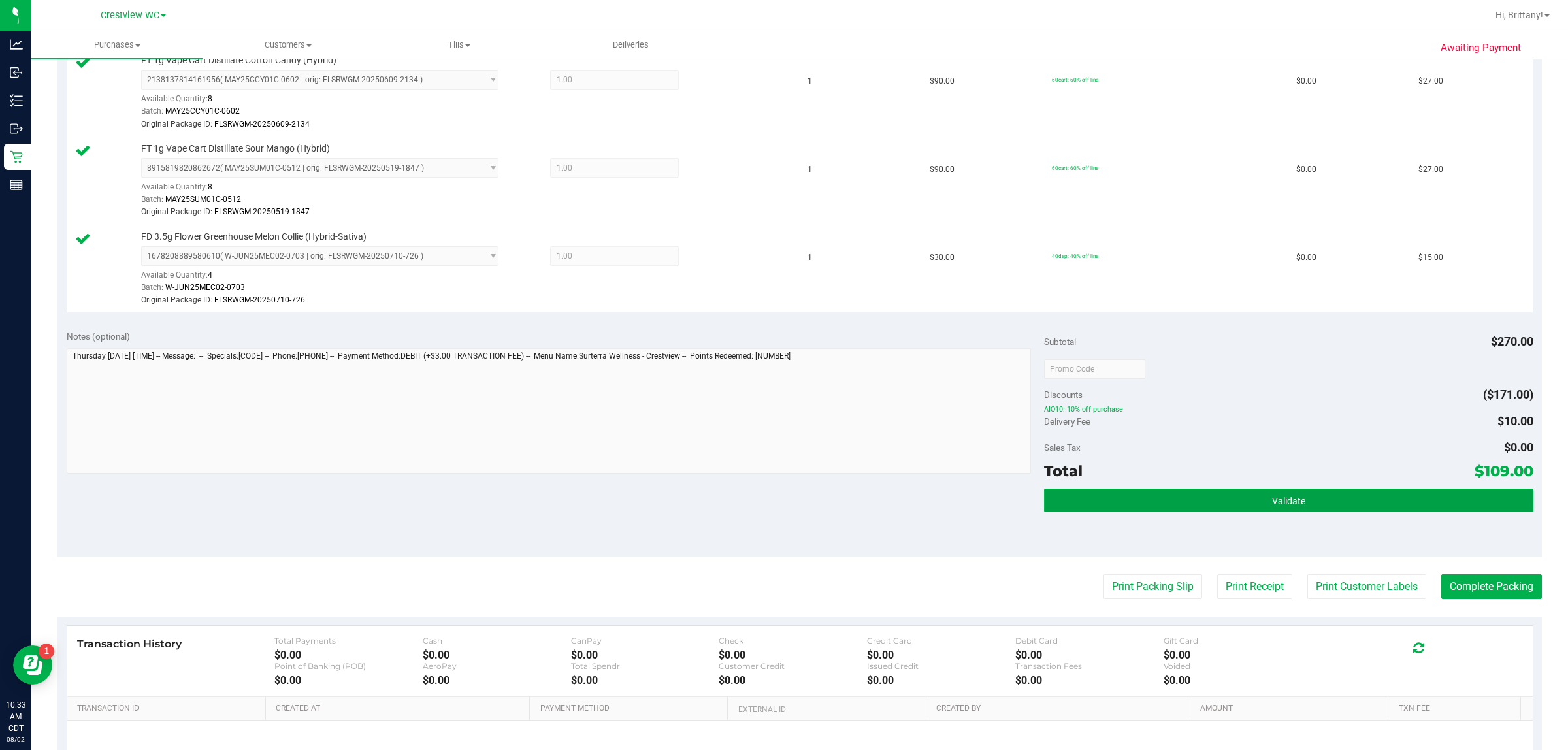 click on "Validate" at bounding box center [1288, 500] 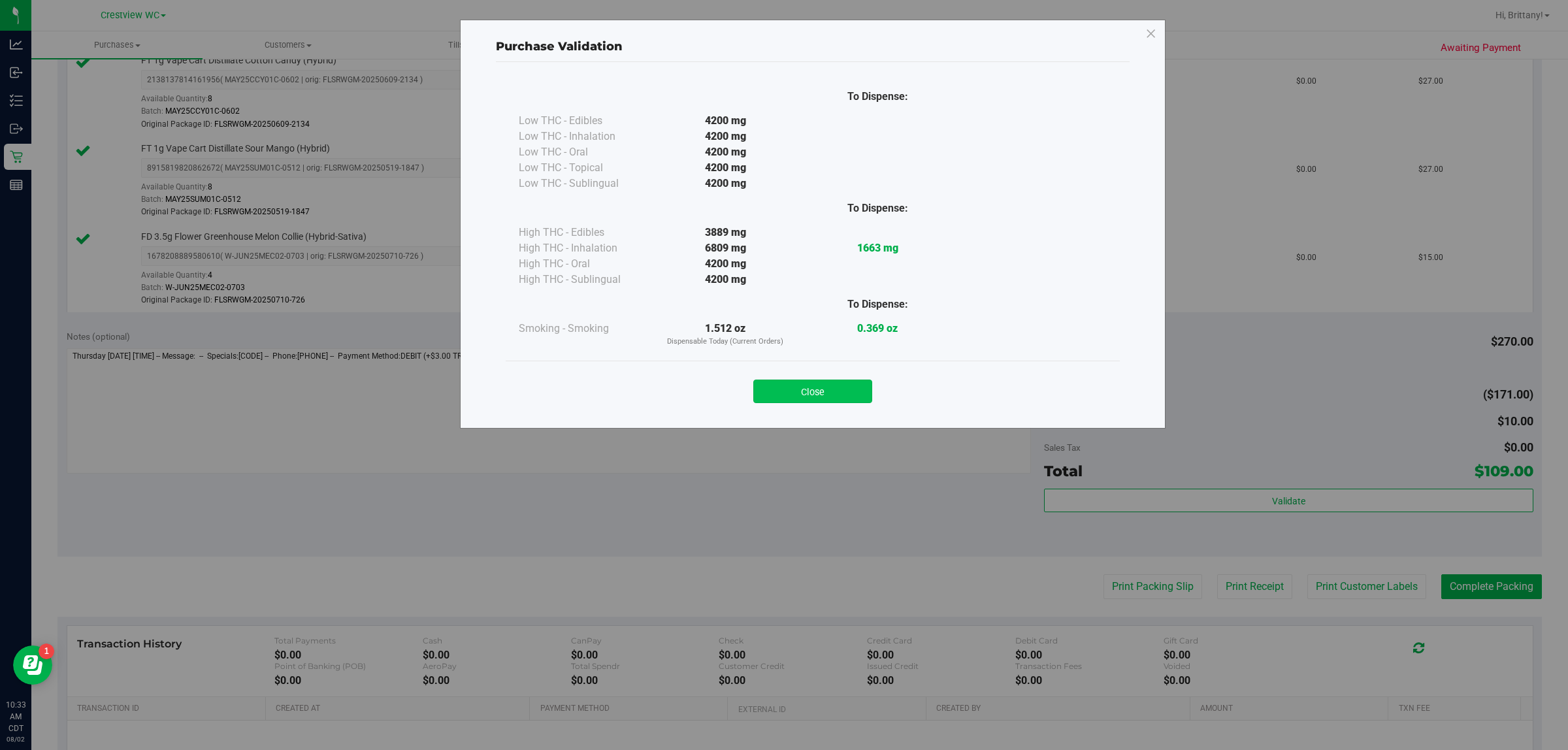 click on "Close" at bounding box center [813, 391] 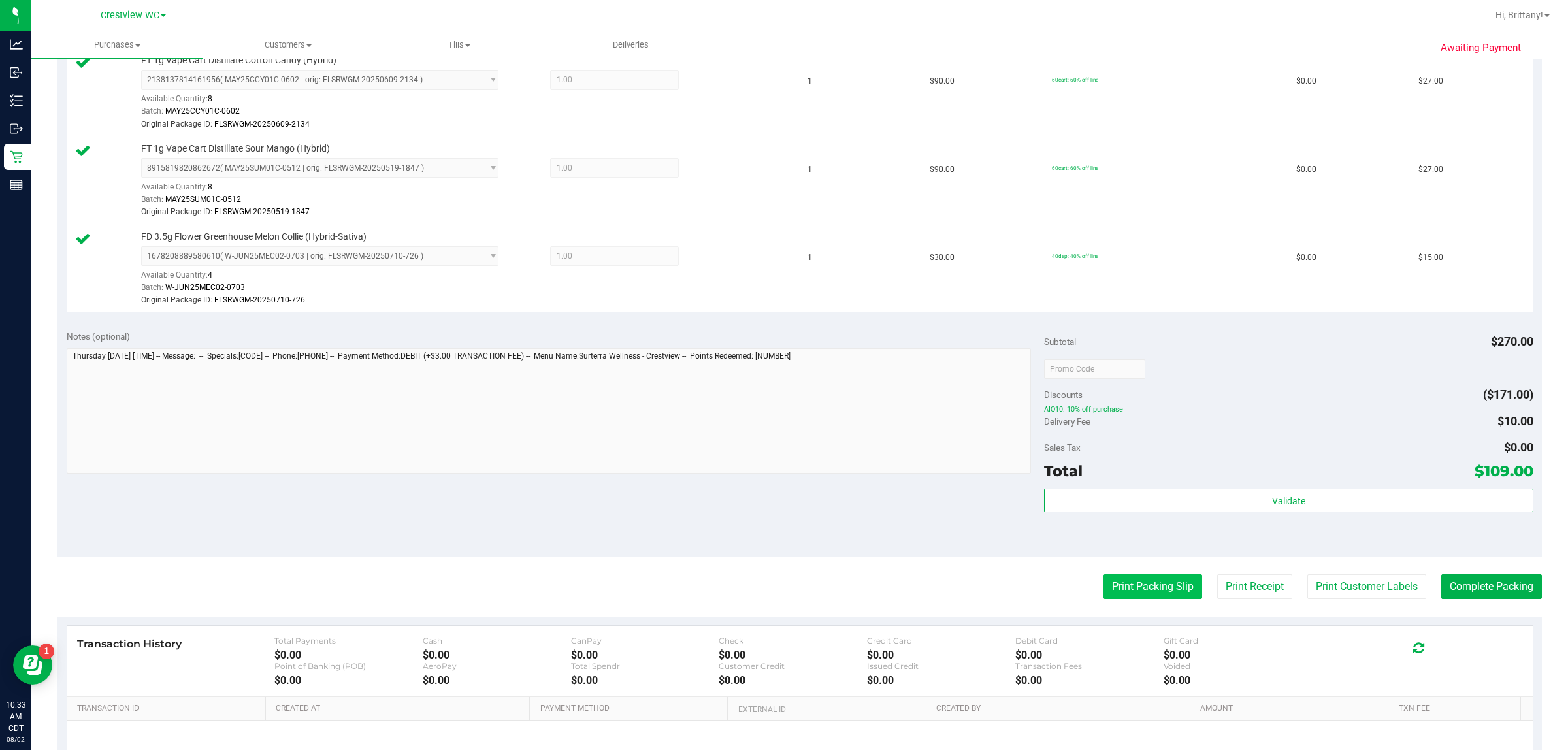 click on "Print Packing Slip" at bounding box center [1152, 587] 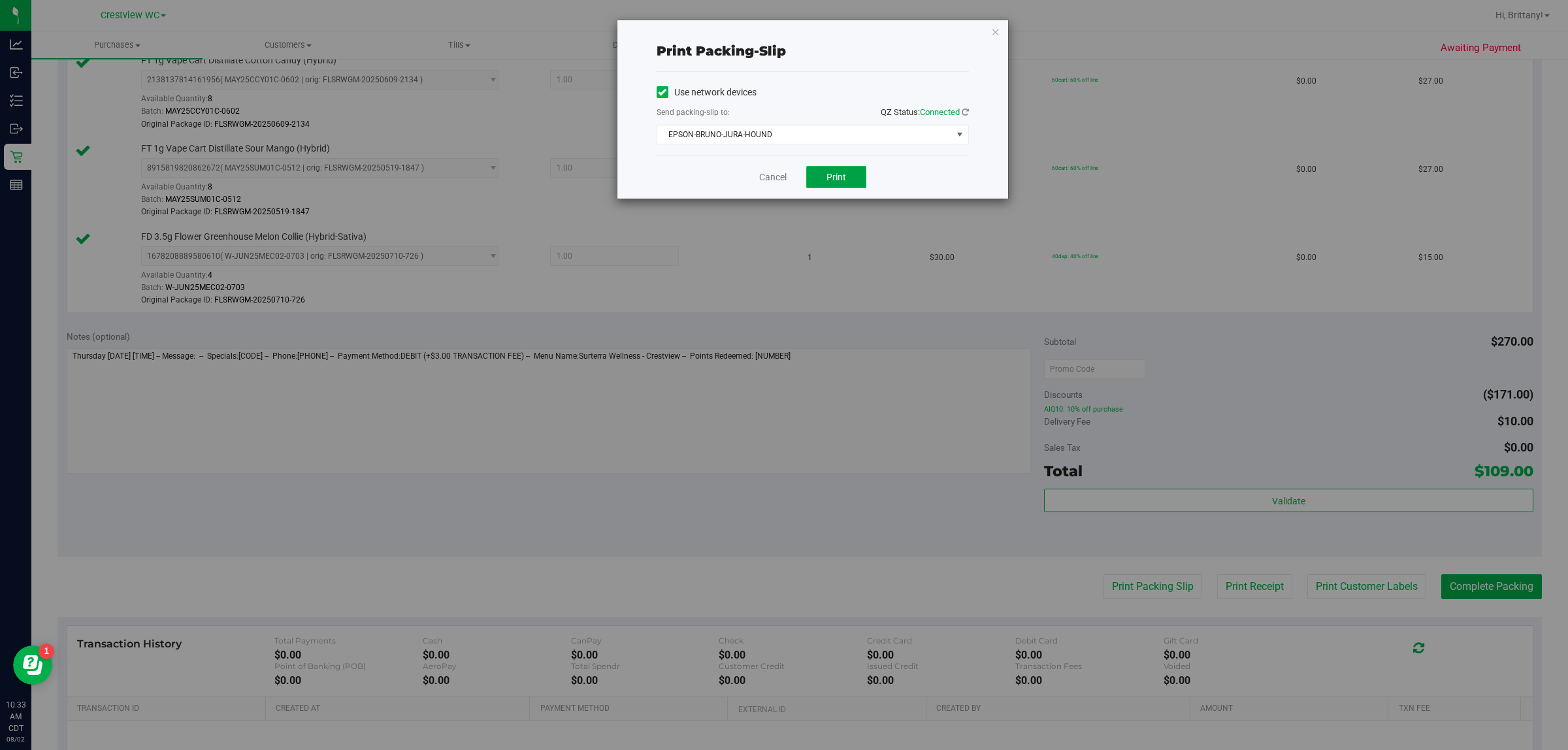 click on "Print" at bounding box center [836, 177] 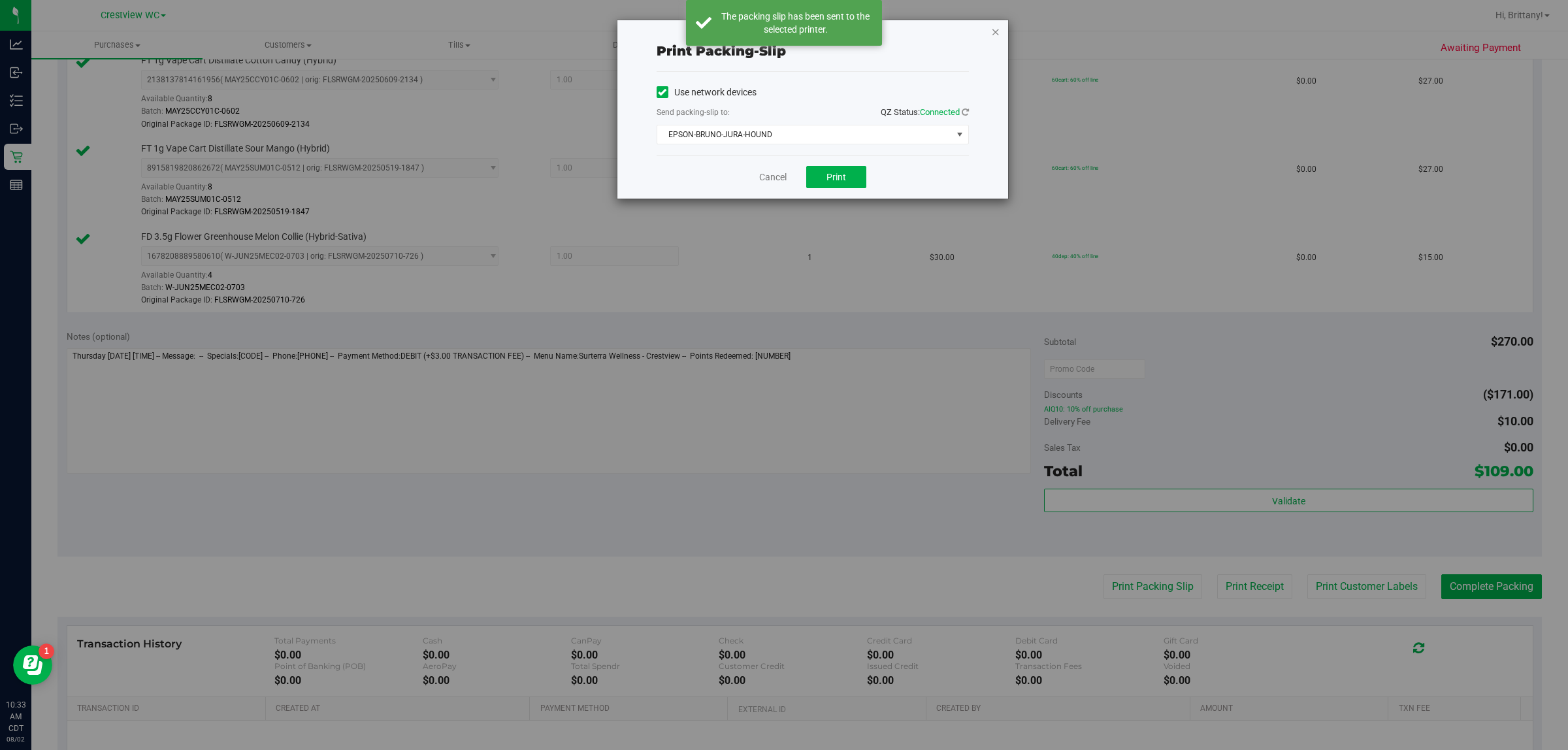 click at bounding box center [996, 31] 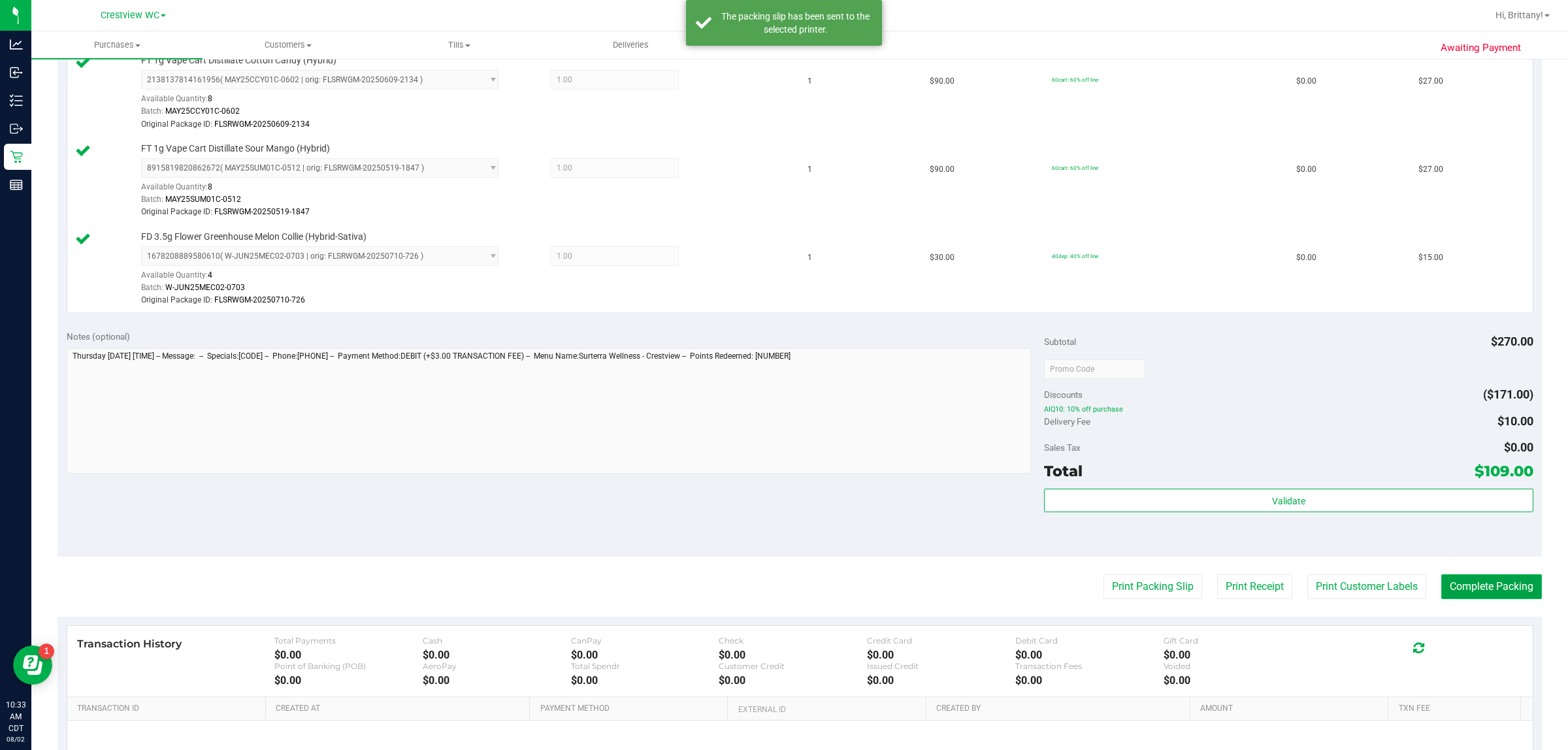click on "Complete Packing" at bounding box center [1492, 587] 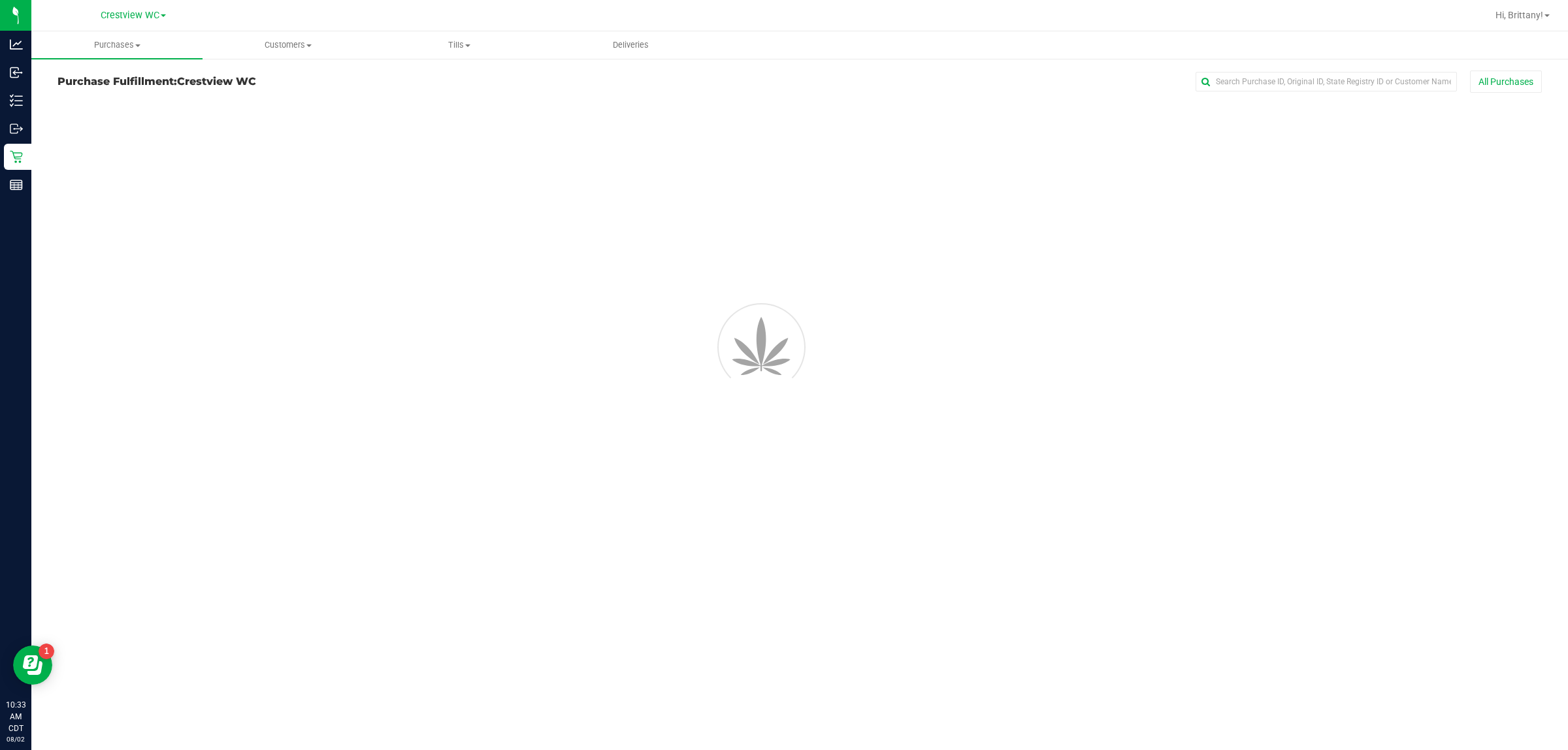 scroll, scrollTop: 0, scrollLeft: 0, axis: both 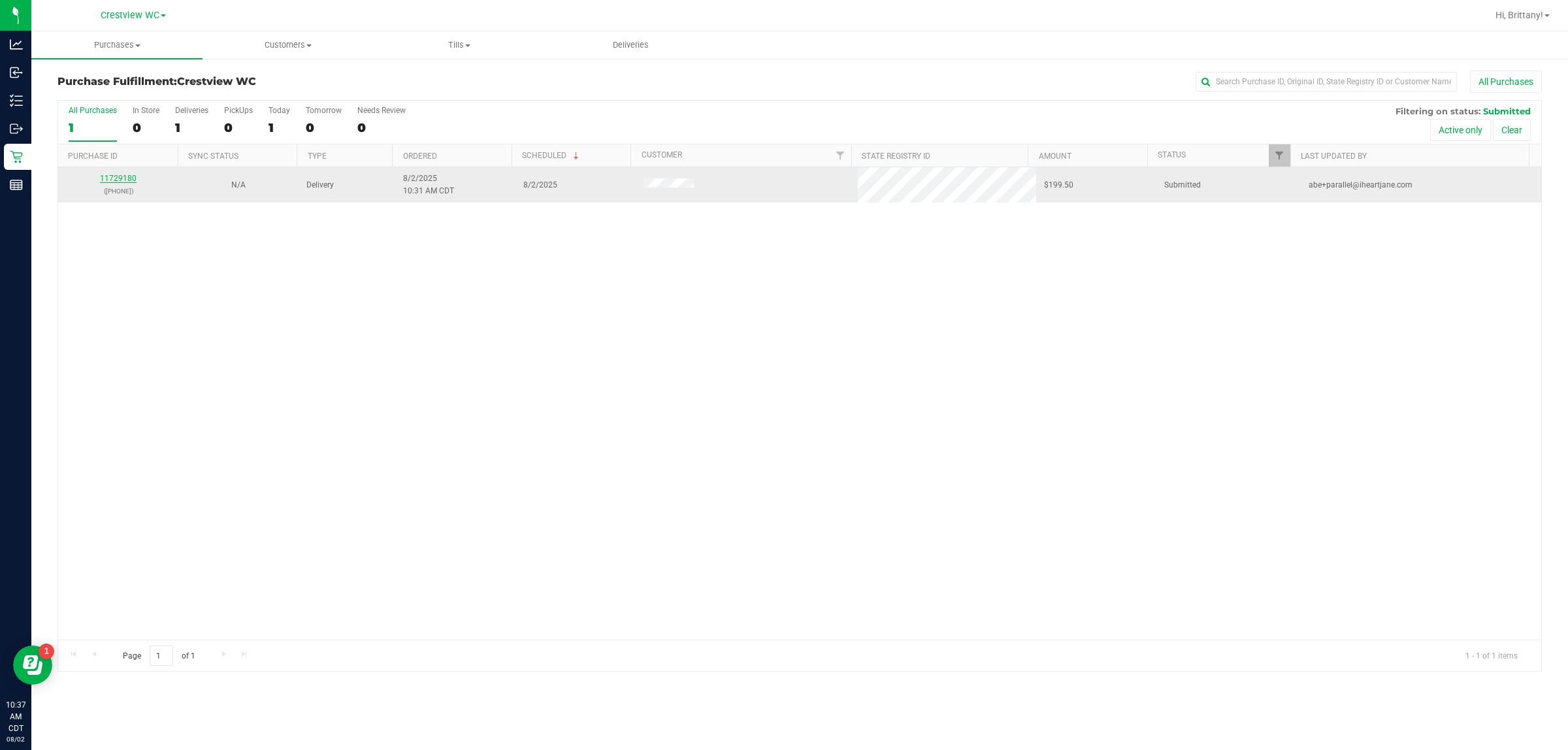 click on "11729180" at bounding box center (118, 178) 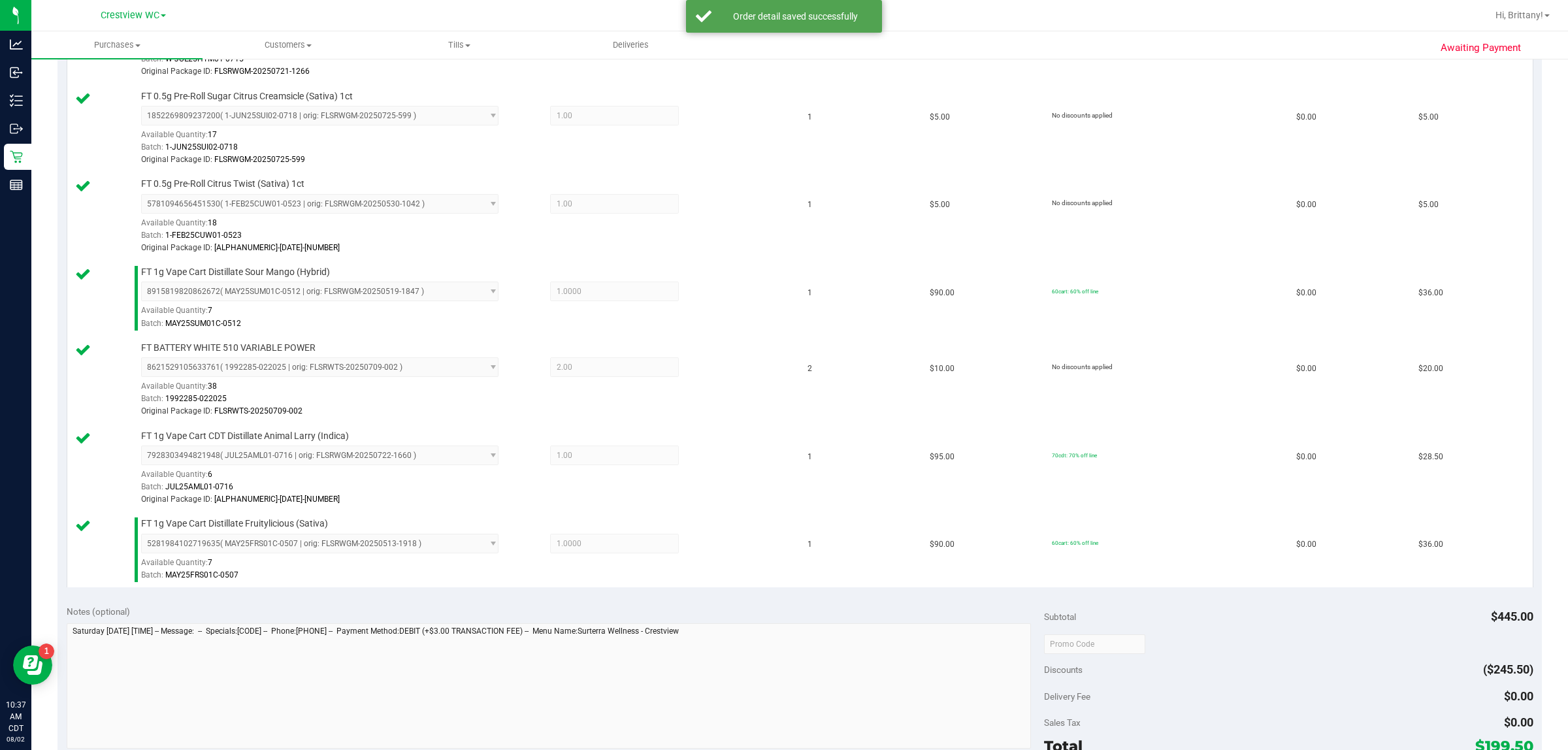 scroll, scrollTop: 856, scrollLeft: 0, axis: vertical 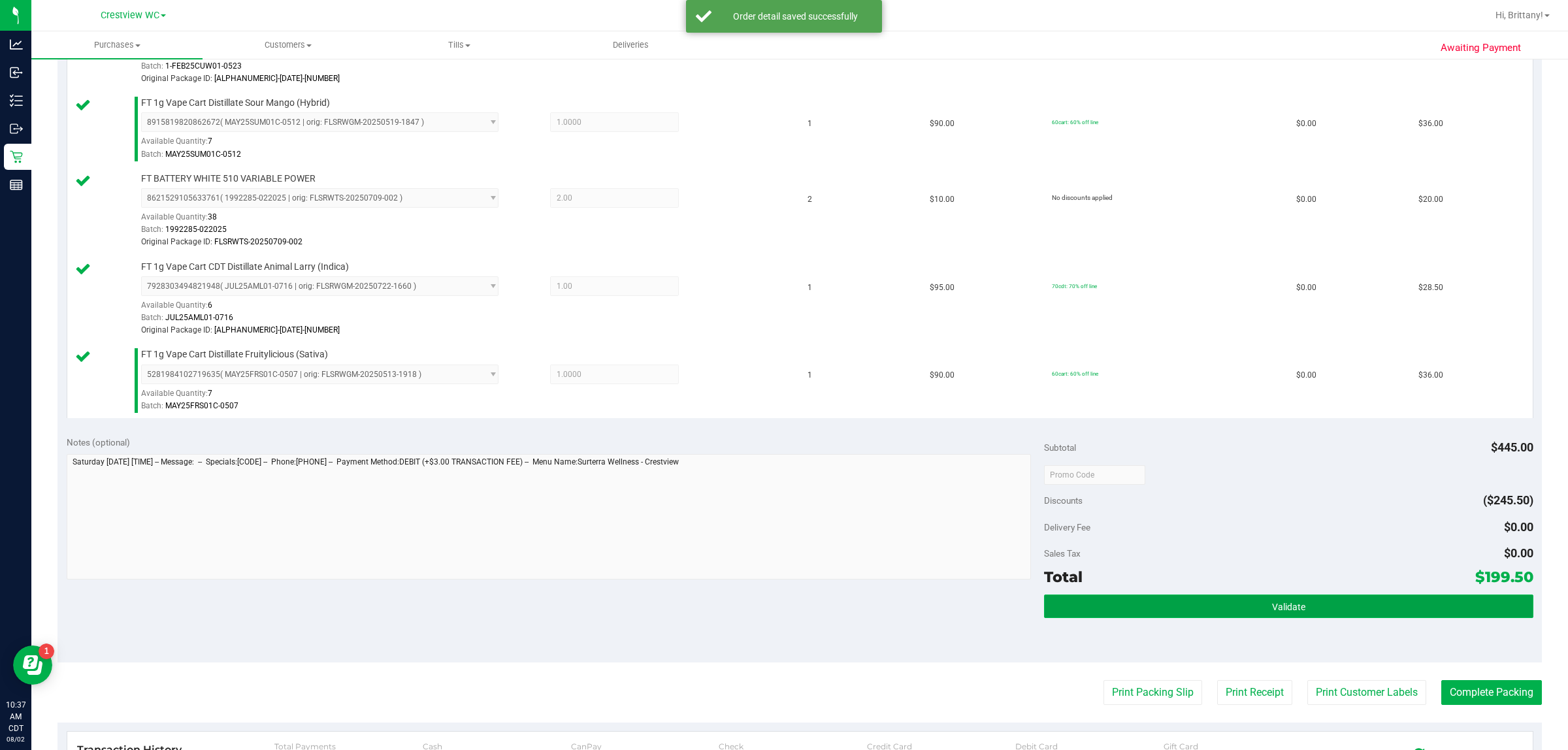 click on "Validate" at bounding box center (1288, 606) 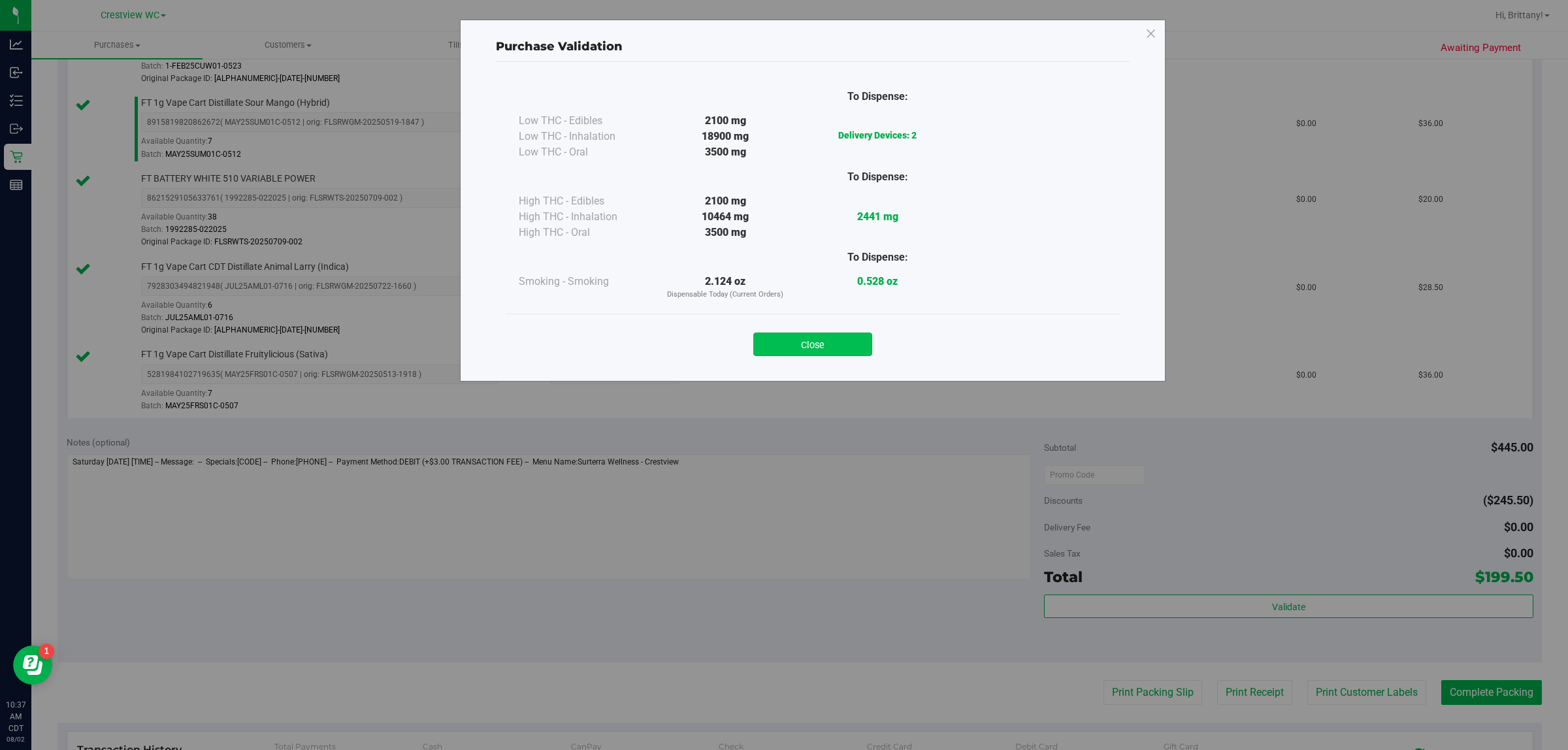 click on "Close" at bounding box center (813, 344) 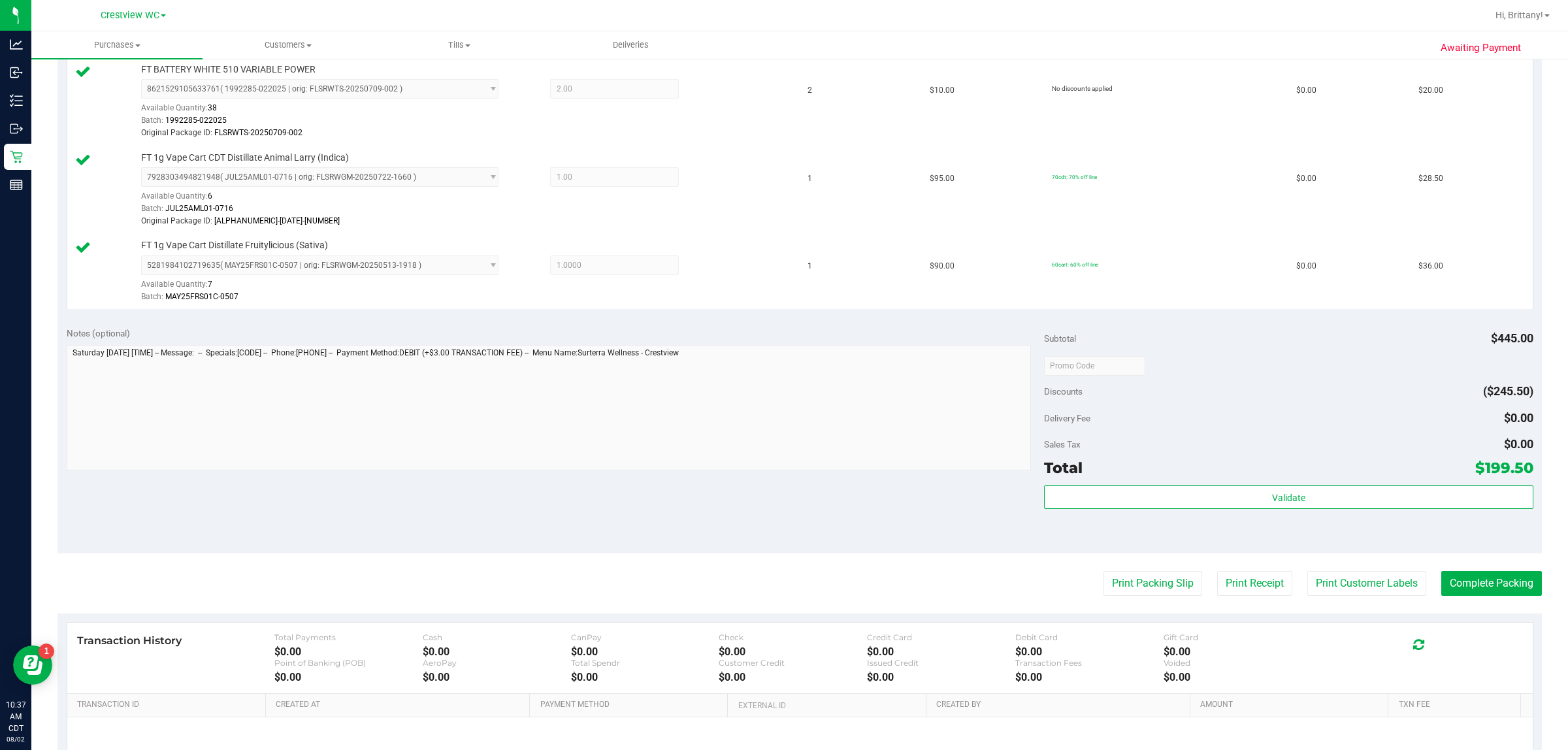 scroll, scrollTop: 1017, scrollLeft: 0, axis: vertical 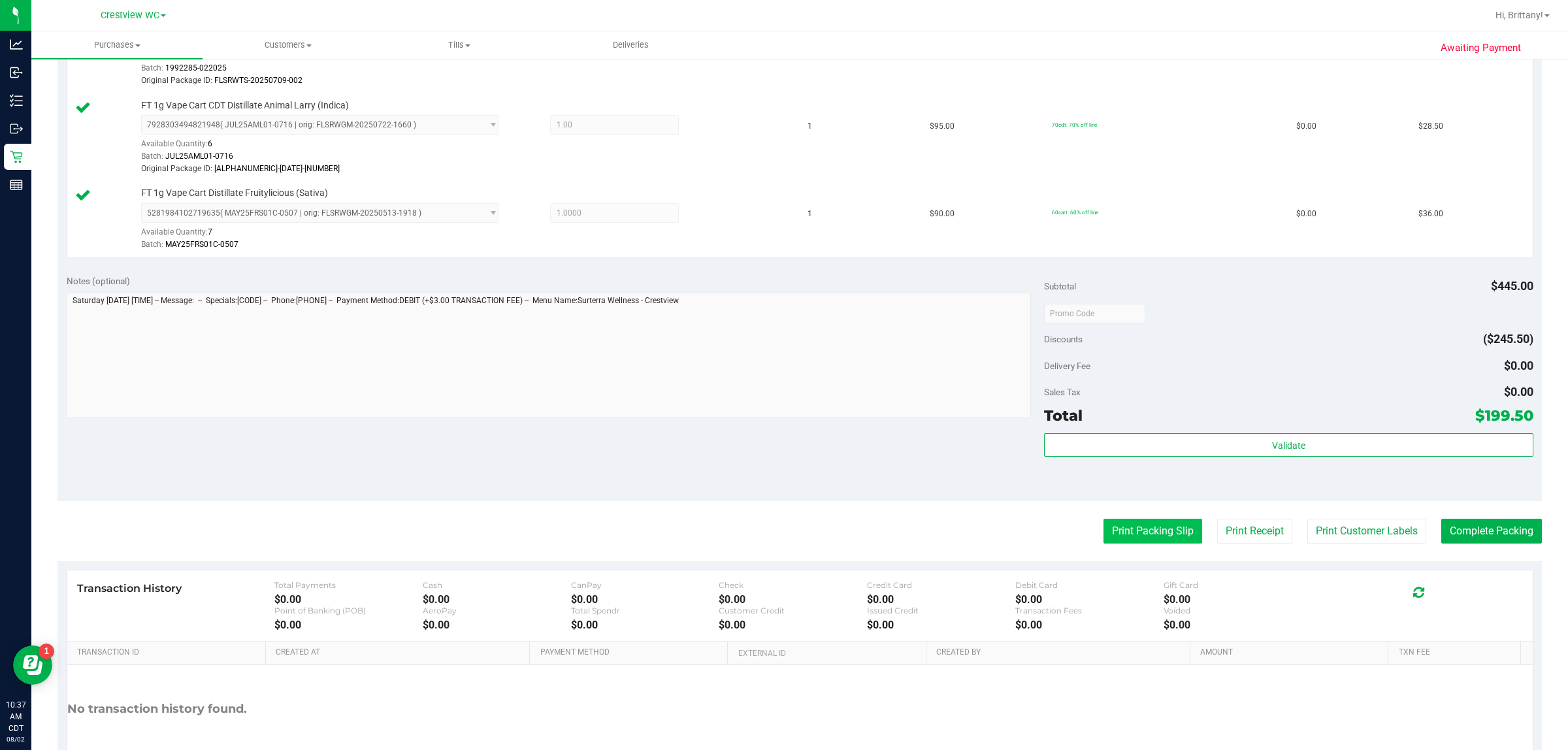 click on "Print Packing Slip" at bounding box center (1152, 531) 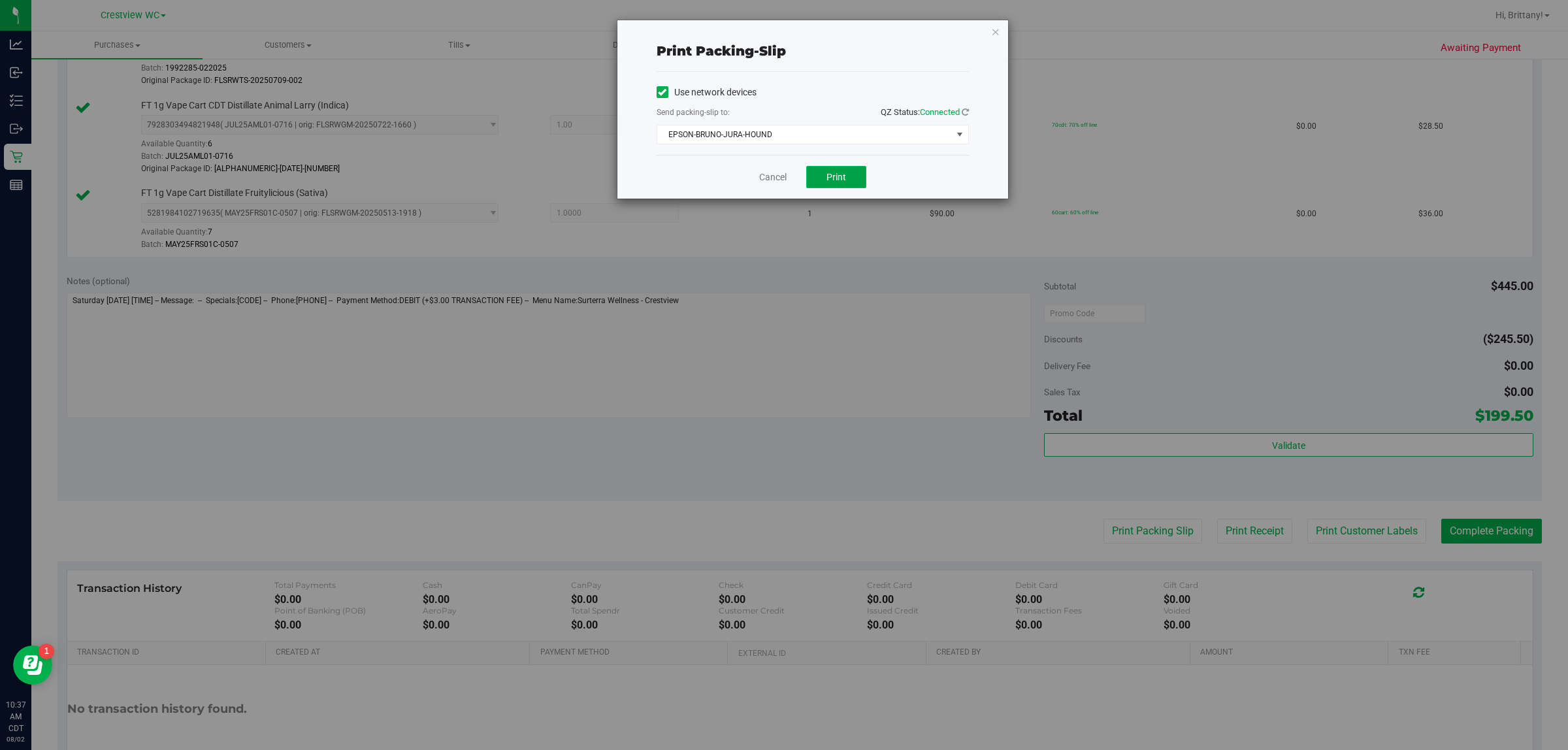click on "Print" at bounding box center [836, 177] 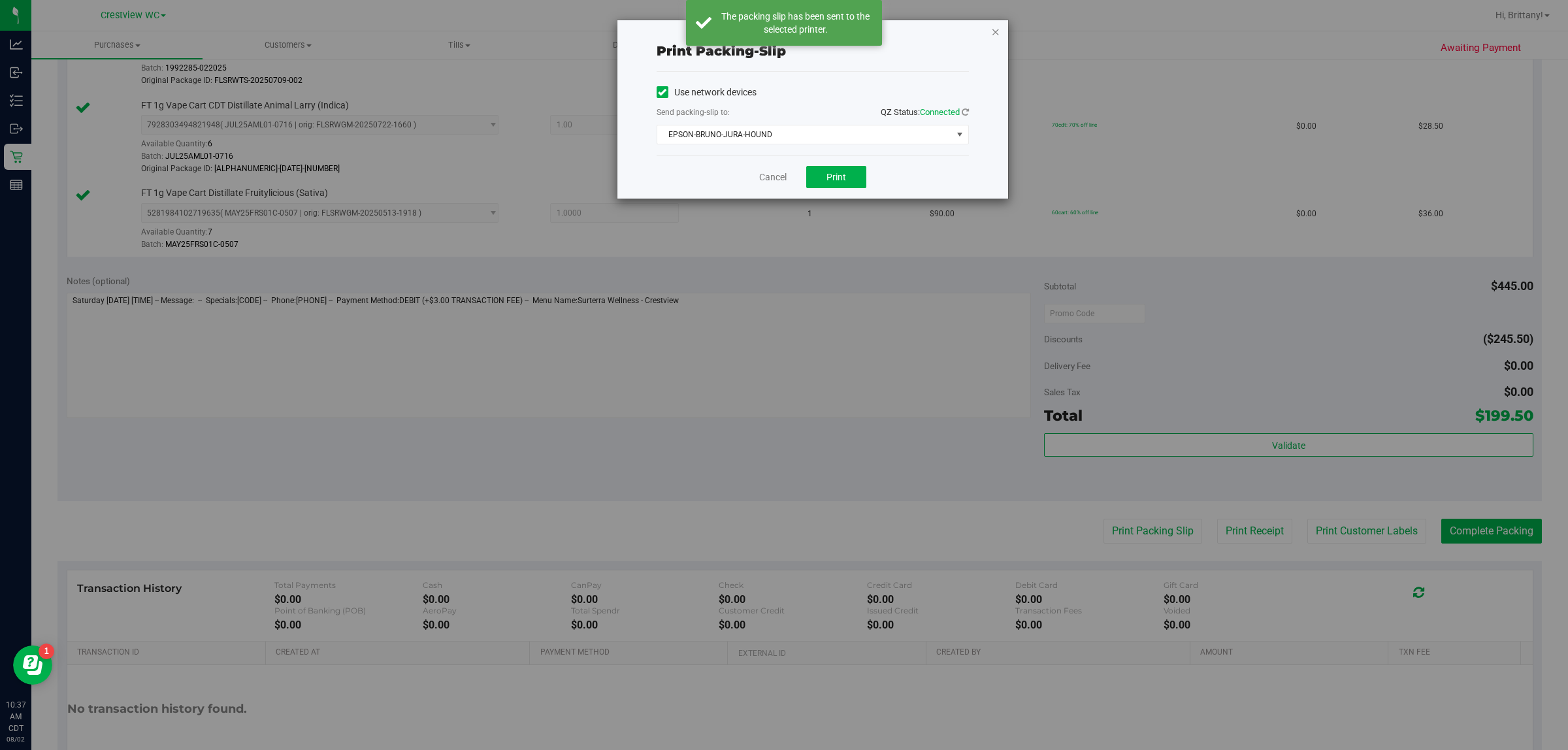 click at bounding box center [996, 31] 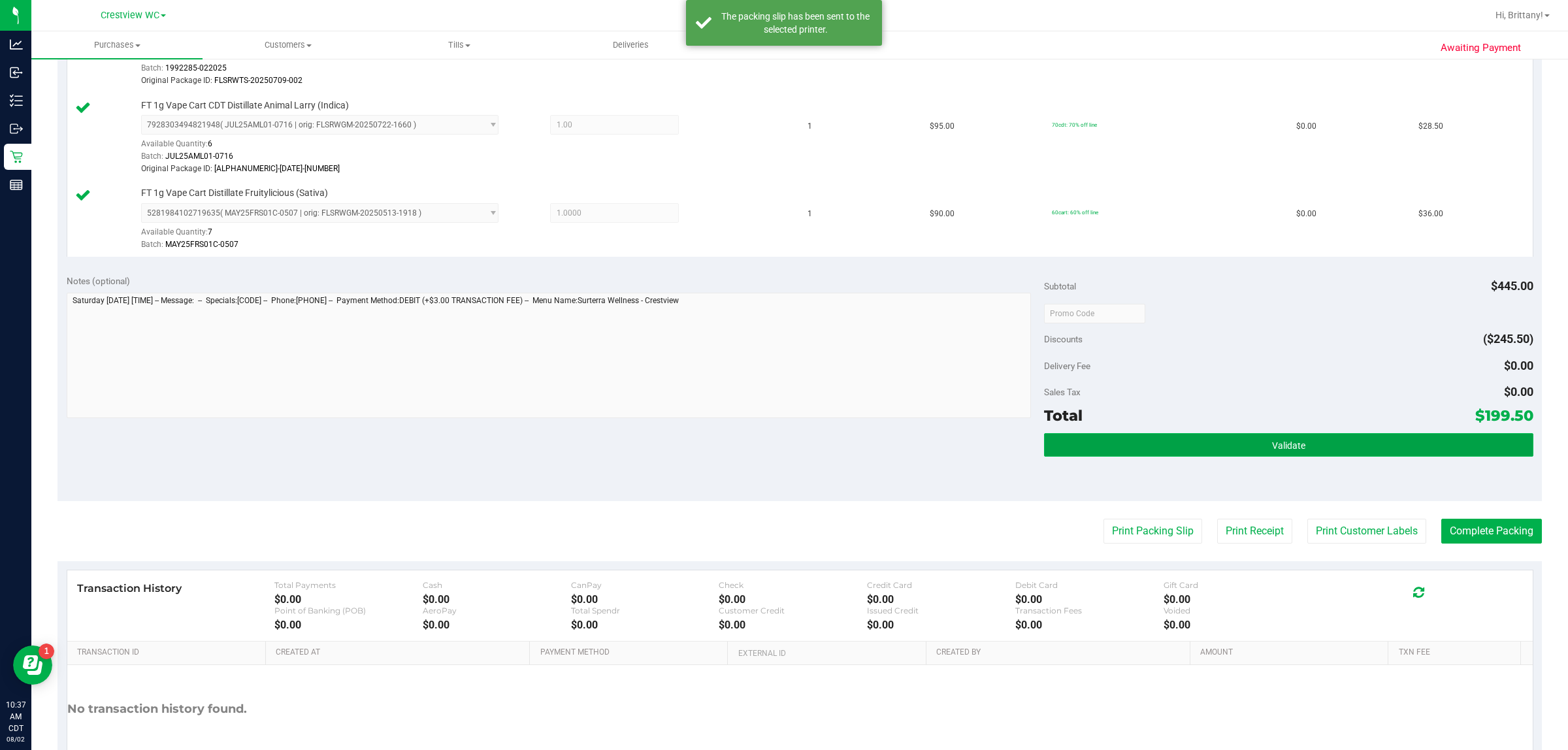click on "Validate" at bounding box center (1288, 445) 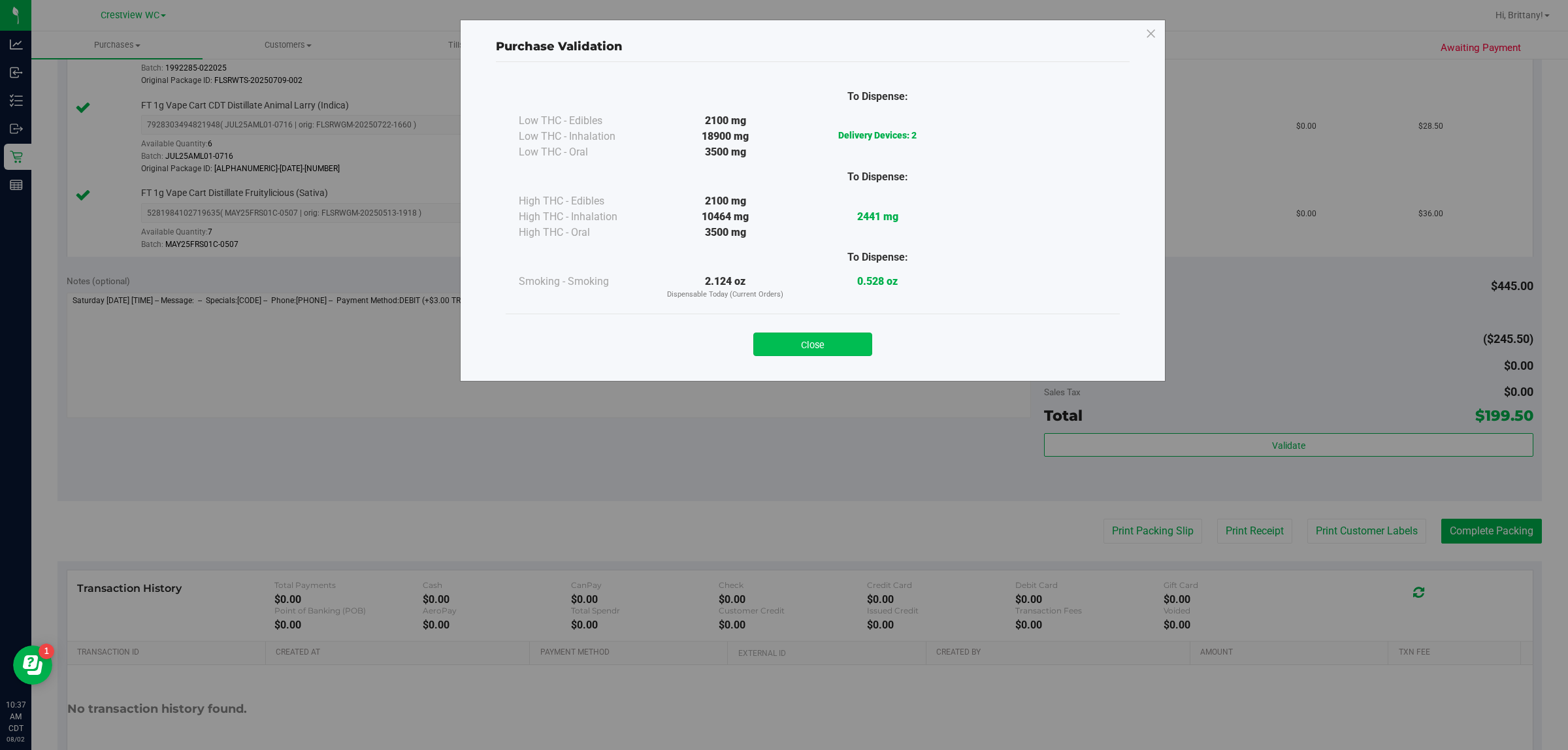 click on "Close" at bounding box center [813, 344] 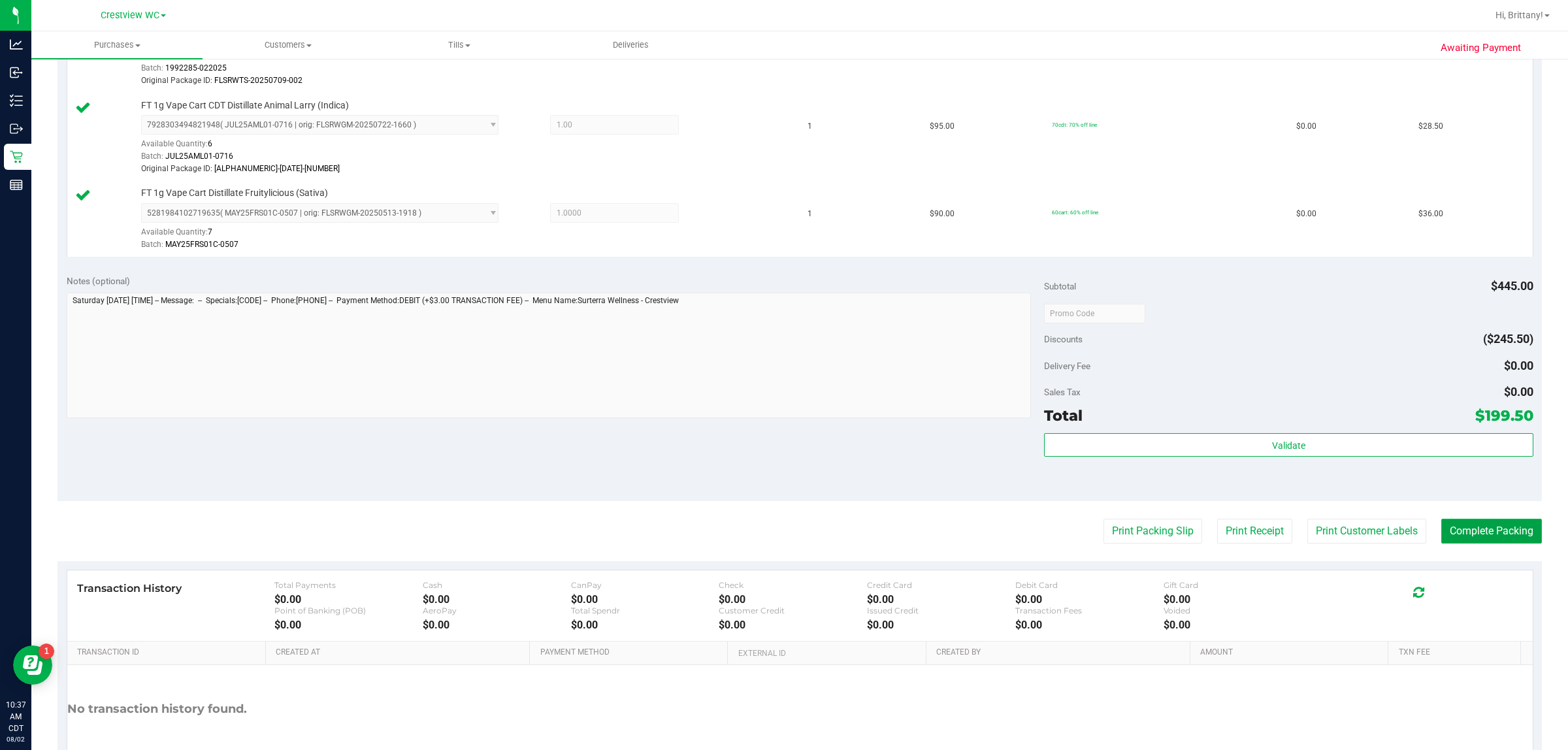 click on "Complete Packing" at bounding box center [1492, 531] 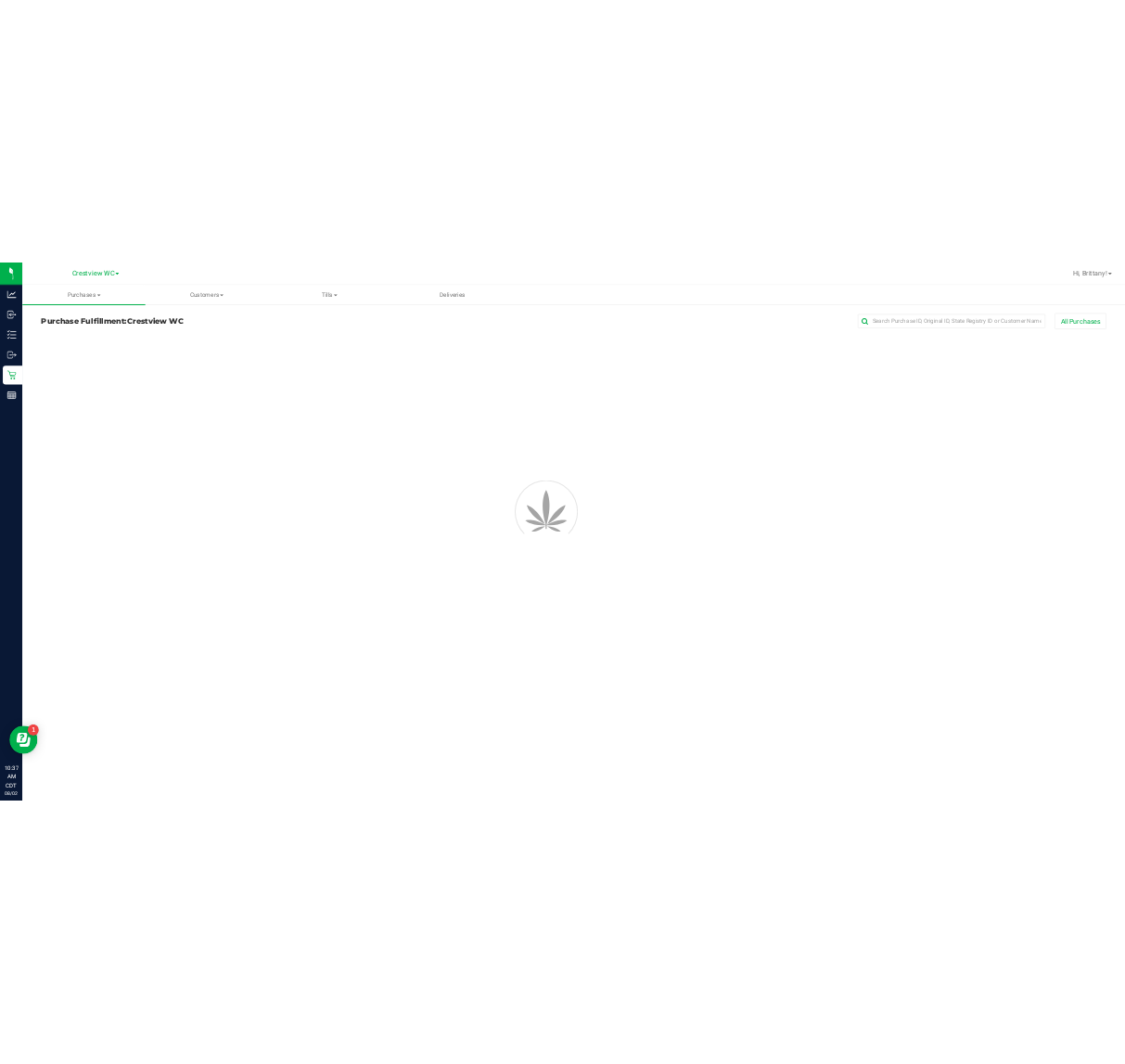 scroll, scrollTop: 0, scrollLeft: 0, axis: both 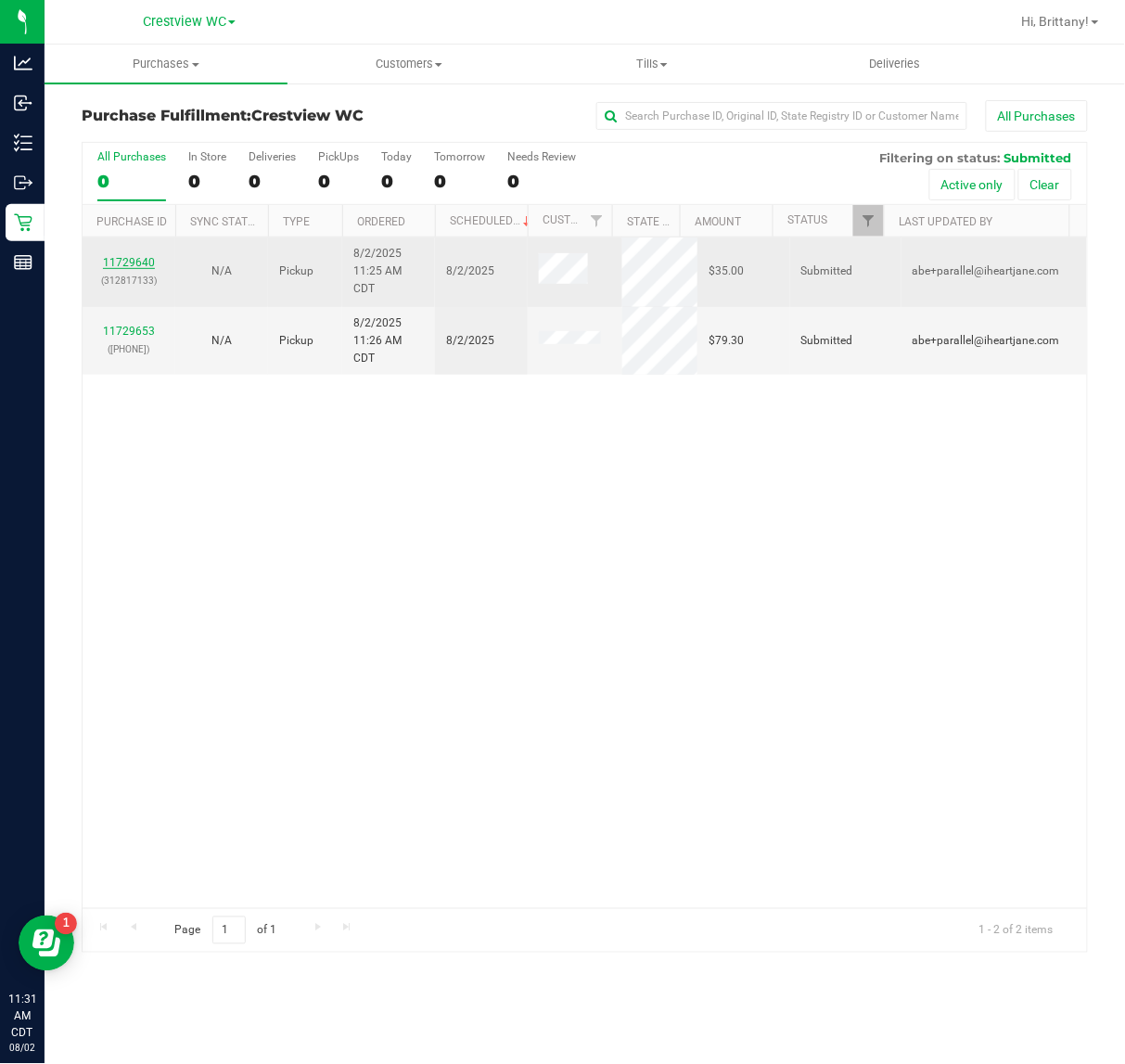 click on "11729640" at bounding box center (129, 263) 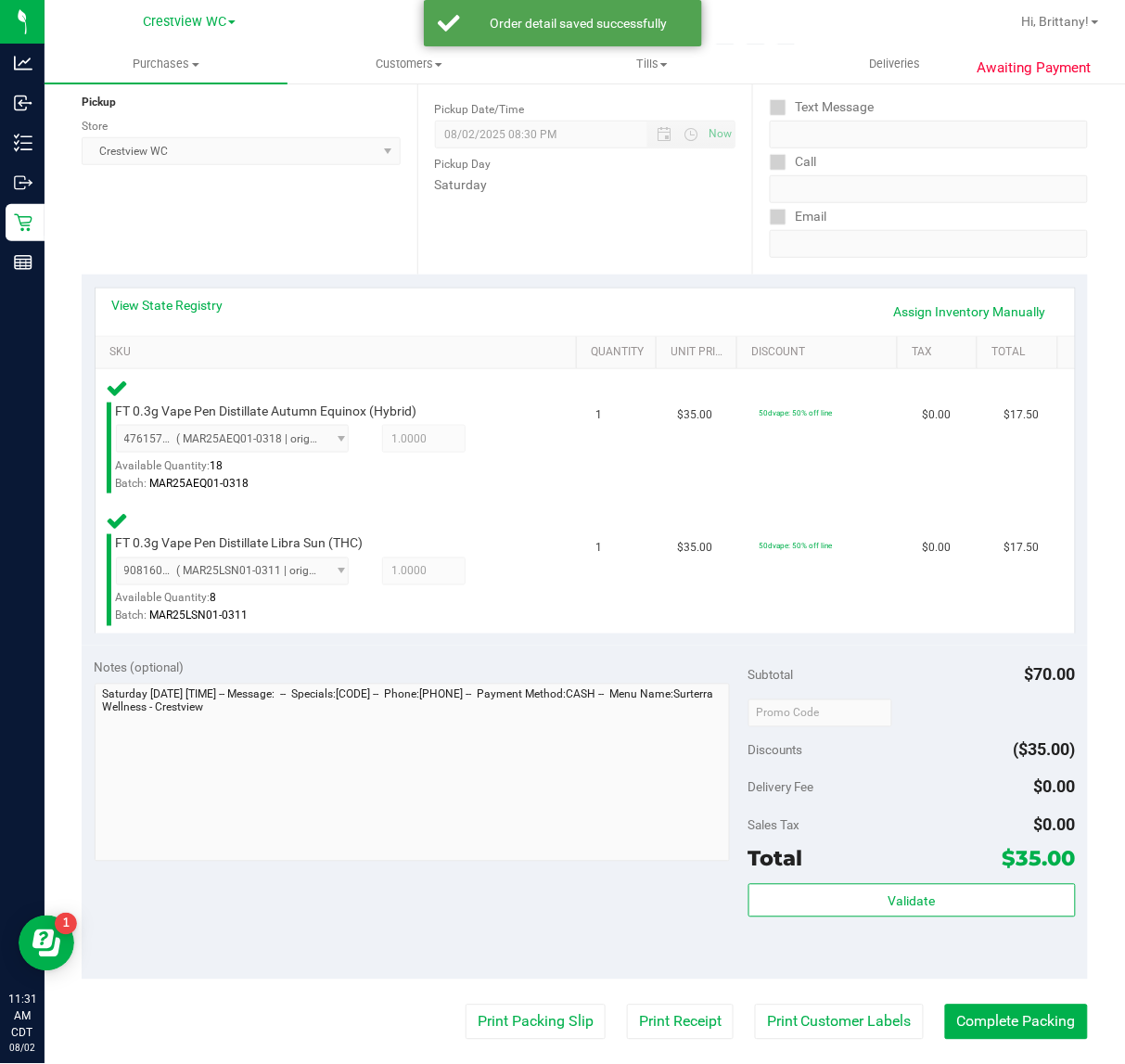 scroll, scrollTop: 350, scrollLeft: 0, axis: vertical 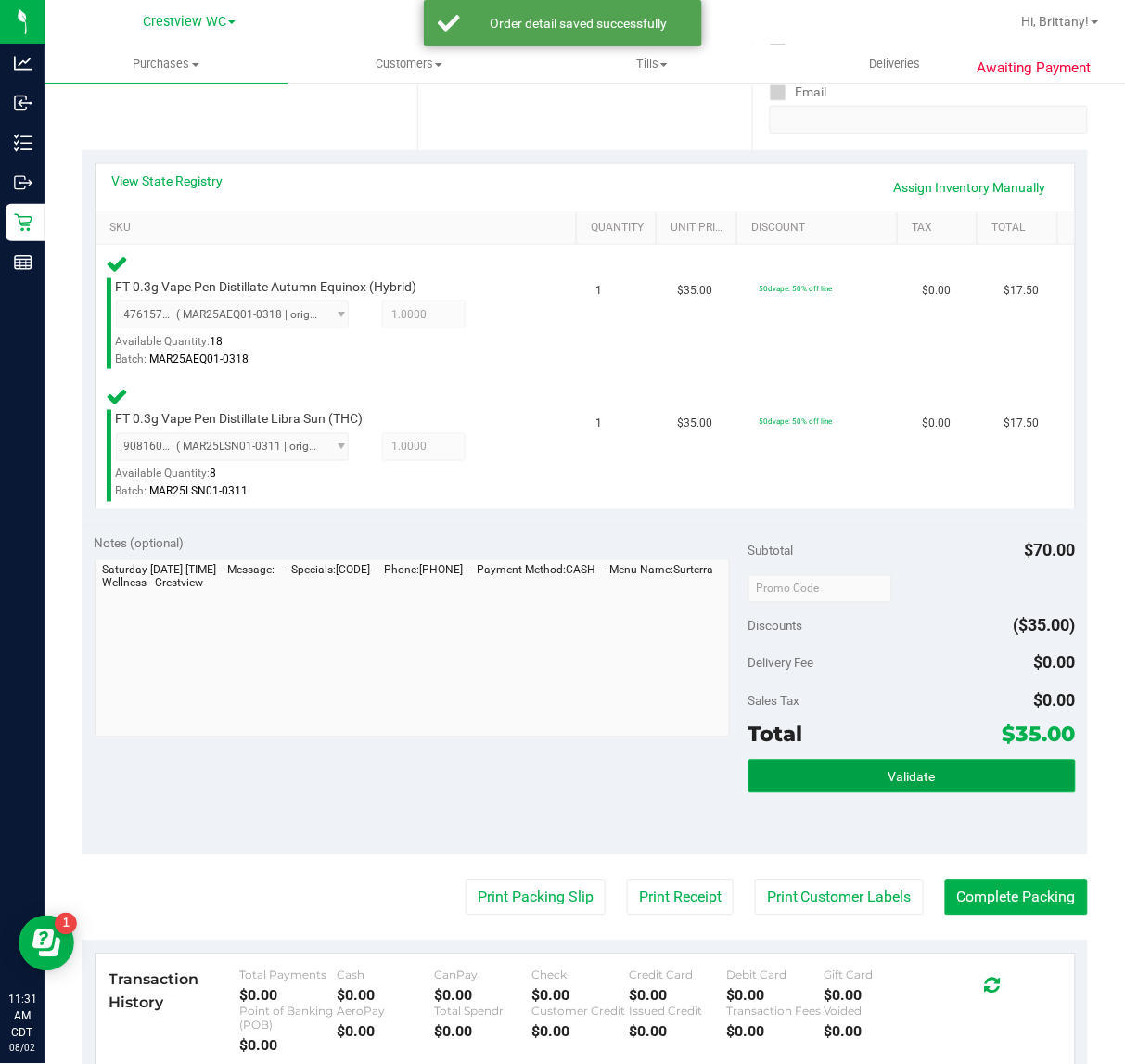 click on "Validate" at bounding box center [912, 776] 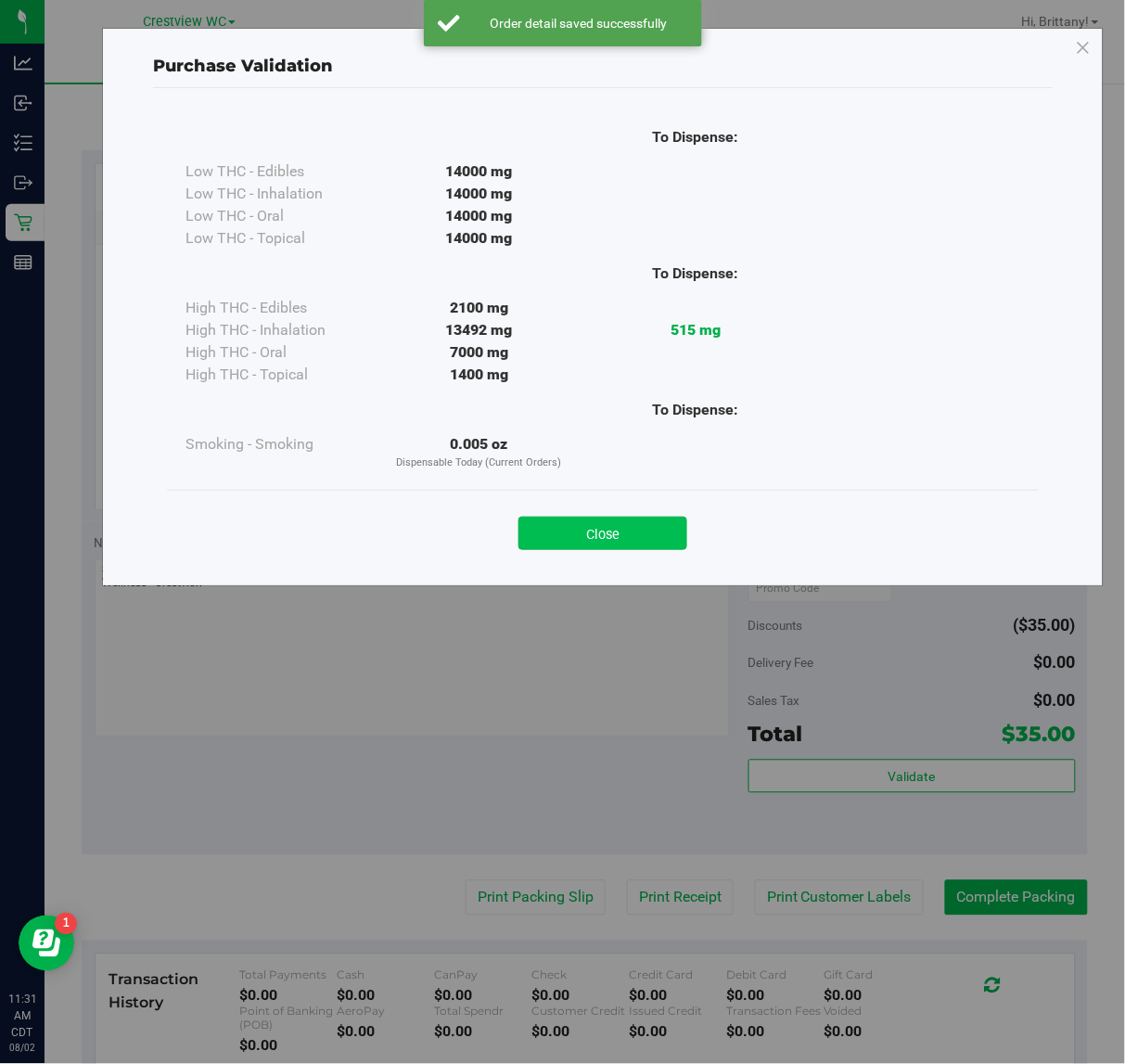 click on "Close" at bounding box center [603, 533] 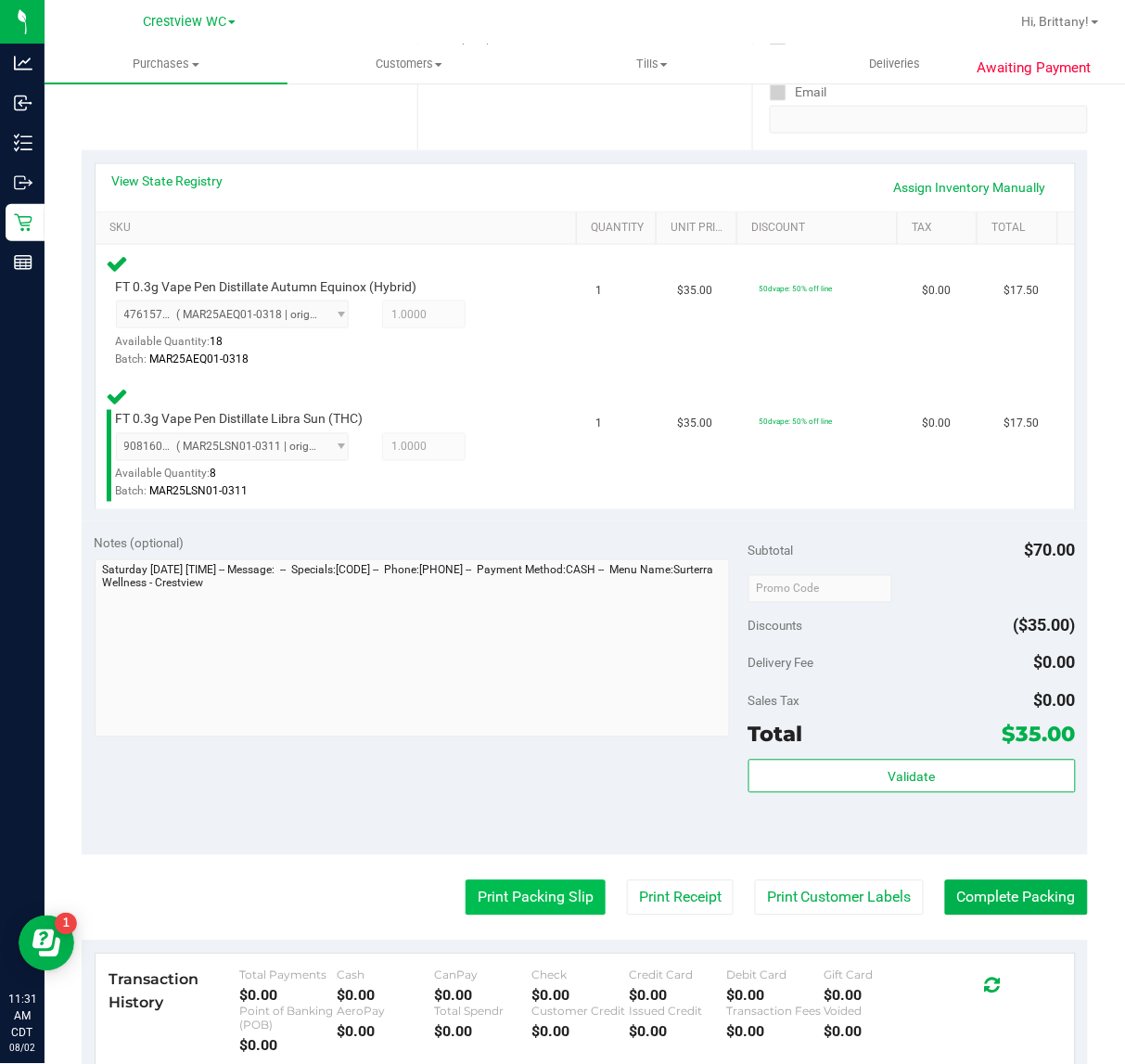 click on "Print Packing Slip" at bounding box center [535, 898] 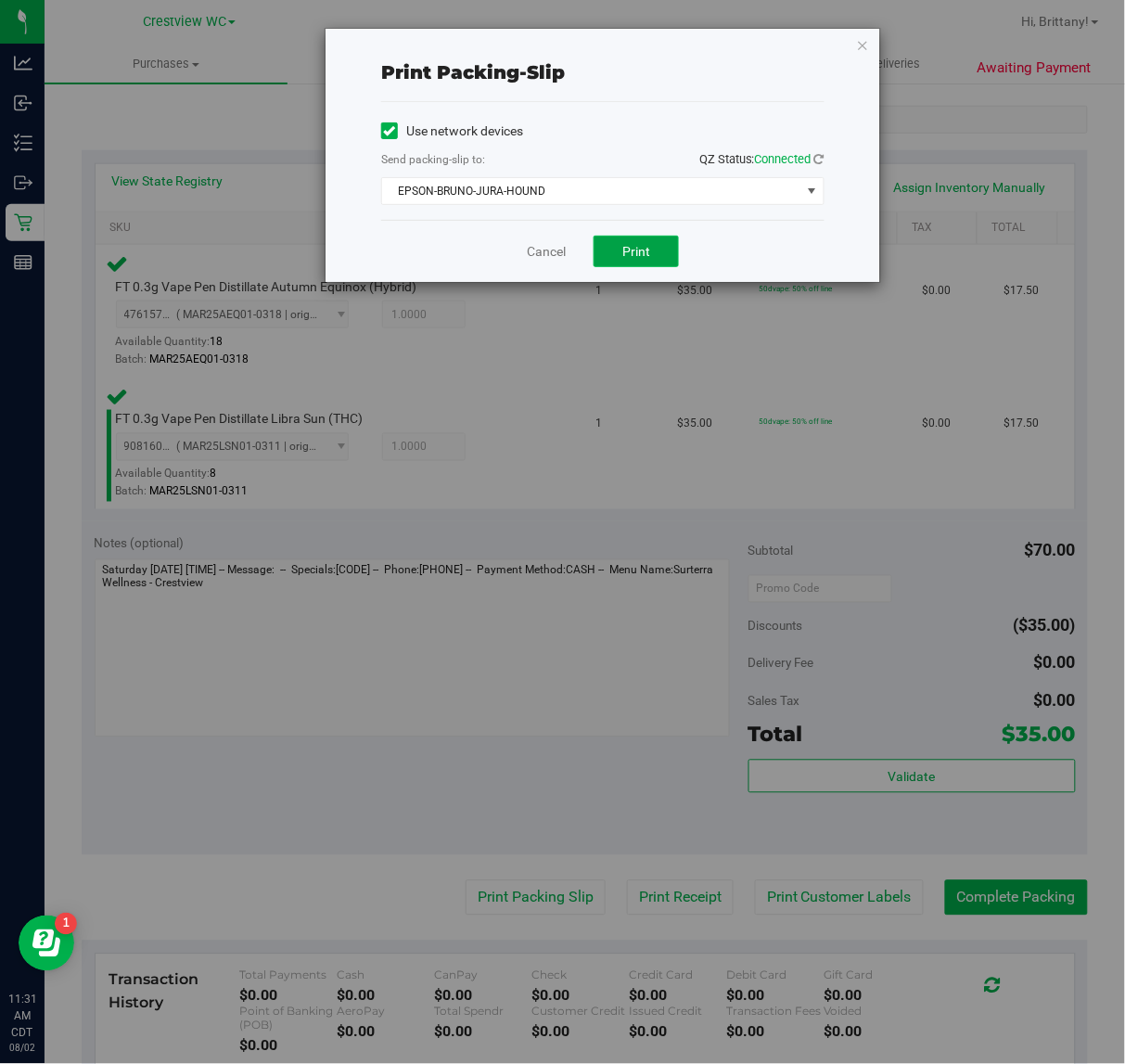 click on "Print" at bounding box center (636, 251) 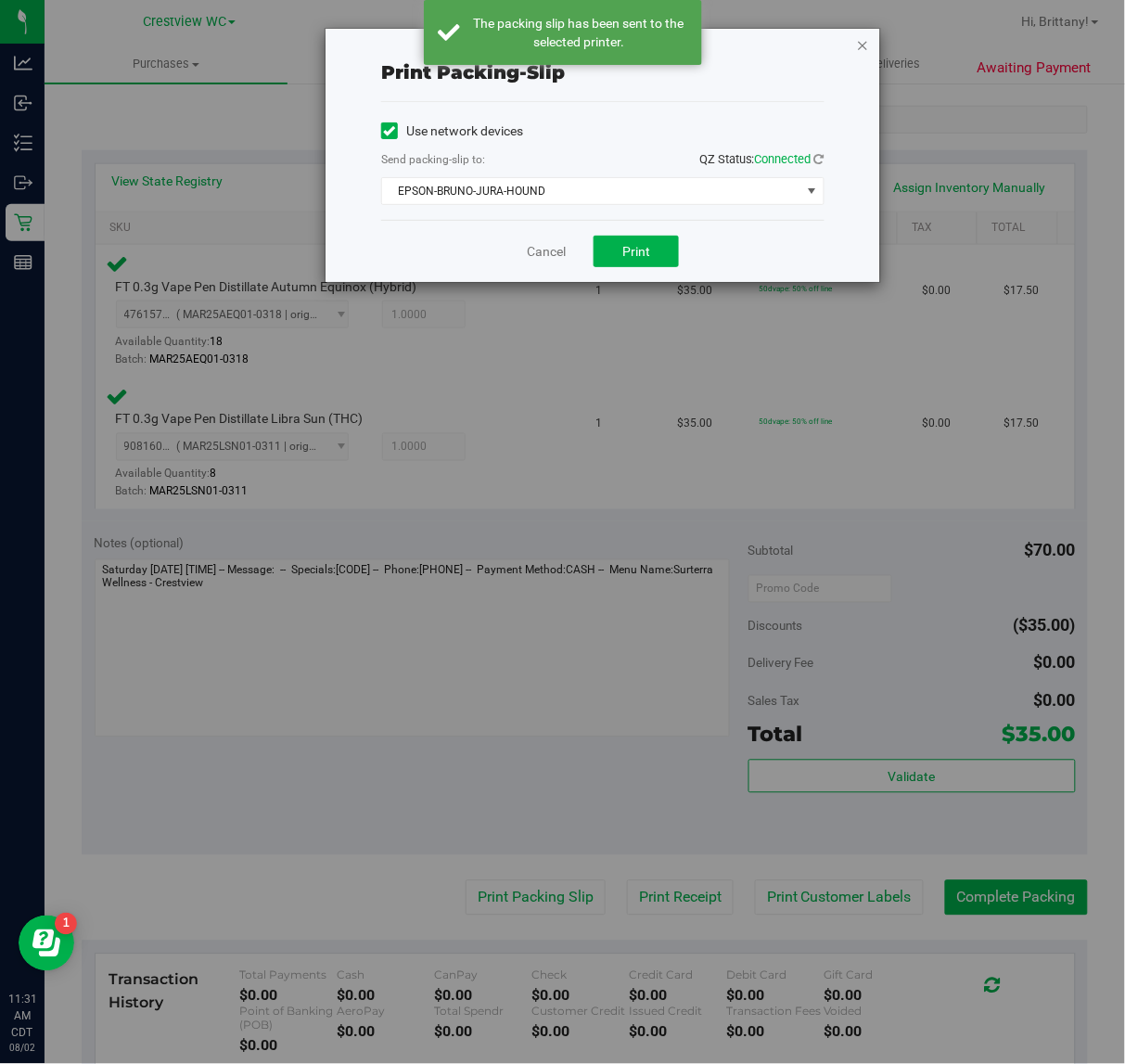 click at bounding box center [863, 45] 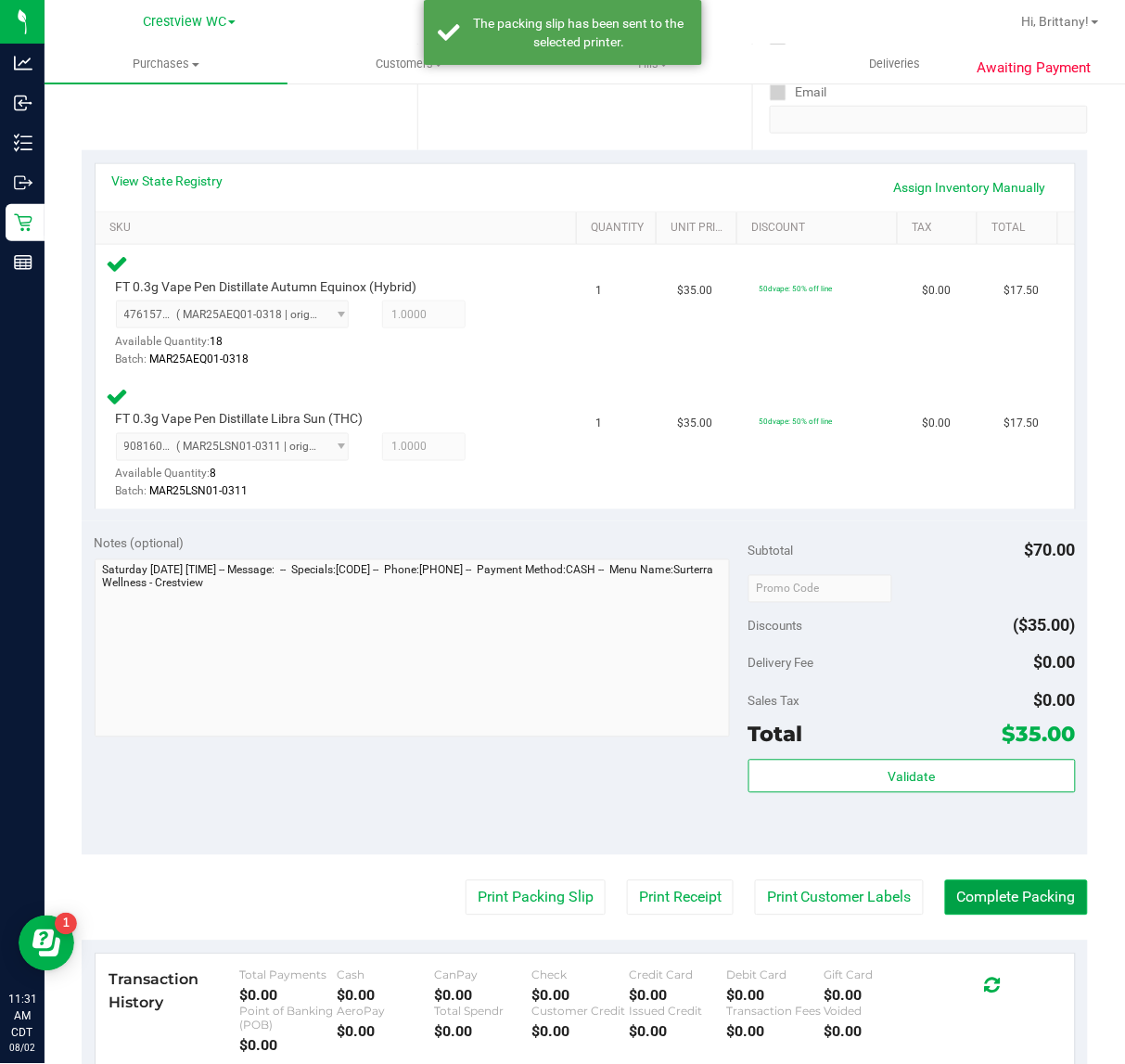 click on "Complete Packing" at bounding box center (1016, 898) 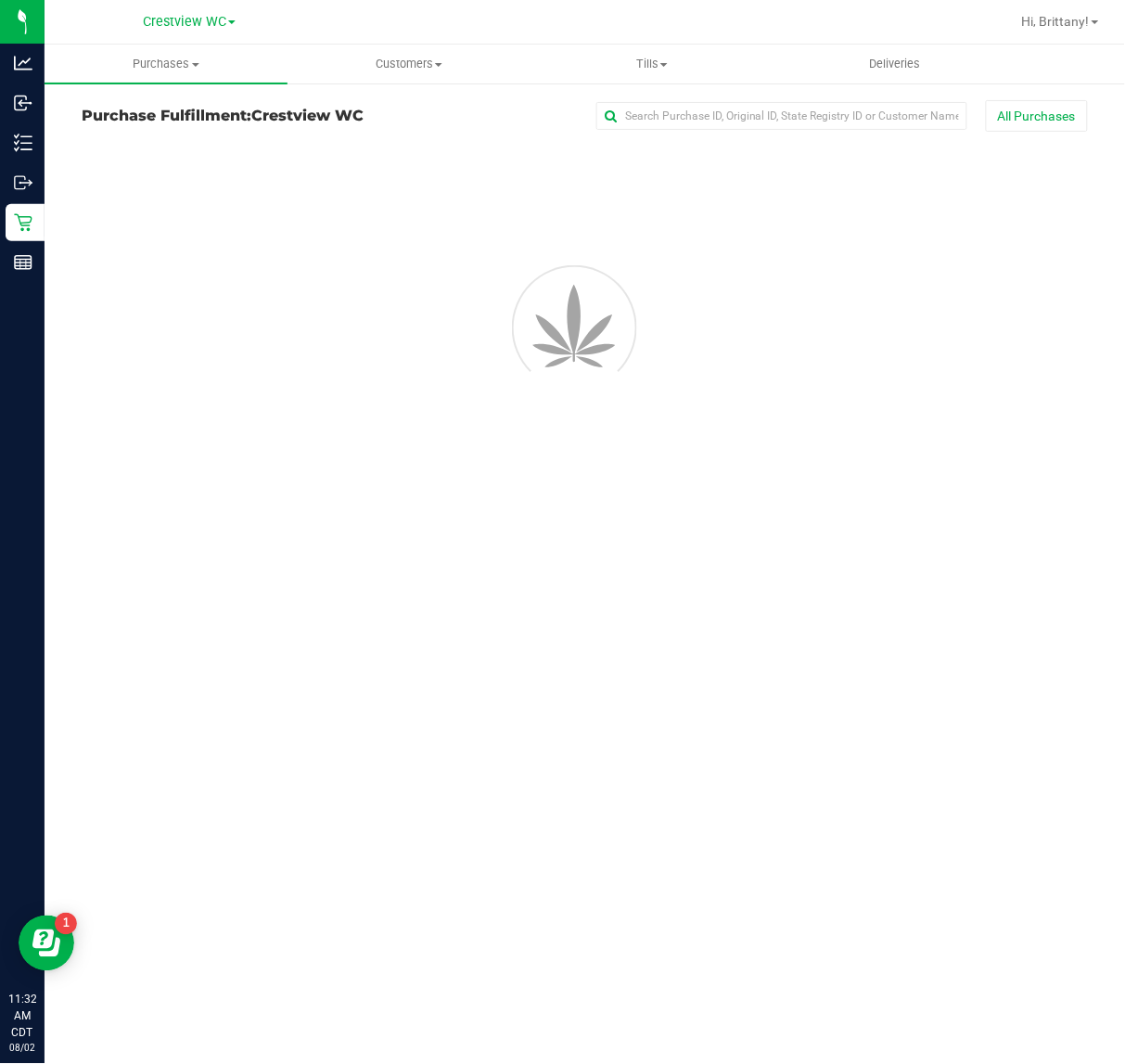scroll, scrollTop: 0, scrollLeft: 0, axis: both 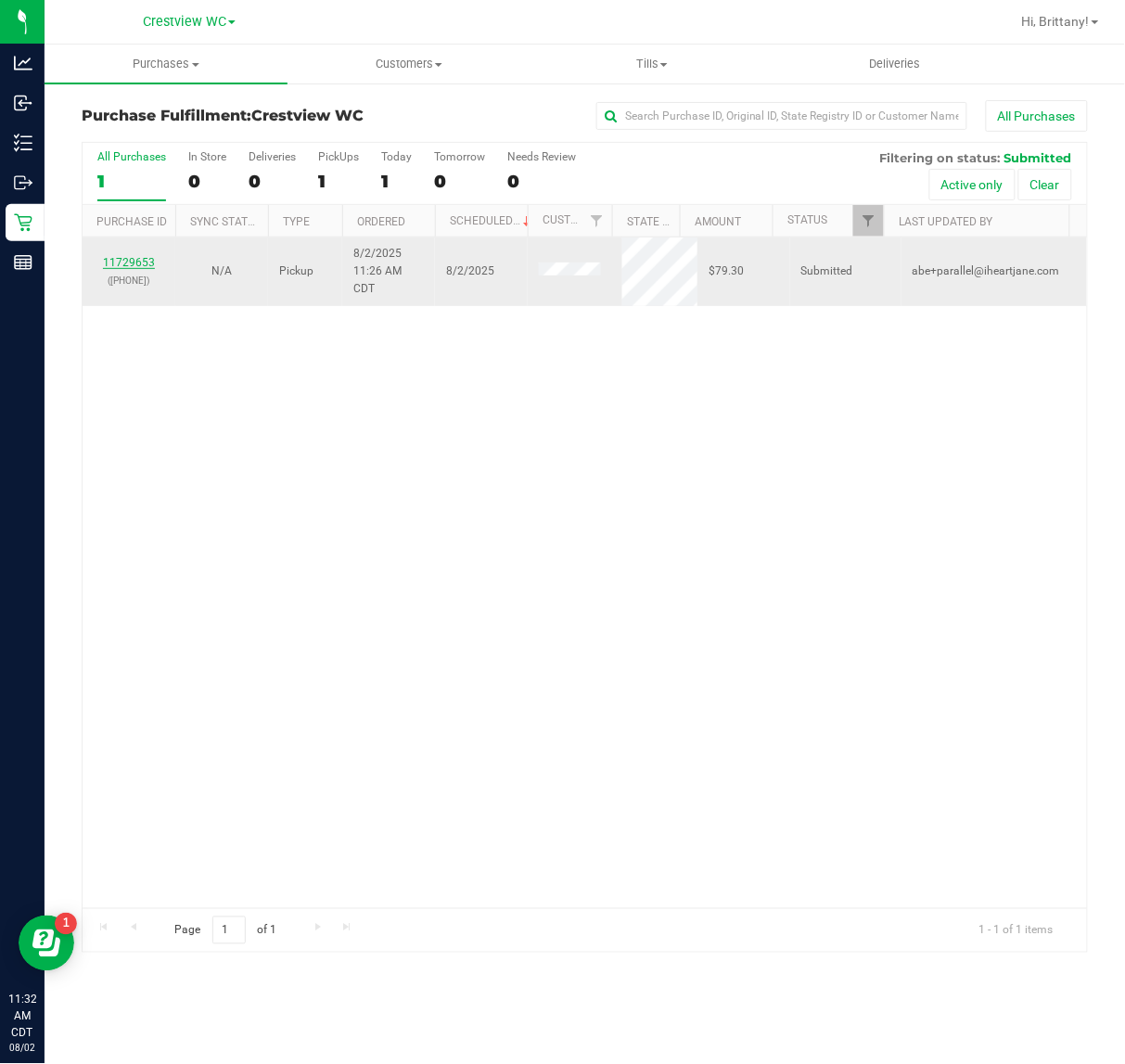 click on "11729653" at bounding box center [129, 263] 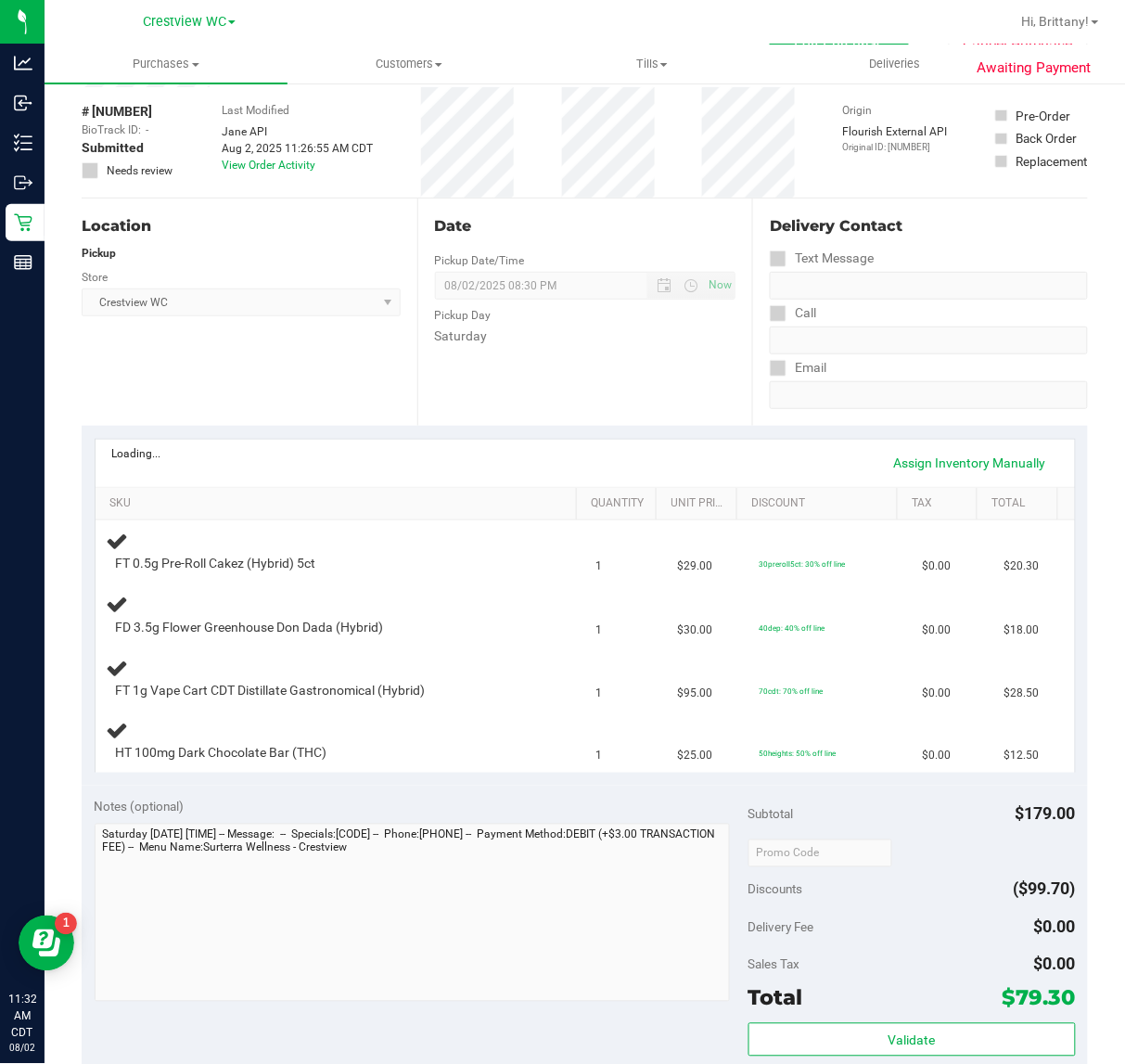 scroll, scrollTop: 116, scrollLeft: 0, axis: vertical 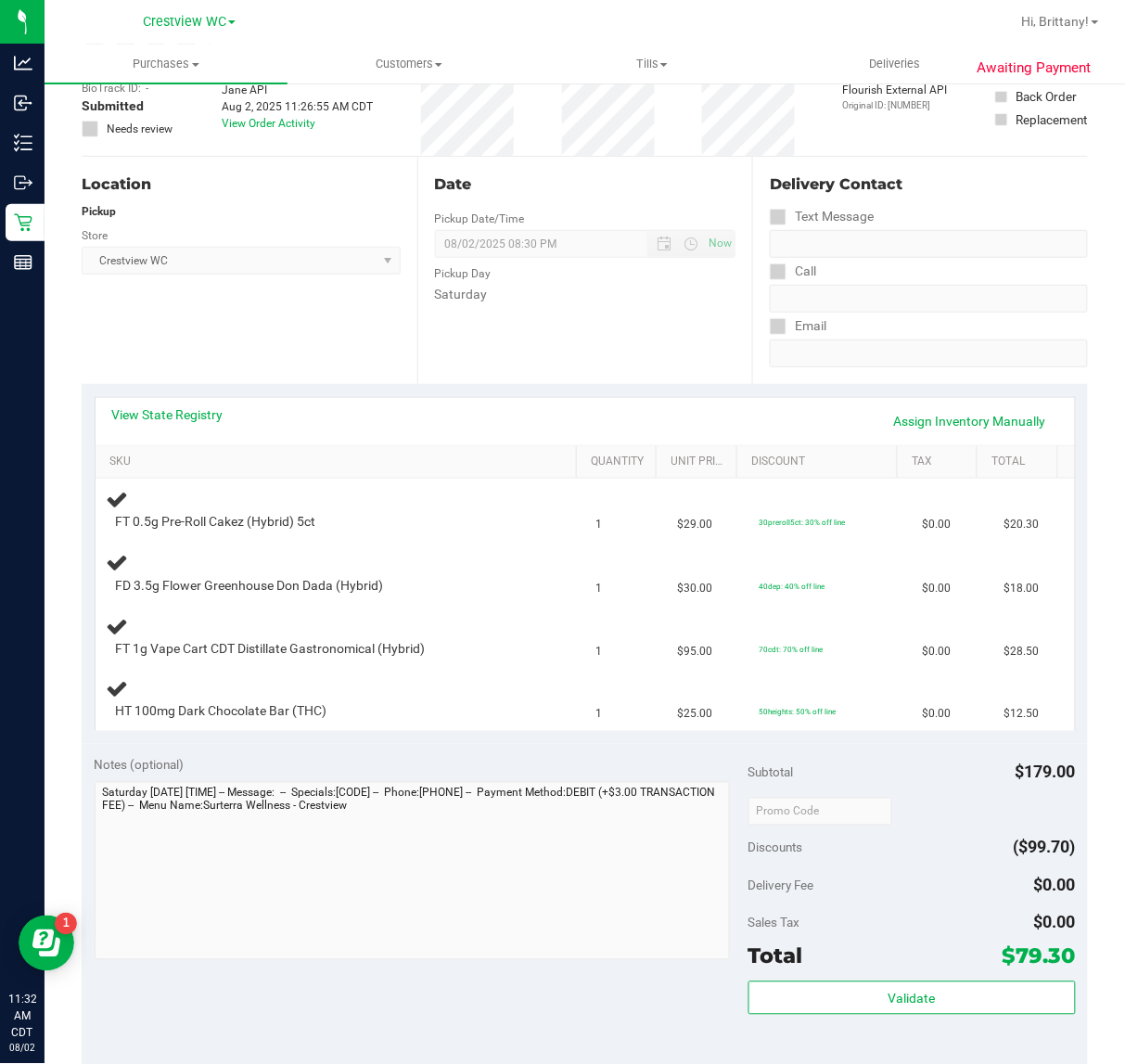 click on "View State Registry
Assign Inventory Manually" at bounding box center (585, 421) 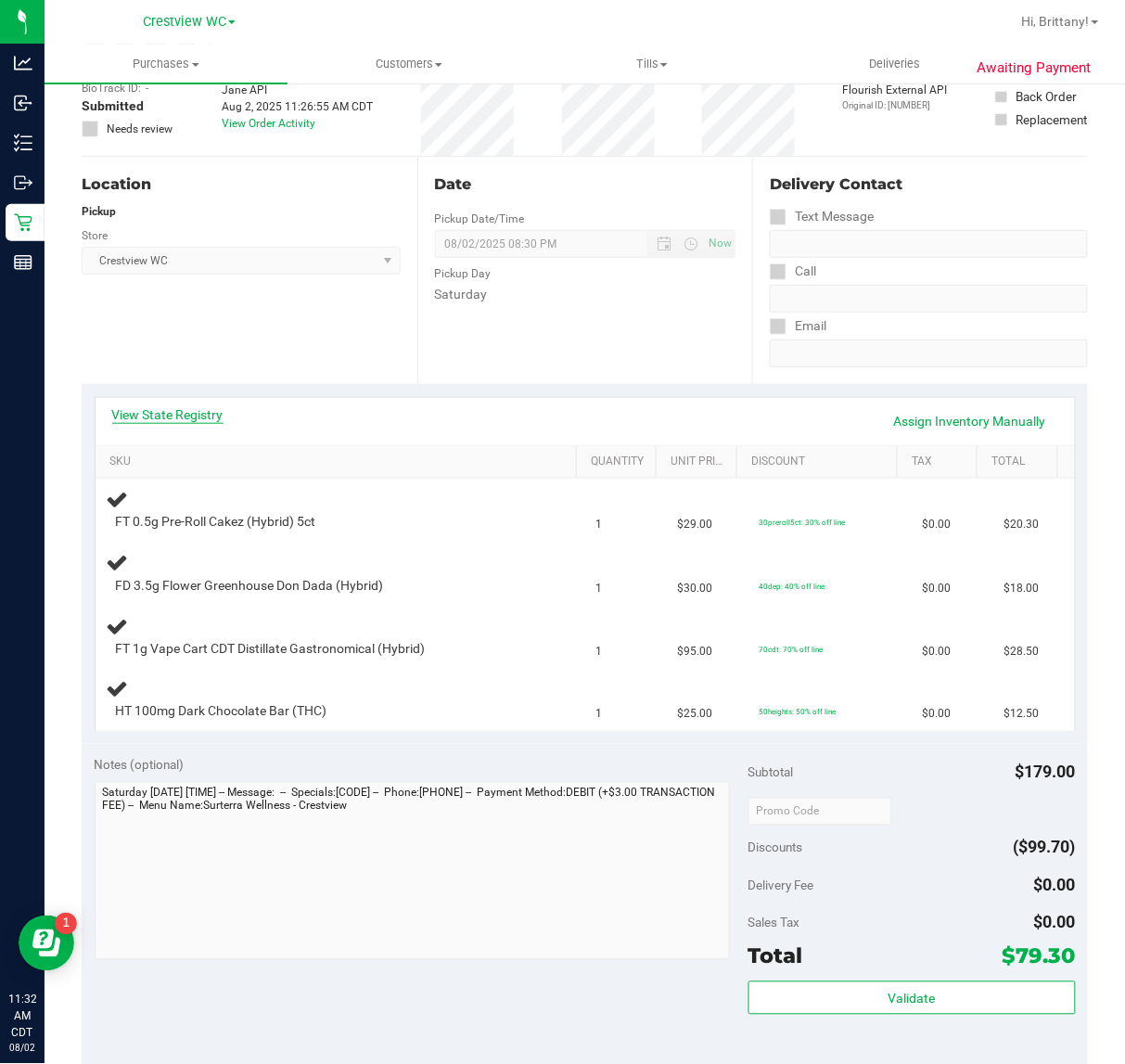 click on "View State Registry" at bounding box center [168, 415] 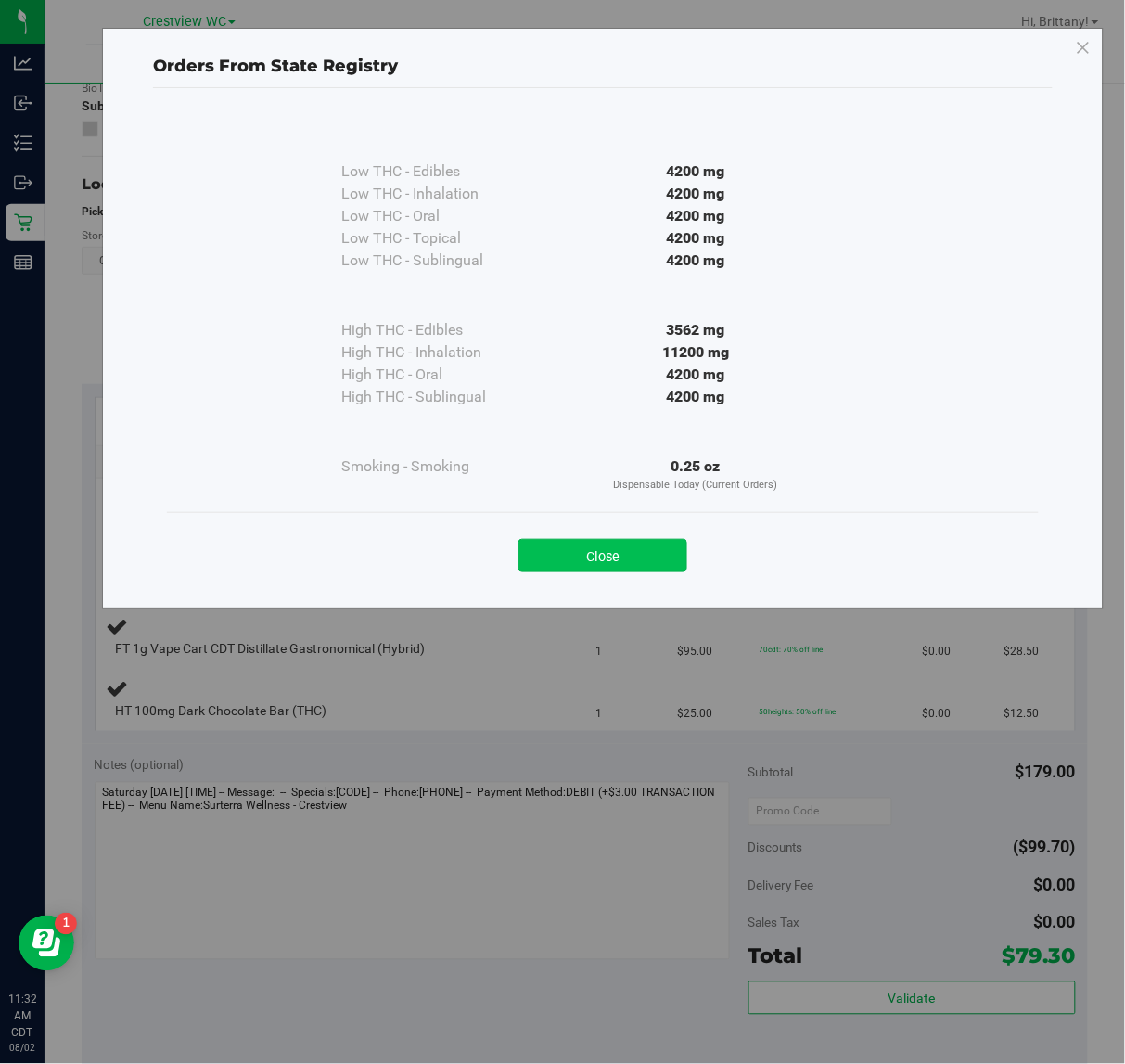 click on "Close" at bounding box center [603, 556] 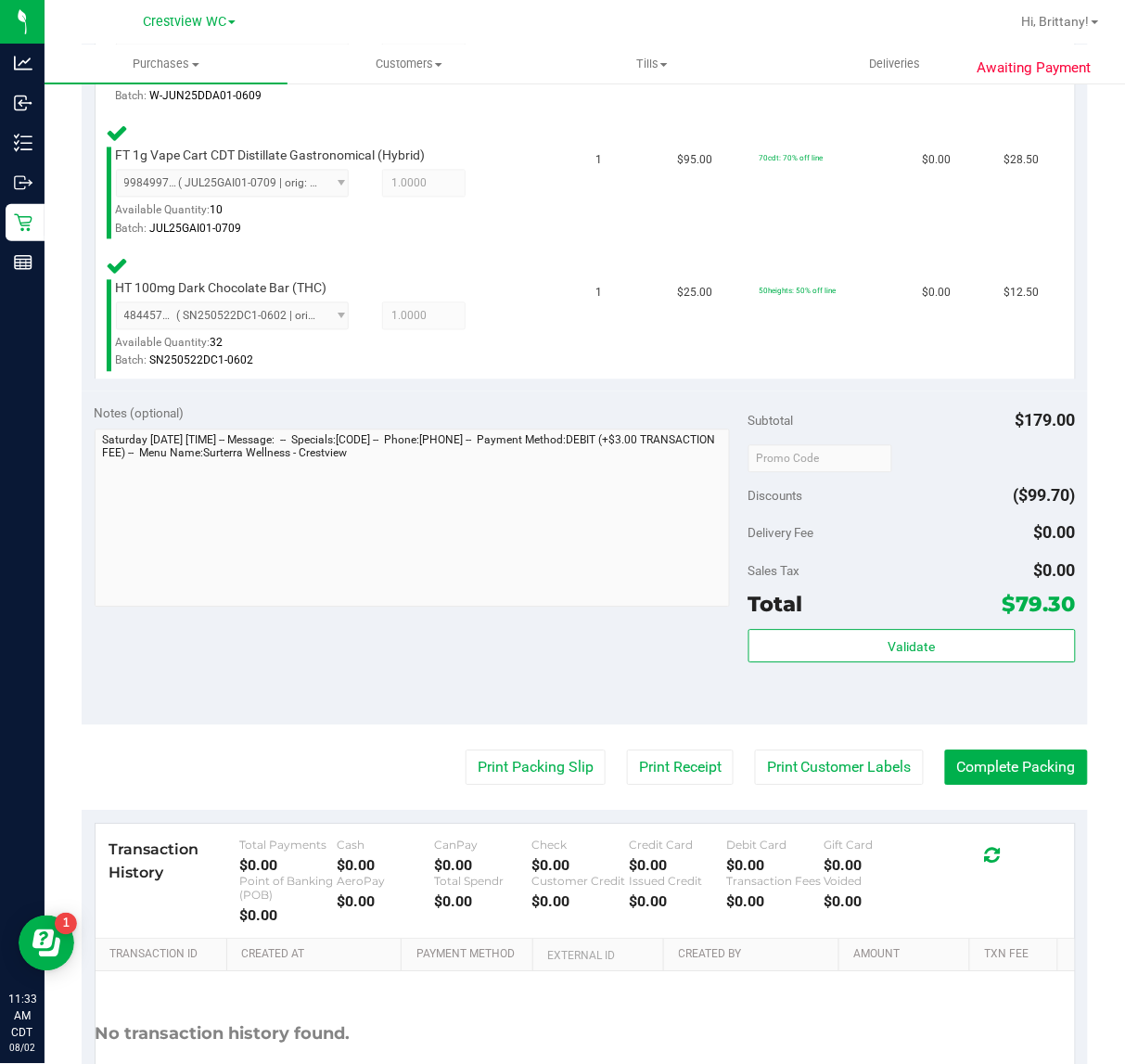 scroll, scrollTop: 747, scrollLeft: 0, axis: vertical 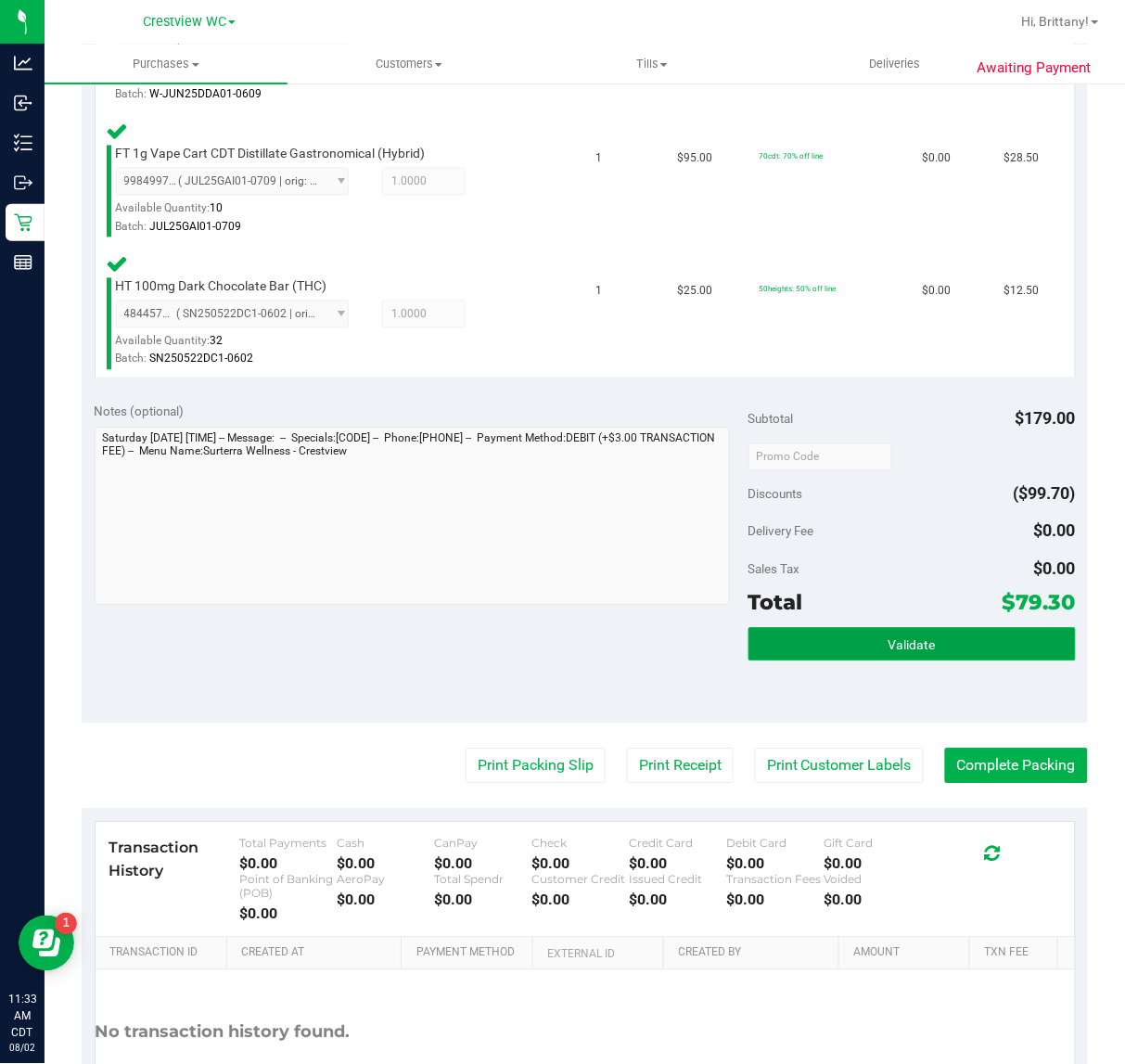 click on "Validate" at bounding box center [912, 646] 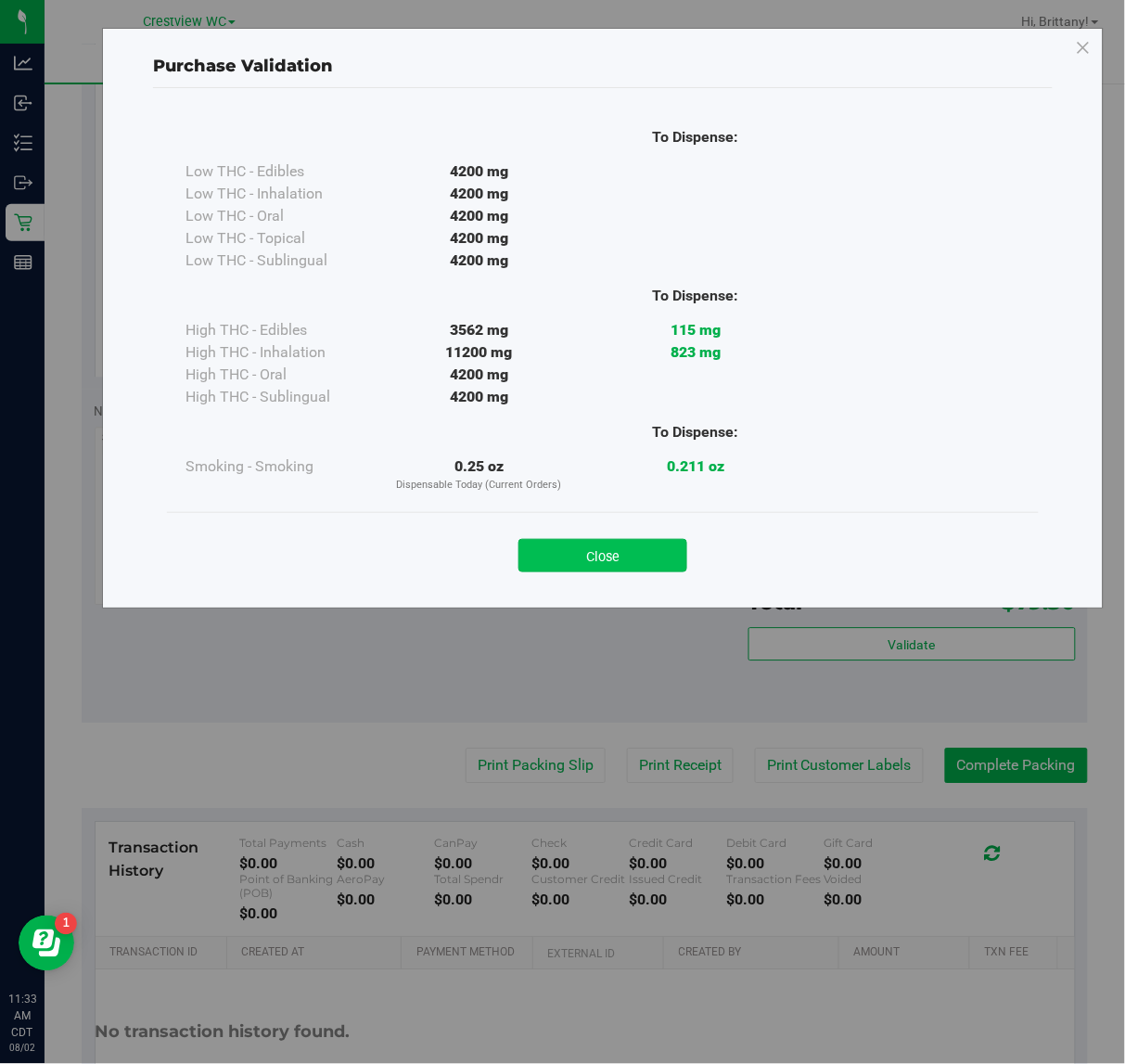 click on "Close" at bounding box center [603, 556] 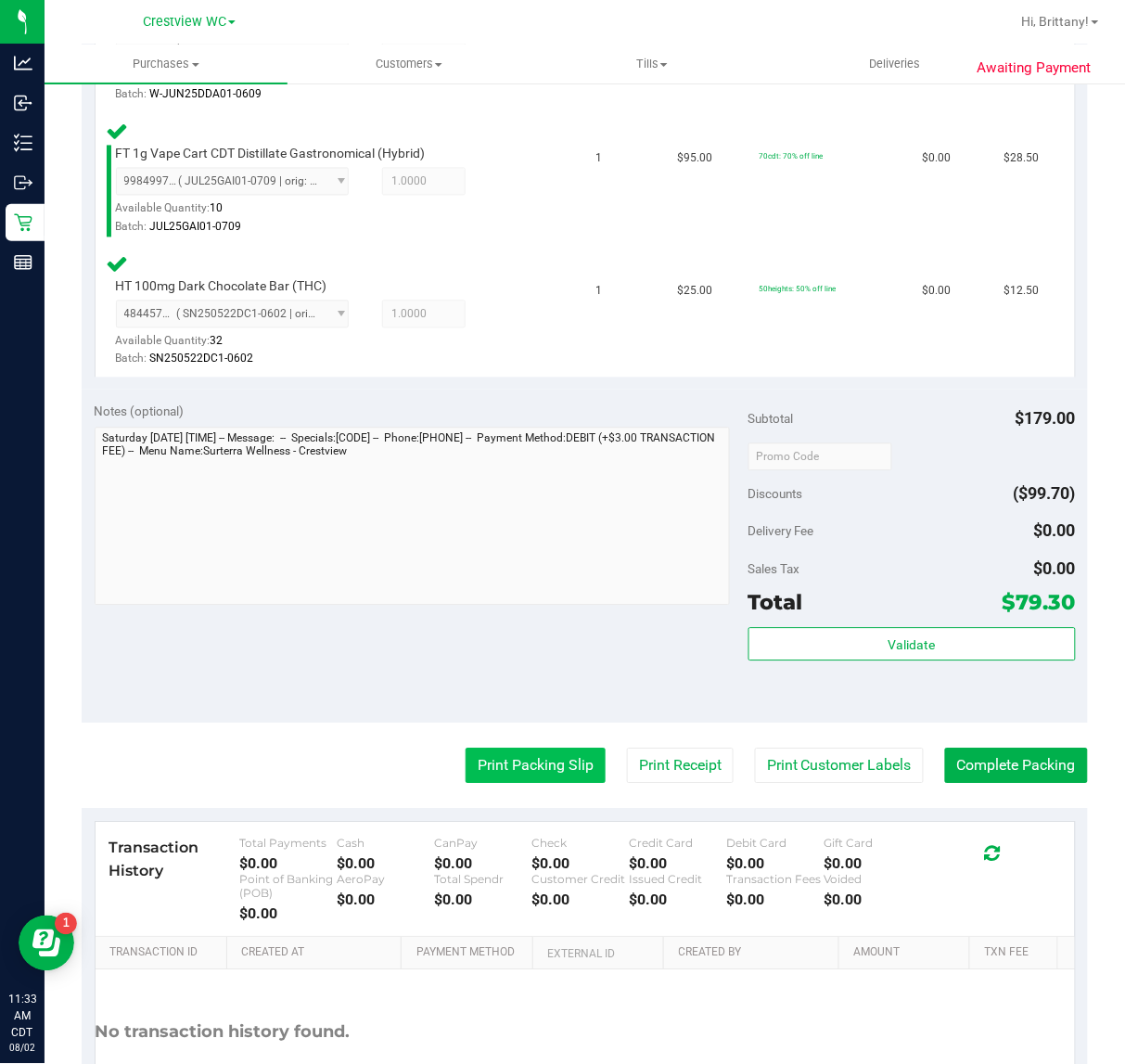 click on "Print Packing Slip" at bounding box center (535, 766) 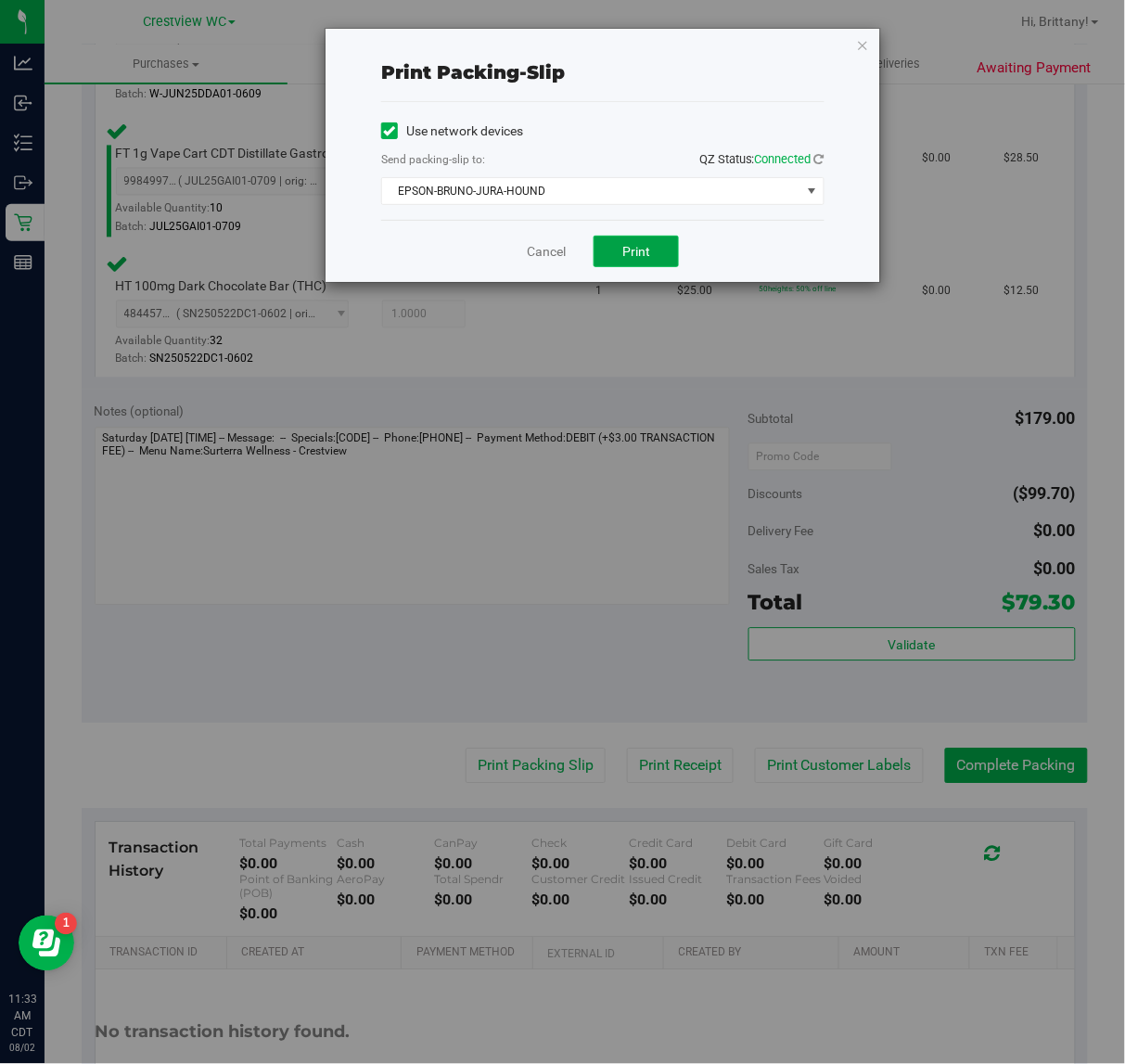 click on "Print" at bounding box center (636, 251) 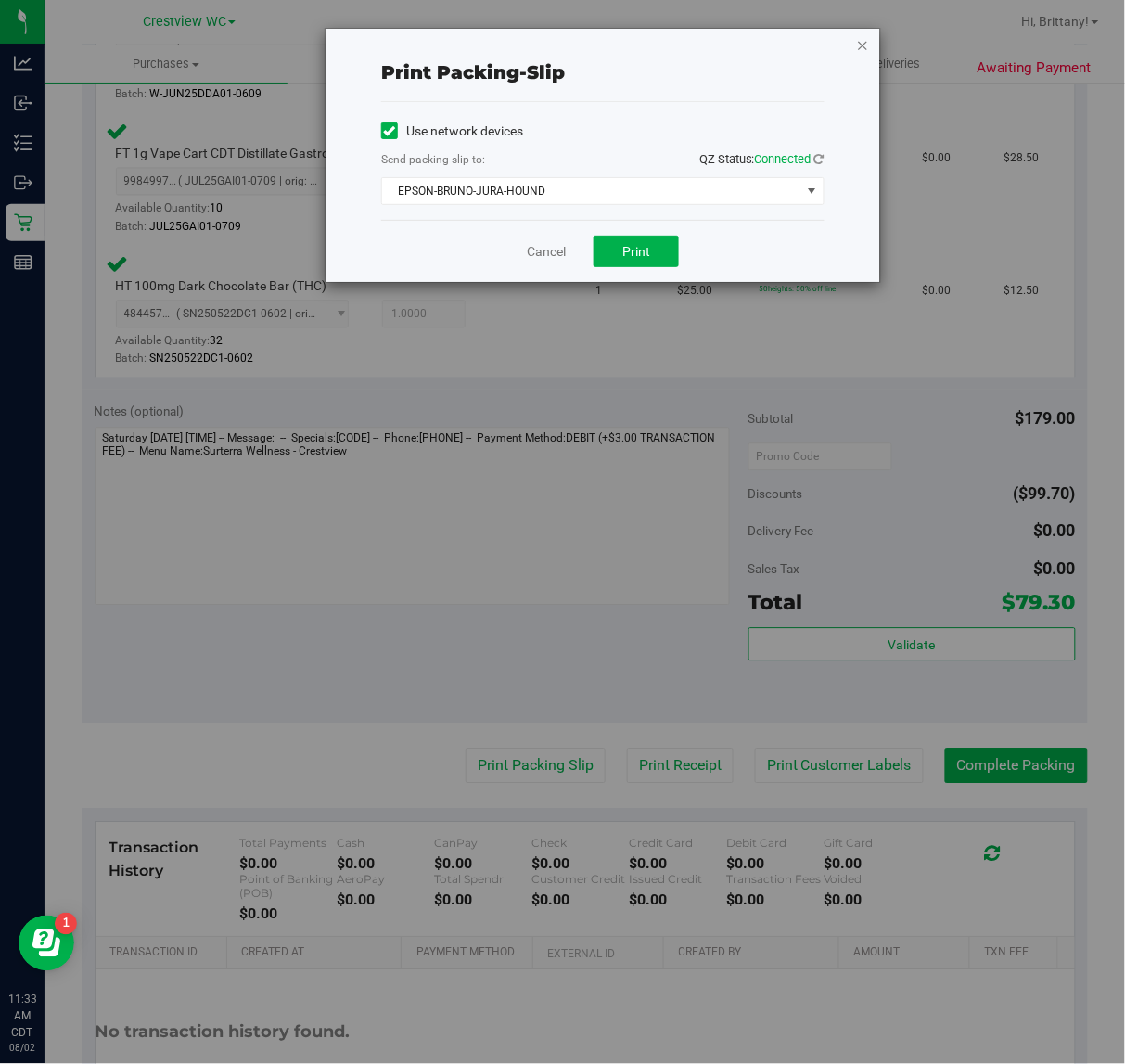 click at bounding box center (863, 45) 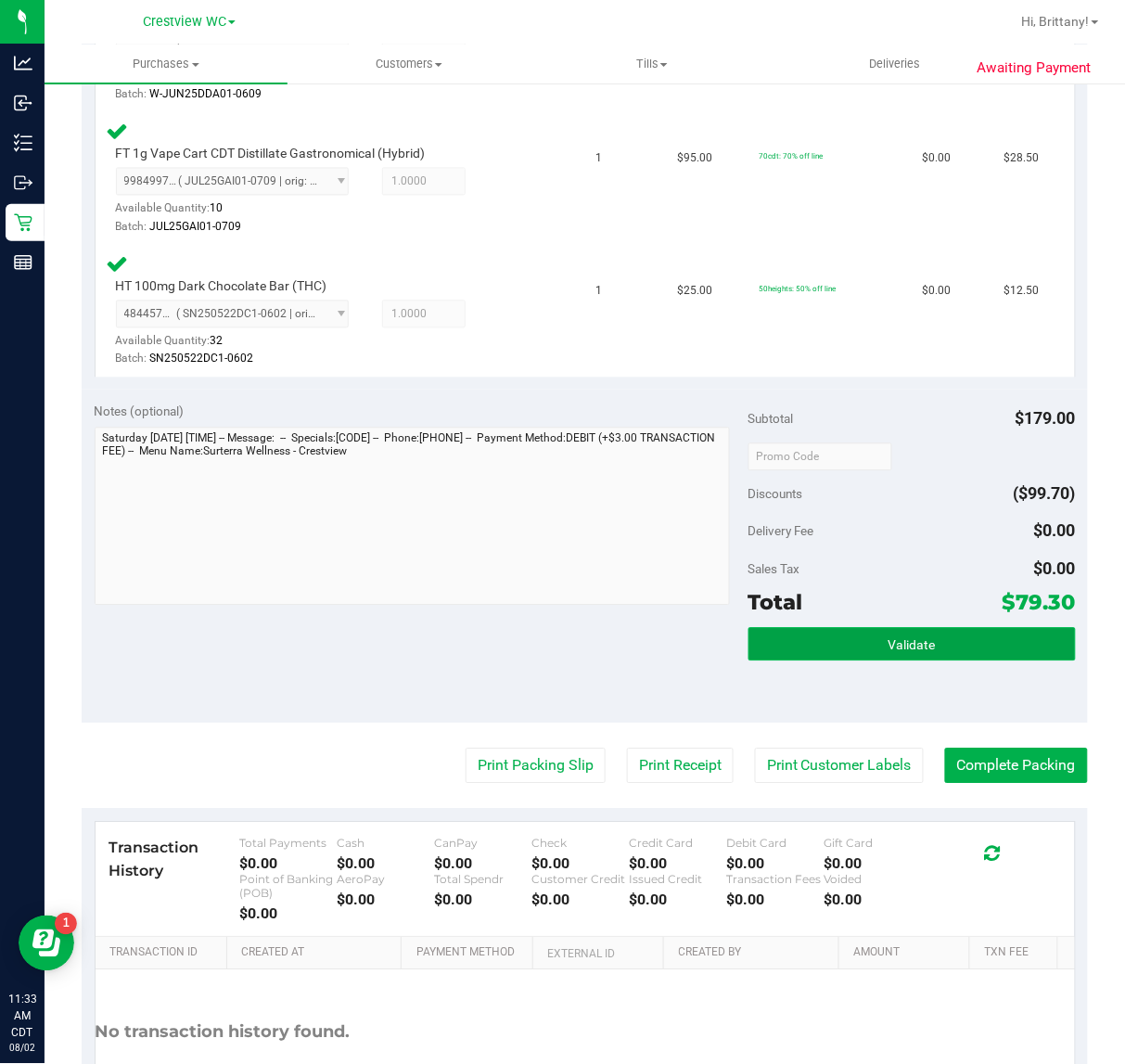 click on "Validate" at bounding box center (912, 646) 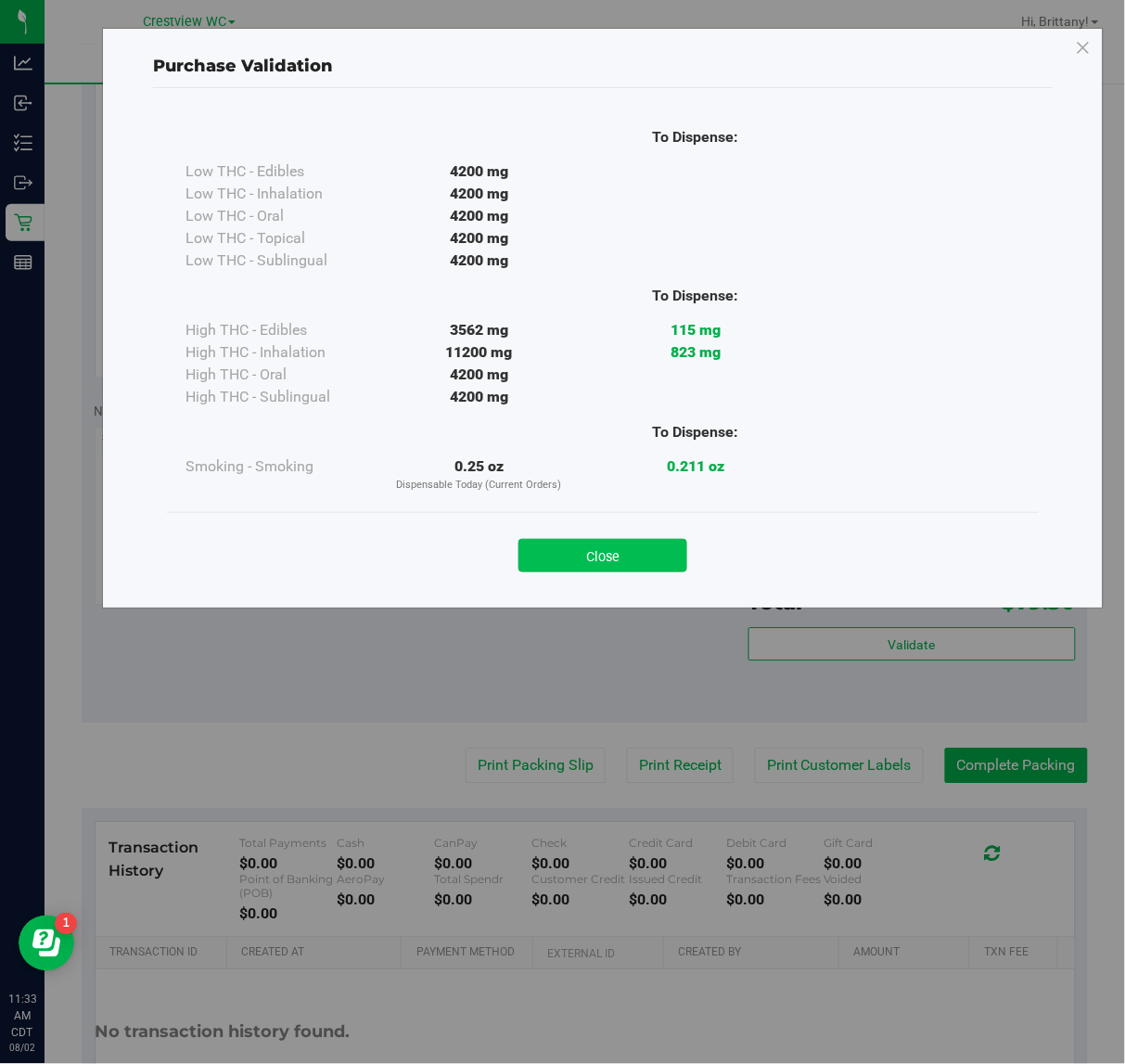 click on "Close" at bounding box center (603, 556) 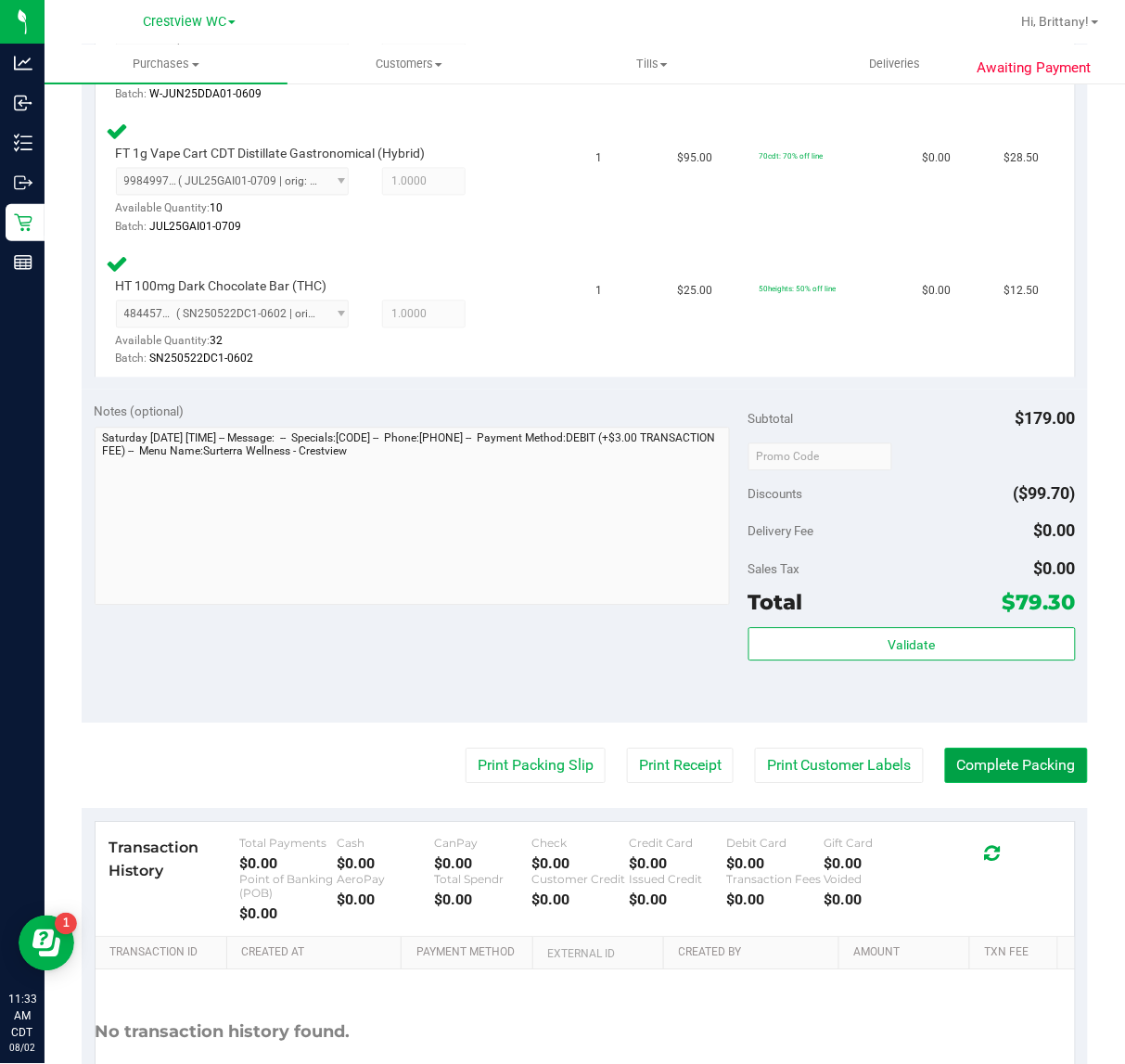 click on "Complete Packing" at bounding box center (1016, 766) 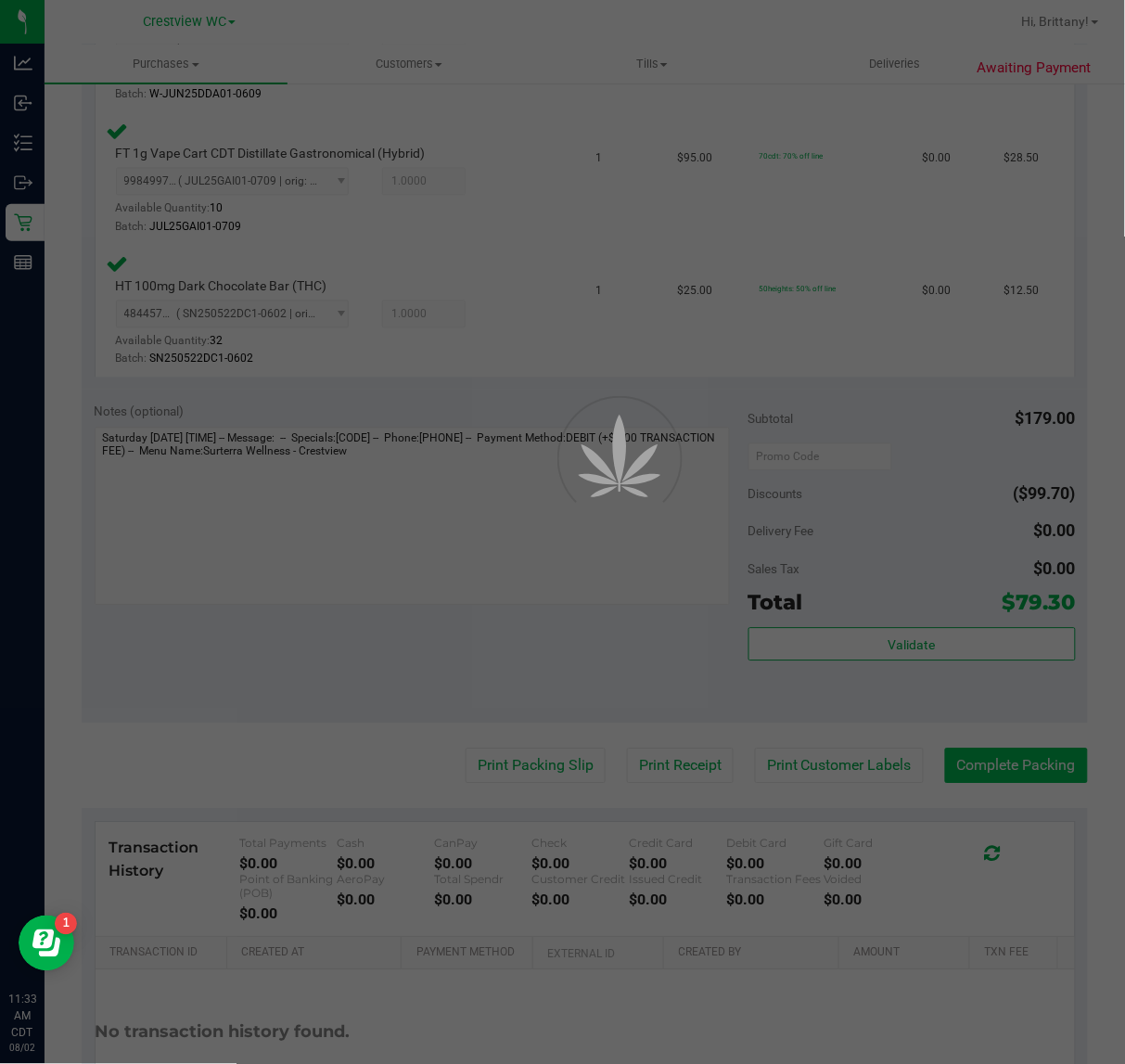 scroll, scrollTop: 0, scrollLeft: 0, axis: both 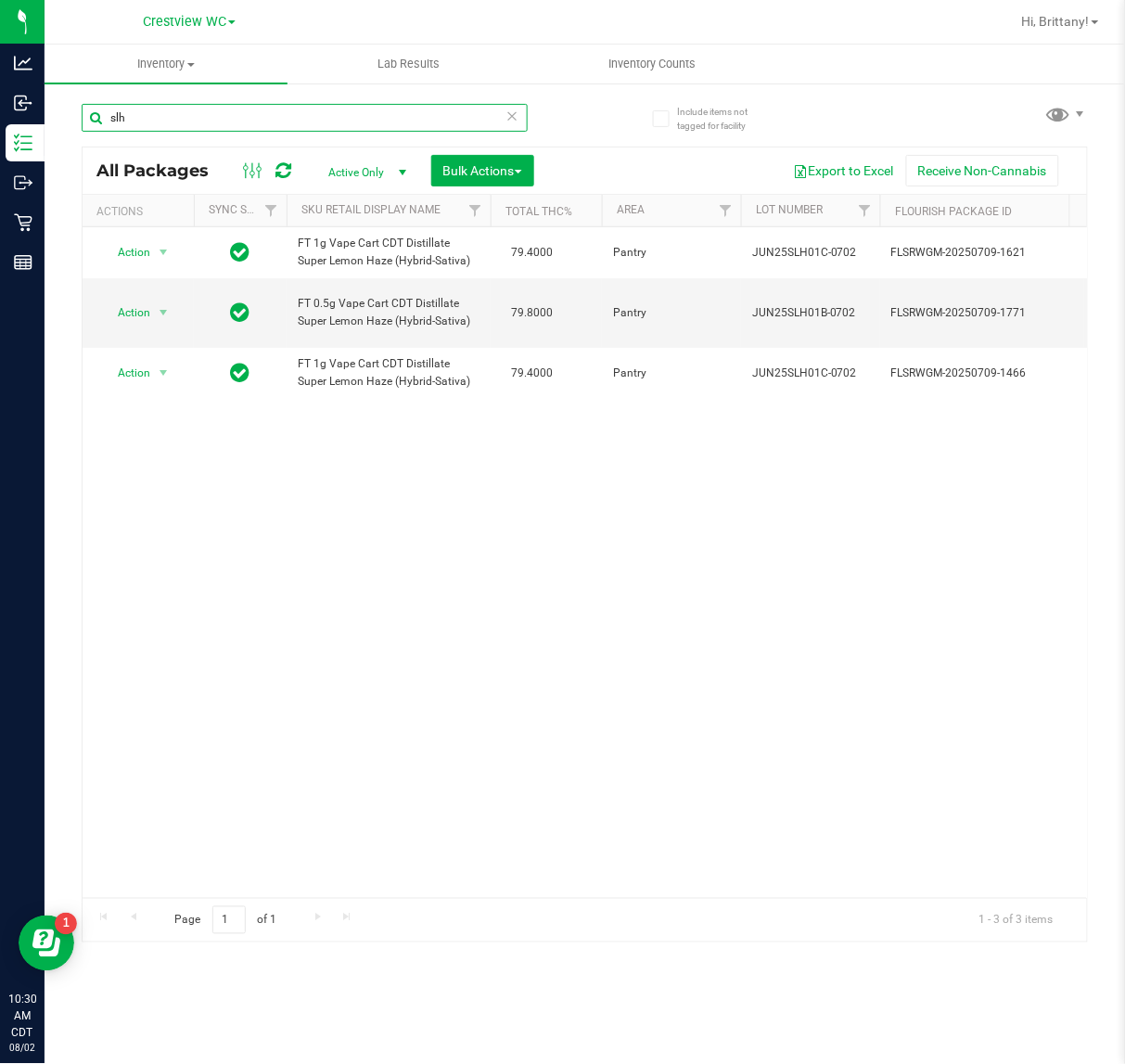 drag, startPoint x: 0, startPoint y: 0, endPoint x: 100, endPoint y: 135, distance: 168.00298 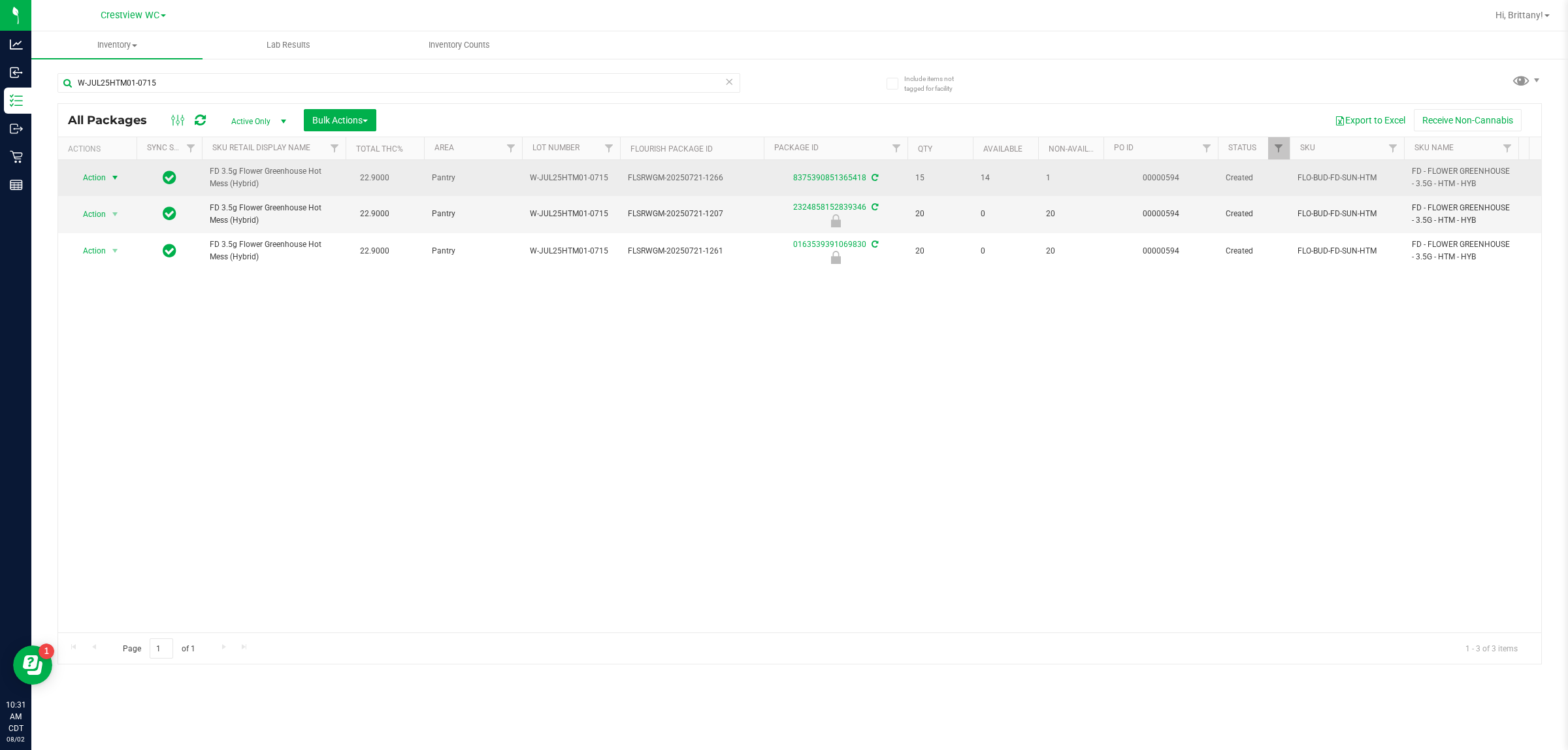 click at bounding box center [115, 178] 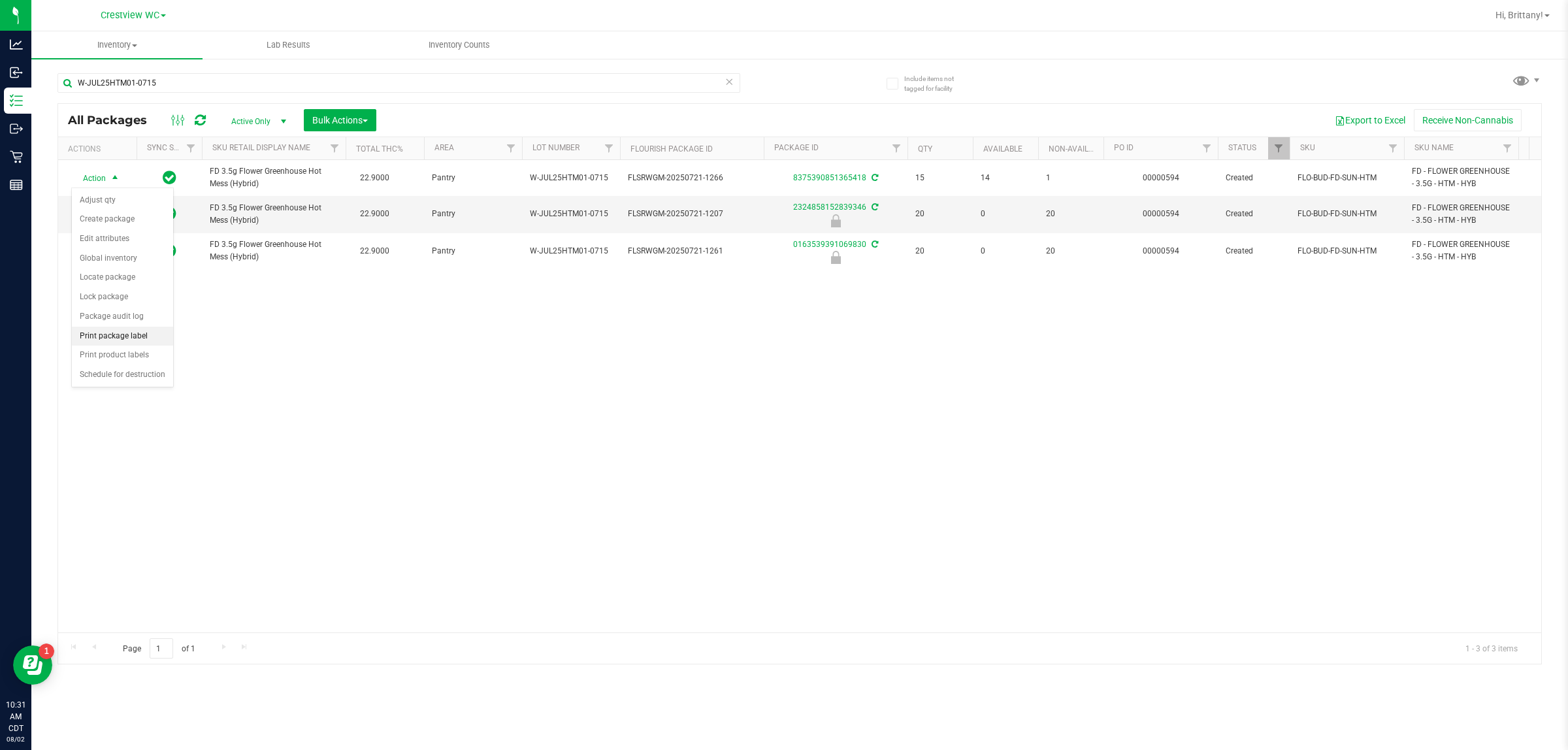 click on "Print package label" at bounding box center (122, 336) 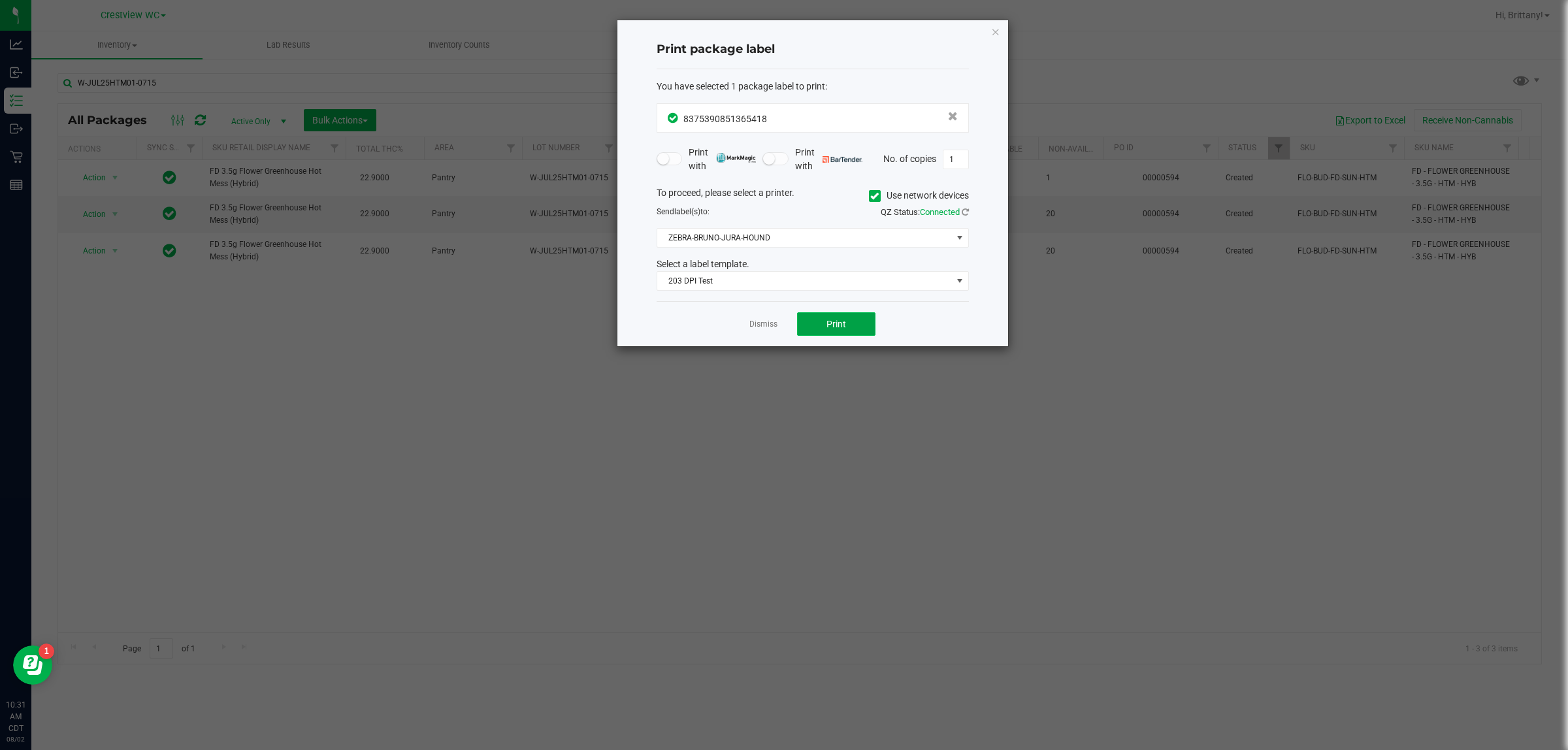 click on "Print" 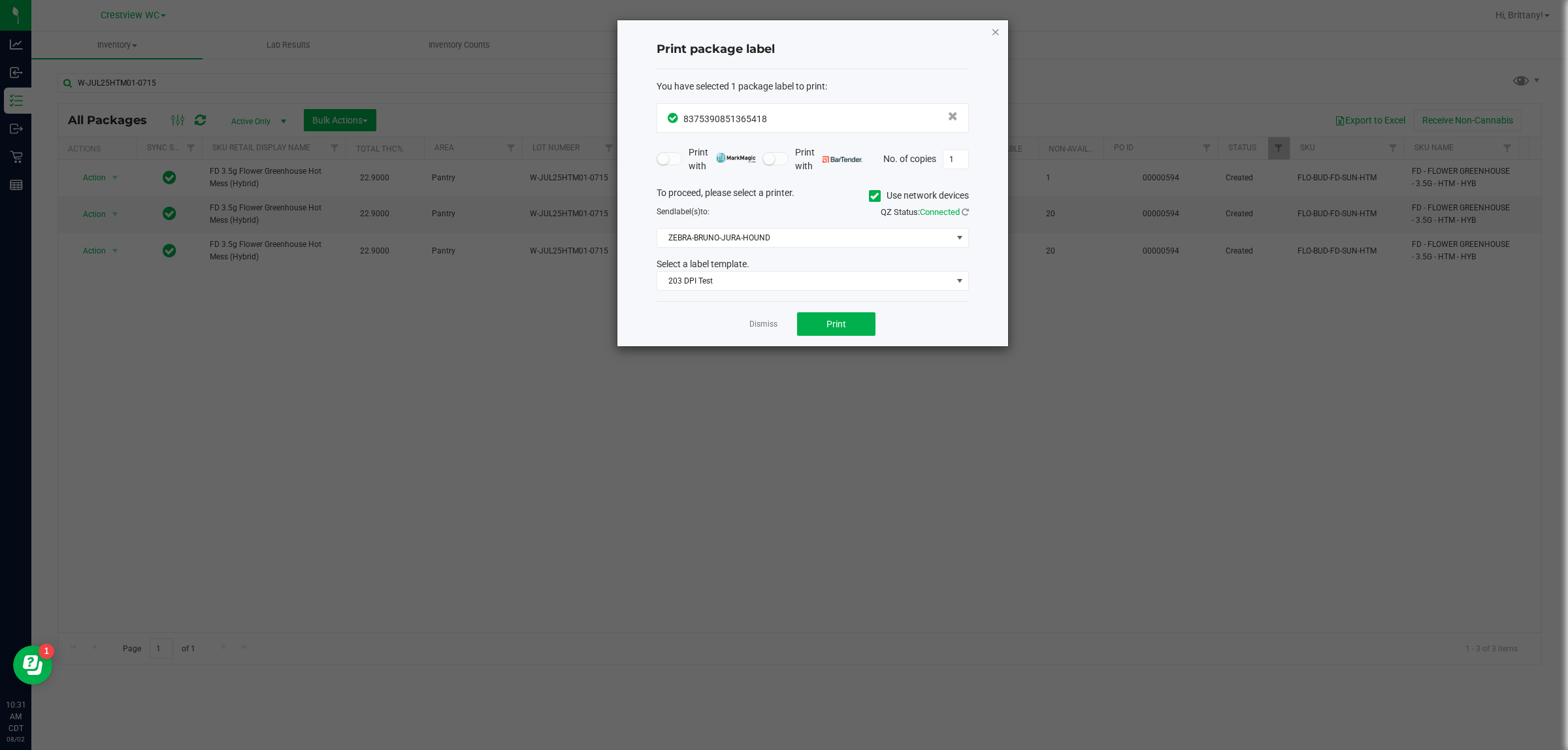 click 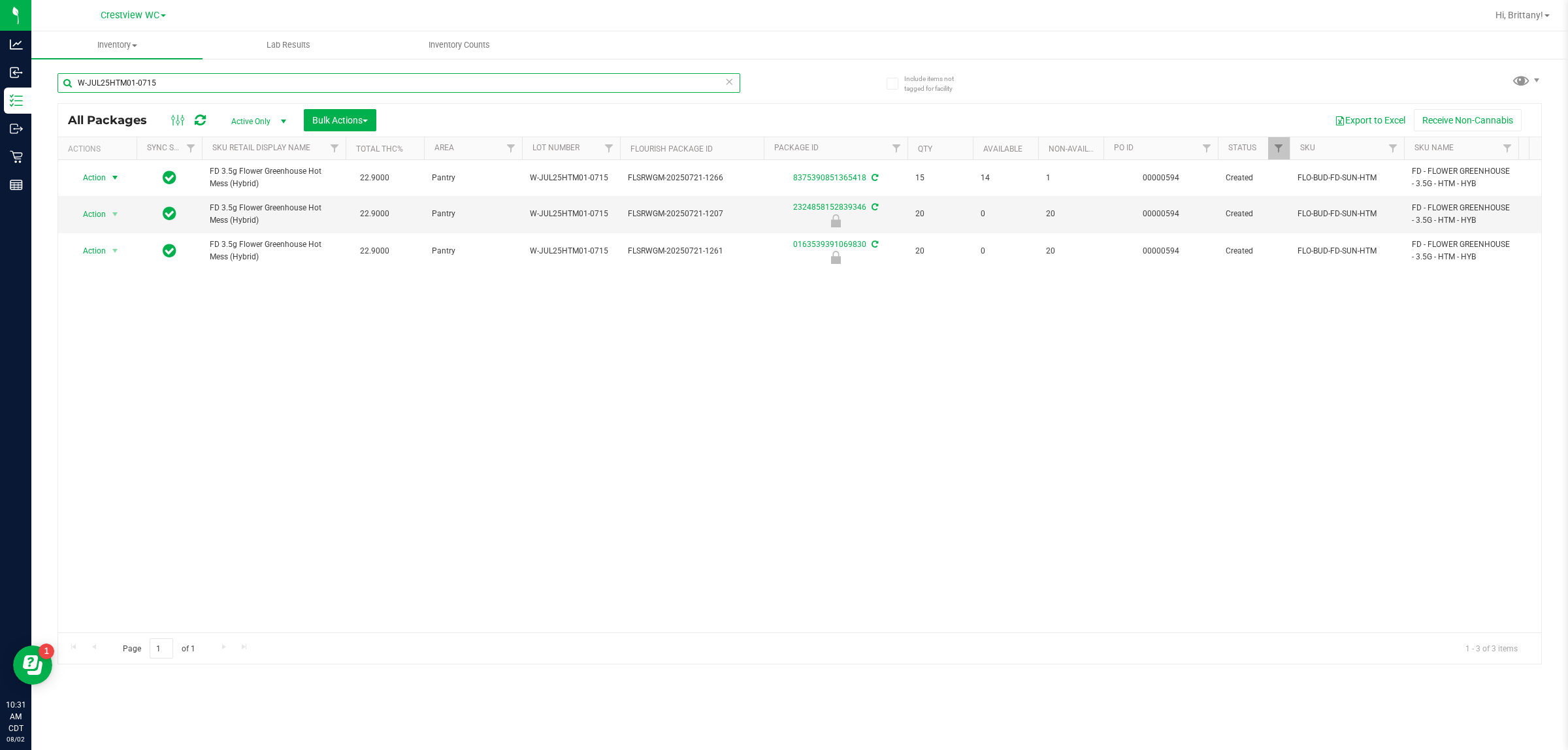 click on "W-JUL25HTM01-0715" at bounding box center (399, 83) 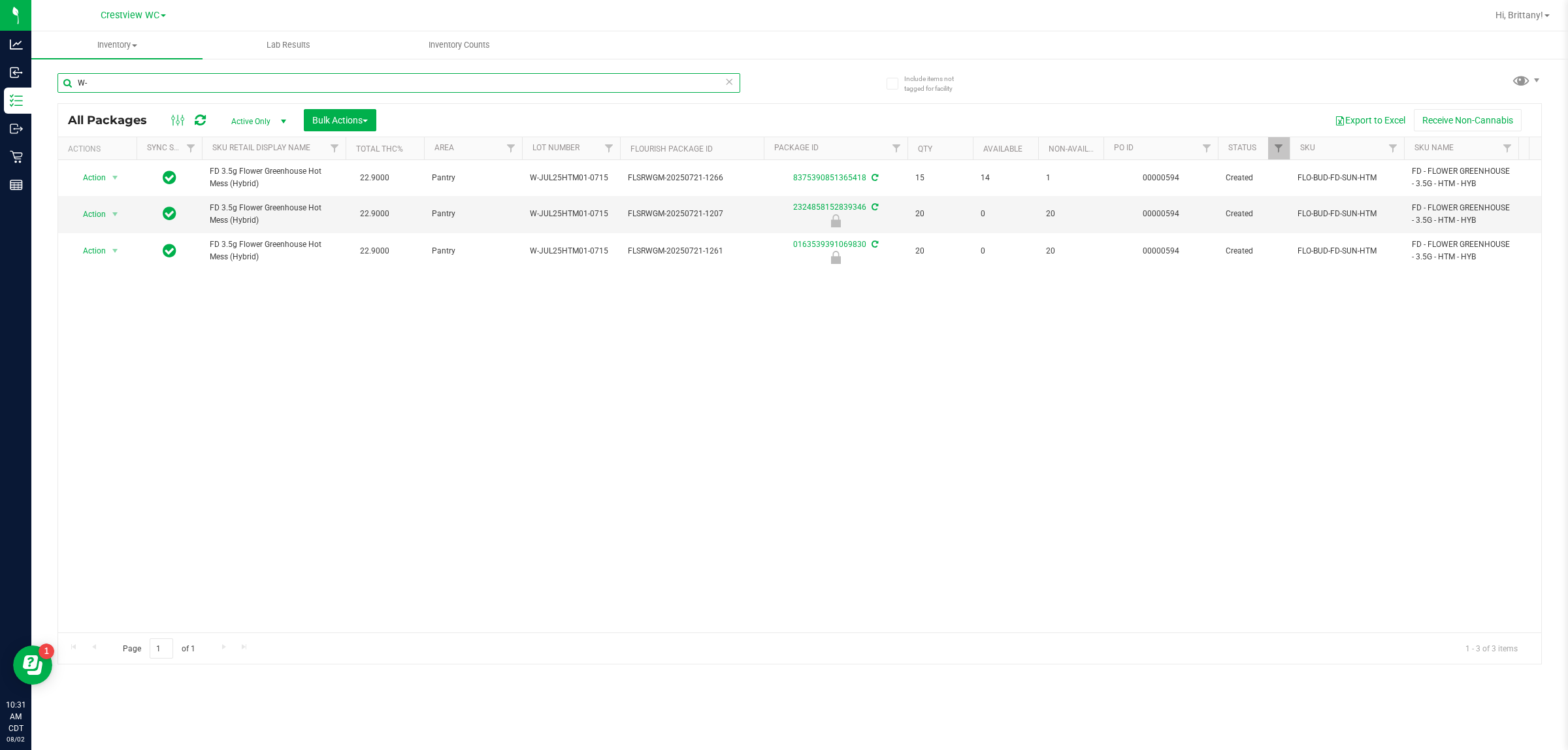 type on "W" 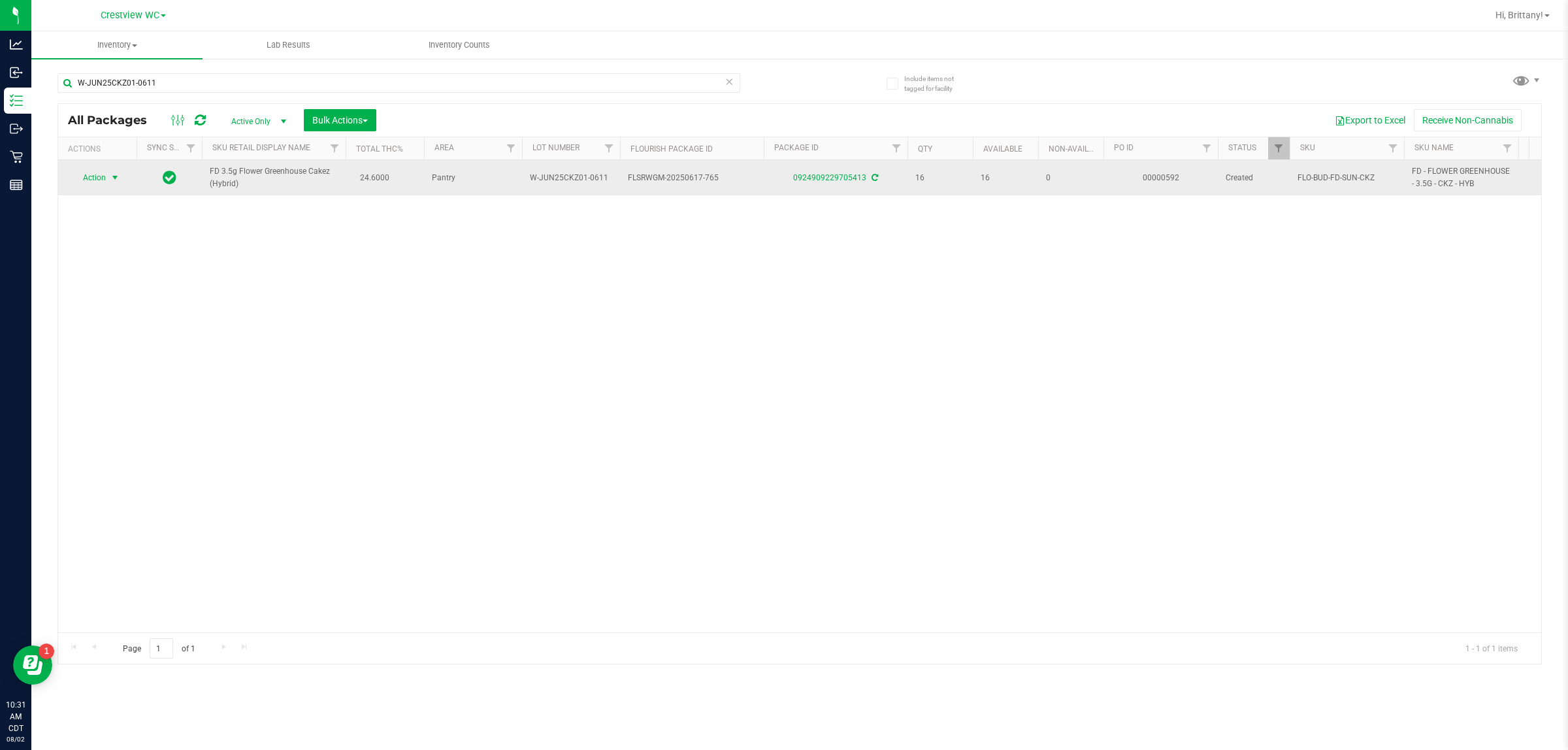 click on "Action" at bounding box center (89, 178) 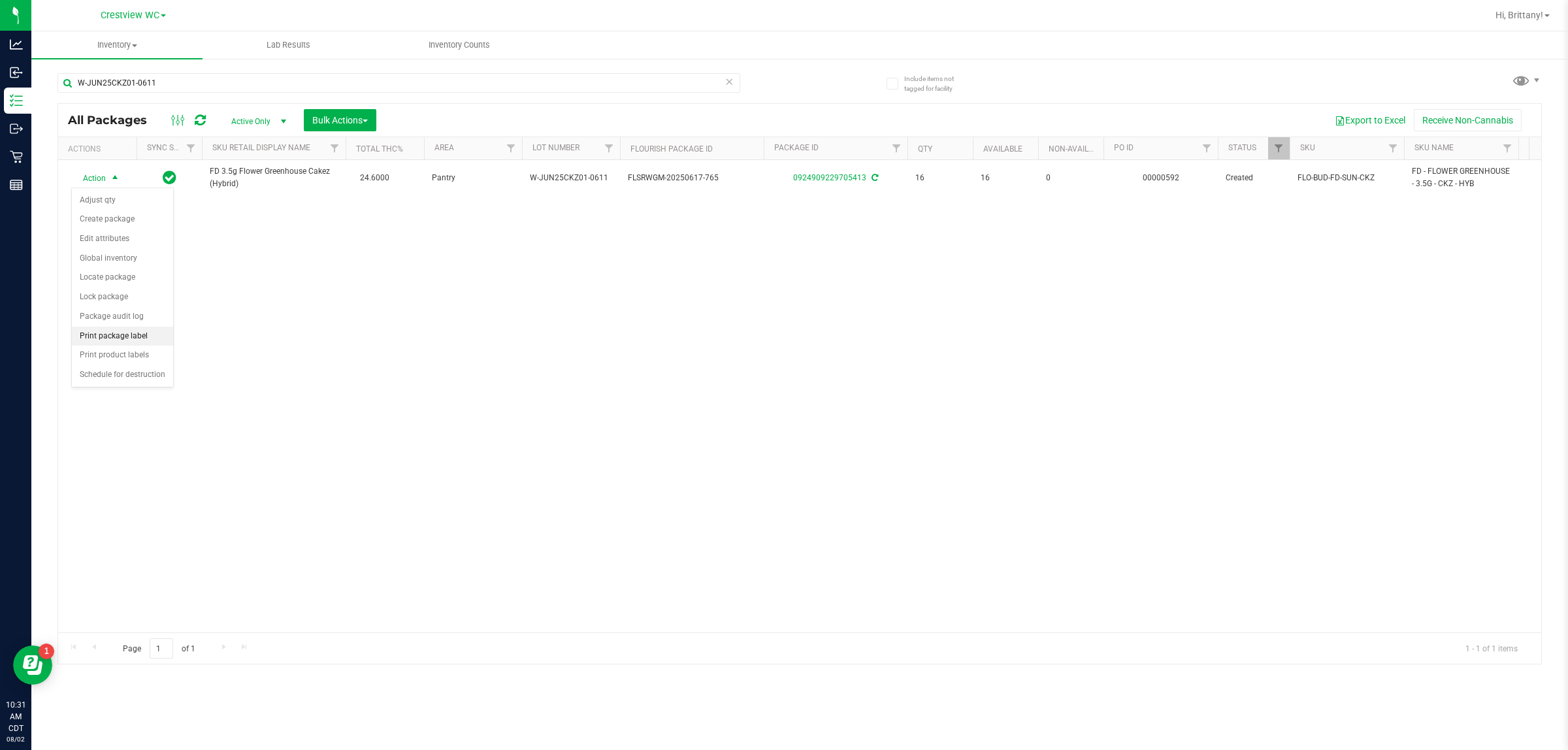click on "Print package label" at bounding box center [122, 336] 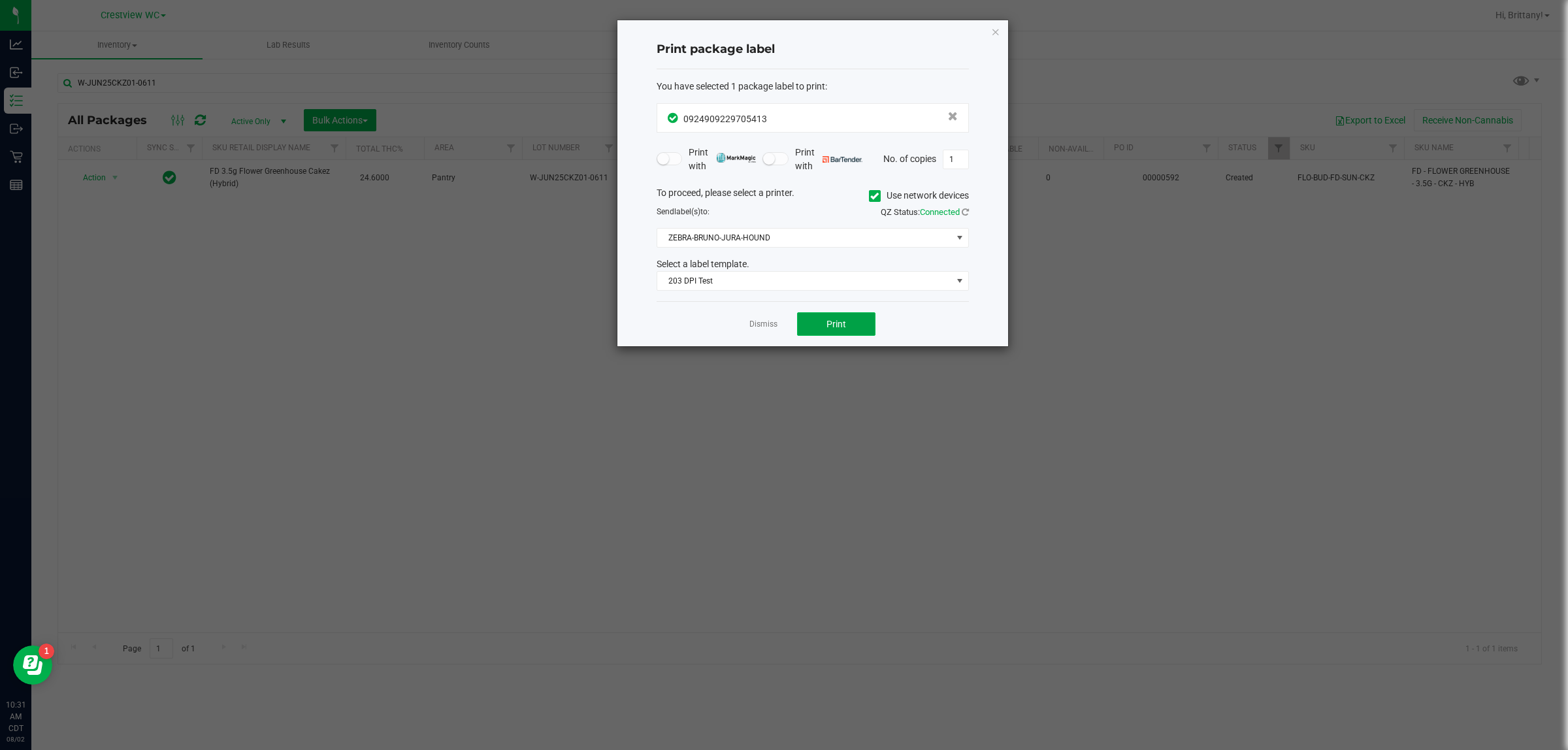 click on "Print" 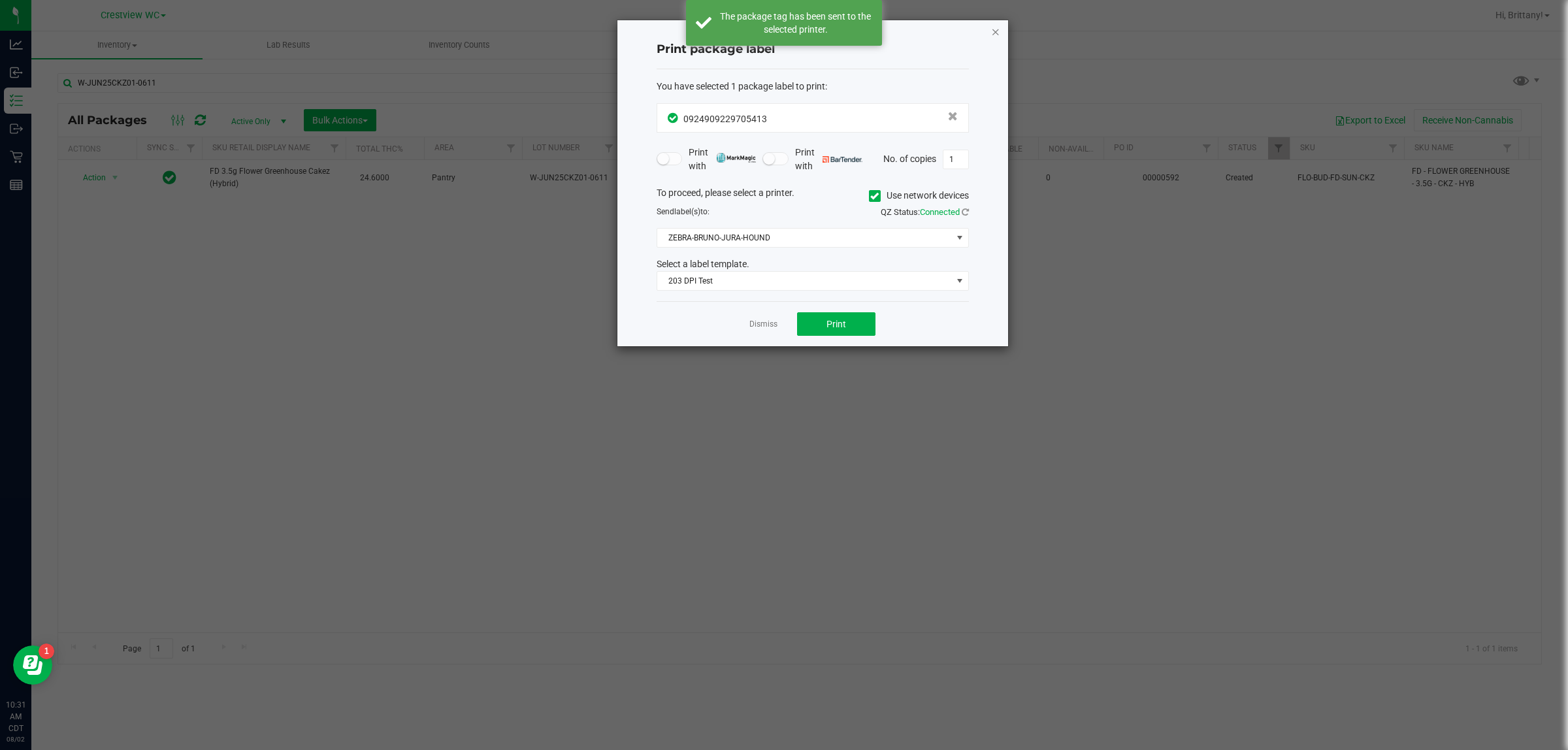 click 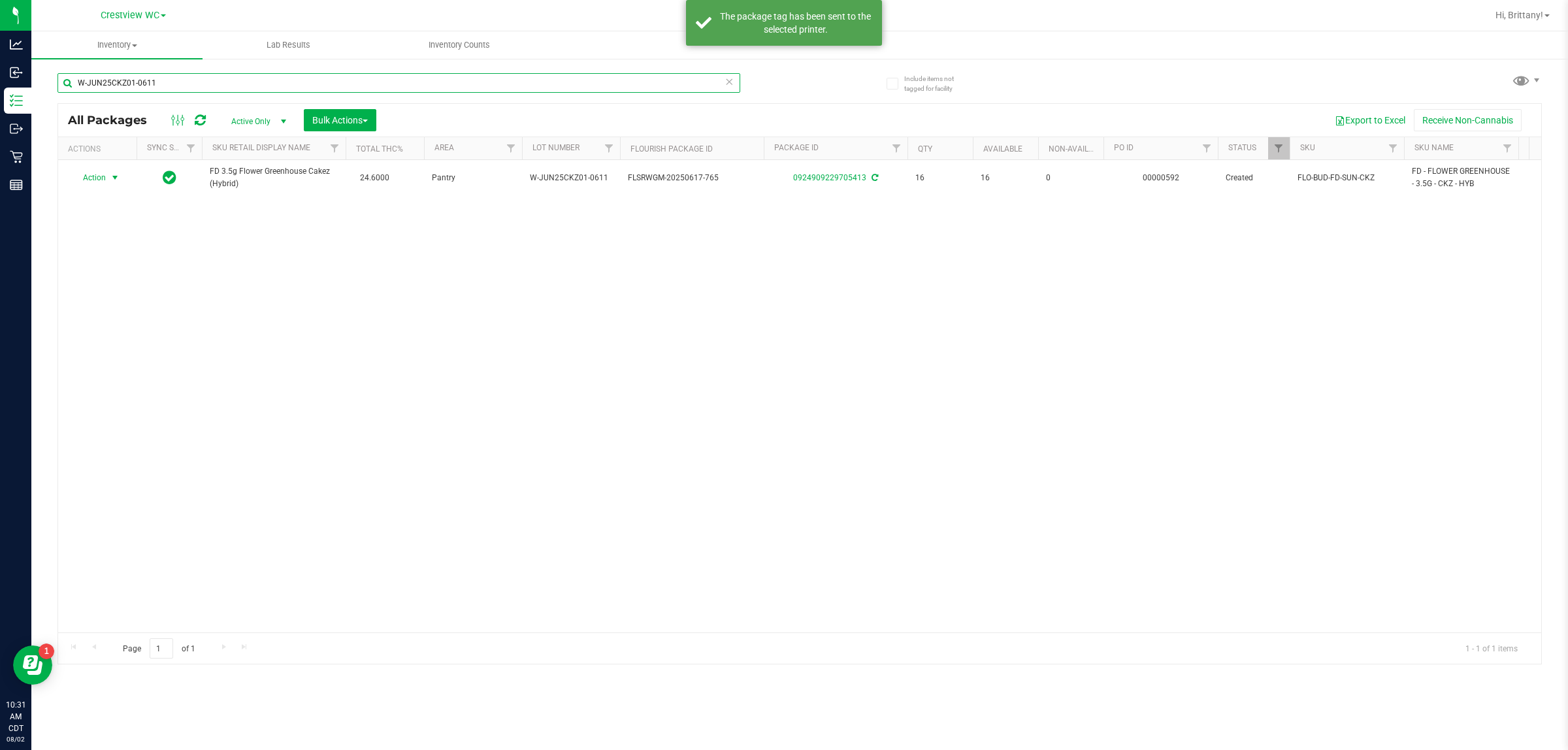 click on "W-JUN25CKZ01-0611" at bounding box center [399, 83] 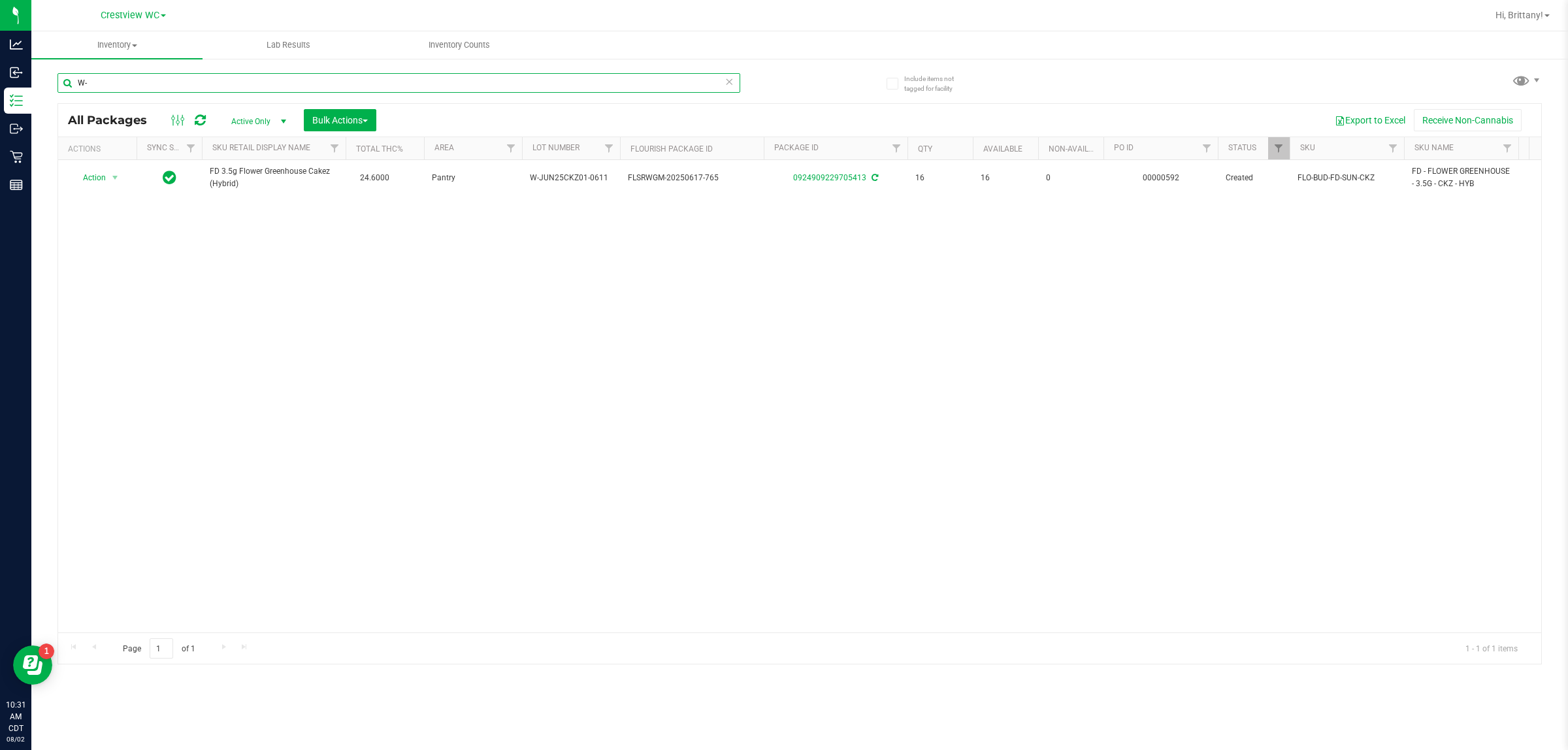 type on "W" 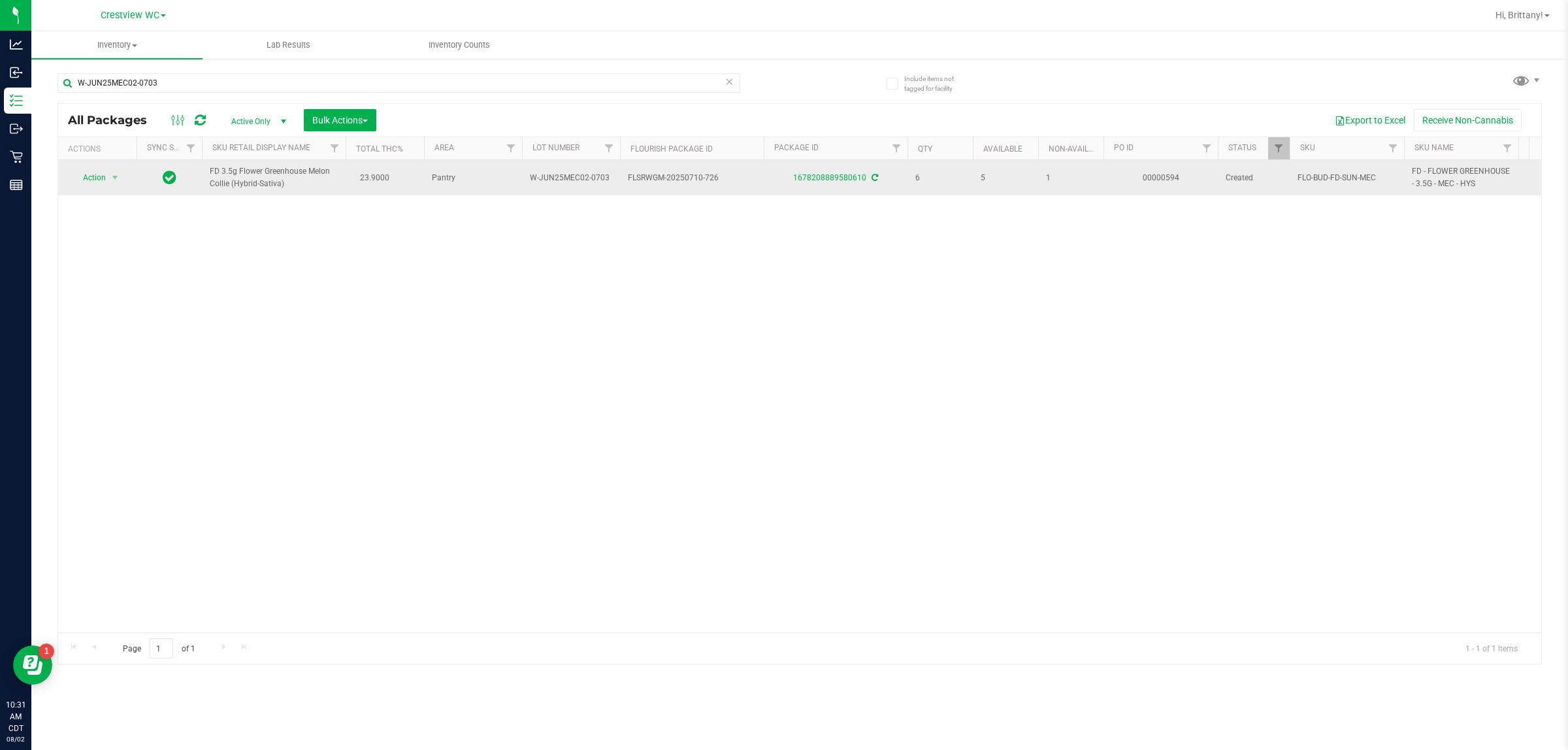 click on "Action" at bounding box center [89, 178] 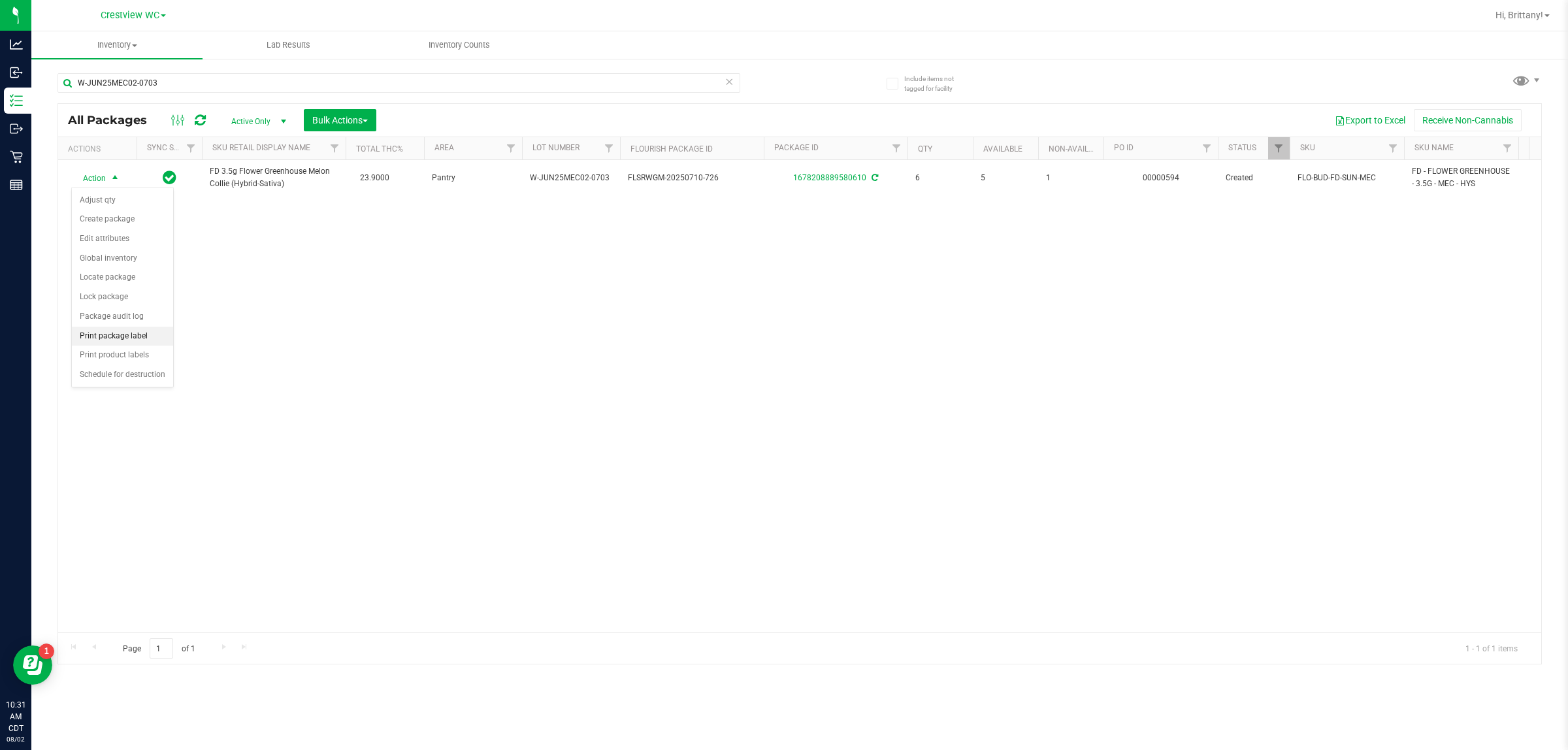 click on "Print package label" at bounding box center [122, 336] 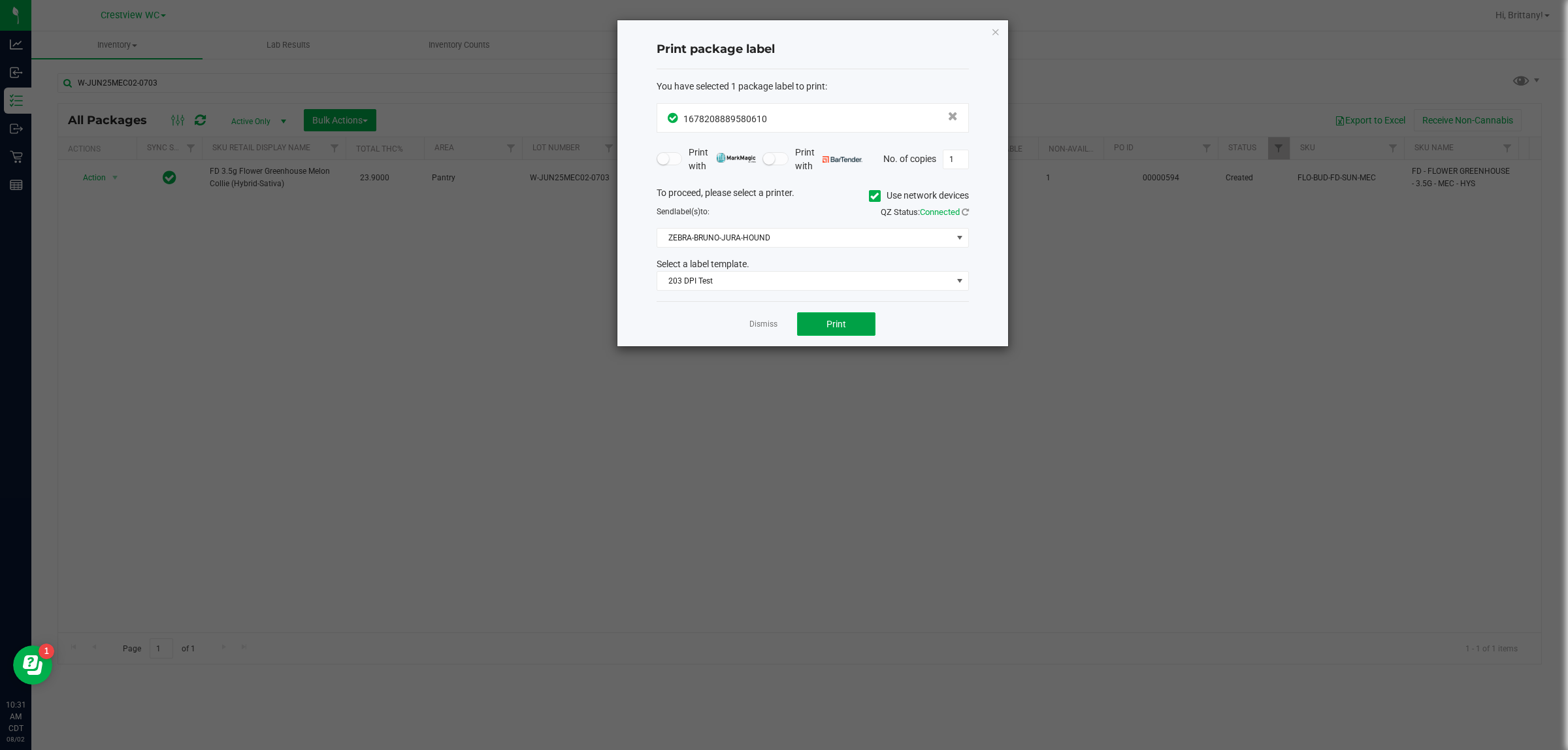 click on "Print" 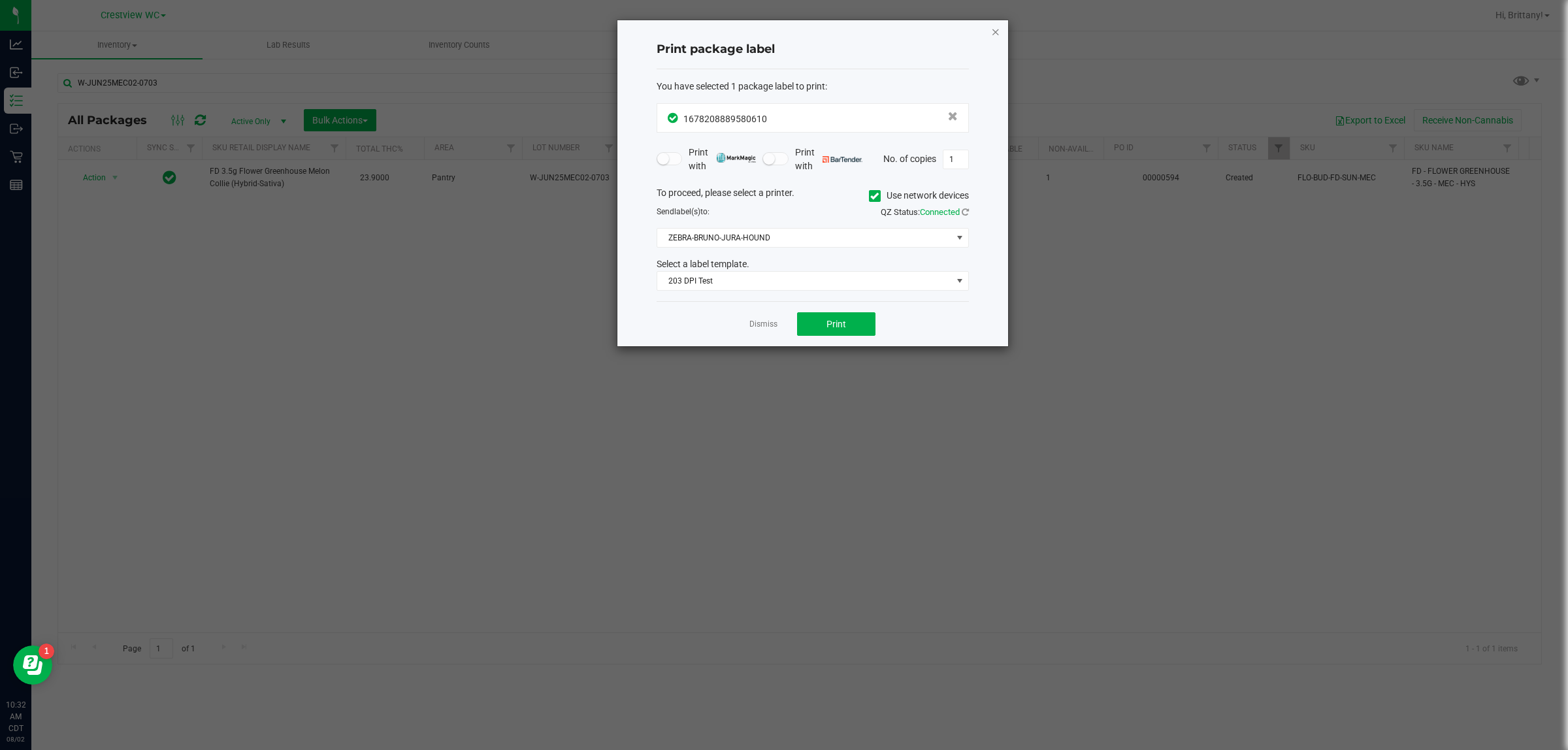 click 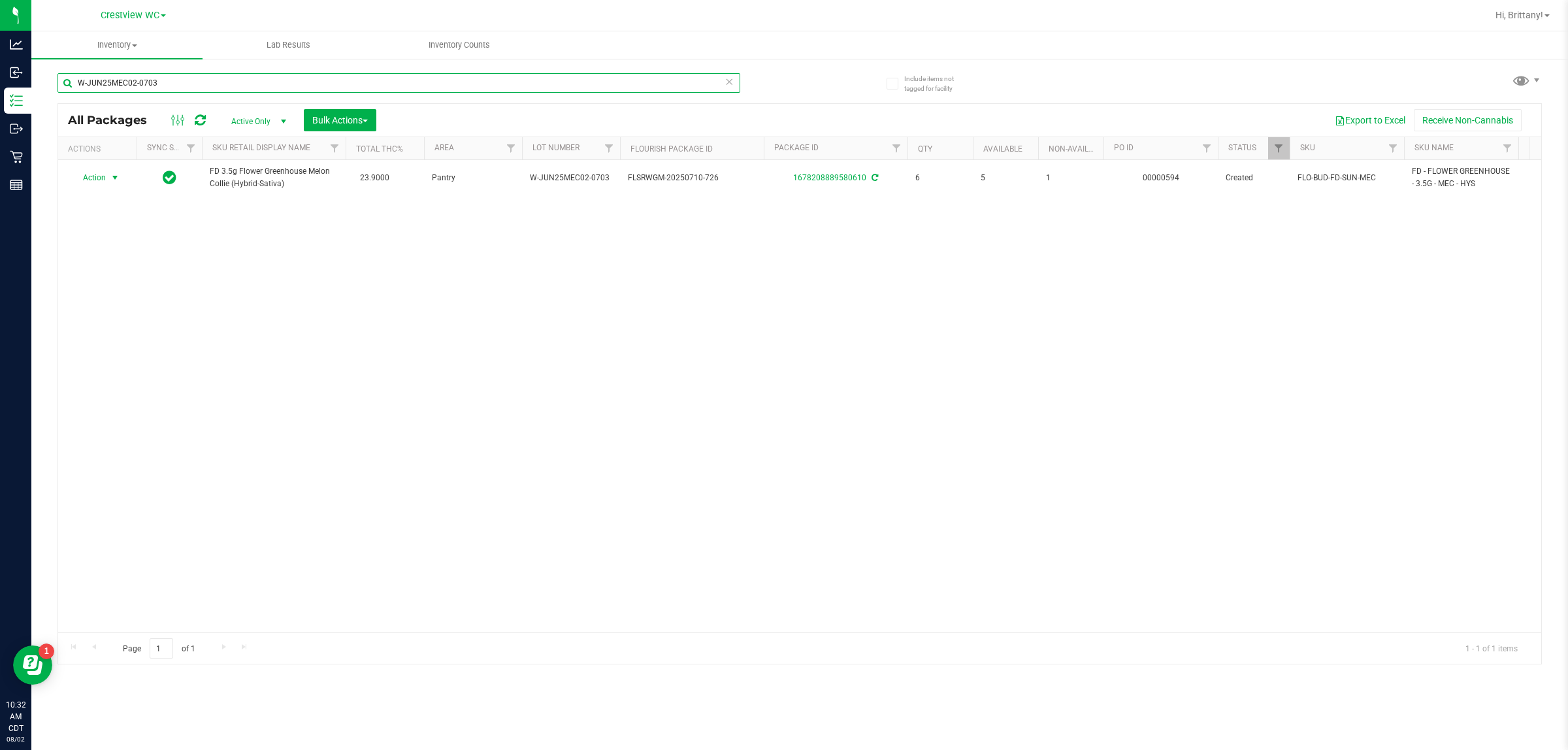 click on "W-JUN25MEC02-0703" at bounding box center (399, 83) 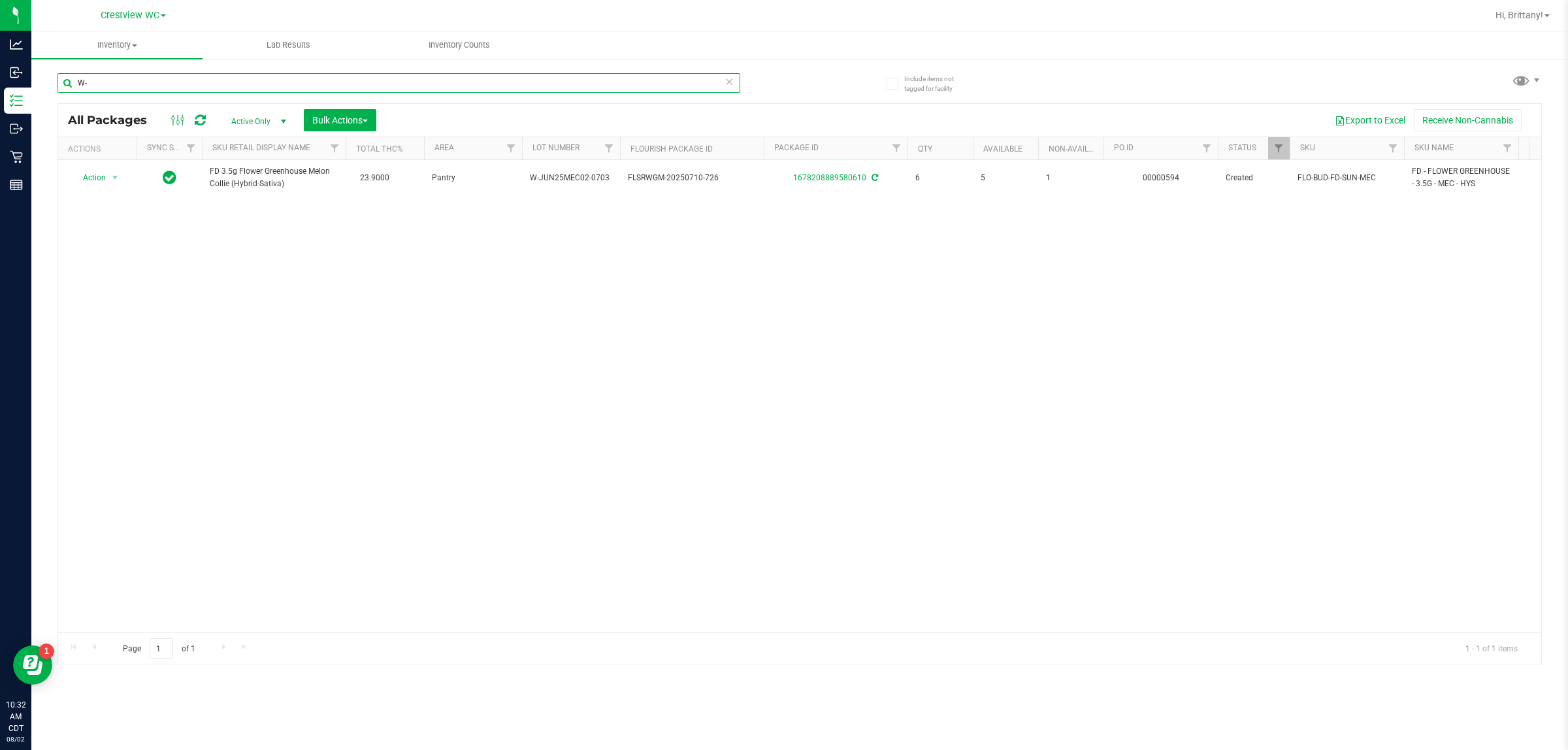 type on "W" 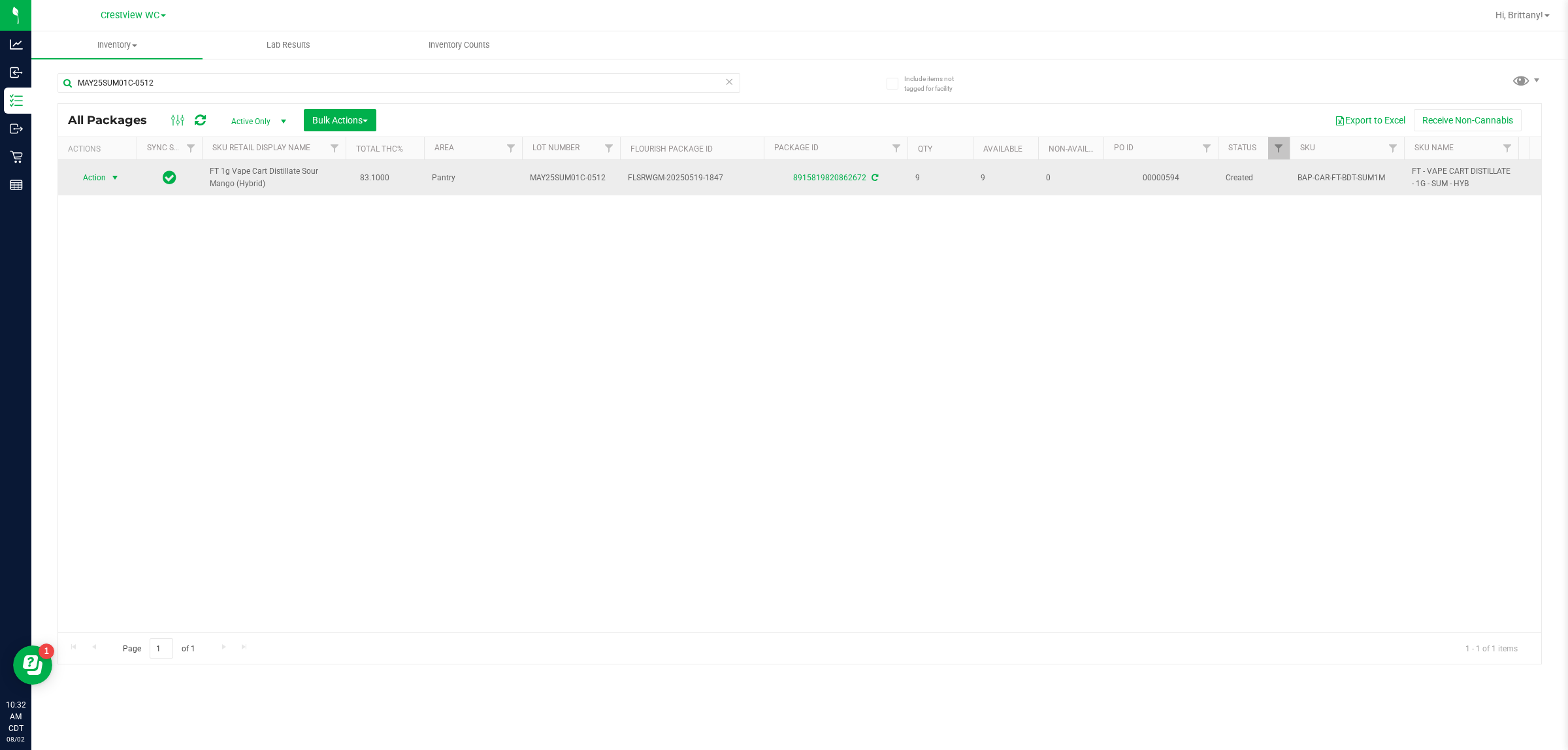 click on "Action" at bounding box center (97, 178) 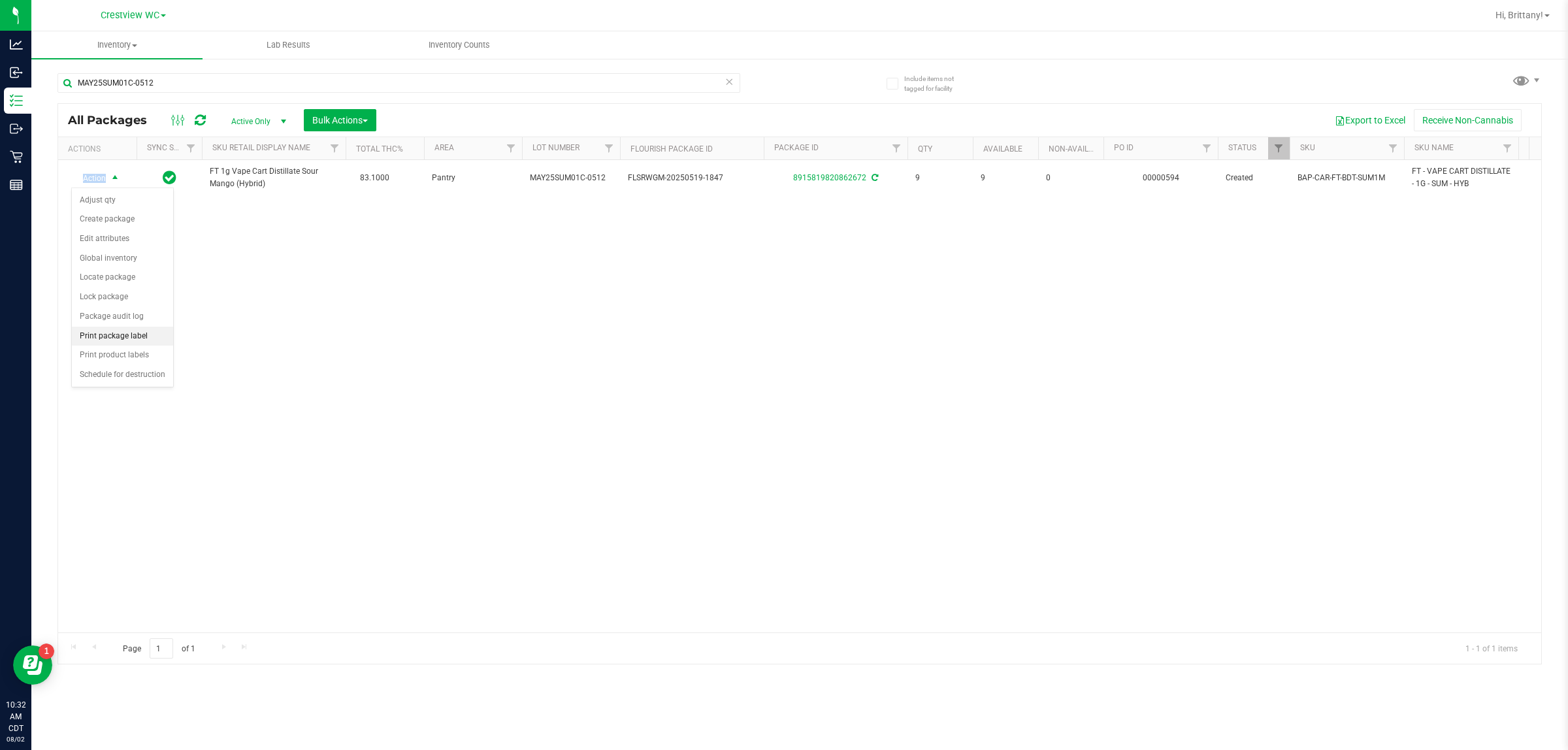 click on "Print package label" at bounding box center [122, 336] 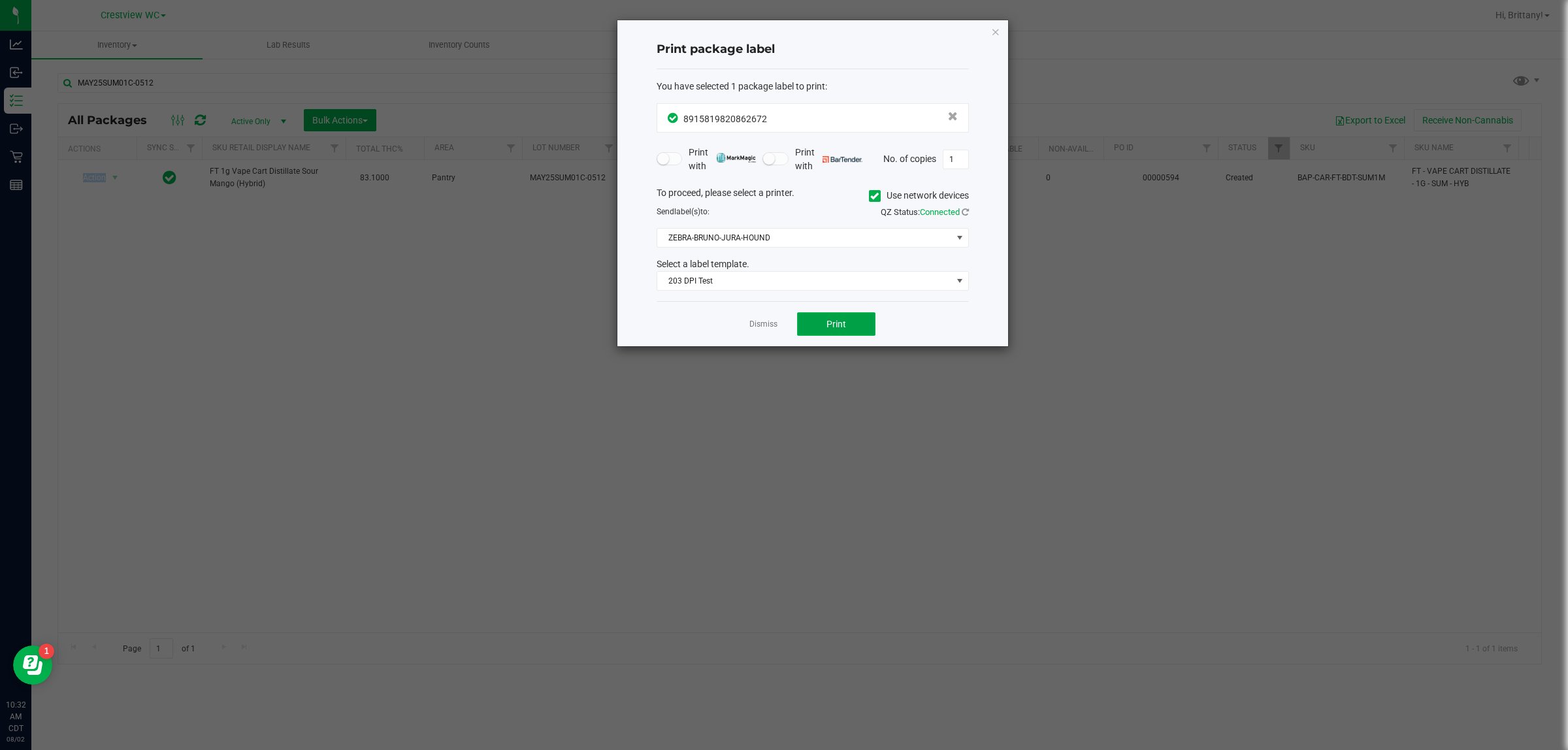 click on "Print" 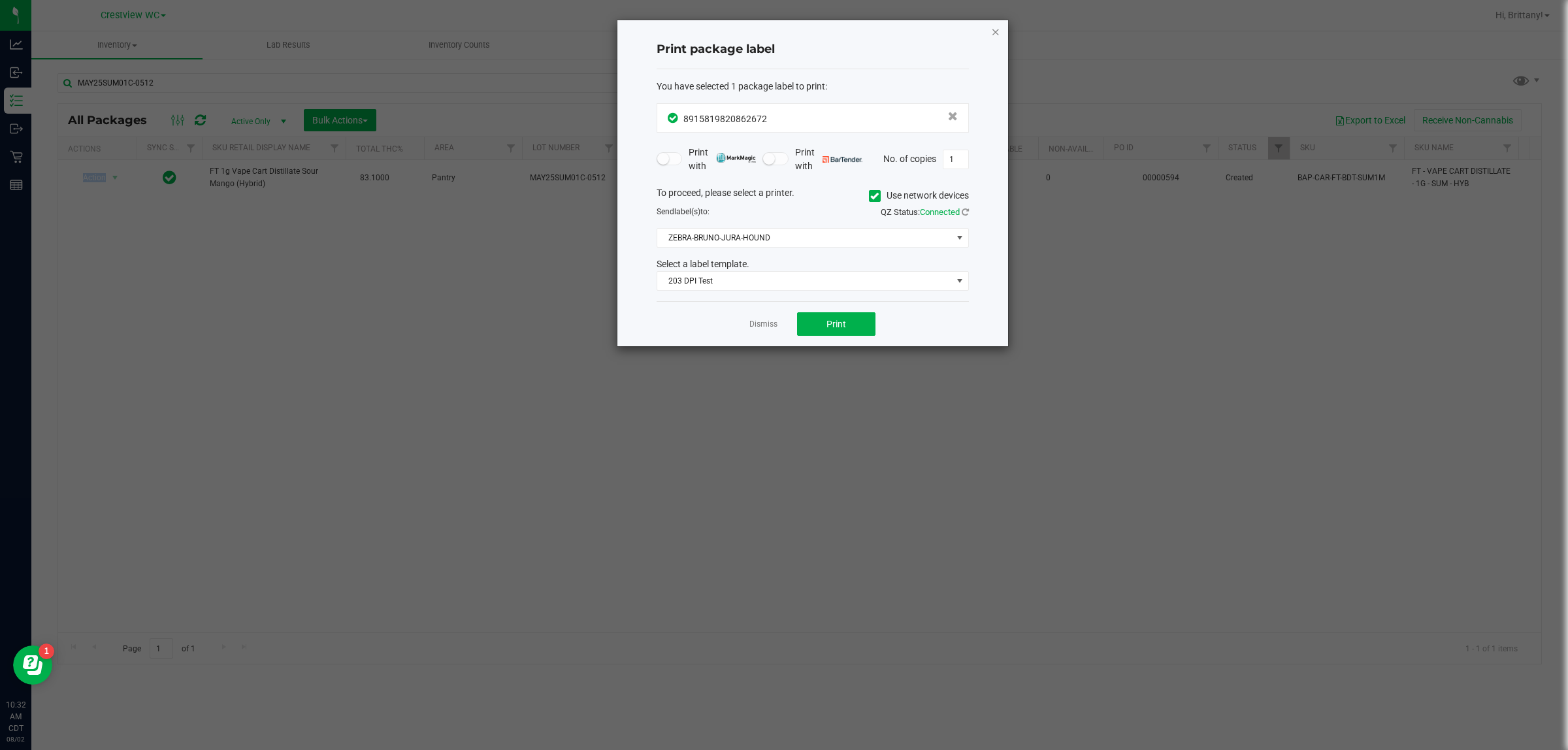 click 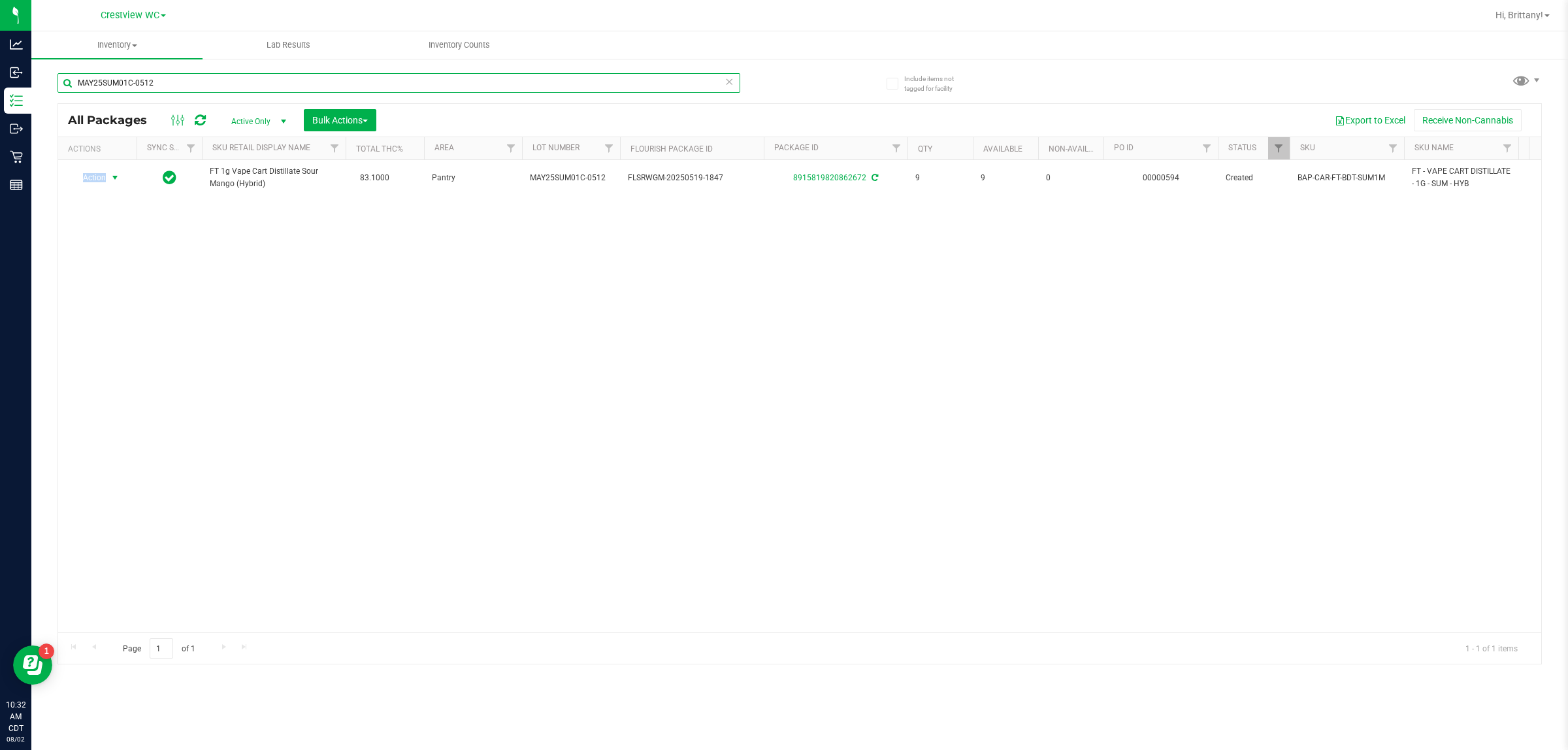 click on "MAY25SUM01C-0512" at bounding box center (399, 83) 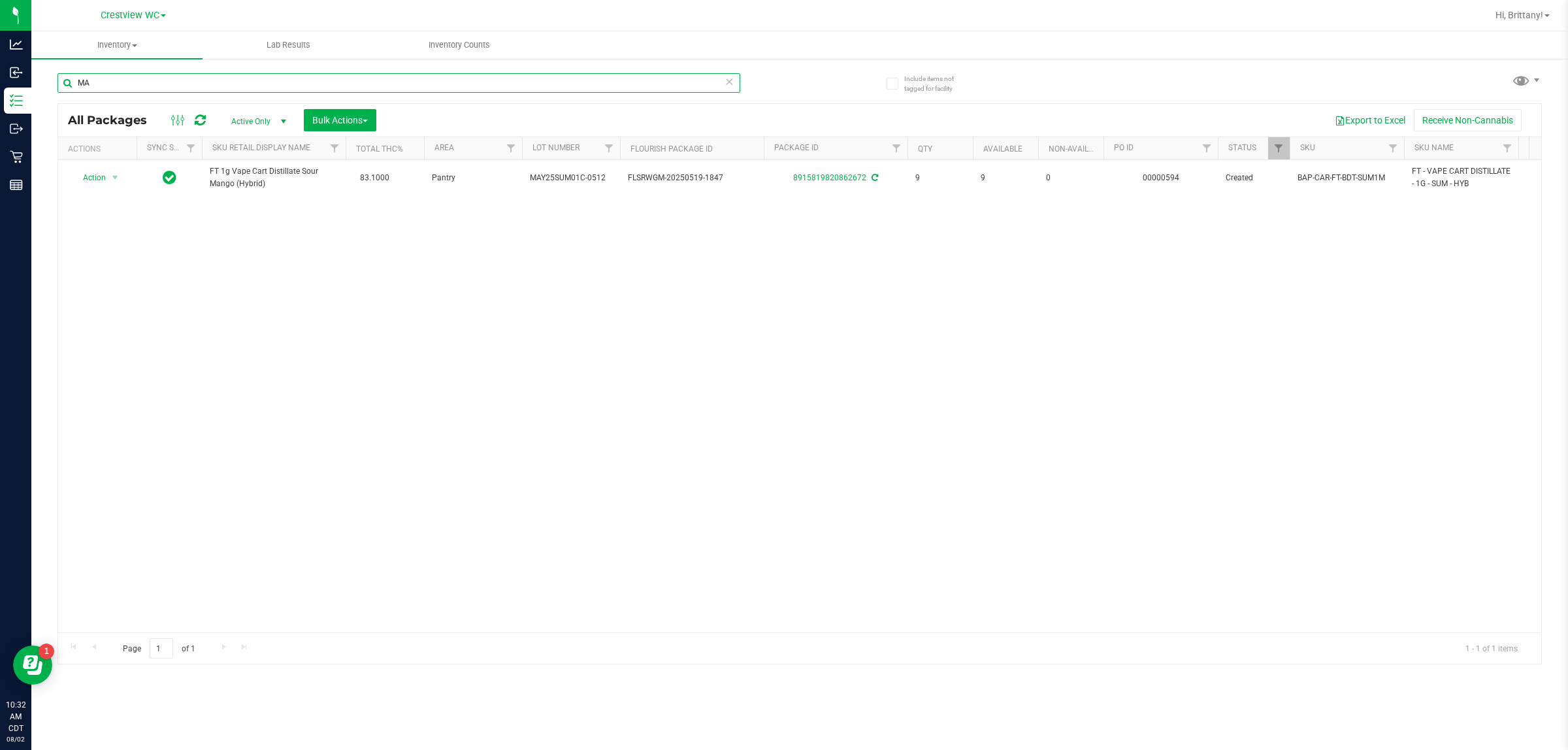 type on "M" 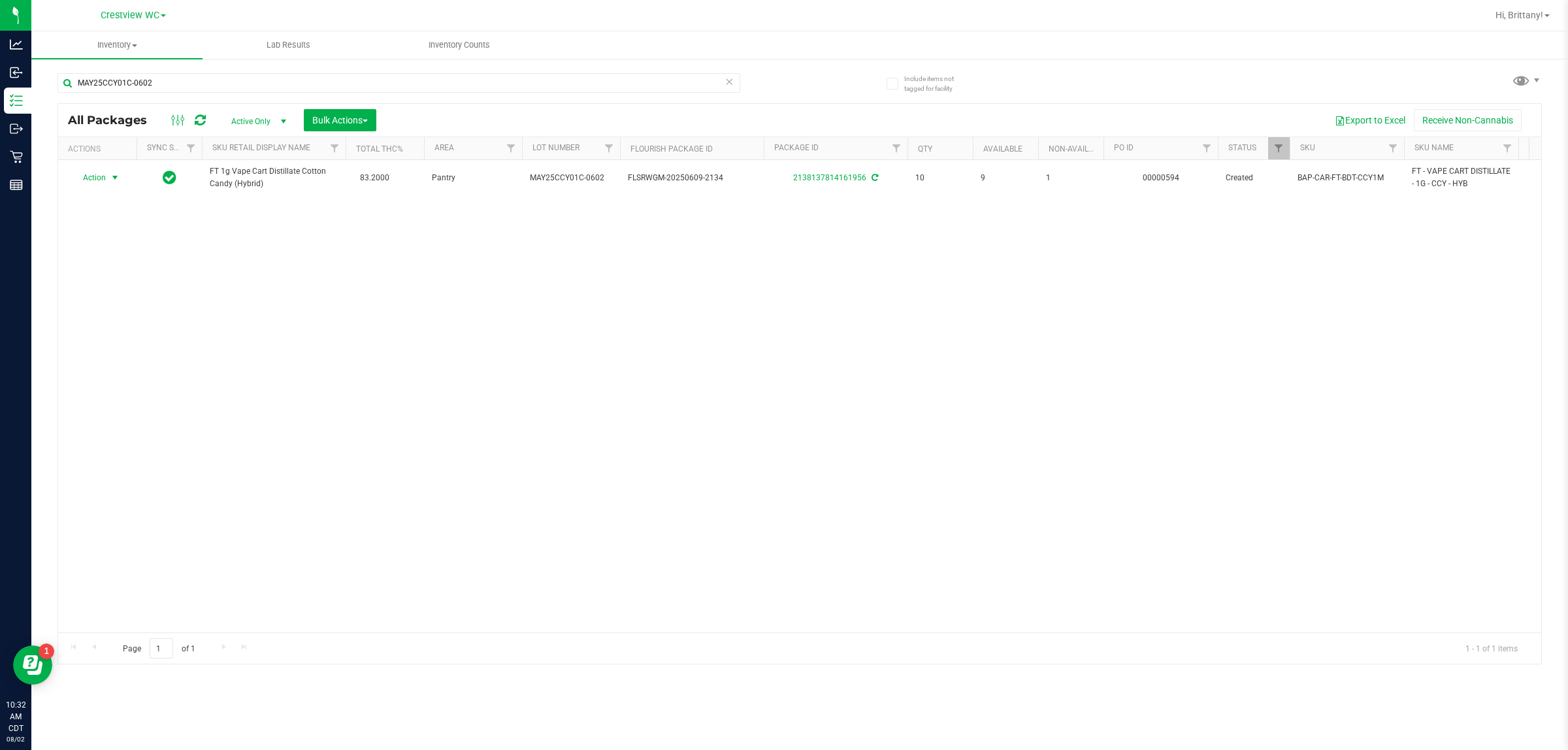 click on "Action" at bounding box center (89, 178) 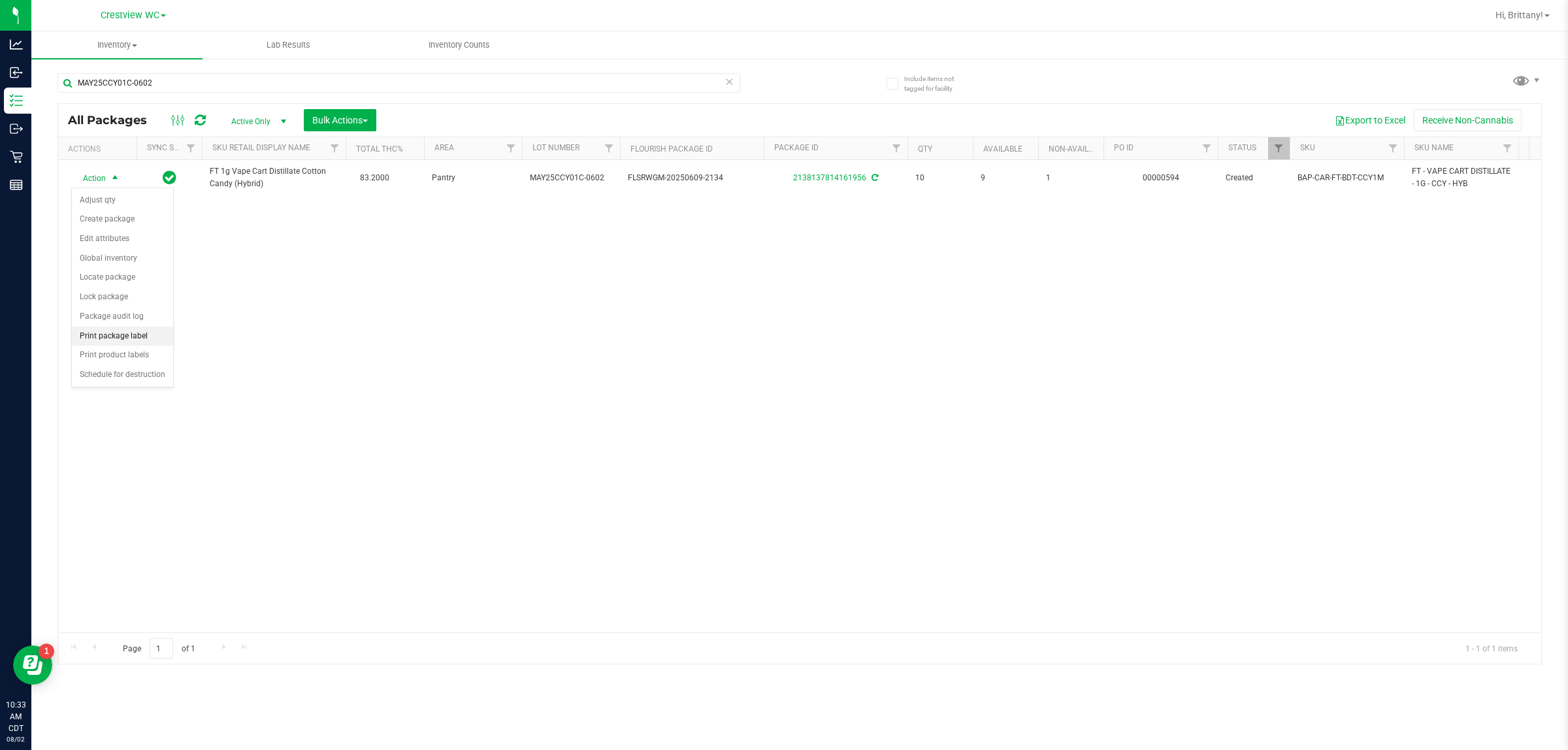 click on "Print package label" at bounding box center [122, 336] 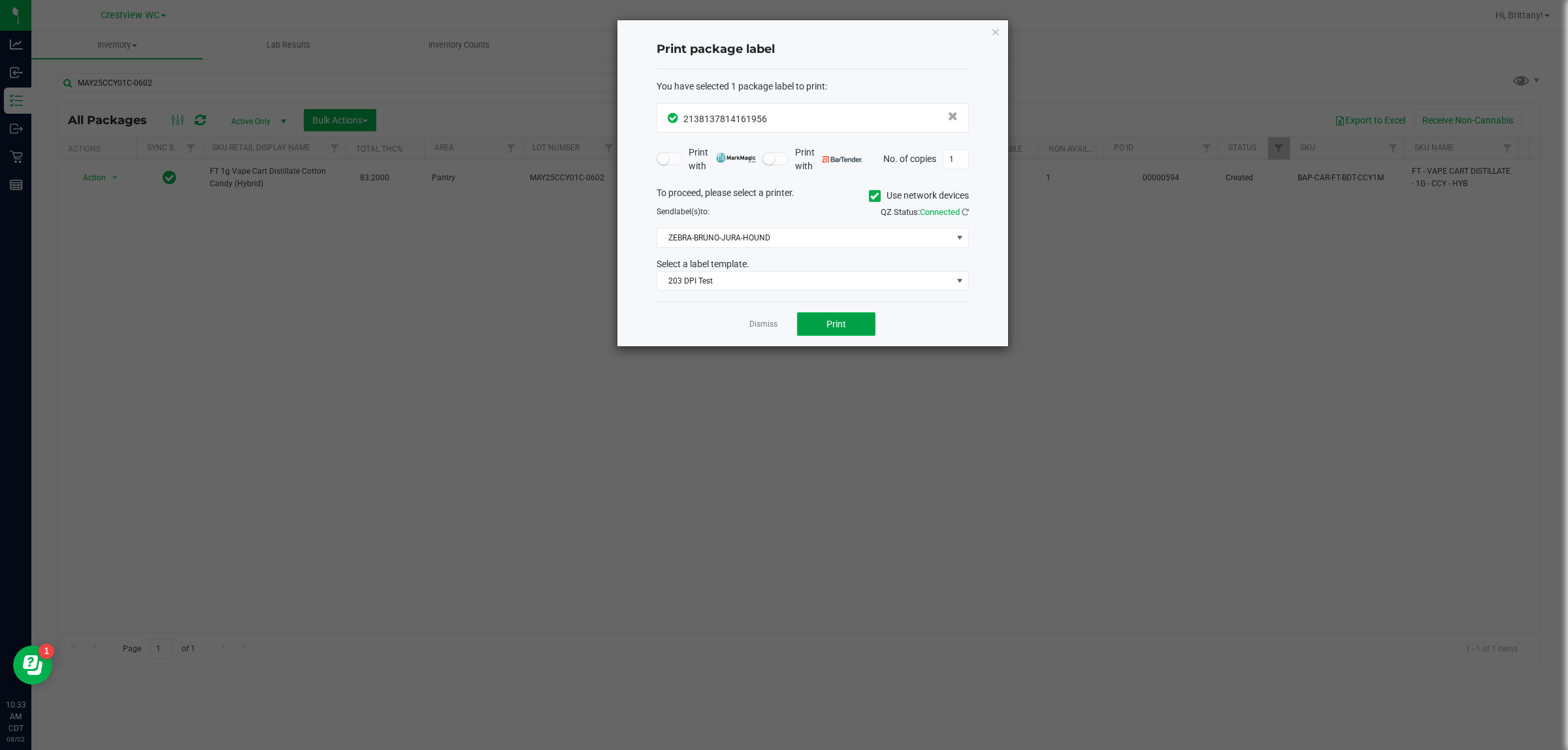 click on "Print" 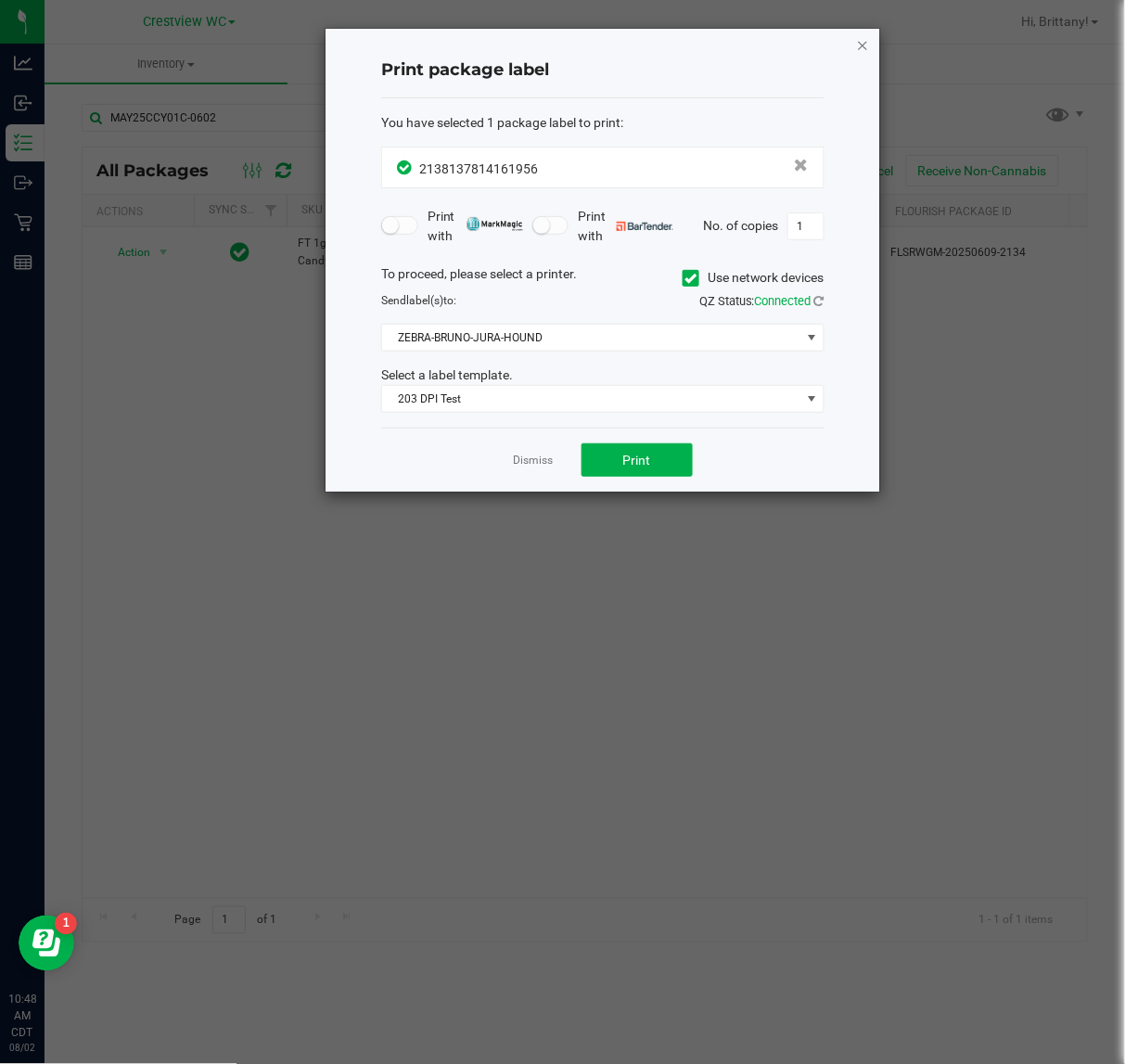 click 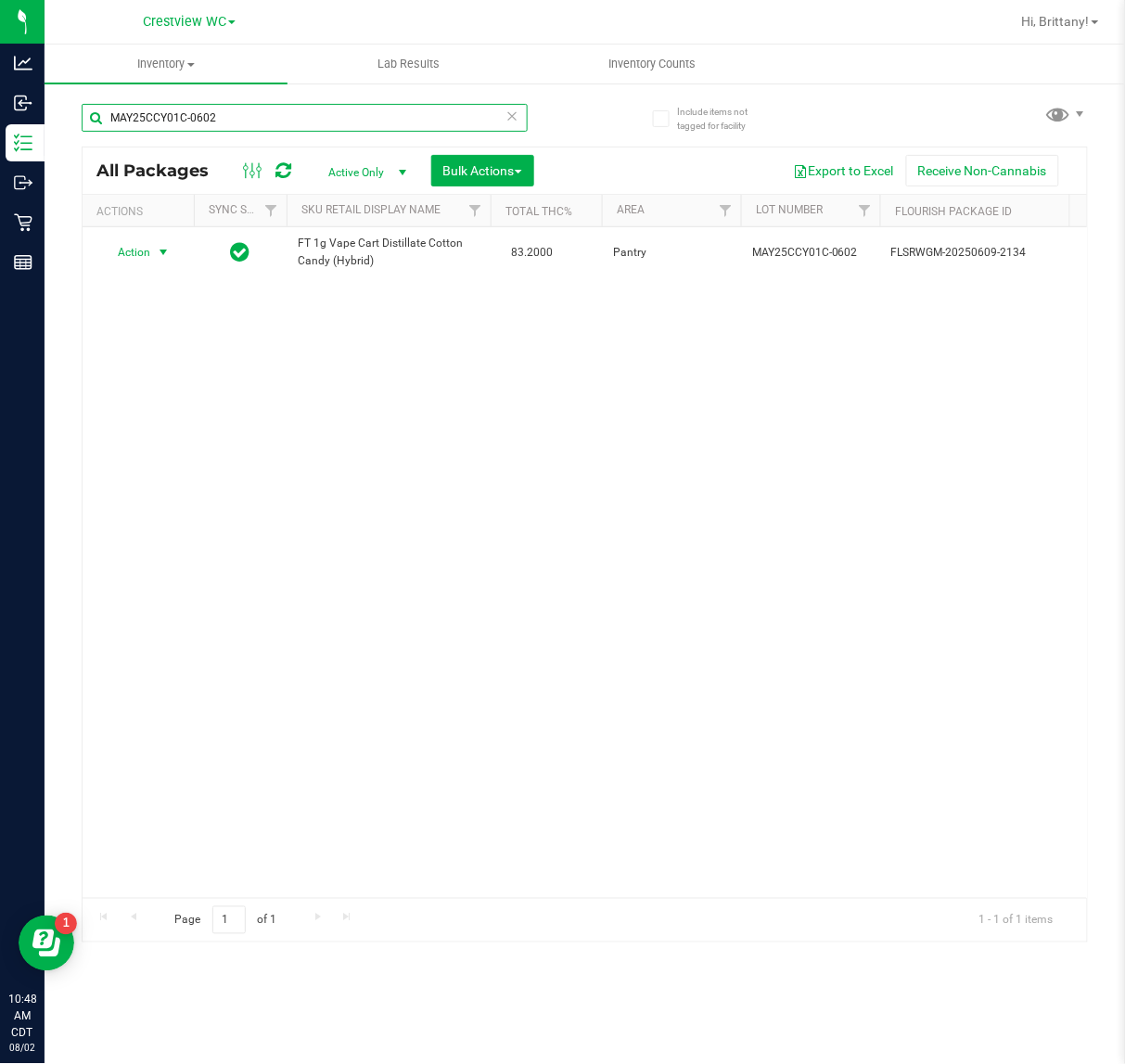 click on "MAY25CCY01C-0602" at bounding box center (304, 118) 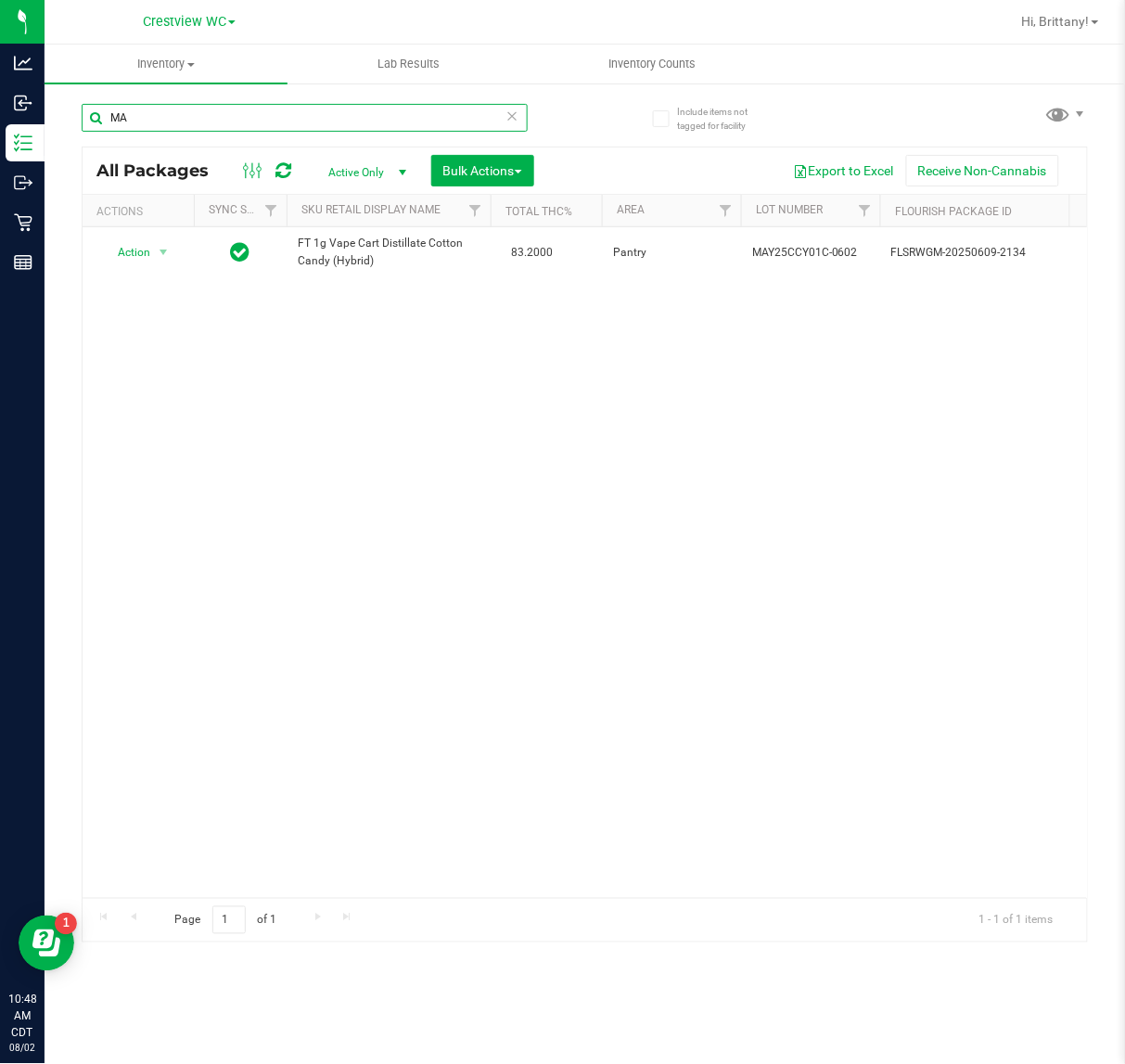 type on "M" 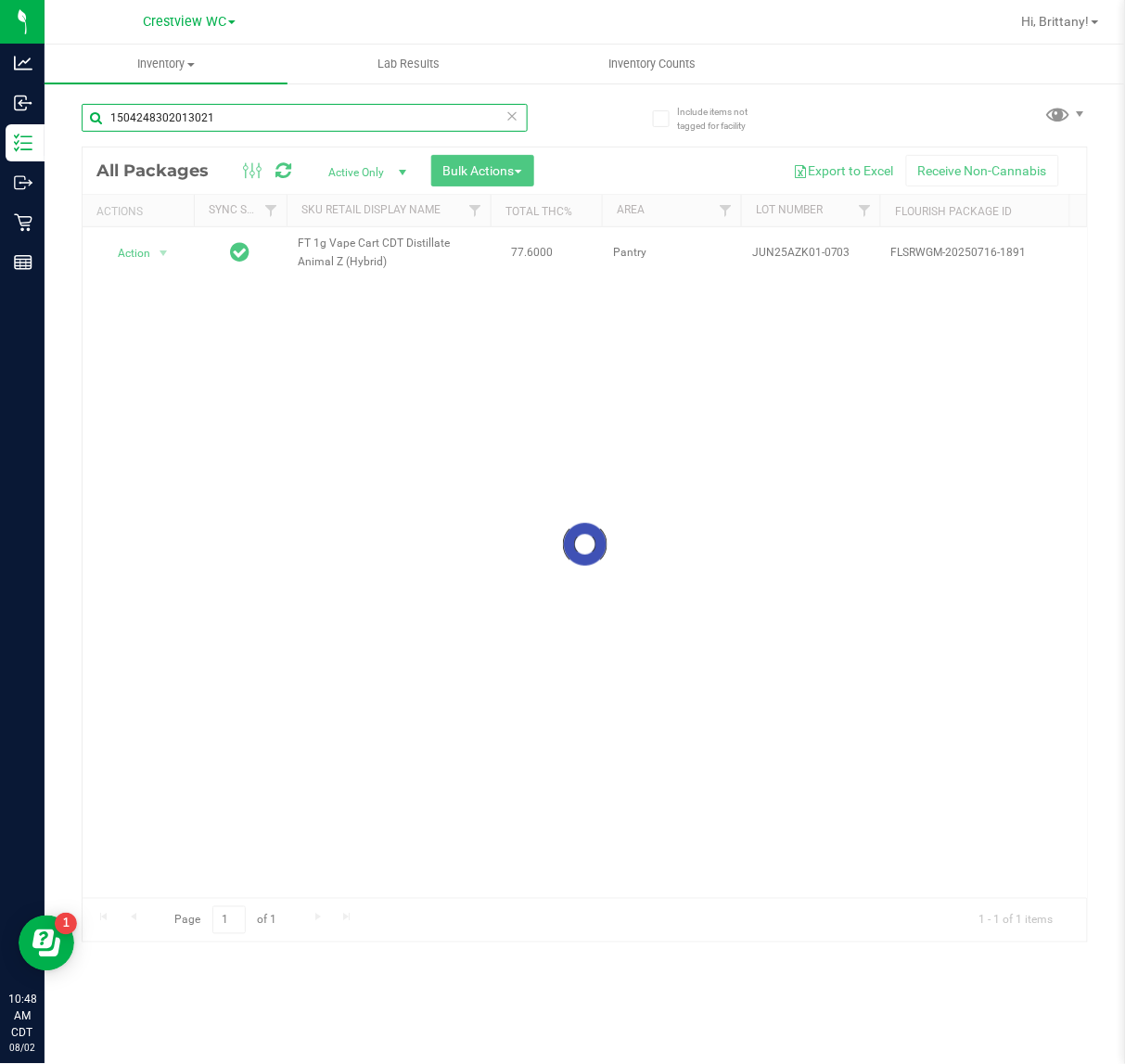 type on "1504248302013021" 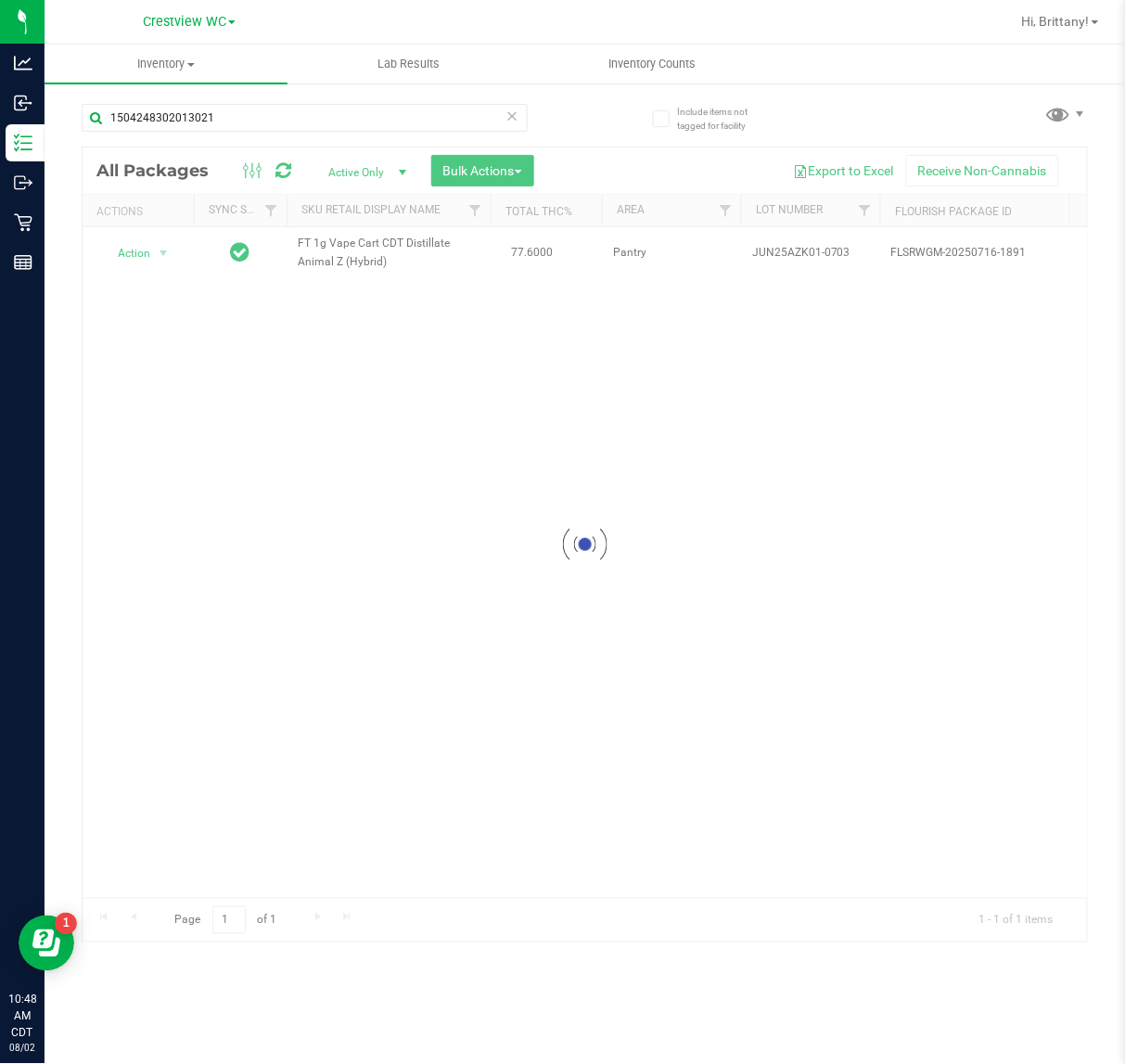 click at bounding box center (584, 545) 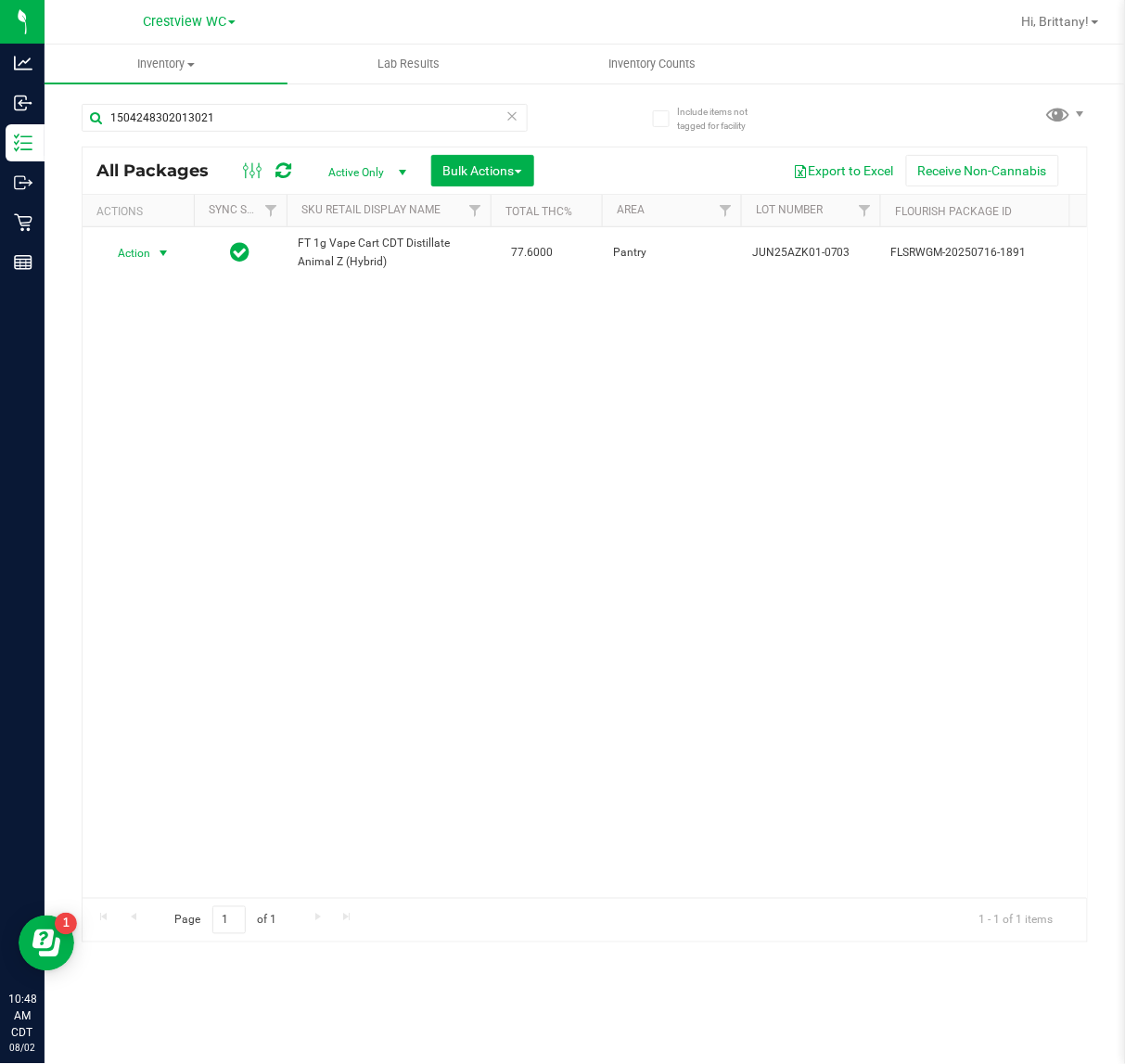 click on "Action" at bounding box center [126, 253] 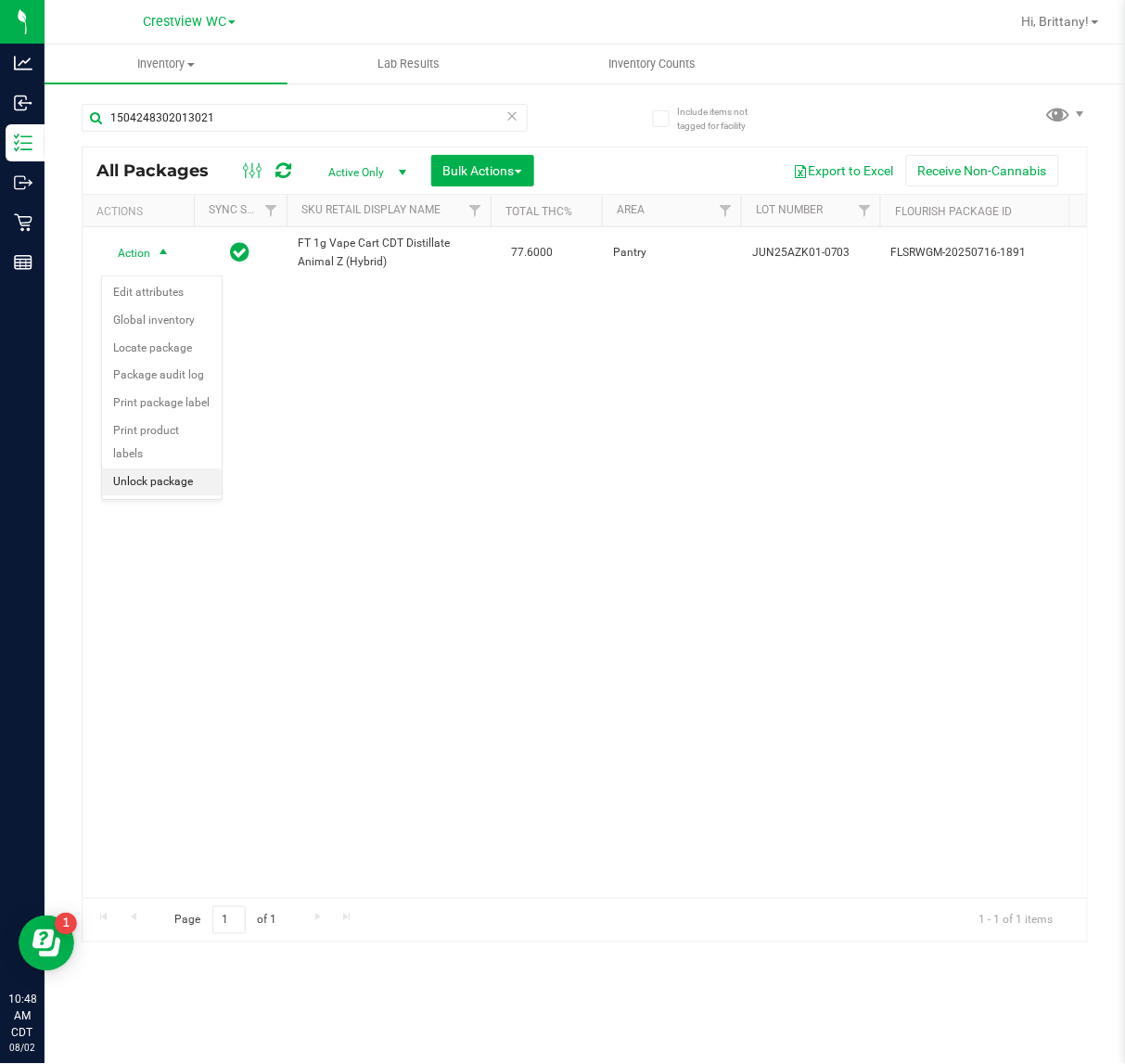 click on "Unlock package" at bounding box center [161, 482] 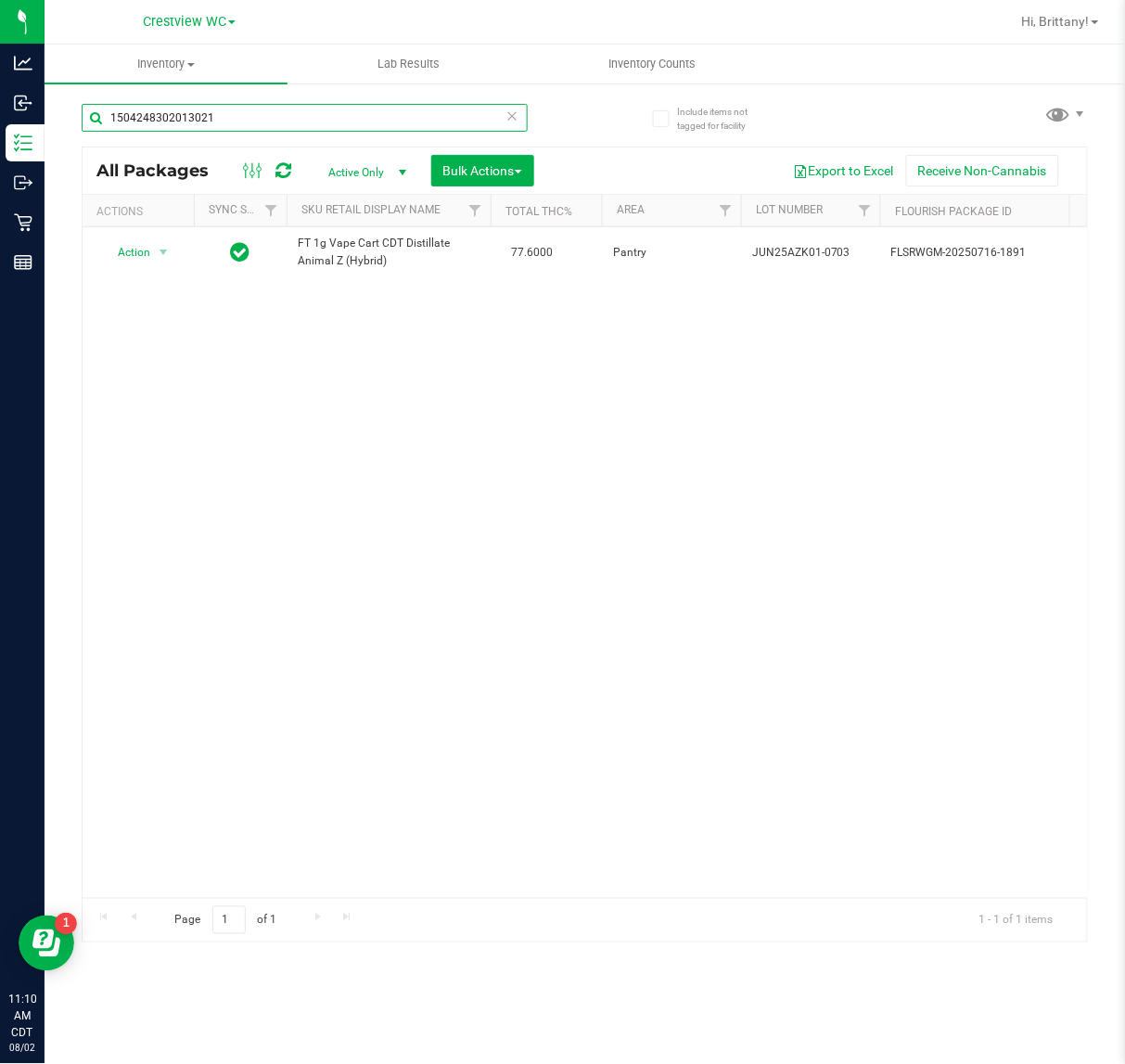click on "1504248302013021" at bounding box center [304, 118] 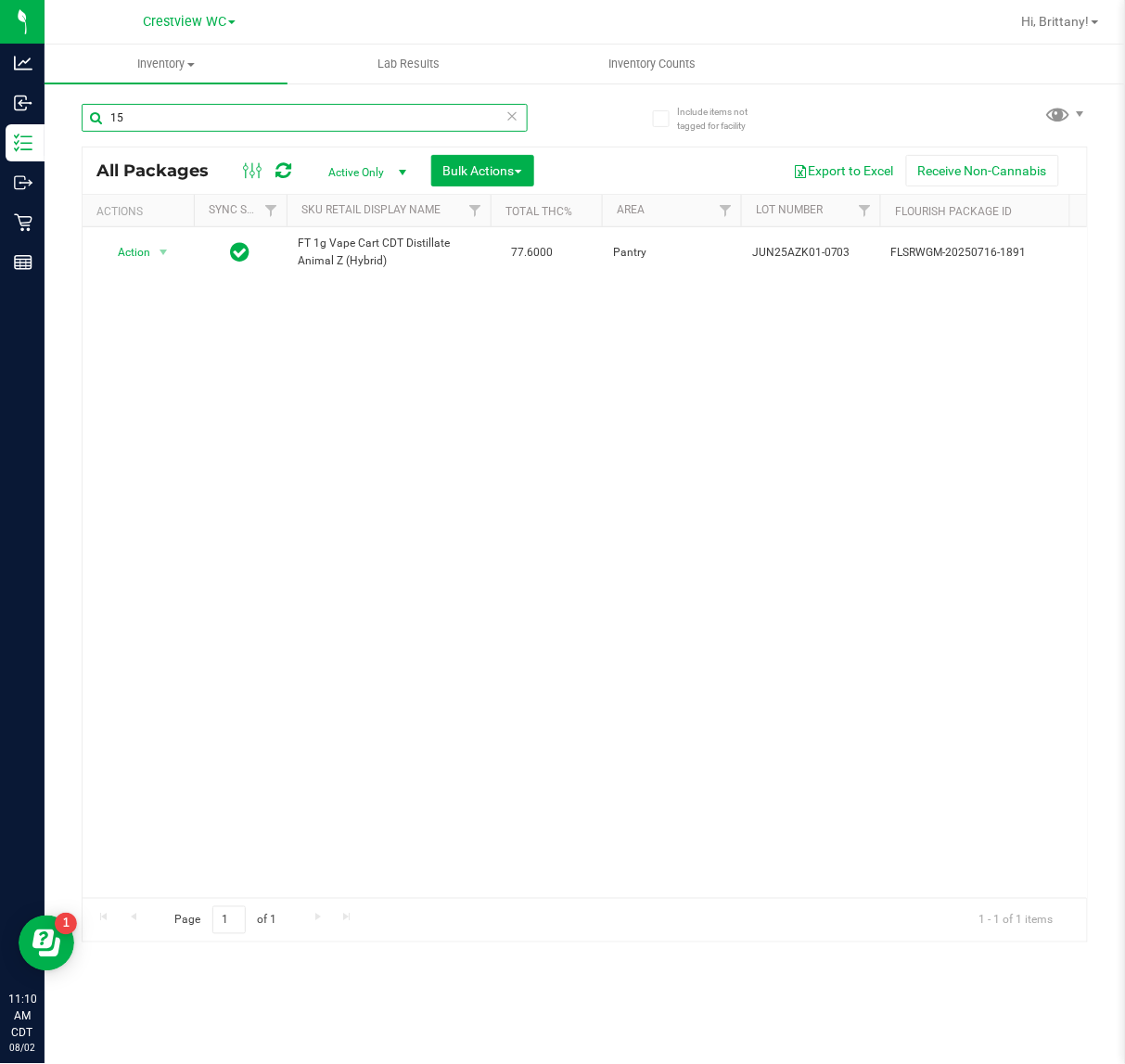 type on "1" 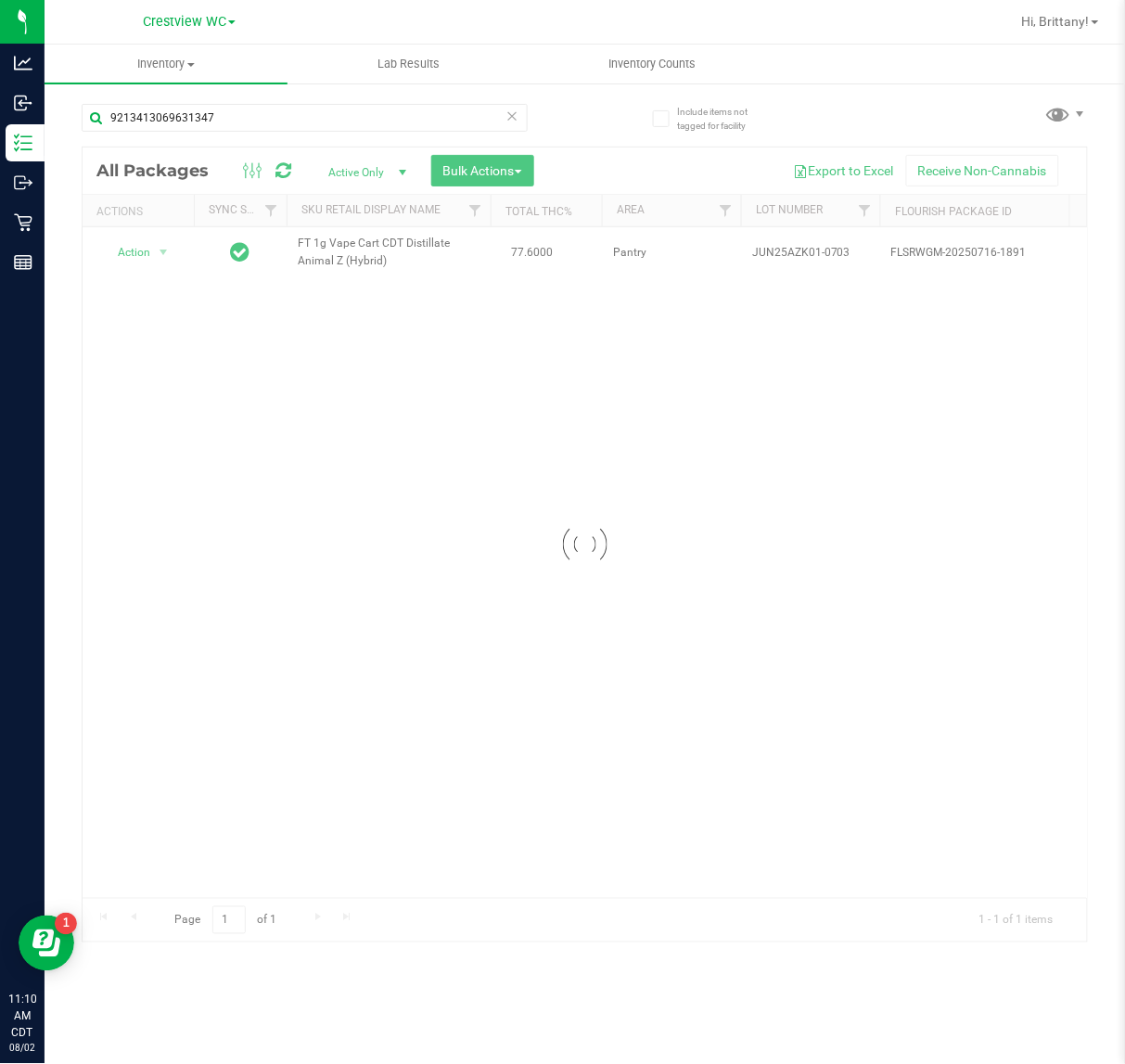 click at bounding box center [584, 545] 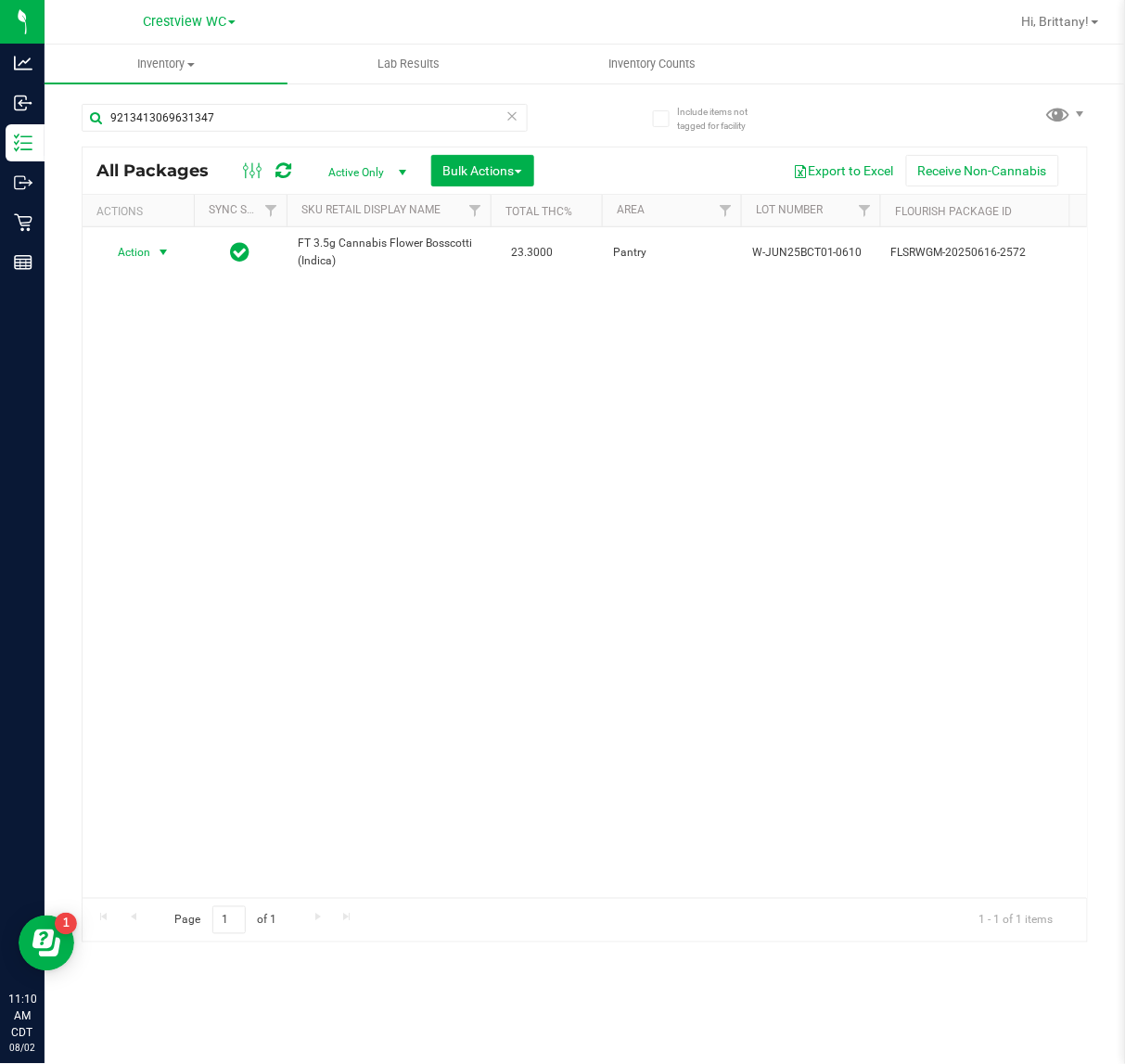 click on "Action" at bounding box center [126, 252] 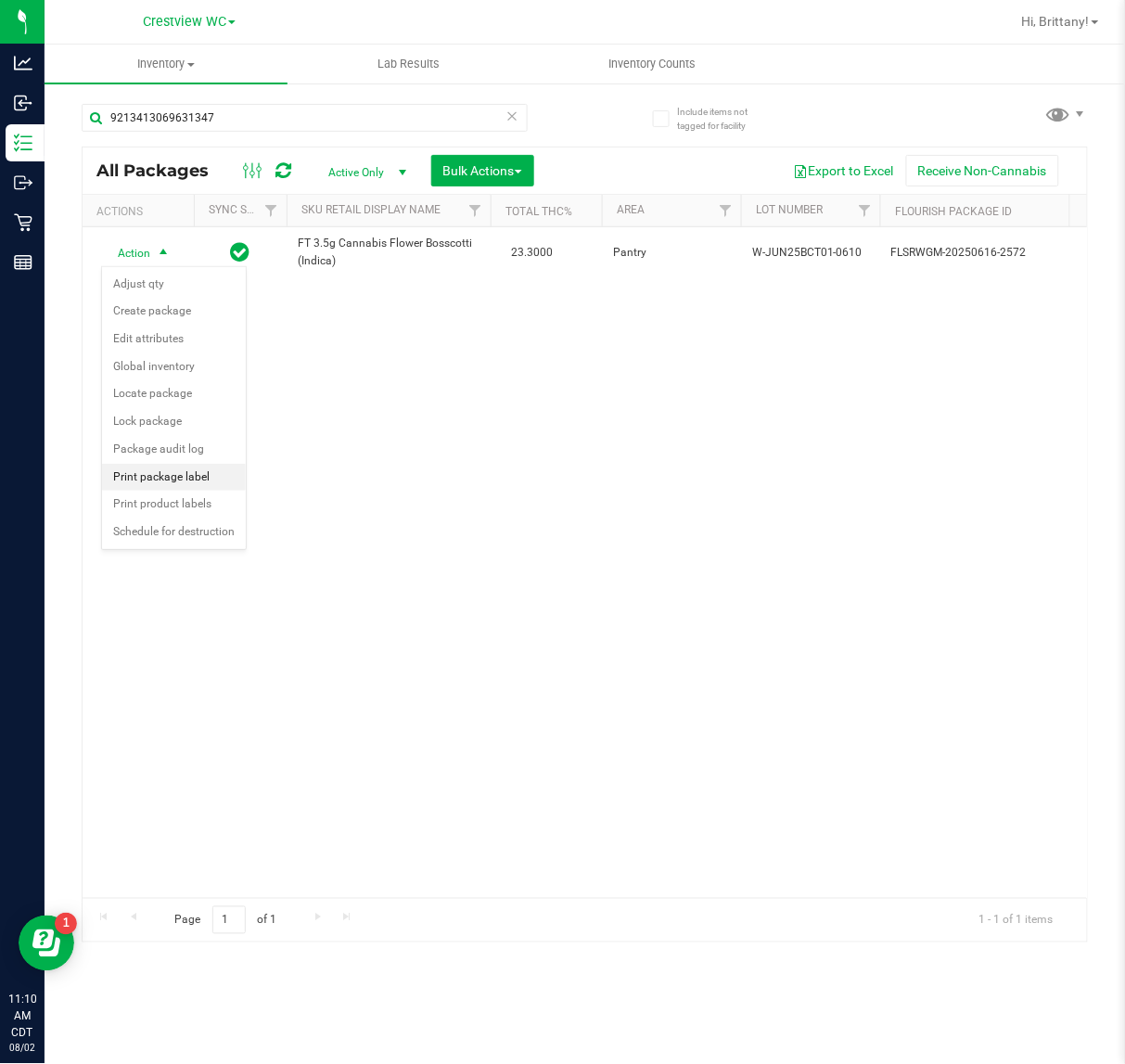 click on "Print package label" at bounding box center [173, 478] 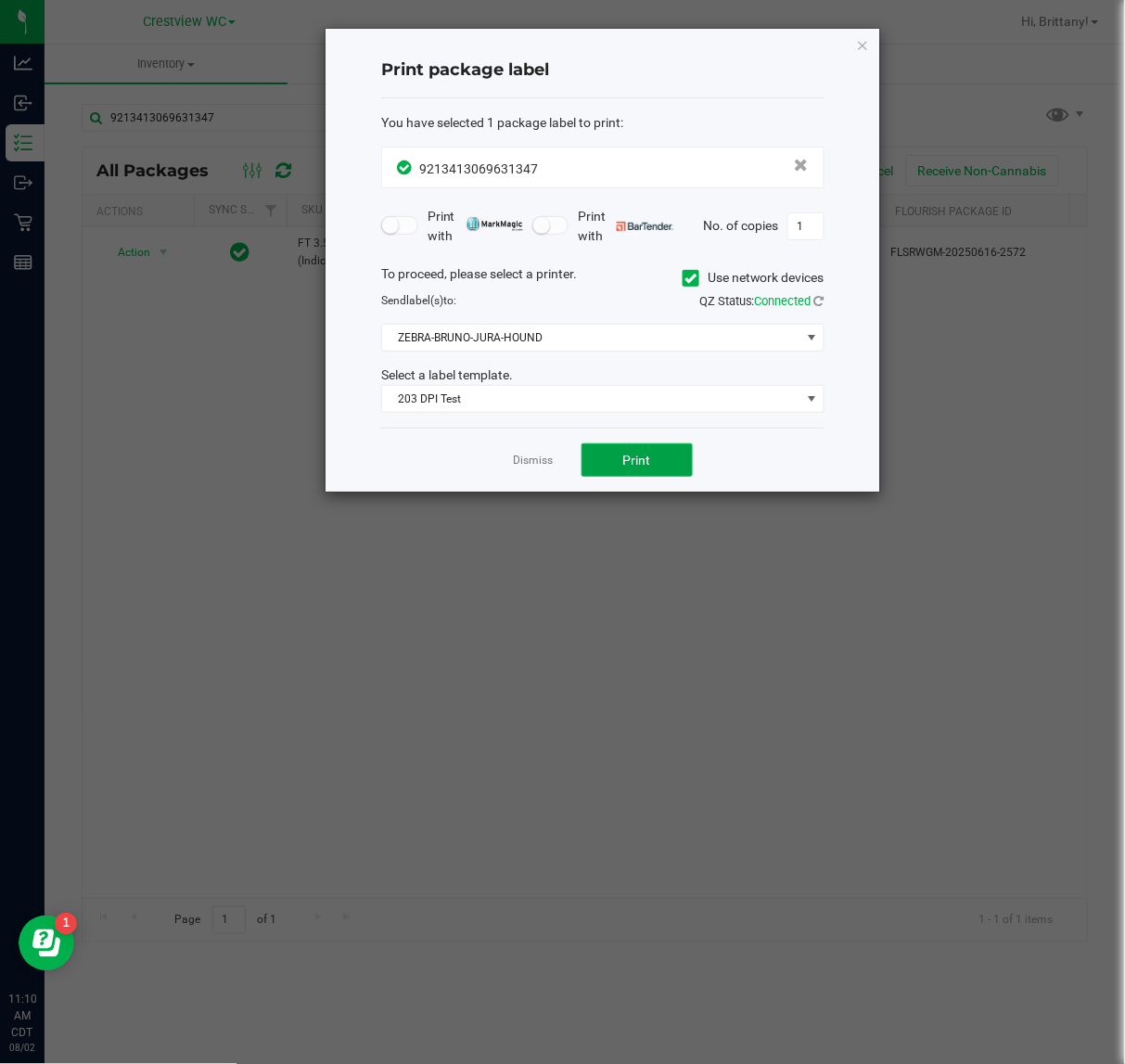 click on "Print" 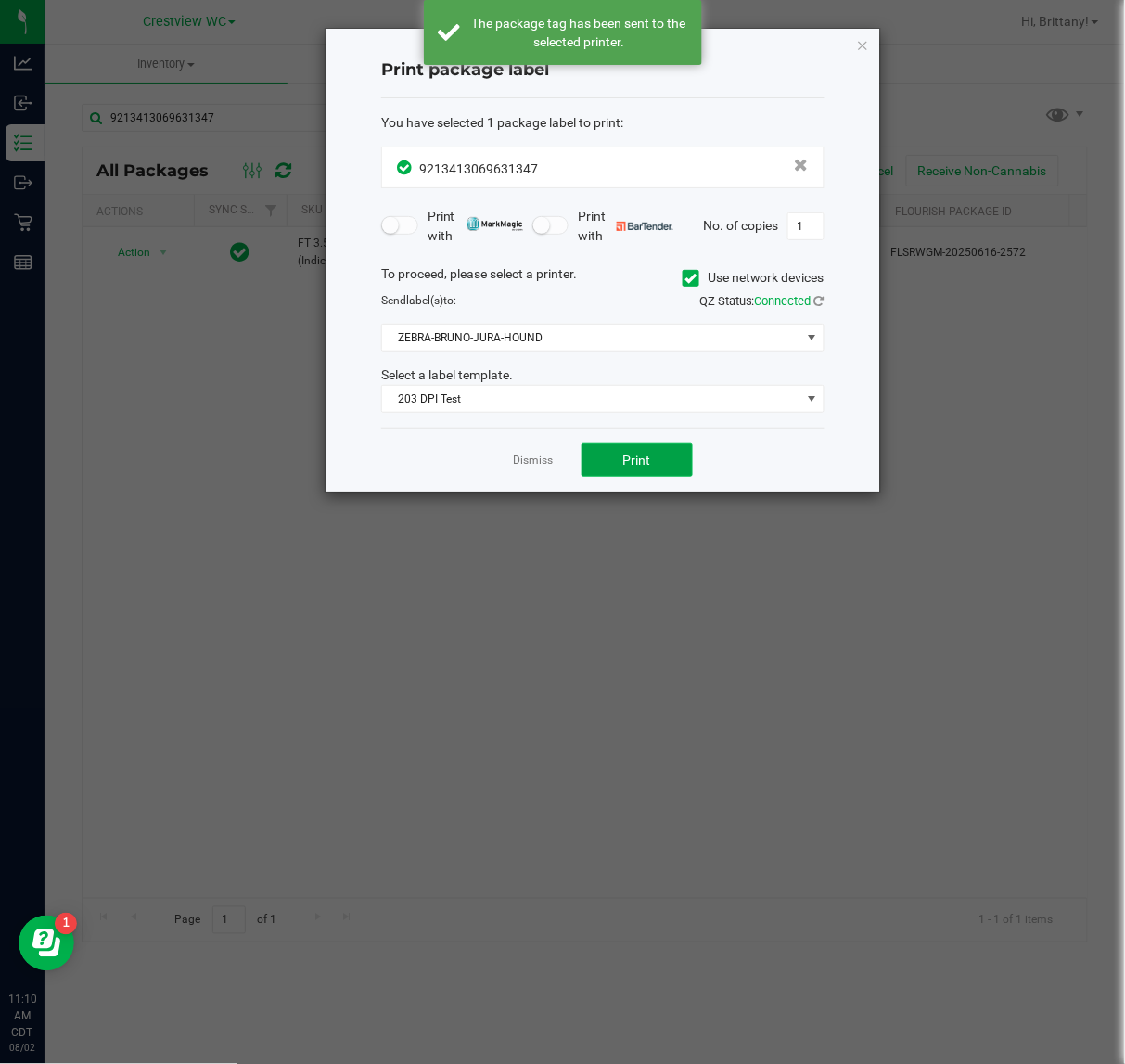 click on "Print" 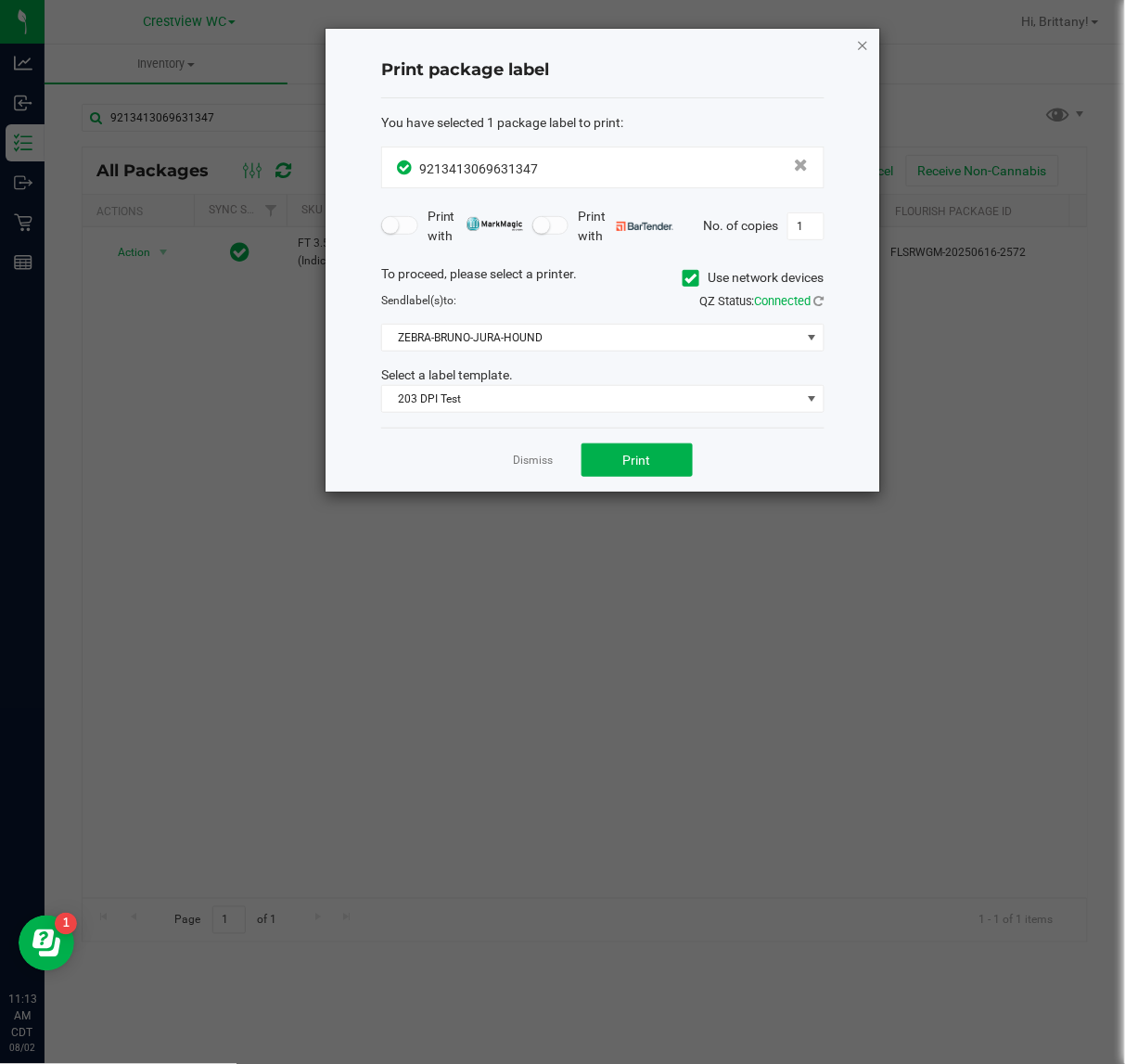 click 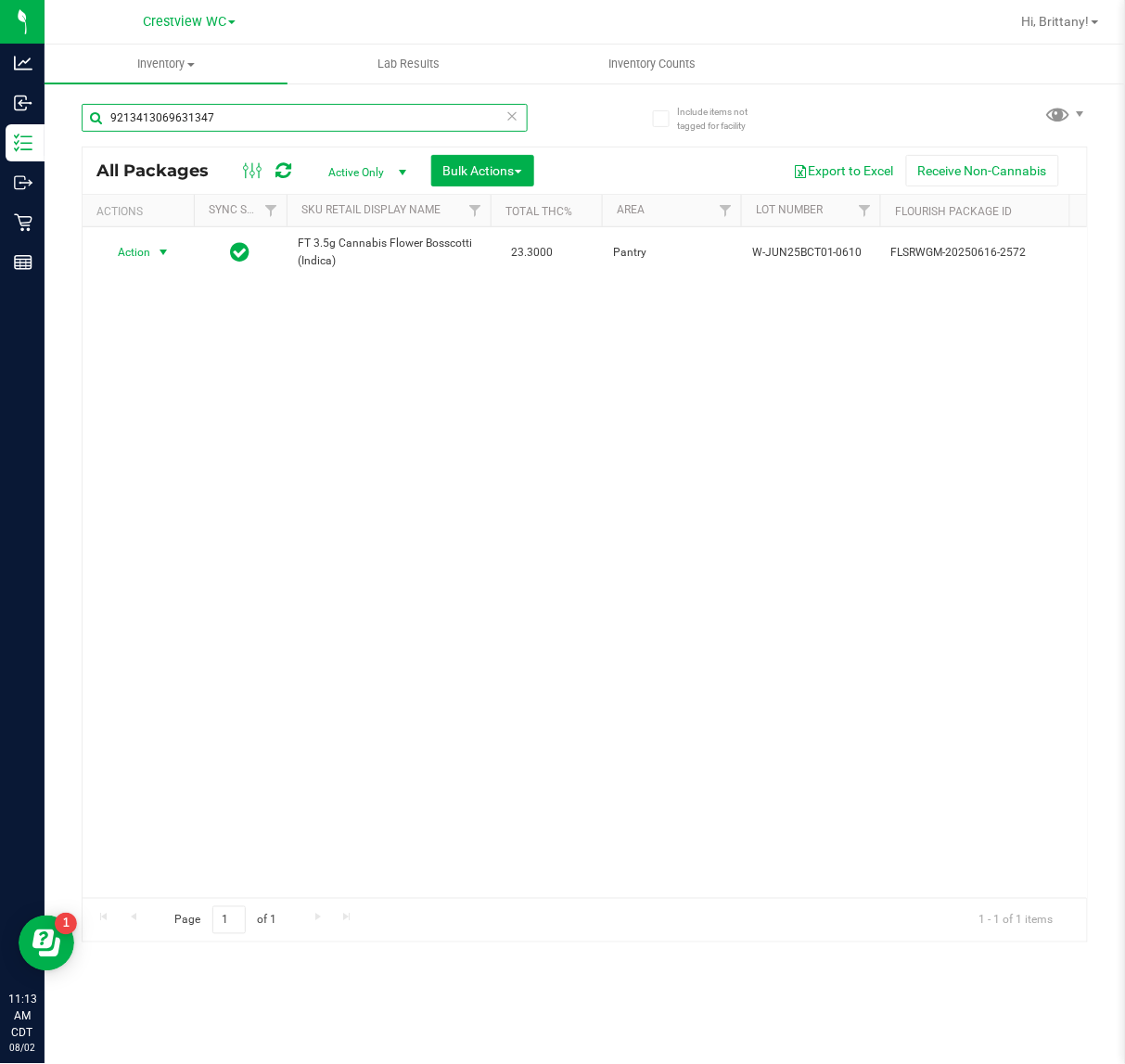 click on "9213413069631347" at bounding box center [304, 118] 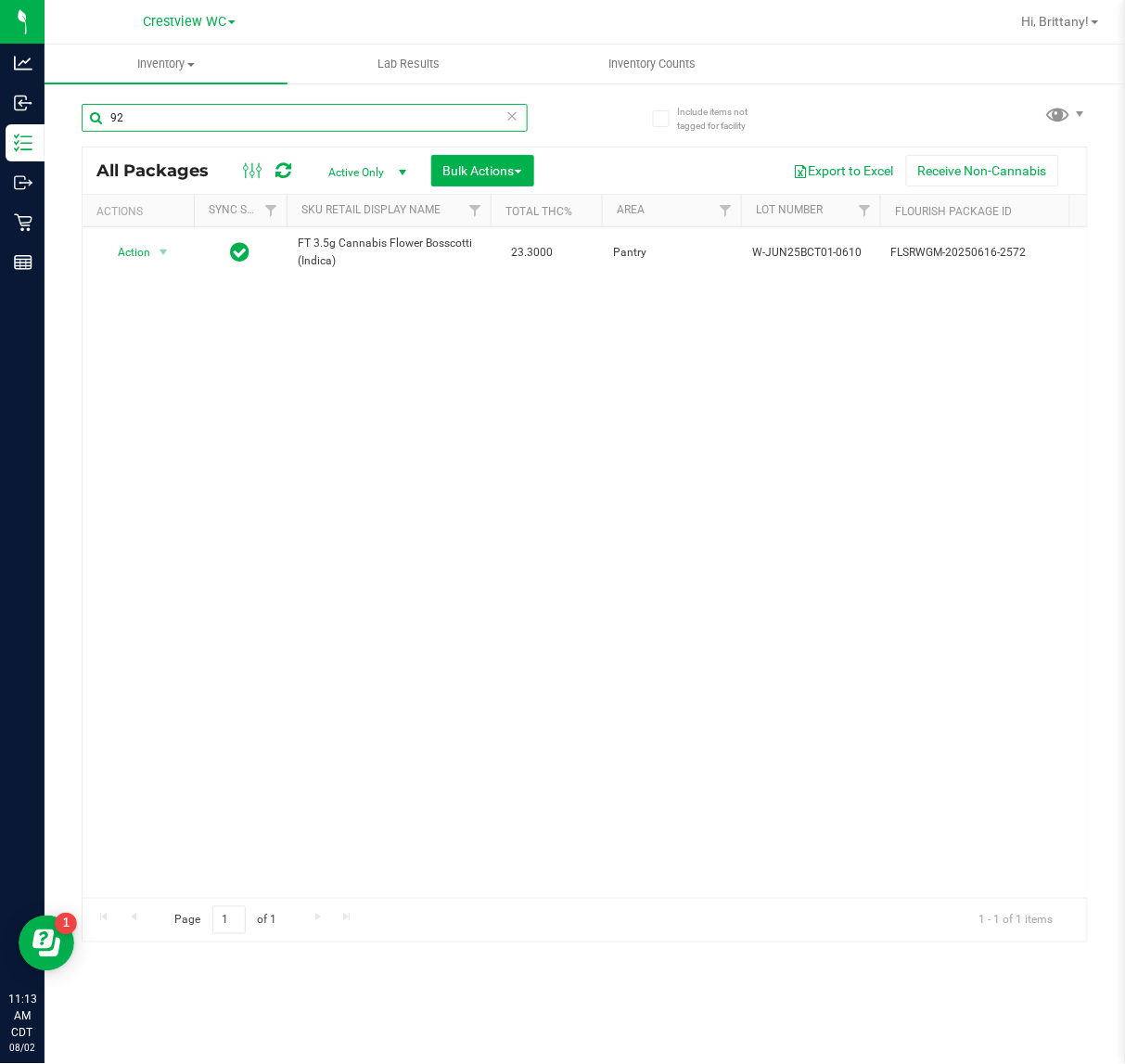 type on "9" 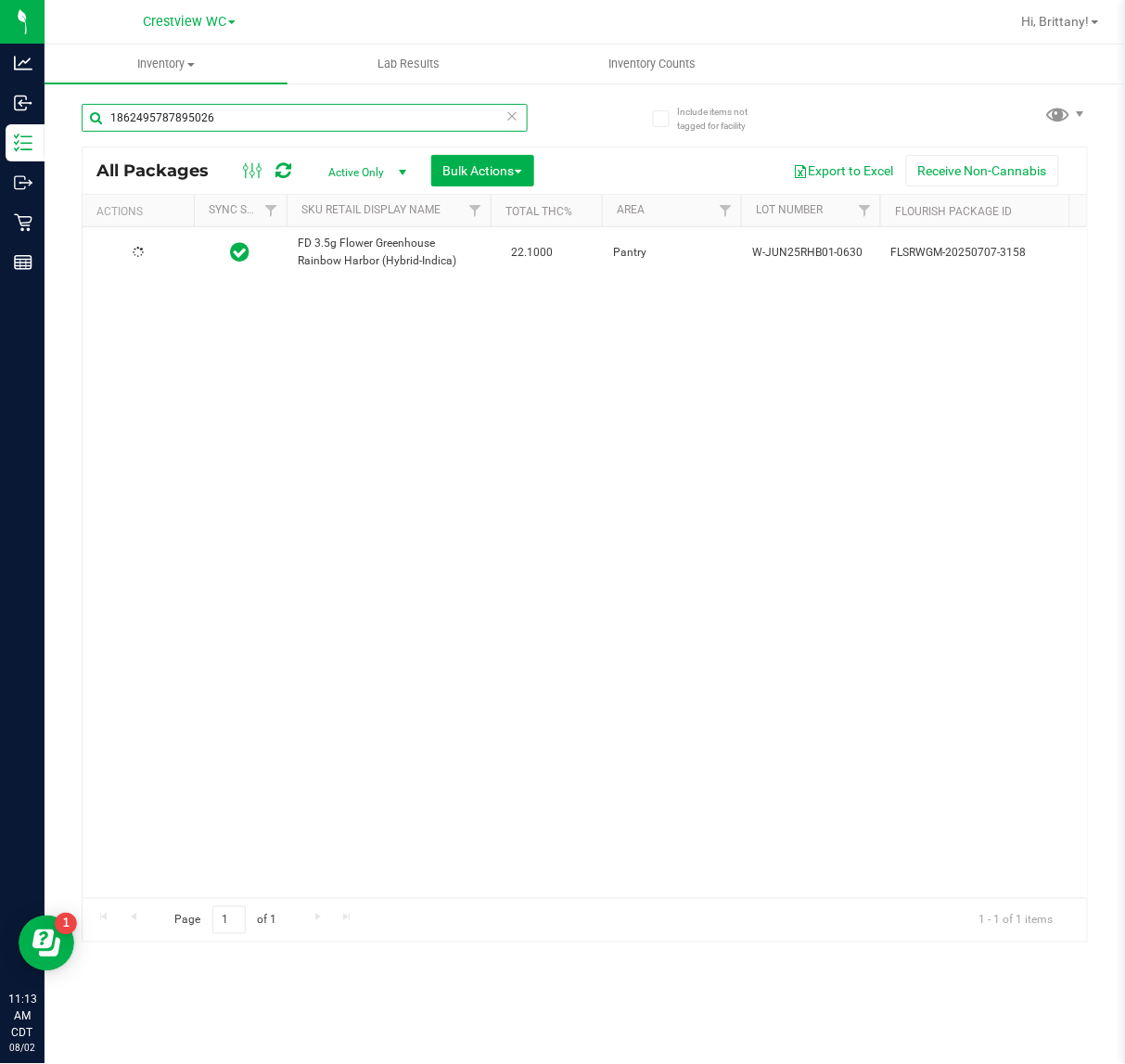 type on "1862495787895026" 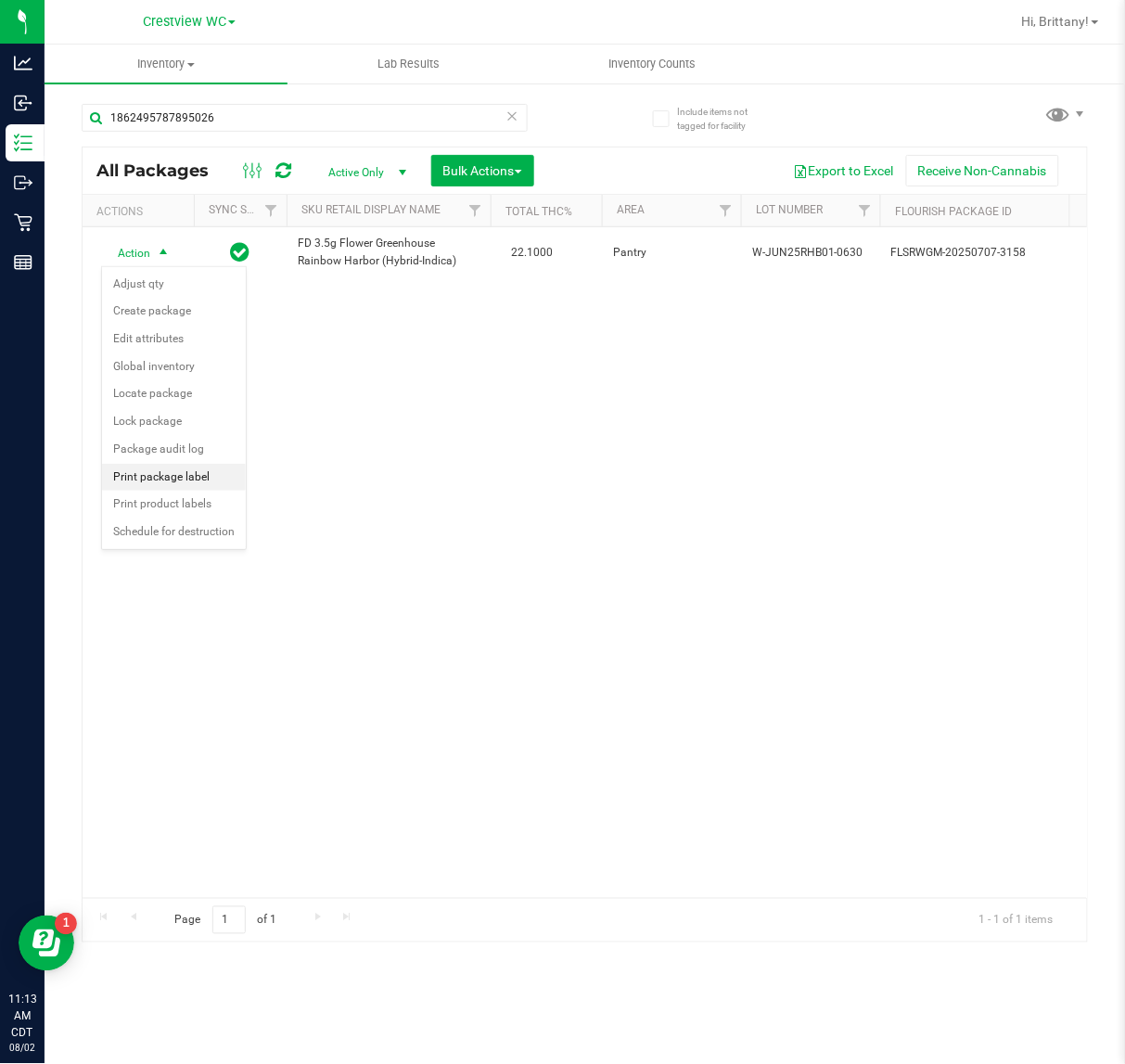 click on "Print package label" at bounding box center (173, 478) 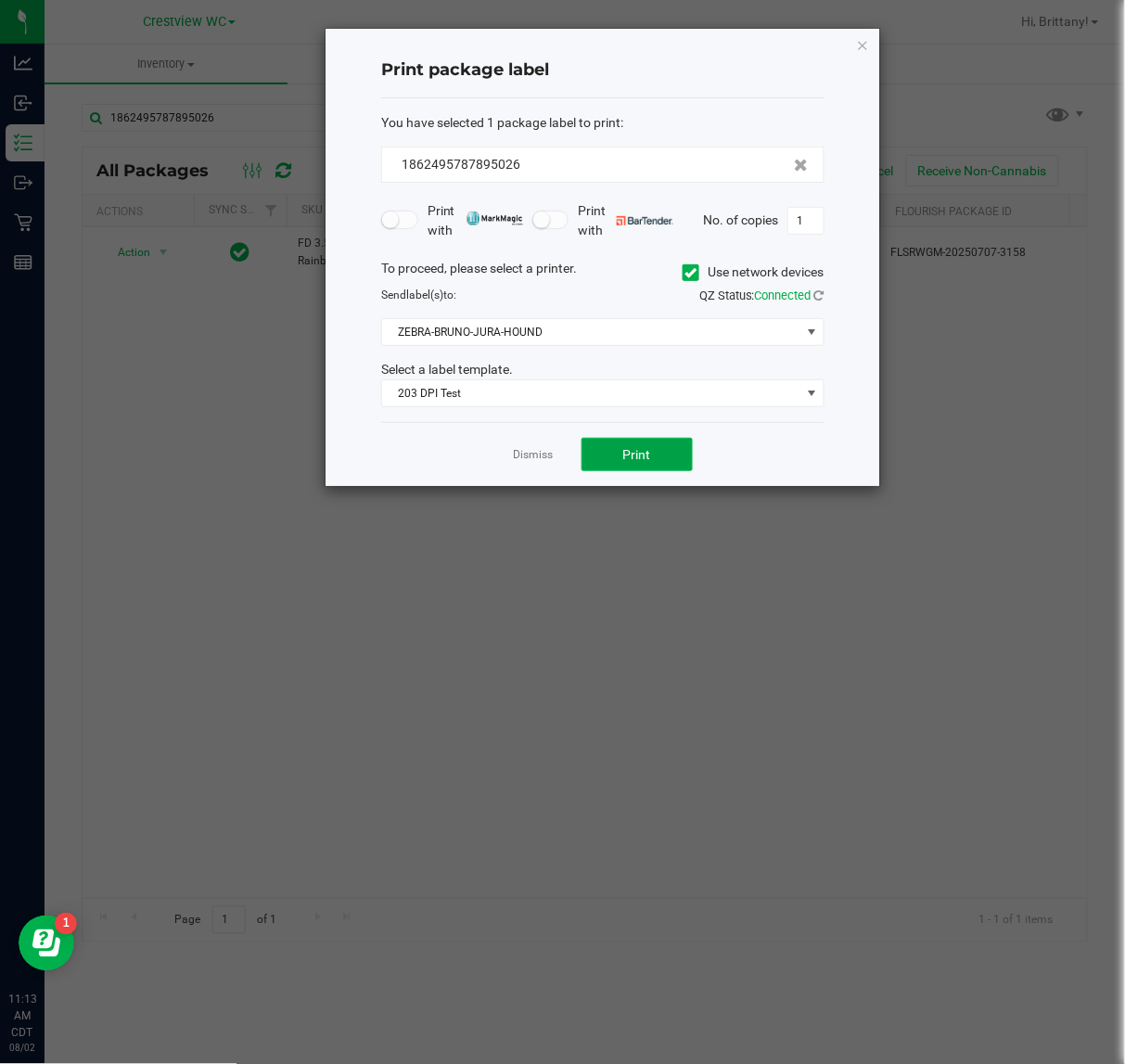 click on "Print" 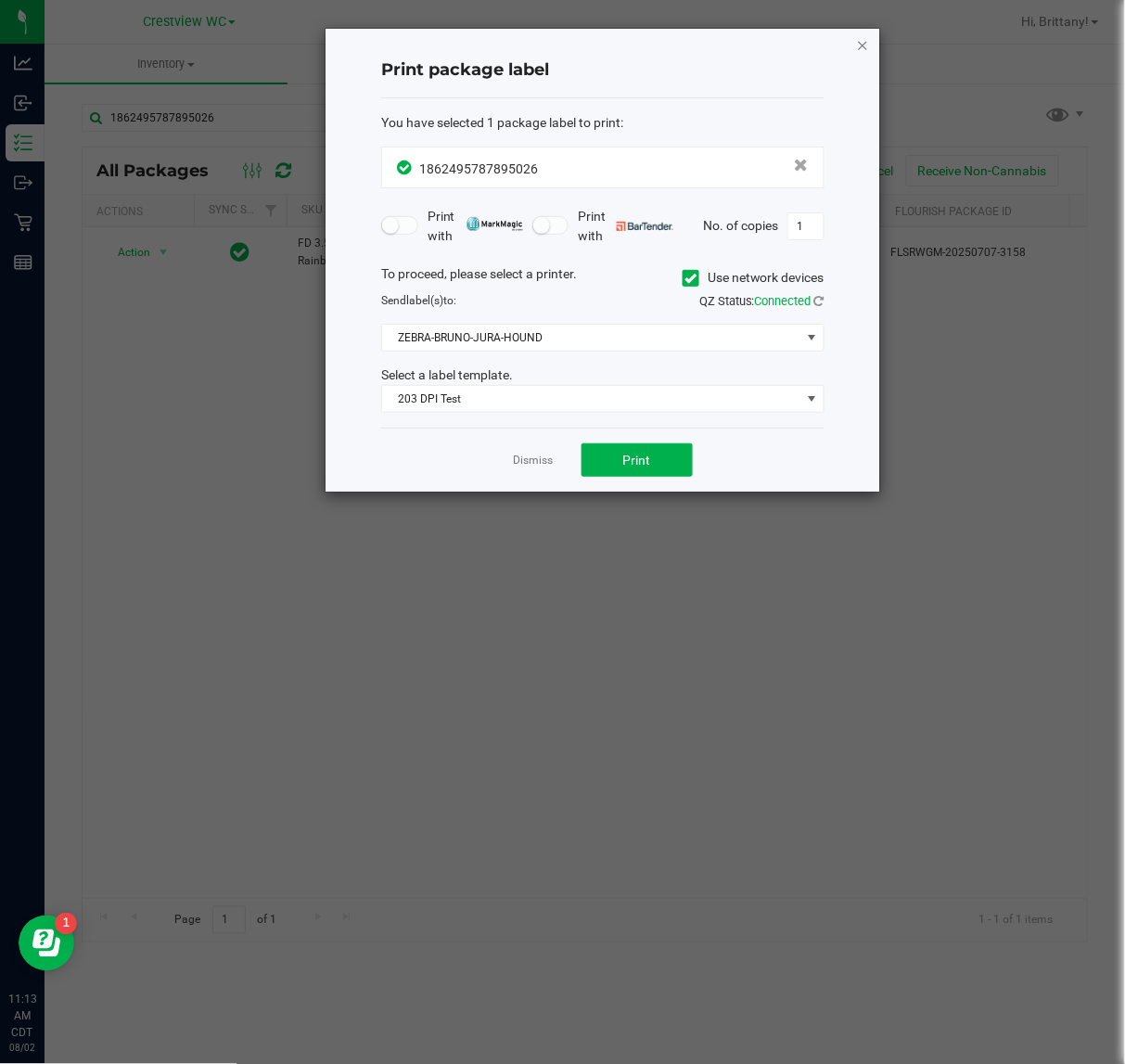 click 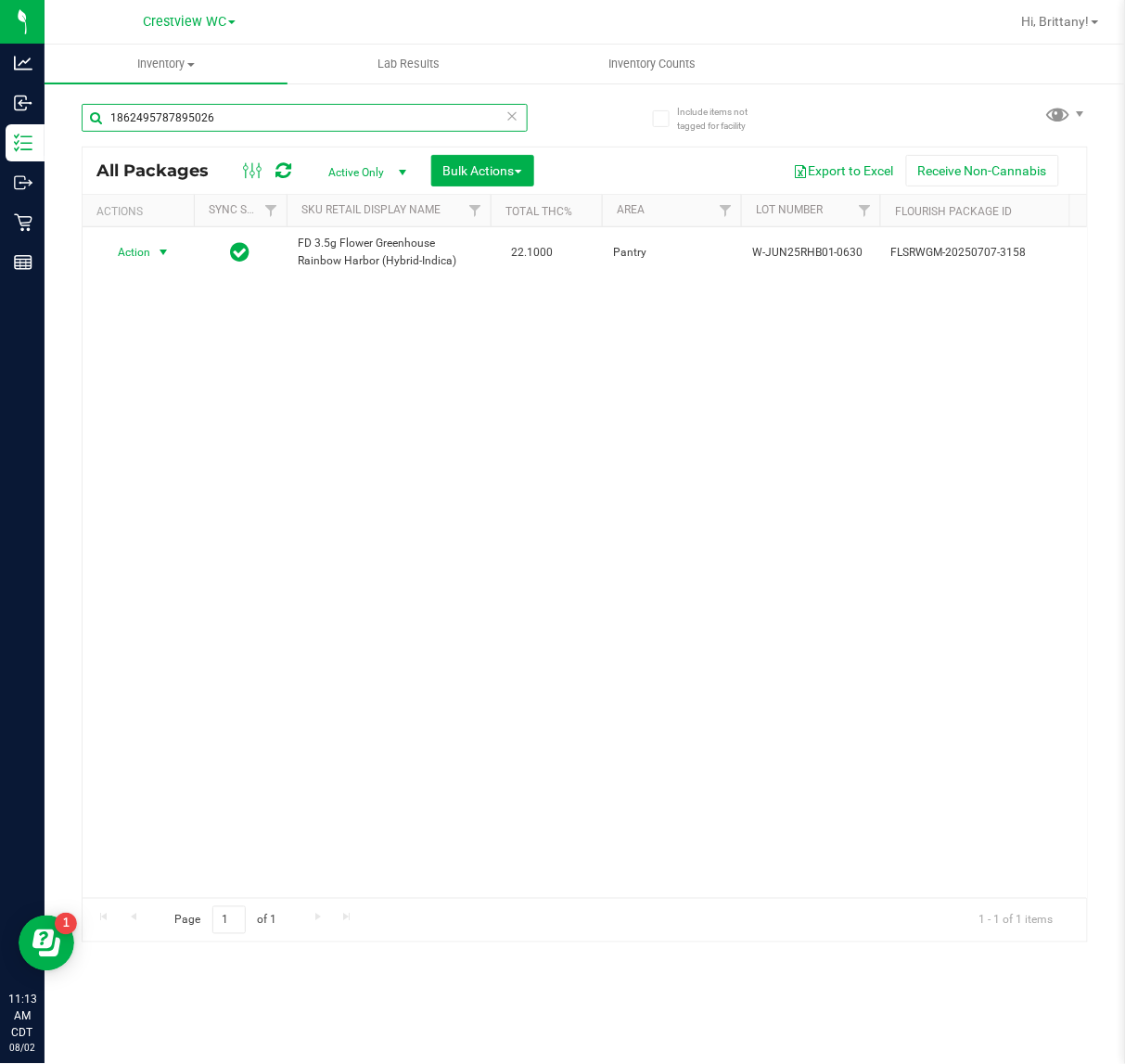 click on "1862495787895026" at bounding box center [304, 118] 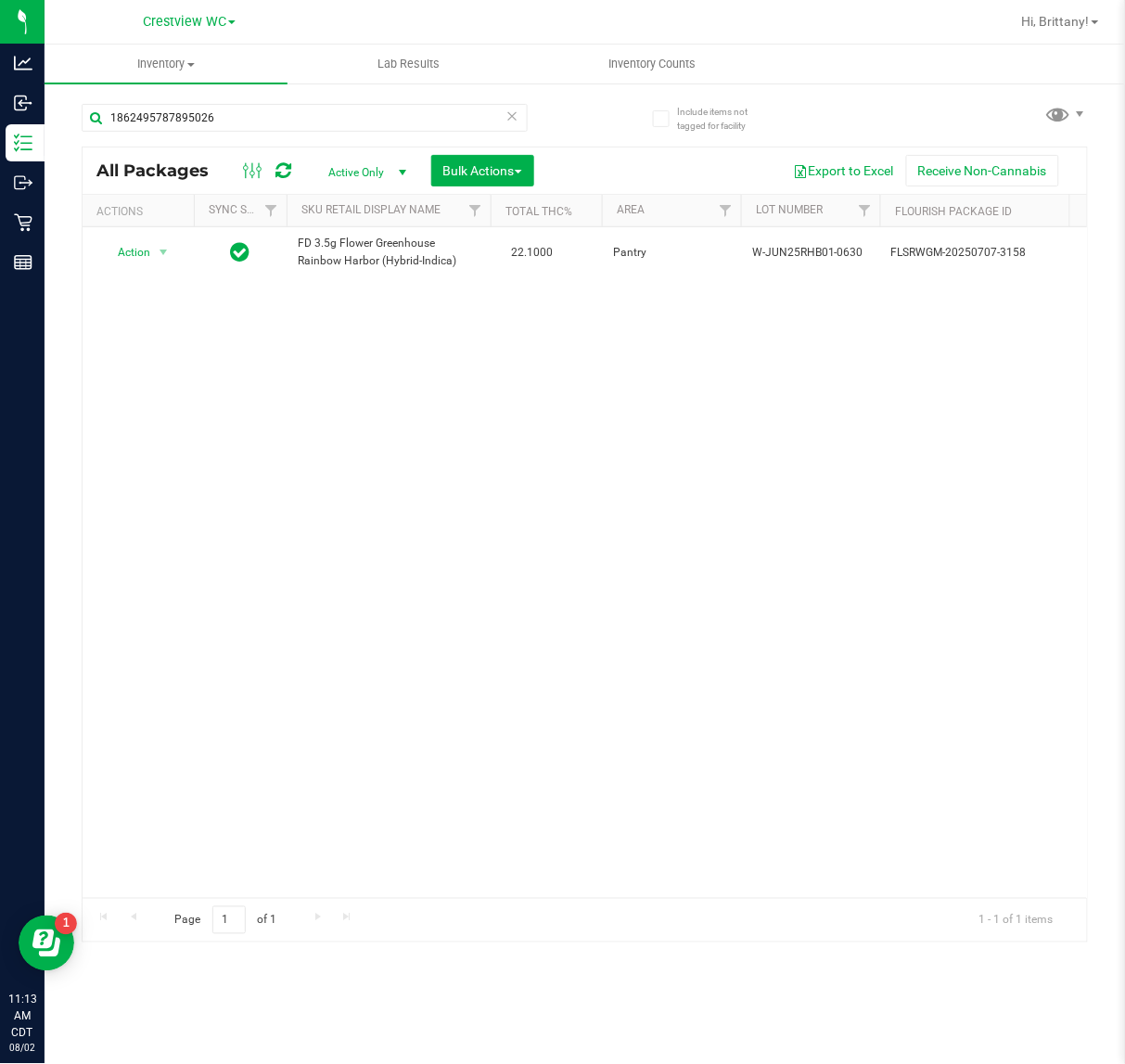 click at bounding box center [513, 115] 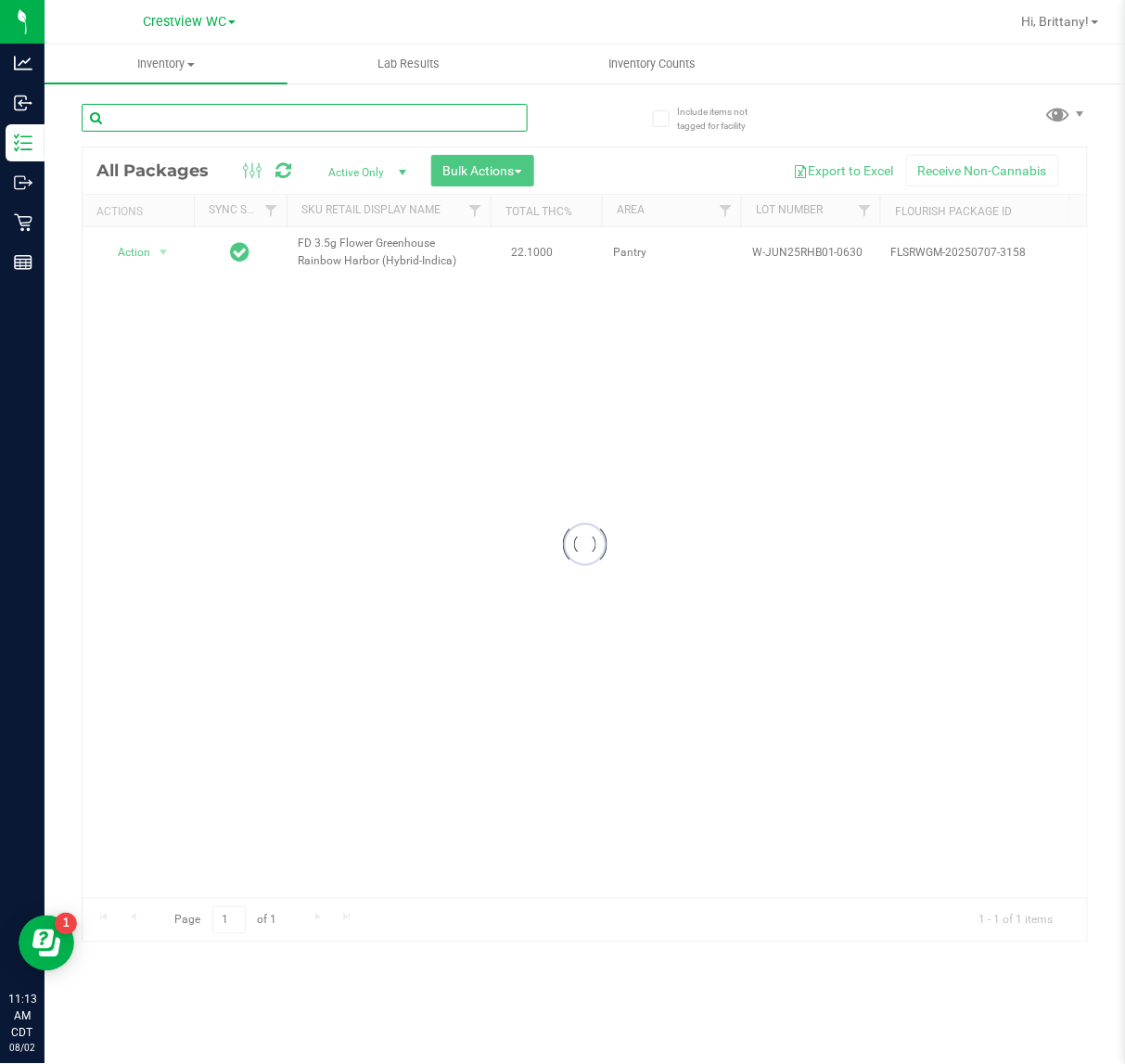 click at bounding box center [304, 118] 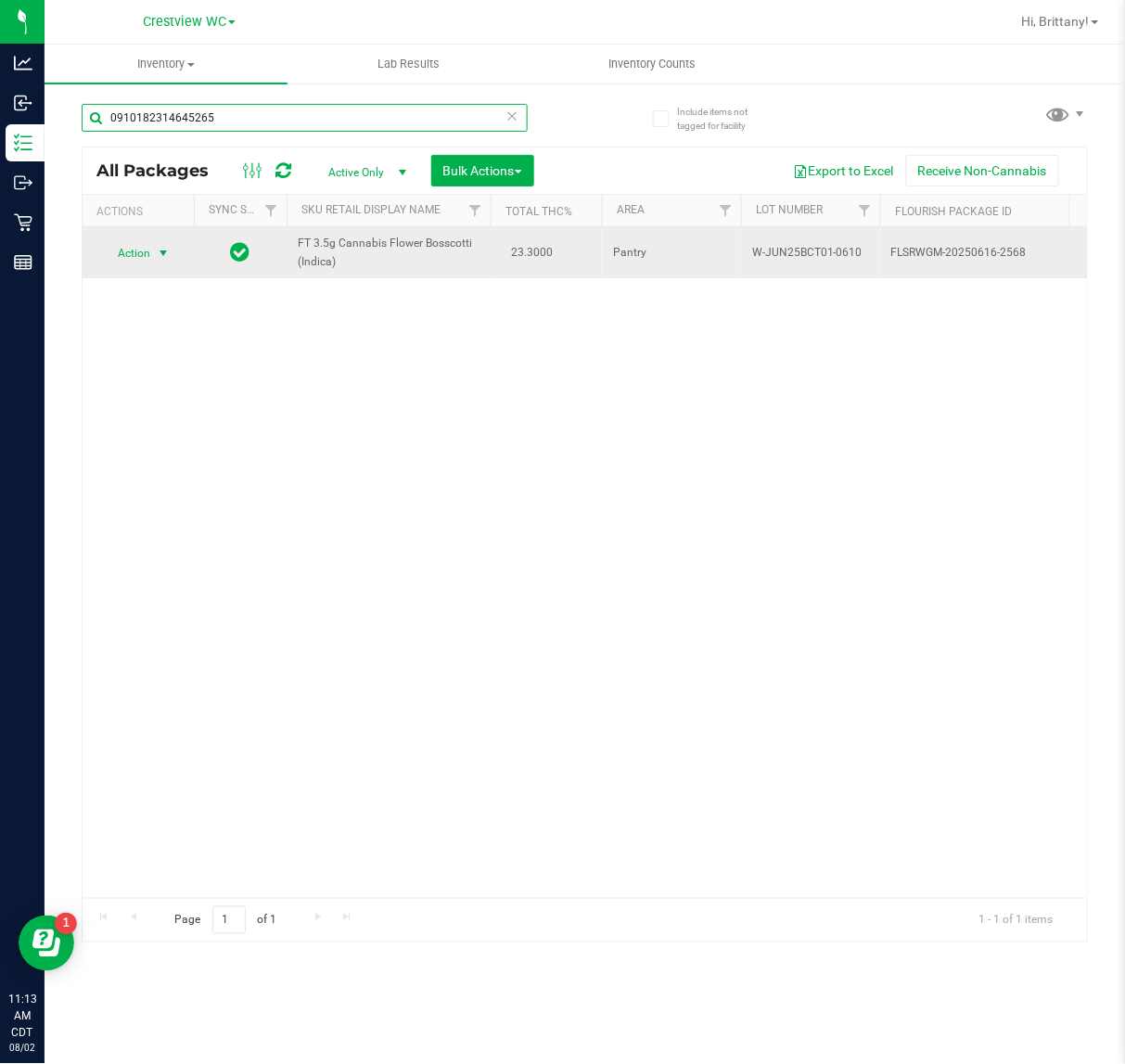 type on "0910182314645265" 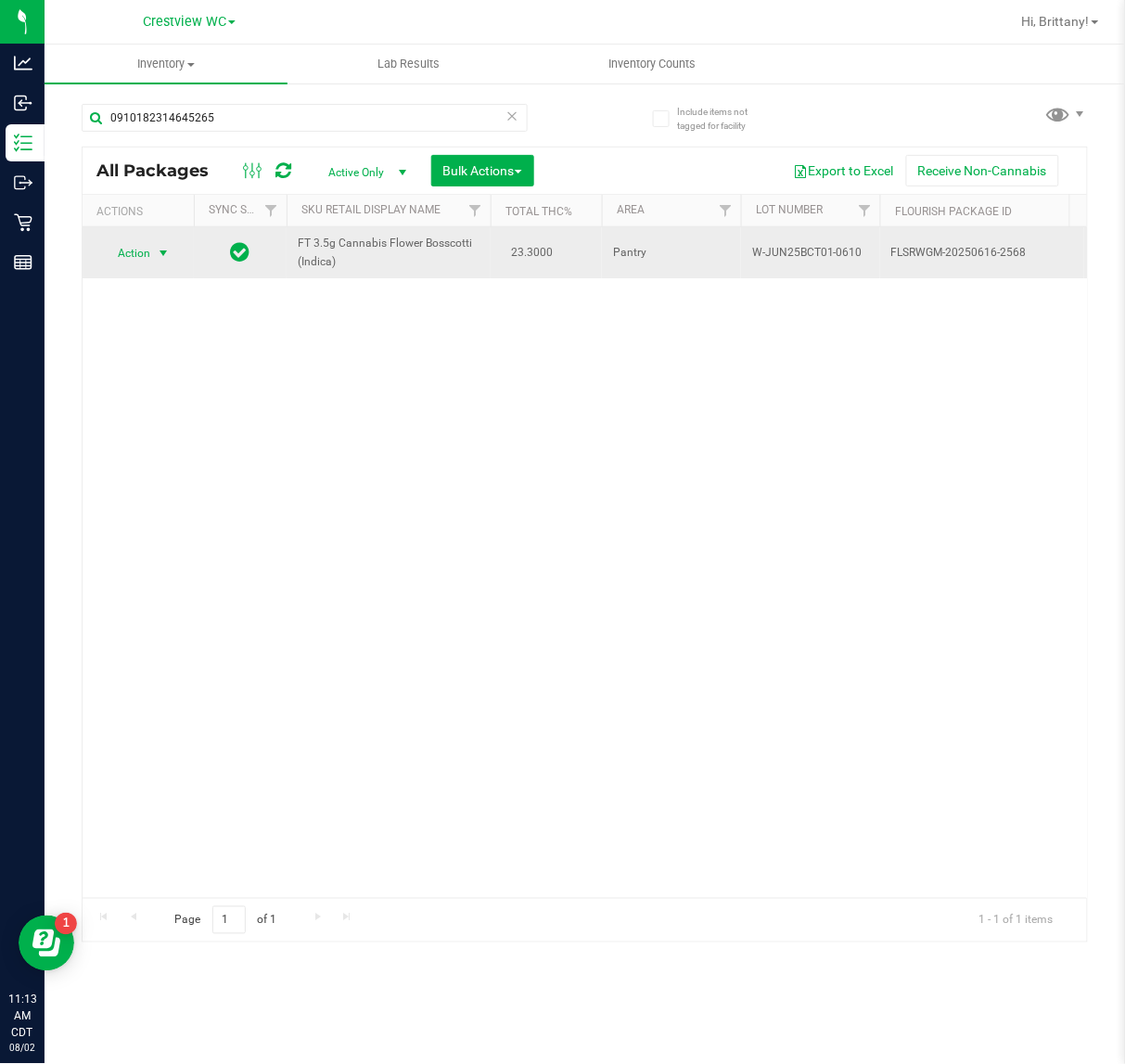 click at bounding box center (163, 253) 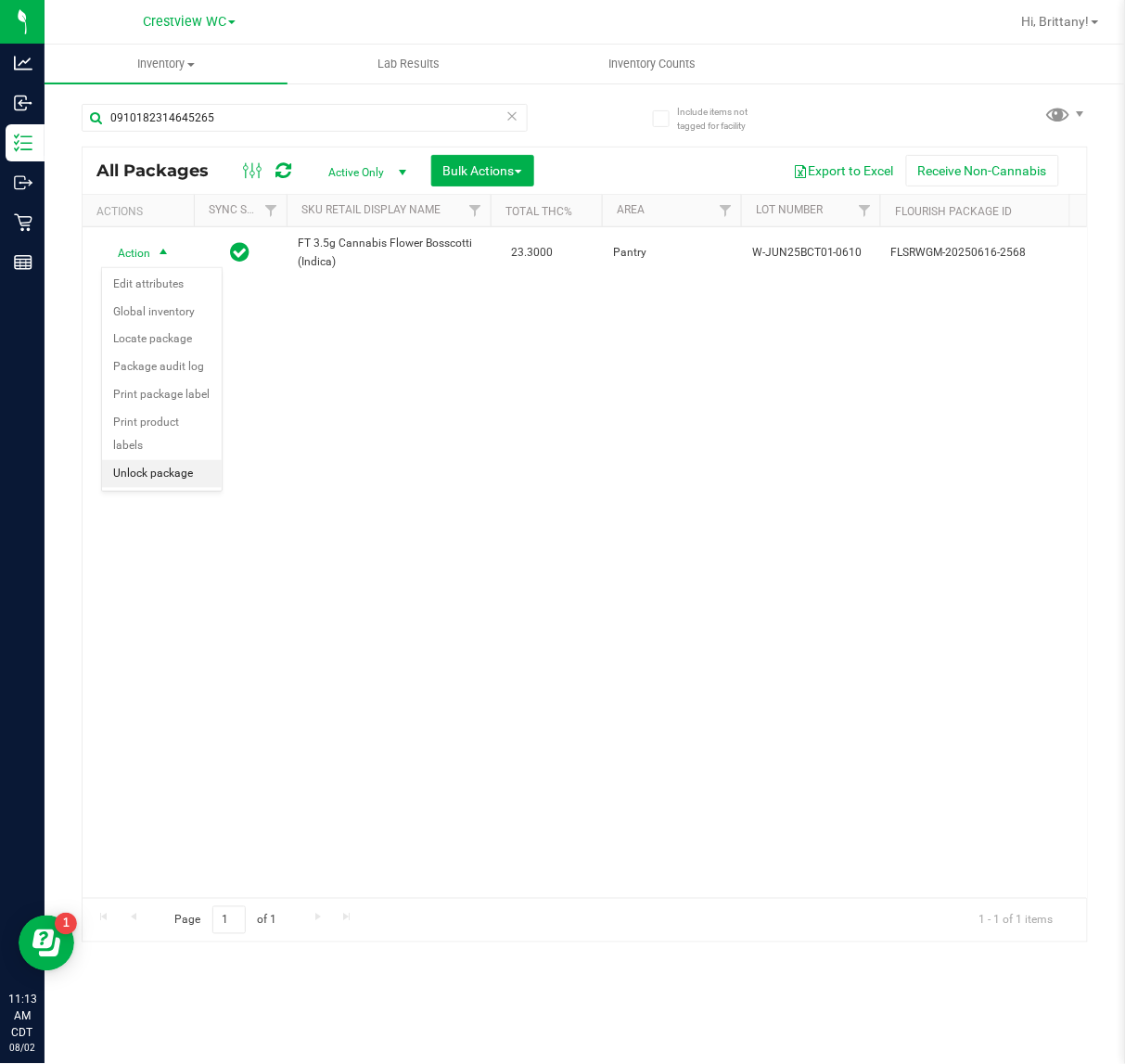 click on "Unlock package" at bounding box center (161, 474) 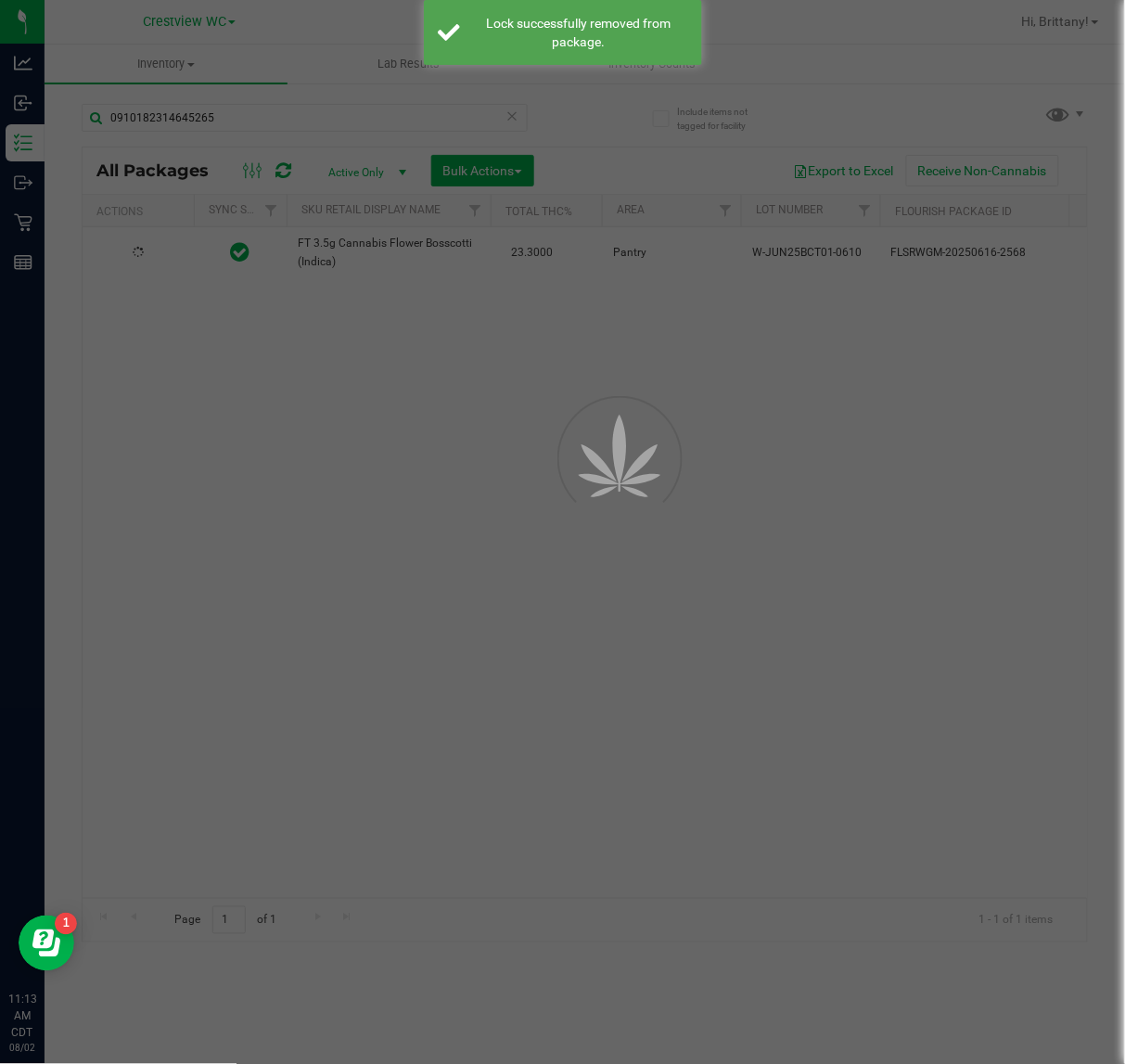 click at bounding box center [562, 532] 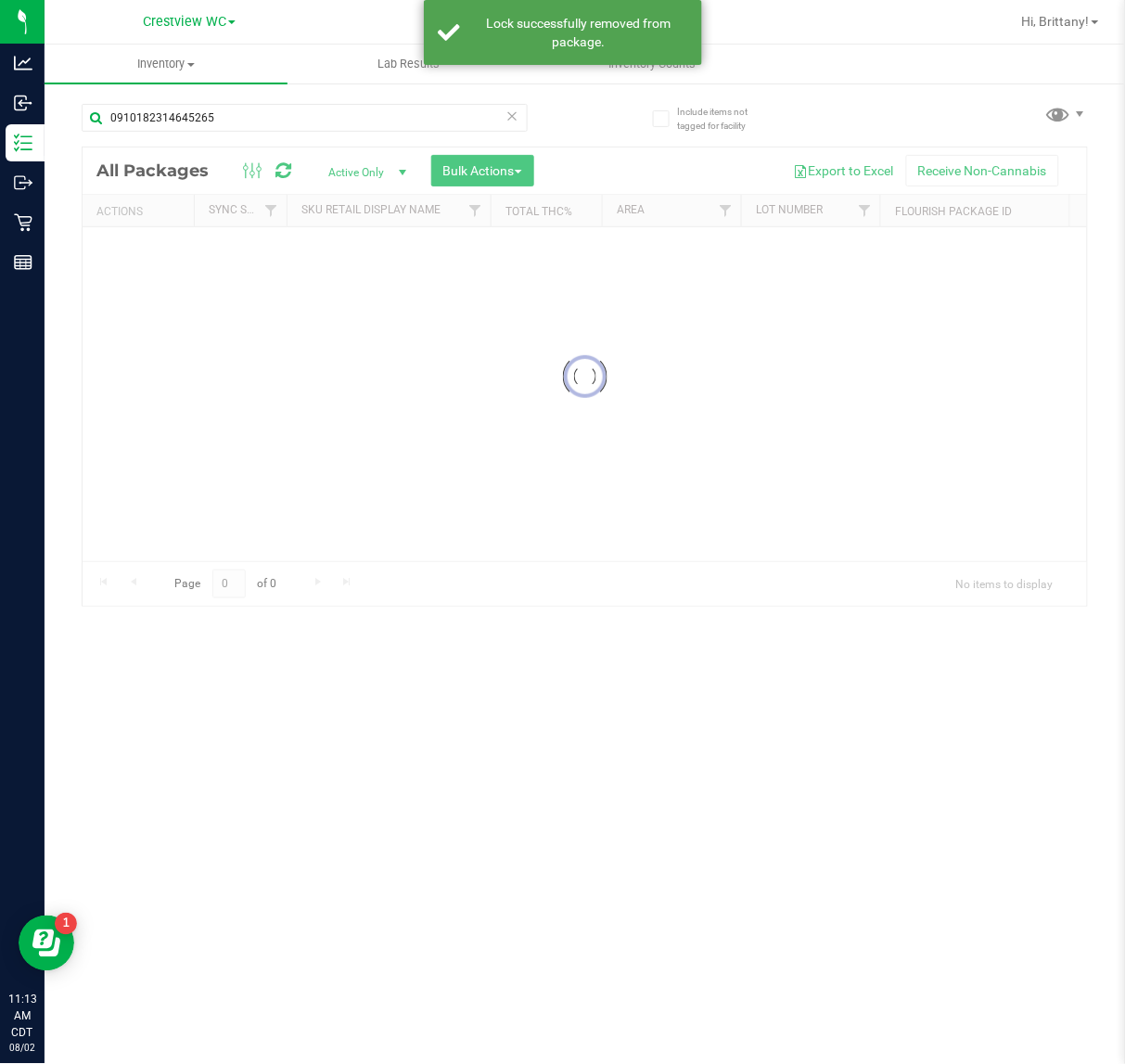 click at bounding box center (584, 377) 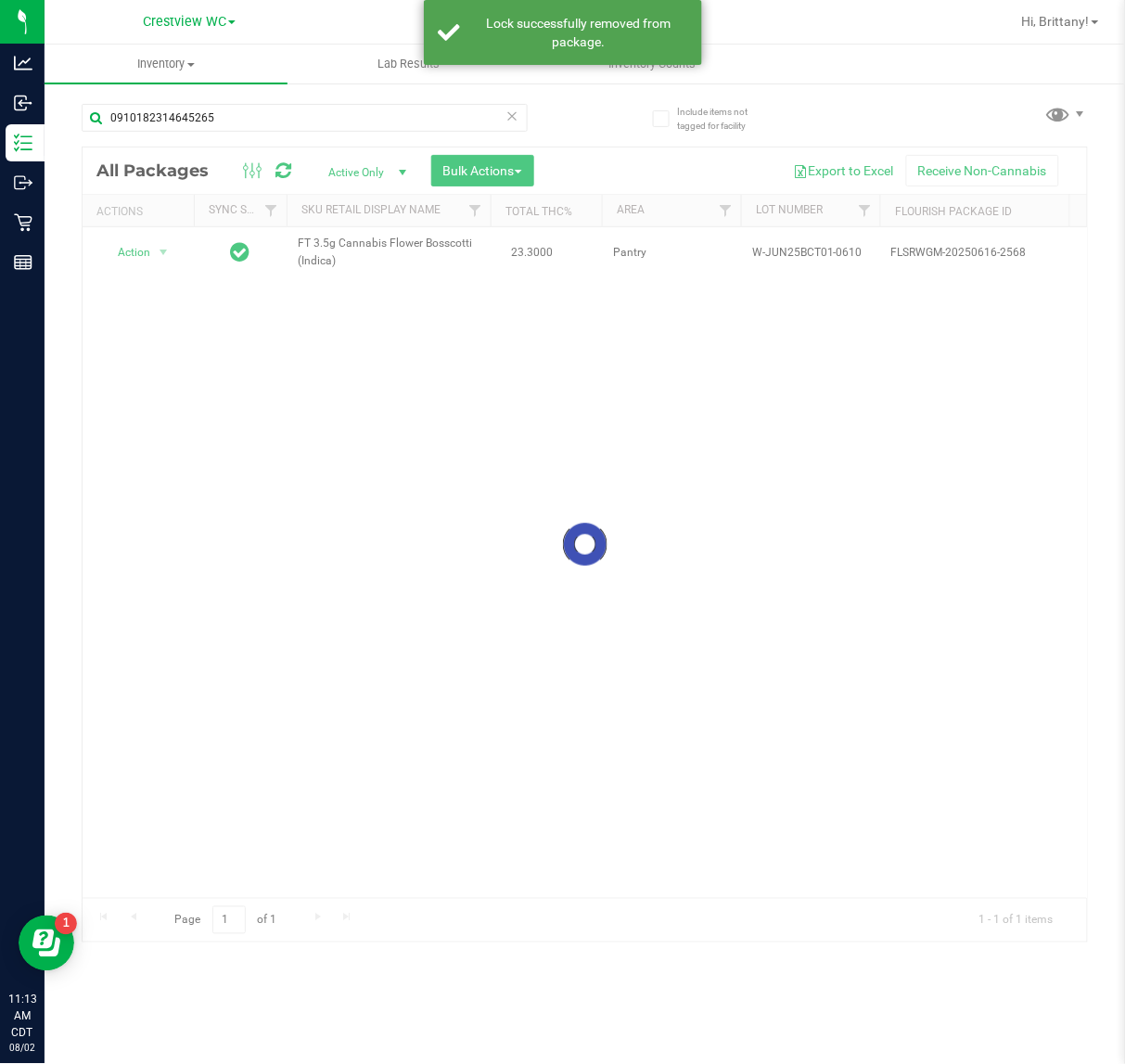 click at bounding box center (584, 545) 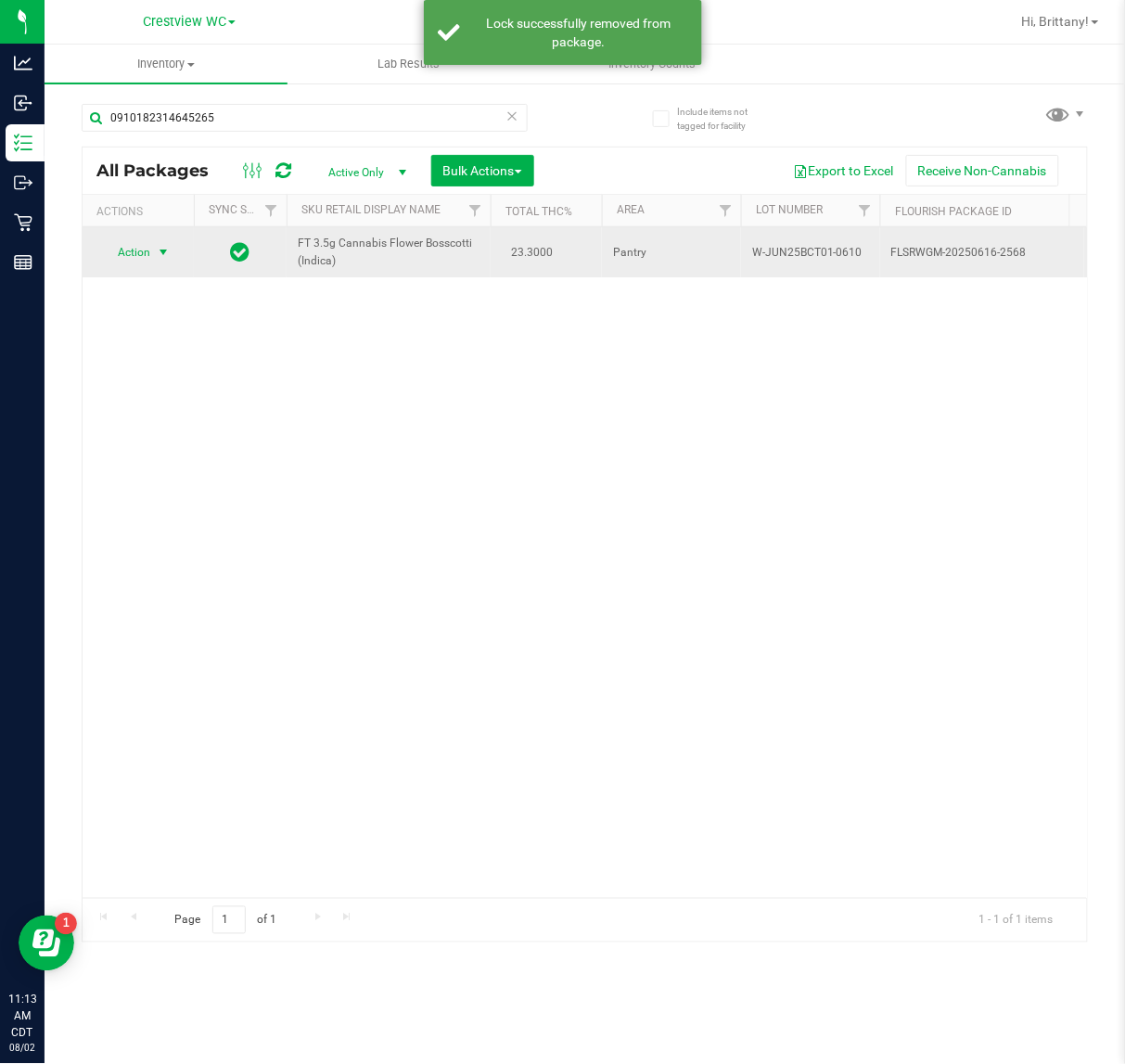 click at bounding box center (163, 252) 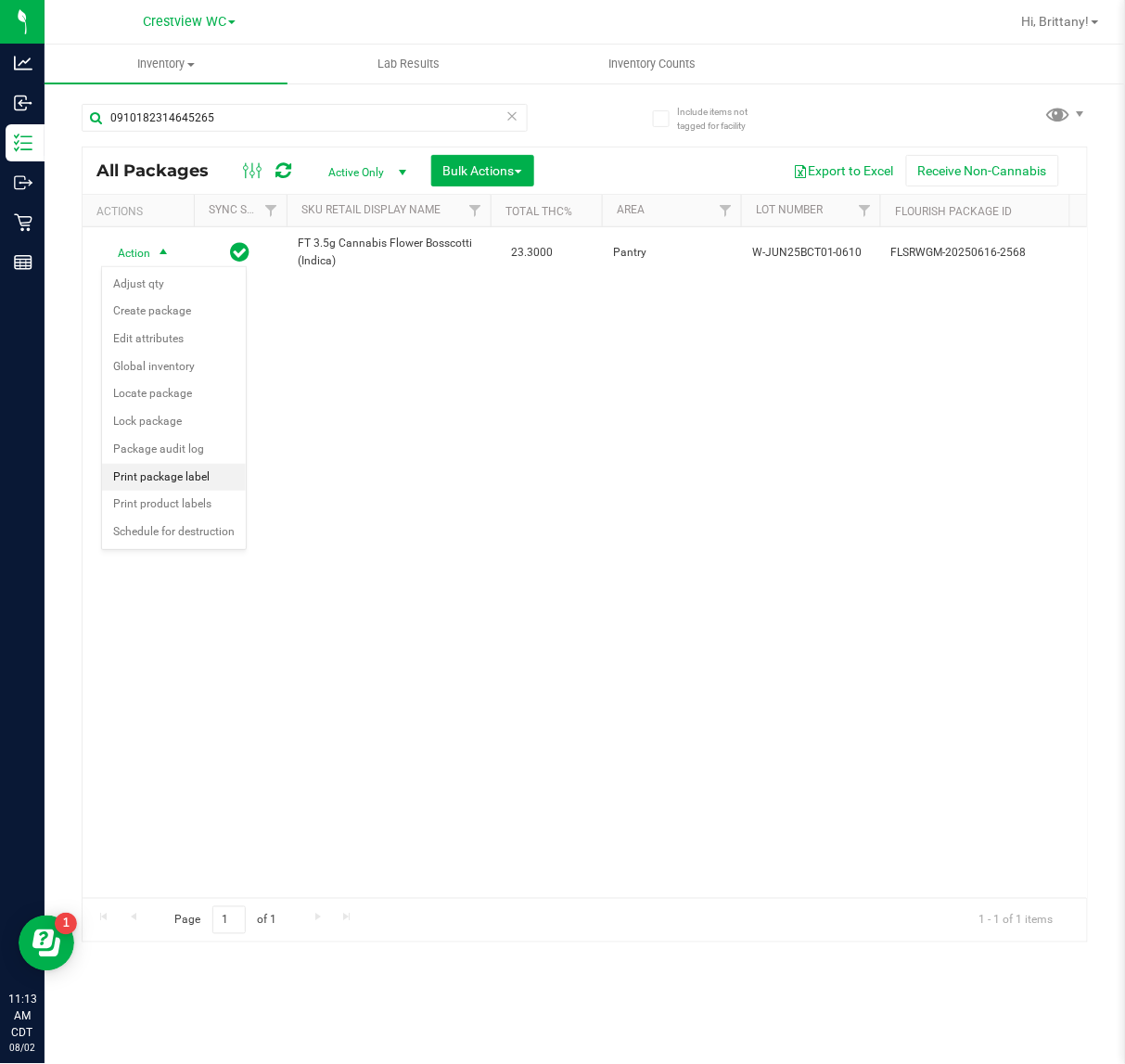 click on "Print package label" at bounding box center (173, 478) 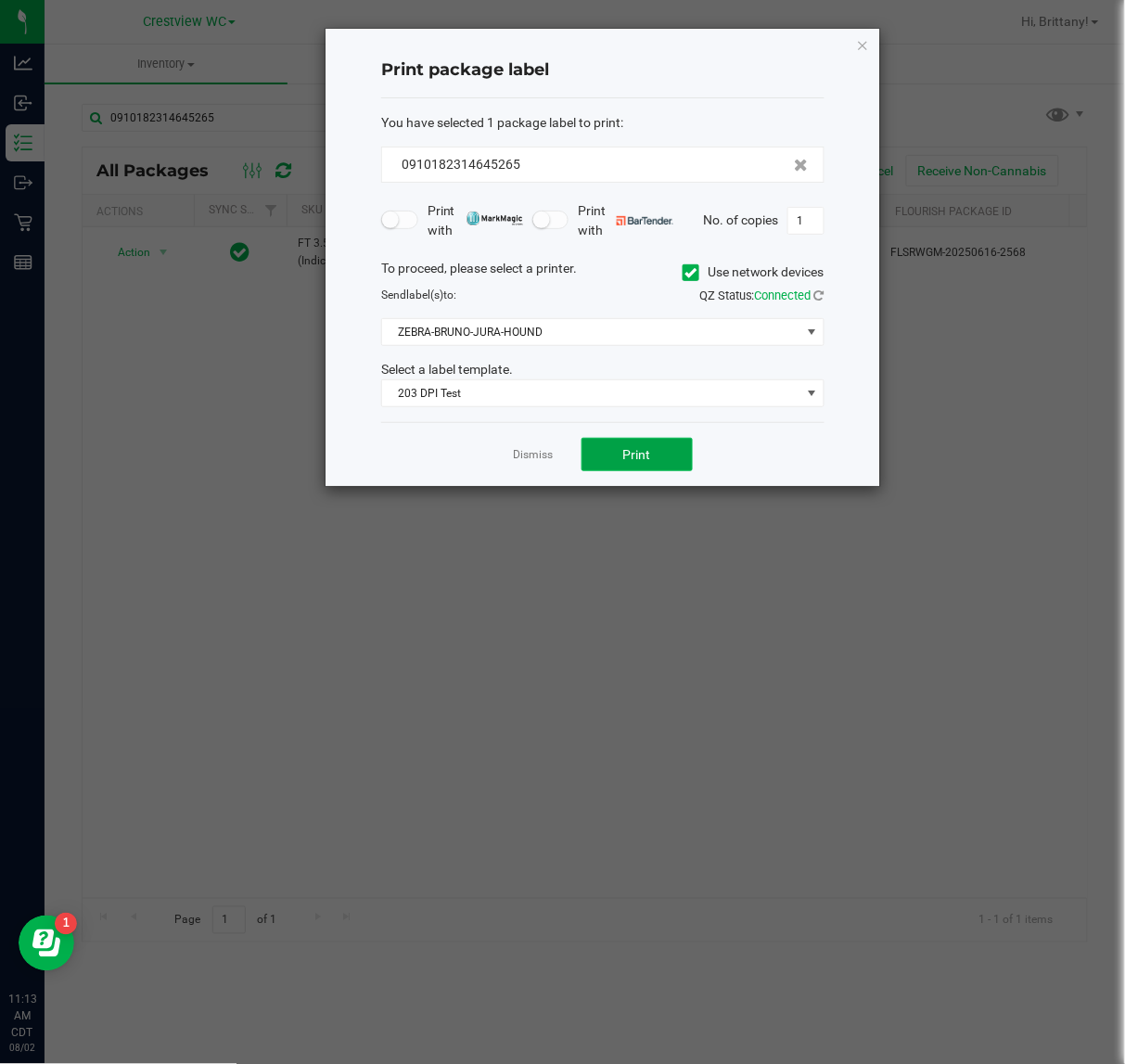 click on "Print" 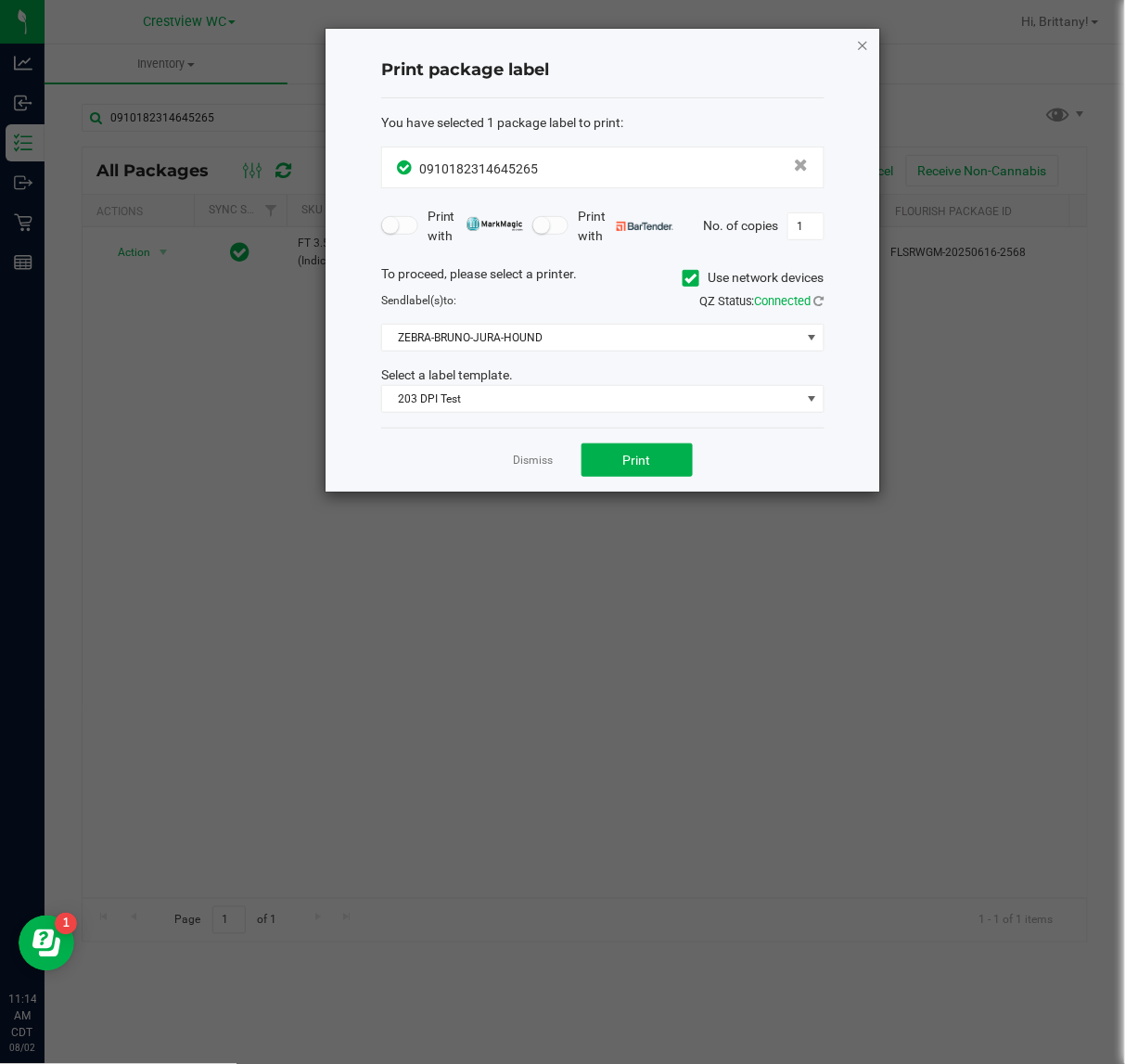 click 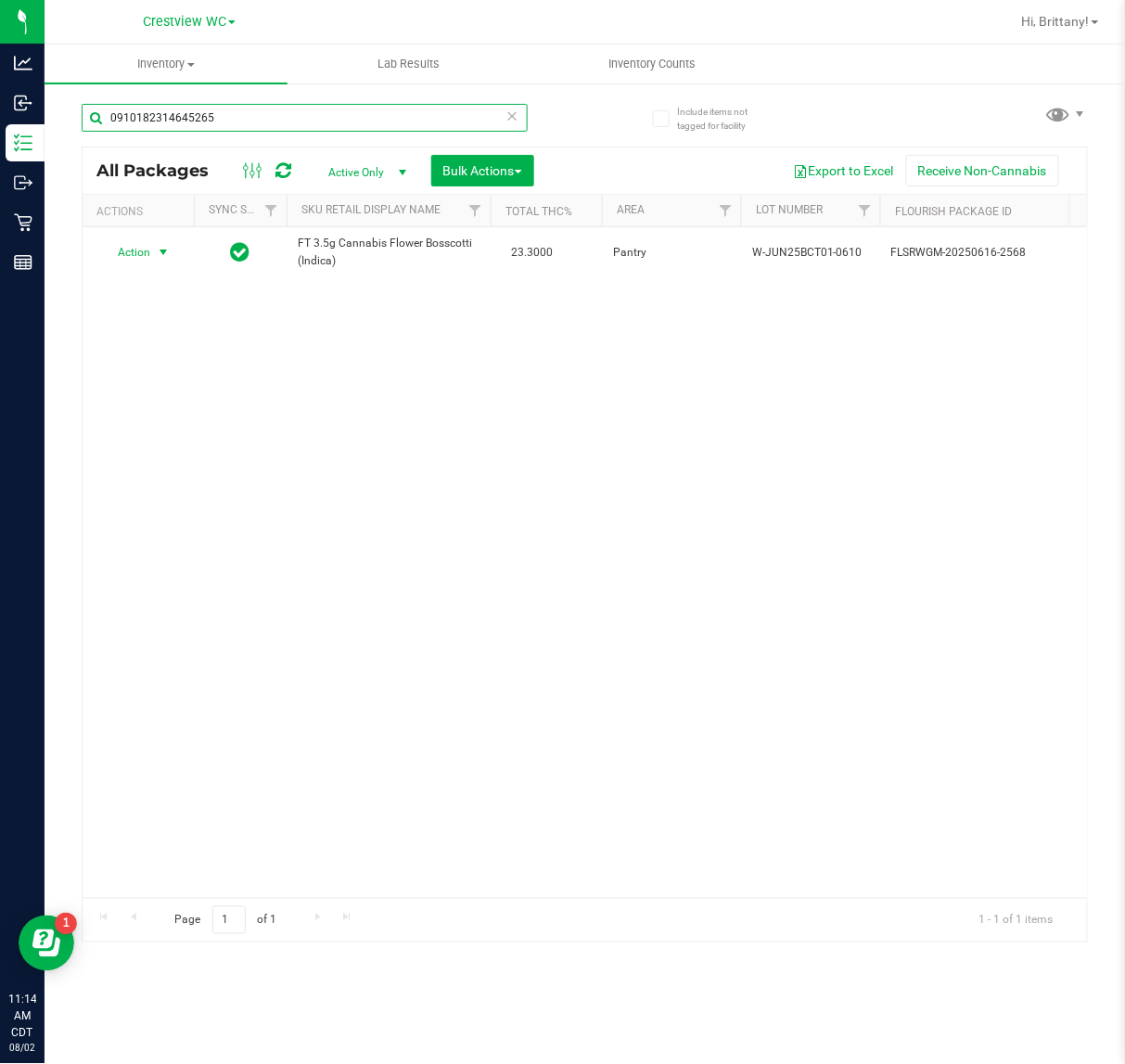 click on "0910182314645265" at bounding box center [304, 118] 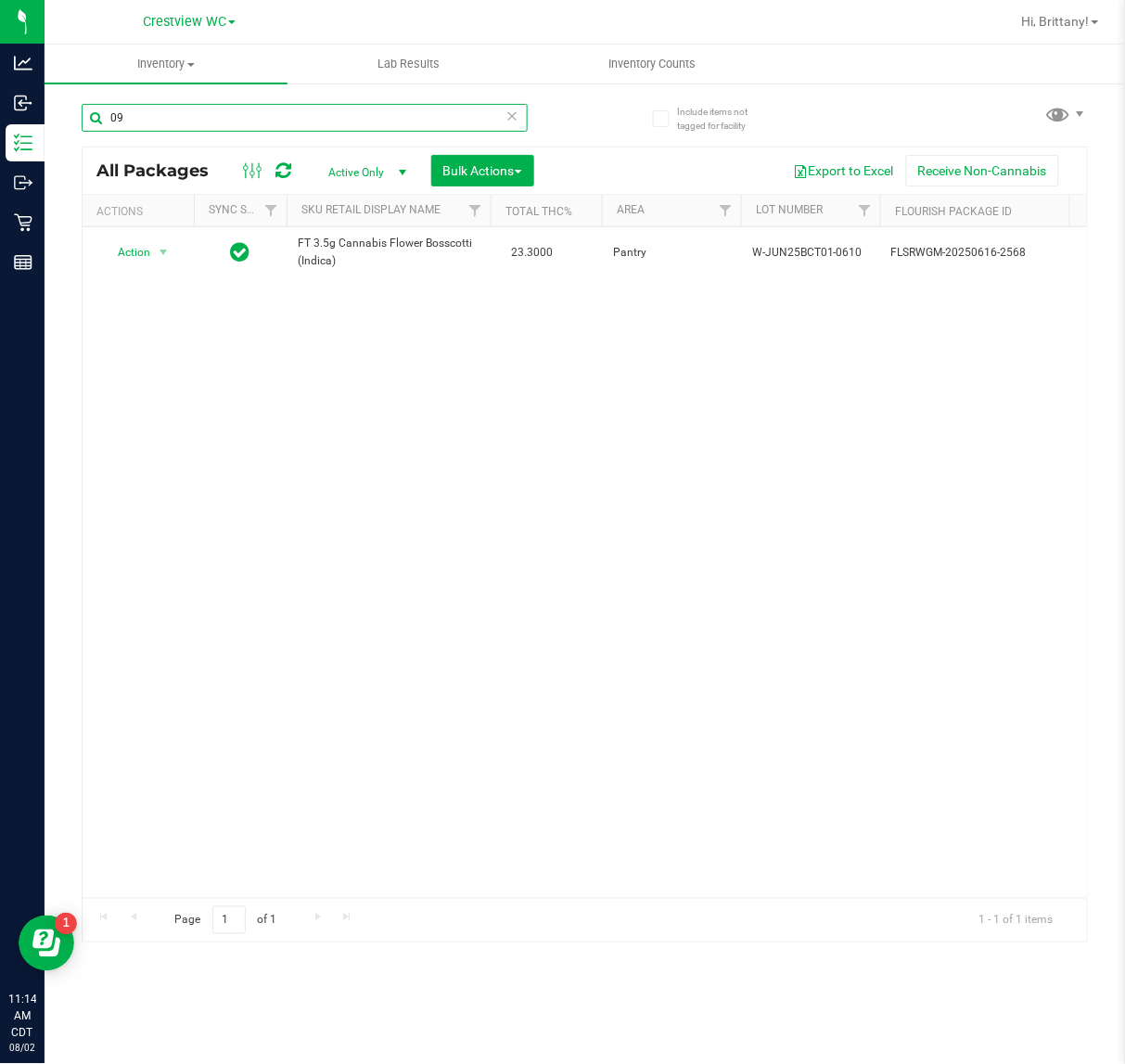type on "0" 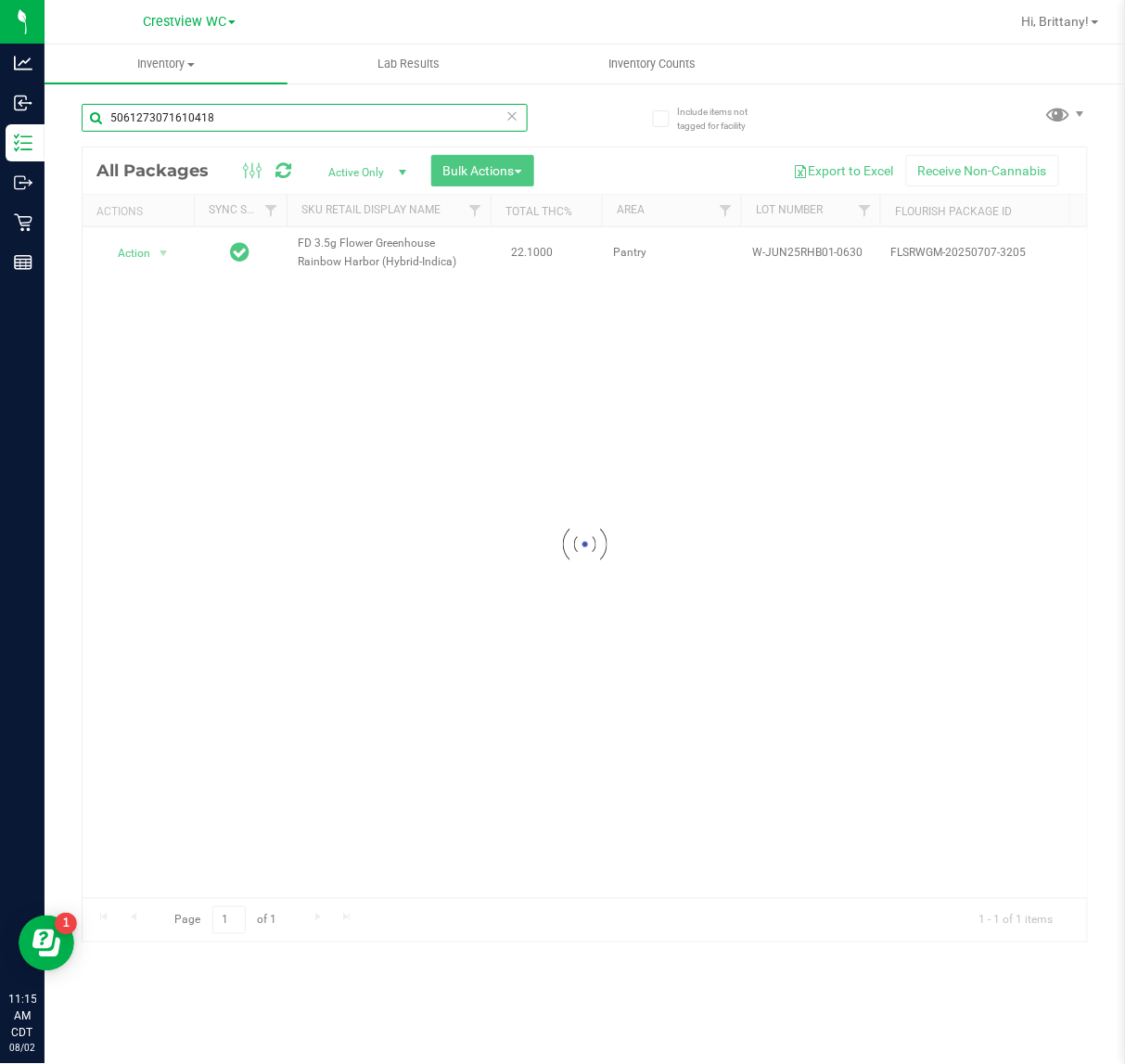 type on "5061273071610418" 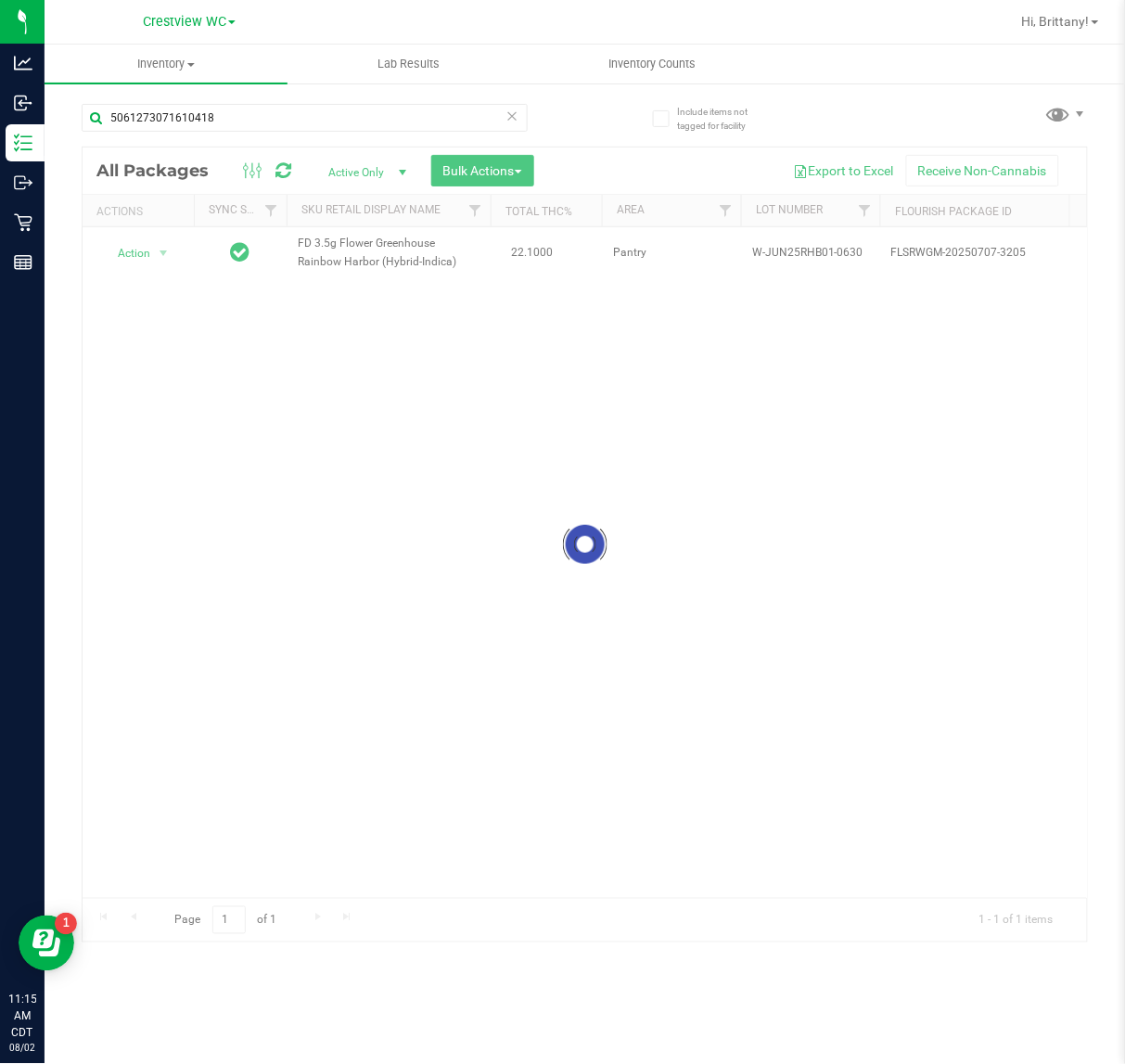 click at bounding box center [584, 545] 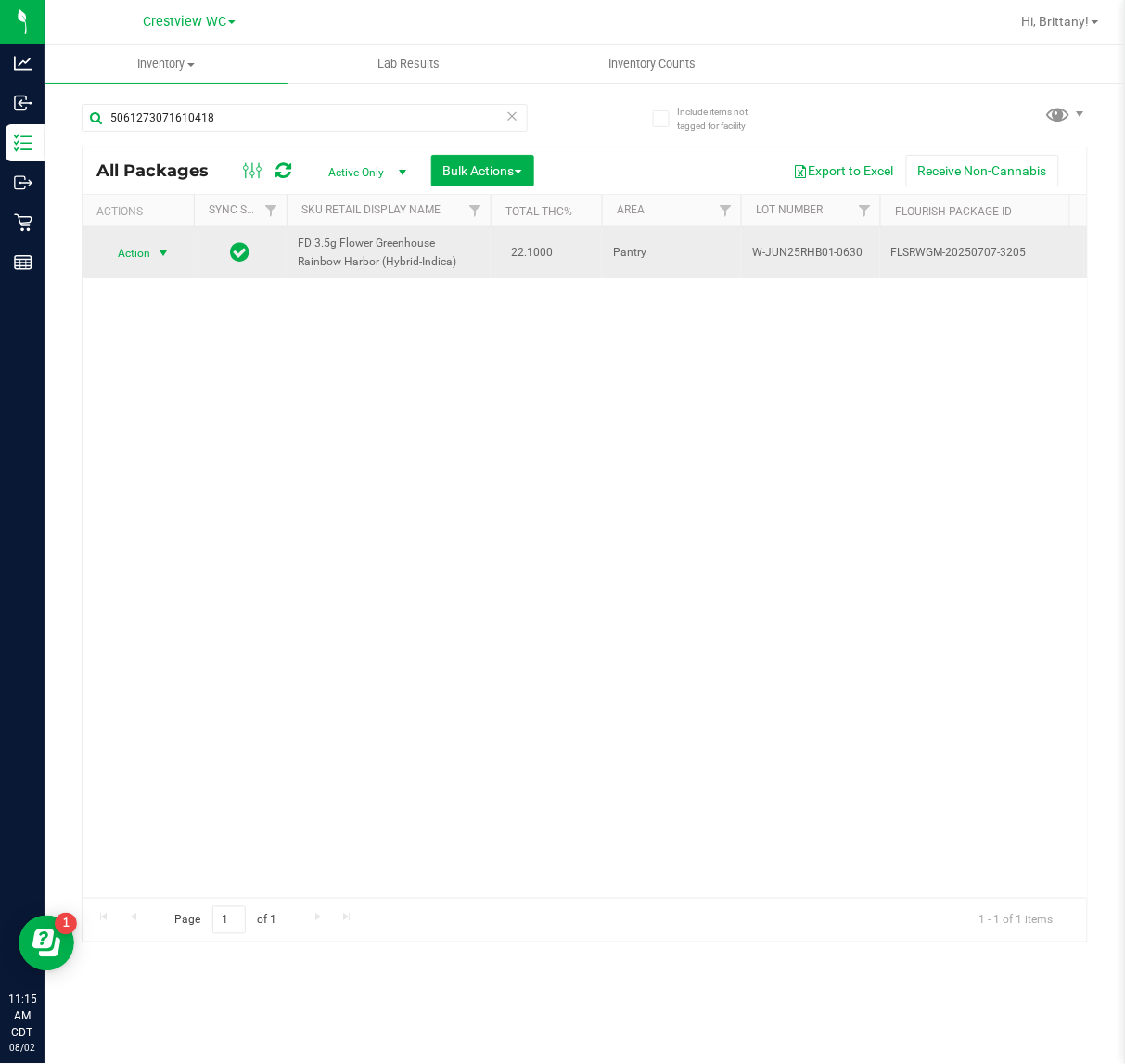 click at bounding box center [163, 253] 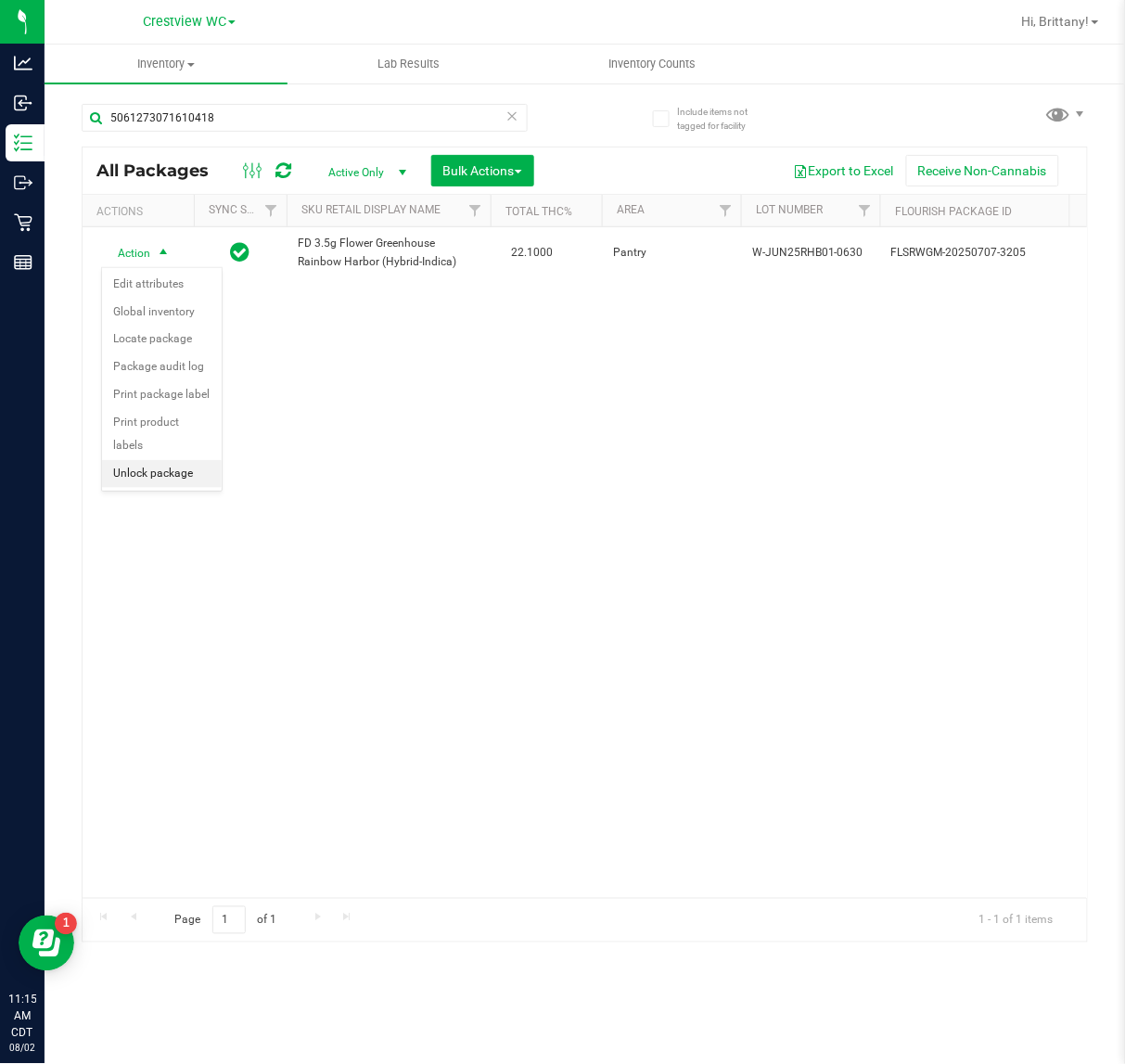 click on "Unlock package" at bounding box center [161, 474] 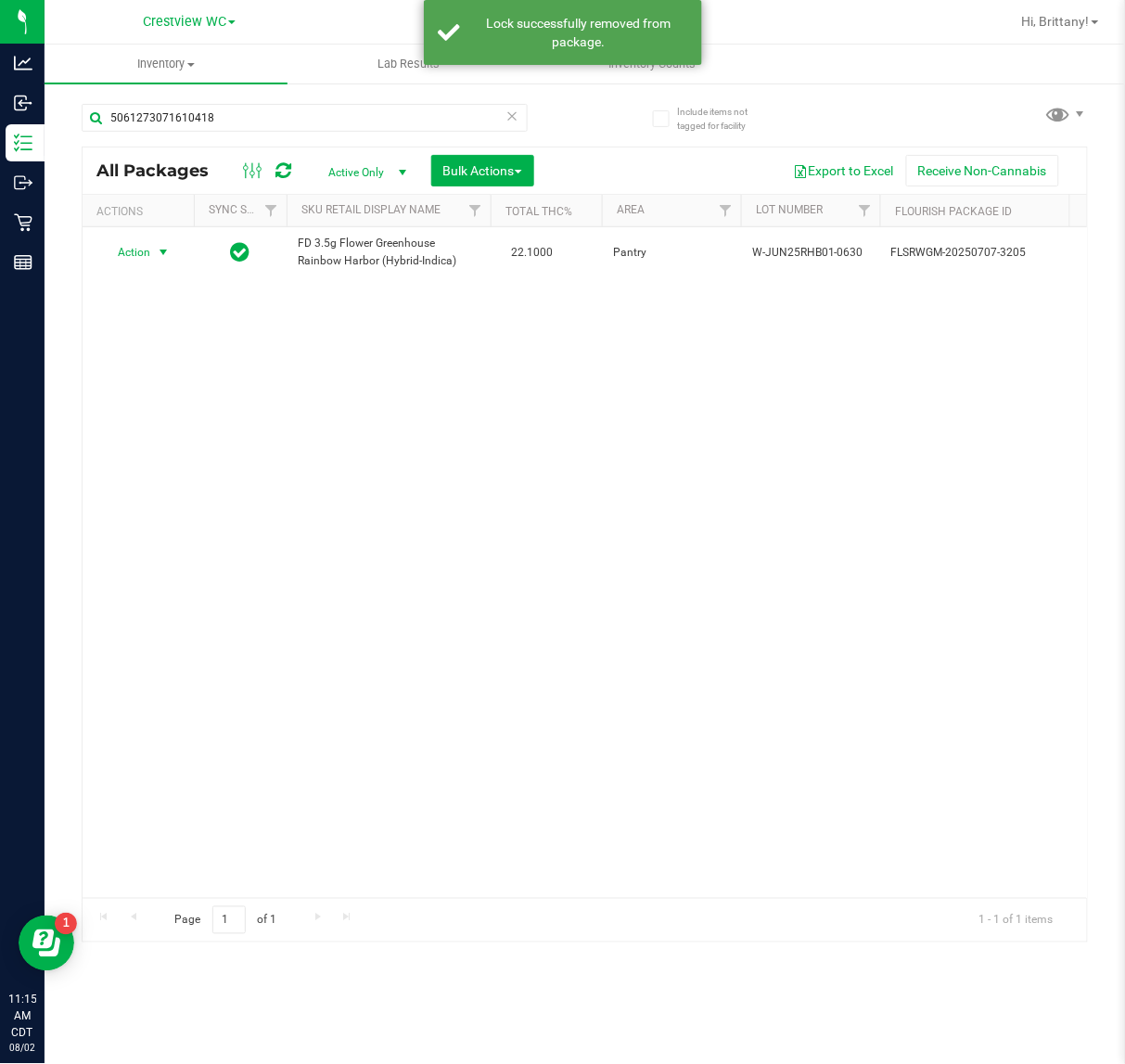 click at bounding box center [163, 252] 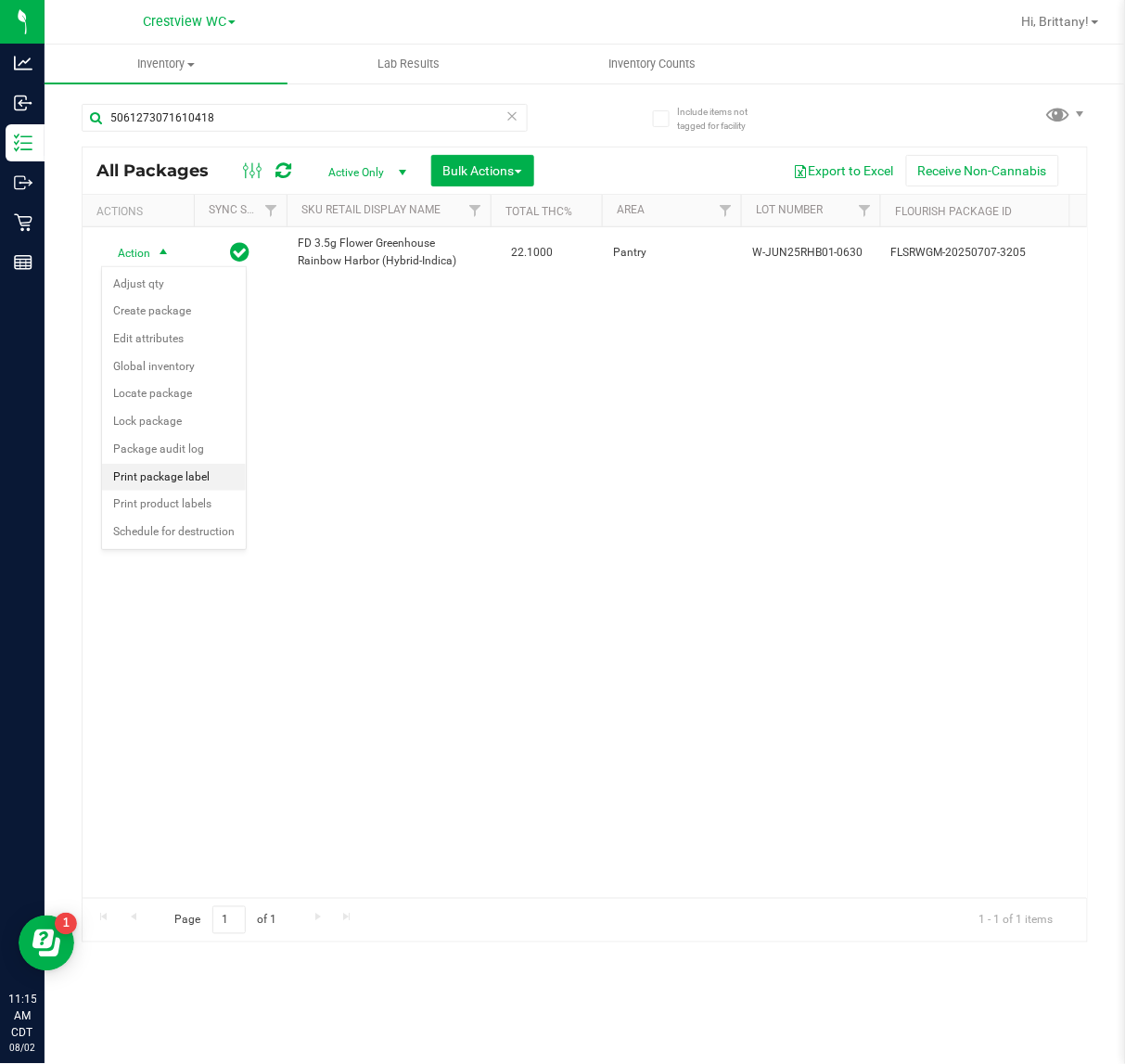 click on "Print package label" at bounding box center [173, 478] 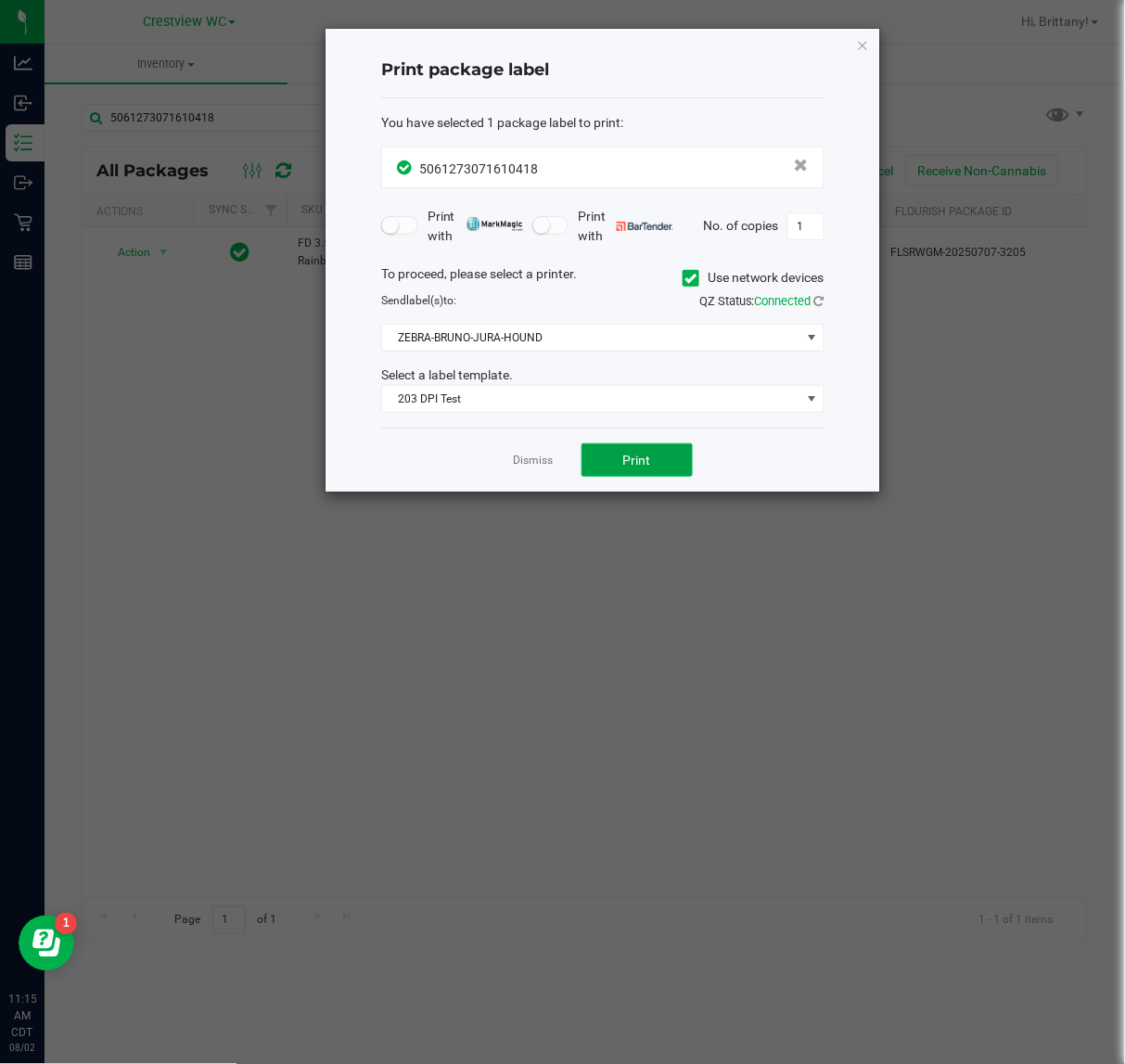 click on "Print" 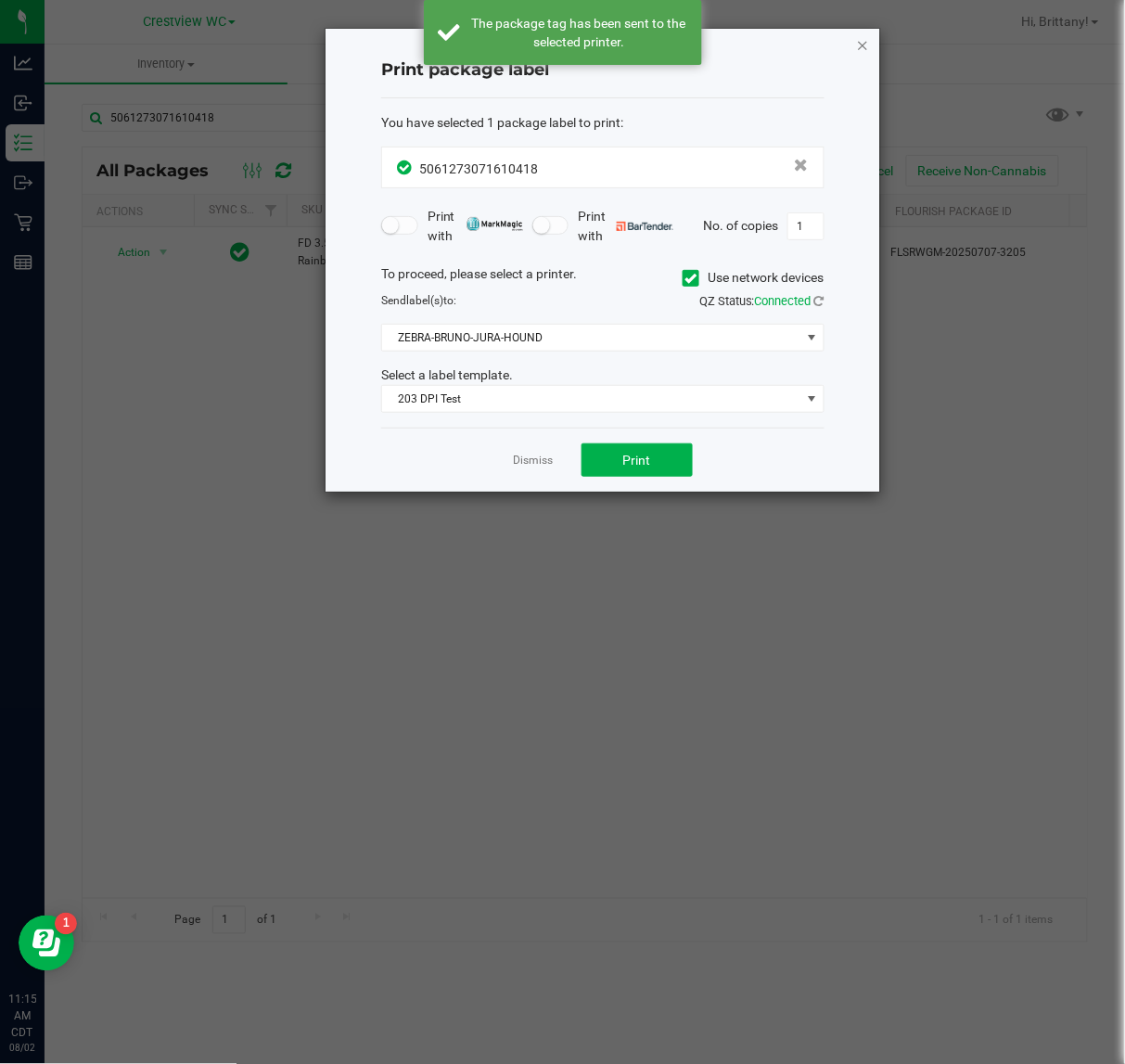 click 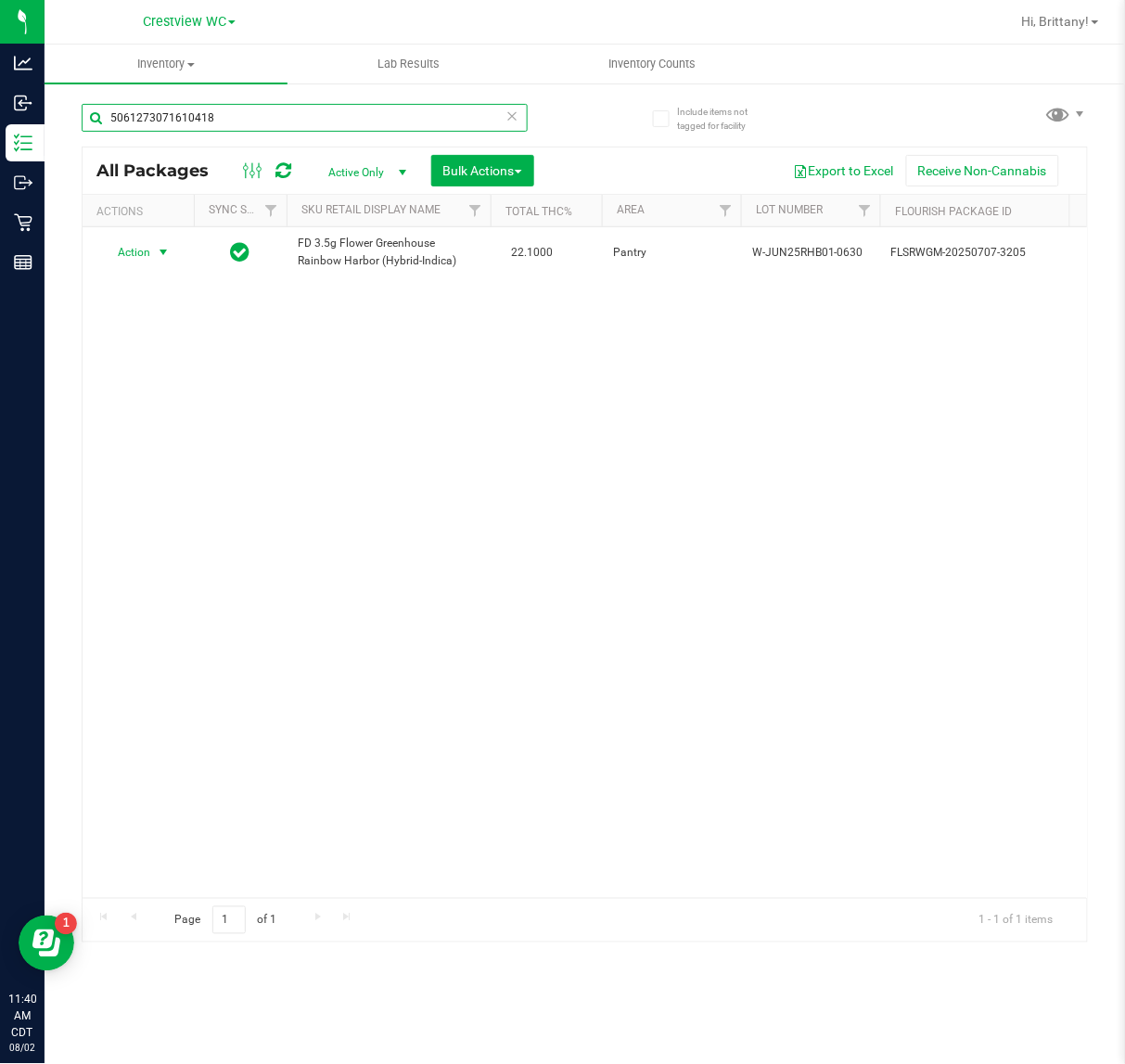 click on "5061273071610418" at bounding box center (304, 118) 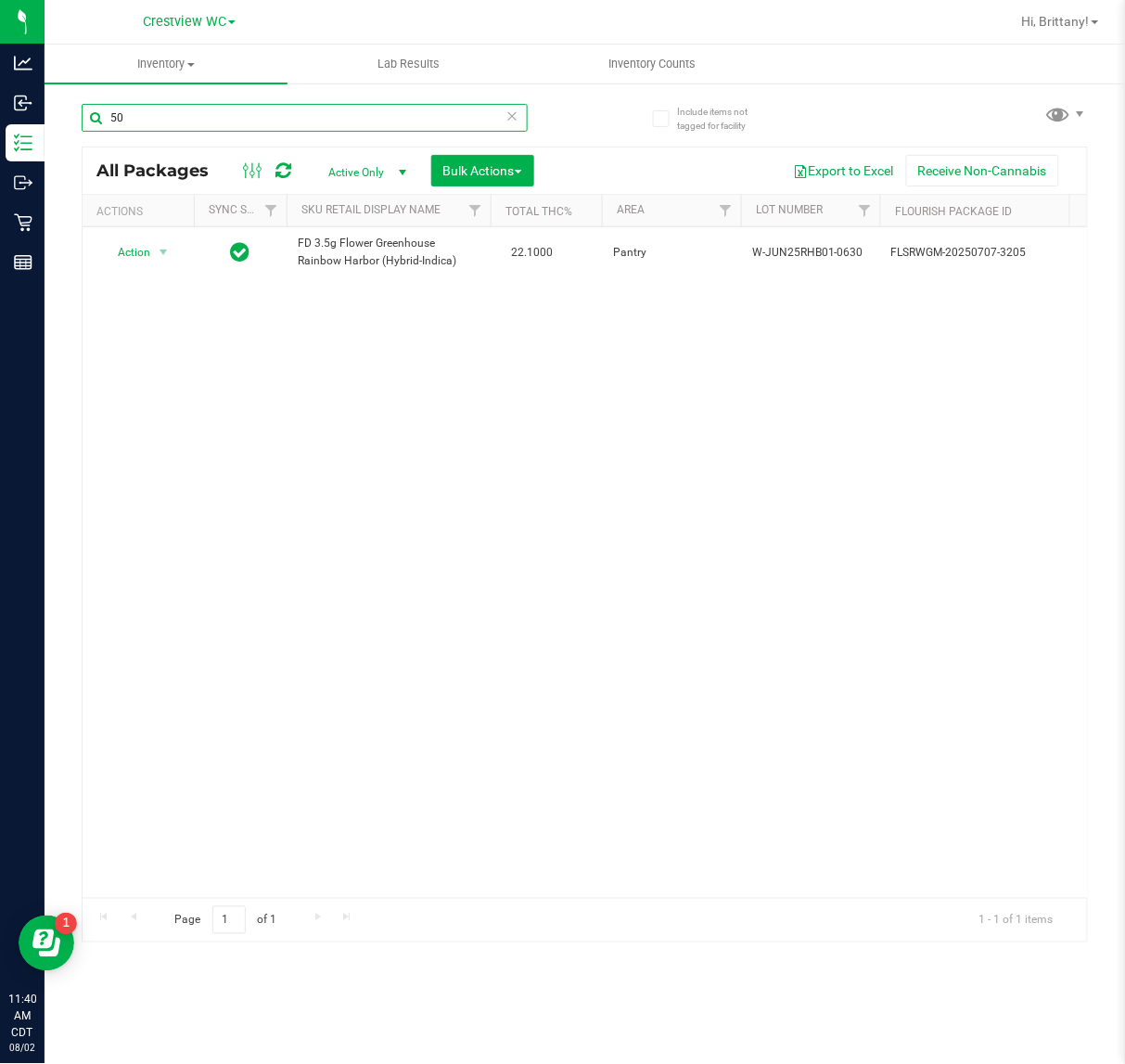 type on "5" 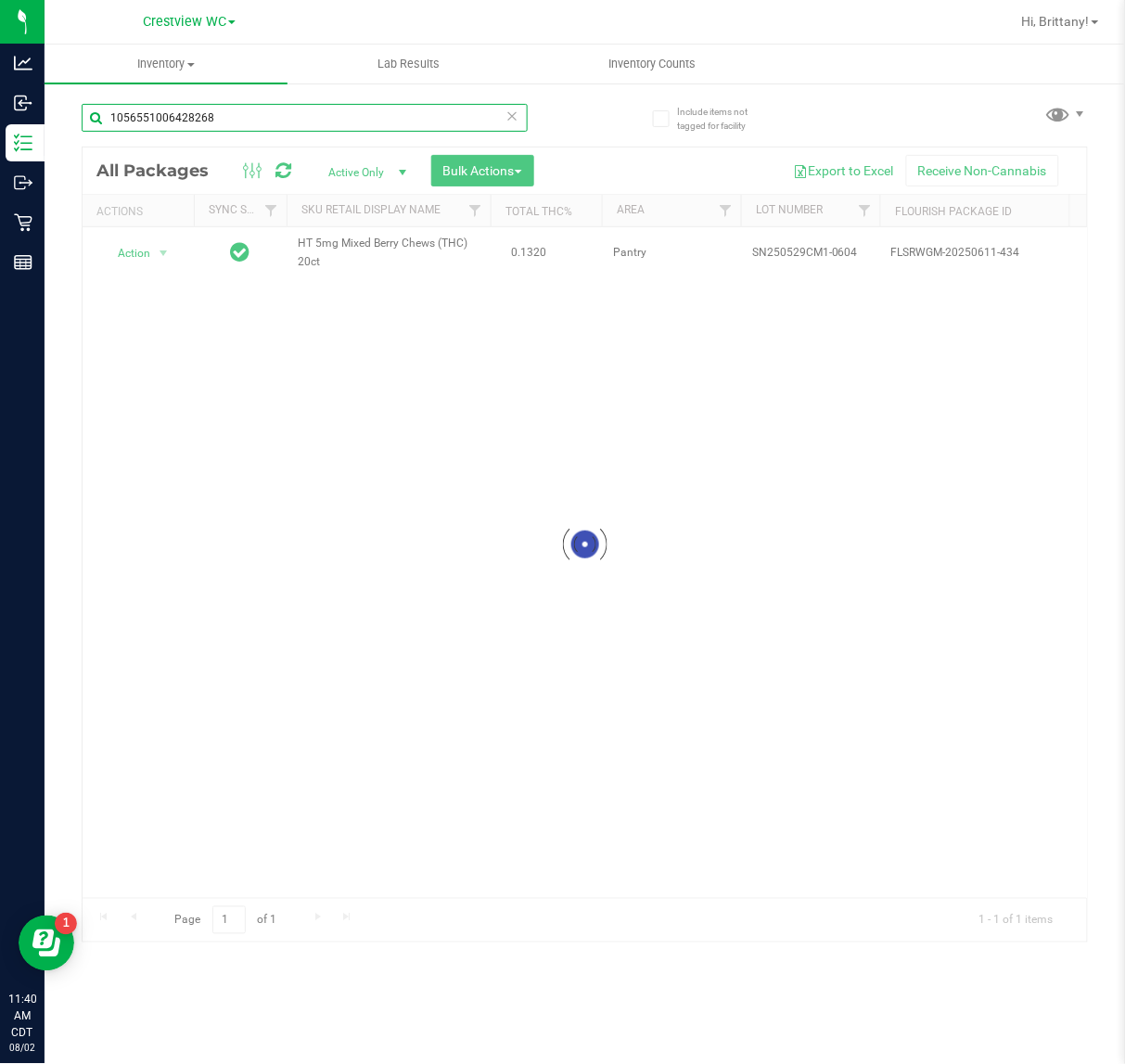 type on "1056551006428268" 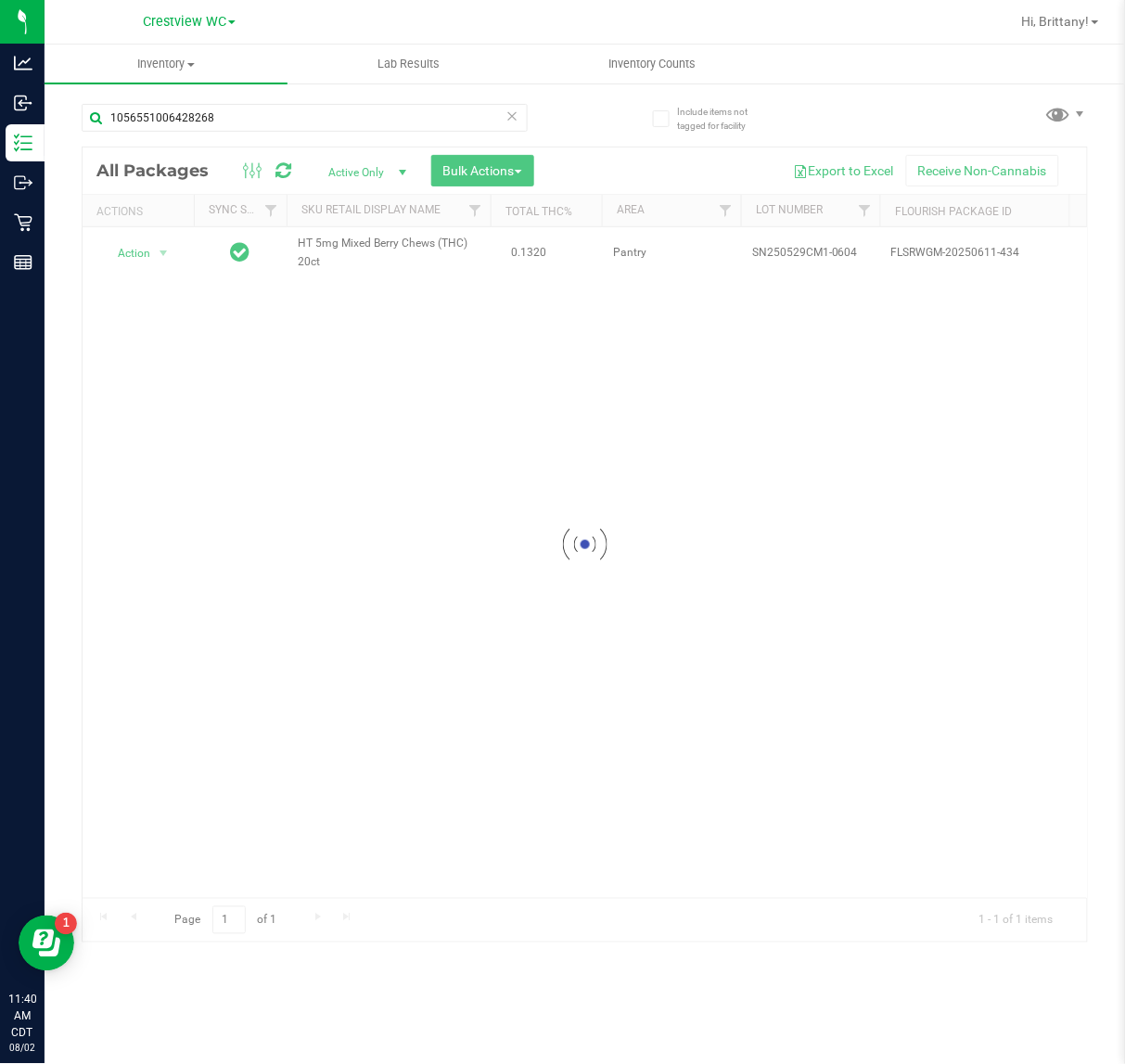 click at bounding box center (584, 545) 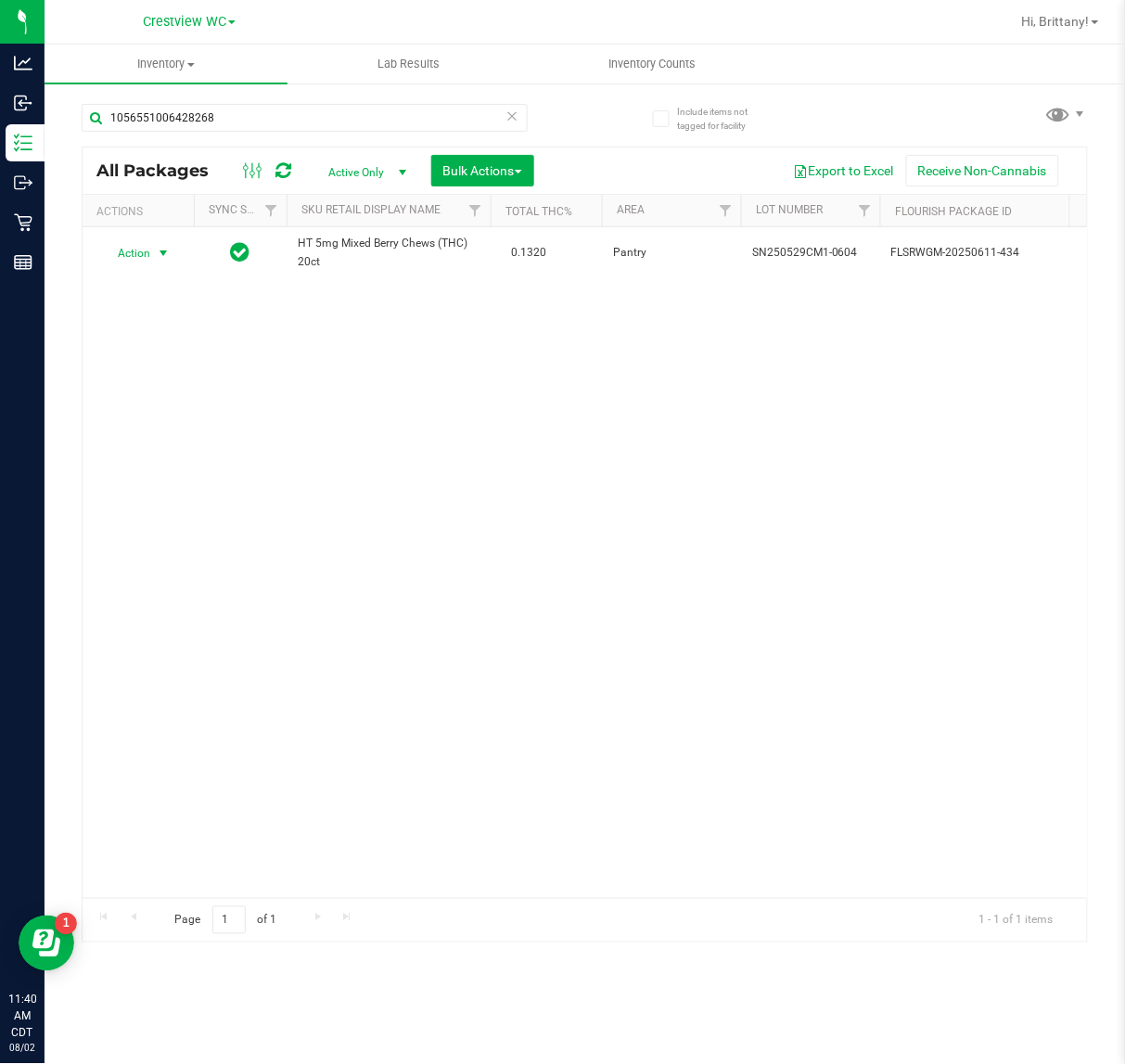 click at bounding box center [163, 253] 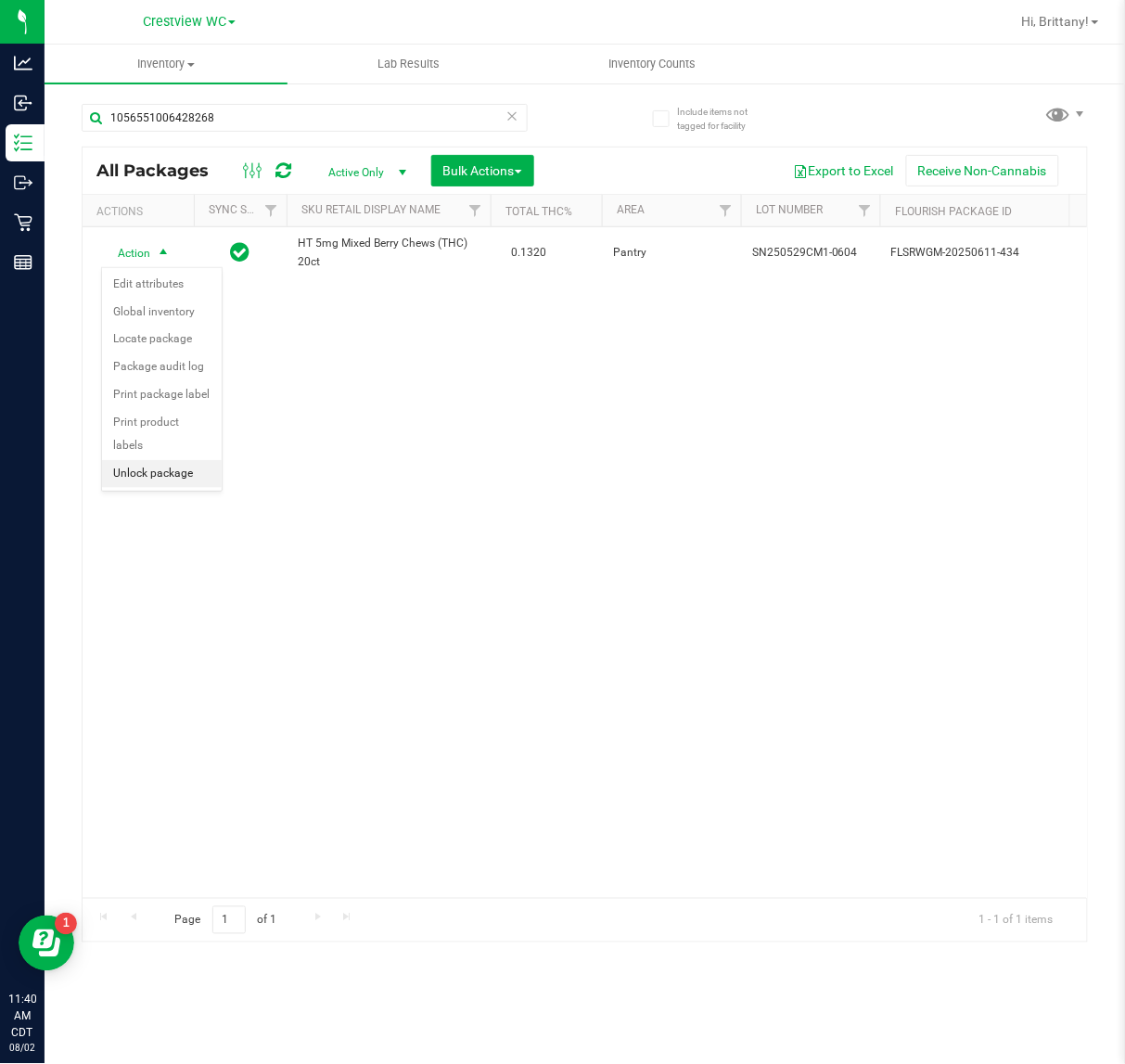 click on "Unlock package" at bounding box center (161, 474) 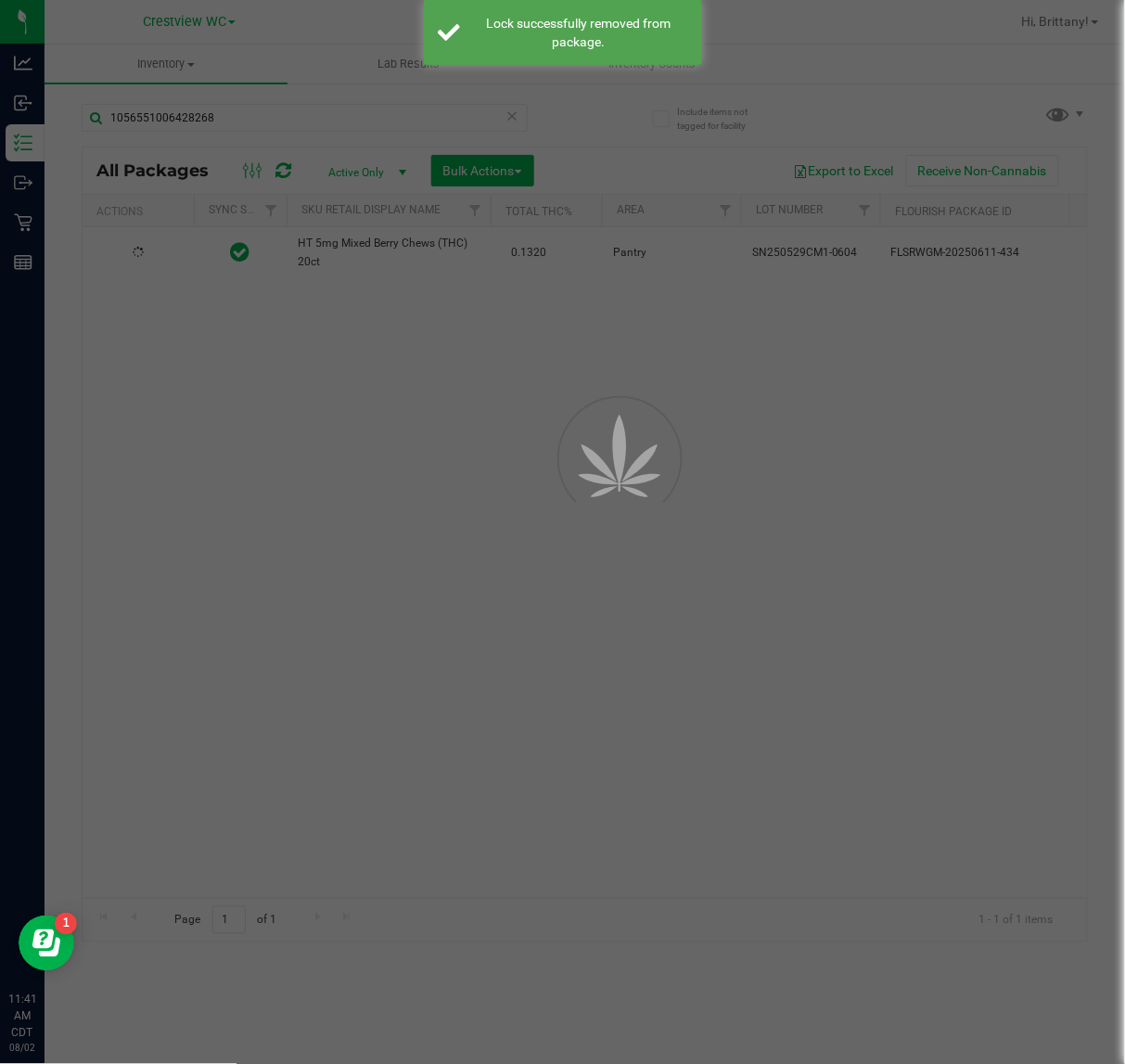 click at bounding box center [562, 532] 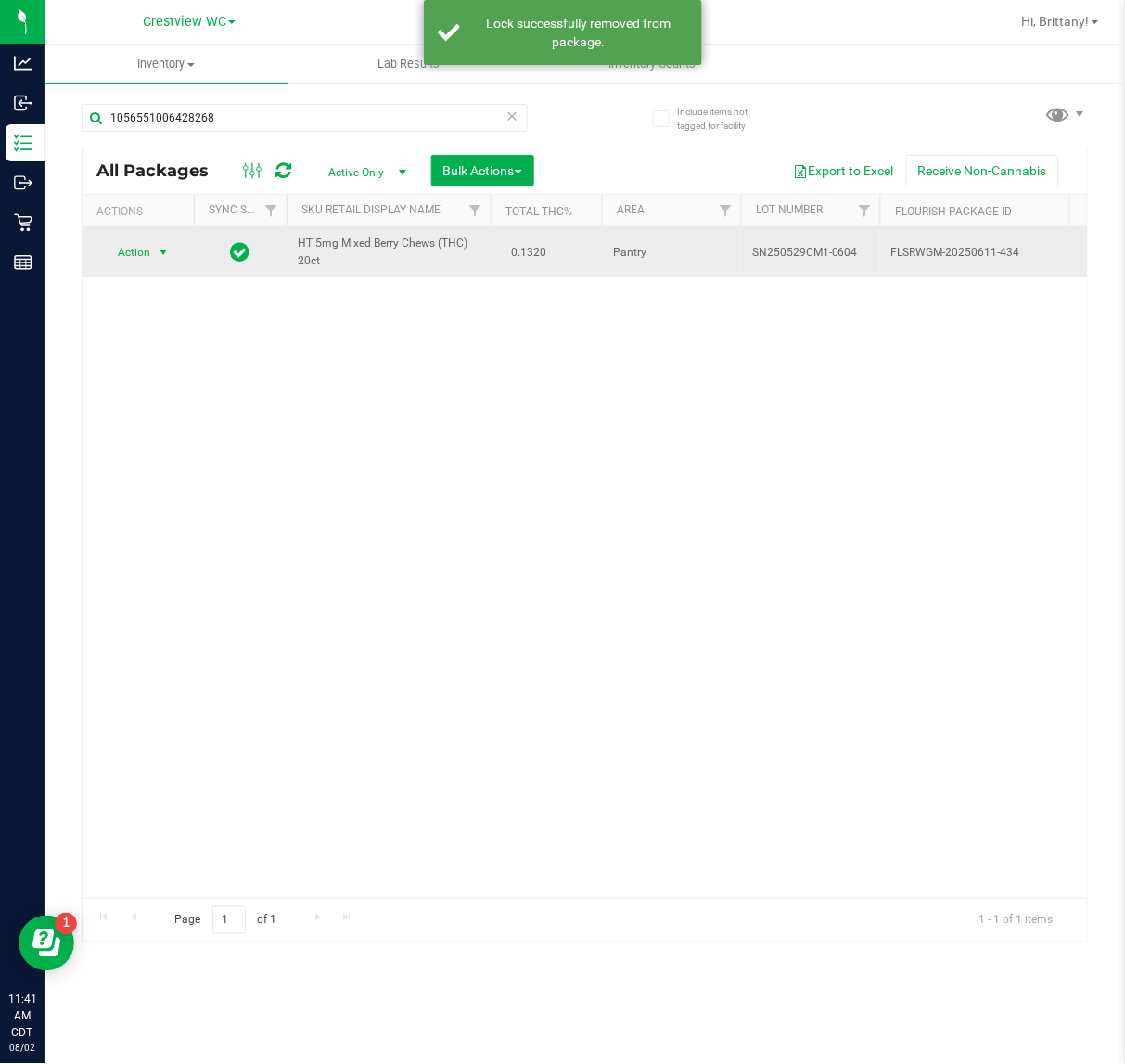 click at bounding box center [163, 252] 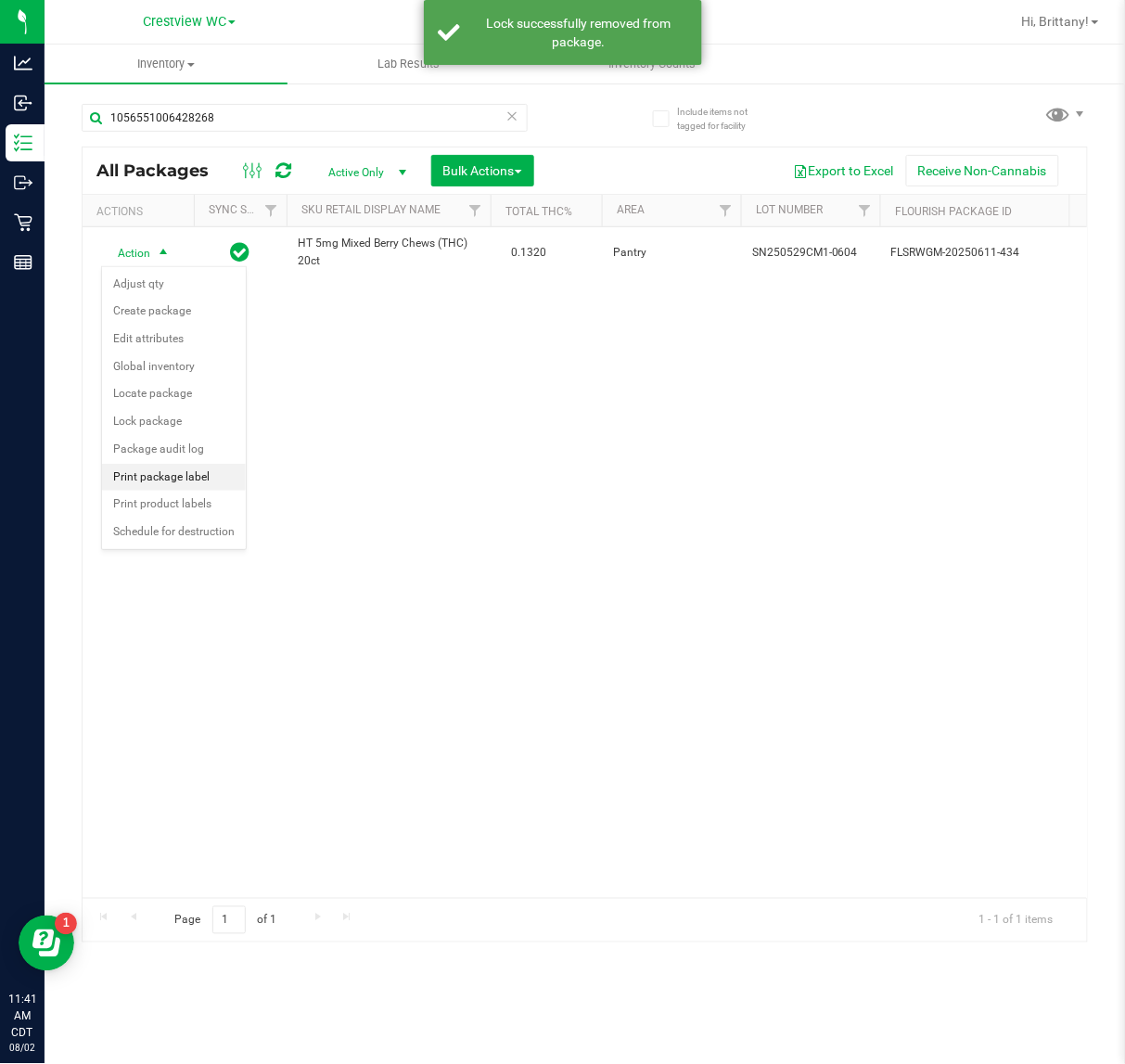 click on "Print package label" at bounding box center (173, 478) 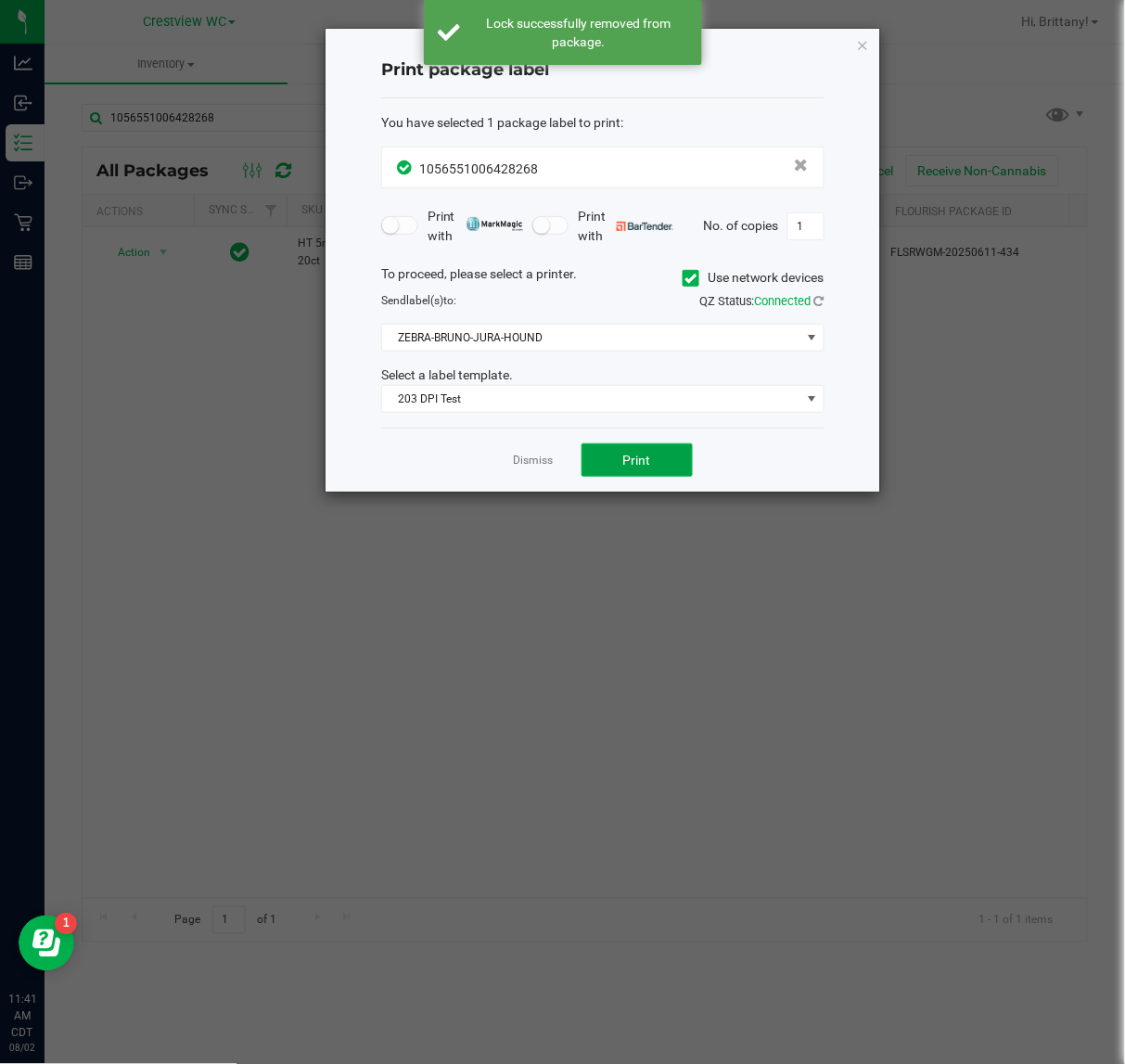click on "Print" 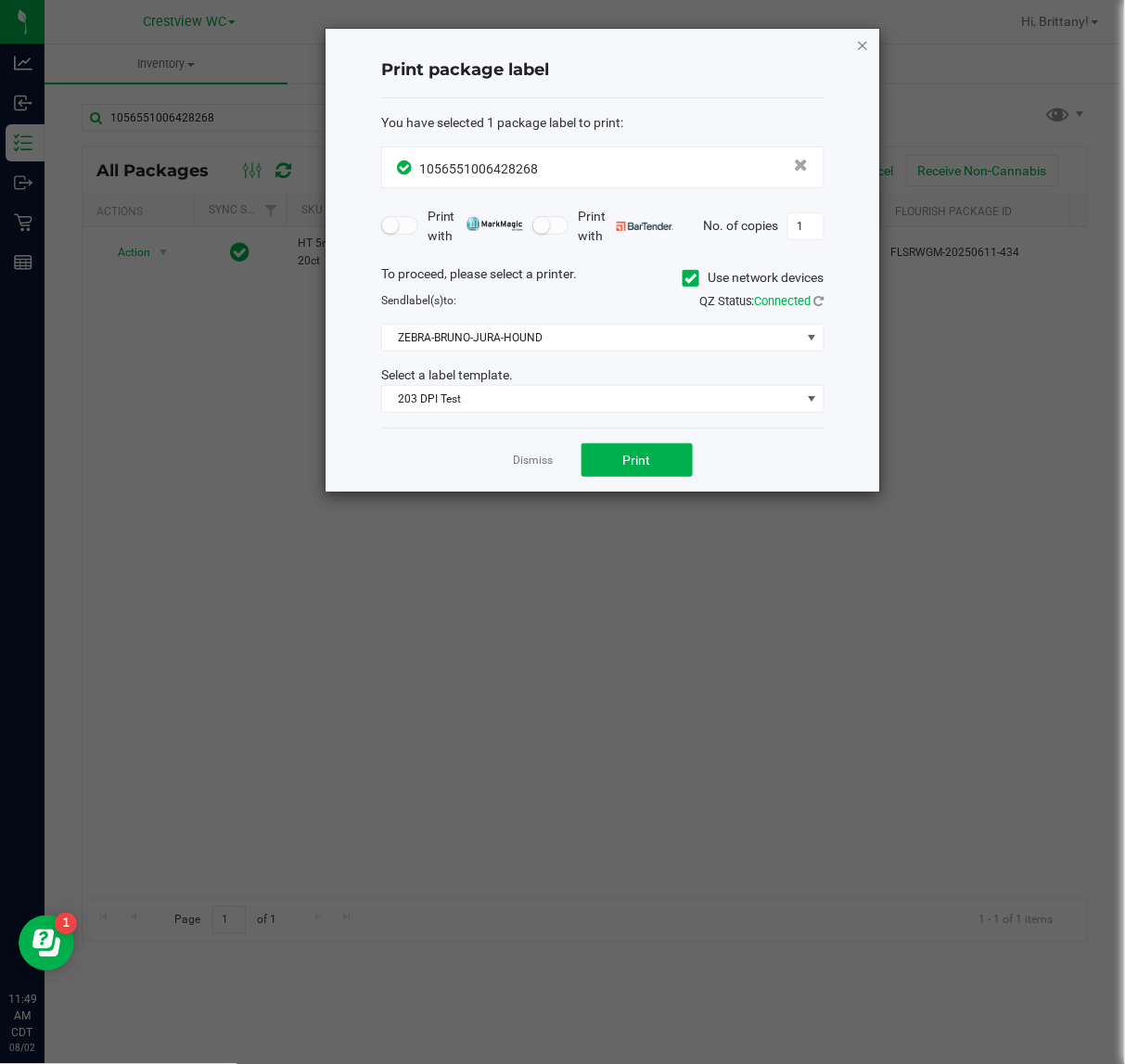 click 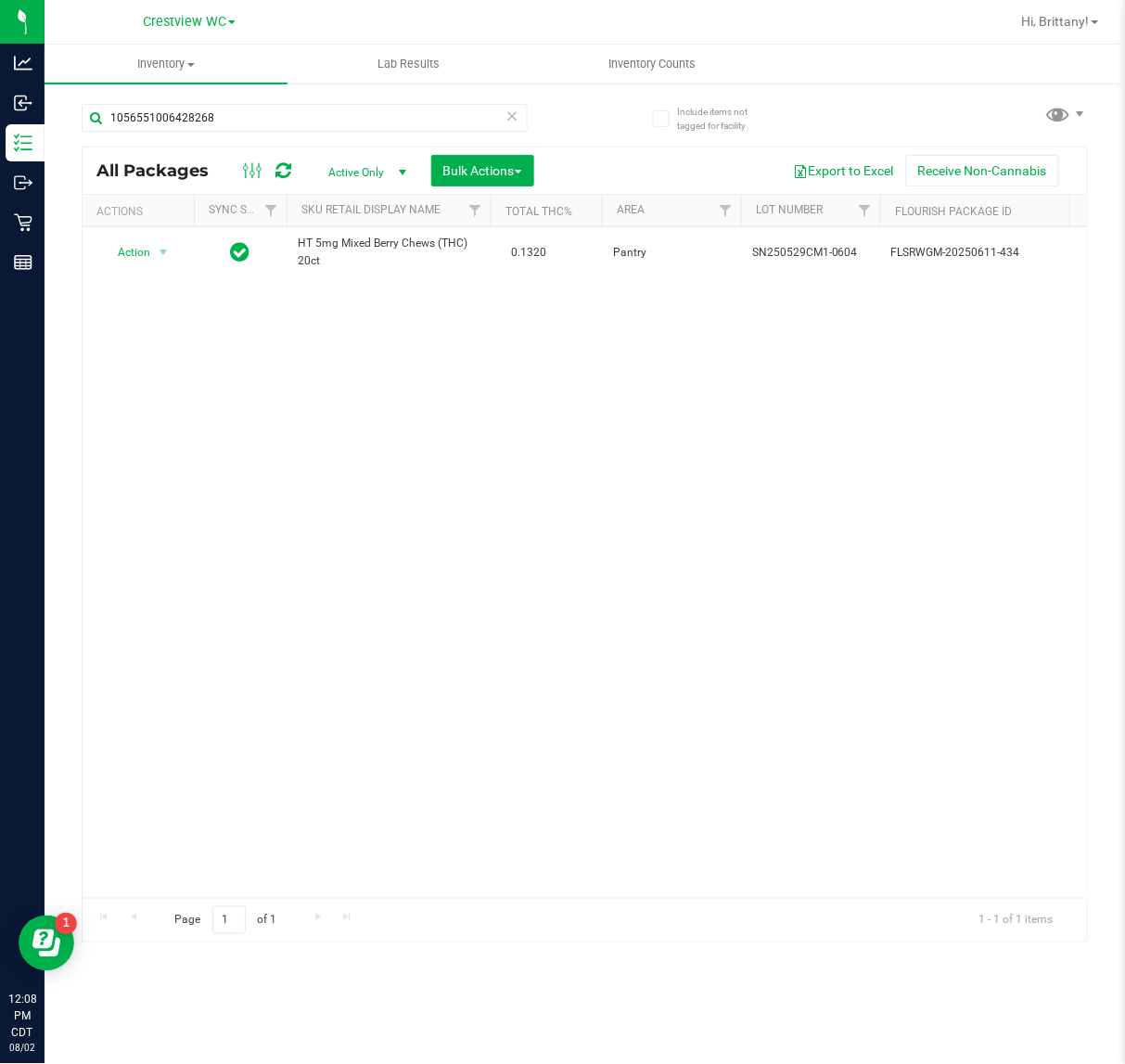 click at bounding box center (513, 115) 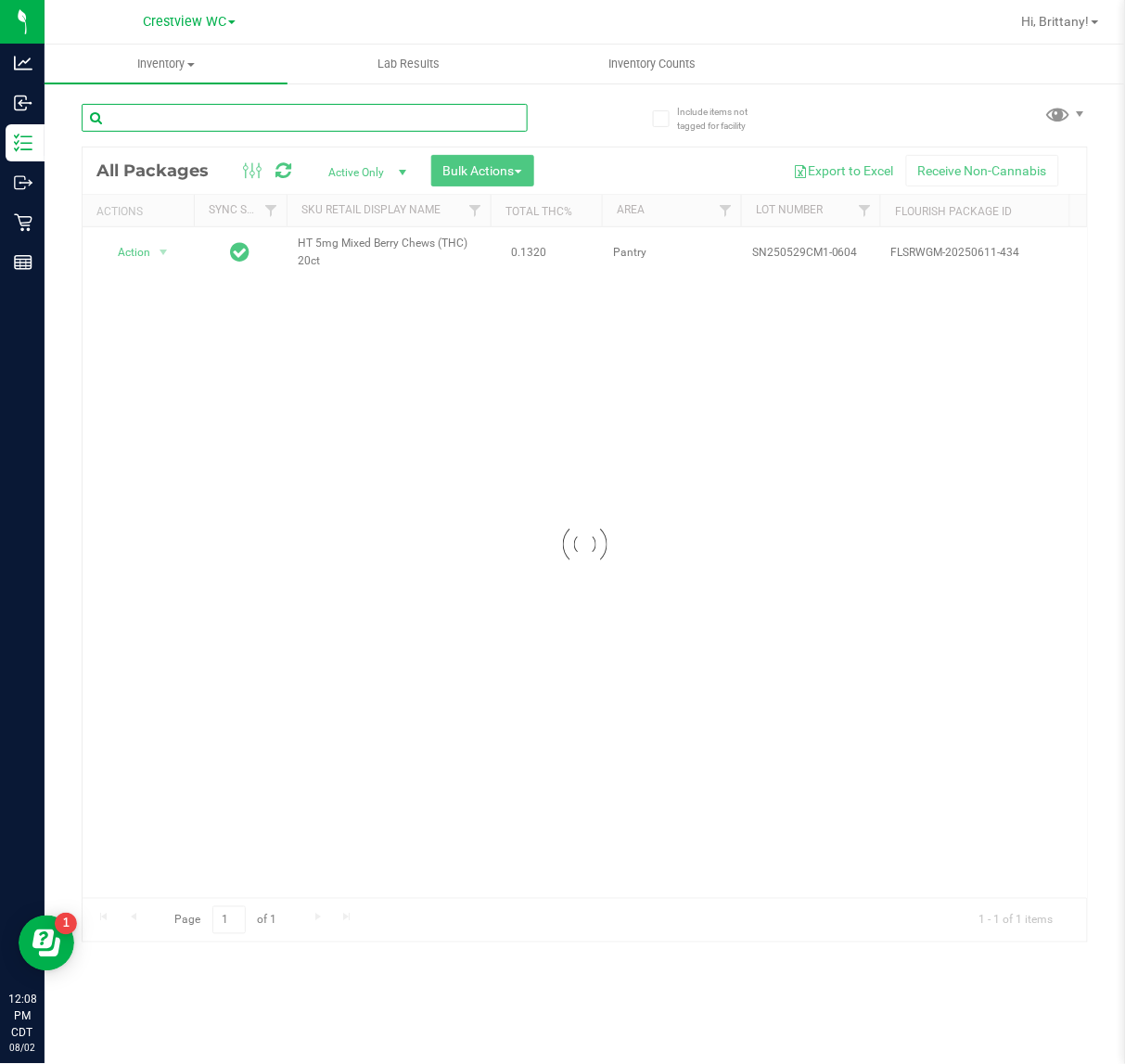 click at bounding box center (304, 118) 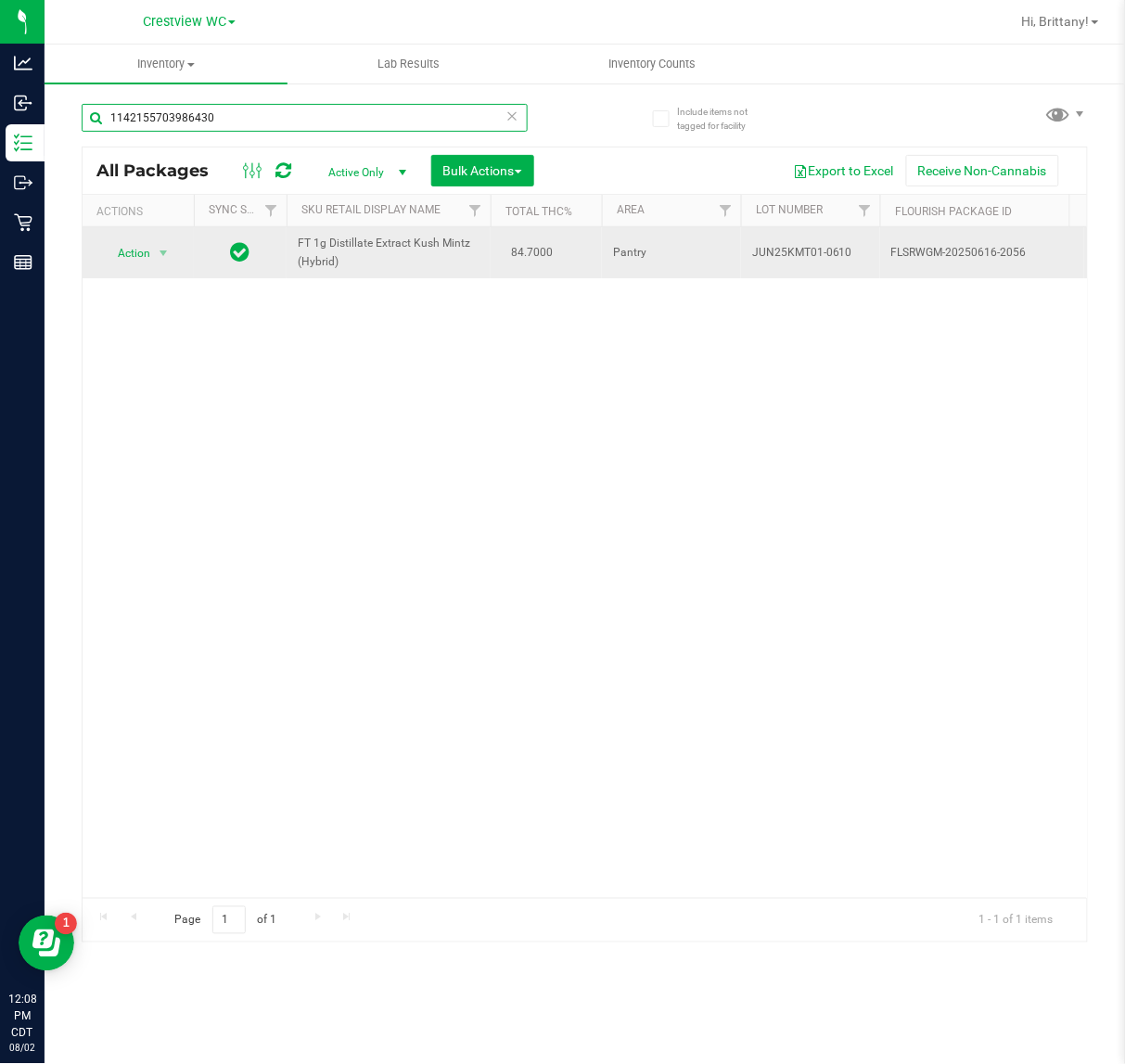 type on "1142155703986430" 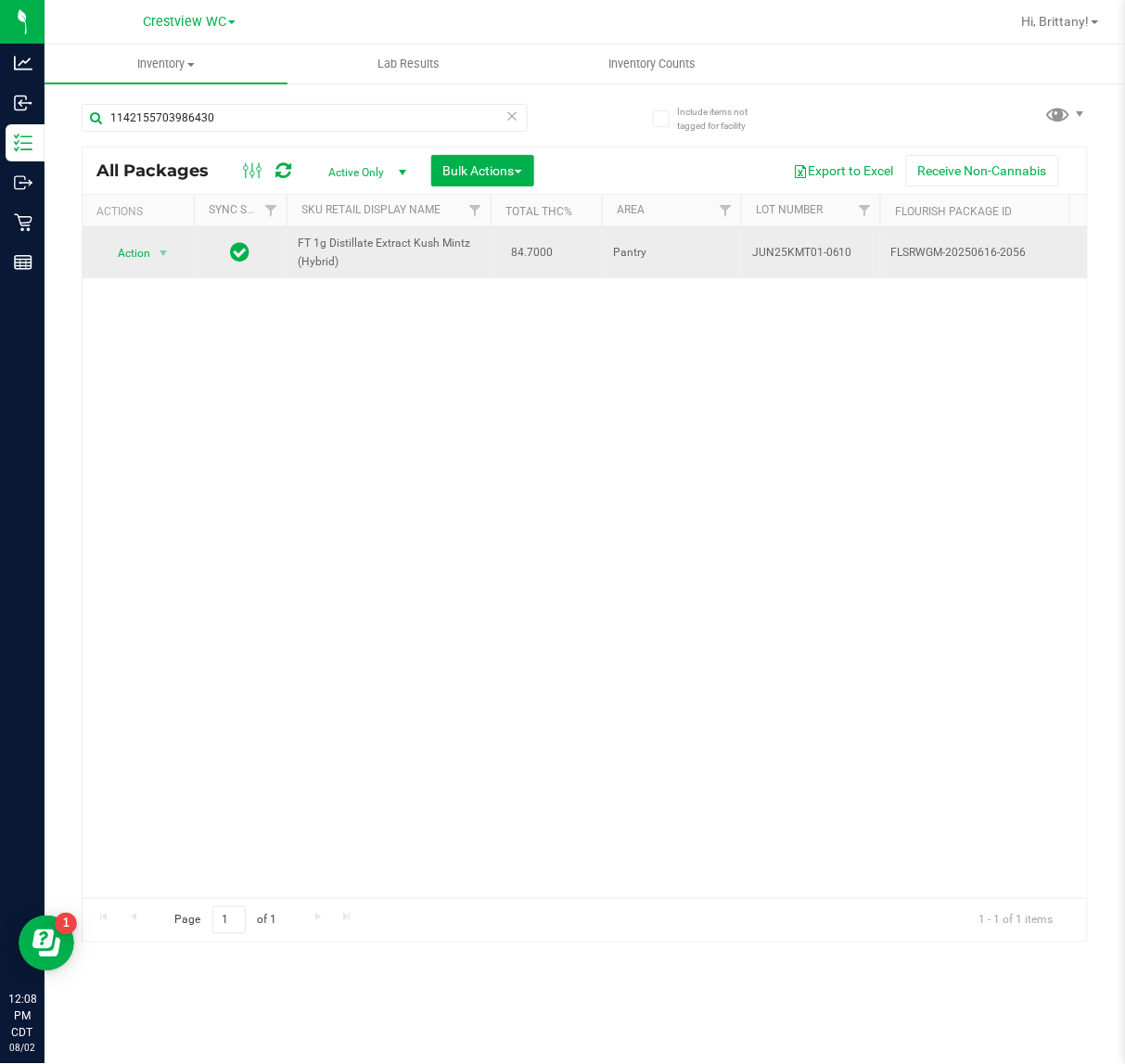 click on "Action Action Edit attributes Global inventory Locate package Package audit log Print package label Print product labels Unlock package" at bounding box center (138, 253) 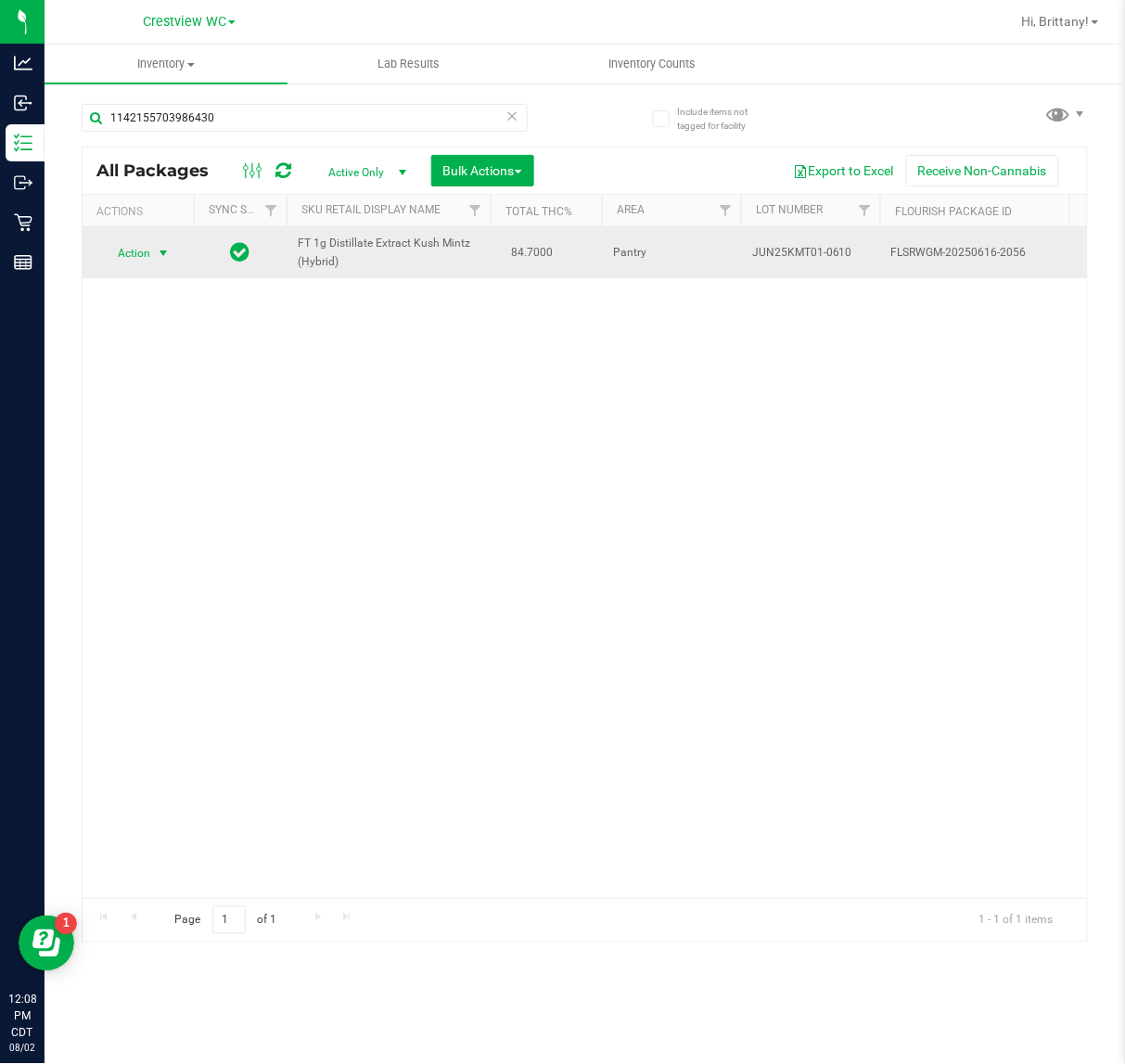 click at bounding box center (163, 253) 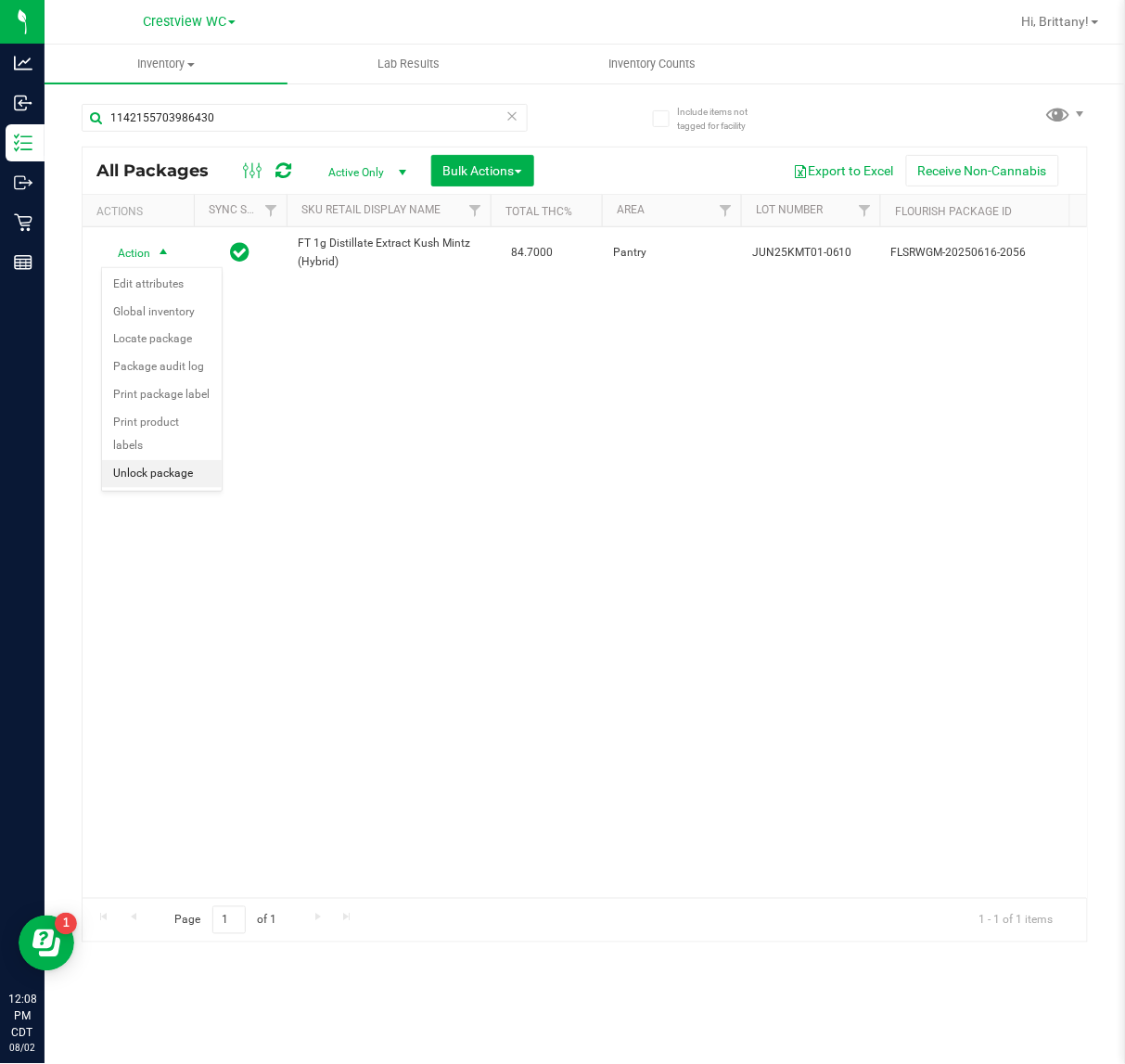 click on "Unlock package" at bounding box center [161, 474] 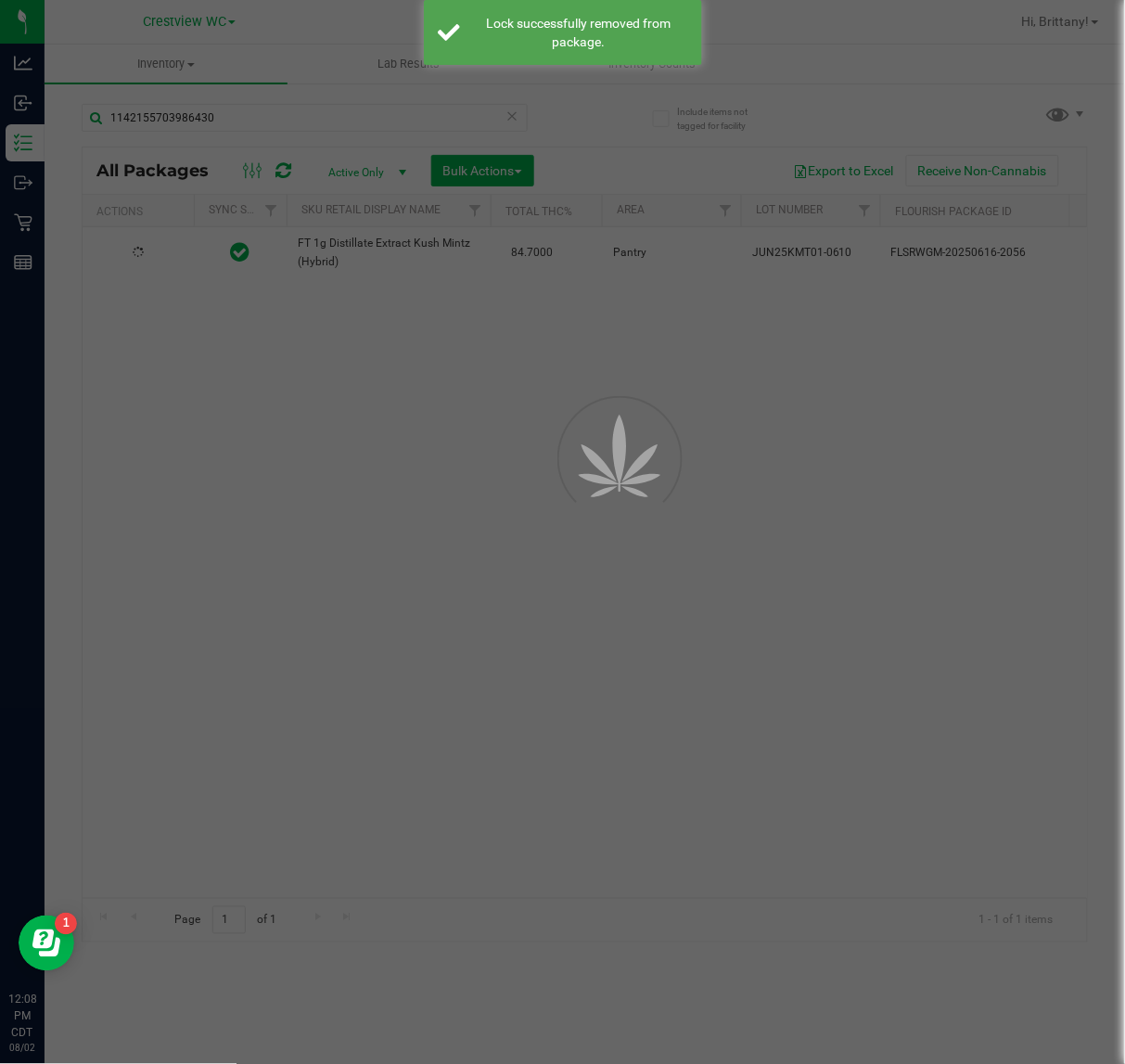 click at bounding box center [562, 532] 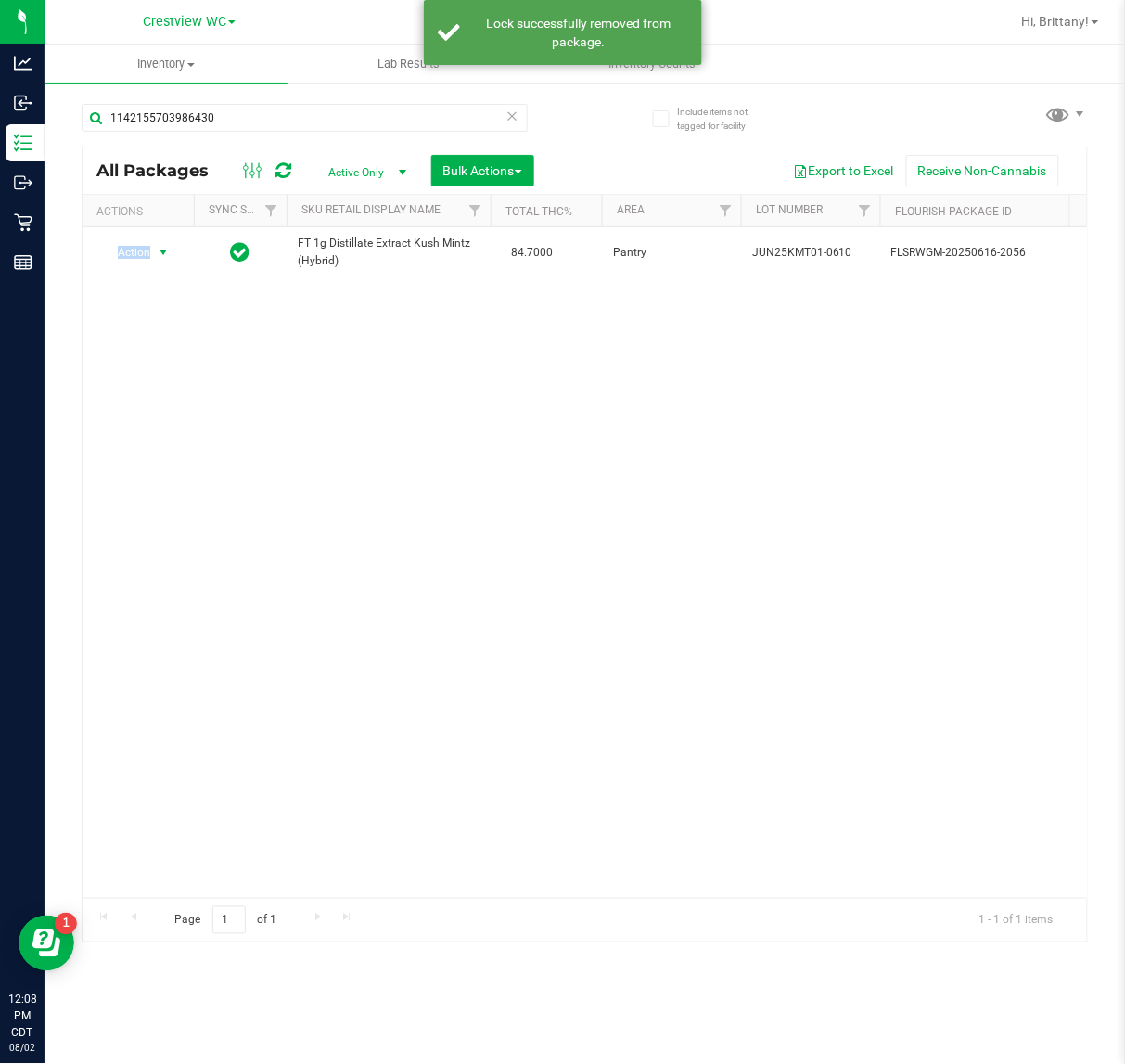 click on "Action" at bounding box center [126, 252] 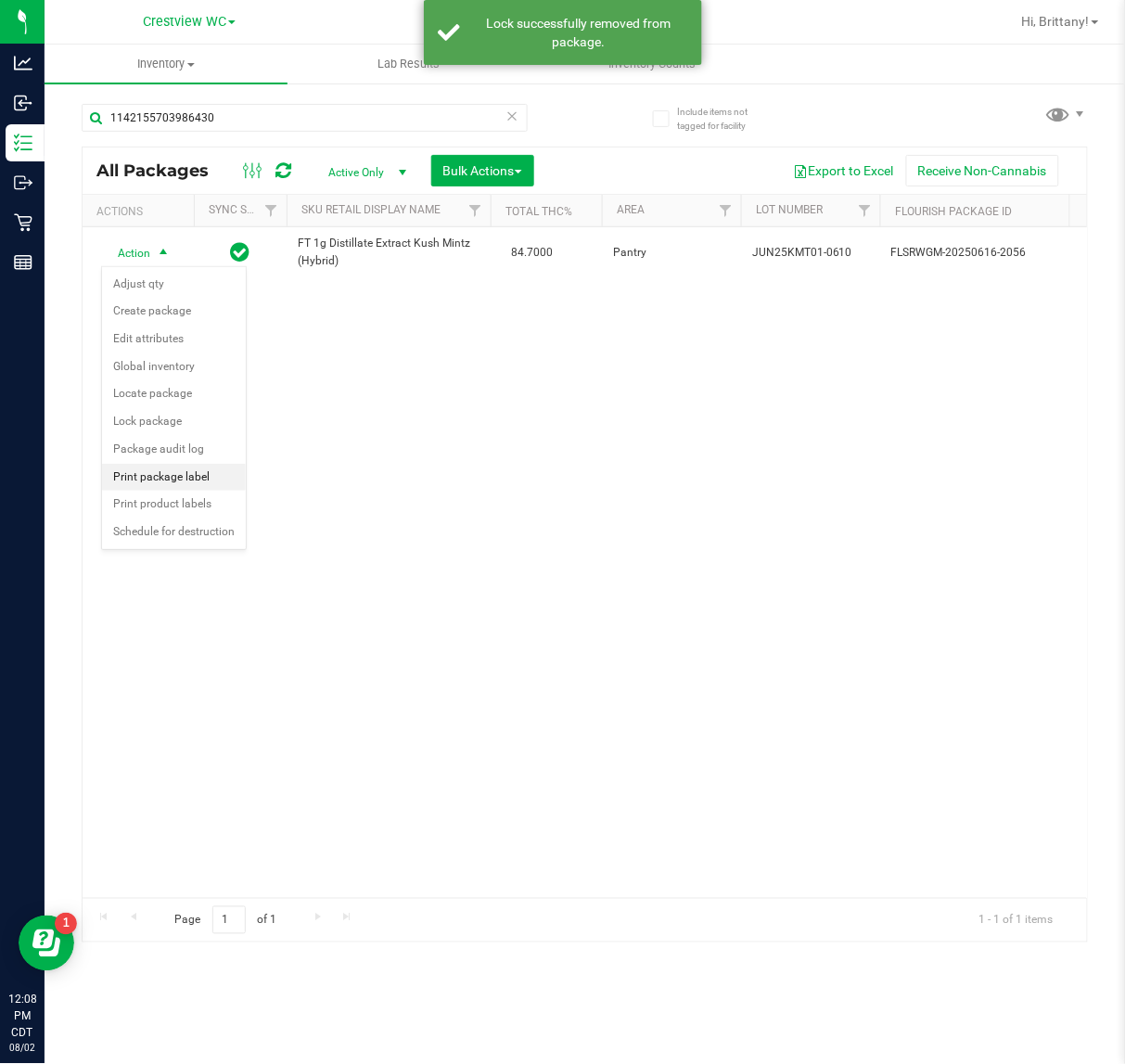 click on "Print package label" at bounding box center [173, 478] 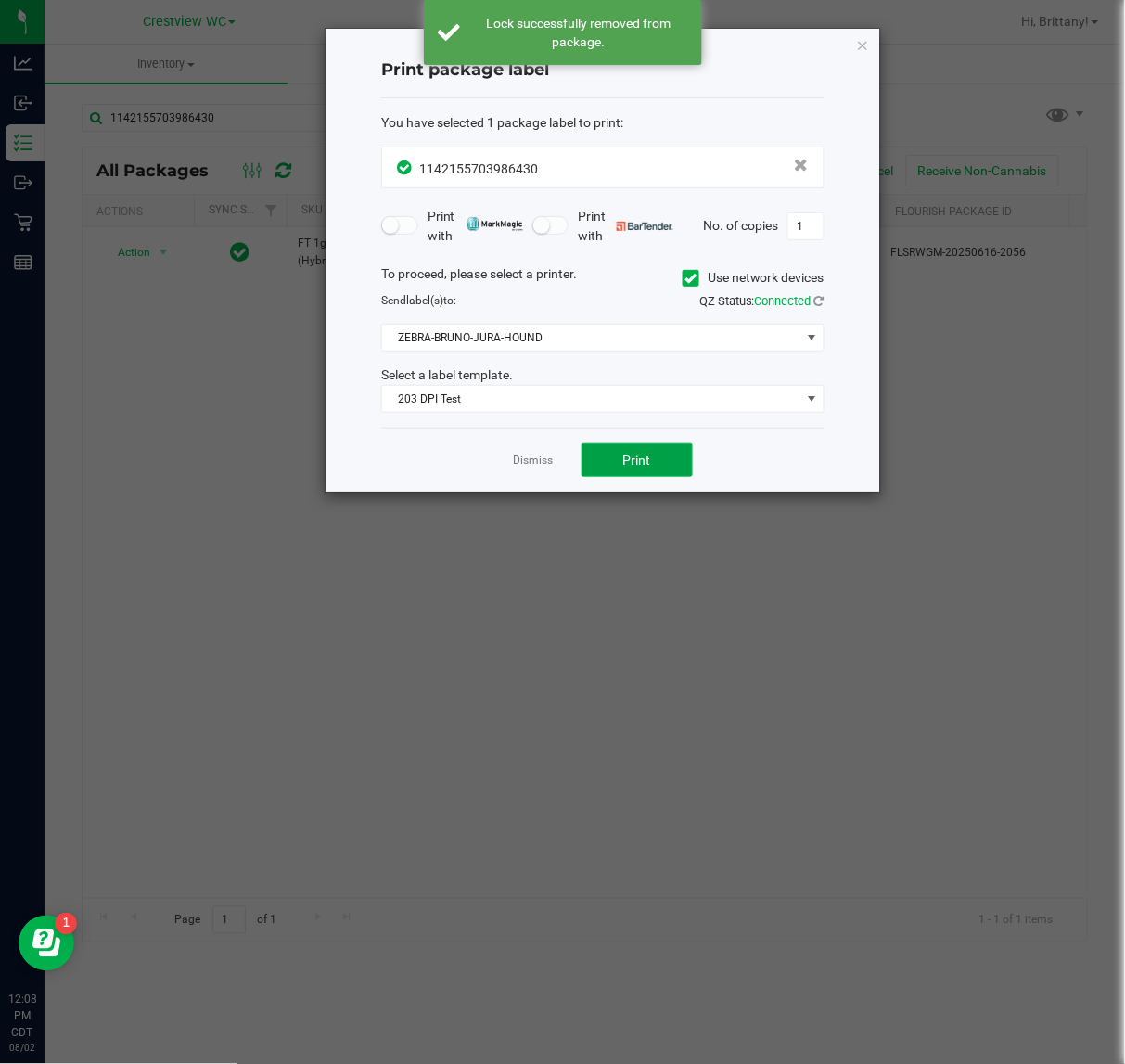 click on "Print" 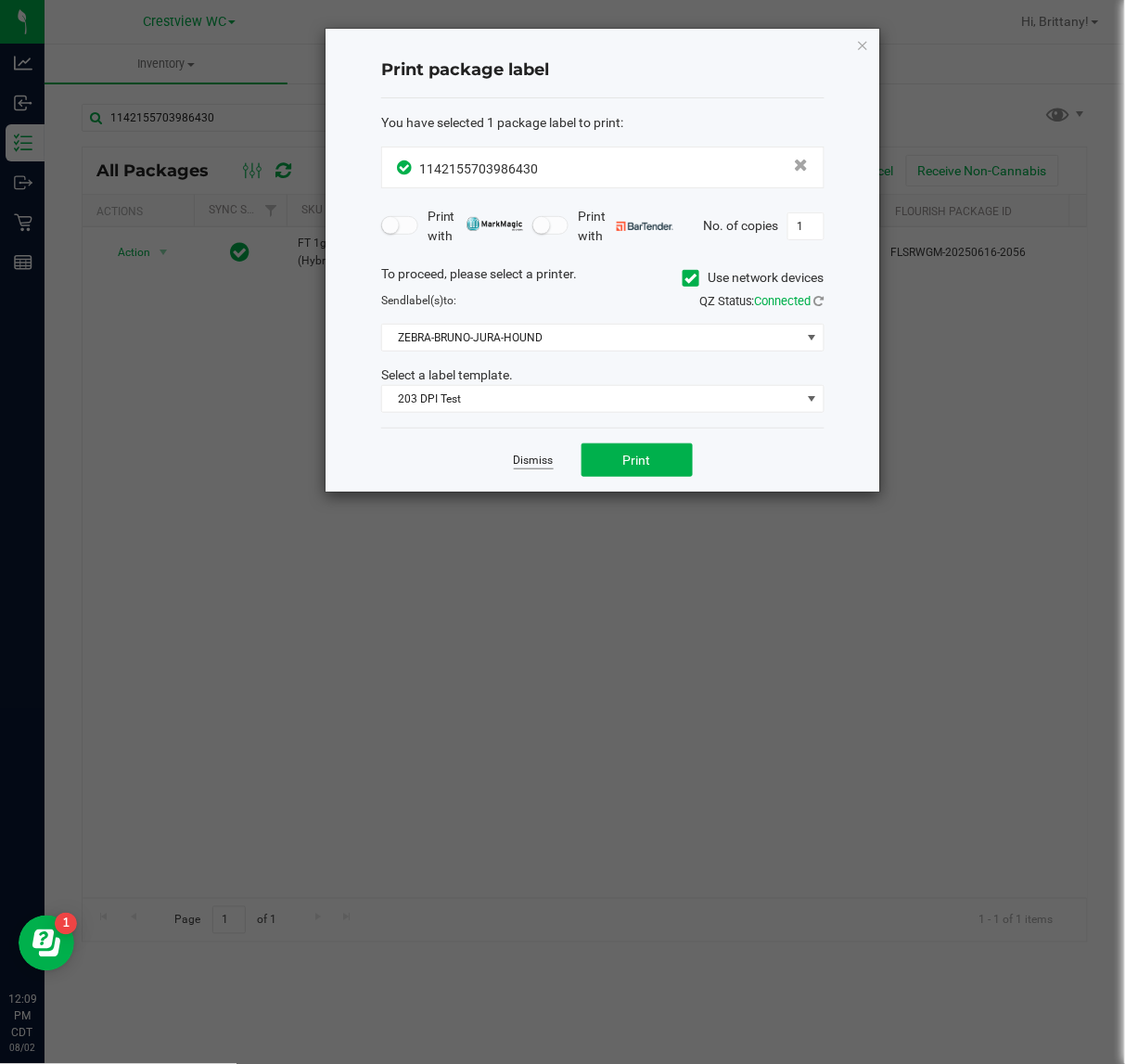 click on "Dismiss" 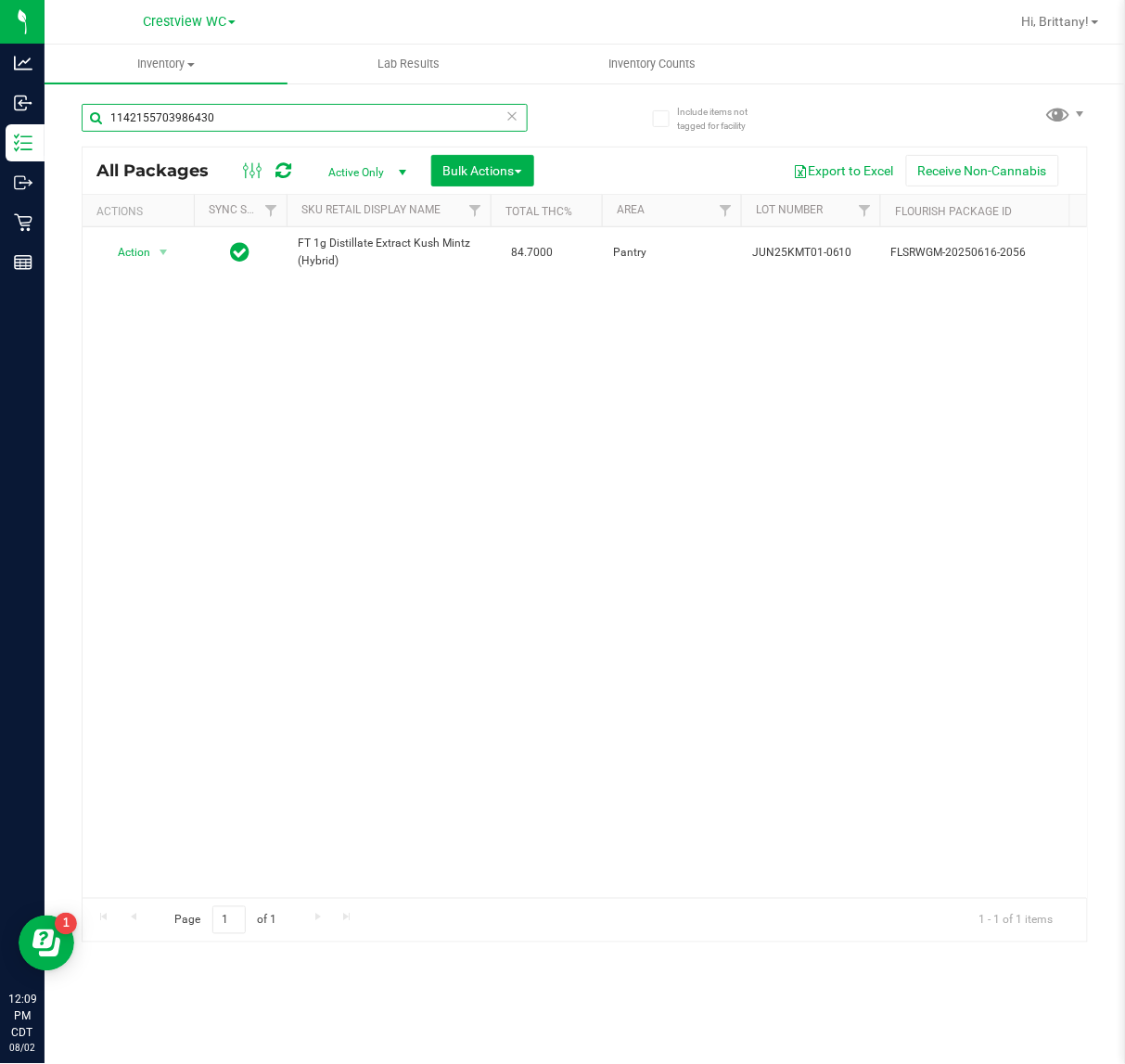 drag, startPoint x: 228, startPoint y: 125, endPoint x: -278, endPoint y: 77, distance: 508.2716 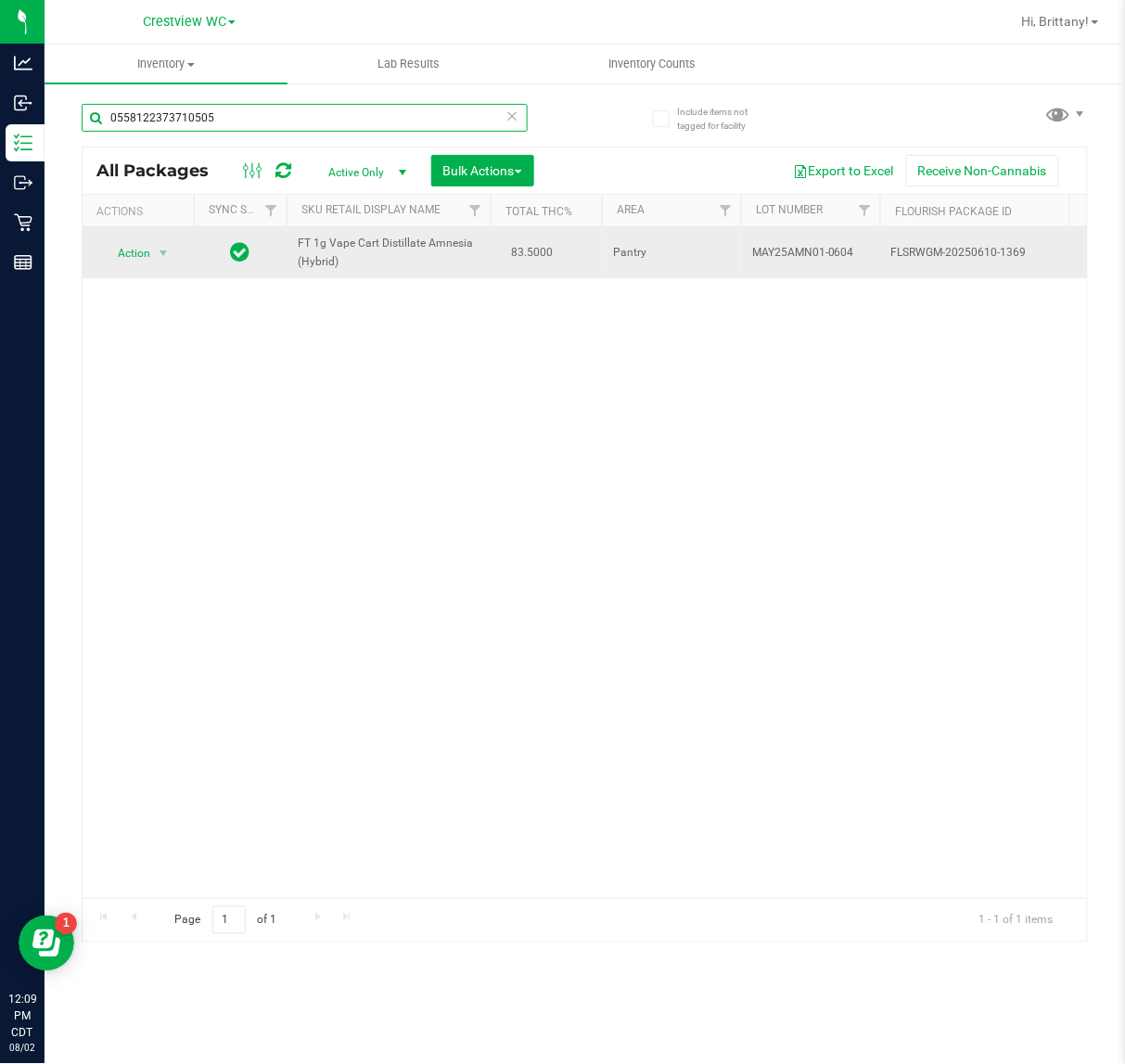 type on "0558122373710505" 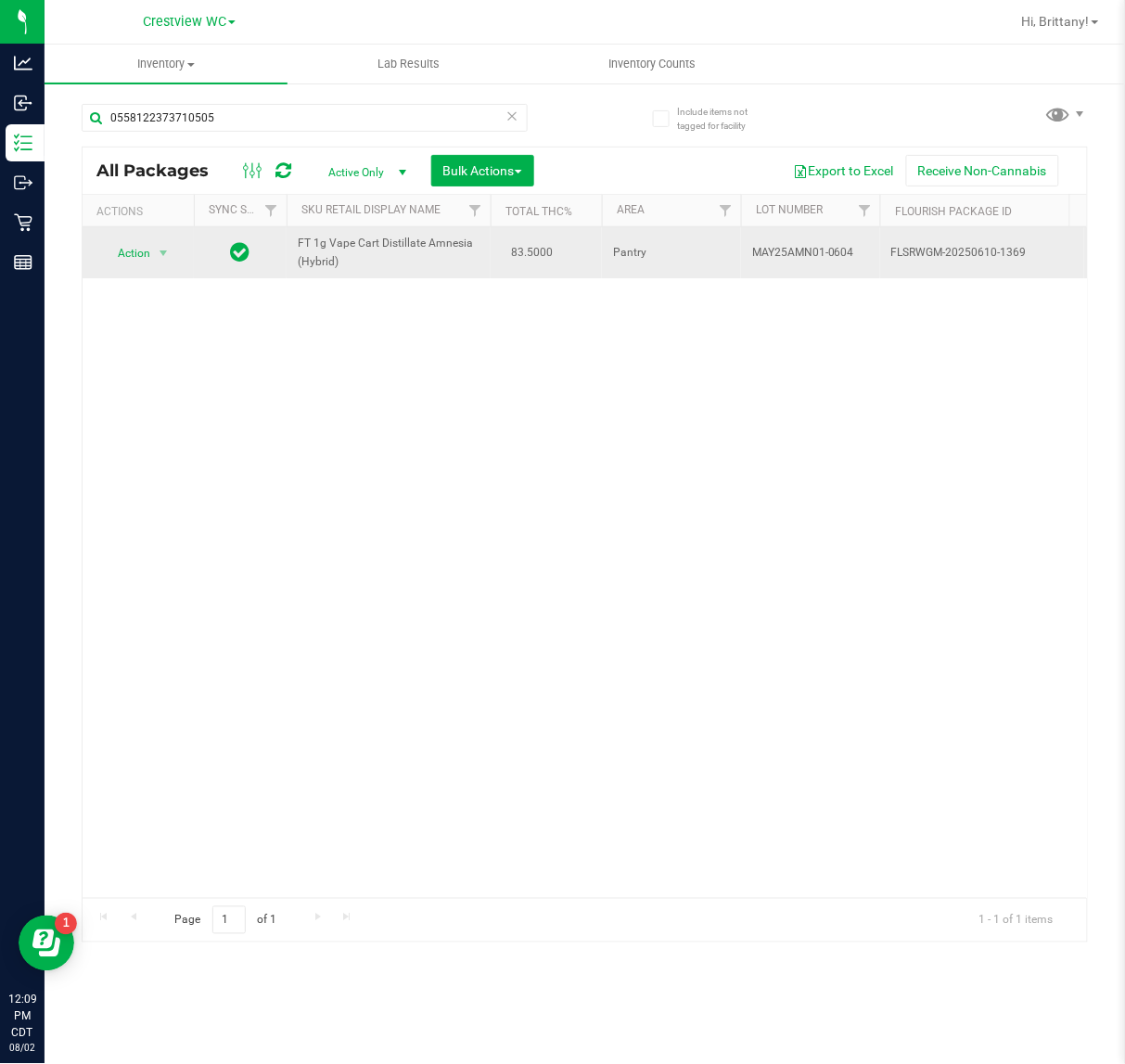 click on "Action" at bounding box center (126, 253) 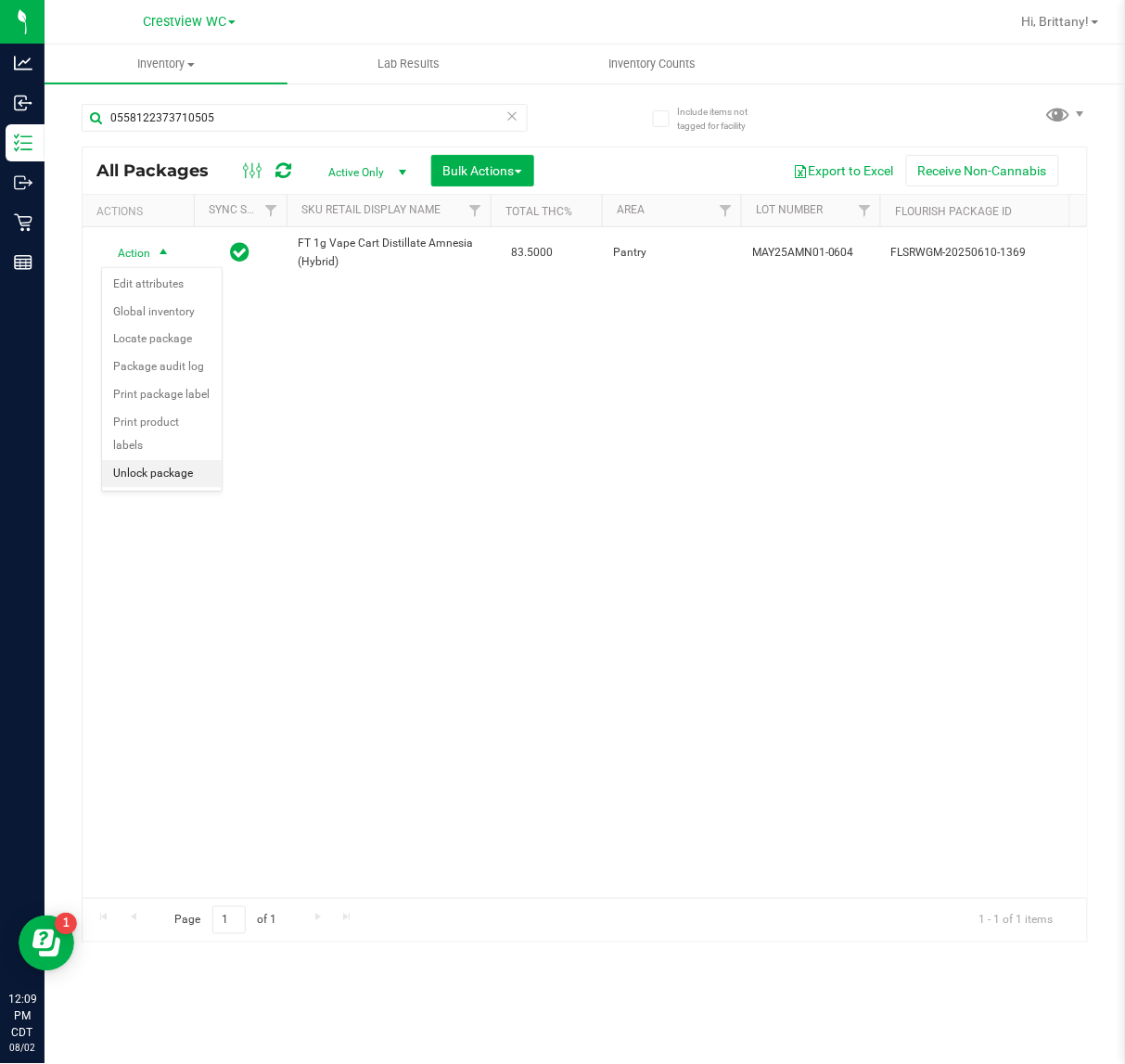click on "Unlock package" at bounding box center (161, 474) 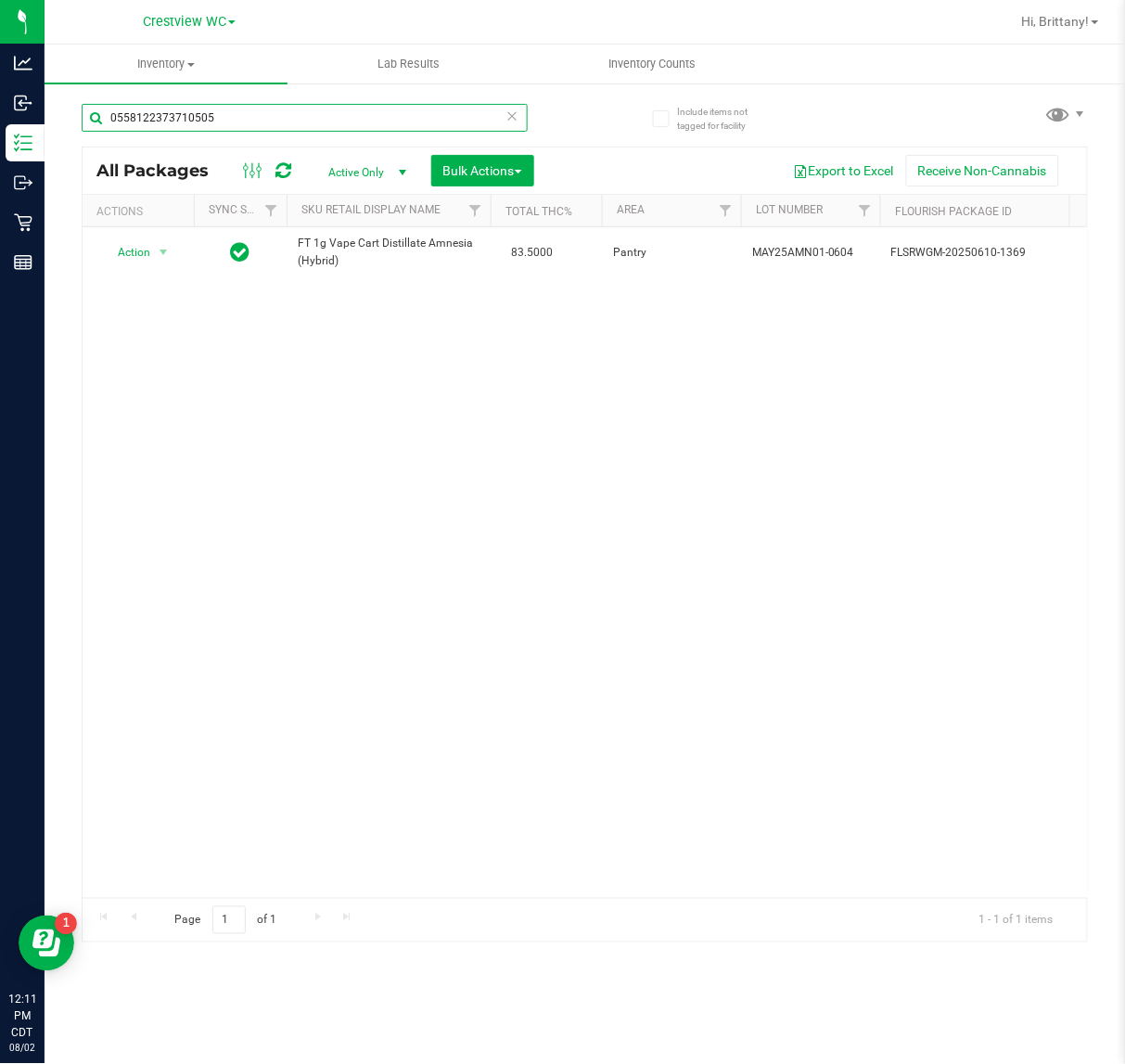 click on "0558122373710505" at bounding box center [304, 118] 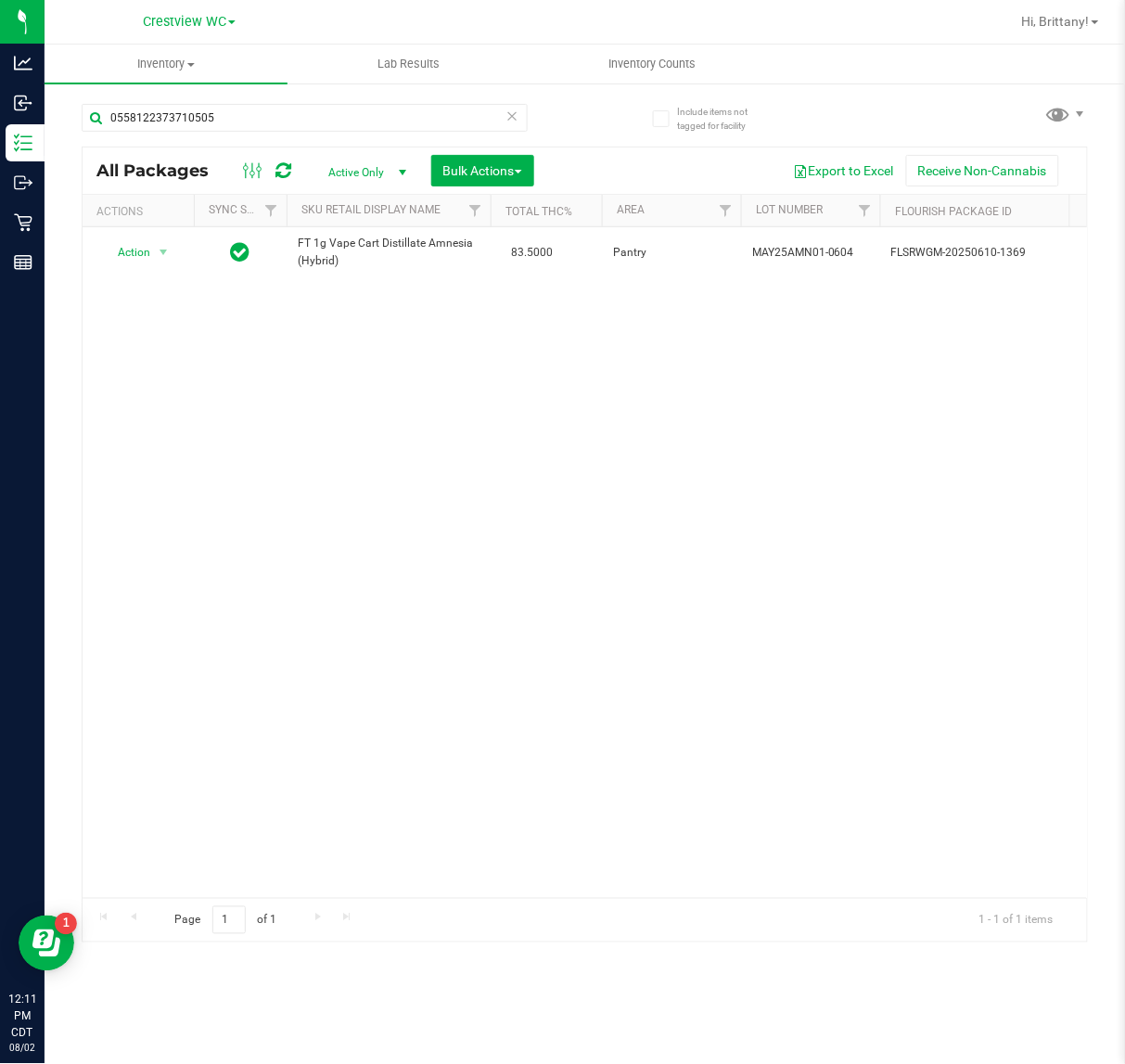 click at bounding box center (513, 115) 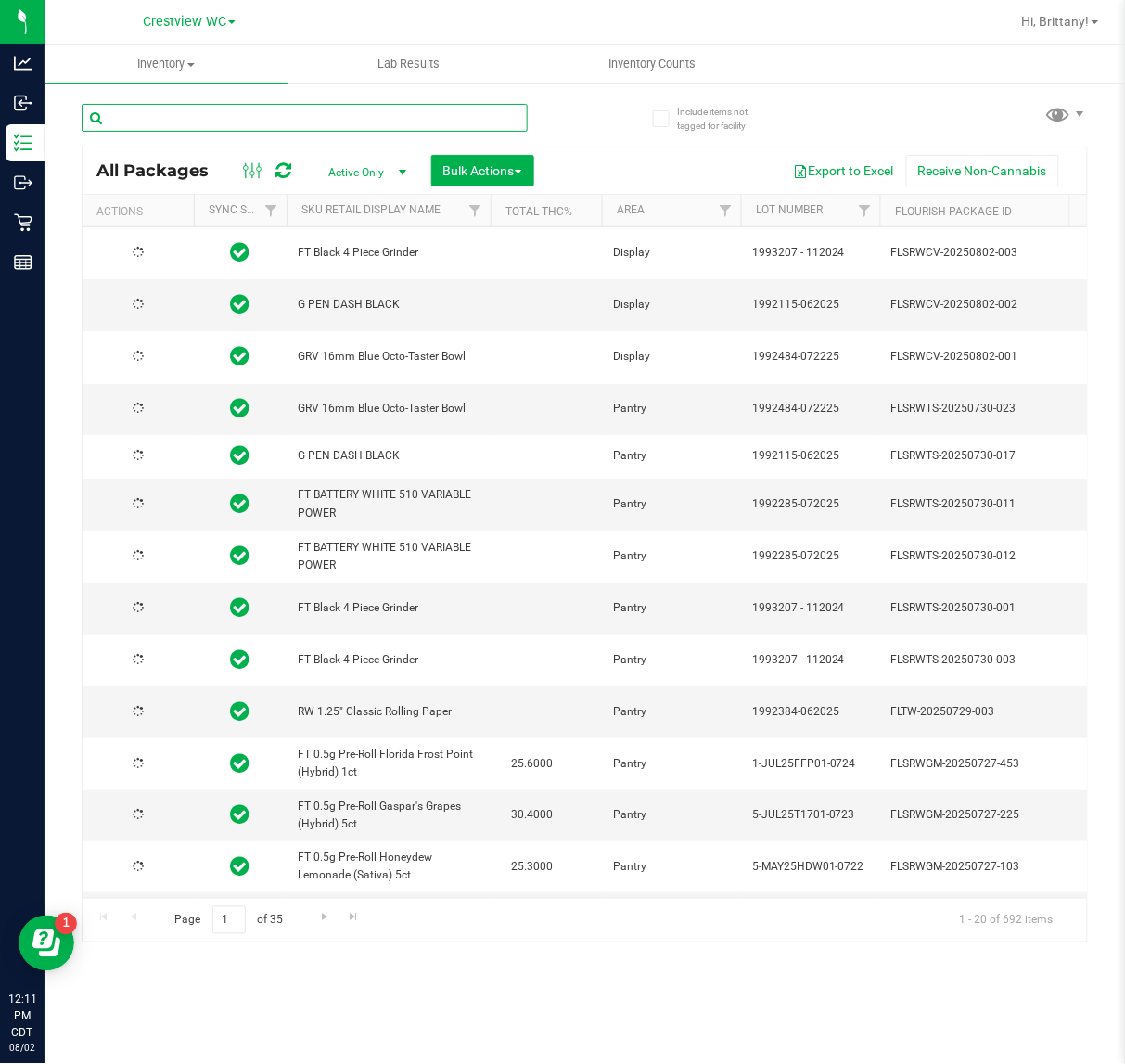 click at bounding box center (304, 118) 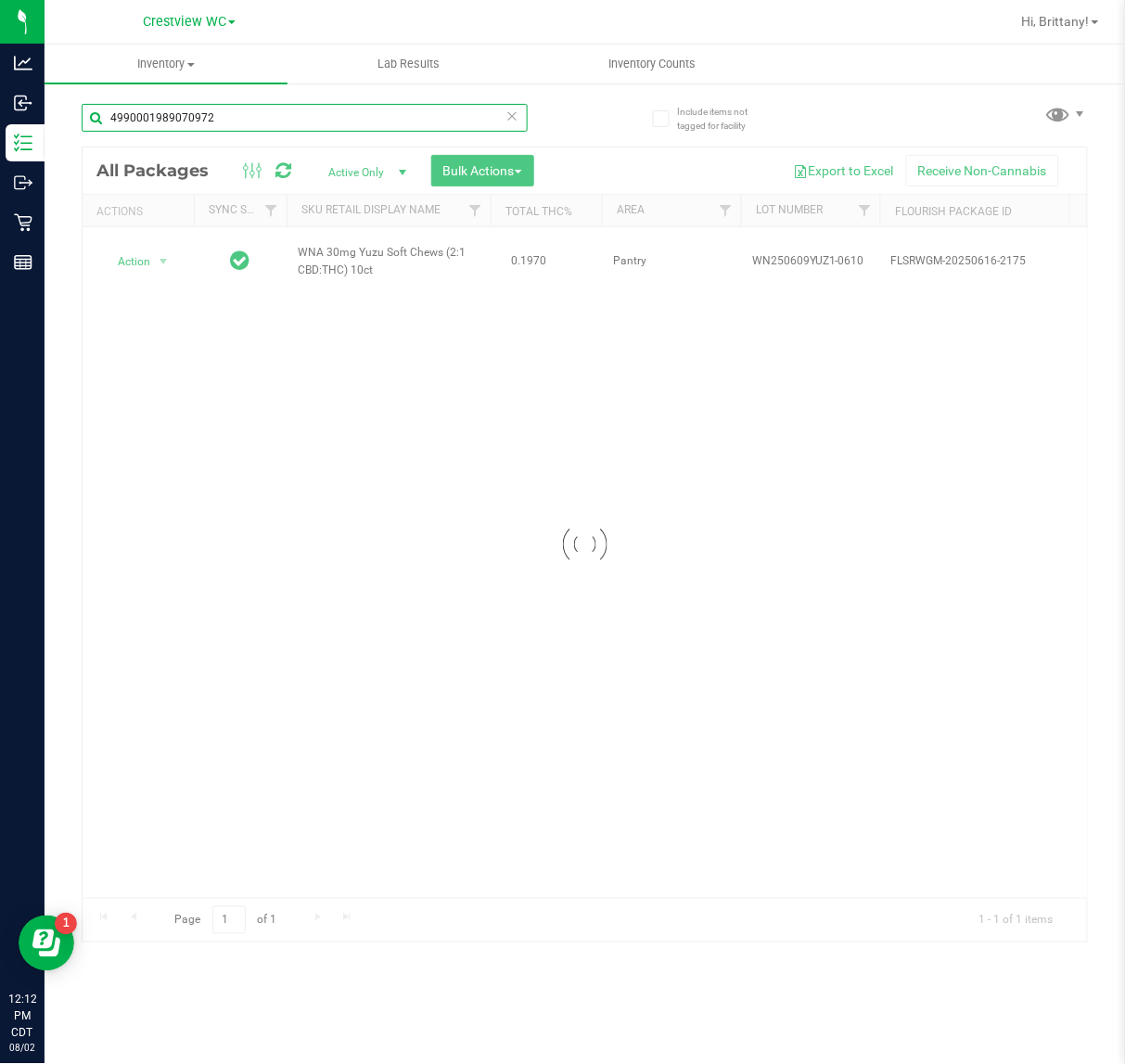 type on "4990001989070972" 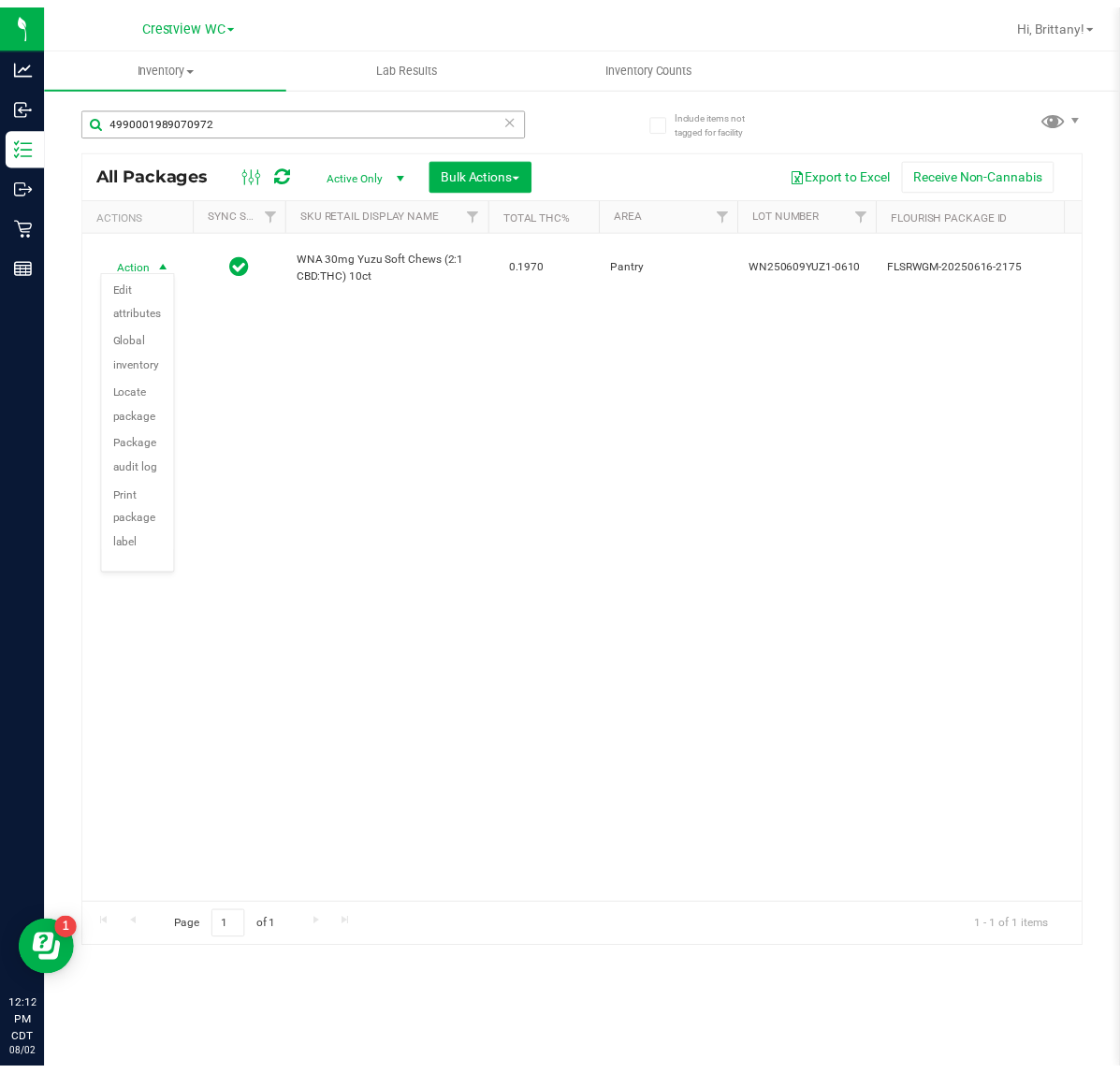 scroll, scrollTop: 138, scrollLeft: 0, axis: vertical 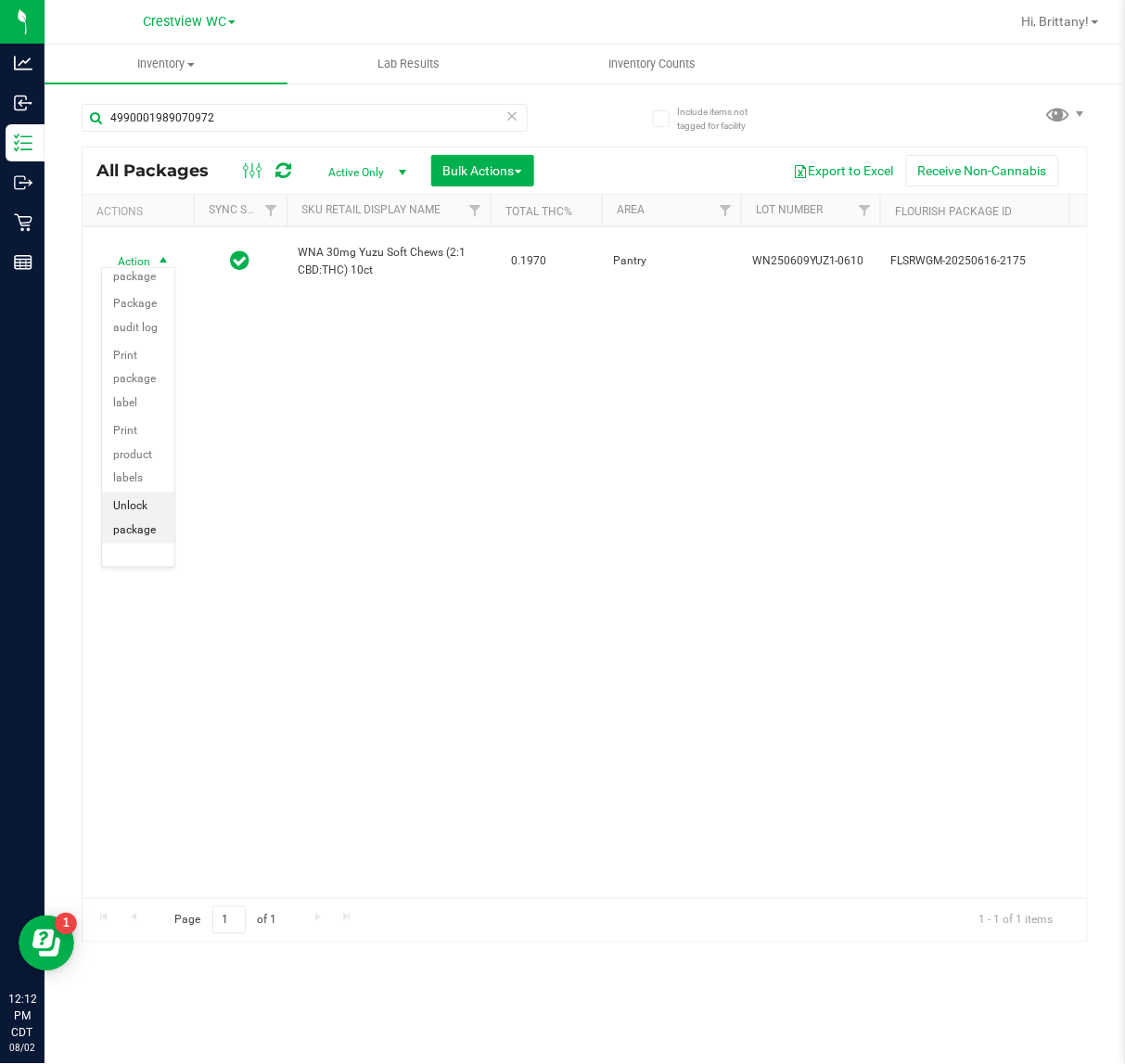 click on "Unlock package" at bounding box center (138, 518) 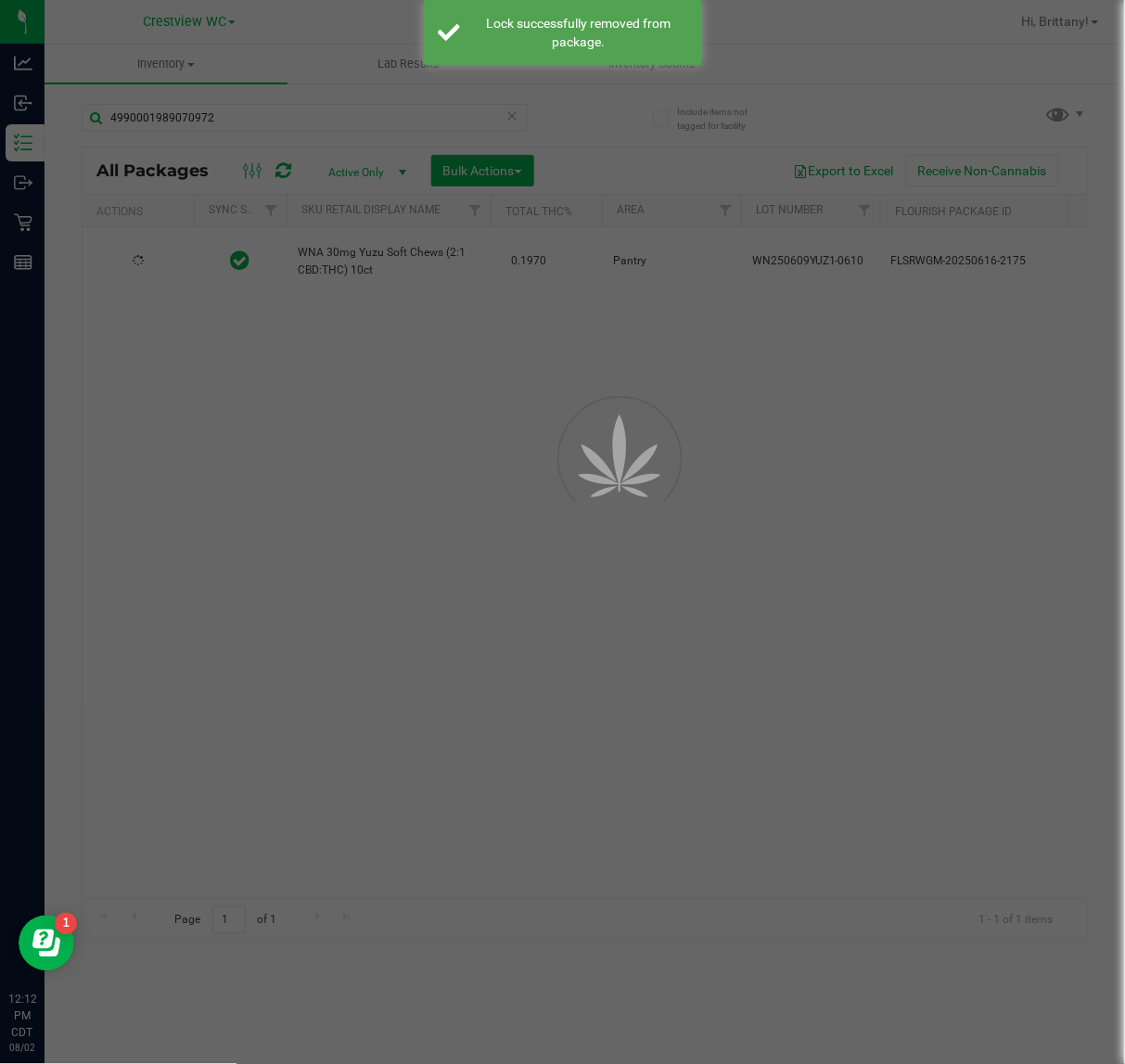 click at bounding box center (562, 532) 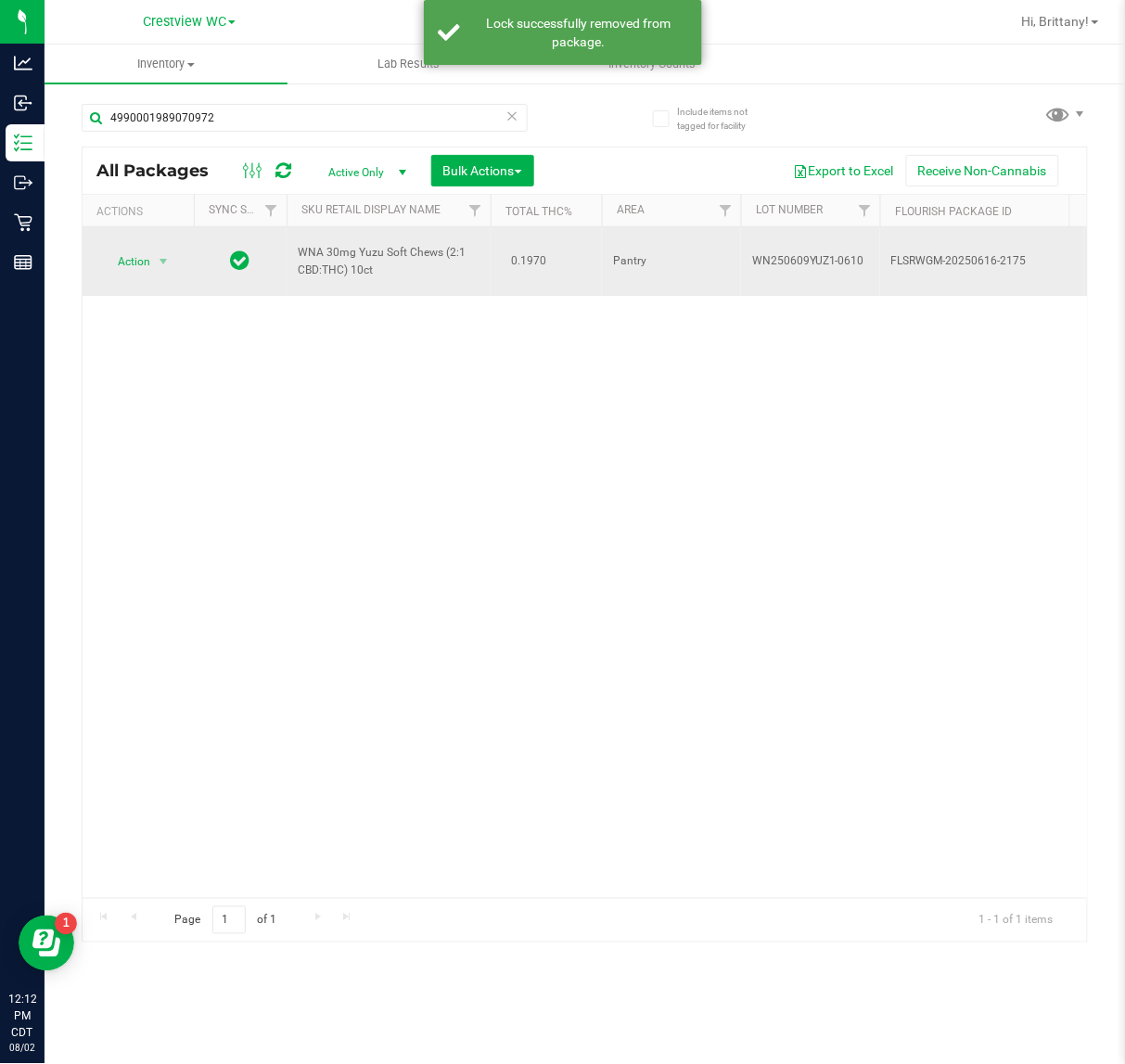 click on "Action" at bounding box center (126, 262) 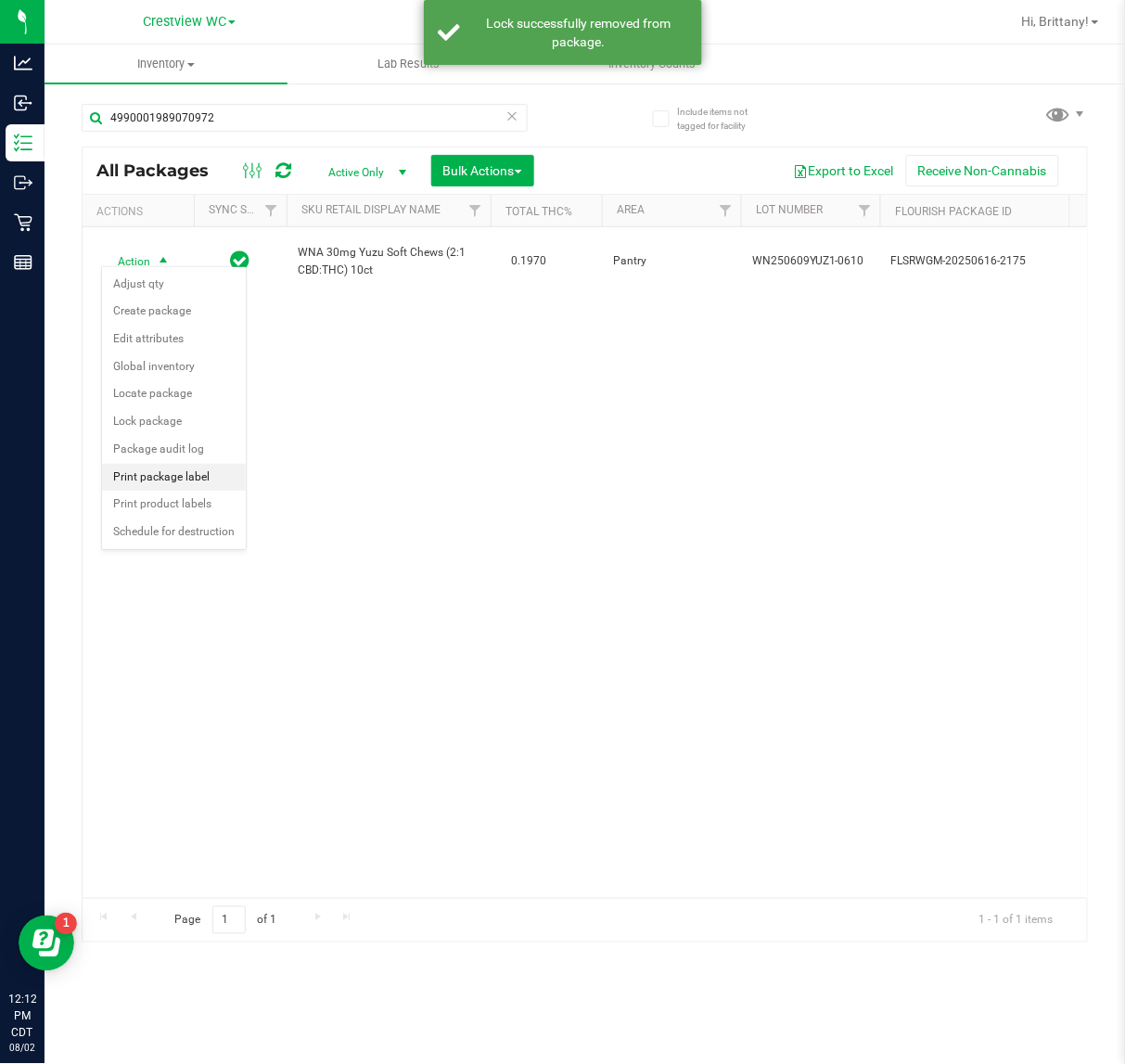 click on "Print package label" at bounding box center (173, 478) 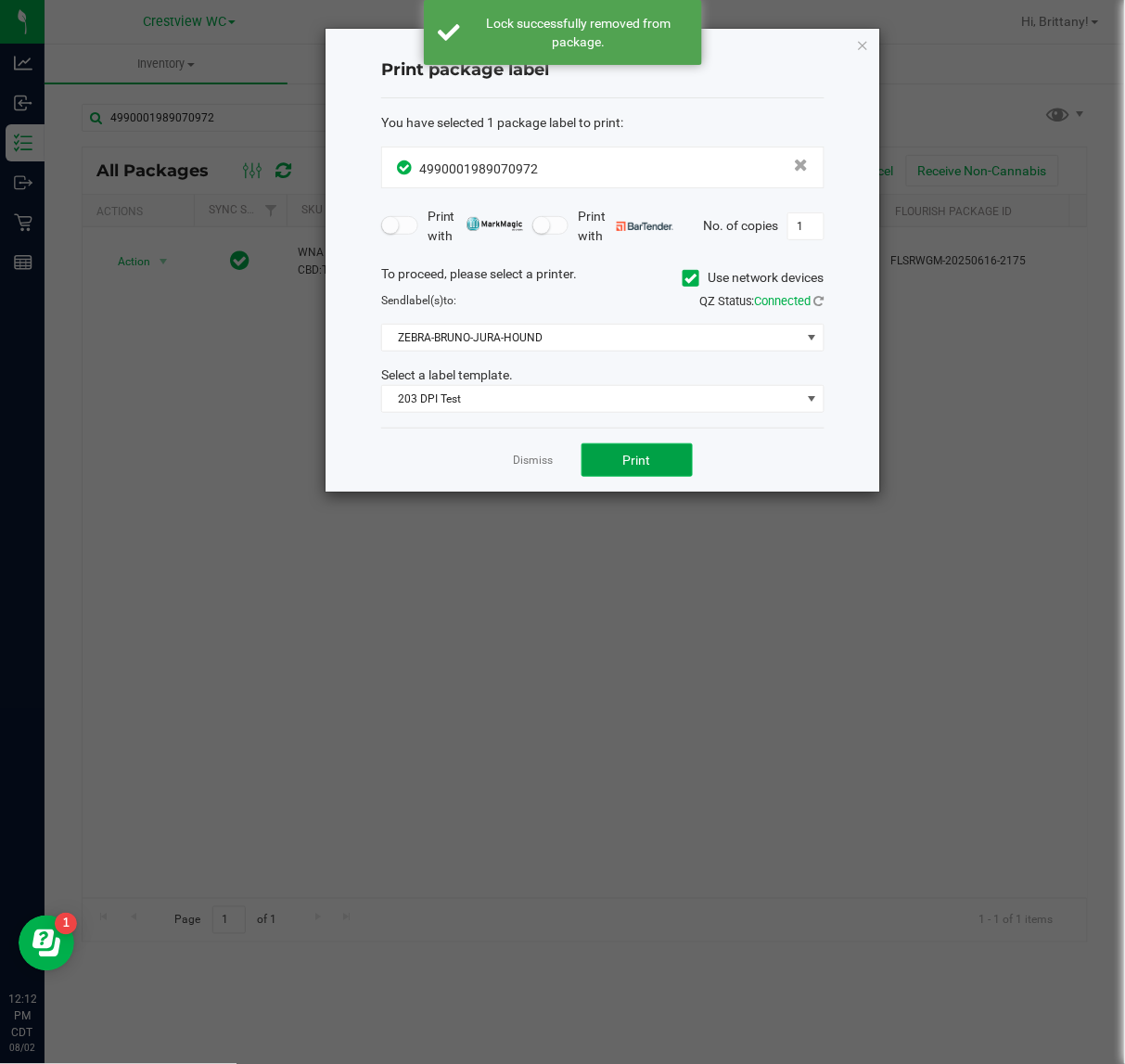 click on "Print" 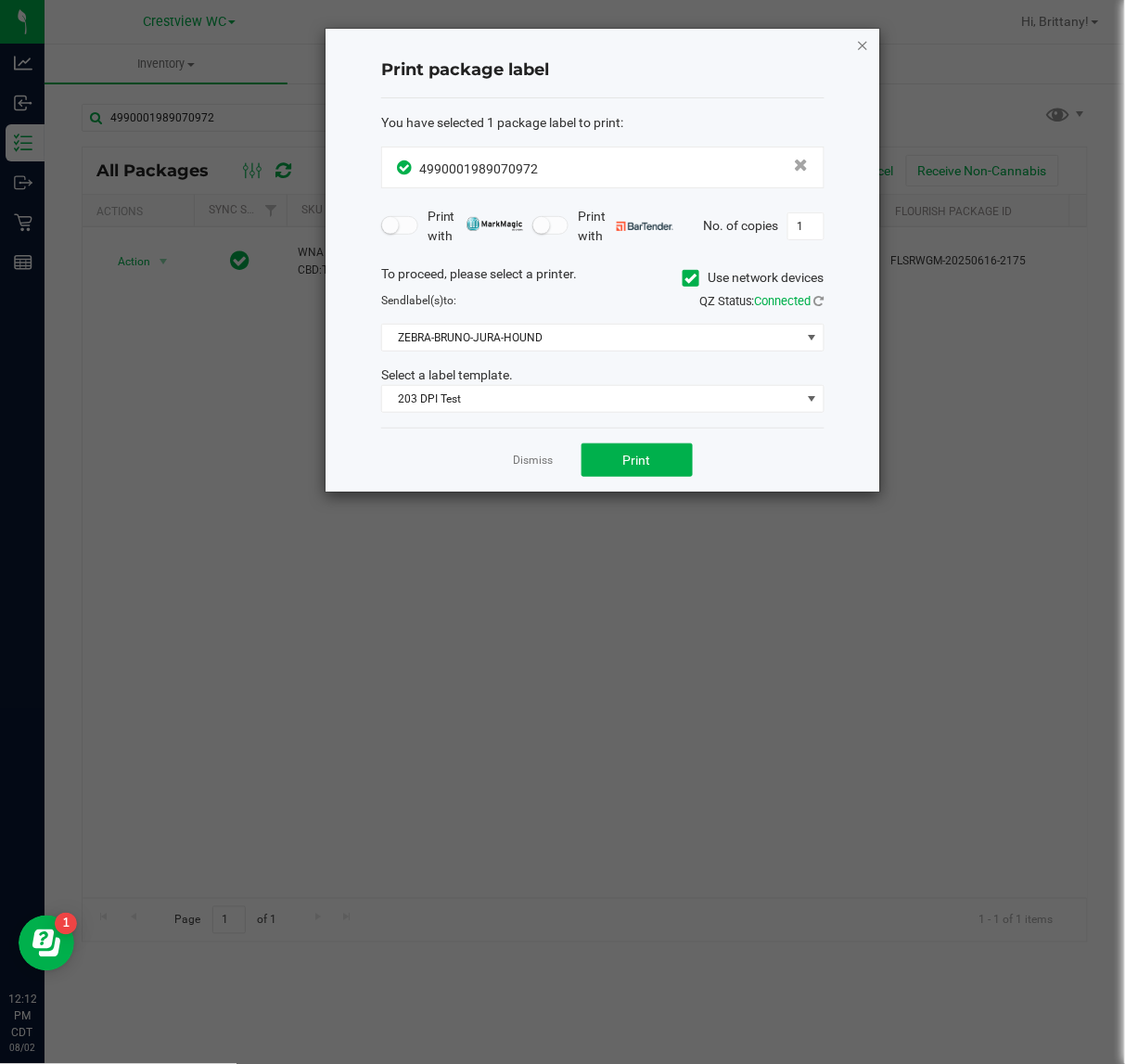 click 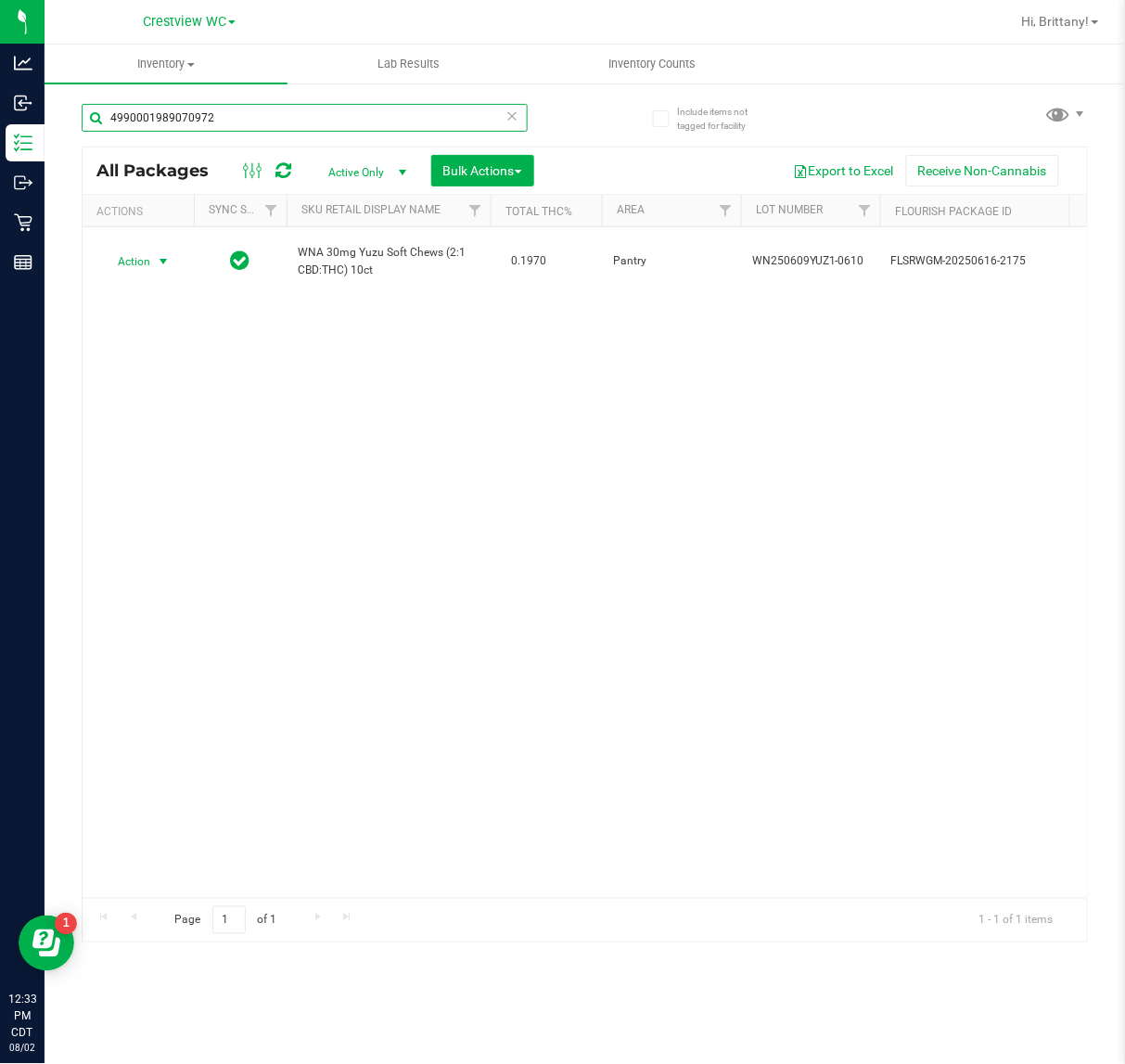 click on "4990001989070972" at bounding box center (304, 118) 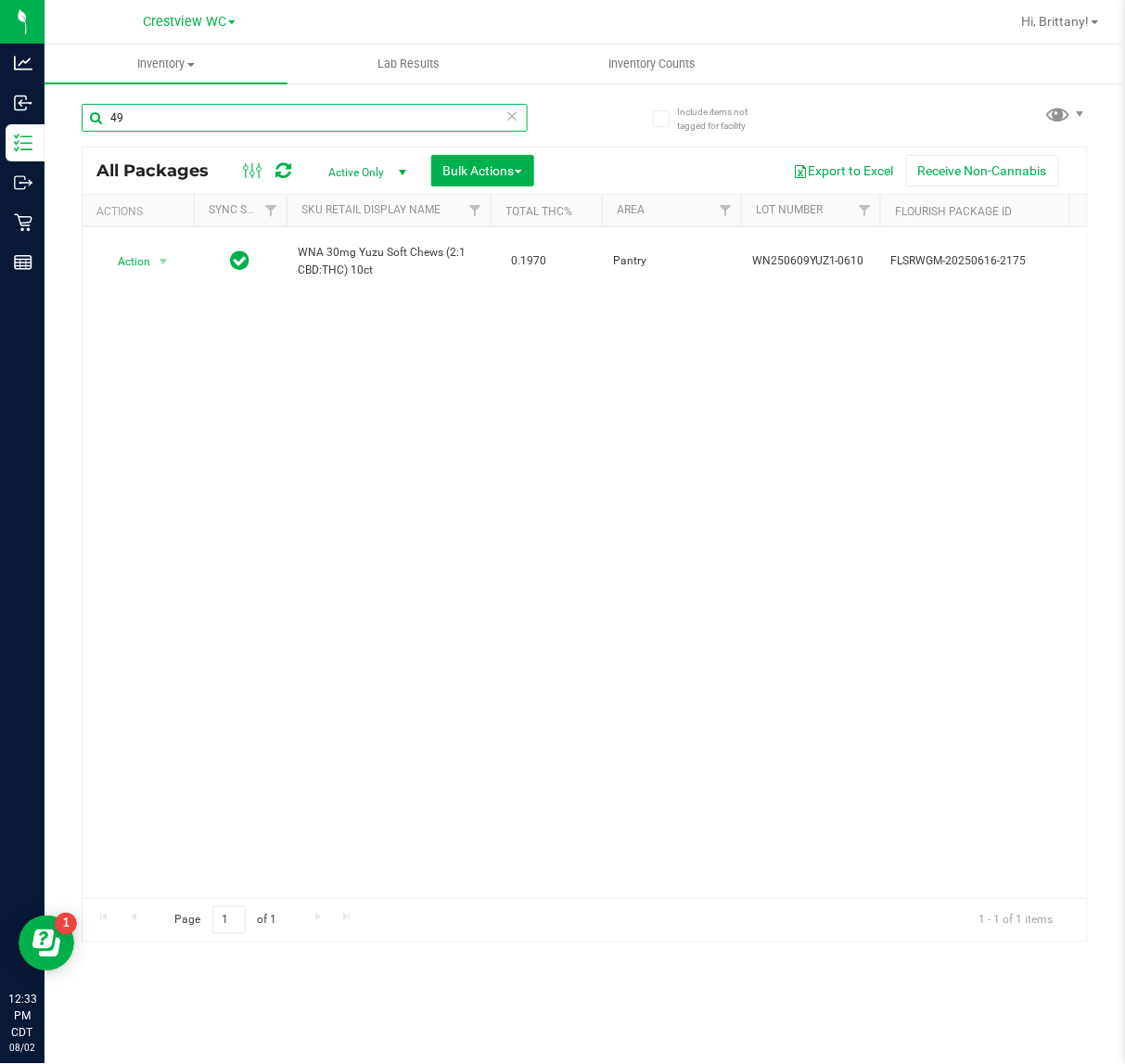 type on "4" 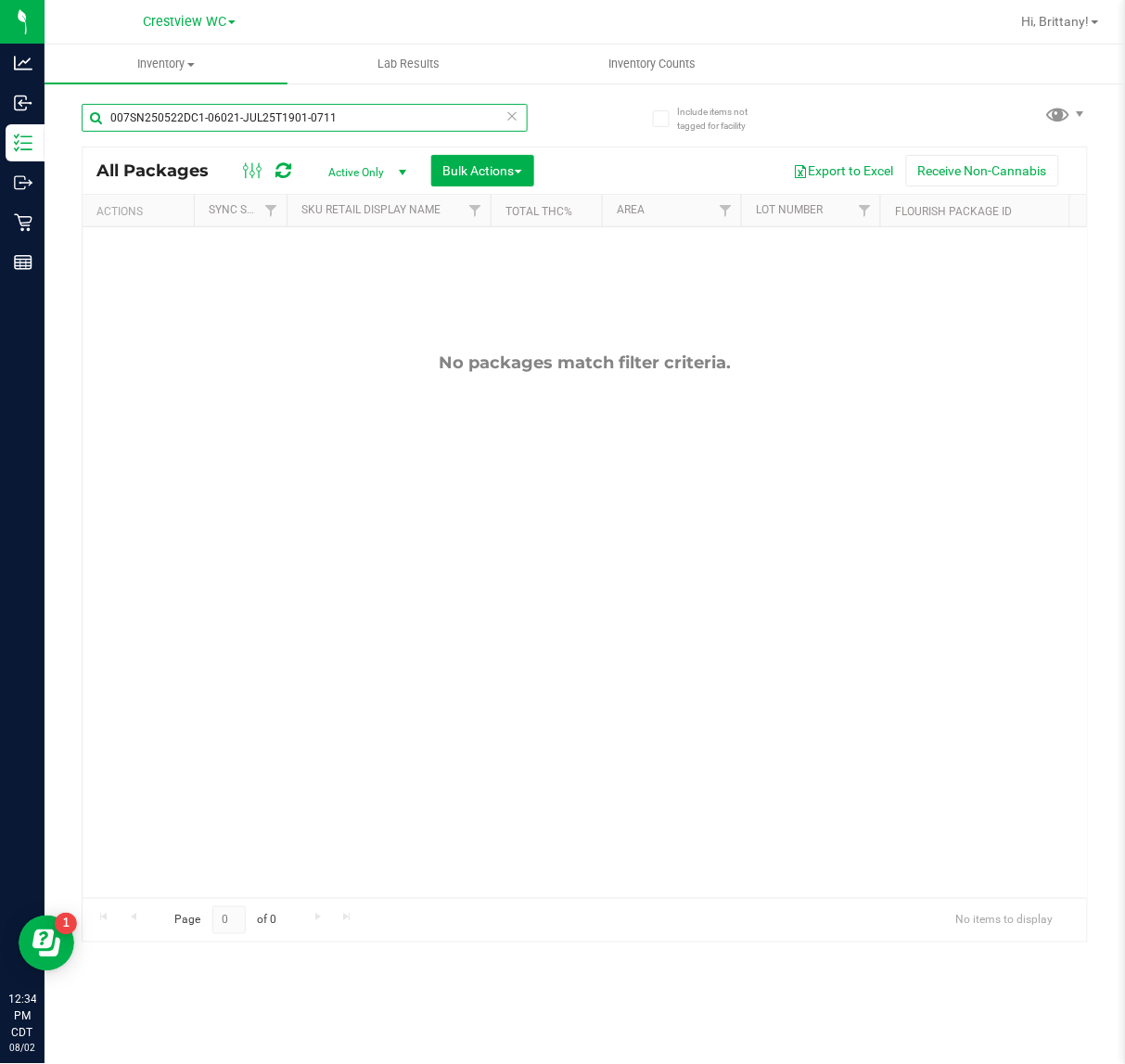 type on "007SN250522DC1-06021-JUL25T1901-0711" 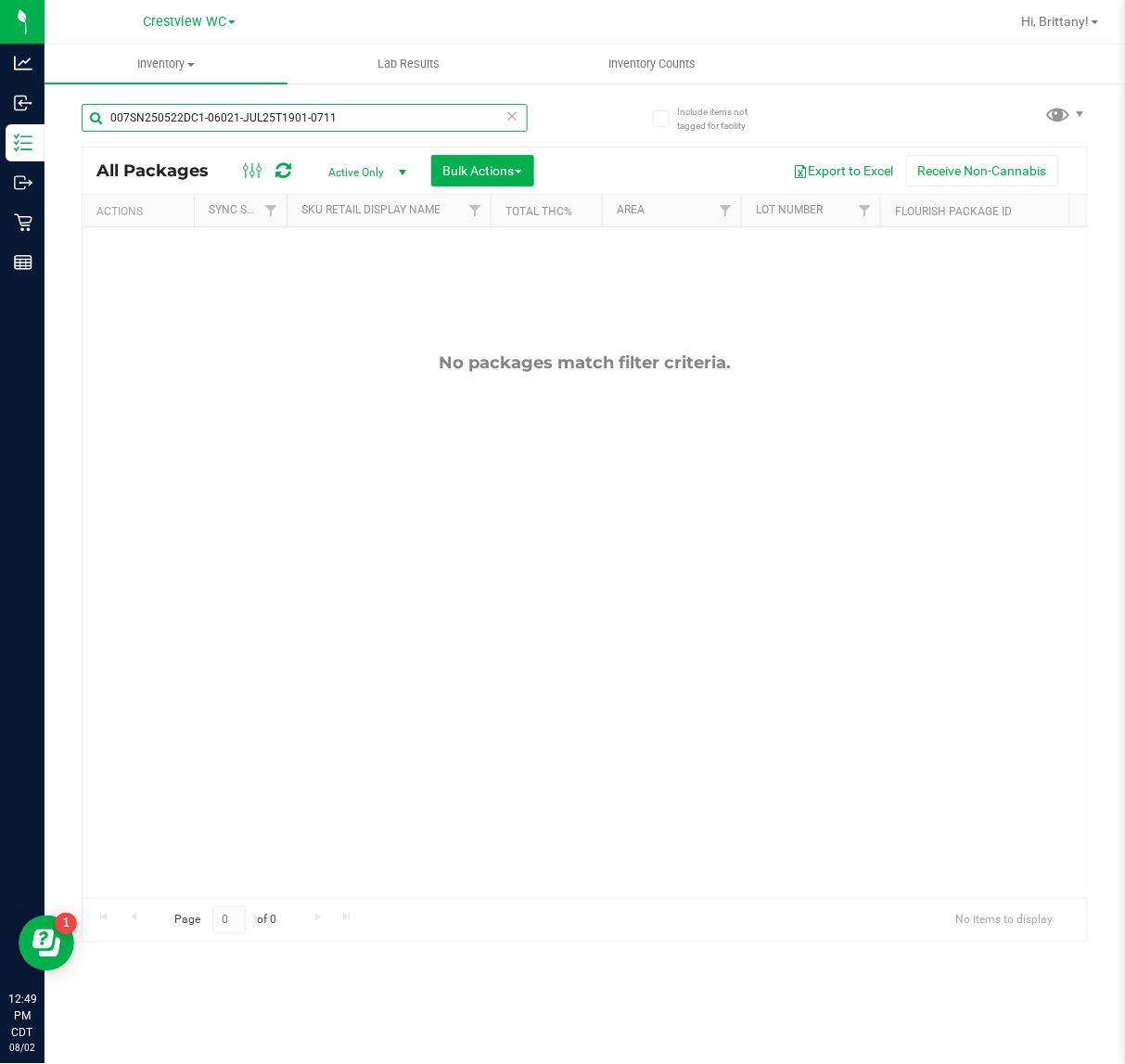 drag, startPoint x: 367, startPoint y: 114, endPoint x: -153, endPoint y: 109, distance: 520.024 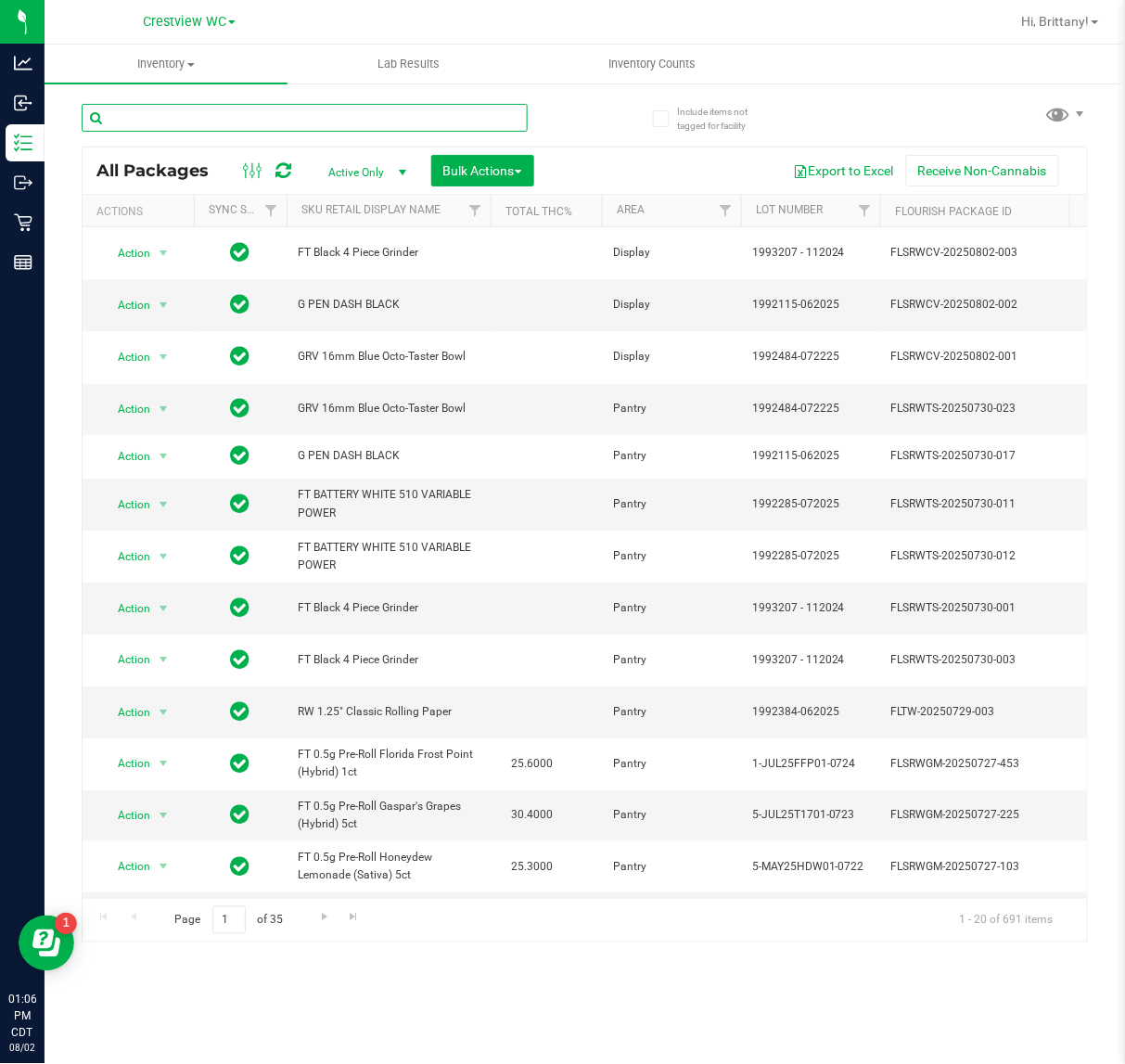 click at bounding box center [304, 118] 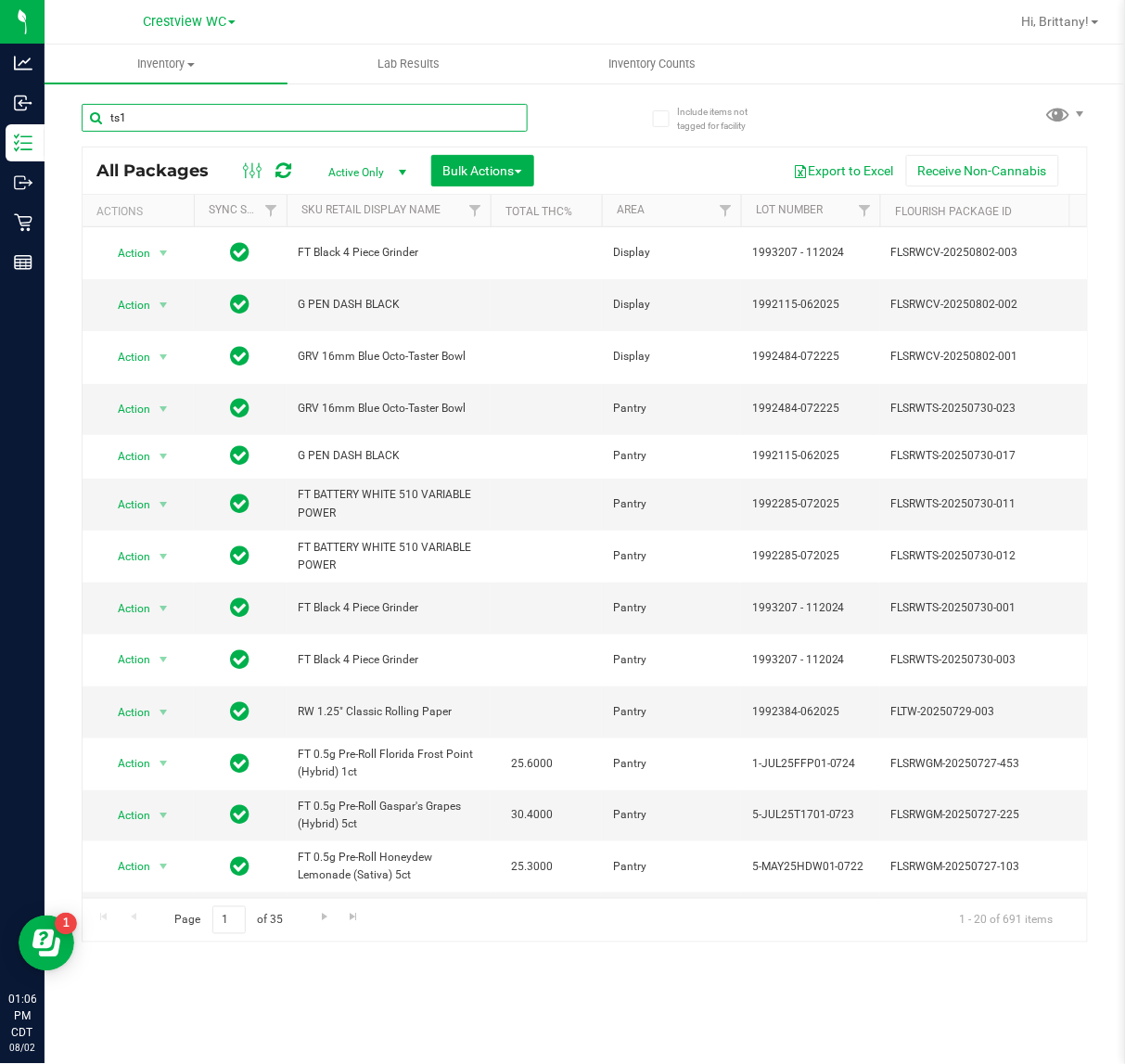 type on "ts1" 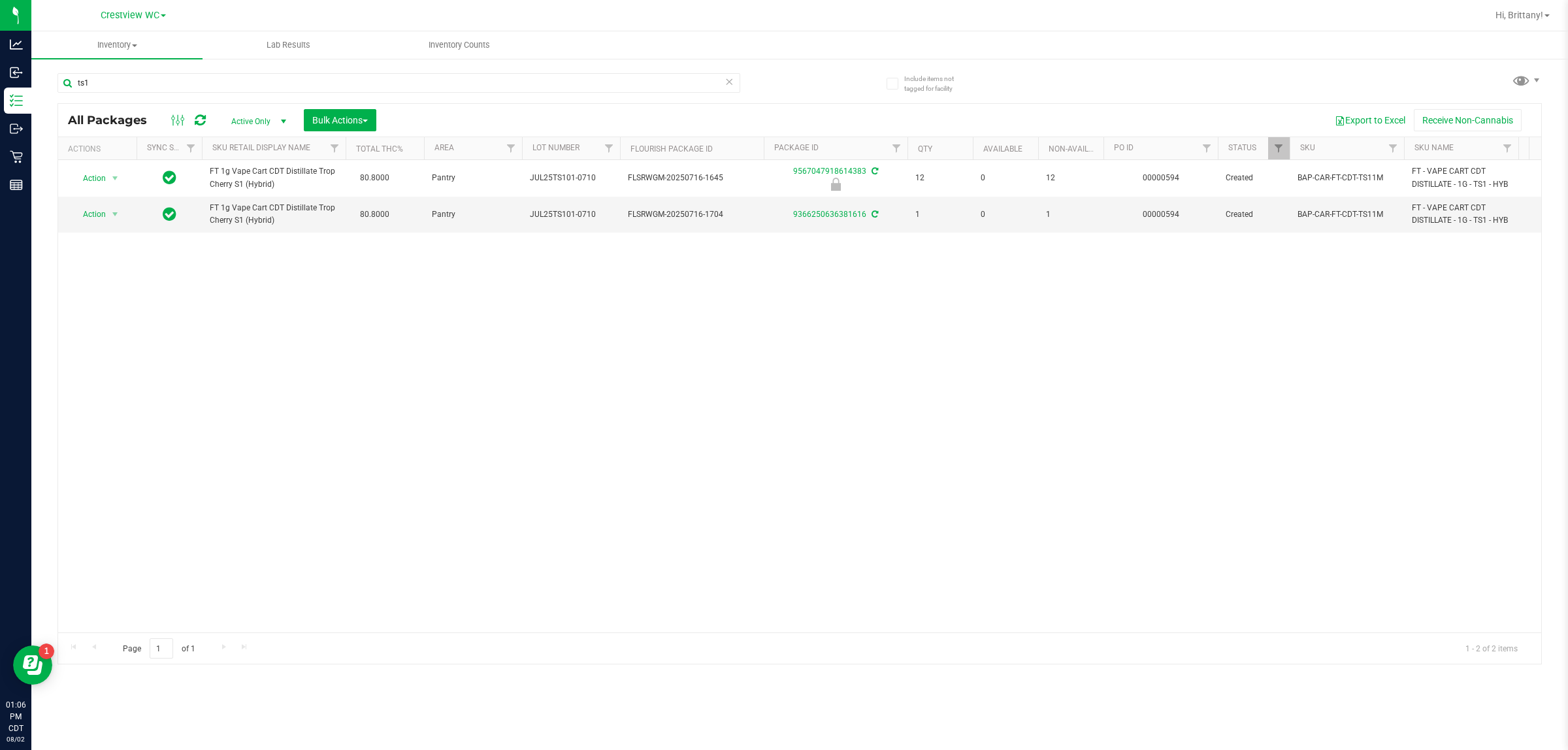 click on "Action Action Edit attributes Global inventory Locate package Package audit log Print package label Print product labels Unlock package
FT 1g Vape Cart CDT Distillate Trop Cherry S1 (Hybrid)
80.8000
Pantry
JUL25TS101-0710
FLSRWGM-20250716-1645
9567047918614383
12
0
12
00000594
Created
BAP-CAR-FT-CDT-TS11M
FT - VAPE CART CDT DISTILLATE - 1G - TS1 - HYB" at bounding box center [800, 396] 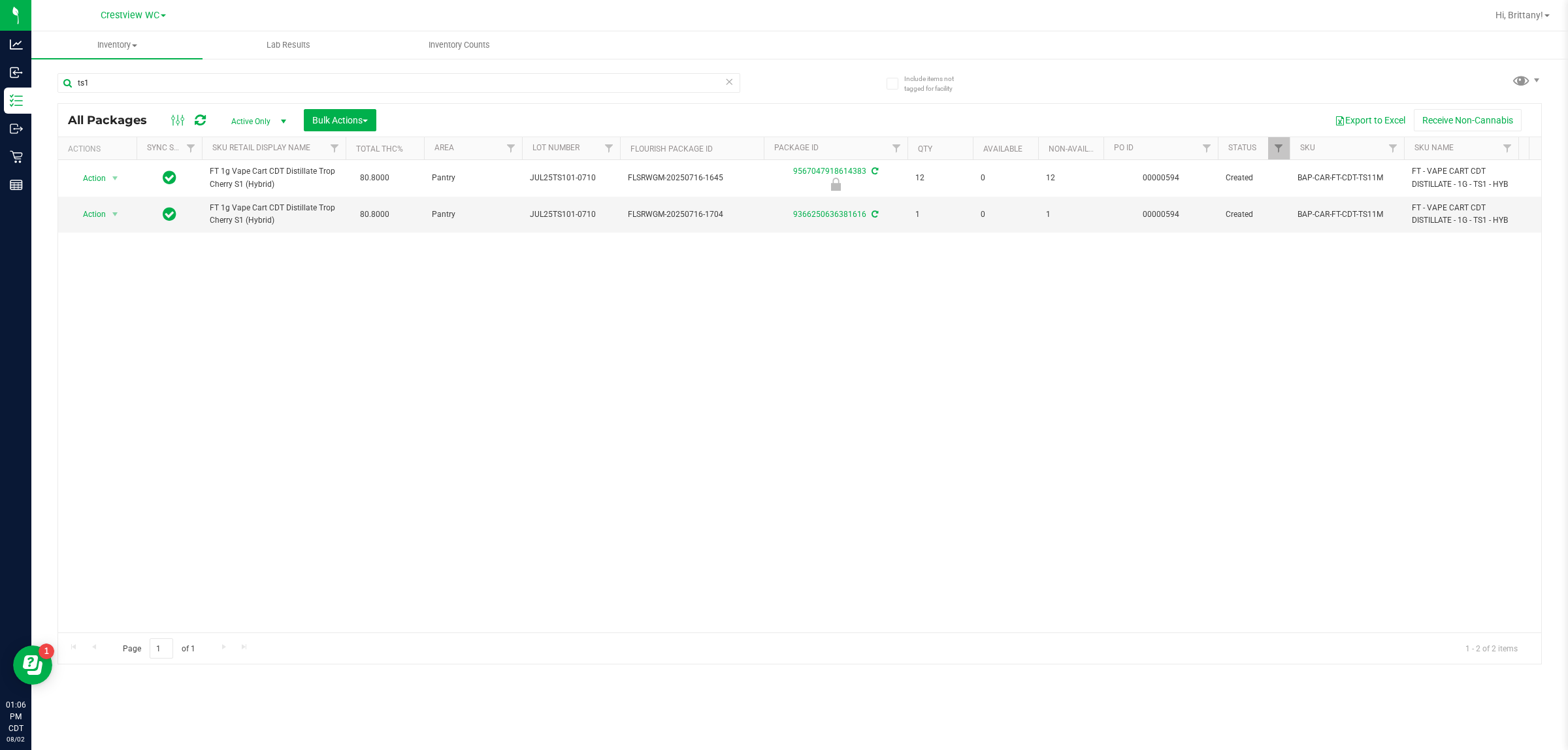 click on "Action Action Edit attributes Global inventory Locate package Package audit log Print package label Print product labels Unlock package
FT 1g Vape Cart CDT Distillate Trop Cherry S1 (Hybrid)
80.8000
Pantry
JUL25TS101-0710
FLSRWGM-20250716-1645
9567047918614383
12
0
12
00000594
Created
BAP-CAR-FT-CDT-TS11M
FT - VAPE CART CDT DISTILLATE - 1G - TS1 - HYB" at bounding box center [800, 396] 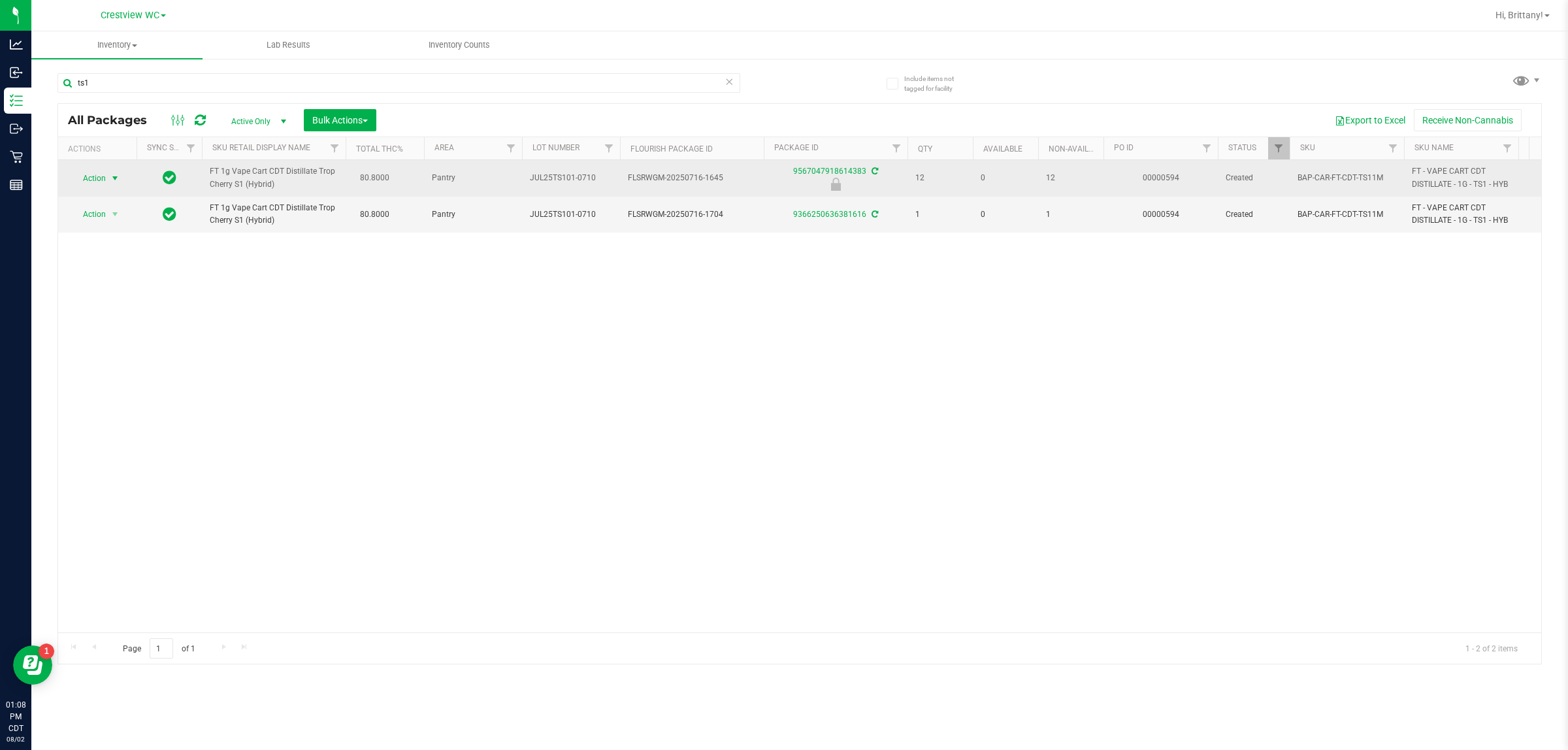 click on "Action" at bounding box center (89, 178) 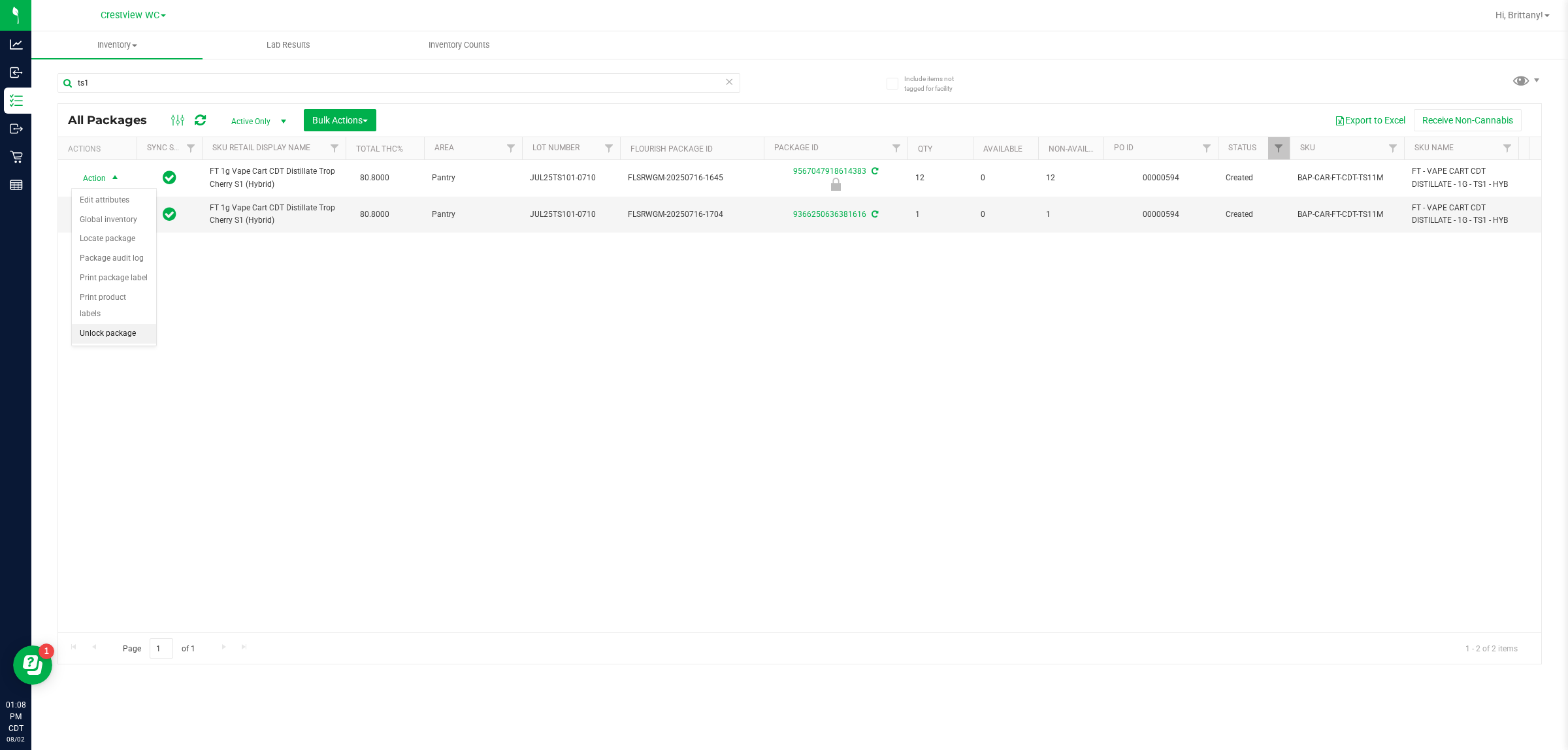 click on "Unlock package" at bounding box center (114, 334) 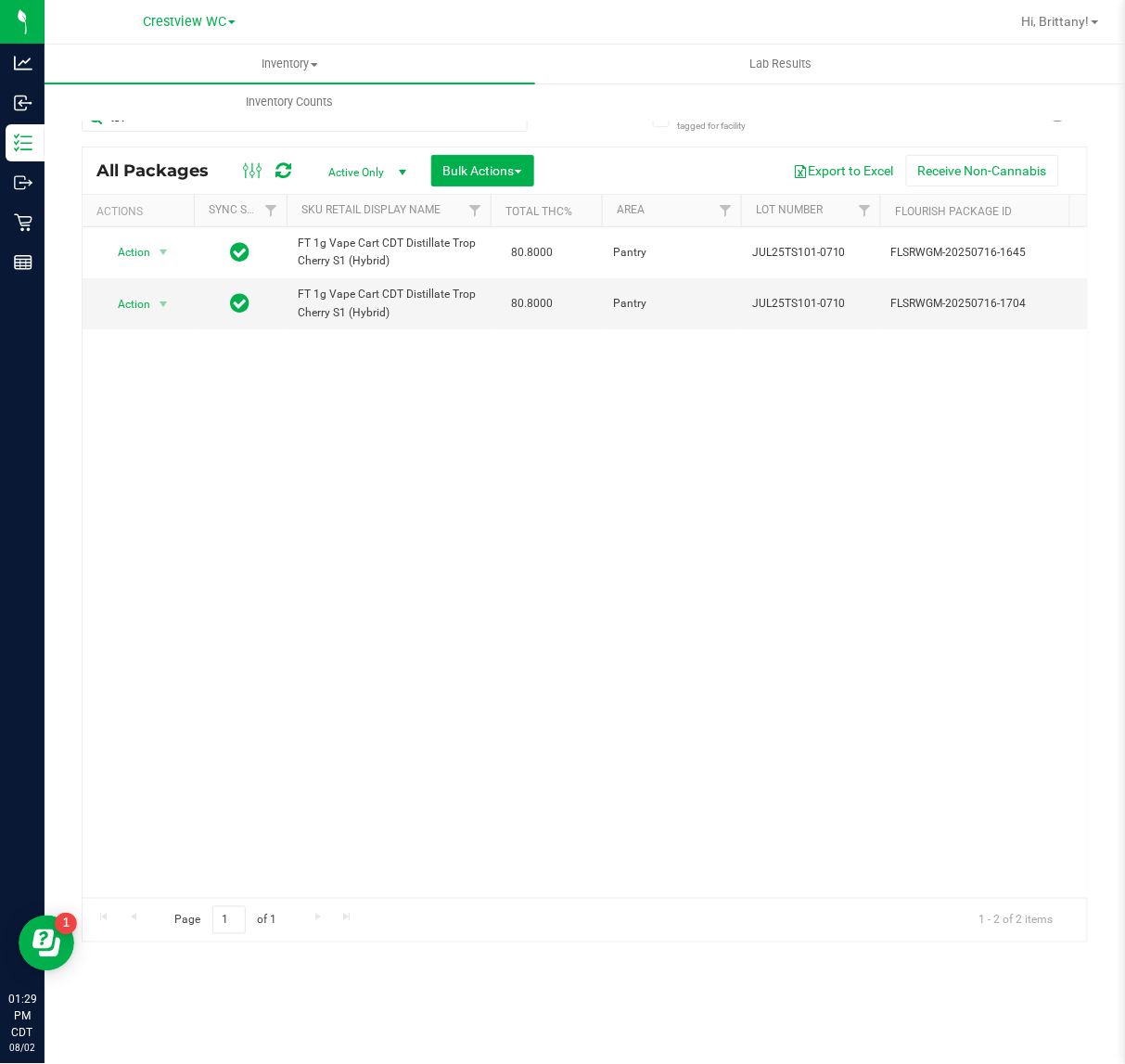 click on "Action Action Adjust qty Create package Edit attributes Global inventory Locate package Lock package Package audit log Print package label Print product labels Schedule for destruction
FT 1g Vape Cart CDT Distillate Trop Cherry S1 (Hybrid)
80.8000
Pantry
JUL25TS101-0710
FLSRWGM-20250716-1645
9567047918614383
12
12
0
00000594
Created
BAP-CAR-FT-CDT-TS11M
FT - VAPE CART CDT DISTILLATE - 1G - TS1 - HYB" at bounding box center (584, 562) 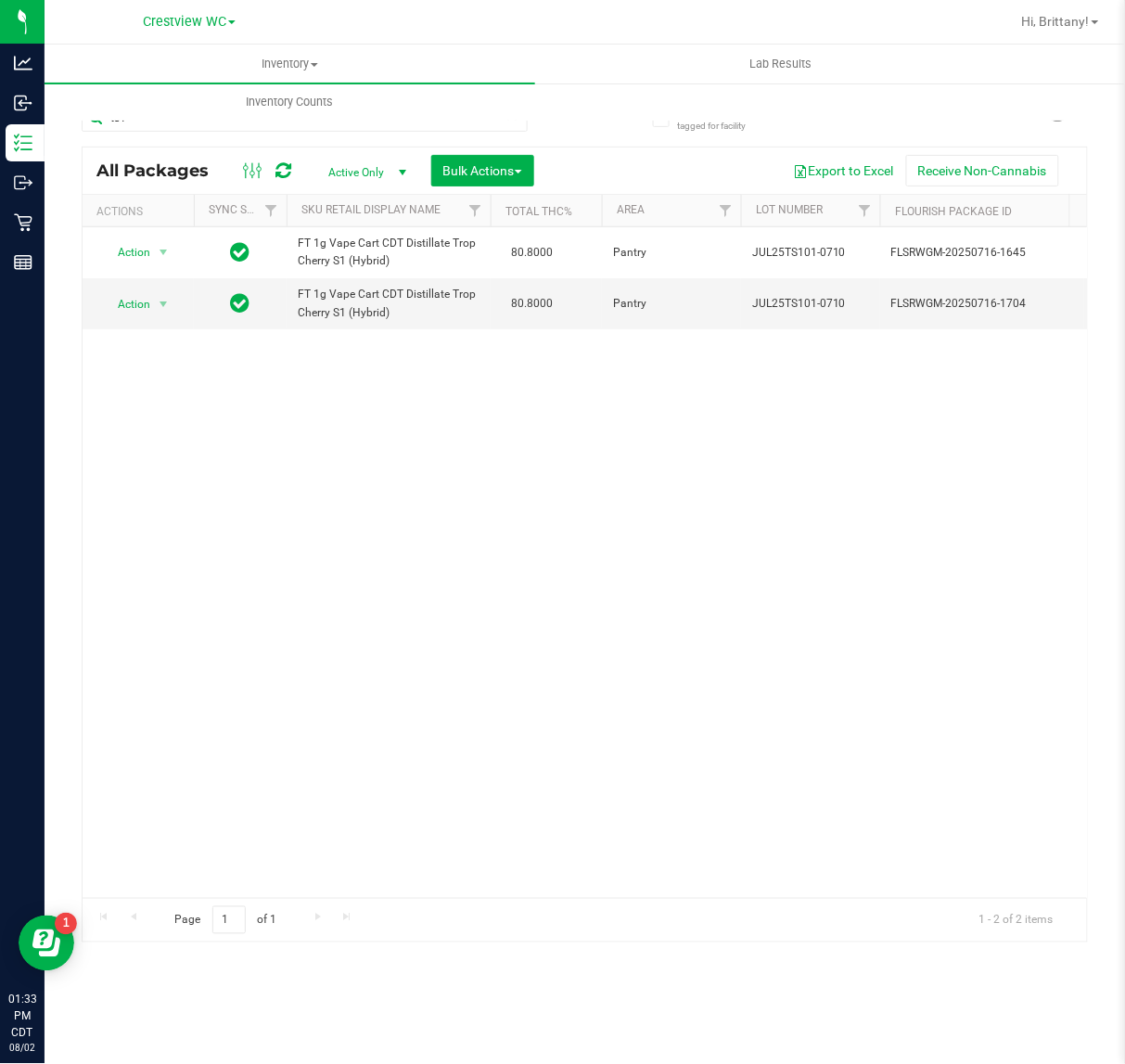 click on "Action Action Adjust qty Create package Edit attributes Global inventory Locate package Lock package Package audit log Print package label Print product labels Schedule for destruction
FT 1g Vape Cart CDT Distillate Trop Cherry S1 (Hybrid)
80.8000
Pantry
JUL25TS101-0710
FLSRWGM-20250716-1645
9567047918614383
12
12
0
00000594
Created
BAP-CAR-FT-CDT-TS11M
FT - VAPE CART CDT DISTILLATE - 1G - TS1 - HYB" at bounding box center [584, 562] 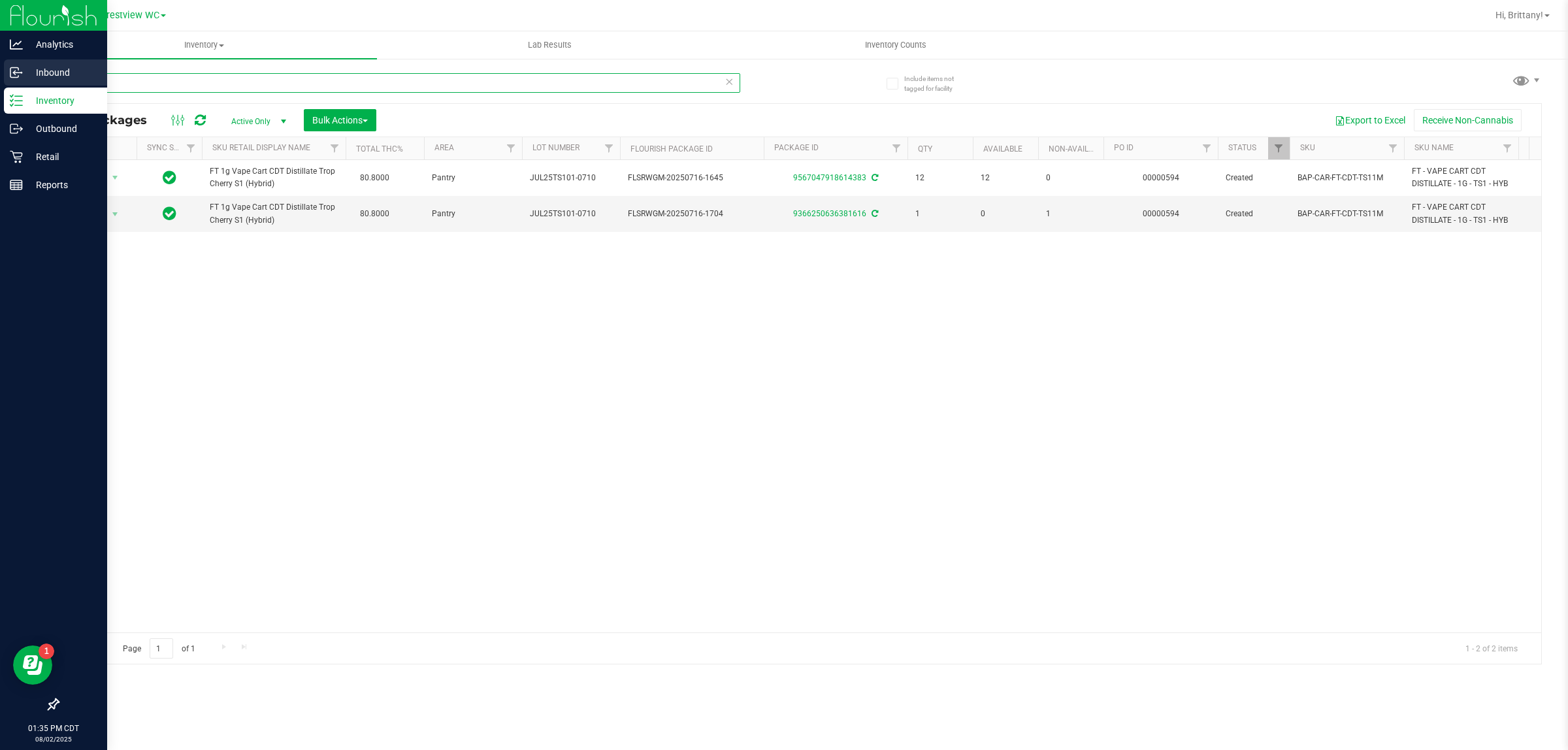 drag, startPoint x: 108, startPoint y: 80, endPoint x: 0, endPoint y: 82, distance: 108.0185 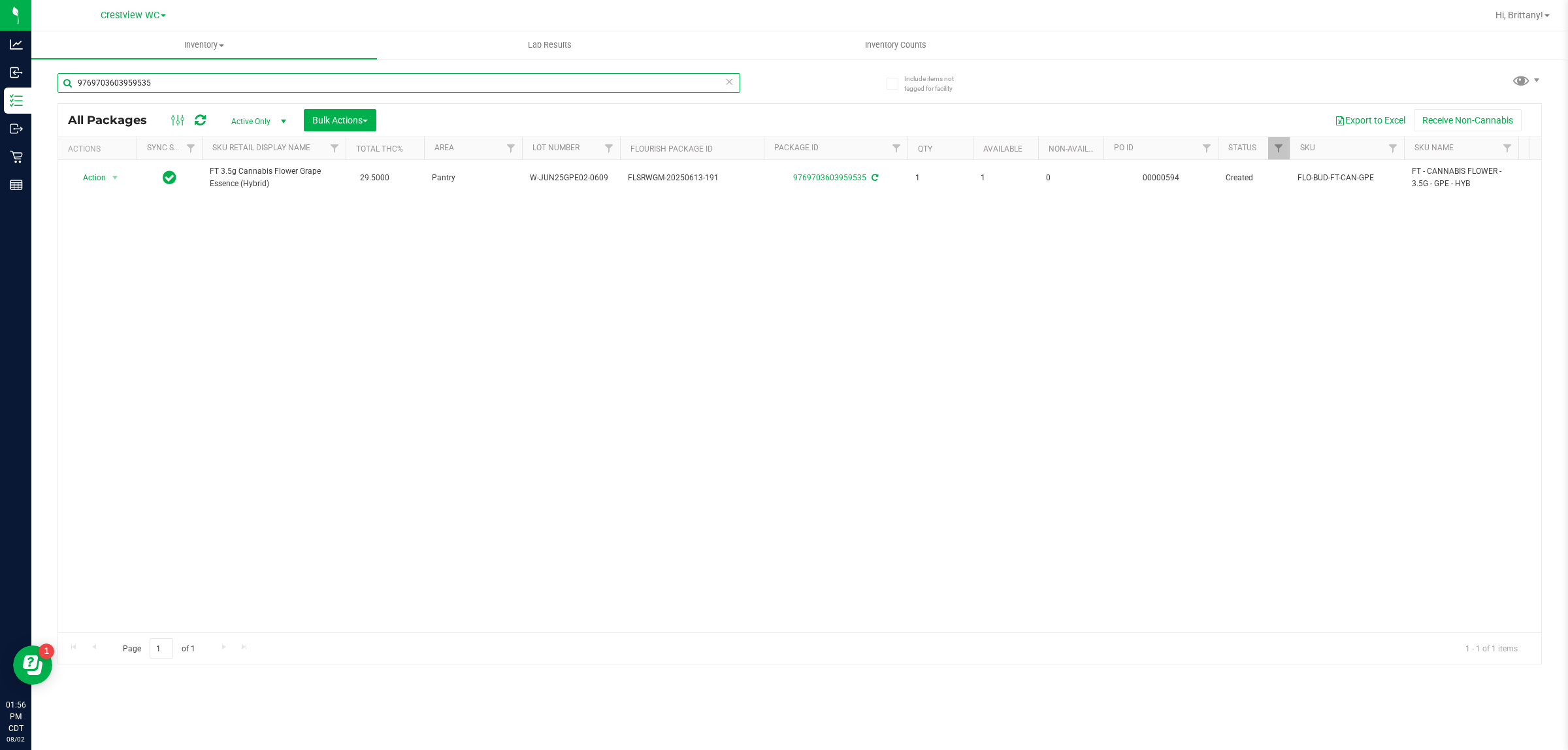 click on "9769703603959535" at bounding box center [399, 83] 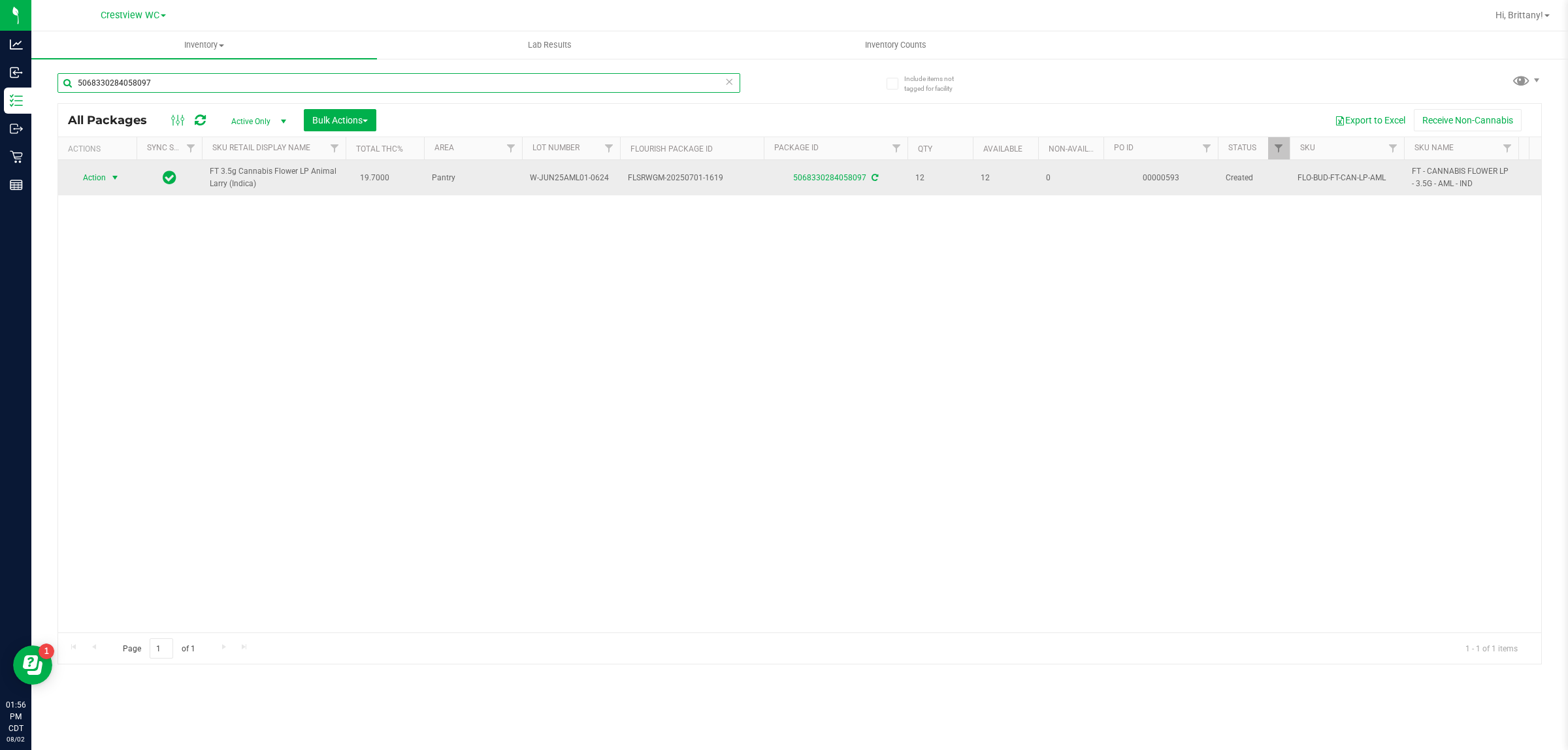 type on "5068330284058097" 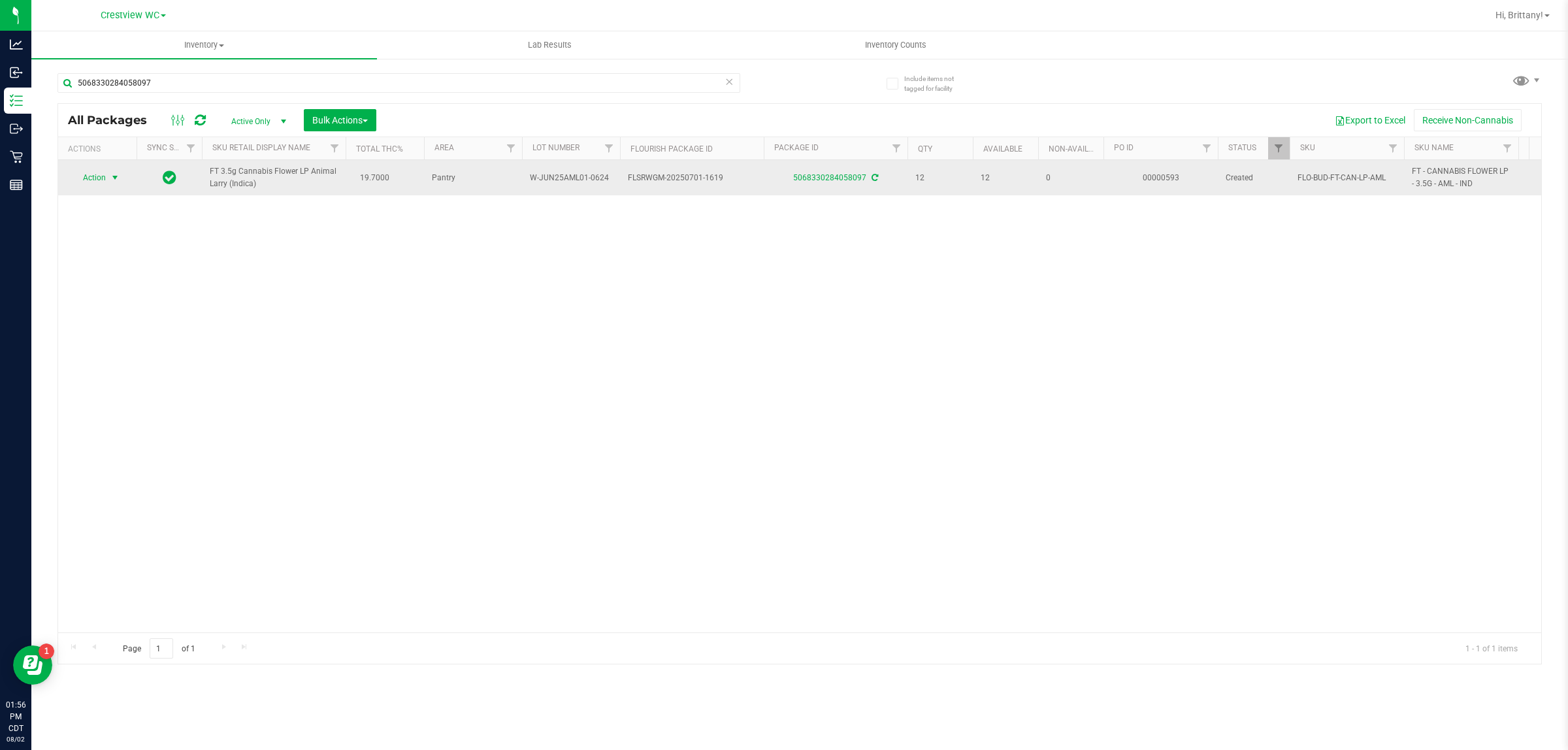 click on "Action" at bounding box center (89, 178) 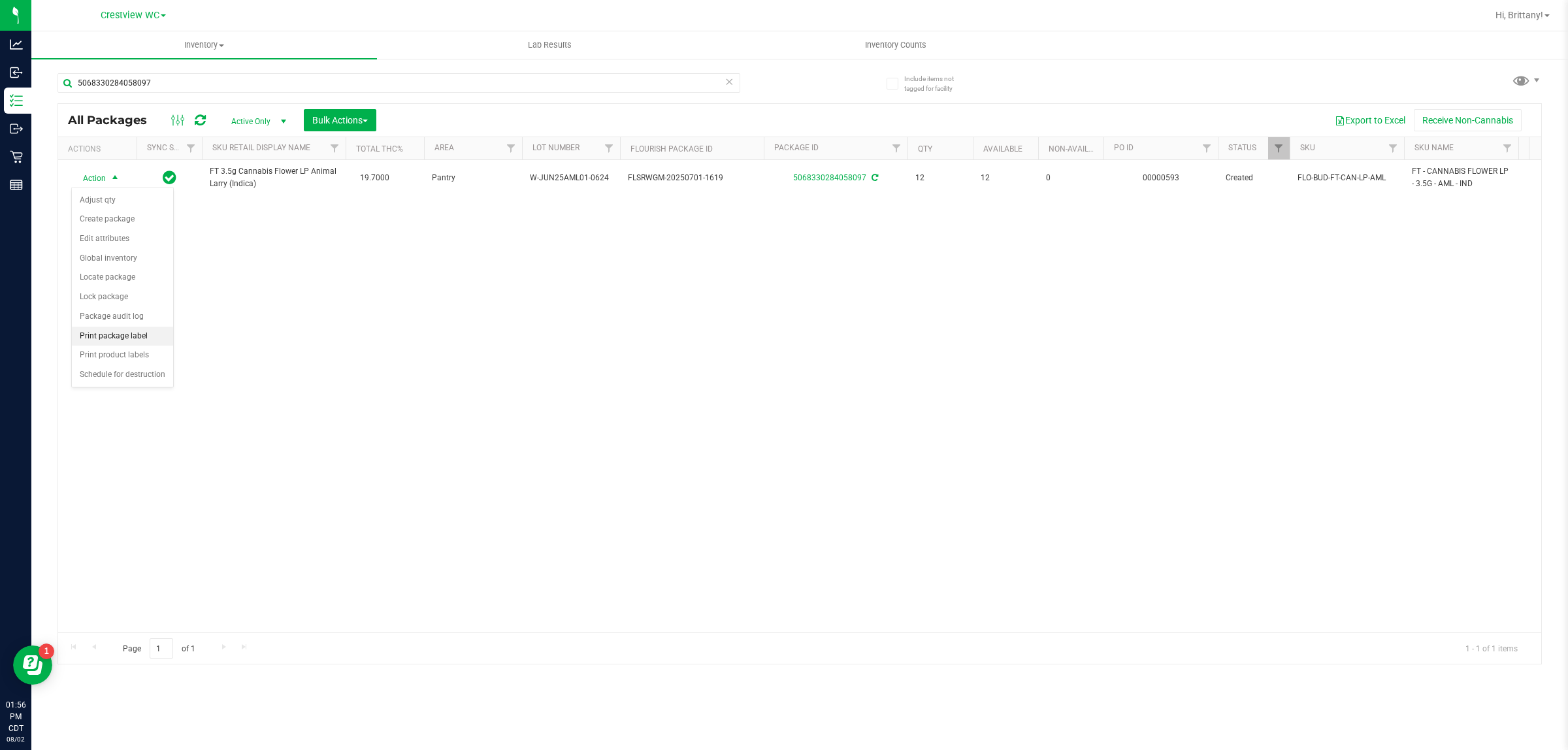 click on "Print package label" at bounding box center (122, 336) 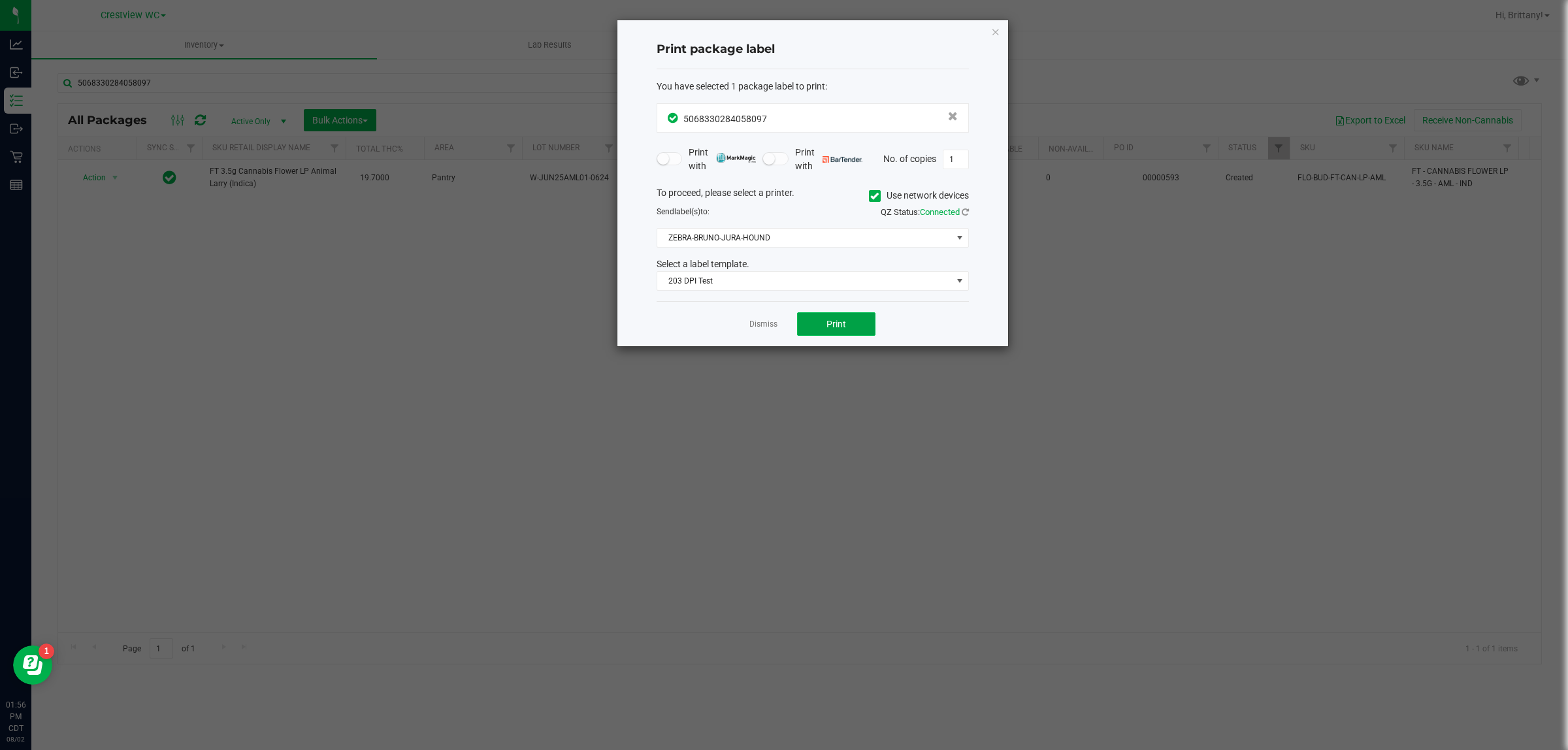 click on "Print" 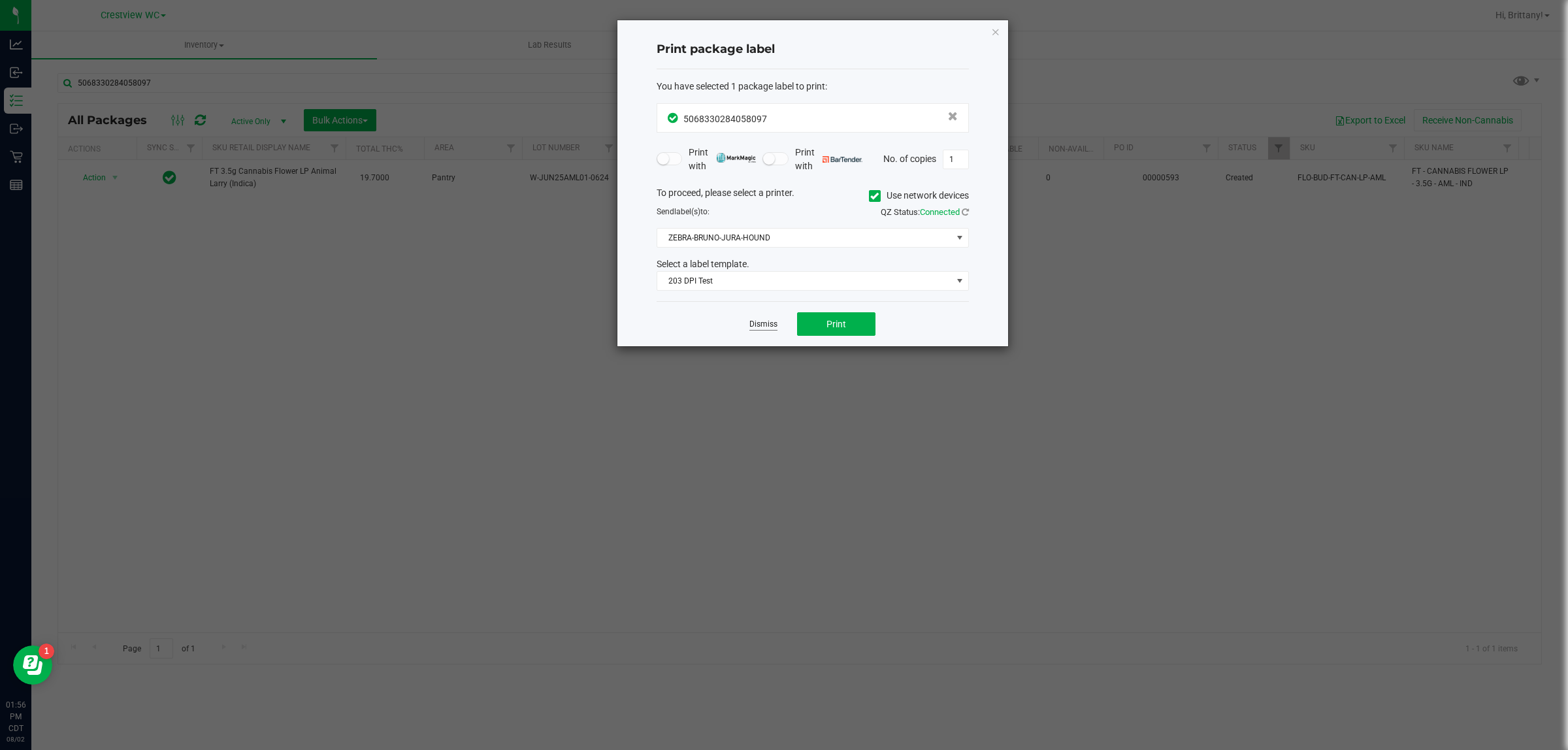 click on "Dismiss" 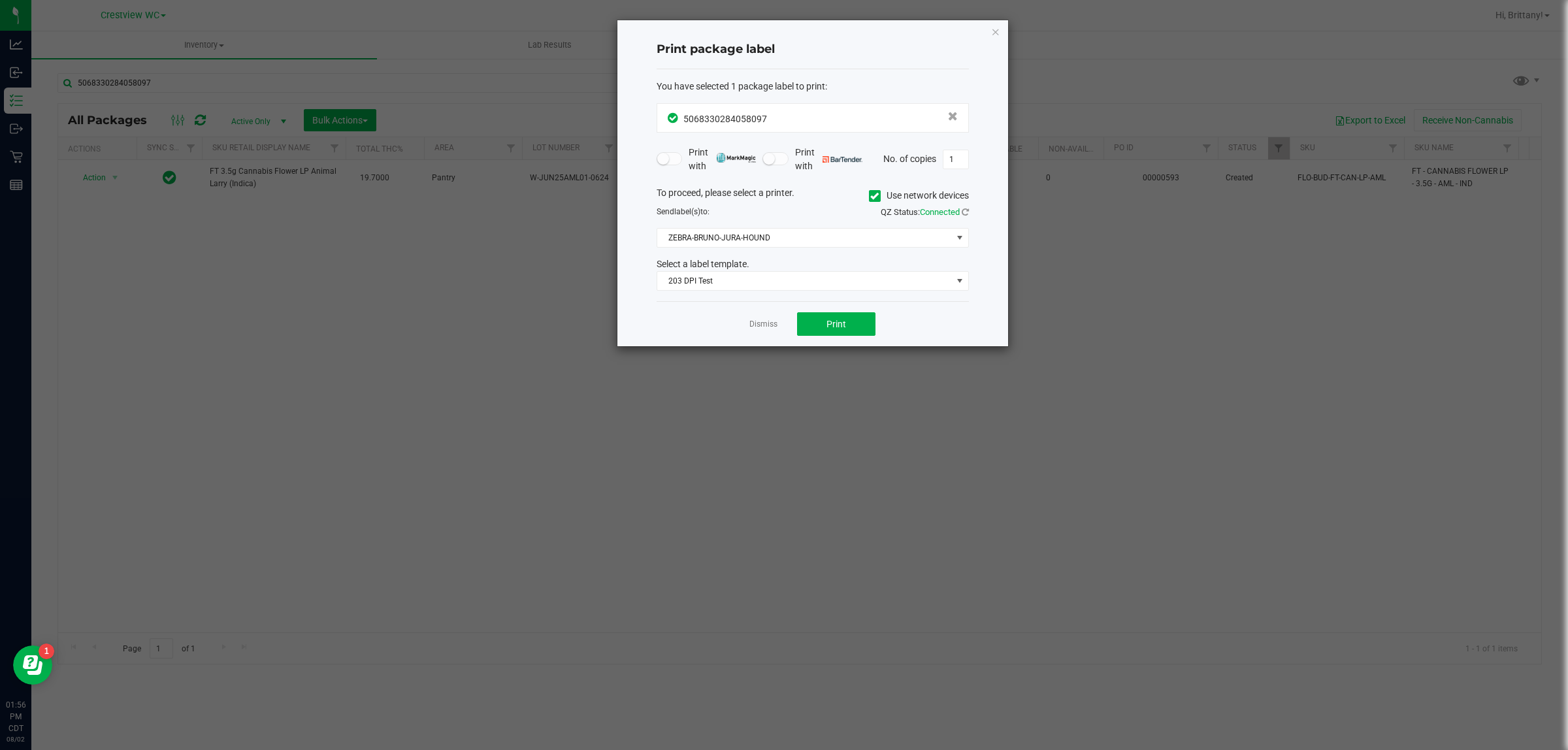 click on "Action Action Adjust qty Create package Edit attributes Global inventory Locate package Lock package Package audit log Print package label Print product labels Schedule for destruction
FT 3.5g Cannabis Flower LP Animal Larry (Indica)
19.7000
Pantry
W-JUN25AML01-0624
FLSRWGM-20250701-1619
5068330284058097
12
12
0
00000593
Created
FLO-BUD-FT-CAN-LP-AML
FT - CANNABIS FLOWER LP - 3.5G - AML - IND" at bounding box center (800, 396) 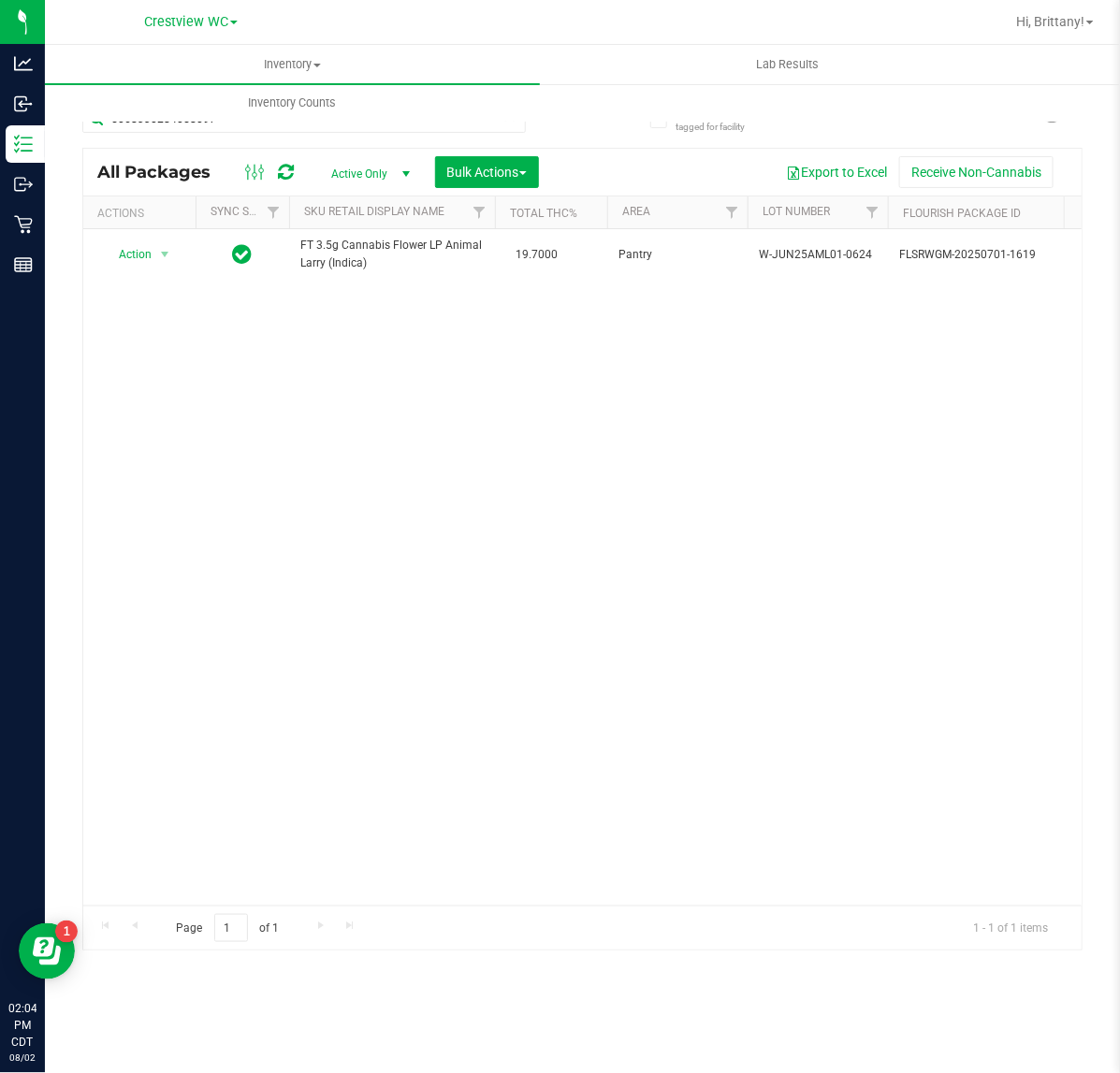 click on "Action Action Adjust qty Create package Edit attributes Global inventory Locate package Lock package Package audit log Print package label Print product labels Schedule for destruction
FT 3.5g Cannabis Flower LP Animal Larry (Indica)
19.7000
Pantry
W-JUN25AML01-0624
FLSRWGM-20250701-1619
5068330284058097
12
12
0
00000593
Created
FLO-BUD-FT-CAN-LP-AML
FT - CANNABIS FLOWER LP - 3.5G - AML - IND" at bounding box center (582, 567) 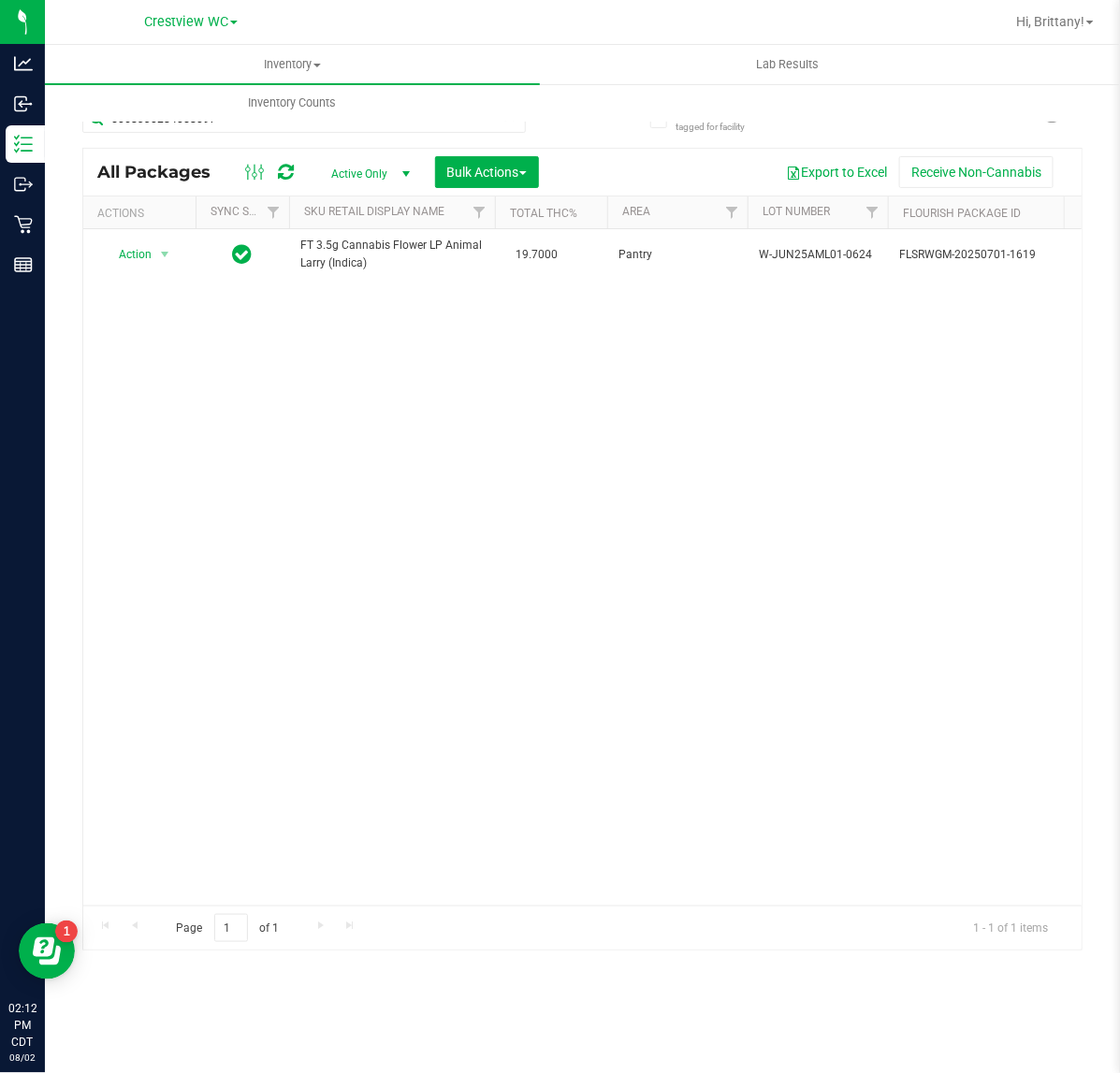 click on "Hi, Brittany!" at bounding box center (1055, 22) 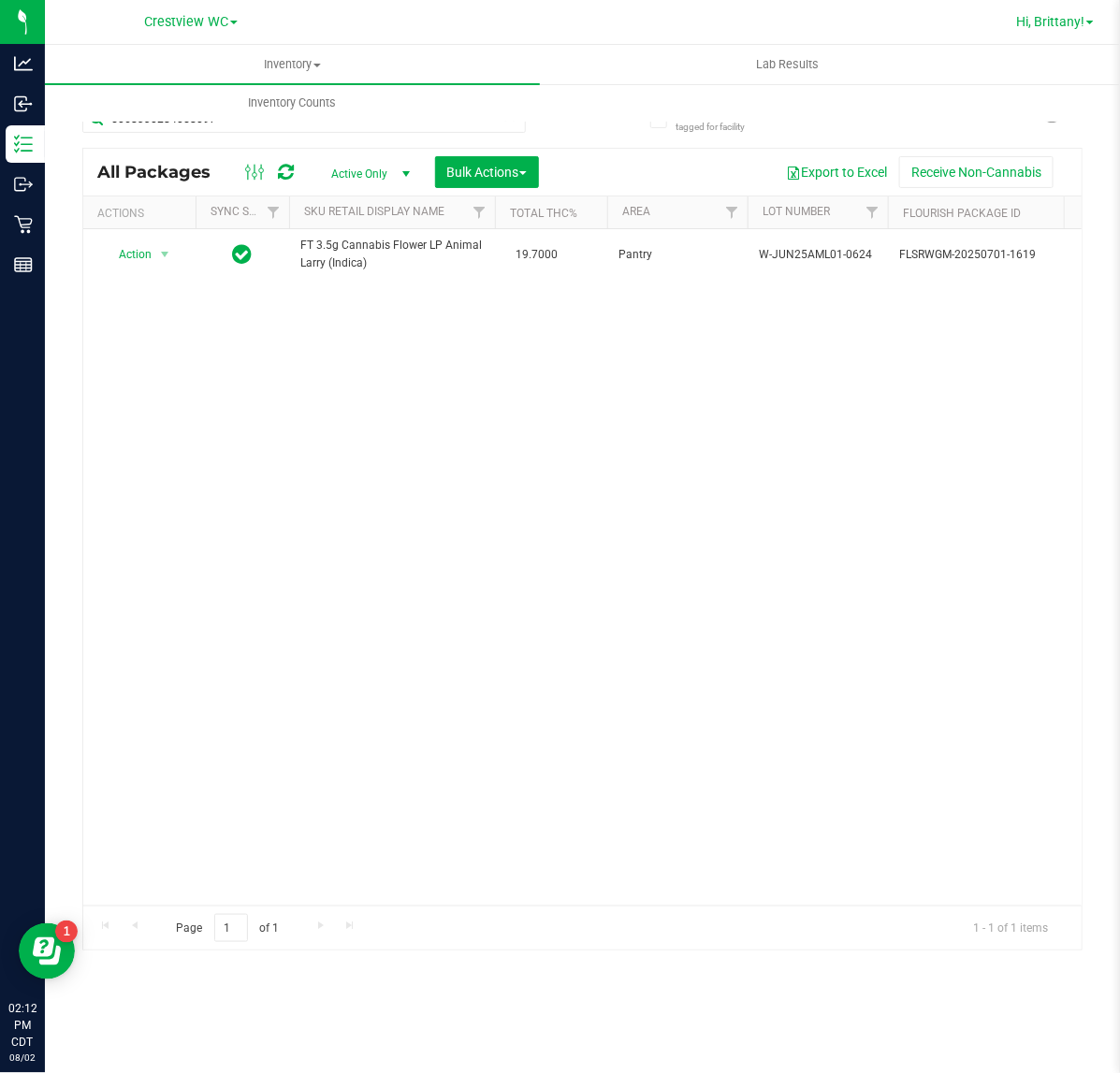 click on "Hi, Brittany!" at bounding box center [1050, 22] 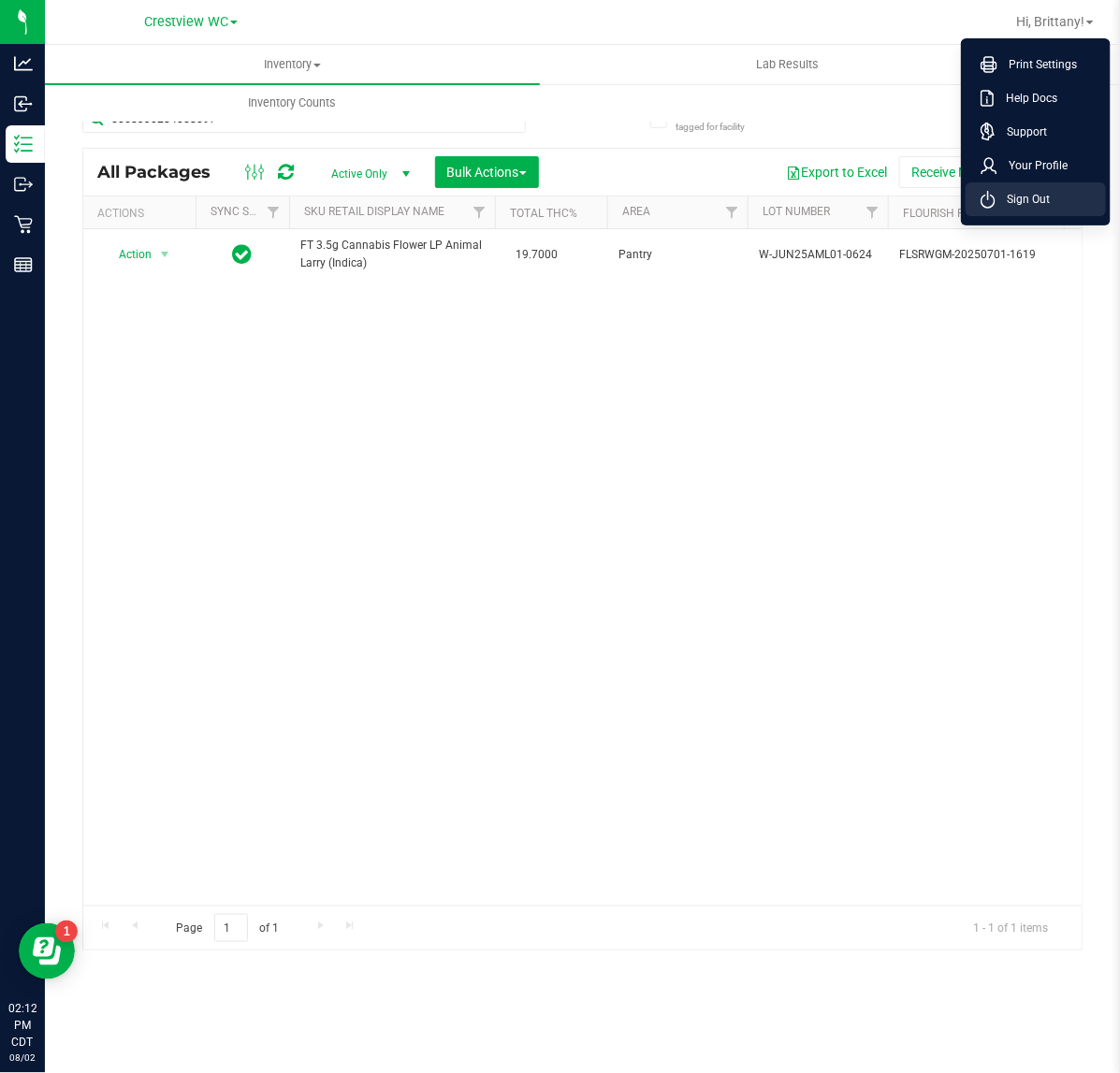 click on "Sign Out" at bounding box center (1023, 199) 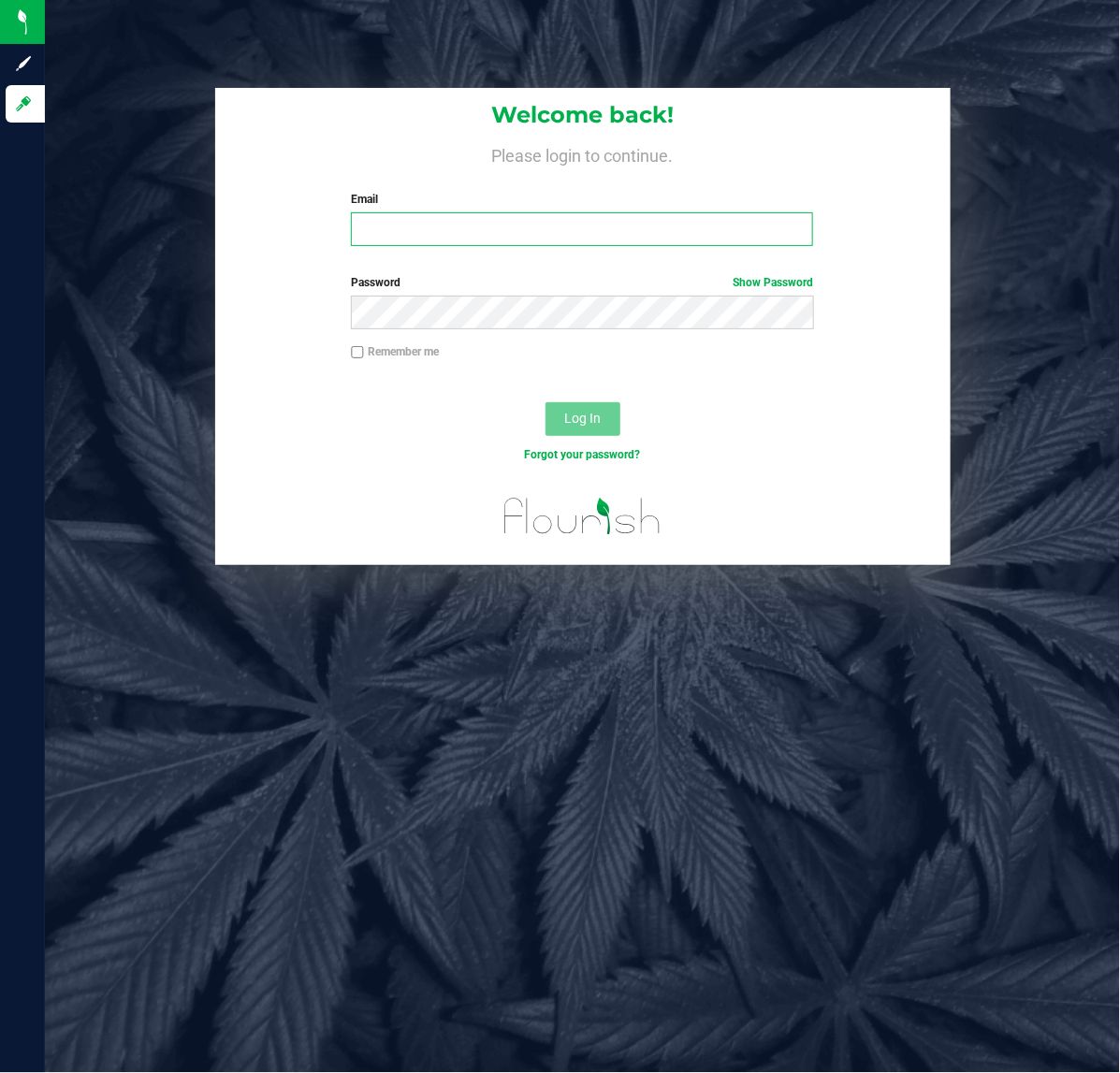click on "Email" at bounding box center [582, 229] 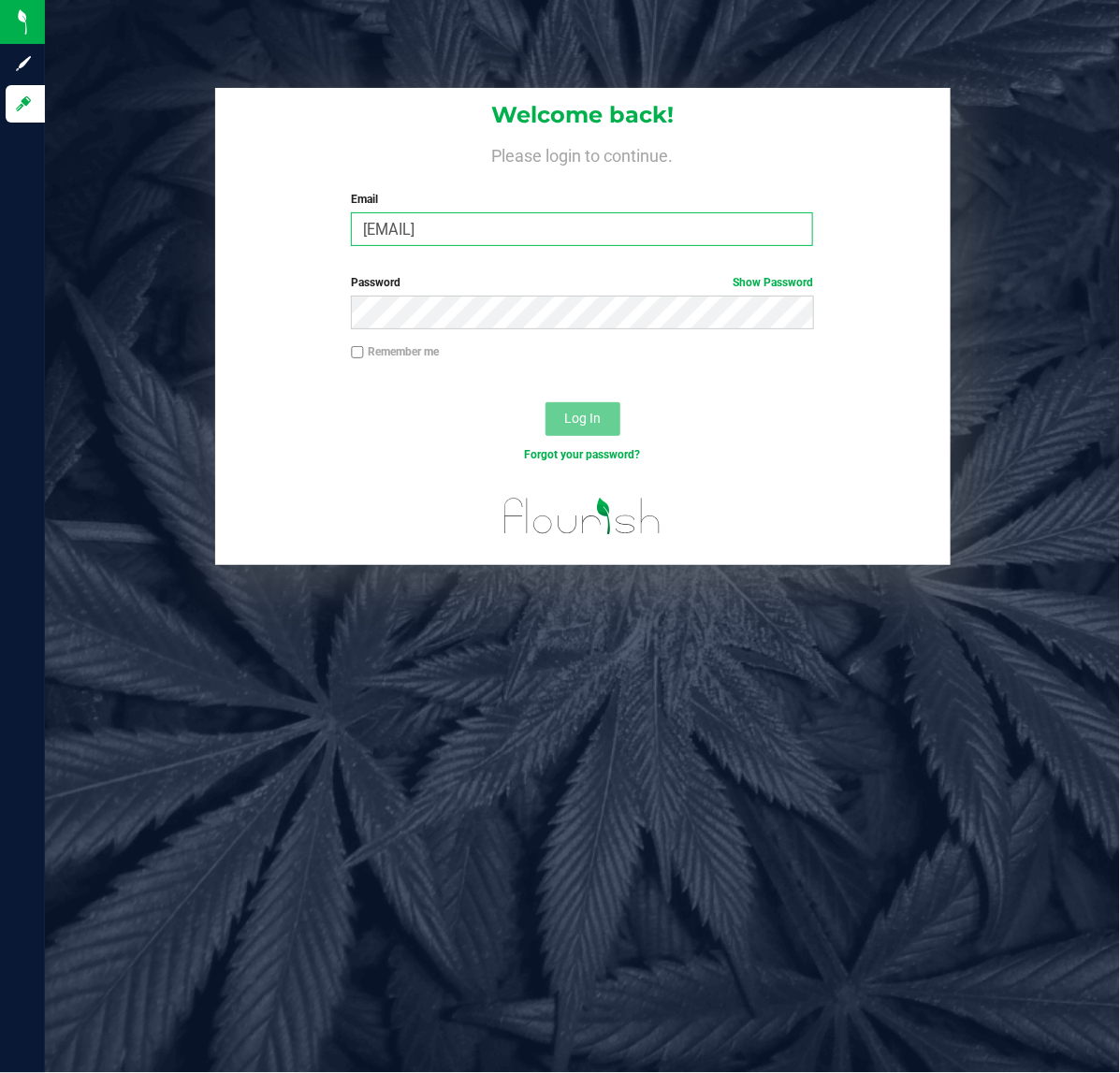click on "lallen@liveparalell.com" at bounding box center [582, 229] 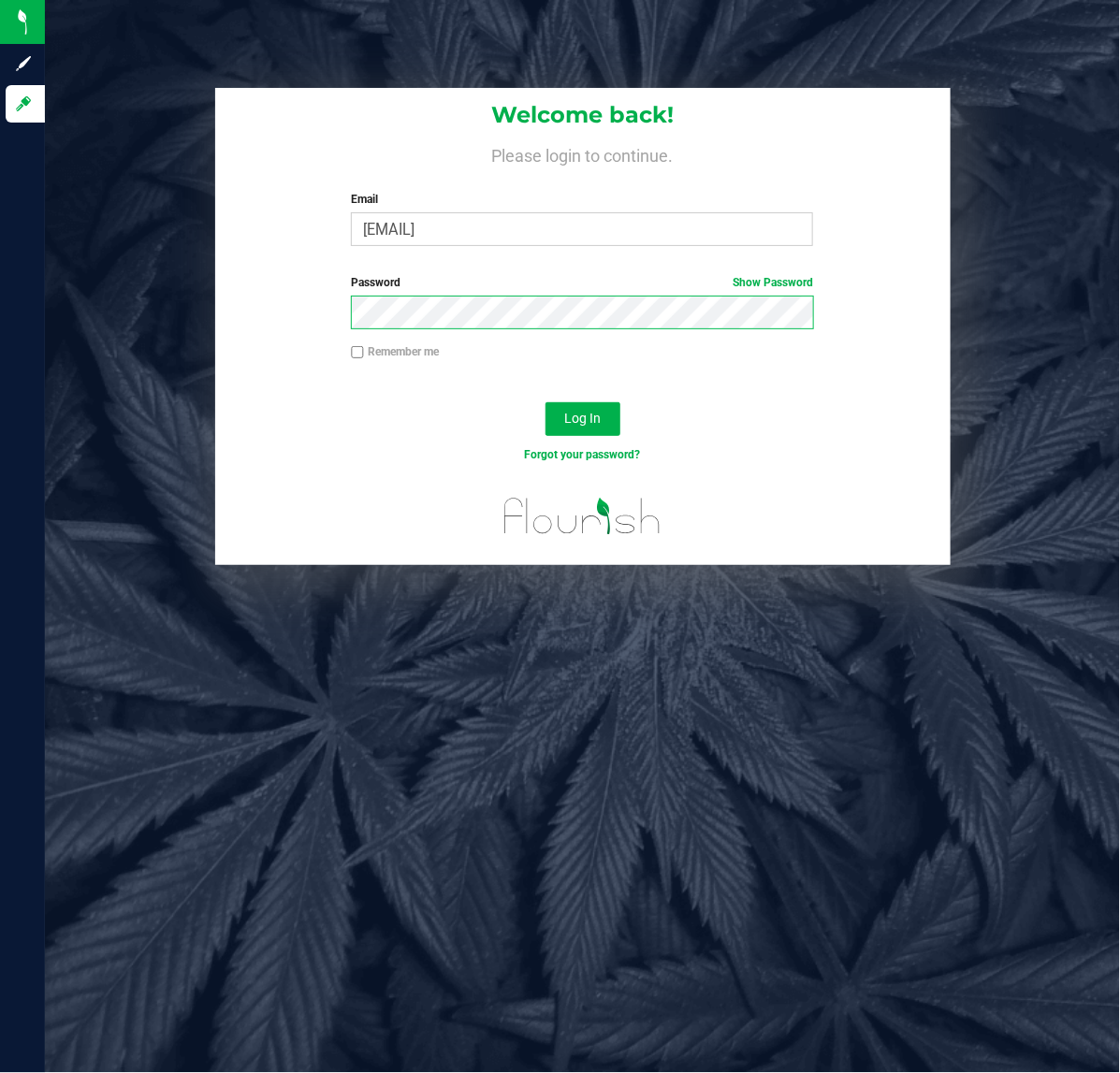 click on "Log In" at bounding box center (583, 419) 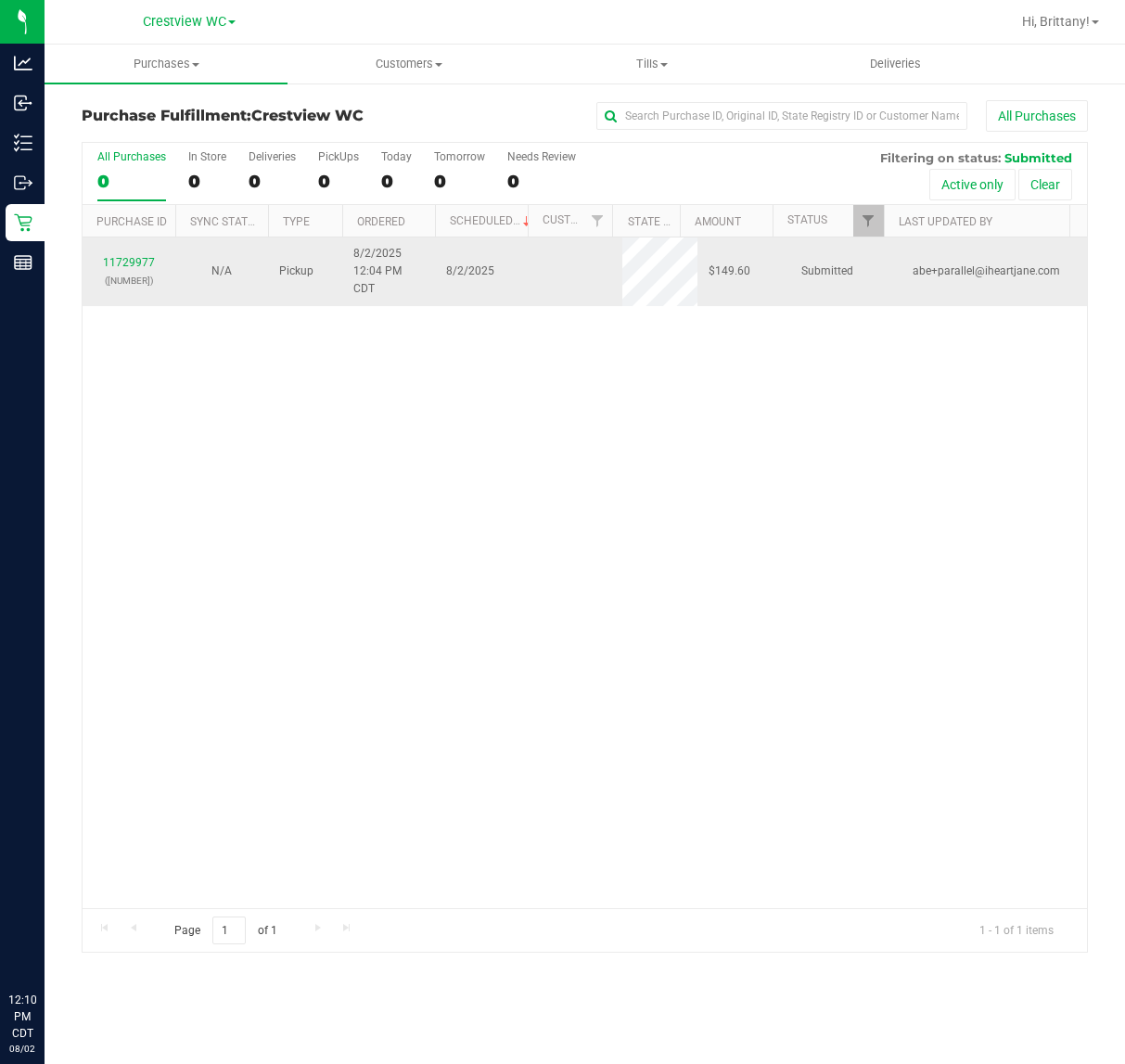 scroll, scrollTop: 0, scrollLeft: 0, axis: both 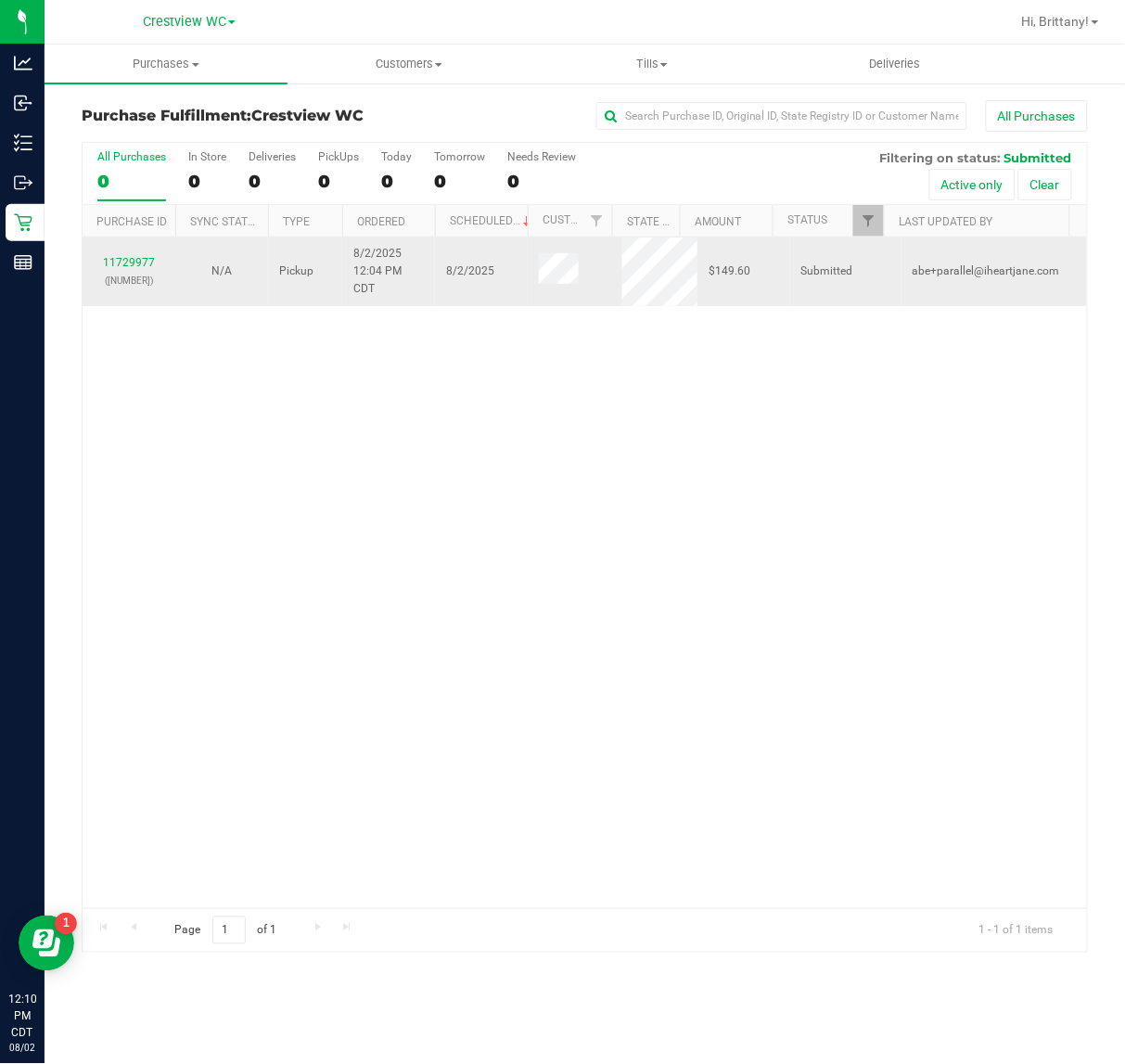 click on "([NUMBER])" at bounding box center [129, 280] 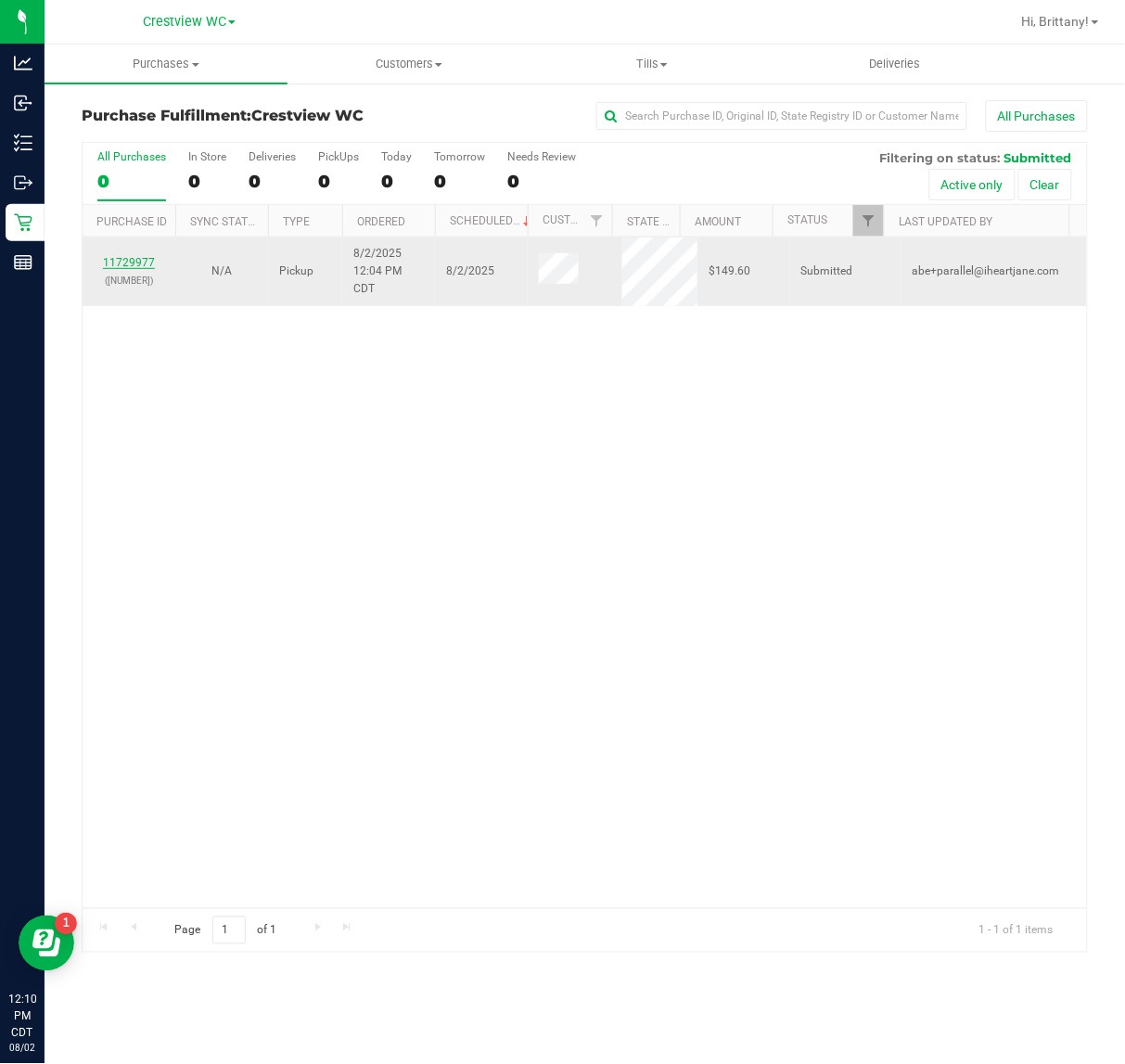 click on "11729977" at bounding box center (129, 263) 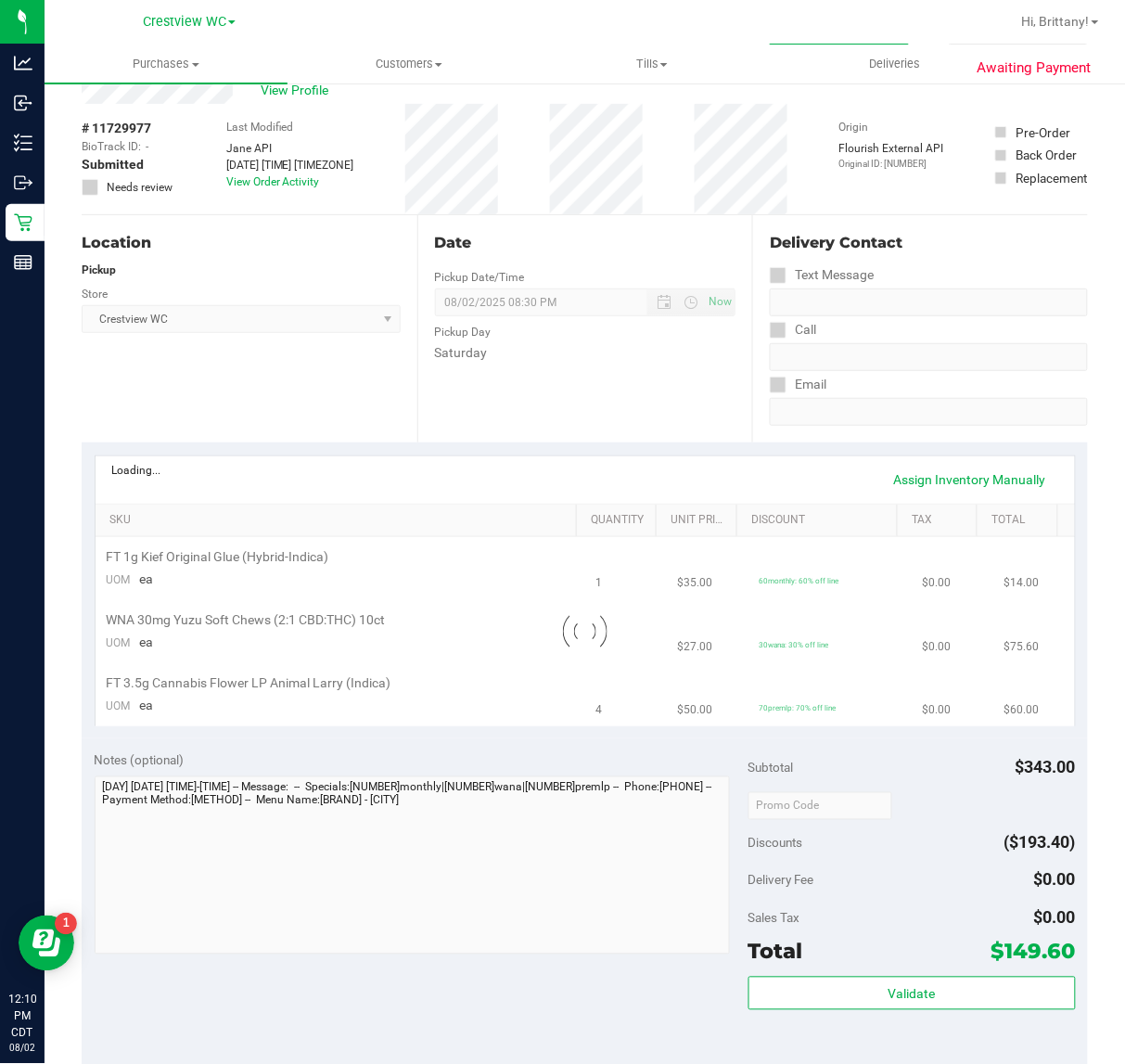 scroll, scrollTop: 116, scrollLeft: 0, axis: vertical 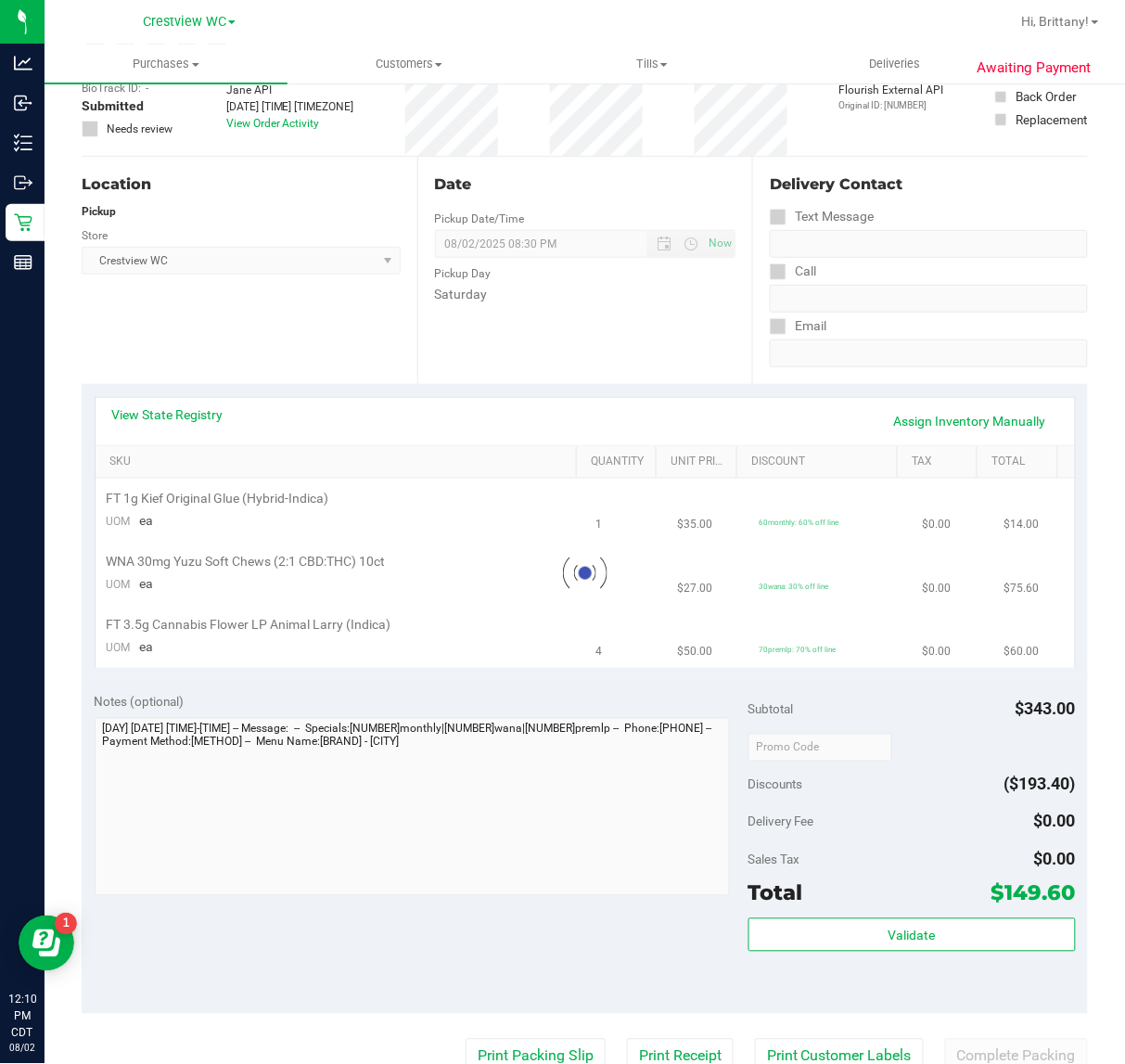 click at bounding box center (585, 573) 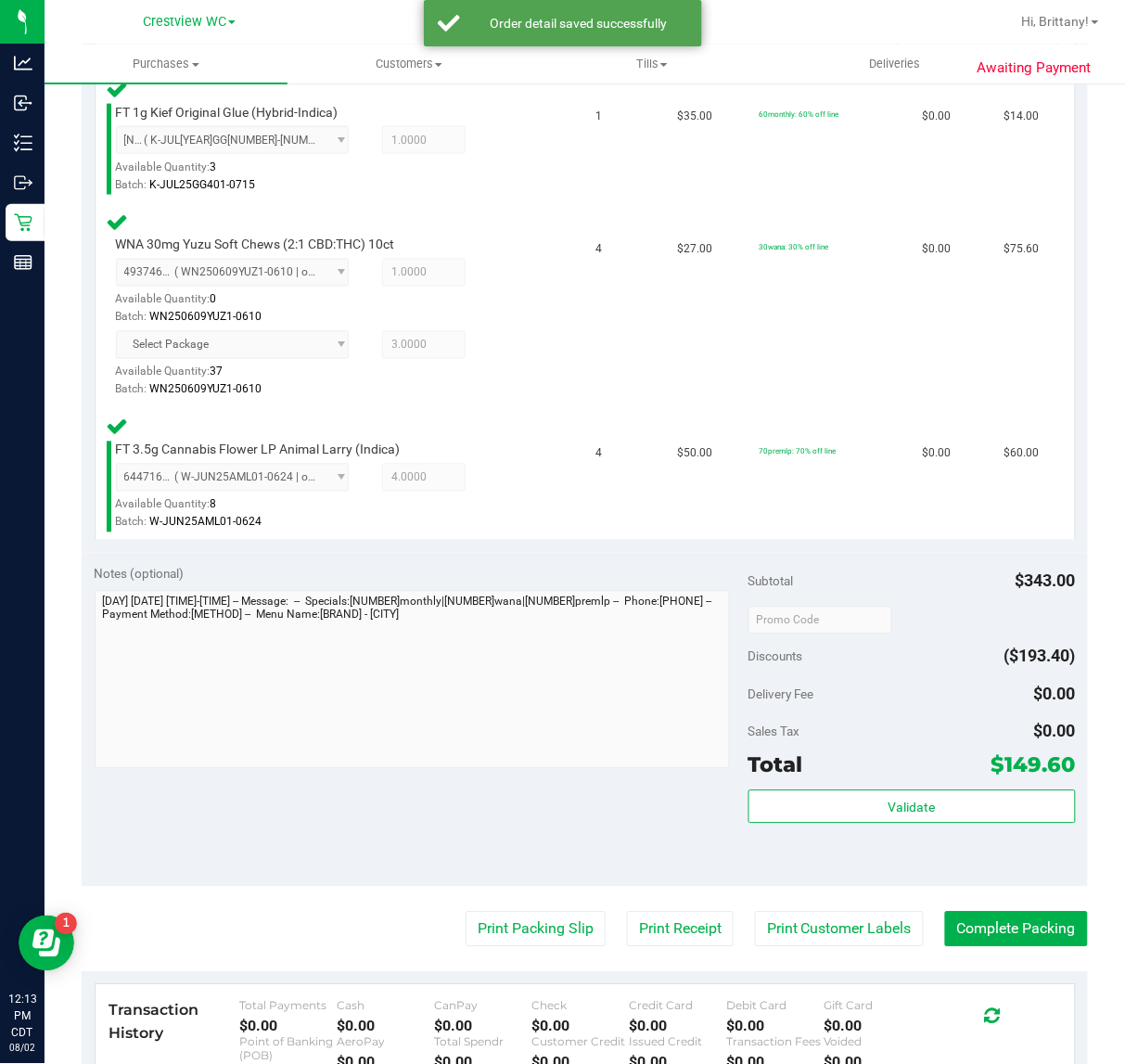 scroll, scrollTop: 575, scrollLeft: 0, axis: vertical 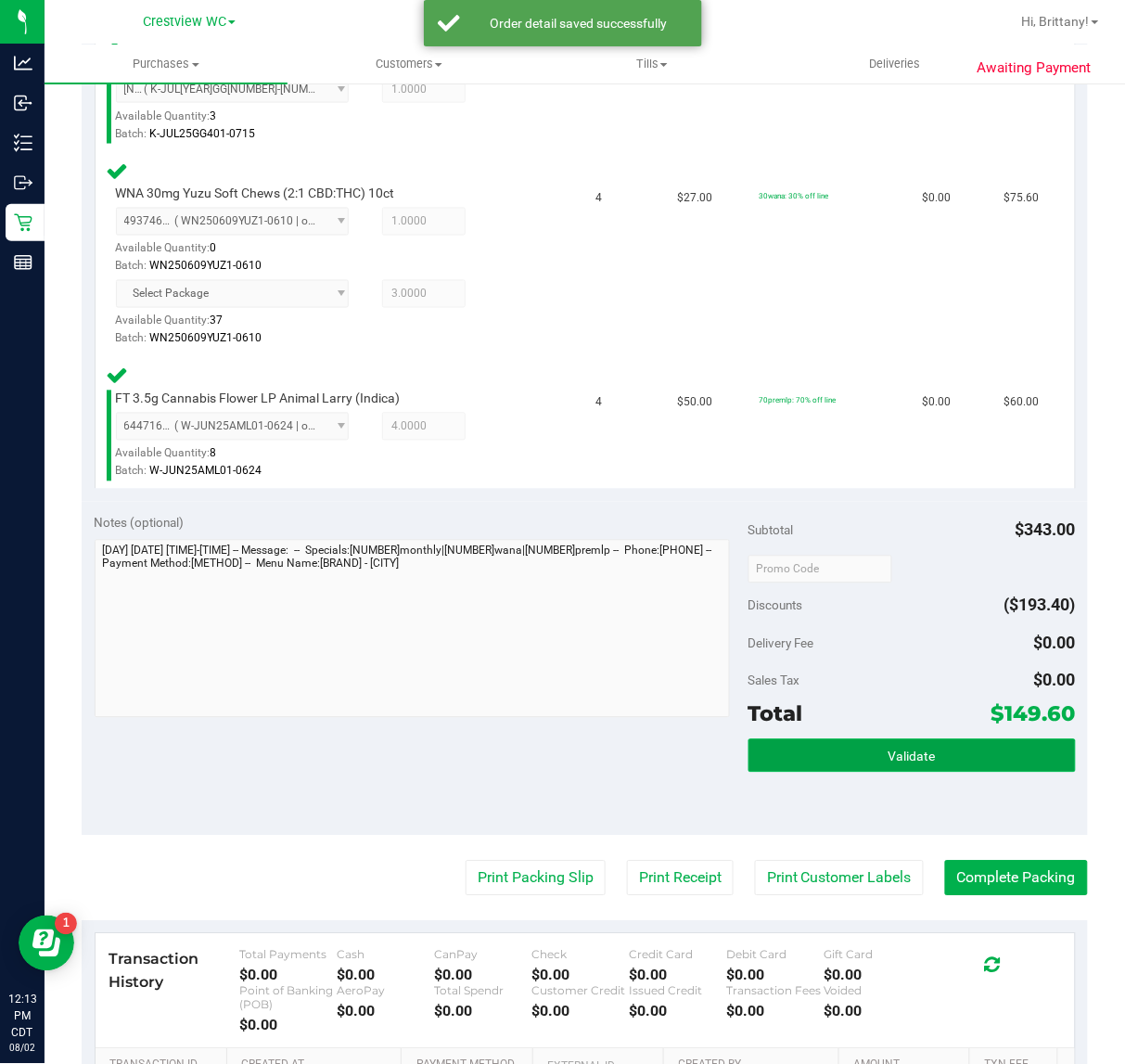 click on "Validate" at bounding box center (912, 756) 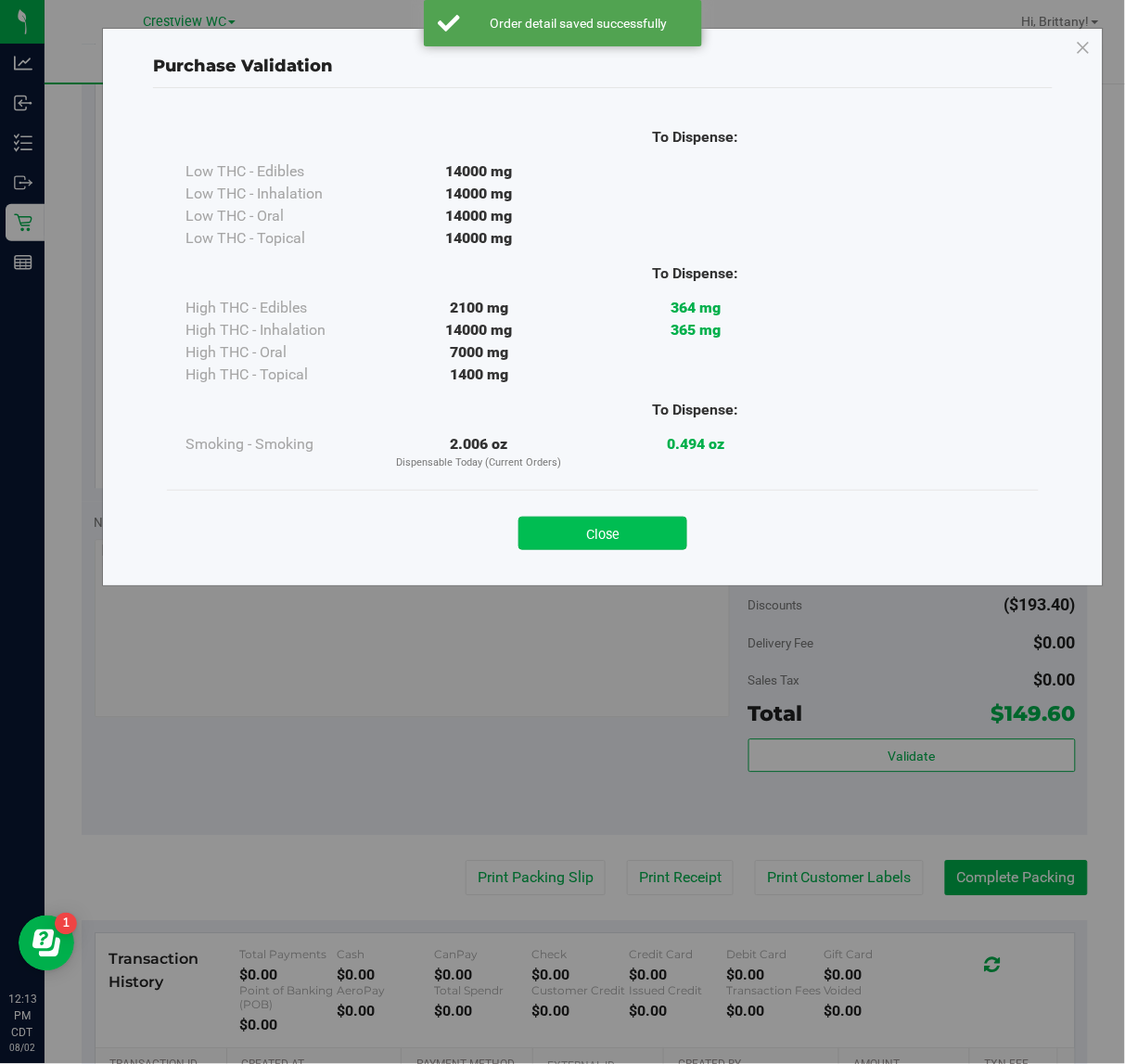 click on "Close" at bounding box center (603, 533) 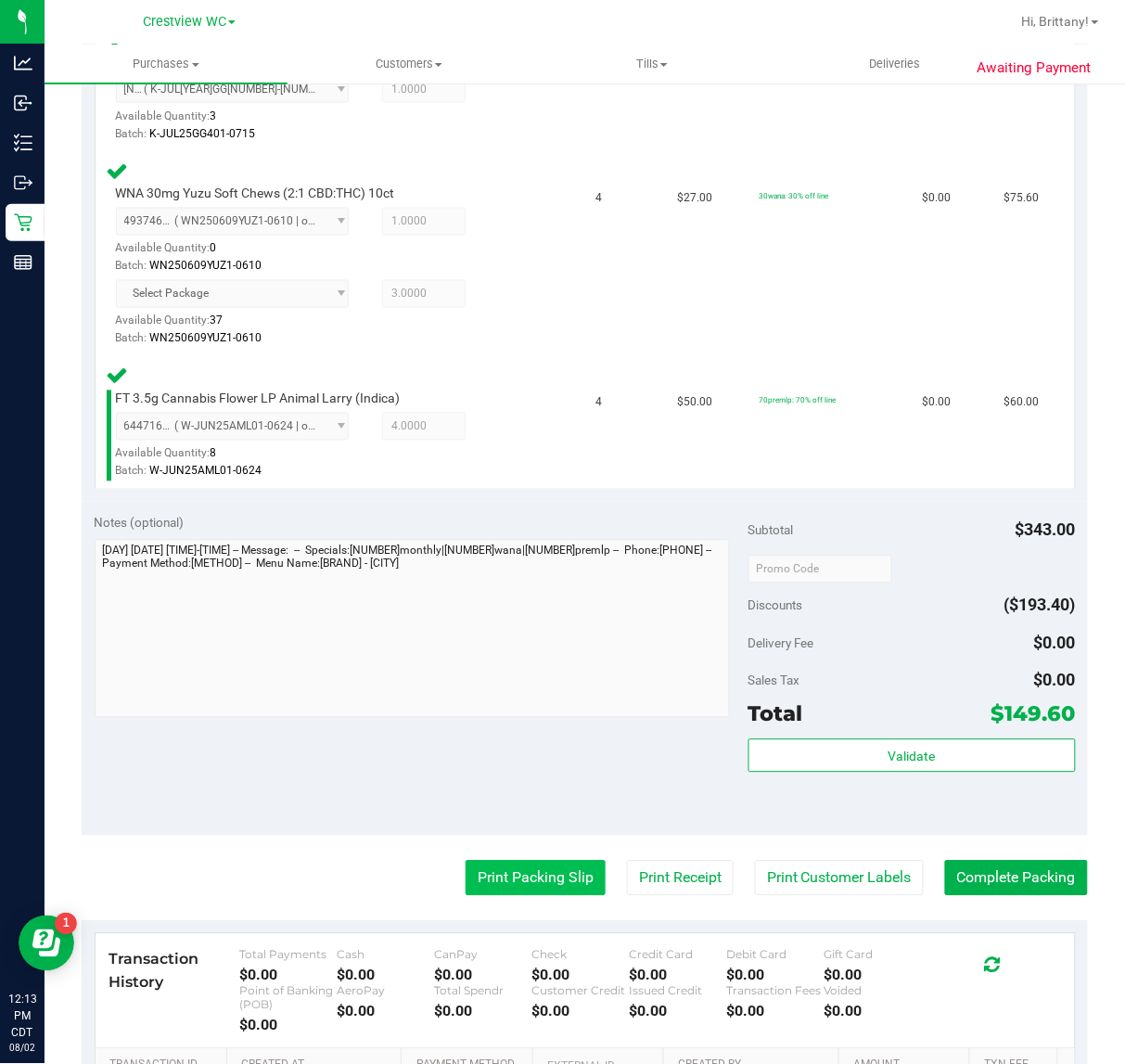 click on "Print Packing Slip" at bounding box center (535, 878) 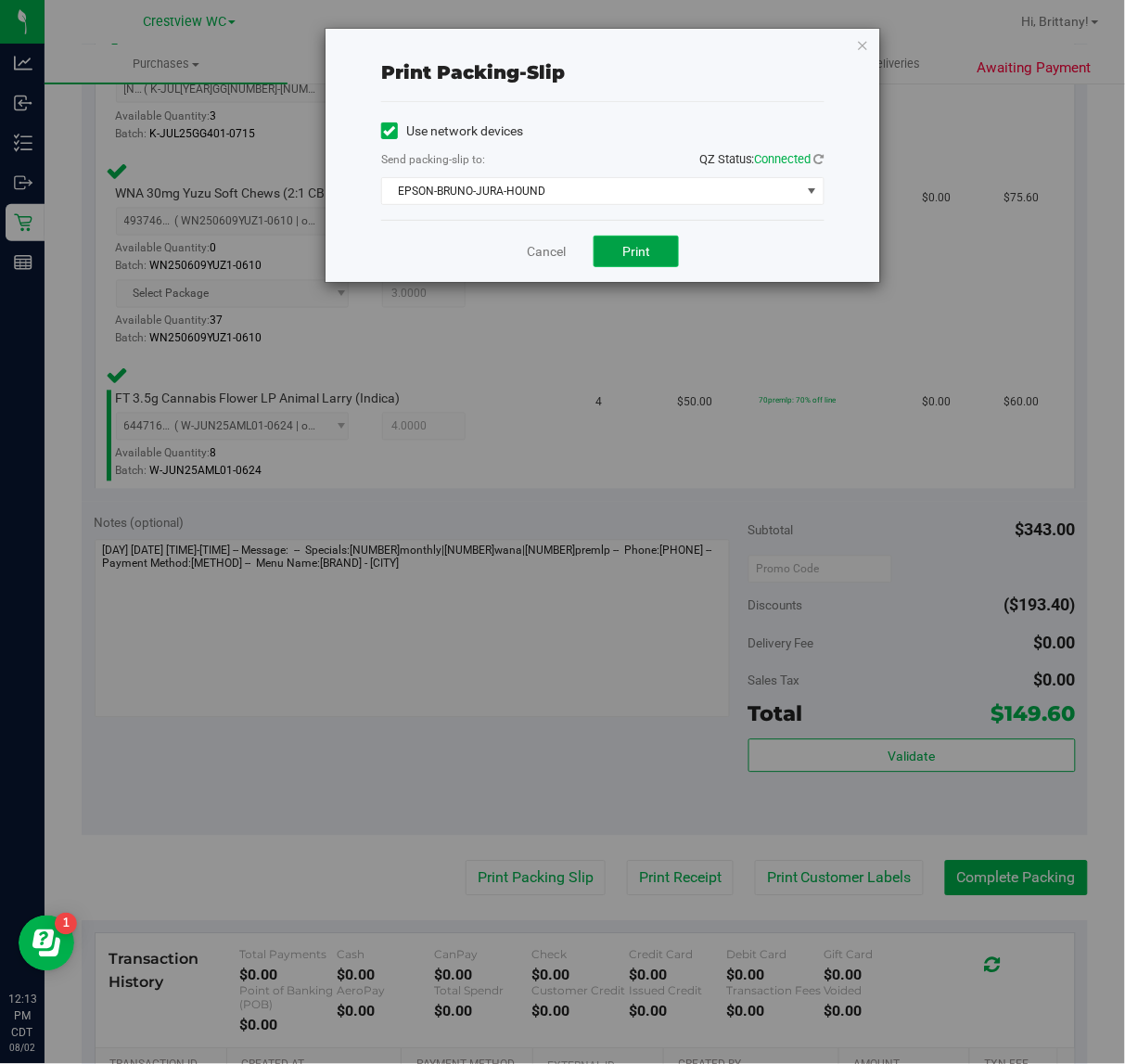 click on "Print" at bounding box center [636, 251] 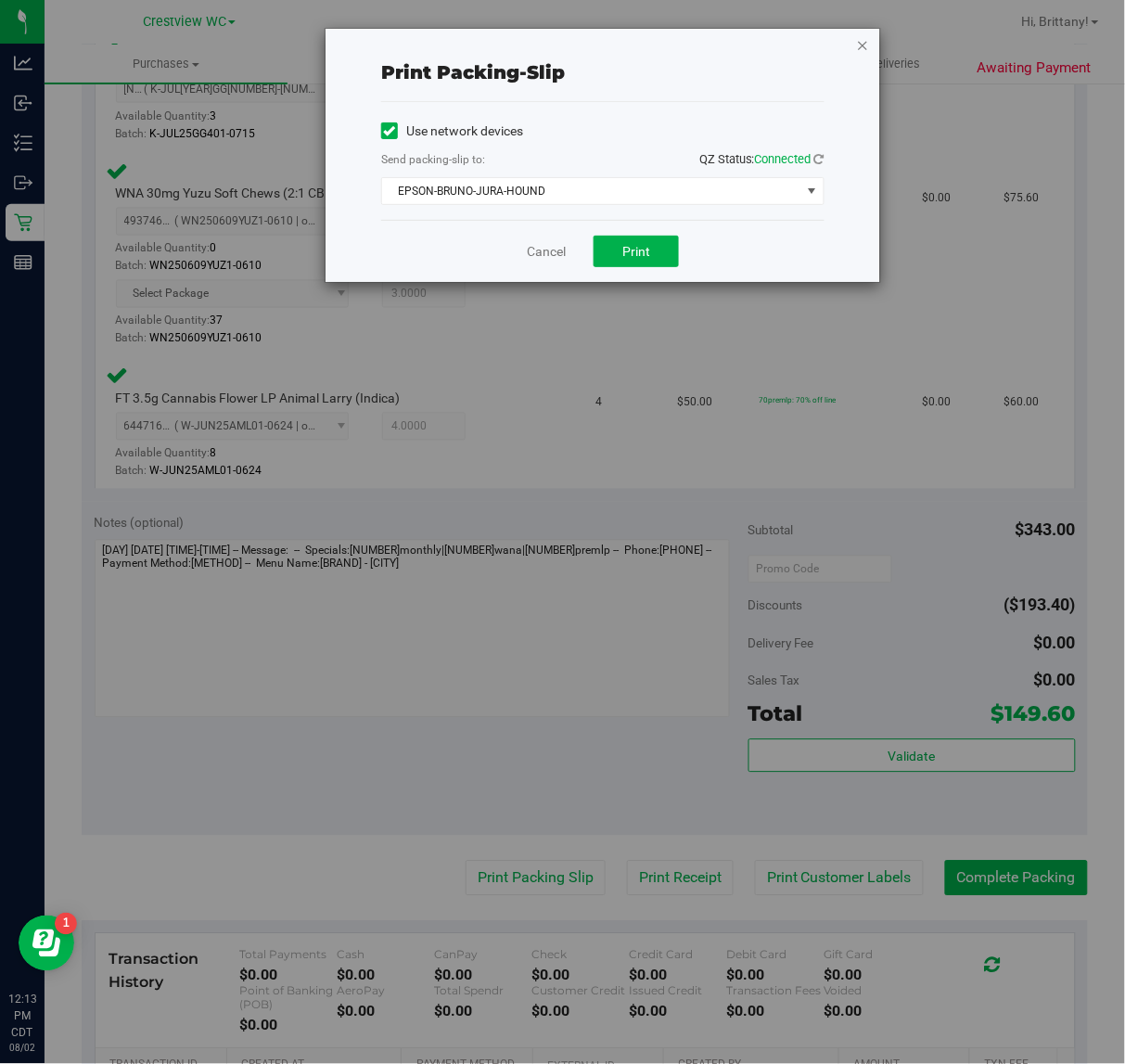 click at bounding box center [863, 45] 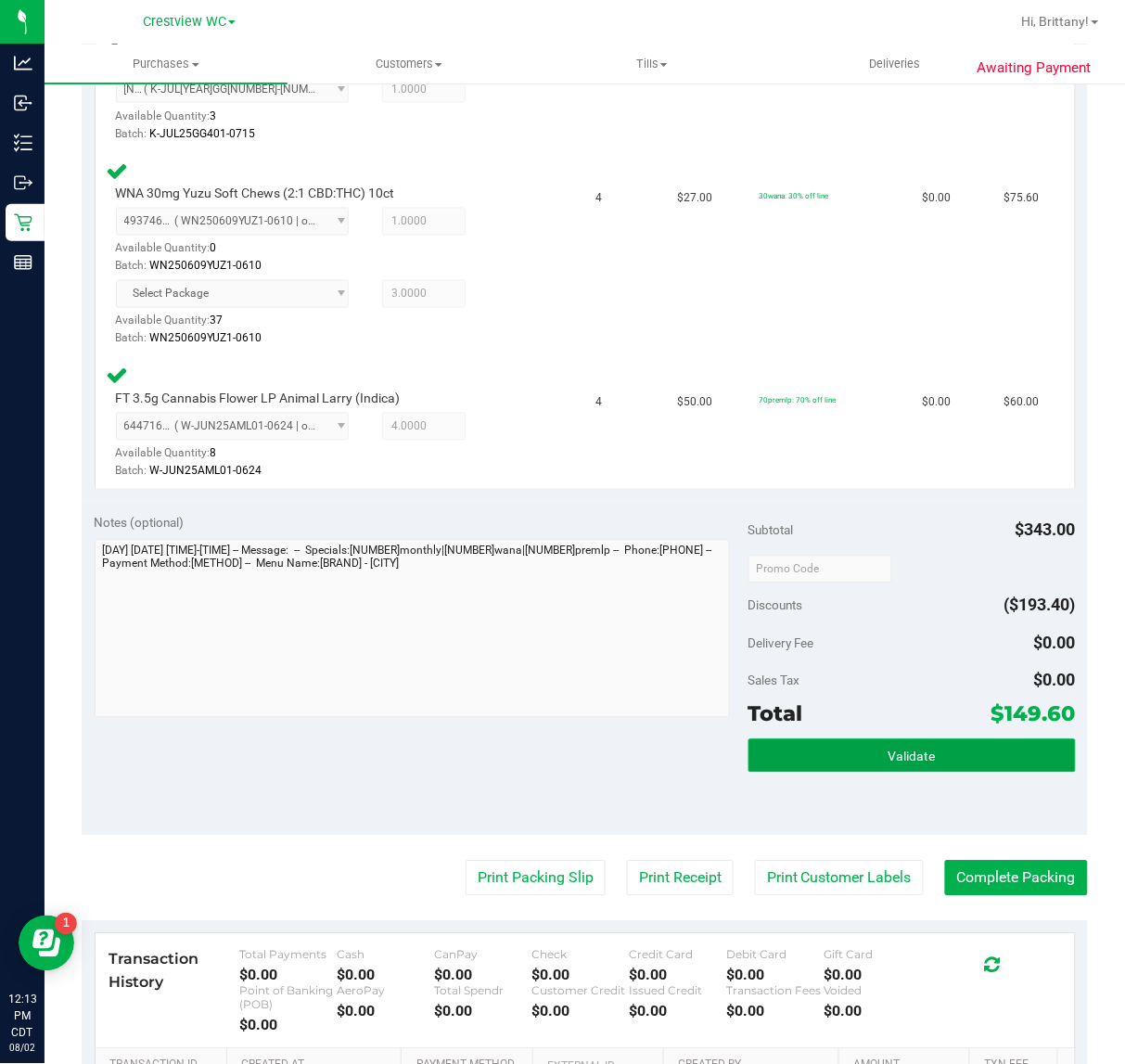 click on "Validate" at bounding box center [912, 756] 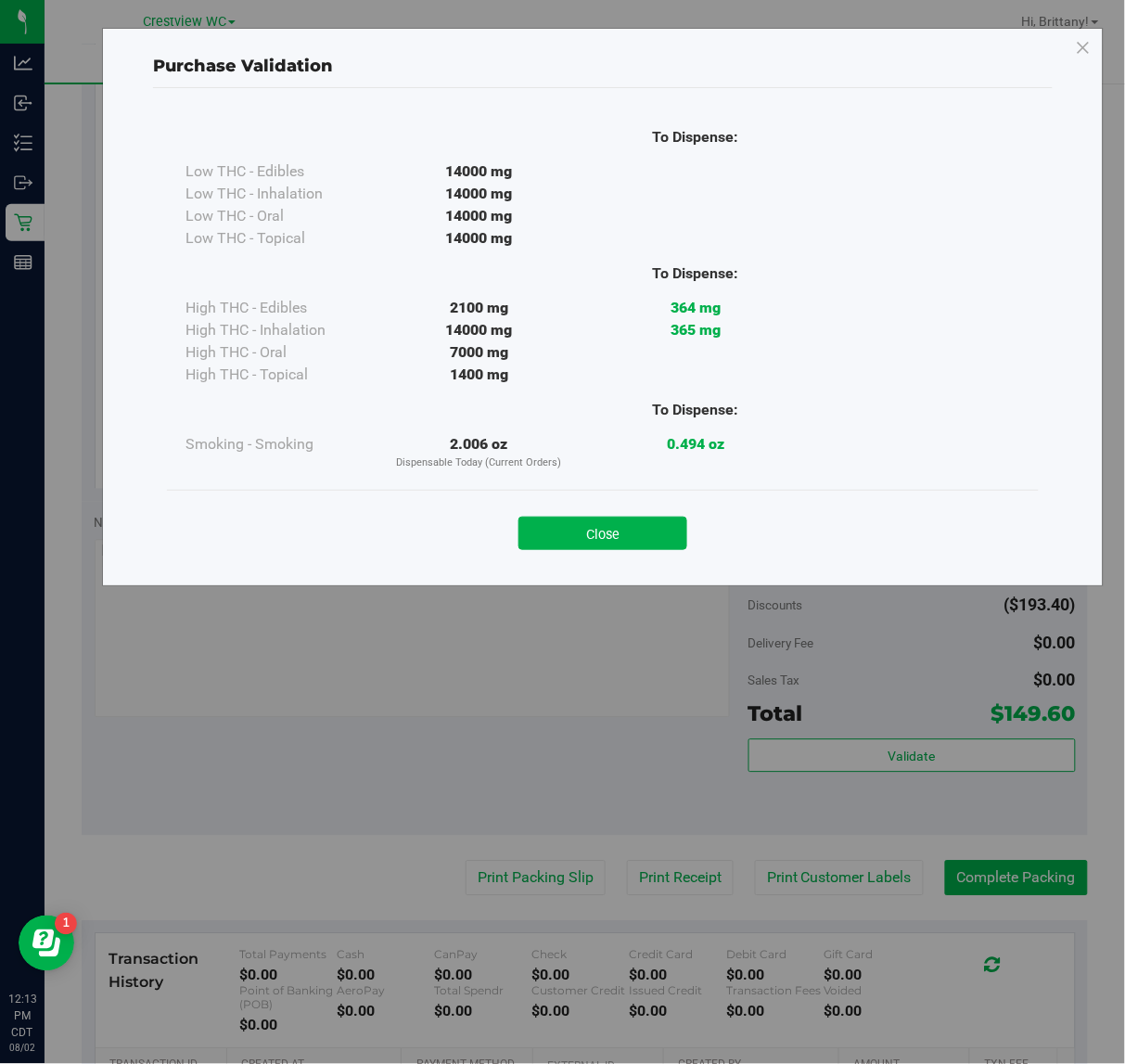 click on "Purchase Validation
To Dispense:
Low THC - Edibles
14000 mg" at bounding box center (569, 532) 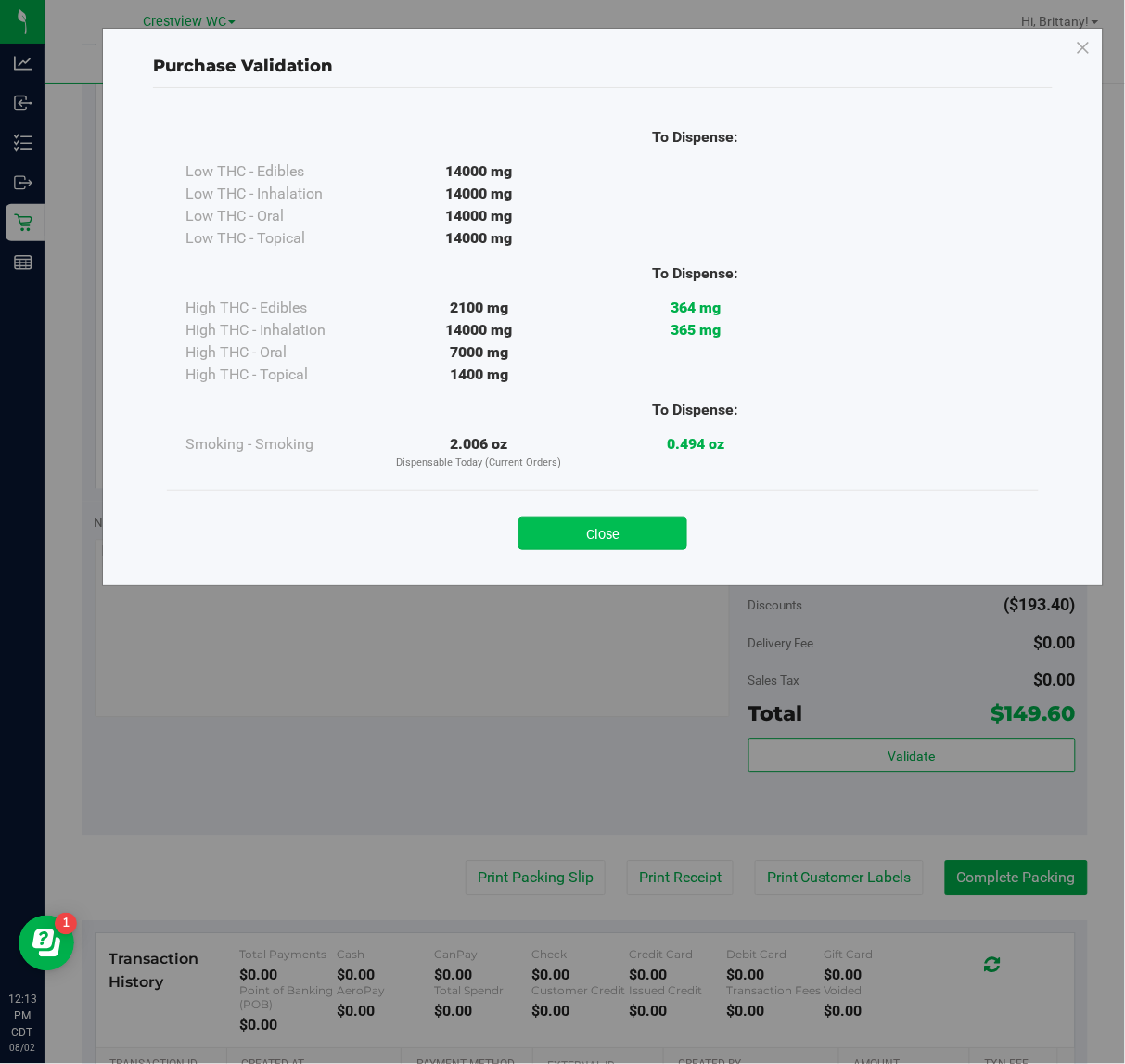 click on "Close" at bounding box center [603, 533] 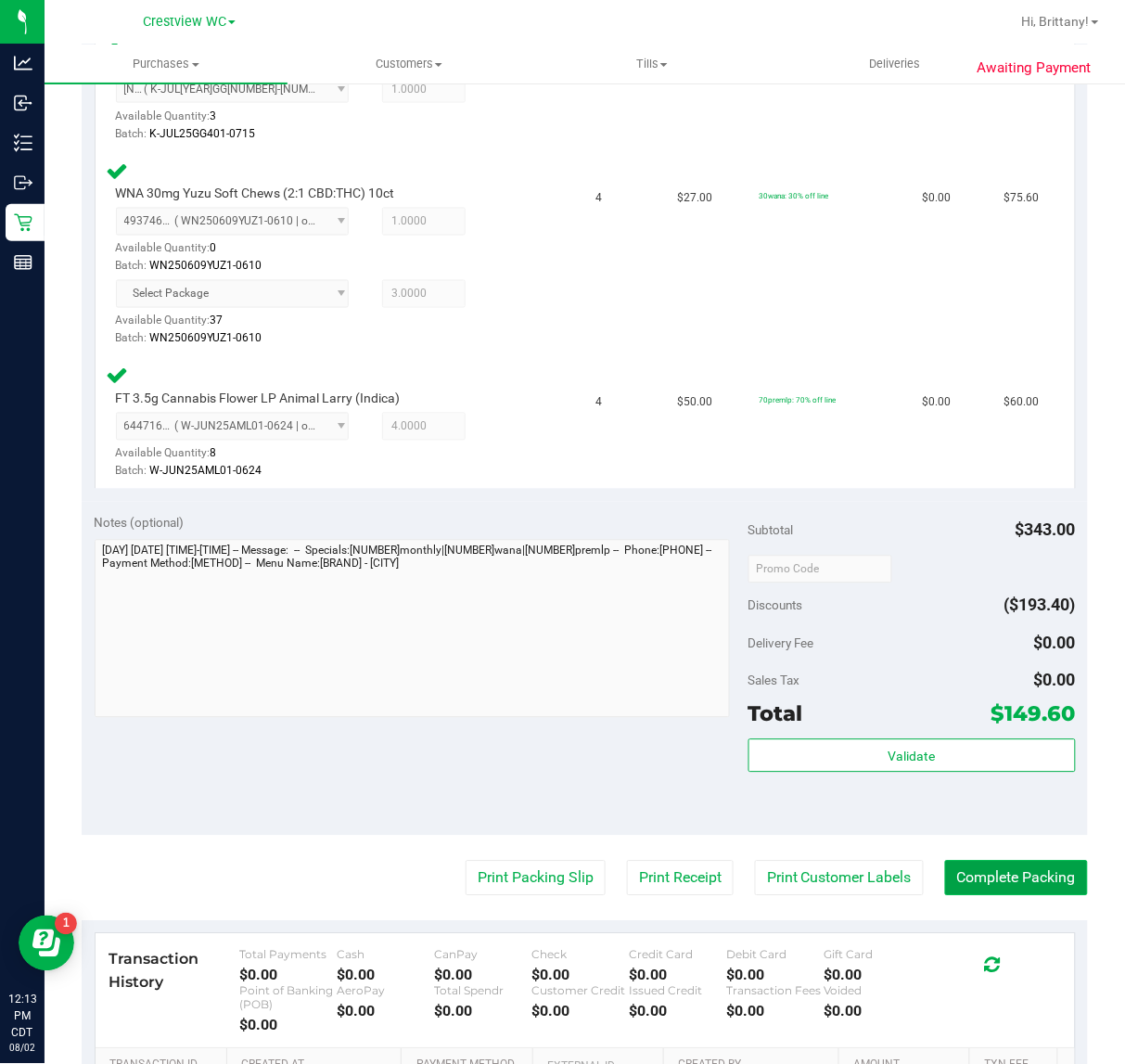 click on "Complete Packing" at bounding box center [1016, 878] 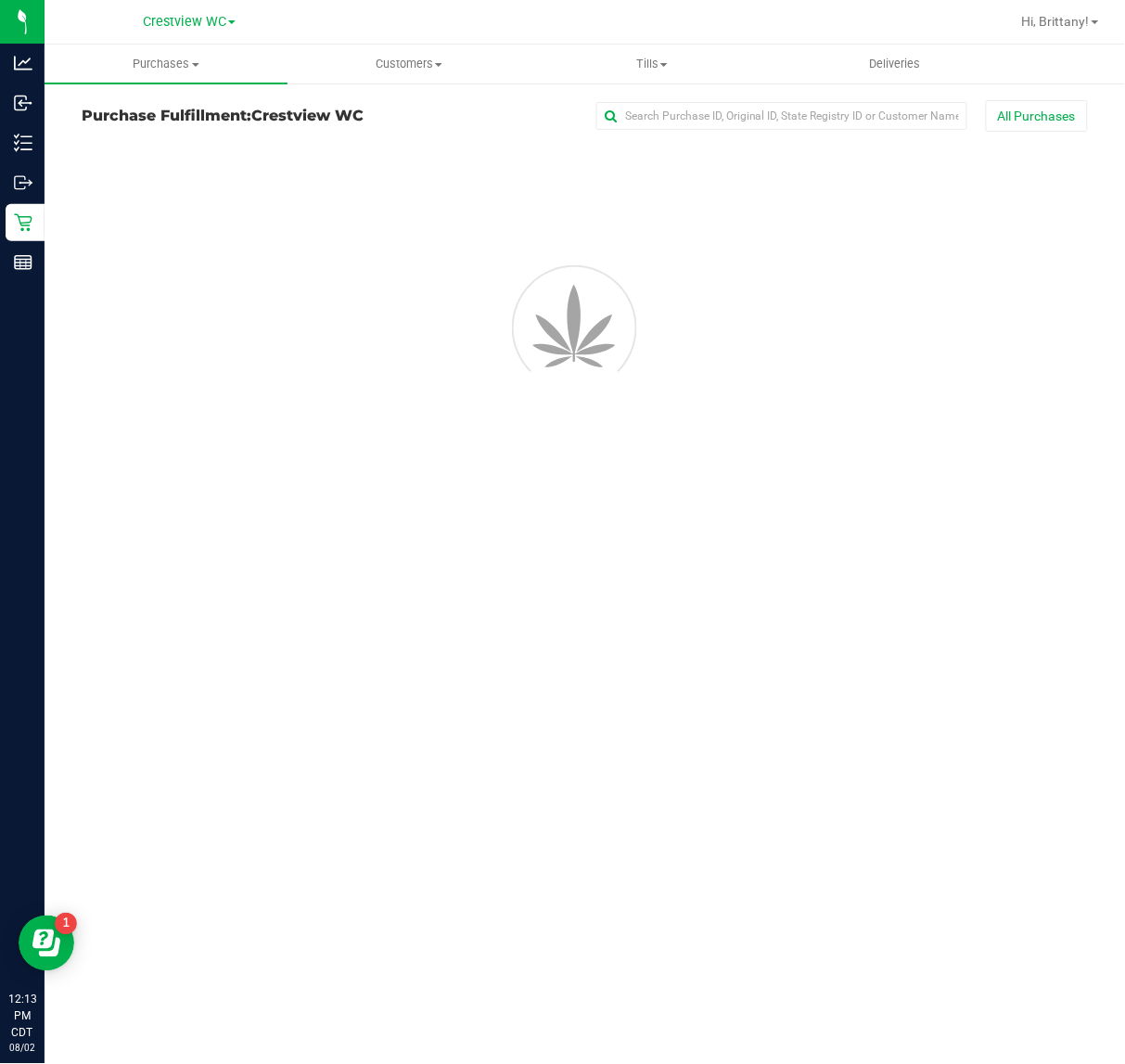 scroll, scrollTop: 0, scrollLeft: 0, axis: both 